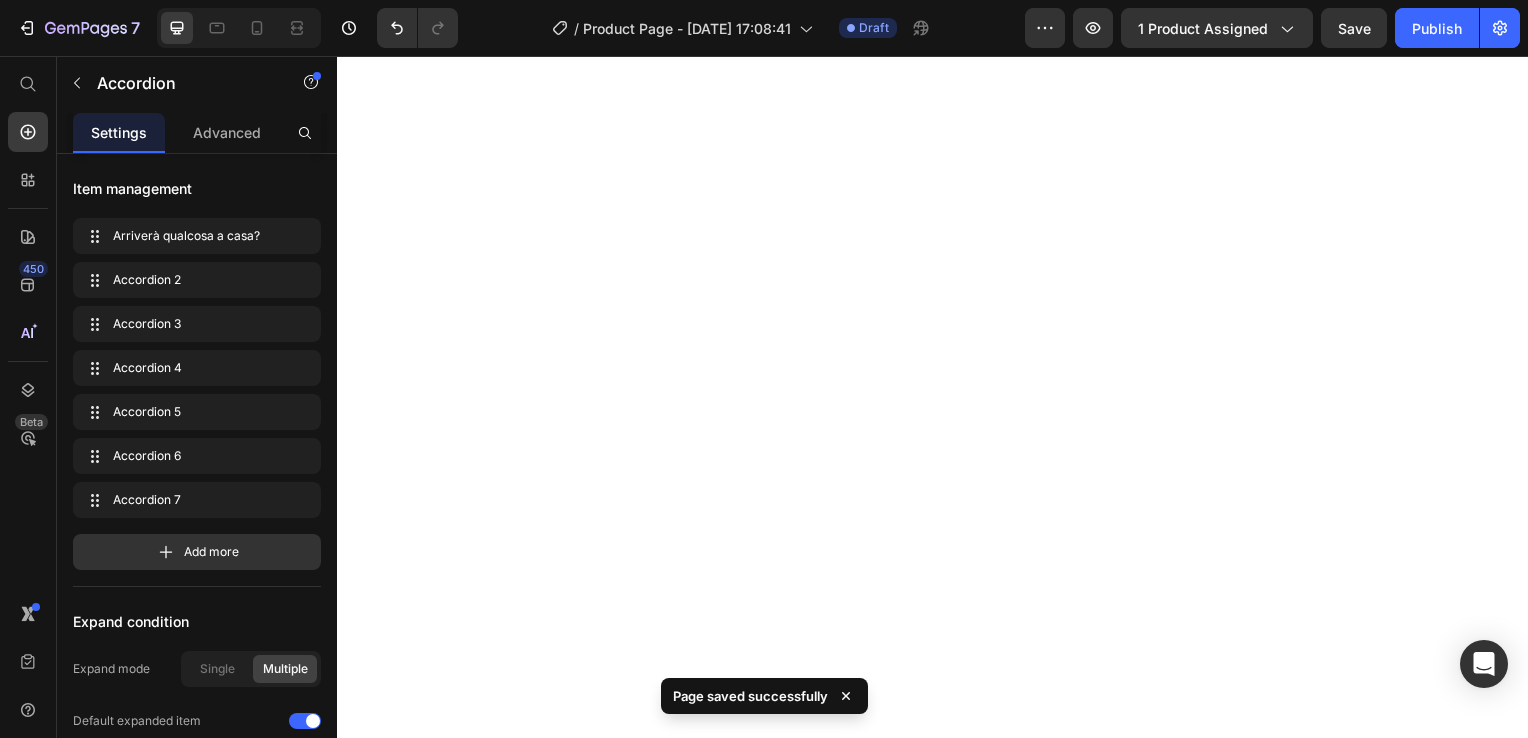 scroll, scrollTop: 0, scrollLeft: 0, axis: both 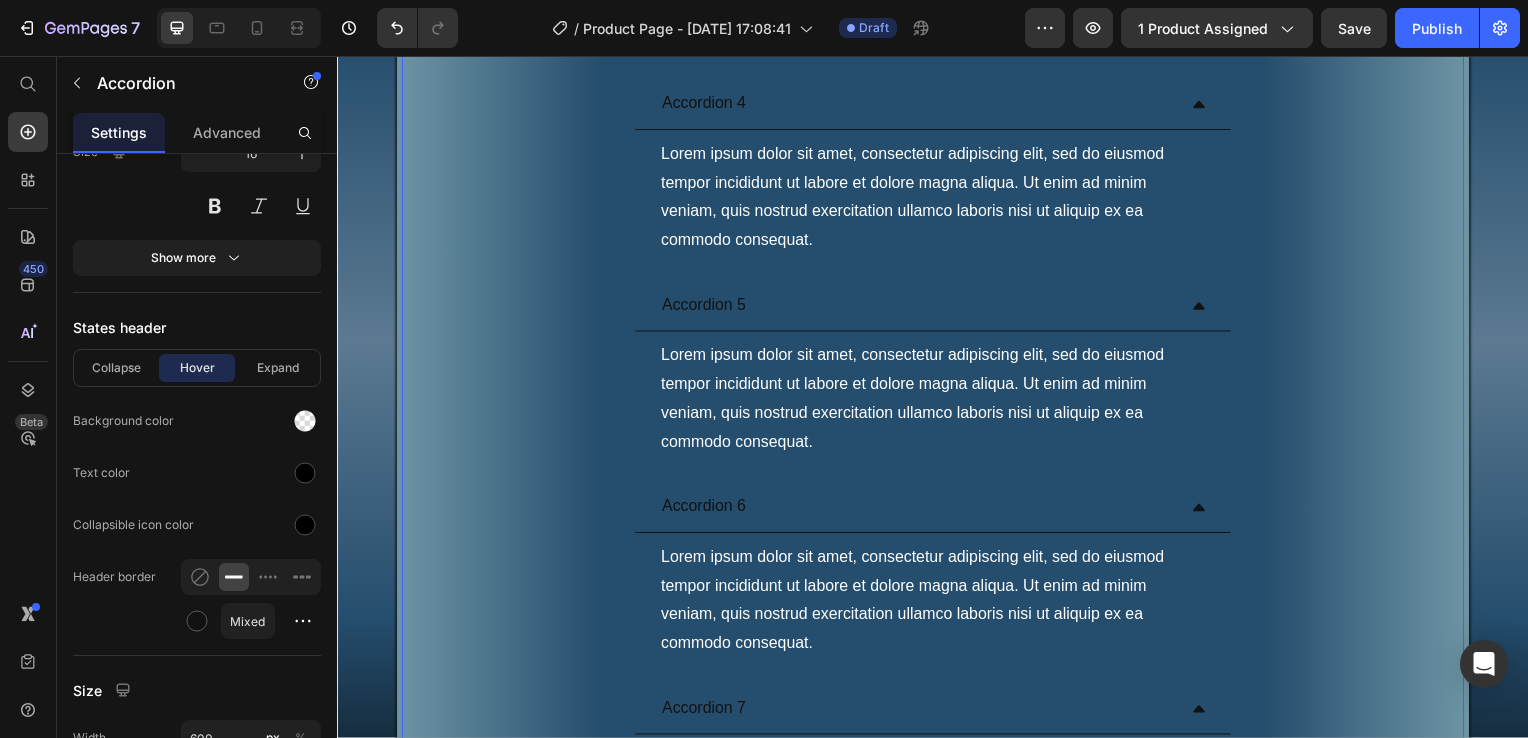 click 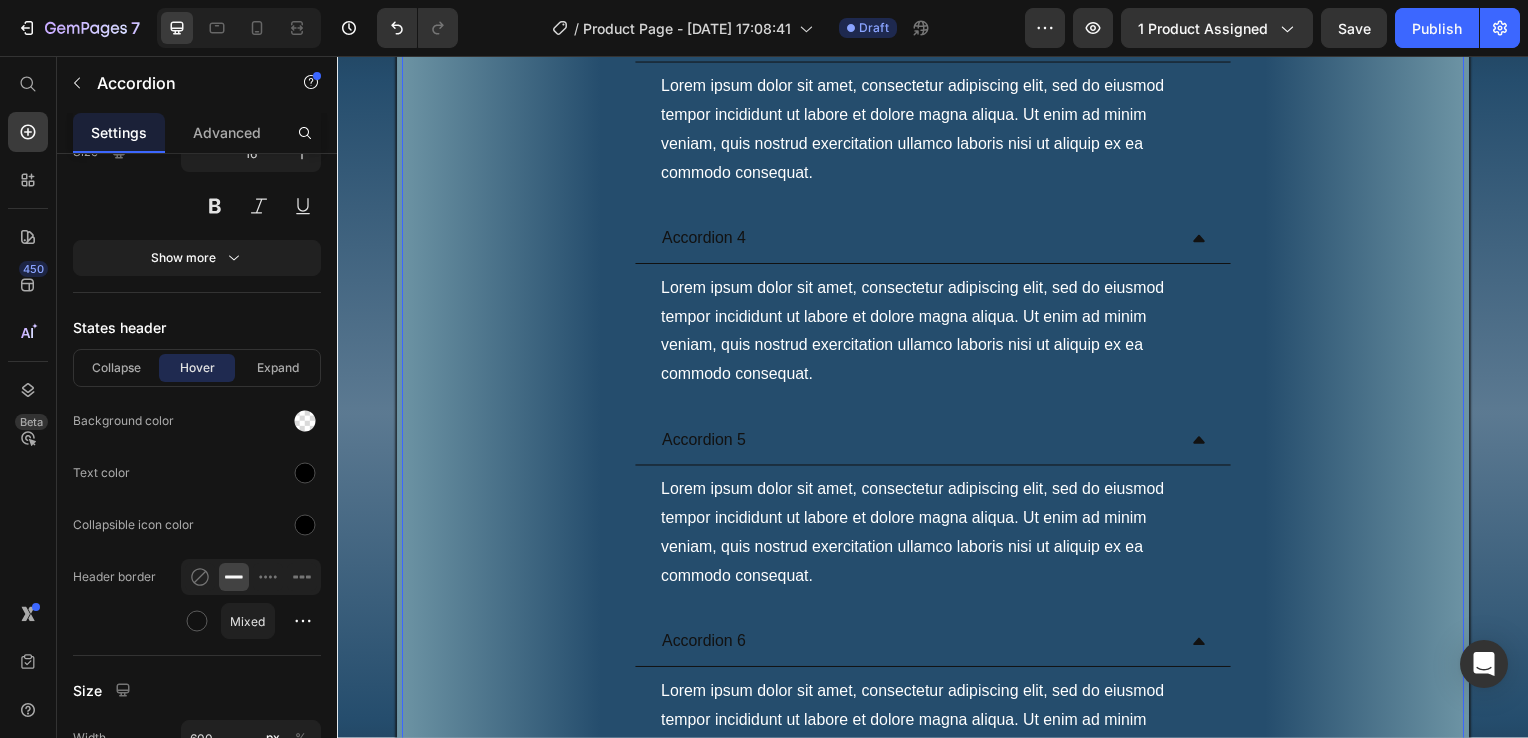click 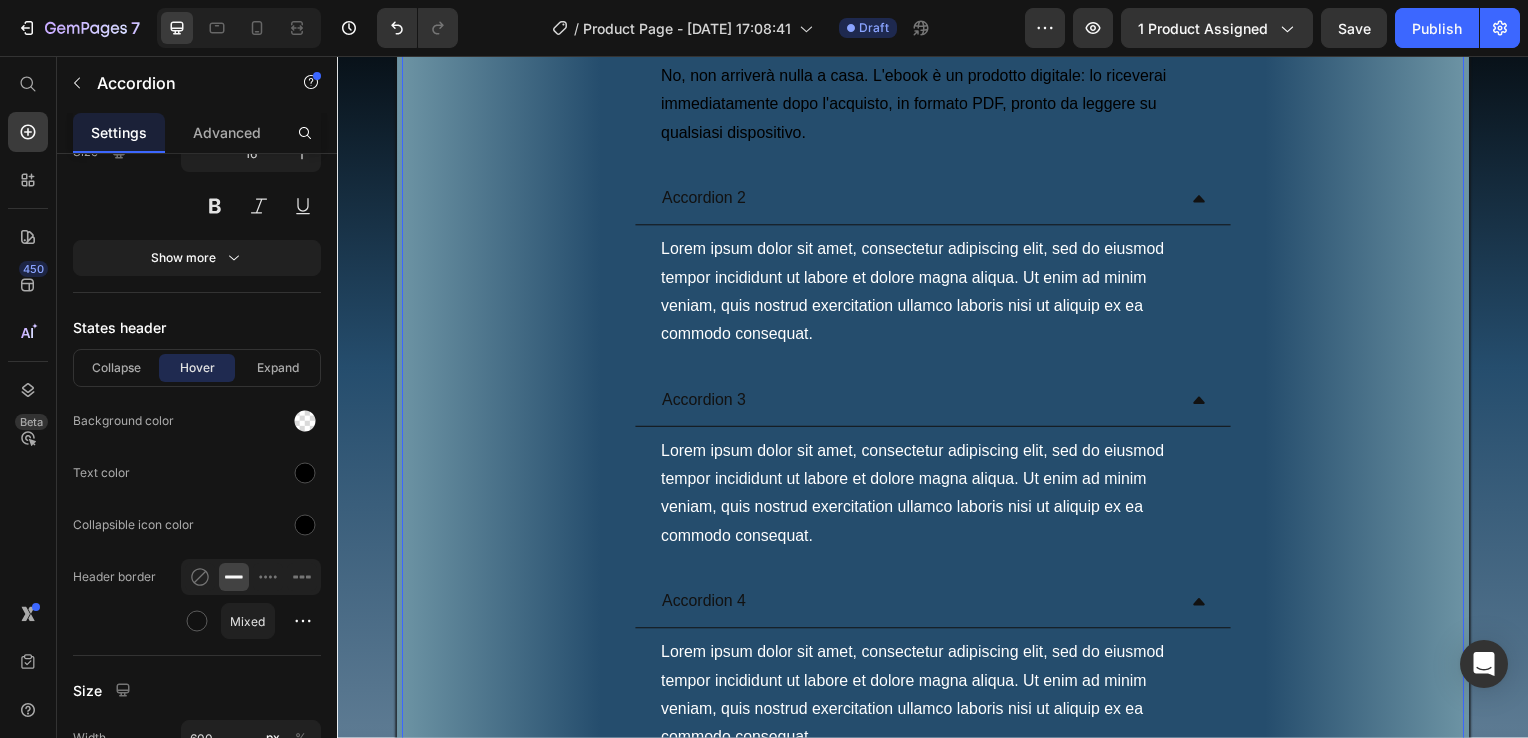 scroll, scrollTop: 9492, scrollLeft: 0, axis: vertical 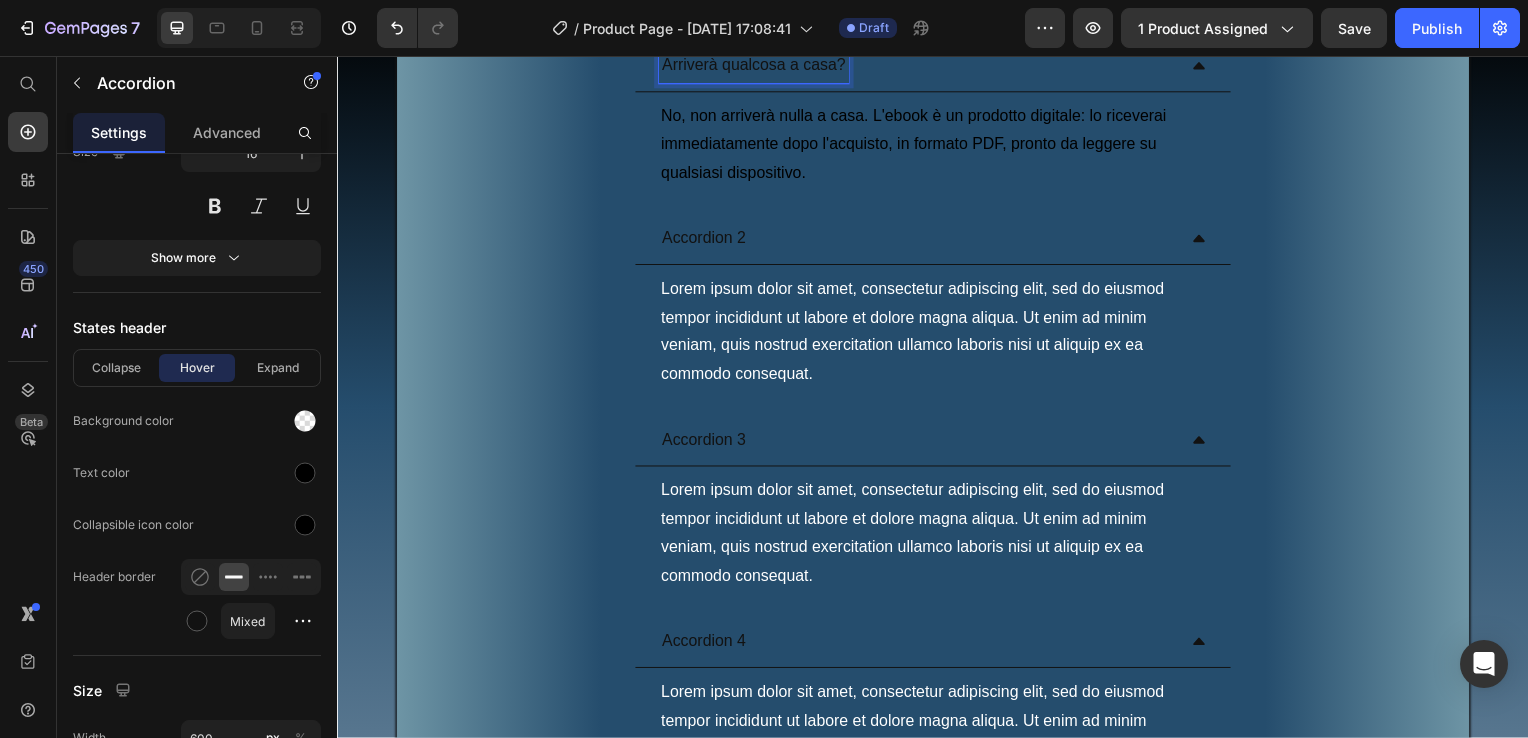 click on "Arriverà qualcosa a casa?" at bounding box center (756, 66) 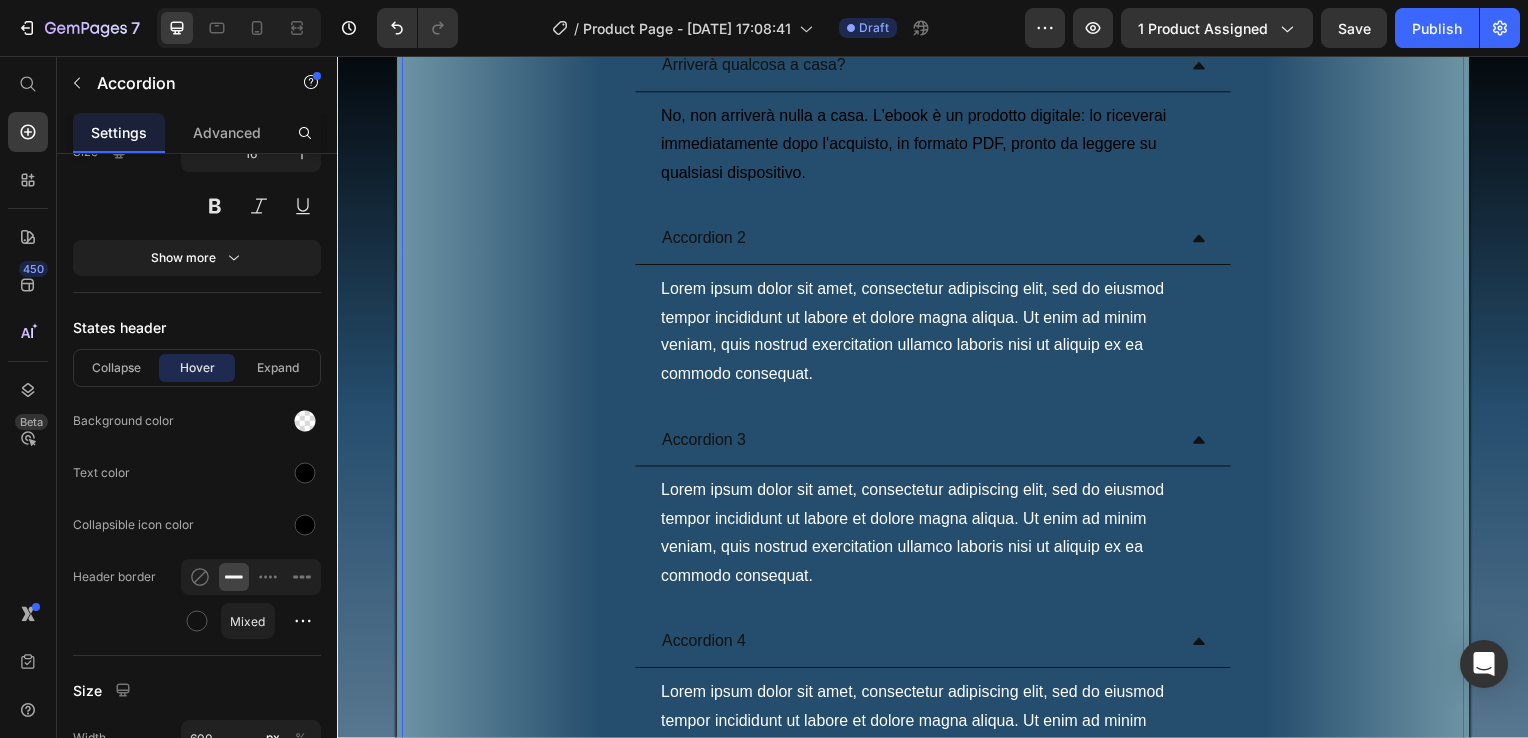 click on "Text Block" at bounding box center [700, 89] 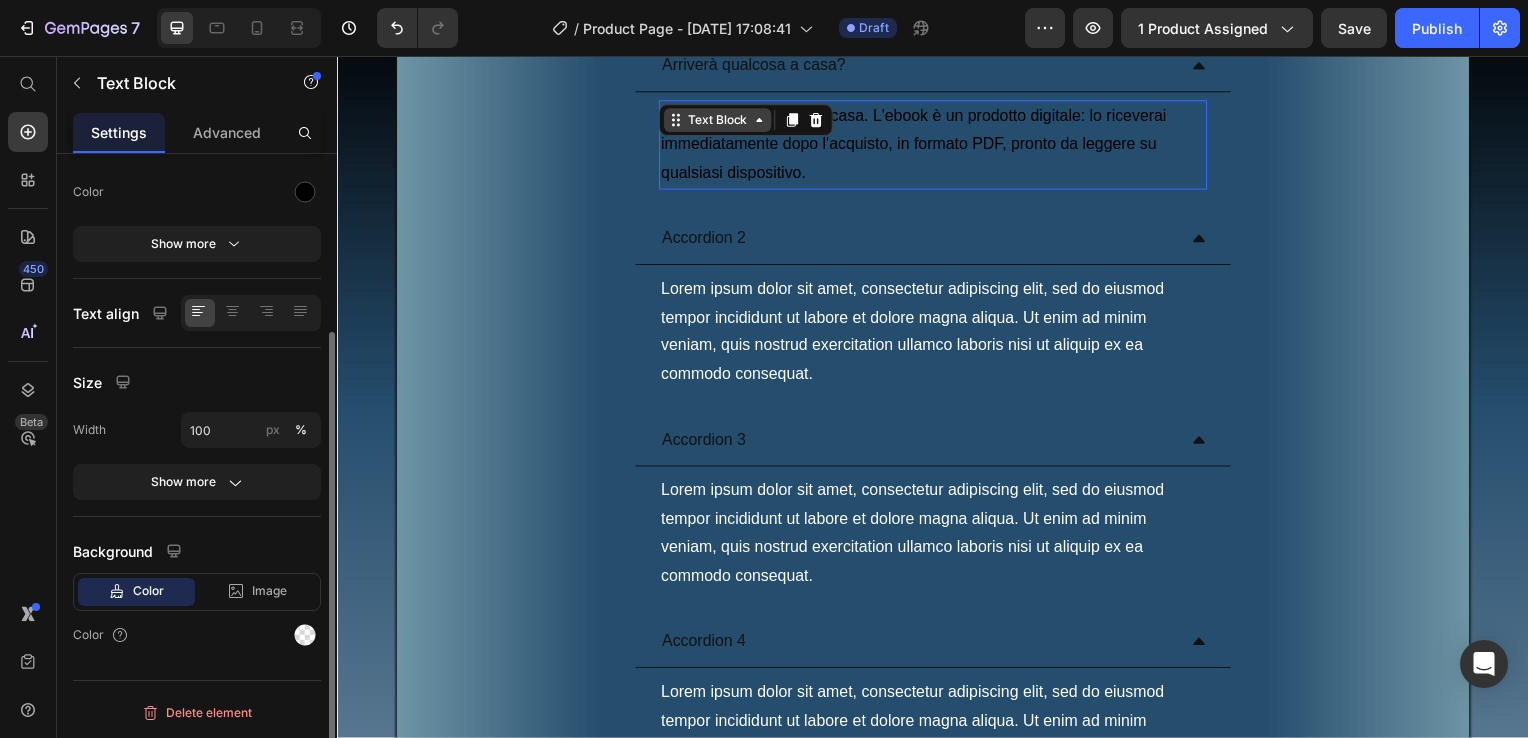 scroll, scrollTop: 0, scrollLeft: 0, axis: both 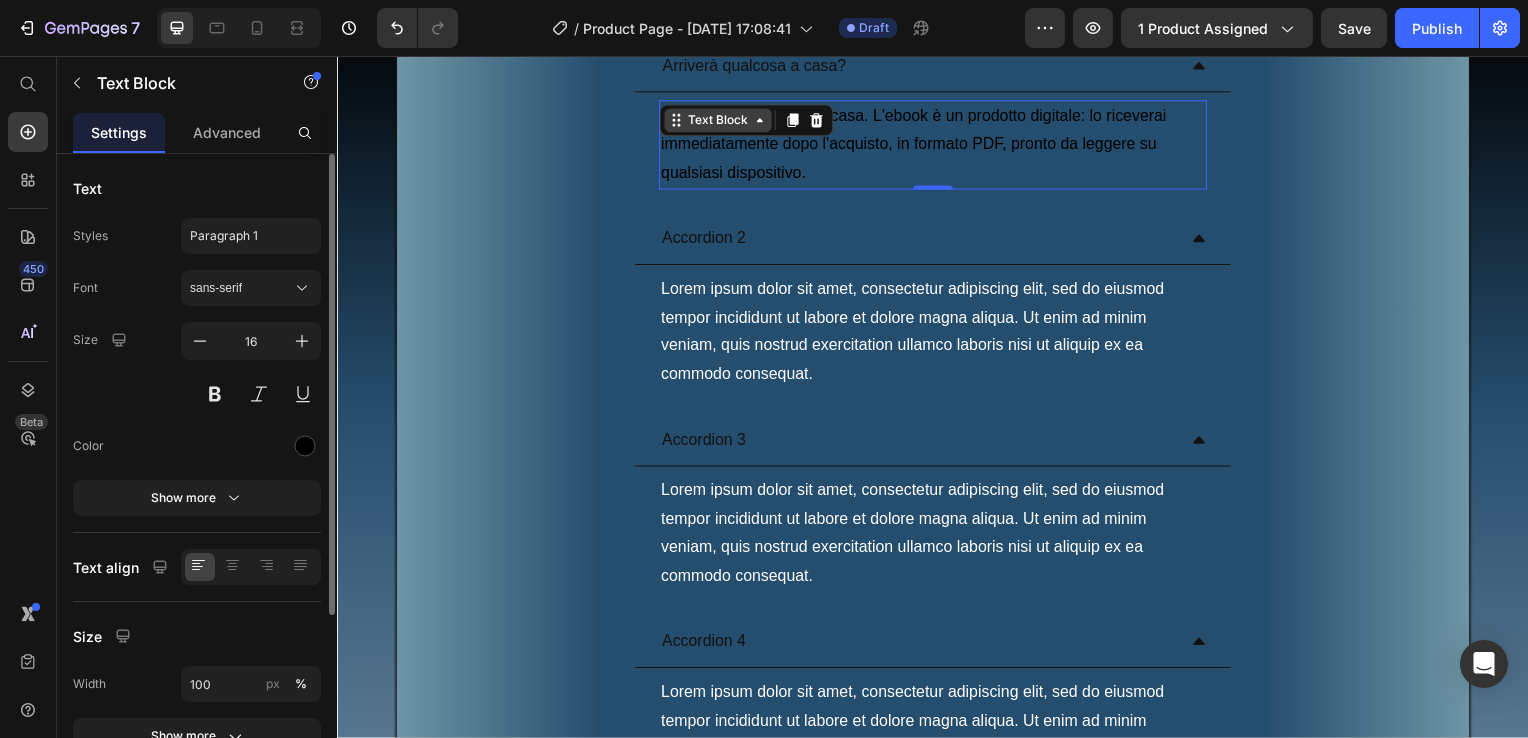 click on "Text Block" at bounding box center [720, 121] 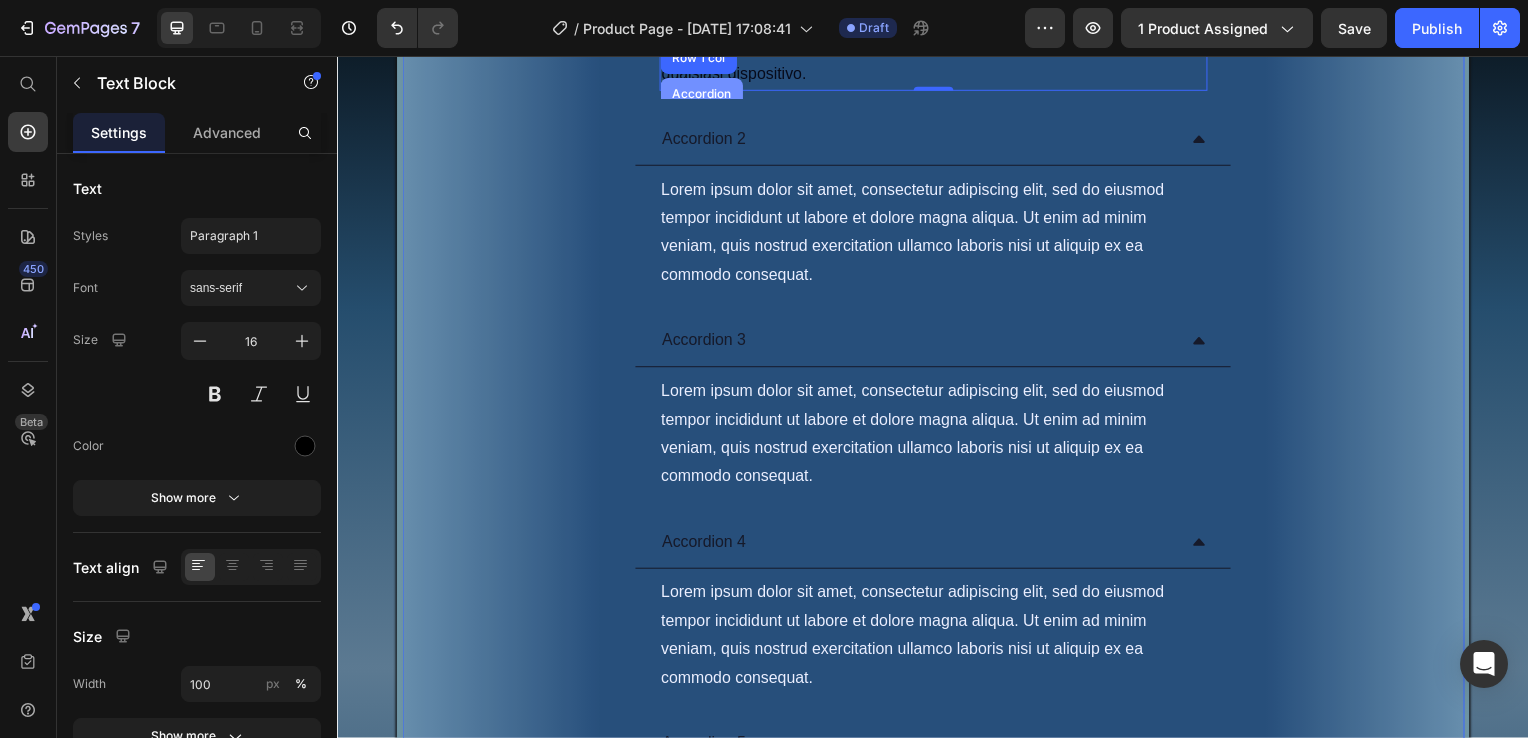 scroll, scrollTop: 9692, scrollLeft: 0, axis: vertical 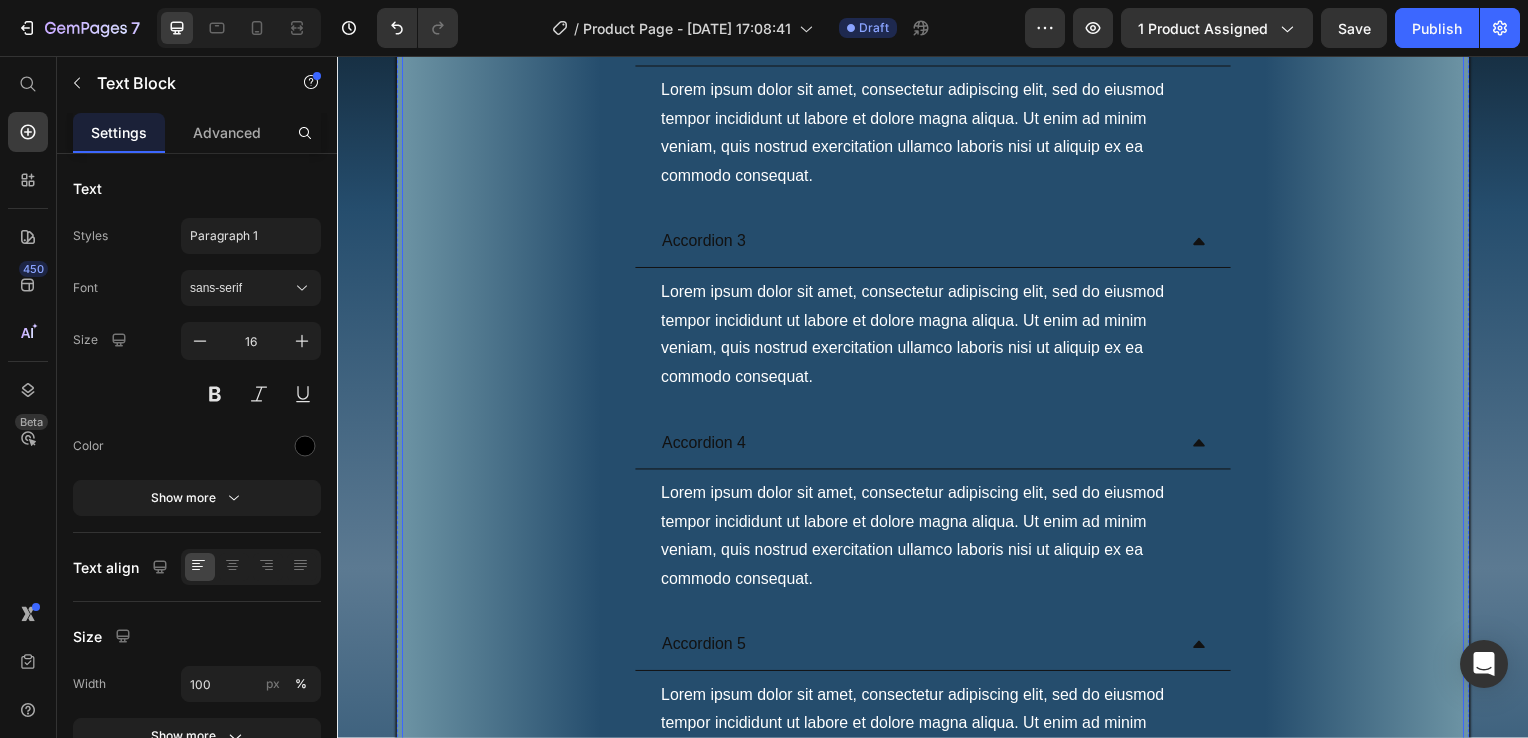 click on "Arriverà qualcosa a casa? No, non arriverà nulla a casa. L'ebook è un prodotto digitale: lo riceverai immediatamente dopo l'acquisto, in formato PDF, pronto da leggere su qualsiasi dispositivo. Text Block Row 1 col Accordion Row 1 col   0 Row" at bounding box center [937, -80] 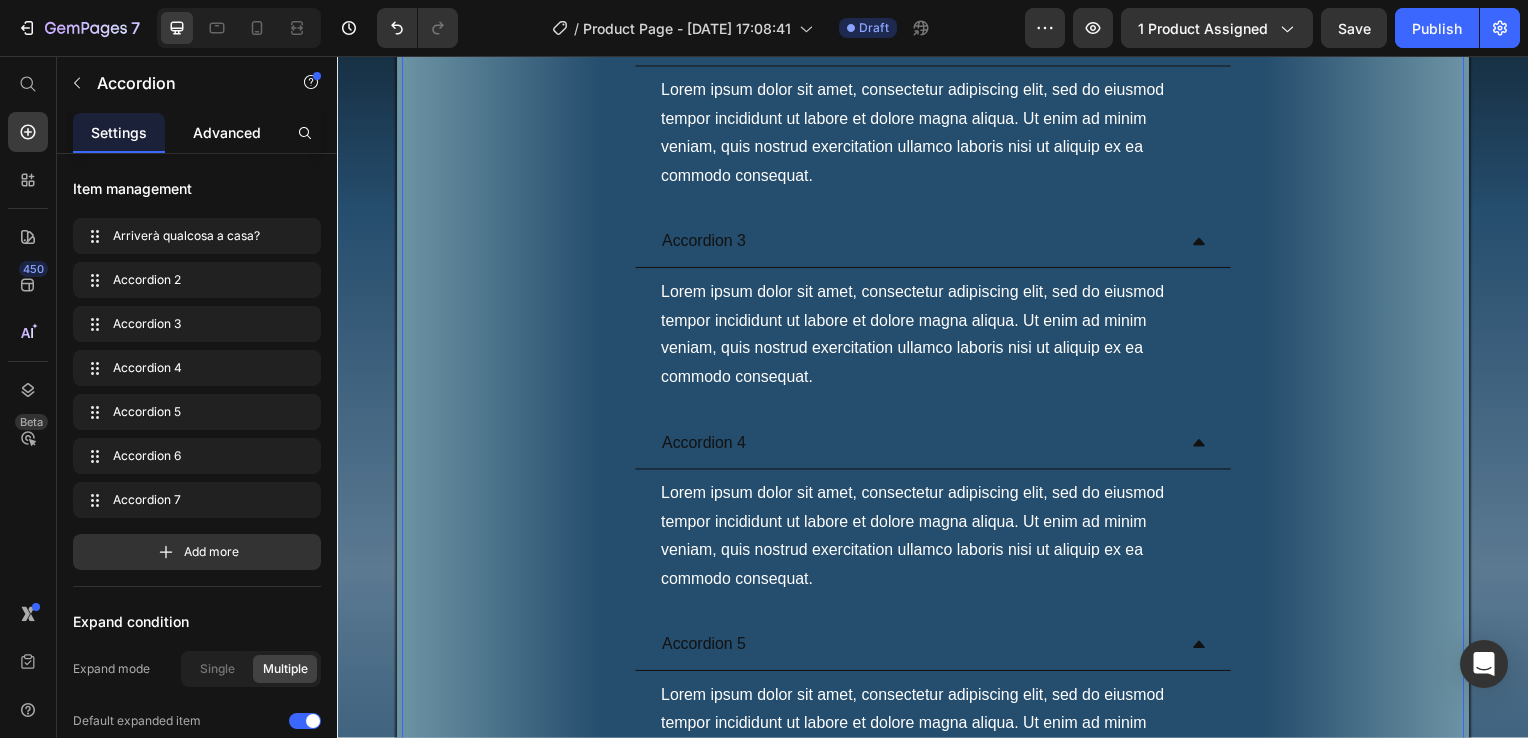 click on "Advanced" at bounding box center [227, 132] 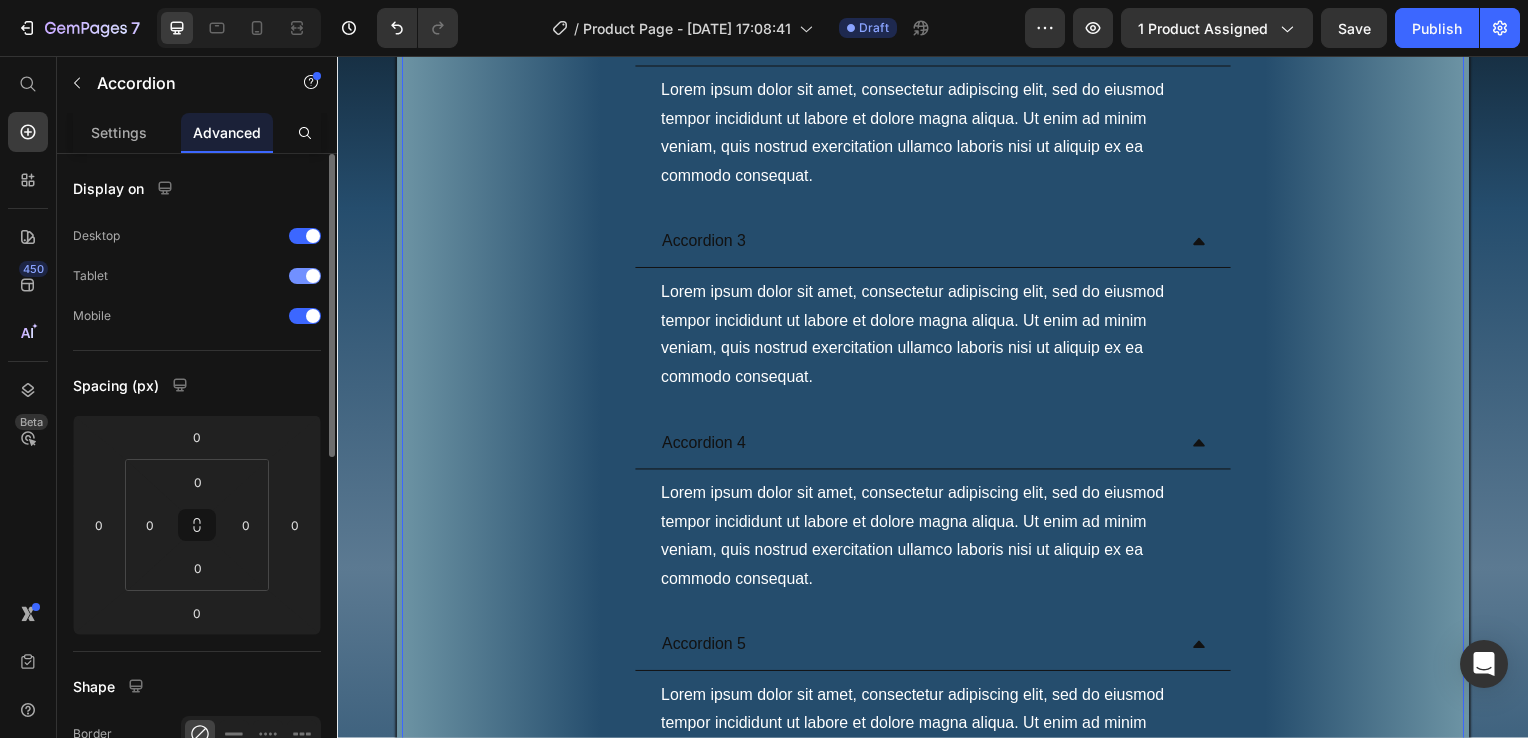 scroll, scrollTop: 300, scrollLeft: 0, axis: vertical 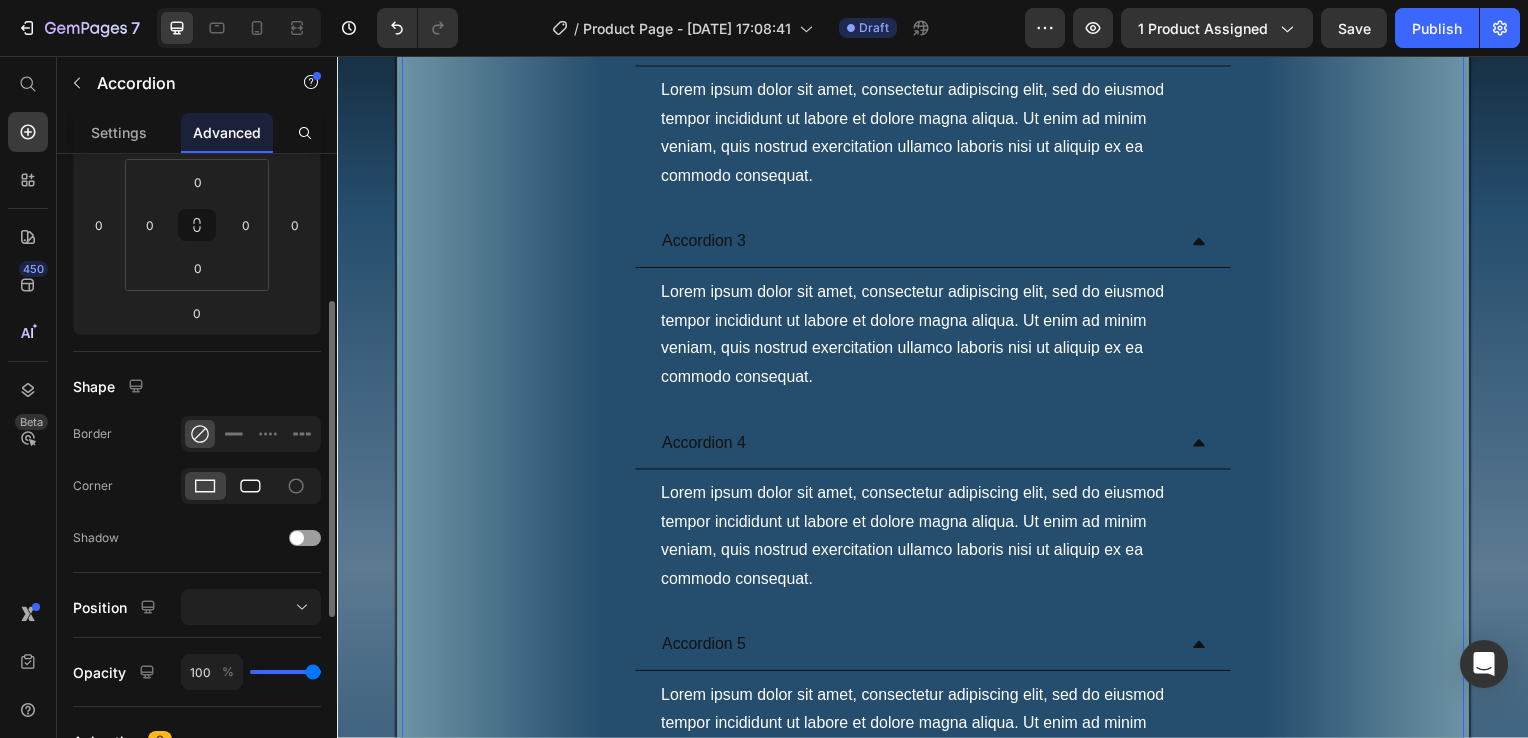 click 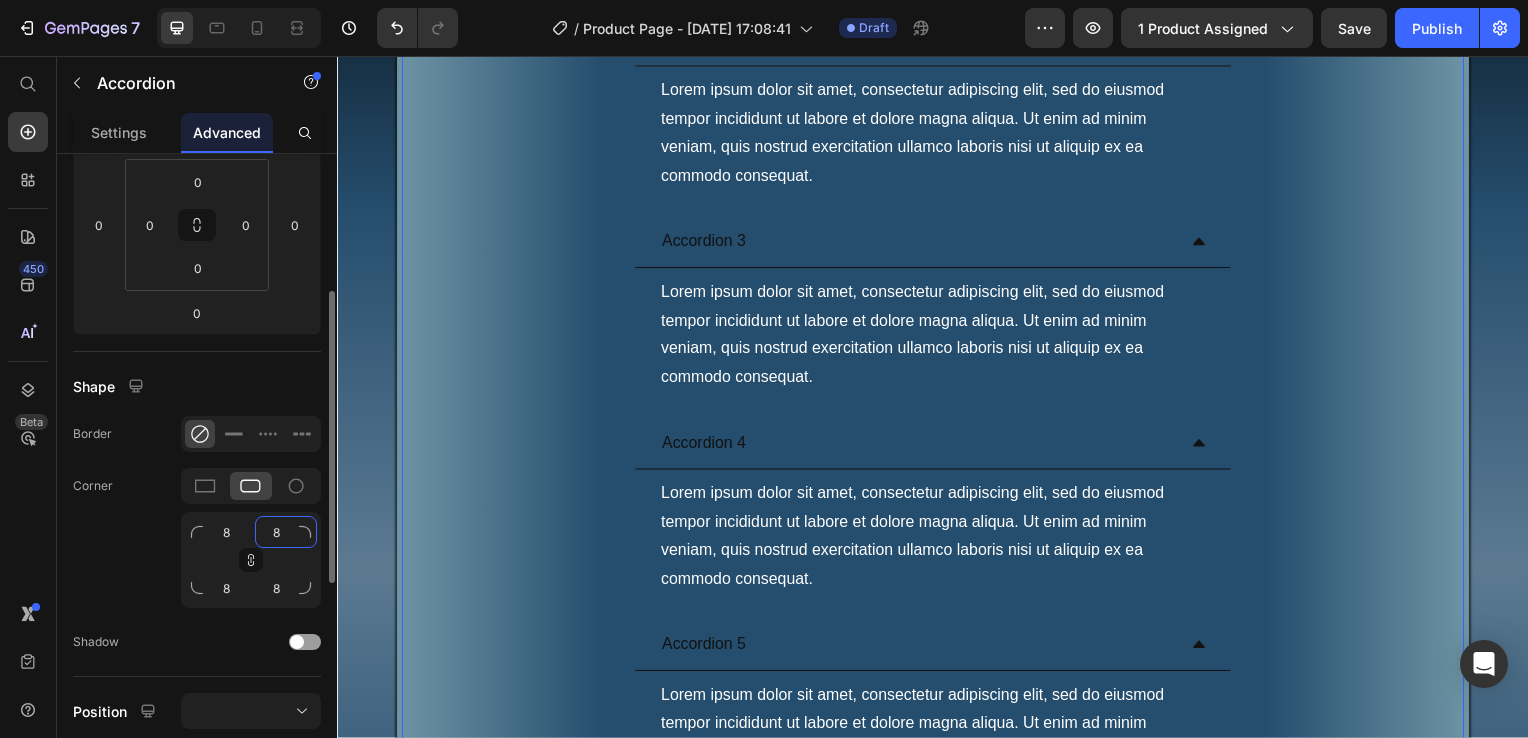 click on "8" 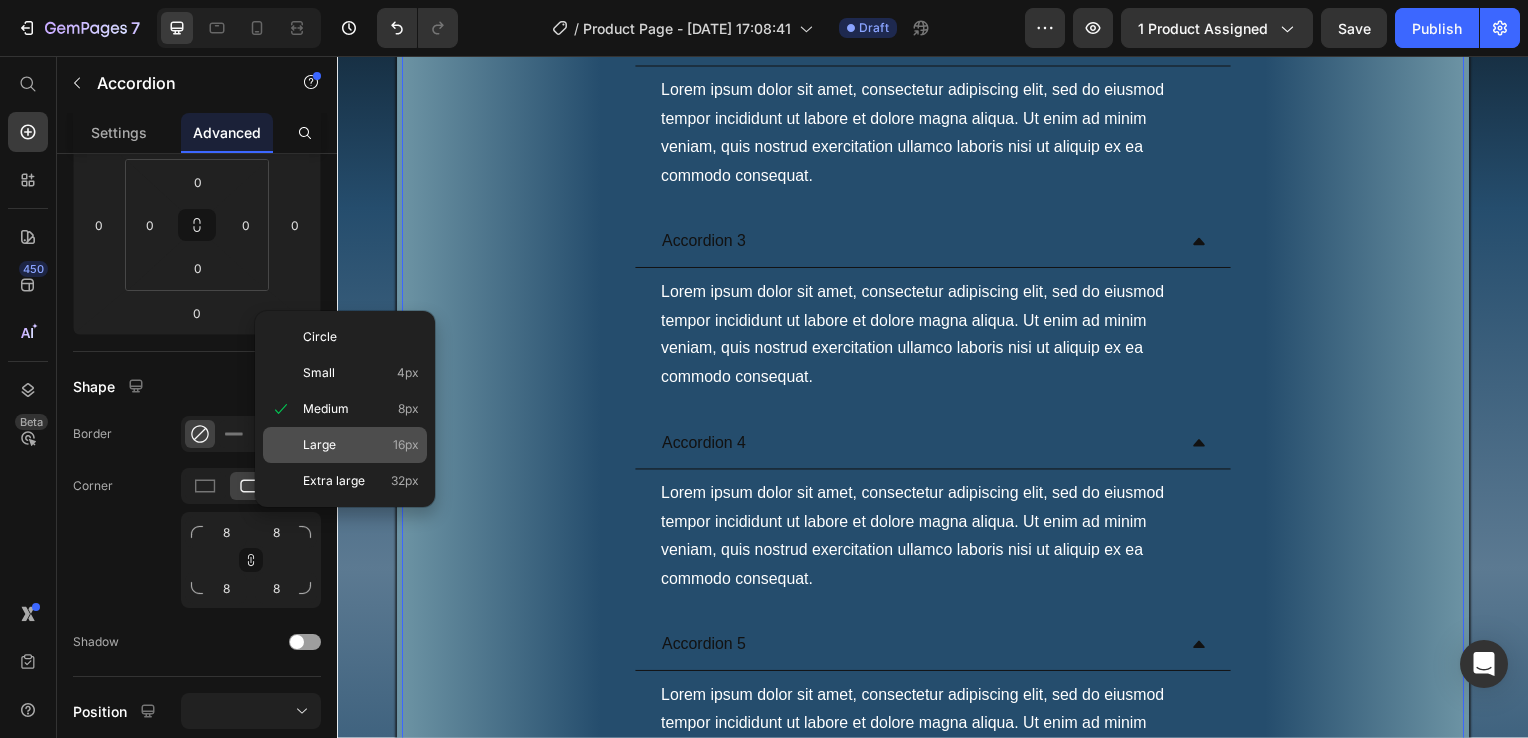 click on "Large" at bounding box center [319, 445] 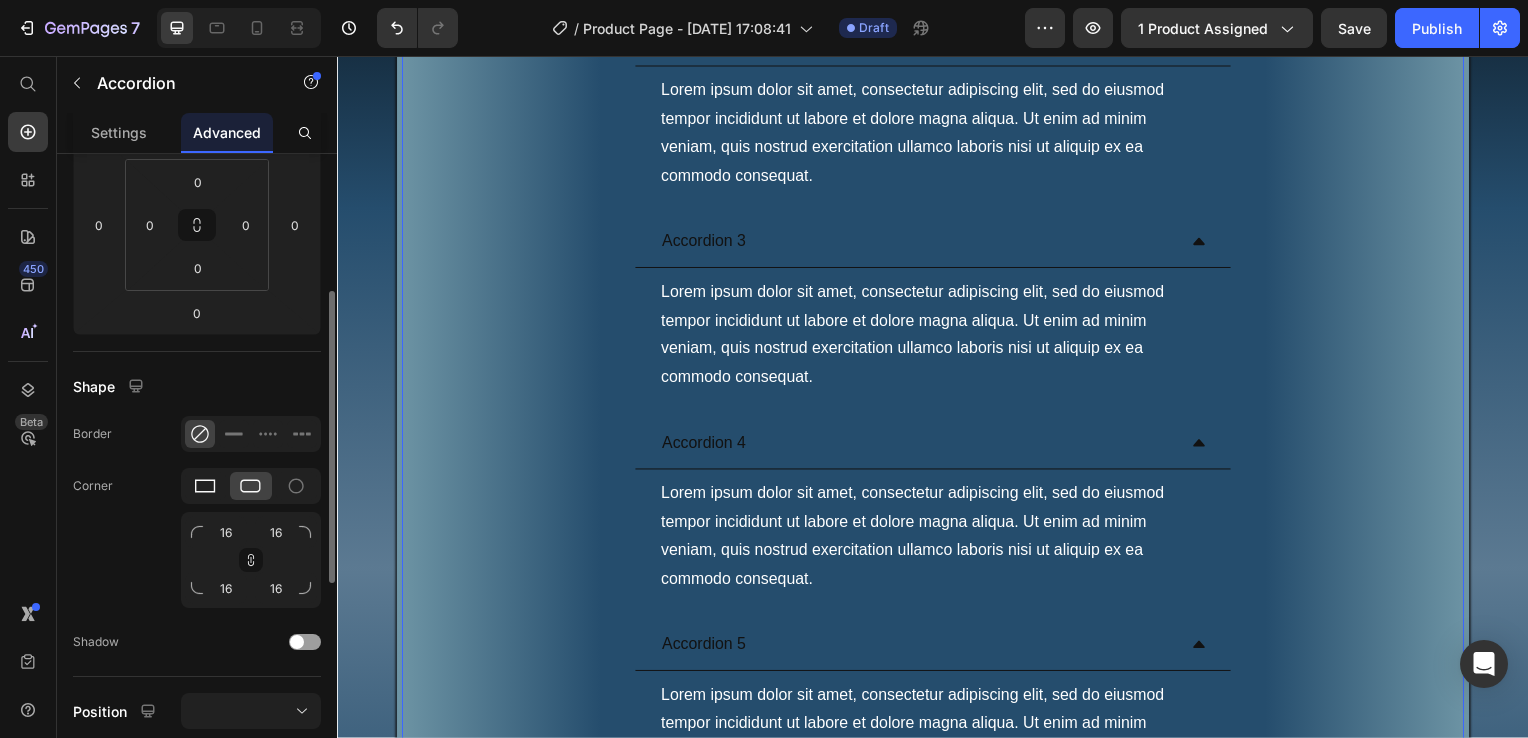 click 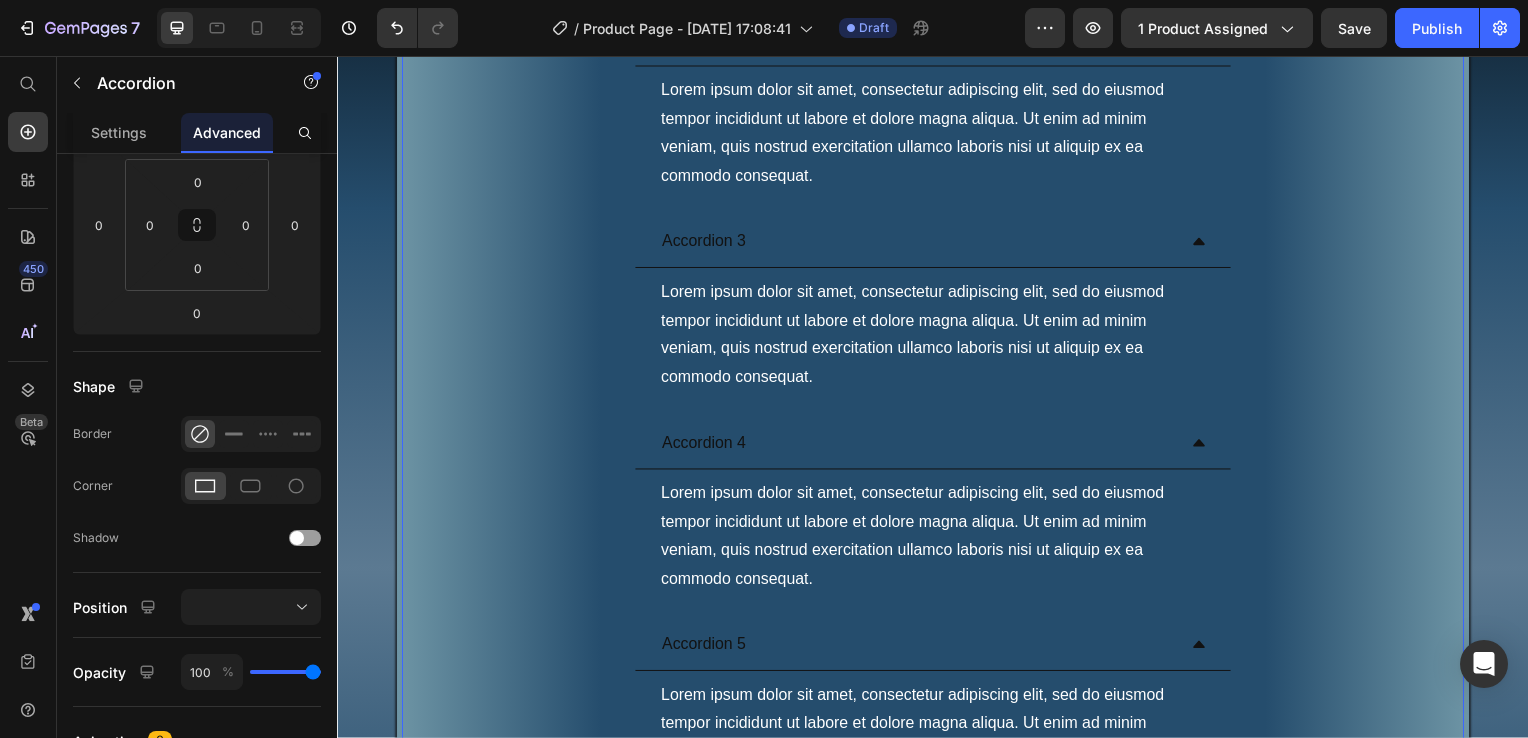 click on "Text Block" at bounding box center (699, -87) 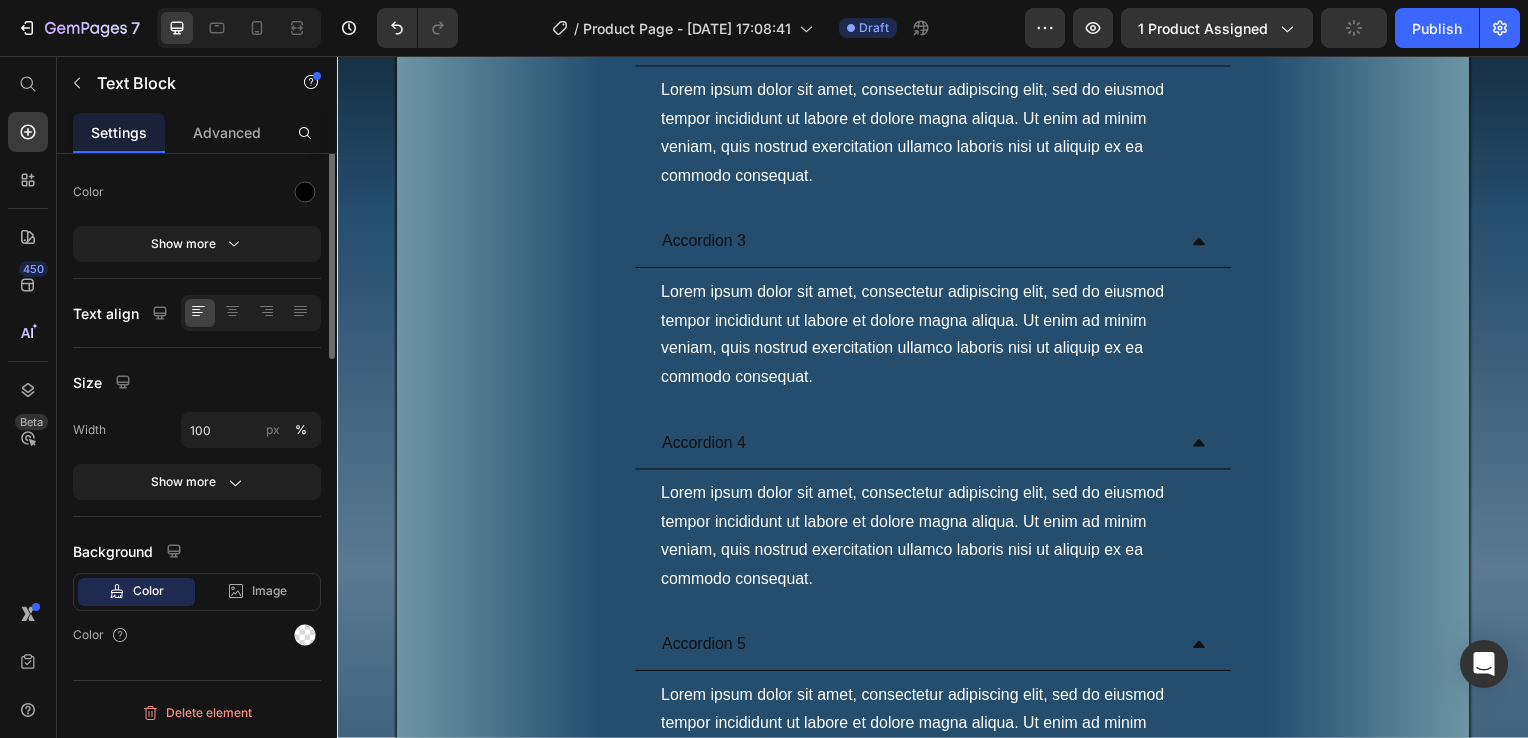 scroll, scrollTop: 0, scrollLeft: 0, axis: both 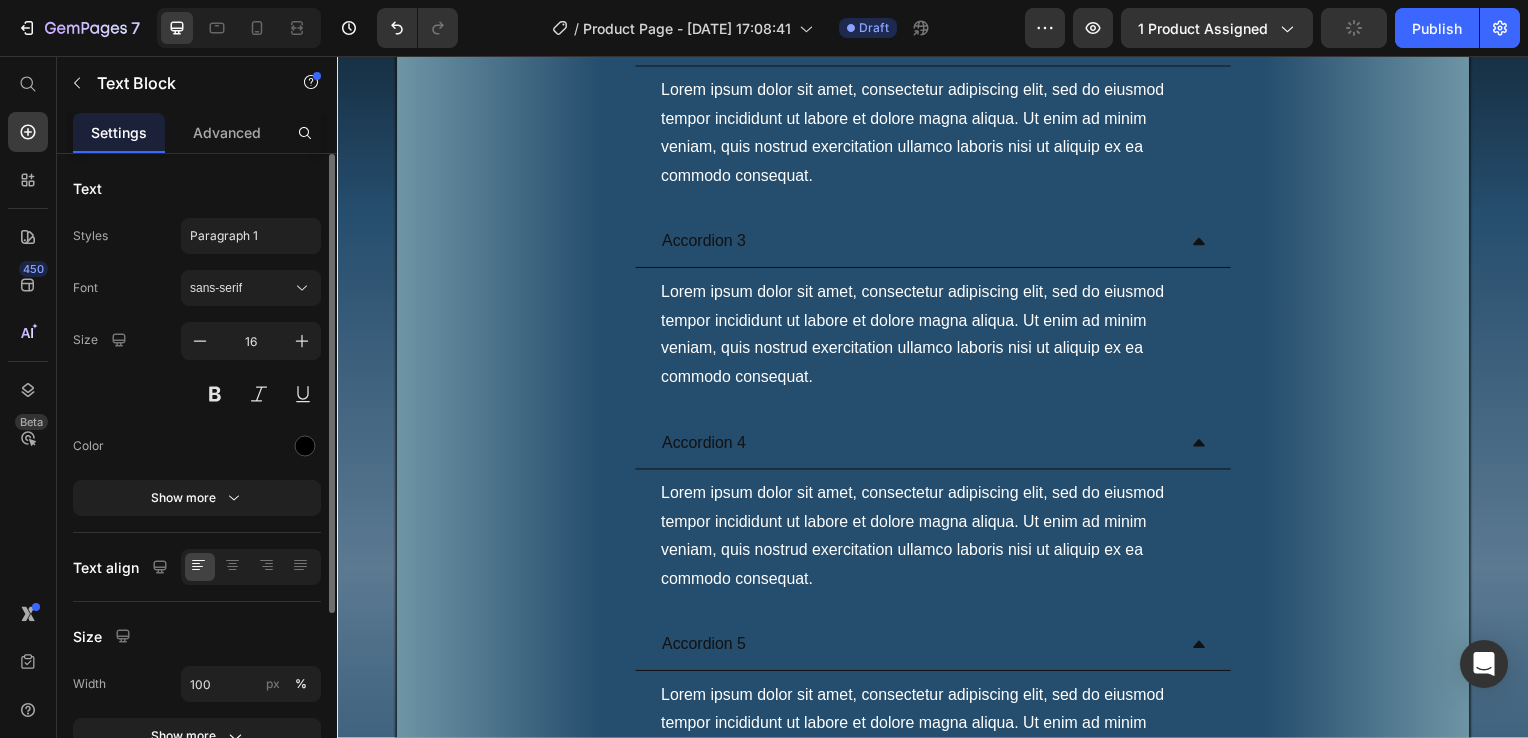 click on "Text Block" at bounding box center [720, -79] 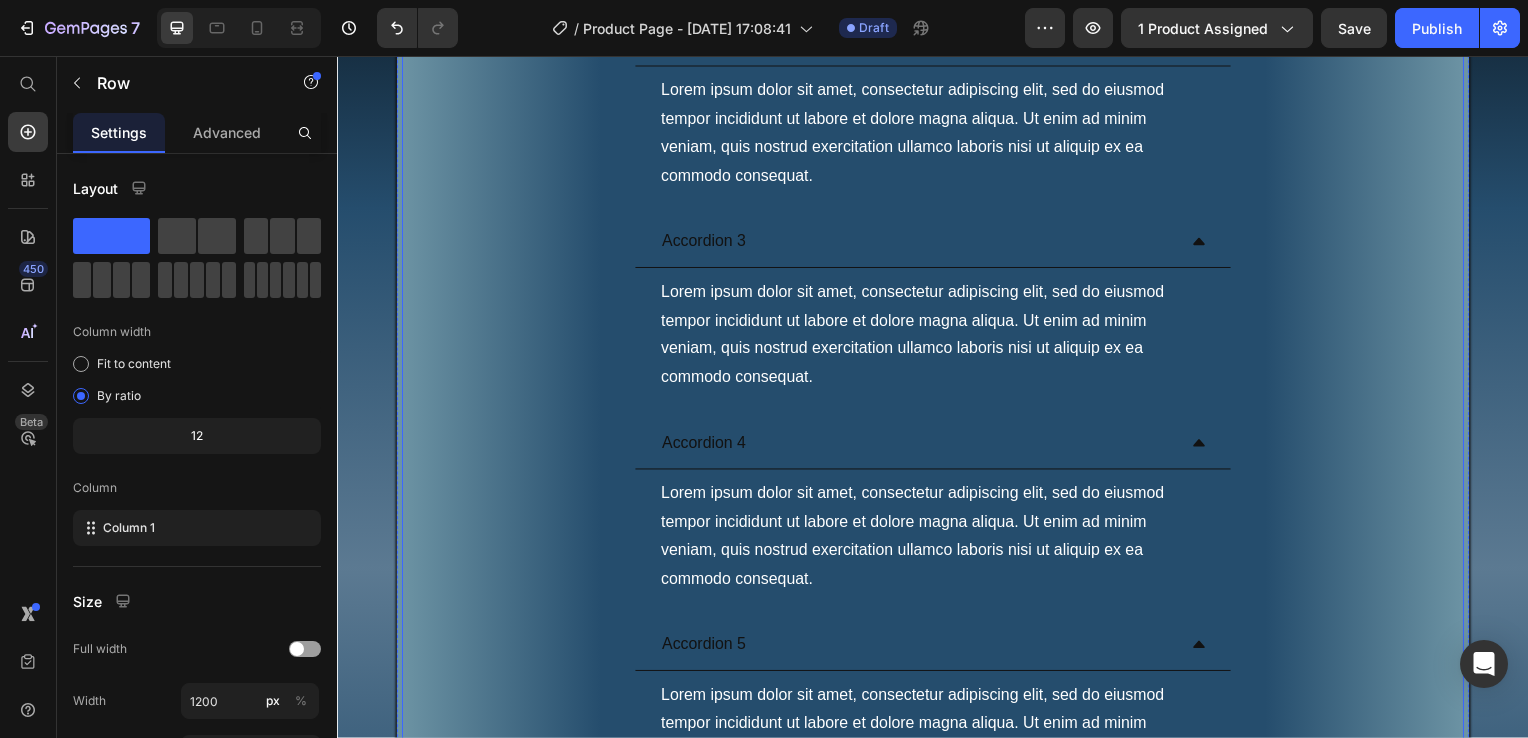 click on "Arriverà qualcosa a casa?" at bounding box center (756, -134) 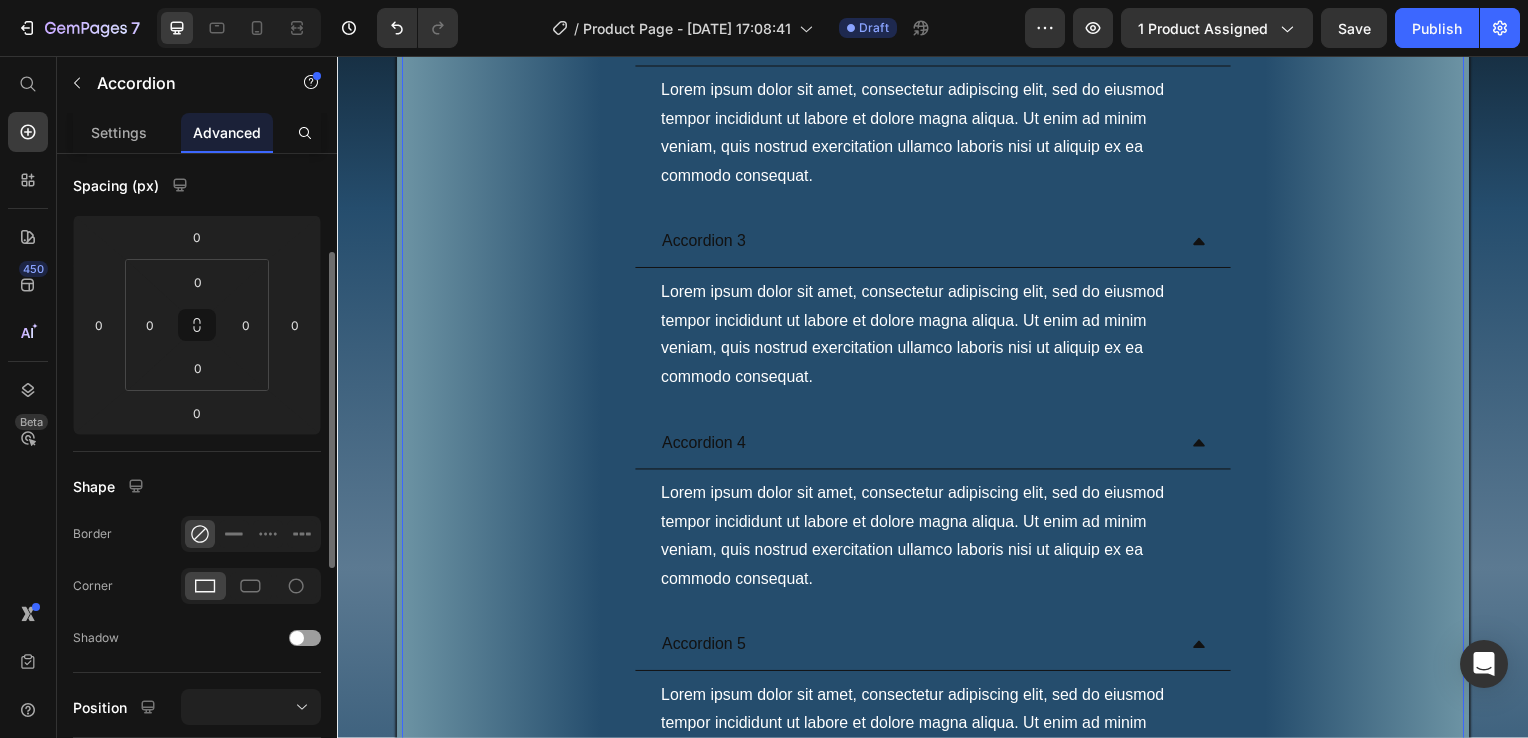 scroll, scrollTop: 300, scrollLeft: 0, axis: vertical 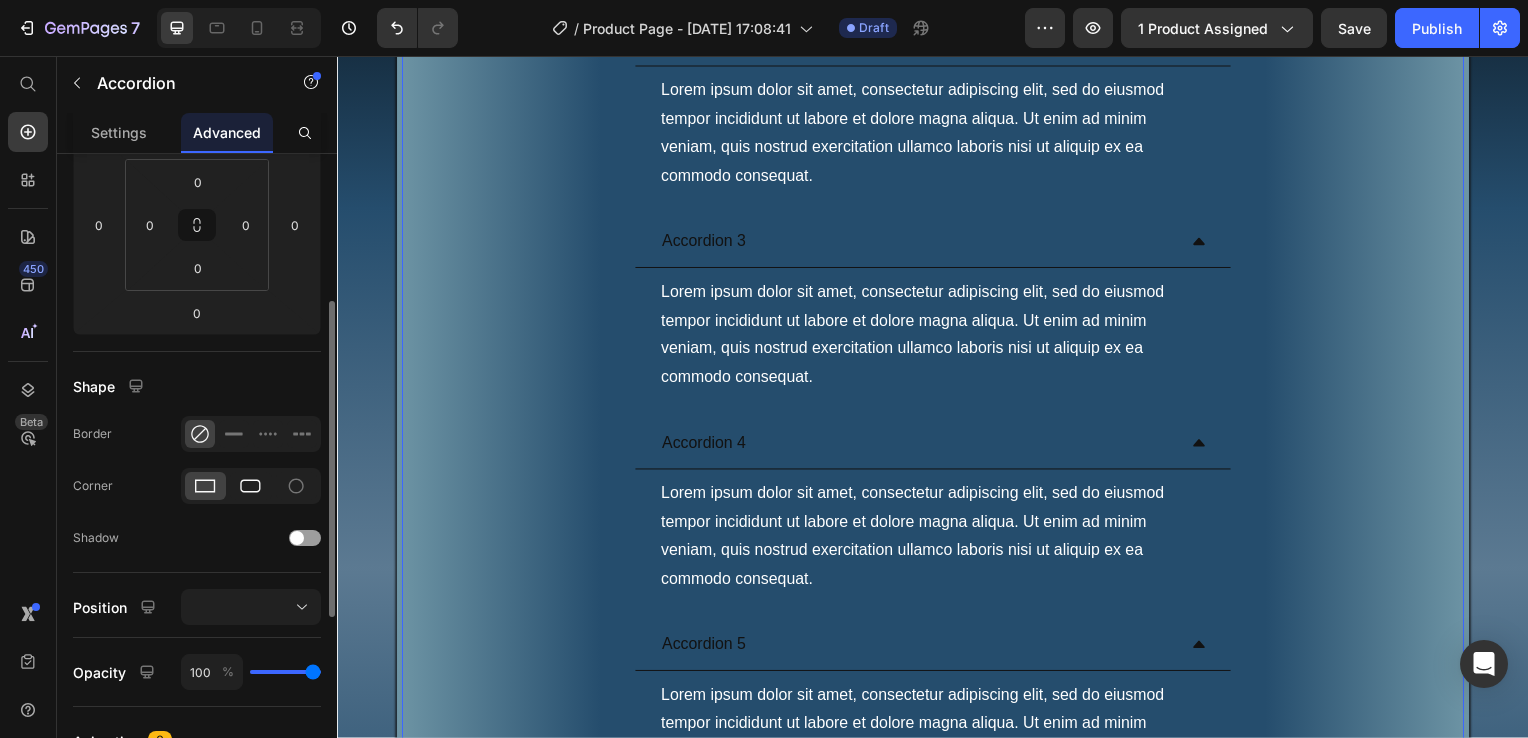 click 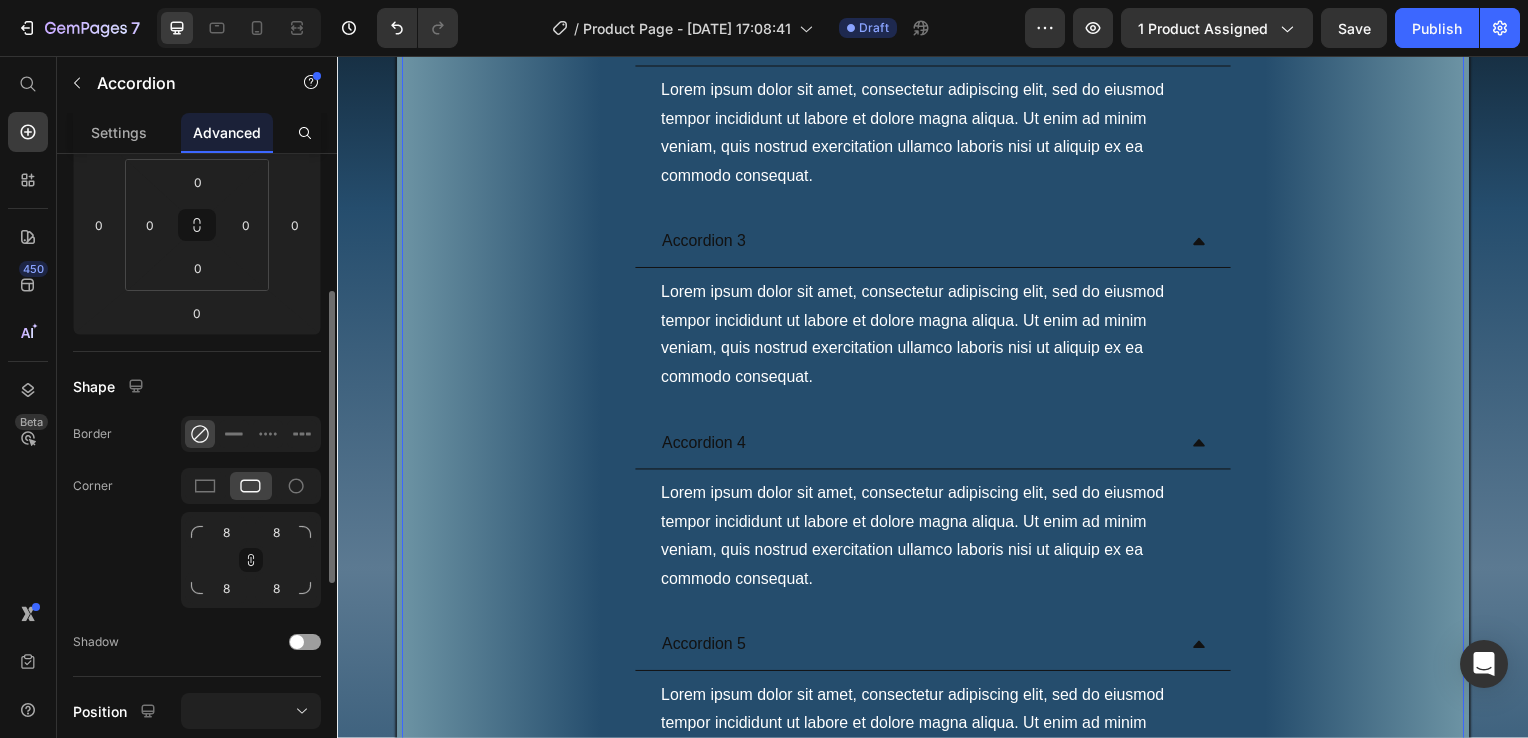 scroll, scrollTop: 400, scrollLeft: 0, axis: vertical 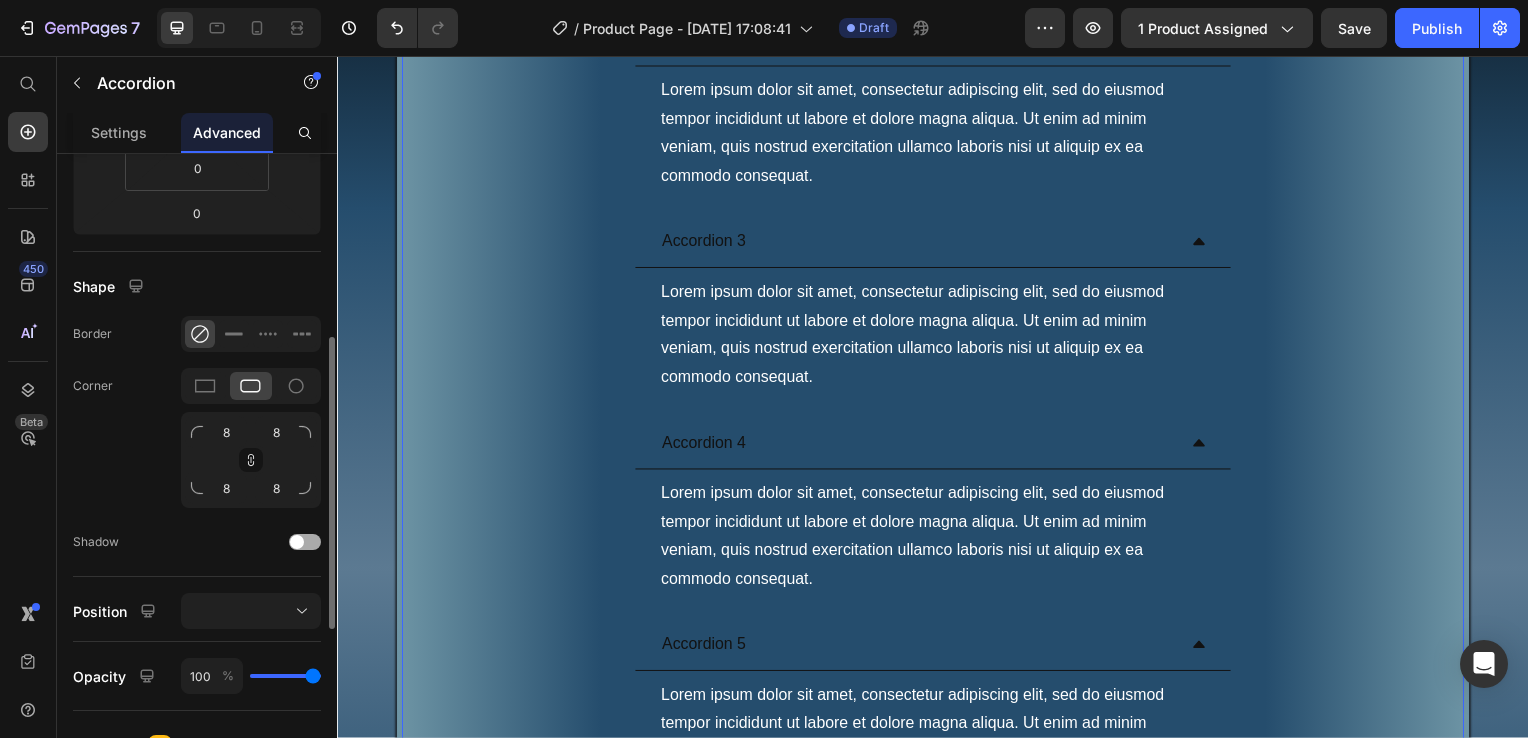 click at bounding box center (305, 542) 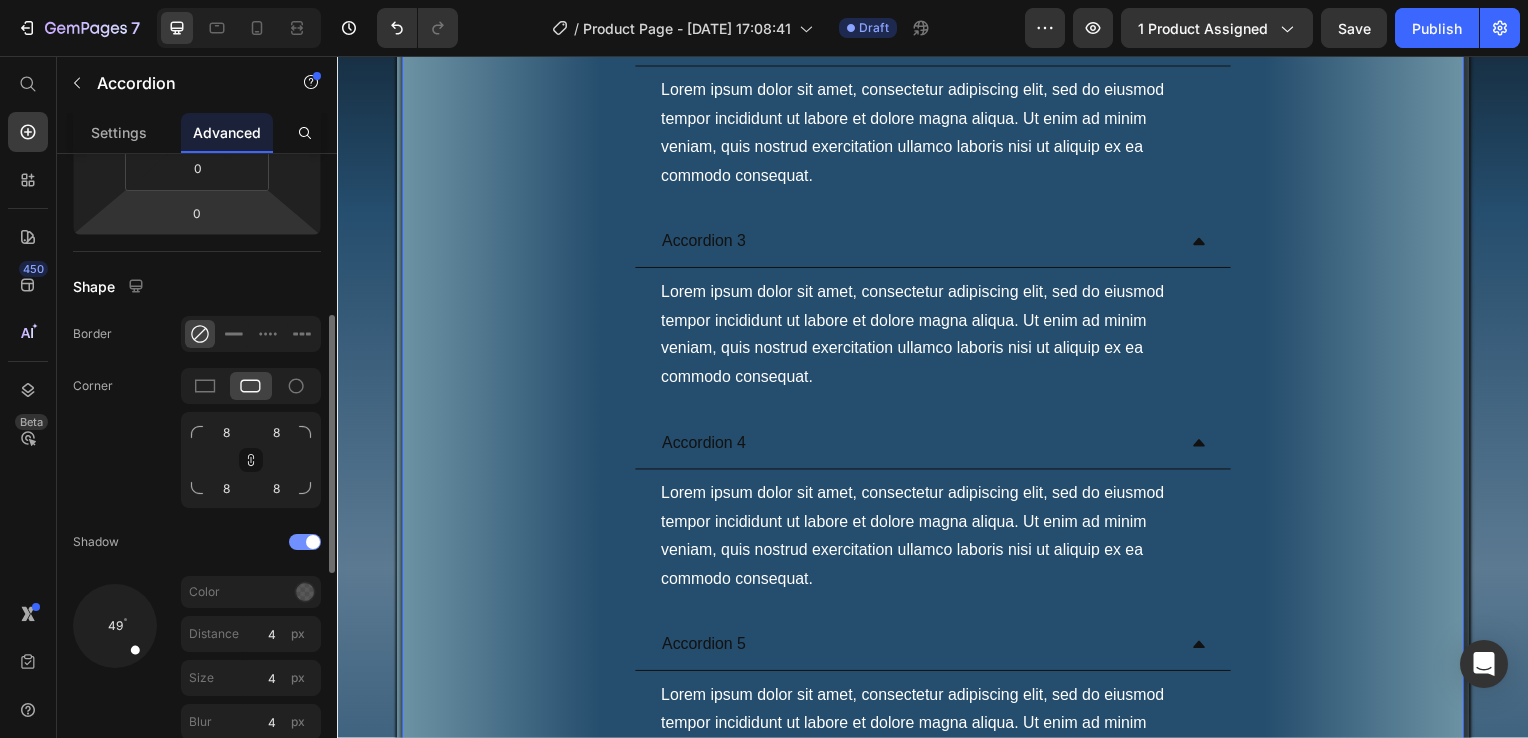 click at bounding box center (305, 542) 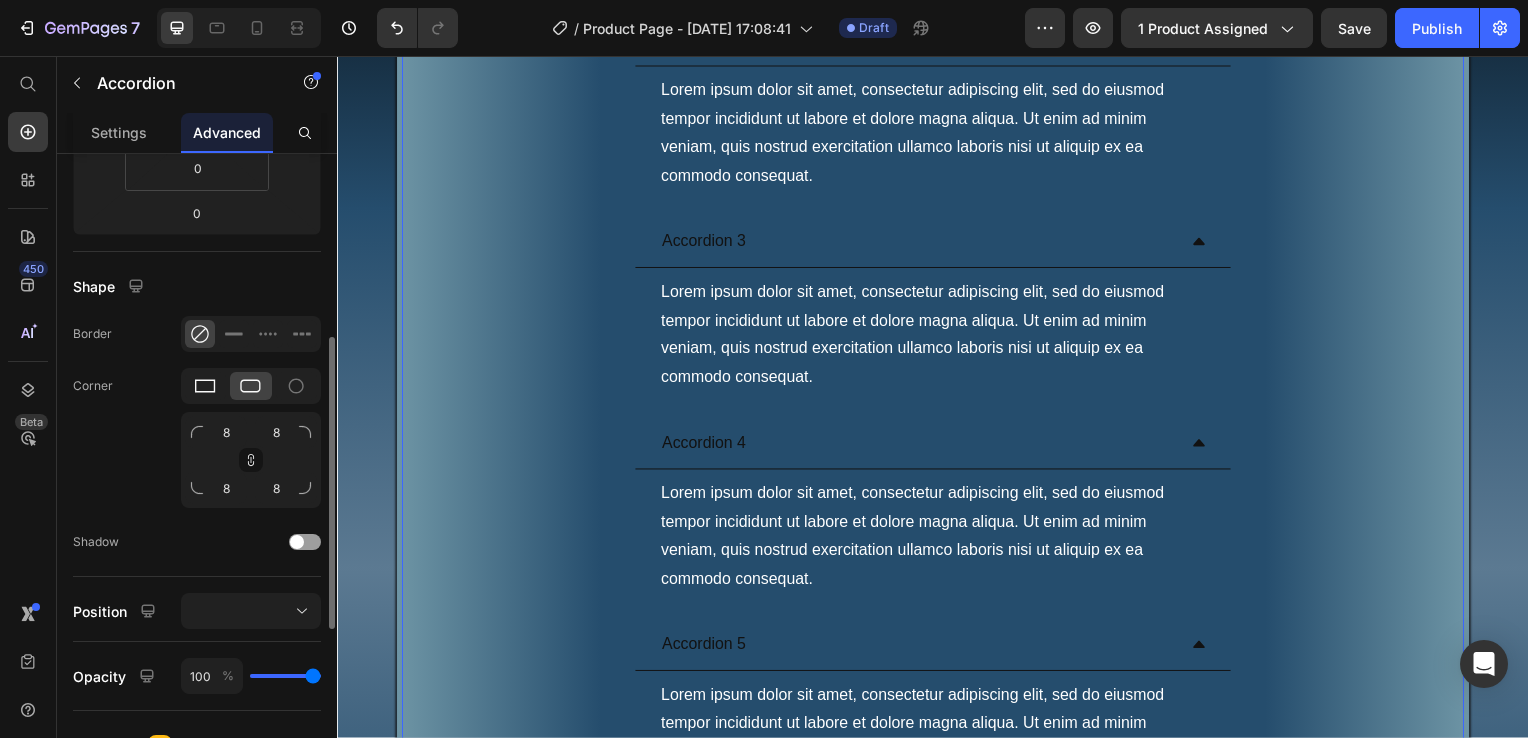 click 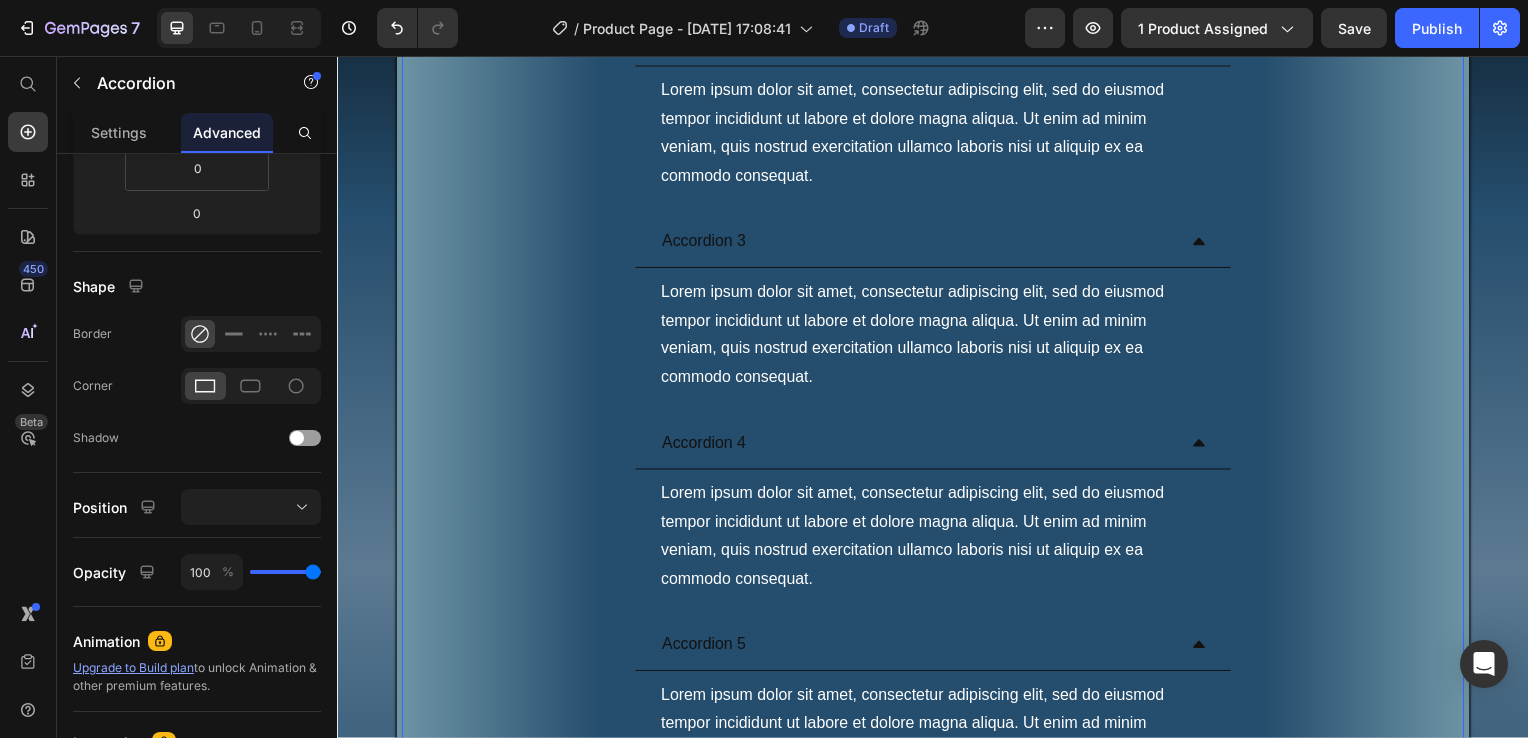 click on "Arriverà qualcosa a casa?" at bounding box center [937, -133] 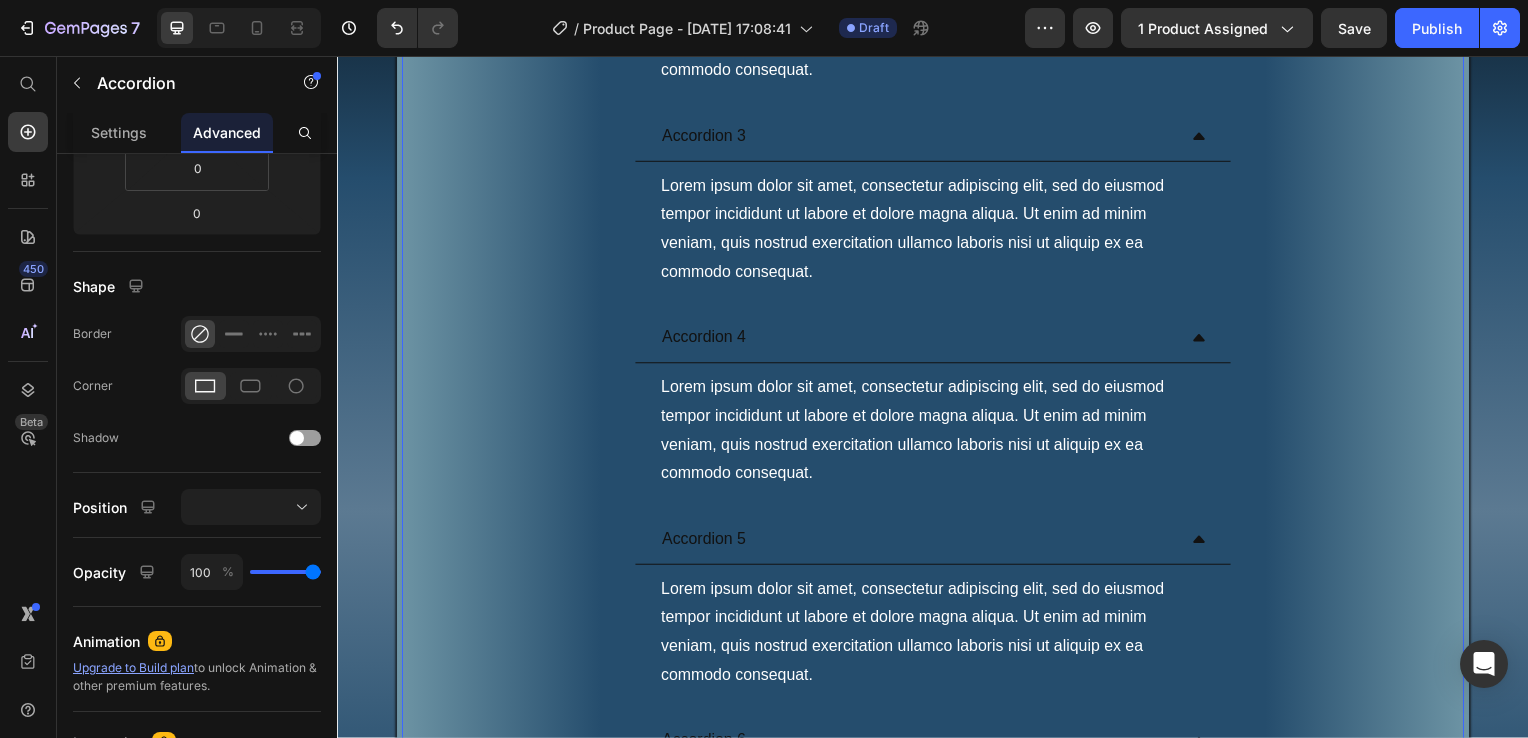 click on "Accordion 2 Lorem ipsum dolor sit amet, consectetur adipiscing elit, sed do eiusmod tempor incididunt ut labore et dolore magna aliqua. Ut enim ad minim veniam, quis nostrud exercitation ullamco laboris nisi ut aliquip ex ea commodo consequat. Text Block Row" at bounding box center (937, 2) 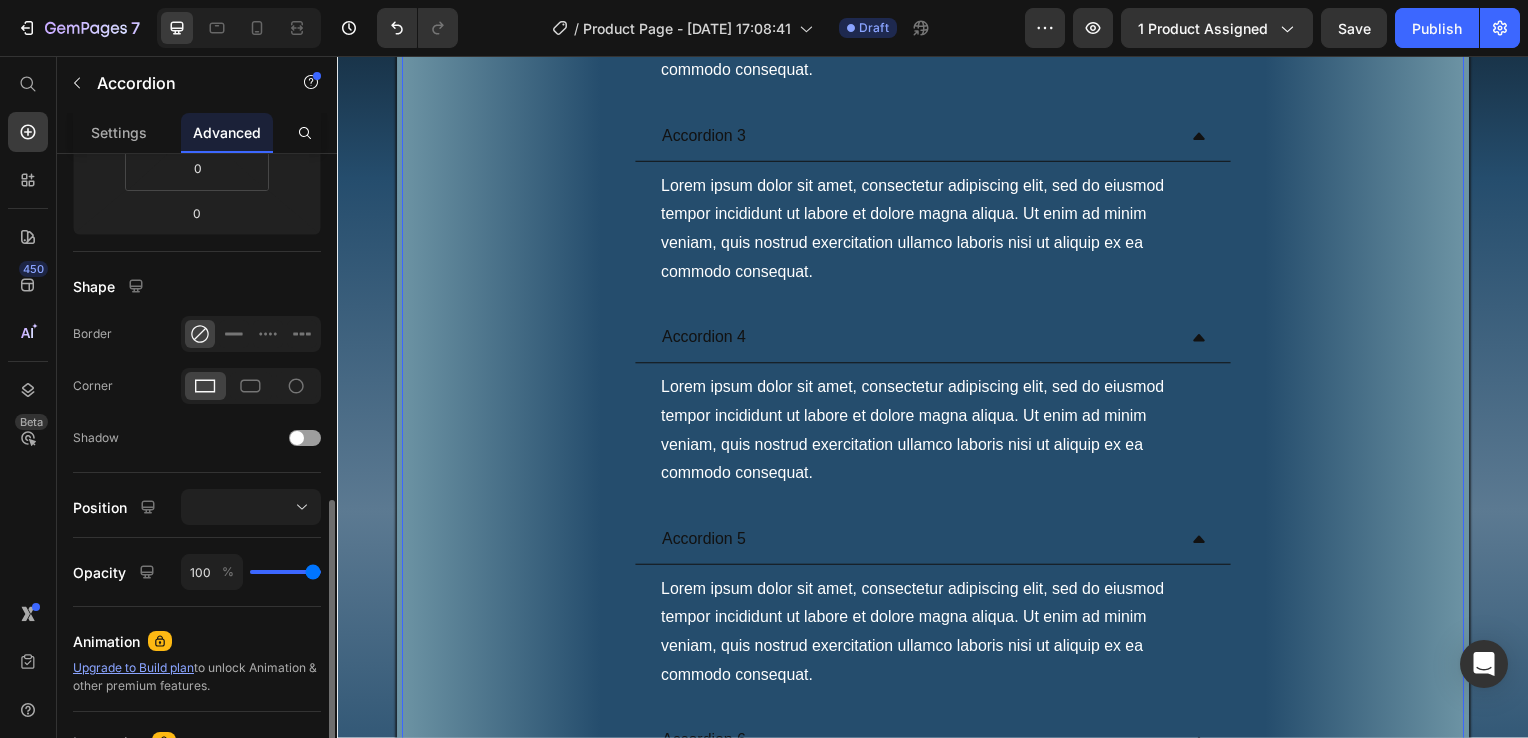 scroll, scrollTop: 500, scrollLeft: 0, axis: vertical 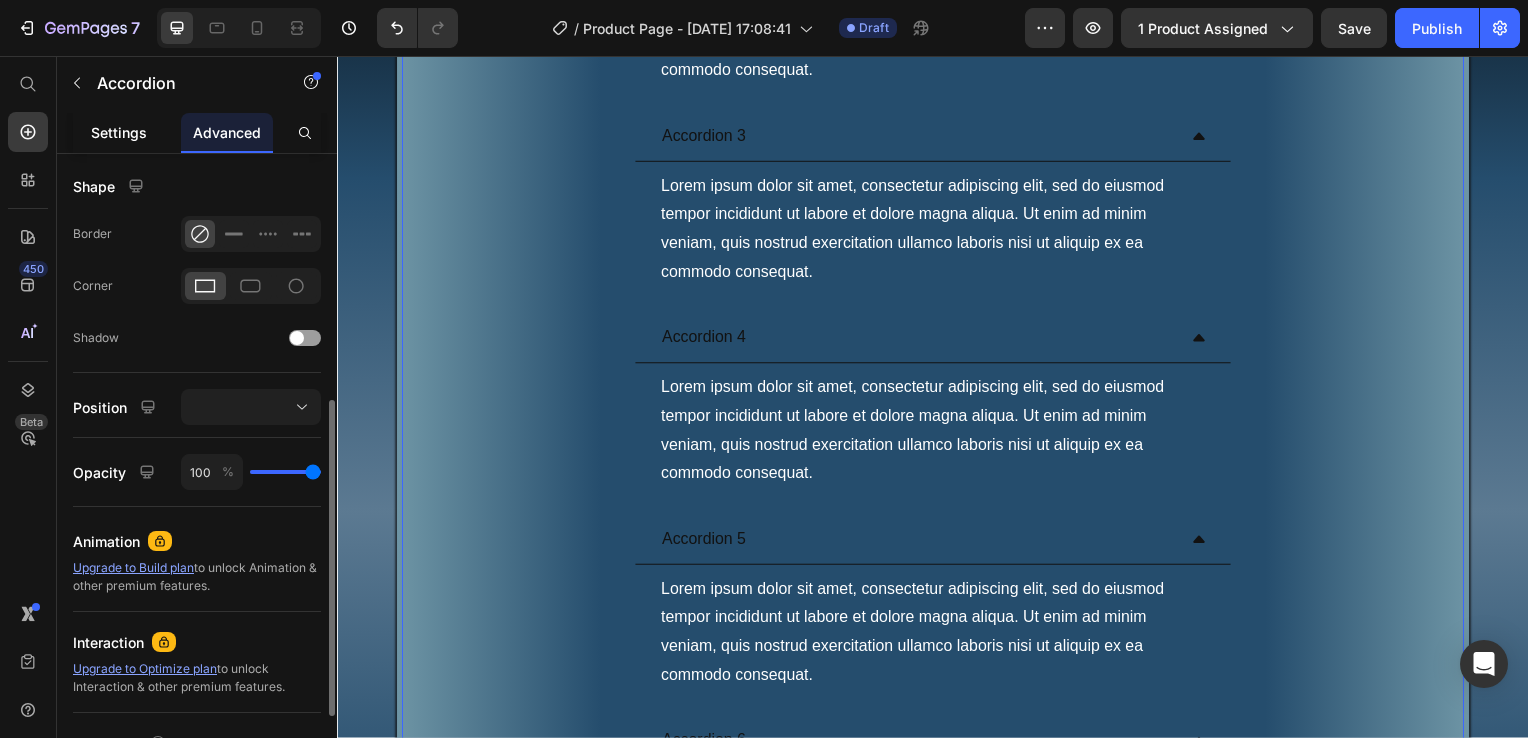 click on "Settings" at bounding box center (119, 132) 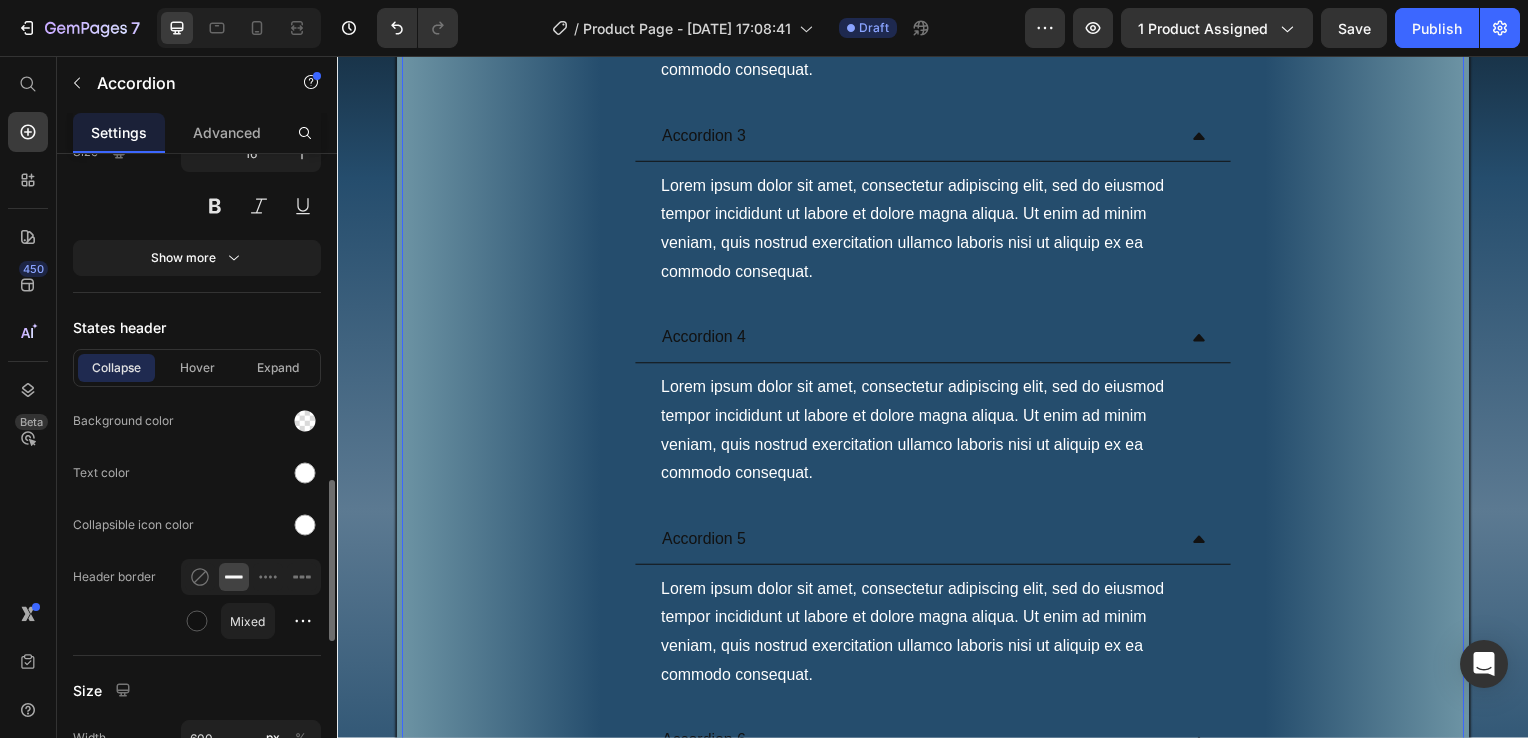 scroll, scrollTop: 1400, scrollLeft: 0, axis: vertical 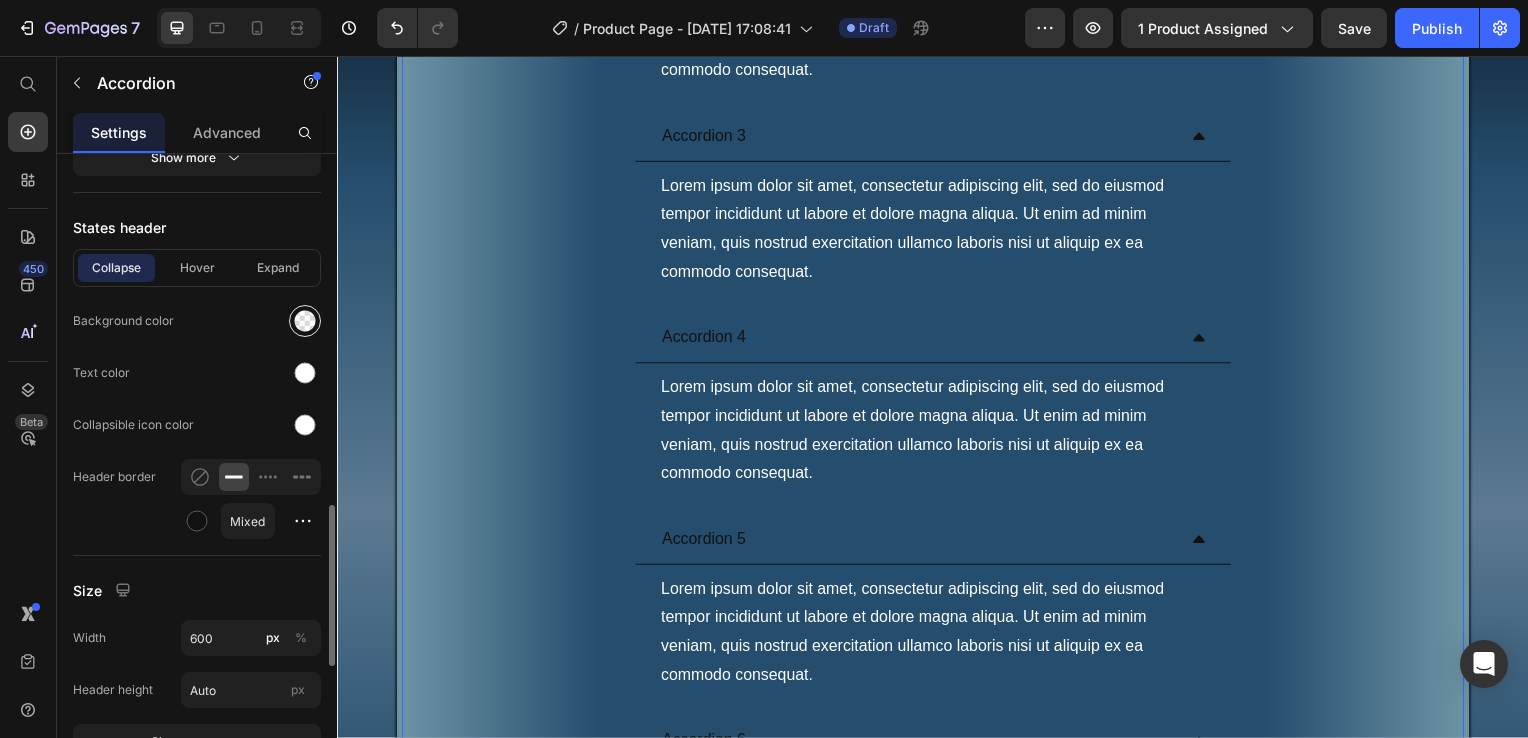 click at bounding box center [305, 321] 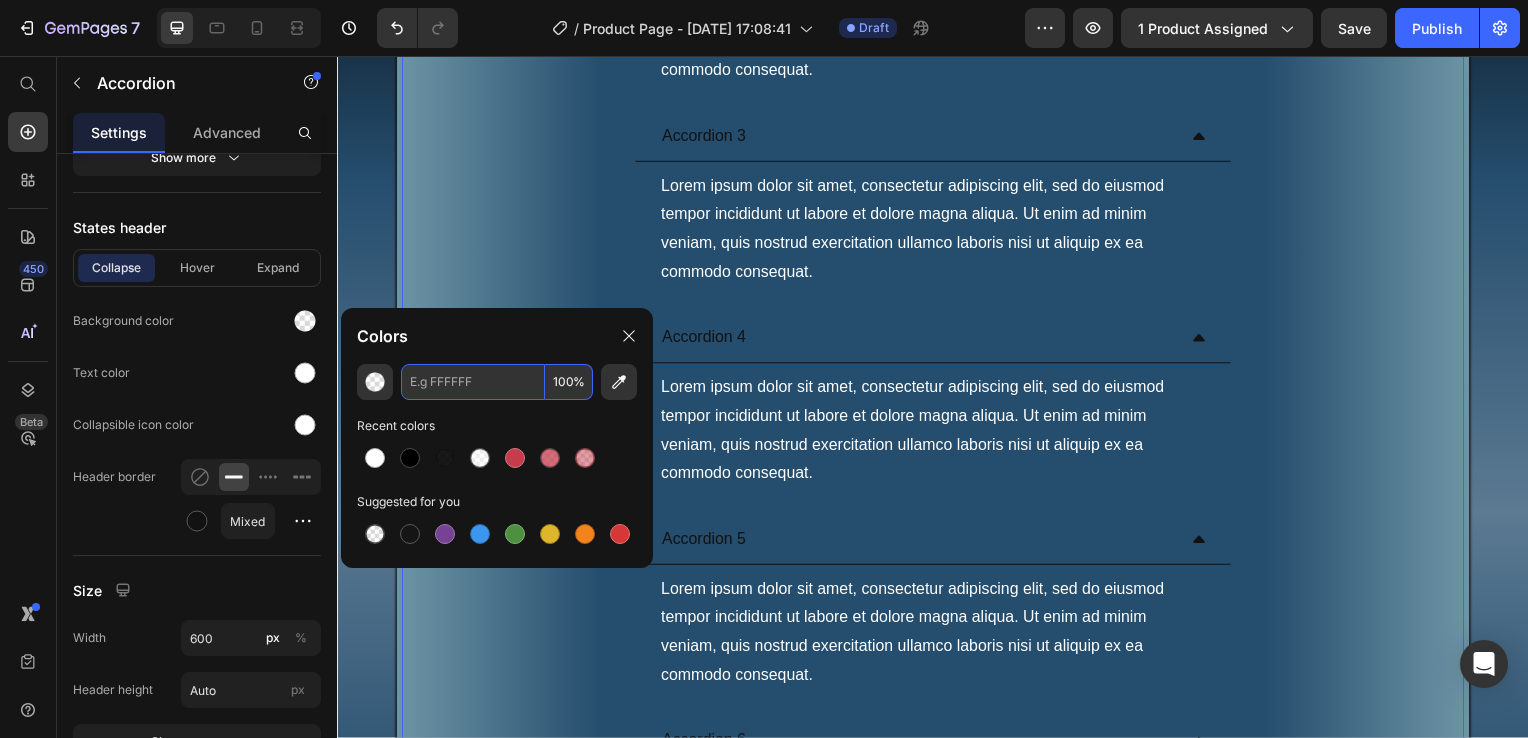 click at bounding box center (473, 382) 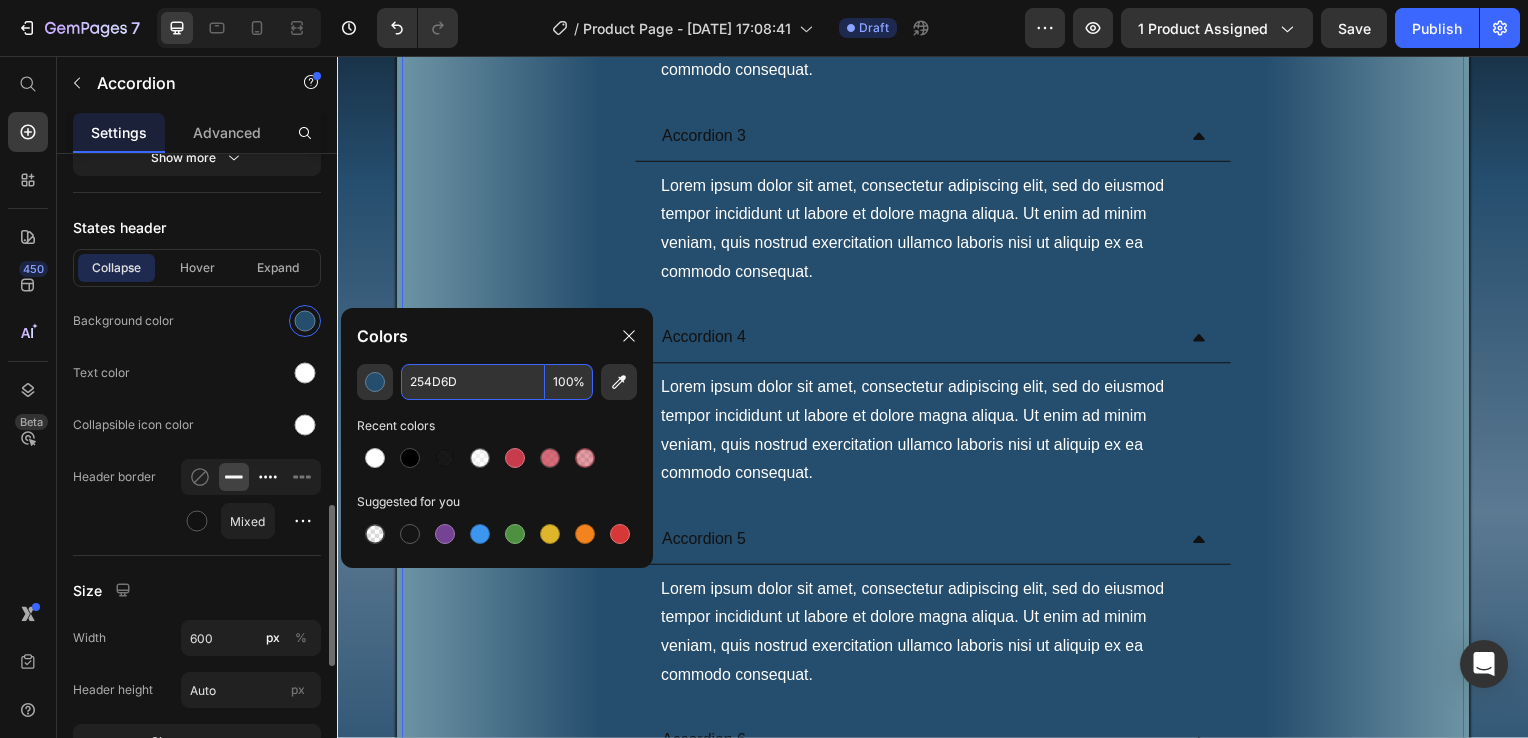 type on "254D6D" 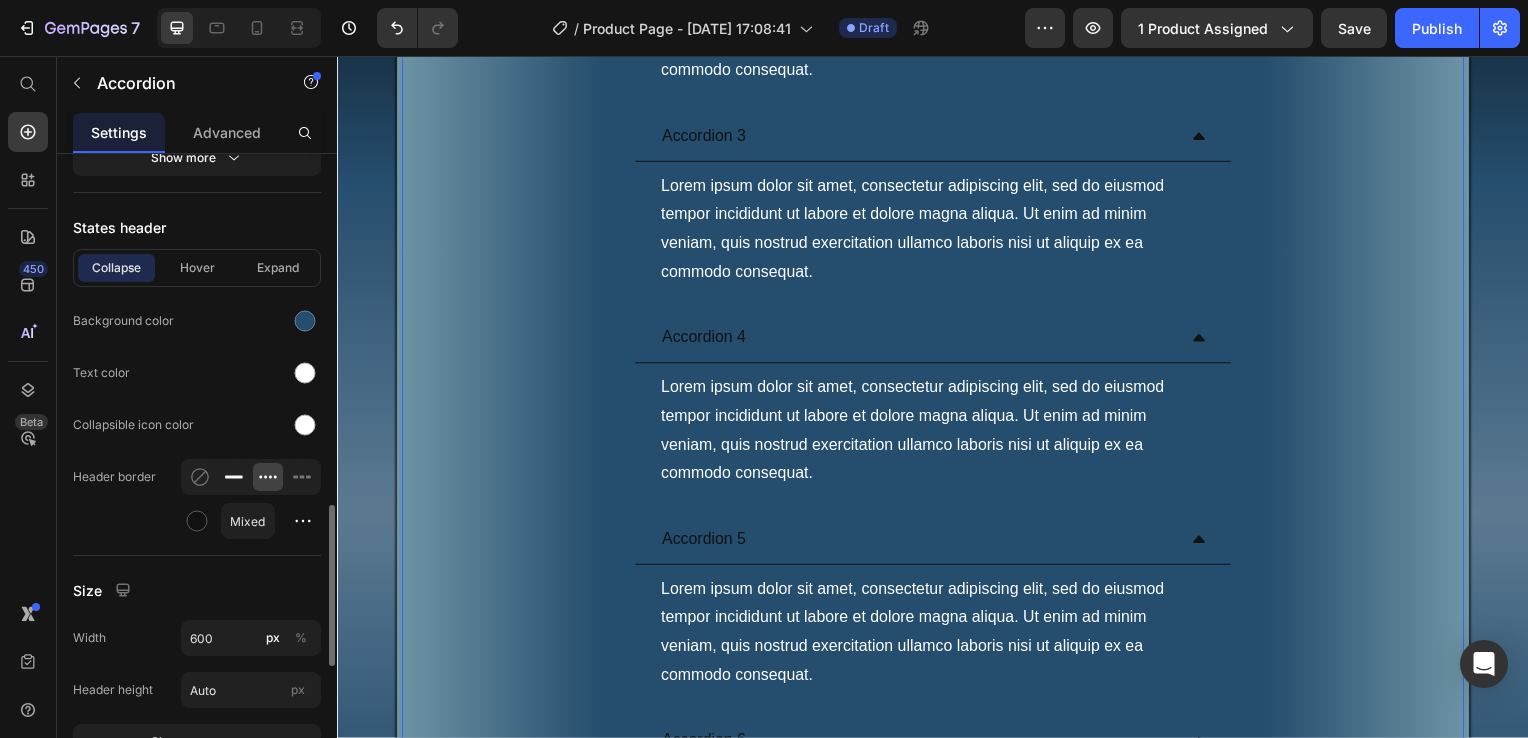 click 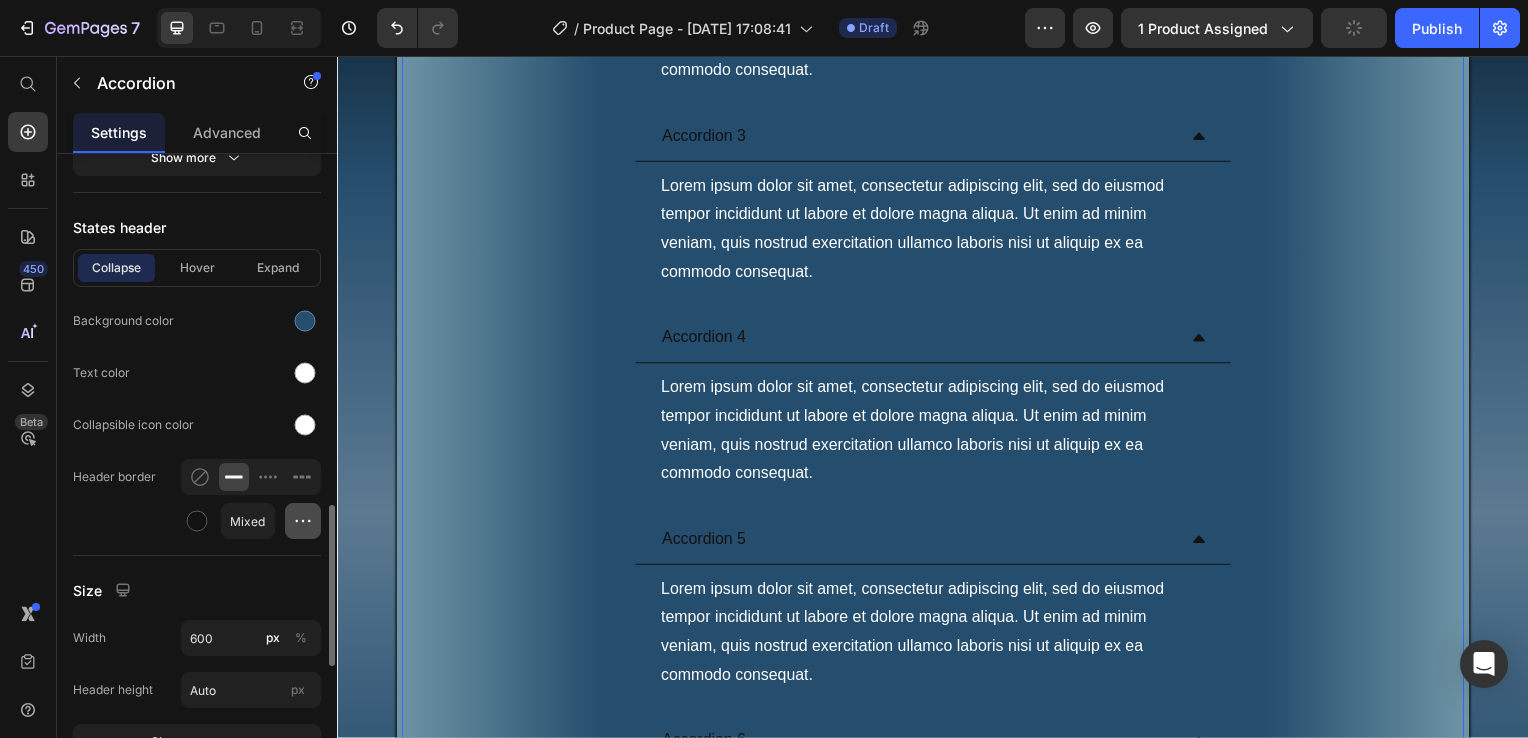 click 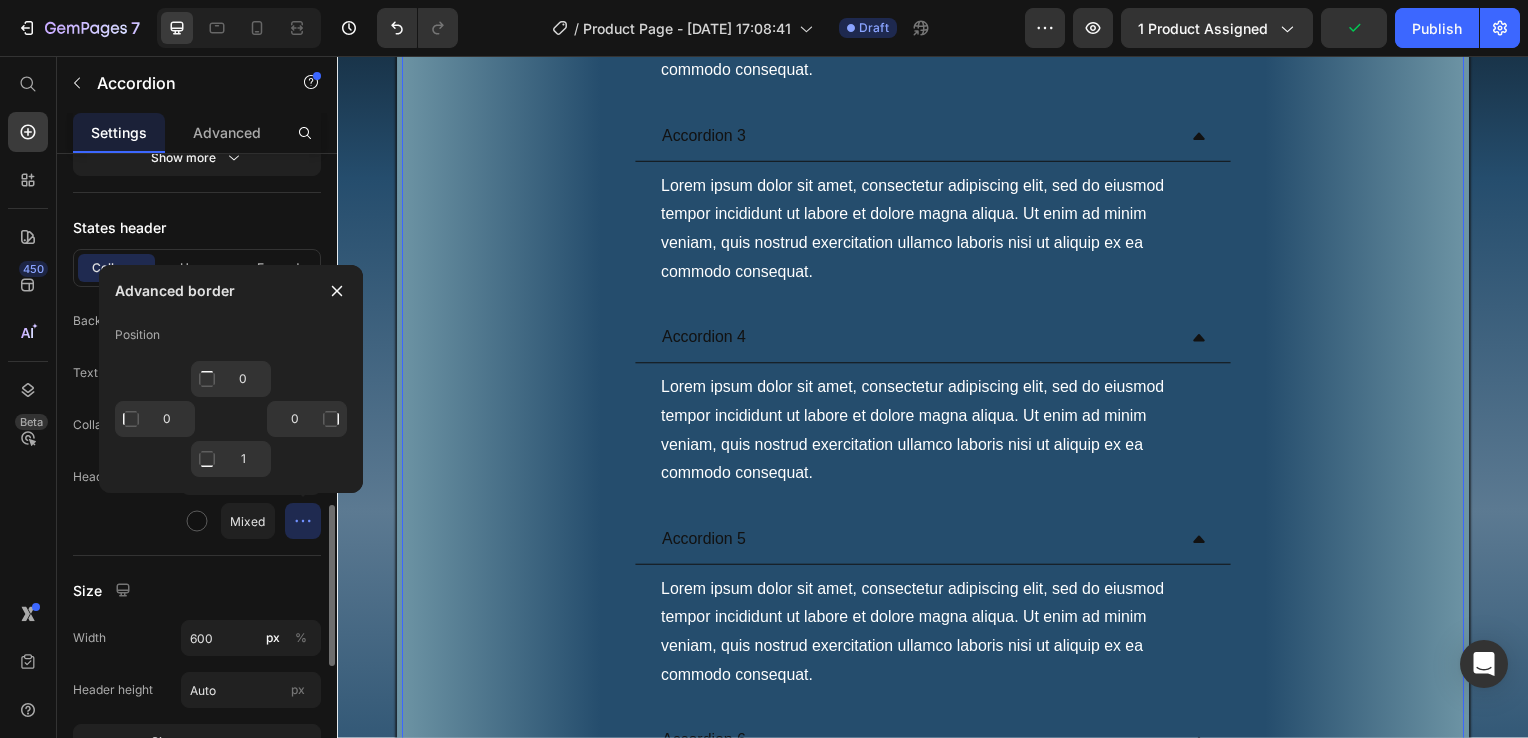 click 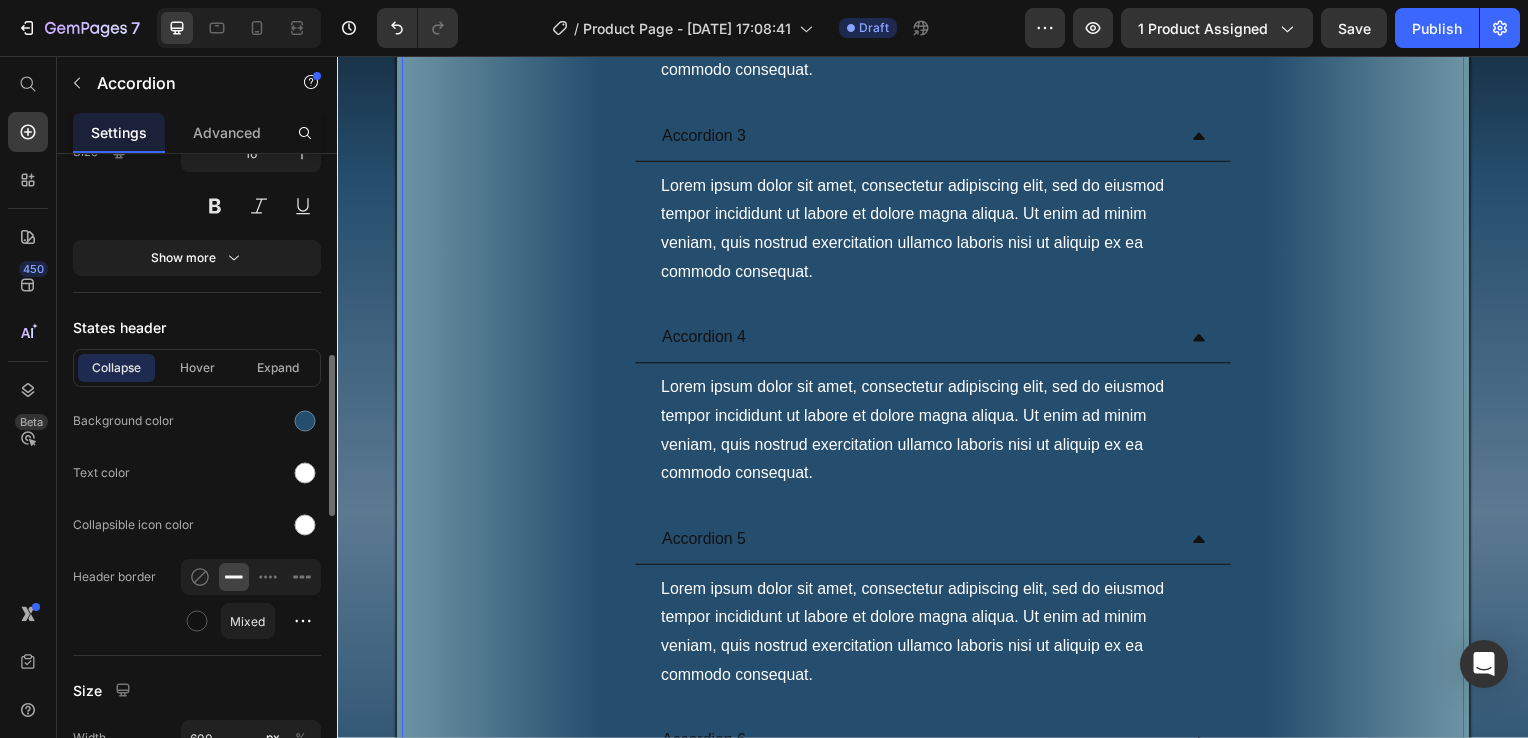 scroll, scrollTop: 1200, scrollLeft: 0, axis: vertical 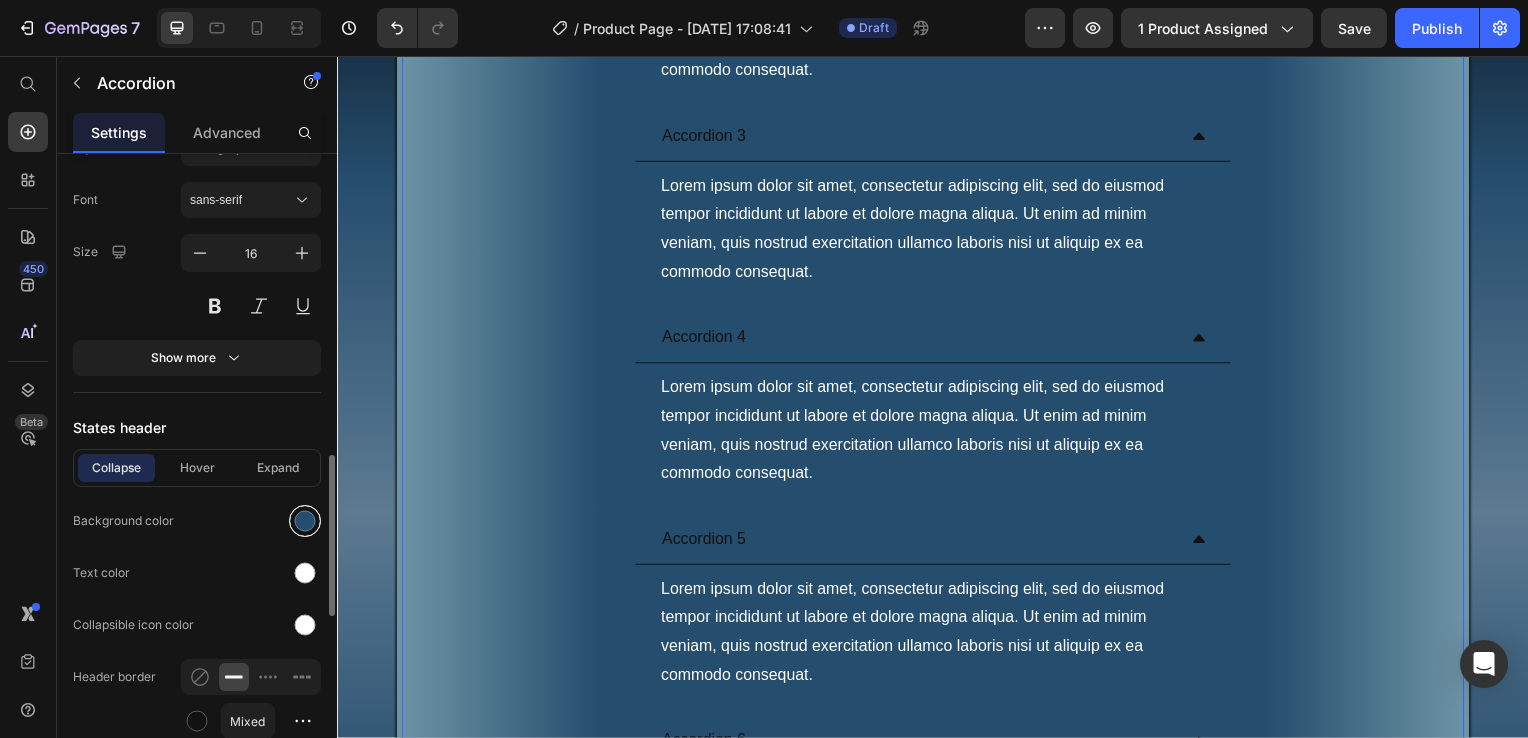 click at bounding box center (305, 521) 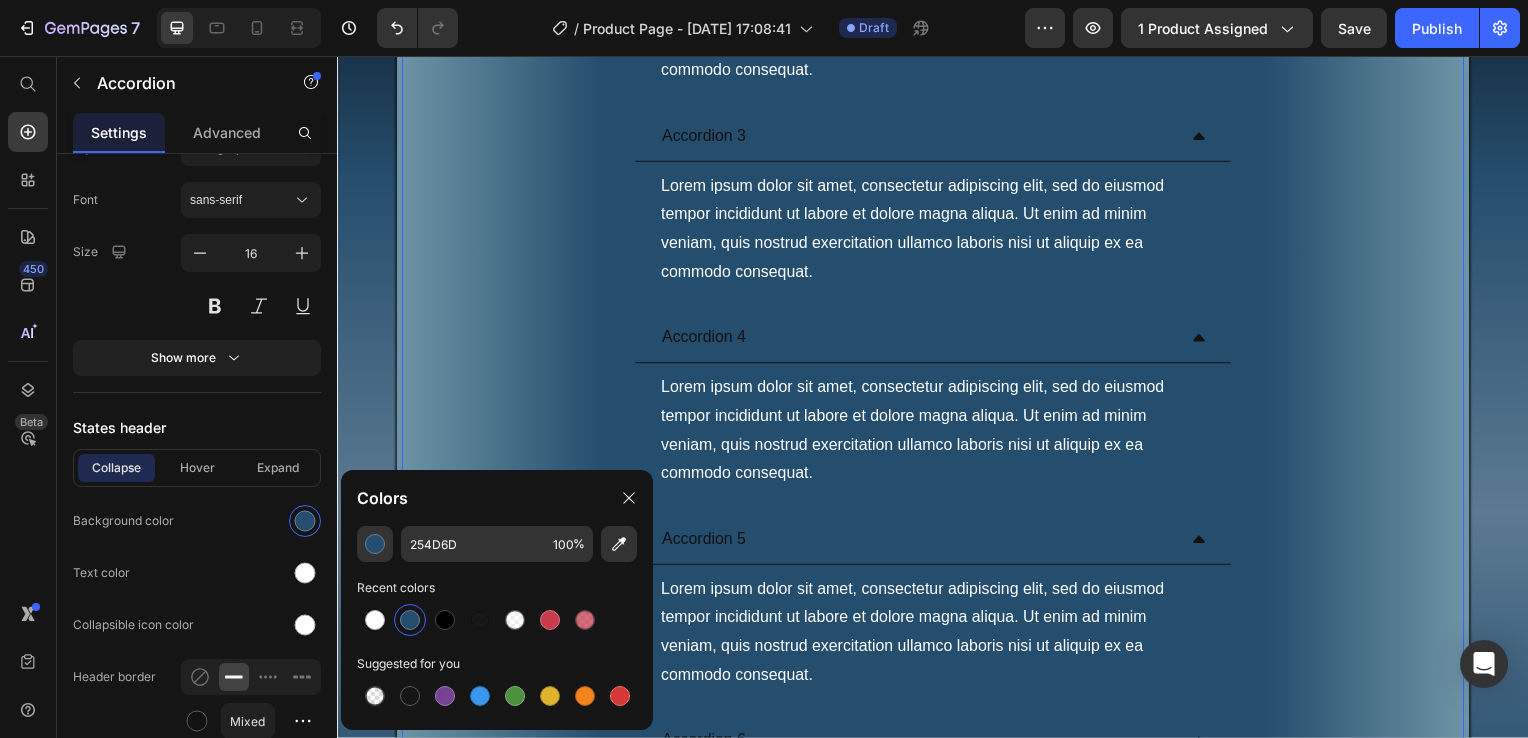 click 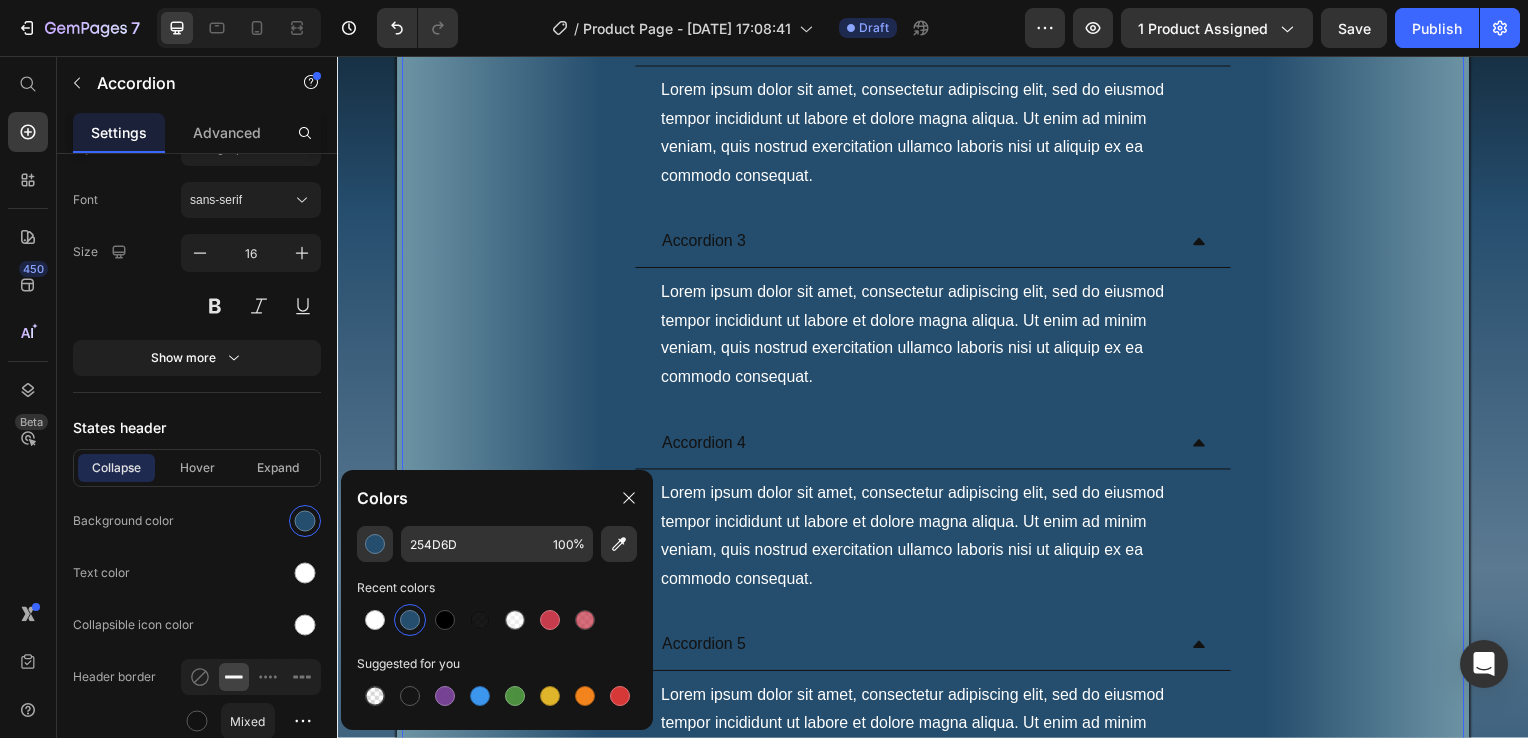 click 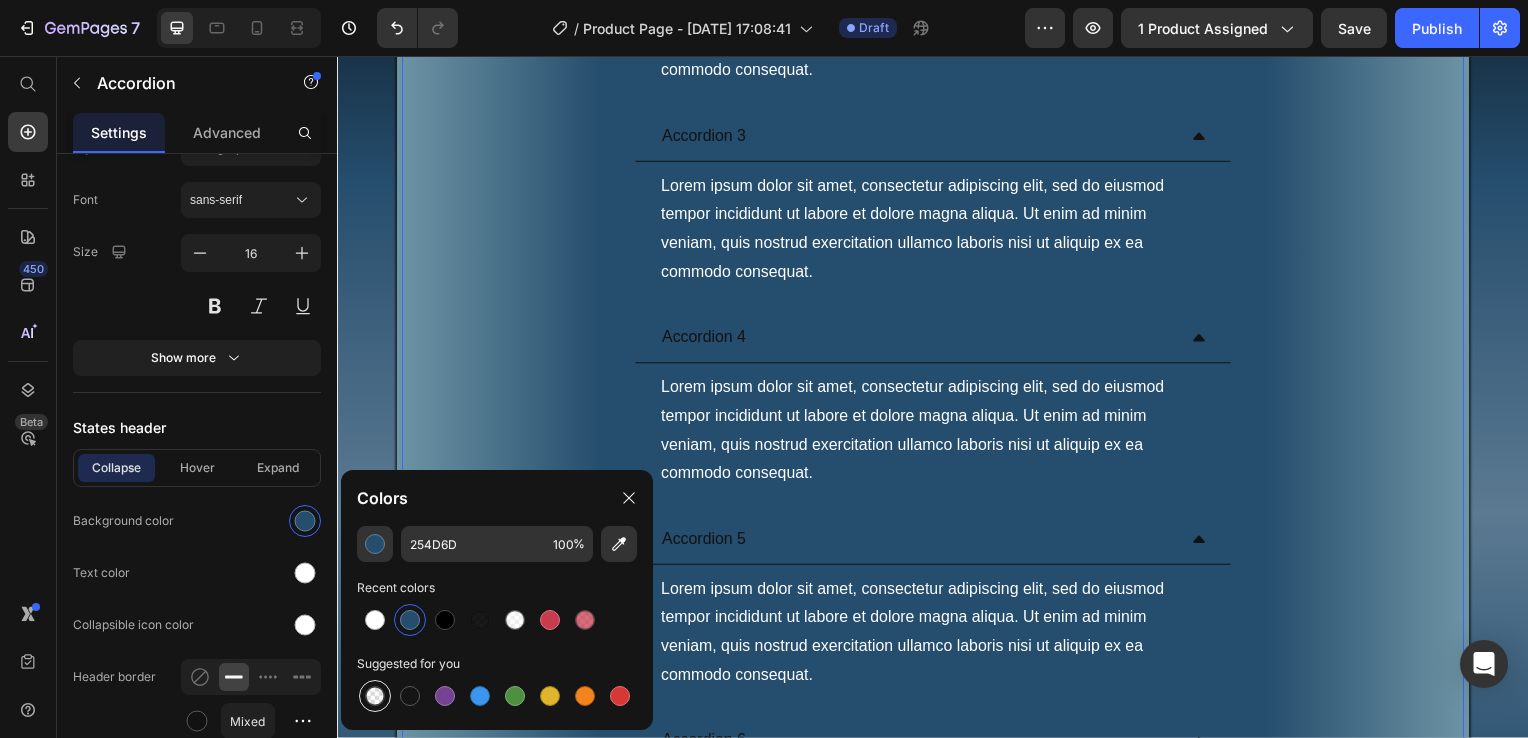 click at bounding box center [375, 696] 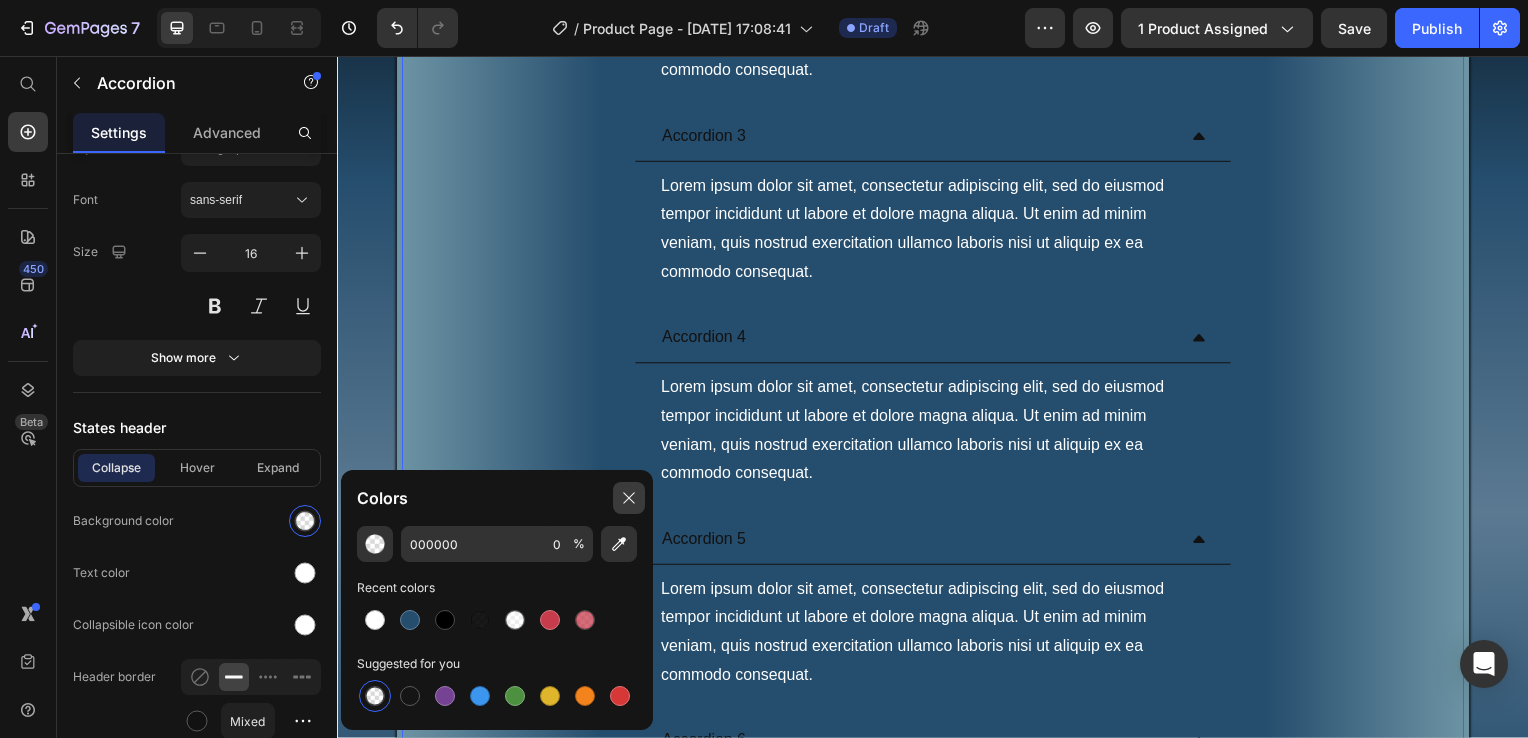 click at bounding box center [629, 498] 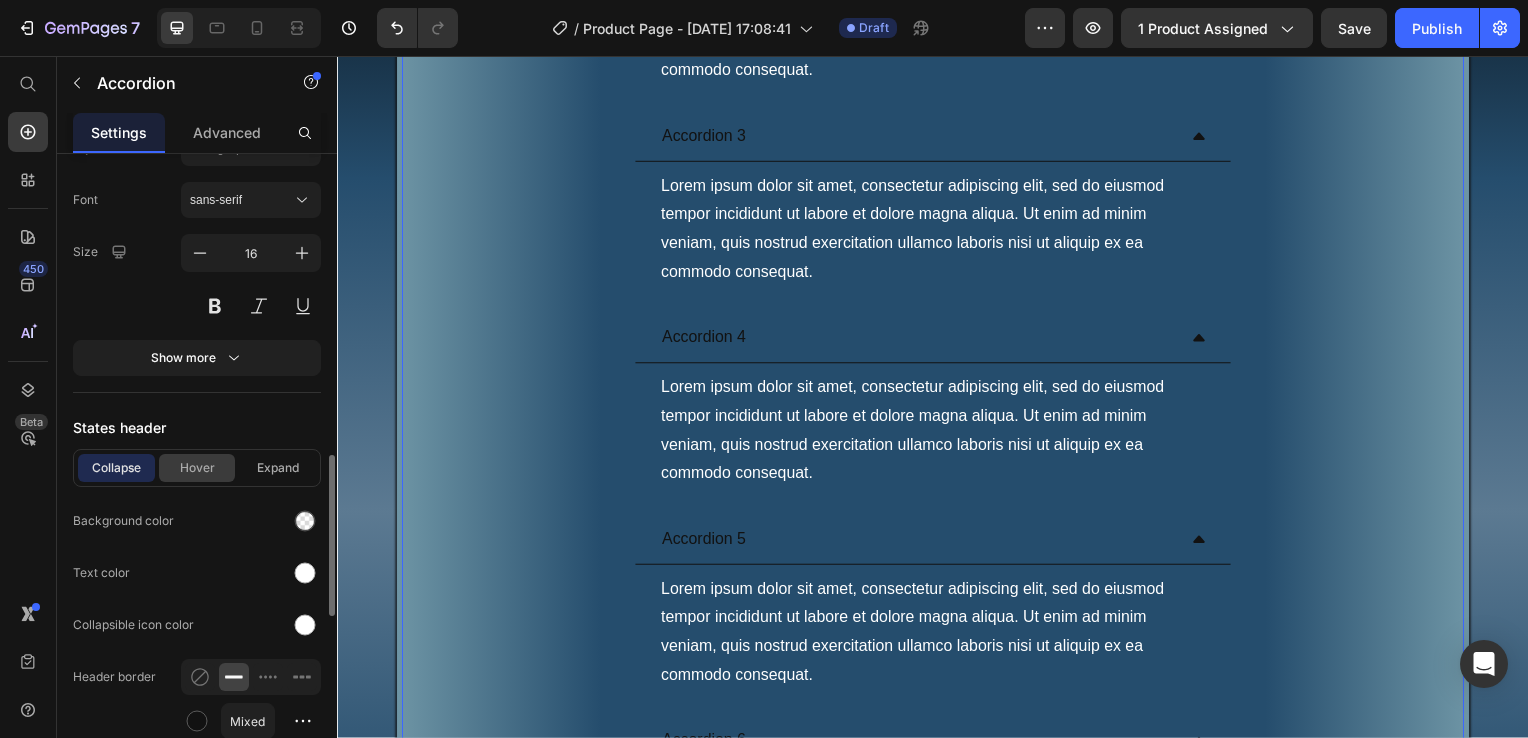 click on "Hover" at bounding box center (197, 468) 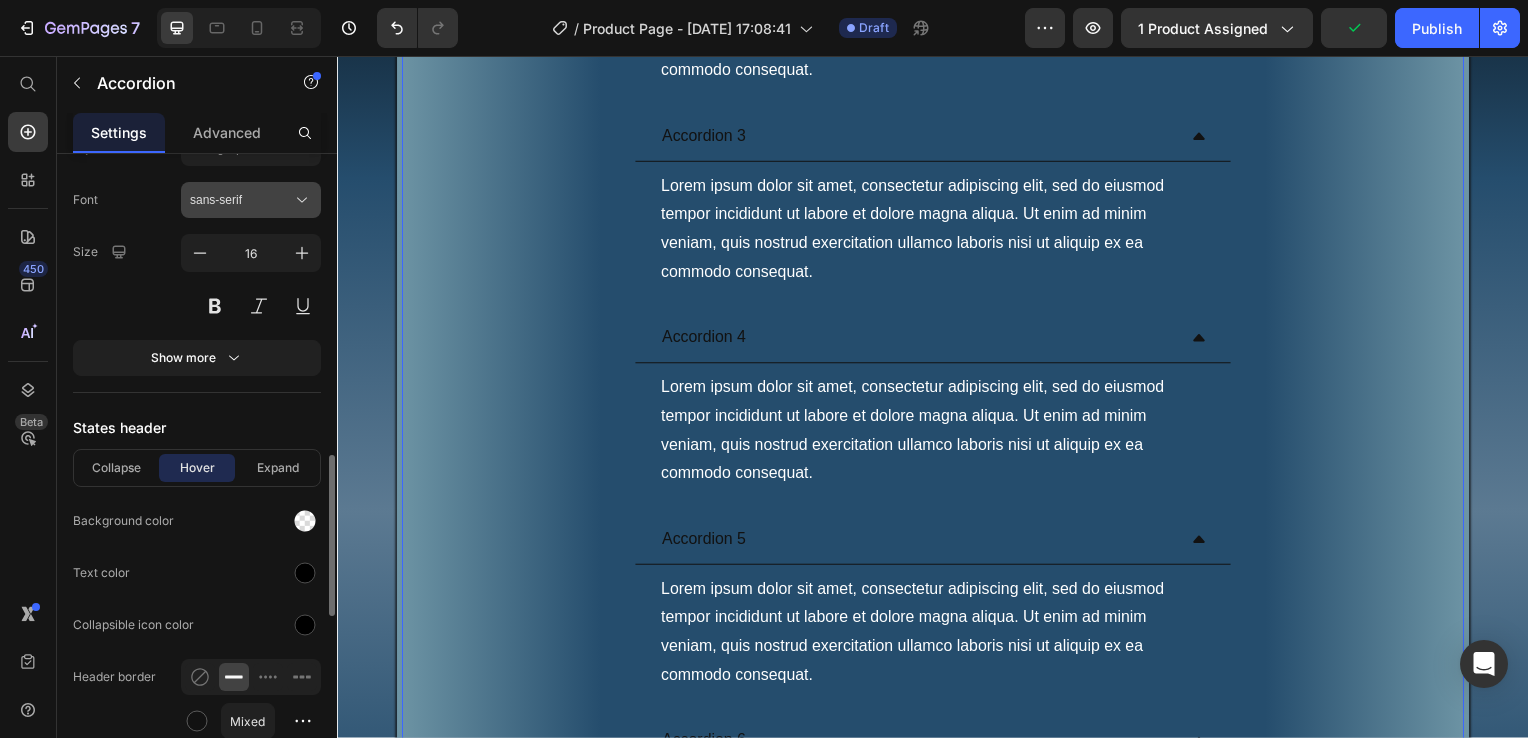 click on "sans-serif" at bounding box center [241, 200] 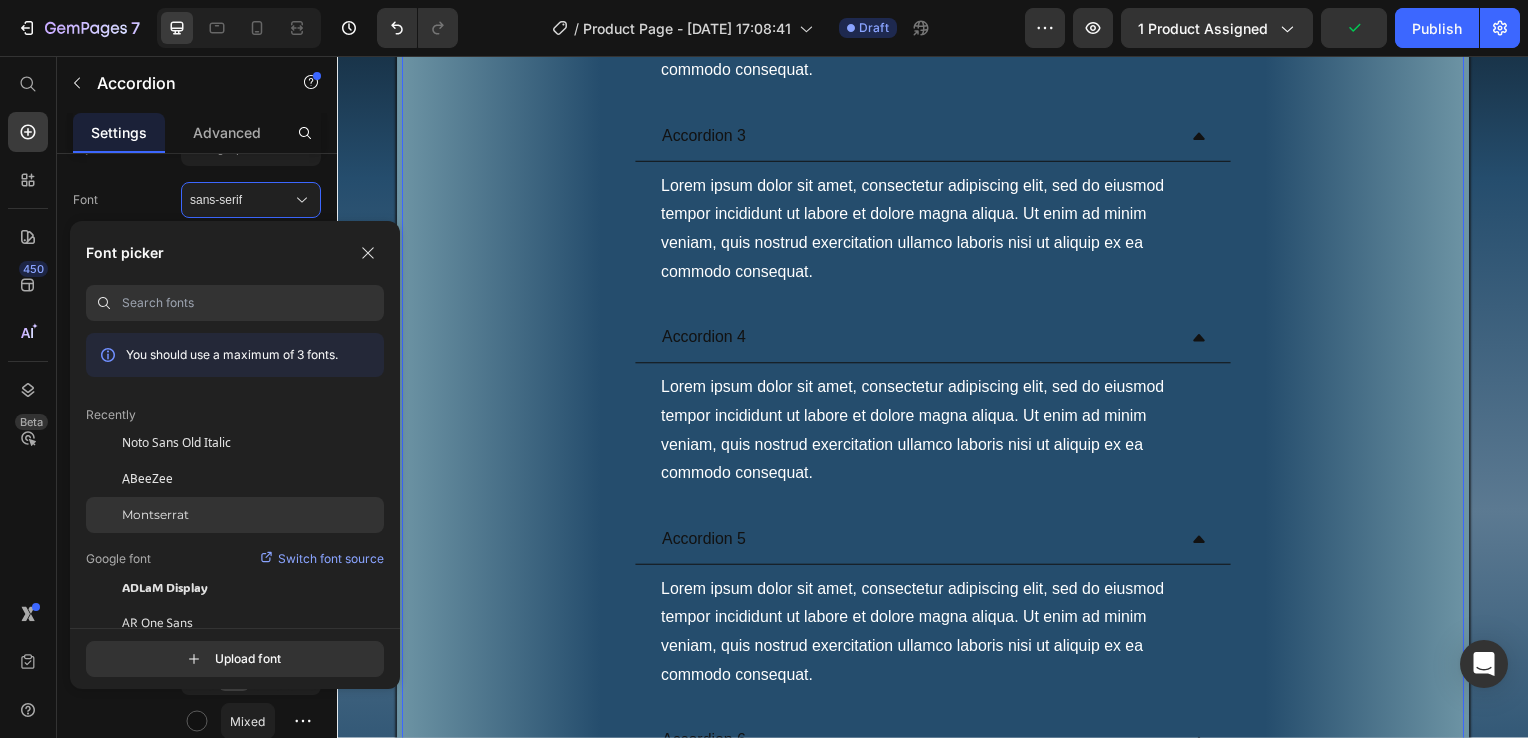click on "Montserrat" 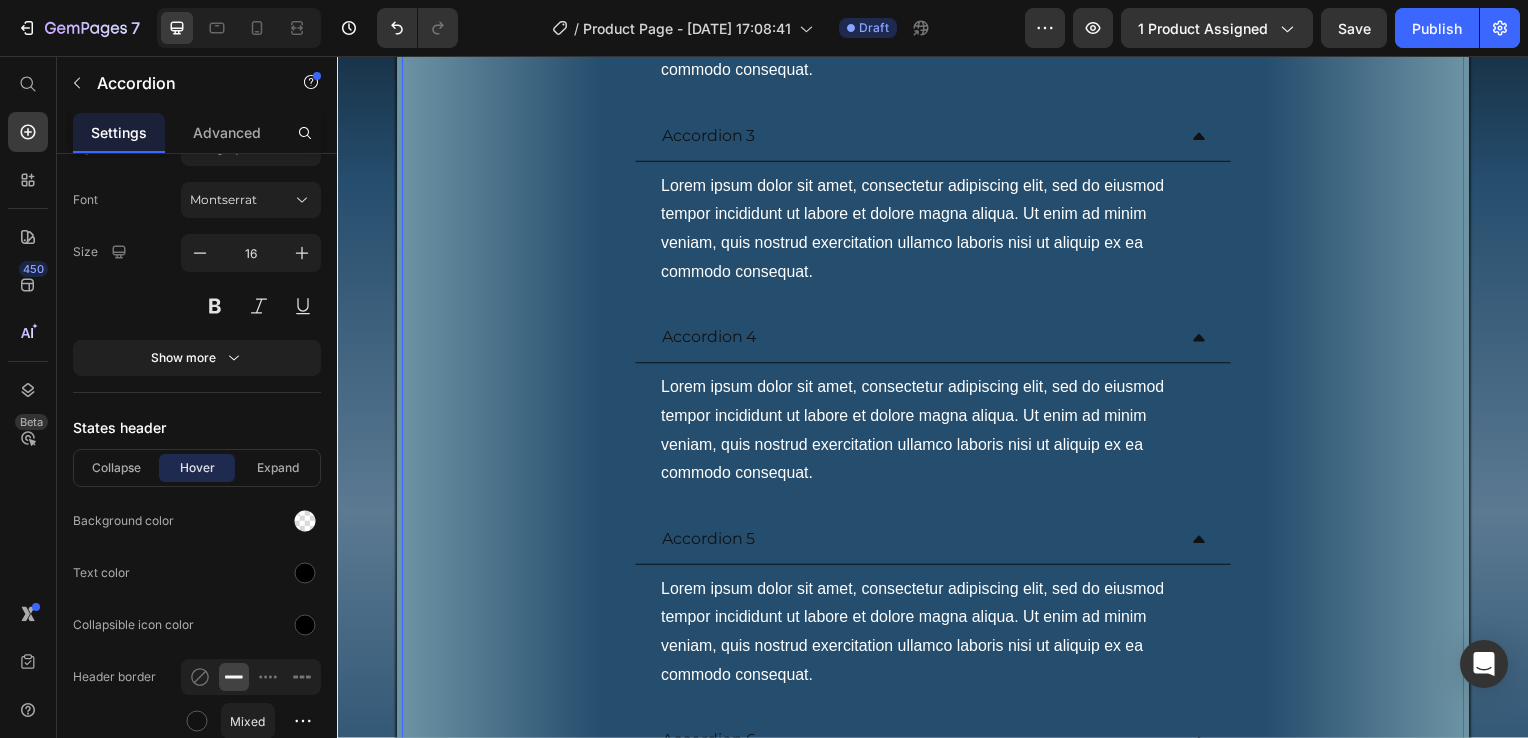 click on "Arriverà qualcosa a casa?" at bounding box center [937, -133] 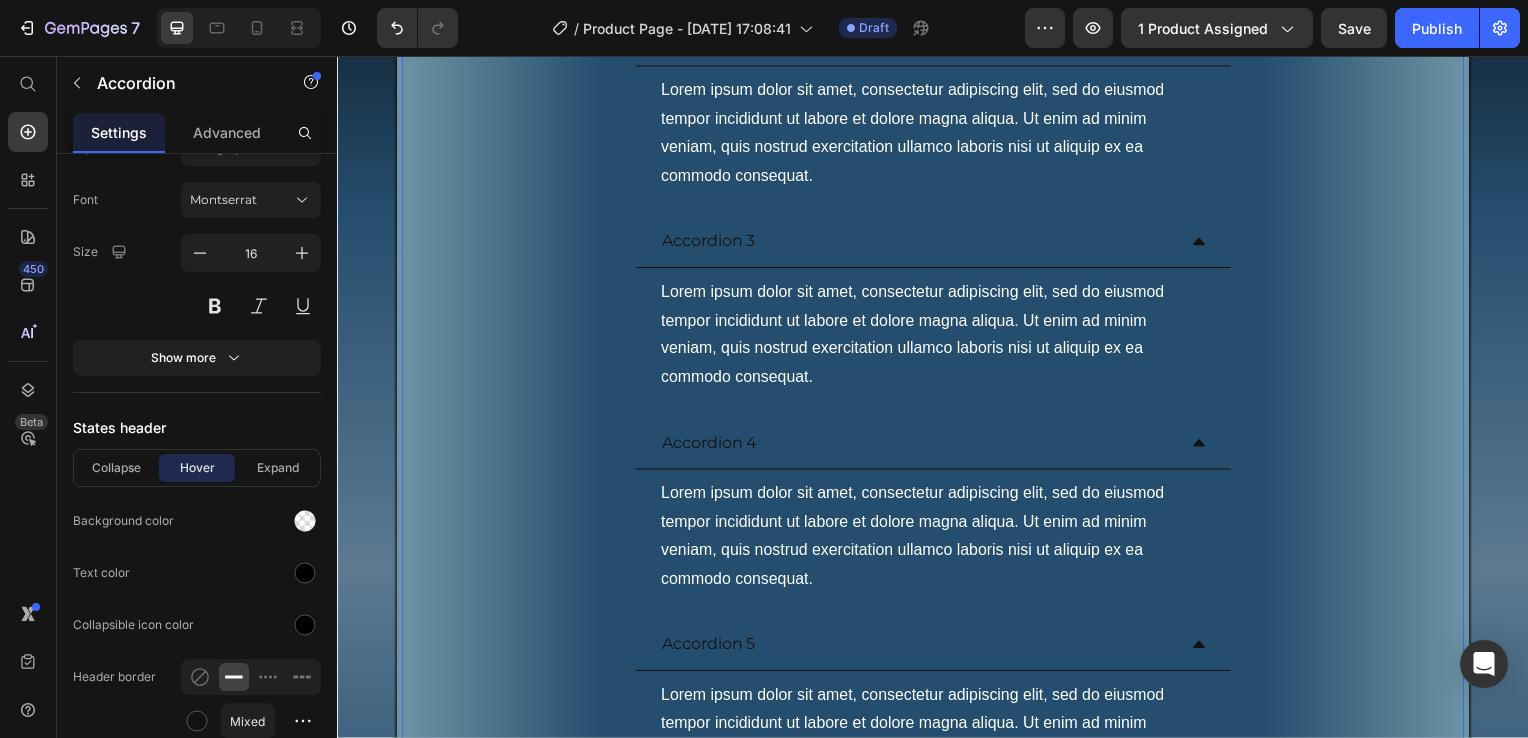 click on "No, non arriverà nulla a casa. L'ebook è un prodotto digitale: lo riceverai immediatamente dopo l'acquisto, in formato PDF, pronto da leggere su qualsiasi dispositivo." at bounding box center [937, -54] 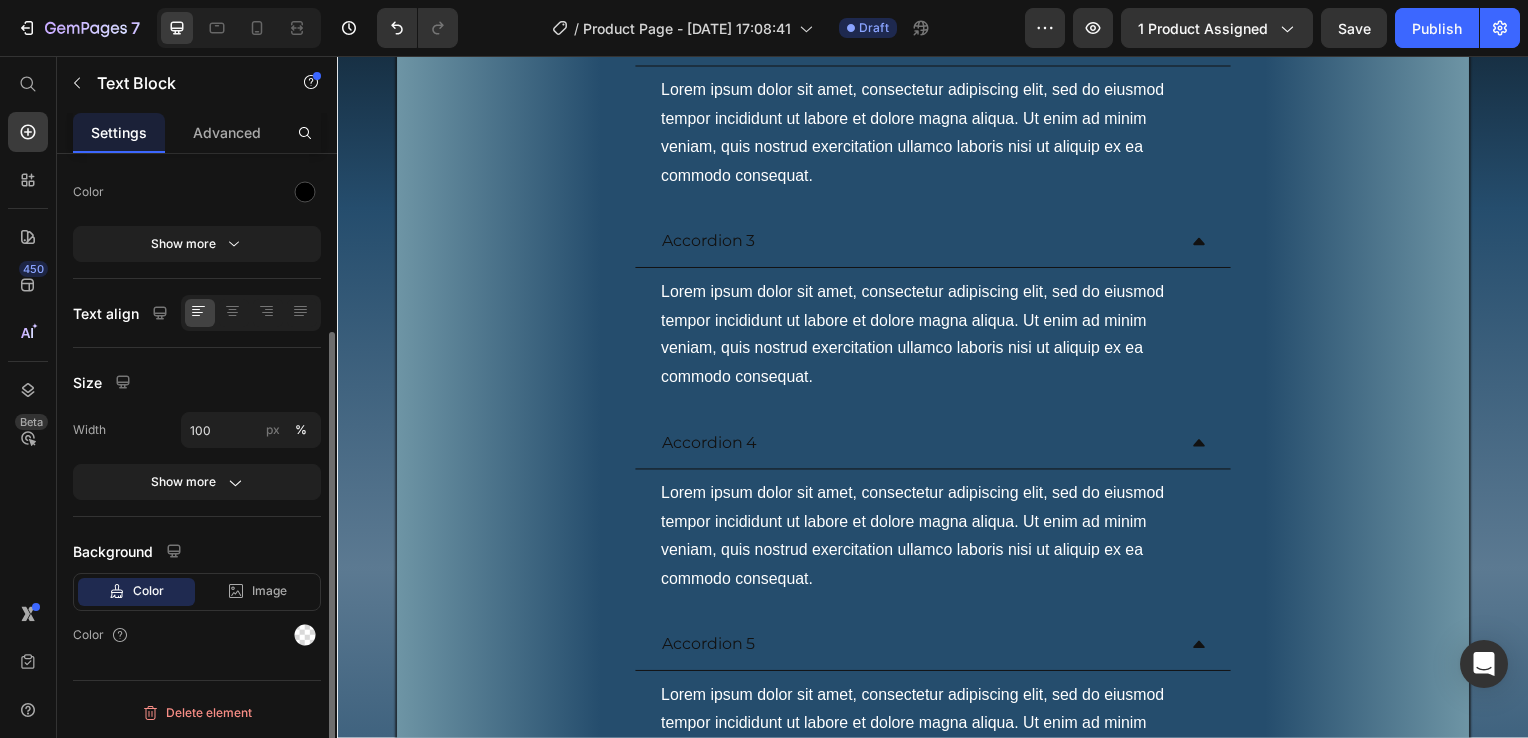 scroll, scrollTop: 0, scrollLeft: 0, axis: both 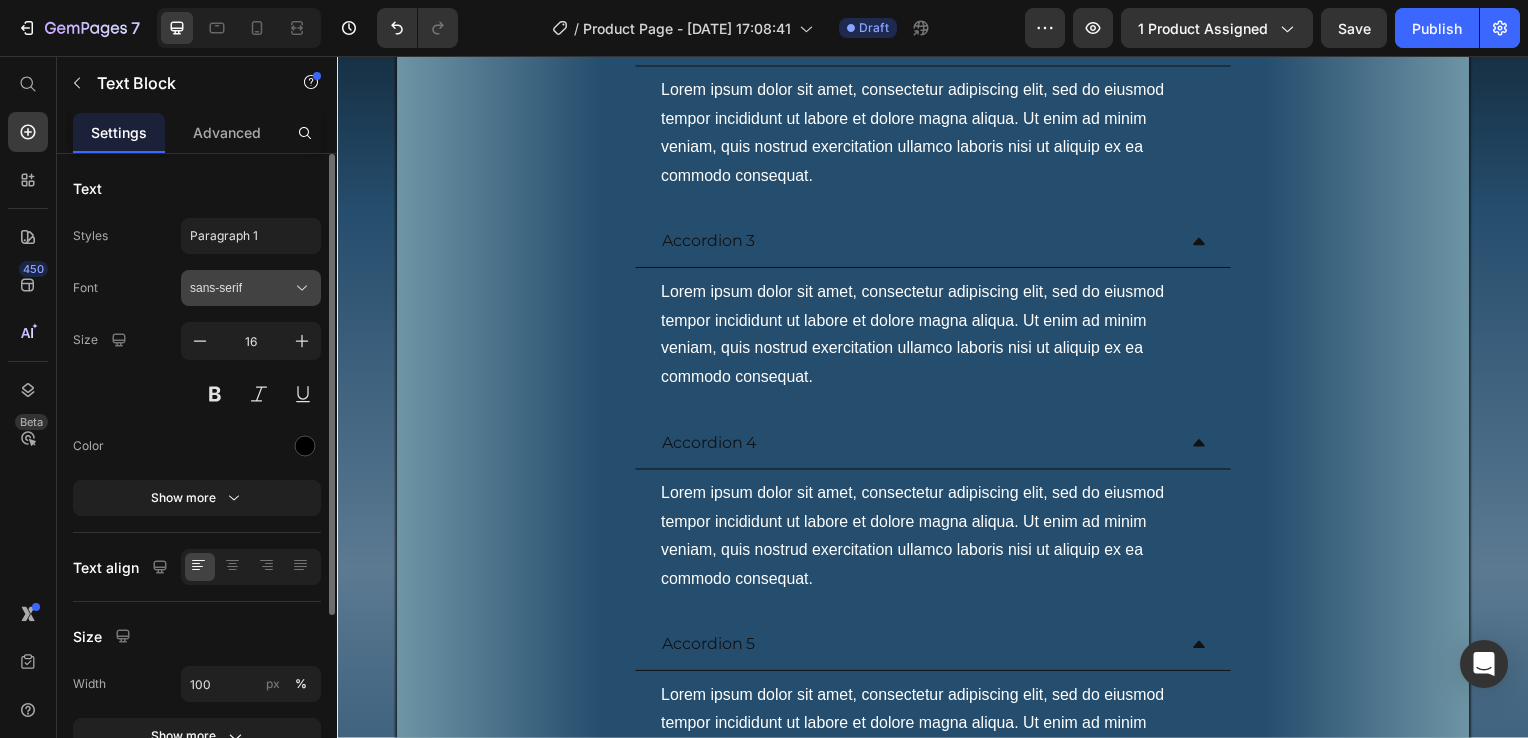 click on "sans-serif" at bounding box center (241, 288) 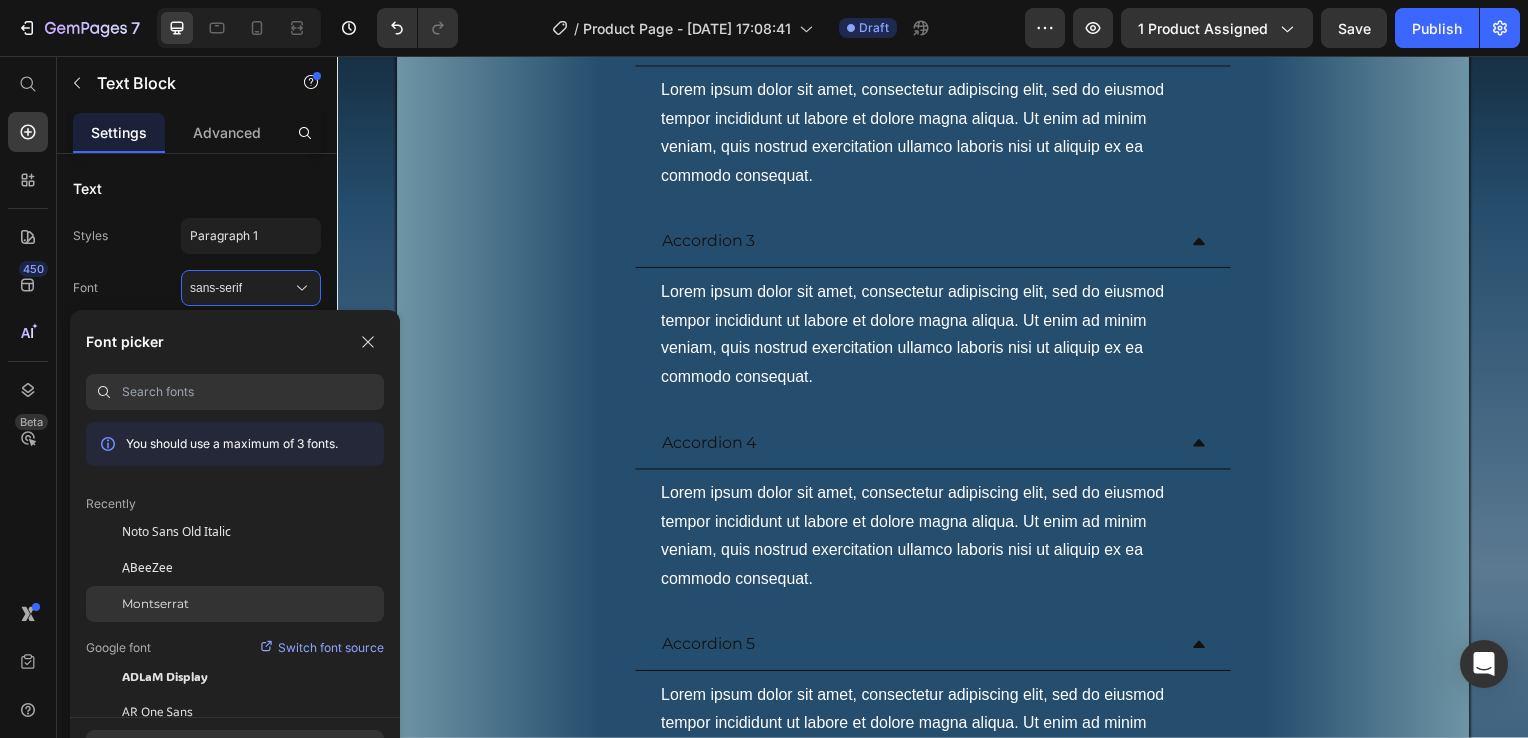 drag, startPoint x: 196, startPoint y: 606, endPoint x: 208, endPoint y: 606, distance: 12 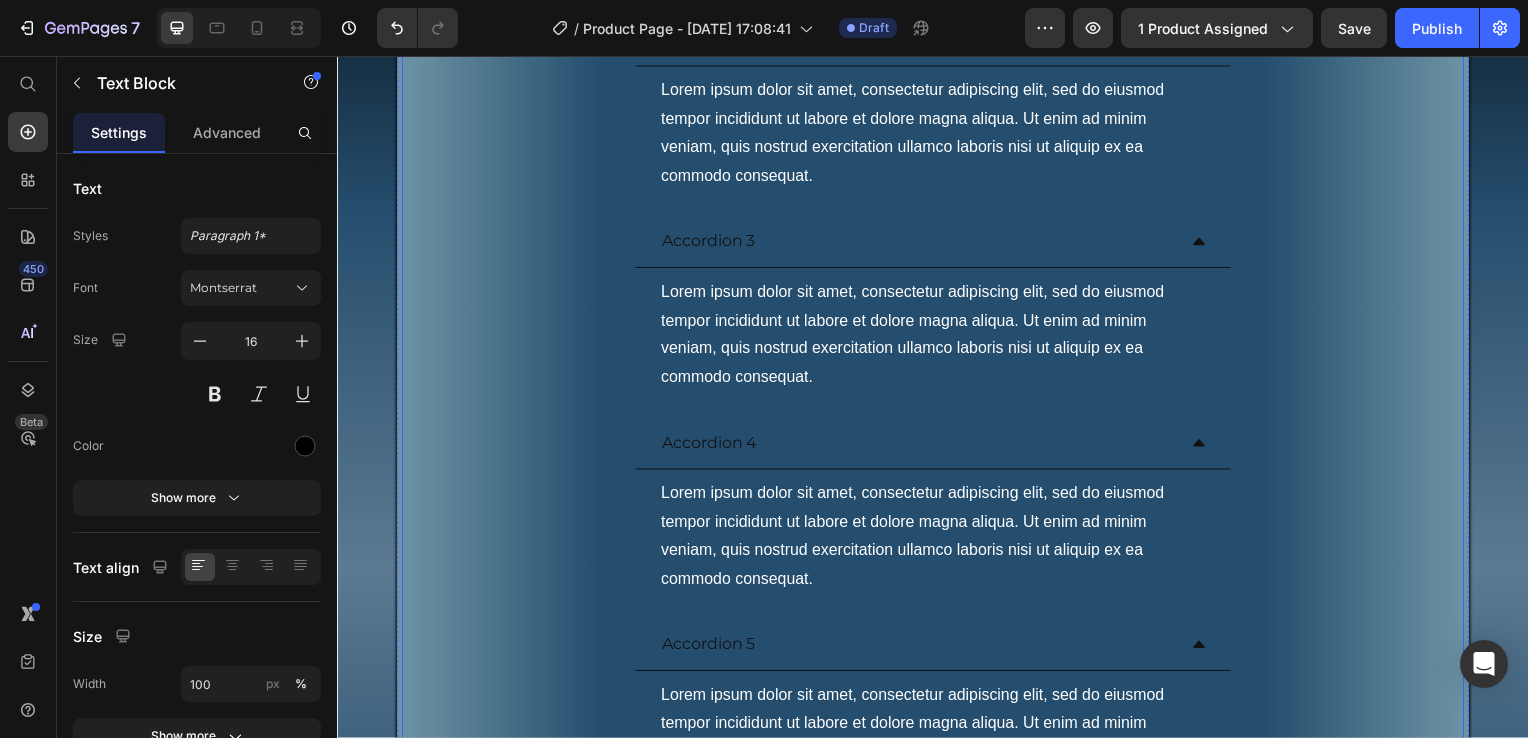 click on "Arriverà qualcosa a casa? No, non arriverà nulla a casa. L'ebook è un prodotto digitale: lo riceverai immediatamente dopo l'acquisto, in formato PDF, pronto da leggere su qualsiasi dispositivo. Text Block   0 Row" at bounding box center (937, -80) 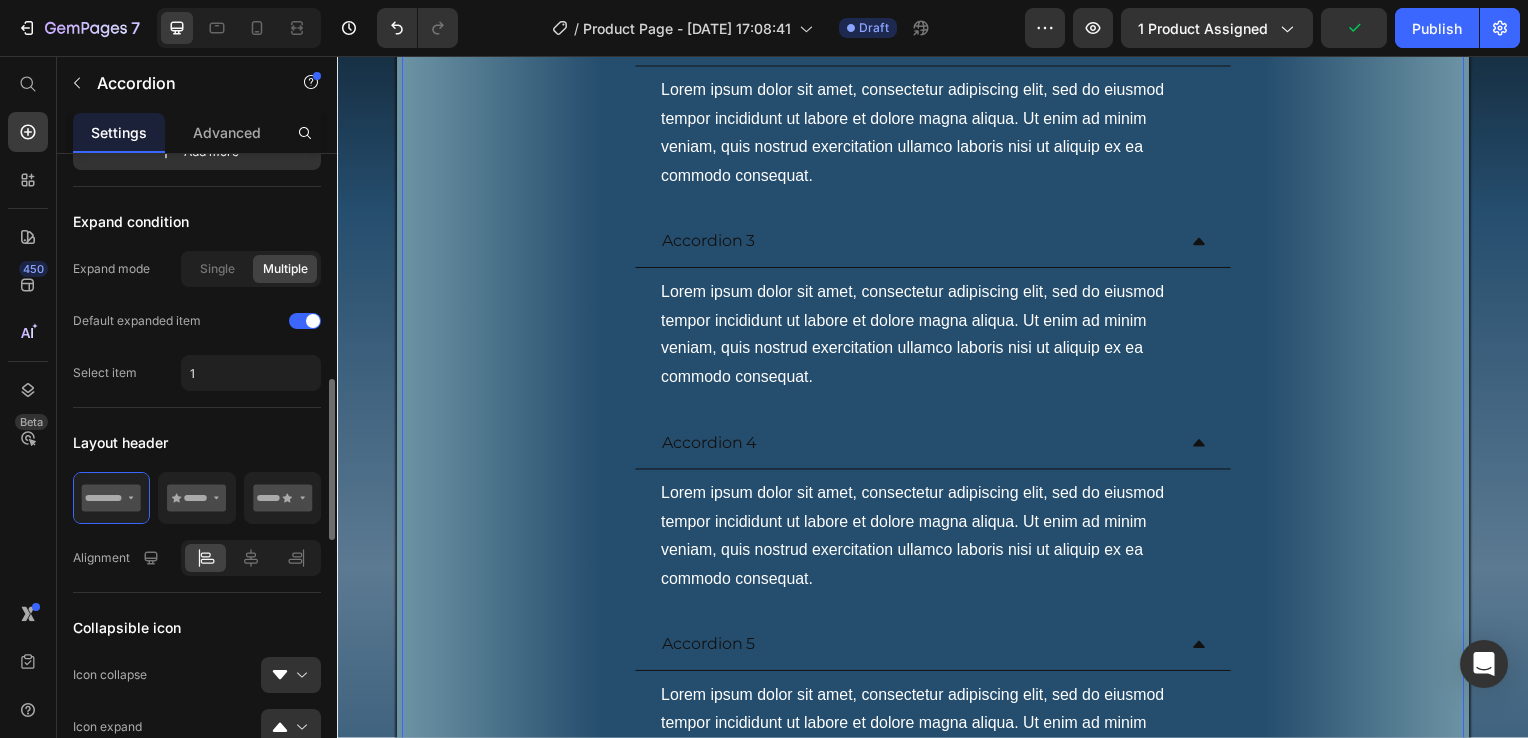 scroll, scrollTop: 600, scrollLeft: 0, axis: vertical 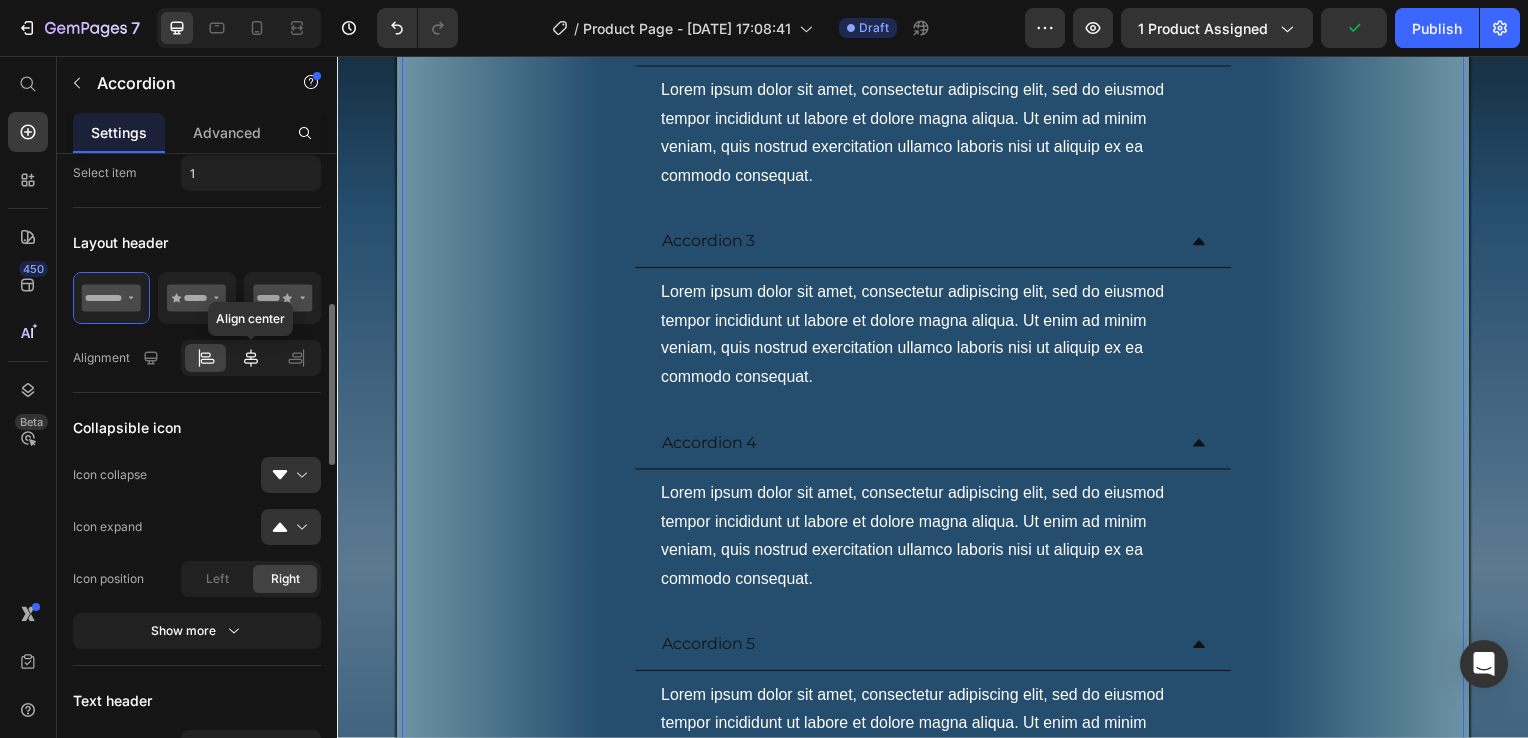 click 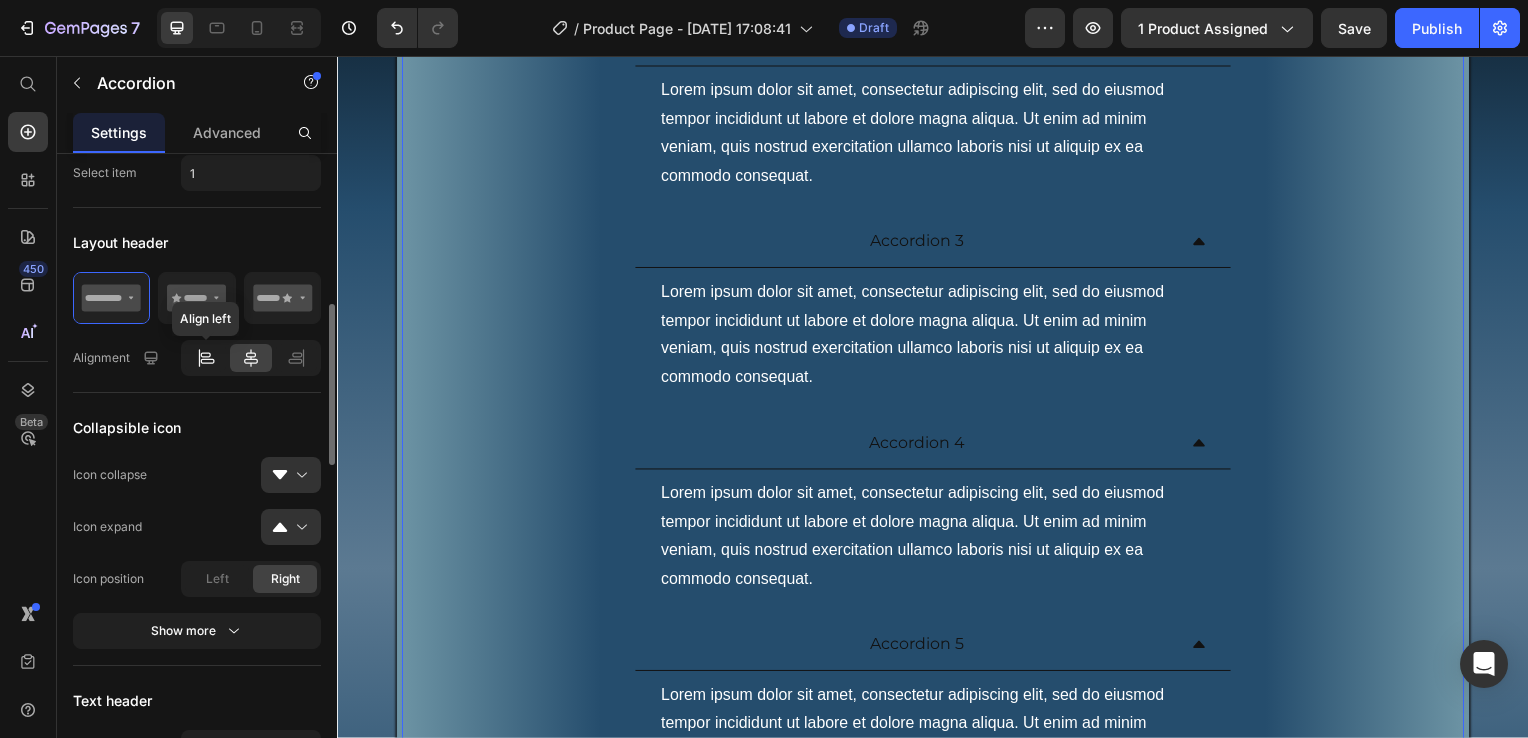 click 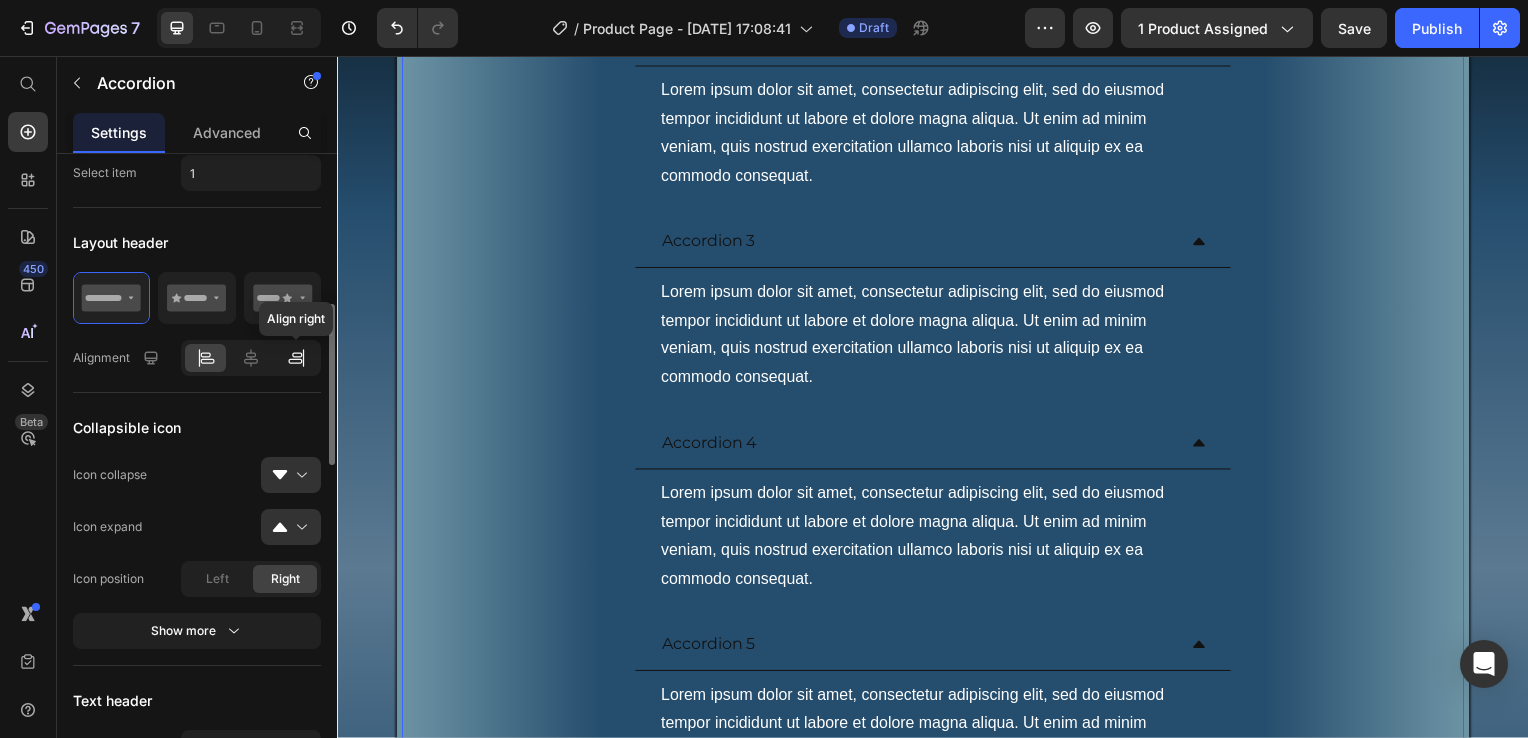 click 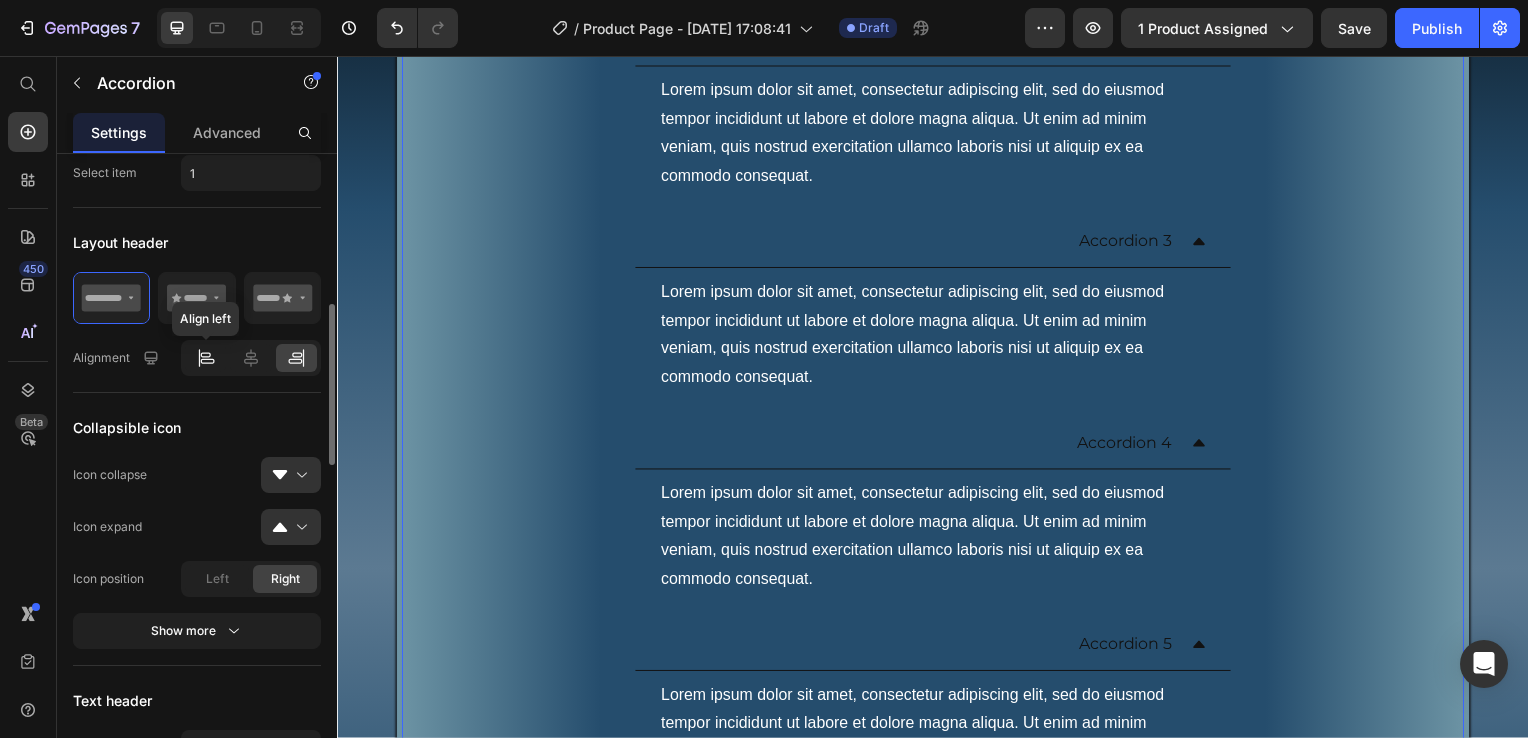 click 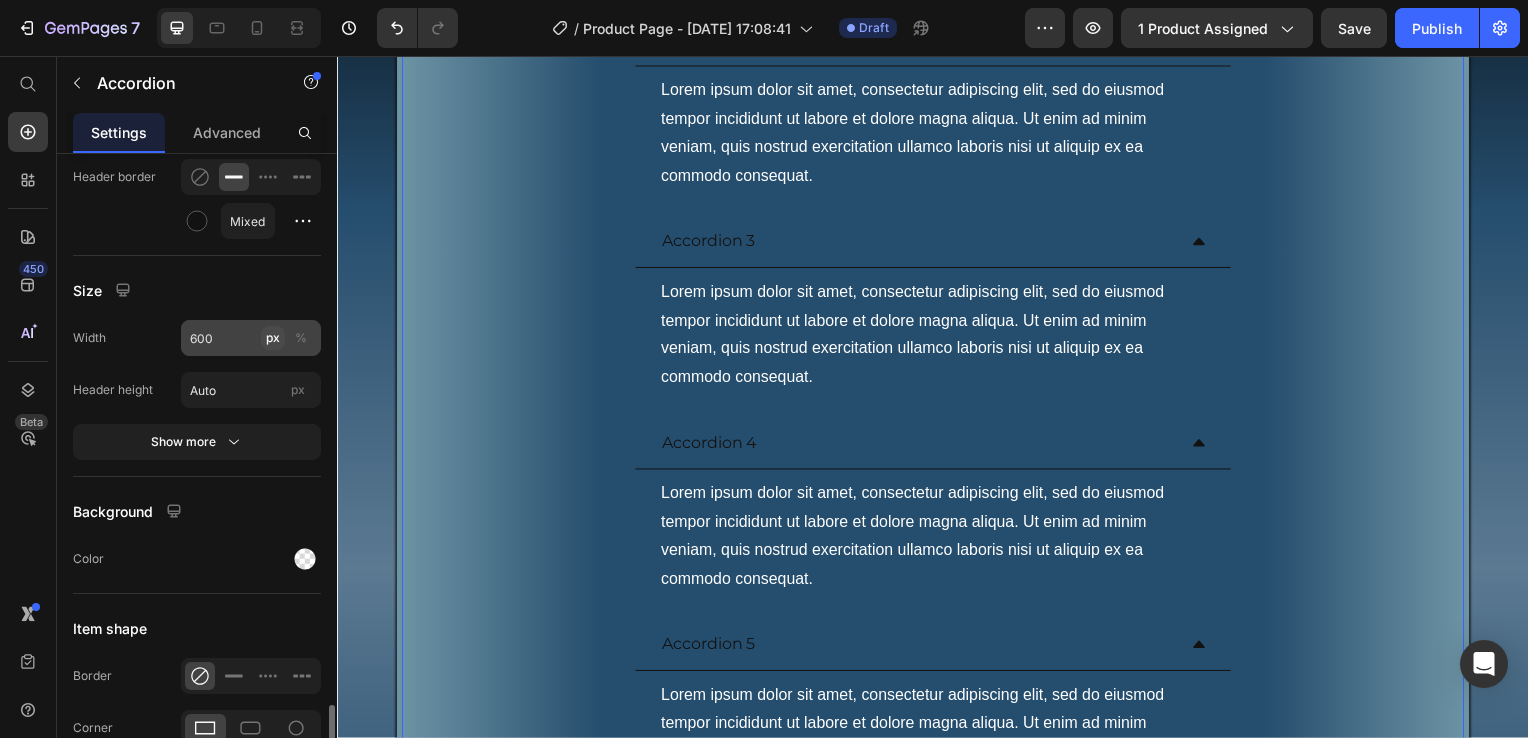 scroll, scrollTop: 1800, scrollLeft: 0, axis: vertical 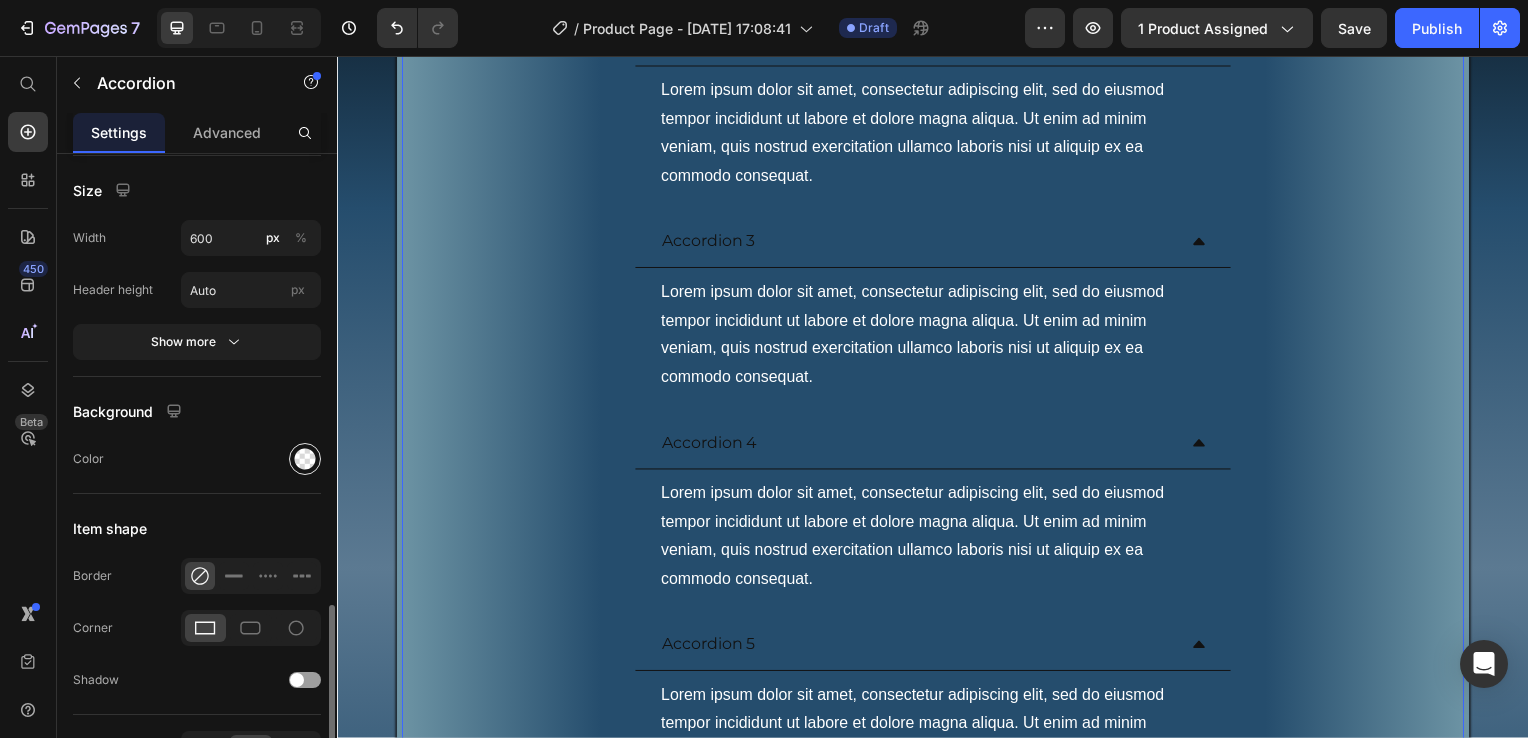 click at bounding box center (305, 459) 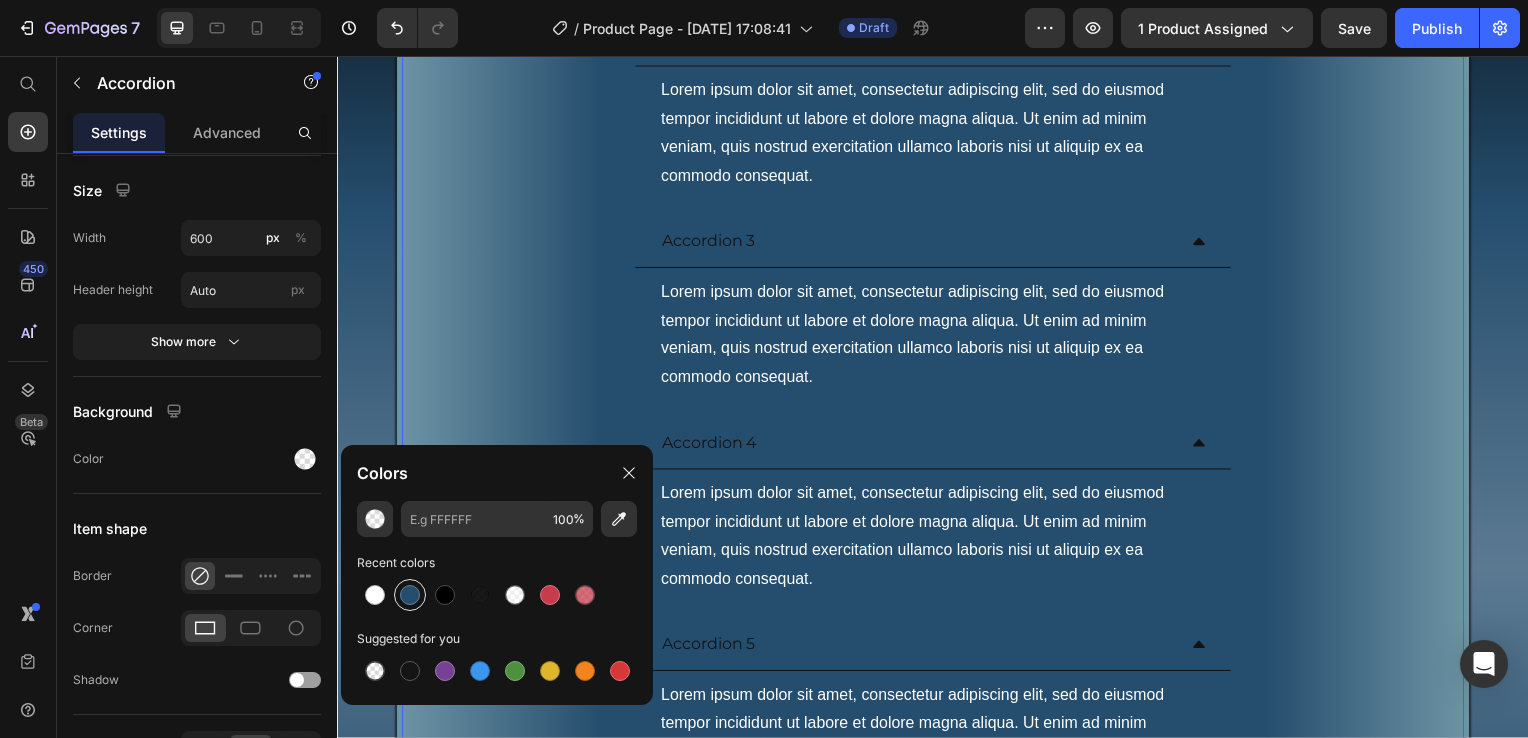 click at bounding box center [410, 595] 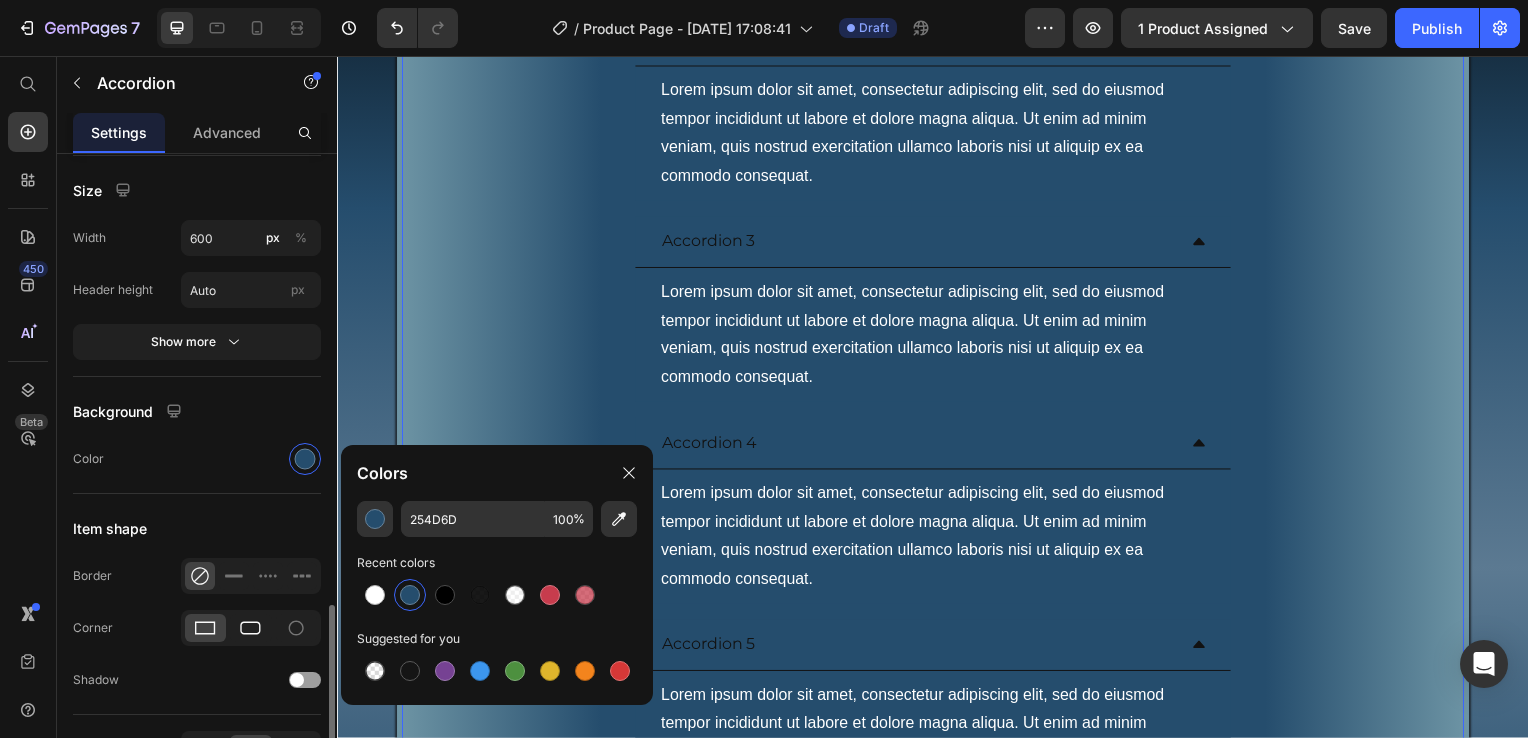 click 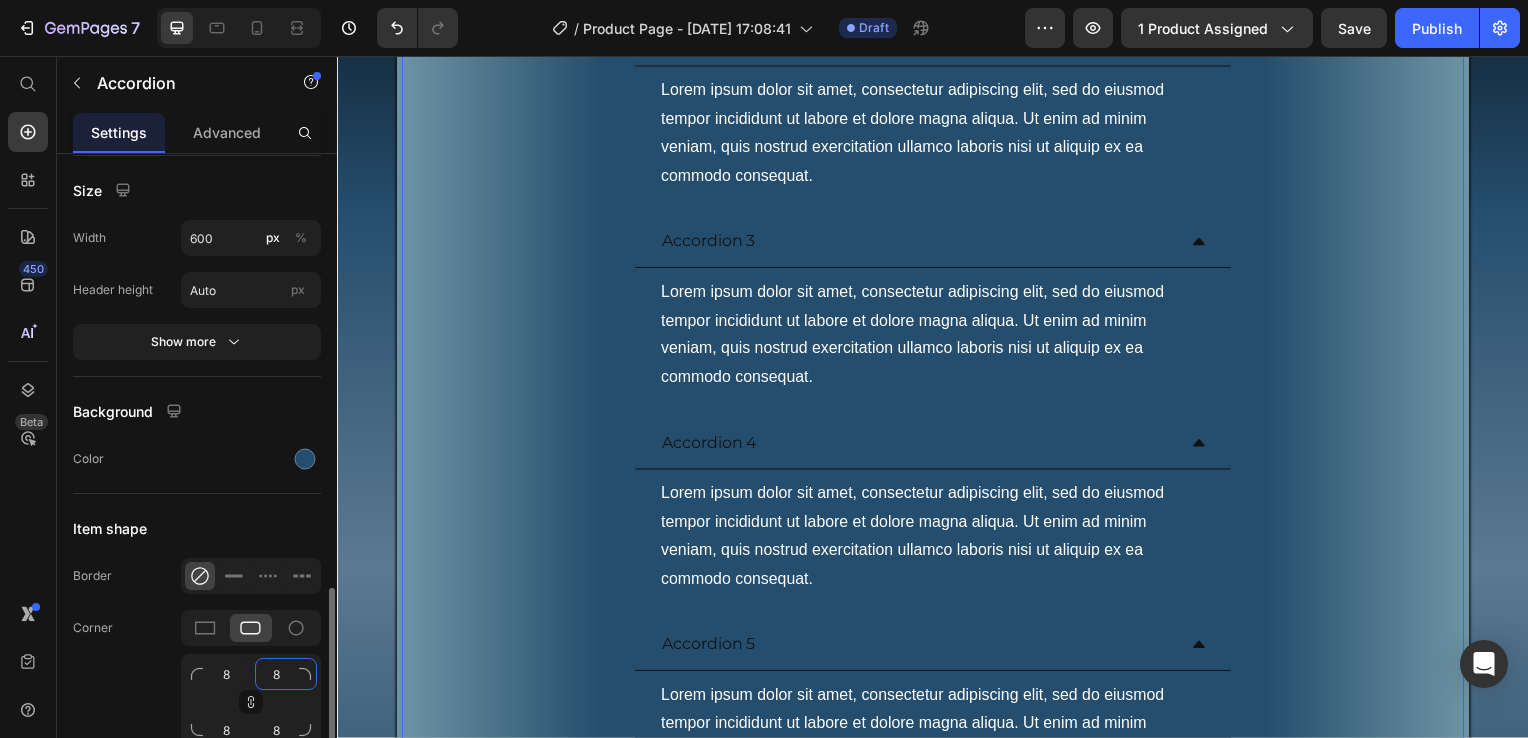 click on "8" 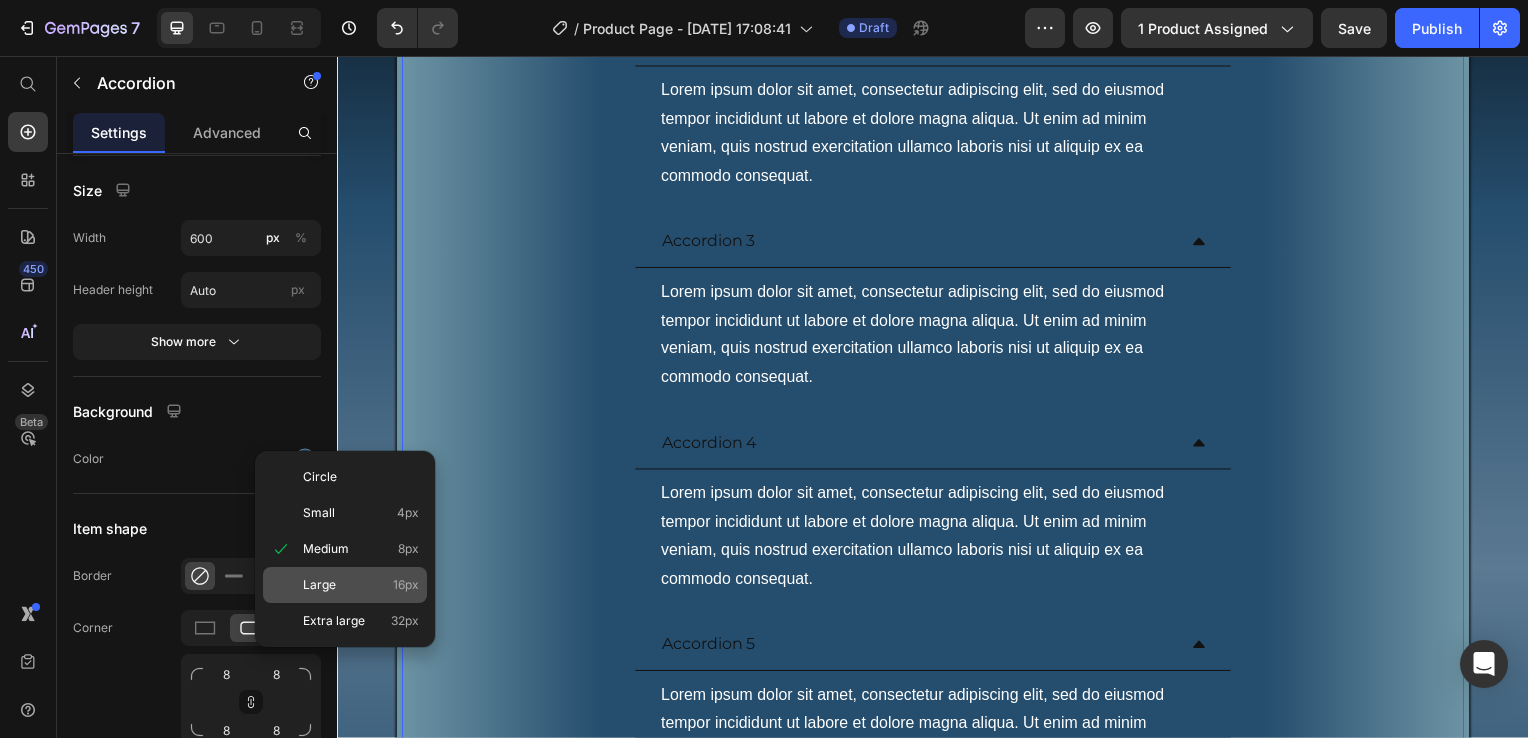 click on "Large" at bounding box center [319, 585] 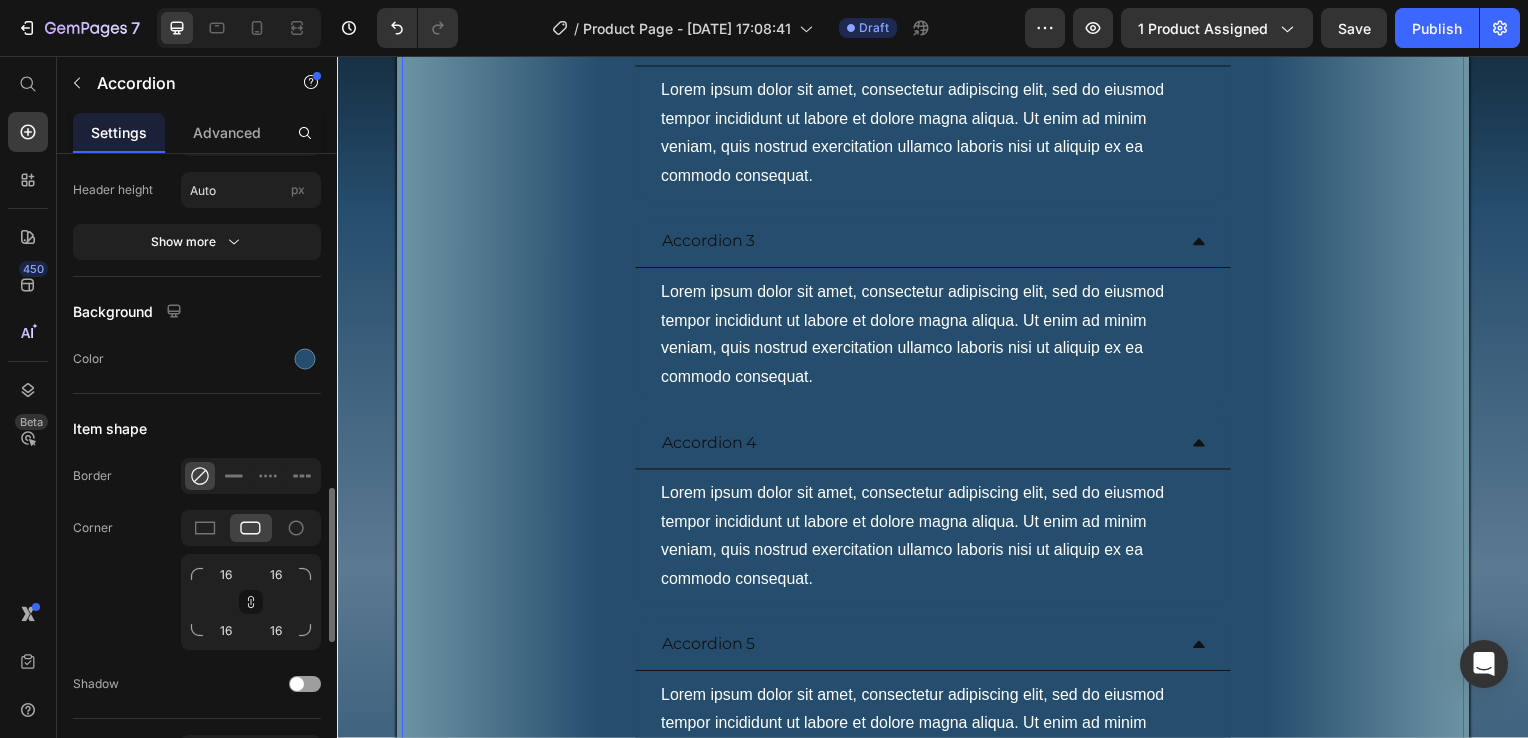 scroll, scrollTop: 2000, scrollLeft: 0, axis: vertical 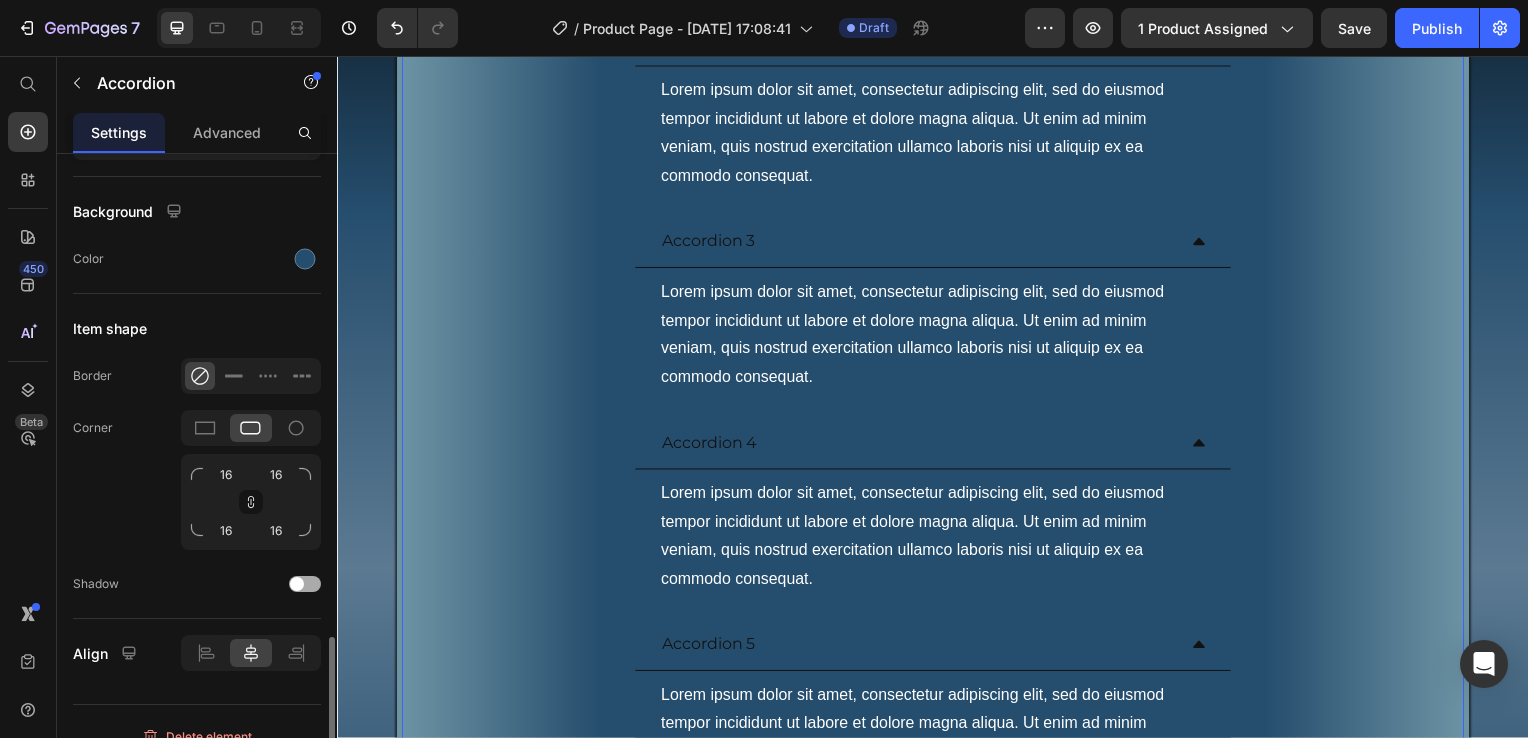 click at bounding box center (305, 584) 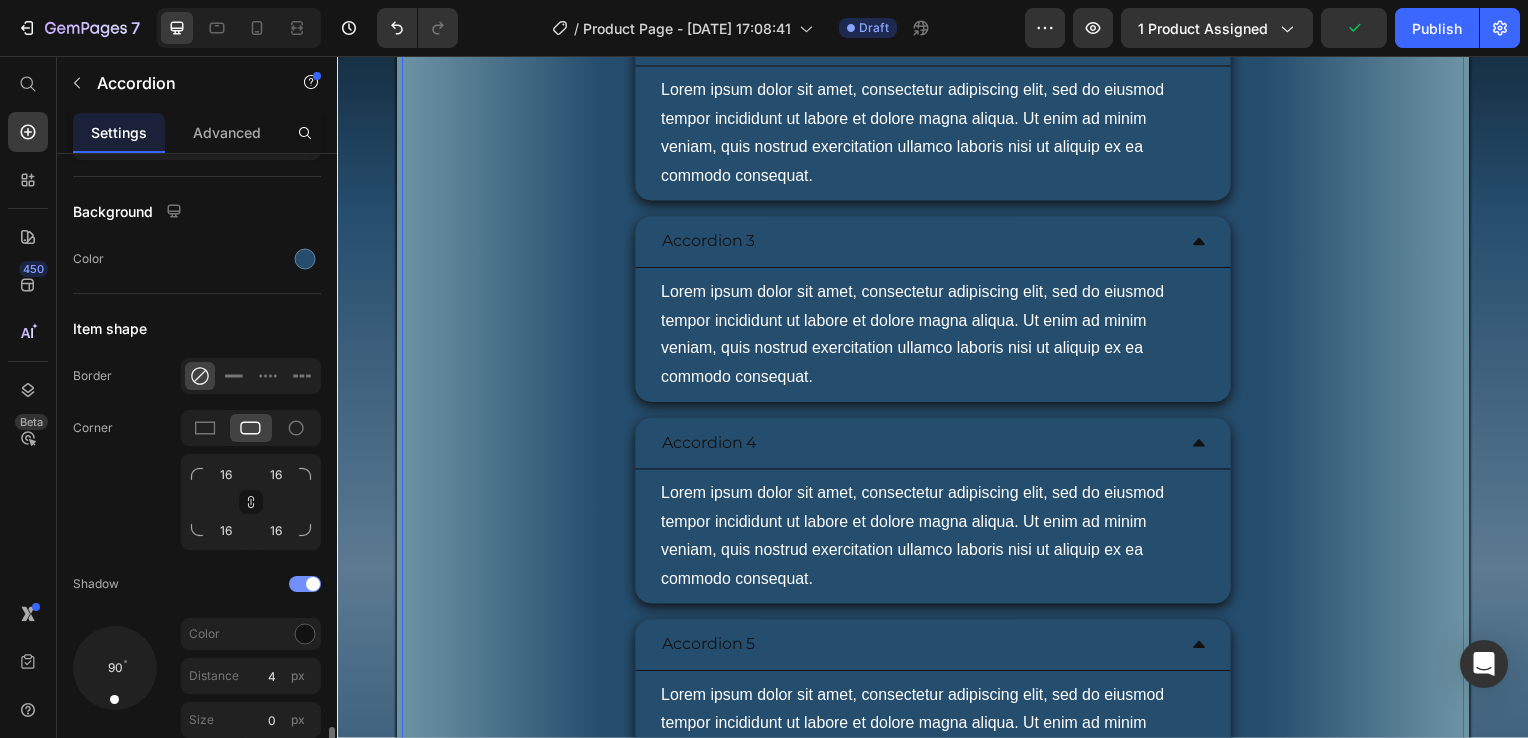 scroll, scrollTop: 2100, scrollLeft: 0, axis: vertical 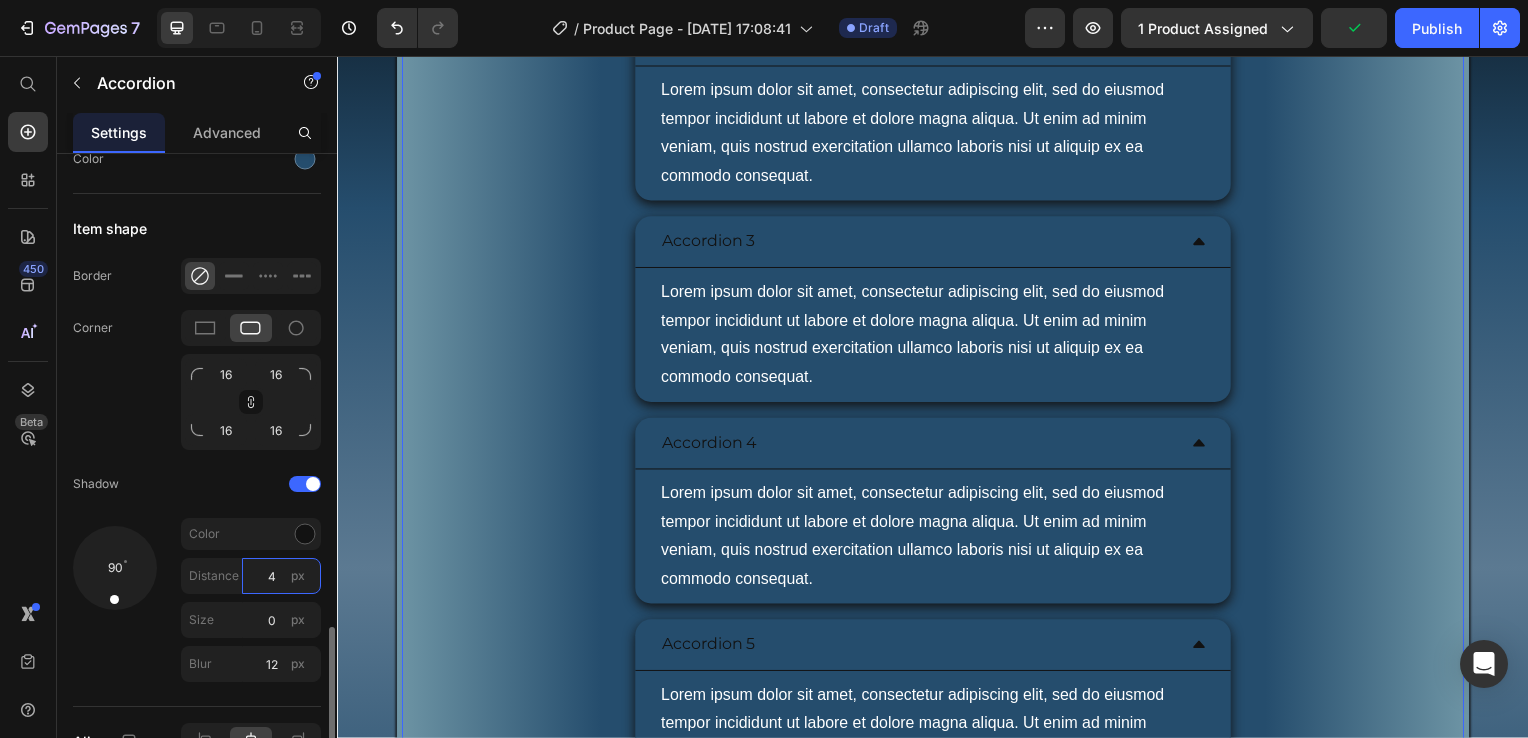 click on "4" at bounding box center (281, 576) 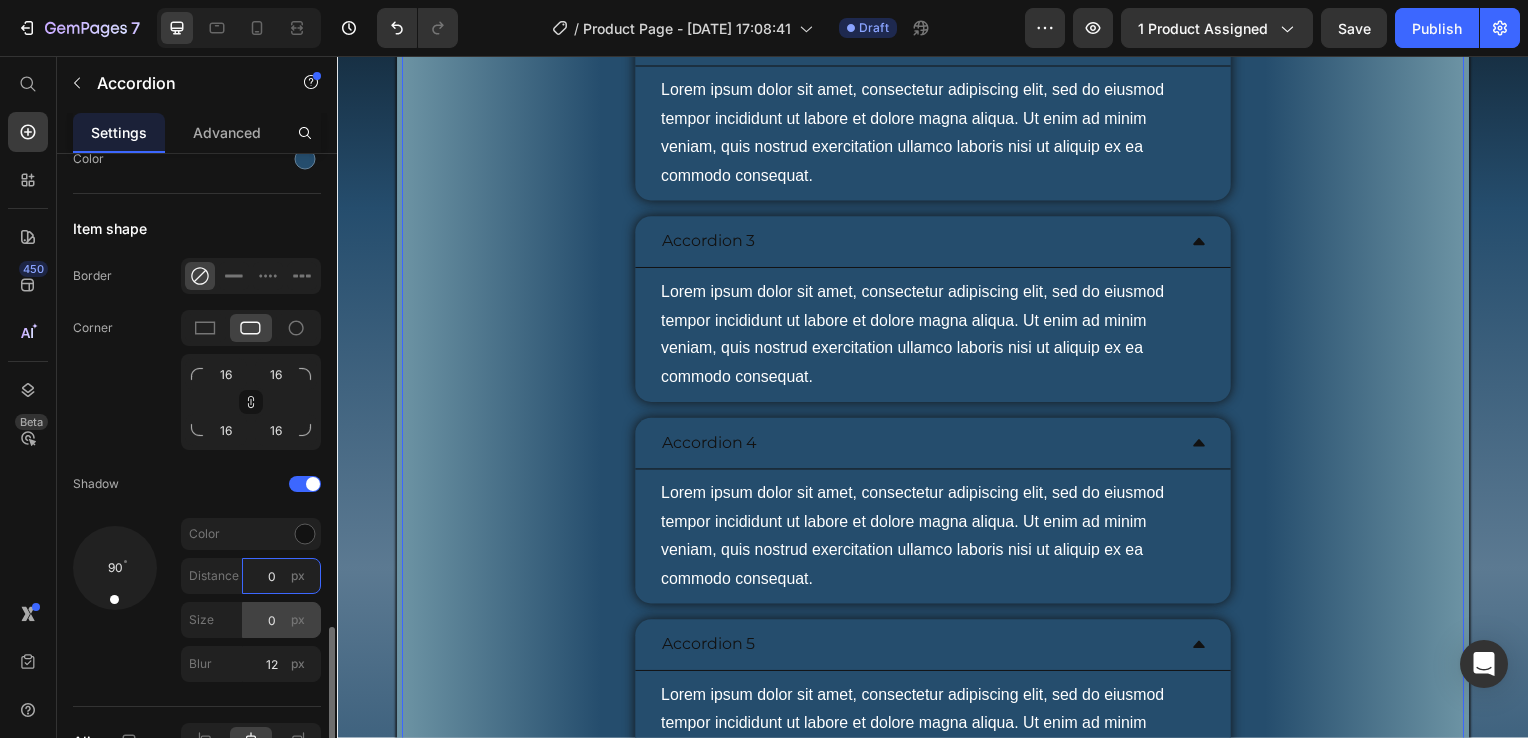 type on "0" 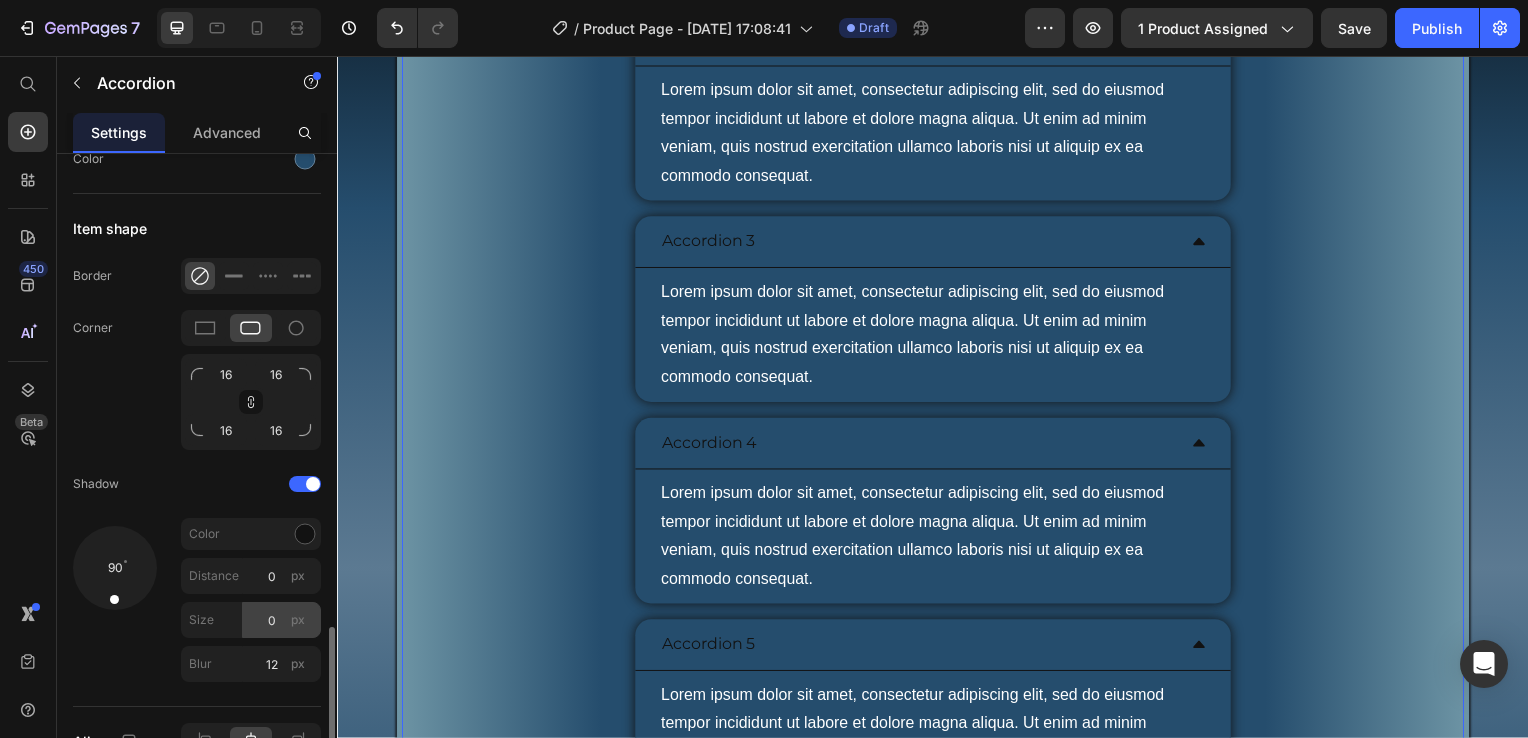click on "px" at bounding box center [298, 620] 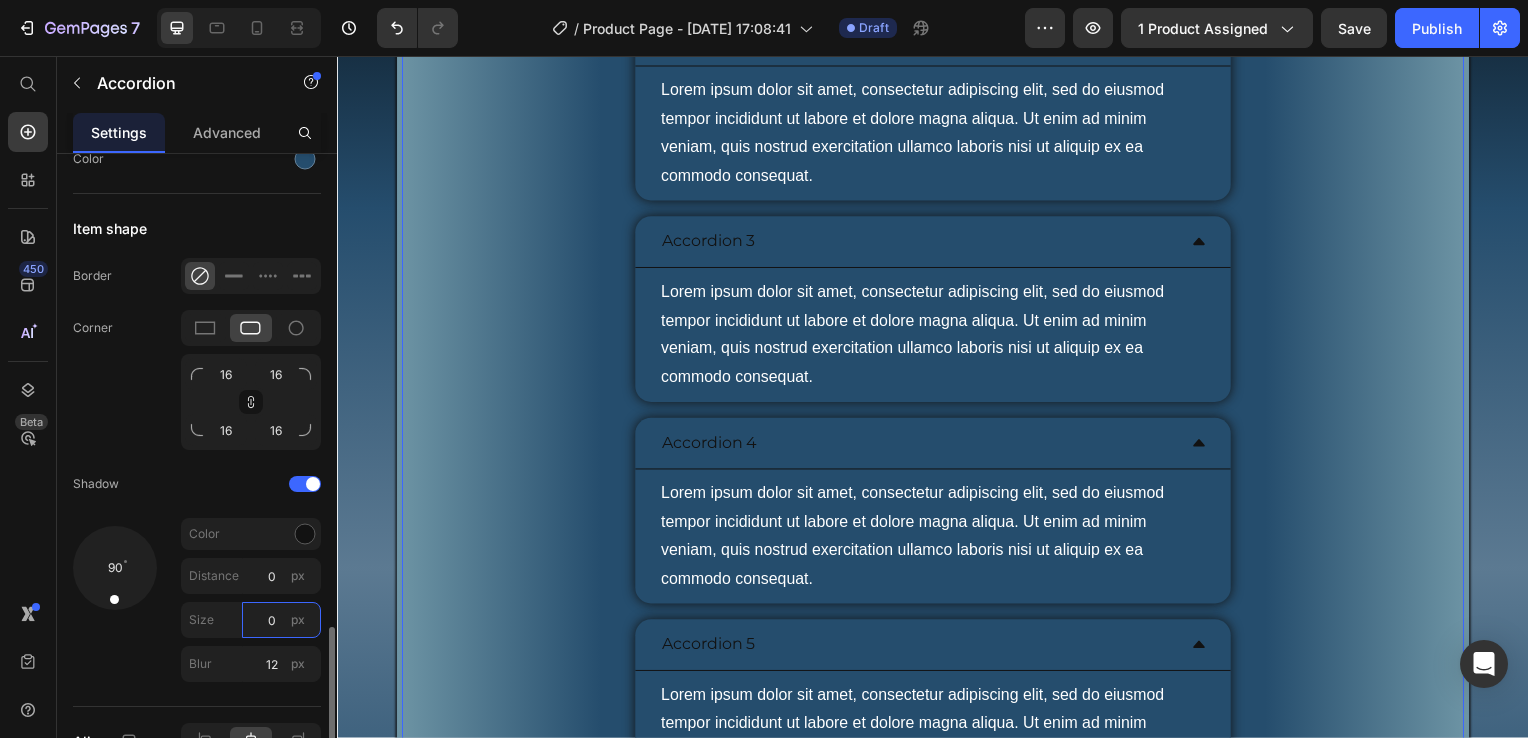 click on "0" at bounding box center (281, 620) 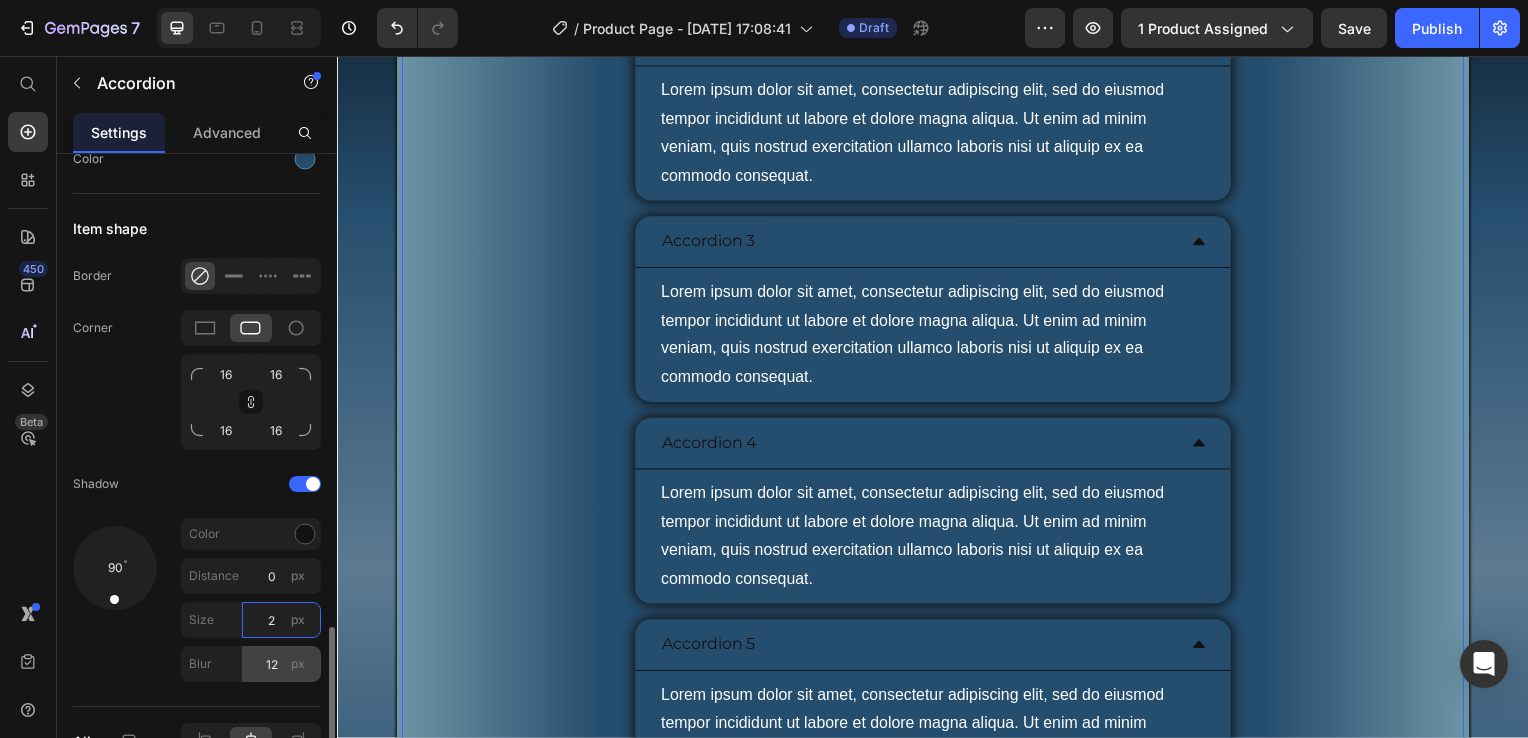 type on "2" 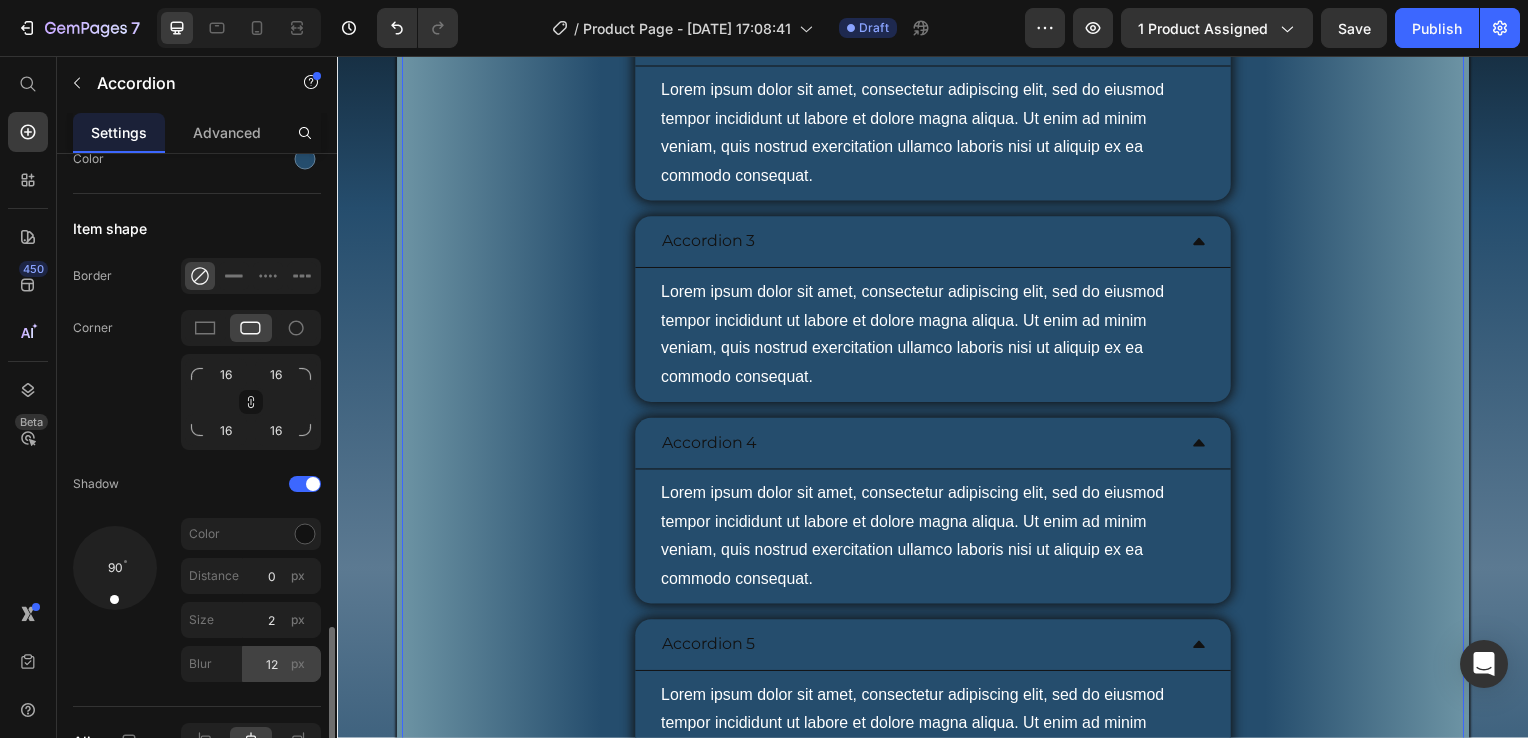 click on "px" at bounding box center (298, 664) 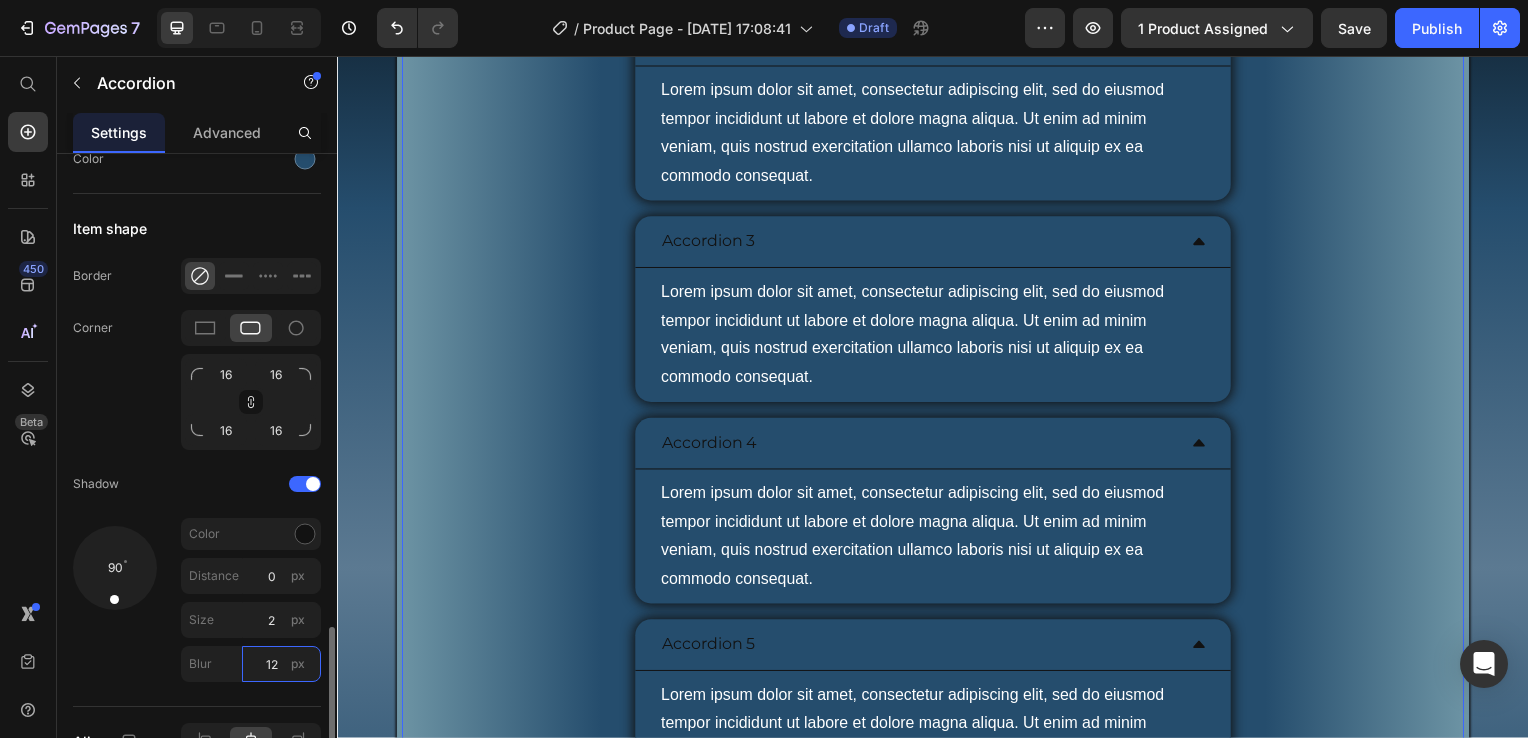 click on "12" at bounding box center (281, 664) 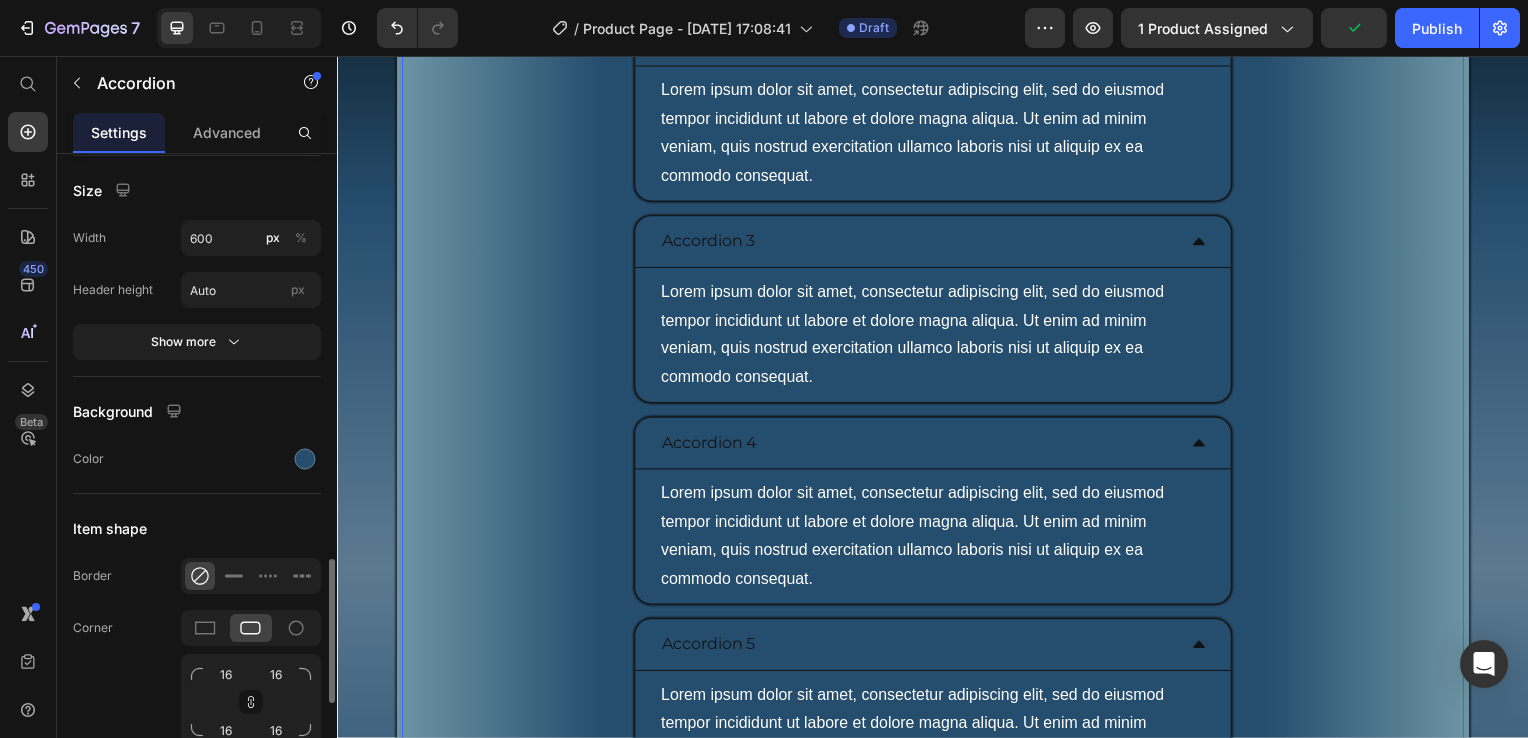 scroll, scrollTop: 1700, scrollLeft: 0, axis: vertical 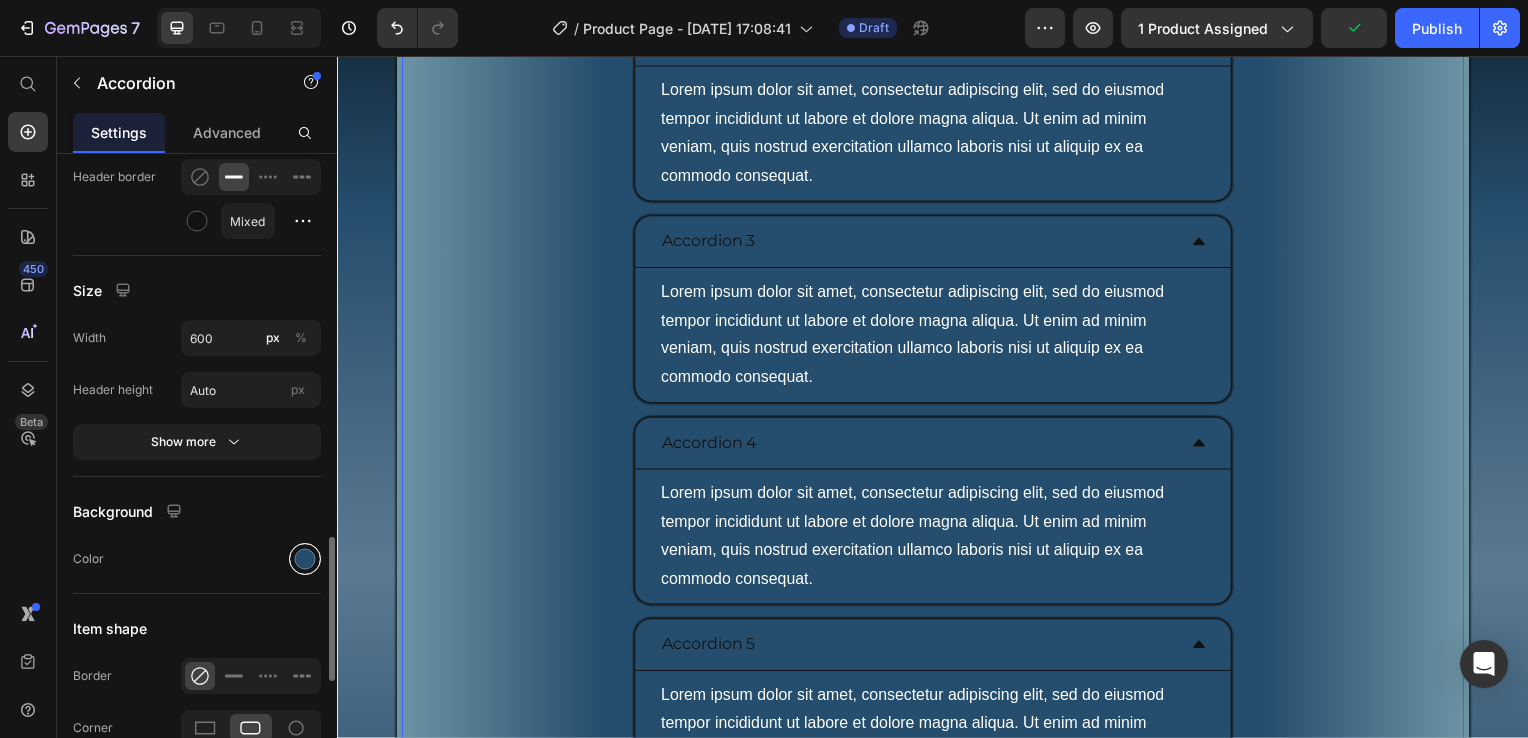 type on "2" 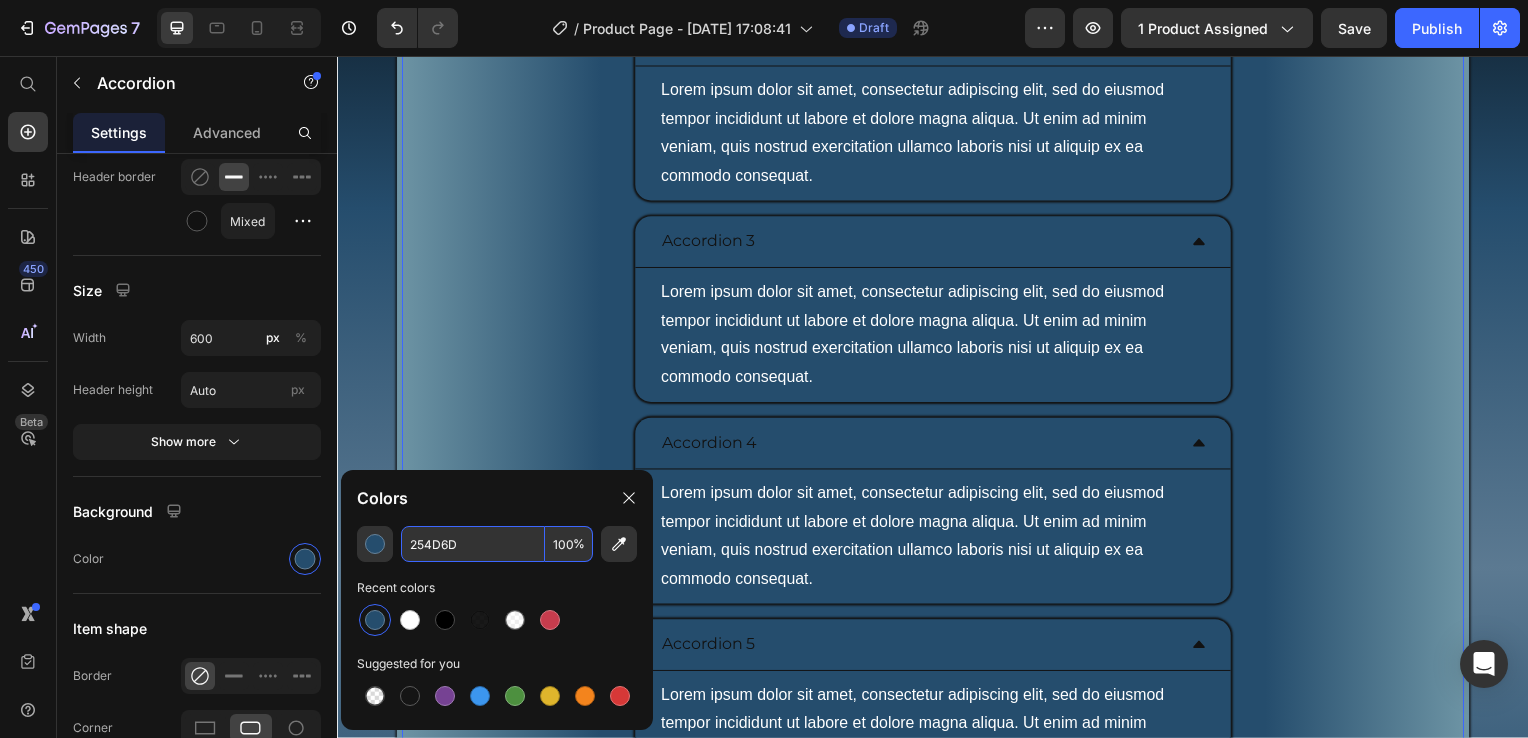 paste on "#6e95a5" 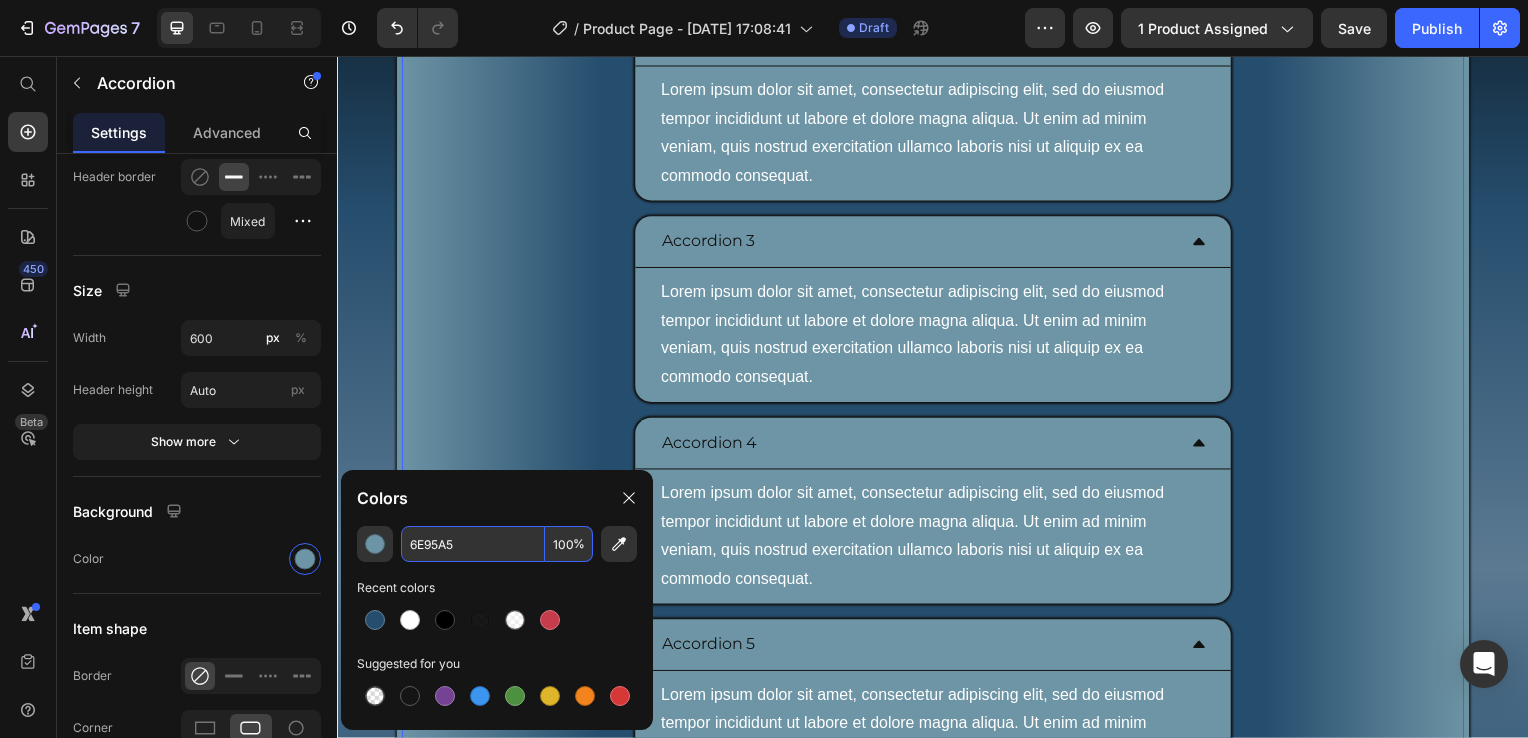 type on "6E95A5" 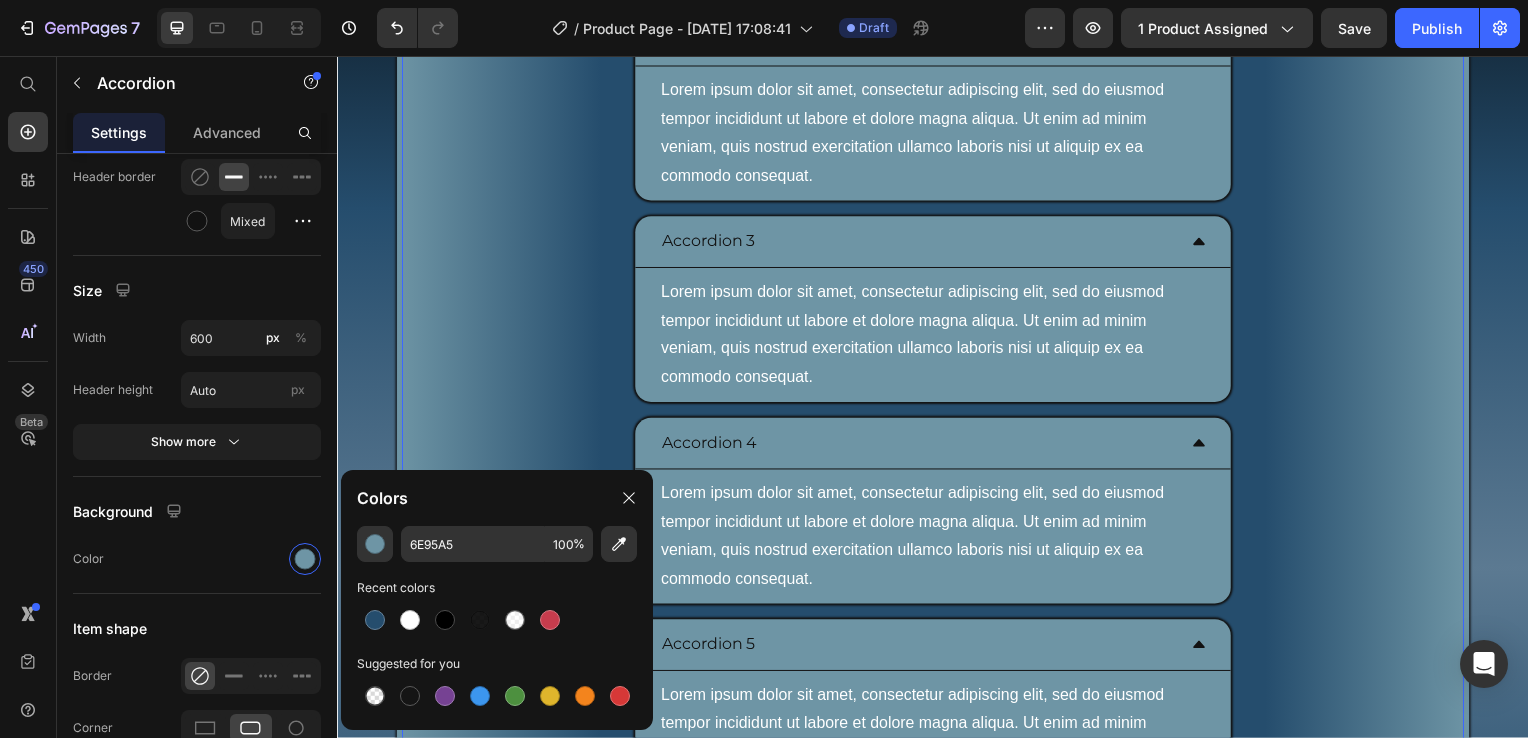 click on "Arriverà qualcosa a casa?" at bounding box center [937, -133] 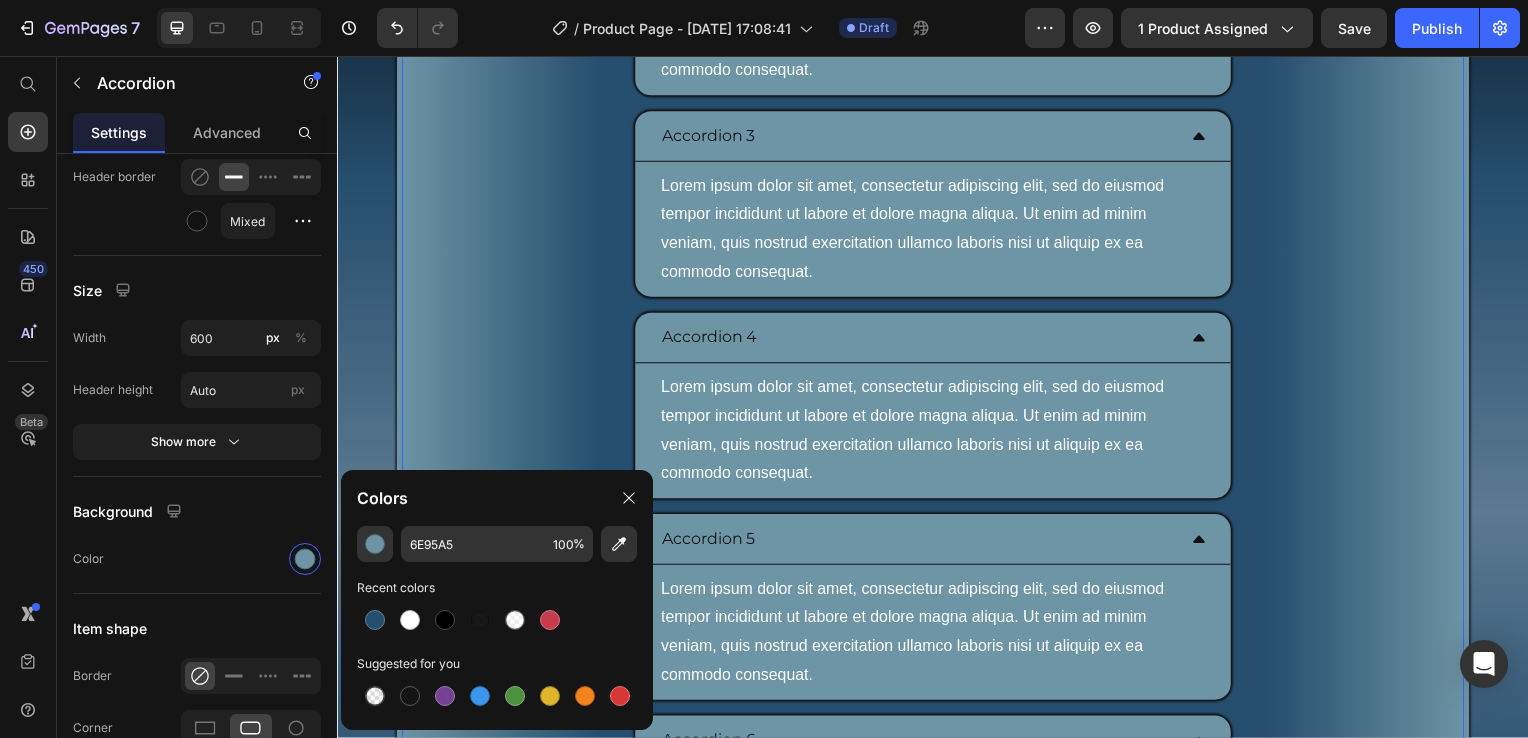 click 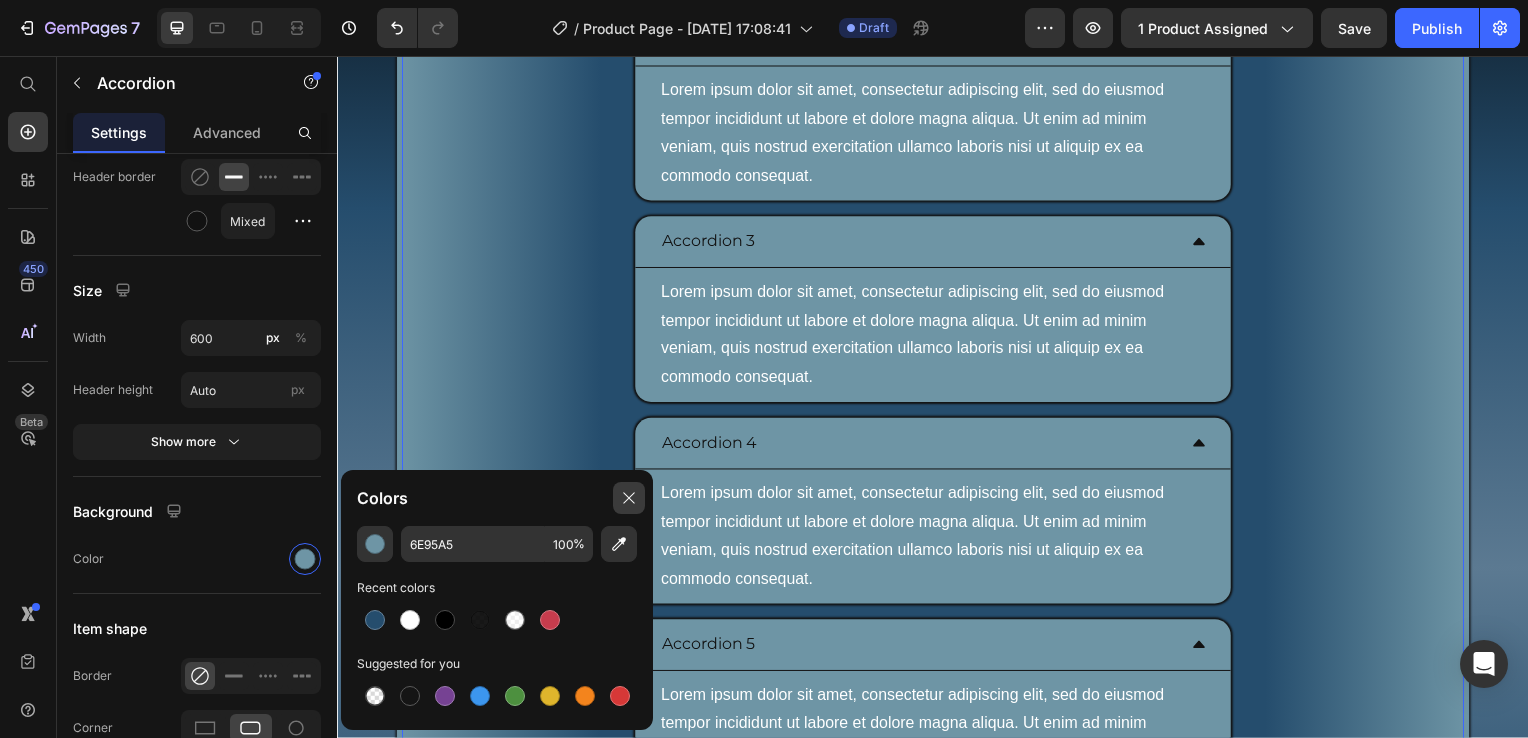 click 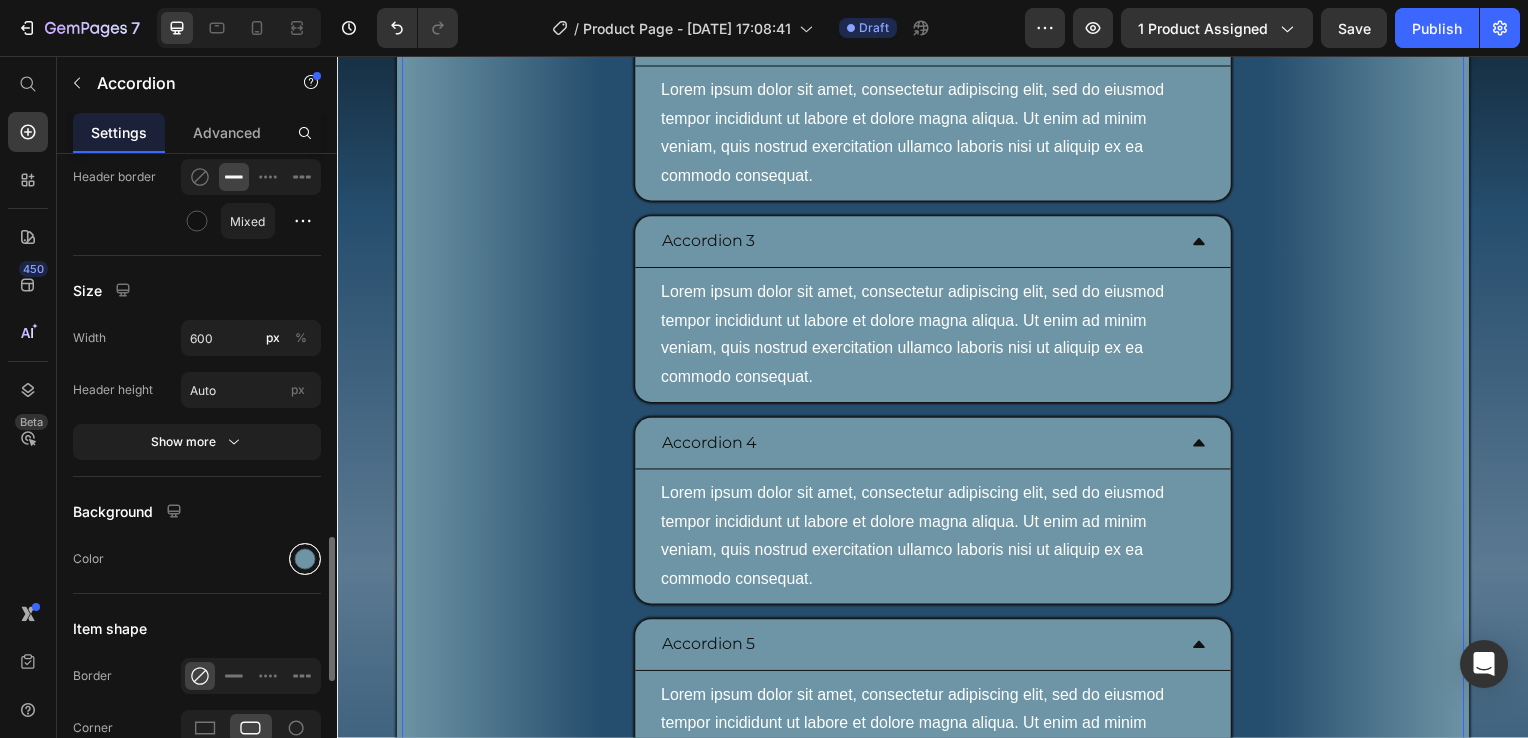 click at bounding box center [305, 559] 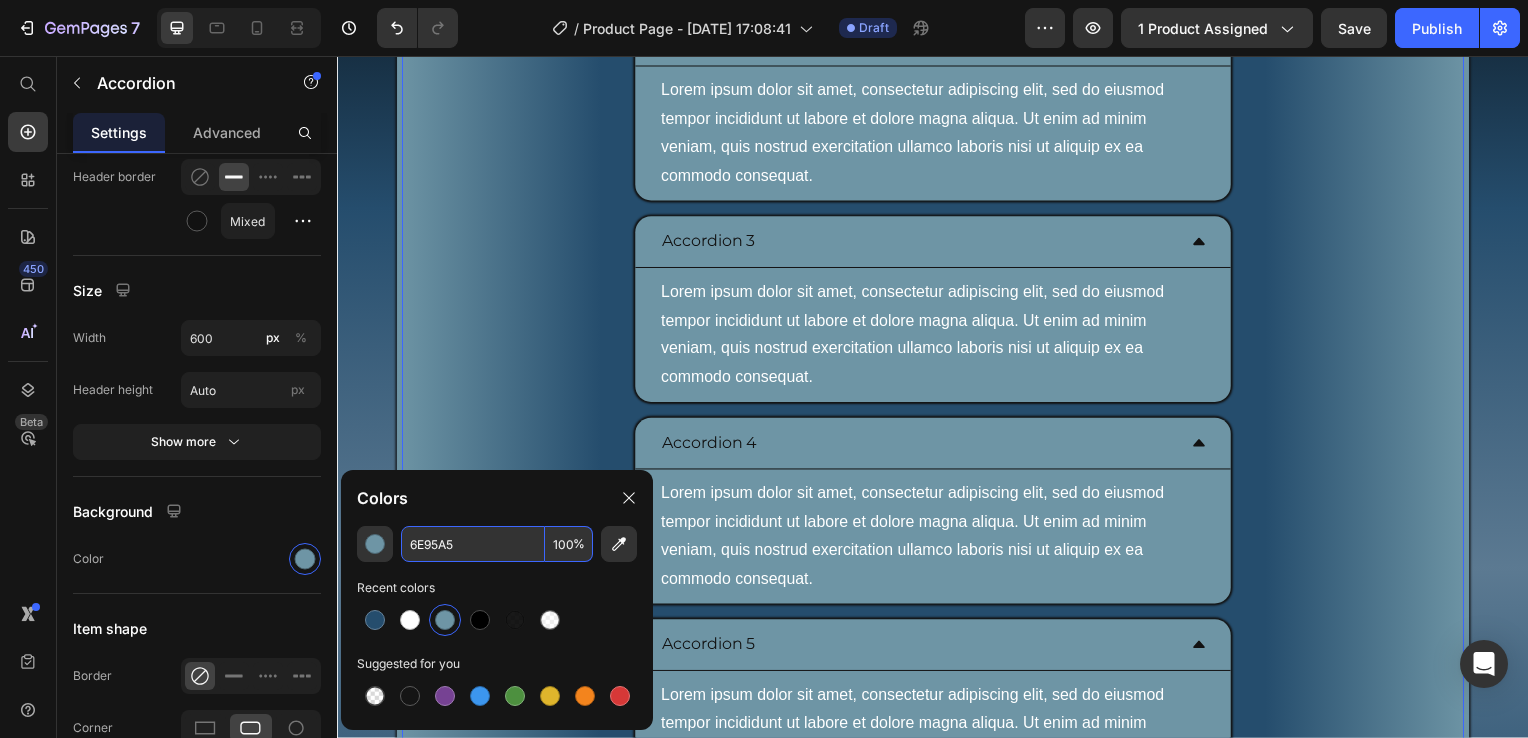 click on "100" at bounding box center [569, 544] 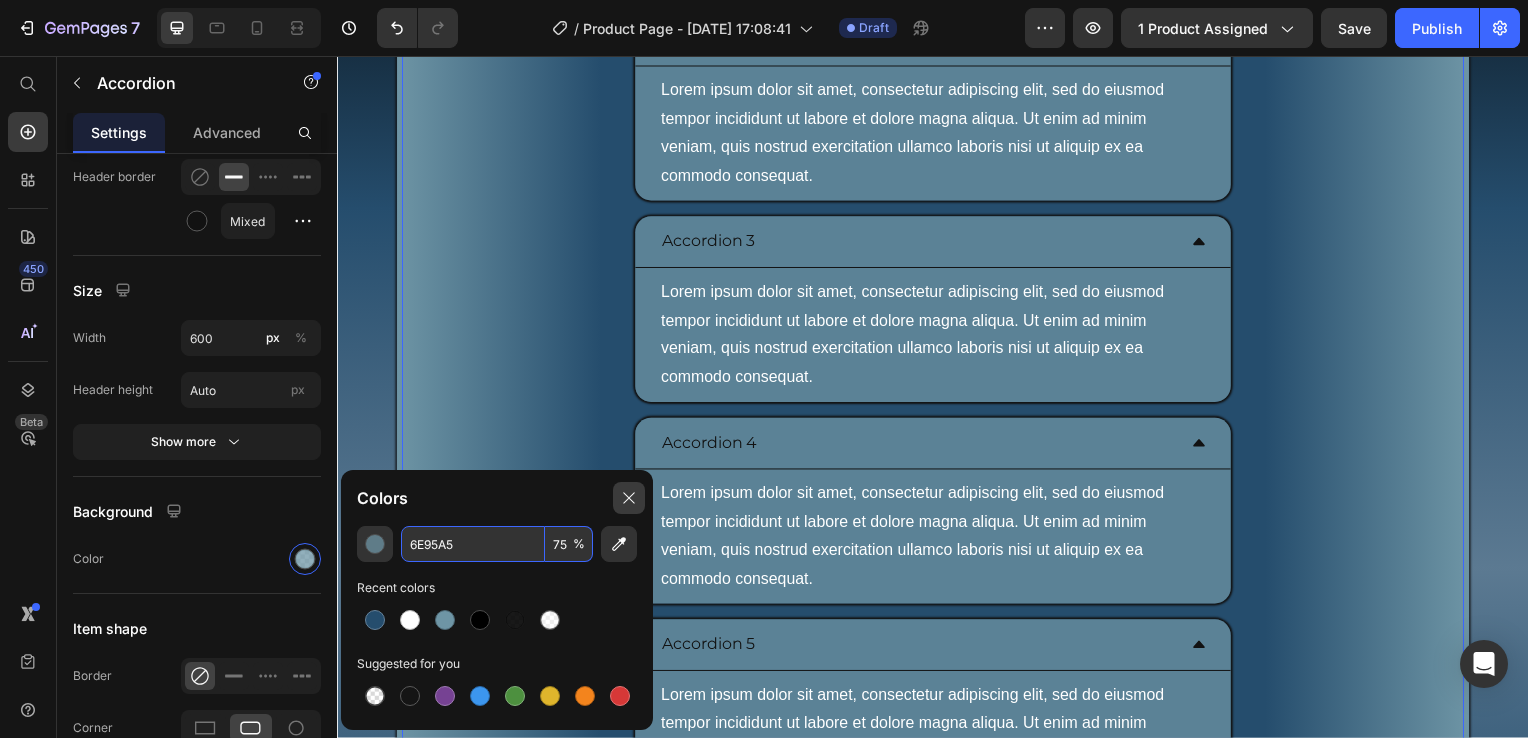 type on "75" 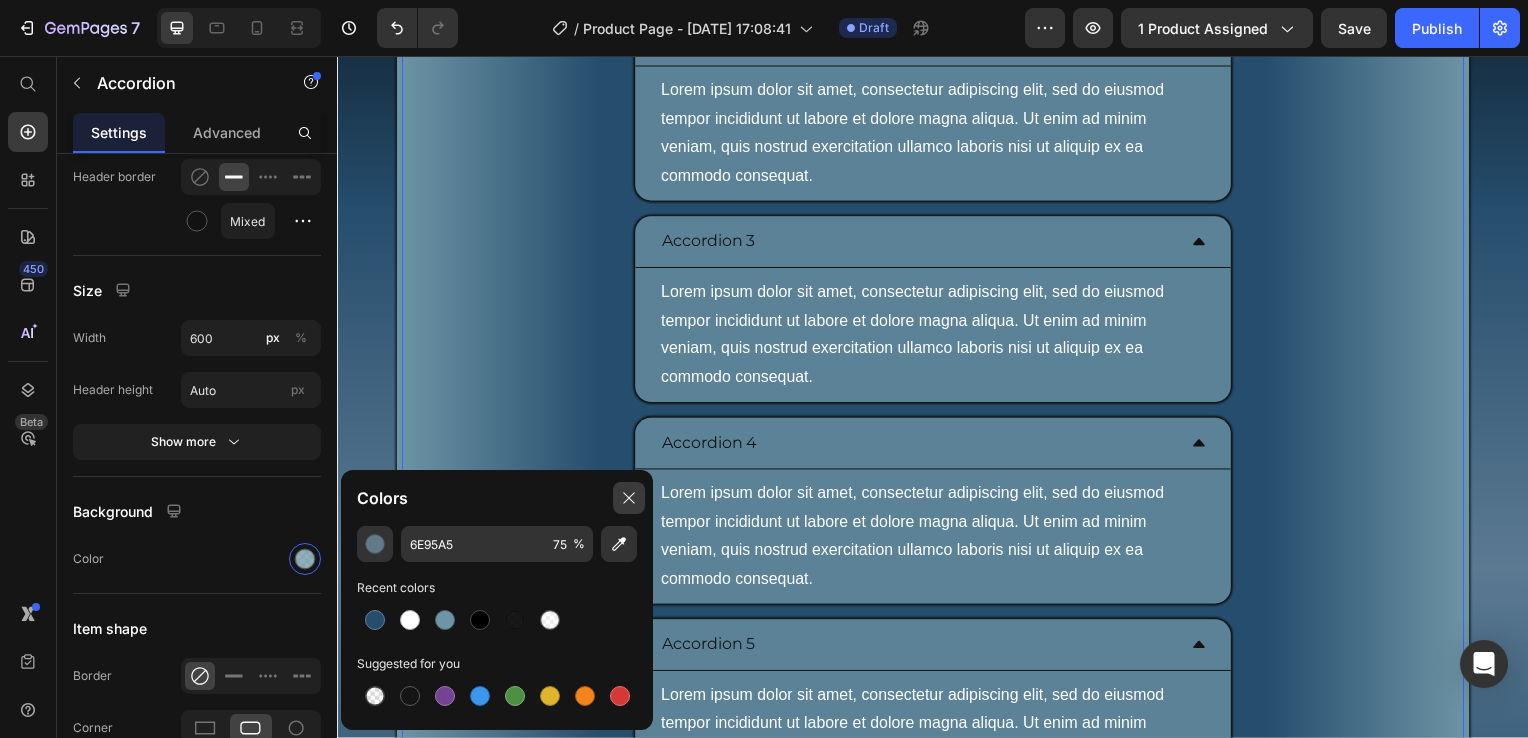 drag, startPoint x: 619, startPoint y: 493, endPoint x: 628, endPoint y: 487, distance: 10.816654 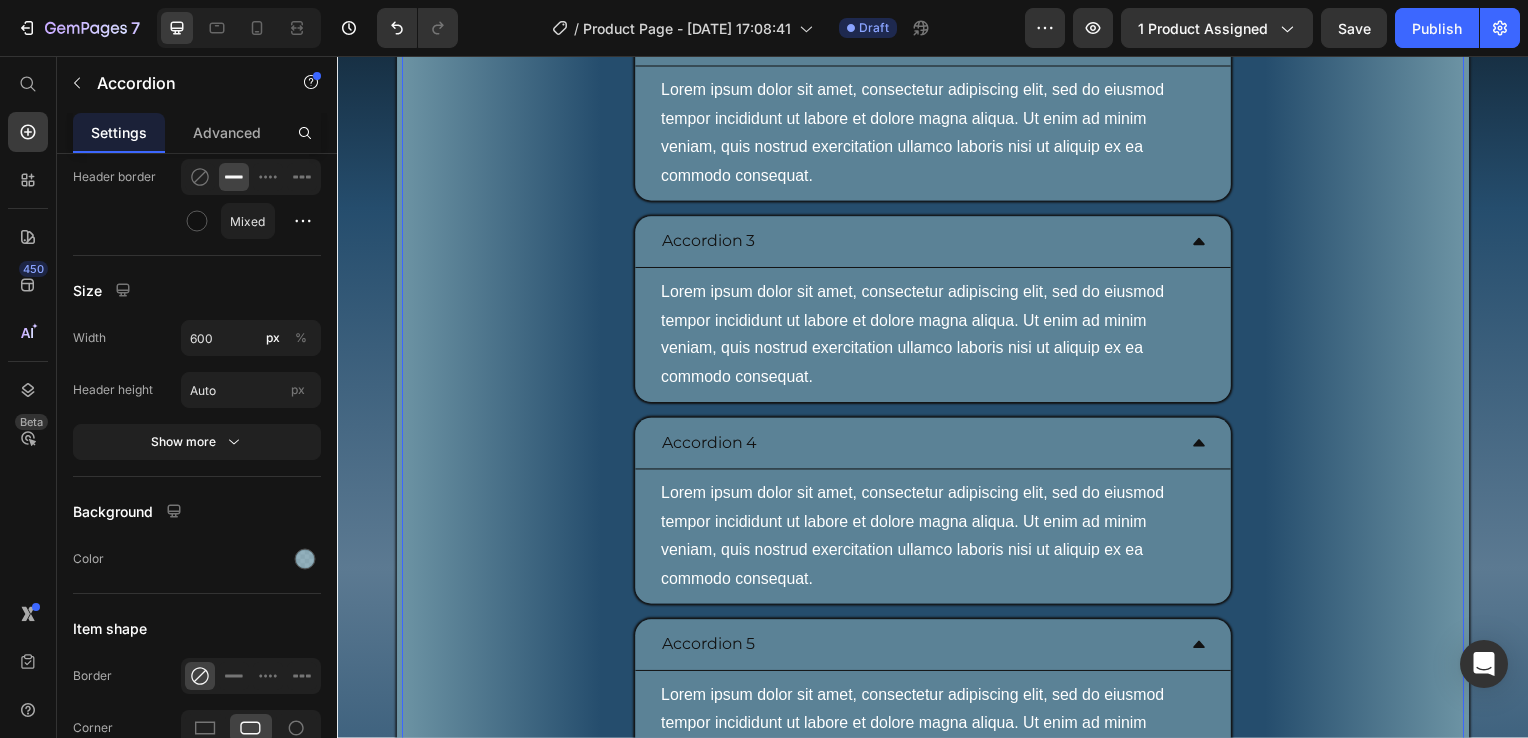 click on "Arriverà qualcosa a casa?" at bounding box center [937, -133] 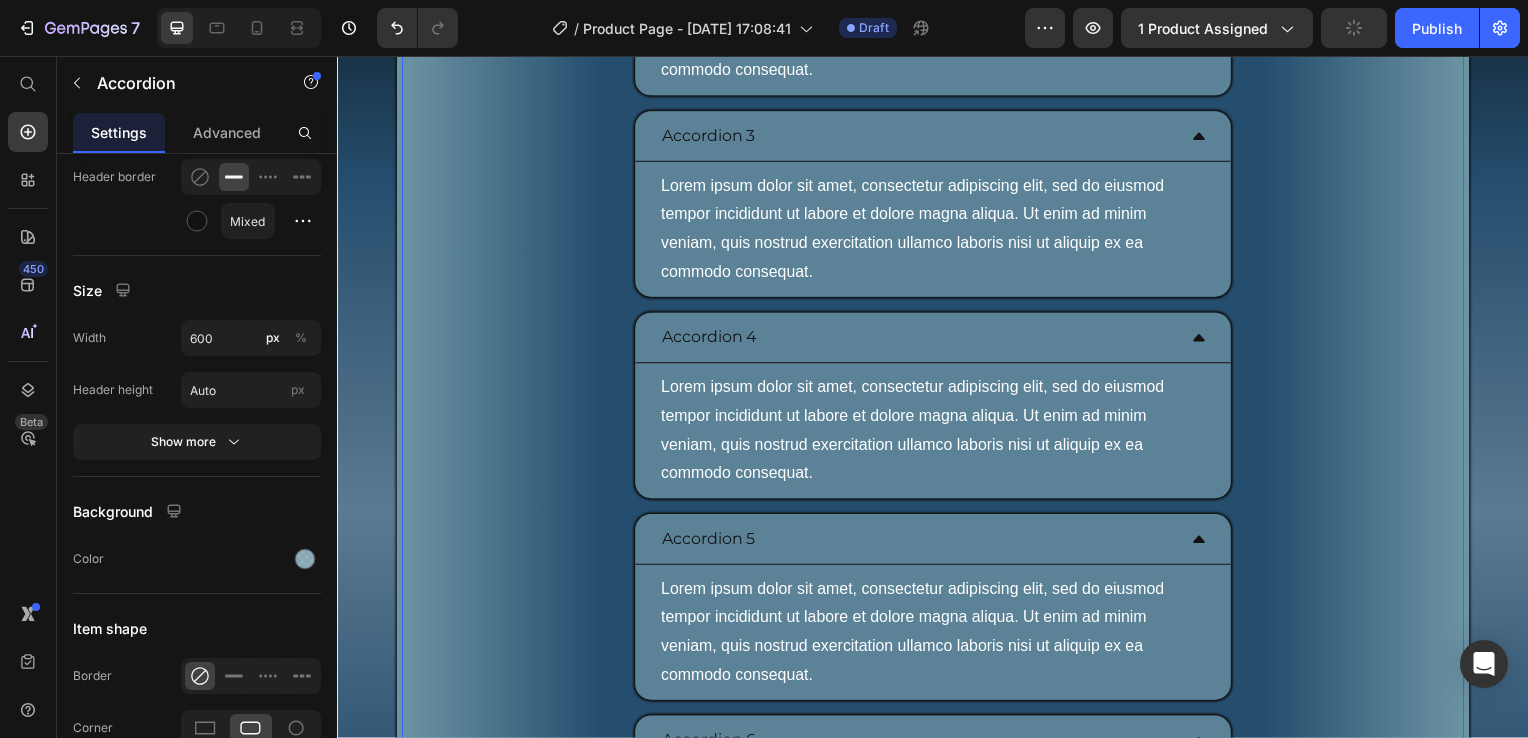 click on "Arriverà qualcosa a casa?" at bounding box center [937, -133] 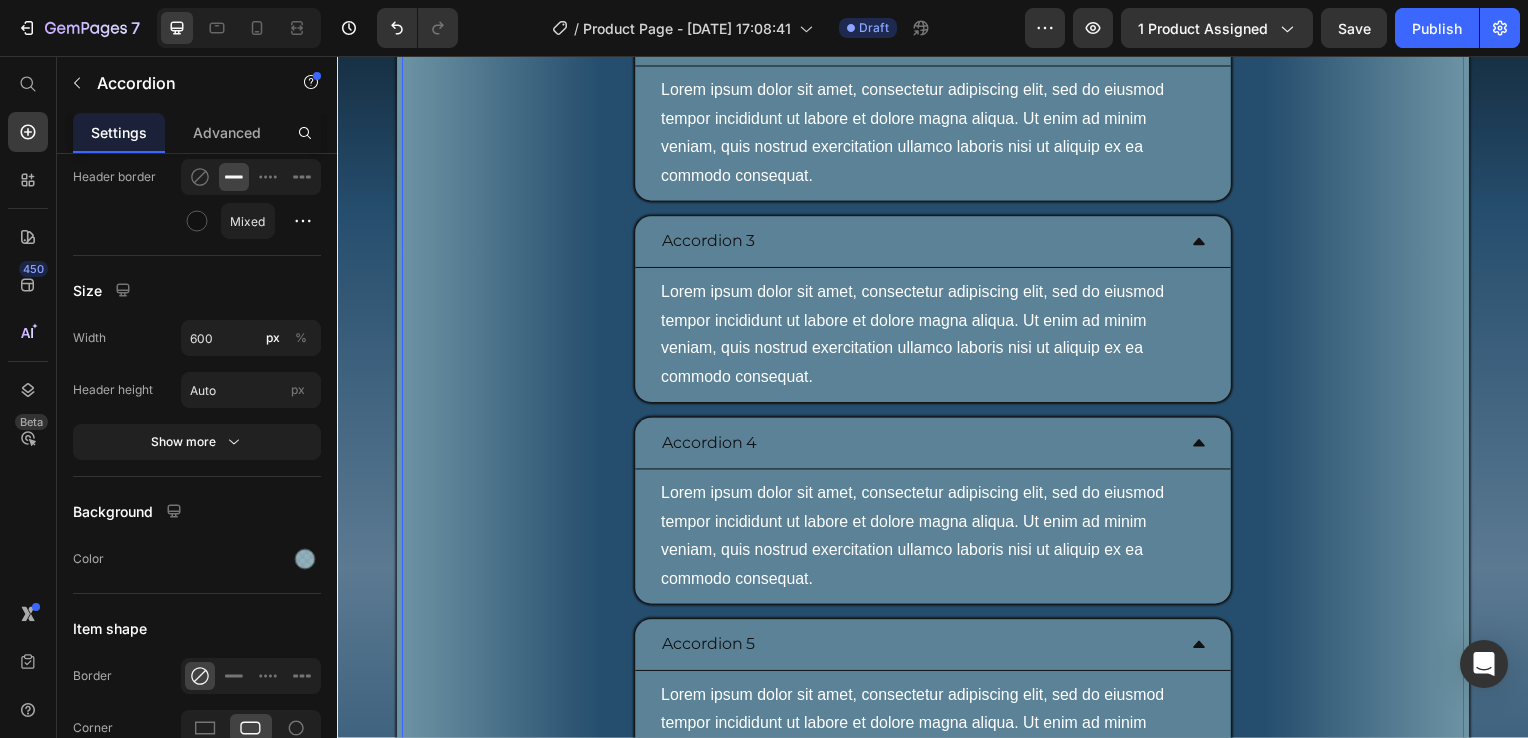 click on "No, non arriverà nulla a casa. L'ebook è un prodotto digitale: lo riceverai immediatamente dopo l'acquisto, in formato PDF, pronto da leggere su qualsiasi dispositivo. Text Block" at bounding box center (937, -54) 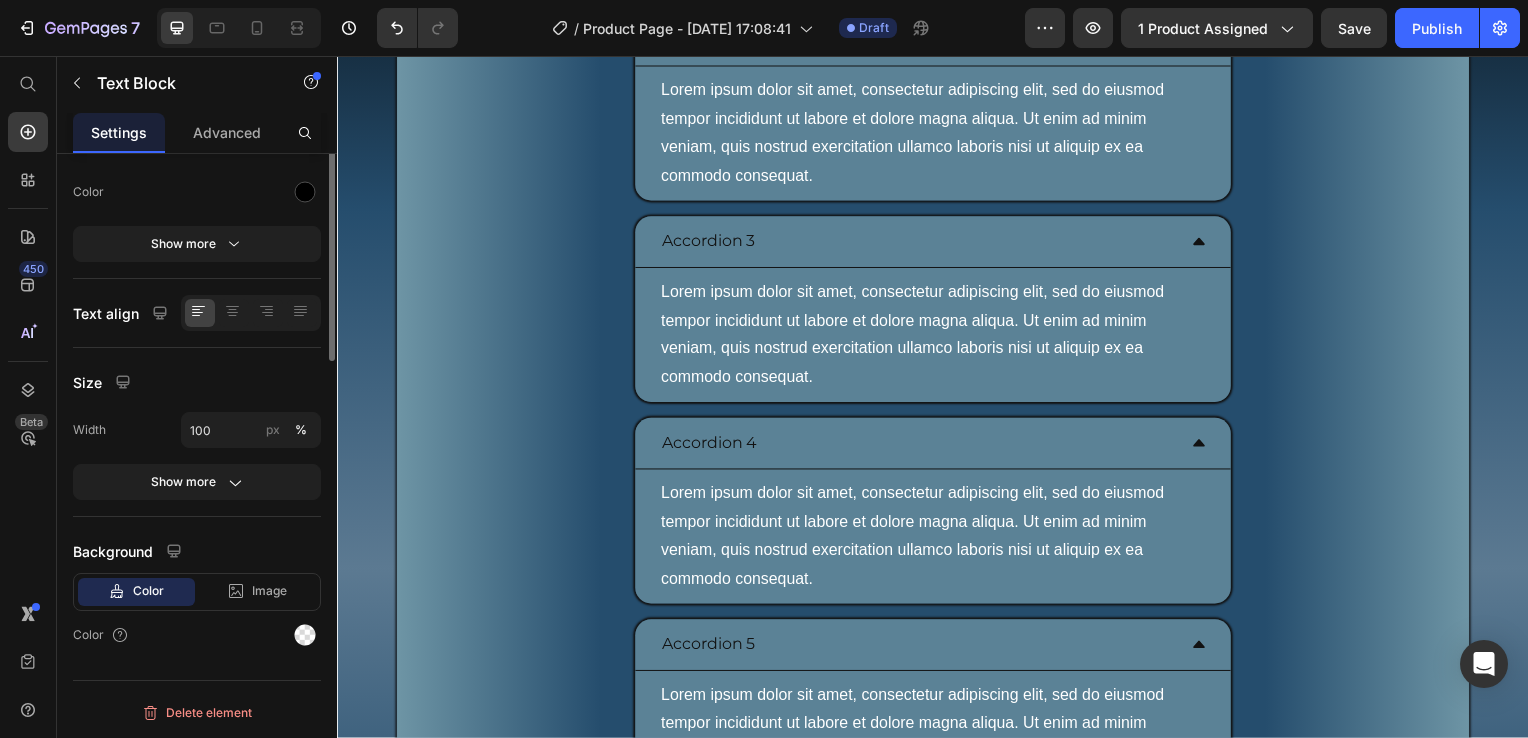scroll, scrollTop: 0, scrollLeft: 0, axis: both 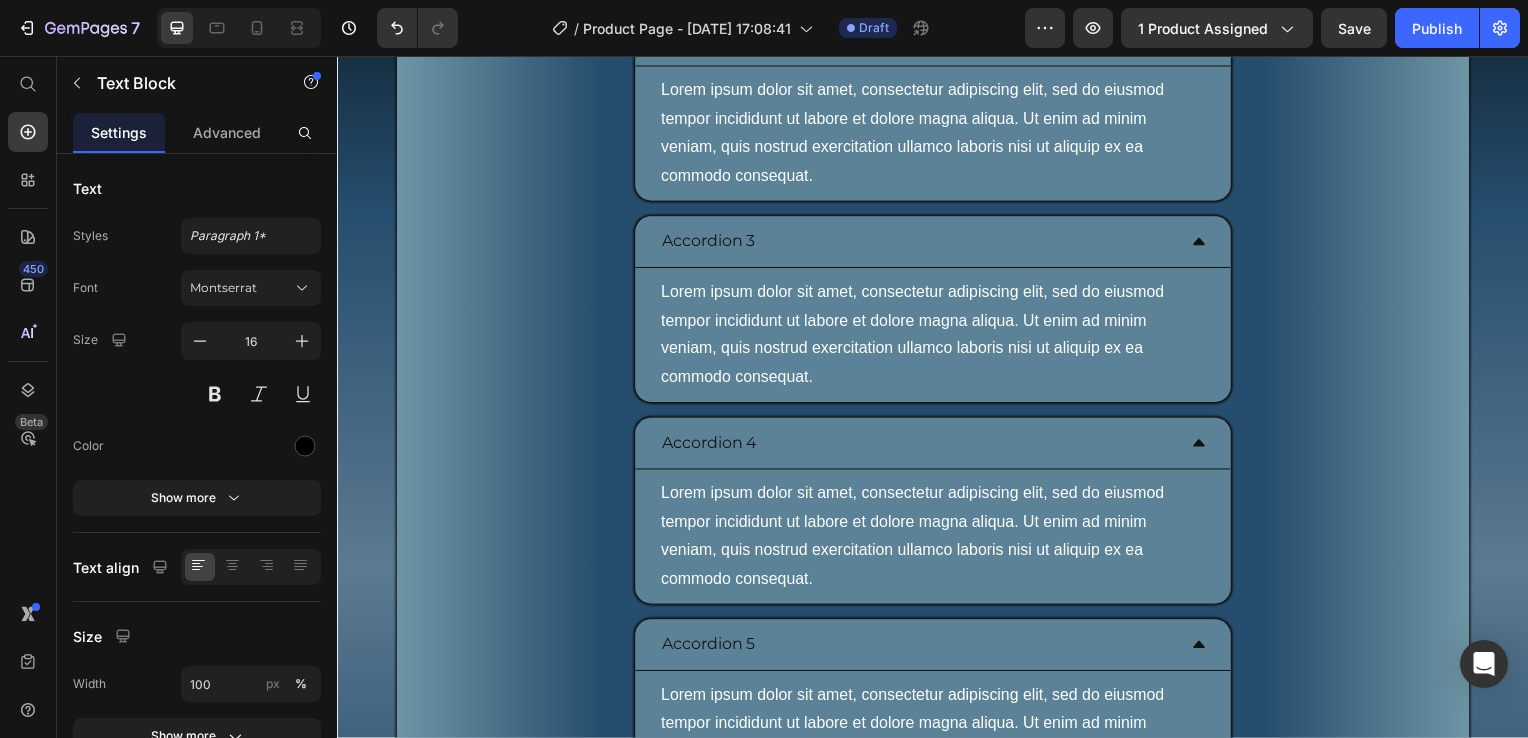 click on "Text Block" at bounding box center [720, -79] 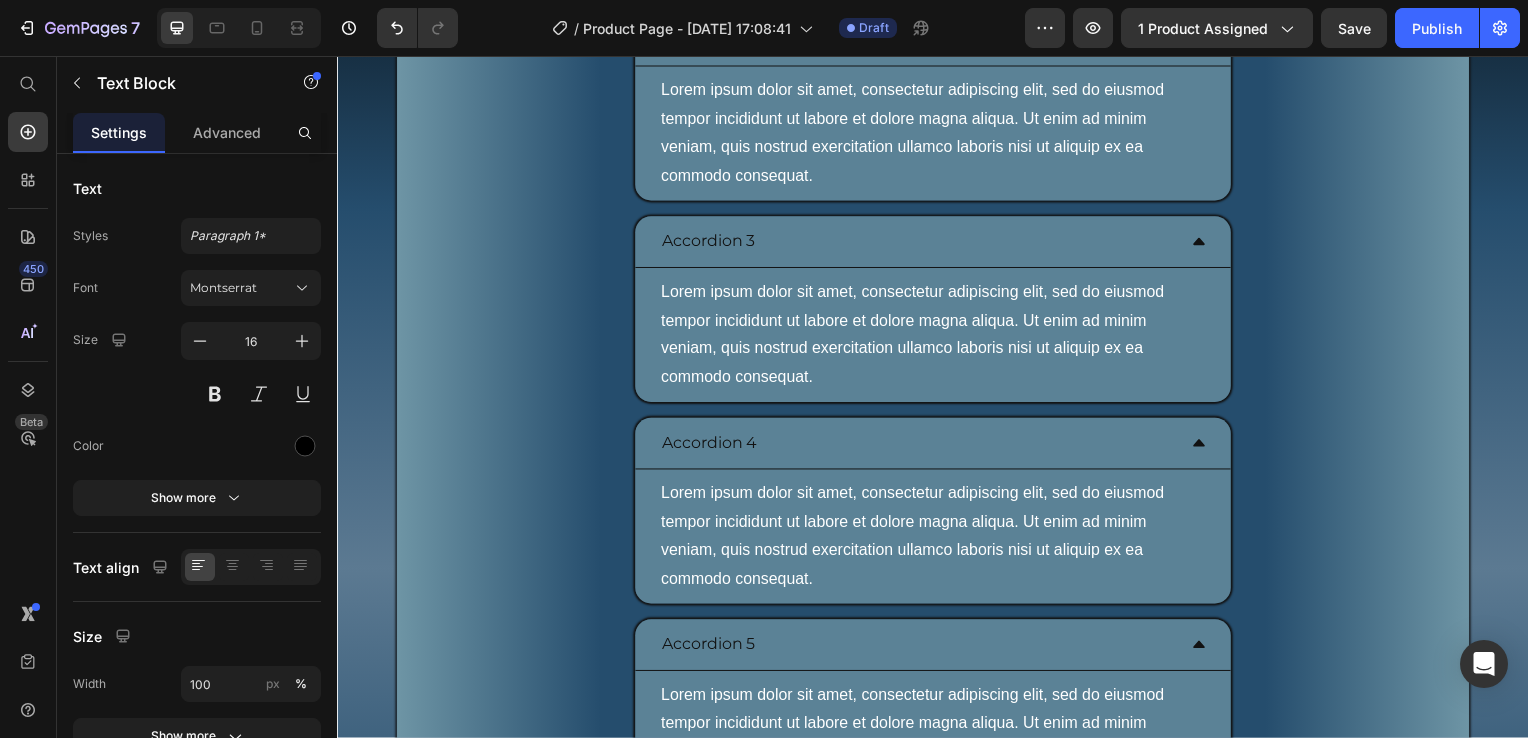 click on "Row 1 col" at bounding box center [700, -42] 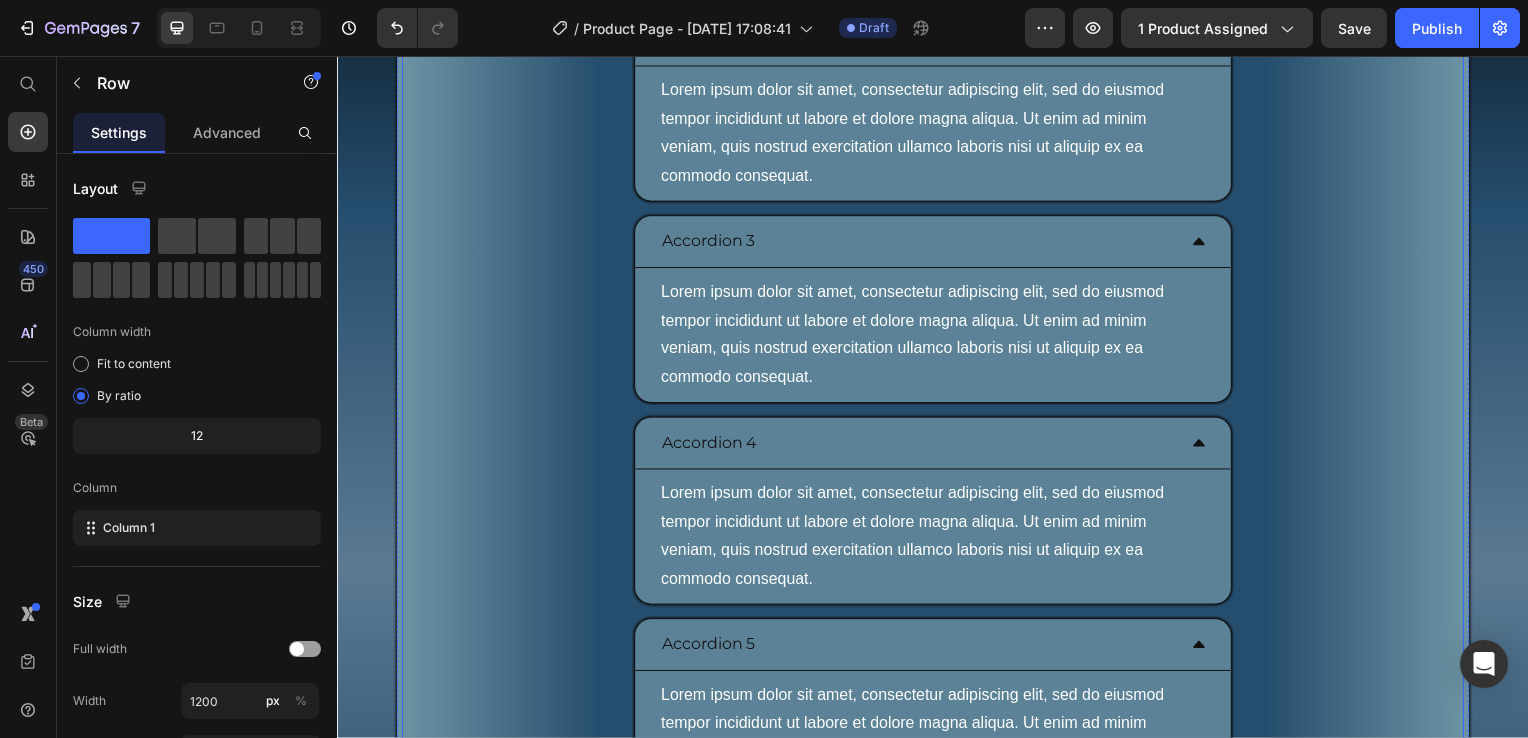 click 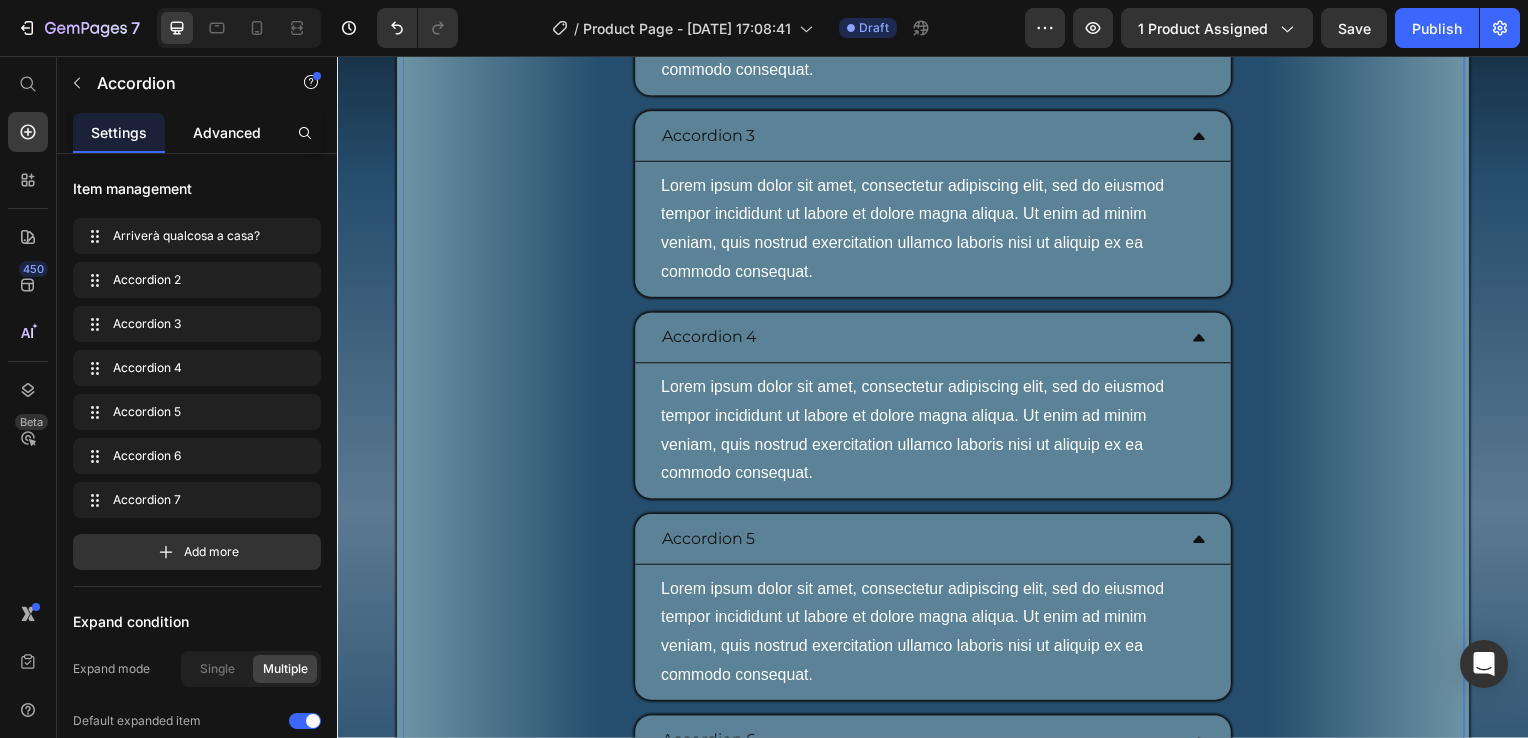 click on "Advanced" at bounding box center (227, 132) 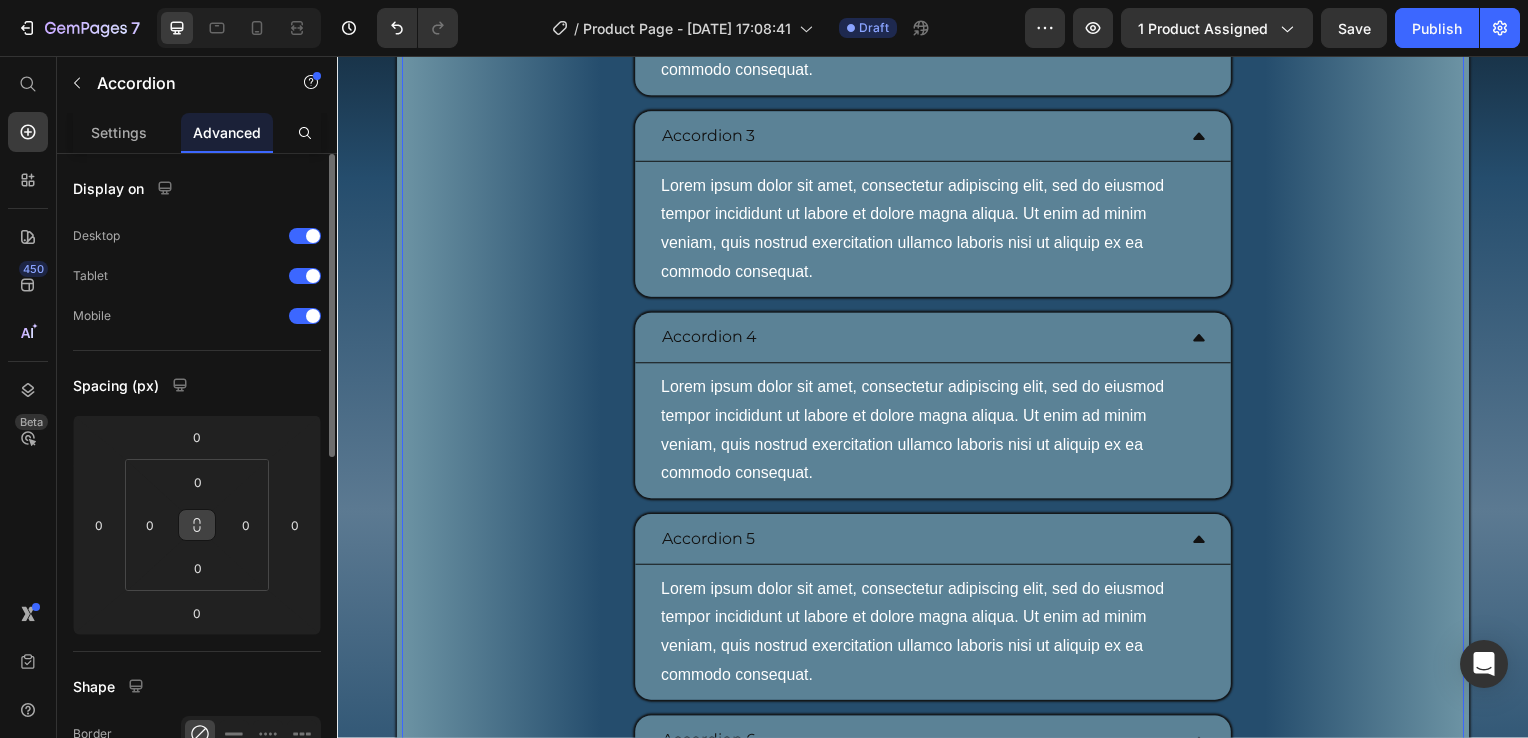 drag, startPoint x: 200, startPoint y: 524, endPoint x: 200, endPoint y: 511, distance: 13 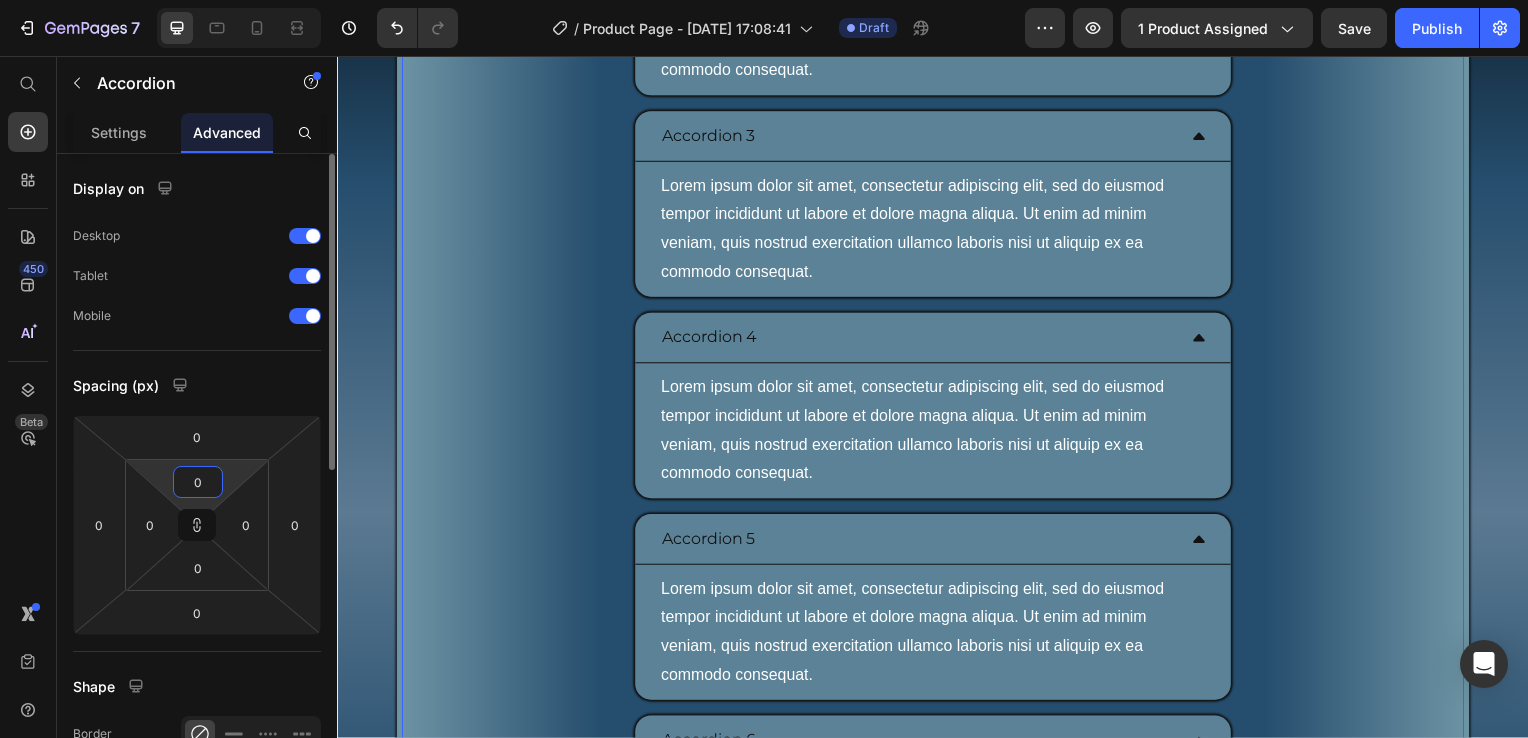 click on "0" at bounding box center [198, 482] 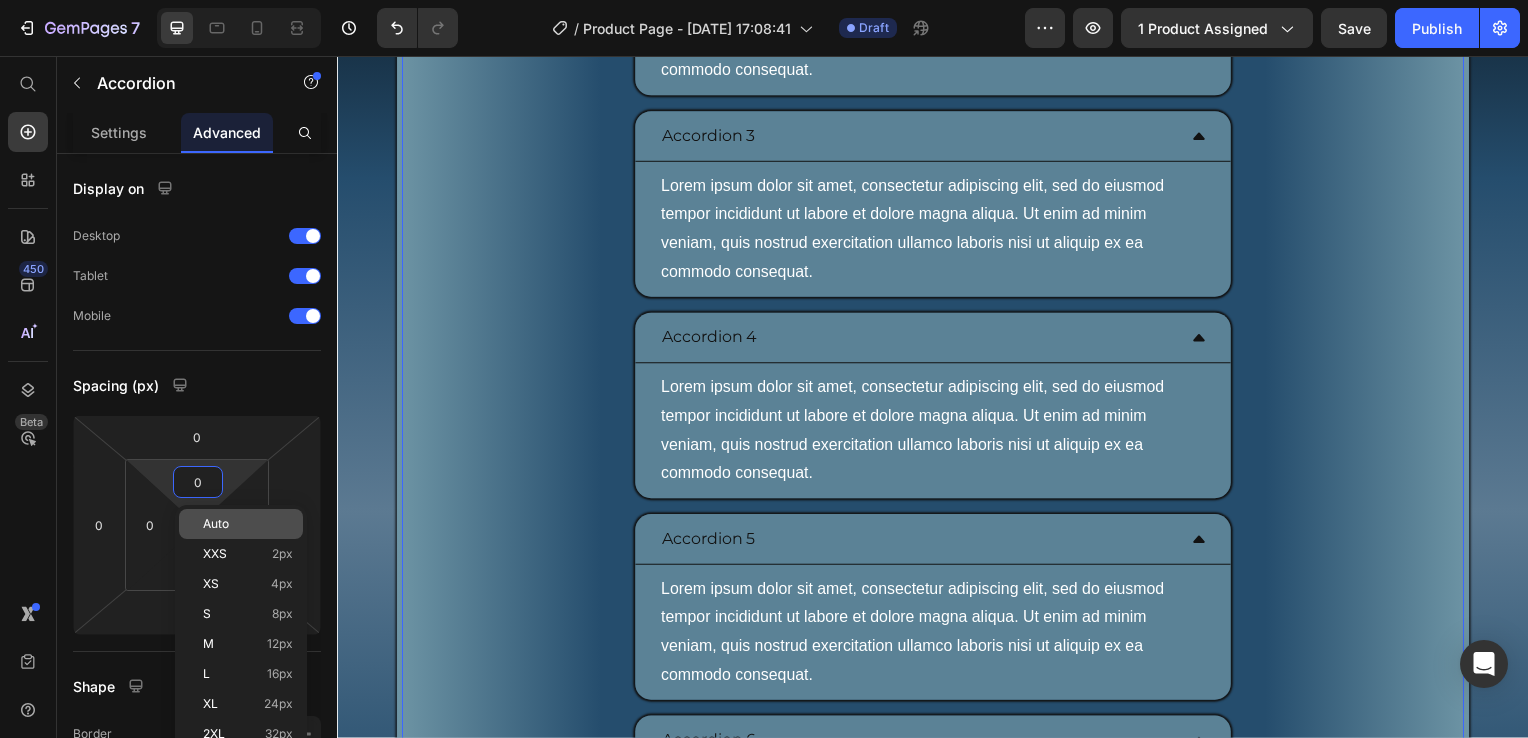 type on "5" 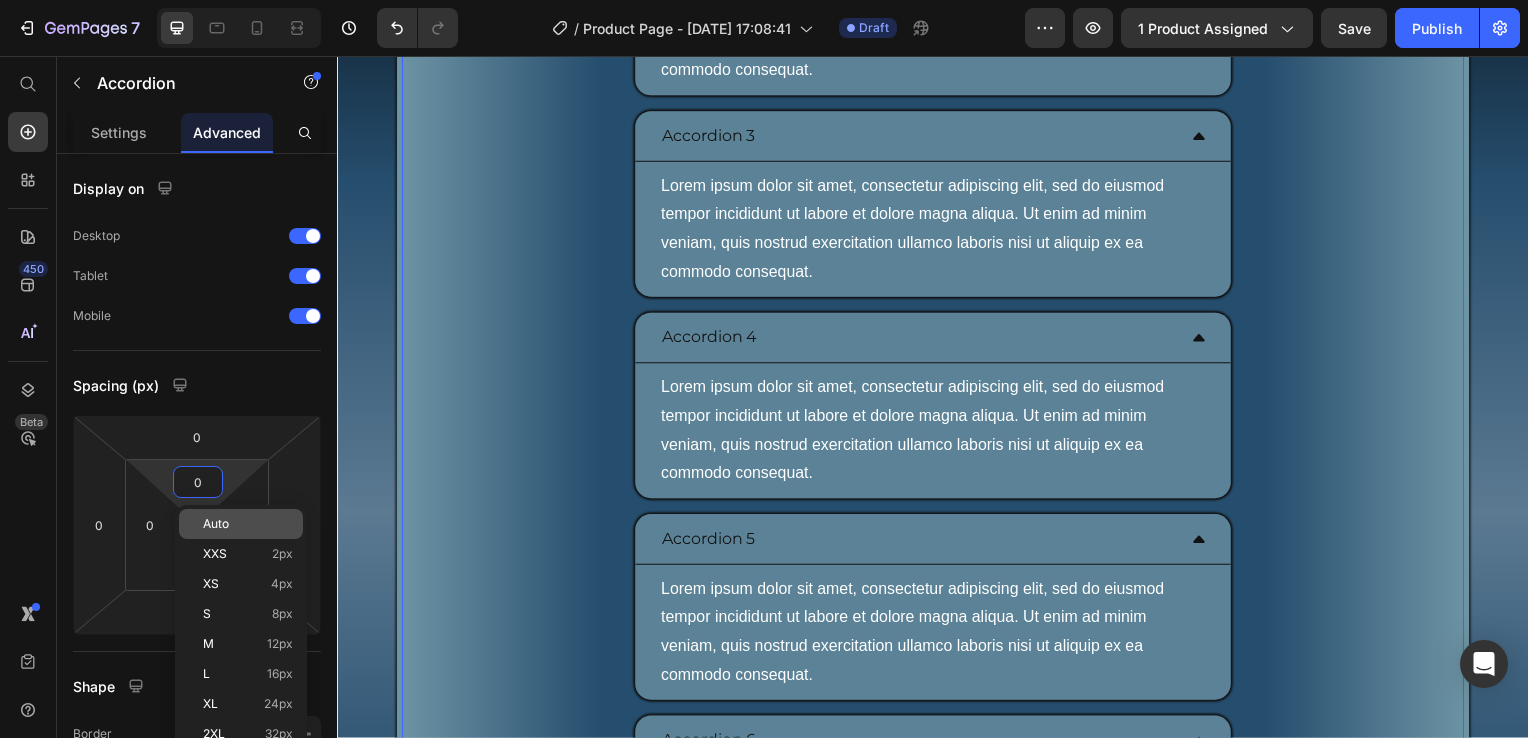 type on "5" 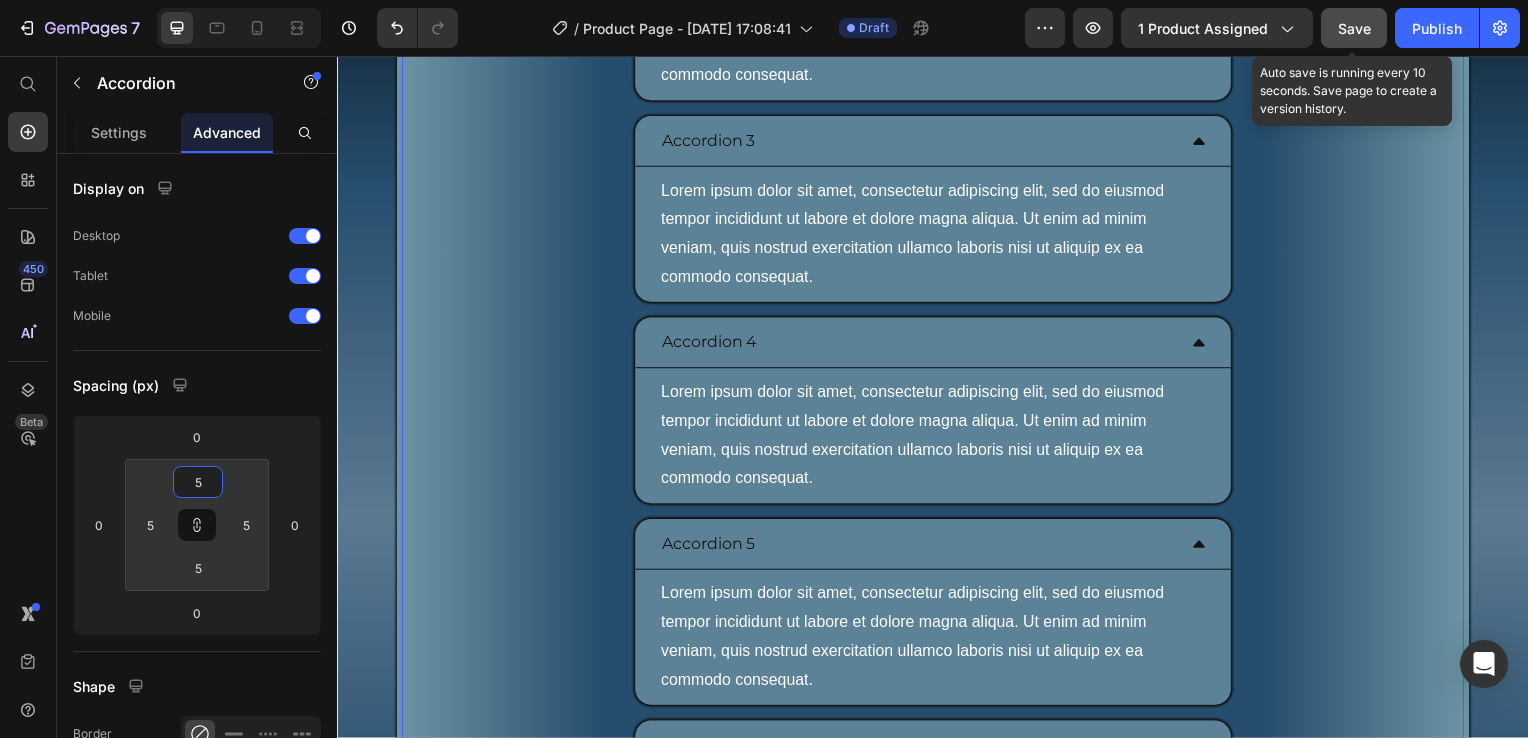type on "5" 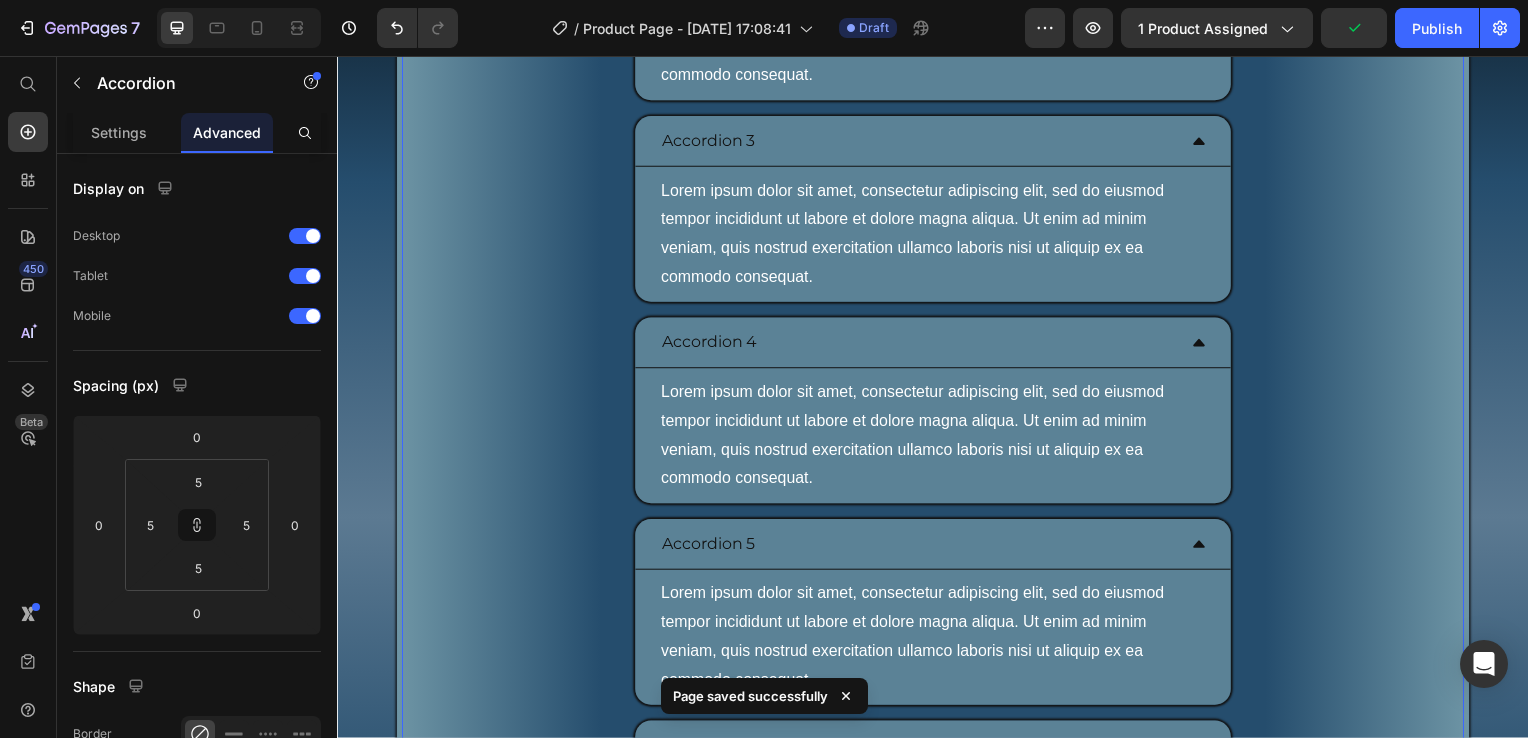 click on "Arriverà qualcosa a casa?" at bounding box center [937, -128] 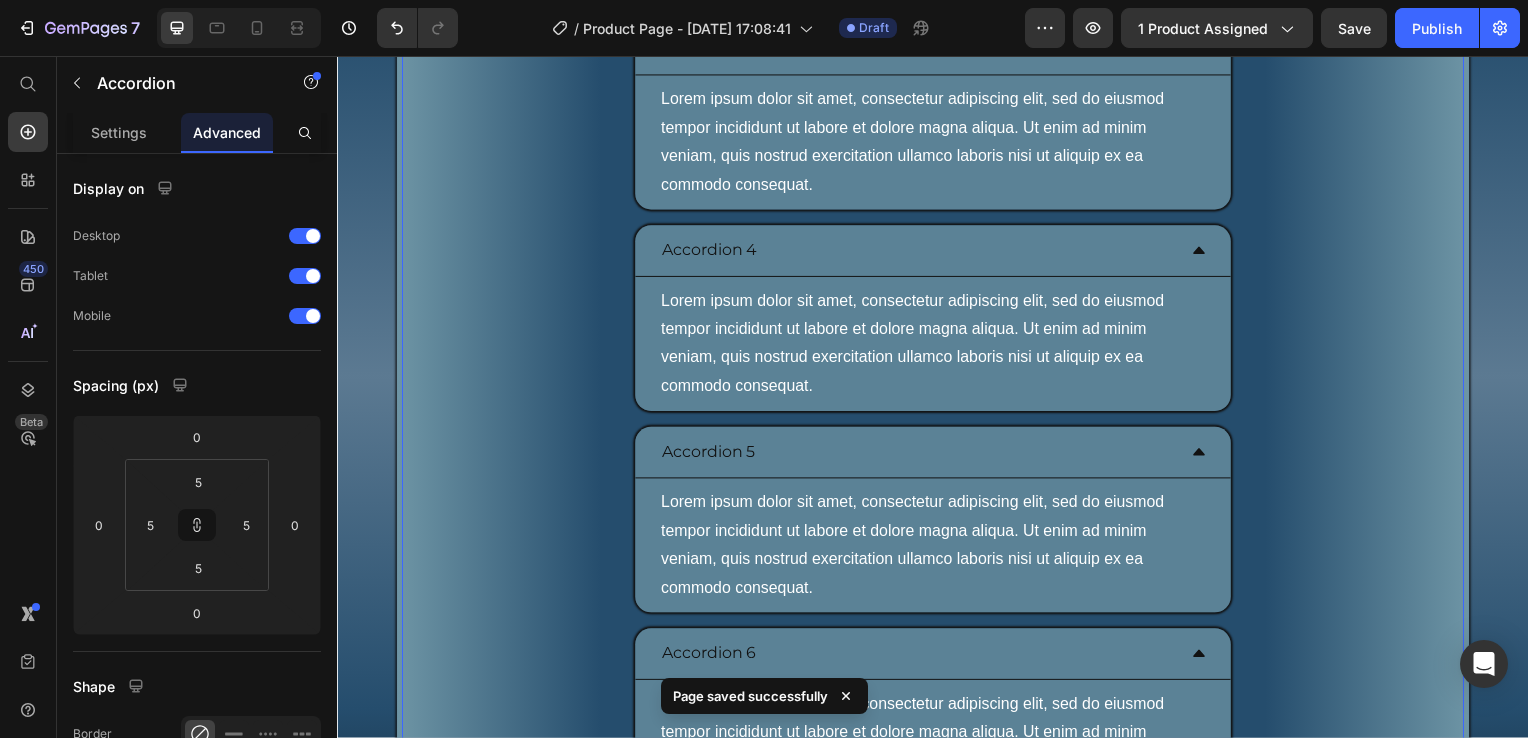 scroll, scrollTop: 9892, scrollLeft: 0, axis: vertical 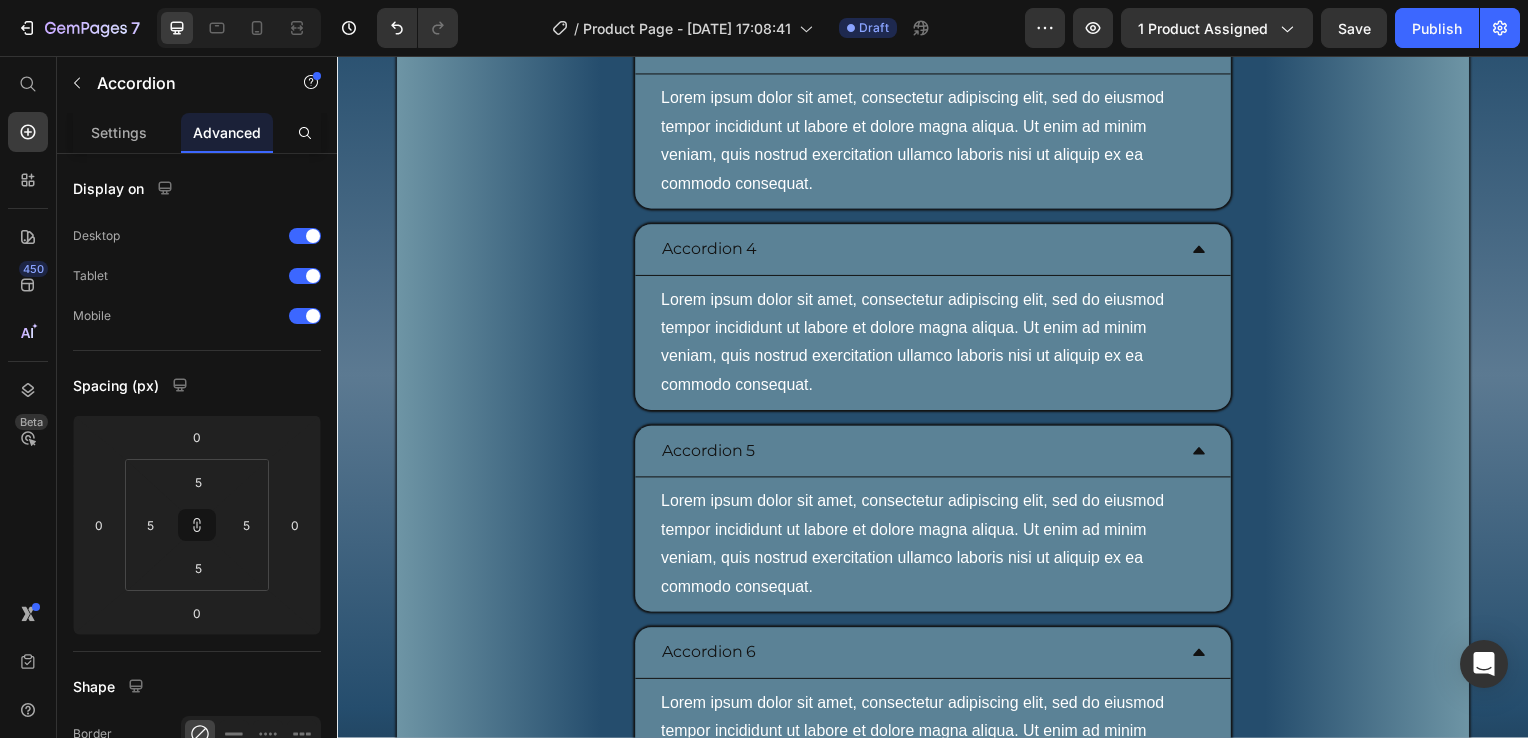 drag, startPoint x: 657, startPoint y: 258, endPoint x: 751, endPoint y: 260, distance: 94.02127 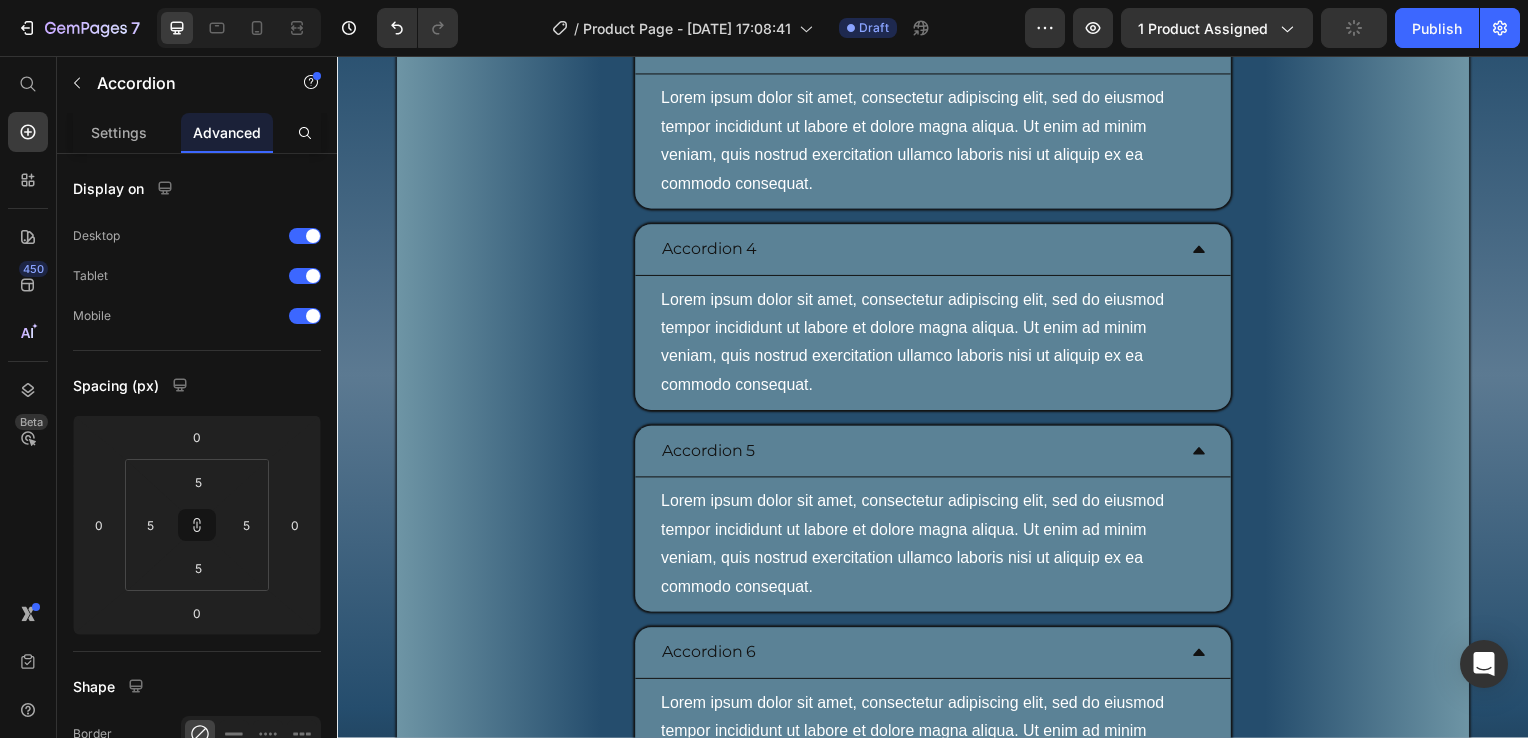 scroll, scrollTop: 9992, scrollLeft: 0, axis: vertical 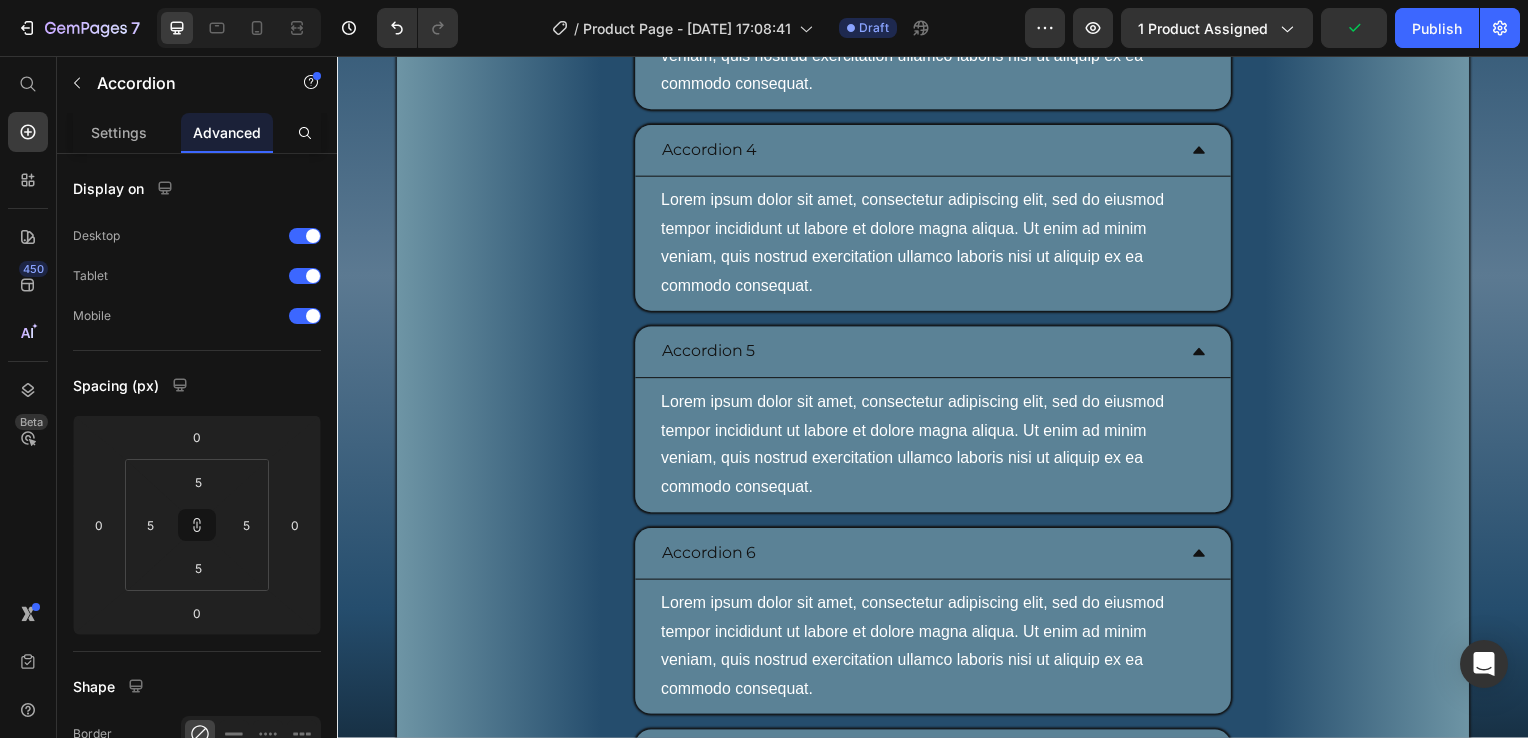 click on "Lorem ipsum dolor sit amet, consectetur adipiscing elit, sed do eiusmod tempor incididunt ut labore et dolore magna aliqua. Ut enim ad minim veniam, quis nostrud exercitation ullamco laboris nisi ut aliquip ex ea commodo consequat." at bounding box center [937, -161] 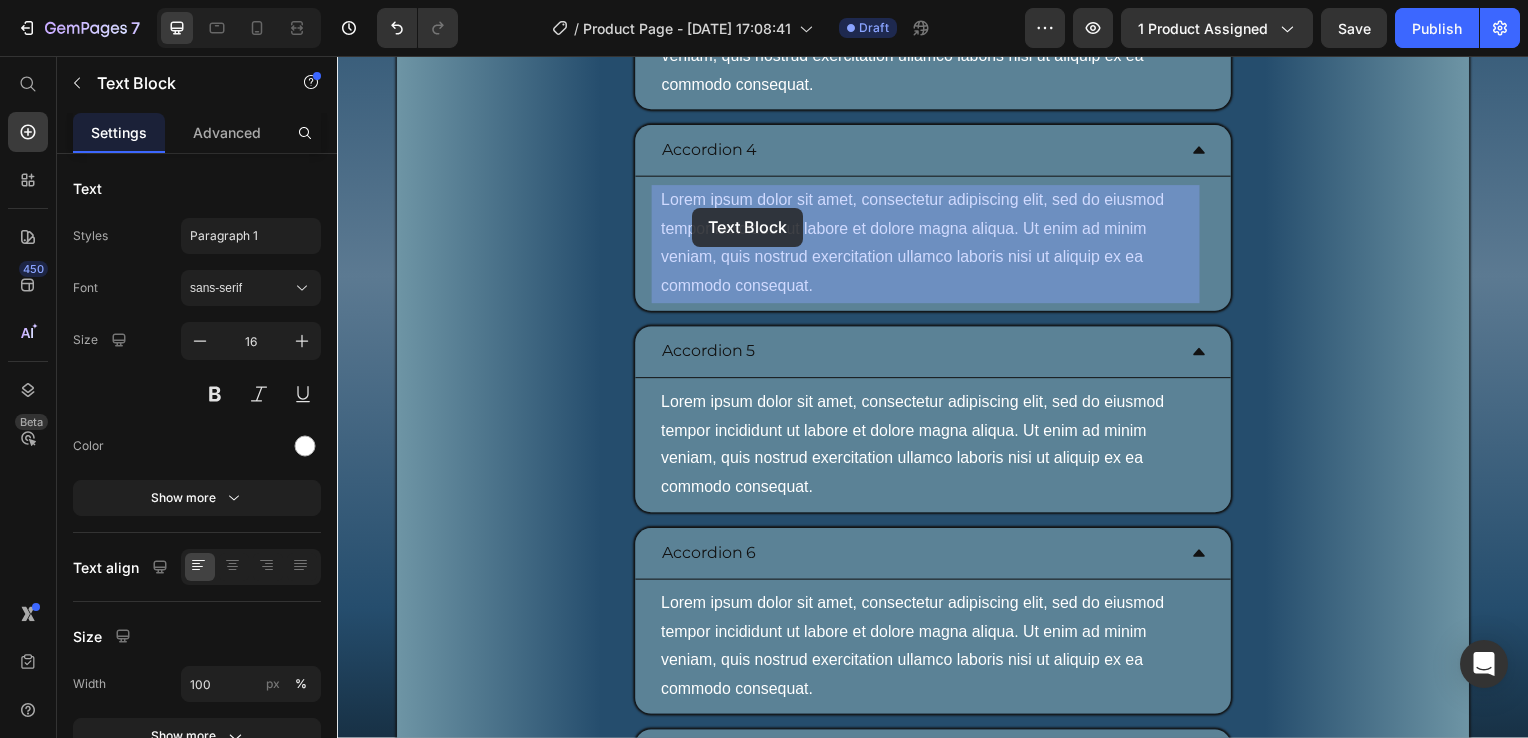 drag, startPoint x: 819, startPoint y: 290, endPoint x: 762, endPoint y: 247, distance: 71.40028 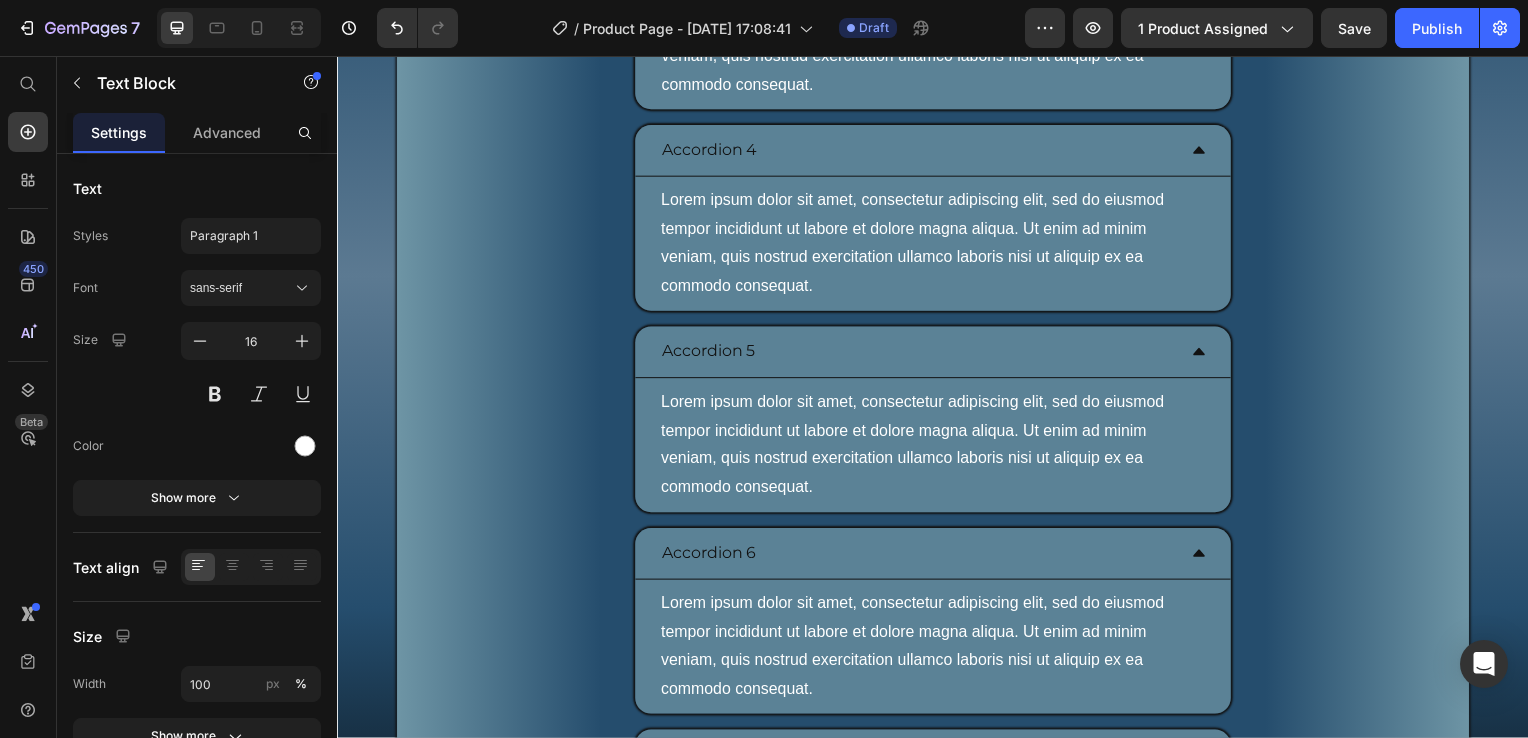 click on "Lorem ipsum dolor sit amet, consectetur adipiscing elit, sed do eiusmod tempor incididunt ut labore et dolore magna aliqua. Ut enim ad minim veniam, quis nostrud exercitation ullamco laboris nisi ut aliquip ex ea commodo consequat." at bounding box center (937, -161) 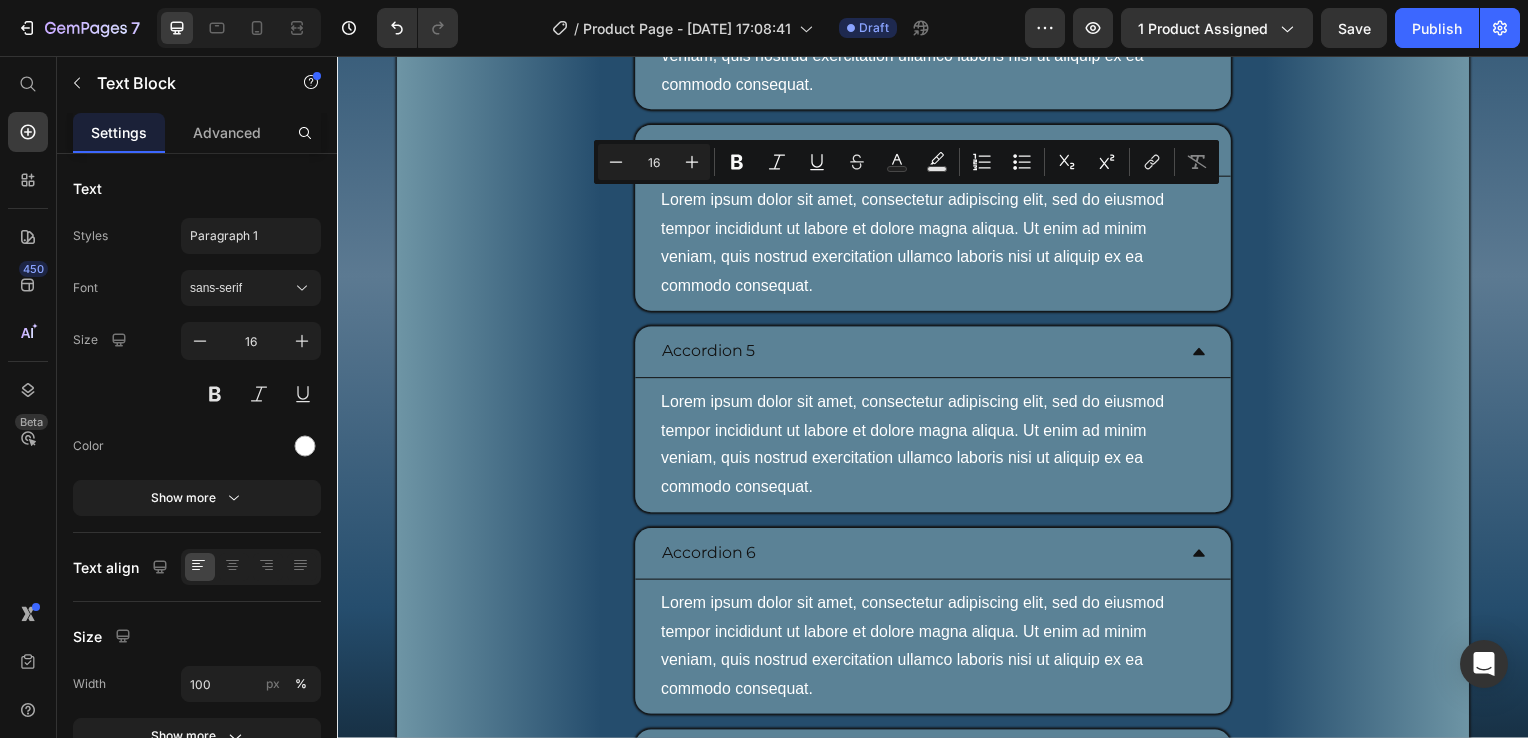 drag, startPoint x: 808, startPoint y: 287, endPoint x: 696, endPoint y: 211, distance: 135.3514 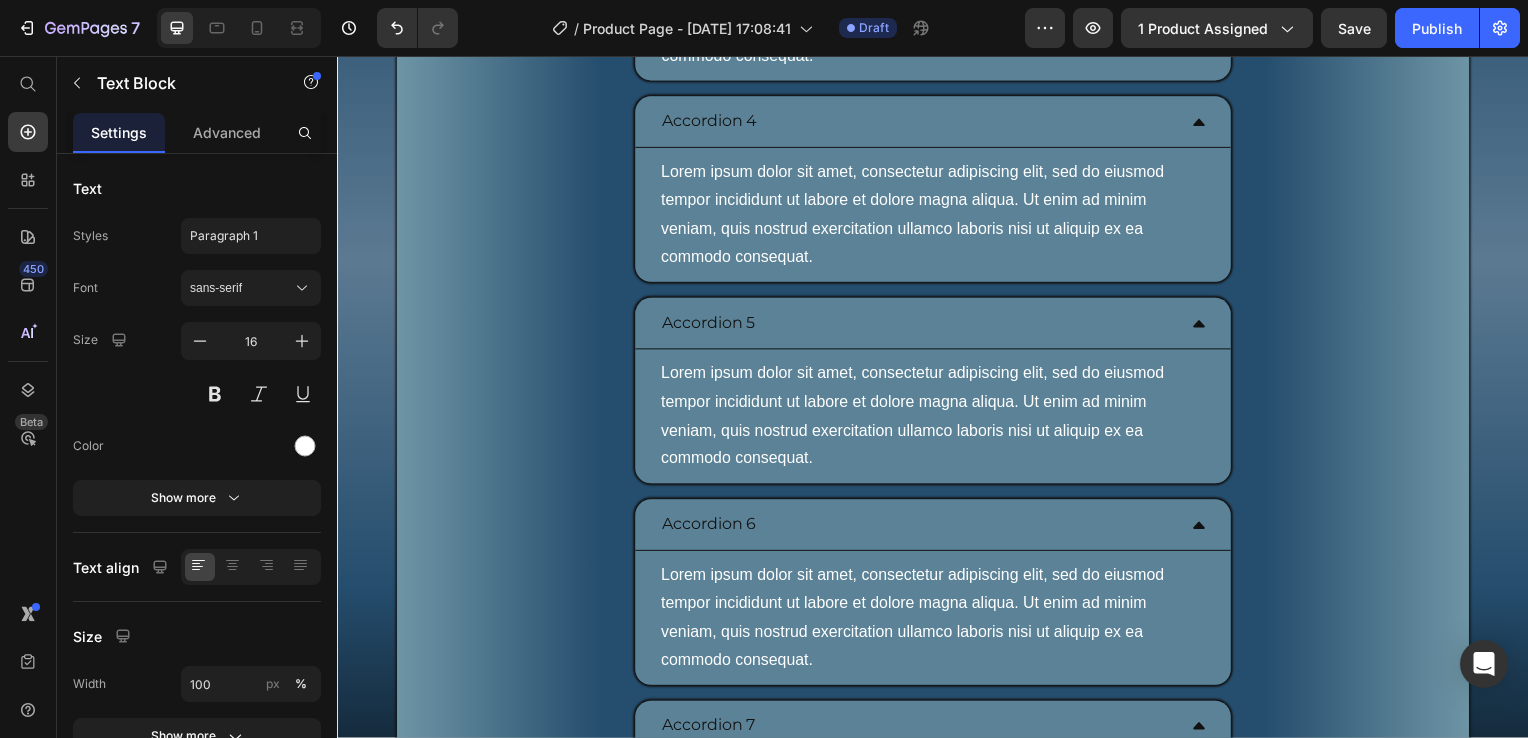 click on "Si assolutamente. Usiamo piattaforme di pagamento sicure e affidabili come PayPal, che garantiscono la protezione dei tuoi dati con crittografia avanzata. Nessuna informazione sensibile verrà salvatasul nostro sito" at bounding box center [937, -175] 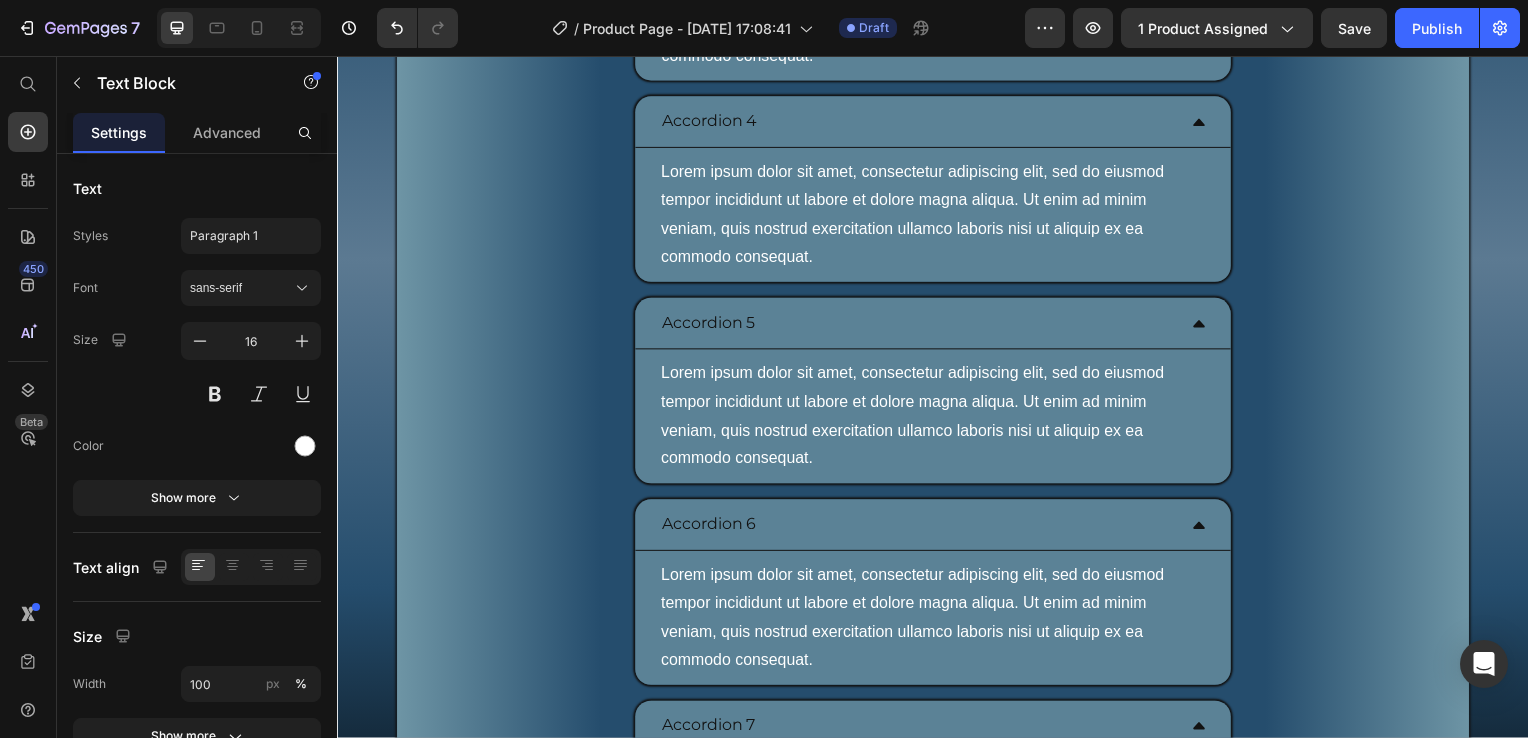 click on "Si assolutamente. Usiamo piattaforme di pagamento sicure e affidabili come PayPal, che garantiscono la protezione dei tuoi dati con crittografia avanzata. Nessuna informazione sensibile verrà salvata sul nostro sito" at bounding box center (937, -175) 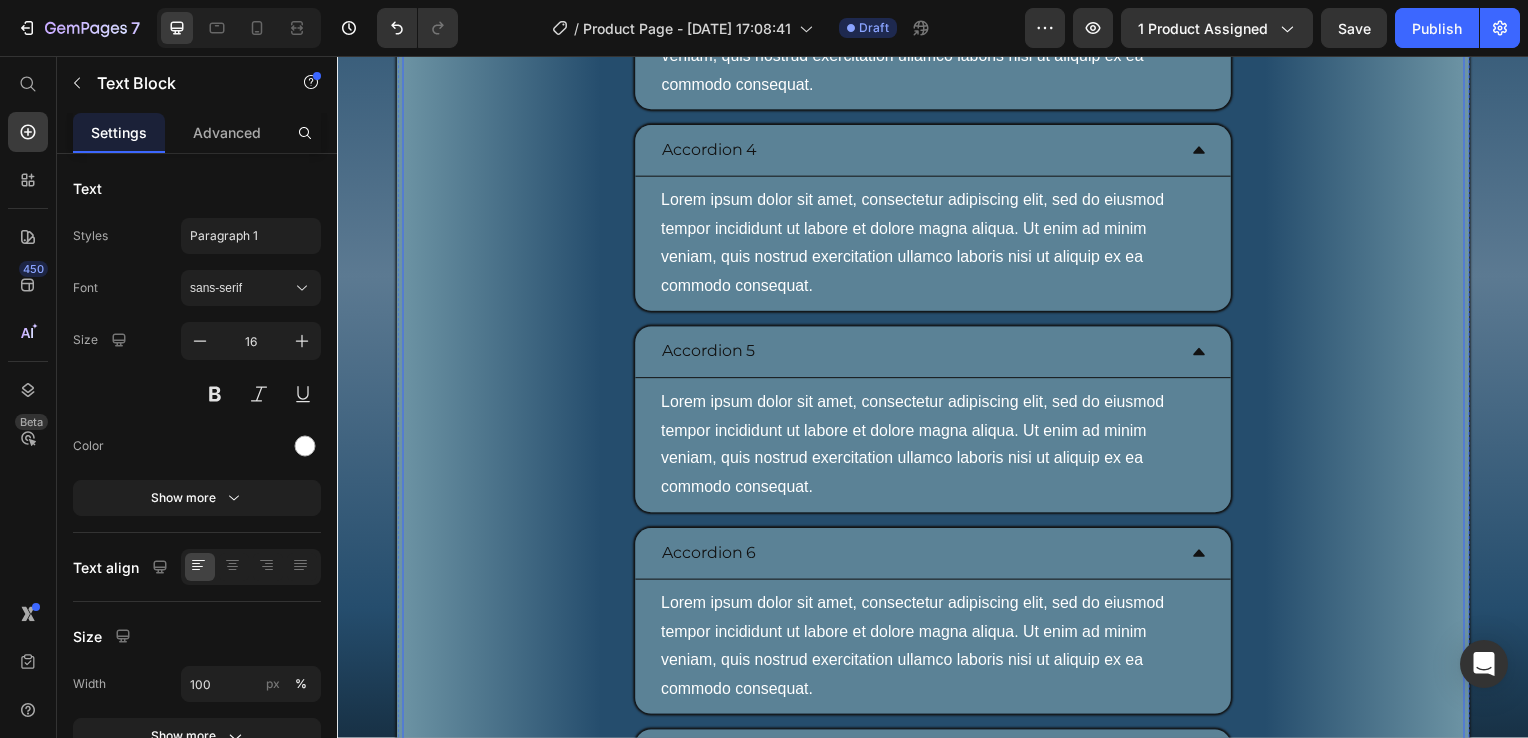 click 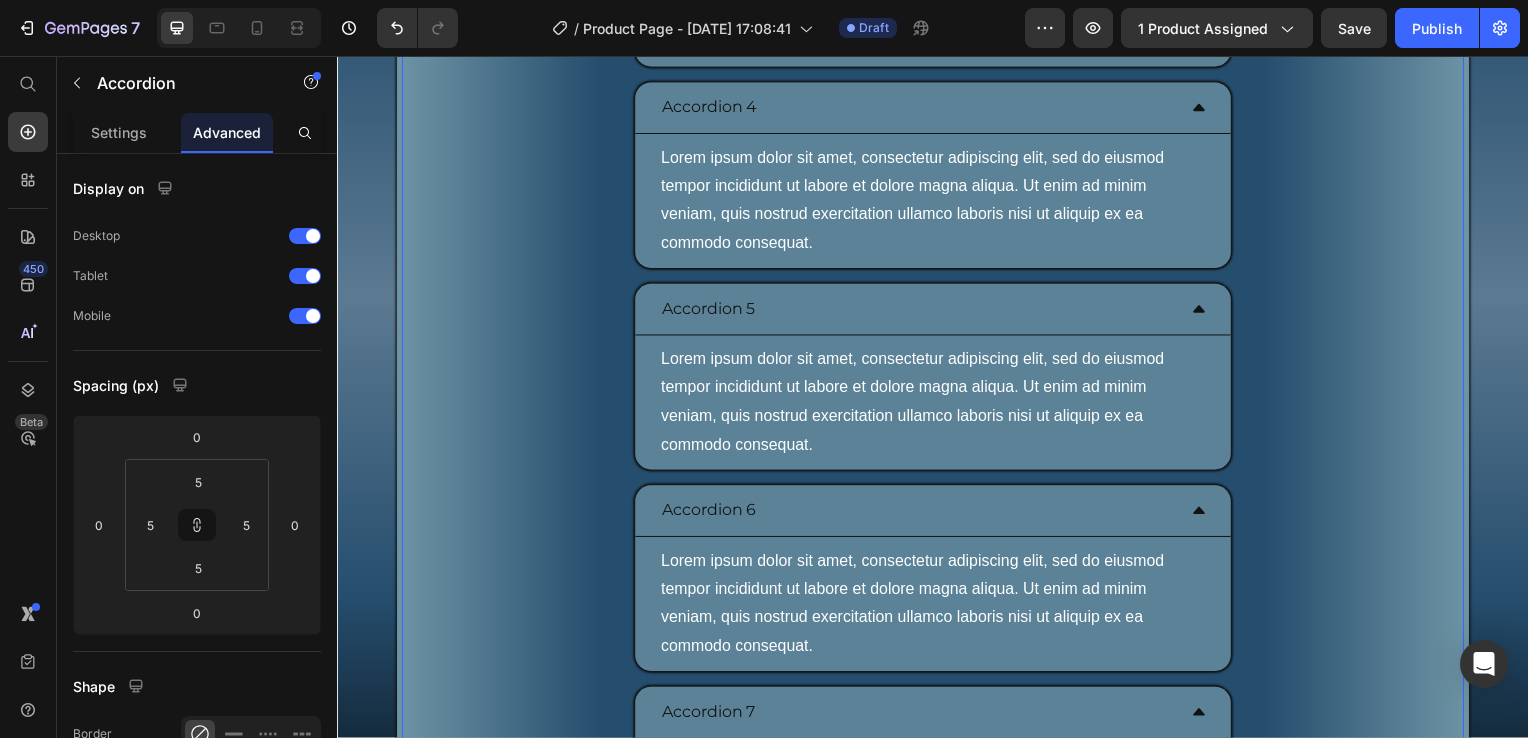 scroll, scrollTop: 9792, scrollLeft: 0, axis: vertical 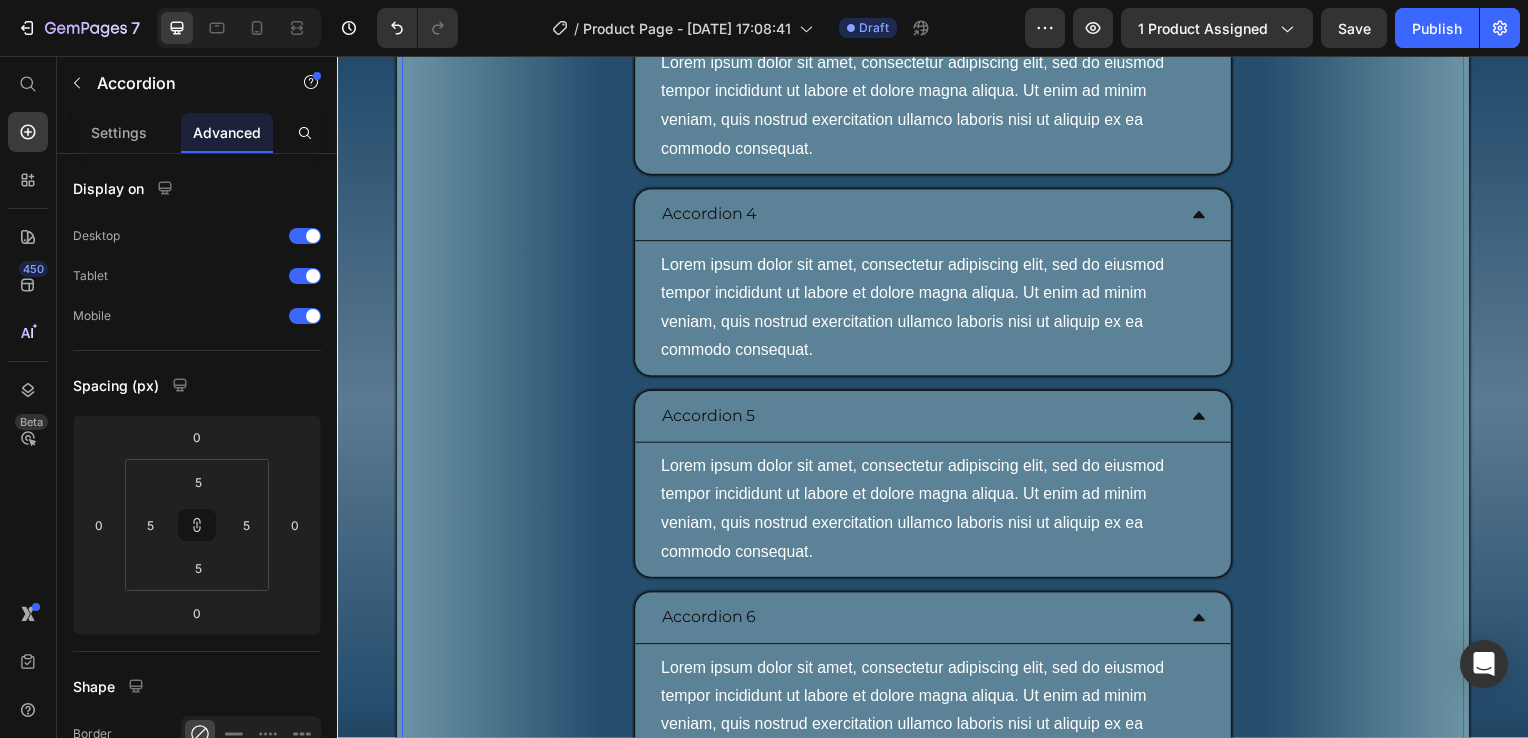 click on "Arriverà qualcosa a casa?" at bounding box center (937, -228) 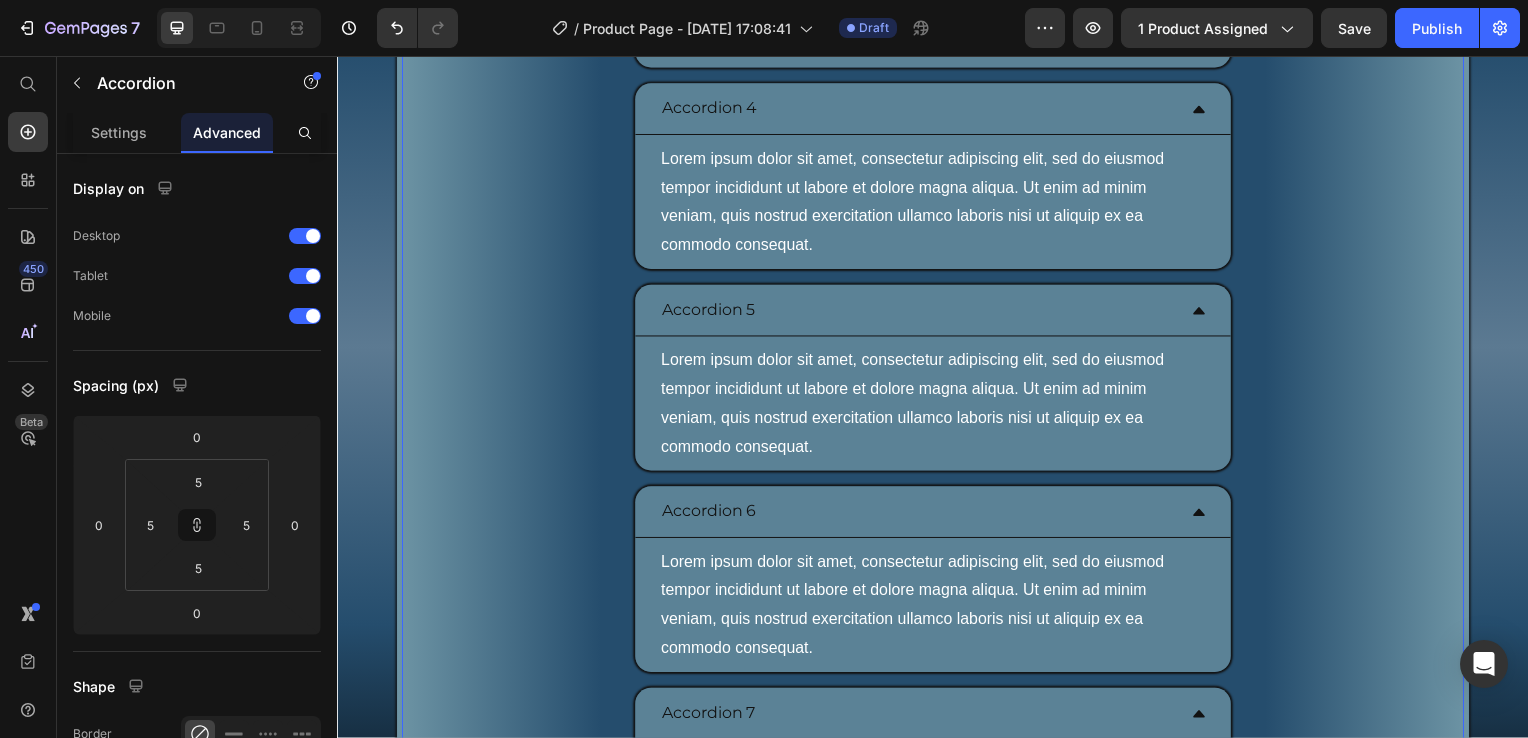 click 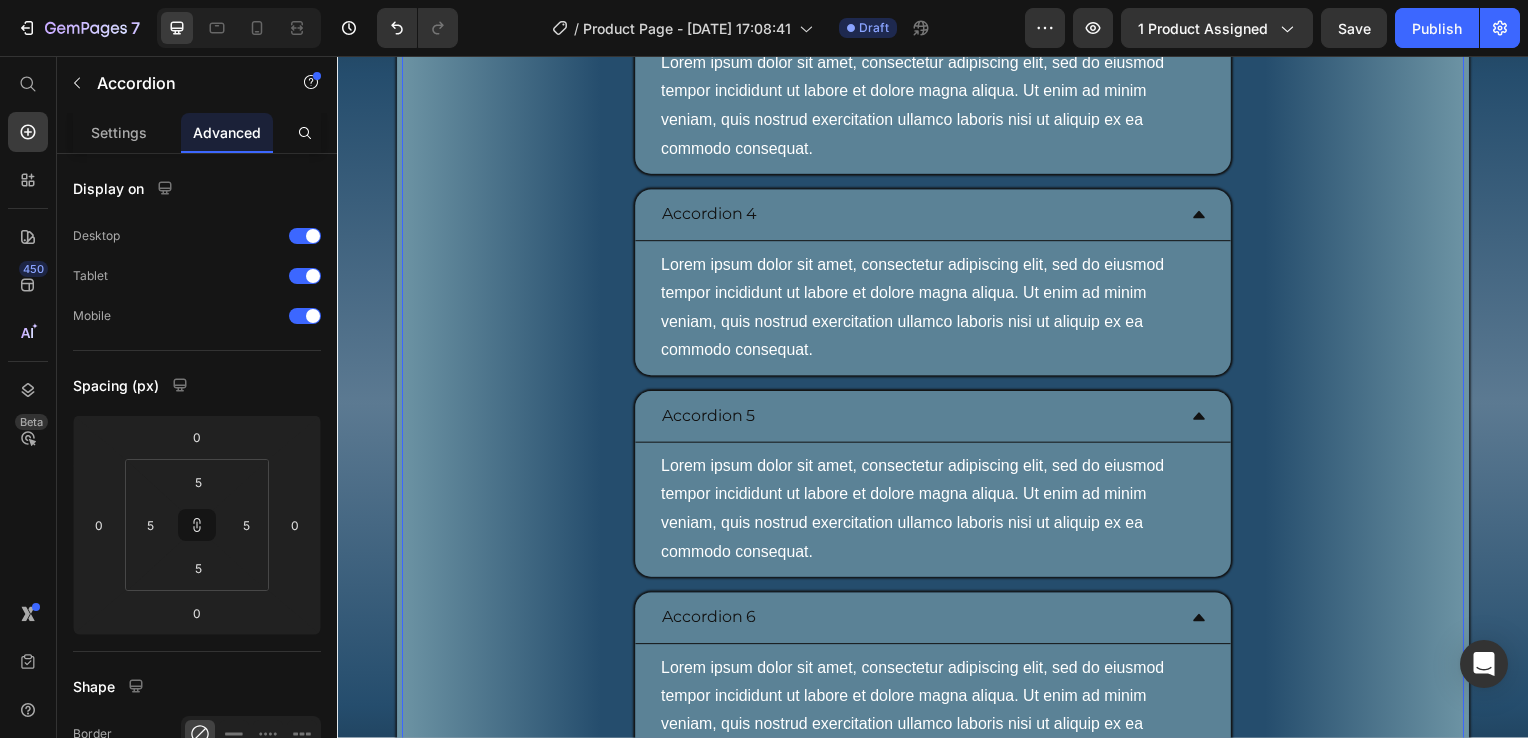 click 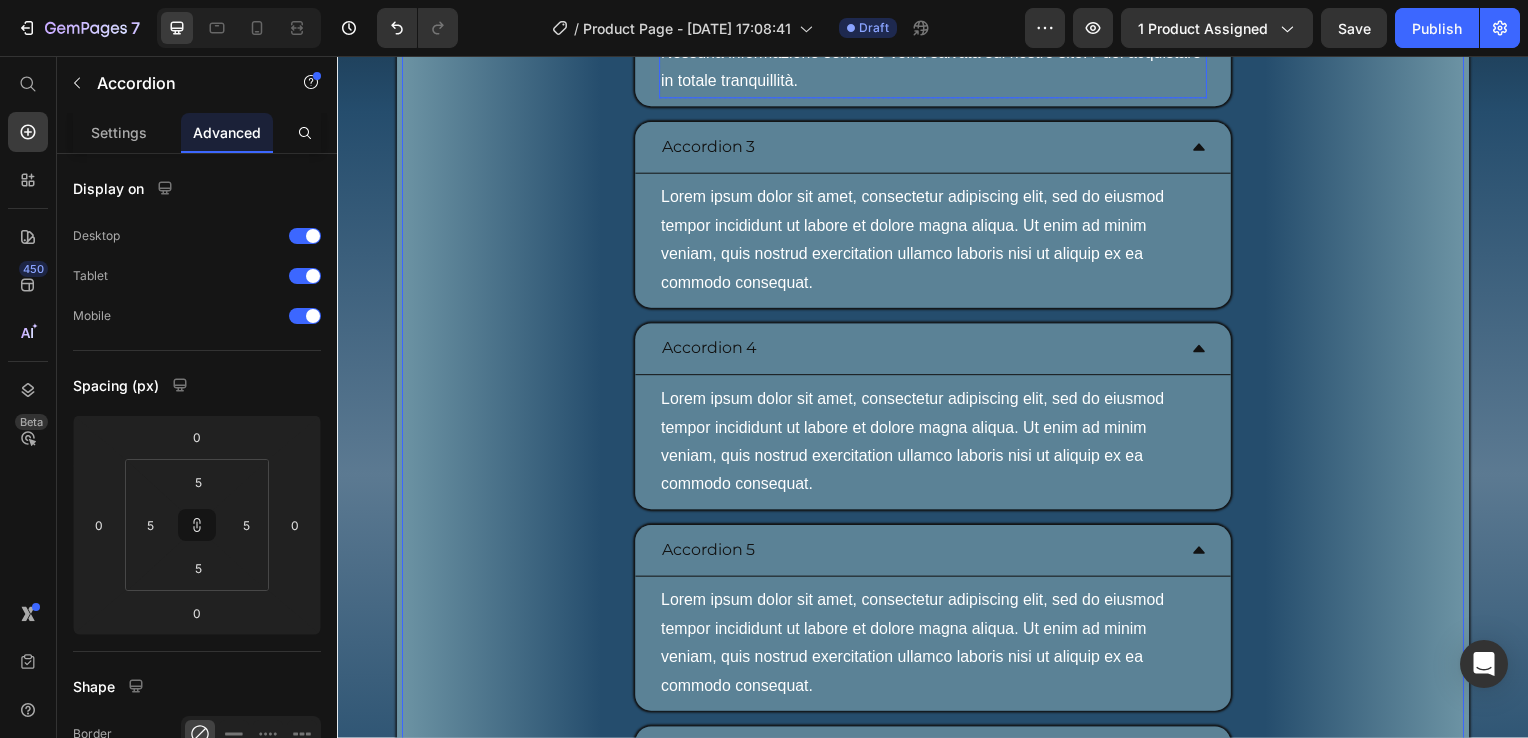 drag, startPoint x: 953, startPoint y: 418, endPoint x: 897, endPoint y: 418, distance: 56 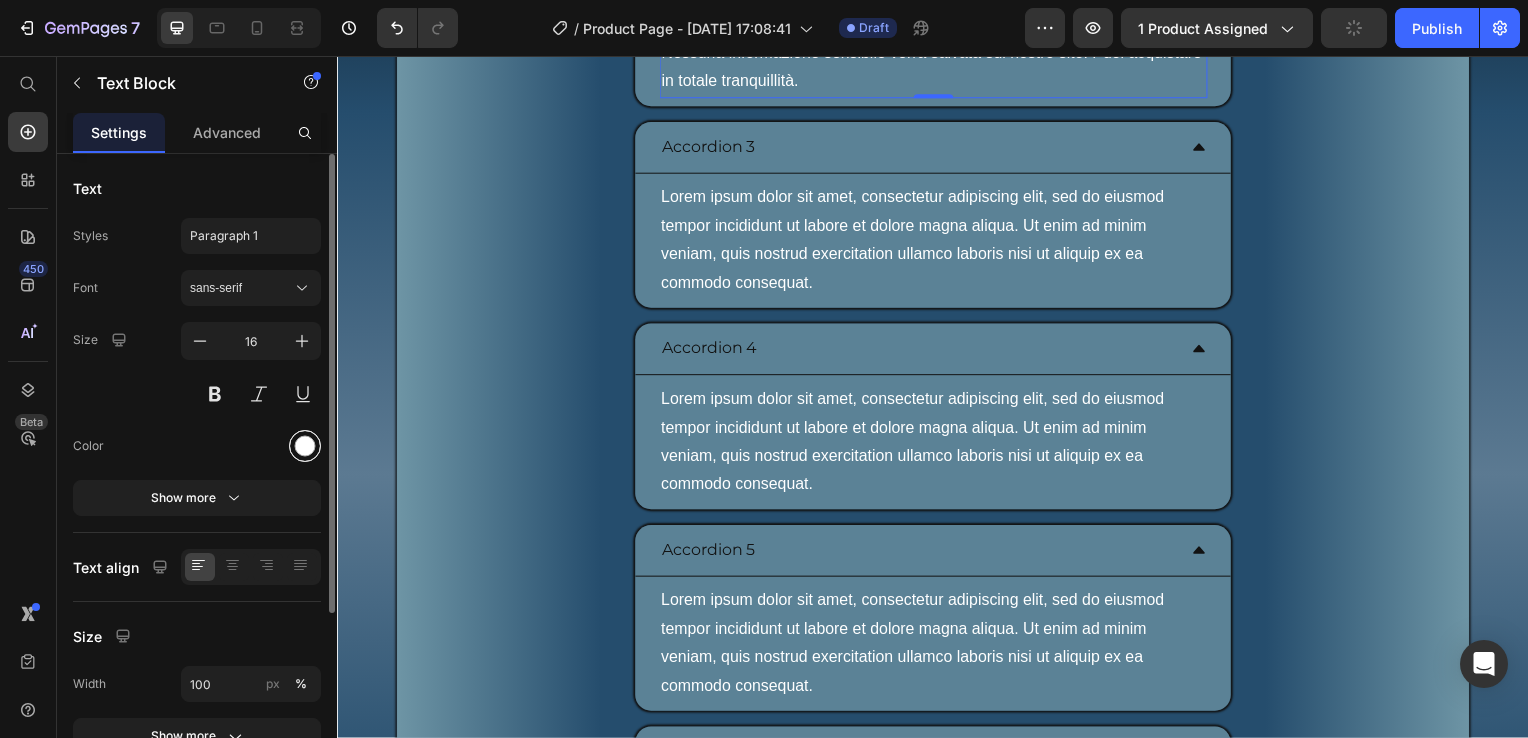 click at bounding box center (305, 446) 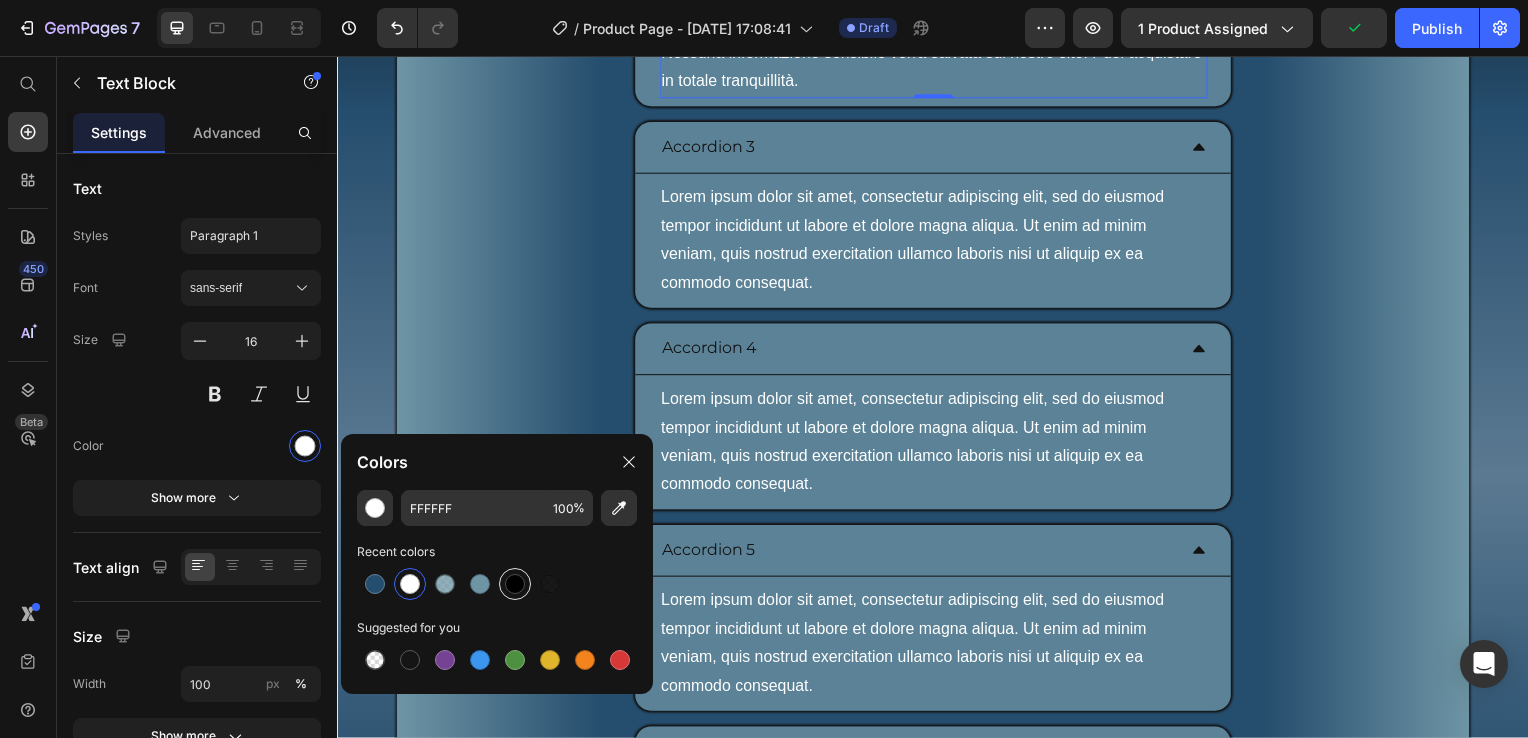 click at bounding box center (515, 584) 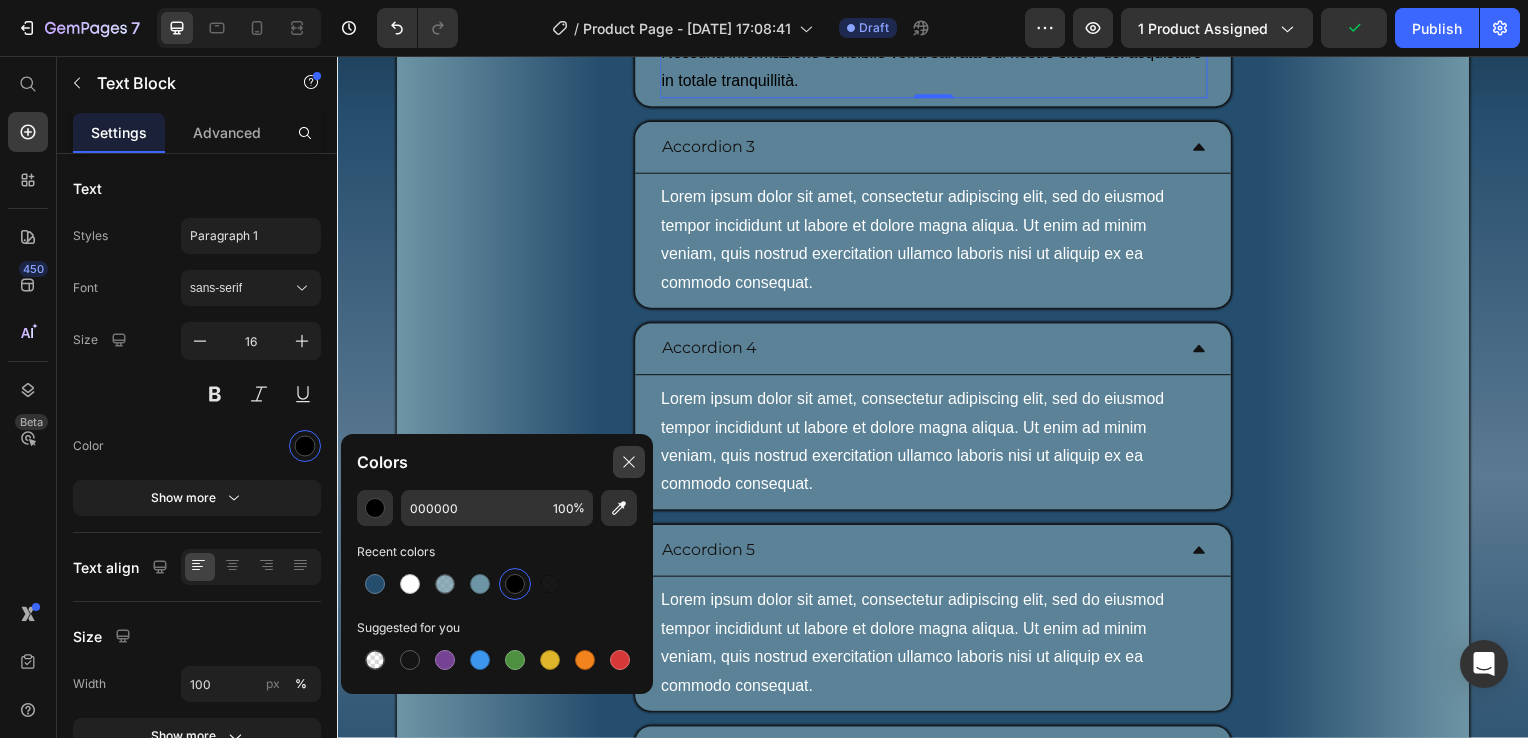 click 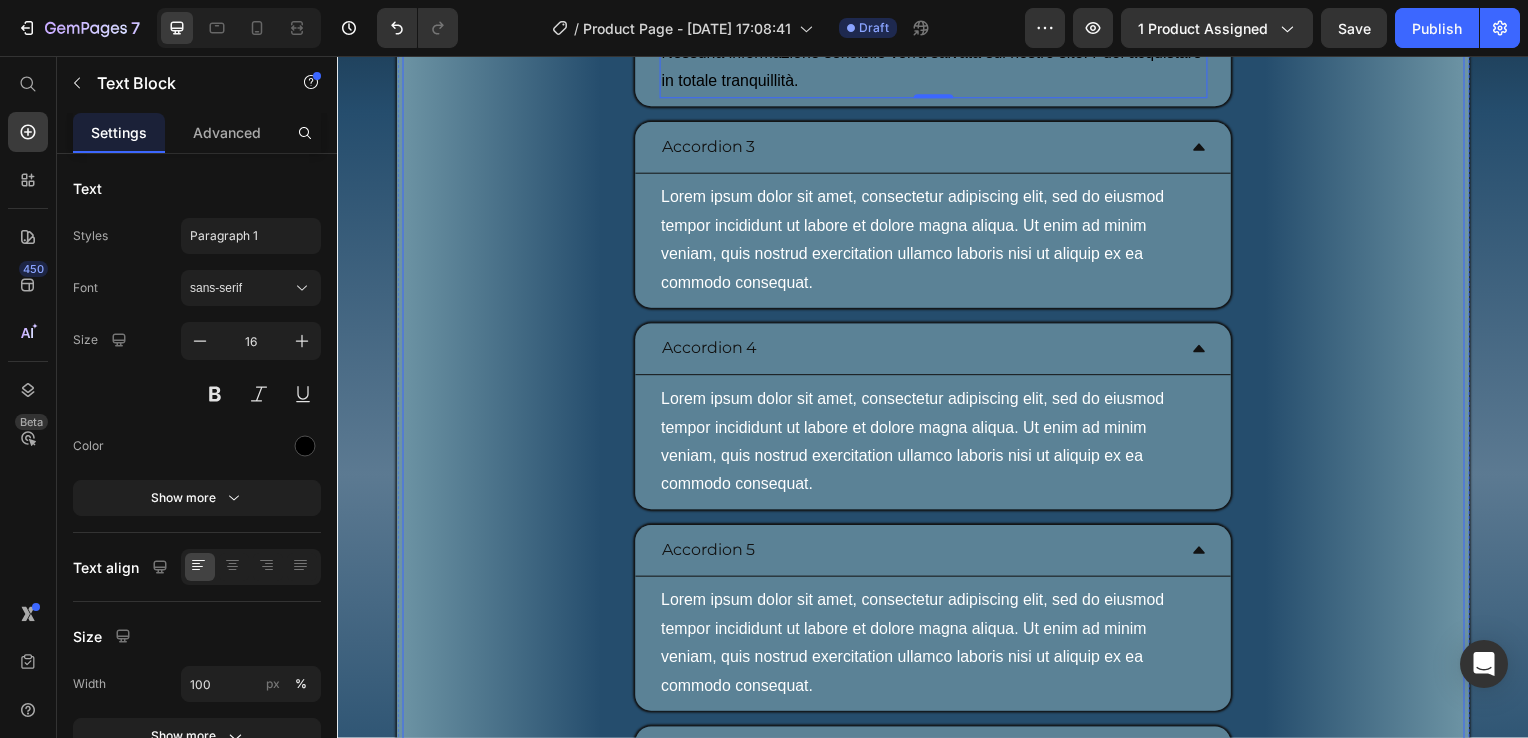 click on "I metodi di pagamento sono sicuri?" at bounding box center [937, -54] 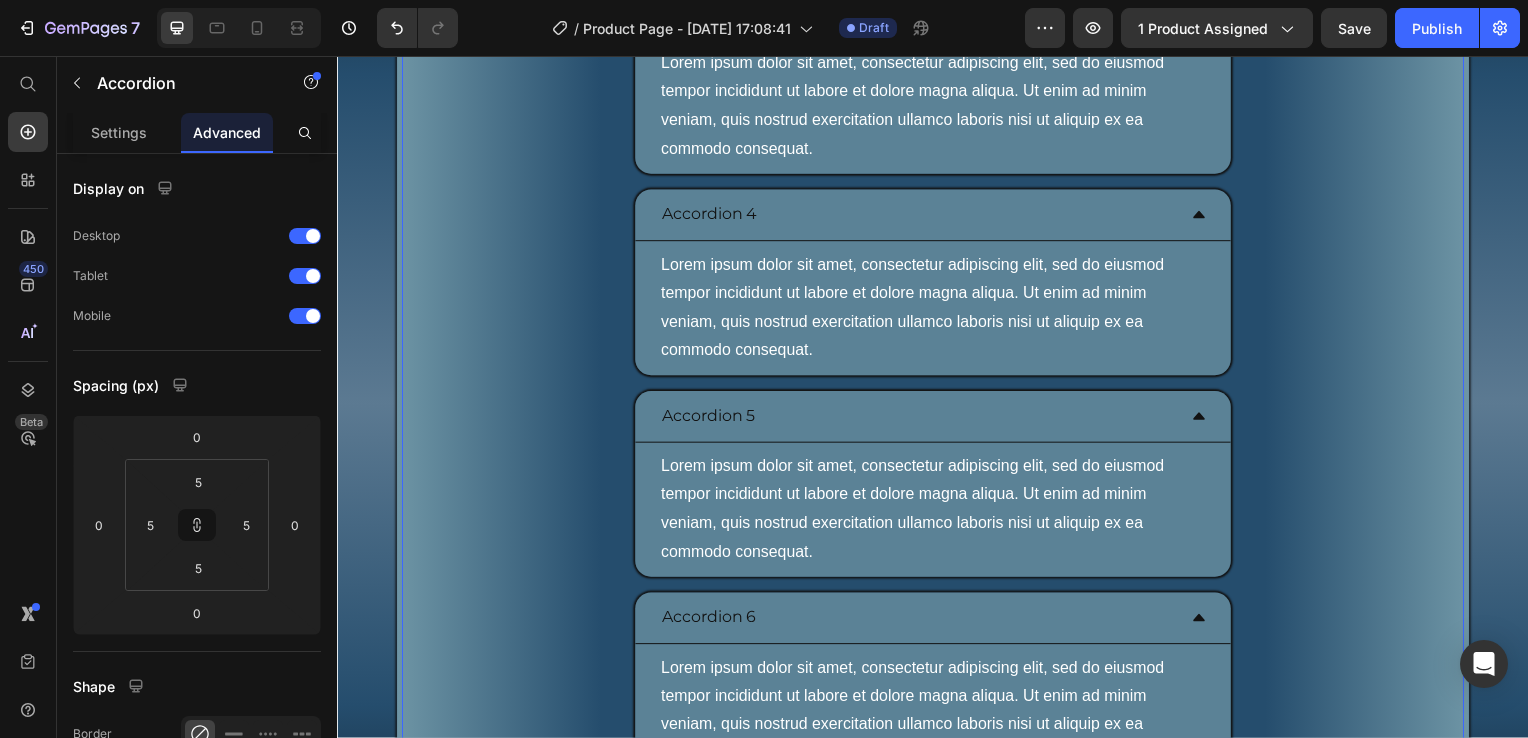 click 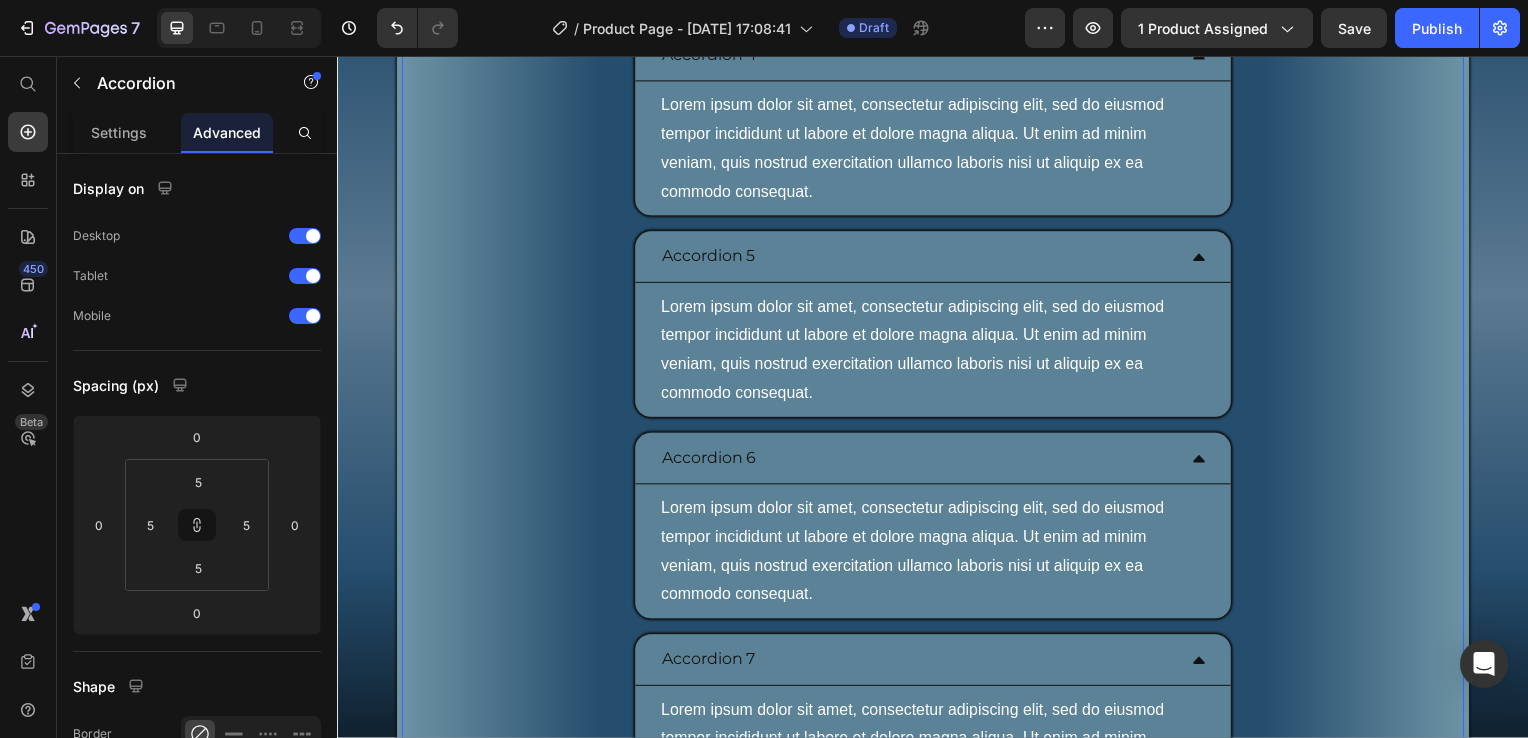scroll, scrollTop: 9892, scrollLeft: 0, axis: vertical 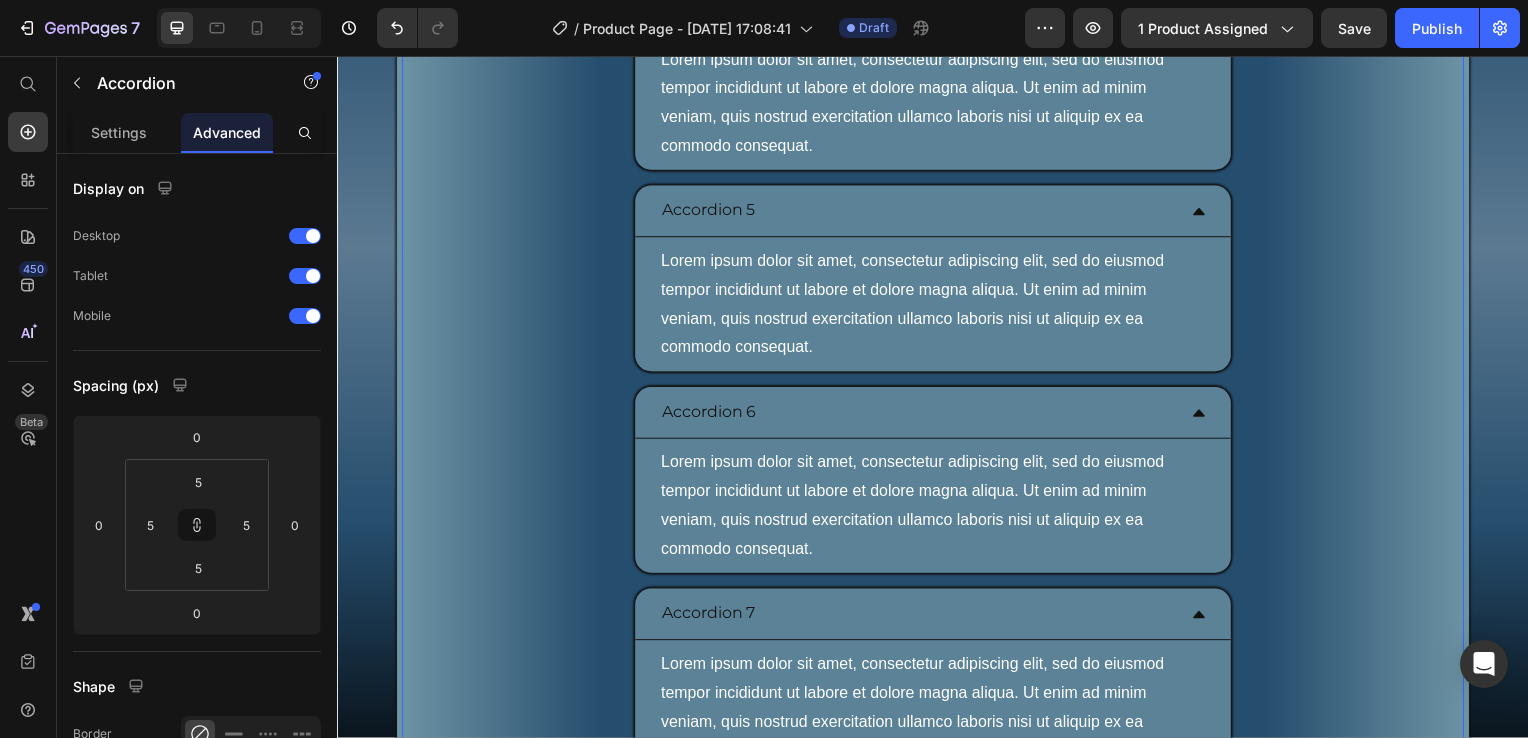 click on "Lorem ipsum dolor sit amet, consectetur adipiscing elit, sed do eiusmod tempor incididunt ut labore et dolore magna aliqua. Ut enim ad minim veniam, quis nostrud exercitation ullamco laboris nisi ut aliquip ex ea commodo consequat." at bounding box center (937, -100) 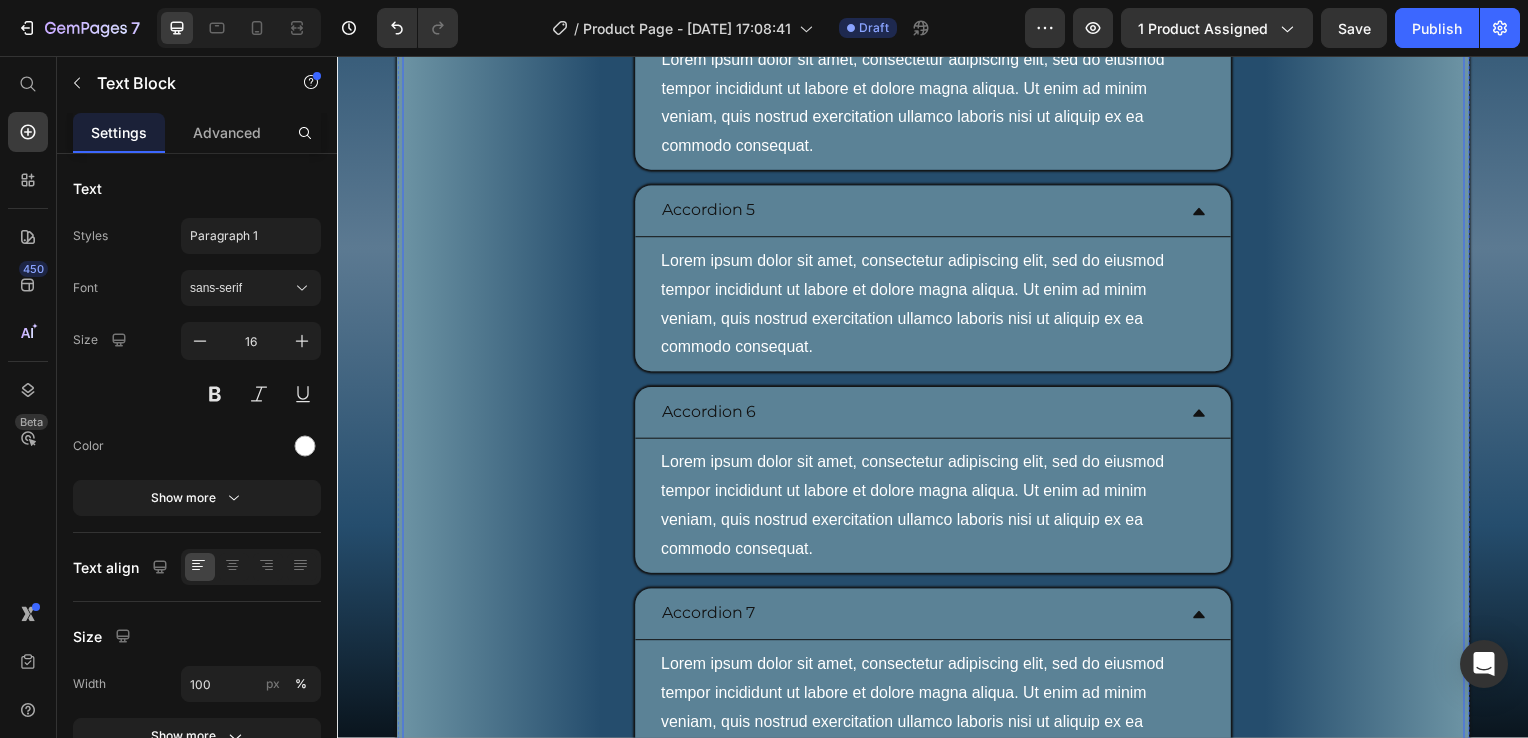 click on "I metodi di pagamento sono sicuri?" at bounding box center [806, -261] 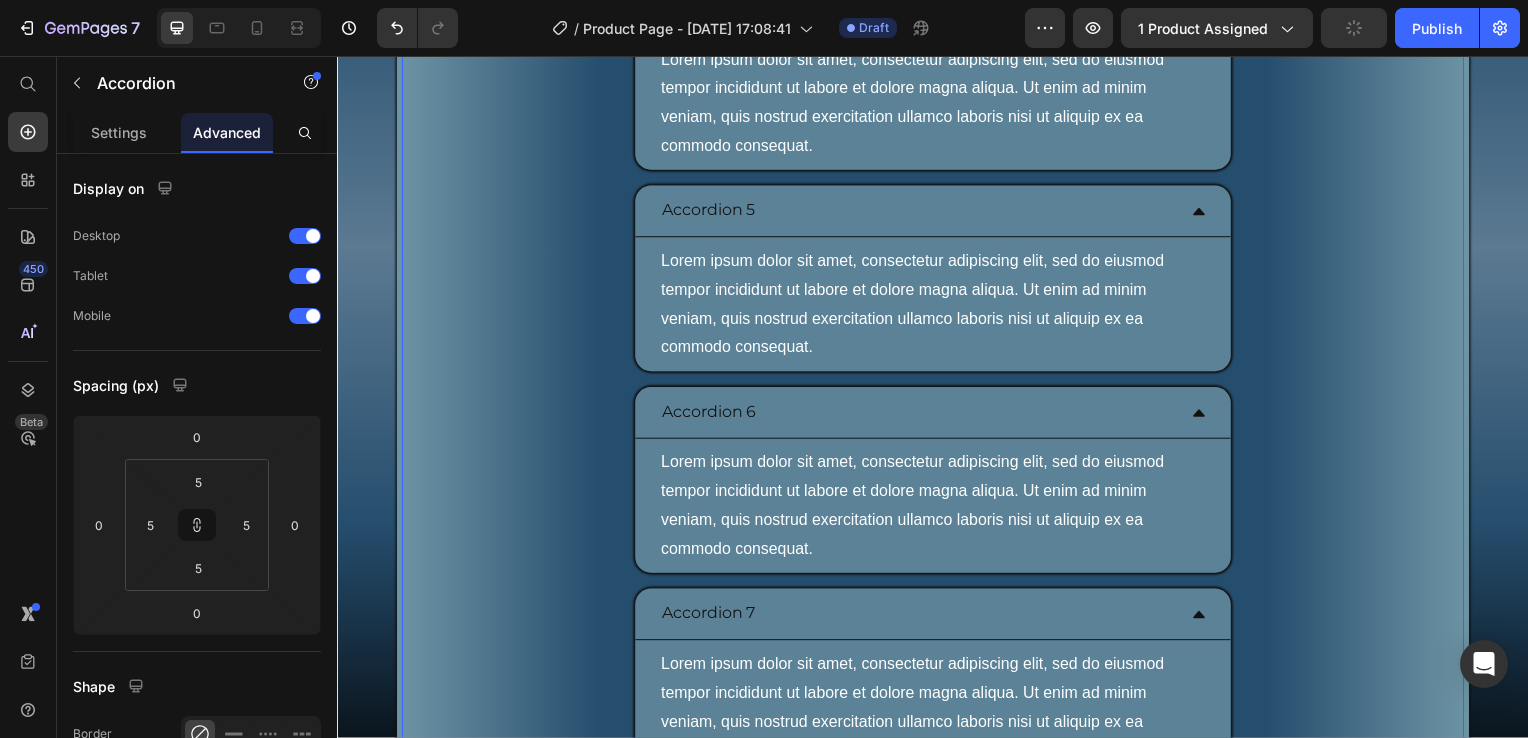 click on "I metodi di pagamento sono sicuri?" at bounding box center (921, -261) 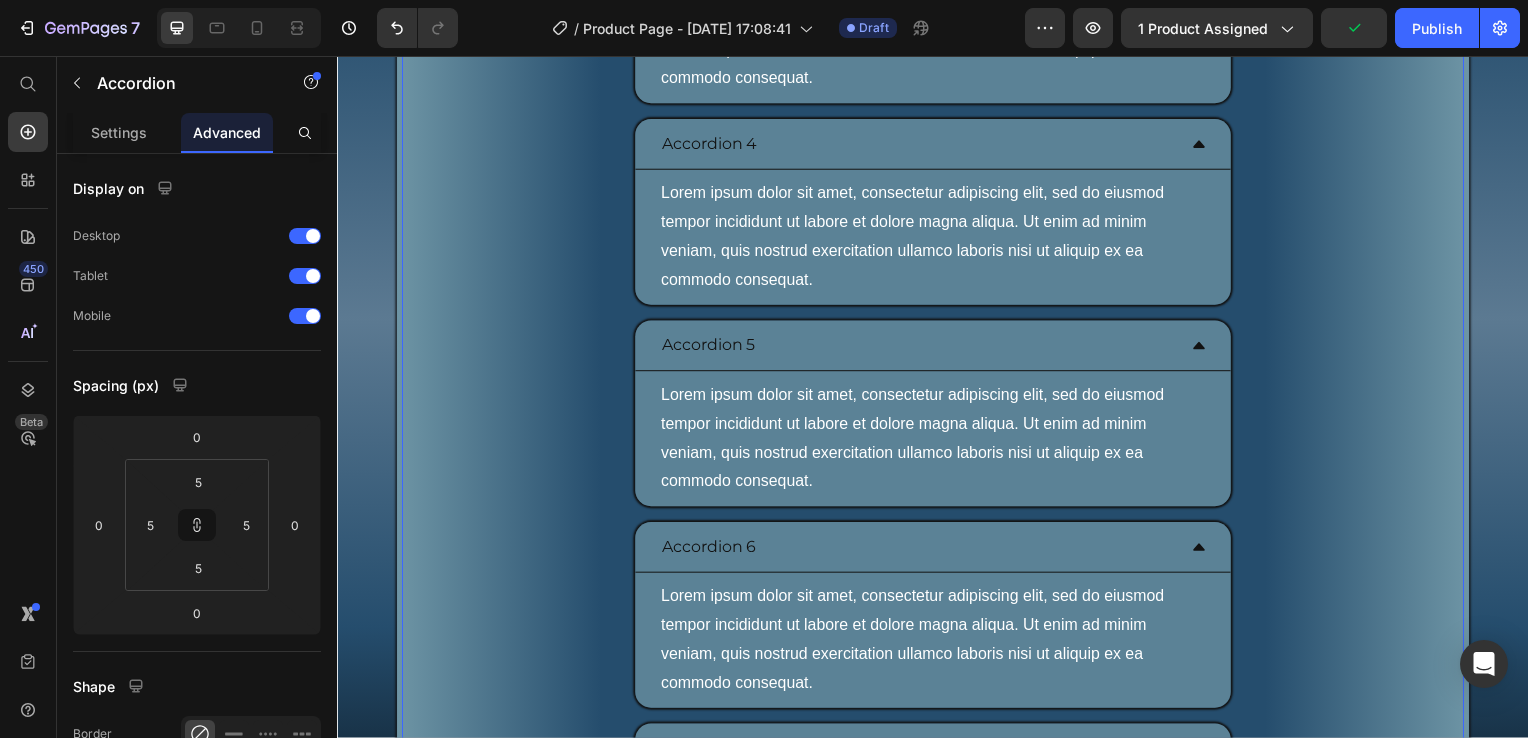 click on "Si assolutamente. Usiamo piattaforme di pagamento sicure e affidabili come PayPal, che garantiscono la protezione dei tuoi dati con crittografia avanzata. Nessuna informazione sensibile verrà salvata sul nostro sito. Puoi acquistare in totale tranquillità." at bounding box center (937, -168) 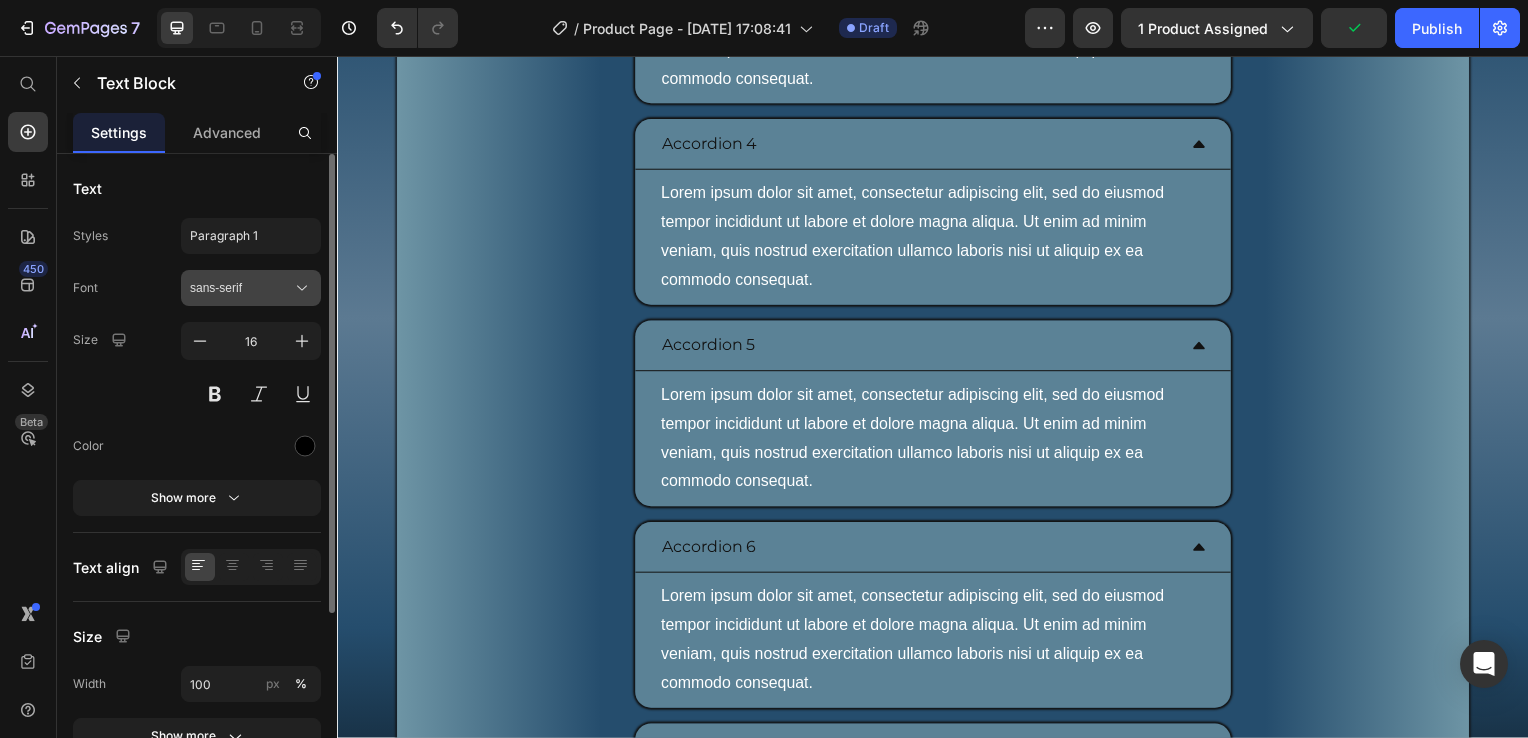 click on "sans-serif" at bounding box center (241, 288) 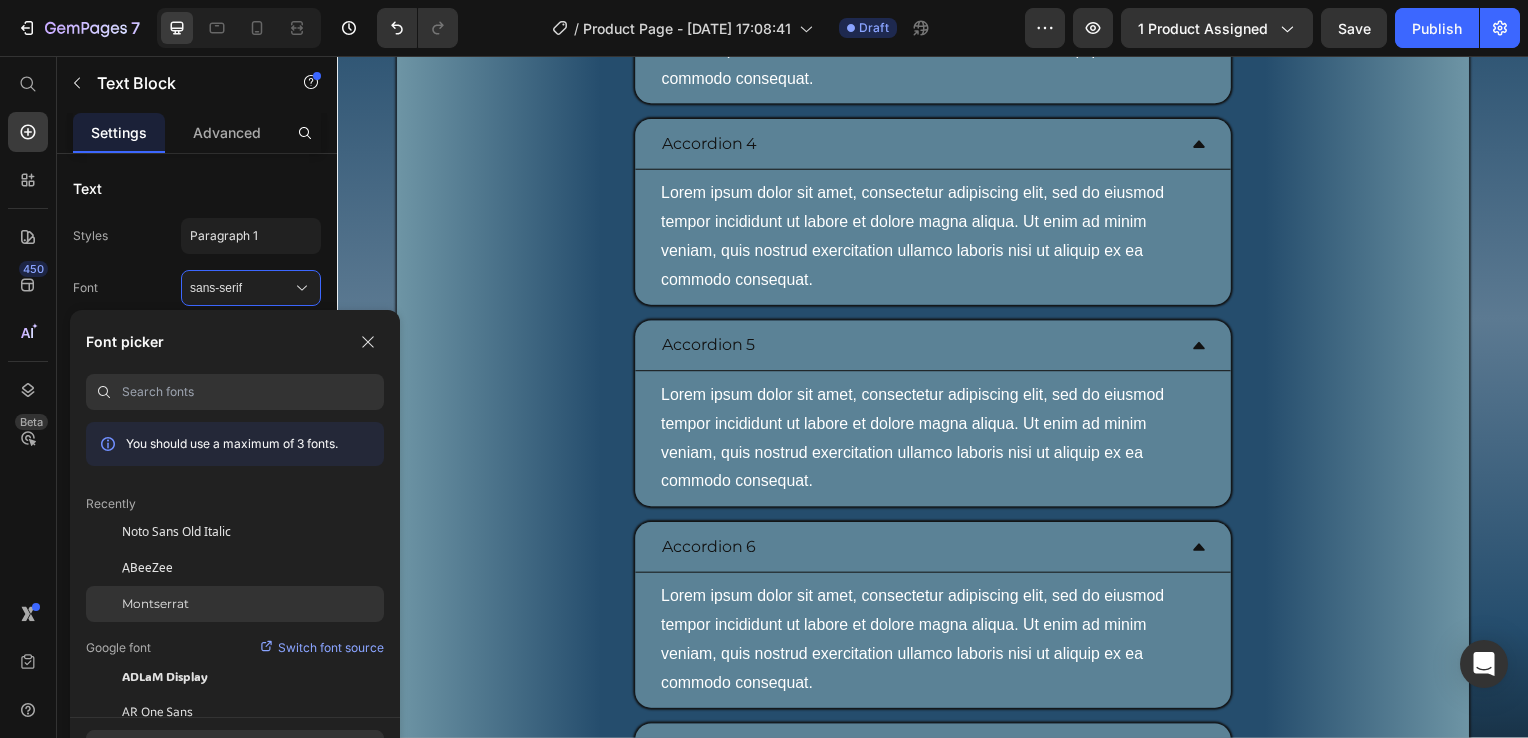 click on "Montserrat" 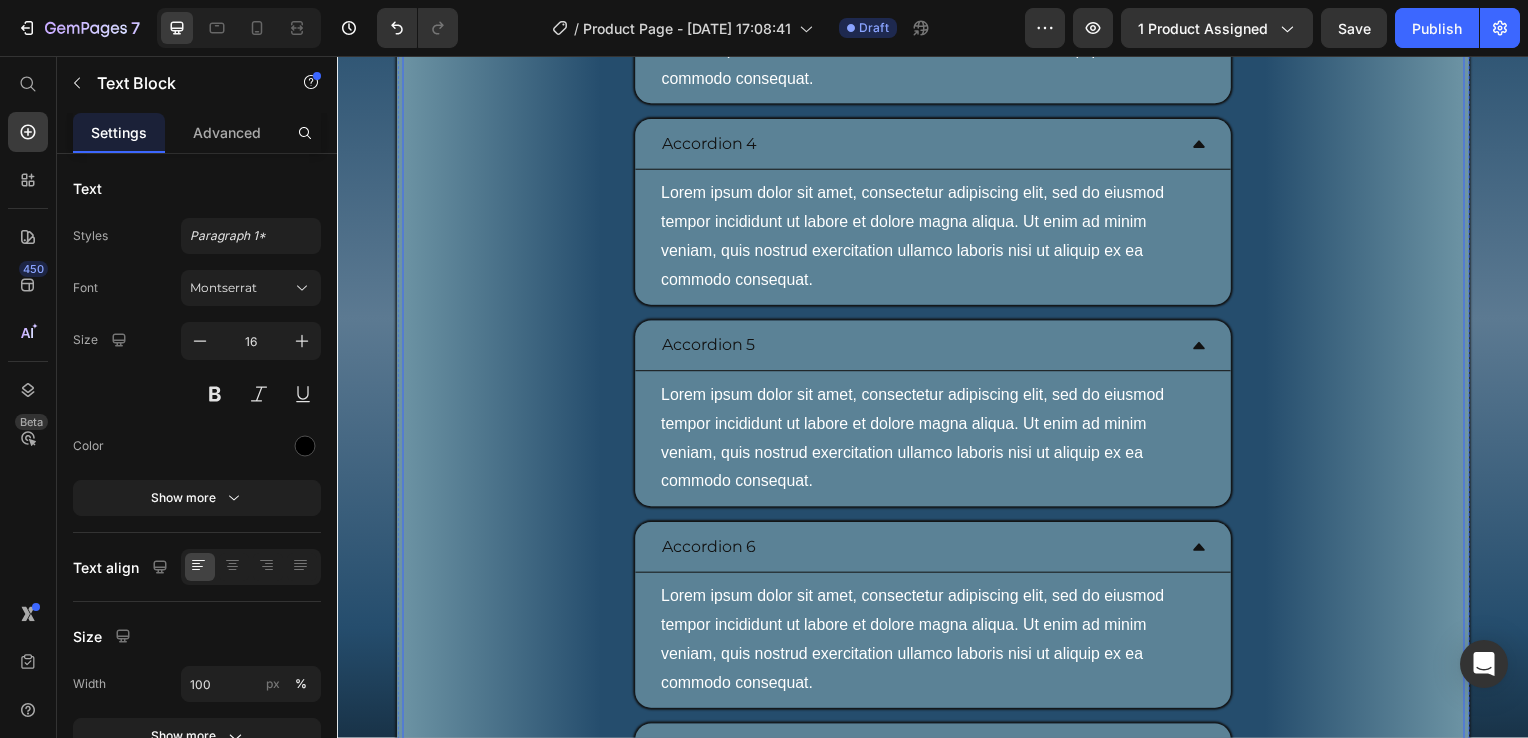 click on "I metodi di pagamento sono sicuri?" at bounding box center [937, -260] 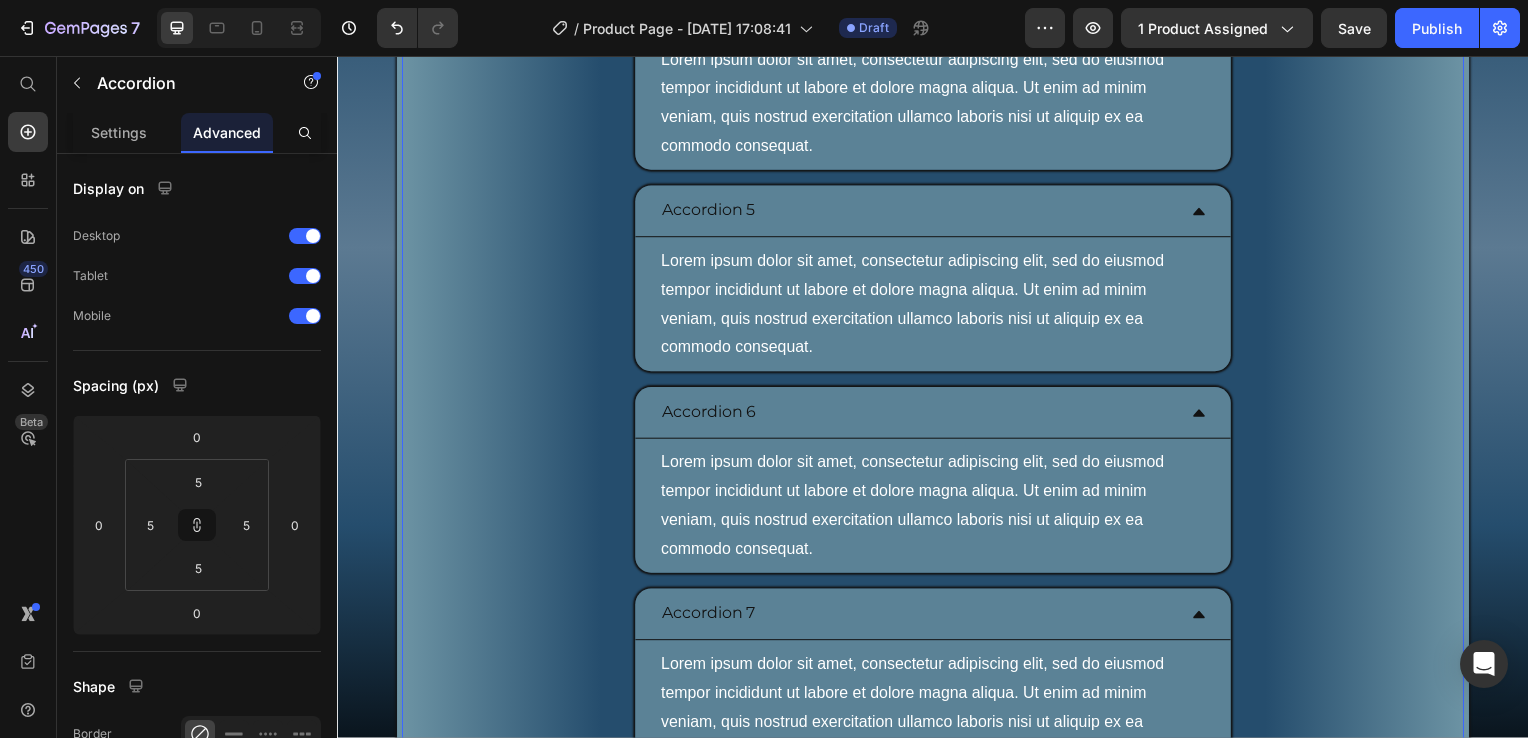 click on "Lorem ipsum dolor sit amet, consectetur adipiscing elit, sed do eiusmod tempor incididunt ut labore et dolore magna aliqua. Ut enim ad minim veniam, quis nostrud exercitation ullamco laboris nisi ut aliquip ex ea commodo consequat." at bounding box center [937, -100] 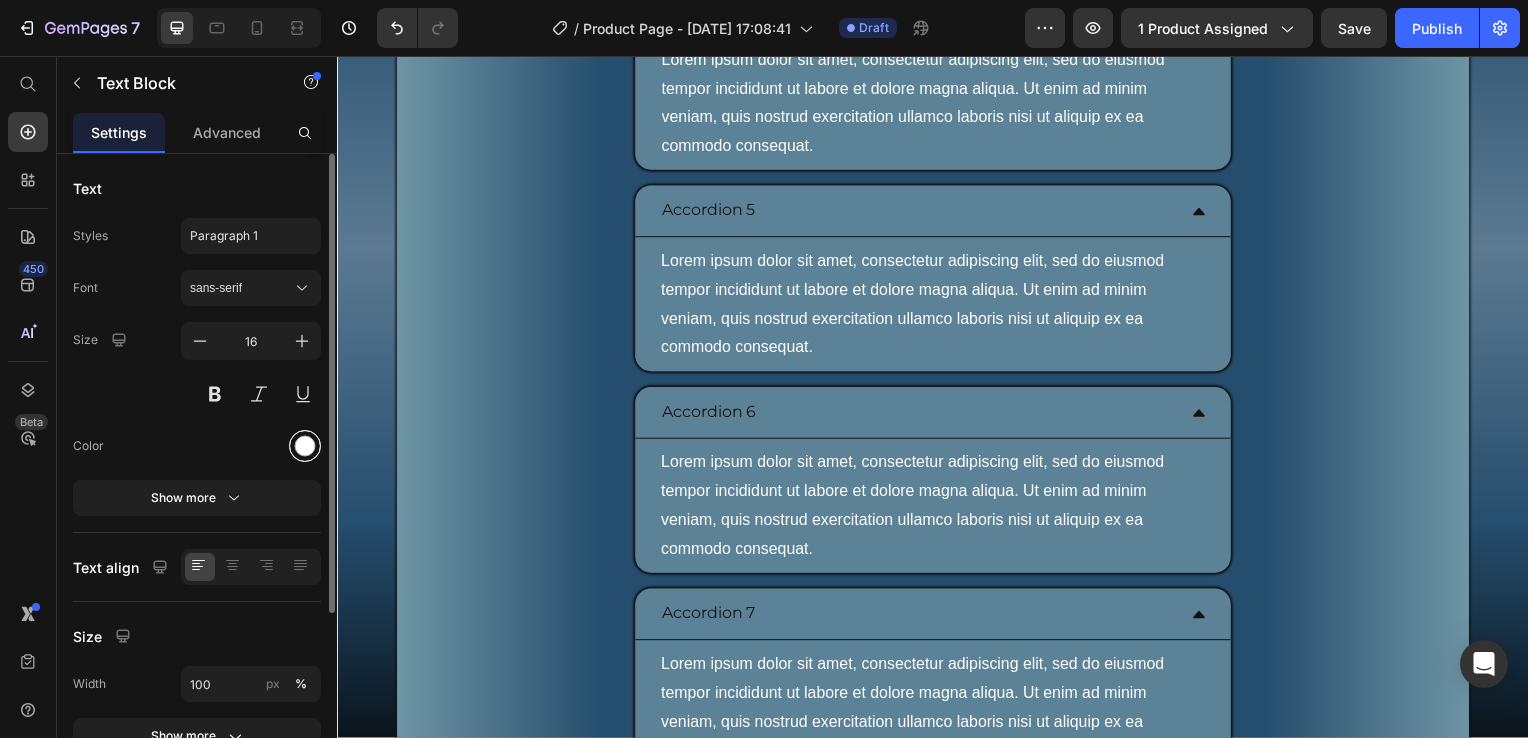 click at bounding box center (305, 446) 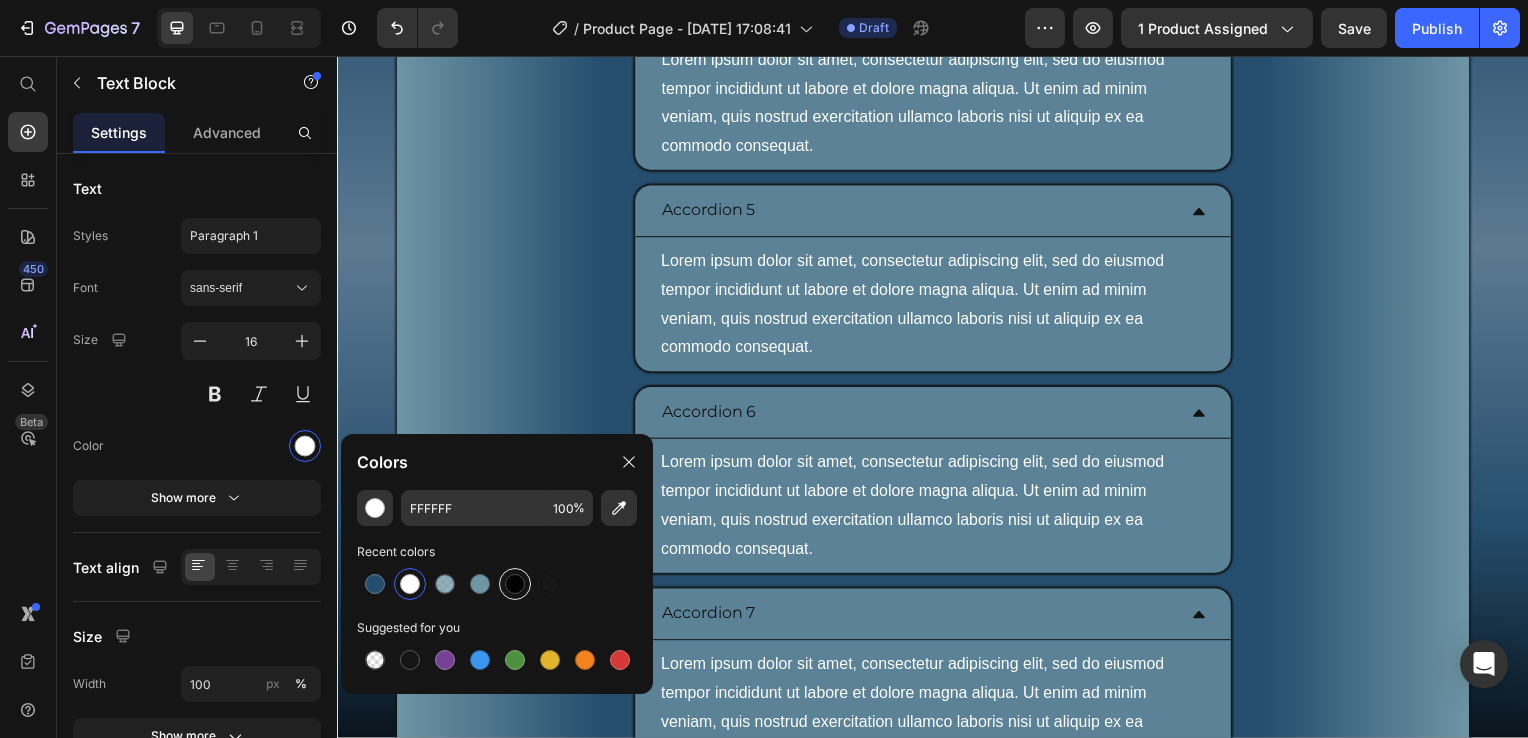 click at bounding box center (515, 584) 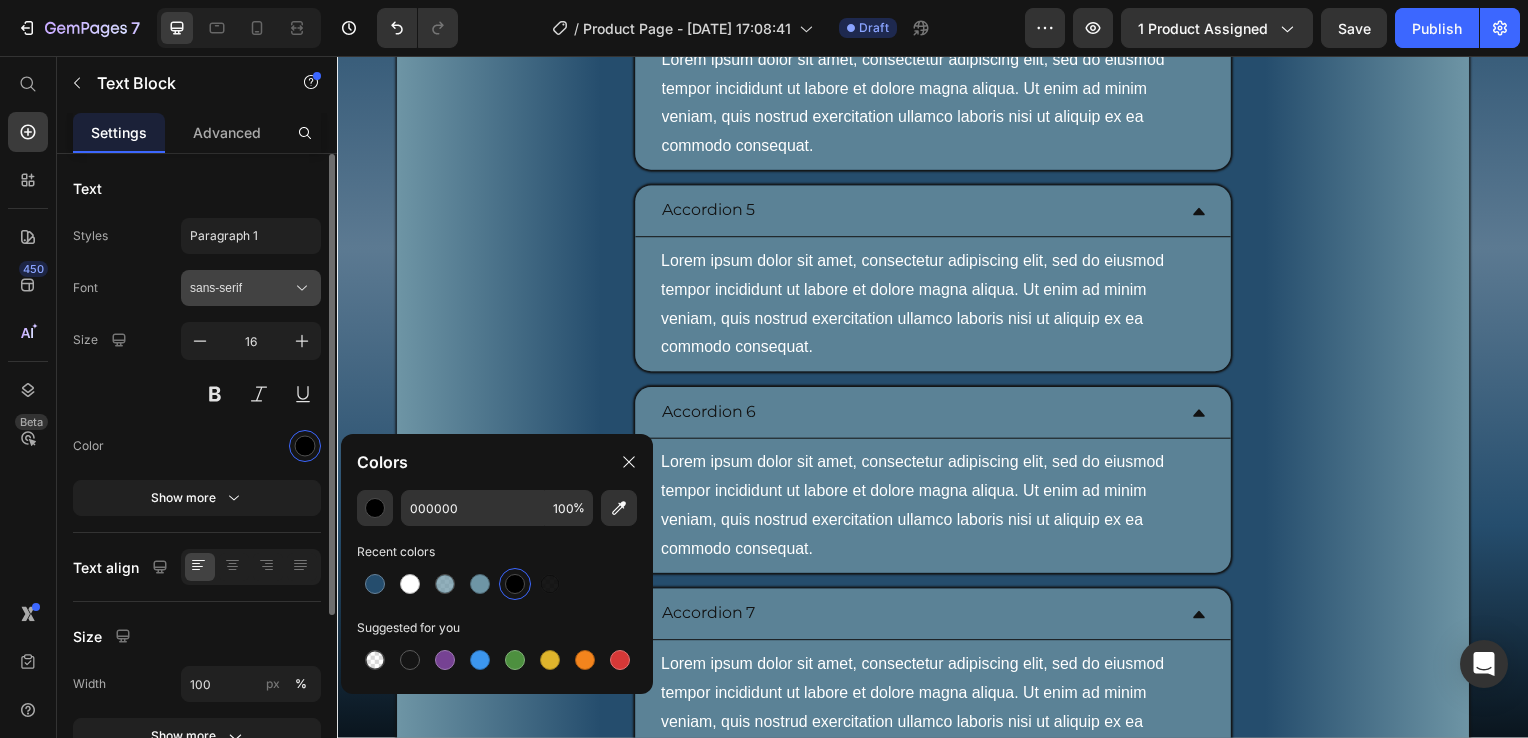 click on "sans-serif" at bounding box center [251, 288] 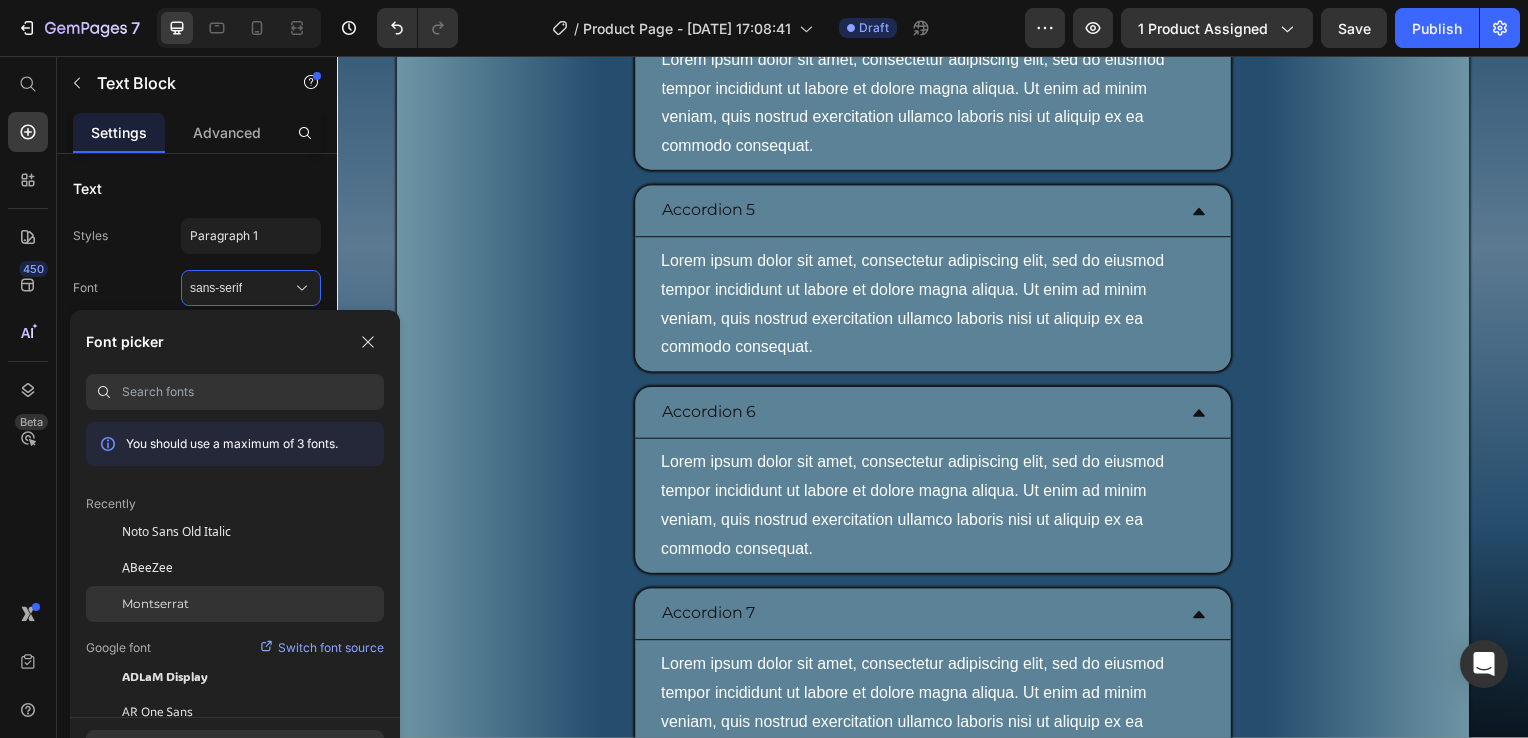 click on "Montserrat" 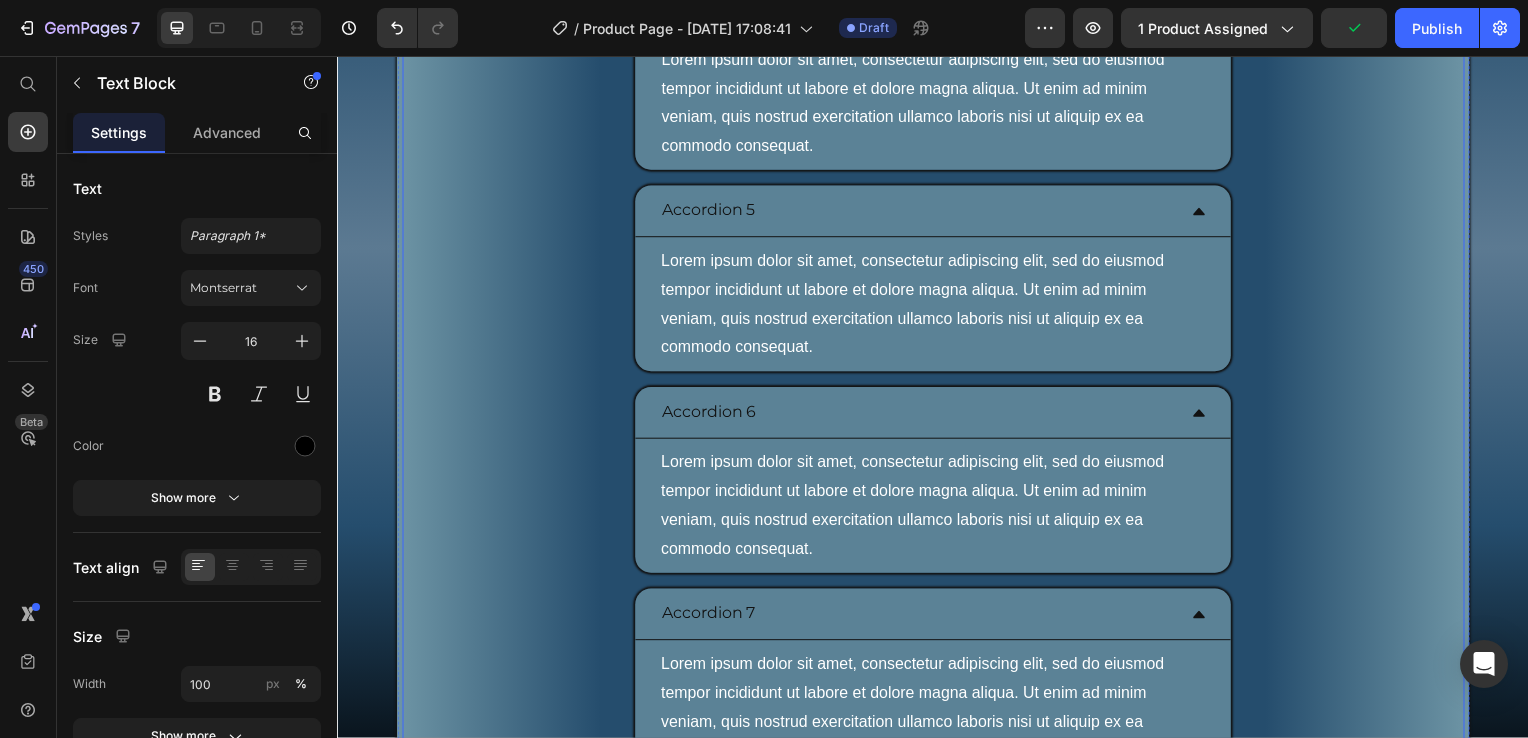 click on "Accordion 3" at bounding box center (711, -194) 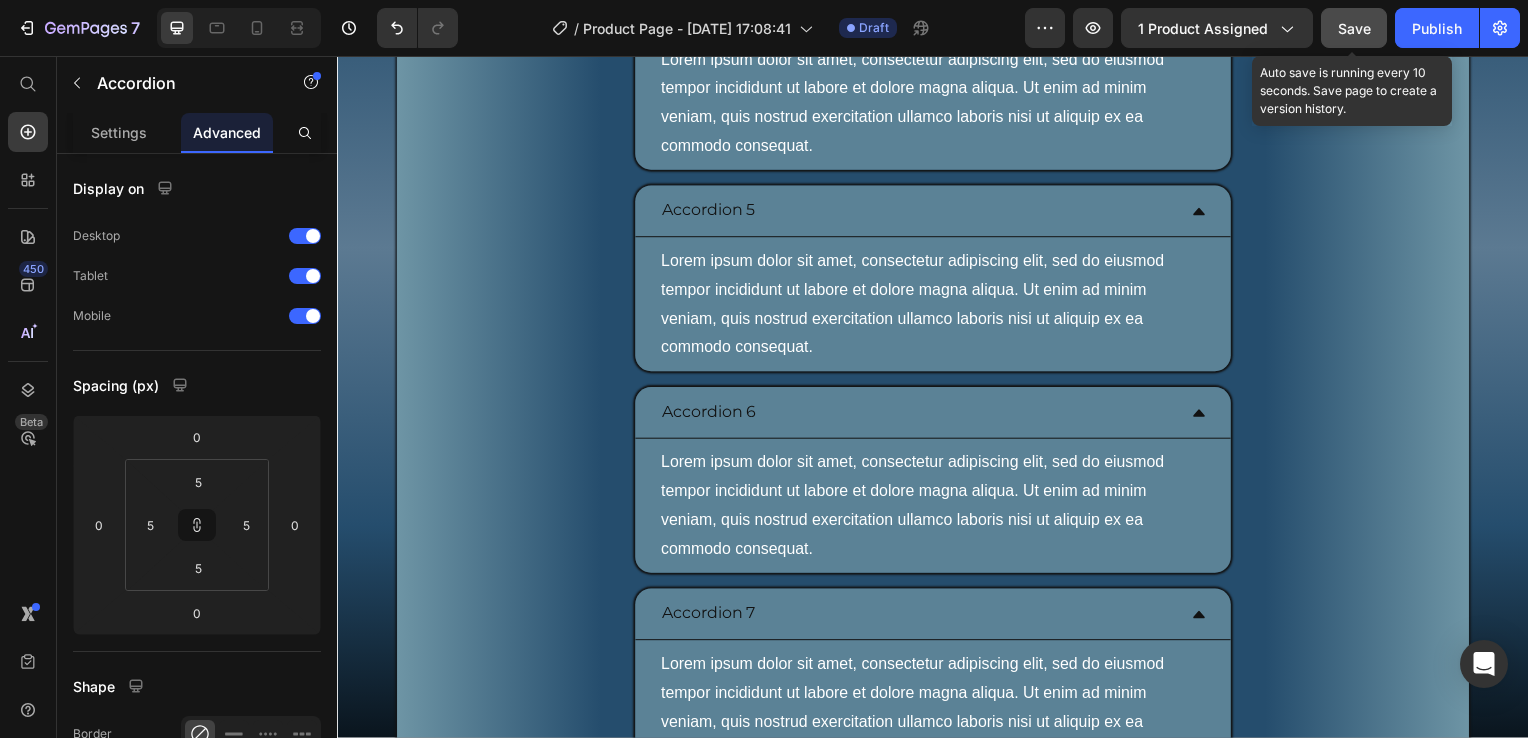 click on "Save" at bounding box center [1354, 28] 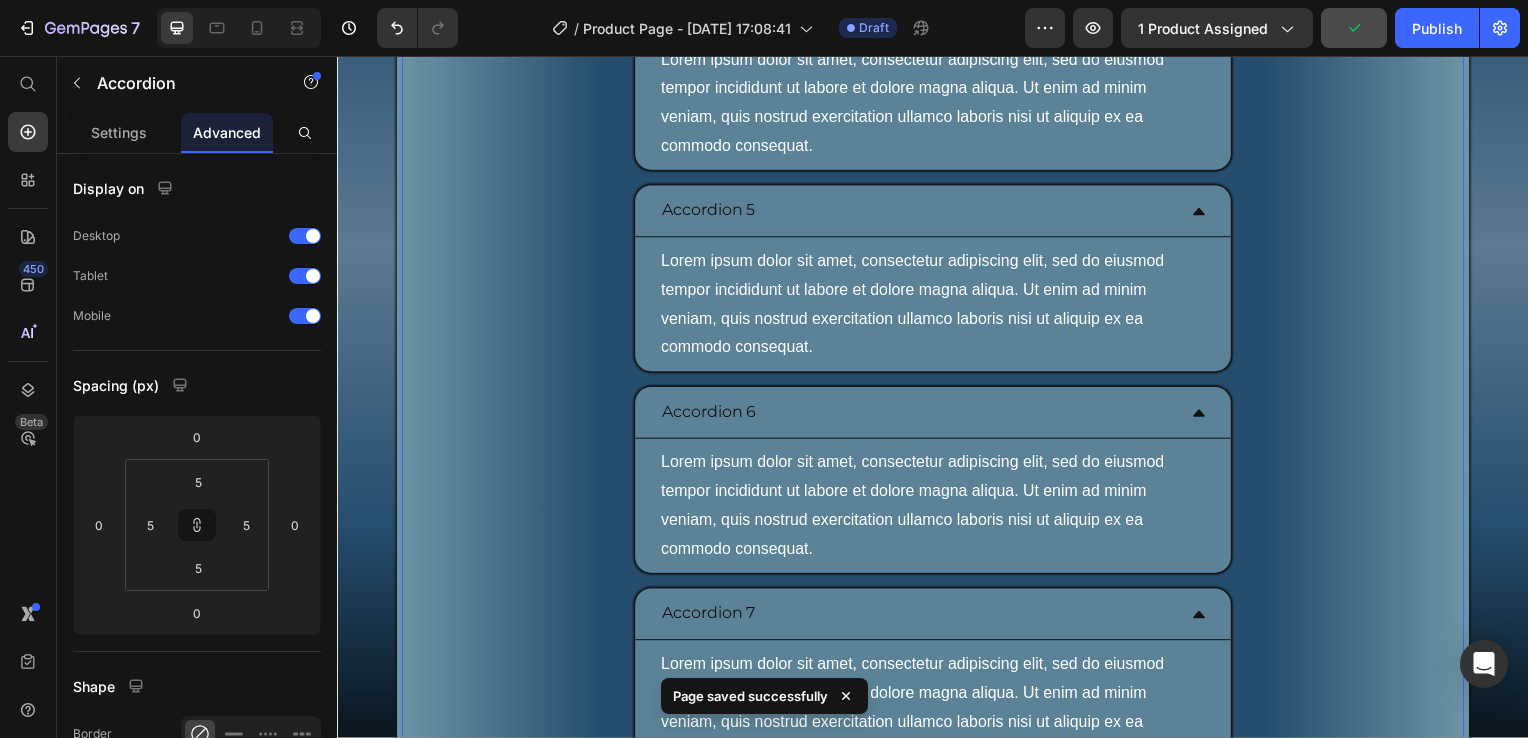 click on "I metodi di pagamento sono sicuri?" at bounding box center (921, -261) 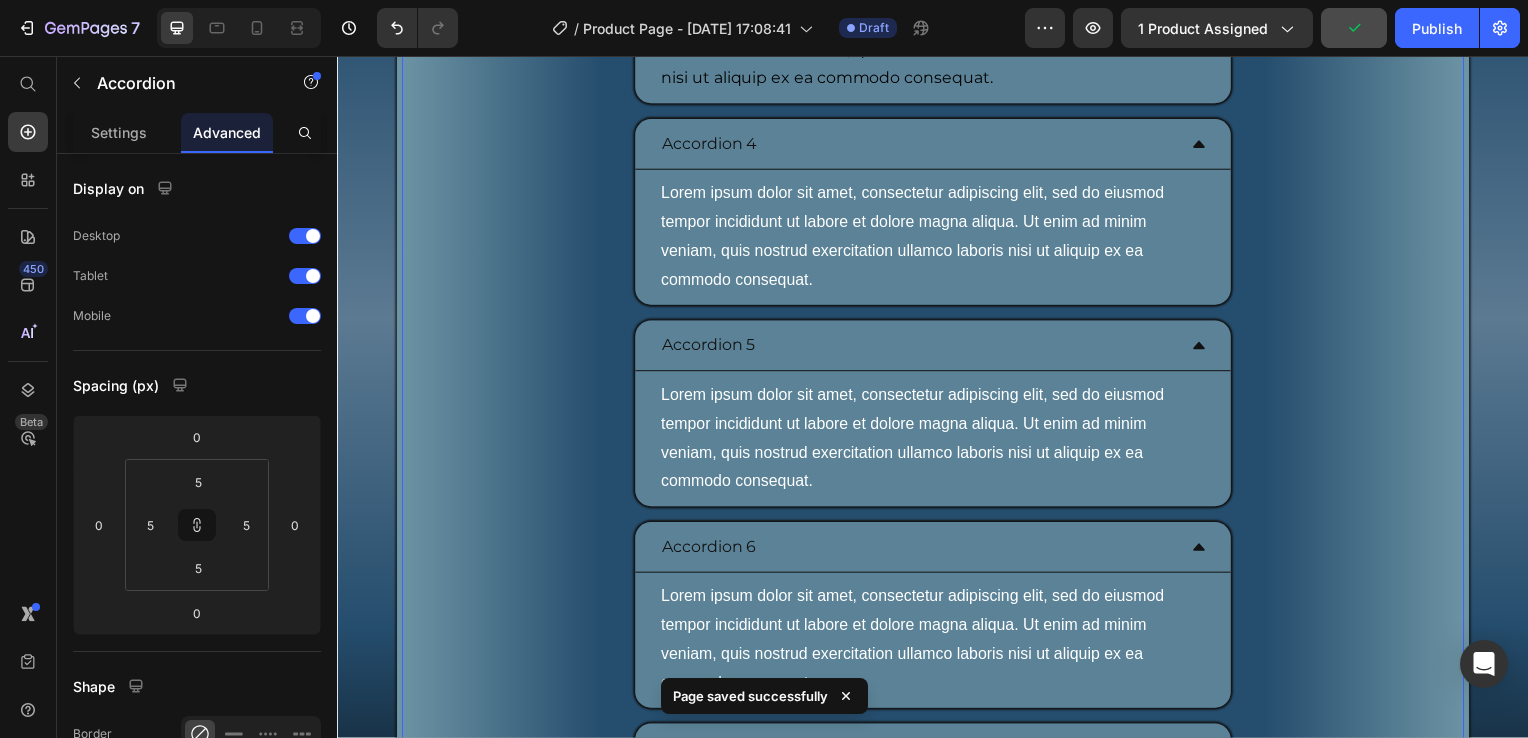 click on "I metodi di pagamento sono sicuri?" at bounding box center (937, -260) 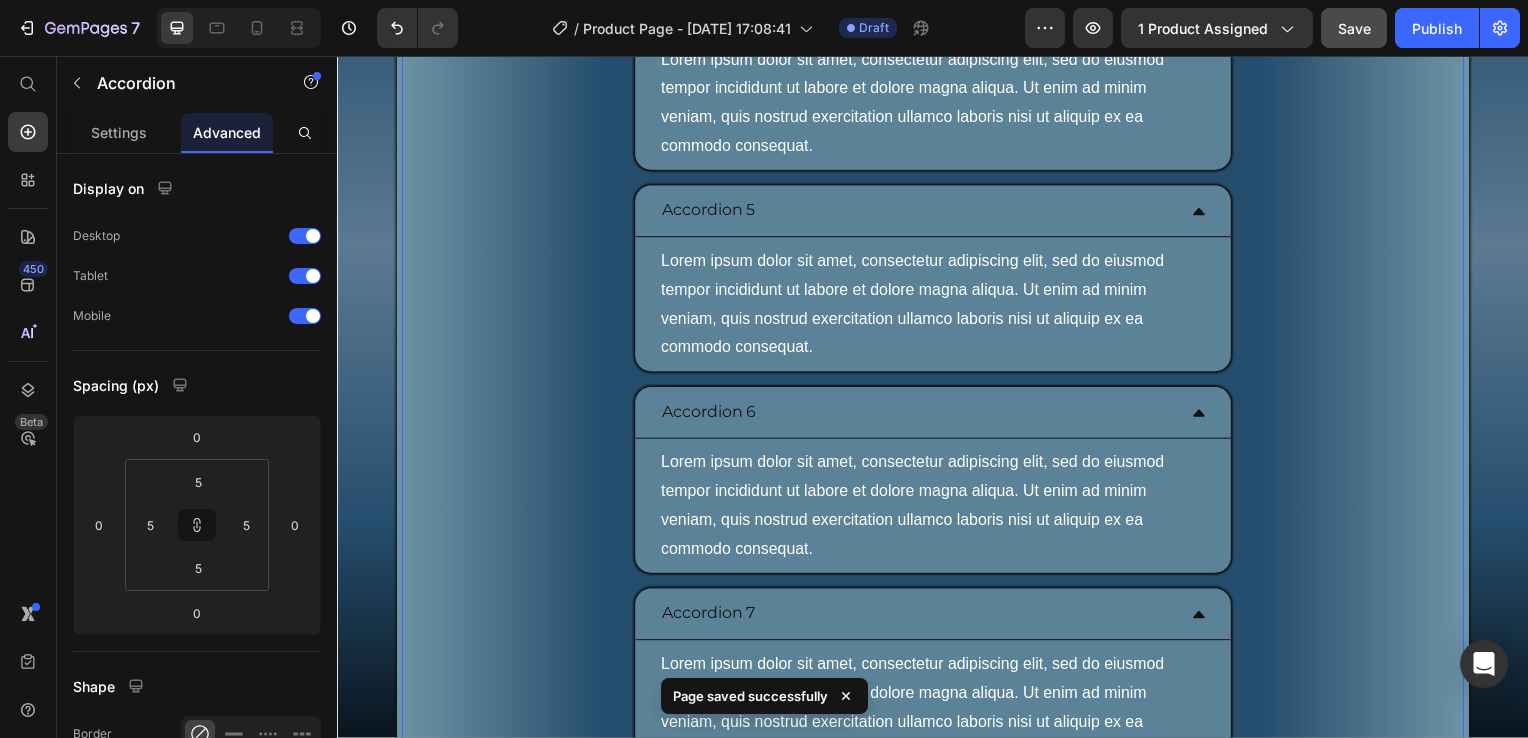 click on "Accordion 3" at bounding box center [711, -194] 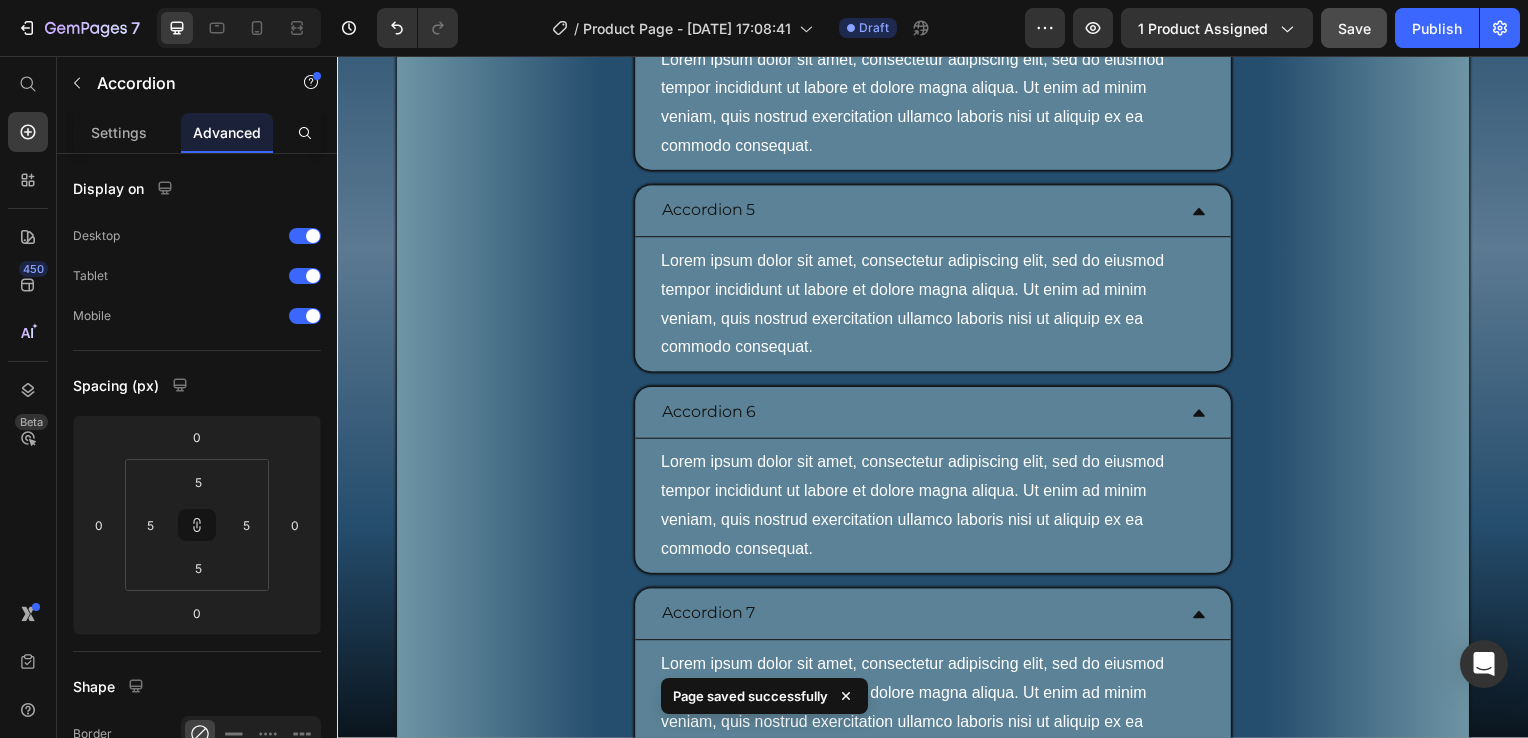 click on "Accordion 3" at bounding box center (711, -194) 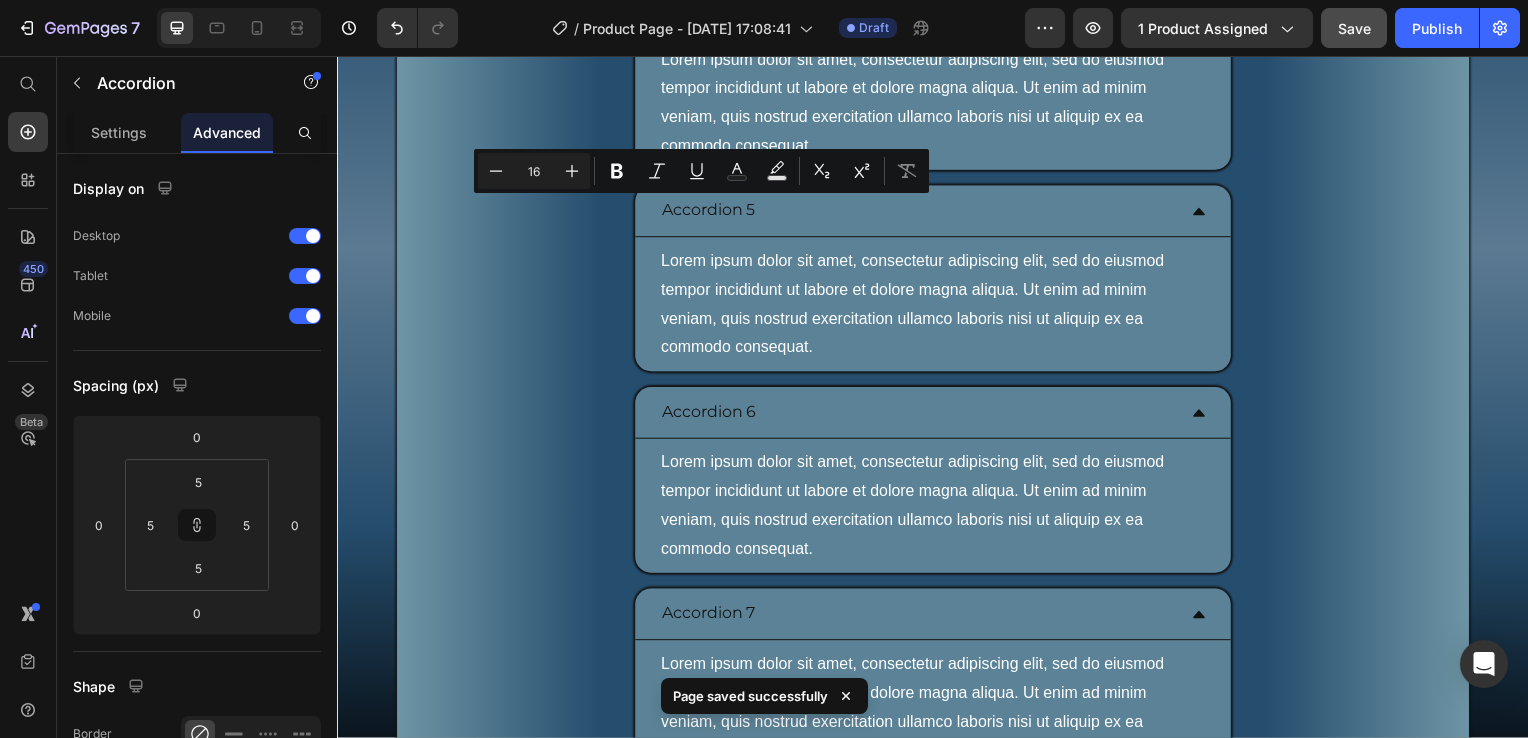 drag, startPoint x: 657, startPoint y: 216, endPoint x: 759, endPoint y: 216, distance: 102 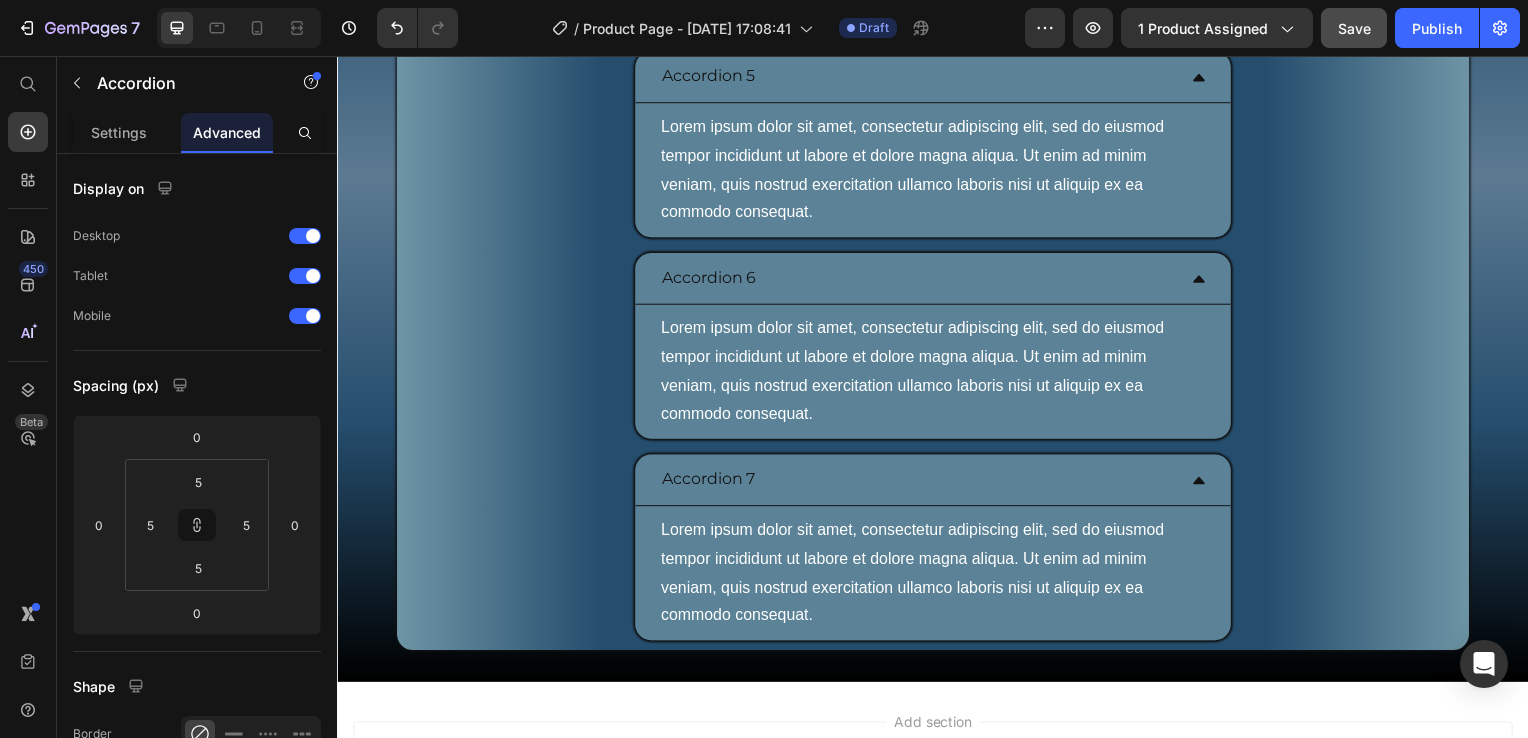 click 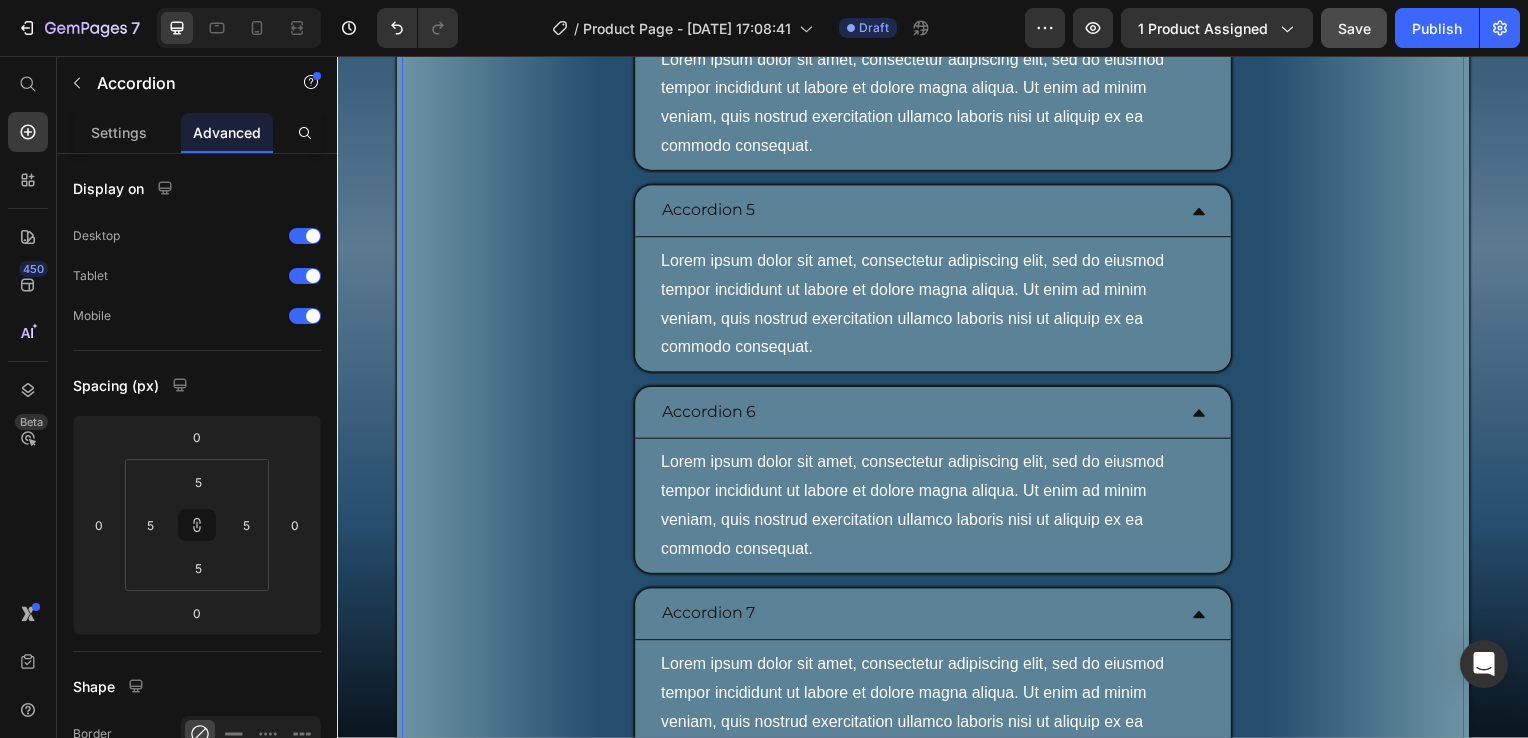 click on "Lorem ipsum dolor sit amet, consectetur adipiscing elit, sed do eiusmod tempor incididunt ut labore et dolore magna aliqua. Ut enim ad minim veniam, quis nostrud exercitation ullamco laboris nisi ut aliquip ex ea commodo consequat." at bounding box center [937, -100] 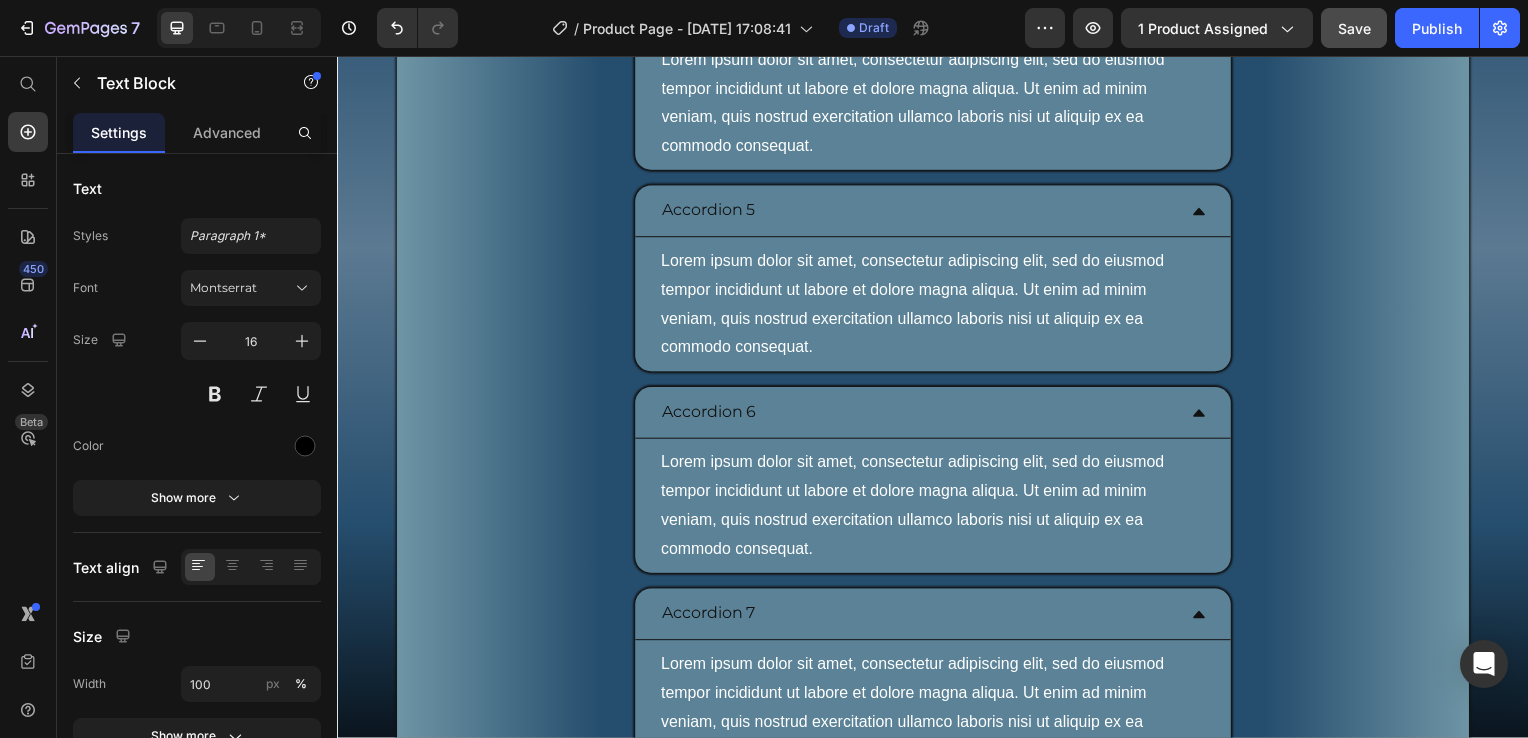 click on "Lorem ipsum dolor sit amet, consectetur adipiscing elit, sed do eiusmod tempor incididunt ut labore et dolore magna aliqua. Ut enim ad minim veniam, quis nostrud exercitation ullamco laboris nisi ut aliquip ex ea commodo consequat." at bounding box center [937, -100] 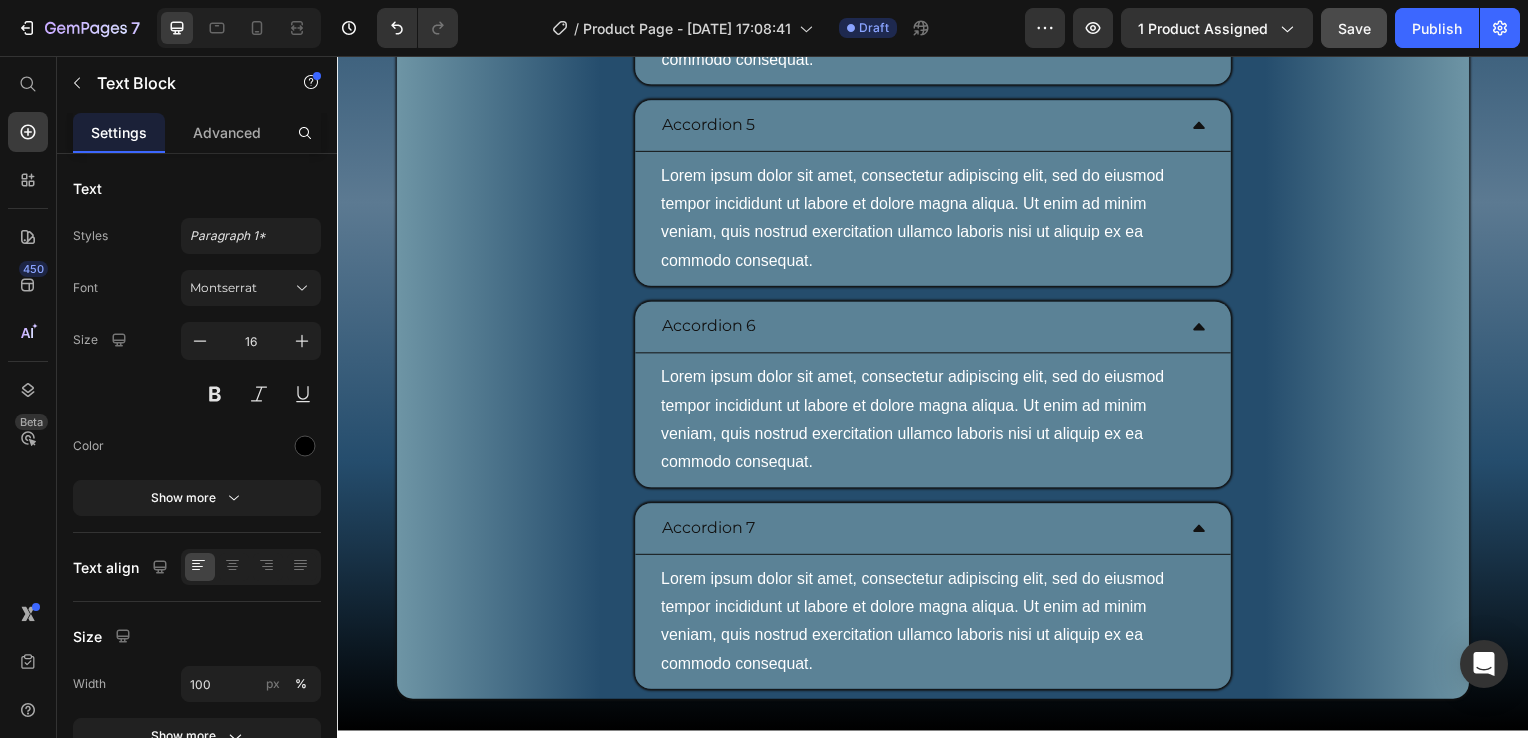 click on "Al momento dell'acquisto dovrai: inseire i" at bounding box center [937, -143] 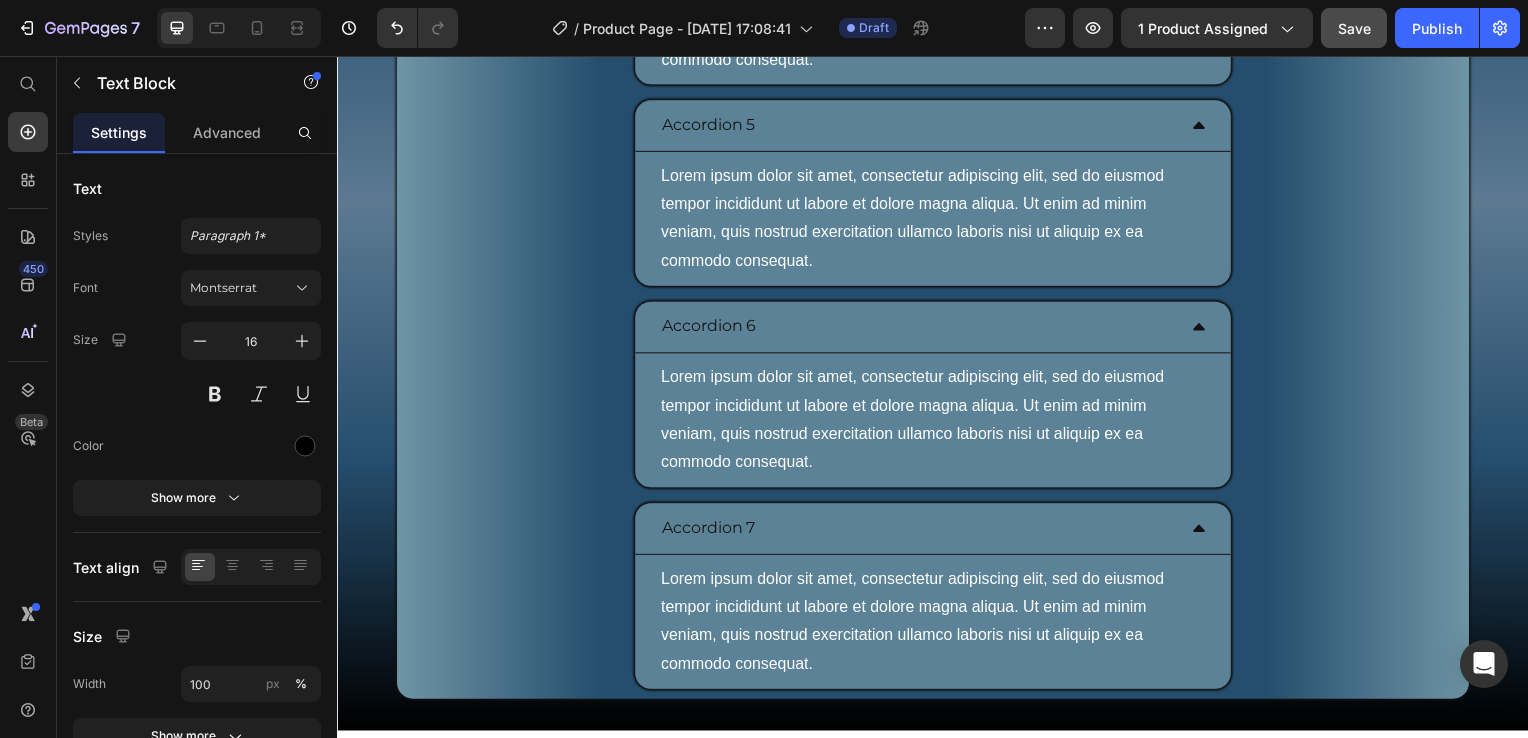 click on "Al momento dell'acquisto dovrai: inserire i" at bounding box center (937, -143) 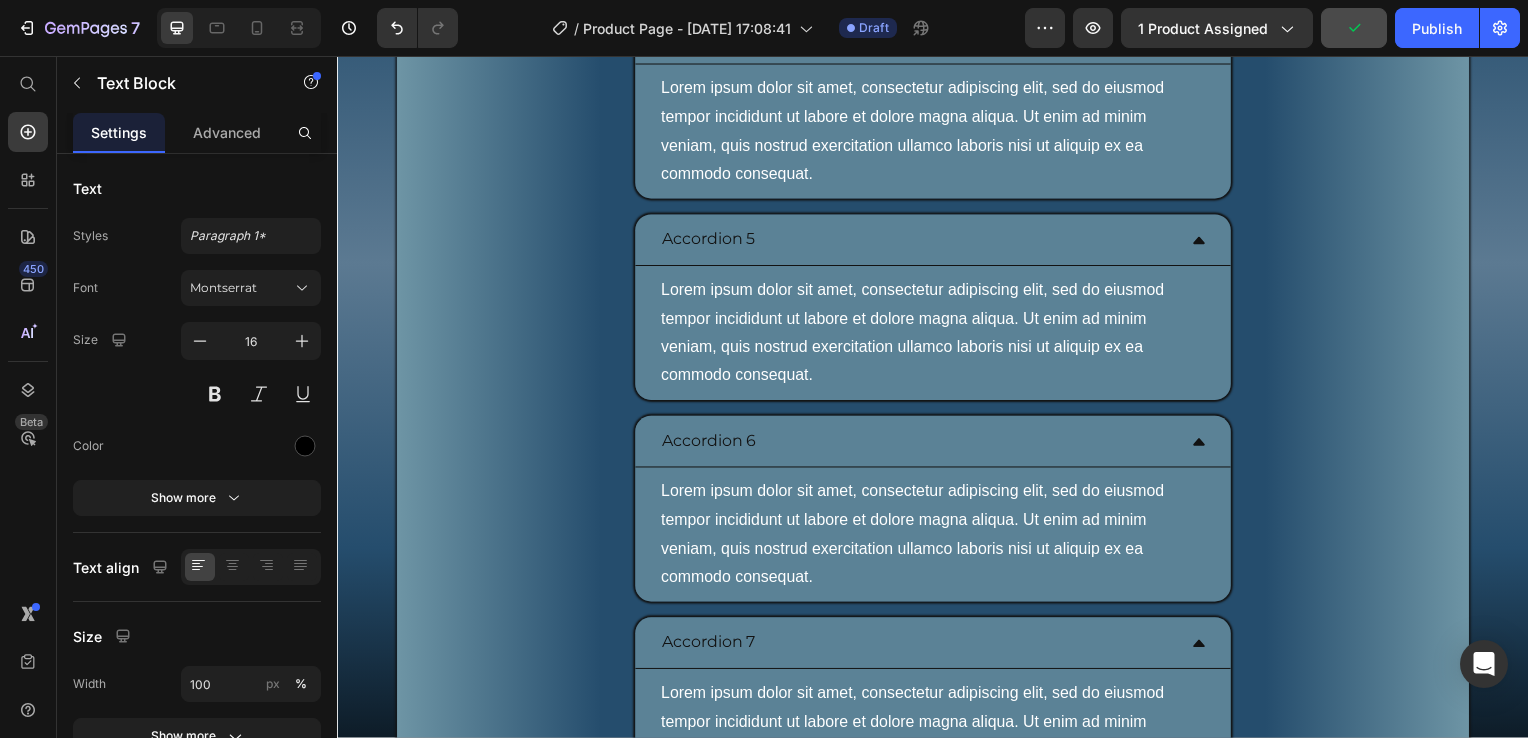 click on "Al momento dell'acquisto dovrai: inserire i dati di pagamento tramite una piattaforma sicura, la transazione verrà elaborata in pochi secondi, riceverai così il prodottoin formato PDF, potrai iniziare a leggerlo immediatamente. Nessun attesa per la spedizione: è tutto digitale e istantaneo" at bounding box center [937, -85] 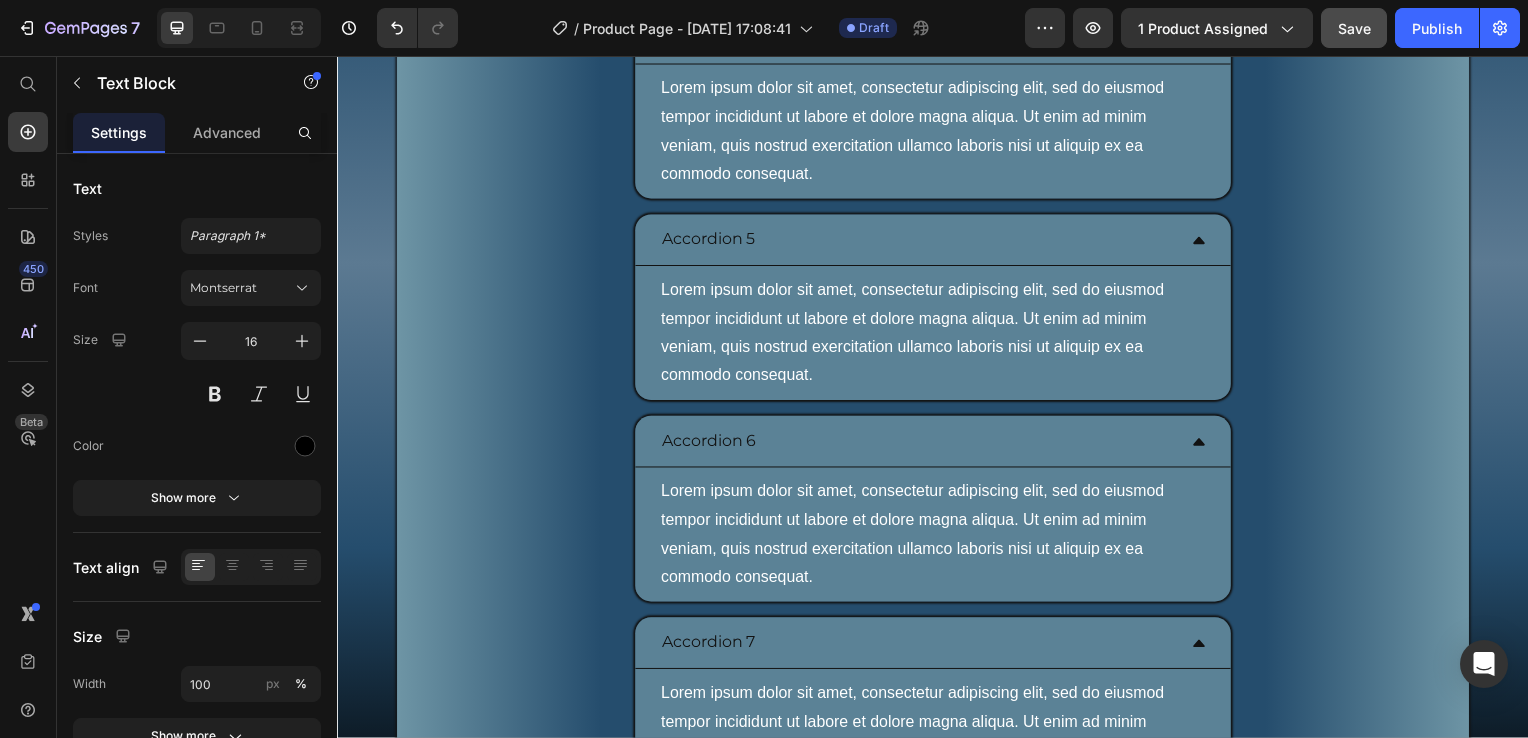 click on "Al momento dell'acquisto dovrai: inserire i dati di pagamento tramite una piattaforma sicura, la transazione verrà elaborata in pochi secondi, riceverai così il prodotto in formato PDF, potrai iniziare a leggerlo immediatamente. Nessun attesa per la spedizione: è tutto digitale e istantaneo" at bounding box center [937, -85] 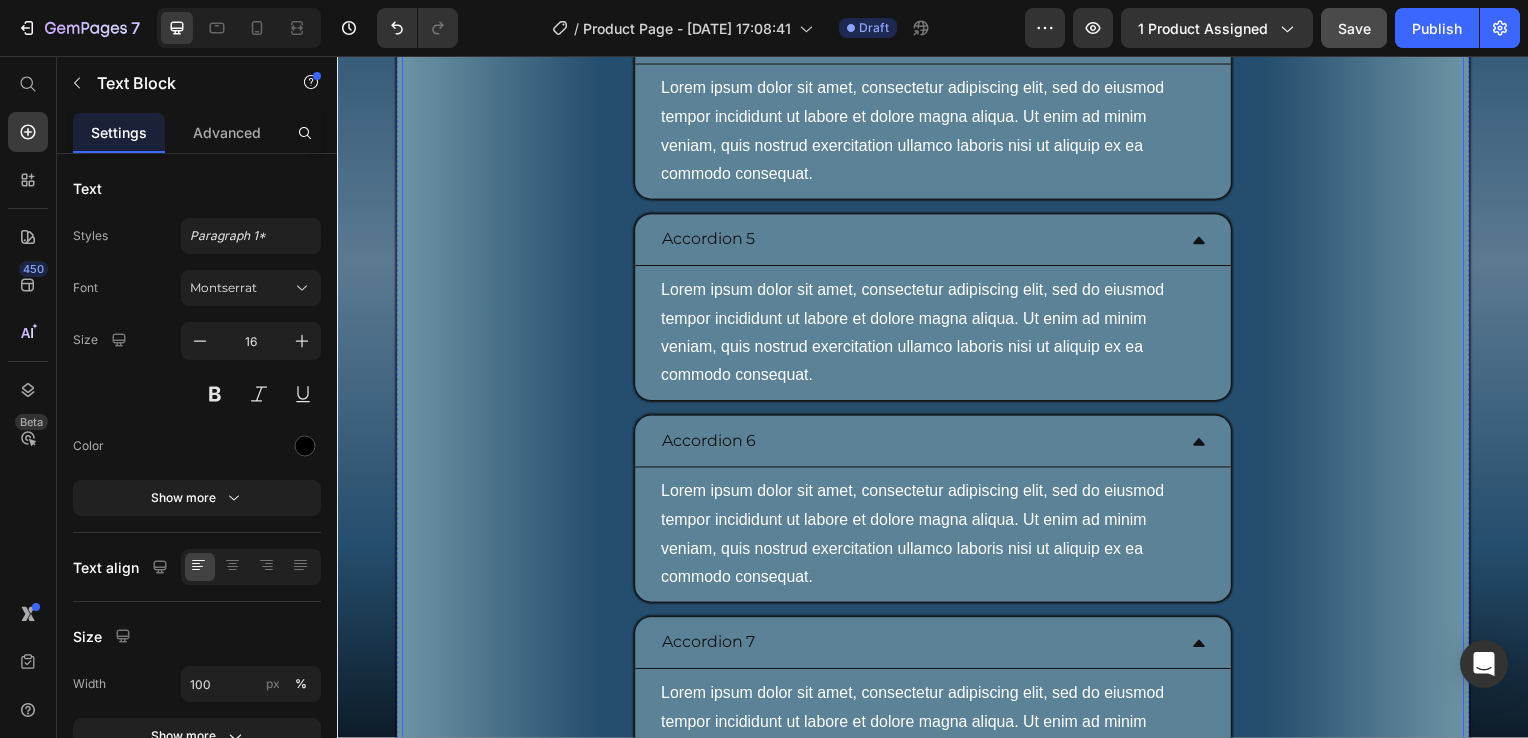 click 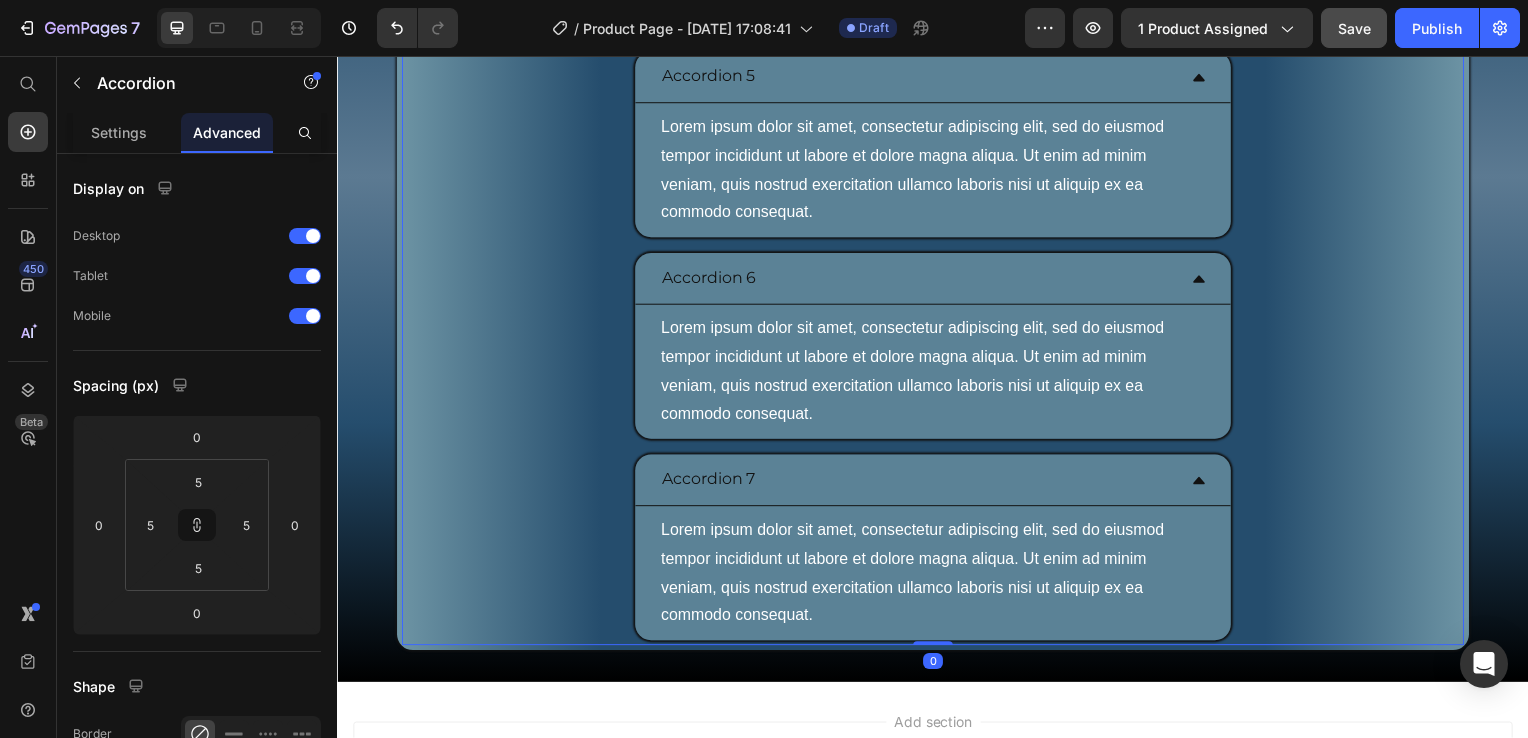 click 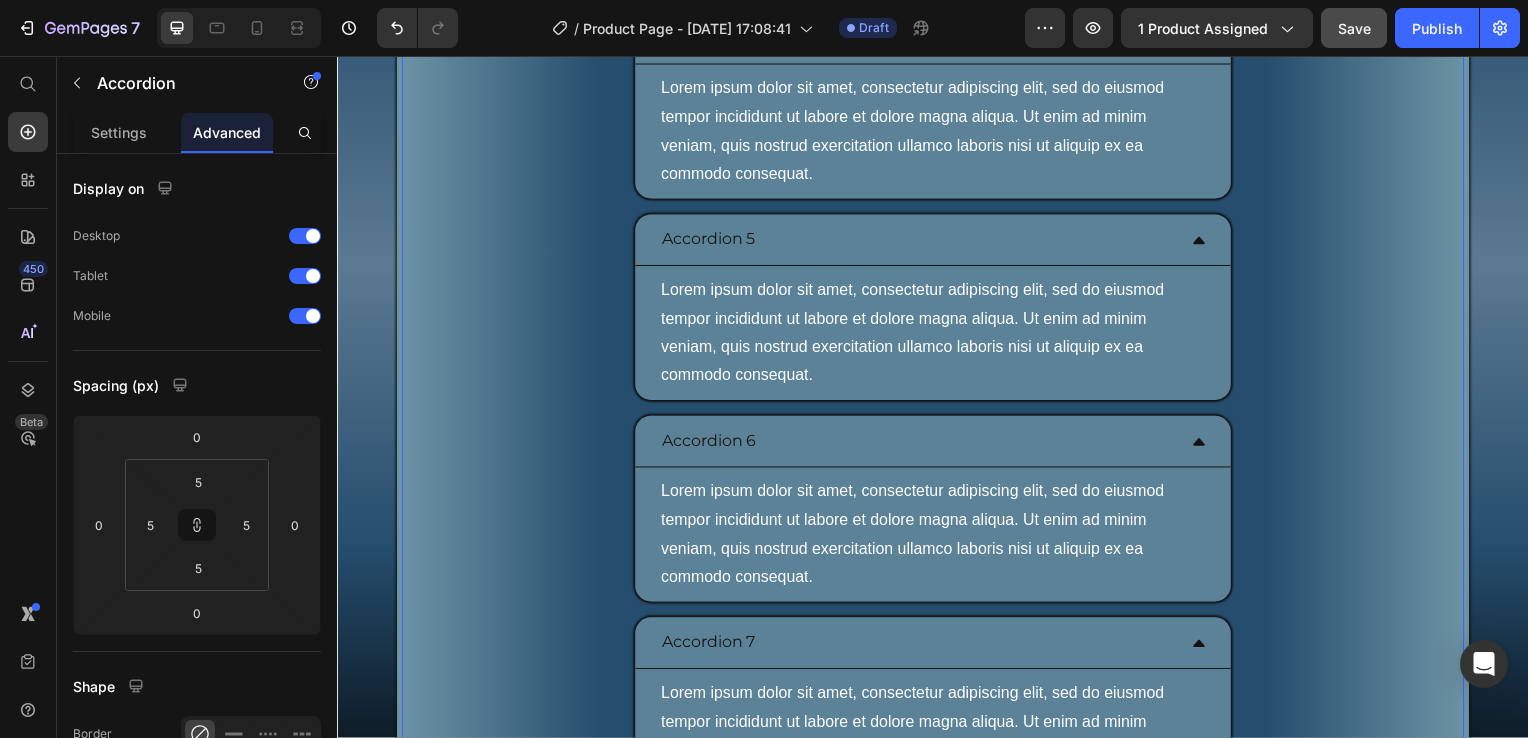 click 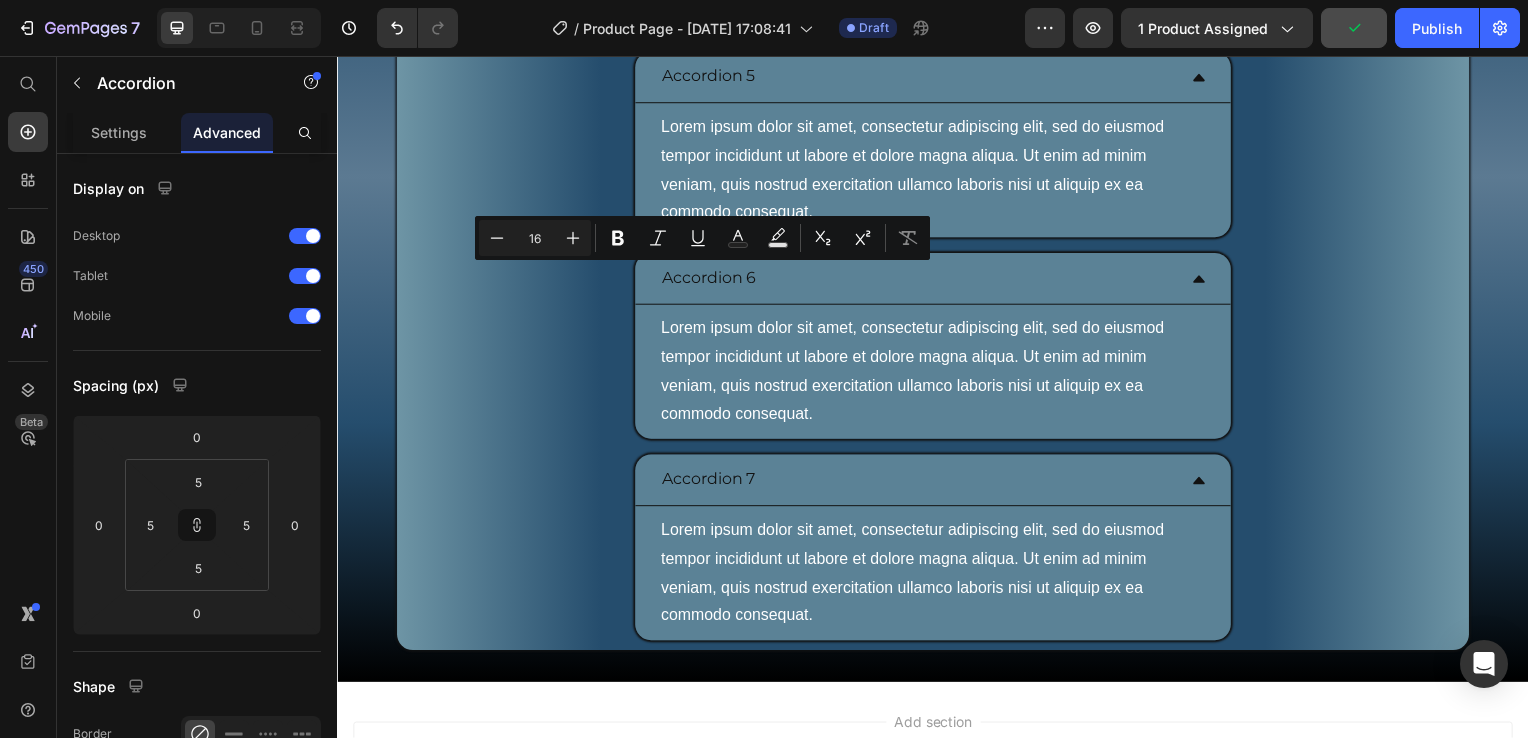 drag, startPoint x: 655, startPoint y: 282, endPoint x: 761, endPoint y: 284, distance: 106.01887 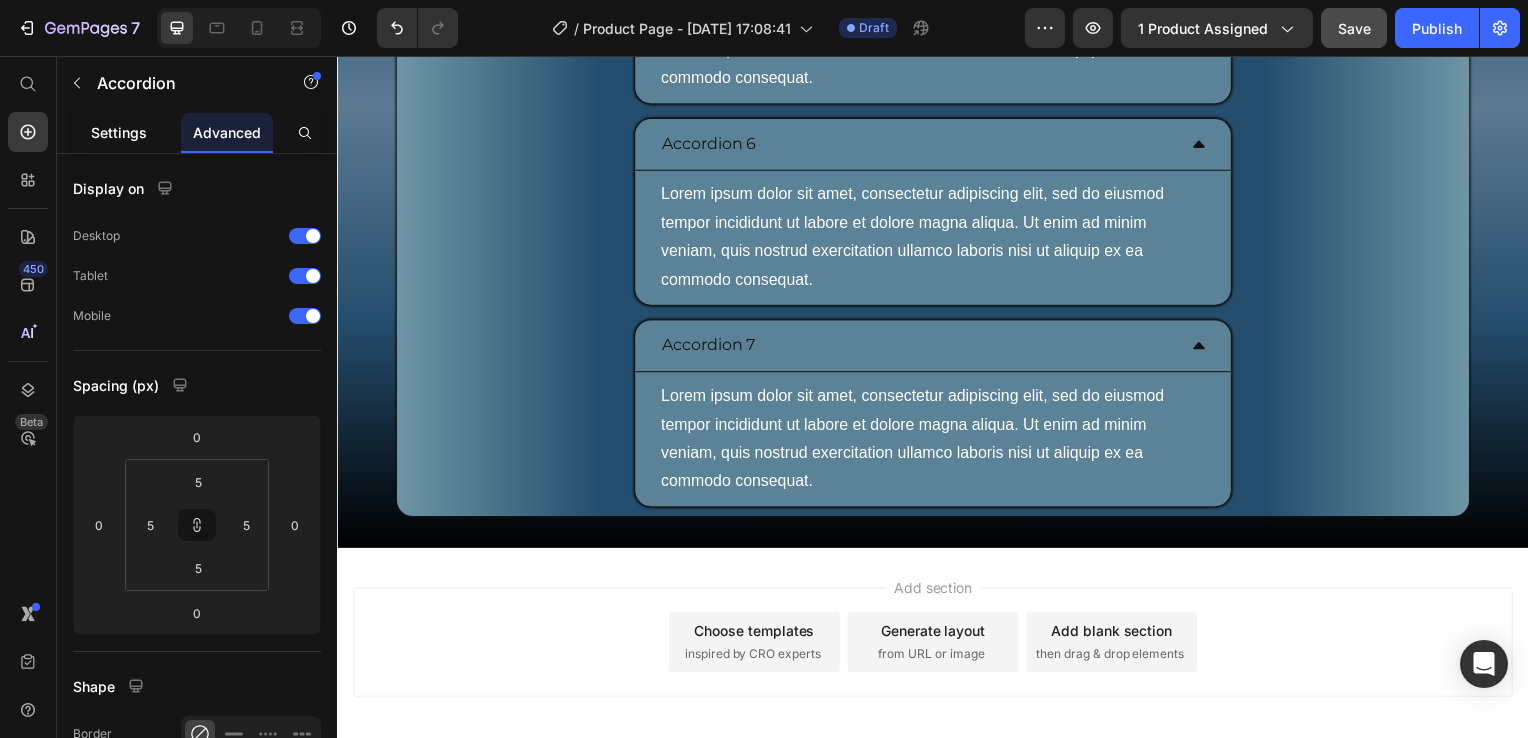 drag, startPoint x: 133, startPoint y: 138, endPoint x: 162, endPoint y: 142, distance: 29.274563 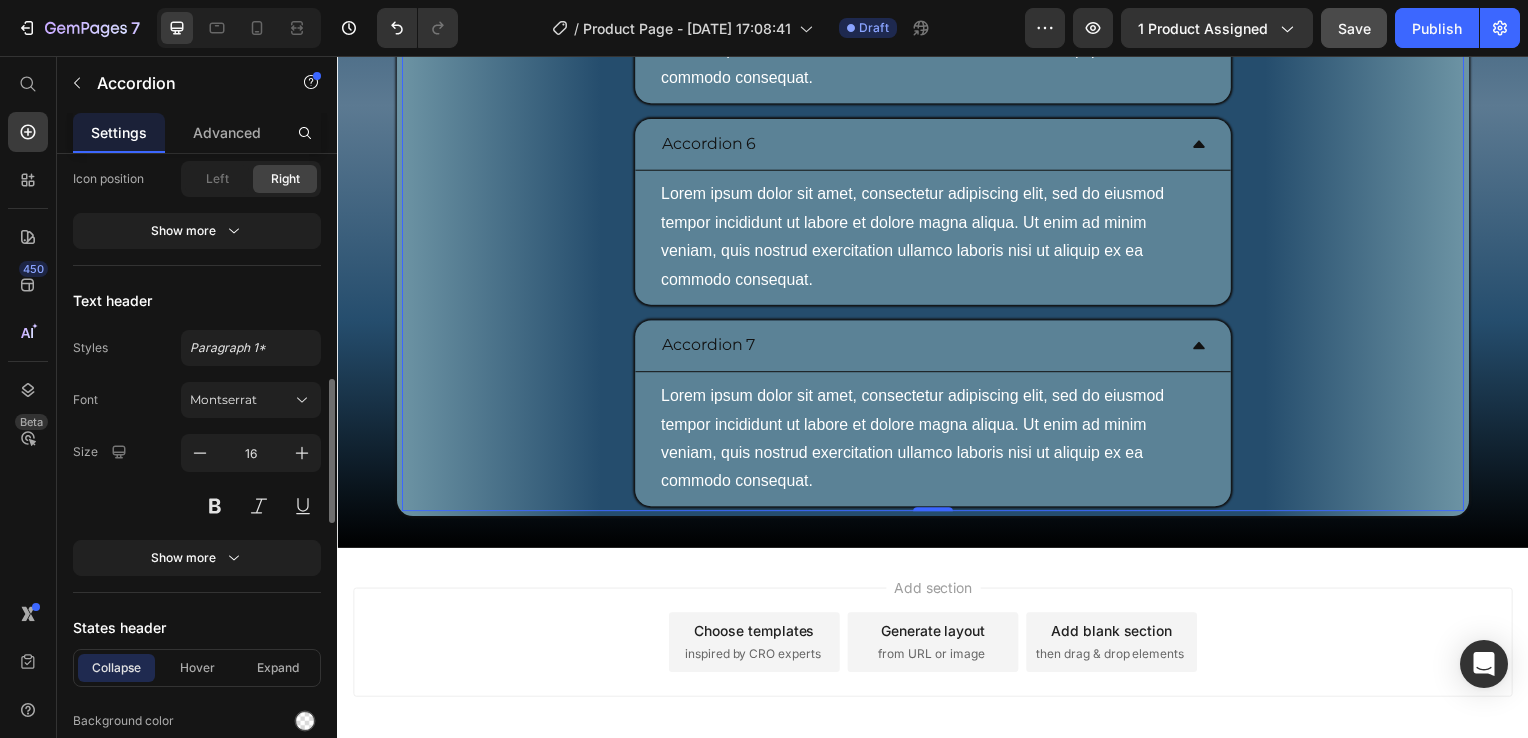 scroll, scrollTop: 1100, scrollLeft: 0, axis: vertical 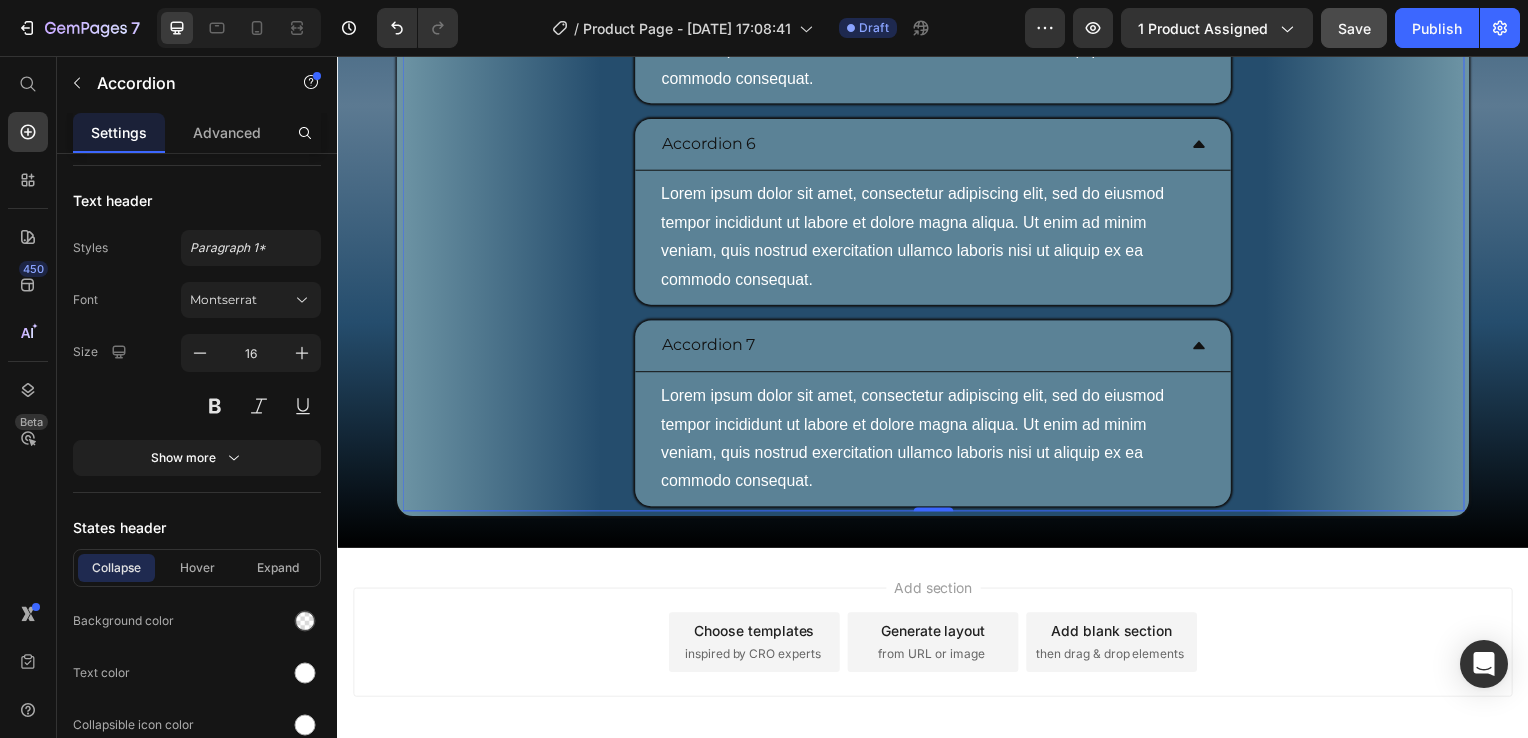 click 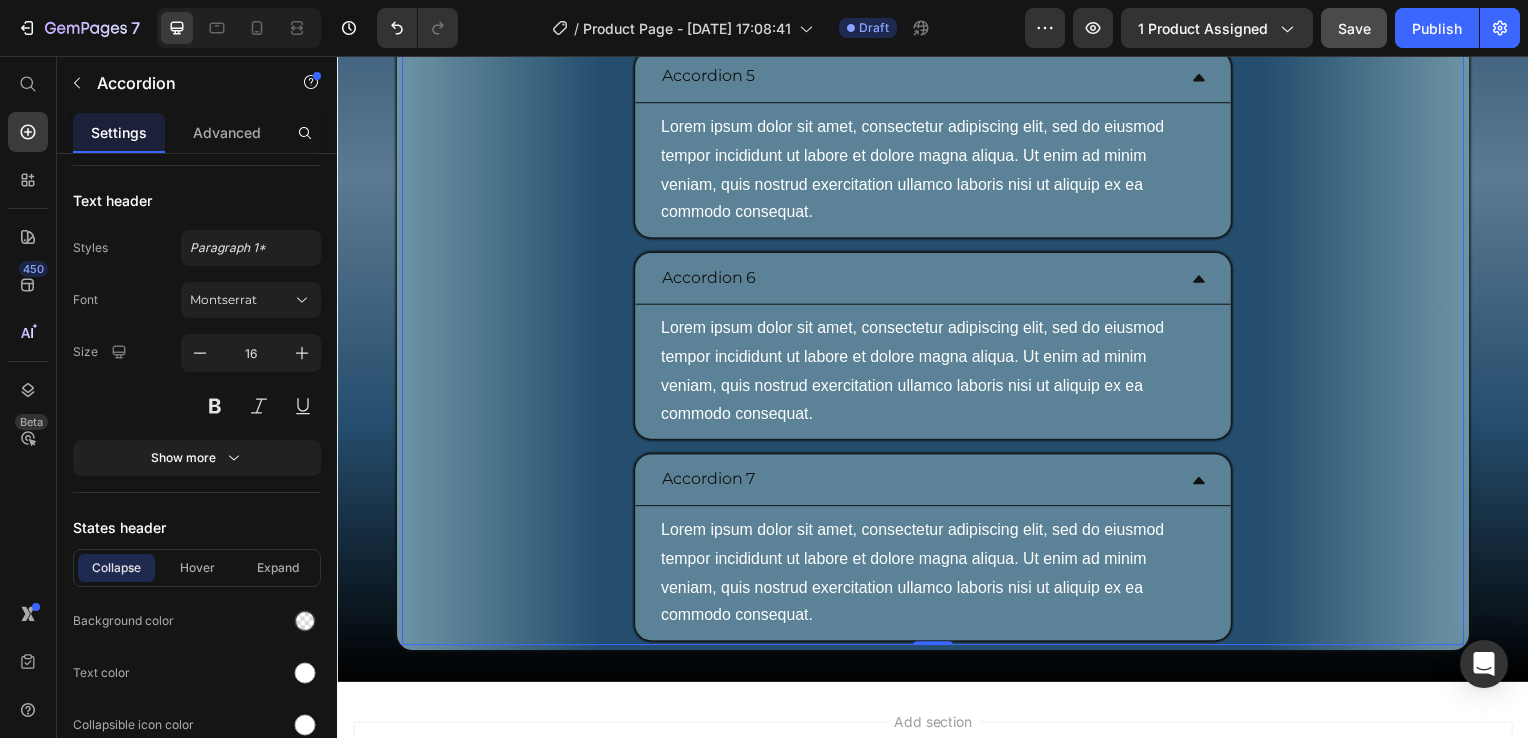 click on "Lorem ipsum dolor sit amet, consectetur adipiscing elit, sed do eiusmod tempor incididunt ut labore et dolore magna aliqua. Ut enim ad minim veniam, quis nostrud exercitation ullamco laboris nisi ut aliquip ex ea commodo consequat." at bounding box center (937, -32) 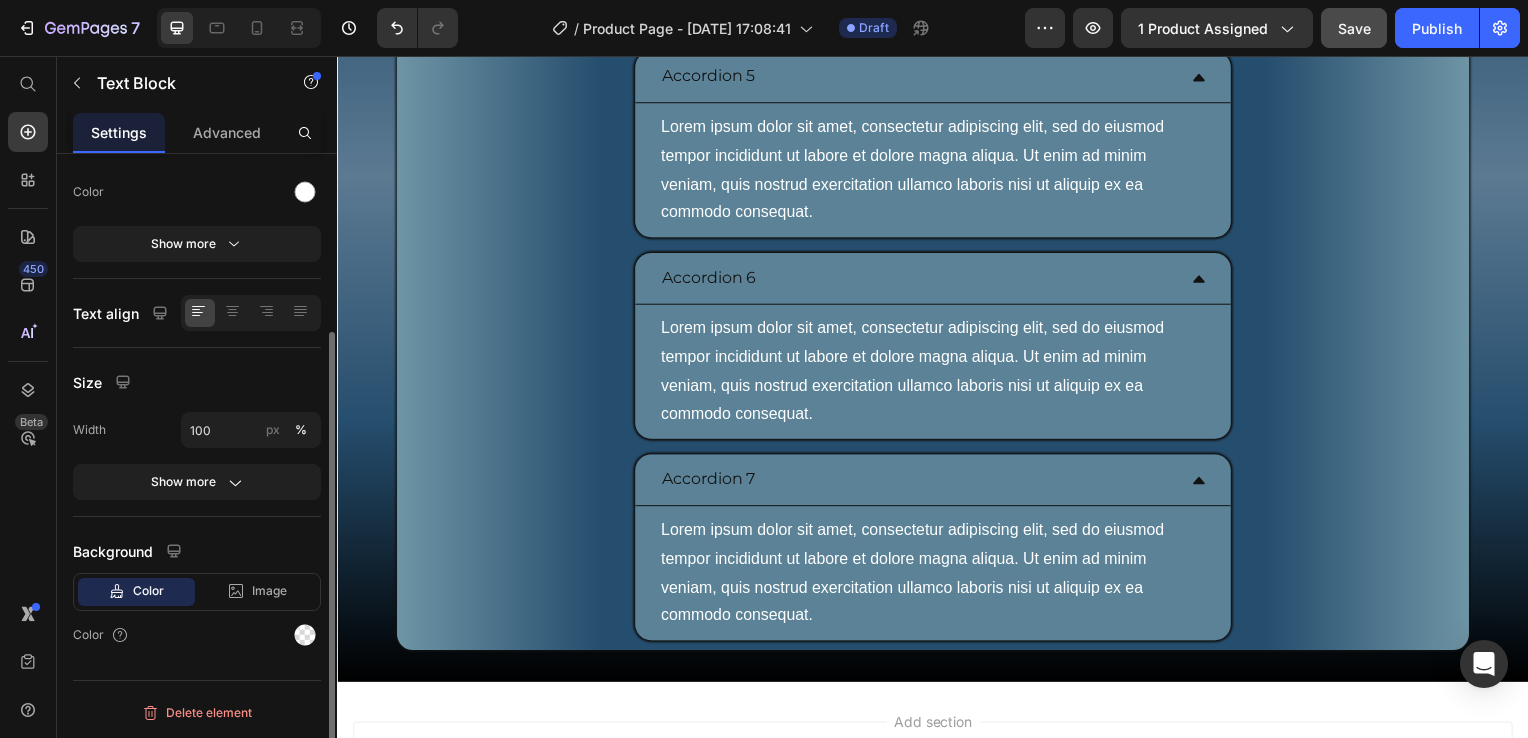 scroll, scrollTop: 0, scrollLeft: 0, axis: both 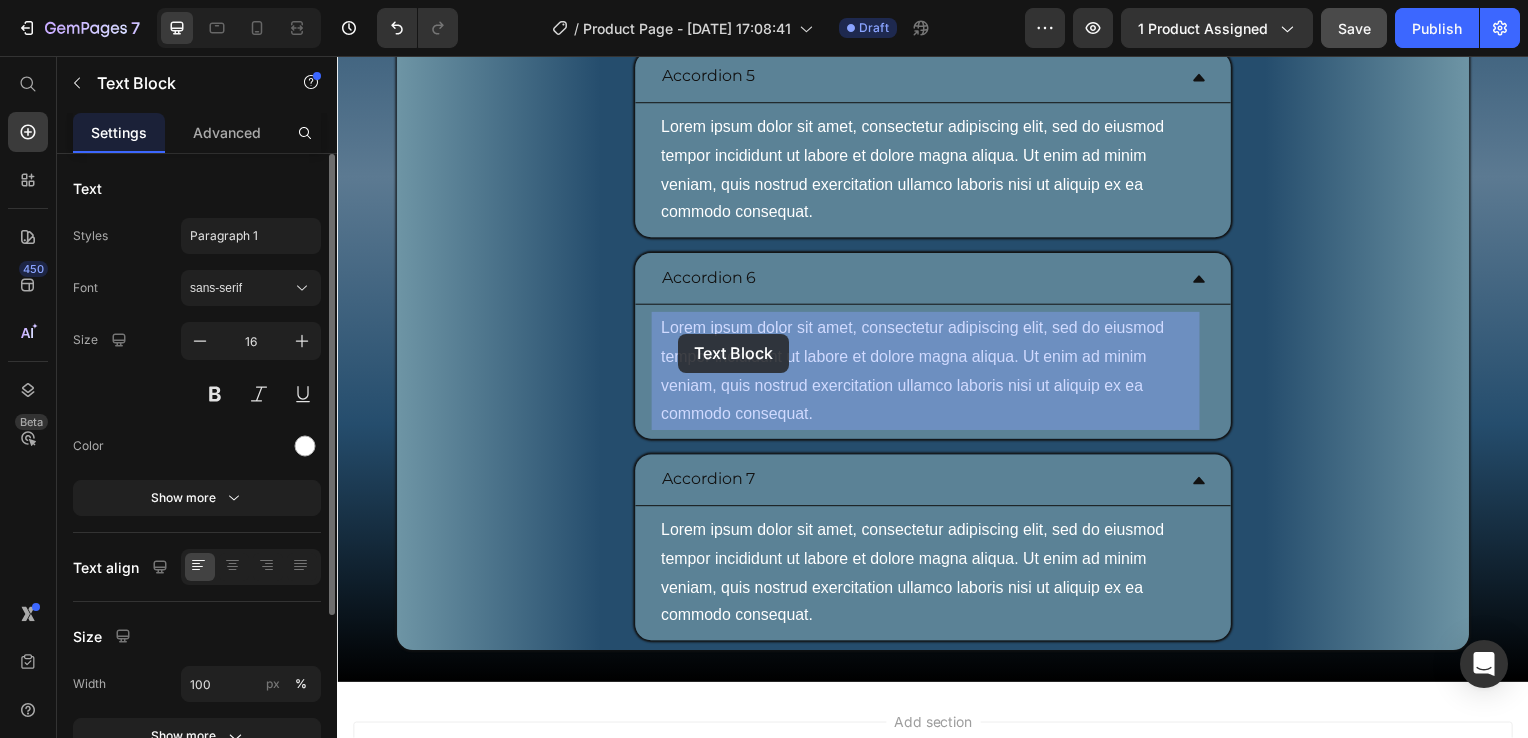 drag, startPoint x: 815, startPoint y: 415, endPoint x: 755, endPoint y: 365, distance: 78.10249 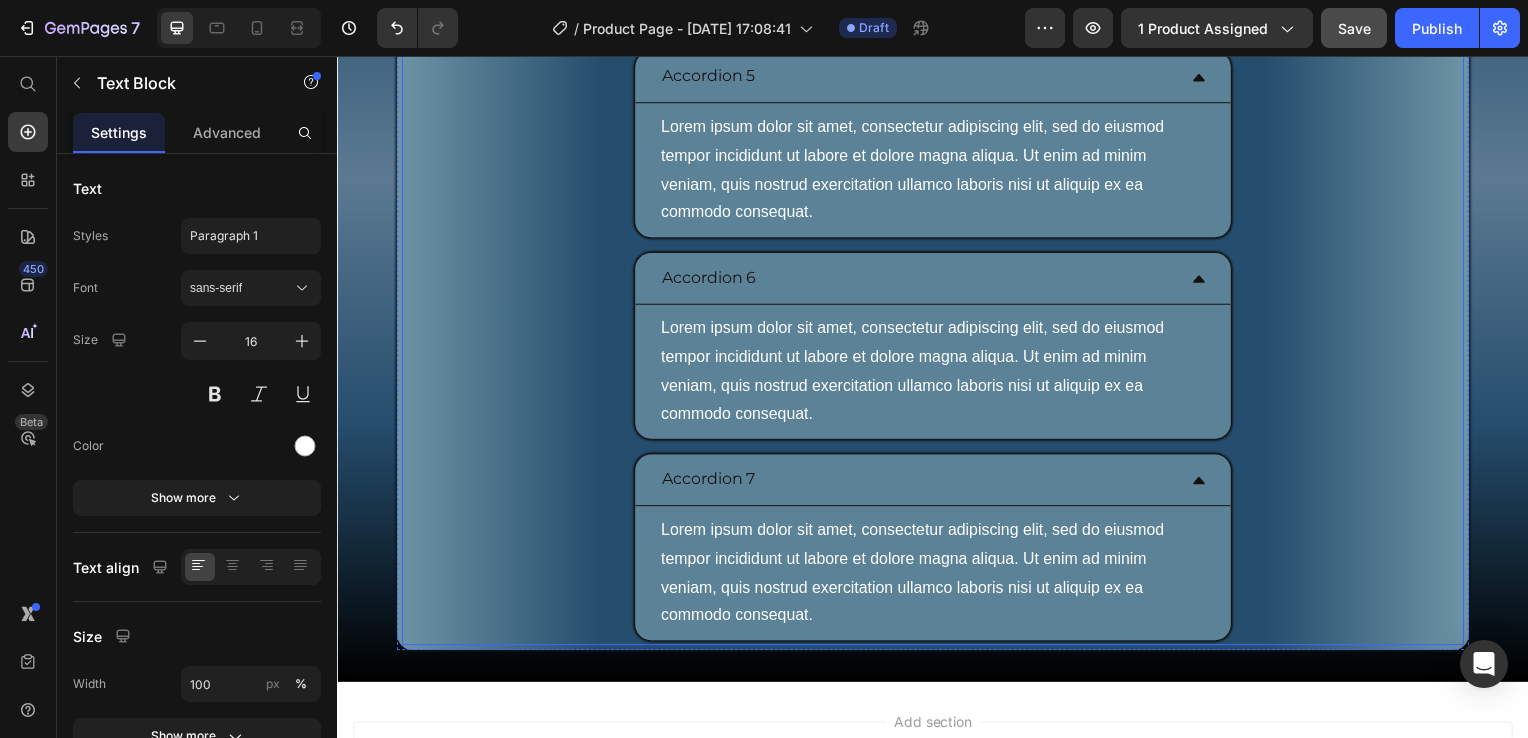 drag, startPoint x: 813, startPoint y: 422, endPoint x: 630, endPoint y: 320, distance: 209.50656 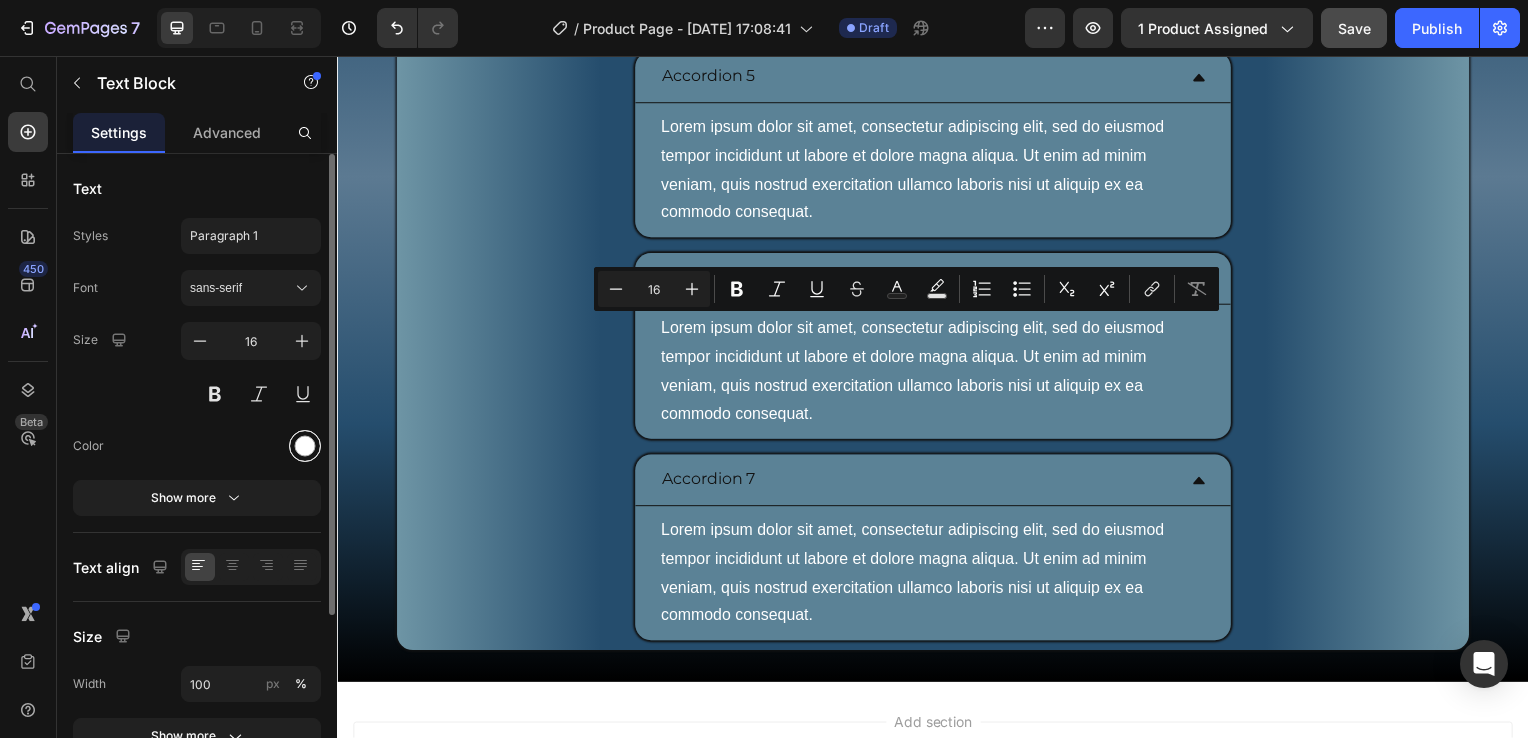 click at bounding box center (305, 446) 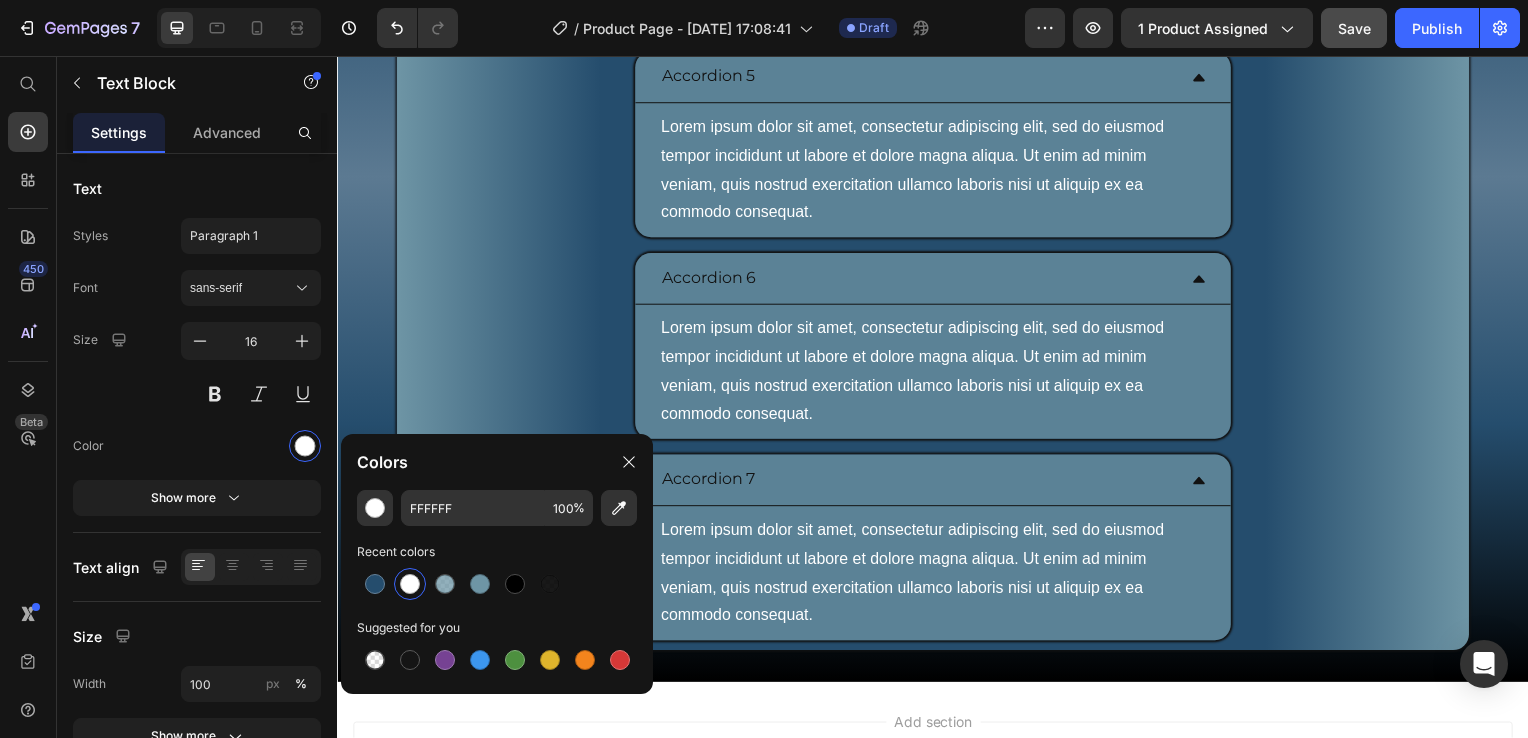 drag, startPoint x: 520, startPoint y: 582, endPoint x: 495, endPoint y: 556, distance: 36.069378 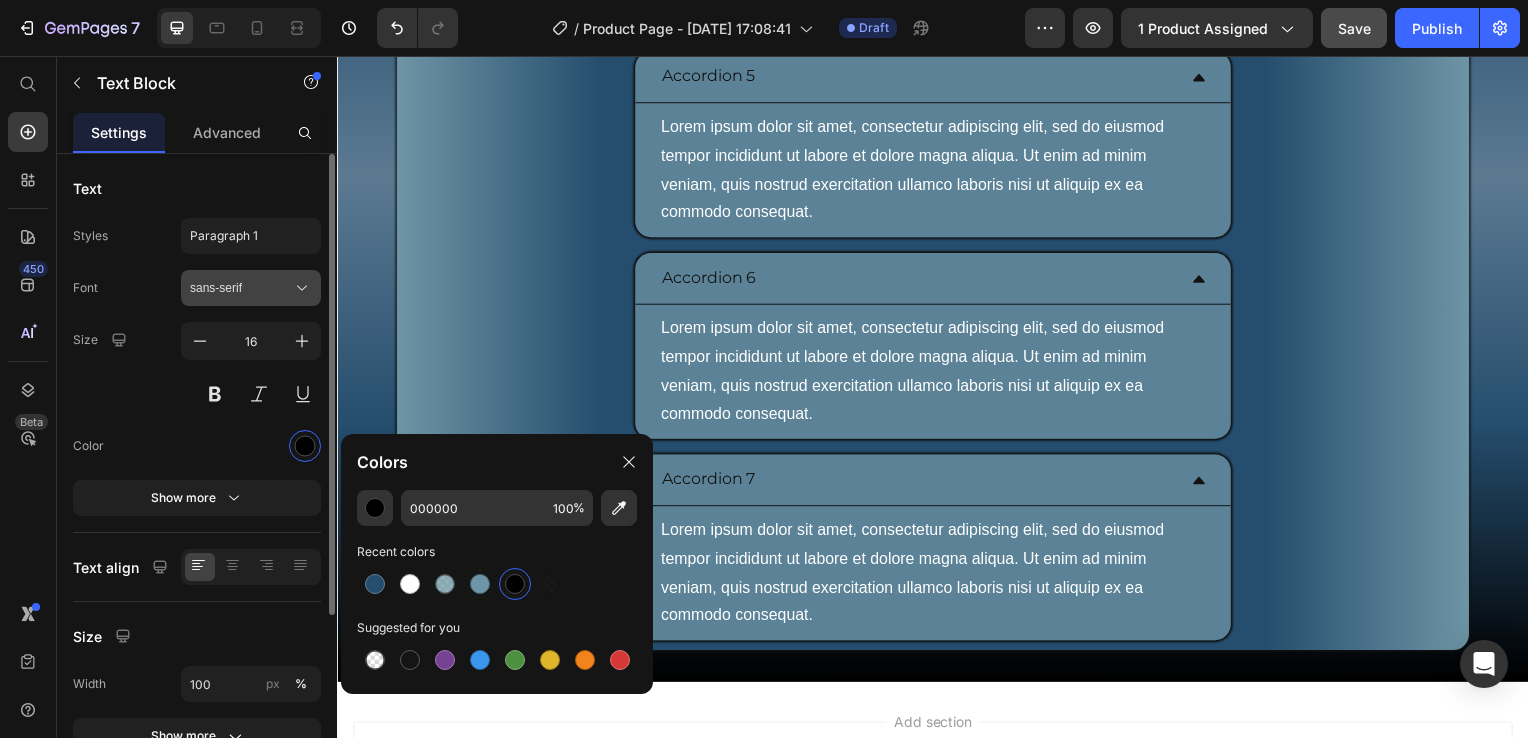 click 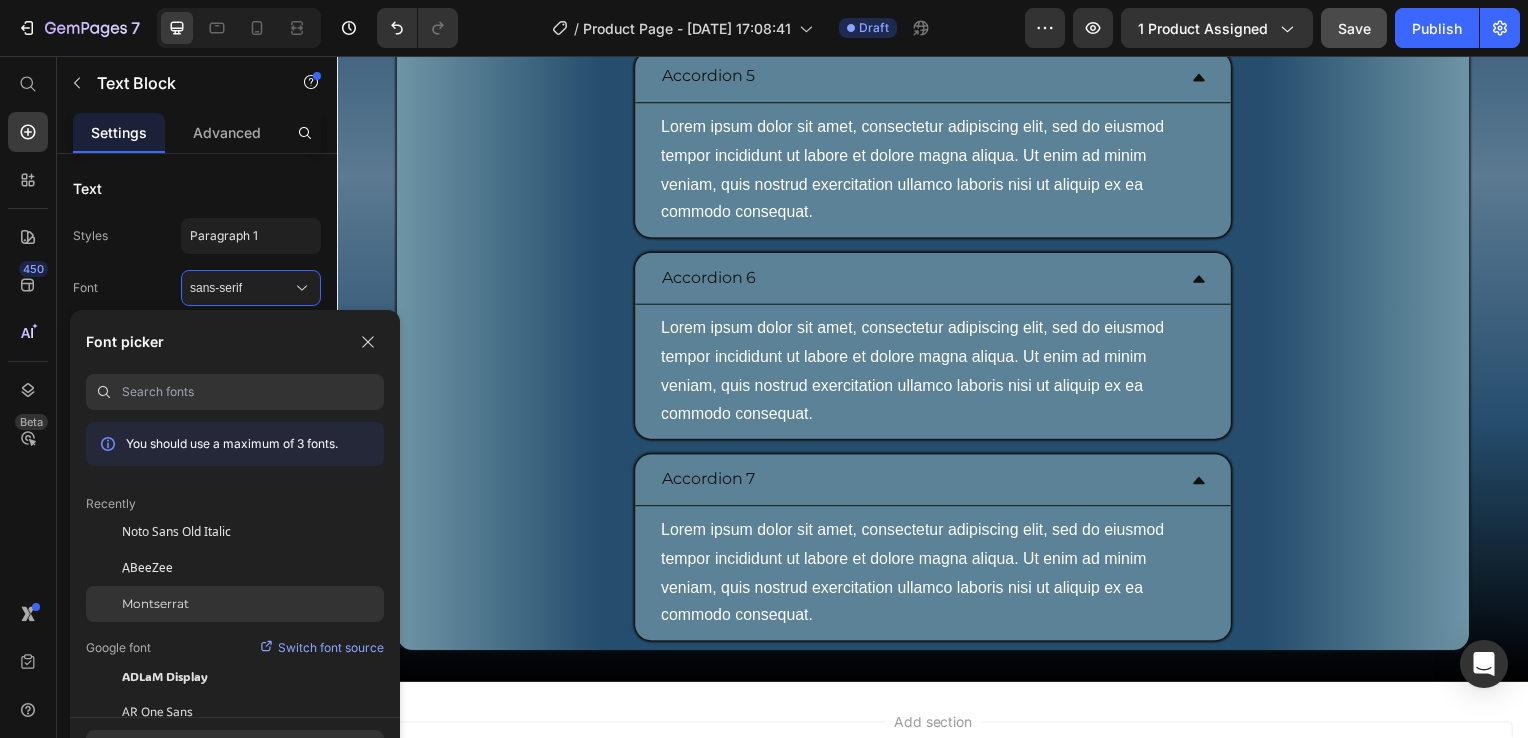 click on "Montserrat" 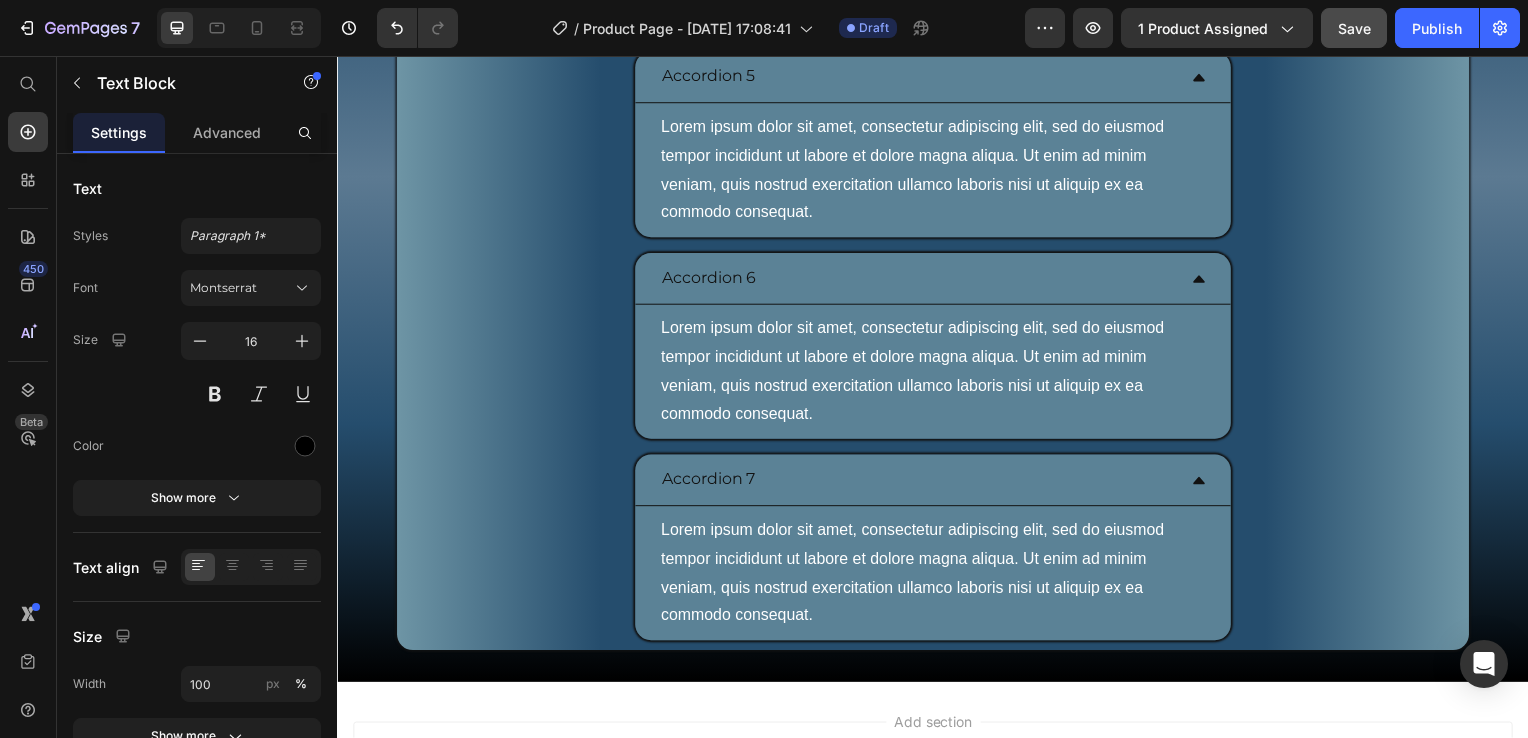 click on "Lorem ipsum dolor sit amet, consectetur adipiscing elit, sed do eiusmod tempor incididunt ut labore et dolore magna aliqua. Ut enim ad minim veniam, quis nostrud exercitation ullamco laboris nisi ut aliquip ex ea commodo consequat." at bounding box center (937, -32) 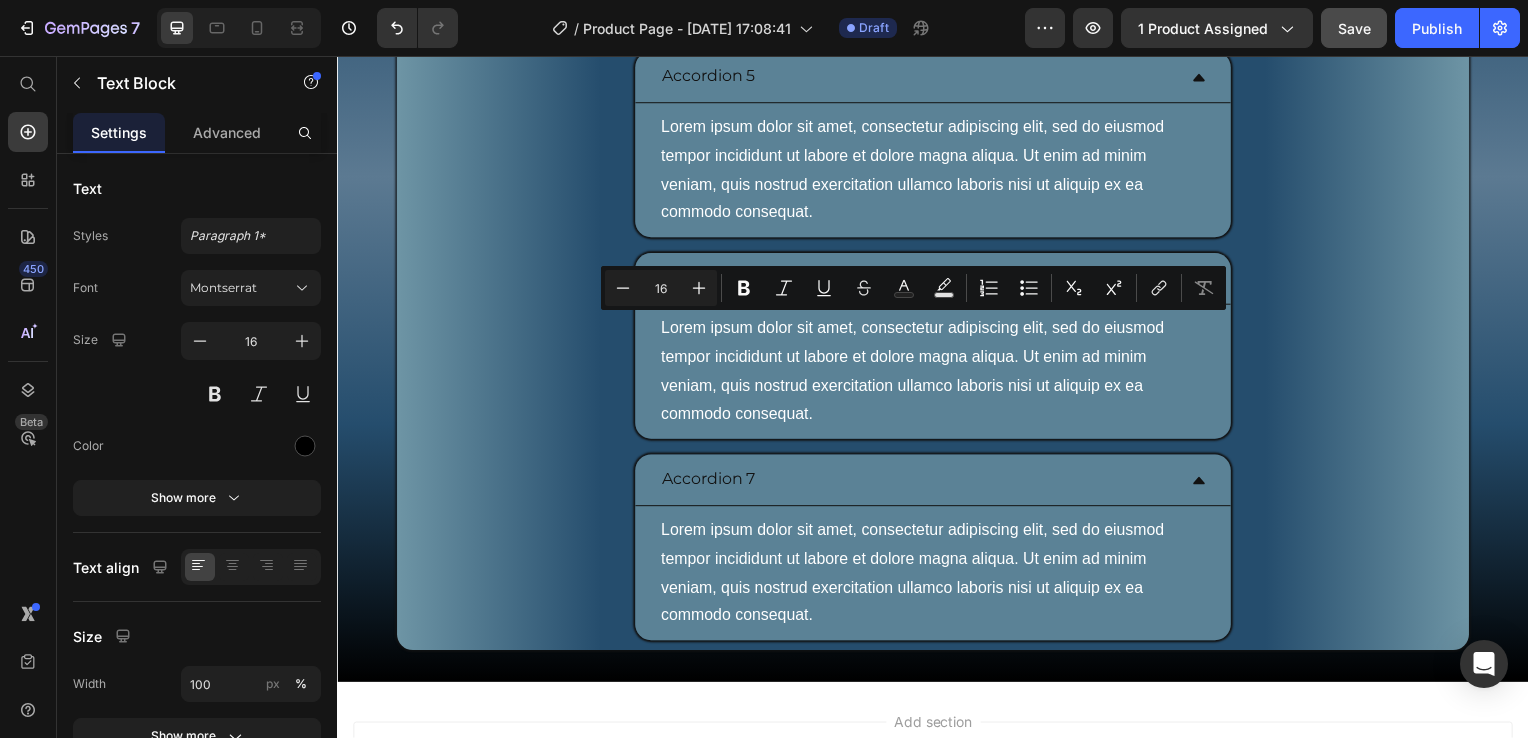 drag, startPoint x: 988, startPoint y: 415, endPoint x: 693, endPoint y: 352, distance: 301.65213 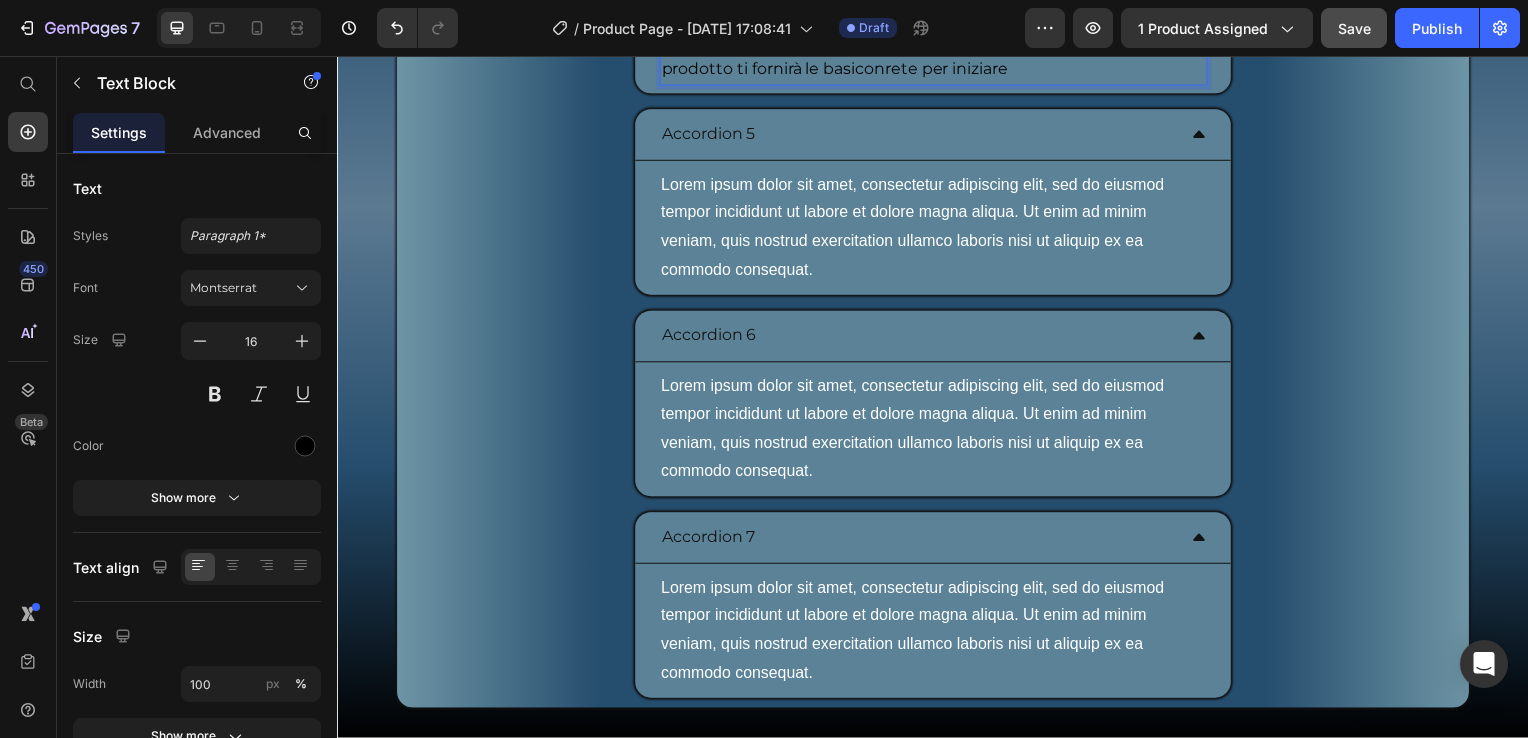 click on "I risultati dipendono dal tuo impegno e da quanto seriamente applicherai le strategie spiegate nel prodotto. Tuttavia potrai notare i primi miglioramenti nelle decisioni di trading già dal primo mese, se applicherai con costanza ciò che ti verrà fornito. Non promettiamo guadagni facili, il day trading richiede studio, pratica e disciplina. Il prodotto ti fornirà le basiconrete per iniziare" at bounding box center [937, -3] 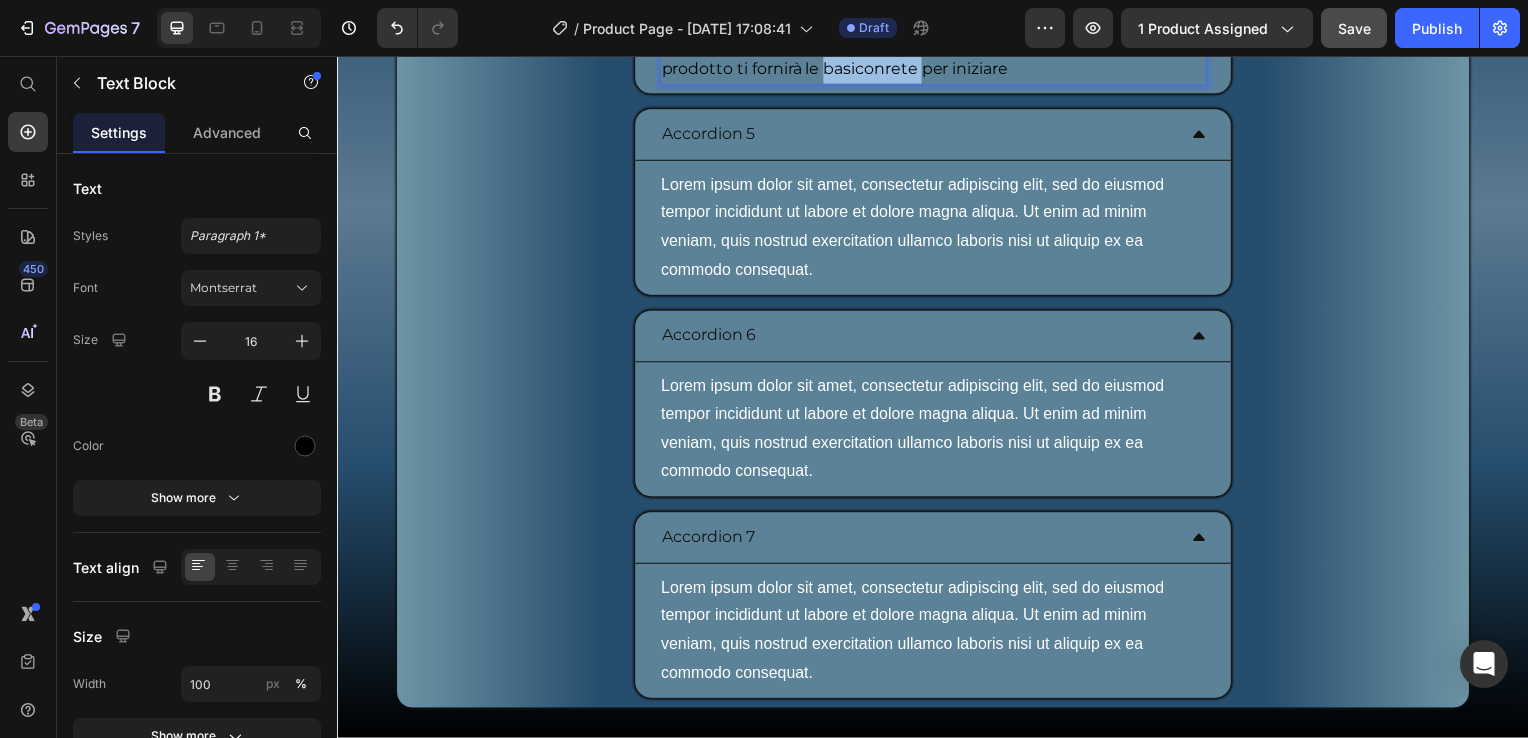 click on "I risultati dipendono dal tuo impegno e da quanto seriamente applicherai le strategie spiegate nel prodotto. Tuttavia potrai notare i primi miglioramenti nelle decisioni di trading già dal primo mese, se applicherai con costanza ciò che ti verrà fornito. Non promettiamo guadagni facili, il day trading richiede studio, pratica e disciplina. Il prodotto ti fornirà le basiconrete per iniziare" at bounding box center (937, -3) 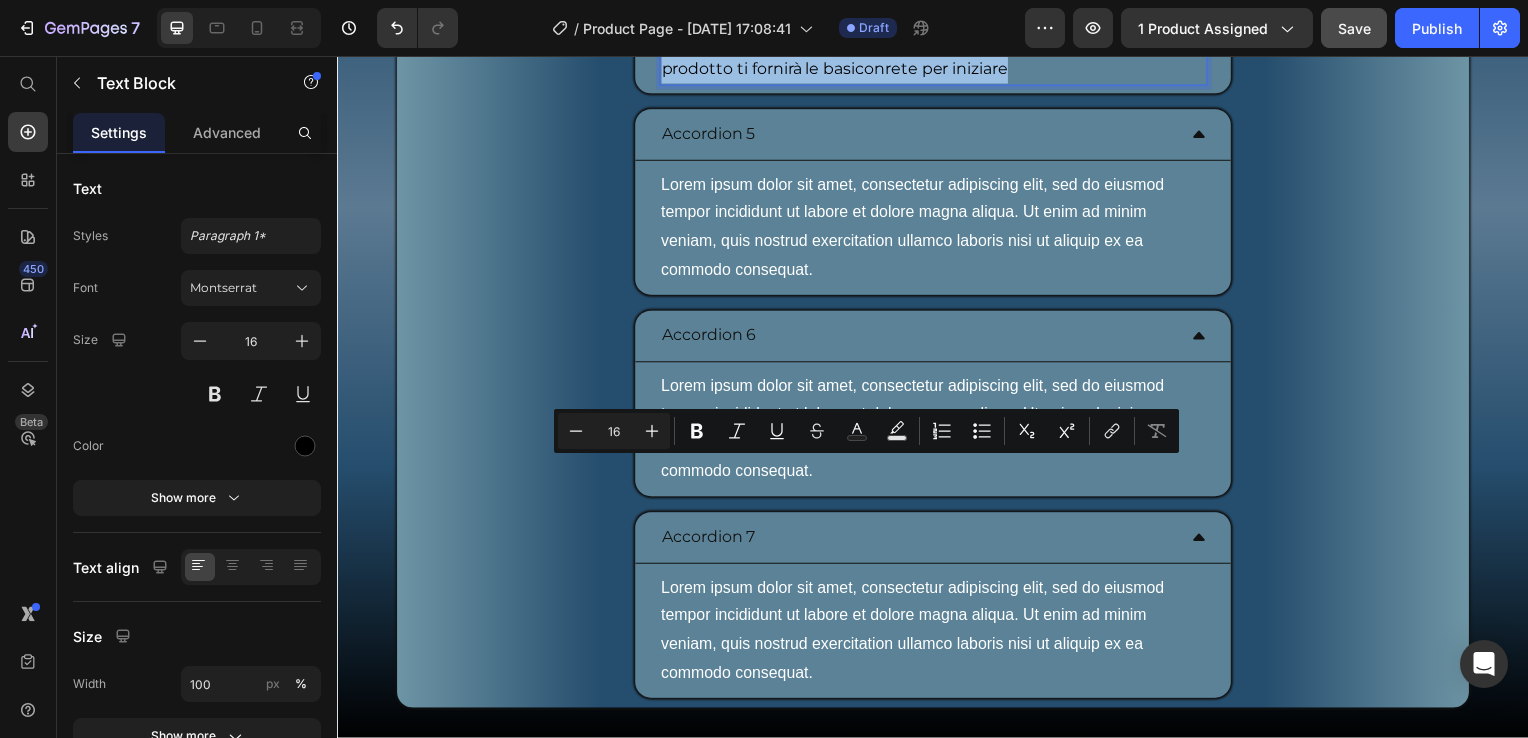 click on "I risultati dipendono dal tuo impegno e da quanto seriamente applicherai le strategie spiegate nel prodotto. Tuttavia potrai notare i primi miglioramenti nelle decisioni di trading già dal primo mese, se applicherai con costanza ciò che ti verrà fornito. Non promettiamo guadagni facili, il day trading richiede studio, pratica e disciplina. Il prodotto ti fornirà le basiconrete per iniziare" at bounding box center [937, -3] 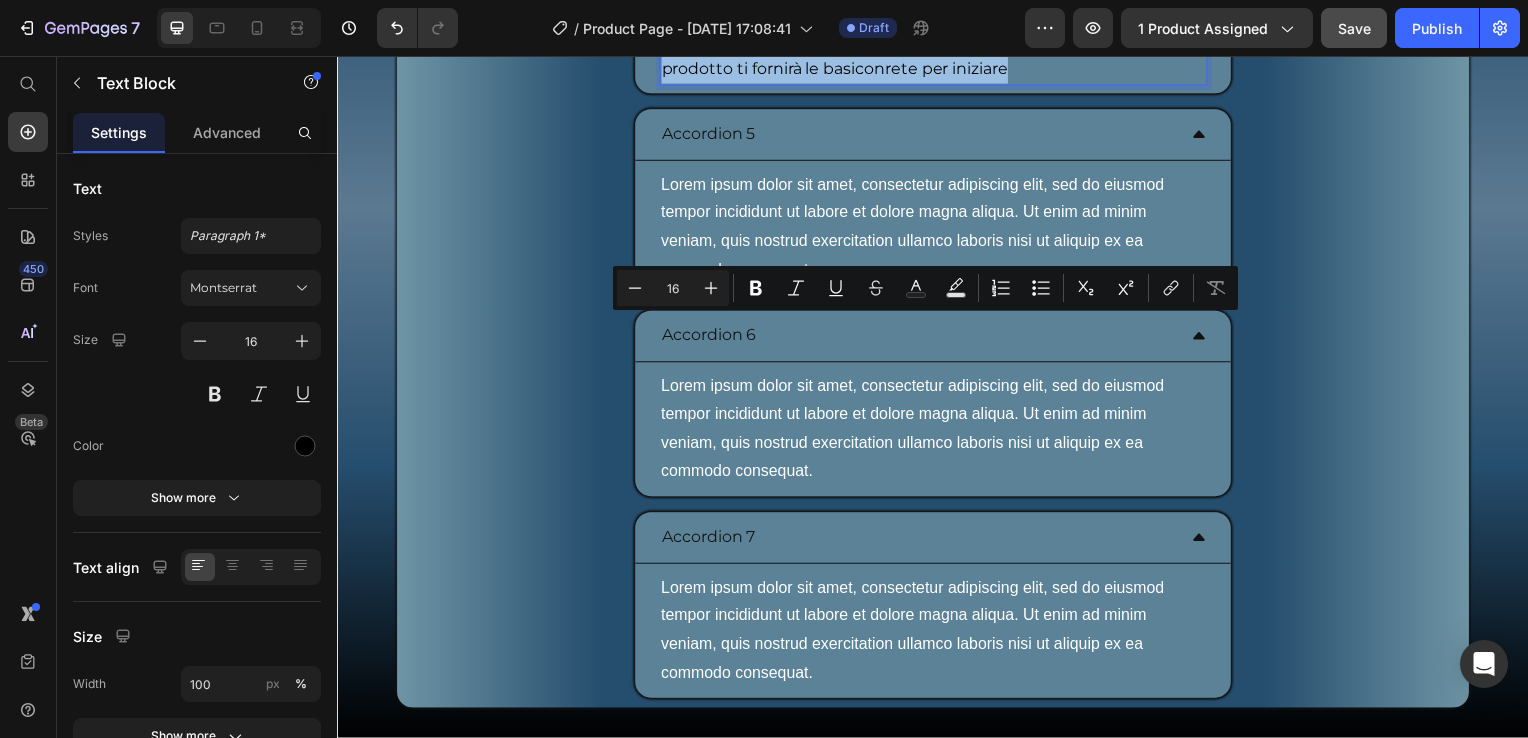 click on "I risultati dipendono dal tuo impegno e da quanto seriamente applicherai le strategie spiegate nel prodotto. Tuttavia potrai notare i primi miglioramenti nelle decisioni di trading già dal primo mese, se applicherai con costanza ciò che ti verrà fornito. Non promettiamo guadagni facili, il day trading richiede studio, pratica e disciplina. Il prodotto ti fornirà le basiconrete per iniziare" at bounding box center (937, -3) 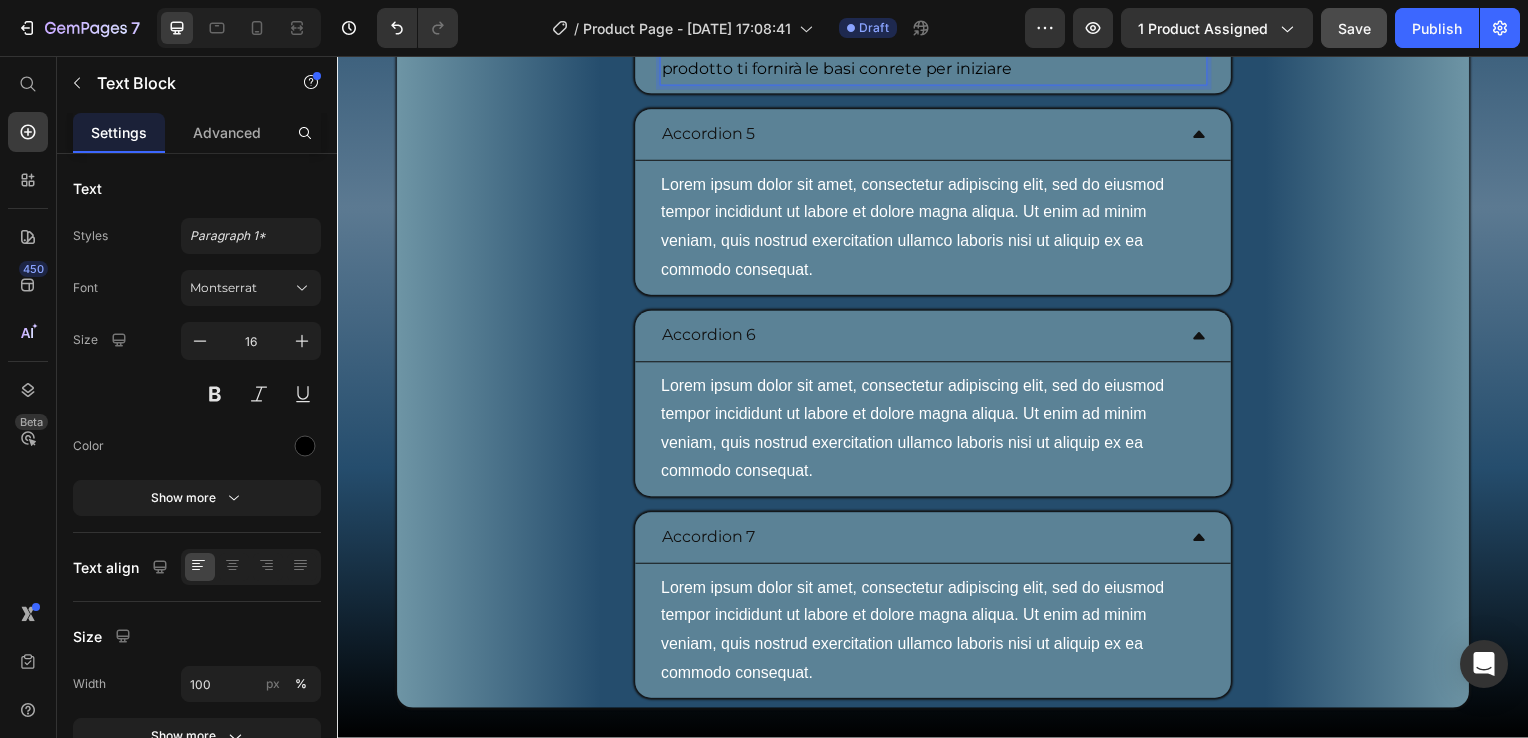 click on "I risultati dipendono dal tuo impegno e da quanto seriamente applicherai le strategie spiegate nel prodotto. Tuttavia potrai notare i primi miglioramenti nelle decisioni di trading già dal primo mese, se applicherai con costanza ciò che ti verrà fornito. Non promettiamo guadagni facili, il day trading richiede studio, pratica e disciplina. Il prodotto ti fornirà le basi conrete per iniziare" at bounding box center (937, -3) 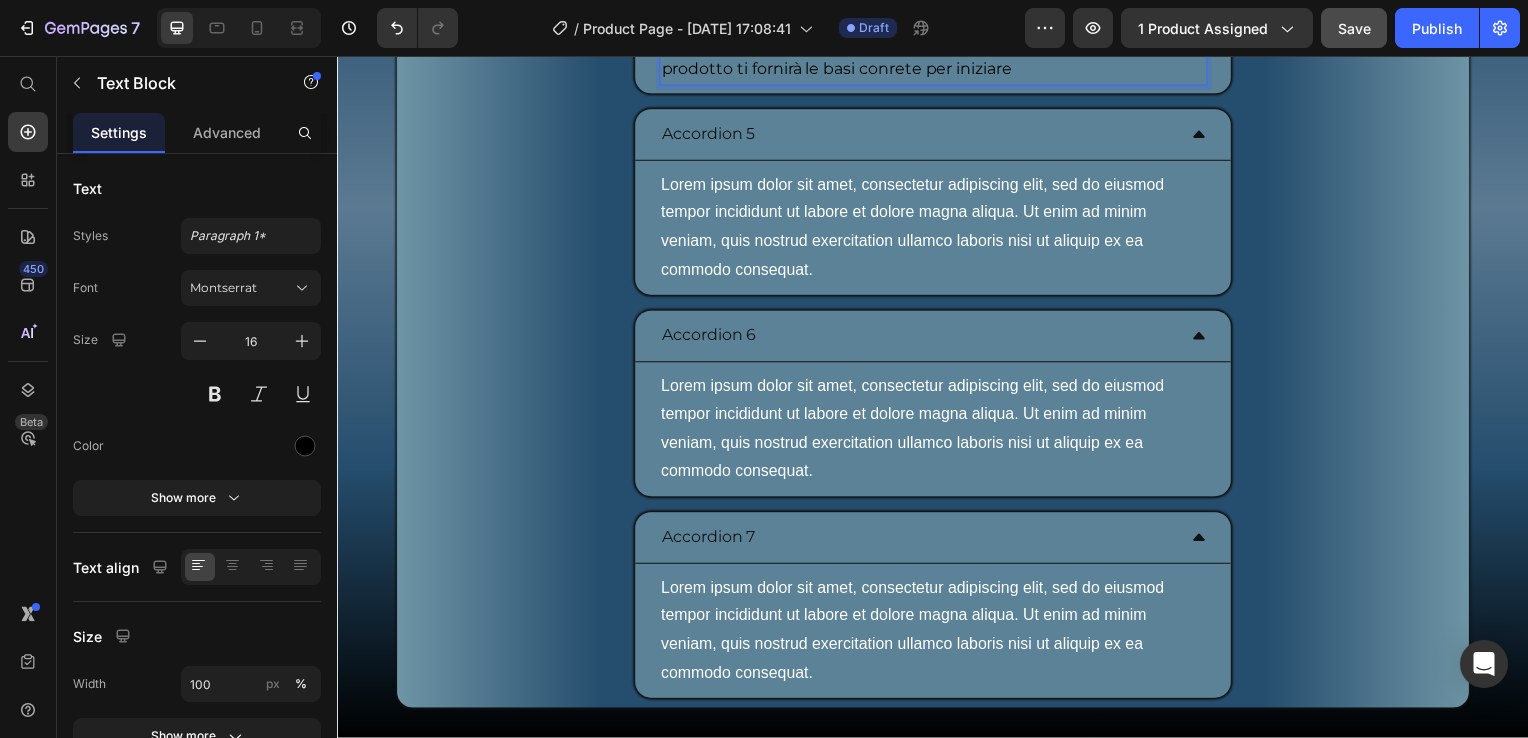 click on "I risultati dipendono dal tuo impegno e da quanto seriamente applicherai le strategie spiegate nel prodotto. Tuttavia potrai notare i primi miglioramenti nelle decisioni di trading già dal primo mese, se applicherai con costanza ciò che ti verrà fornito. Non promettiamo guadagni facili, il day trading richiede studio, pratica e disciplina. Il prodotto ti fornirà le basi conrete per iniziare" at bounding box center (937, -3) 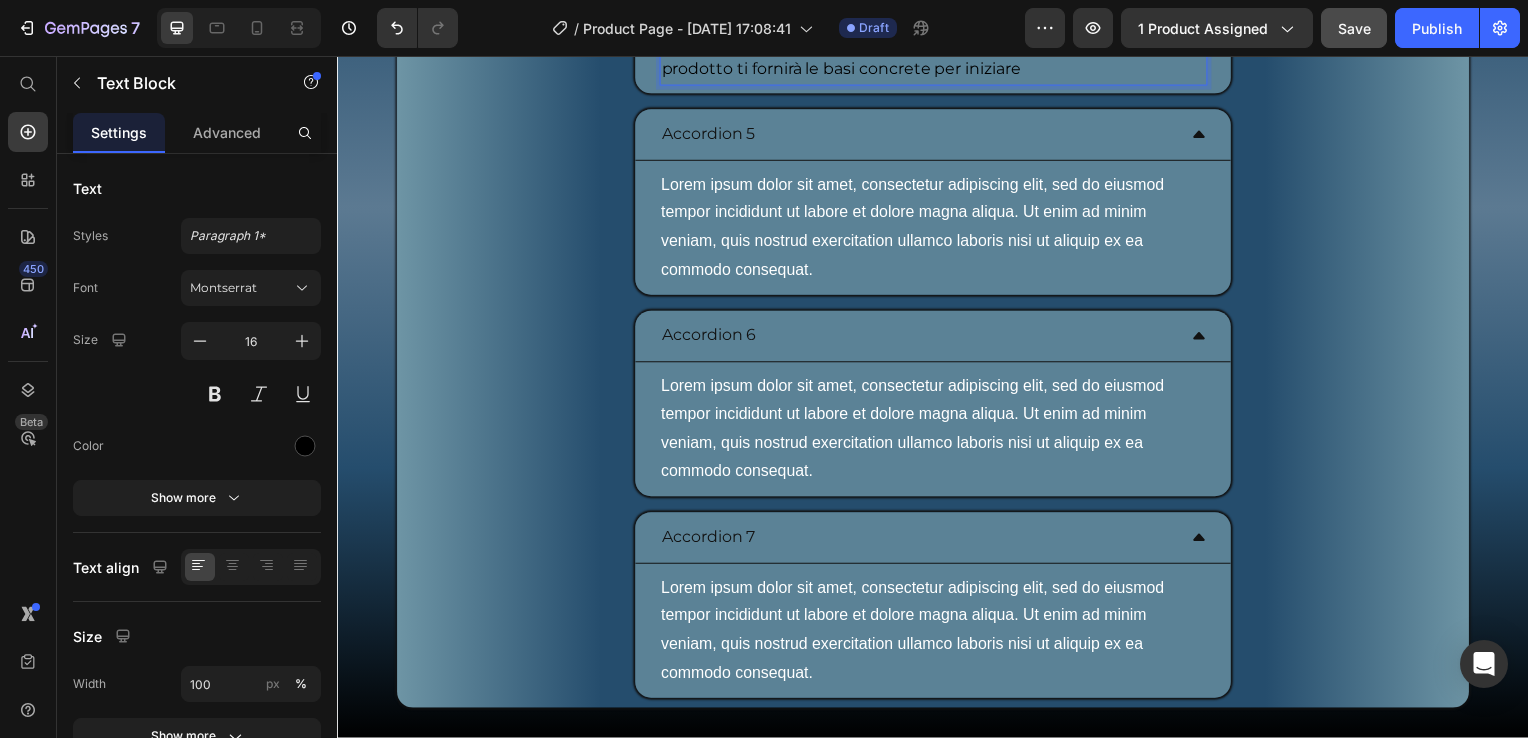 click on "I risultati dipendono dal tuo impegno e da quanto seriamente applicherai le strategie spiegate nel prodotto. Tuttavia potrai notare i primi miglioramenti nelle decisioni di trading già dal primo mese, se applicherai con costanza ciò che ti verrà fornito. Non promettiamo guadagni facili, il day trading richiede studio, pratica e disciplina. Il prodotto ti fornirà le basi concrete per iniziare" at bounding box center (937, -3) 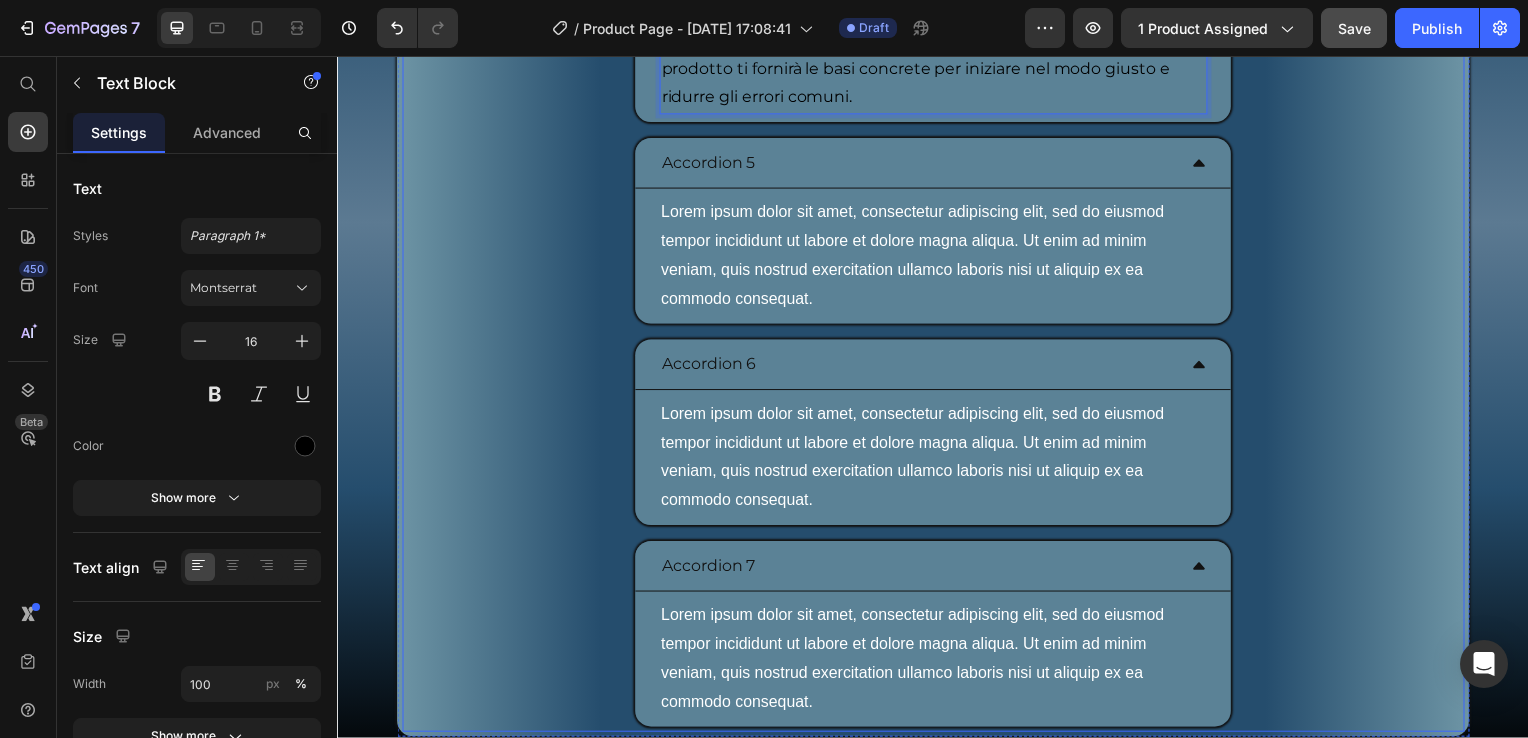 click 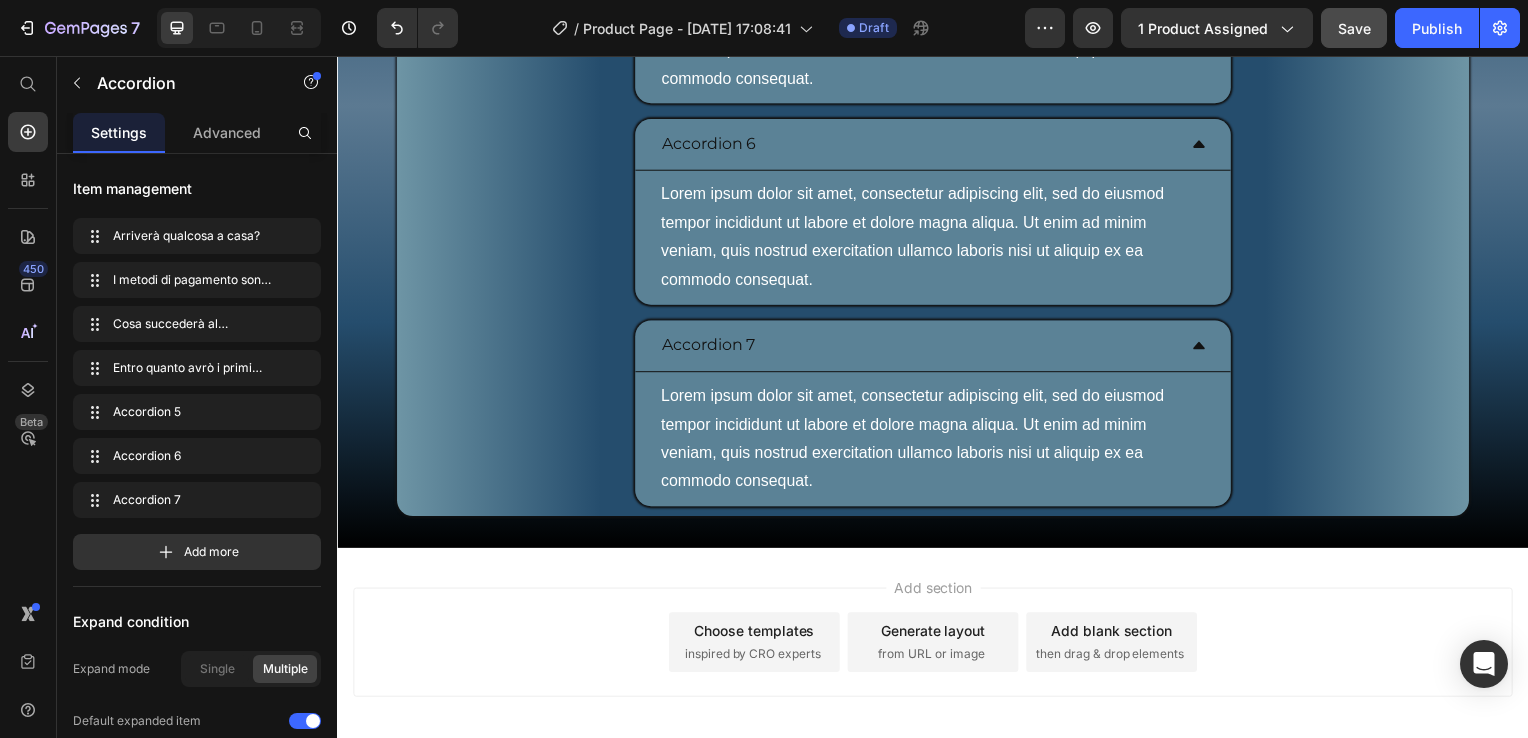 click on "Accordion 5" at bounding box center (711, -58) 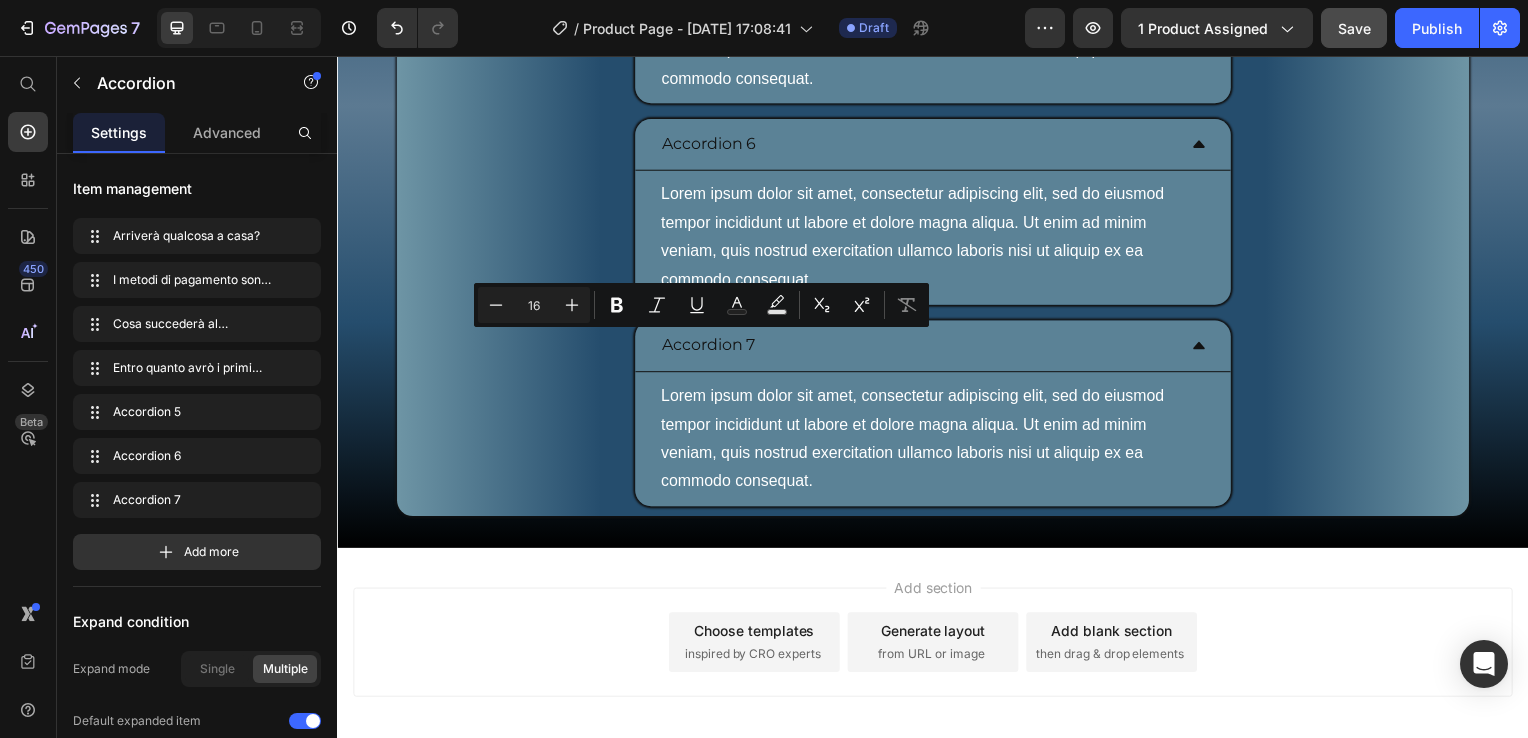 drag, startPoint x: 655, startPoint y: 352, endPoint x: 755, endPoint y: 355, distance: 100.04499 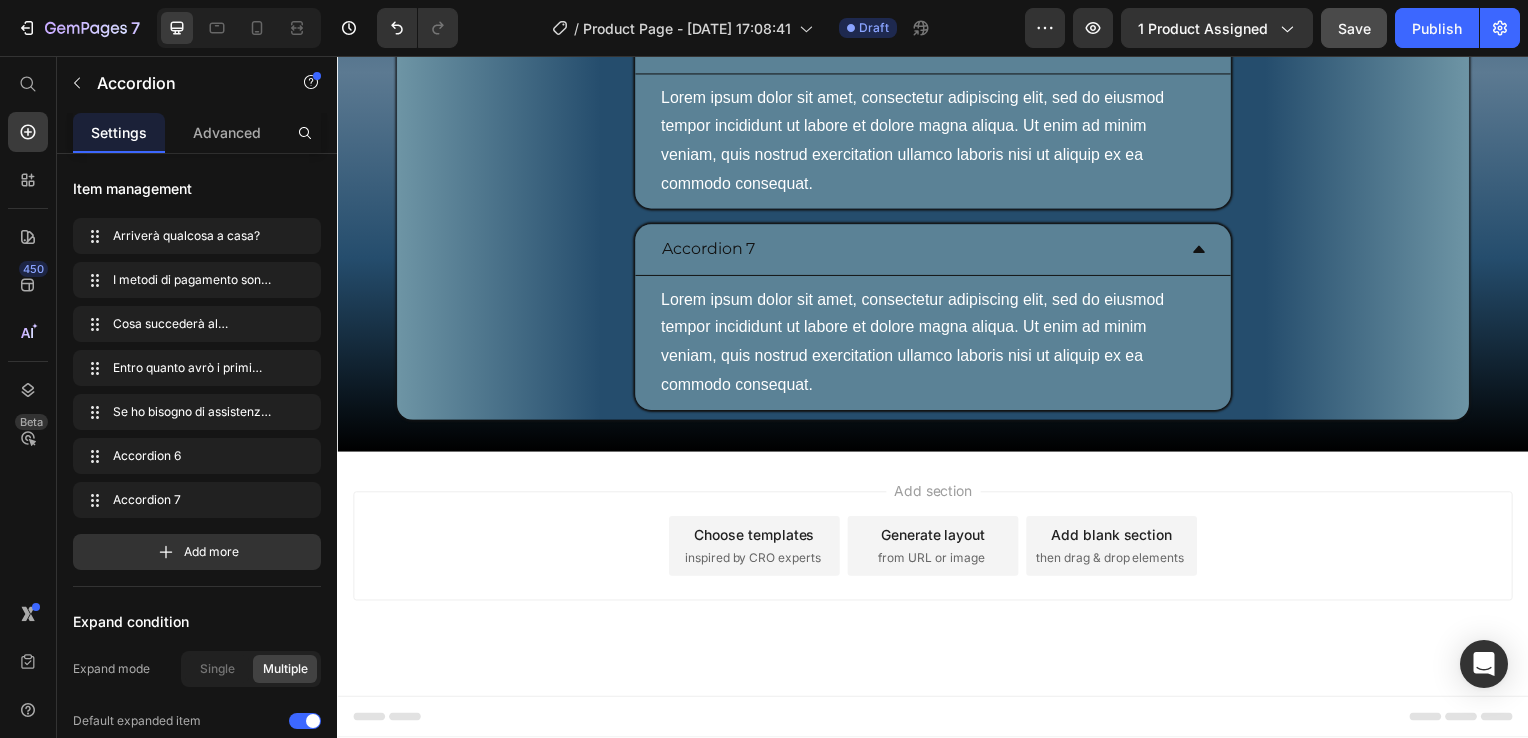 click 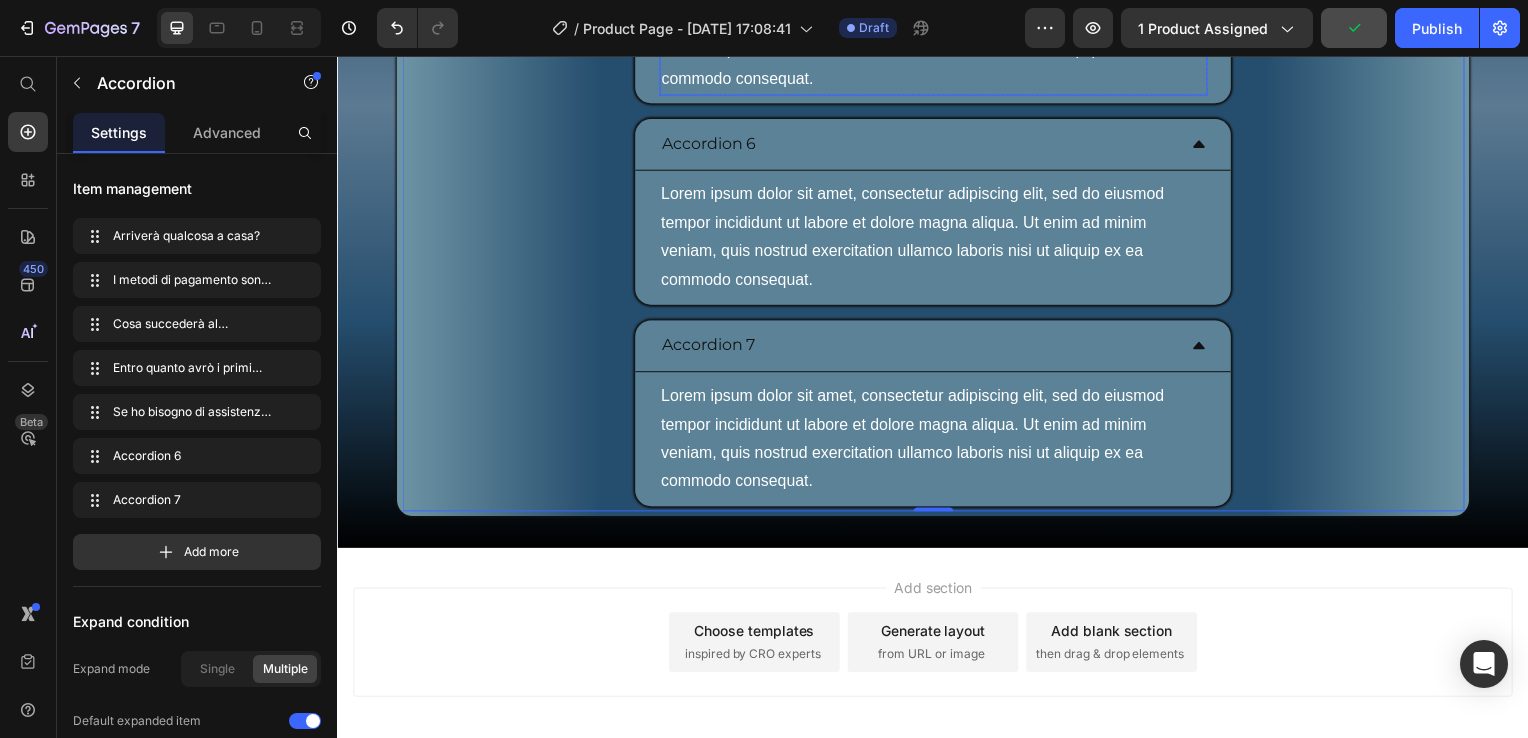 drag, startPoint x: 701, startPoint y: 426, endPoint x: 730, endPoint y: 423, distance: 29.15476 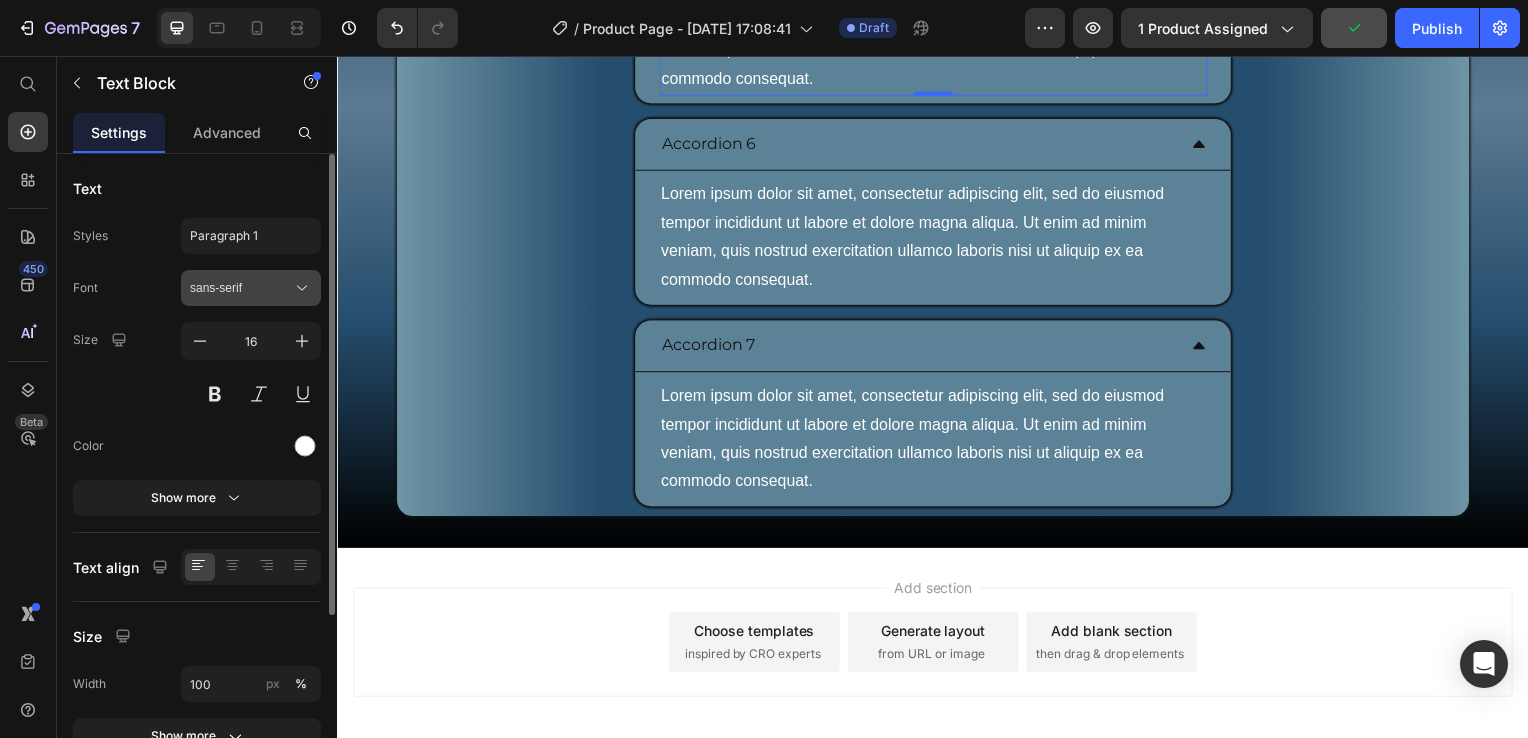 click on "sans-serif" at bounding box center (251, 288) 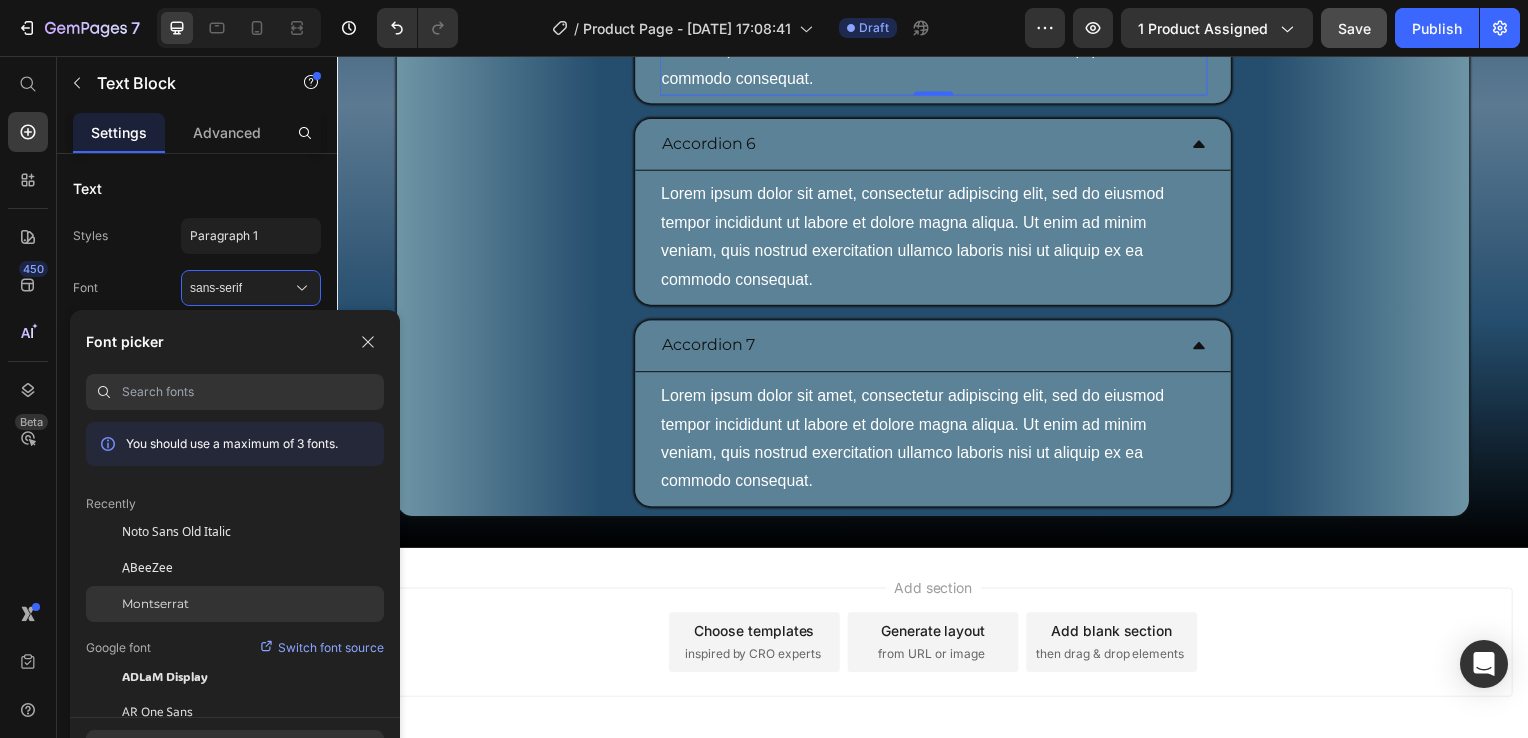 click on "Montserrat" at bounding box center (155, 604) 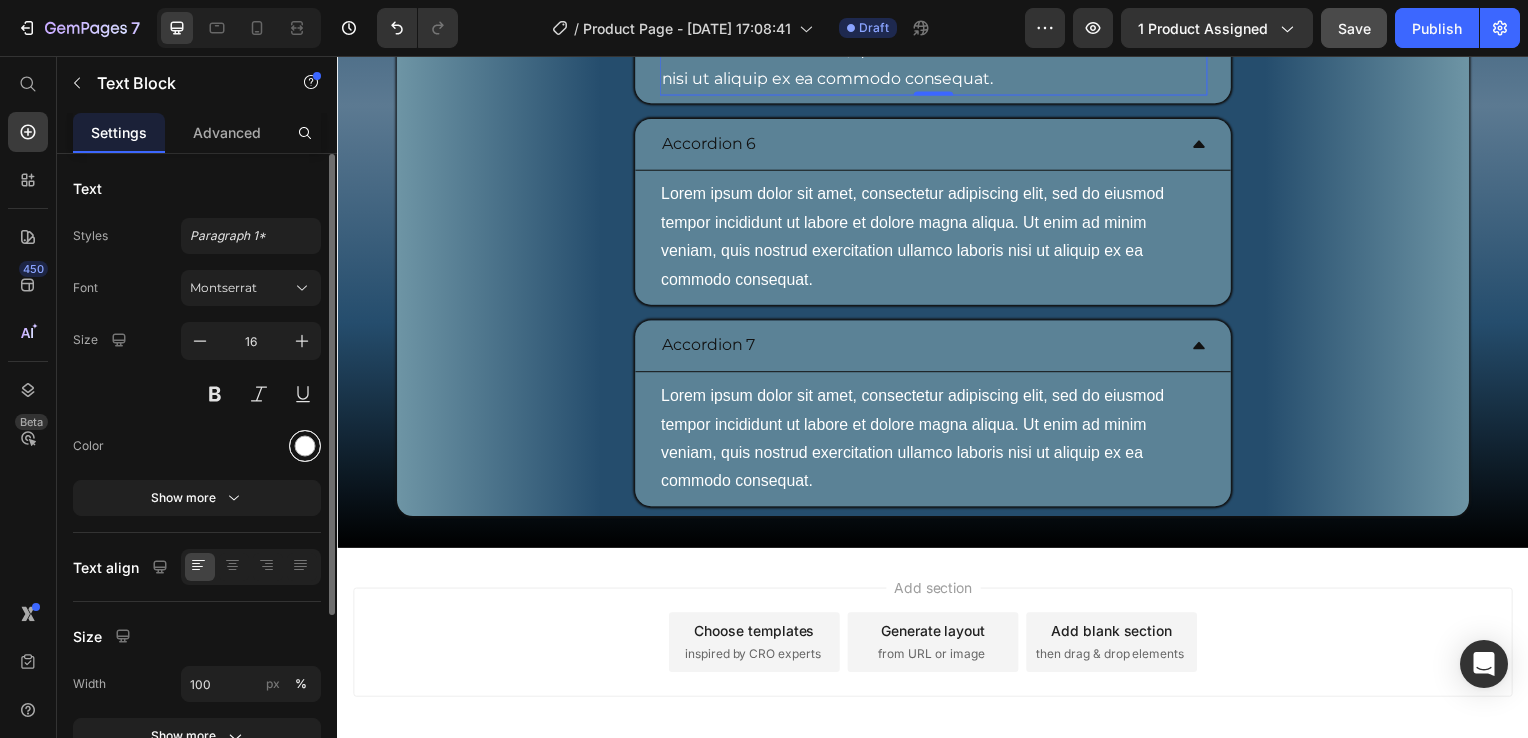 click at bounding box center [305, 446] 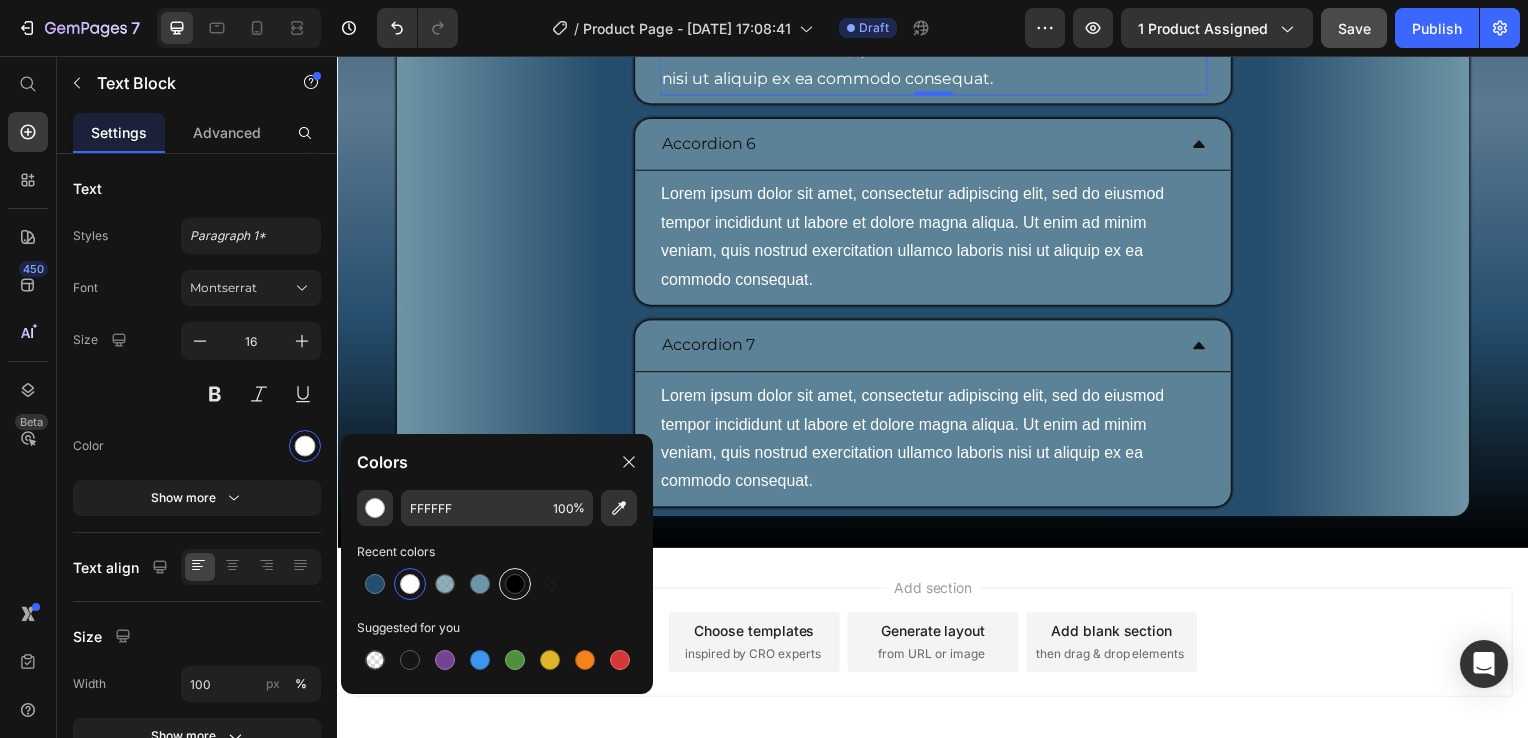 click at bounding box center (515, 584) 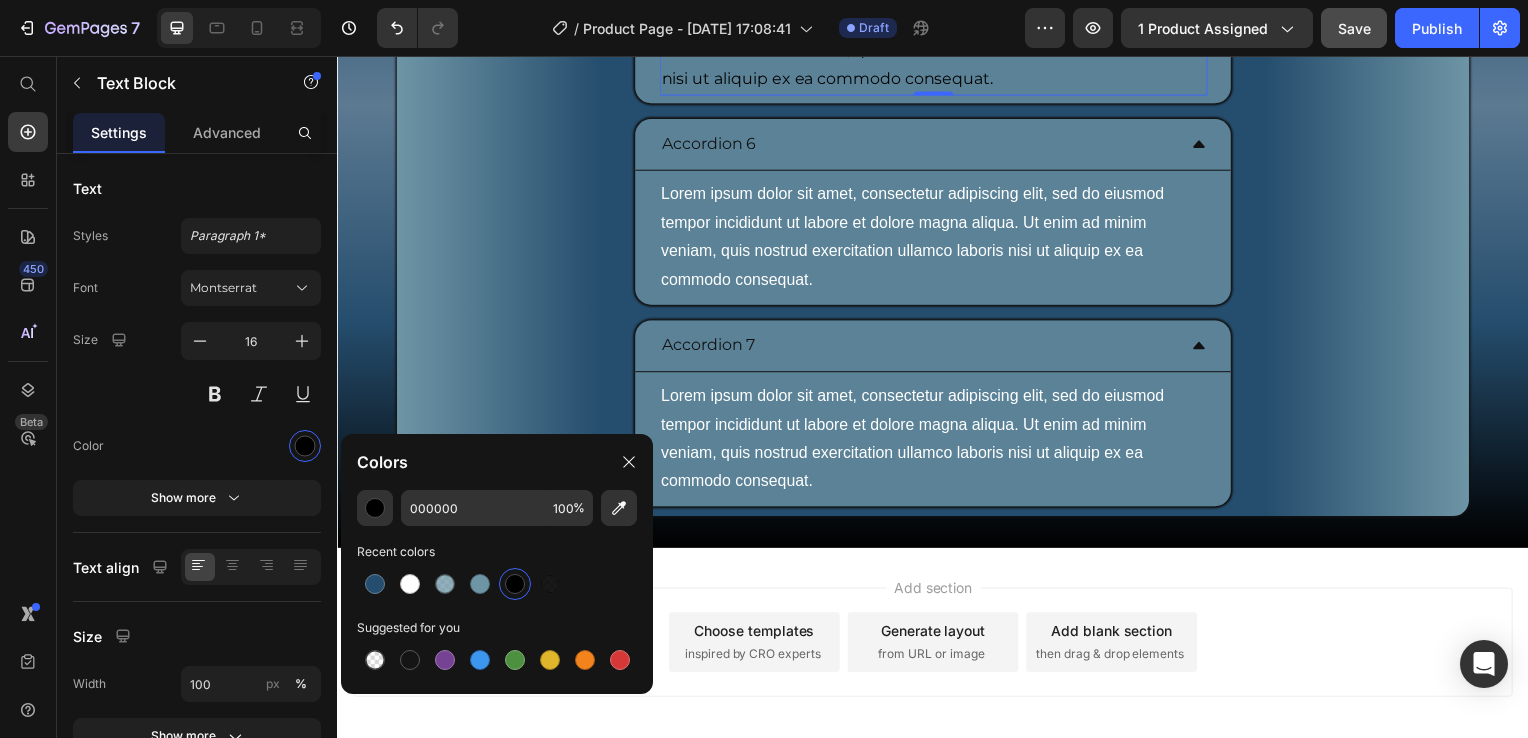 click on "Lorem ipsum dolor sit amet, consectetur adipiscing elit, sed do eiusmod tempor incididunt ut labore et dolore magna aliqua. Ut enim ad minim veniam, quis nostrud exercitation ullamco laboris nisi ut aliquip ex ea commodo consequat." at bounding box center [937, 36] 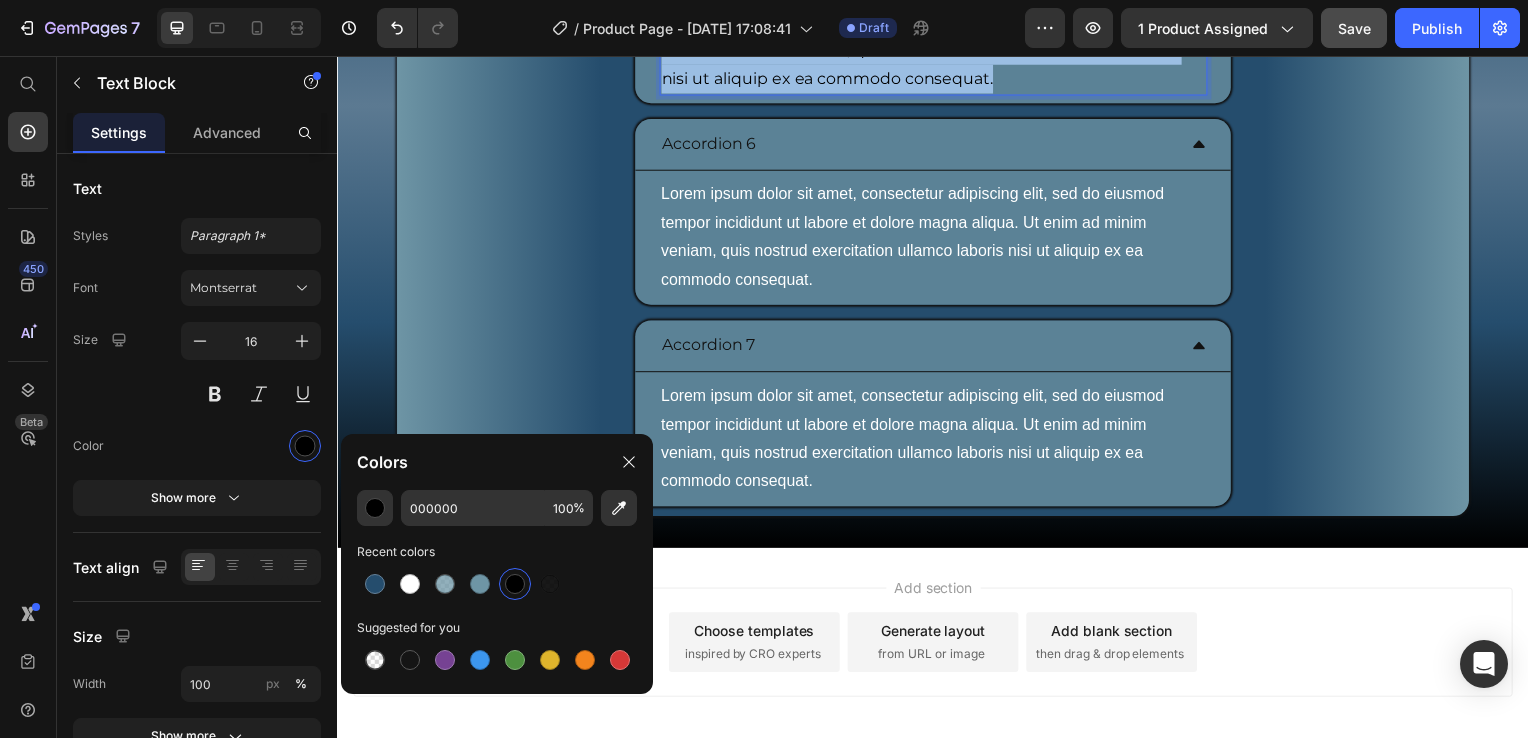 drag, startPoint x: 997, startPoint y: 482, endPoint x: 656, endPoint y: 401, distance: 350.48822 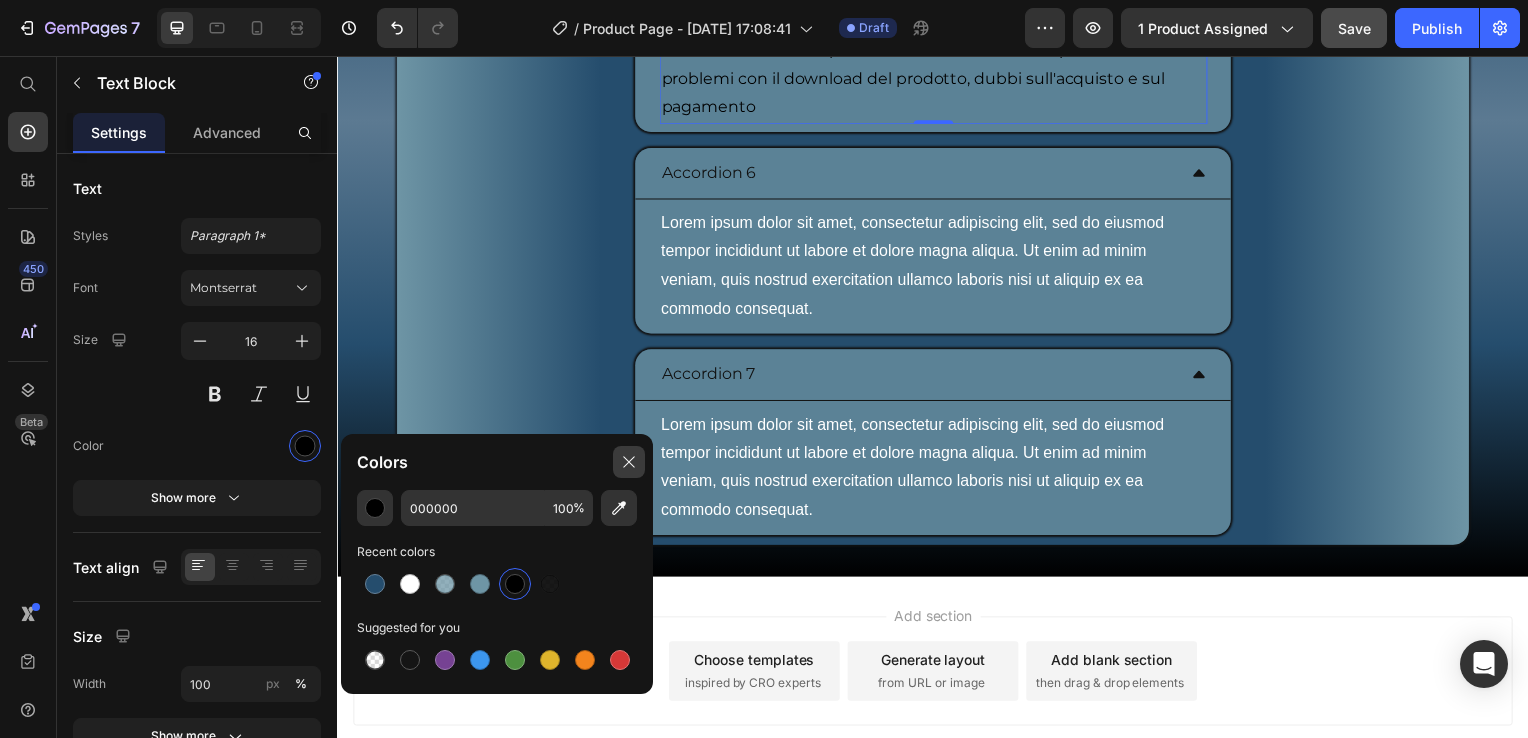 click at bounding box center [629, 462] 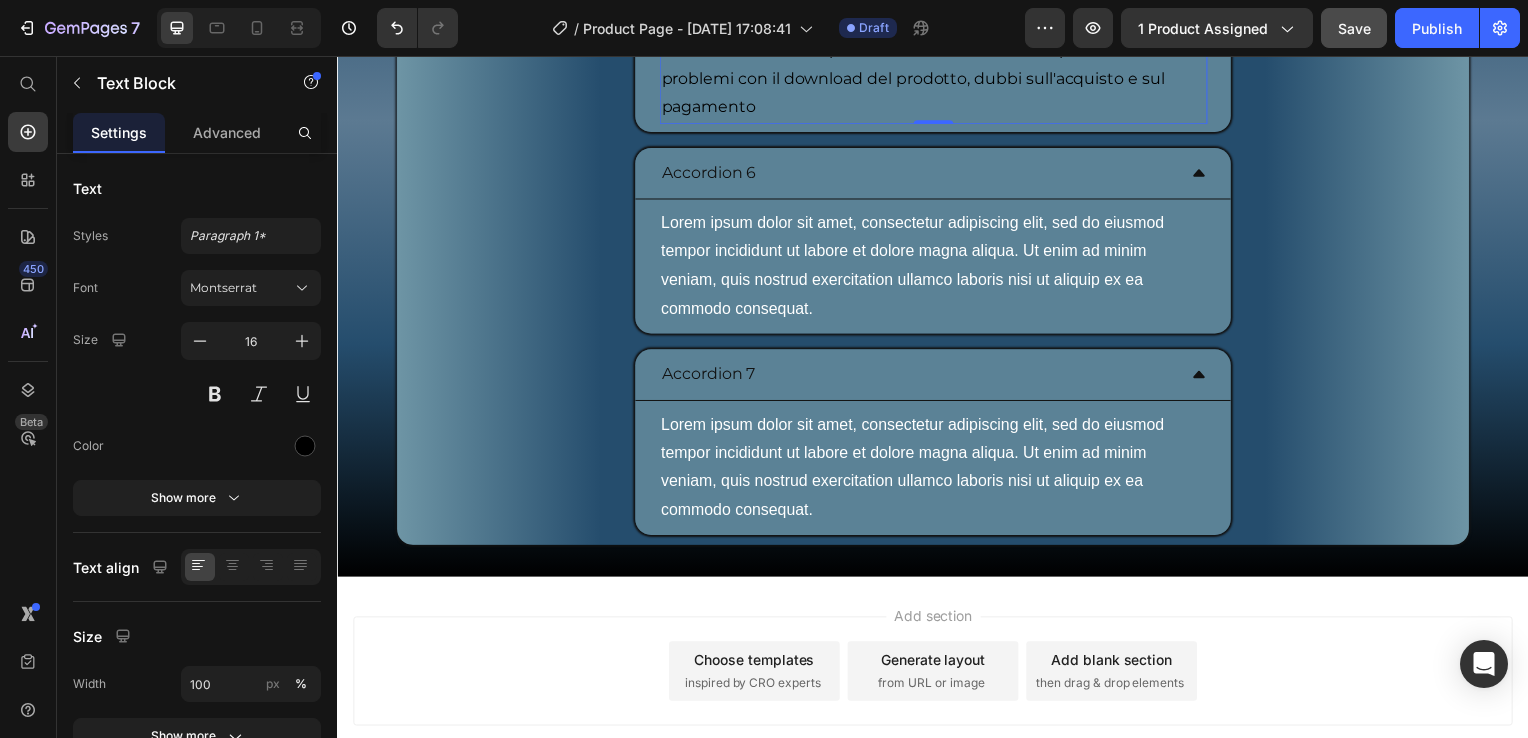 click on "Ti verrà fornita una risposta entro 24 ore lavorative per aiutarti con: problemi con il download del prodotto, dubbi sull'acquisto e sul pagamento" at bounding box center [937, 79] 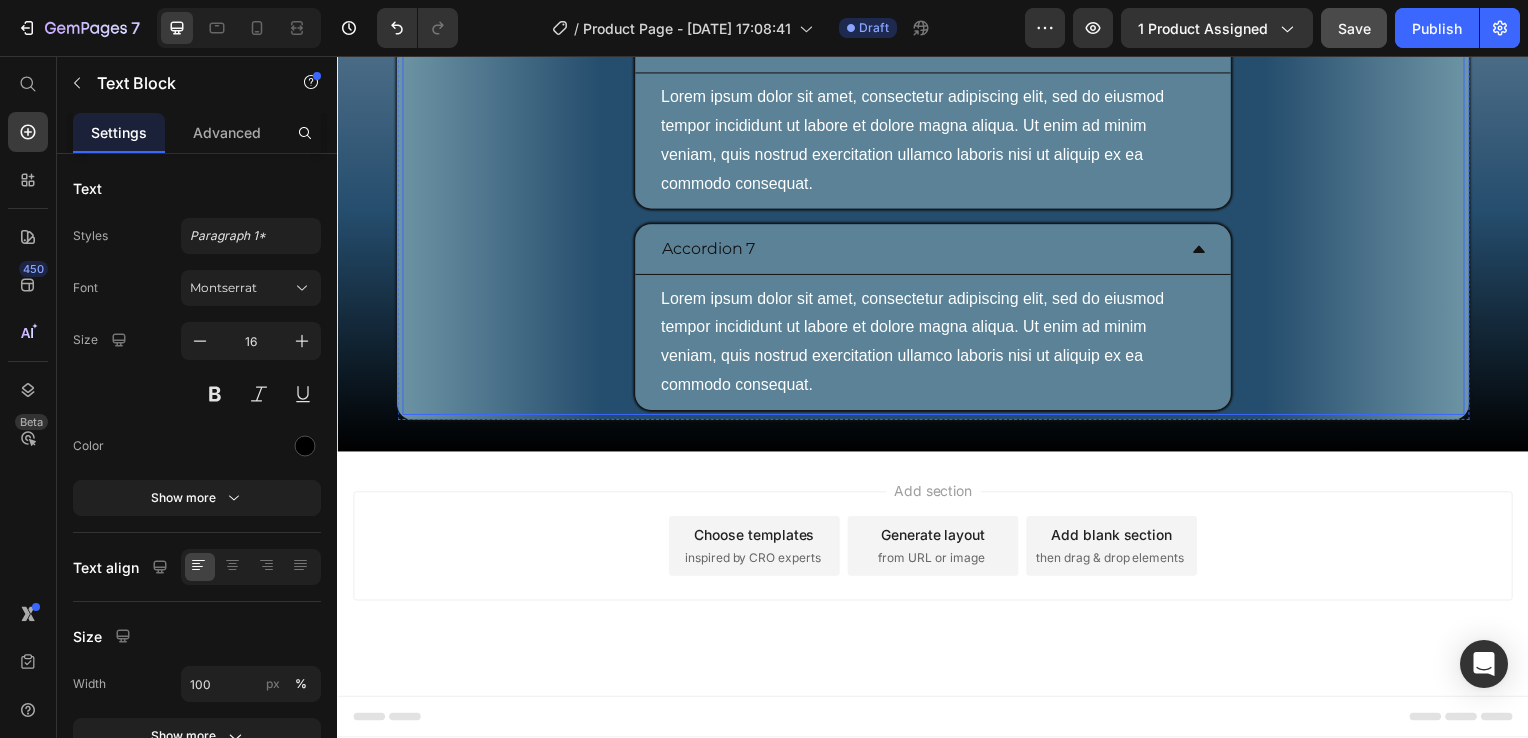 scroll, scrollTop: 10092, scrollLeft: 0, axis: vertical 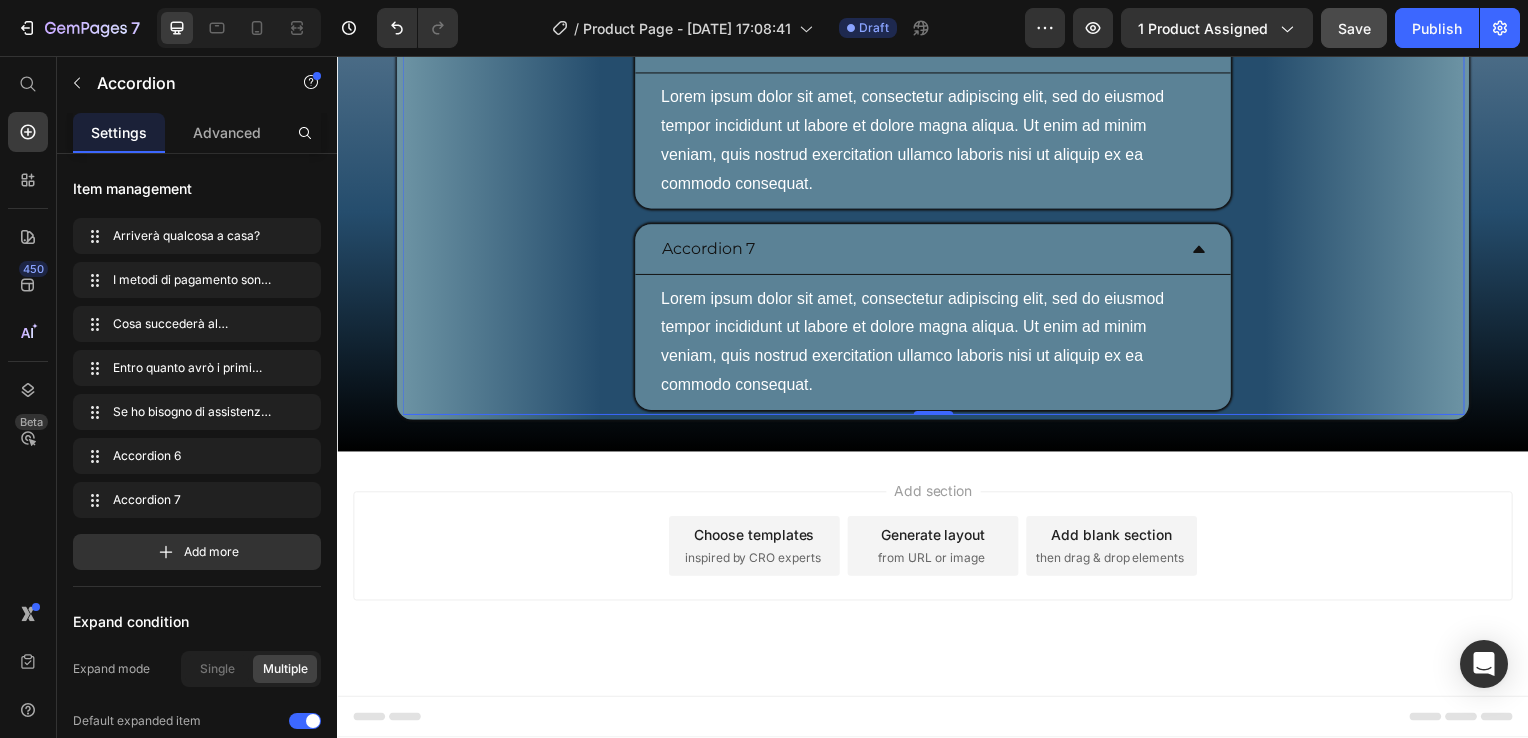 click on "Accordion 6" at bounding box center [921, 48] 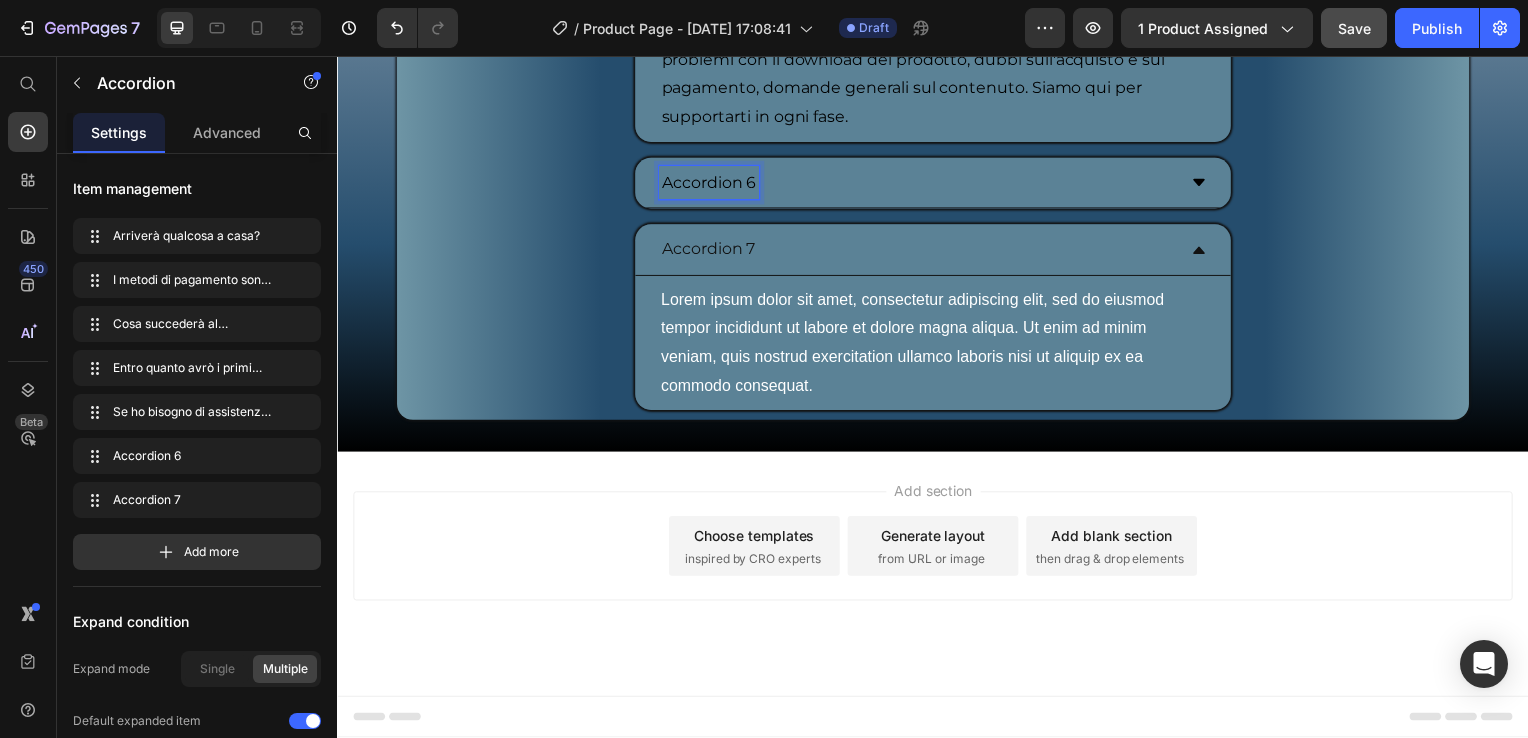 click 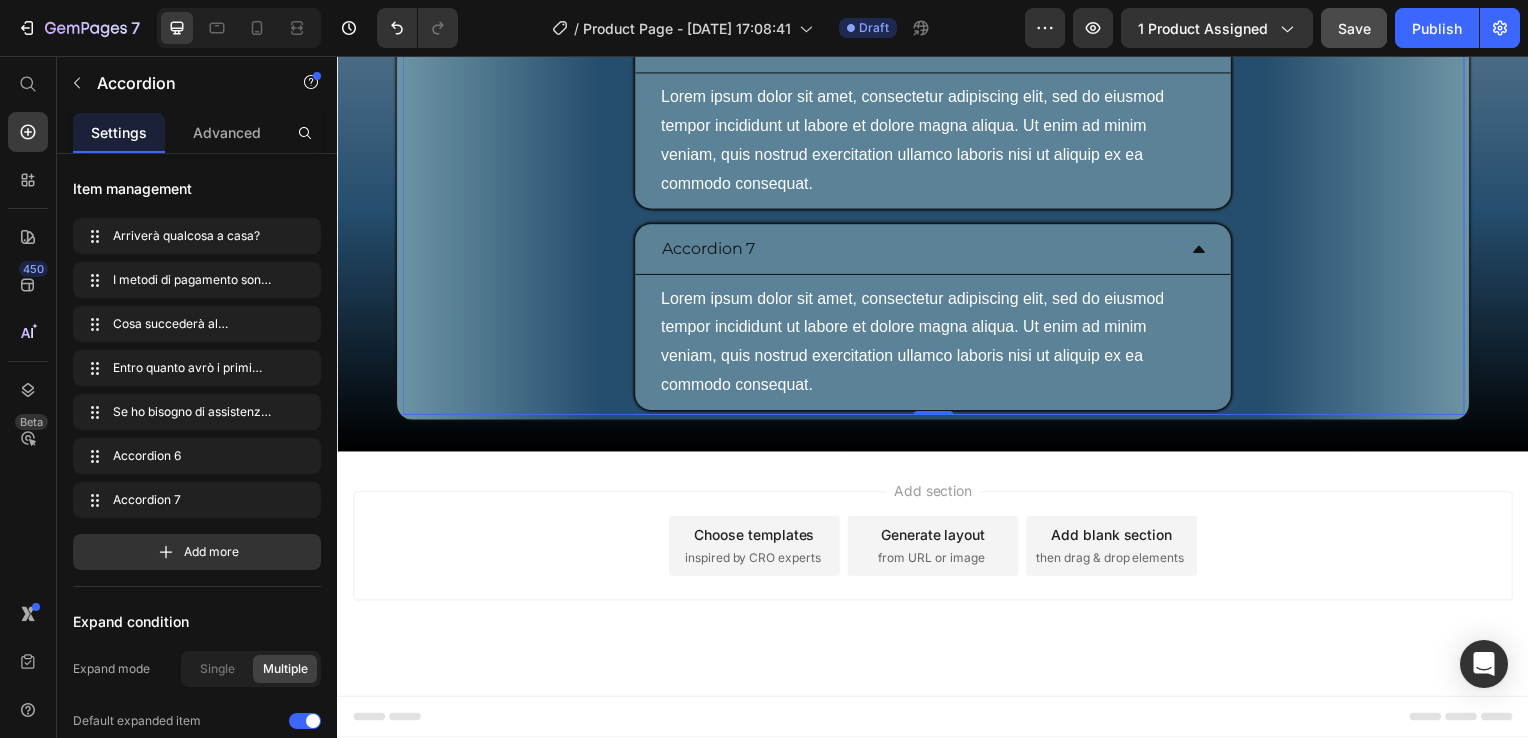 click on "Accordion 6" at bounding box center (711, 48) 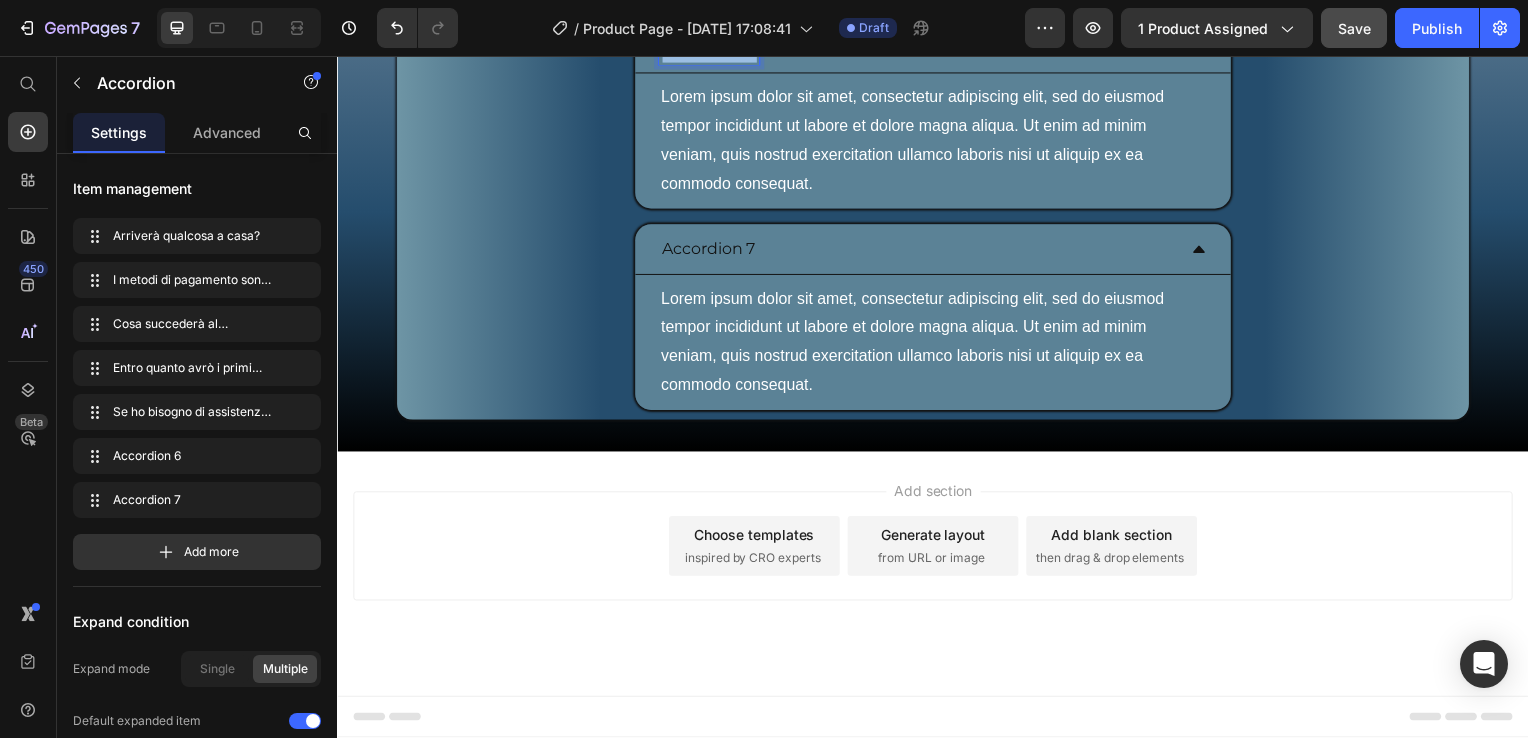 drag, startPoint x: 657, startPoint y: 411, endPoint x: 755, endPoint y: 407, distance: 98.0816 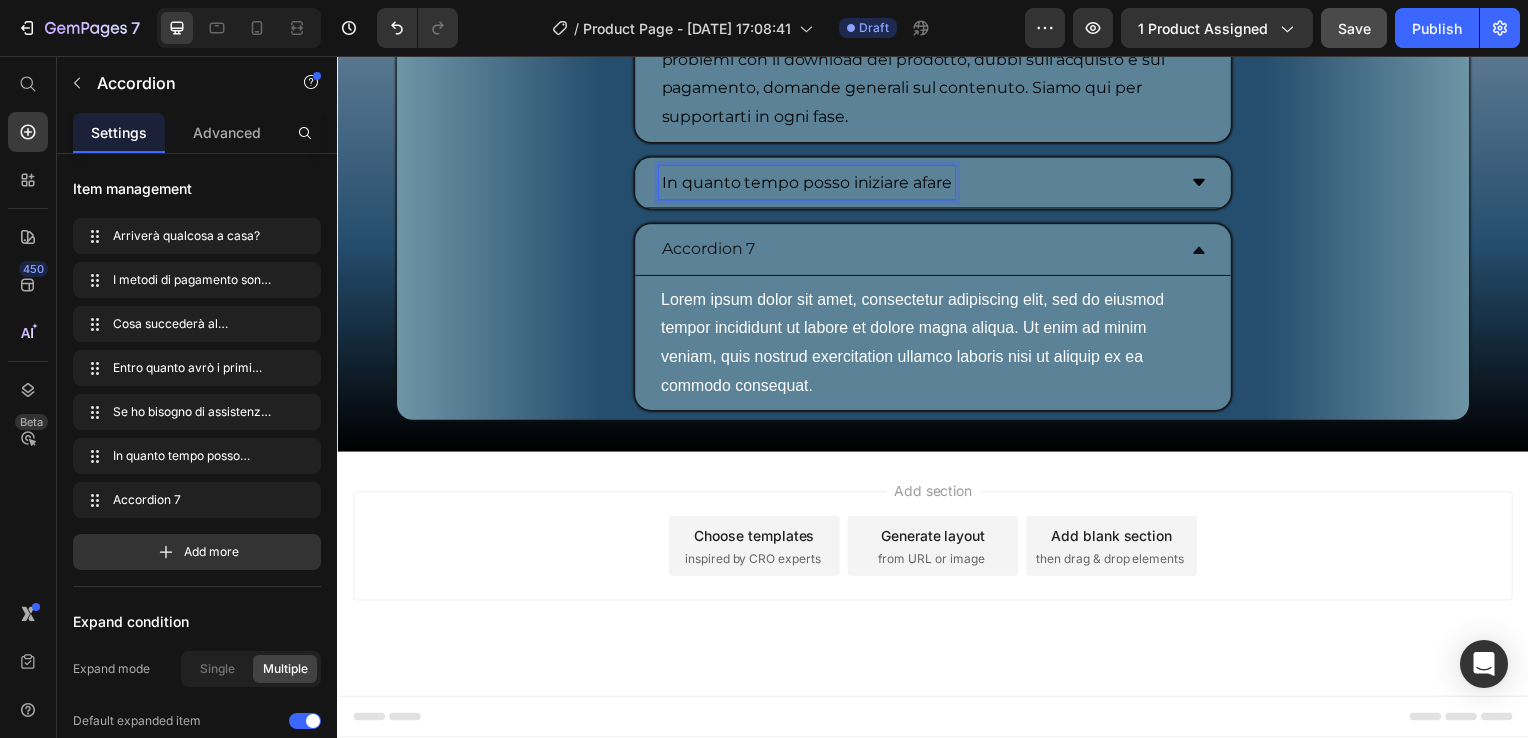 click on "In quanto tempo posso iniziare afare" at bounding box center (810, 184) 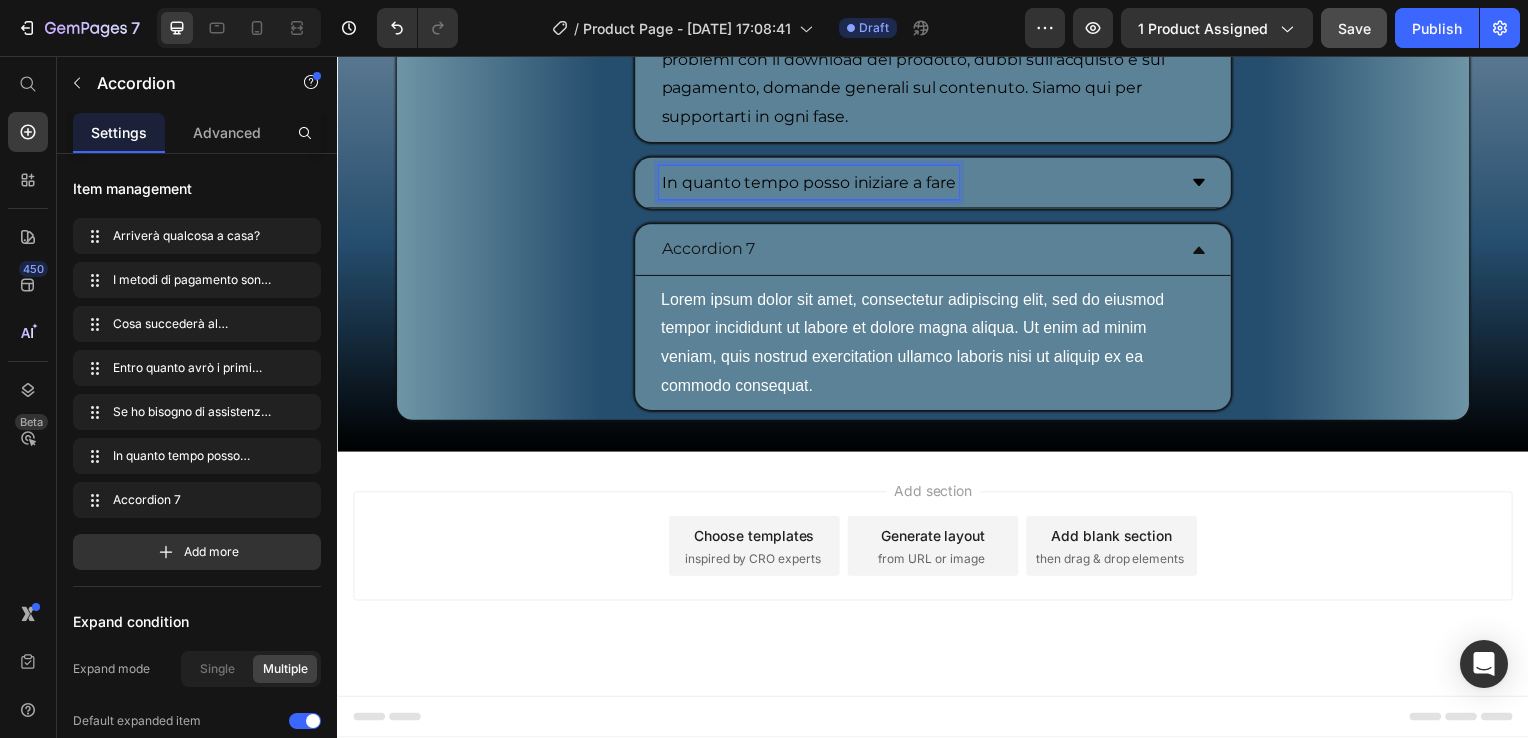 click on "In quanto tempo posso iniziare a fare" at bounding box center (812, 184) 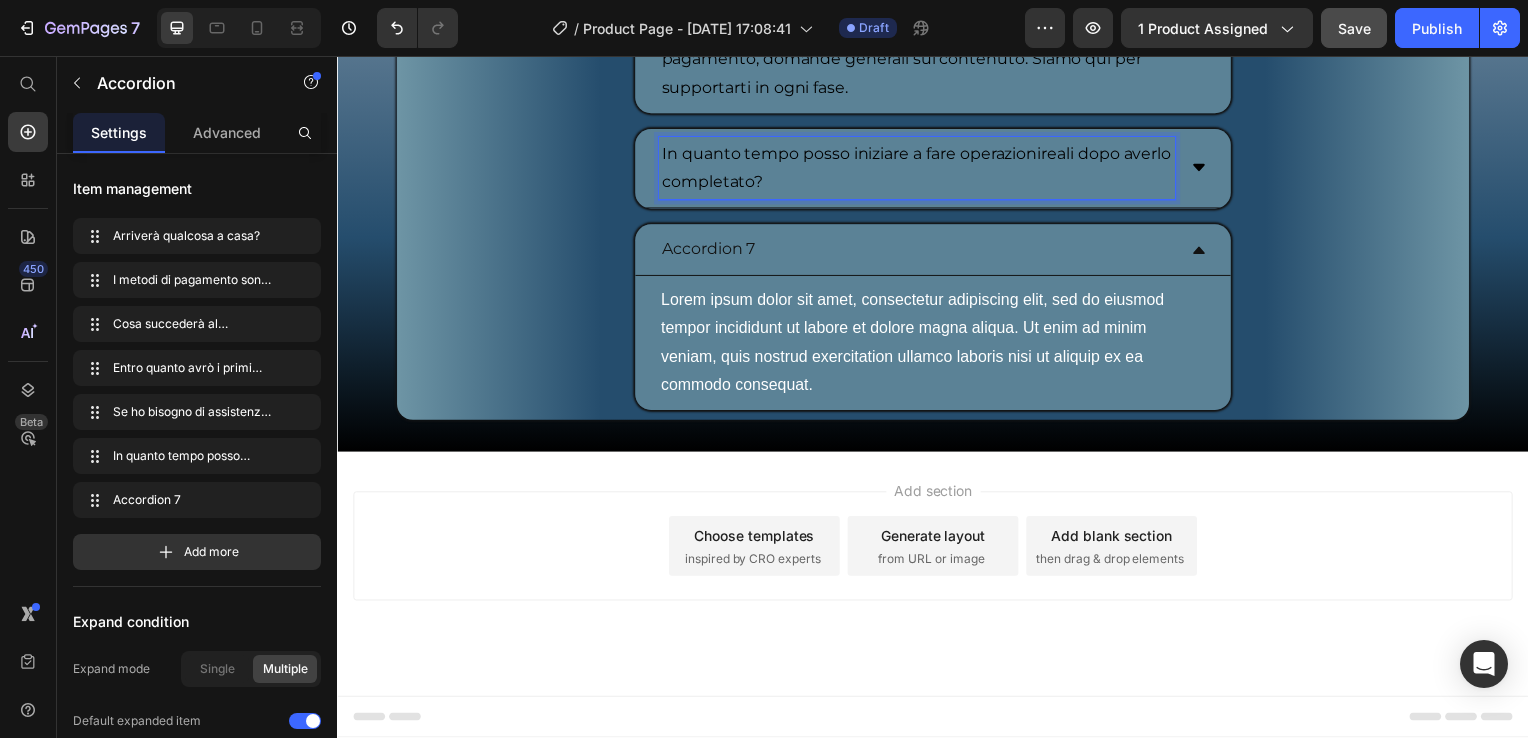 click 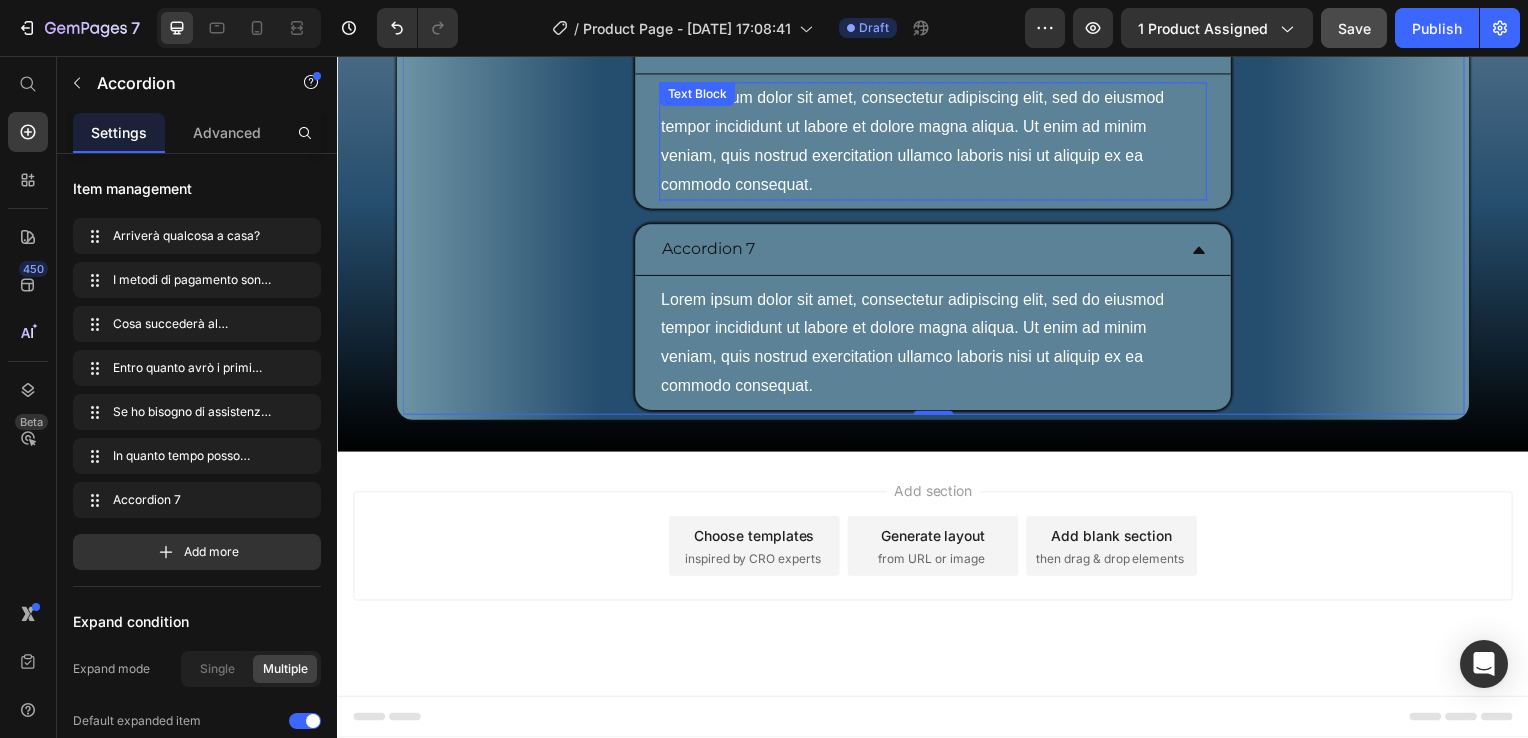 click on "Lorem ipsum dolor sit amet, consectetur adipiscing elit, sed do eiusmod tempor incididunt ut labore et dolore magna aliqua. Ut enim ad minim veniam, quis nostrud exercitation ullamco laboris nisi ut aliquip ex ea commodo consequat." at bounding box center (937, 142) 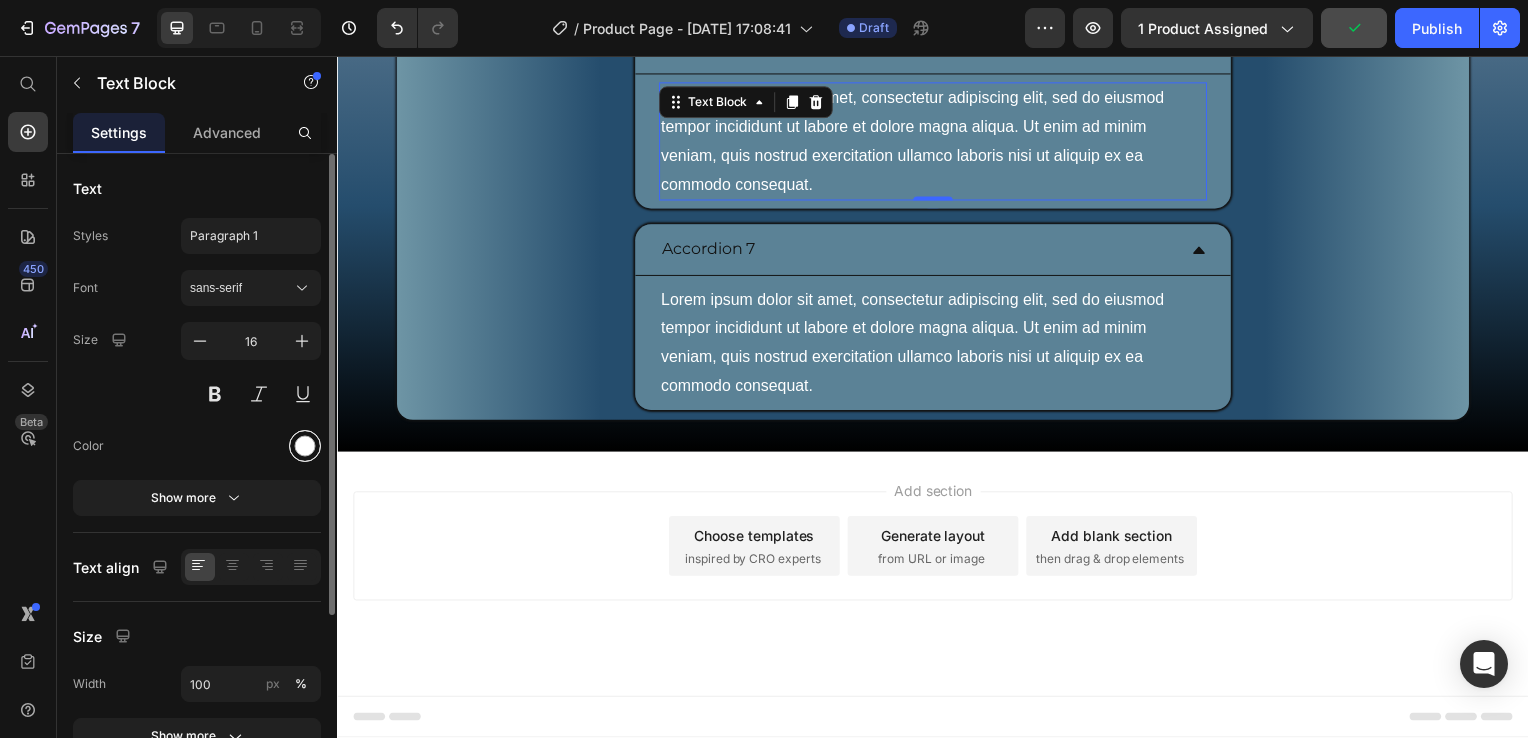 click at bounding box center (305, 446) 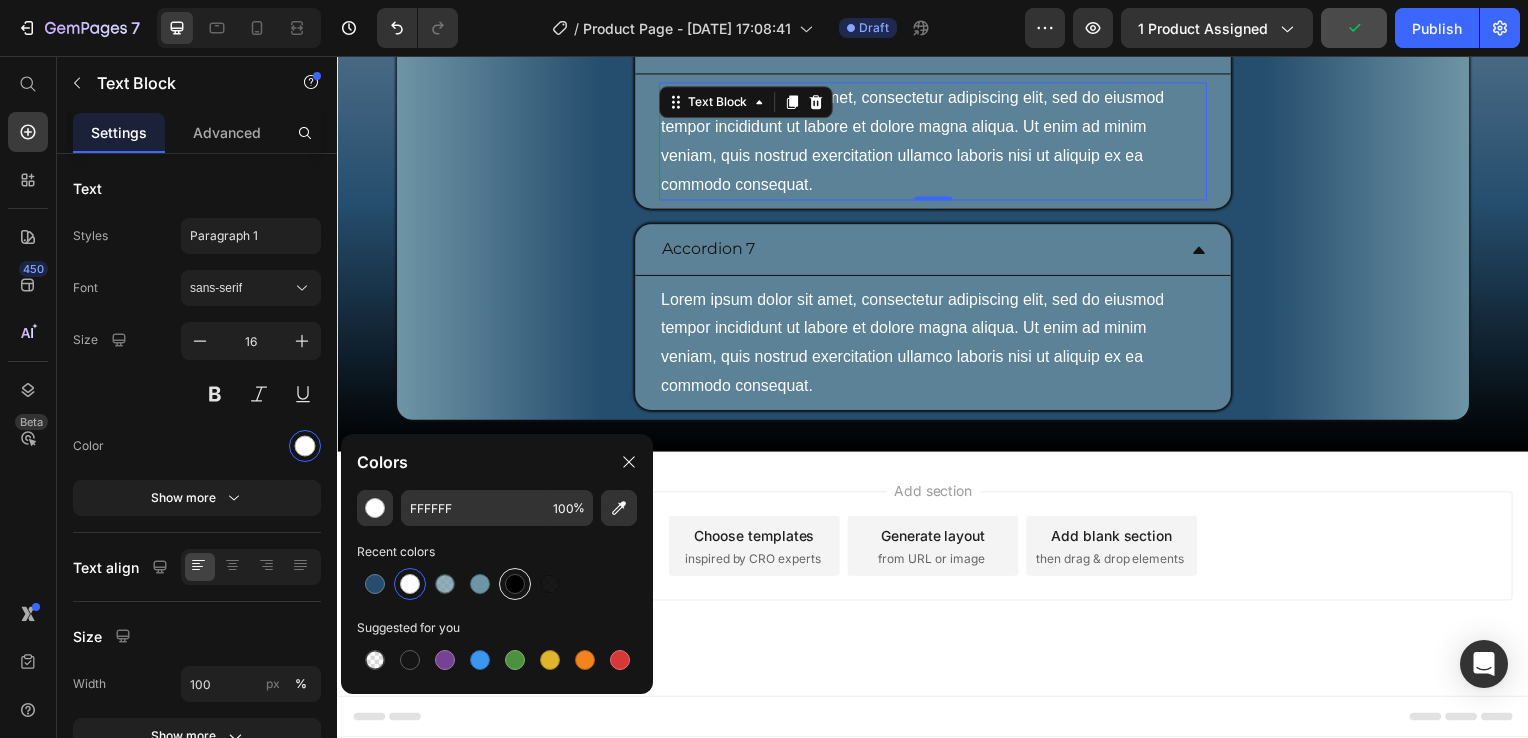 click at bounding box center (515, 584) 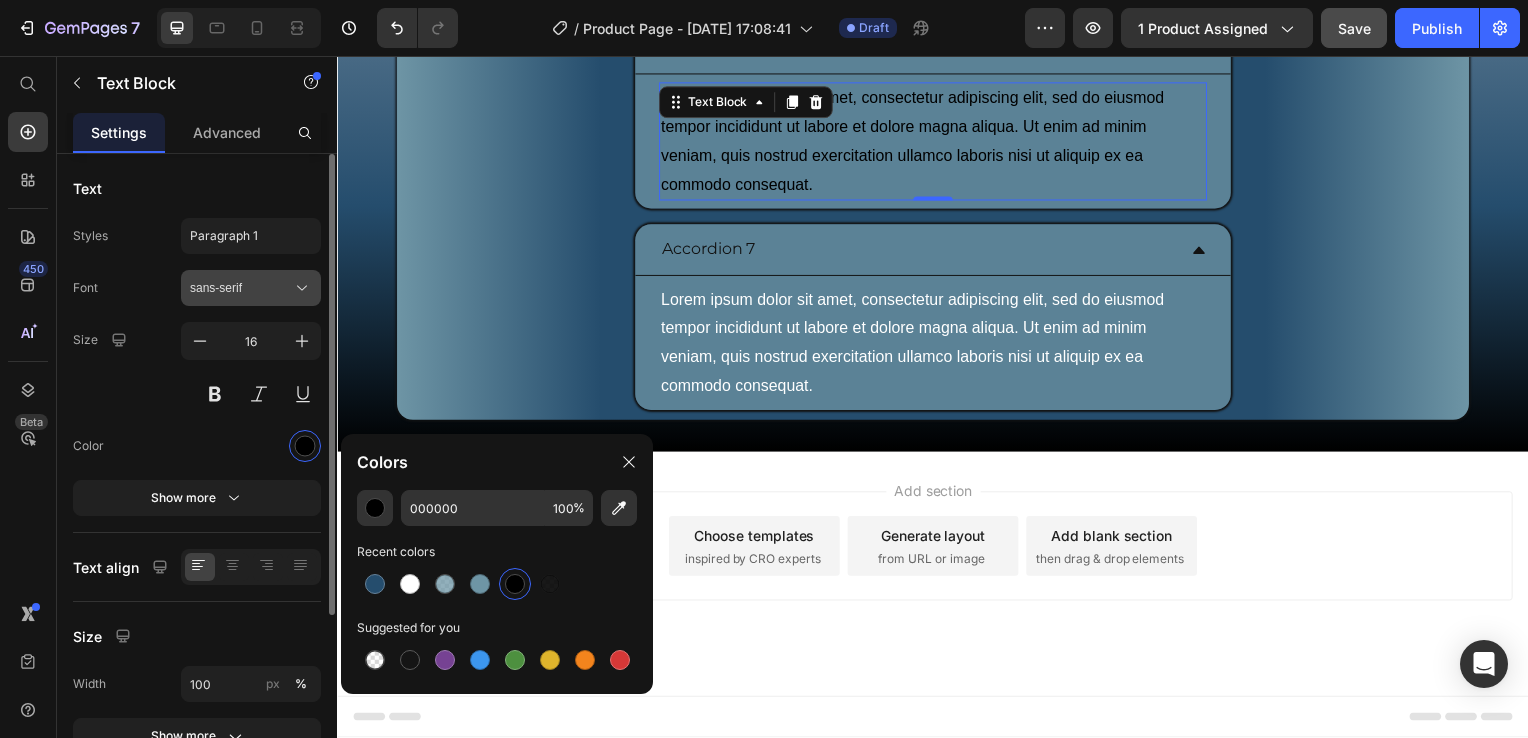click on "sans-serif" at bounding box center [251, 288] 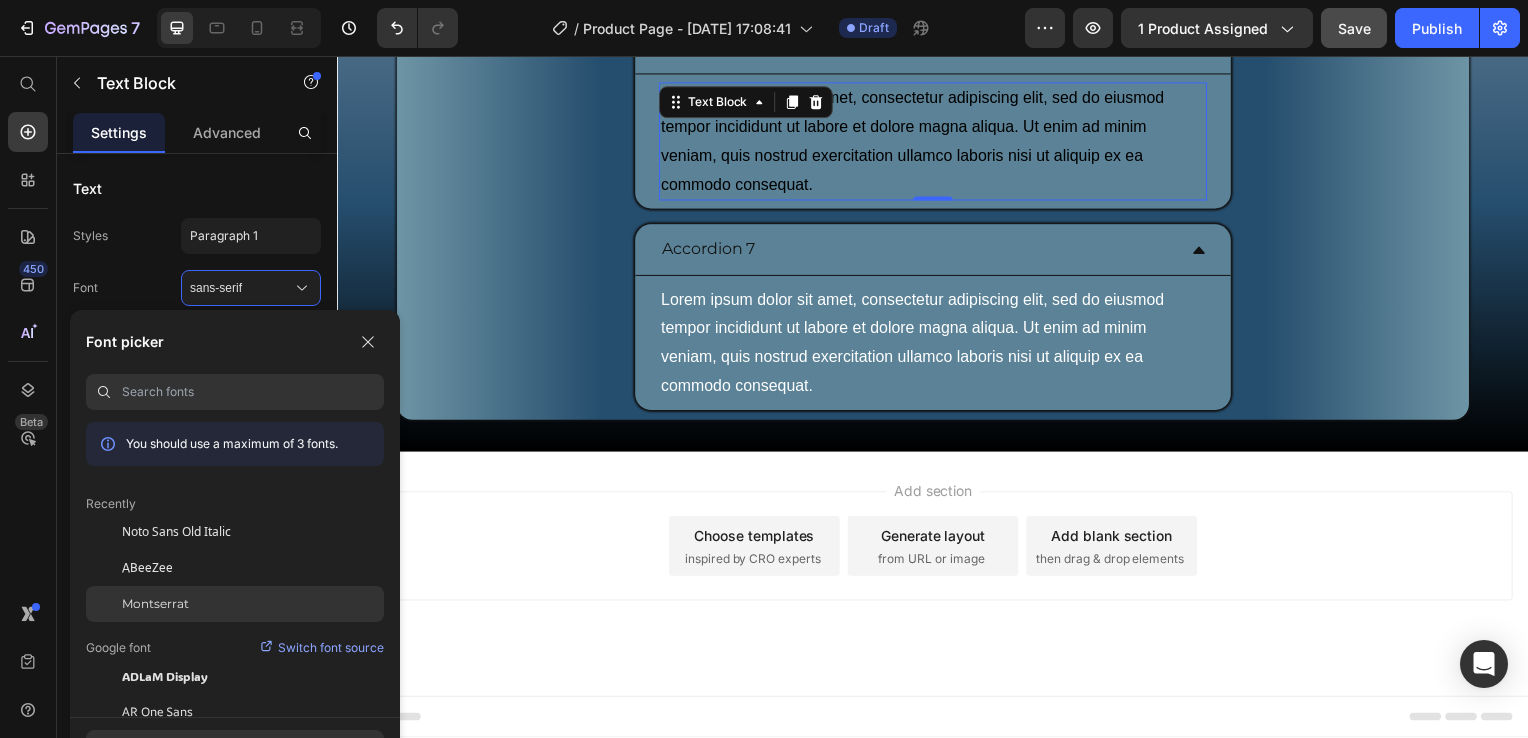click on "Montserrat" 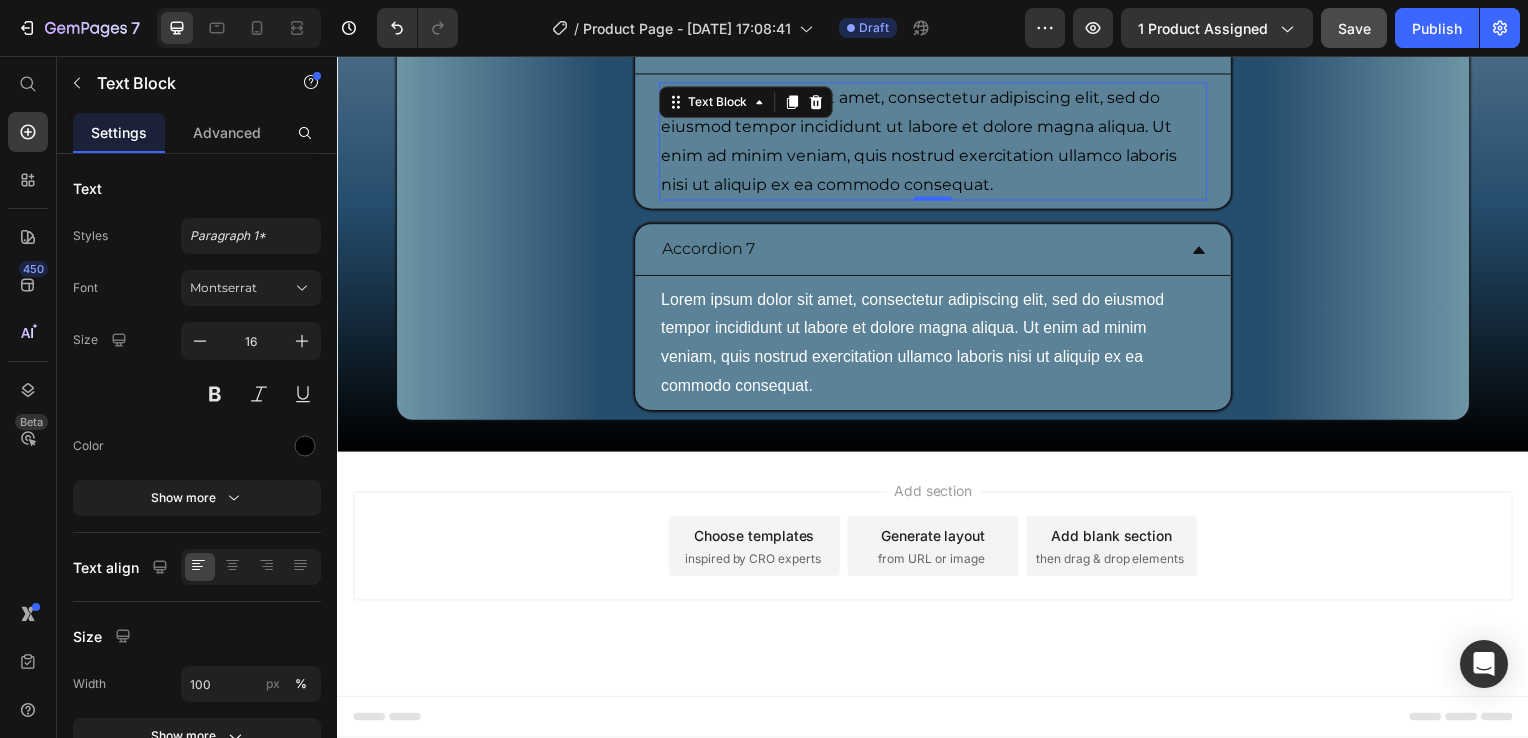 click on "Lorem ipsum dolor sit amet, consectetur adipiscing elit, sed do eiusmod tempor incididunt ut labore et dolore magna aliqua. Ut enim ad minim veniam, quis nostrud exercitation ullamco laboris nisi ut aliquip ex ea commodo consequat." at bounding box center (937, 142) 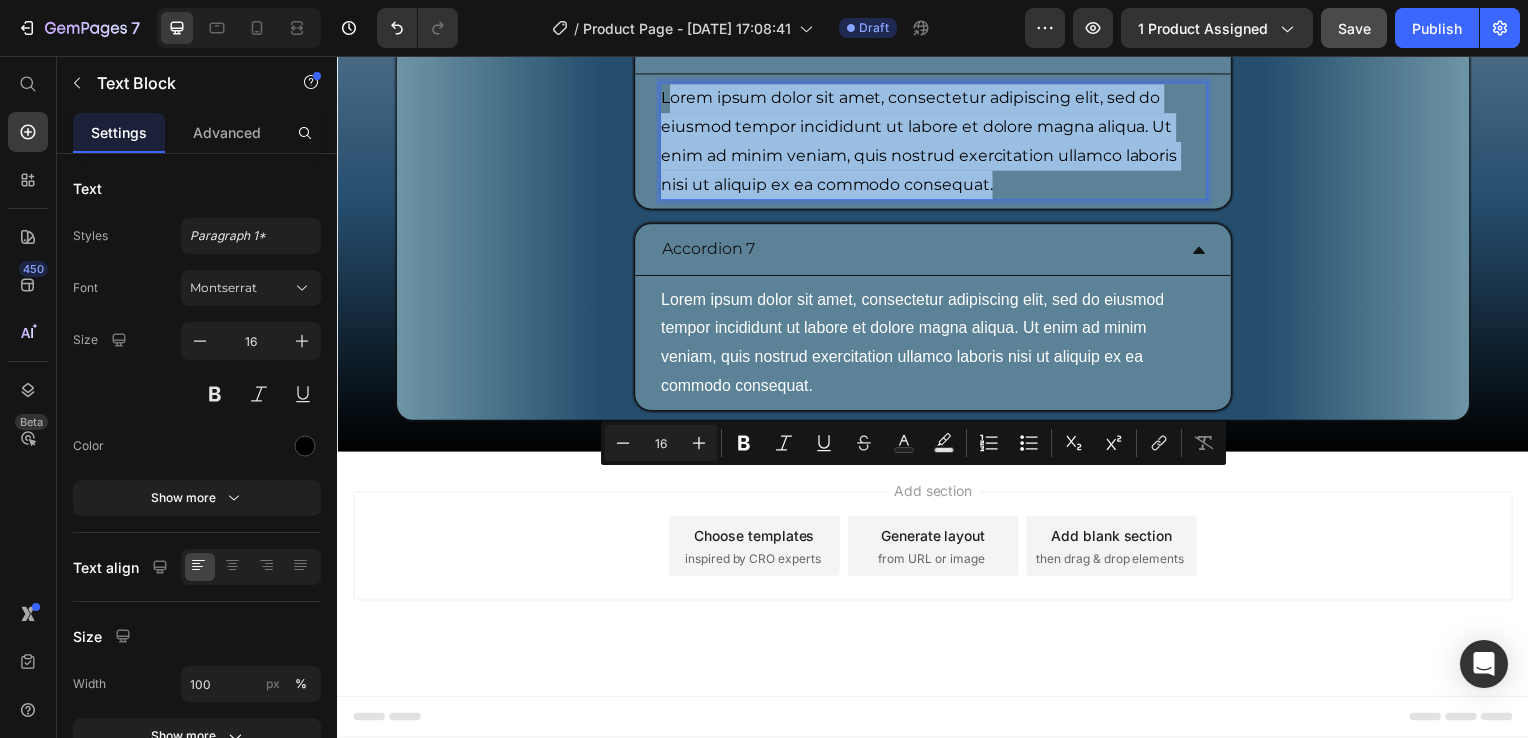 drag, startPoint x: 991, startPoint y: 574, endPoint x: 660, endPoint y: 481, distance: 343.8168 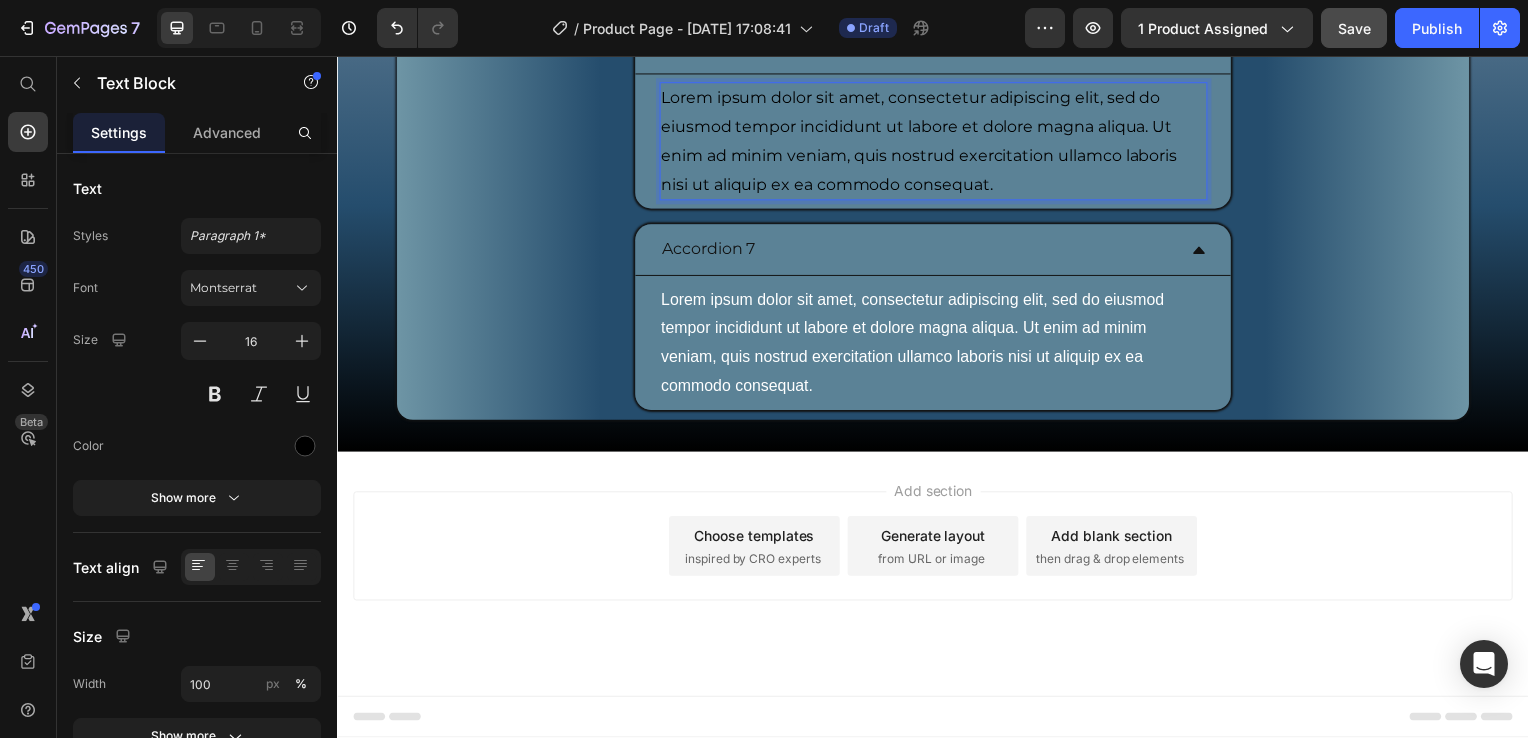 click on "Lorem ipsum dolor sit amet, consectetur adipiscing elit, sed do eiusmod tempor incididunt ut labore et dolore magna aliqua. Ut enim ad minim veniam, quis nostrud exercitation ullamco laboris nisi ut aliquip ex ea commodo consequat." at bounding box center [937, 142] 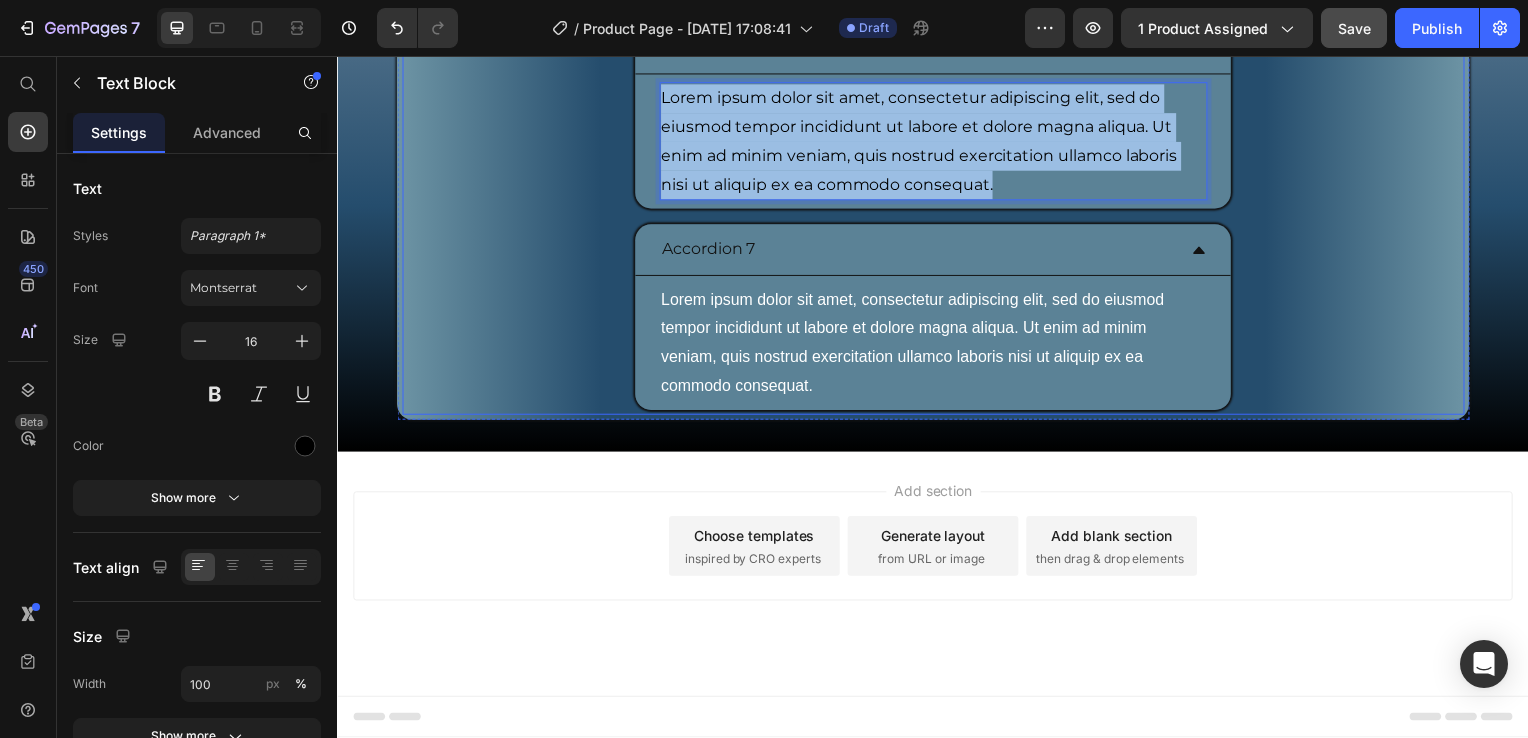 drag, startPoint x: 998, startPoint y: 575, endPoint x: 651, endPoint y: 485, distance: 358.4815 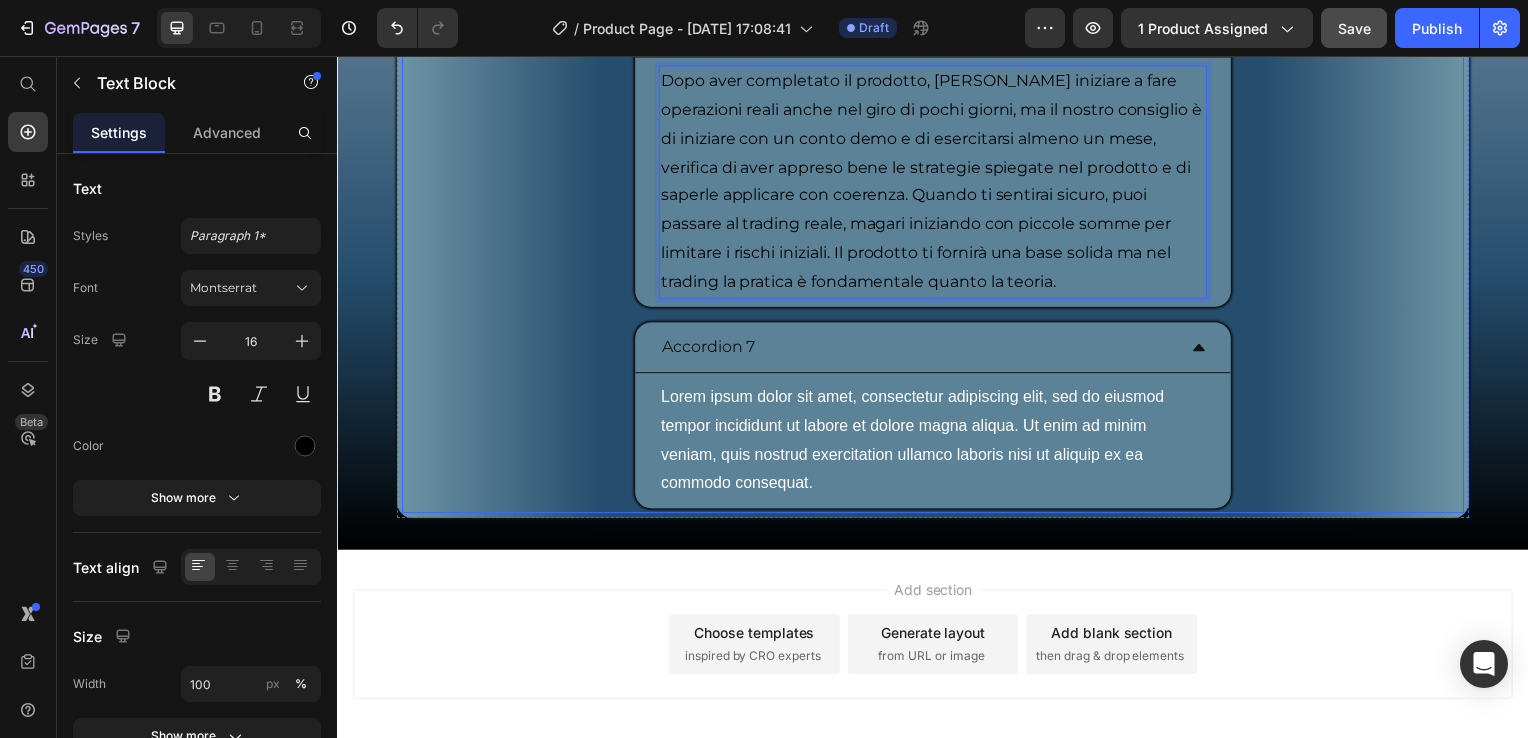 click 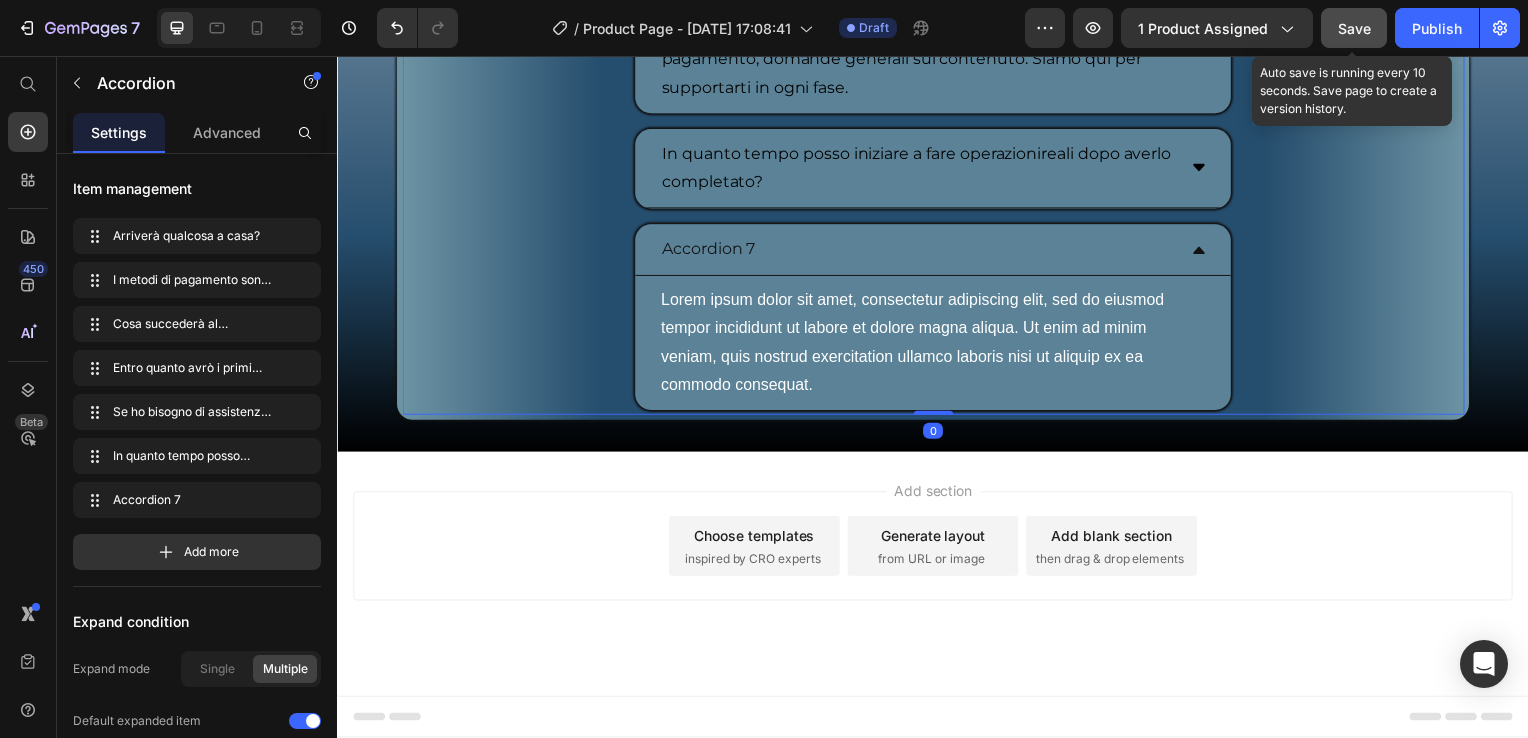 drag, startPoint x: 1370, startPoint y: 27, endPoint x: 1024, endPoint y: 6, distance: 346.6367 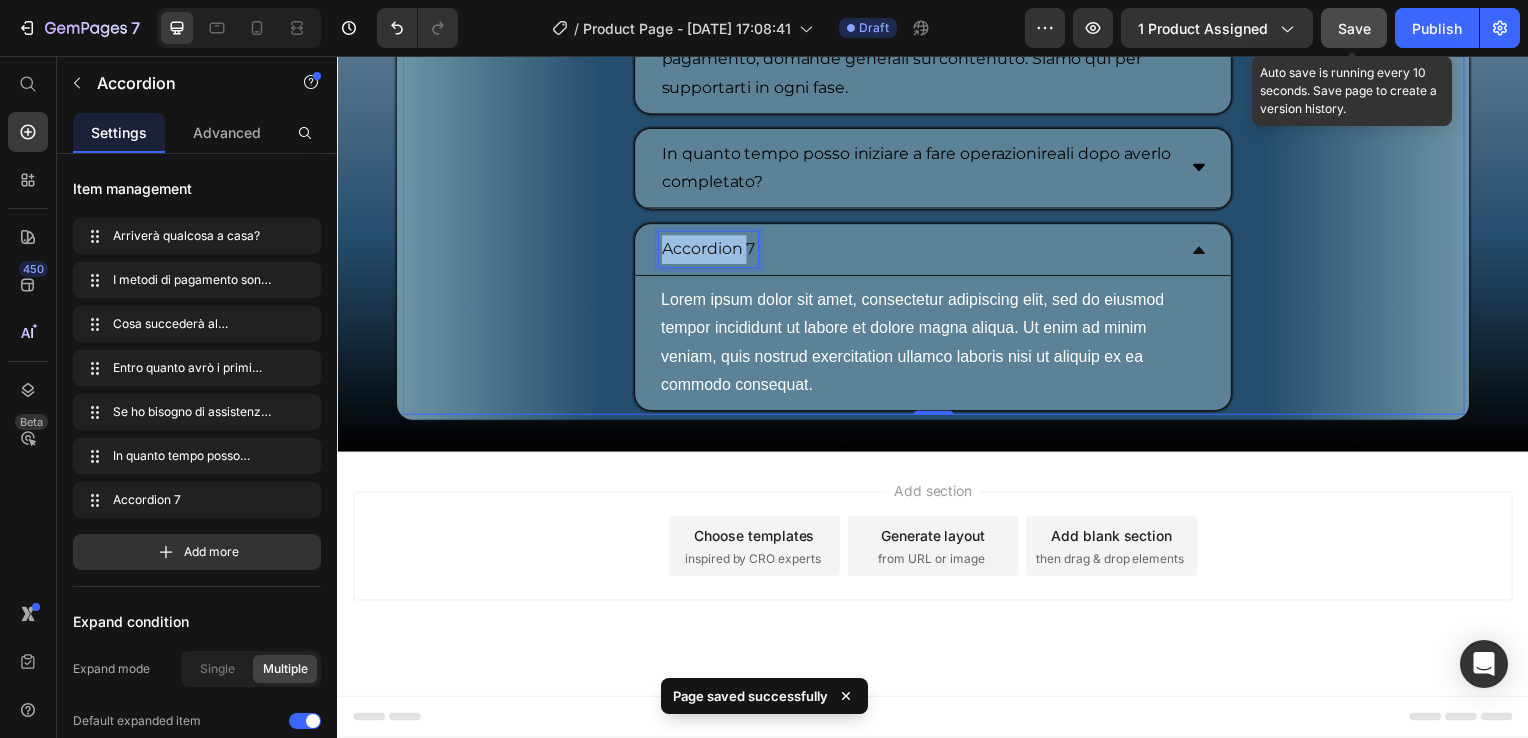 click on "Accordion 7" at bounding box center [711, 251] 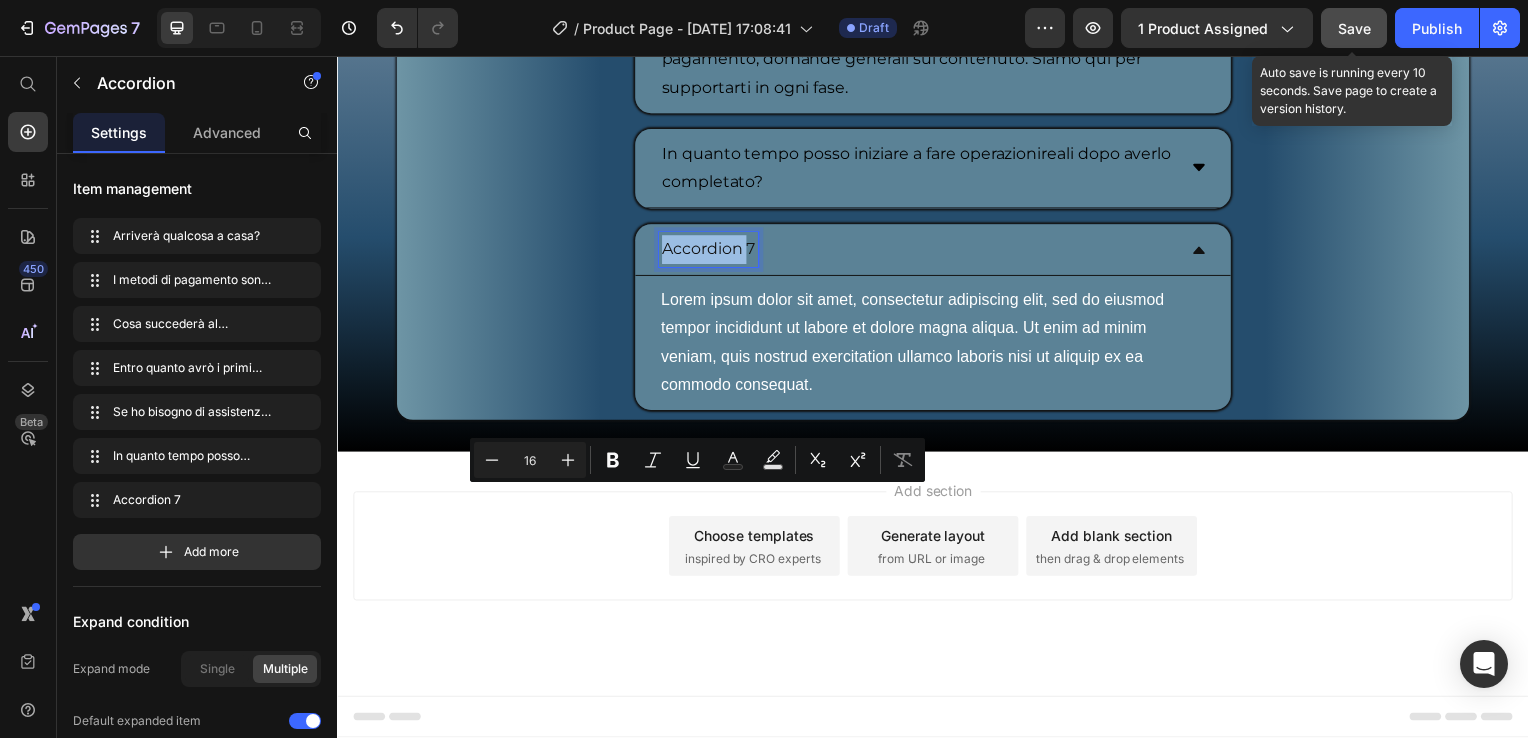 click on "Accordion 7" at bounding box center (711, 251) 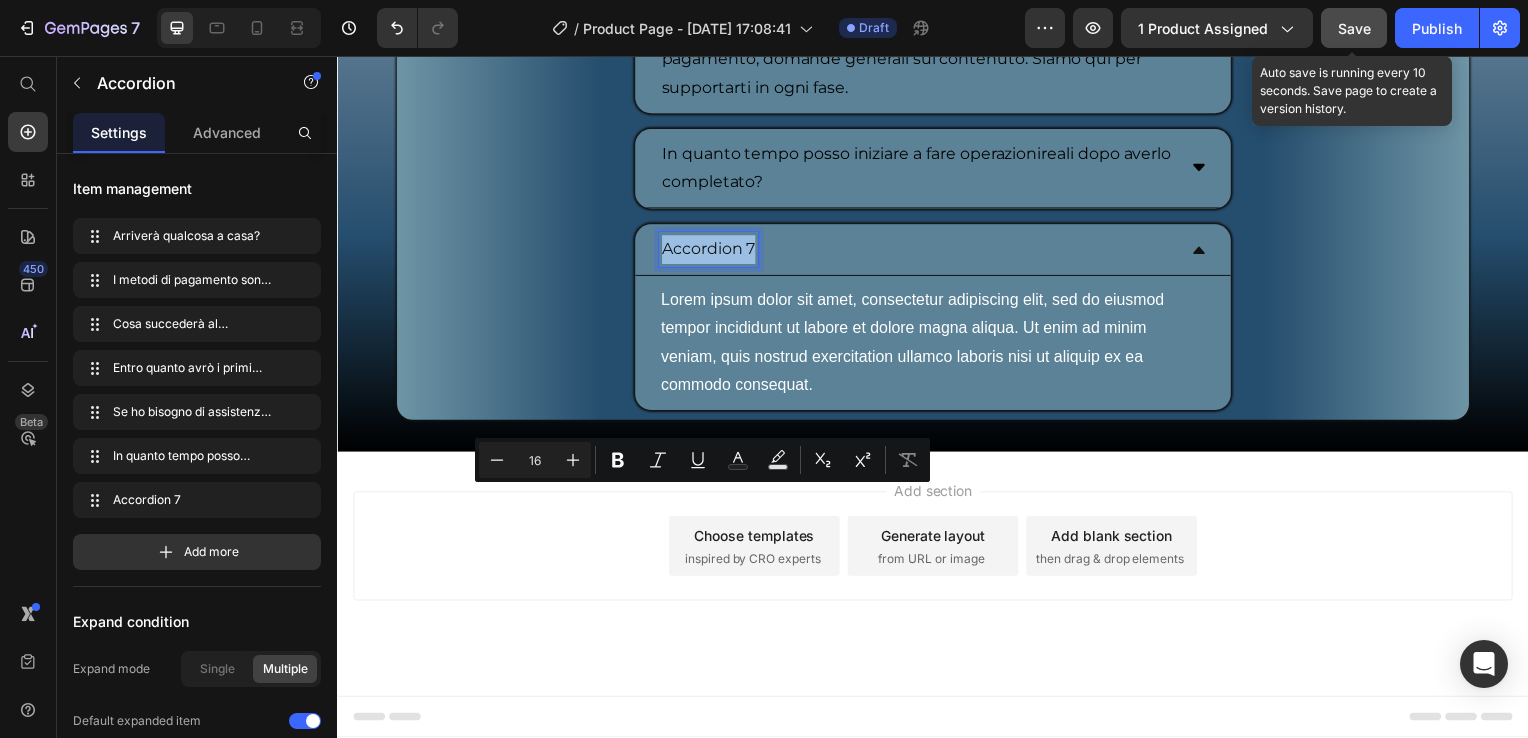 drag, startPoint x: 660, startPoint y: 511, endPoint x: 754, endPoint y: 507, distance: 94.08507 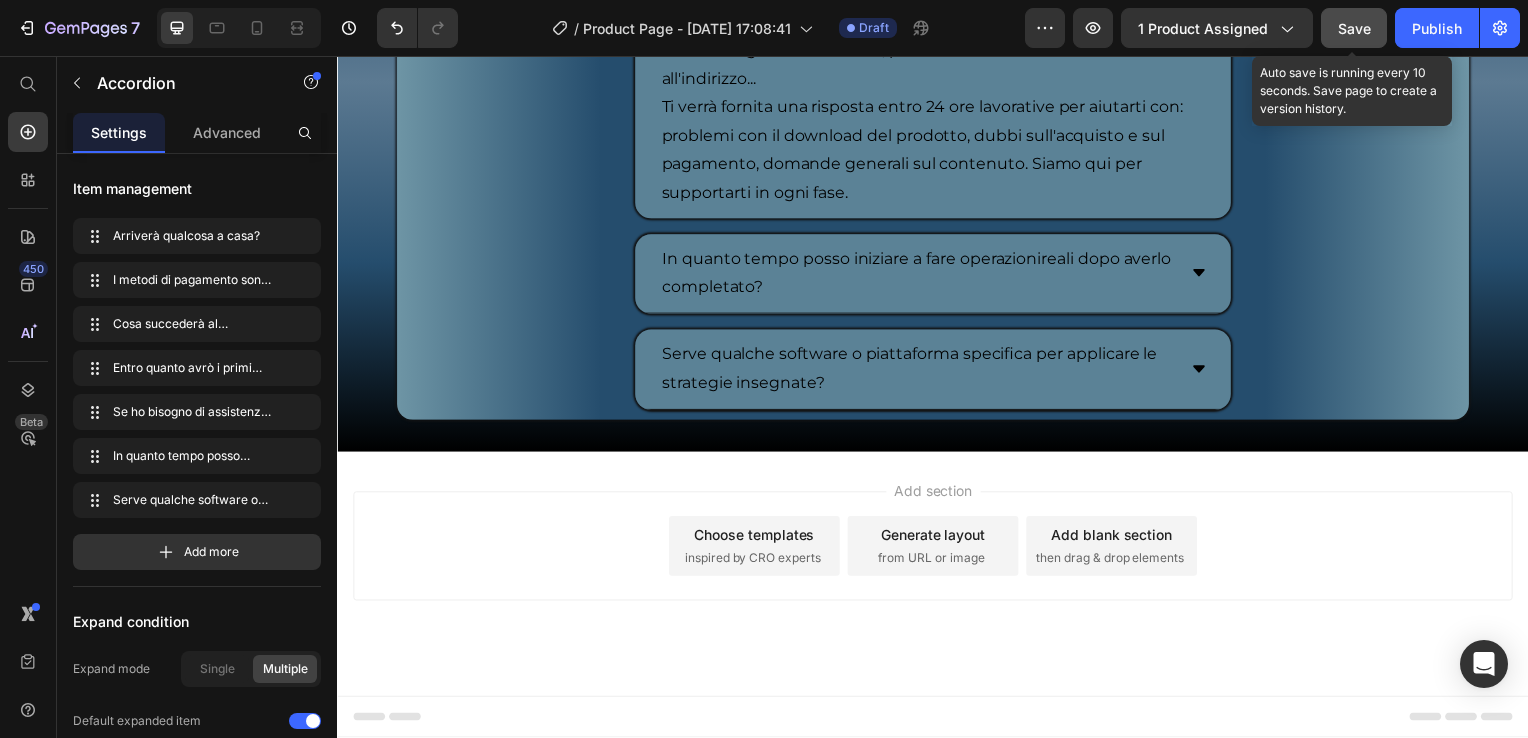 click 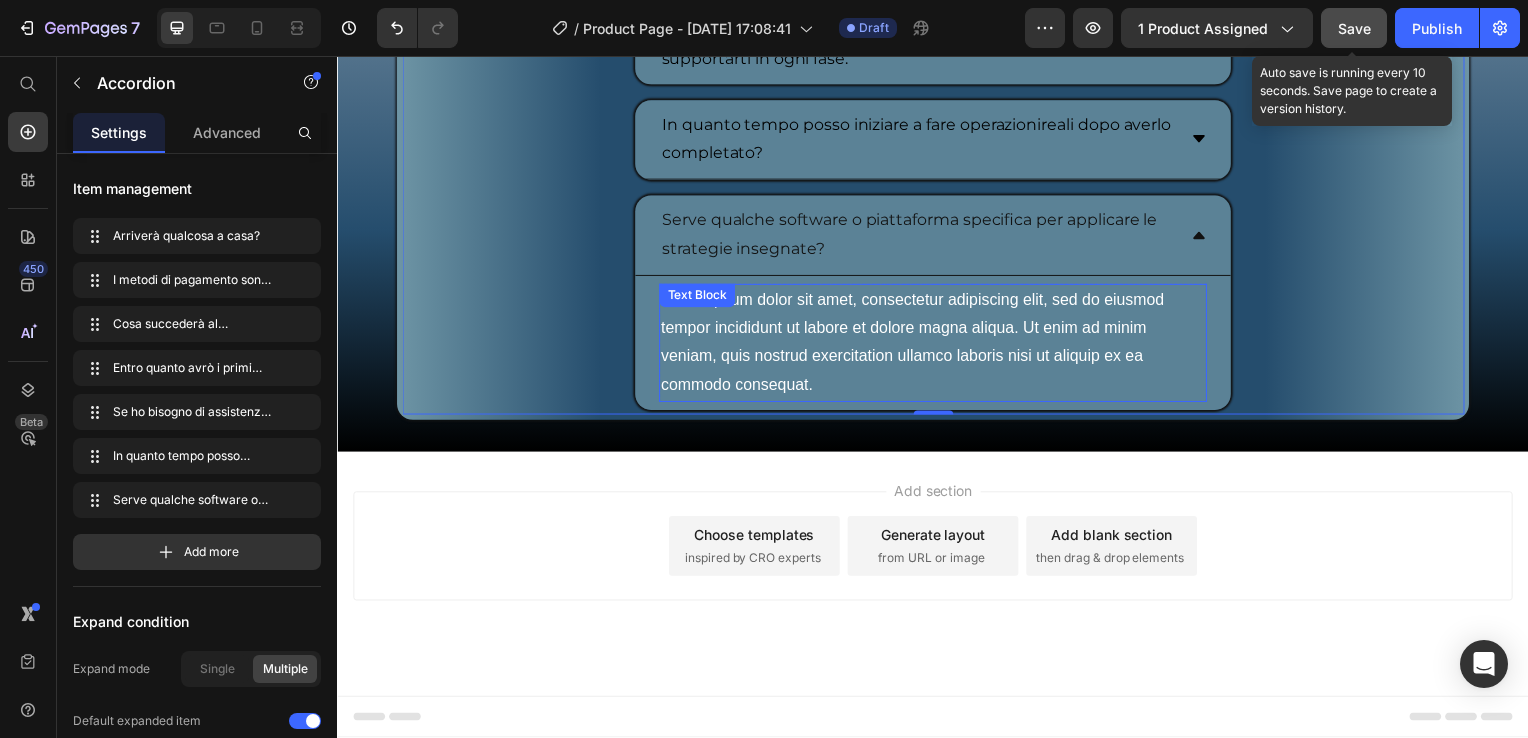 scroll, scrollTop: 10292, scrollLeft: 0, axis: vertical 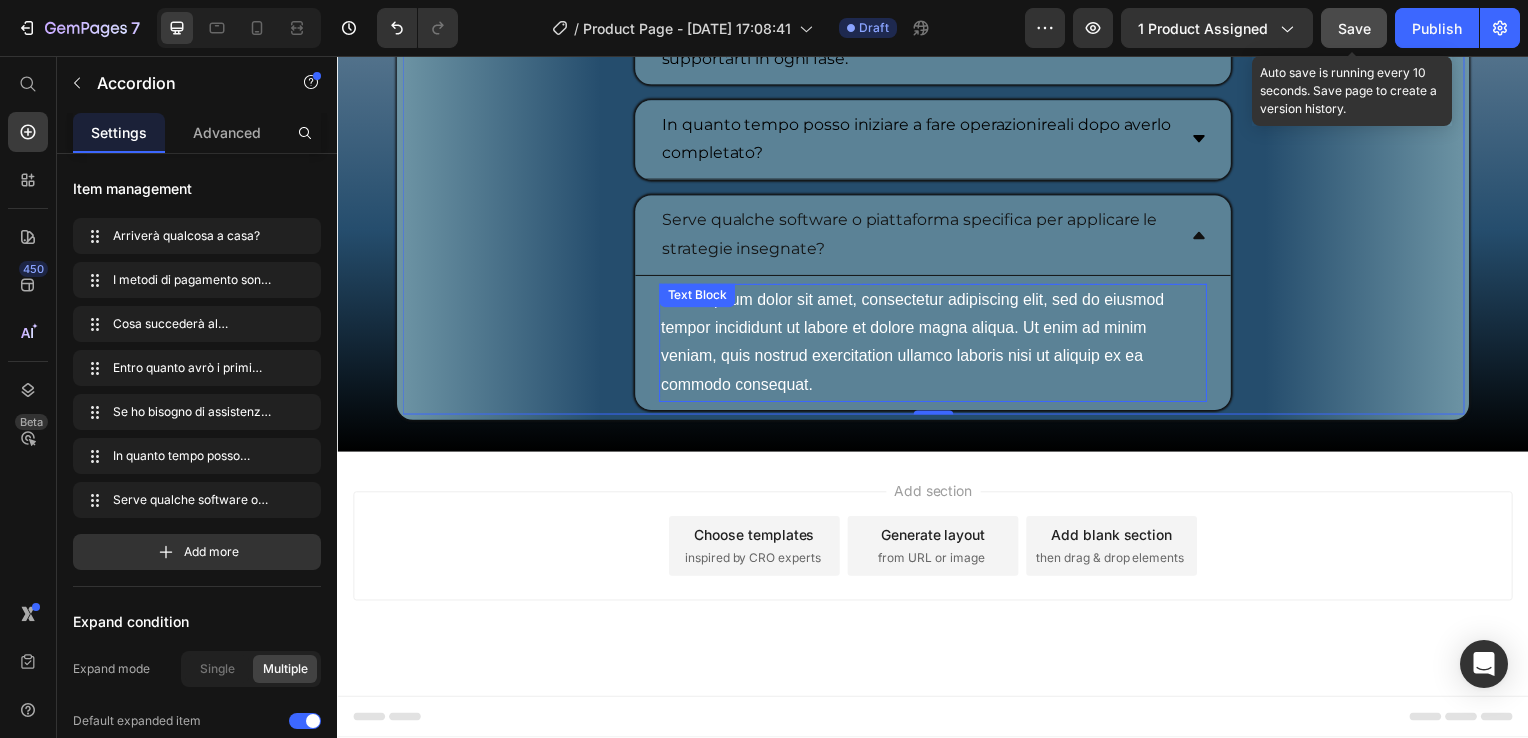 click on "Lorem ipsum dolor sit amet, consectetur adipiscing elit, sed do eiusmod tempor incididunt ut labore et dolore magna aliqua. Ut enim ad minim veniam, quis nostrud exercitation ullamco laboris nisi ut aliquip ex ea commodo consequat." at bounding box center [937, 345] 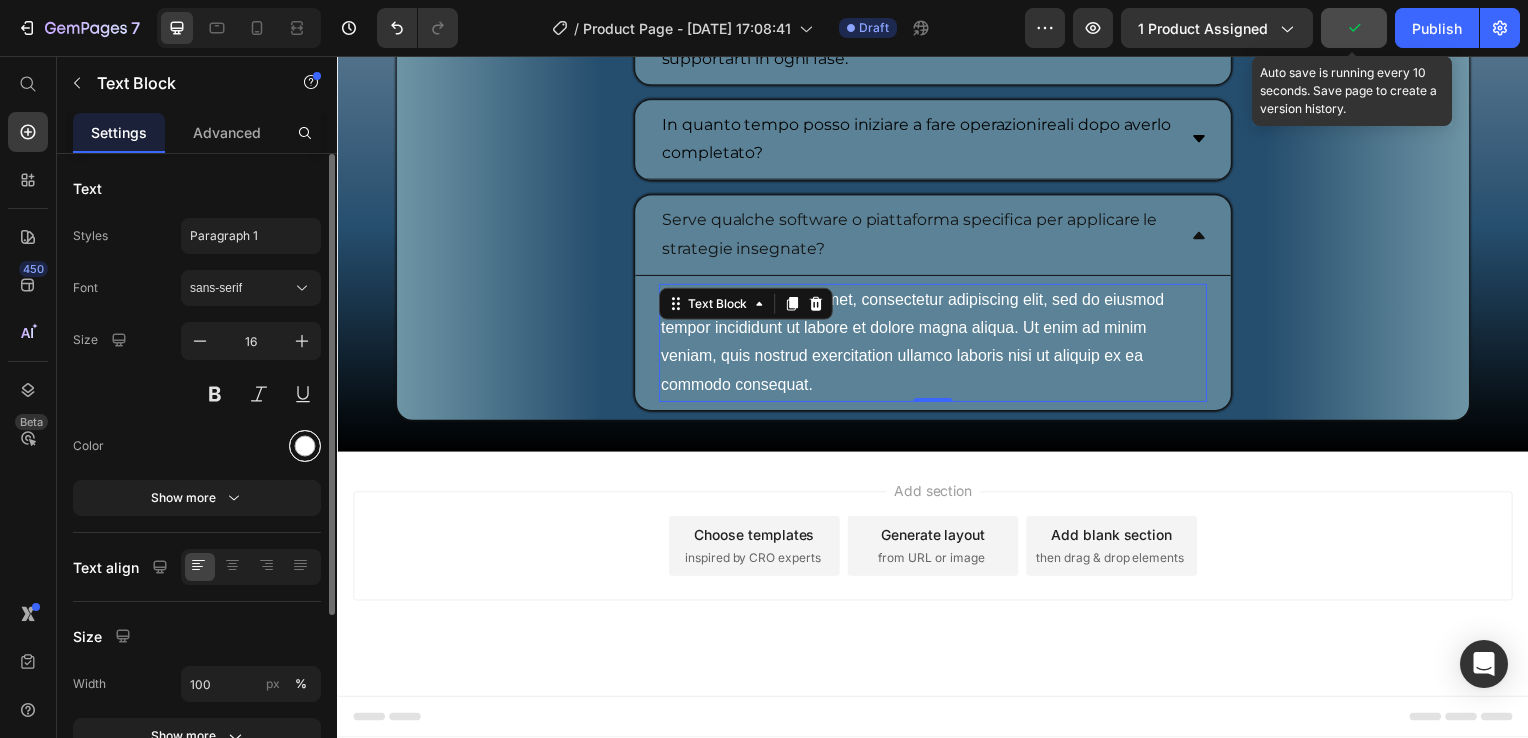 click at bounding box center (305, 446) 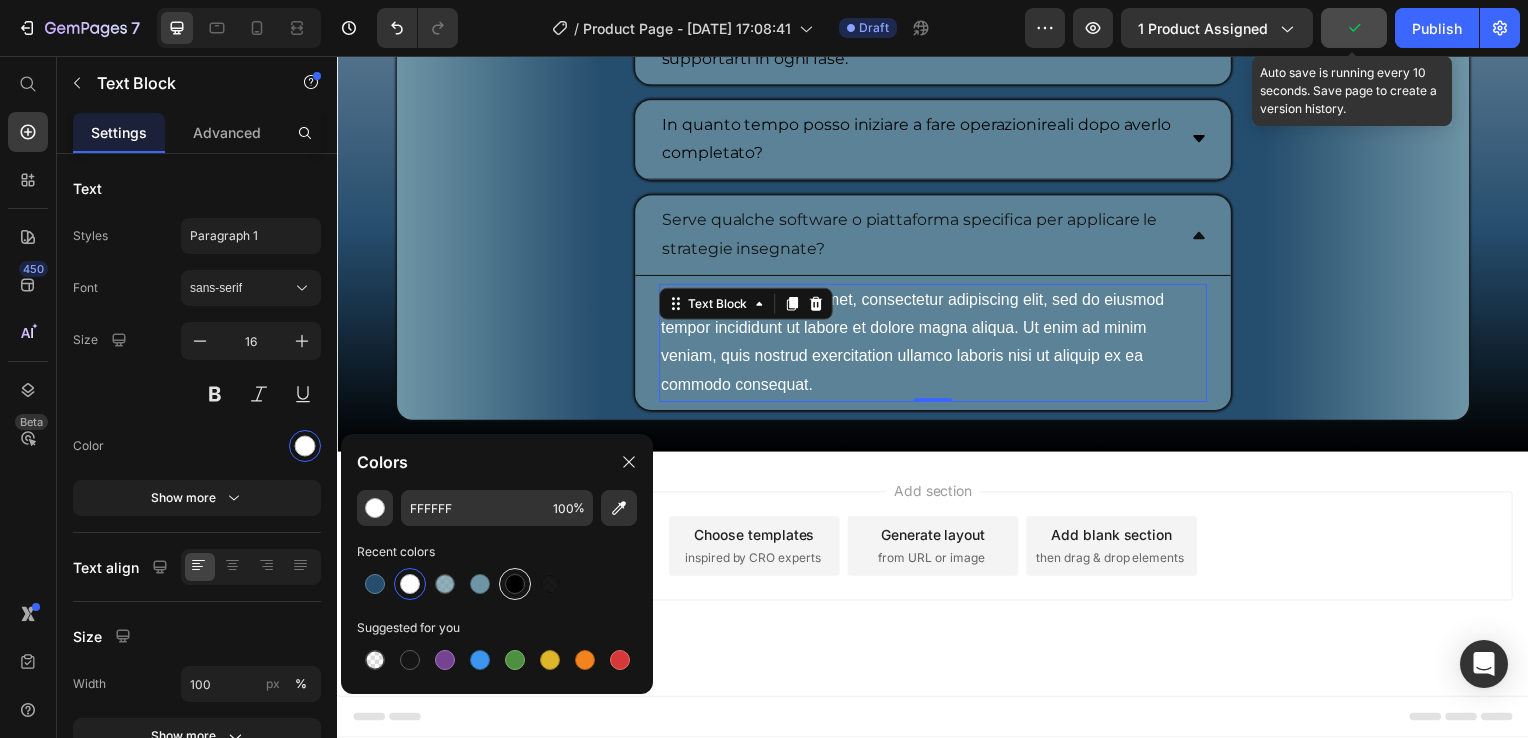 drag, startPoint x: 532, startPoint y: 592, endPoint x: 504, endPoint y: 573, distance: 33.83785 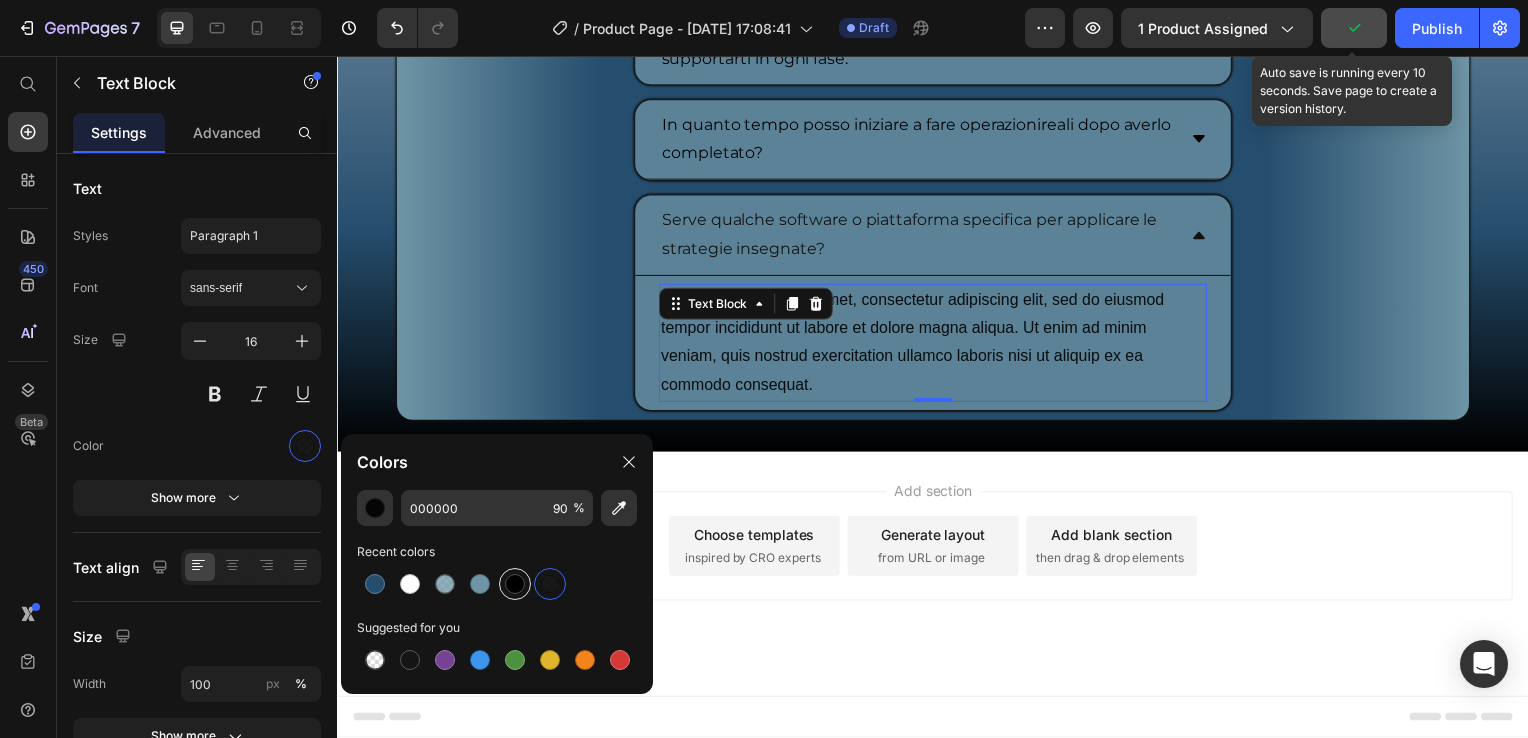 click at bounding box center (515, 584) 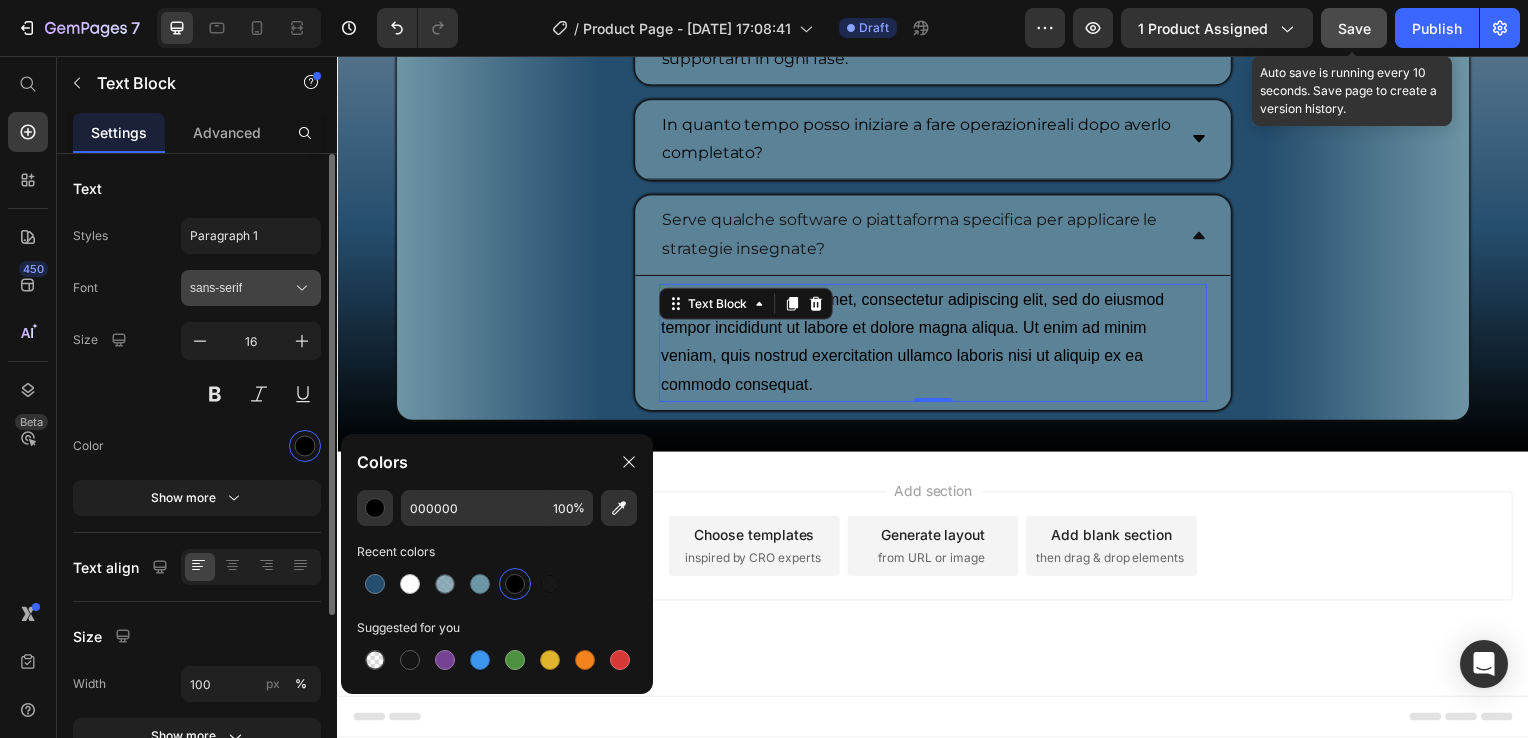 click on "sans-serif" at bounding box center [241, 288] 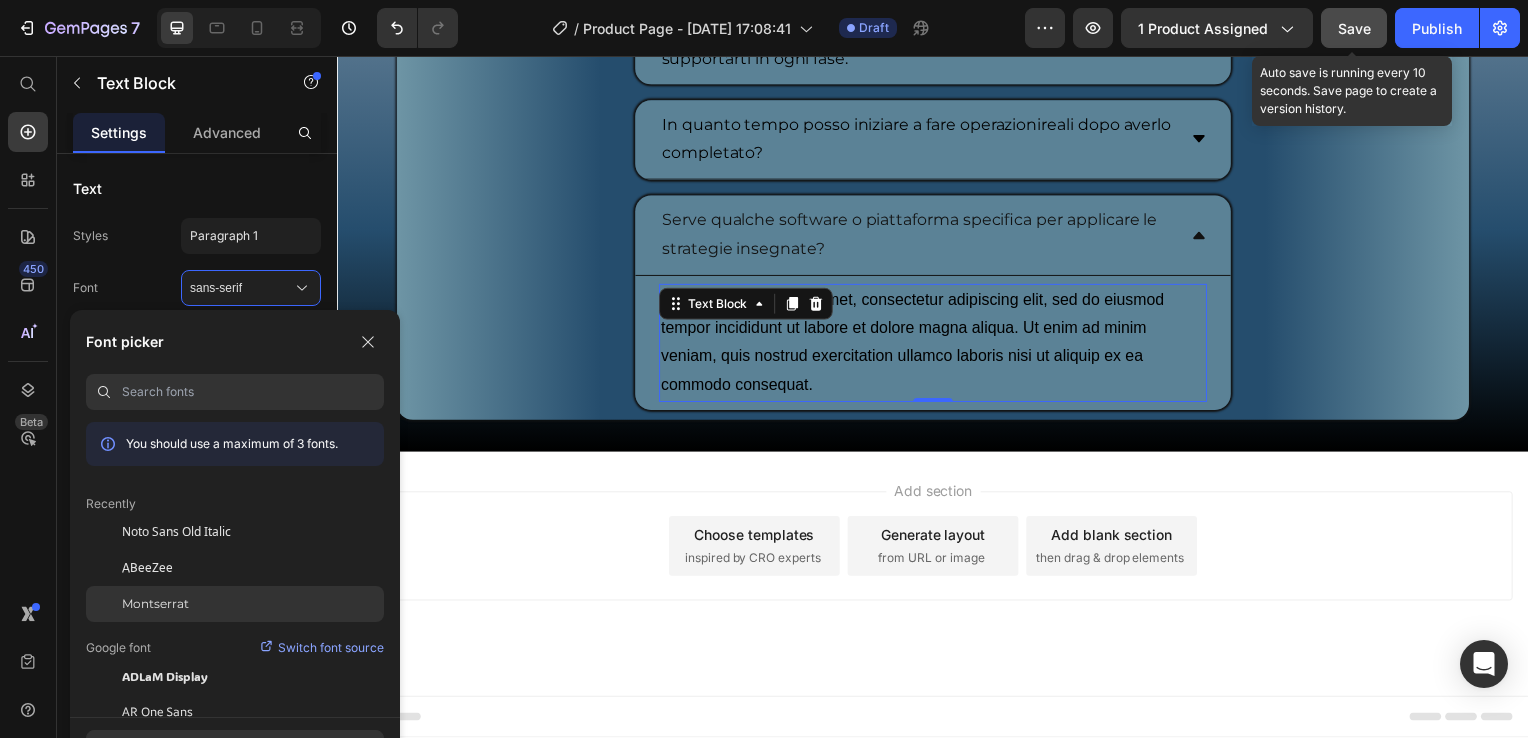 click on "Montserrat" 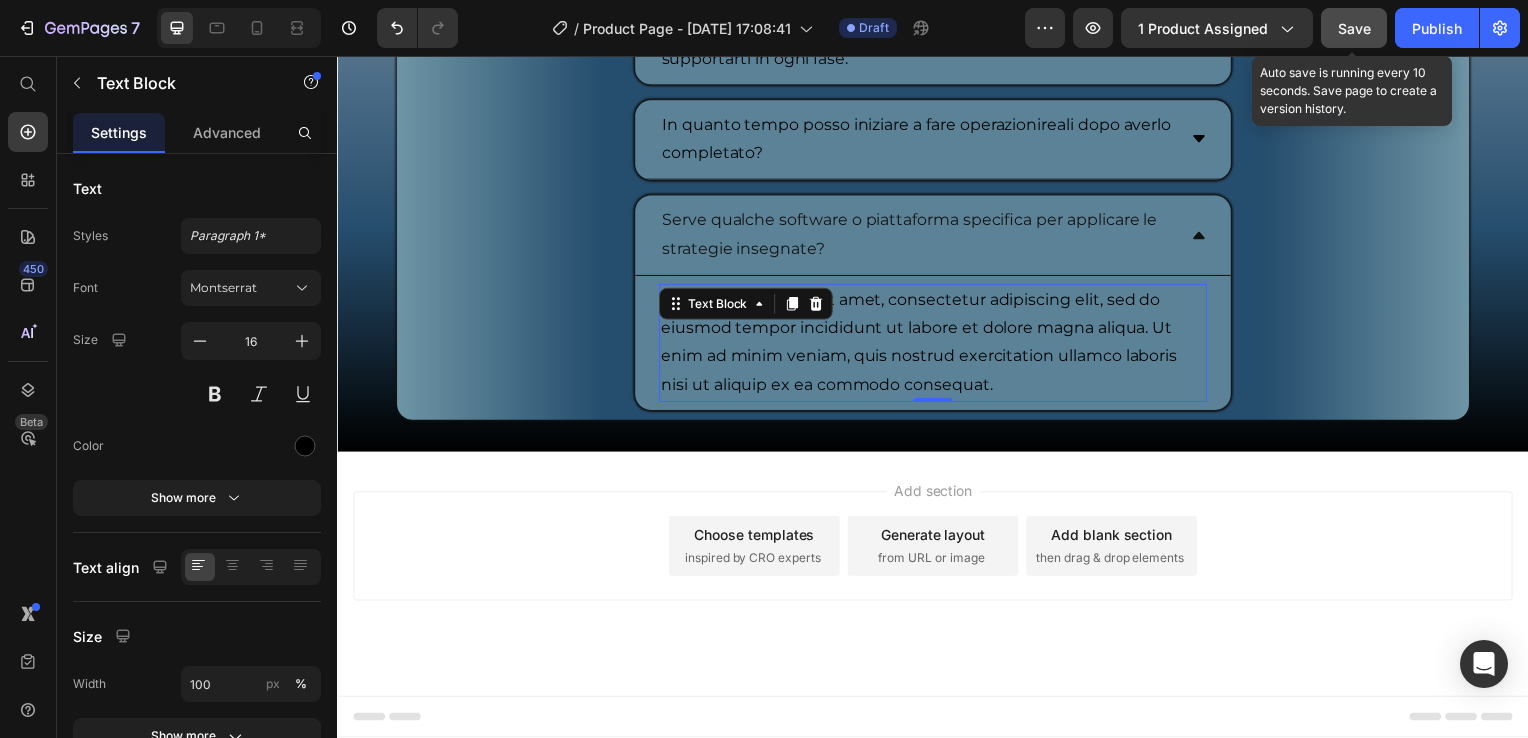 click on "Lorem ipsum dolor sit amet, consectetur adipiscing elit, sed do eiusmod tempor incididunt ut labore et dolore magna aliqua. Ut enim ad minim veniam, quis nostrud exercitation ullamco laboris nisi ut aliquip ex ea commodo consequat." at bounding box center (937, 345) 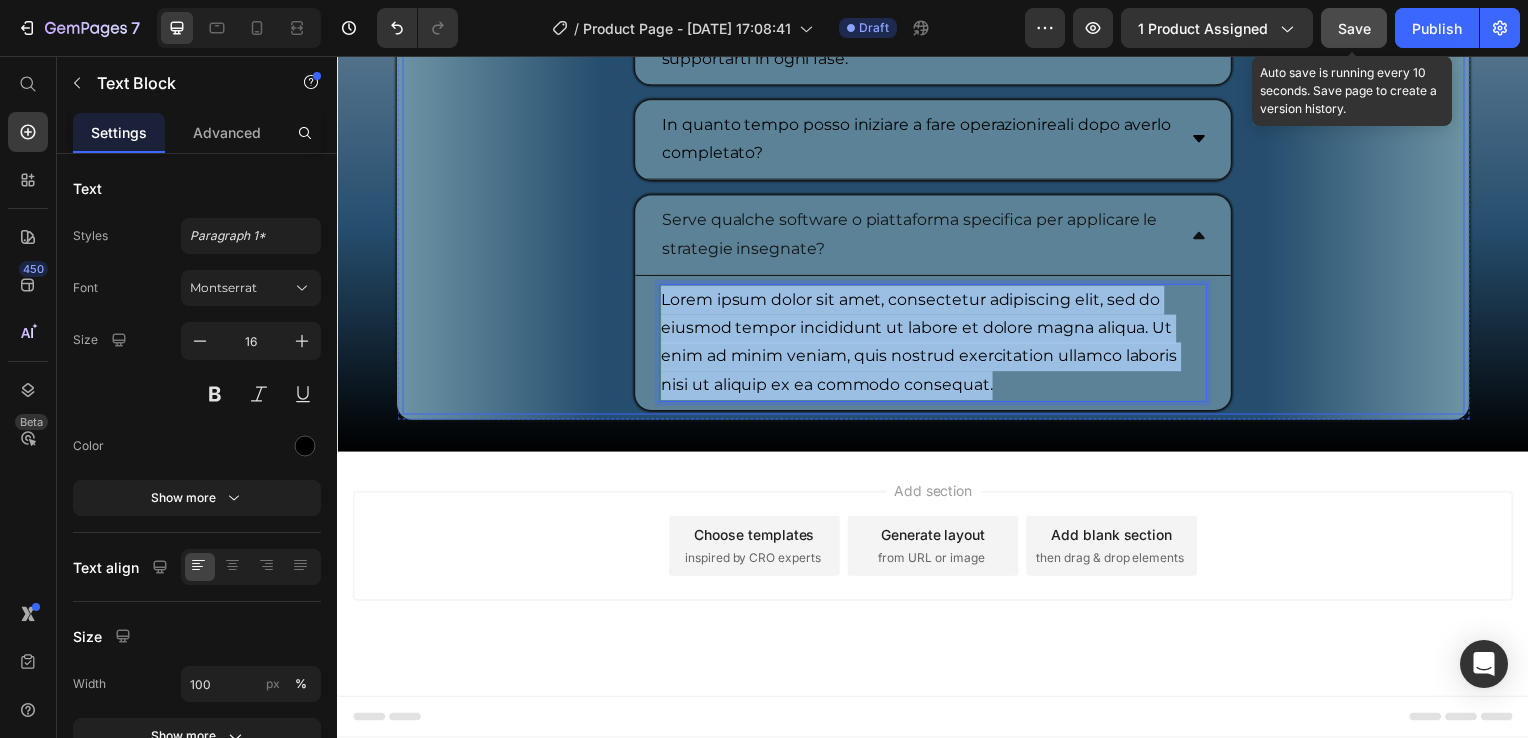 drag, startPoint x: 996, startPoint y: 469, endPoint x: 636, endPoint y: 385, distance: 369.67014 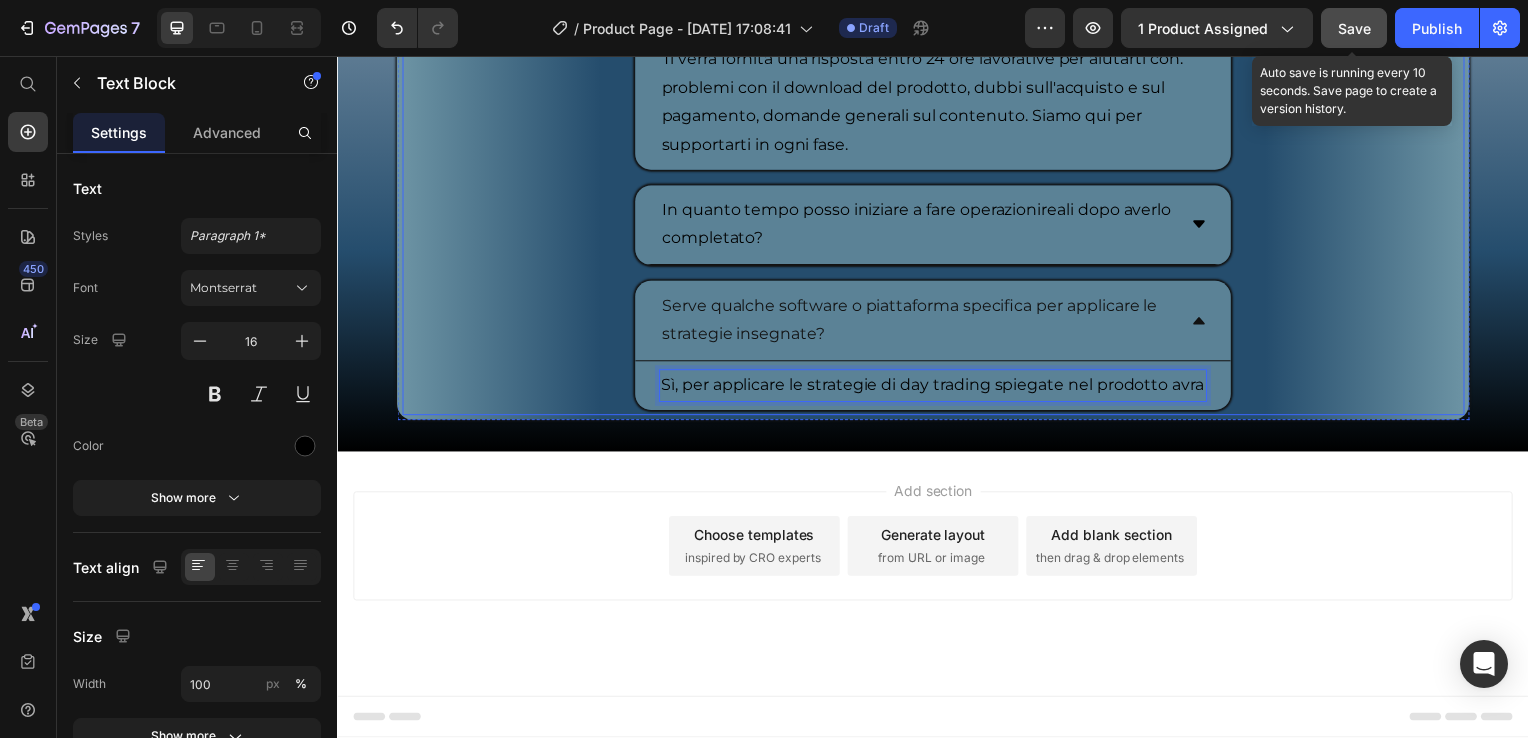 scroll, scrollTop: 10292, scrollLeft: 0, axis: vertical 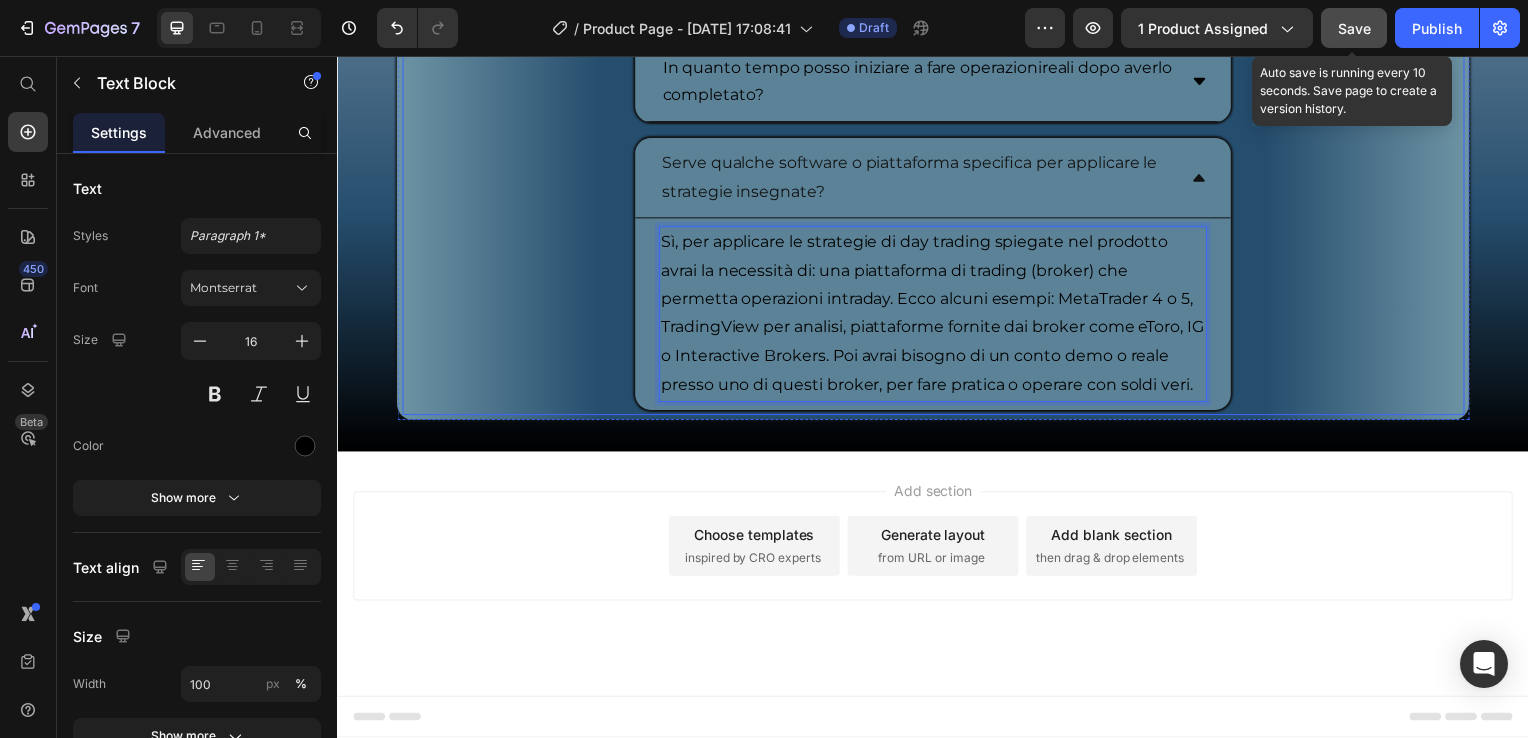 click 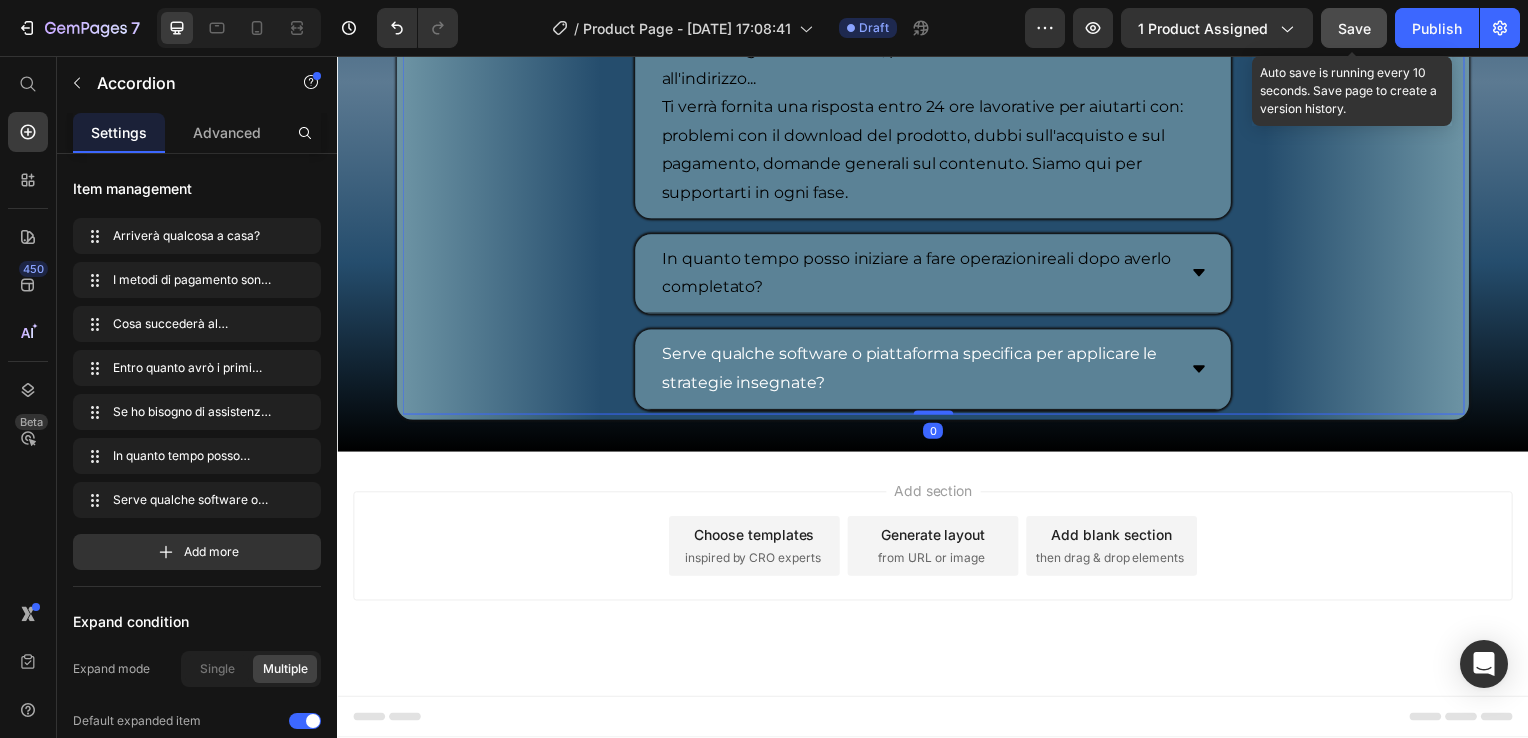 scroll, scrollTop: 10035, scrollLeft: 0, axis: vertical 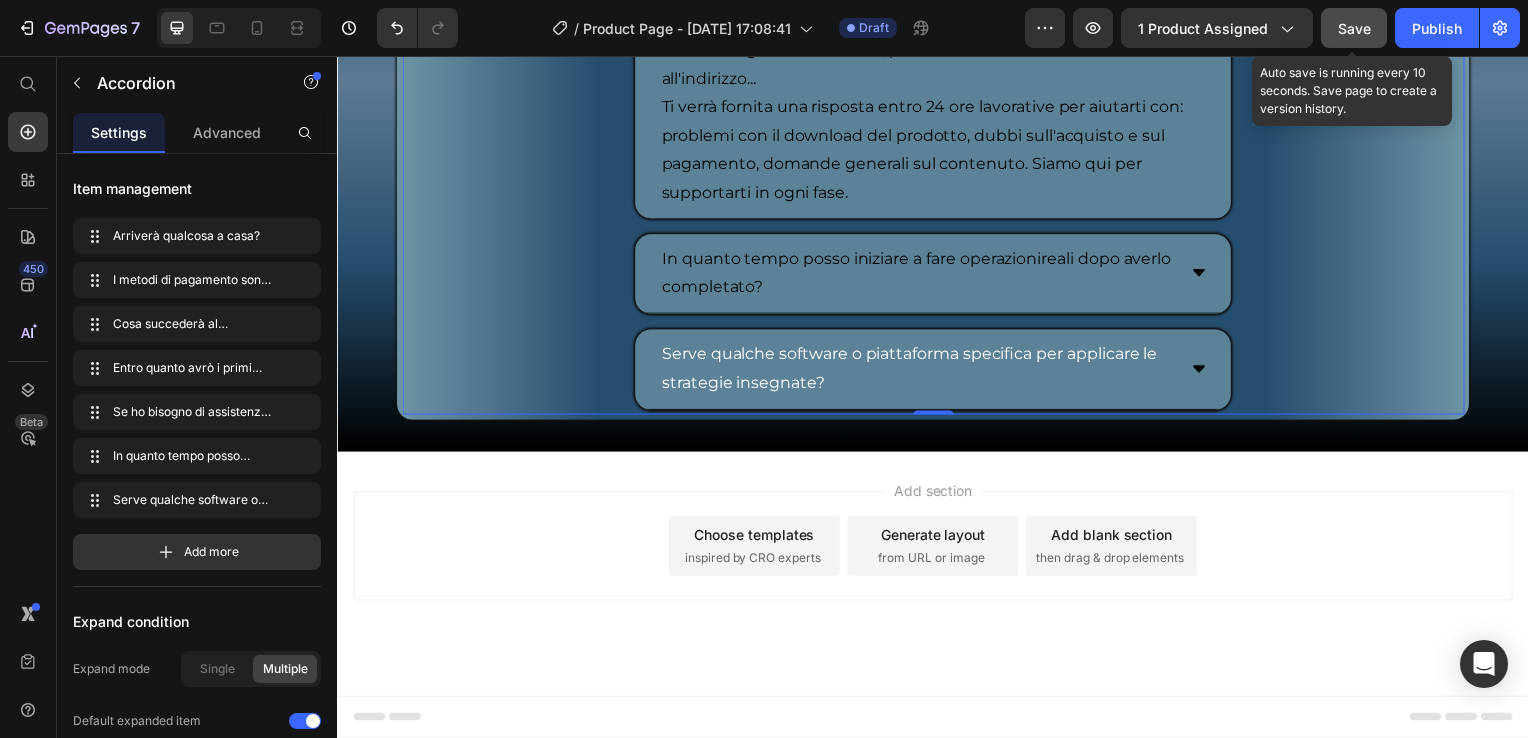 click on "Save" 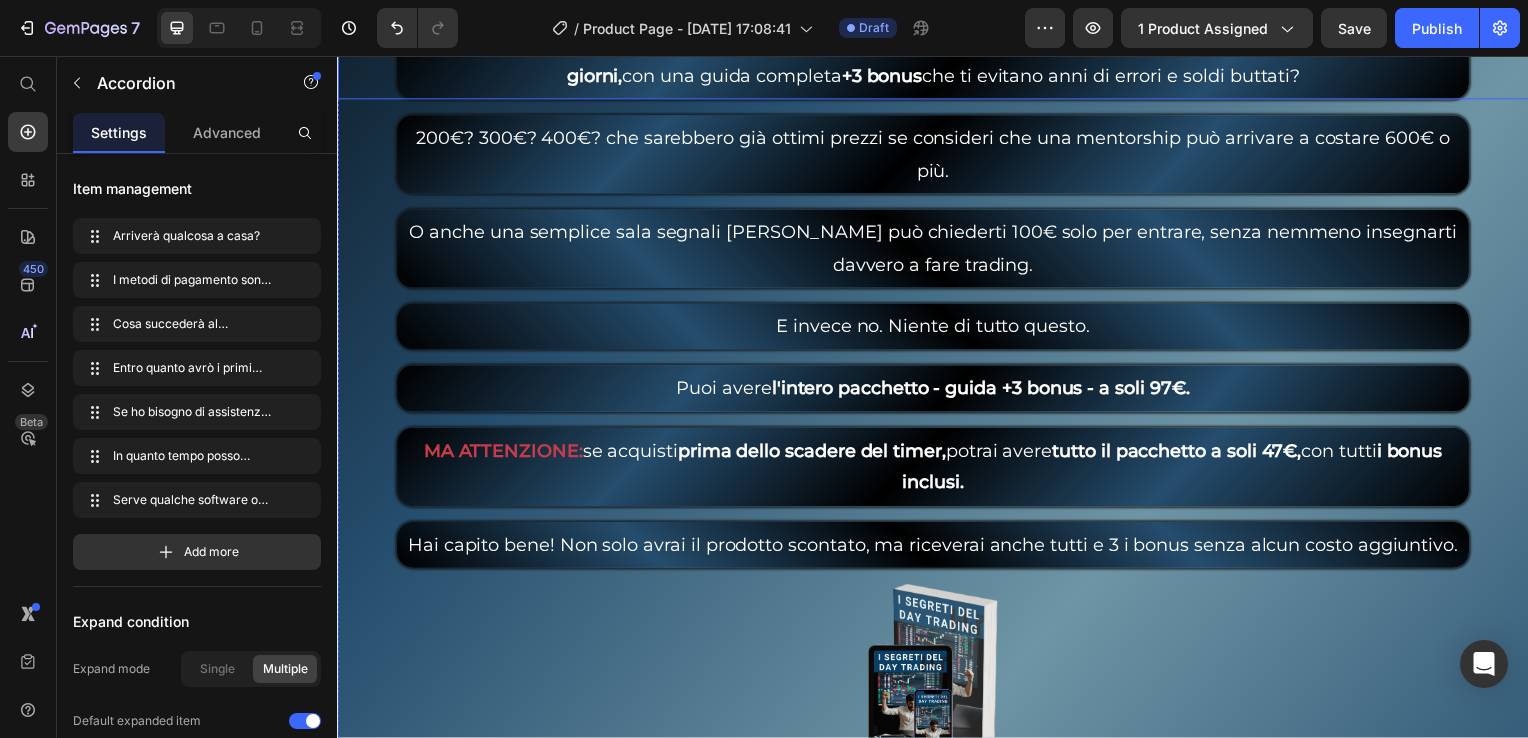 scroll, scrollTop: 8035, scrollLeft: 0, axis: vertical 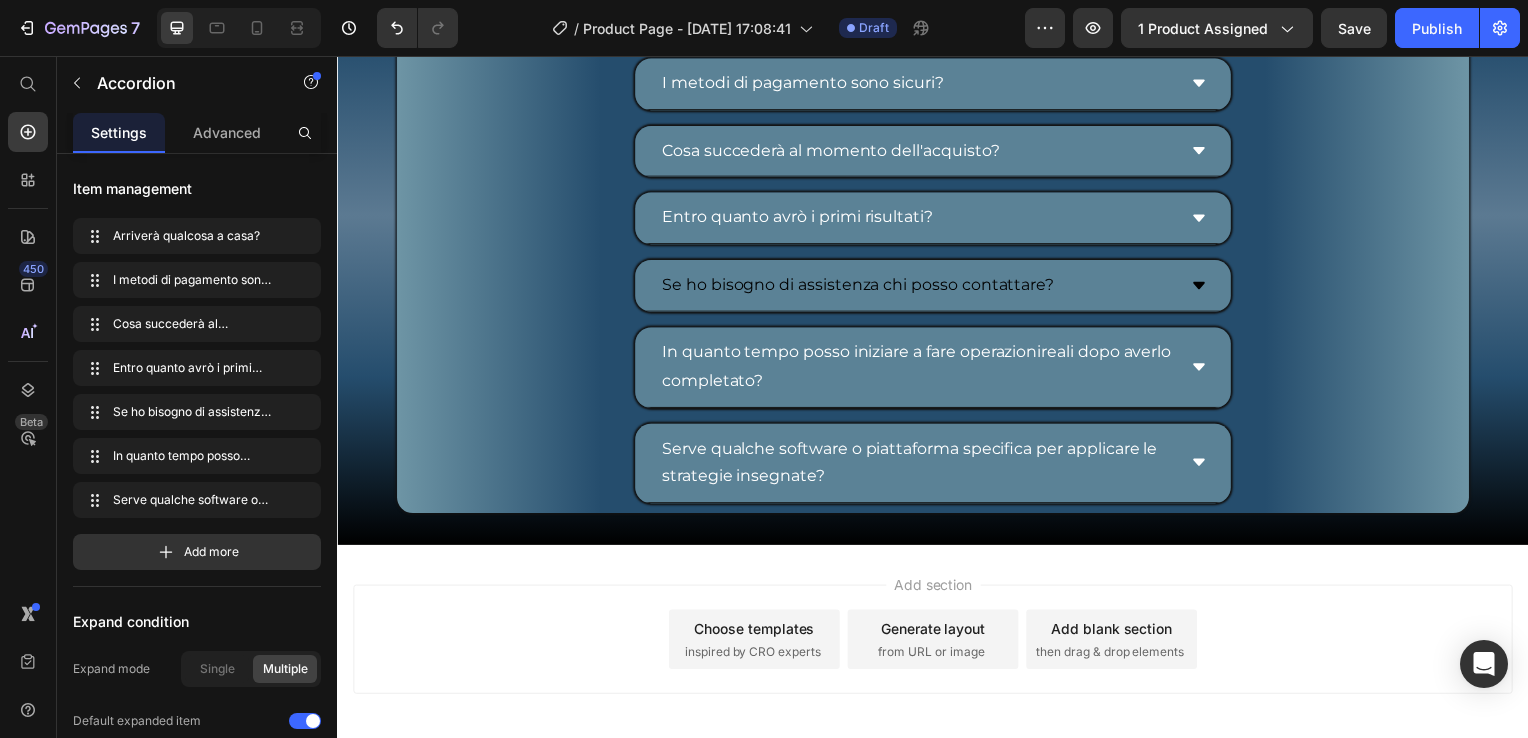 click on "Se ho bisogno di assistenza chi posso contattare?" at bounding box center [861, 287] 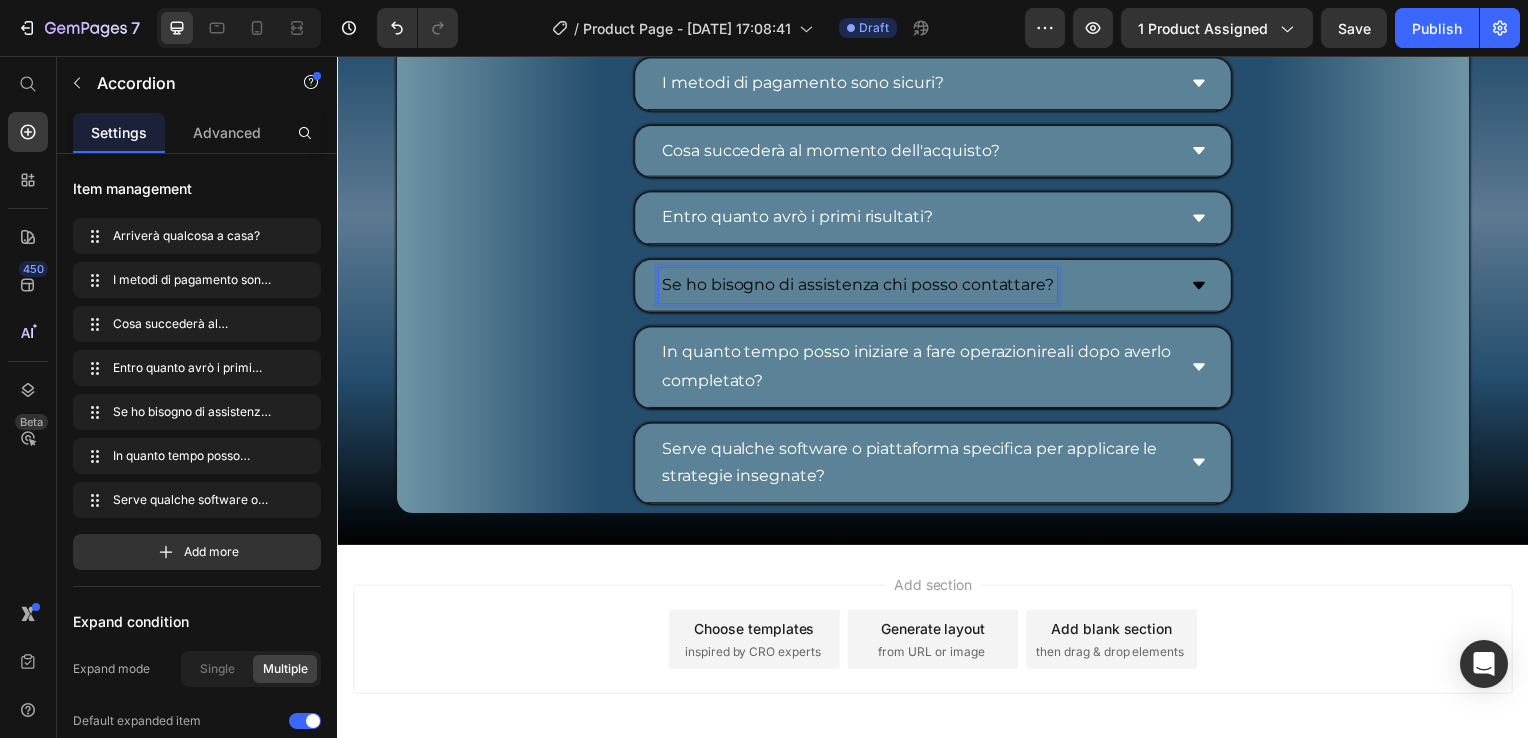 click on "Se ho bisogno di assistenza chi posso contattare?" at bounding box center (937, 288) 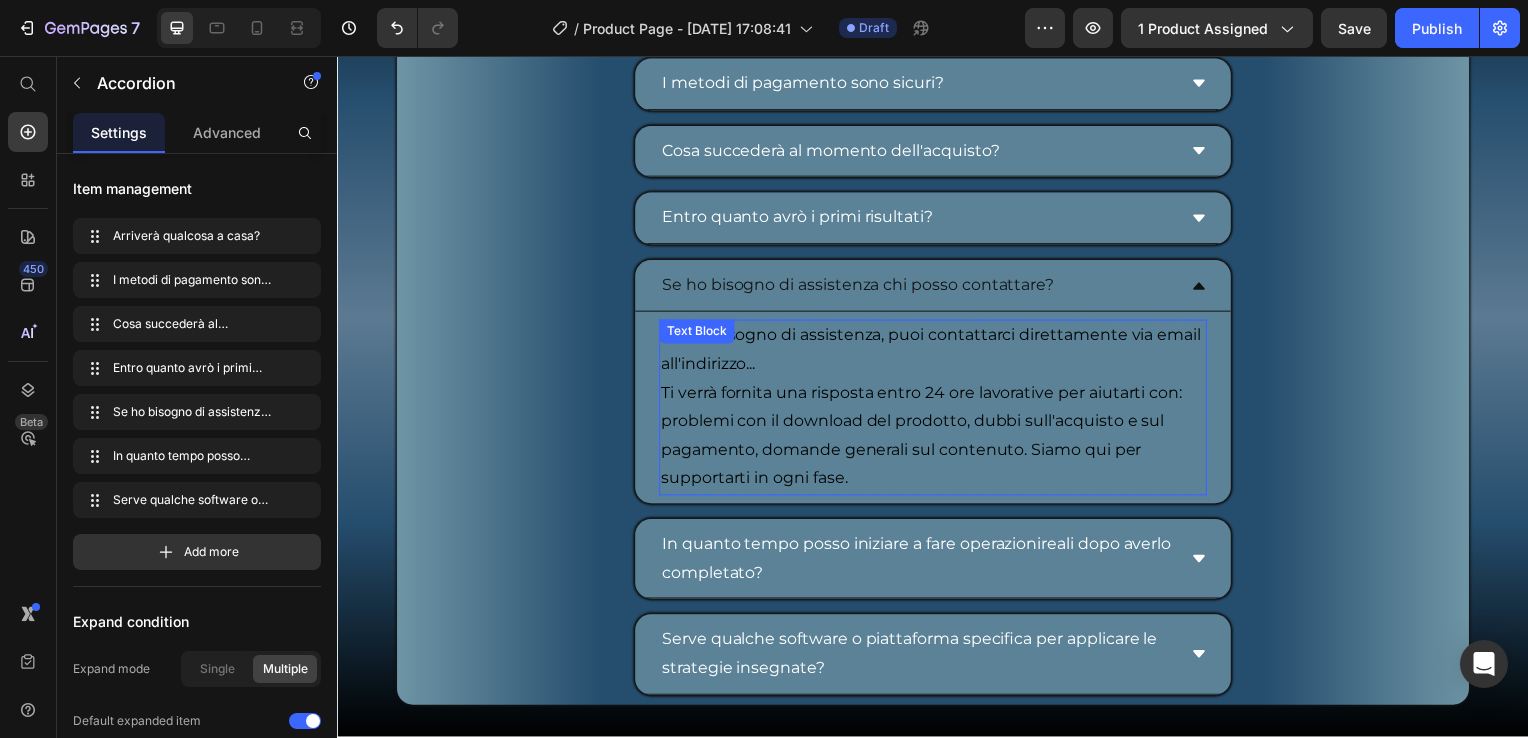 click on "Se hai bisogno di assistenza, puoi contattarci direttamente via email all'indirizzo..." at bounding box center [937, 353] 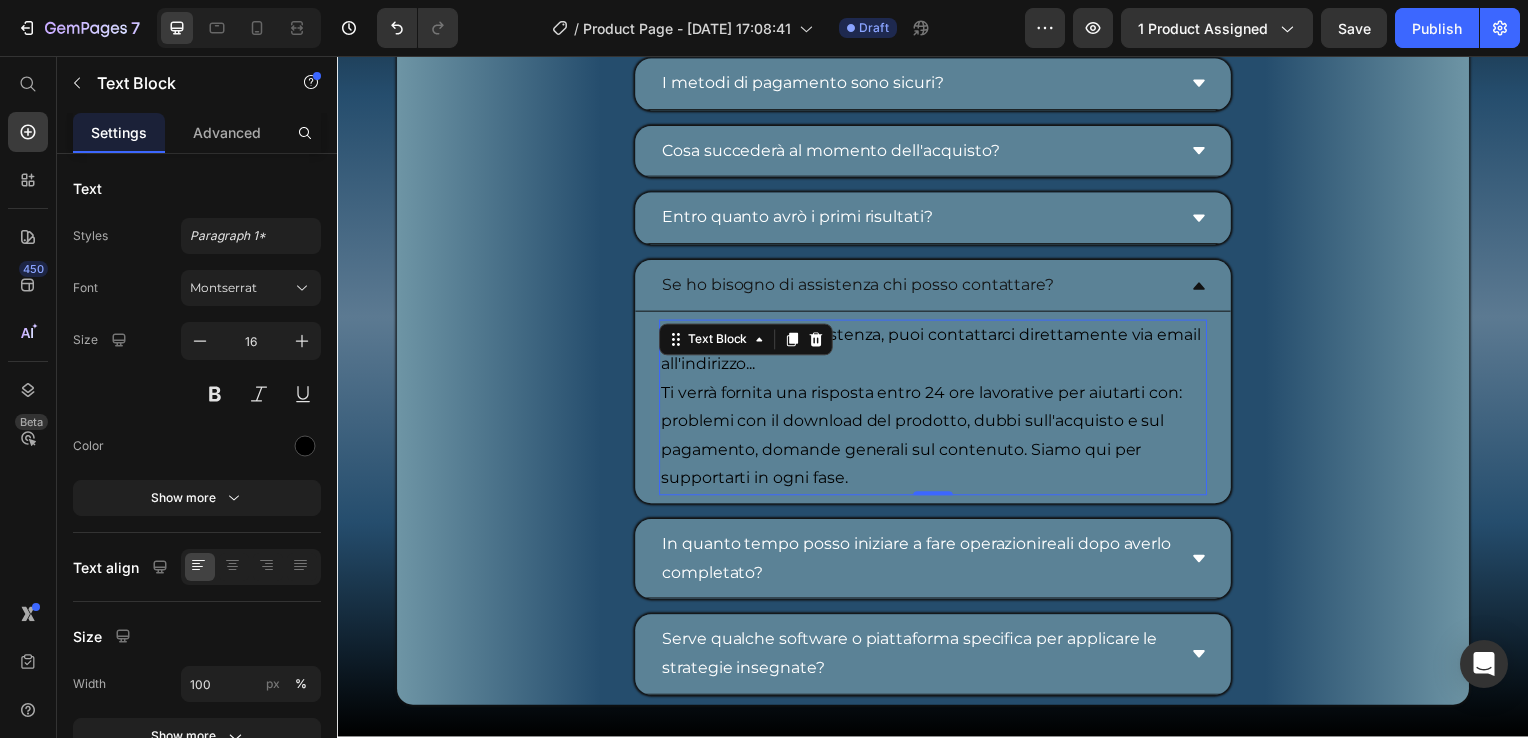 click on "Se hai bisogno di assistenza, puoi contattarci direttamente via email all'indirizzo..." at bounding box center [937, 353] 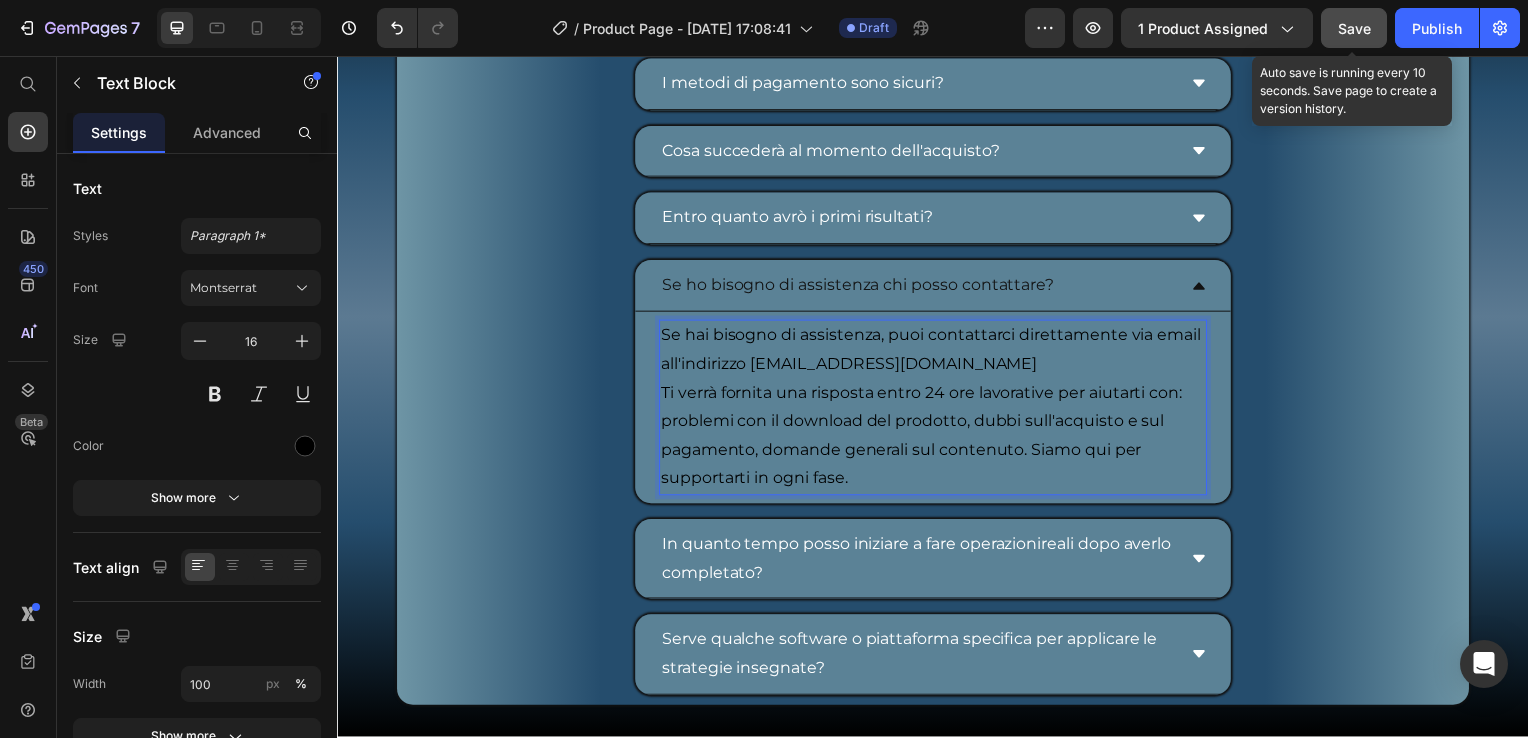 click on "Save" at bounding box center (1354, 28) 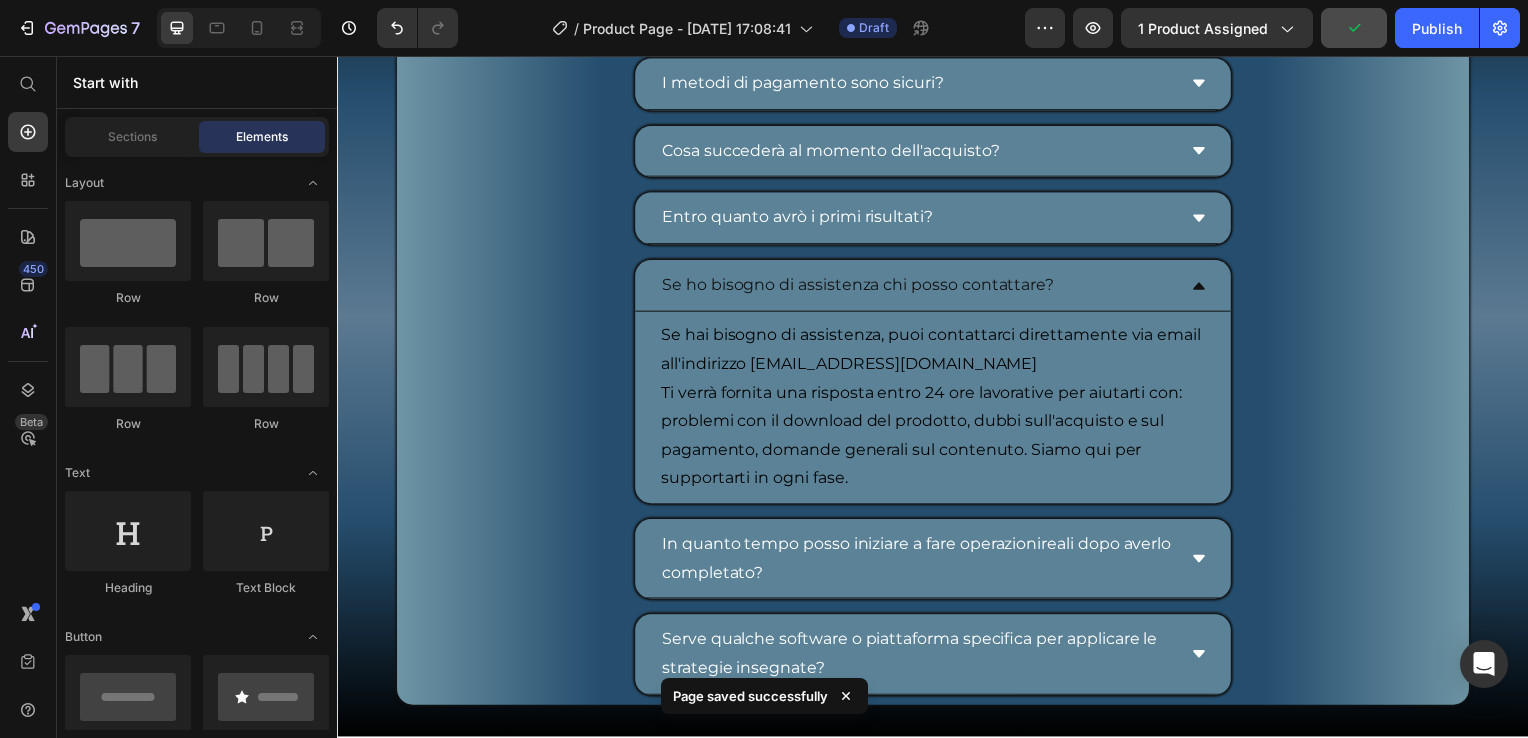 scroll, scrollTop: 9434, scrollLeft: 0, axis: vertical 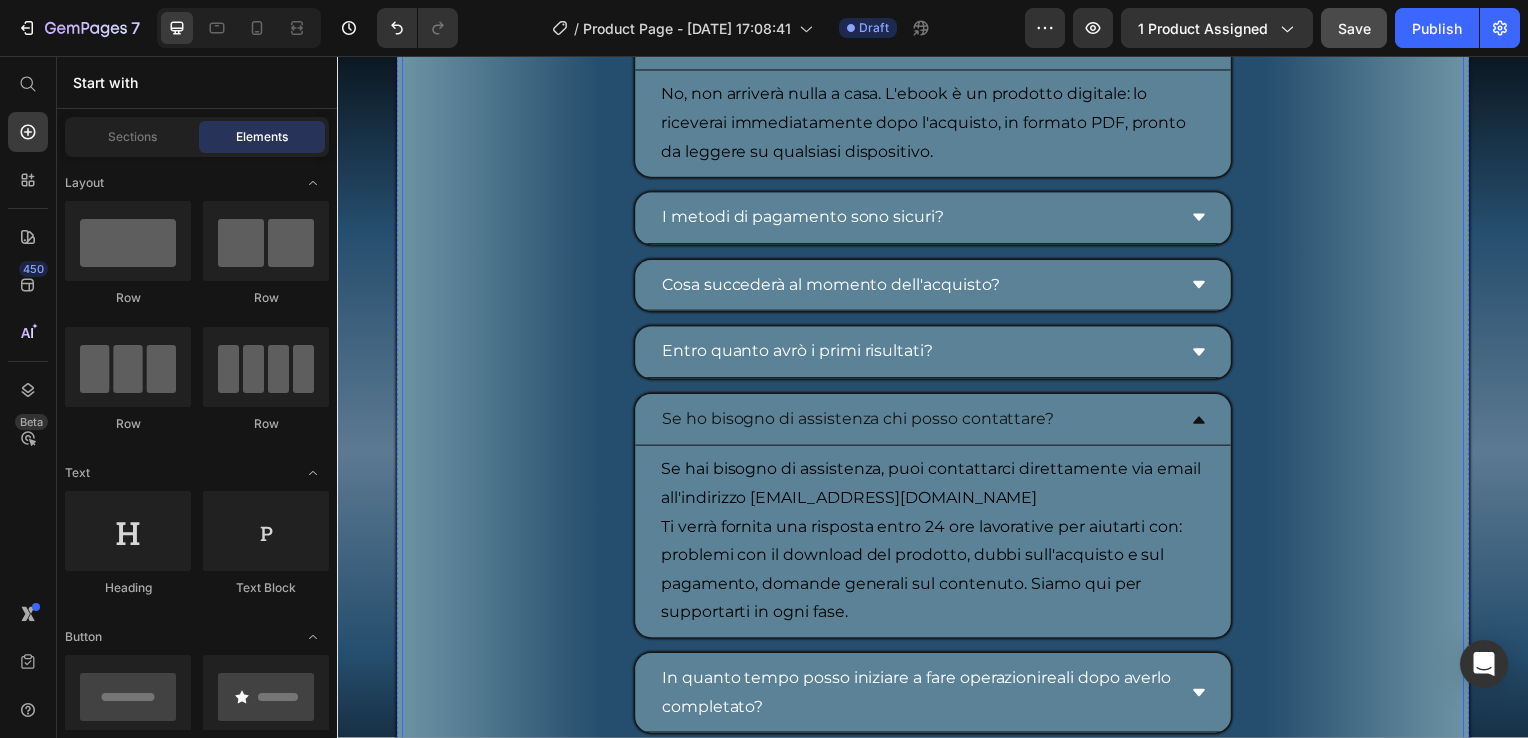 drag, startPoint x: 1203, startPoint y: 441, endPoint x: 1217, endPoint y: 443, distance: 14.142136 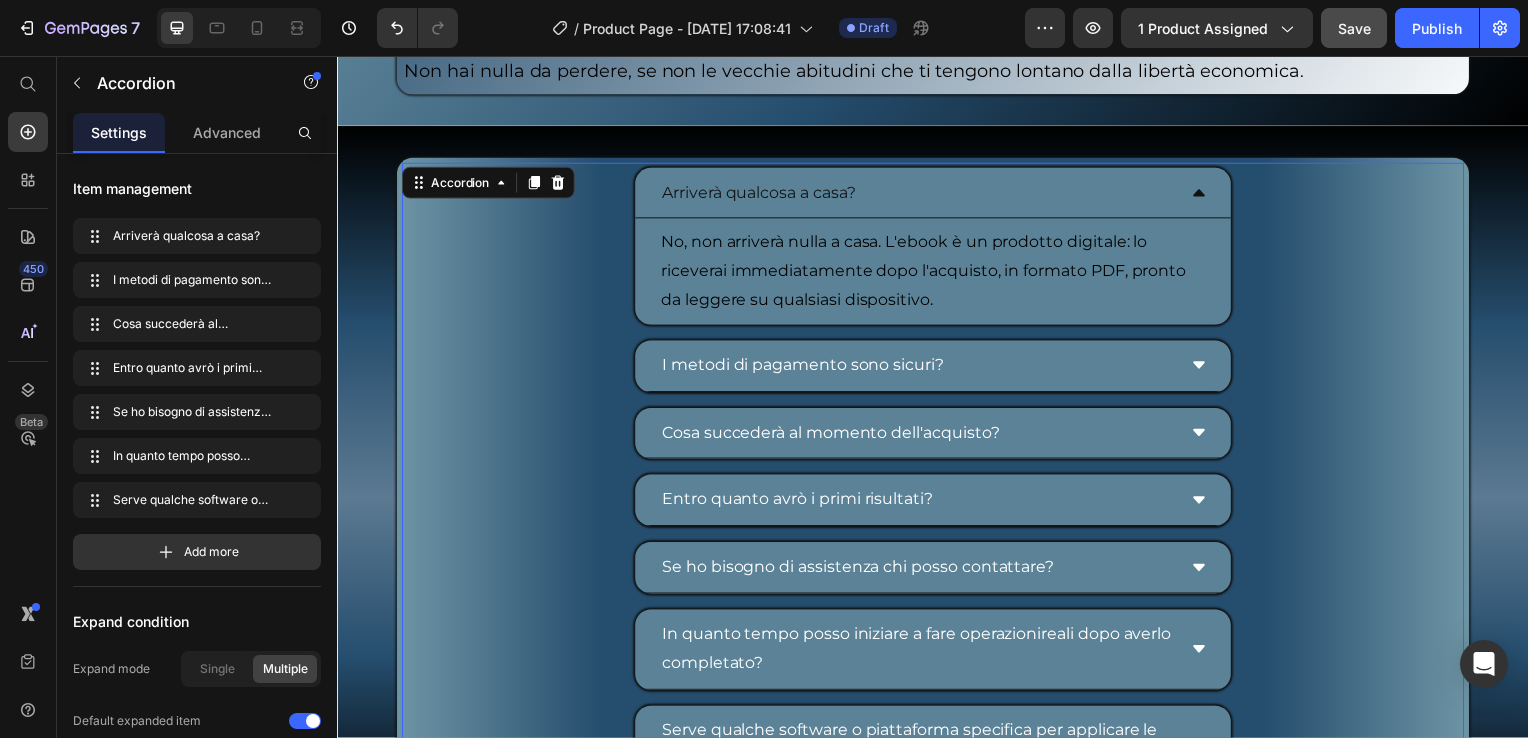 scroll, scrollTop: 9700, scrollLeft: 0, axis: vertical 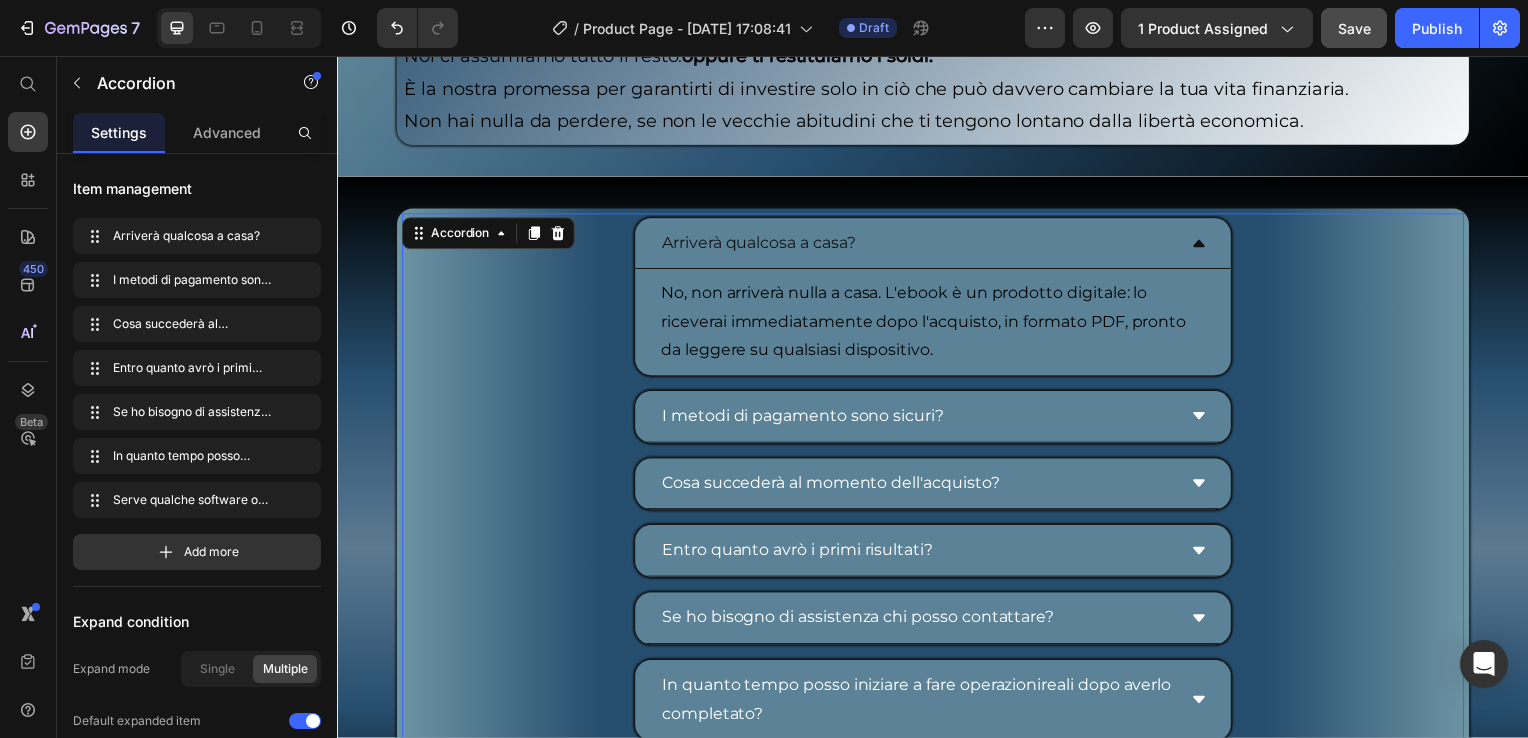 click 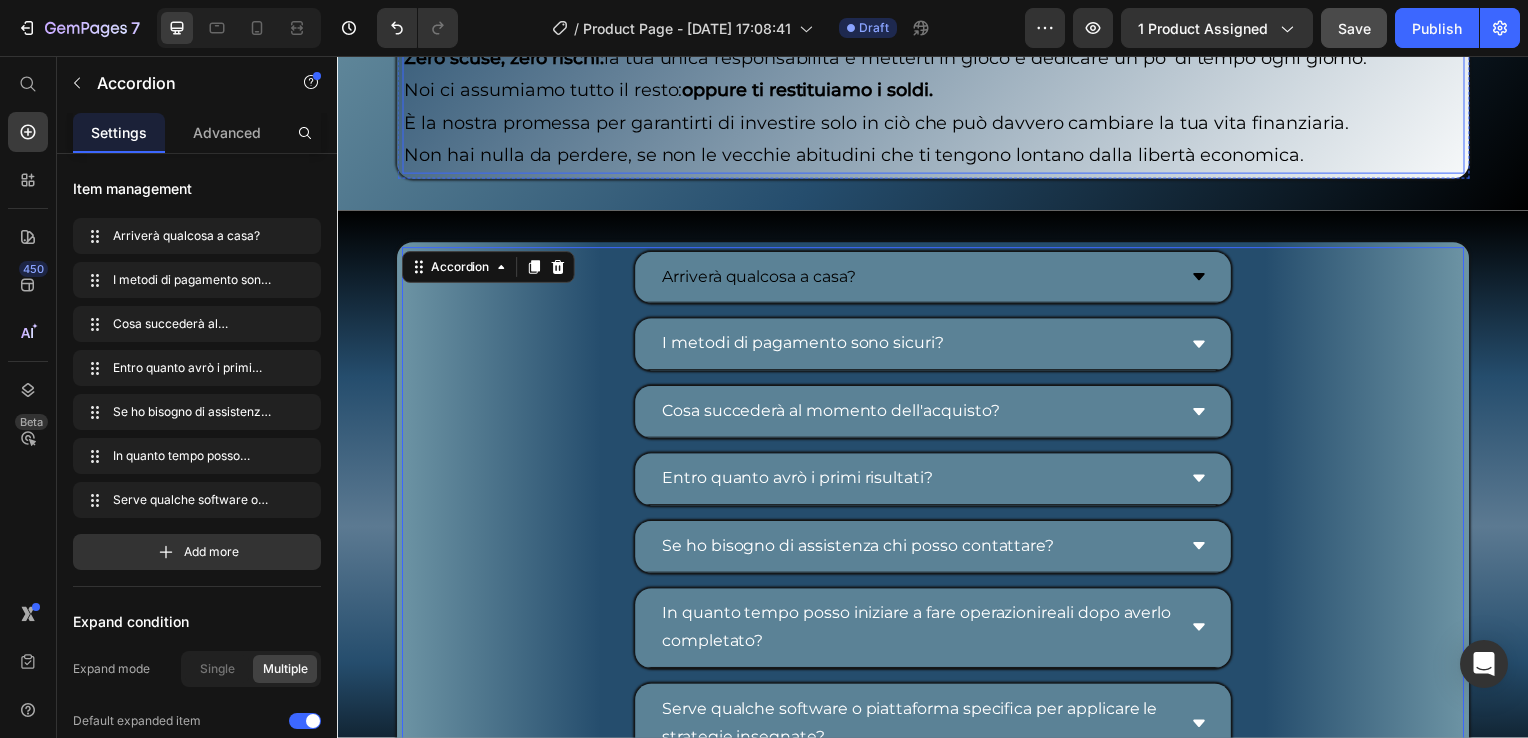 scroll, scrollTop: 9700, scrollLeft: 0, axis: vertical 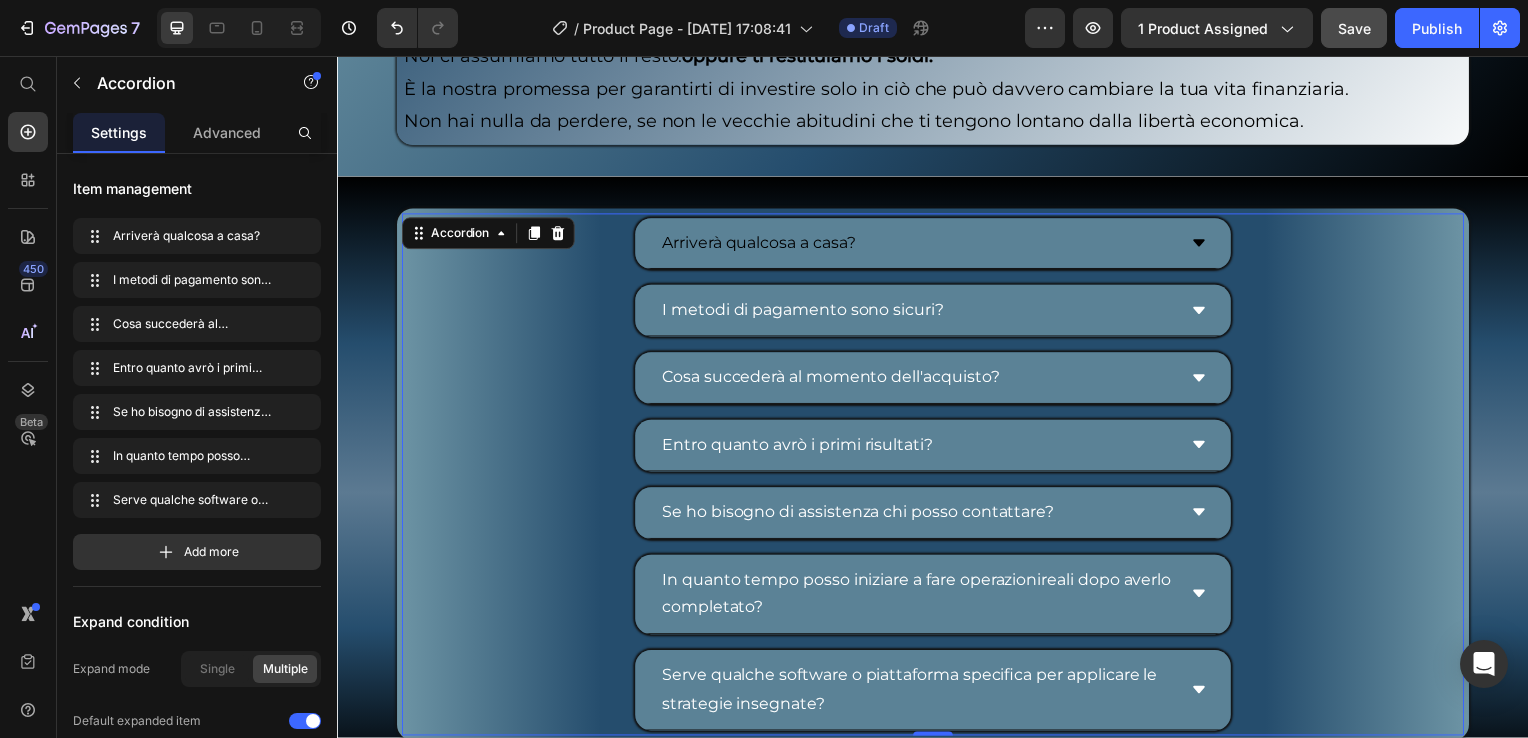 click on "I metodi di pagamento sono sicuri?" at bounding box center (937, 313) 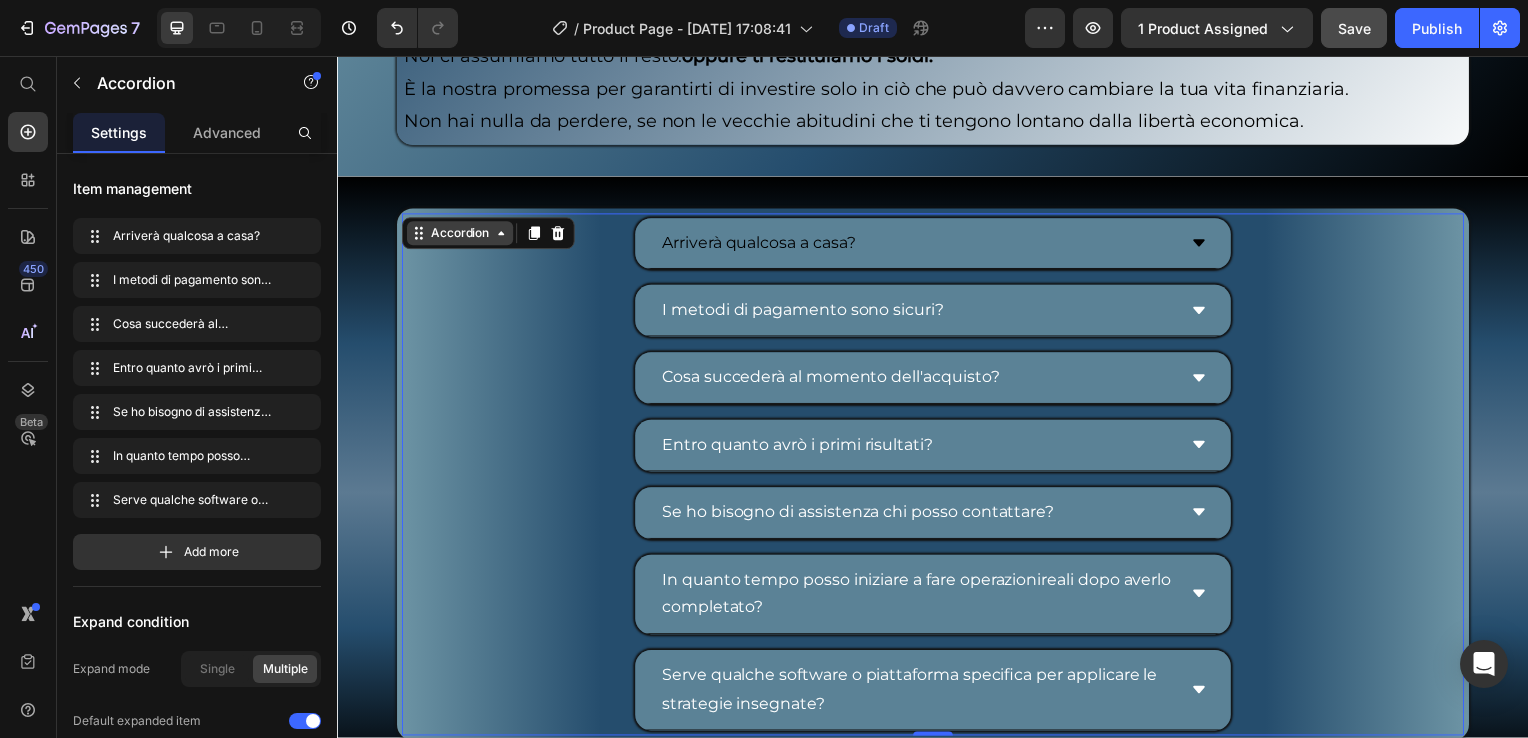 click on "Accordion" at bounding box center [460, 235] 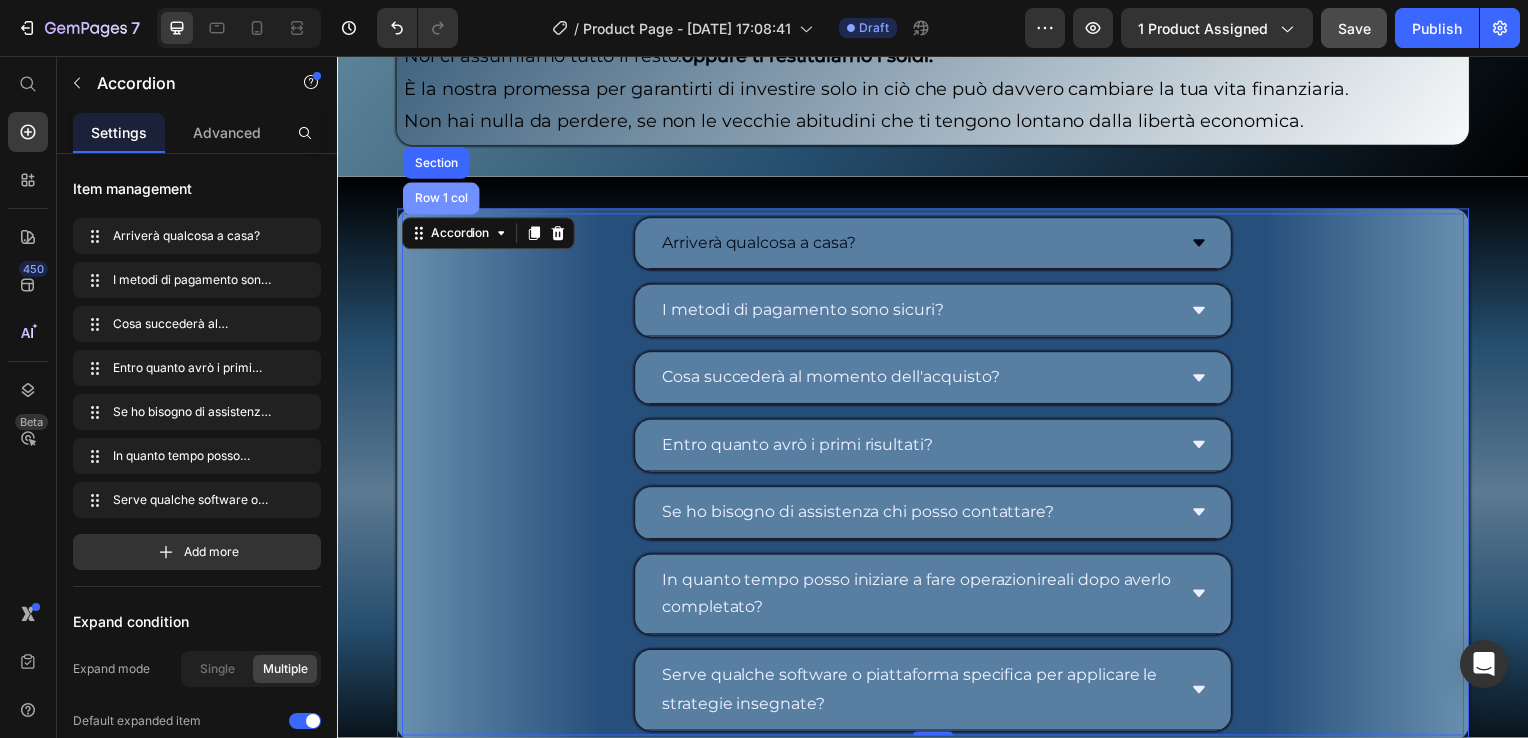 click on "Row 1 col" at bounding box center (441, 200) 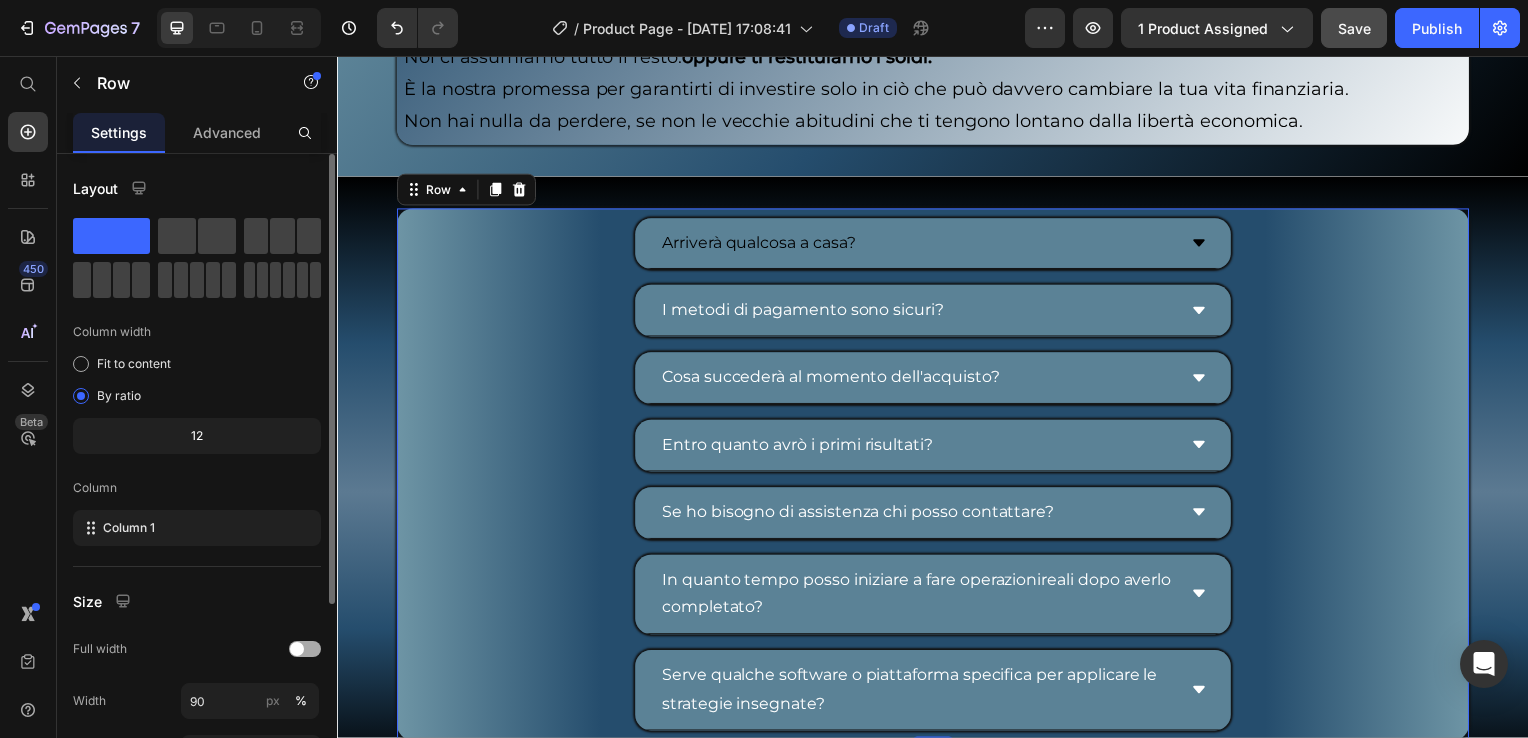scroll, scrollTop: 268, scrollLeft: 0, axis: vertical 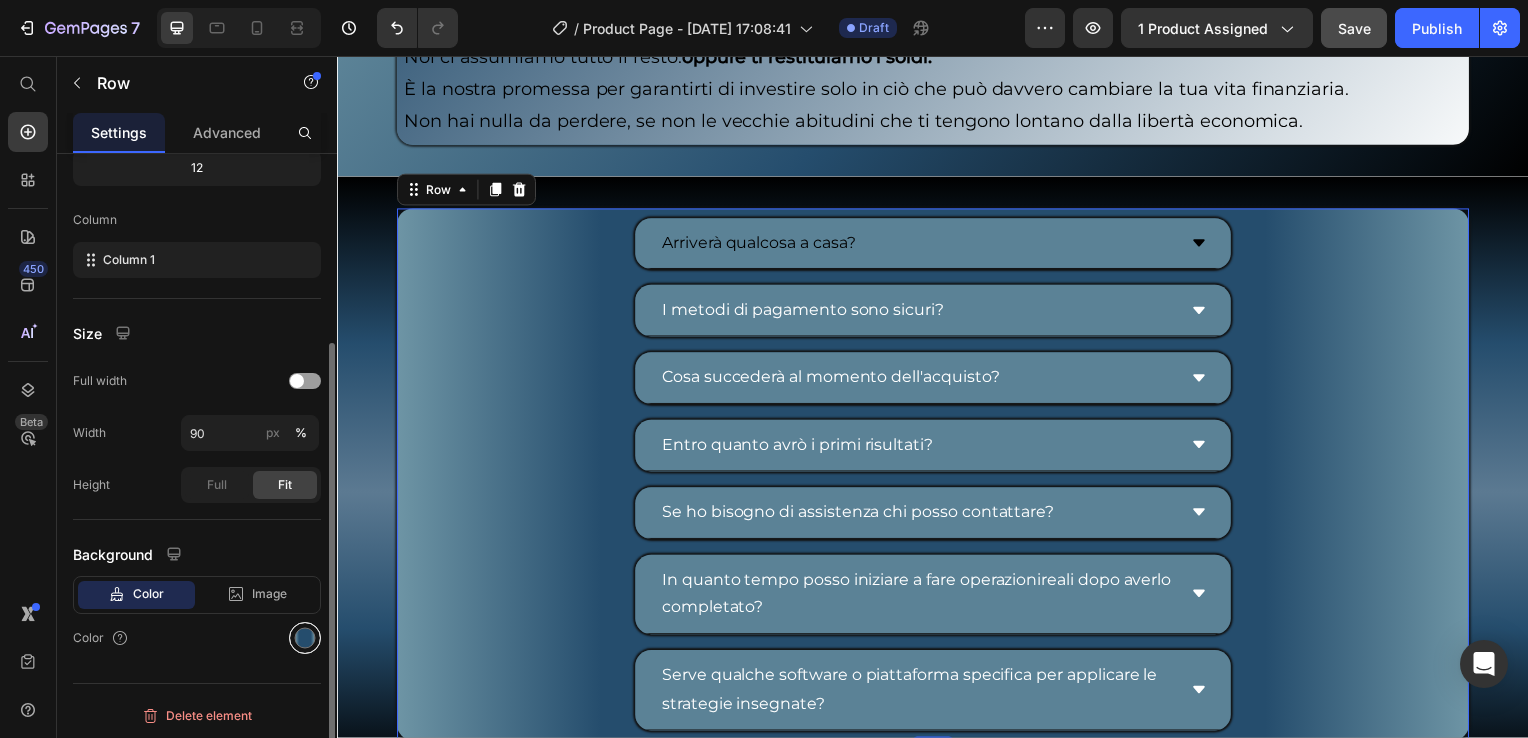 click at bounding box center (305, 638) 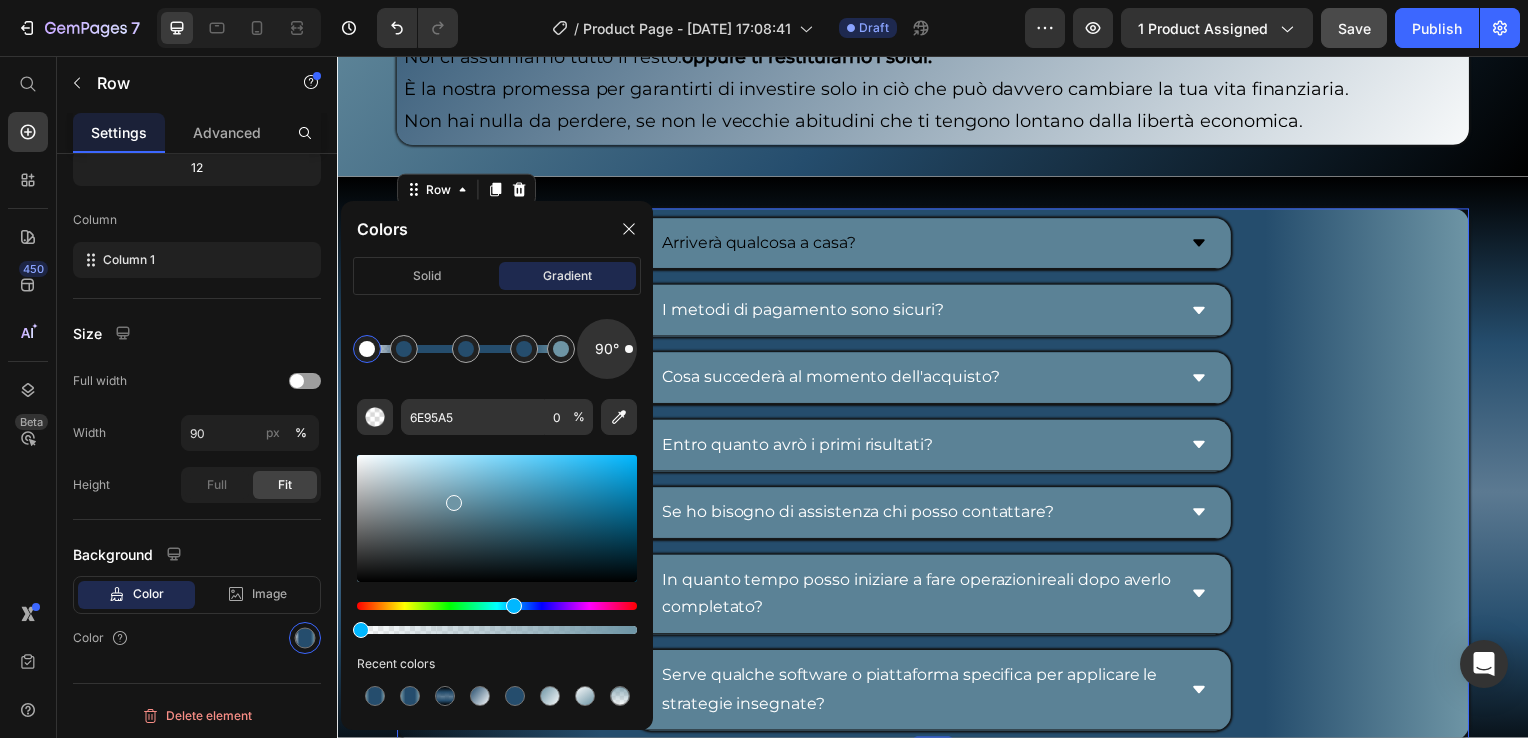 drag, startPoint x: 624, startPoint y: 630, endPoint x: 349, endPoint y: 641, distance: 275.2199 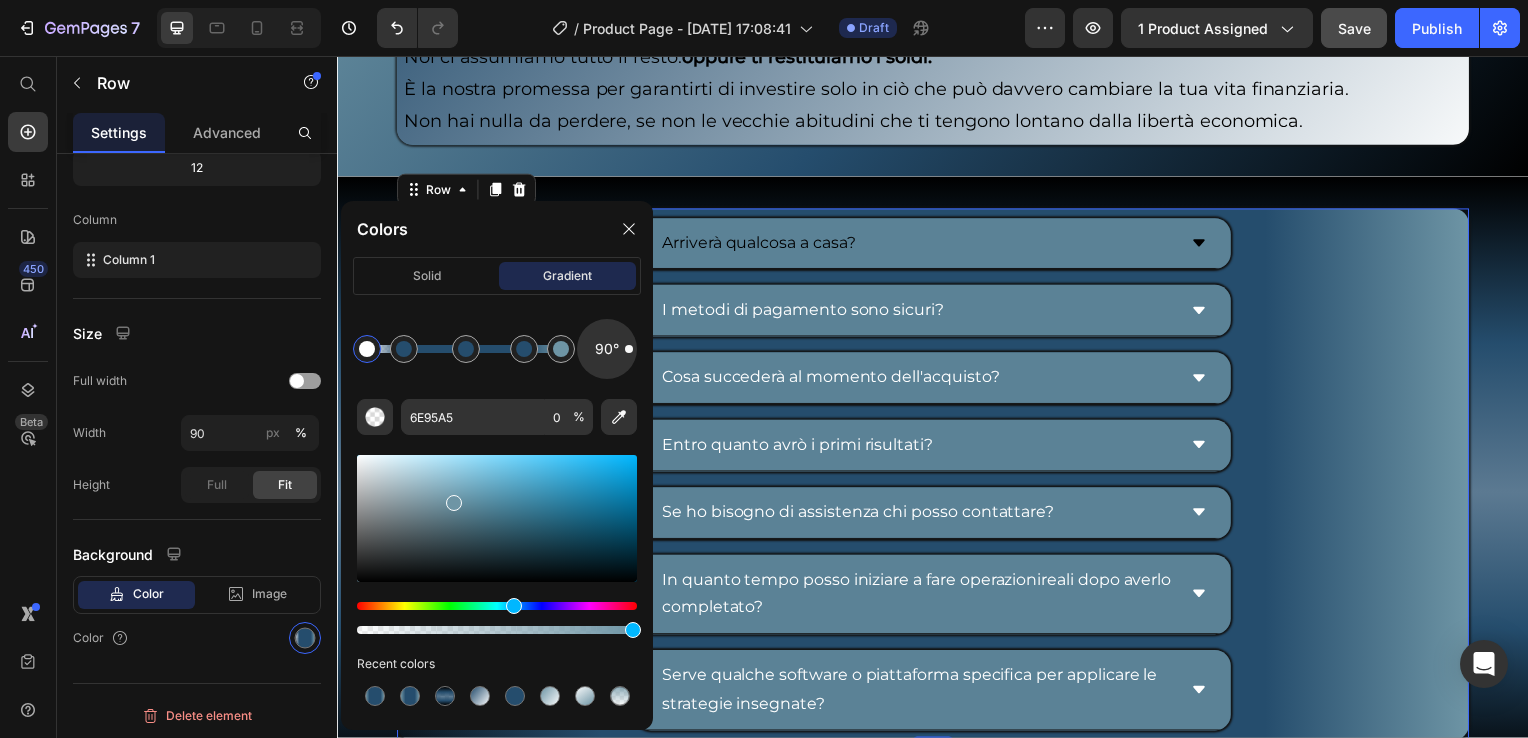 drag, startPoint x: 356, startPoint y: 632, endPoint x: 651, endPoint y: 628, distance: 295.02713 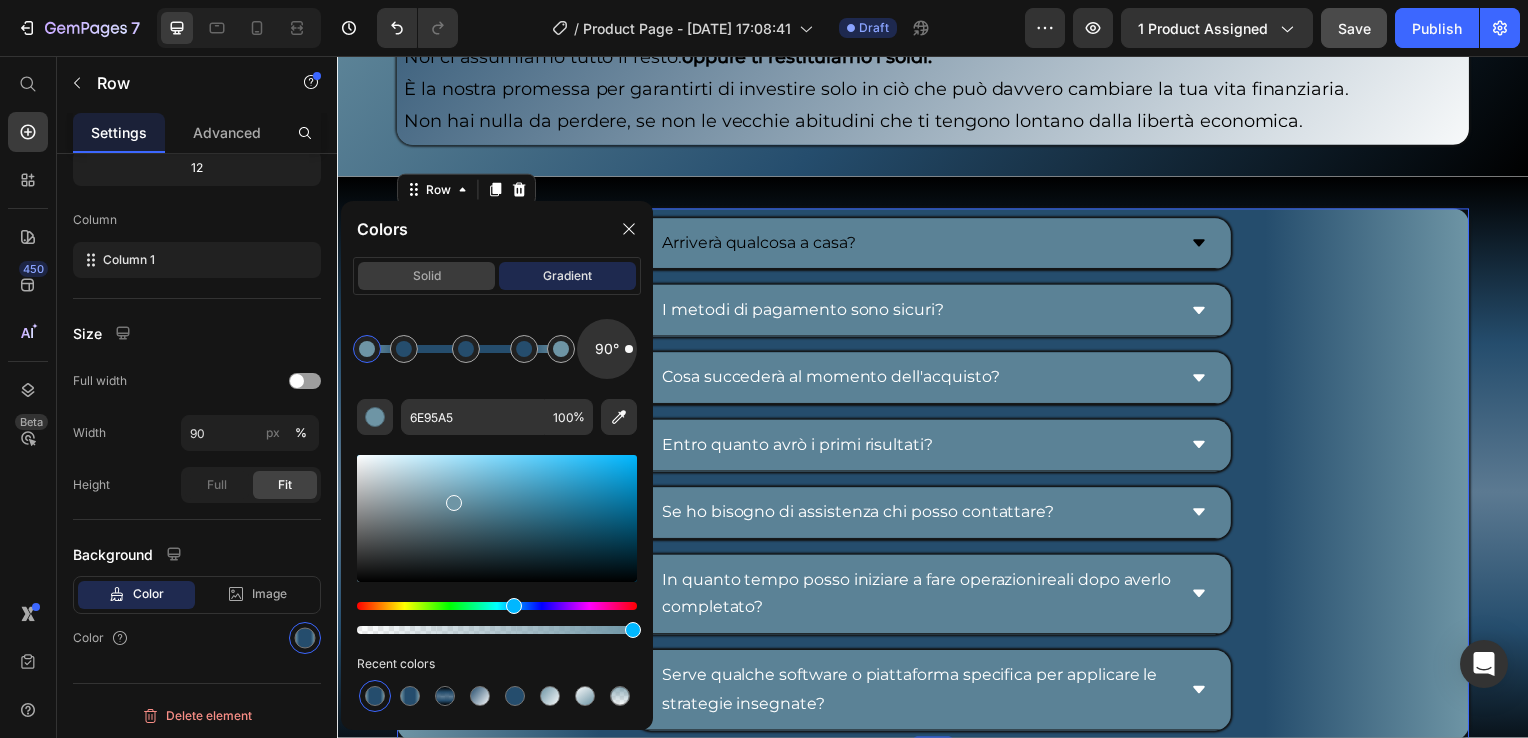 click on "solid" 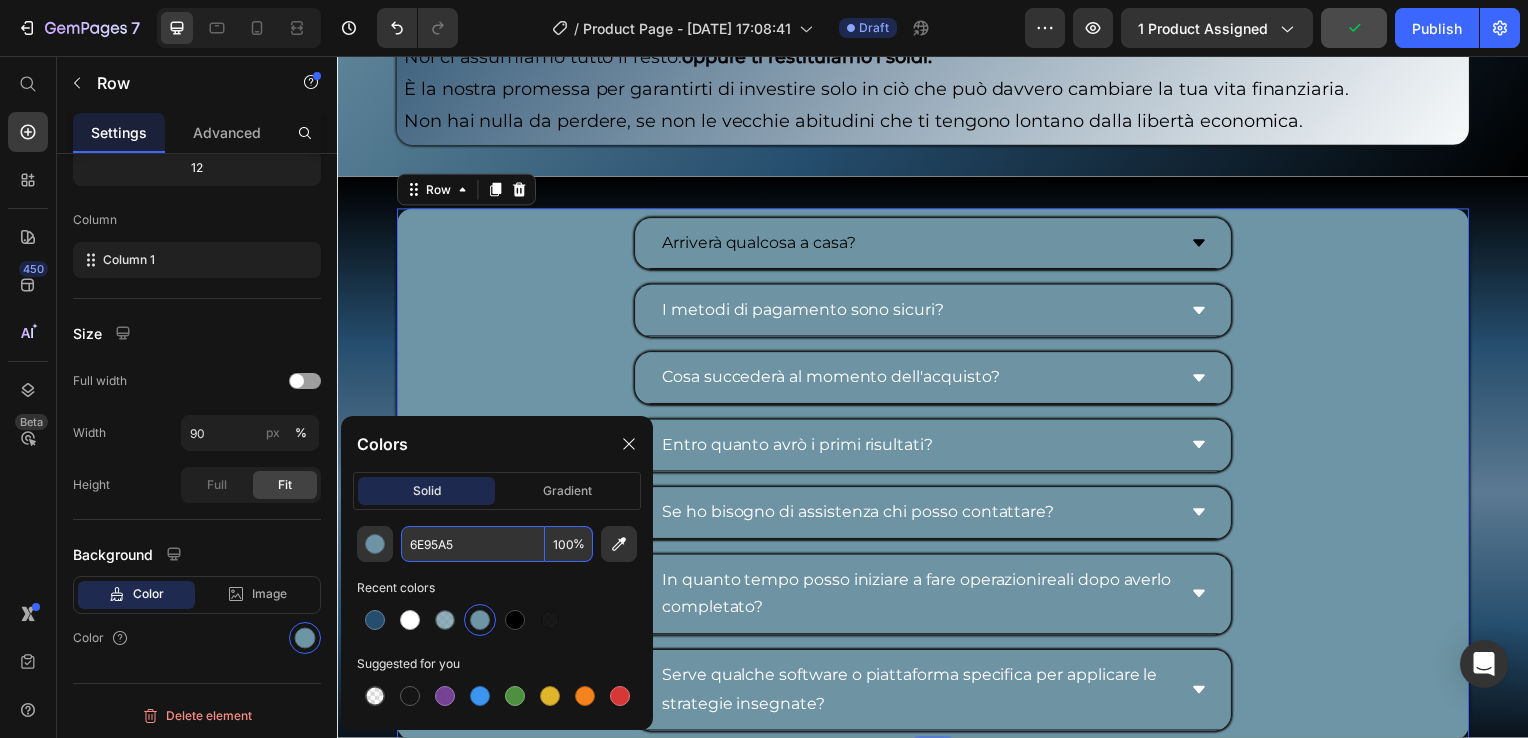 click on "100" at bounding box center [569, 544] 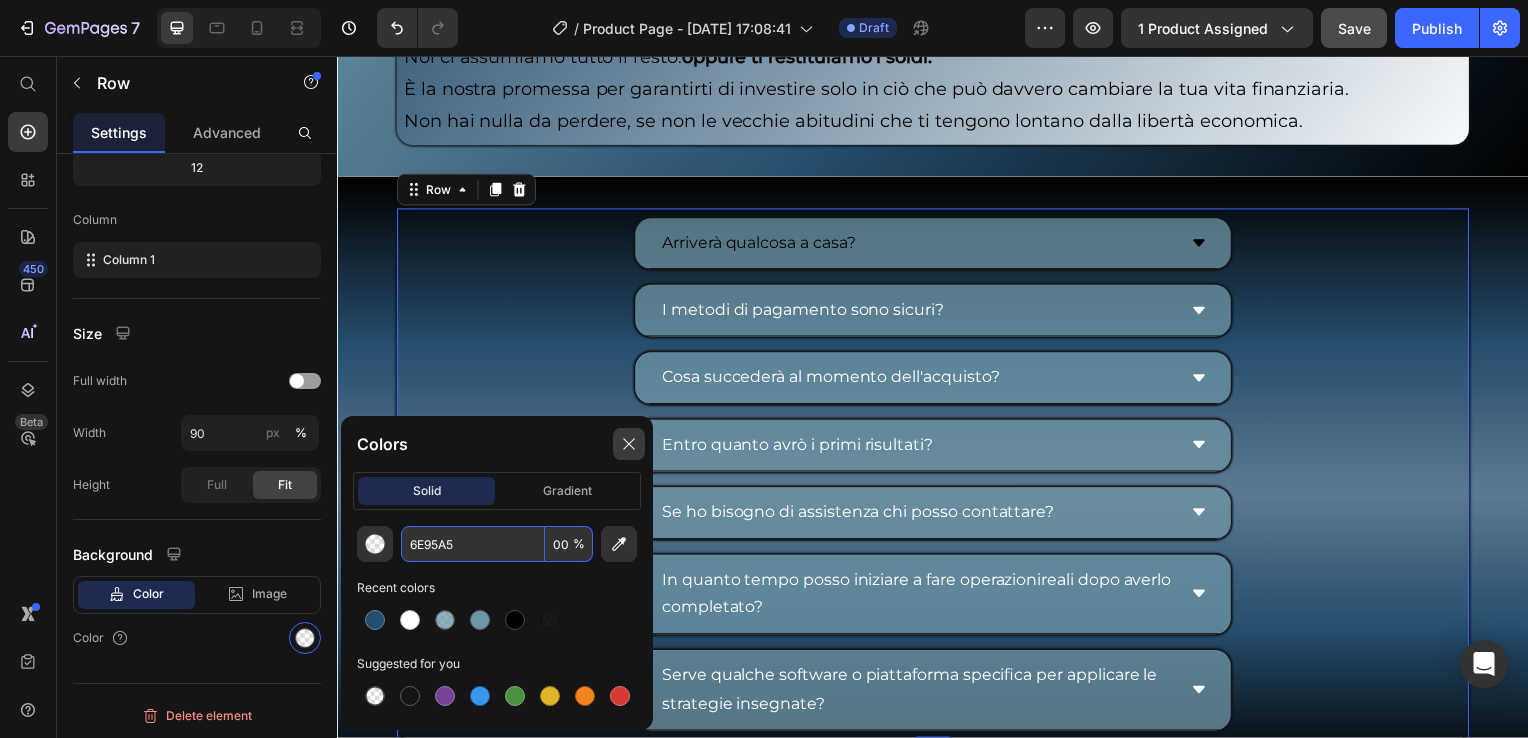 type on "0" 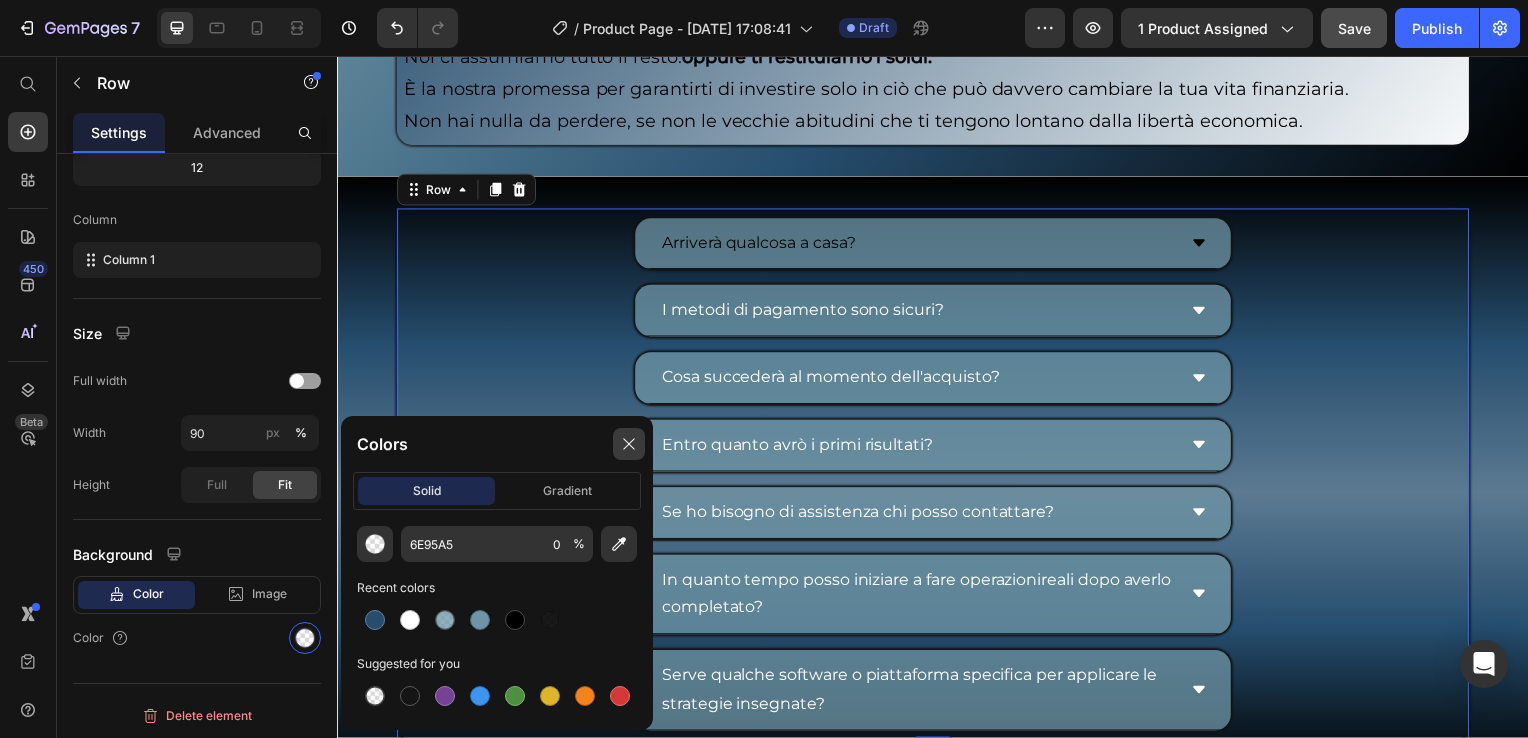 click at bounding box center (629, 444) 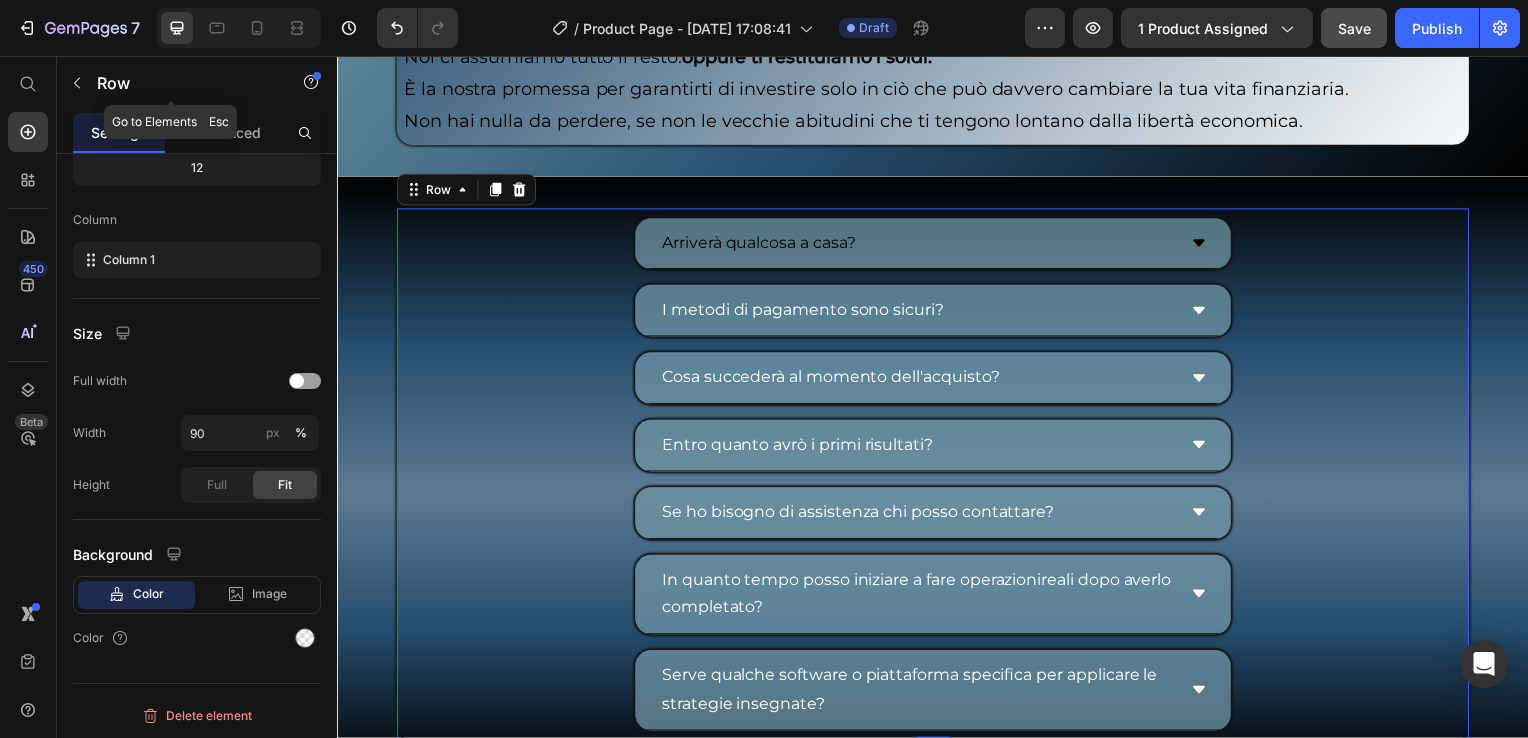 click 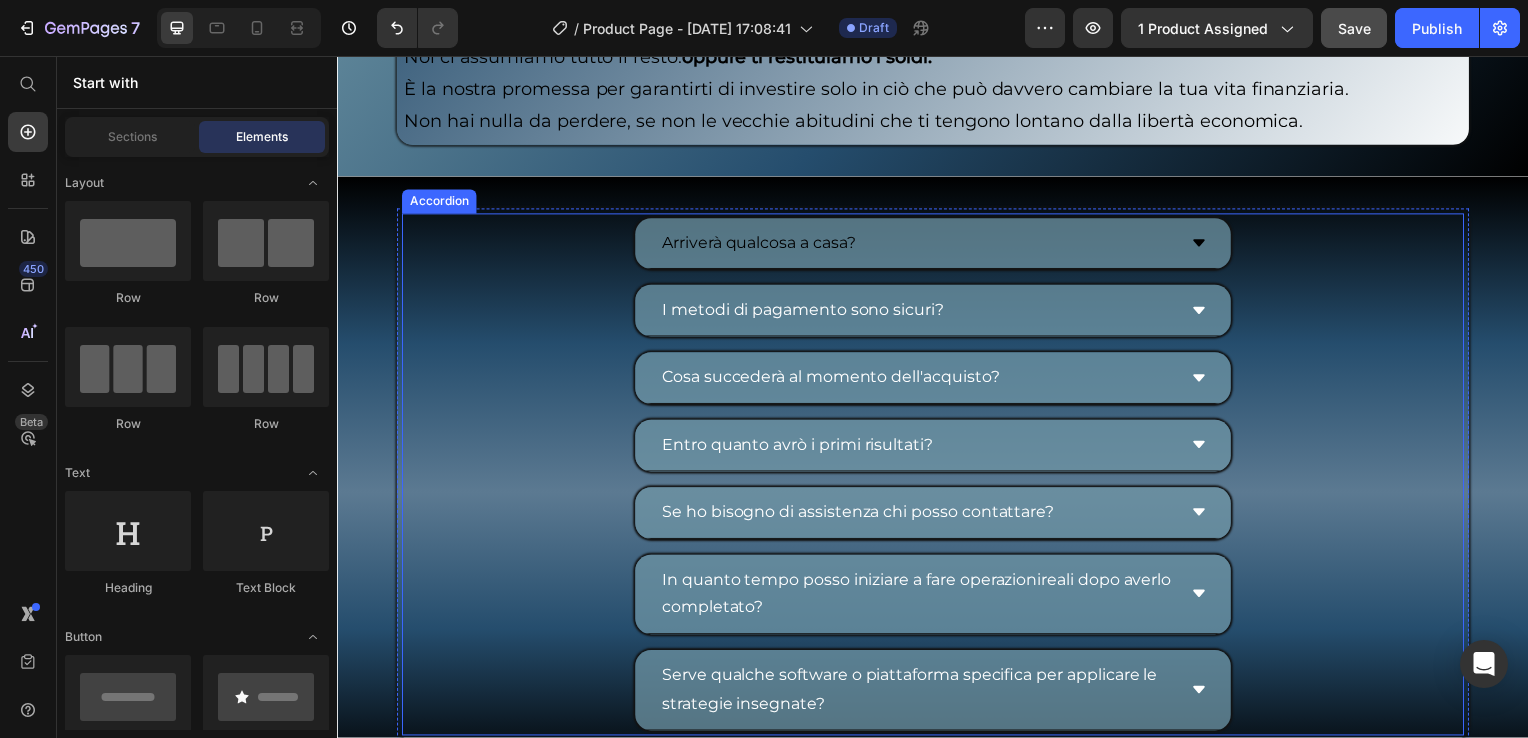 click on "Arriverà qualcosa a casa?
I metodi di pagamento sono sicuri?
Cosa succederà al momento dell'acquisto?
Entro quanto avrò i primi risultati?
Se ho bisogno di assistenza chi posso contattare?
In quanto tempo posso iniziare a fare operazionireali dopo averlo completato?
Serve qualche software o piattaforma specifica per applicare le strategie insegnate?" at bounding box center [937, 478] 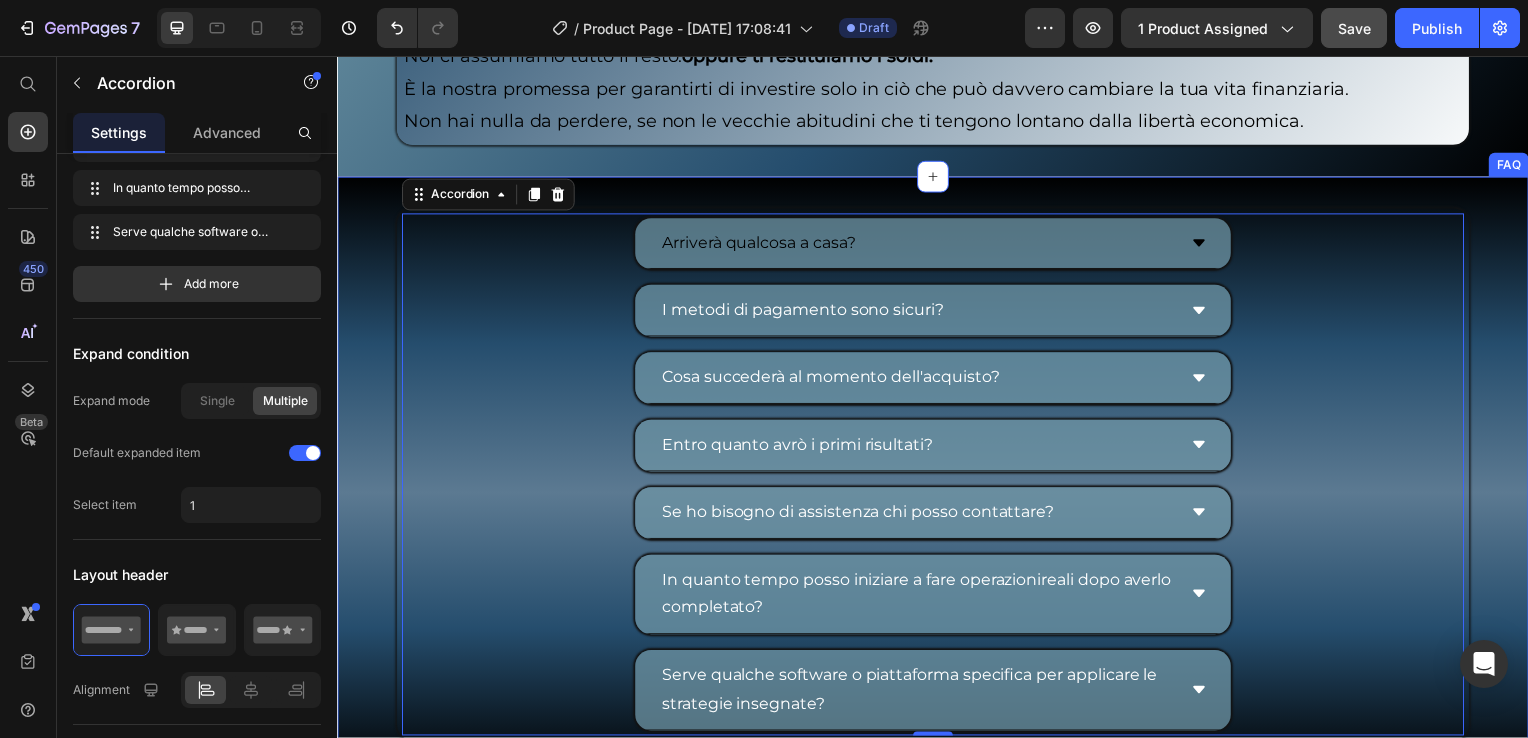 scroll, scrollTop: 0, scrollLeft: 0, axis: both 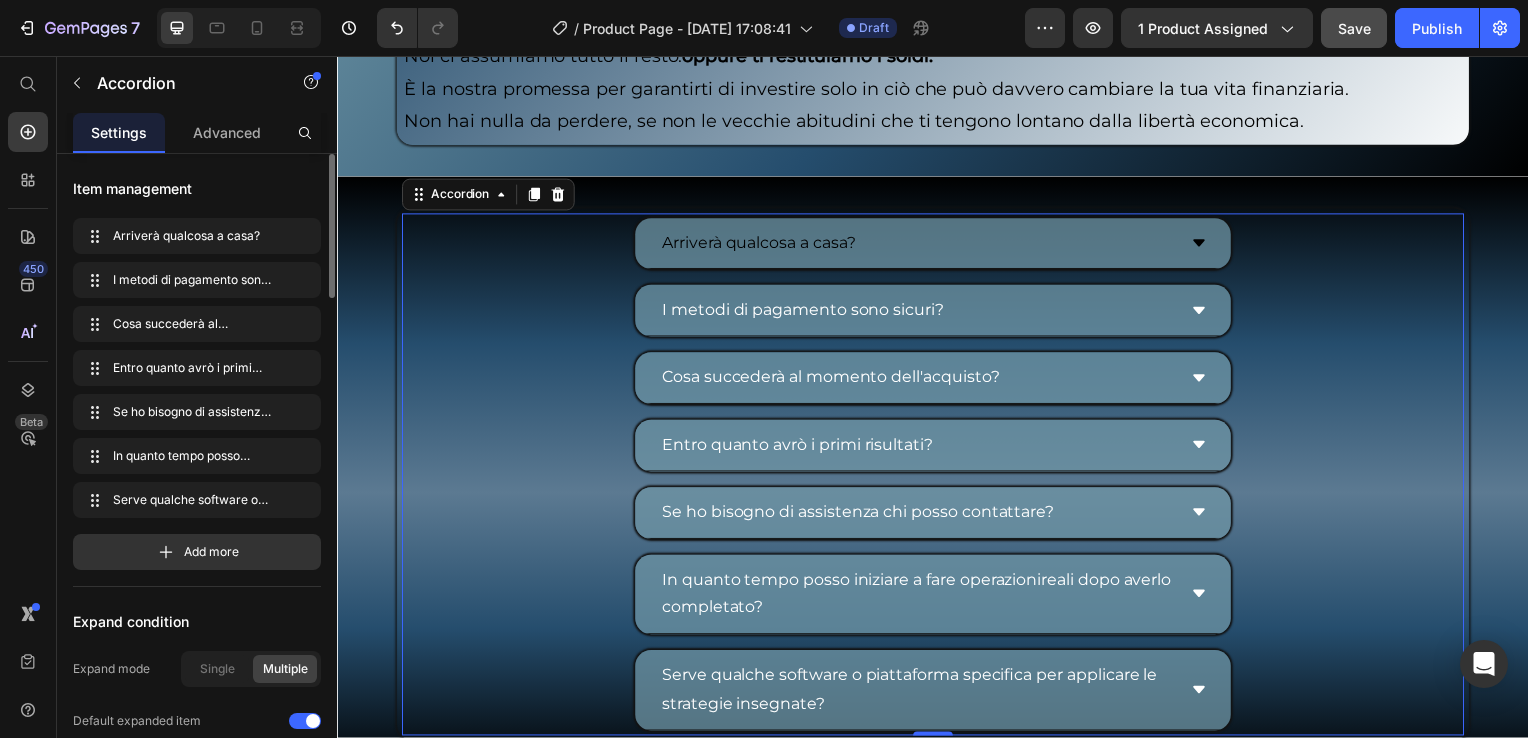 click on "Accordion" at bounding box center (489, 196) 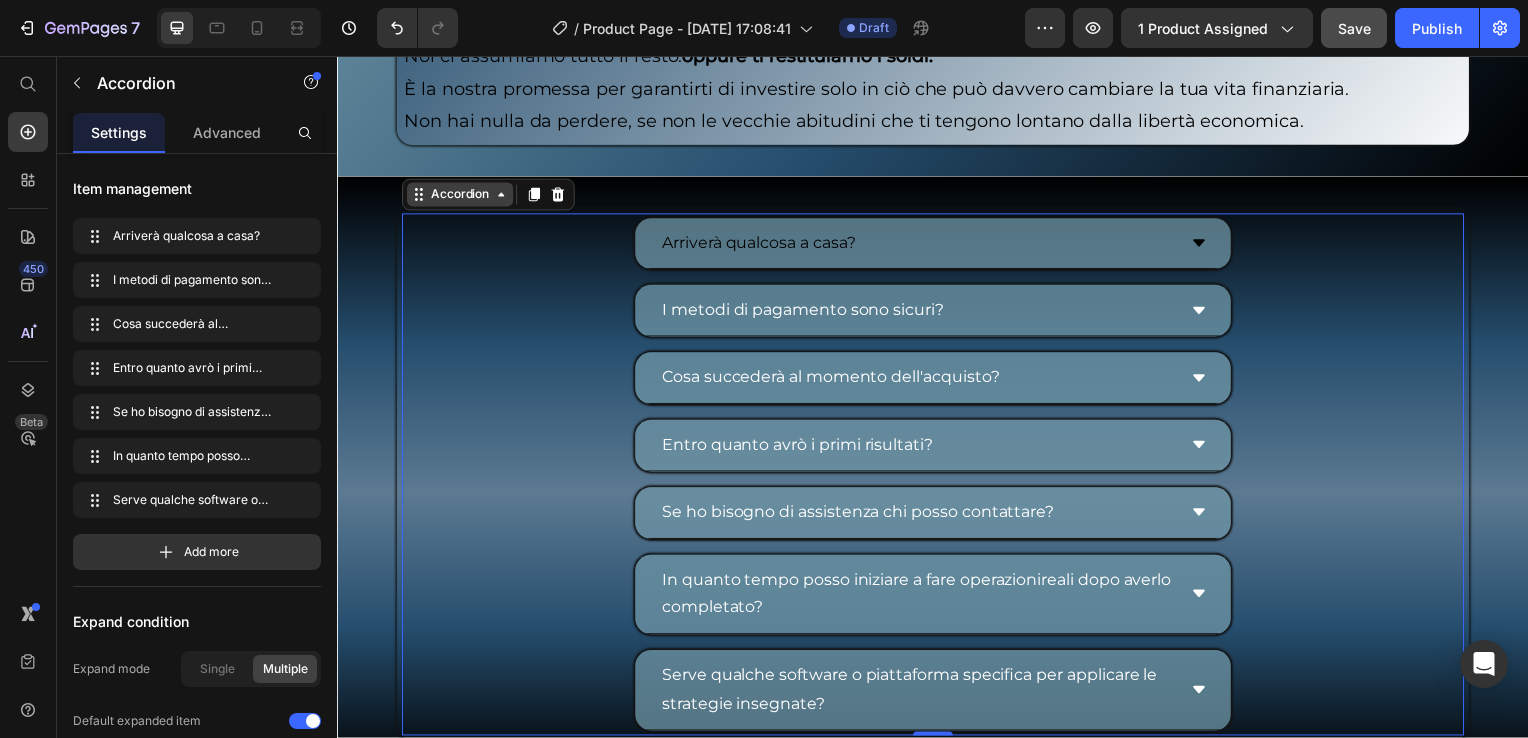 click on "Accordion" at bounding box center [460, 196] 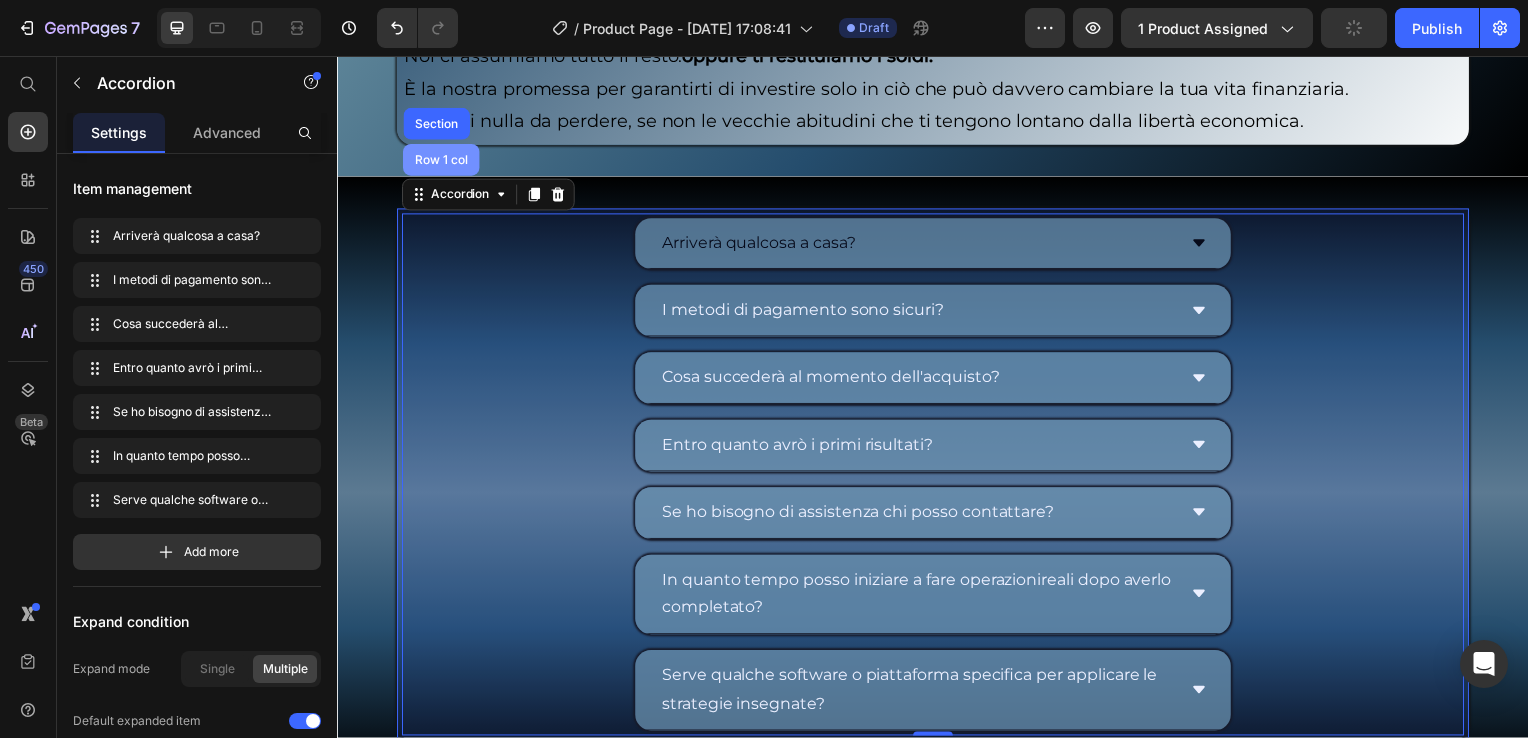 click on "Row 1 col" at bounding box center (441, 161) 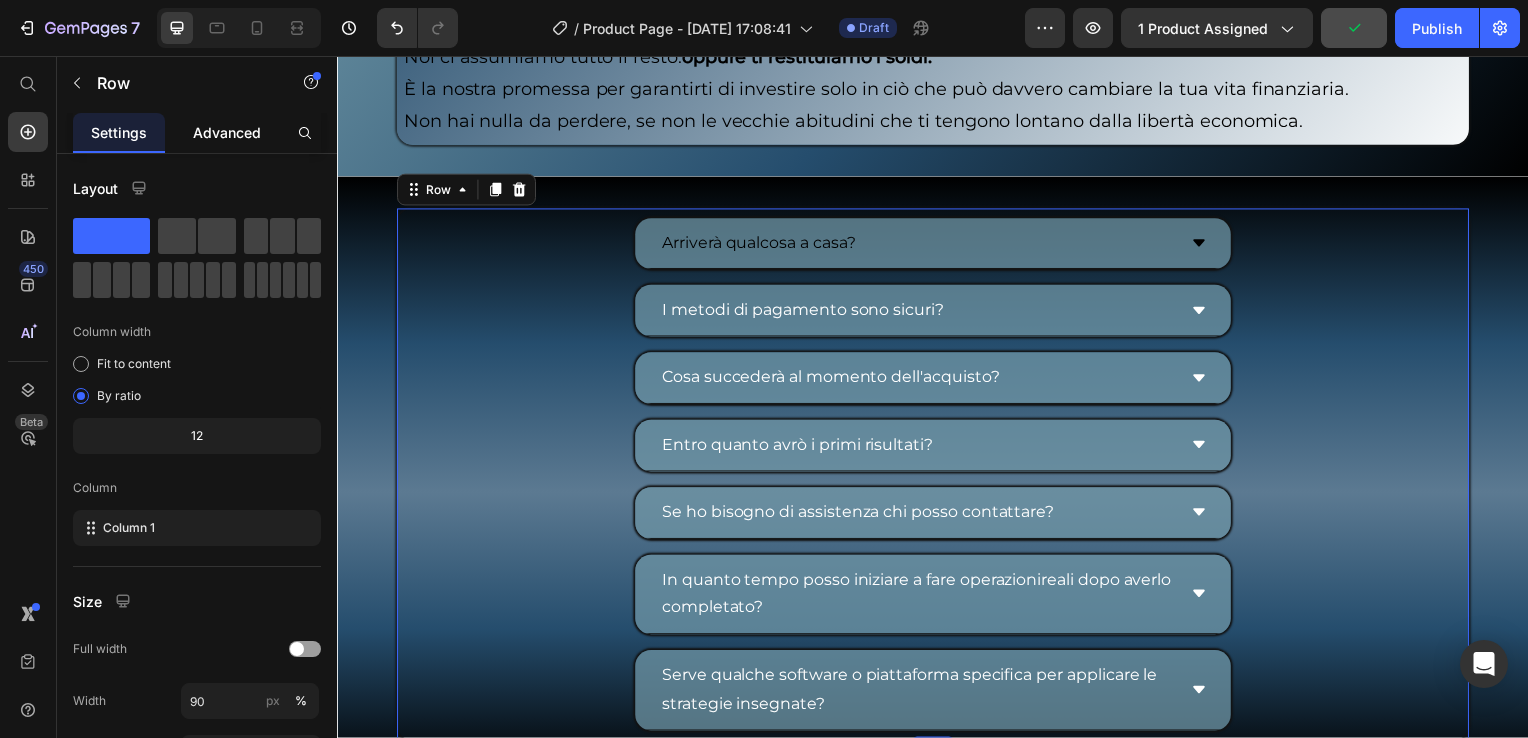 click on "Advanced" at bounding box center [227, 132] 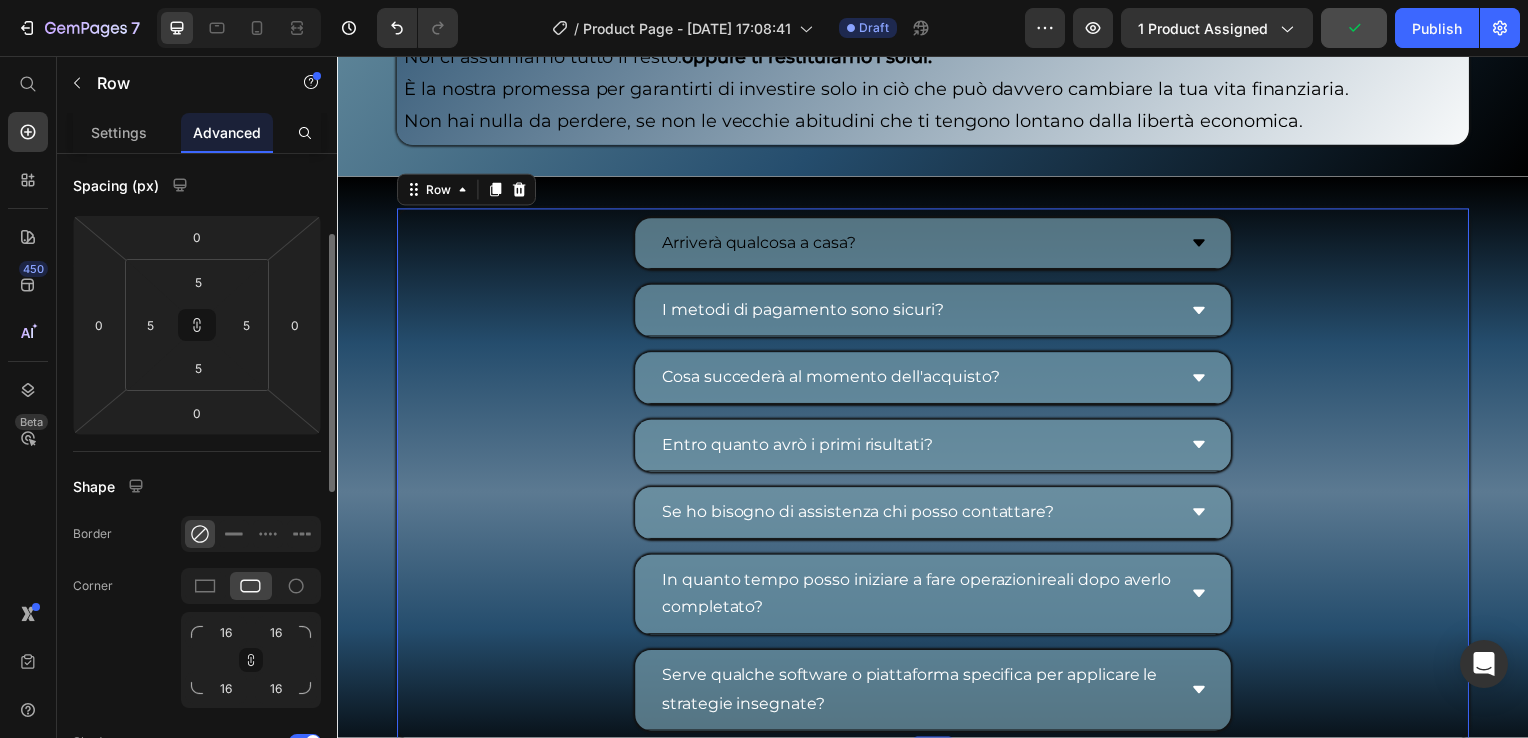 scroll, scrollTop: 300, scrollLeft: 0, axis: vertical 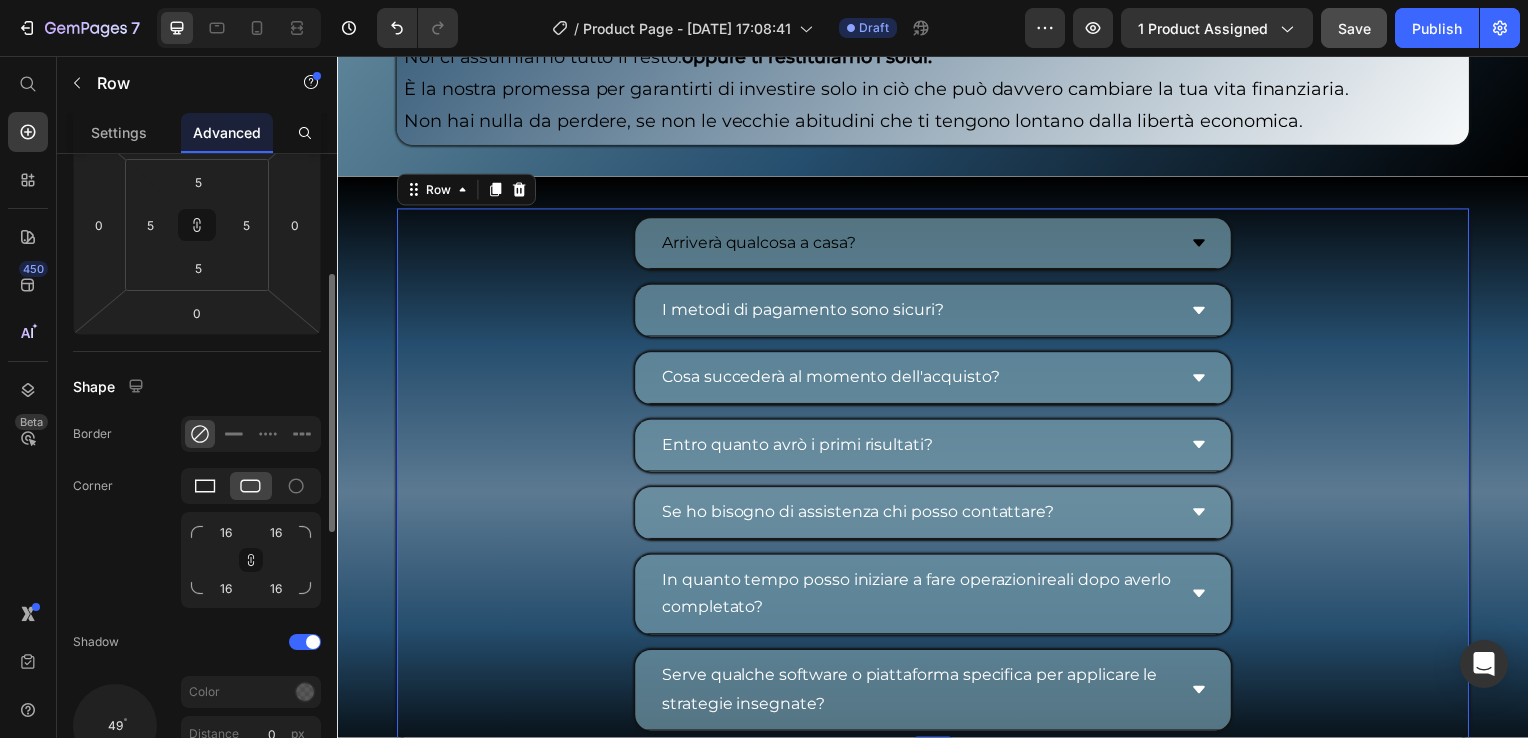 click 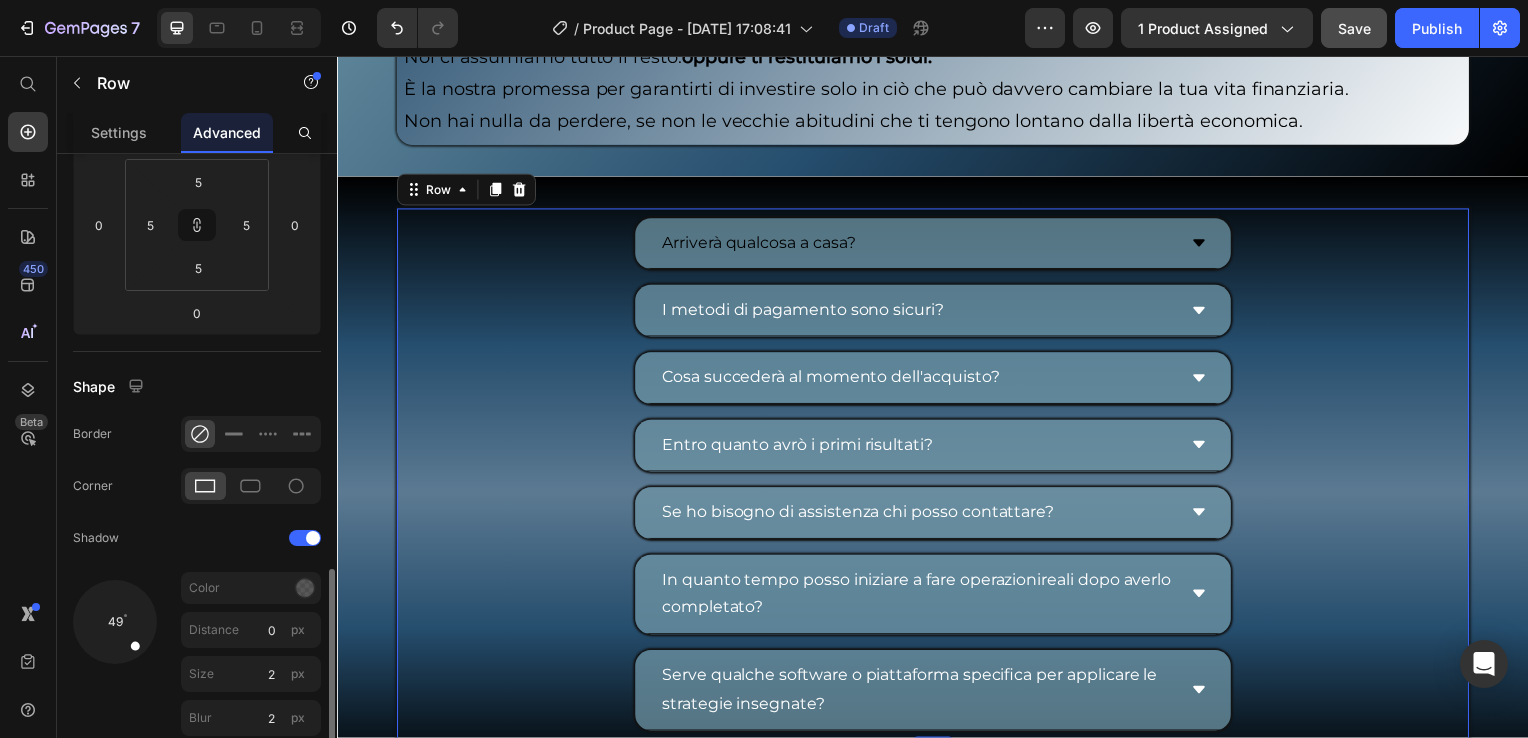 scroll, scrollTop: 500, scrollLeft: 0, axis: vertical 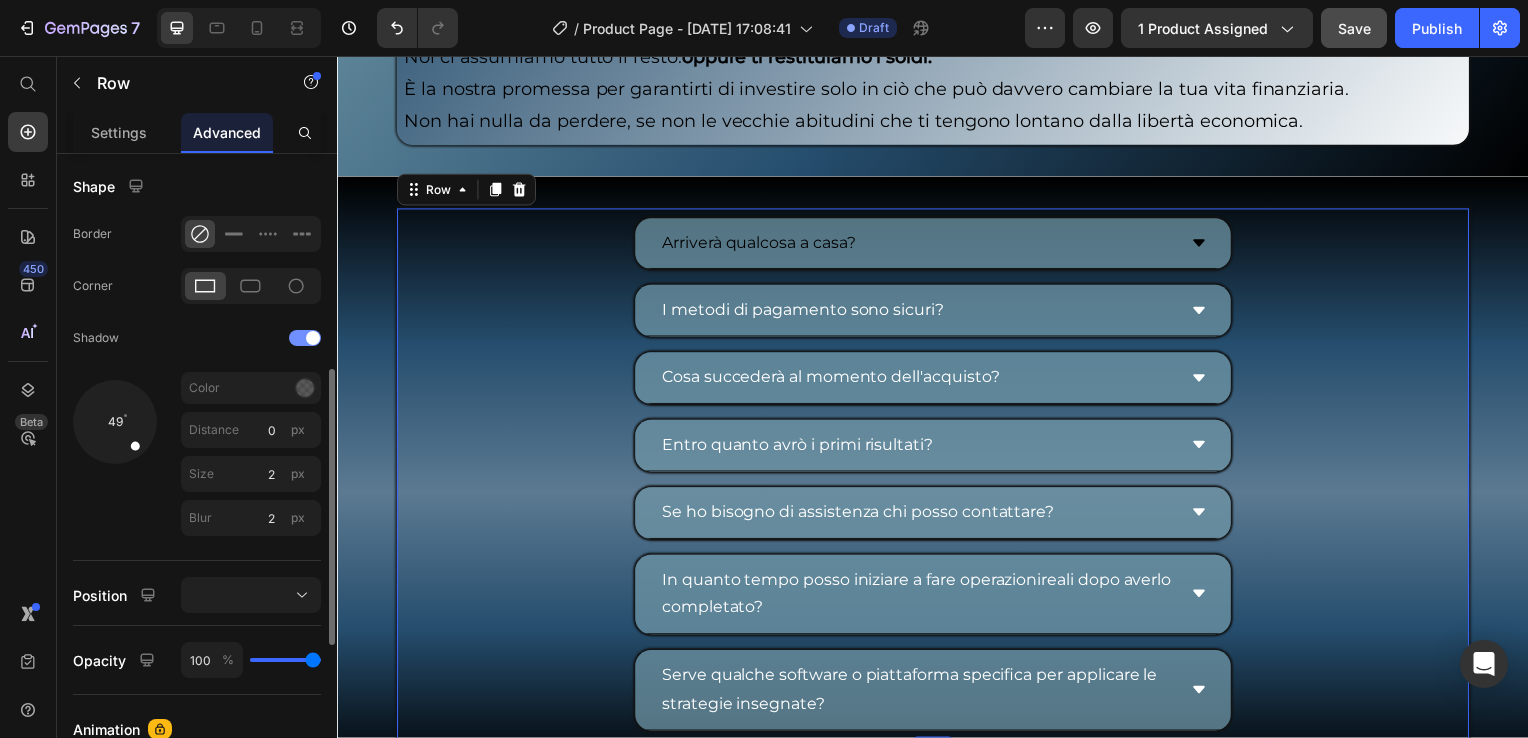 click on "Shadow" 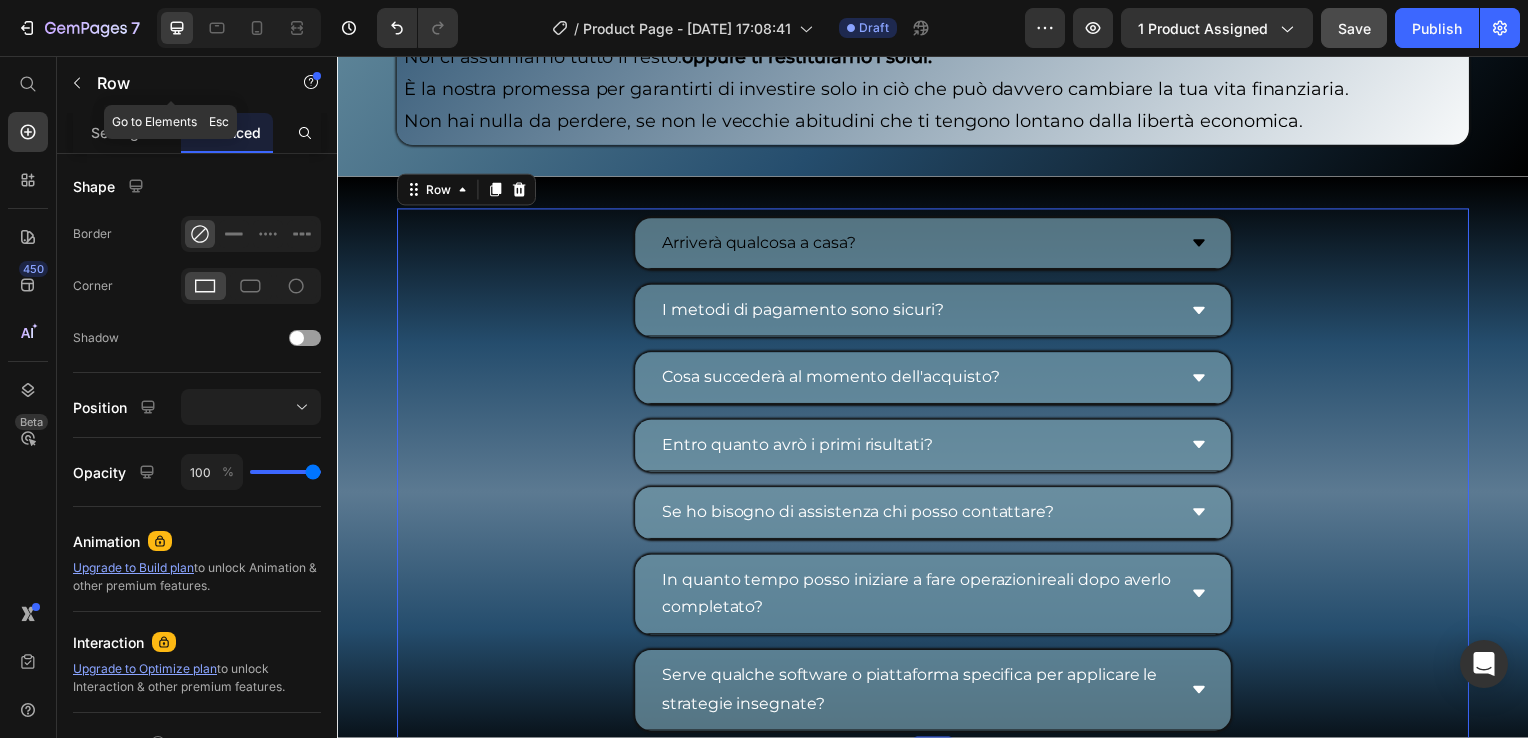 click 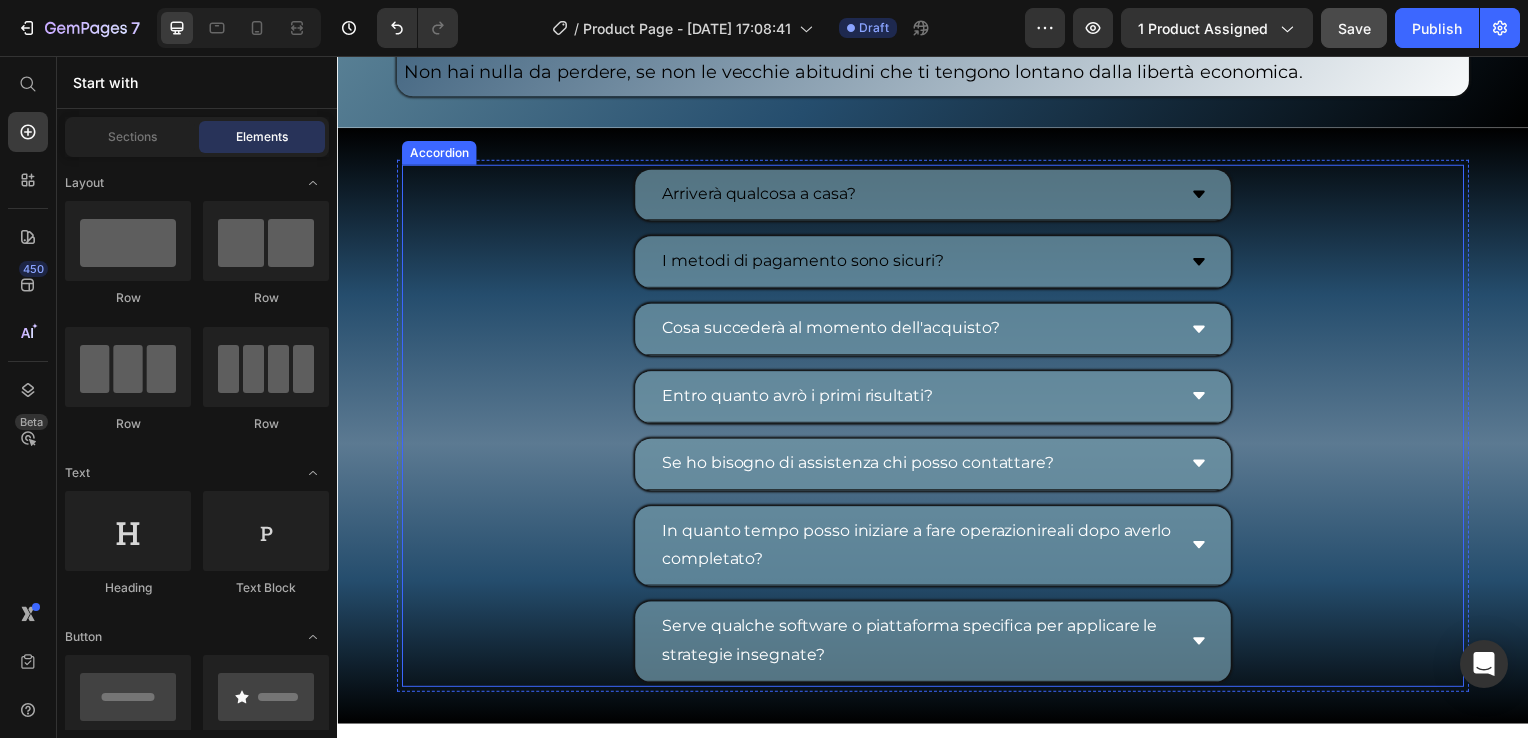 scroll, scrollTop: 9700, scrollLeft: 0, axis: vertical 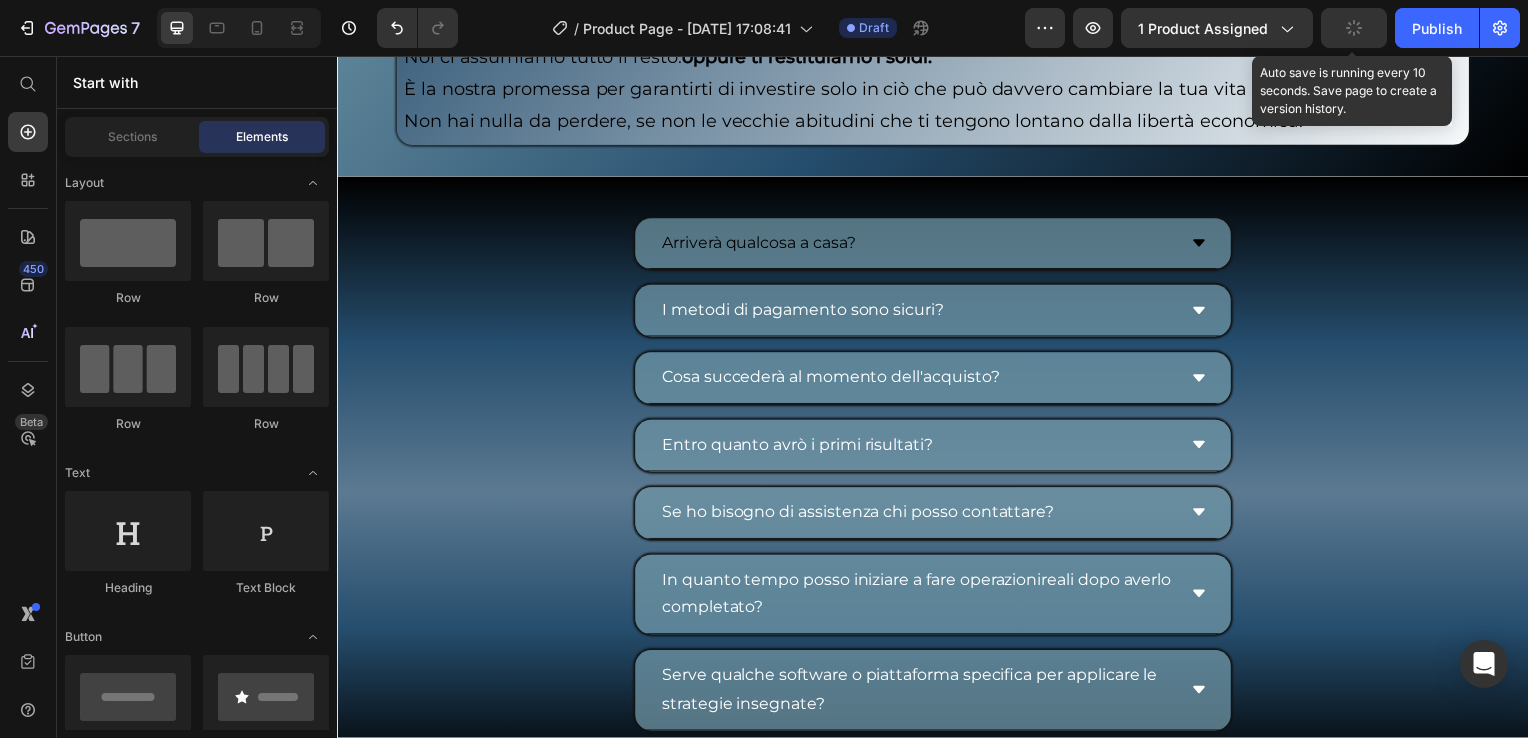 click 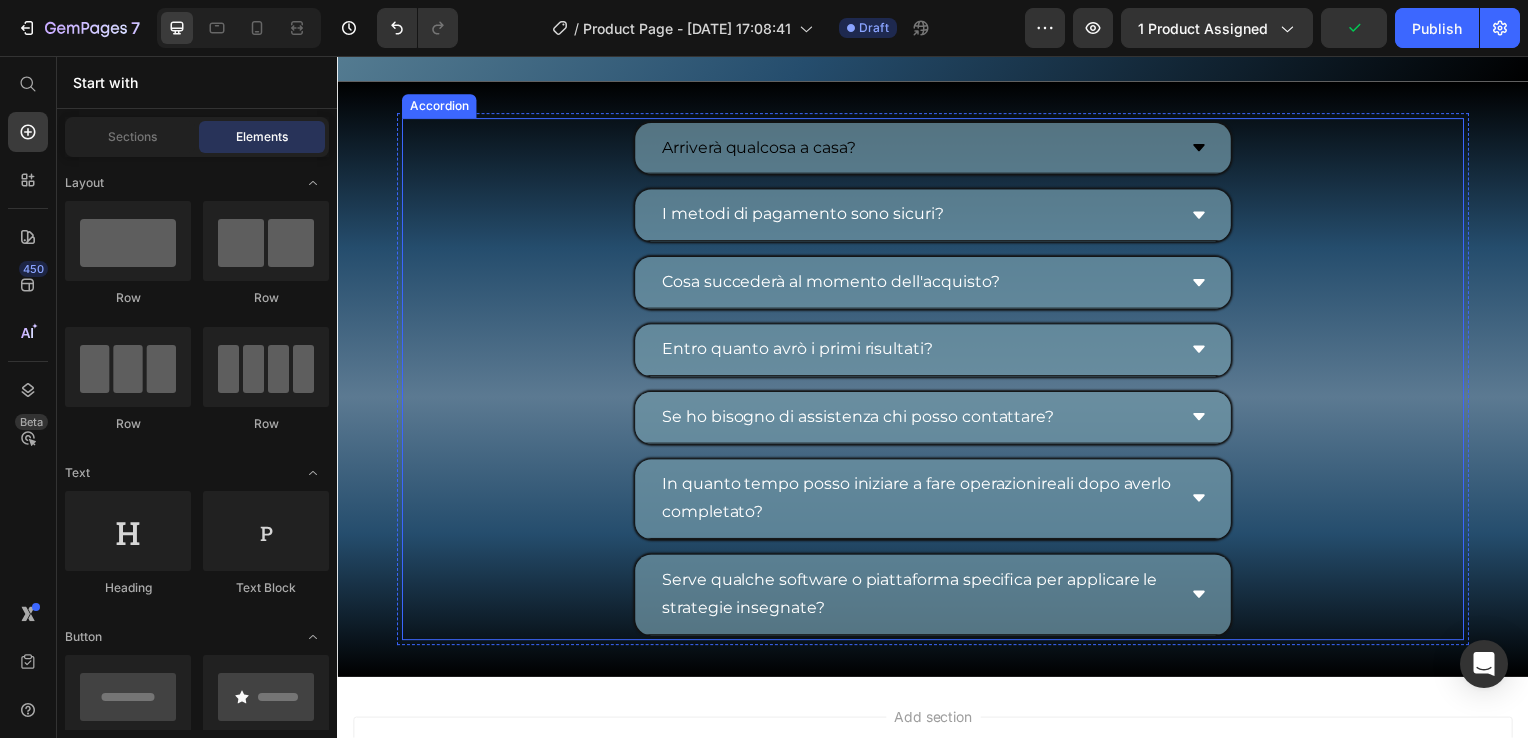 scroll, scrollTop: 9800, scrollLeft: 0, axis: vertical 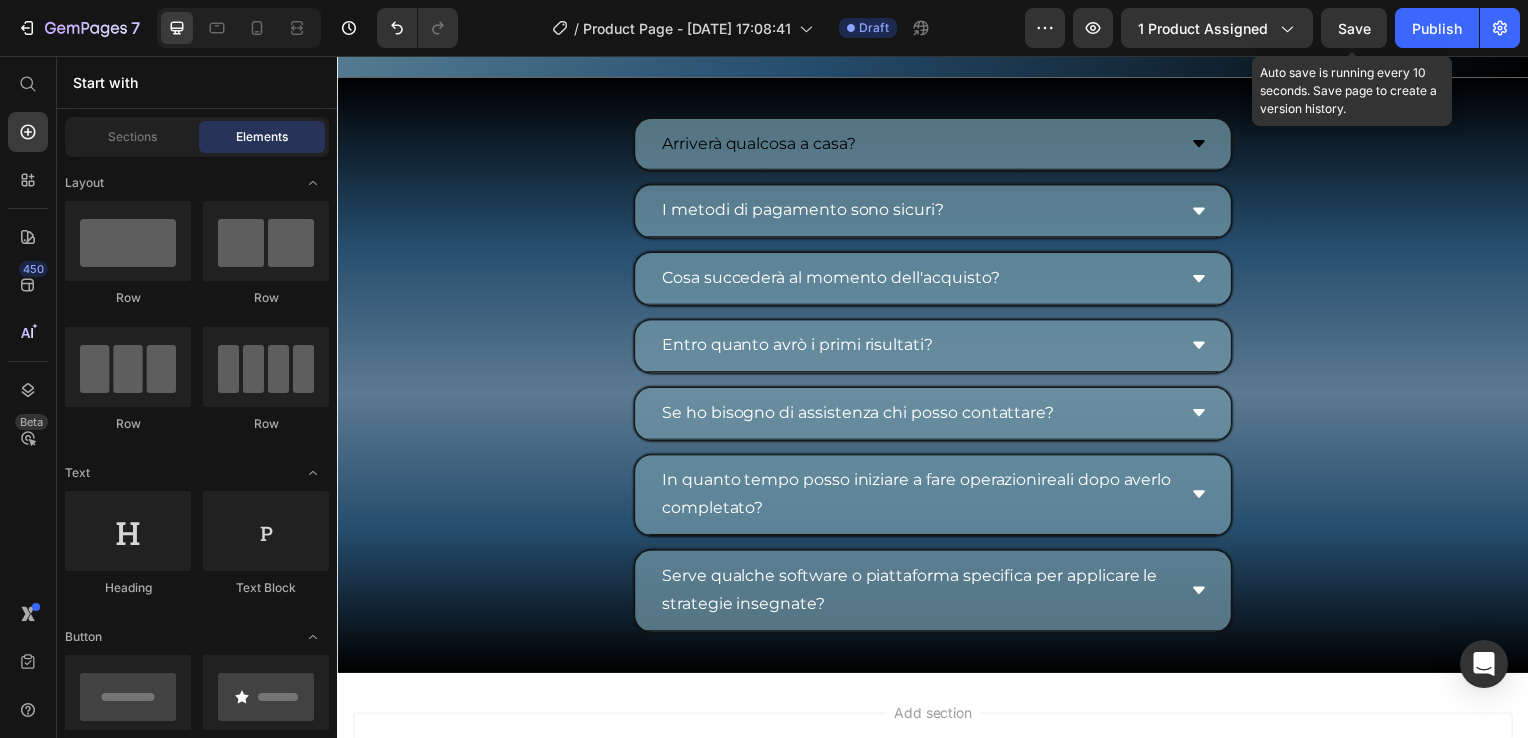 drag, startPoint x: 1347, startPoint y: 32, endPoint x: 1016, endPoint y: 2, distance: 332.35675 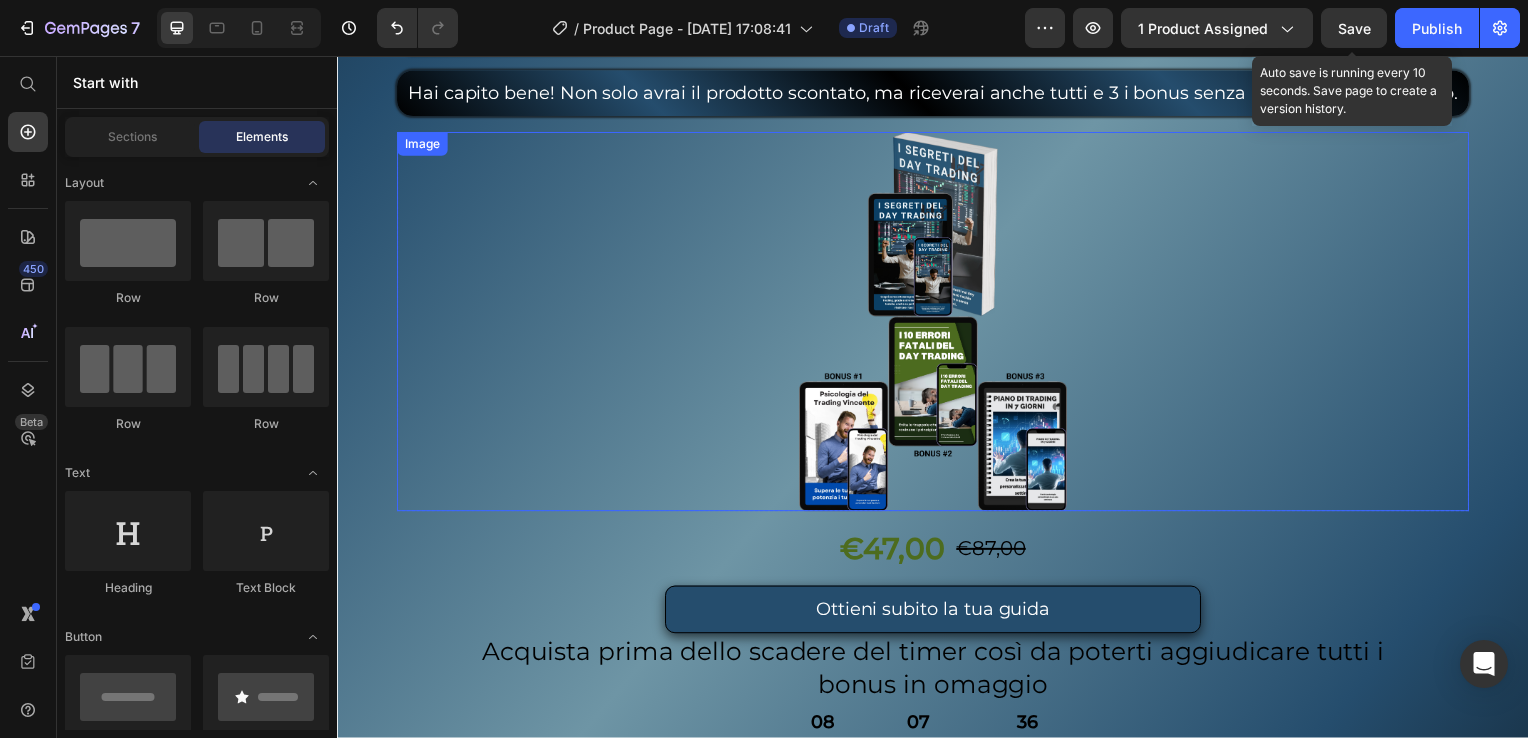 scroll, scrollTop: 8600, scrollLeft: 0, axis: vertical 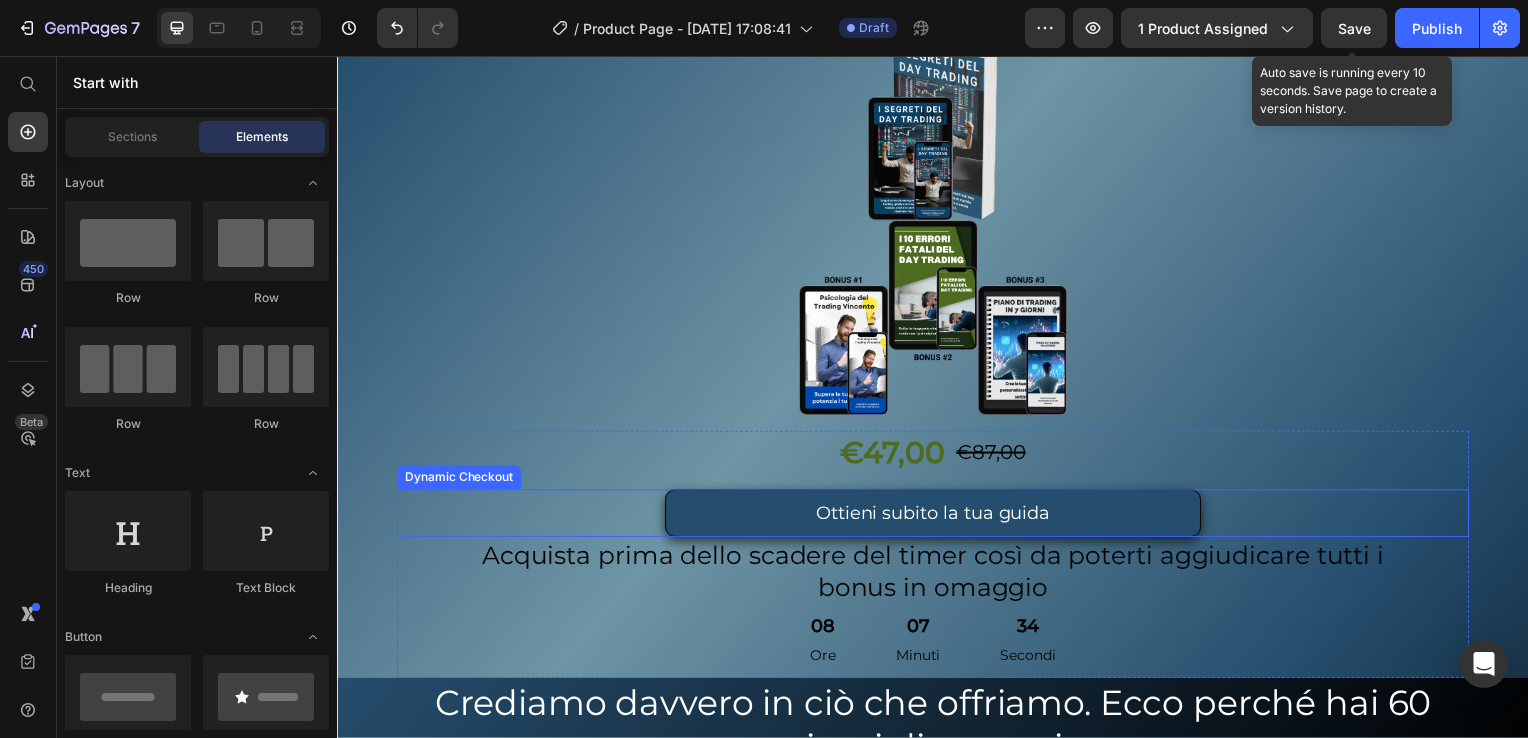 click on "Dynamic Checkout" at bounding box center [459, 481] 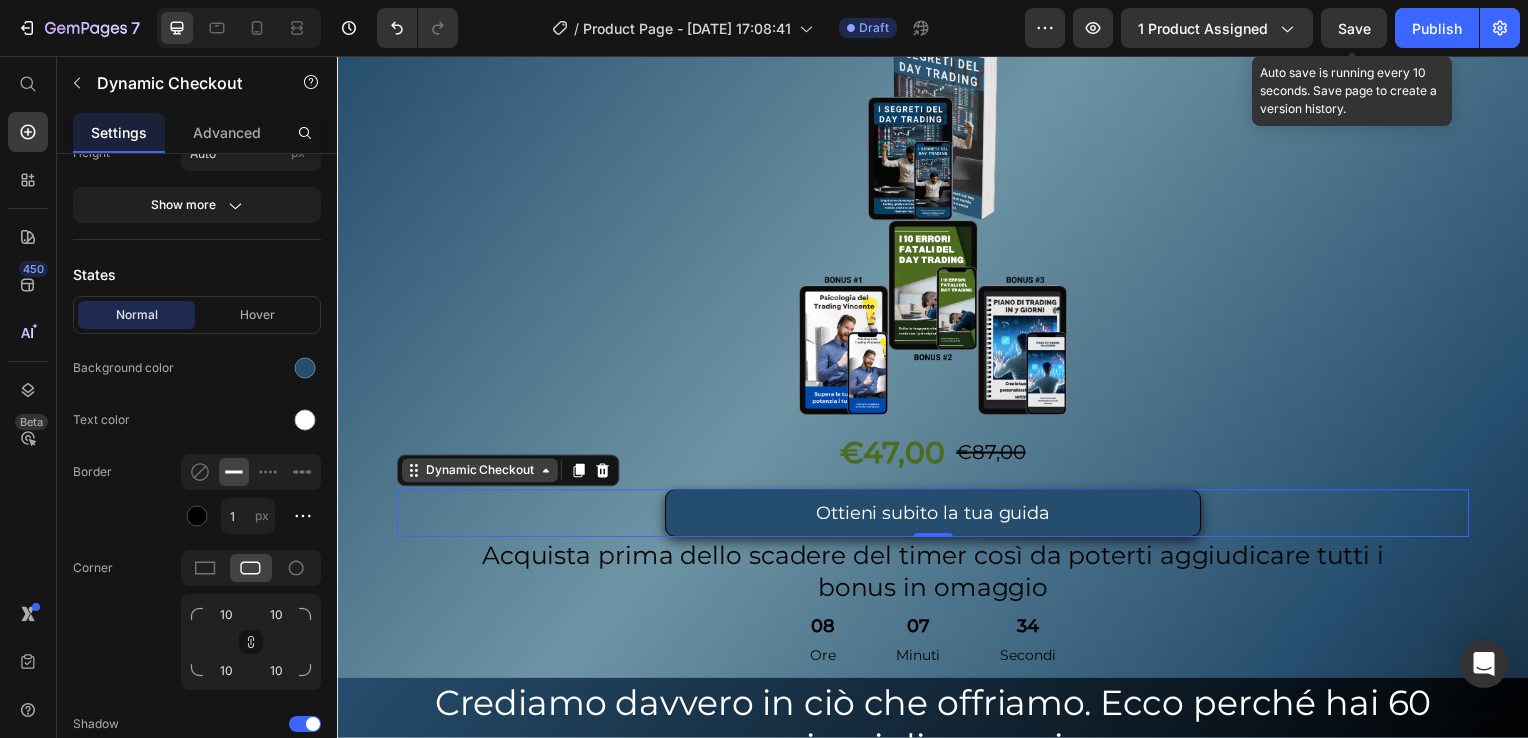 scroll, scrollTop: 0, scrollLeft: 0, axis: both 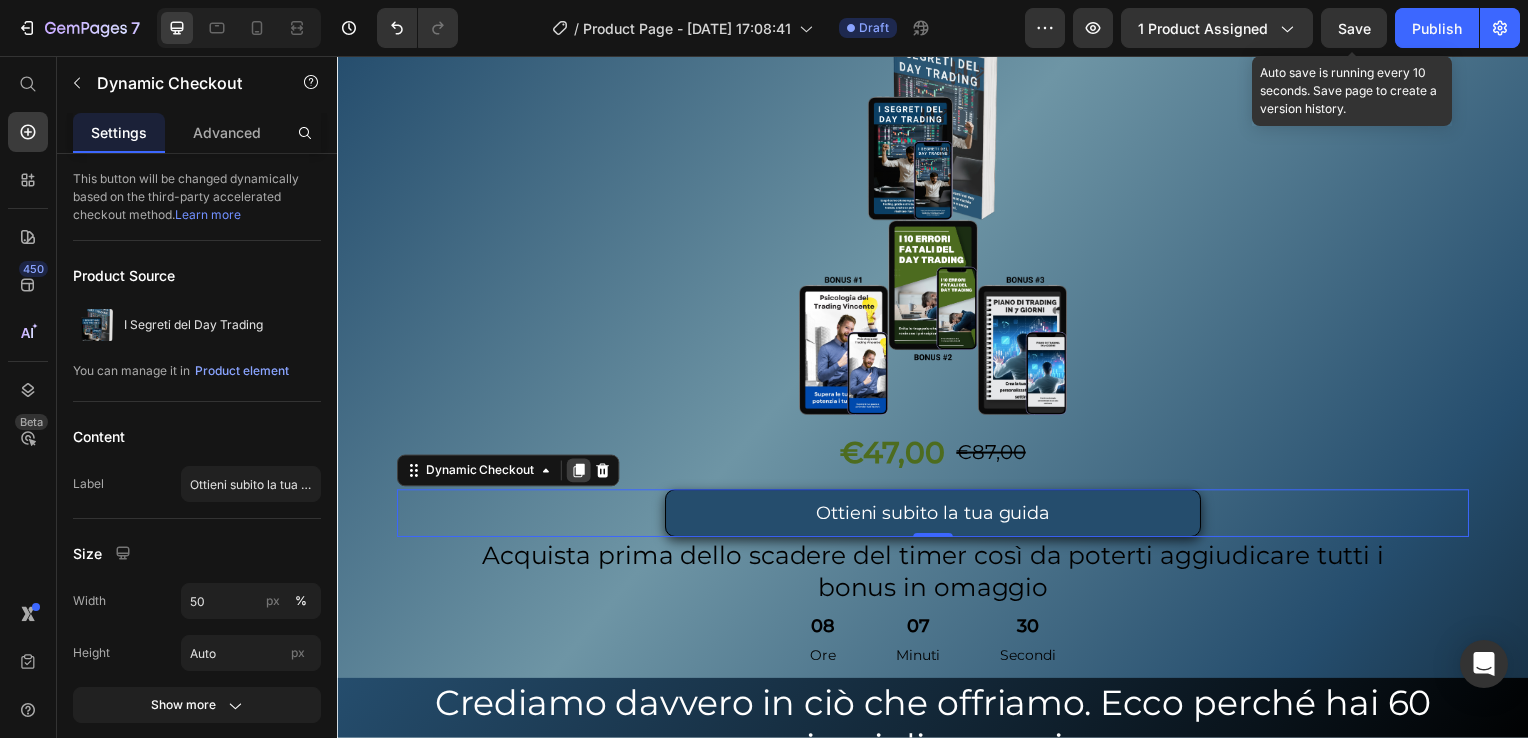 click 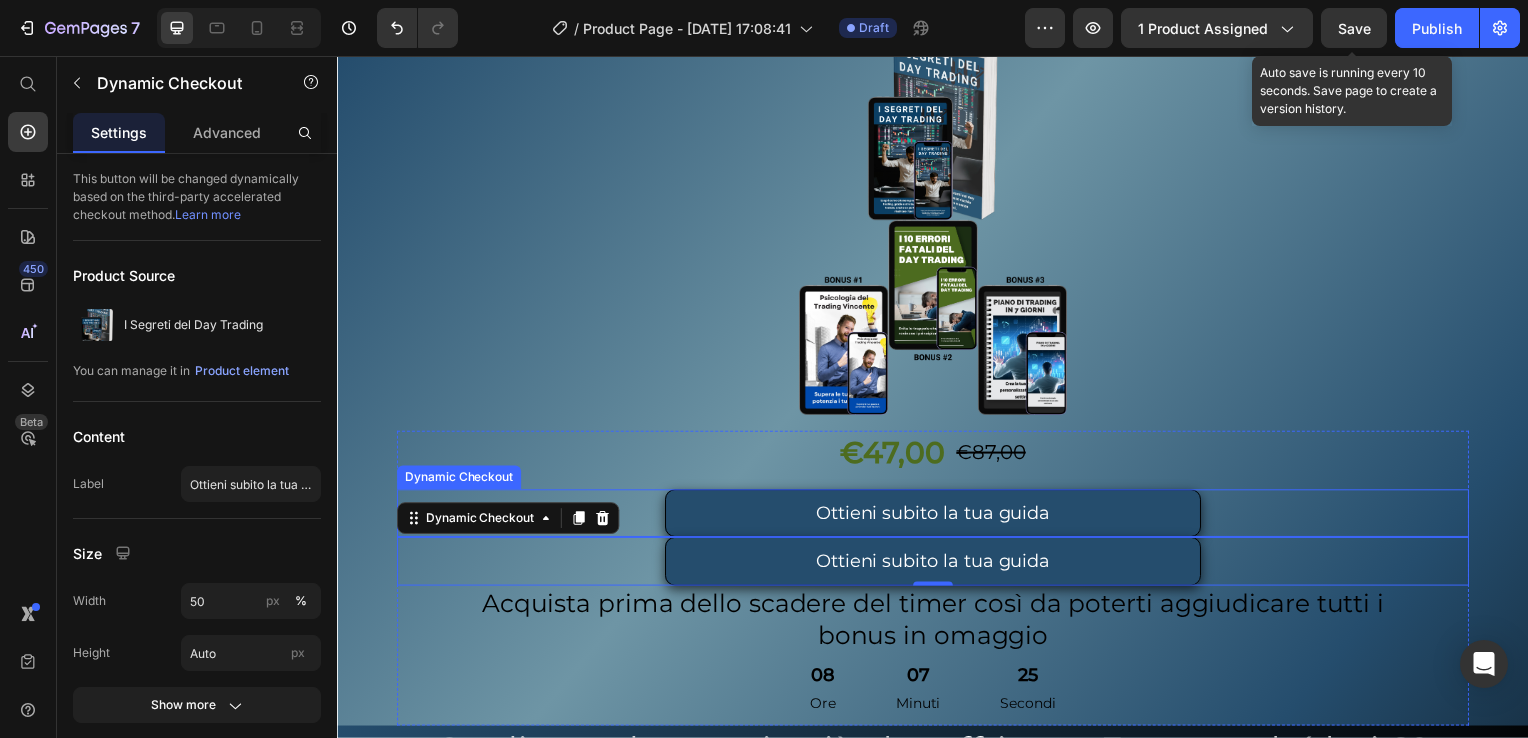 click on "Dynamic Checkout" at bounding box center (459, 481) 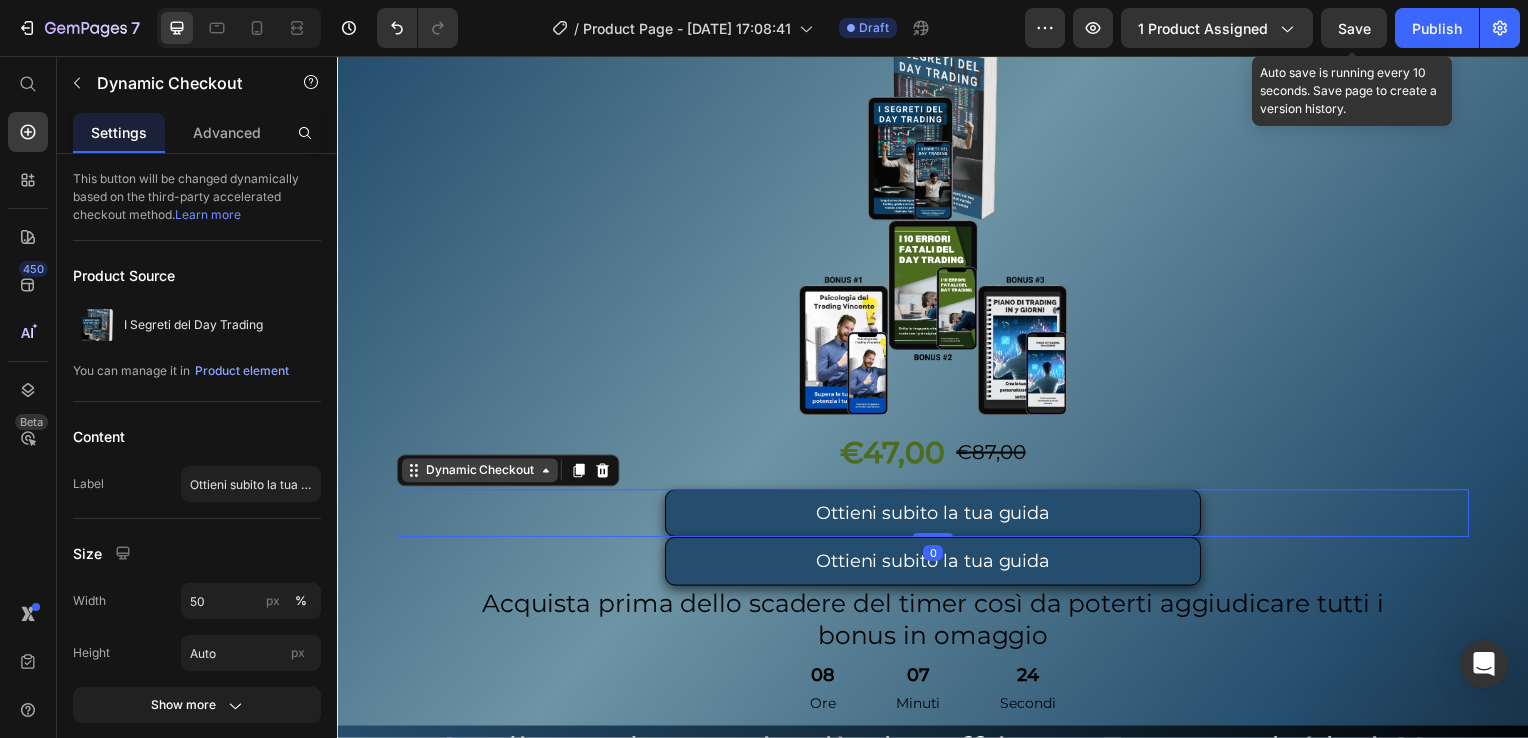 click on "Dynamic Checkout" at bounding box center (480, 474) 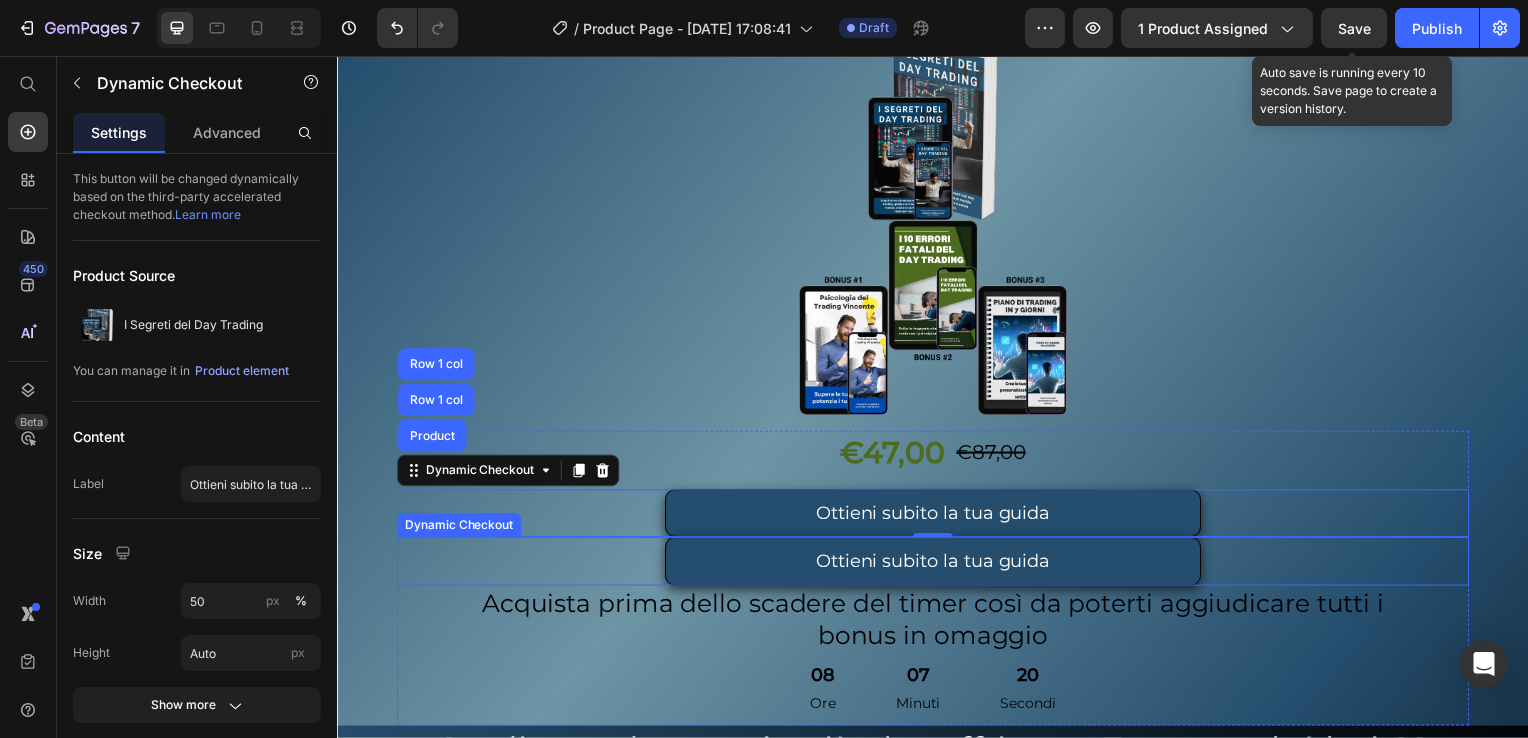 click on "Ottieni subito la tua guida" at bounding box center (937, 565) 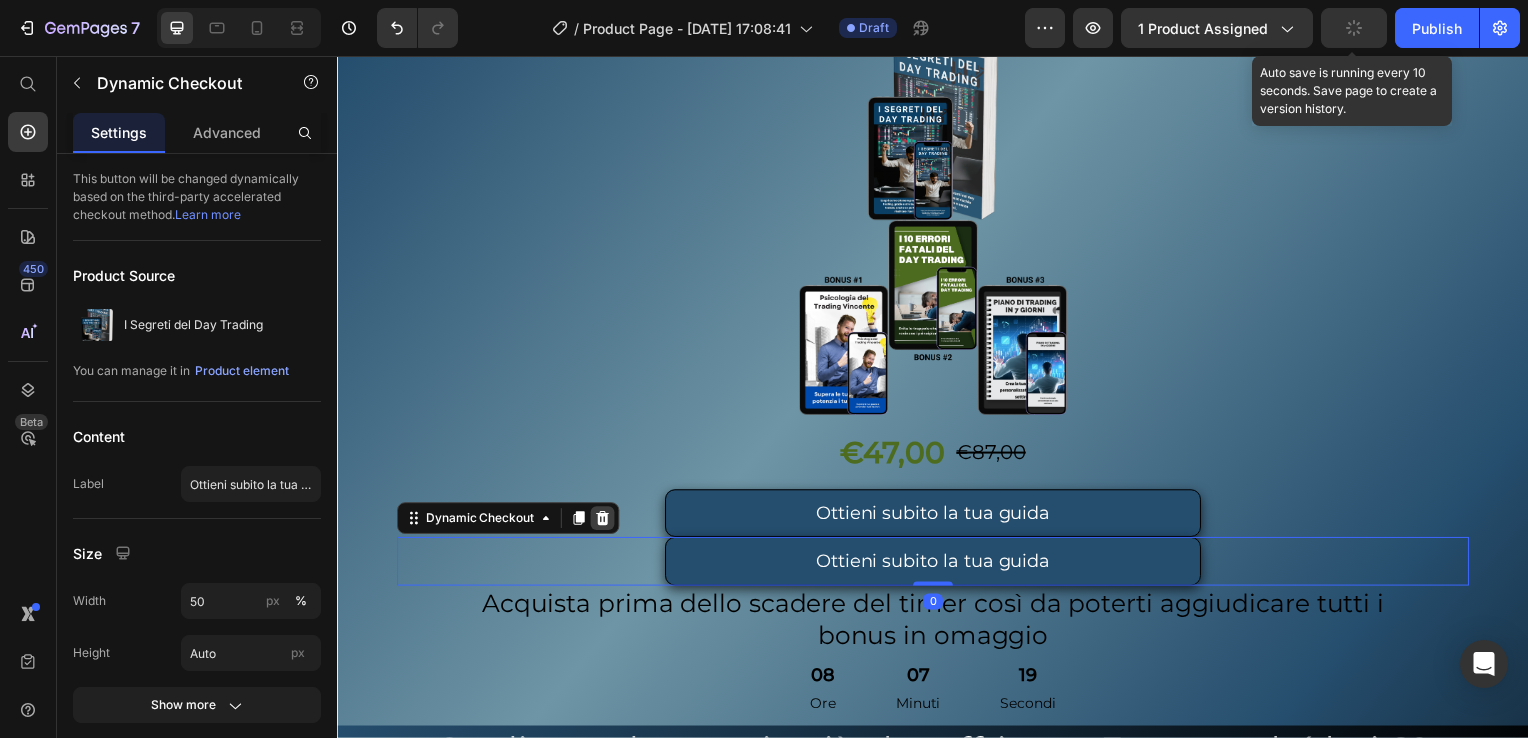 click 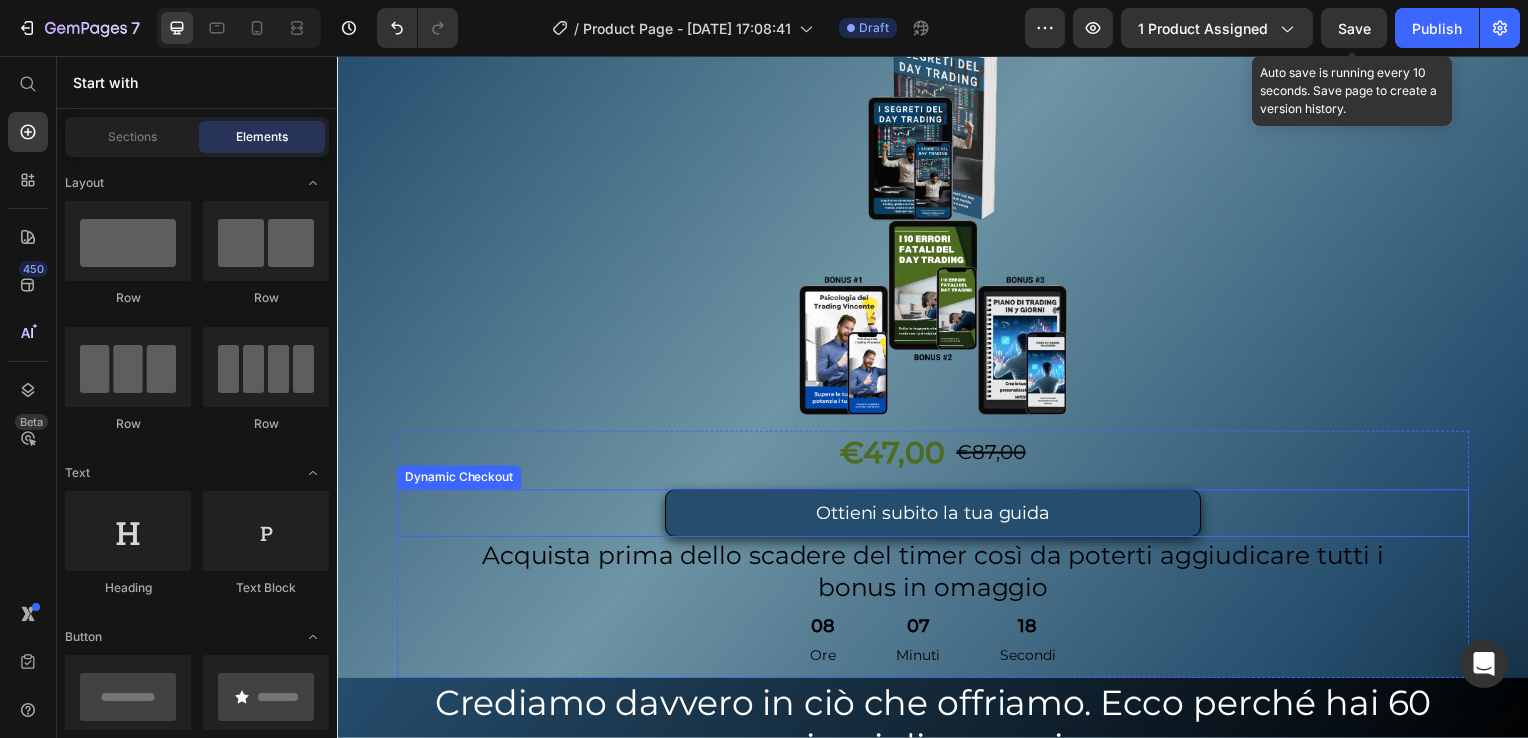 click on "Ottieni subito la tua guida" at bounding box center (937, 517) 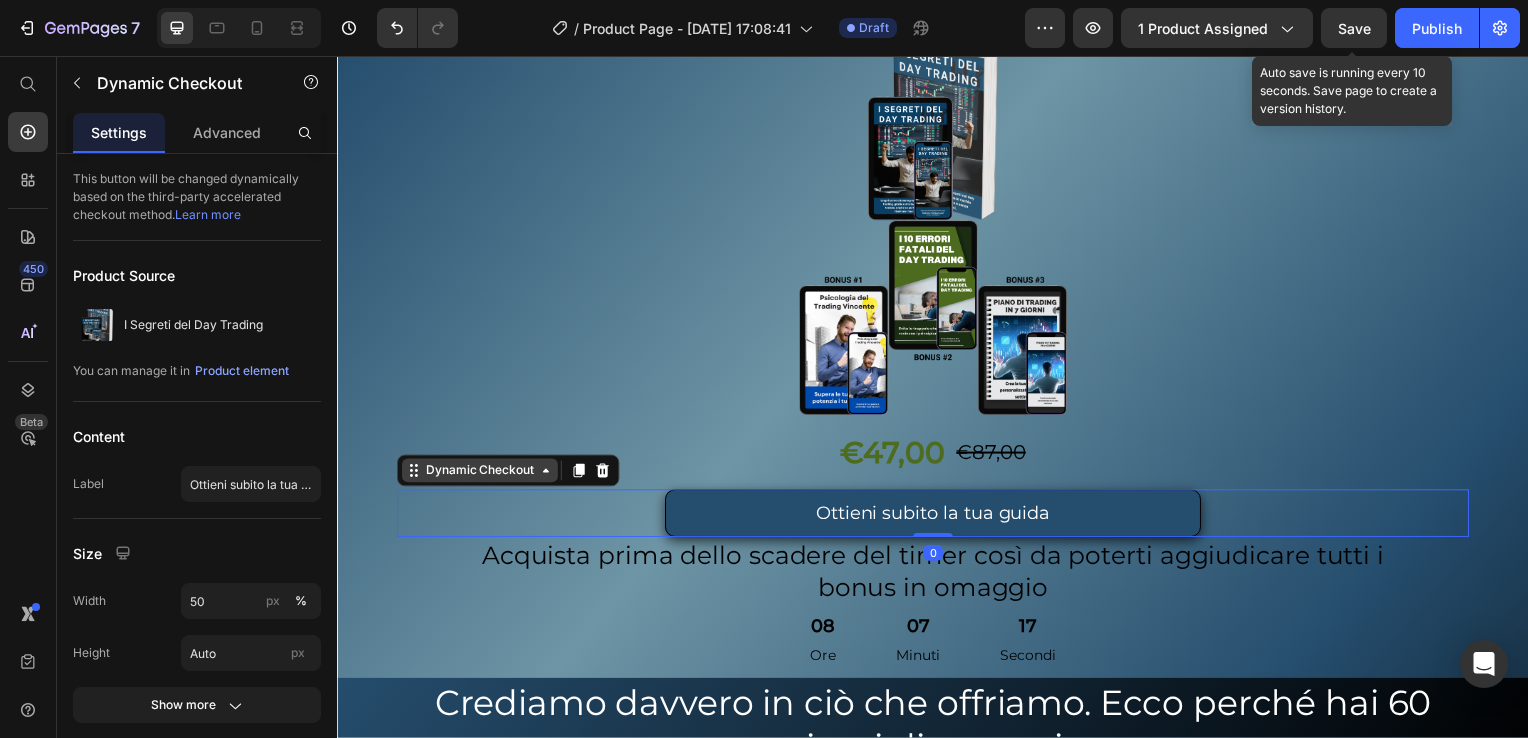 click on "Dynamic Checkout" at bounding box center (480, 474) 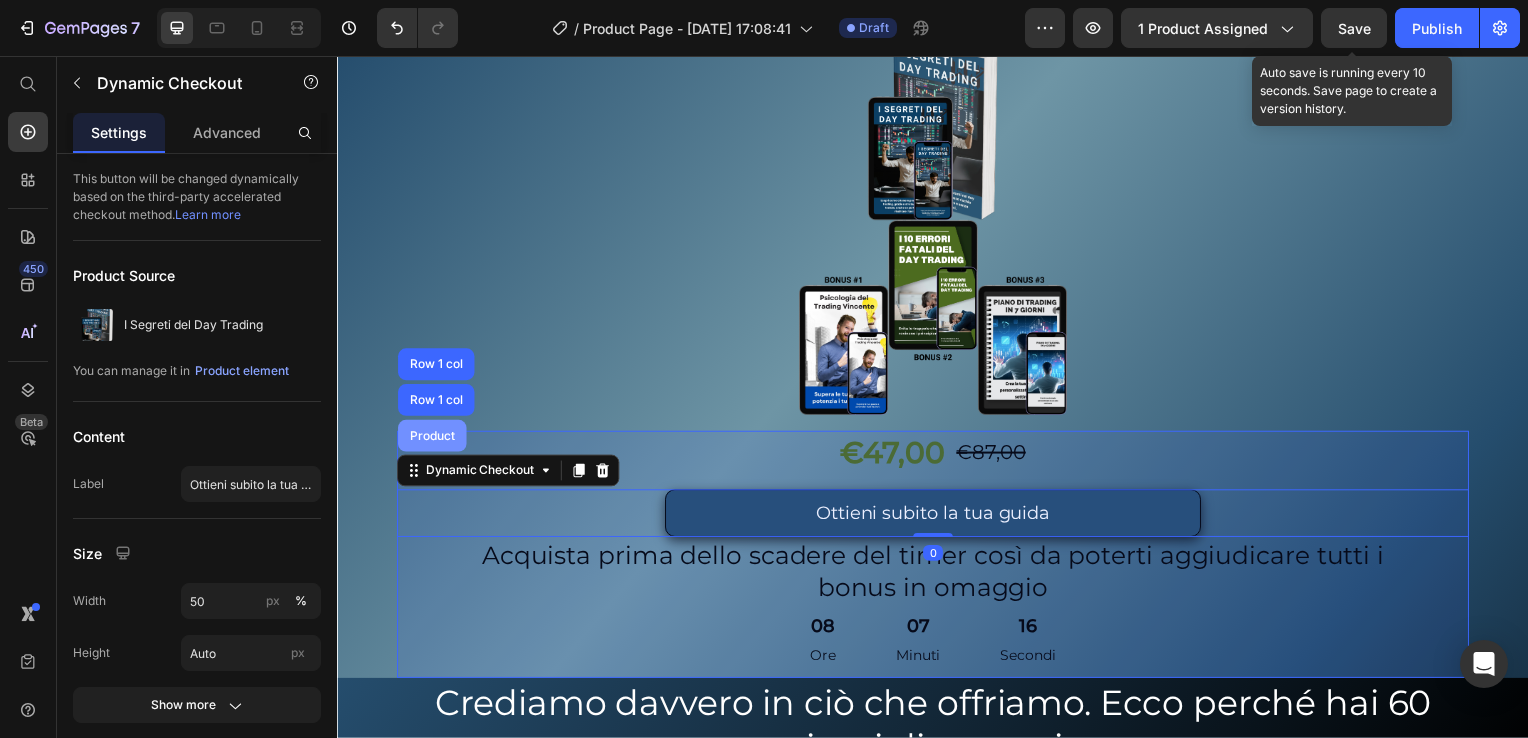 click on "Product" at bounding box center [432, 439] 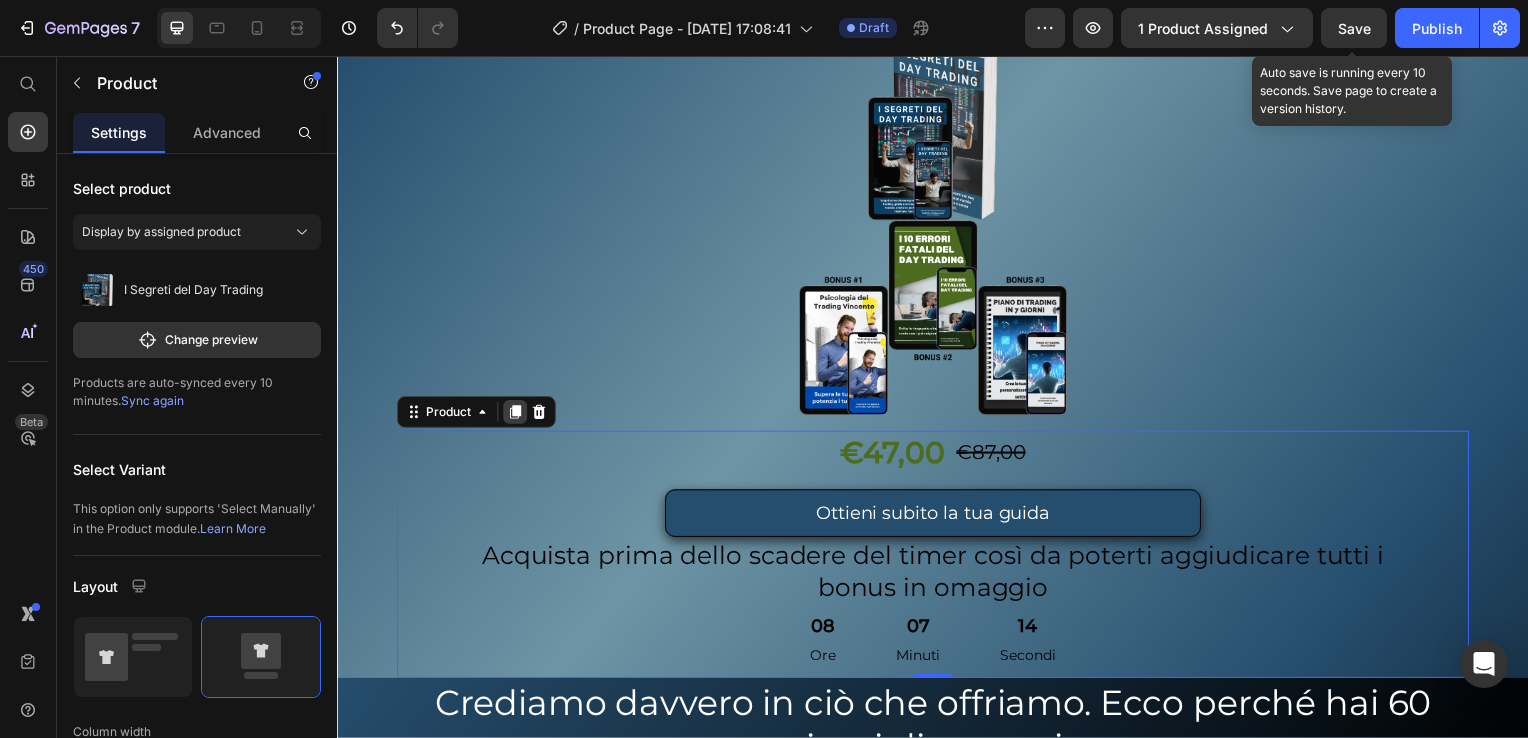 click 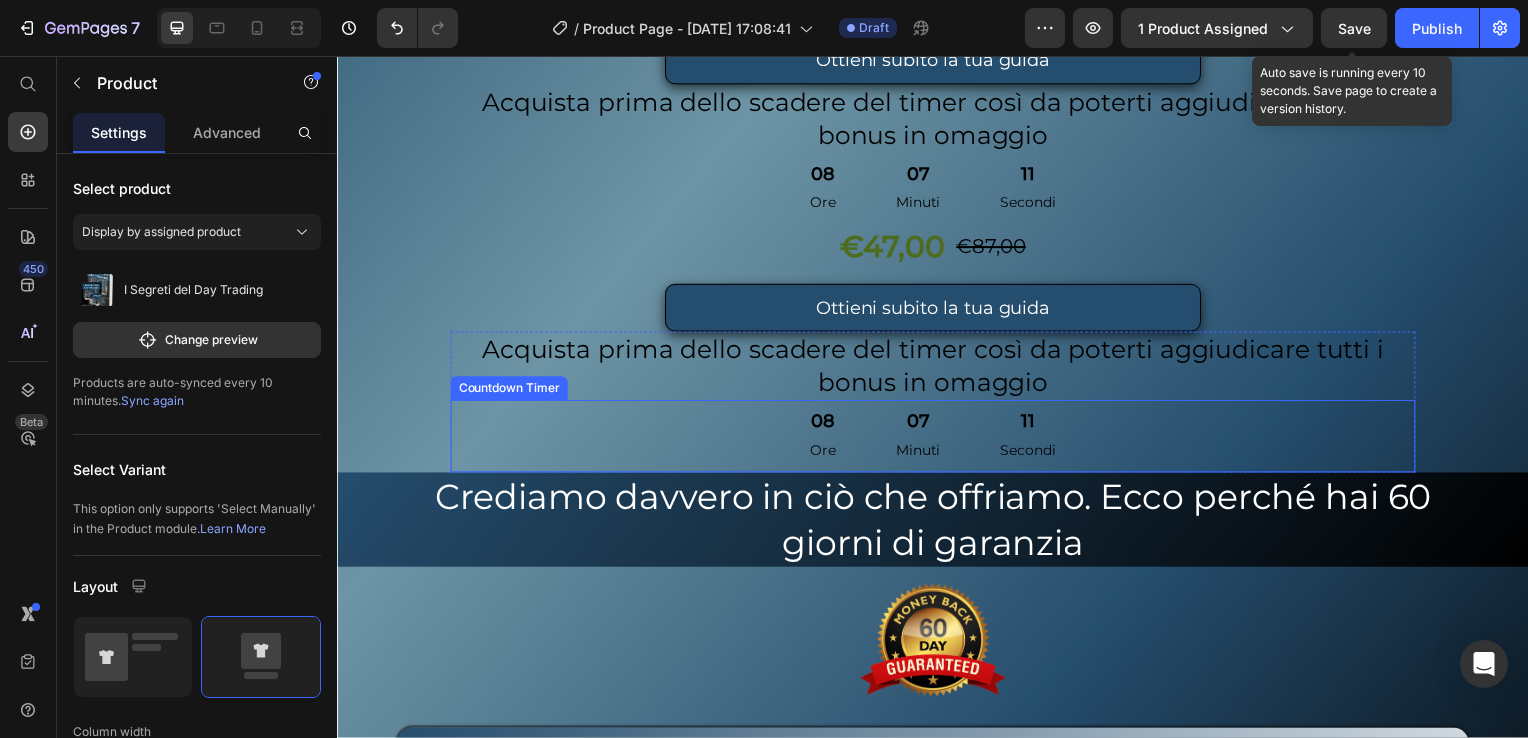 scroll, scrollTop: 9052, scrollLeft: 0, axis: vertical 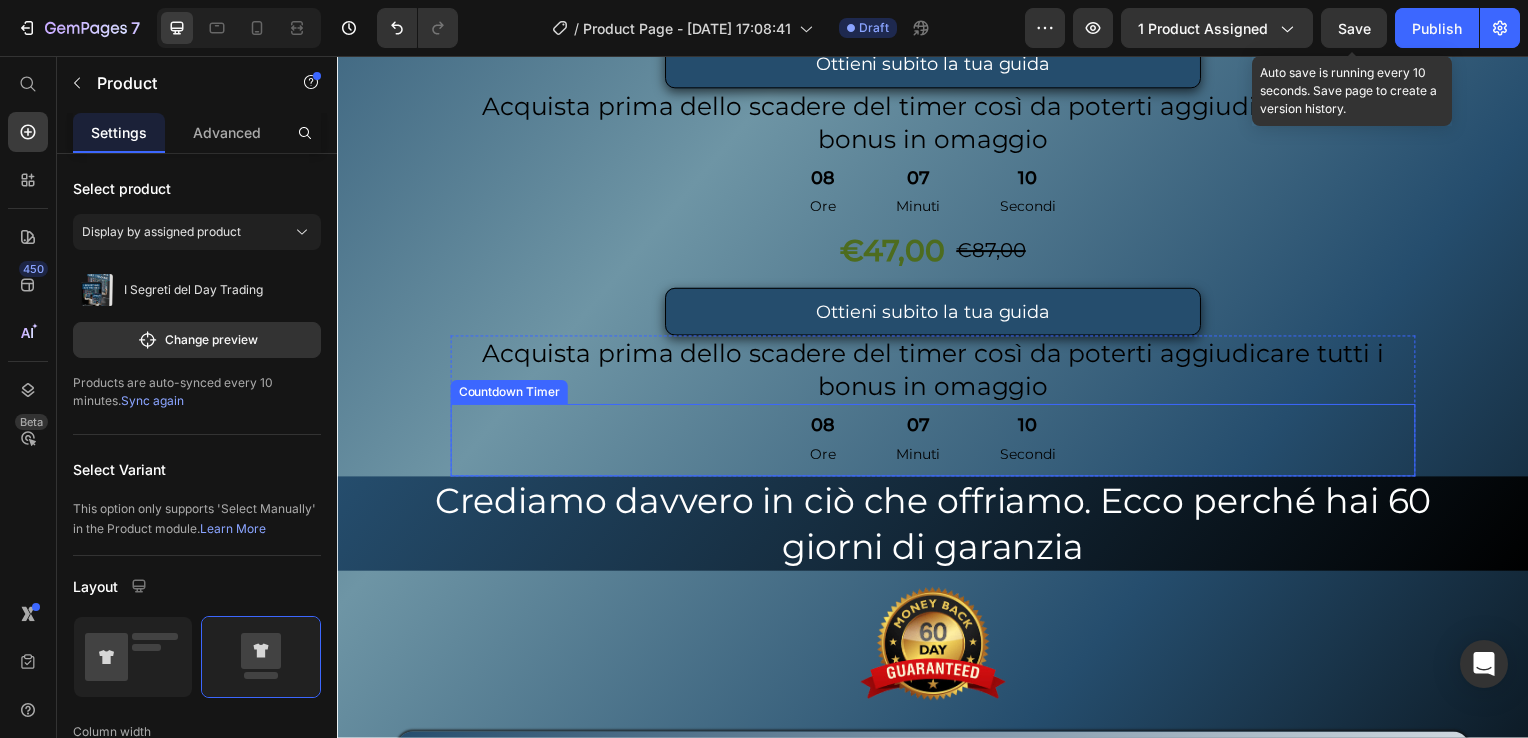 drag, startPoint x: 631, startPoint y: 427, endPoint x: 574, endPoint y: 438, distance: 58.0517 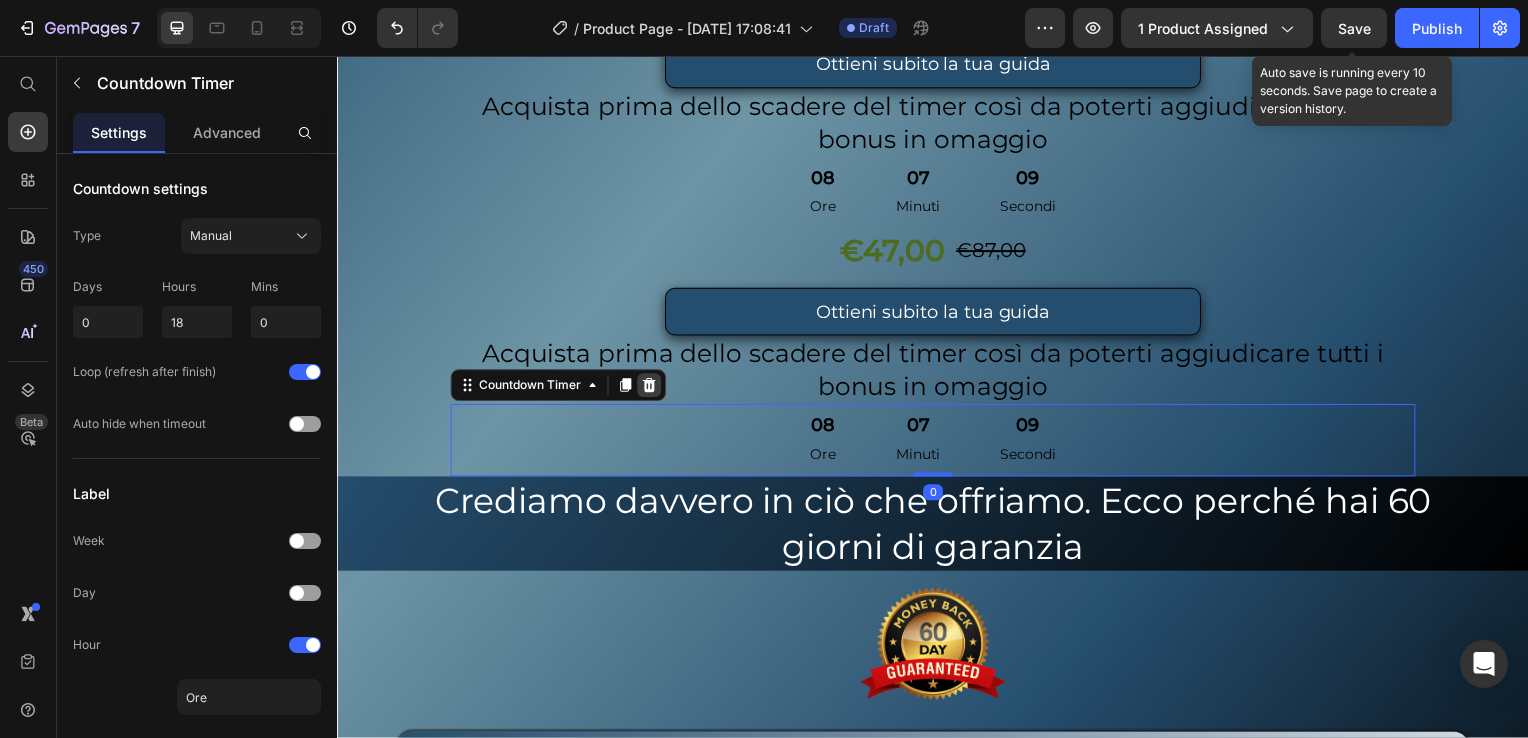click 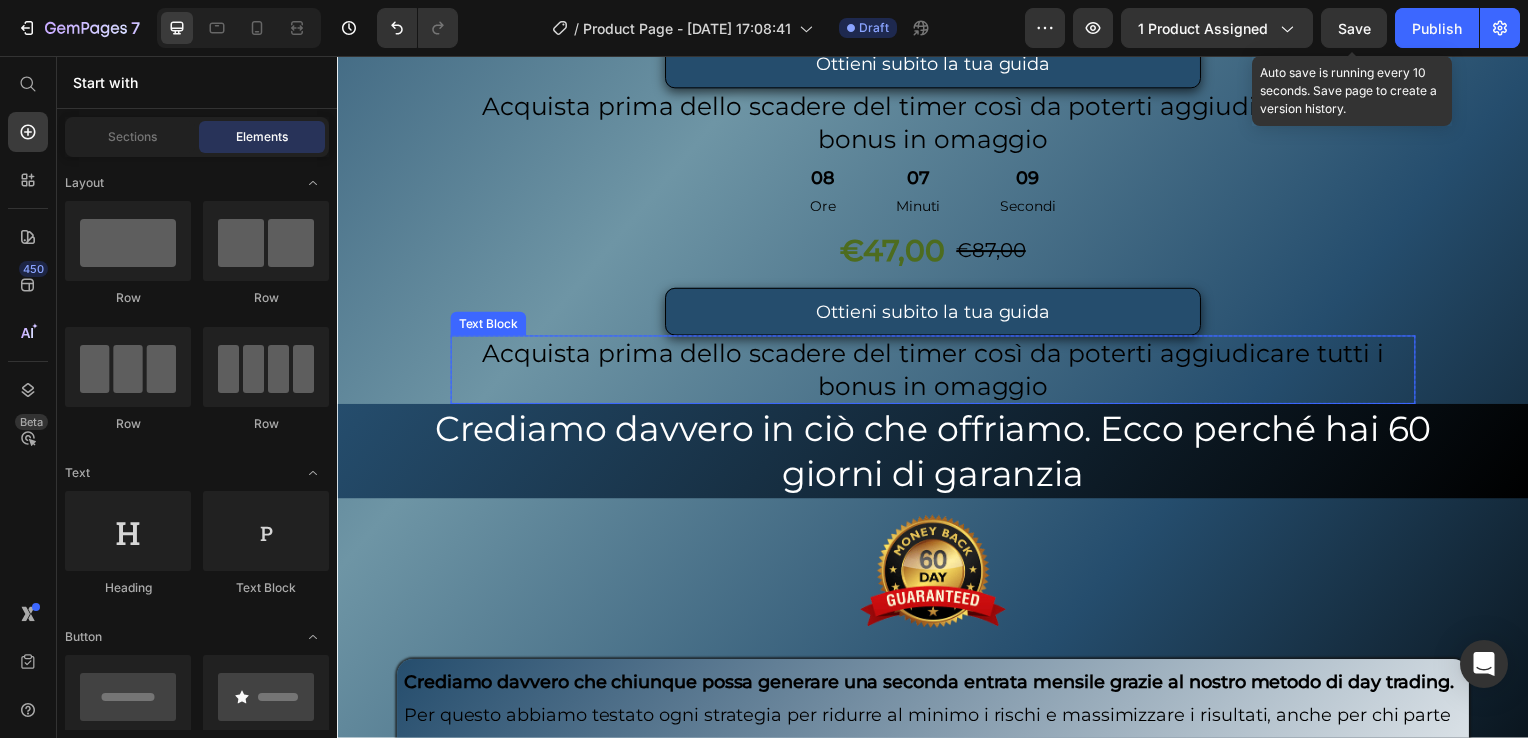click on "Acquista prima dello scadere del timer così da poterti aggiudicare tutti i bonus in omaggio" at bounding box center [937, 372] 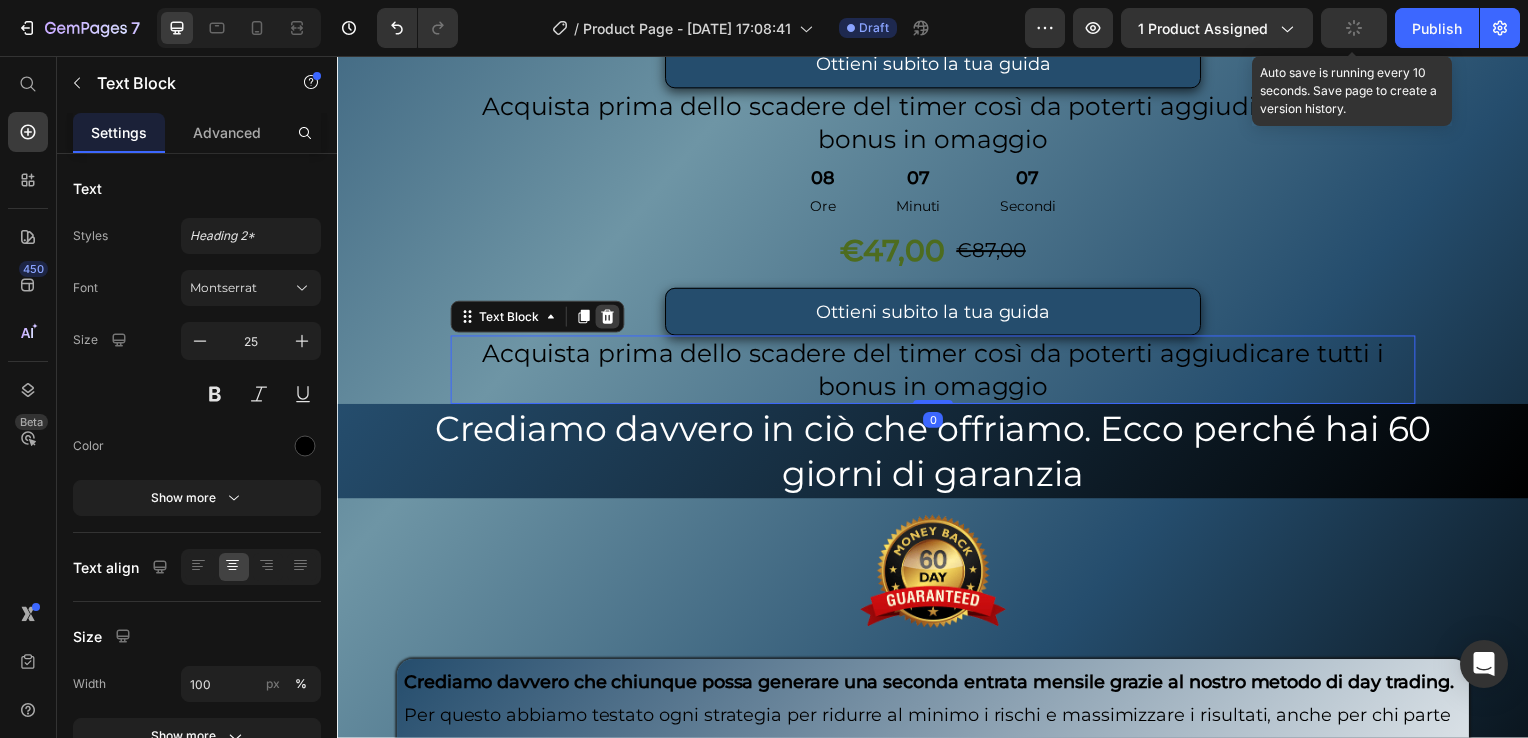 click 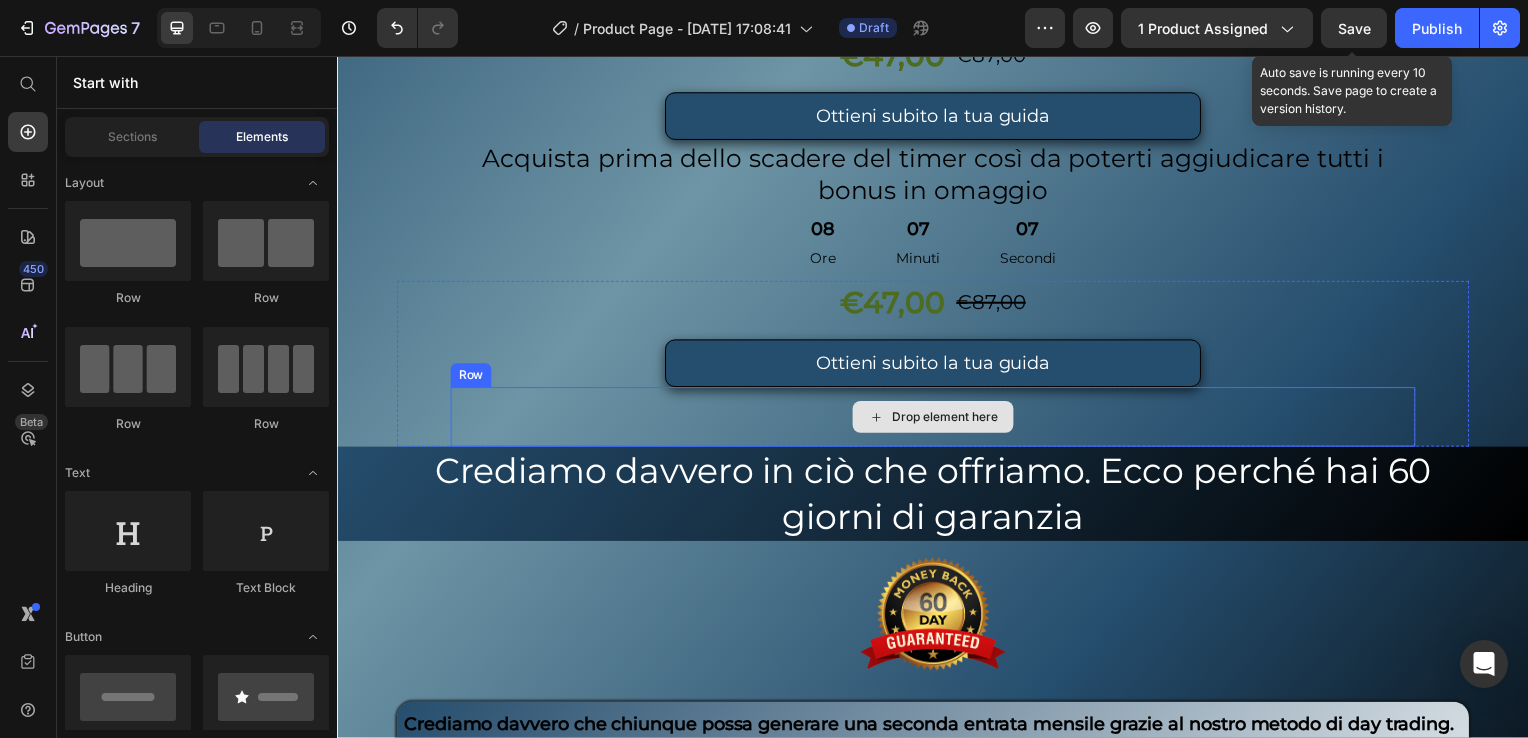 scroll, scrollTop: 8952, scrollLeft: 0, axis: vertical 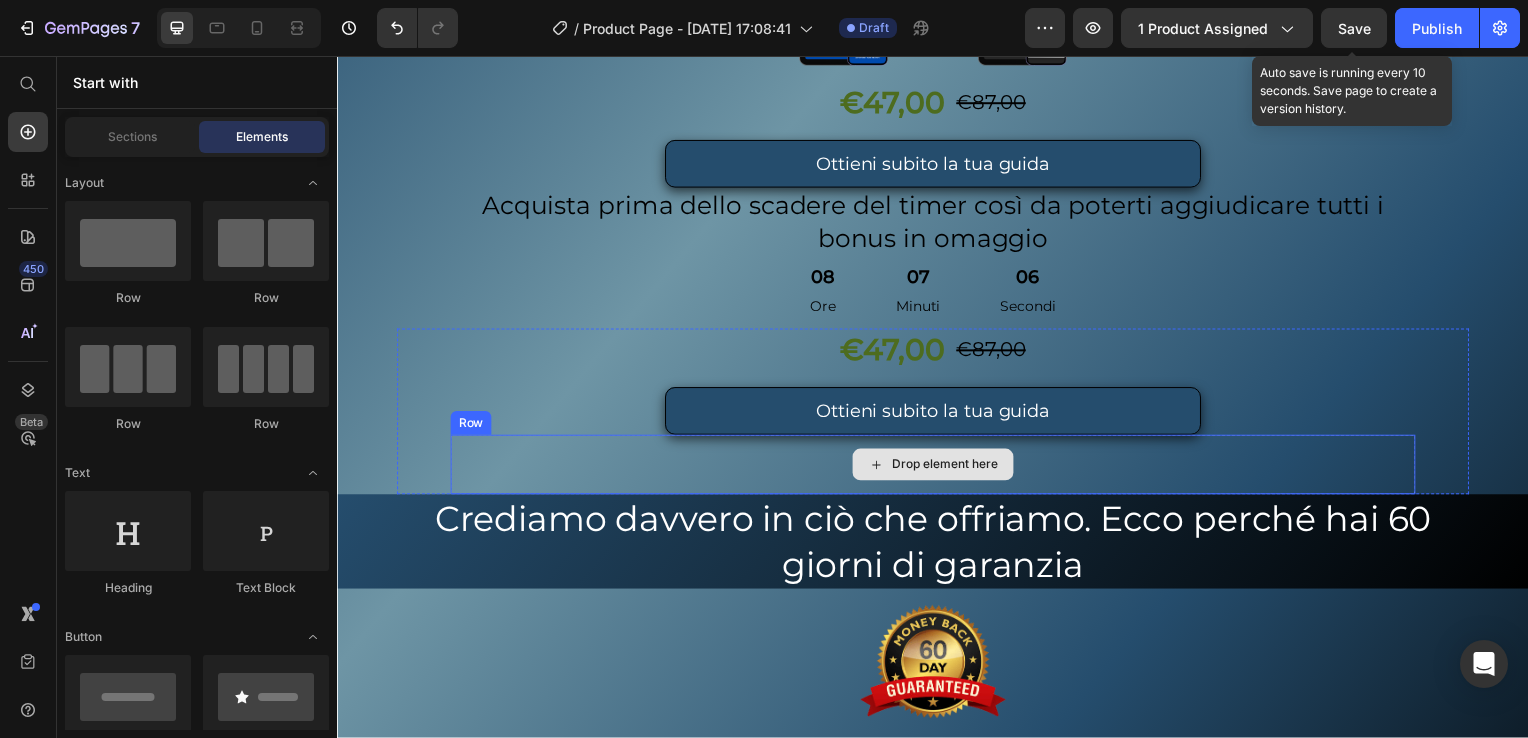 click on "Drop element here" at bounding box center (937, 468) 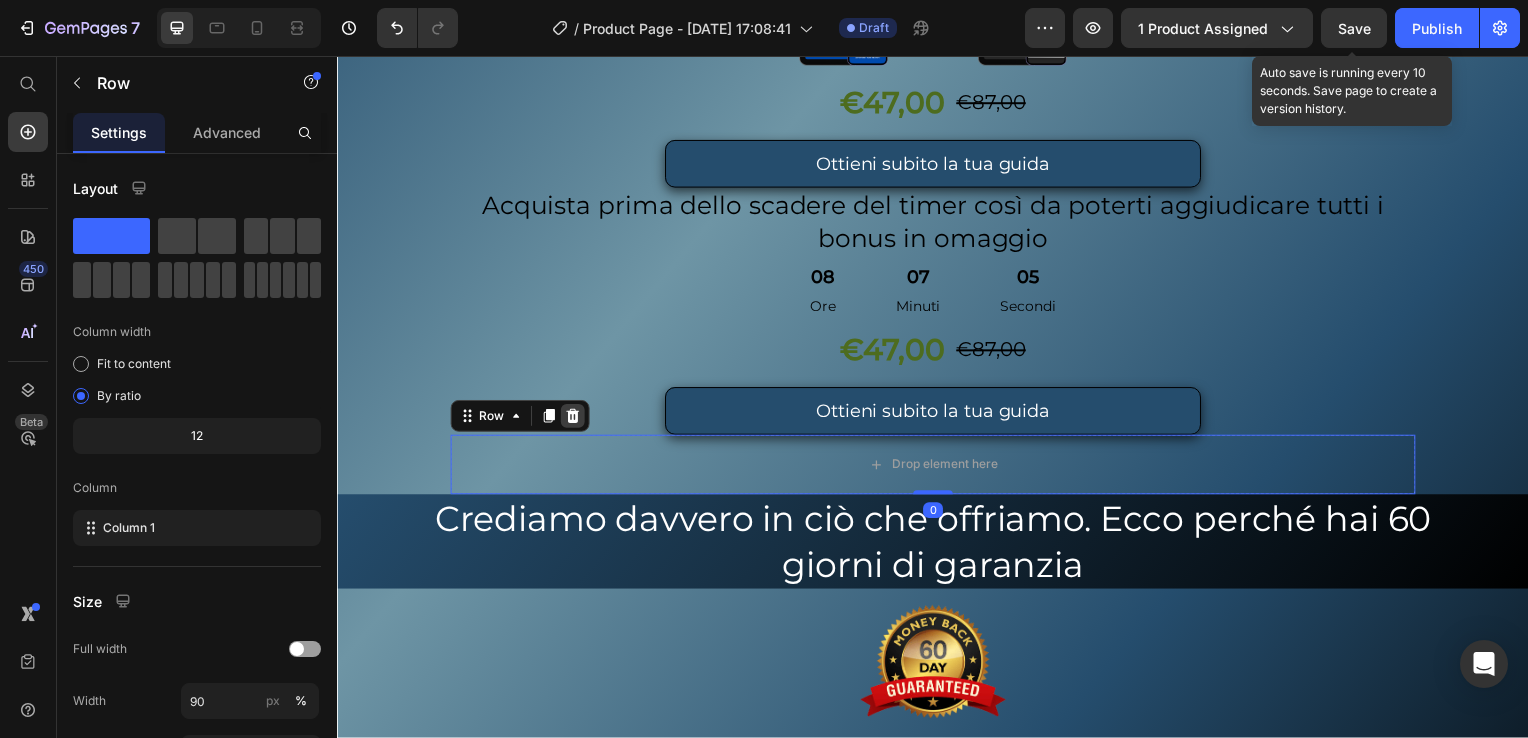 click 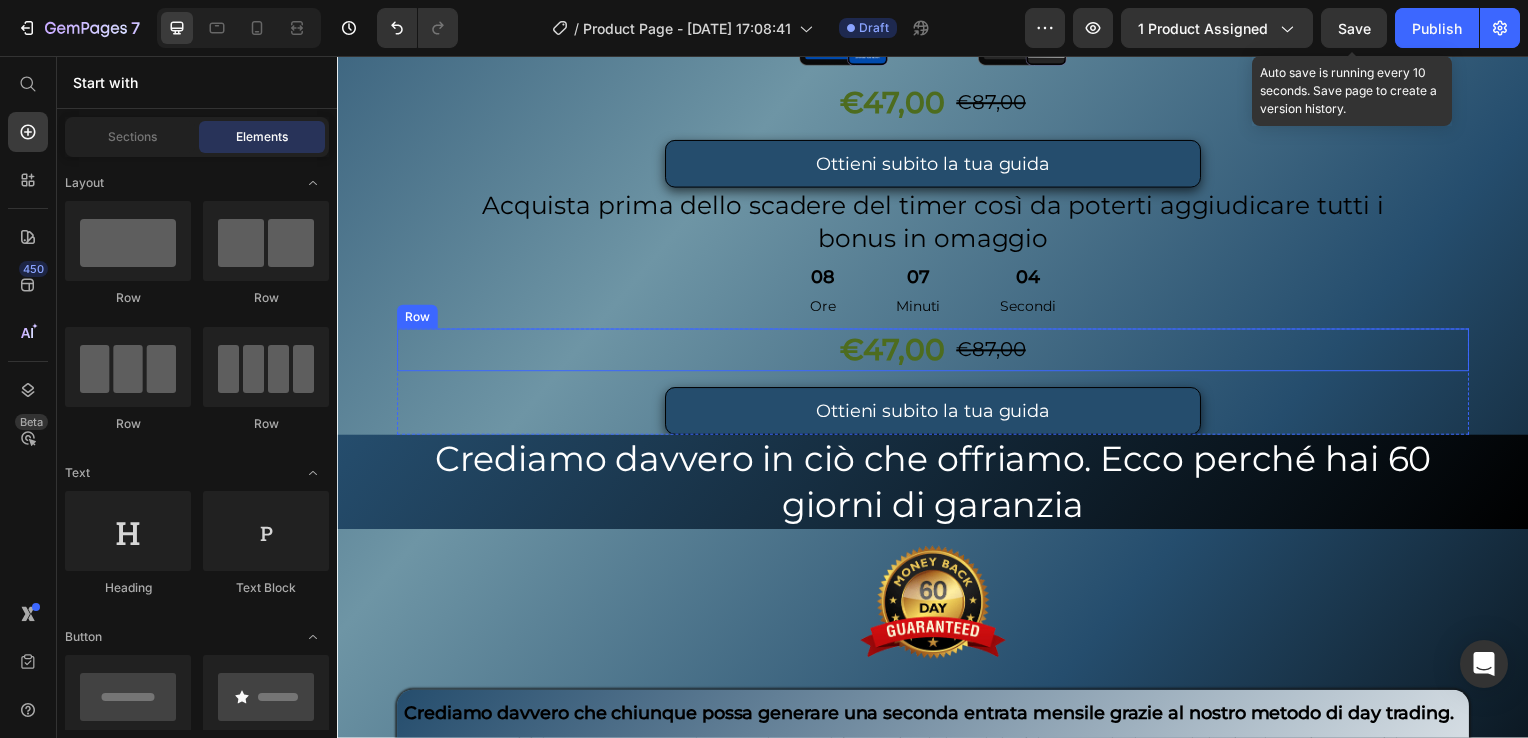 click on "€47,00 Product Price €87,00 Product Price Row" at bounding box center (937, 352) 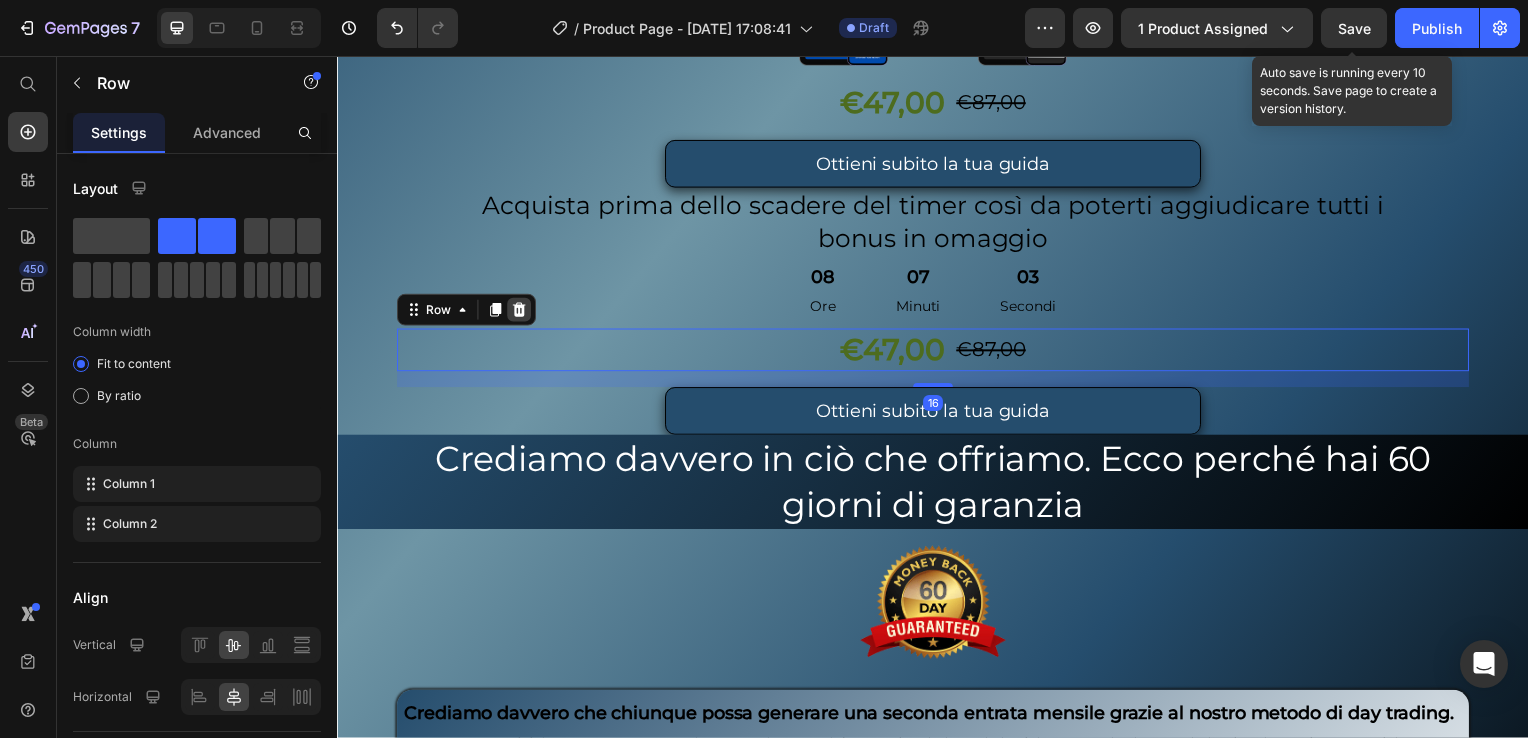 click 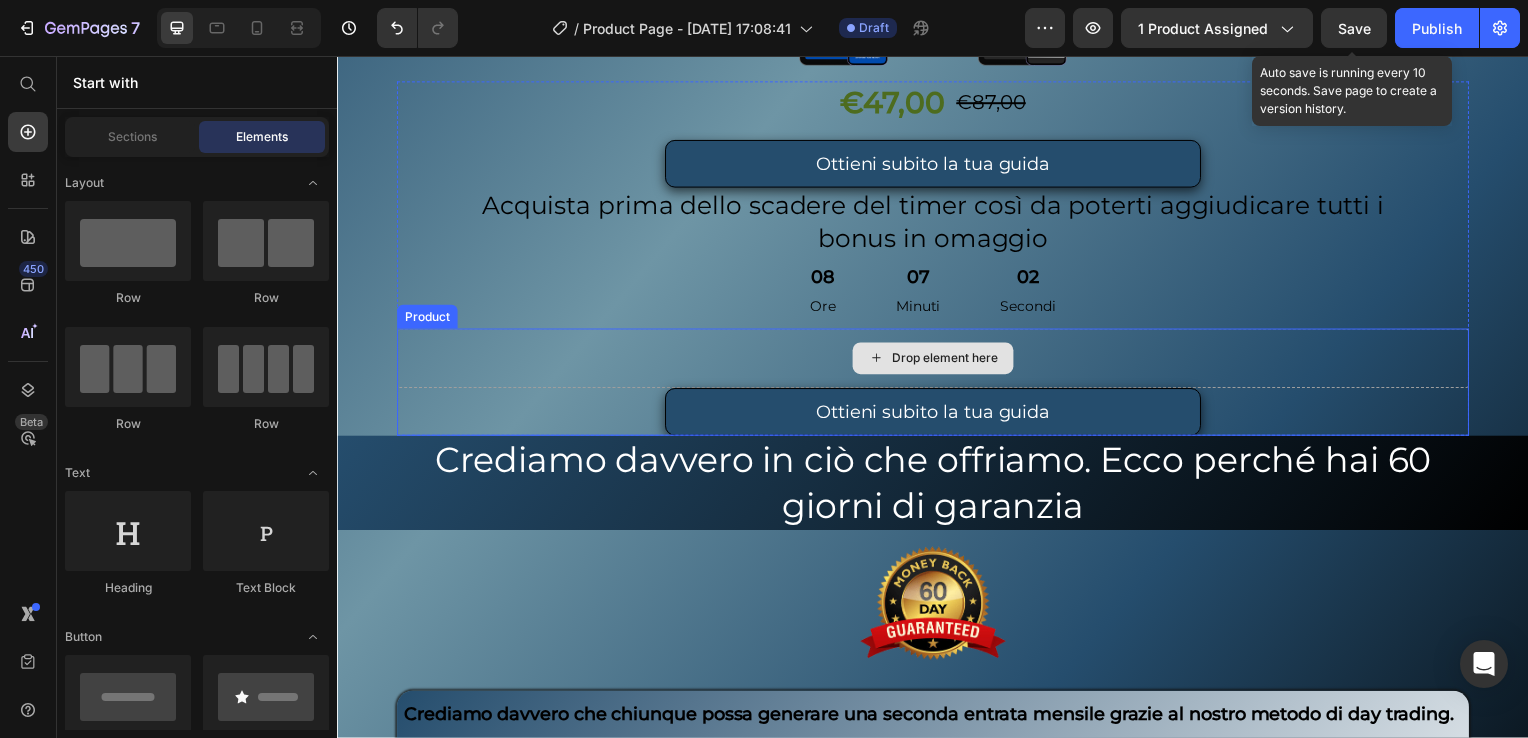 click on "Drop element here" at bounding box center [937, 361] 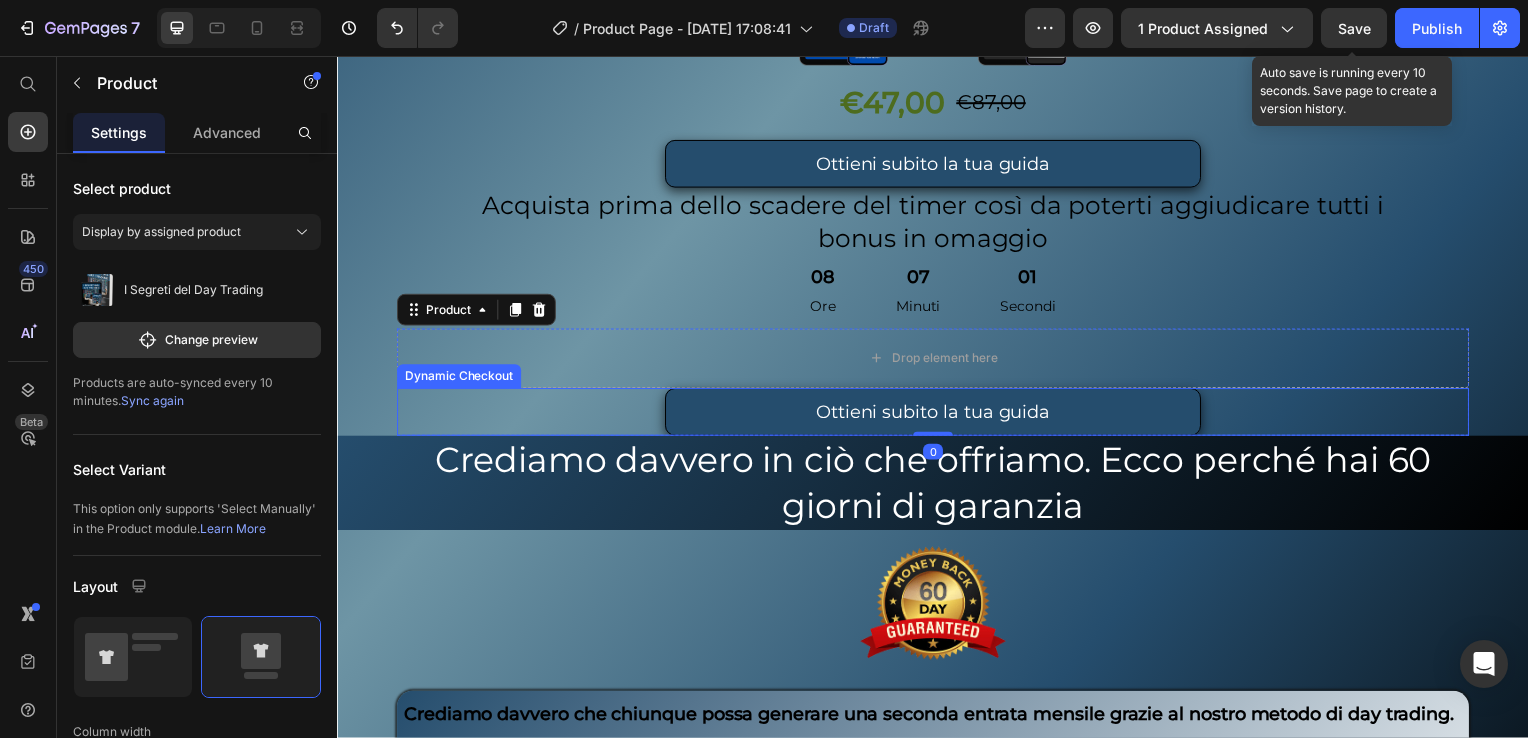 click on "Ottieni subito la tua guida" at bounding box center [937, 415] 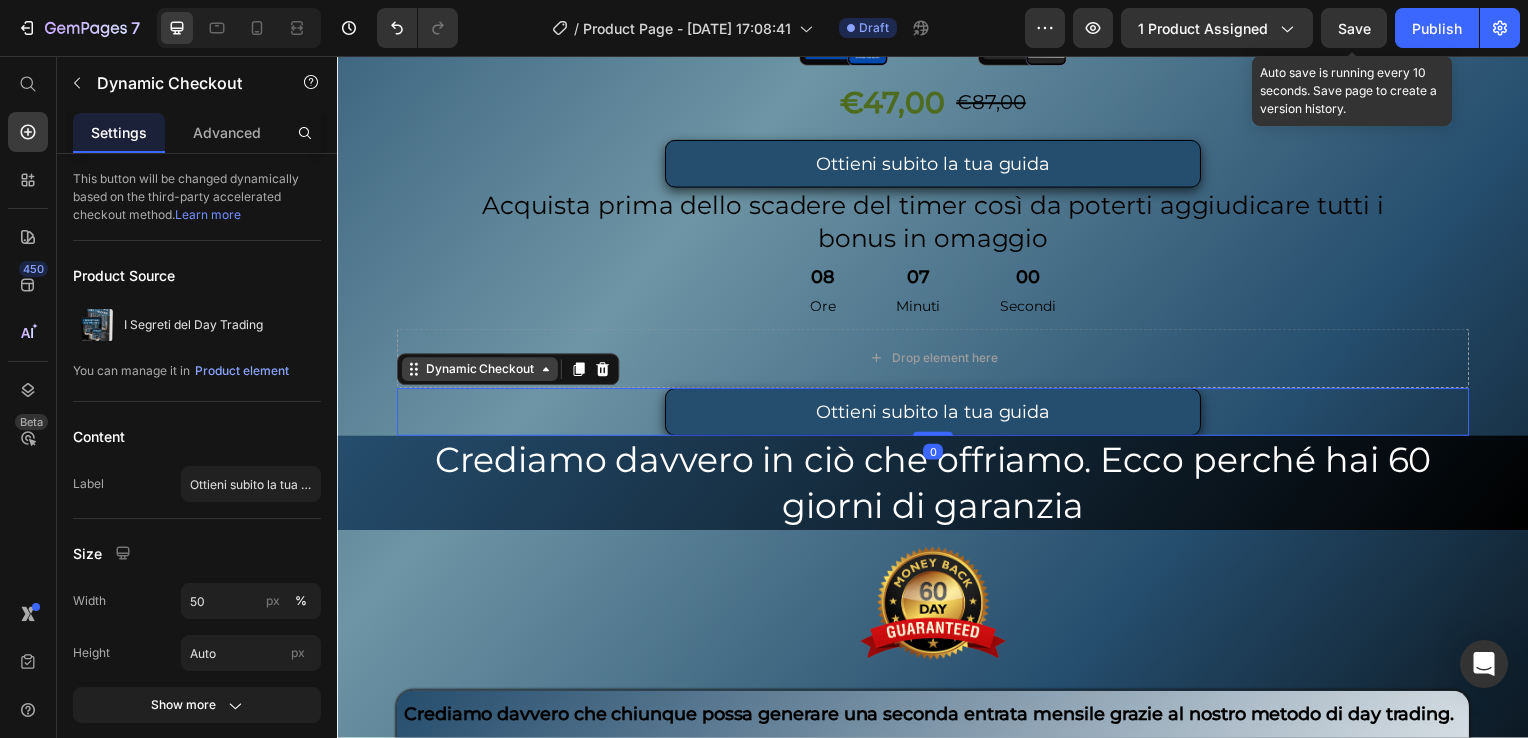 click on "Dynamic Checkout" at bounding box center (480, 372) 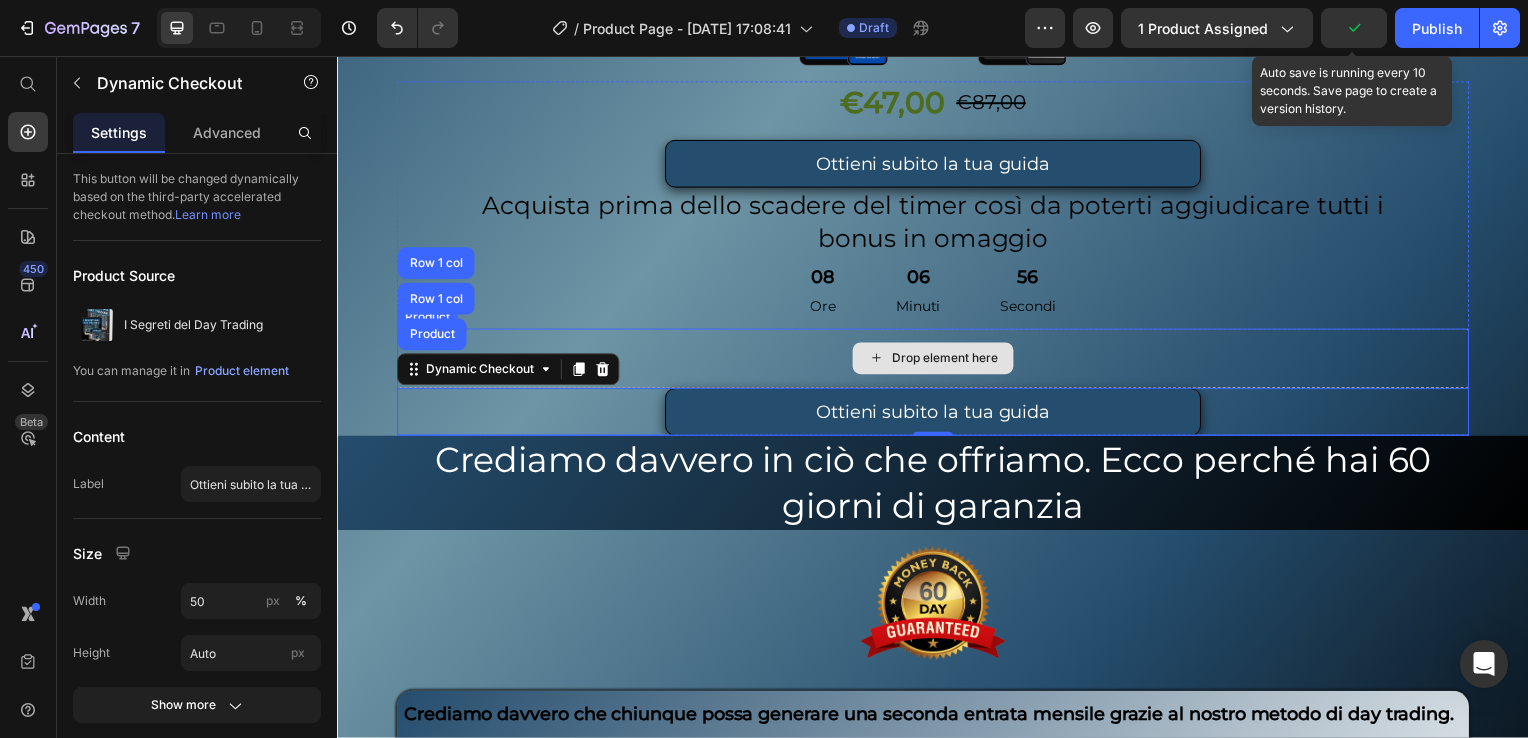click on "Drop element here" at bounding box center (937, 361) 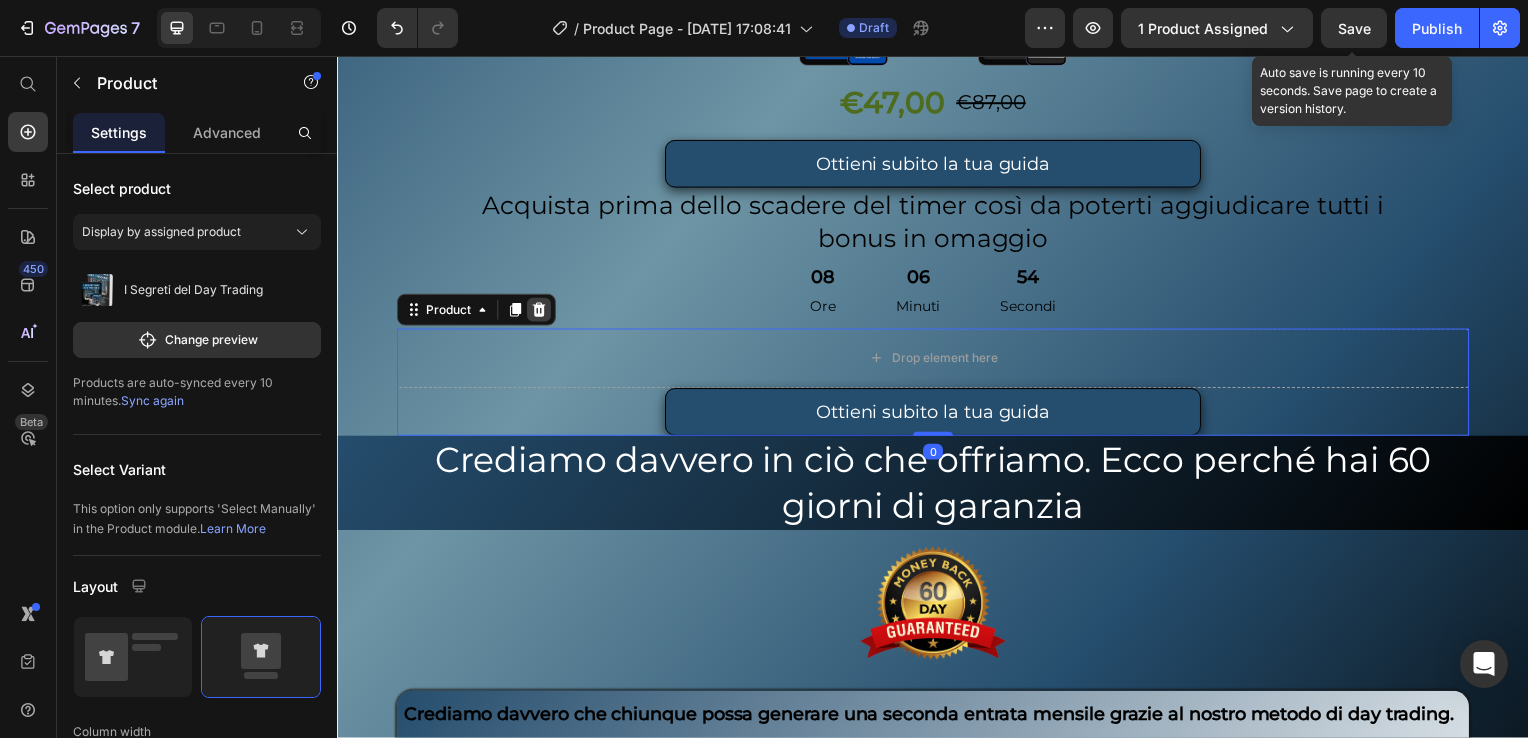 click 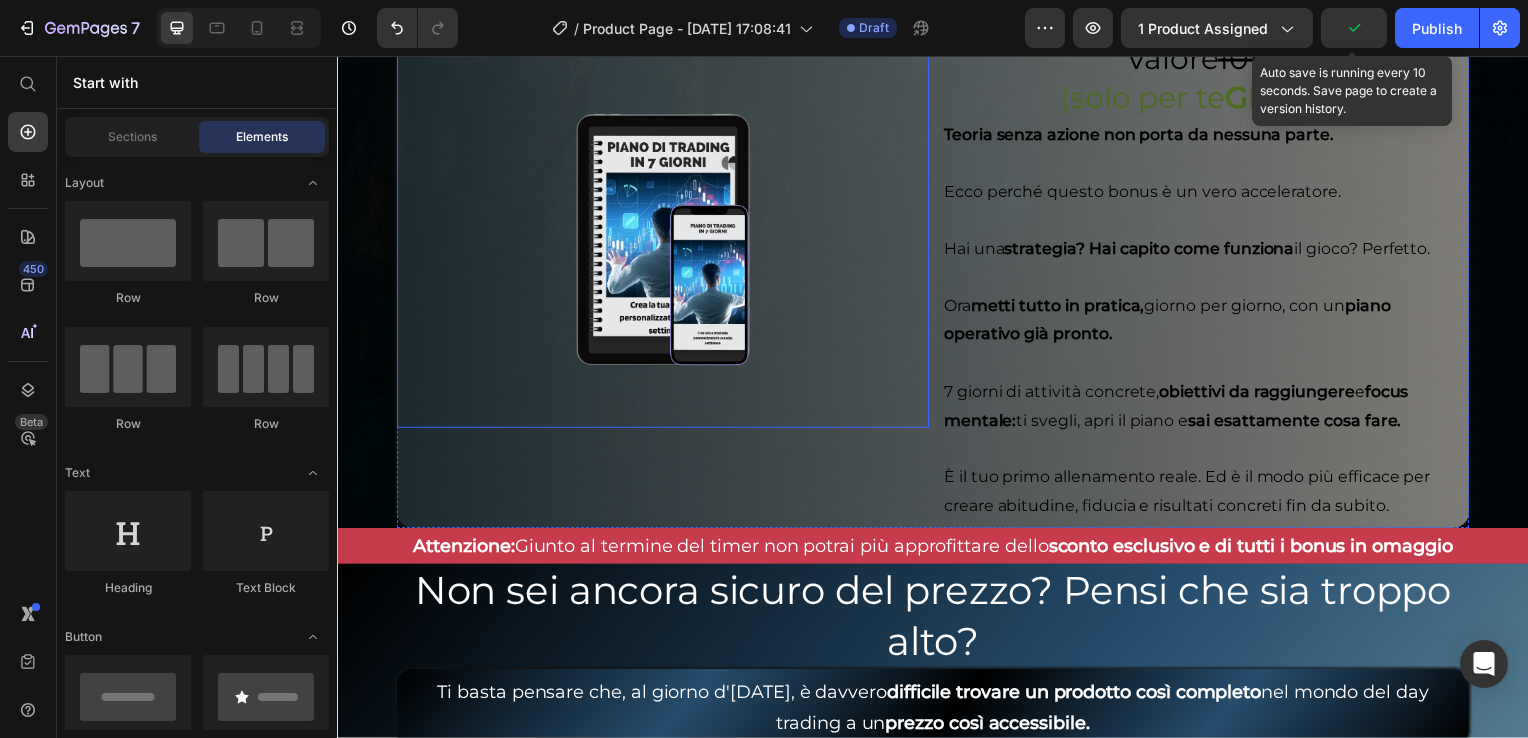 scroll, scrollTop: 7052, scrollLeft: 0, axis: vertical 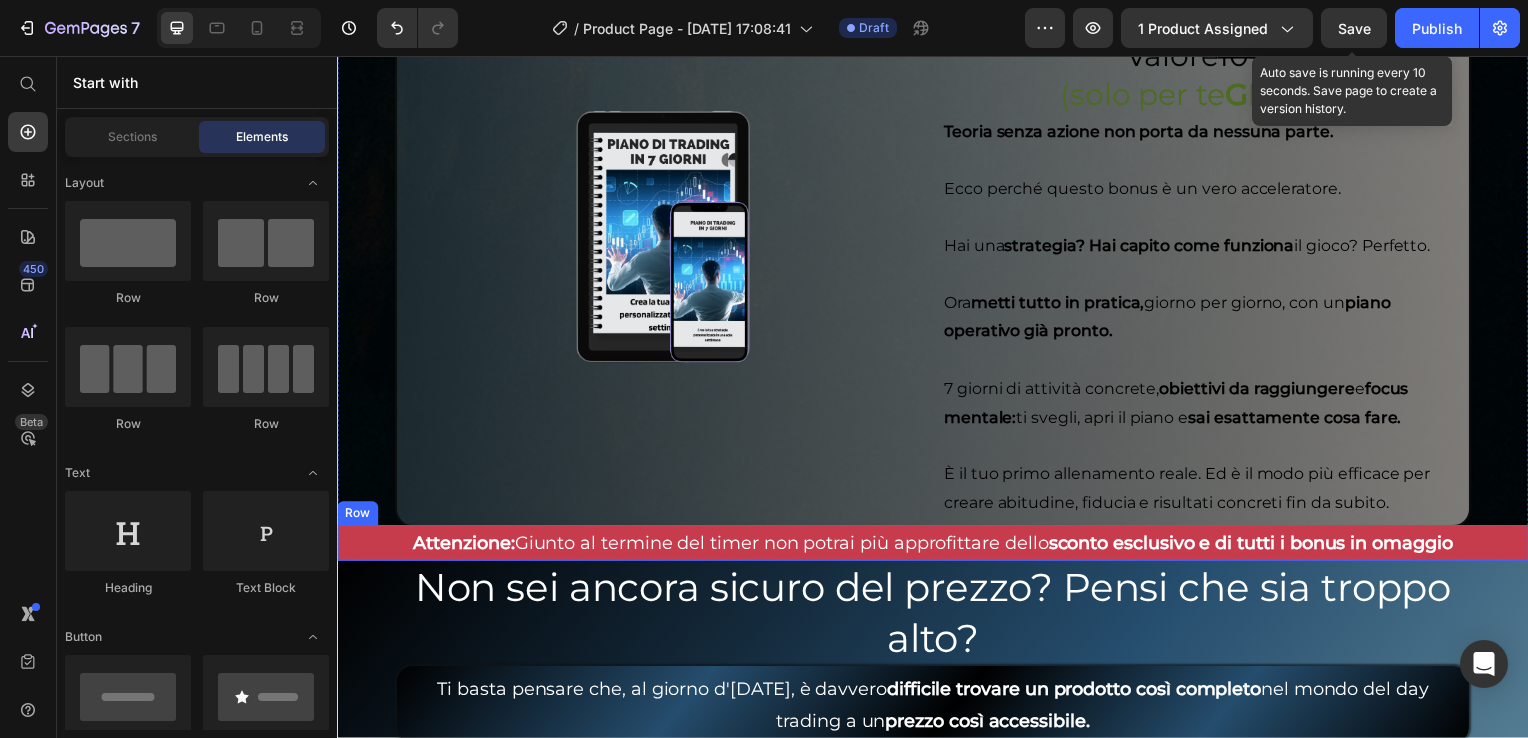 click on "Attenzione:  Giunto al termine del timer non potrai più approfittare dello  sconto esclusivo   e di tutti i   bonus in omaggio Text Block Row" at bounding box center [937, 547] 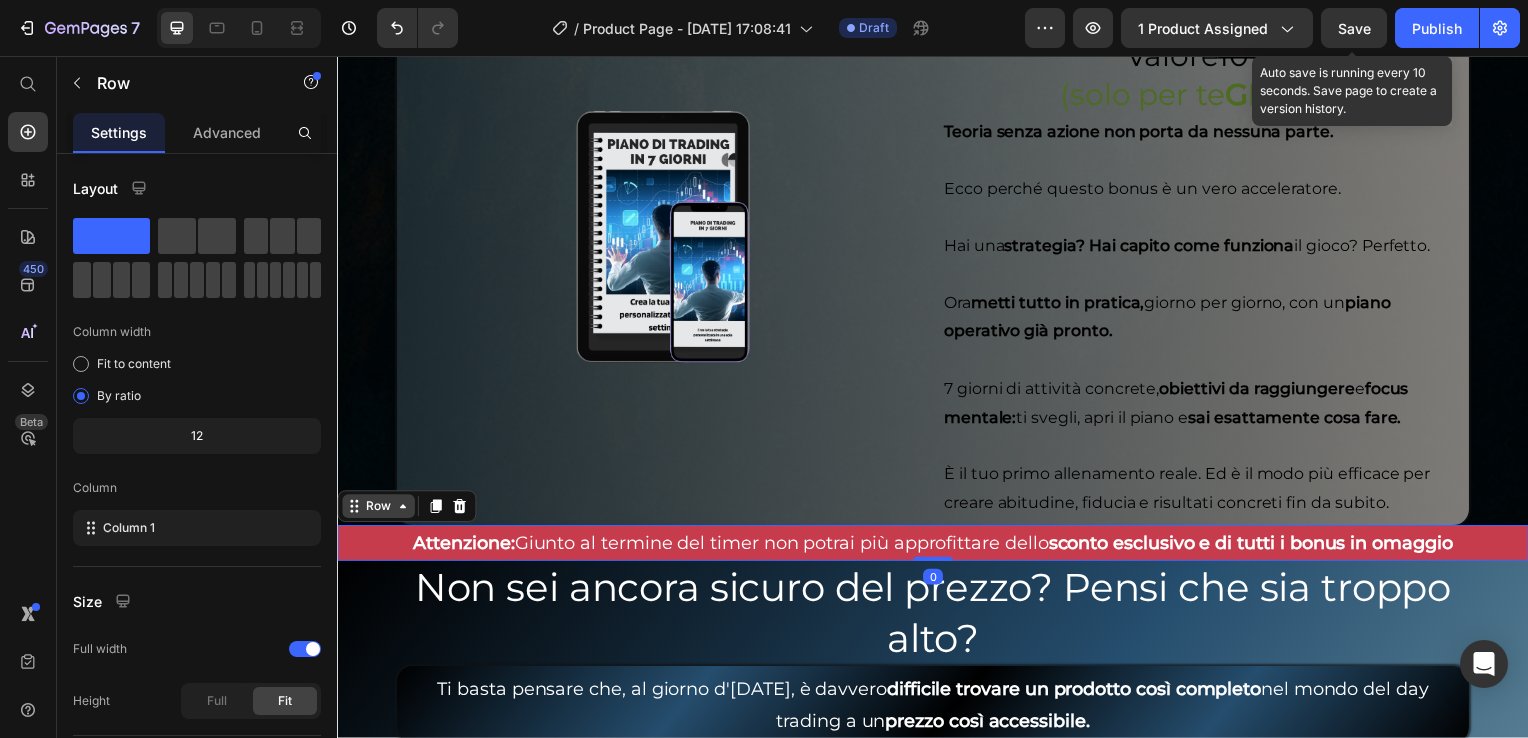 click on "Row" at bounding box center [378, 510] 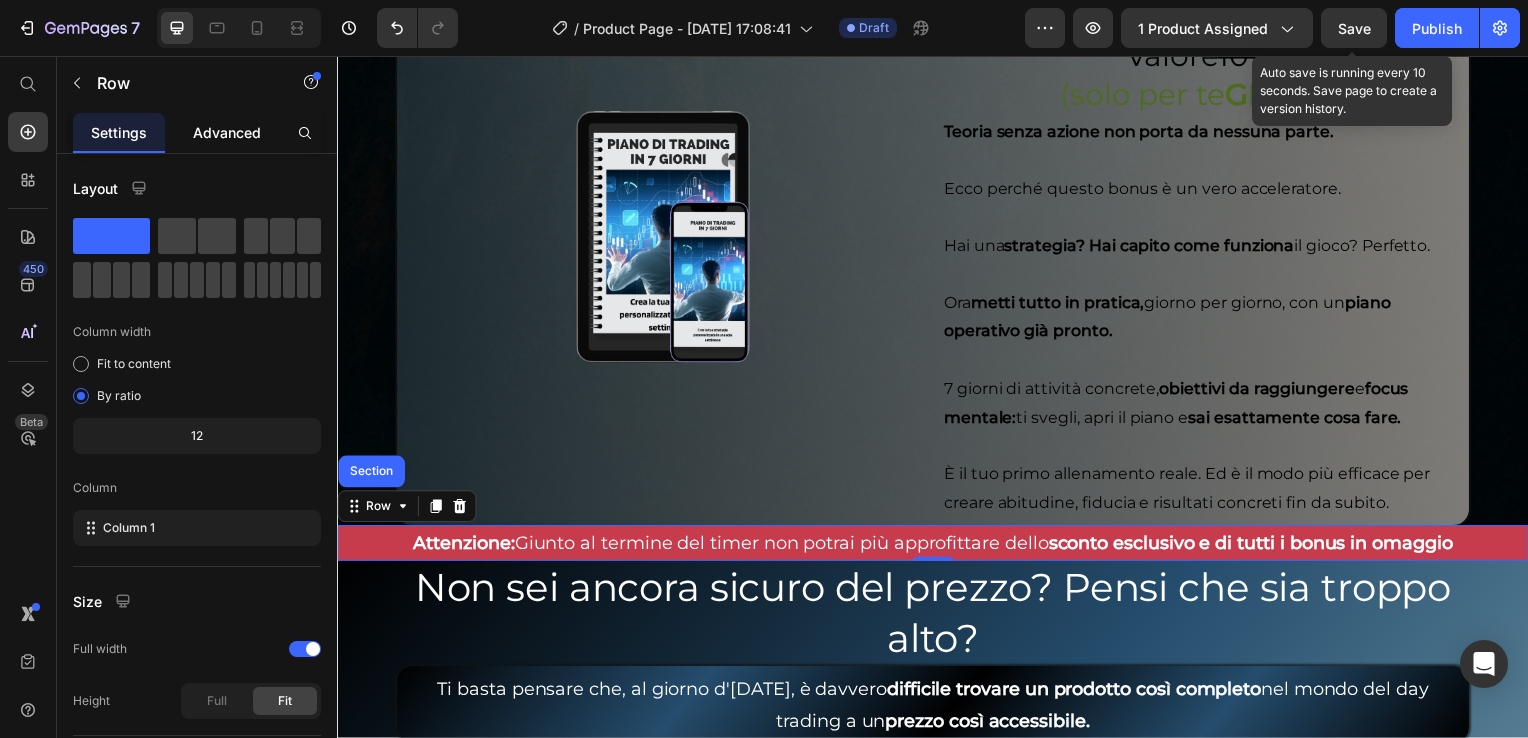 click on "Advanced" at bounding box center [227, 132] 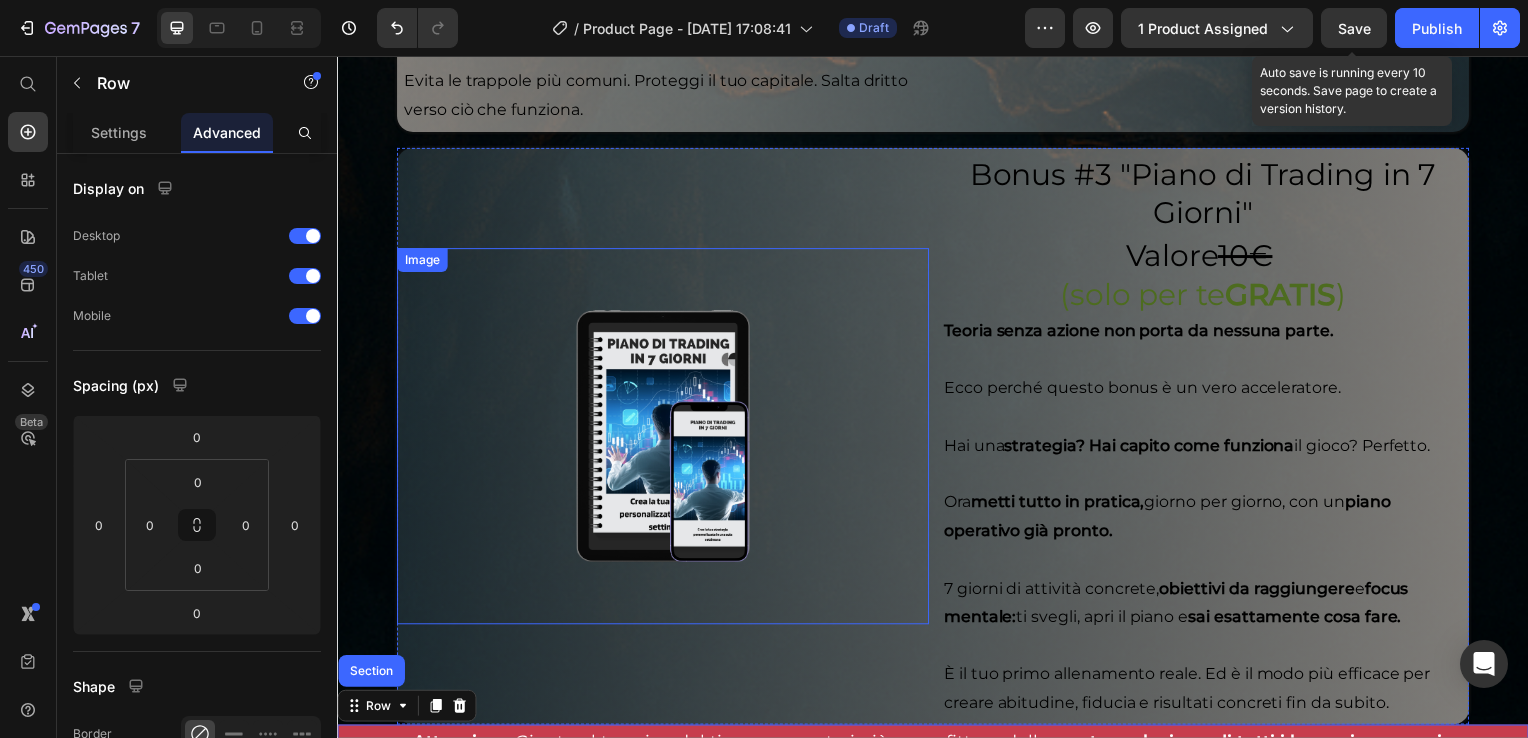 scroll, scrollTop: 6752, scrollLeft: 0, axis: vertical 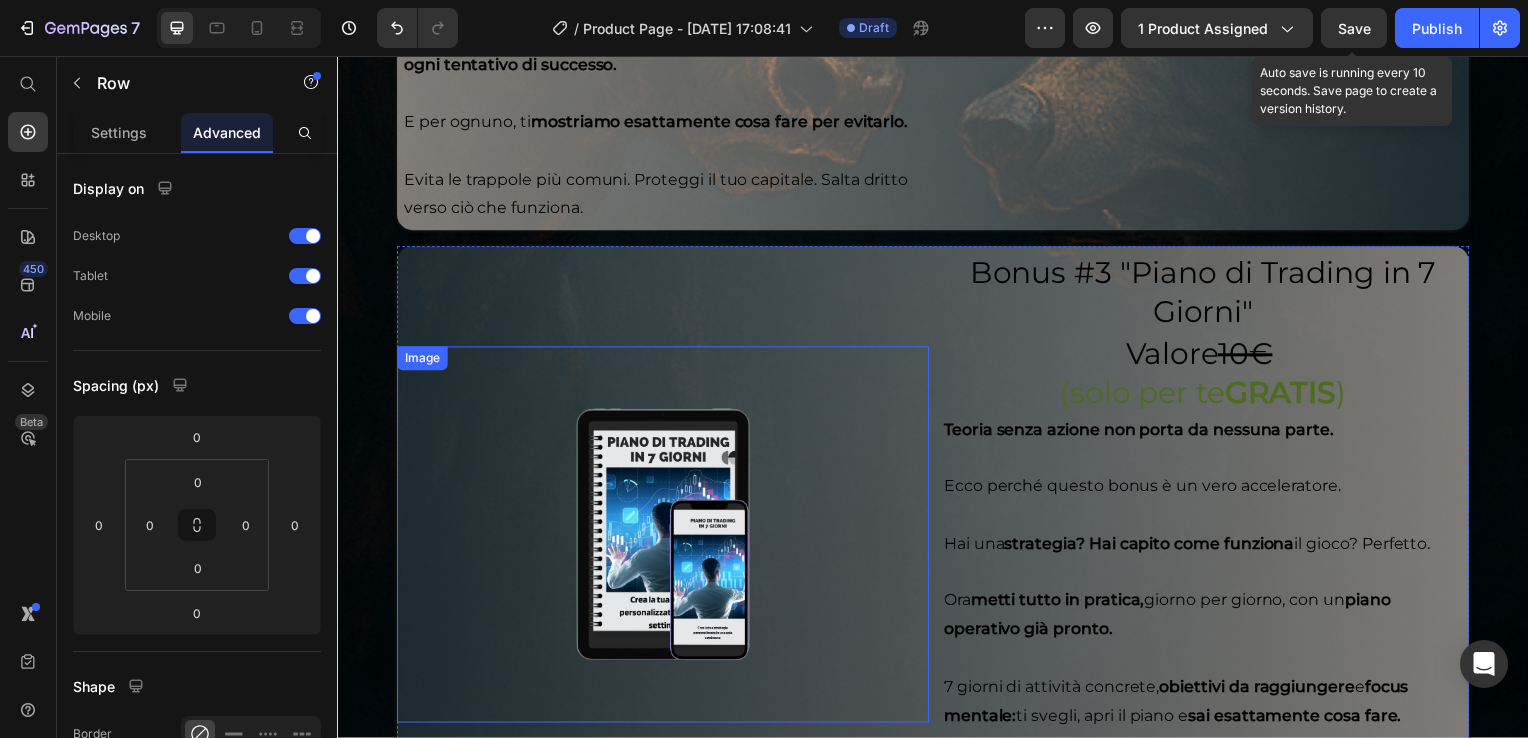 click on "Image" at bounding box center [665, 538] 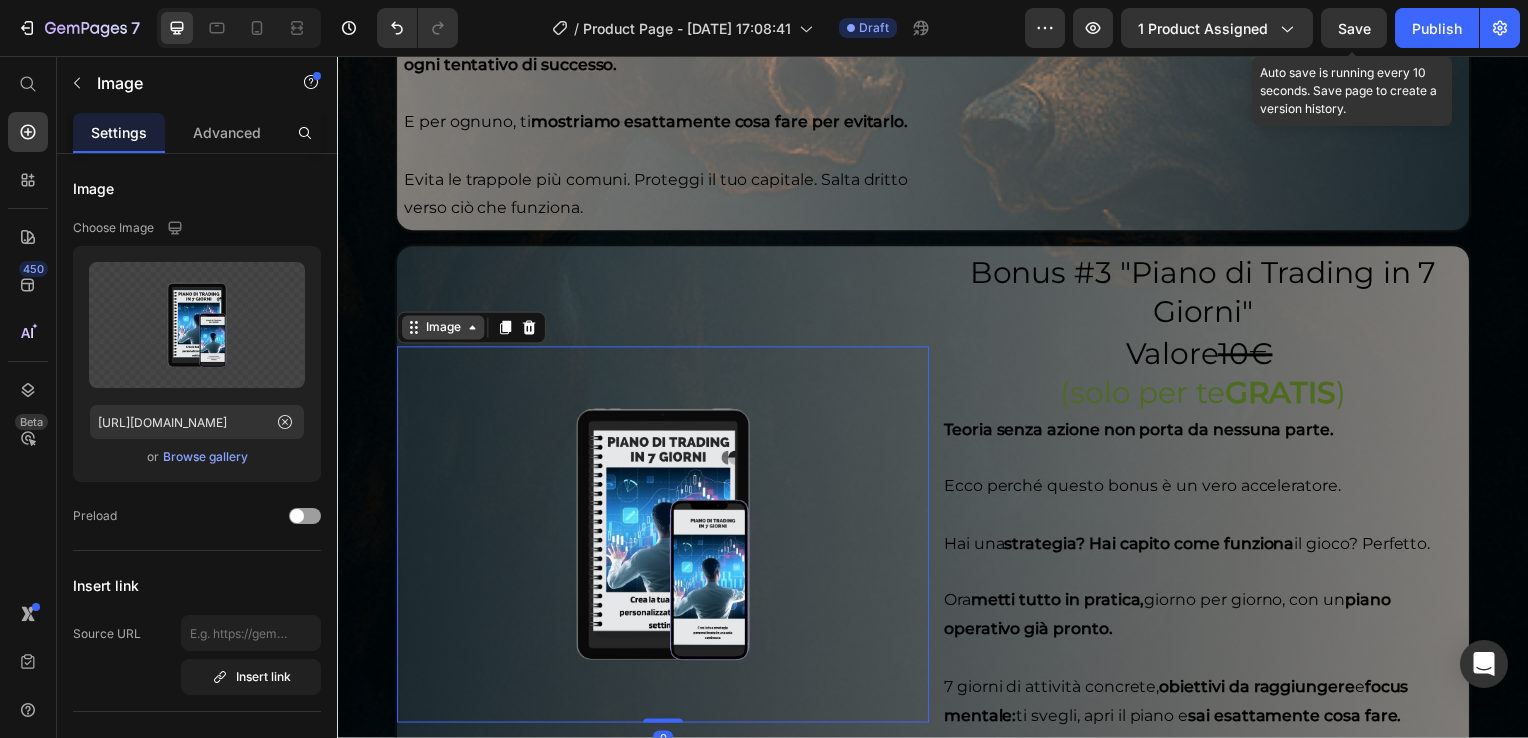 click on "Image" at bounding box center [443, 330] 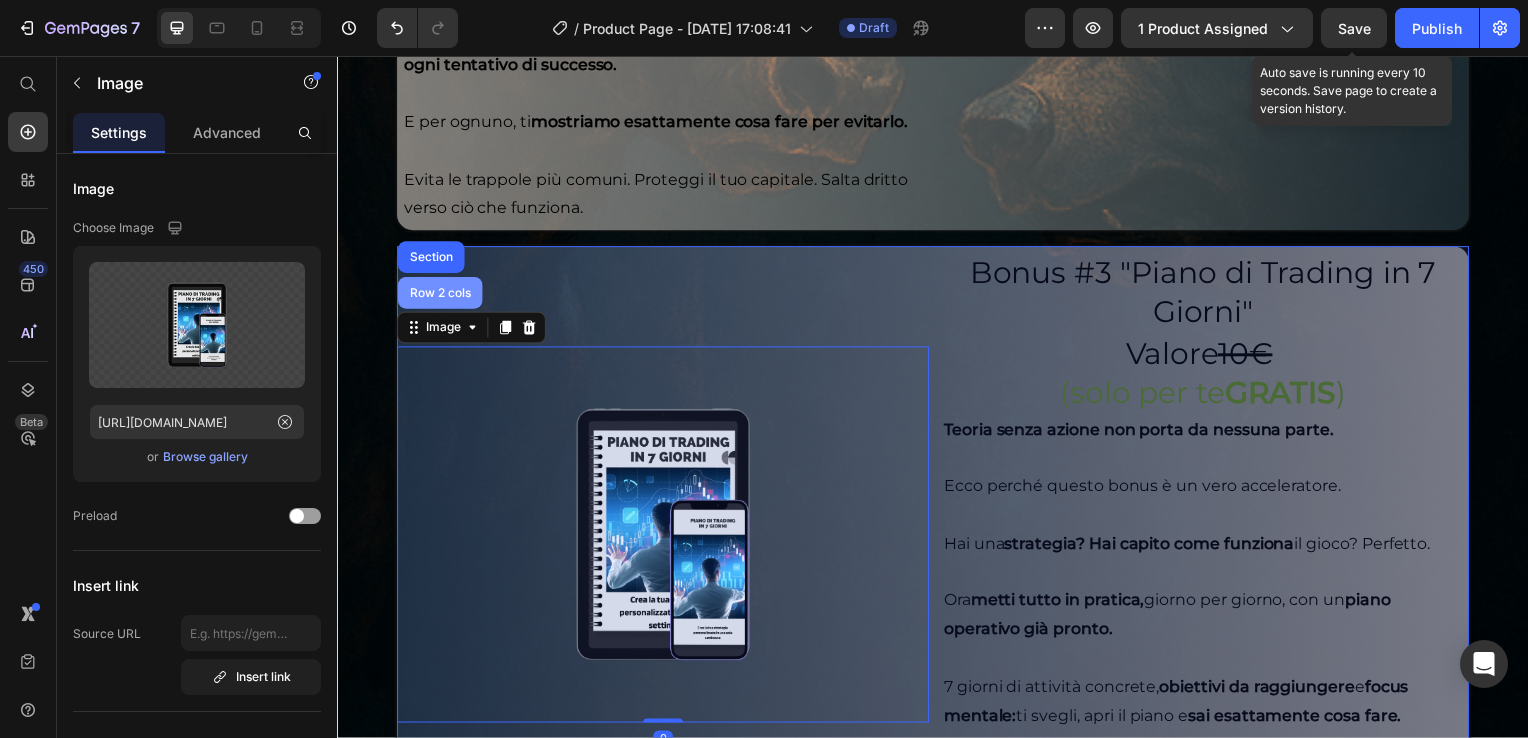 click on "Row 2 cols" at bounding box center [440, 295] 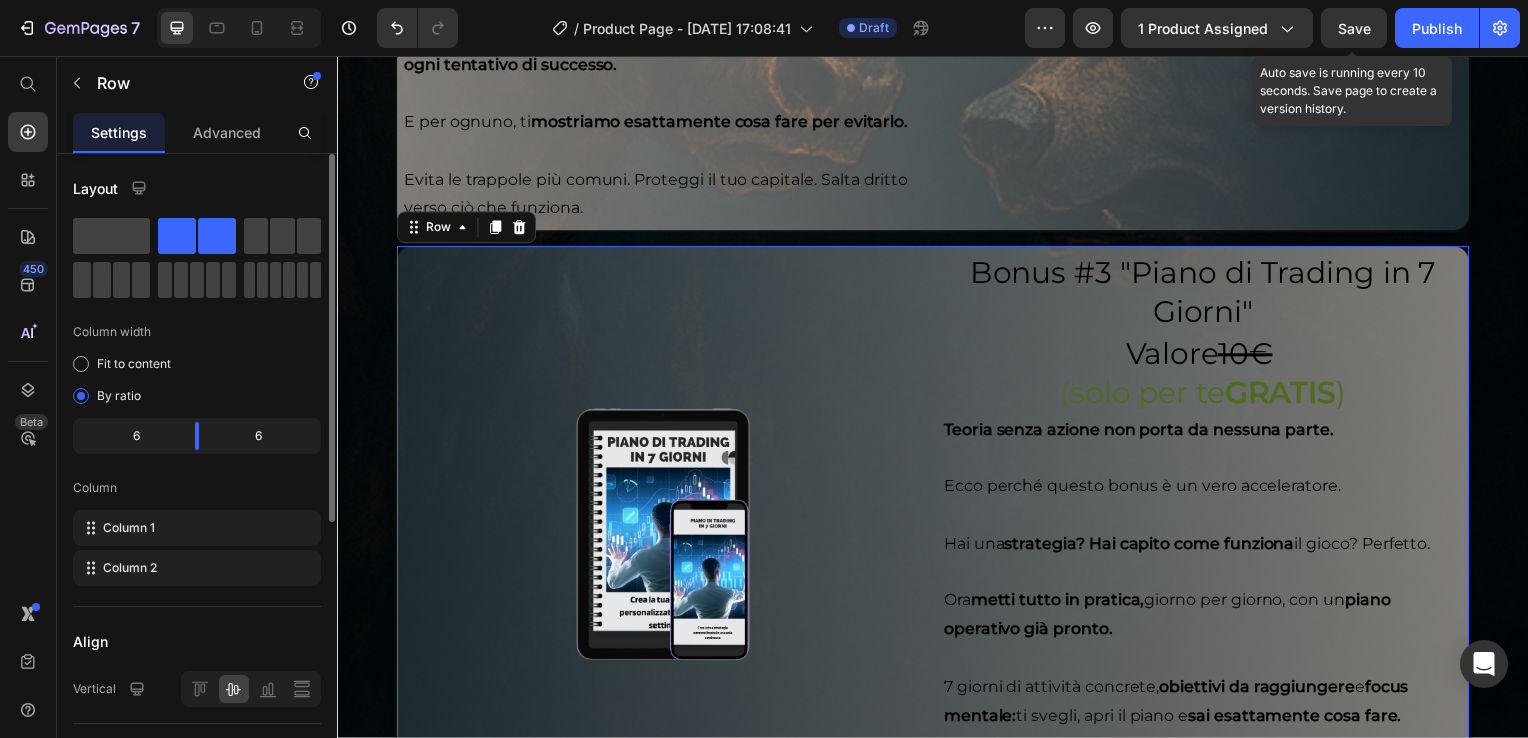 drag, startPoint x: 227, startPoint y: 141, endPoint x: 231, endPoint y: 199, distance: 58.137768 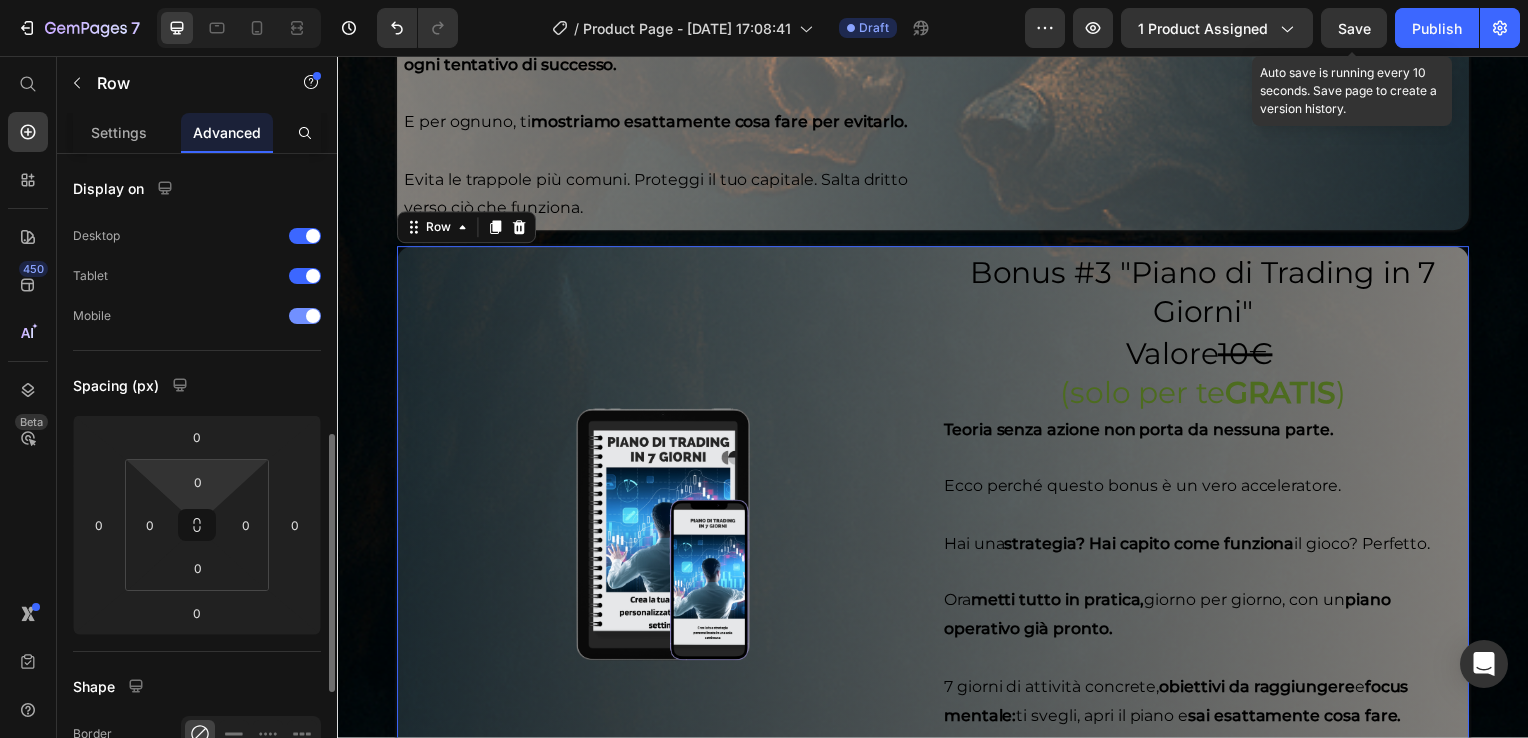 scroll, scrollTop: 200, scrollLeft: 0, axis: vertical 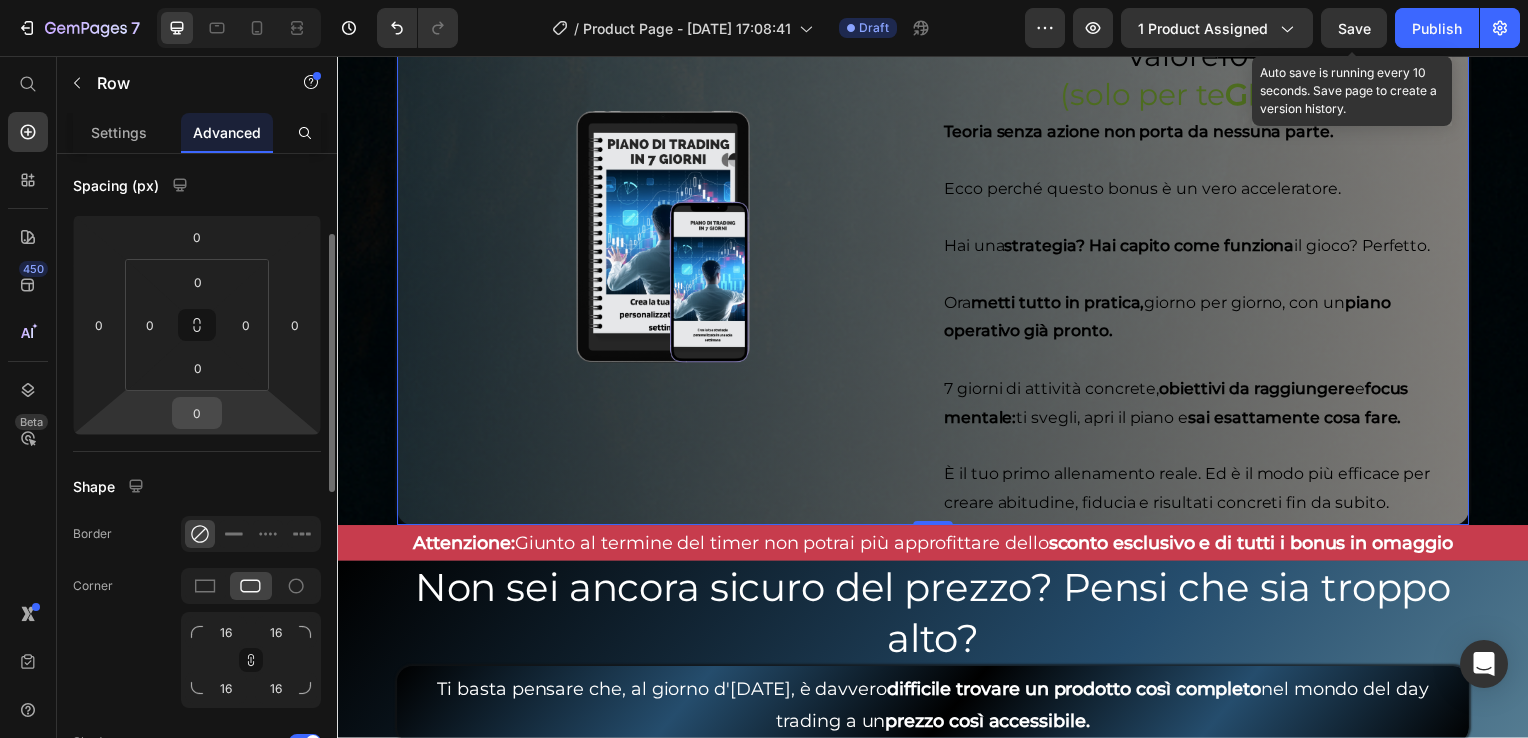 click on "0" at bounding box center (197, 413) 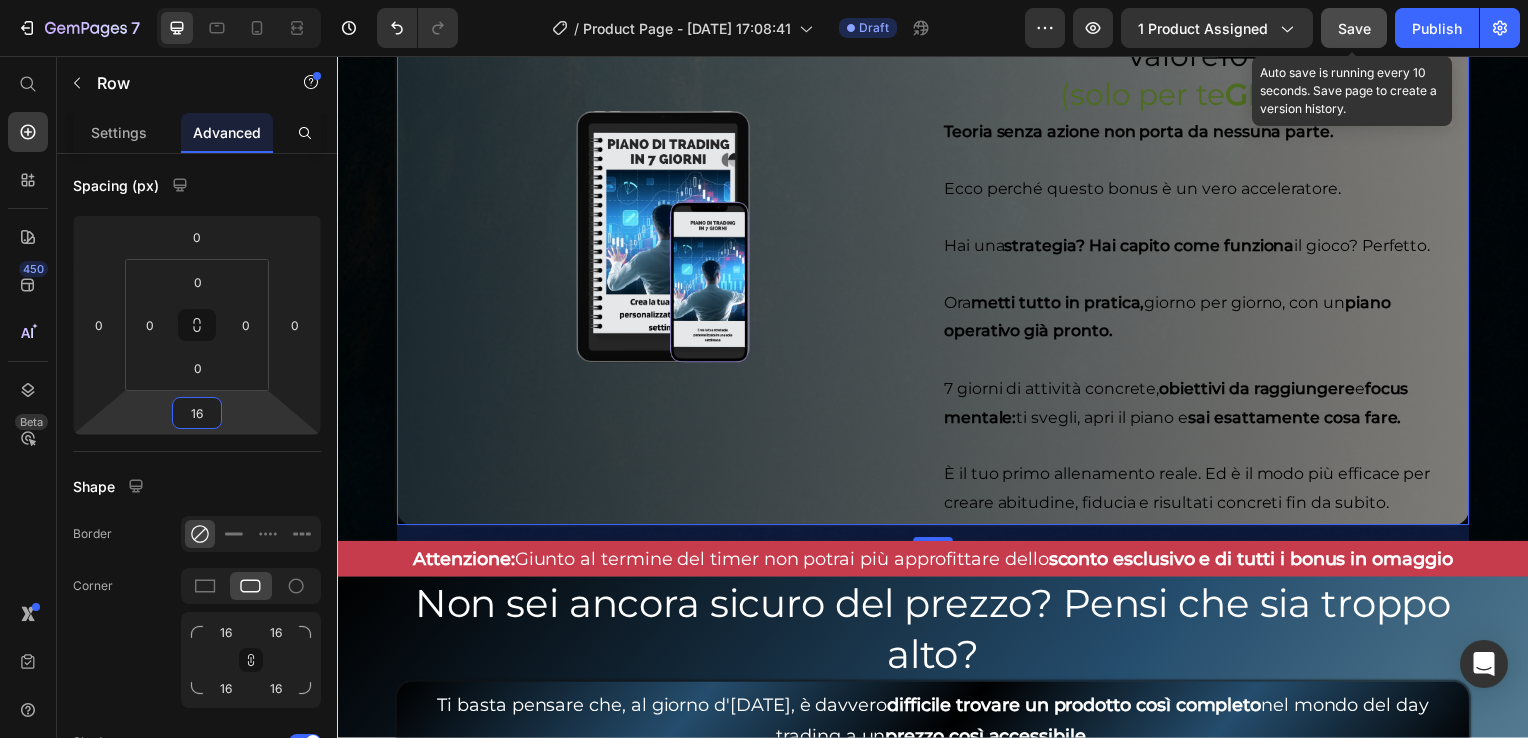 type on "16" 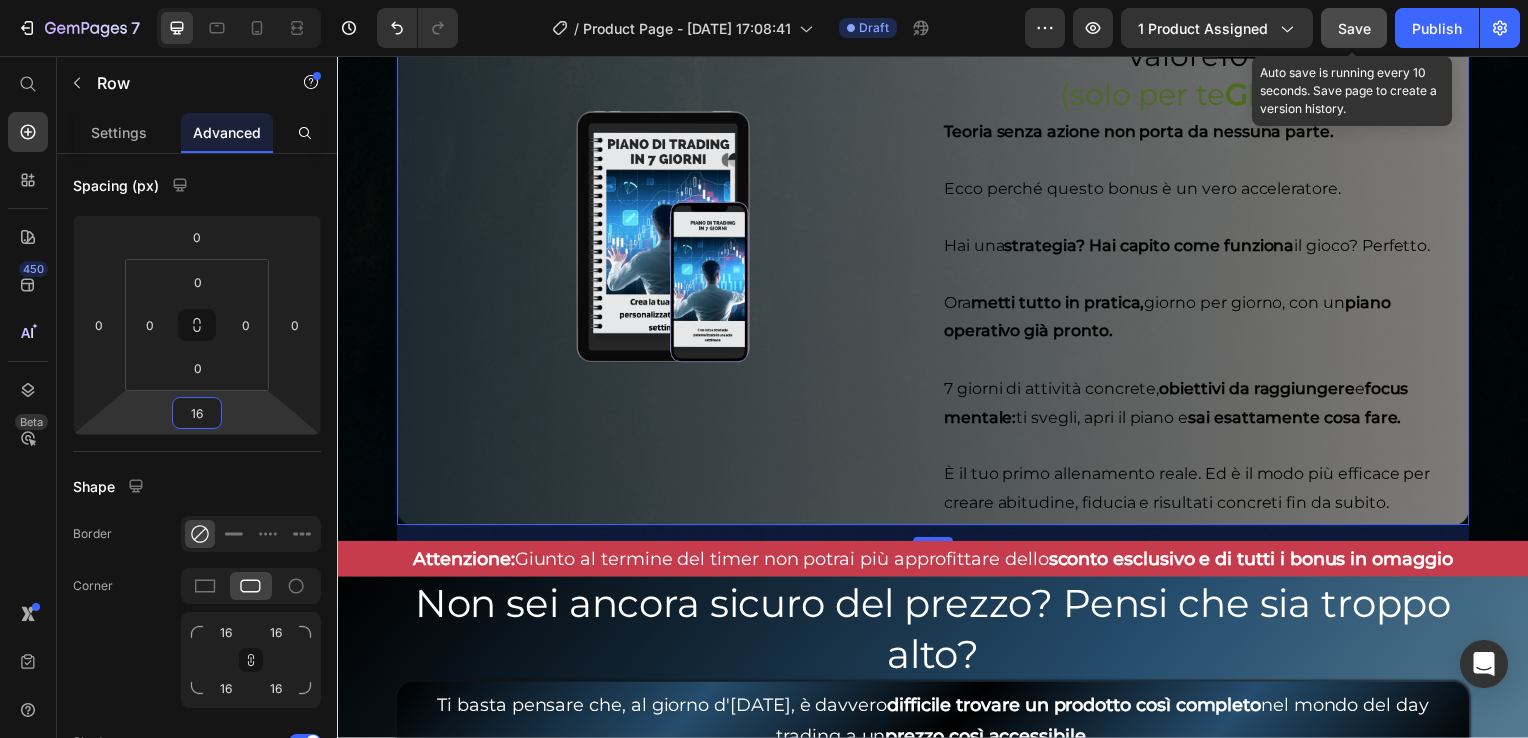 drag, startPoint x: 919, startPoint y: 97, endPoint x: 1335, endPoint y: 30, distance: 421.3609 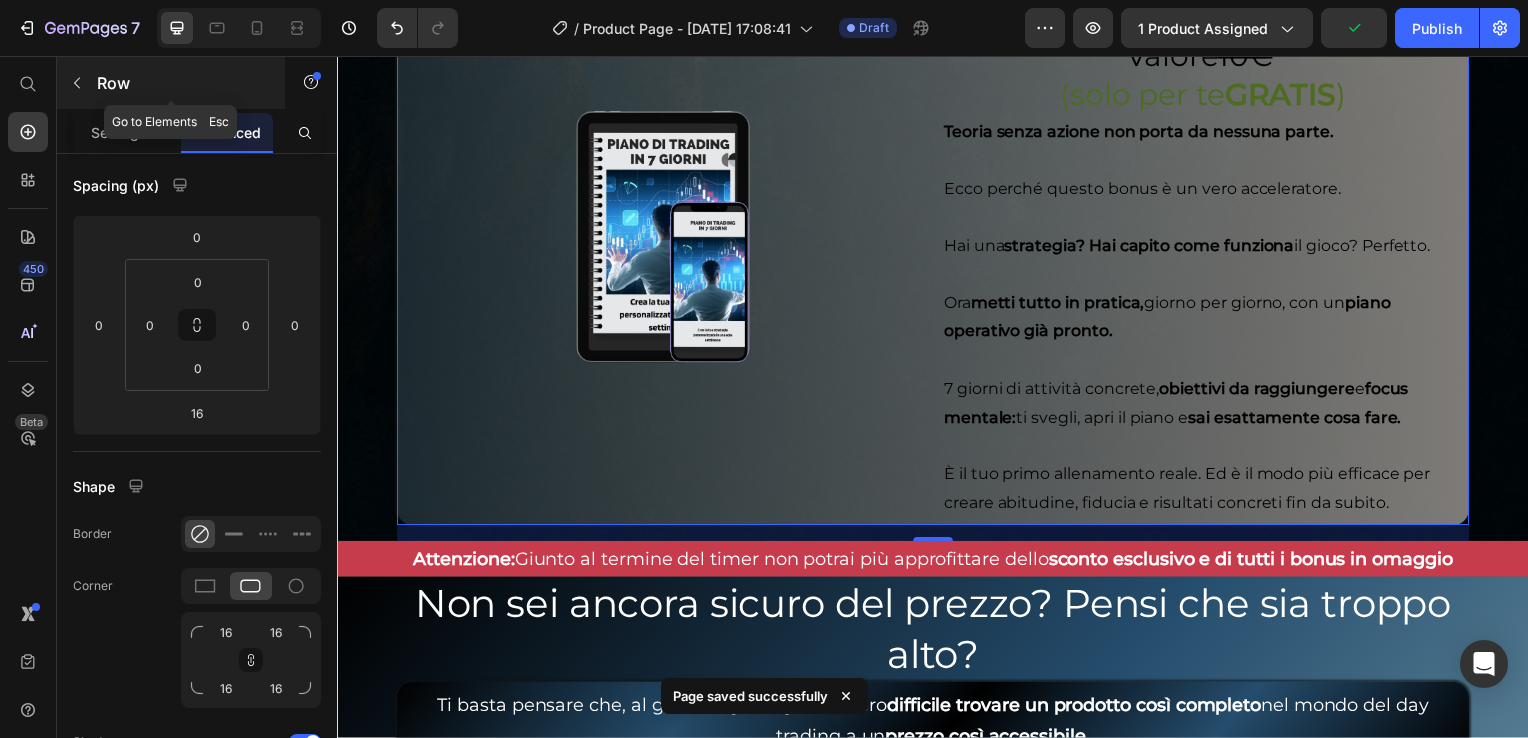 click at bounding box center (77, 83) 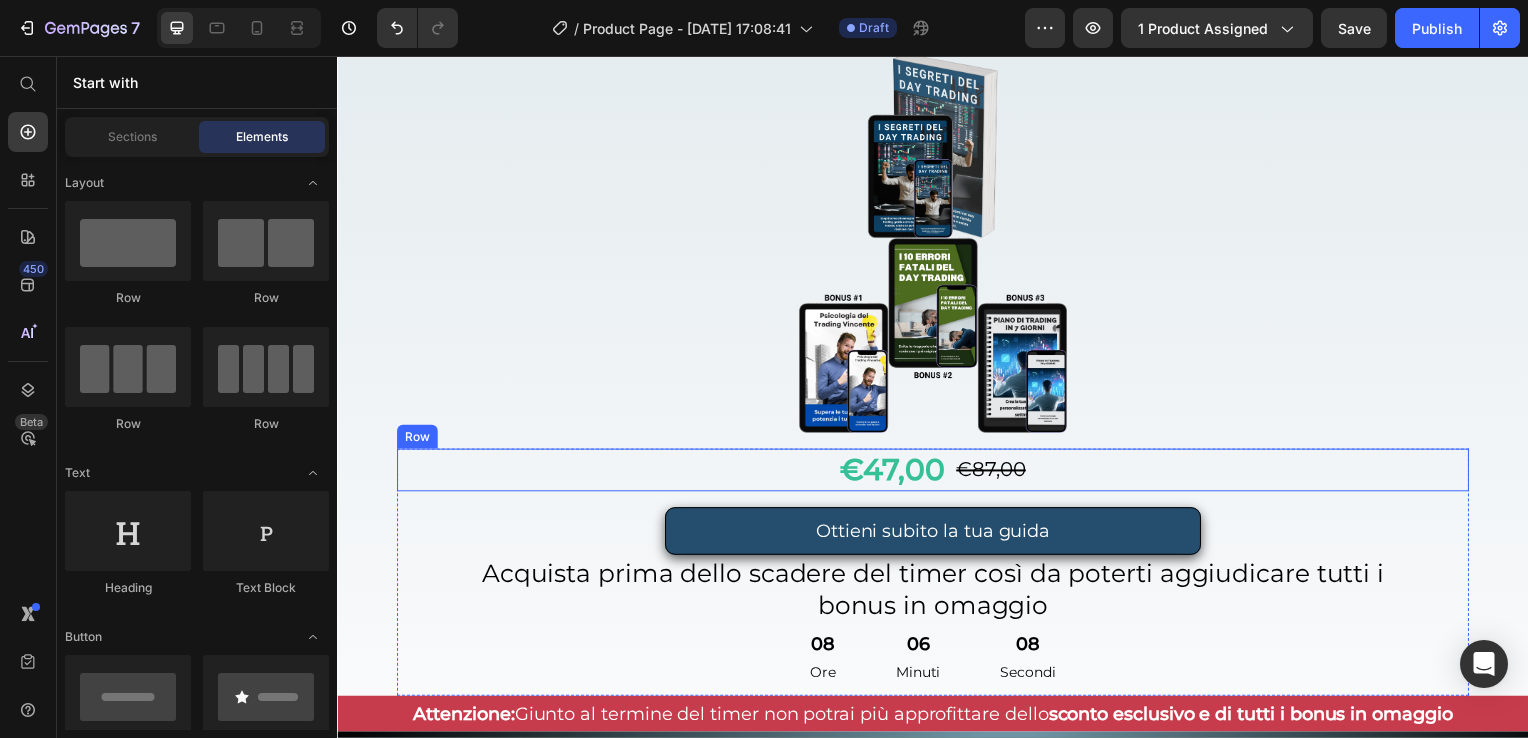 scroll, scrollTop: 4452, scrollLeft: 0, axis: vertical 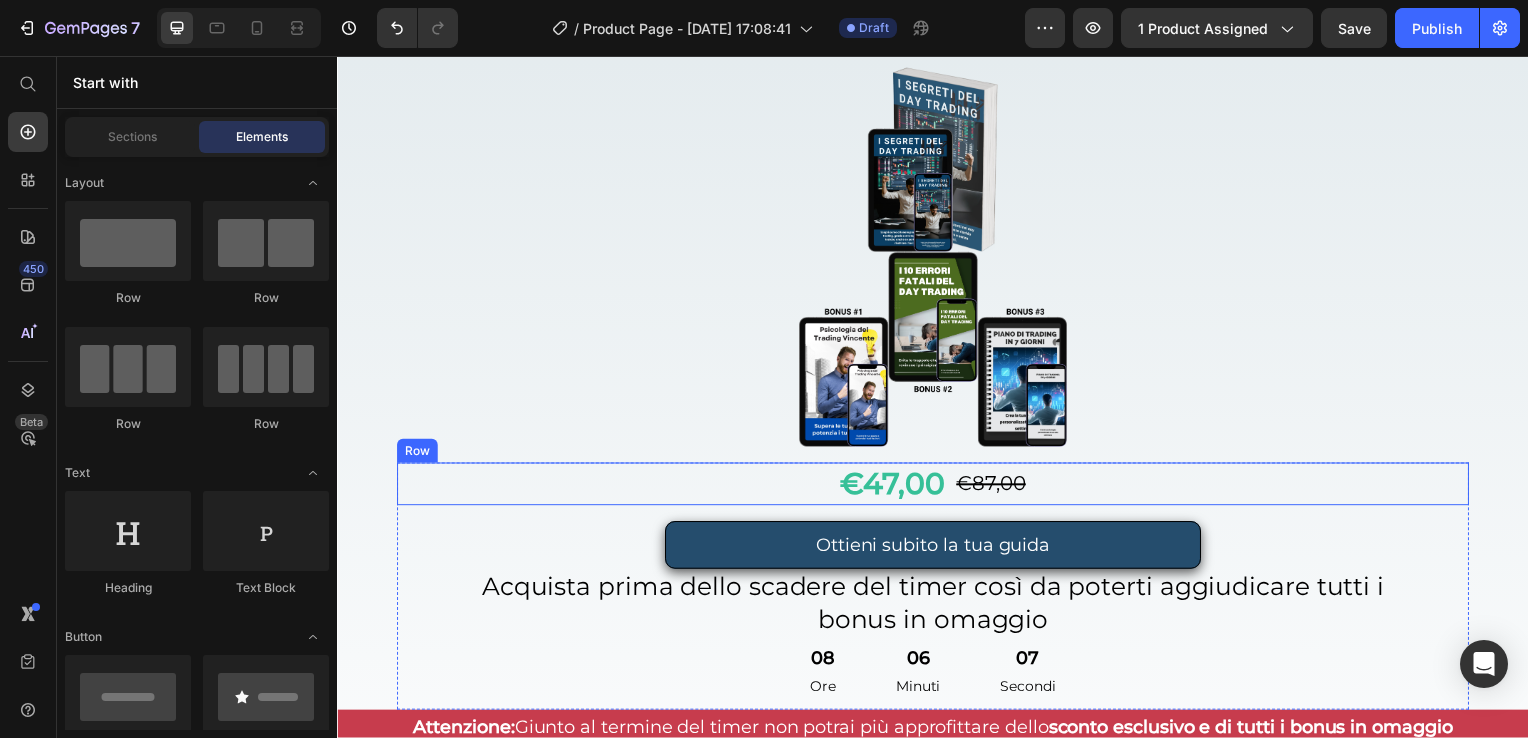click on "€47,00 Product Price €87,00 Product Price Row" at bounding box center [937, 487] 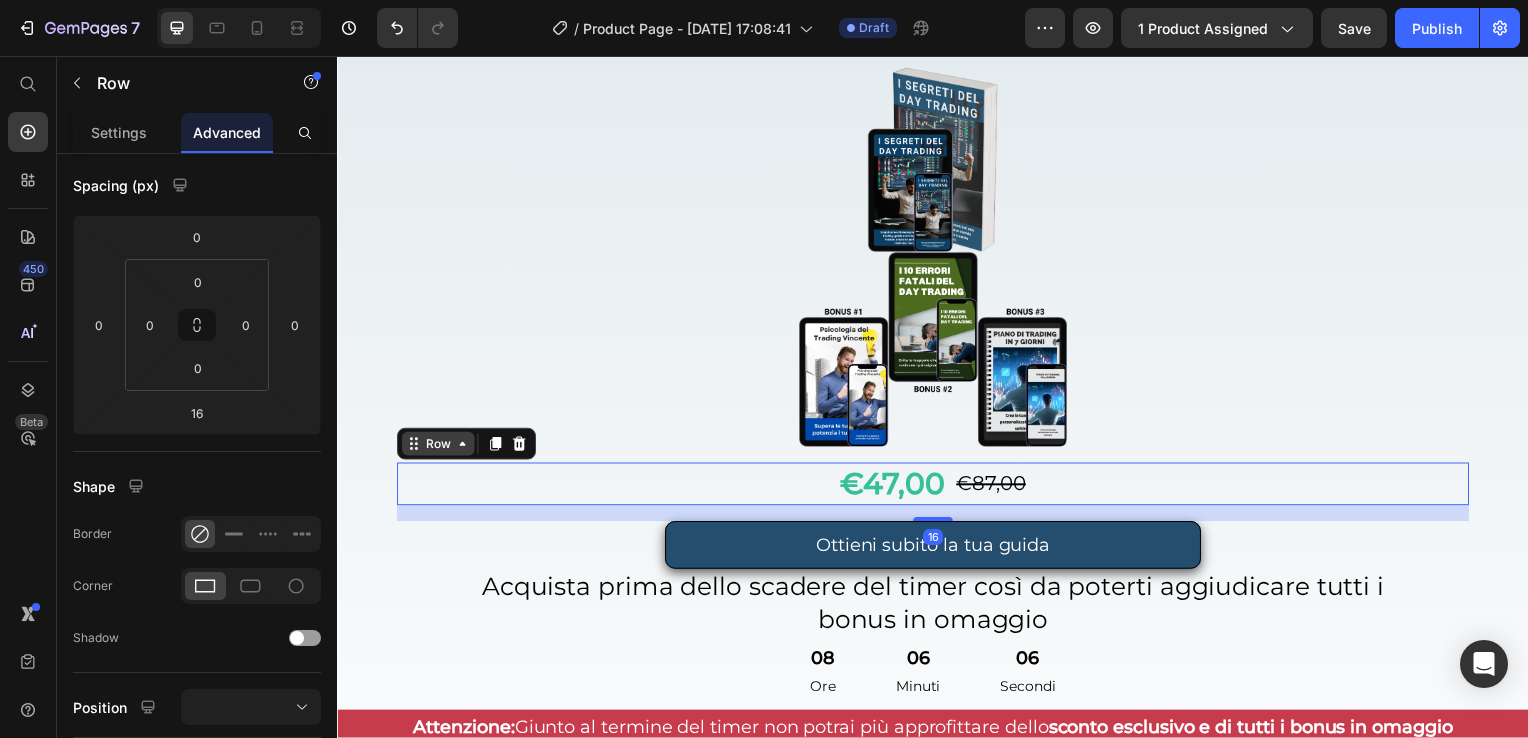 click 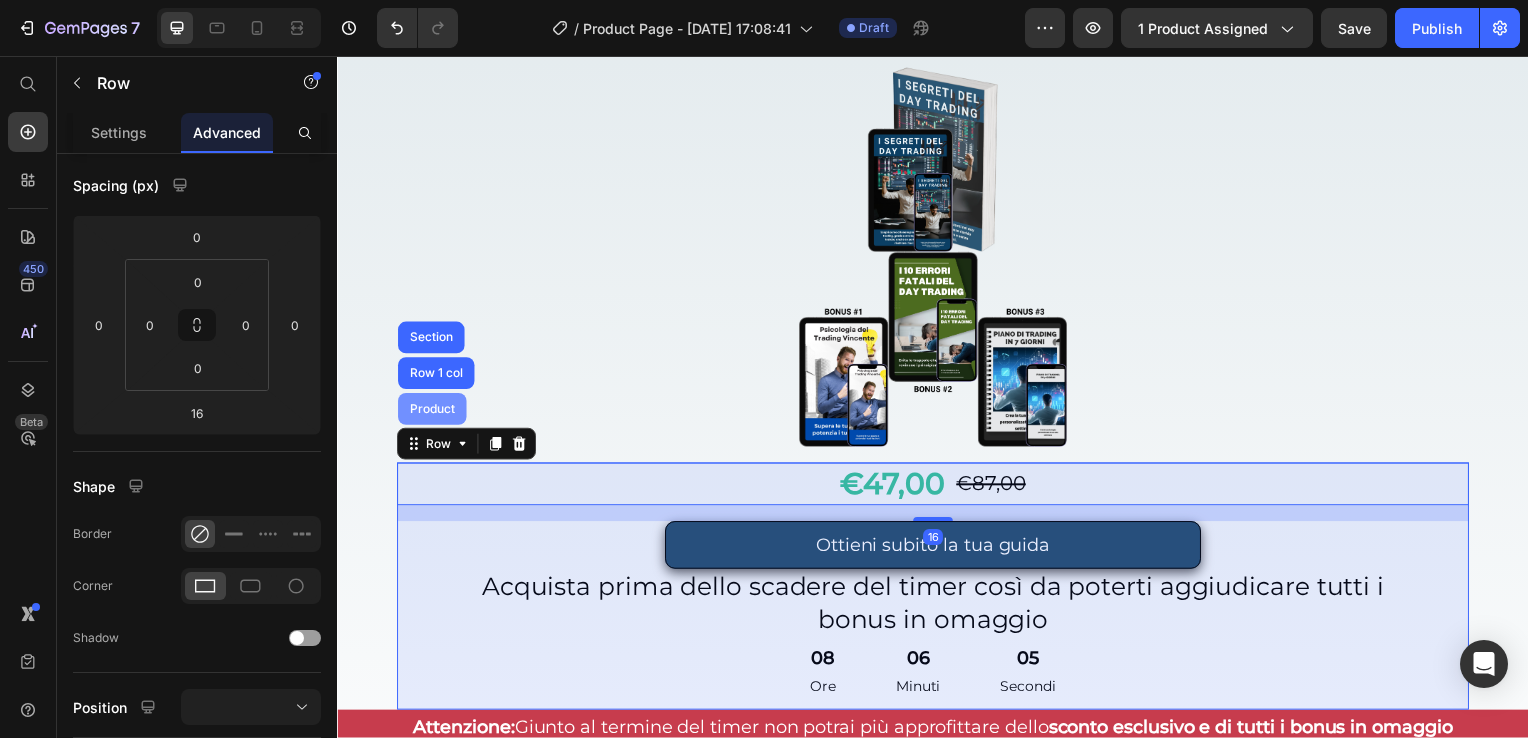 click on "Product" at bounding box center [432, 412] 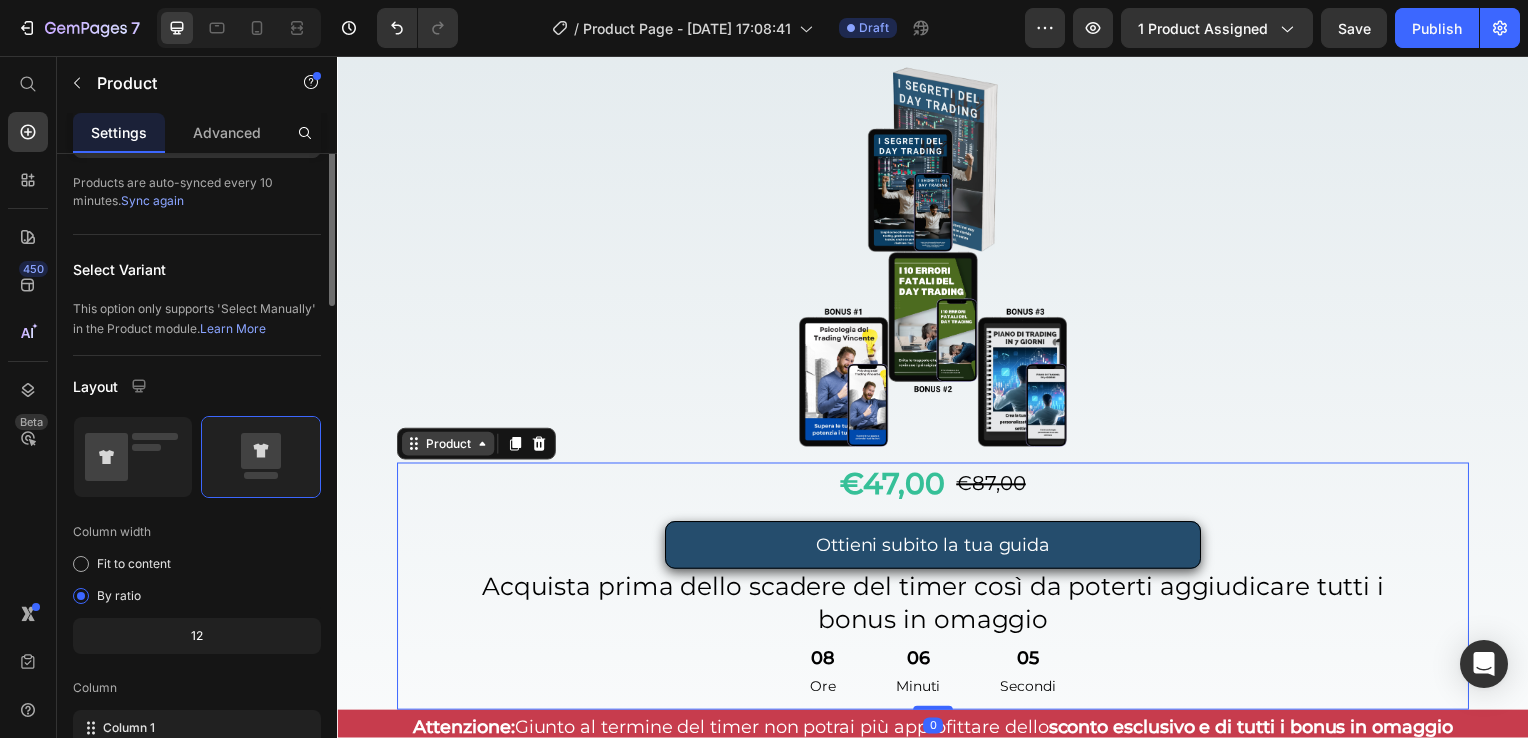 scroll, scrollTop: 0, scrollLeft: 0, axis: both 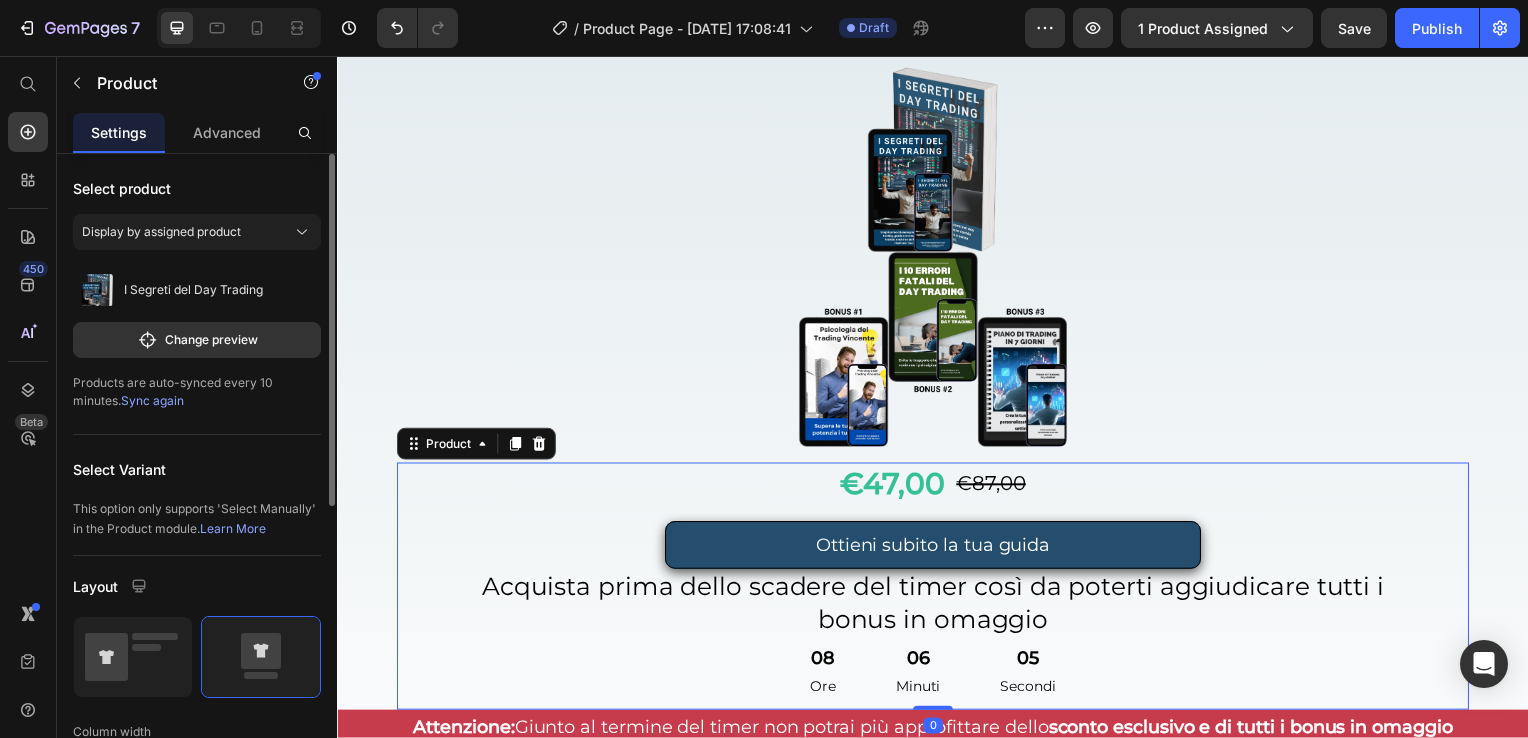 click 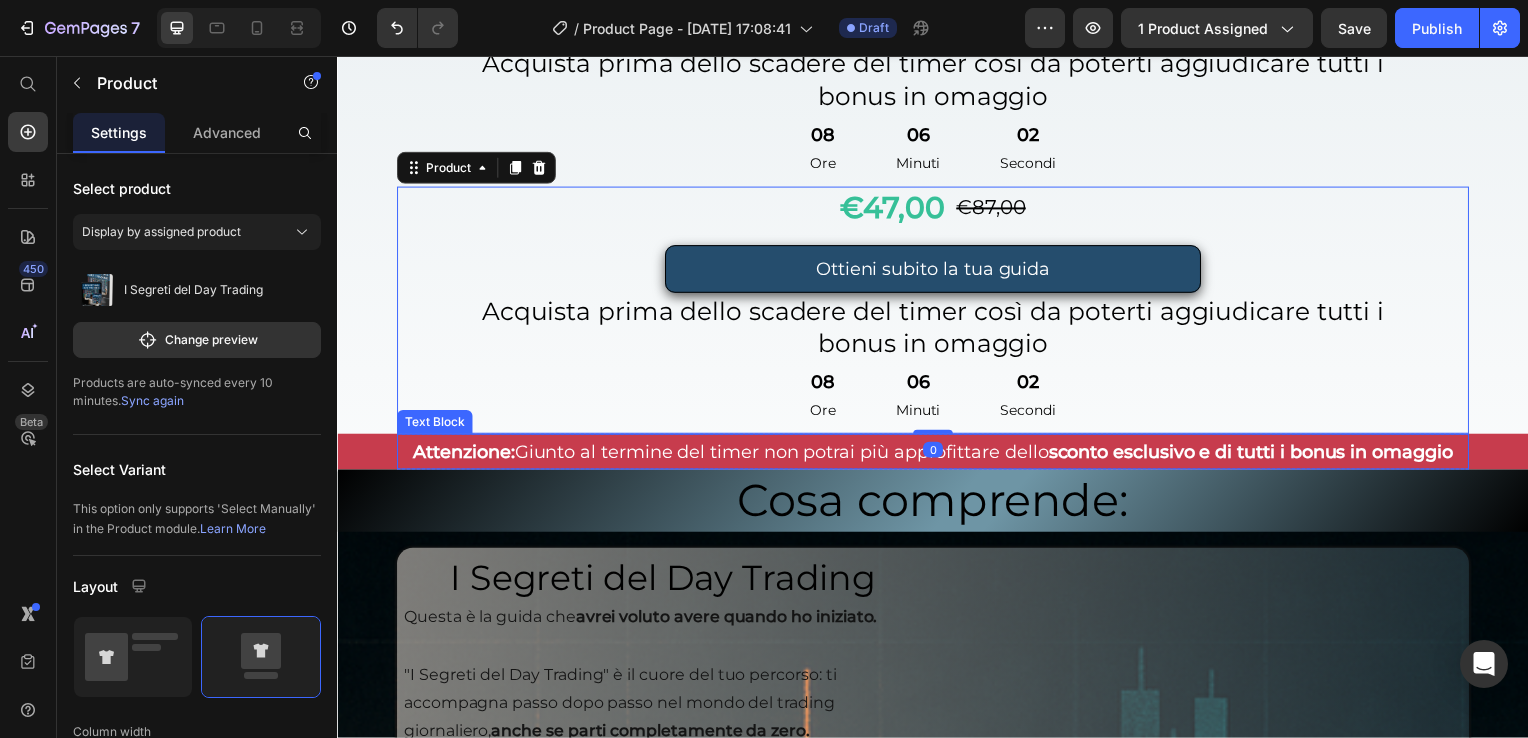 scroll, scrollTop: 4929, scrollLeft: 0, axis: vertical 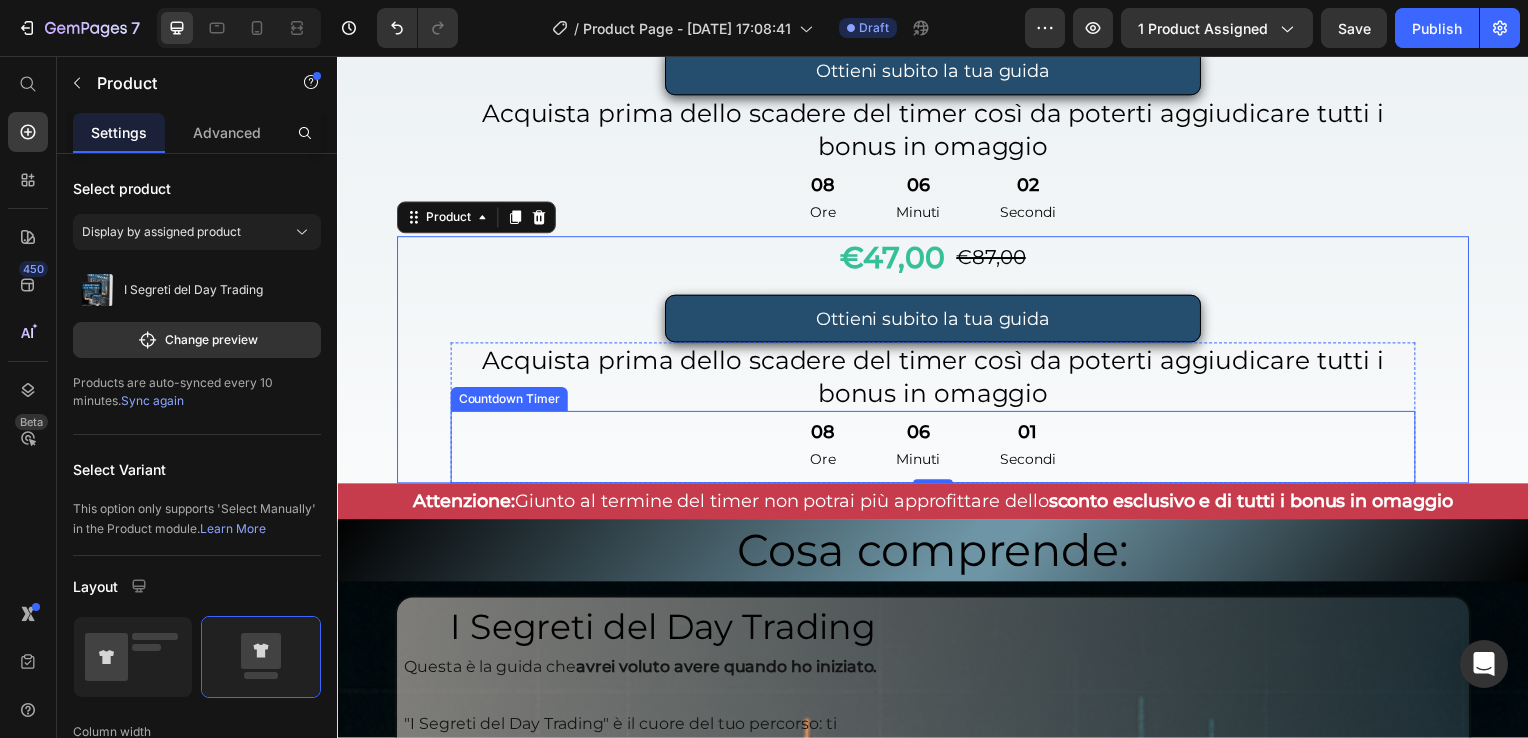 click on "08 Ore 06 Minuti 01 Secondi" at bounding box center (937, 450) 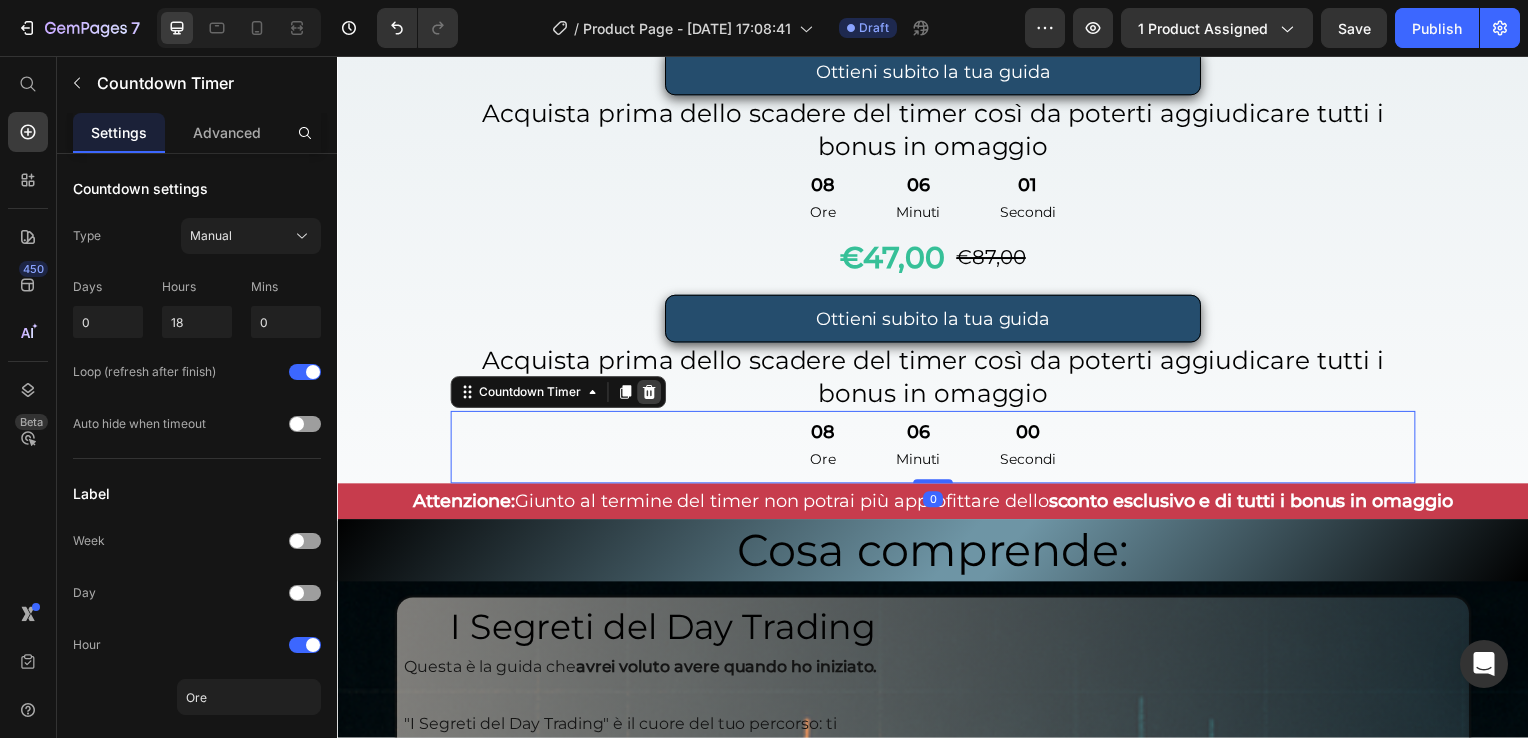 click 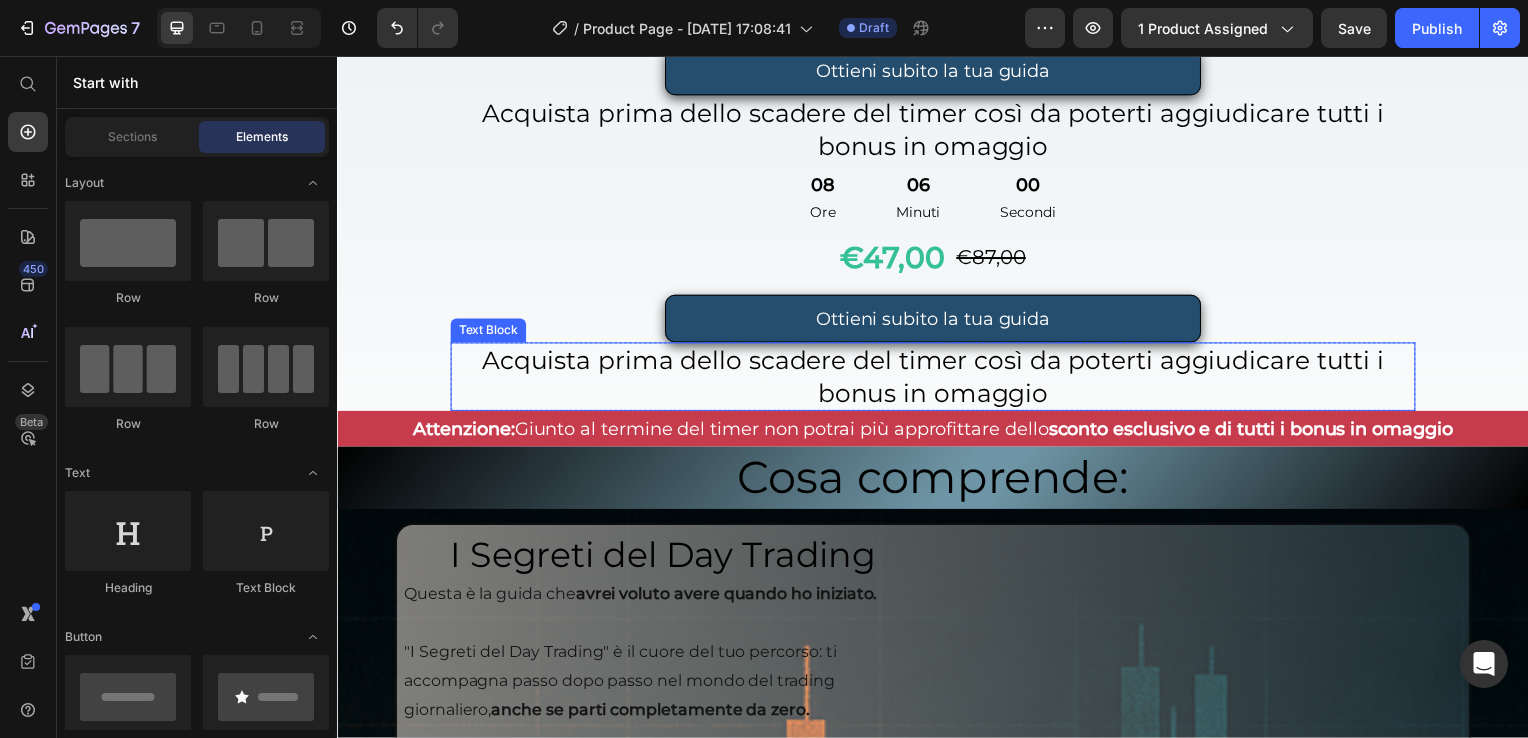 click on "Acquista prima dello scadere del timer così da poterti aggiudicare tutti i bonus in omaggio" at bounding box center [937, 379] 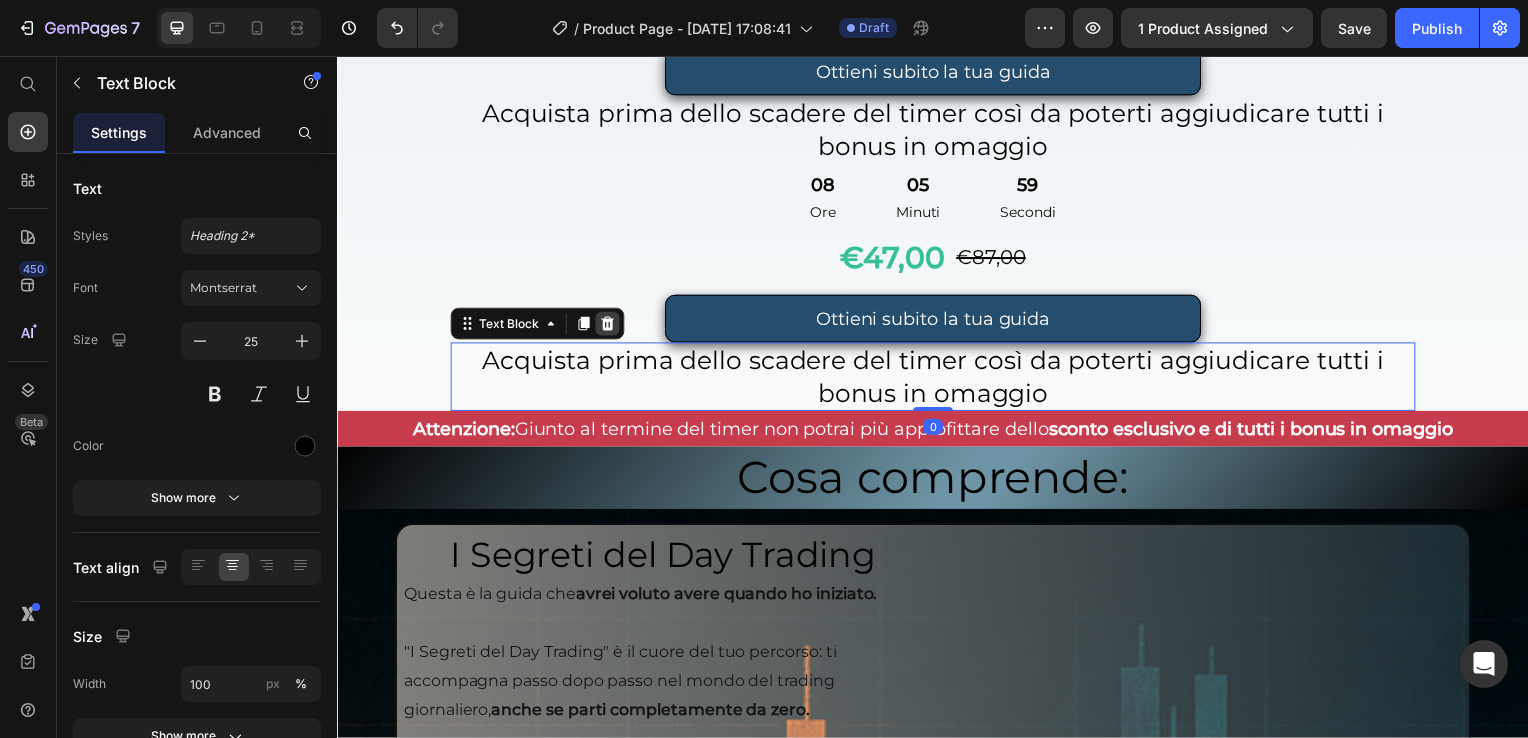 click 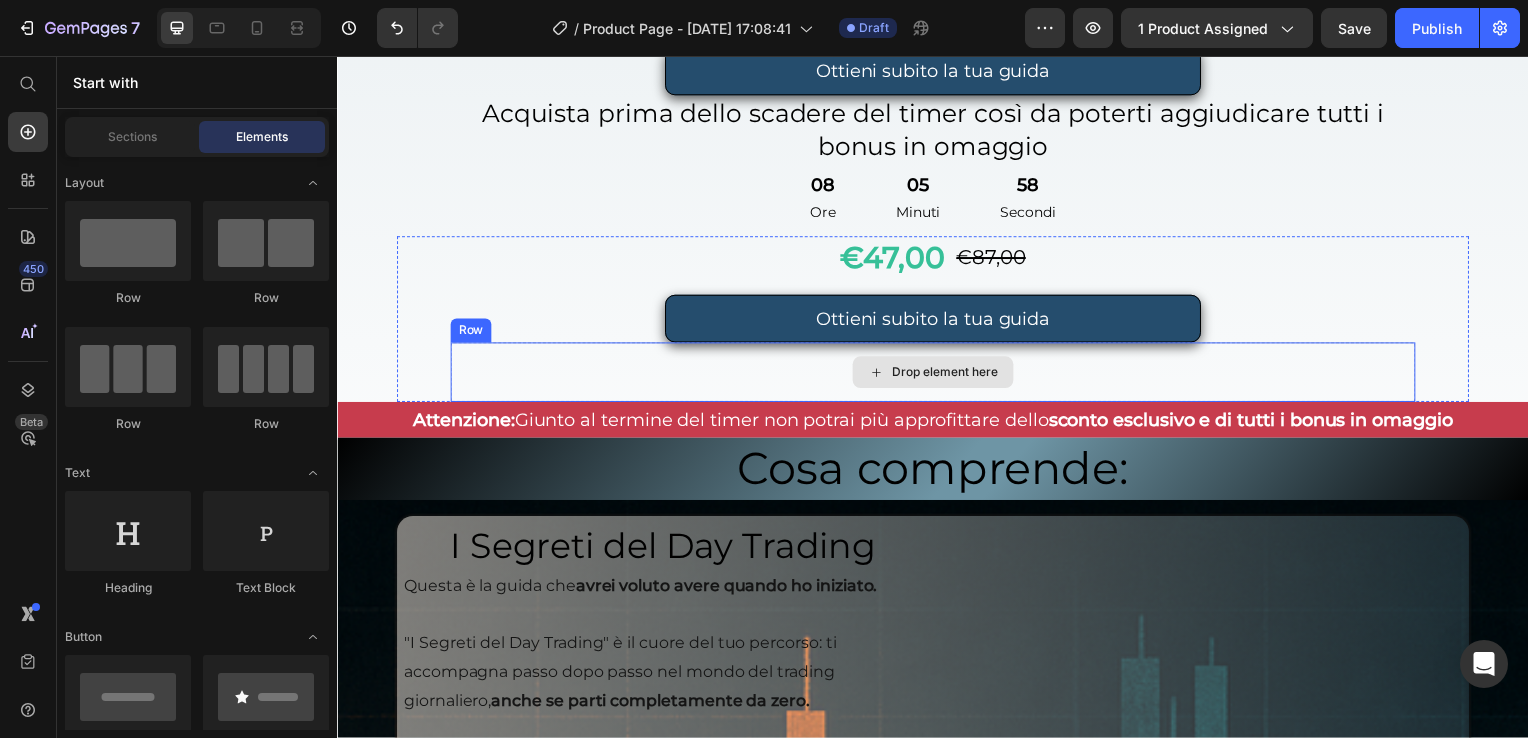 click on "Drop element here" at bounding box center (937, 375) 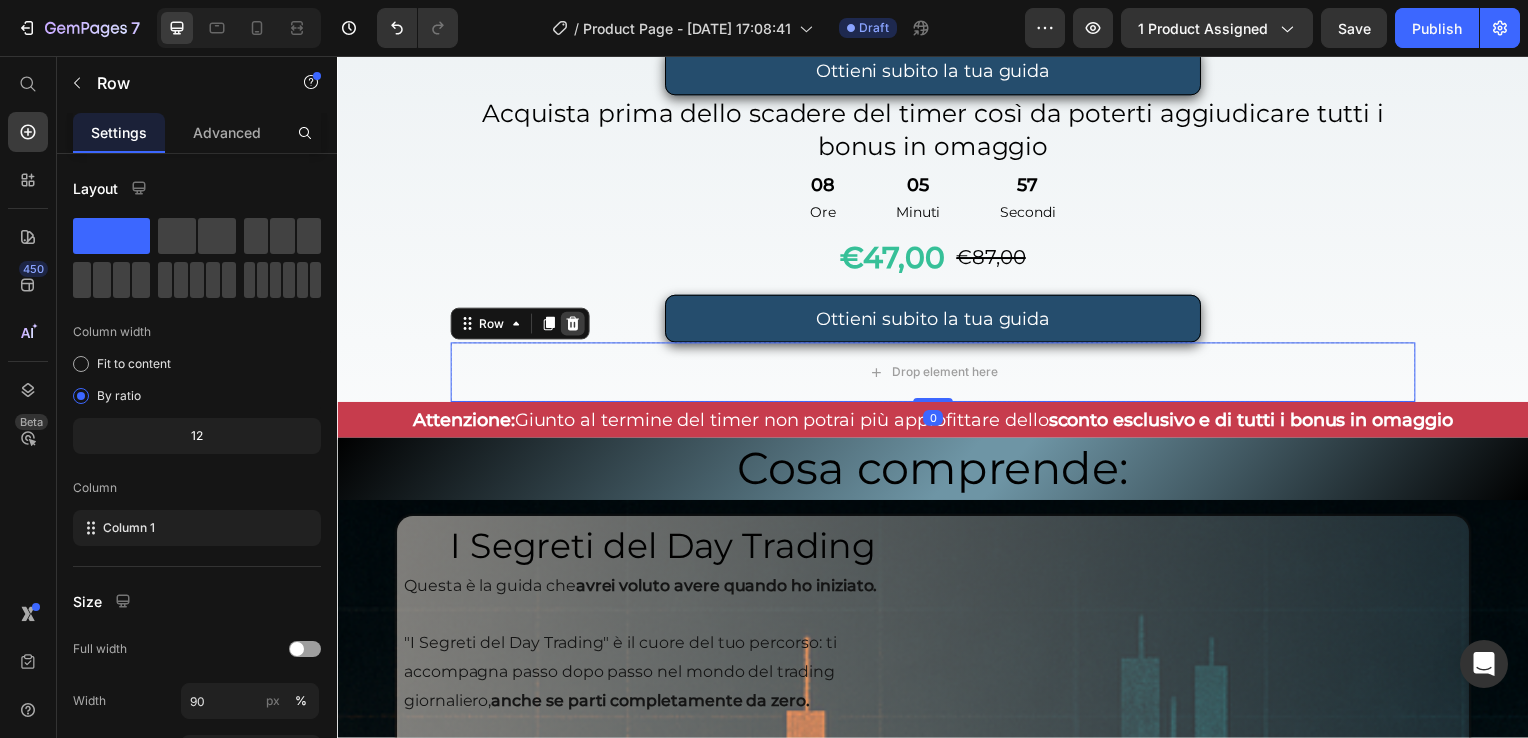 click 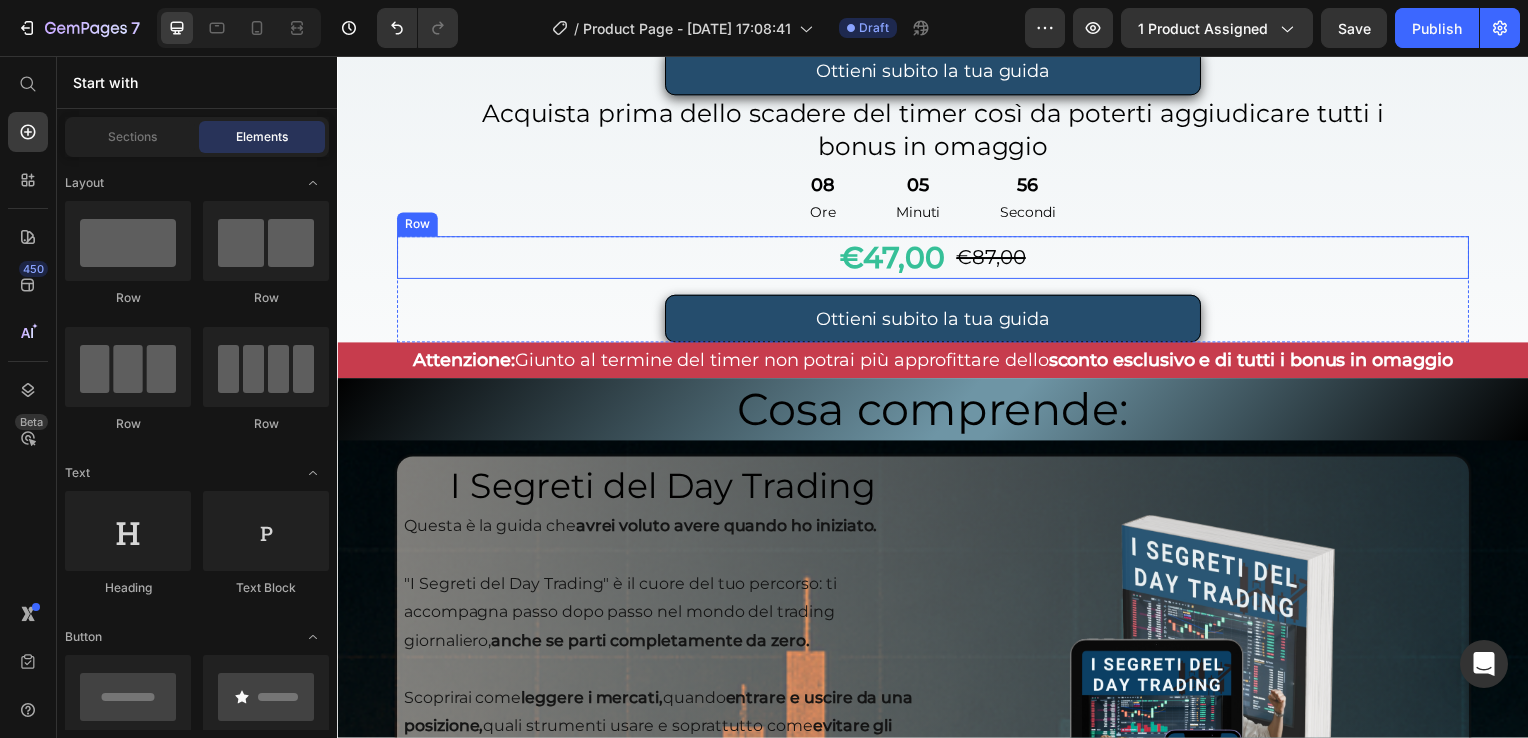 click on "€47,00 Product Price €87,00 Product Price Row" at bounding box center [937, 259] 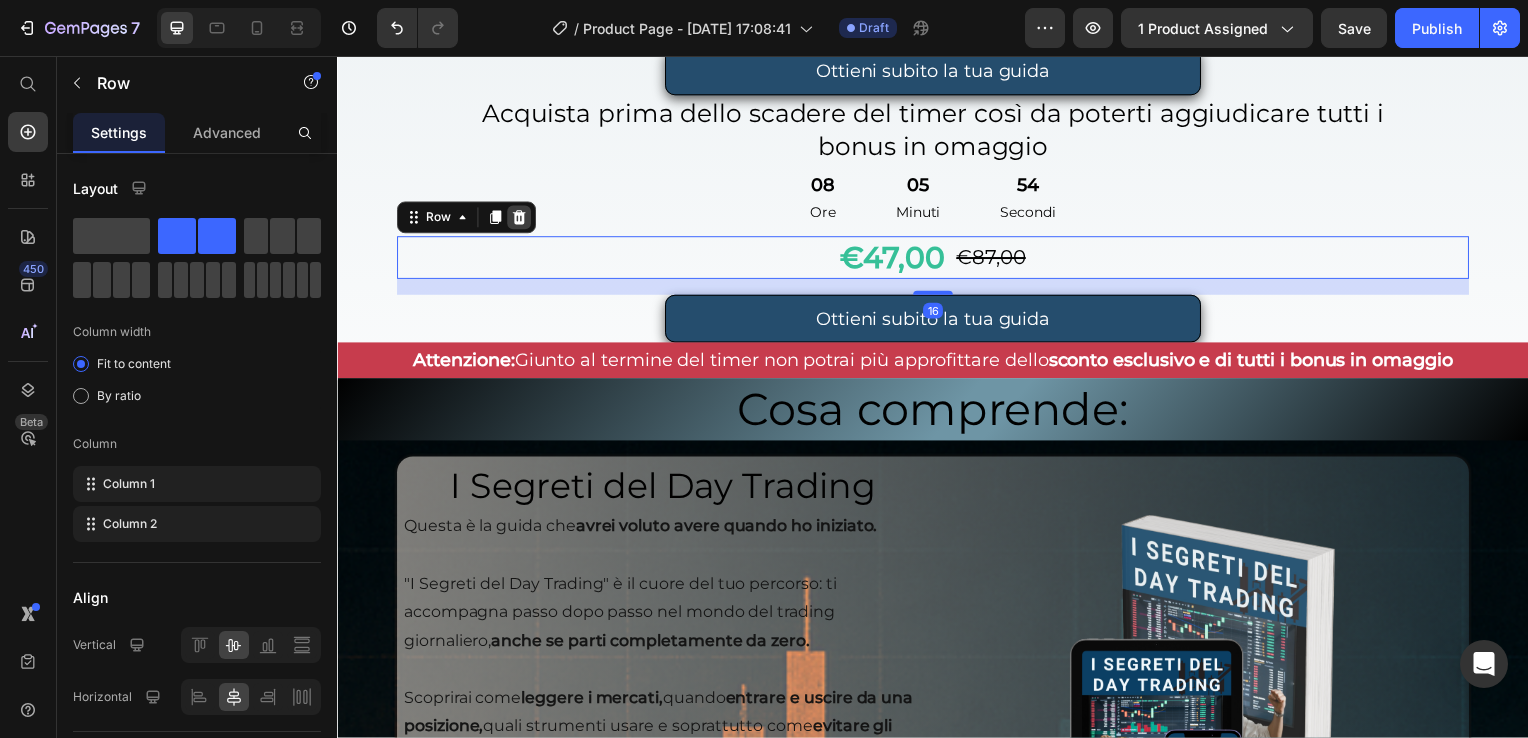 click 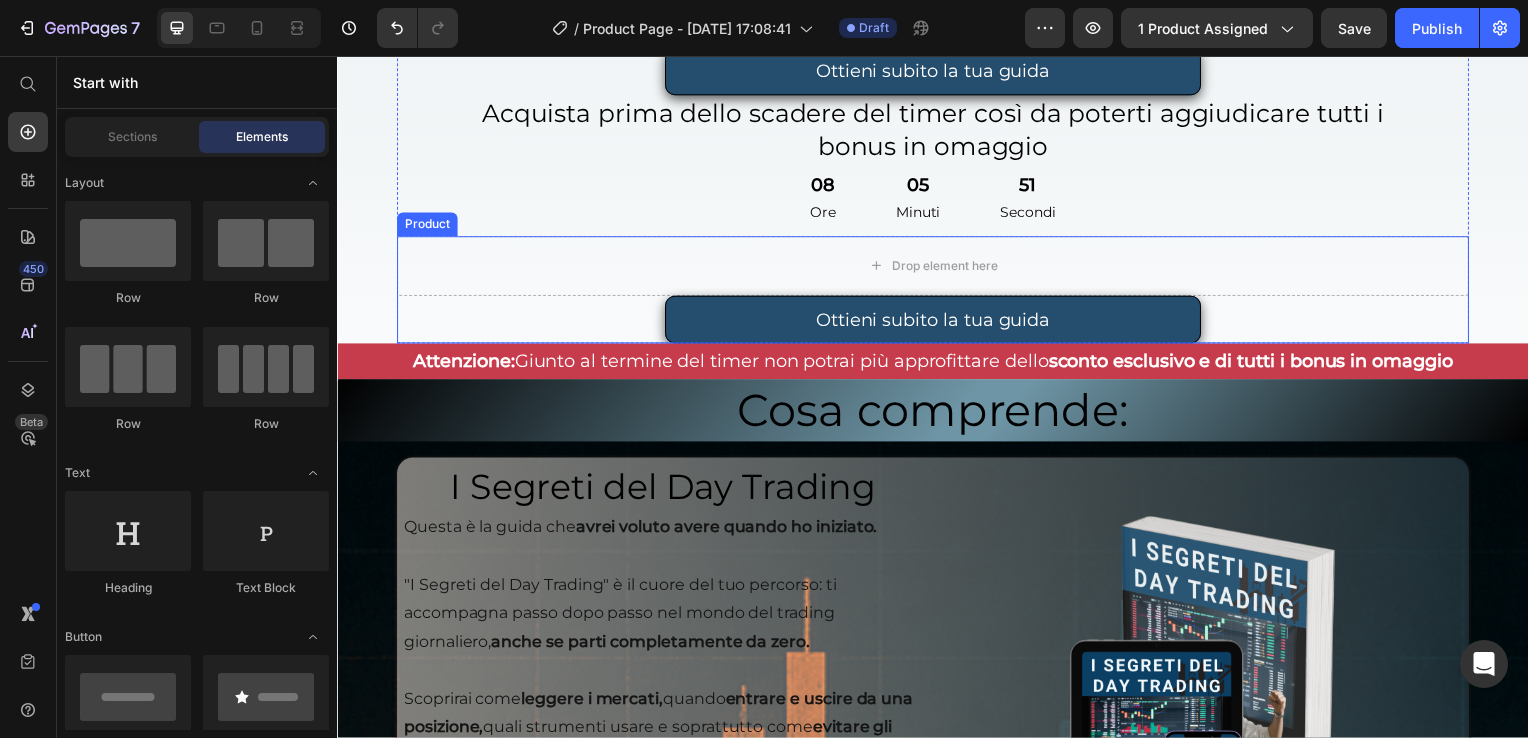 click on "Product" at bounding box center [427, 226] 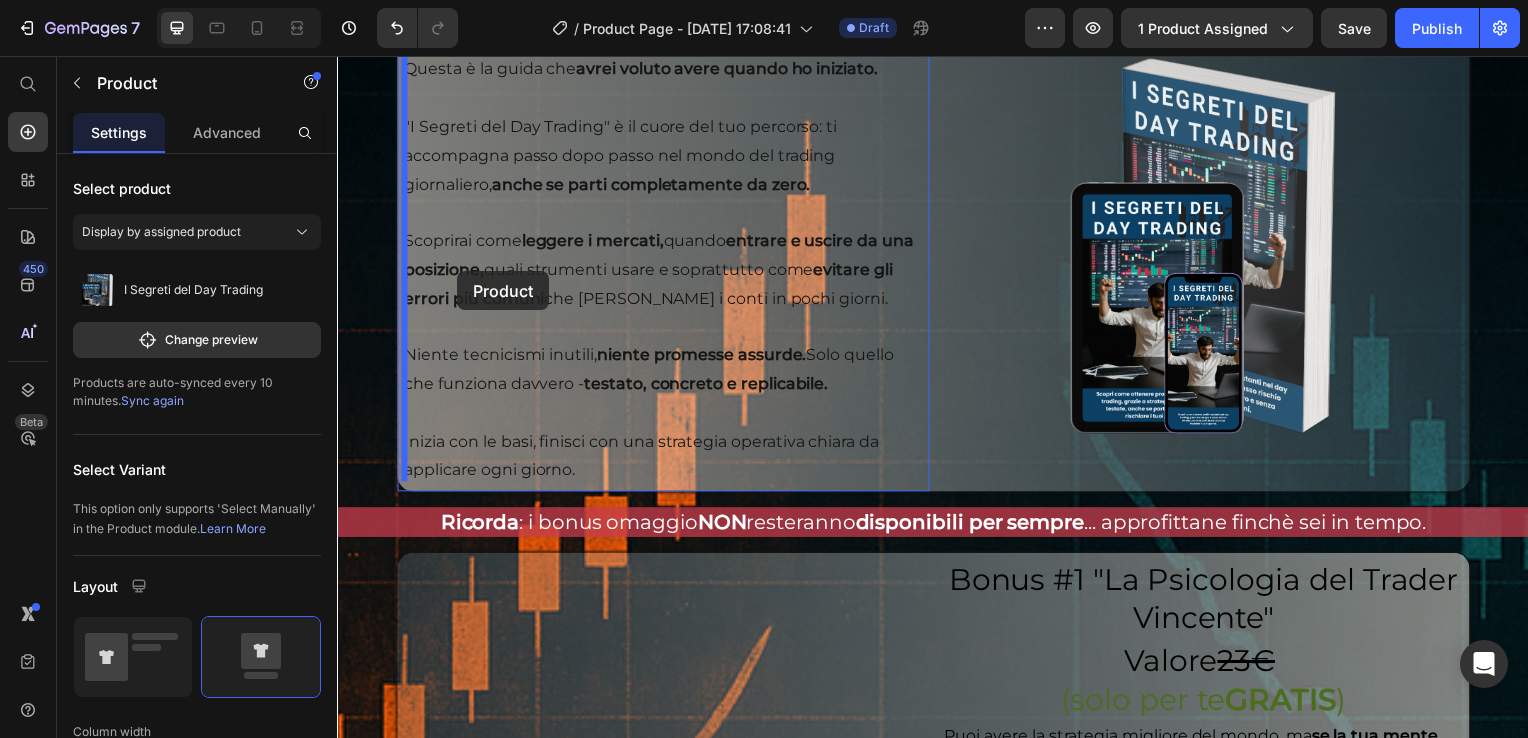 scroll, scrollTop: 5429, scrollLeft: 0, axis: vertical 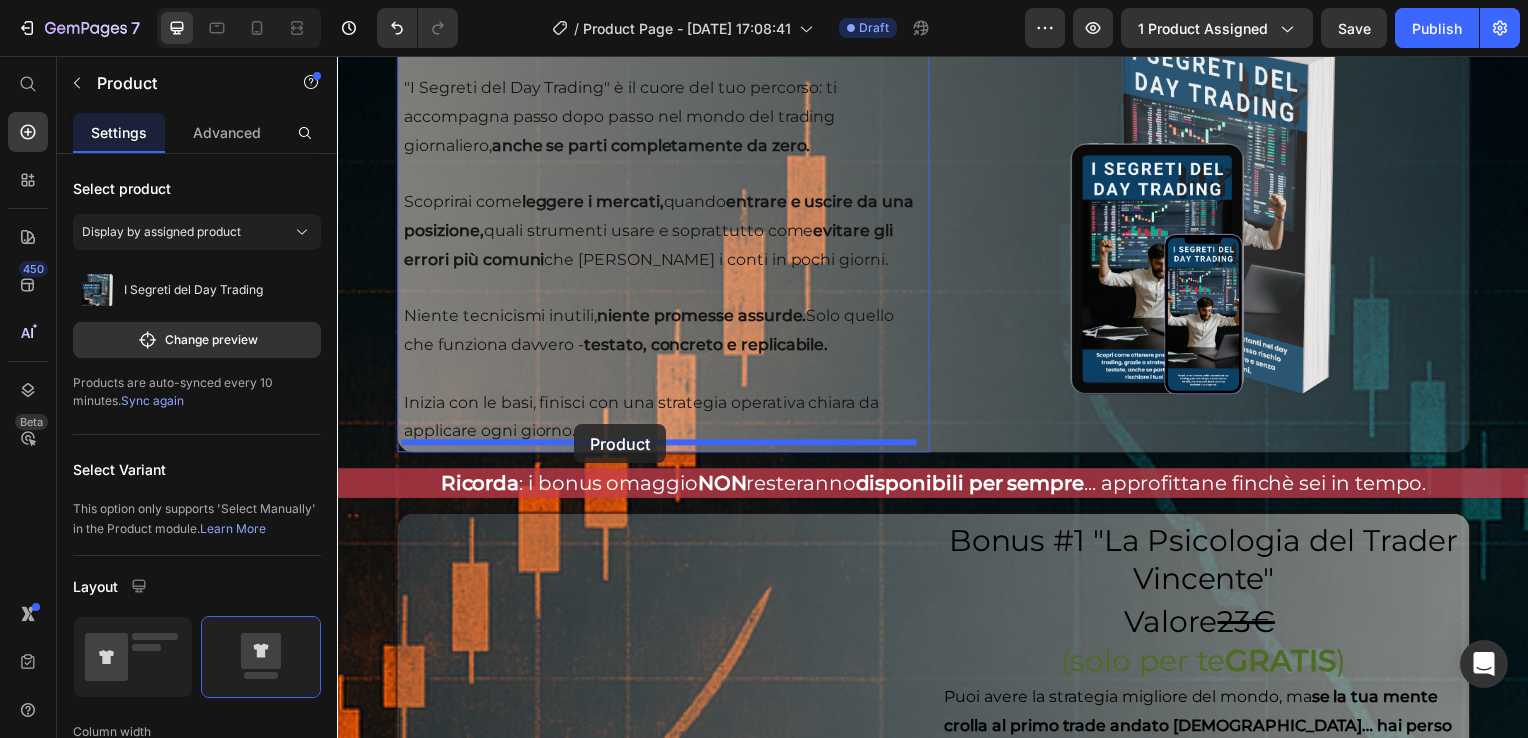drag, startPoint x: 460, startPoint y: 213, endPoint x: 576, endPoint y: 427, distance: 243.41734 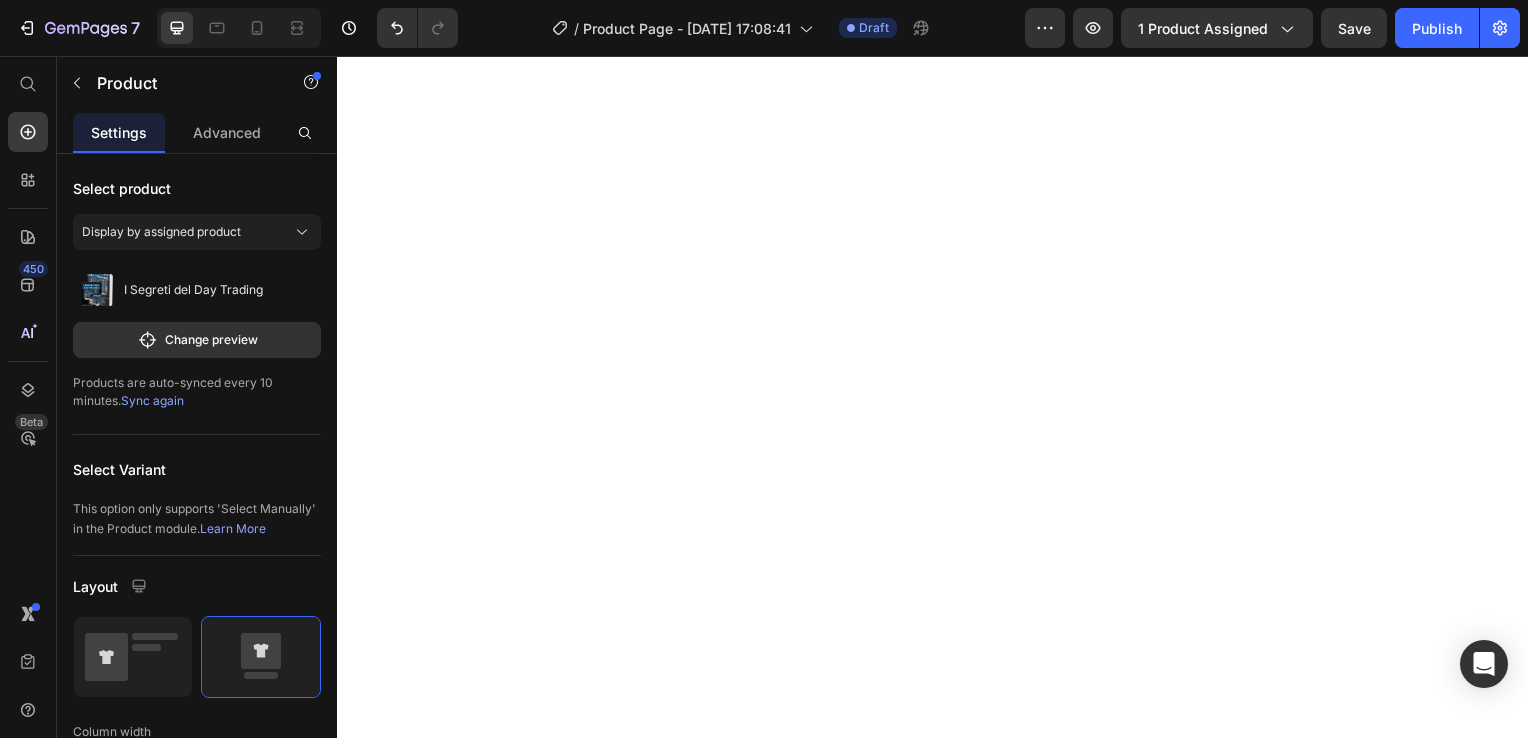 scroll, scrollTop: 0, scrollLeft: 0, axis: both 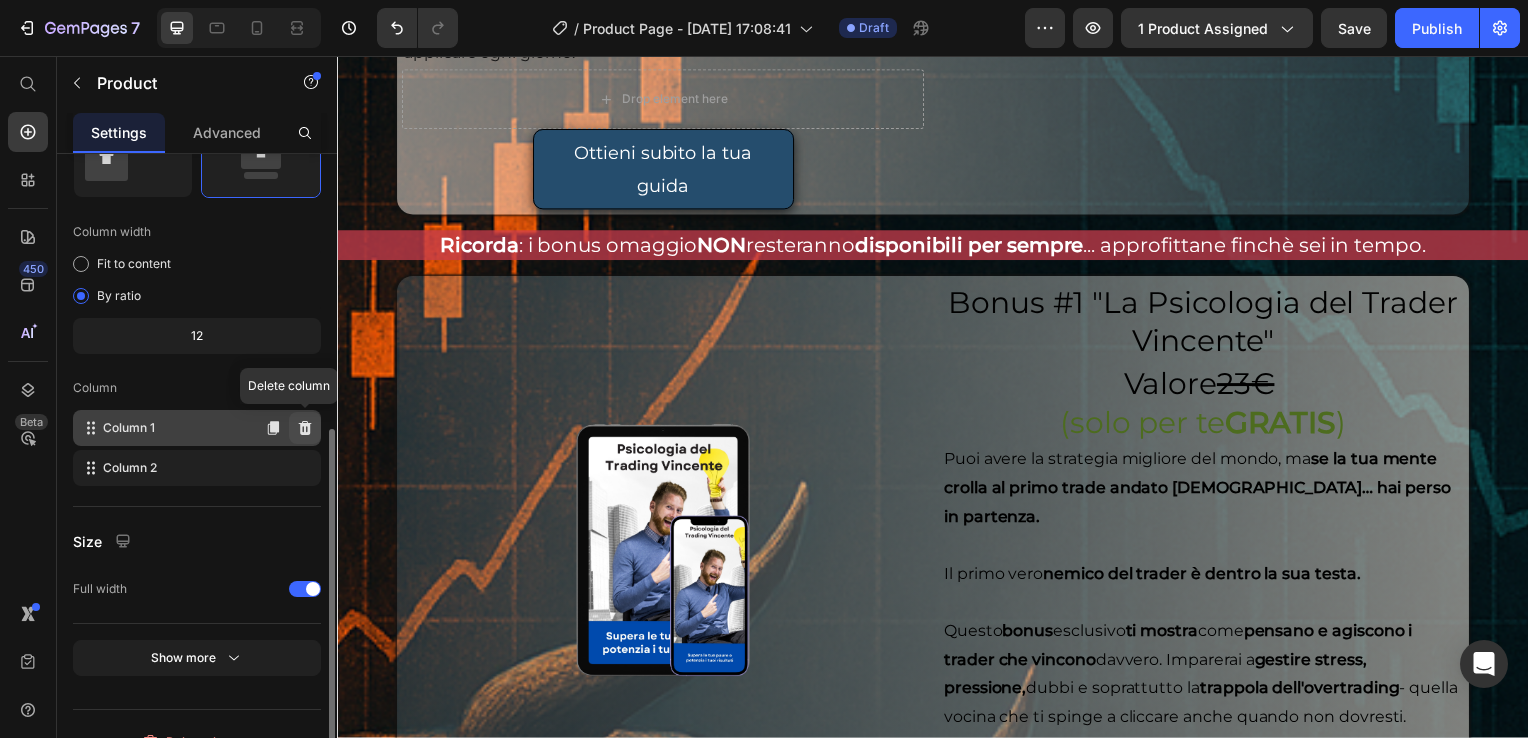 click 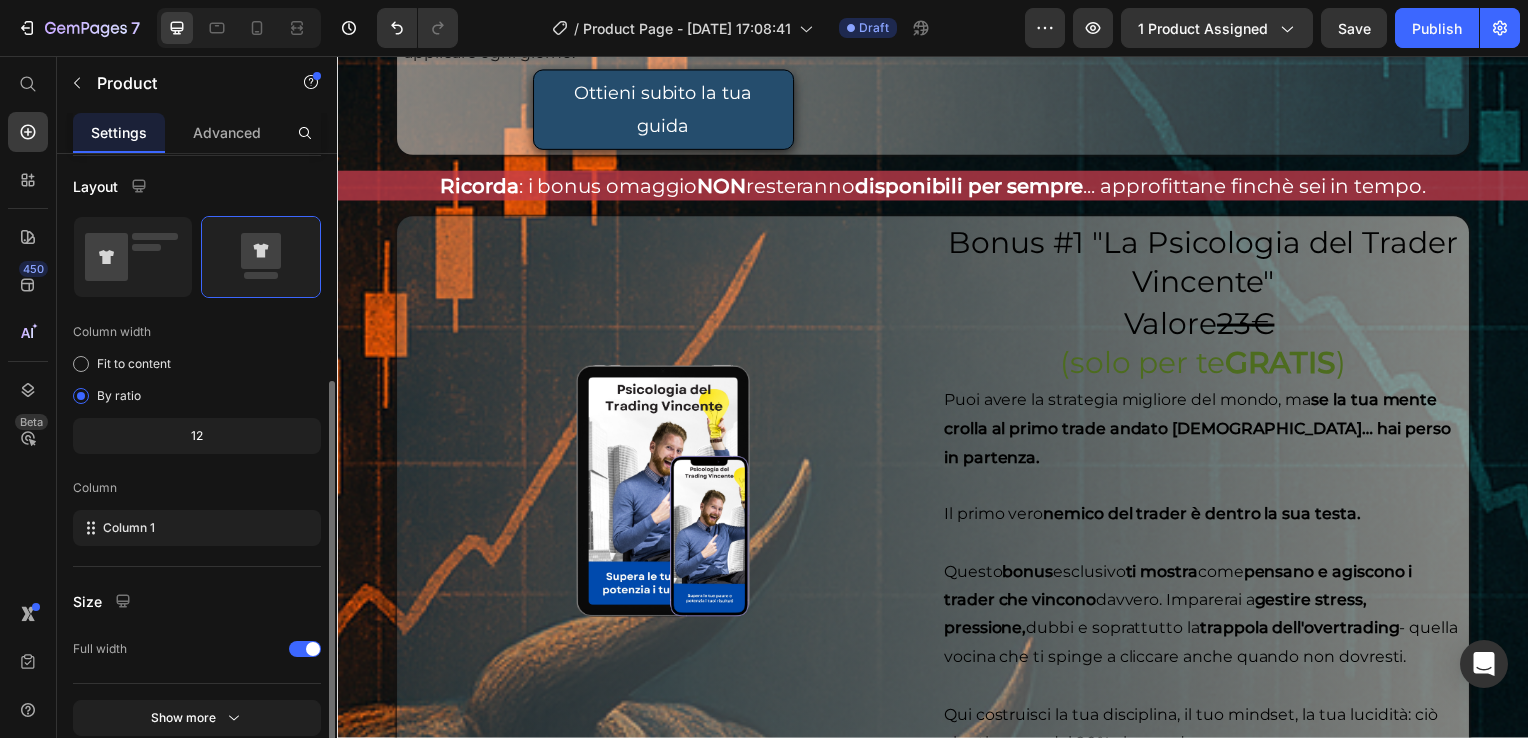 scroll, scrollTop: 100, scrollLeft: 0, axis: vertical 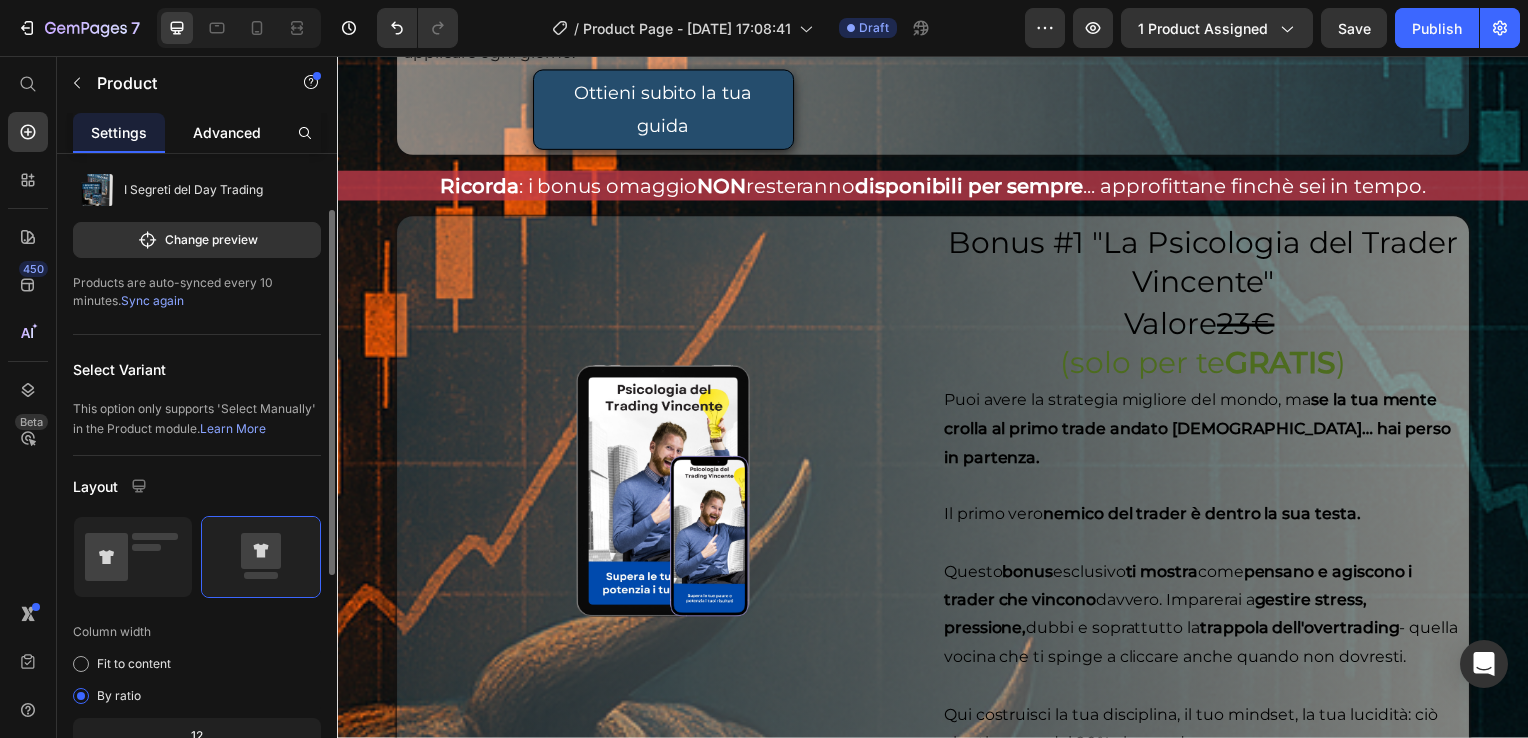 click on "Advanced" at bounding box center (227, 132) 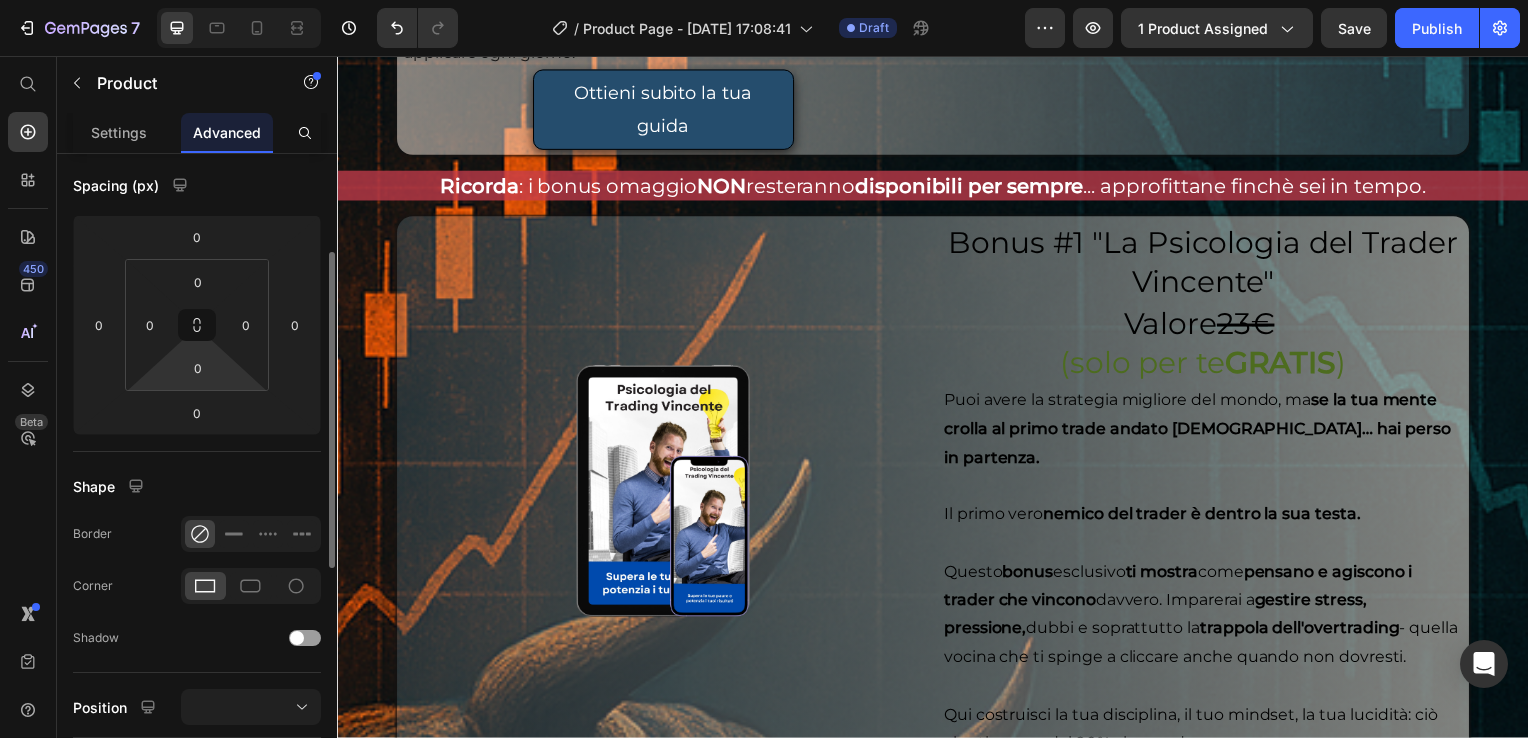 scroll, scrollTop: 500, scrollLeft: 0, axis: vertical 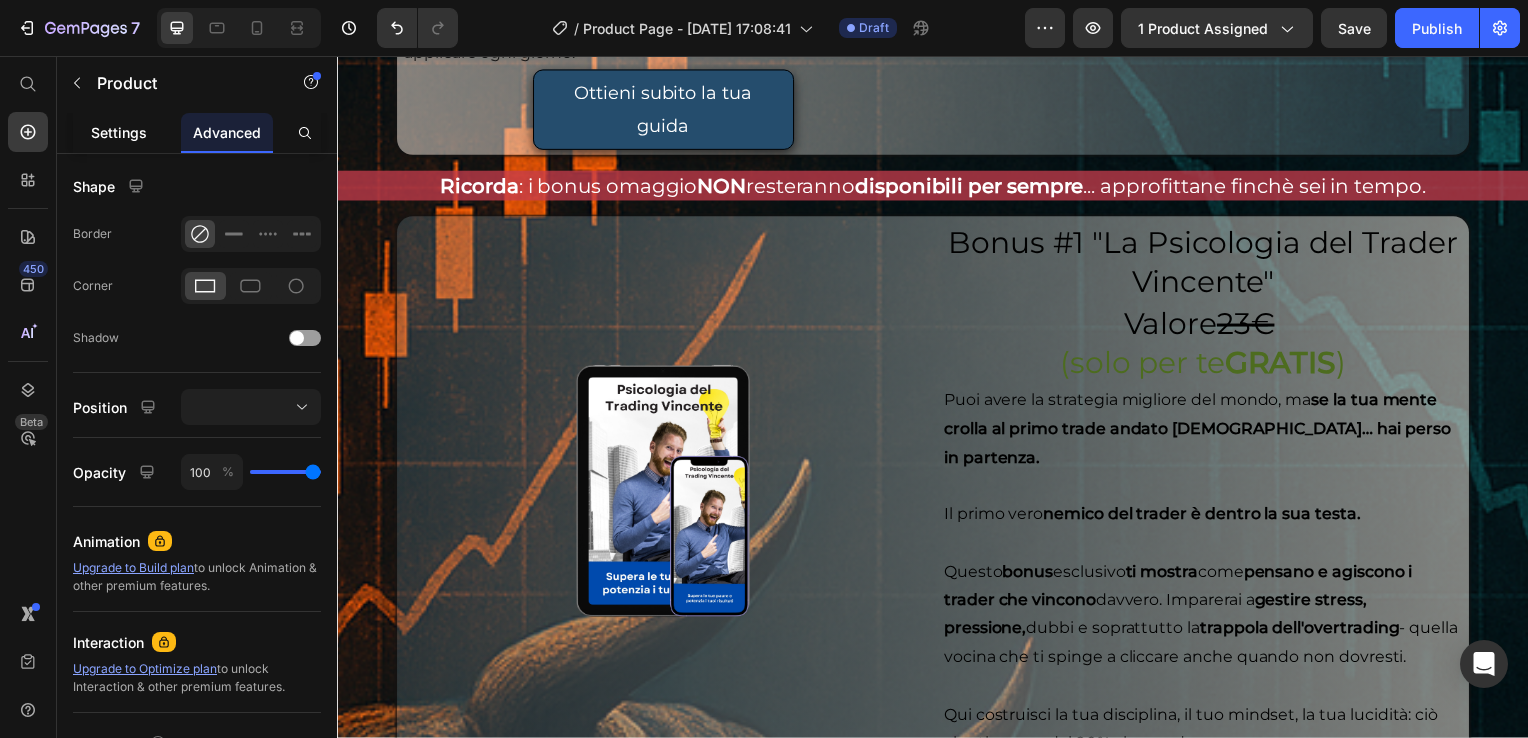 click on "Settings" at bounding box center [119, 132] 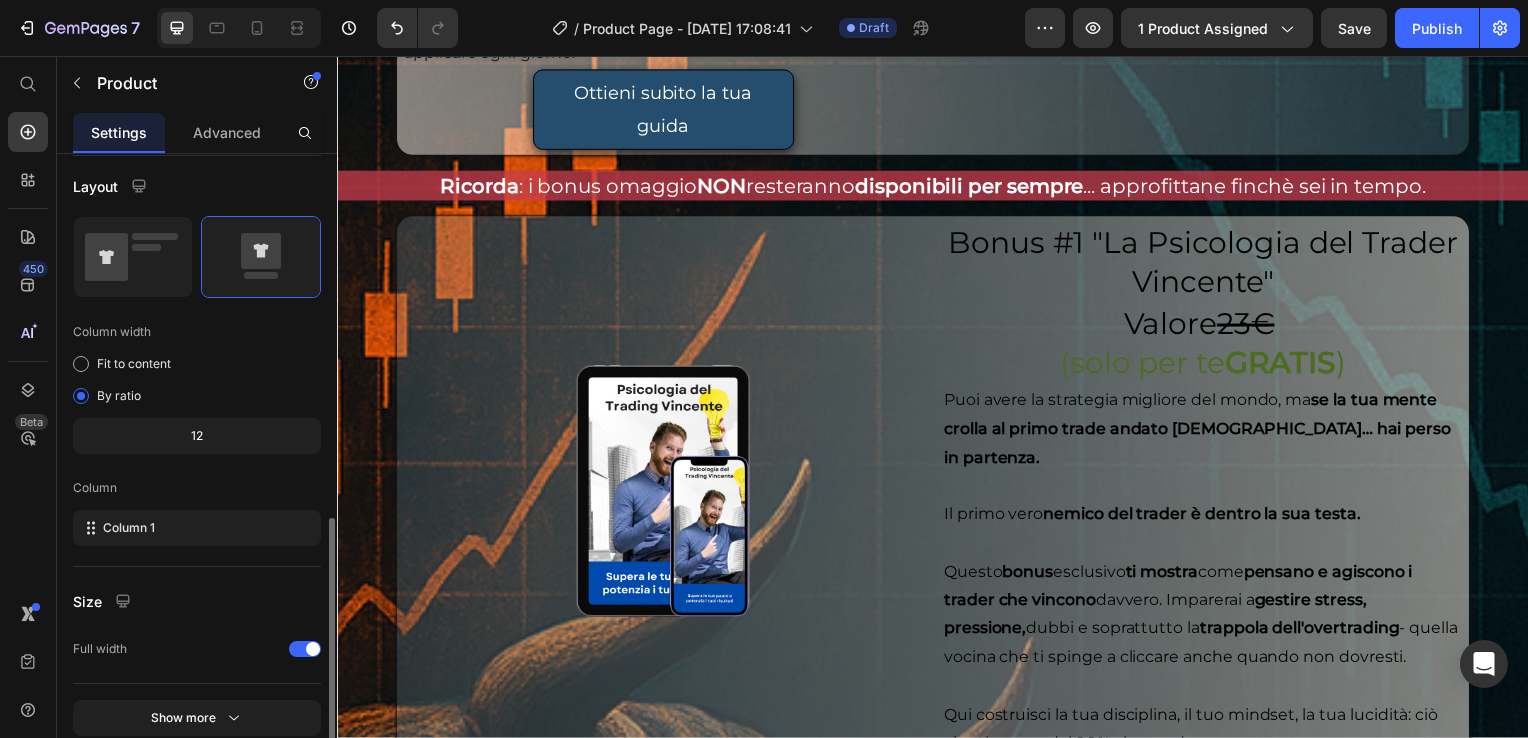 scroll, scrollTop: 487, scrollLeft: 0, axis: vertical 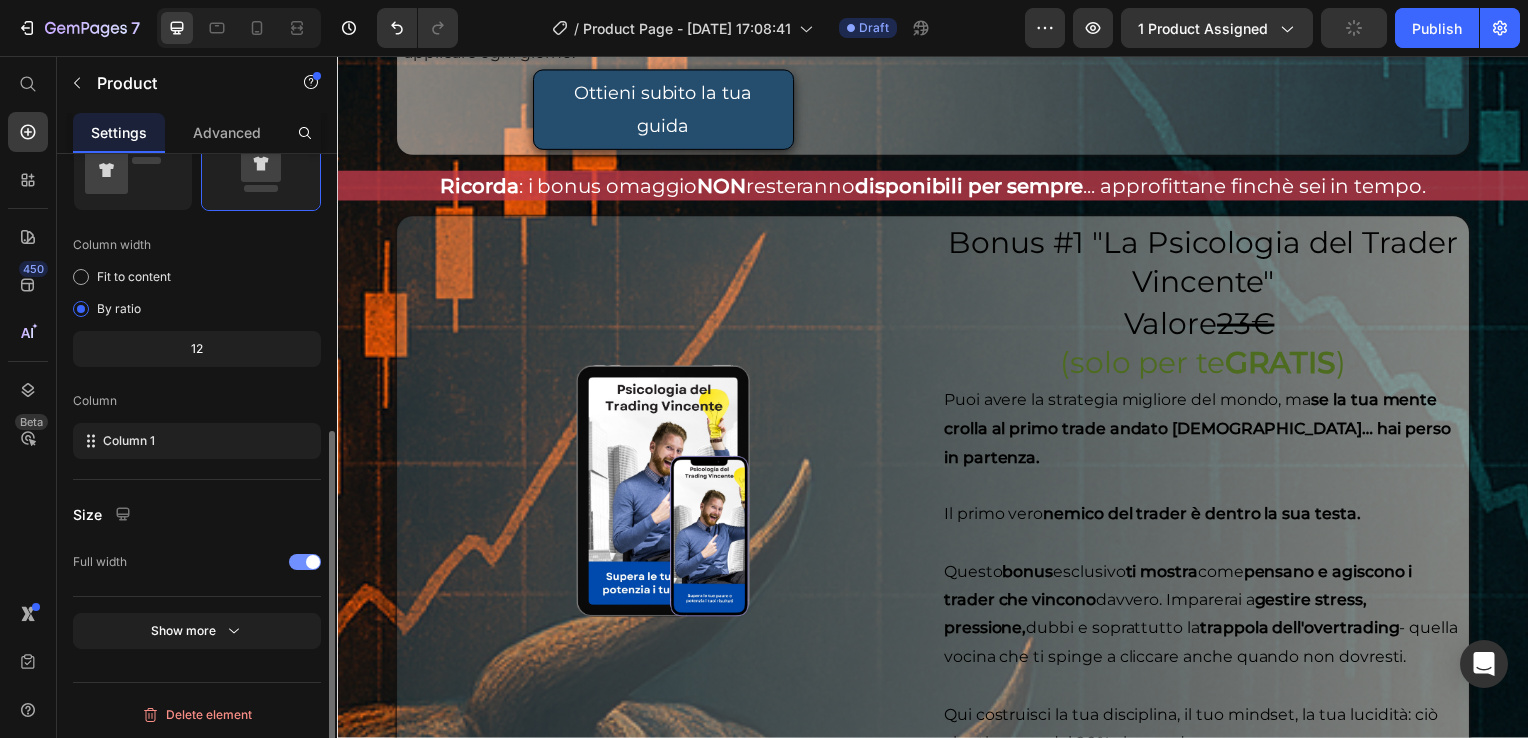 click at bounding box center (313, 562) 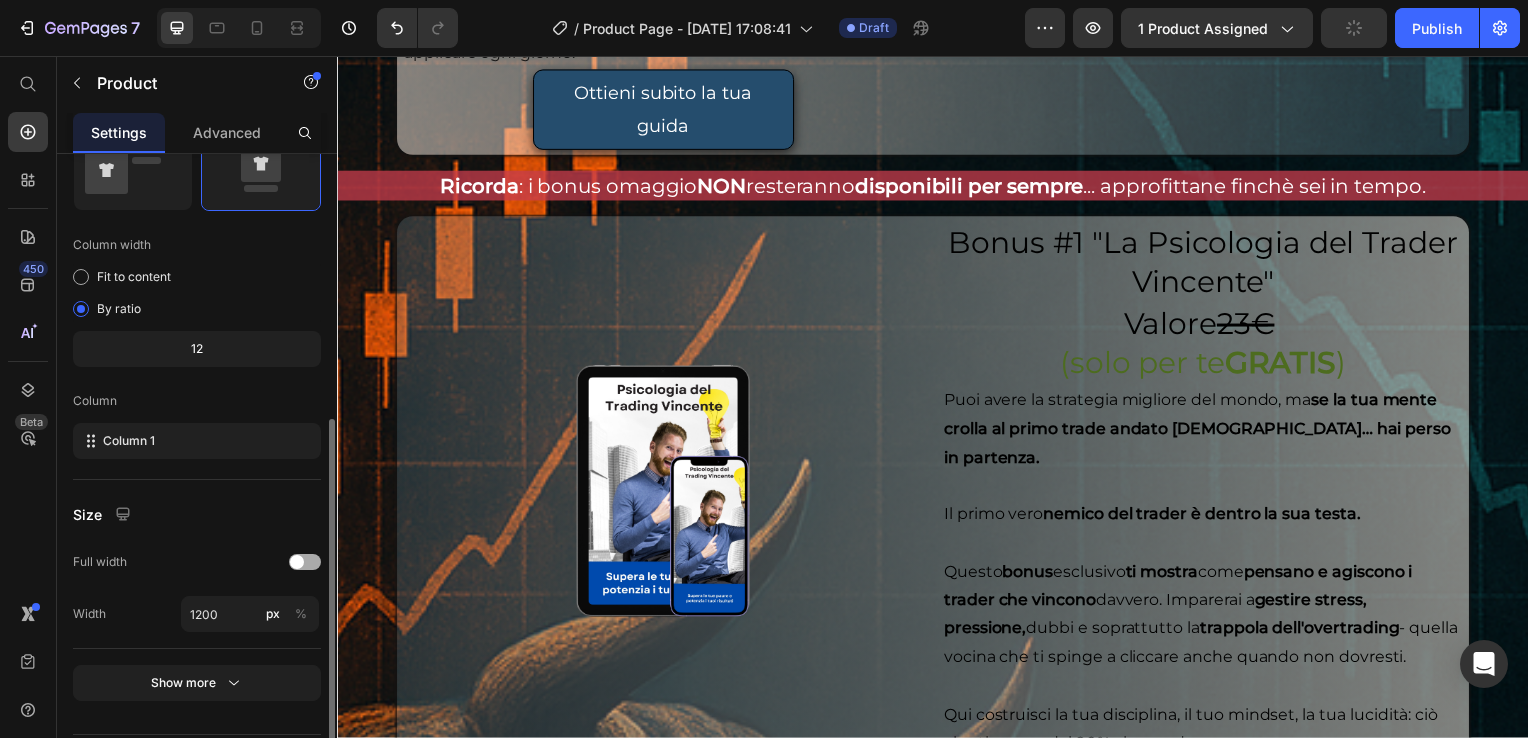 click at bounding box center [297, 562] 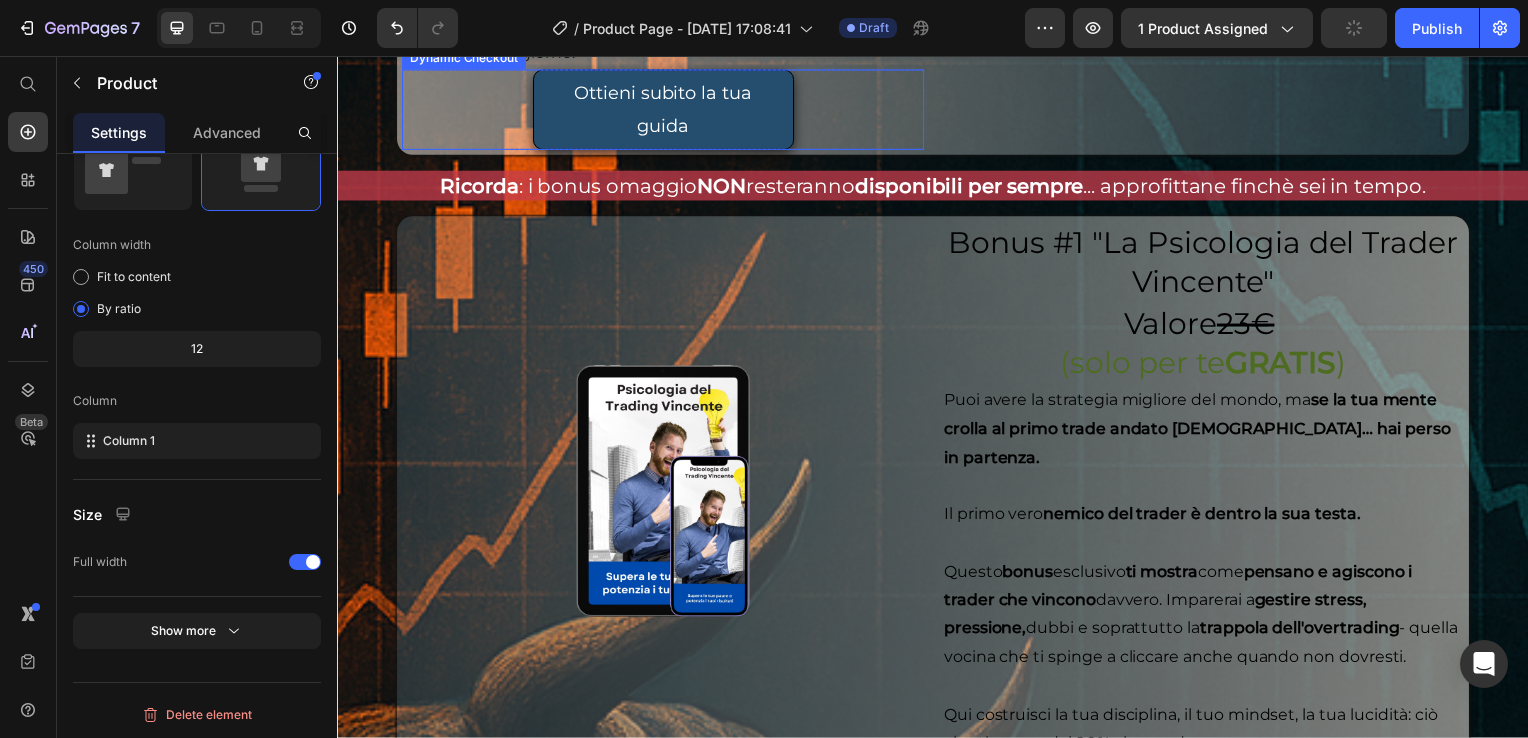 click on "Ottieni subito la tua guida" at bounding box center (665, 110) 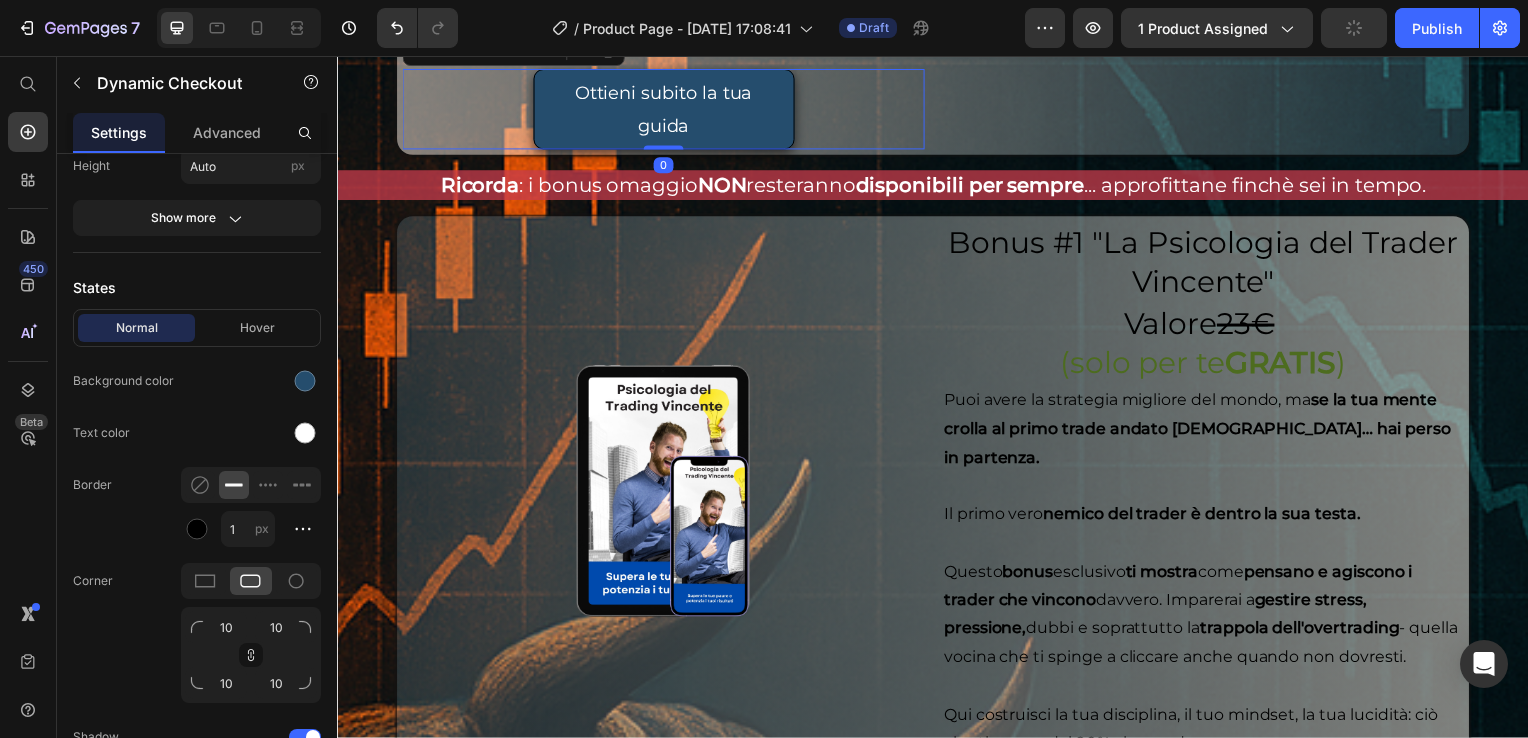 scroll, scrollTop: 0, scrollLeft: 0, axis: both 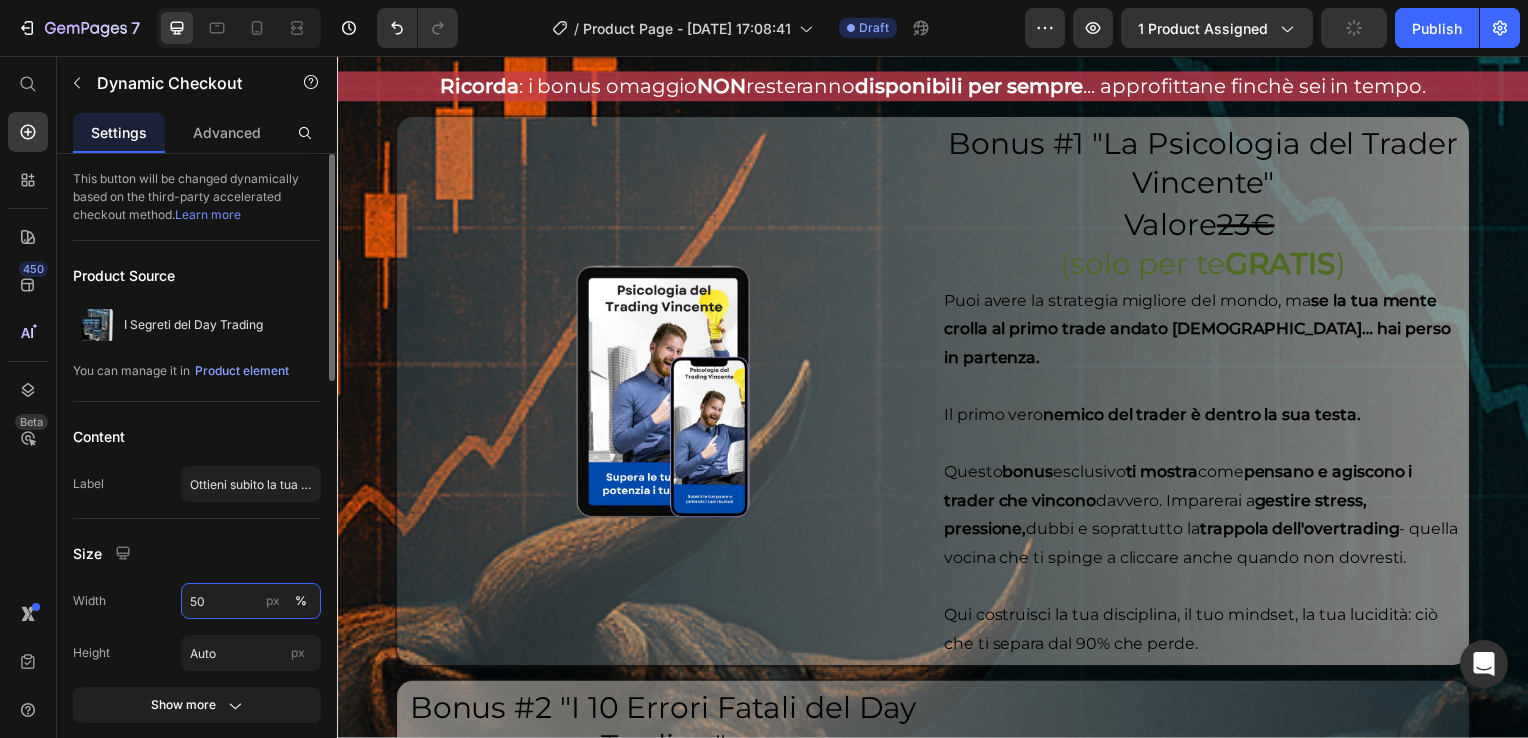 click on "50" at bounding box center [251, 601] 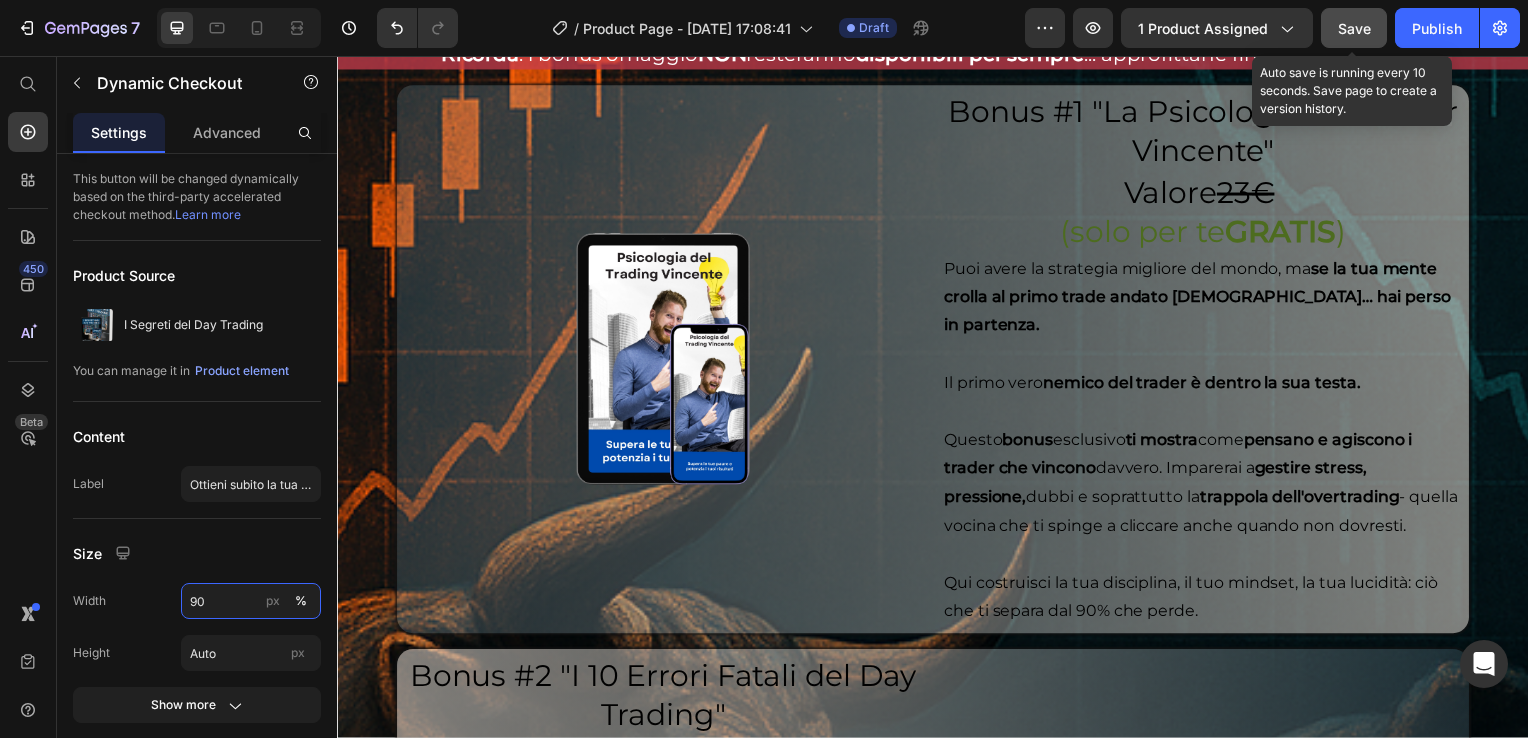 type on "90" 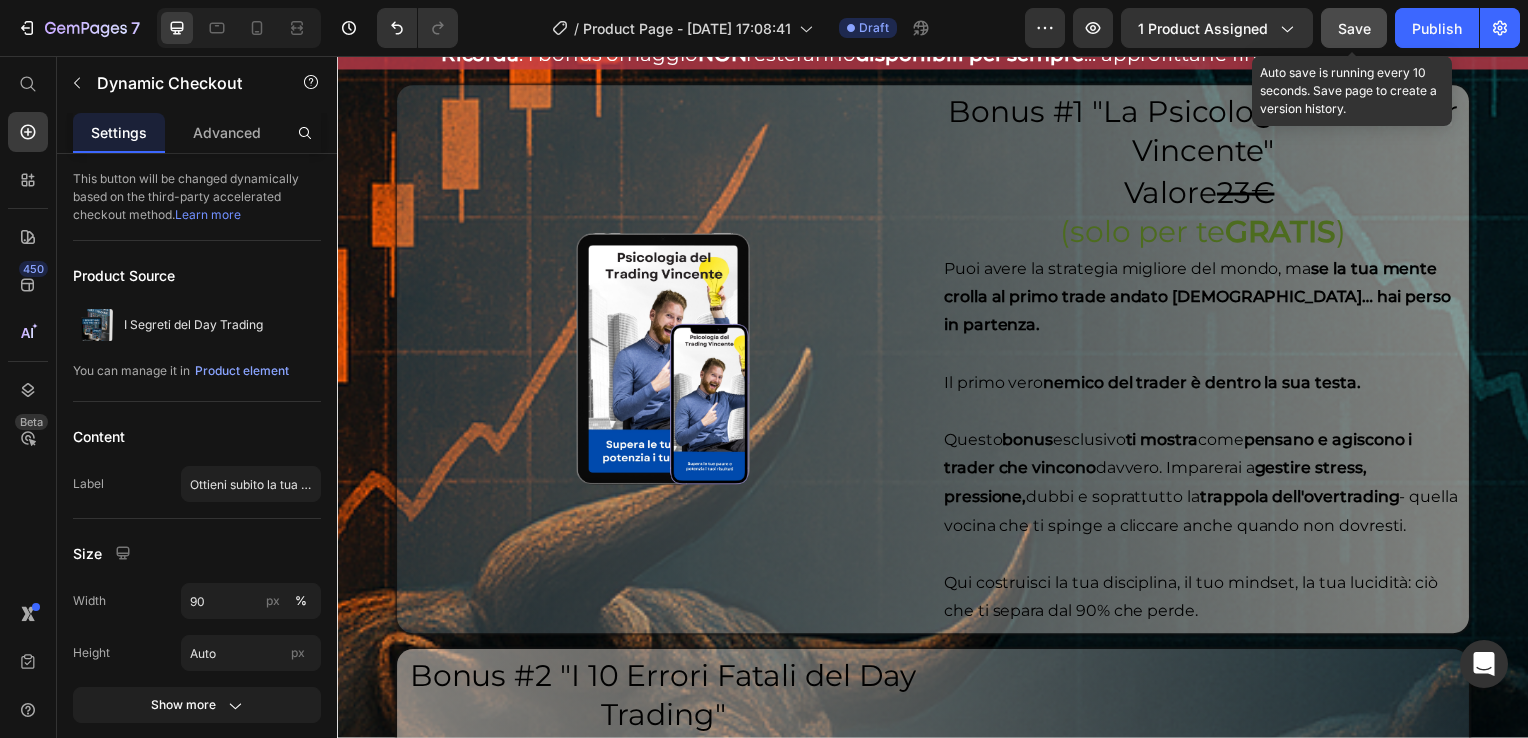 click on "Save" at bounding box center (1354, 28) 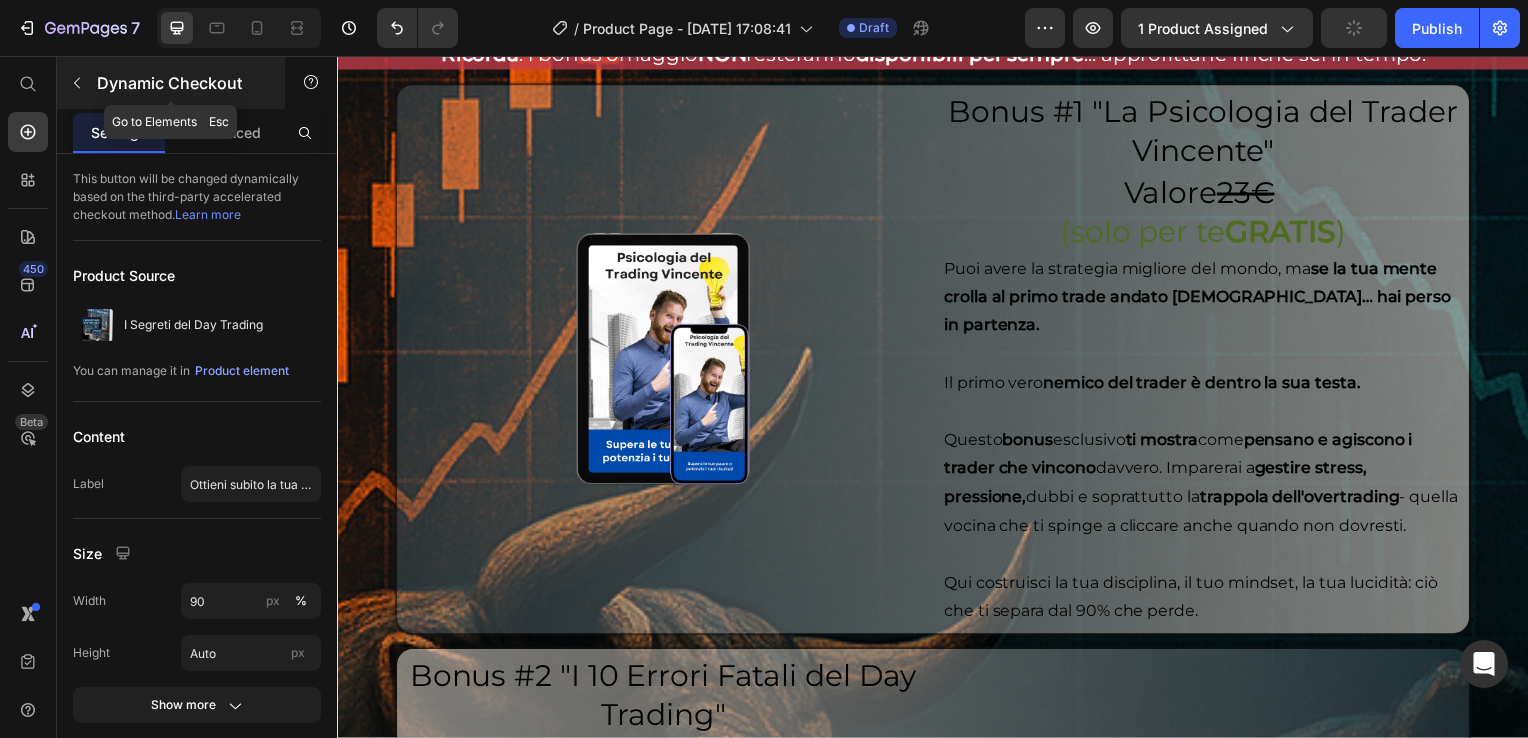 drag, startPoint x: 78, startPoint y: 77, endPoint x: 99, endPoint y: 95, distance: 27.658634 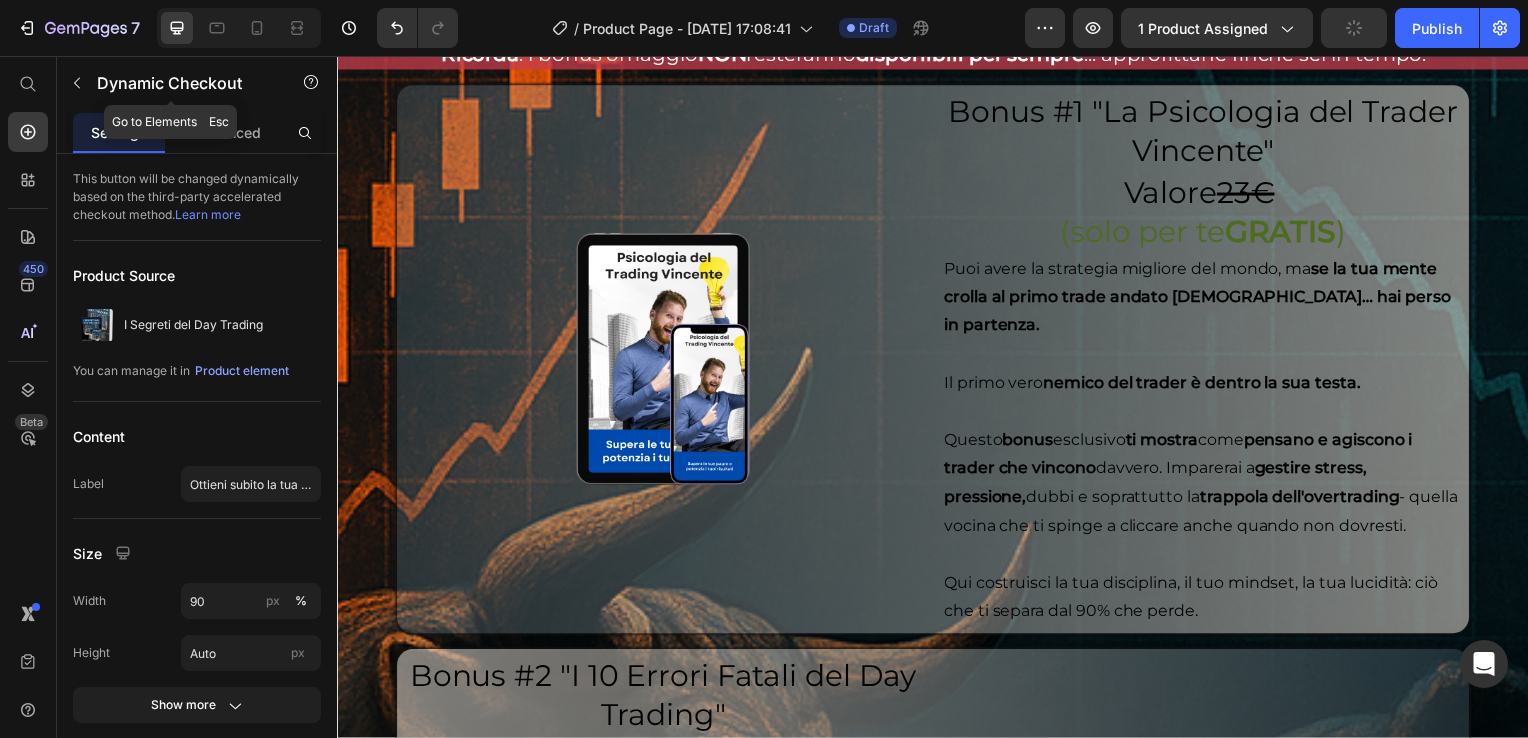 click 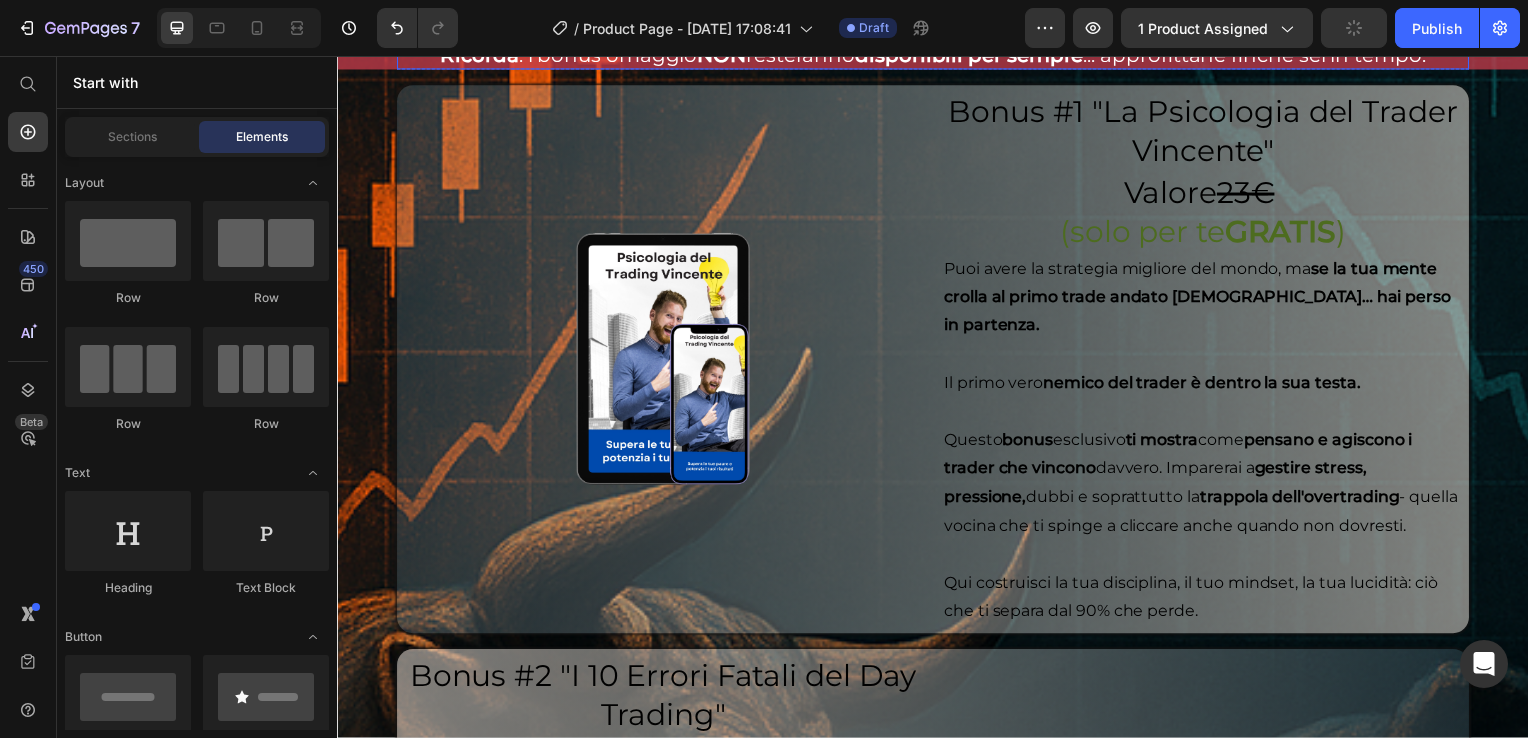 click on "Ottieni subito la tua guida" at bounding box center [665, -6] 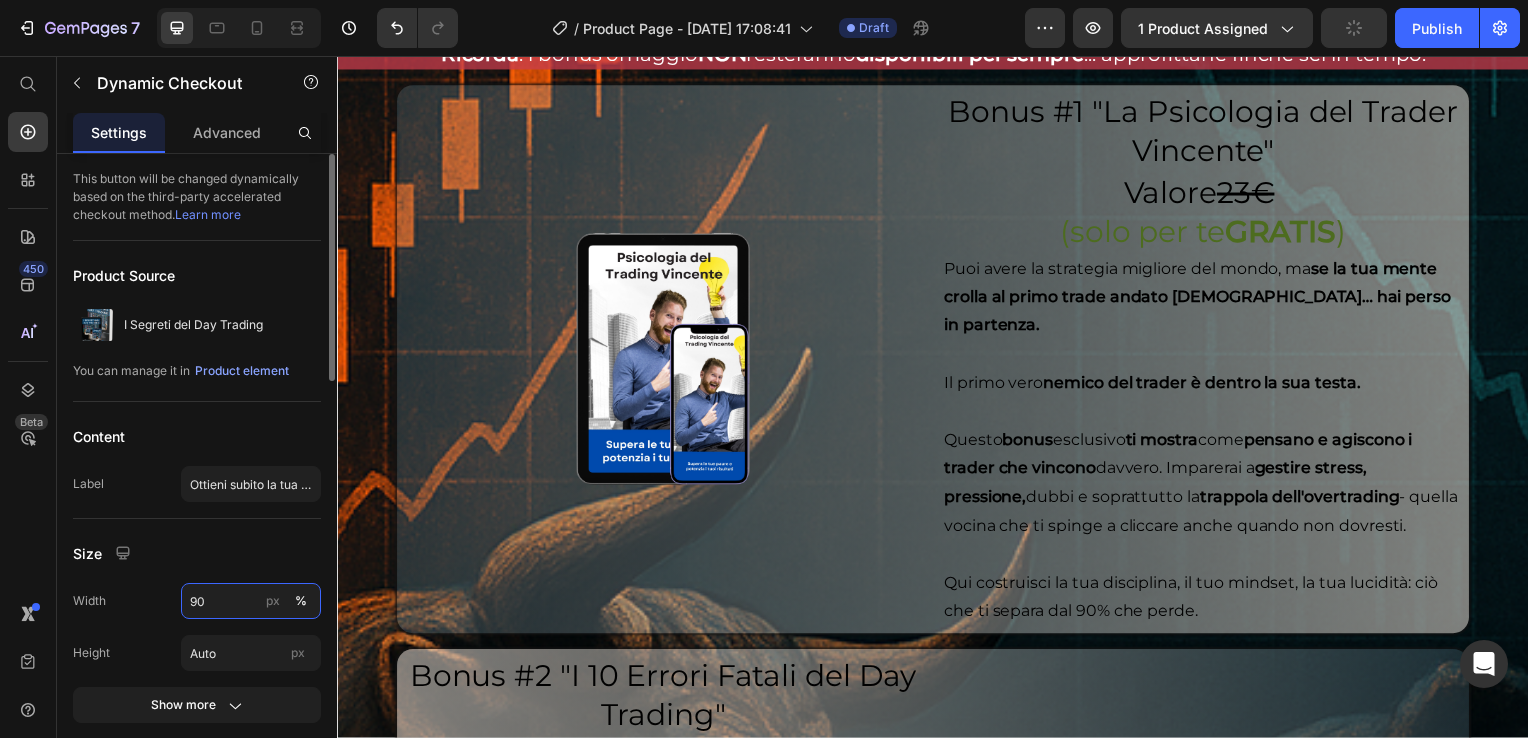 click on "90" at bounding box center [251, 601] 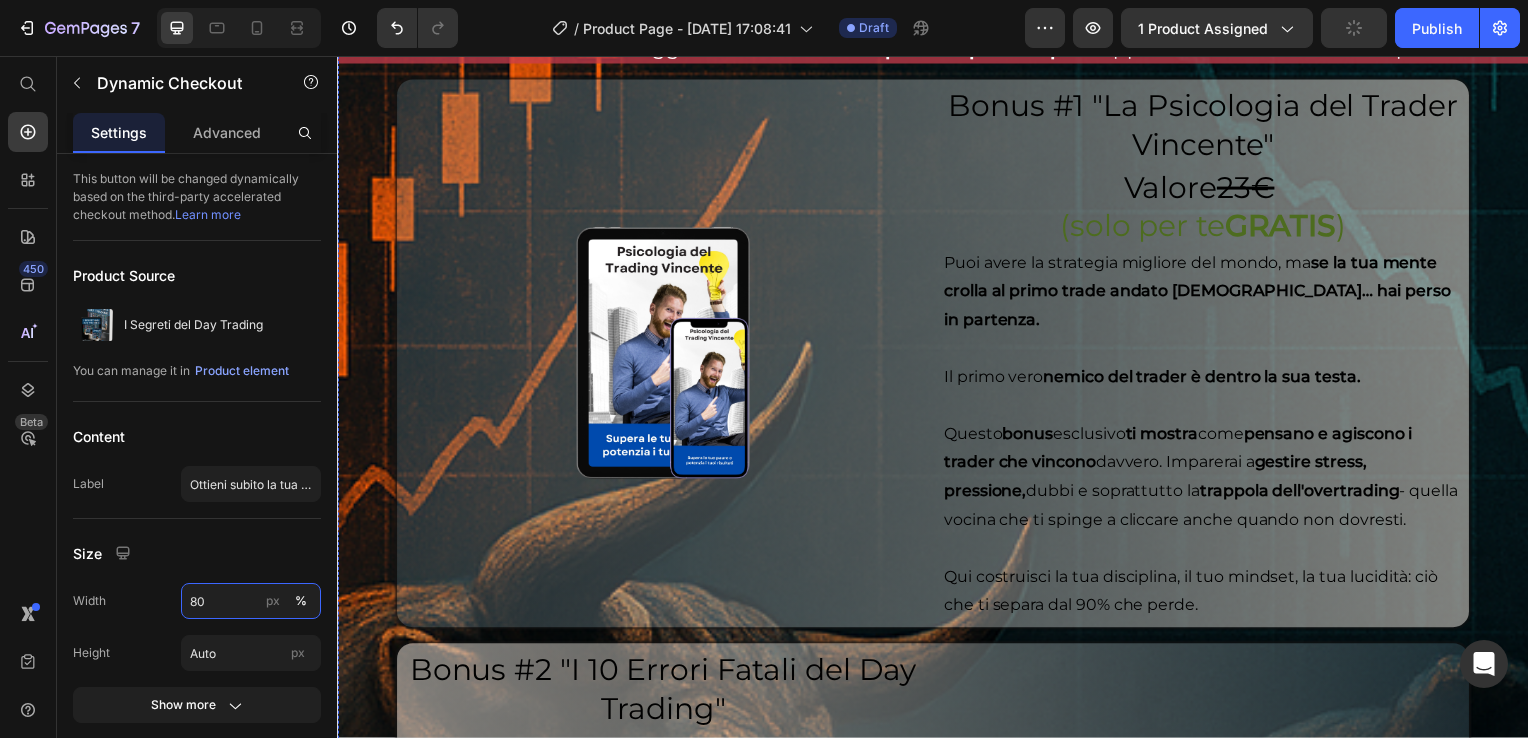 scroll, scrollTop: 5420, scrollLeft: 0, axis: vertical 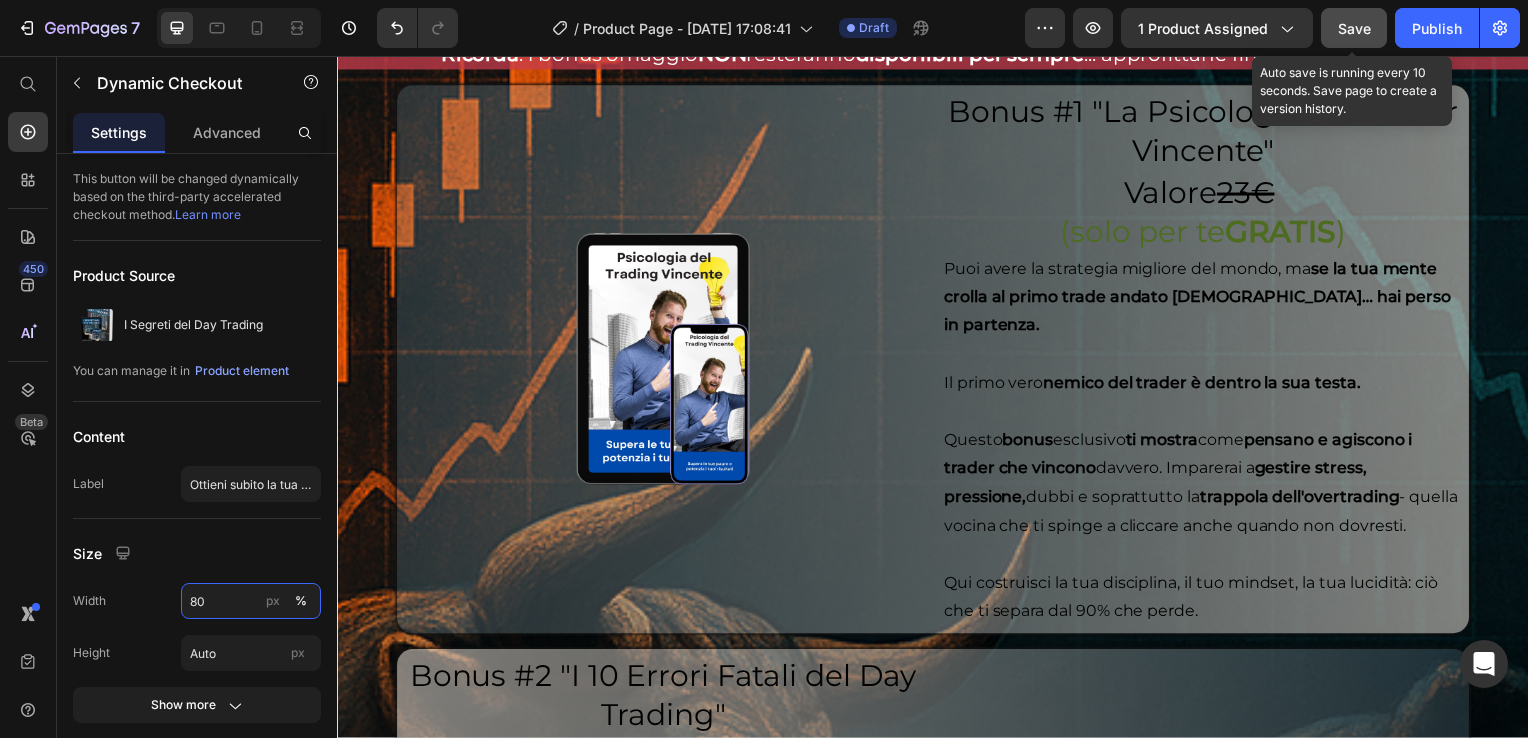 type on "80" 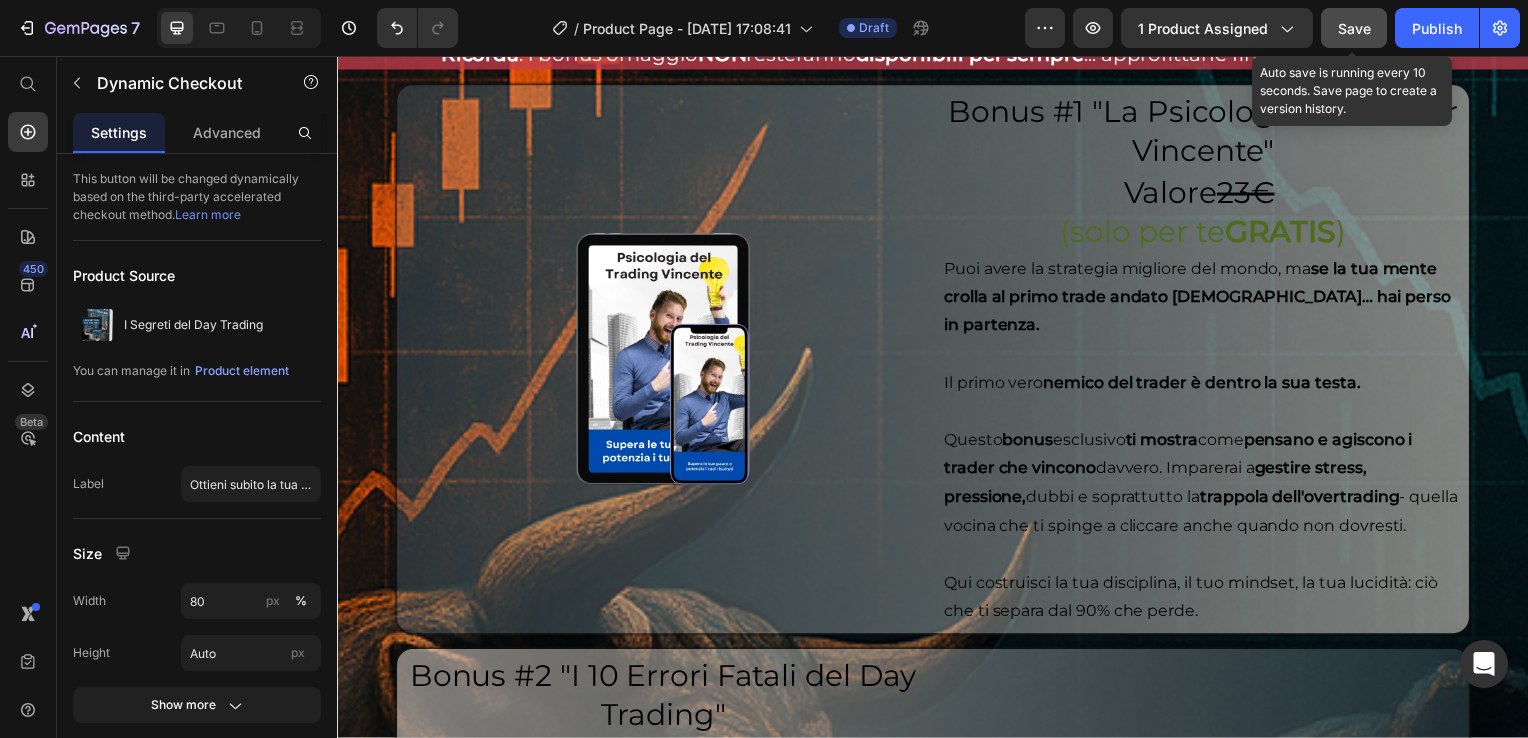 click on "Save" 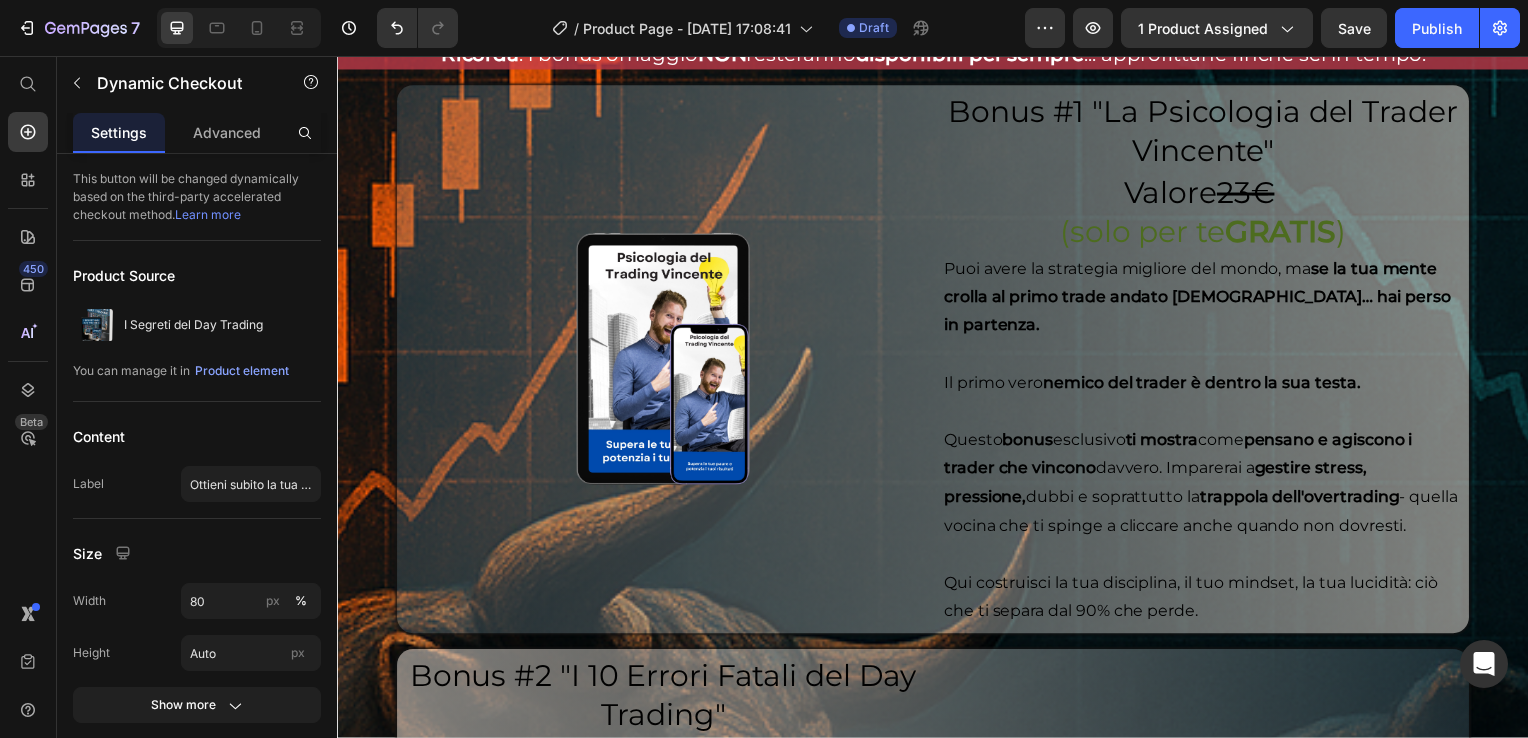 click 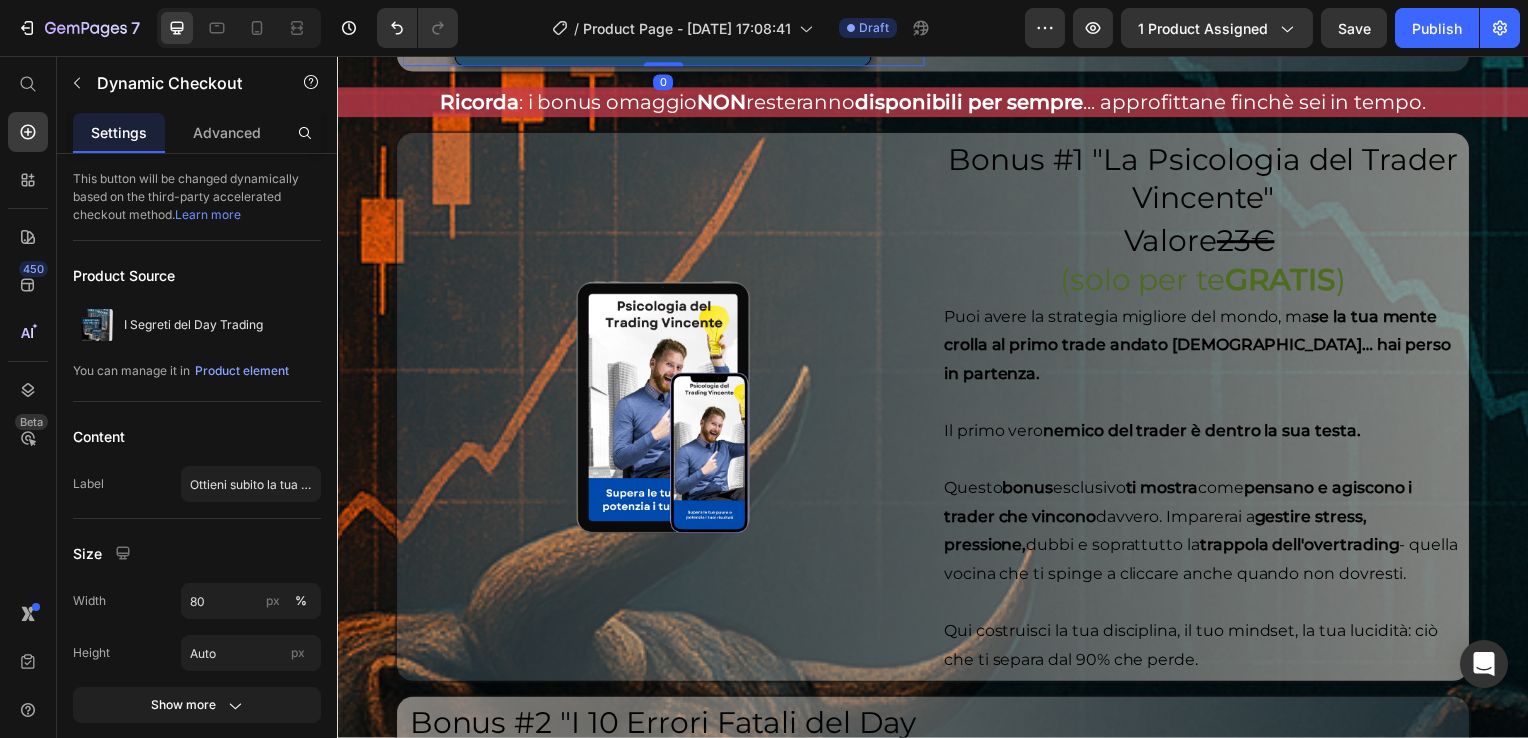 click 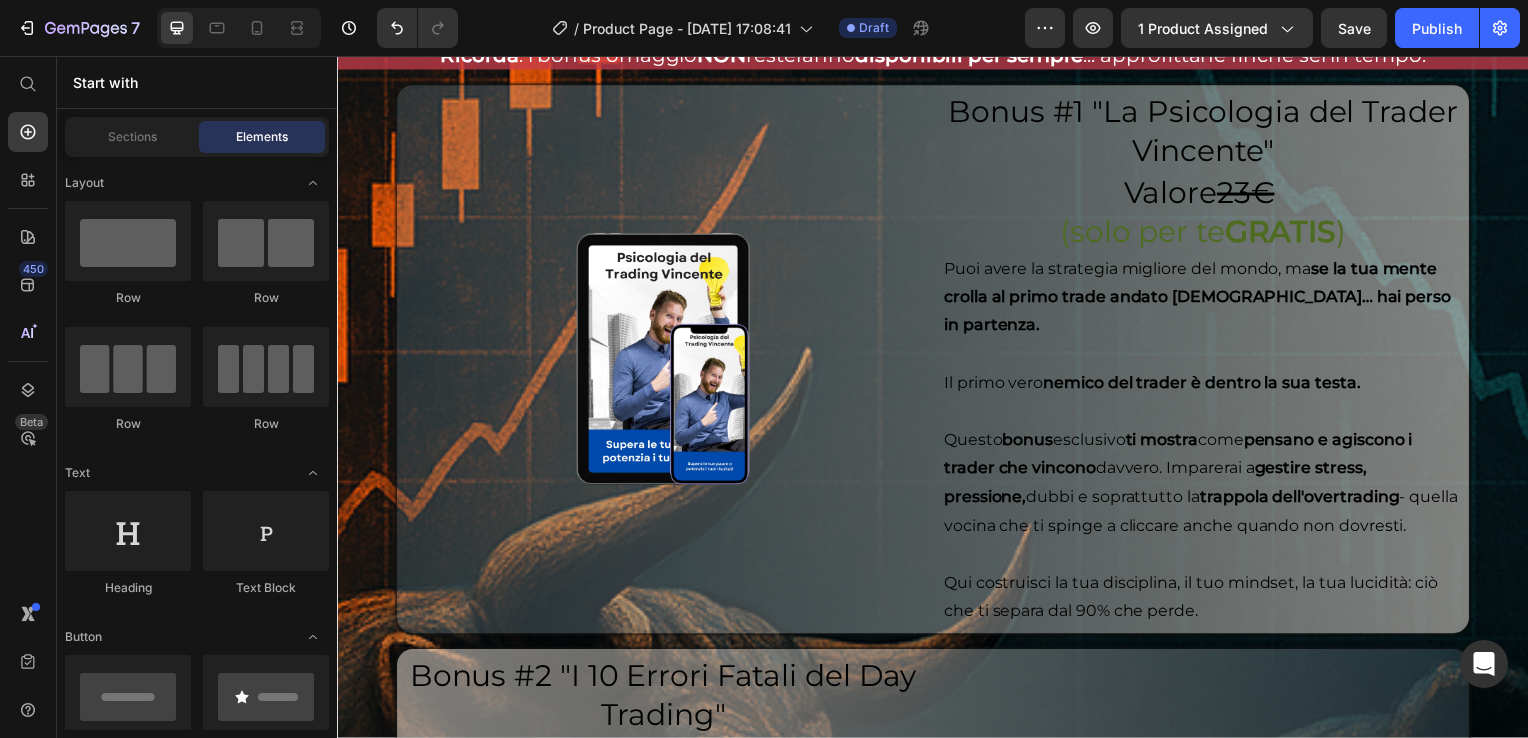 click on "Ottieni subito la tua guida" at bounding box center [665, -6] 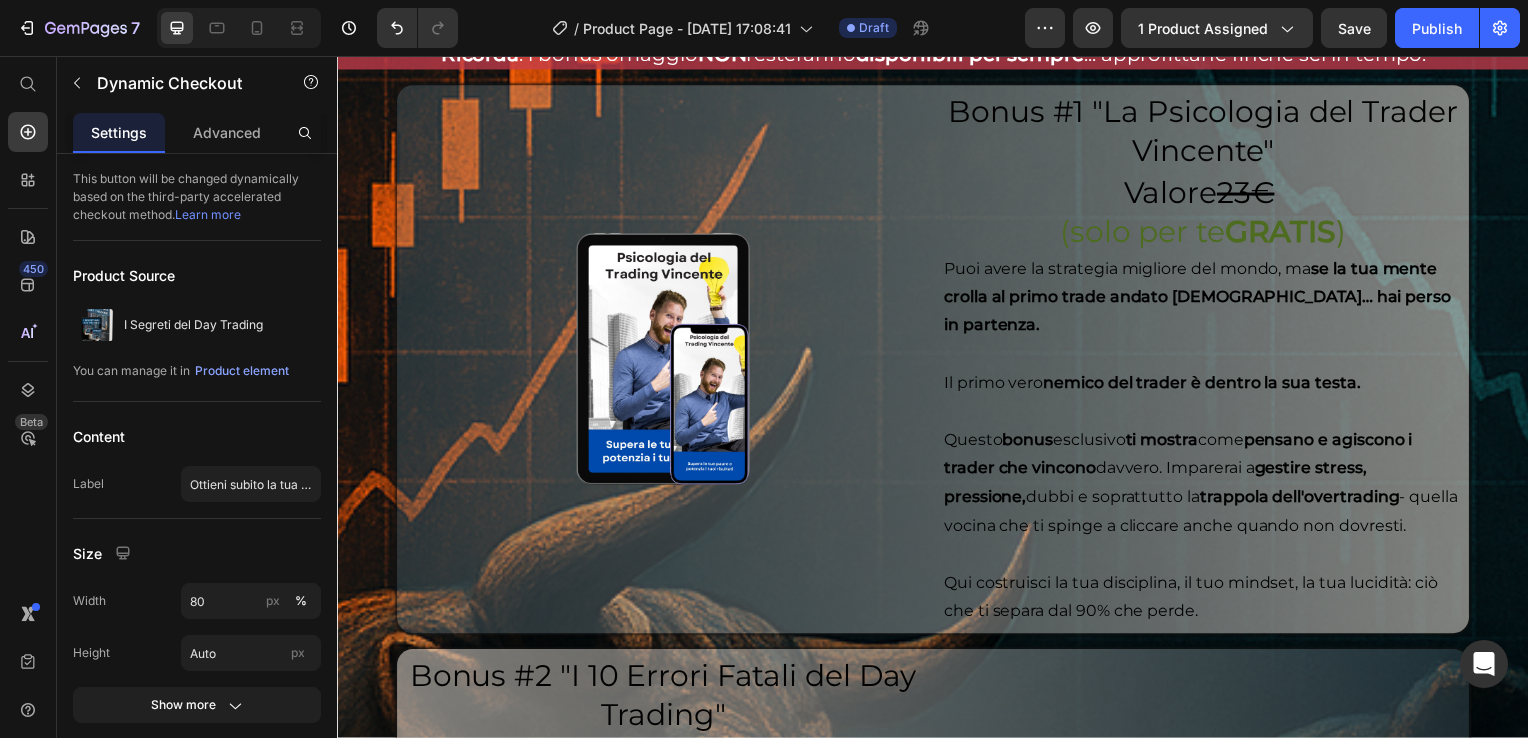 click on "Dynamic Checkout" at bounding box center [514, -49] 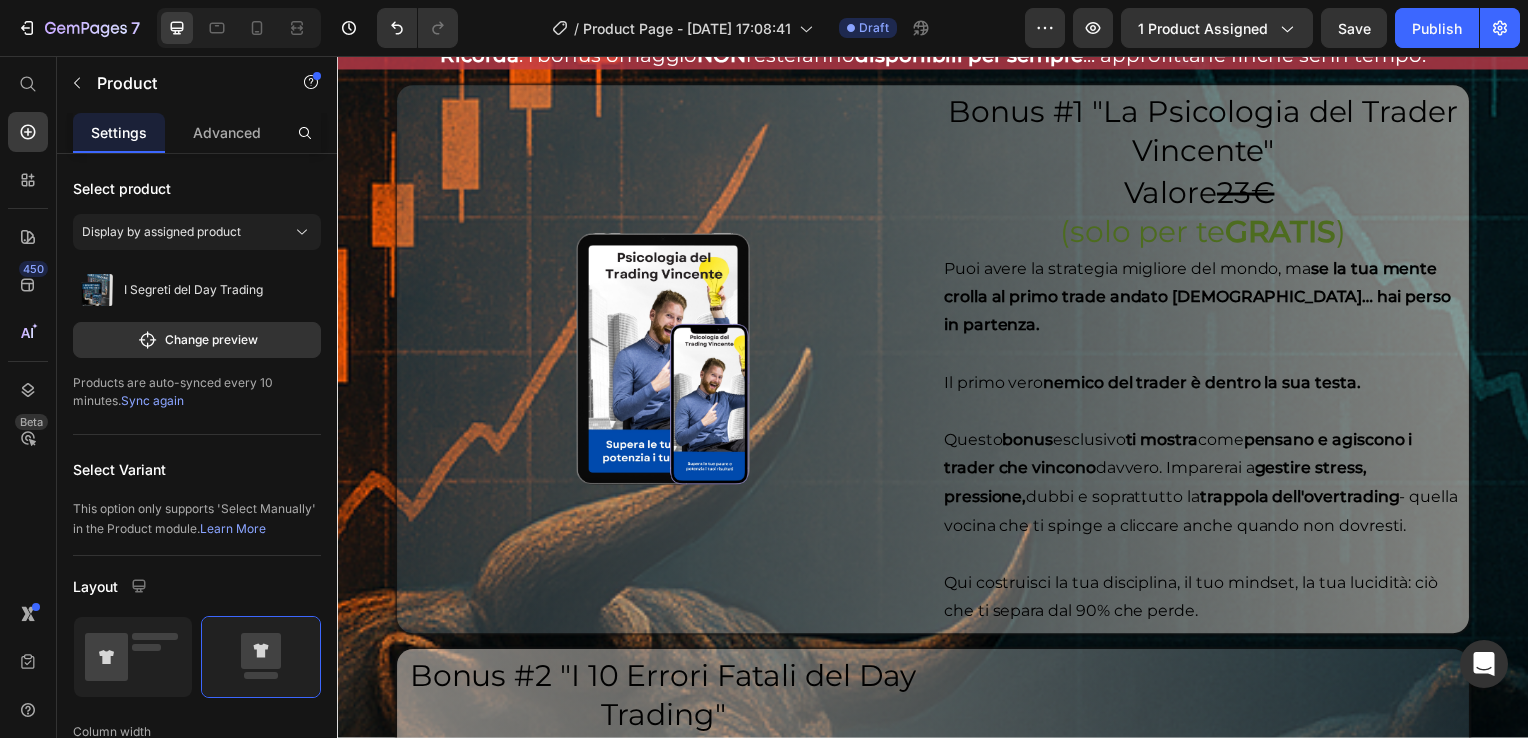 click 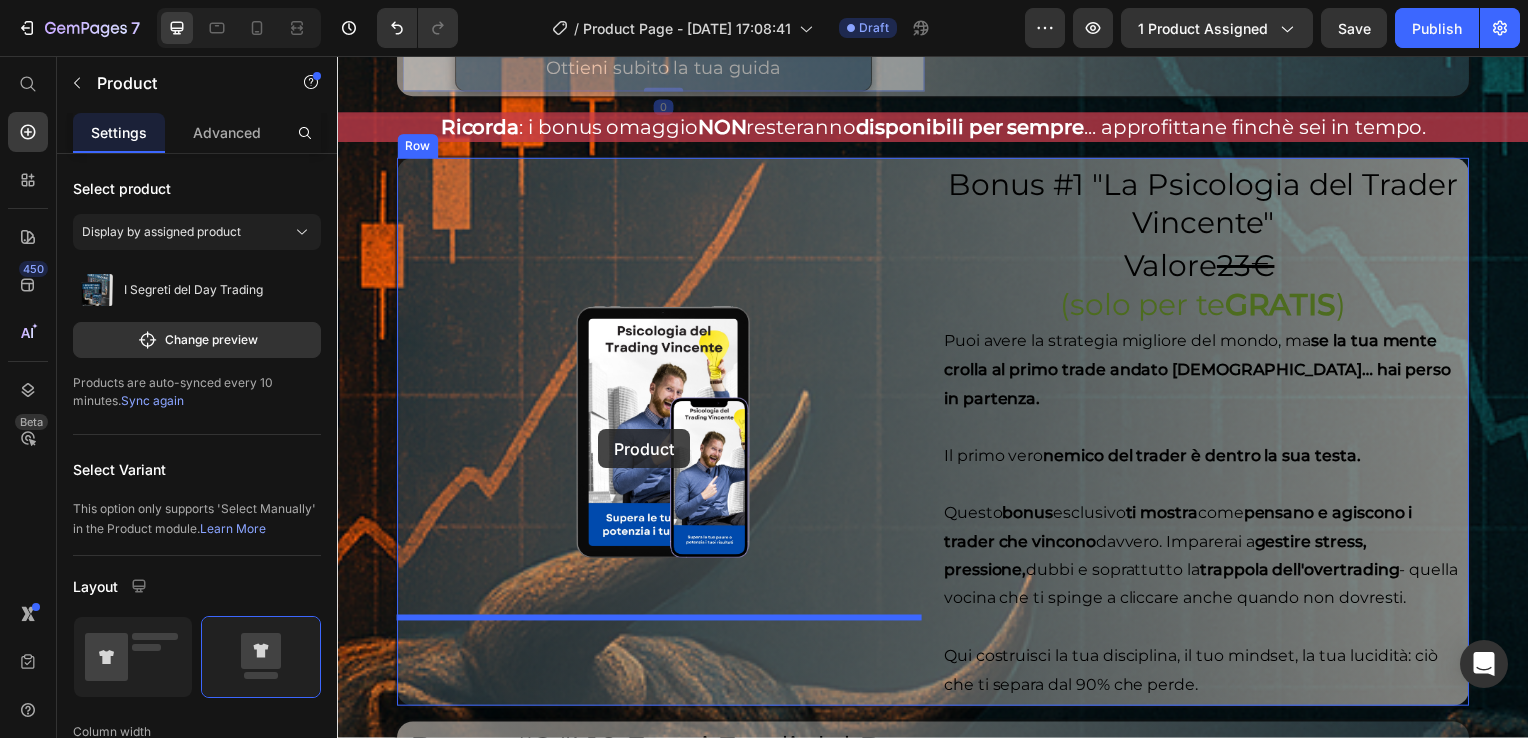 scroll, scrollTop: 6020, scrollLeft: 0, axis: vertical 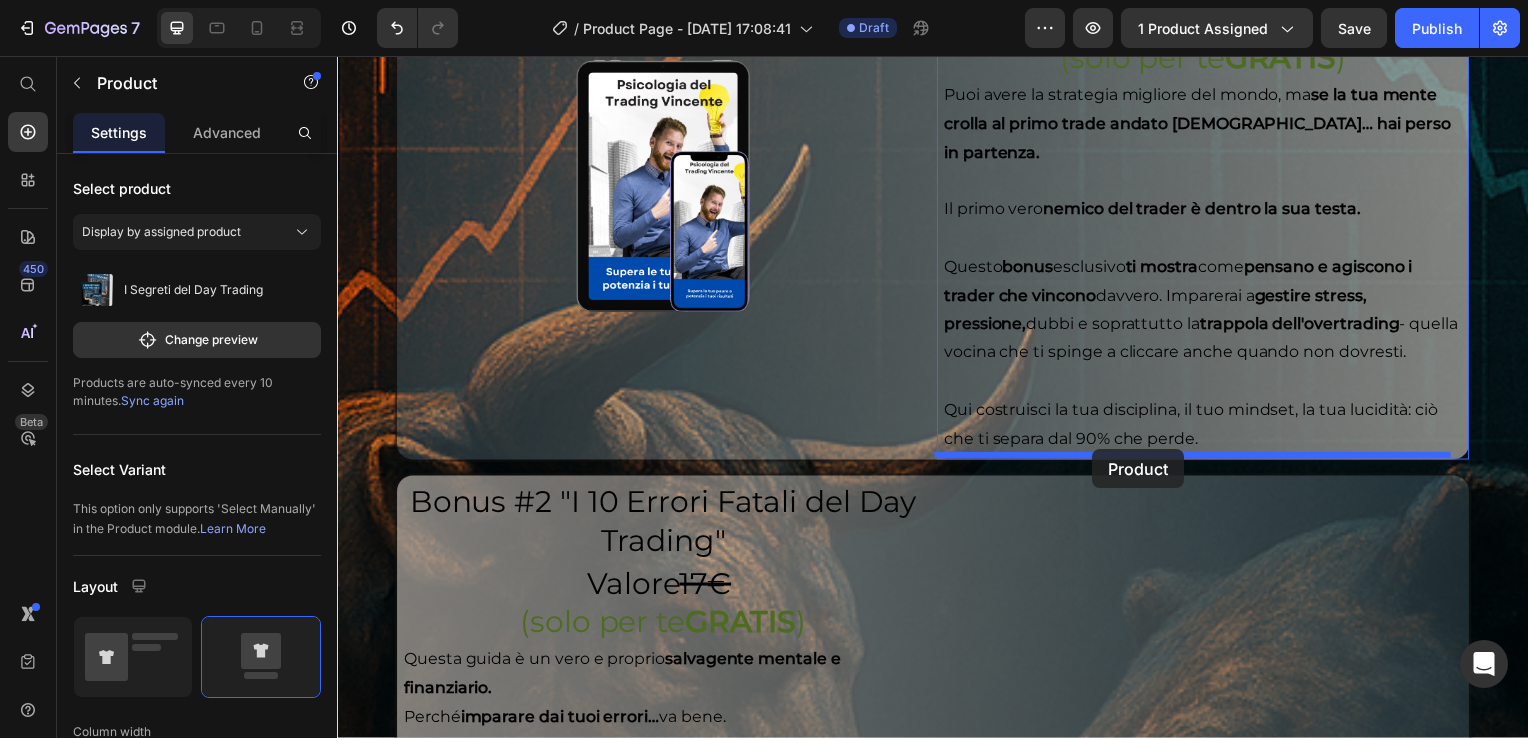 drag, startPoint x: 452, startPoint y: 375, endPoint x: 1098, endPoint y: 452, distance: 650.5728 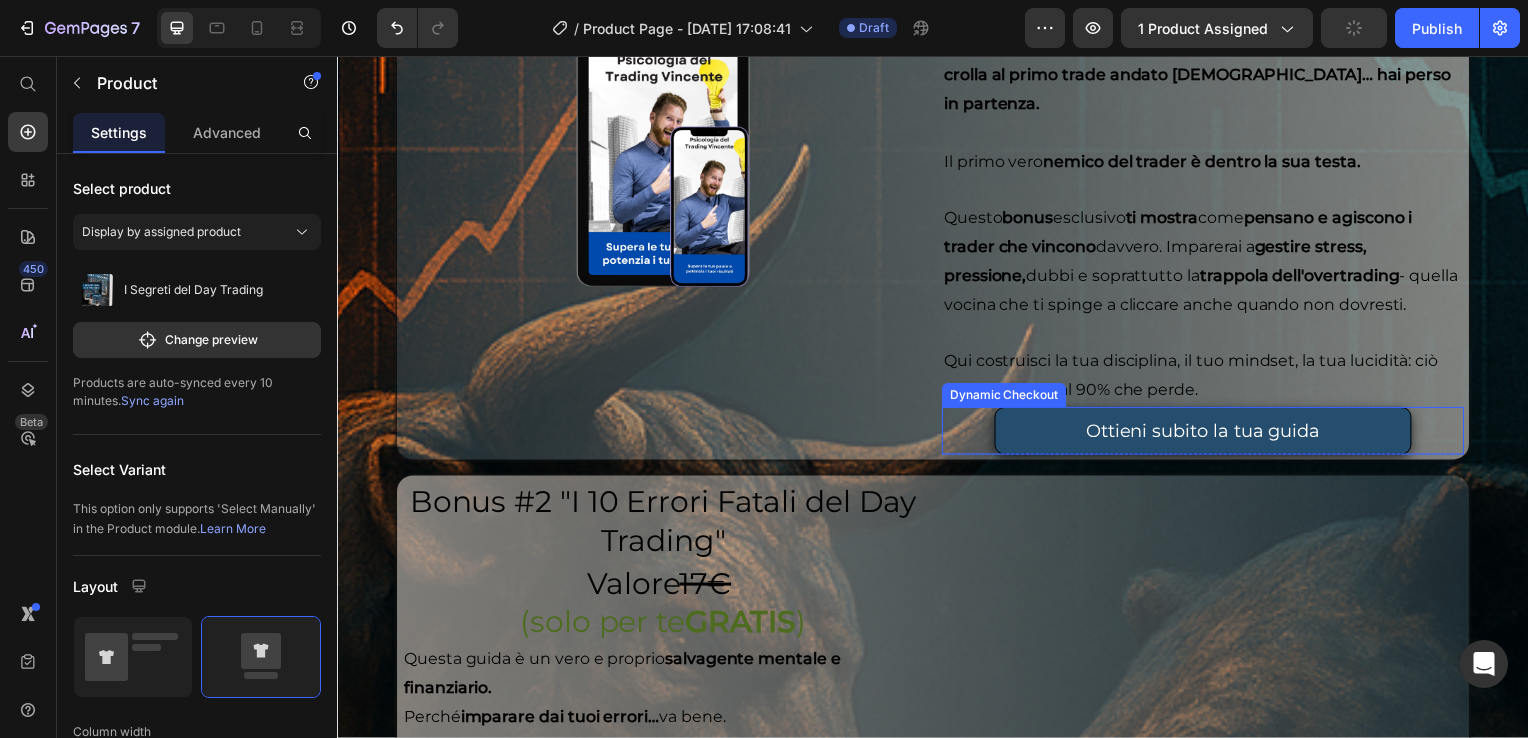 scroll, scrollTop: 5996, scrollLeft: 0, axis: vertical 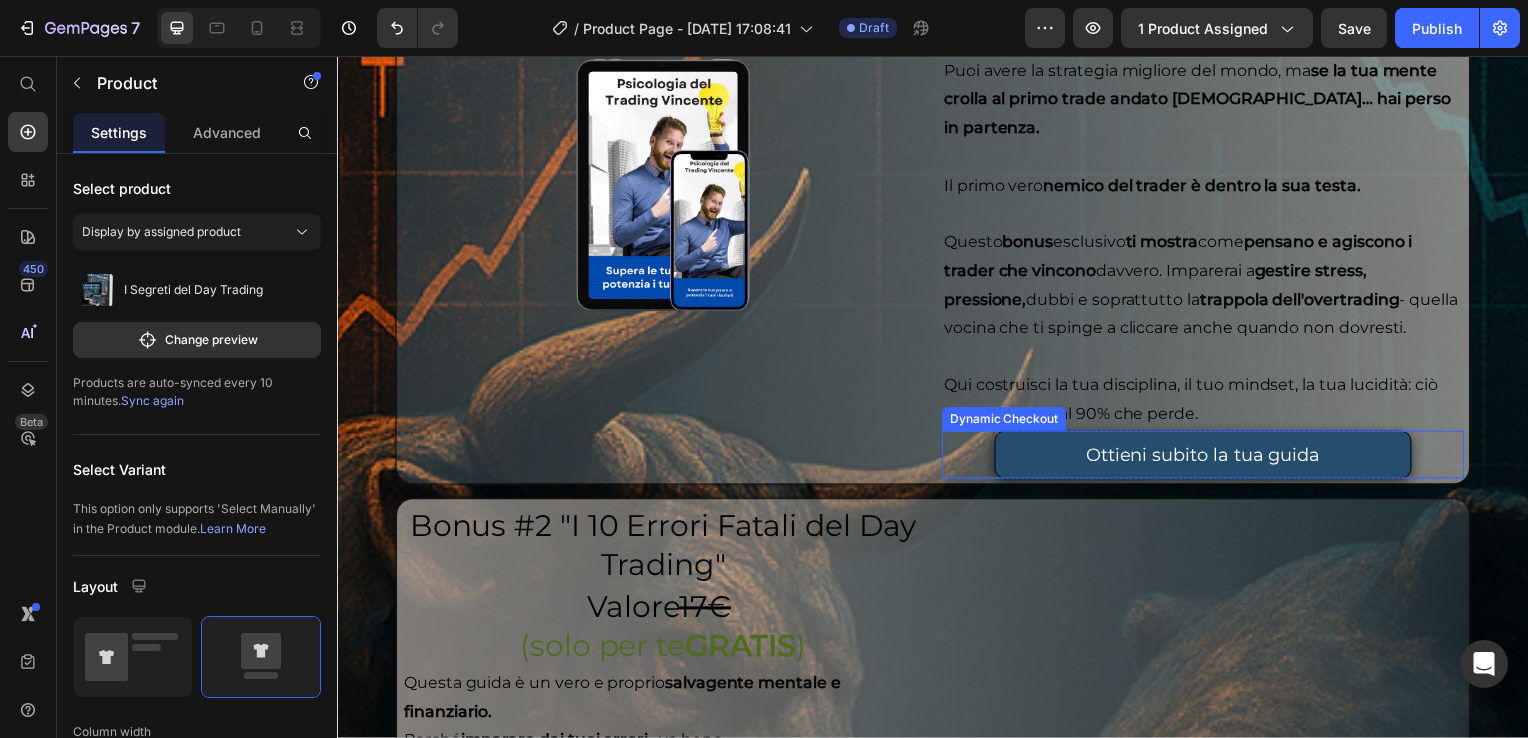 click on "Ottieni subito la tua guida" at bounding box center (1209, 458) 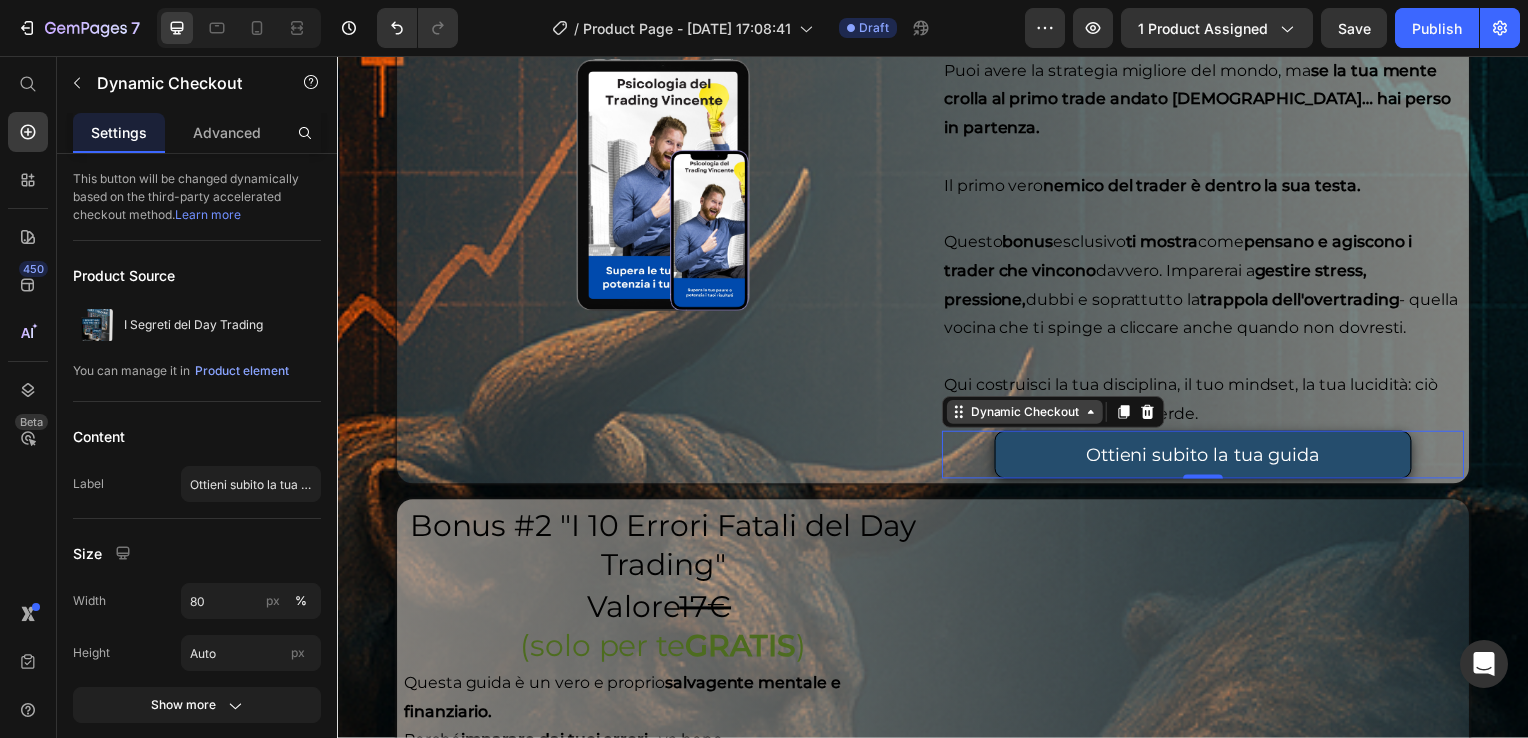 click on "Dynamic Checkout" at bounding box center [1029, 415] 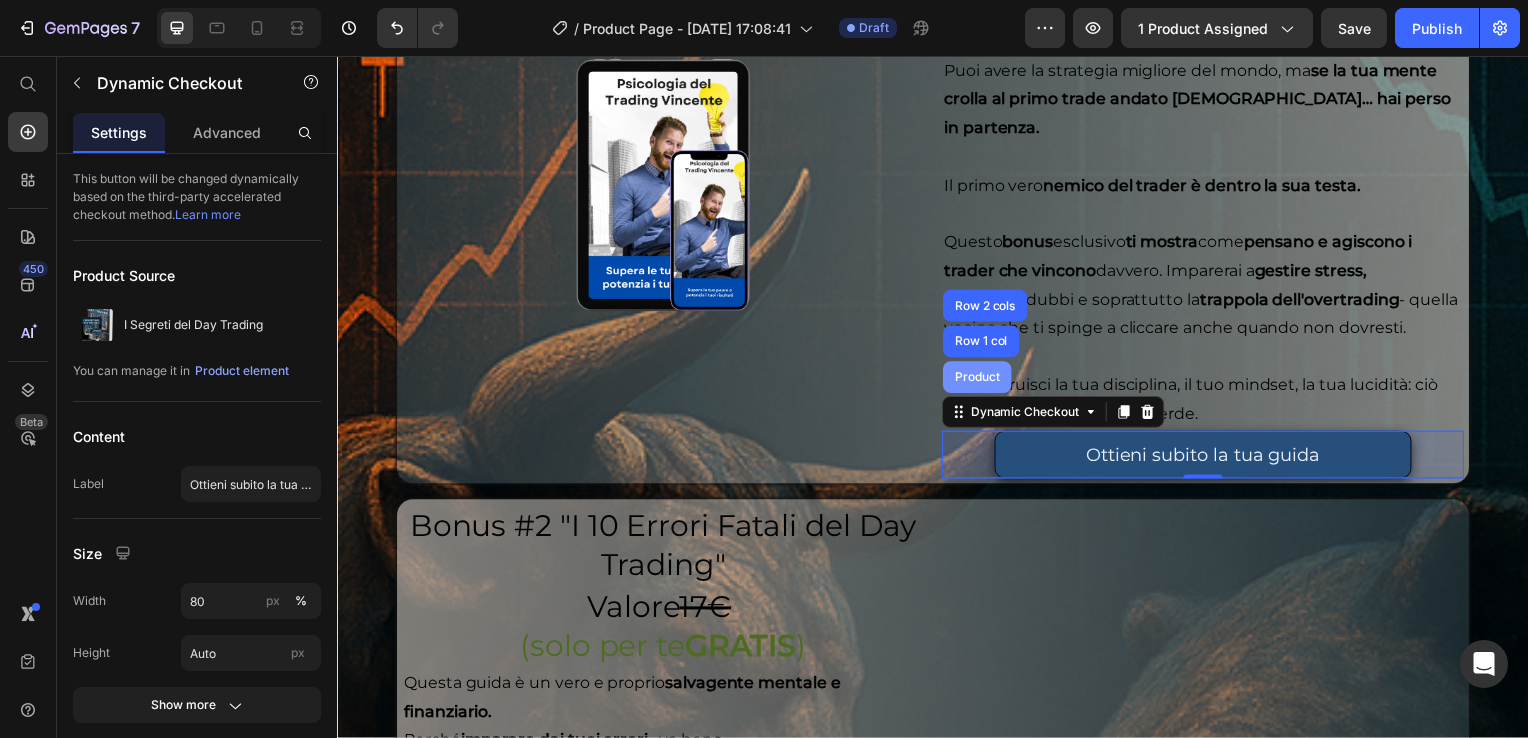 click on "Product" at bounding box center (981, 380) 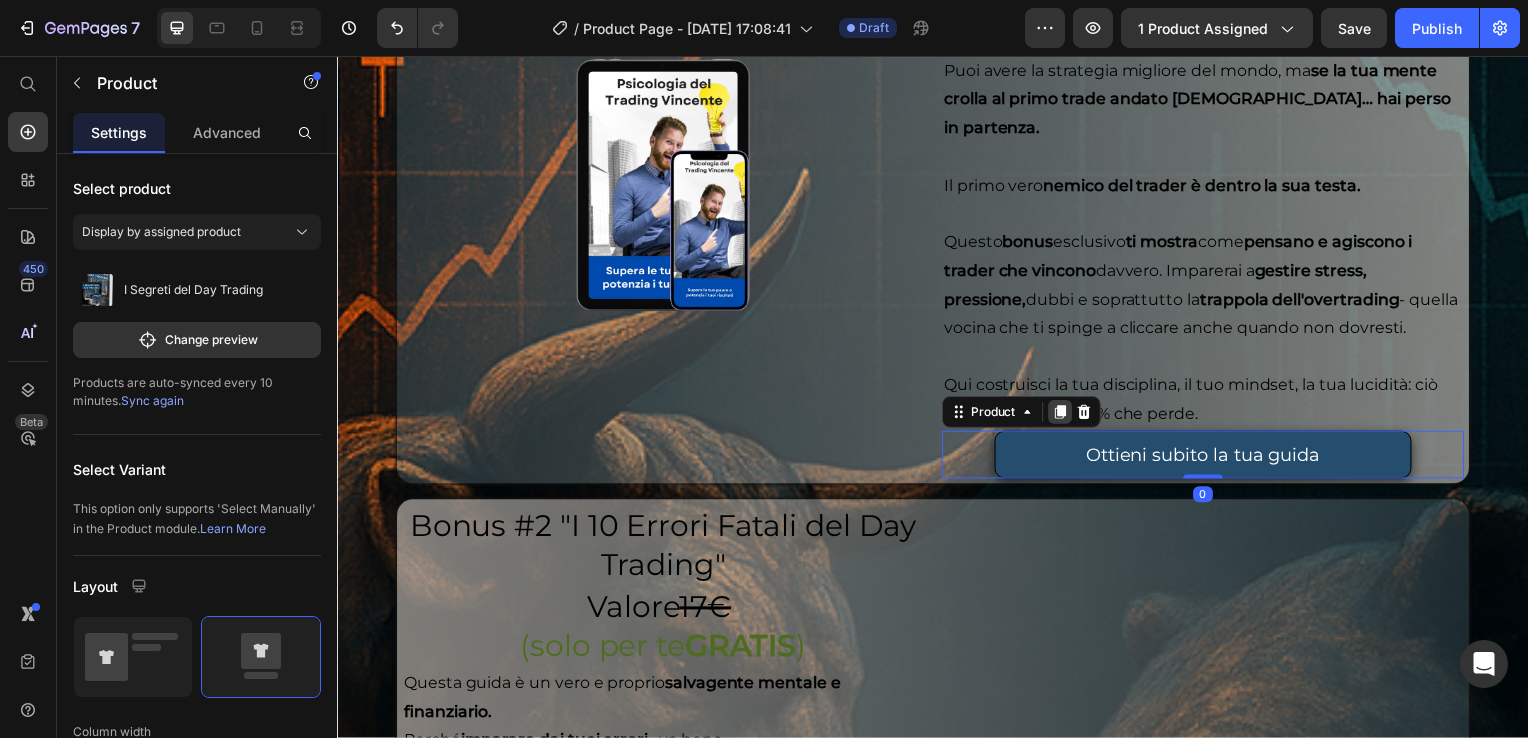 click 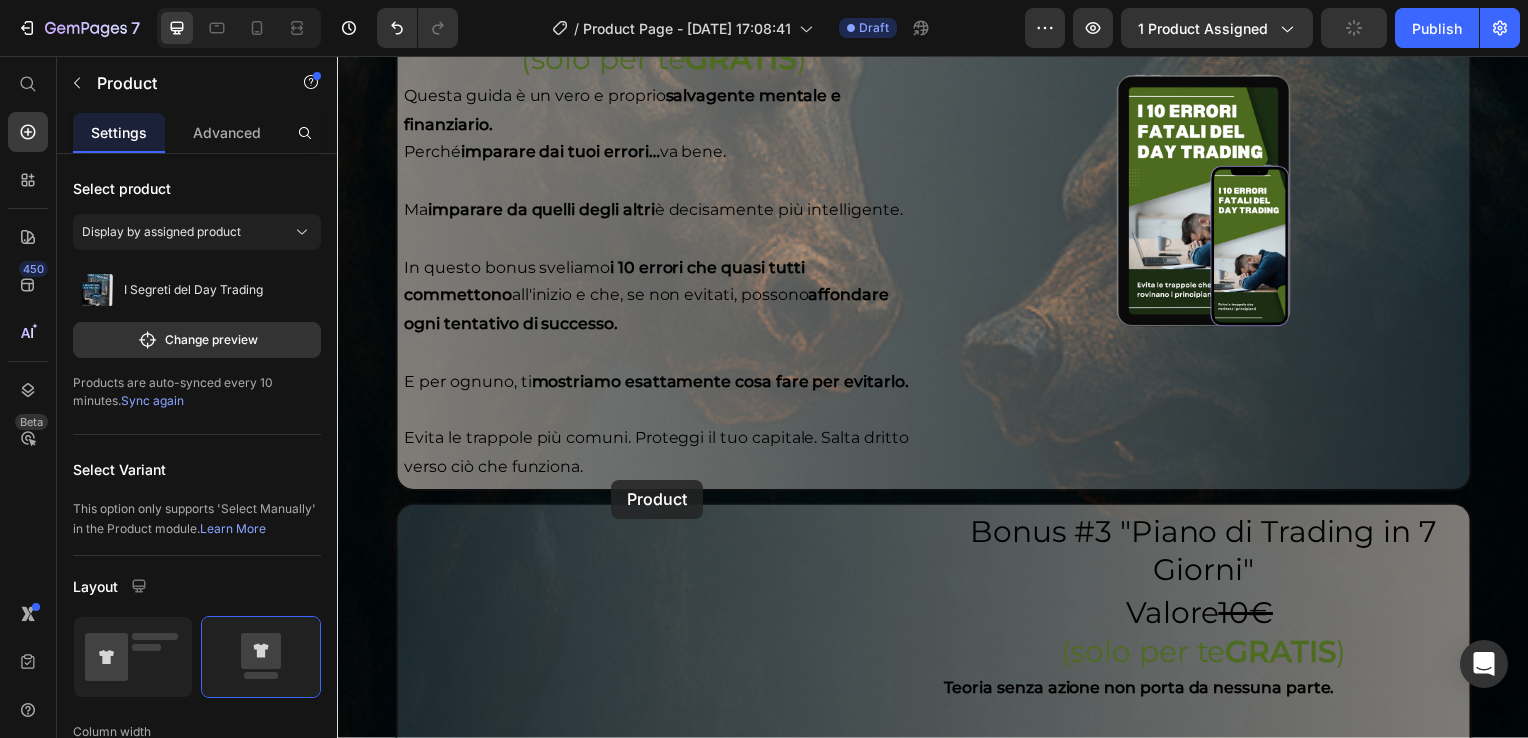 scroll, scrollTop: 6720, scrollLeft: 0, axis: vertical 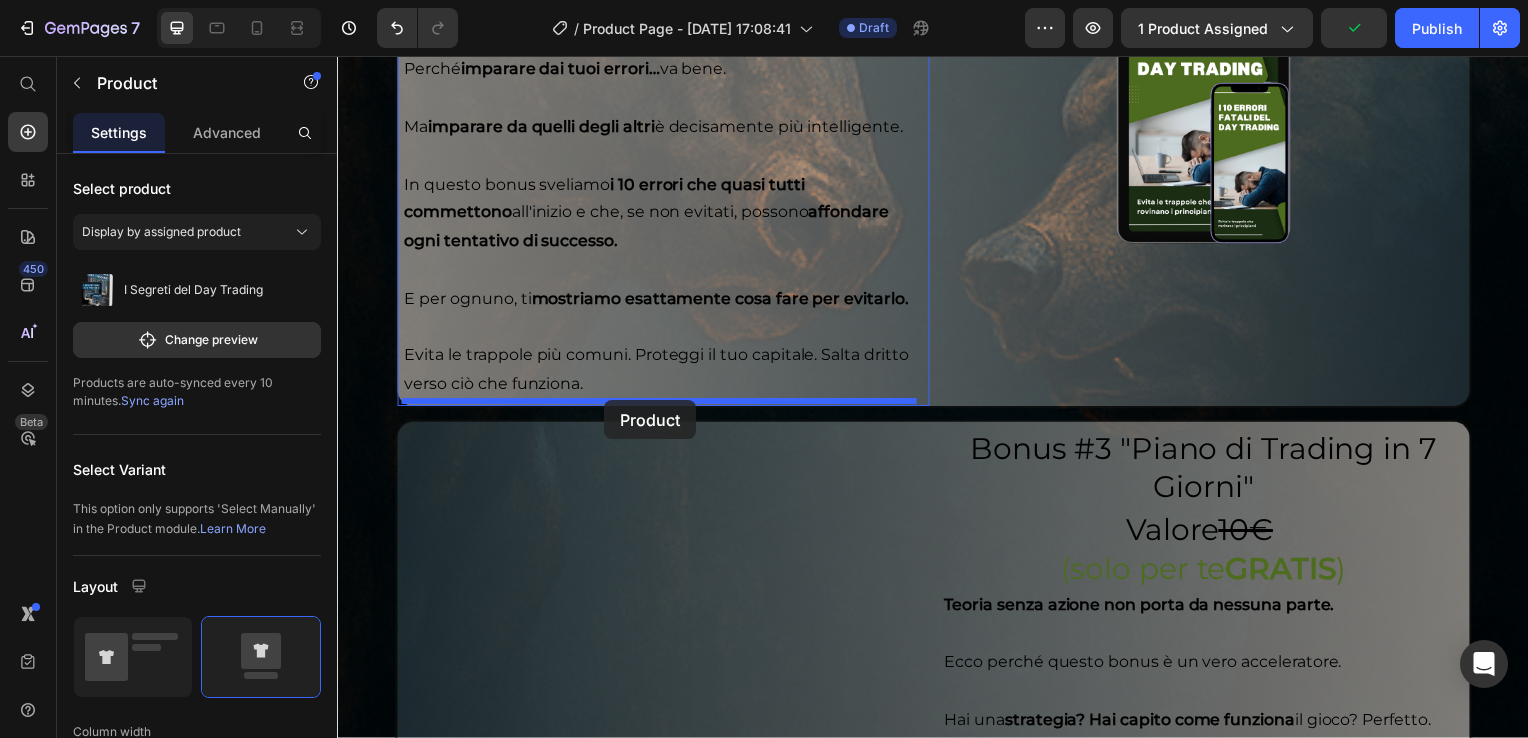 drag, startPoint x: 990, startPoint y: 440, endPoint x: 606, endPoint y: 403, distance: 385.77844 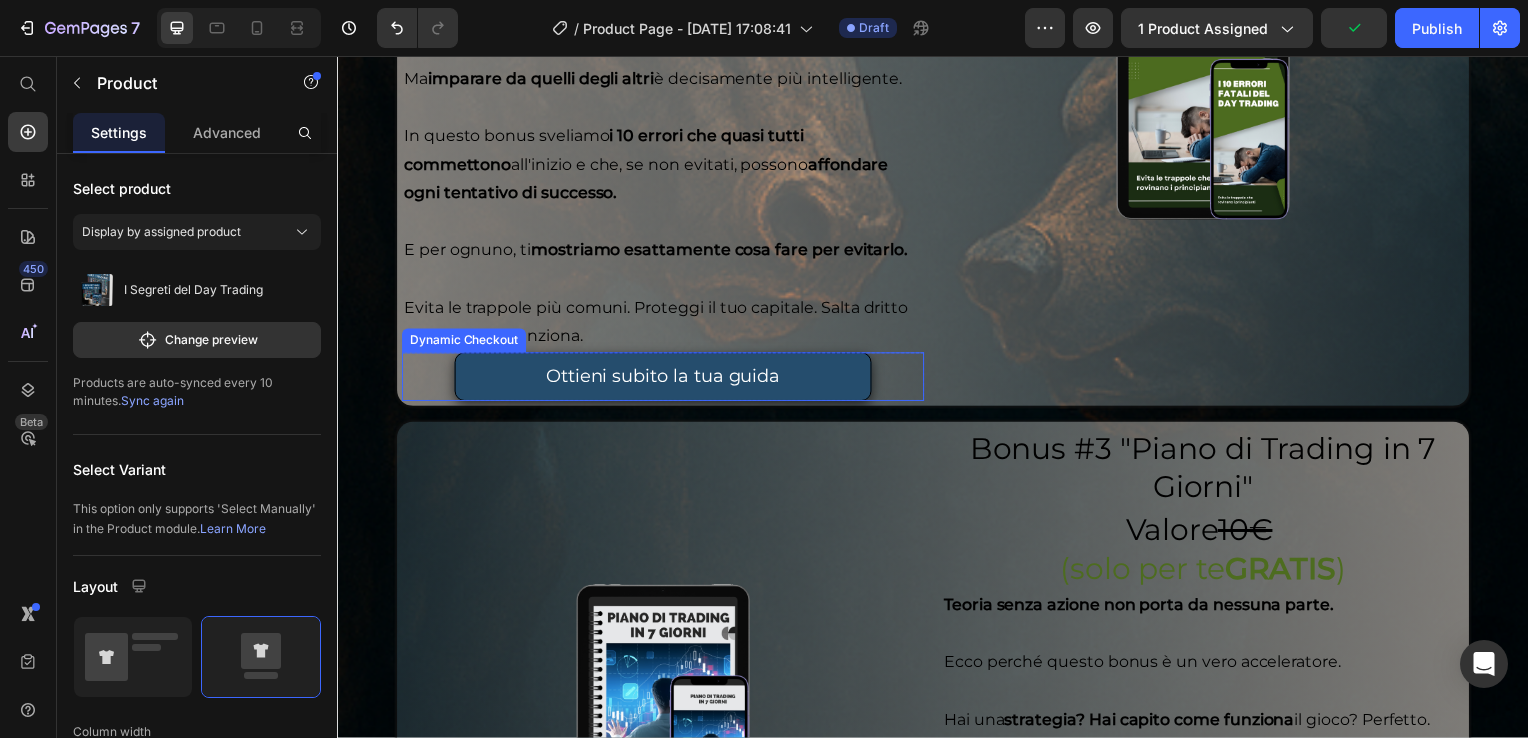 scroll, scrollTop: 6672, scrollLeft: 0, axis: vertical 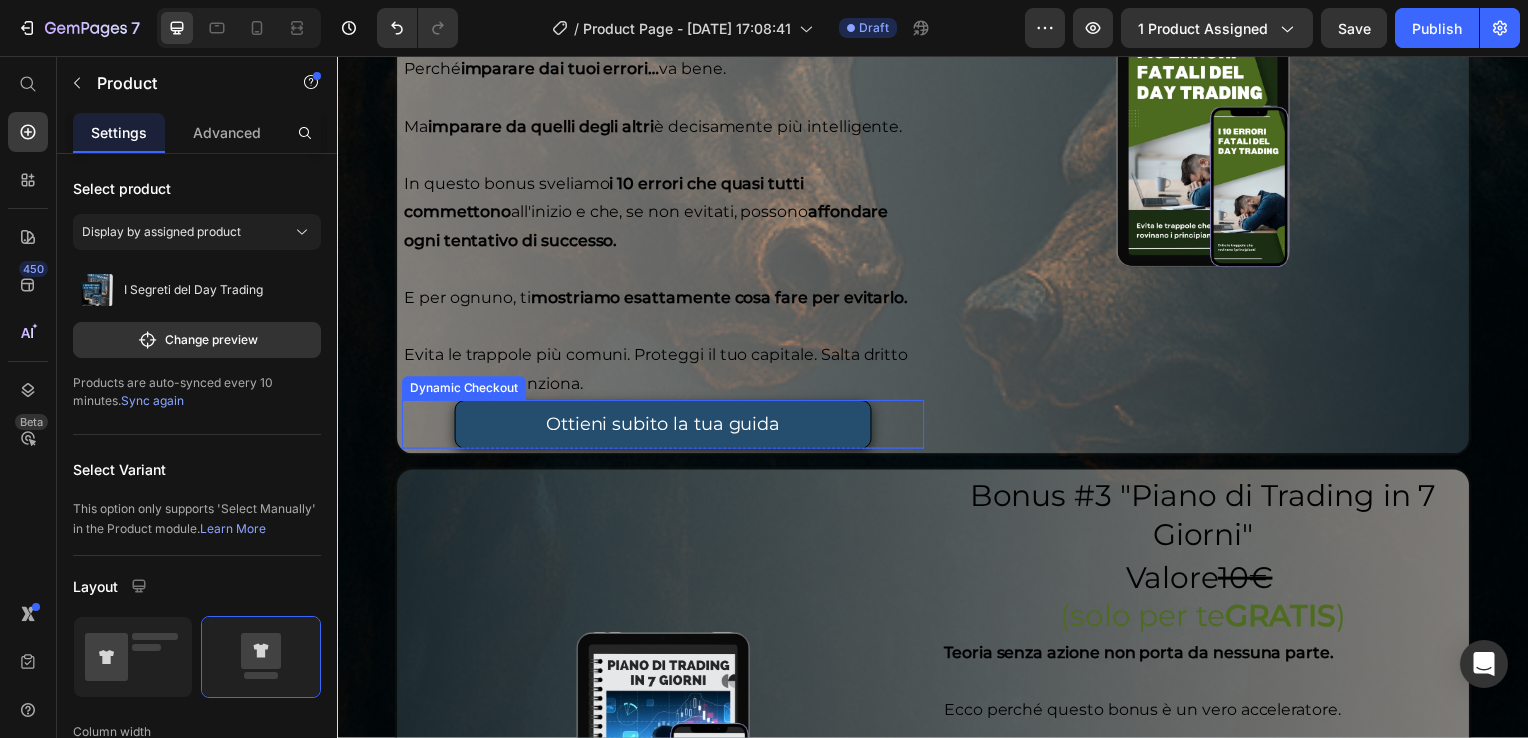 click on "Dynamic Checkout" at bounding box center (464, 391) 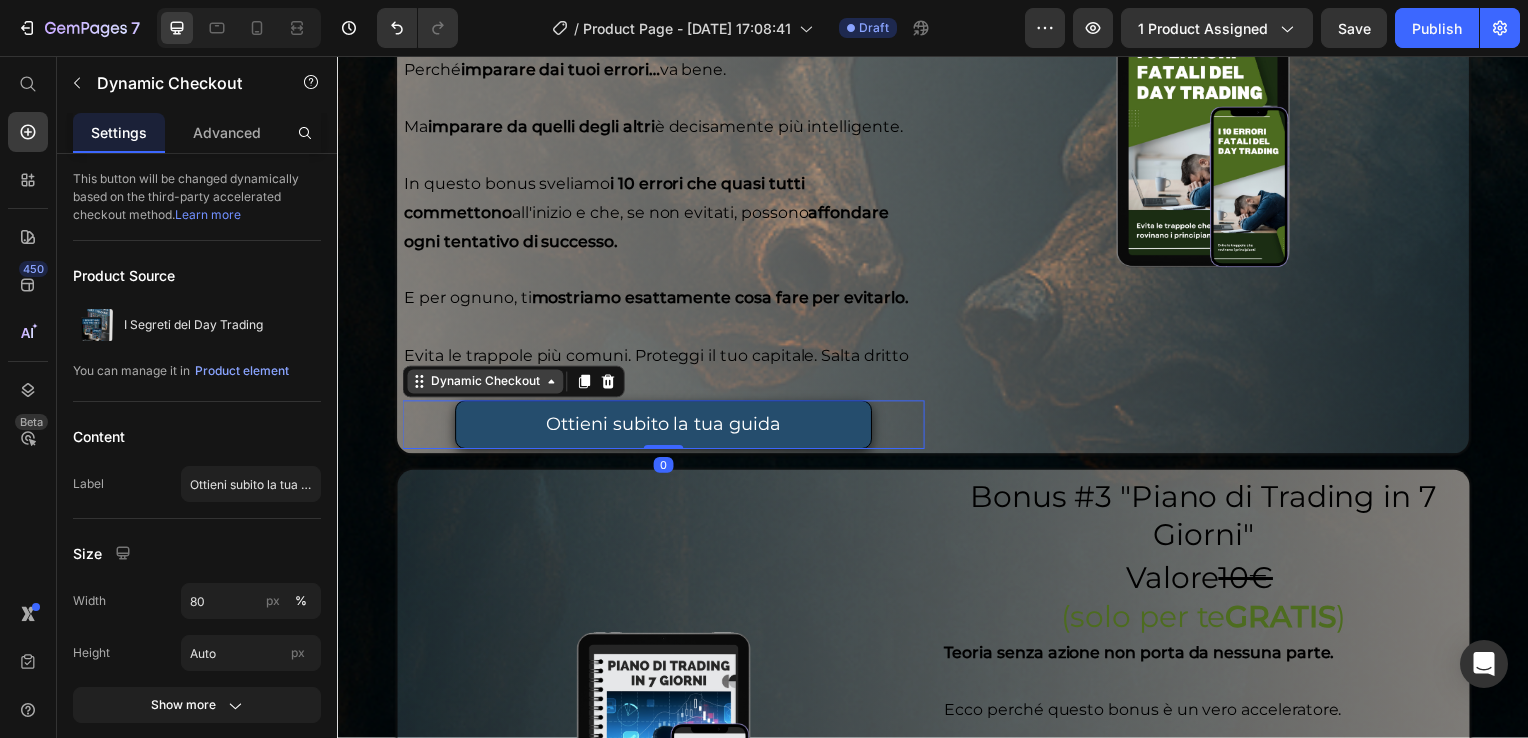 click on "Dynamic Checkout" at bounding box center (485, 384) 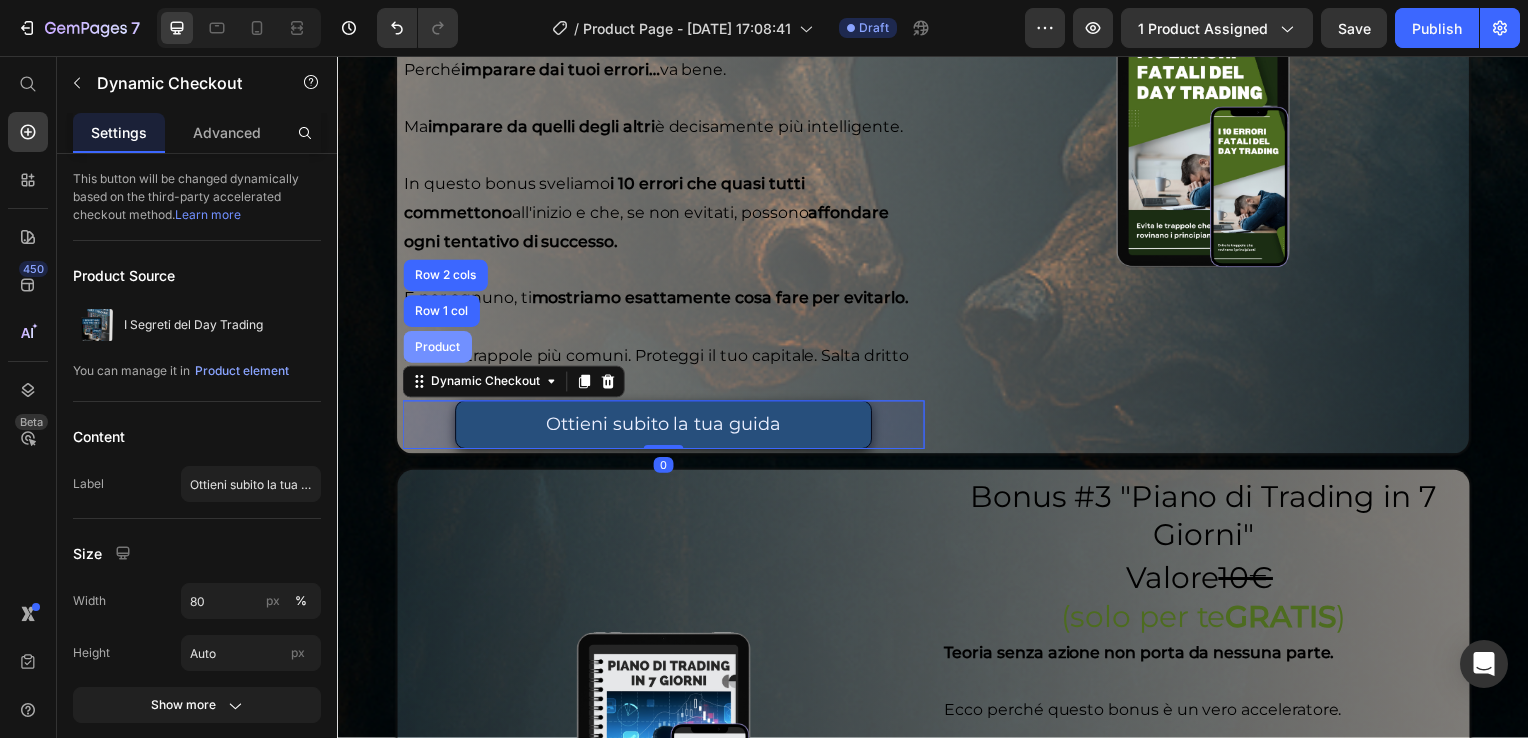 click on "Product" at bounding box center [437, 349] 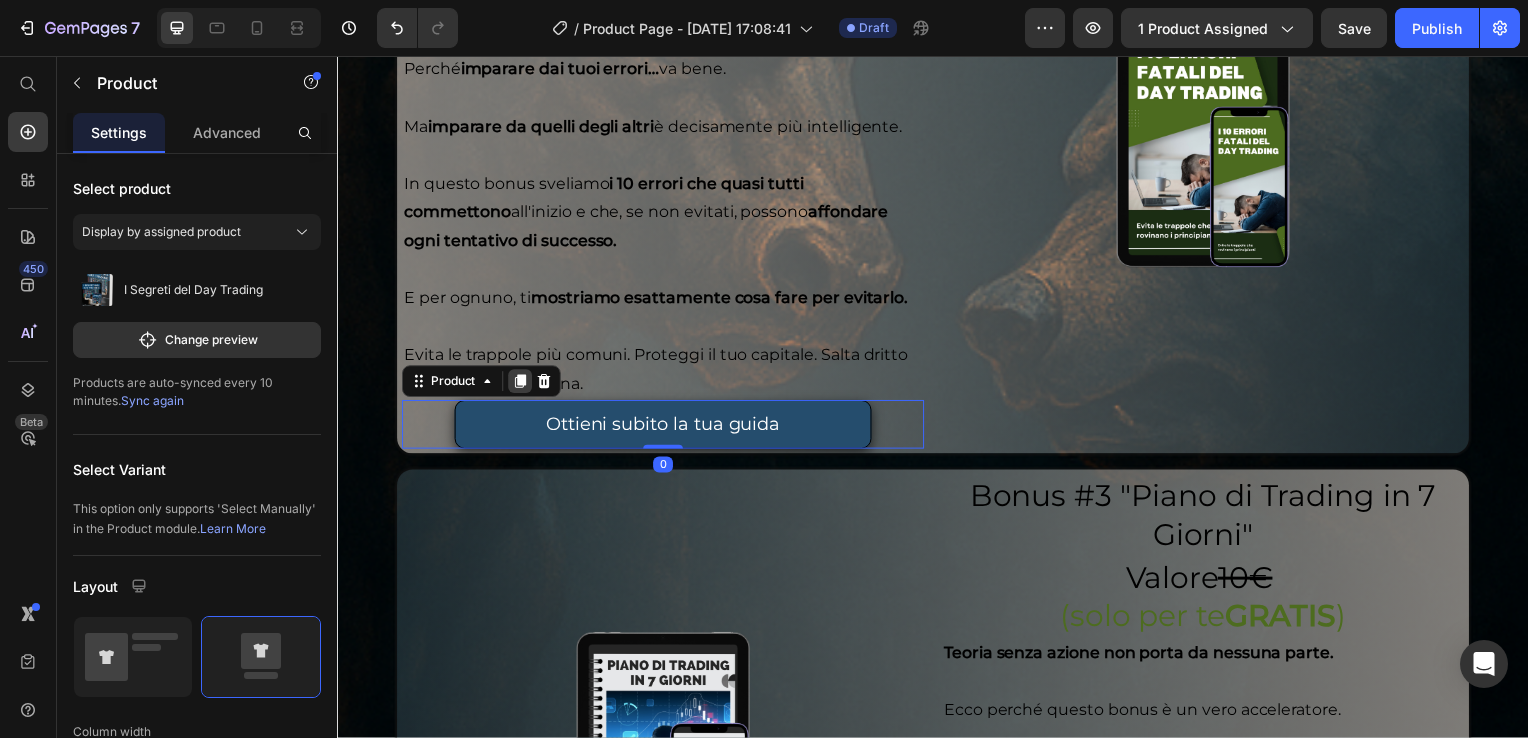 click 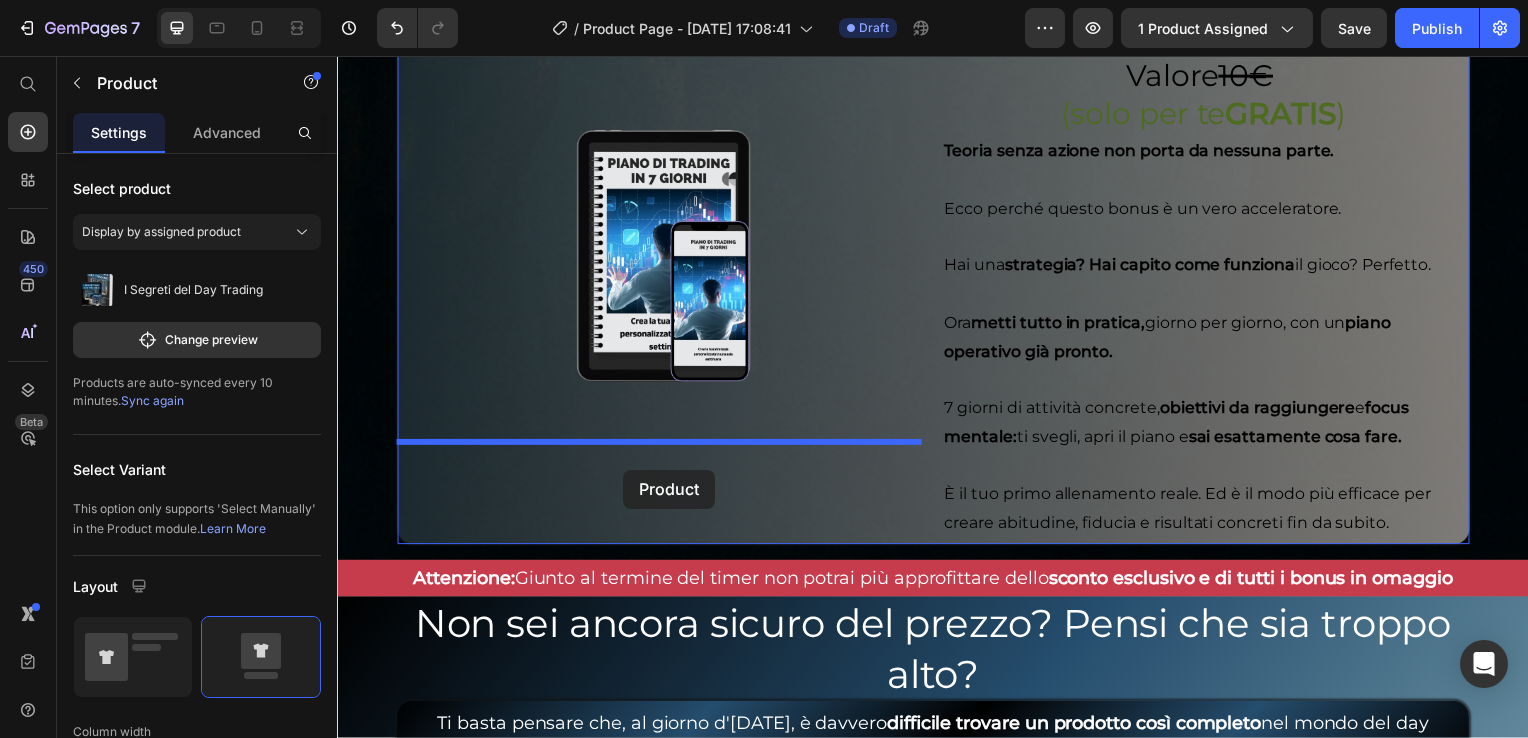scroll, scrollTop: 7272, scrollLeft: 0, axis: vertical 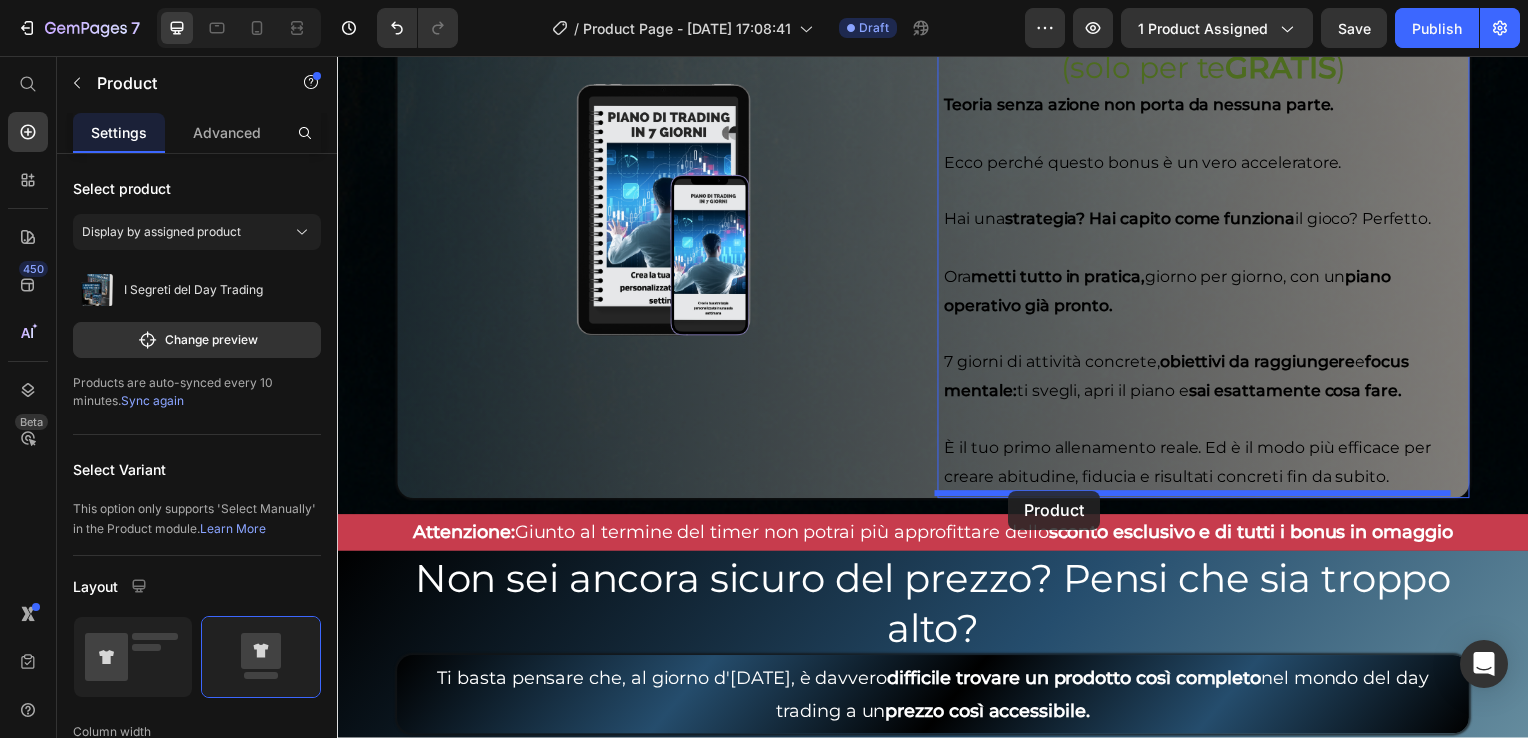 drag, startPoint x: 464, startPoint y: 436, endPoint x: 1013, endPoint y: 494, distance: 552.05524 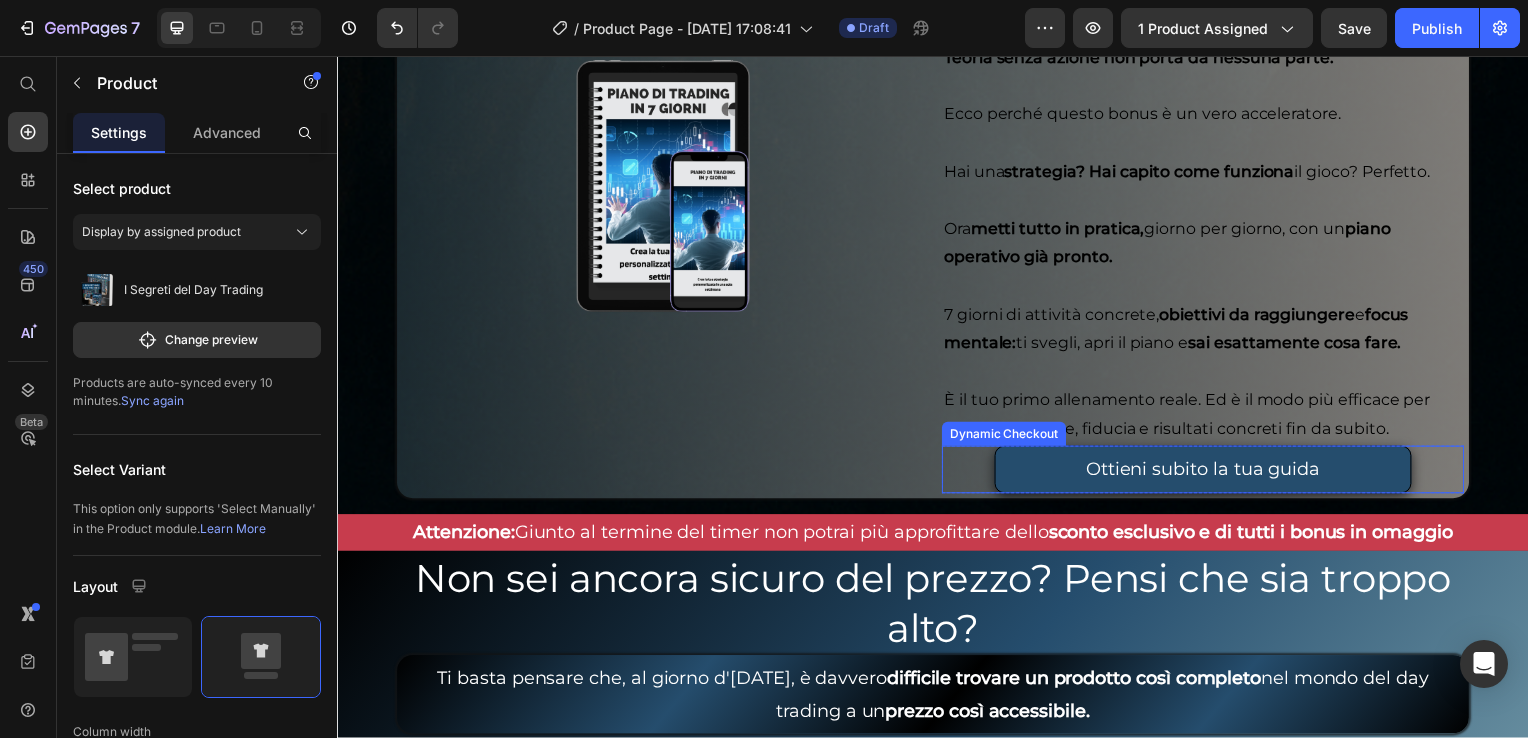 scroll, scrollTop: 7248, scrollLeft: 0, axis: vertical 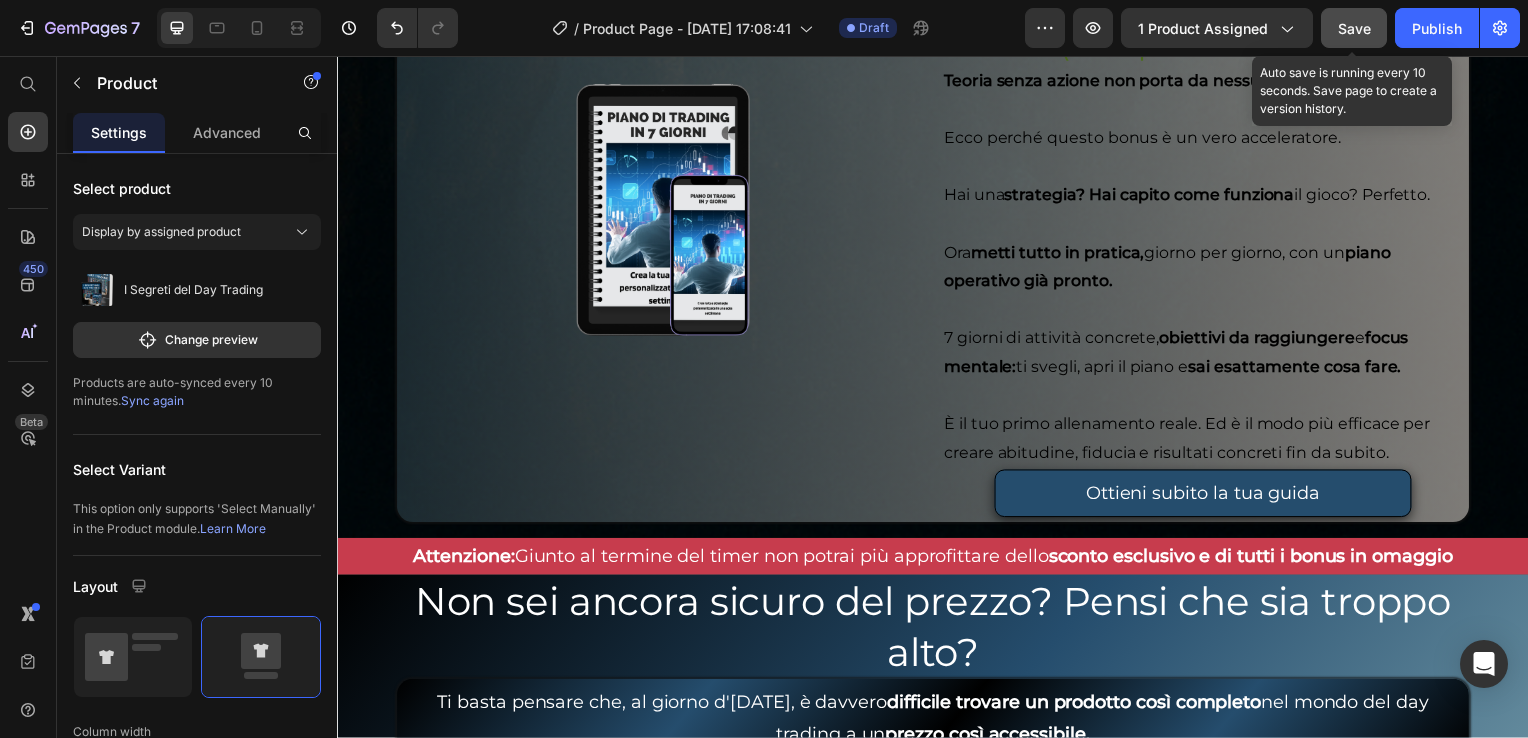 click on "Save" 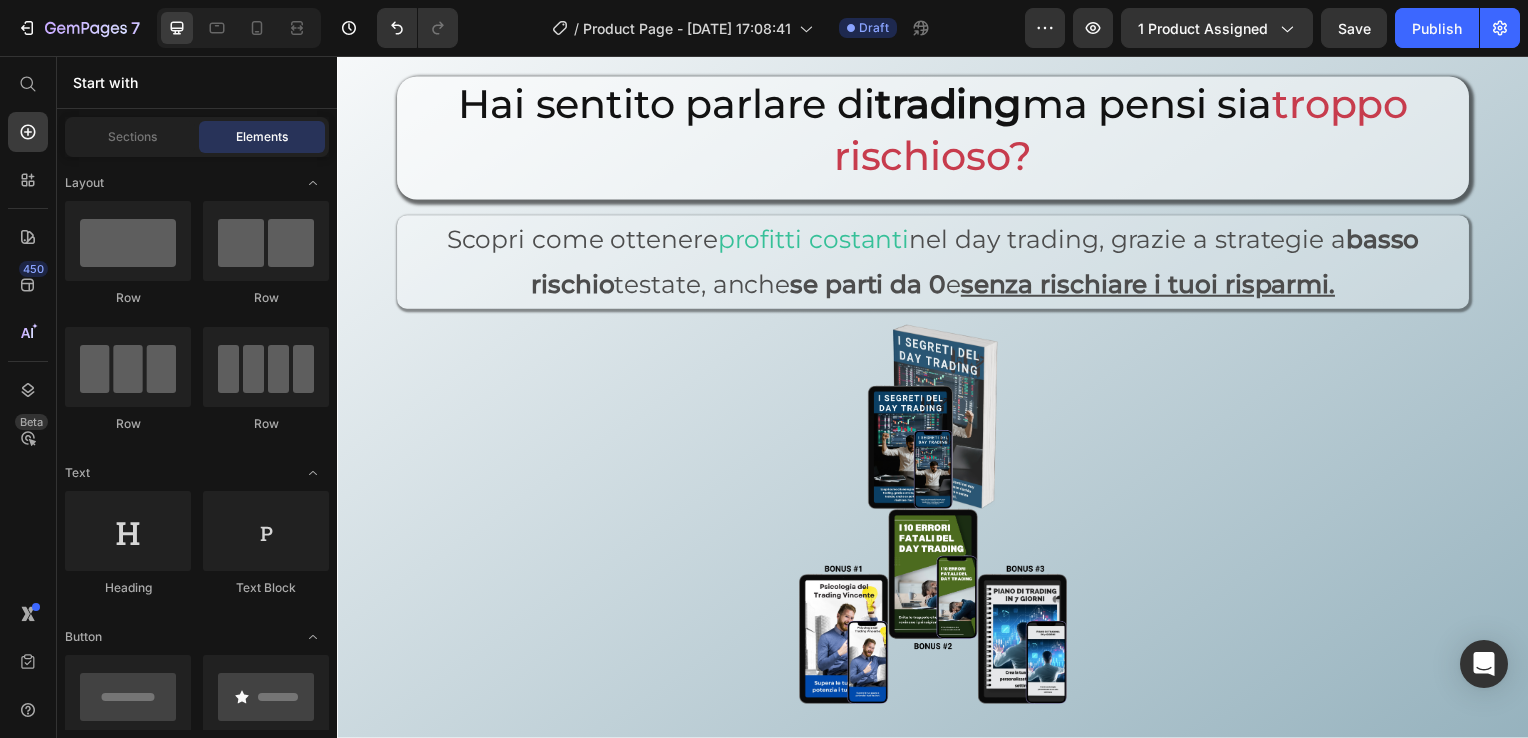 scroll, scrollTop: 0, scrollLeft: 0, axis: both 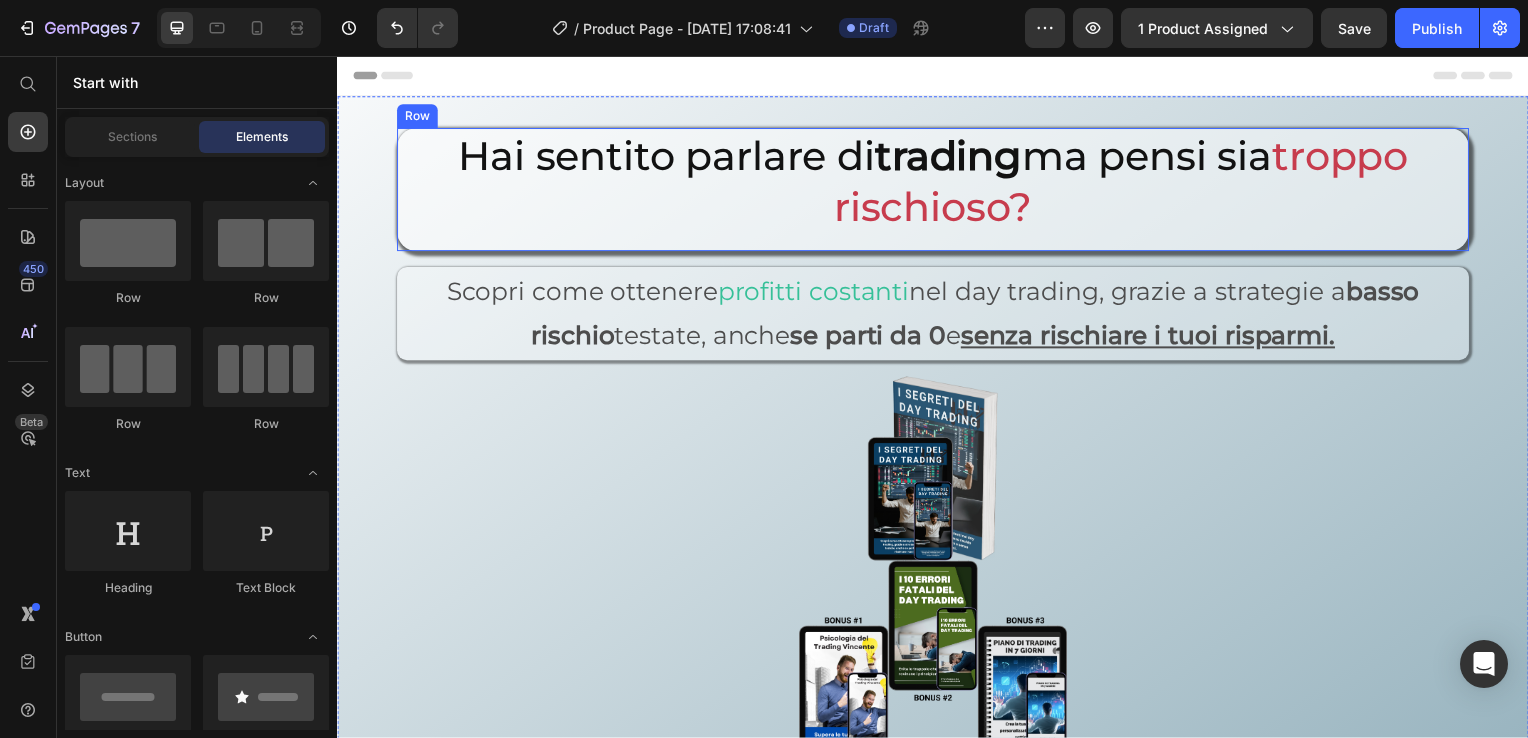 click on "Hai sentito parlare di  trading  ma pensi sia  troppo rischioso?" at bounding box center (937, 183) 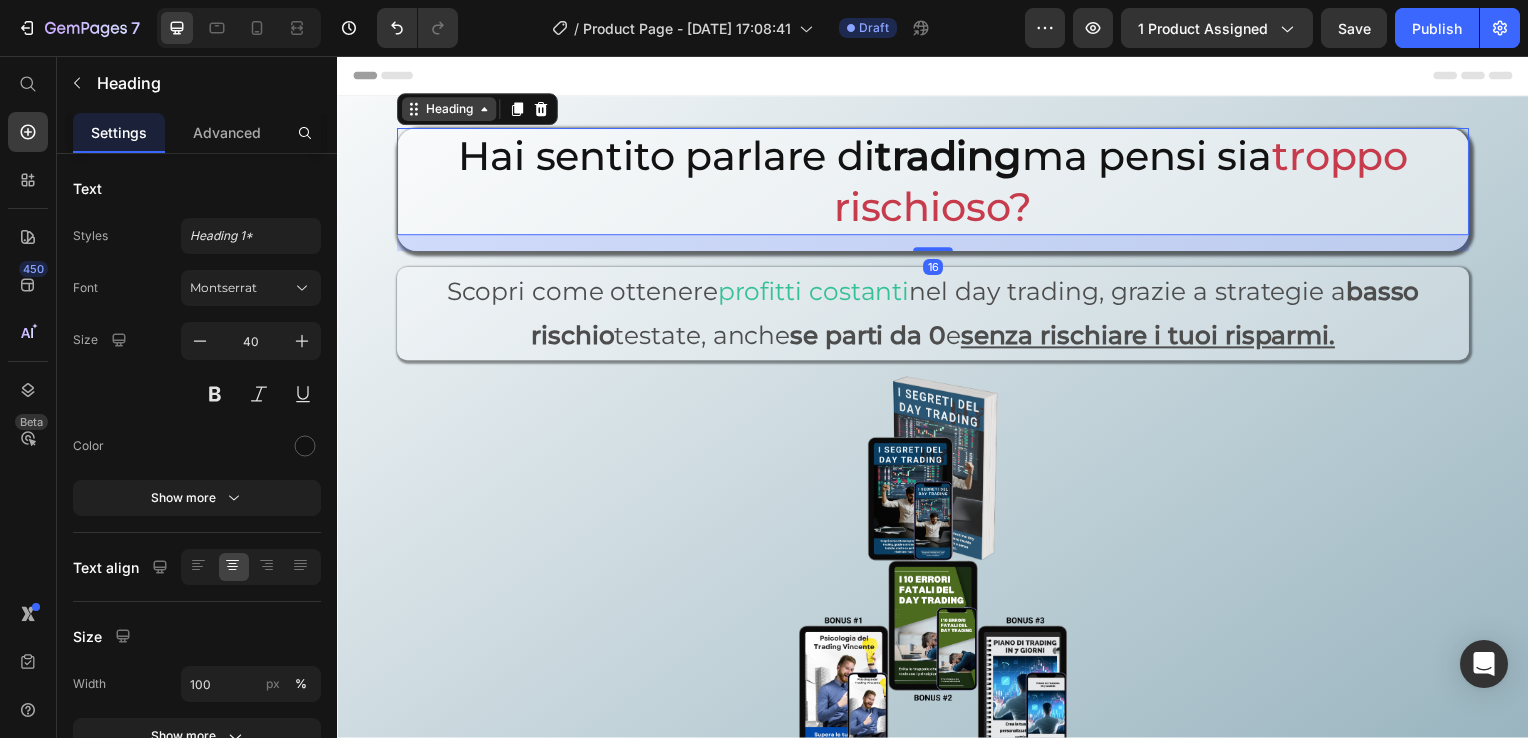click on "Heading" at bounding box center (449, 110) 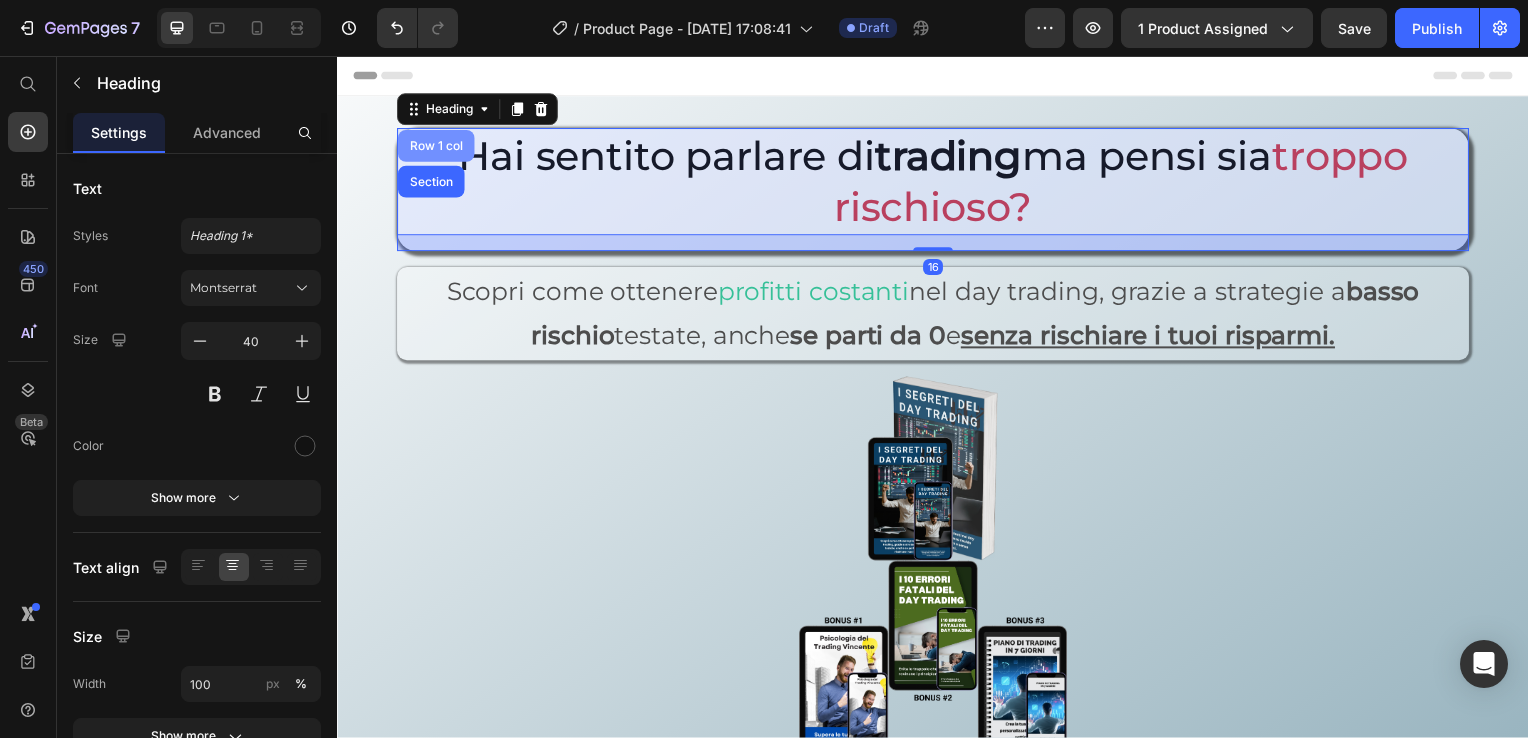 click on "Row 1 col" at bounding box center (436, 147) 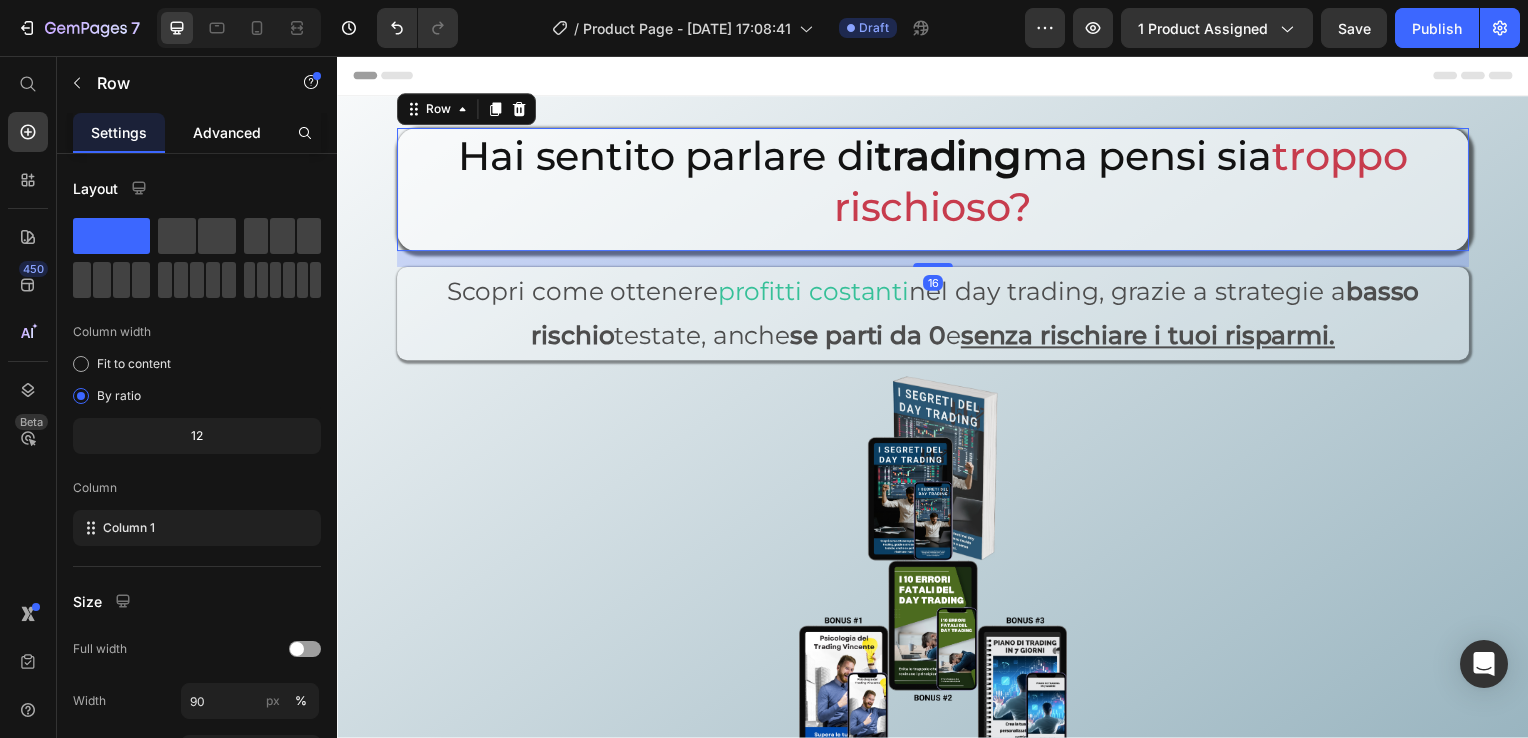click on "Advanced" at bounding box center (227, 132) 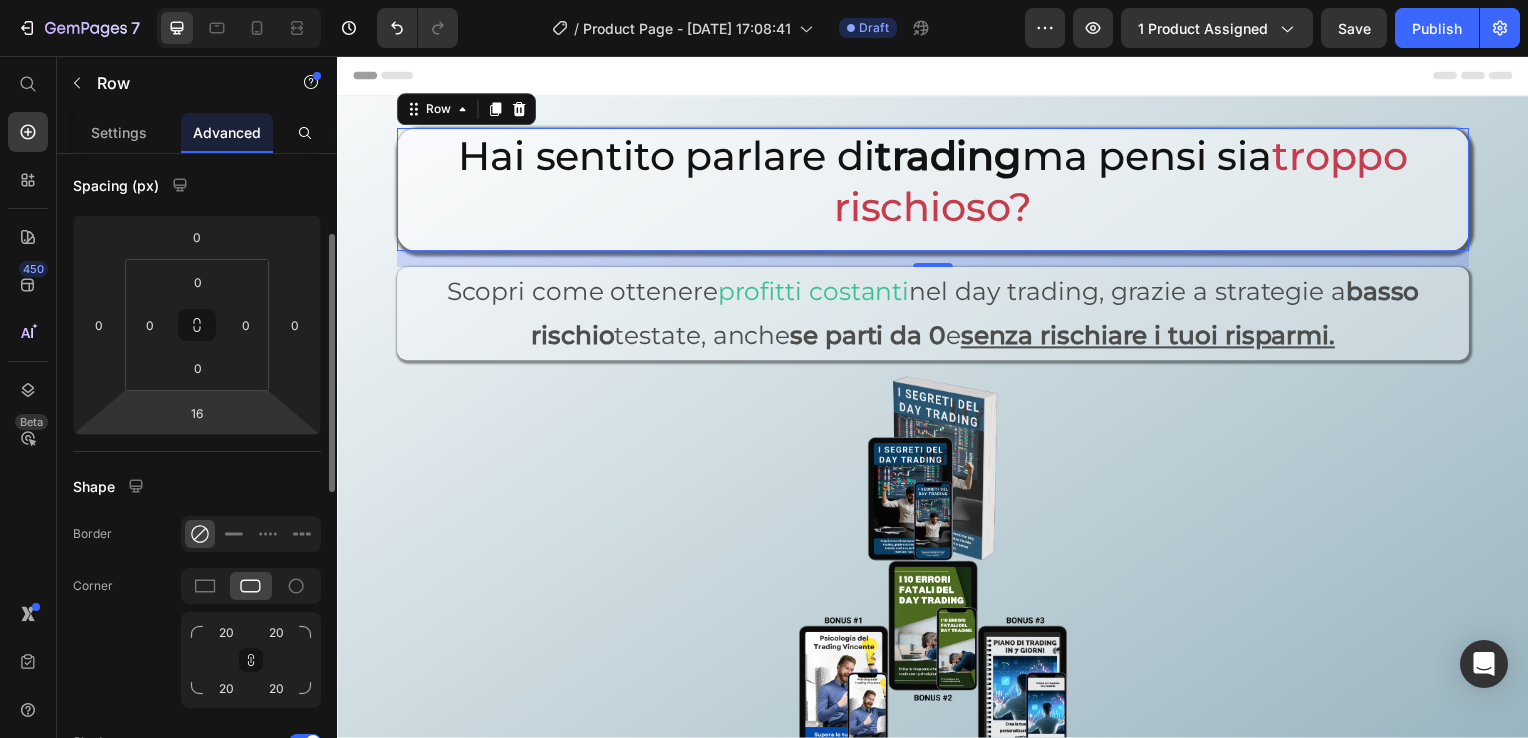 scroll, scrollTop: 300, scrollLeft: 0, axis: vertical 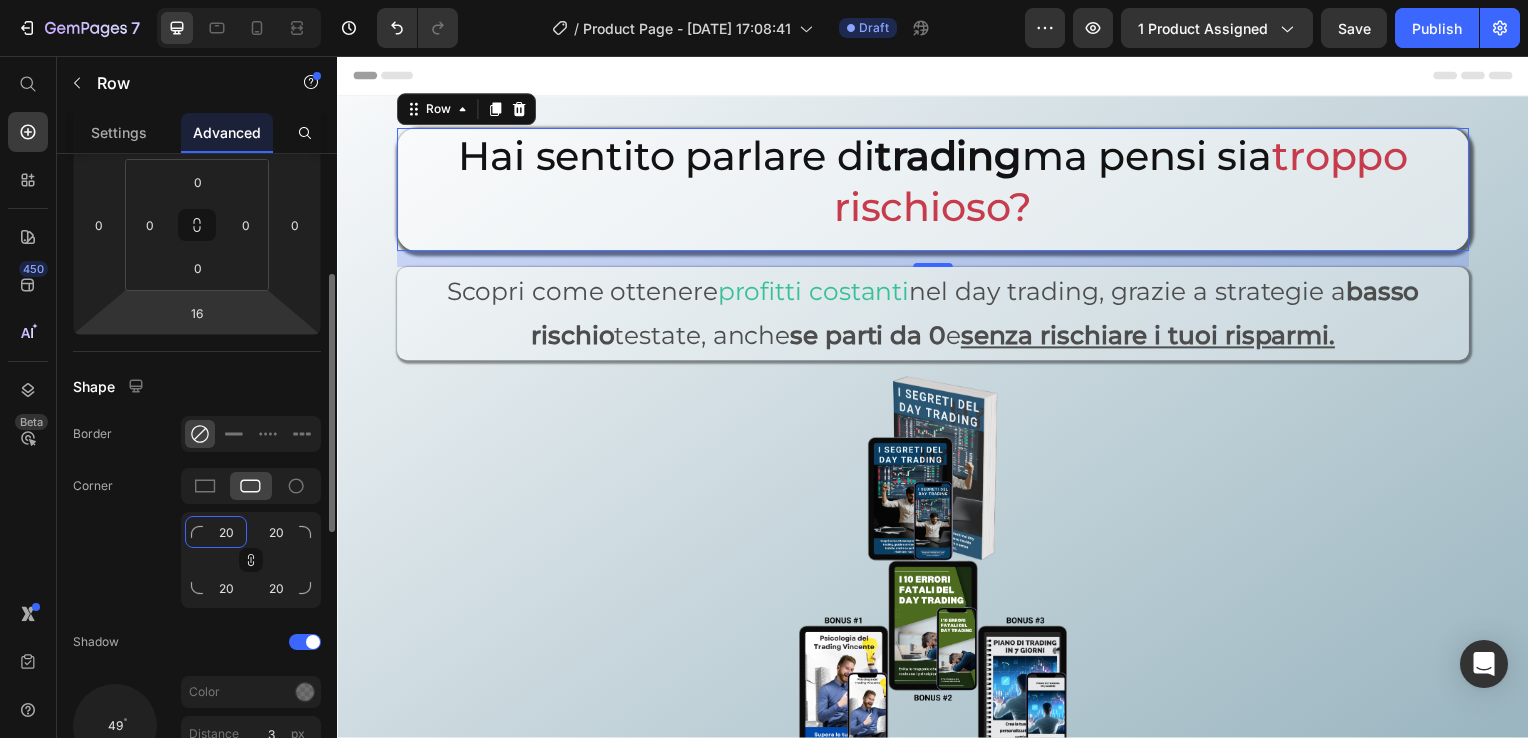 click on "20 20 20 20" at bounding box center (251, 560) 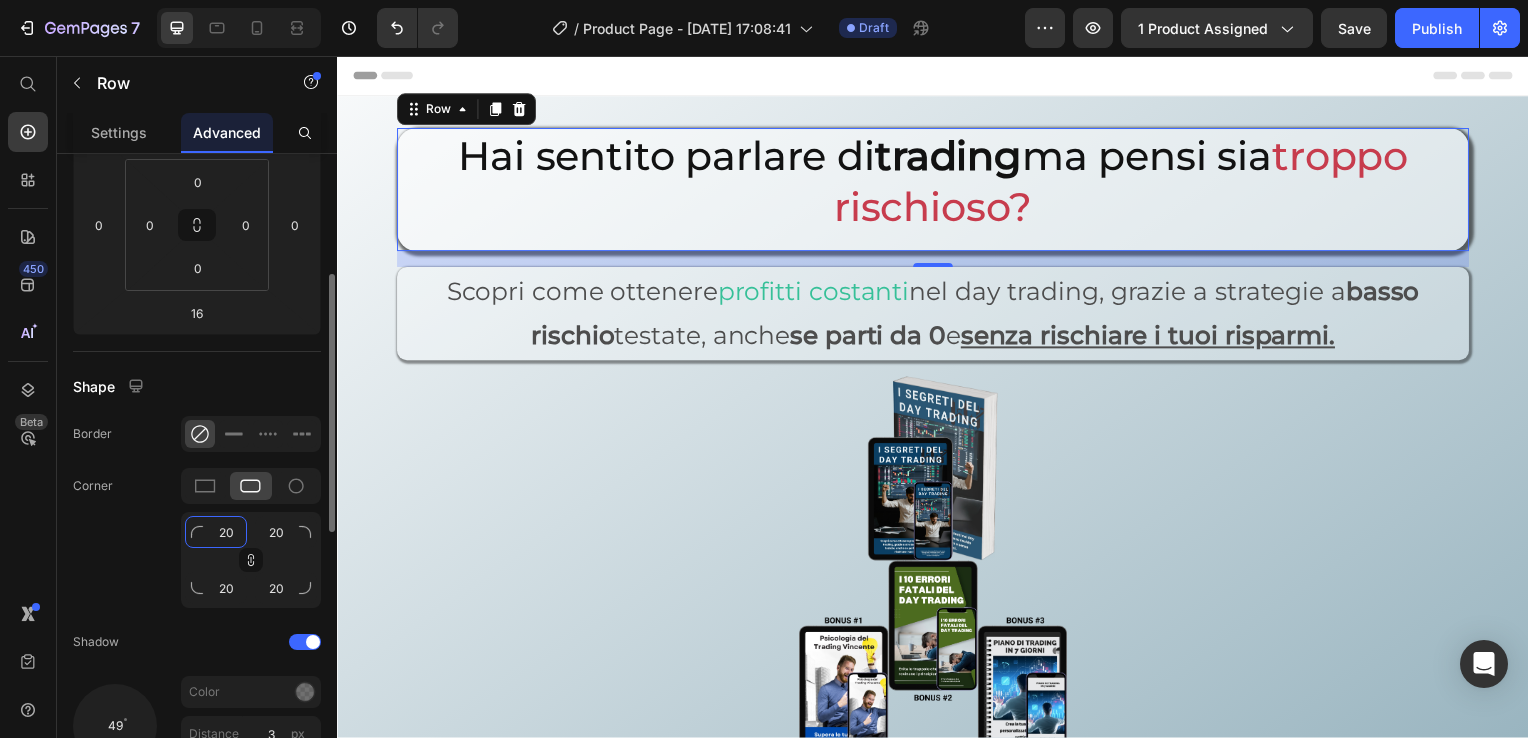 click on "20" 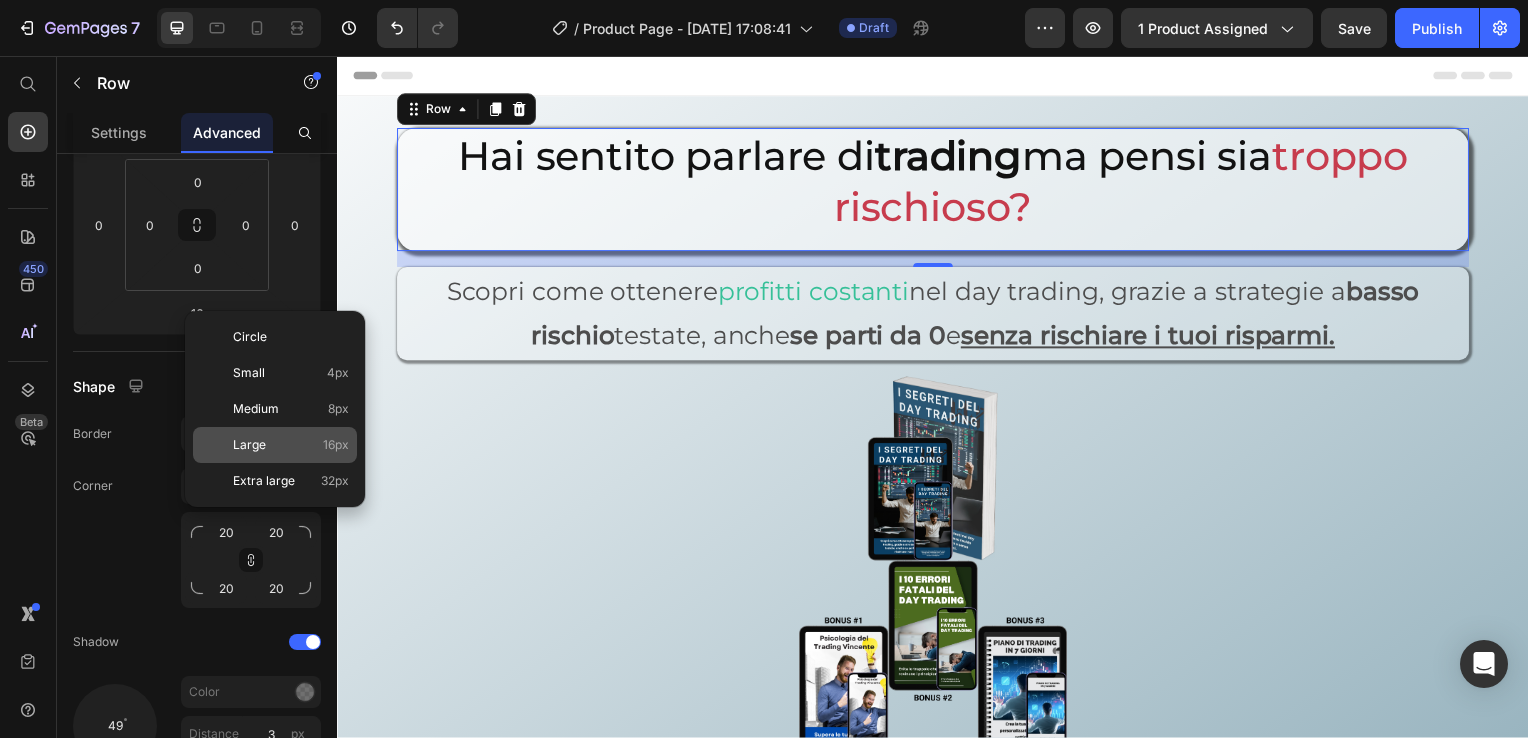 click on "Large" at bounding box center (249, 445) 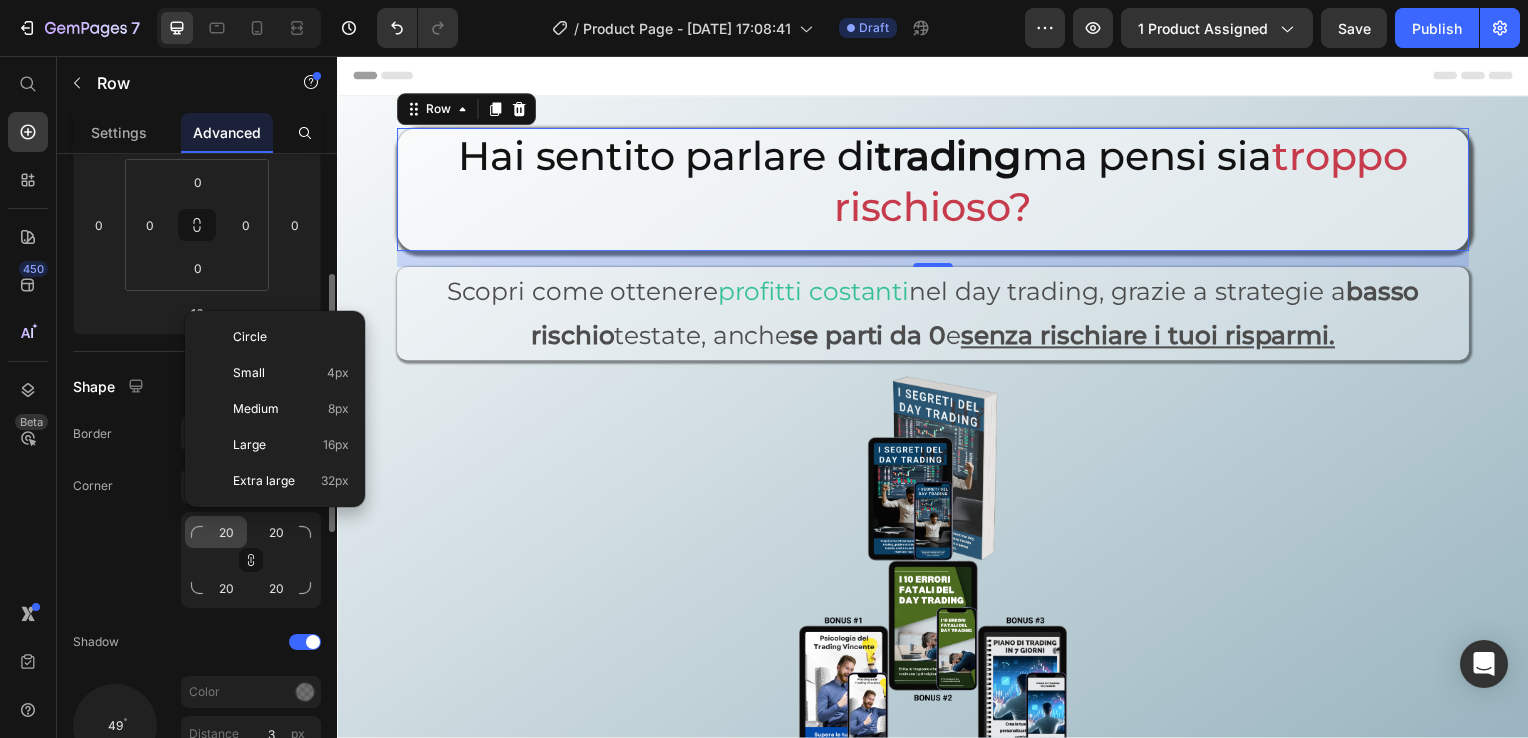 type on "16" 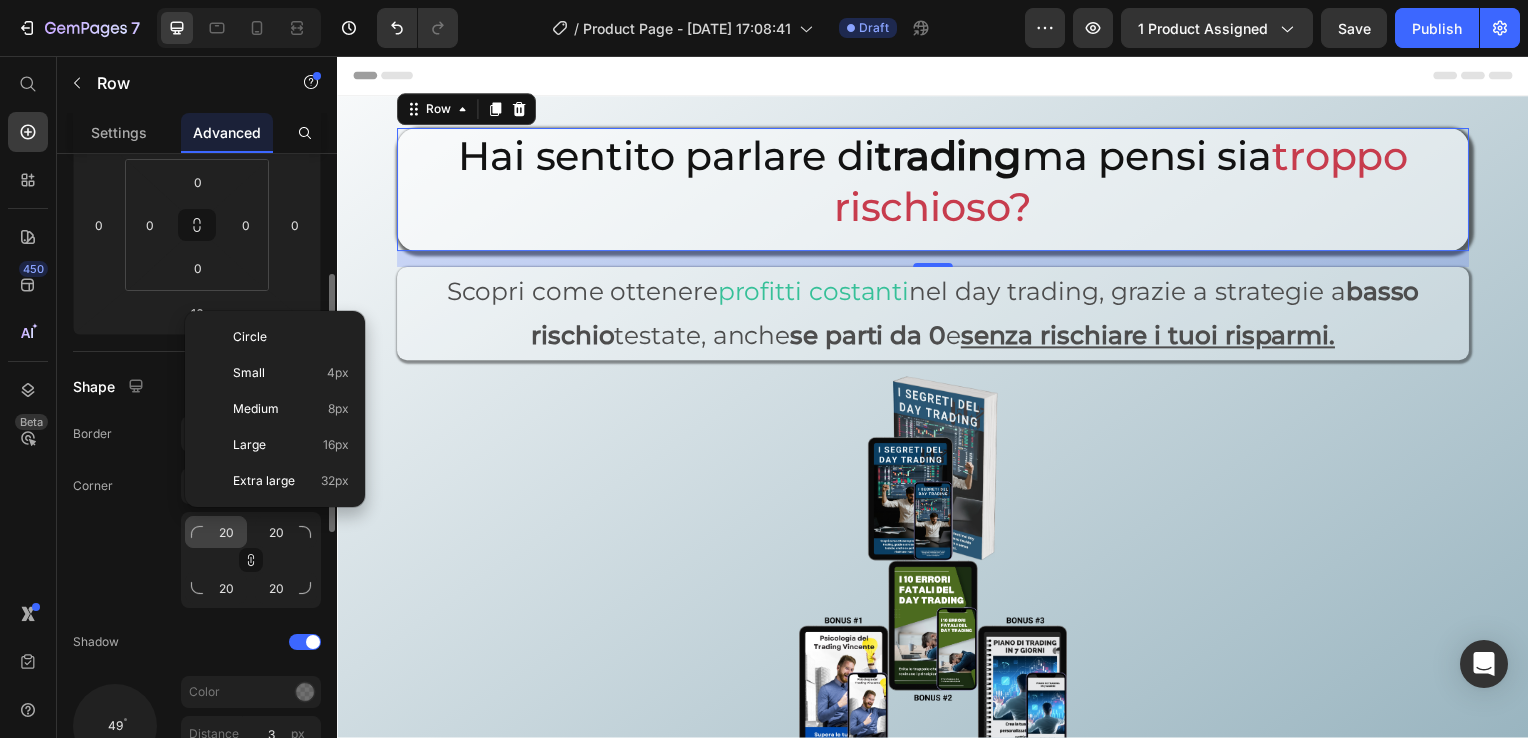 type on "16" 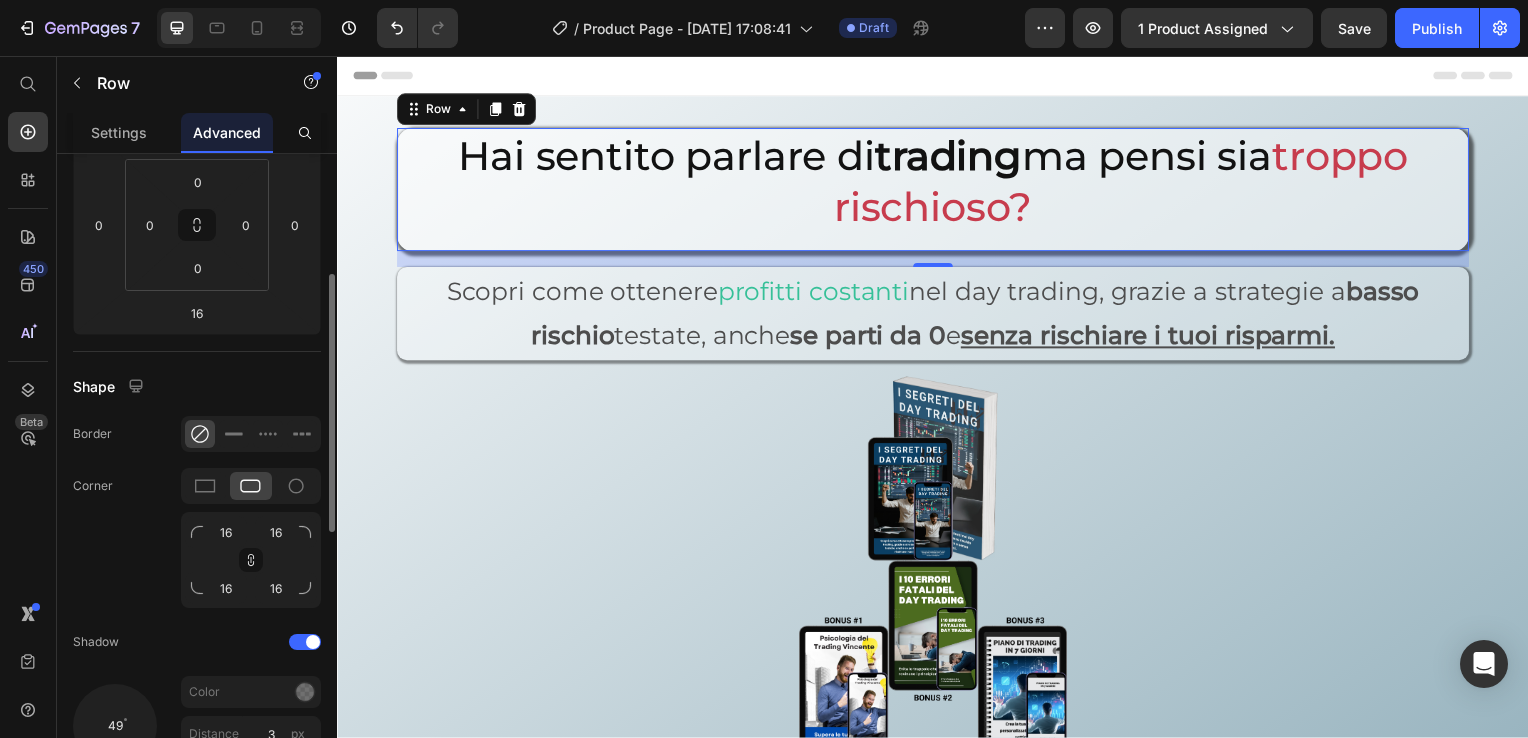 scroll, scrollTop: 500, scrollLeft: 0, axis: vertical 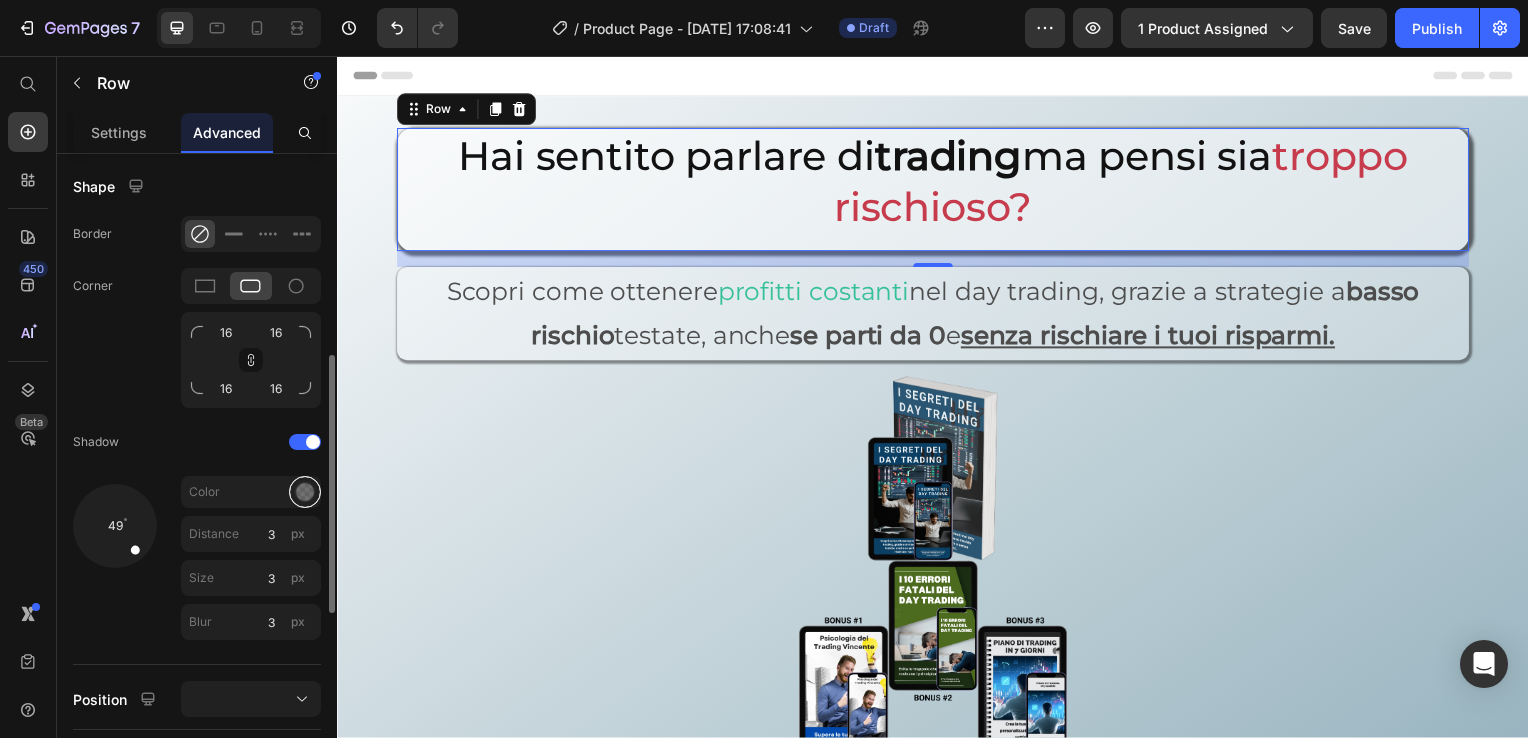 click at bounding box center (305, 492) 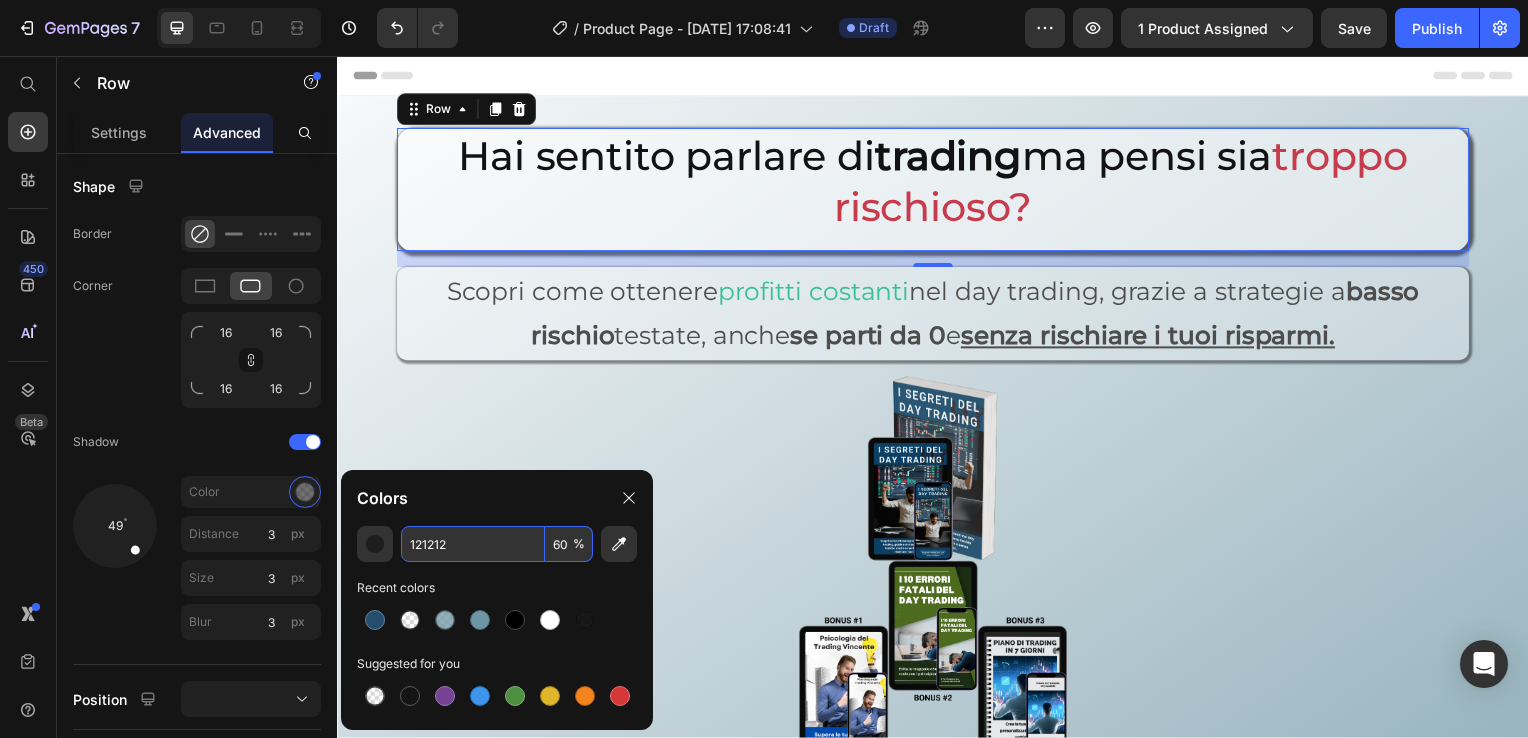 click on "60" at bounding box center (569, 544) 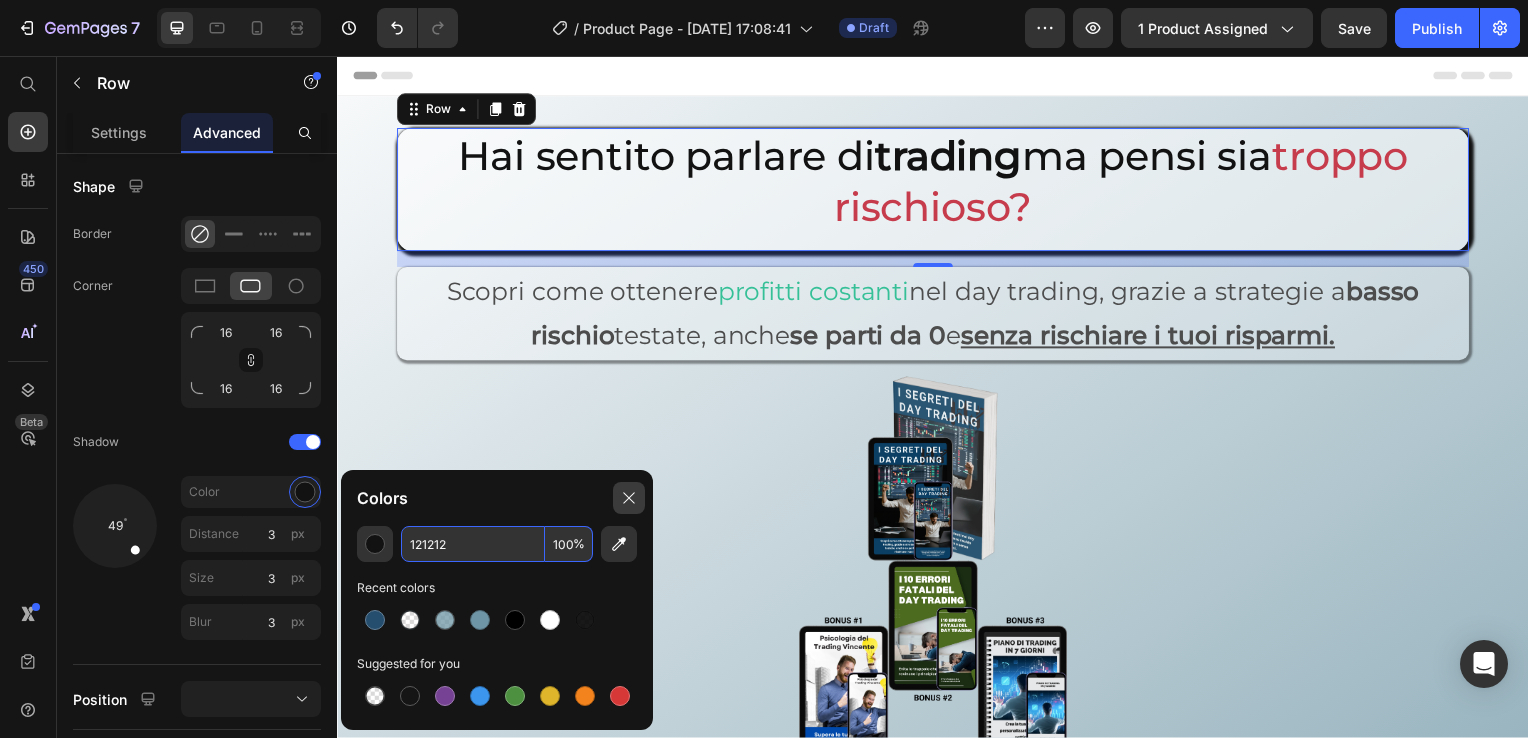 type on "100" 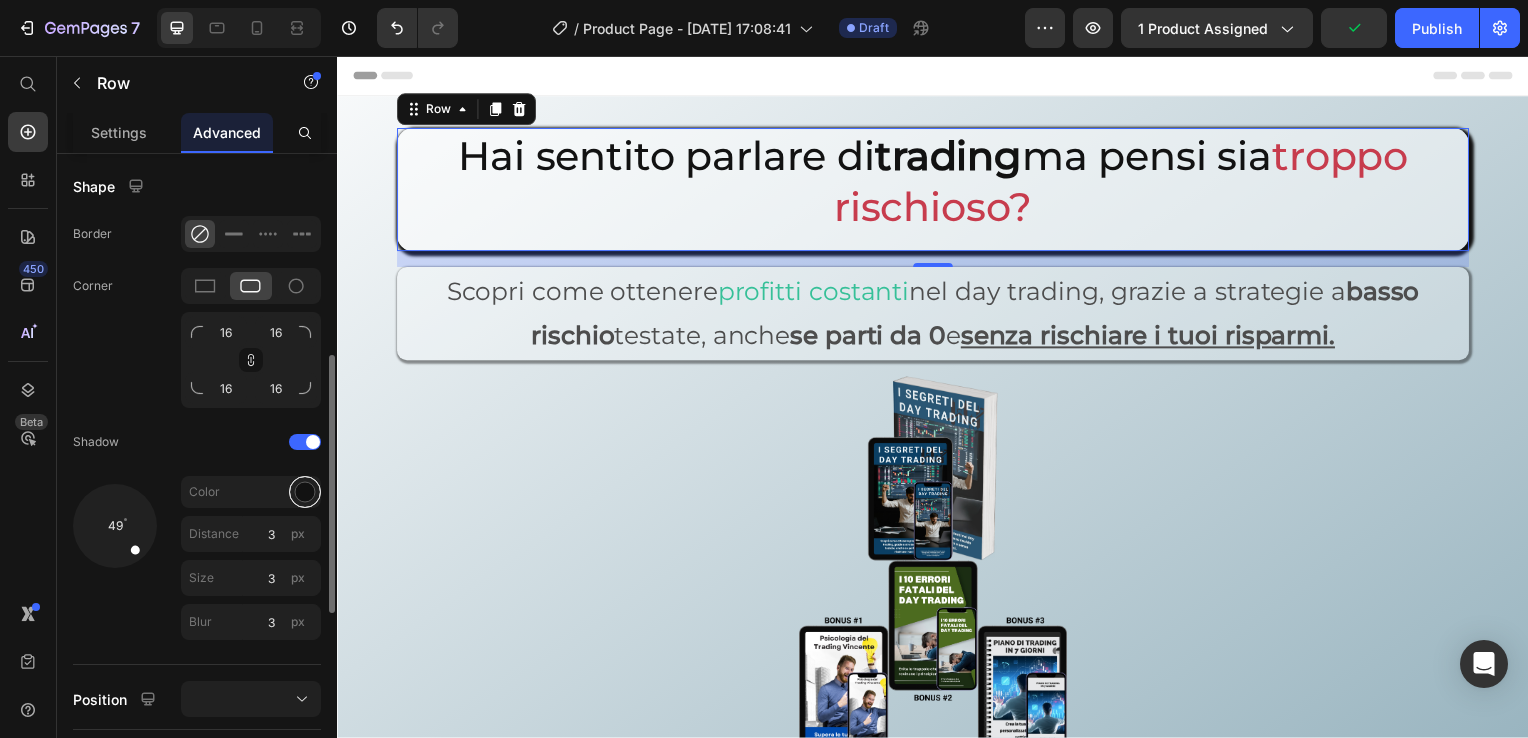click at bounding box center [305, 492] 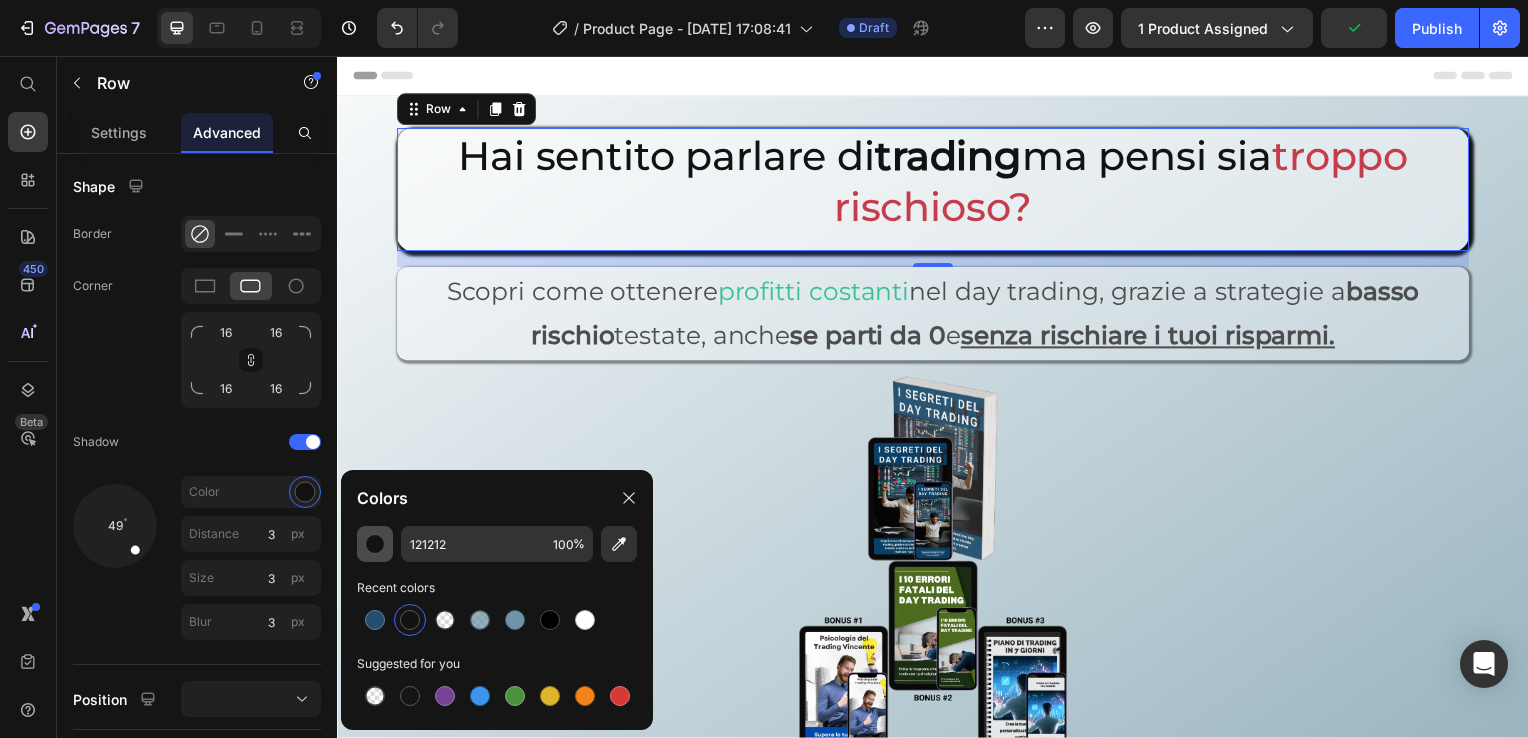 click at bounding box center [375, 544] 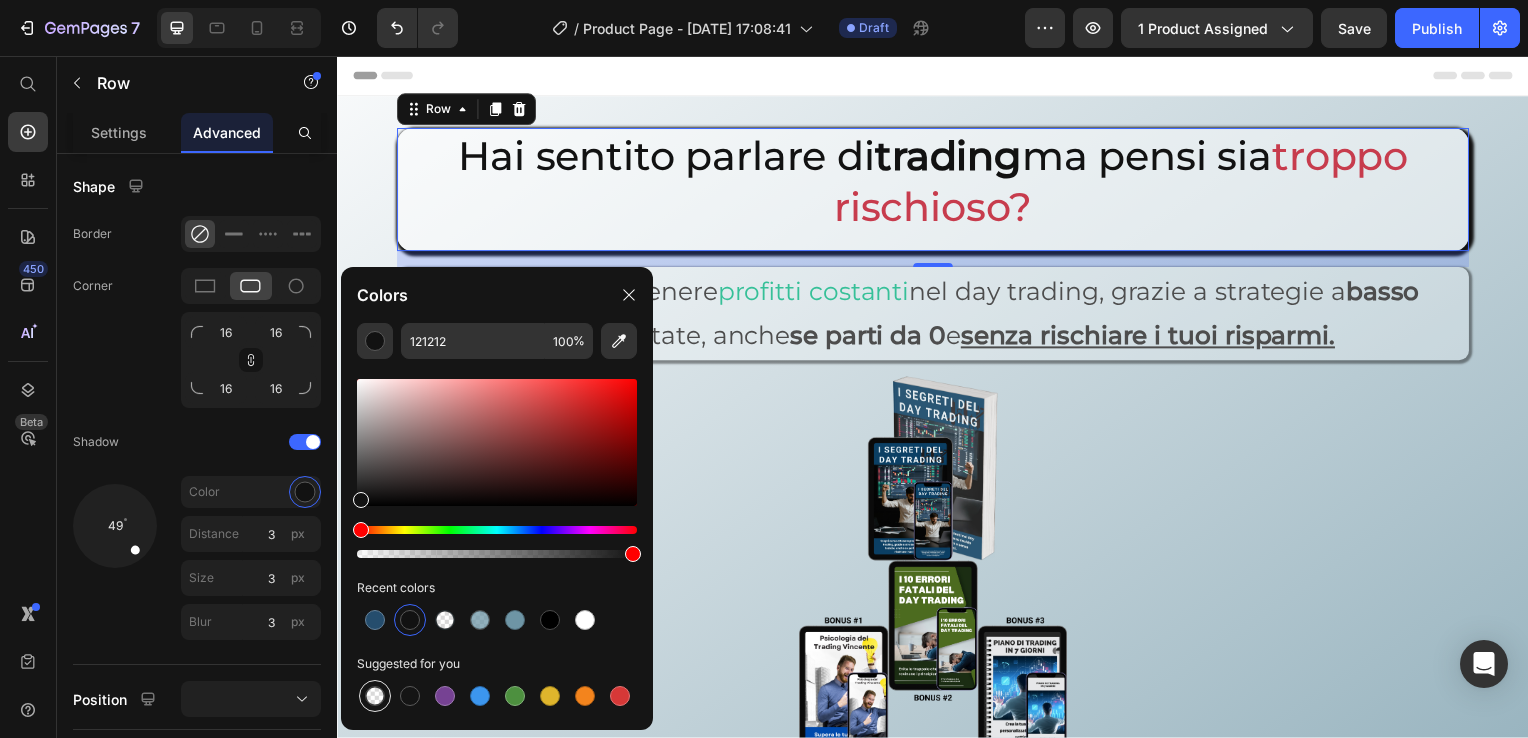 click at bounding box center [375, 696] 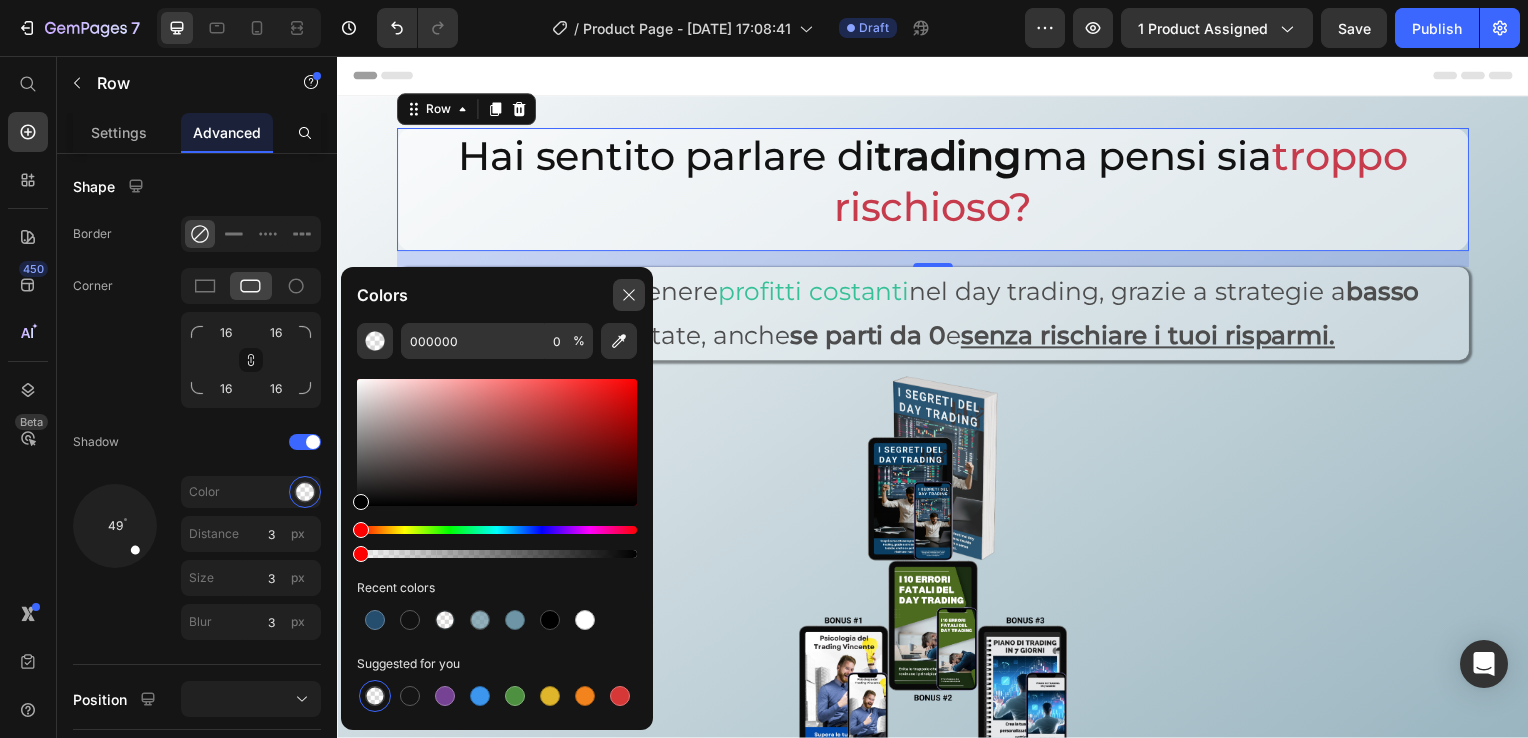 click at bounding box center (629, 295) 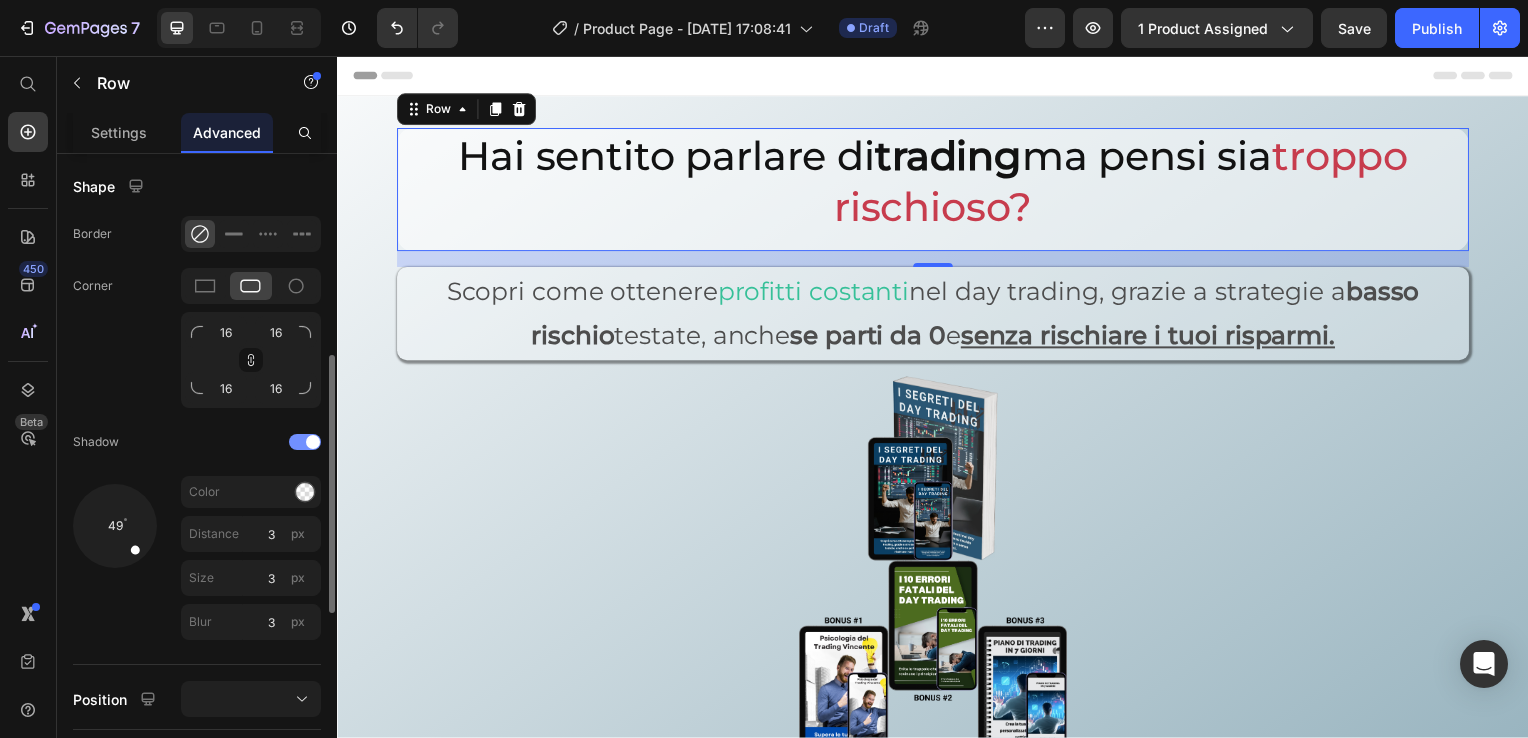 click at bounding box center (313, 442) 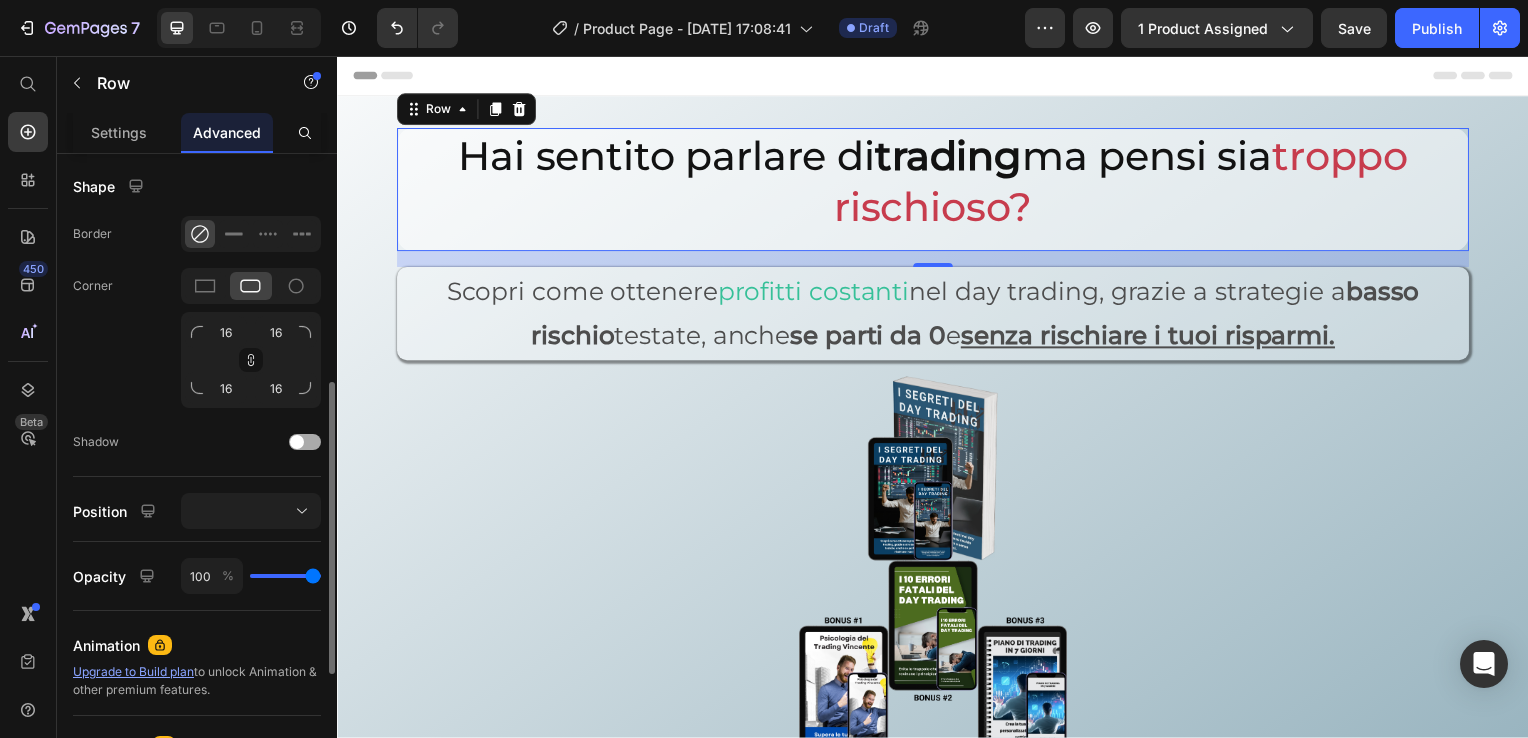 click at bounding box center (305, 442) 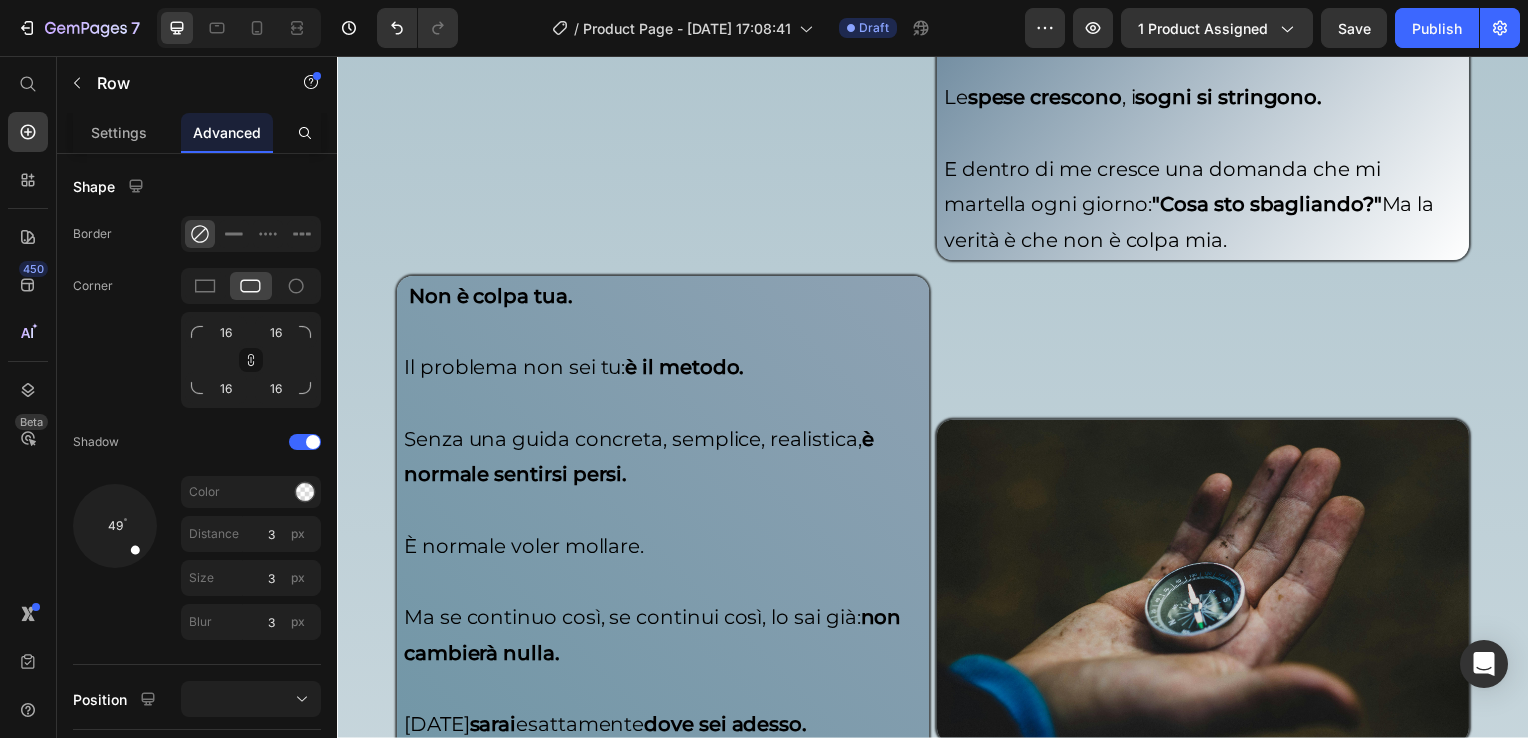scroll, scrollTop: 3000, scrollLeft: 0, axis: vertical 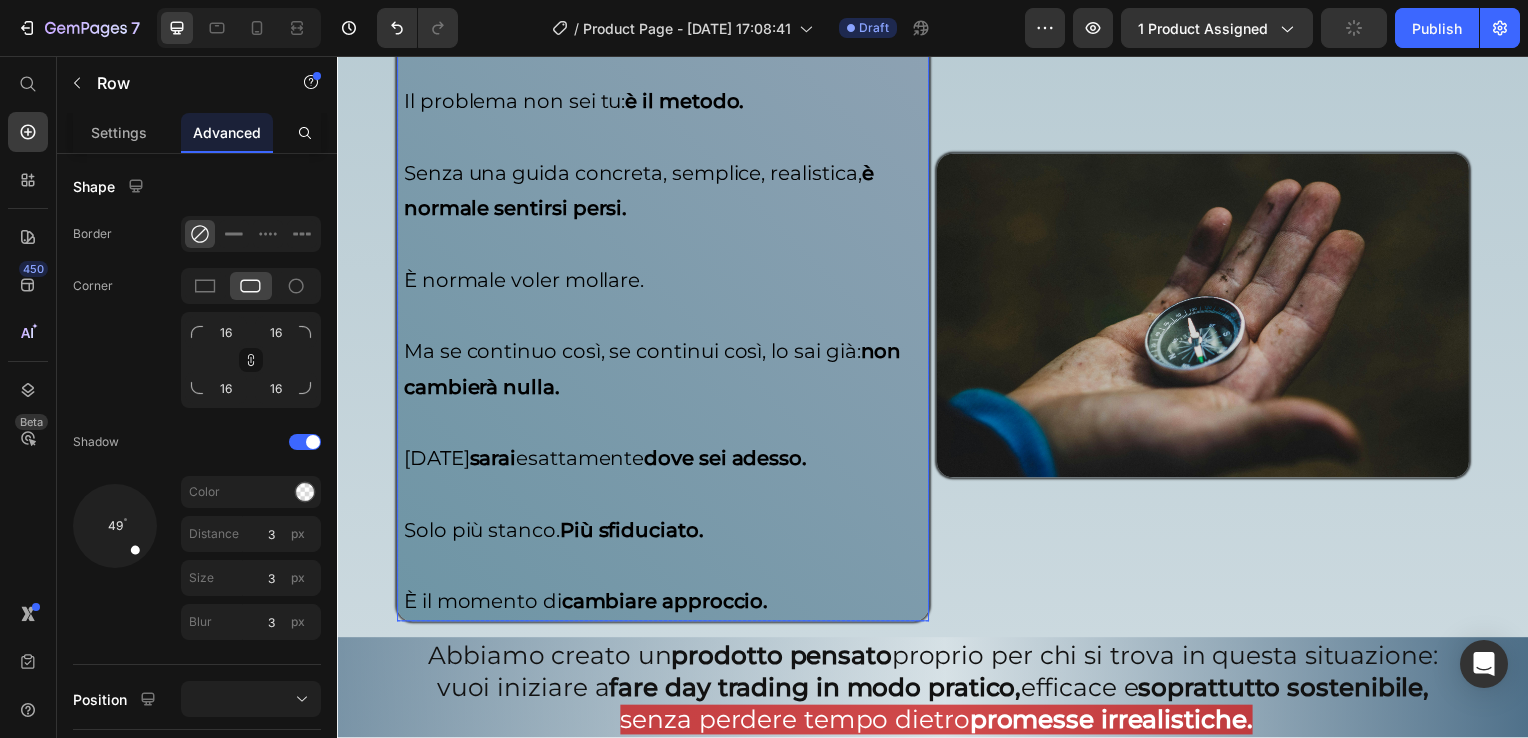 click at bounding box center (665, 570) 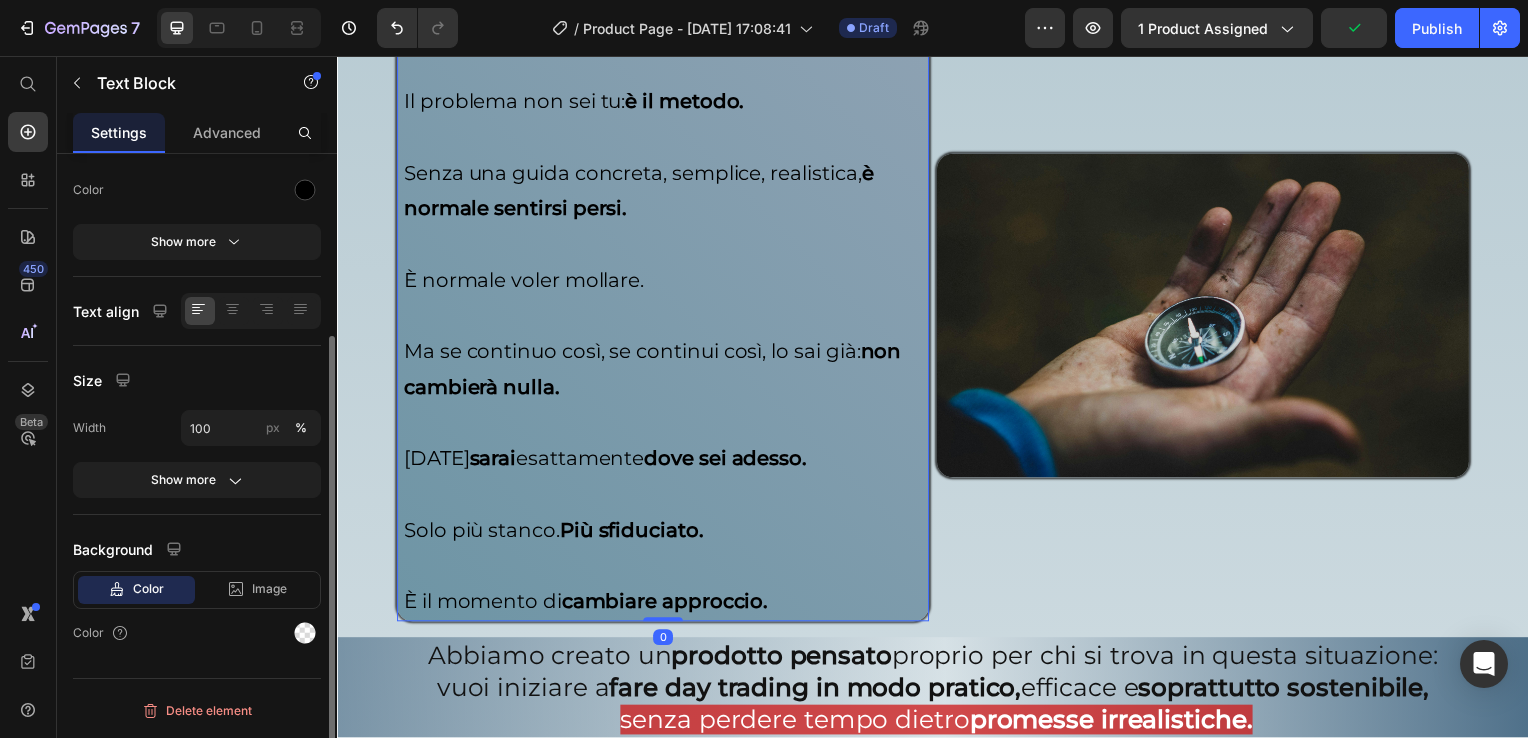 scroll, scrollTop: 0, scrollLeft: 0, axis: both 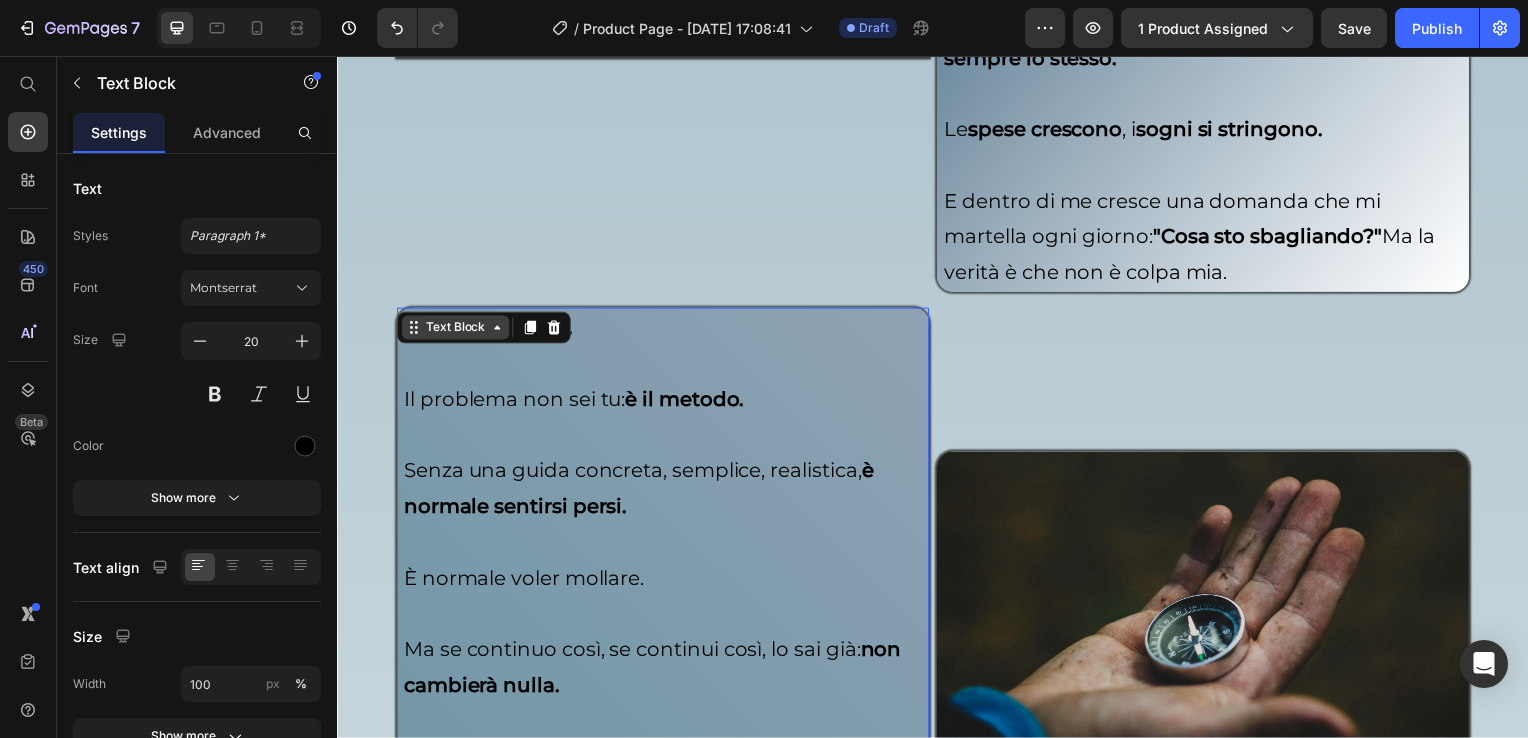 click on "Text Block" at bounding box center [456, 330] 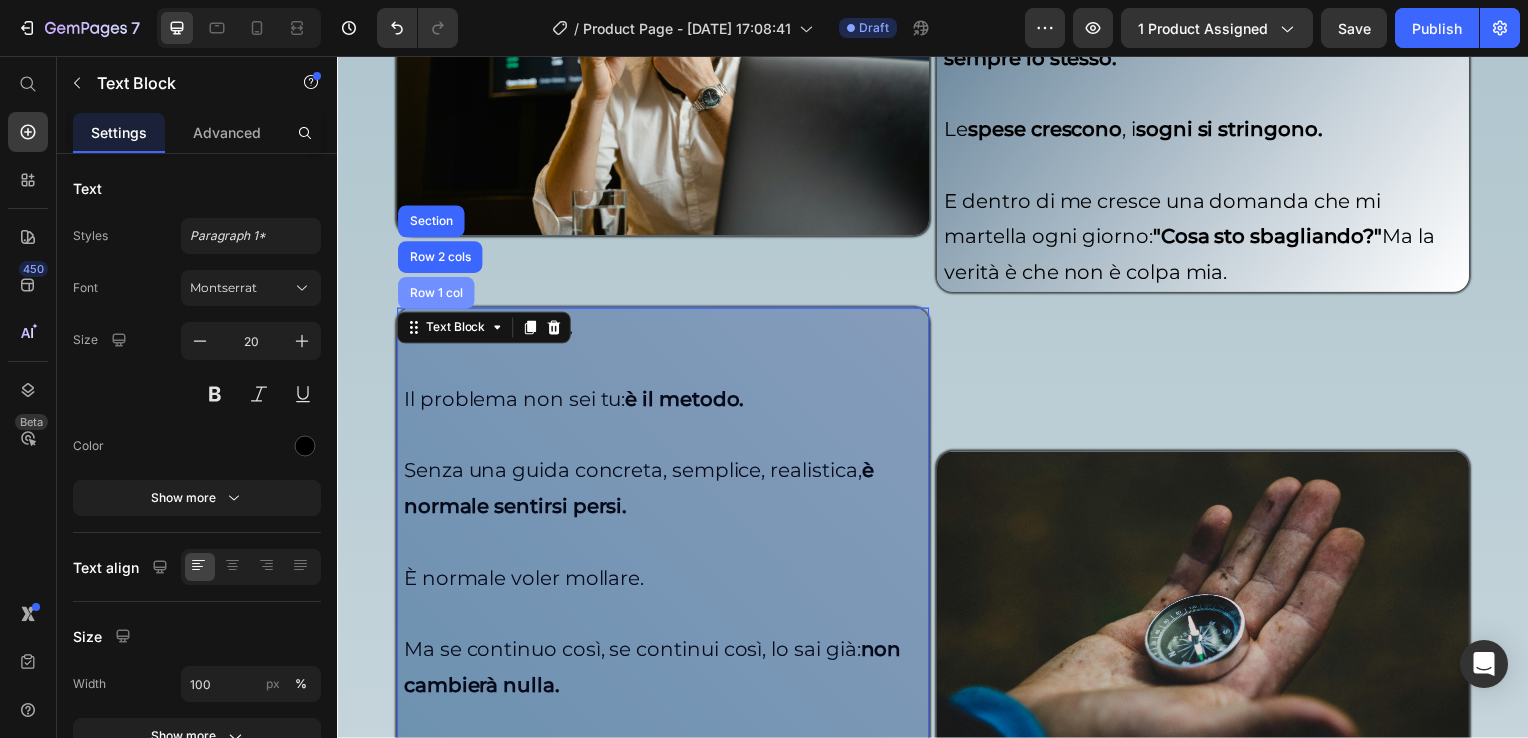 click on "Row 1 col" at bounding box center [436, 295] 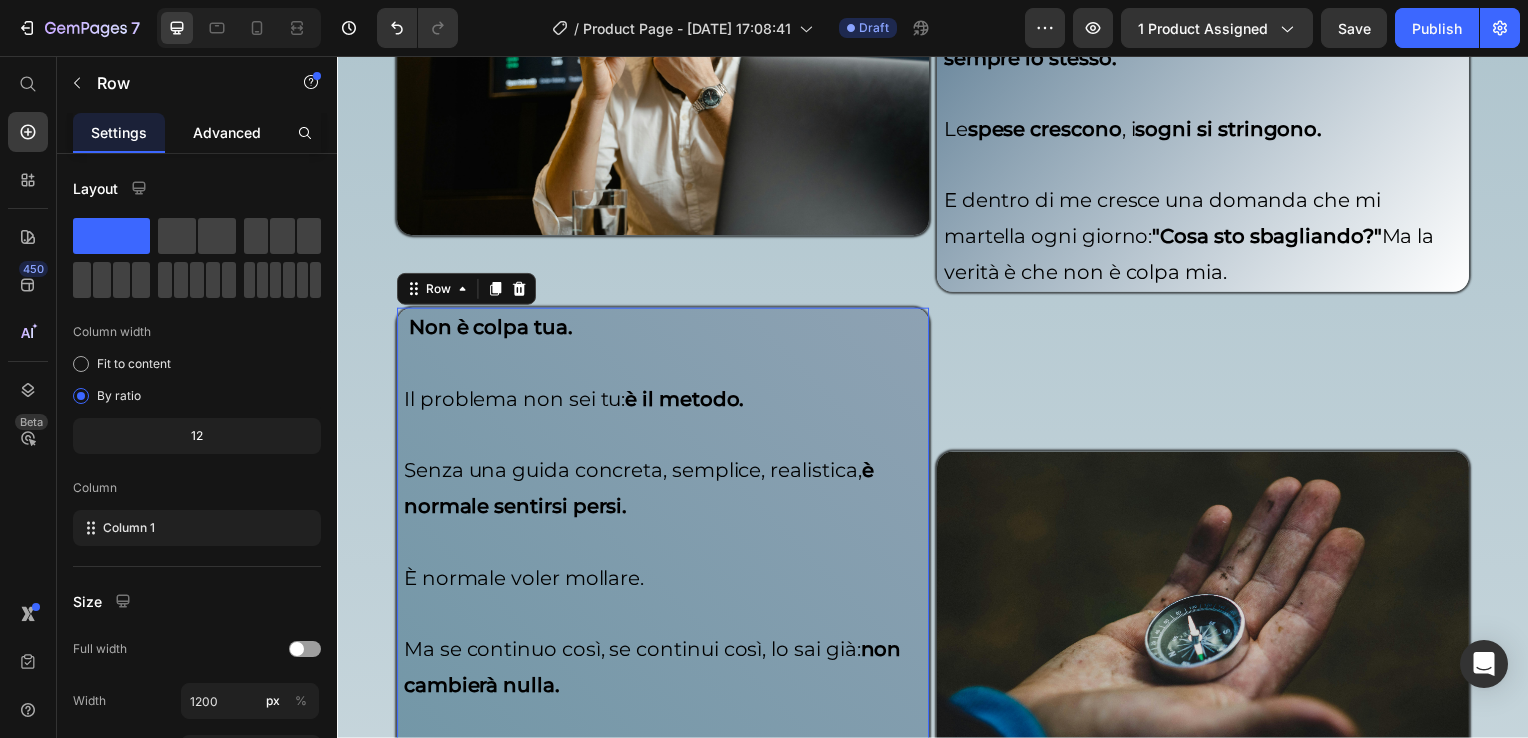 click on "Advanced" at bounding box center (227, 132) 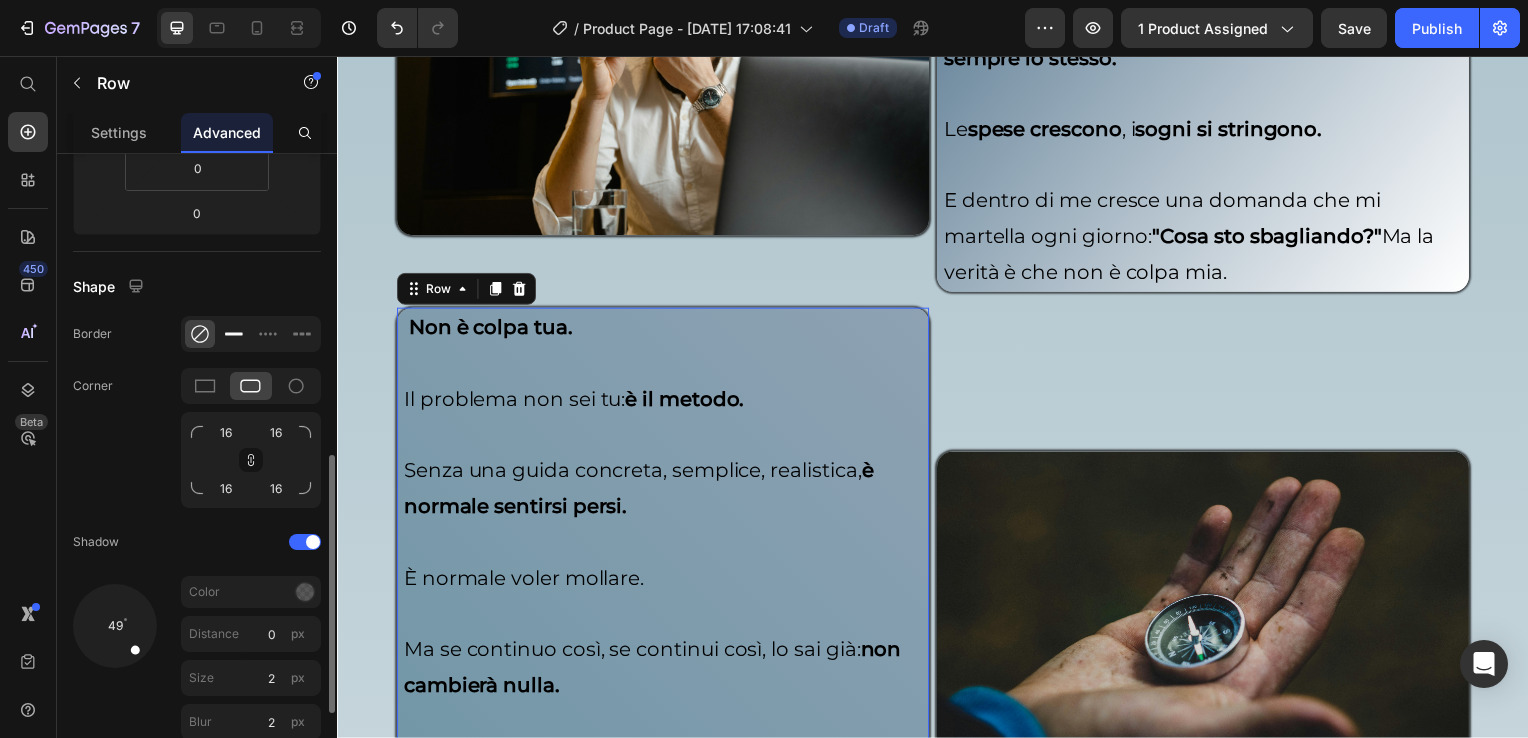 scroll, scrollTop: 500, scrollLeft: 0, axis: vertical 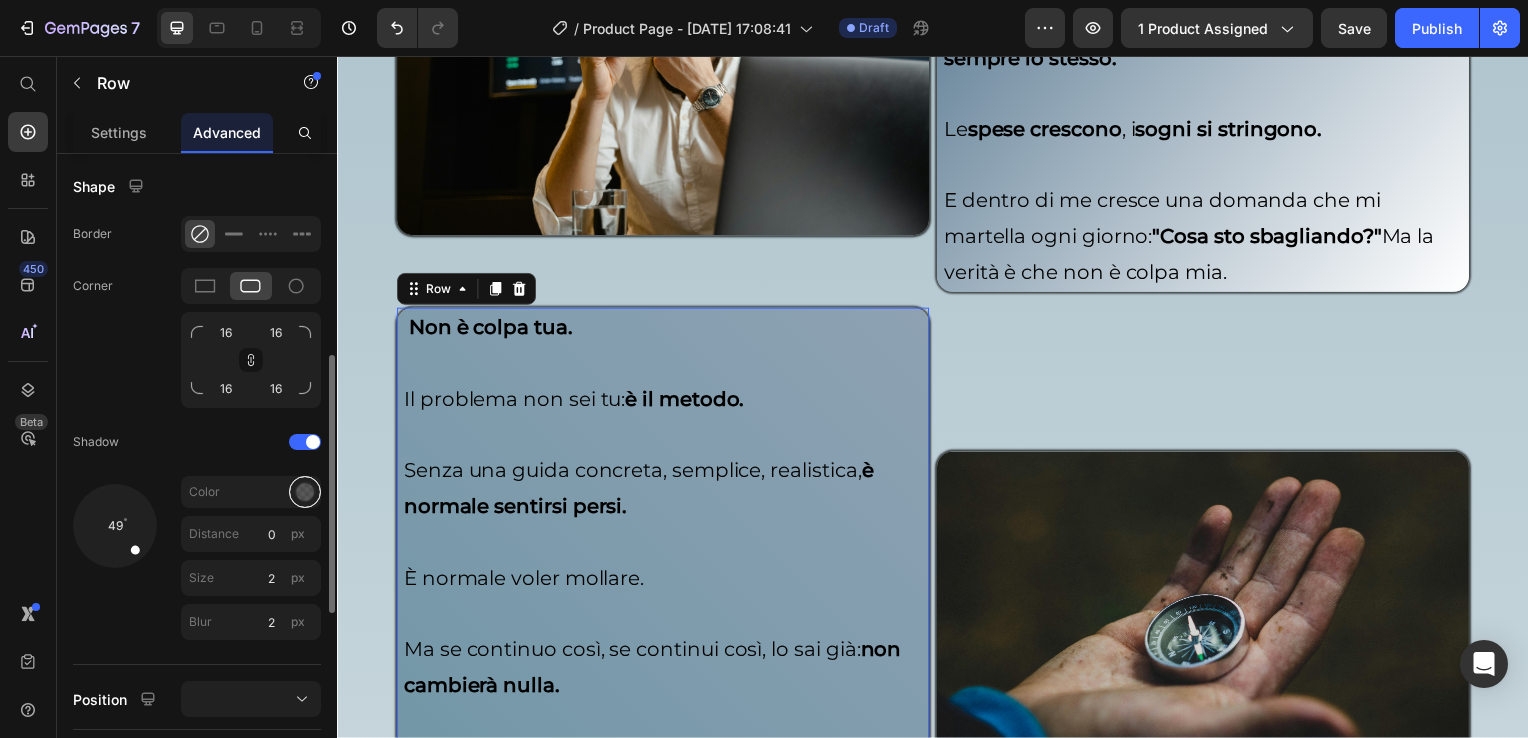 click at bounding box center (305, 492) 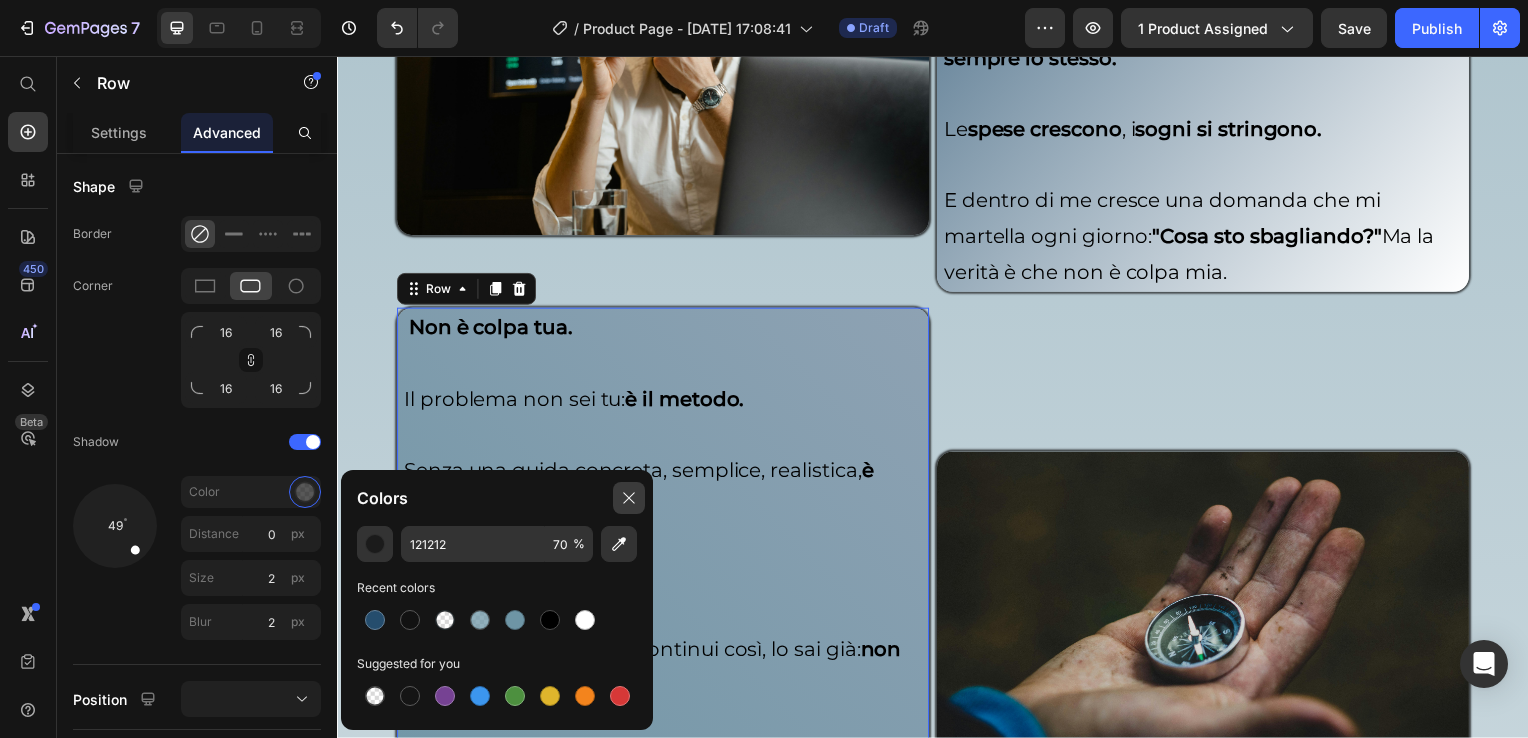 click 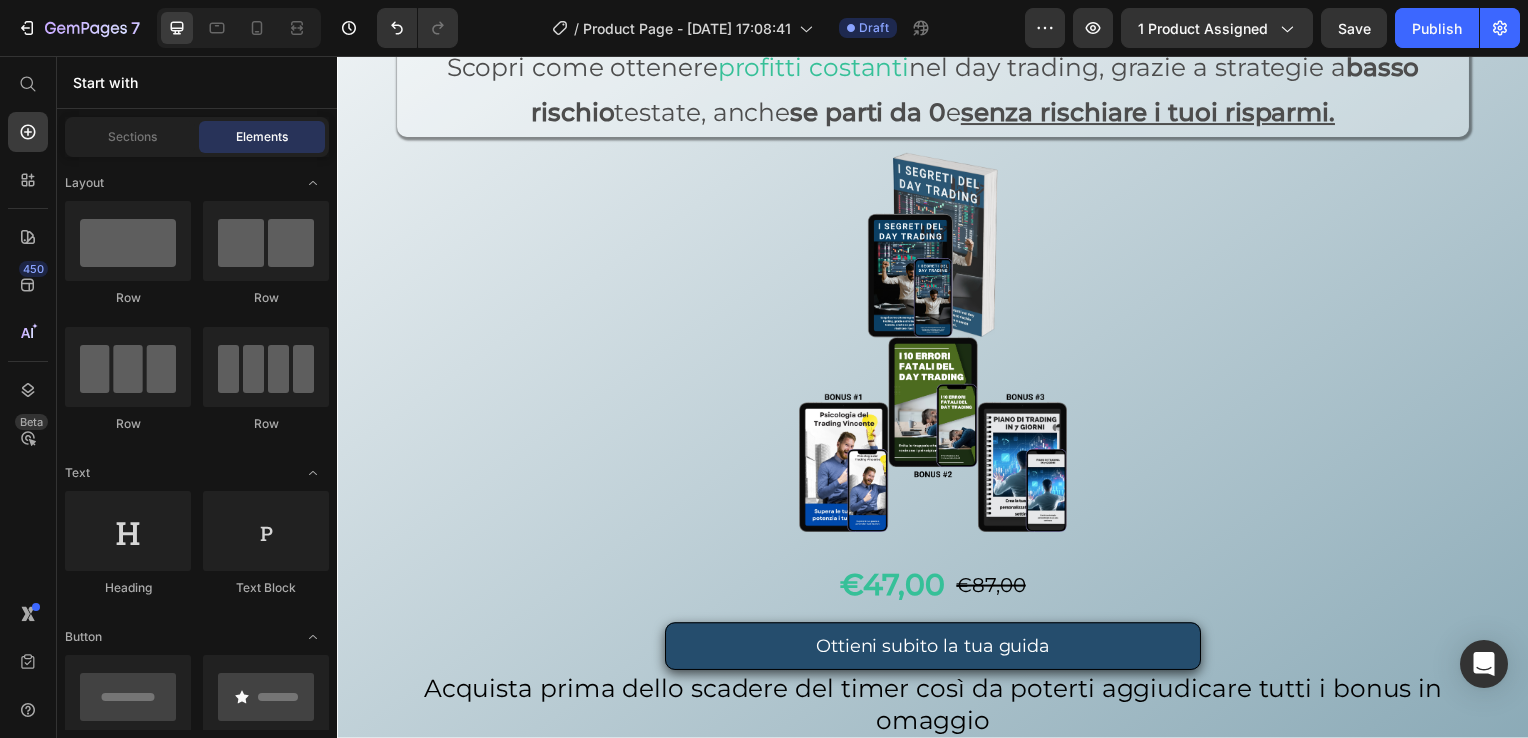 scroll, scrollTop: 0, scrollLeft: 0, axis: both 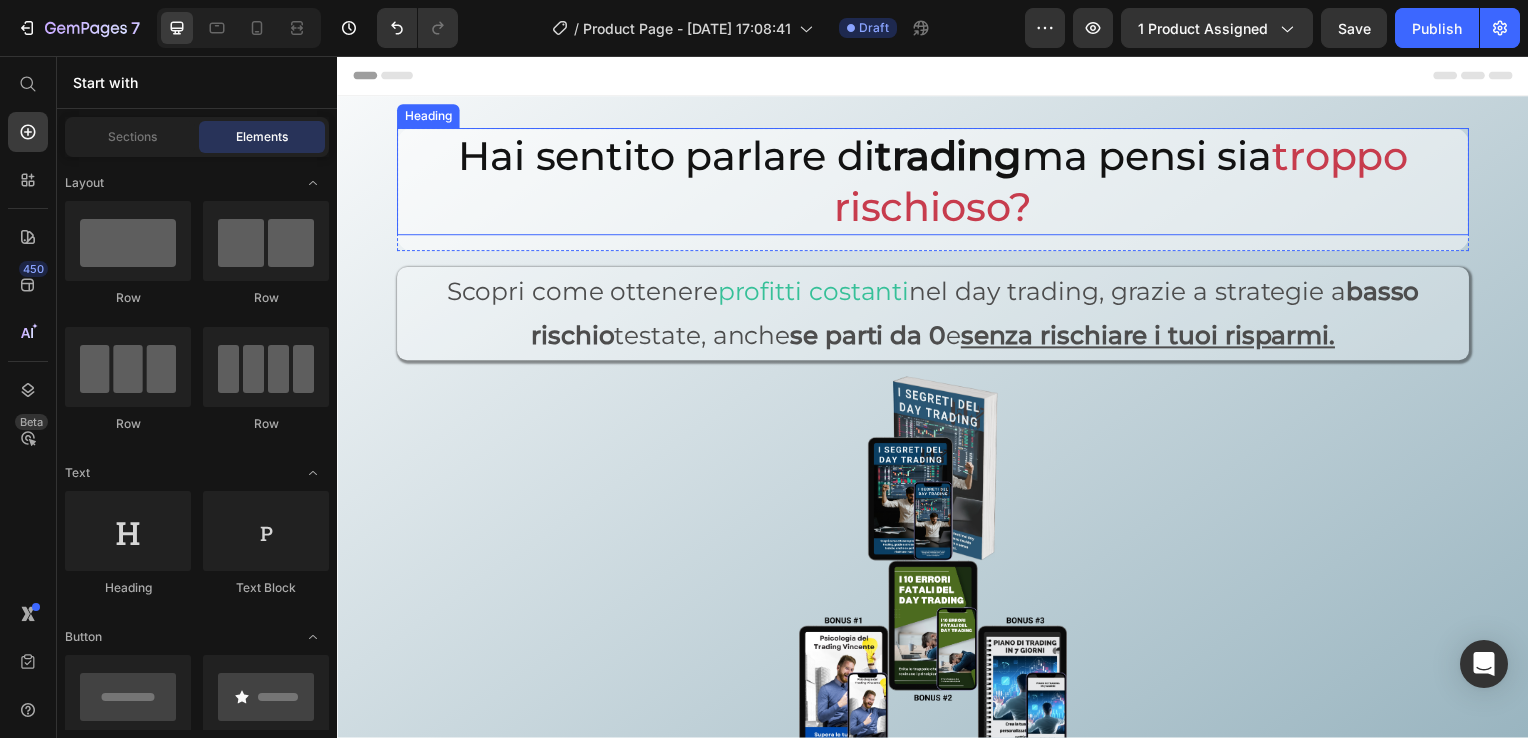 click on "Hai sentito parlare di  trading  ma pensi sia  troppo rischioso?" at bounding box center [937, 183] 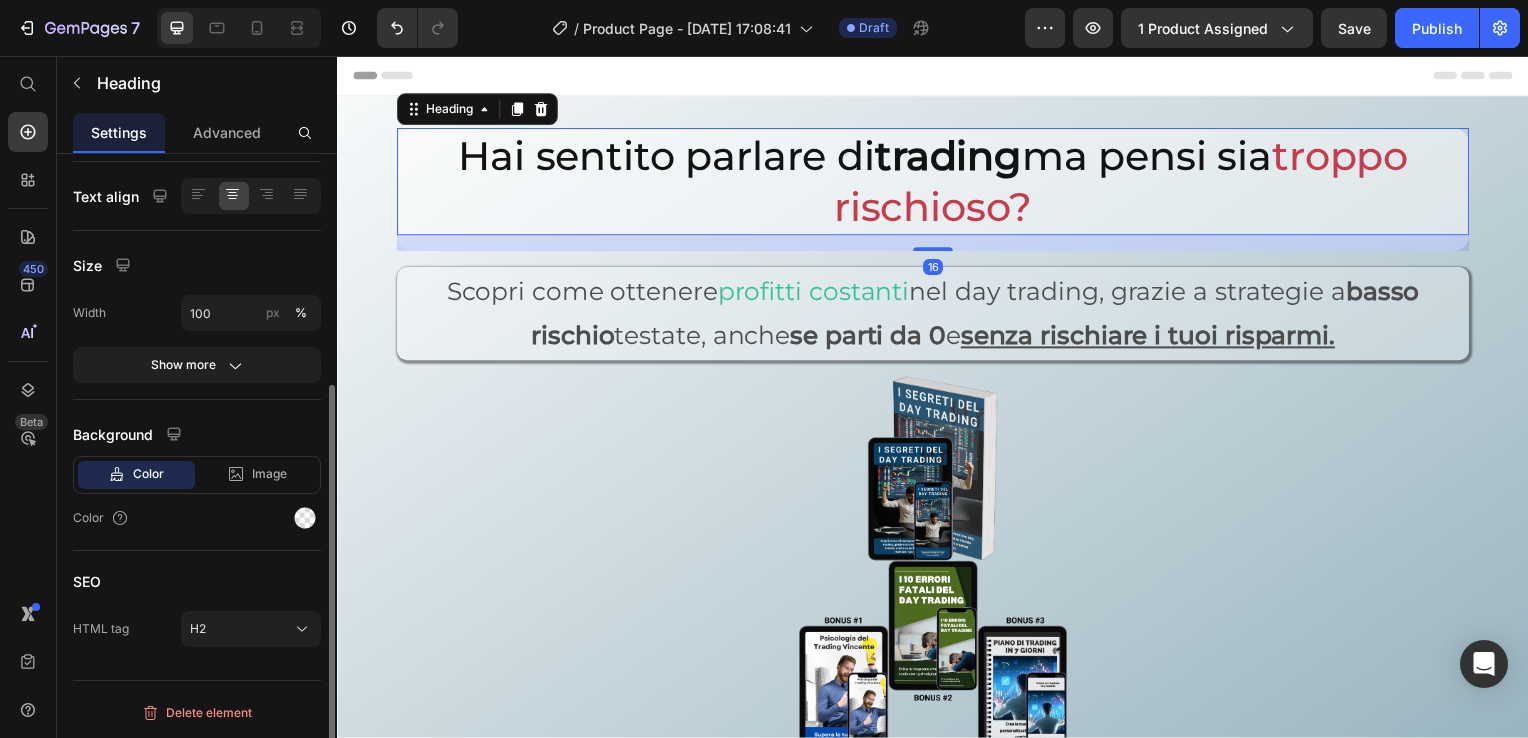 scroll, scrollTop: 0, scrollLeft: 0, axis: both 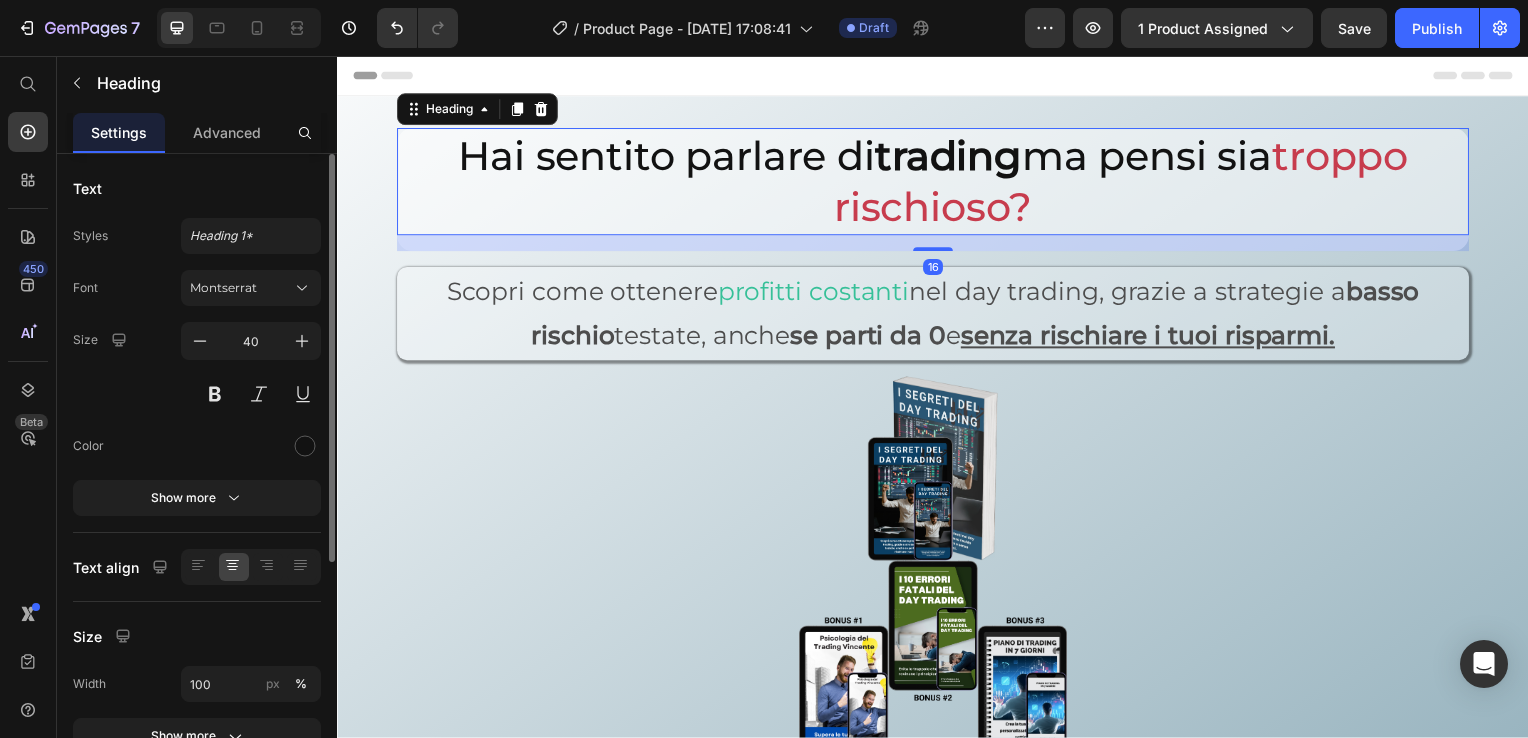 click on "Heading" at bounding box center [478, 110] 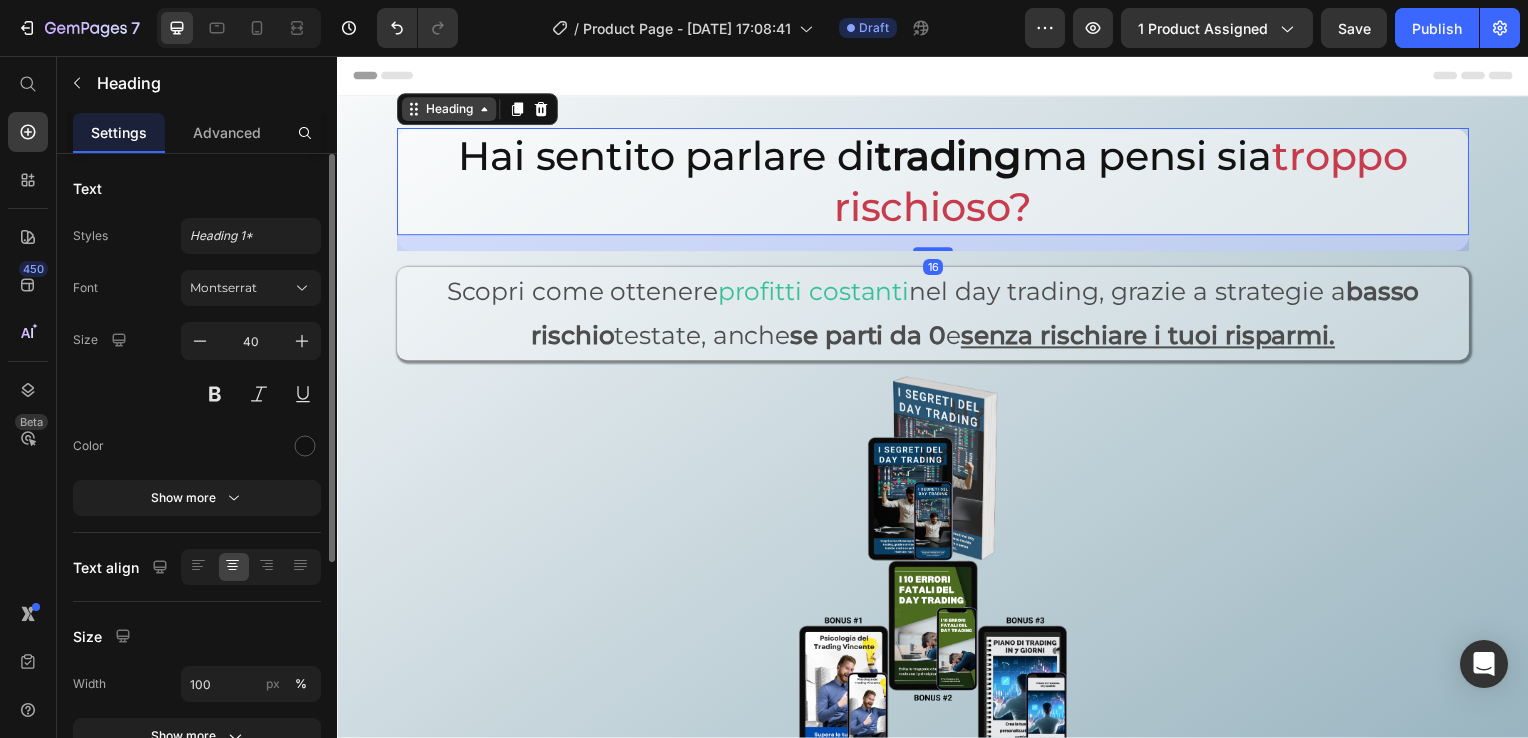click on "Heading" at bounding box center [449, 110] 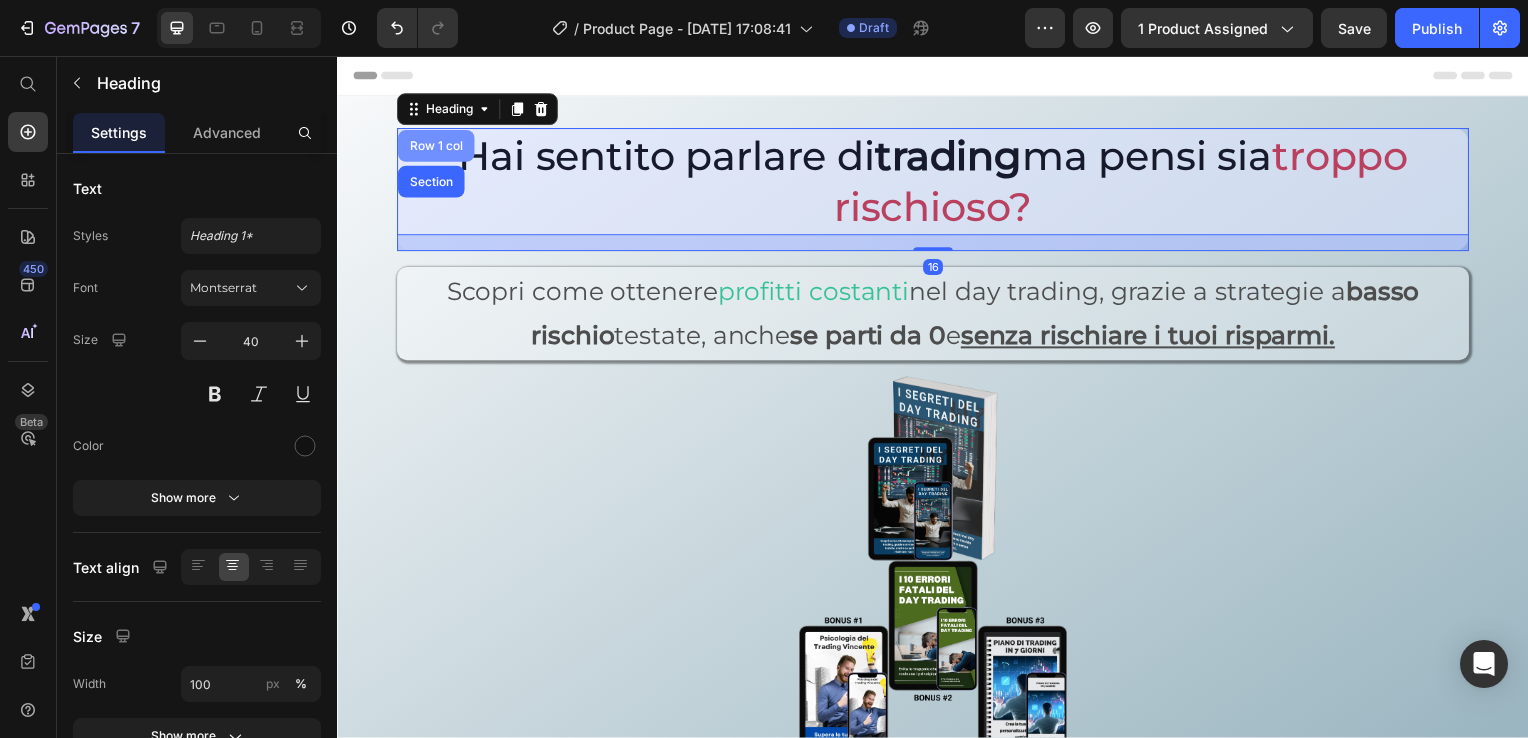 click on "Row 1 col" at bounding box center [436, 147] 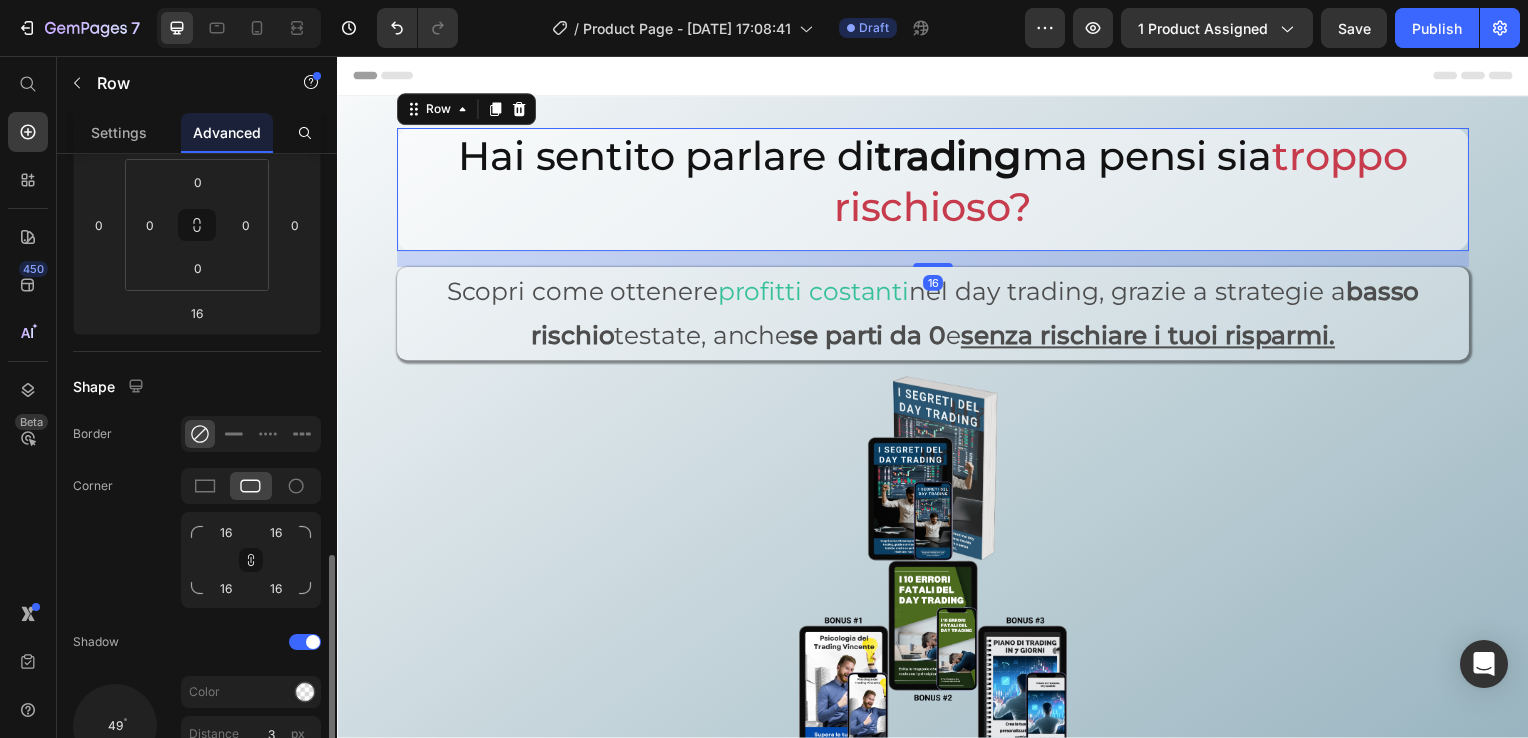 scroll, scrollTop: 500, scrollLeft: 0, axis: vertical 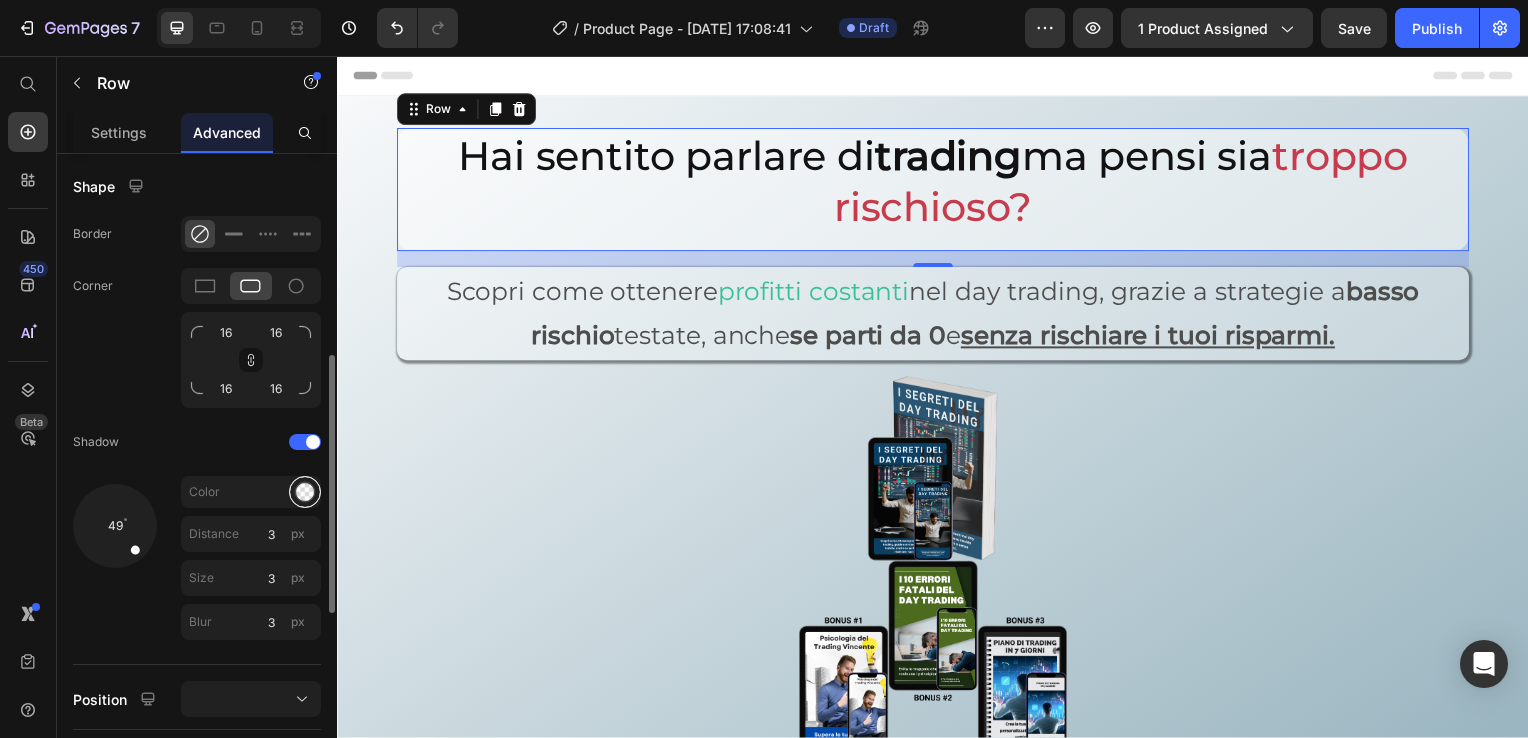 click at bounding box center [305, 492] 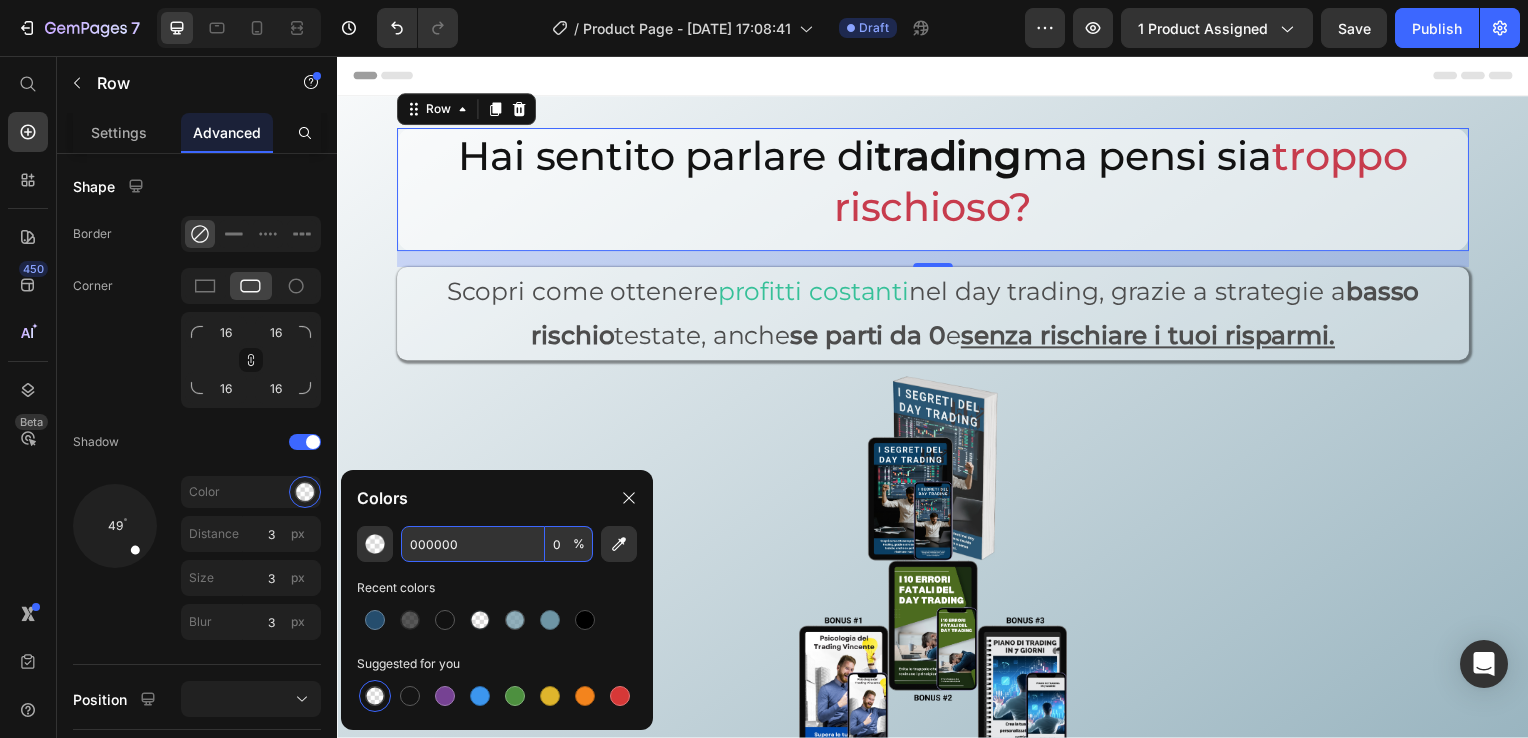 paste on "121212" 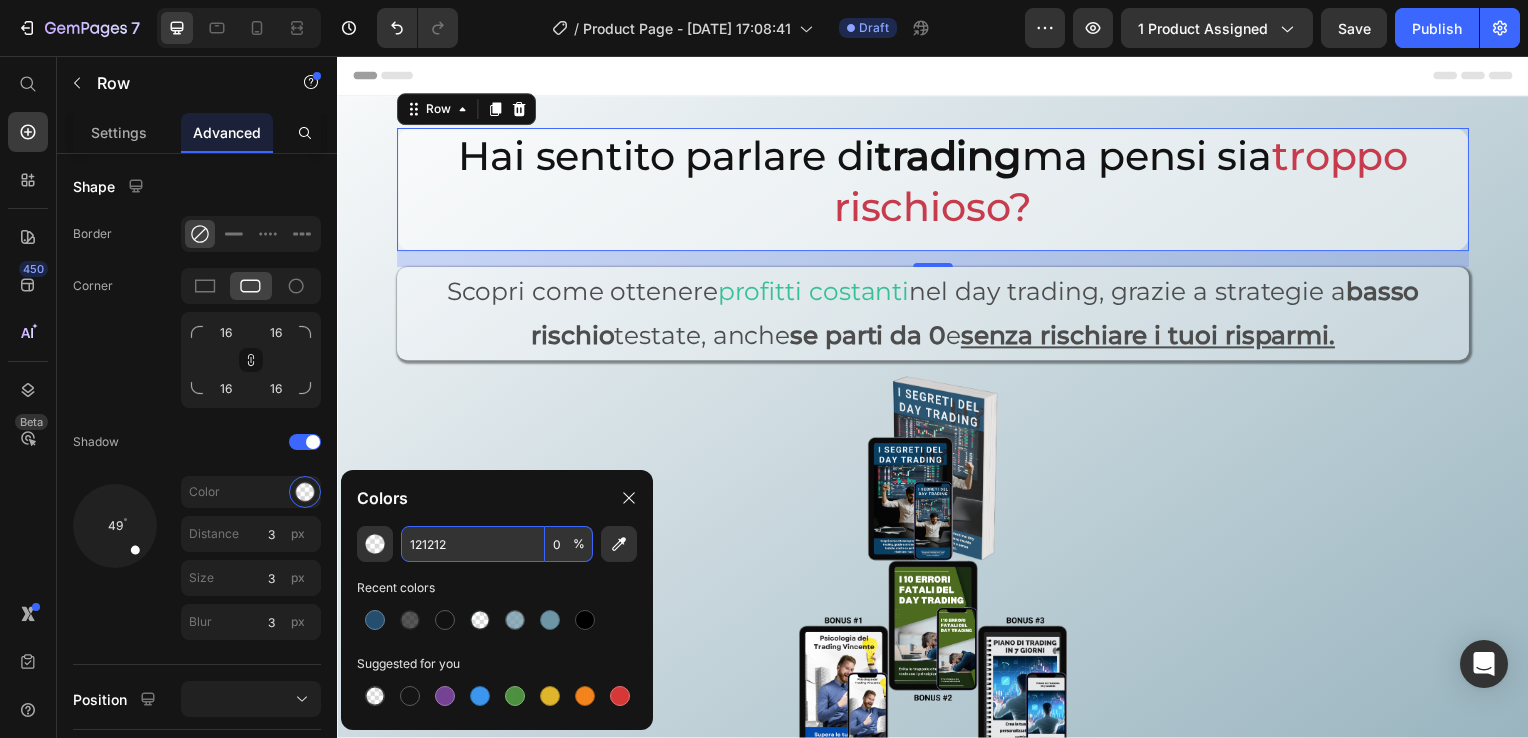 type on "121212" 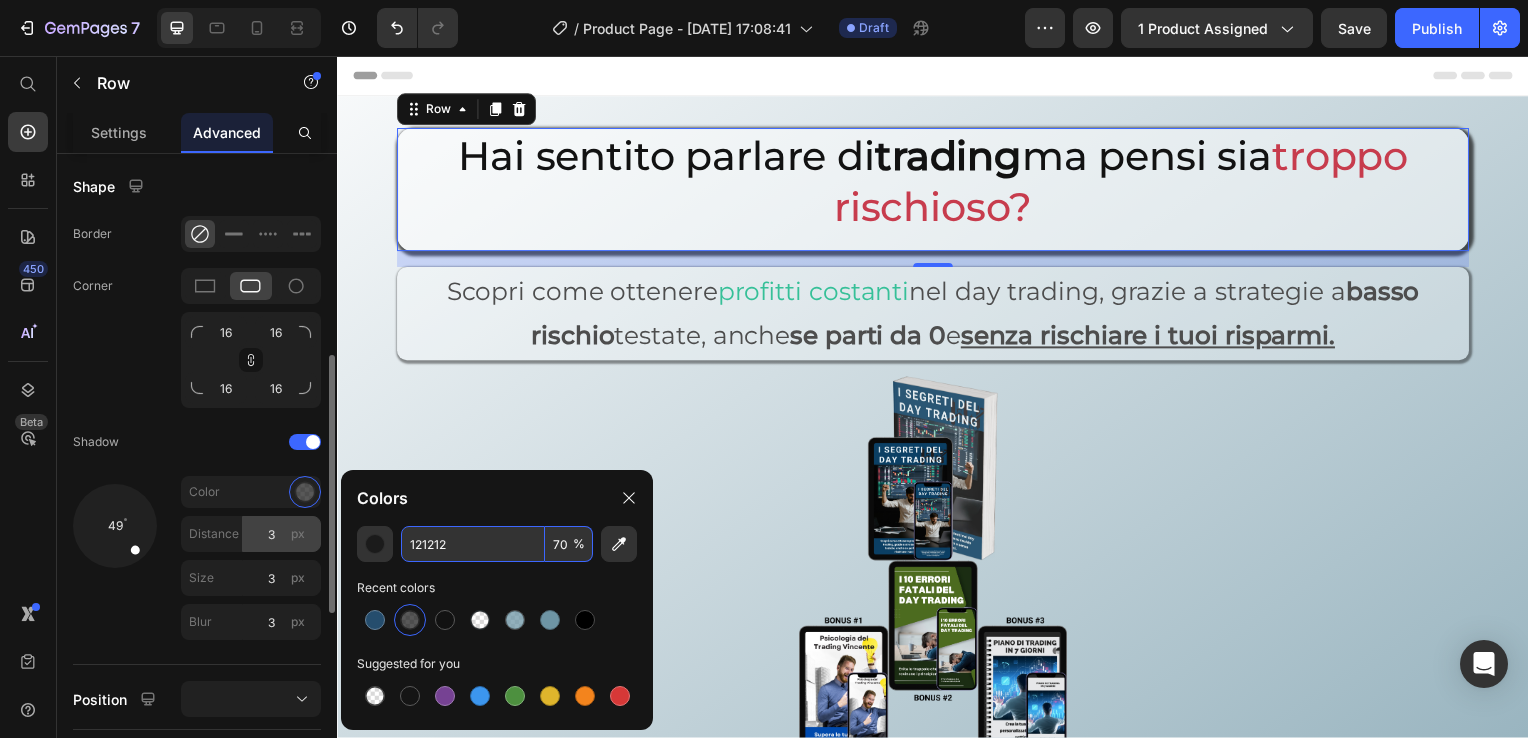 type on "70" 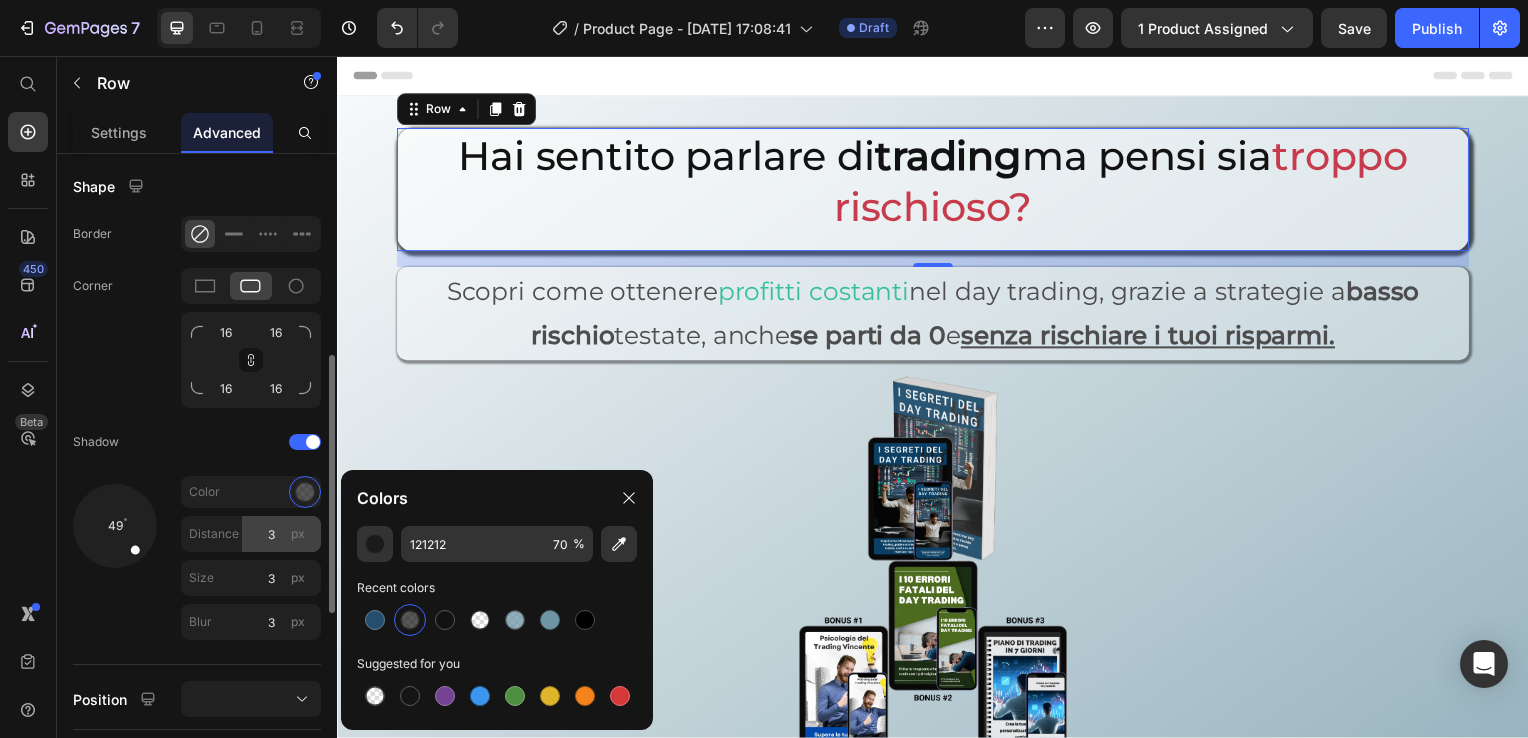 click on "px" at bounding box center [298, 534] 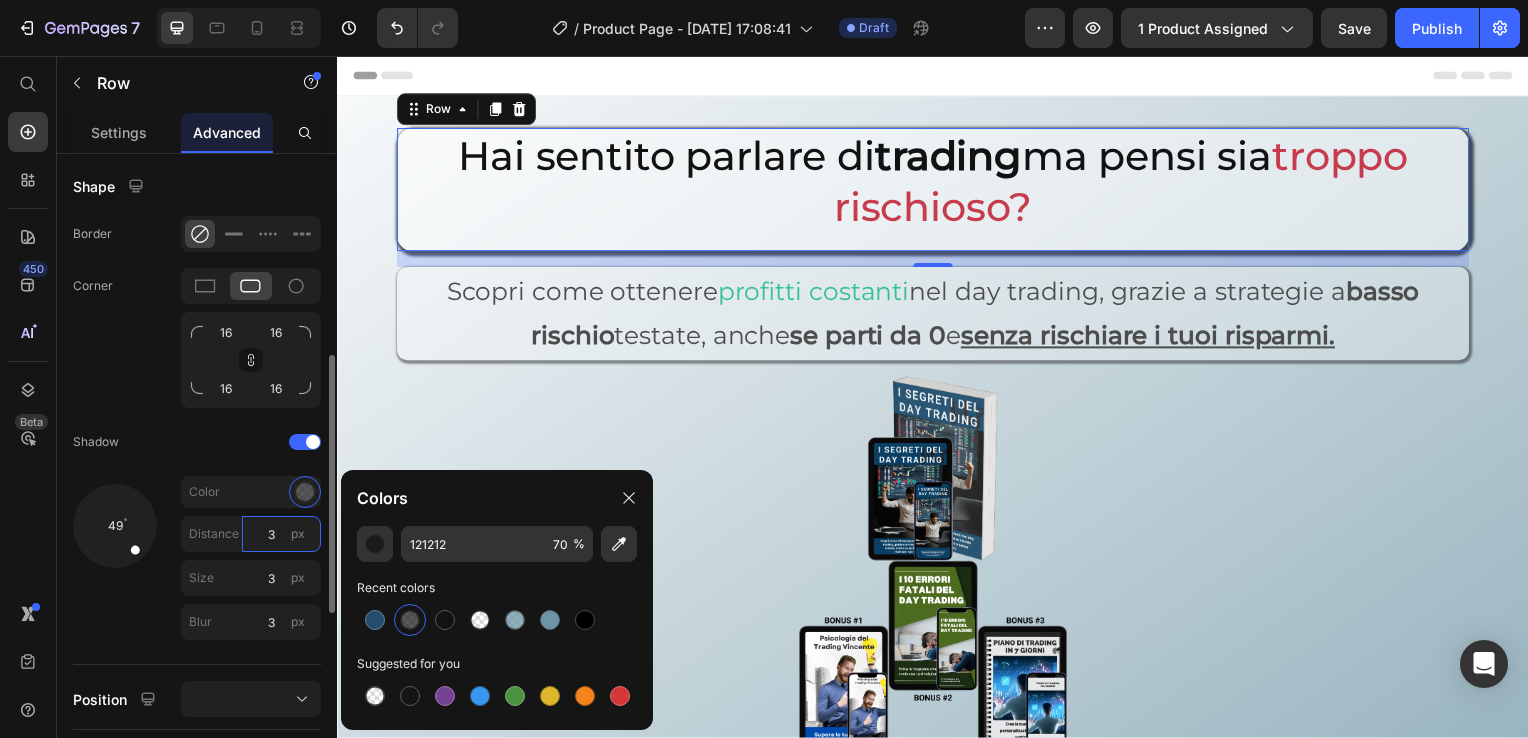 click on "3" at bounding box center (281, 534) 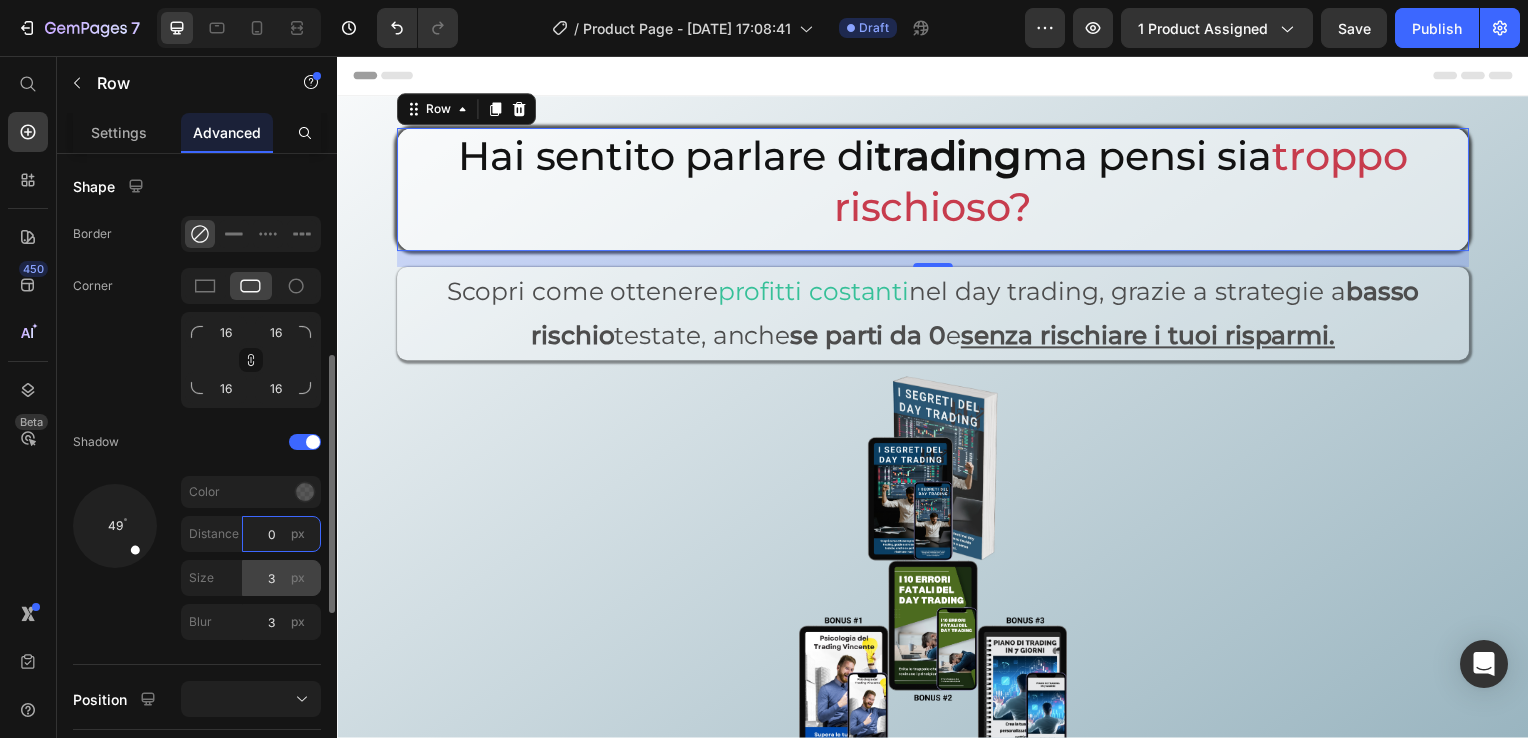 type on "0" 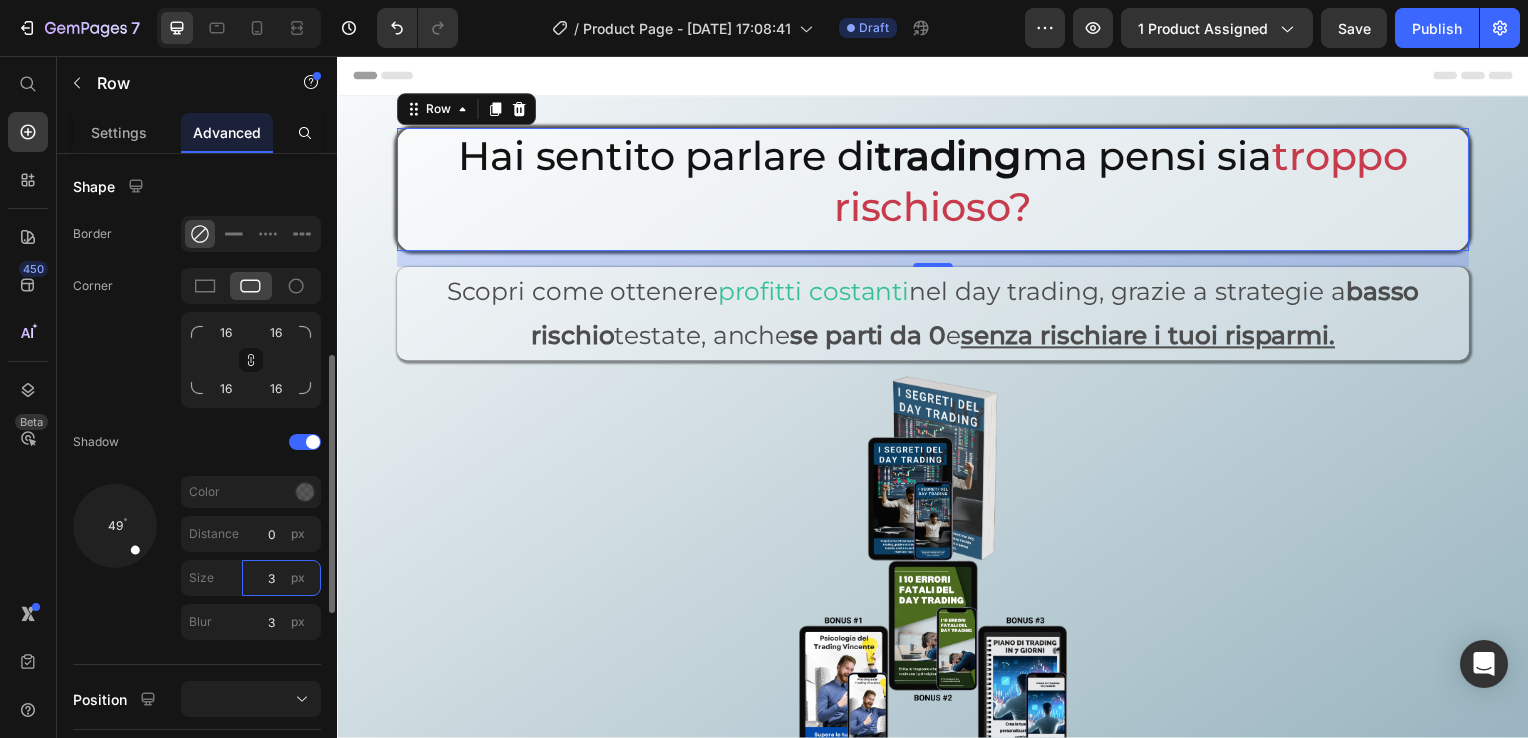 click on "3" at bounding box center [281, 578] 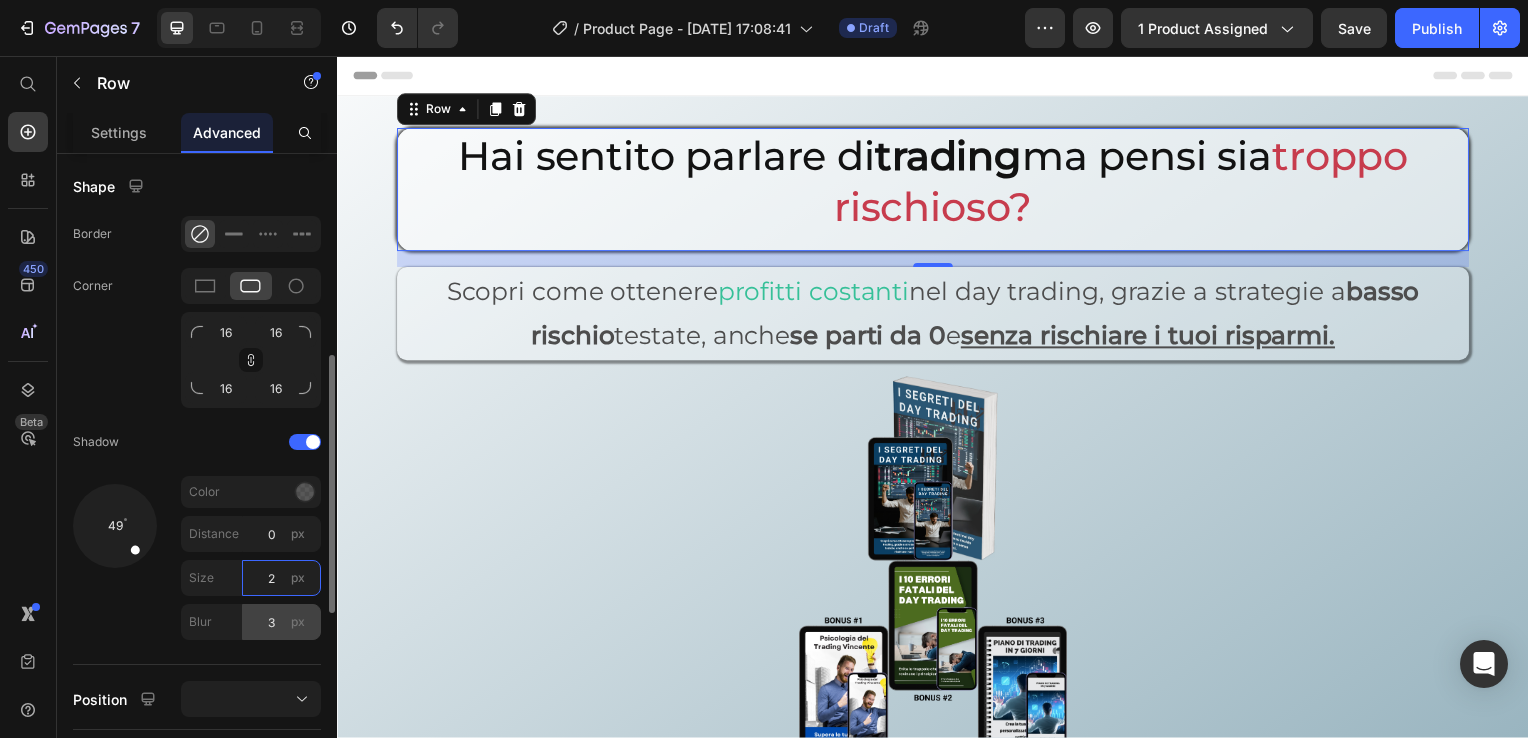 type on "2" 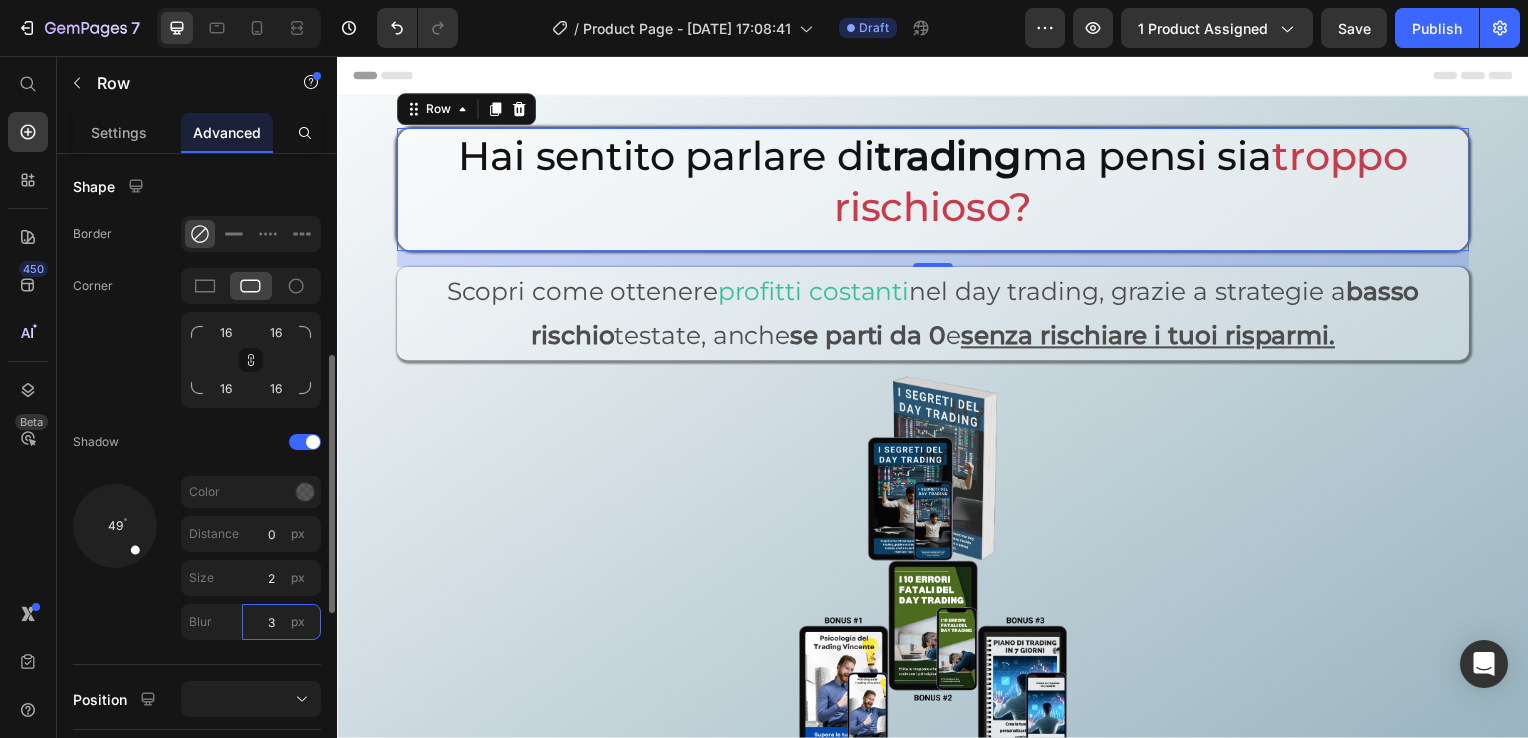 click on "3" at bounding box center (281, 622) 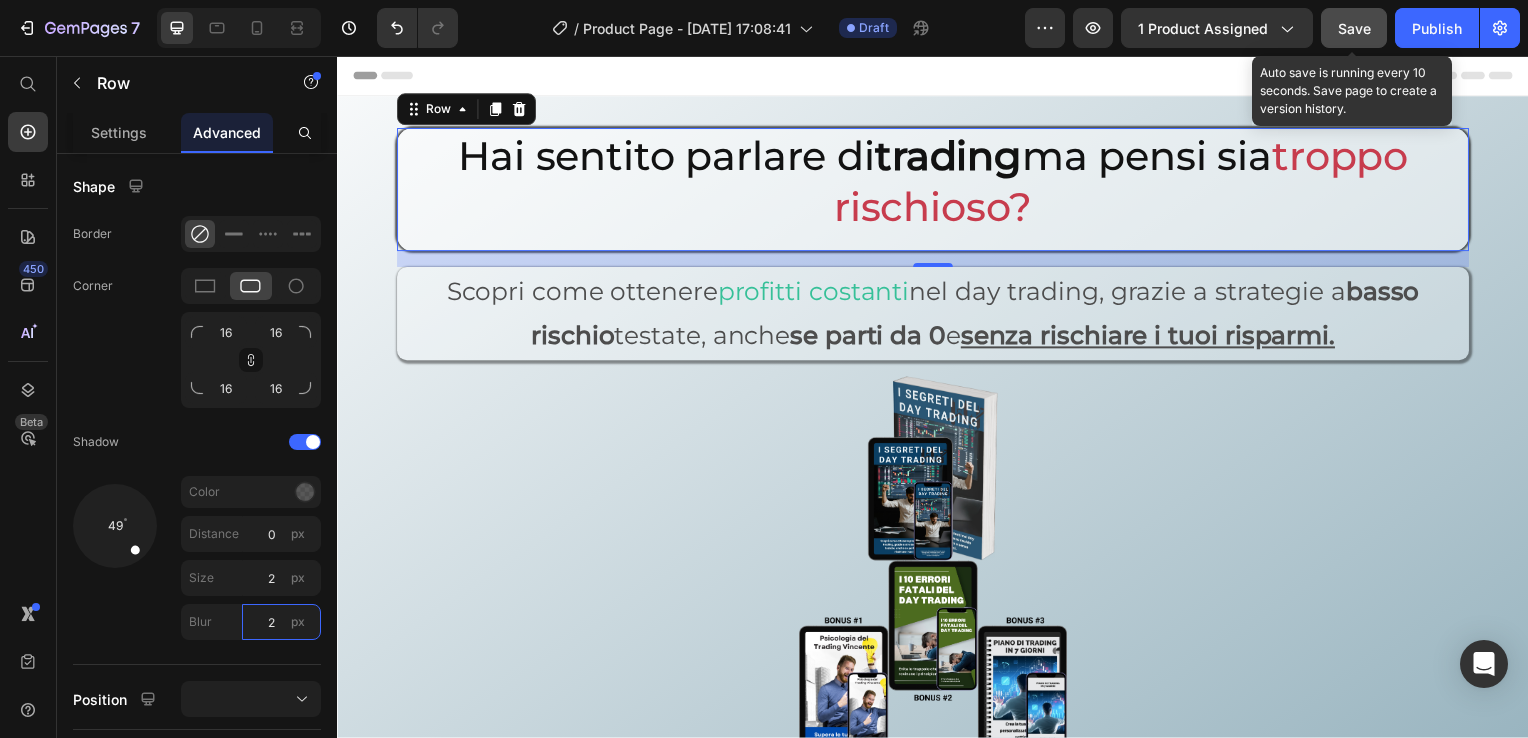type on "2" 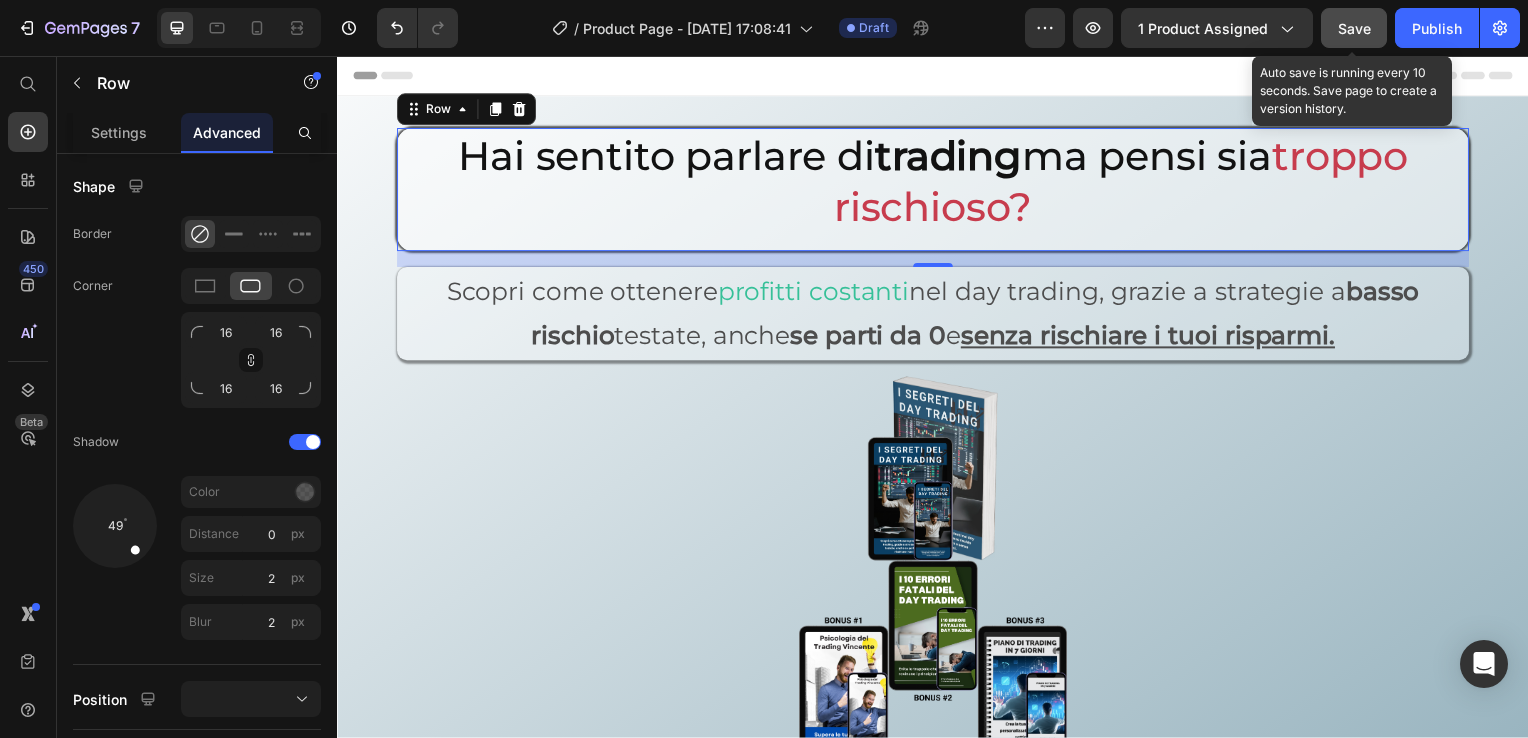 click on "Save" 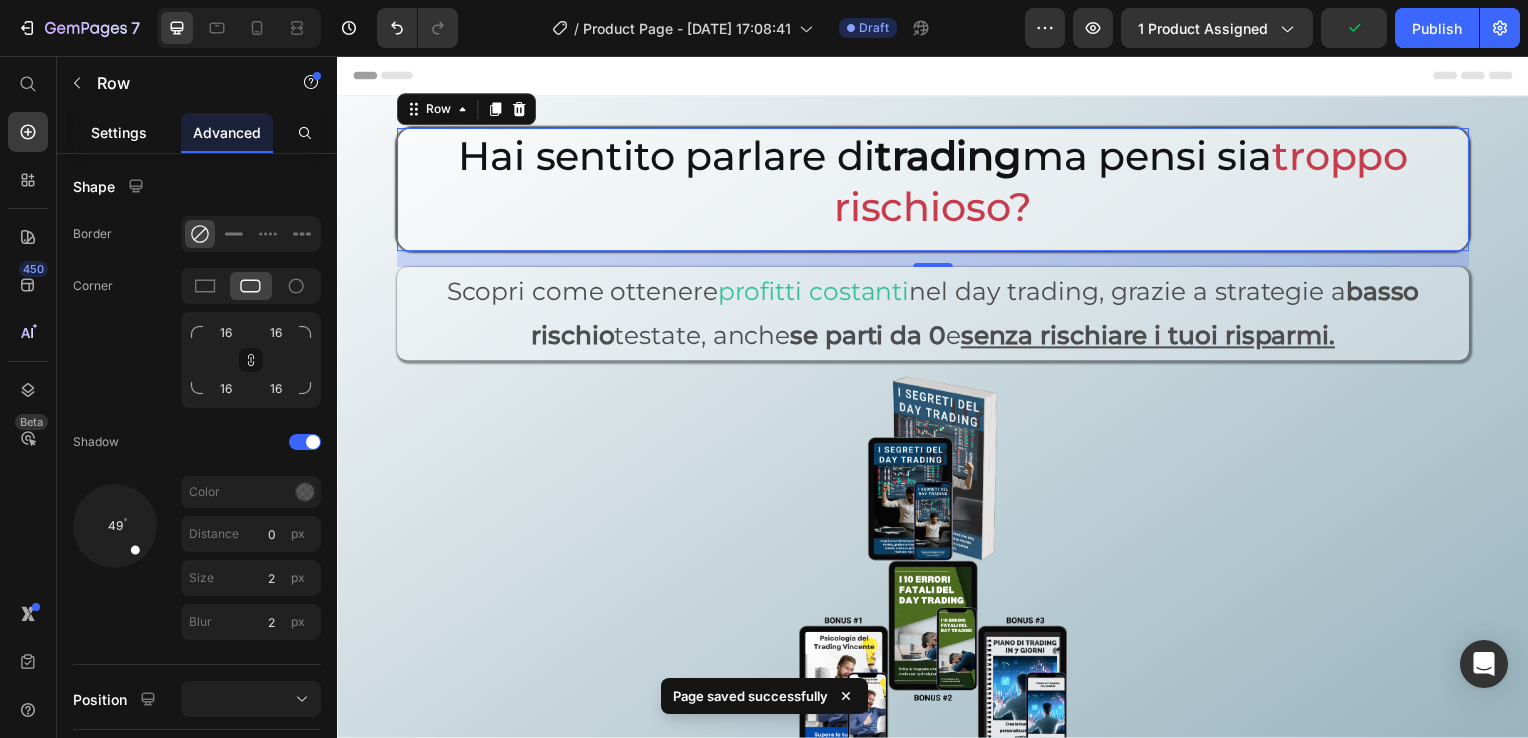 click on "Settings" at bounding box center [119, 132] 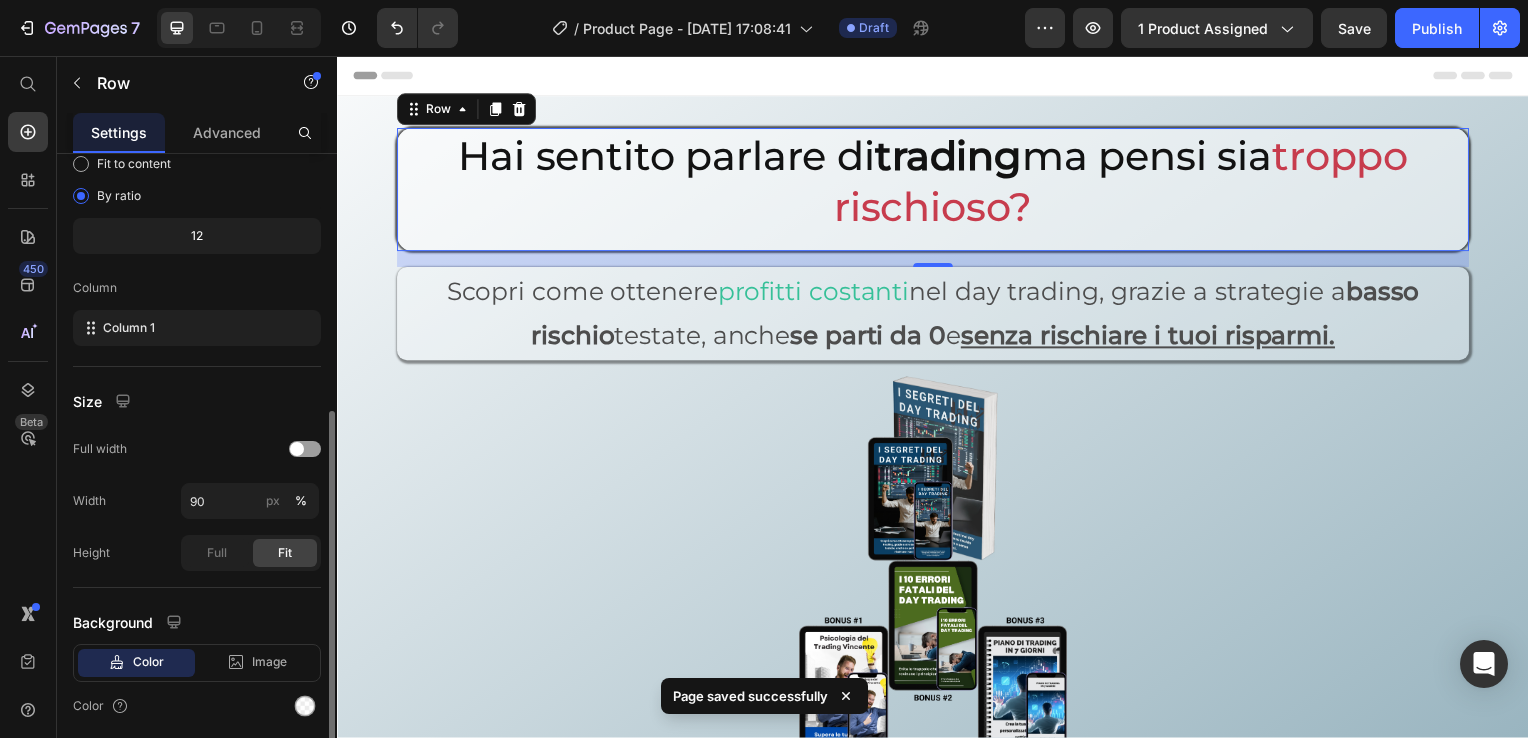 scroll, scrollTop: 268, scrollLeft: 0, axis: vertical 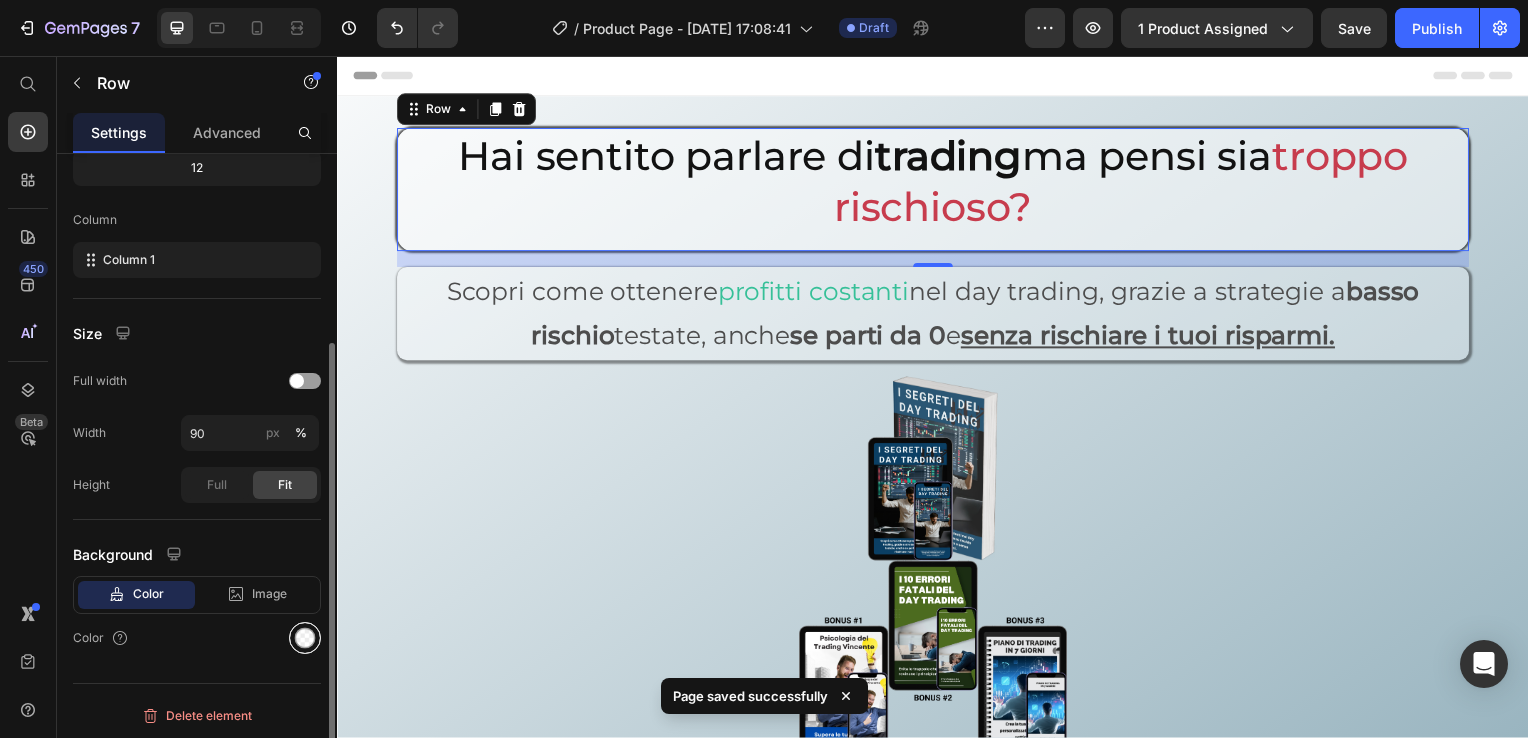 click at bounding box center [305, 638] 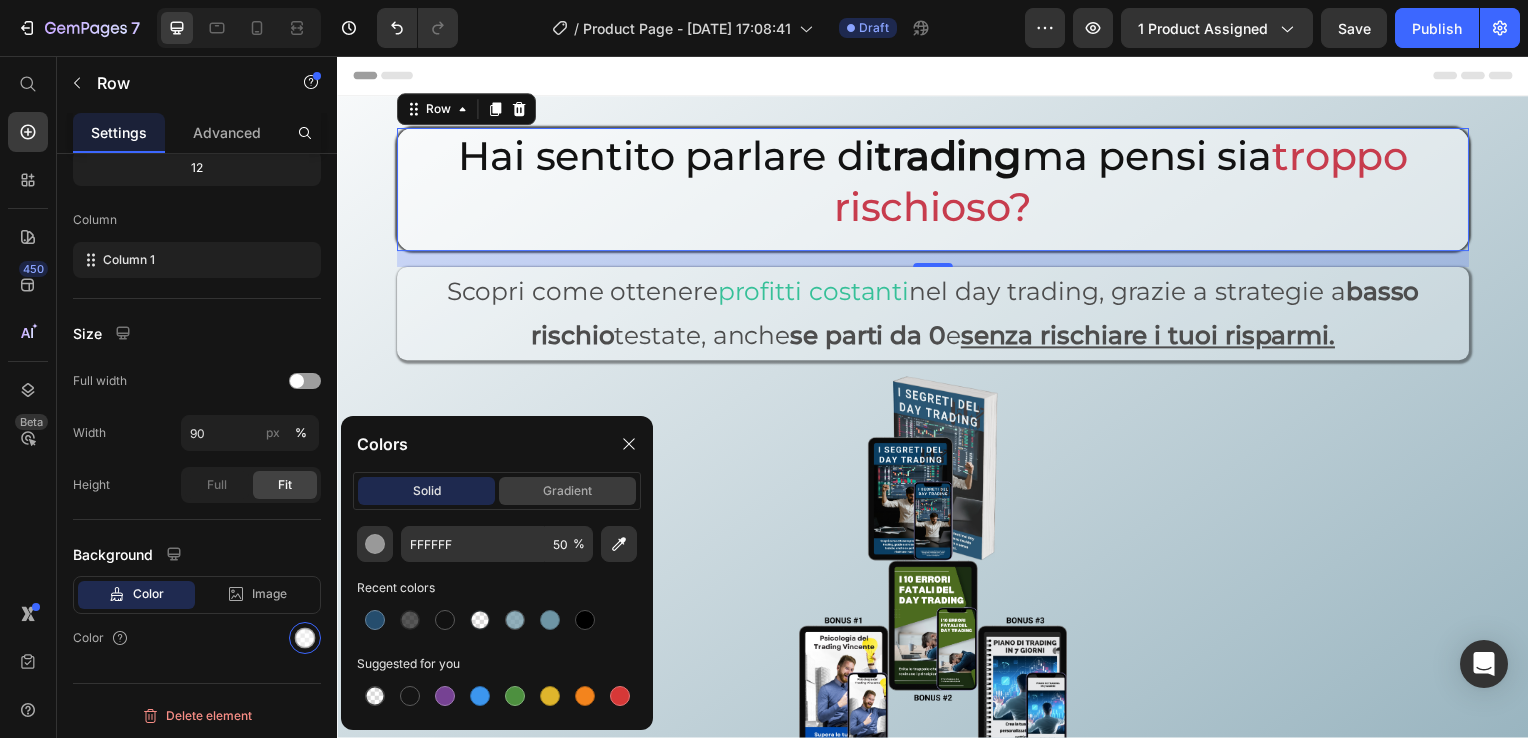 click on "gradient" 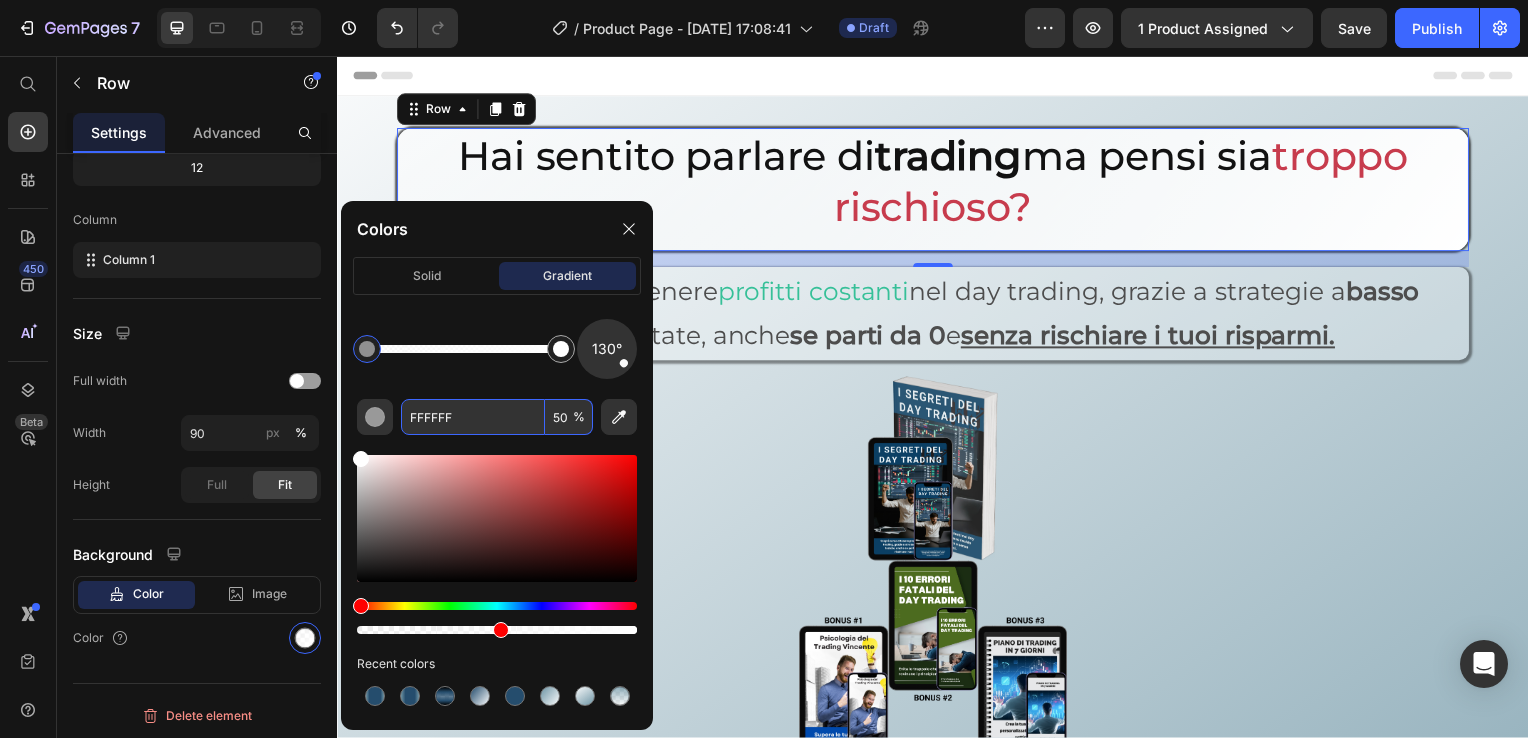 paste on "#254d6d" 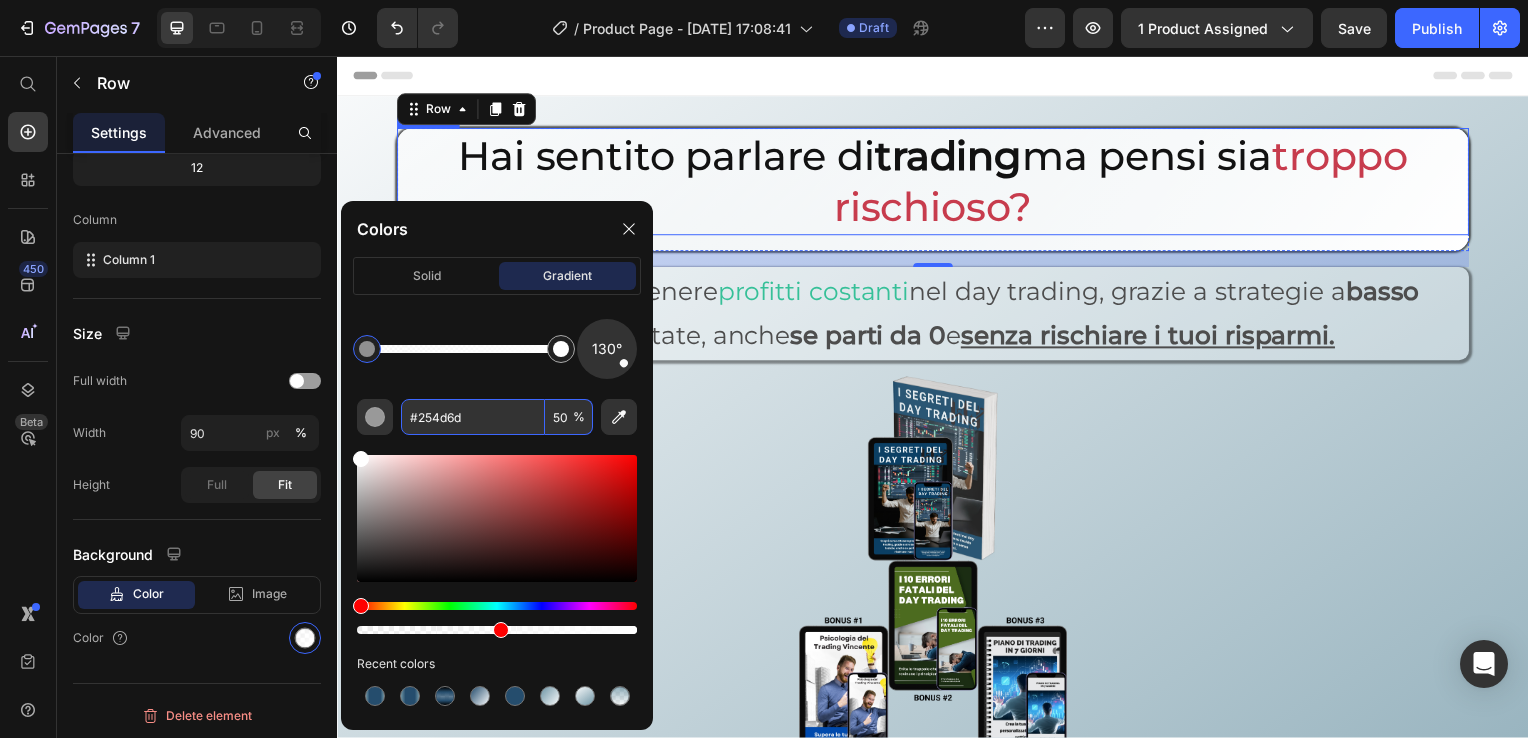 type on "254D6D" 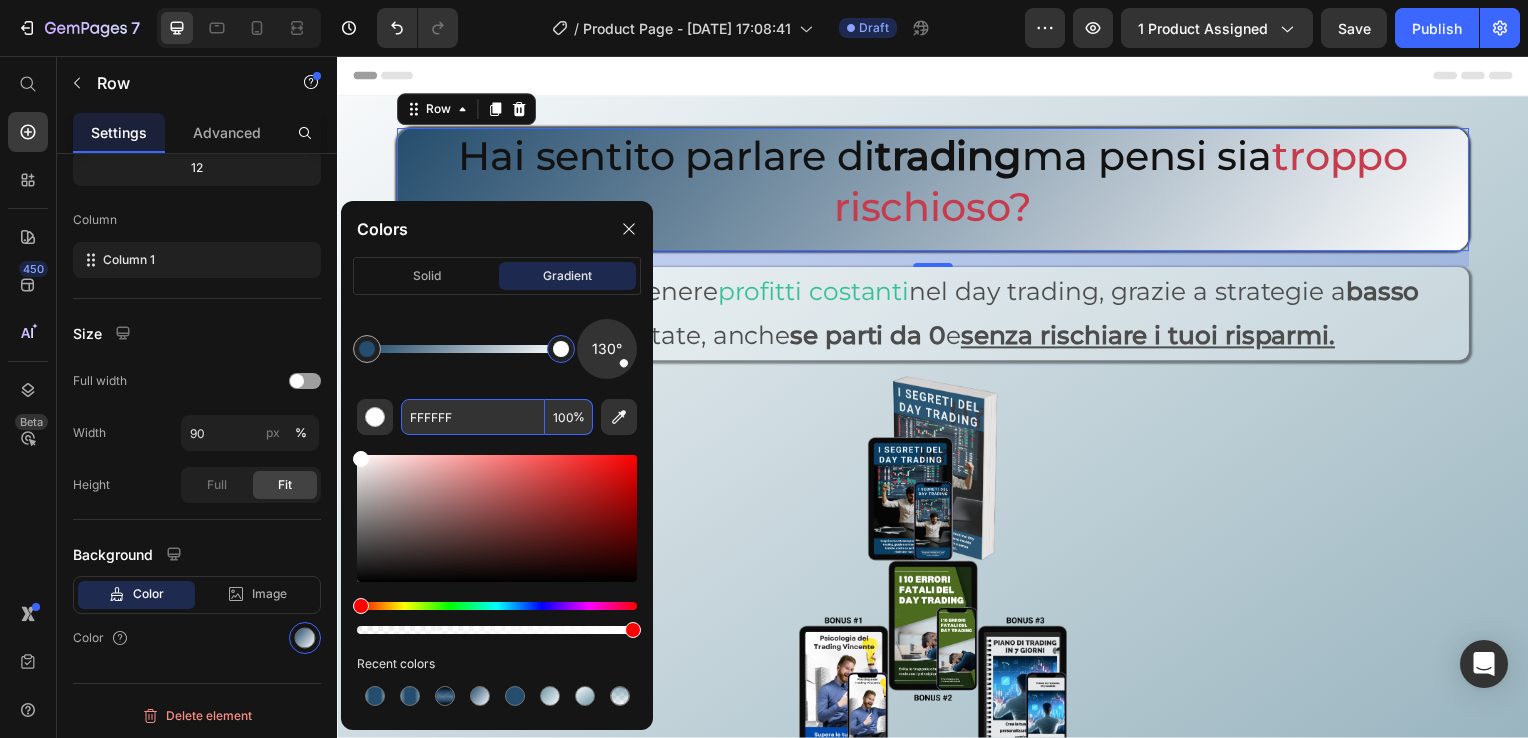 drag, startPoint x: 560, startPoint y: 355, endPoint x: 598, endPoint y: 360, distance: 38.327538 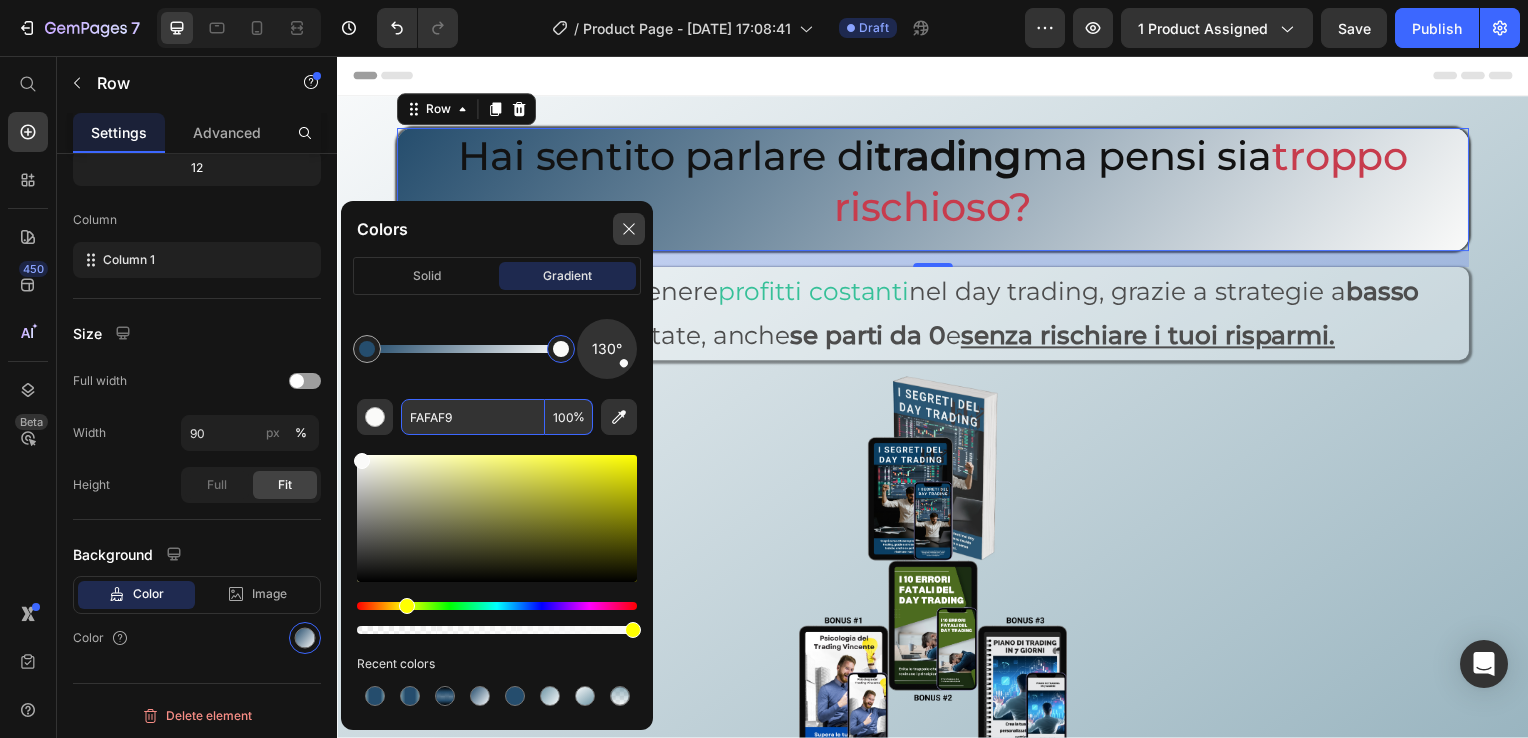 type on "FAFAF9" 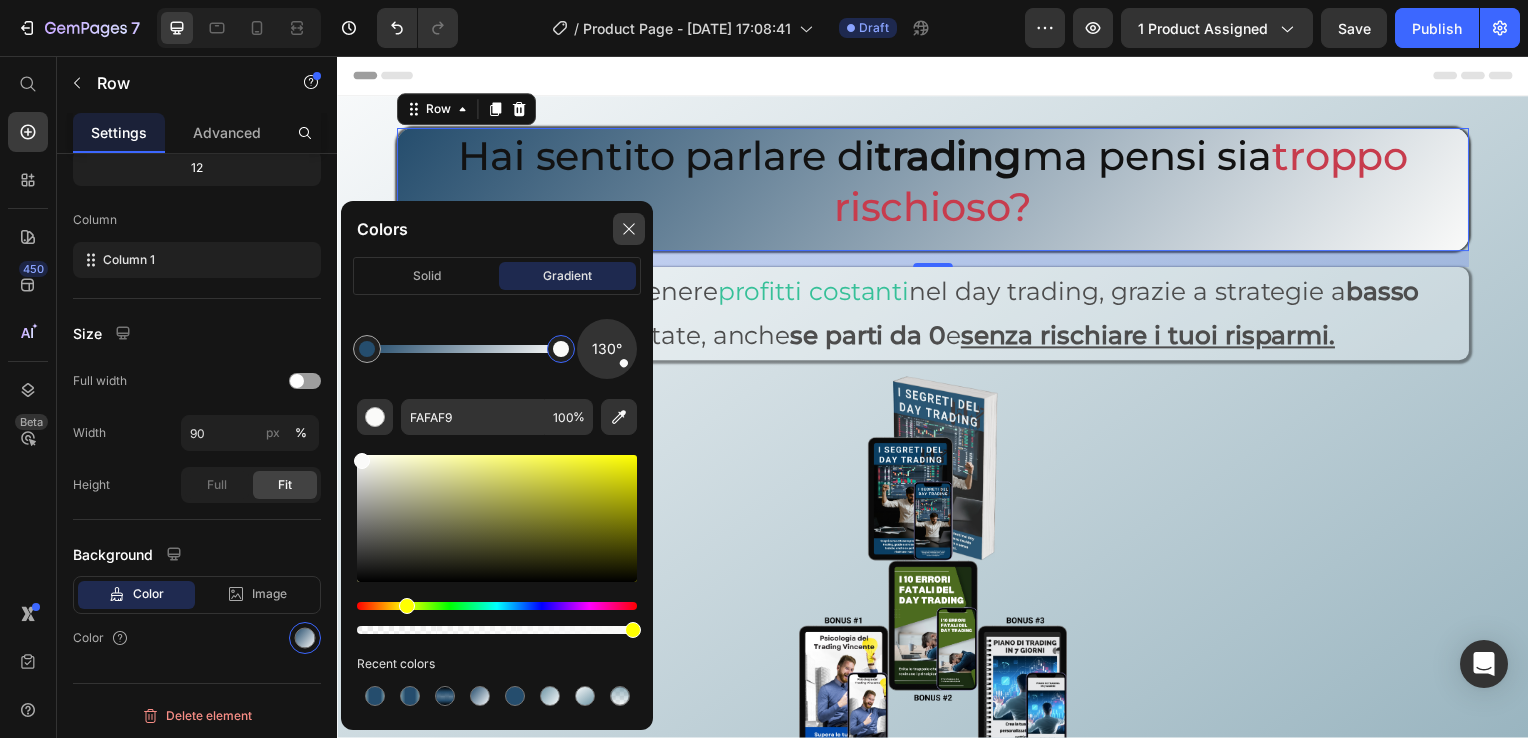 click 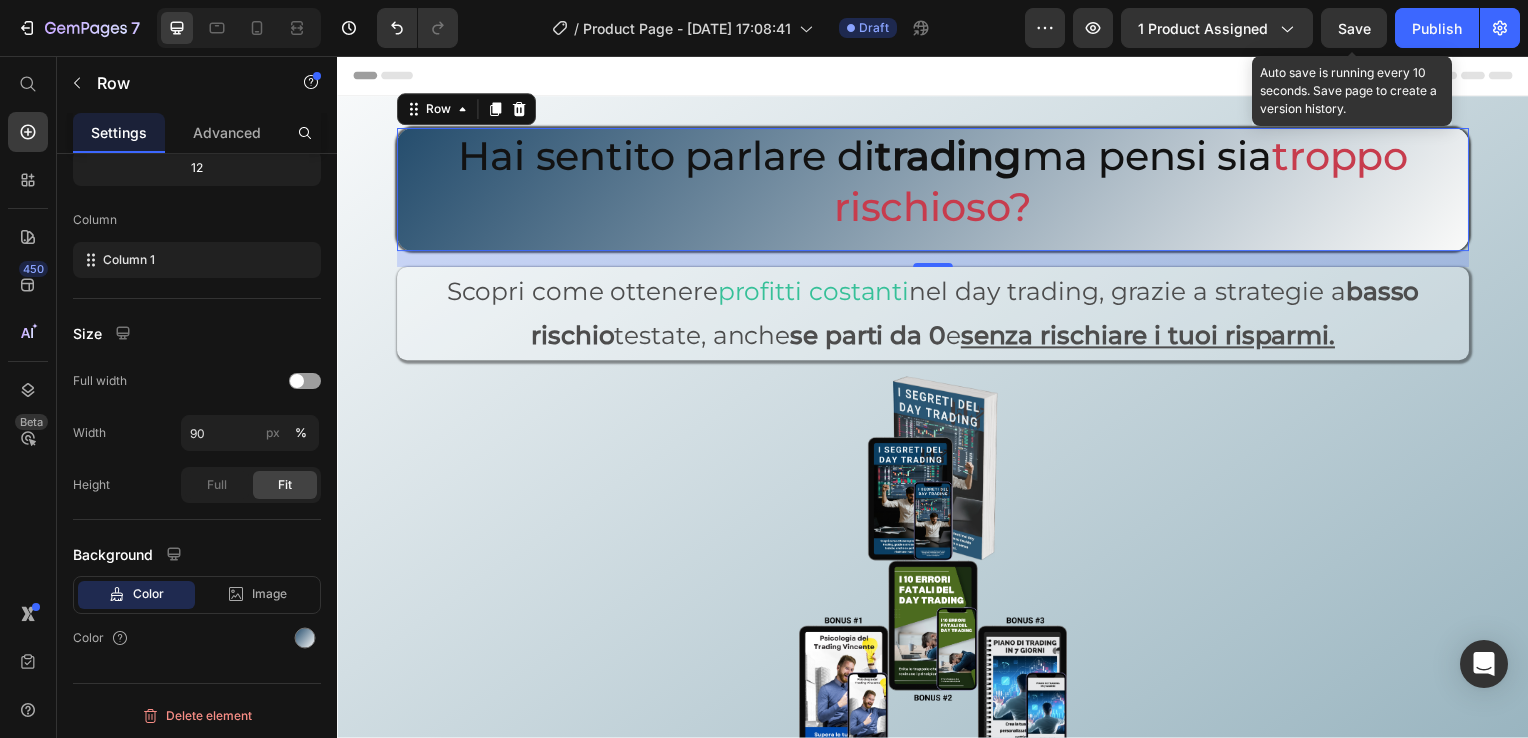 click on "Save" at bounding box center [1354, 28] 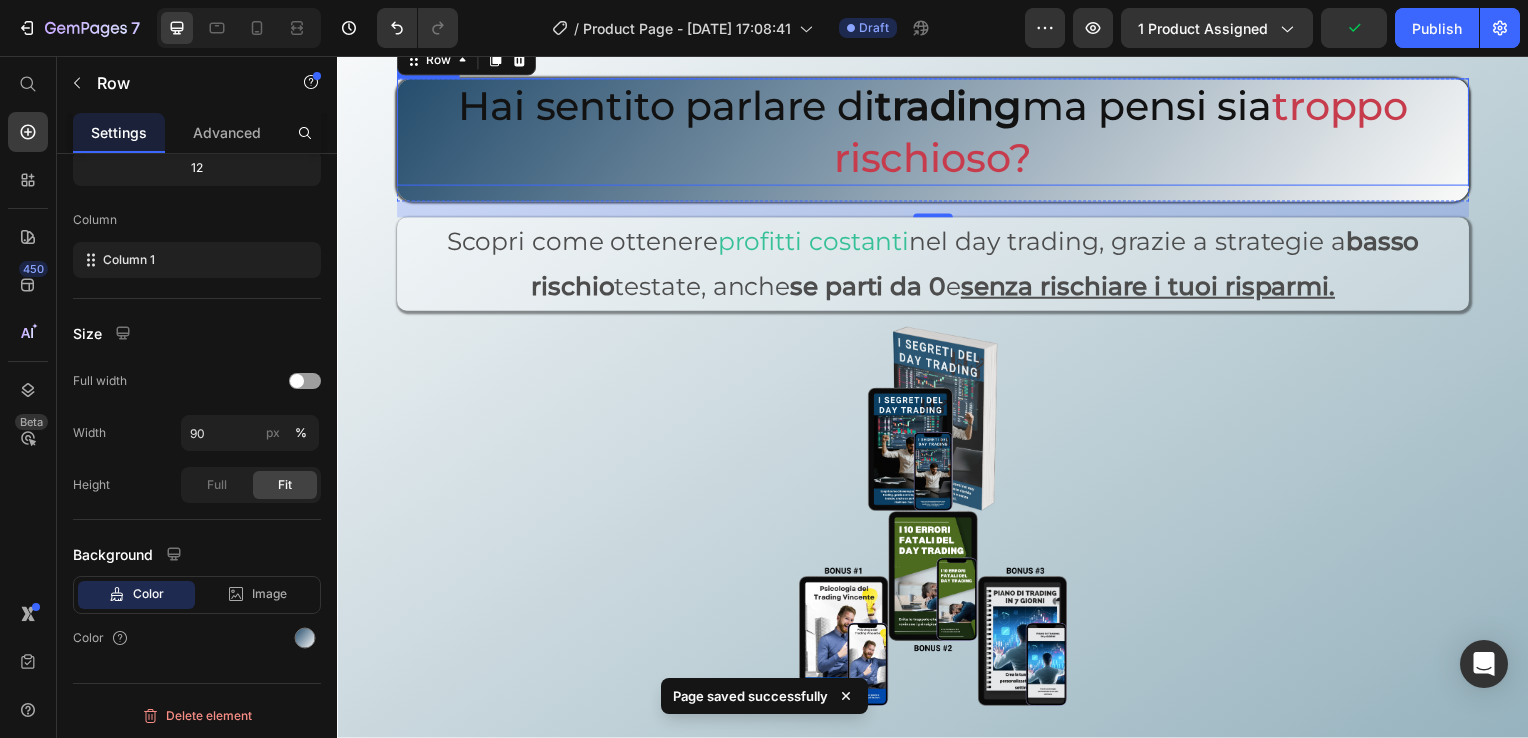scroll, scrollTop: 100, scrollLeft: 0, axis: vertical 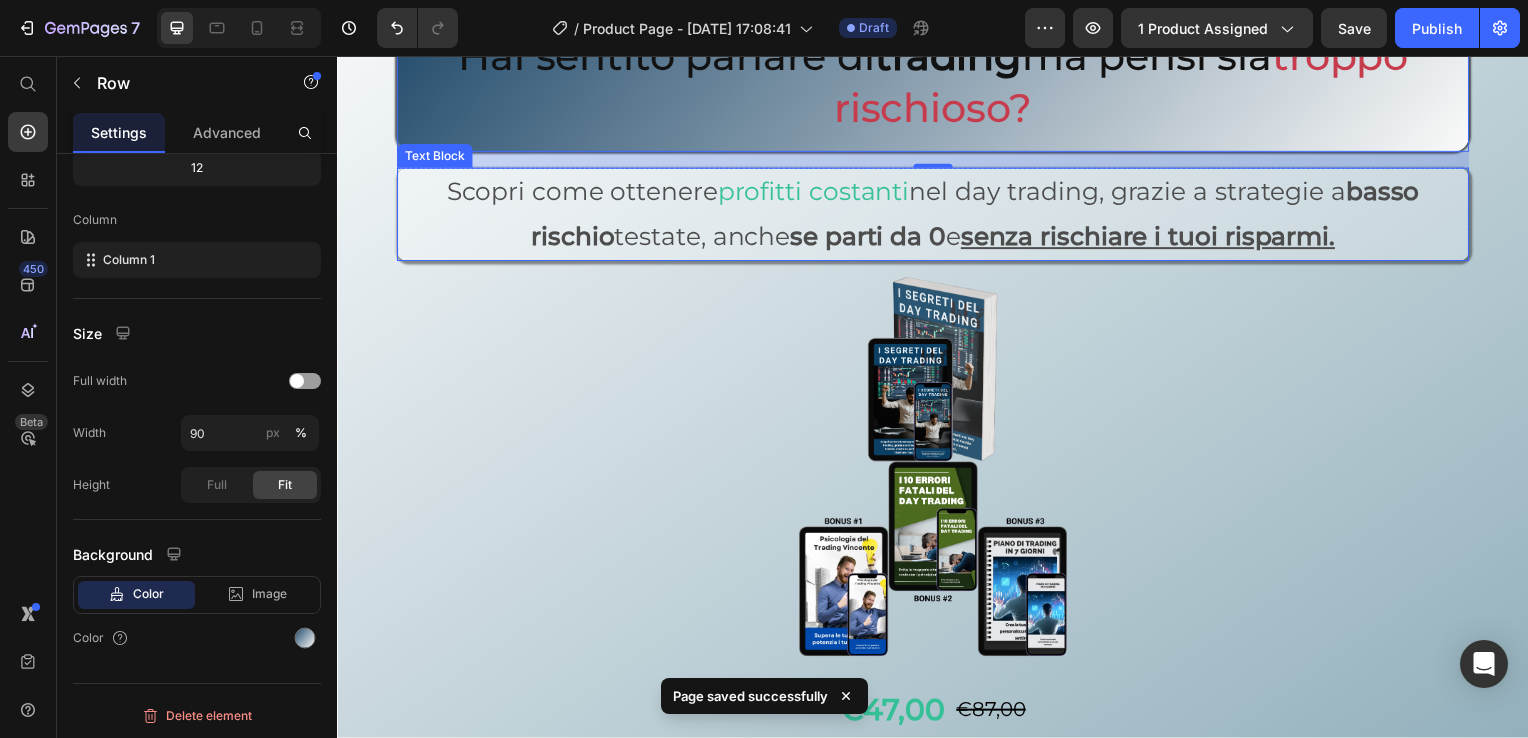 click on "Text Block" at bounding box center (435, 157) 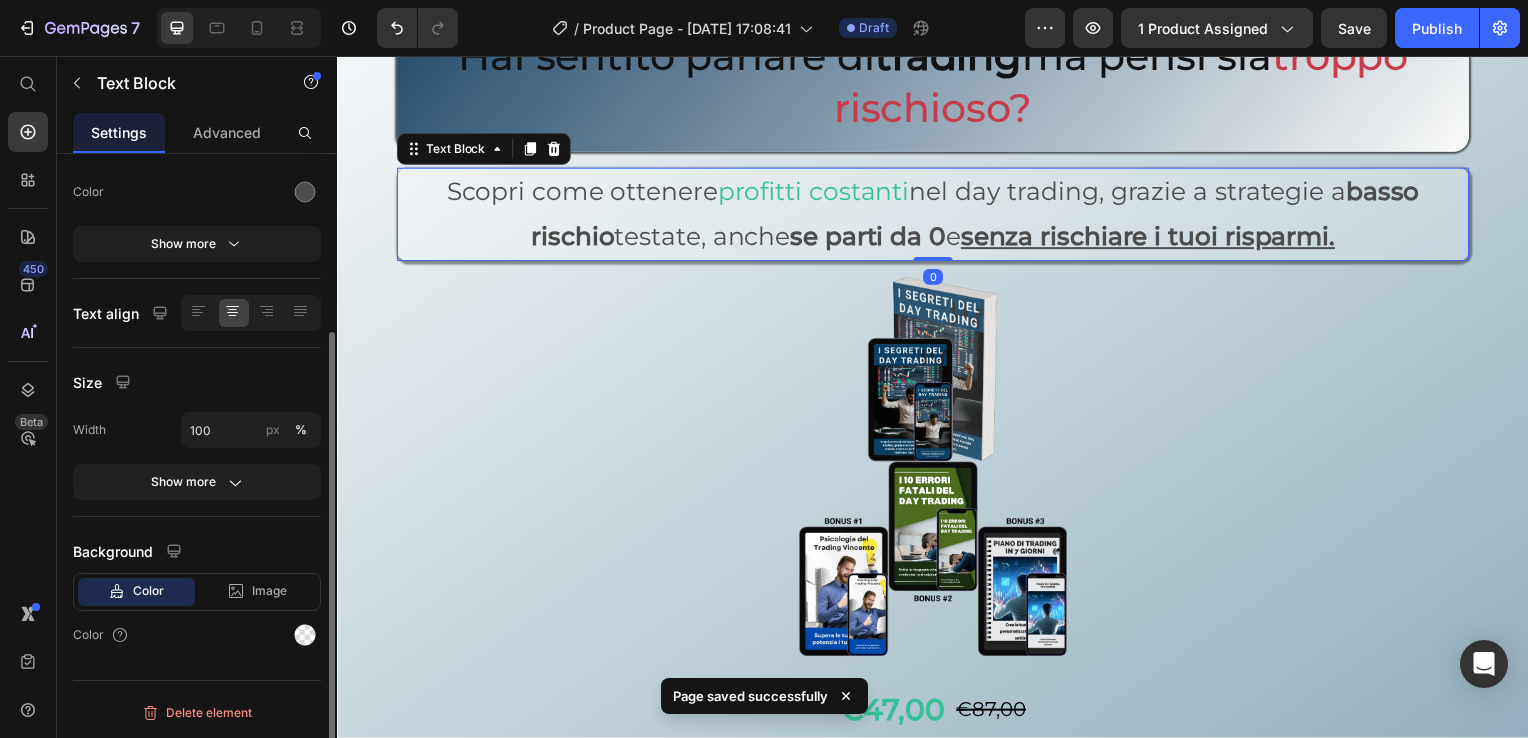 scroll, scrollTop: 0, scrollLeft: 0, axis: both 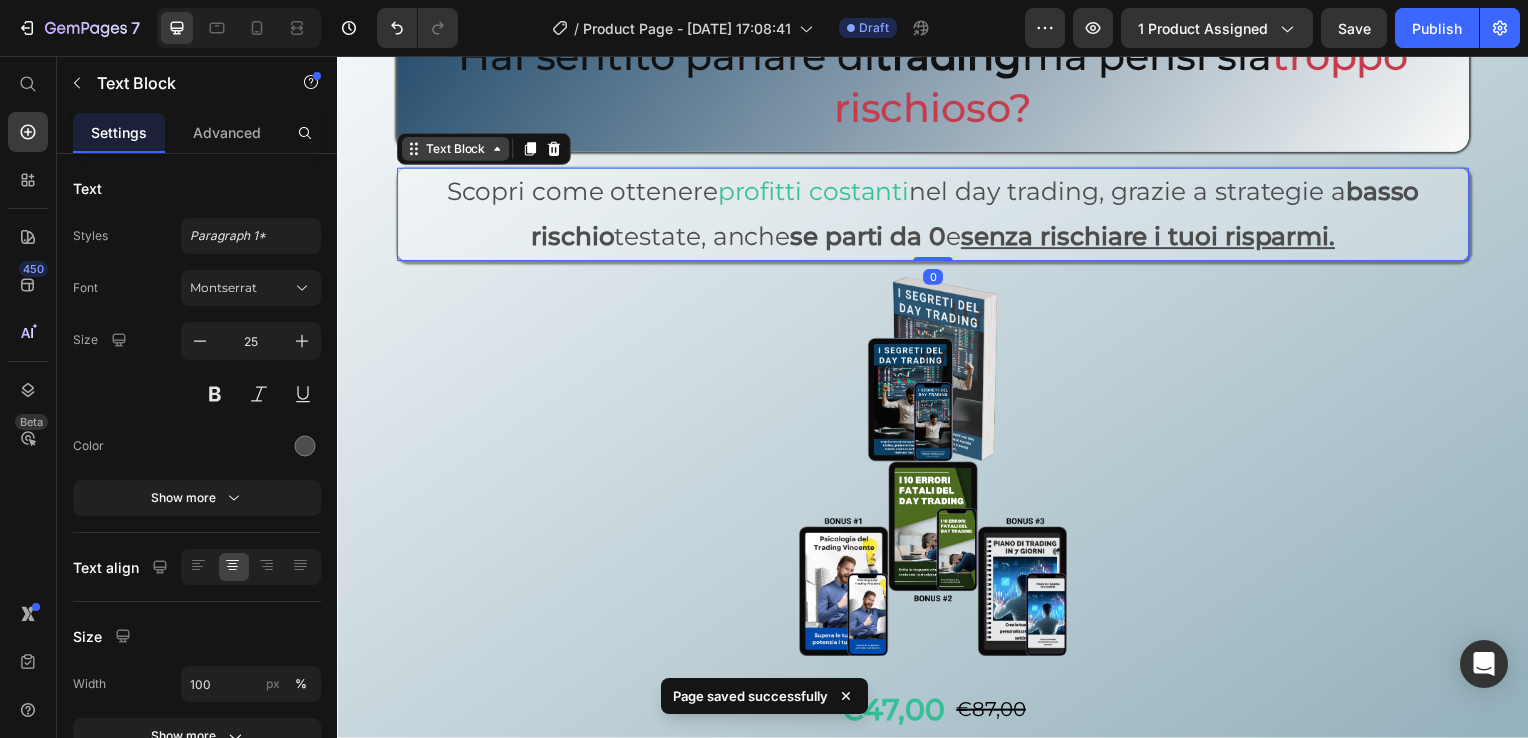 click on "Text Block" at bounding box center [456, 150] 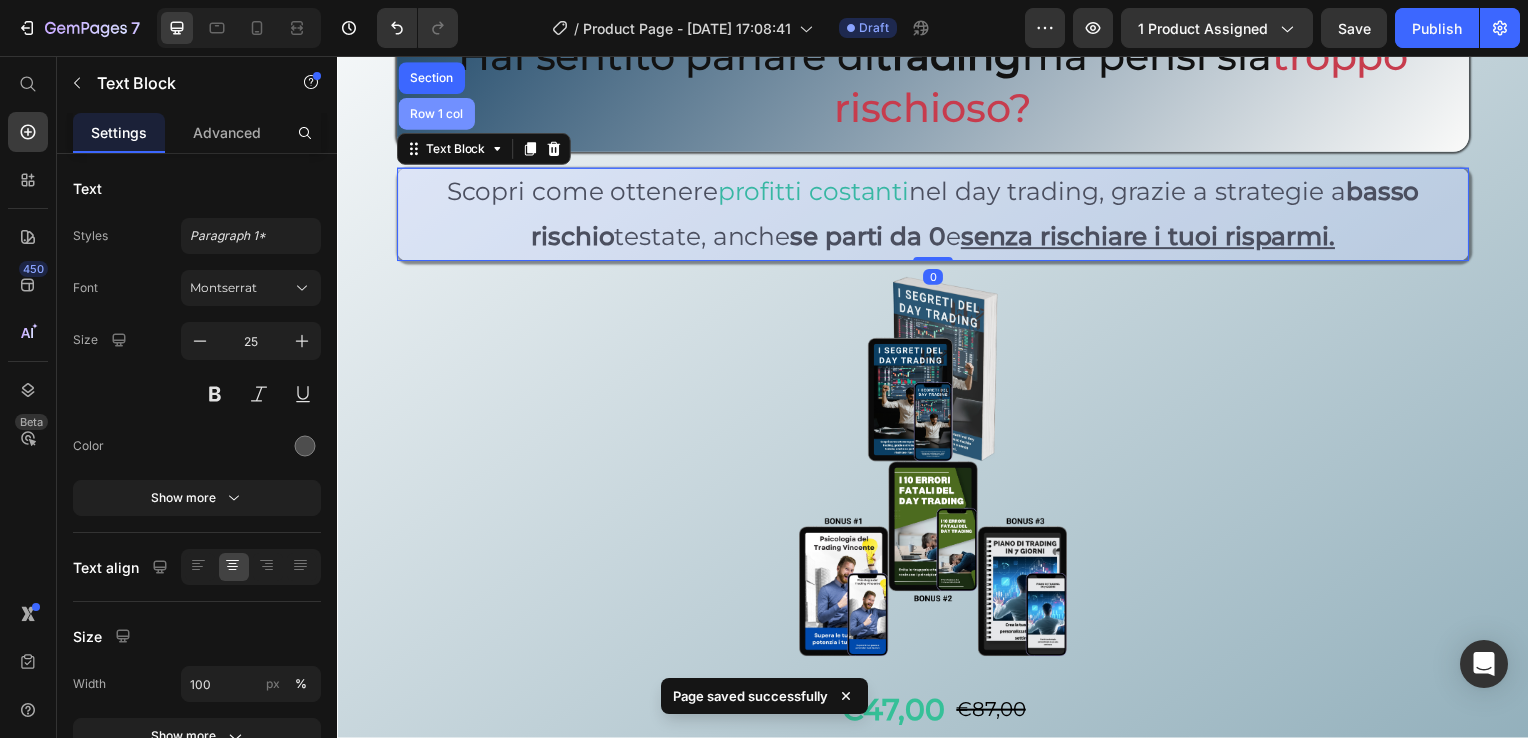 click on "Row 1 col" at bounding box center (436, 115) 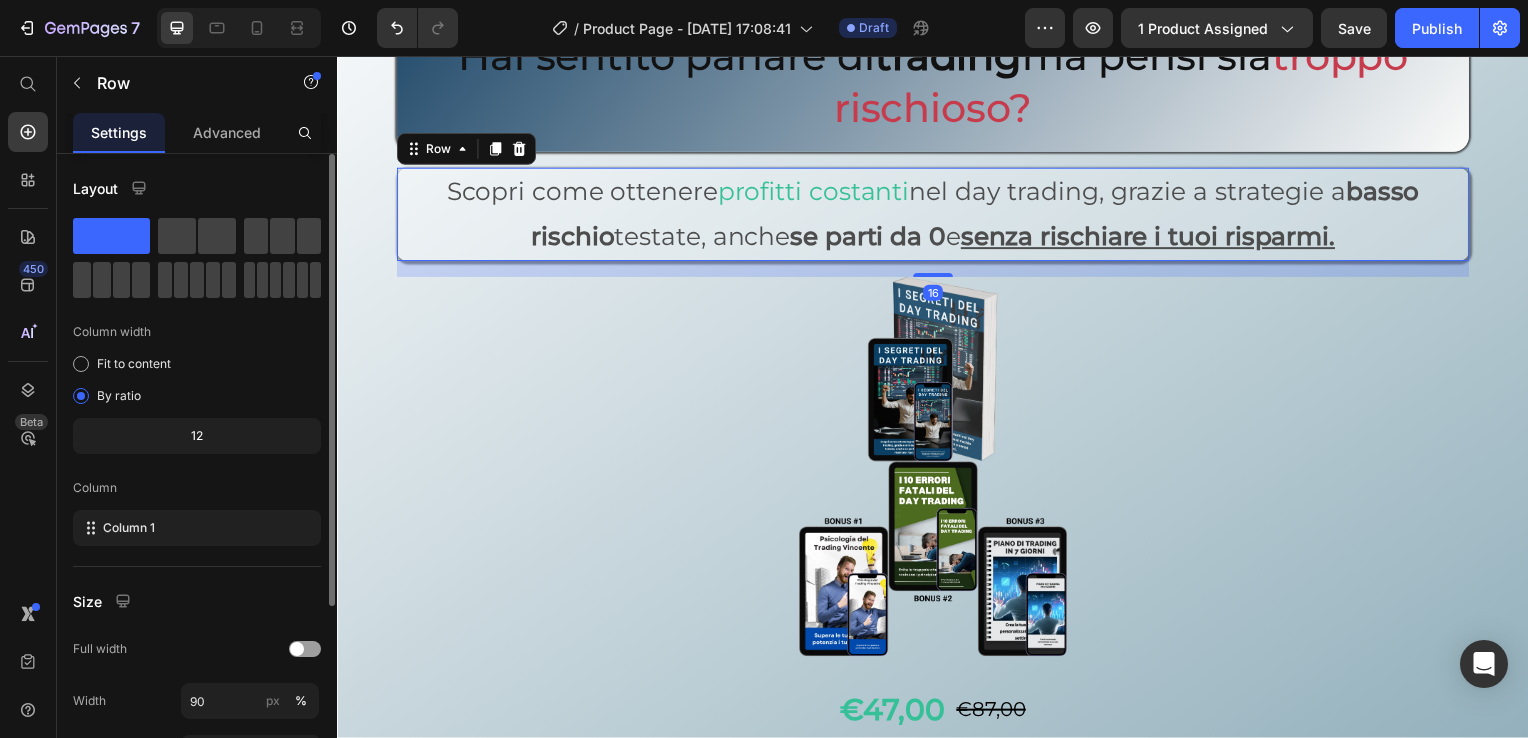 drag, startPoint x: 208, startPoint y: 130, endPoint x: 217, endPoint y: 156, distance: 27.513634 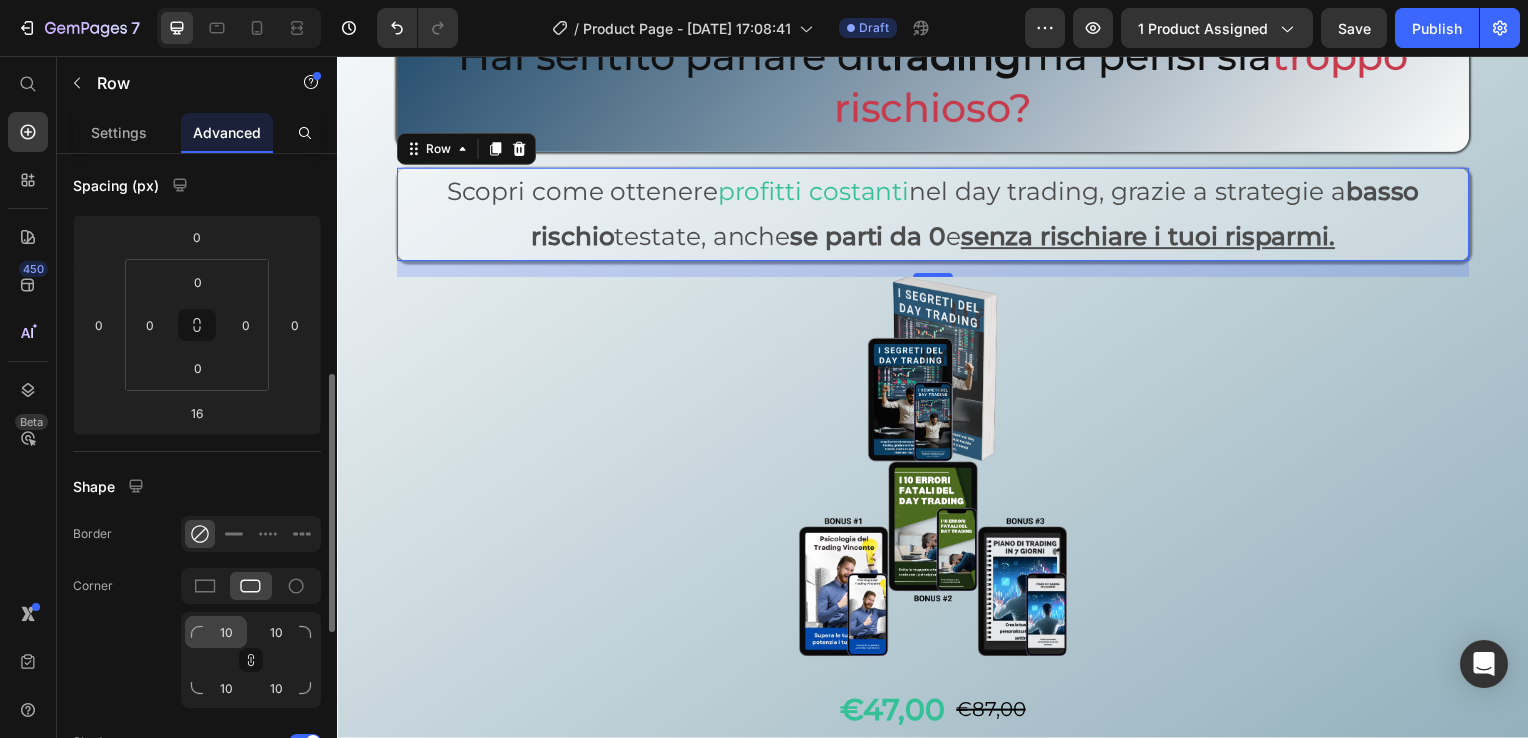scroll, scrollTop: 300, scrollLeft: 0, axis: vertical 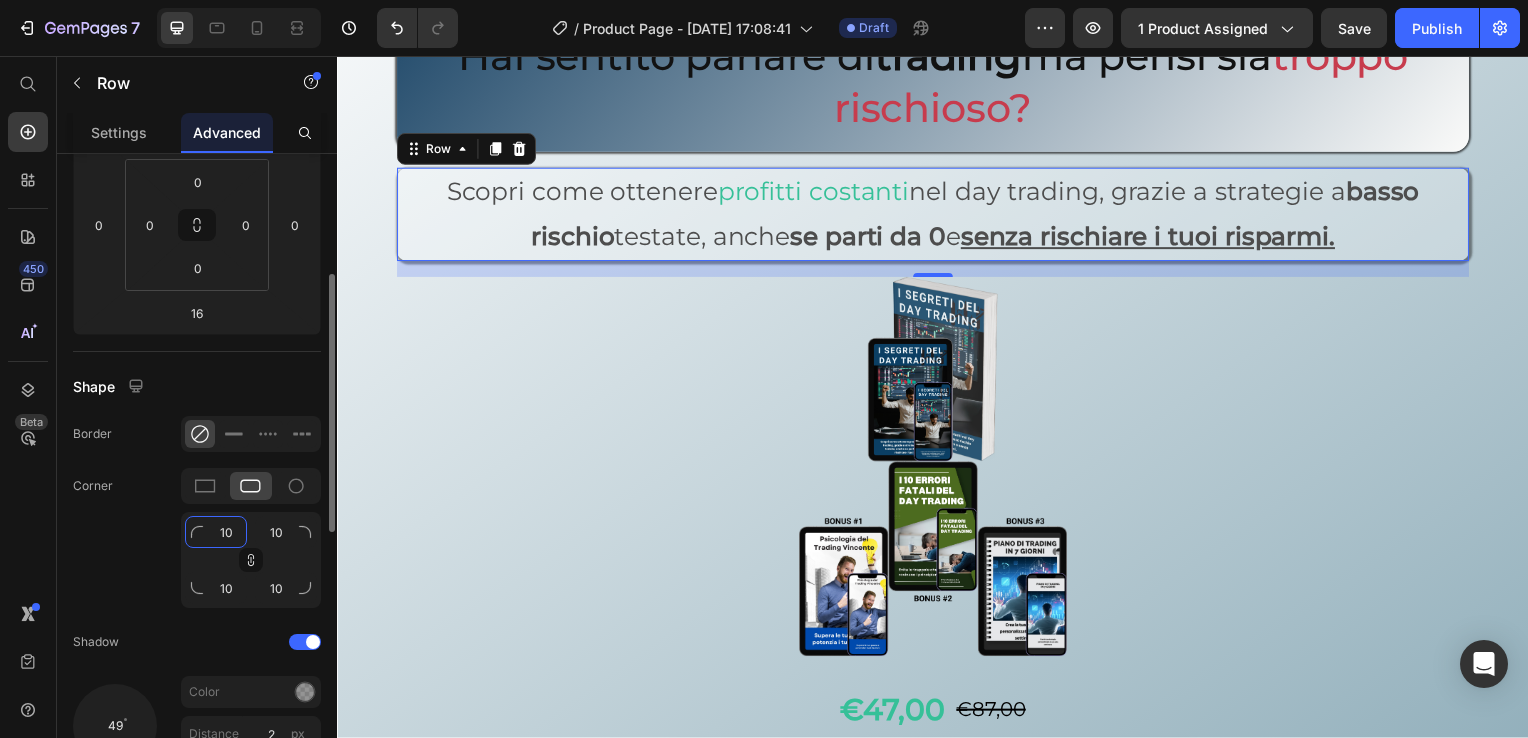 click on "10" 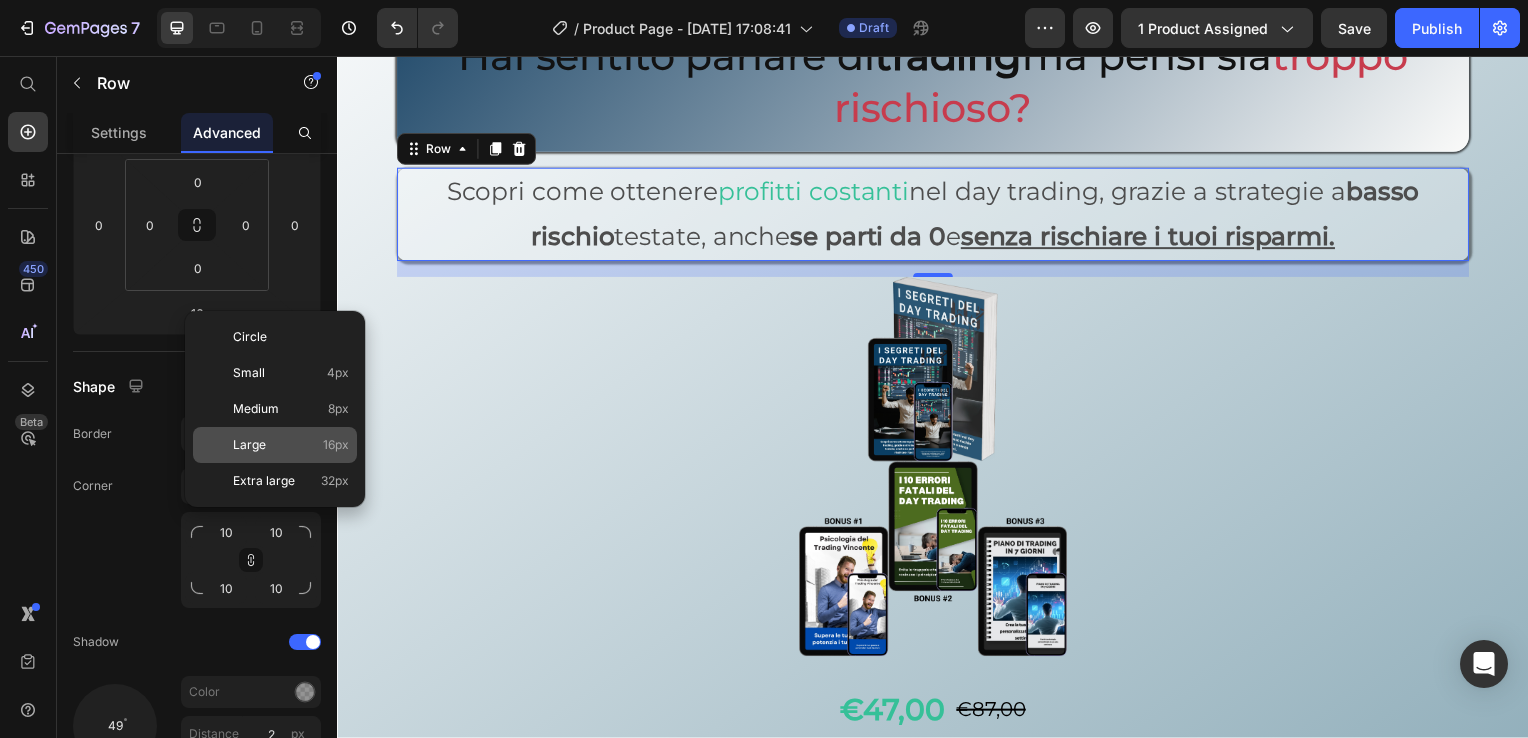 click on "Large 16px" at bounding box center [291, 445] 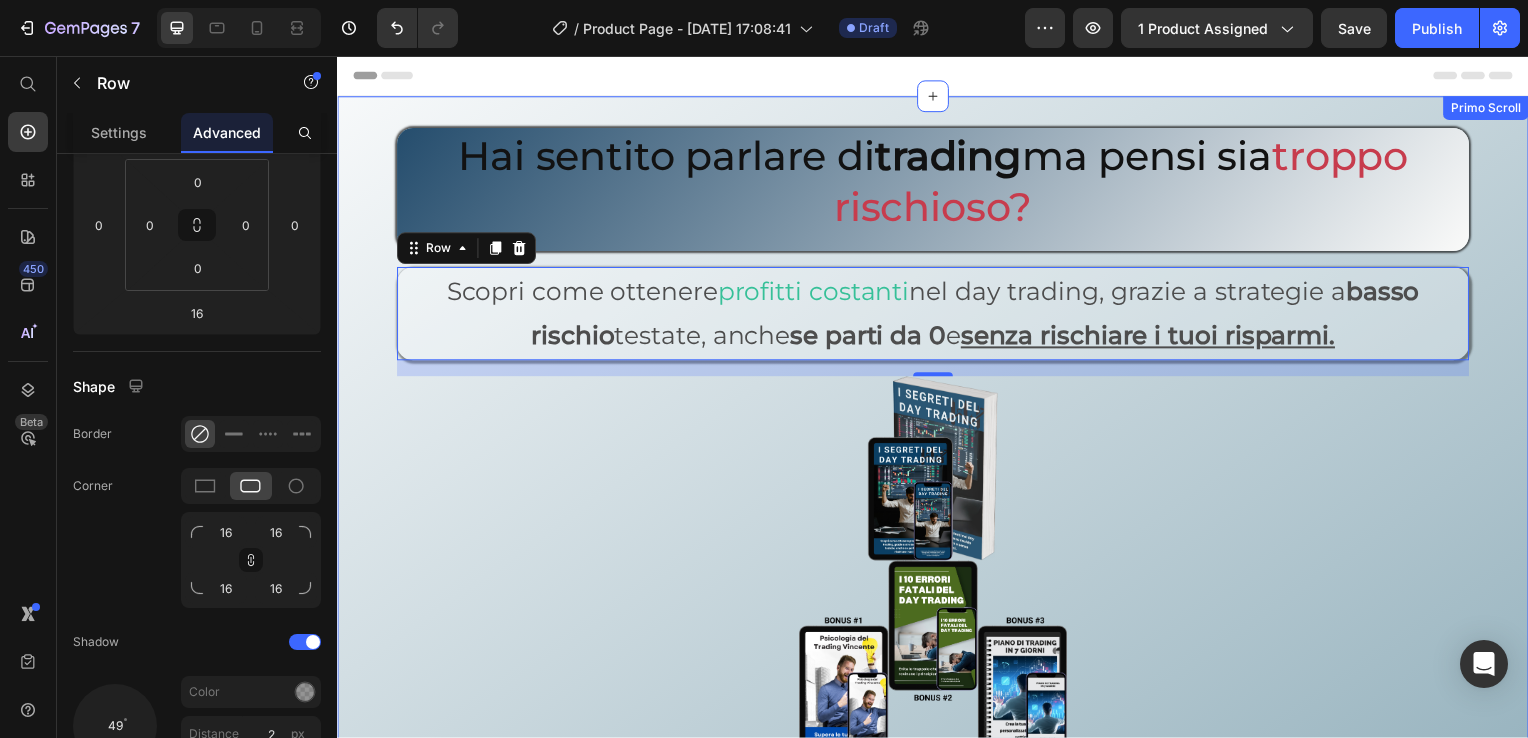 scroll, scrollTop: 0, scrollLeft: 0, axis: both 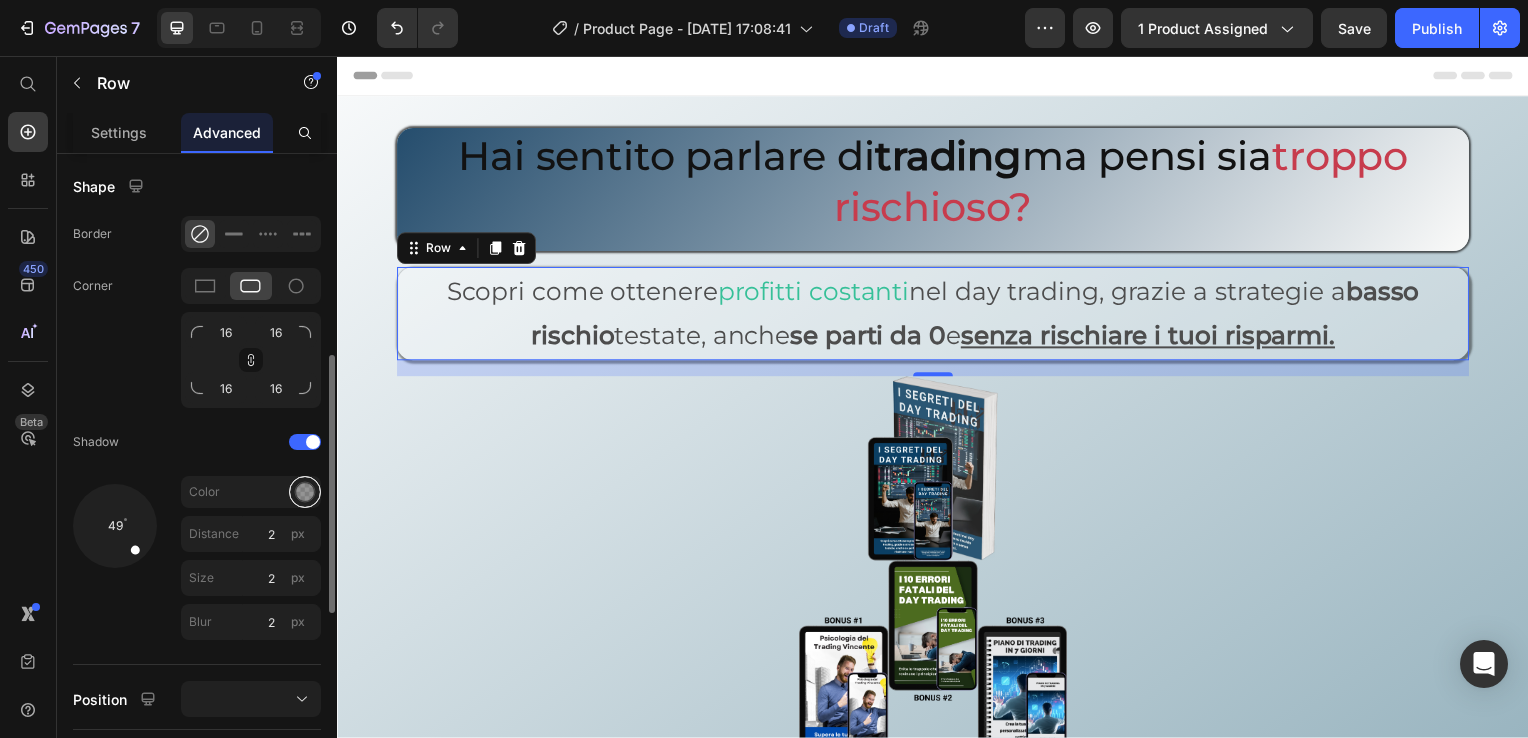 click at bounding box center (305, 492) 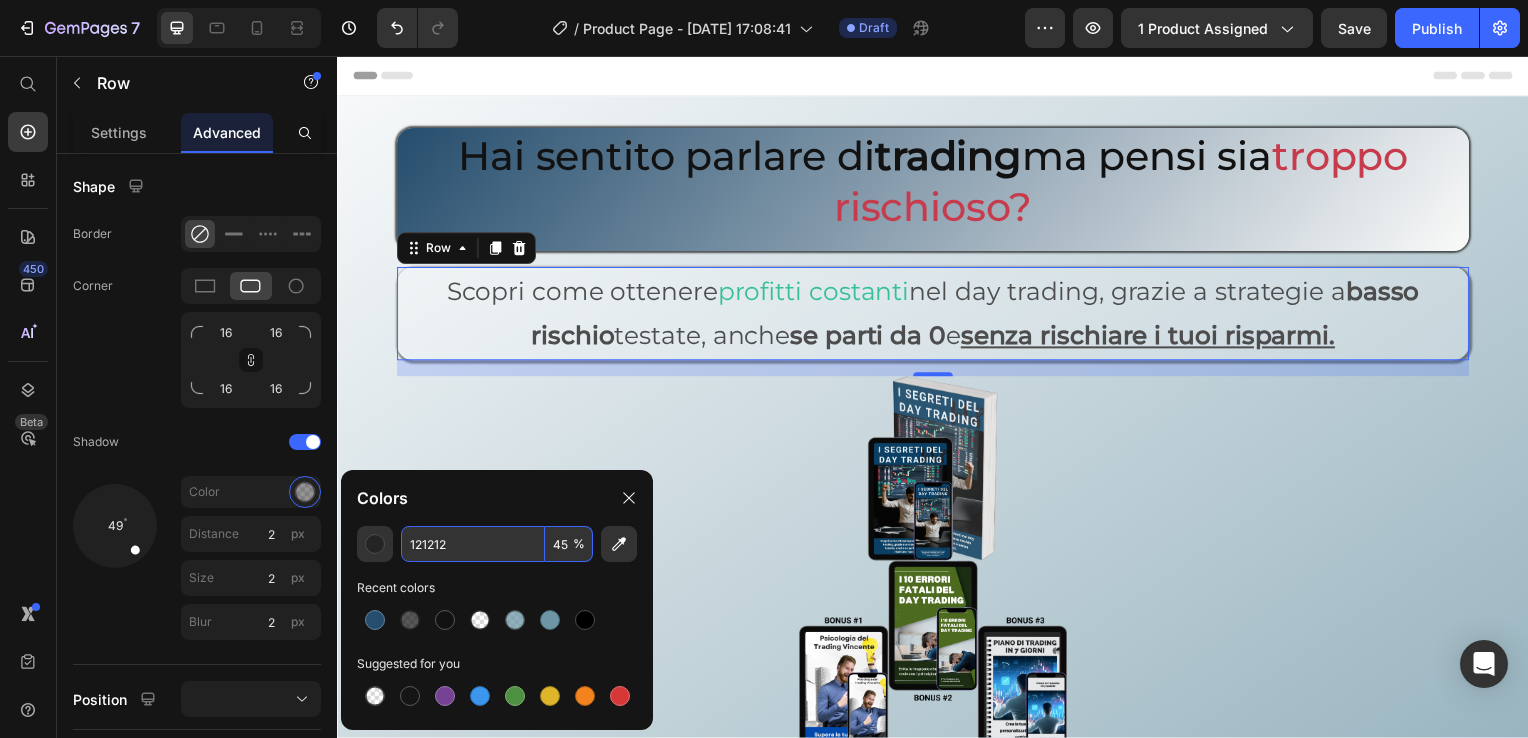 click on "45" at bounding box center (569, 544) 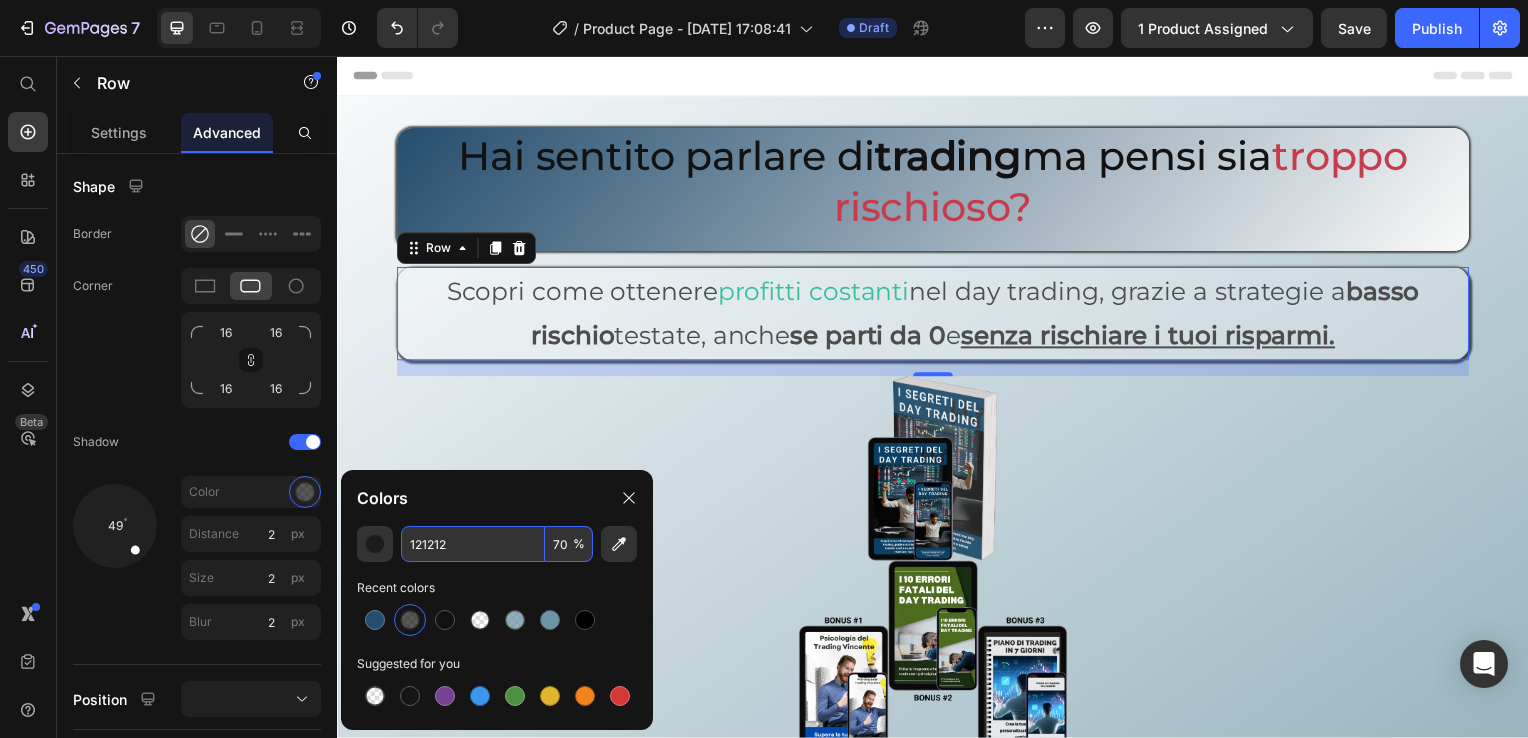 type on "7" 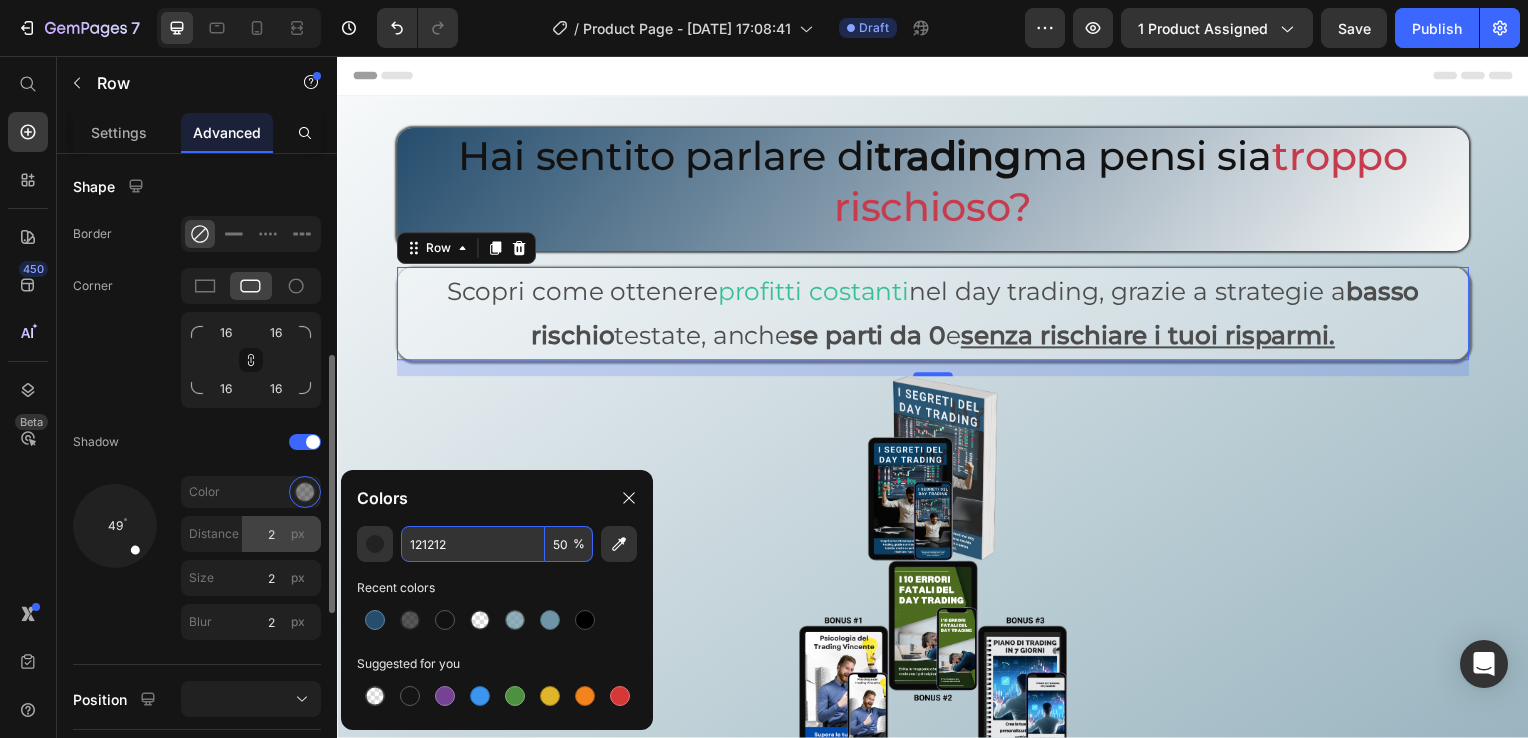 type on "50" 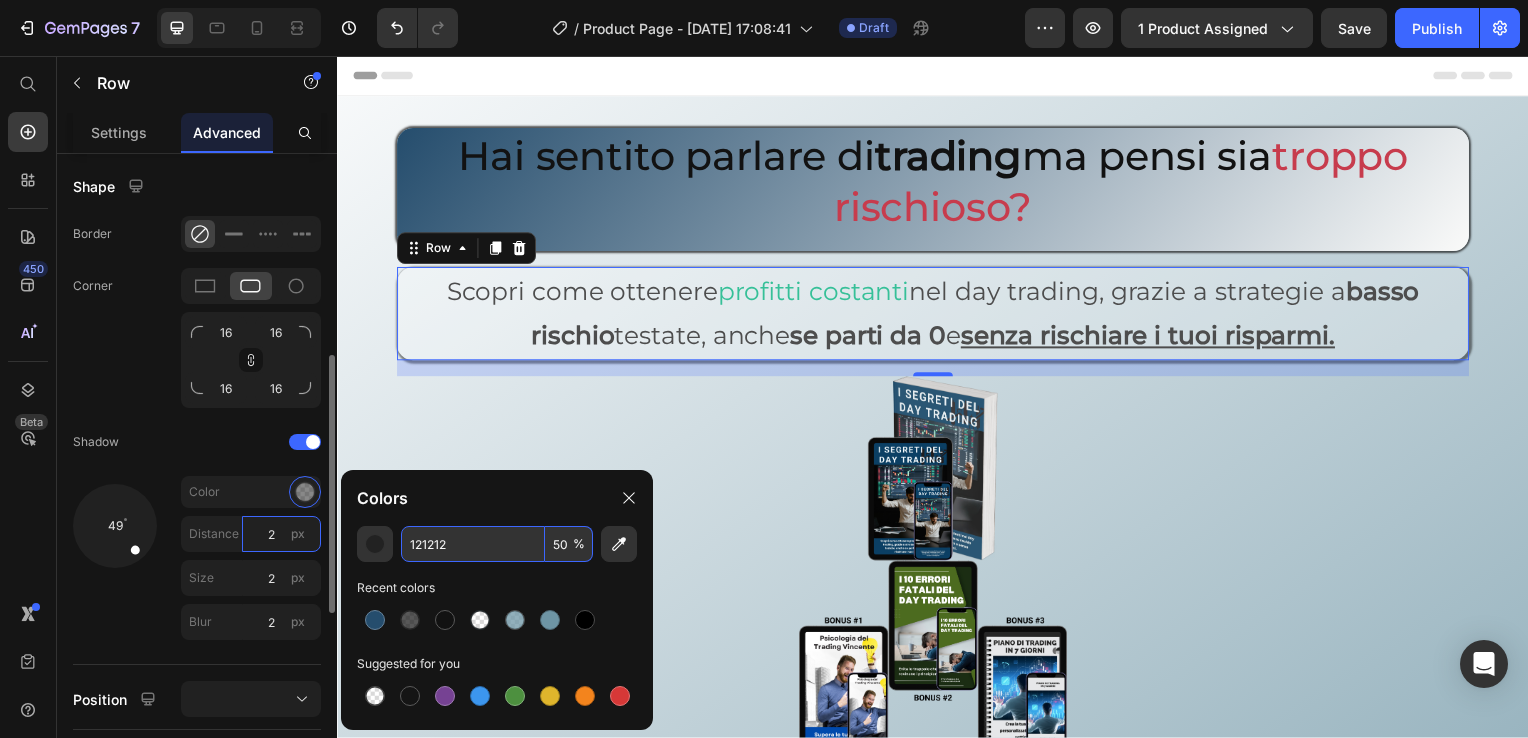 click on "2" at bounding box center [281, 534] 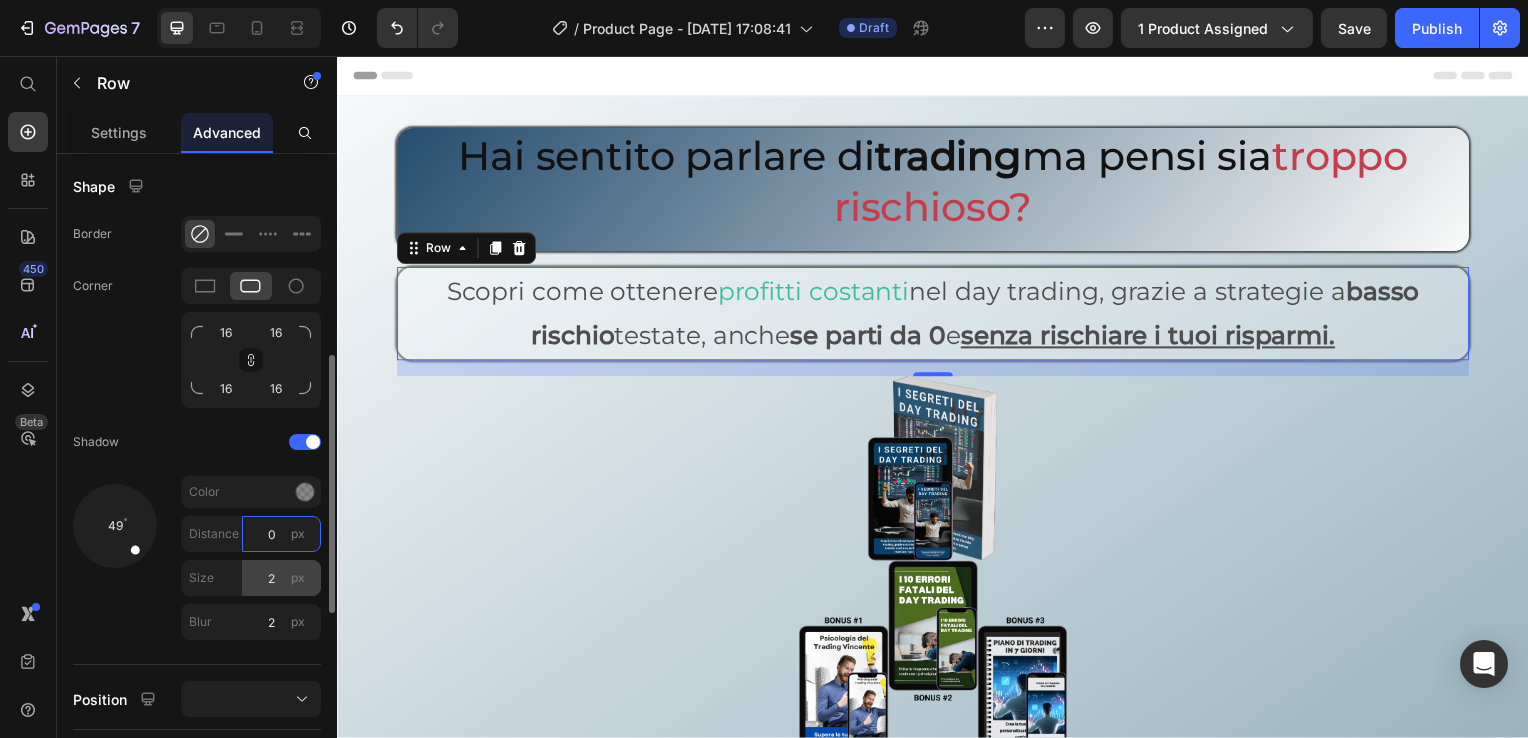 type on "0" 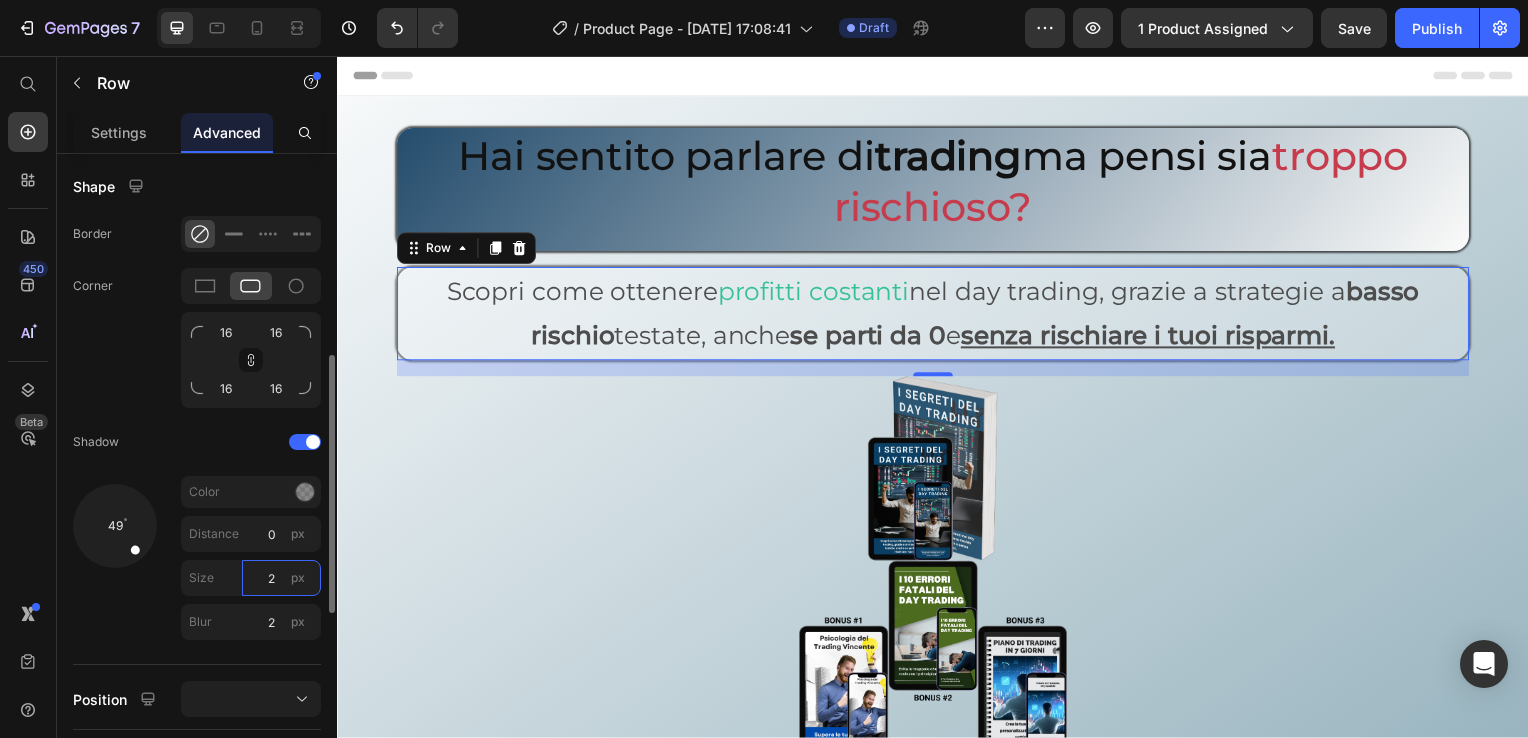 click on "2" at bounding box center [281, 578] 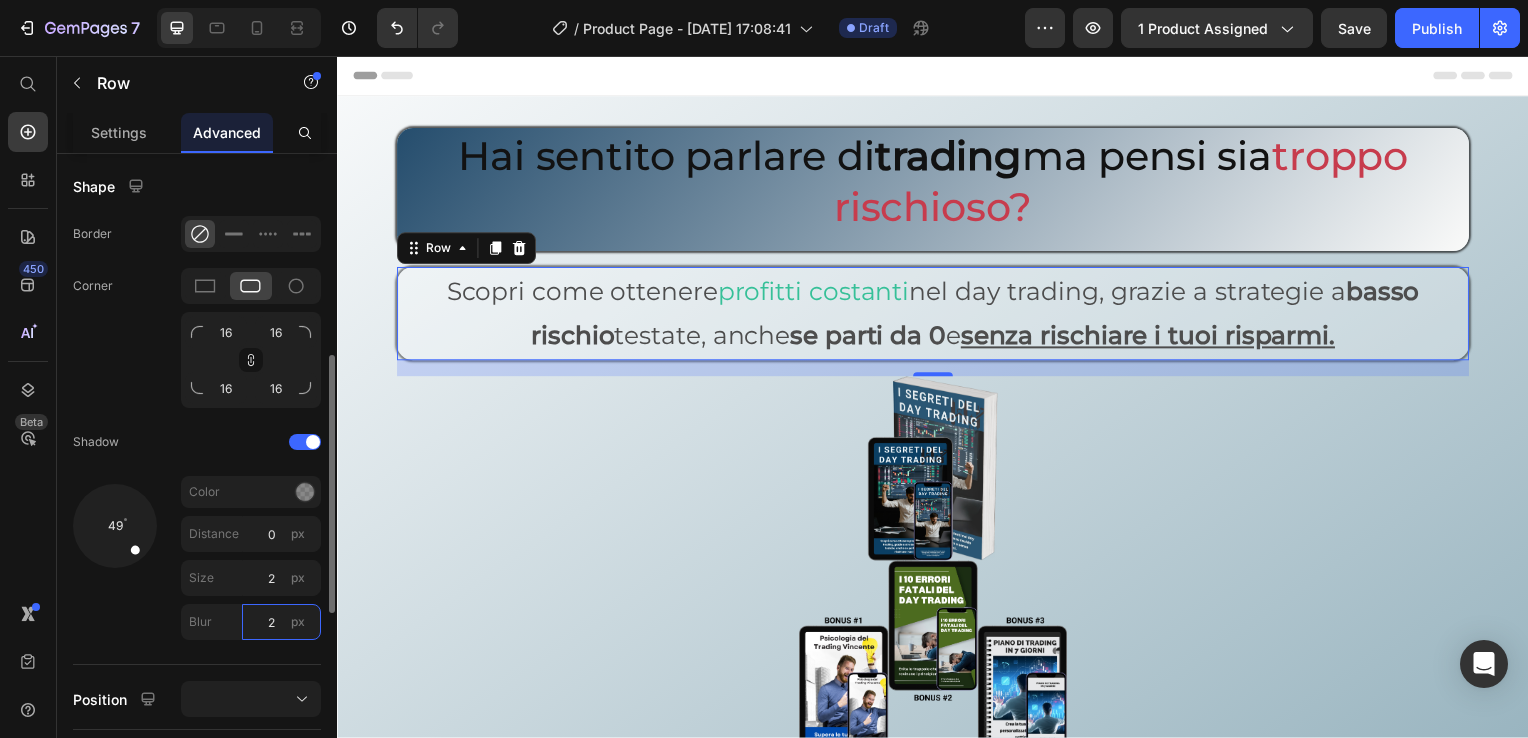 click on "2" at bounding box center [281, 622] 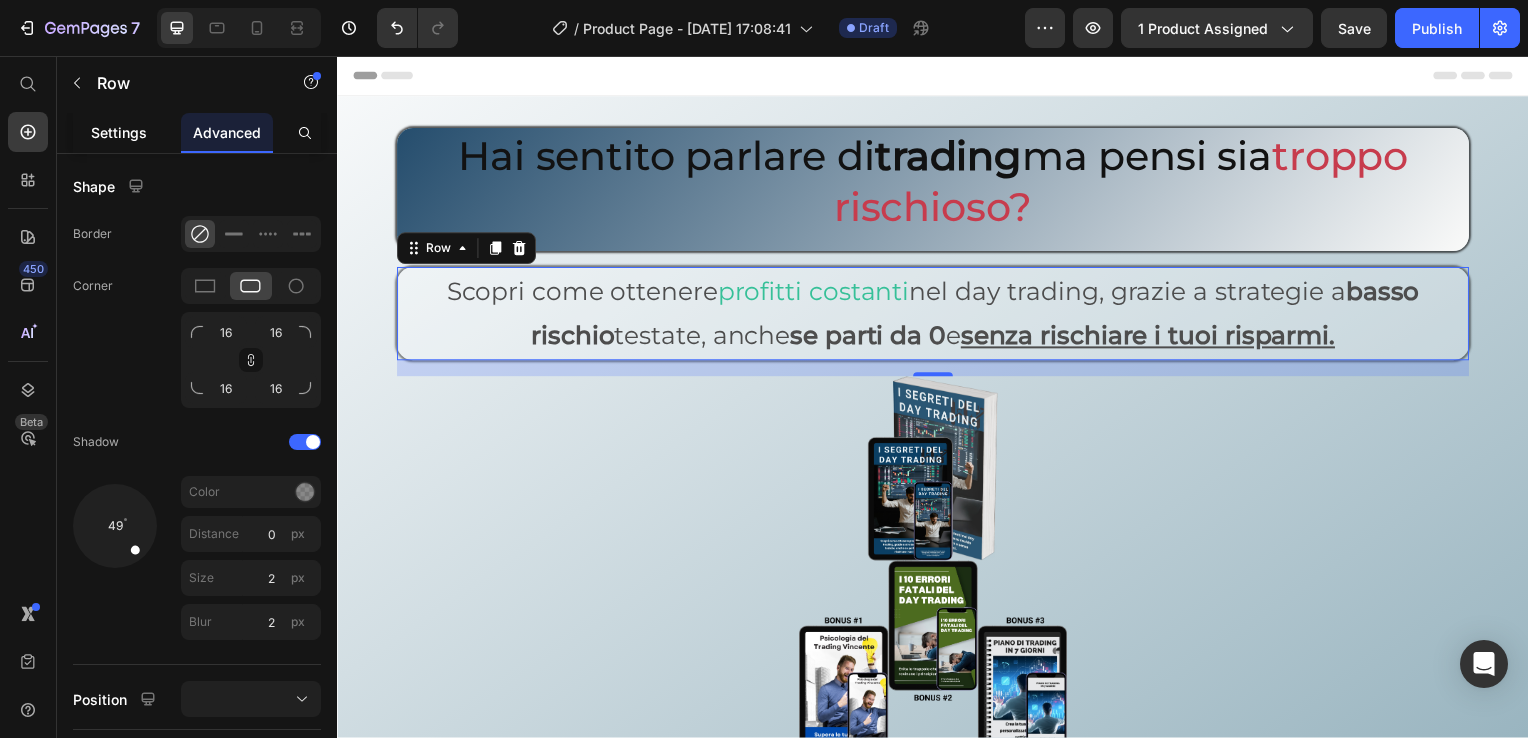 click on "Settings" at bounding box center (119, 132) 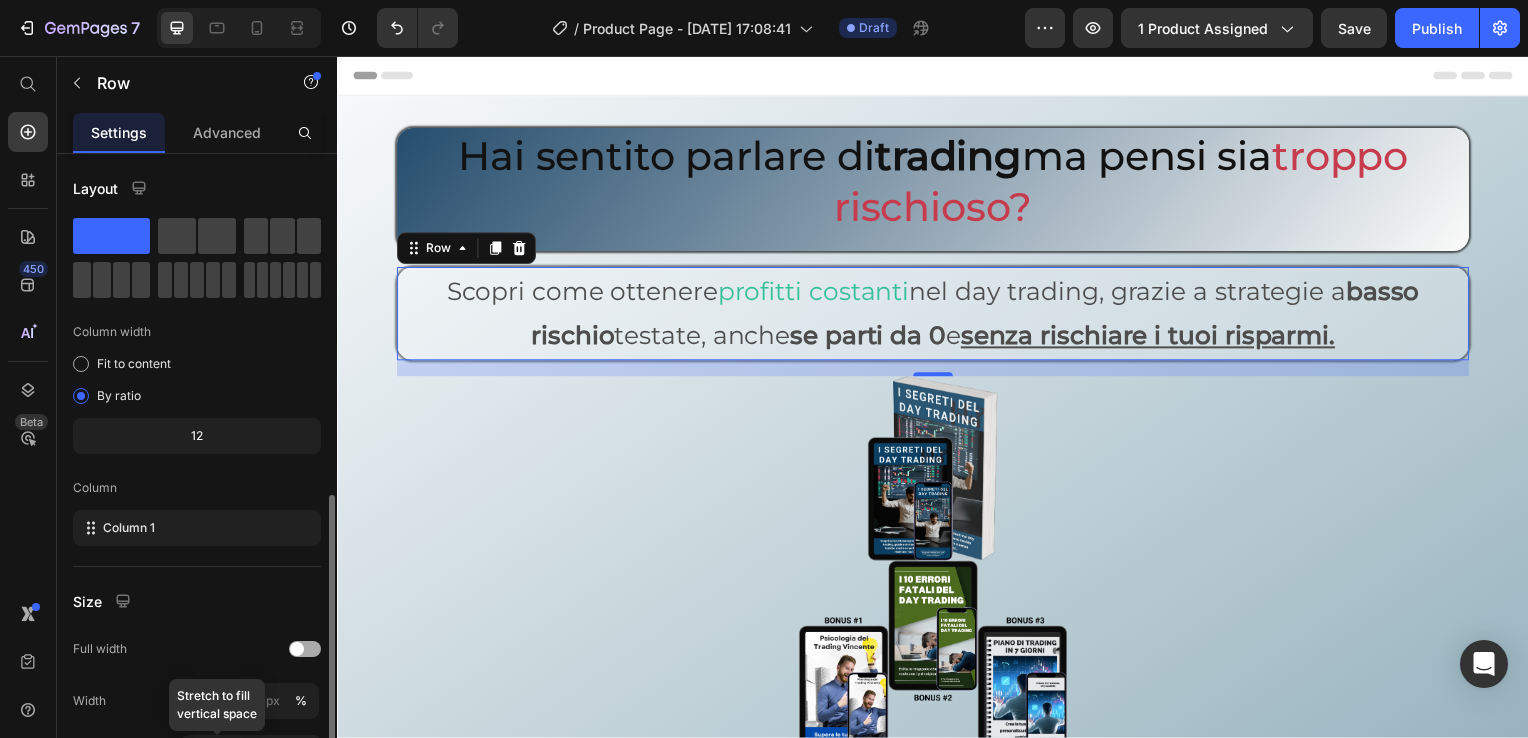 scroll, scrollTop: 268, scrollLeft: 0, axis: vertical 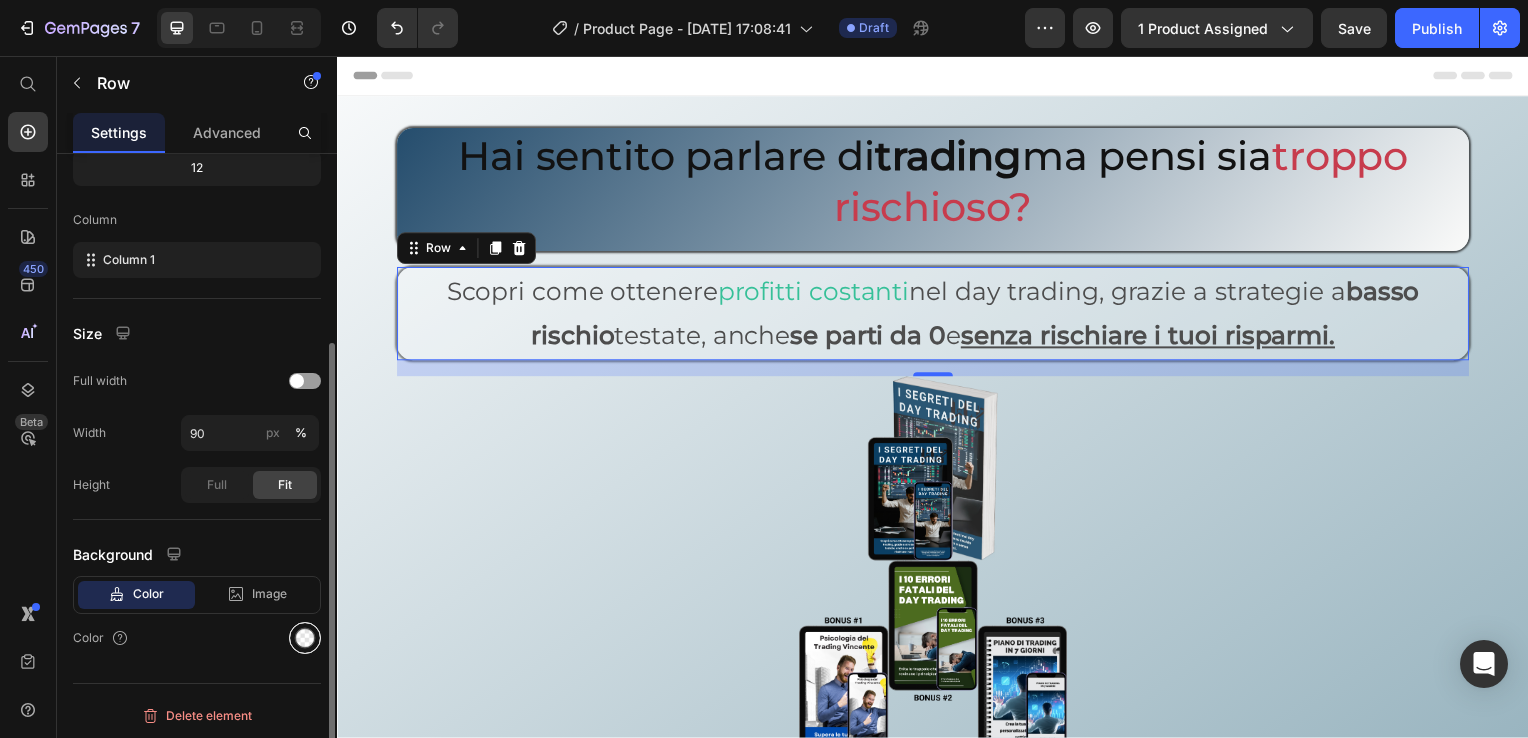 click at bounding box center [305, 638] 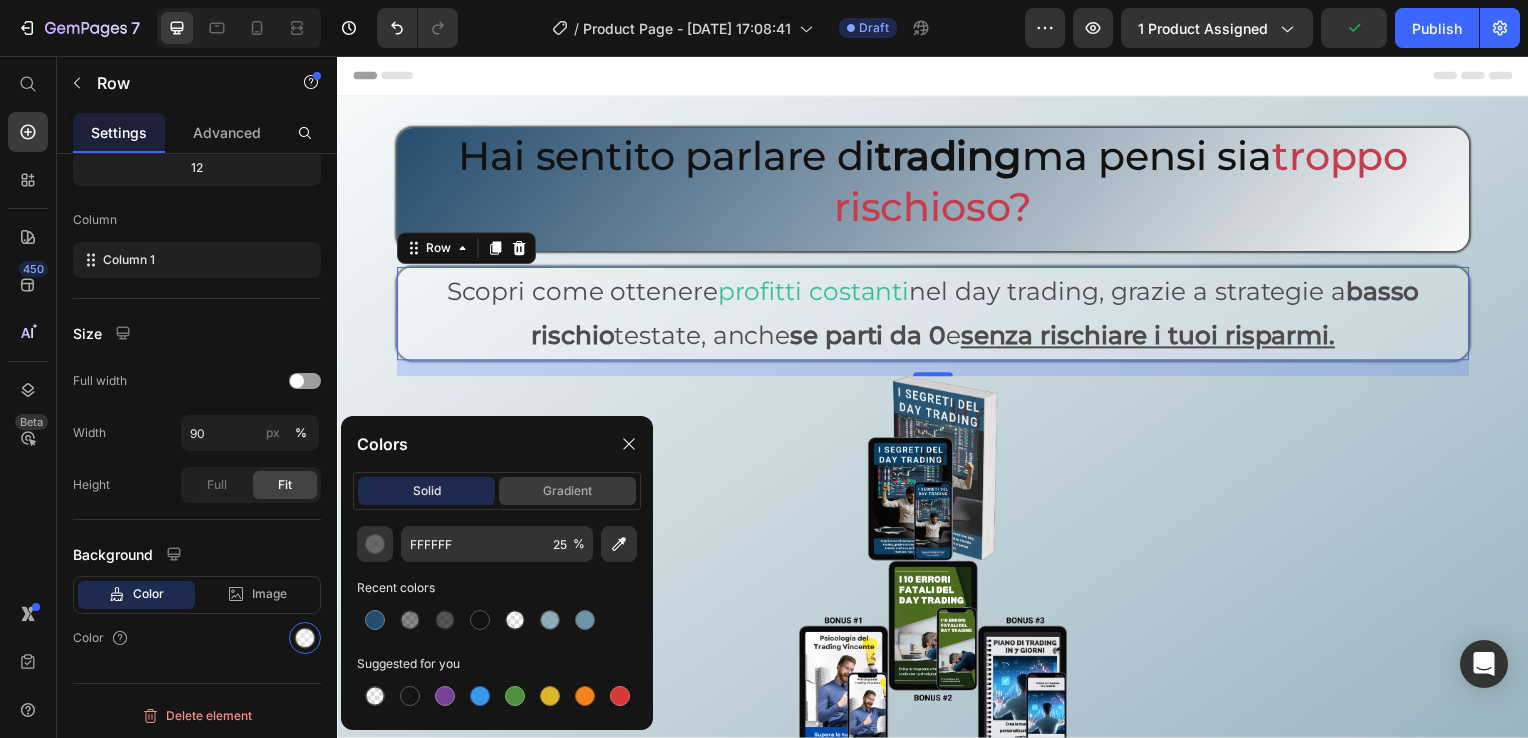 click on "gradient" 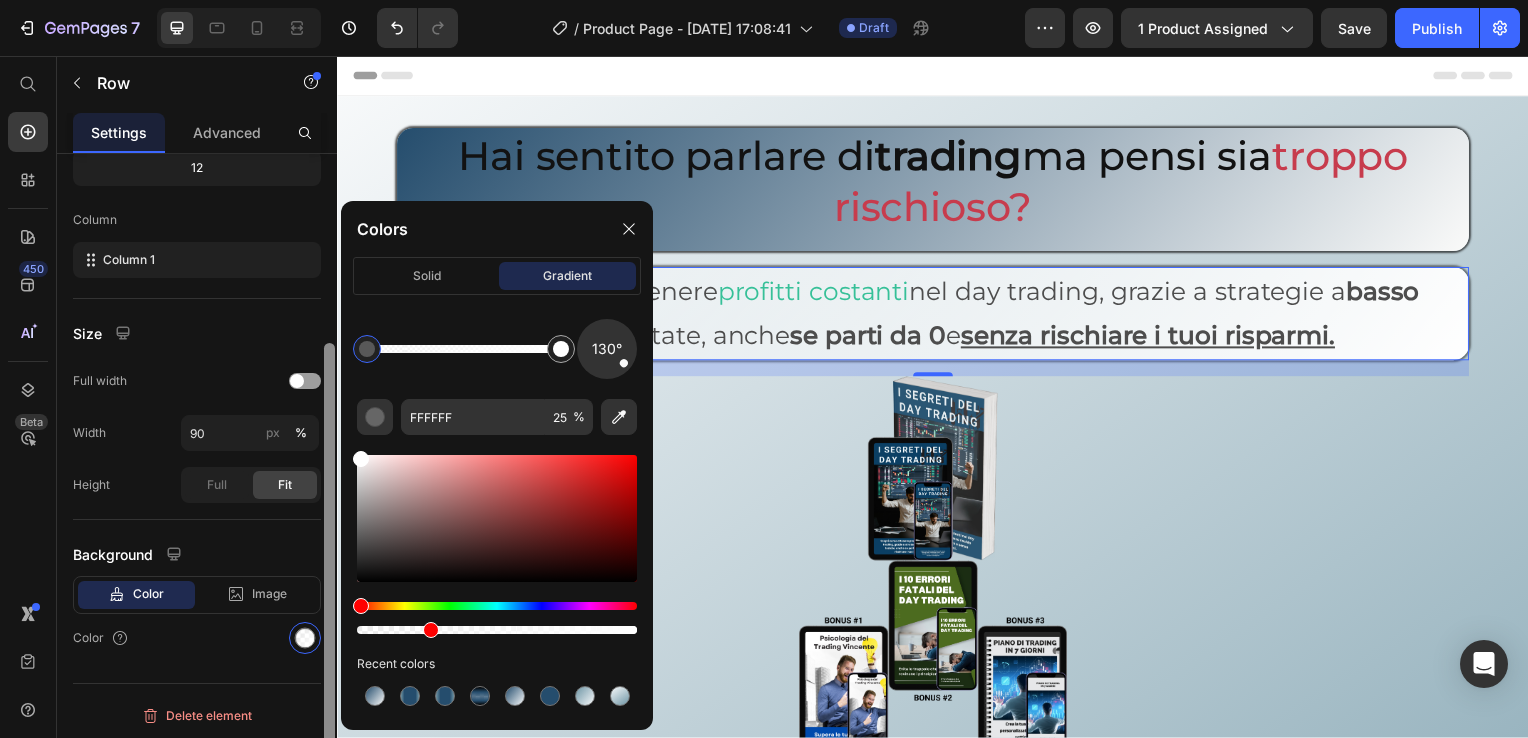 drag, startPoint x: 372, startPoint y: 349, endPoint x: 332, endPoint y: 350, distance: 40.012497 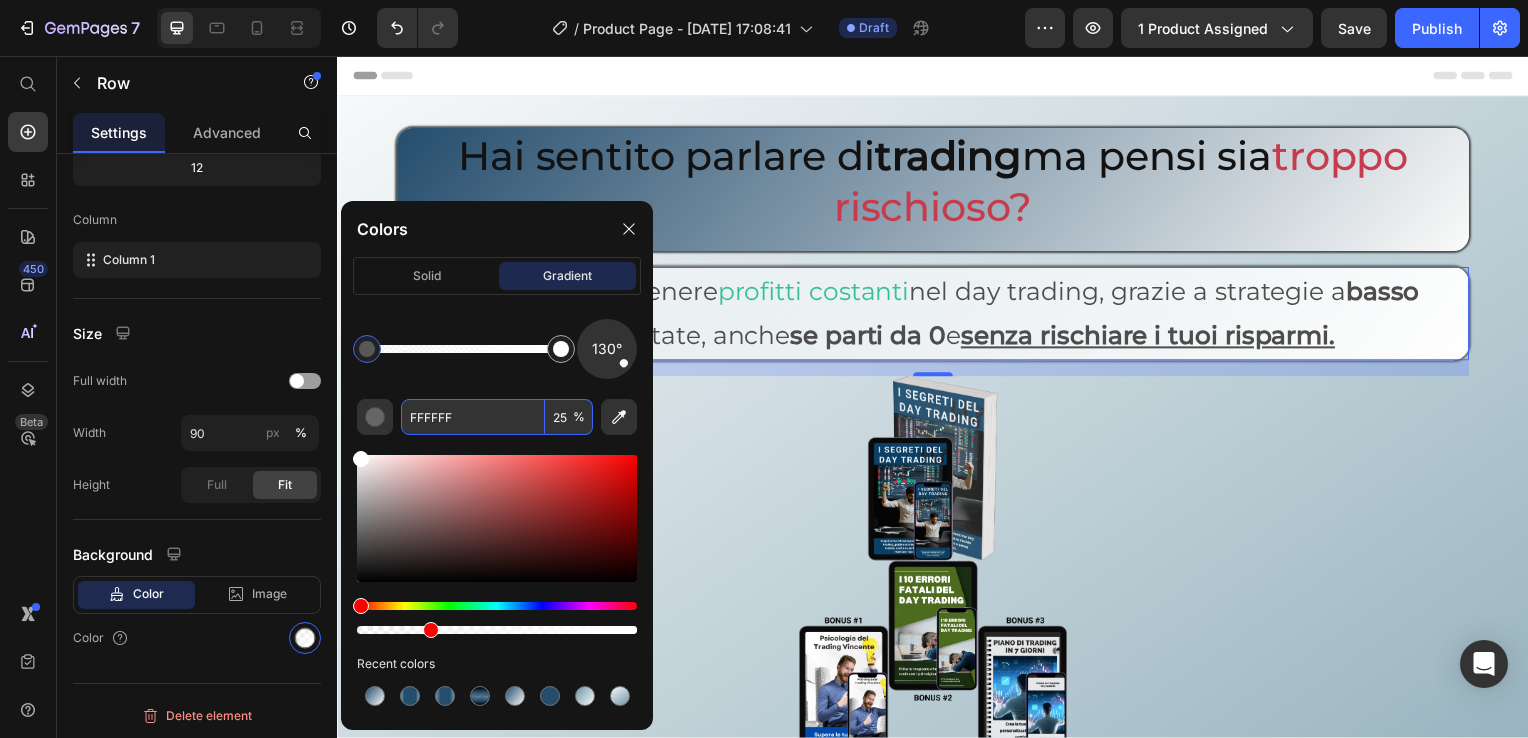 click on "FFFFFF" at bounding box center [473, 417] 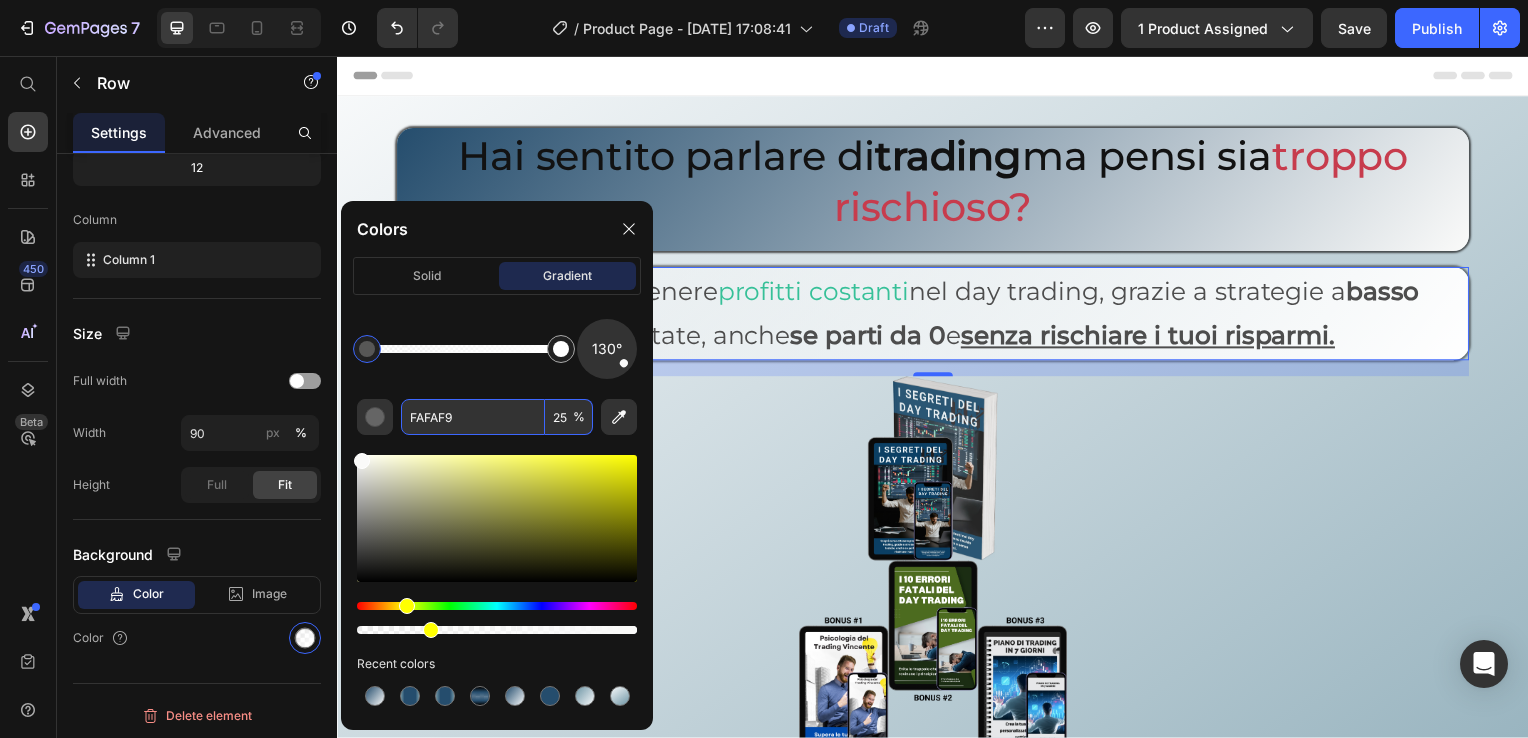 type on "FAFAF9" 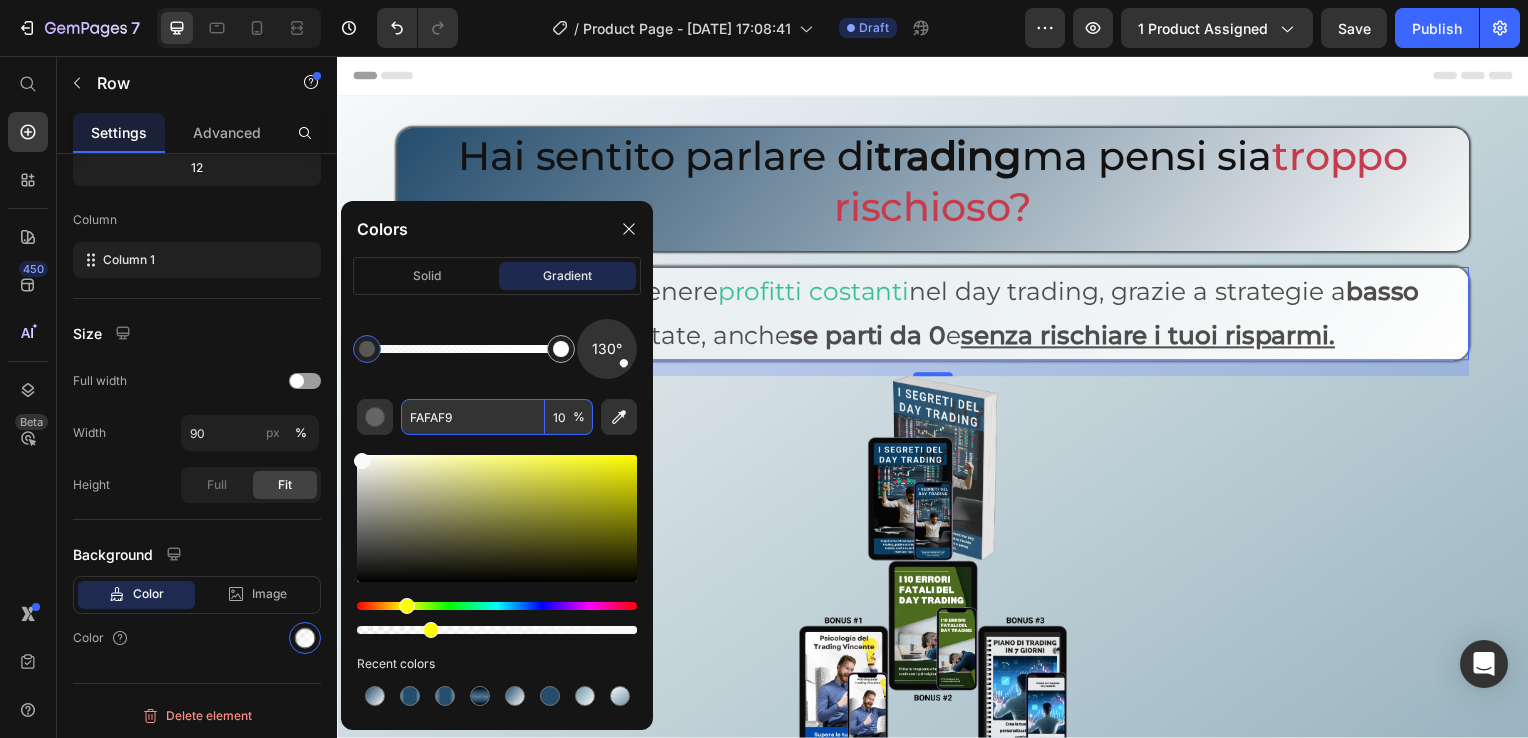 type on "100" 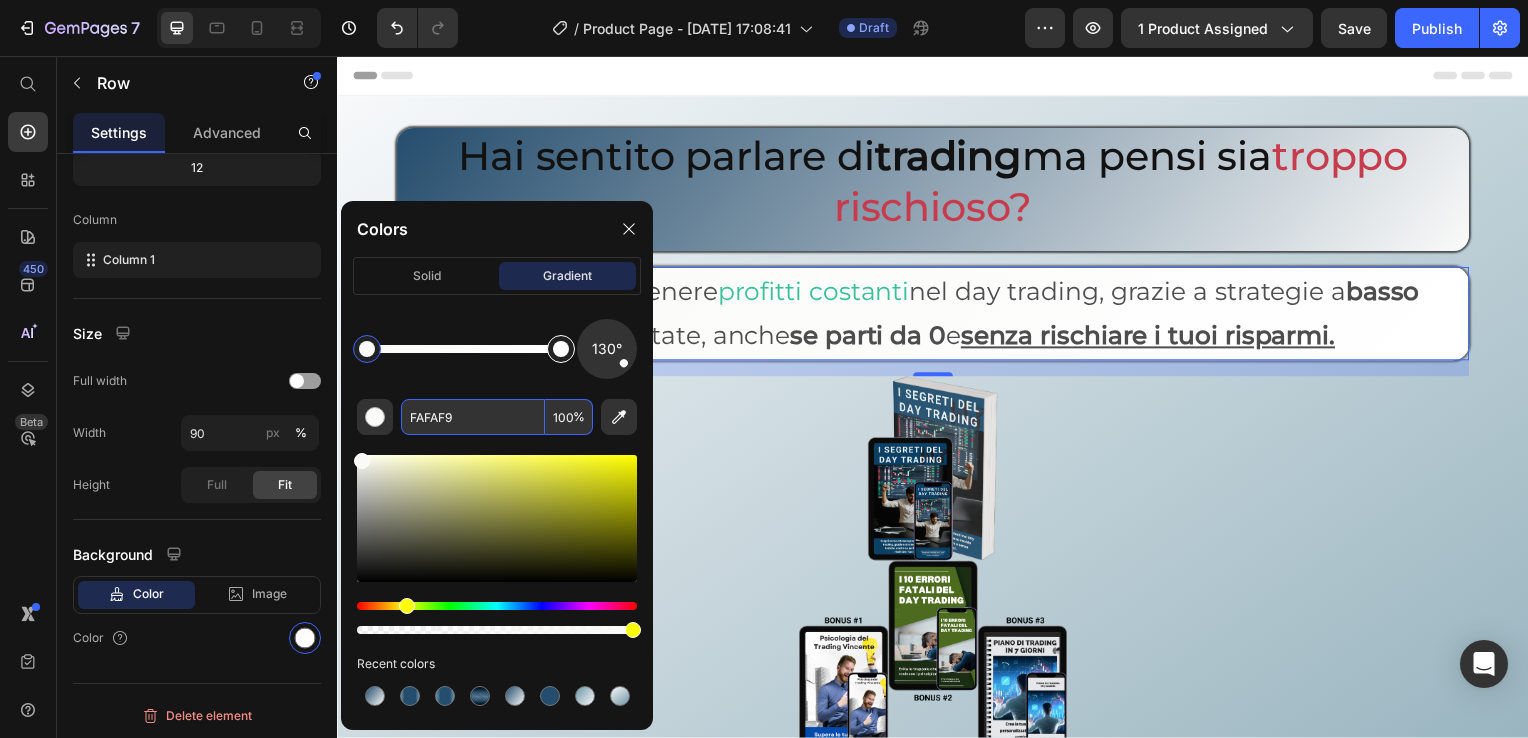 type on "FFFFFF" 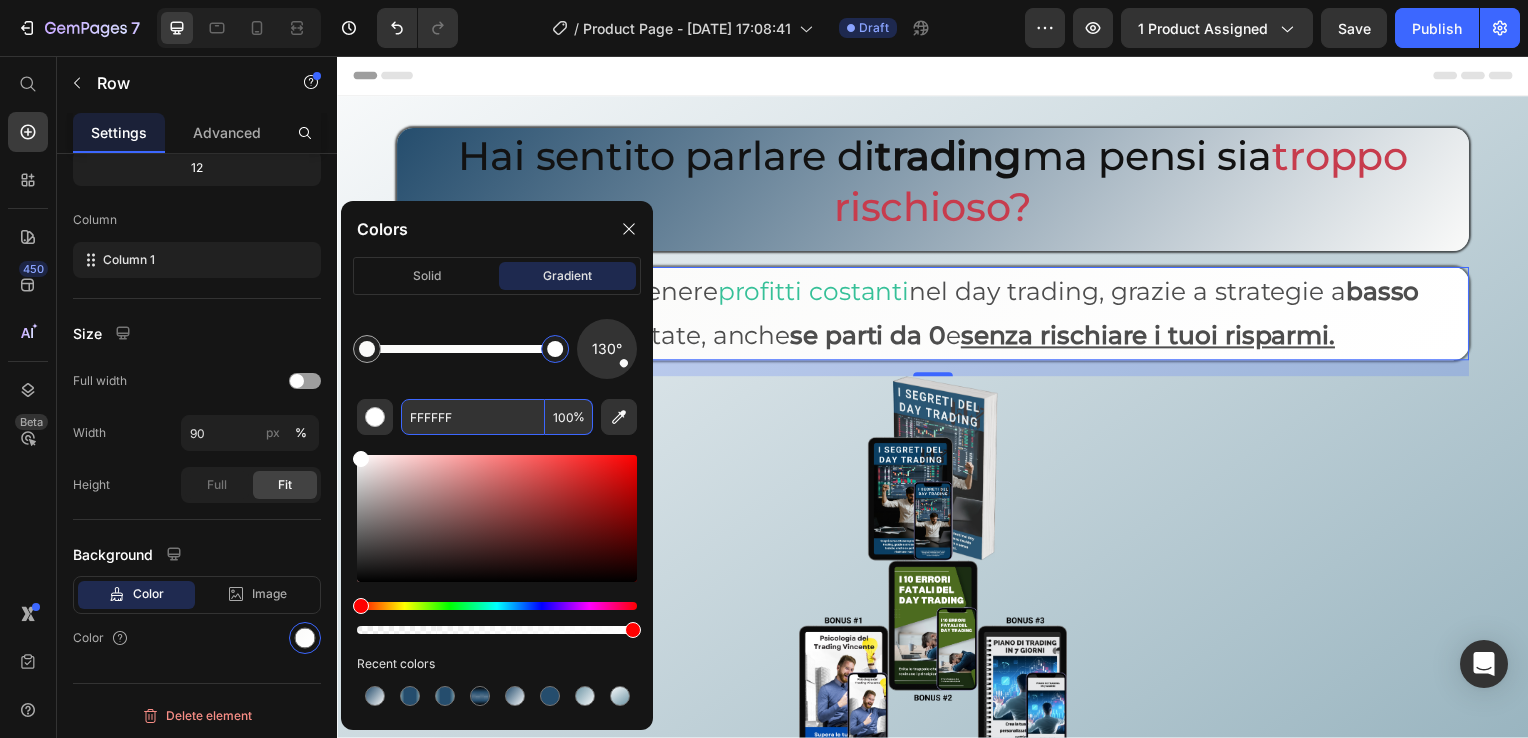 drag, startPoint x: 559, startPoint y: 355, endPoint x: 583, endPoint y: 361, distance: 24.738634 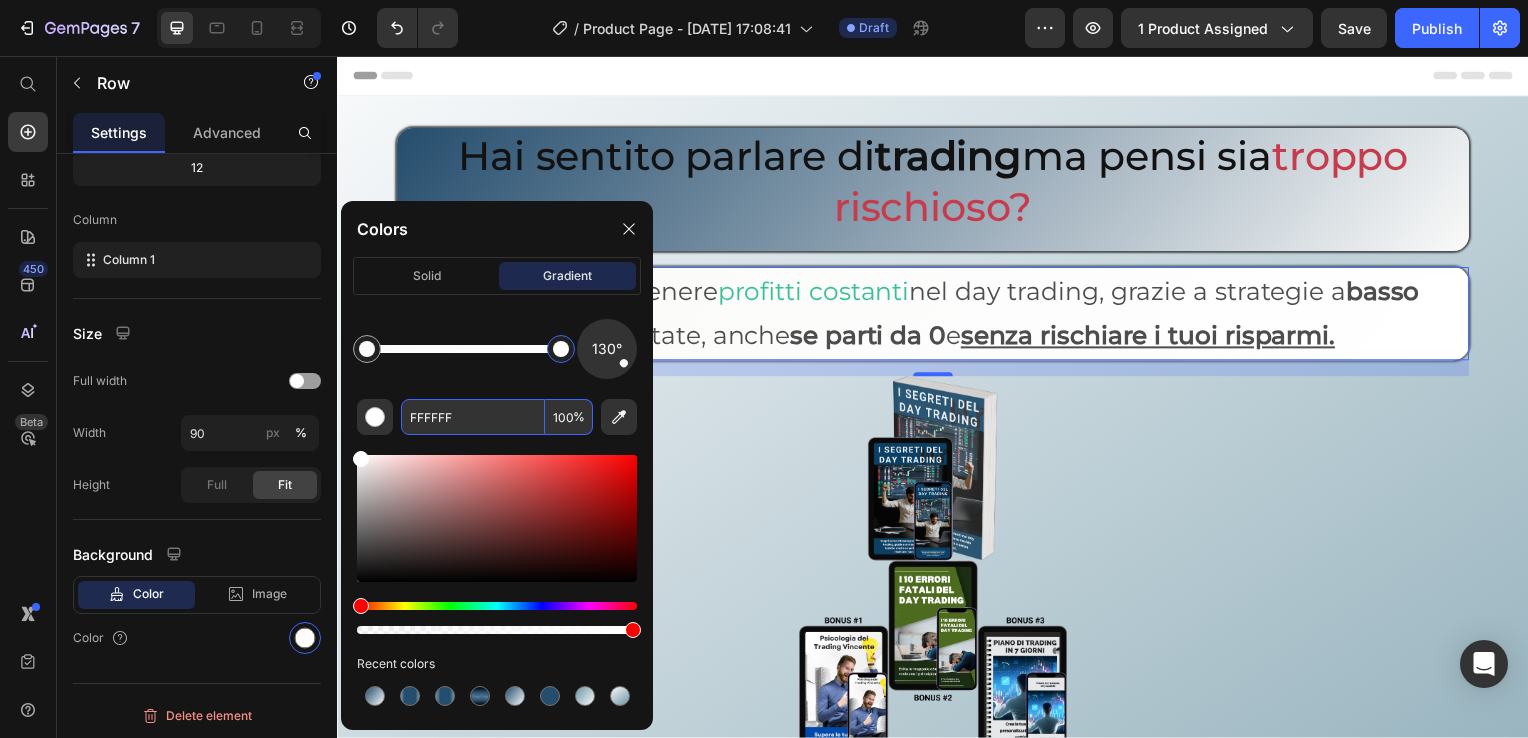 type on "100" 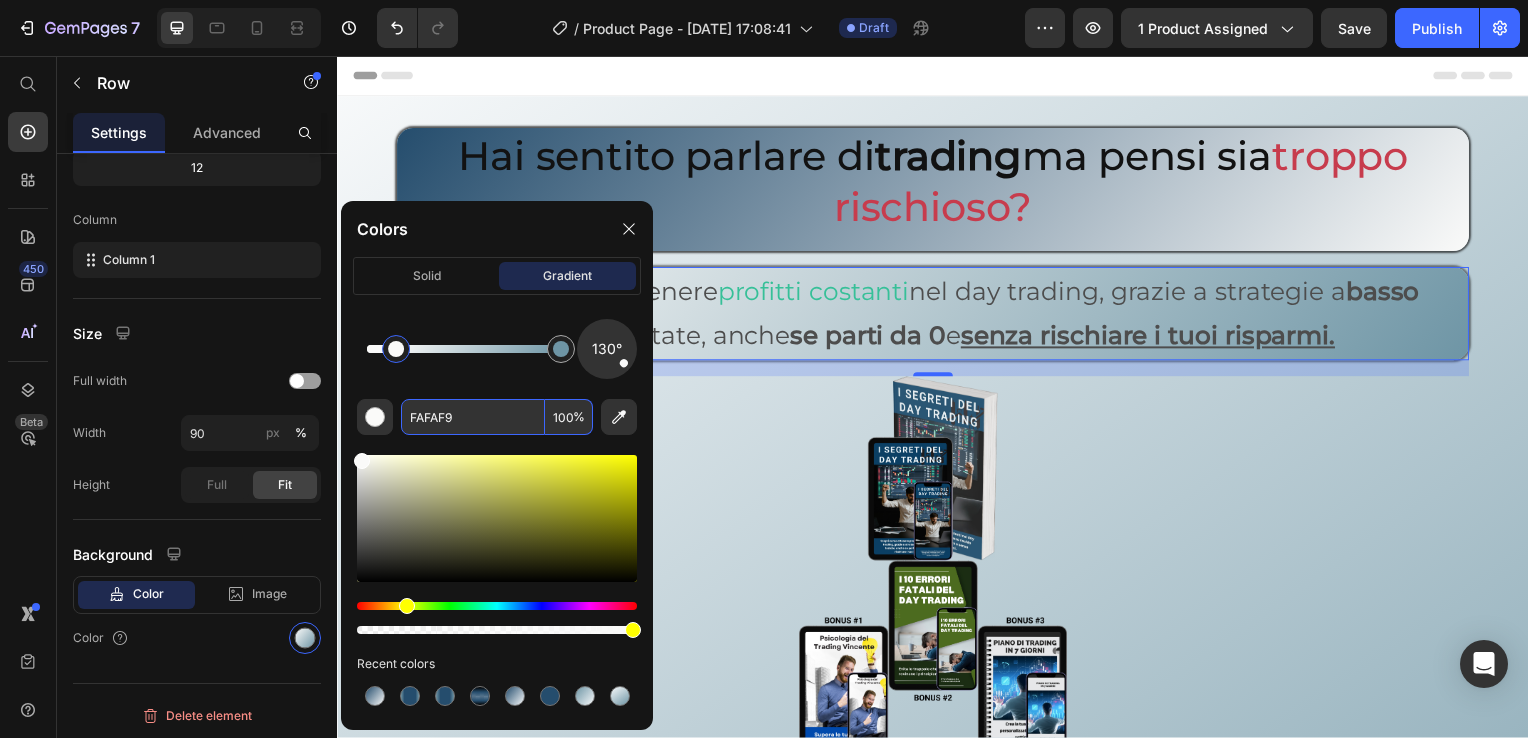 drag, startPoint x: 375, startPoint y: 348, endPoint x: 342, endPoint y: 354, distance: 33.54102 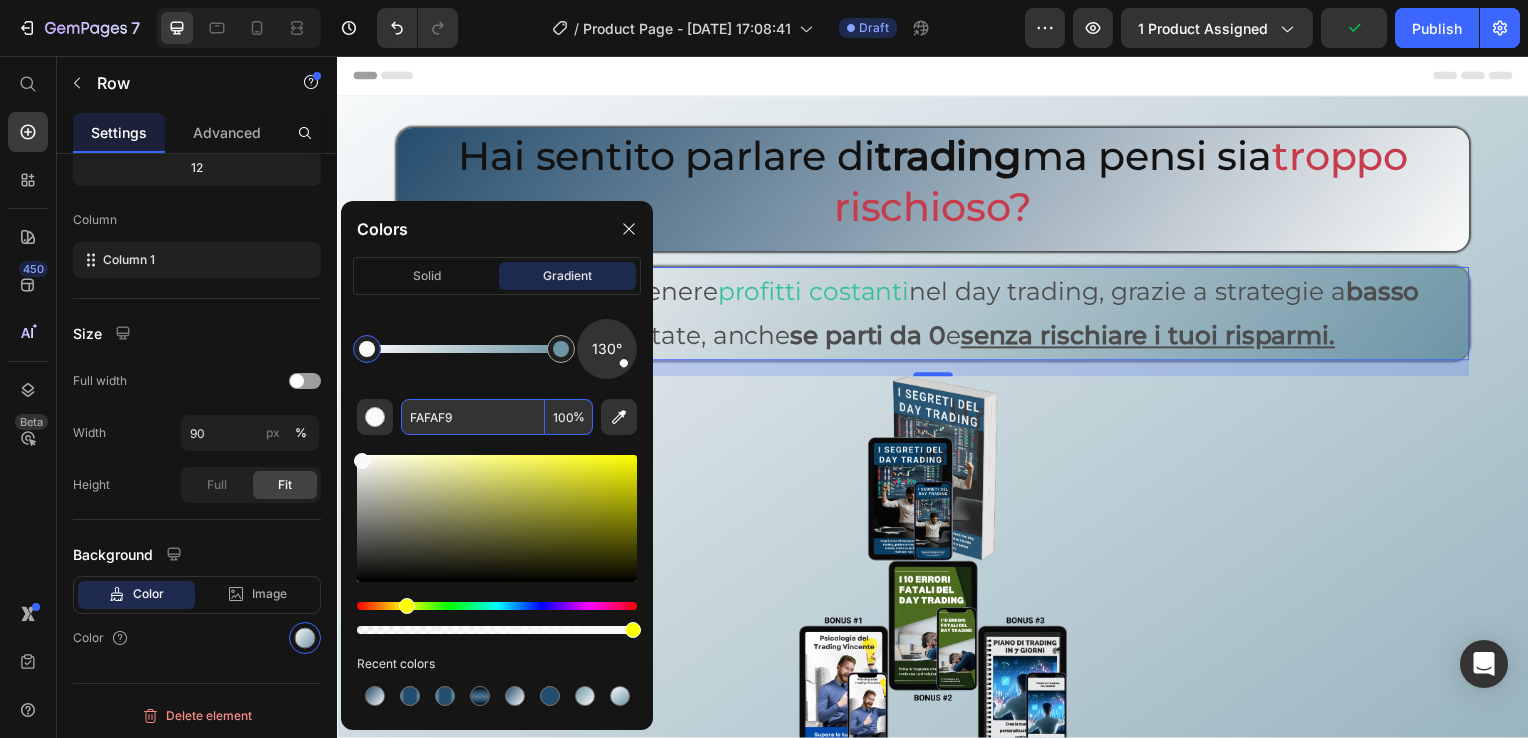 paste on "#cad2d8" 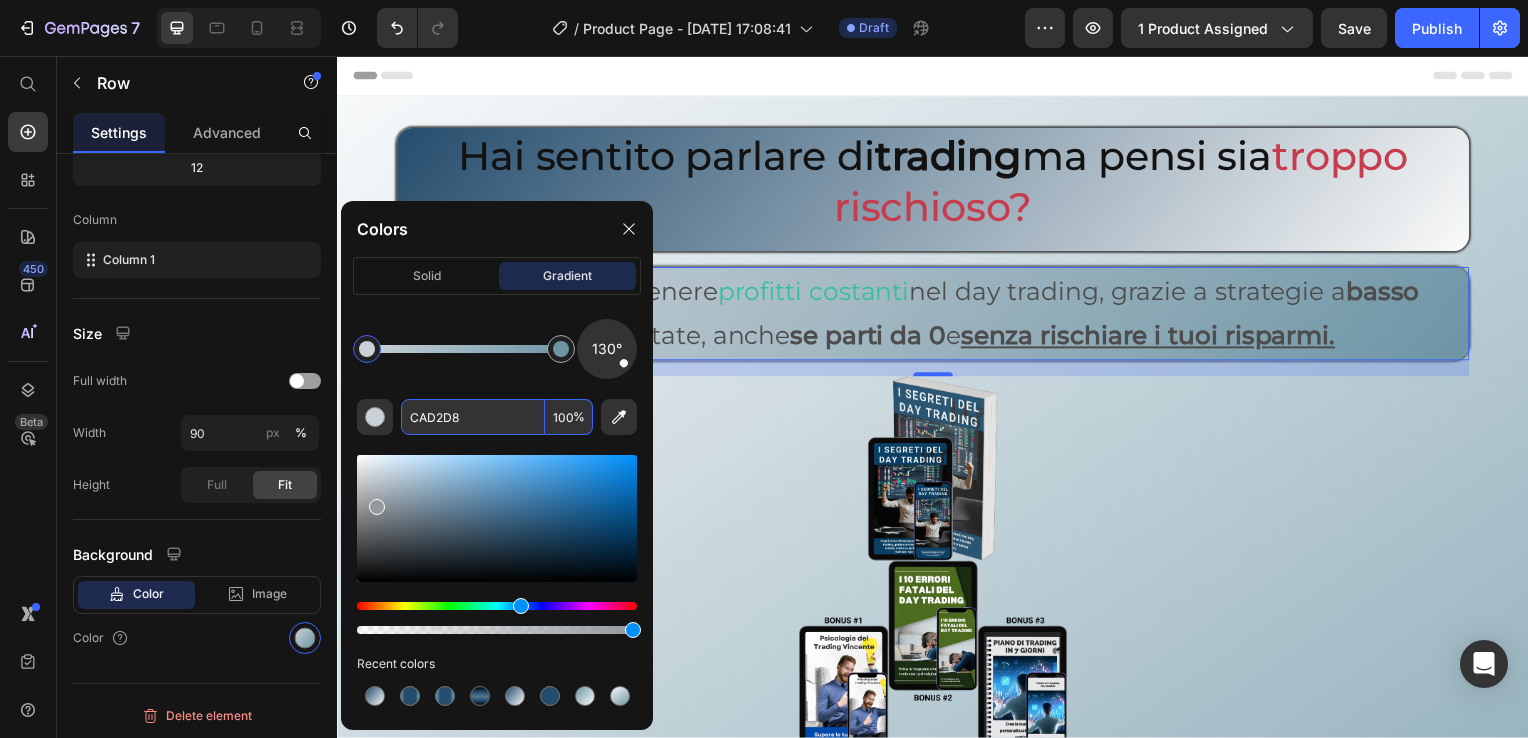 click at bounding box center (497, 518) 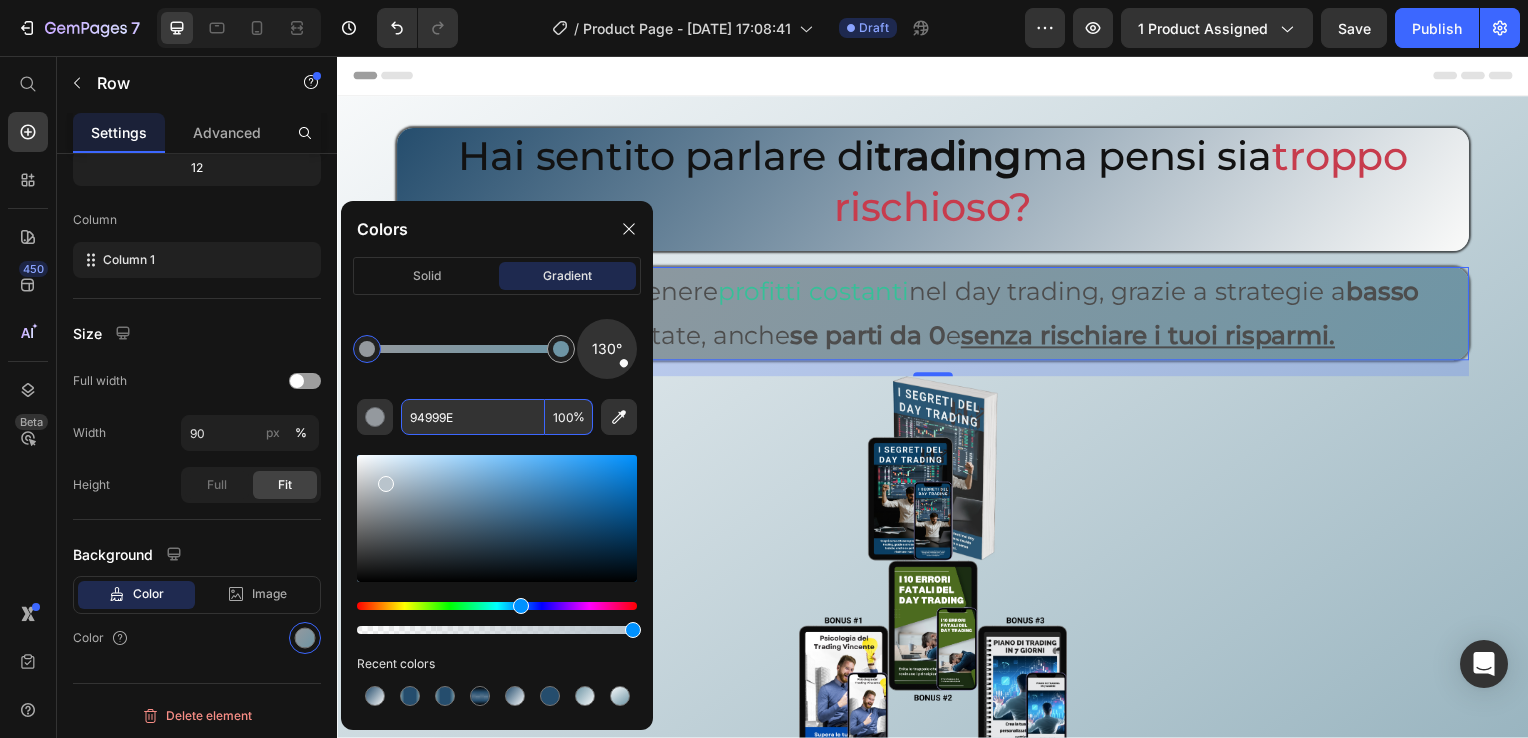 click at bounding box center [497, 518] 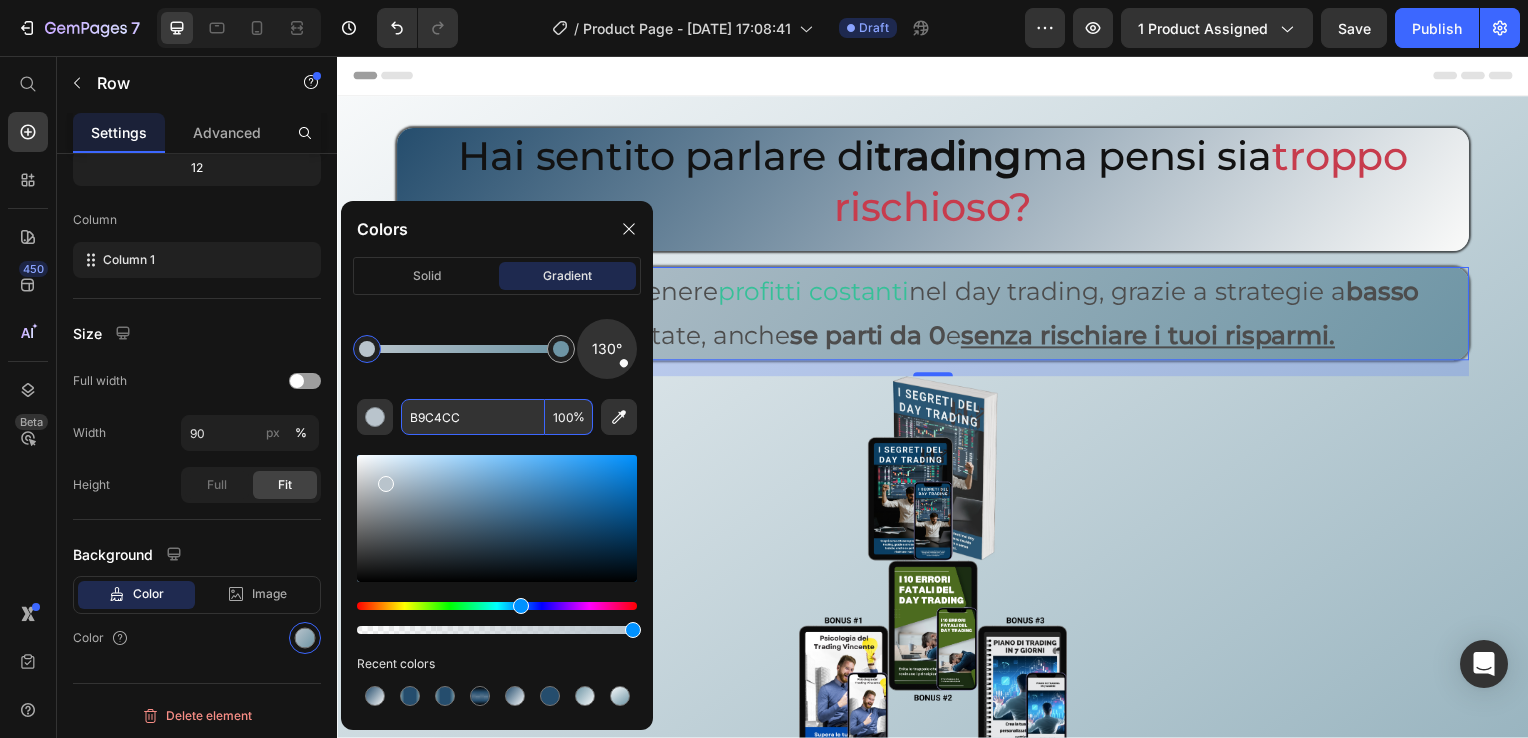 click on "B9C4CC" at bounding box center (473, 417) 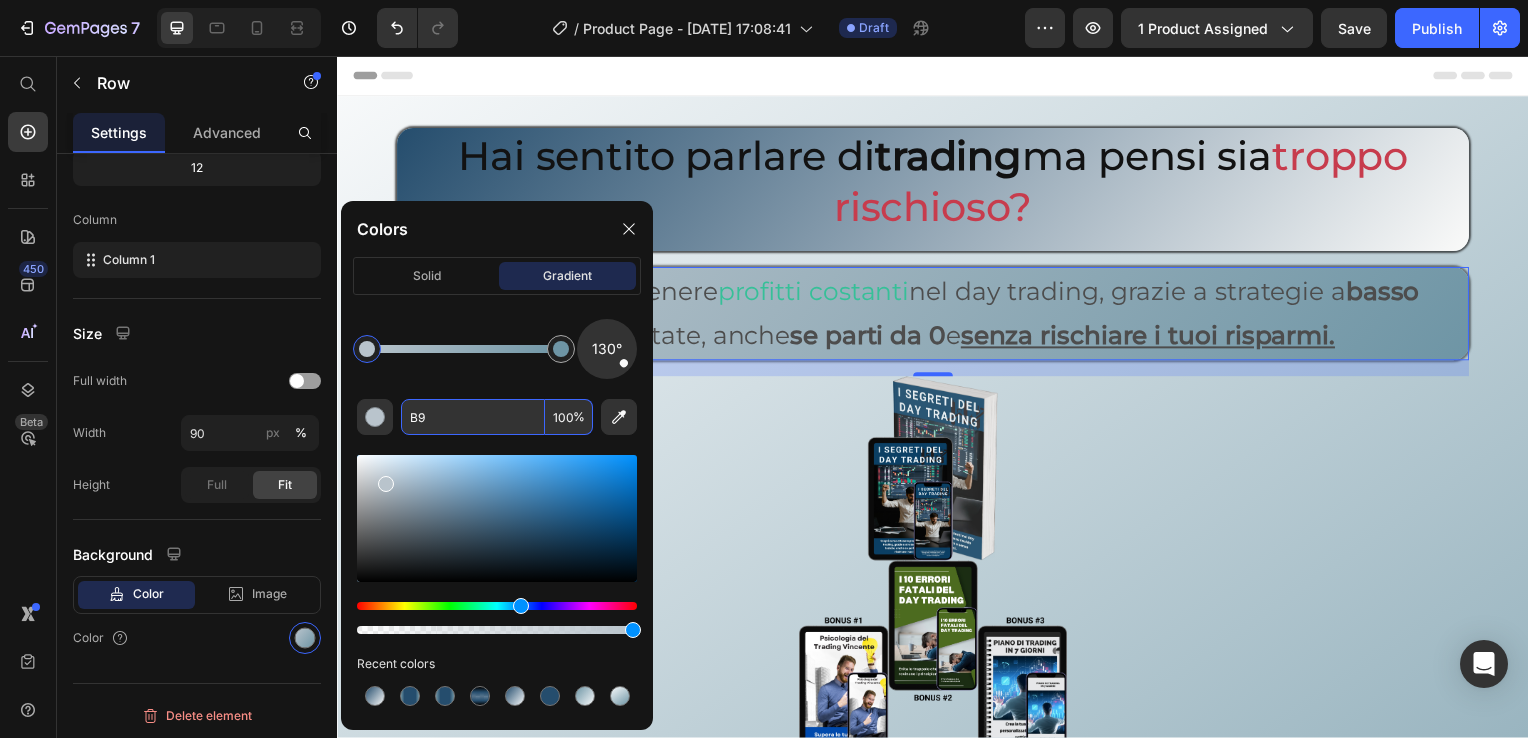 type on "B" 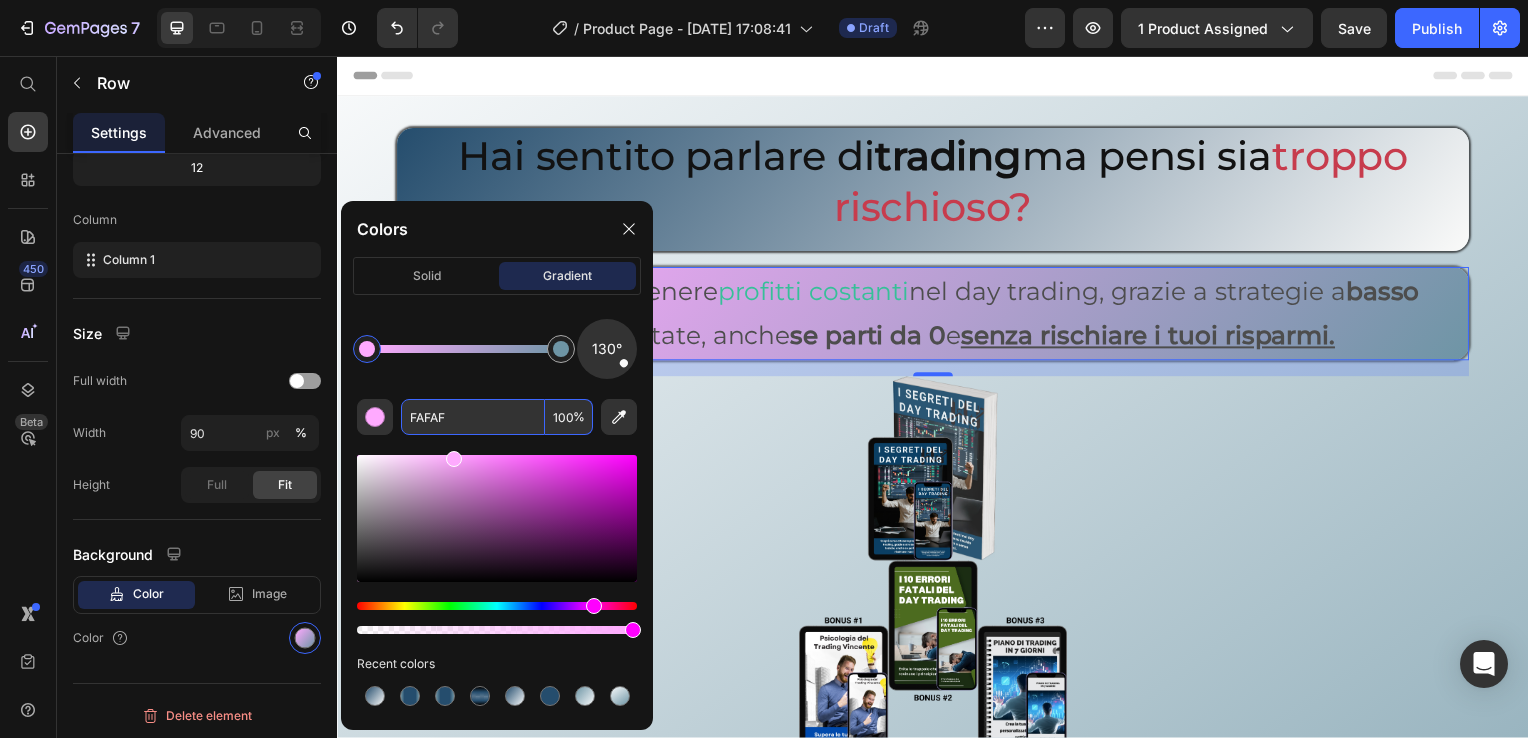 type on "FAFAF9" 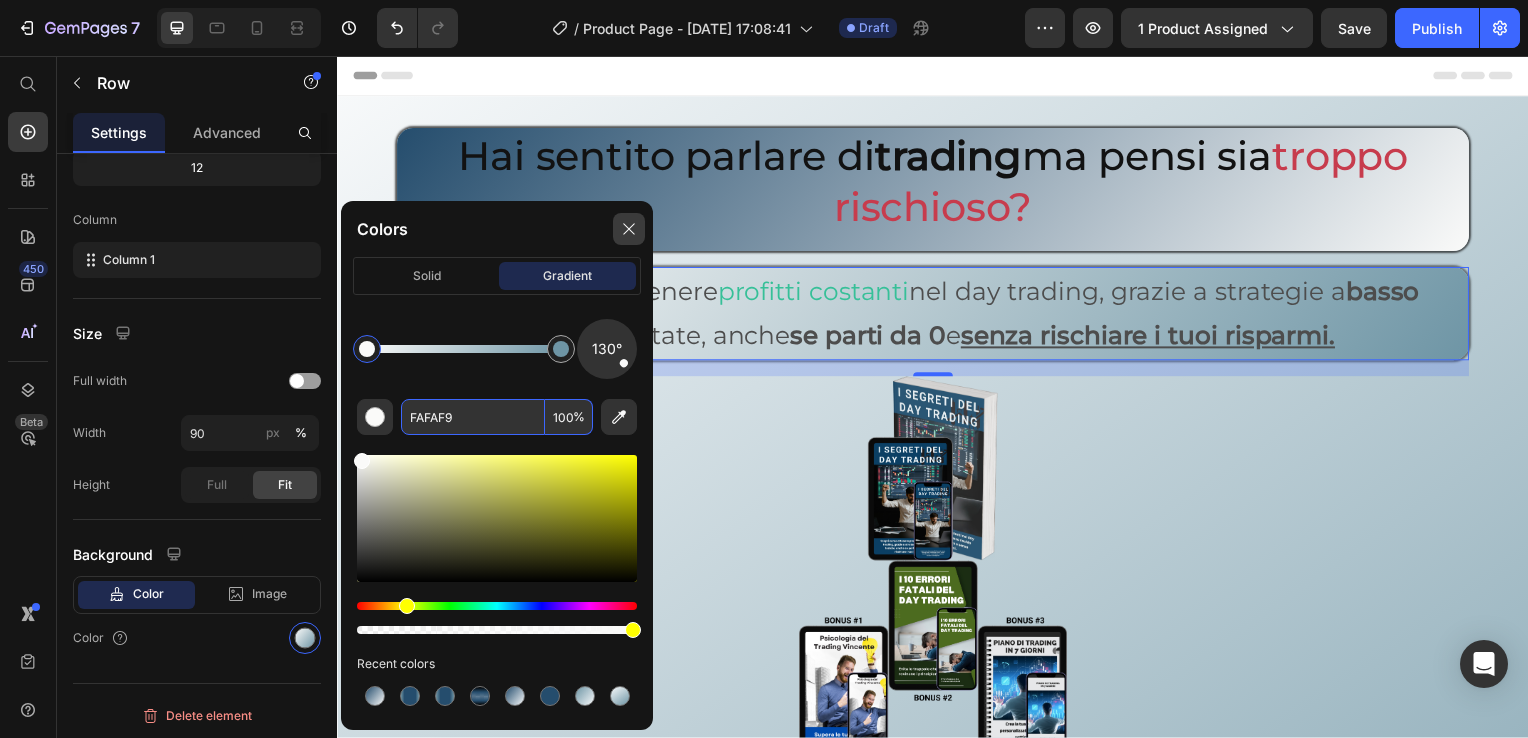 click 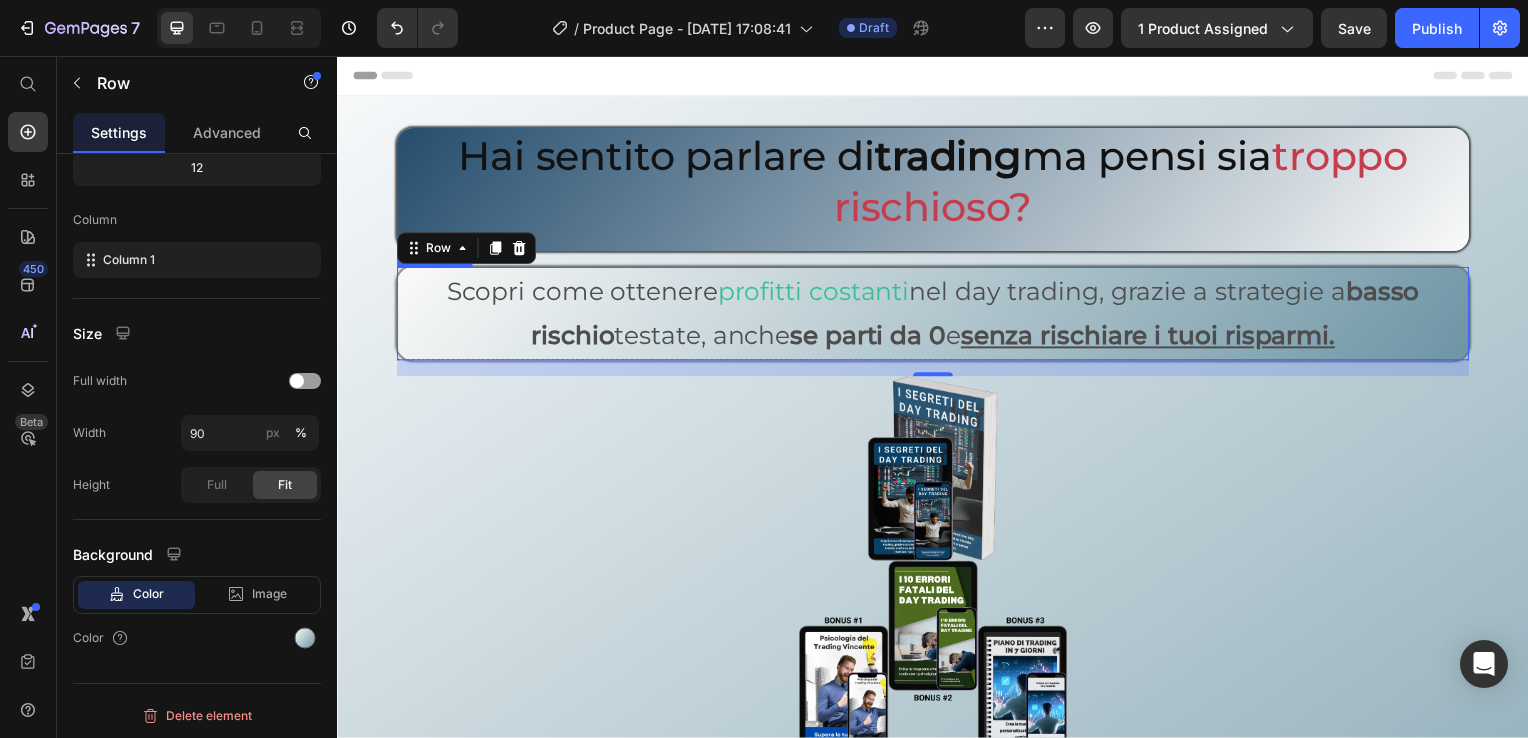 click on "profitti costanti" at bounding box center (816, 293) 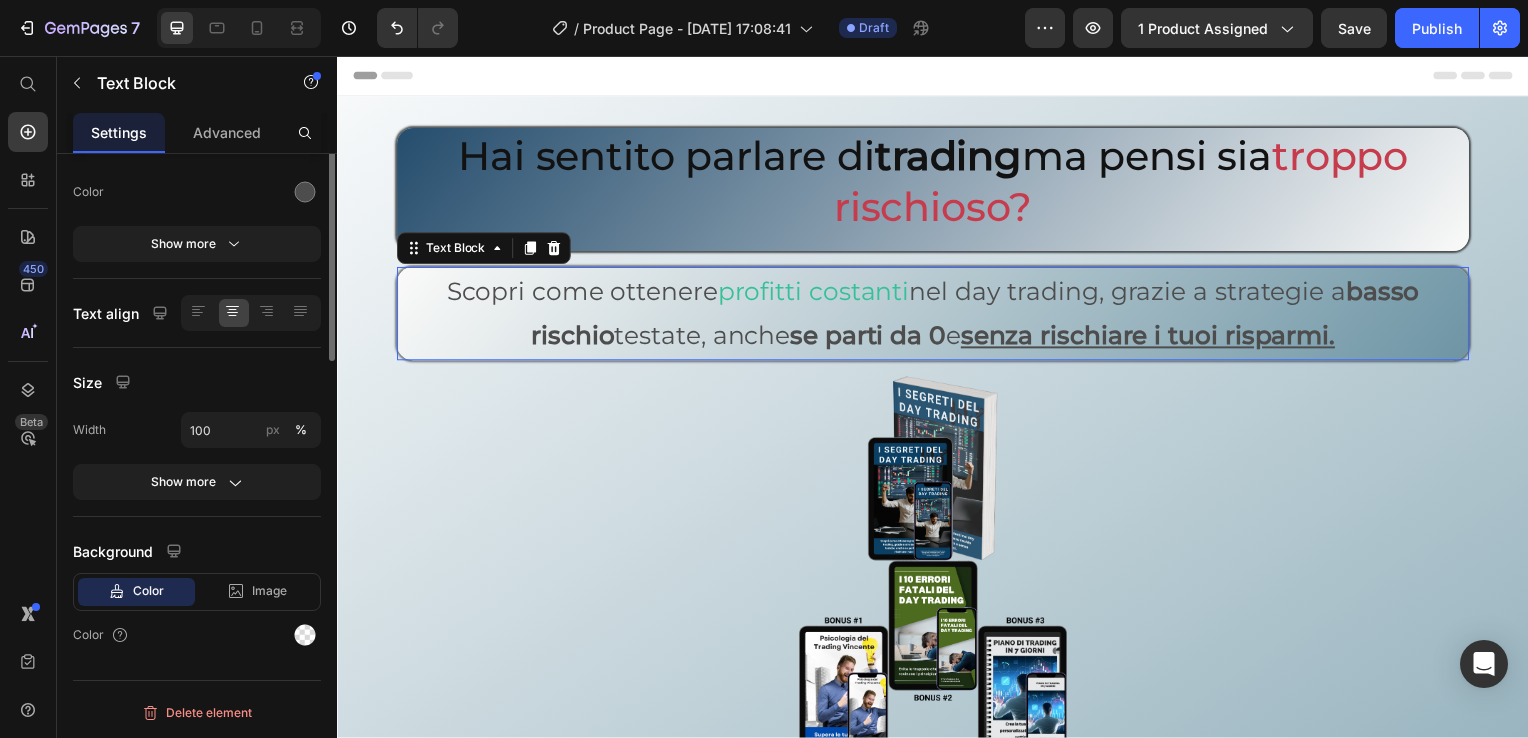 scroll, scrollTop: 0, scrollLeft: 0, axis: both 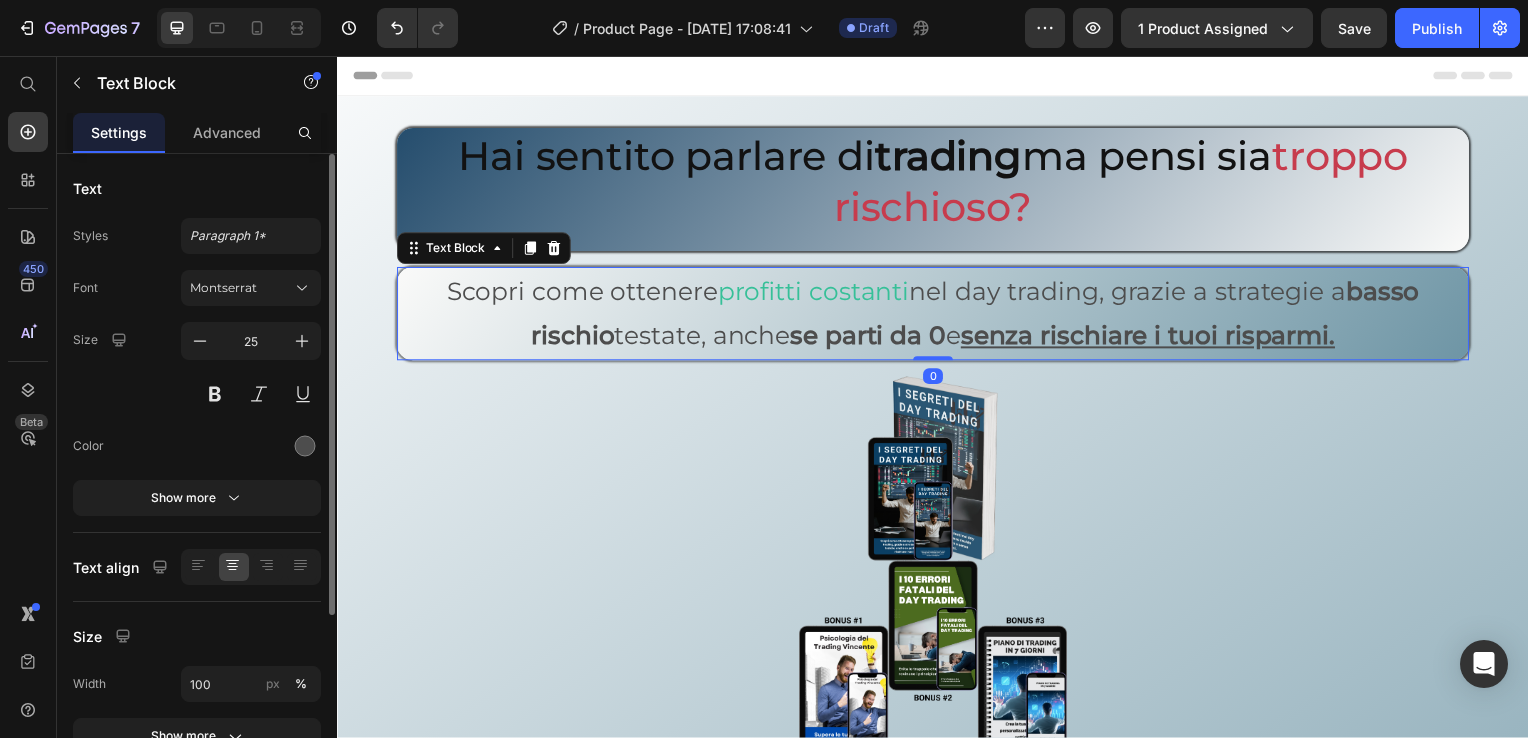 click on "profitti costanti" at bounding box center (816, 293) 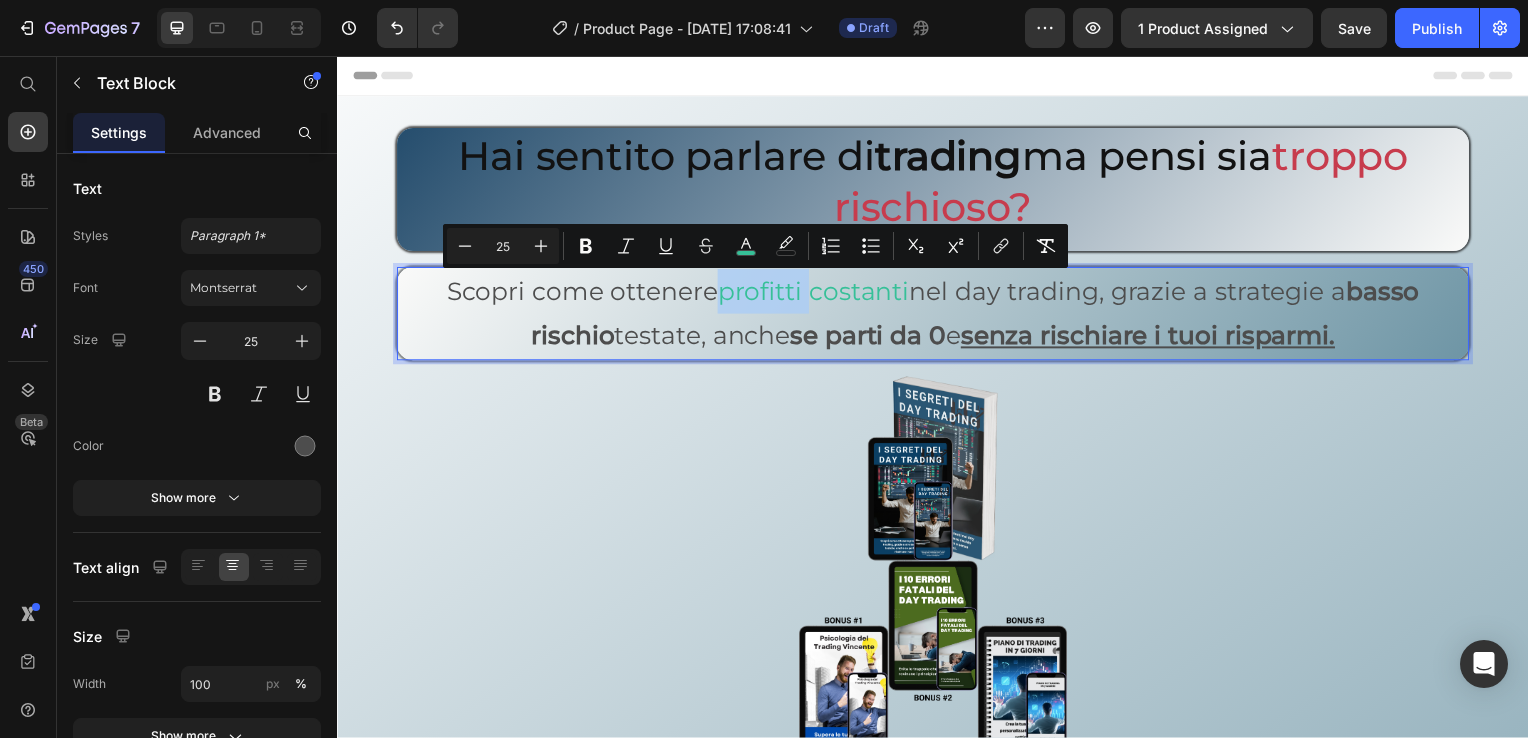click on "profitti costanti" at bounding box center [816, 293] 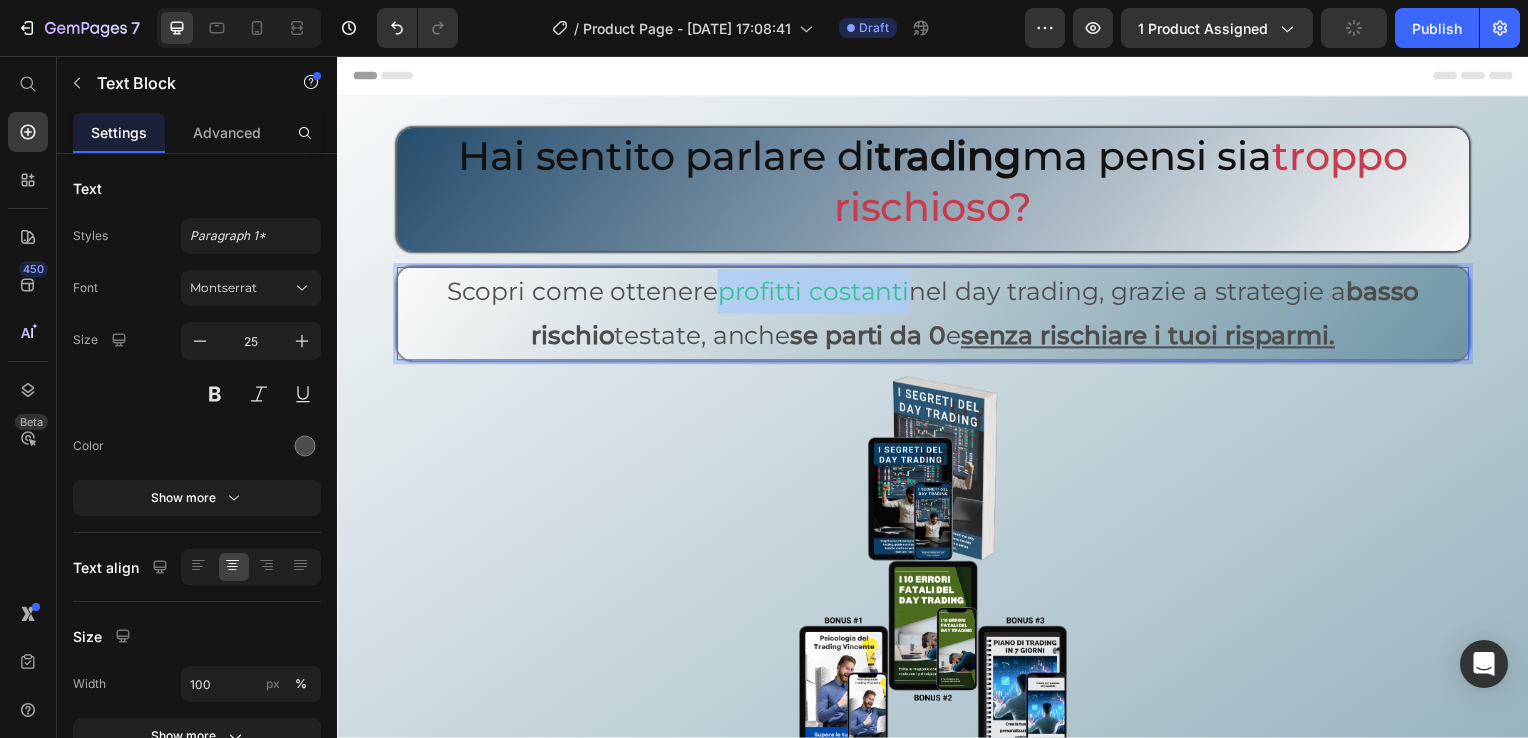 drag, startPoint x: 712, startPoint y: 303, endPoint x: 905, endPoint y: 301, distance: 193.01036 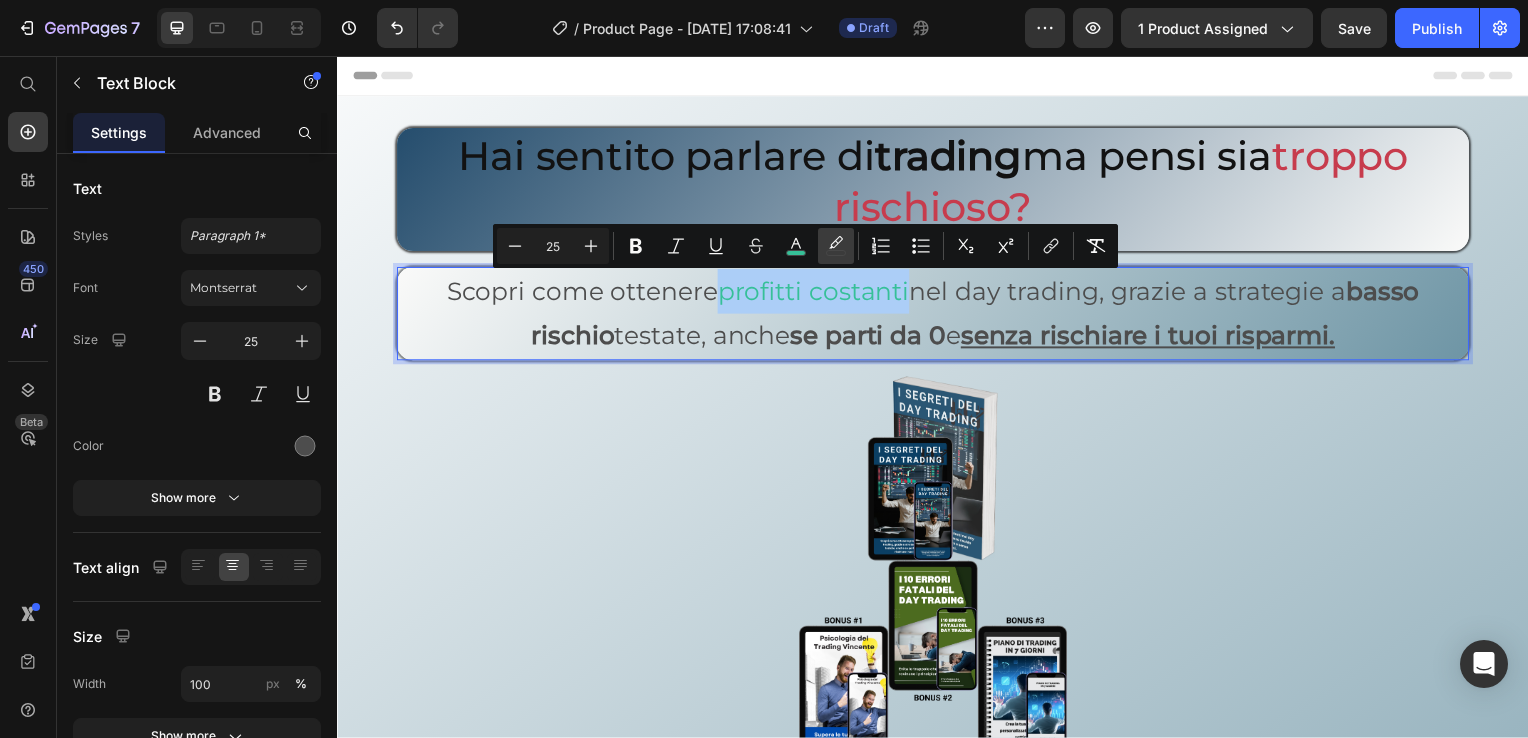 click 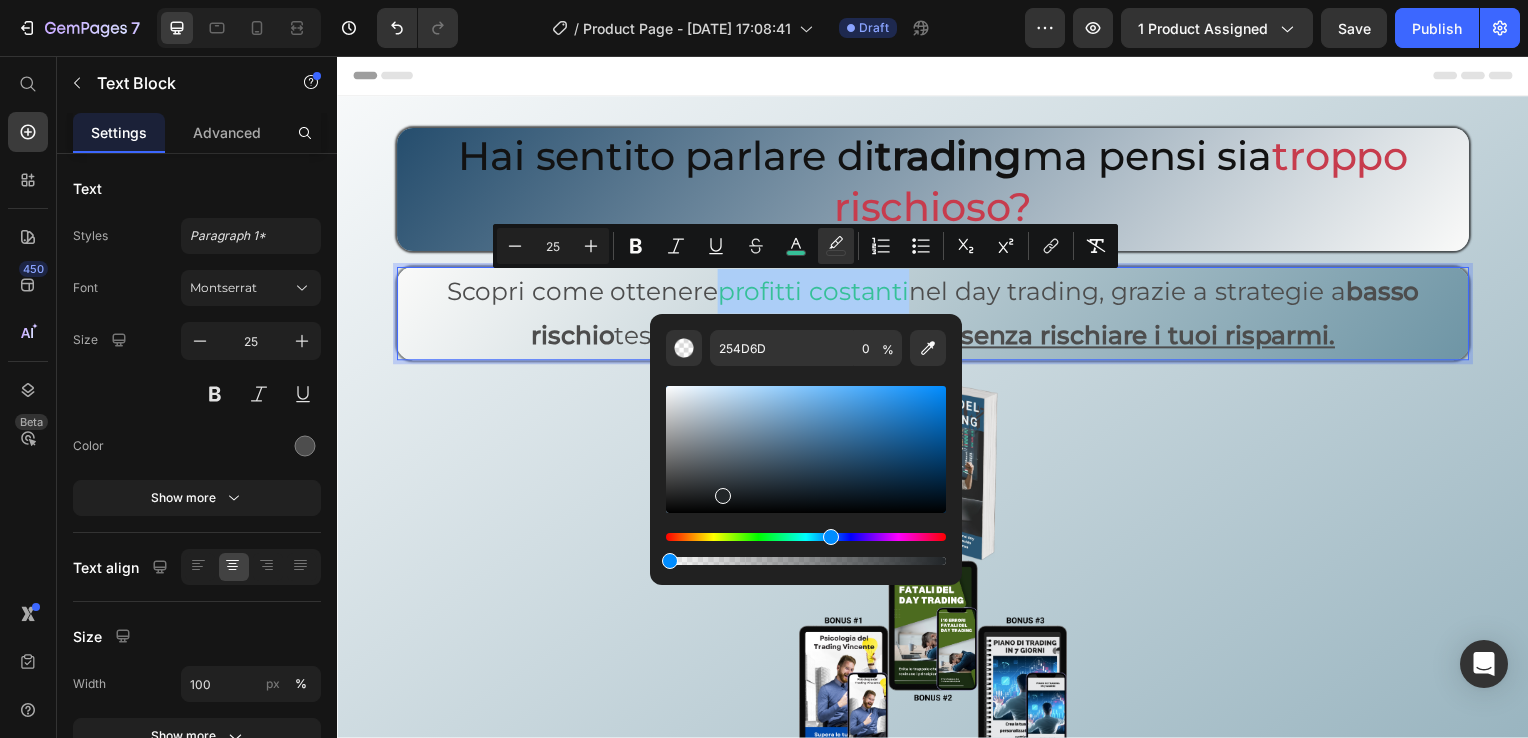 drag, startPoint x: 1189, startPoint y: 520, endPoint x: 632, endPoint y: 562, distance: 558.58124 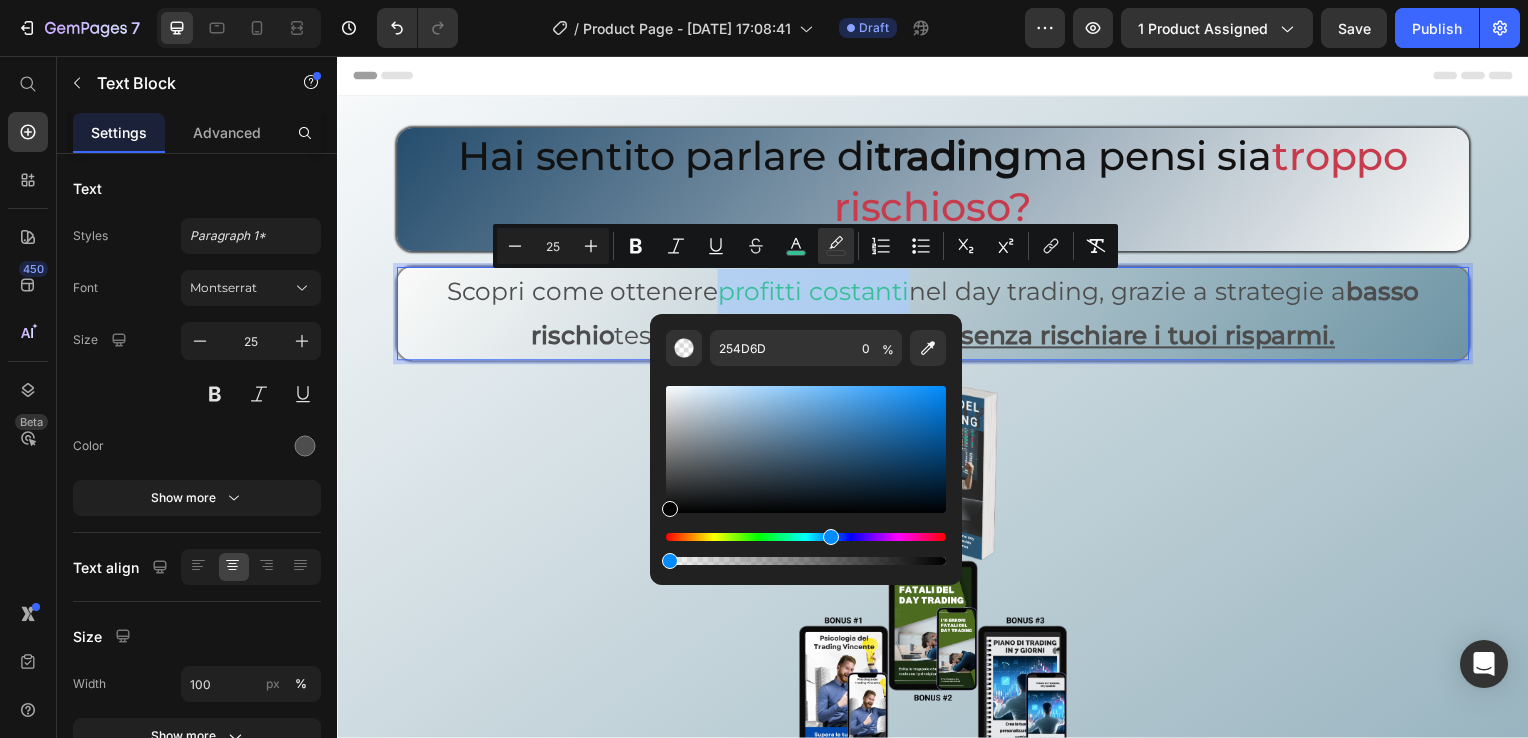 type on "000000" 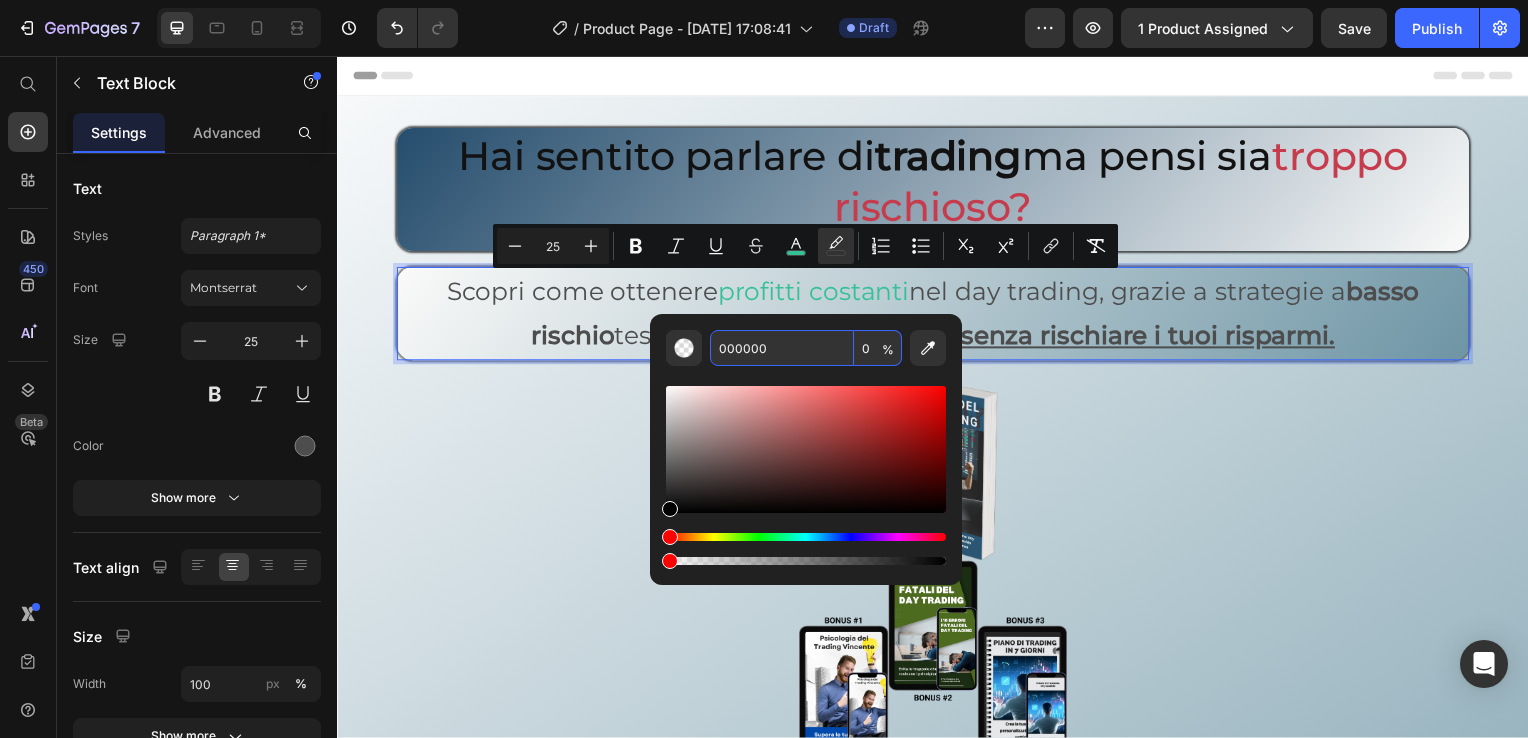 click on "0" at bounding box center [878, 348] 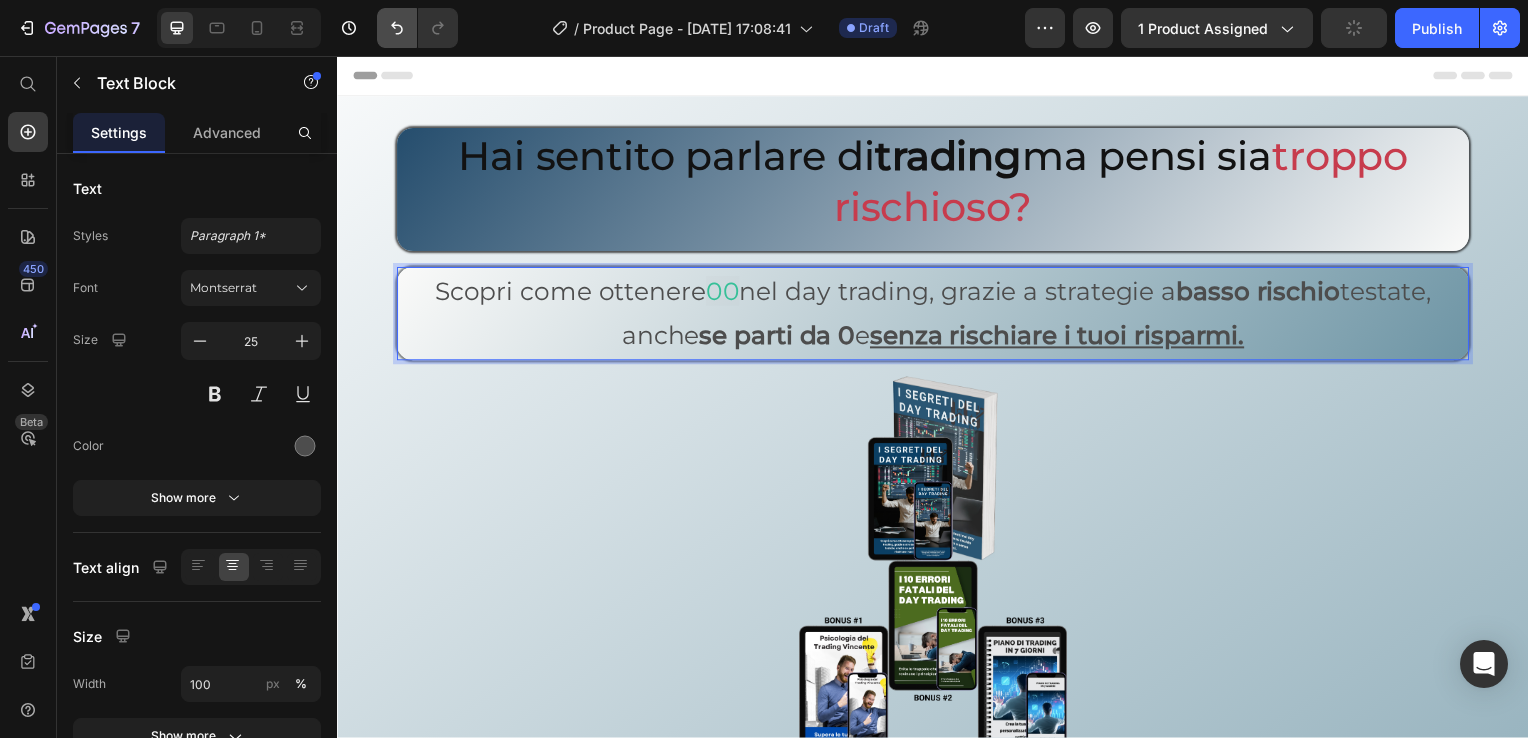 click 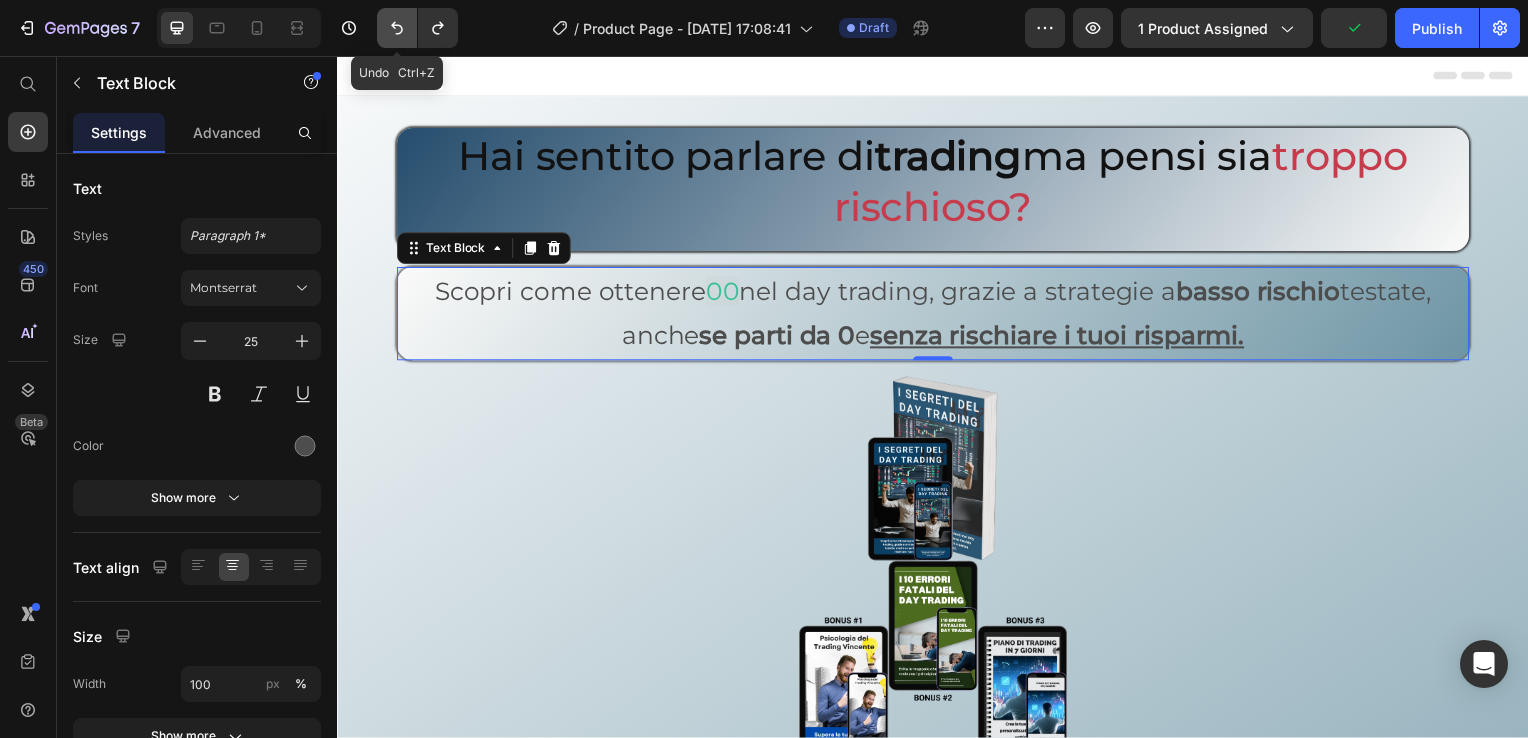 click 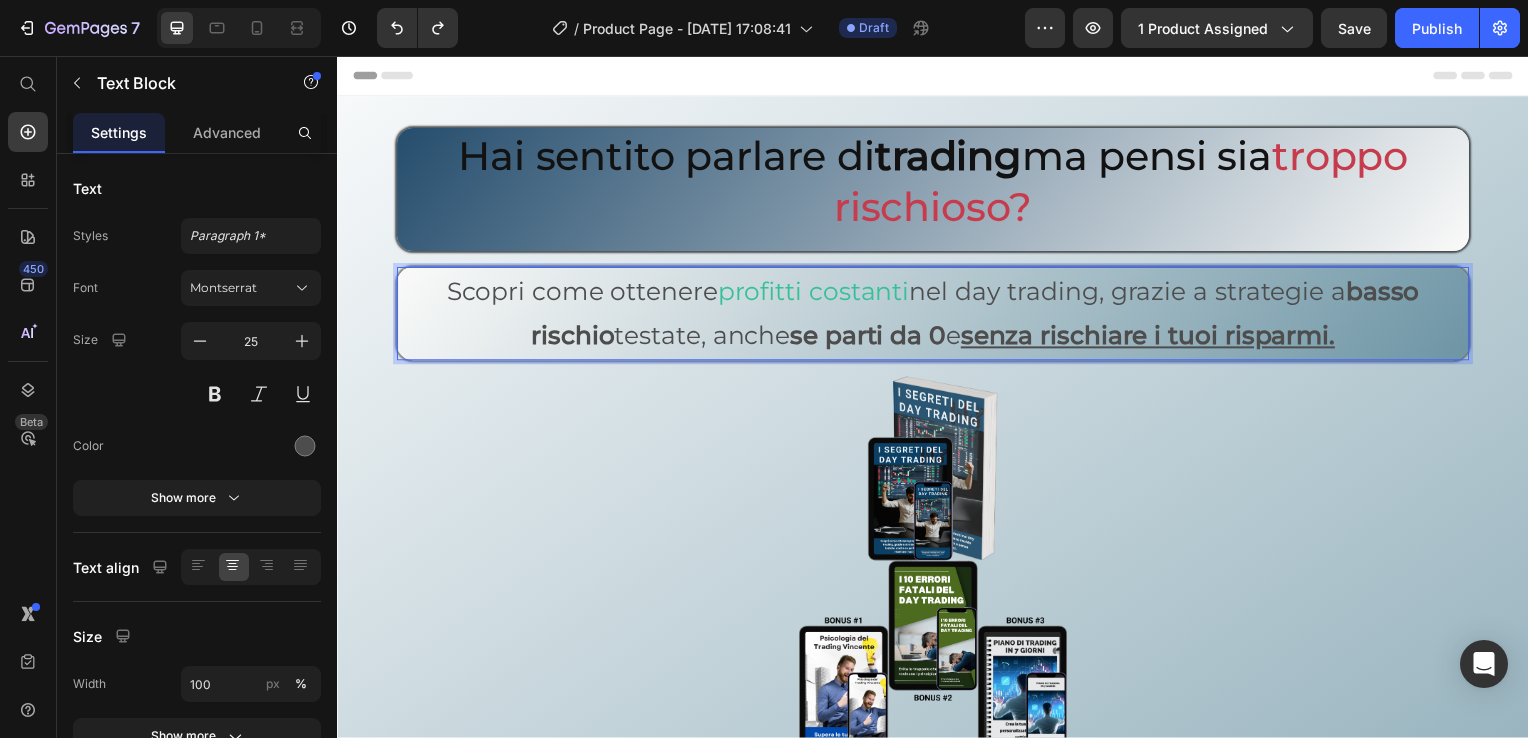 click on "profitti costanti" at bounding box center [816, 293] 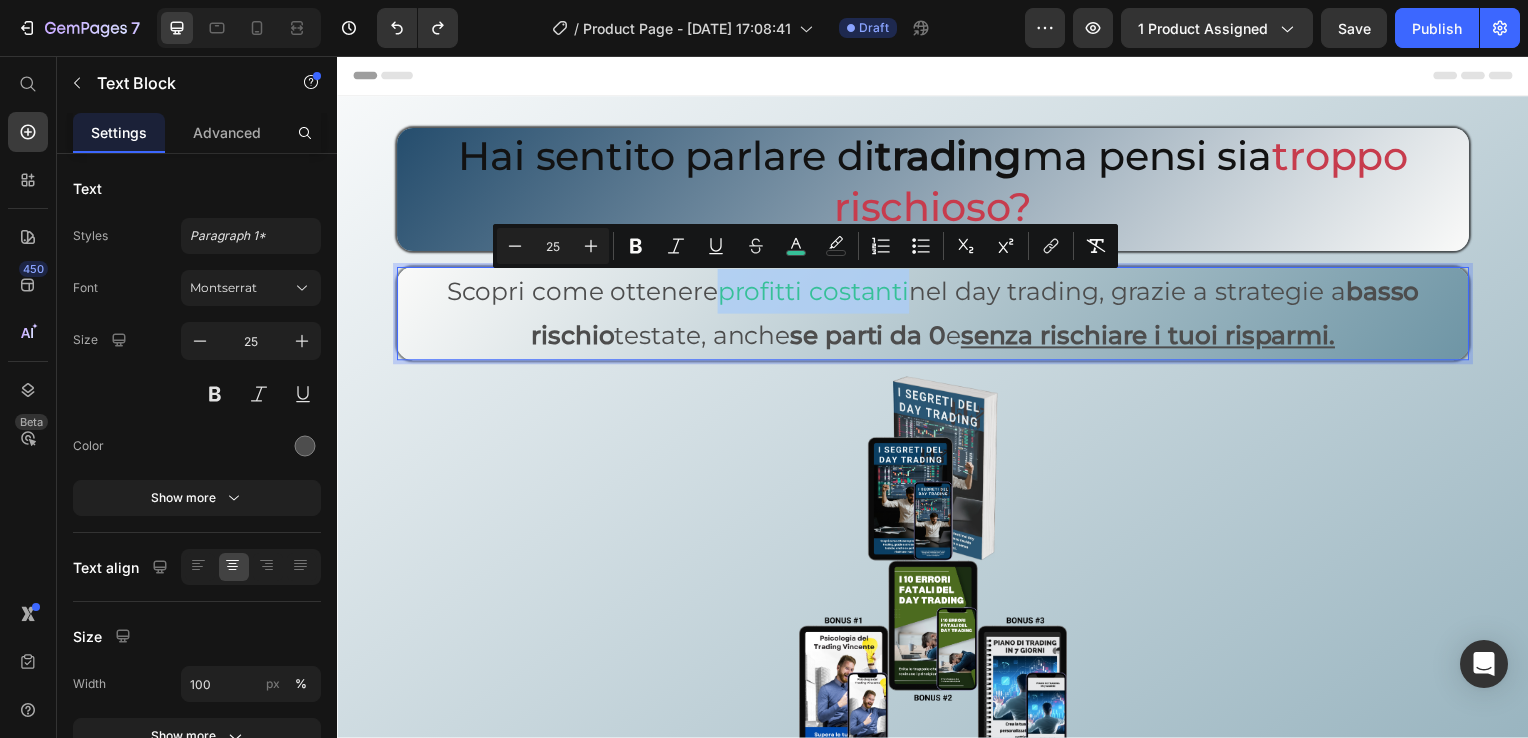 drag, startPoint x: 716, startPoint y: 306, endPoint x: 903, endPoint y: 307, distance: 187.00267 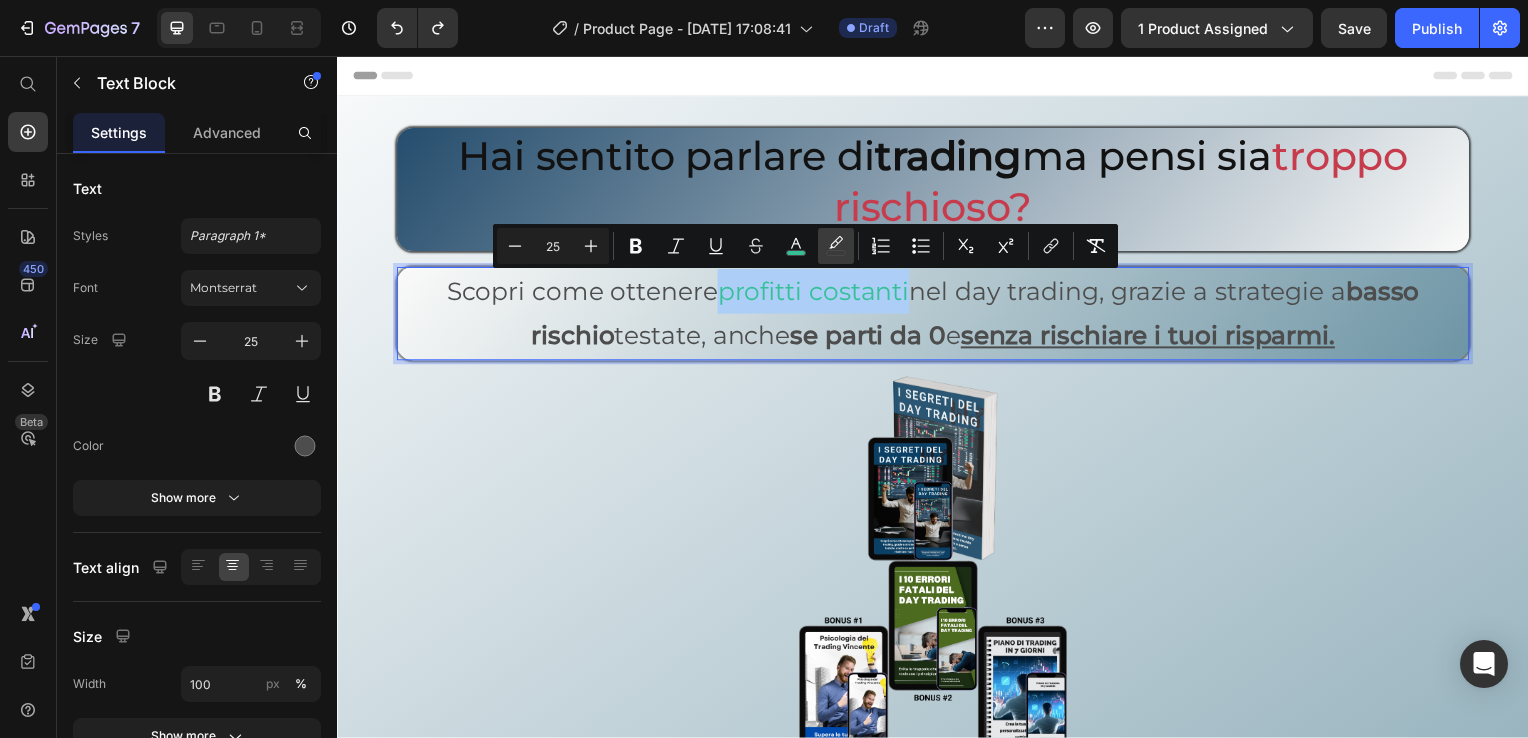 click 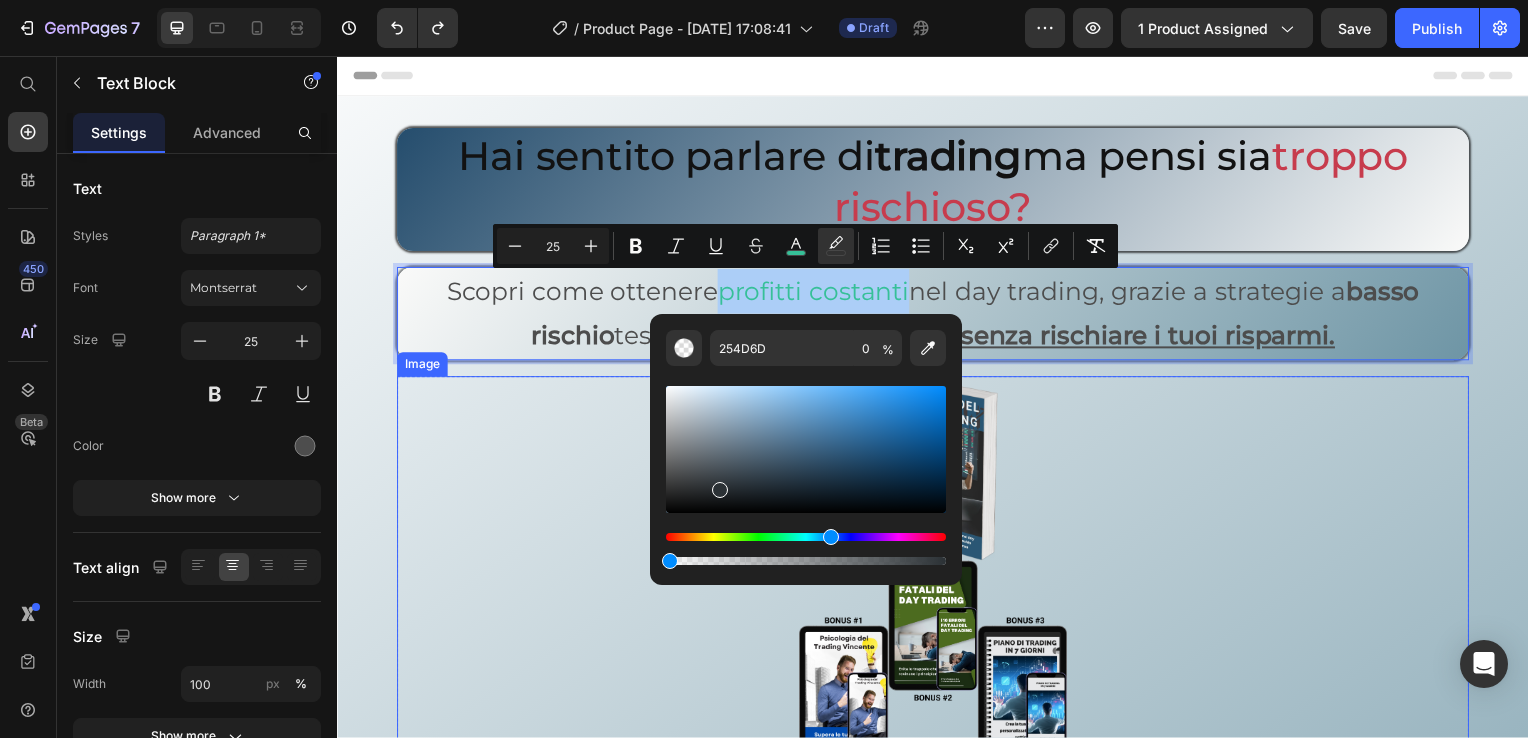 drag, startPoint x: 1191, startPoint y: 515, endPoint x: 639, endPoint y: 552, distance: 553.23865 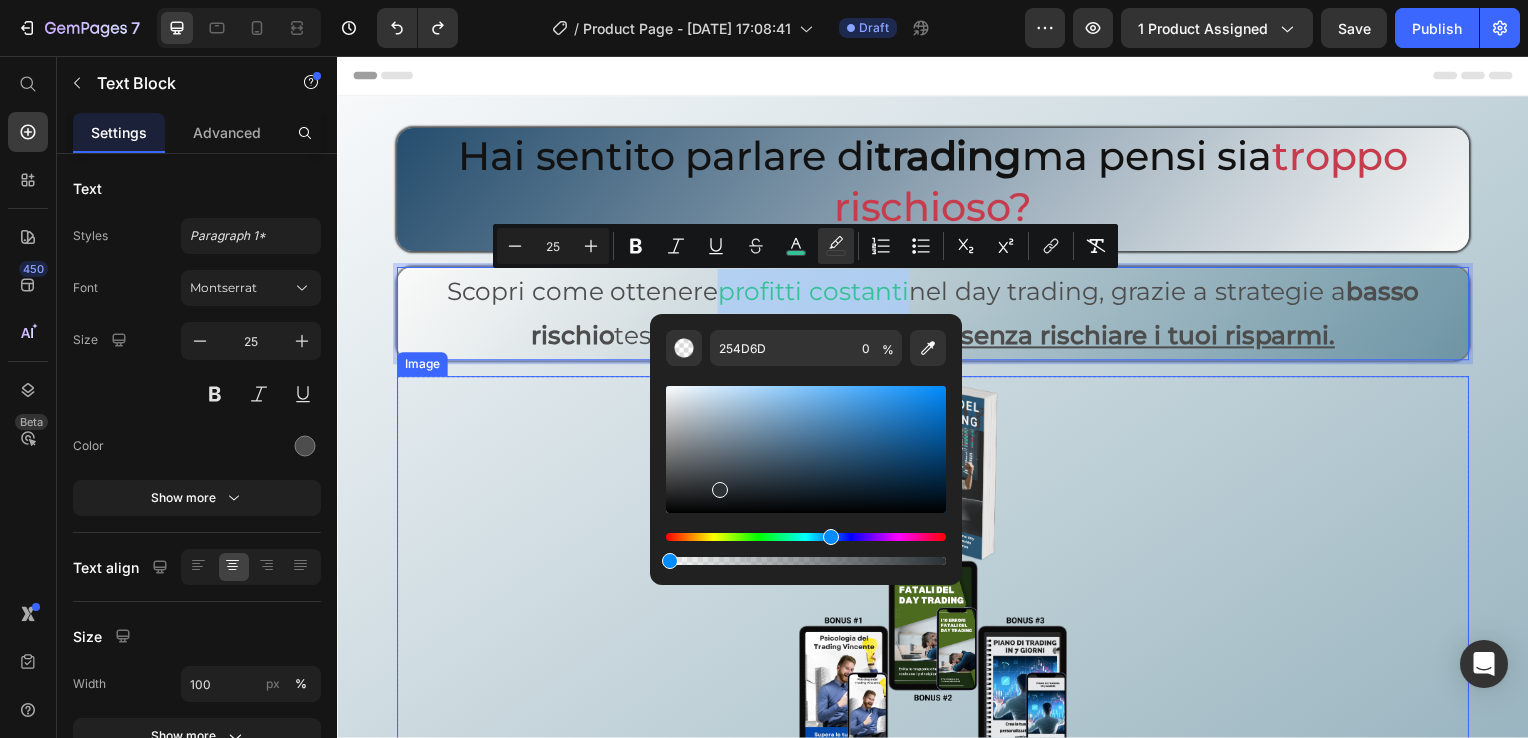 type on "000000" 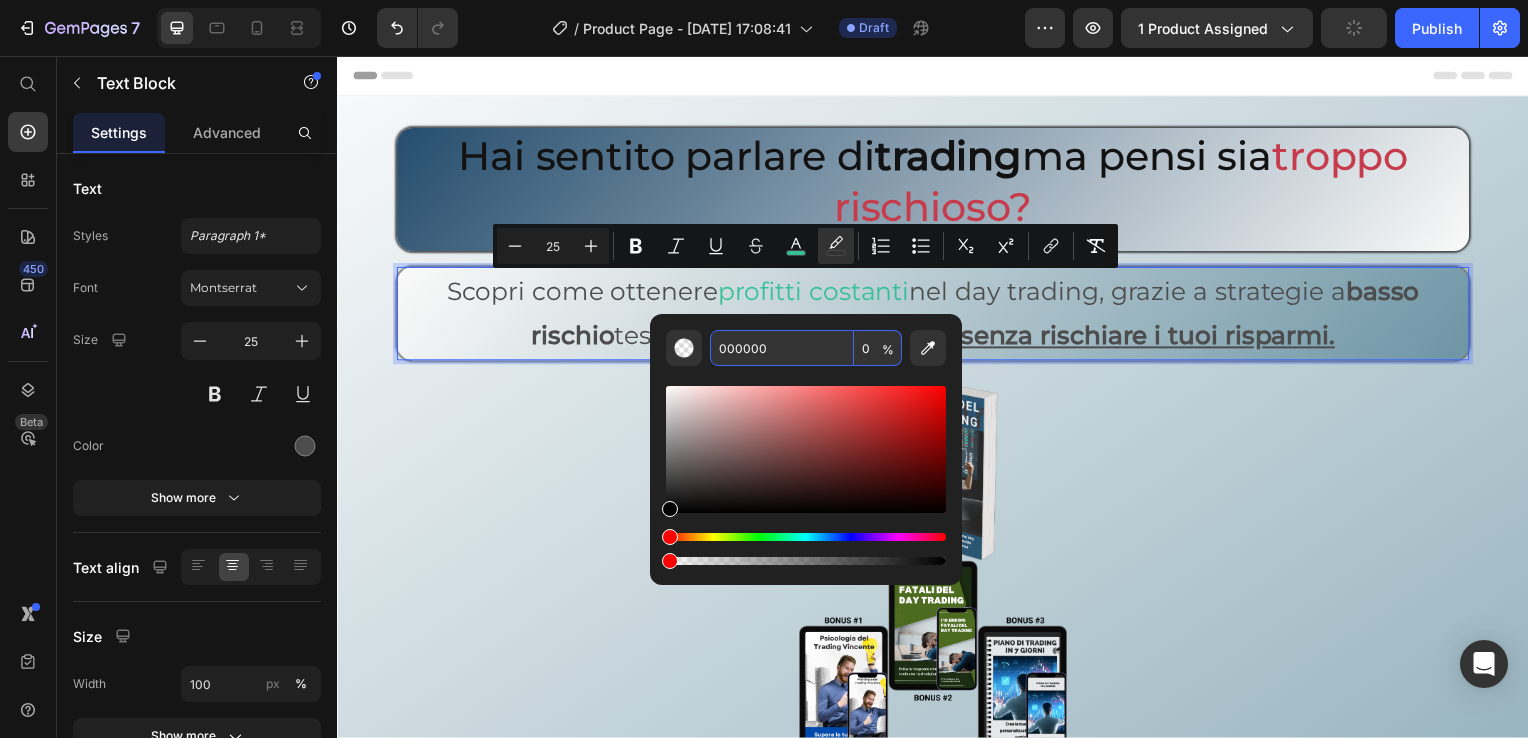 click on "0" at bounding box center [878, 348] 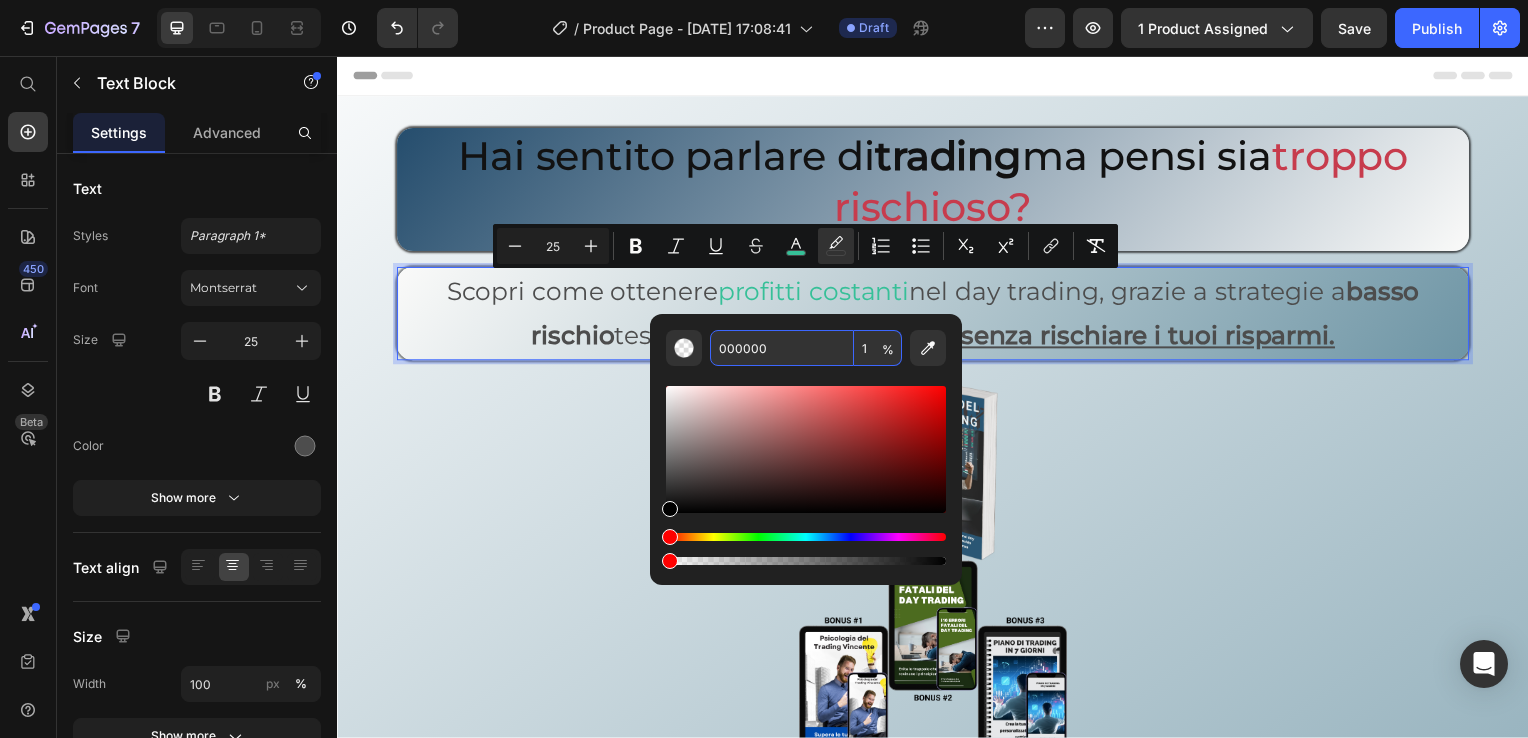type on "1" 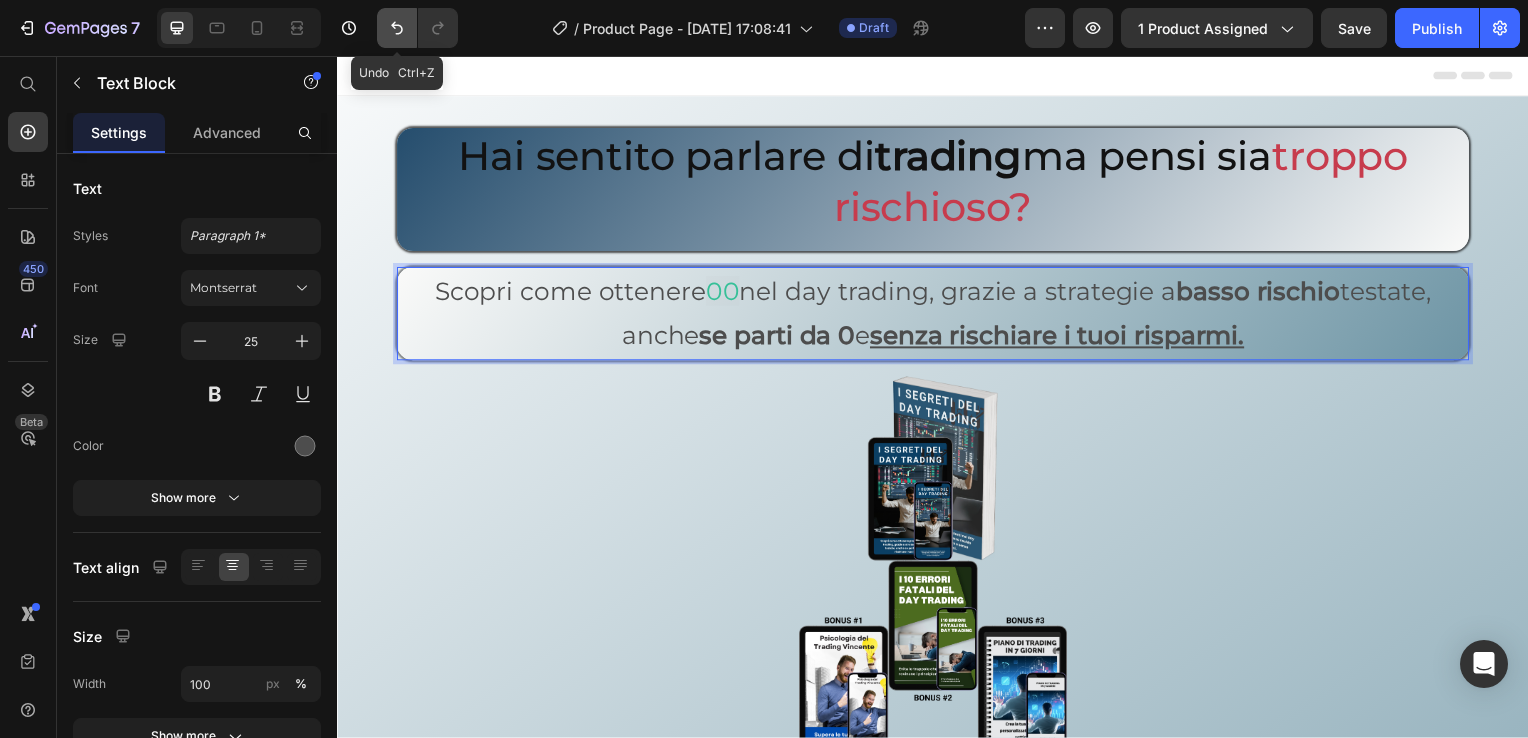 click 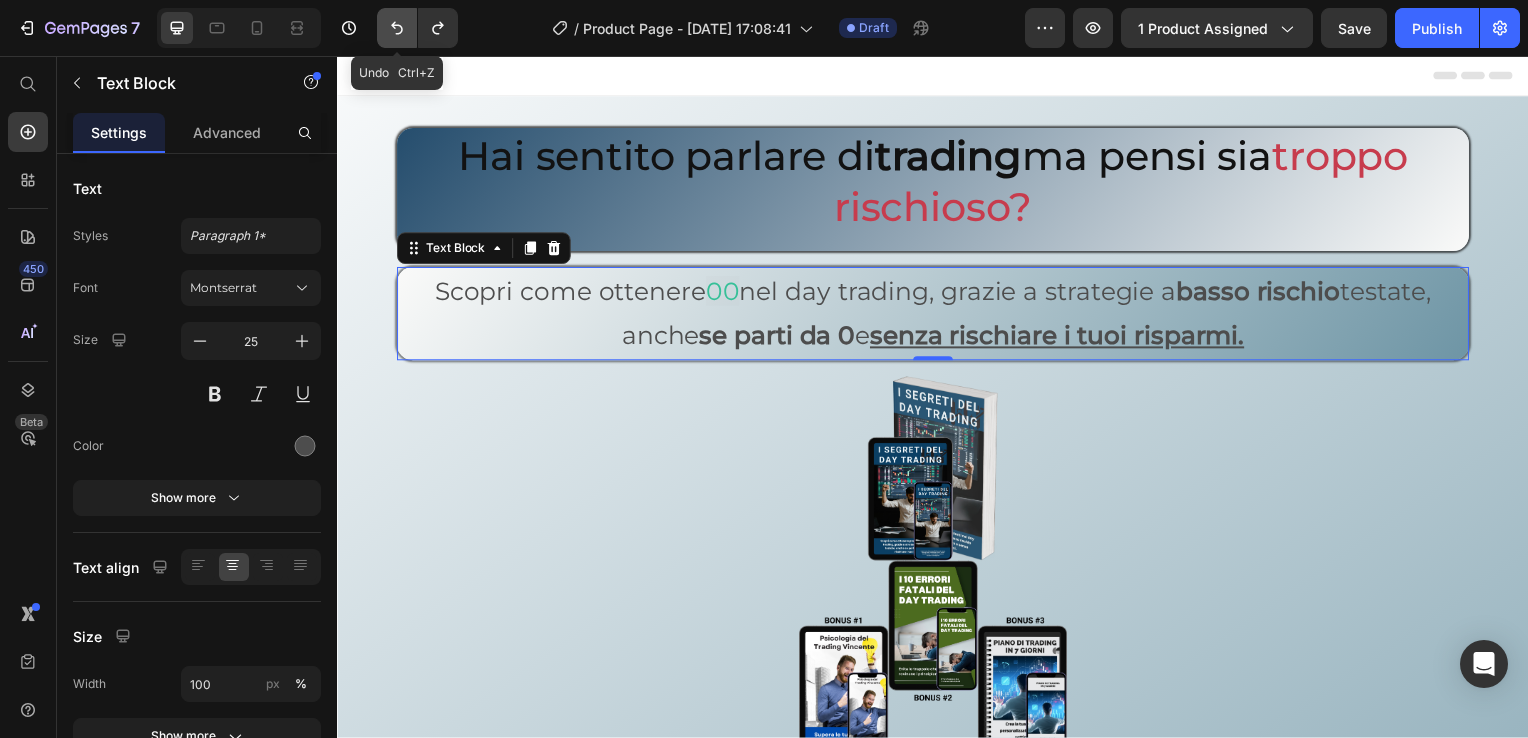 click 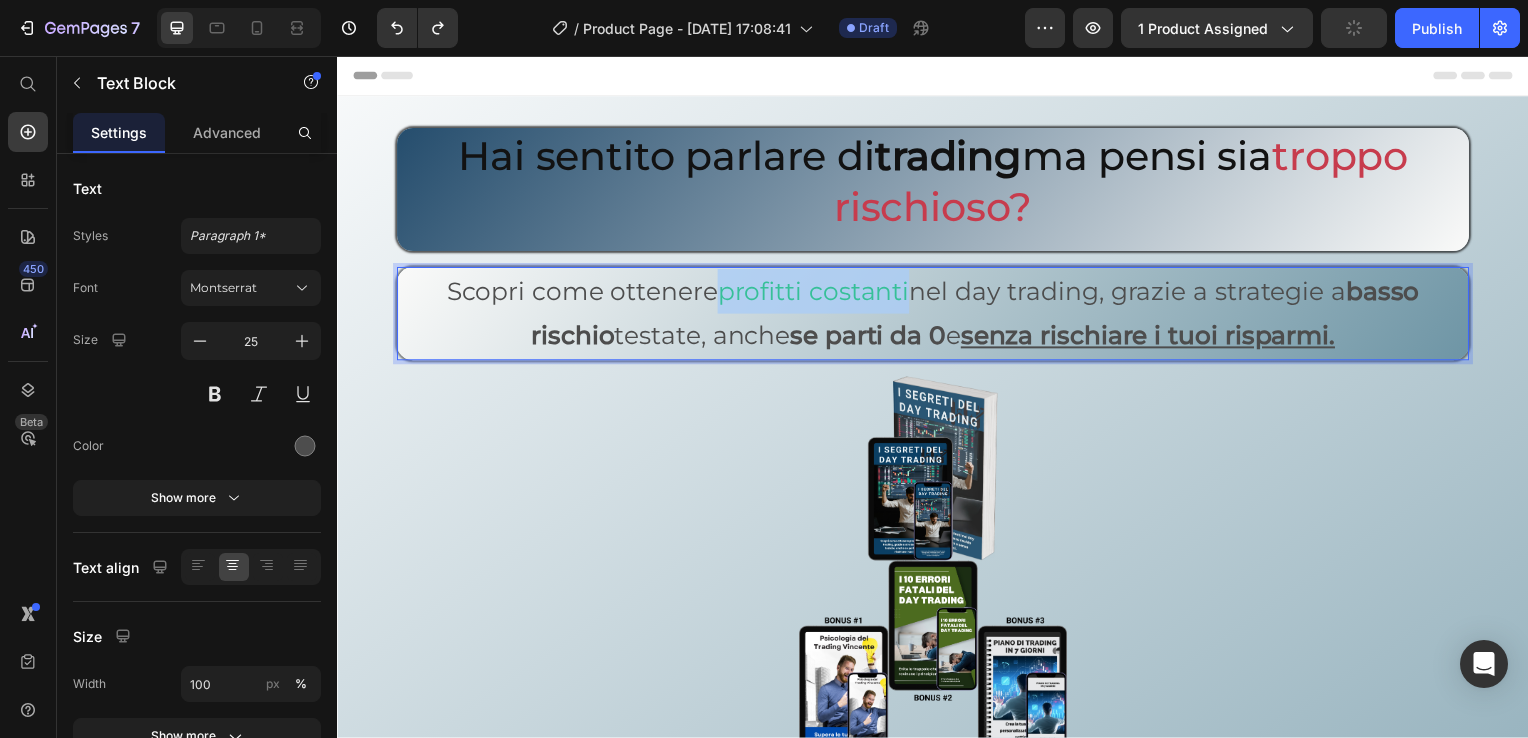 drag, startPoint x: 714, startPoint y: 304, endPoint x: 805, endPoint y: 307, distance: 91.04944 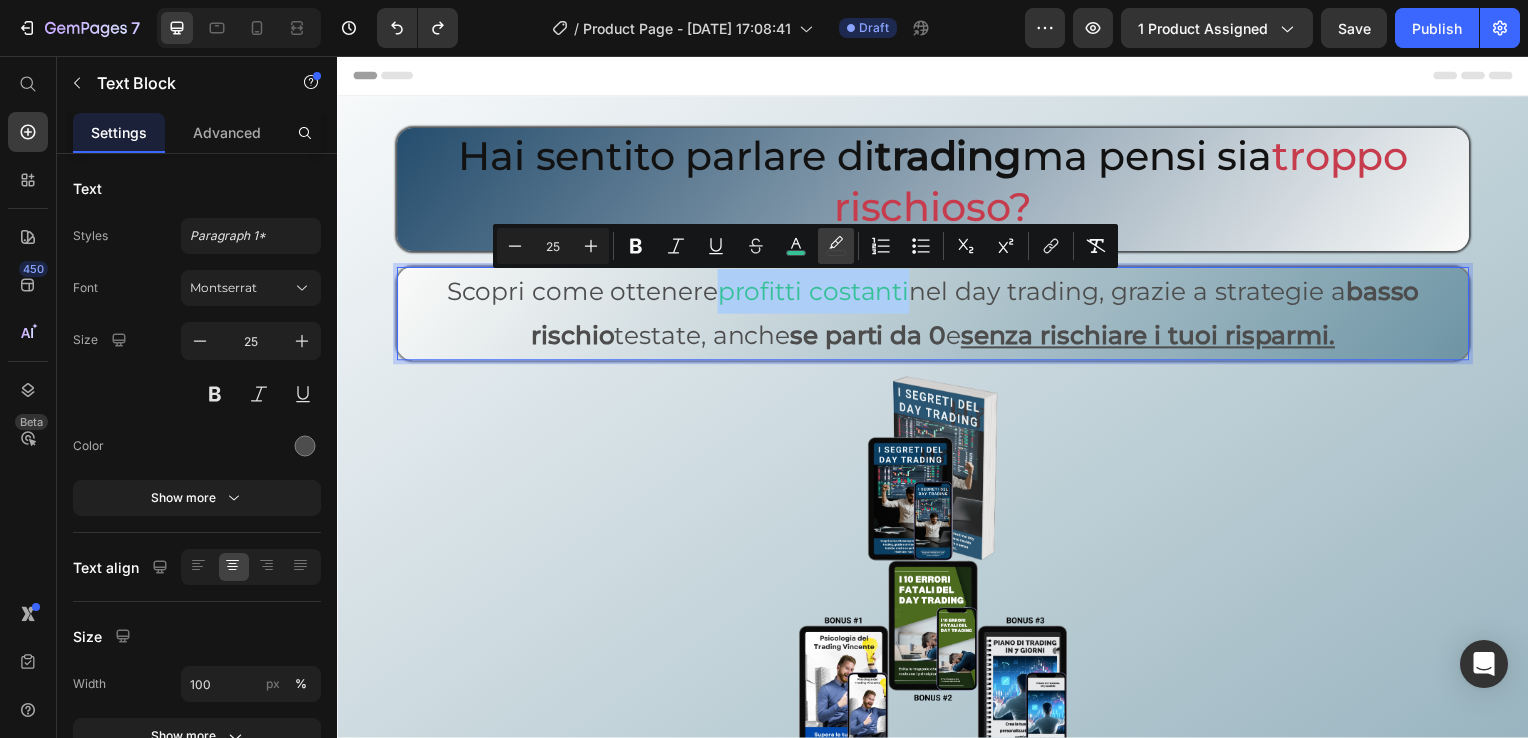 click on "color" at bounding box center [836, 246] 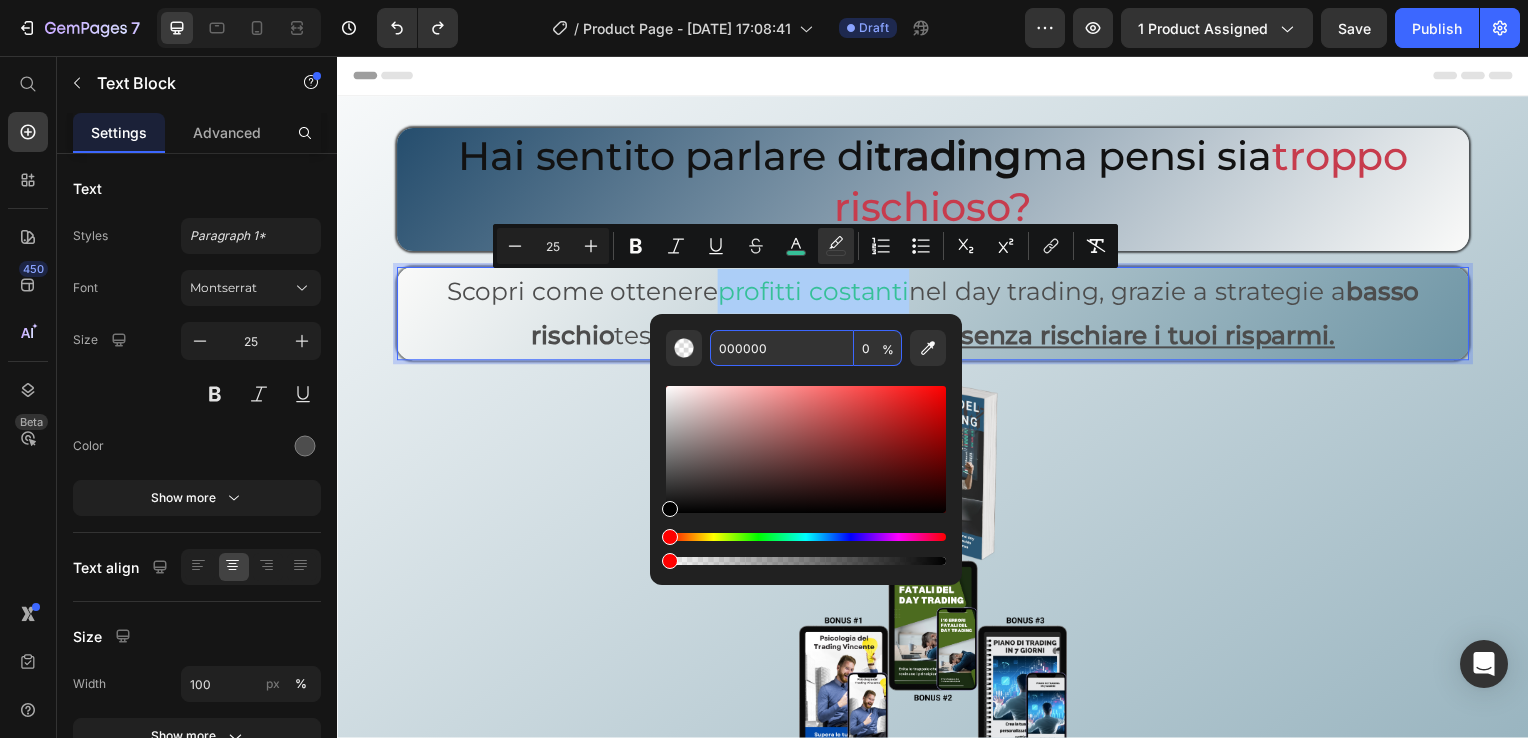 click on "0" at bounding box center (878, 348) 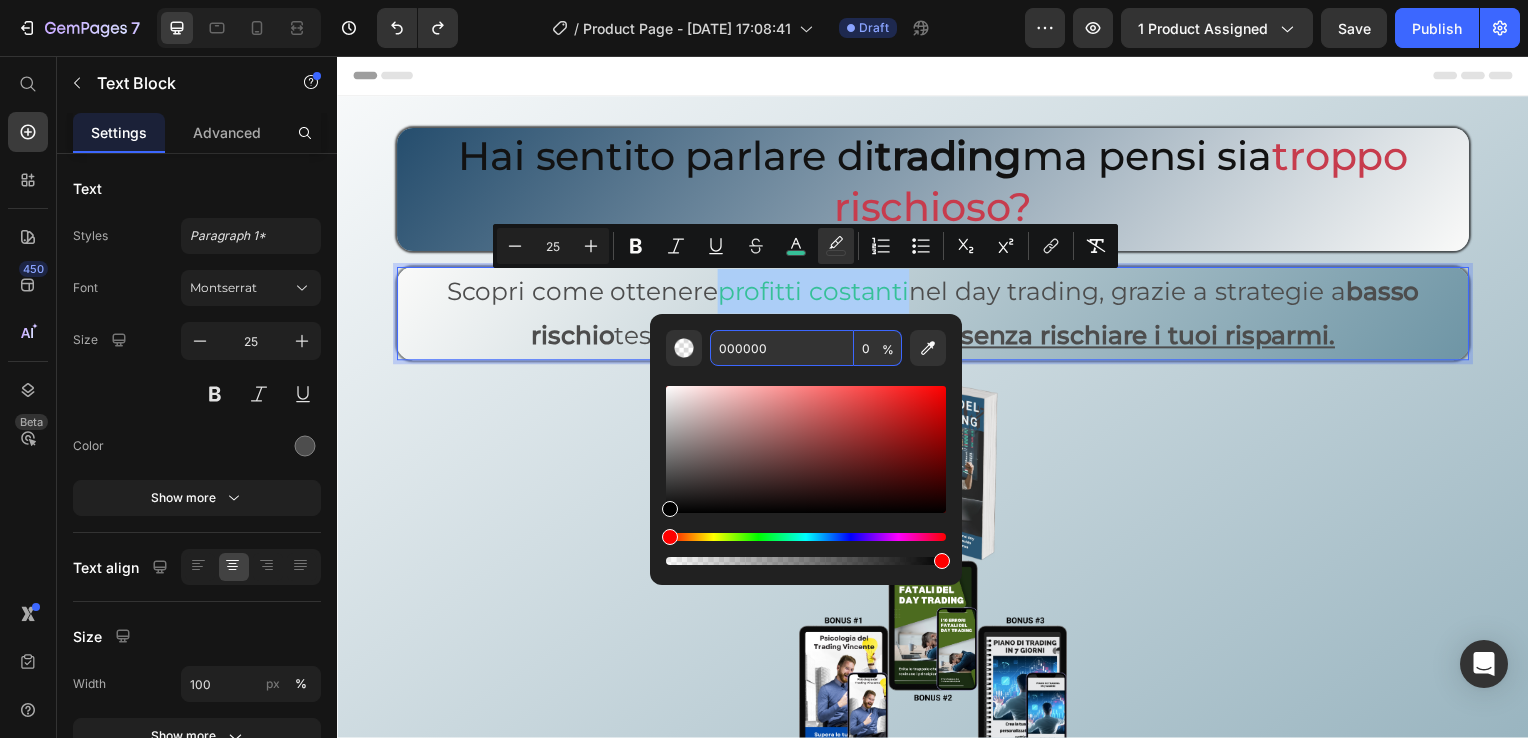 drag, startPoint x: 668, startPoint y: 558, endPoint x: 946, endPoint y: 567, distance: 278.14566 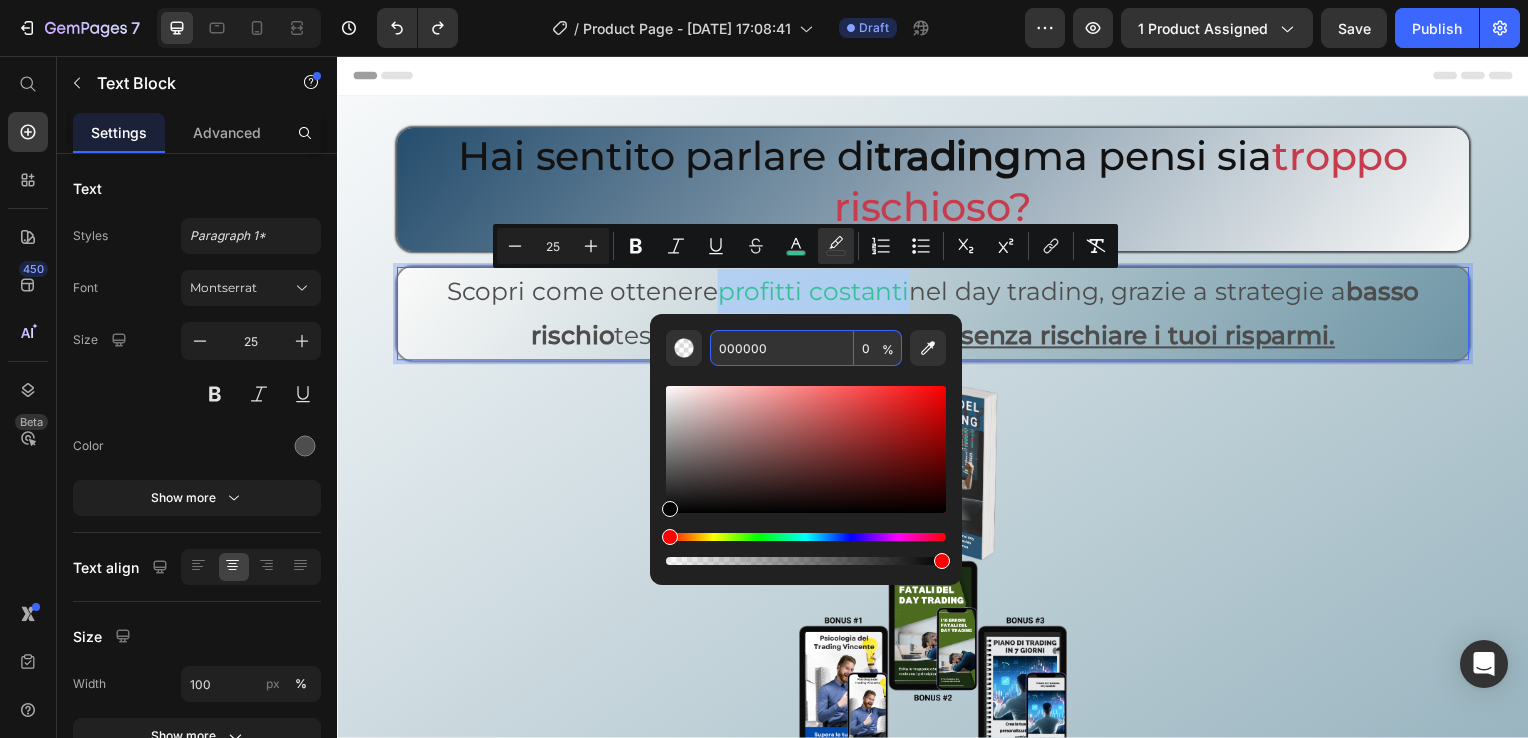 type on "100" 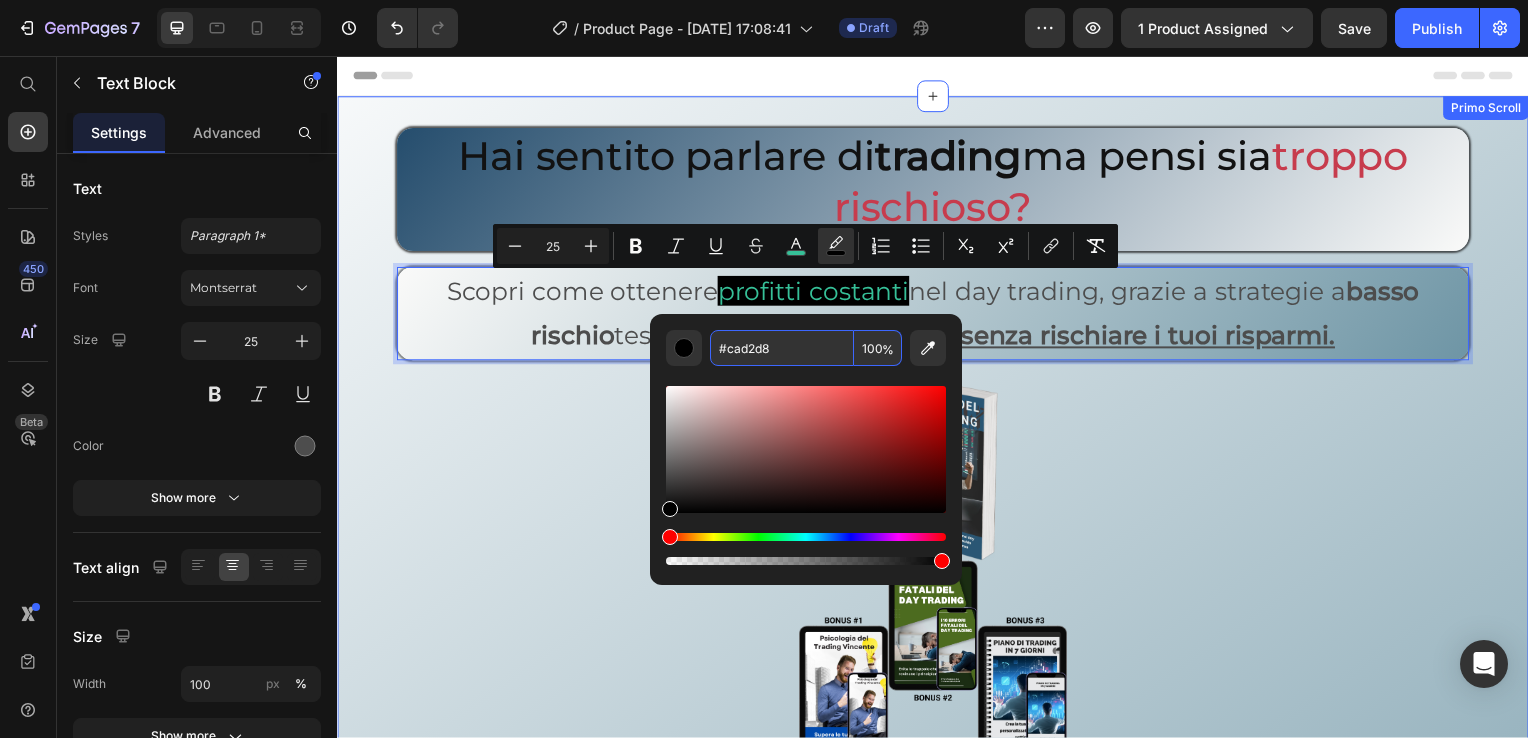 type on "CAD2D8" 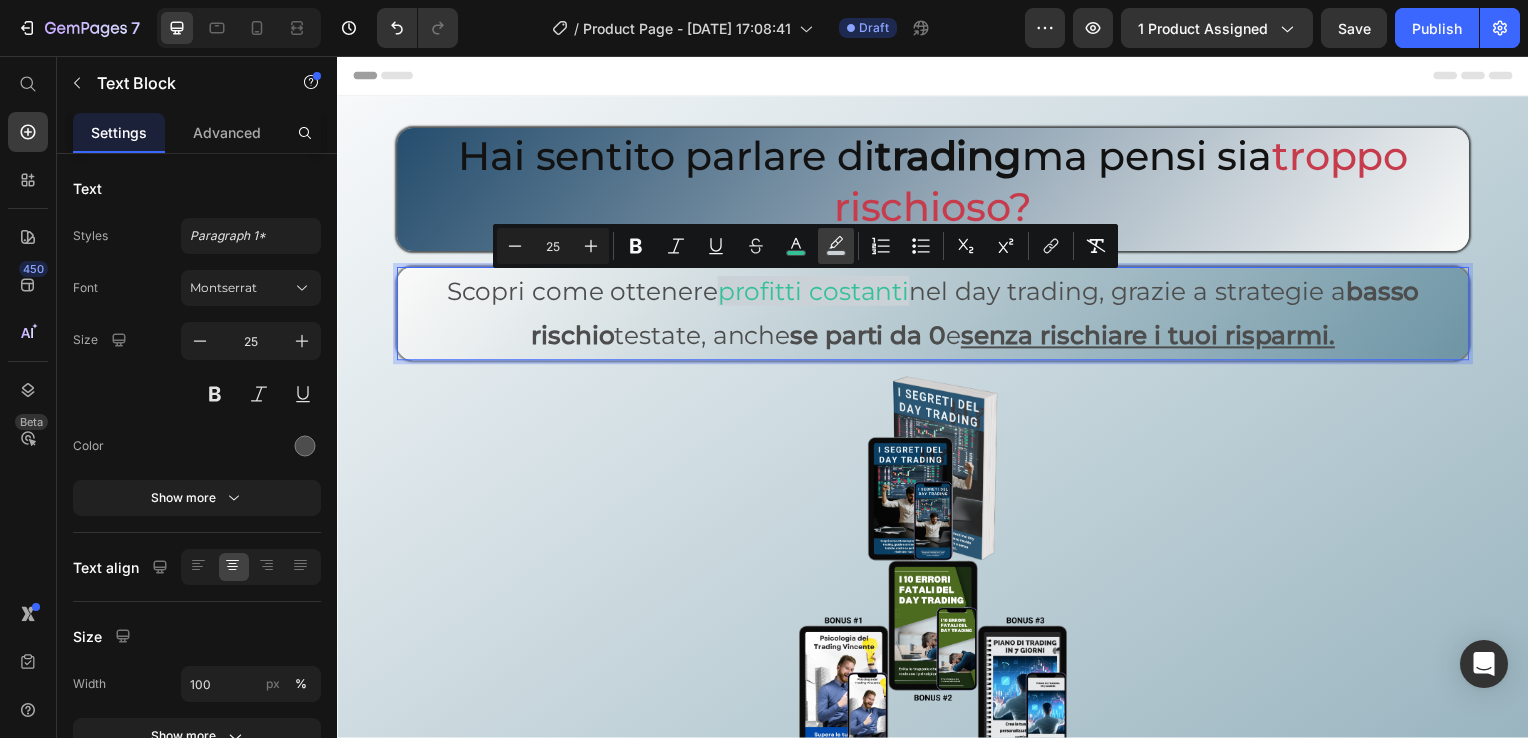 click on "color" at bounding box center [836, 246] 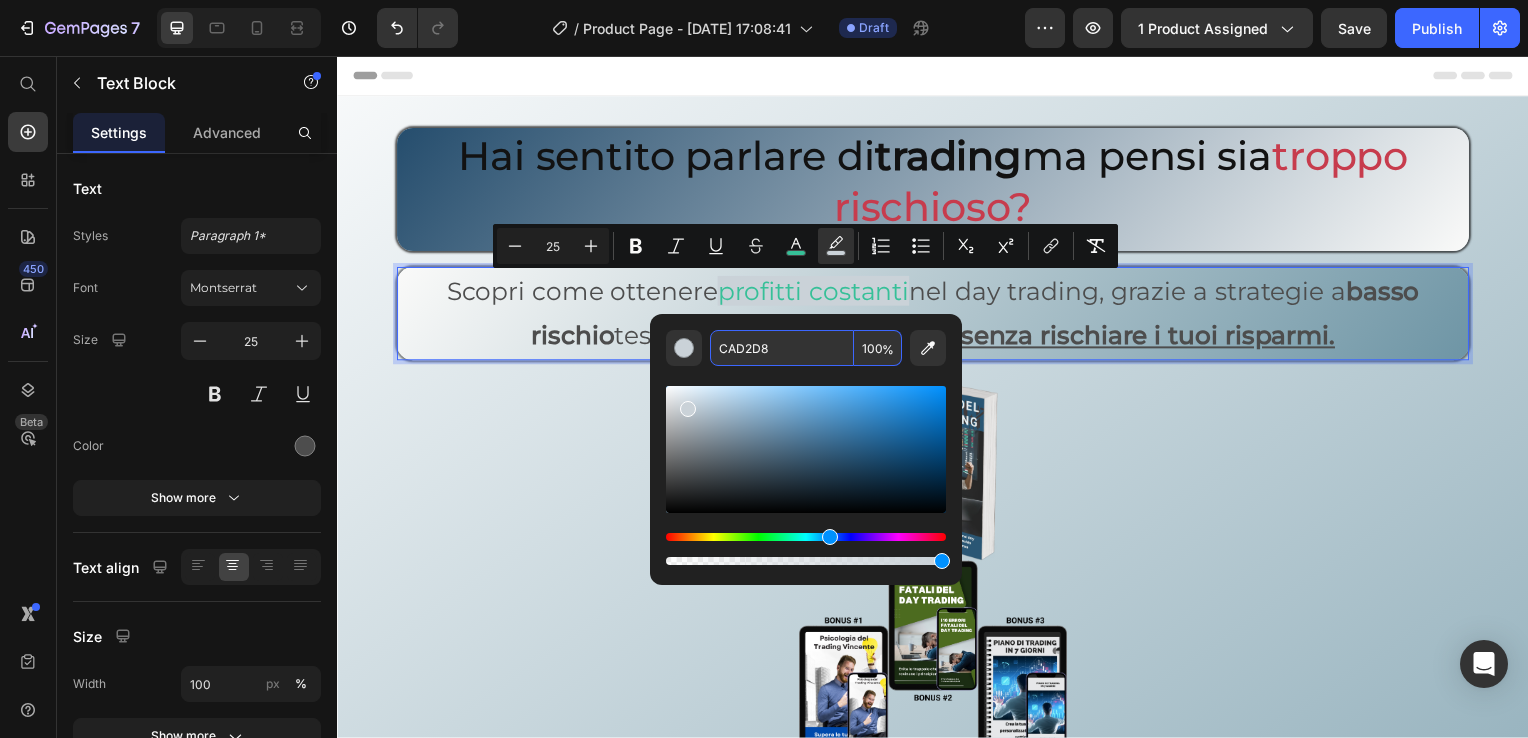 paste on "#254d6d" 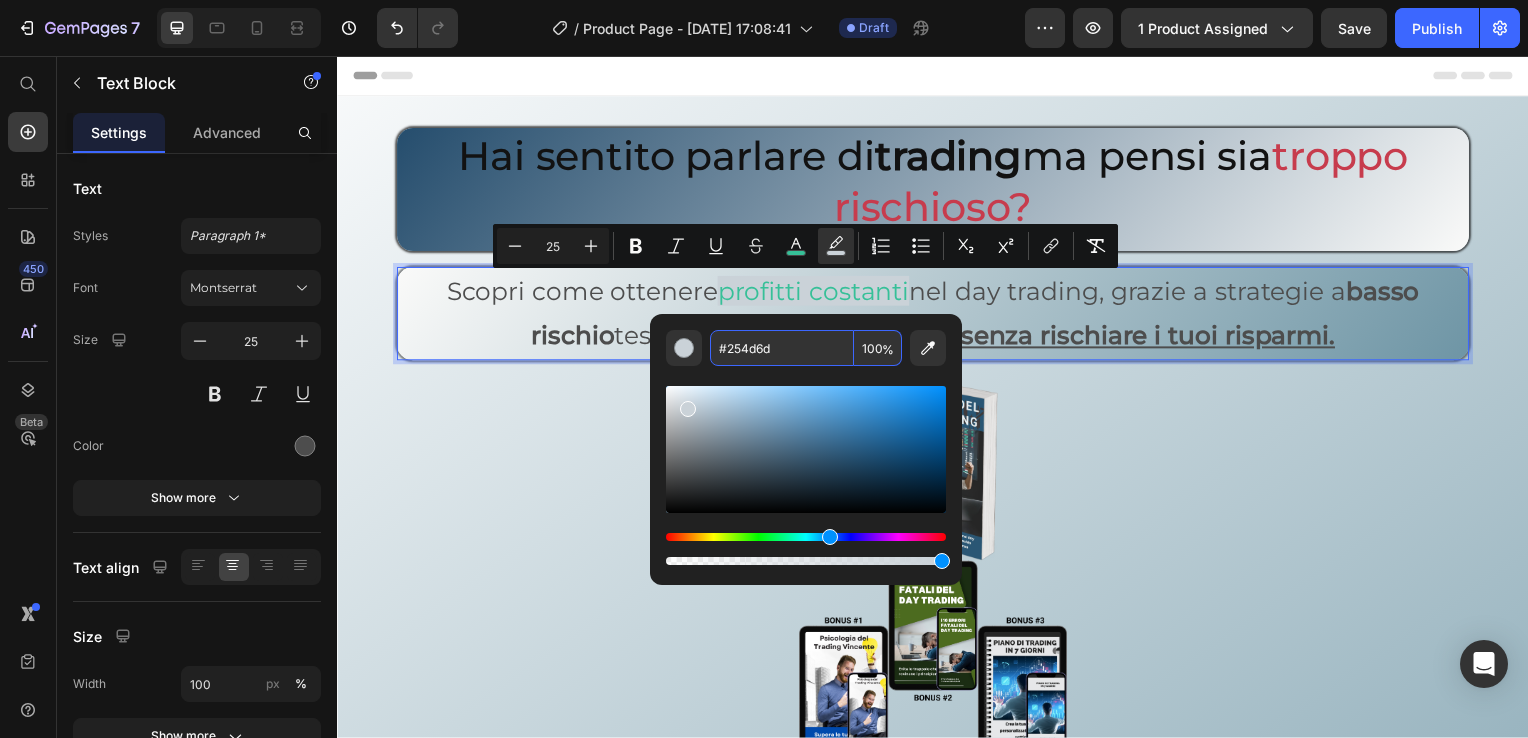 type on "254D6D" 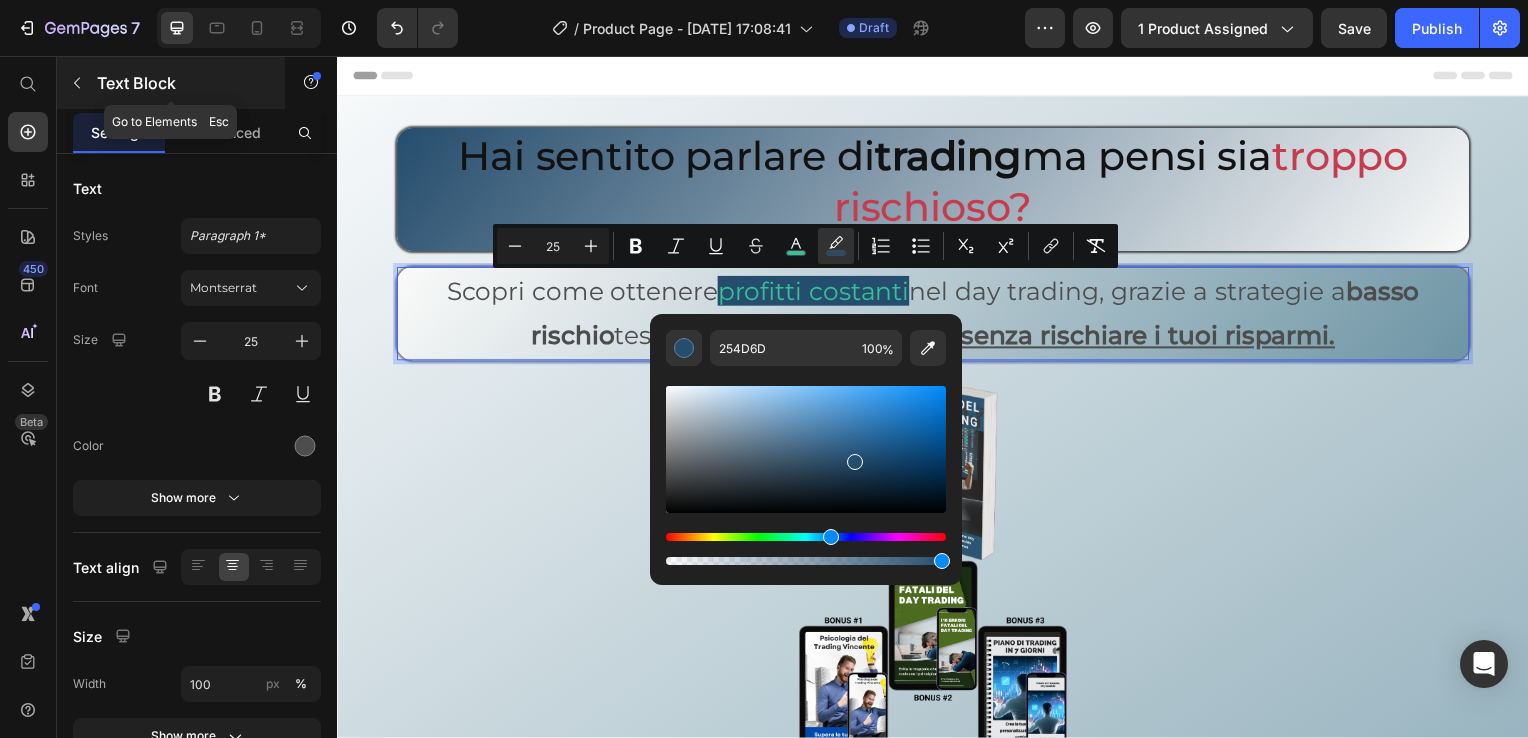click 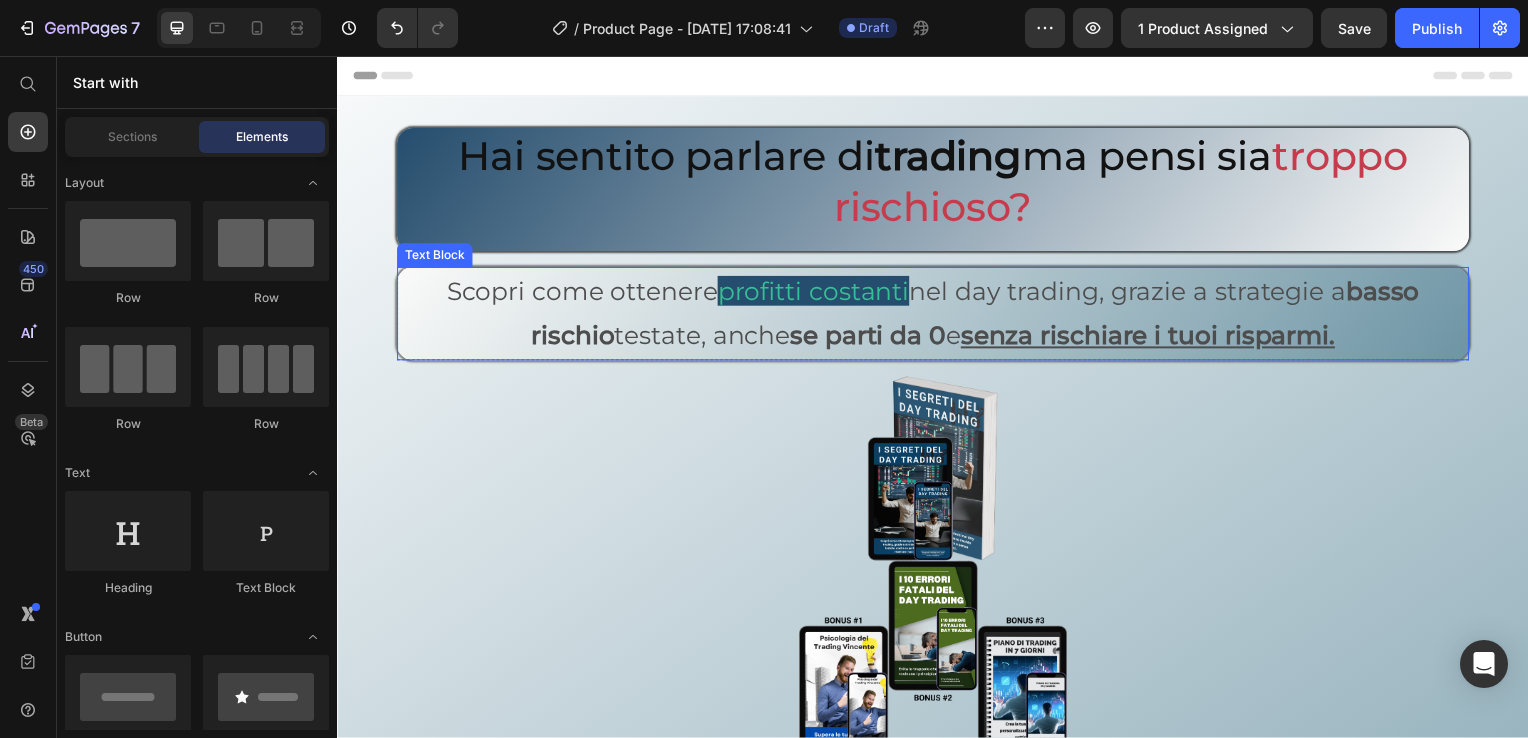 click on "Scopri come ottenere  profitti costanti  nel day trading, grazie a strategie a  basso rischio  testate, anche  se parti da 0  e  senza rischiare i tuoi risparmi." at bounding box center [937, 316] 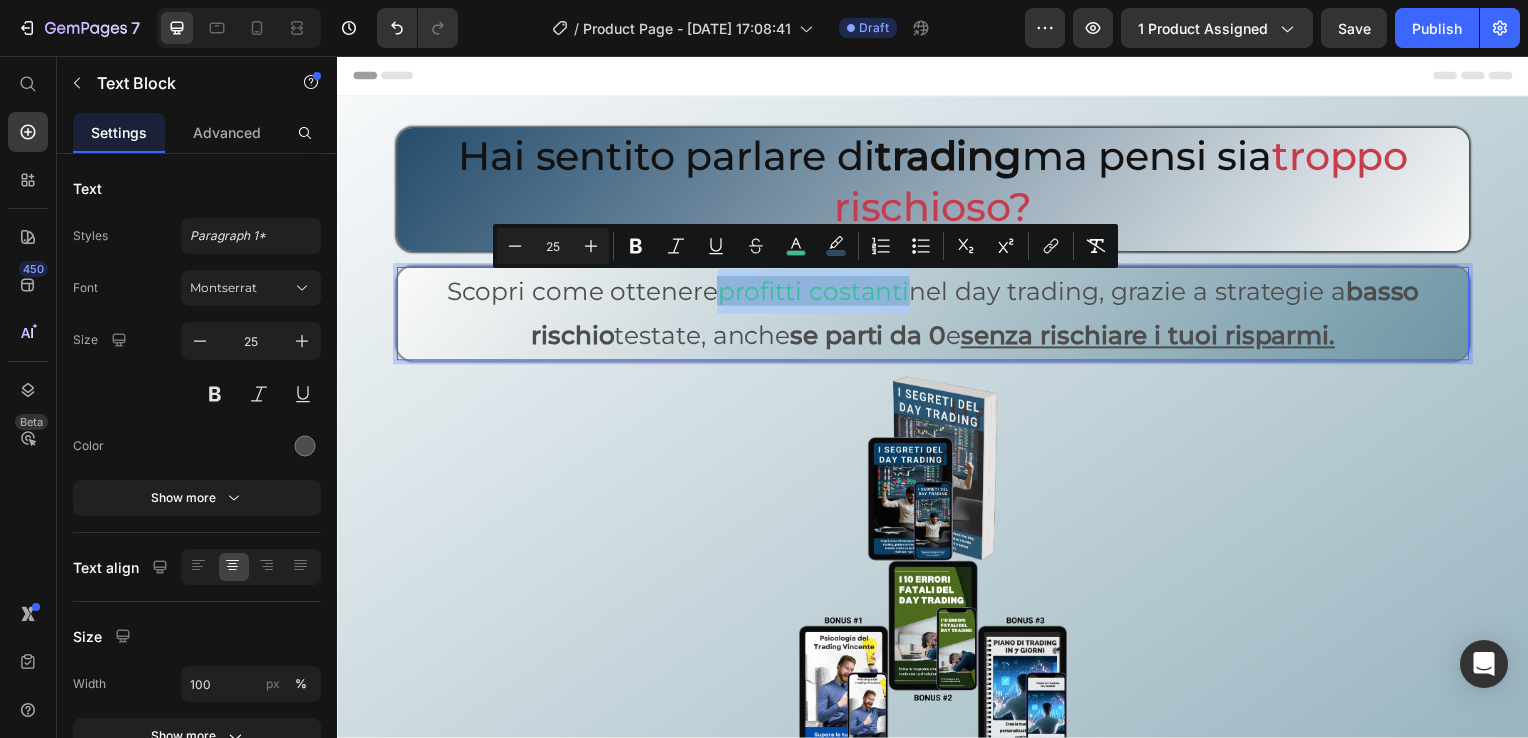 drag, startPoint x: 712, startPoint y: 300, endPoint x: 852, endPoint y: 306, distance: 140.12851 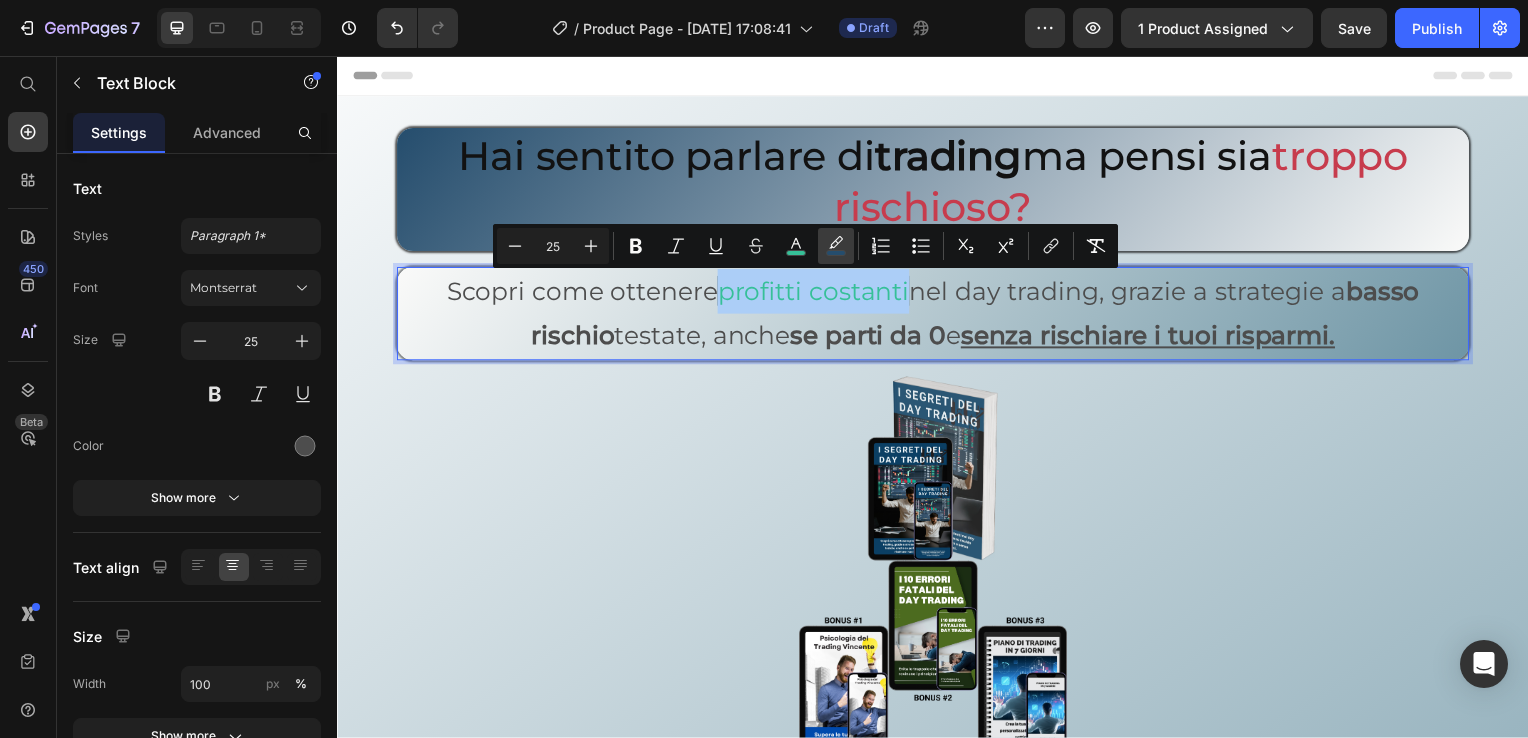 click 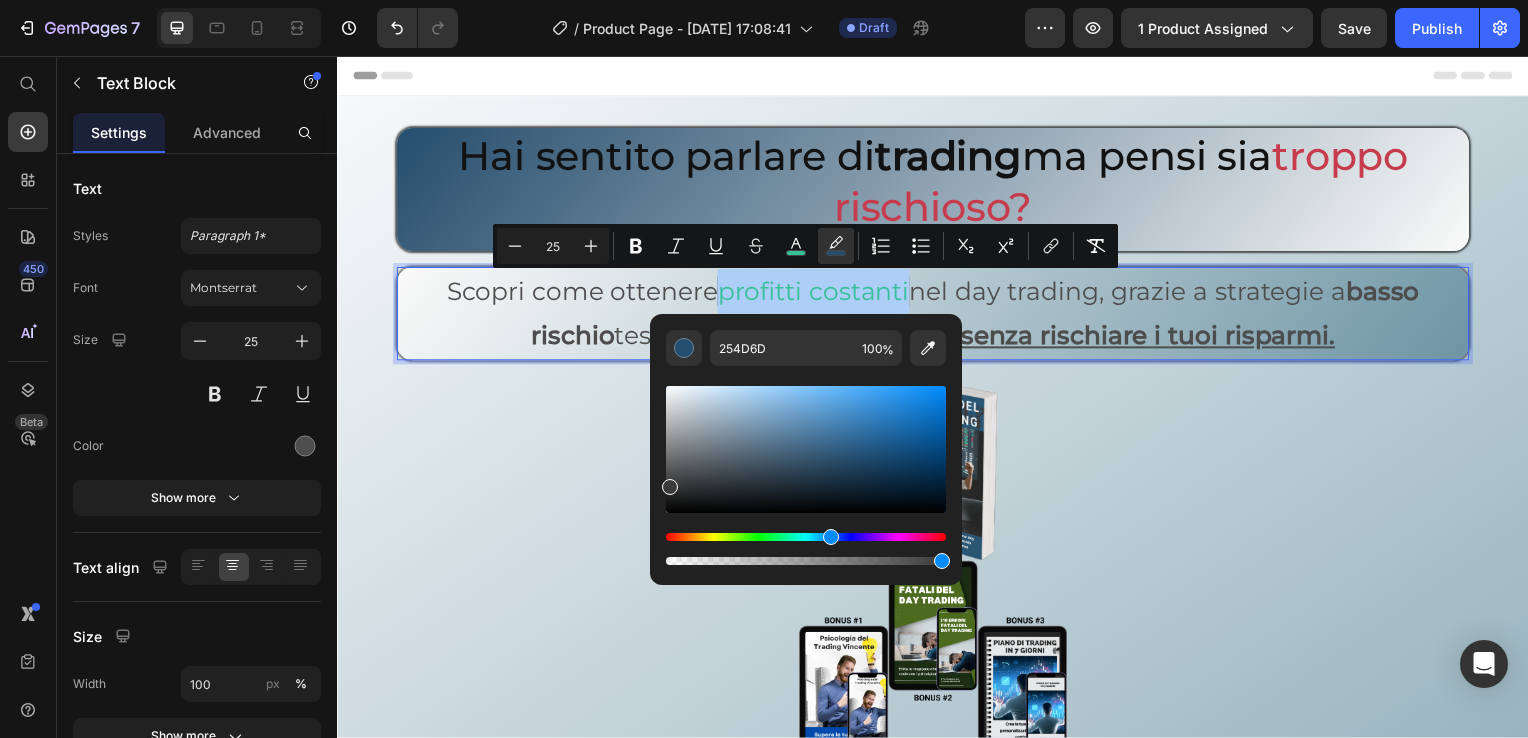 drag, startPoint x: 1213, startPoint y: 478, endPoint x: 547, endPoint y: 560, distance: 671.02905 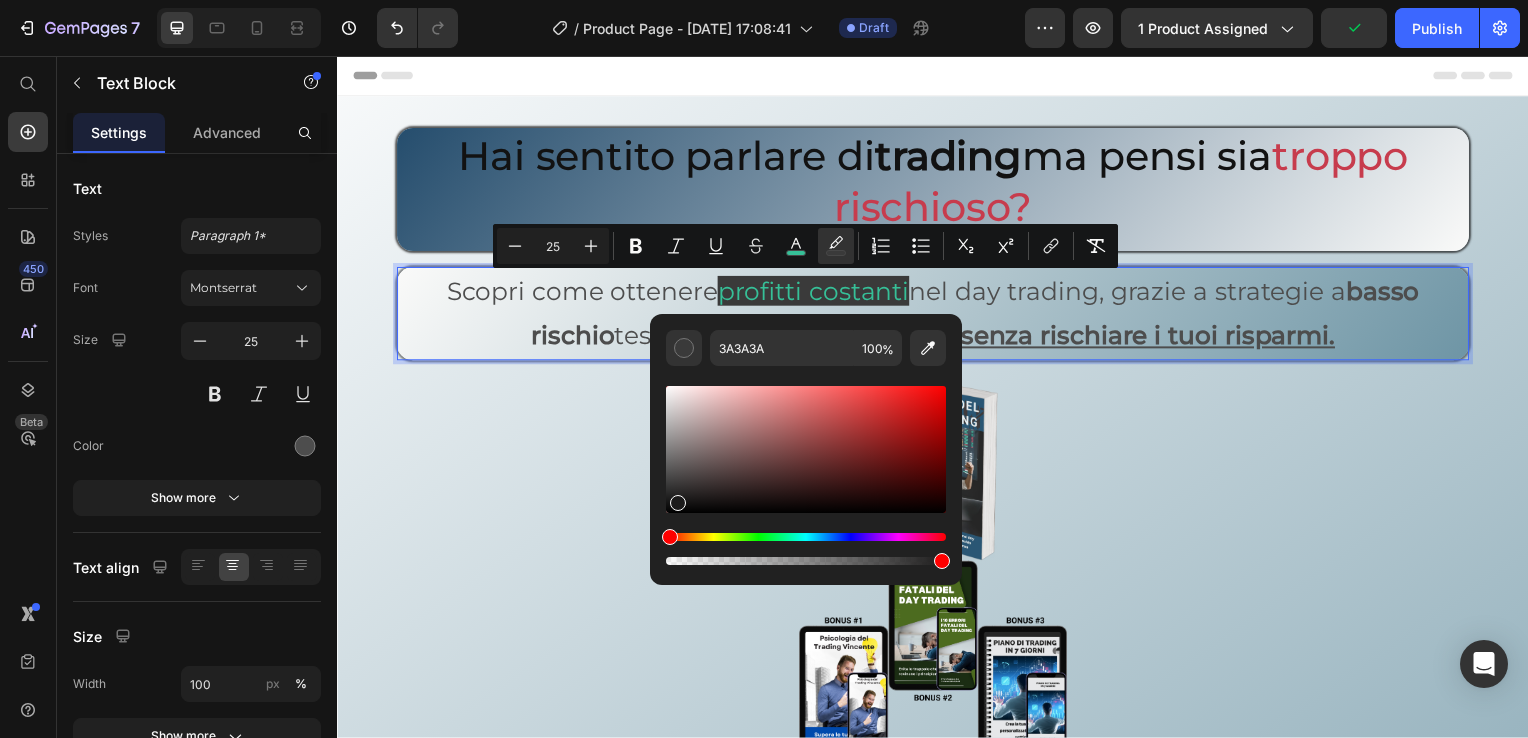 drag, startPoint x: 1013, startPoint y: 530, endPoint x: 648, endPoint y: 577, distance: 368.01358 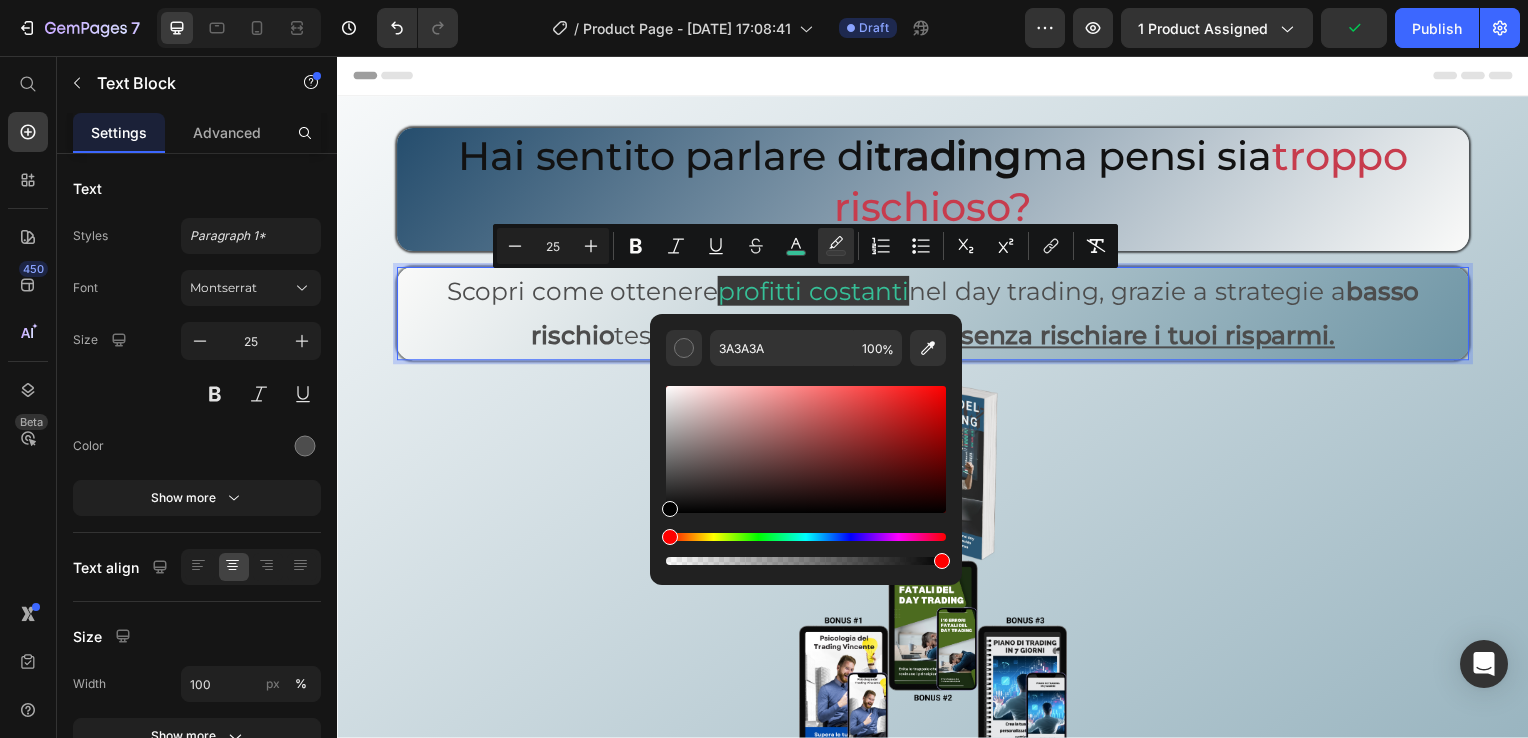 type on "000000" 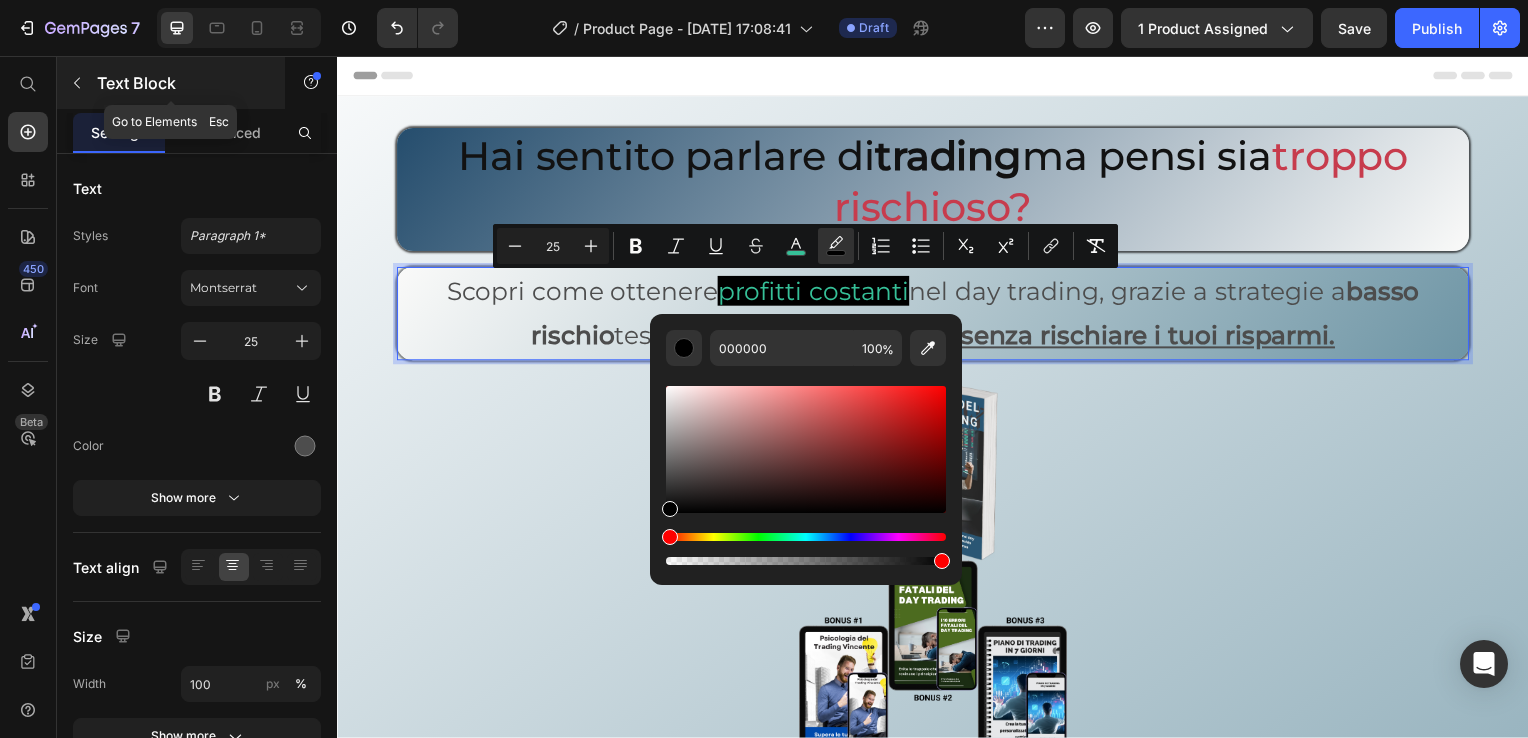 click 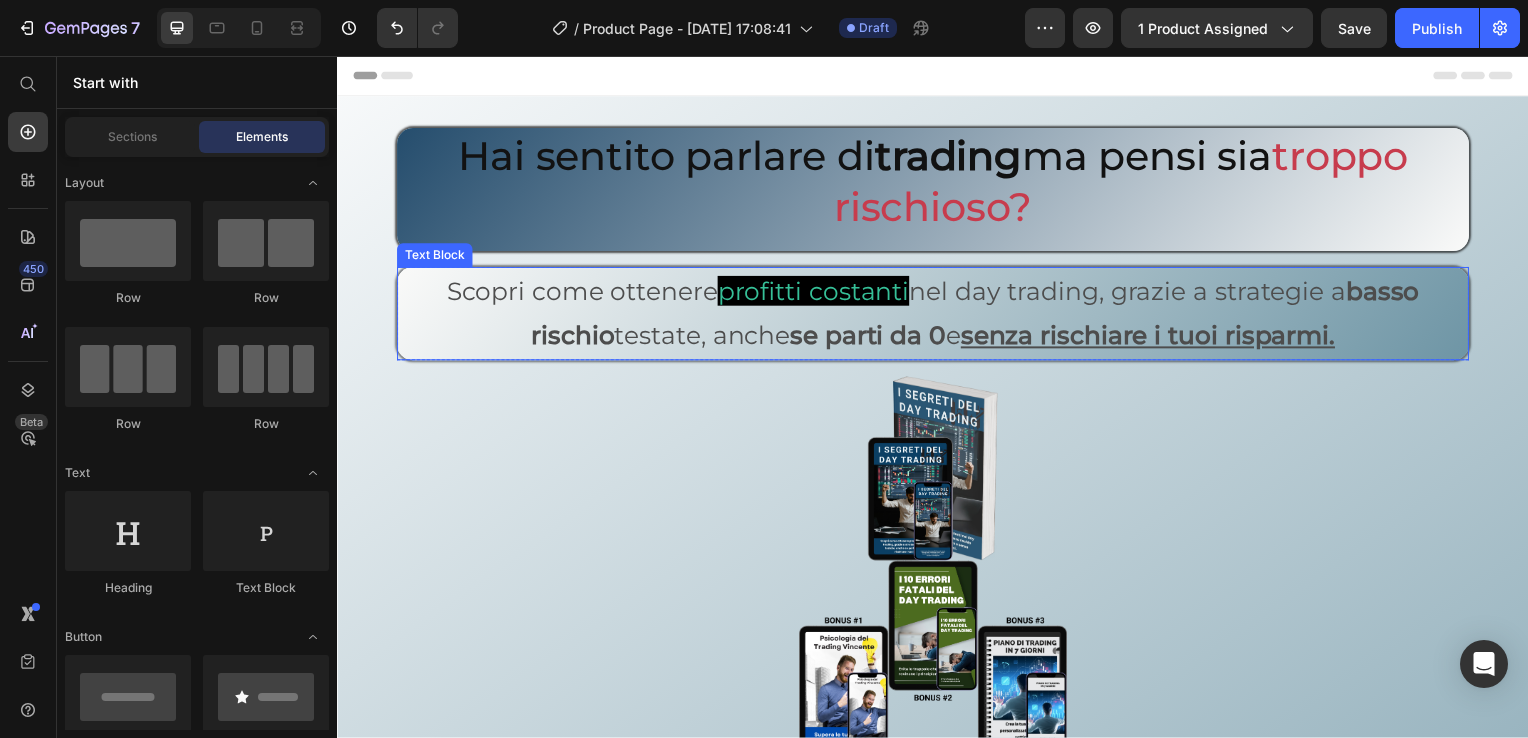 click on "profitti costanti" at bounding box center (816, 293) 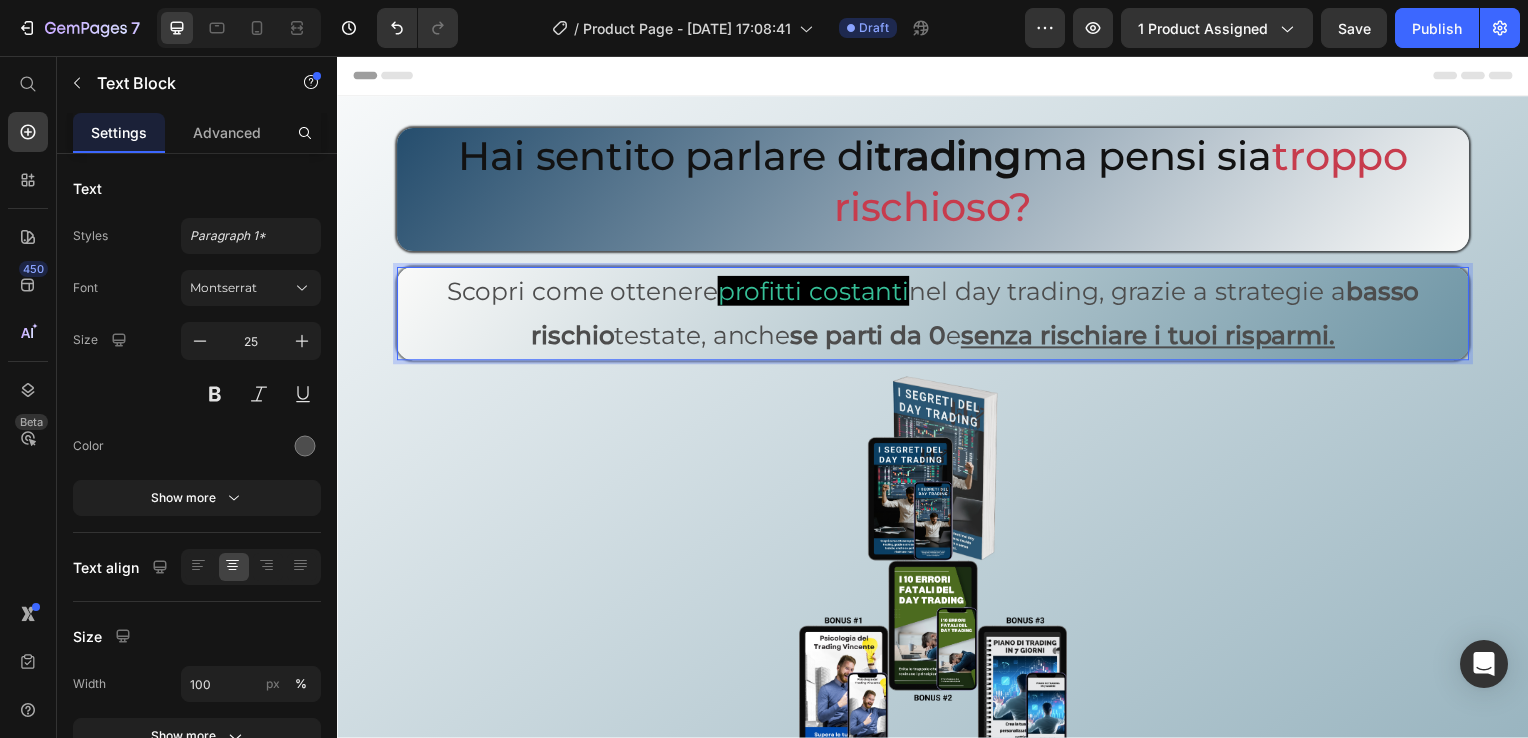 click on "profitti costanti" at bounding box center [816, 293] 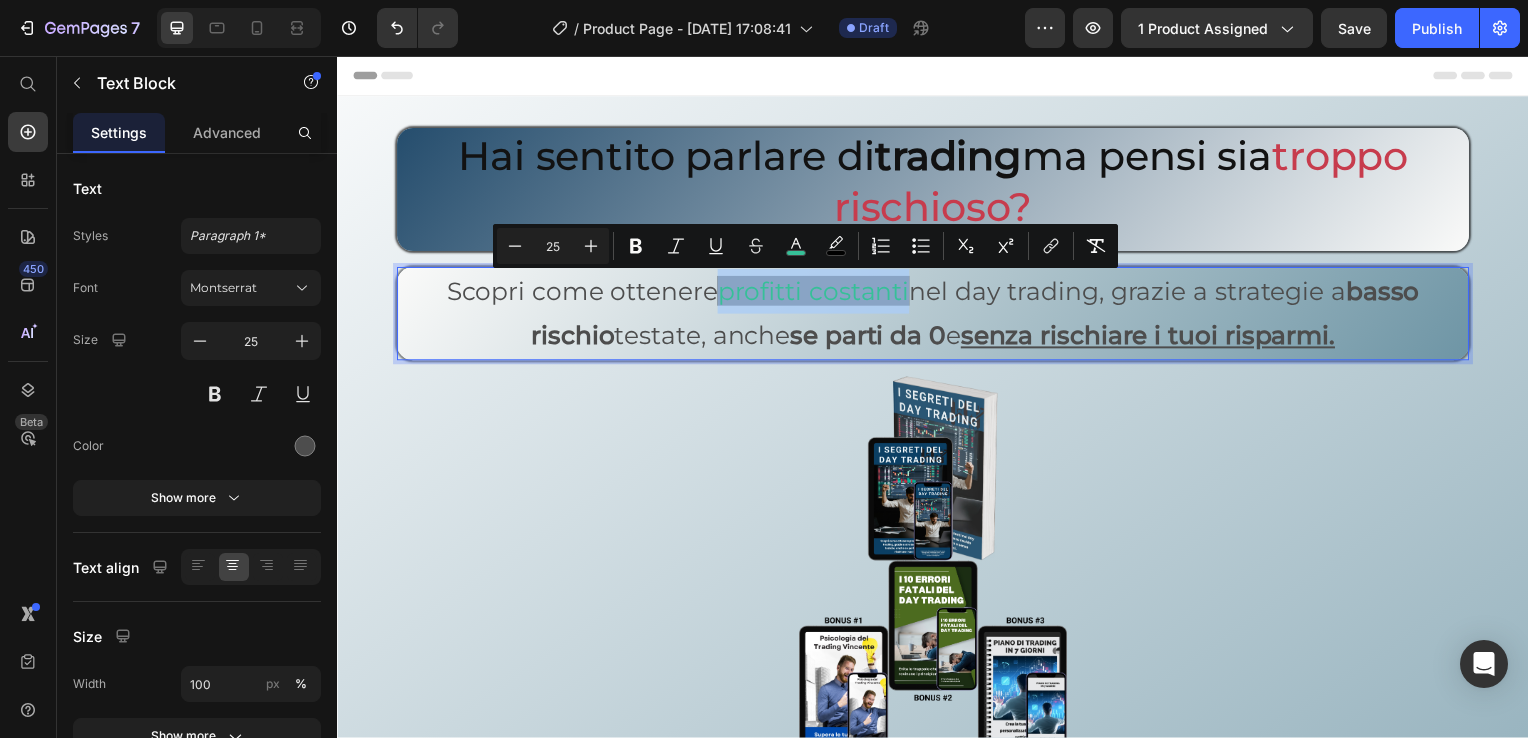 drag, startPoint x: 713, startPoint y: 301, endPoint x: 848, endPoint y: 313, distance: 135.53229 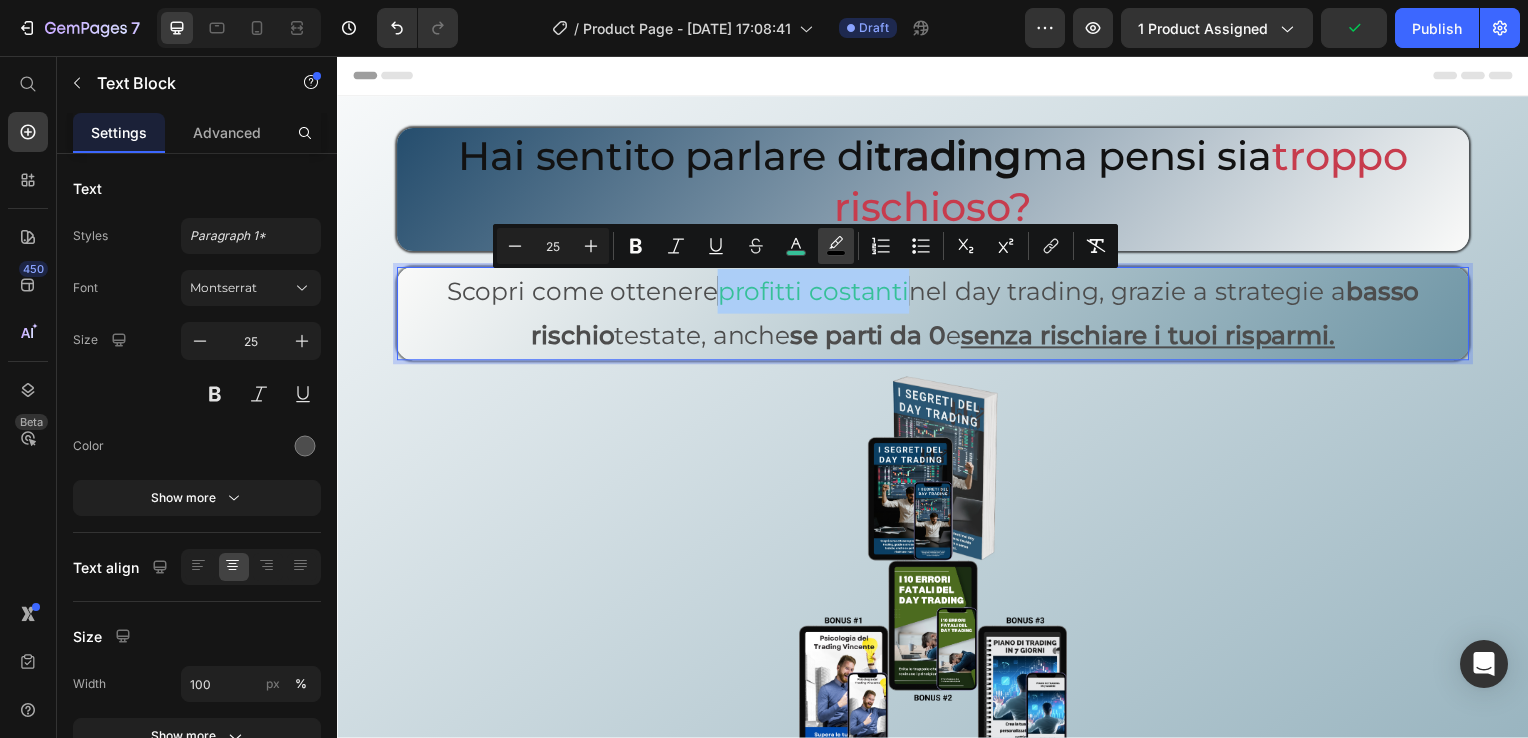 click 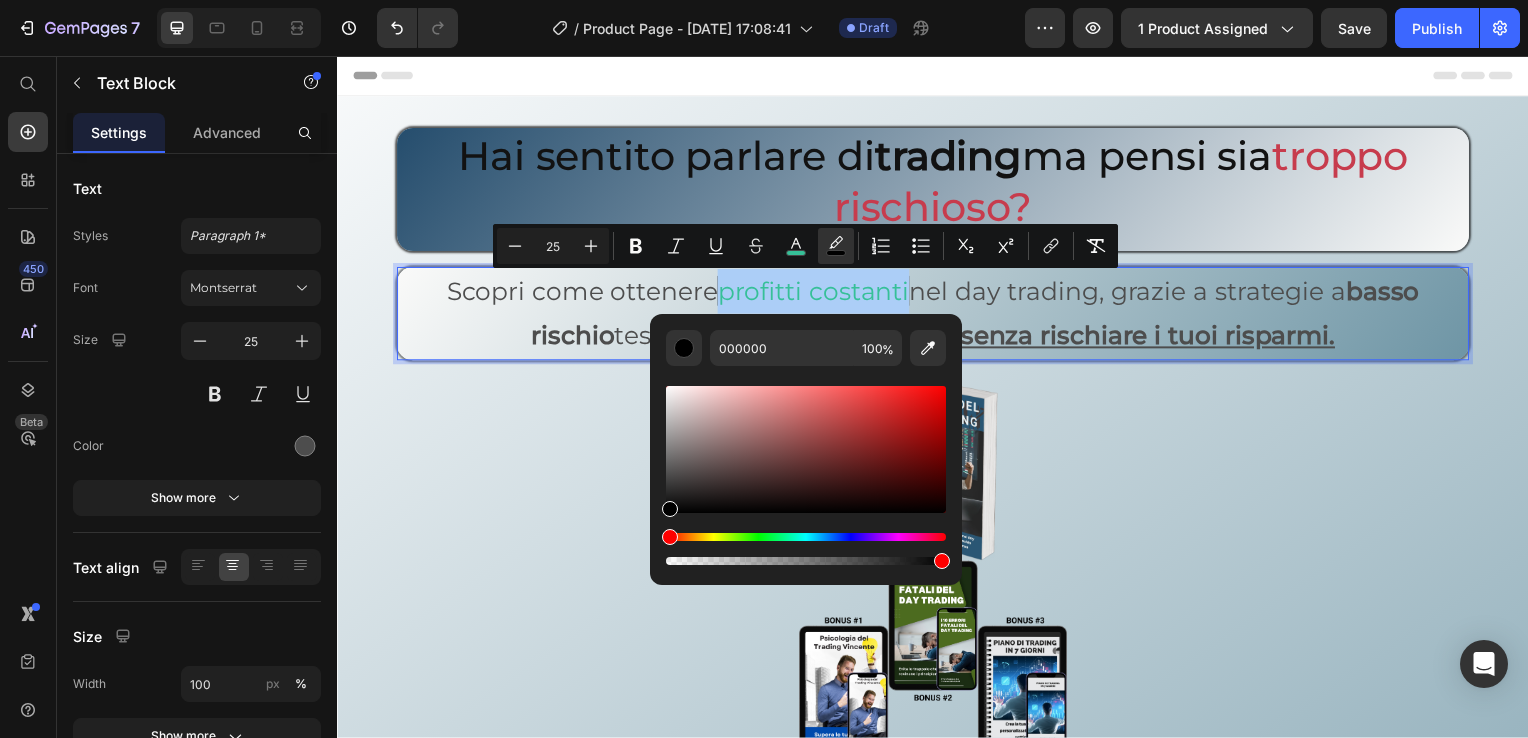 click at bounding box center (806, 537) 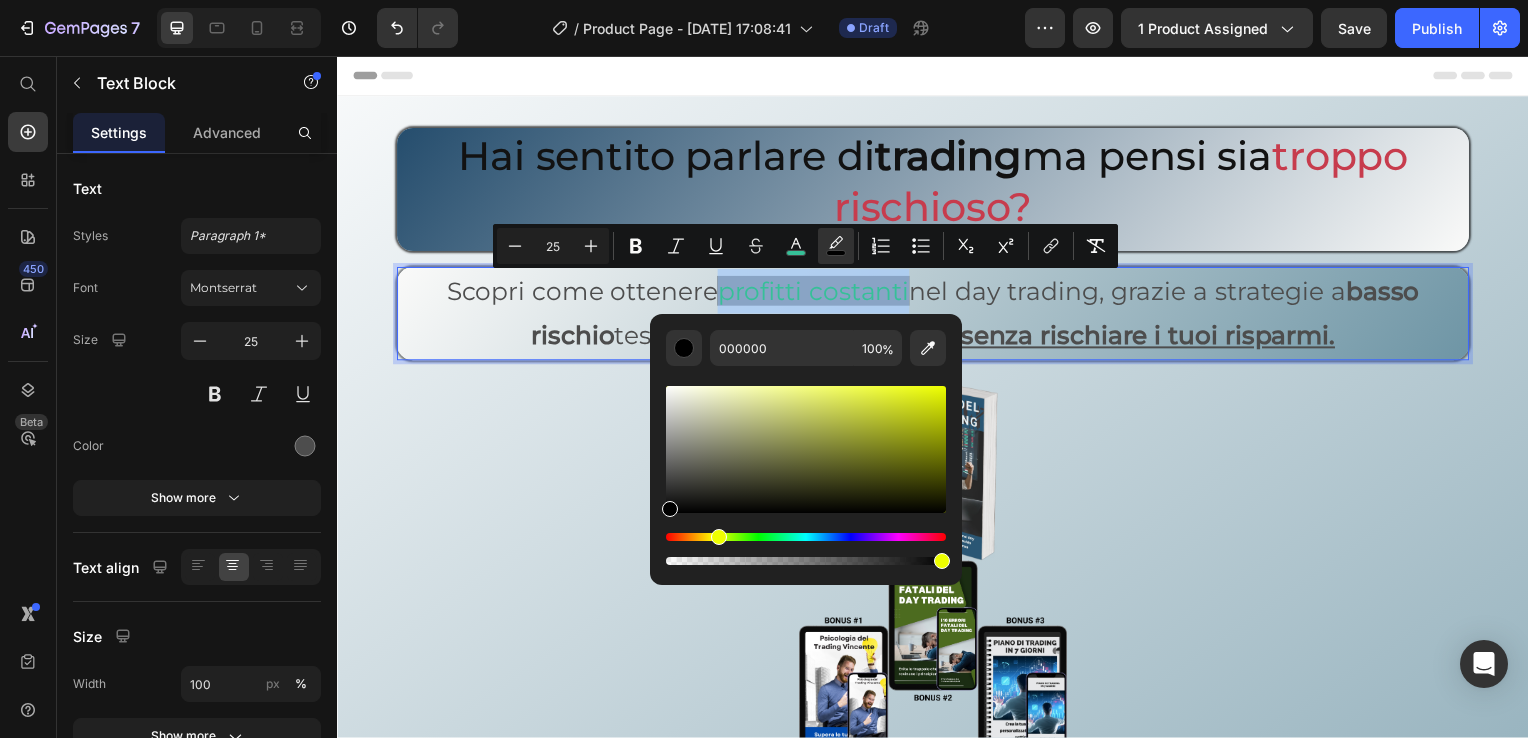 click at bounding box center [806, 449] 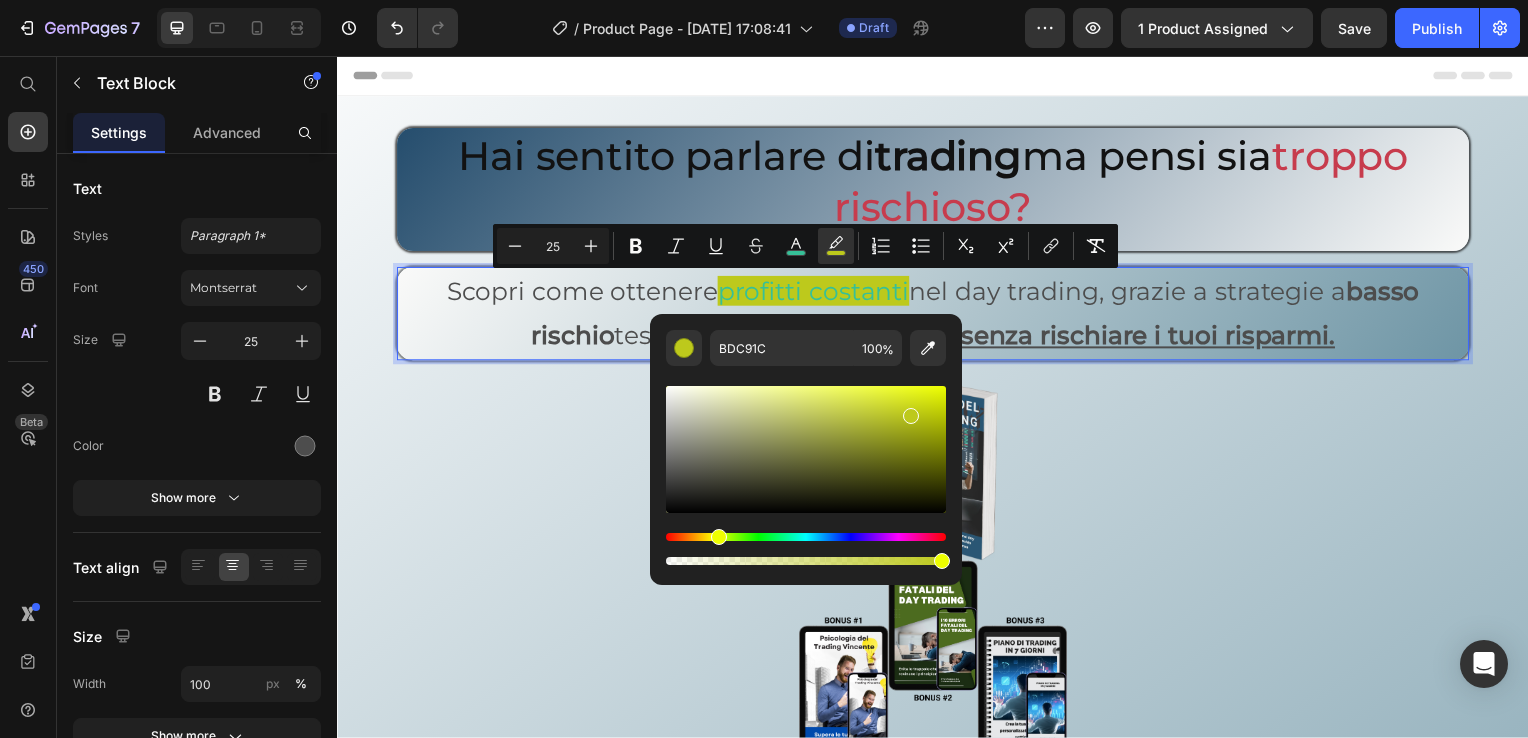 click at bounding box center [806, 537] 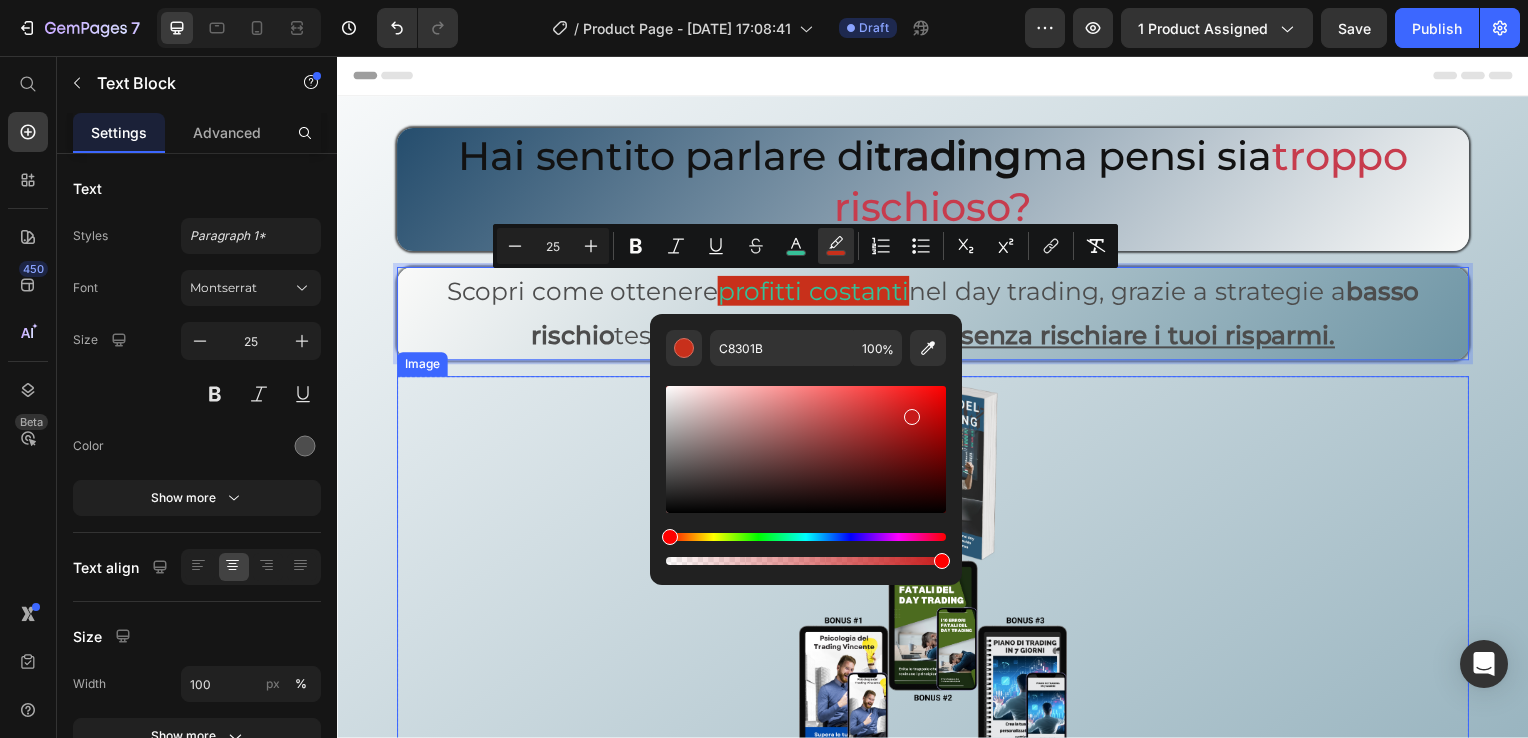 drag, startPoint x: 1007, startPoint y: 596, endPoint x: 648, endPoint y: 544, distance: 362.74646 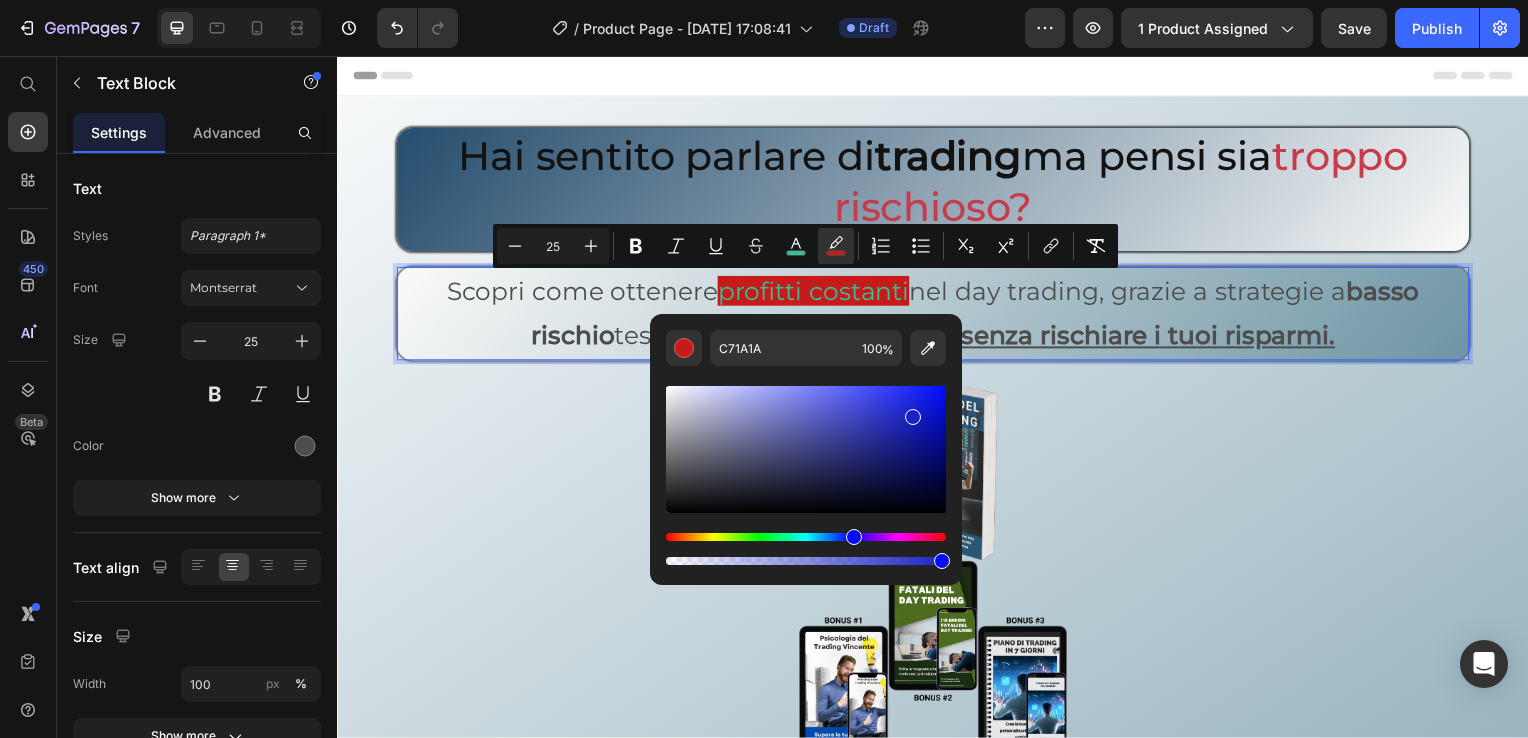click at bounding box center (806, 537) 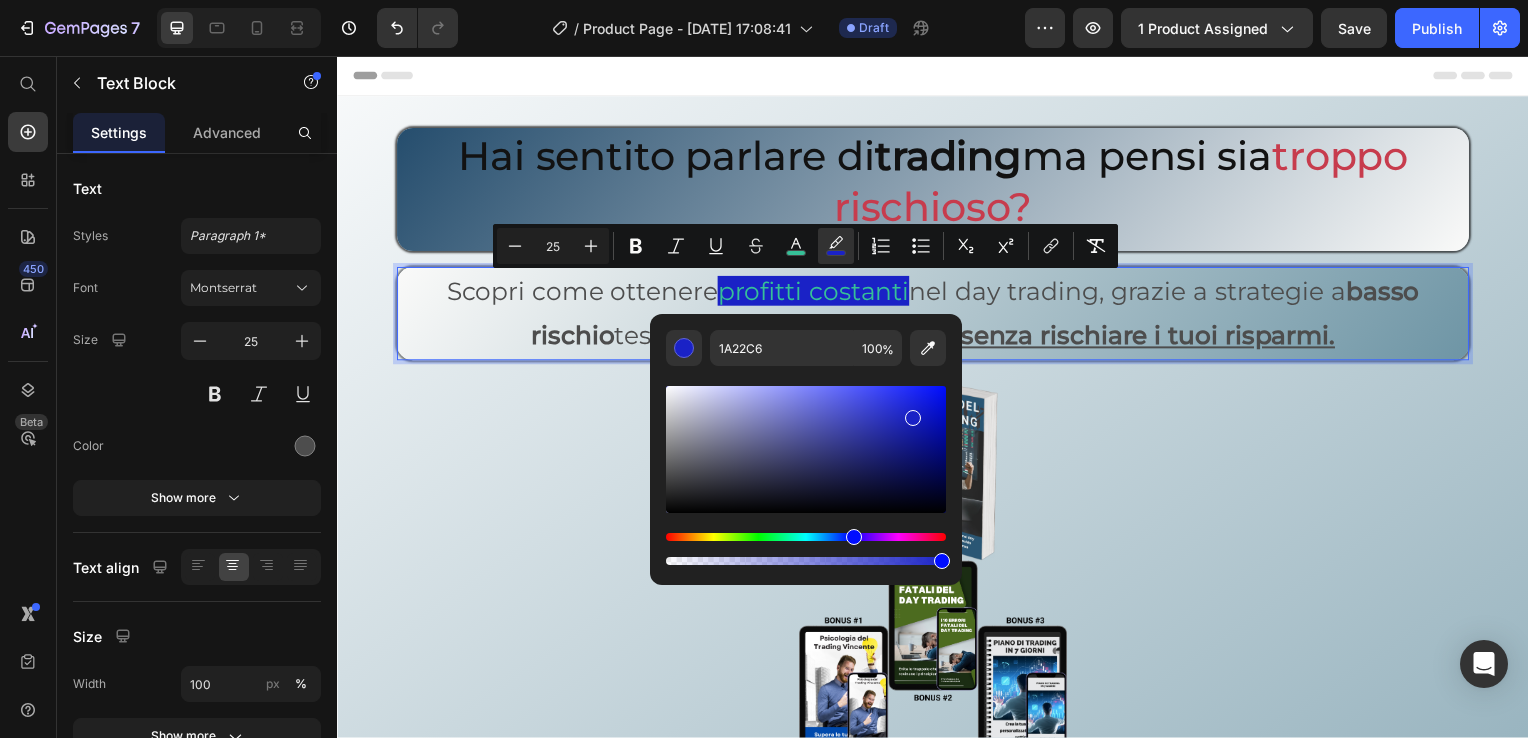 click at bounding box center [806, 449] 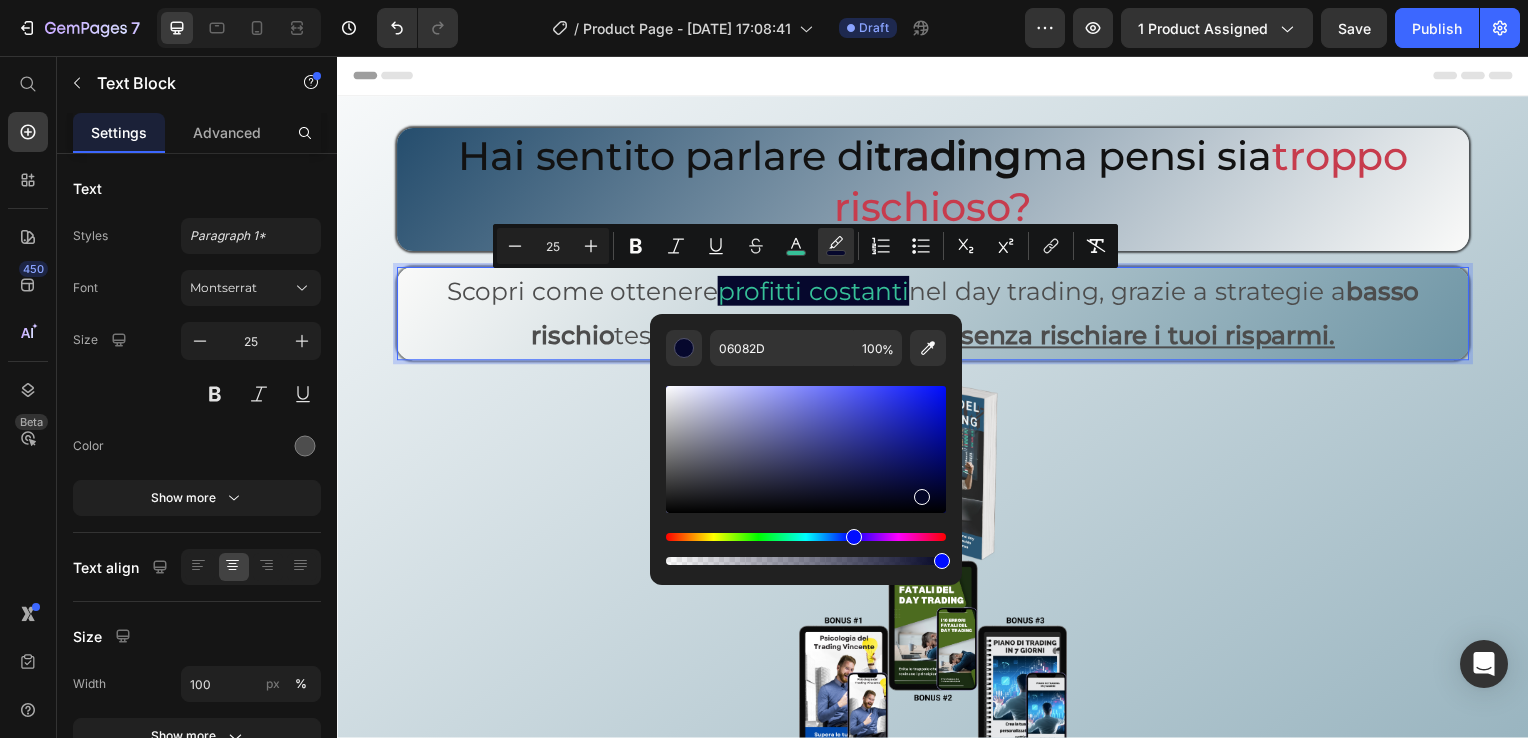 click at bounding box center (806, 449) 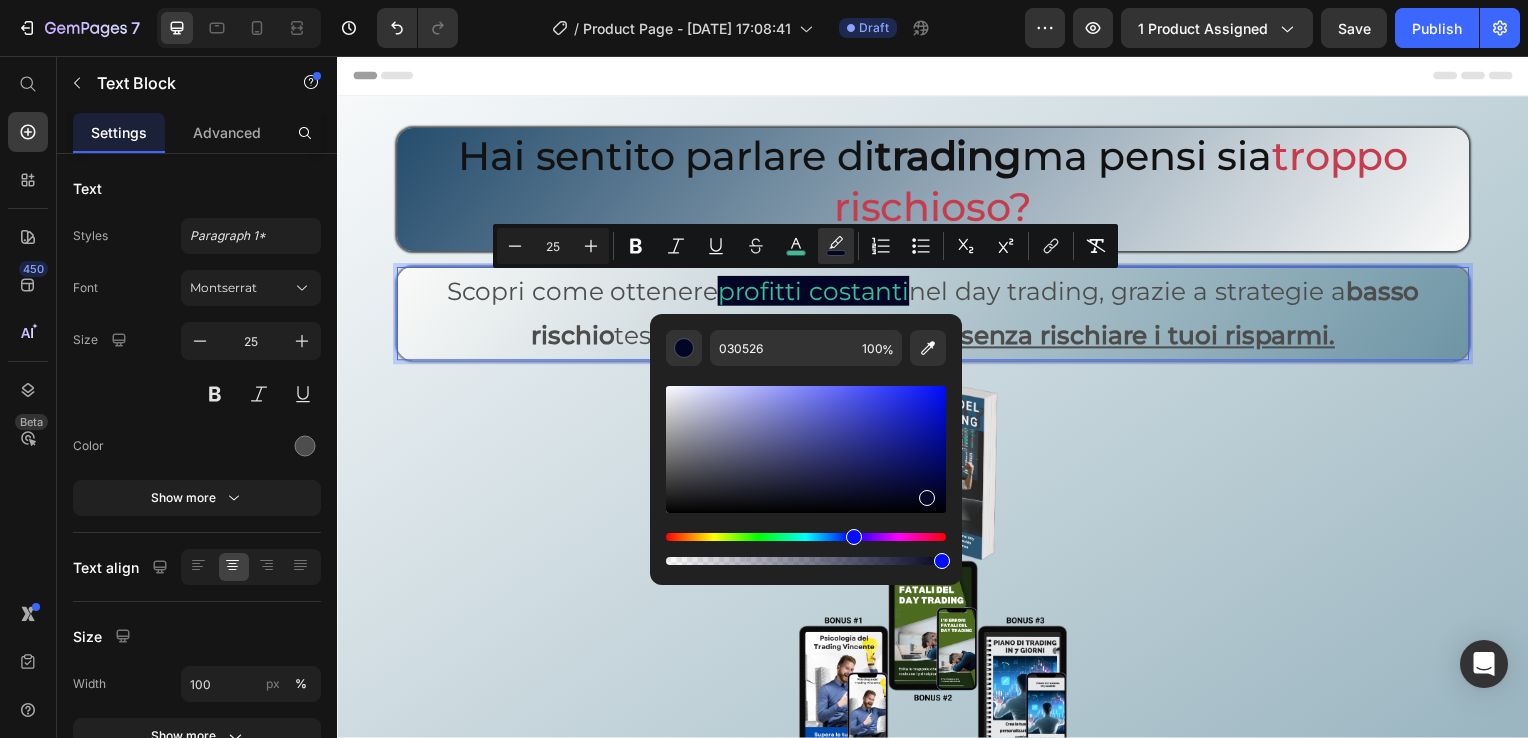 click at bounding box center (806, 449) 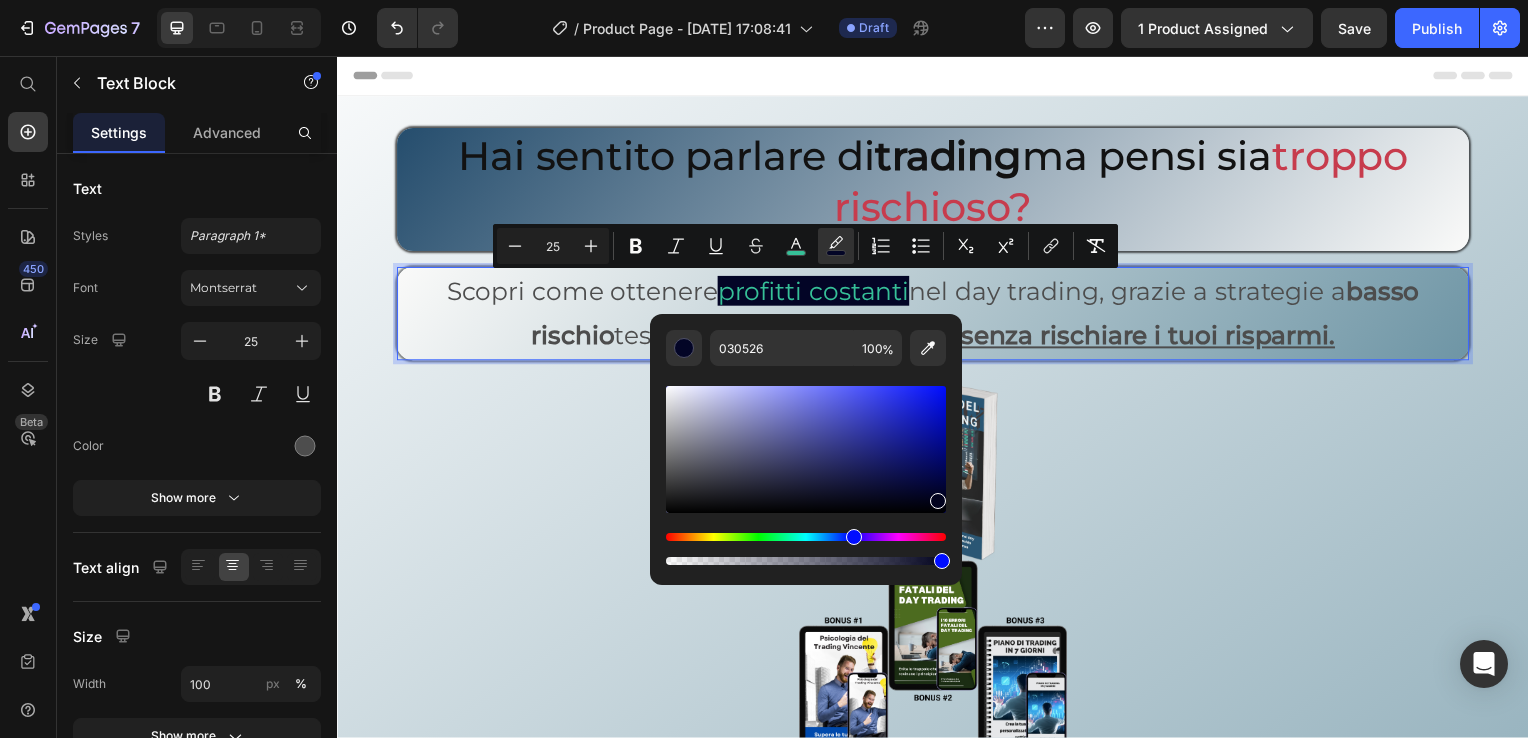 type on "01021E" 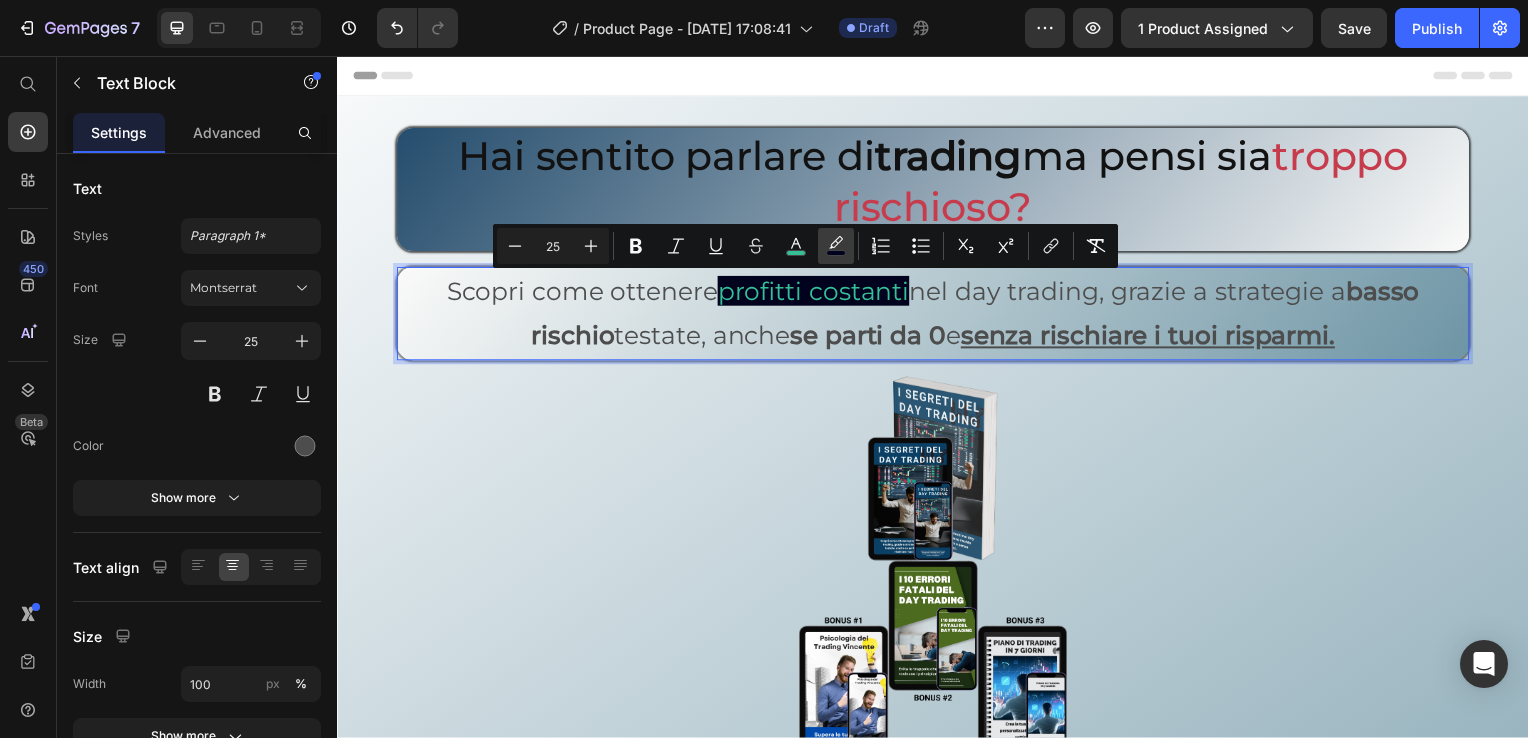 click 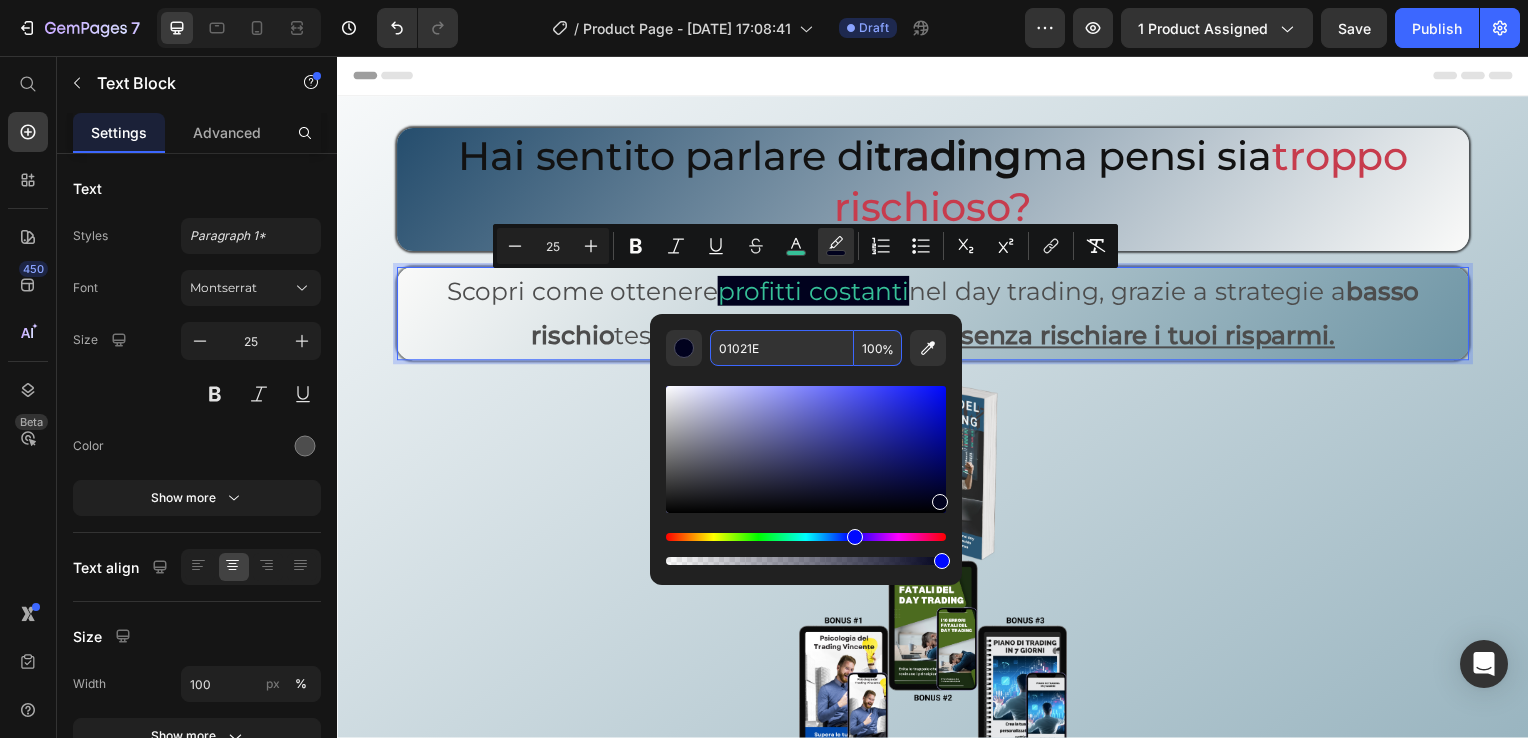 paste on "#1b2d12" 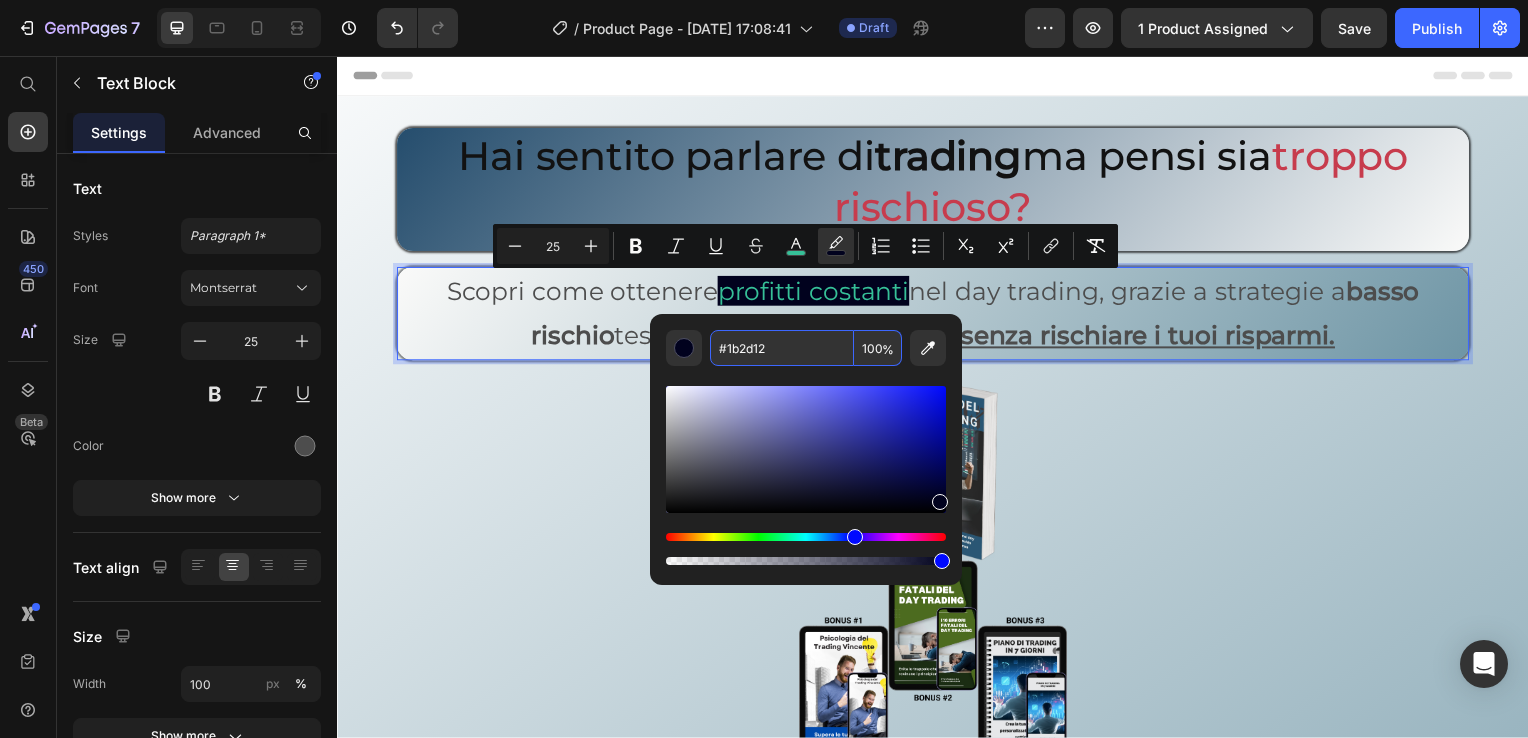 type on "1B2D12" 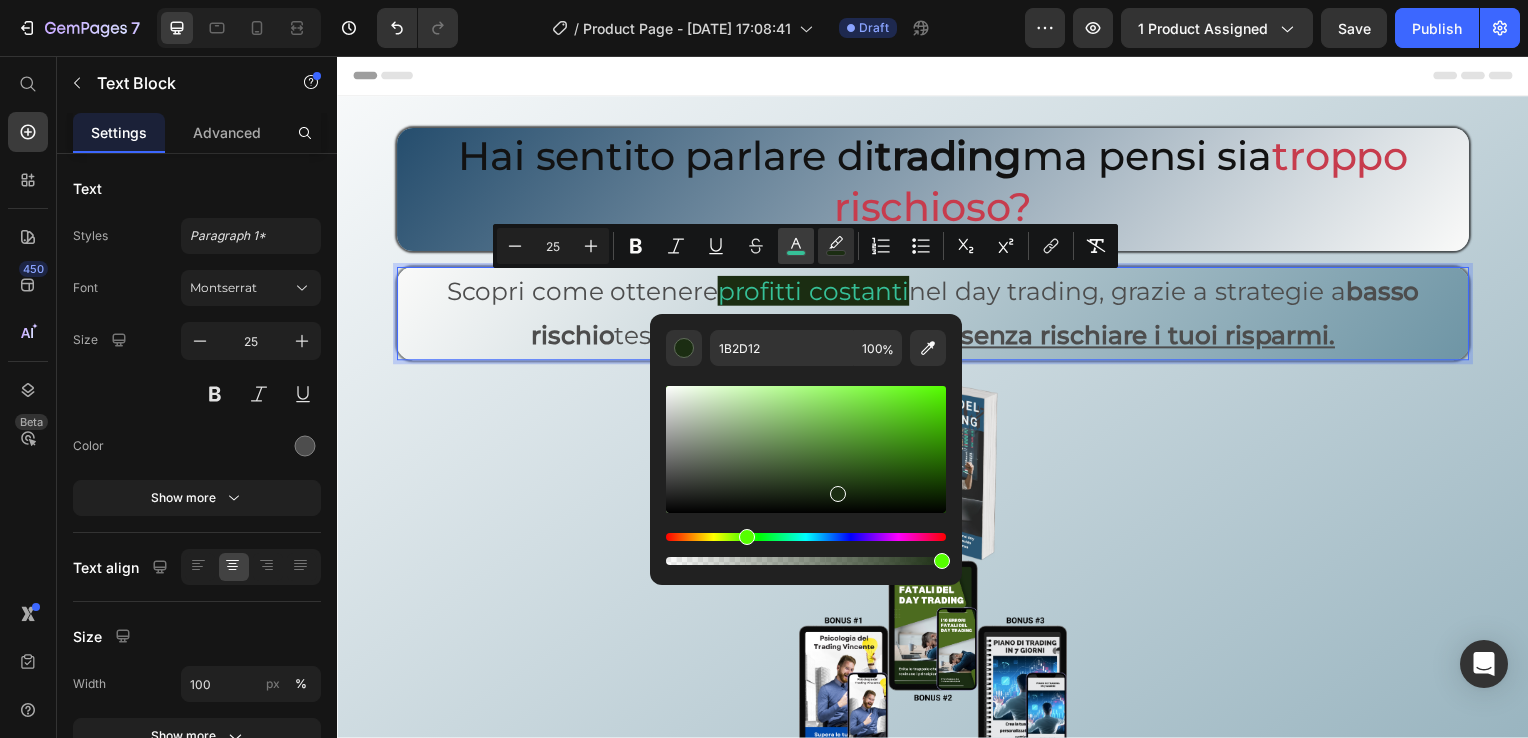 click 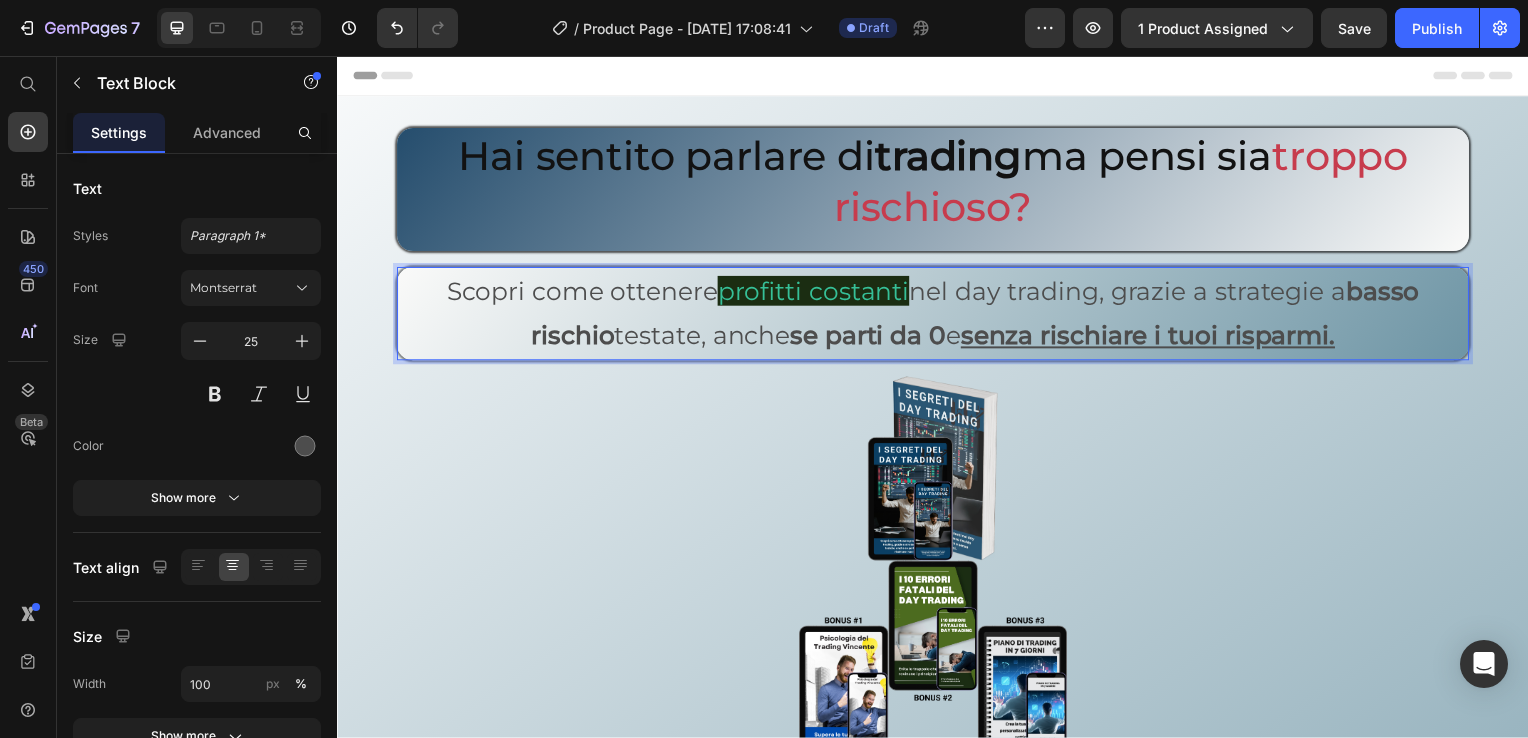 click on "Scopri come ottenere  profitti costanti  nel day trading, grazie a strategie a  basso rischio  testate, anche  se parti da 0  e  senza rischiare i tuoi risparmi." at bounding box center (937, 316) 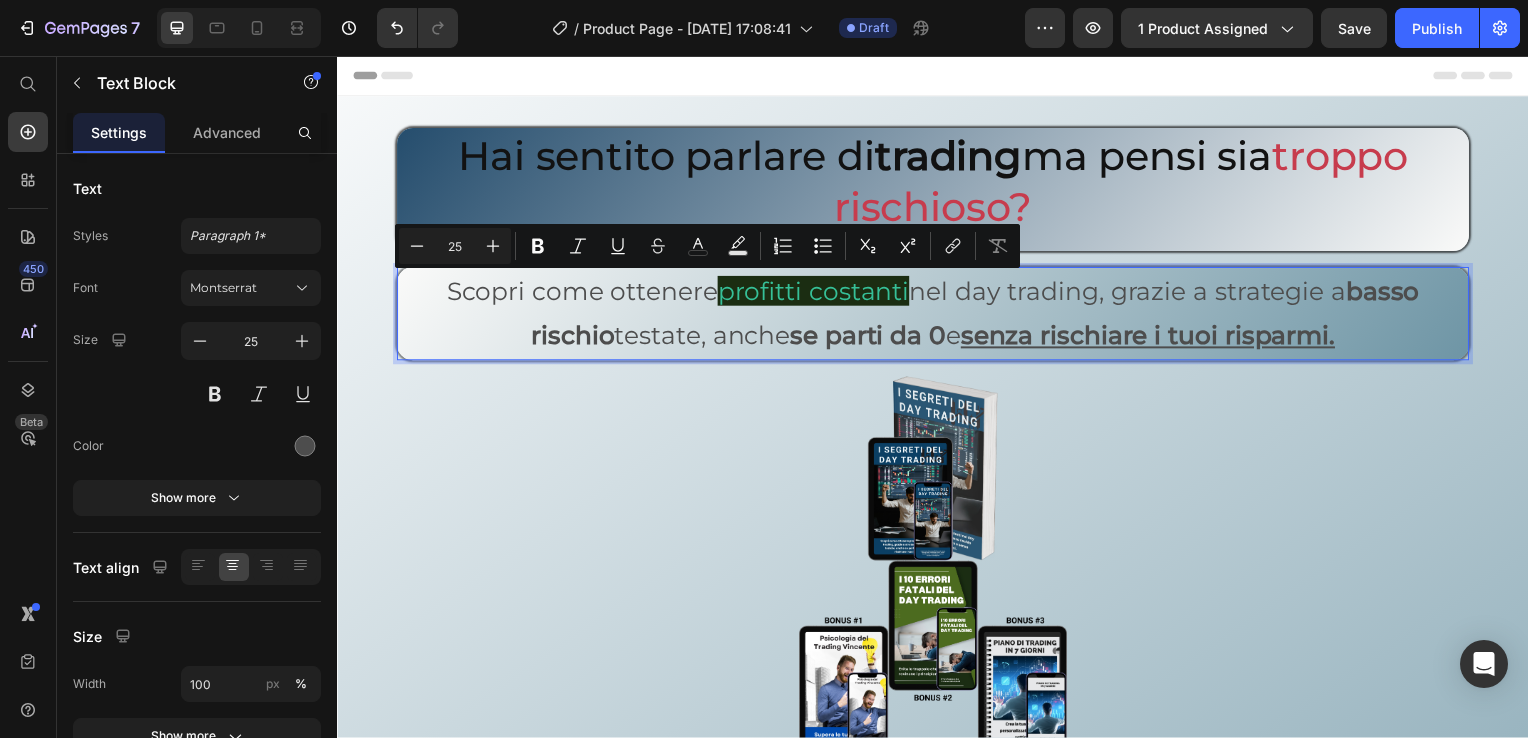 click on "Scopri come ottenere  profitti costanti  nel day trading, grazie a strategie a  basso rischio  testate, anche  se parti da 0  e  senza rischiare i tuoi risparmi." at bounding box center [937, 316] 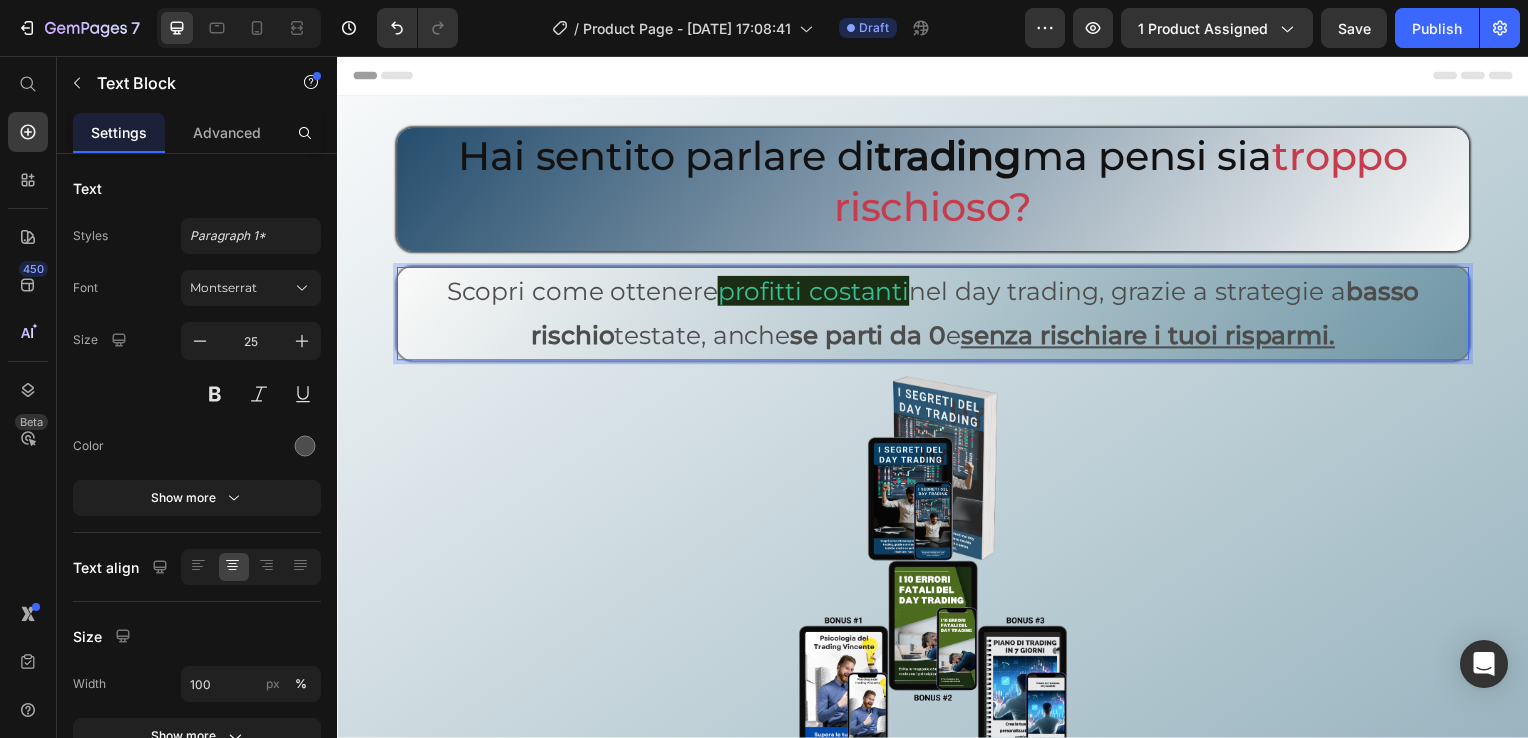 click on "Scopri come ottenere  profitti costanti  nel day trading, grazie a strategie a  basso rischio  testate, anche  se parti da 0  e  senza rischiare i tuoi risparmi." at bounding box center [937, 316] 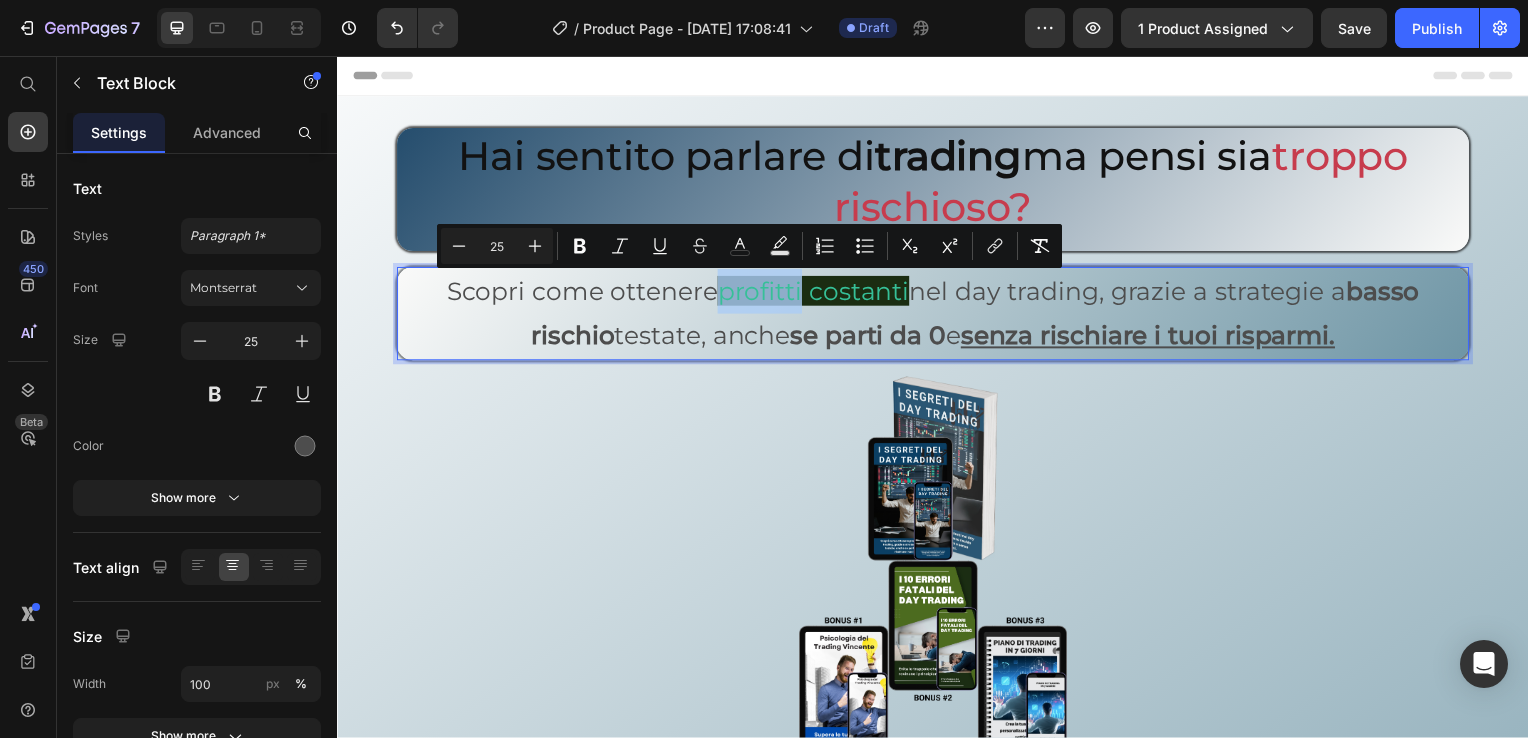 click on "Scopri come ottenere  profitti costanti  nel day trading, grazie a strategie a  basso rischio  testate, anche  se parti da 0  e  senza rischiare i tuoi risparmi." at bounding box center [937, 316] 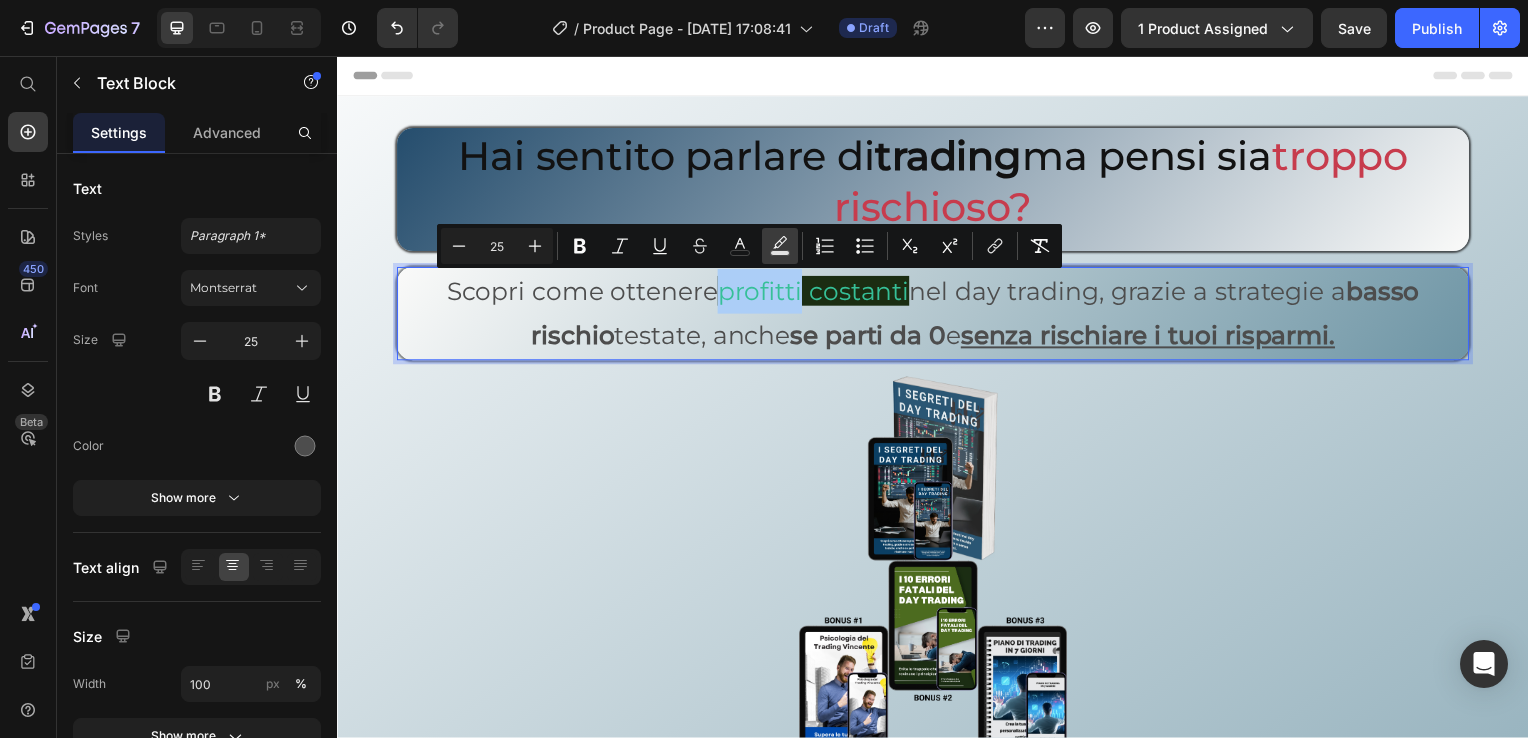 click 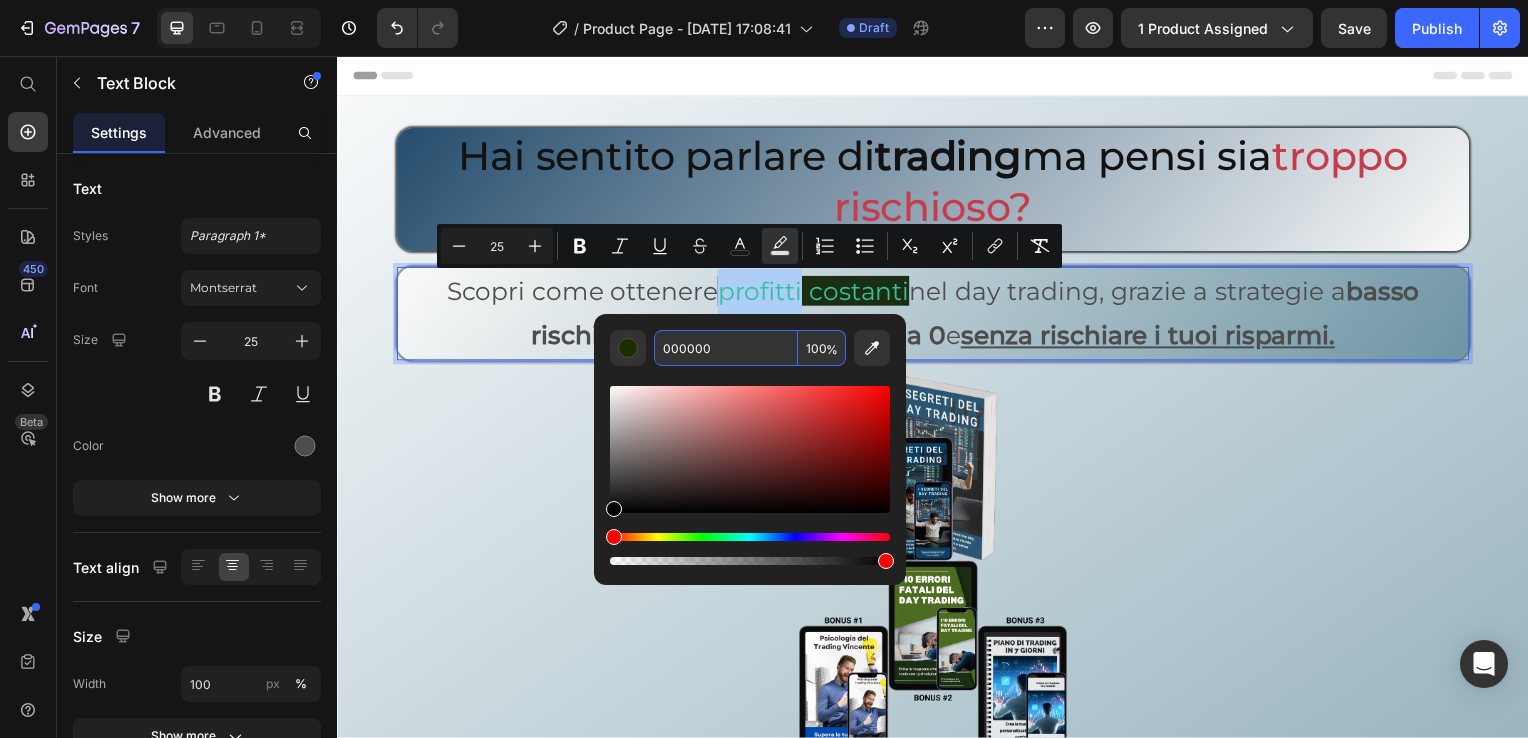 paste on "#4c6b1f" 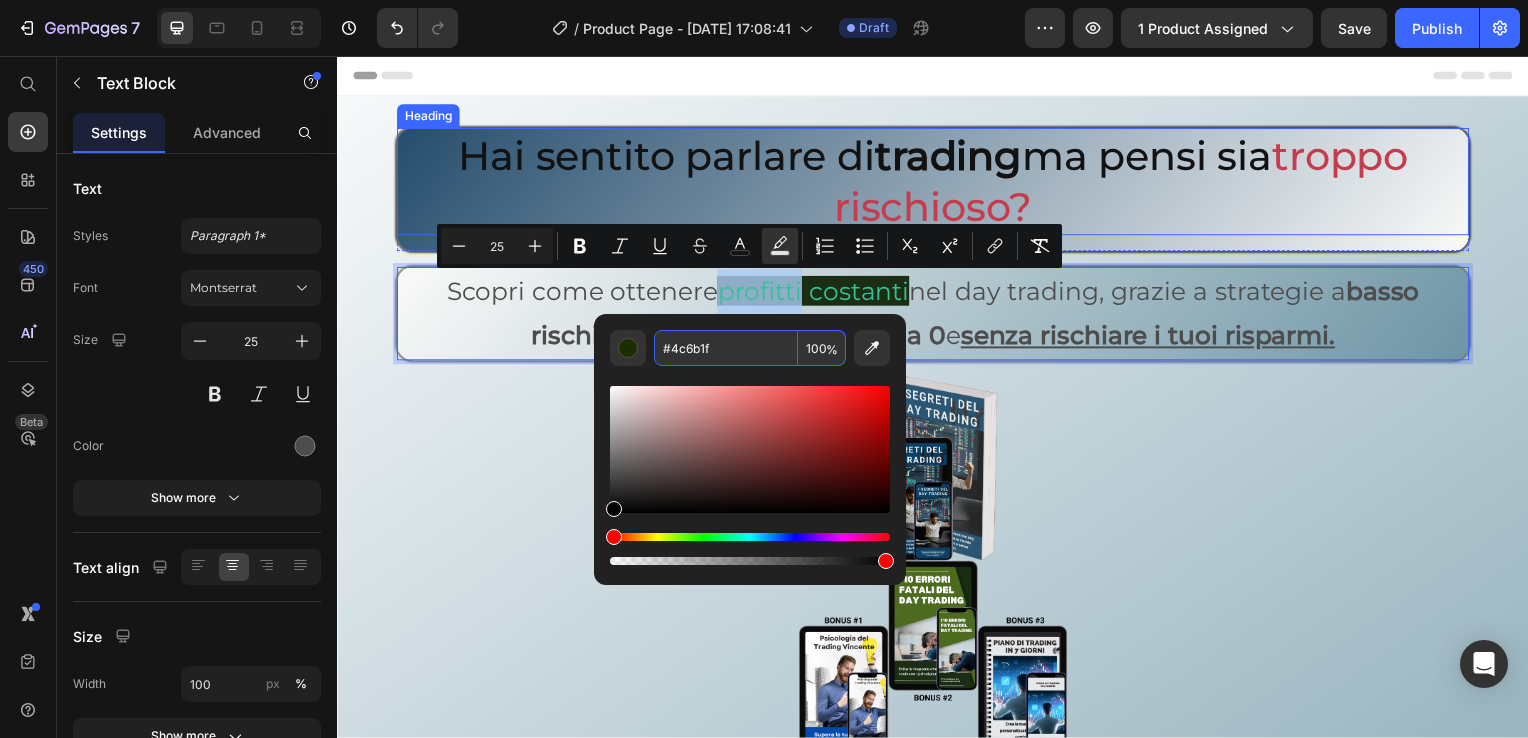 type on "4C6B1F" 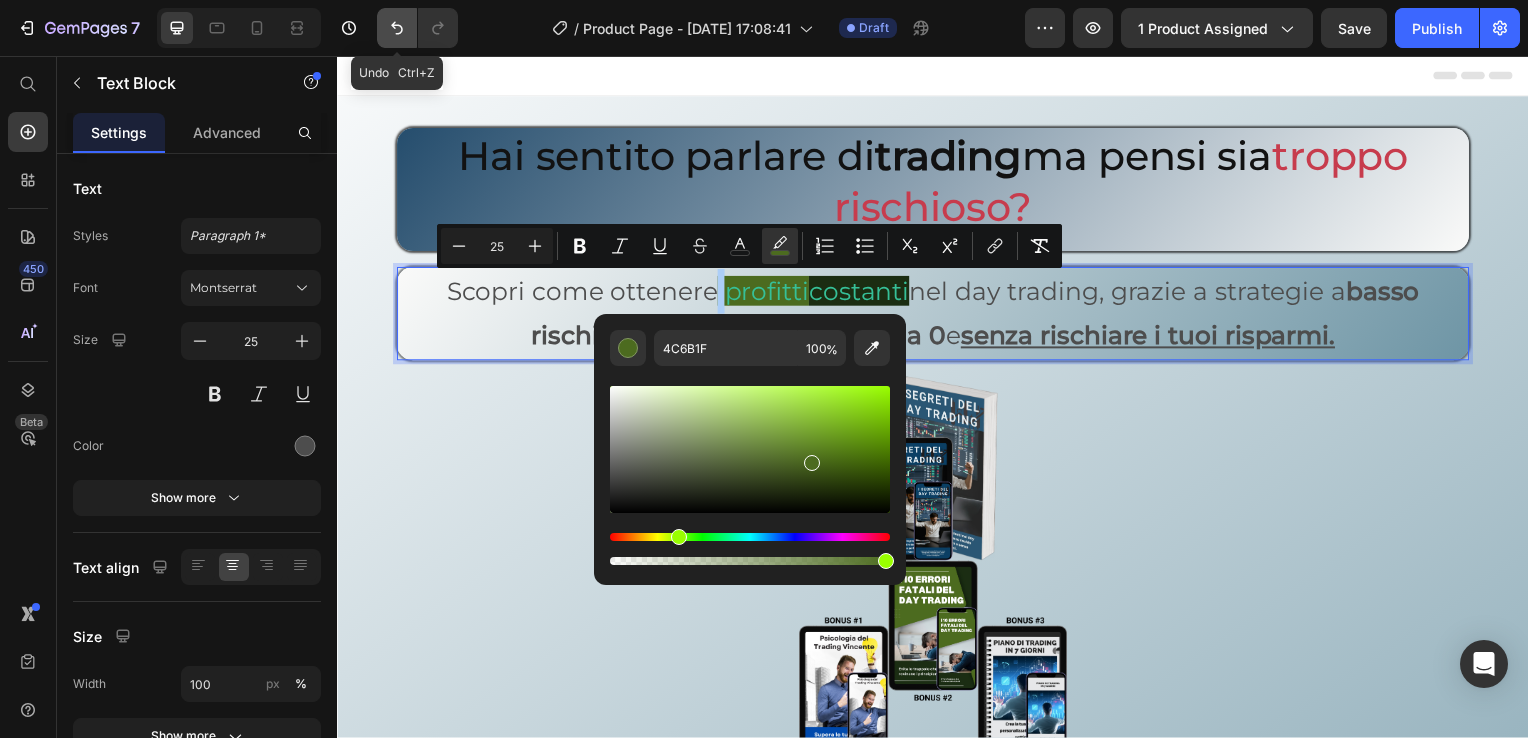 click 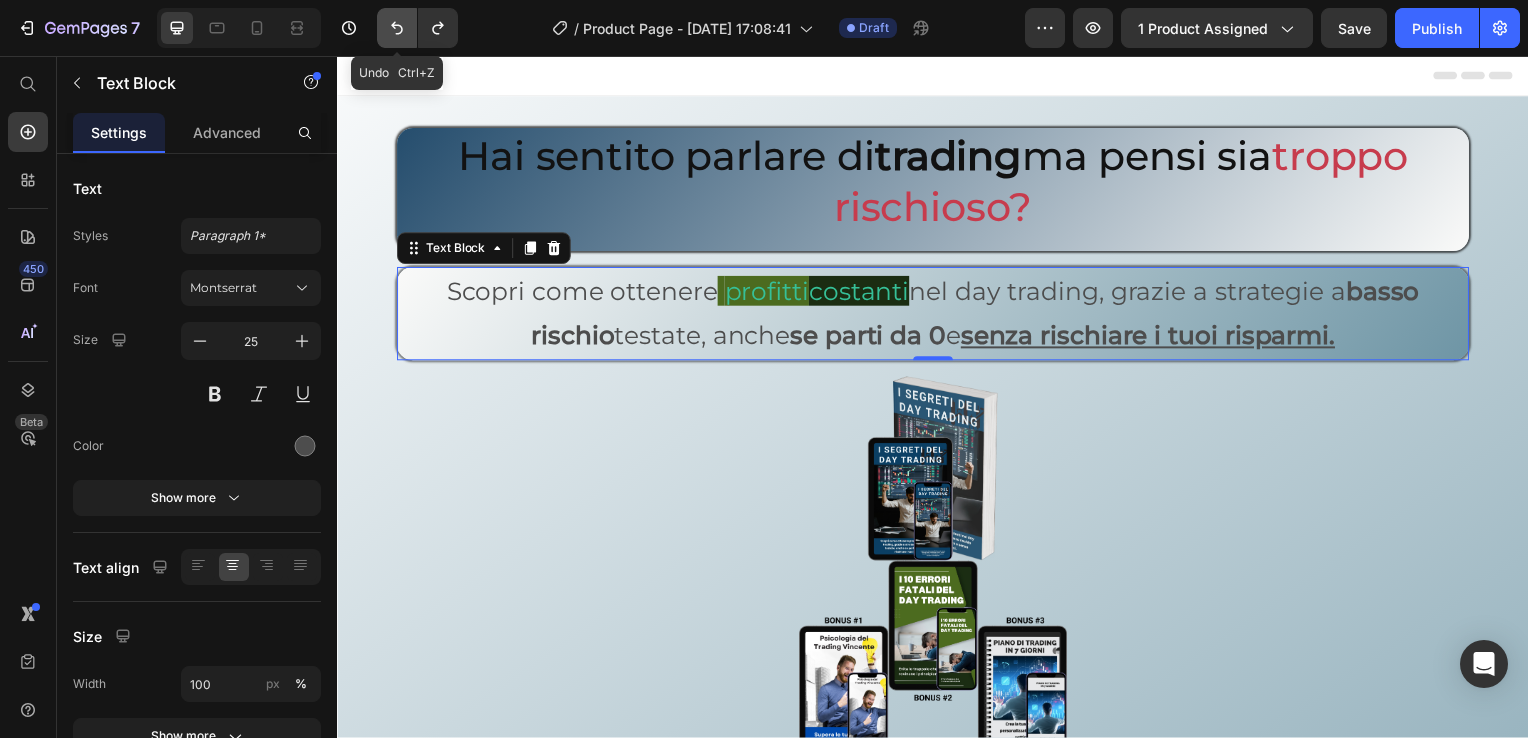 click 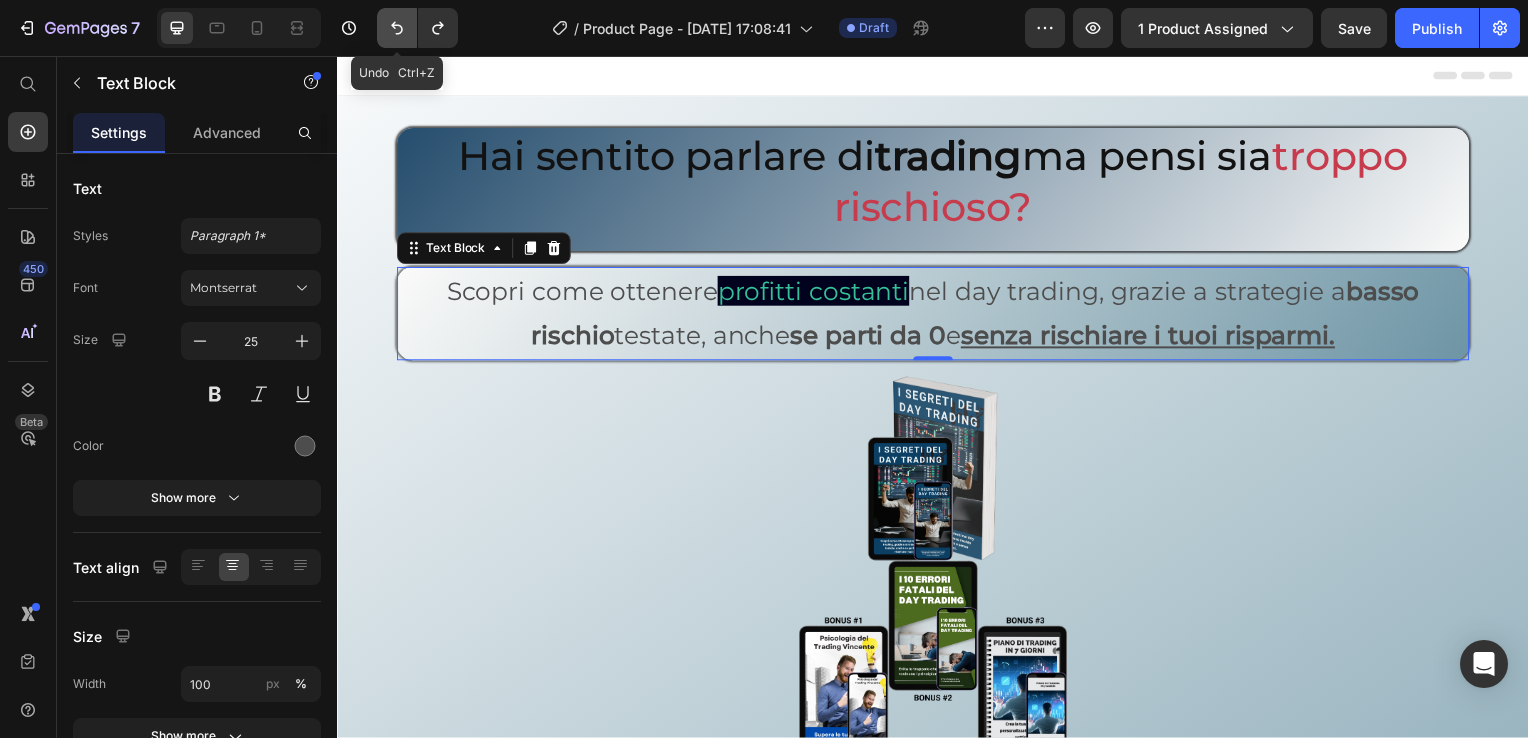 click 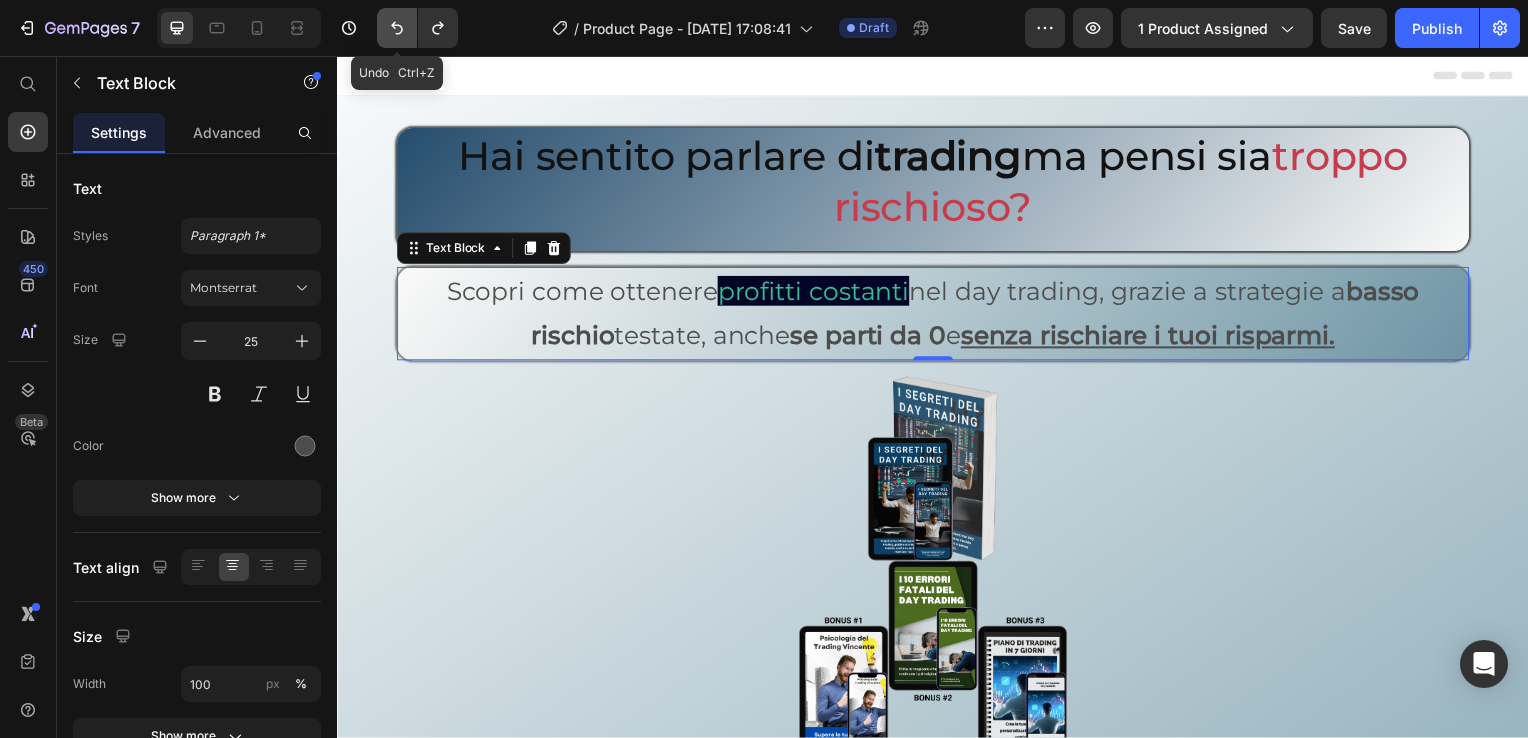 click 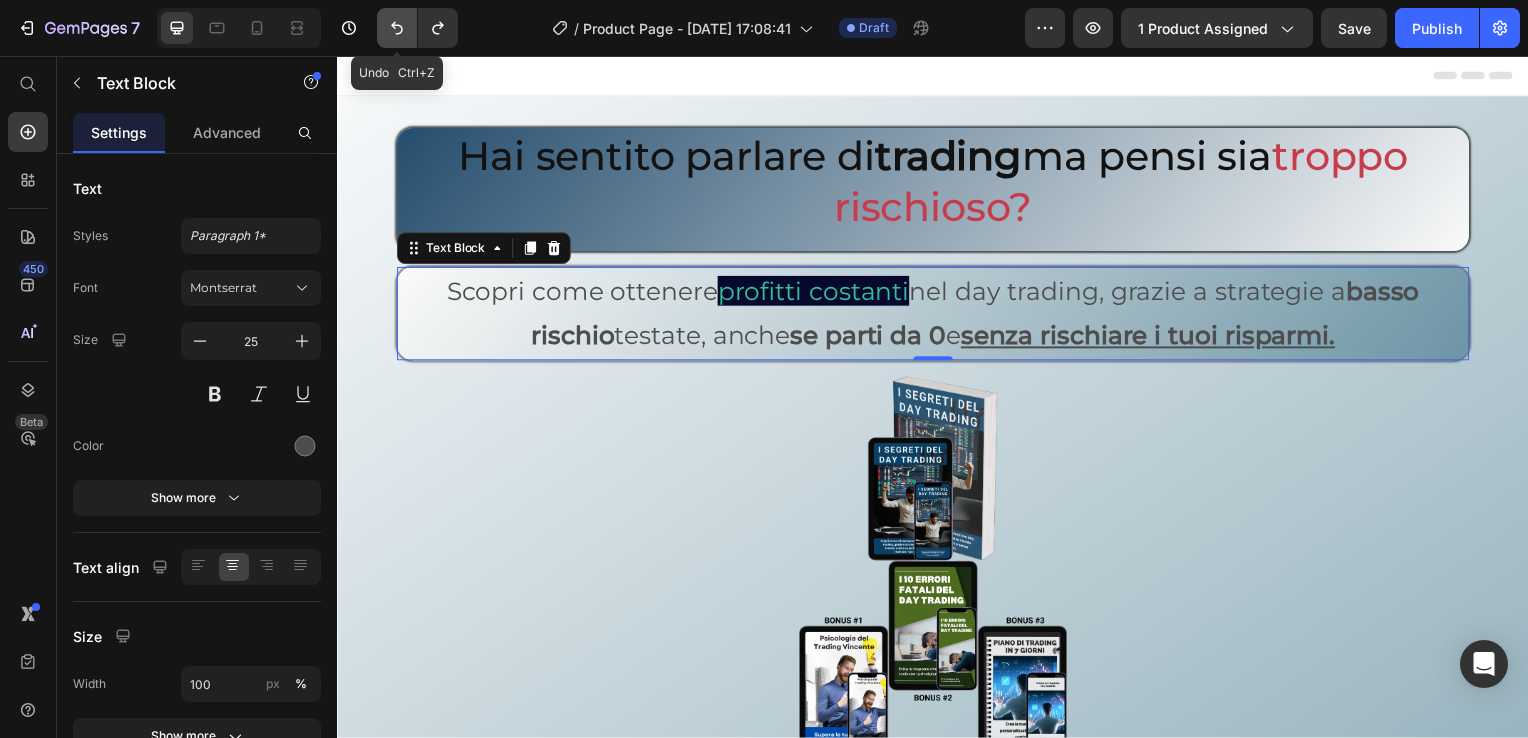 click 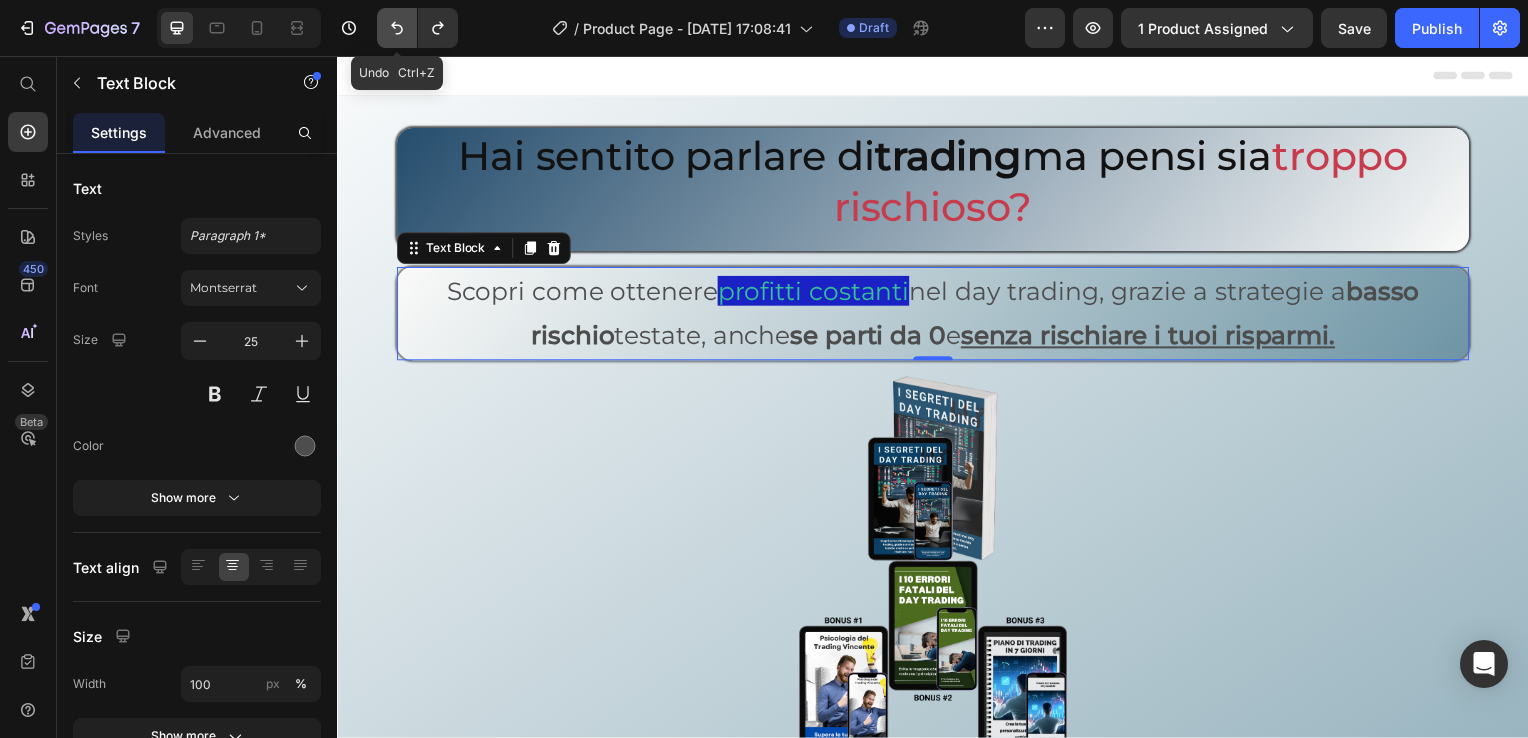 click 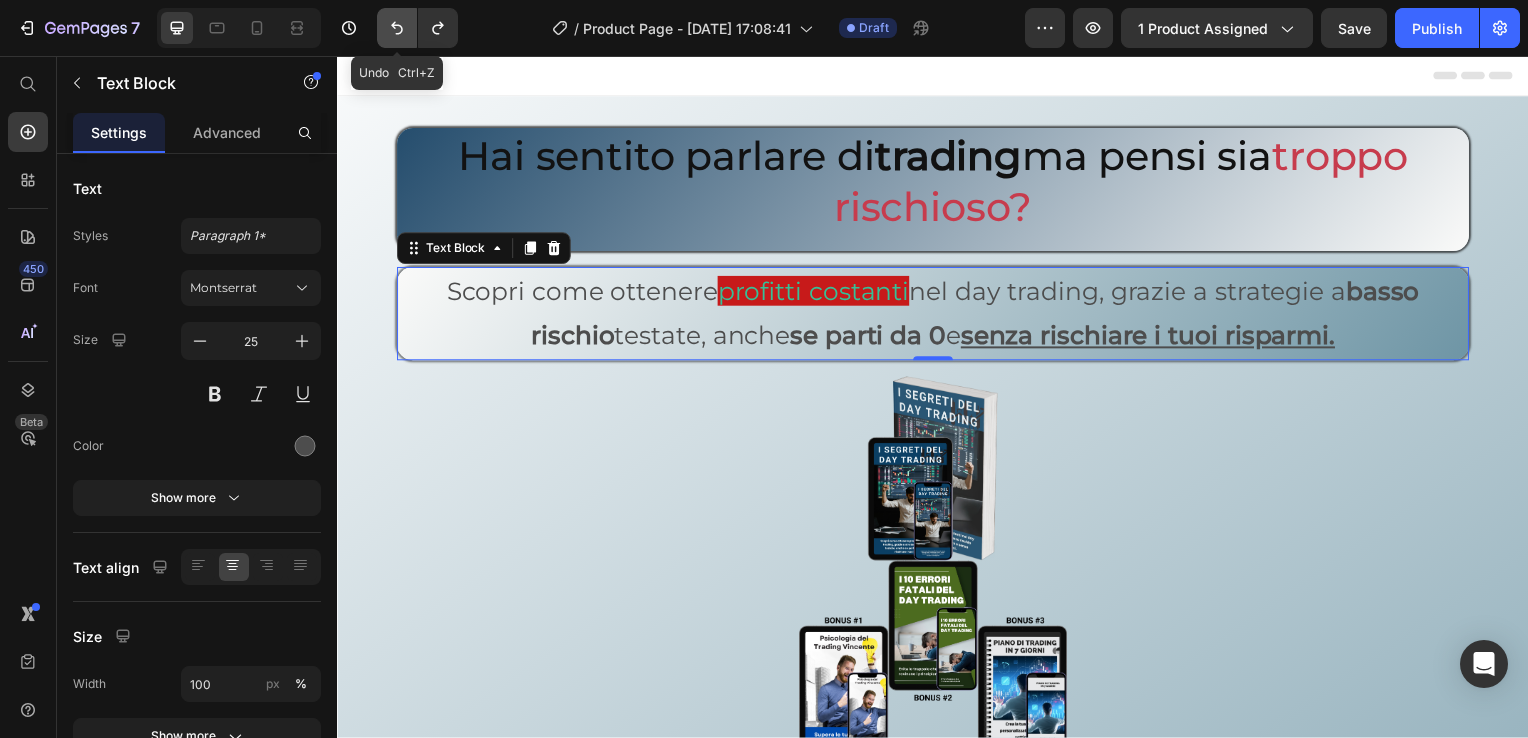 click 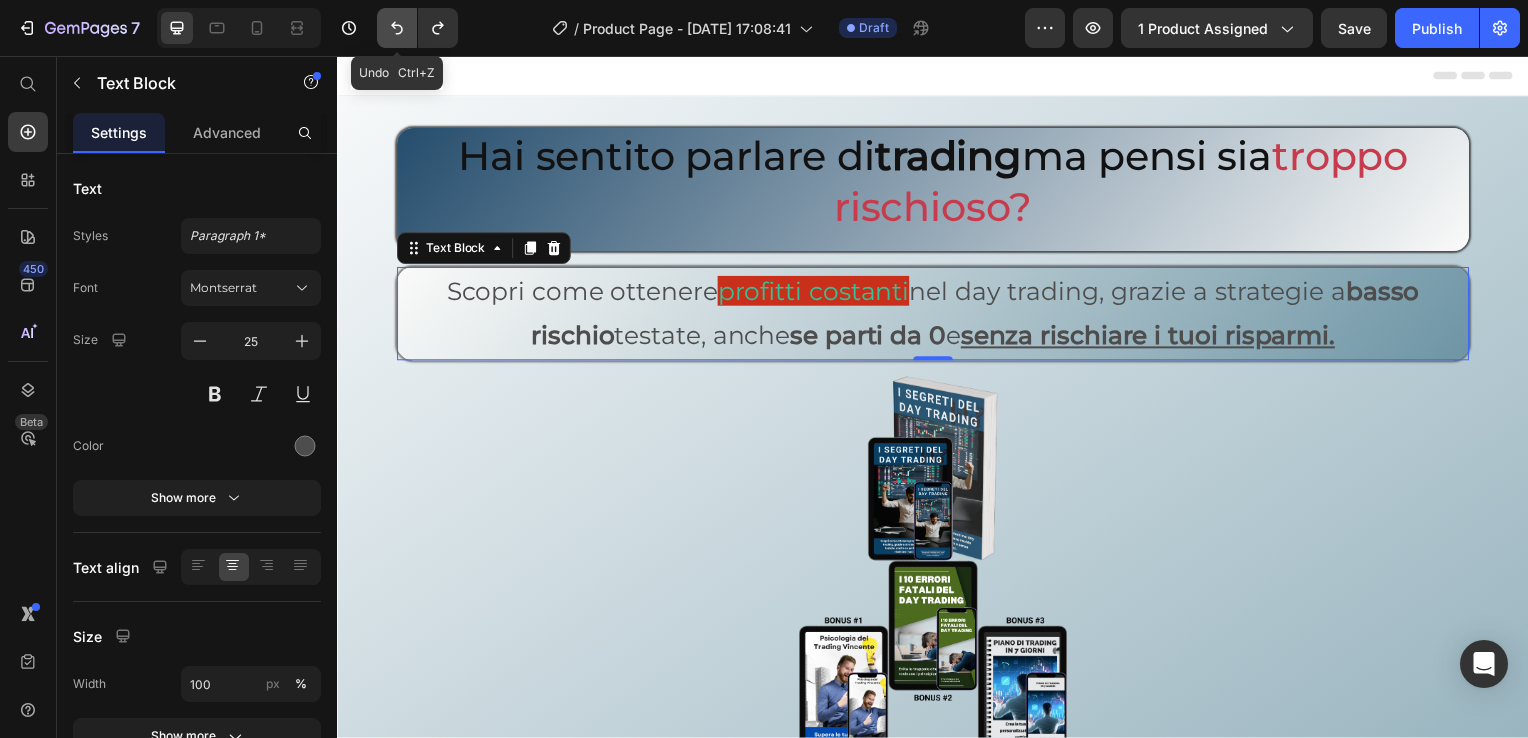 click 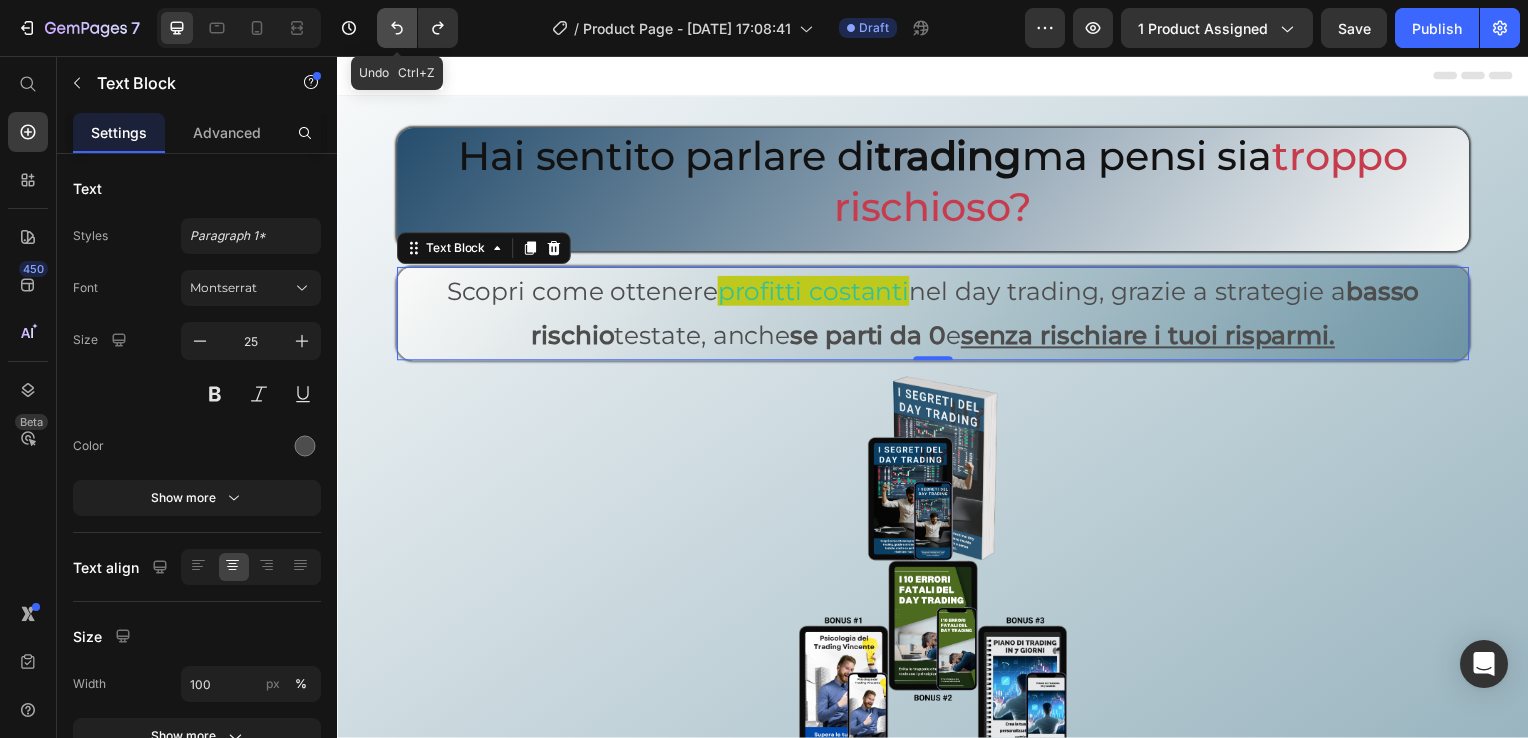 click 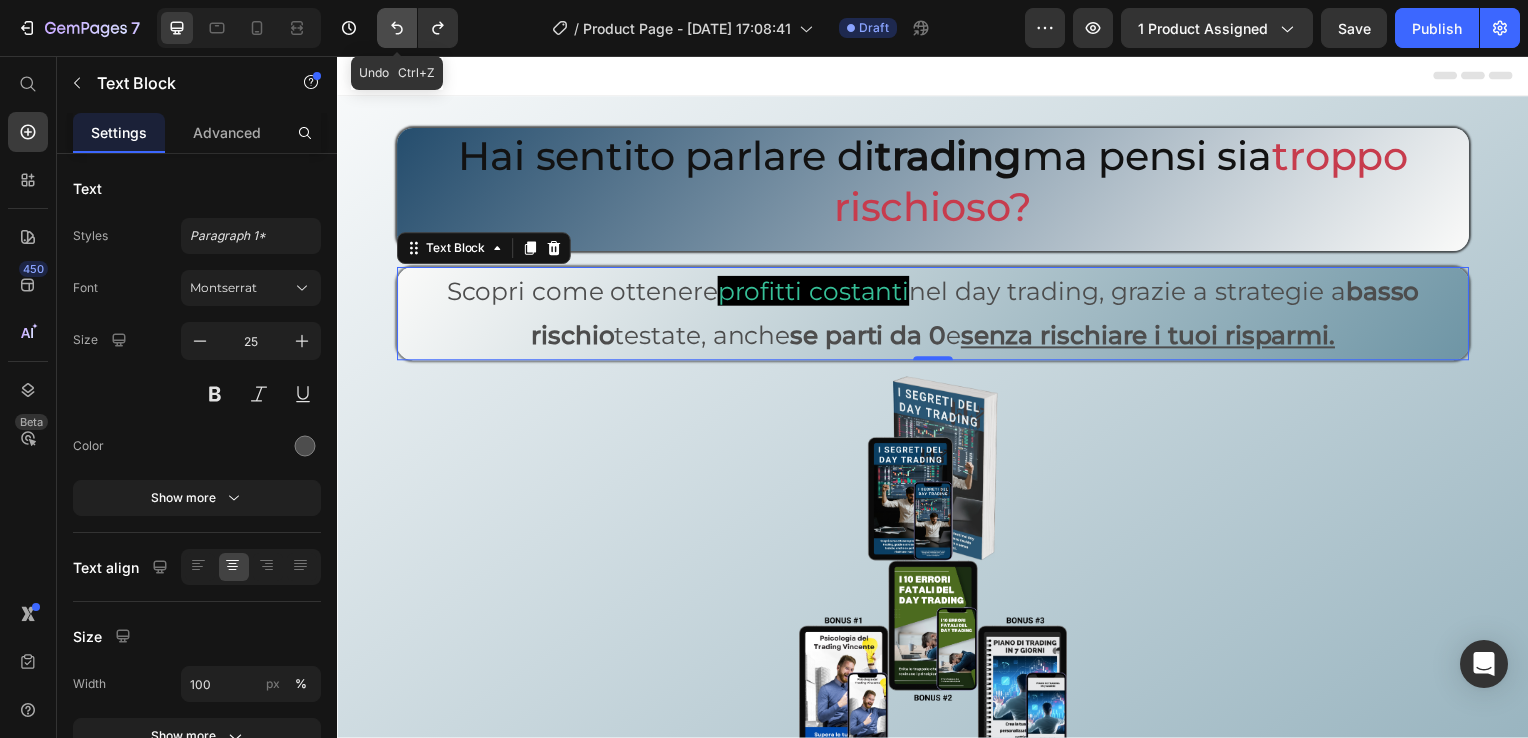 click 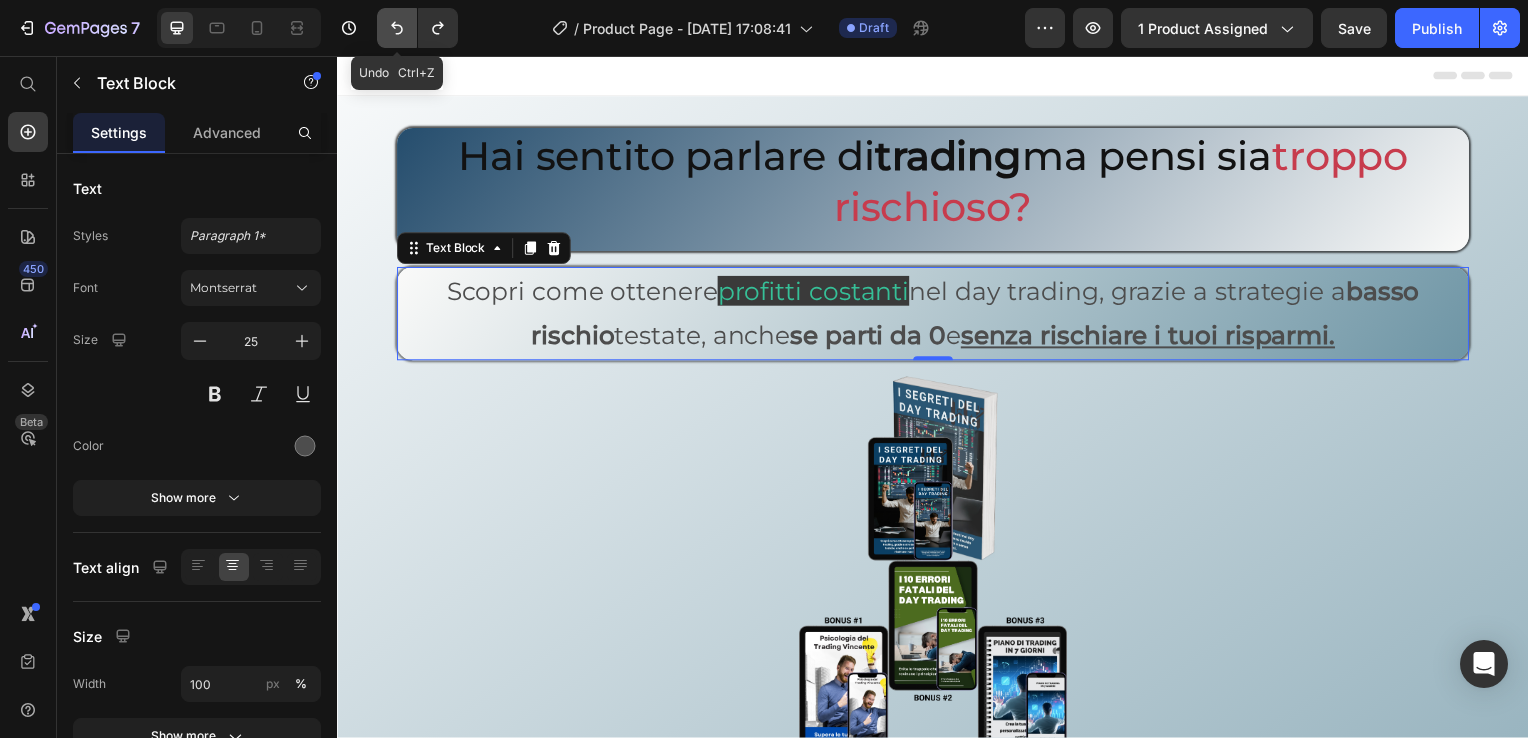 click 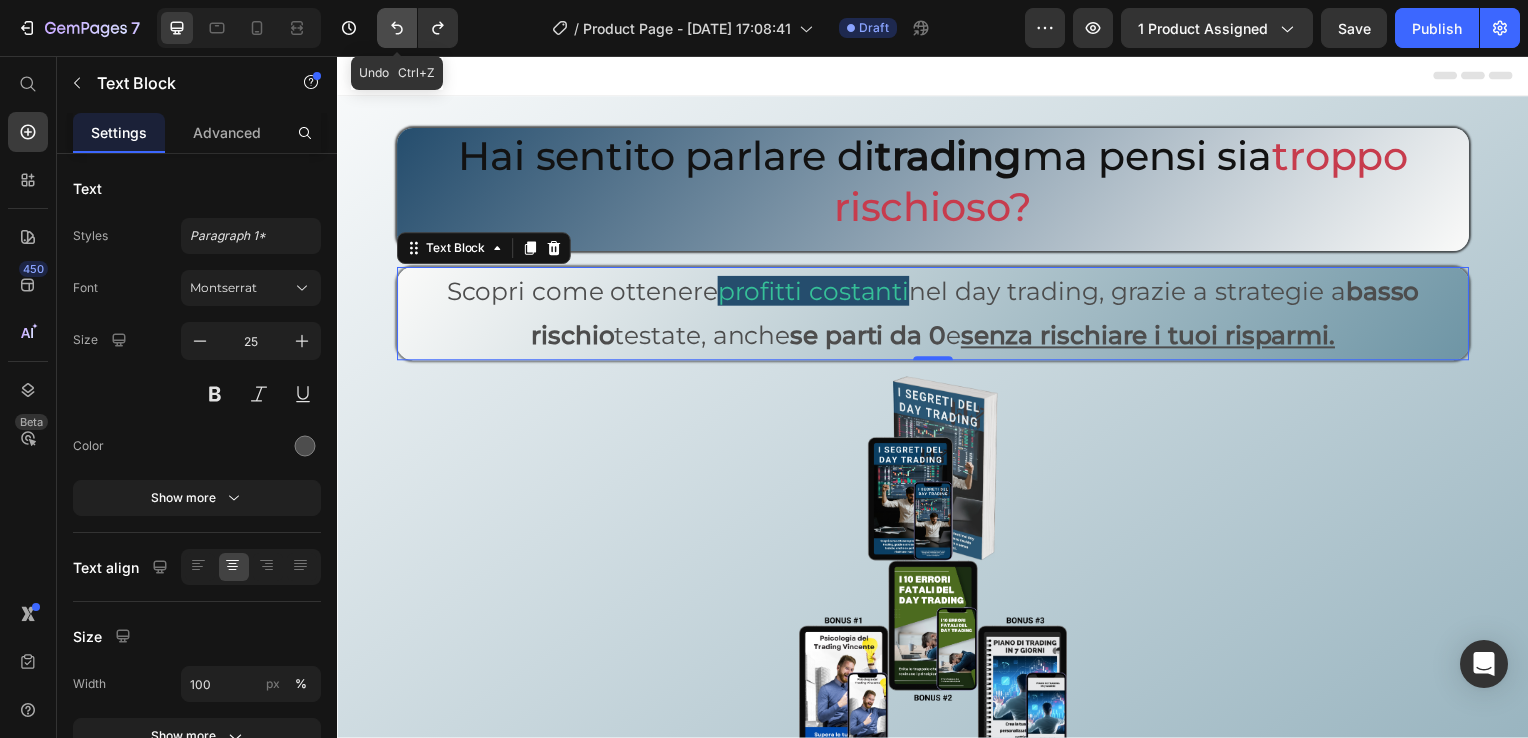 click 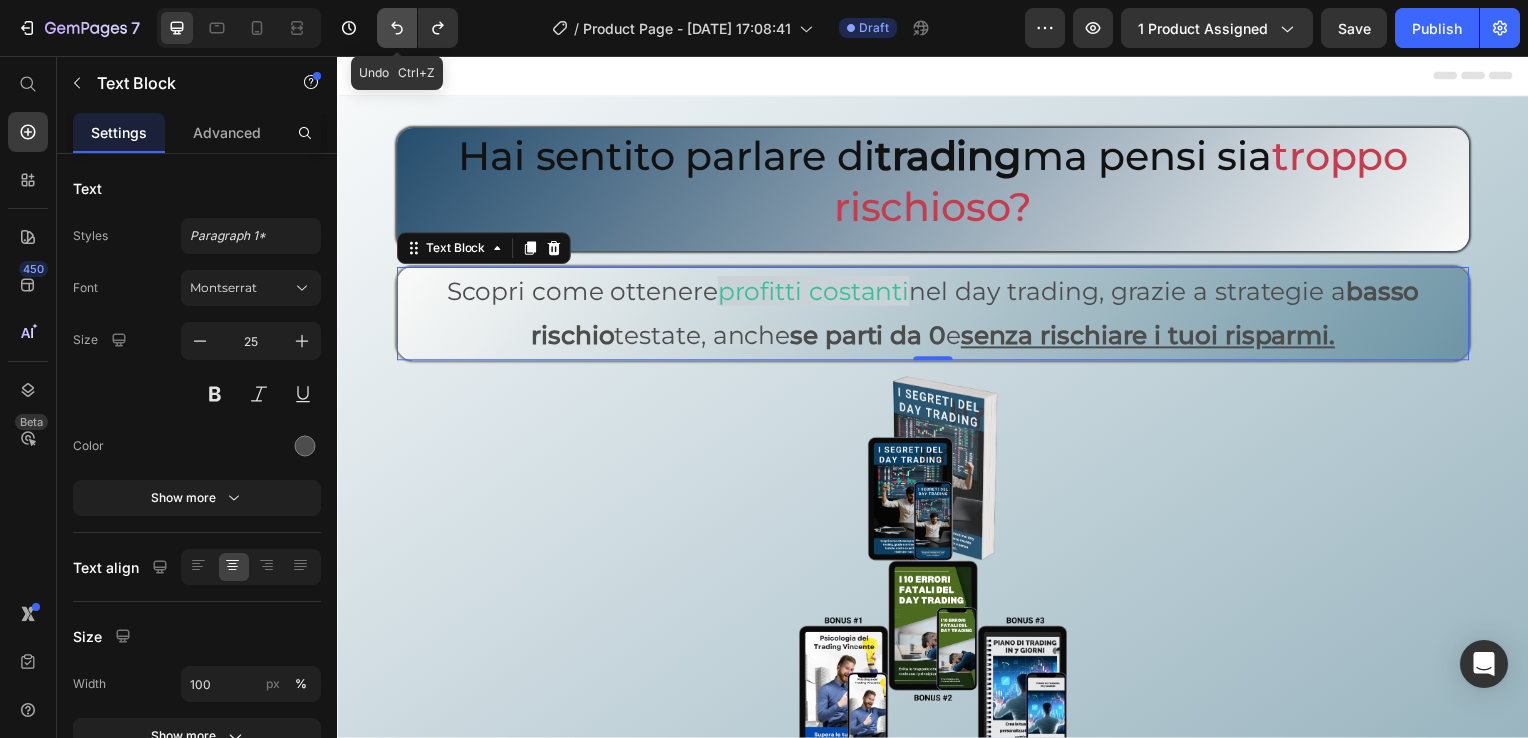 click 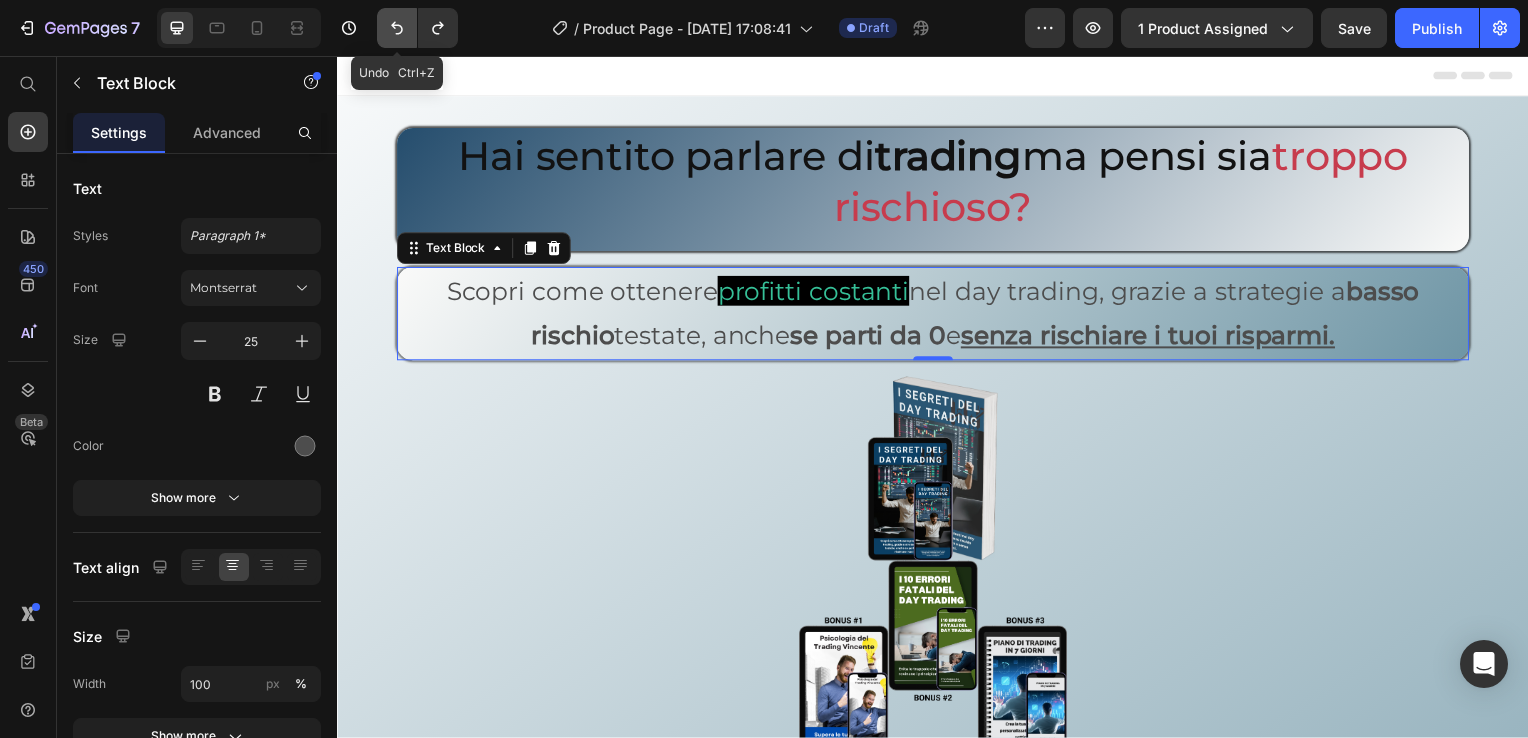click 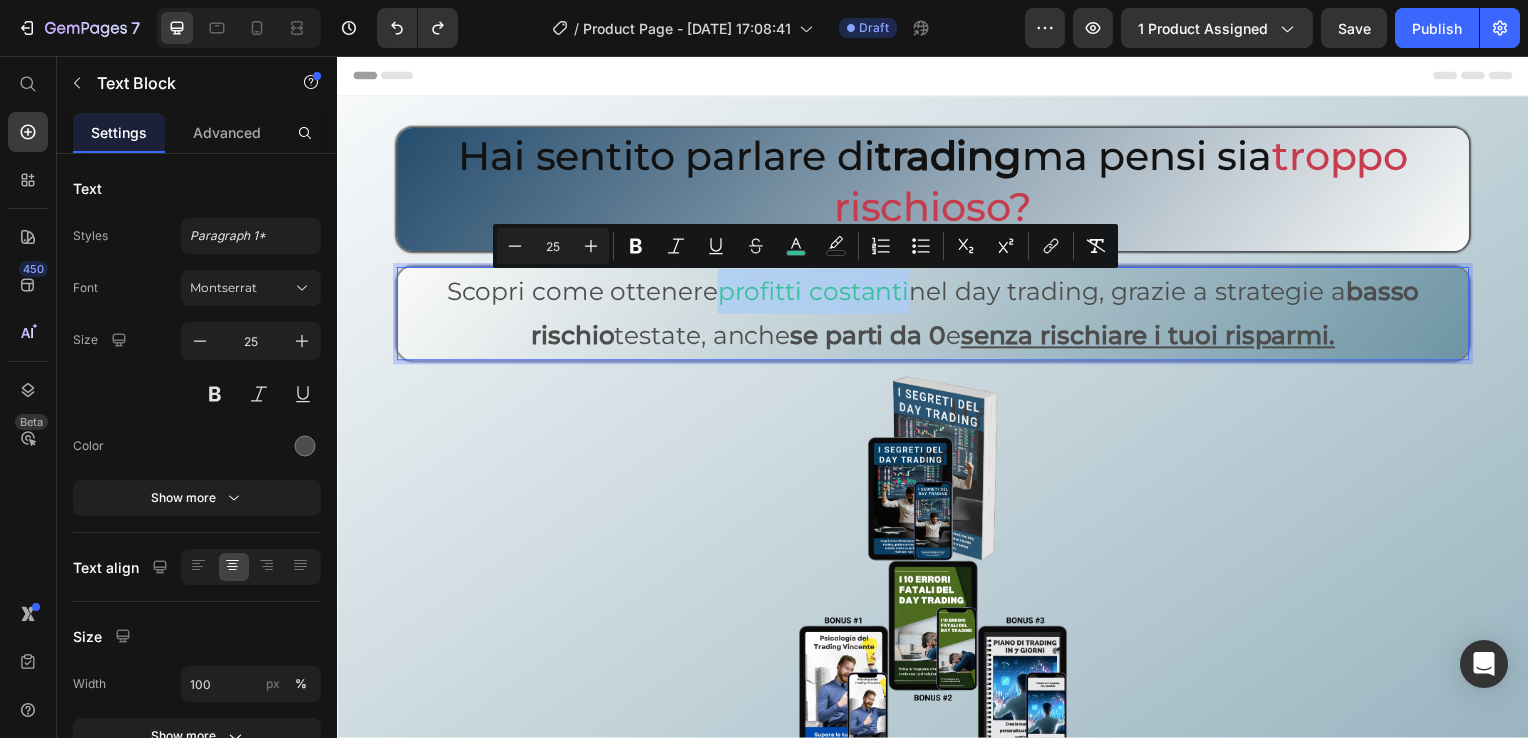 drag, startPoint x: 713, startPoint y: 309, endPoint x: 867, endPoint y: 311, distance: 154.01299 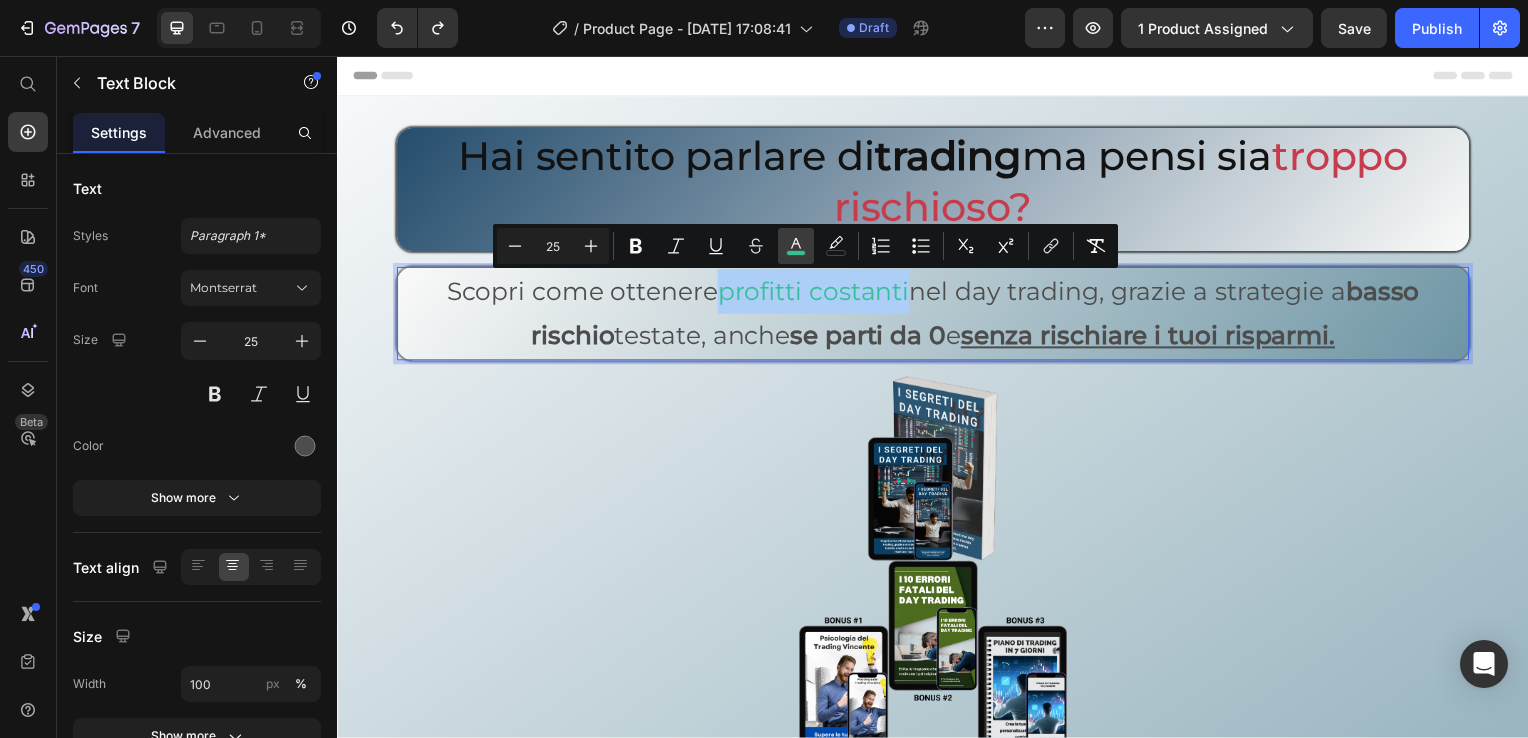 click 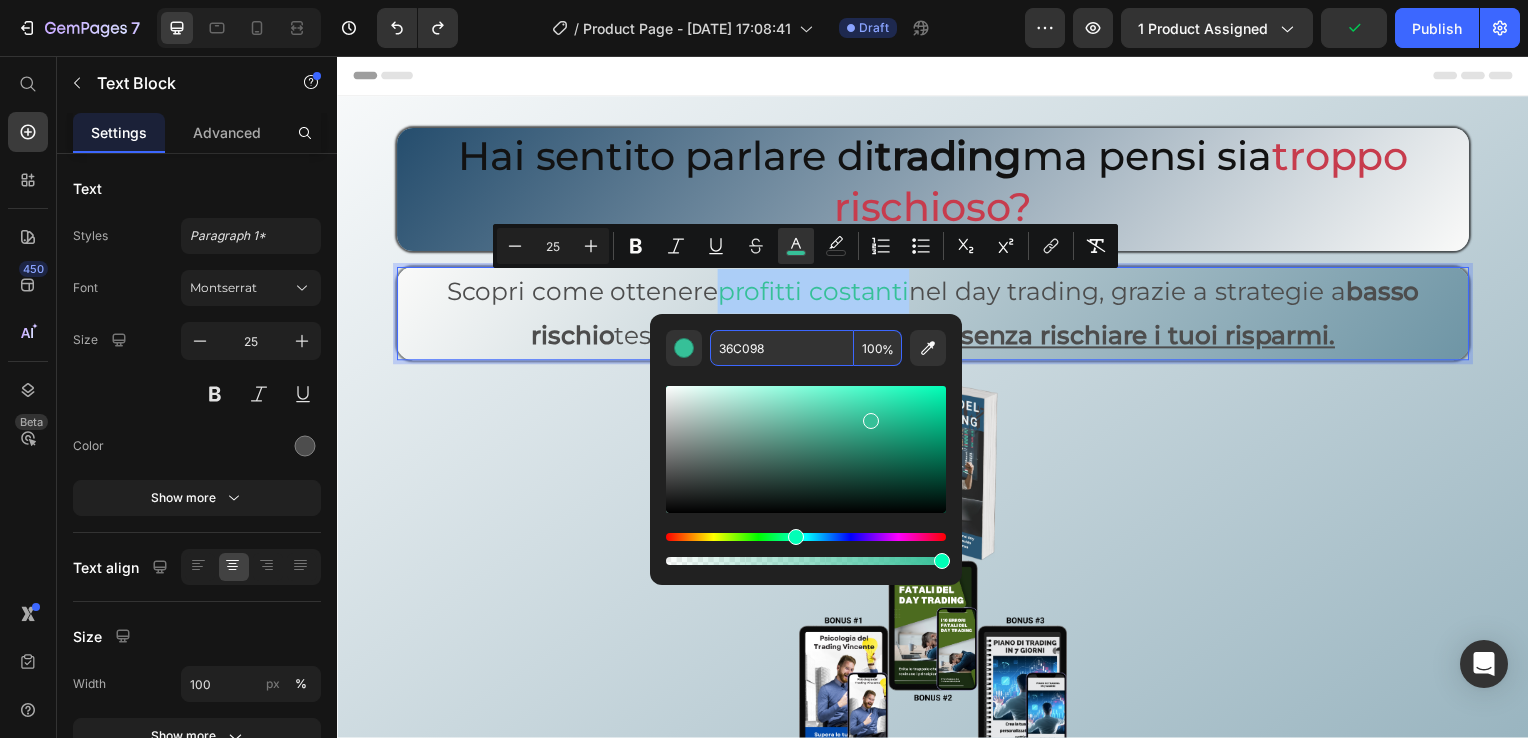paste on "#4c6b1f" 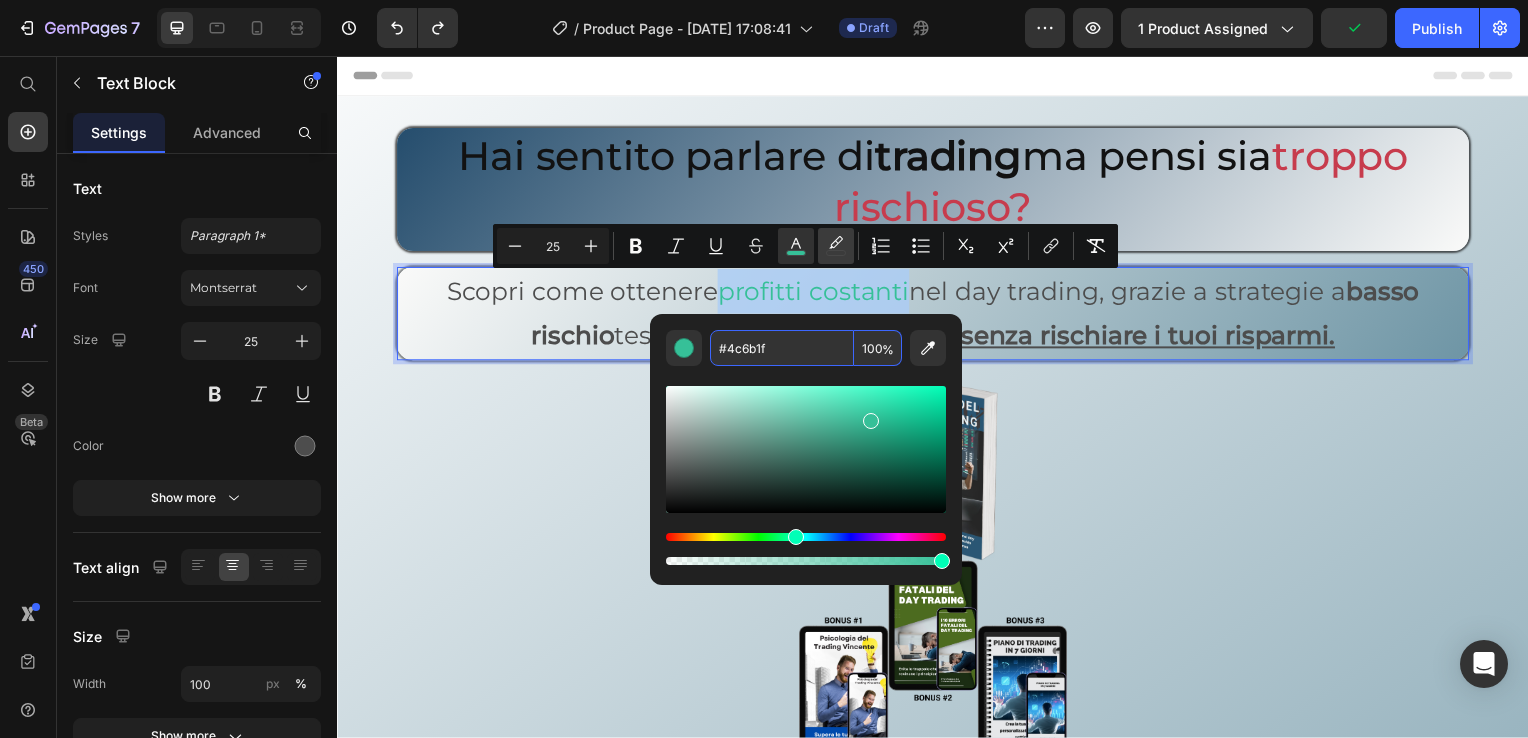 type on "4C6B1F" 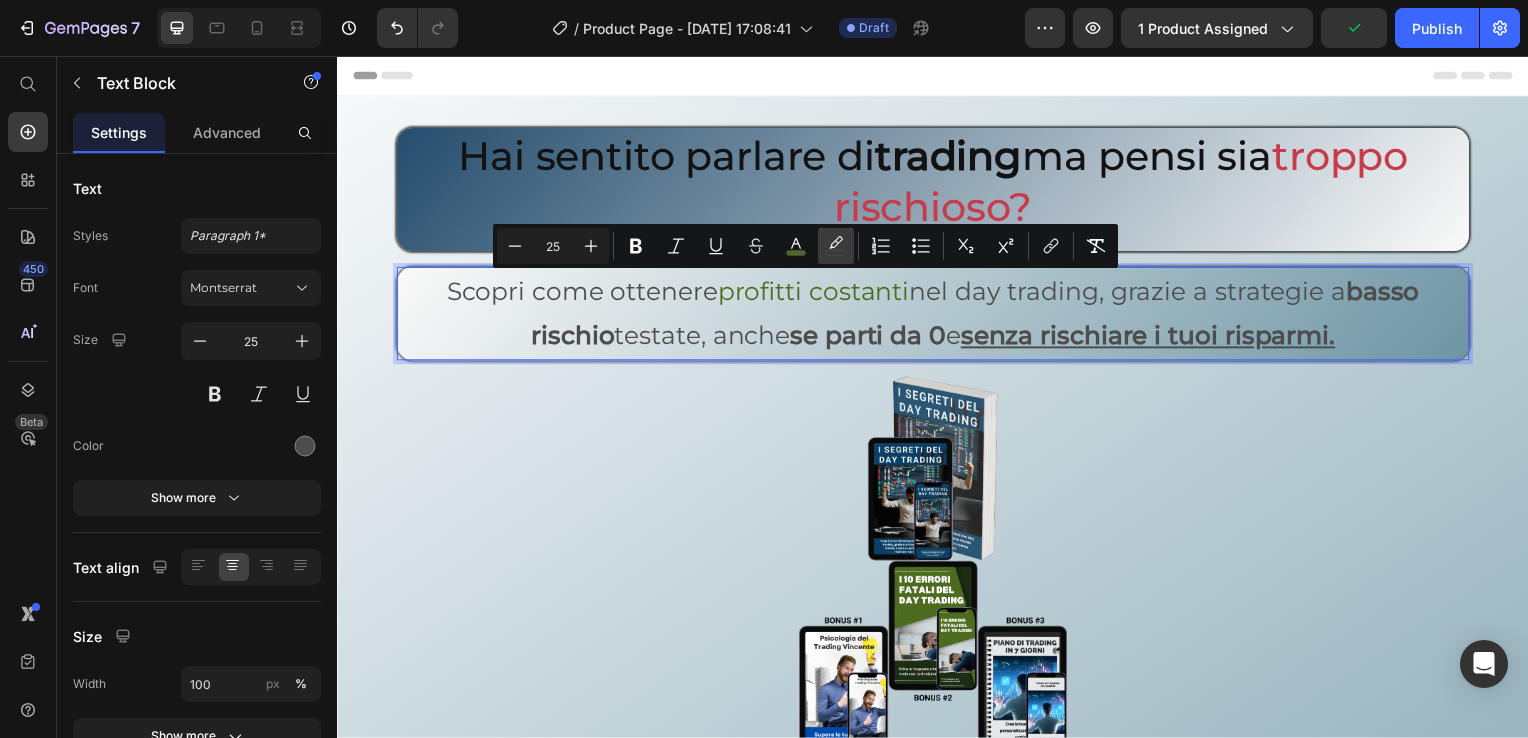 click 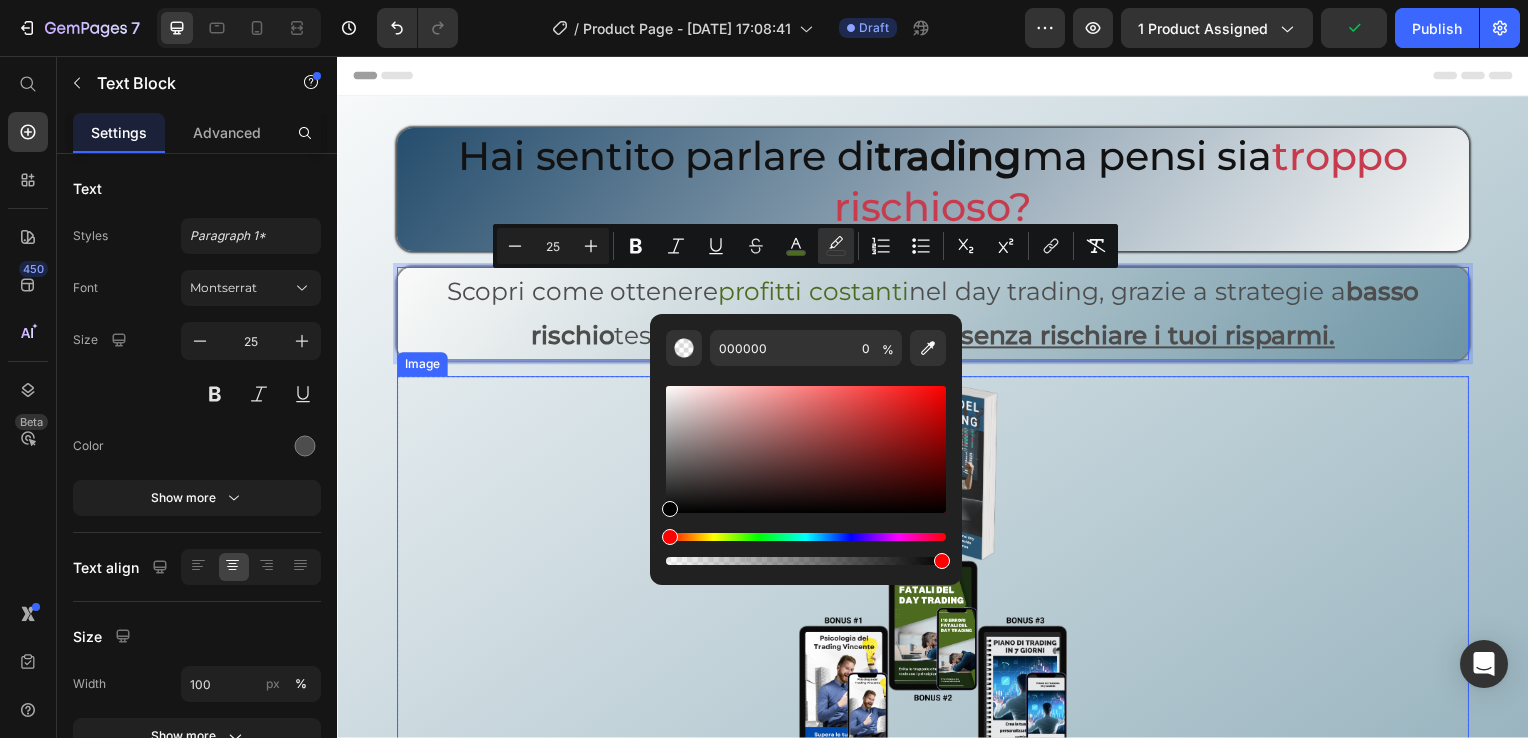 drag, startPoint x: 1005, startPoint y: 618, endPoint x: 972, endPoint y: 585, distance: 46.66905 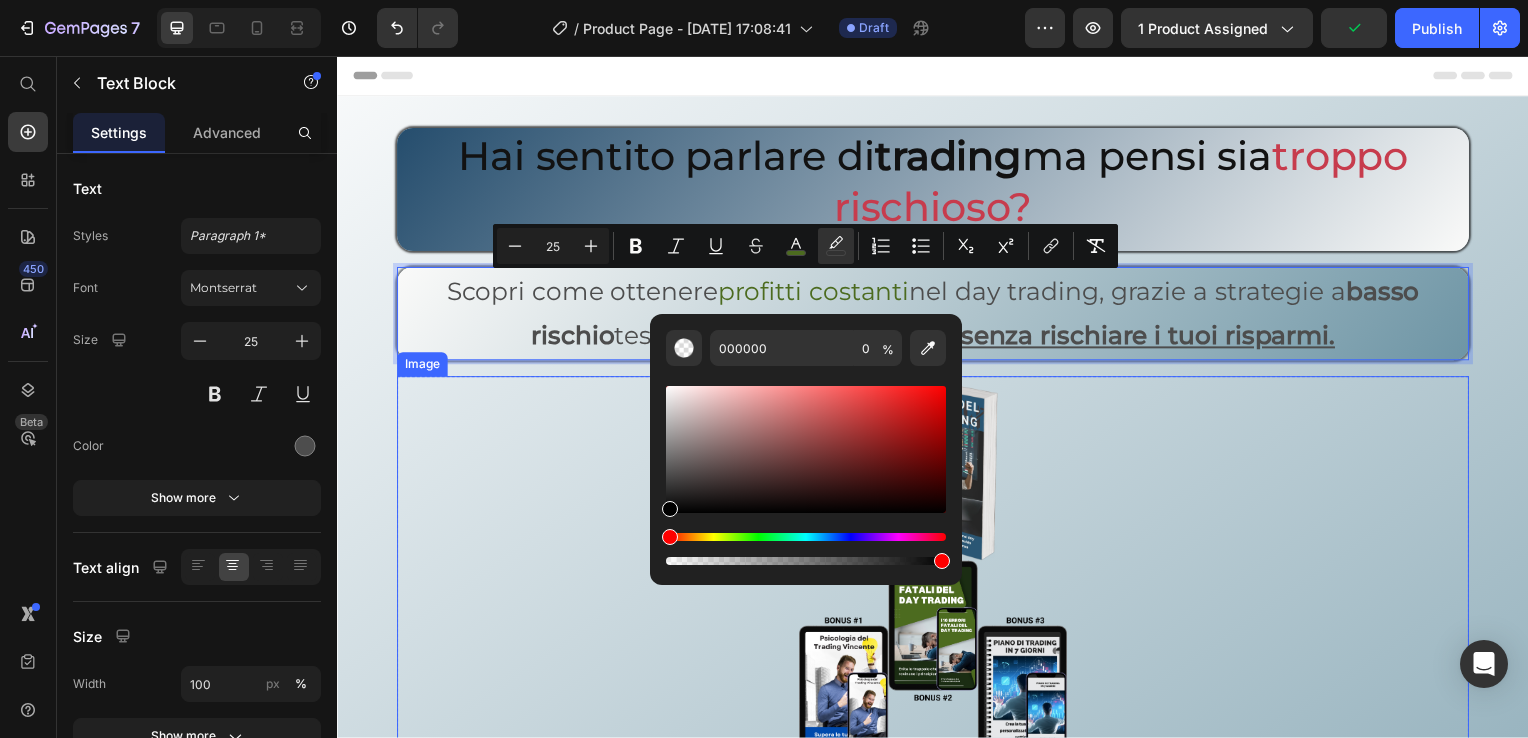 type on "100" 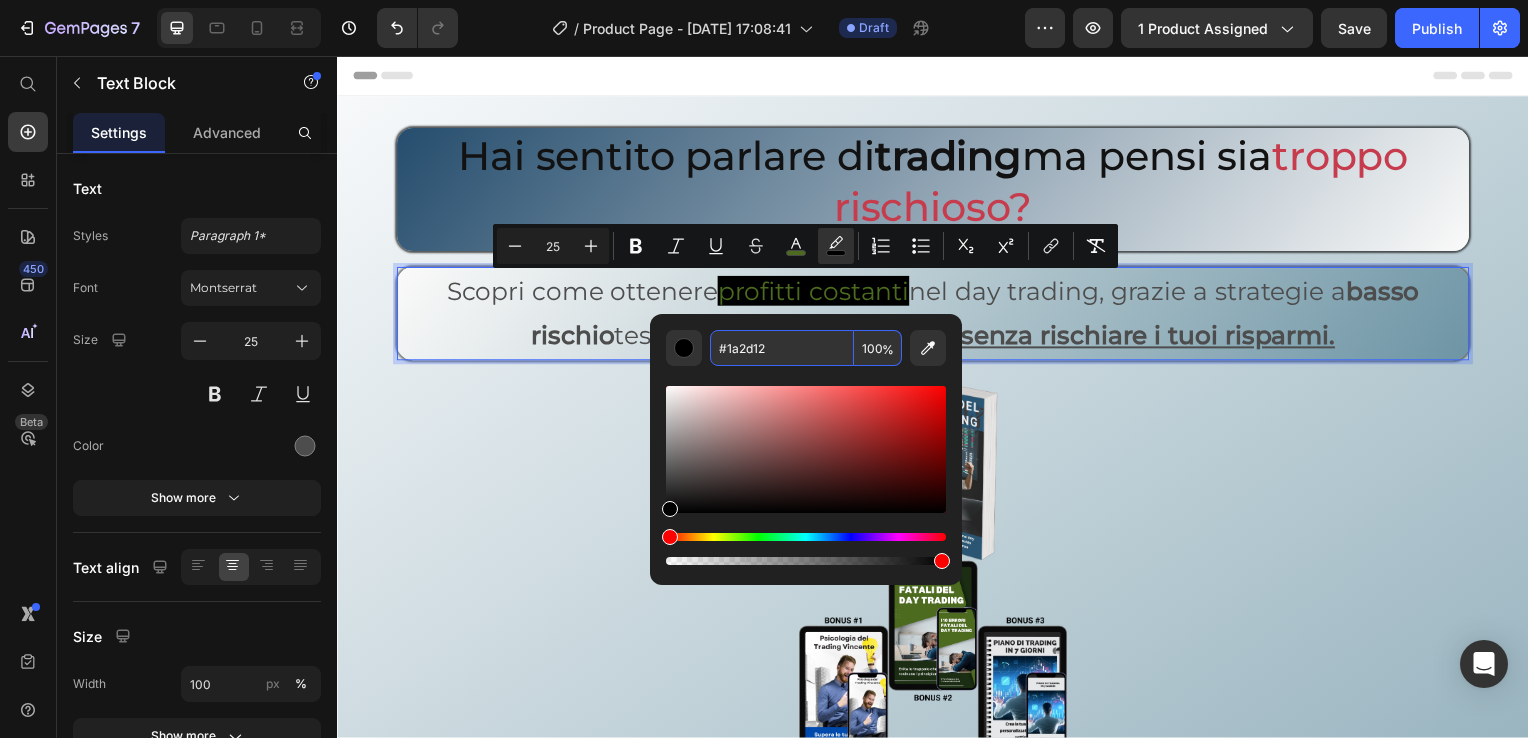 type on "1A2D12" 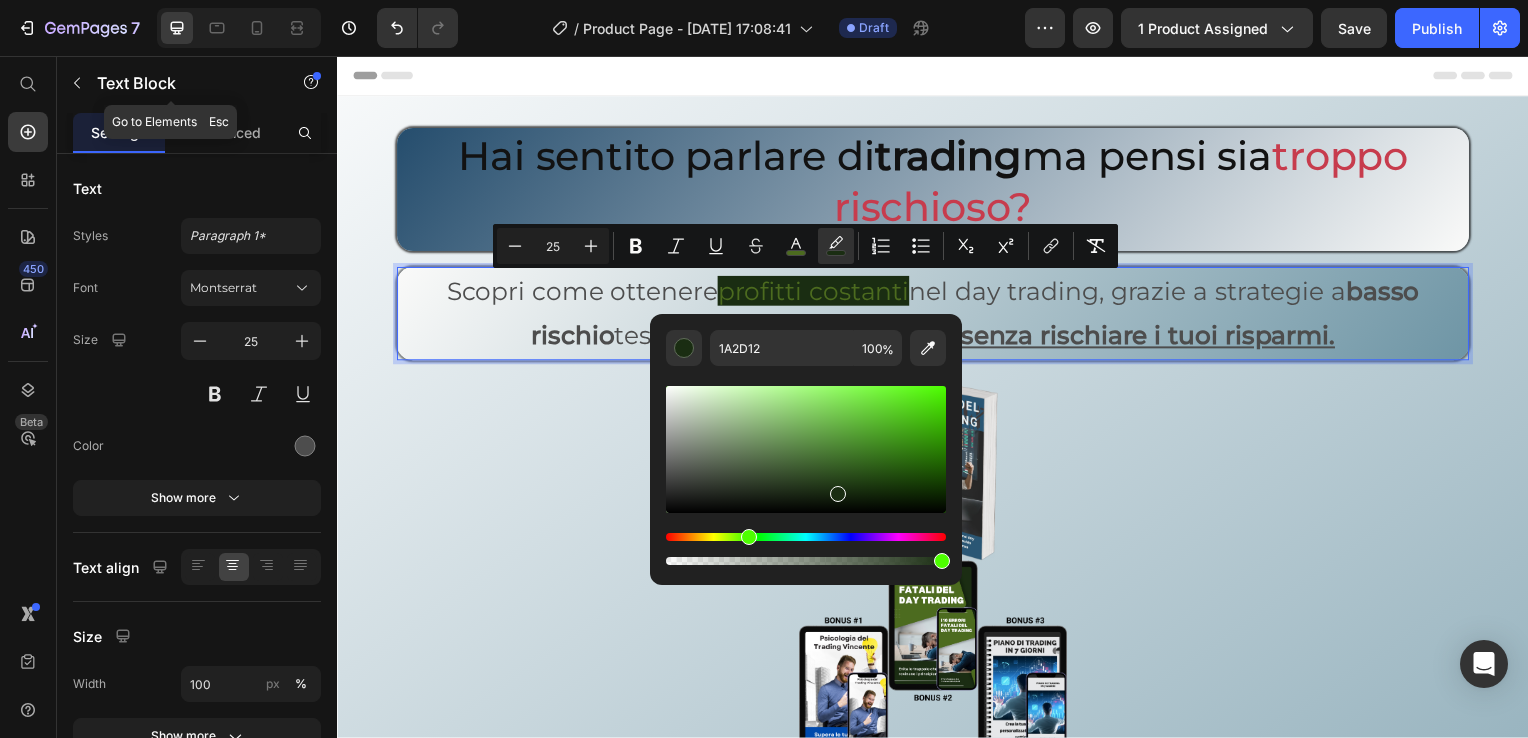 click at bounding box center [77, 83] 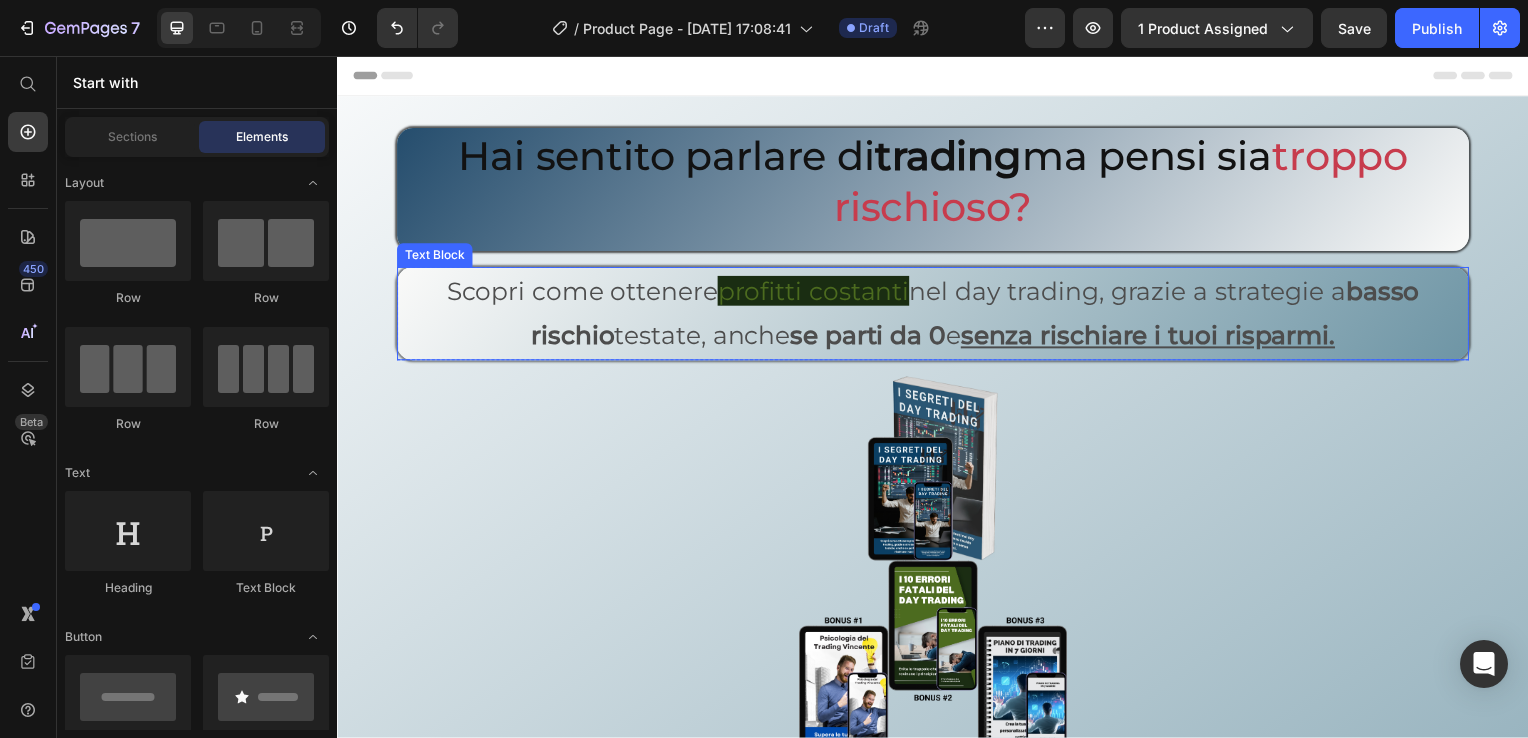 click on "Scopri come ottenere  profitti costanti  nel day trading, grazie a strategie a  basso rischio  testate, anche  se parti da 0  e  senza rischiare i tuoi risparmi." at bounding box center (937, 316) 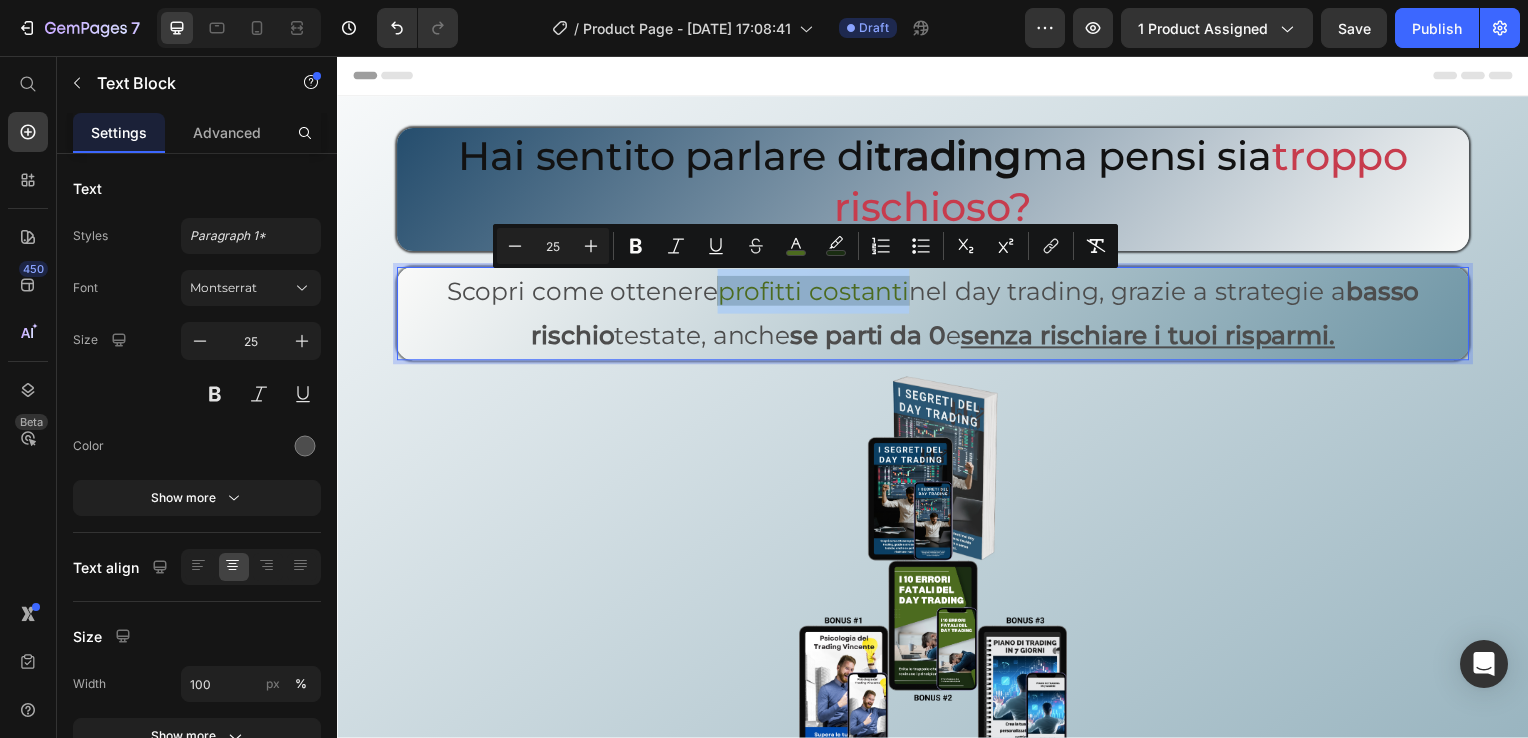 drag, startPoint x: 711, startPoint y: 307, endPoint x: 901, endPoint y: 311, distance: 190.0421 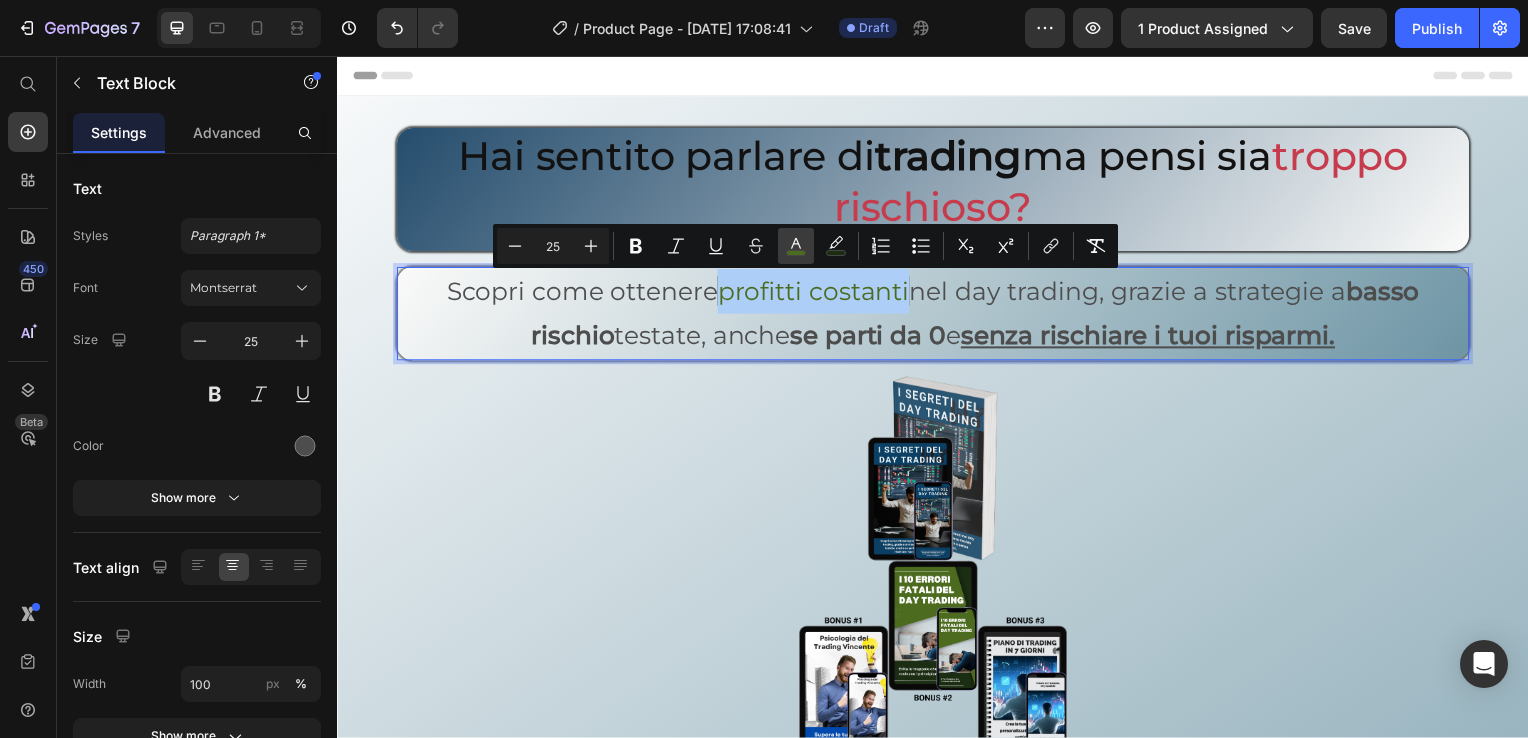 click 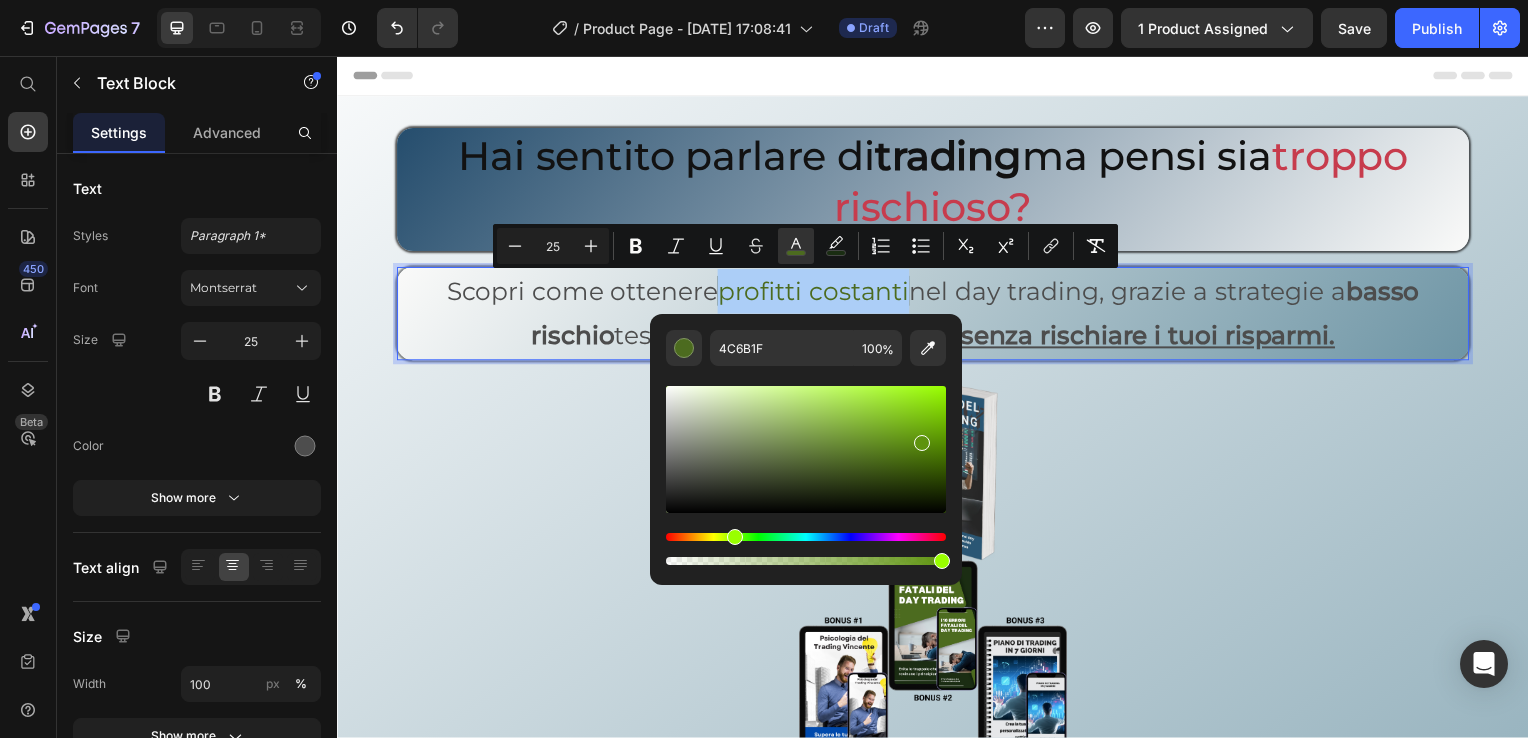 click at bounding box center [806, 449] 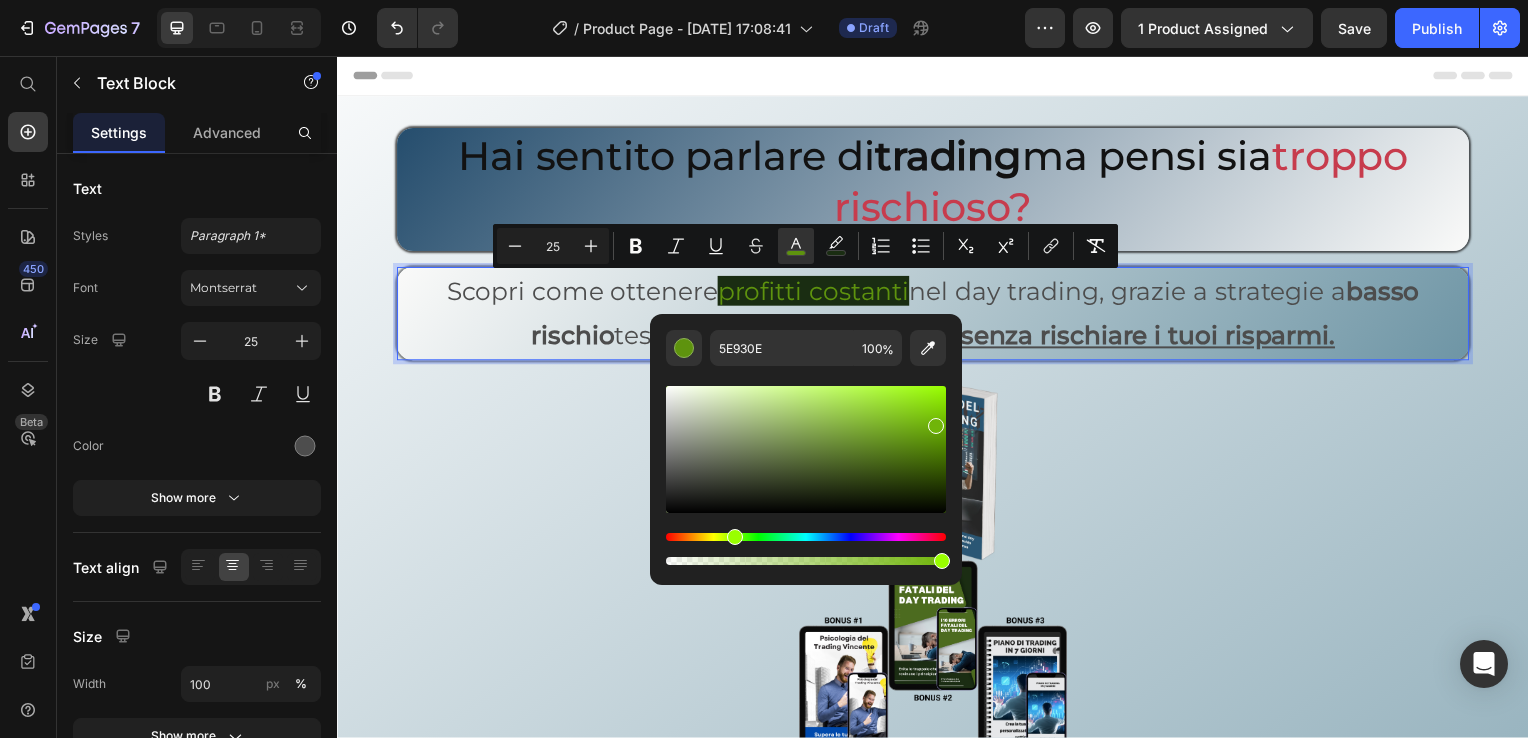 click at bounding box center (806, 449) 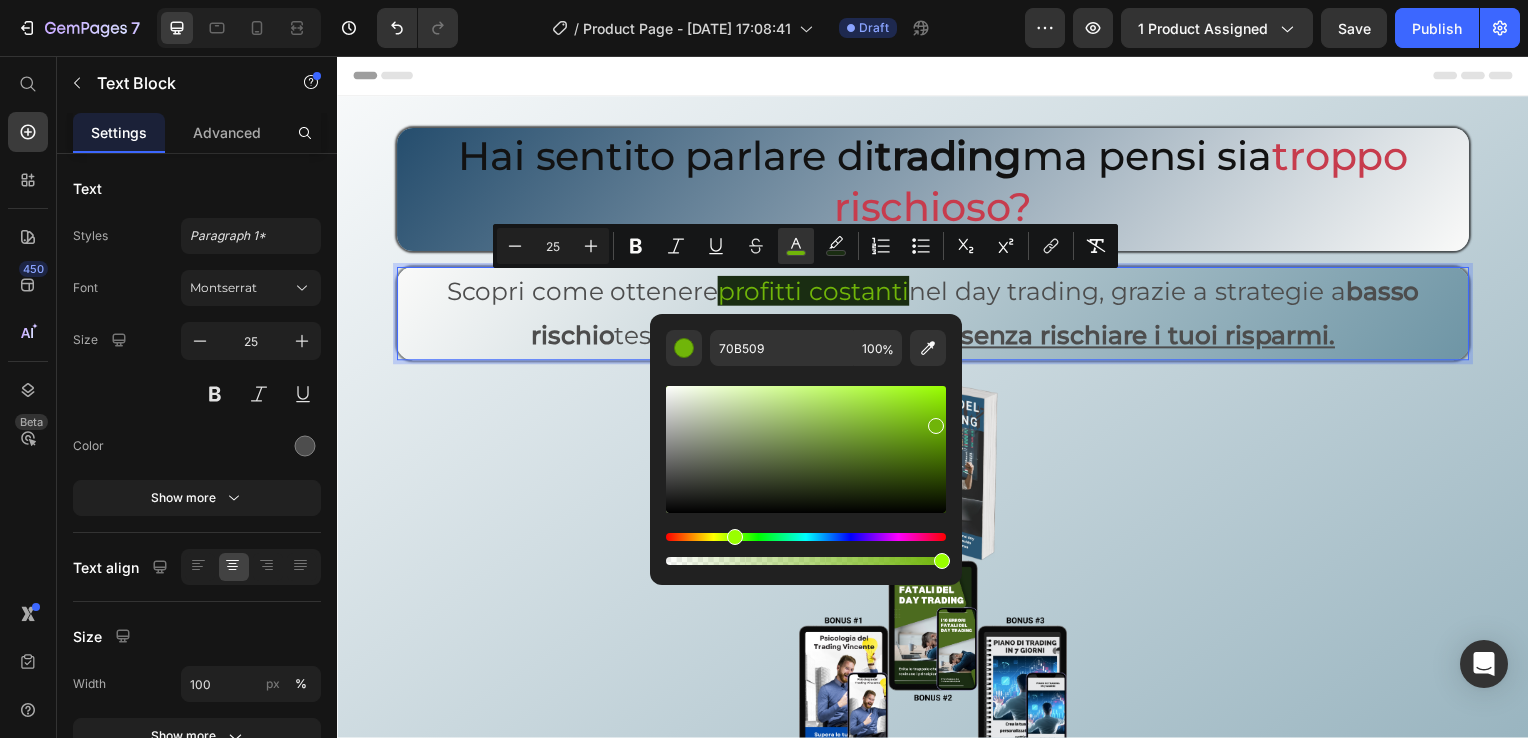 click at bounding box center [806, 449] 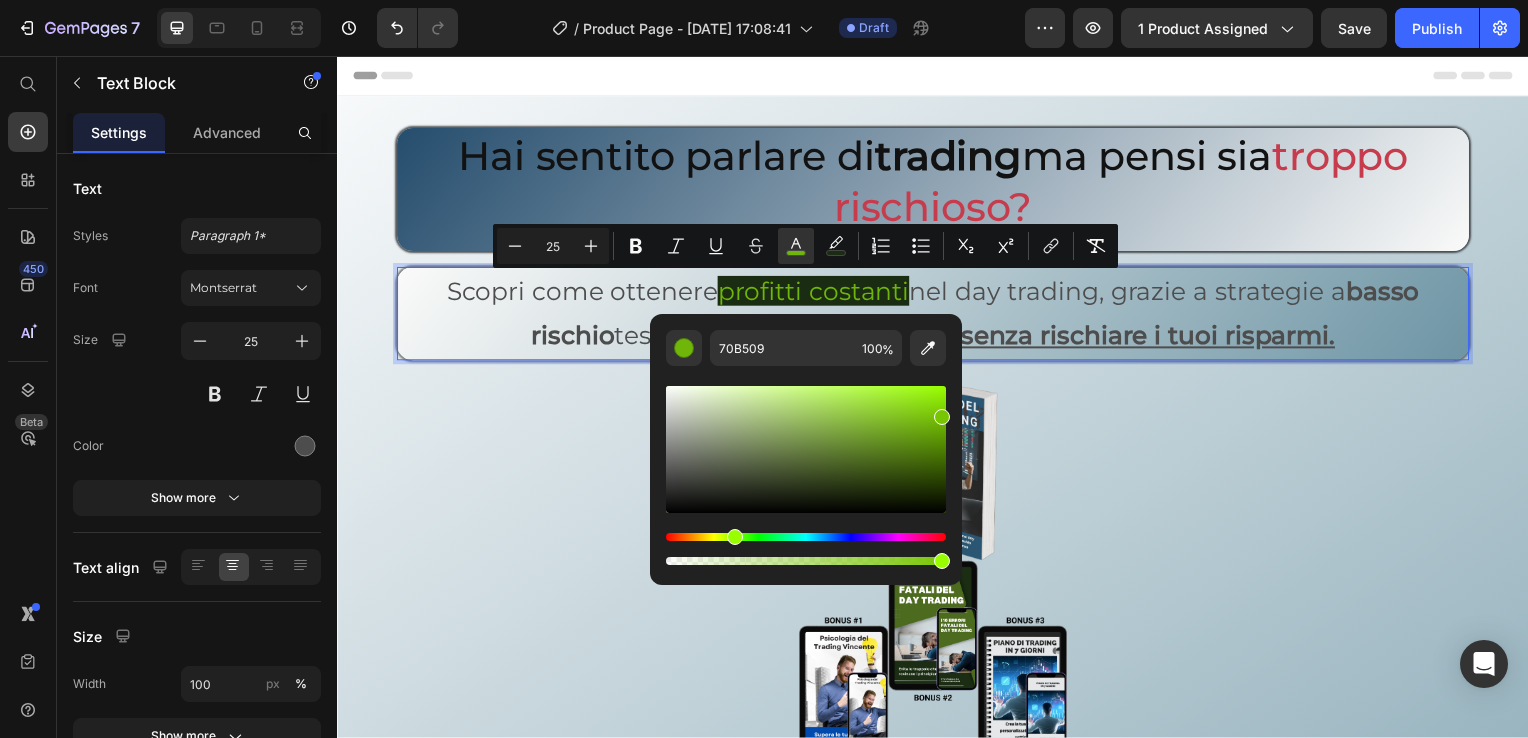type on "78C603" 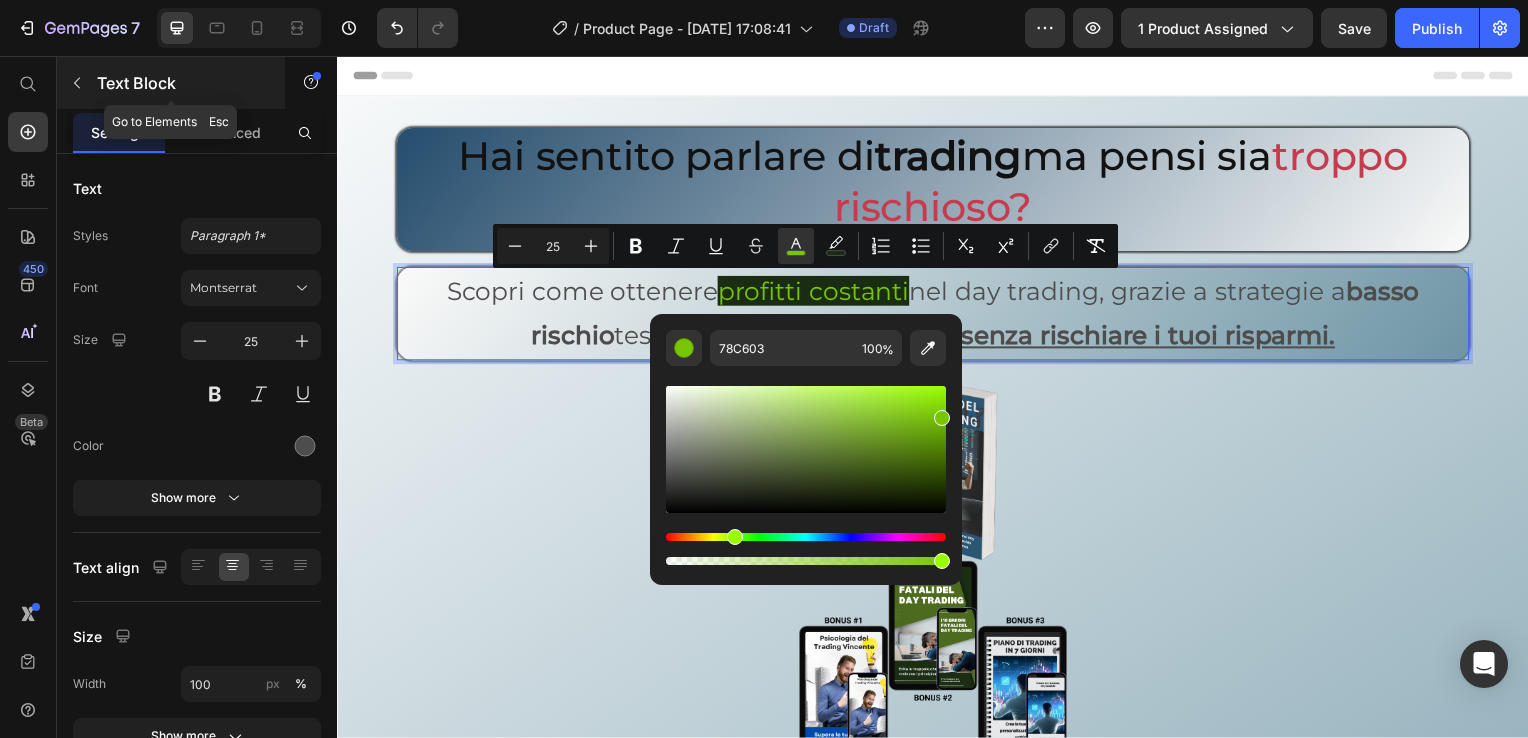 click 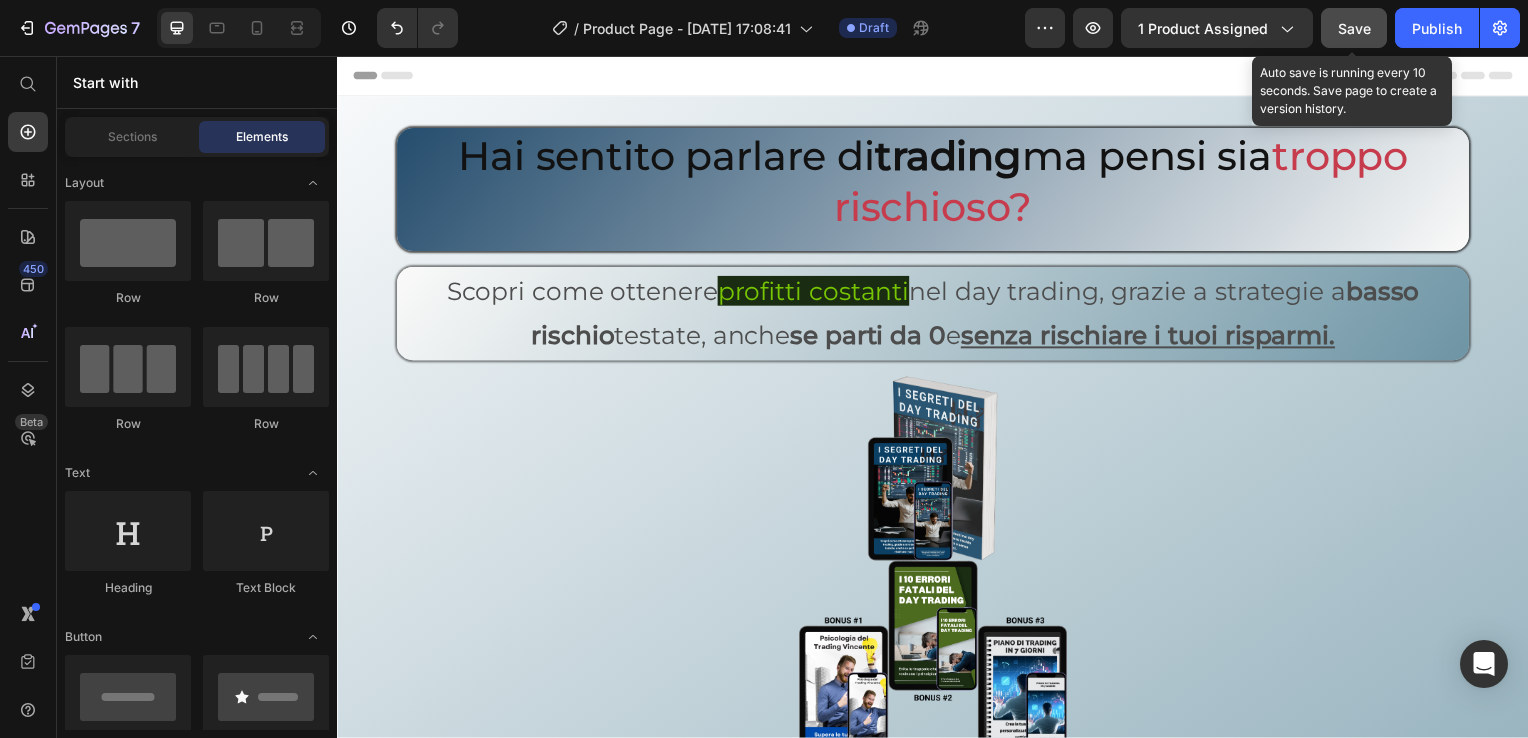 click on "Save" 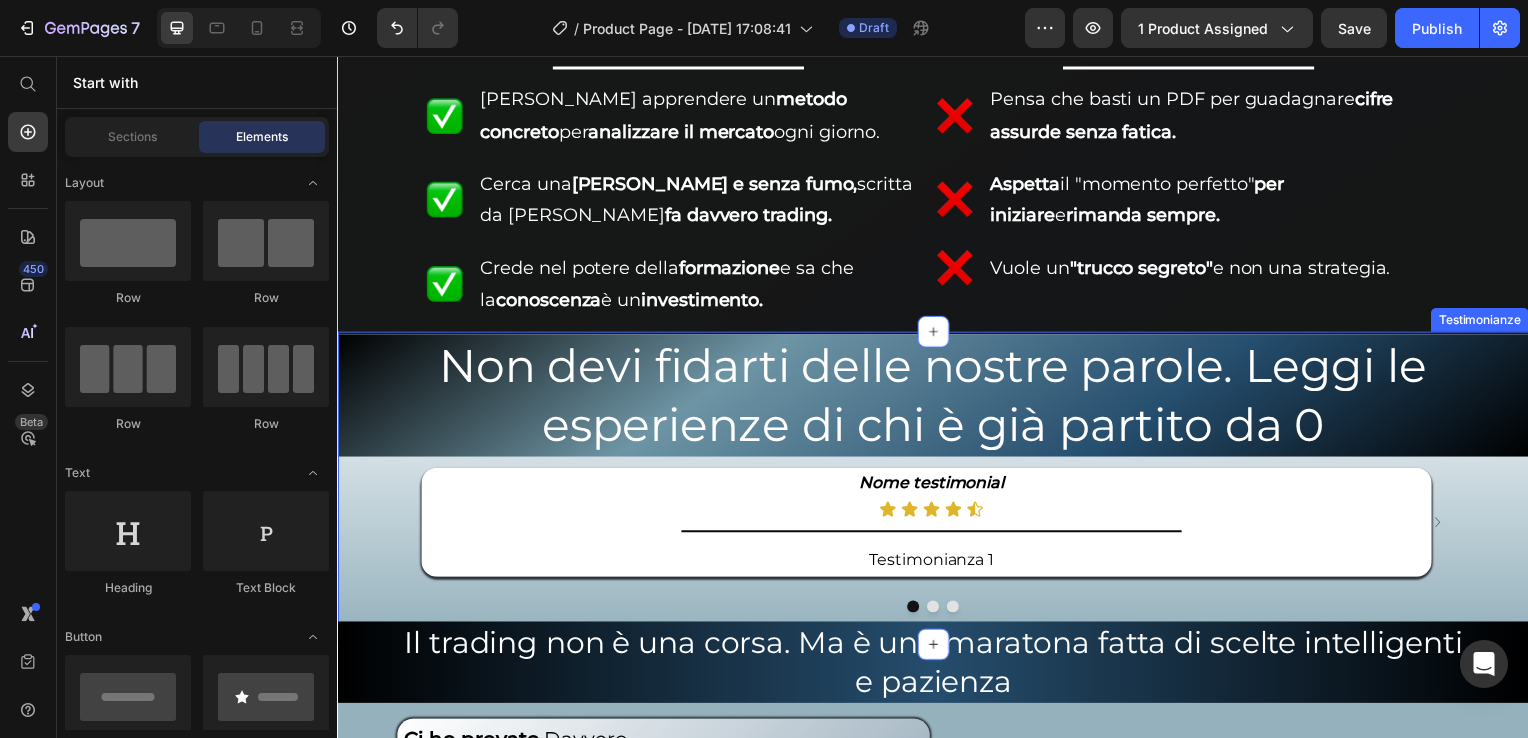 scroll, scrollTop: 1200, scrollLeft: 0, axis: vertical 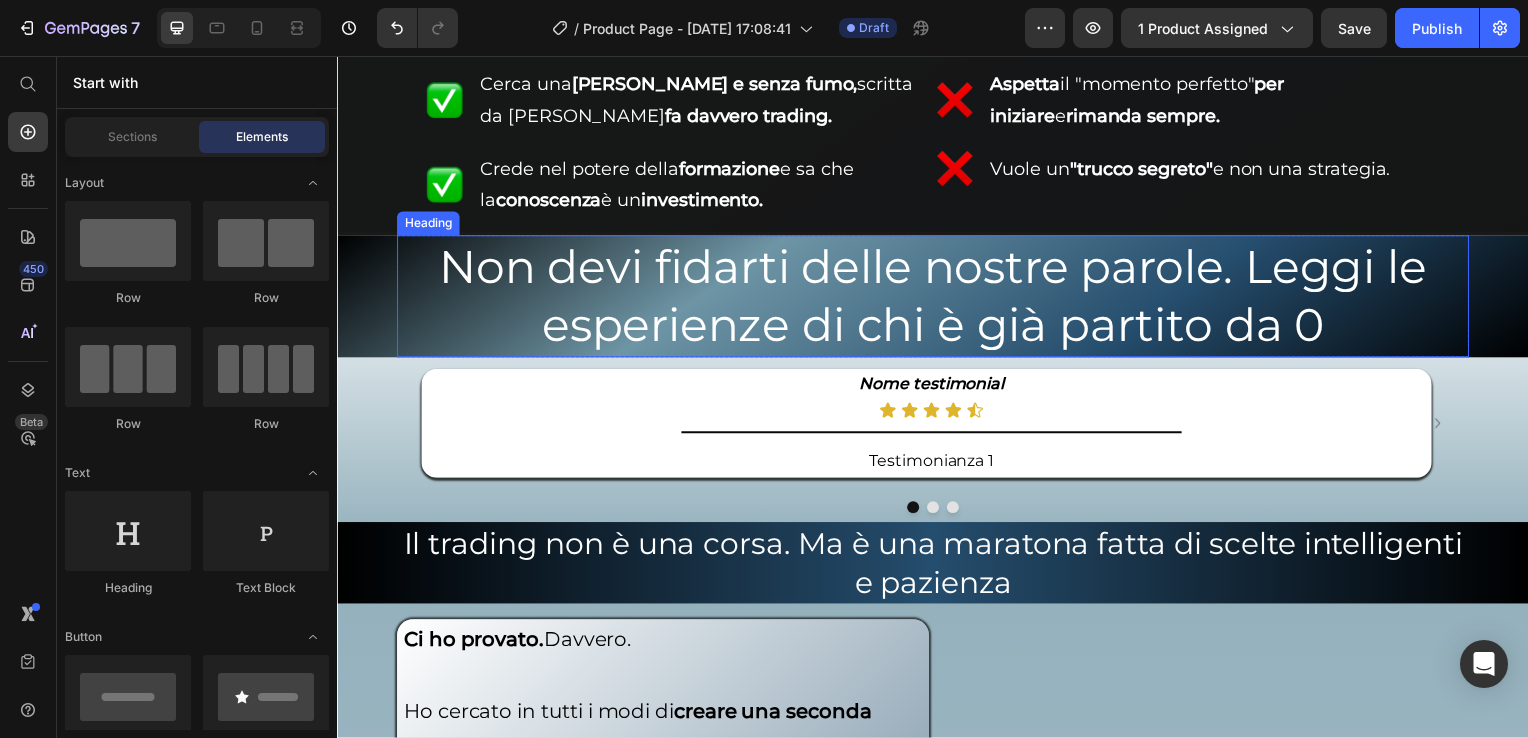 click on "Non devi fidarti delle nostre parole. Leggi le esperienze di chi è già partito da 0" at bounding box center (937, 299) 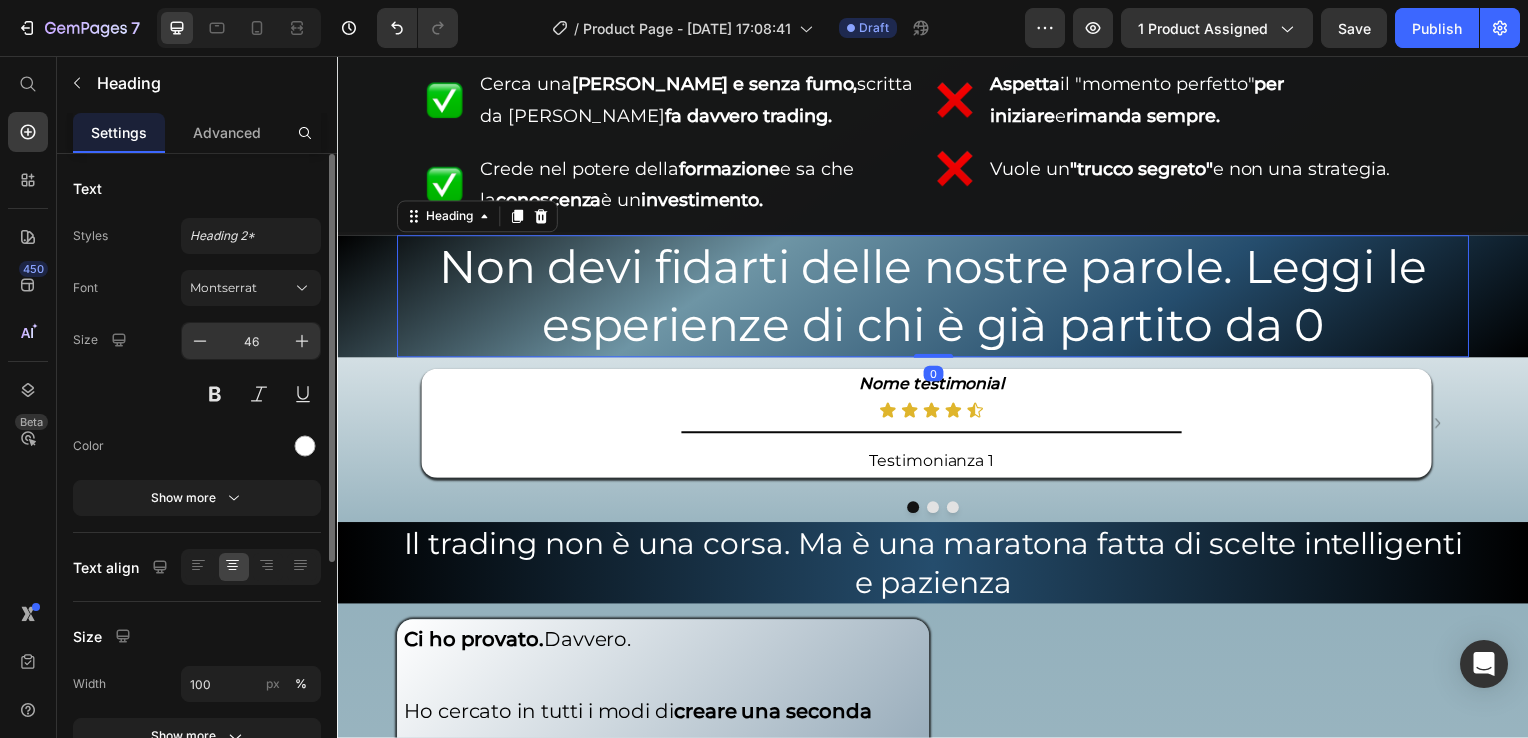 click on "46" at bounding box center [251, 341] 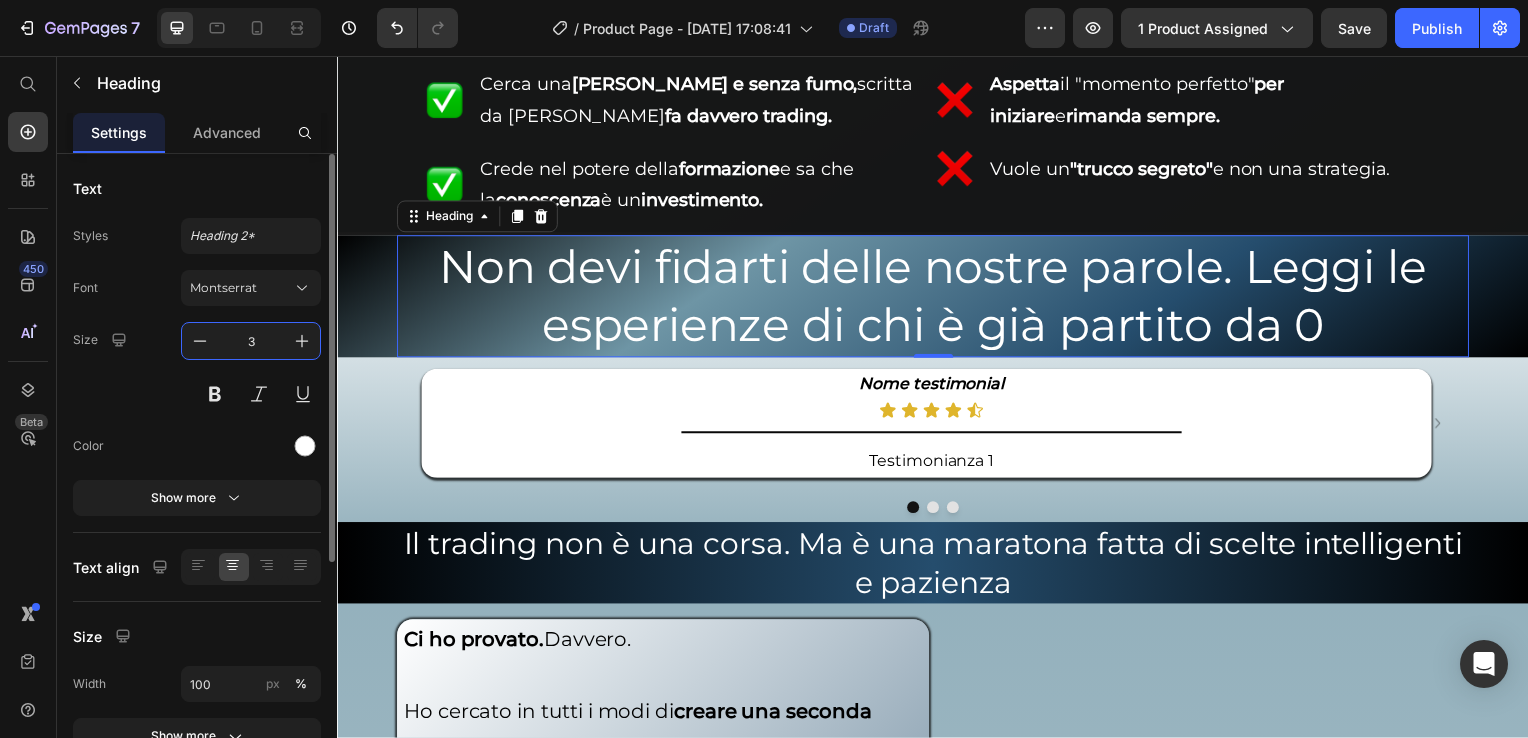 type on "35" 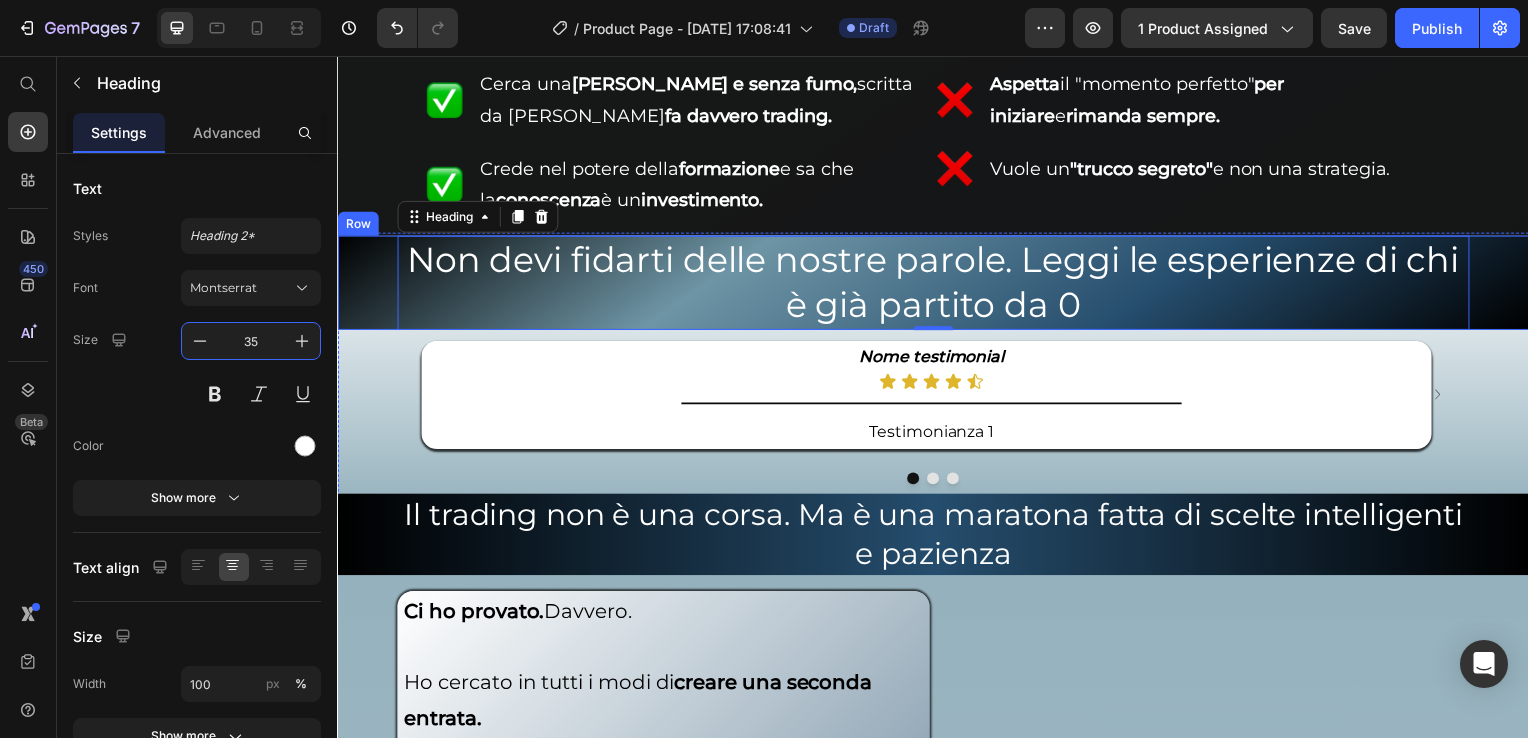 click on "Non devi fidarti delle nostre parole. Leggi le esperienze di chi è già partito da 0 Heading   0 Row" at bounding box center [937, 284] 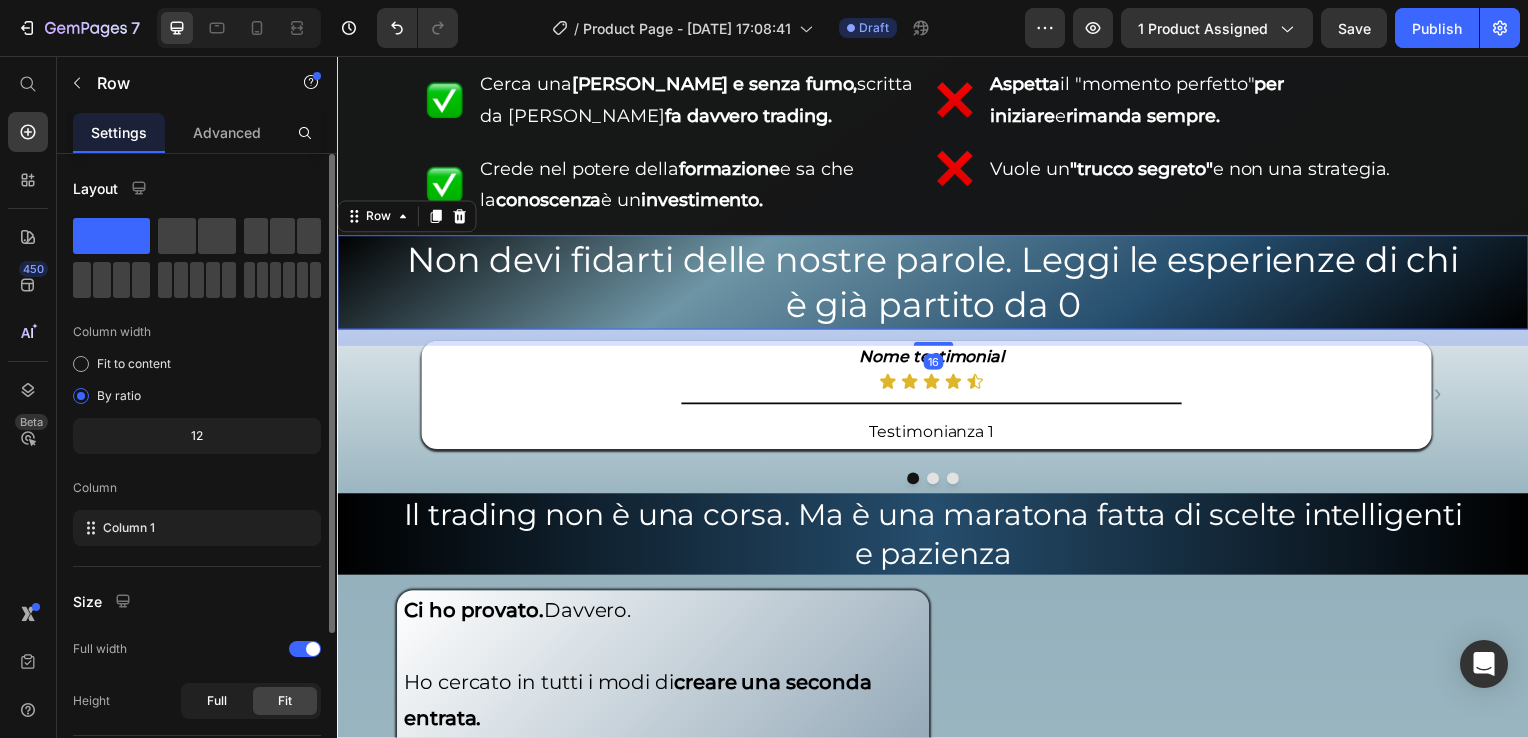 scroll, scrollTop: 216, scrollLeft: 0, axis: vertical 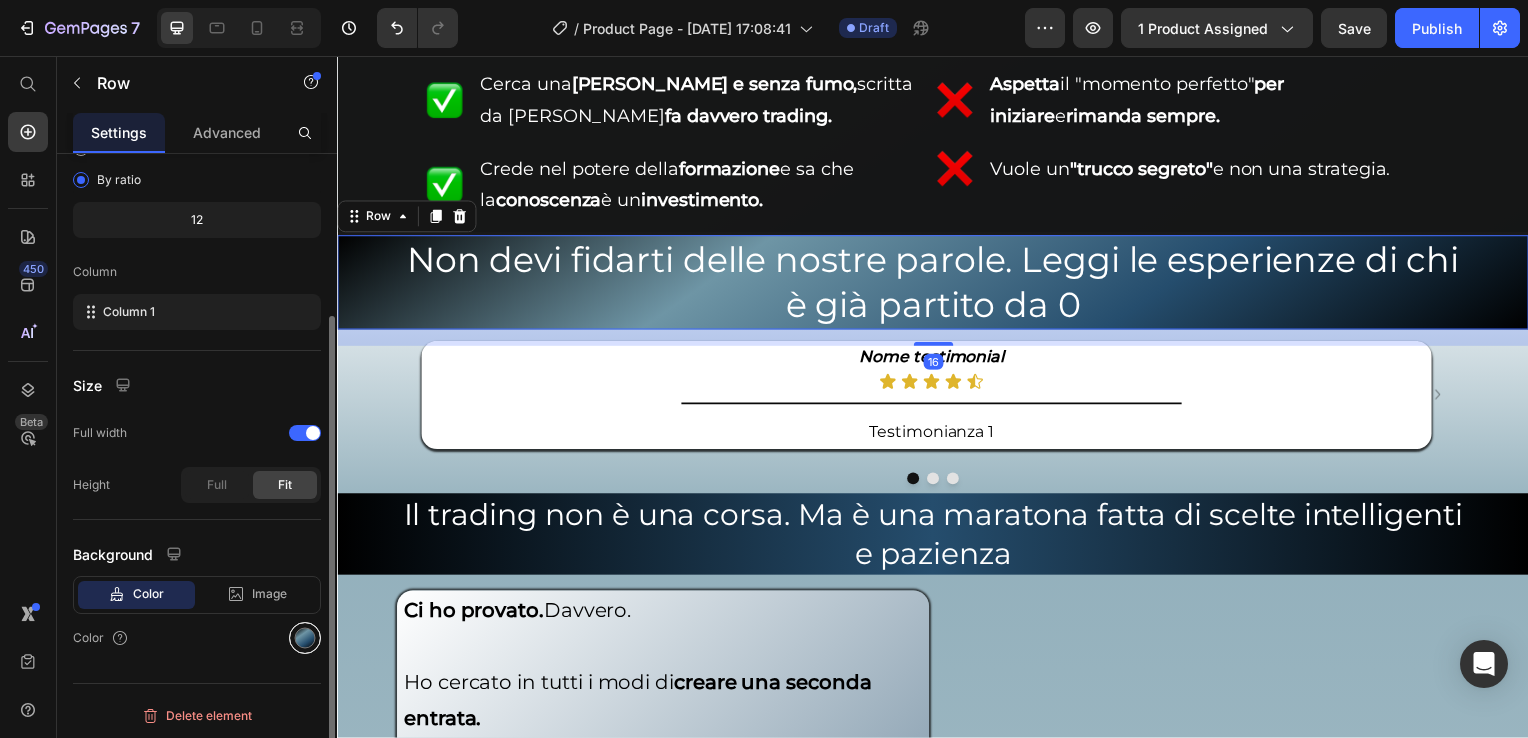 click at bounding box center [305, 638] 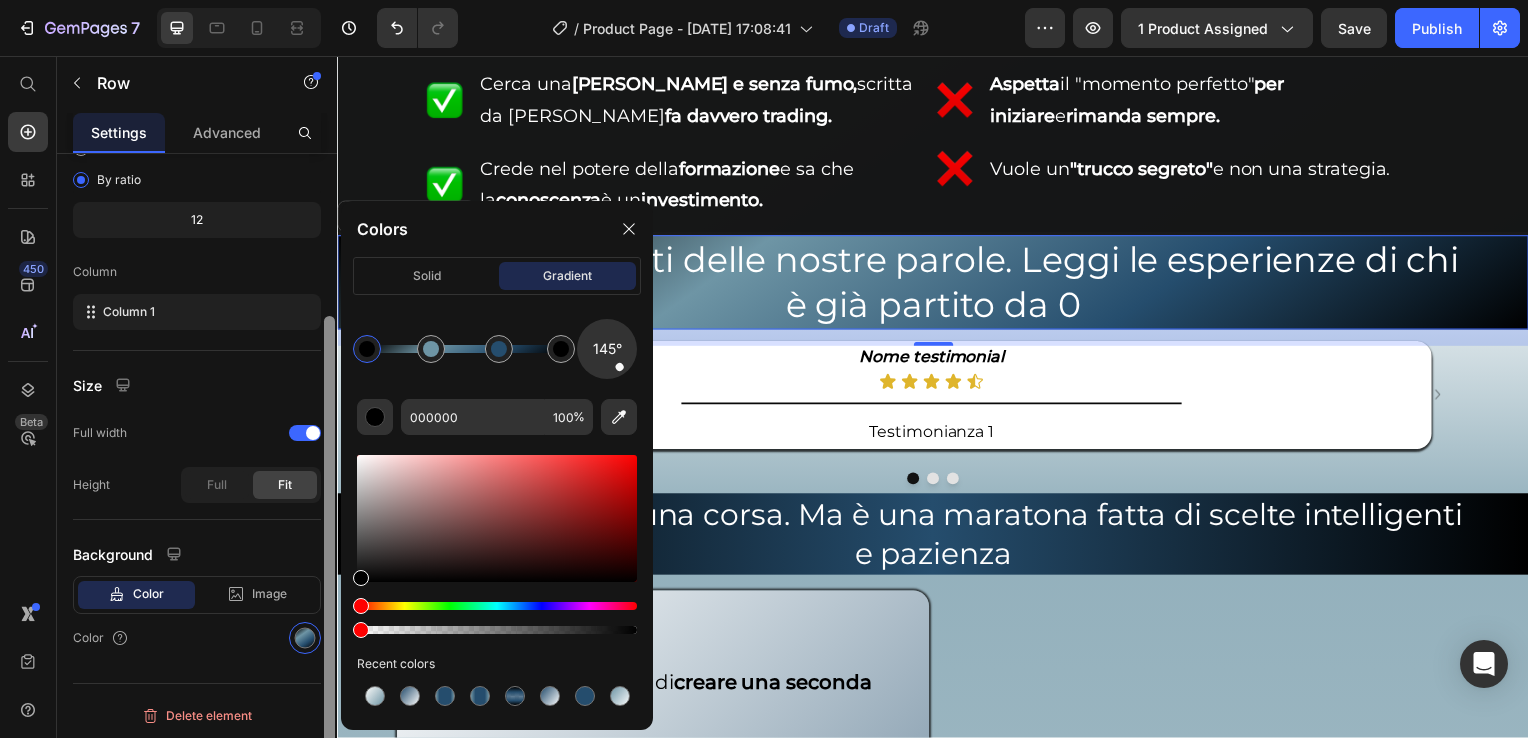 drag, startPoint x: 633, startPoint y: 632, endPoint x: 331, endPoint y: 650, distance: 302.53595 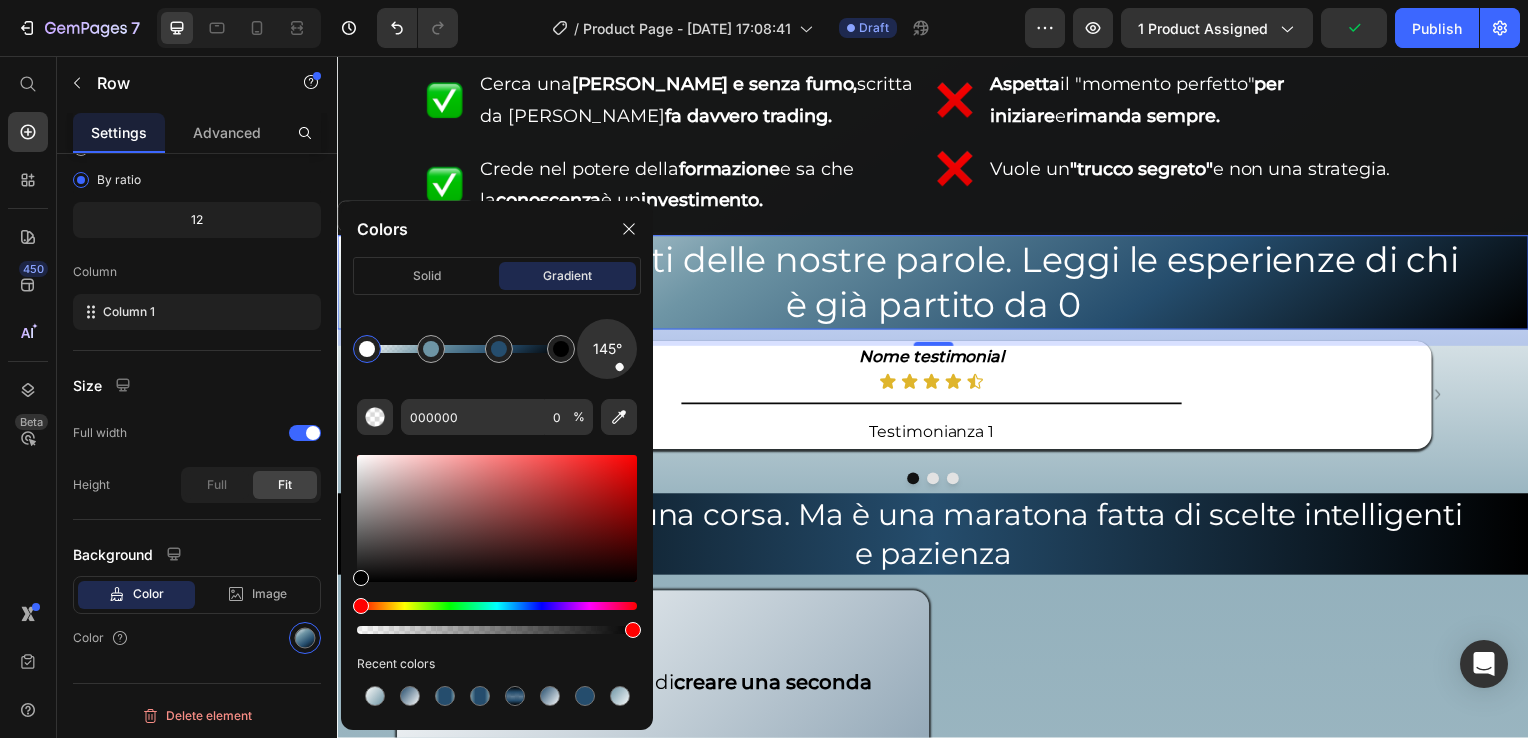 drag, startPoint x: 366, startPoint y: 632, endPoint x: 641, endPoint y: 641, distance: 275.14725 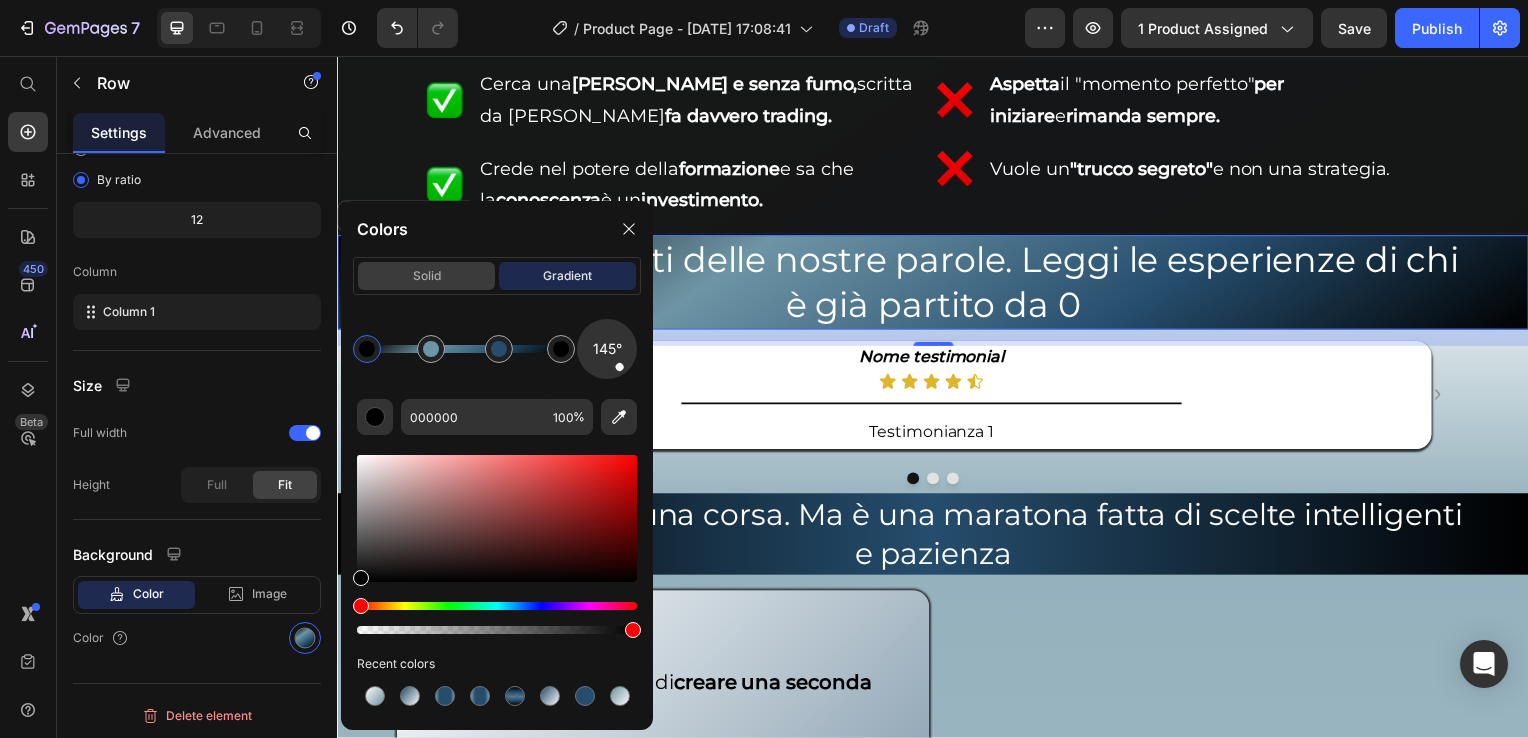 click on "solid" 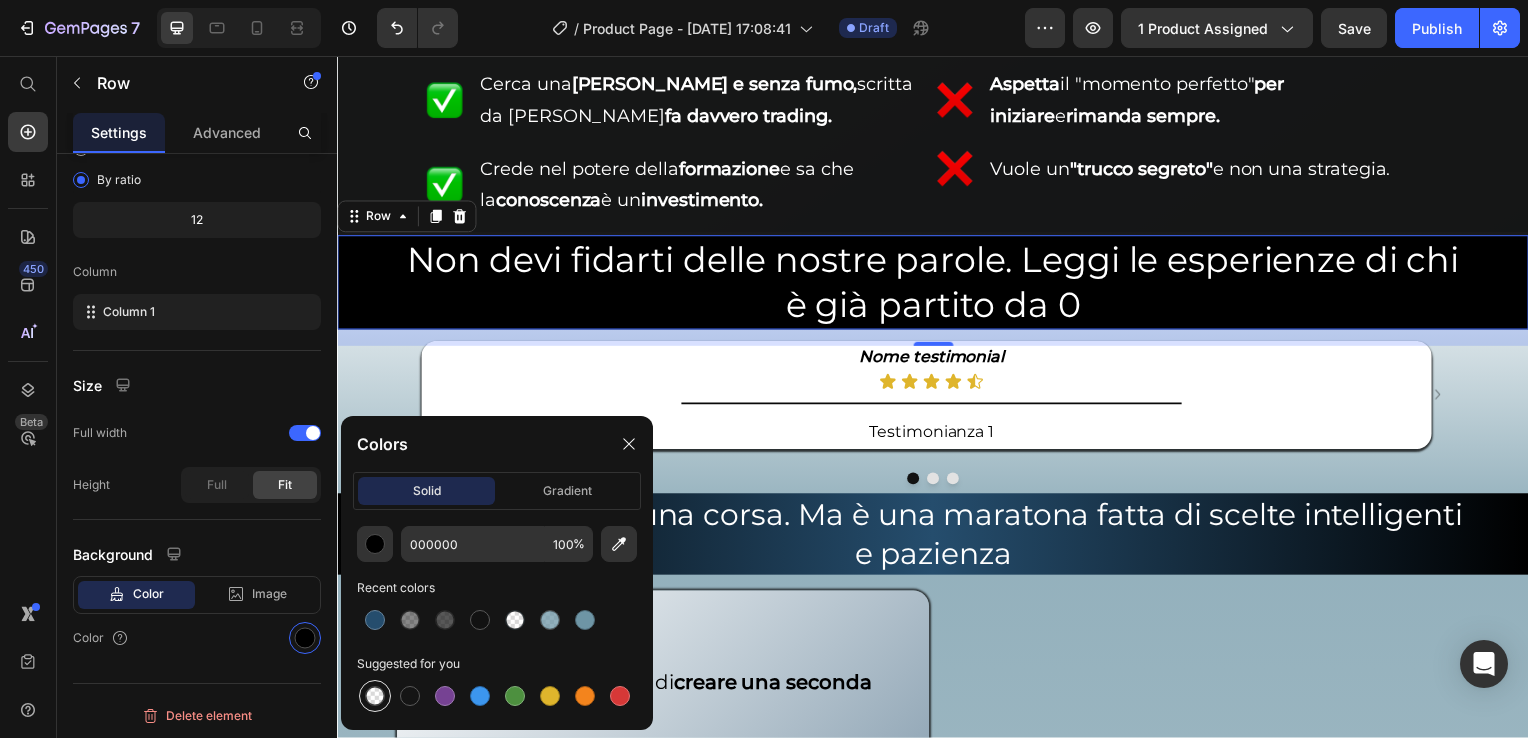 click at bounding box center [375, 696] 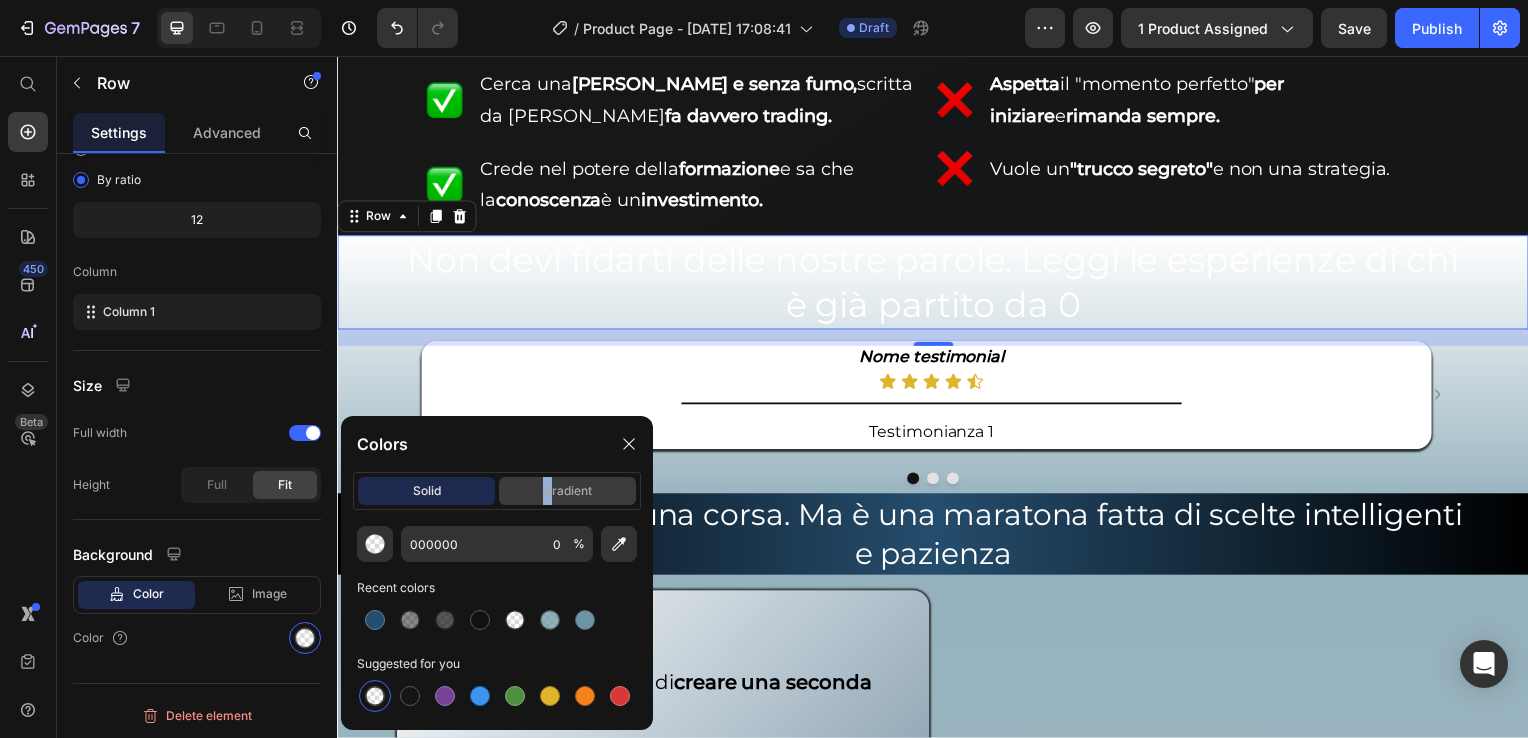 click on "gradient" 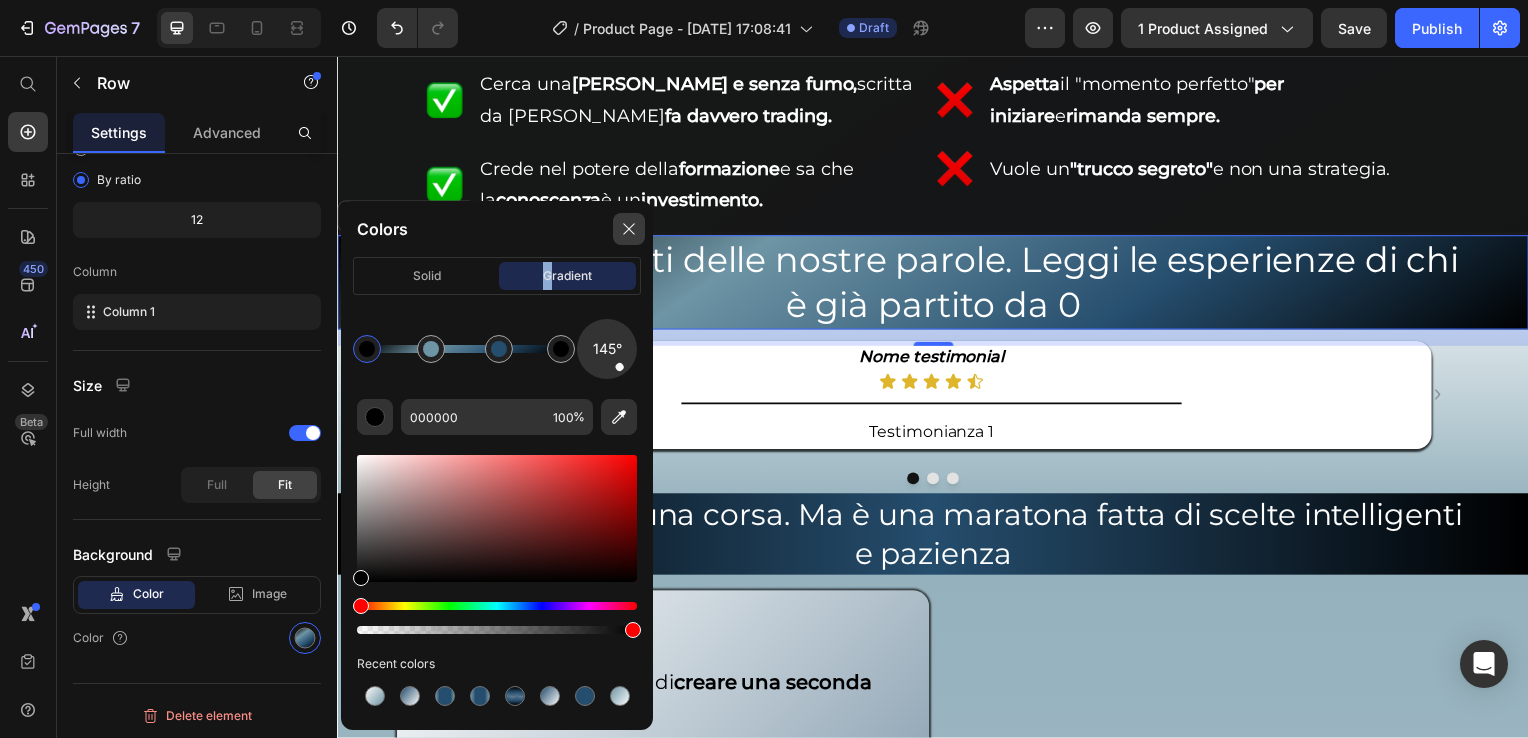 click at bounding box center (629, 229) 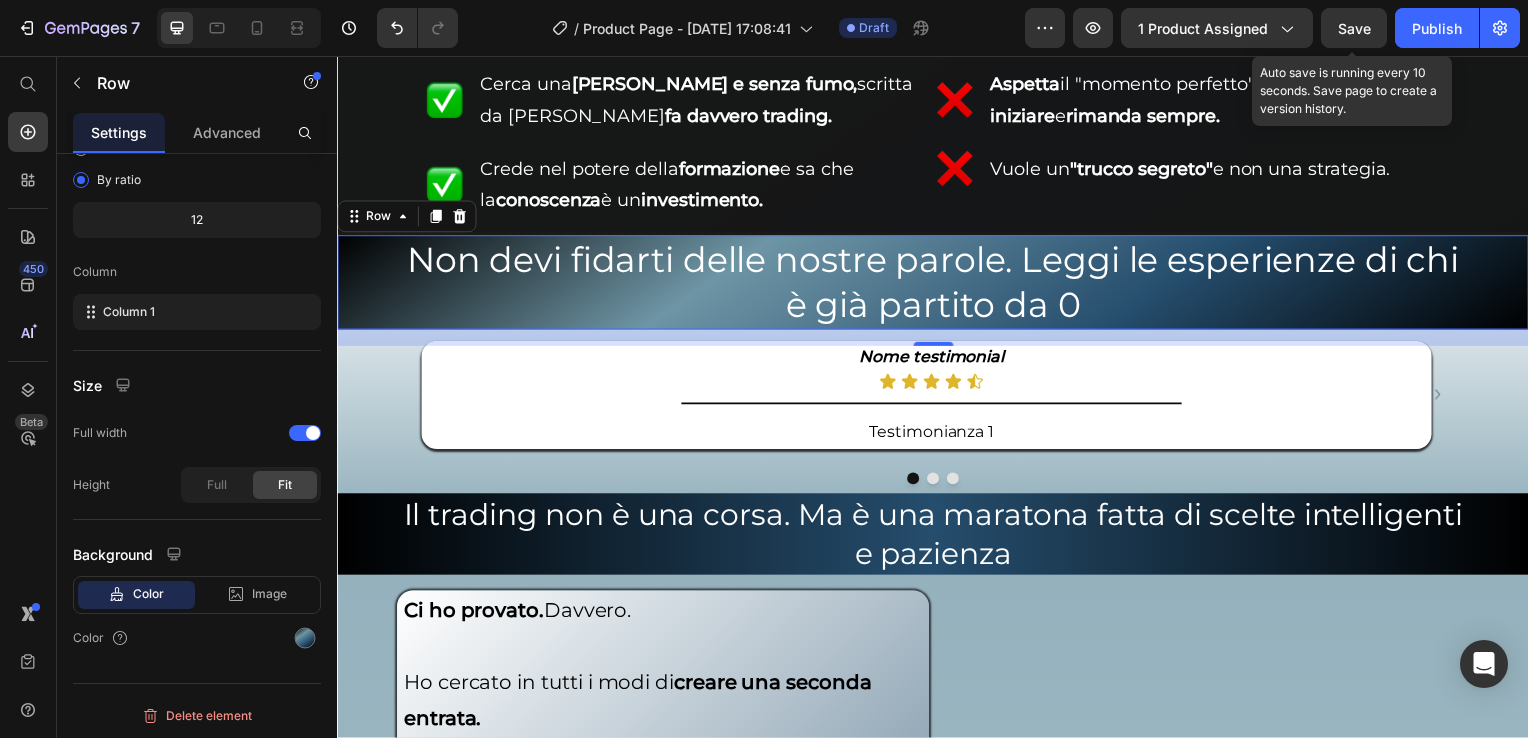 click on "Save" at bounding box center (1354, 28) 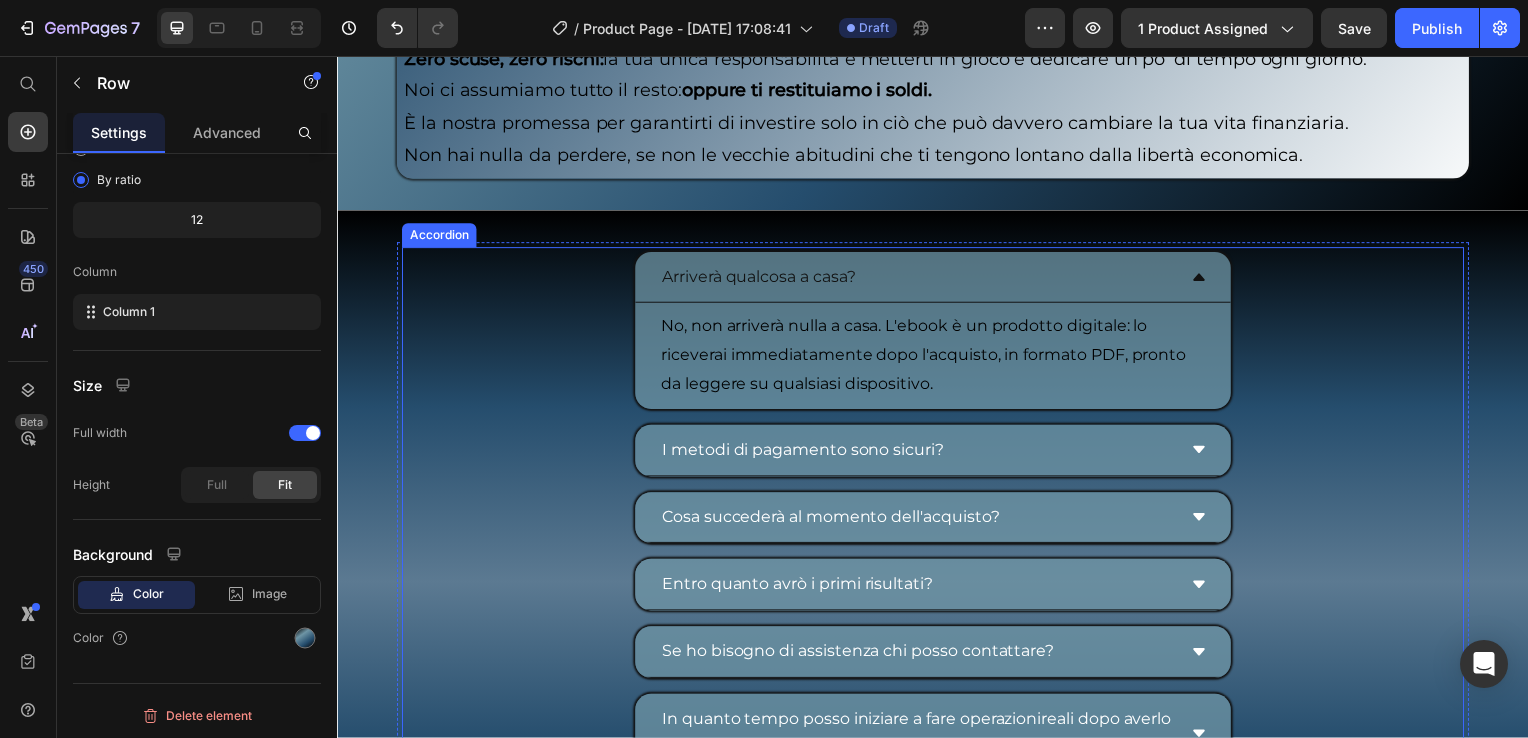 scroll, scrollTop: 9900, scrollLeft: 0, axis: vertical 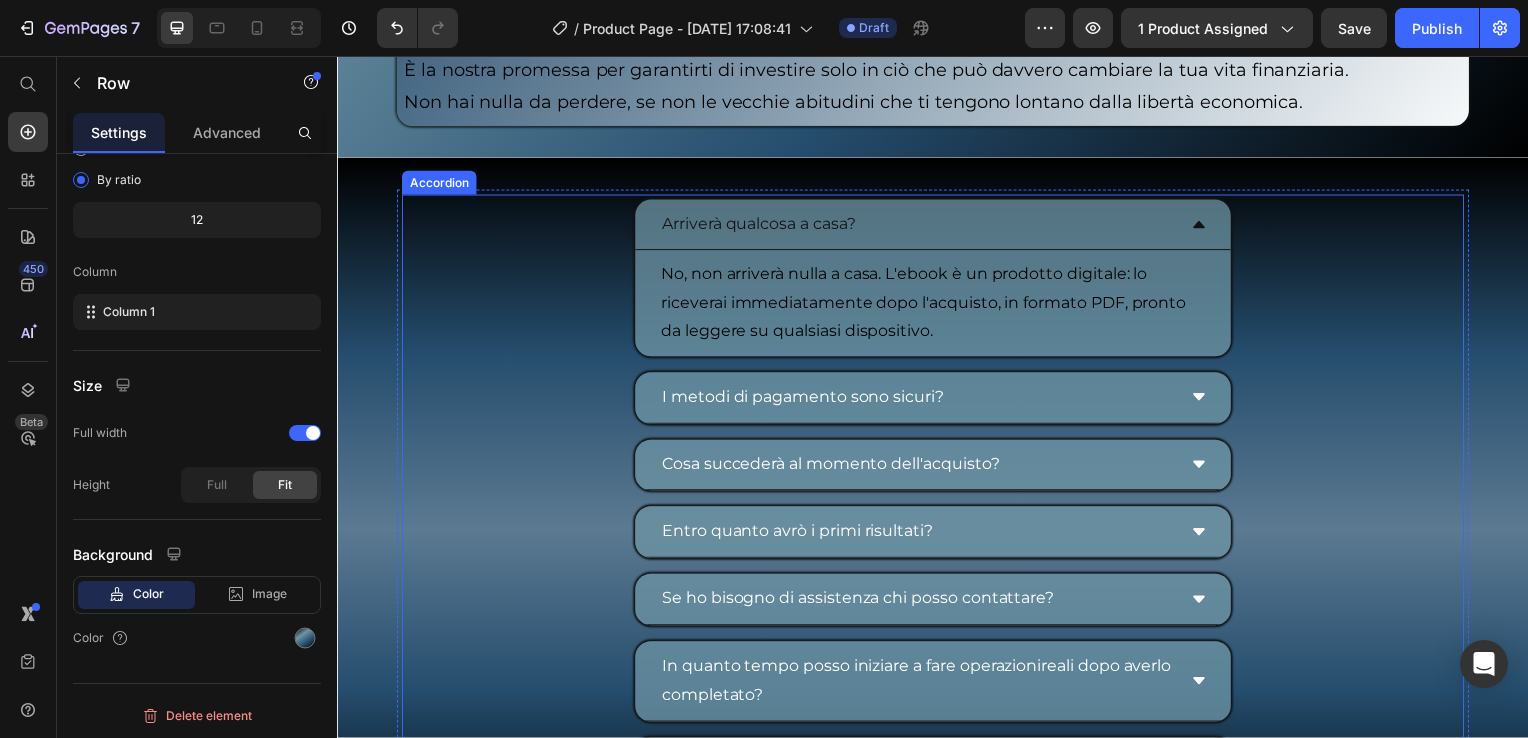 click 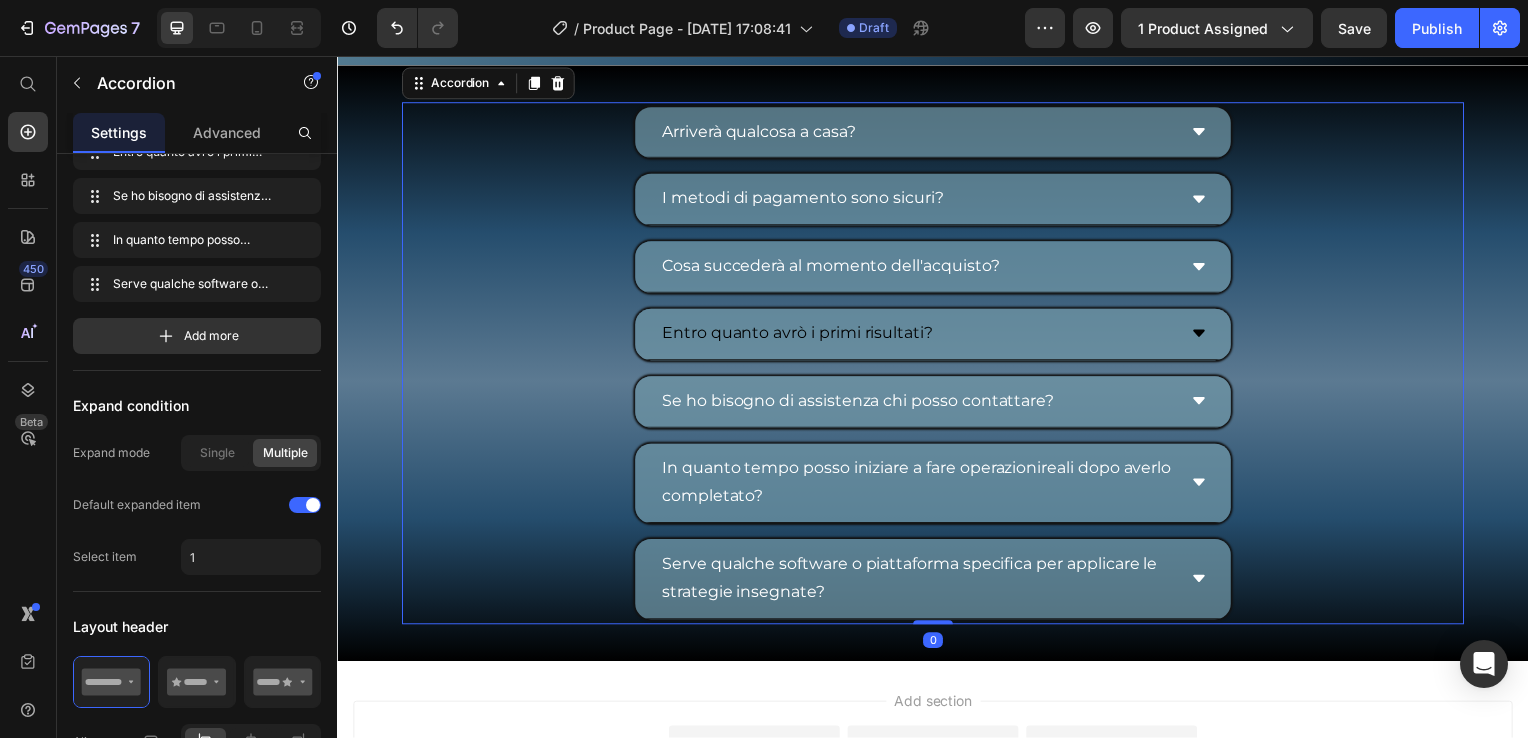 scroll, scrollTop: 0, scrollLeft: 0, axis: both 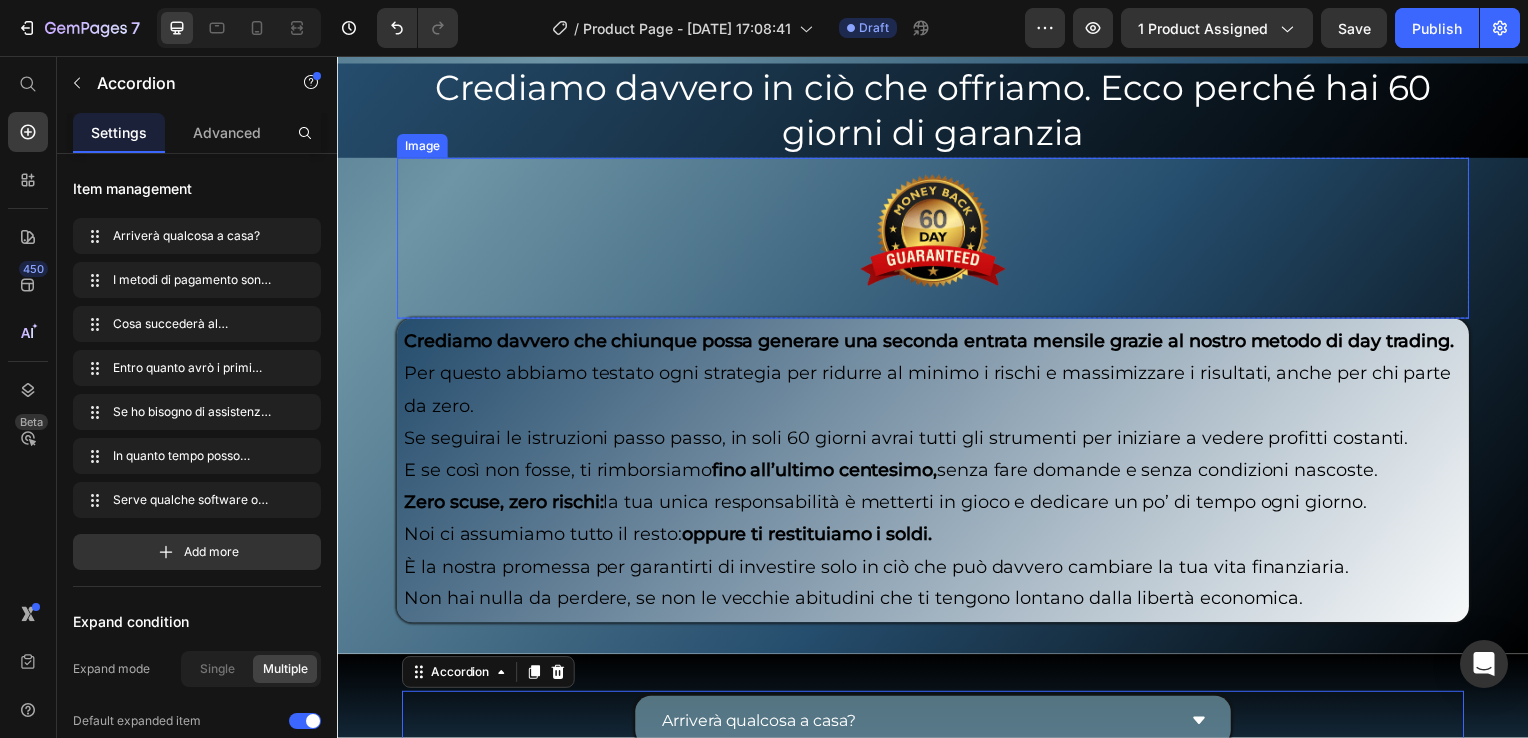 click at bounding box center (937, 240) 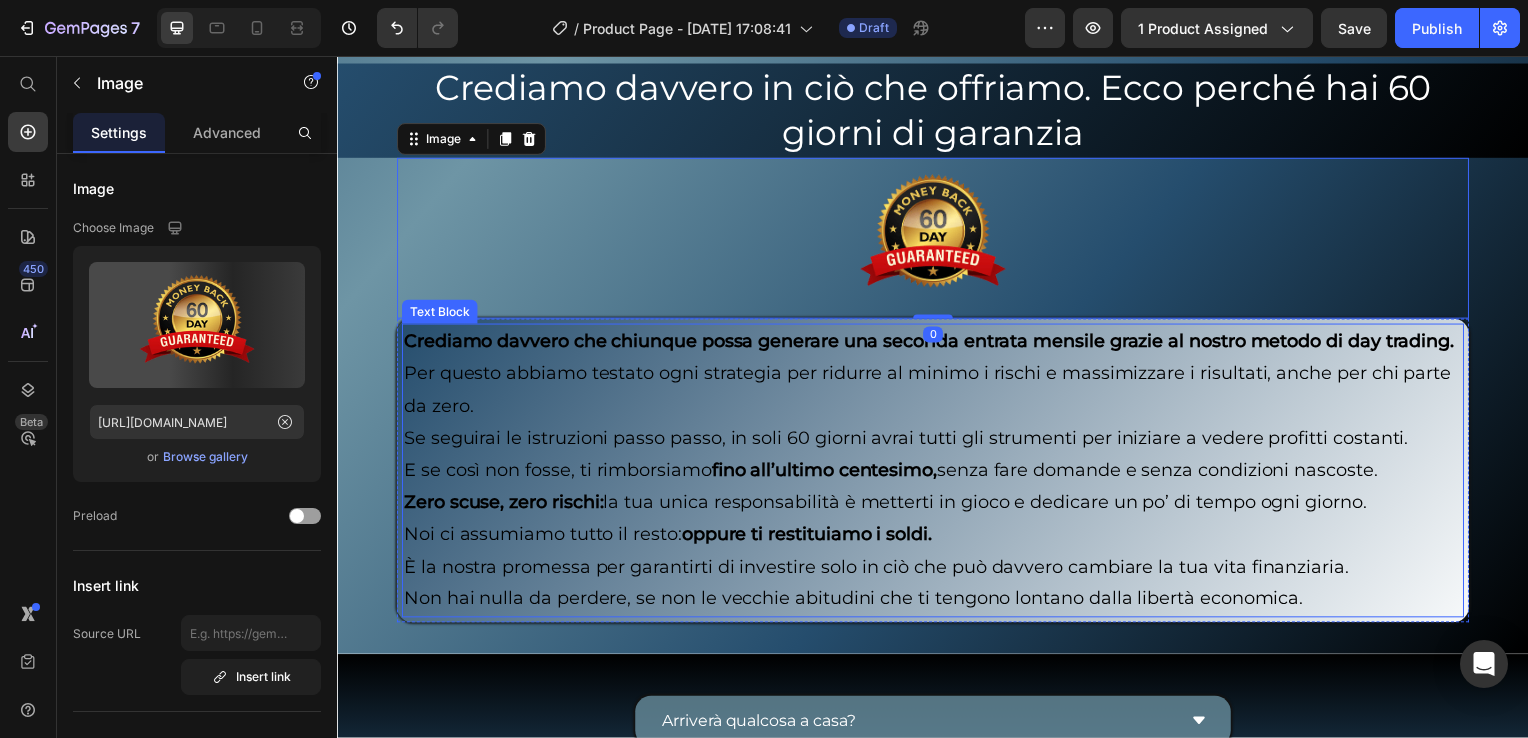 click on "Crediamo davvero che chiunque possa generare una seconda entrata mensile grazie al nostro metodo di day trading." at bounding box center (933, 344) 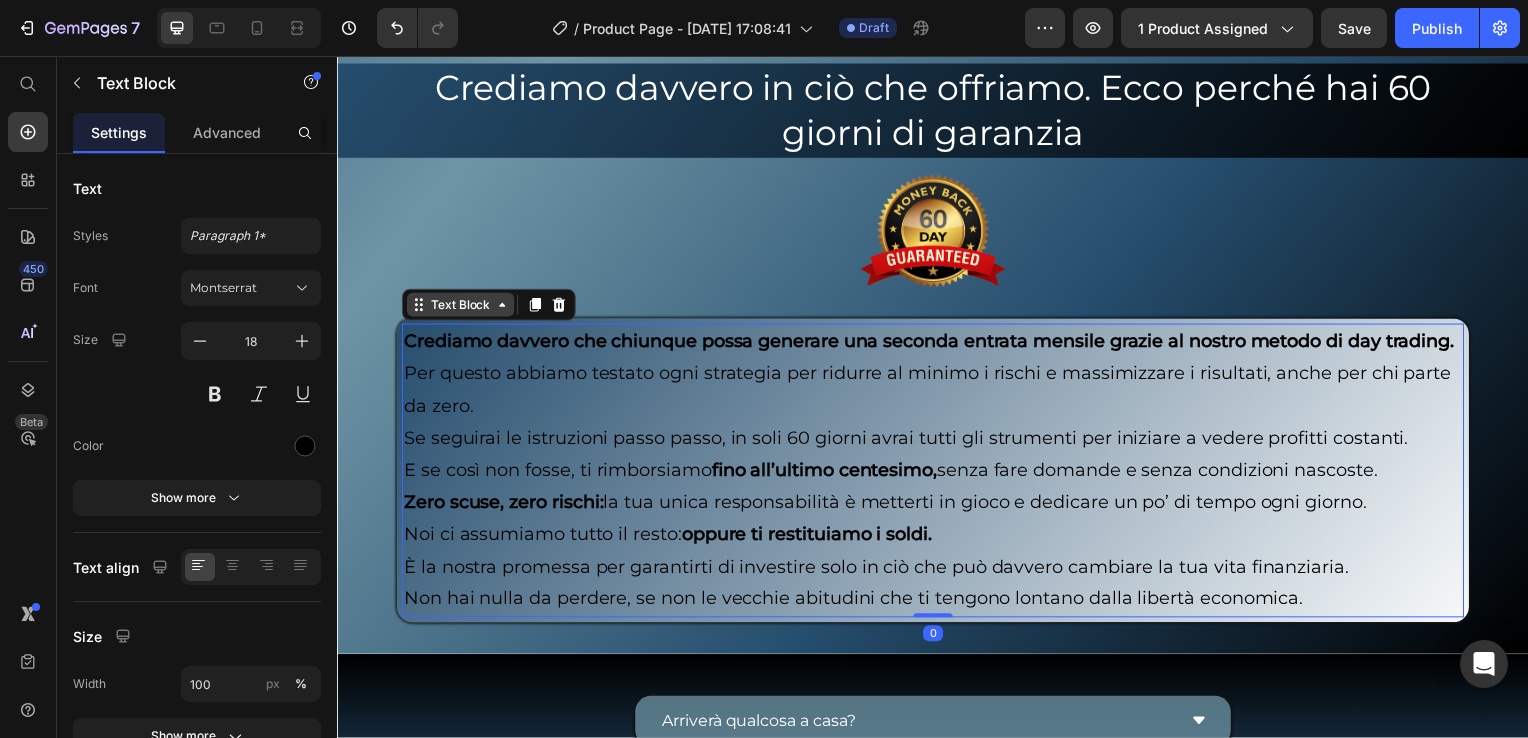click on "Text Block" at bounding box center [461, 307] 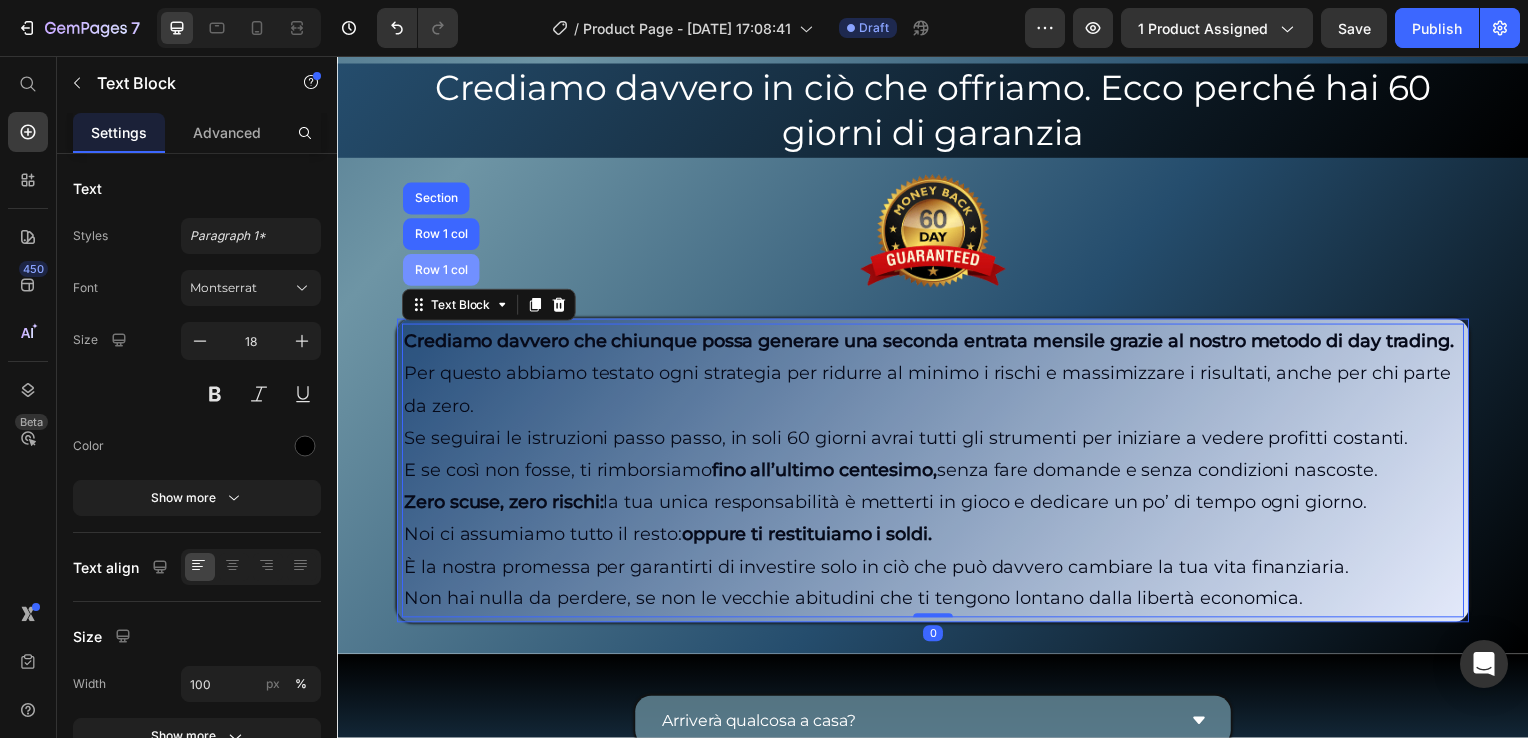 click on "Row 1 col" at bounding box center (441, 272) 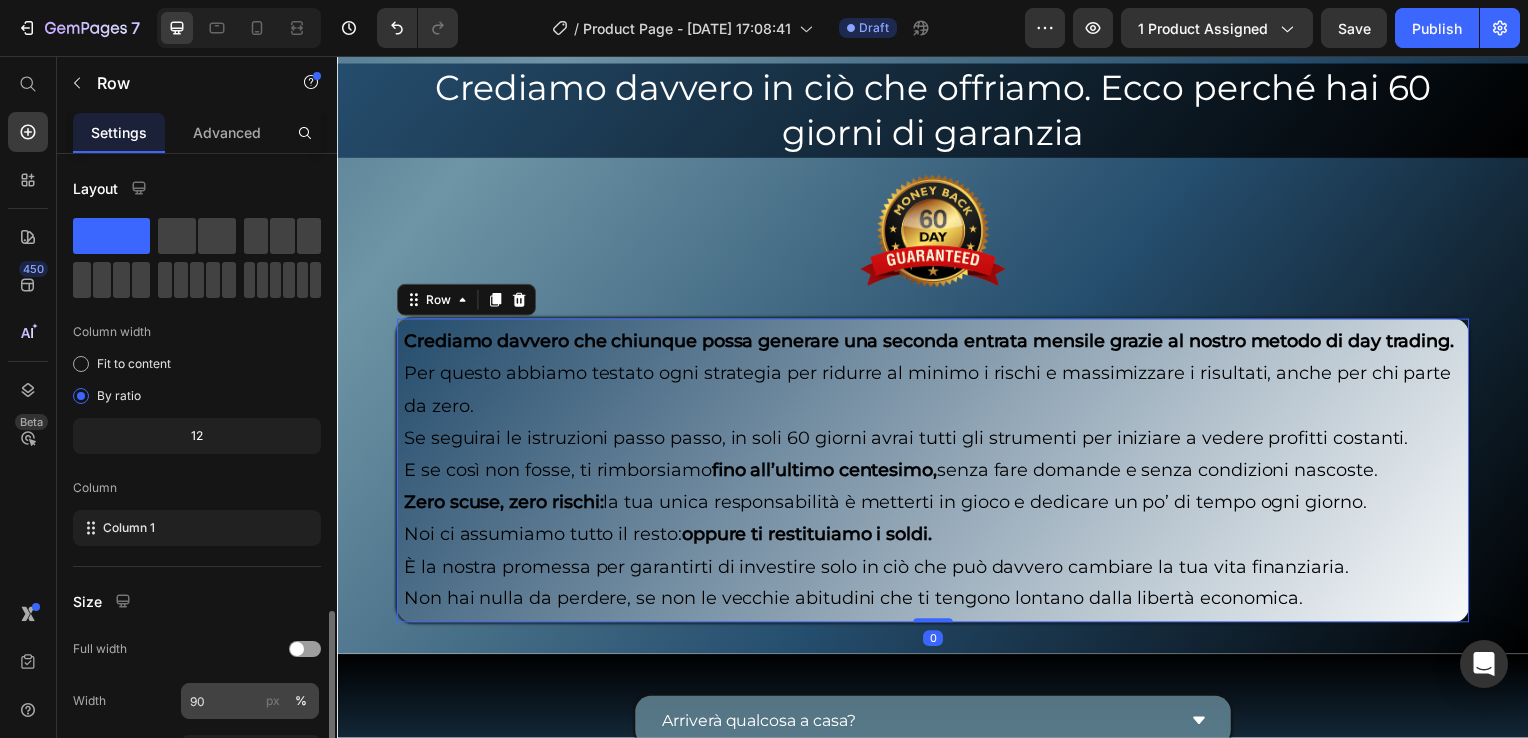 scroll, scrollTop: 268, scrollLeft: 0, axis: vertical 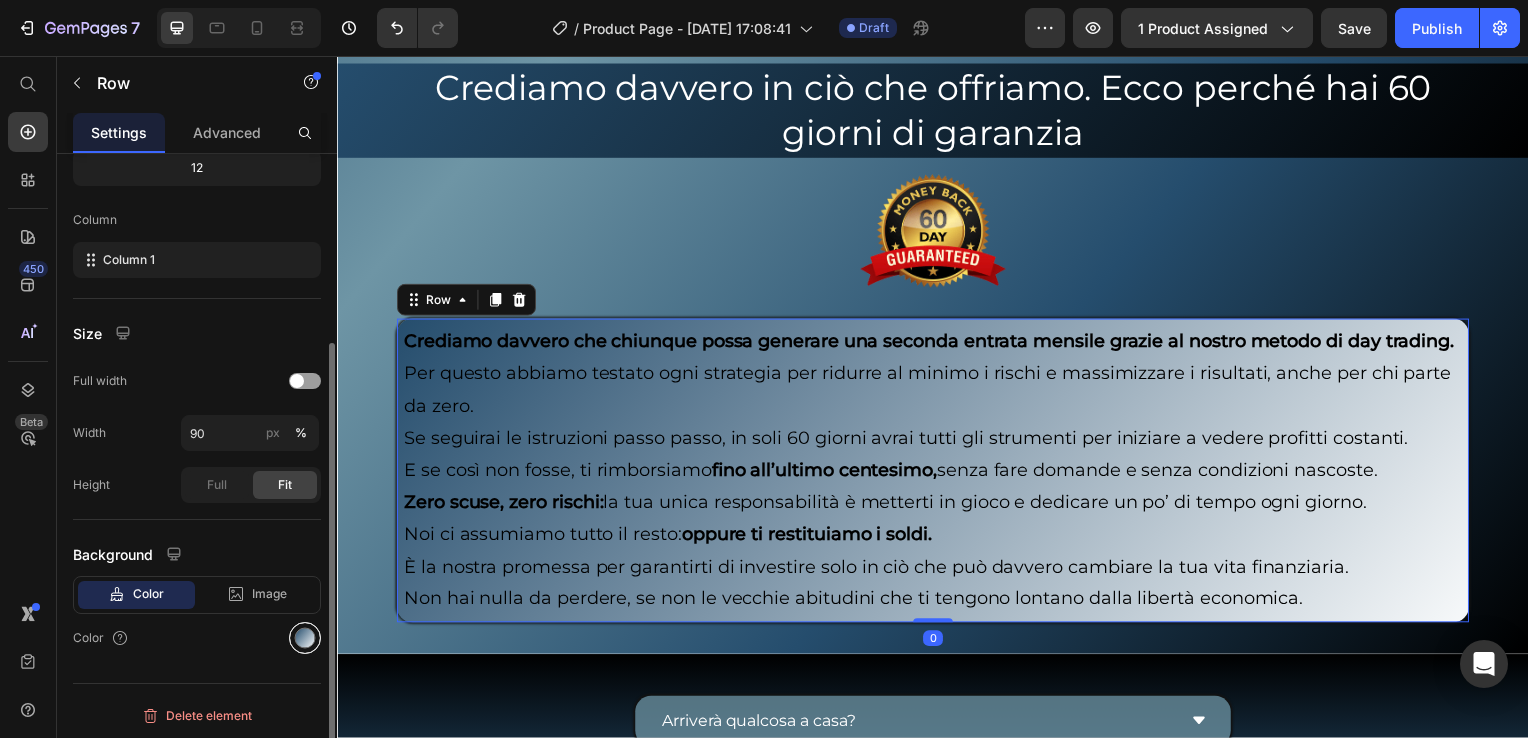 click at bounding box center (305, 638) 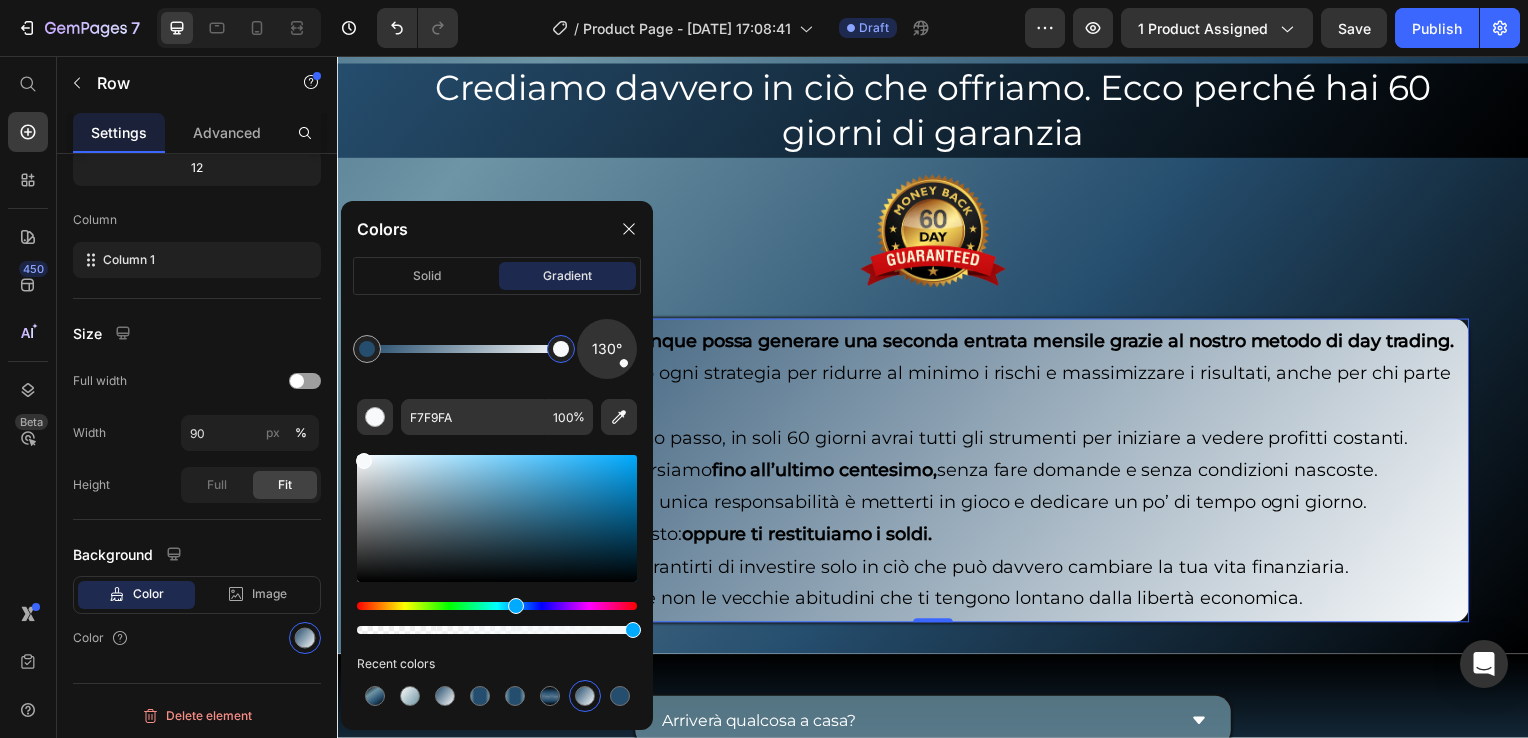 drag, startPoint x: 556, startPoint y: 354, endPoint x: 578, endPoint y: 364, distance: 24.166092 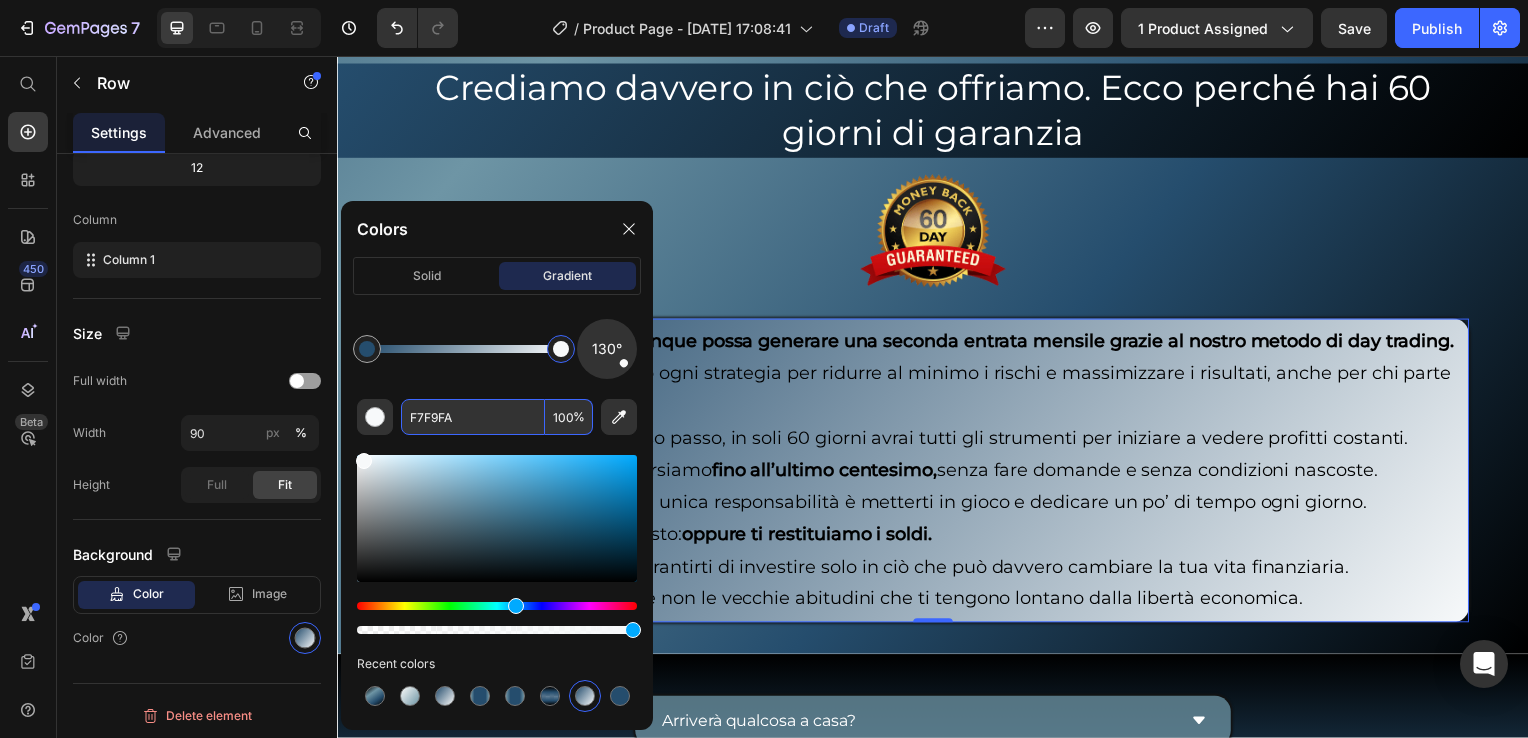 paste on "#3e97d9" 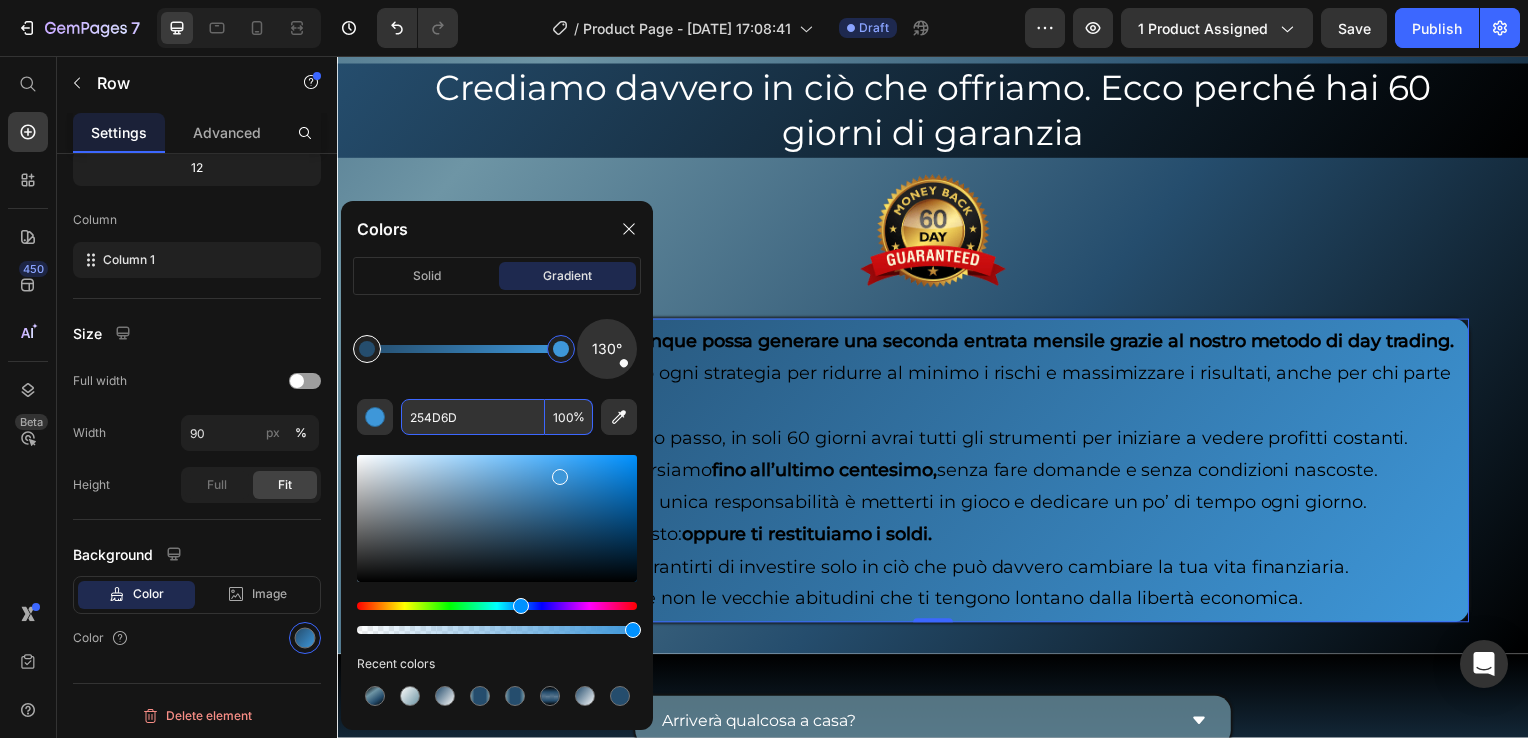 click at bounding box center (367, 349) 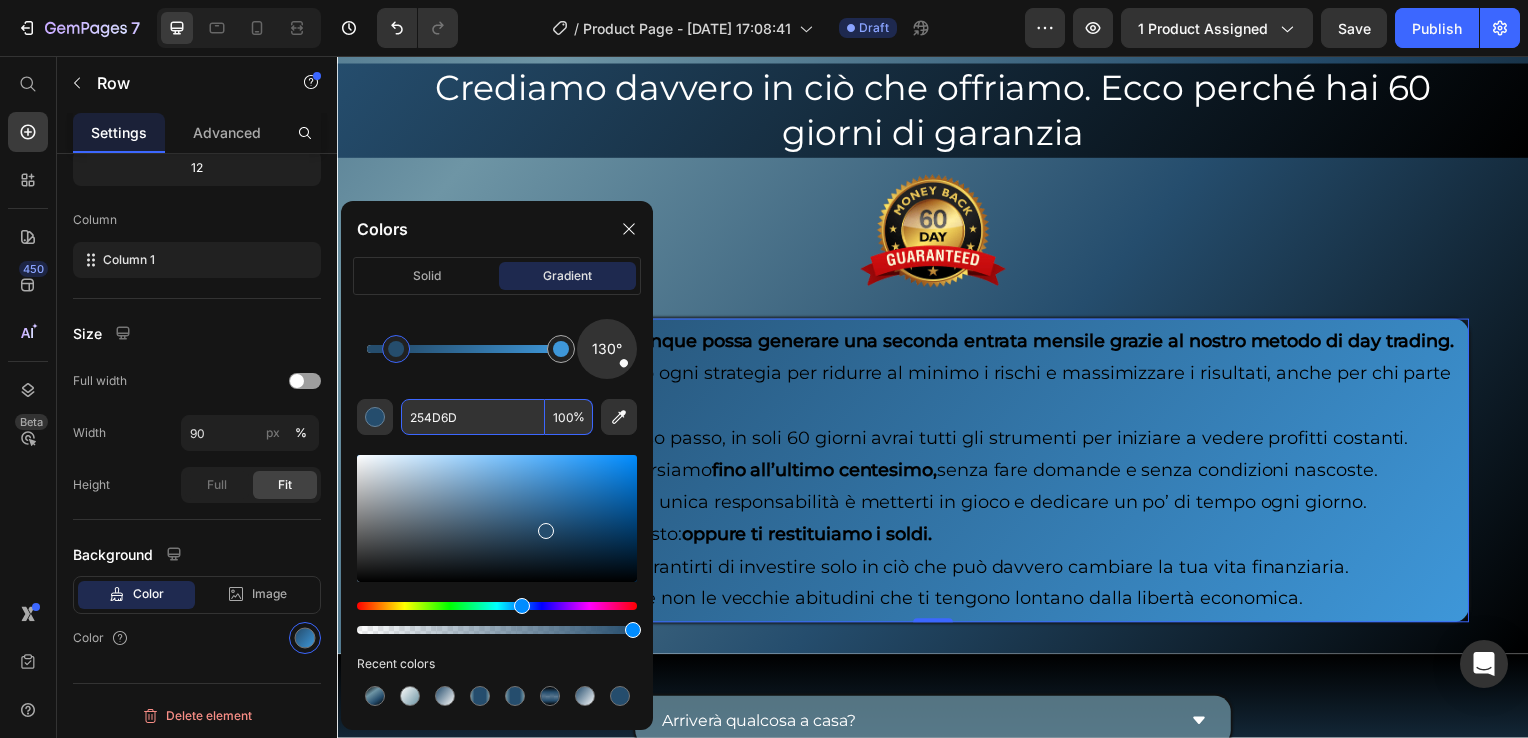 drag, startPoint x: 372, startPoint y: 352, endPoint x: 345, endPoint y: 362, distance: 28.79236 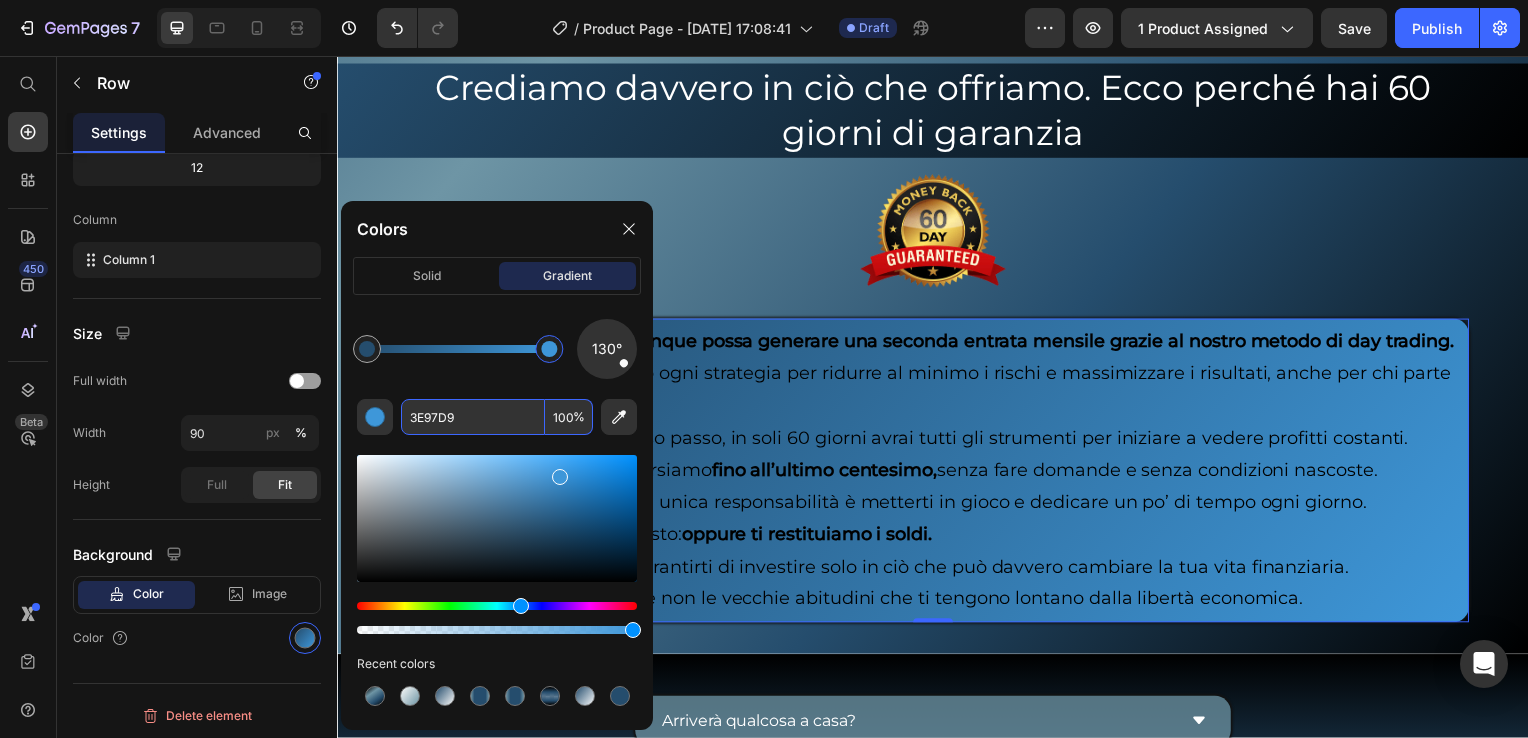 drag, startPoint x: 556, startPoint y: 347, endPoint x: 583, endPoint y: 358, distance: 29.15476 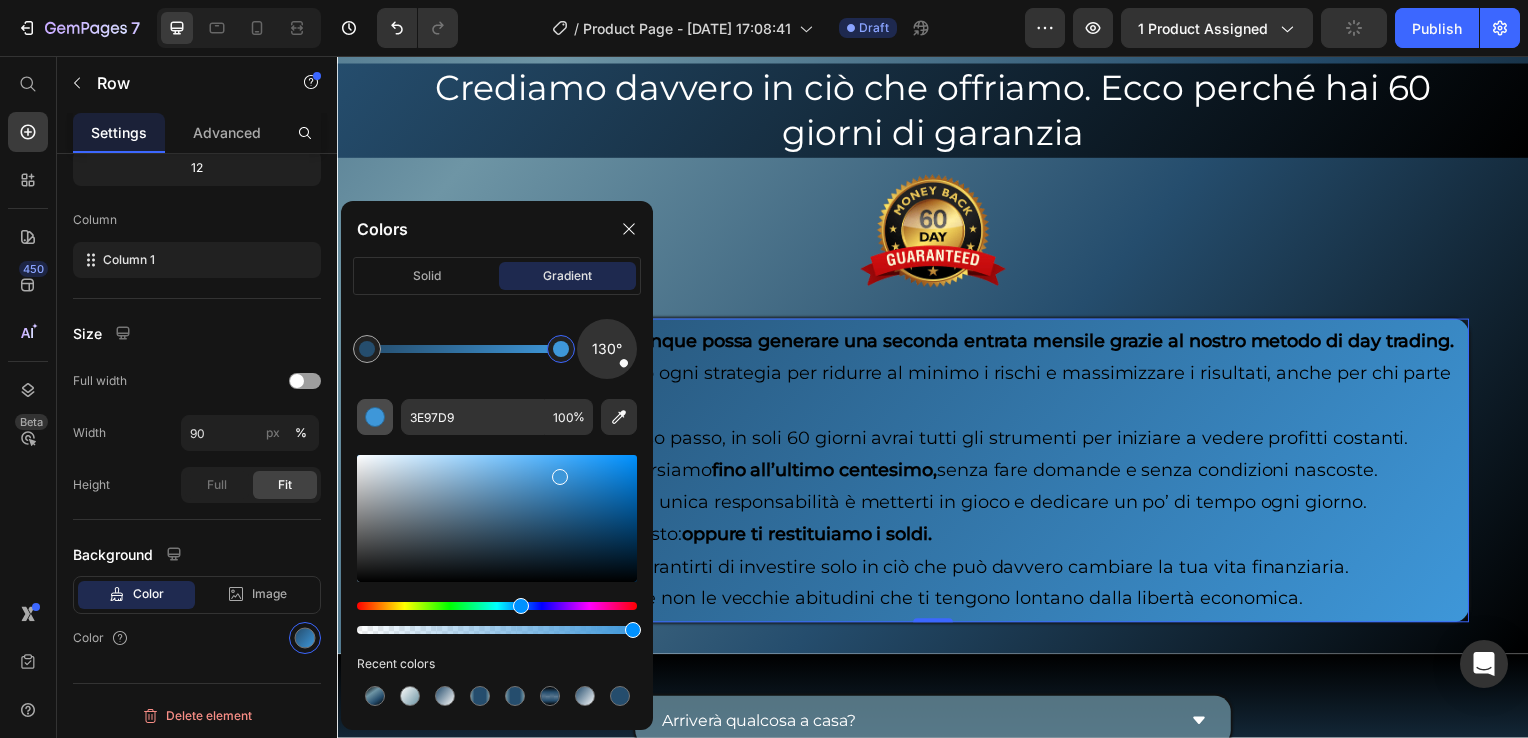 click at bounding box center [375, 417] 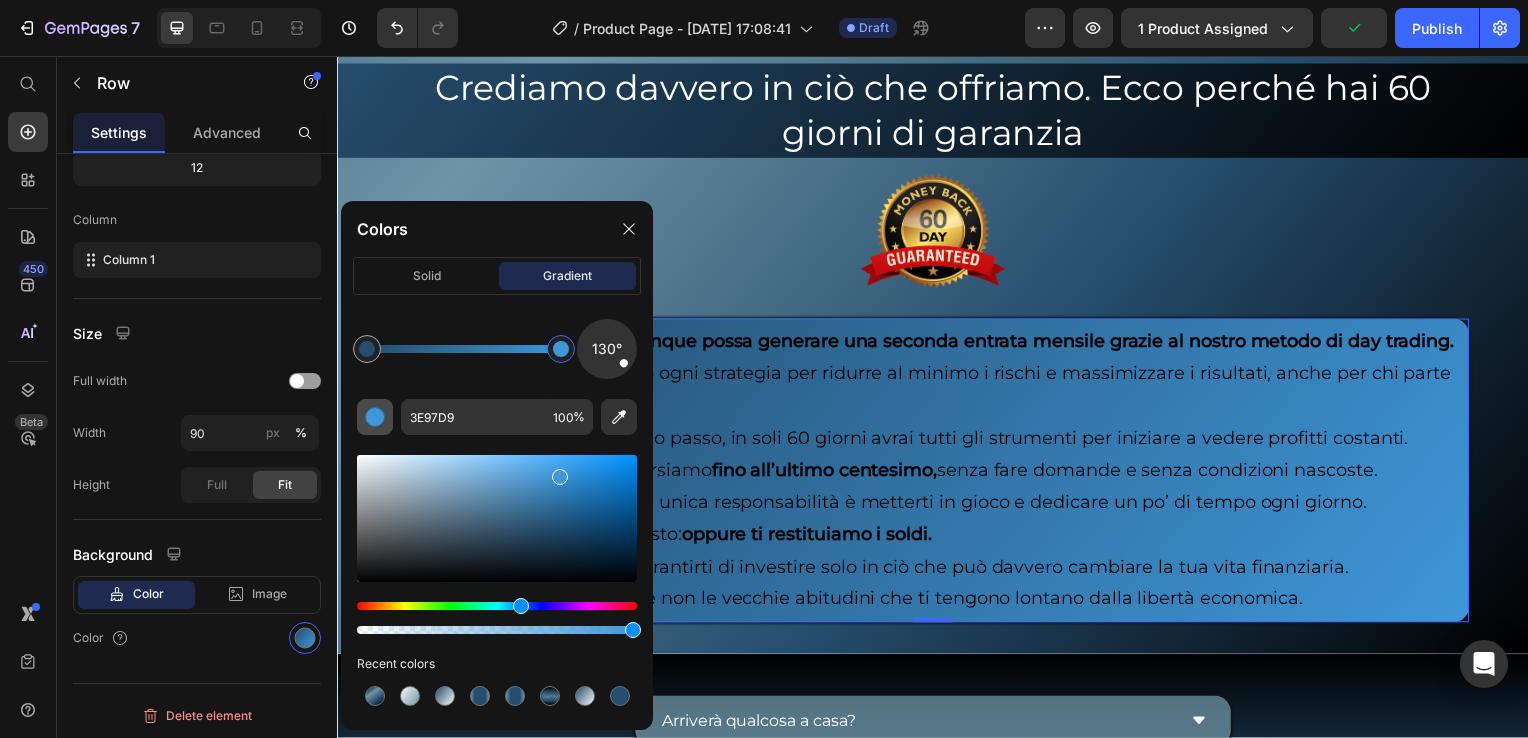 click at bounding box center (375, 417) 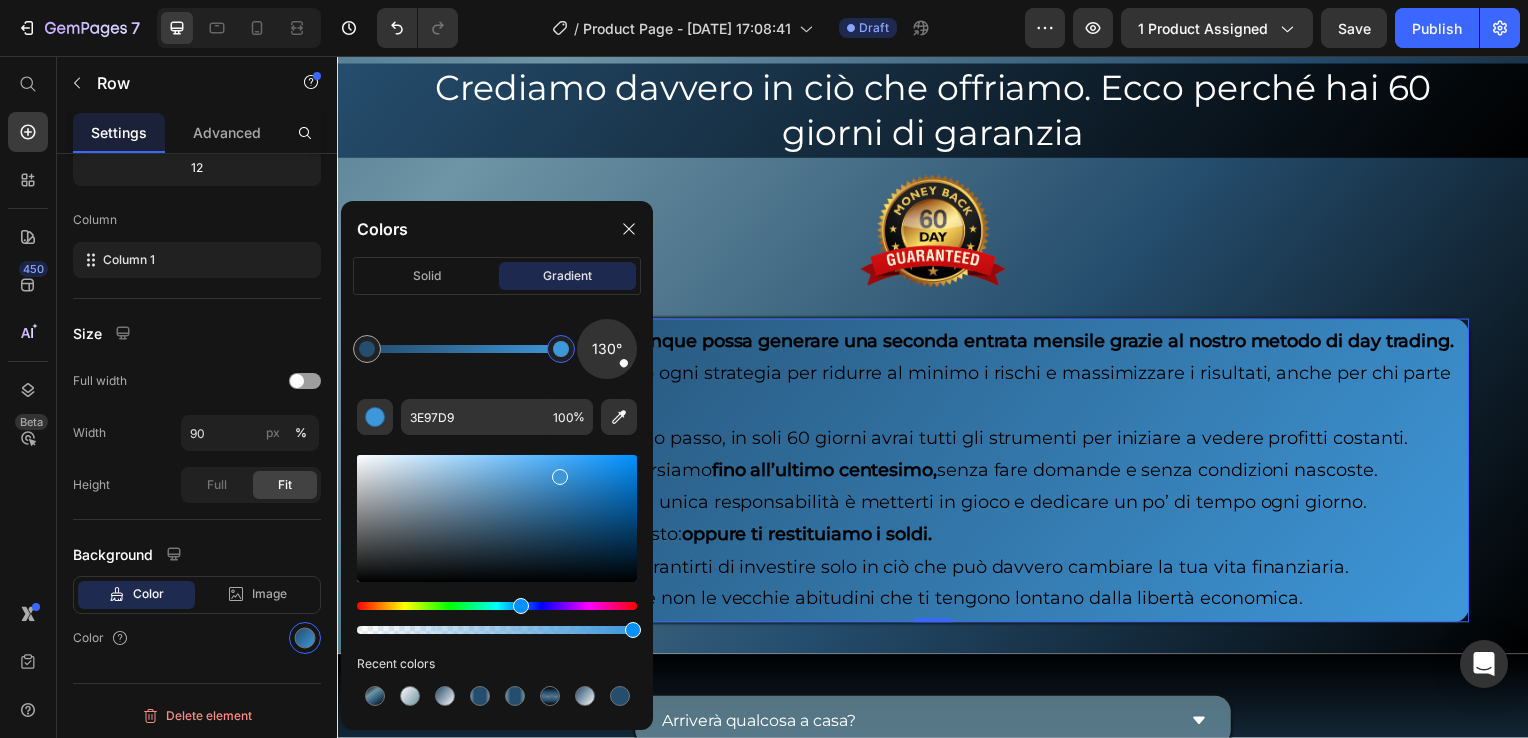 click at bounding box center [497, 518] 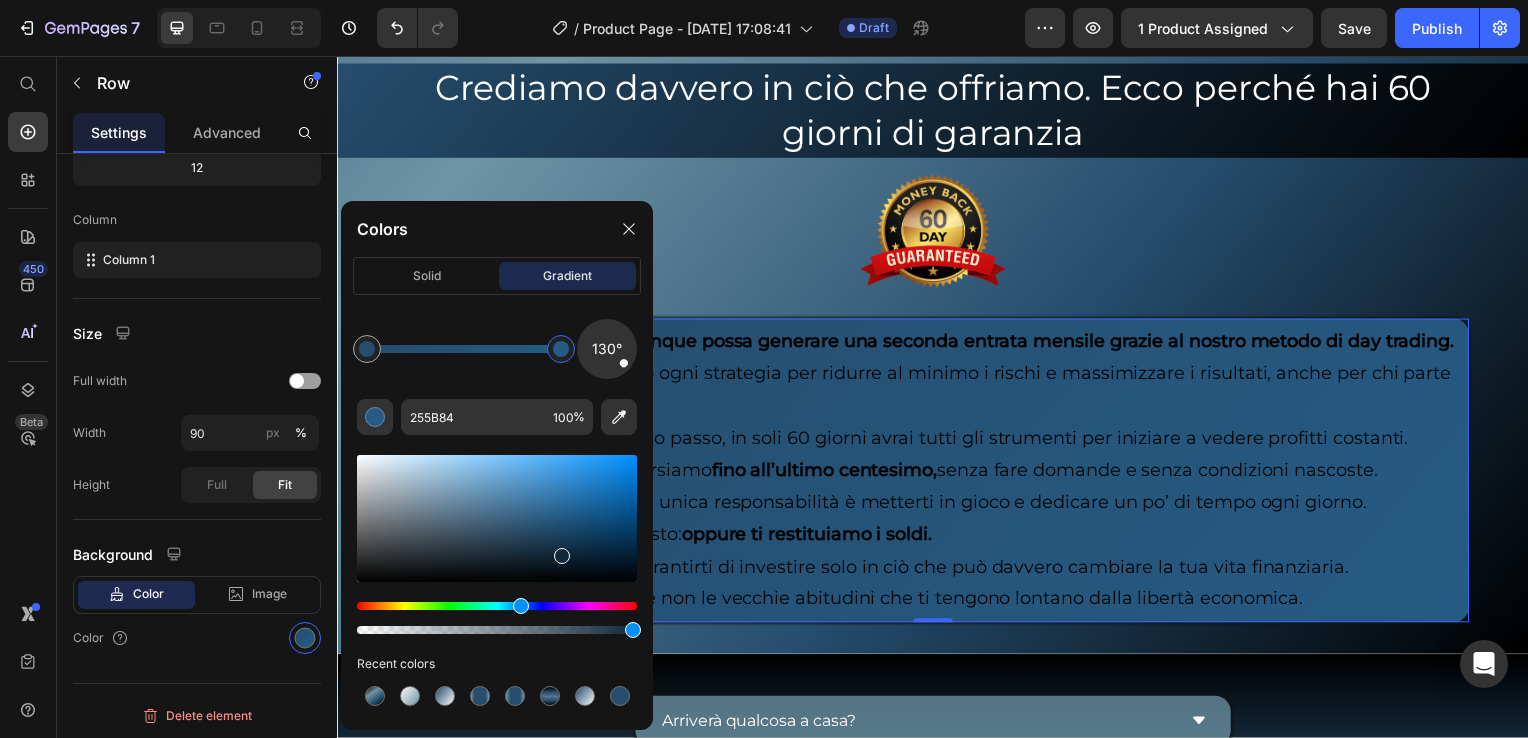 click at bounding box center (497, 518) 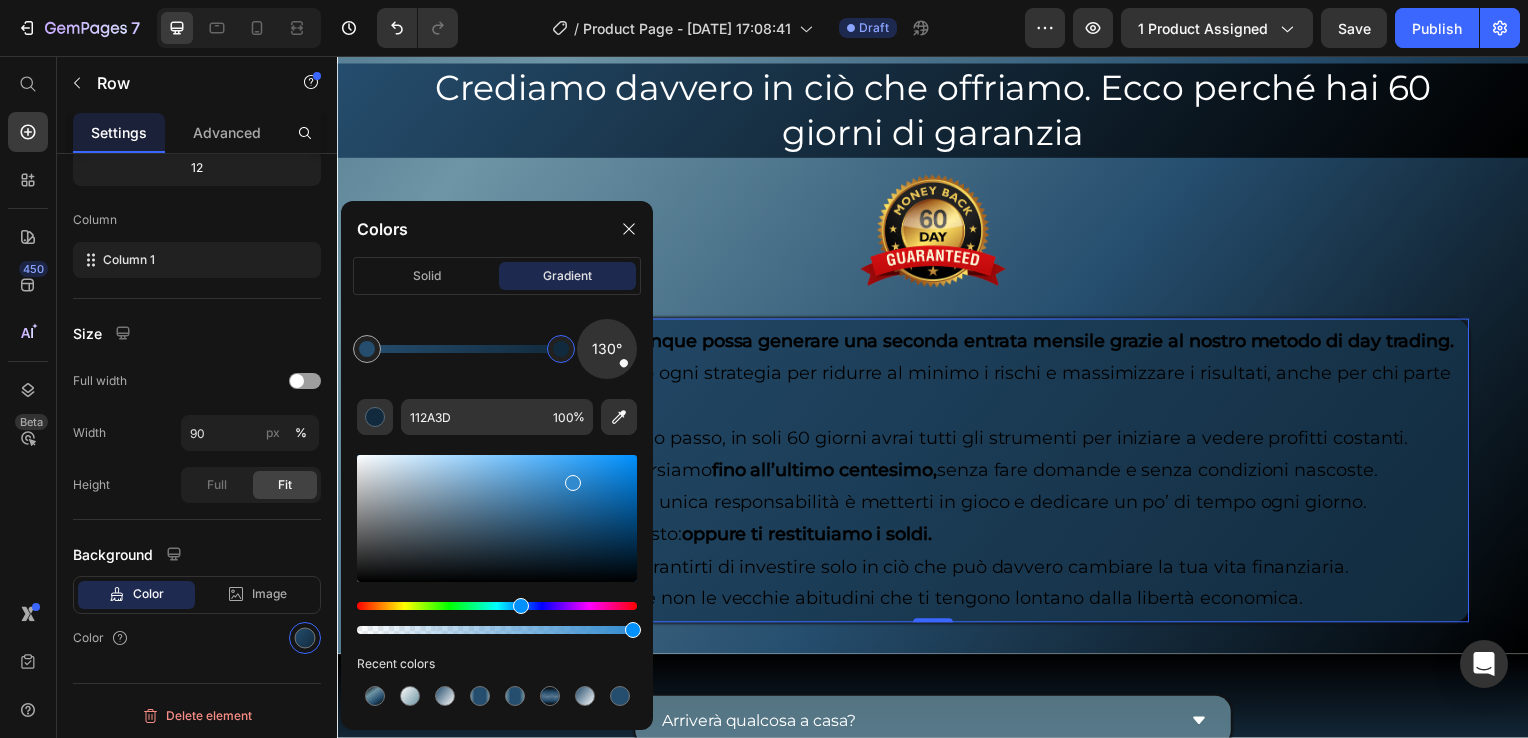 click at bounding box center [497, 518] 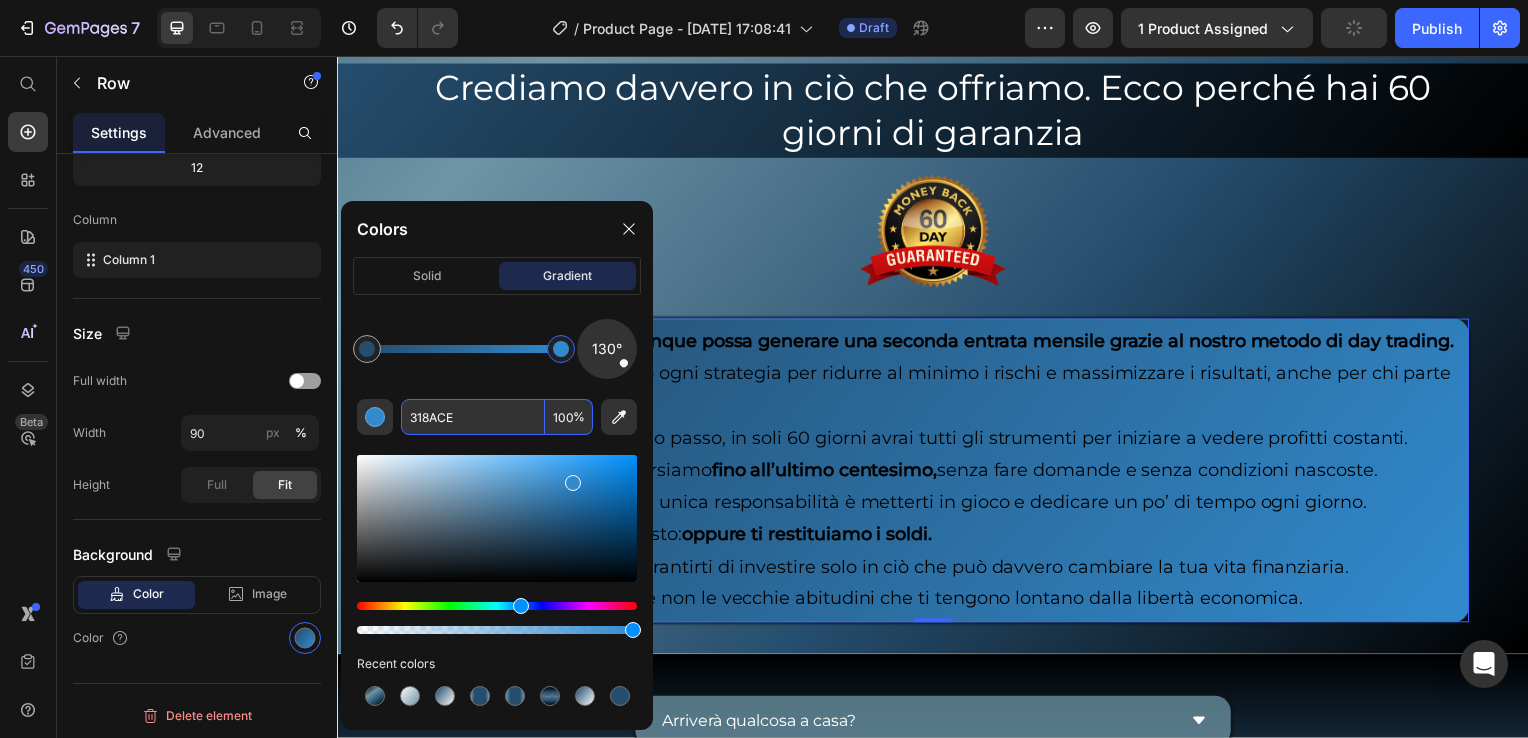 paste on "#3e97d9" 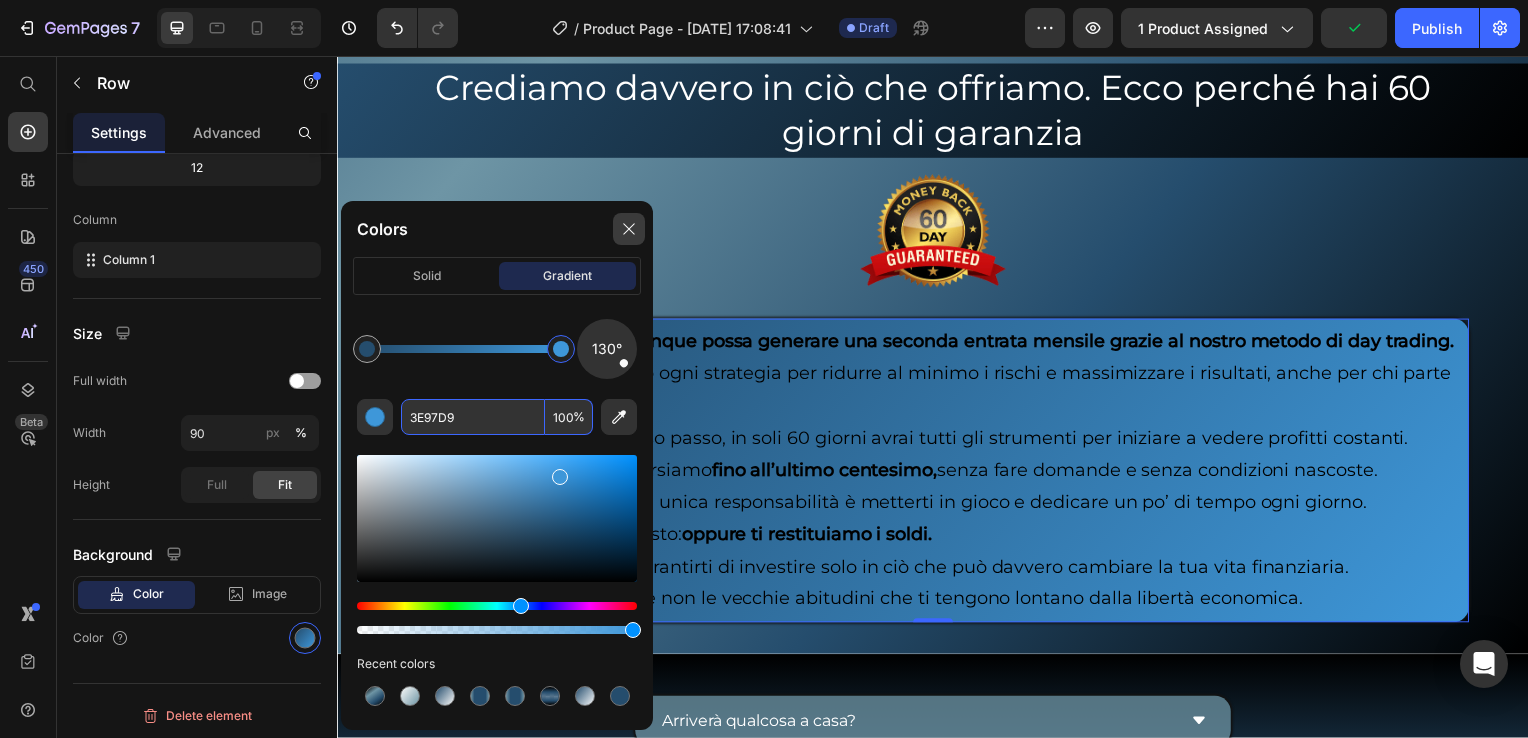 type on "3E97D9" 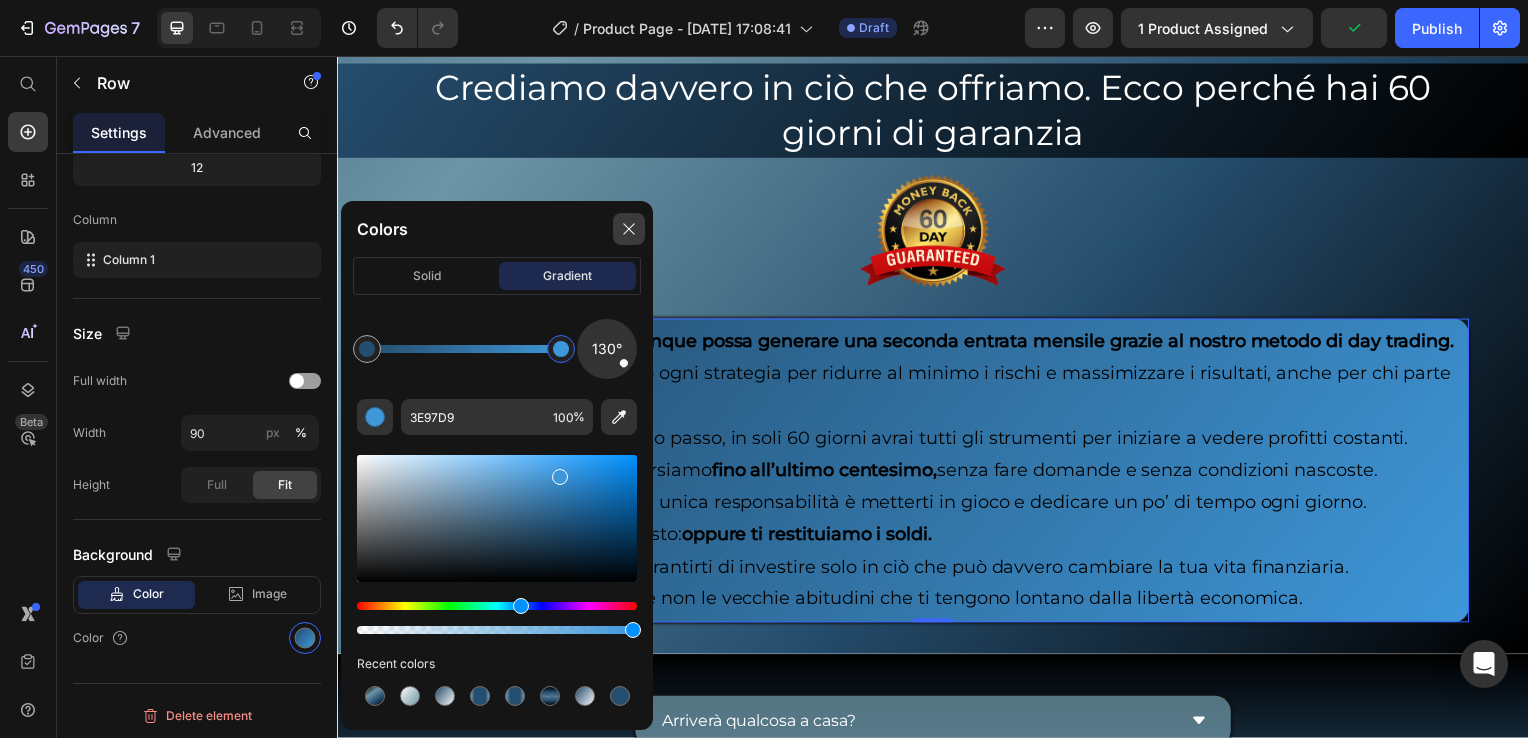 click at bounding box center (629, 229) 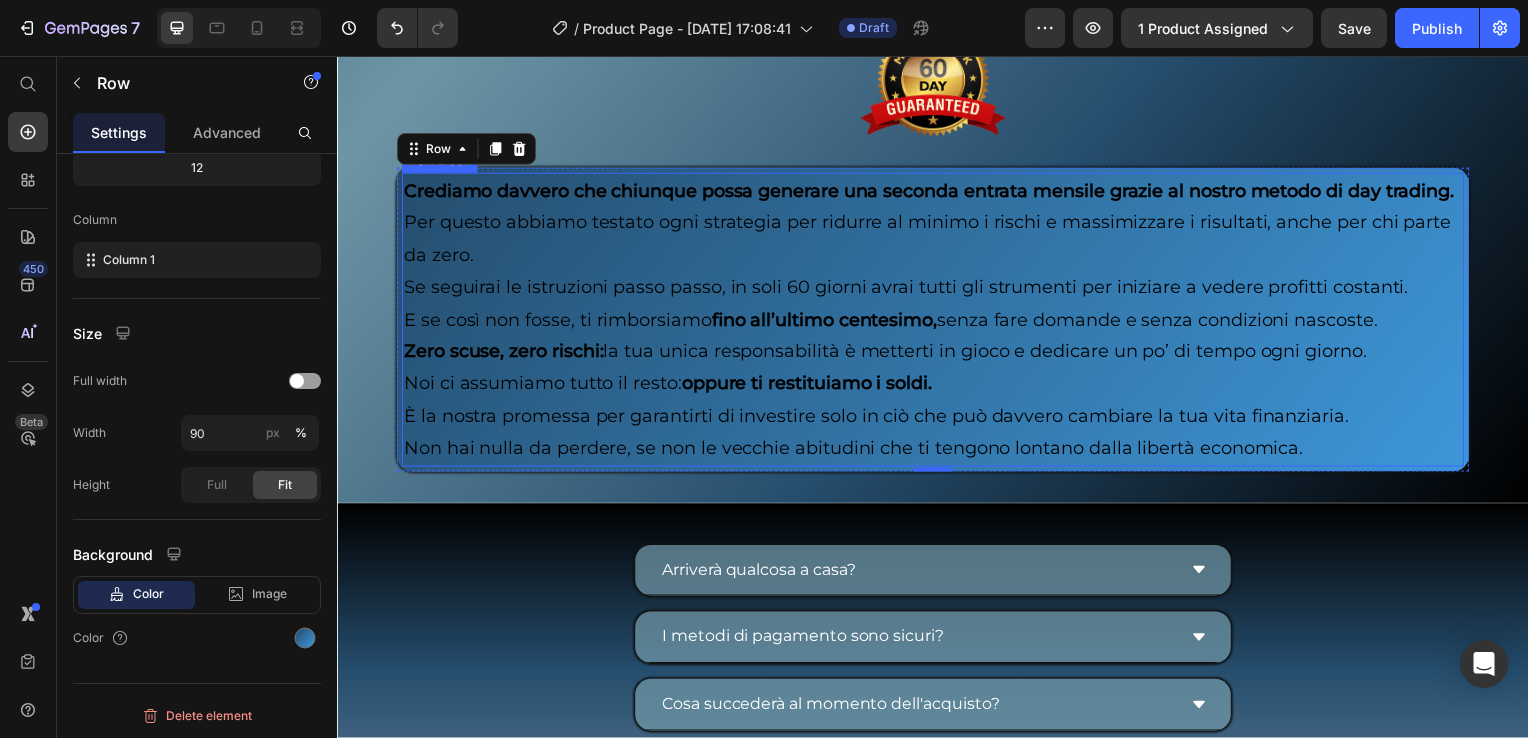 scroll, scrollTop: 9600, scrollLeft: 0, axis: vertical 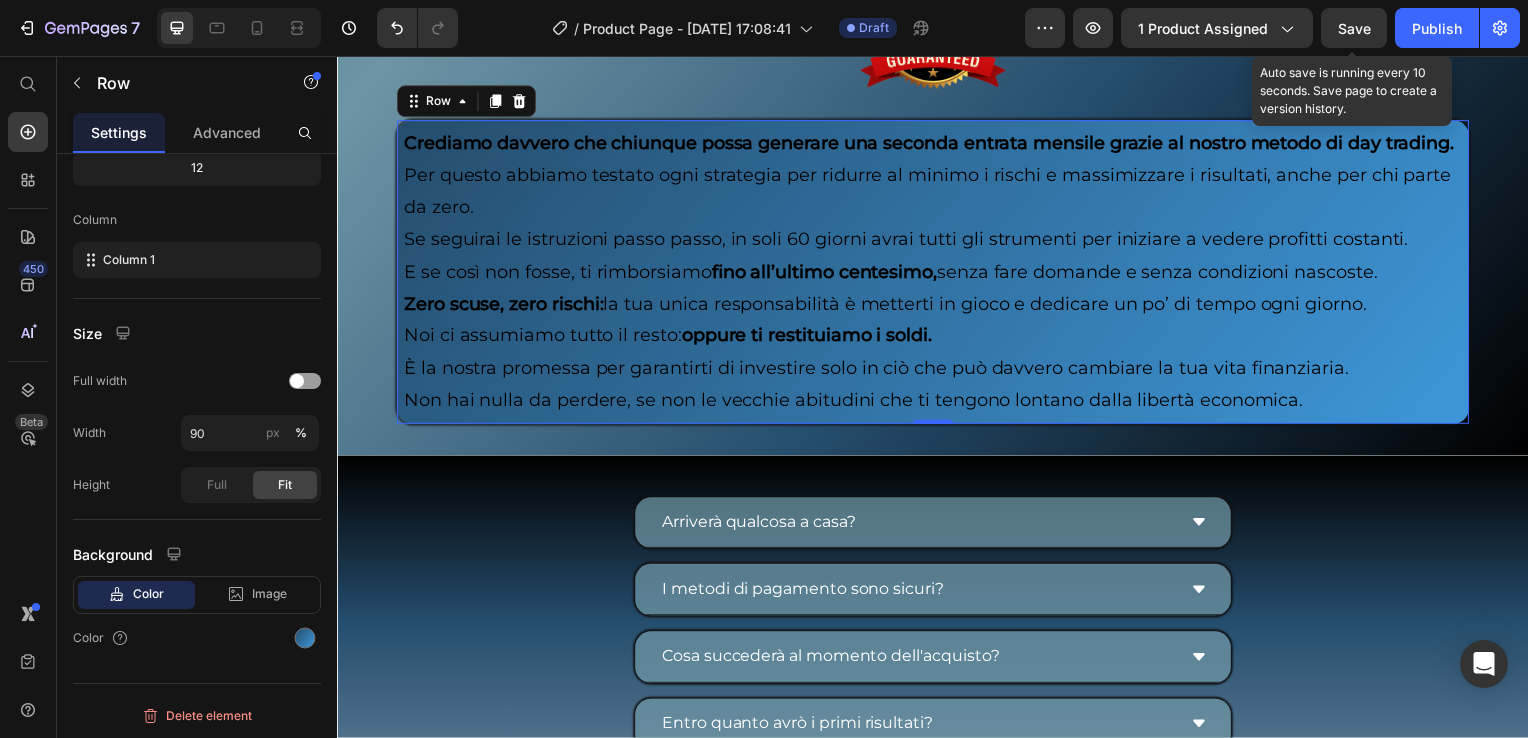 click on "Save" 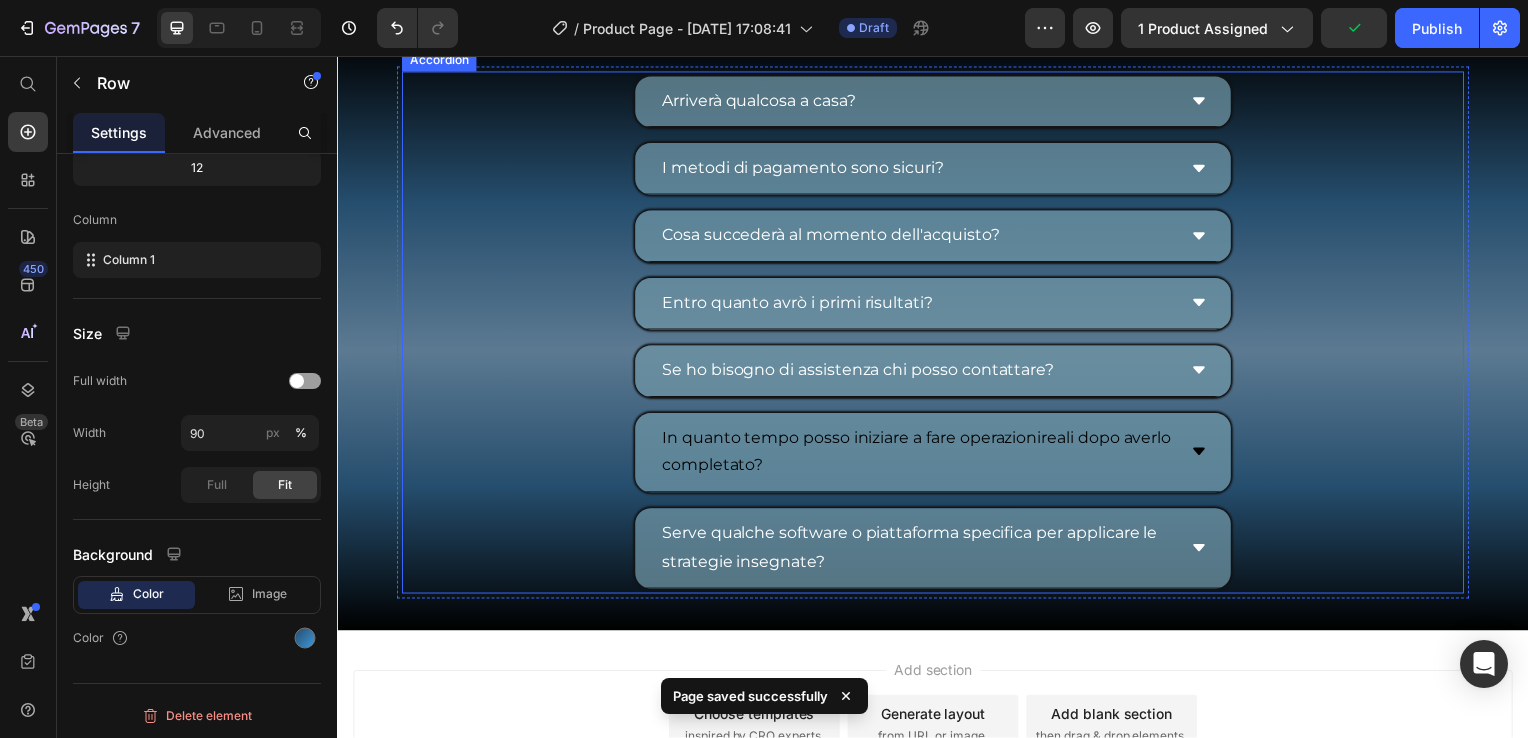 scroll, scrollTop: 10100, scrollLeft: 0, axis: vertical 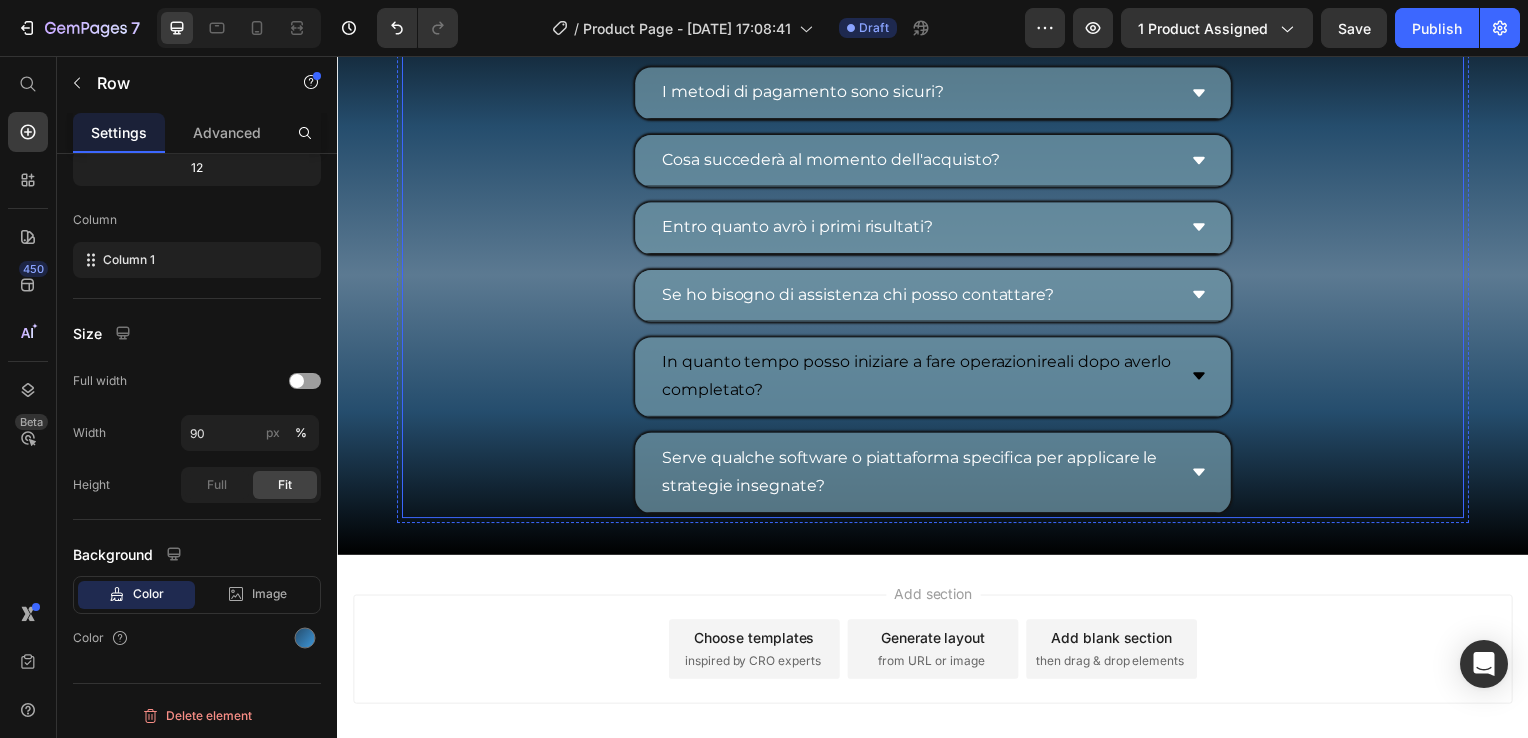 click on "In quanto tempo posso iniziare a fare operazionireali dopo averlo completato?" at bounding box center [921, 380] 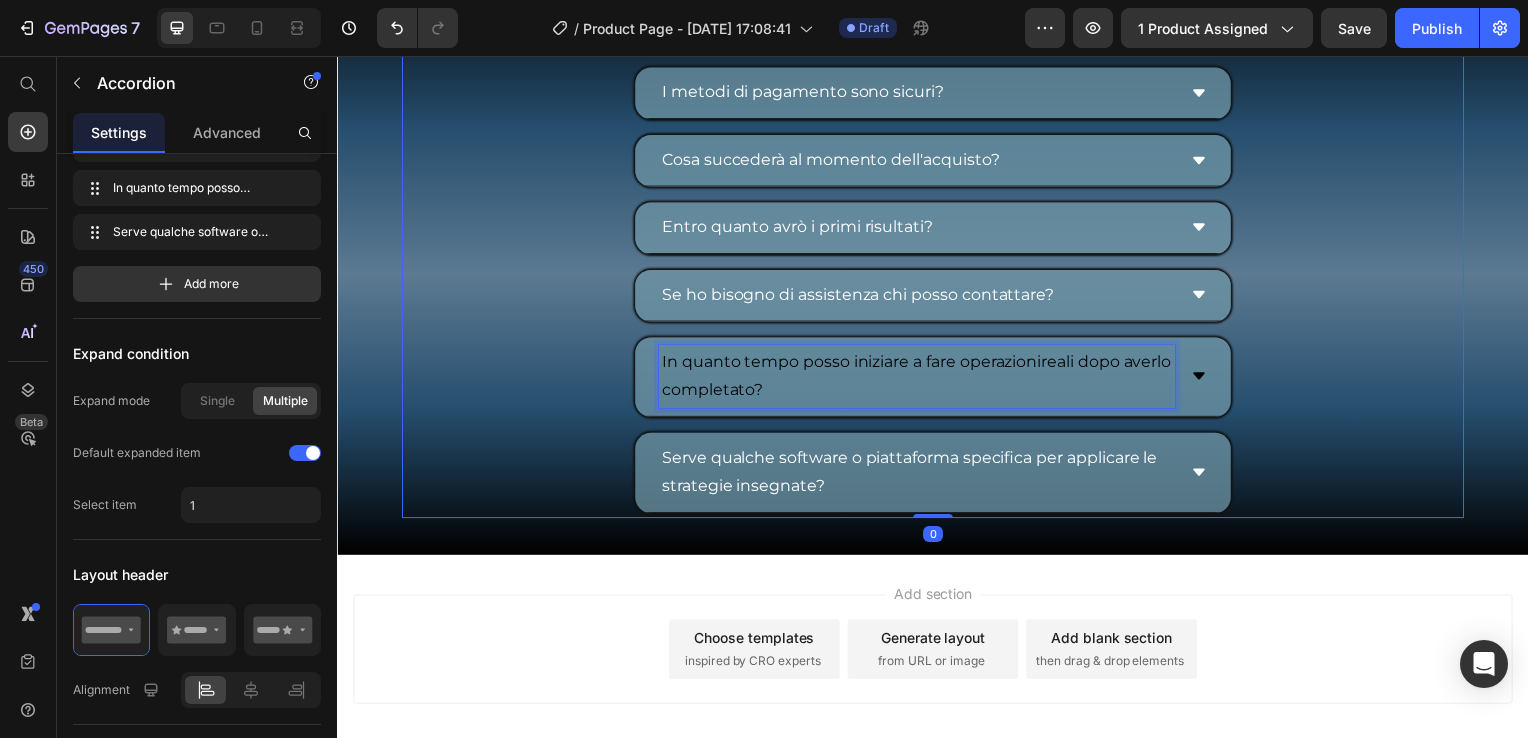 scroll, scrollTop: 0, scrollLeft: 0, axis: both 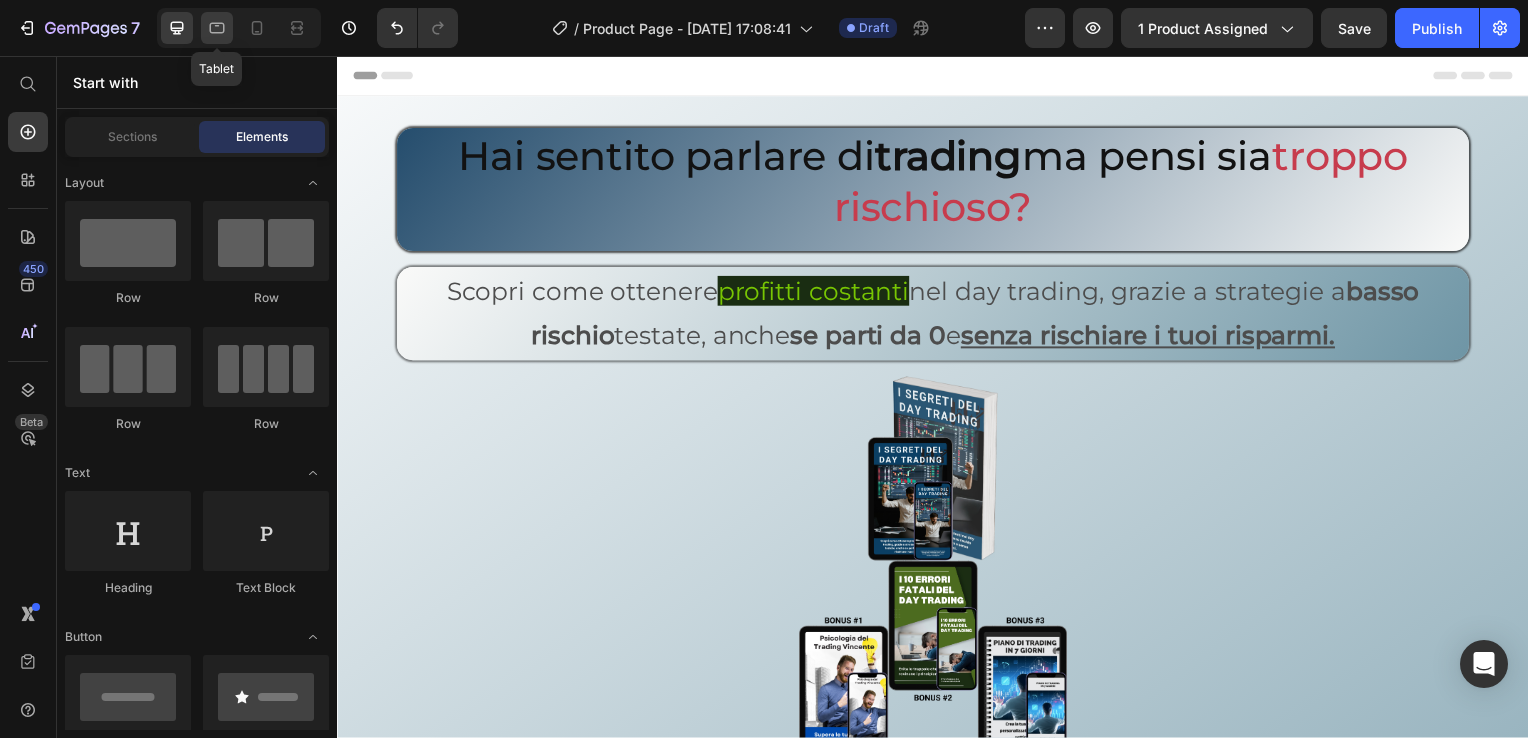 click 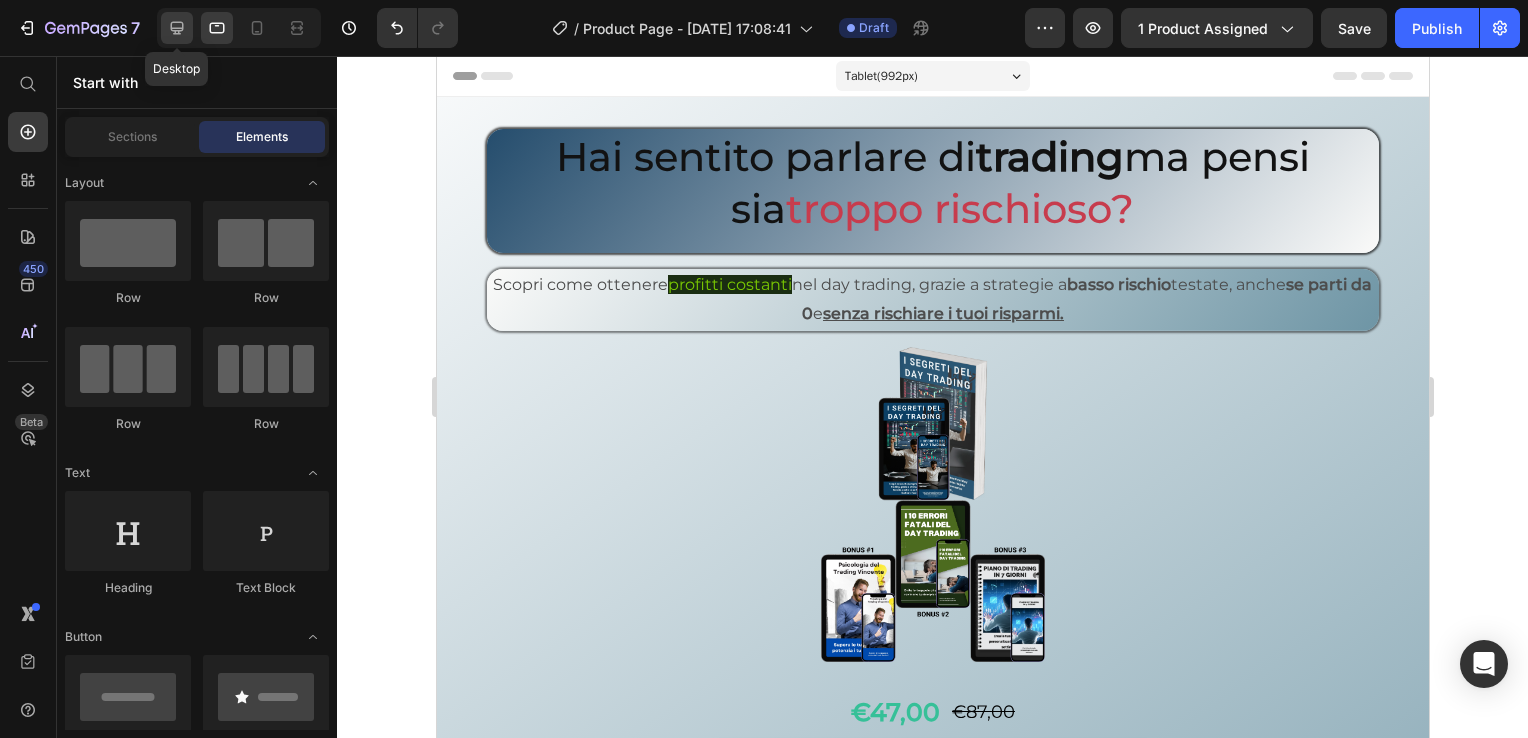 click 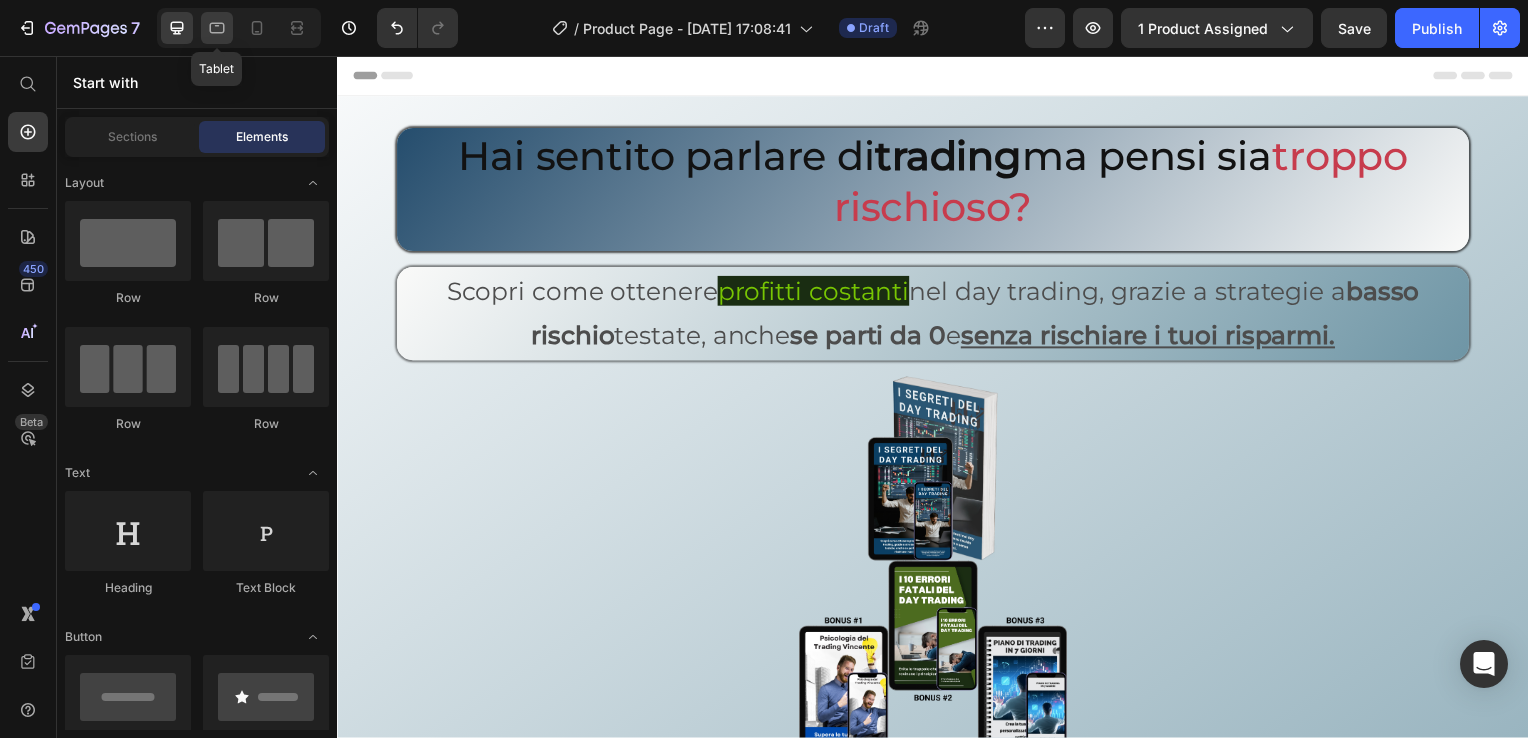 click 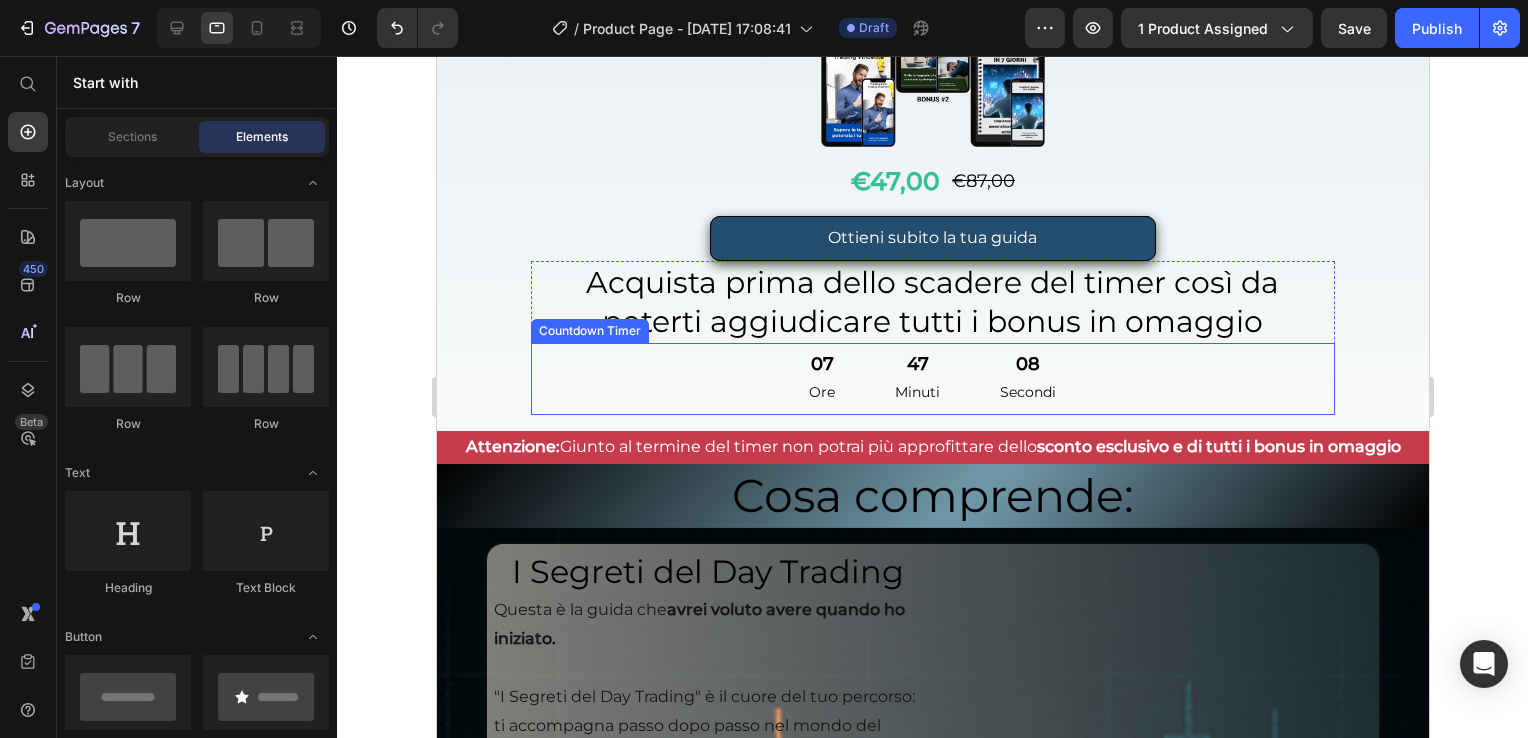 scroll, scrollTop: 4200, scrollLeft: 0, axis: vertical 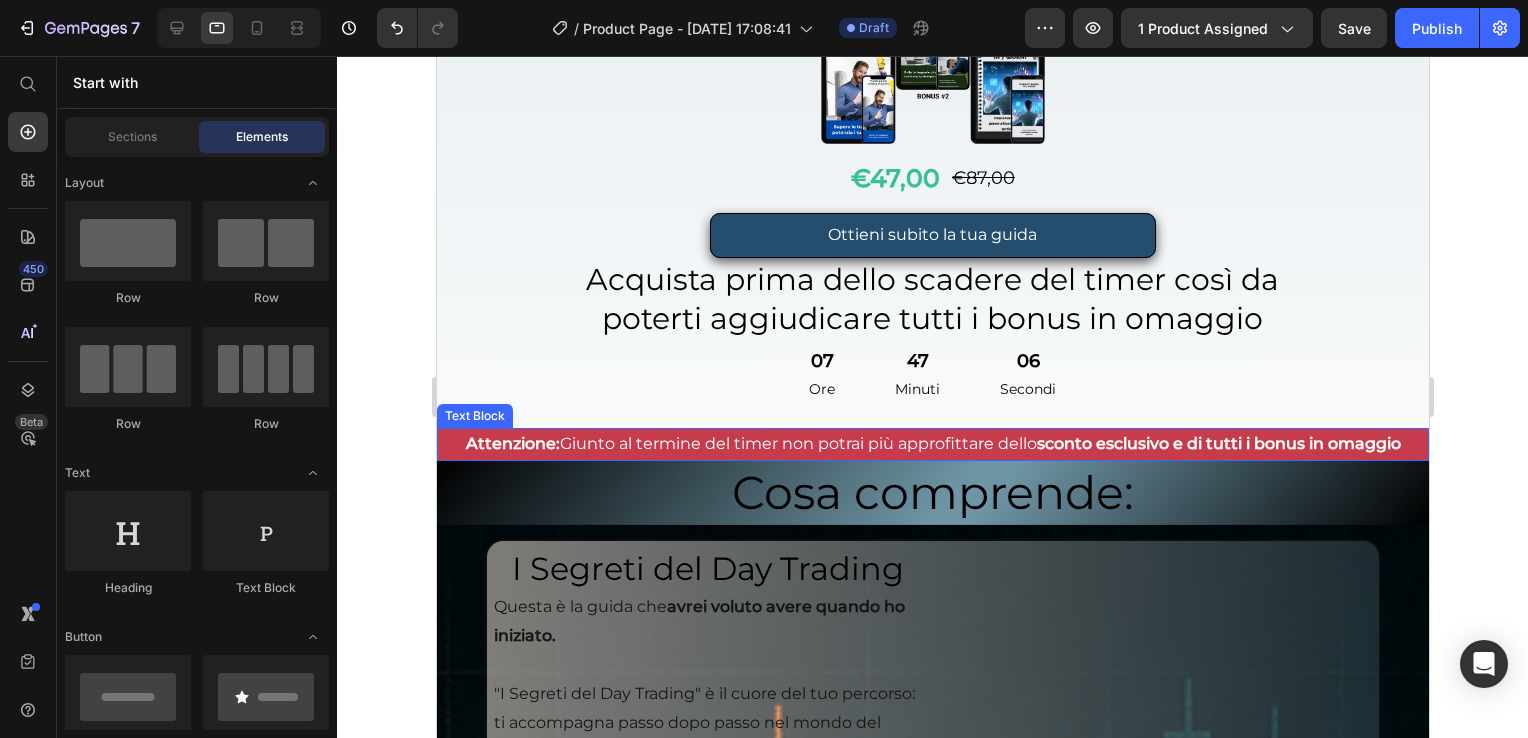 click on "Text Block" at bounding box center [474, 416] 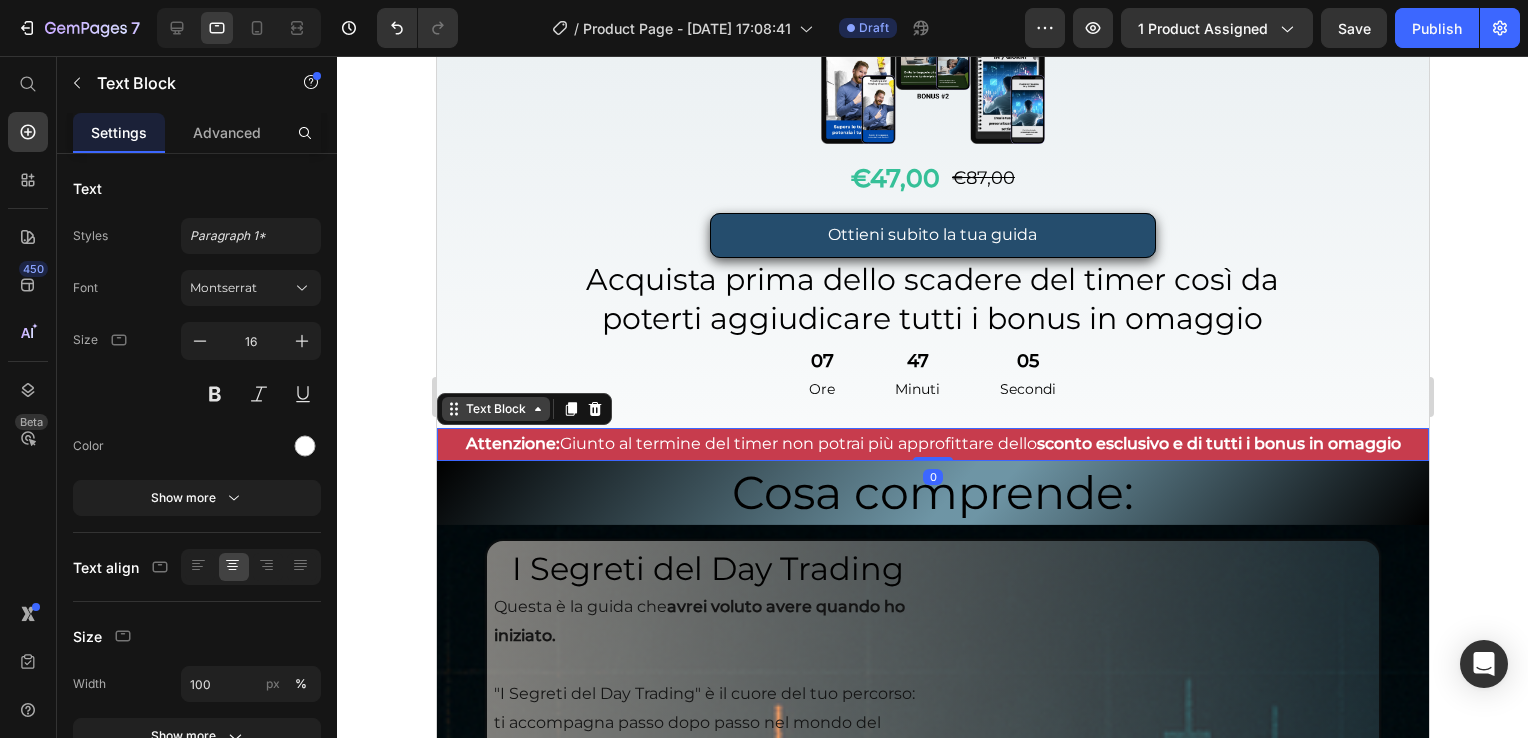 click on "Text Block" at bounding box center [495, 409] 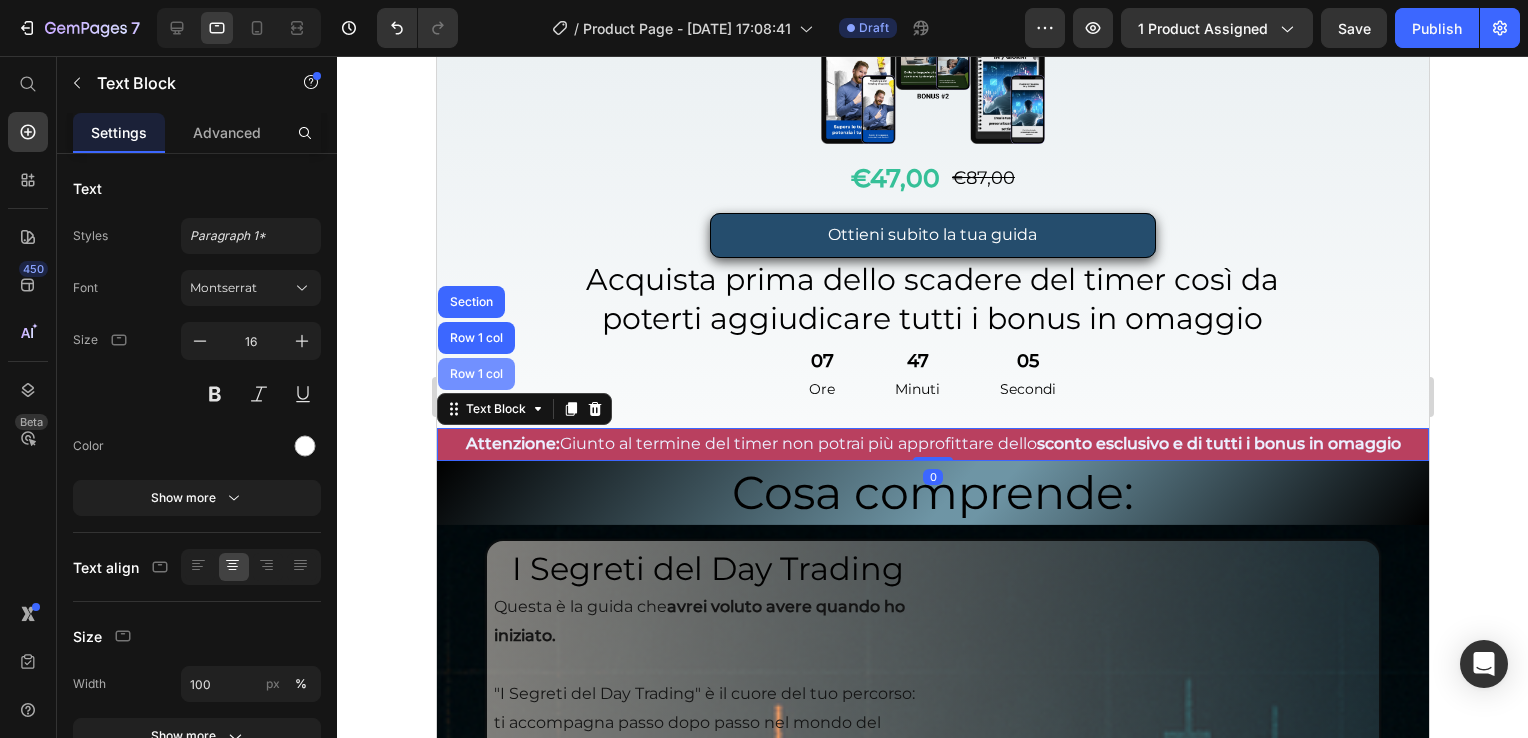 click on "Row 1 col" at bounding box center [475, 374] 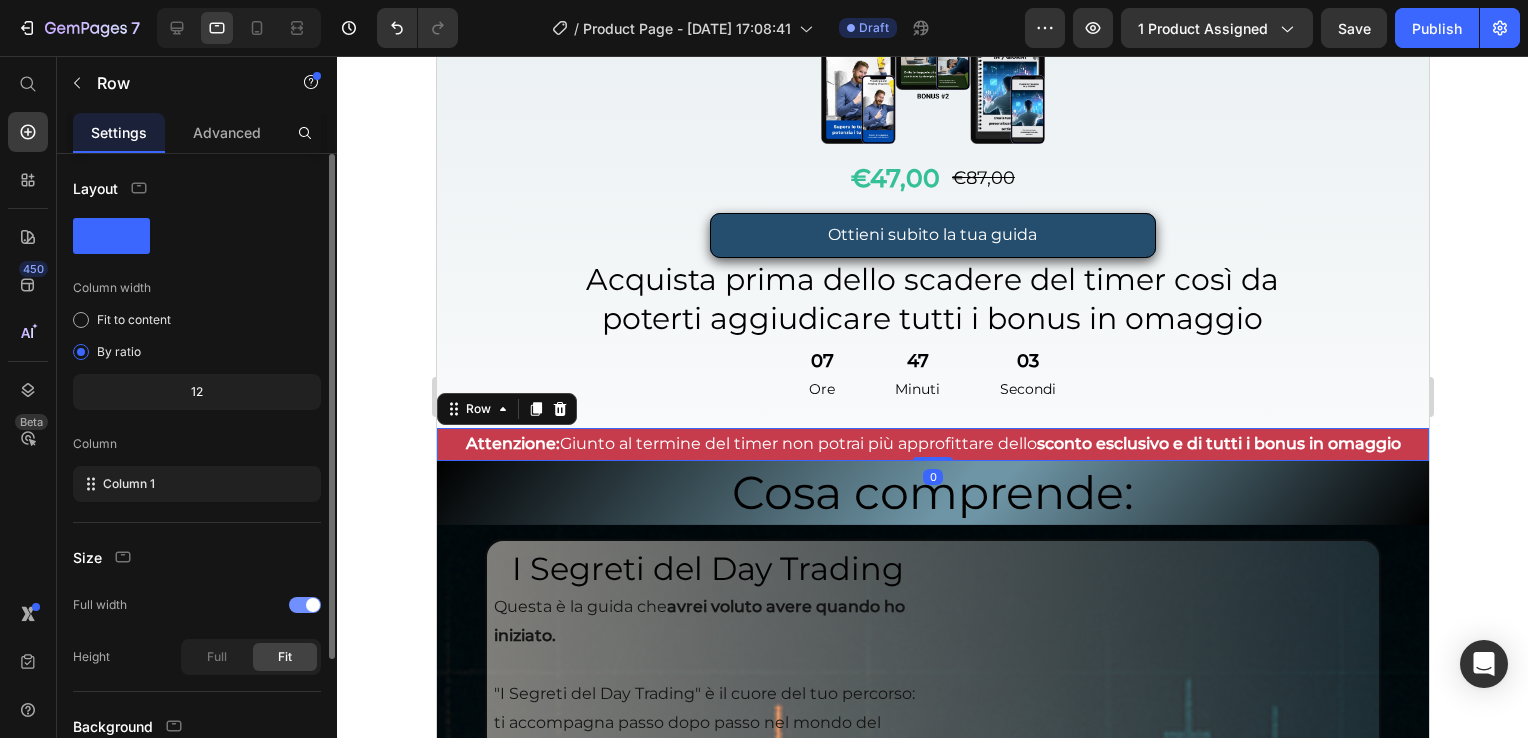 click on "Full width" 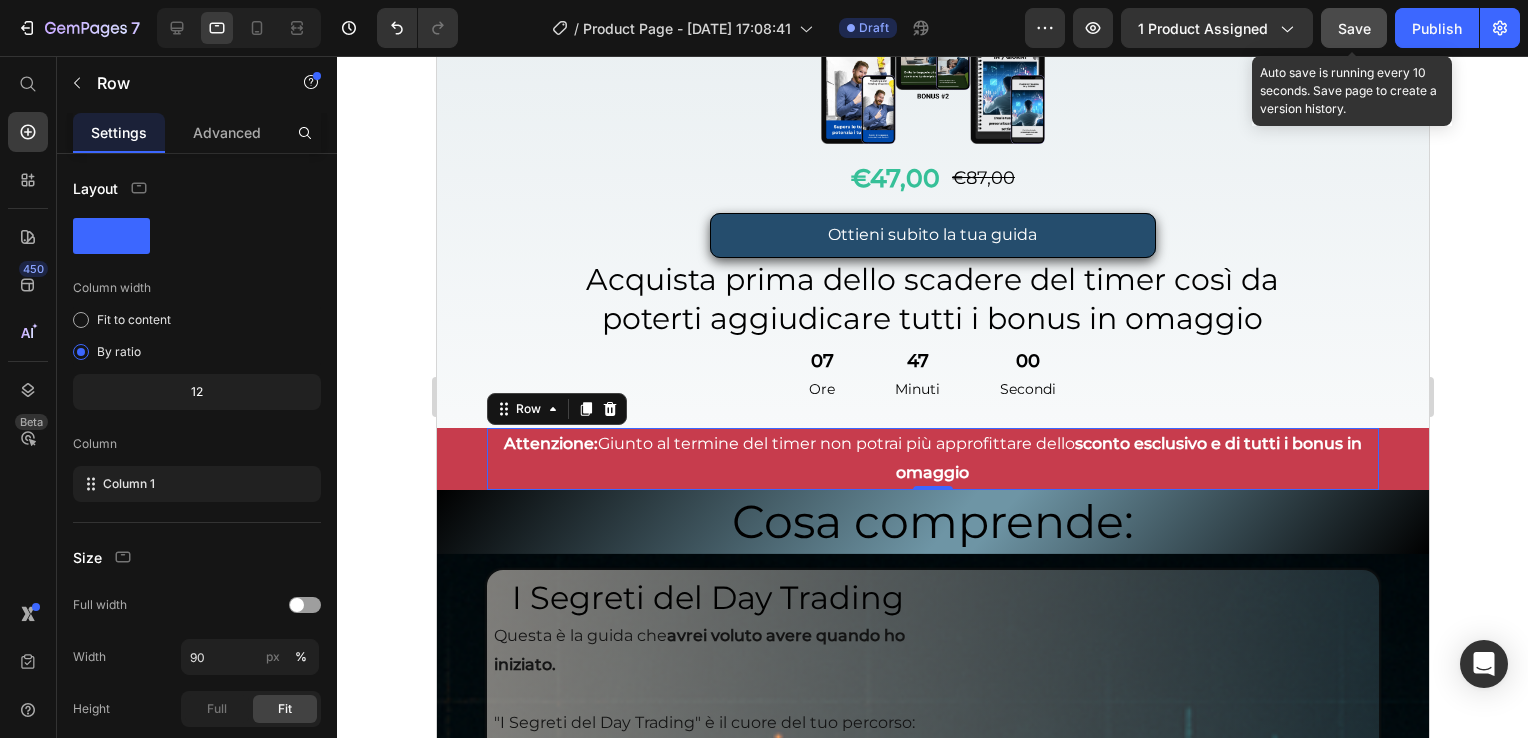 click on "Save" 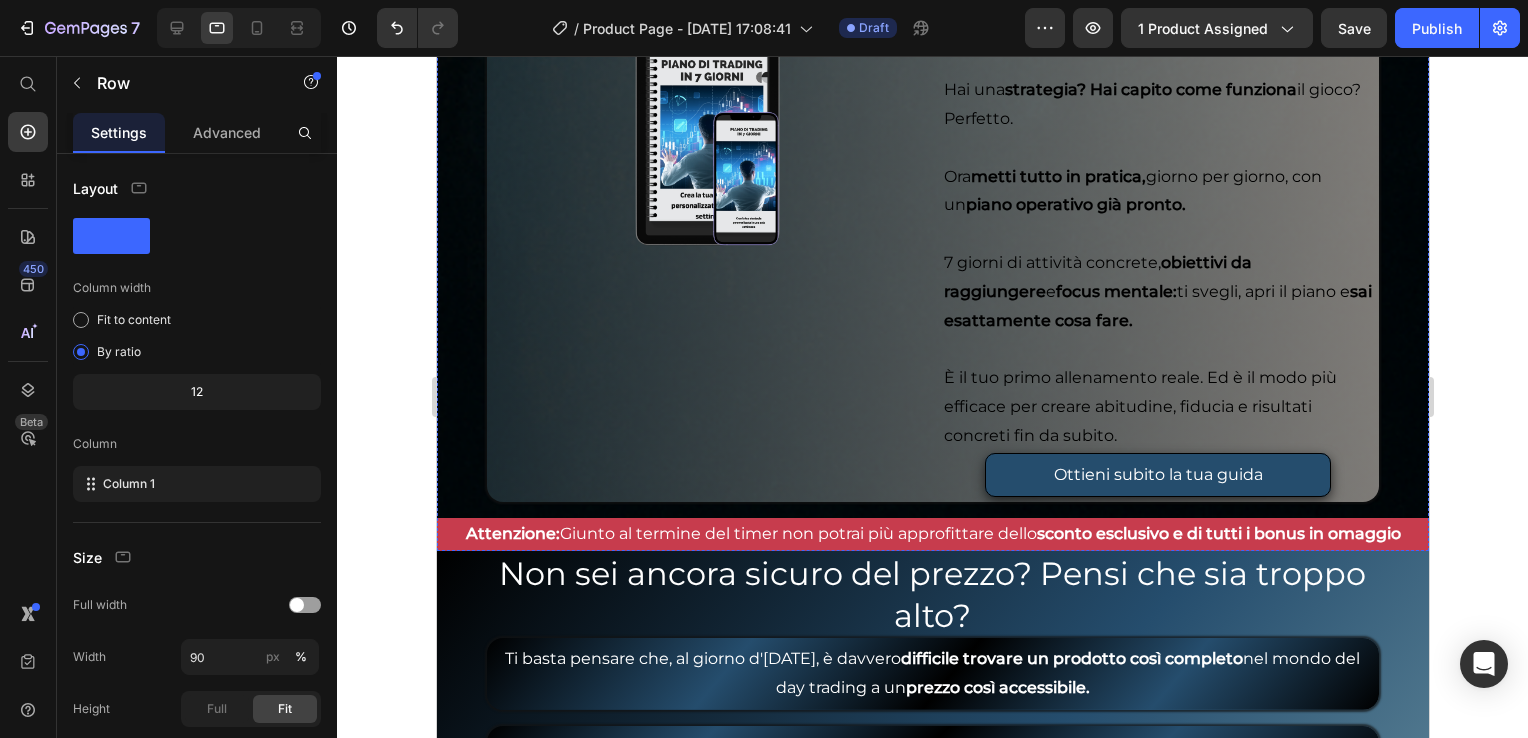 scroll, scrollTop: 7200, scrollLeft: 0, axis: vertical 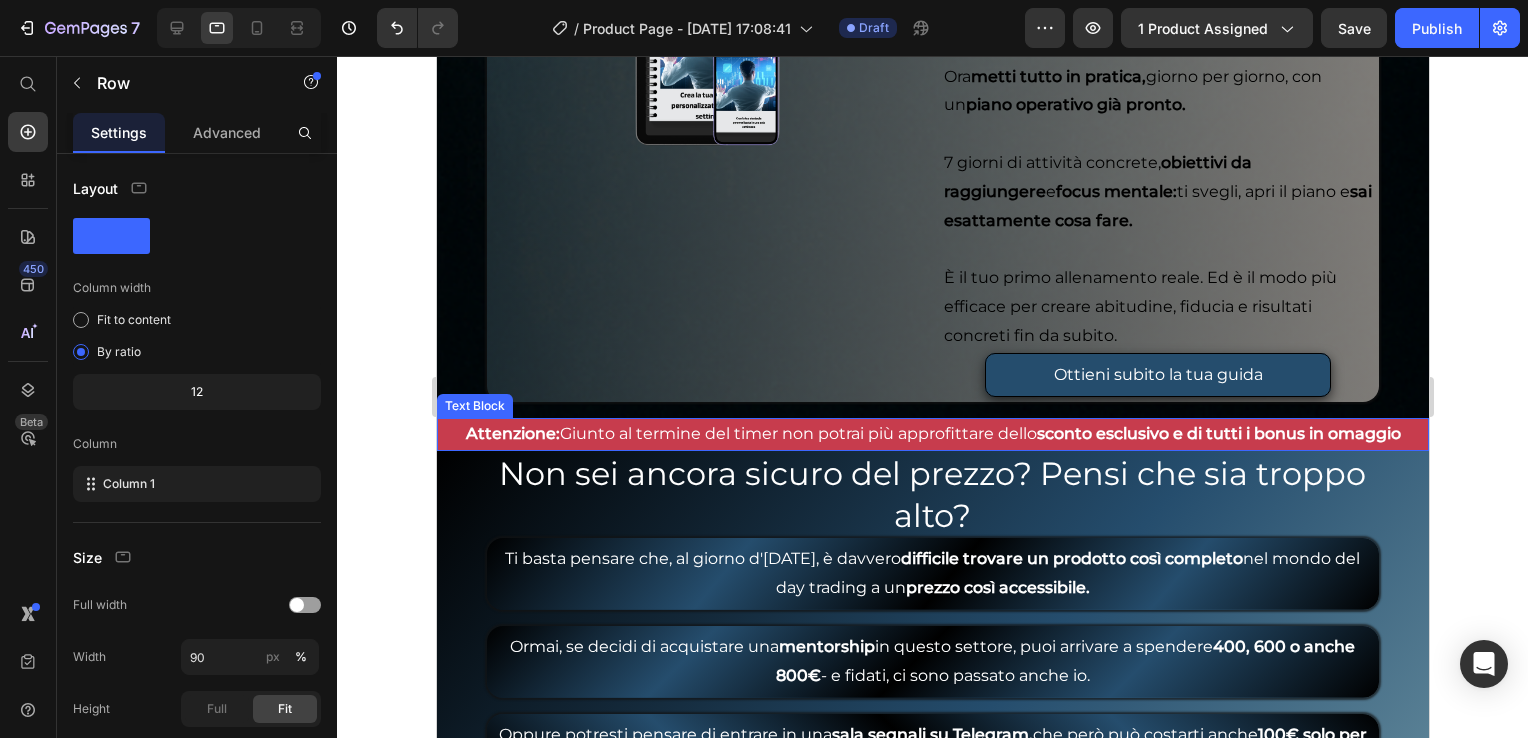 click on "Text Block" at bounding box center (474, 406) 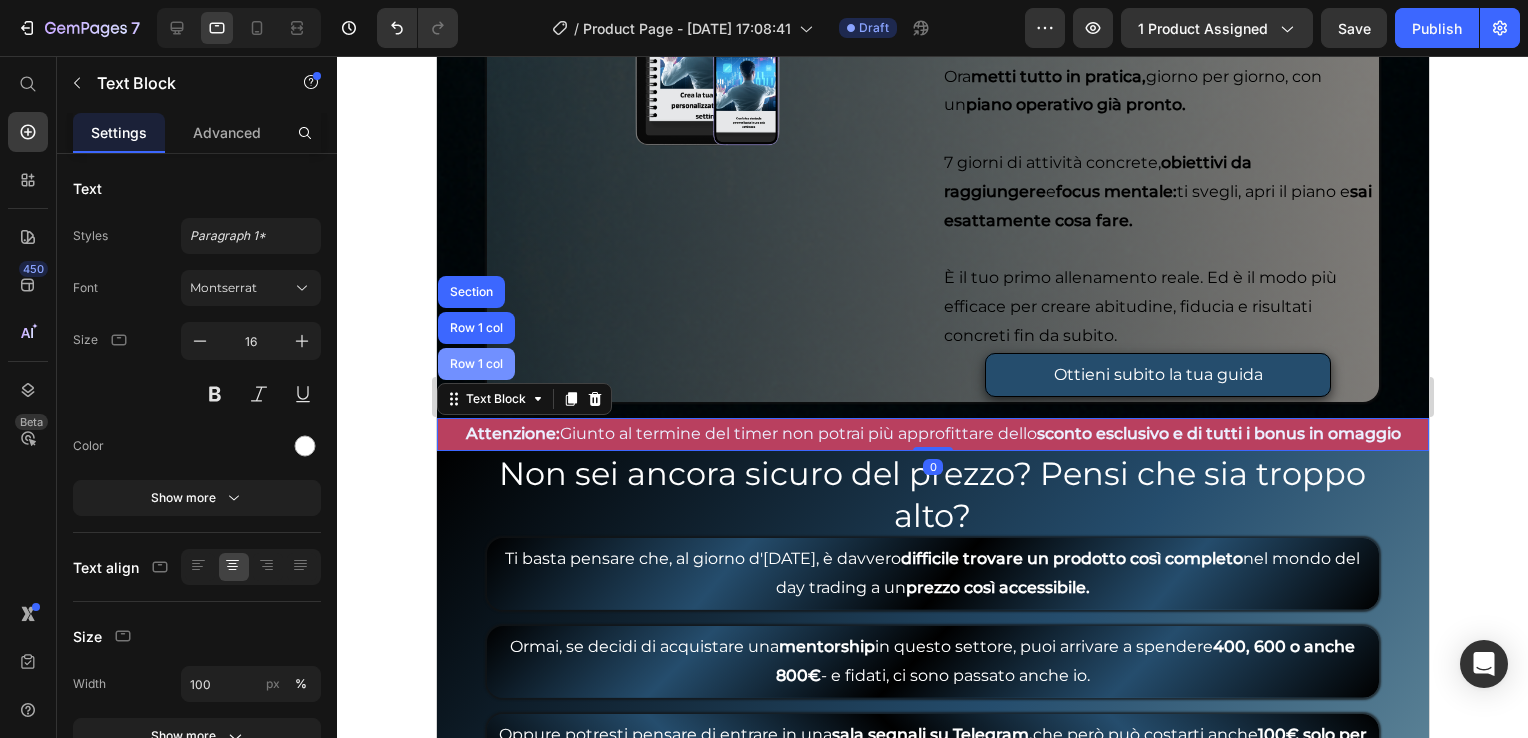click on "Row 1 col" at bounding box center (475, 364) 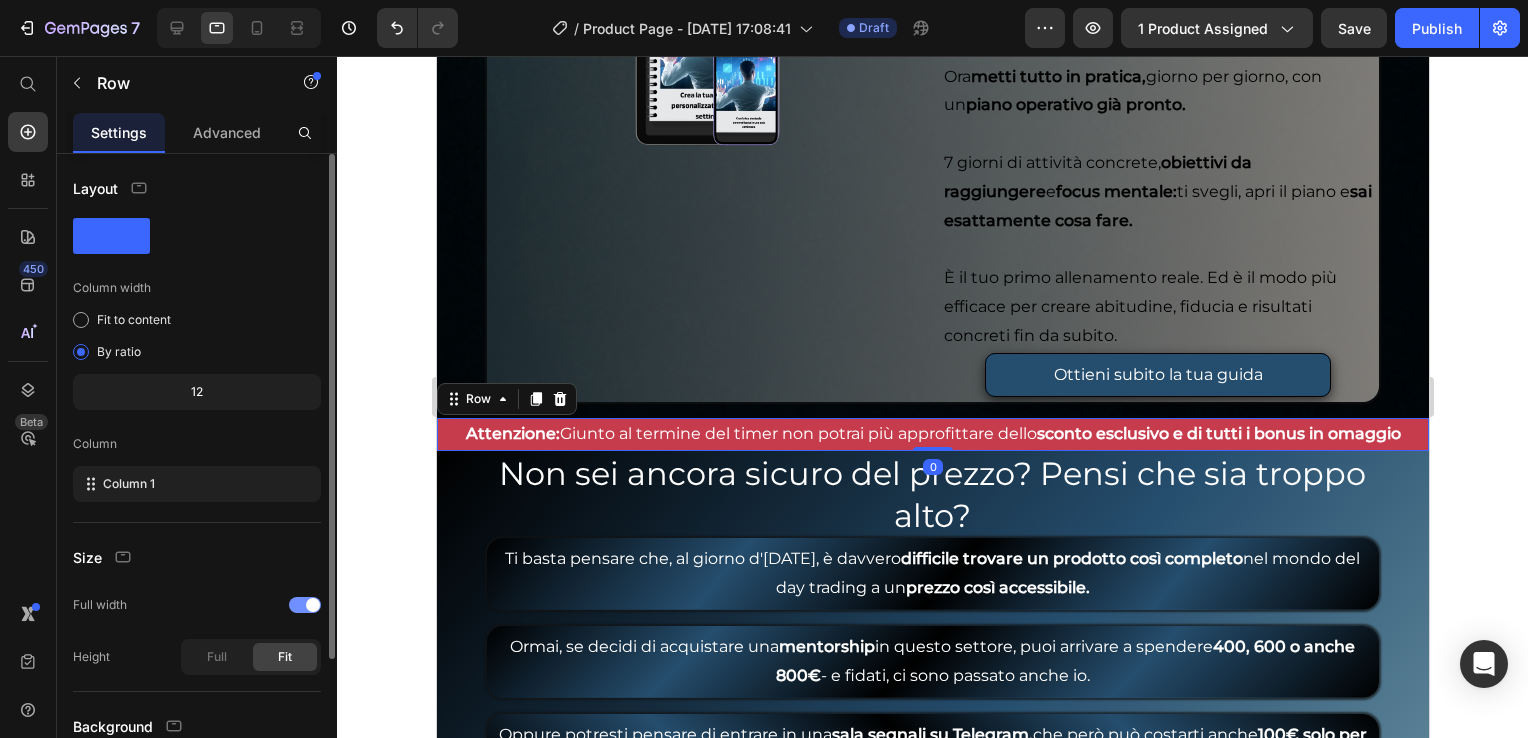 click at bounding box center (313, 605) 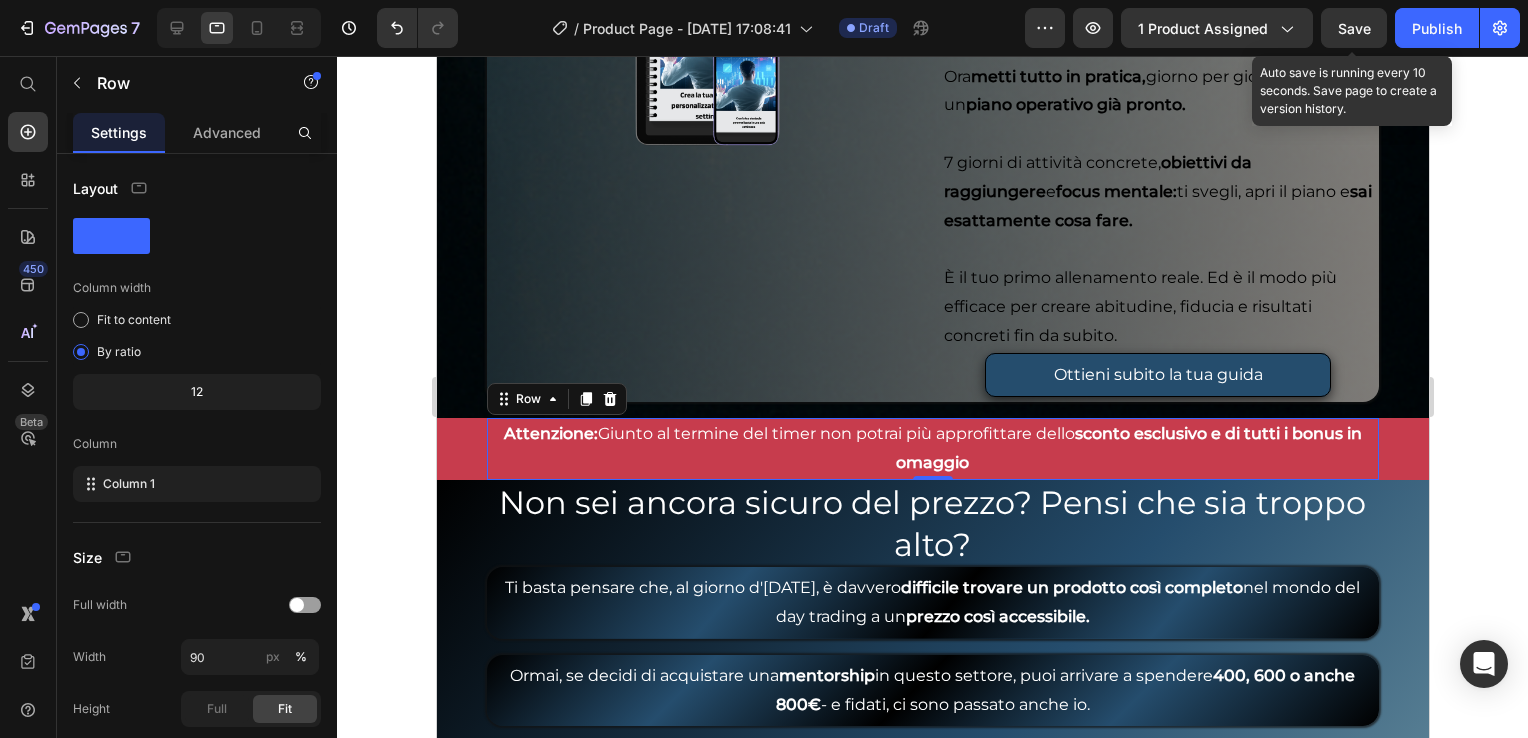 click on "Save" at bounding box center [1354, 28] 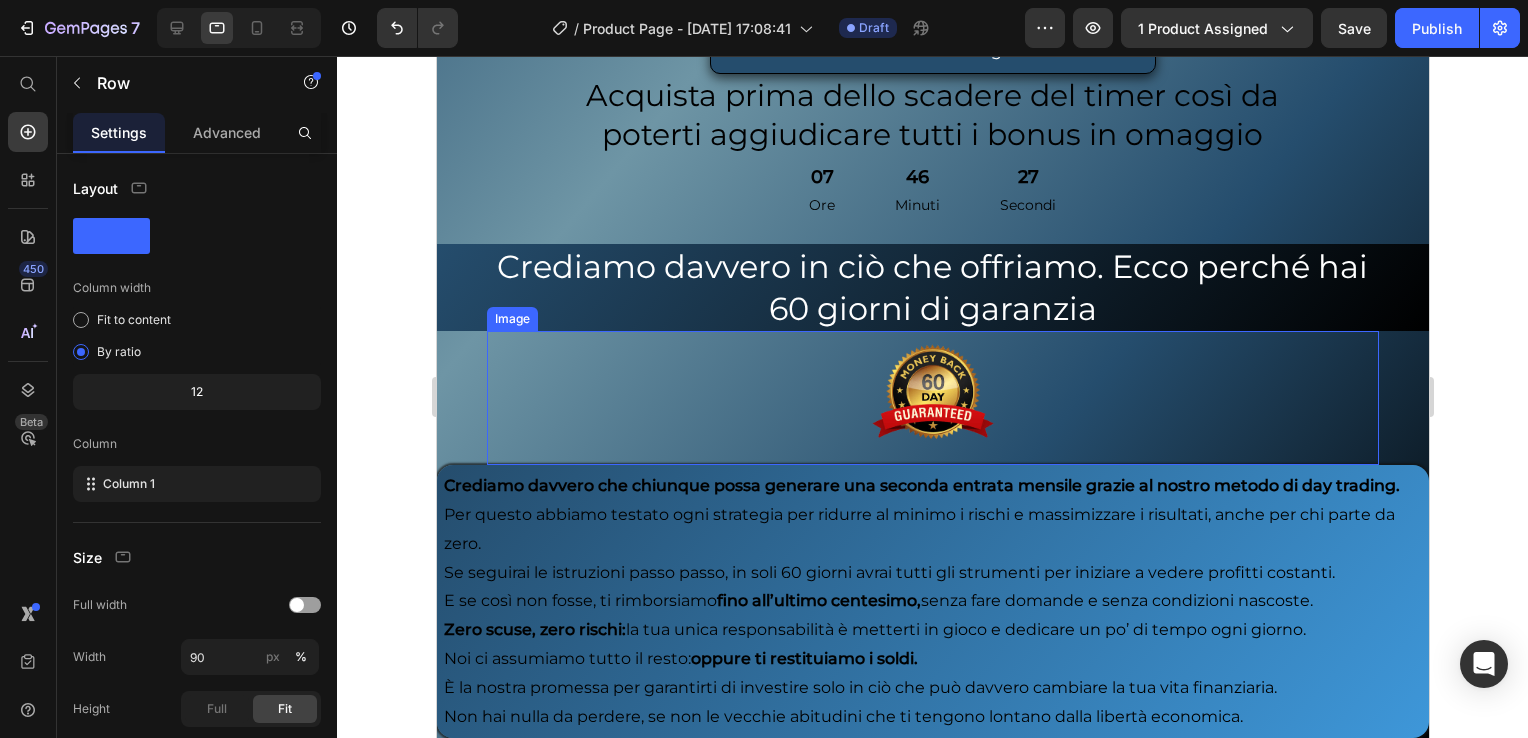 scroll, scrollTop: 9200, scrollLeft: 0, axis: vertical 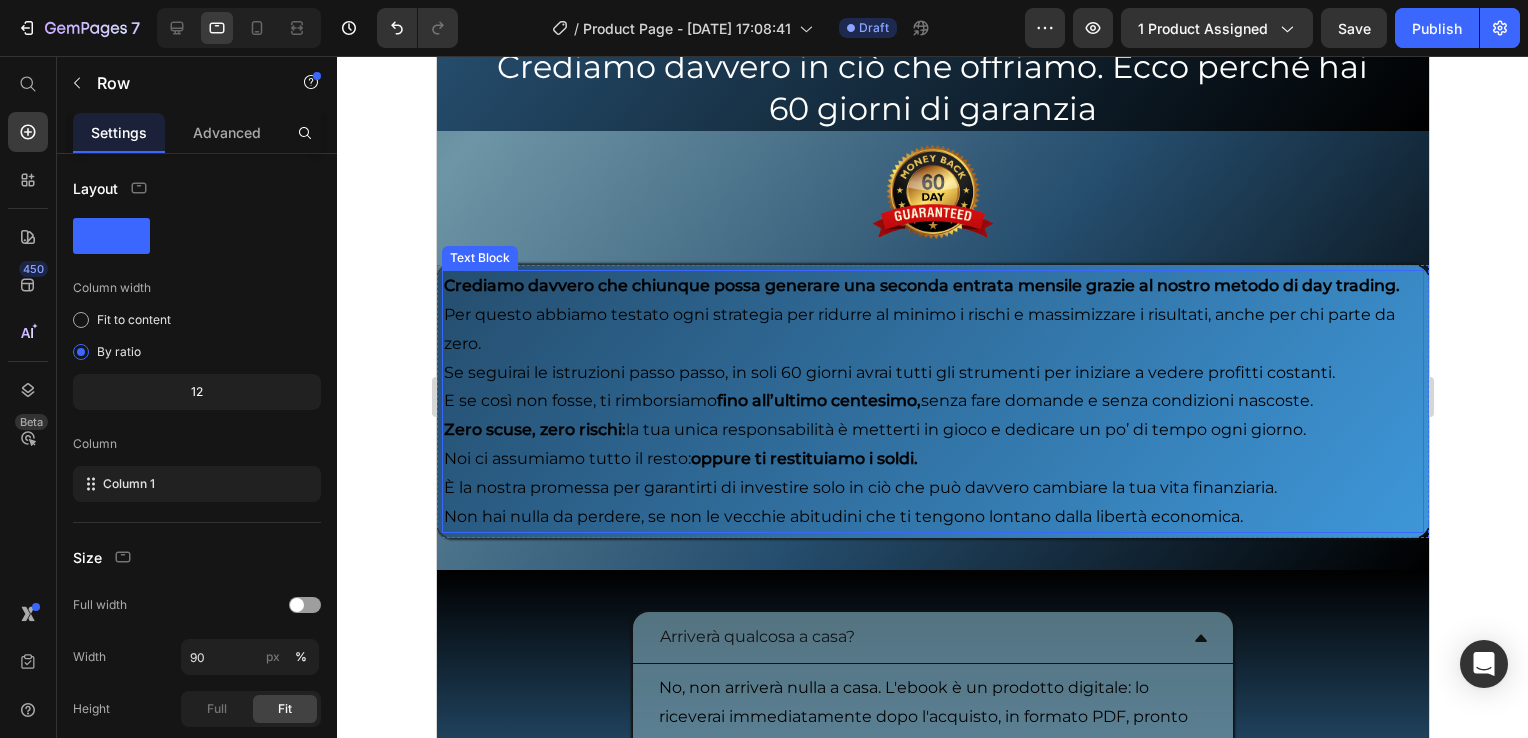 click on "Text Block" at bounding box center [479, 258] 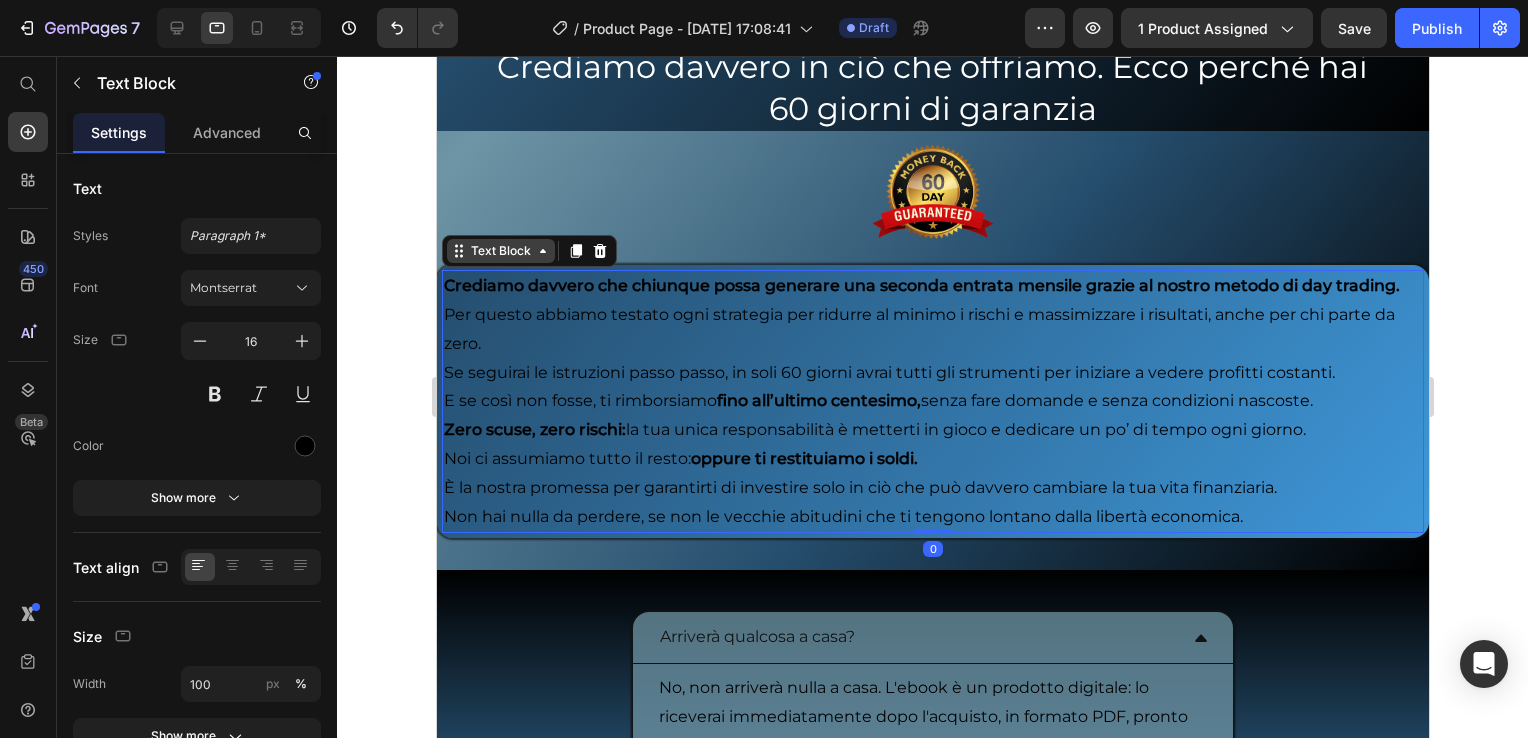 click on "Text Block" at bounding box center (500, 251) 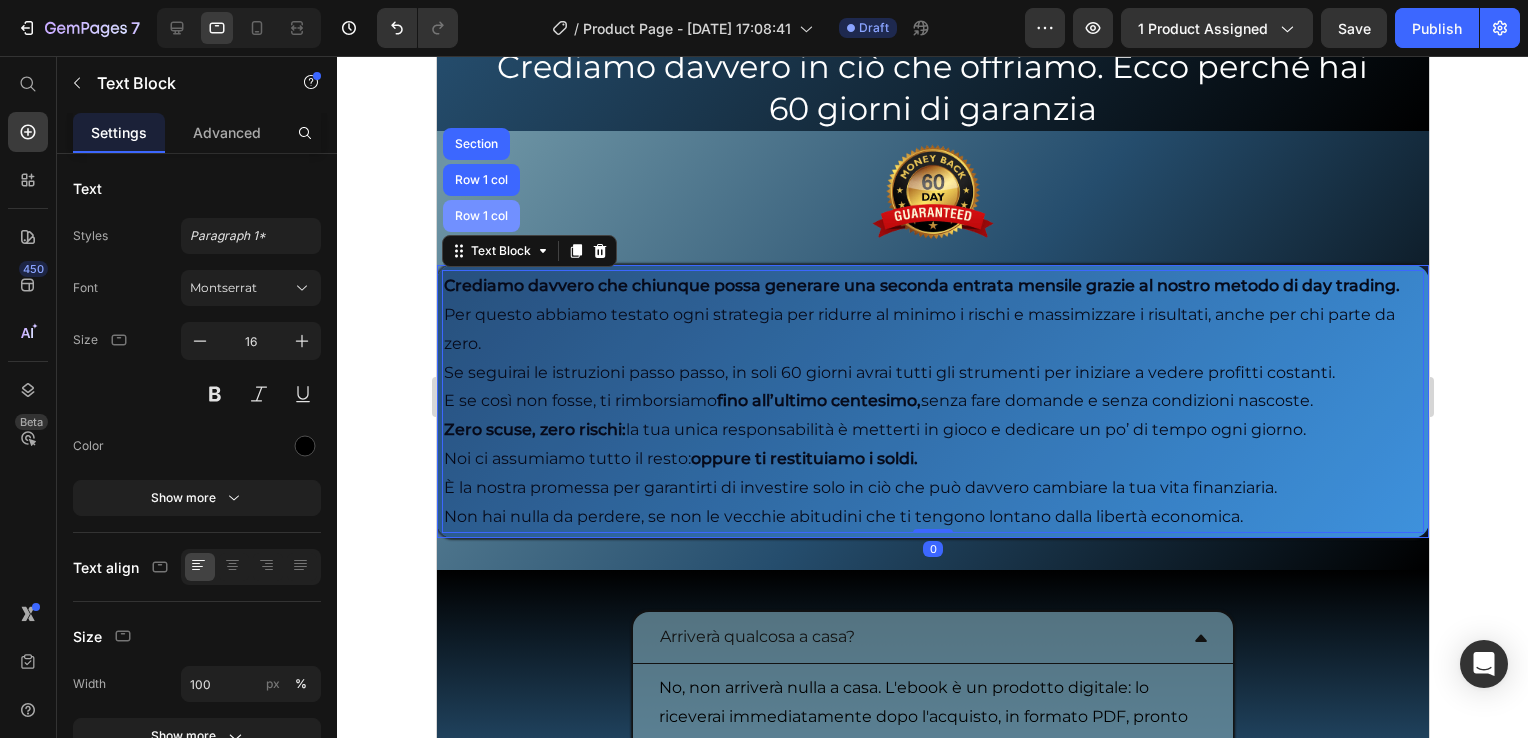 click on "Row 1 col" at bounding box center (480, 216) 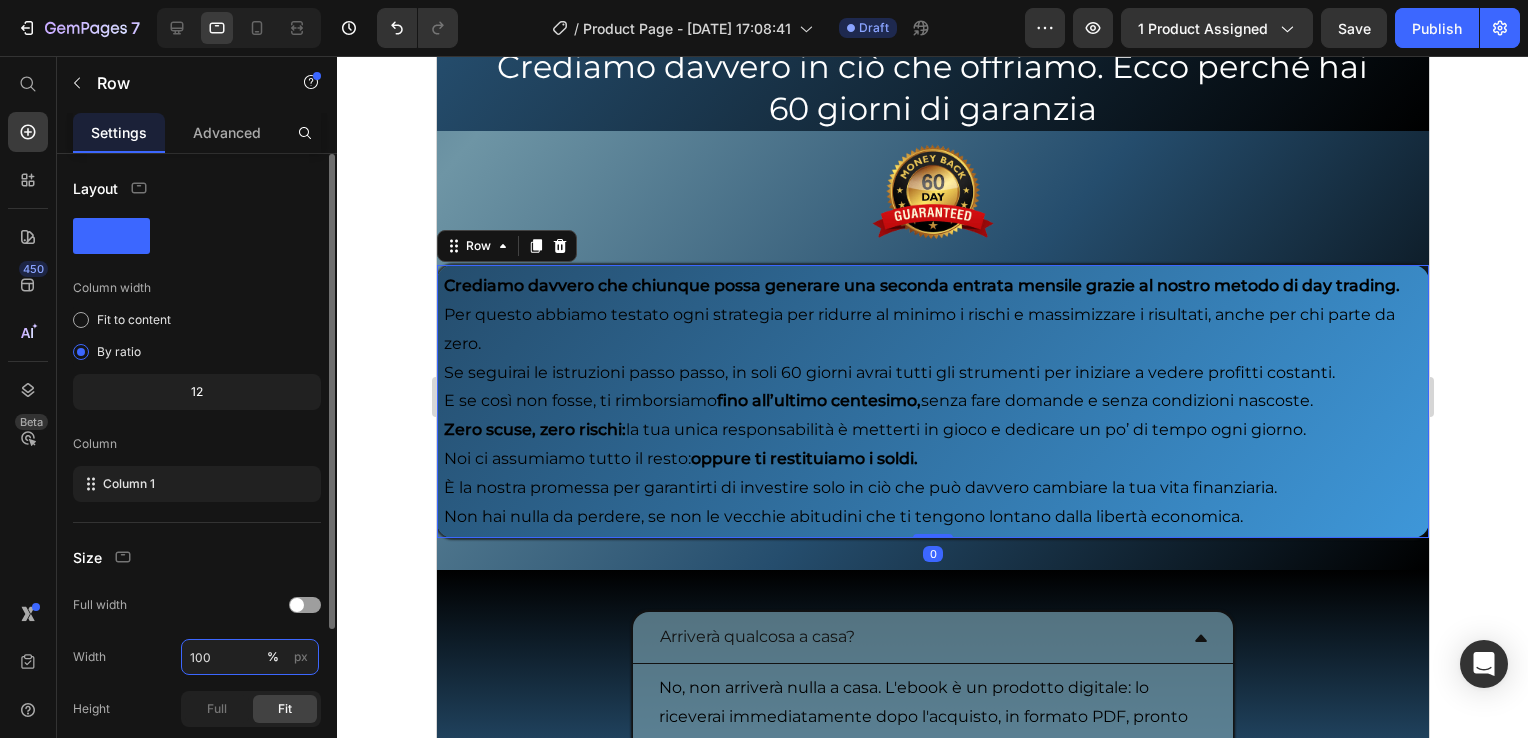 click on "100" at bounding box center (250, 657) 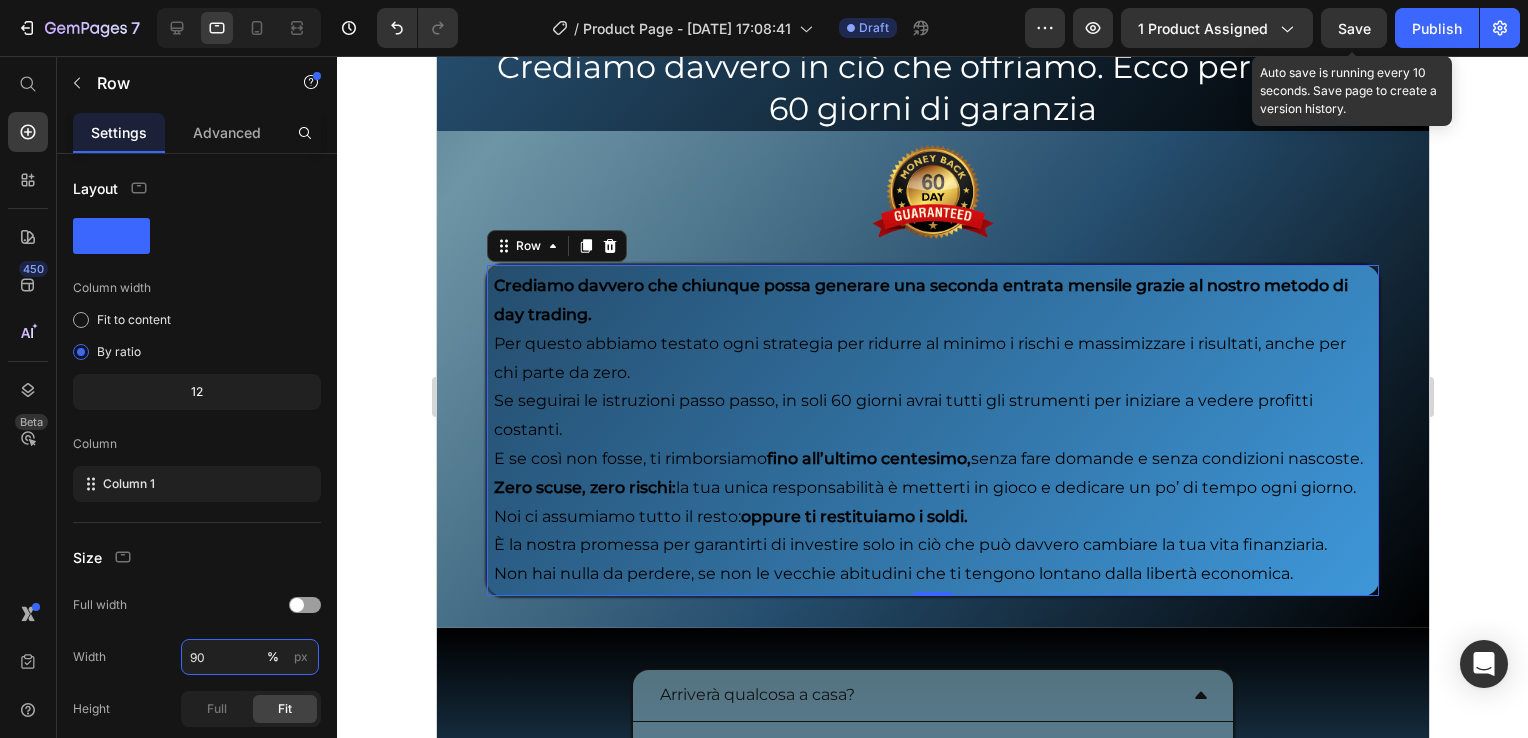 type on "90" 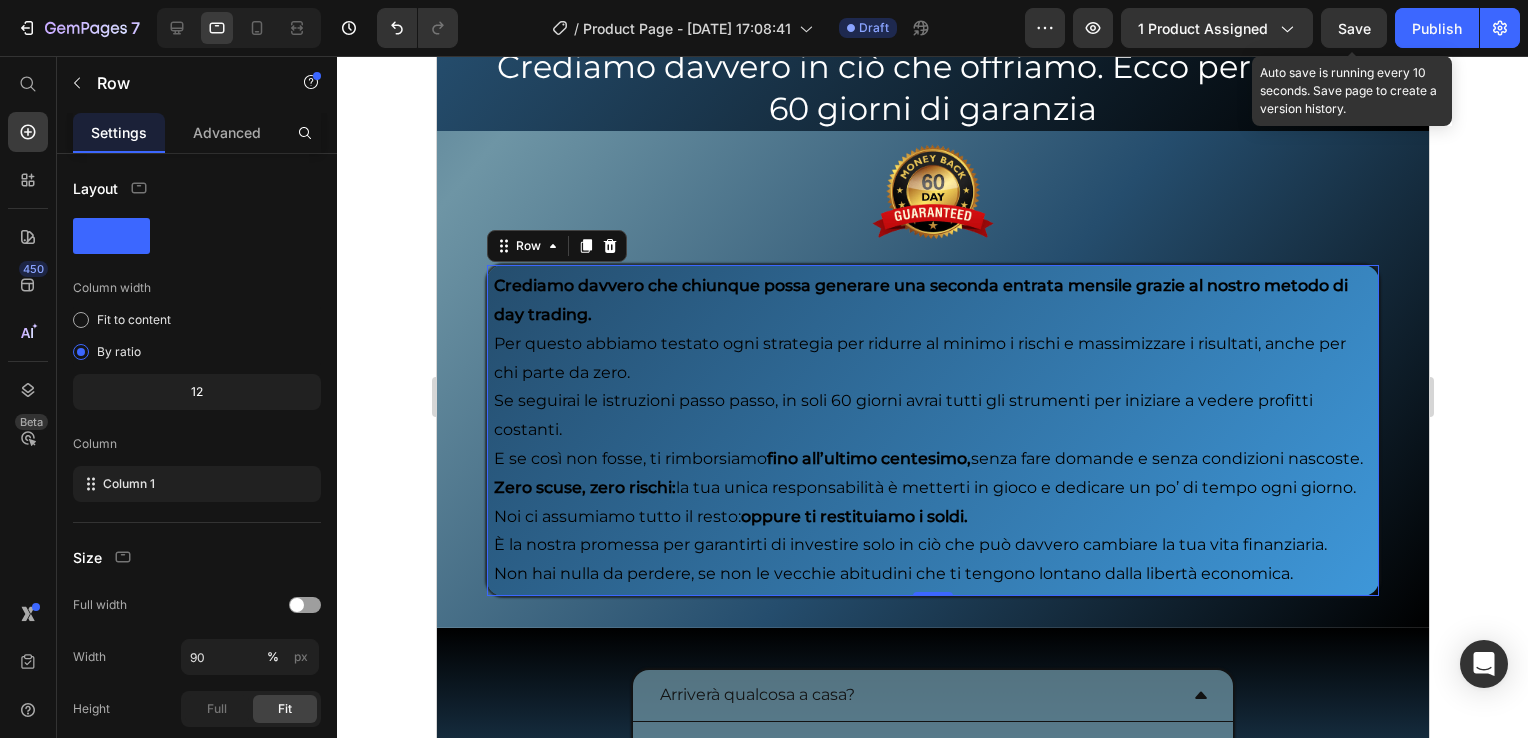 click on "Save" at bounding box center (1354, 28) 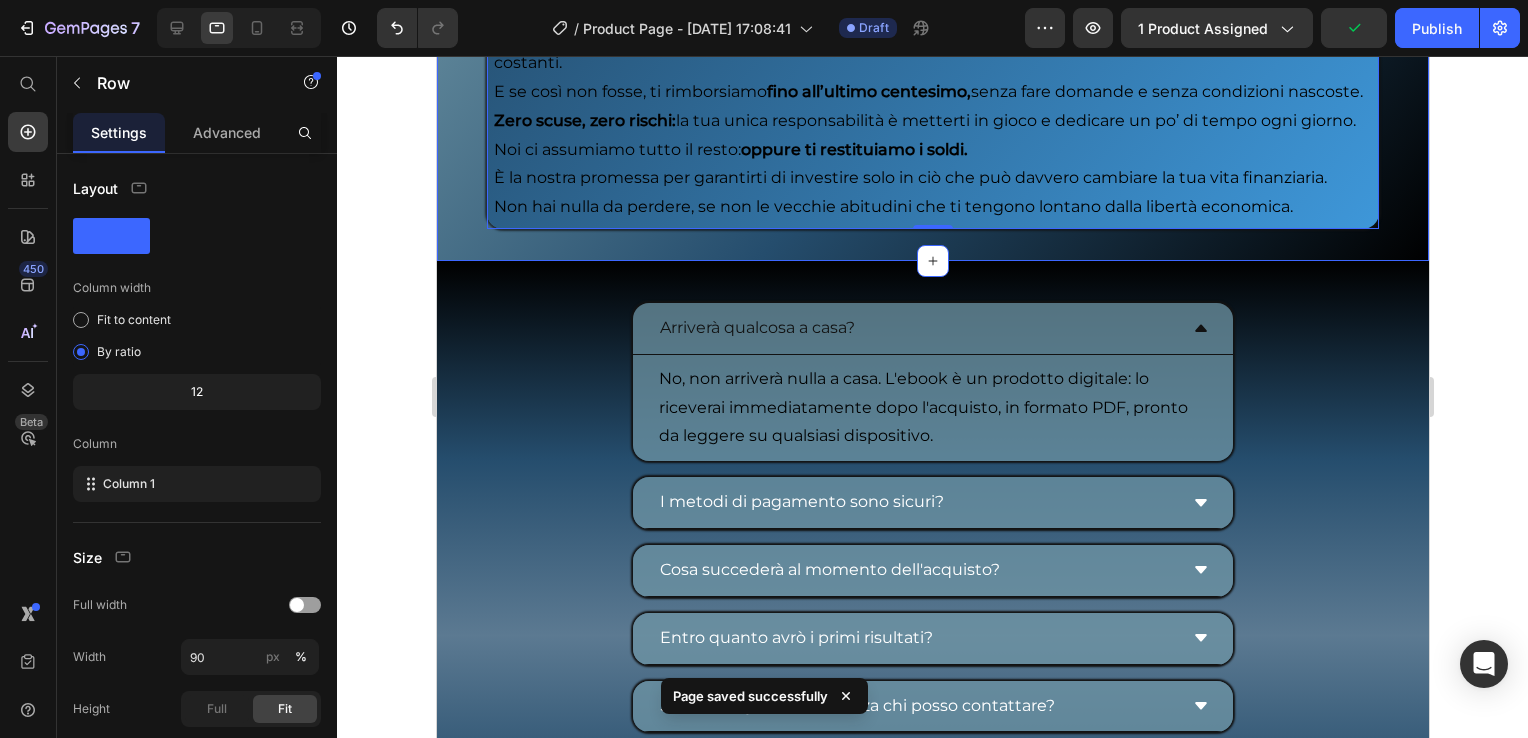 scroll, scrollTop: 9600, scrollLeft: 0, axis: vertical 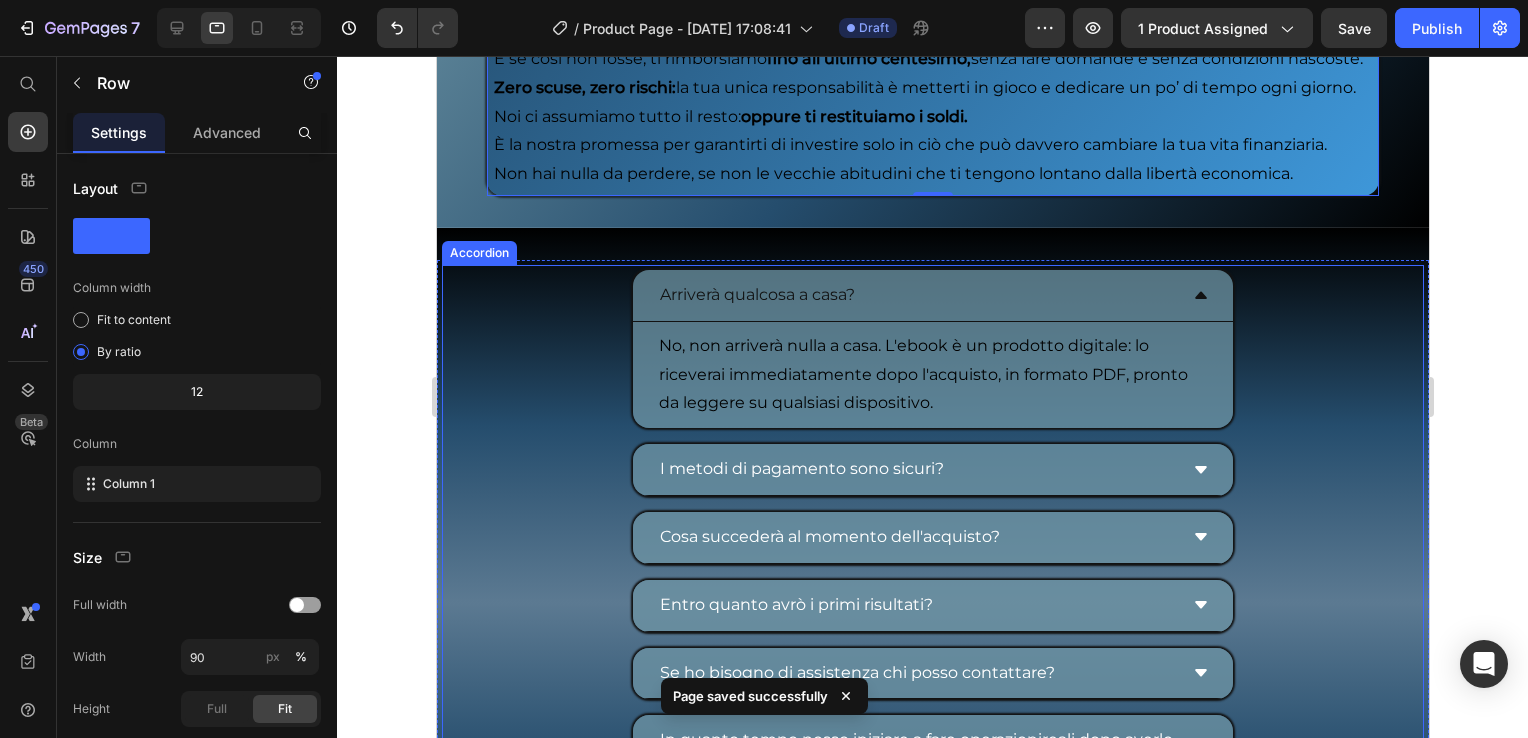 click 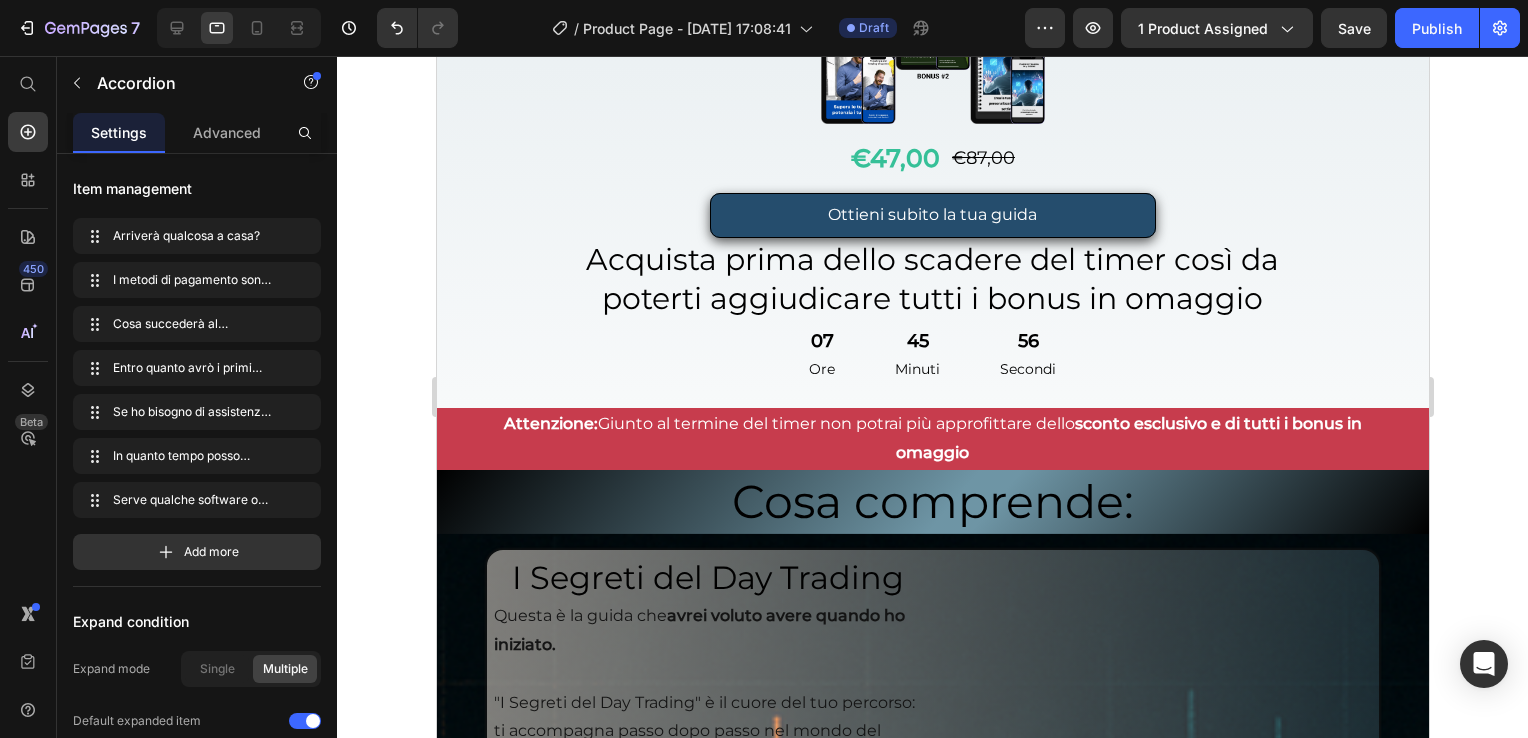 scroll, scrollTop: 4200, scrollLeft: 0, axis: vertical 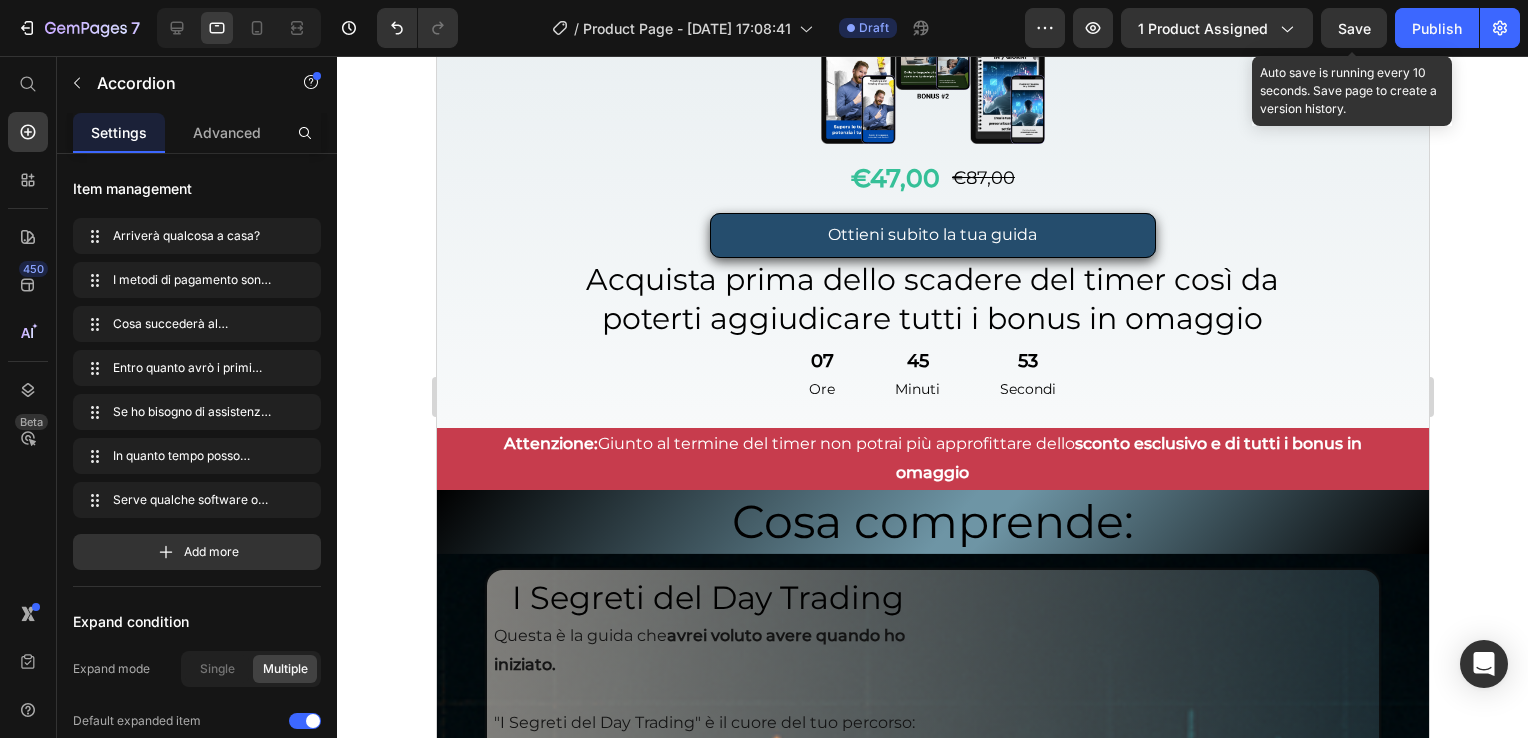 click on "Save" 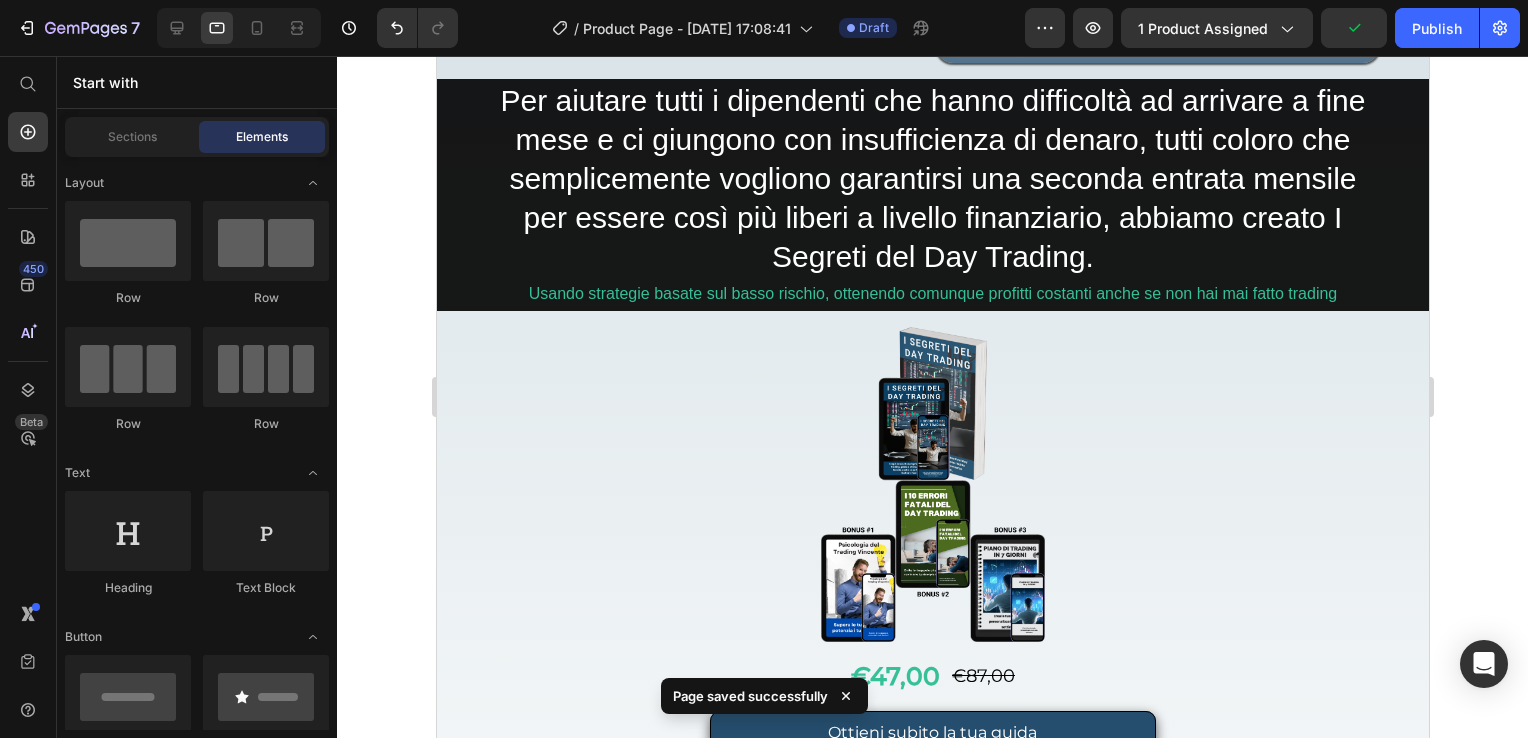 scroll, scrollTop: 2652, scrollLeft: 0, axis: vertical 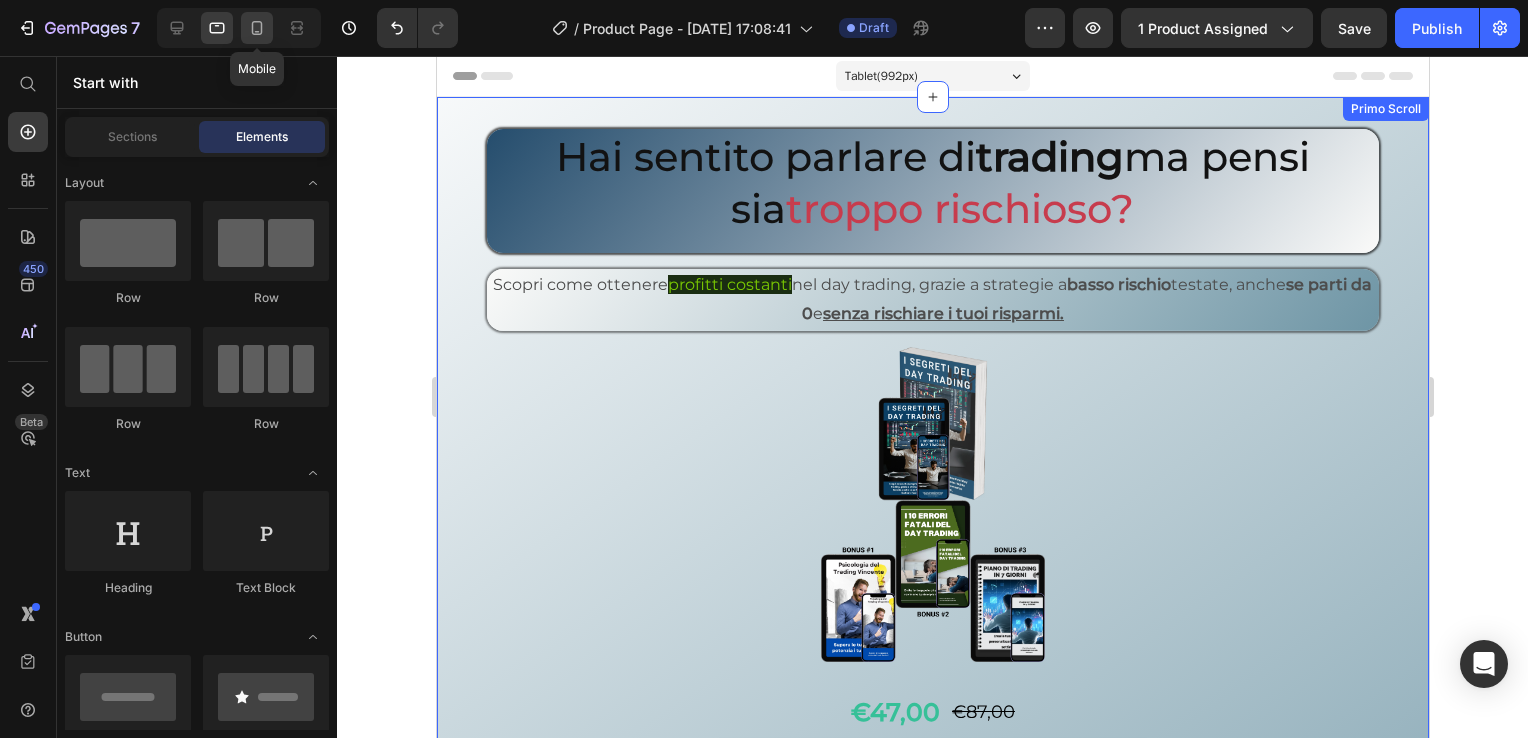 click 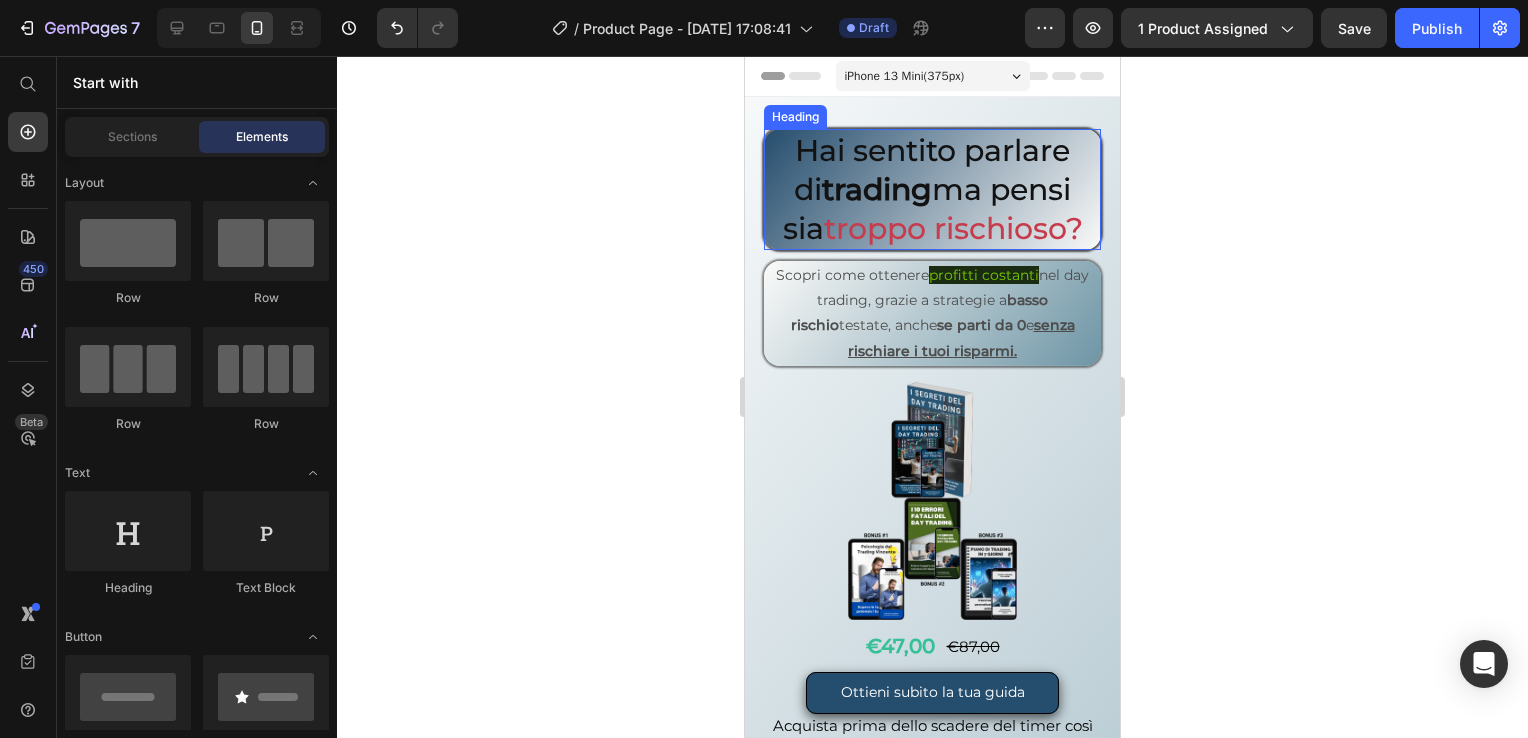 click on "Heading" at bounding box center [795, 117] 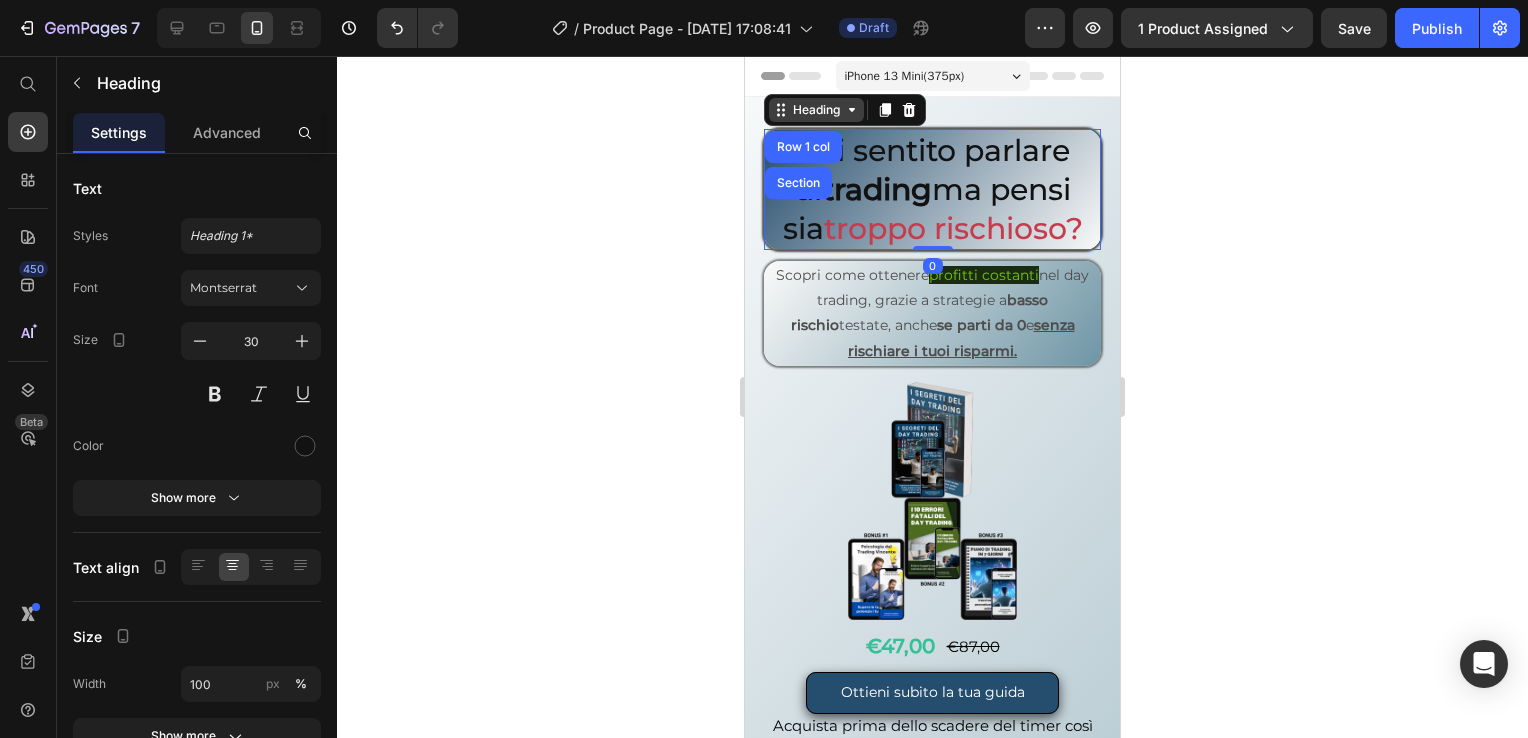 click on "Heading" at bounding box center [816, 110] 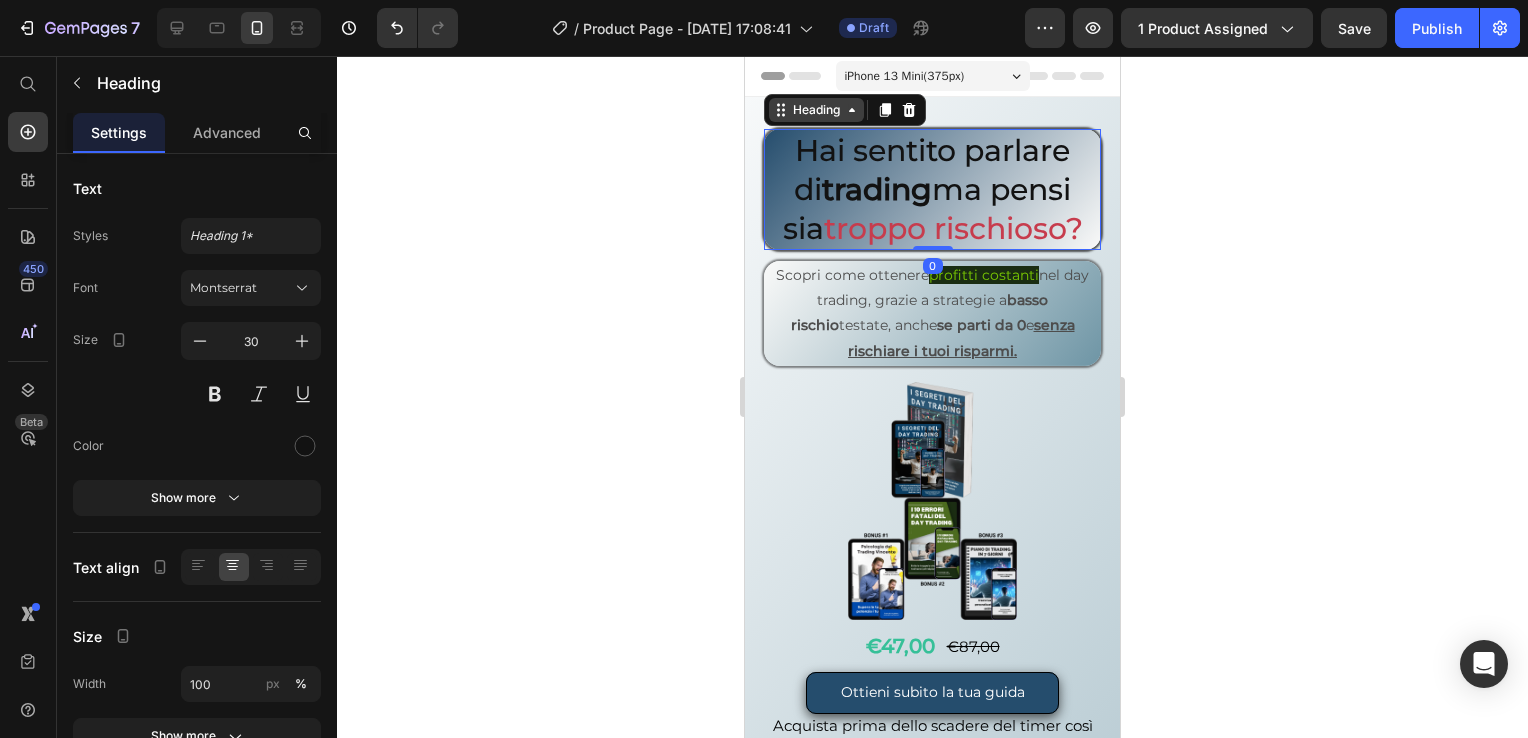 click on "Heading" at bounding box center (816, 110) 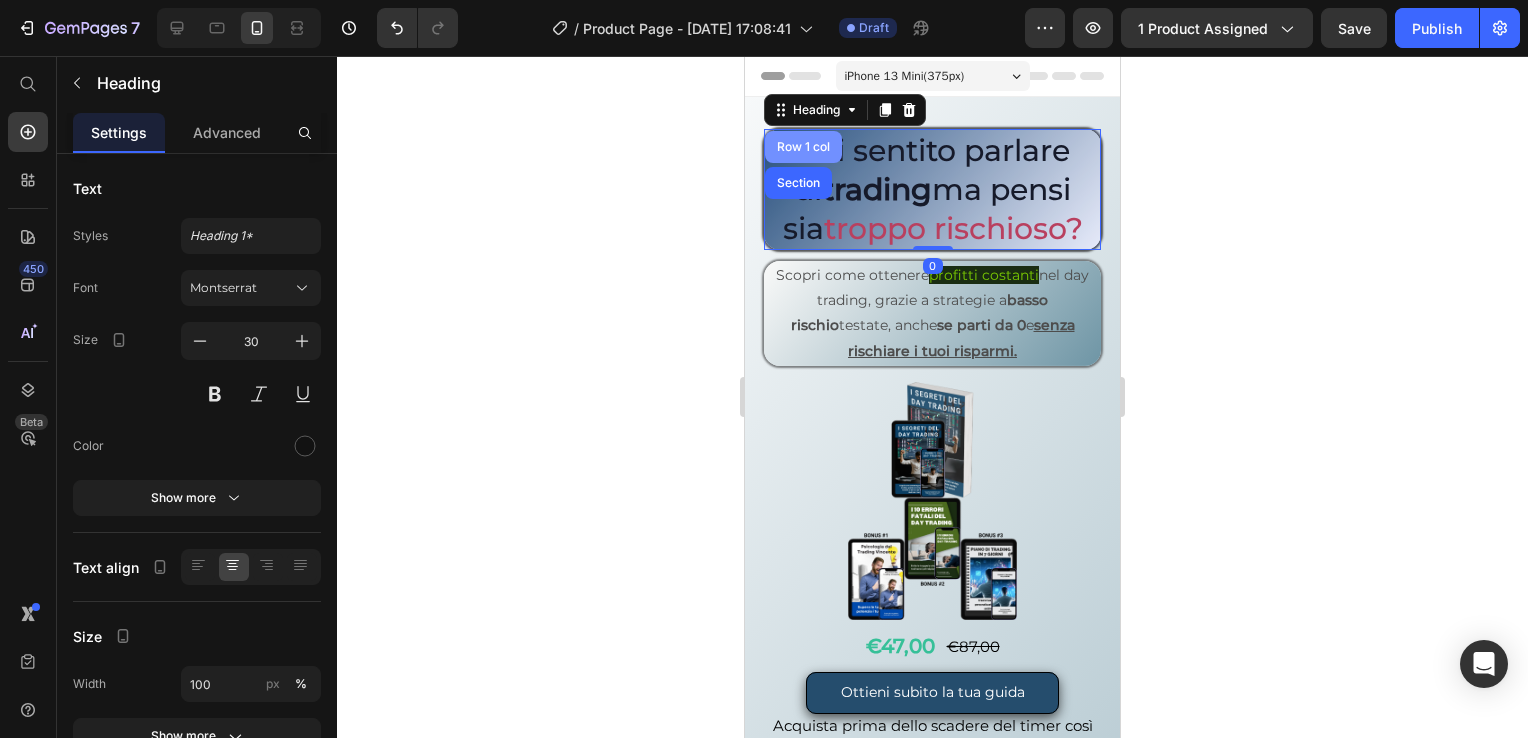 click on "Row 1 col" at bounding box center [803, 147] 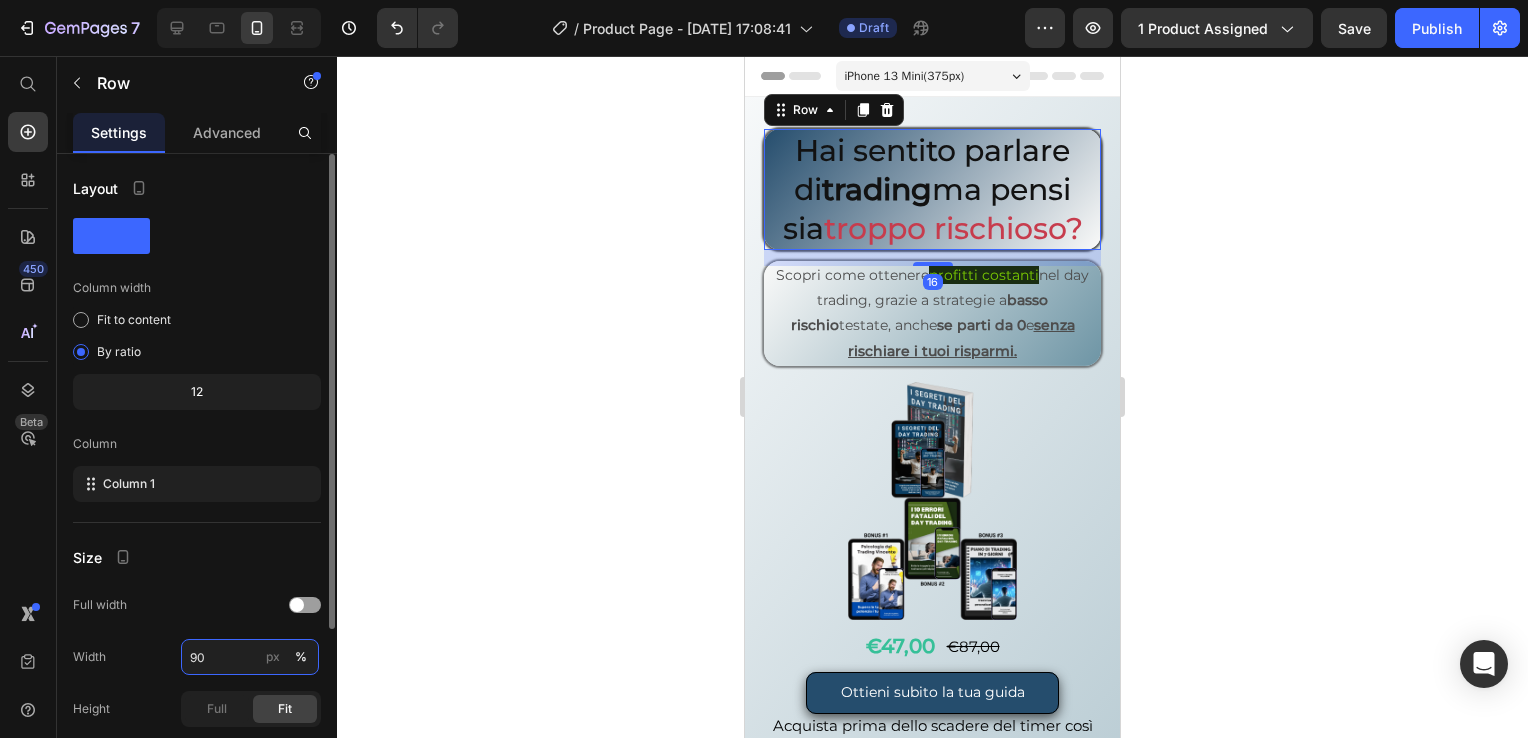 click on "90" at bounding box center [250, 657] 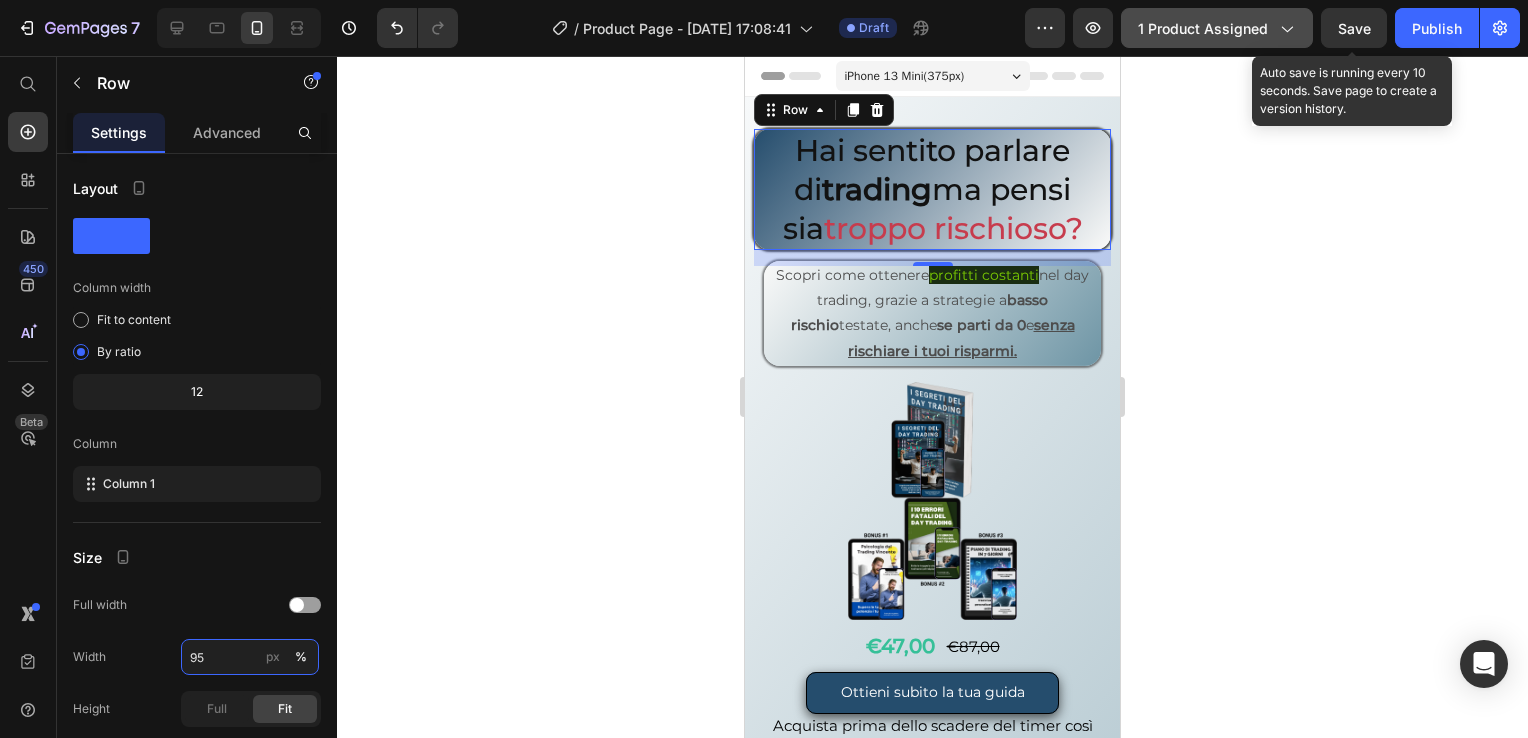 type on "95" 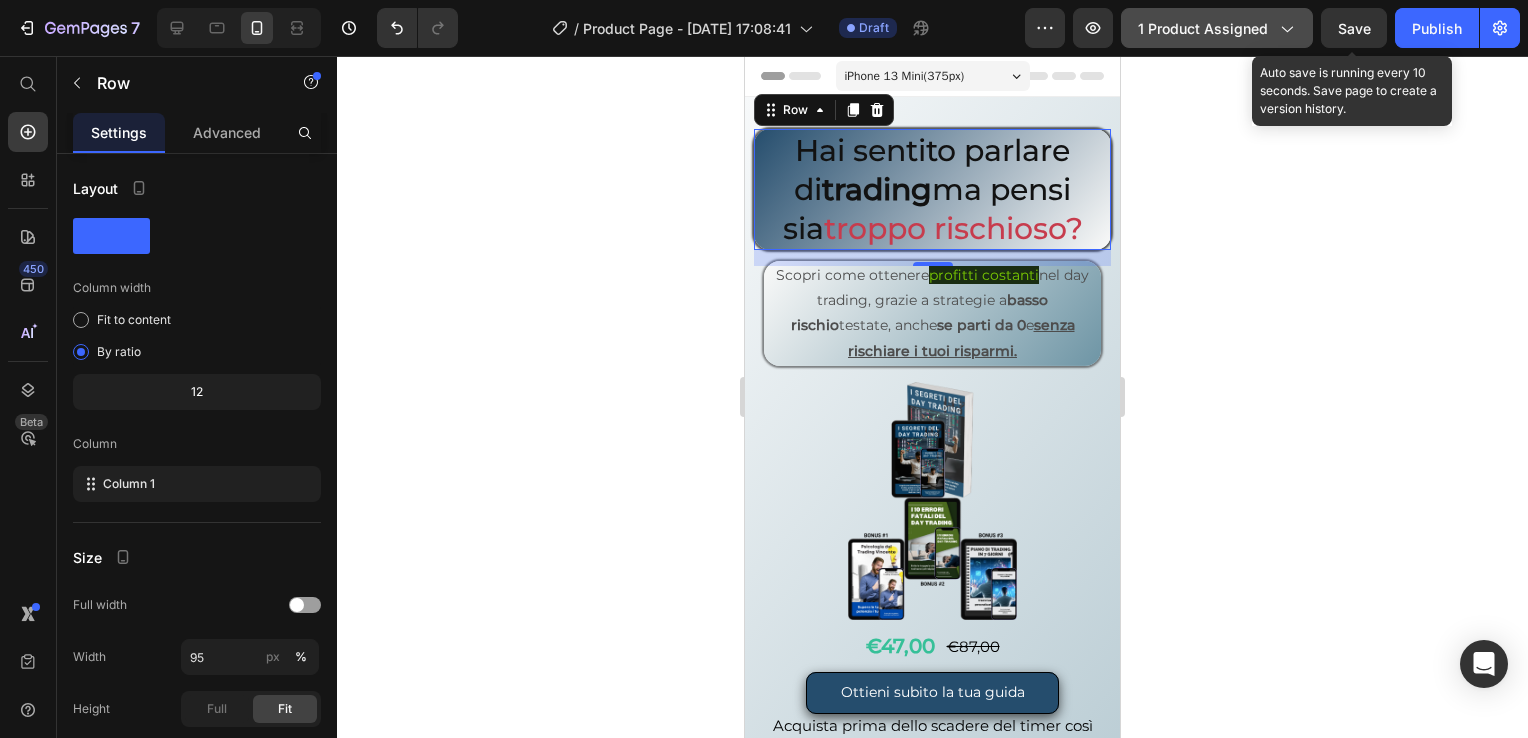 click on "Save" at bounding box center (1354, 28) 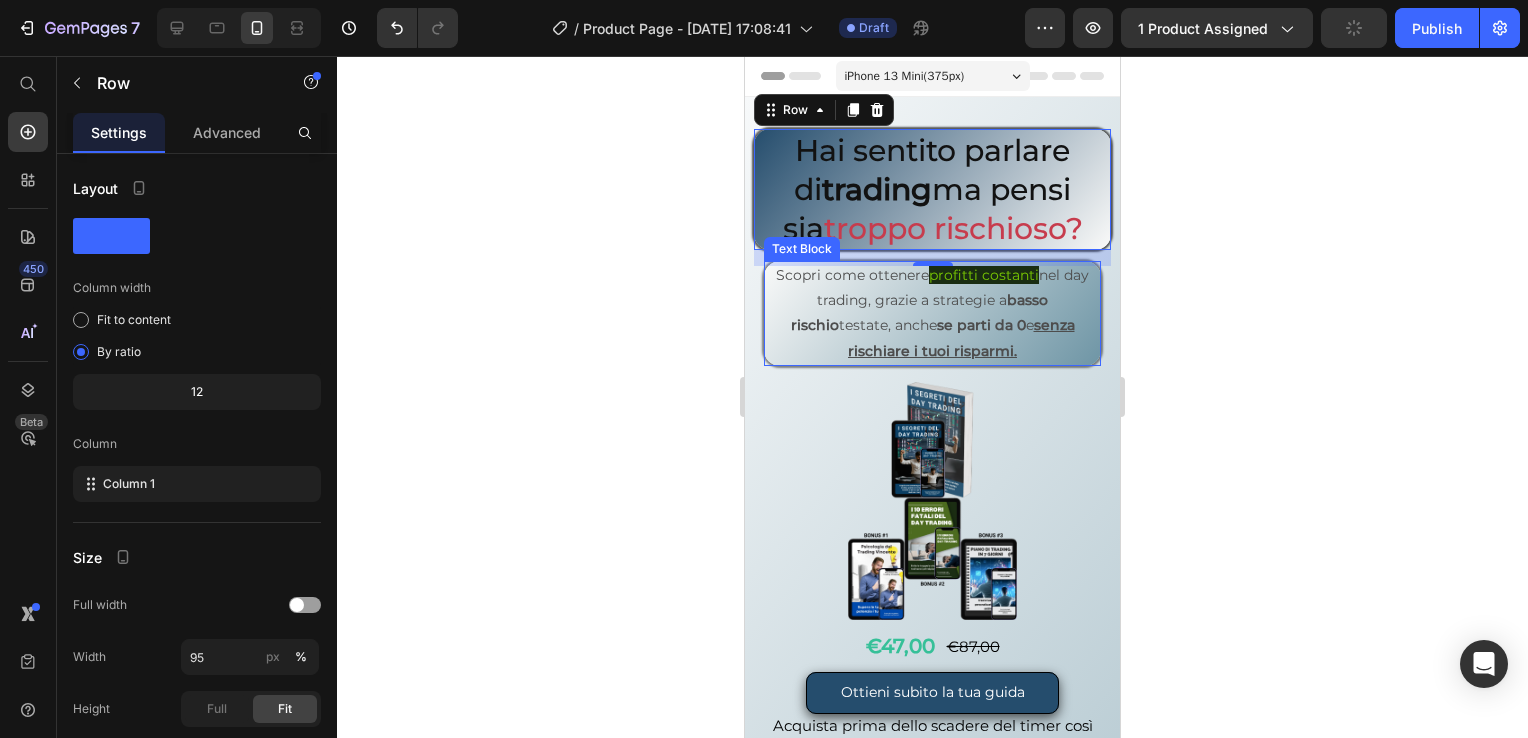 click on "Scopri come ottenere  profitti costanti  nel day trading, grazie a strategie a  basso rischio  testate, anche  se parti da 0  e  senza rischiare i tuoi risparmi." at bounding box center (933, 313) 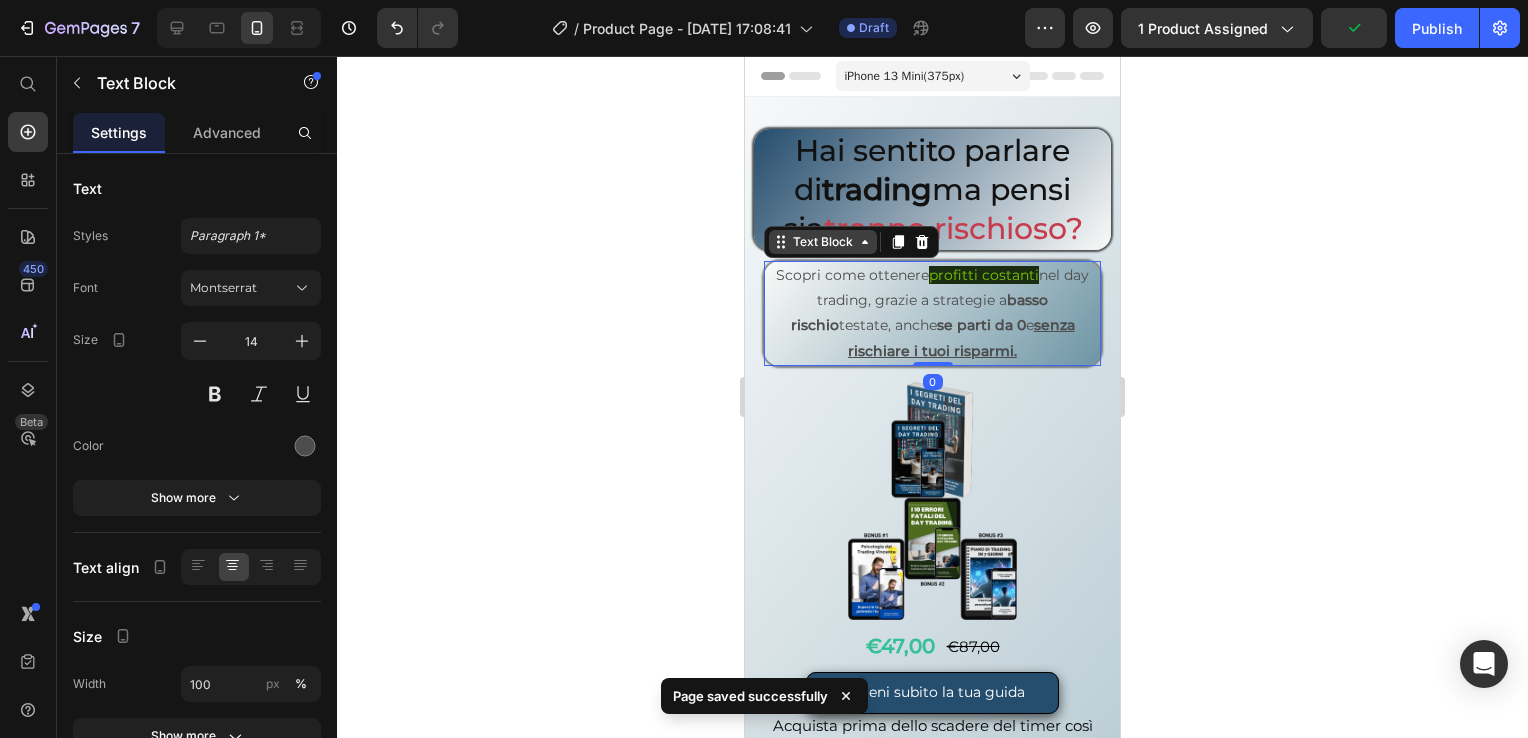 click on "Text Block" at bounding box center [823, 242] 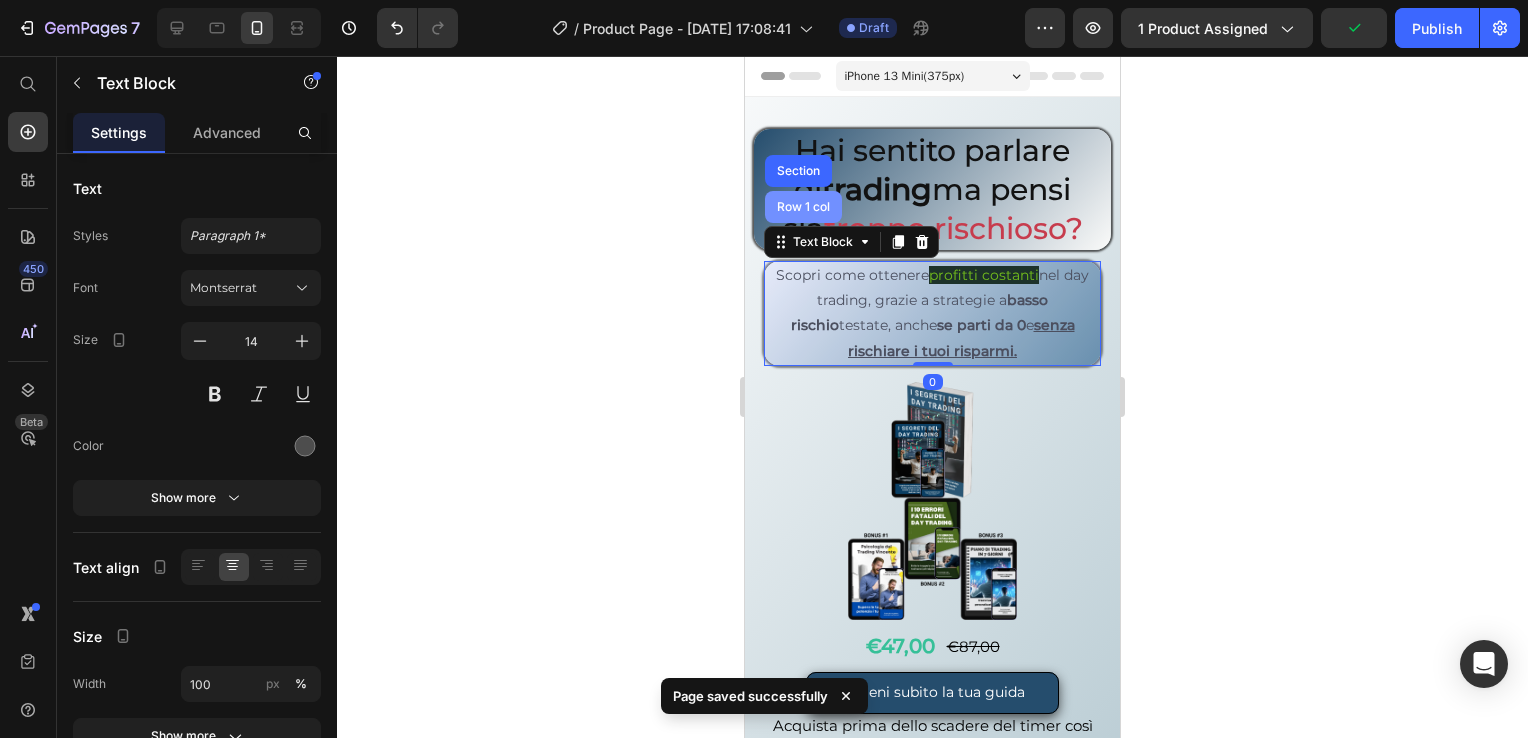 click on "Row 1 col" at bounding box center (803, 207) 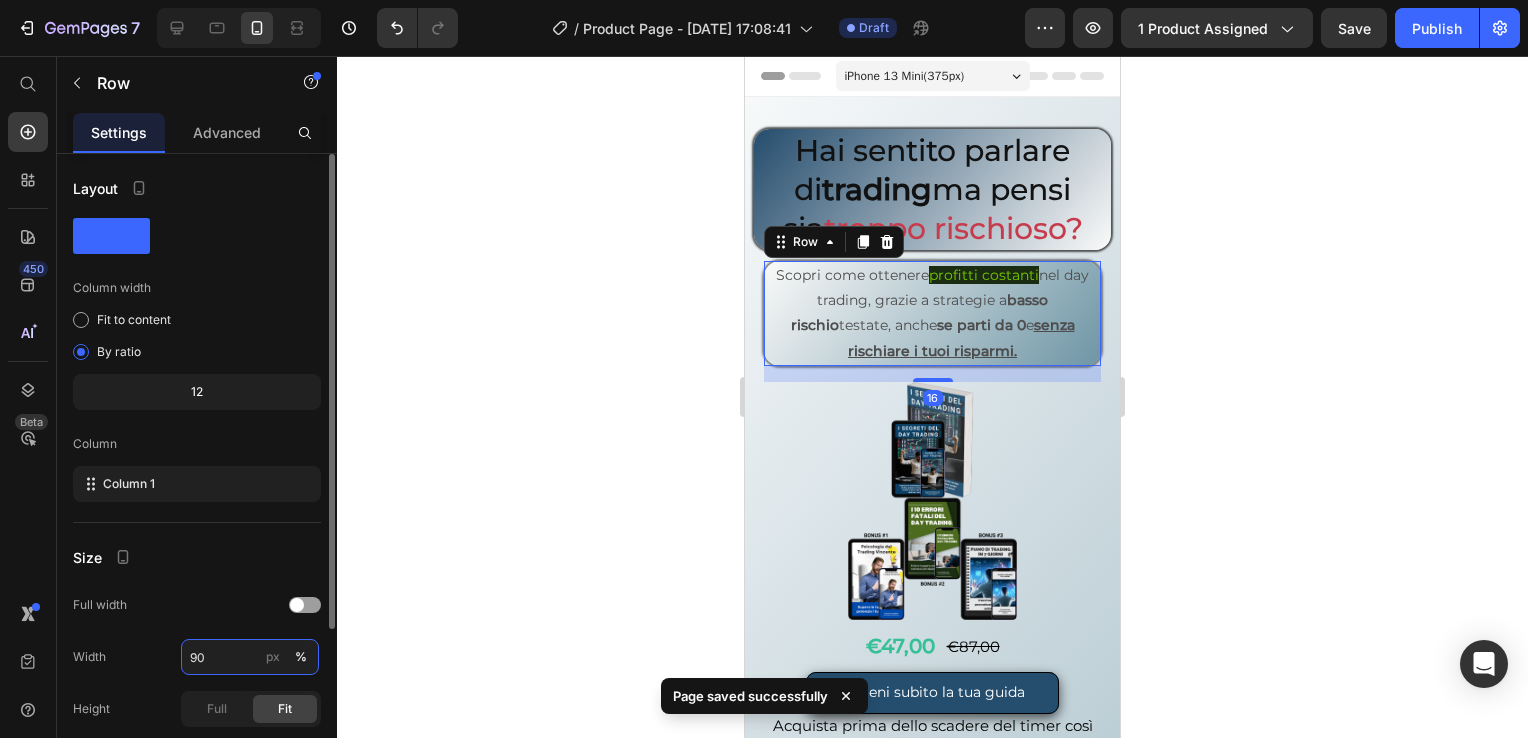 click on "90" at bounding box center [250, 657] 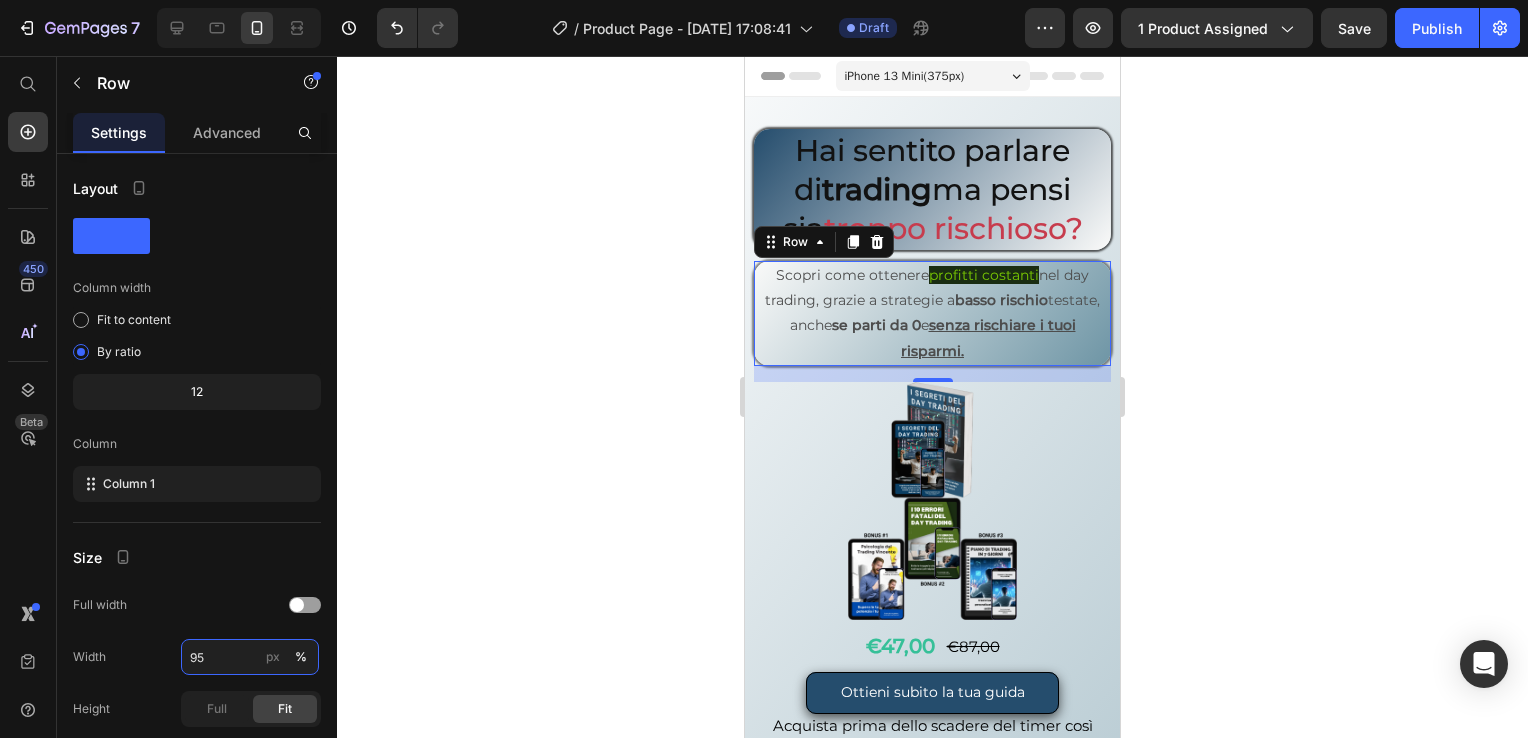 type on "95" 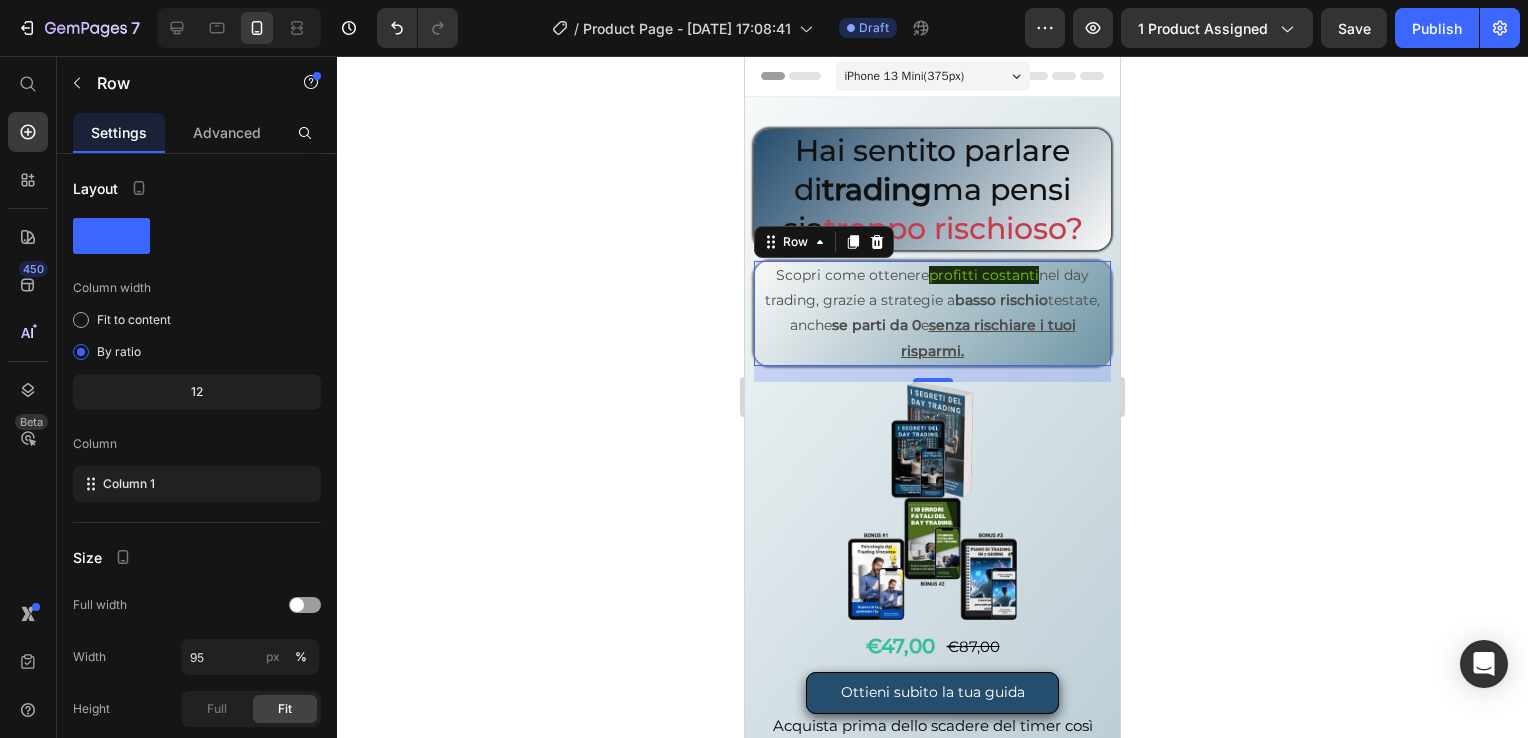 click on "Save" 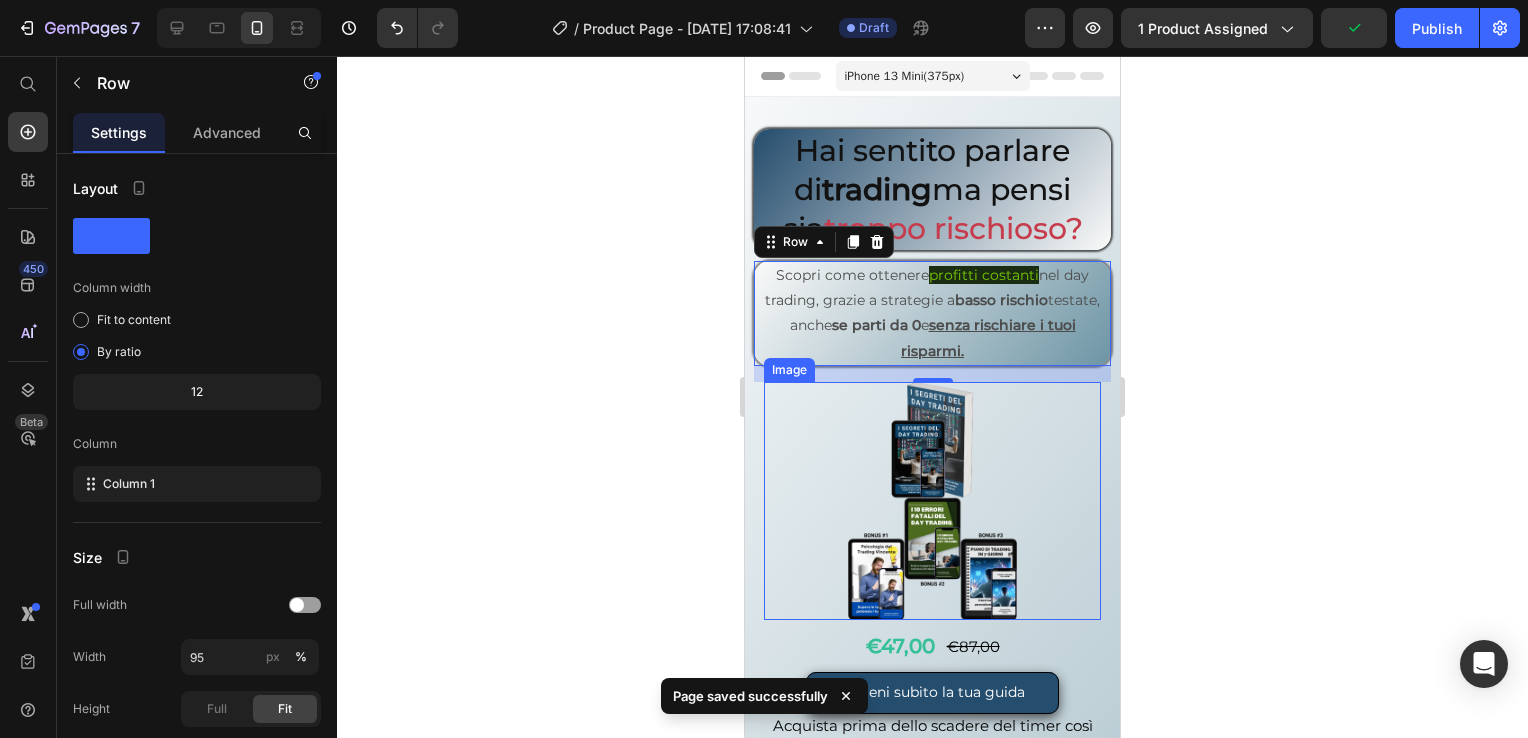 click at bounding box center (933, 501) 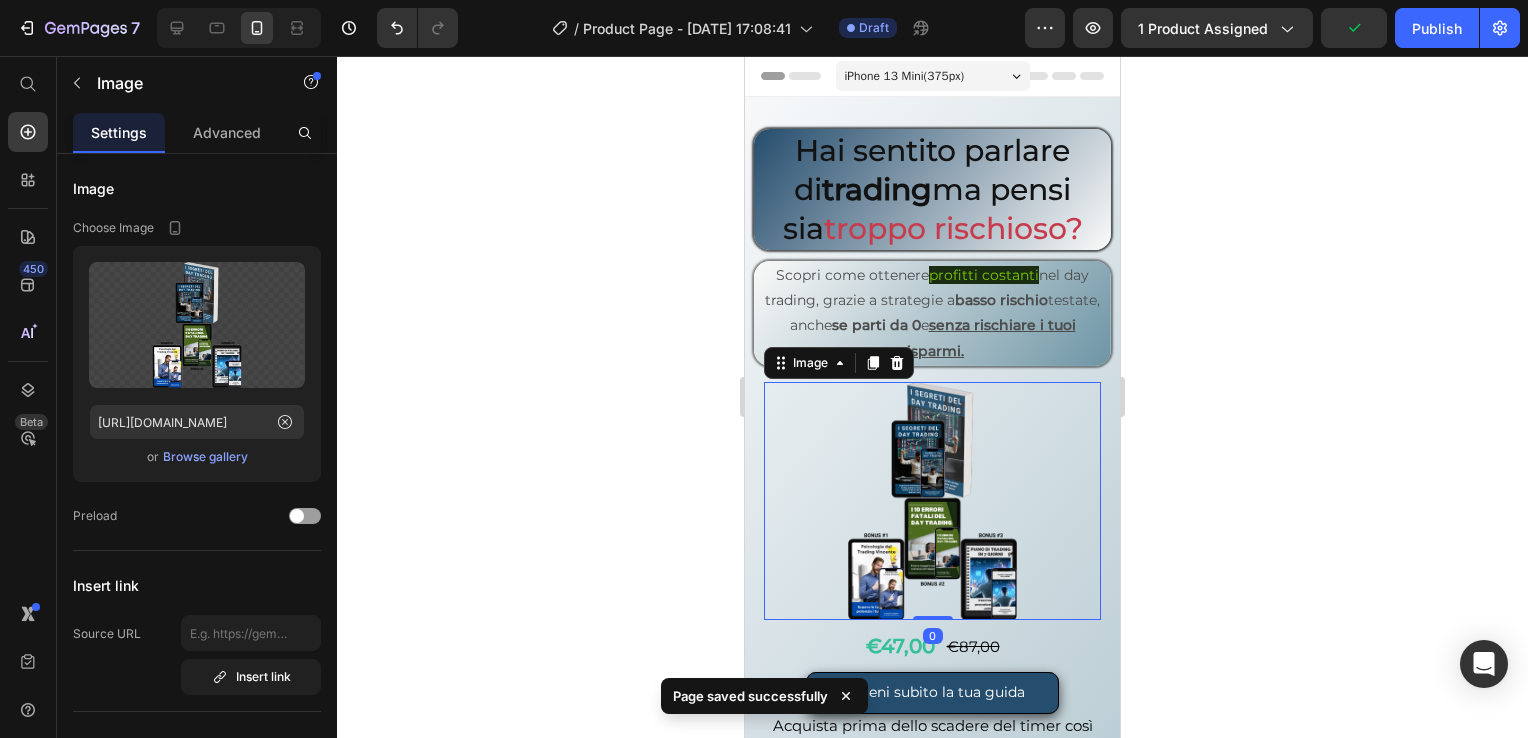 click on "Image" at bounding box center [839, 363] 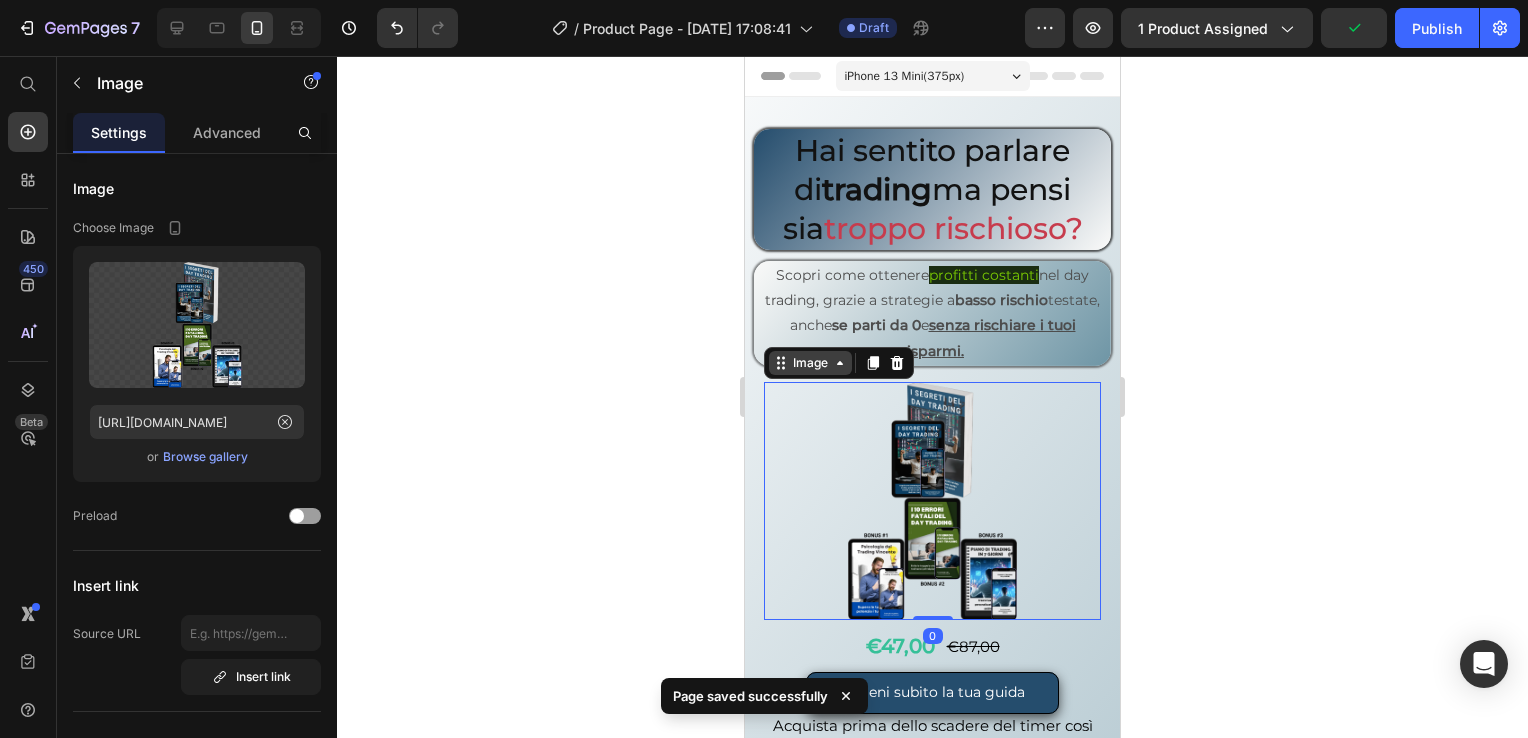click on "Image" at bounding box center [810, 363] 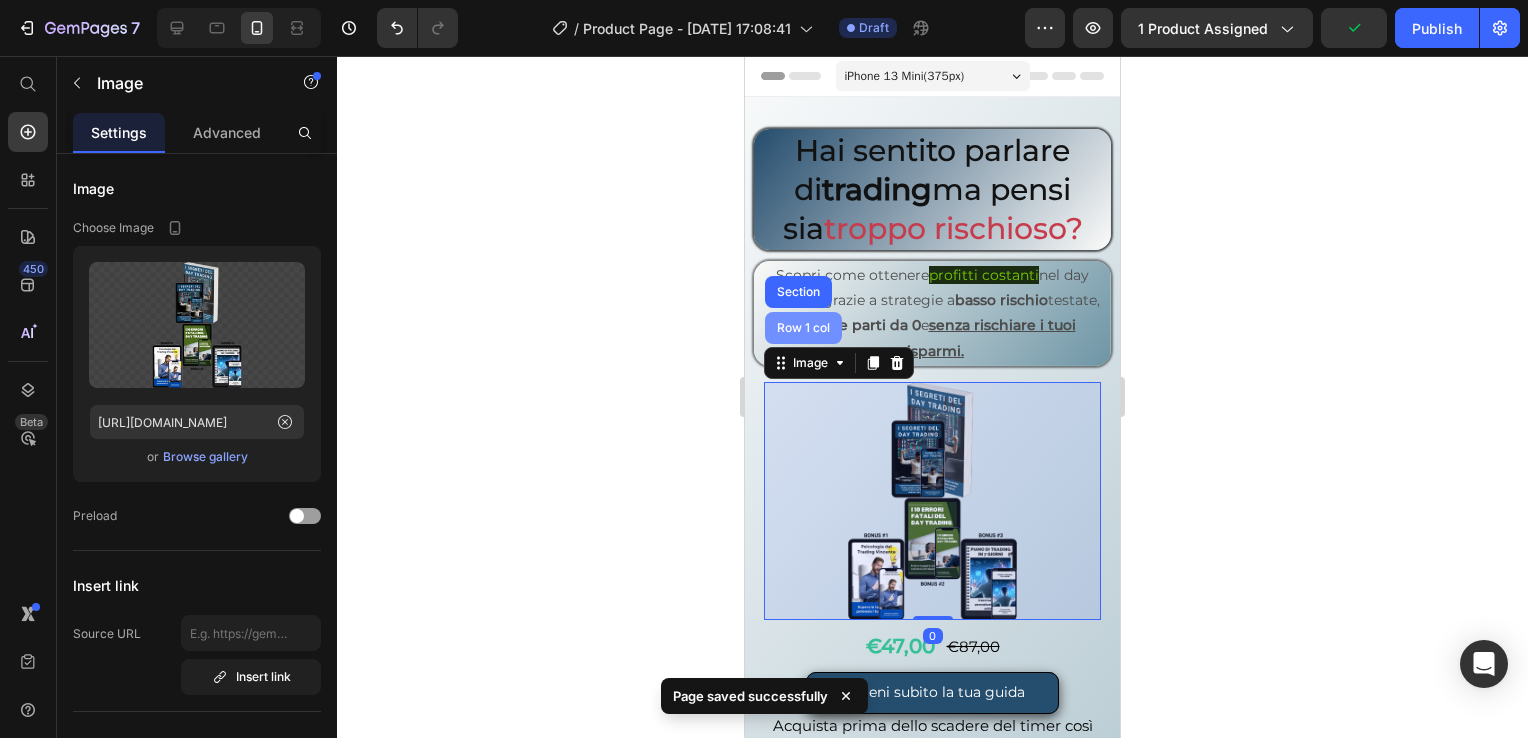 click on "Row 1 col" at bounding box center [803, 328] 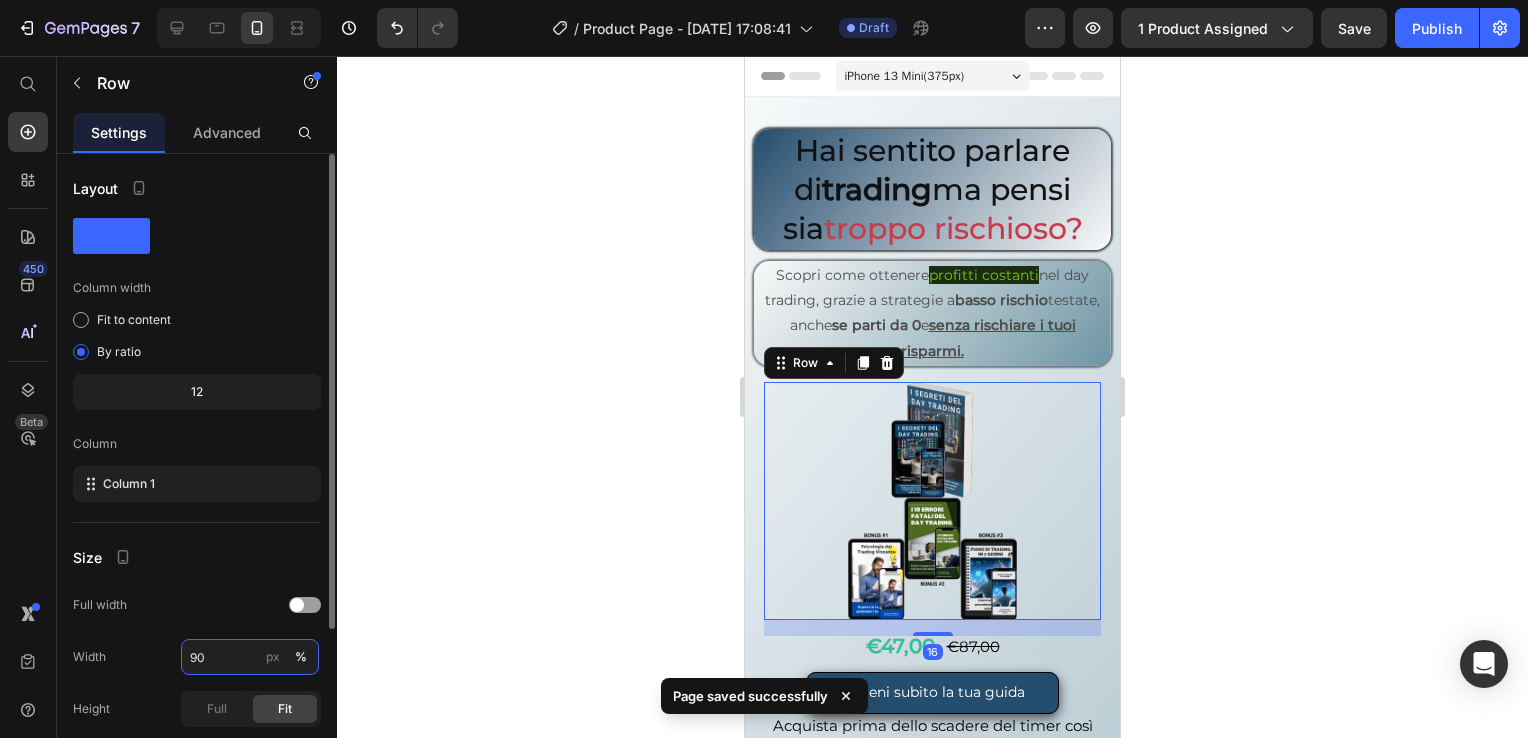 click on "90" at bounding box center [250, 657] 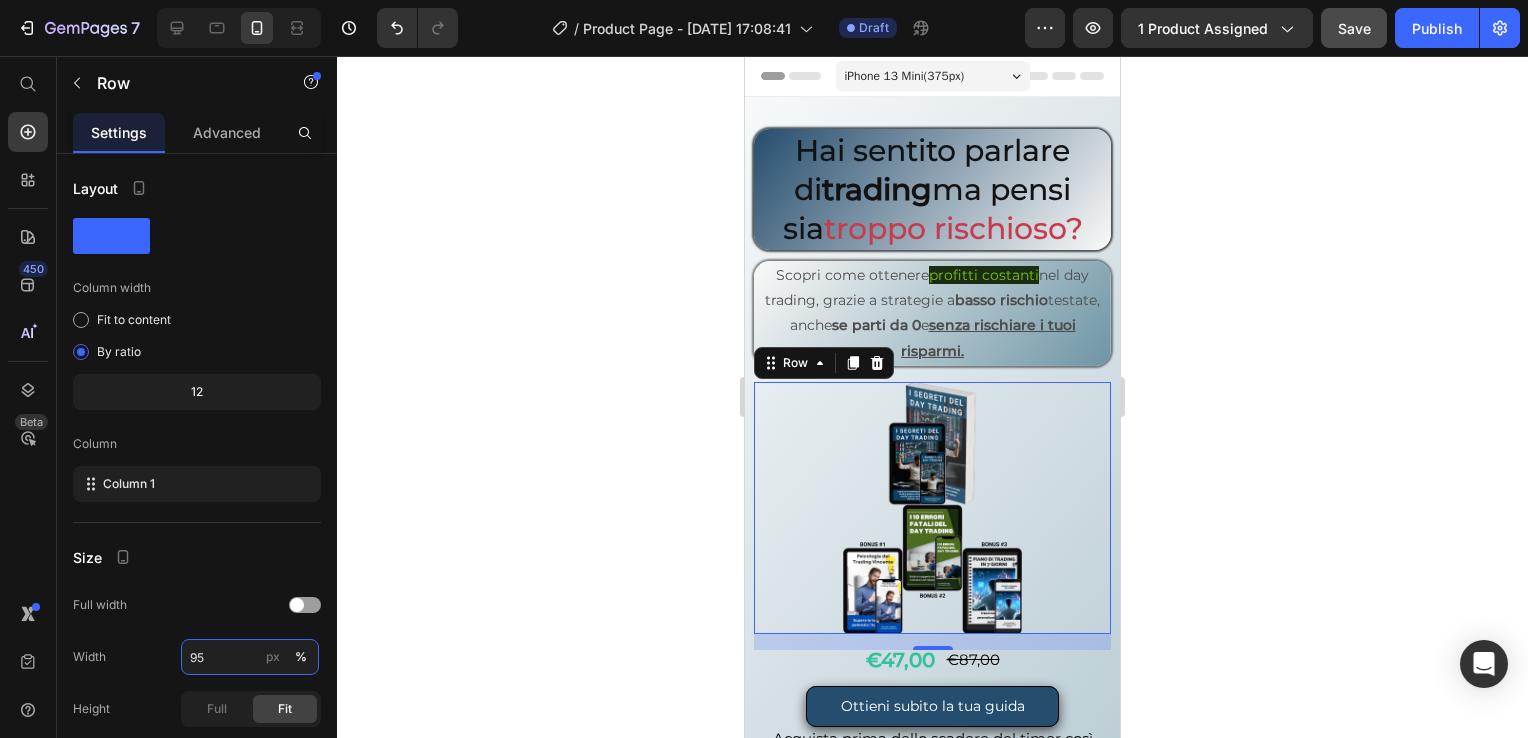 type on "95" 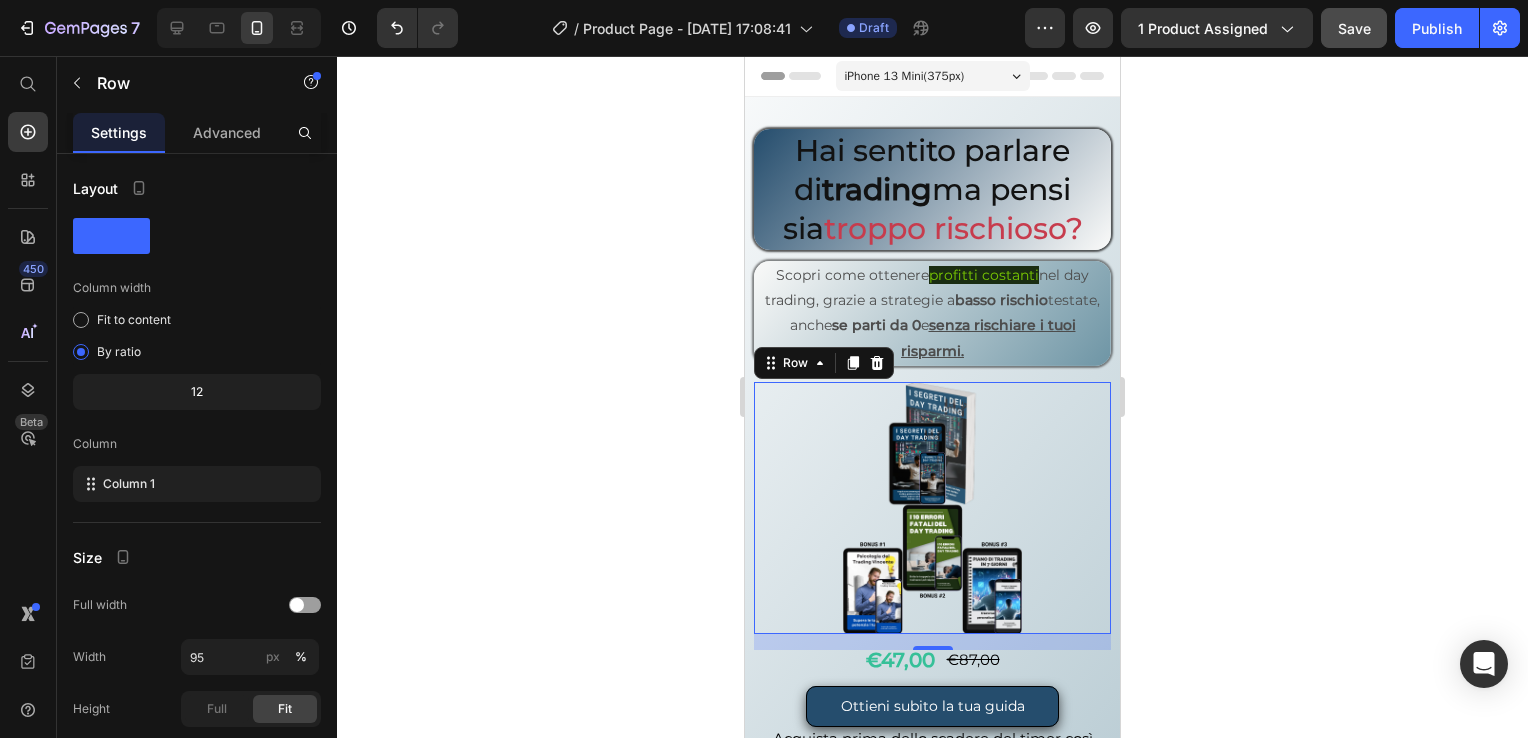 click on "Save" at bounding box center [1354, 28] 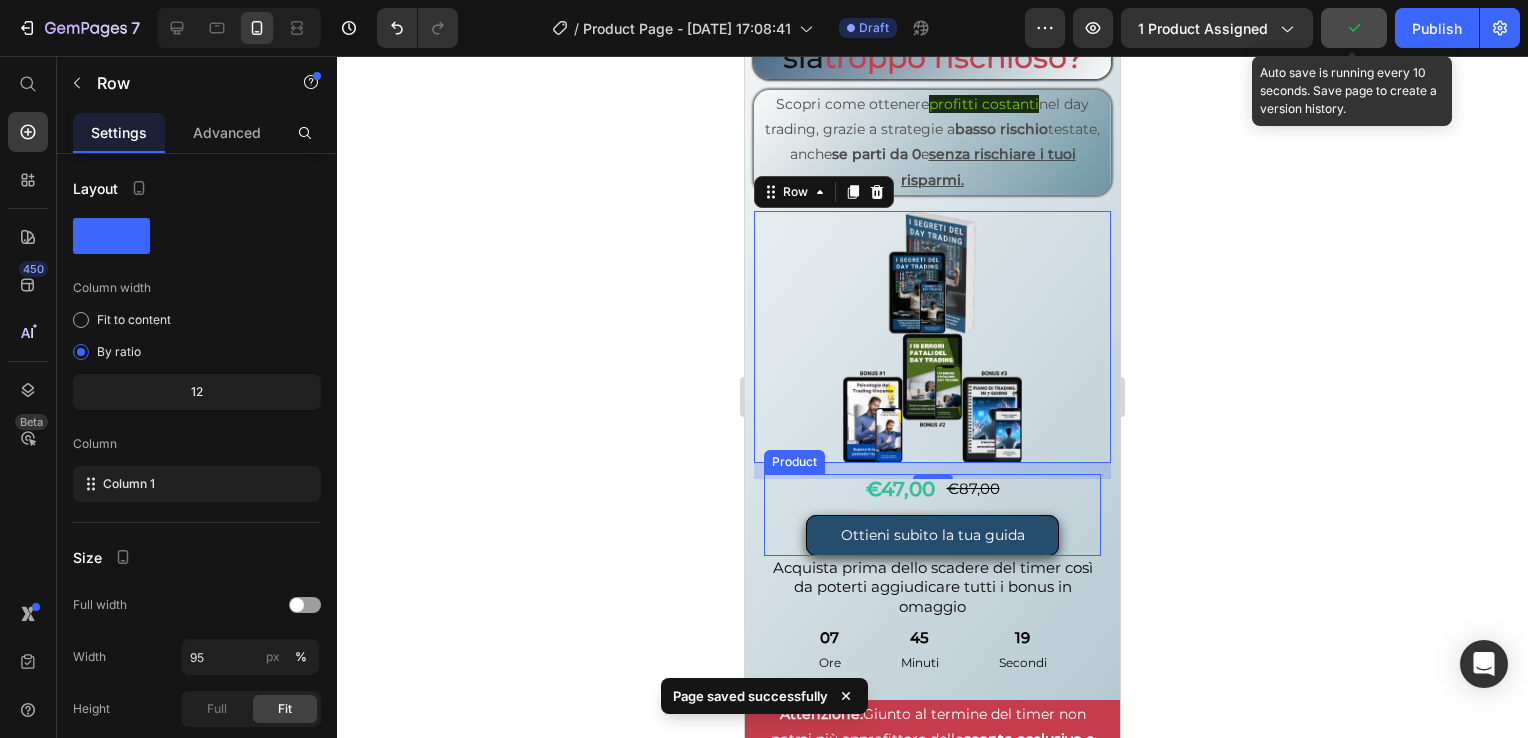 scroll, scrollTop: 300, scrollLeft: 0, axis: vertical 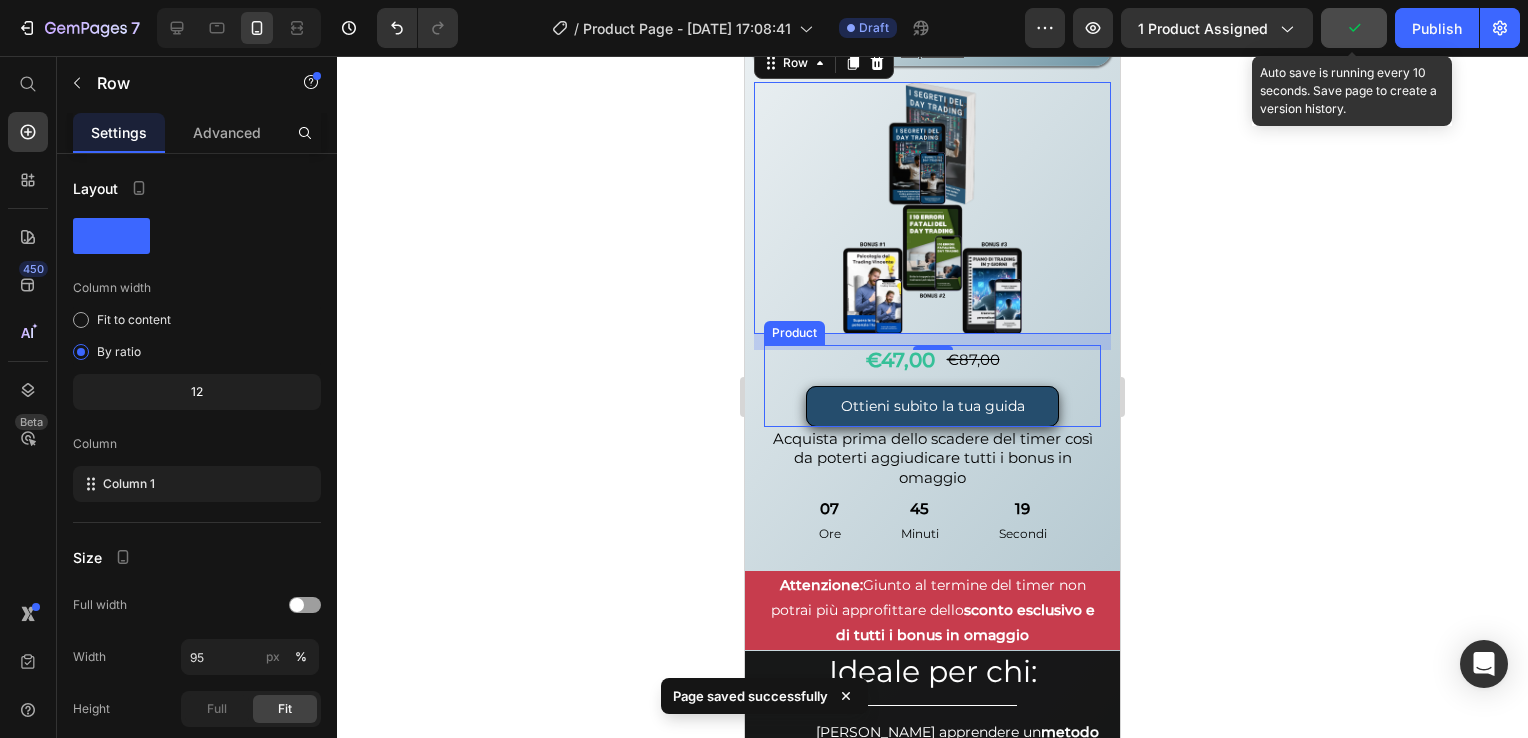 click on "€47,00 Product Price €87,00 Product Price Row" at bounding box center (933, 368) 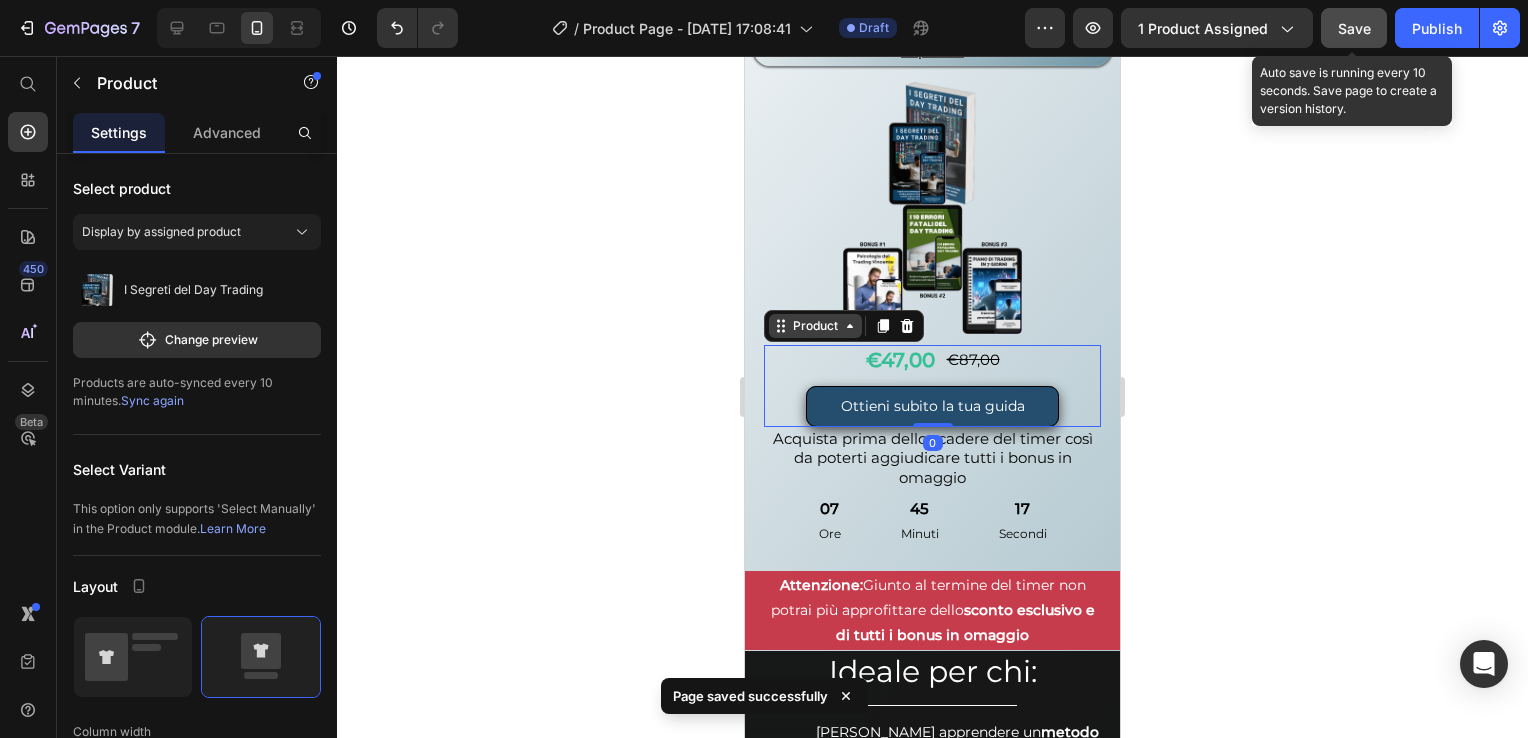 click on "Product" at bounding box center [815, 326] 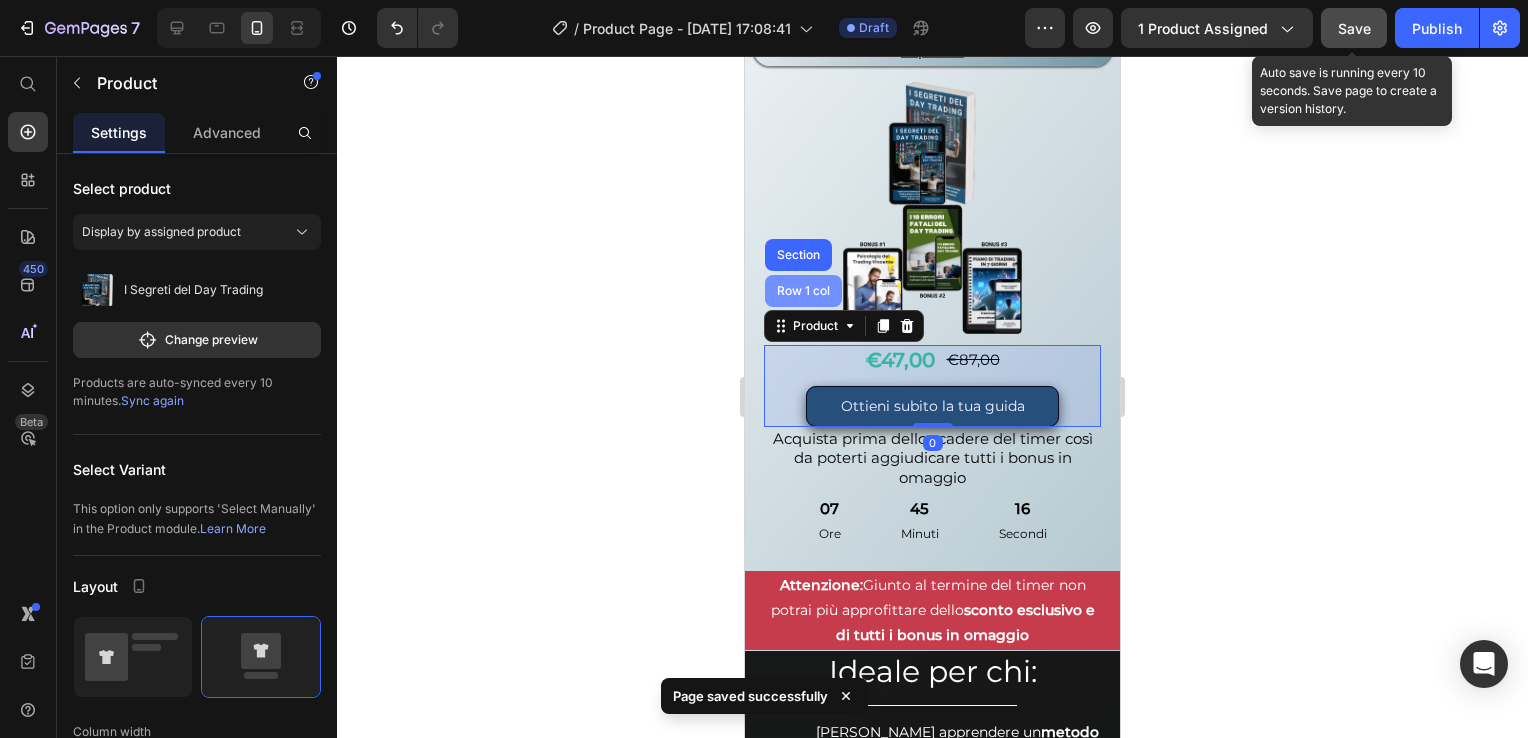 click on "Row 1 col" at bounding box center [803, 291] 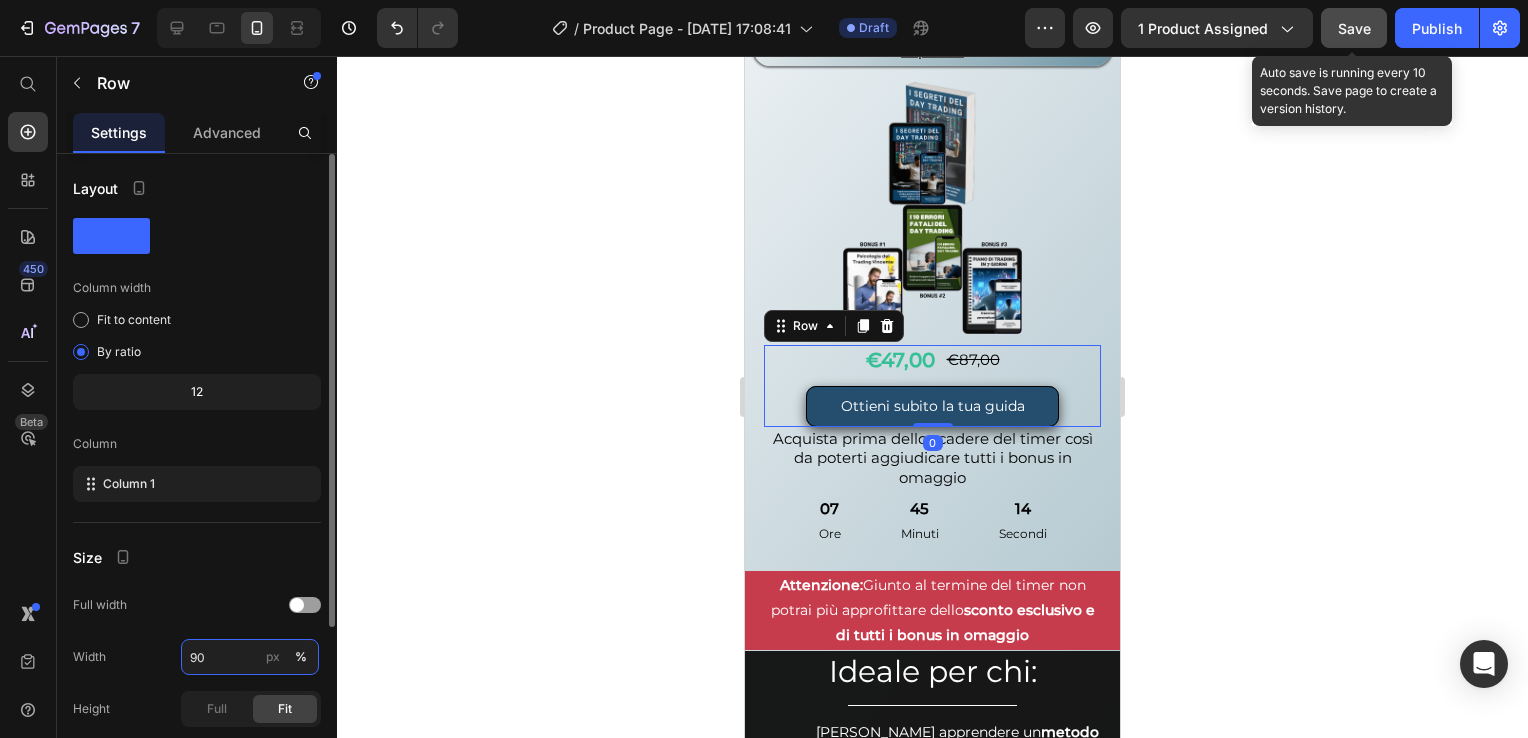 click on "90" at bounding box center [250, 657] 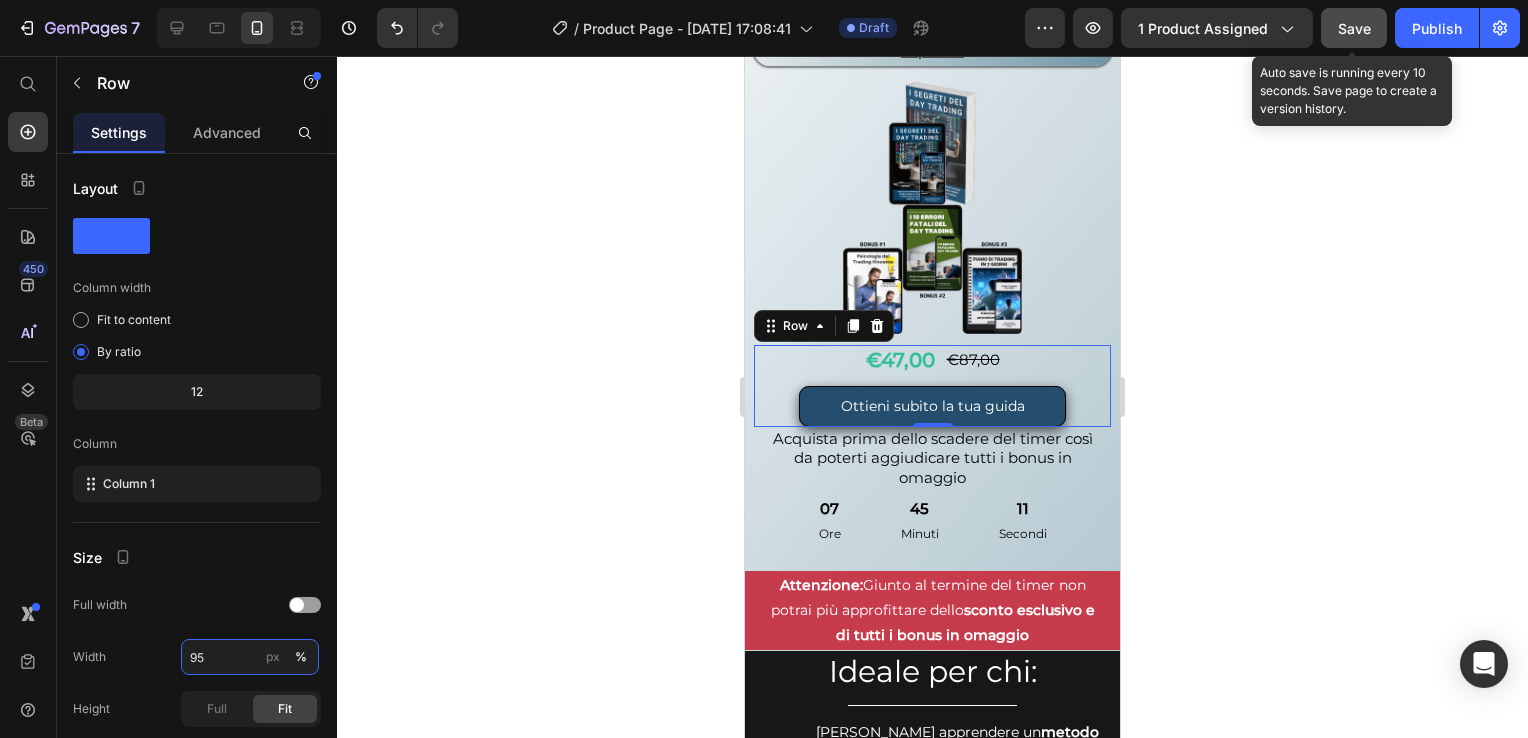 type on "95" 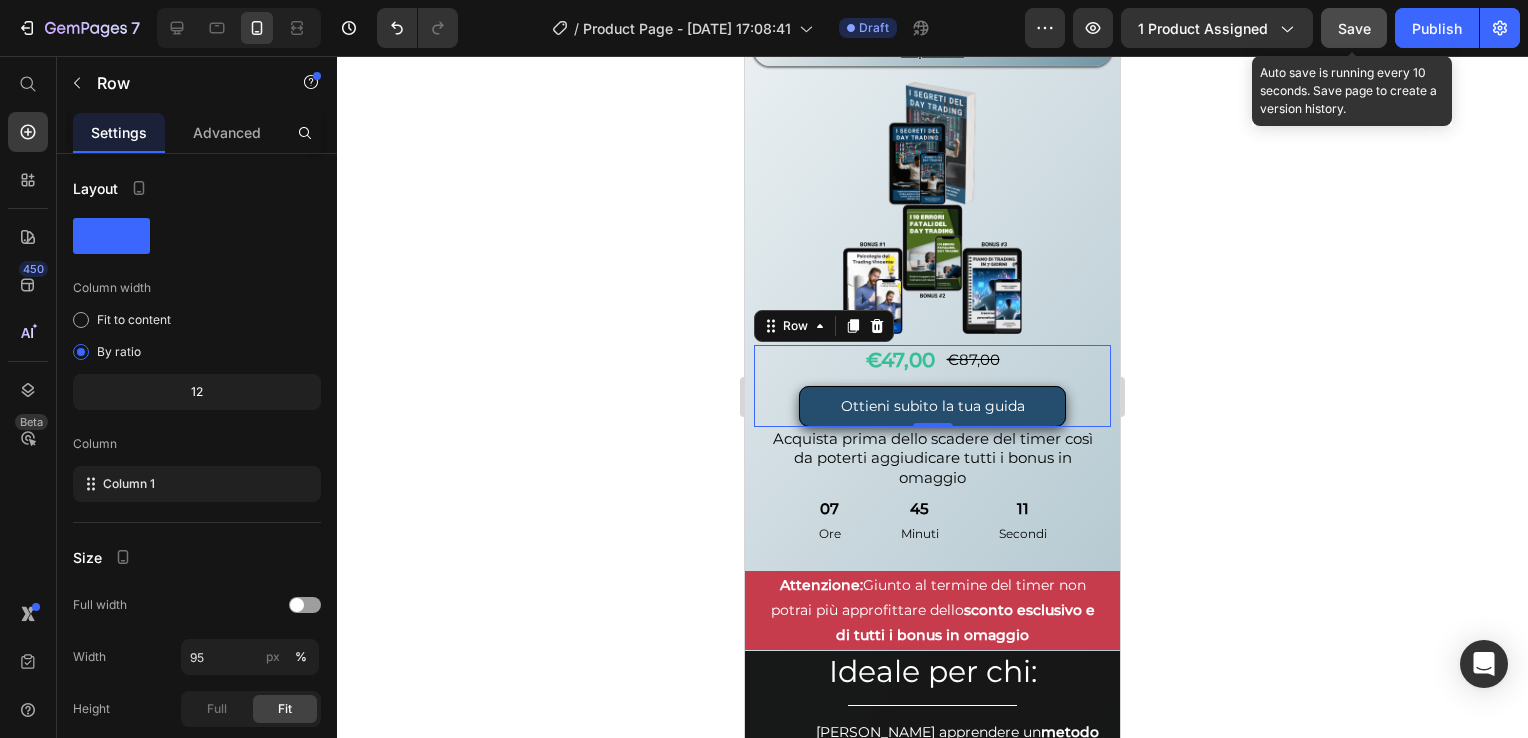 click on "Save" at bounding box center (1354, 28) 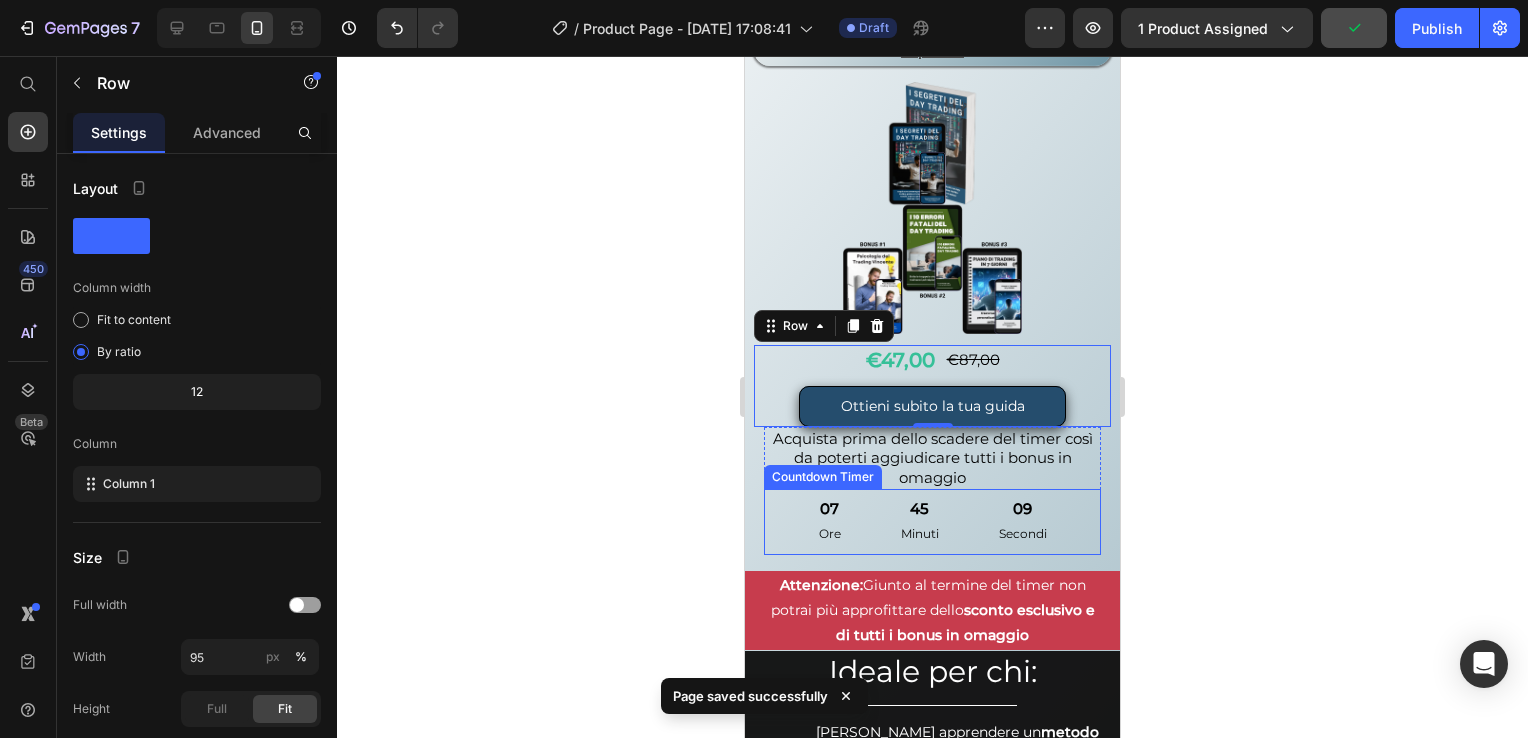 click on "07 Ore" at bounding box center [830, 521] 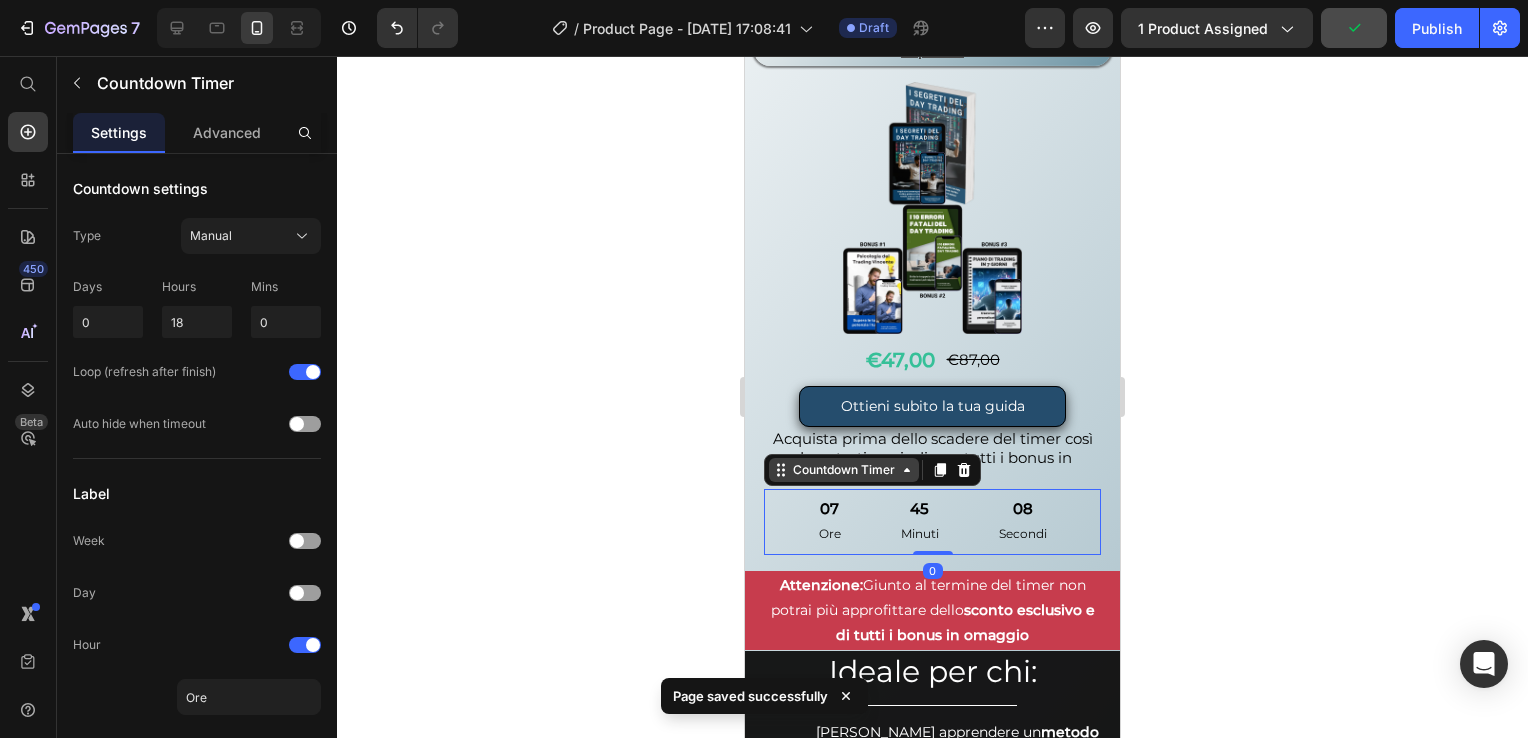 click on "Countdown Timer" at bounding box center [844, 470] 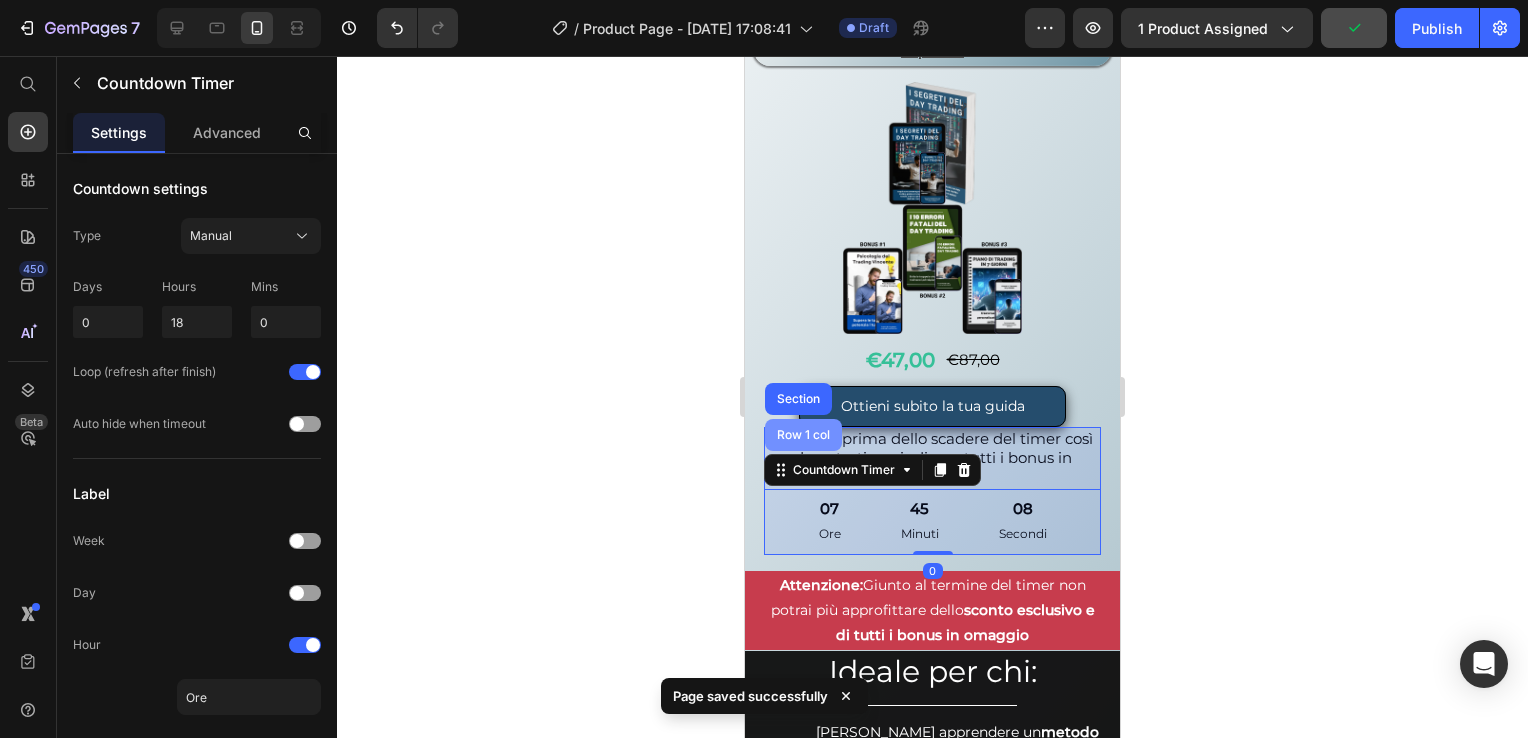 click on "Row 1 col" at bounding box center (803, 435) 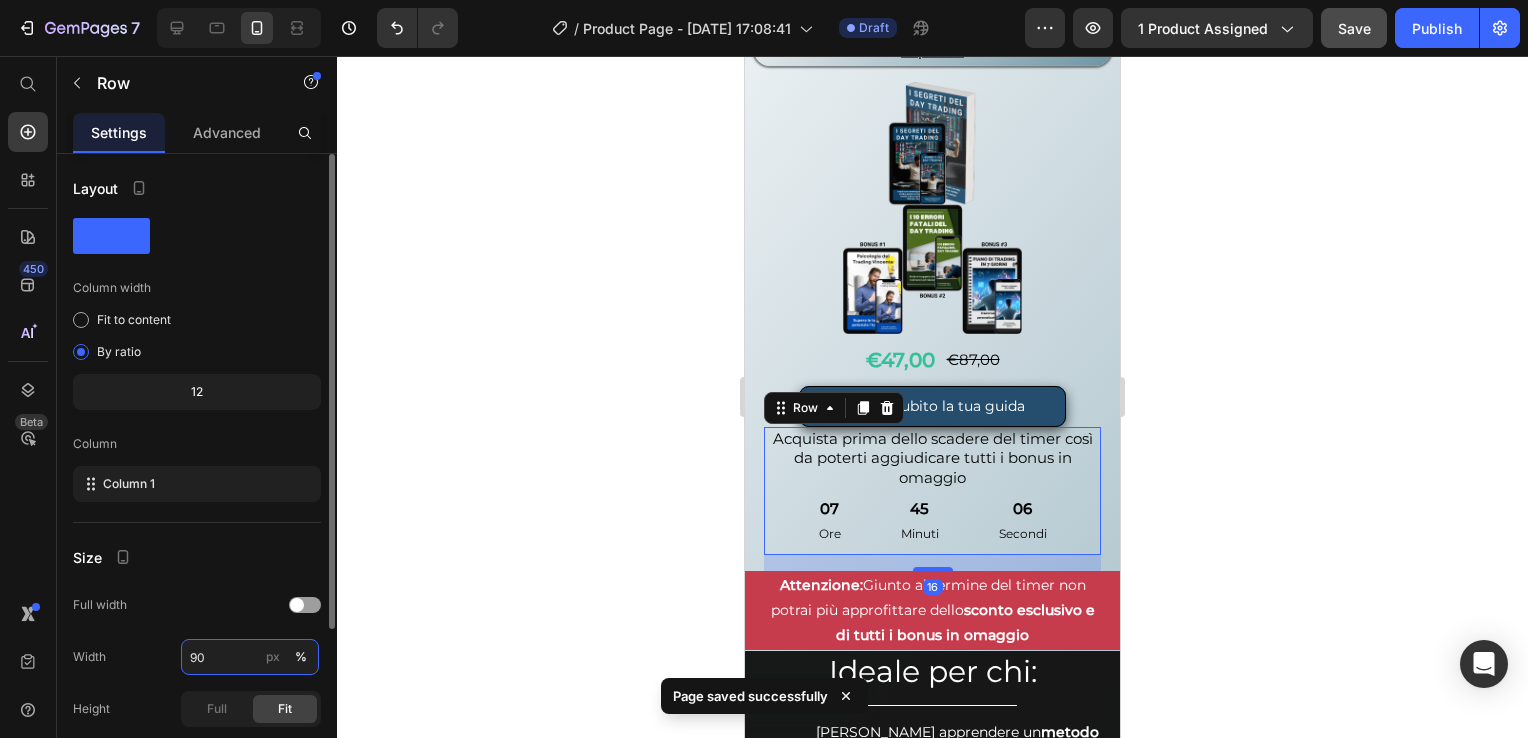 click on "90" at bounding box center [250, 657] 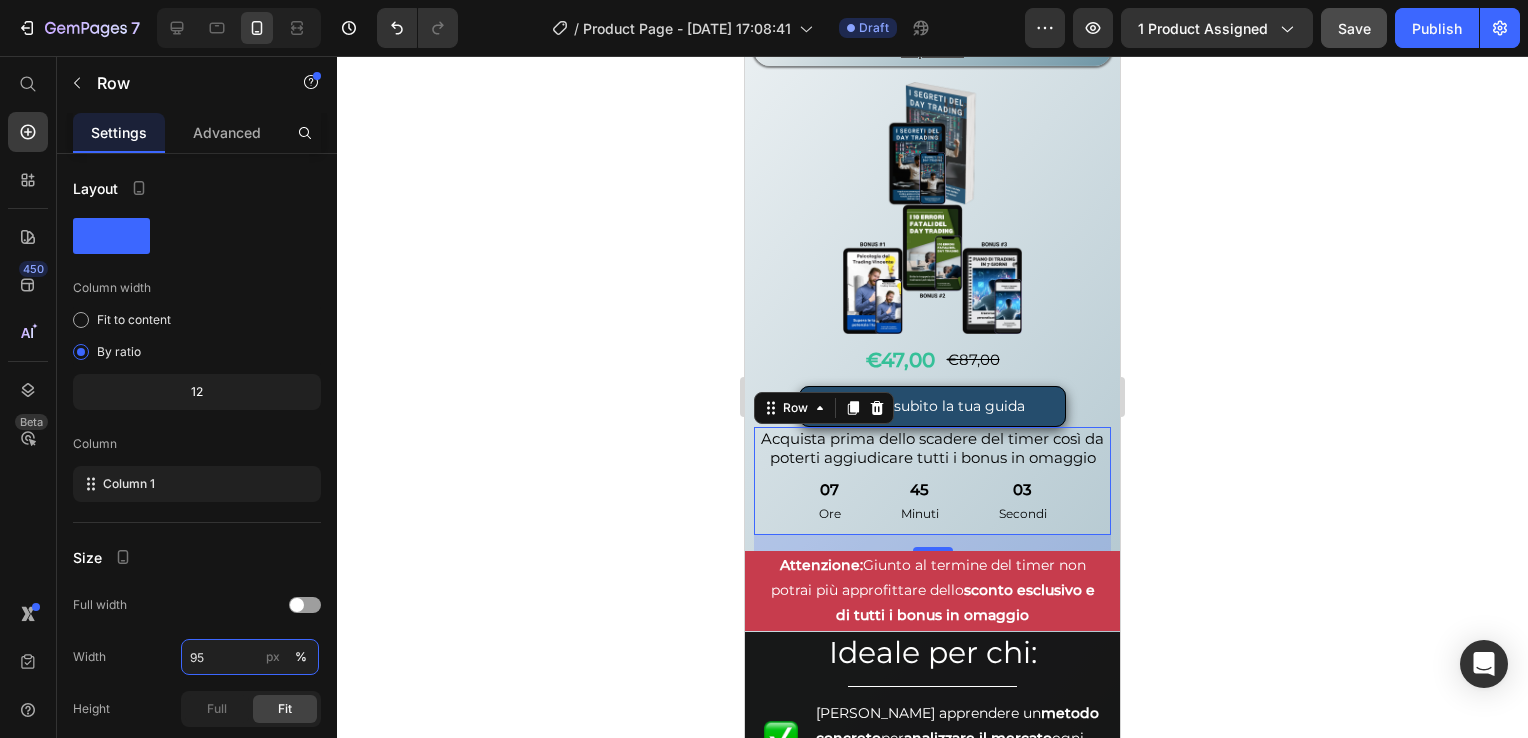 type on "95" 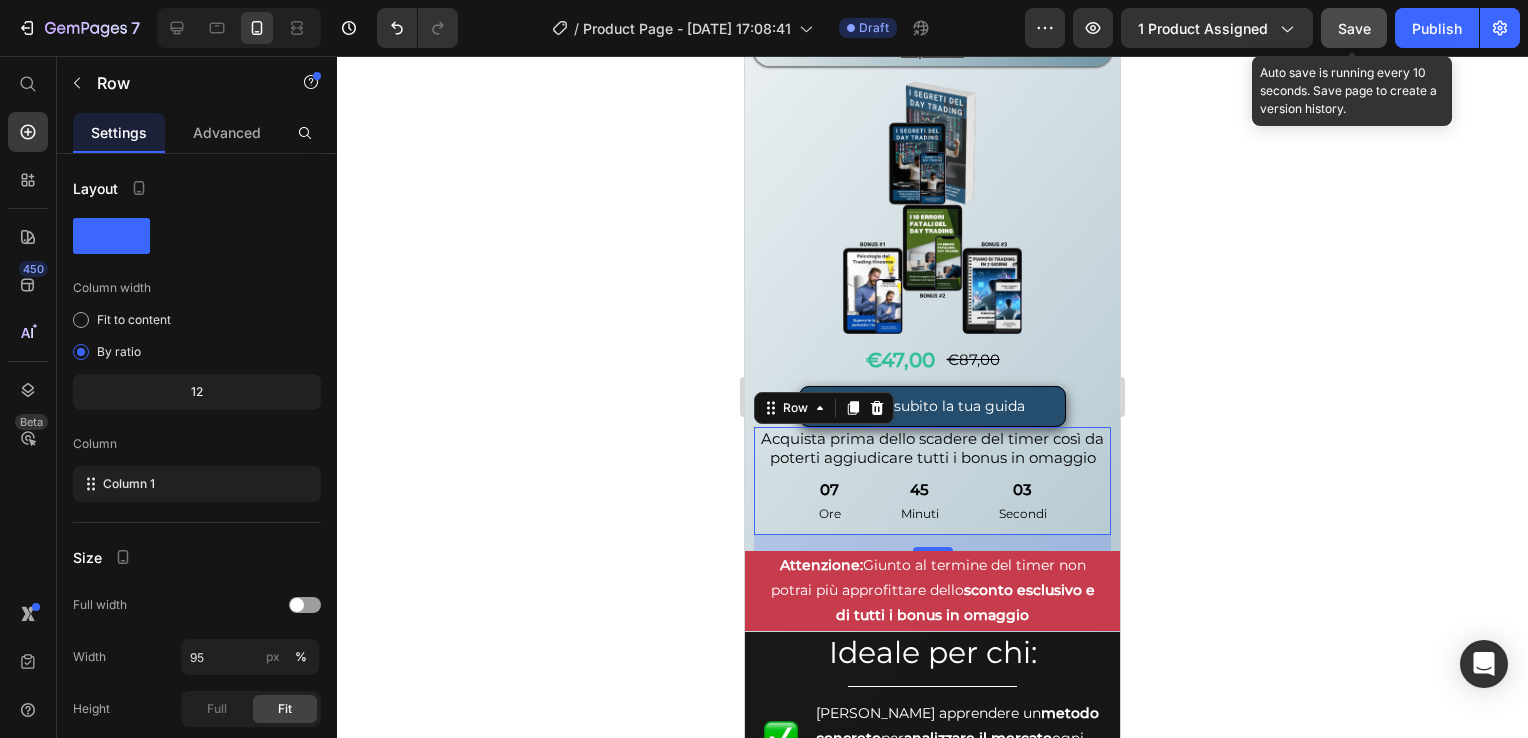 click on "Save" at bounding box center (1354, 28) 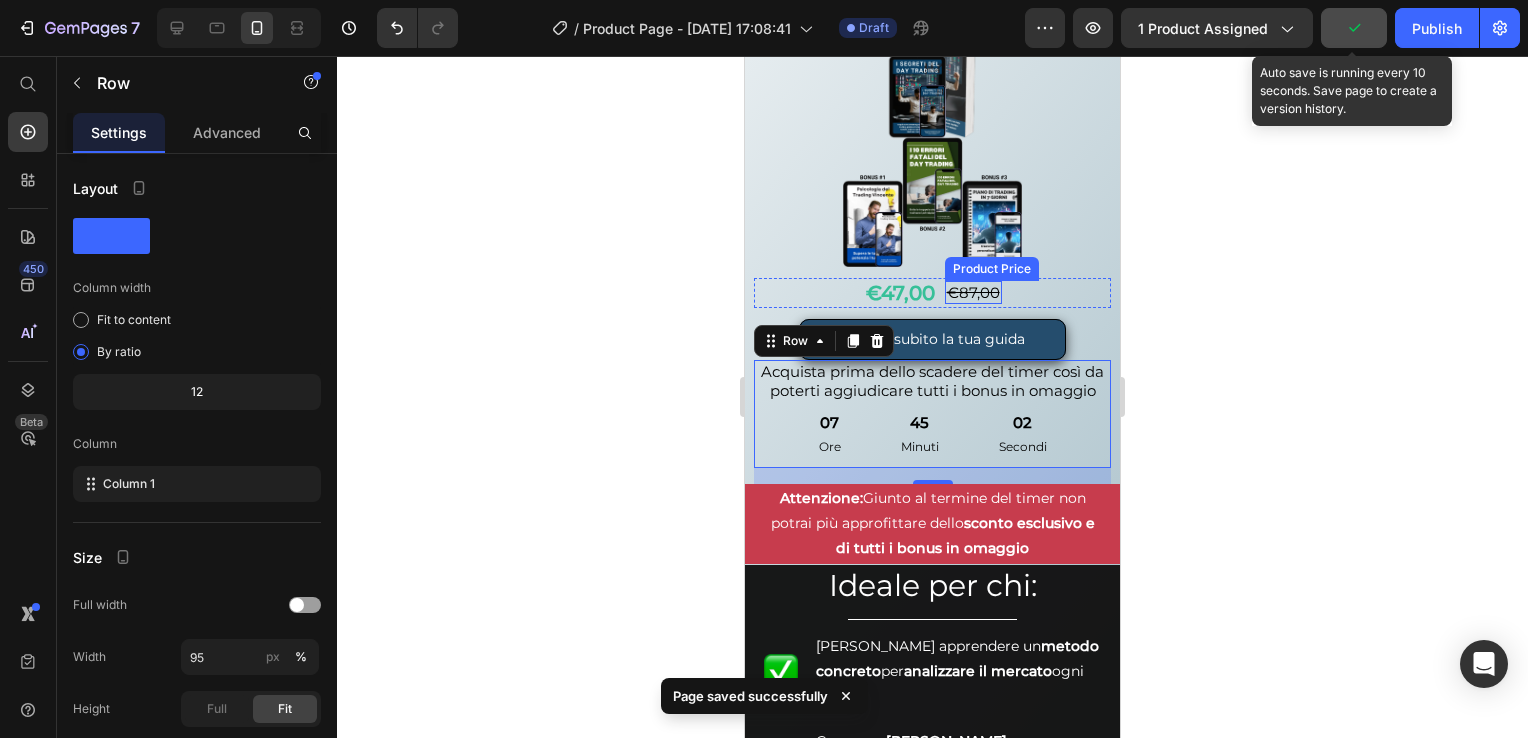 scroll, scrollTop: 500, scrollLeft: 0, axis: vertical 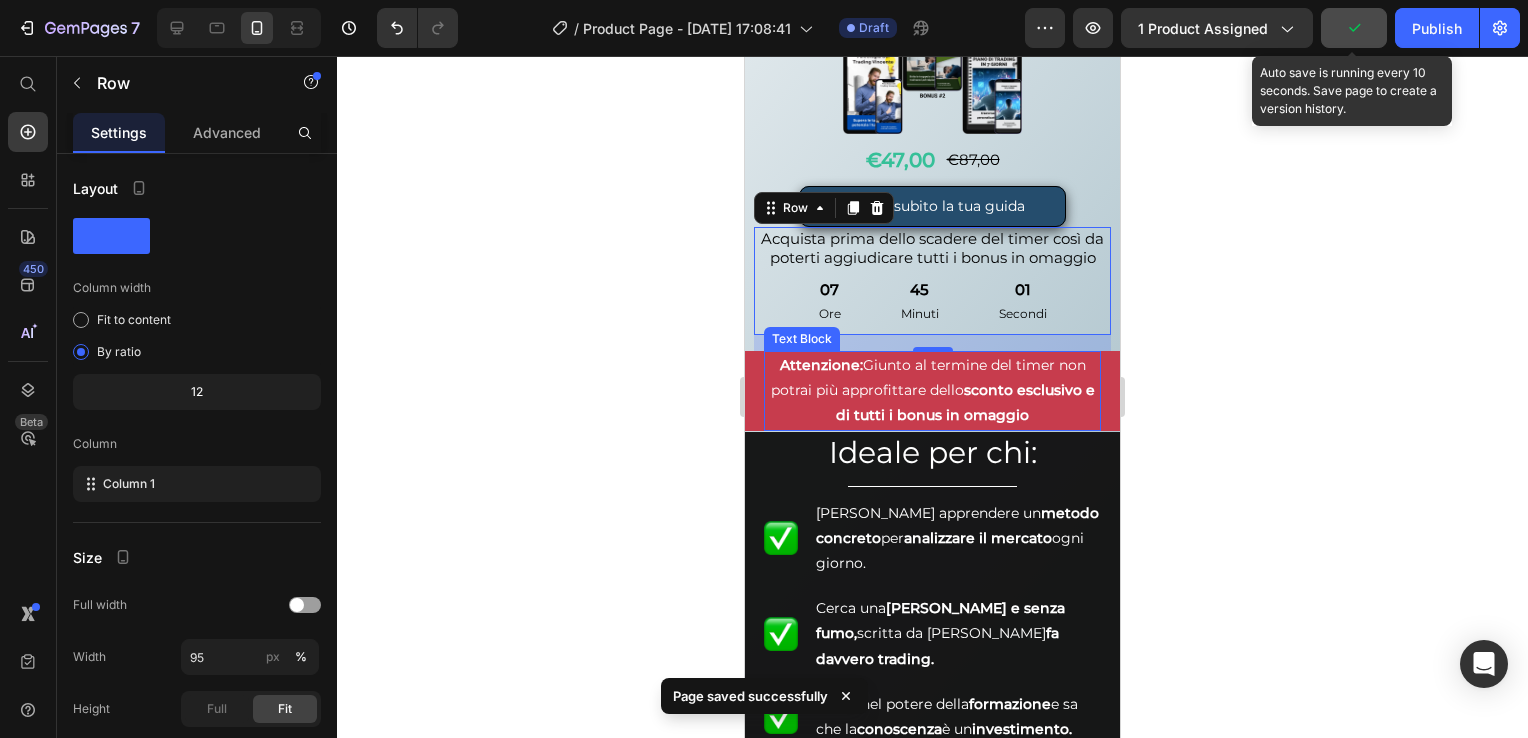click on "Hai sentito parlare di  trading  ma pensi sia  troppo rischioso? Heading Row Scopri come ottenere  profitti costanti  nel day trading, grazie a strategie a  basso rischio  testate, anche  se parti da 0  e  senza rischiare i tuoi risparmi. Text Block Row Image Row €47,00 Product Price €87,00 Product Price Row Ottieni subito la tua guida Dynamic Checkout Product Row Acquista prima dello scadere del timer così da poterti aggiudicare tutti i bonus in omaggio Text Block 07 Ore 45 Minuti 01 Secondi Countdown Timer Row   16 Attenzione:  Giunto al termine del timer non potrai più approfittare dello  sconto esclusivo   e di tutti i   bonus in omaggio Text Block Row Row Ideale per chi: Heading                Title Line Image Vuole apprendere un  metodo concreto  per  analizzare il mercato  ogni giorno. Text Block Image Cerca una  guida chiara e senza fumo,  scritta da chi  fa davvero trading. Text Block Image Crede nel potere della  formazione  e sa che la  conoscenza  è un  investimento. Text Block Row Heading" at bounding box center [932, 308] 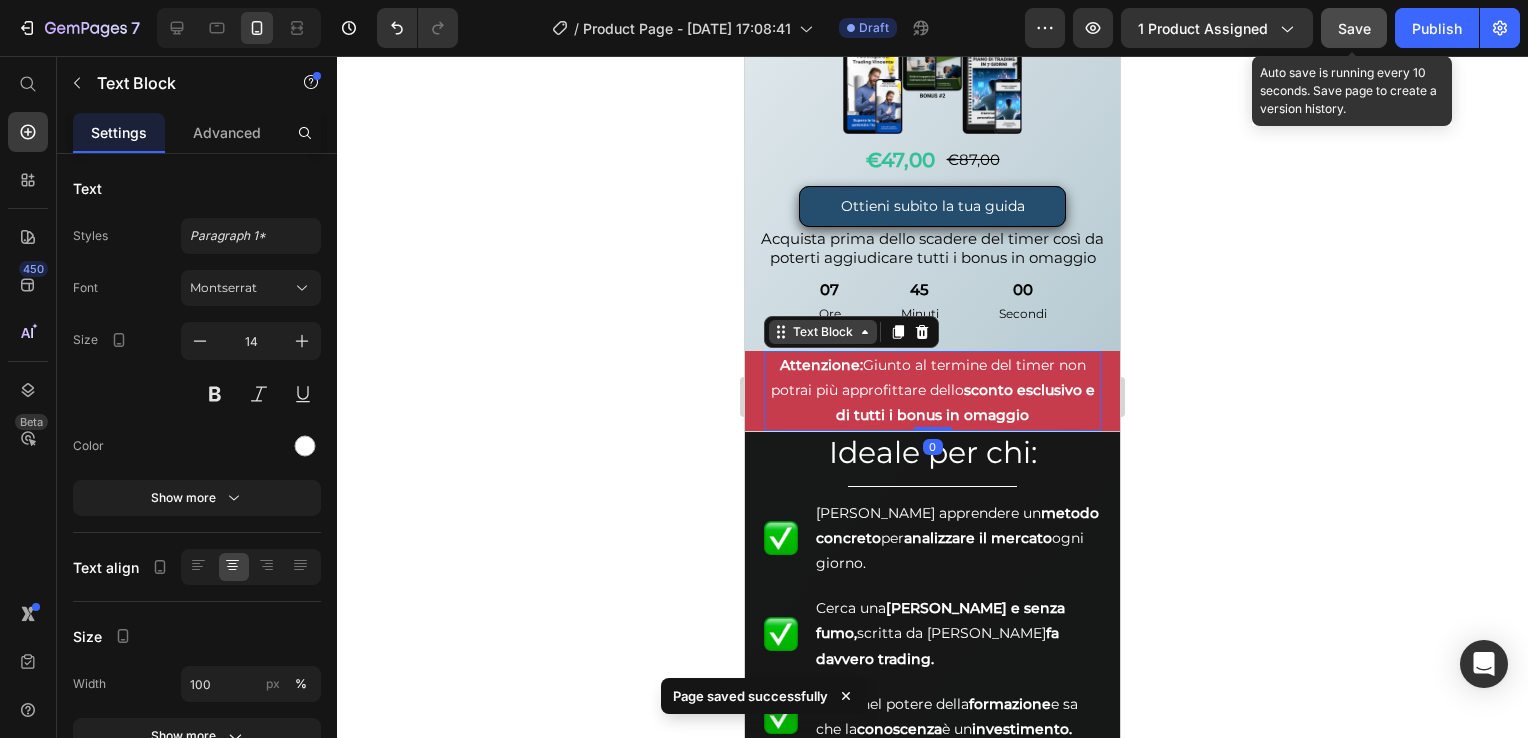 click on "Text Block" at bounding box center [823, 332] 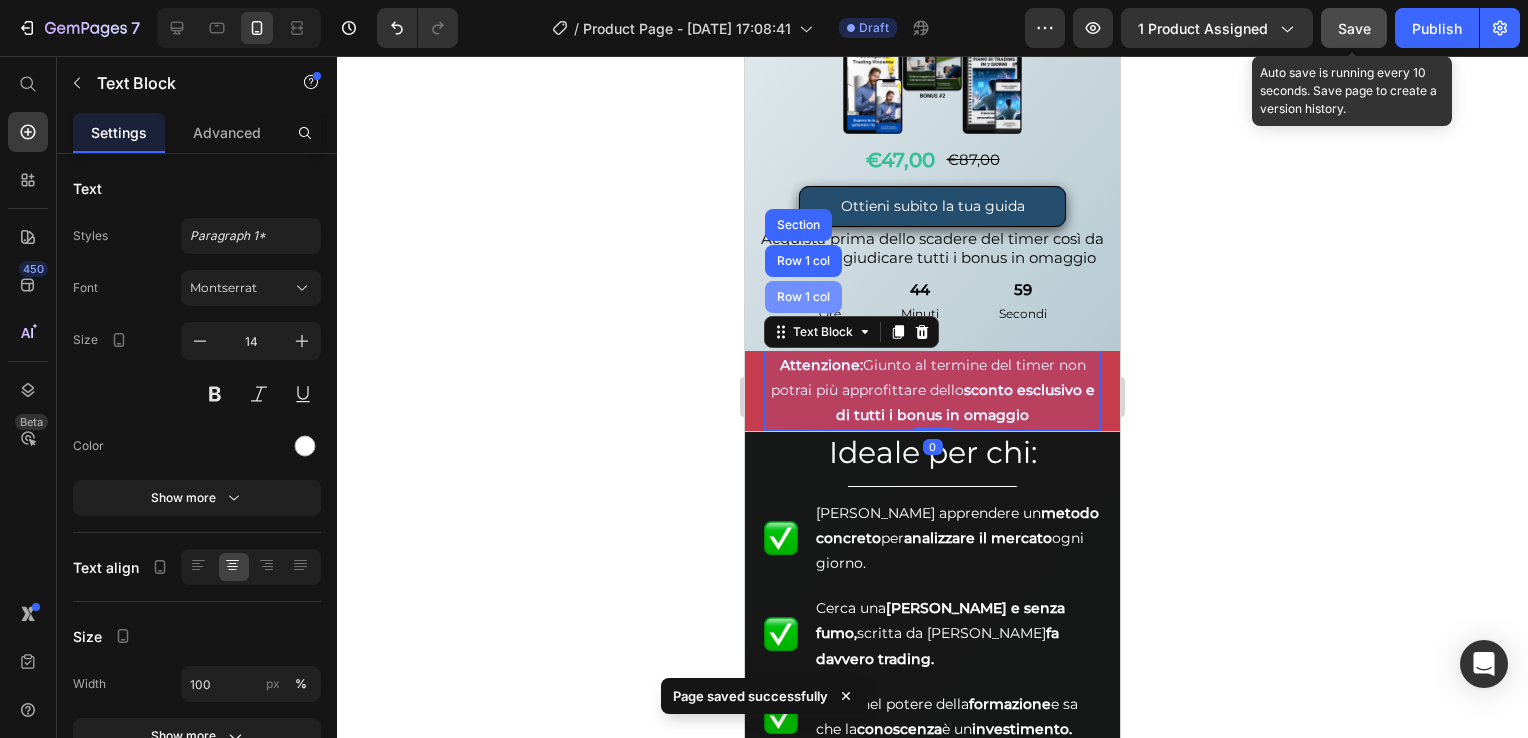 click on "Row 1 col" at bounding box center [803, 297] 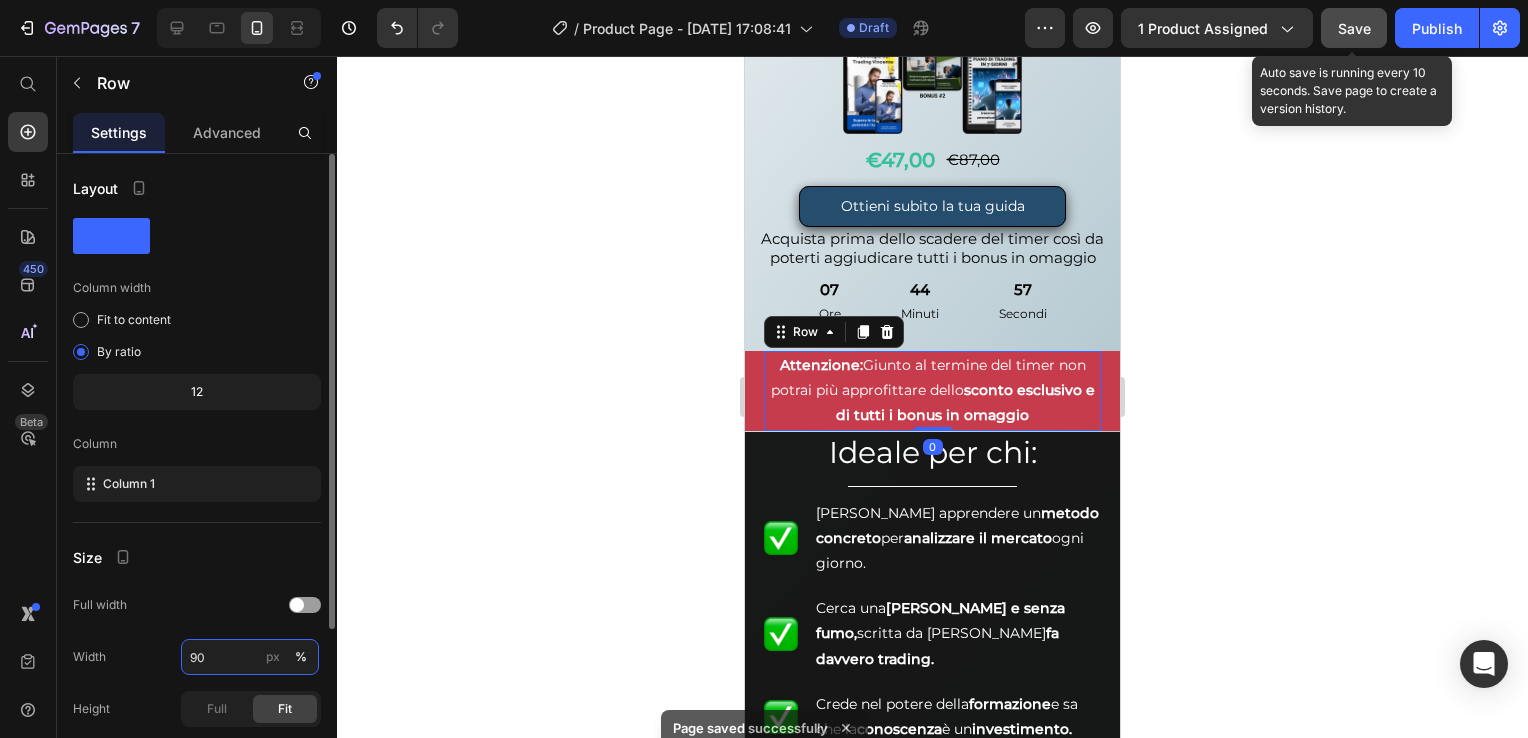 click on "90" at bounding box center (250, 657) 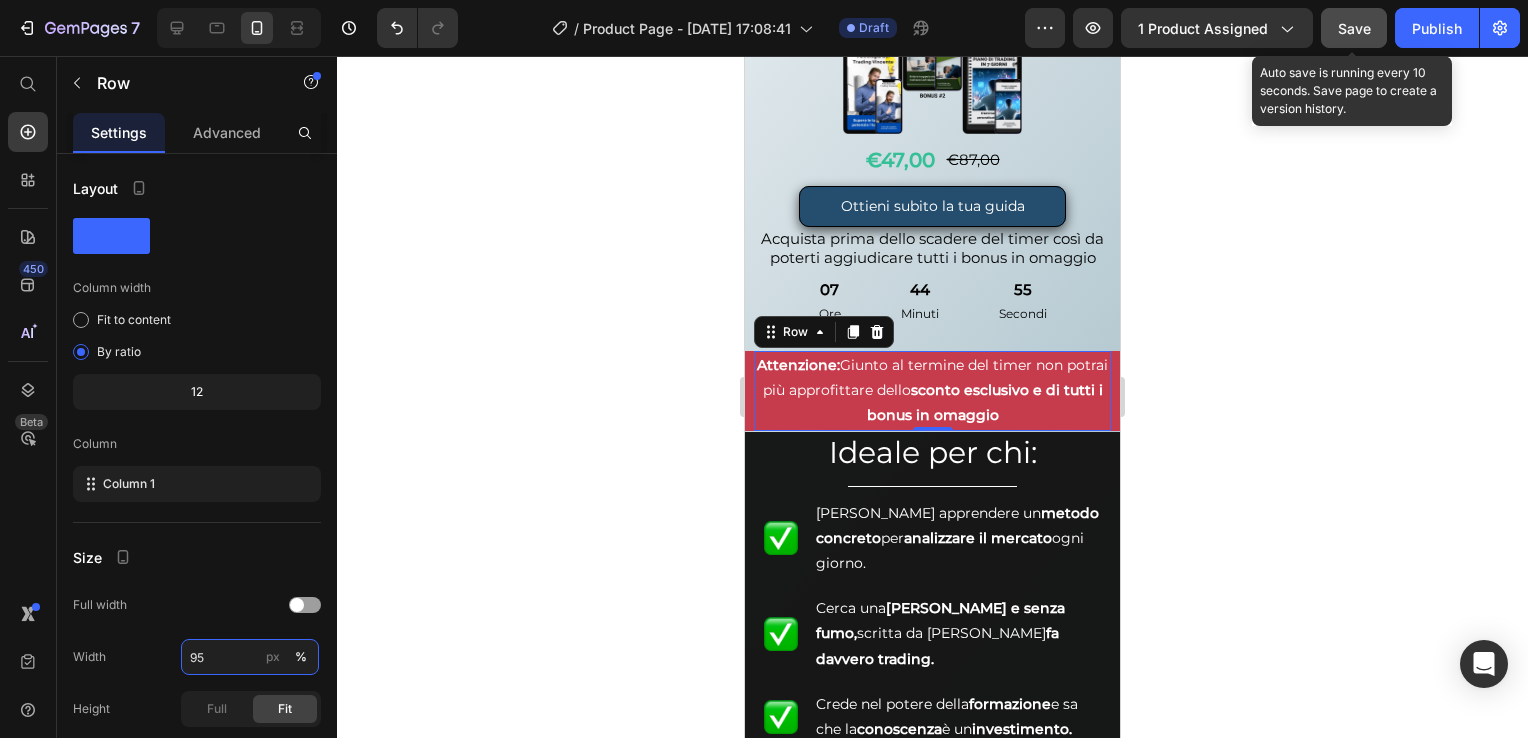 type on "95" 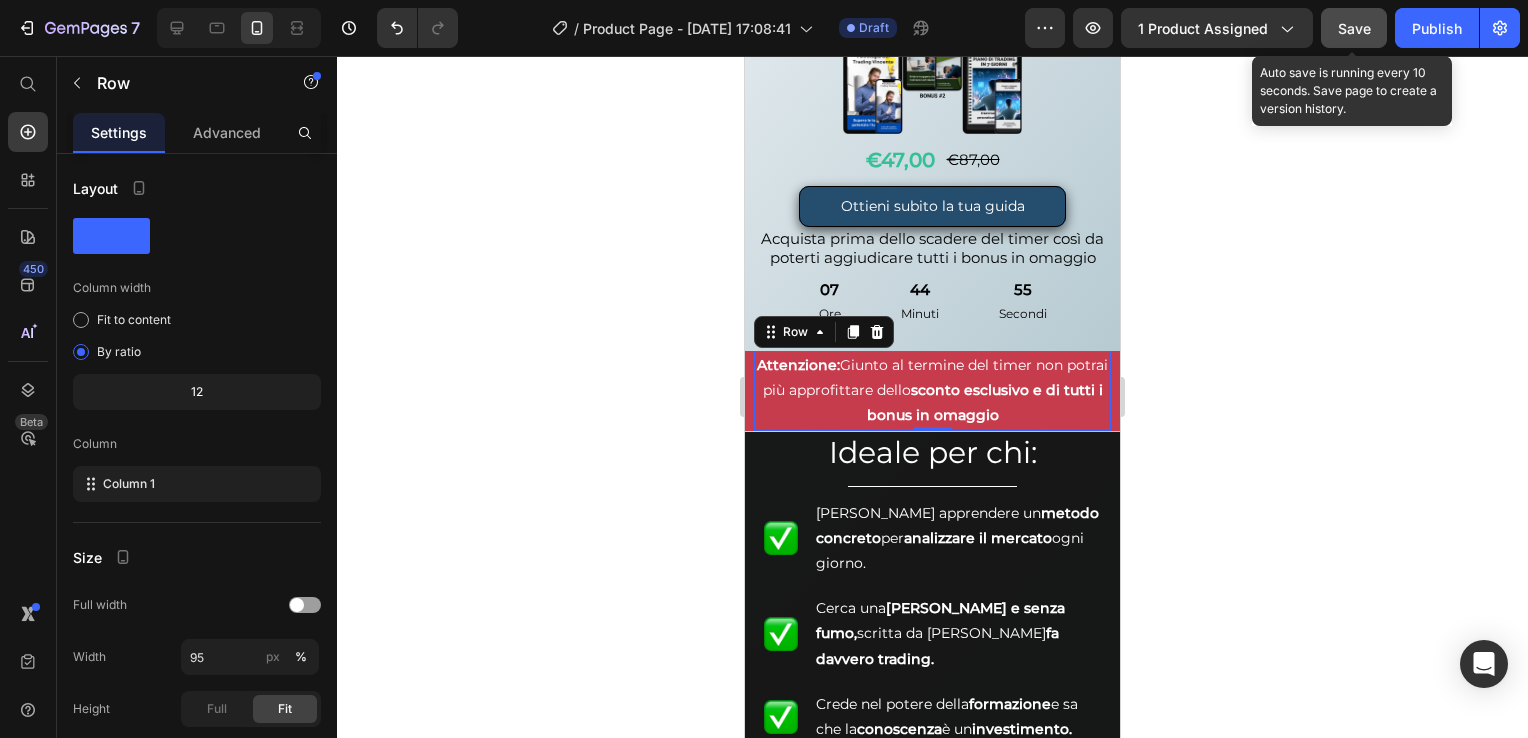 click on "Save" at bounding box center (1354, 28) 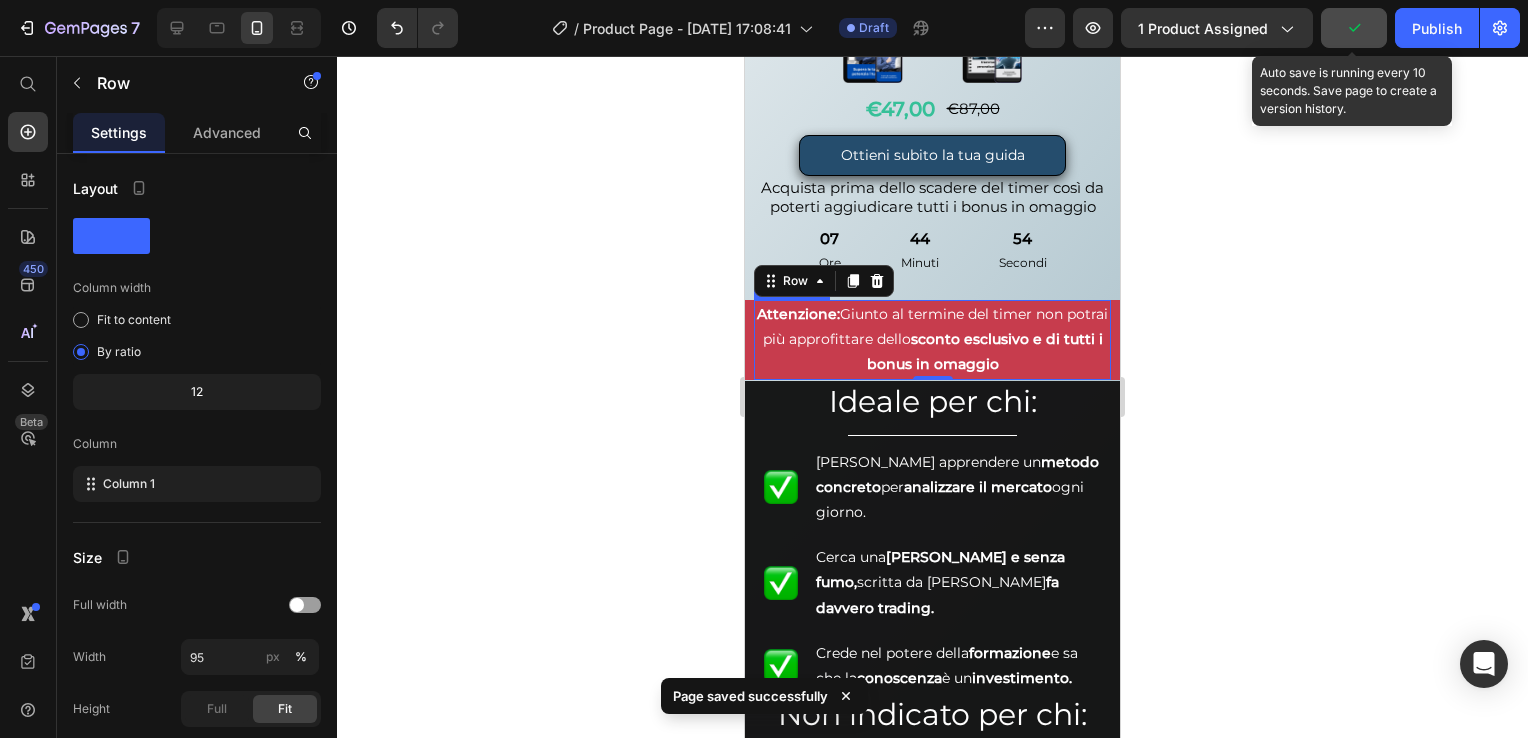 scroll, scrollTop: 614, scrollLeft: 0, axis: vertical 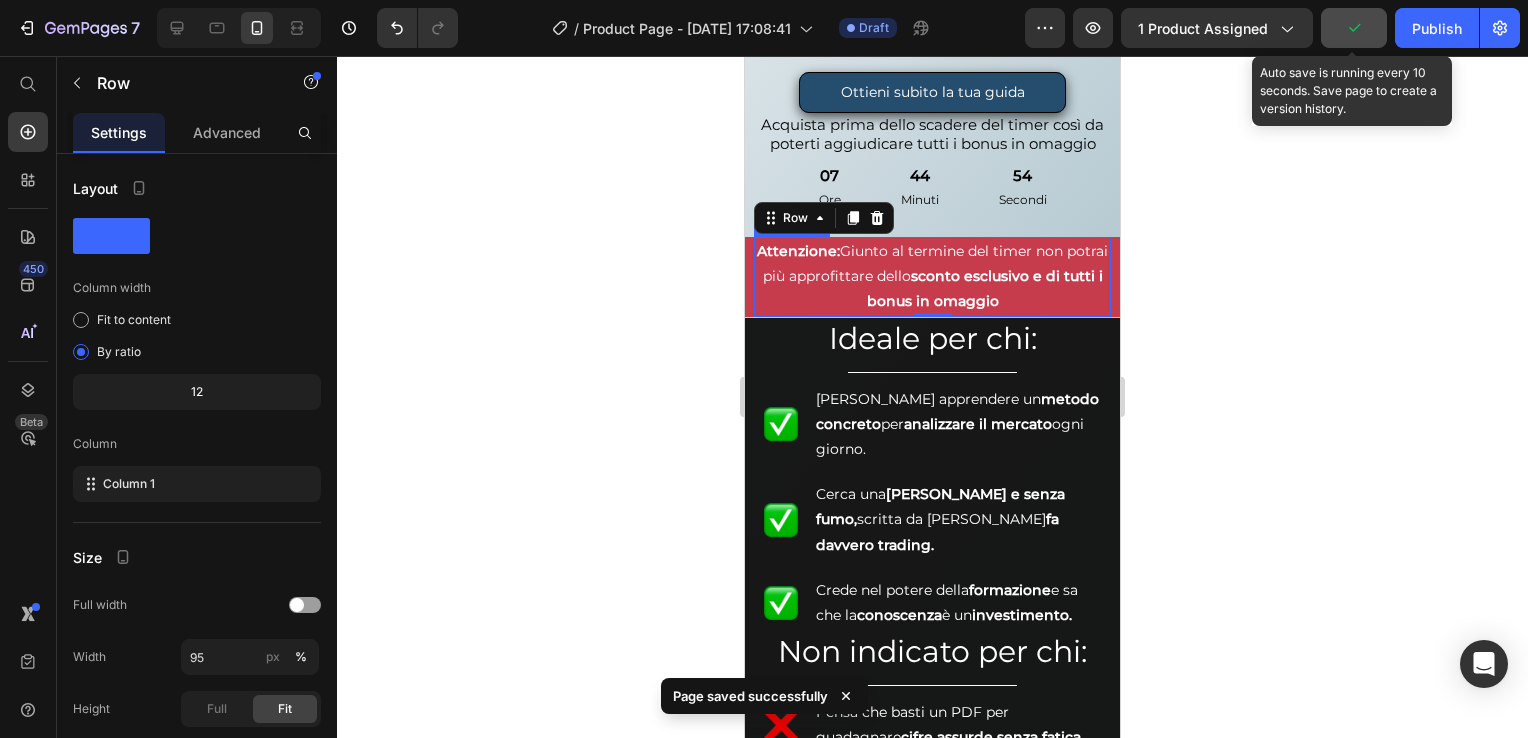 click on "Title Line" at bounding box center (933, 372) 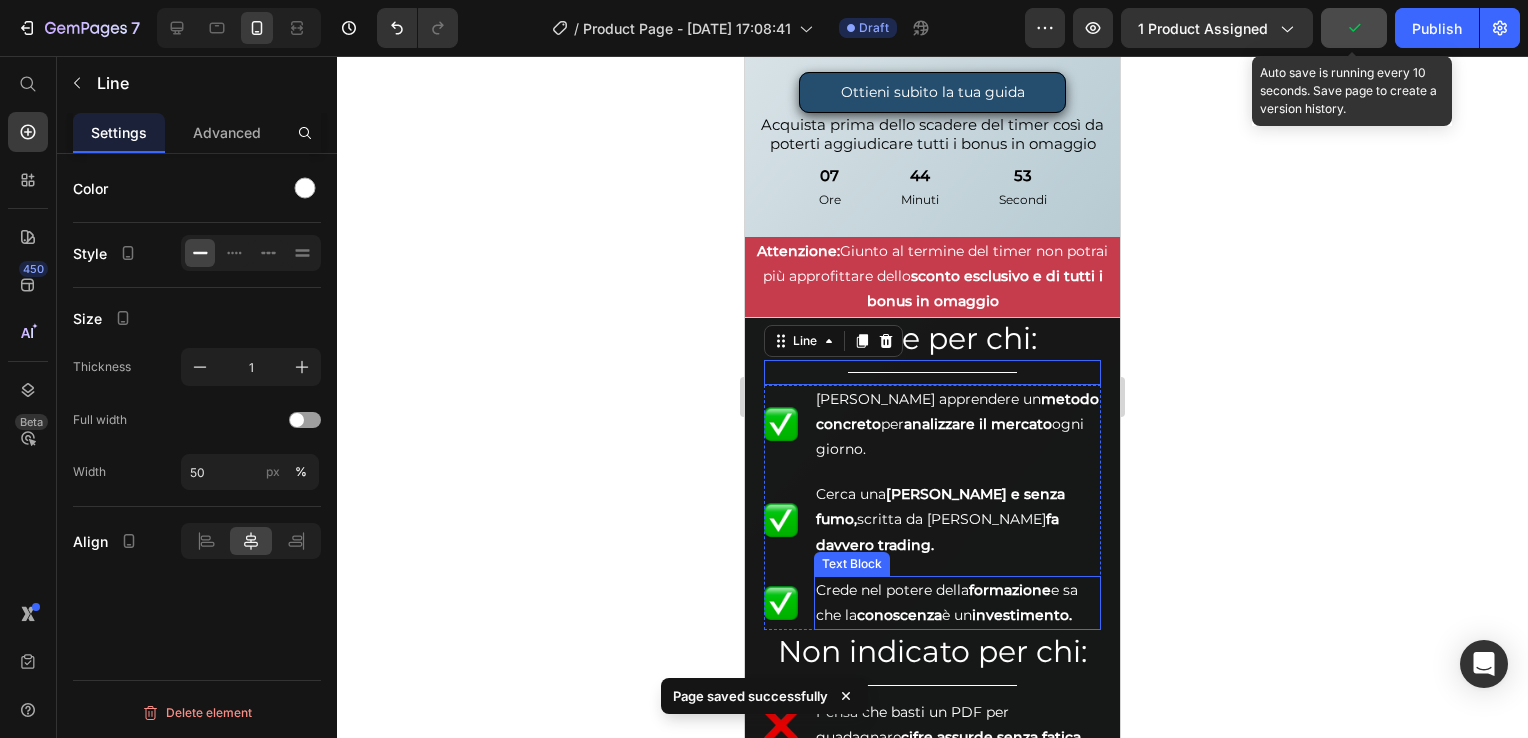 scroll, scrollTop: 800, scrollLeft: 0, axis: vertical 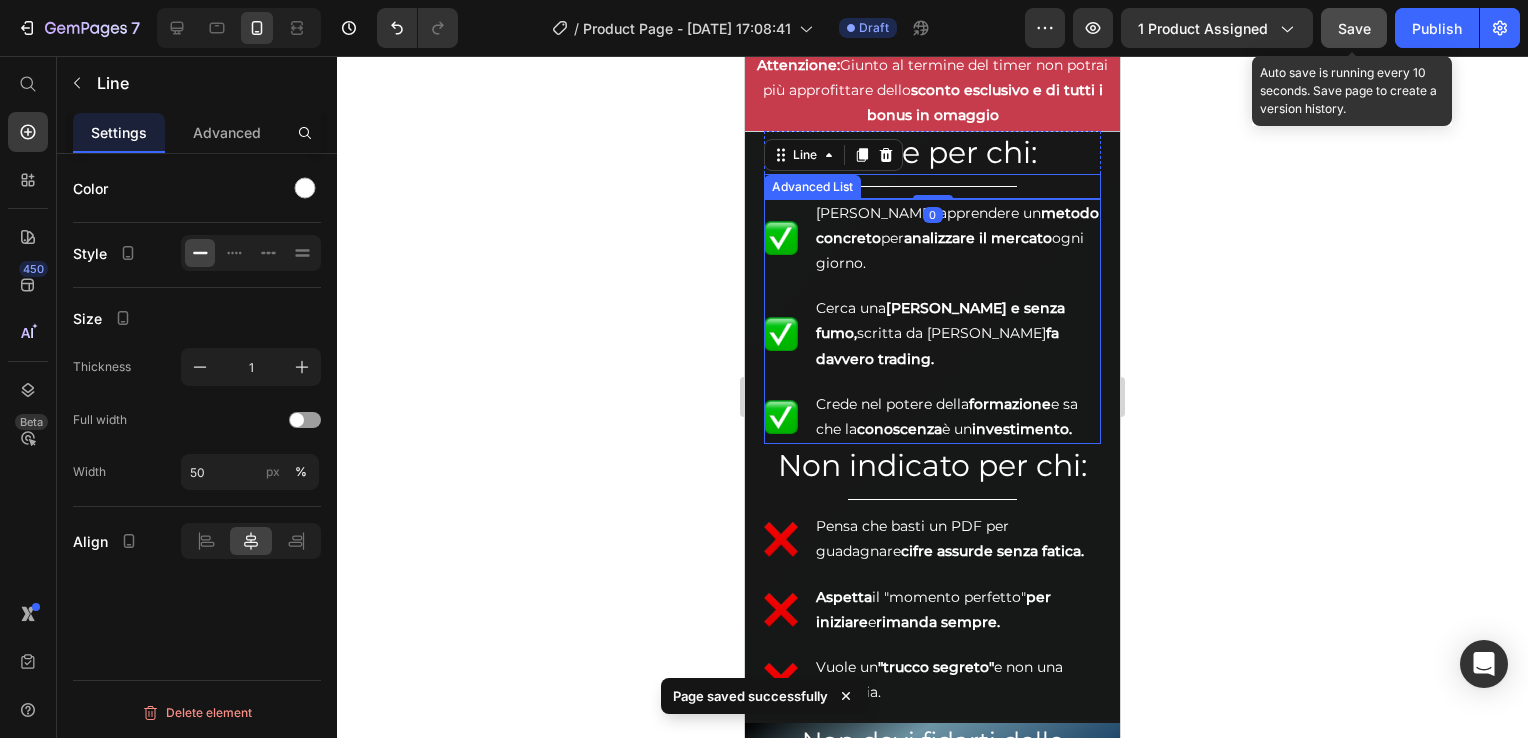 click on "Ideale per chi: Heading                Title Line   0 Image Vuole apprendere un  metodo concreto  per  analizzare il mercato  ogni giorno. Text Block Image Cerca una  guida chiara e senza fumo,  scritta da chi  fa davvero trading. Text Block Image Crede nel potere della  formazione  e sa che la  conoscenza  è un  investimento. Text Block Advanced List" at bounding box center [933, 288] 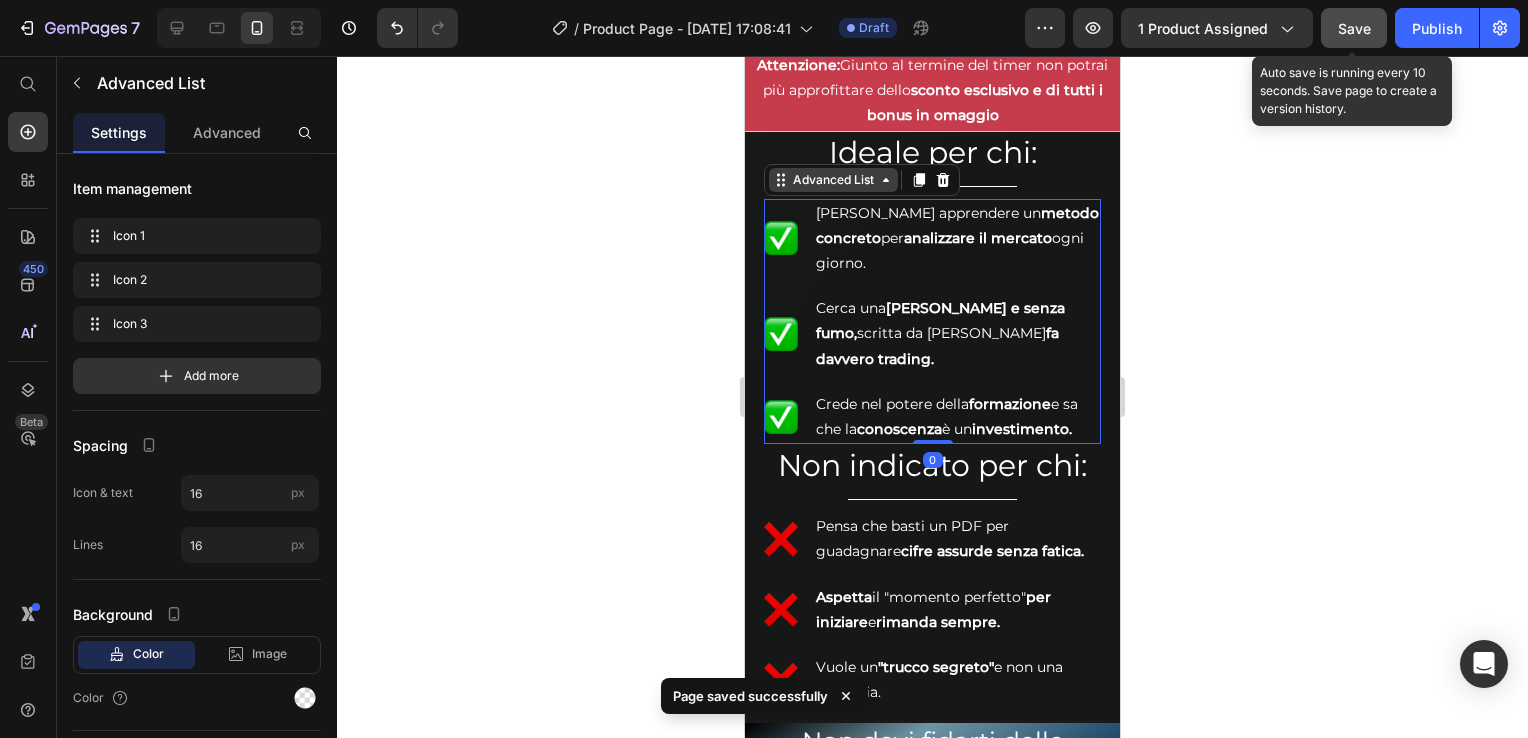 click on "Advanced List" at bounding box center (833, 180) 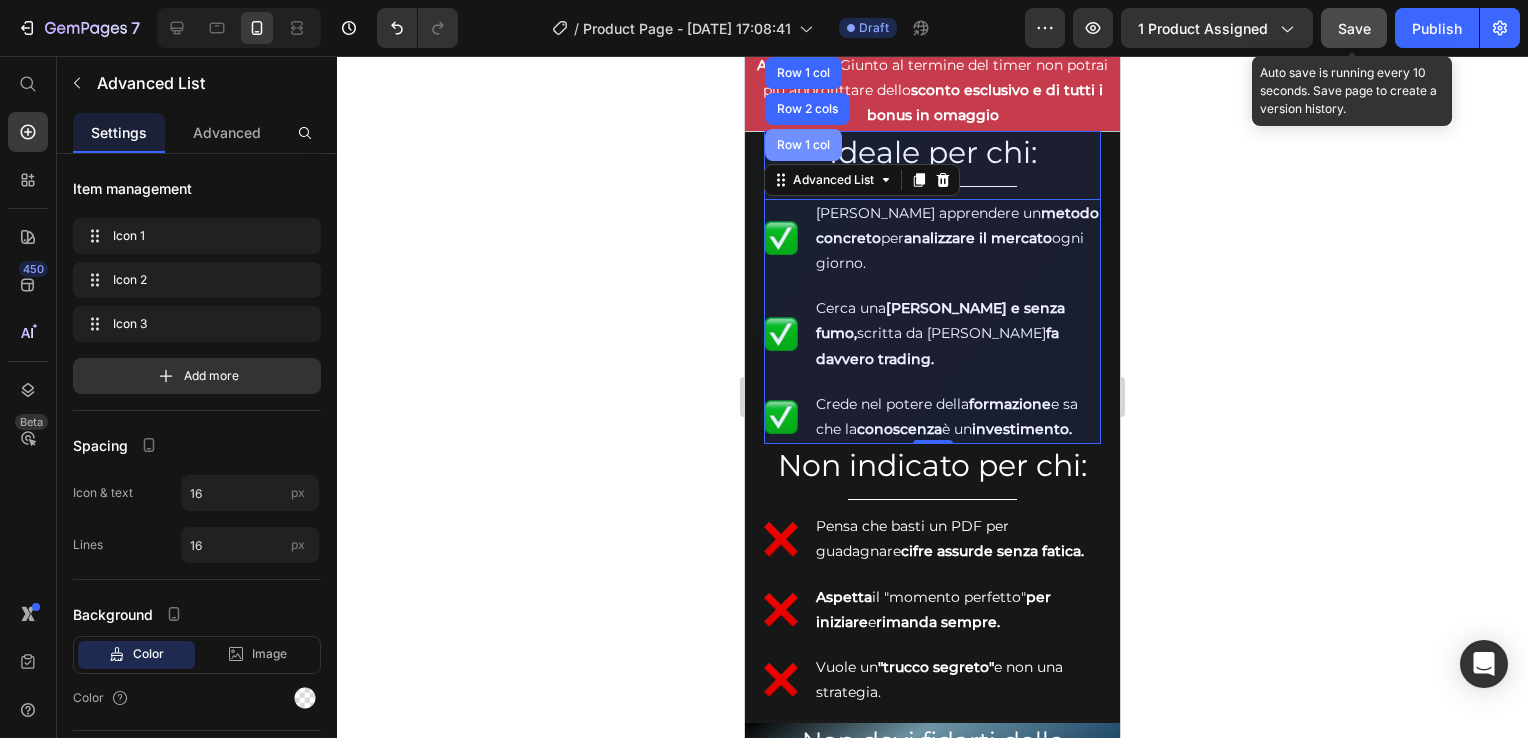 click on "Row 1 col" at bounding box center [803, 145] 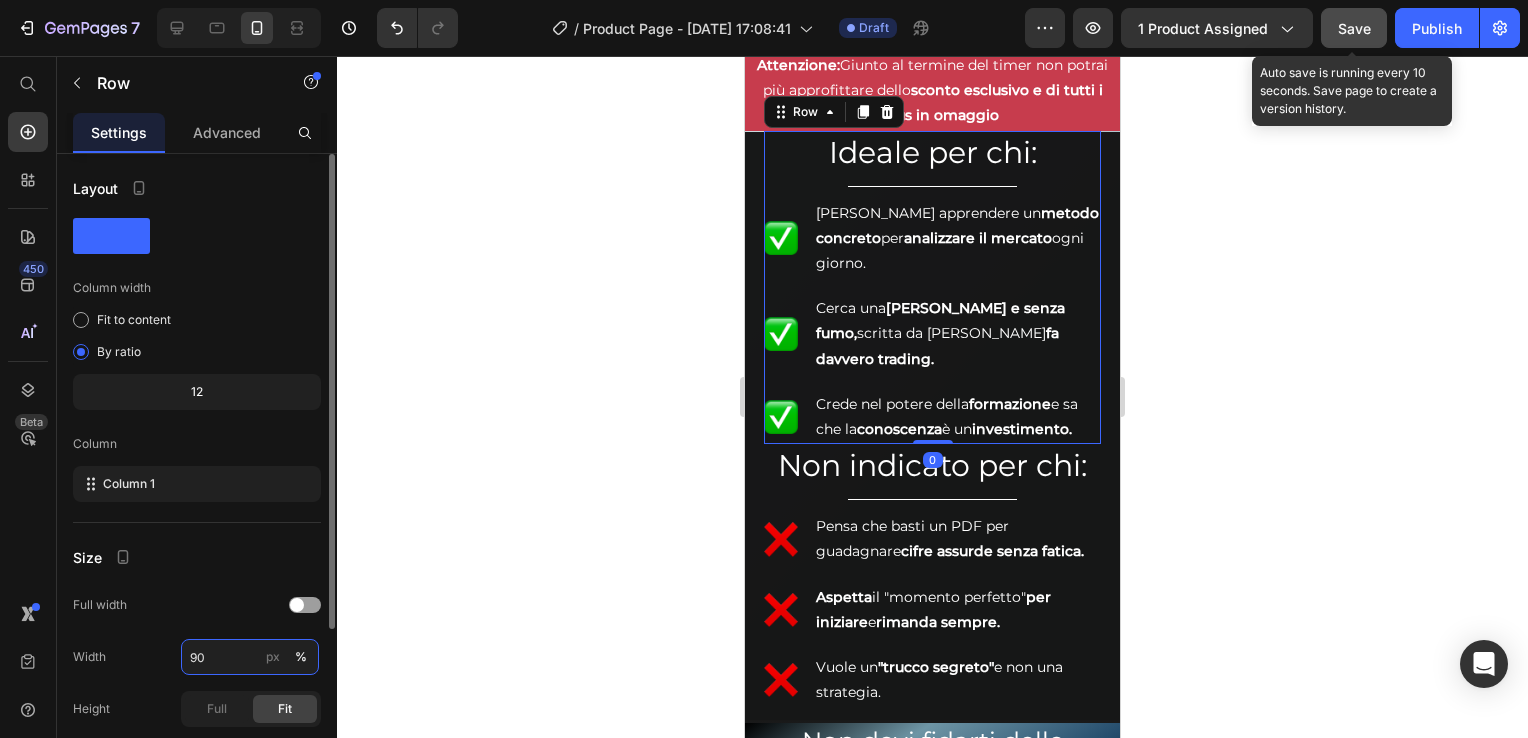 click on "90" at bounding box center [250, 657] 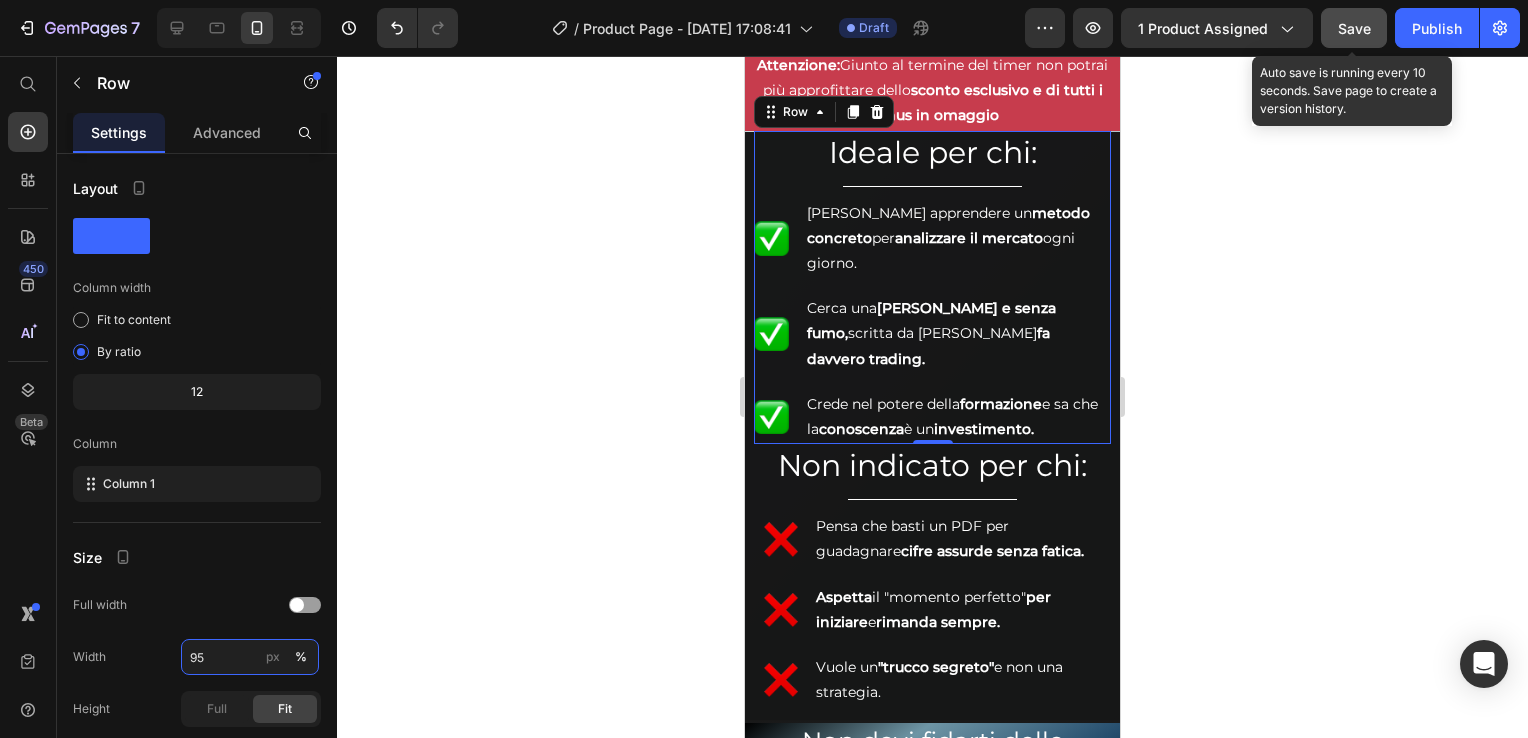 type on "95" 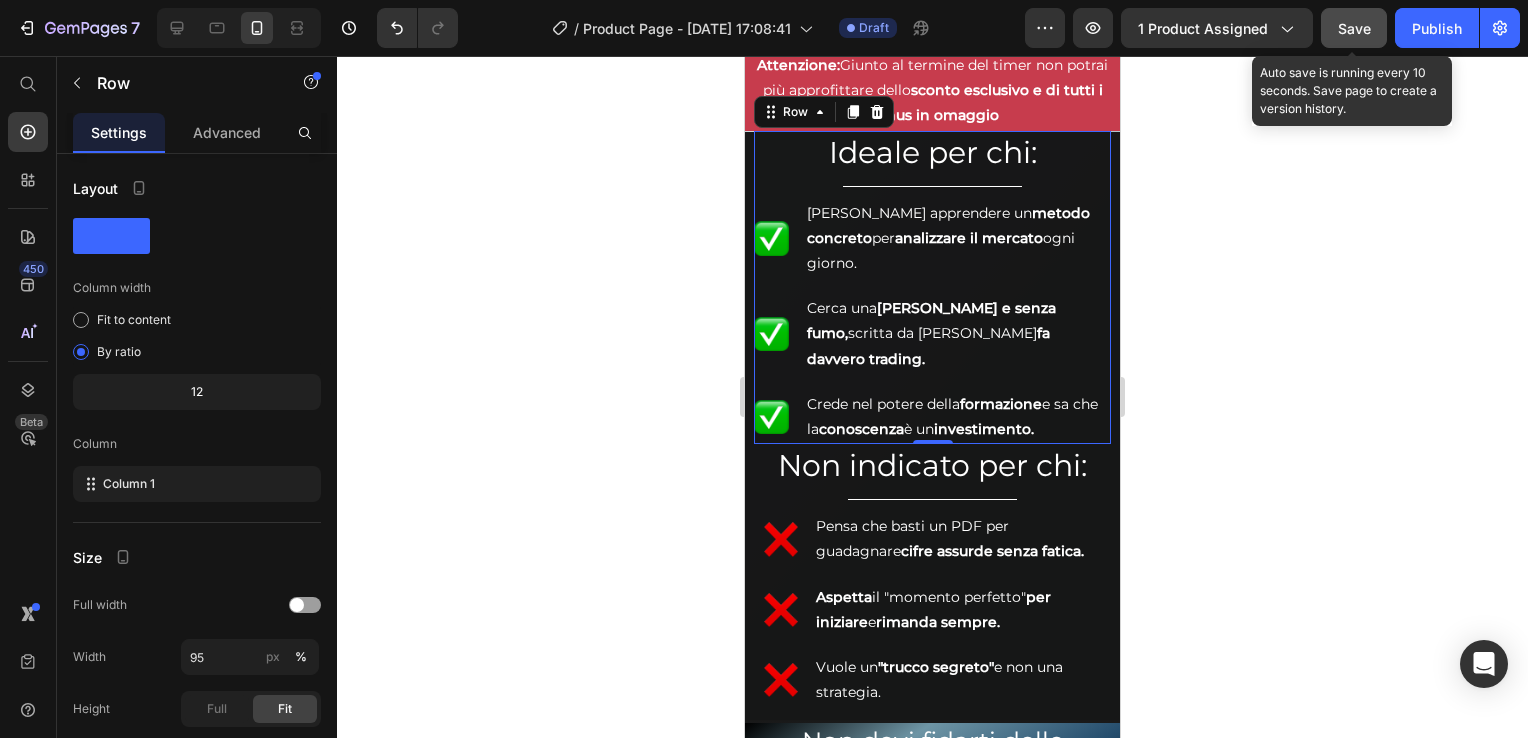 click on "Save" at bounding box center (1354, 28) 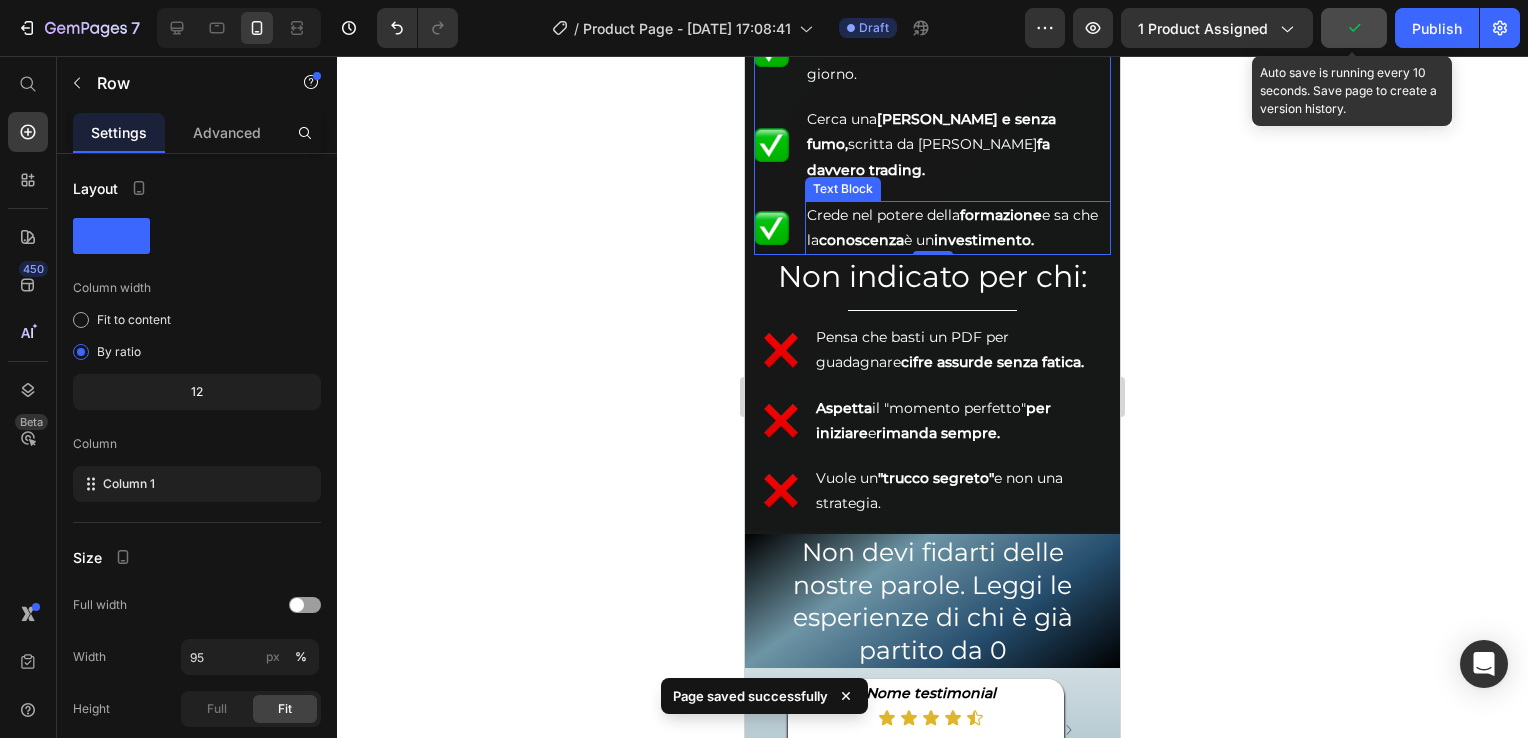 scroll, scrollTop: 1000, scrollLeft: 0, axis: vertical 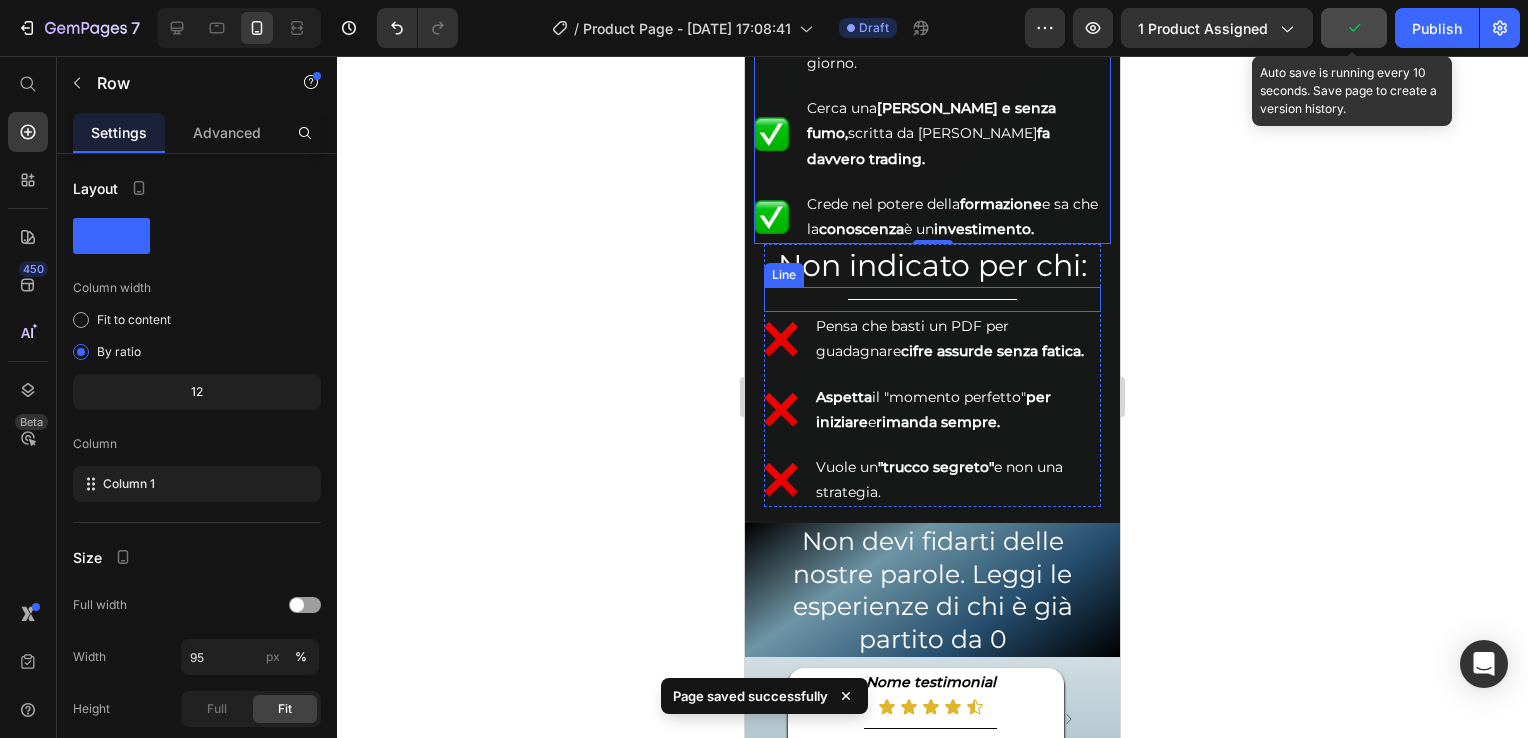 click on "Title Line" at bounding box center (933, 299) 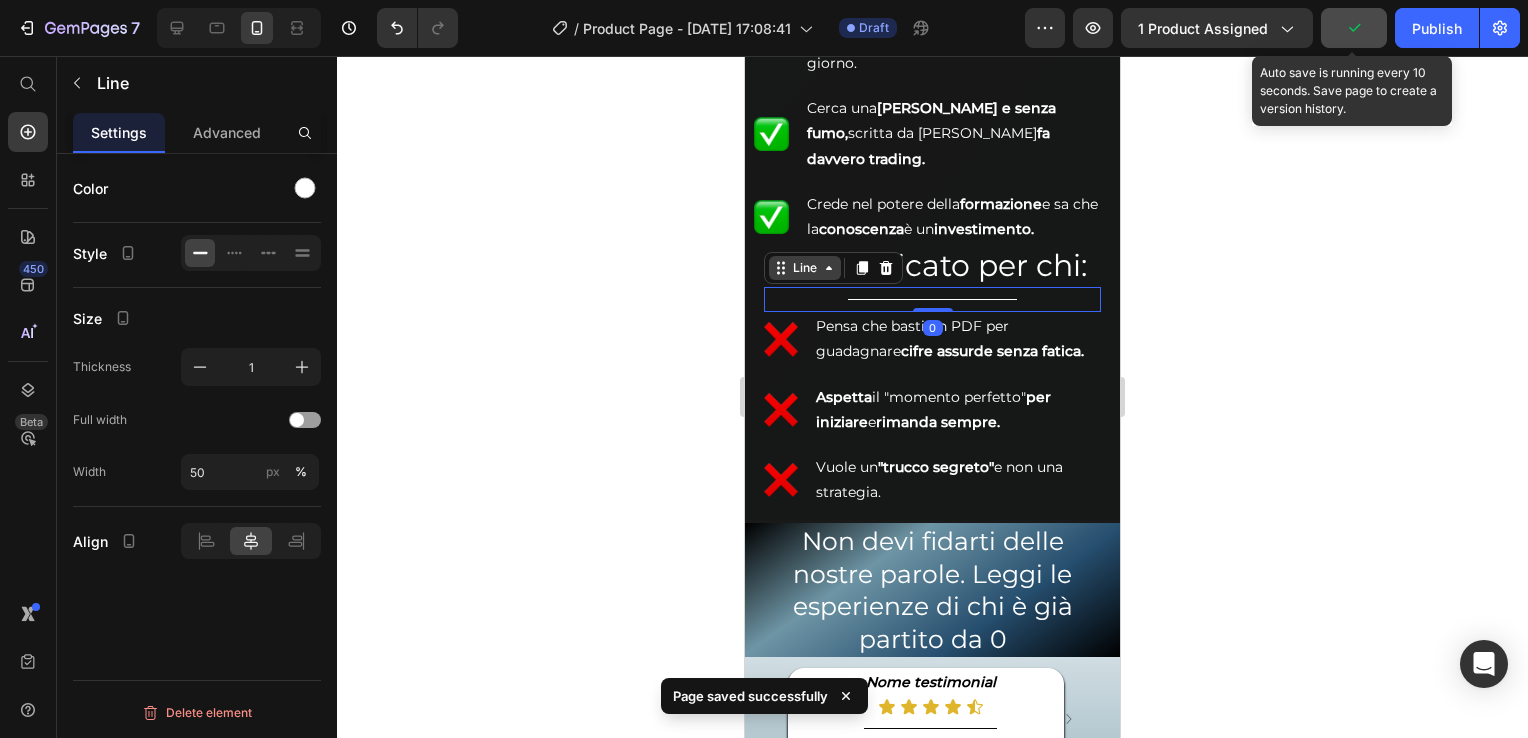 click 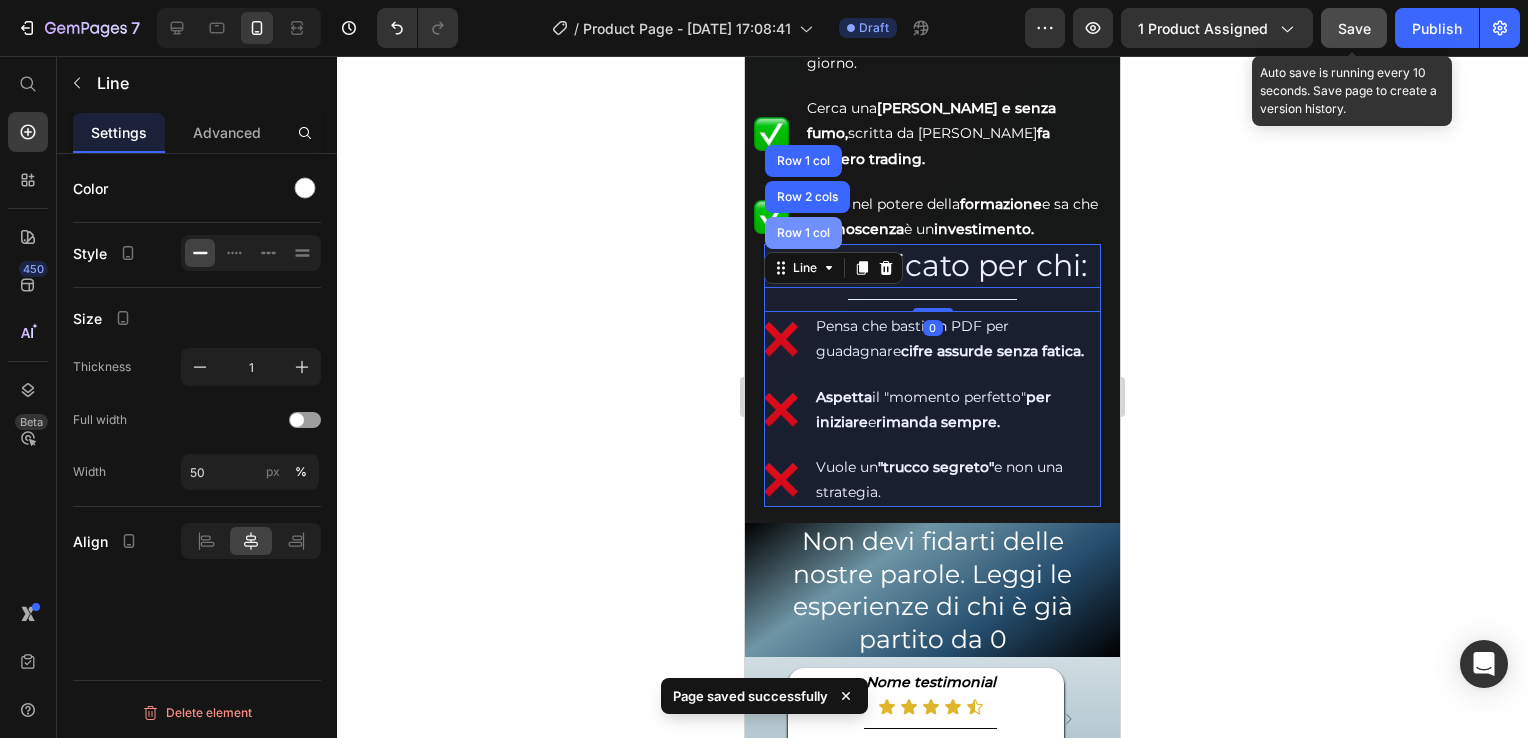 click on "Row 1 col" at bounding box center (803, 233) 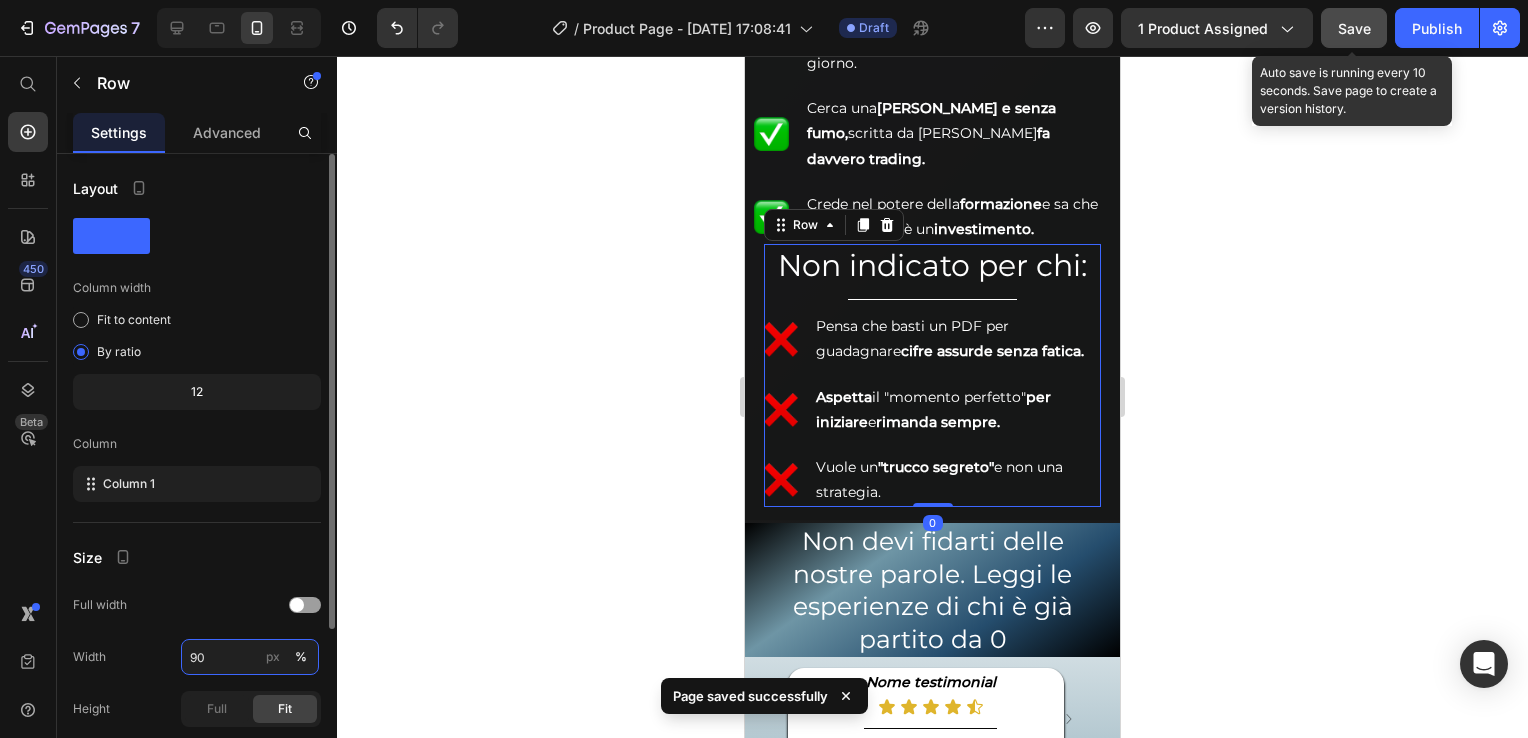 click on "90" at bounding box center (250, 657) 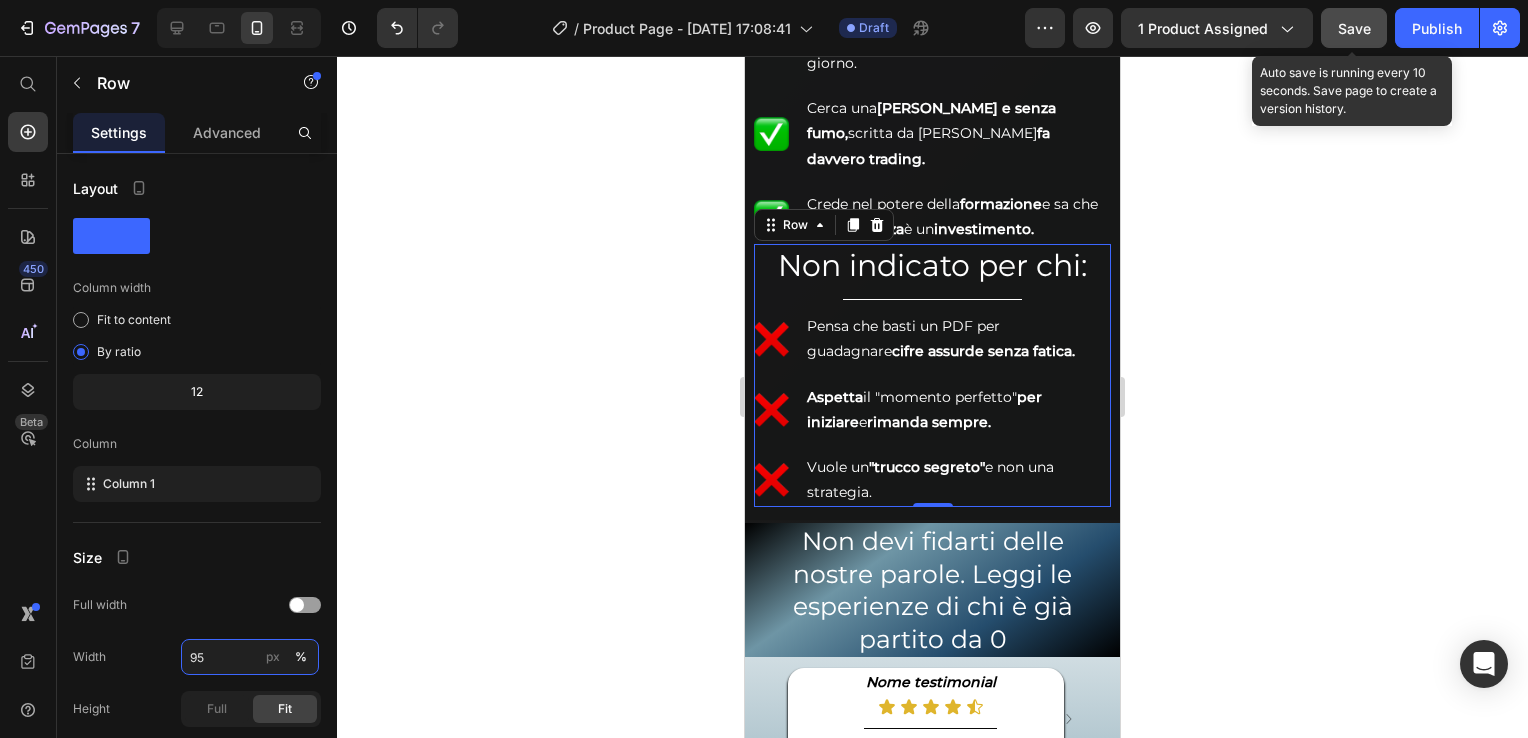type on "95" 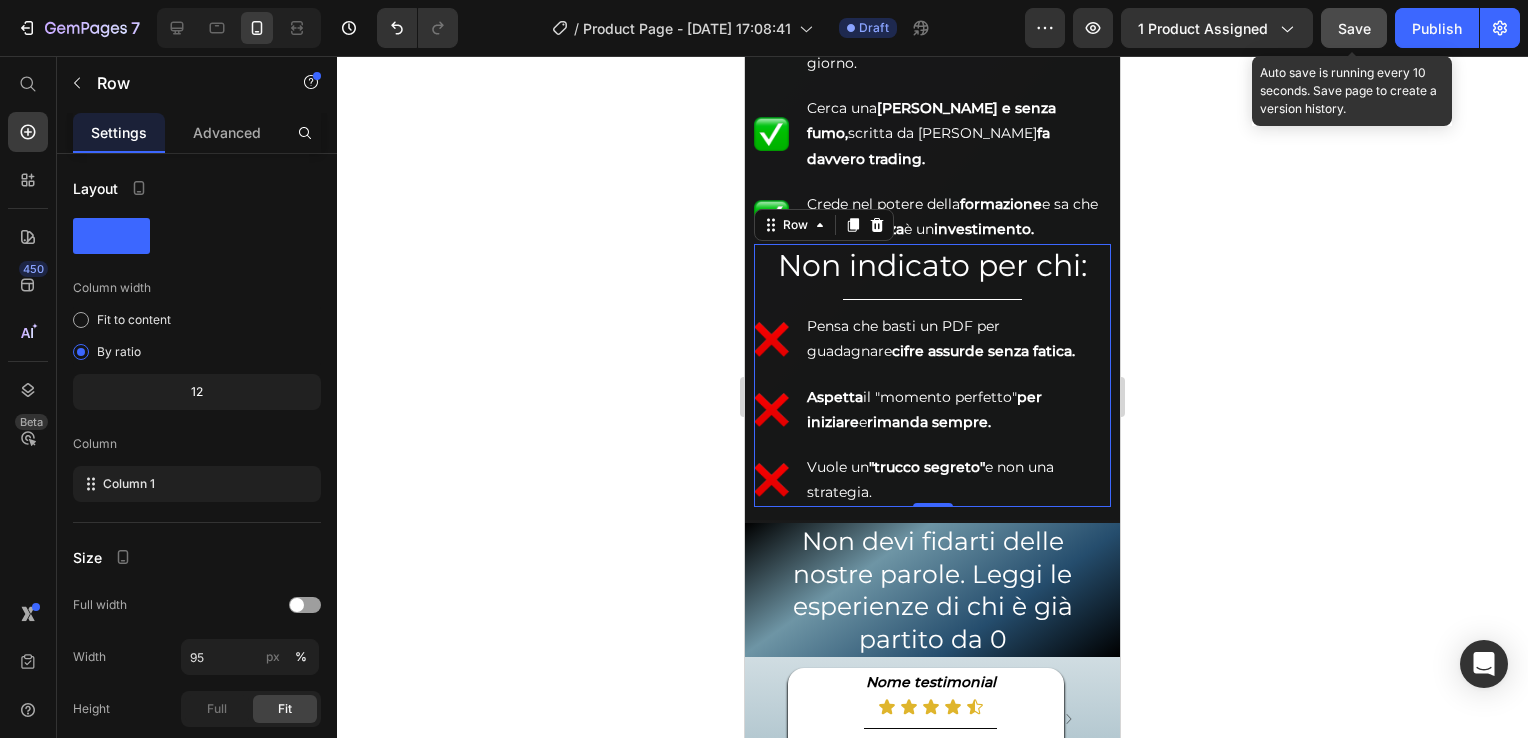click on "Save" at bounding box center (1354, 28) 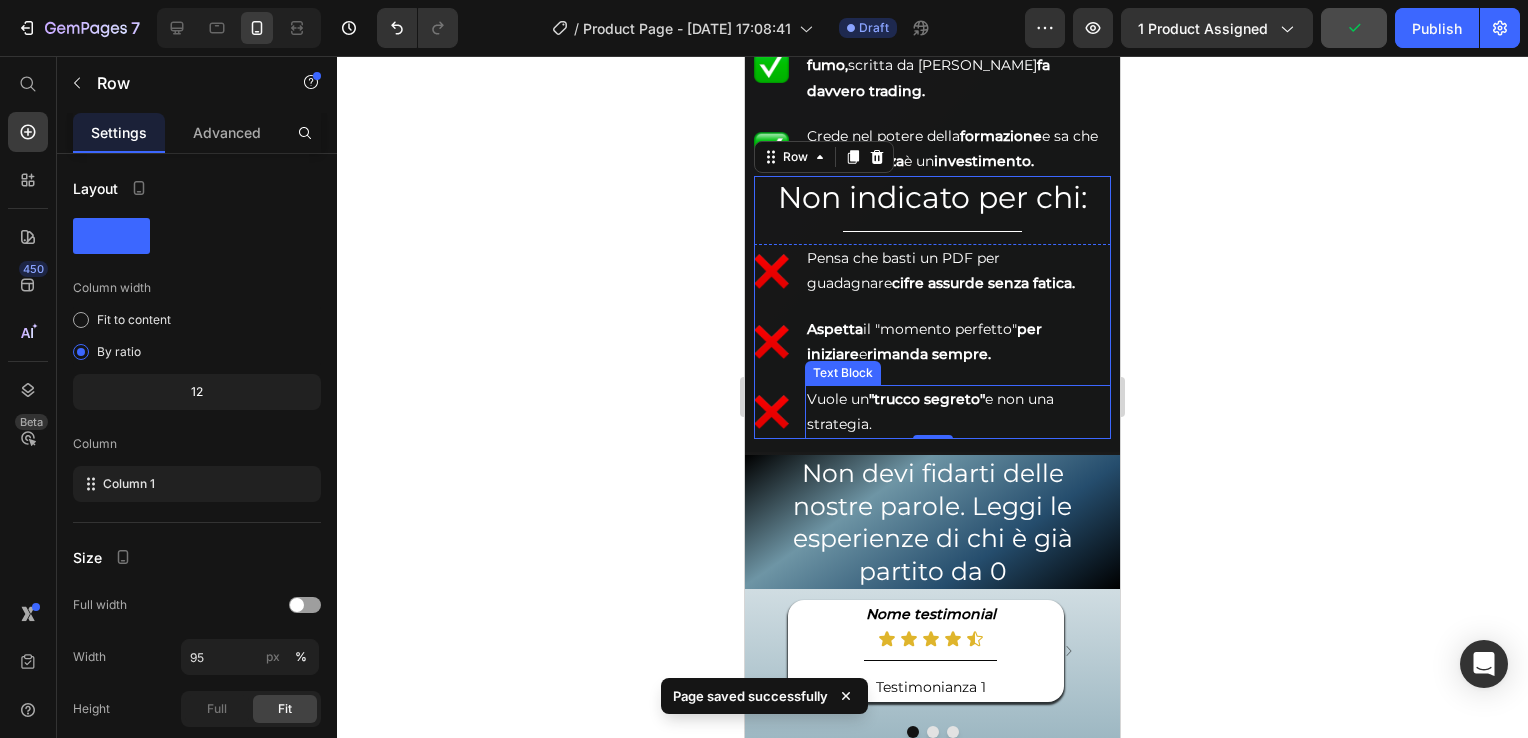 scroll, scrollTop: 1200, scrollLeft: 0, axis: vertical 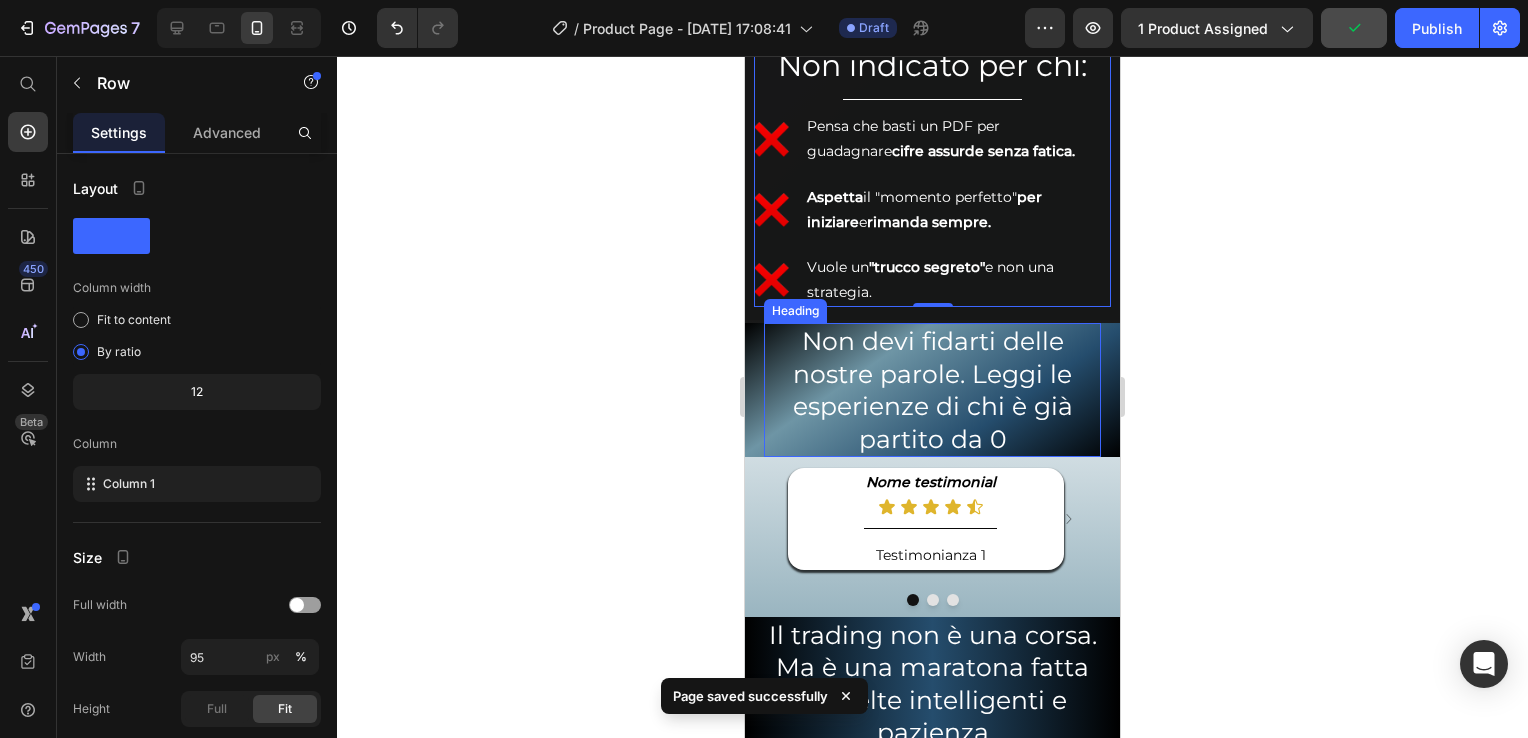 click on "Heading" at bounding box center [795, 311] 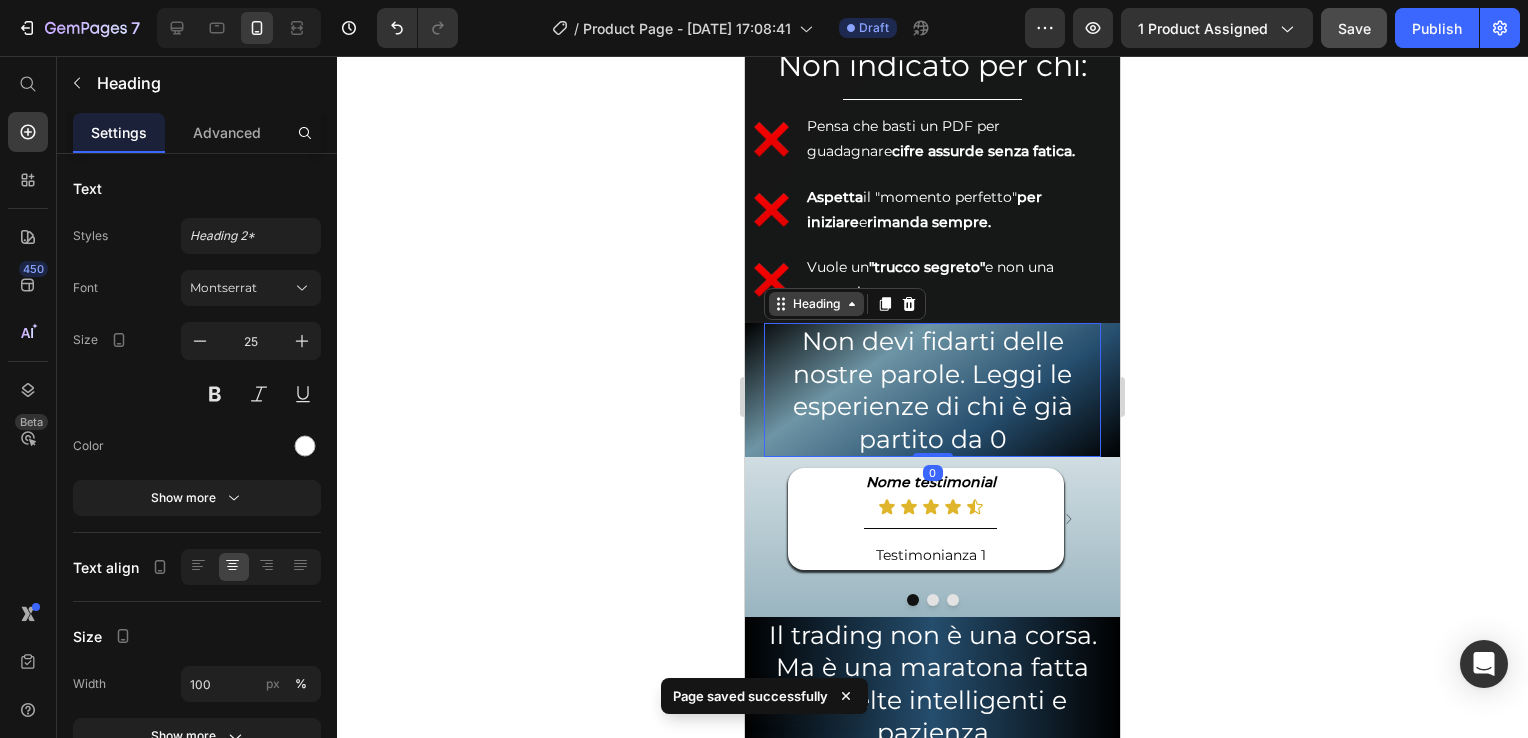 click on "Heading" at bounding box center [816, 304] 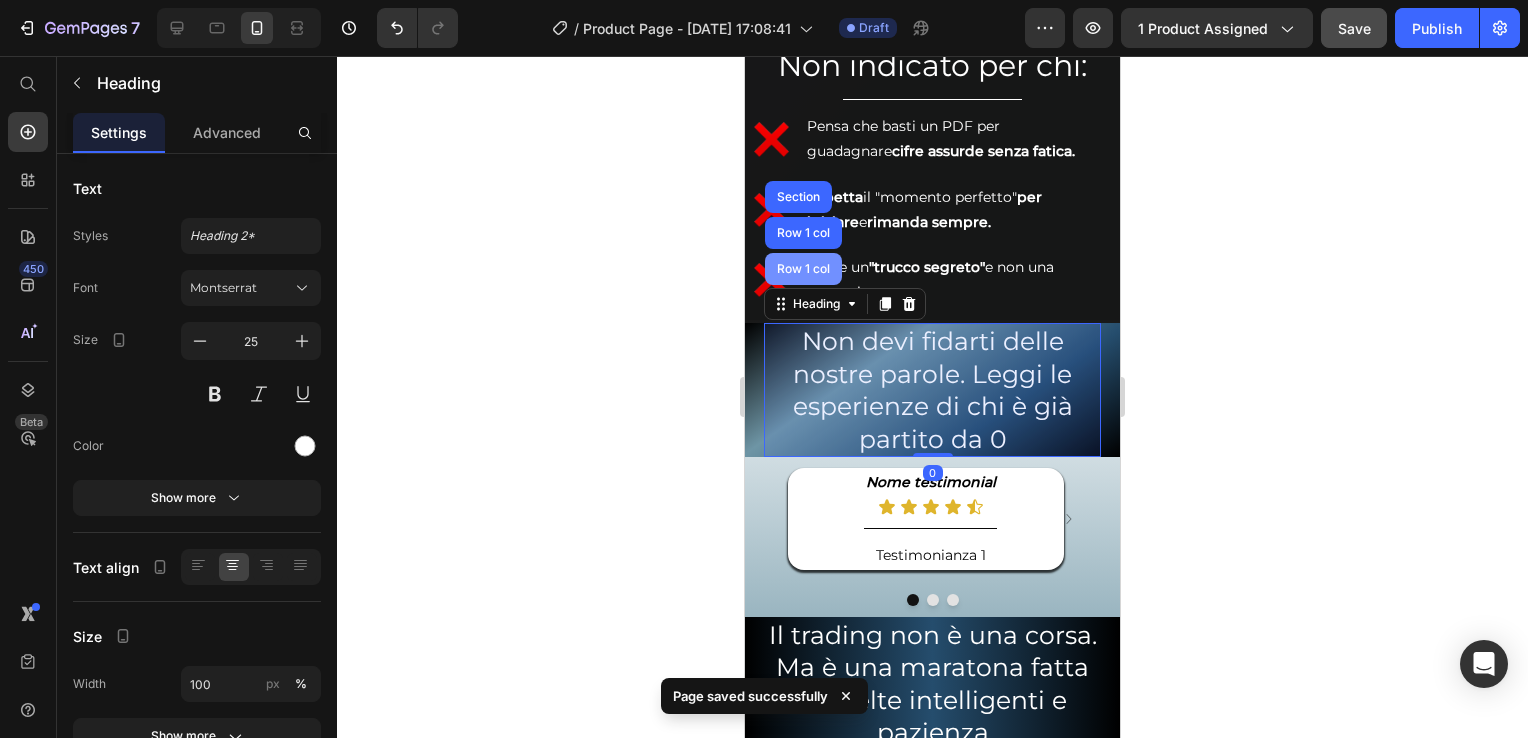 click on "Row 1 col" at bounding box center (803, 269) 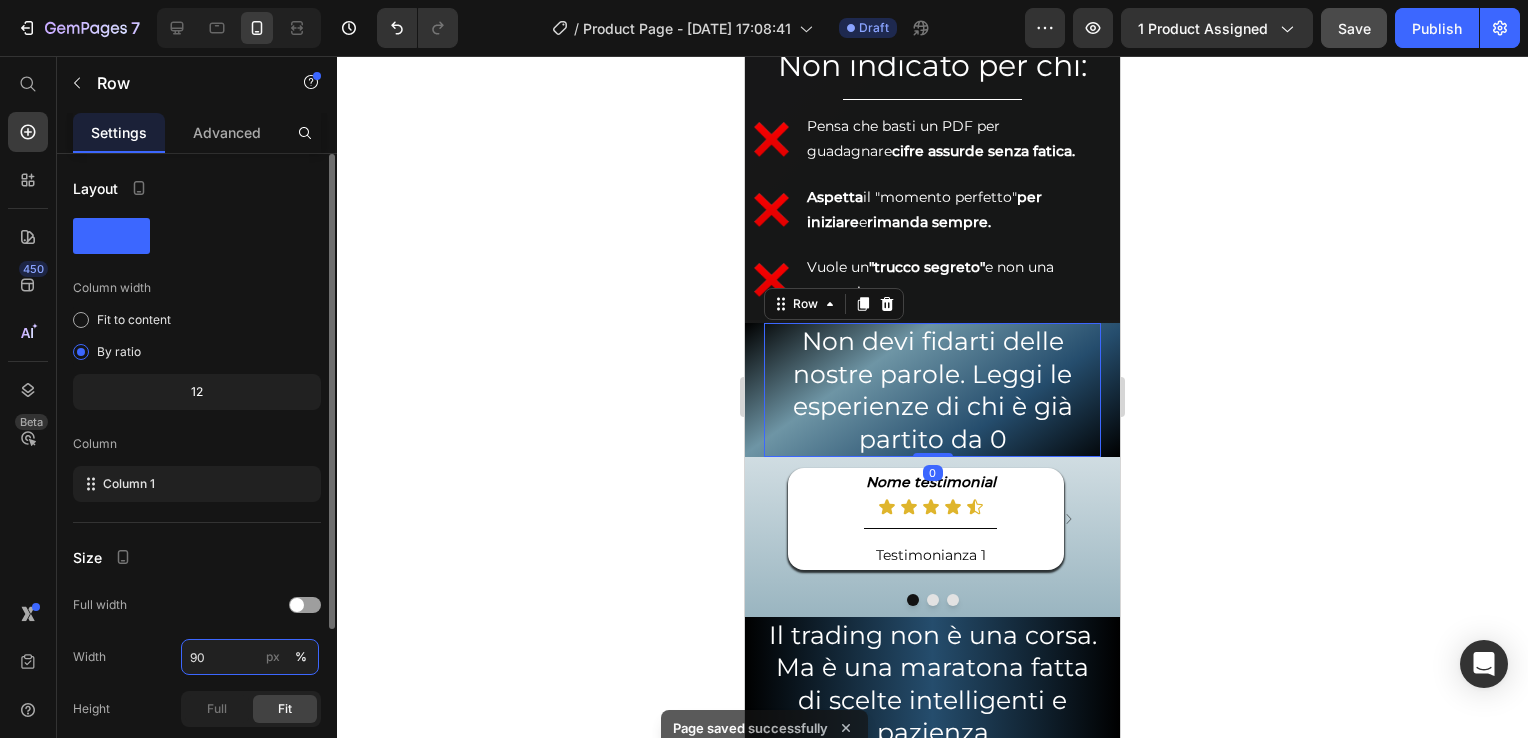 click on "90" at bounding box center [250, 657] 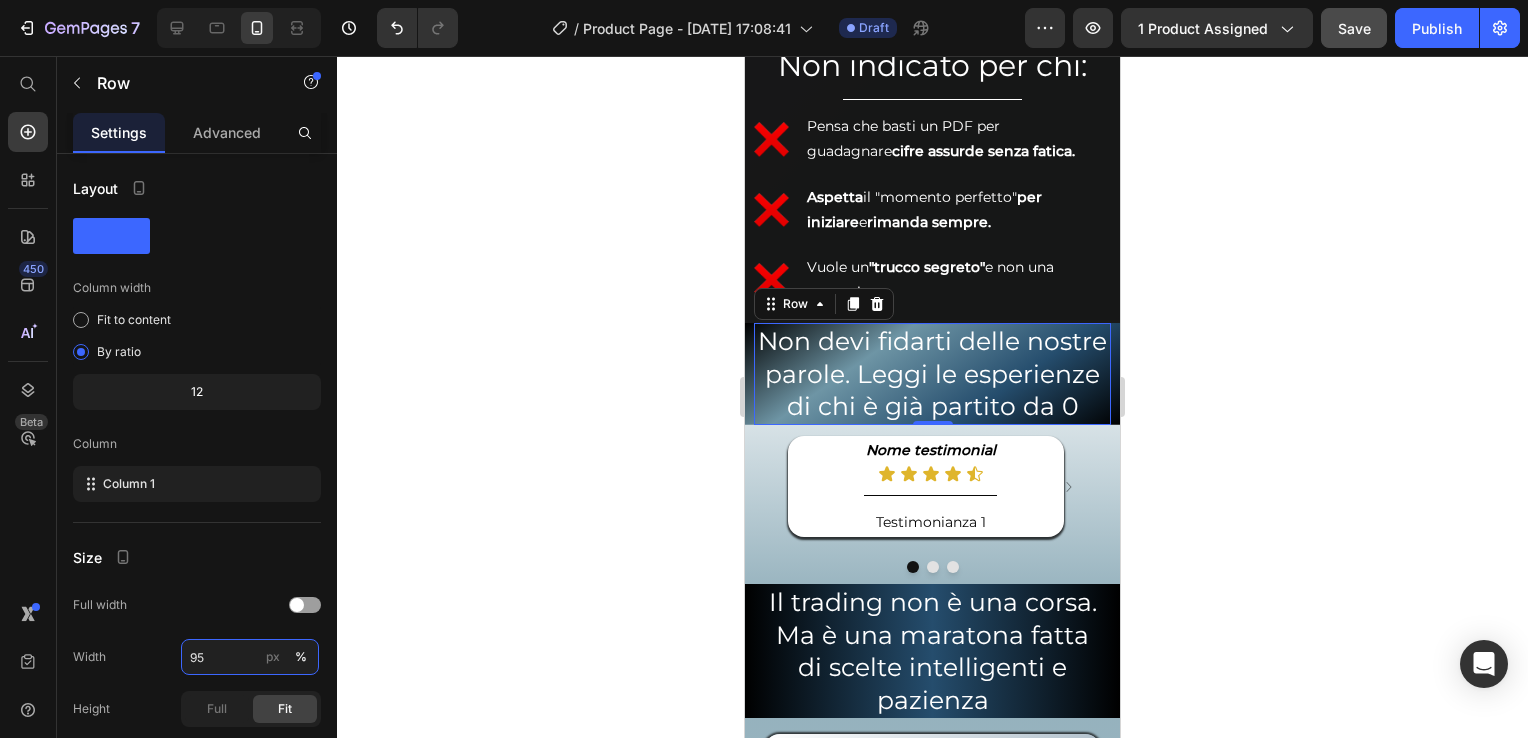 type on "95" 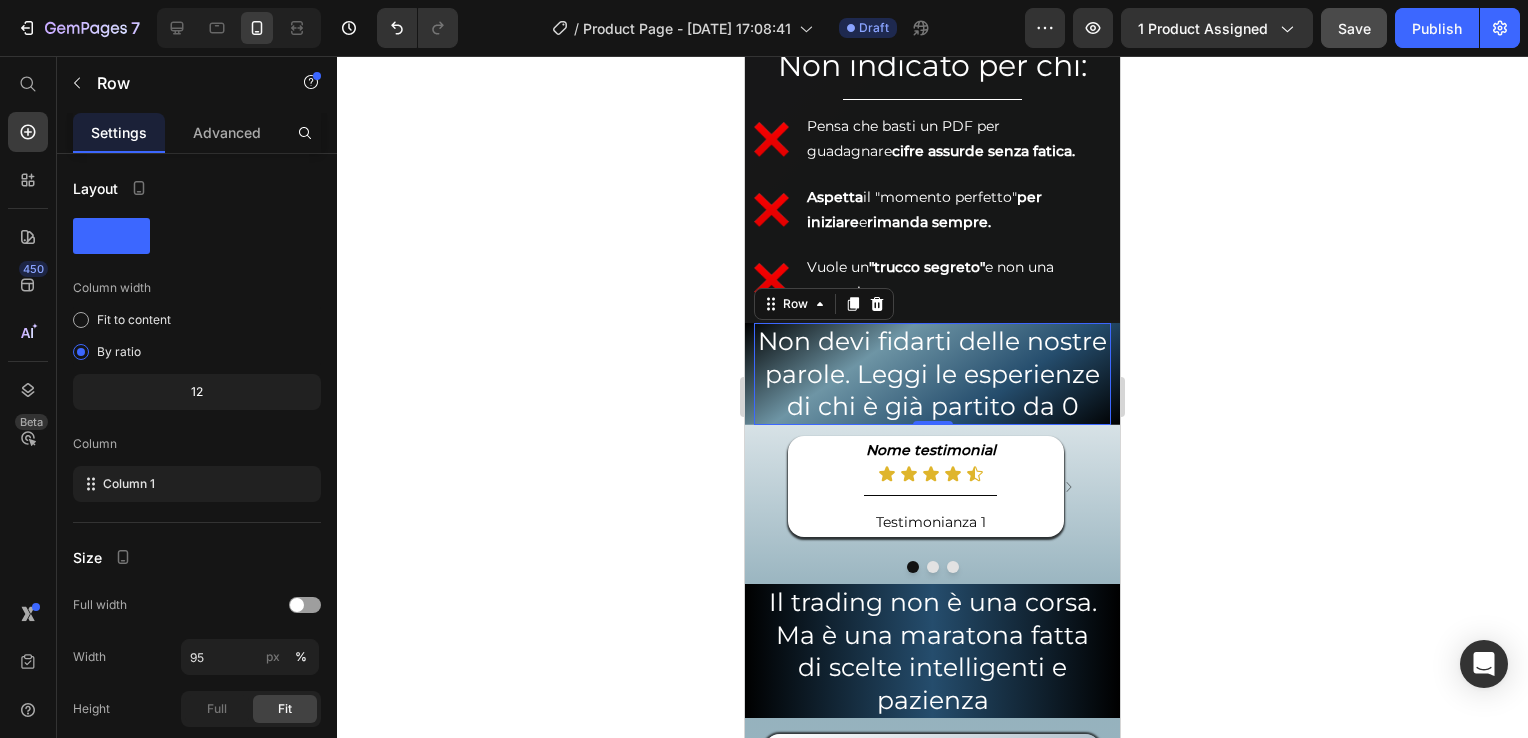 click on "Save" at bounding box center (1354, 28) 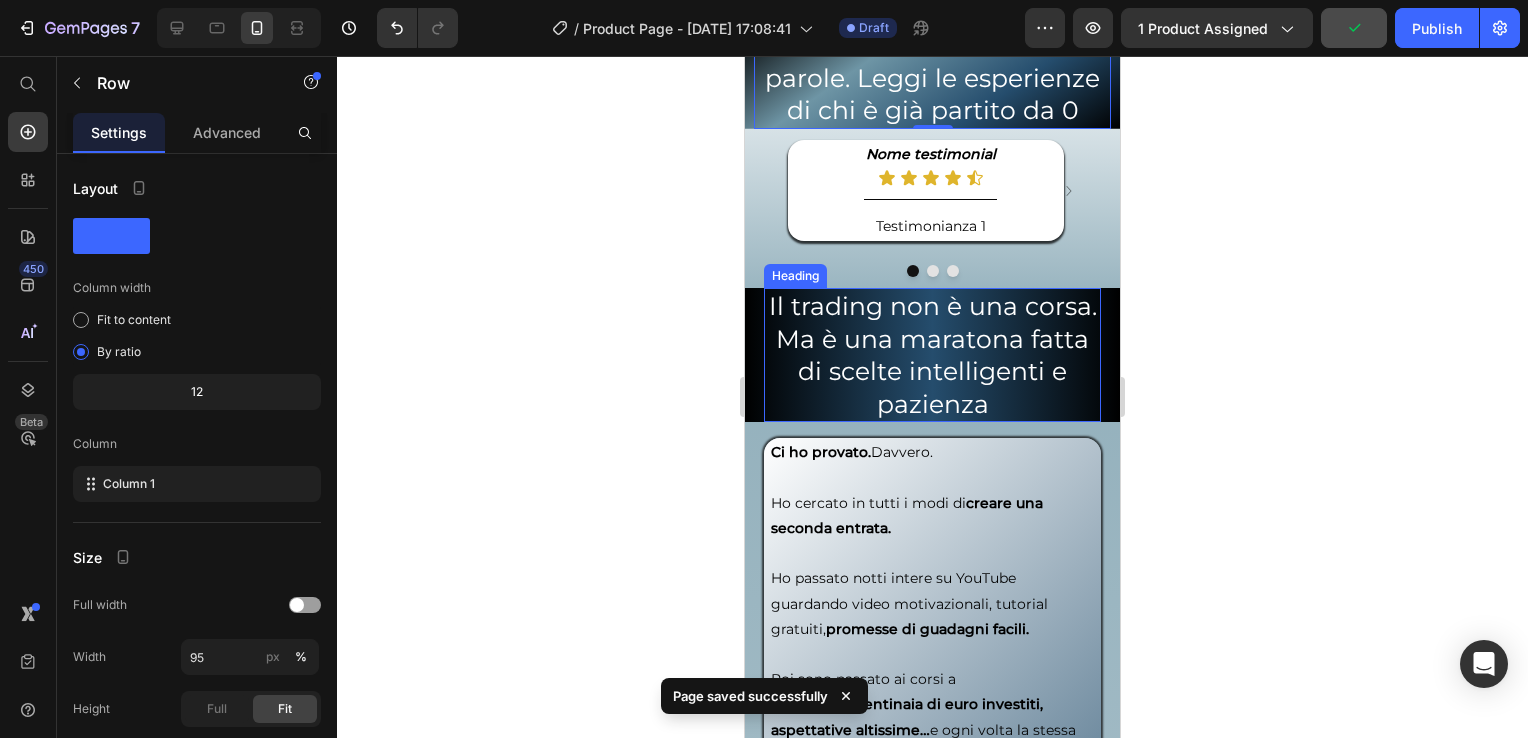 scroll, scrollTop: 1500, scrollLeft: 0, axis: vertical 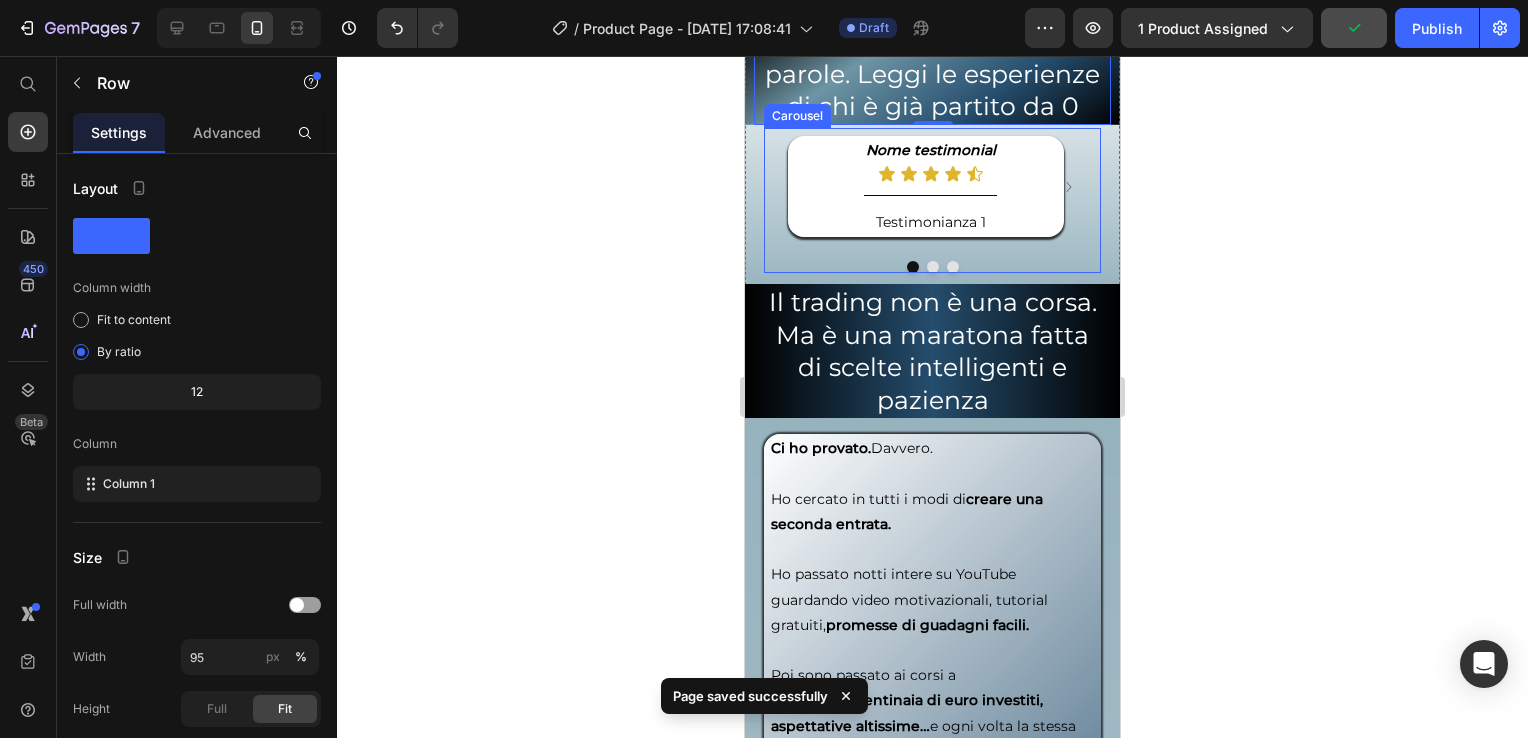 click on "Nome testimonial Text Block Icon Icon Icon Icon Icon Icon List                Title Line Testimonianza 1 Text Block Row Nome testimonial Text Block Icon Icon Icon Icon Icon Icon List                Title Line Testimonianza 2 Text Block Row Nome testimonial Text Block Icon Icon Icon Icon Icon Icon List                Title Line Testimonianza 3 Text Block Row" at bounding box center (933, 200) 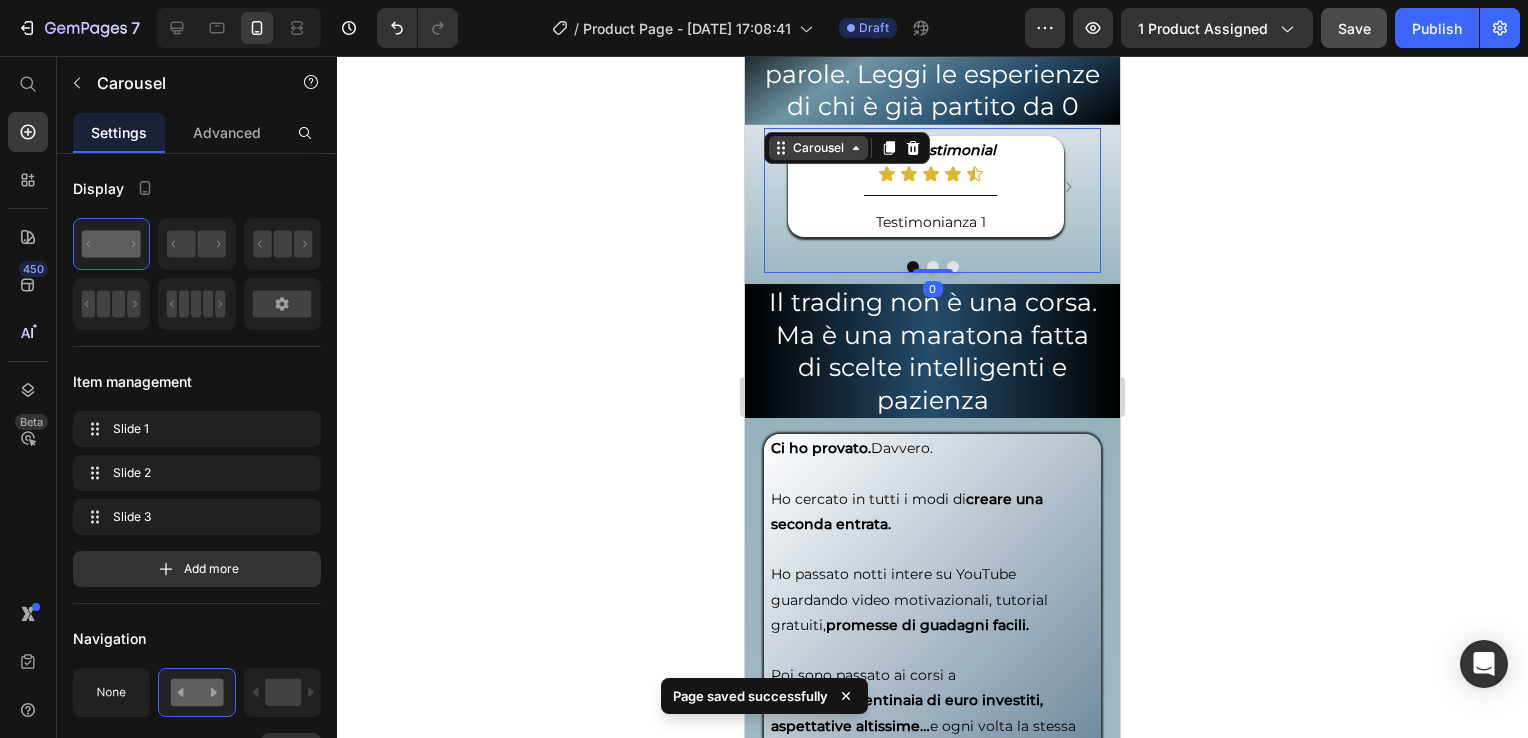 click on "Carousel" at bounding box center (818, 148) 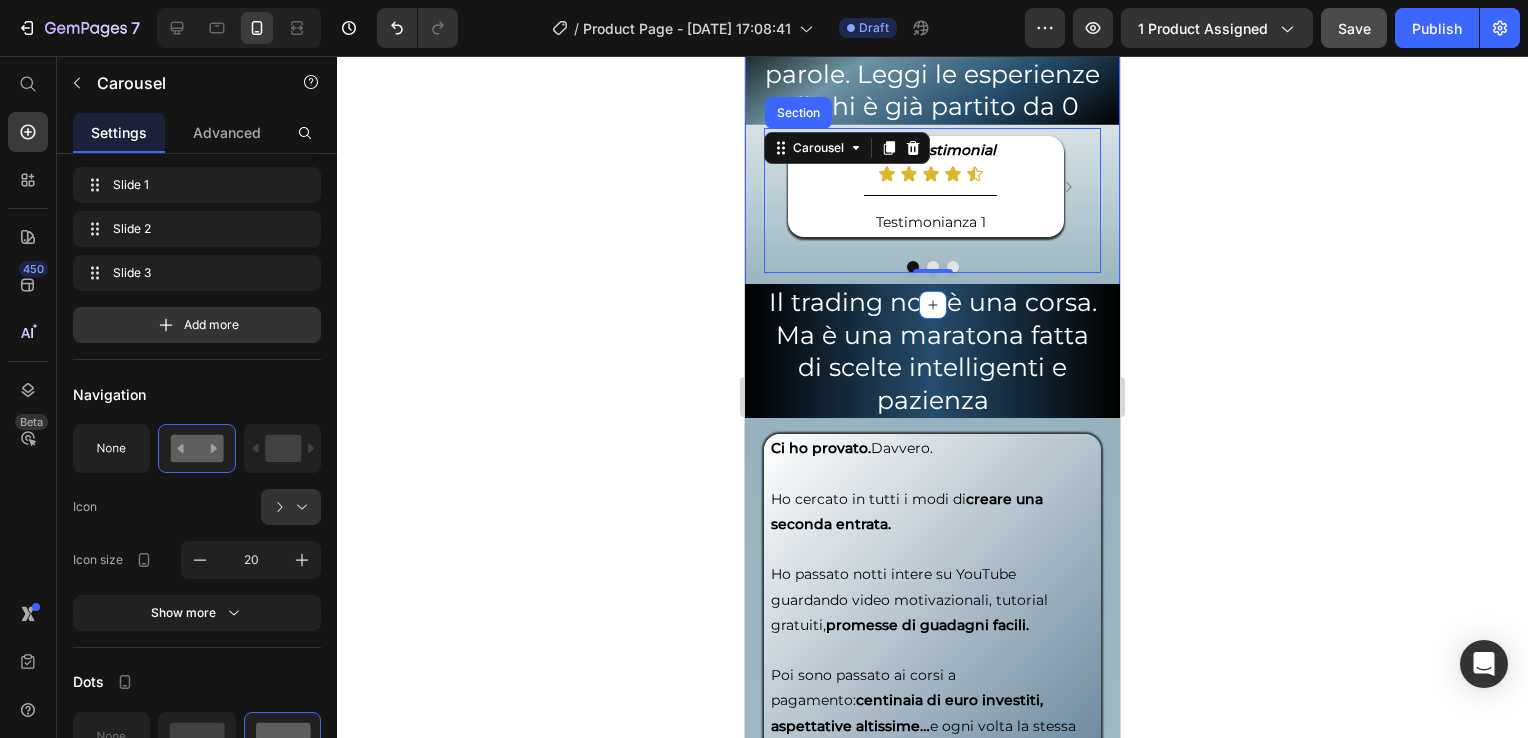 scroll, scrollTop: 0, scrollLeft: 0, axis: both 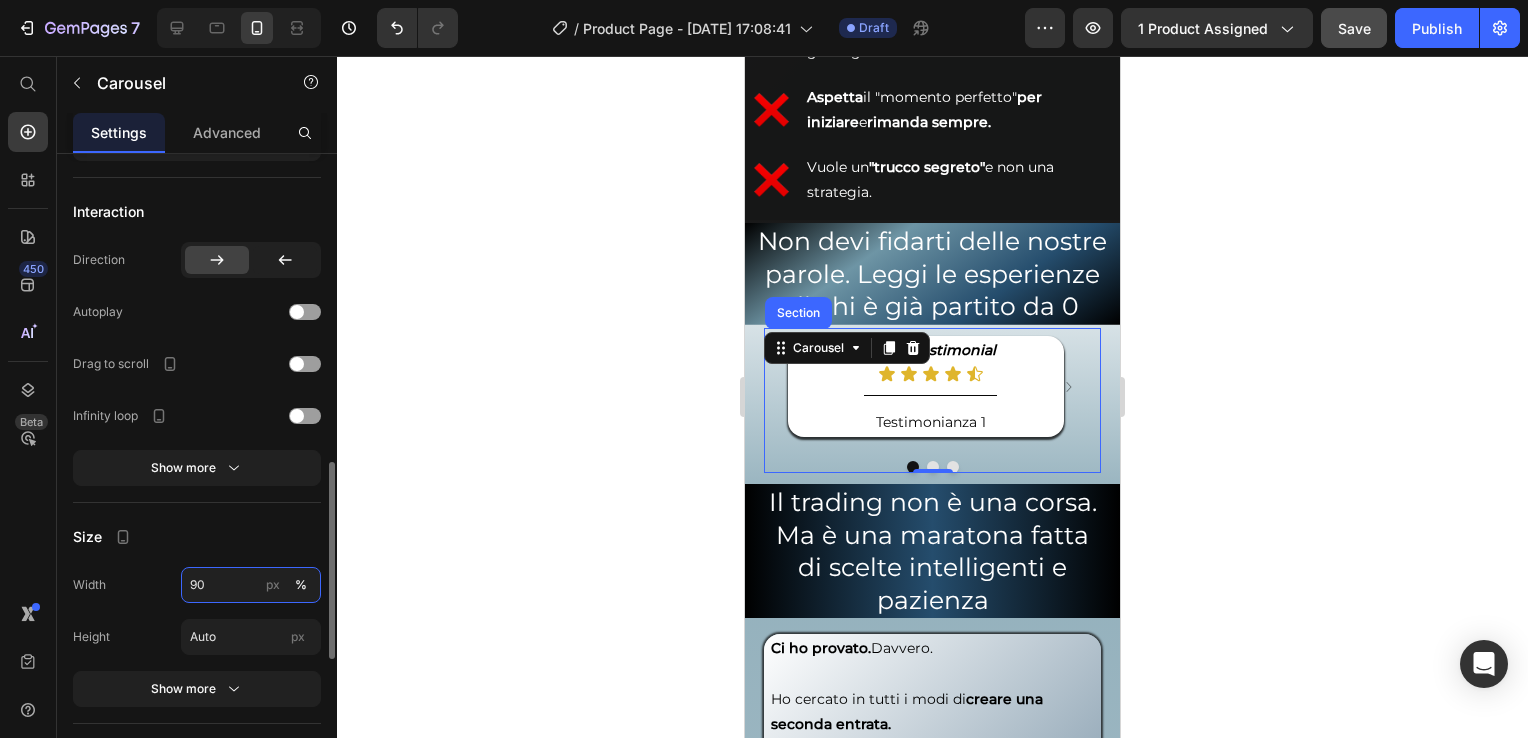 click on "90" at bounding box center [251, 585] 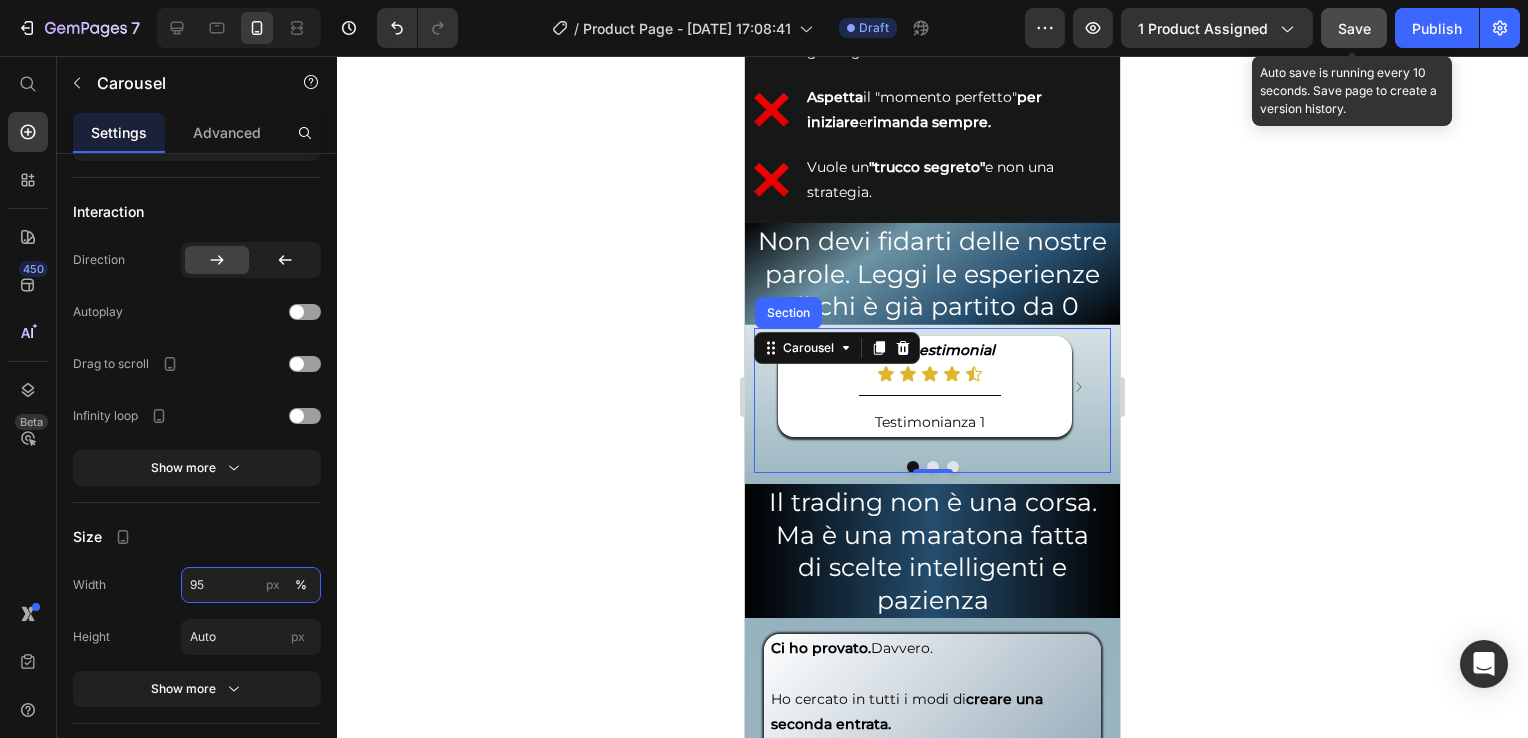 type on "95" 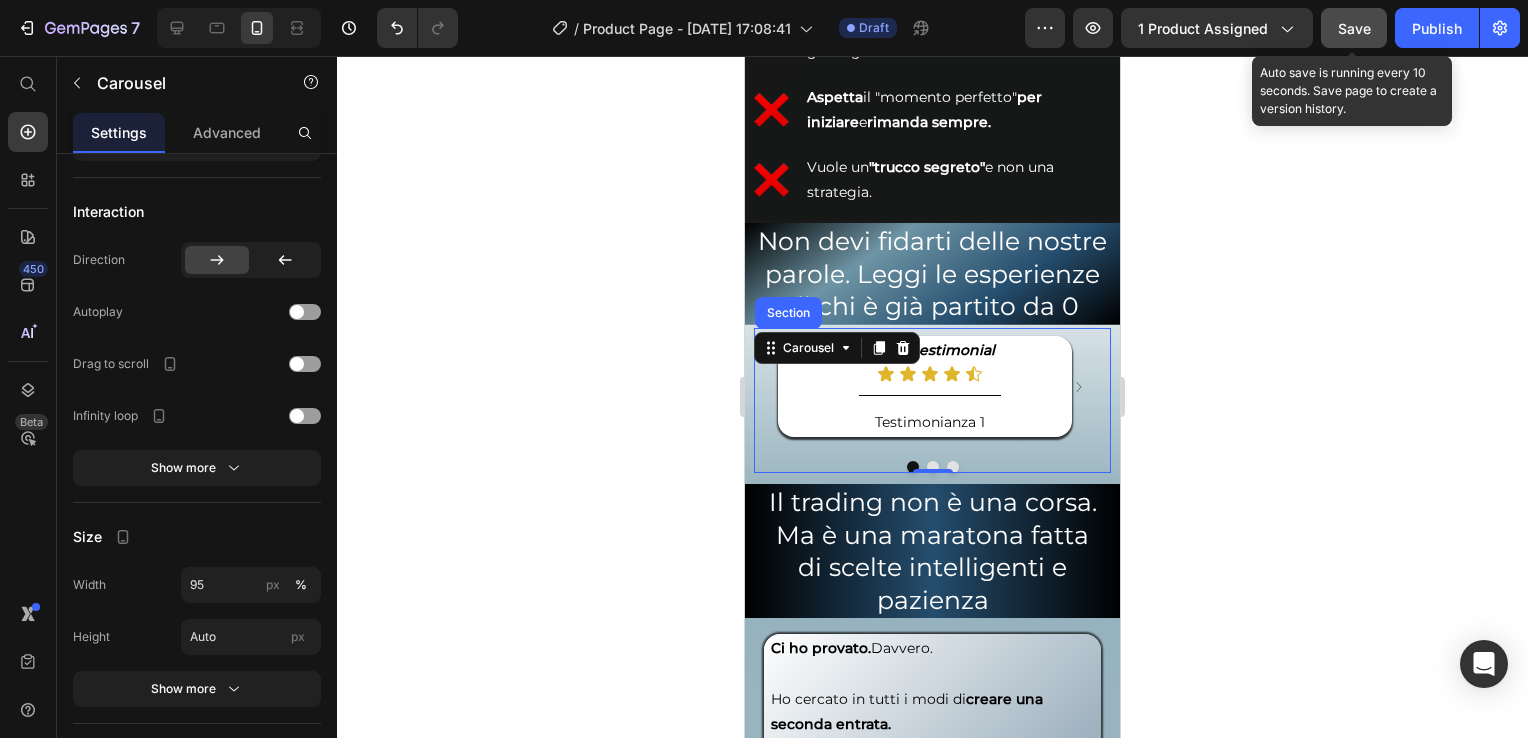 click on "Save" at bounding box center (1354, 28) 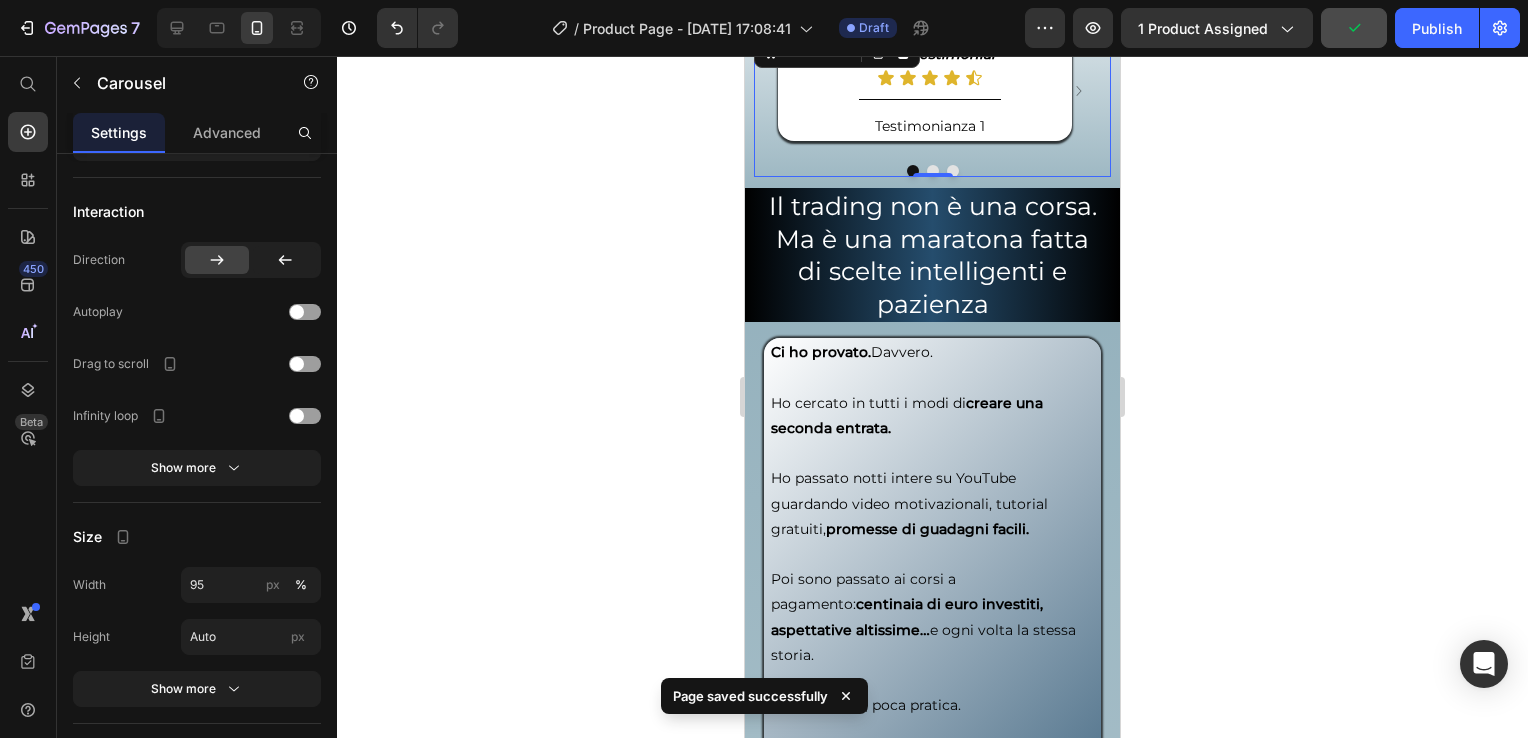 scroll, scrollTop: 1600, scrollLeft: 0, axis: vertical 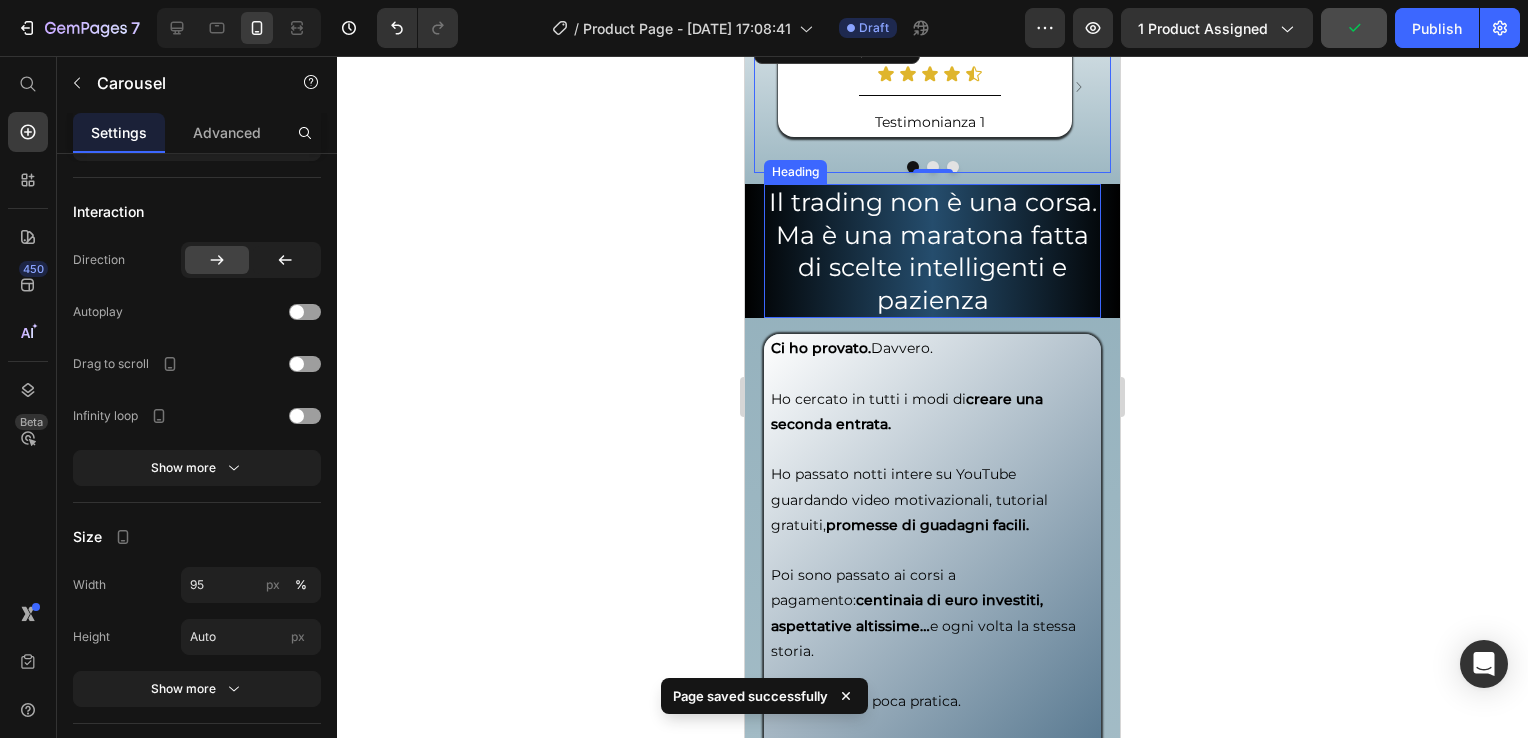 click on "Heading" at bounding box center [795, 172] 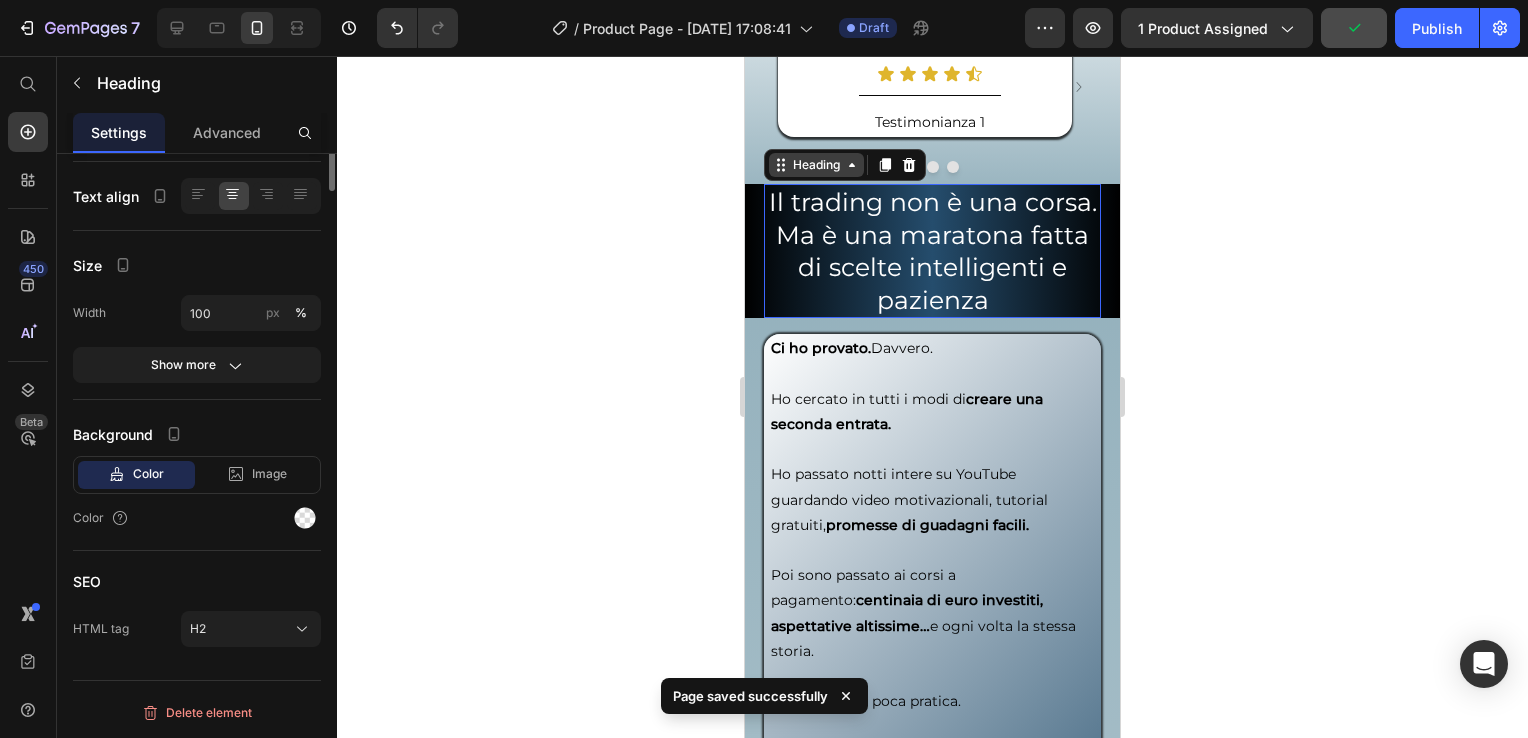 scroll, scrollTop: 0, scrollLeft: 0, axis: both 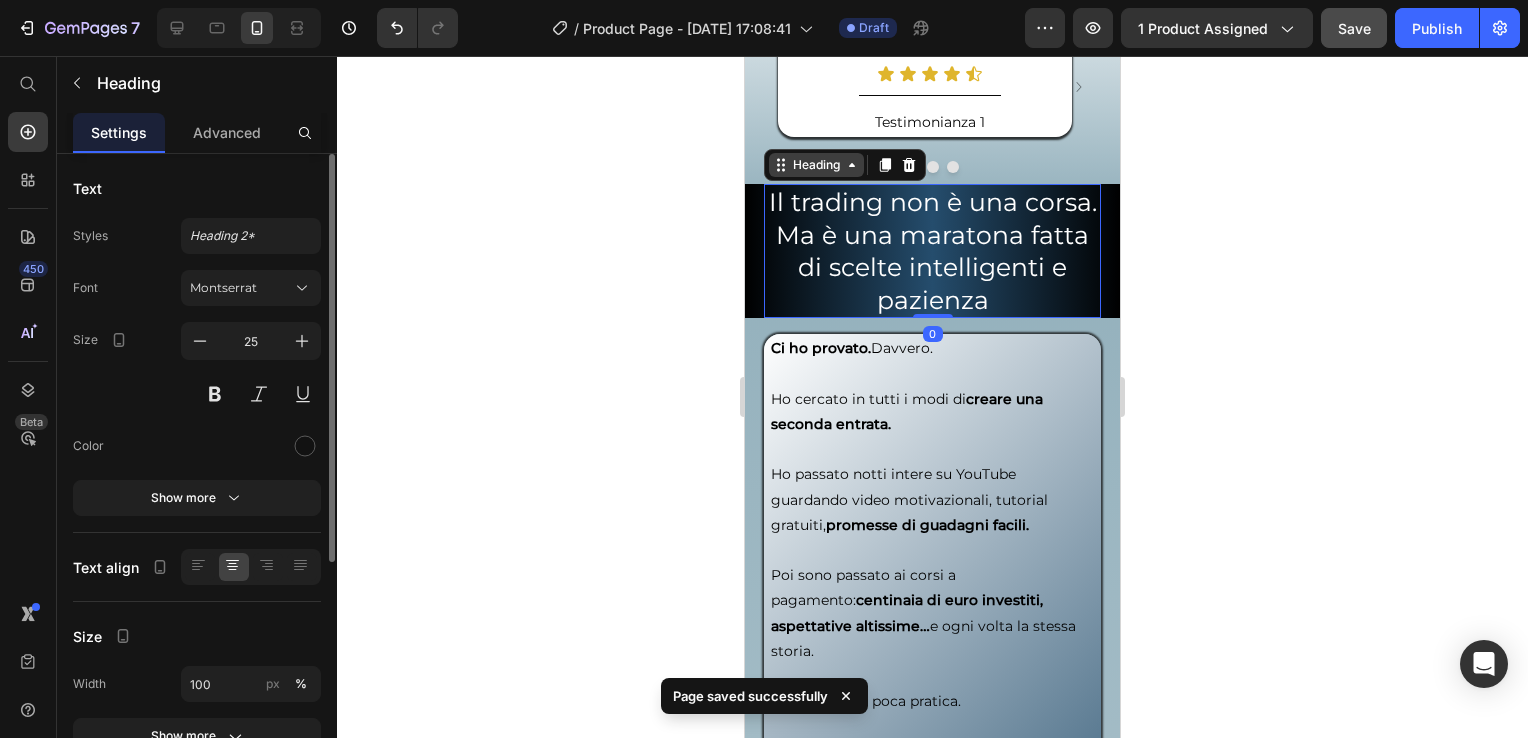 click on "Heading" at bounding box center (816, 165) 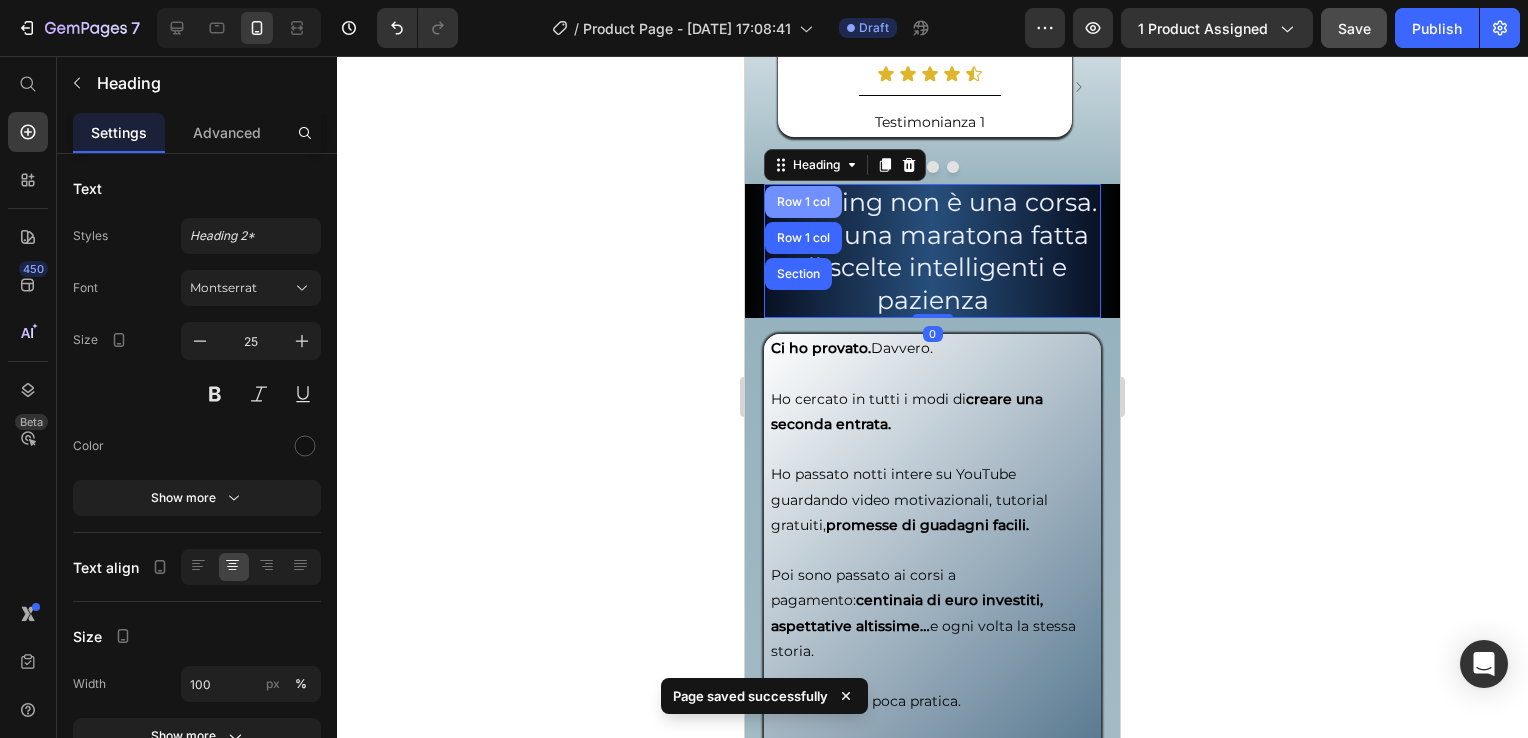 click on "Row 1 col" at bounding box center [803, 202] 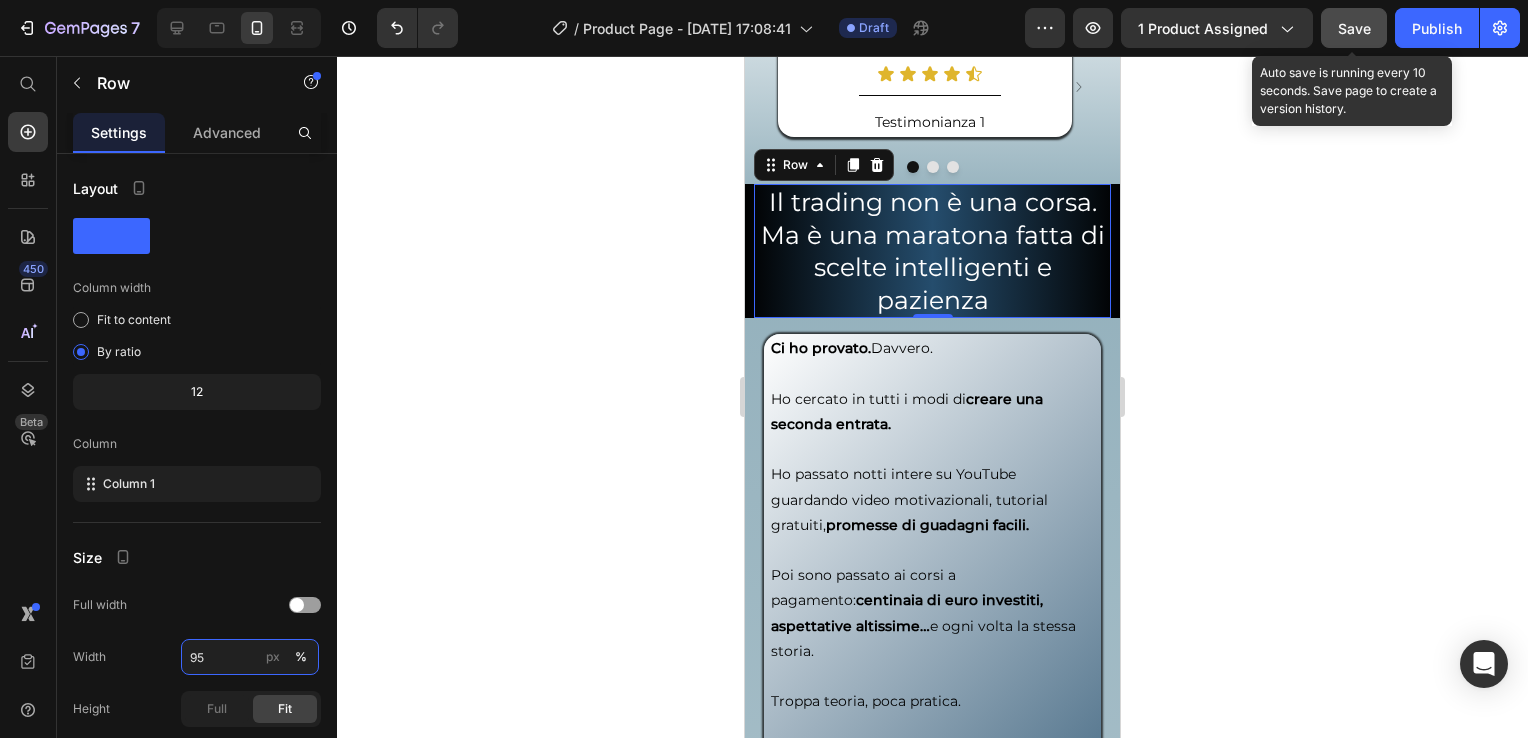type on "95" 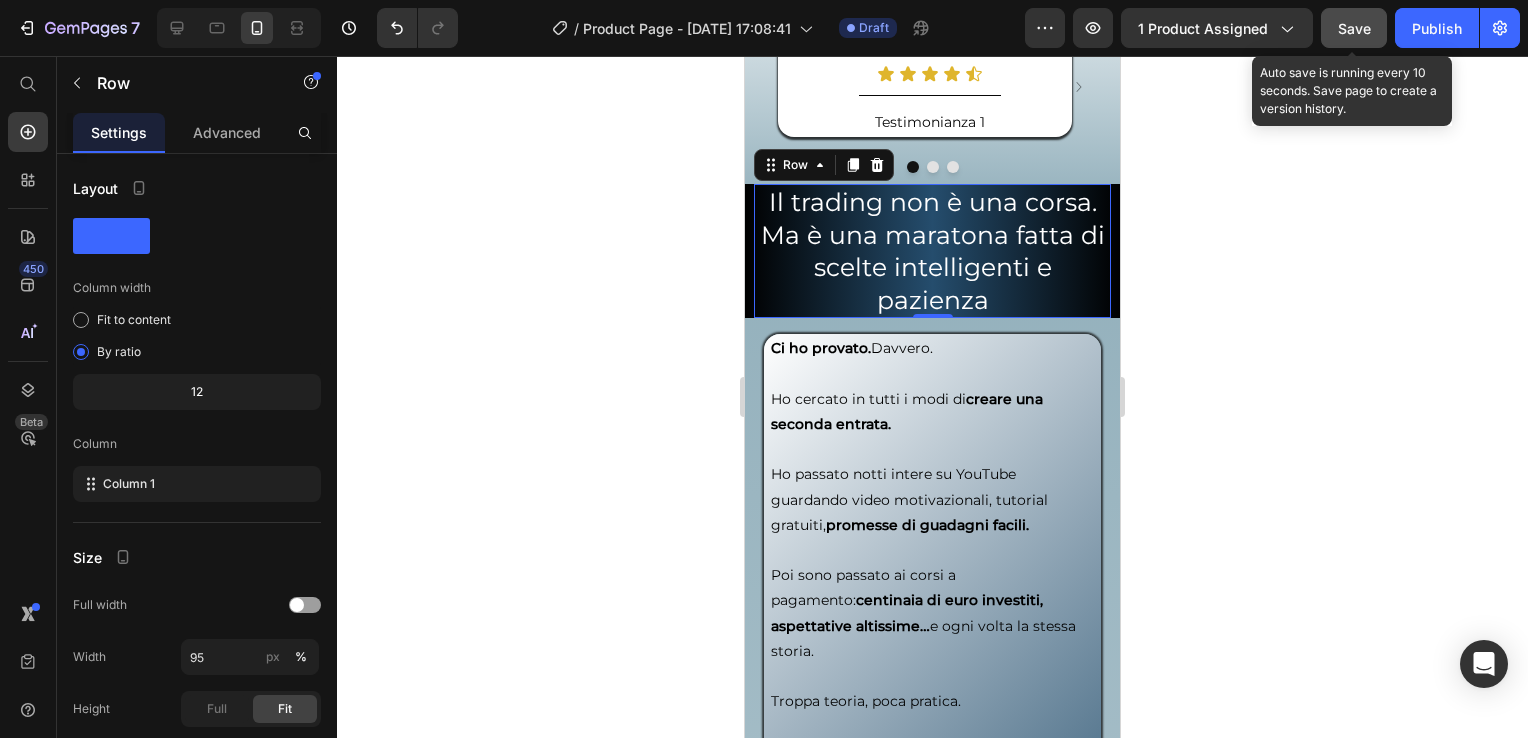 click on "Save" at bounding box center [1354, 28] 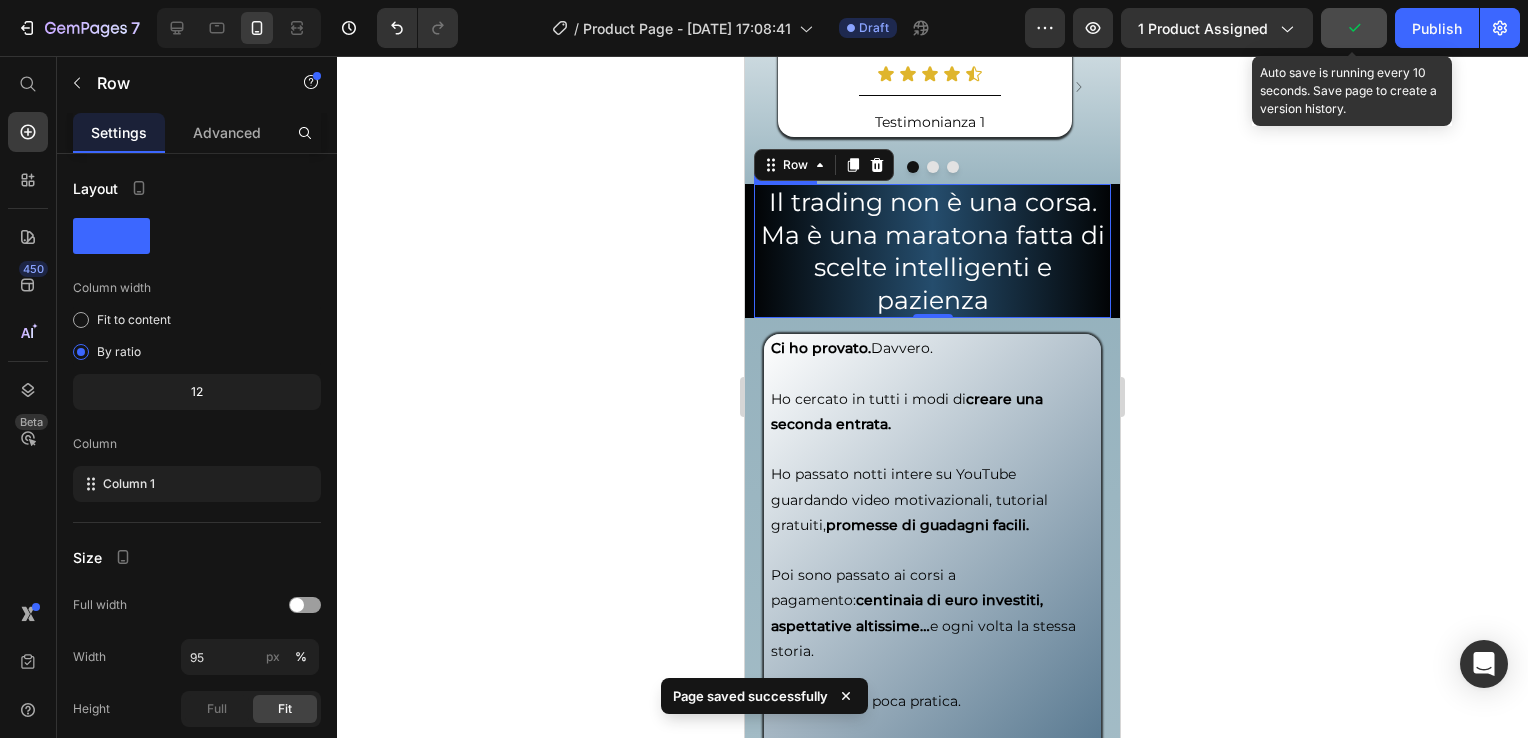 scroll, scrollTop: 1800, scrollLeft: 0, axis: vertical 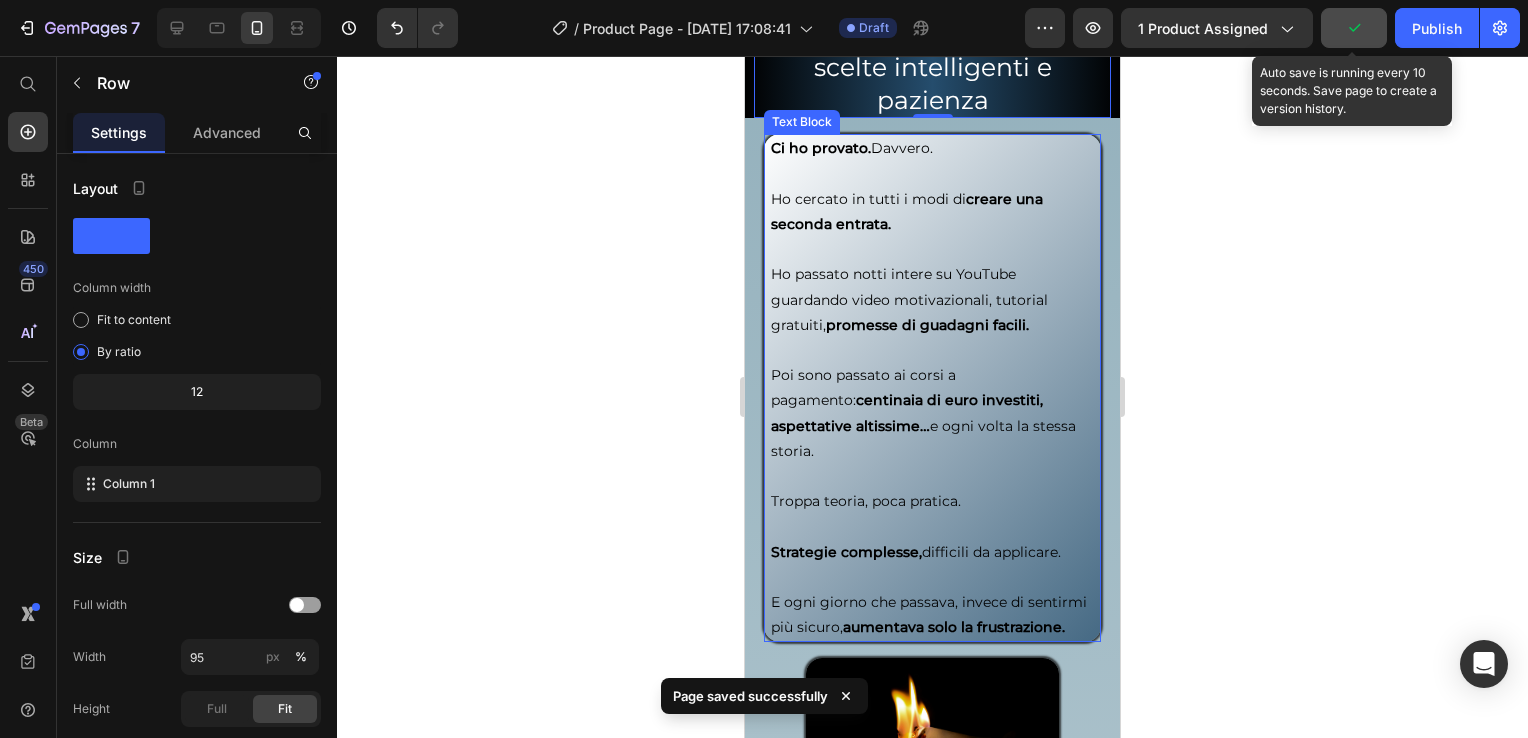 click on "Text Block" at bounding box center [802, 122] 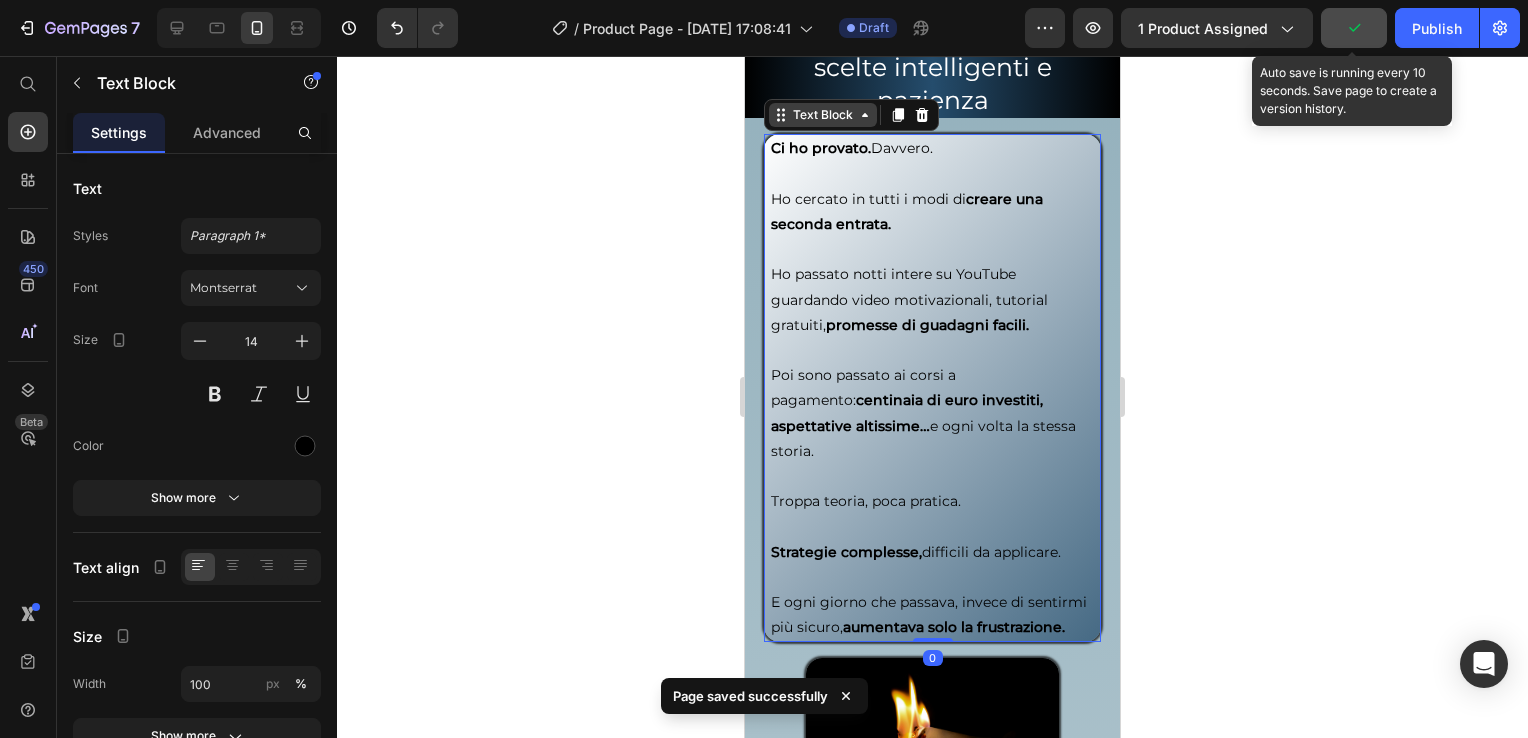 click on "Text Block" at bounding box center [823, 115] 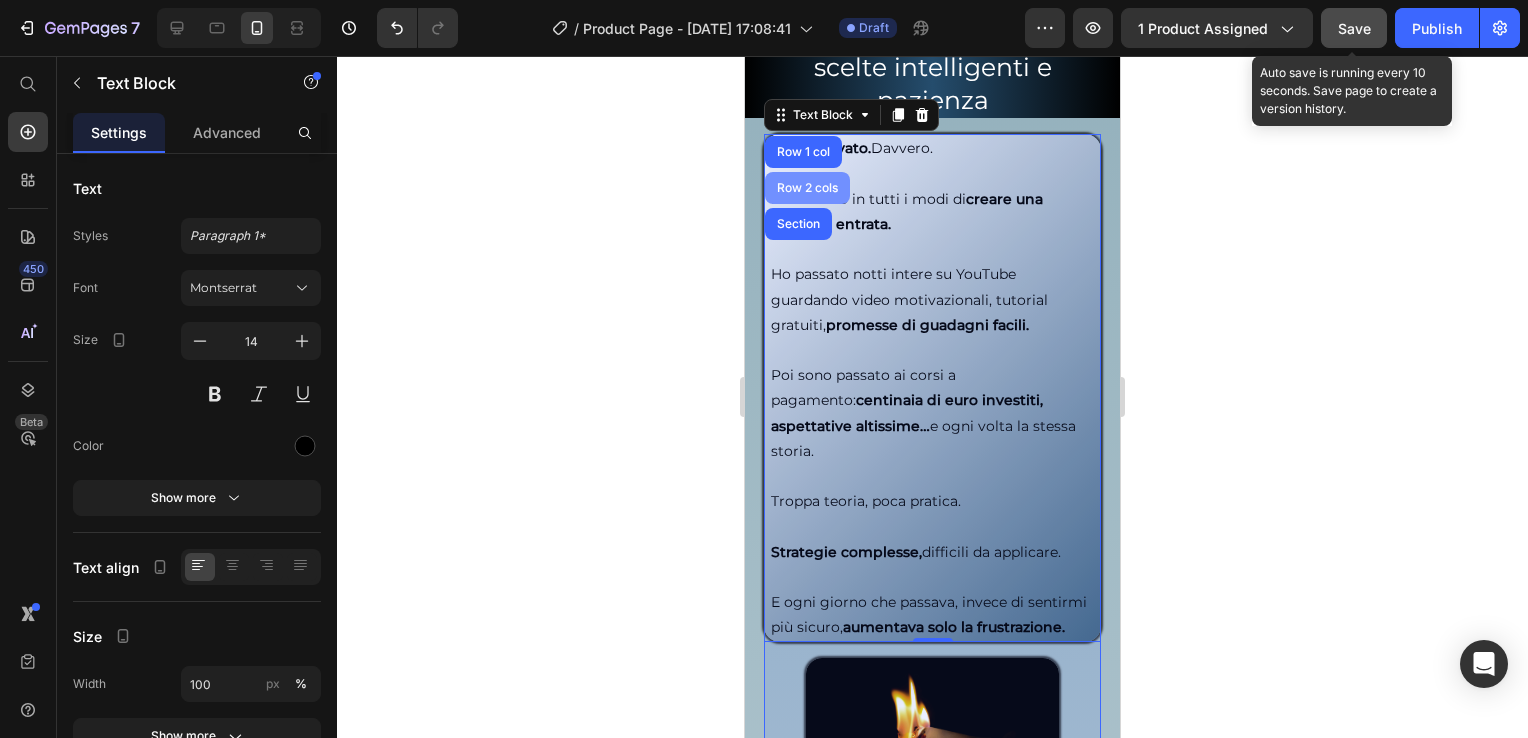 click on "Row 2 cols" at bounding box center [807, 188] 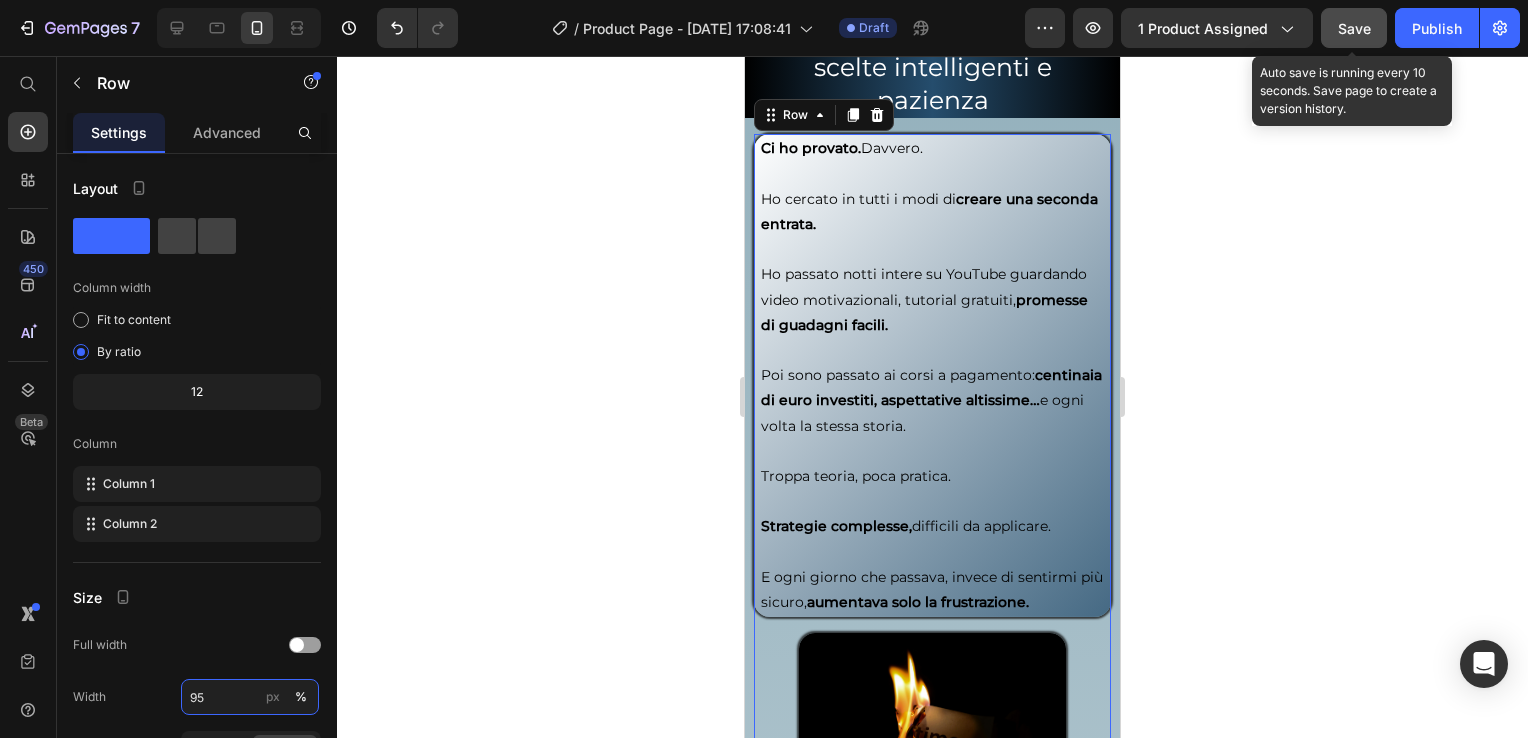 type on "95" 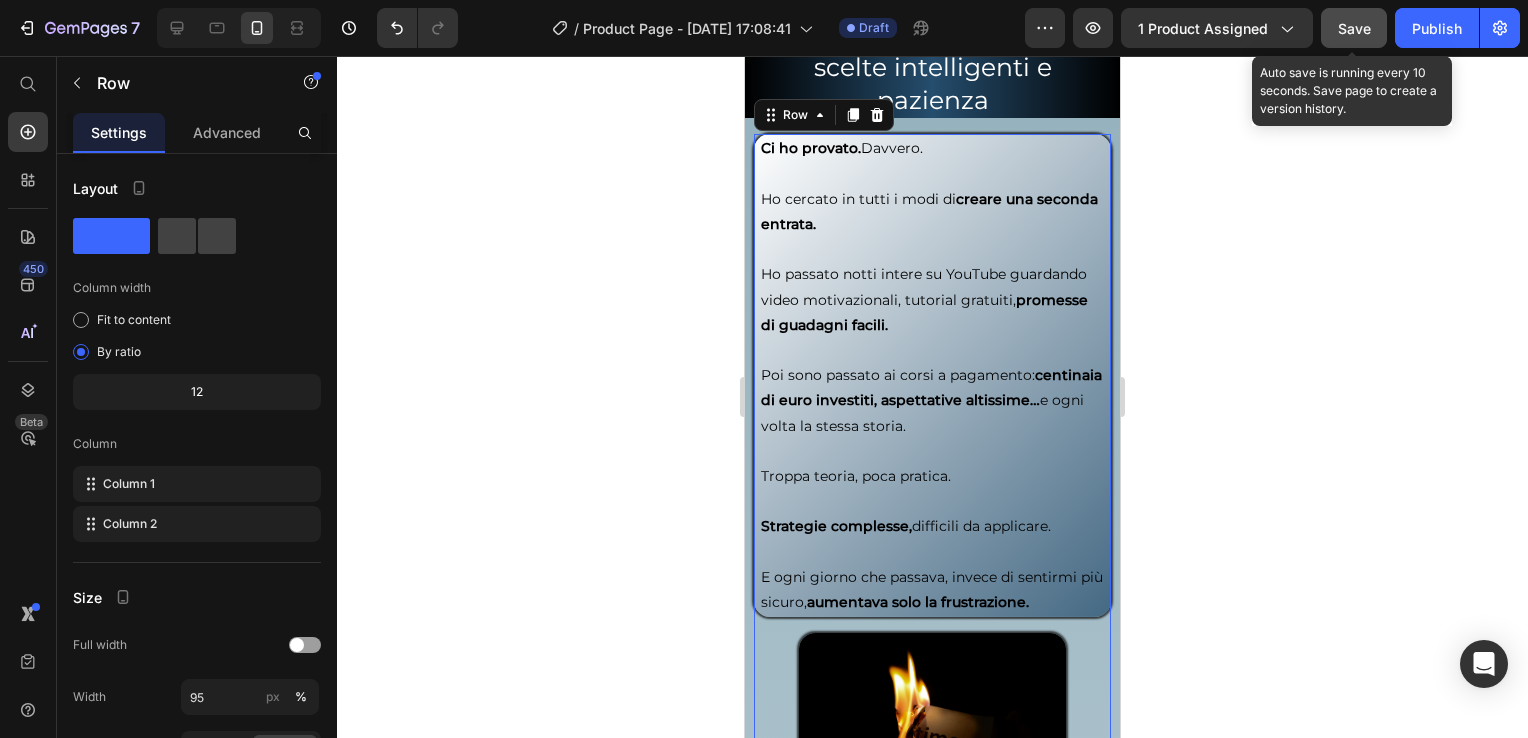 click on "Save" 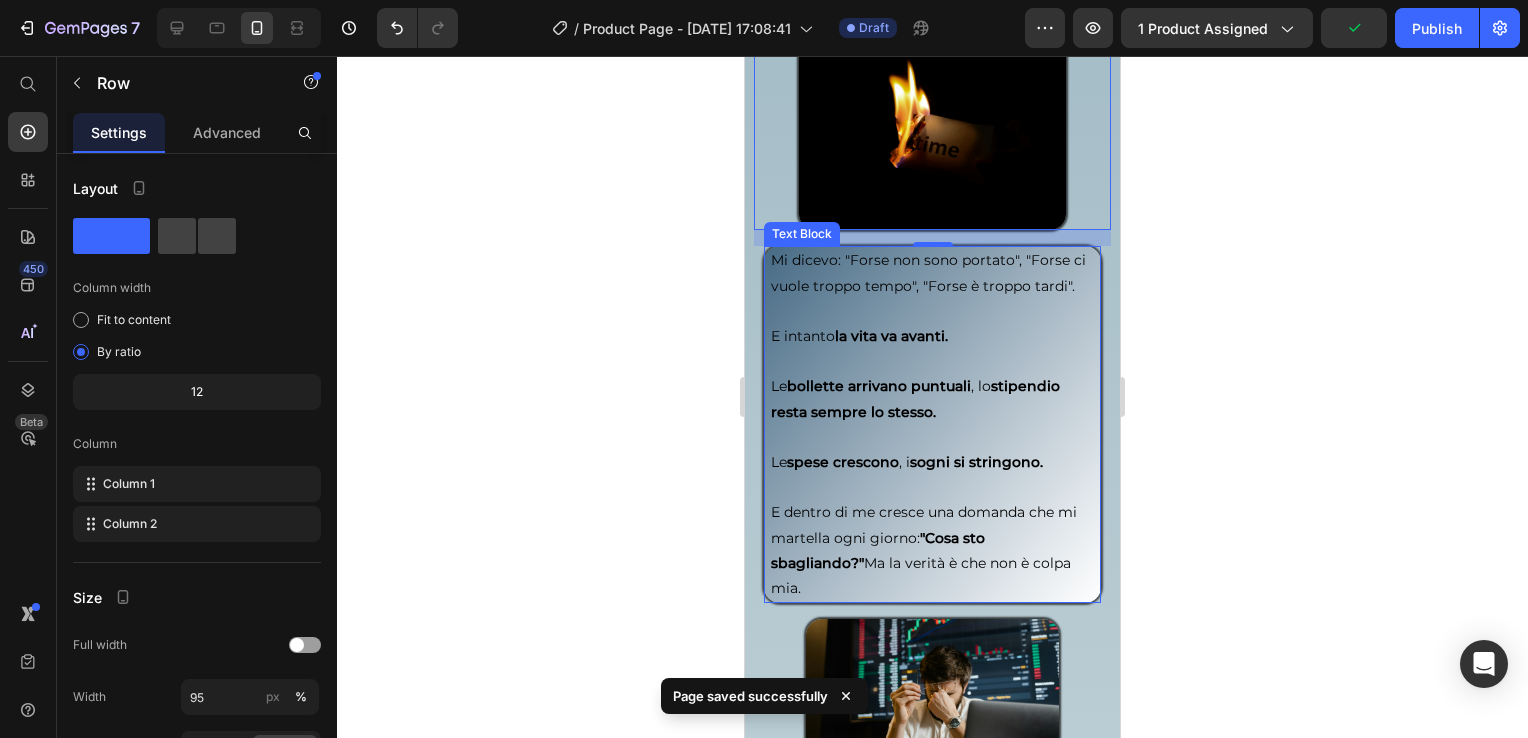 scroll, scrollTop: 2400, scrollLeft: 0, axis: vertical 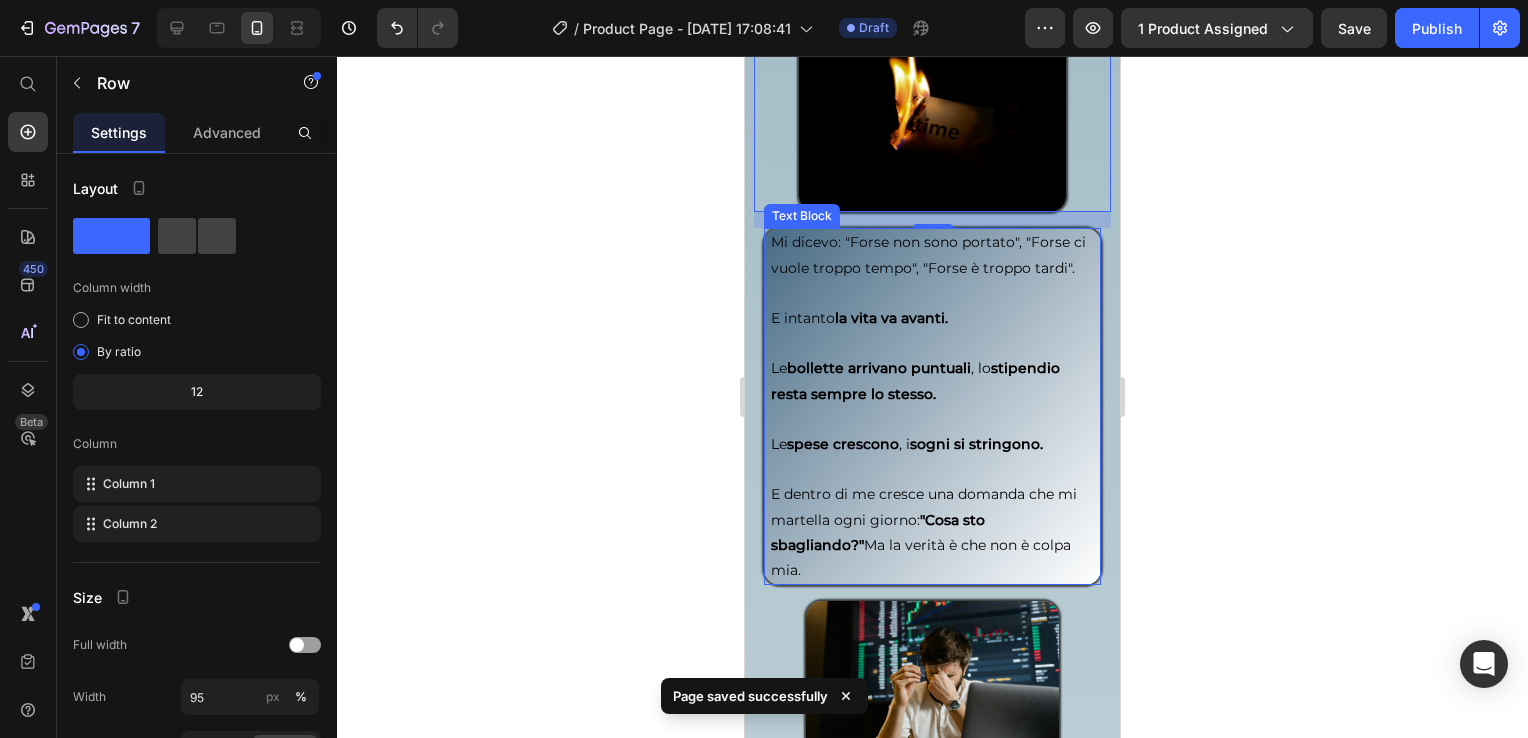 click on "Text Block" at bounding box center (802, 216) 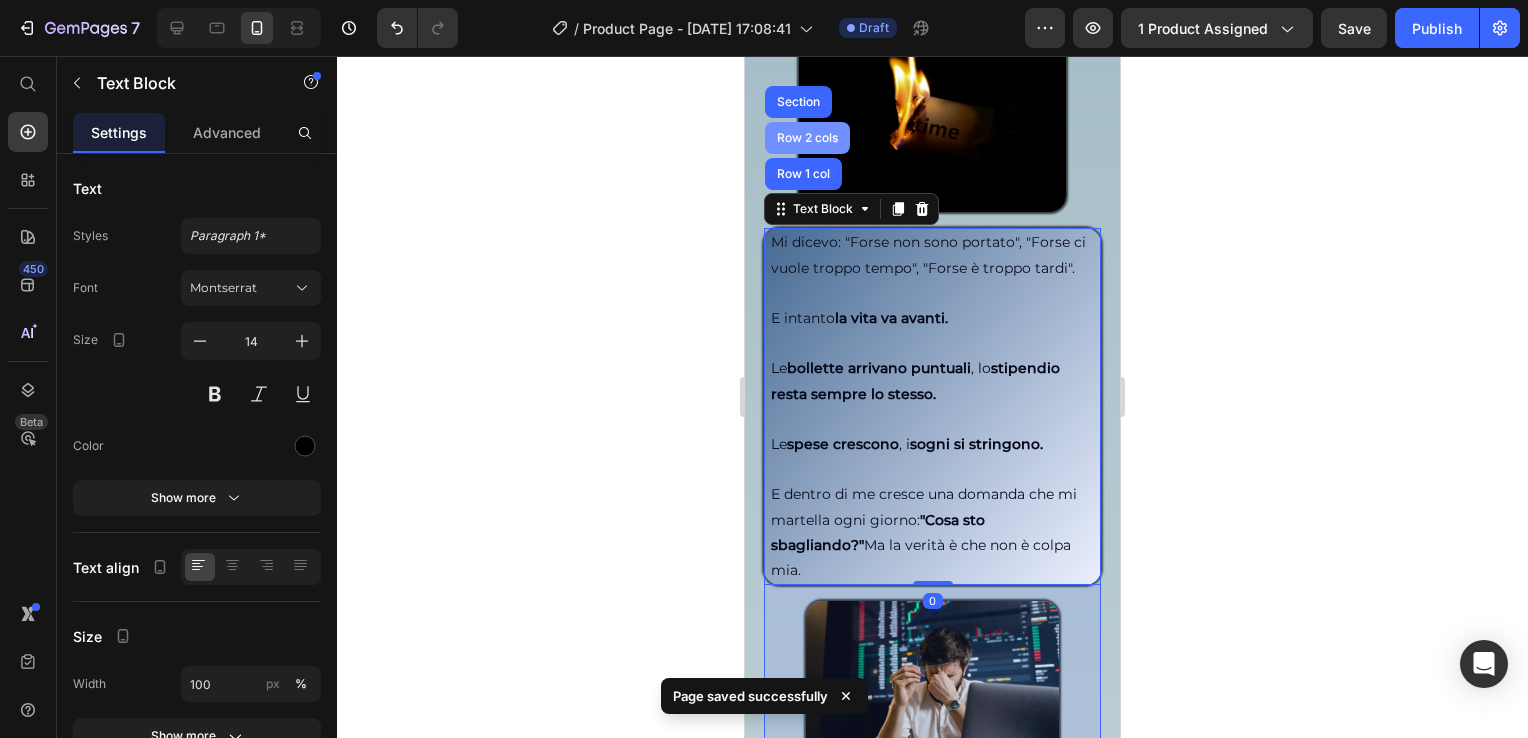drag, startPoint x: 816, startPoint y: 130, endPoint x: 823, endPoint y: 146, distance: 17.464249 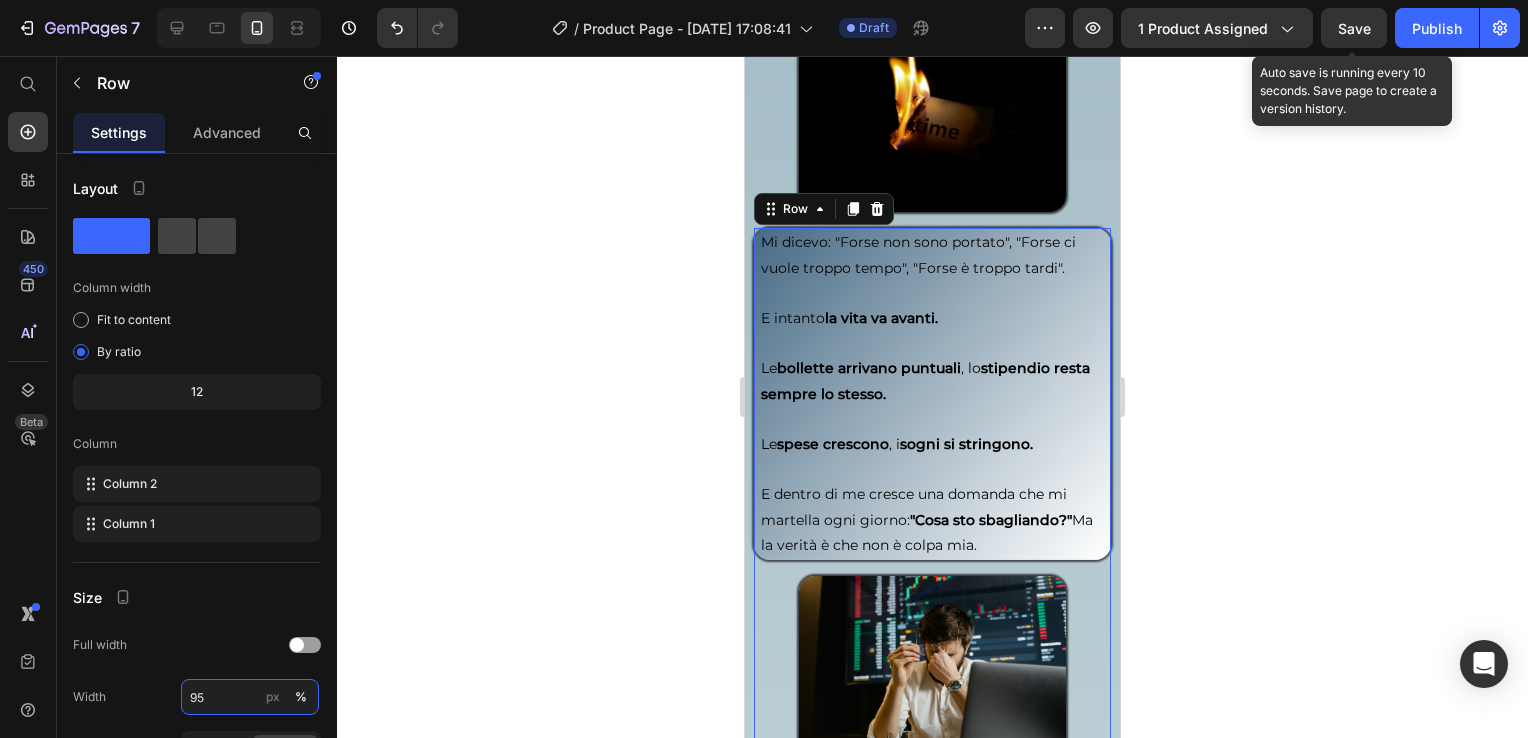 type on "95" 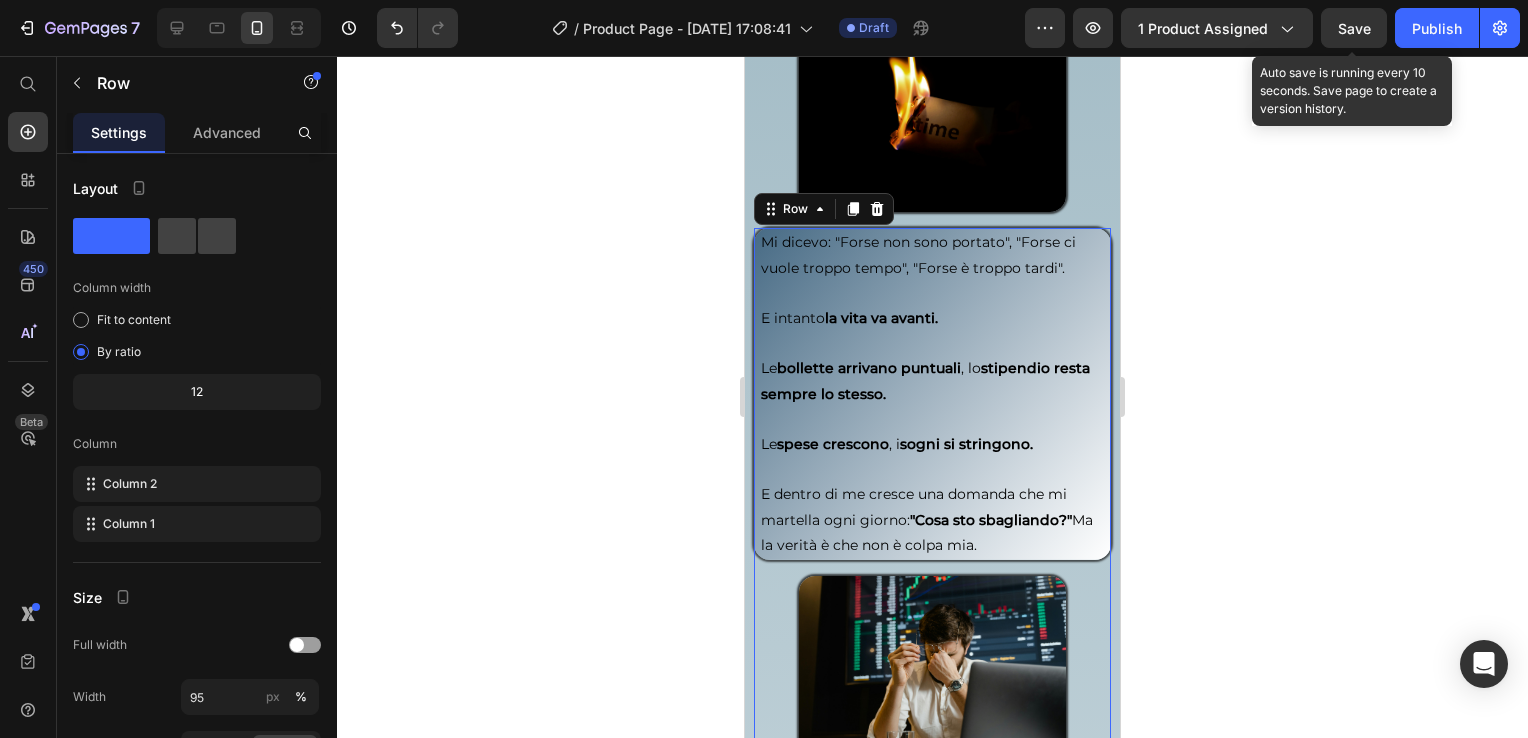 click on "Save" at bounding box center (1354, 28) 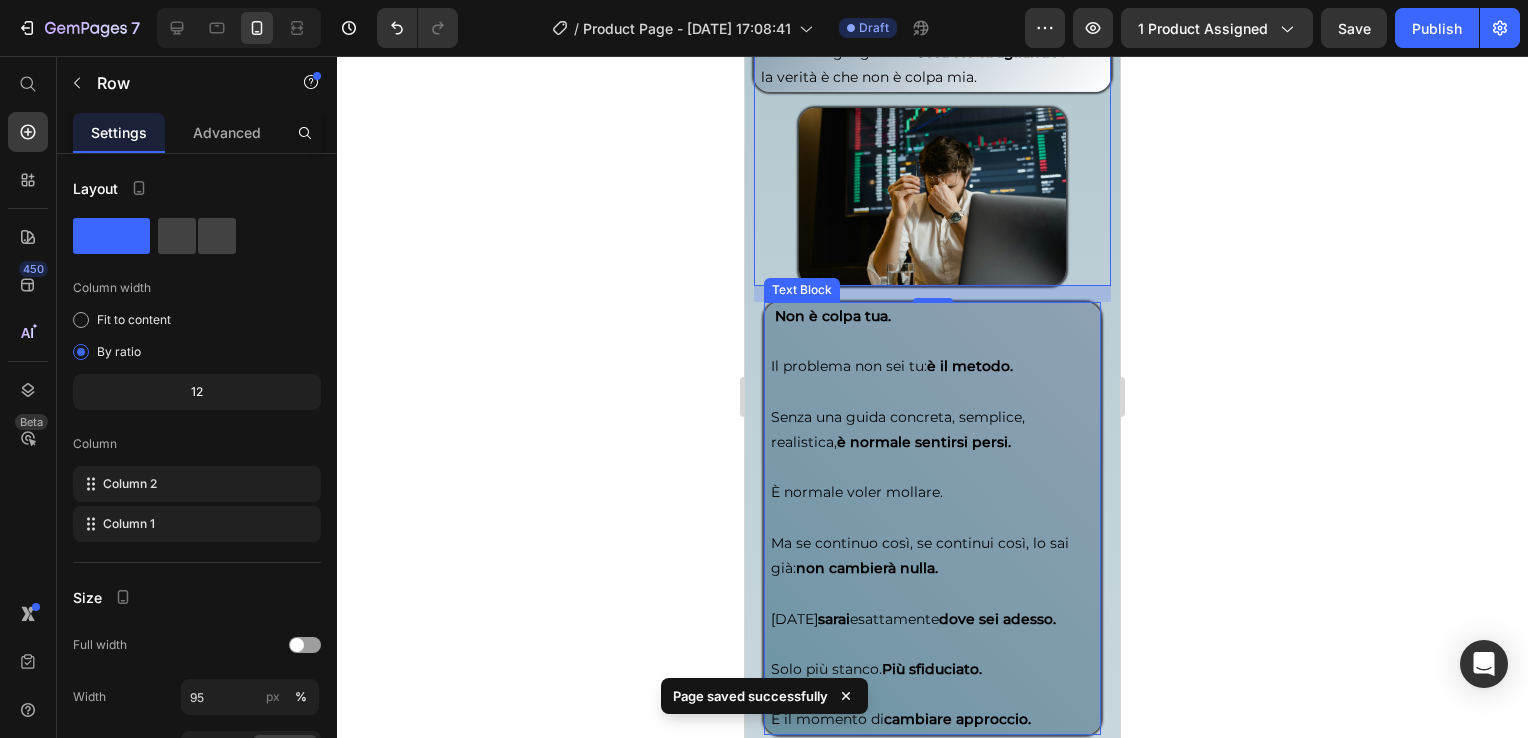 scroll, scrollTop: 3000, scrollLeft: 0, axis: vertical 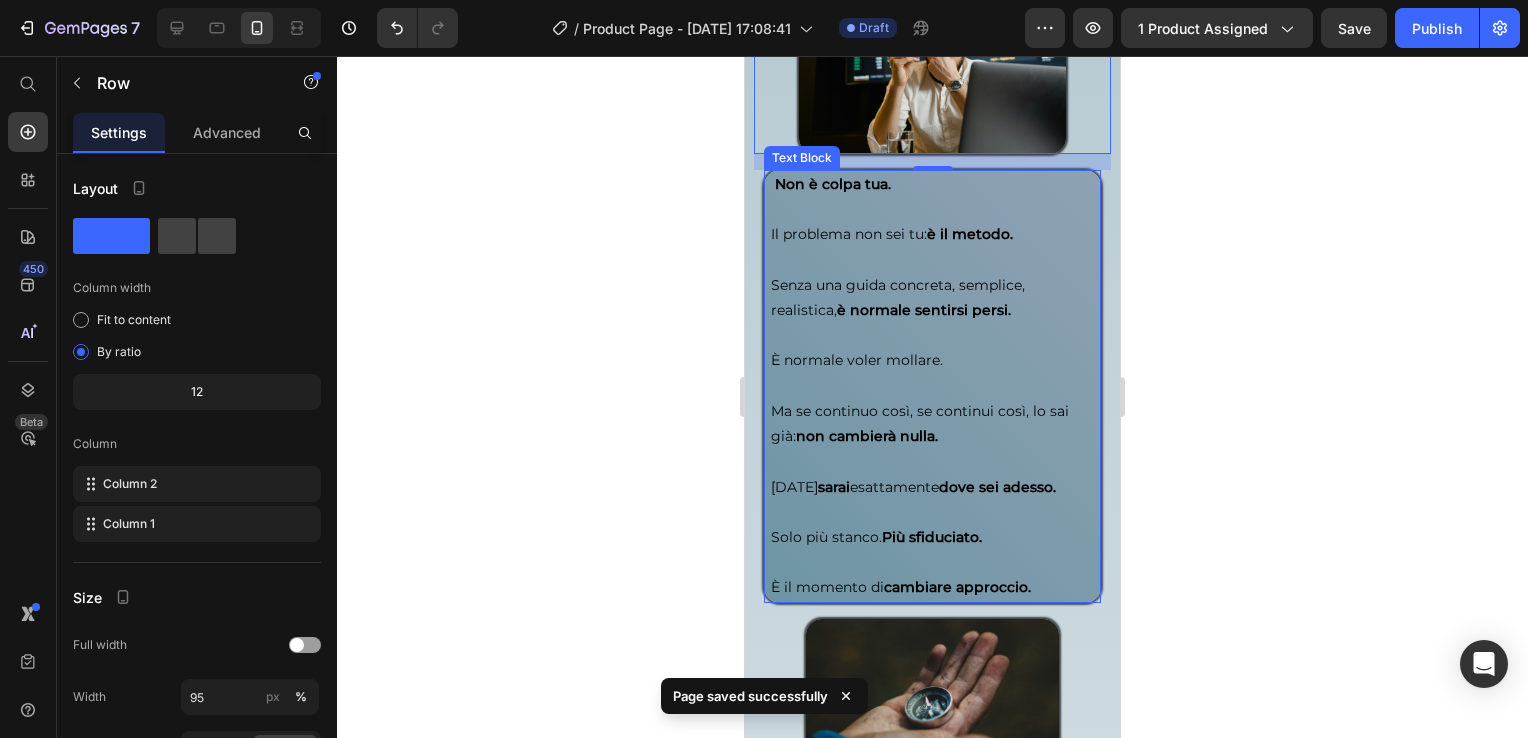 click on "Text Block" at bounding box center (802, 158) 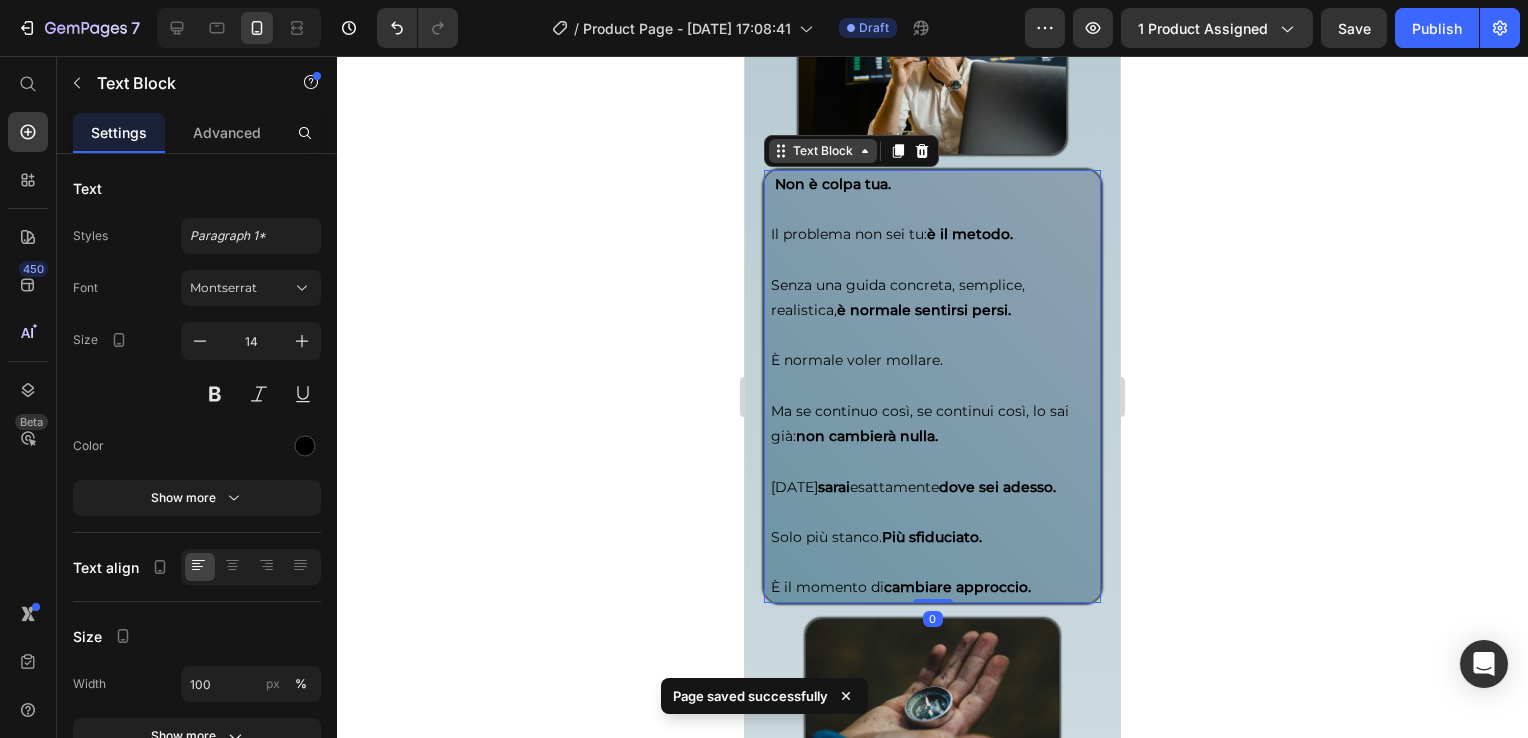 click on "Text Block" at bounding box center [823, 151] 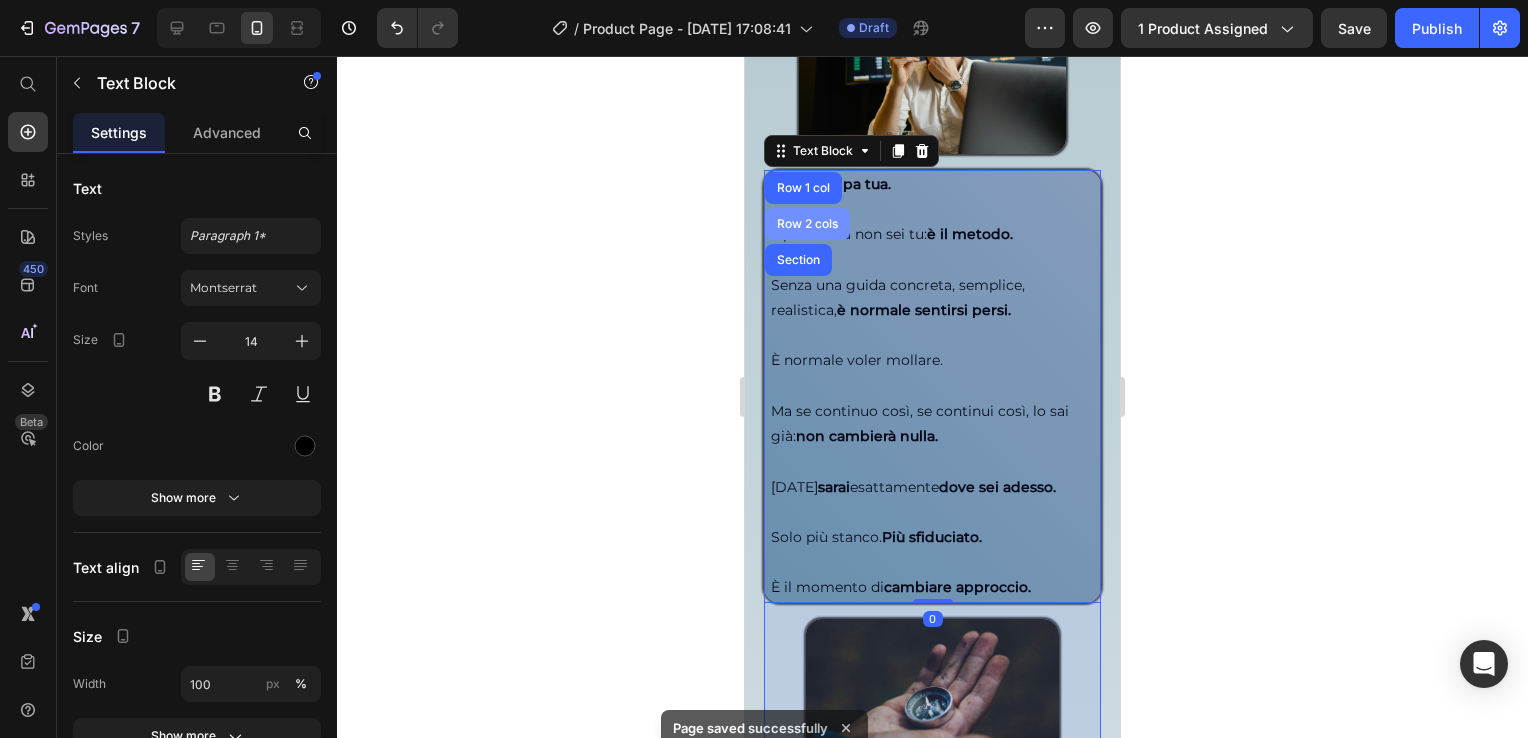 click on "Row 2 cols" at bounding box center [807, 224] 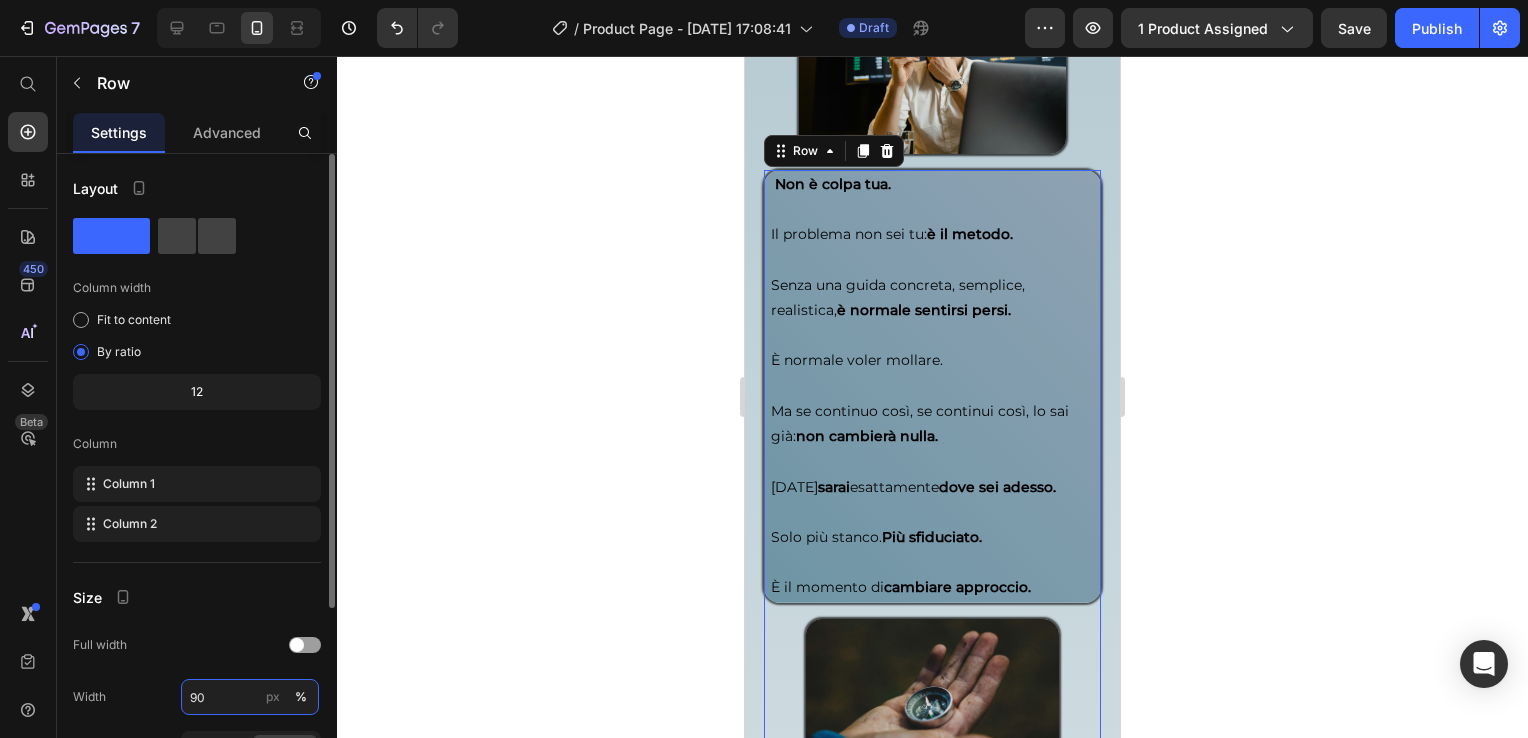 click on "90" at bounding box center (250, 697) 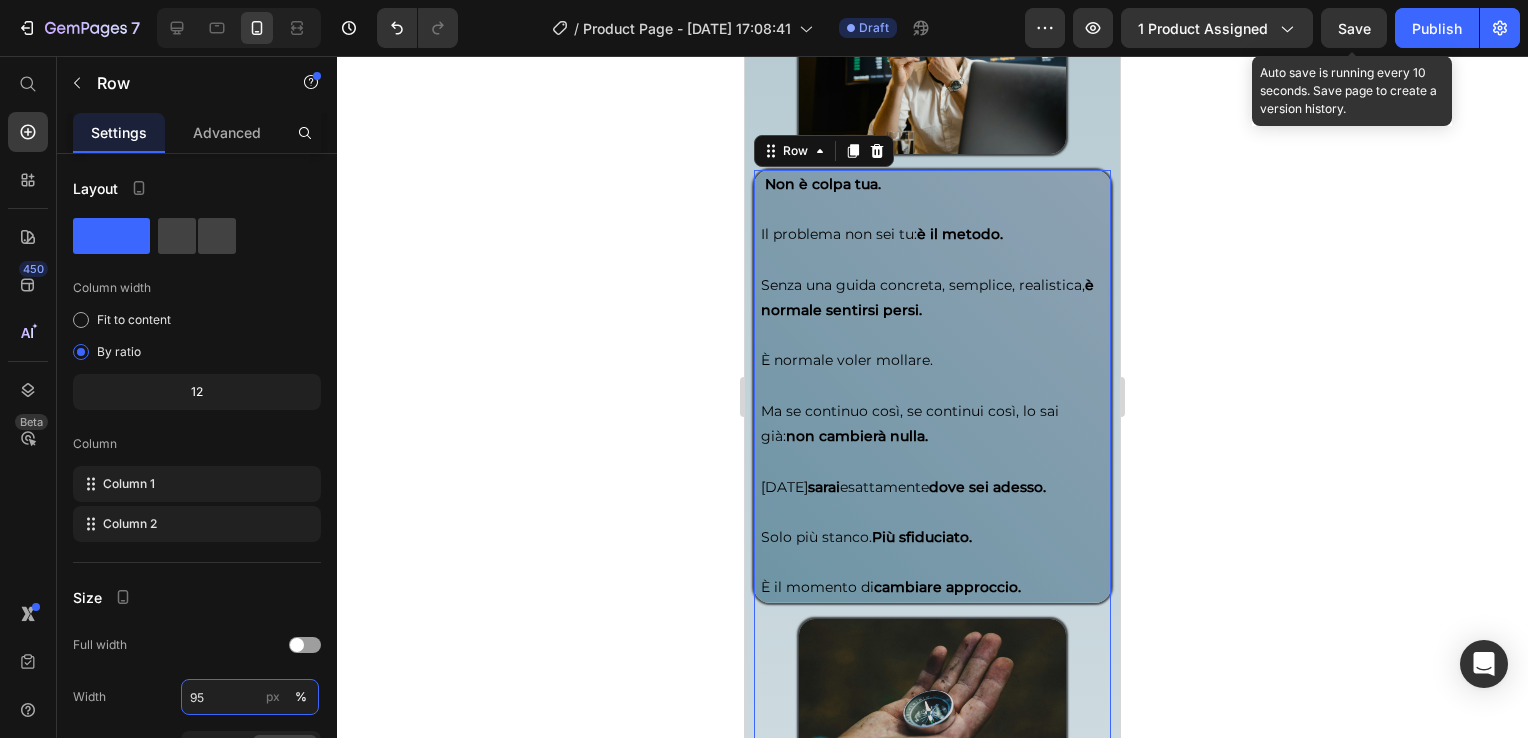 type on "95" 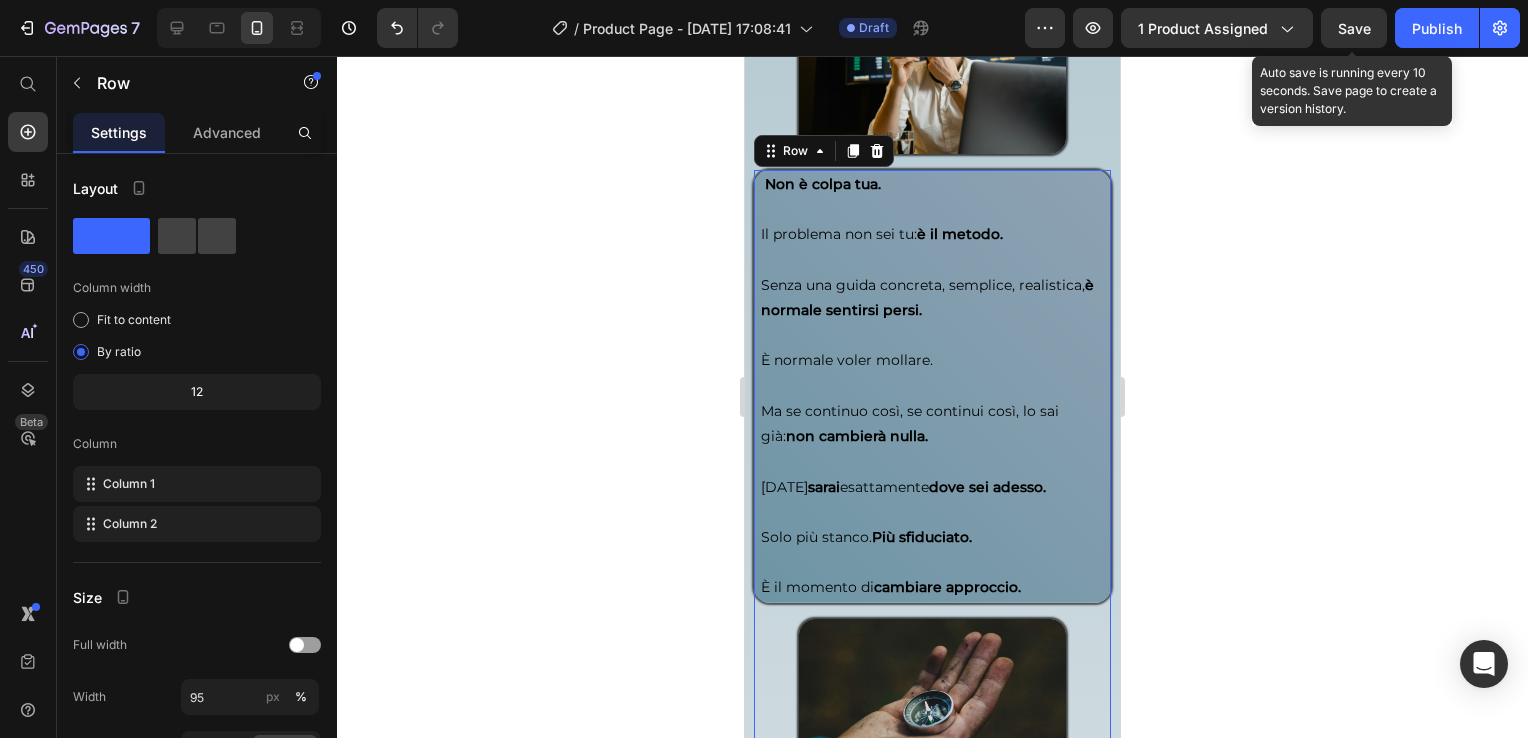 click on "Save" at bounding box center [1354, 28] 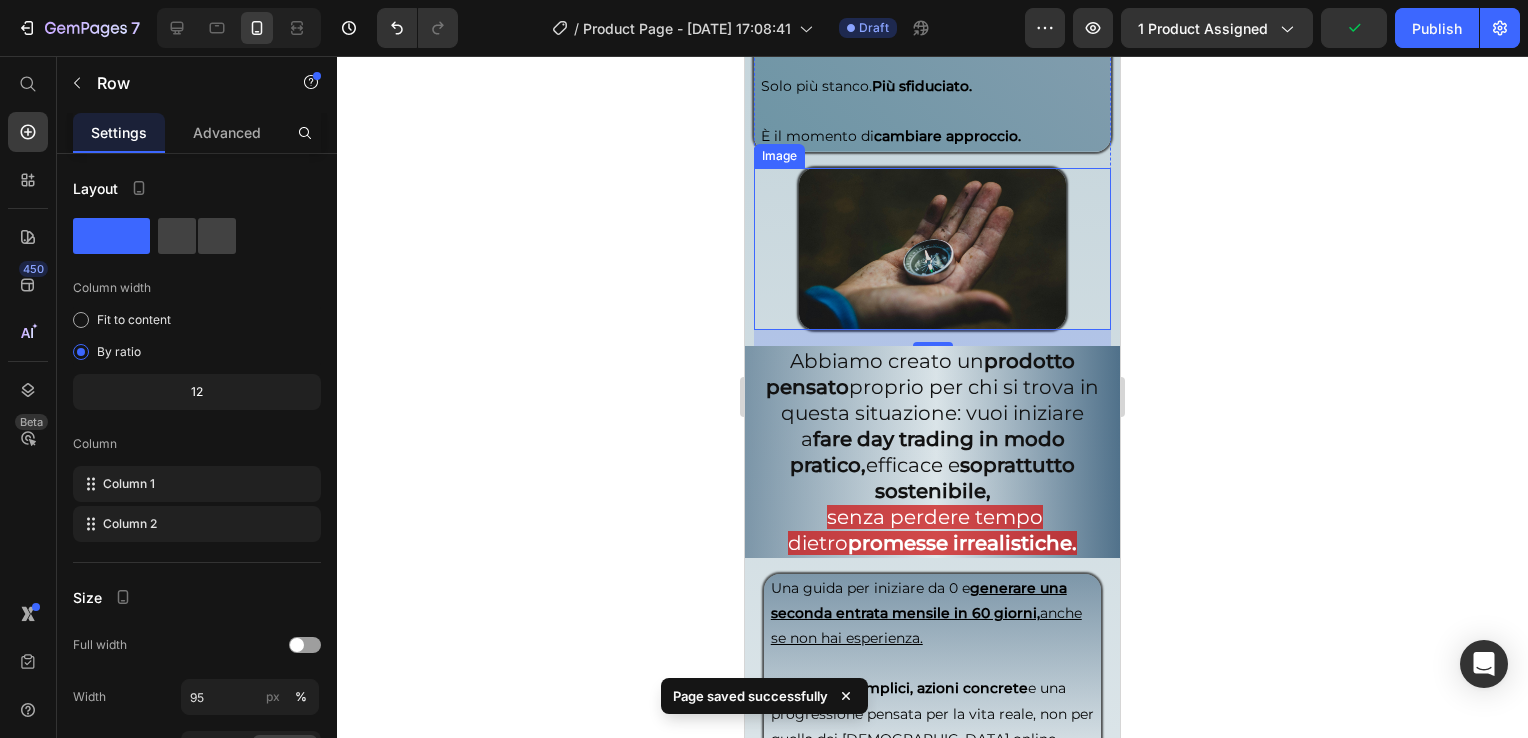 scroll, scrollTop: 3500, scrollLeft: 0, axis: vertical 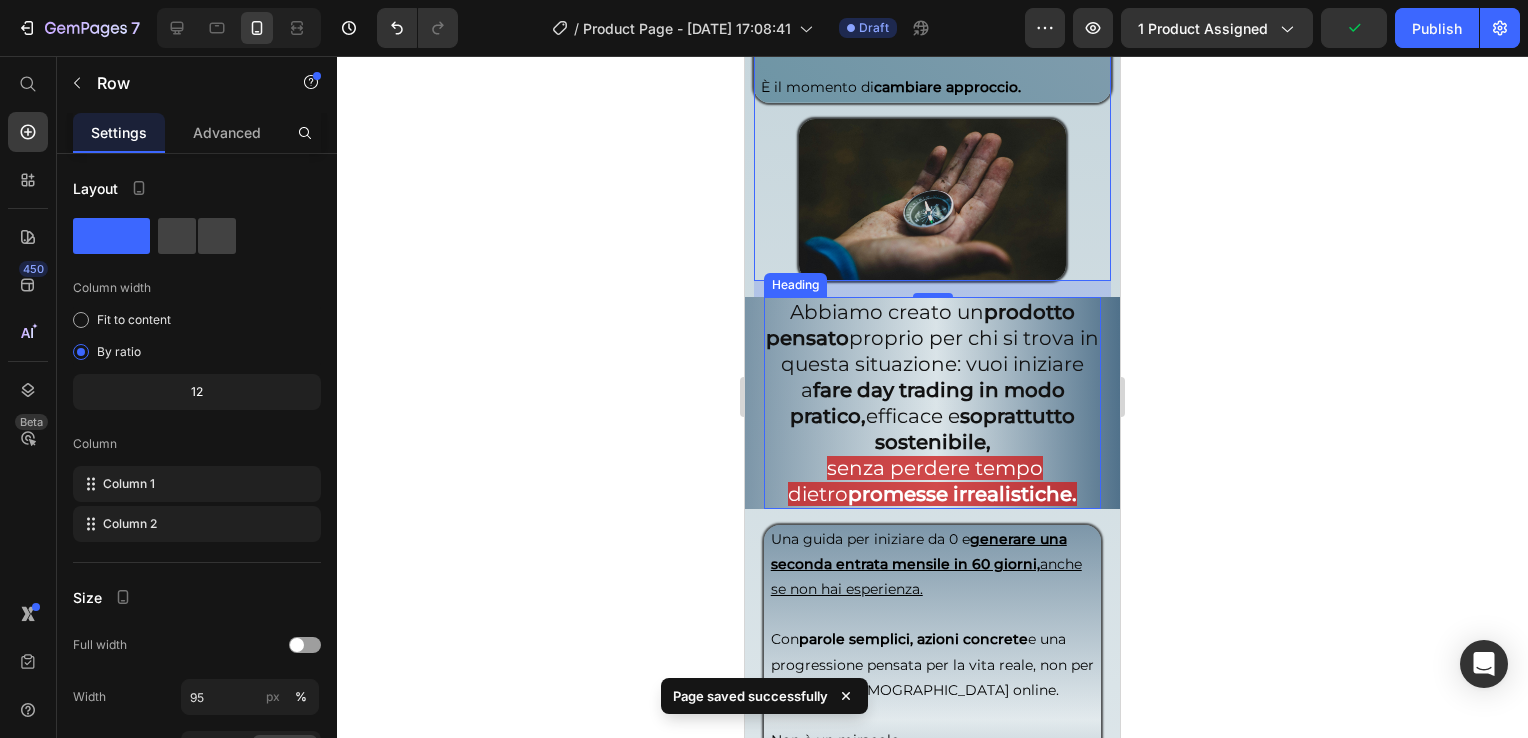 drag, startPoint x: 829, startPoint y: 368, endPoint x: 816, endPoint y: 323, distance: 46.840153 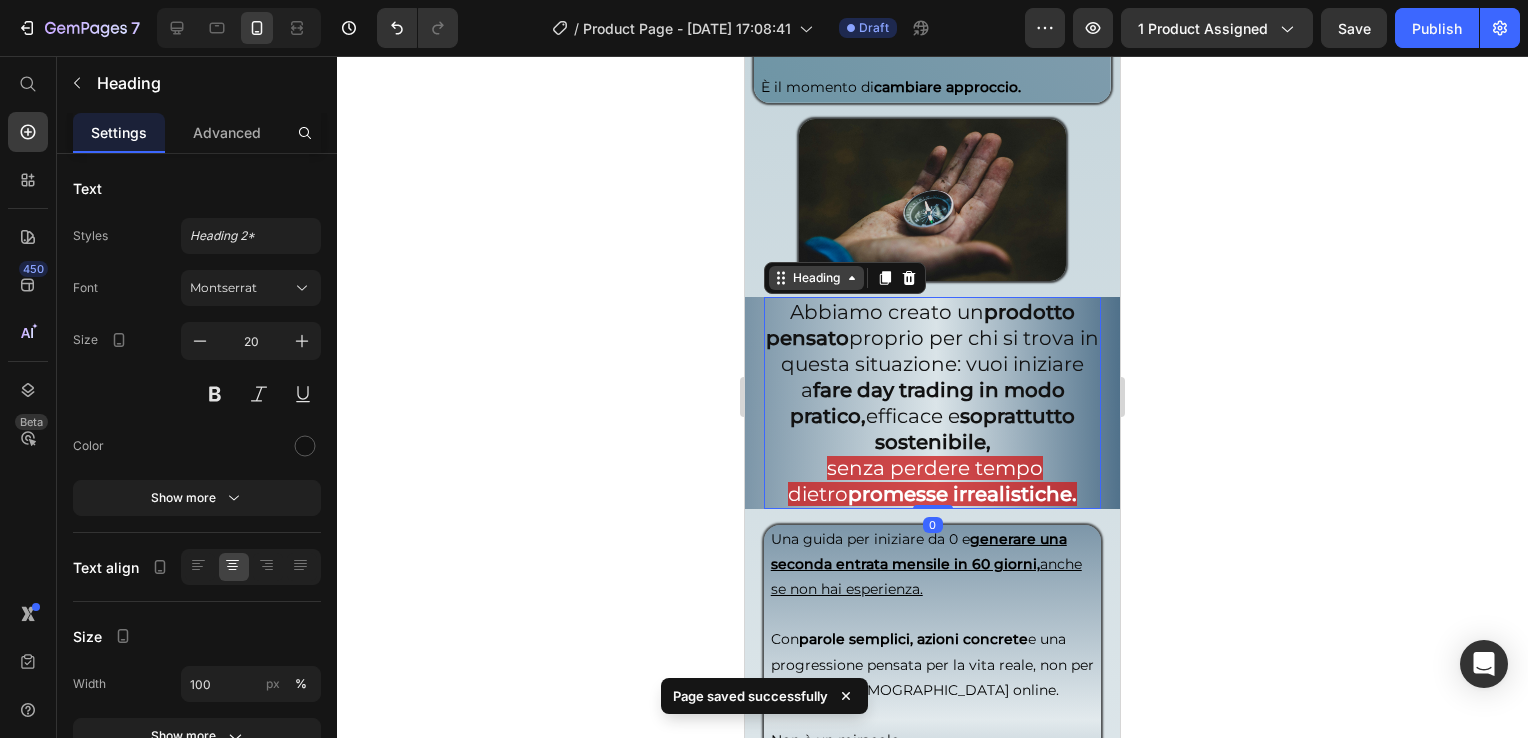 click on "Heading" at bounding box center (816, 278) 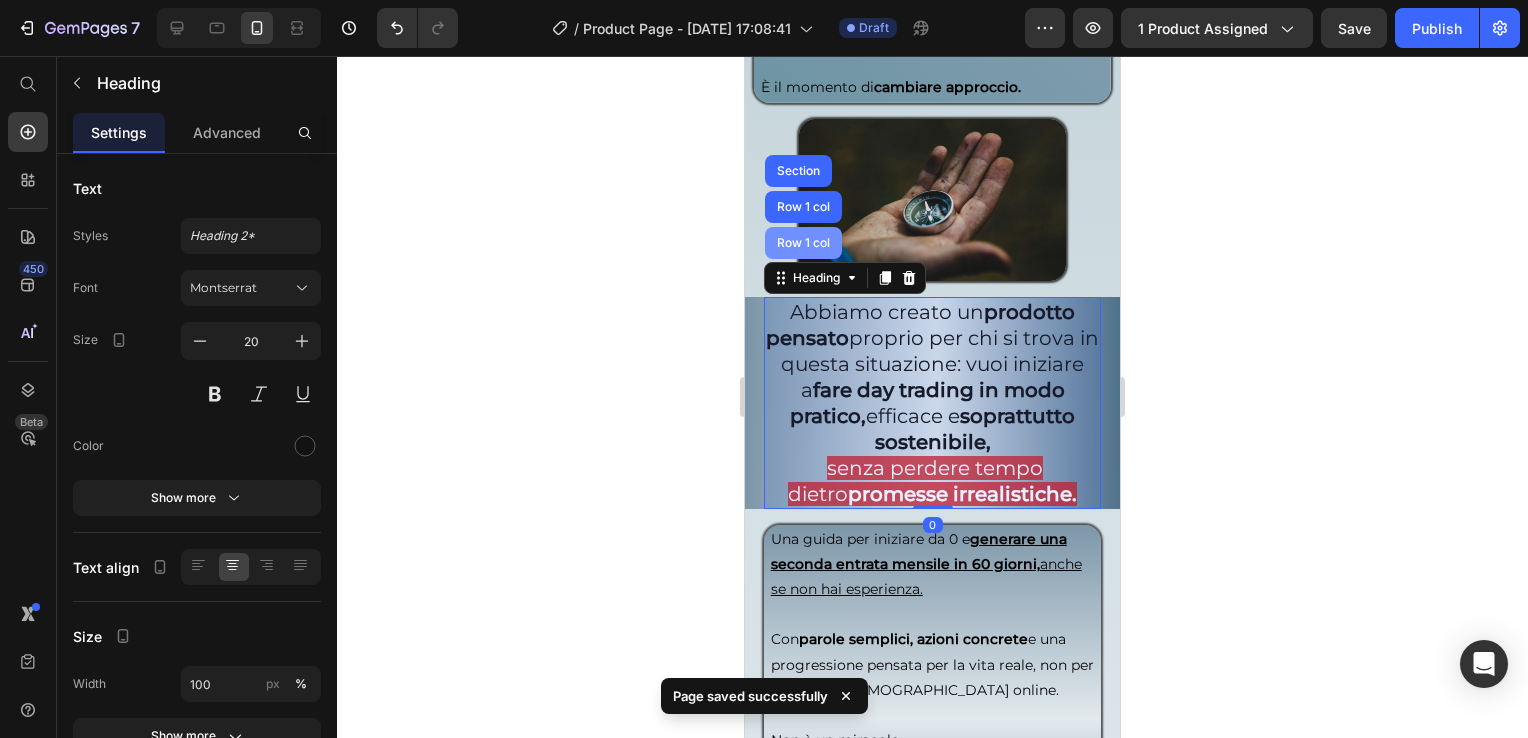 click on "Row 1 col" at bounding box center (803, 243) 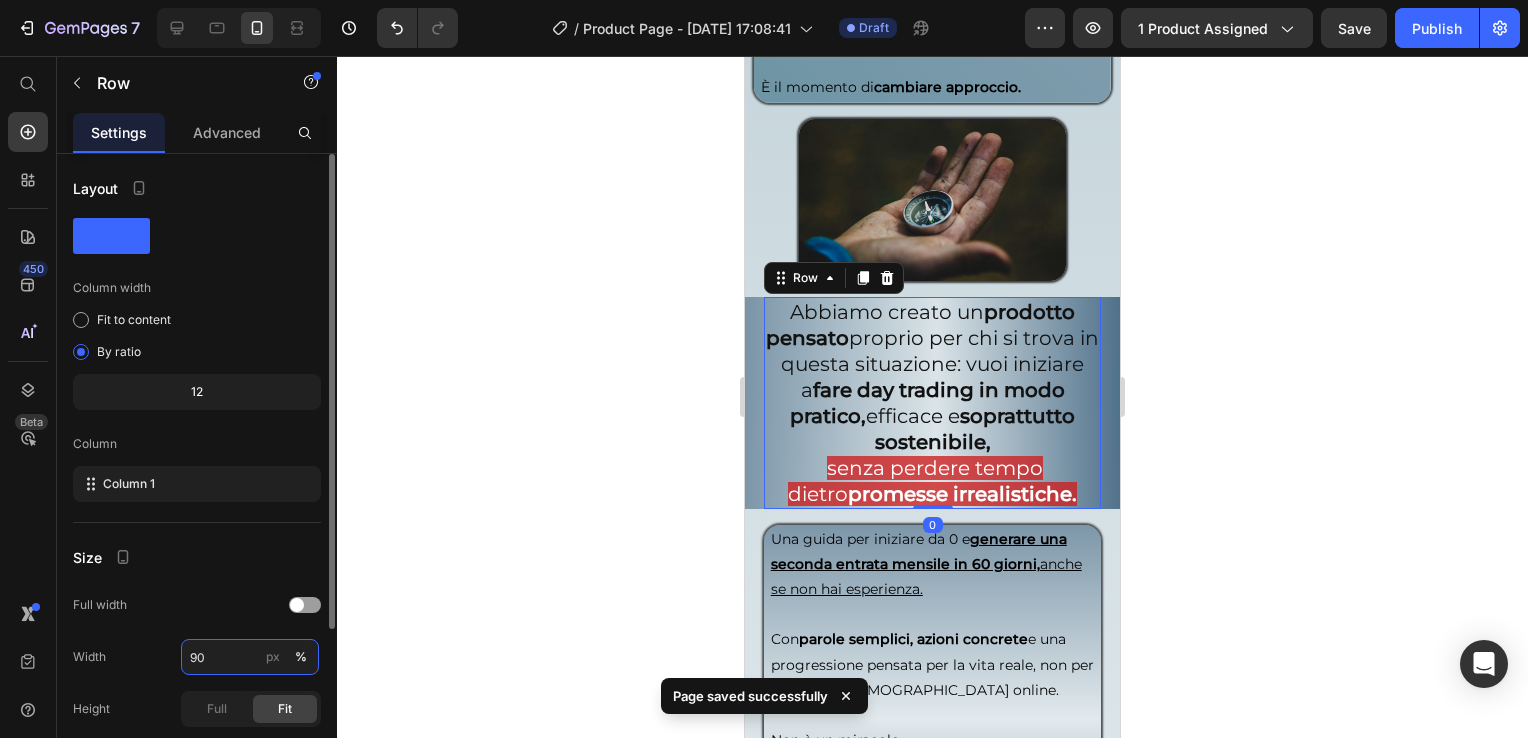 click on "90" at bounding box center (250, 657) 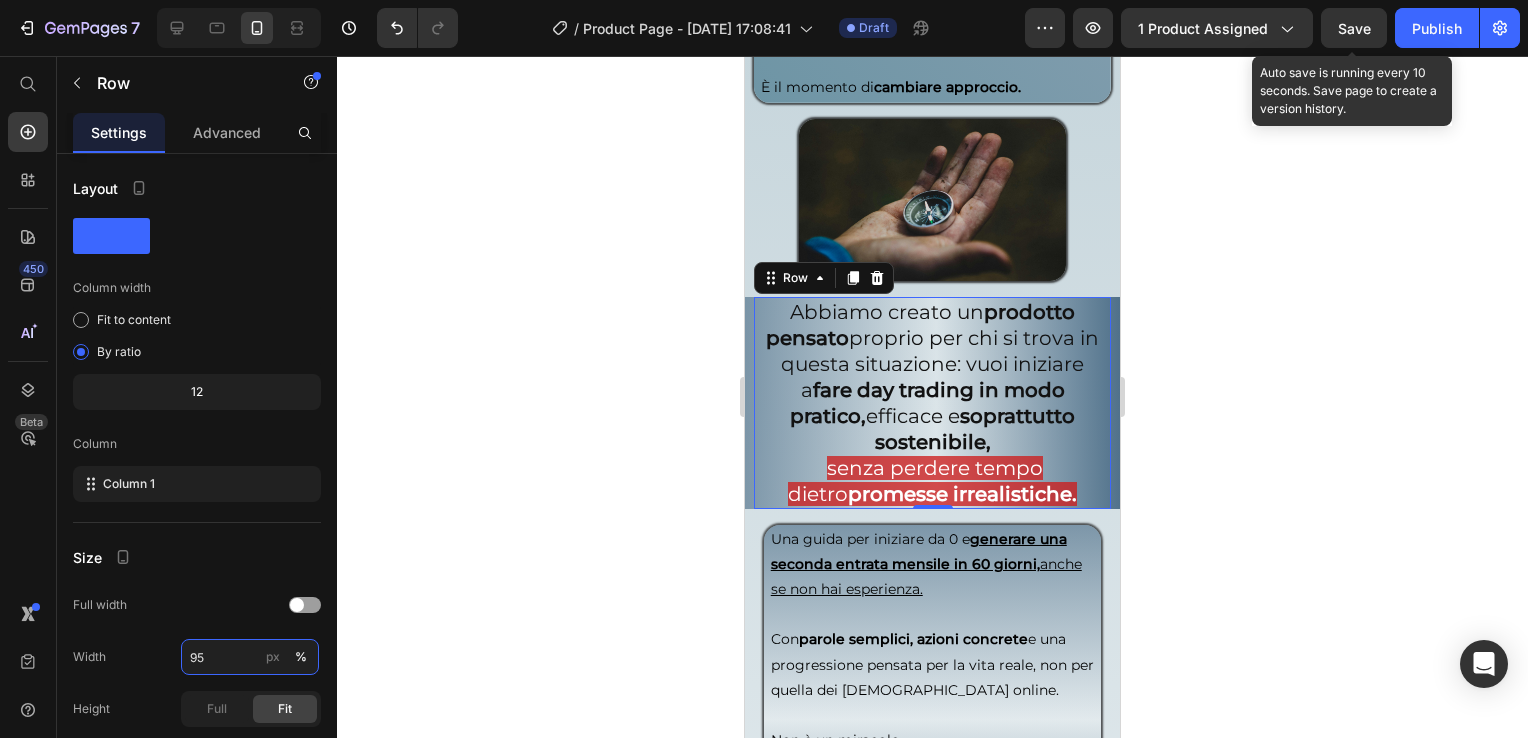 type on "95" 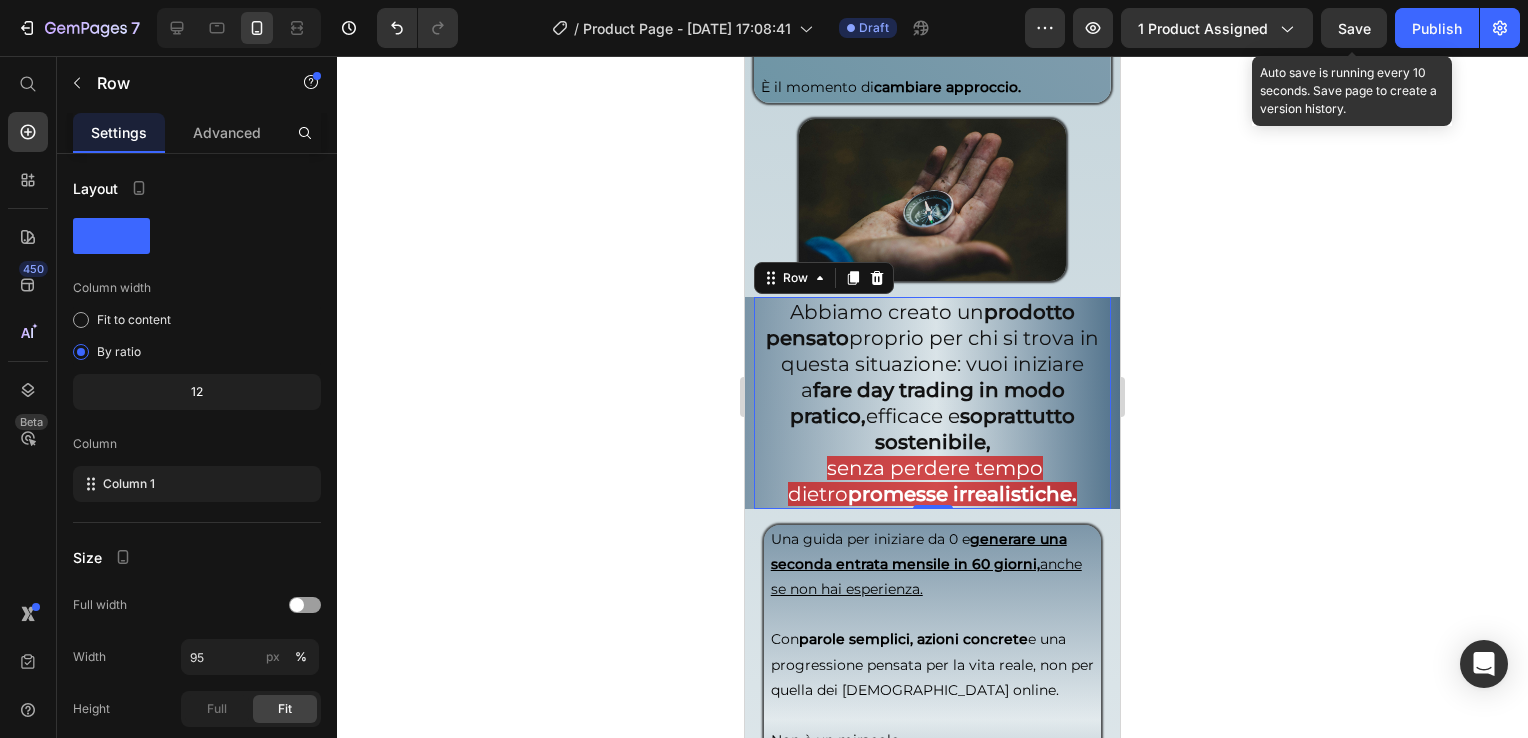 click on "Save" at bounding box center (1354, 28) 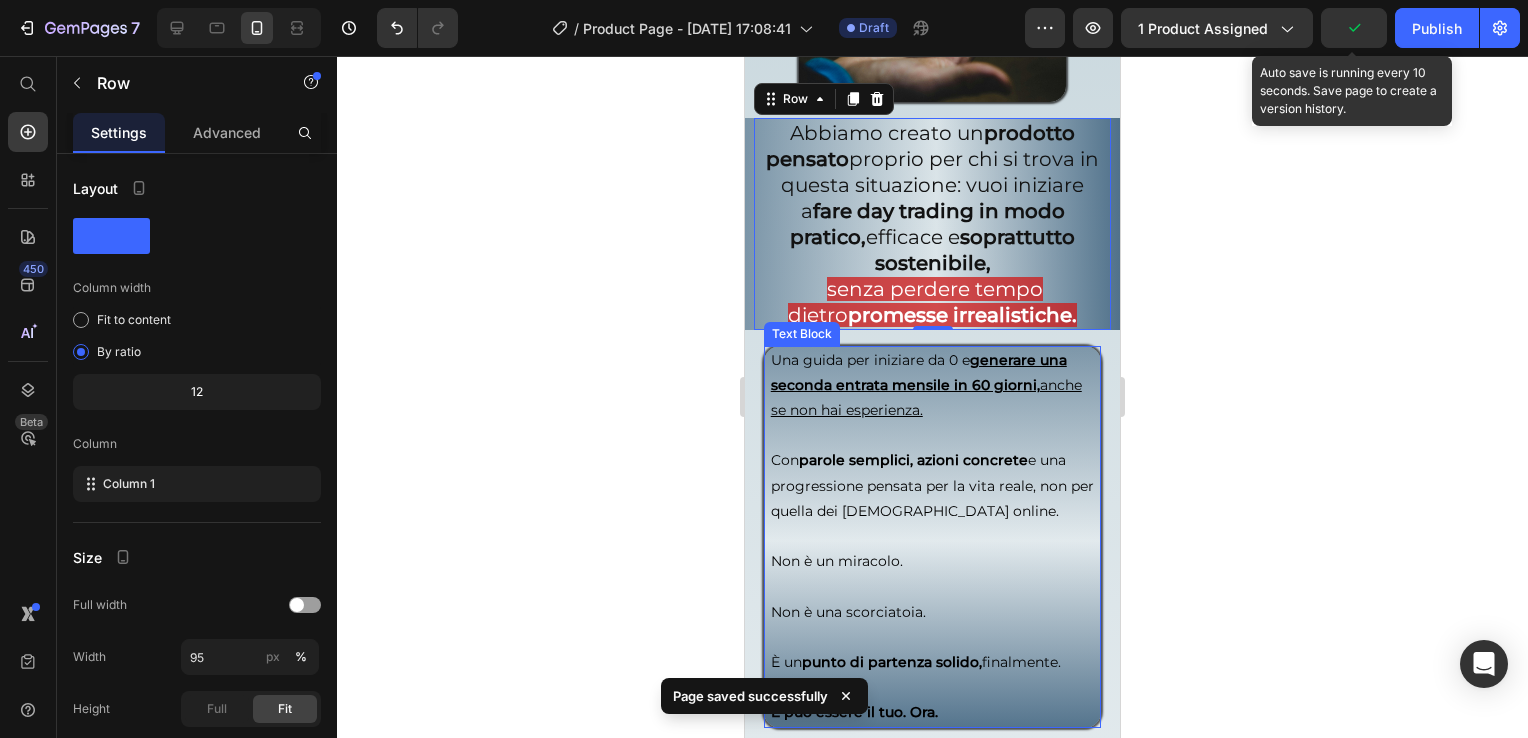 scroll, scrollTop: 3800, scrollLeft: 0, axis: vertical 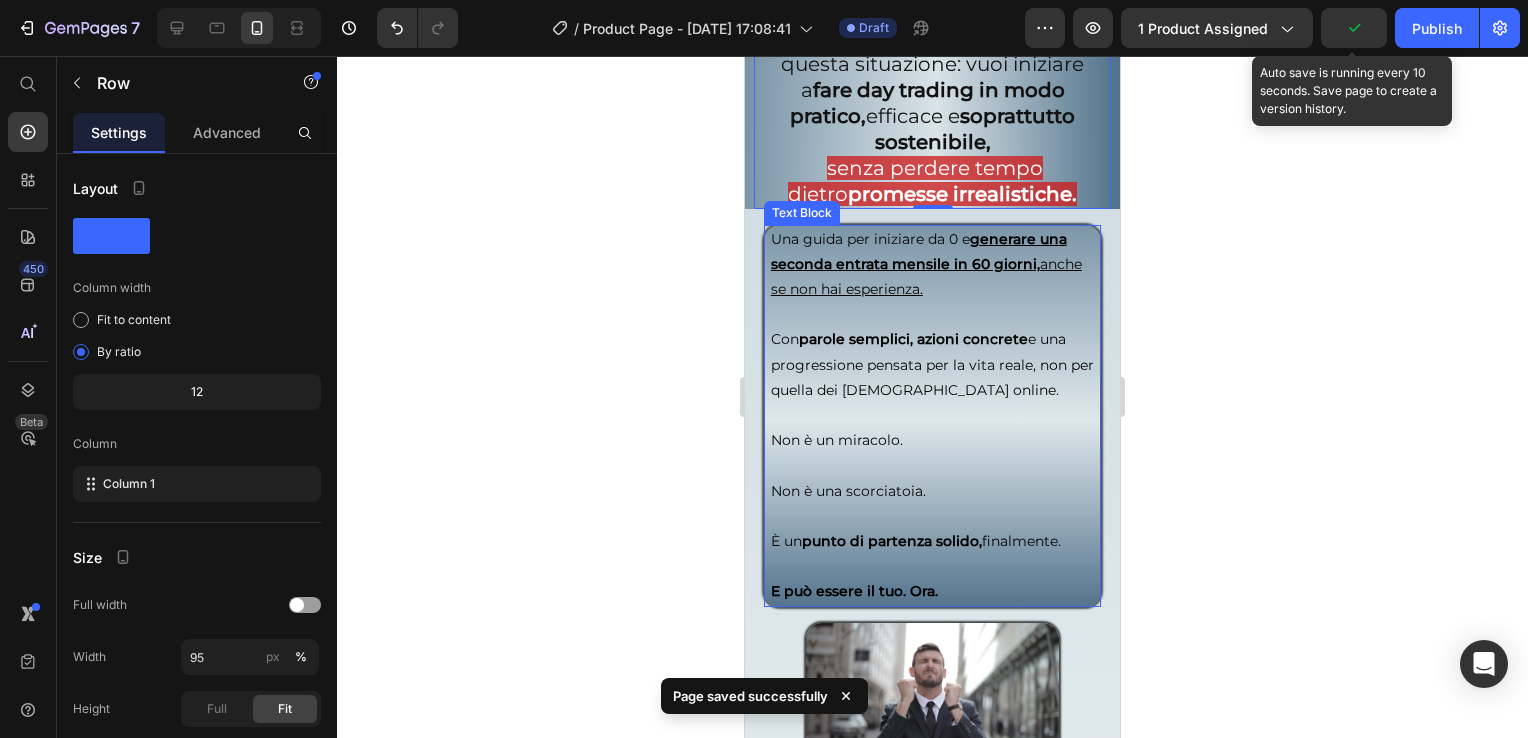 click on "Text Block" at bounding box center (802, 213) 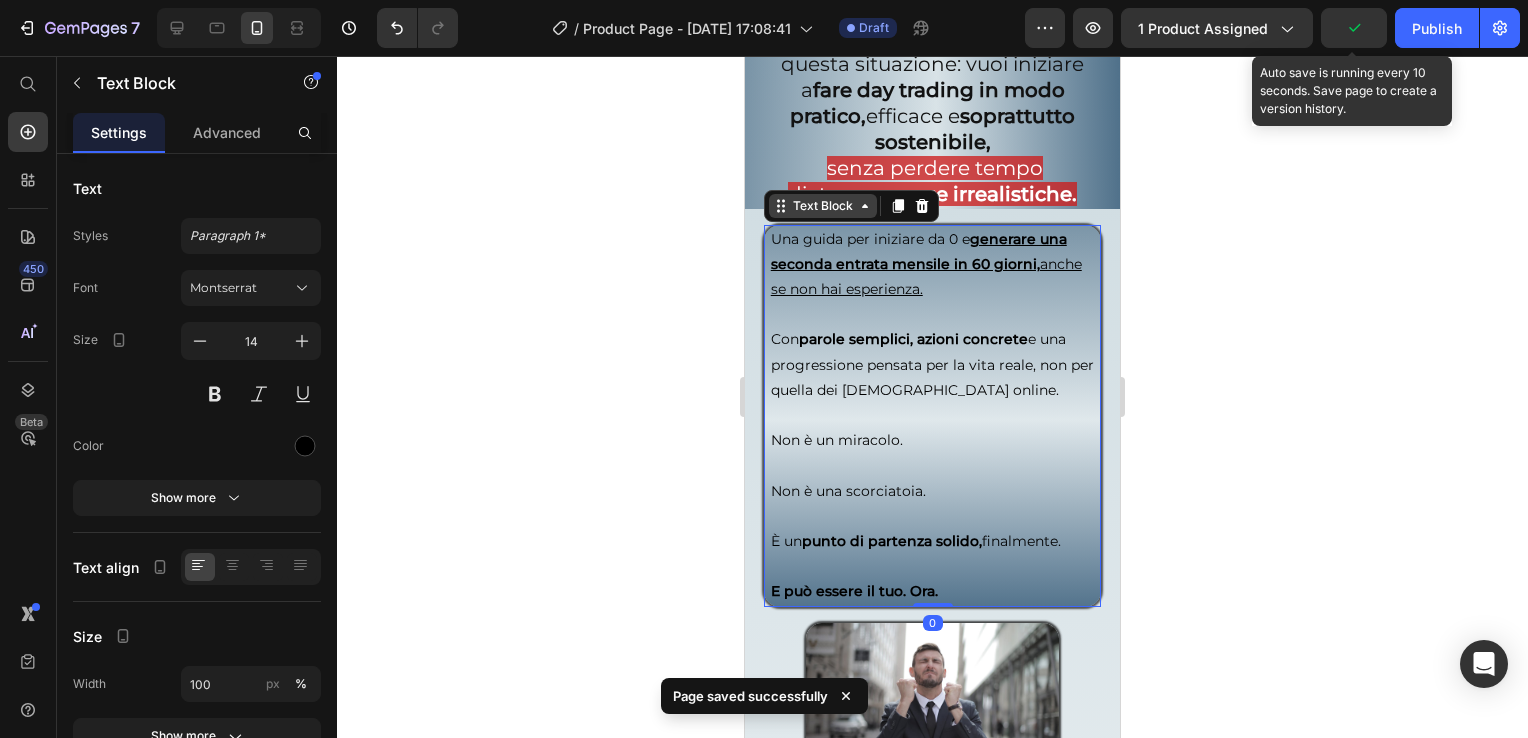 click on "Text Block" at bounding box center (823, 206) 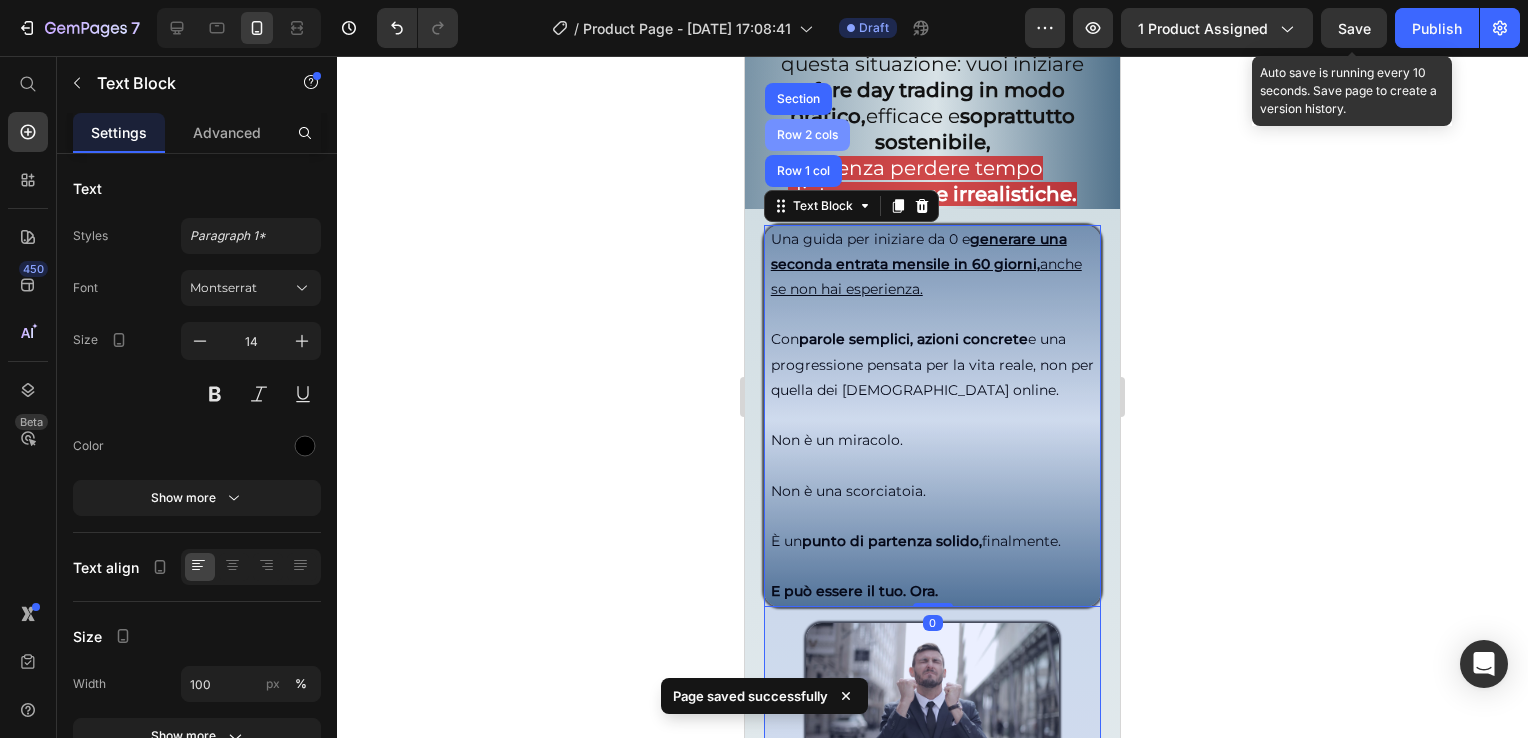 click on "Row 2 cols" at bounding box center [807, 135] 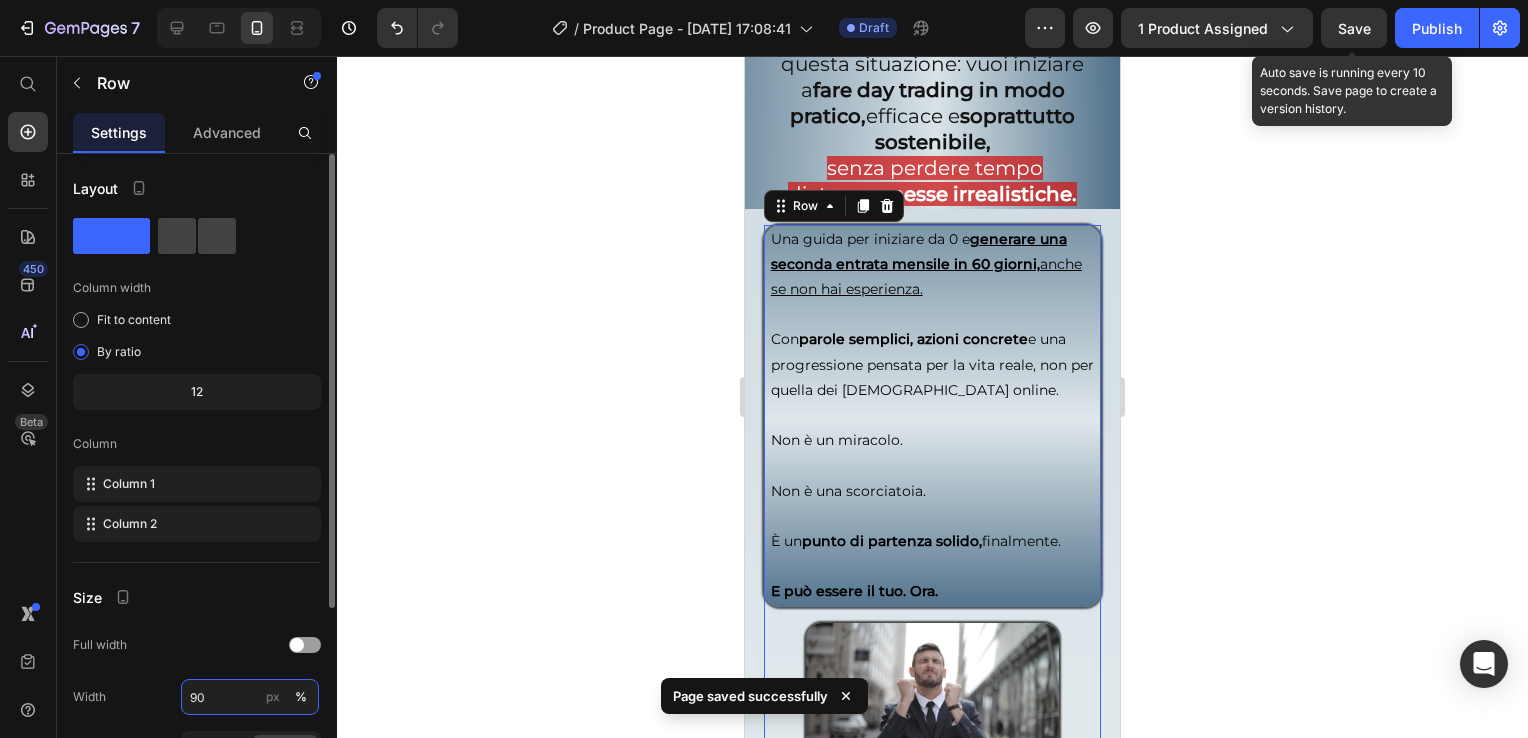 click on "90" at bounding box center (250, 697) 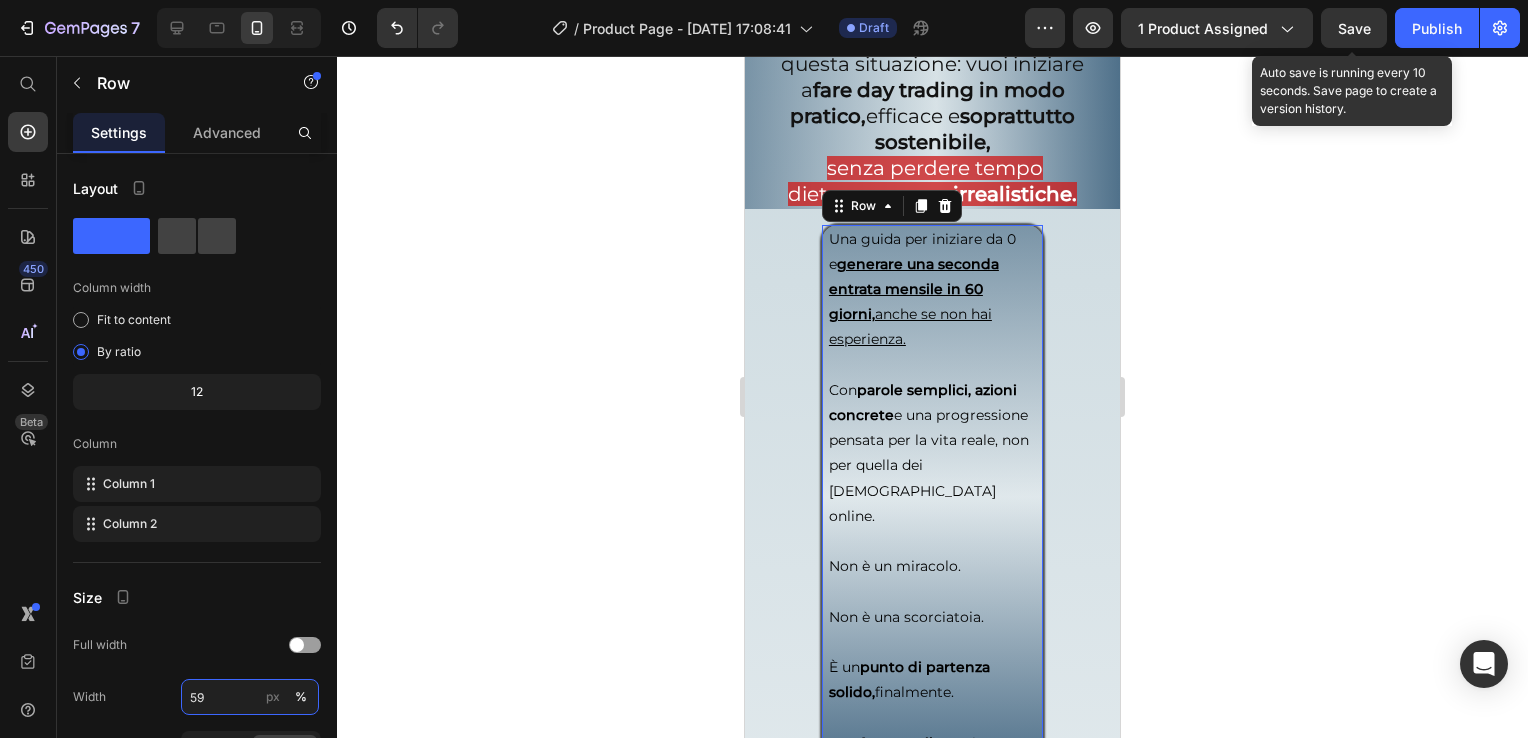 type on "5" 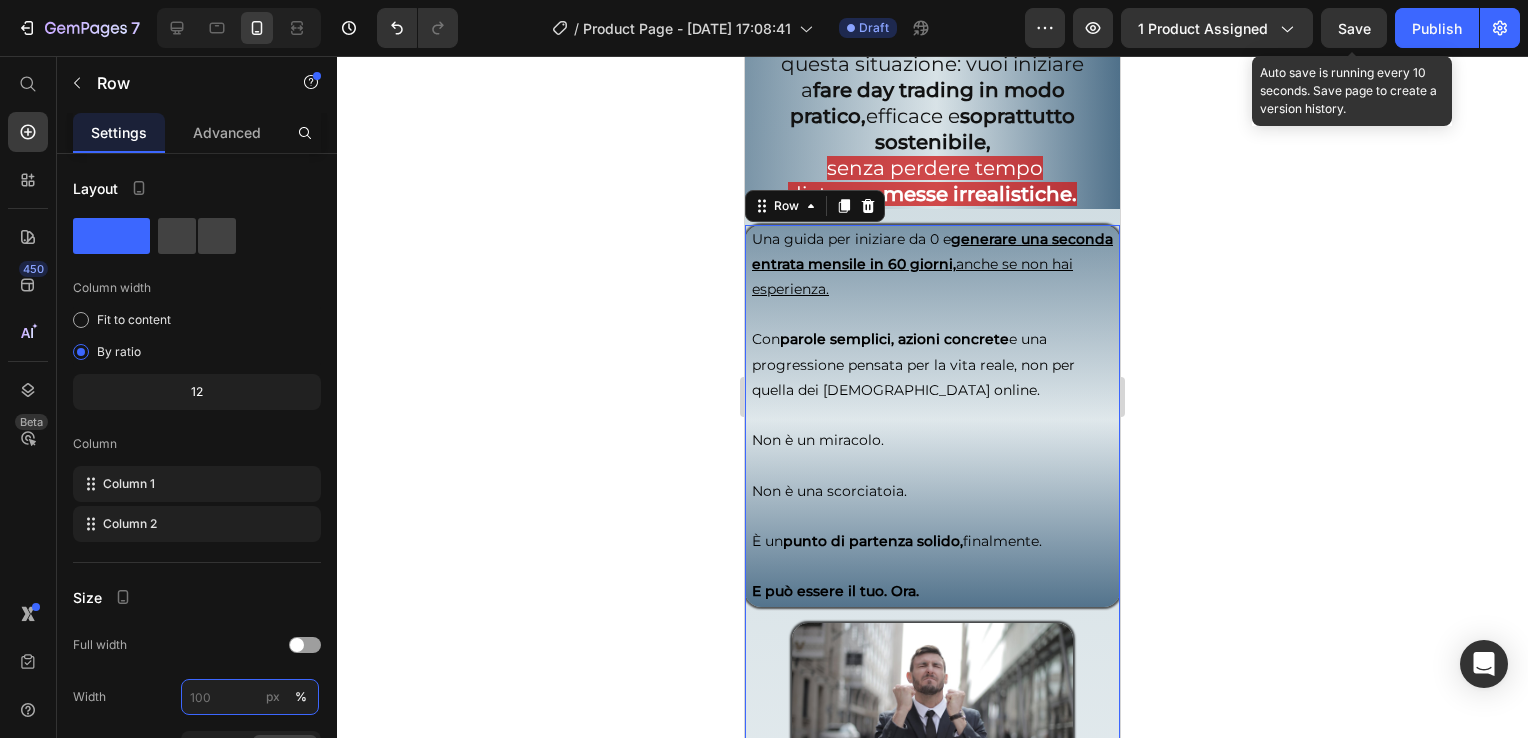 type on "5" 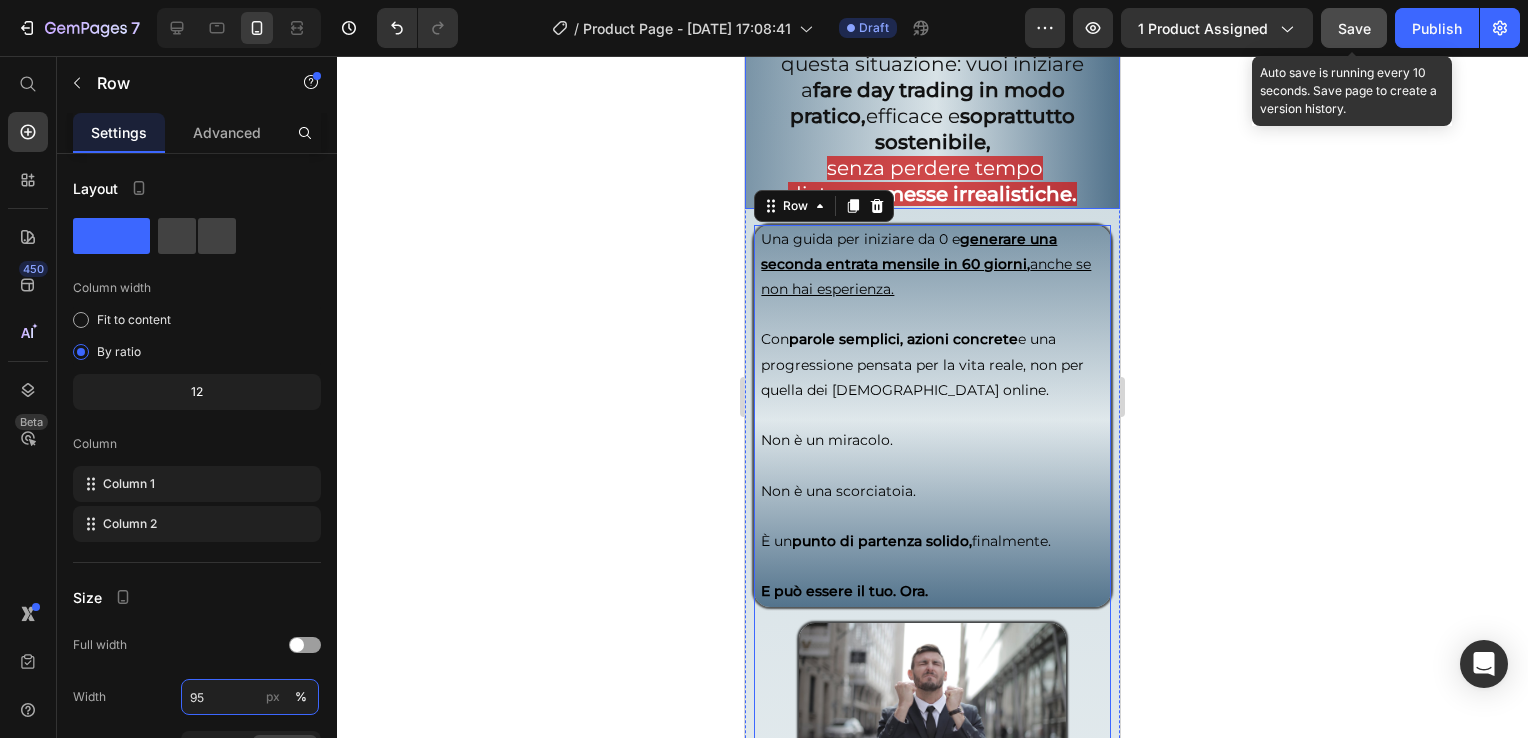 type on "95" 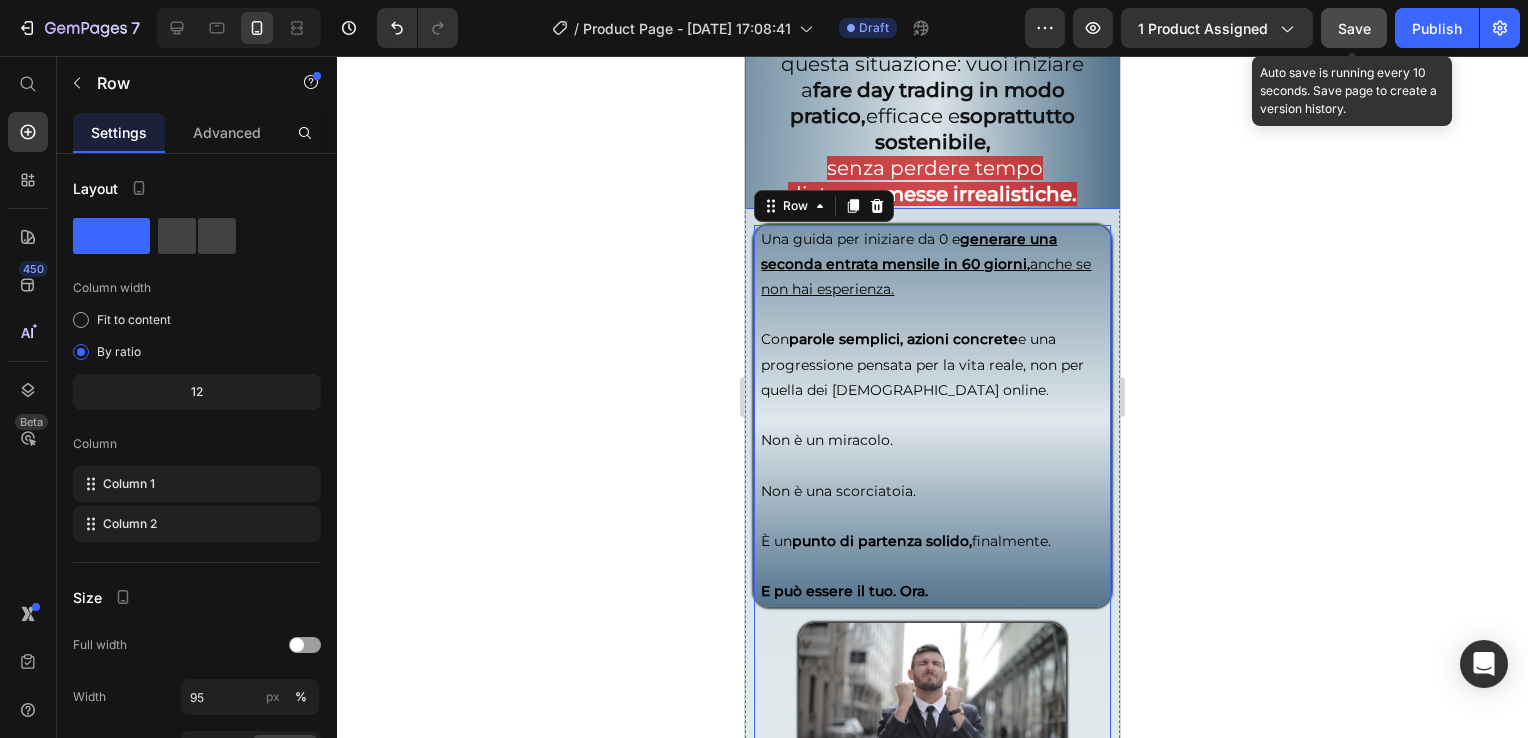 click on "Save" 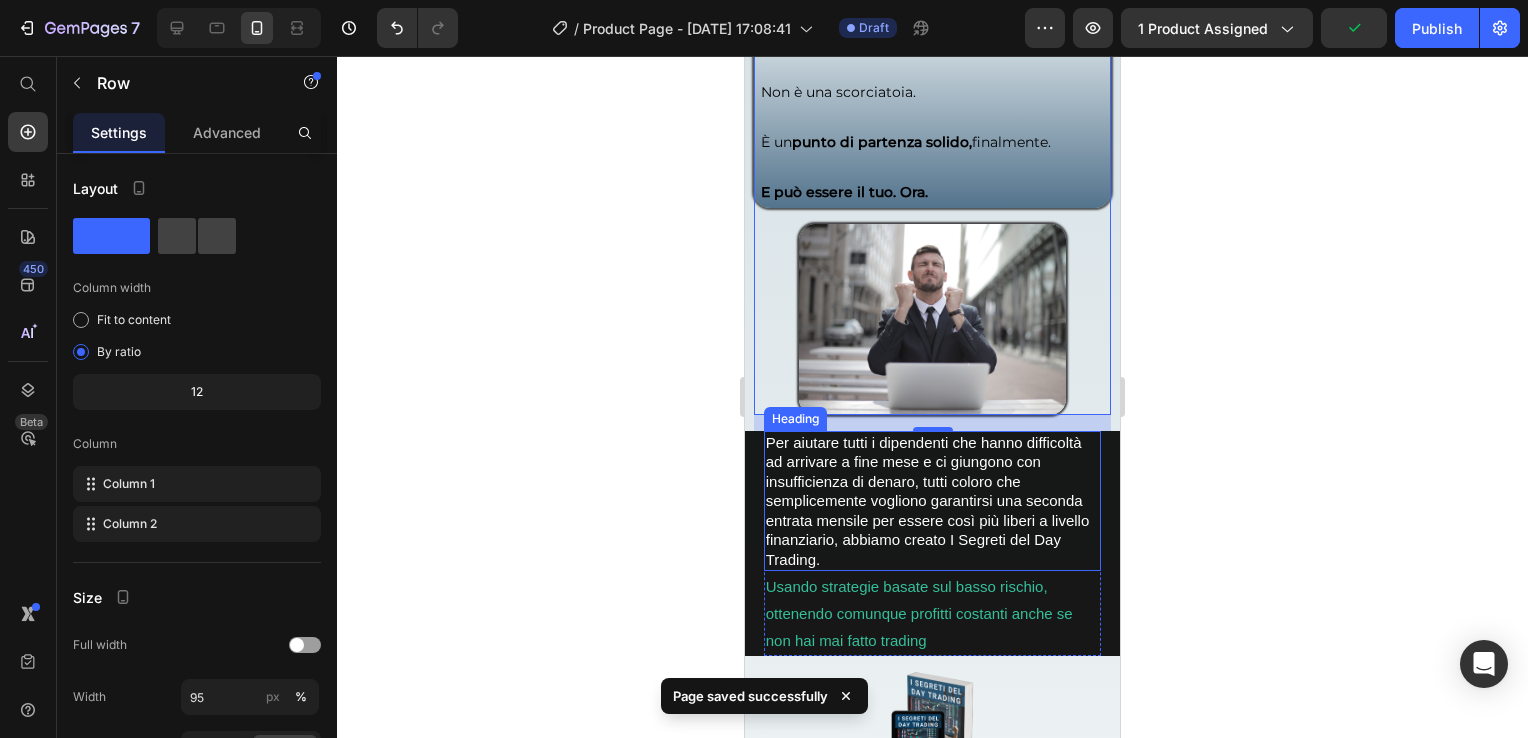 scroll, scrollTop: 4300, scrollLeft: 0, axis: vertical 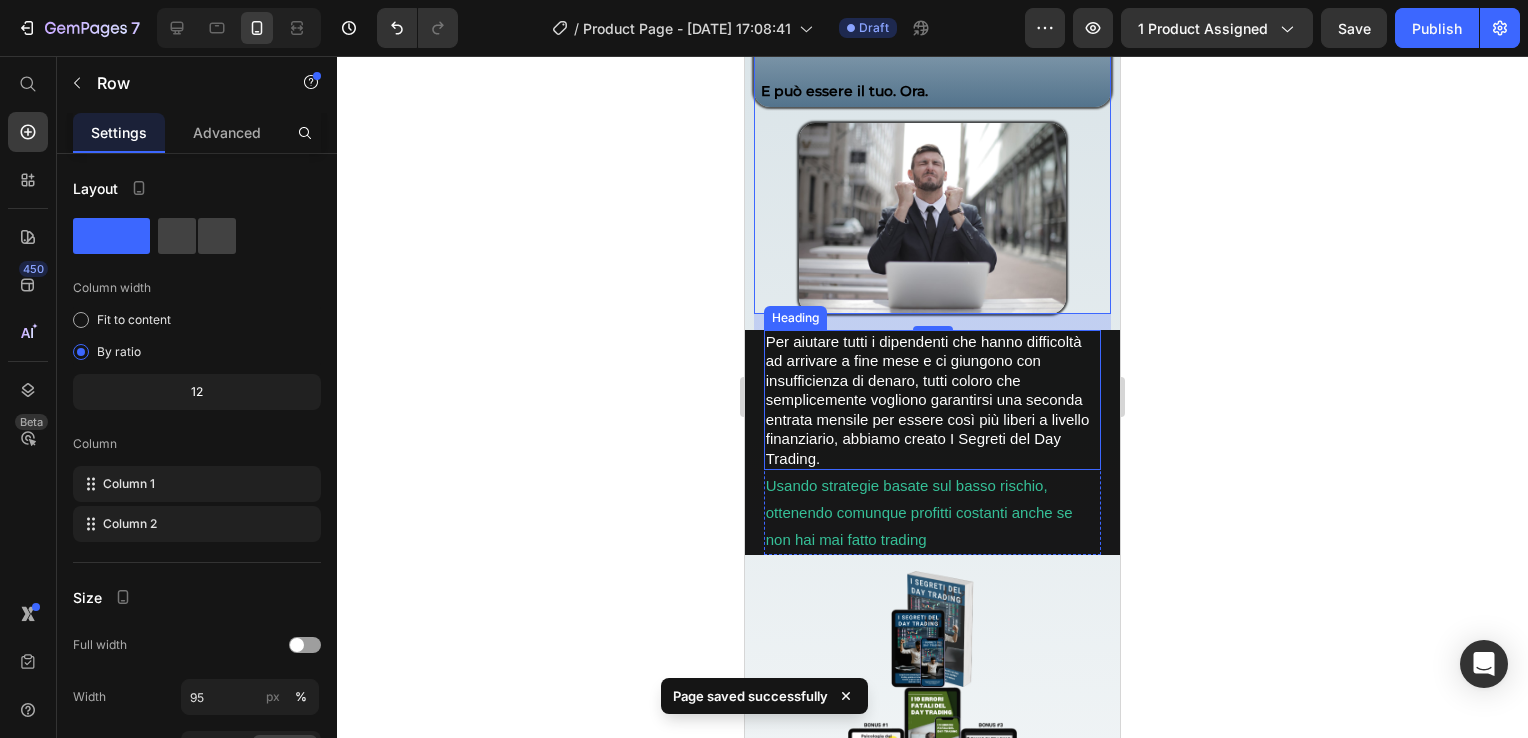 click on "Per aiutare tutti i dipendenti che hanno difficoltà ad arrivare a fine mese e ci giungono con insufficienza di denaro, tutti coloro che semplicemente vogliono garantirsi una seconda entrata mensile per essere così più liberi a livello finanziario, abbiamo creato I Segreti del Day Trading." at bounding box center (933, 400) 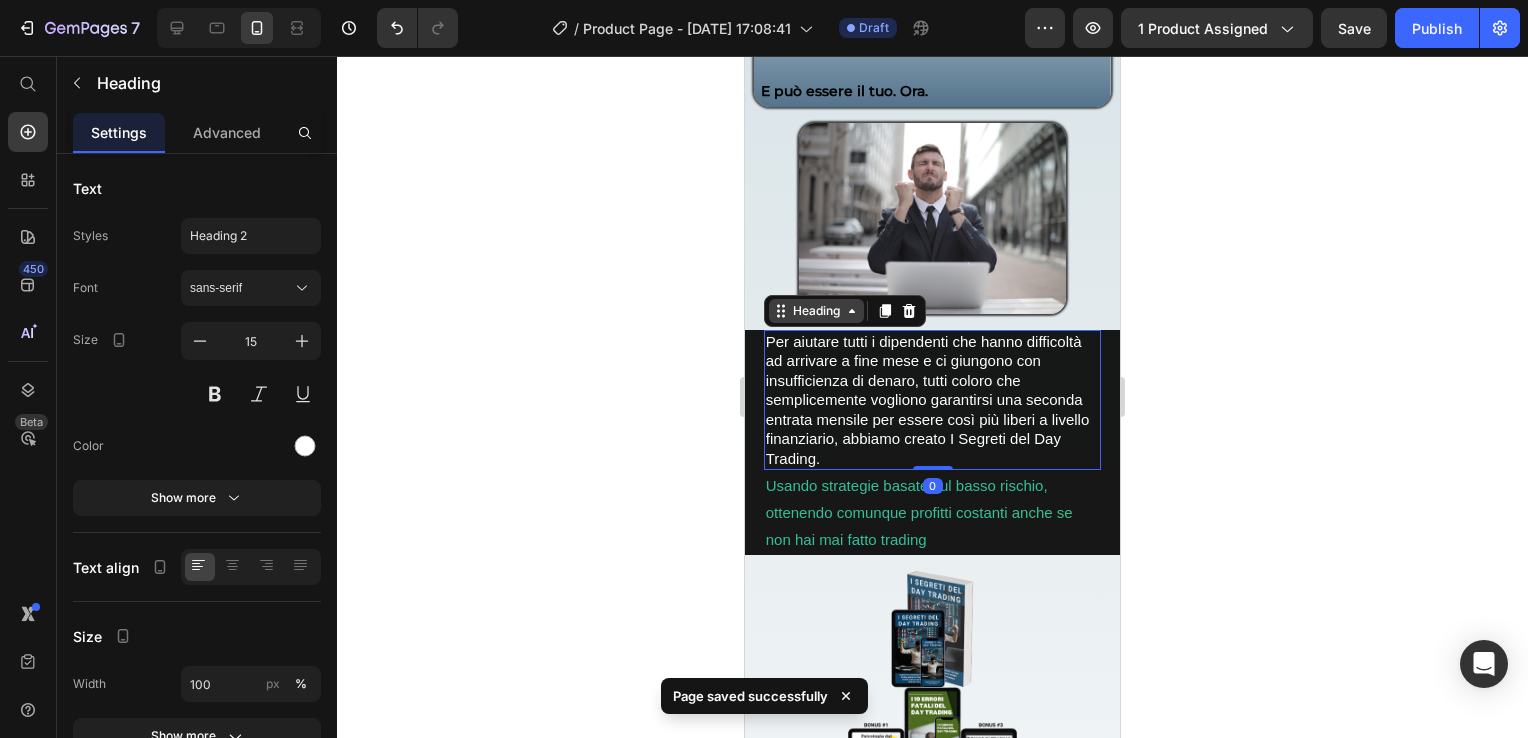 click on "Heading" at bounding box center (816, 311) 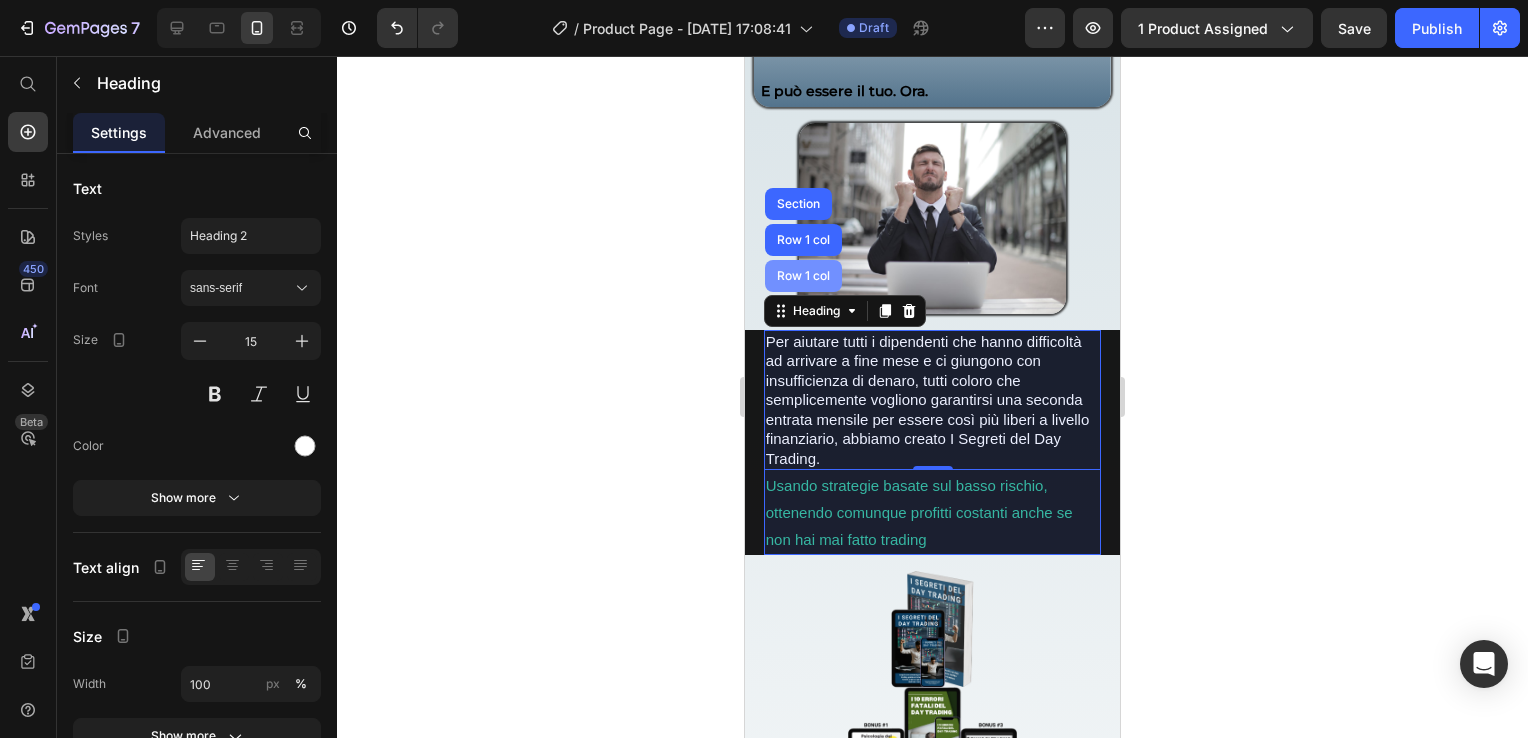 click on "Row 1 col" at bounding box center [803, 276] 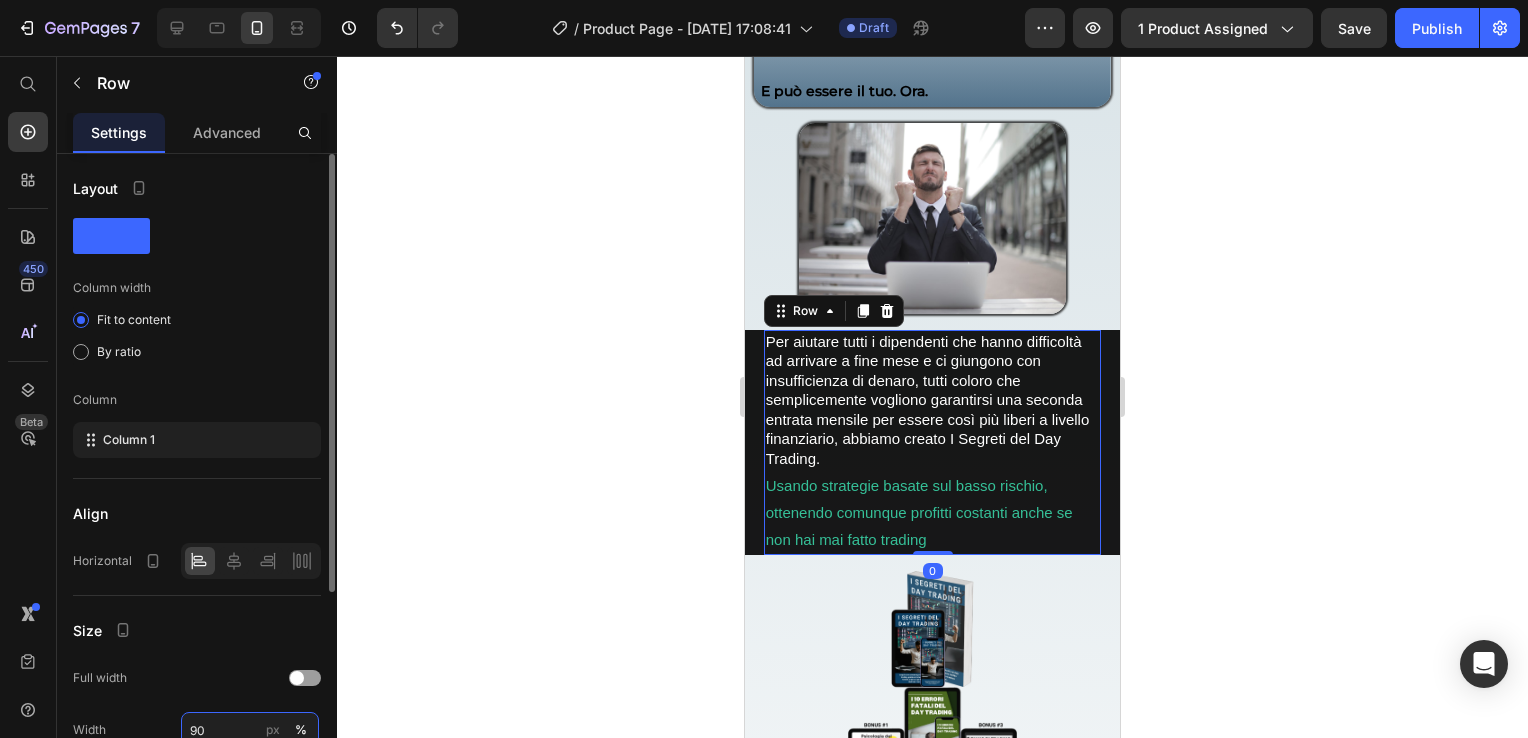 click on "90" at bounding box center [250, 730] 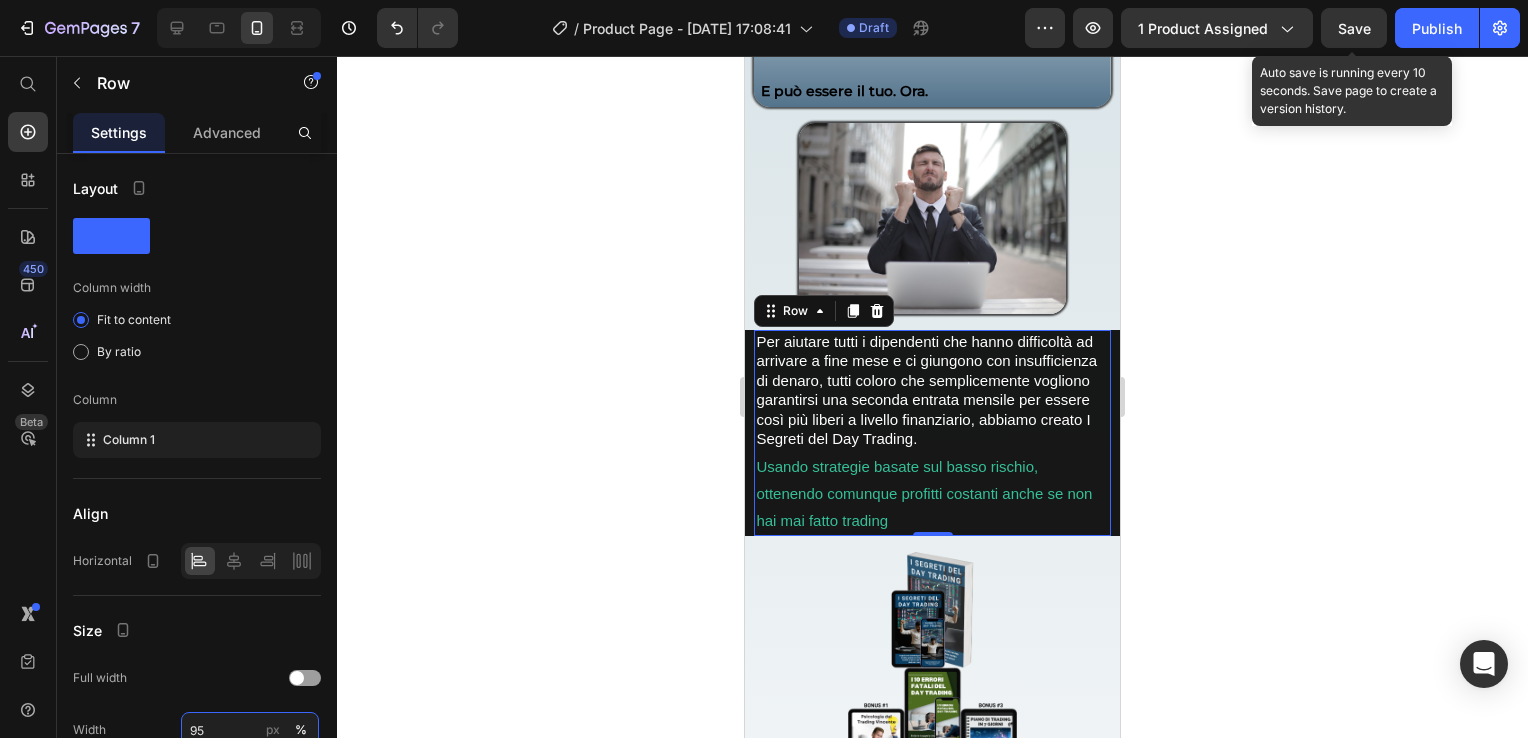 type on "95" 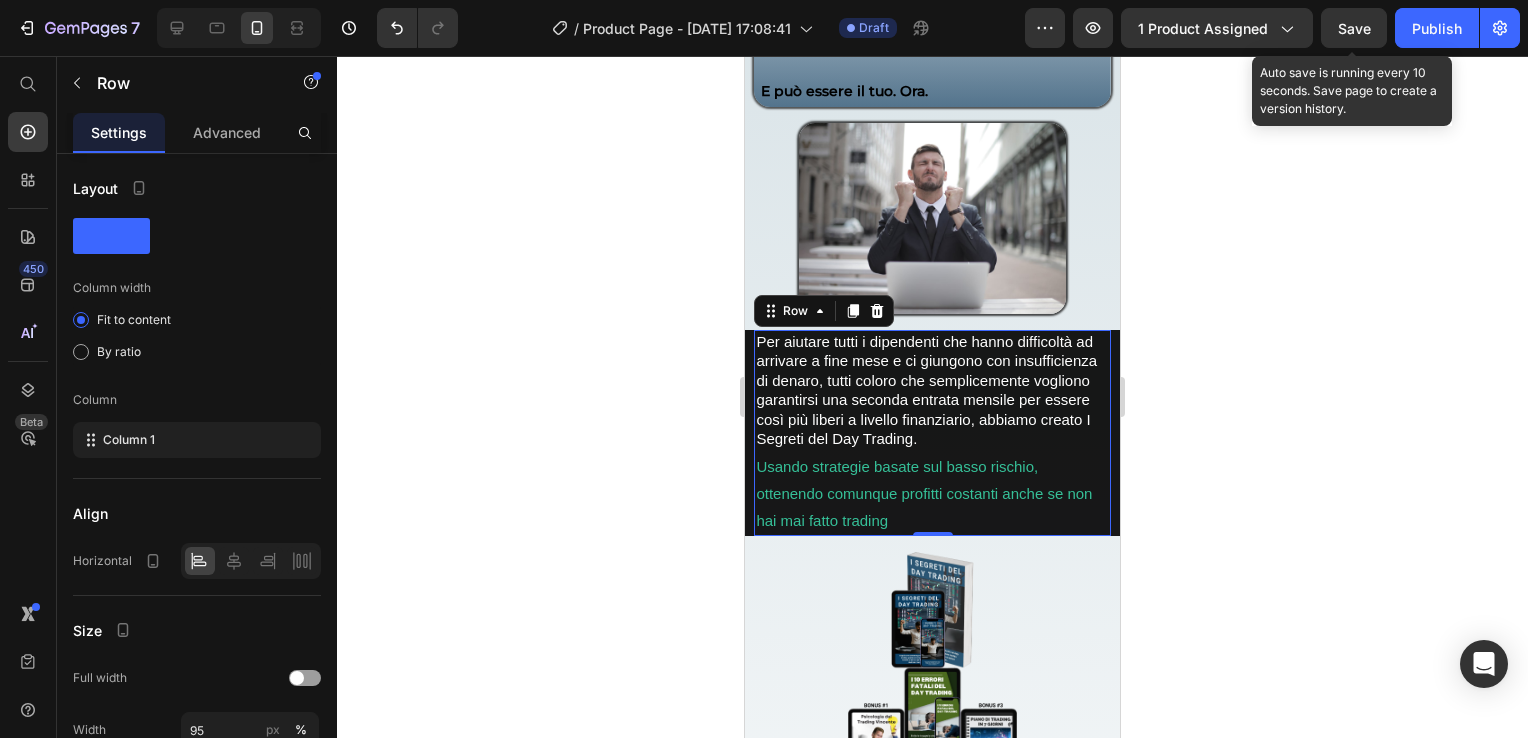 click on "Save" at bounding box center [1354, 28] 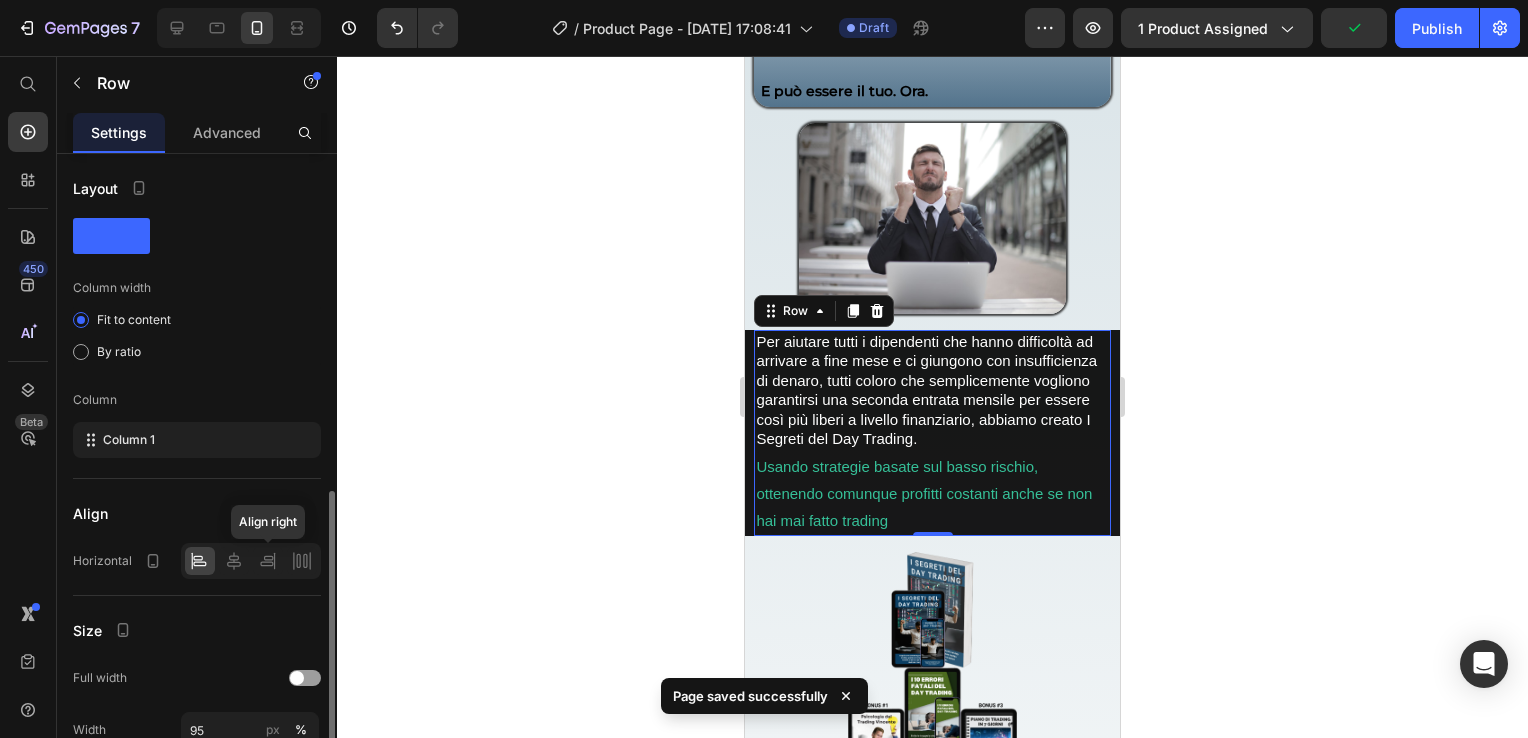 scroll, scrollTop: 200, scrollLeft: 0, axis: vertical 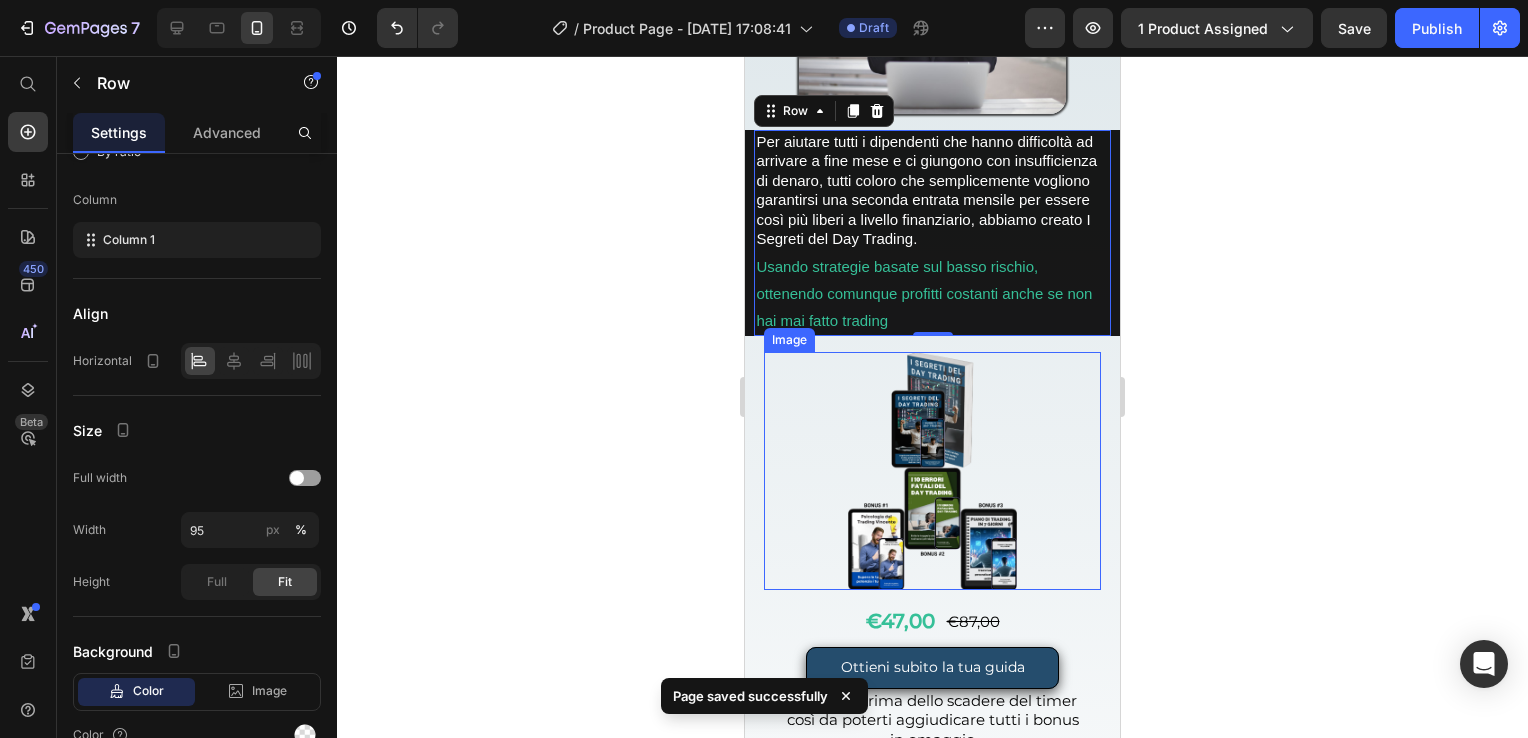 click on "Image" at bounding box center (789, 340) 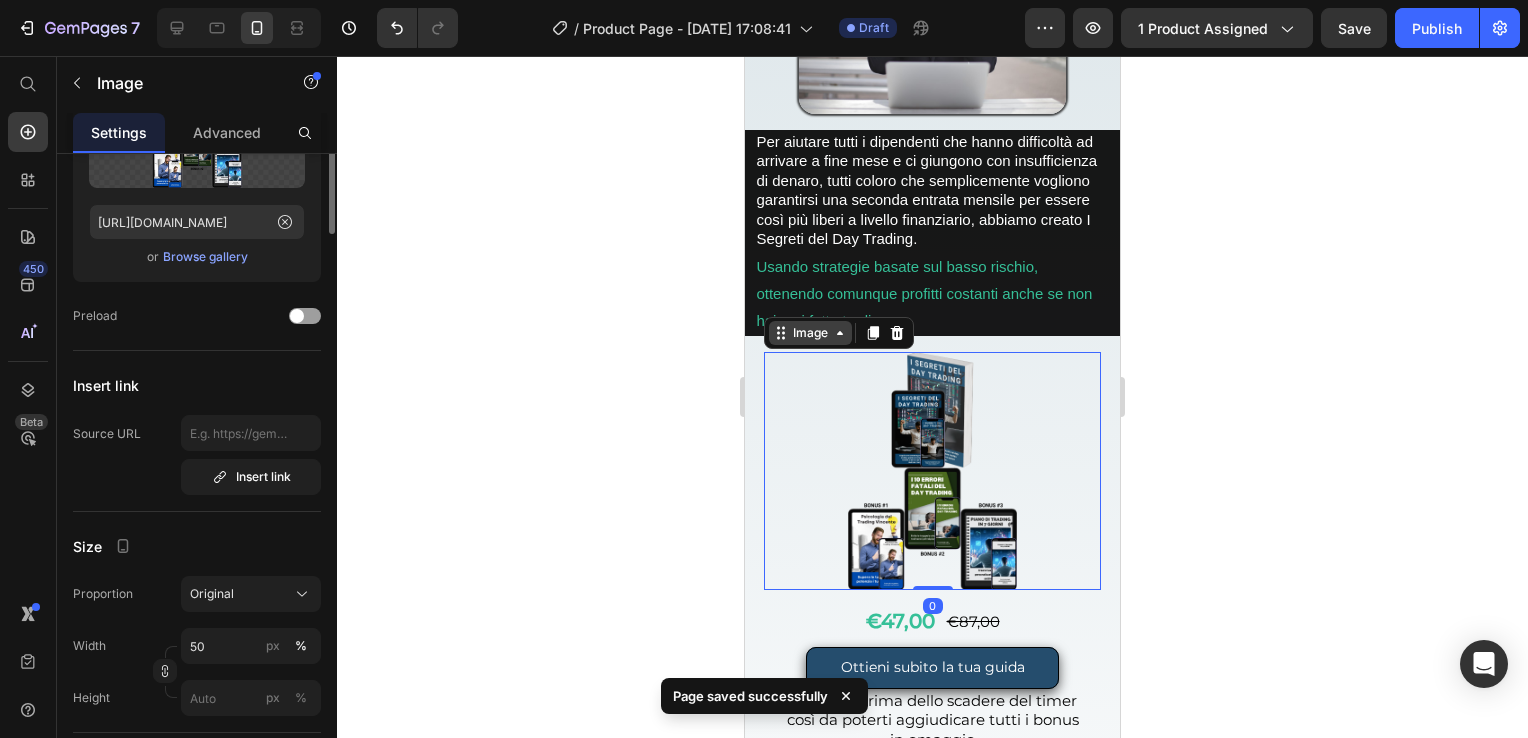 scroll, scrollTop: 0, scrollLeft: 0, axis: both 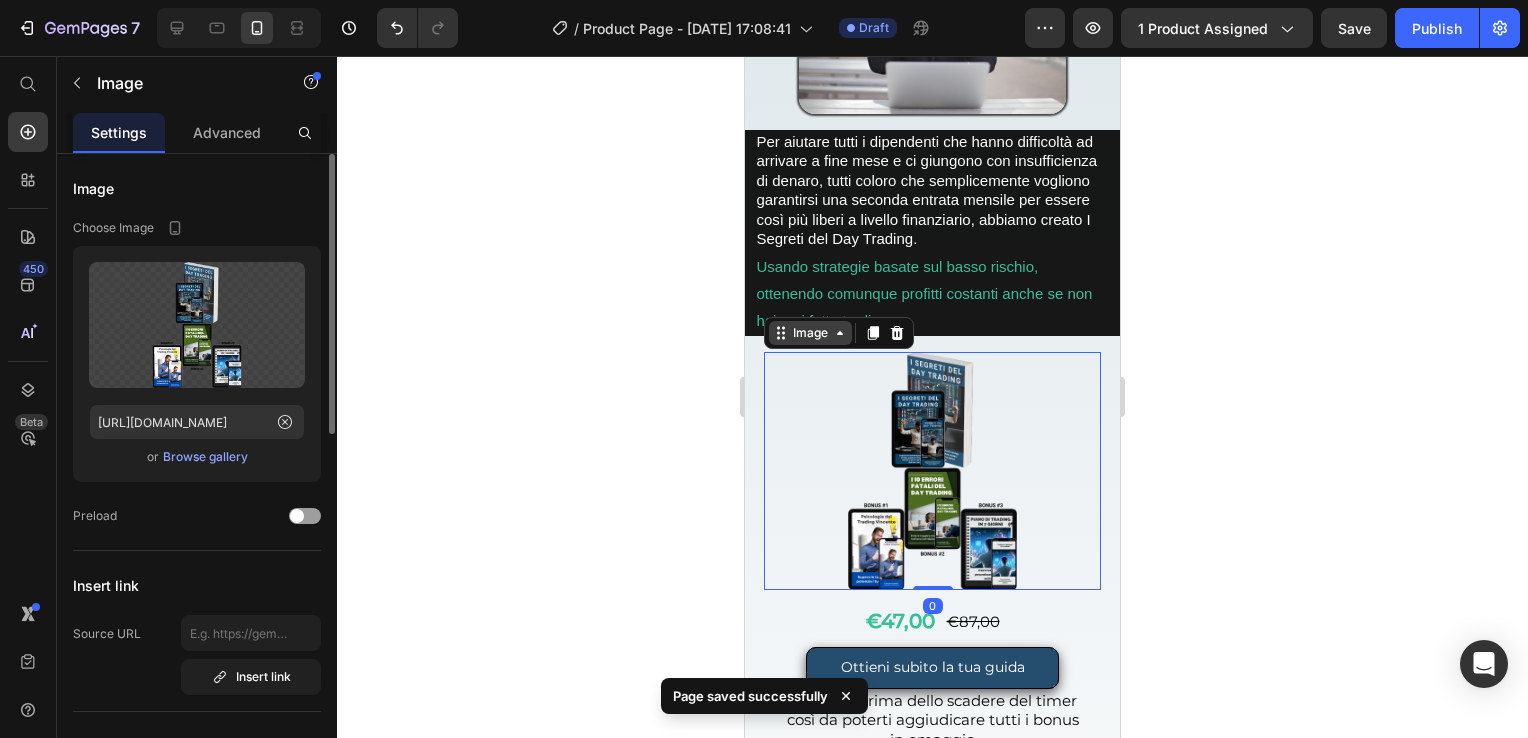 click on "Image" at bounding box center [810, 333] 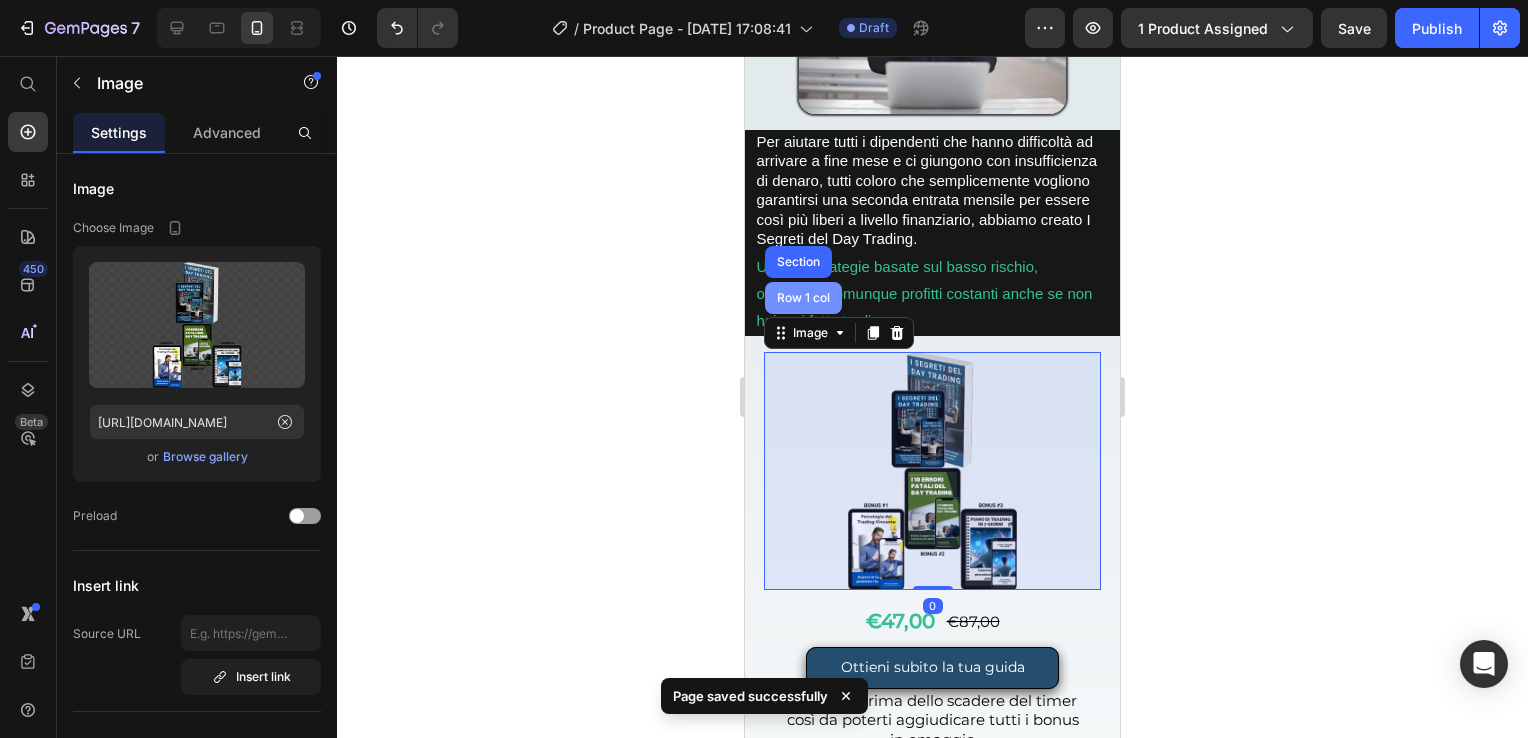 click on "Row 1 col" at bounding box center [803, 298] 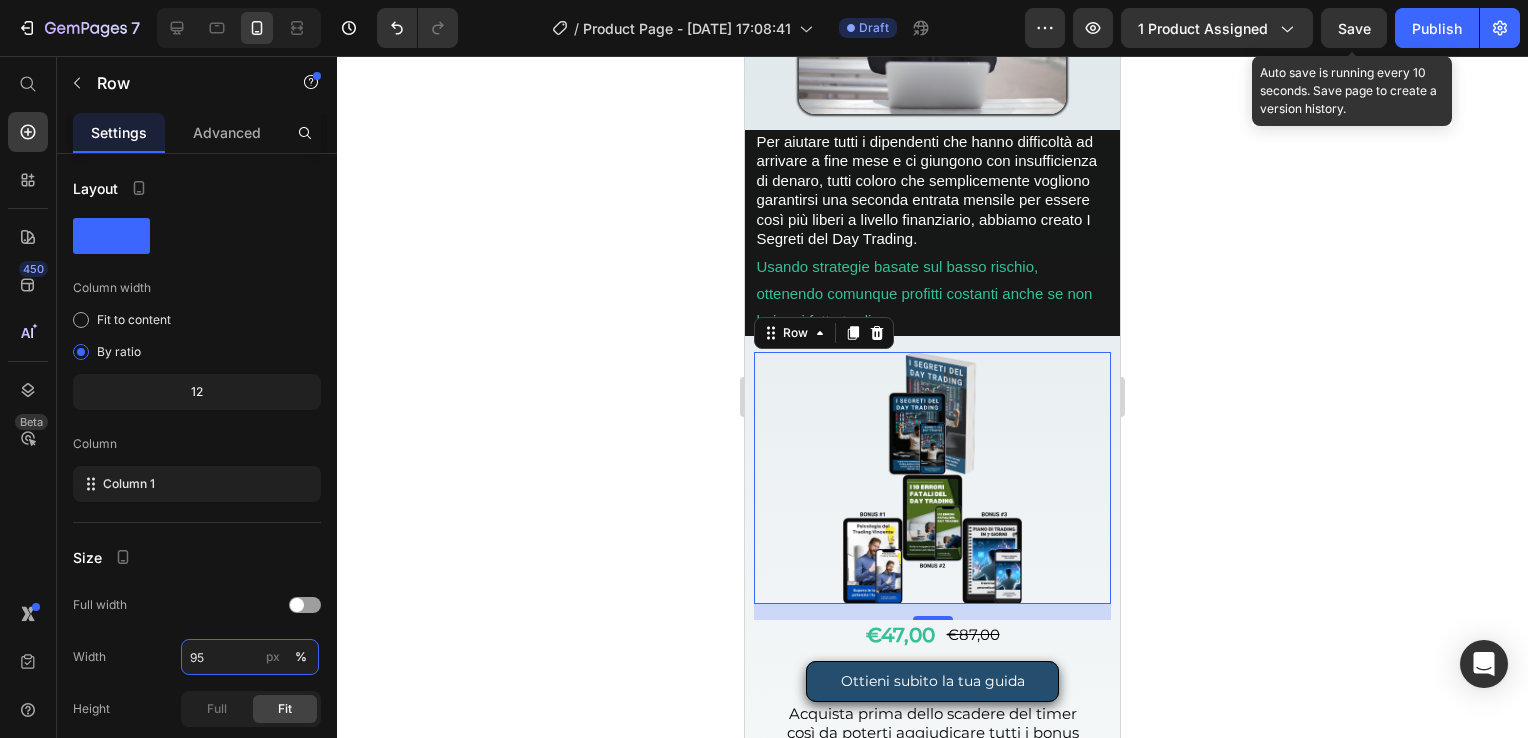 type on "95" 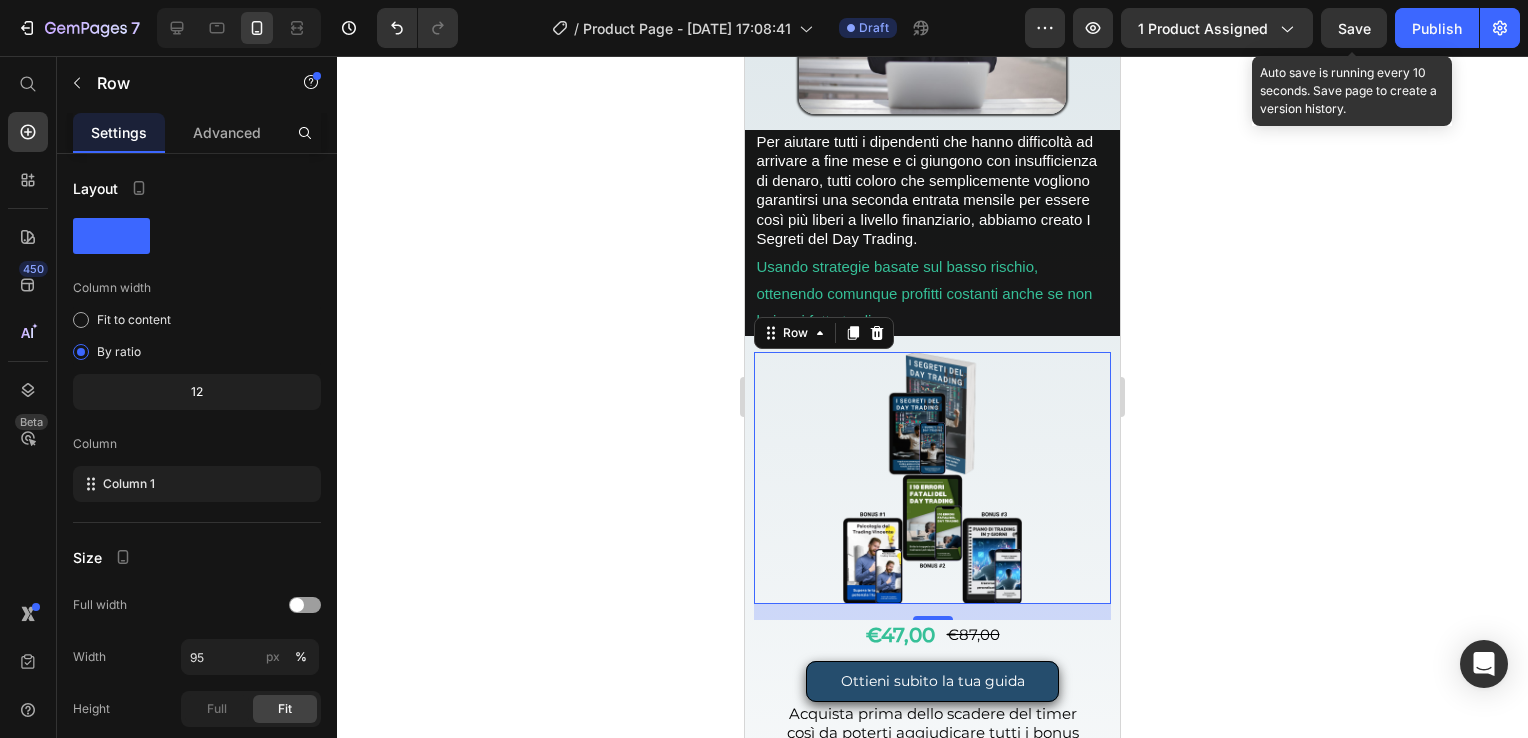 click on "Save" at bounding box center (1354, 28) 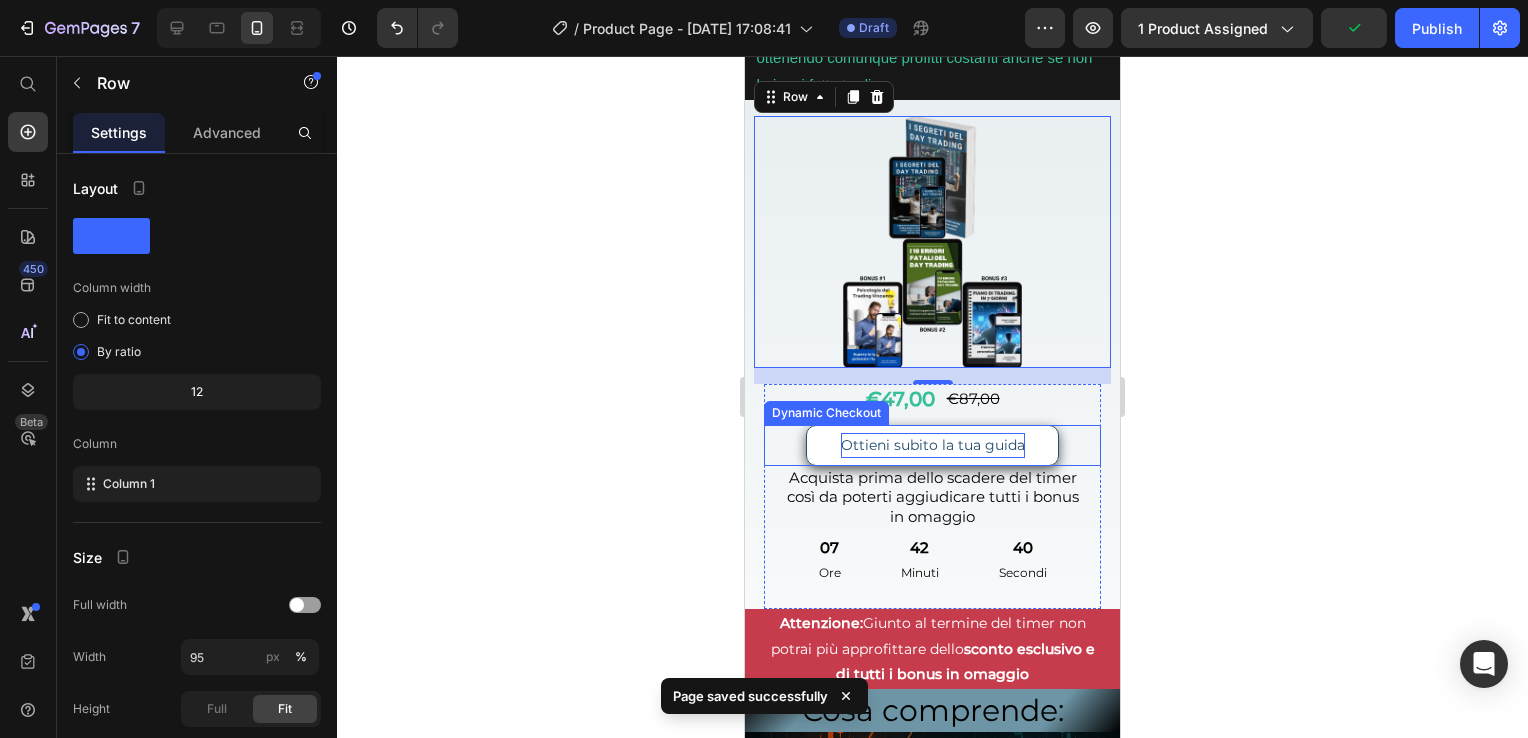 scroll, scrollTop: 4900, scrollLeft: 0, axis: vertical 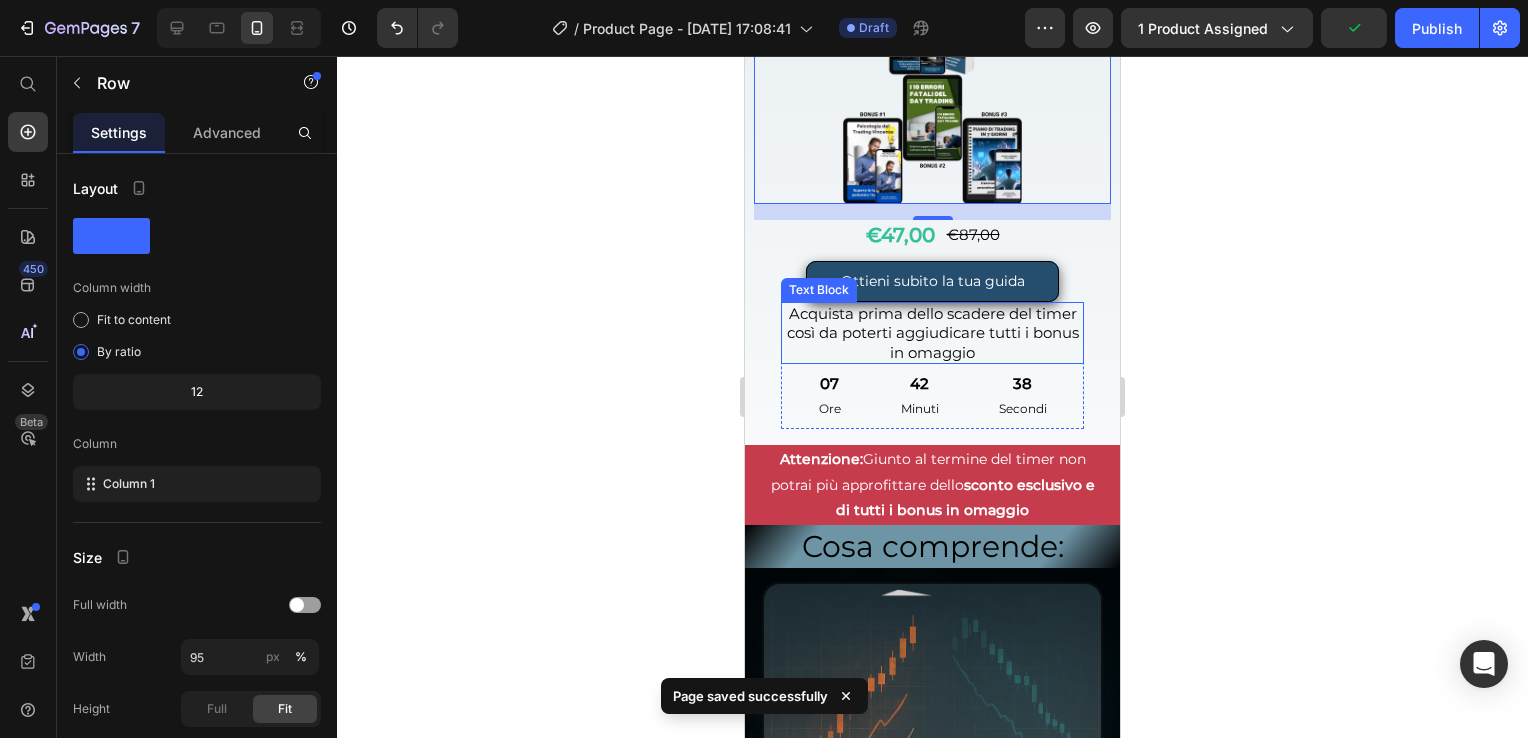 click on "Text Block" at bounding box center [819, 290] 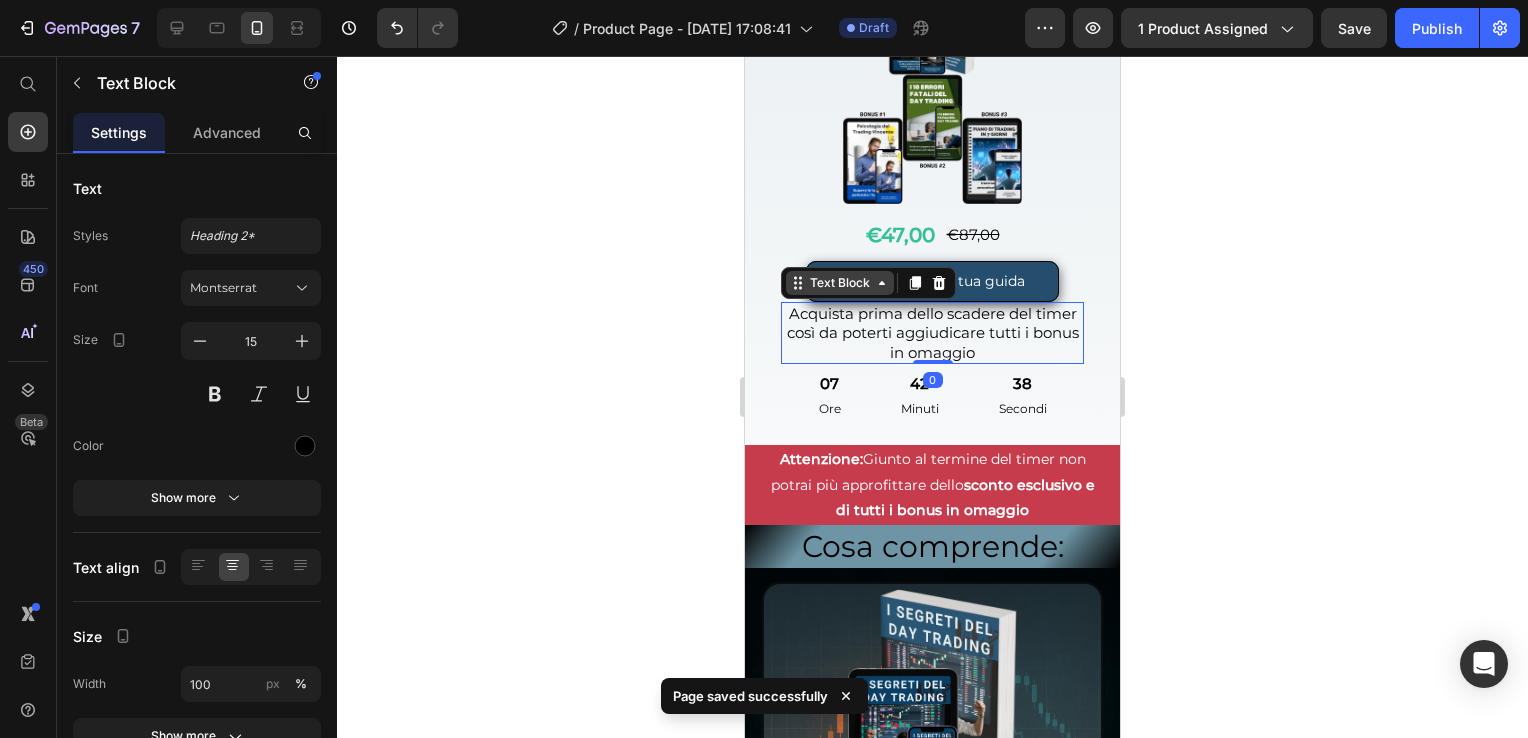 click on "Text Block" at bounding box center (840, 283) 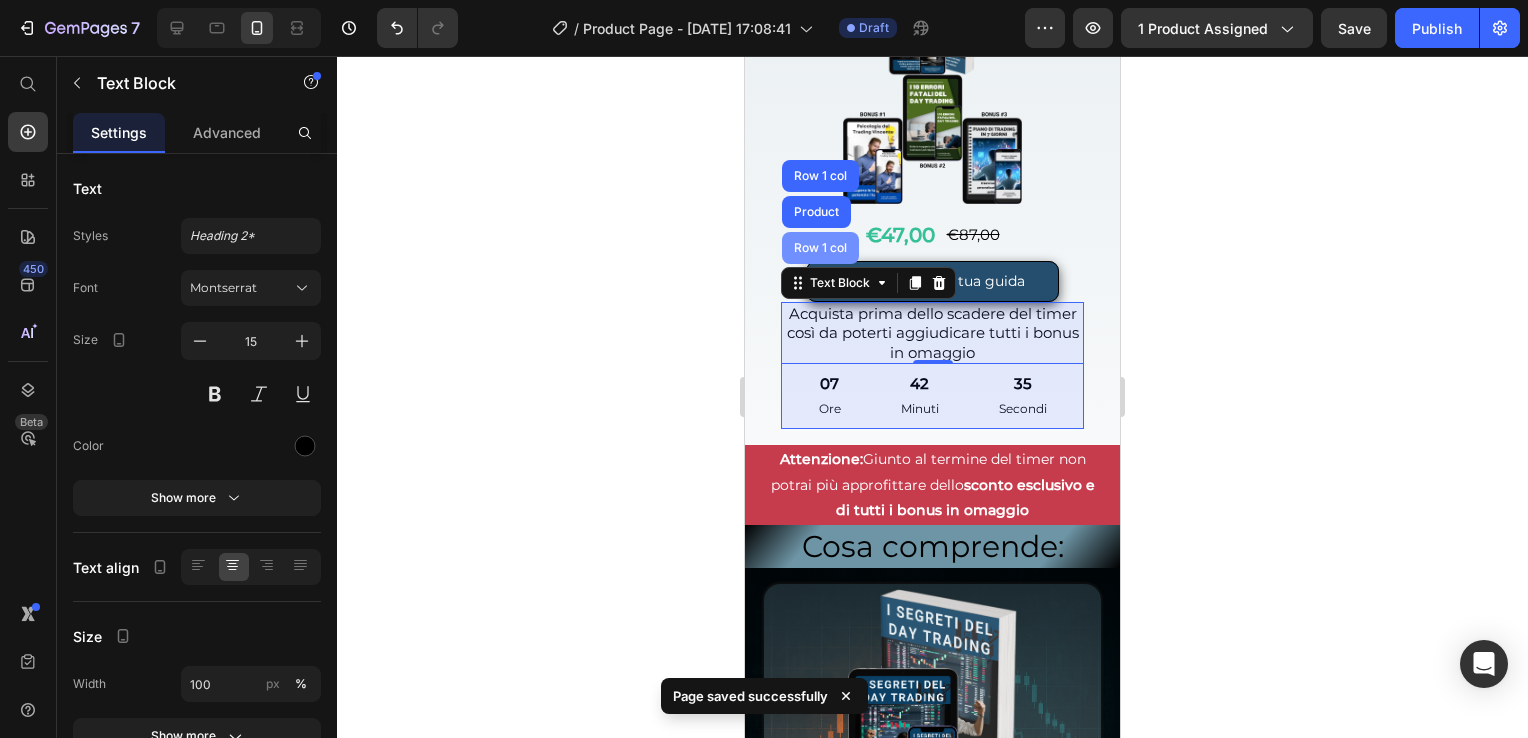 click on "Row 1 col" at bounding box center [820, 248] 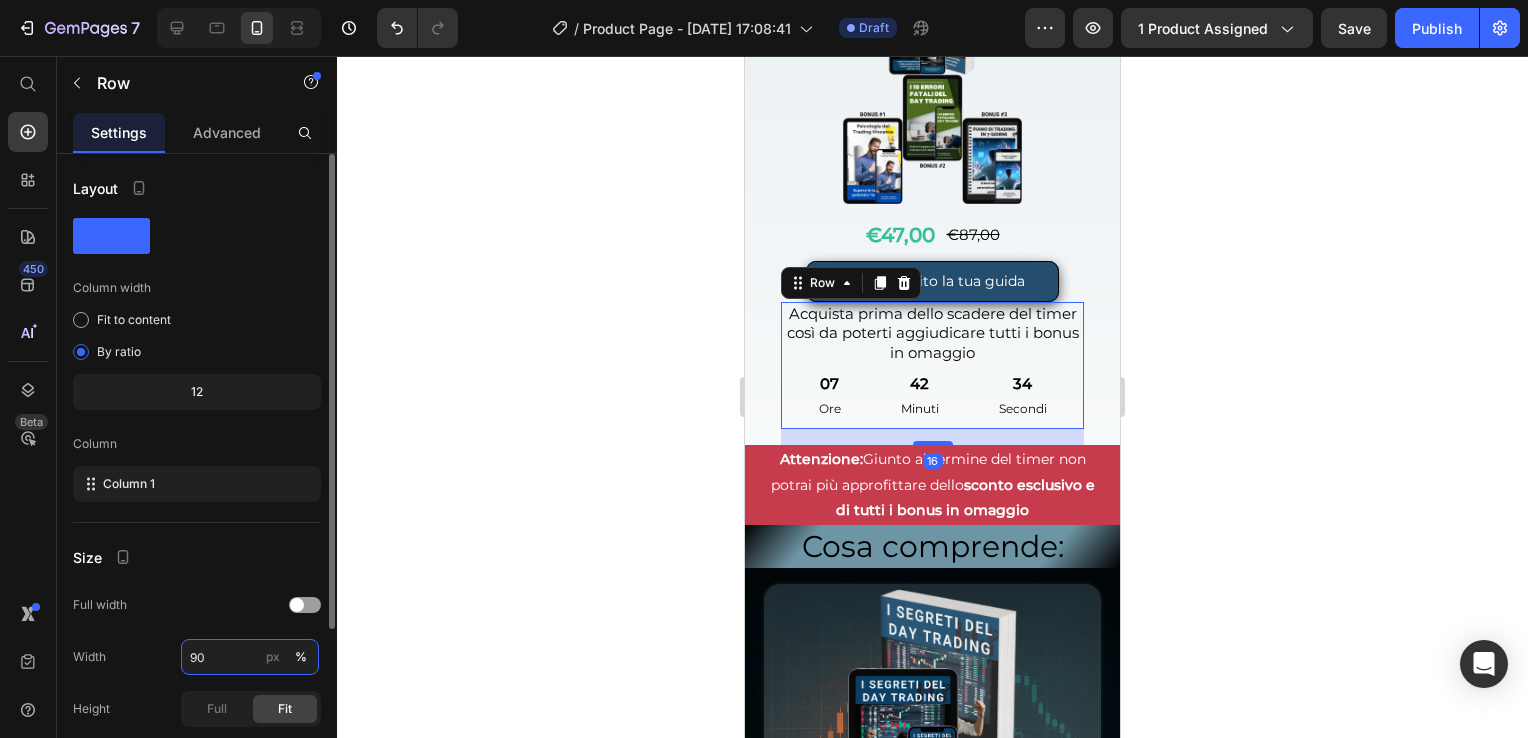 click on "90" at bounding box center (250, 657) 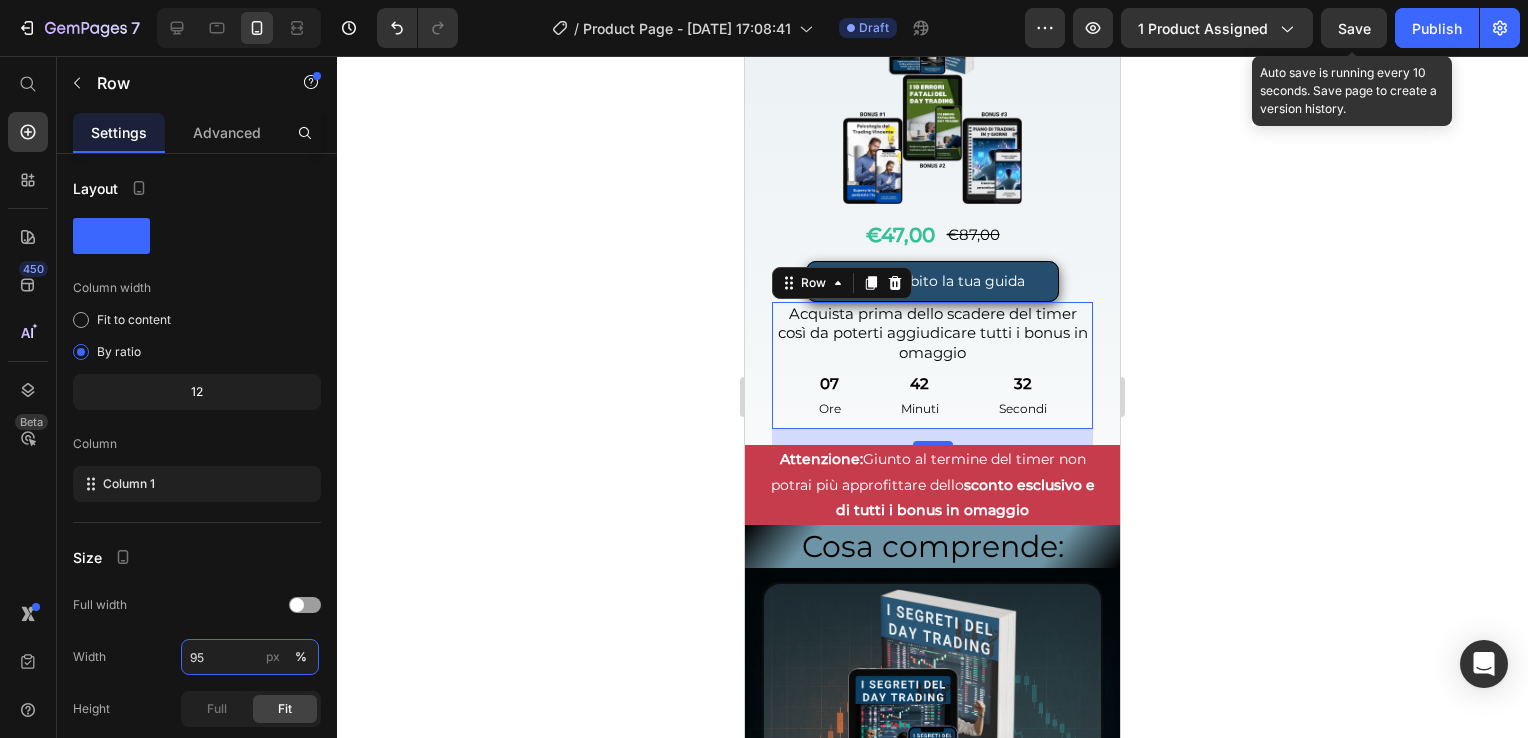 type on "95" 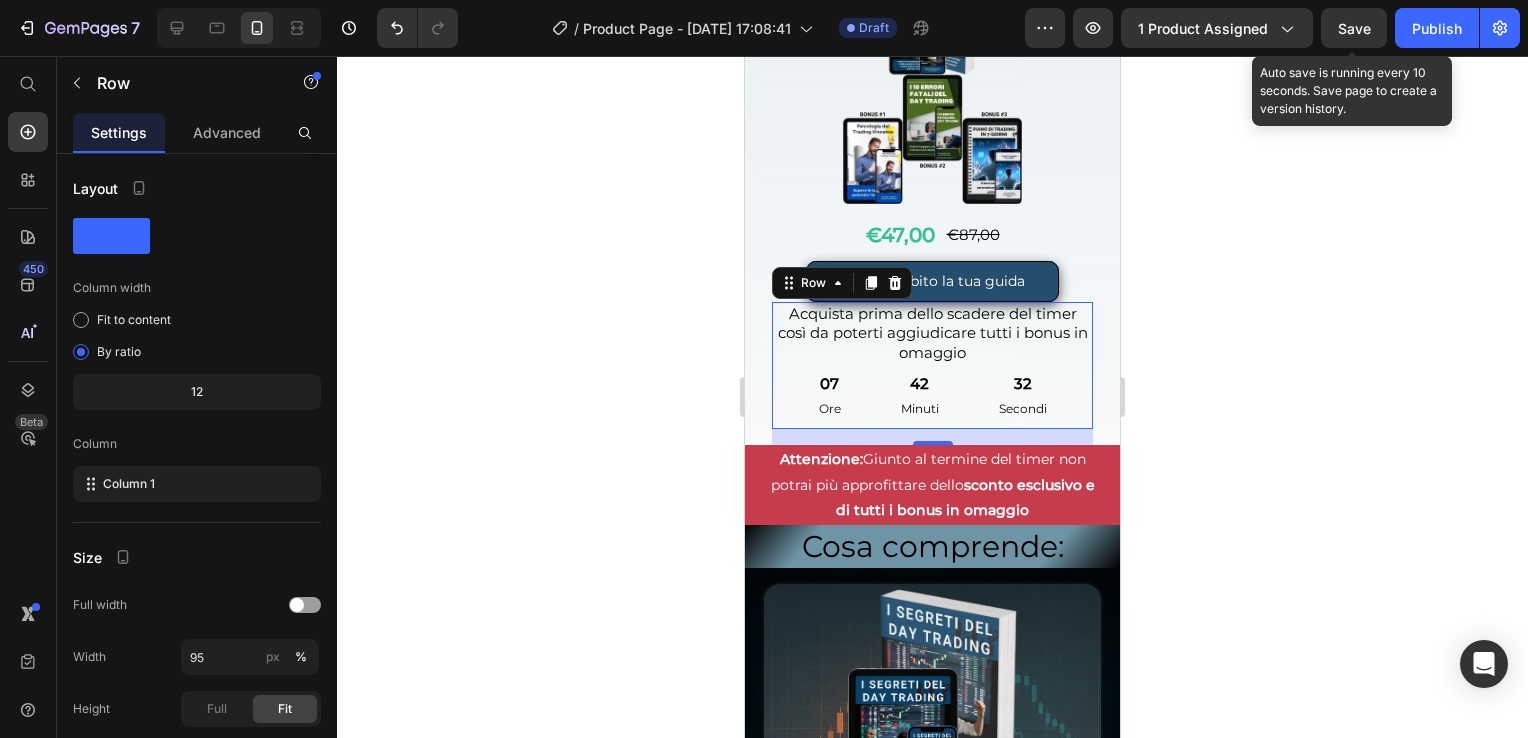 click on "Save" at bounding box center (1354, 28) 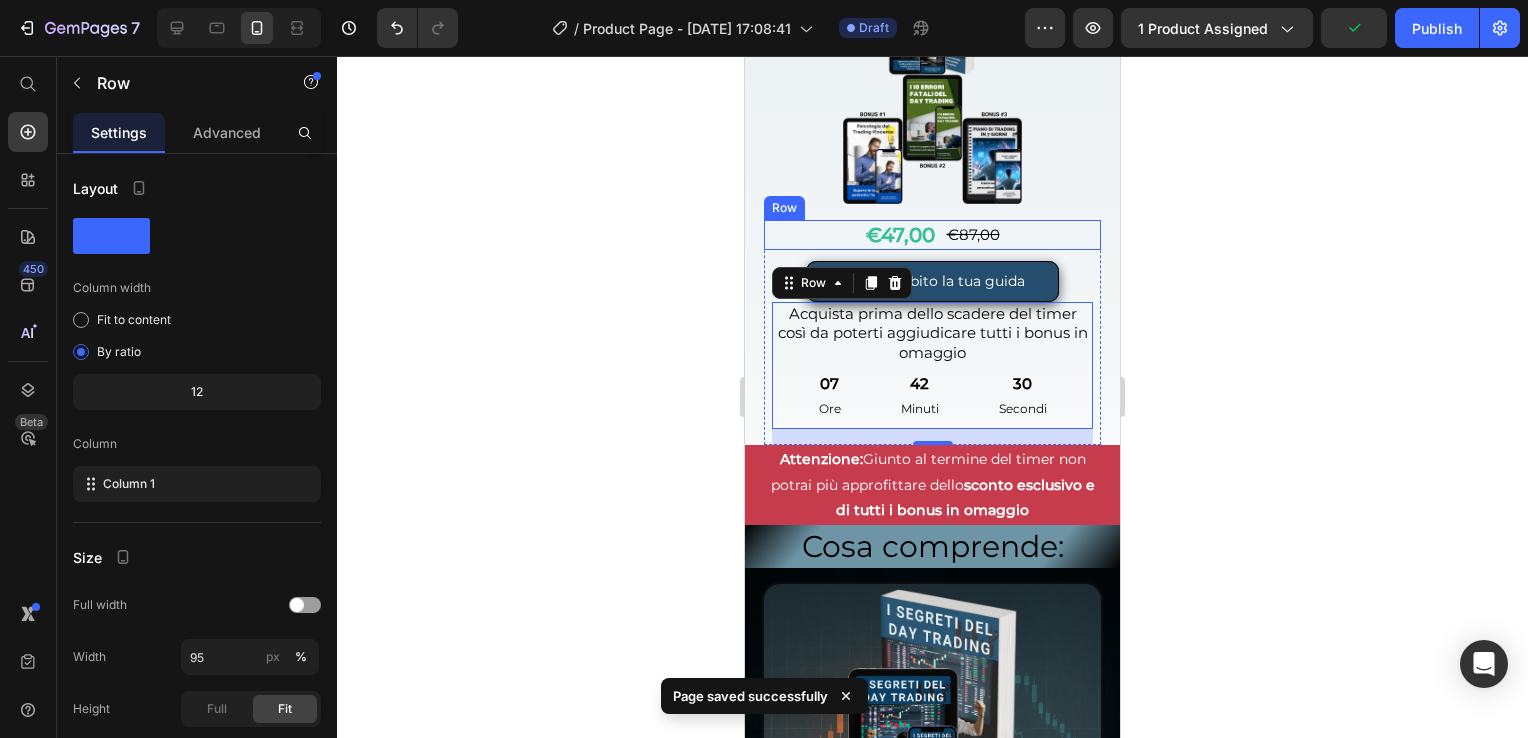 click on "€47,00 Product Price €87,00 Product Price Row" at bounding box center (933, 235) 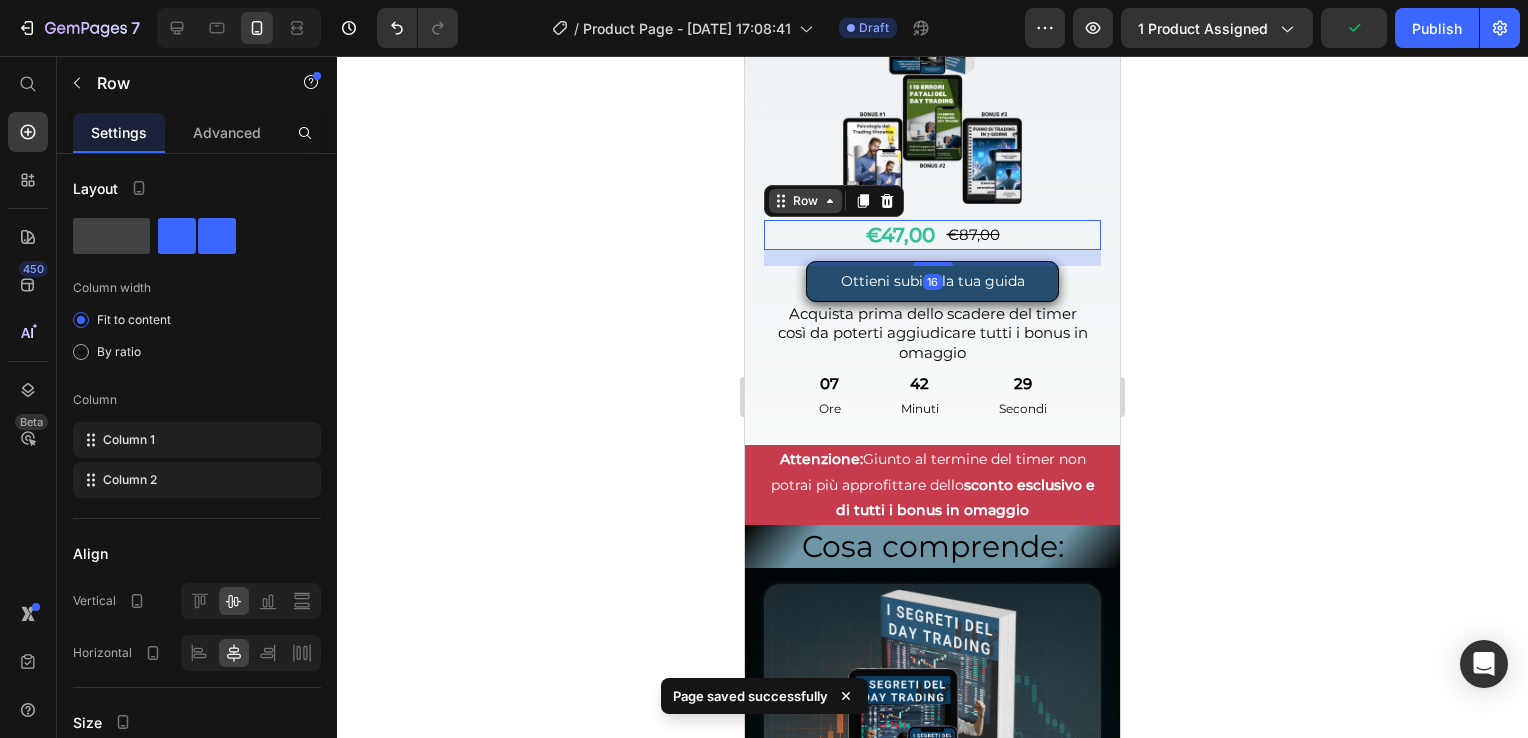 click on "Row" at bounding box center [805, 201] 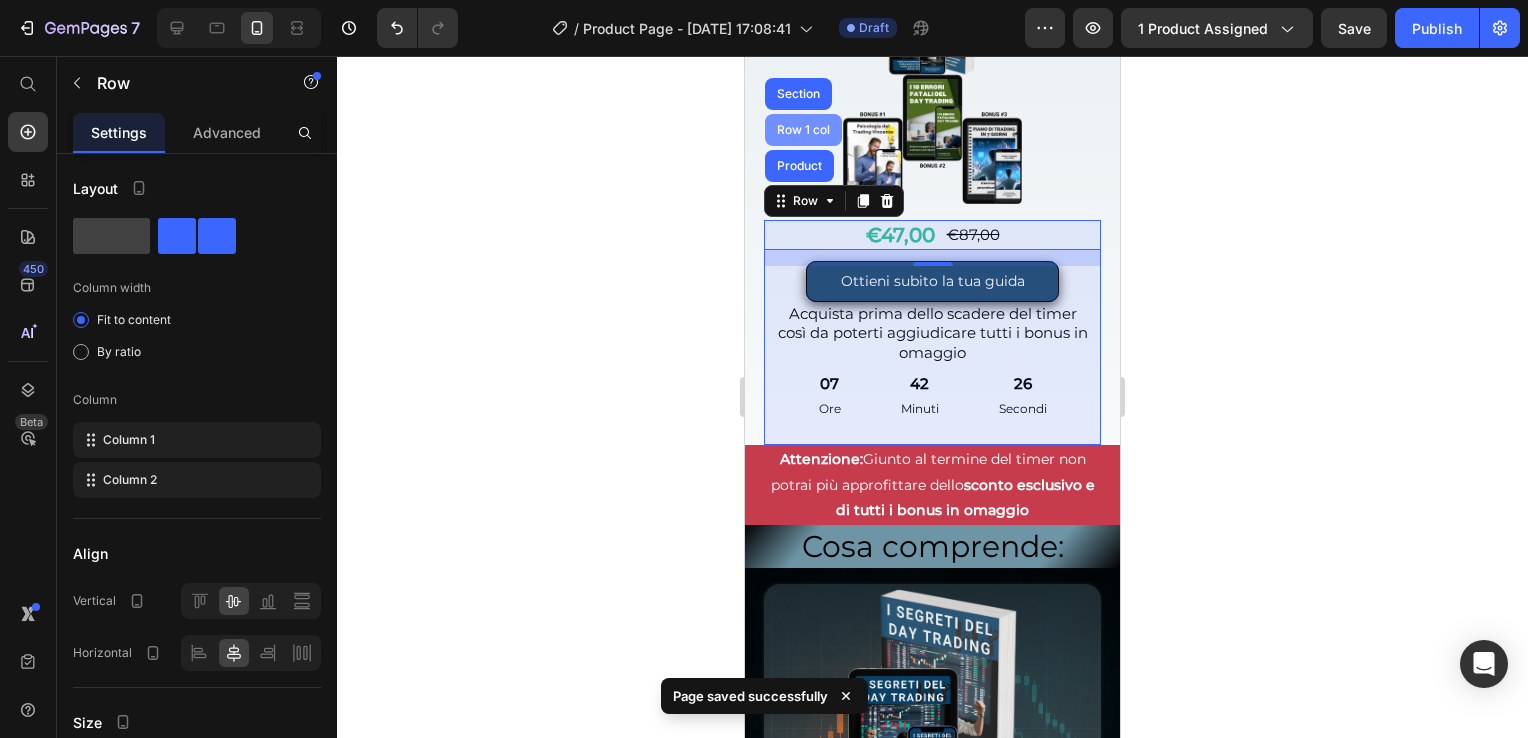 click on "Row 1 col" at bounding box center [803, 130] 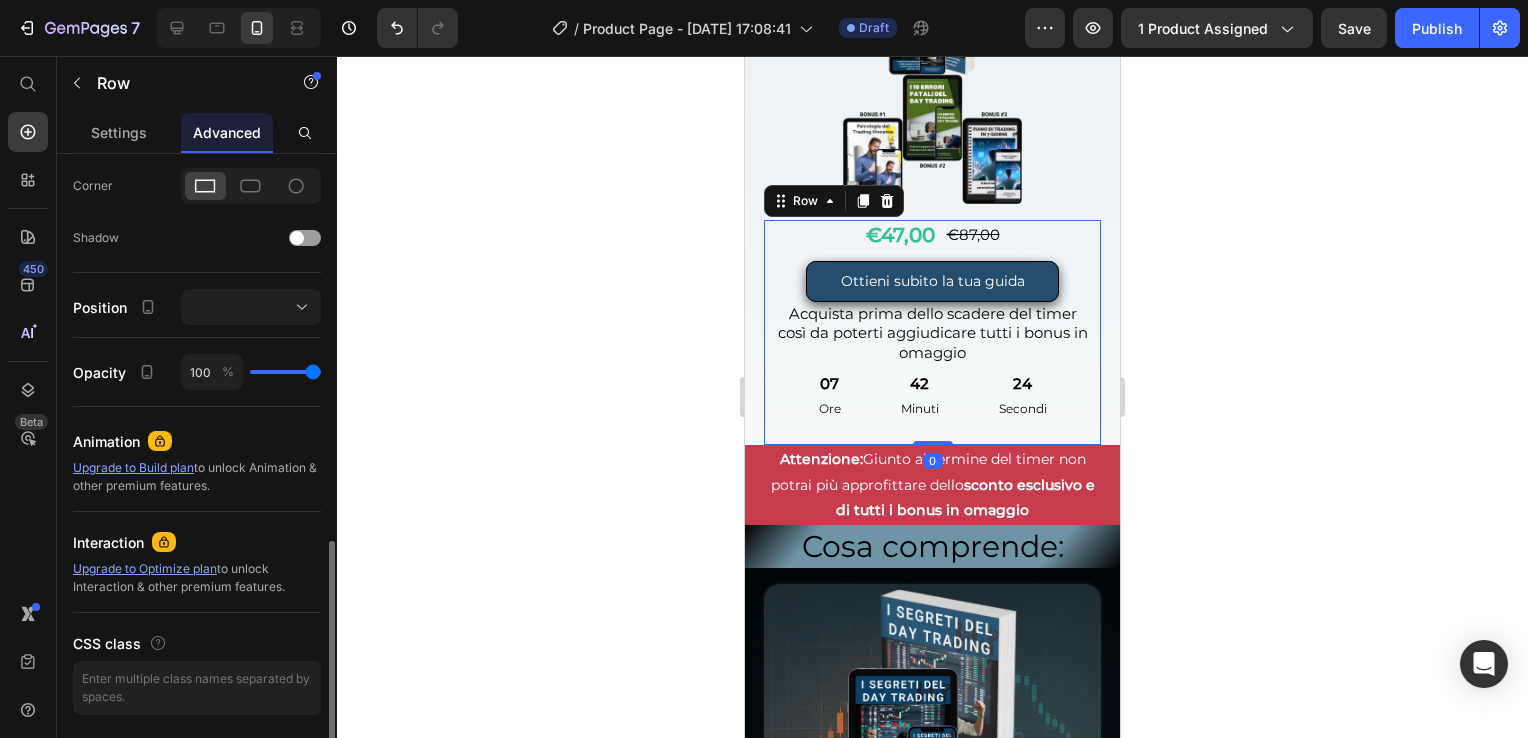 scroll, scrollTop: 661, scrollLeft: 0, axis: vertical 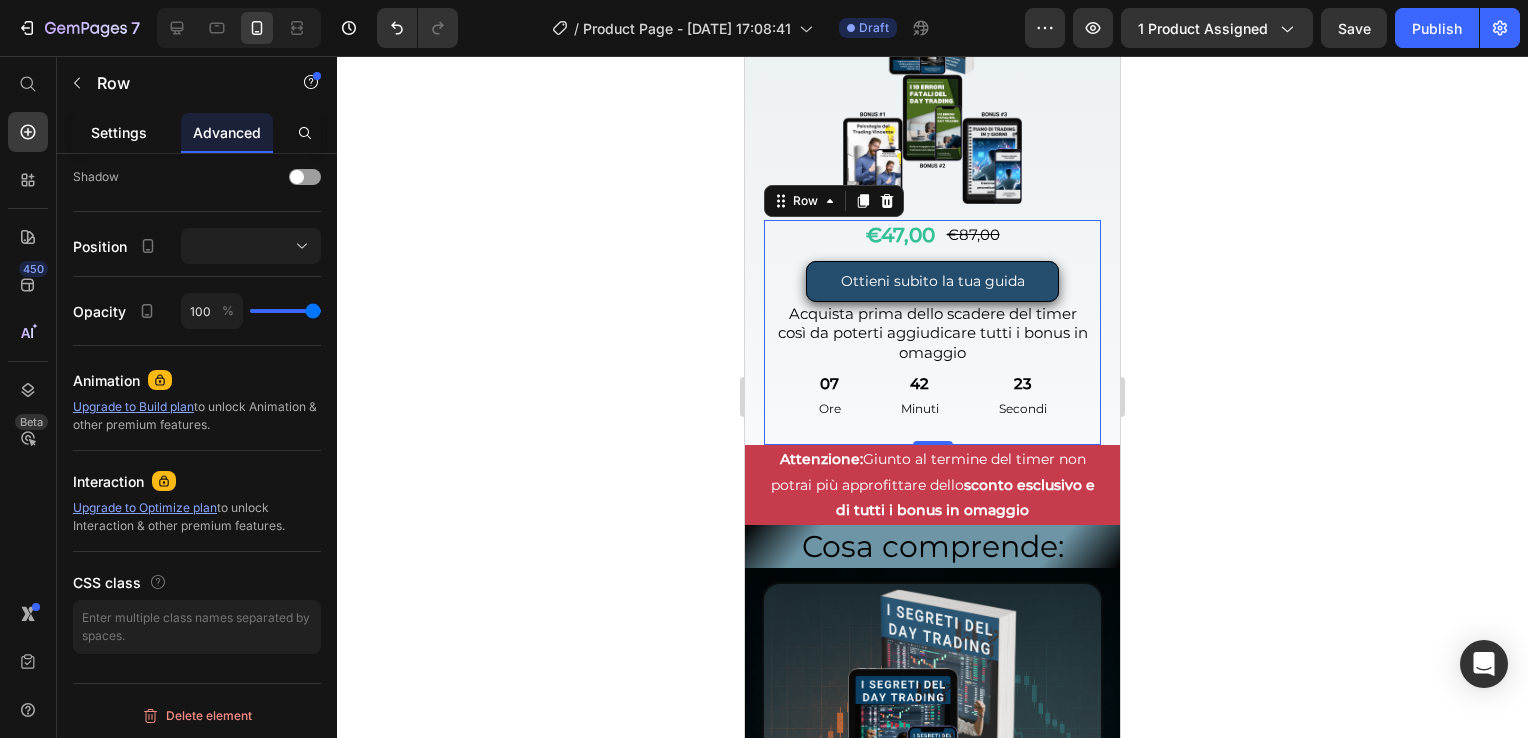 click on "Settings" at bounding box center [119, 132] 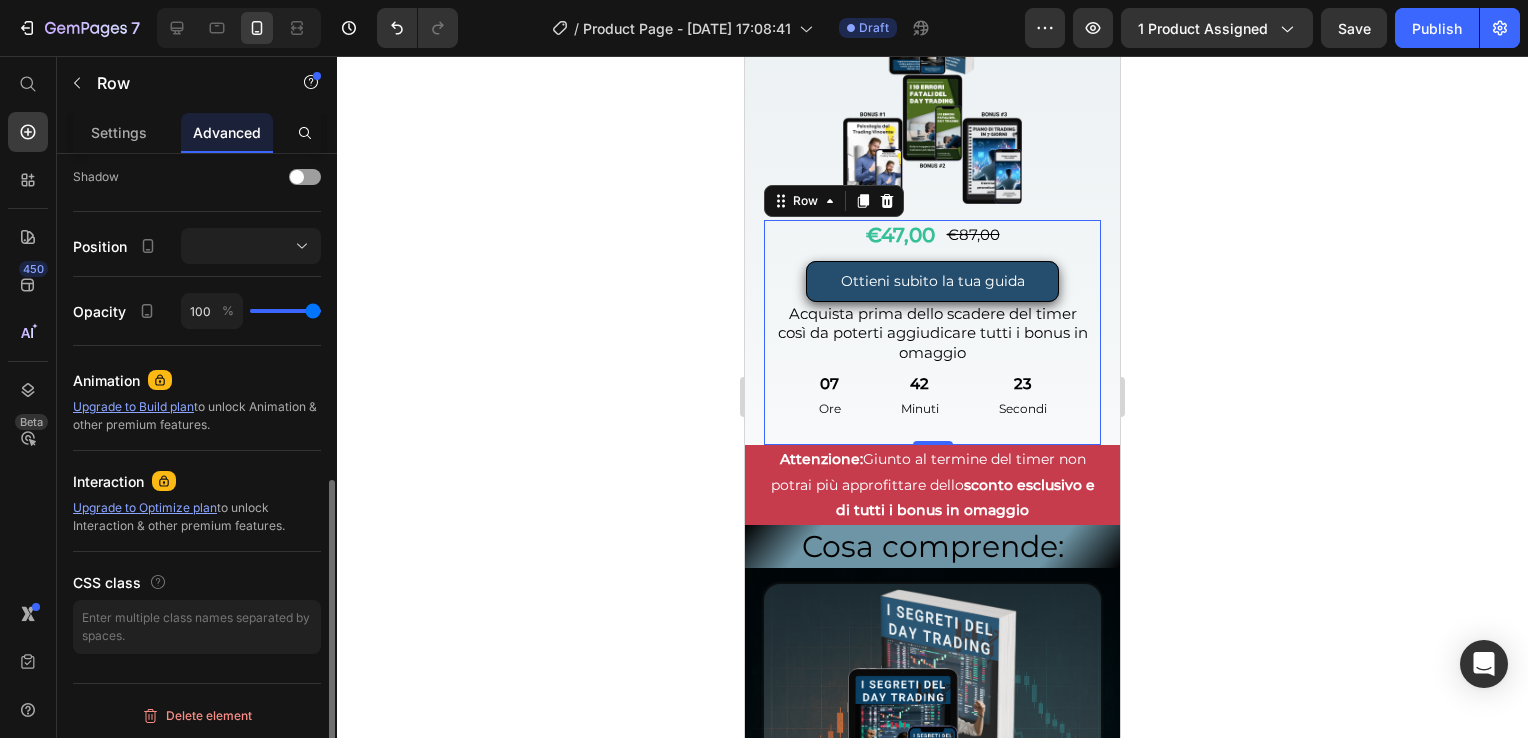 scroll, scrollTop: 0, scrollLeft: 0, axis: both 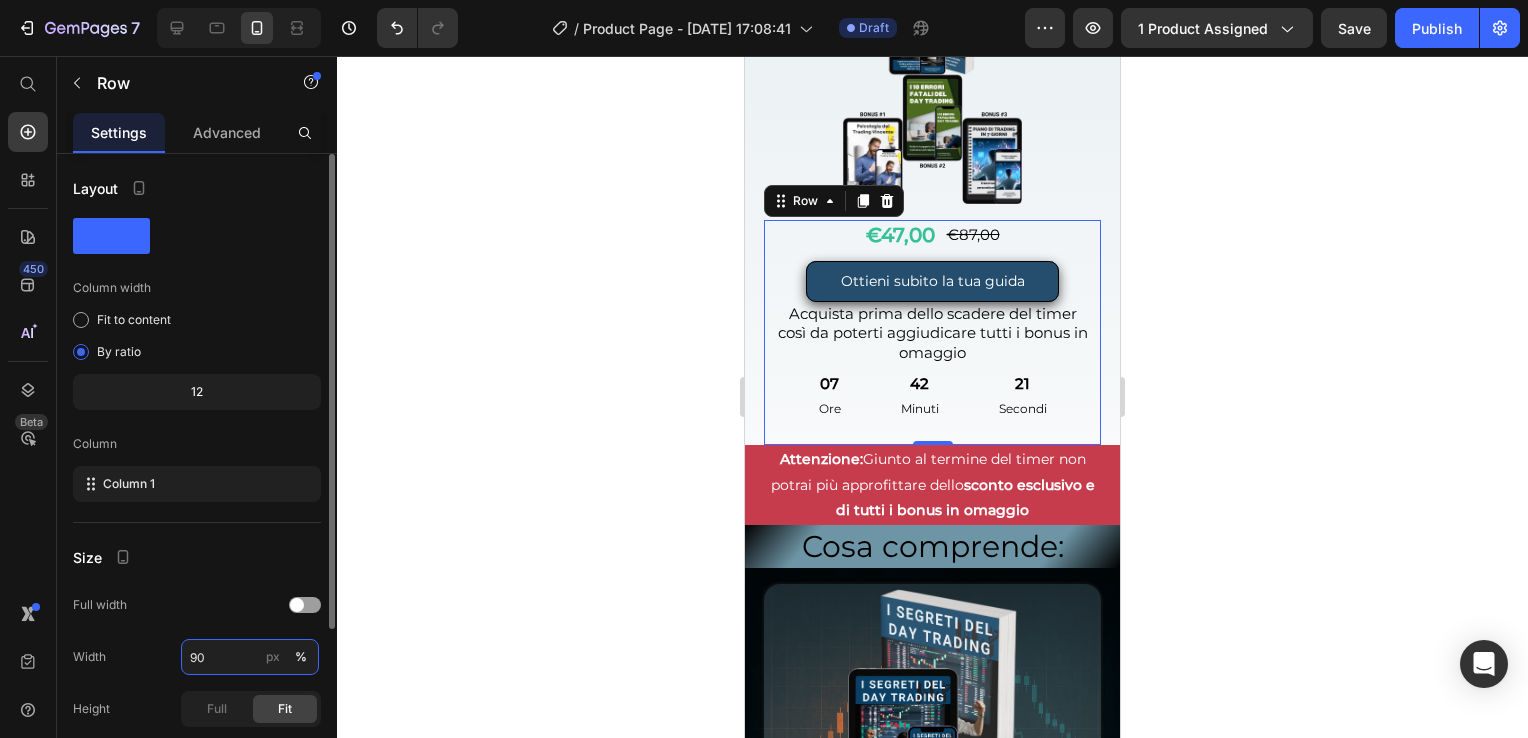 click on "90" at bounding box center [250, 657] 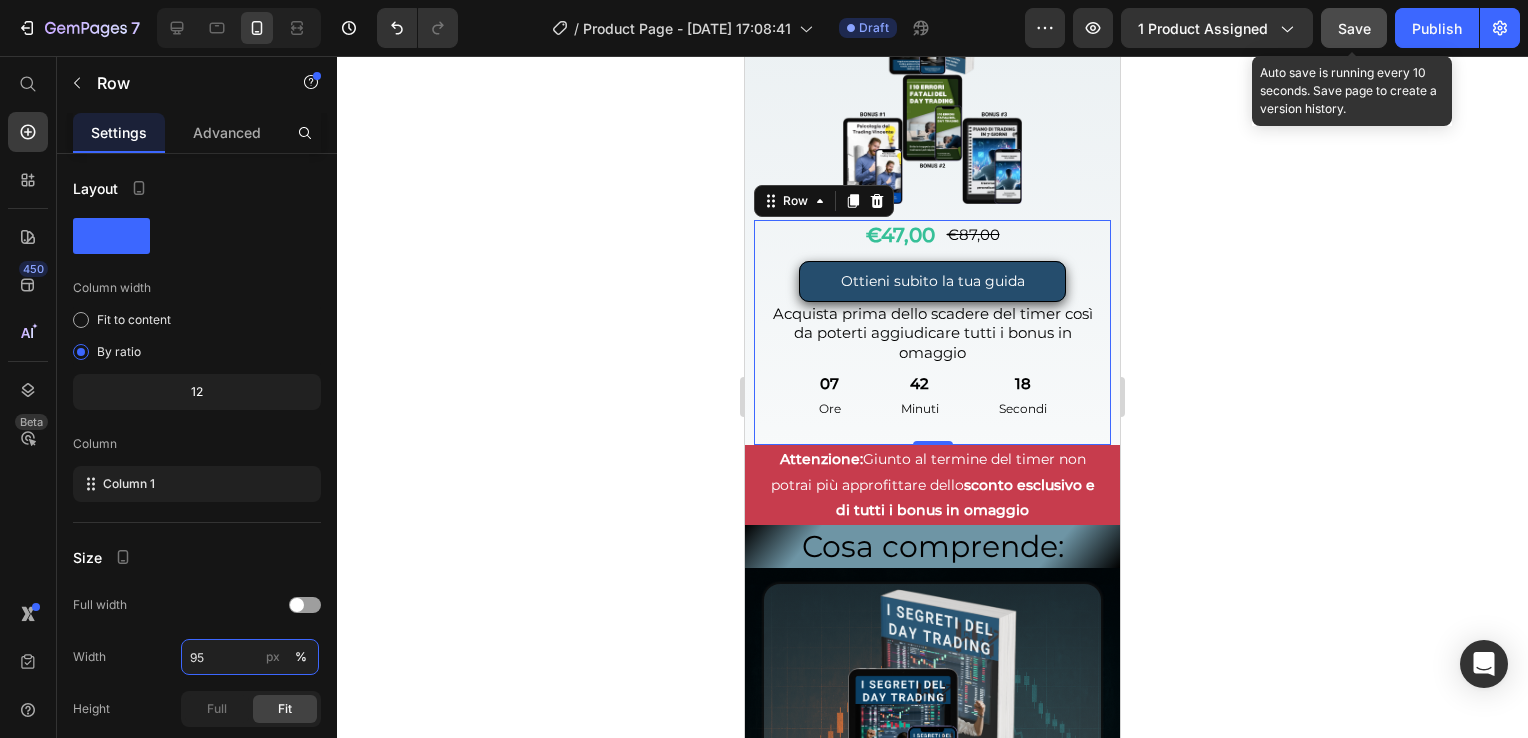 type on "95" 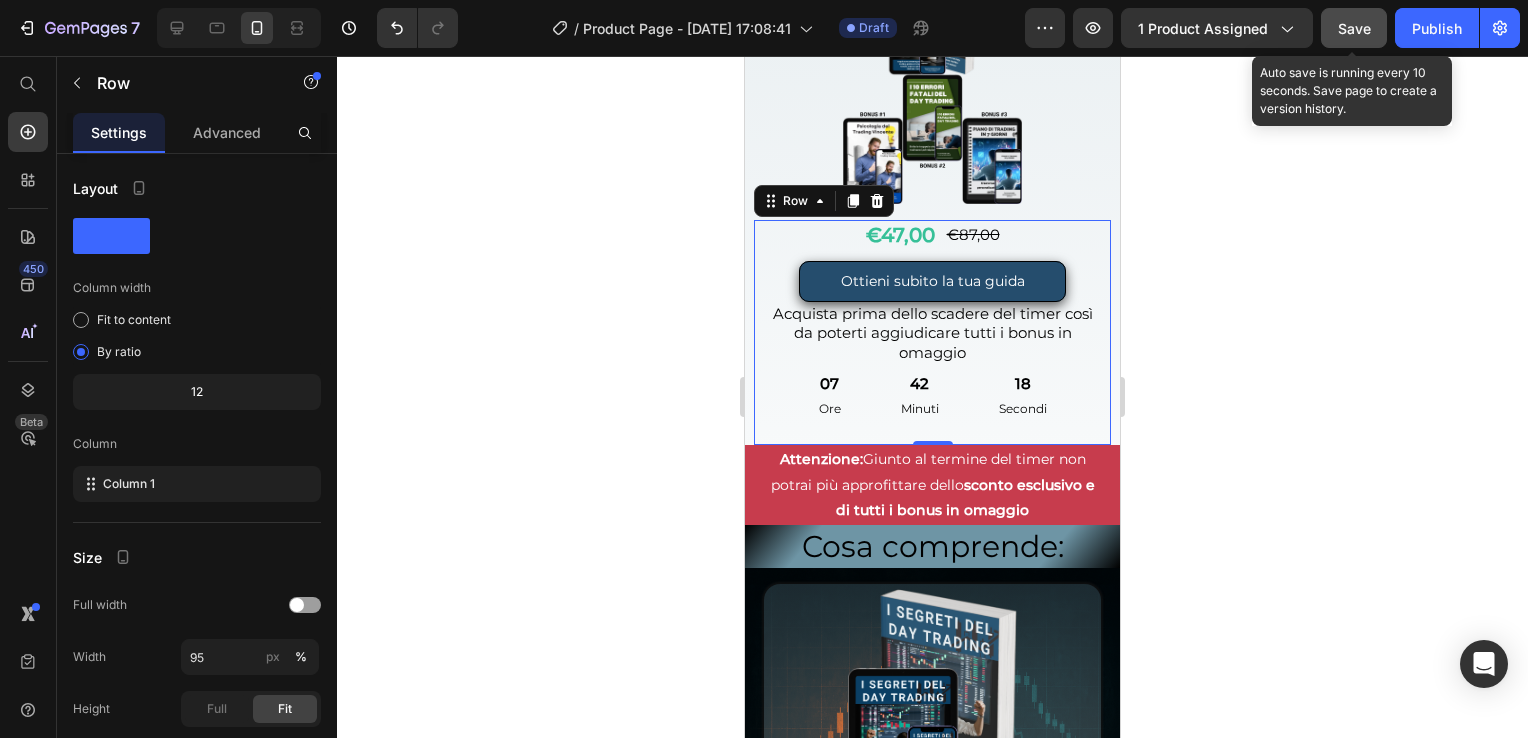 click on "Save" 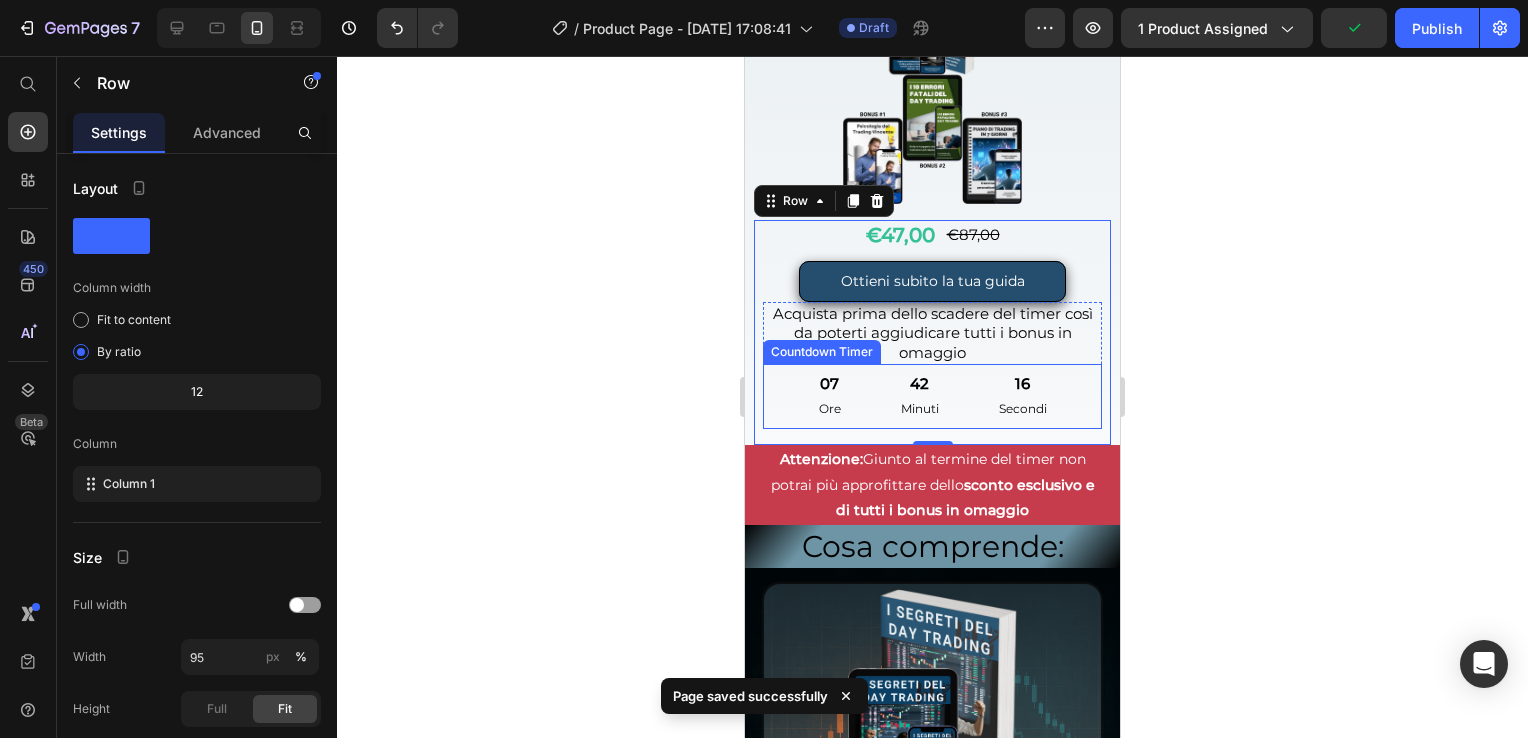scroll, scrollTop: 5000, scrollLeft: 0, axis: vertical 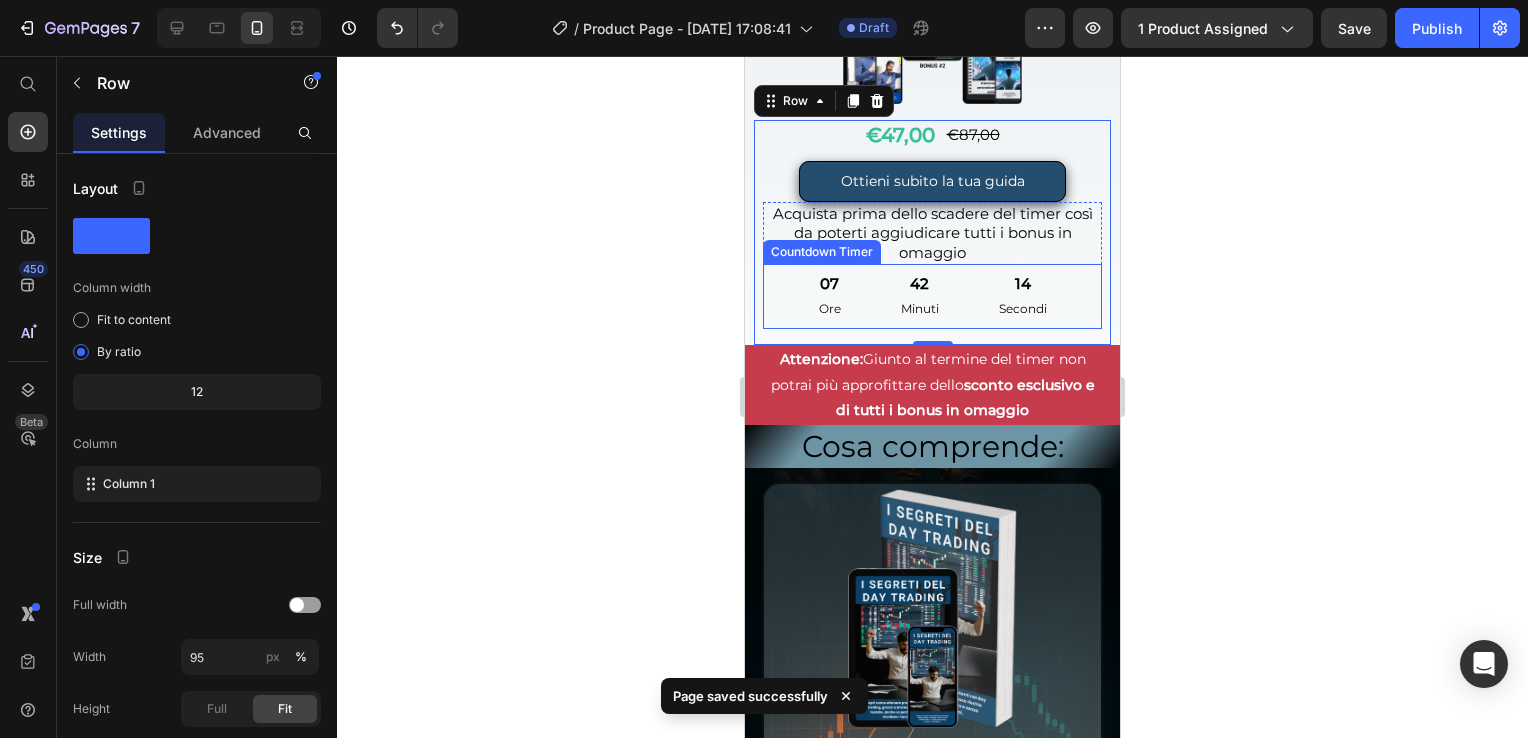 click on "Countdown Timer" at bounding box center [822, 252] 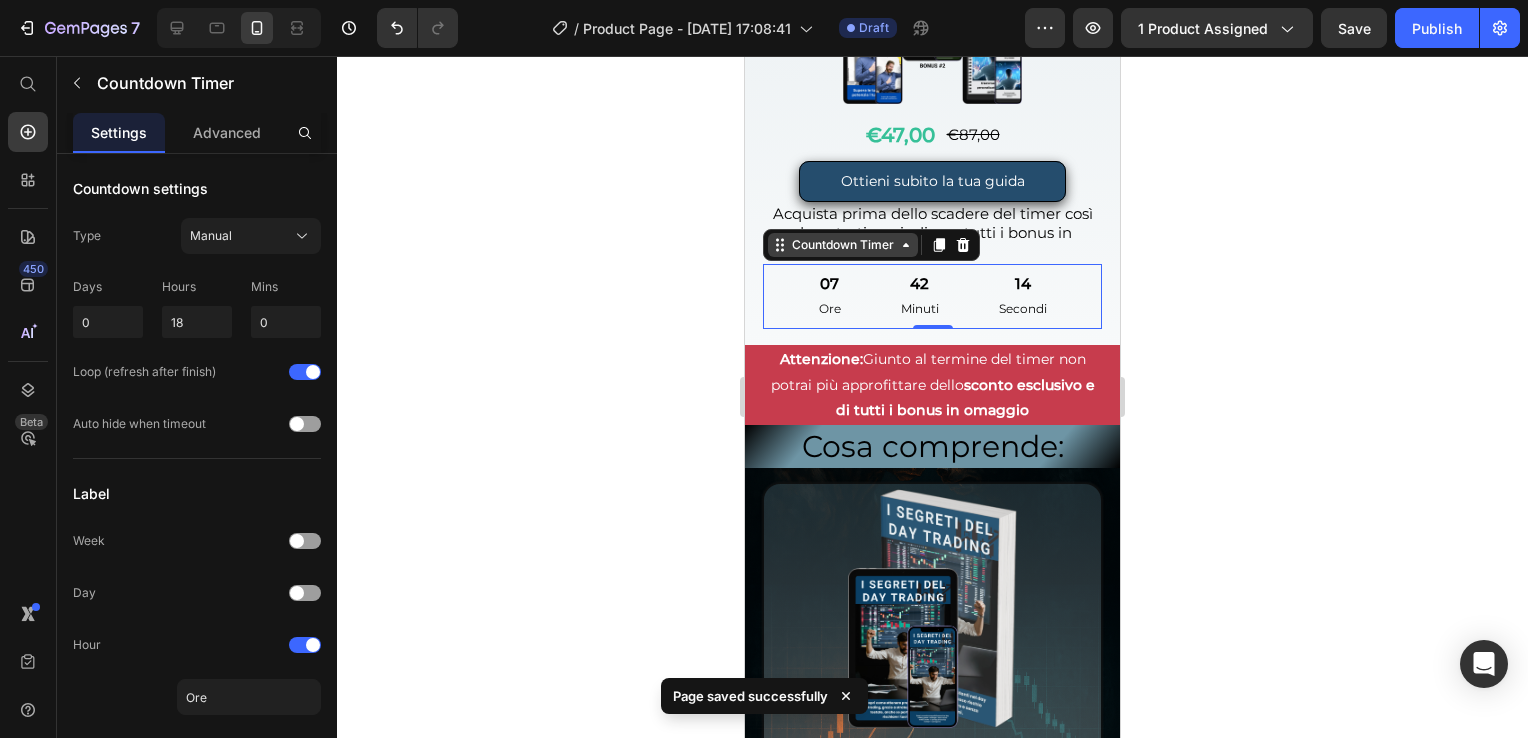 click on "Countdown Timer" at bounding box center (843, 245) 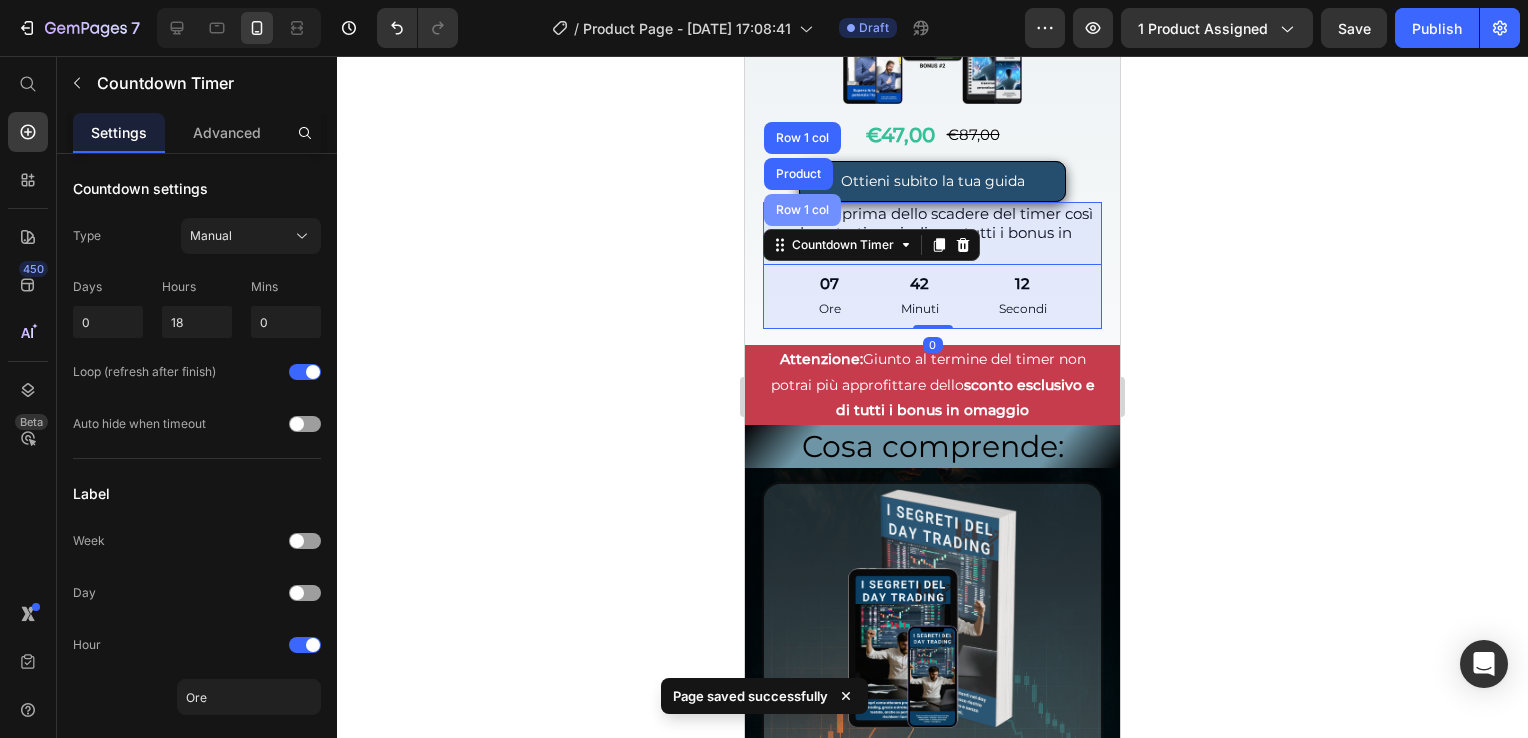 click on "Row 1 col" at bounding box center (802, 210) 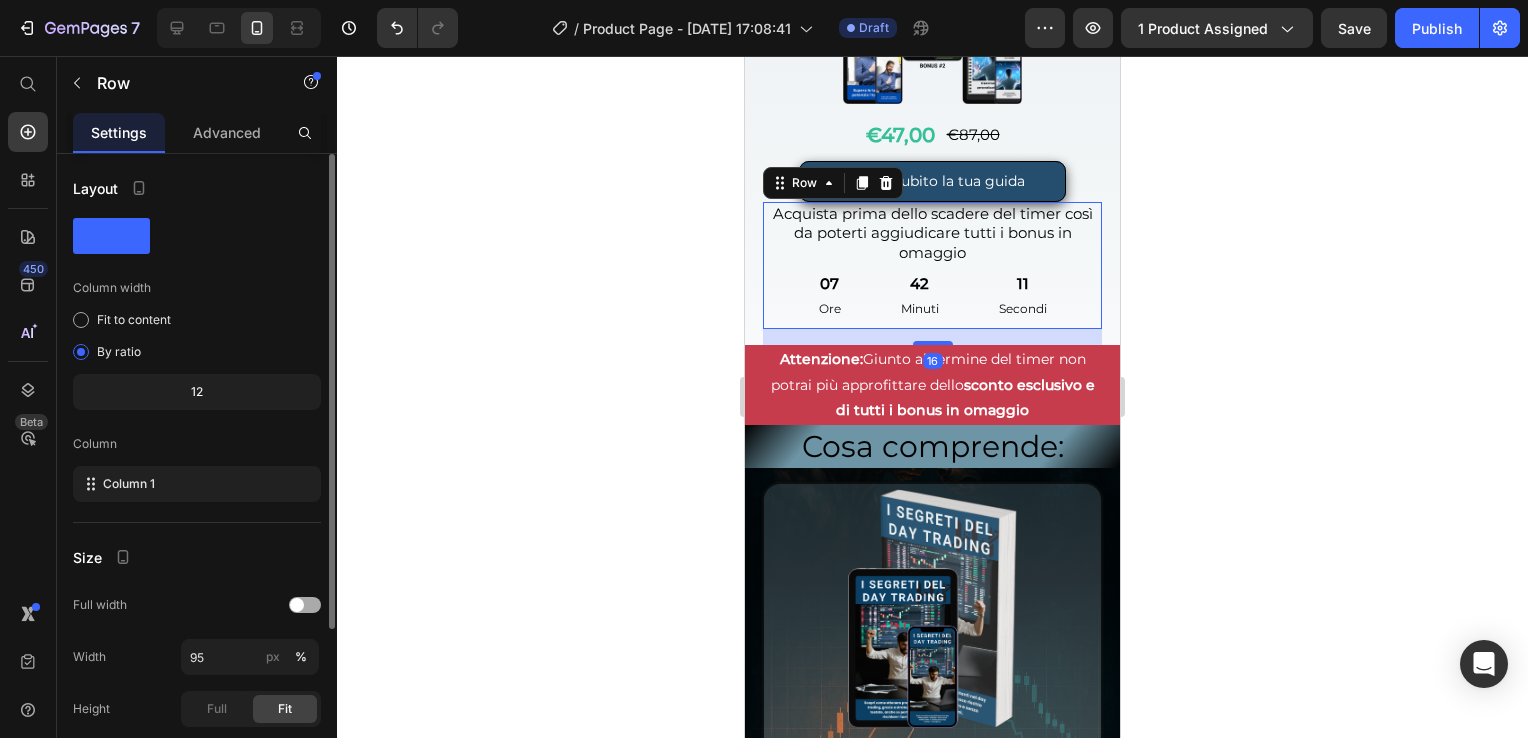 click at bounding box center (305, 605) 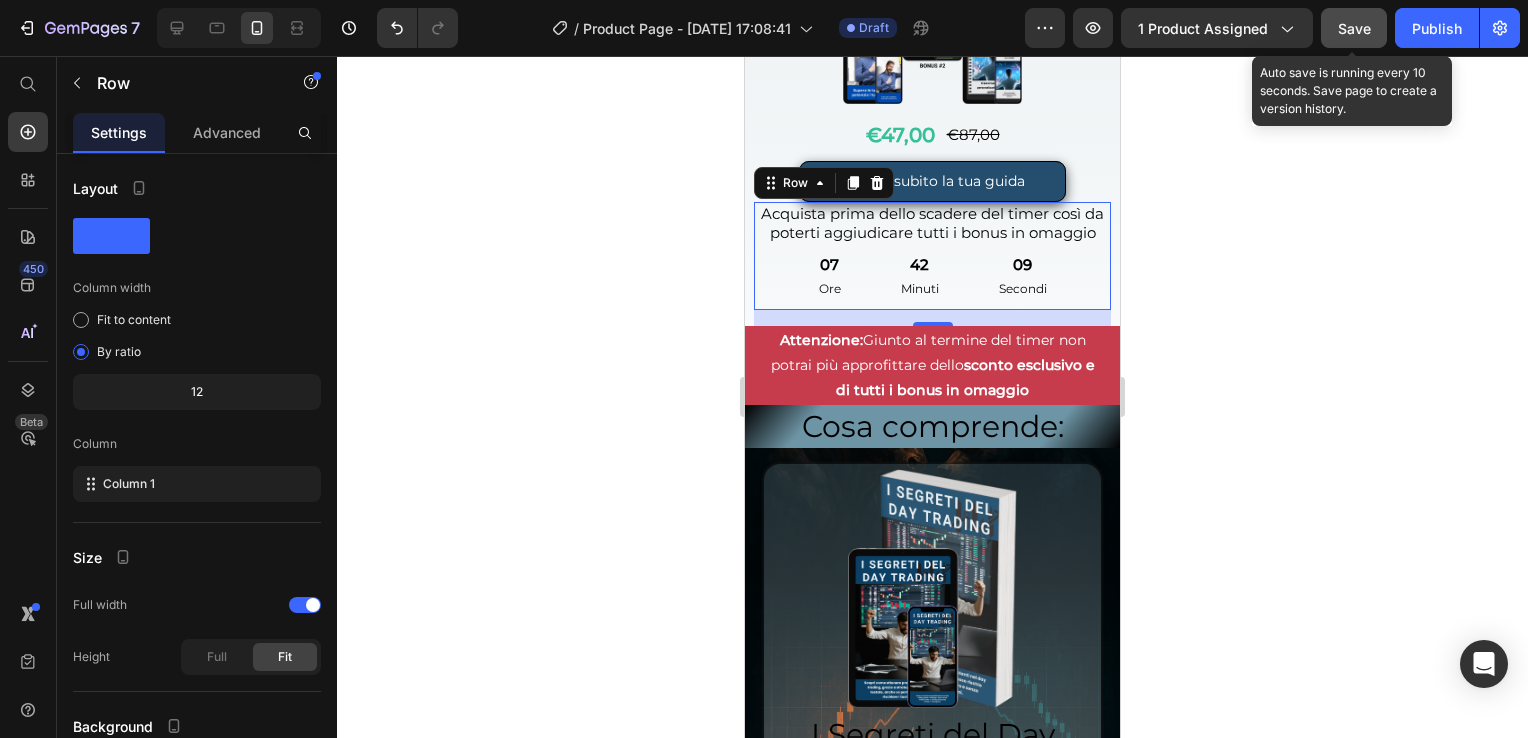 click on "Save" 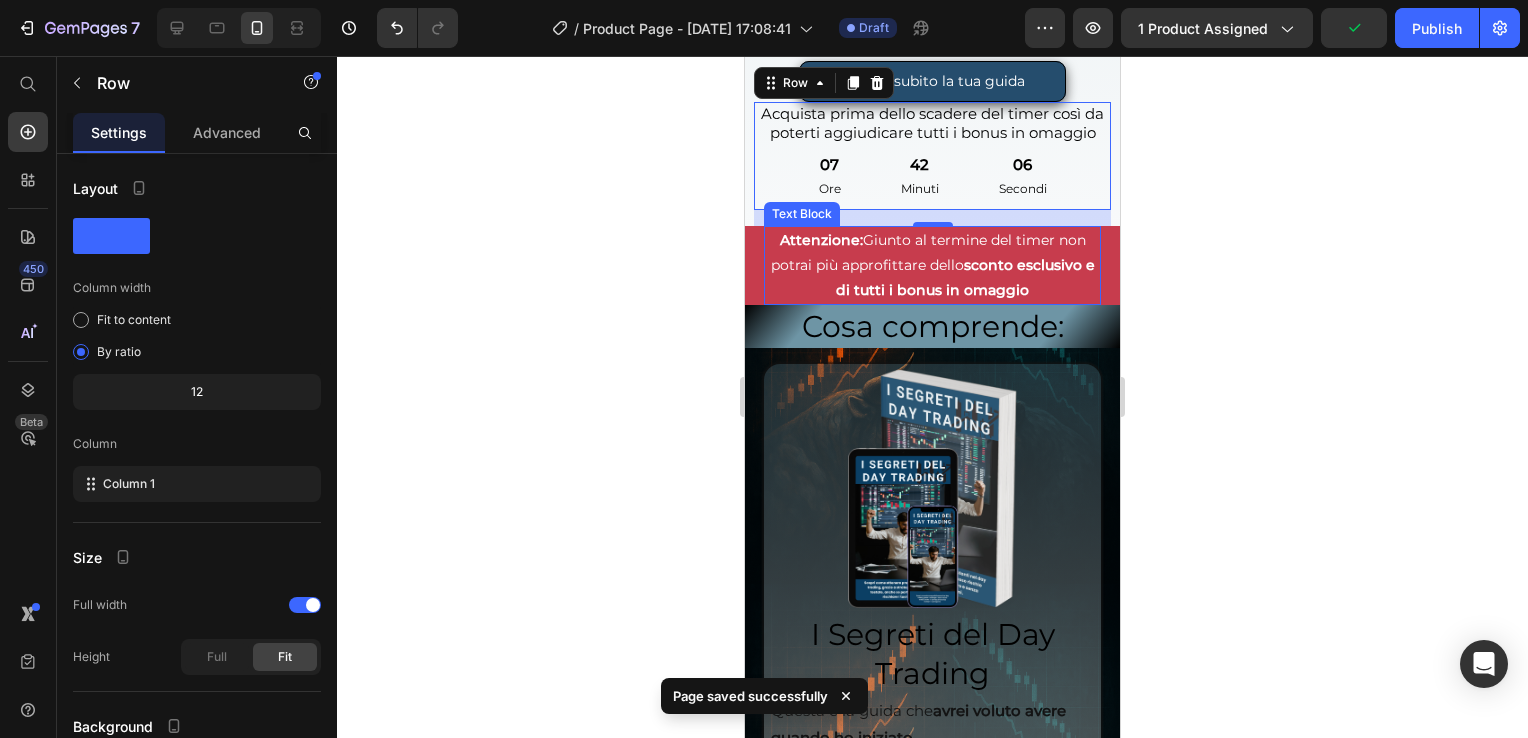 scroll, scrollTop: 5200, scrollLeft: 0, axis: vertical 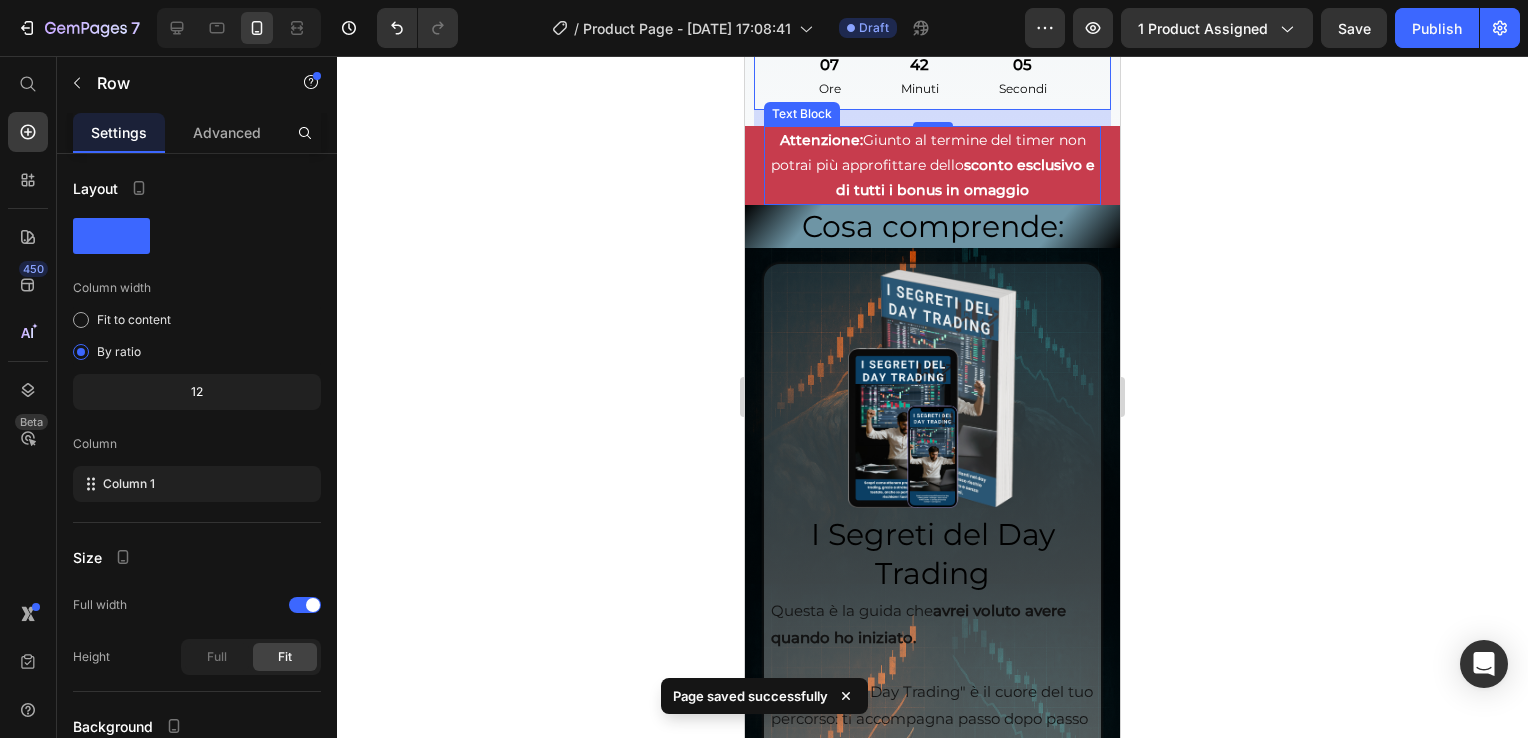 click on "Attenzione:  Giunto al termine del timer non potrai più approfittare dello  sconto esclusivo   e di tutti i   bonus in omaggio" at bounding box center (933, 166) 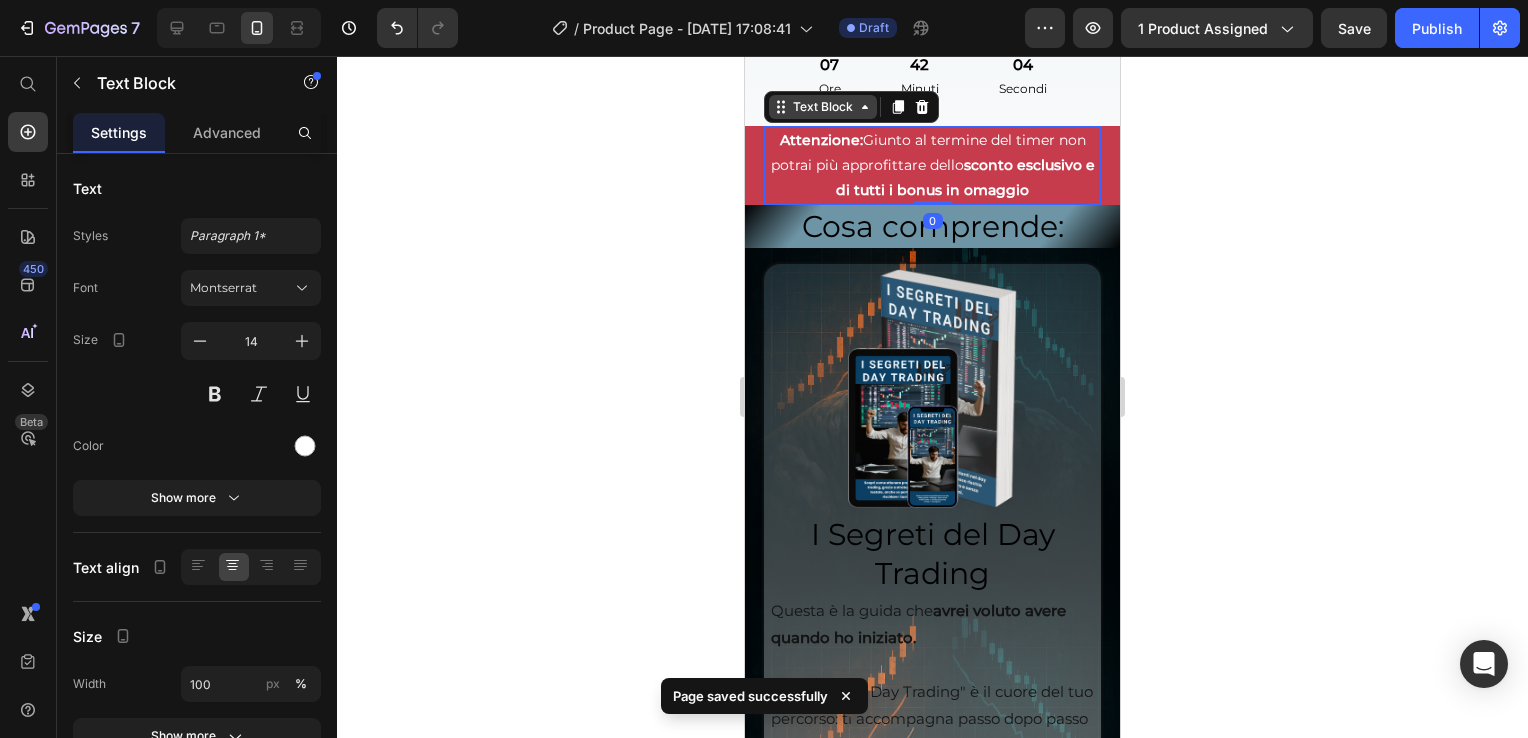 click on "Text Block" at bounding box center [823, 107] 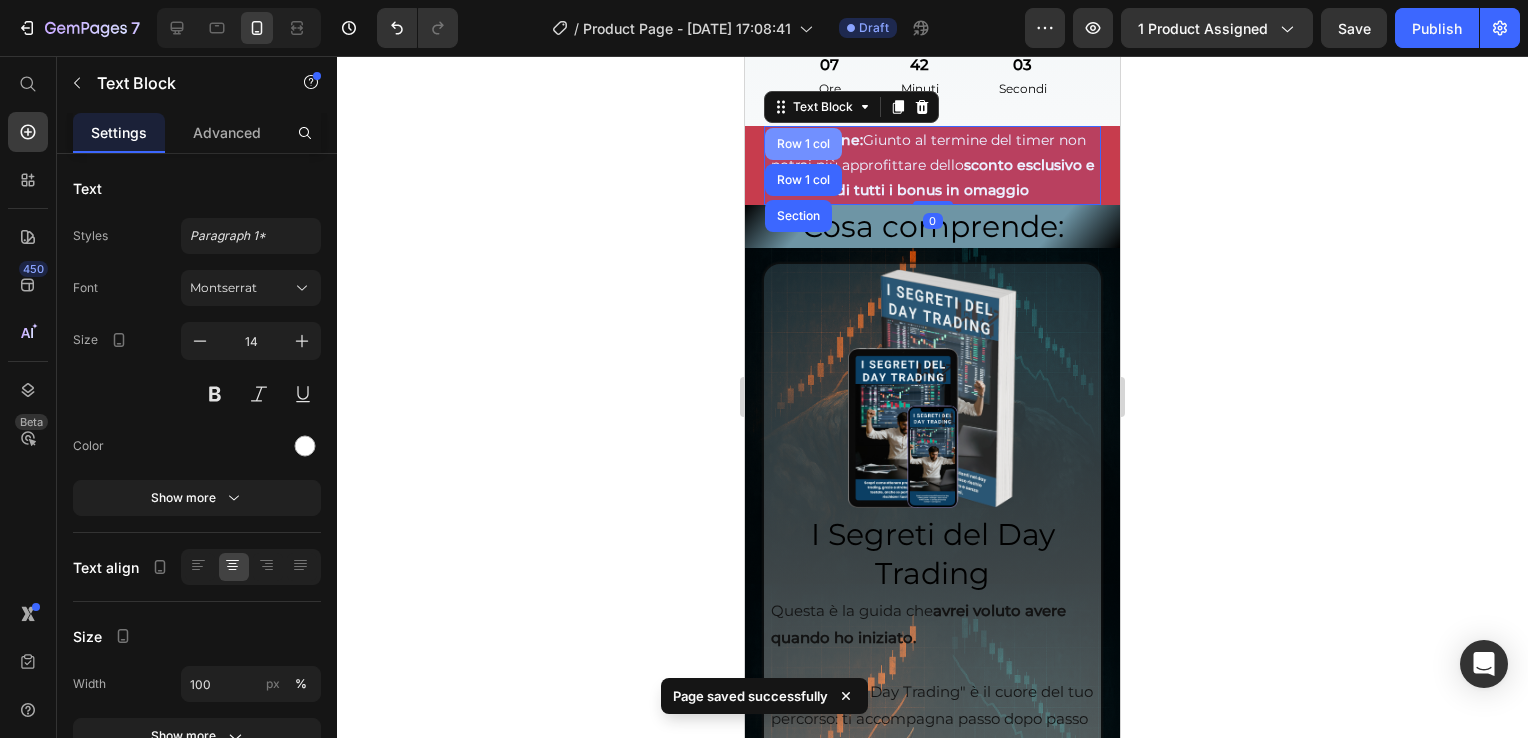 click on "Row 1 col" at bounding box center [803, 144] 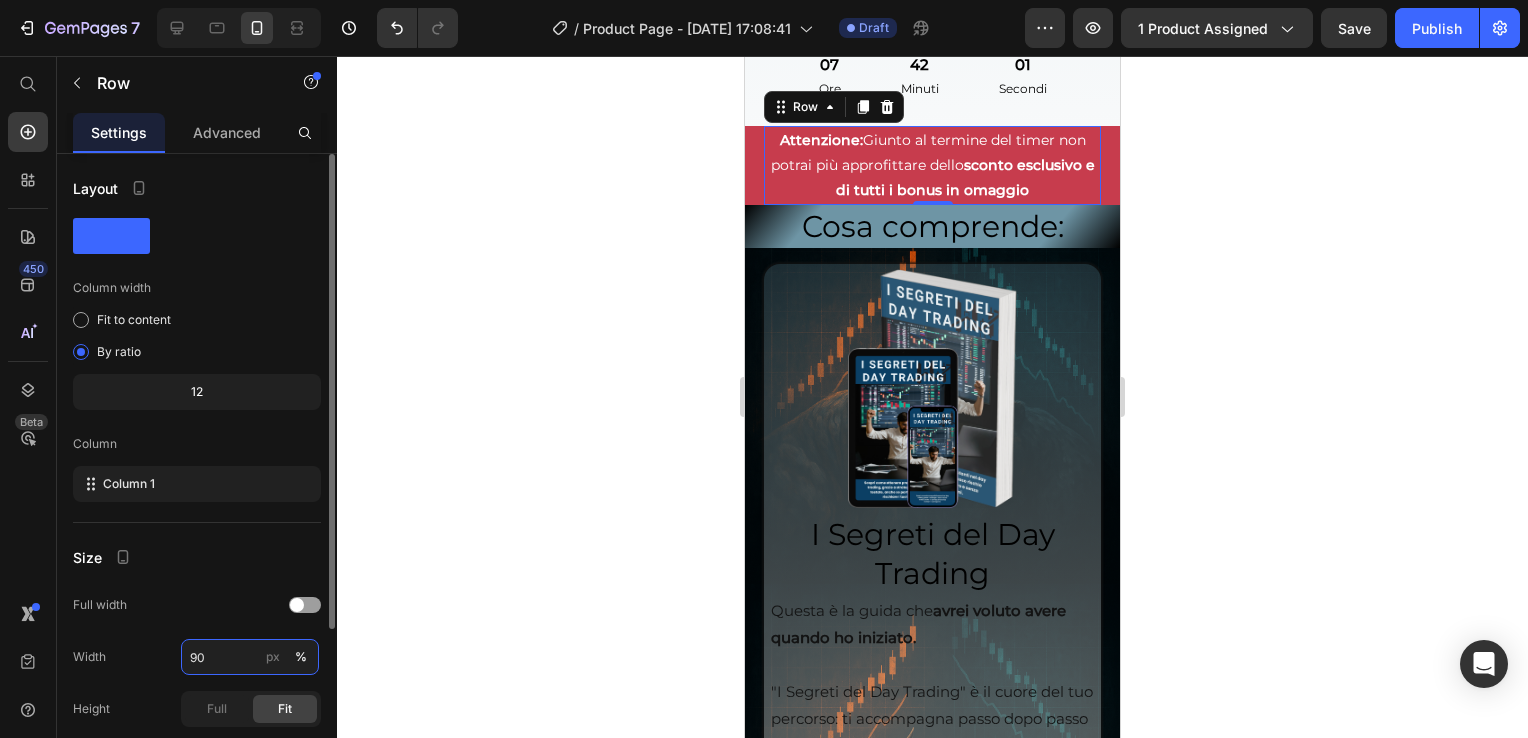 click on "90" at bounding box center (250, 657) 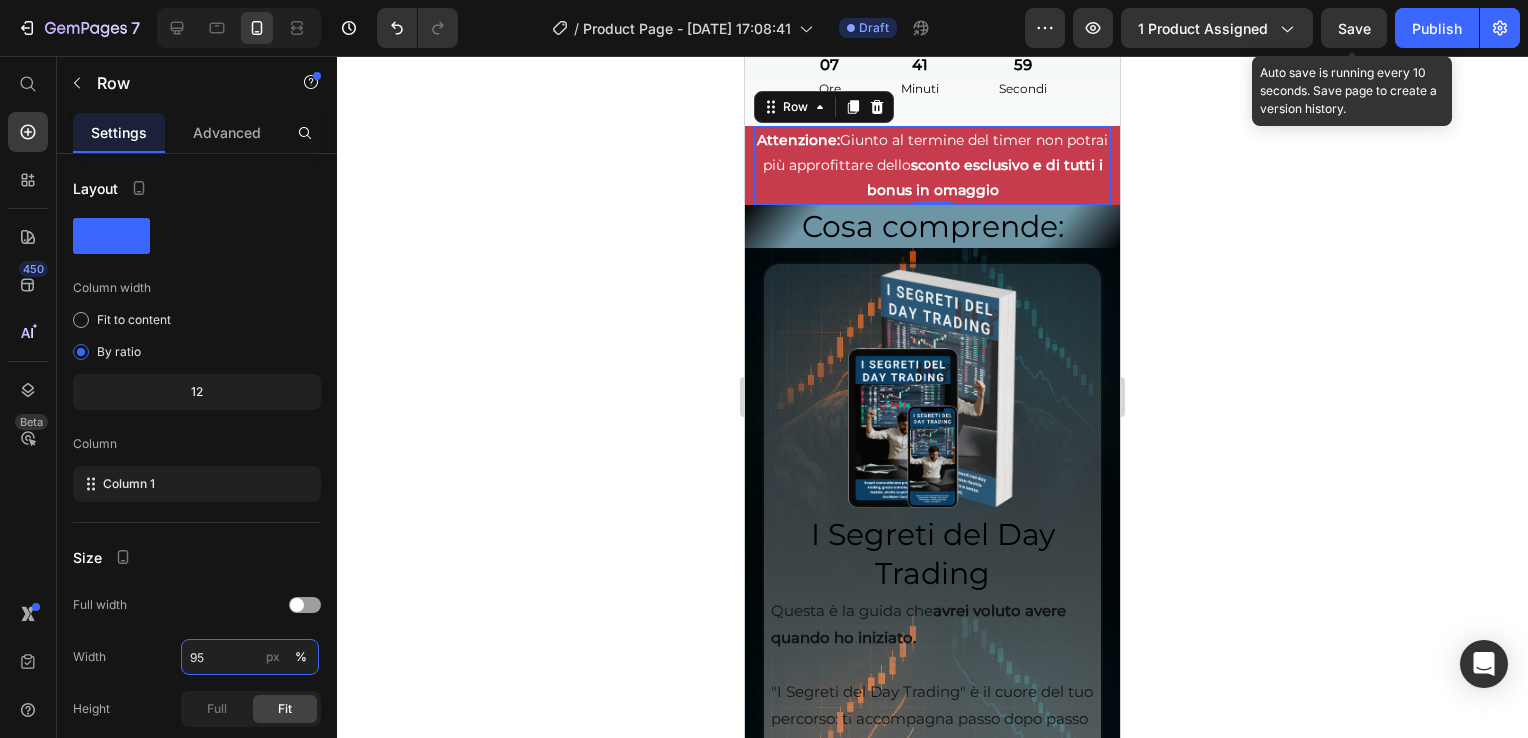type on "95" 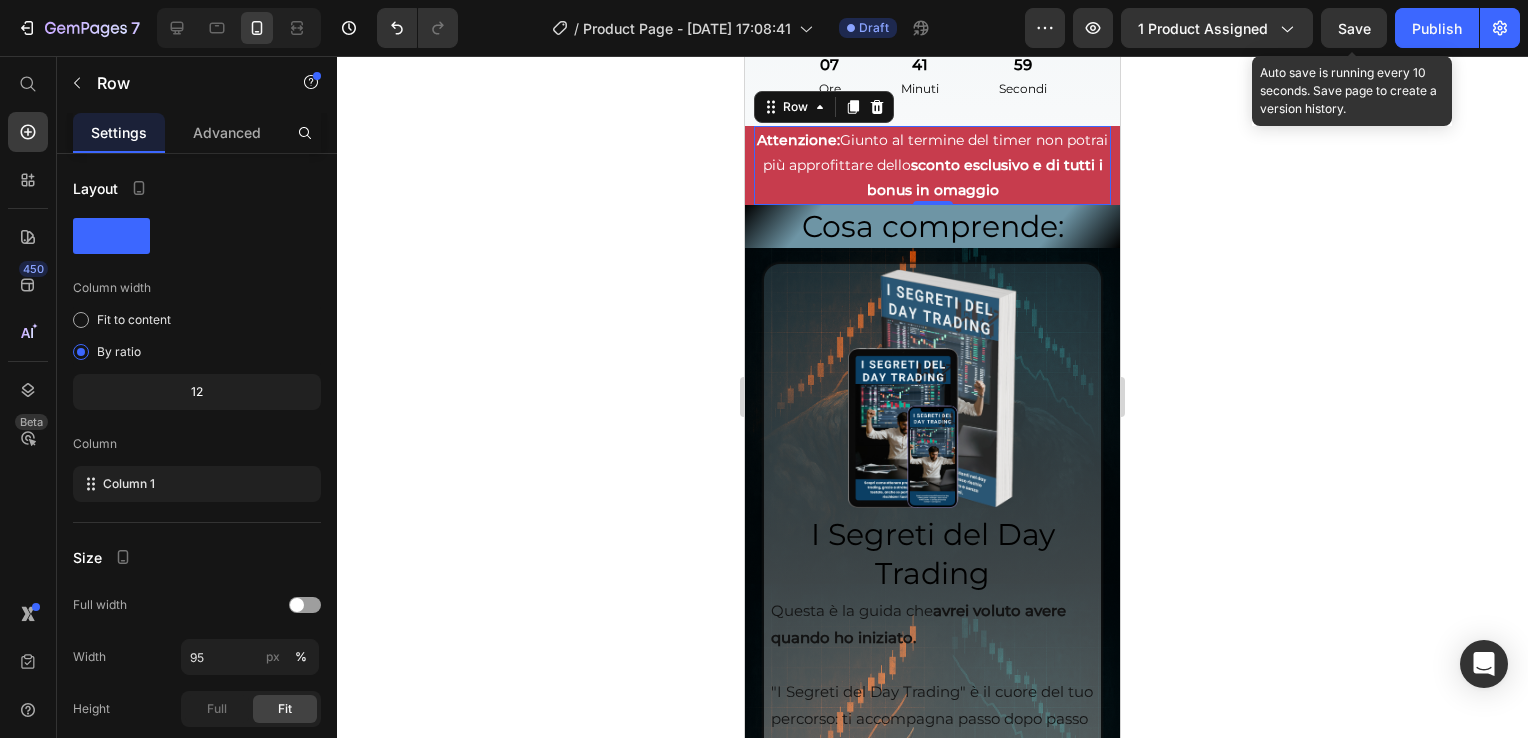 click on "Save" at bounding box center (1354, 28) 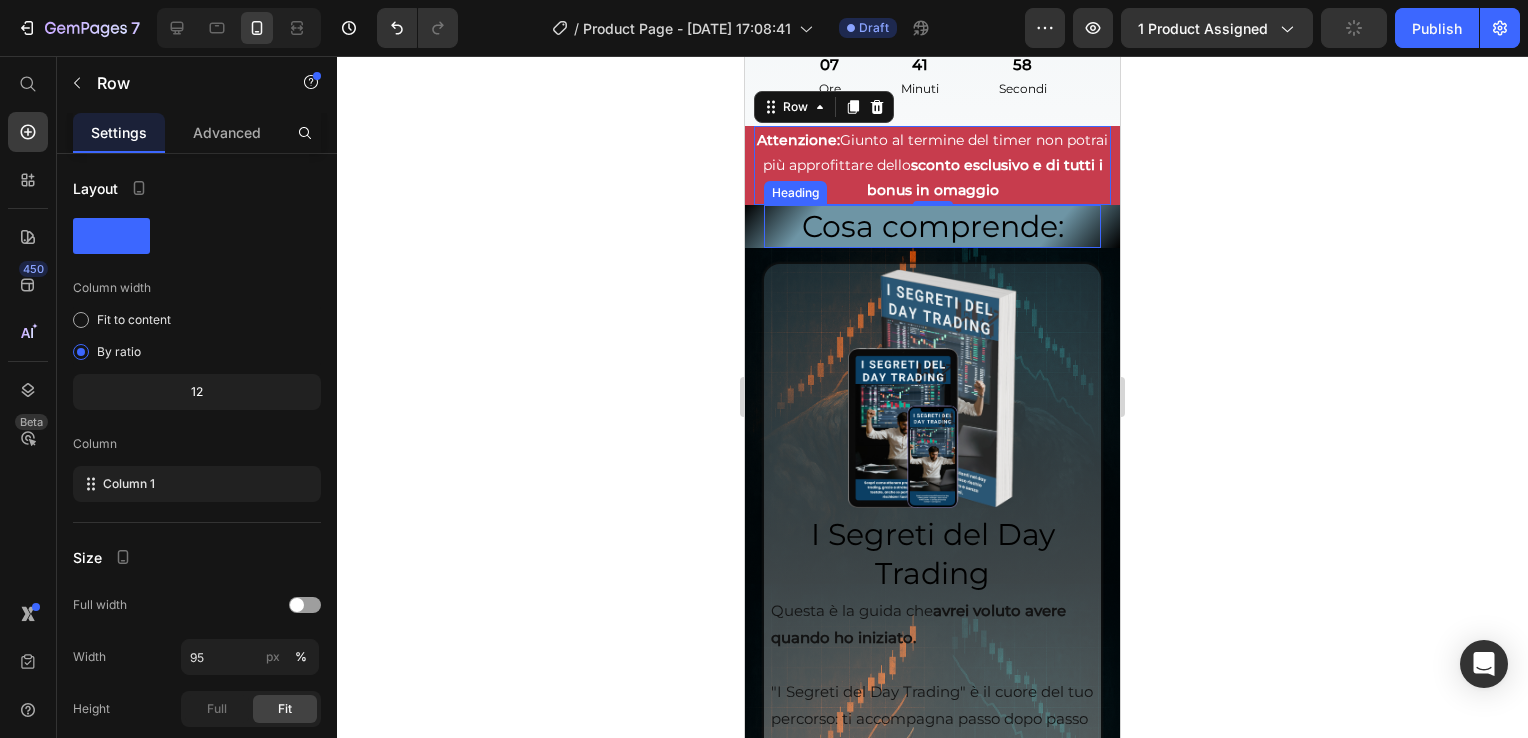 click on "Cosa comprende:" at bounding box center (933, 226) 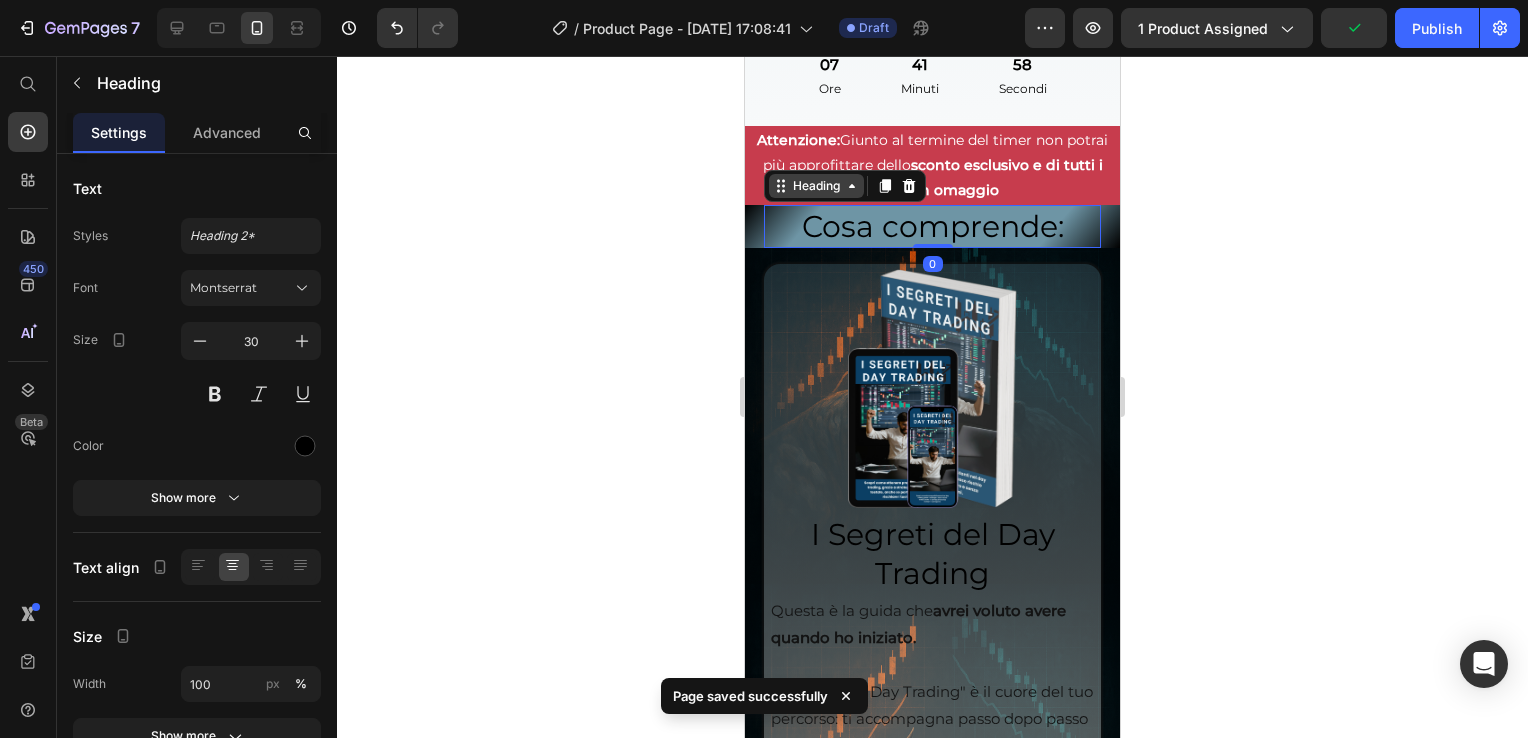 click on "Heading" at bounding box center [816, 186] 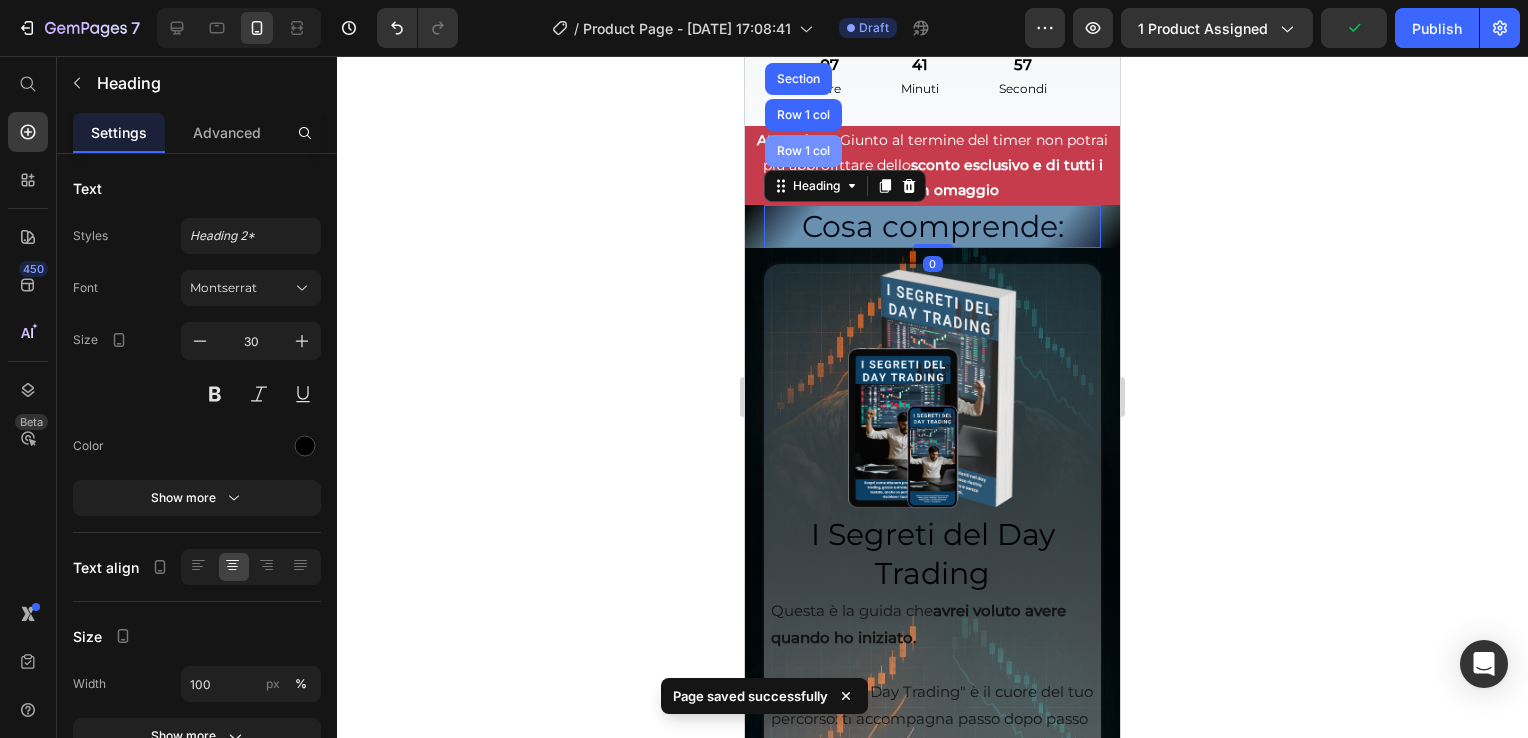 click on "Row 1 col" at bounding box center (803, 151) 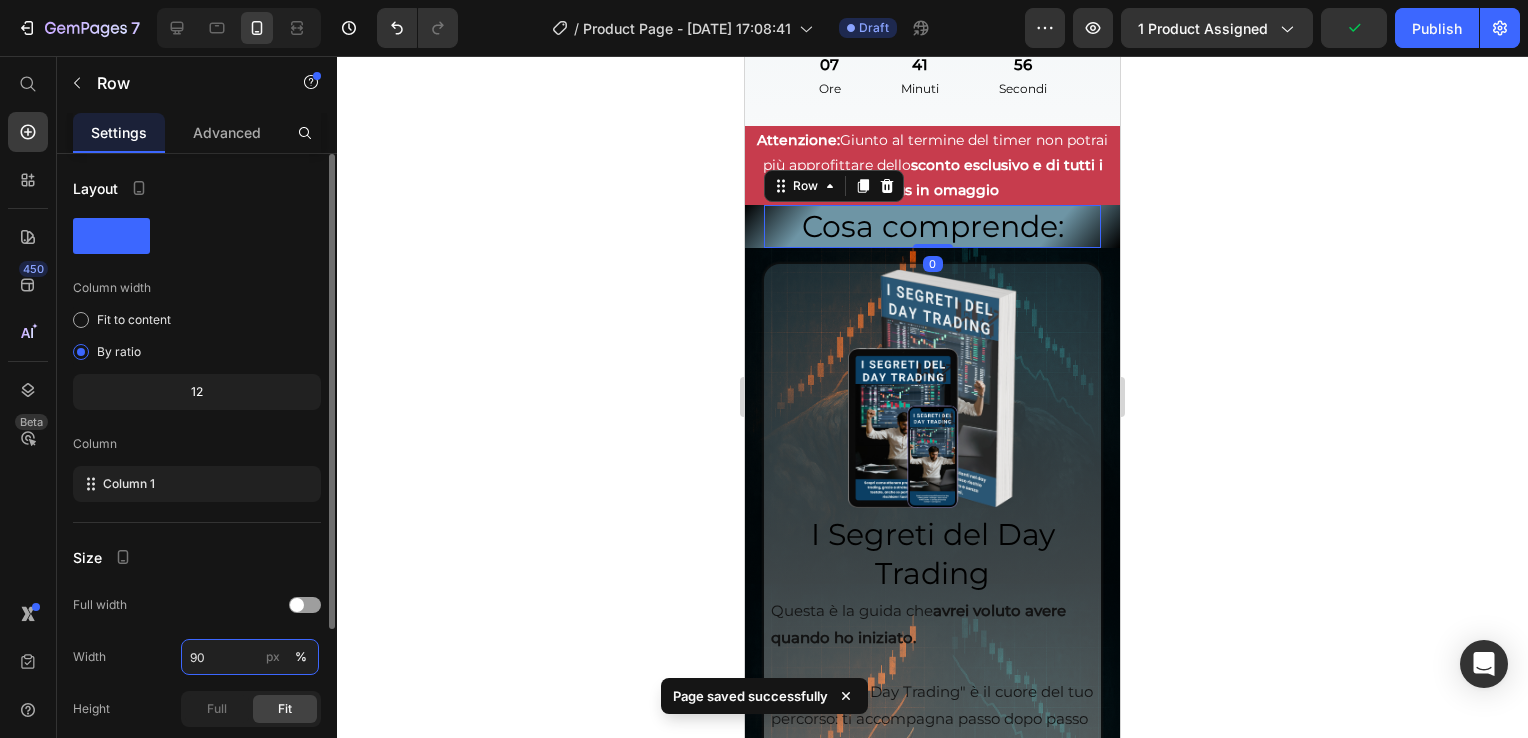 drag, startPoint x: 230, startPoint y: 638, endPoint x: 229, endPoint y: 649, distance: 11.045361 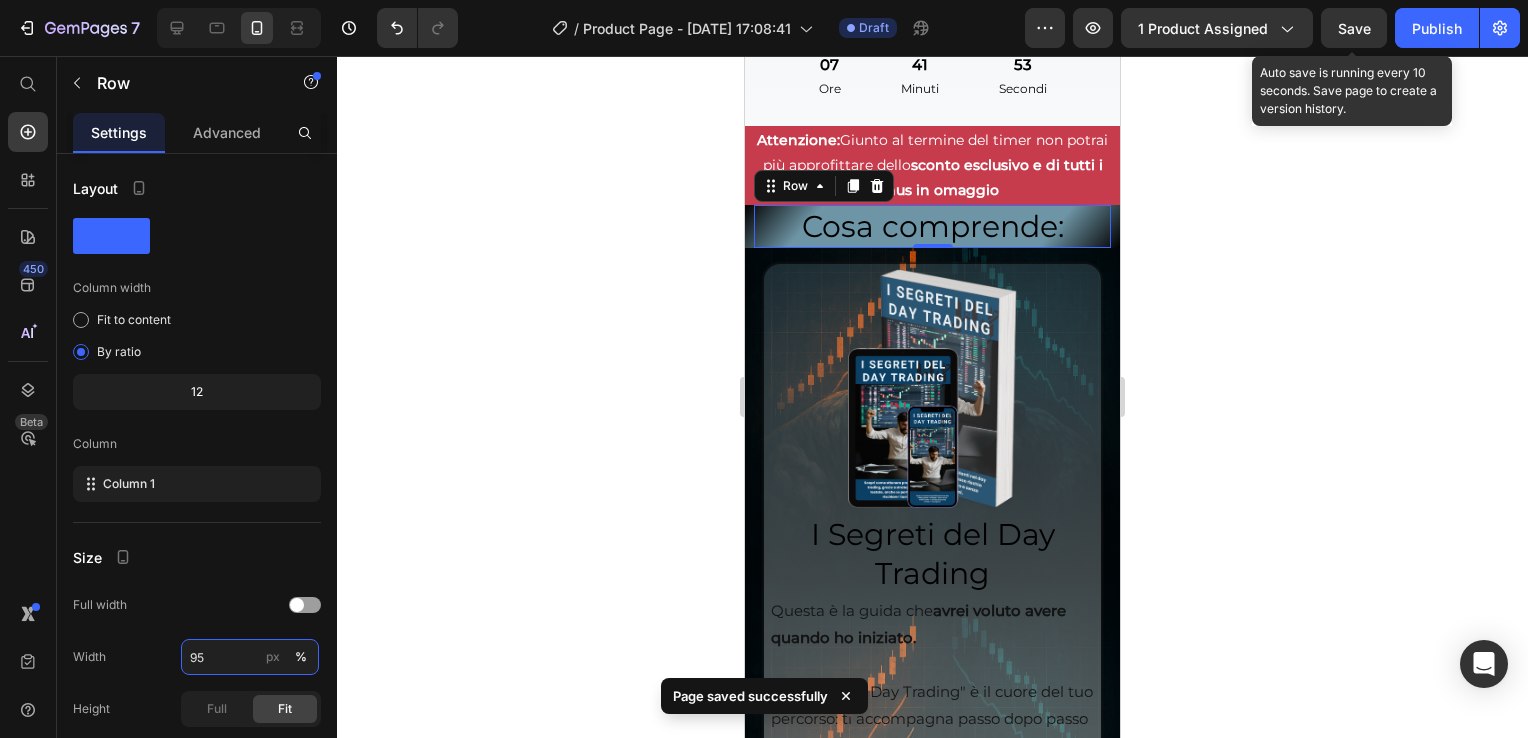 type on "95" 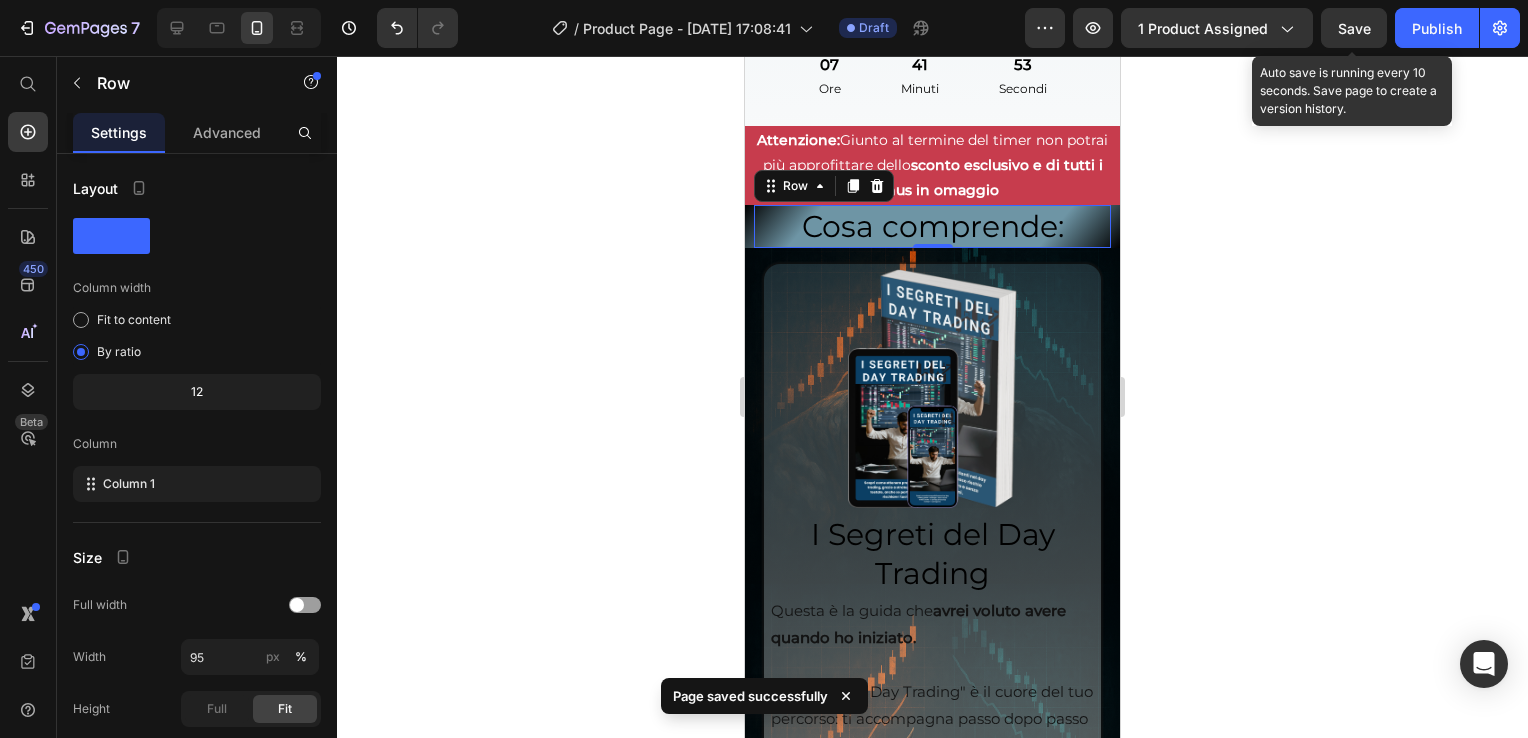 click on "Save" at bounding box center [1354, 28] 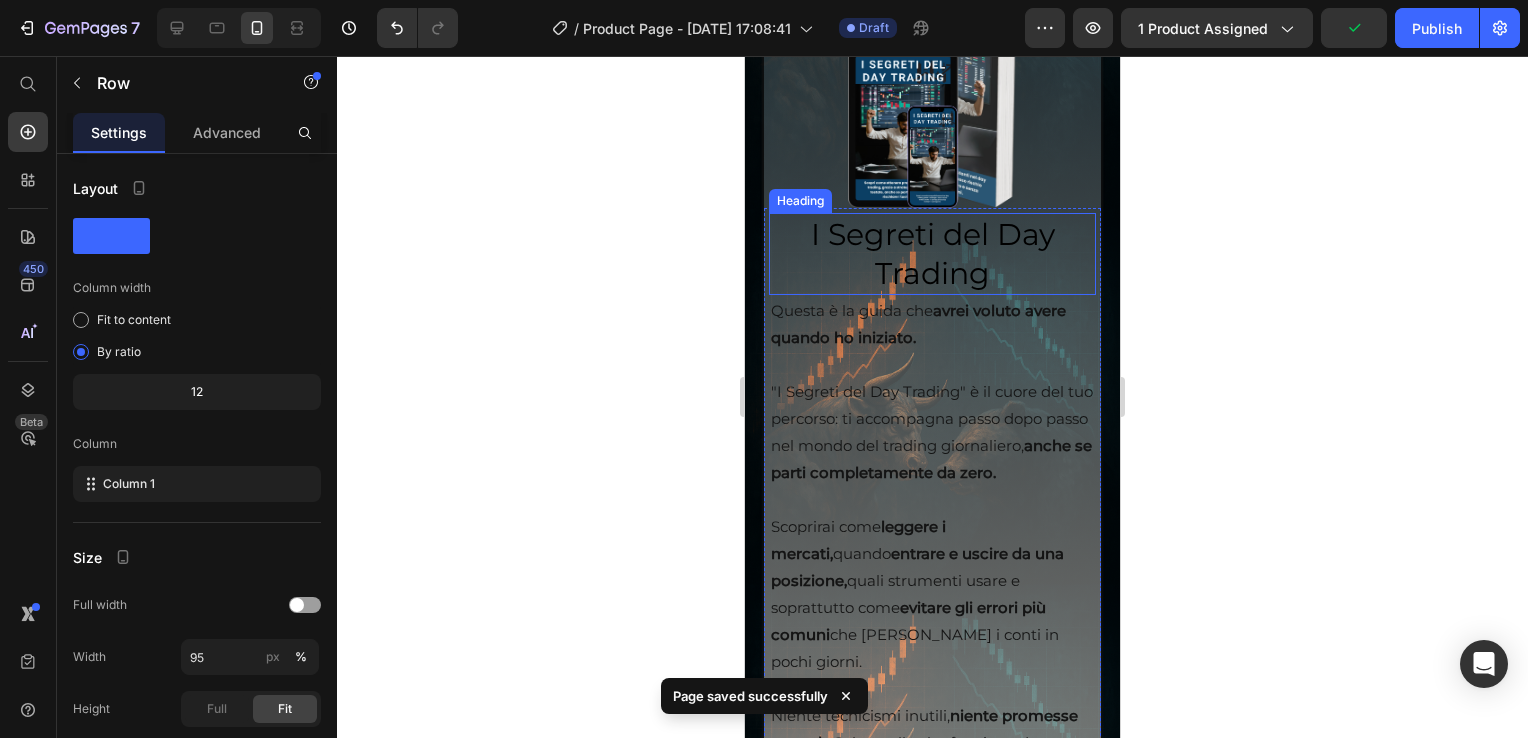 scroll, scrollTop: 5300, scrollLeft: 0, axis: vertical 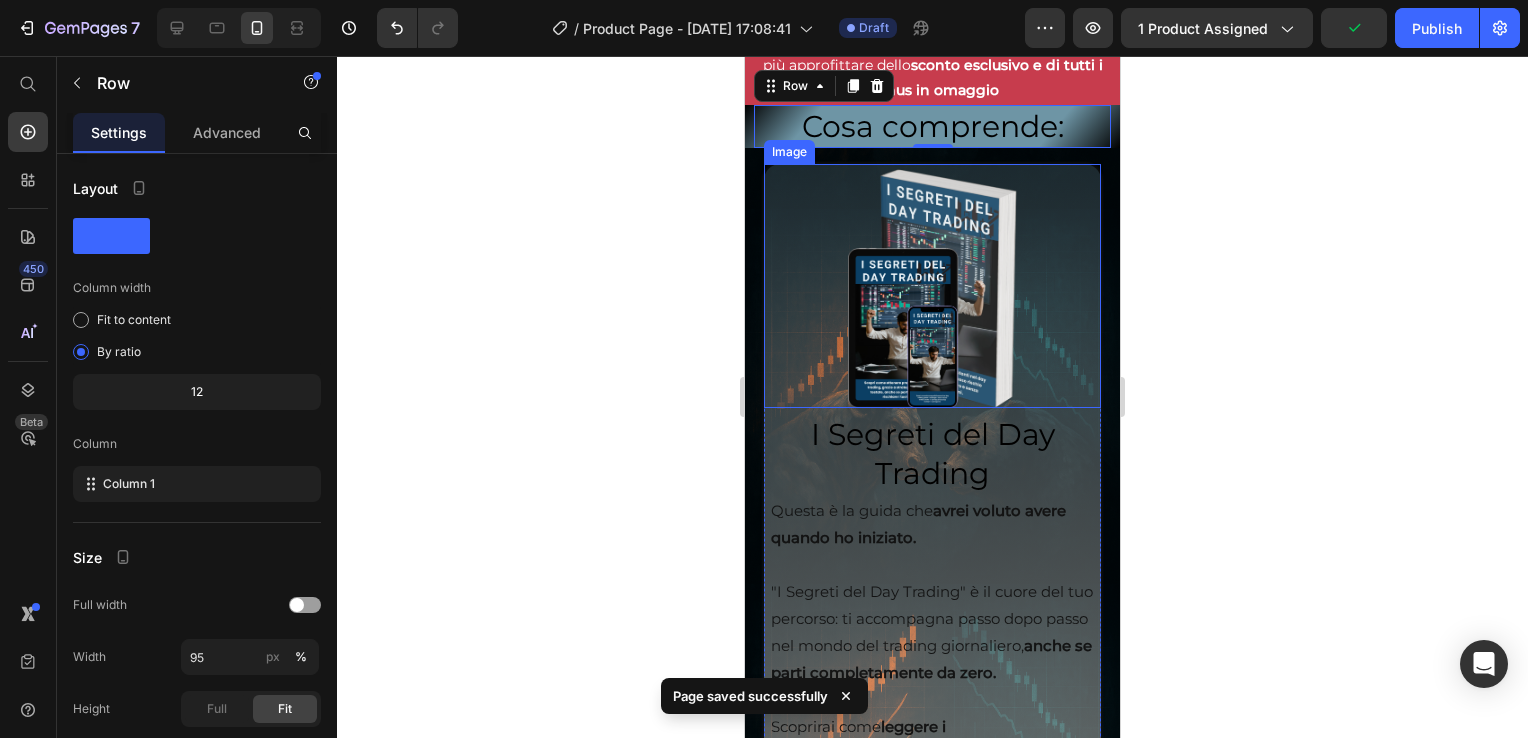 click on "Image" at bounding box center [789, 152] 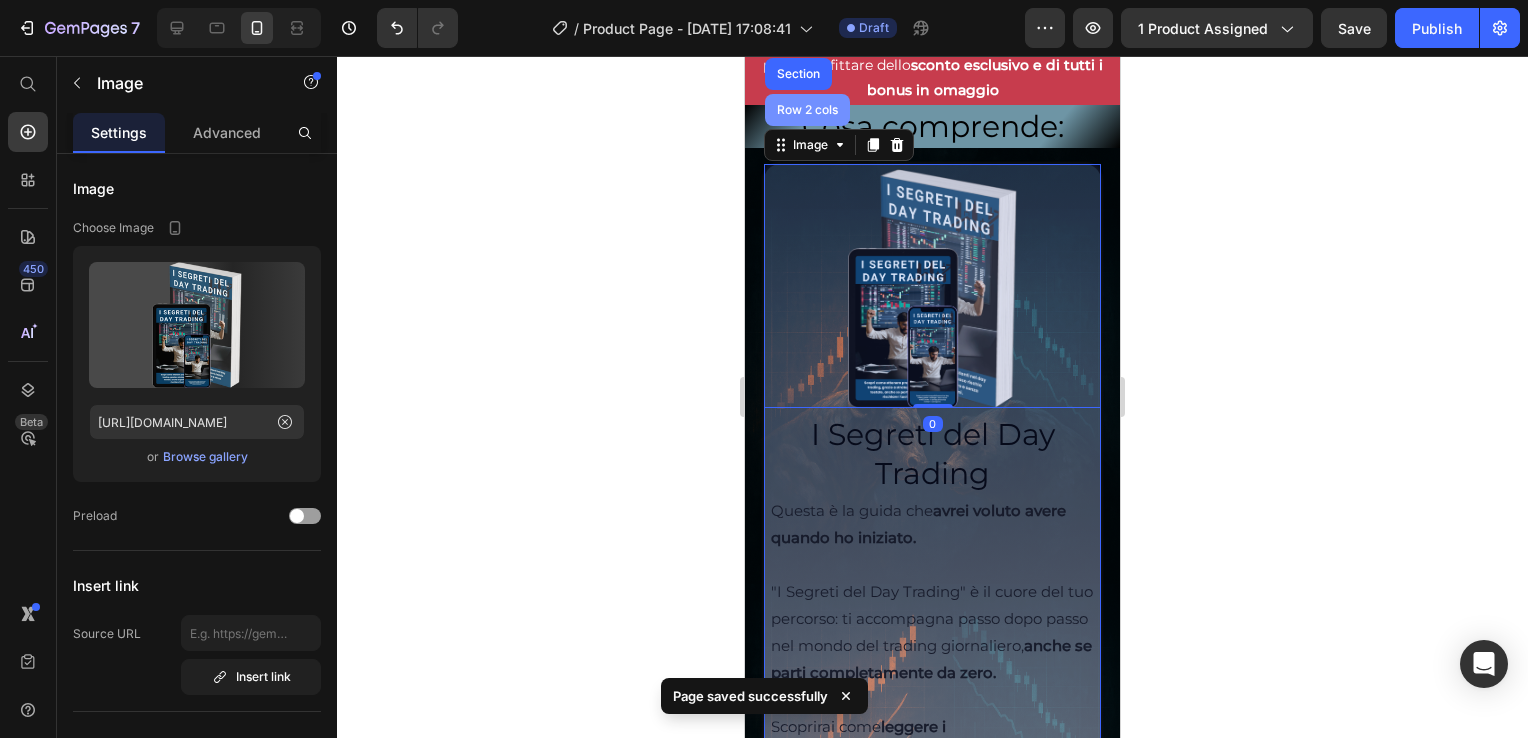 click on "Row 2 cols" at bounding box center [807, 110] 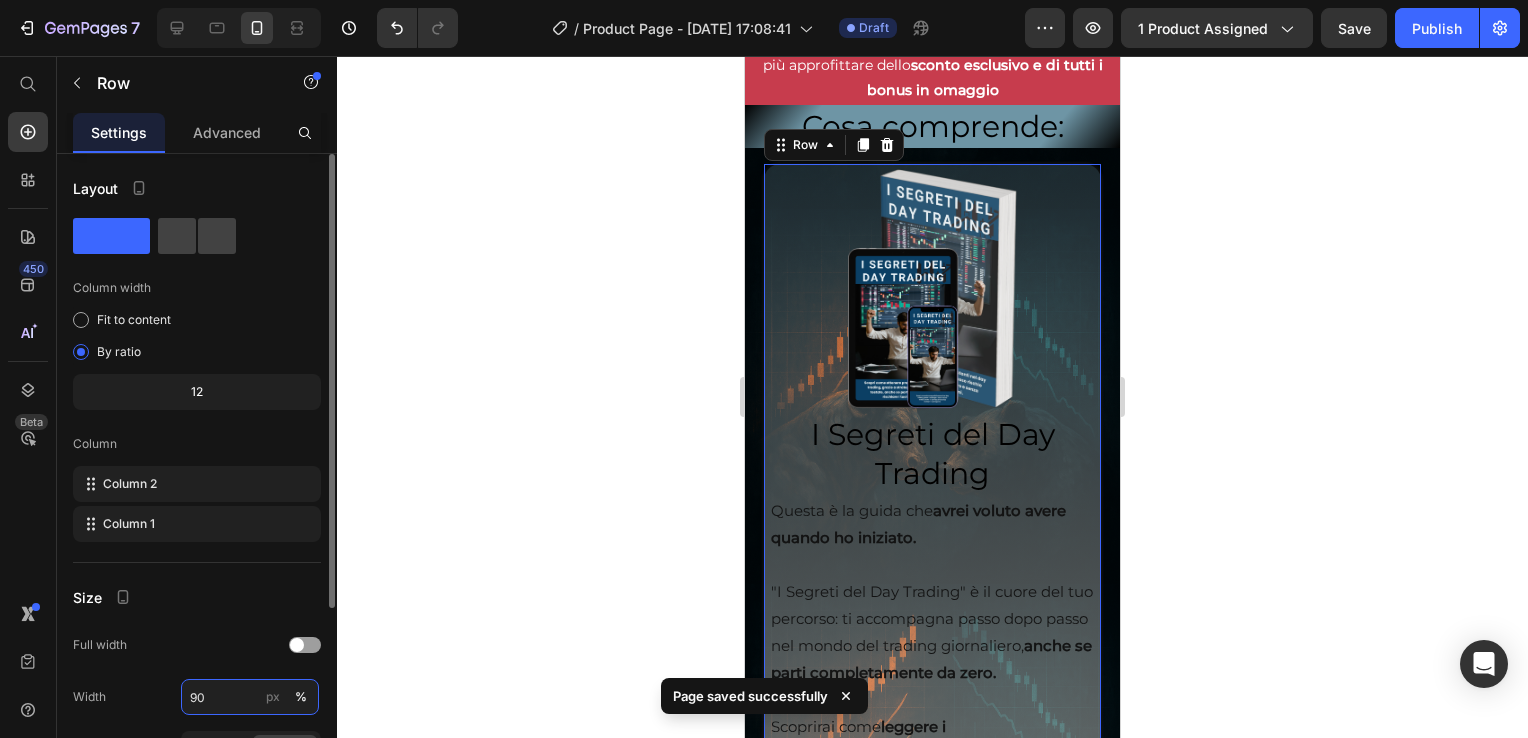 click on "90" at bounding box center [250, 697] 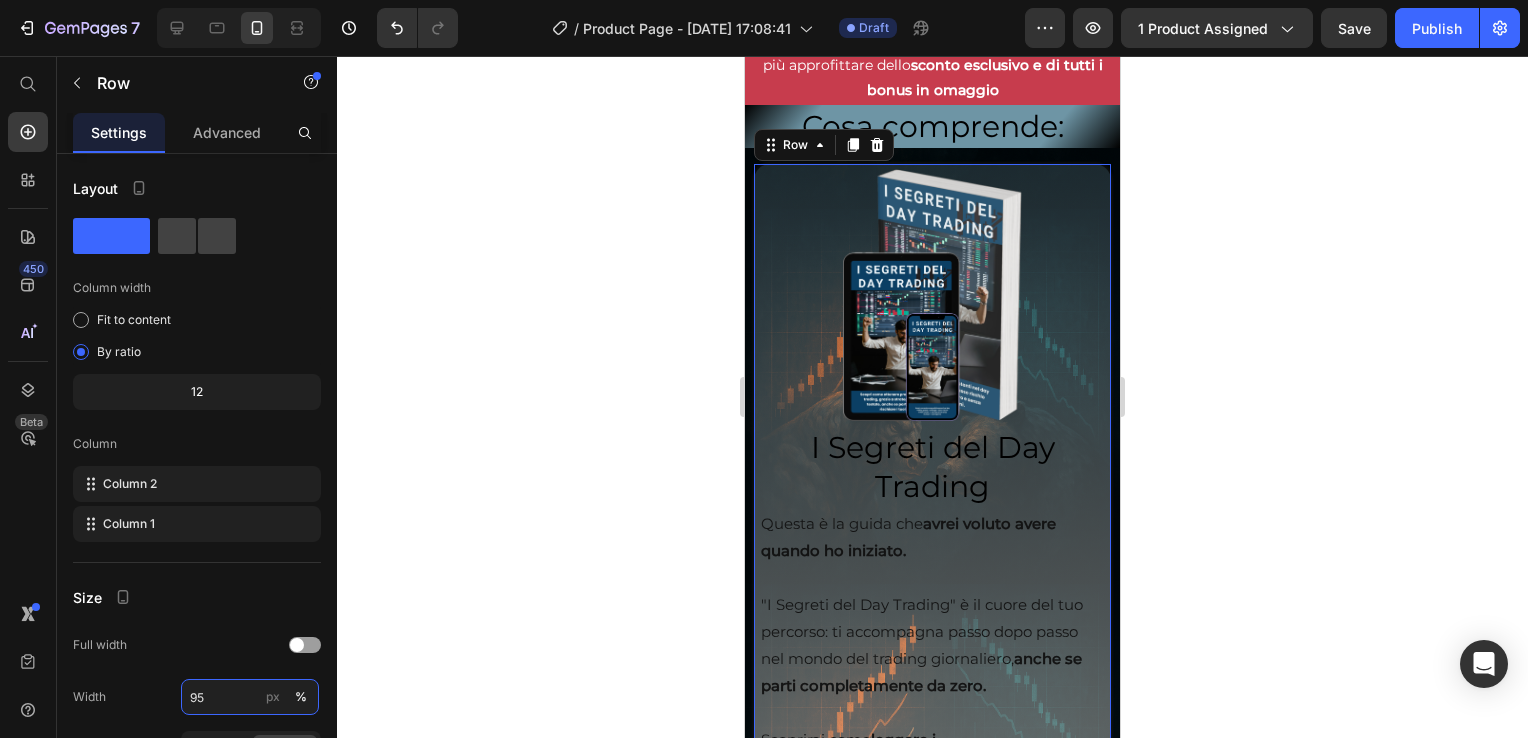 type on "95" 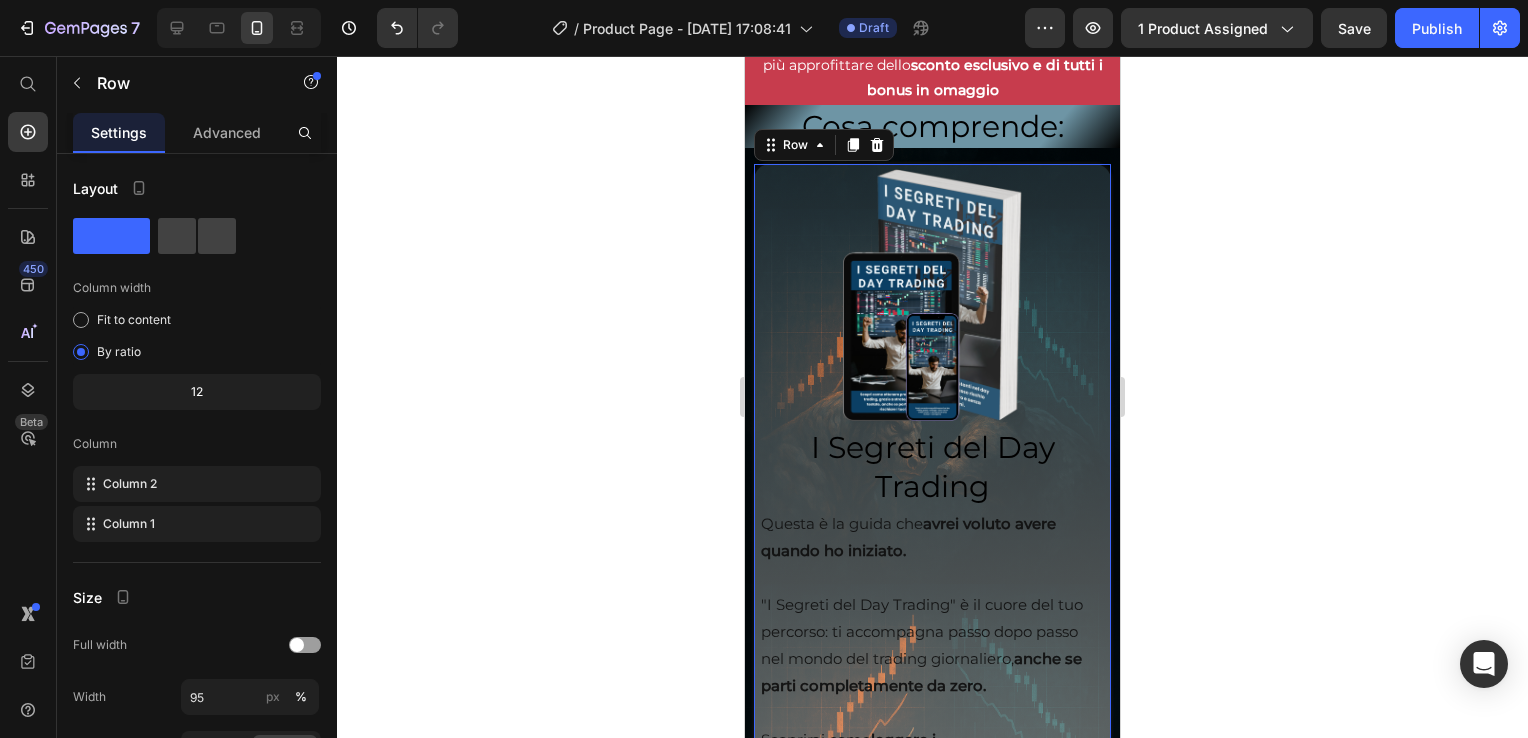 click on "Save" at bounding box center (1354, 28) 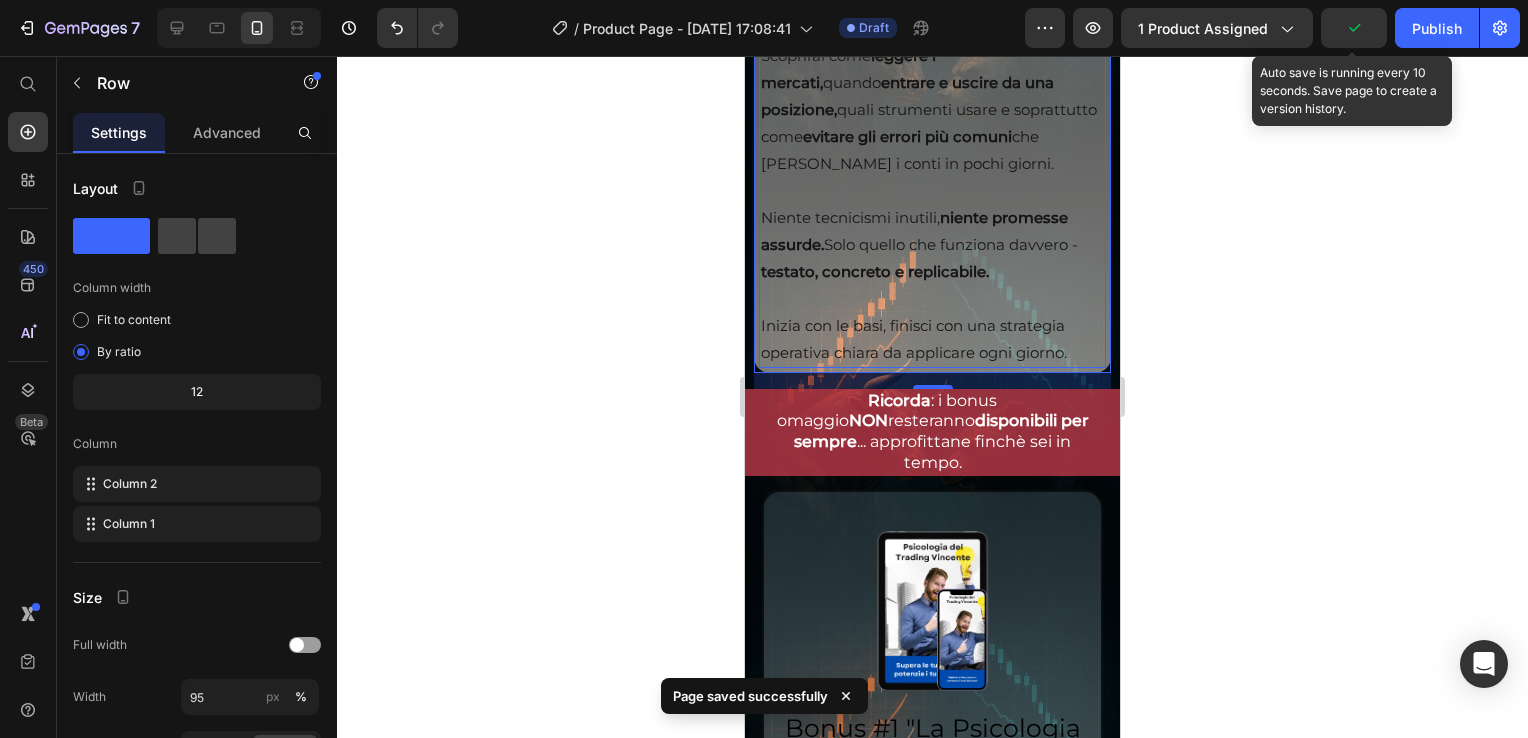 scroll, scrollTop: 6100, scrollLeft: 0, axis: vertical 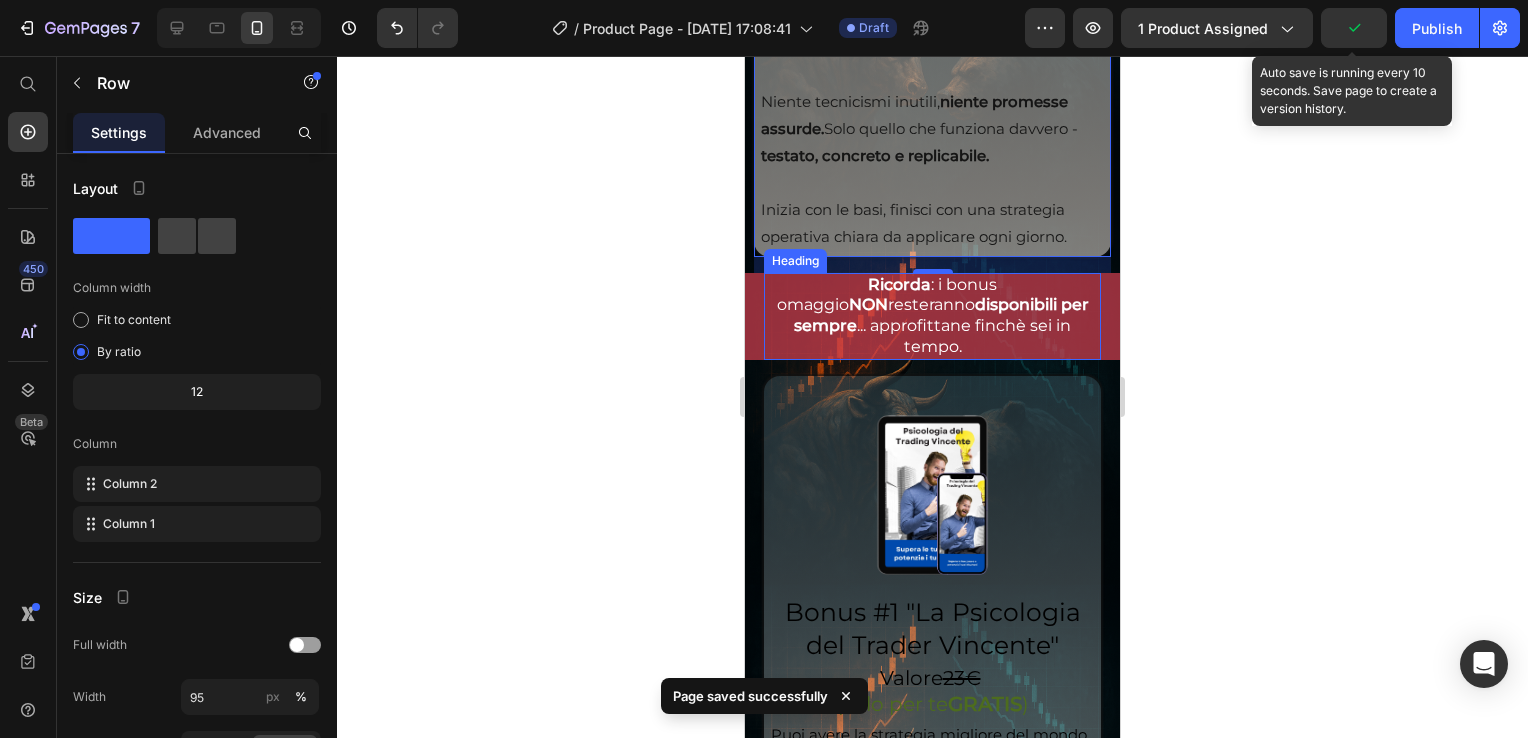 click on "Ricorda : i bonus omaggio  NON  resteranno  disponibili per sempre ... approfittane finchè sei in tempo." at bounding box center (933, 316) 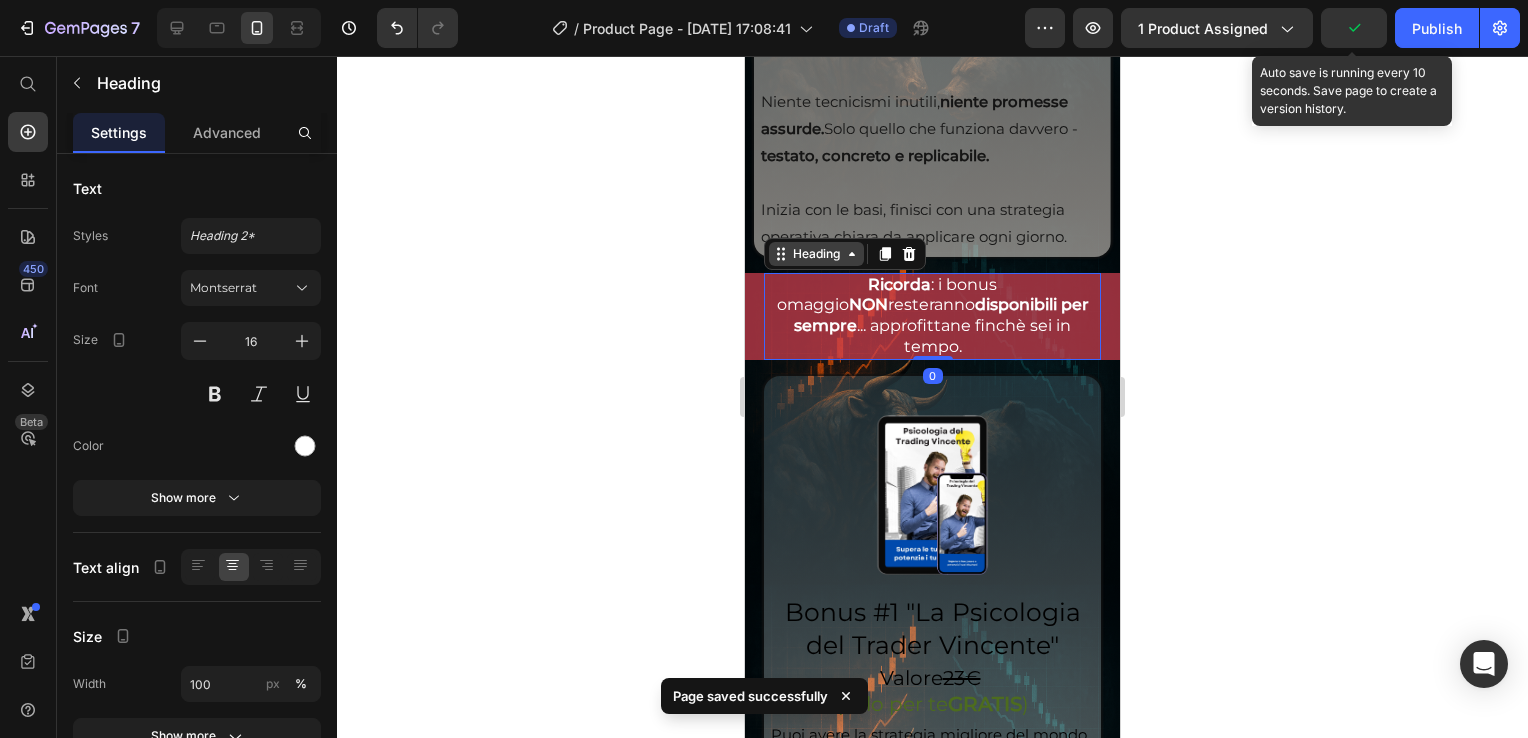 click on "Heading" at bounding box center [816, 254] 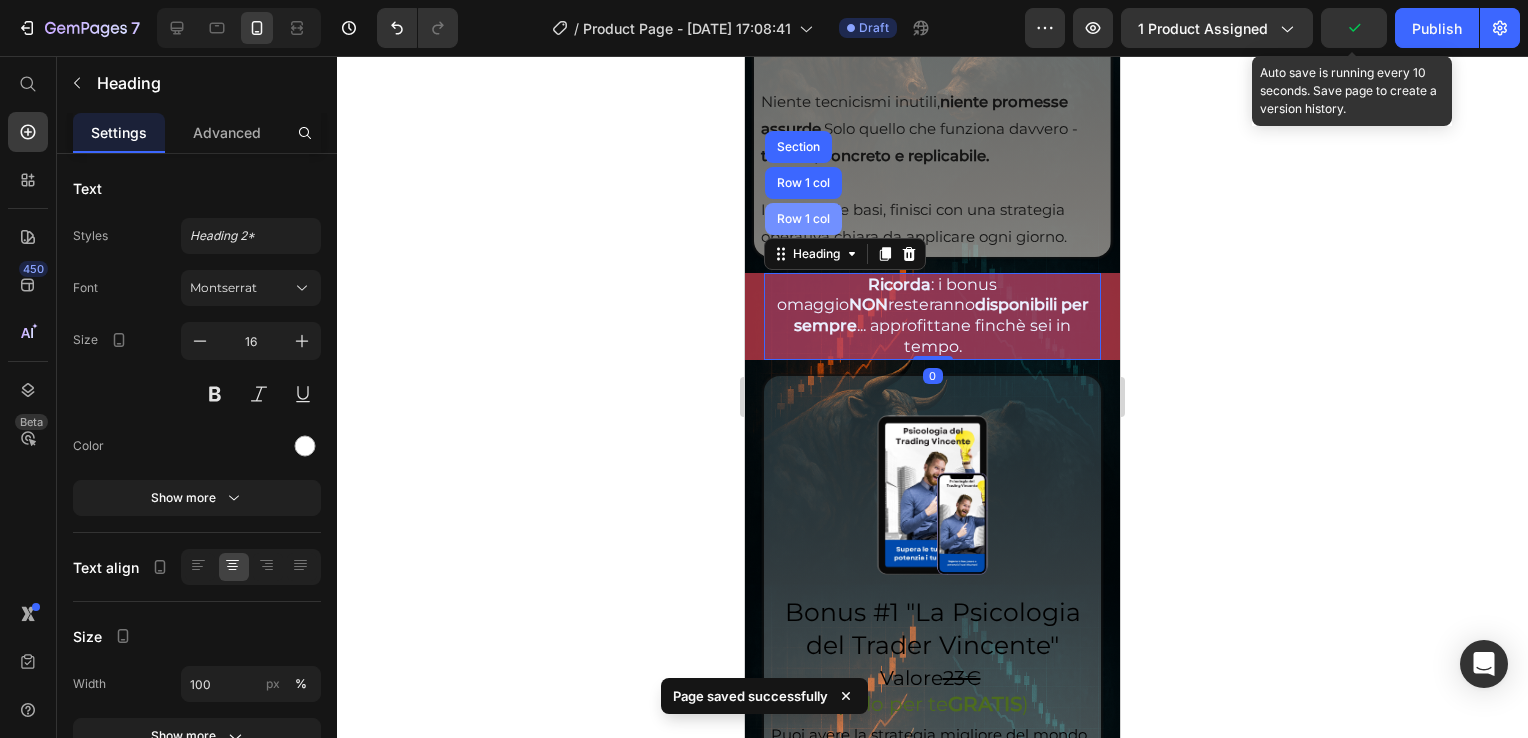 click on "Row 1 col" at bounding box center (803, 219) 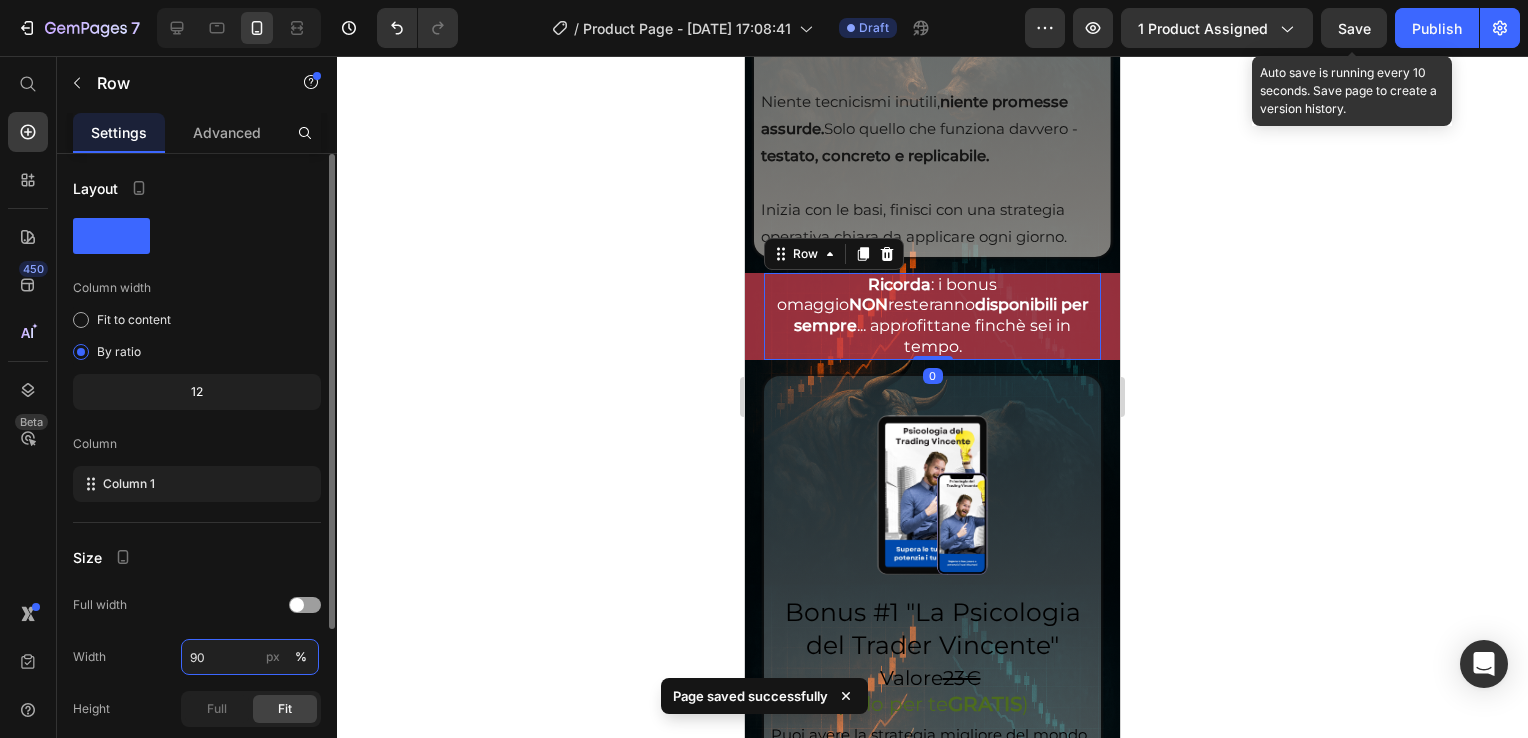 click on "90" at bounding box center [250, 657] 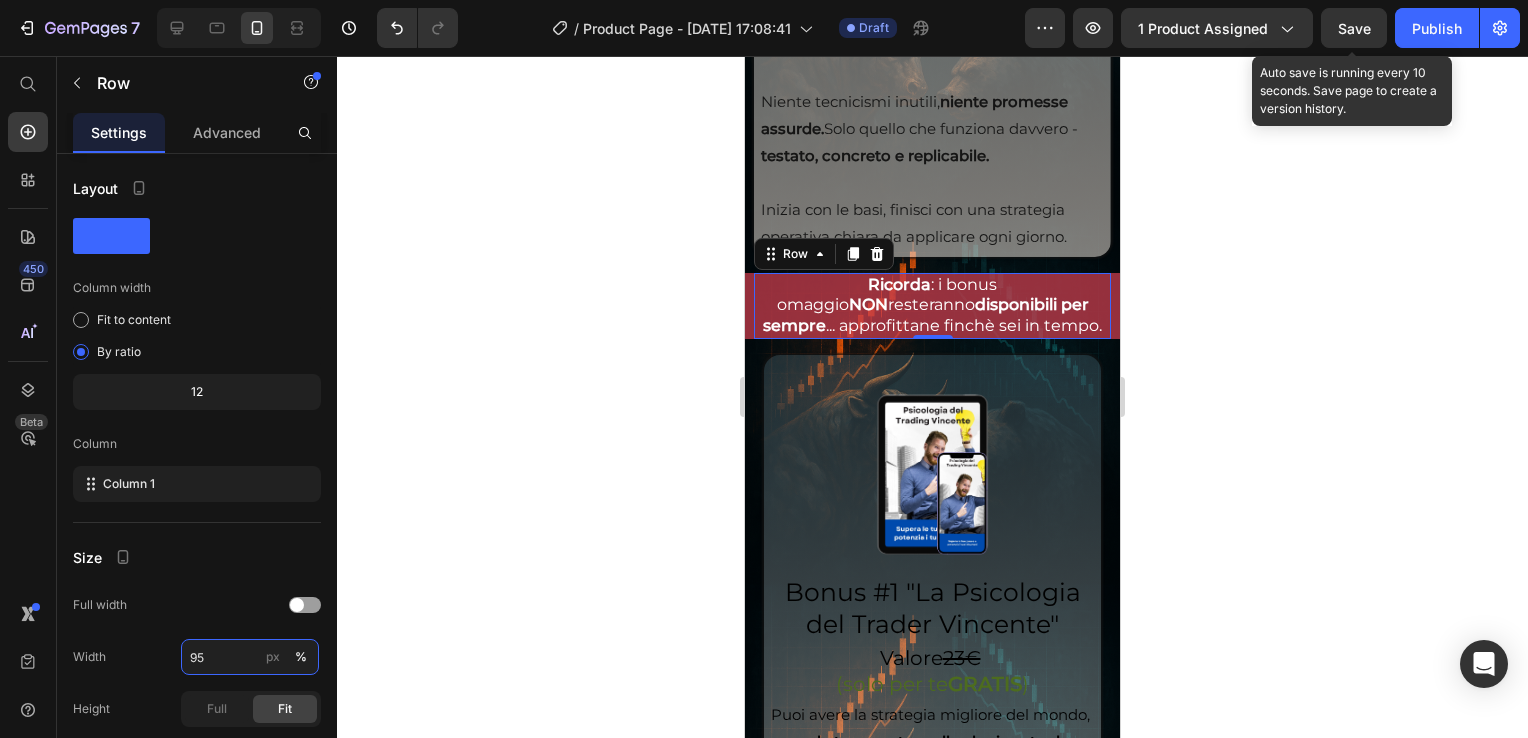 type on "95" 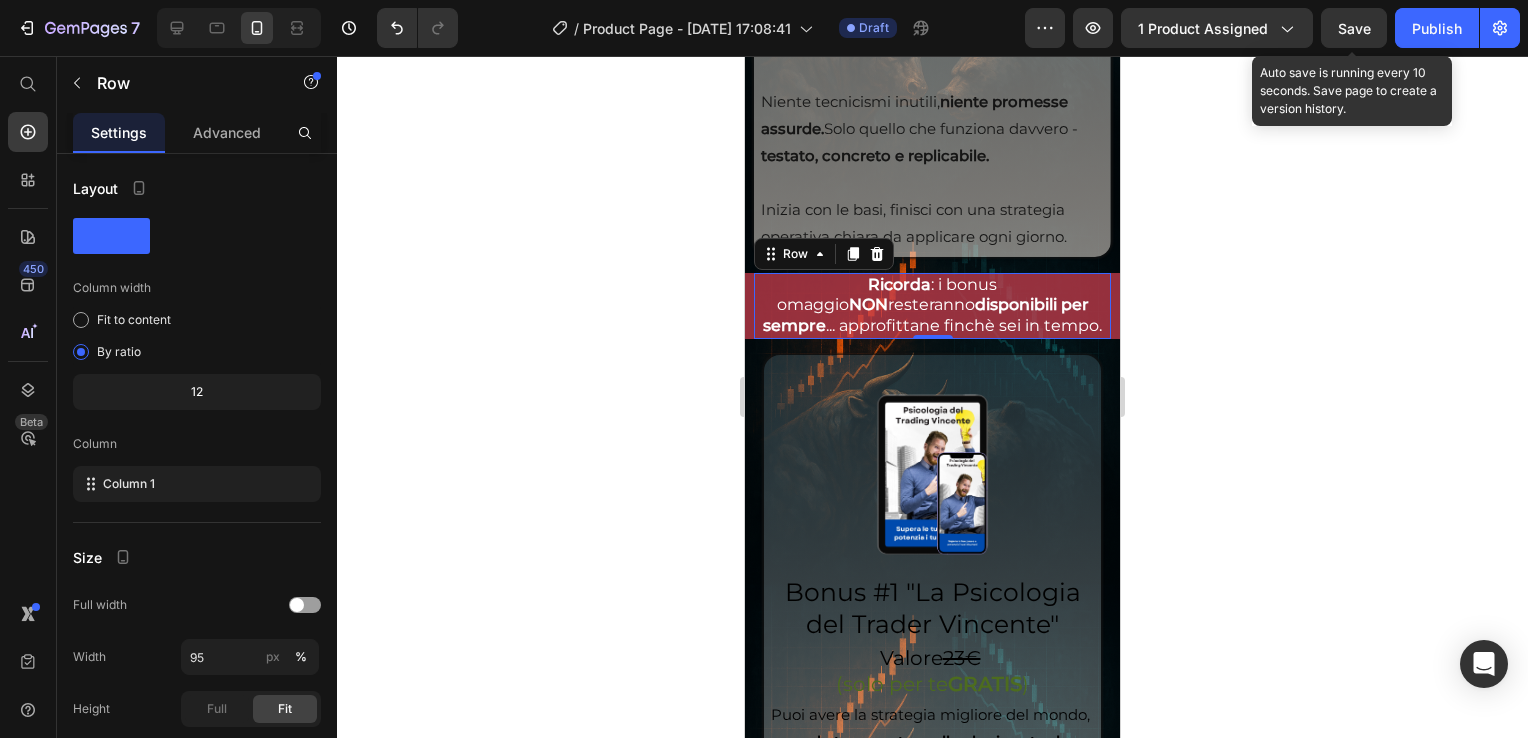 click on "Save" at bounding box center (1354, 28) 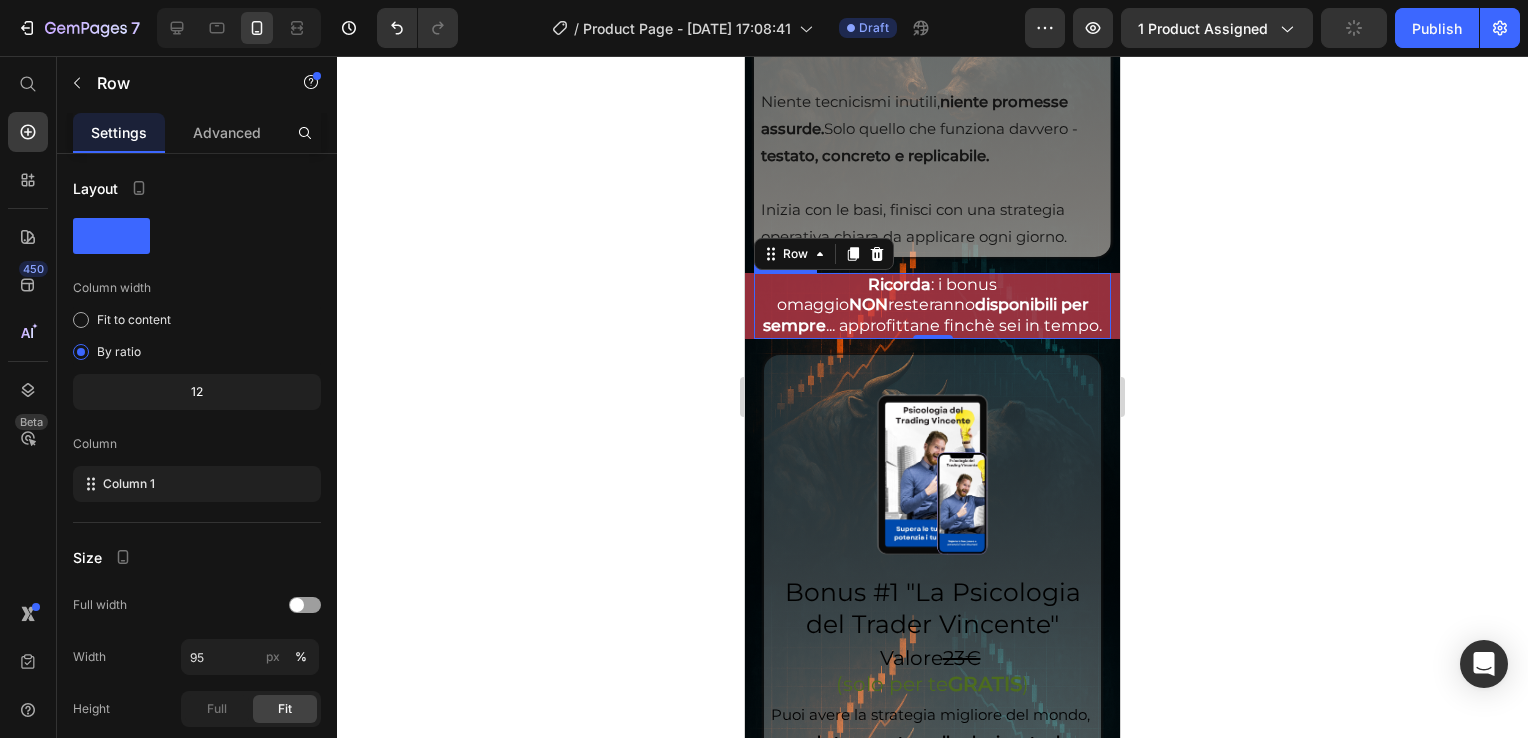 scroll, scrollTop: 6300, scrollLeft: 0, axis: vertical 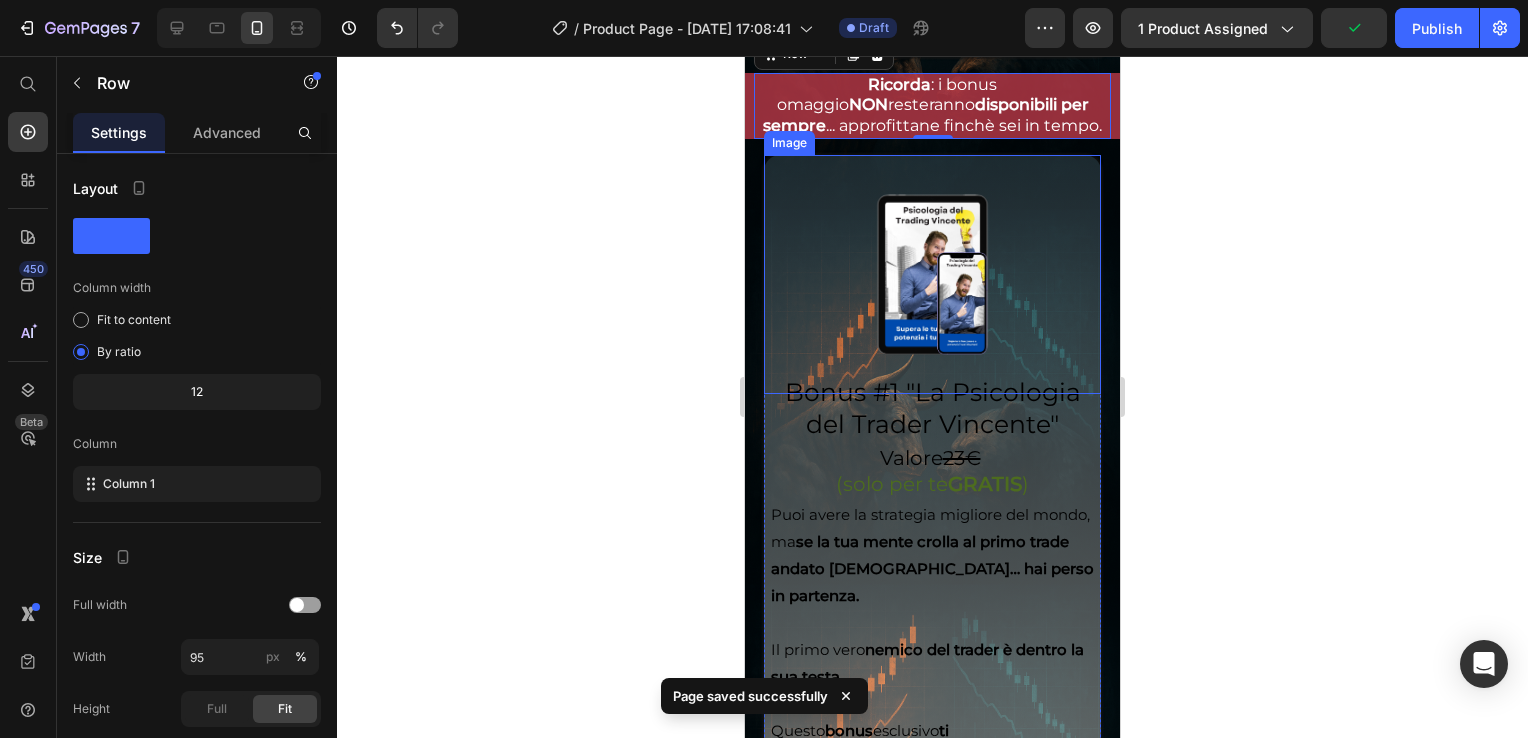 click on "Image" at bounding box center (789, 143) 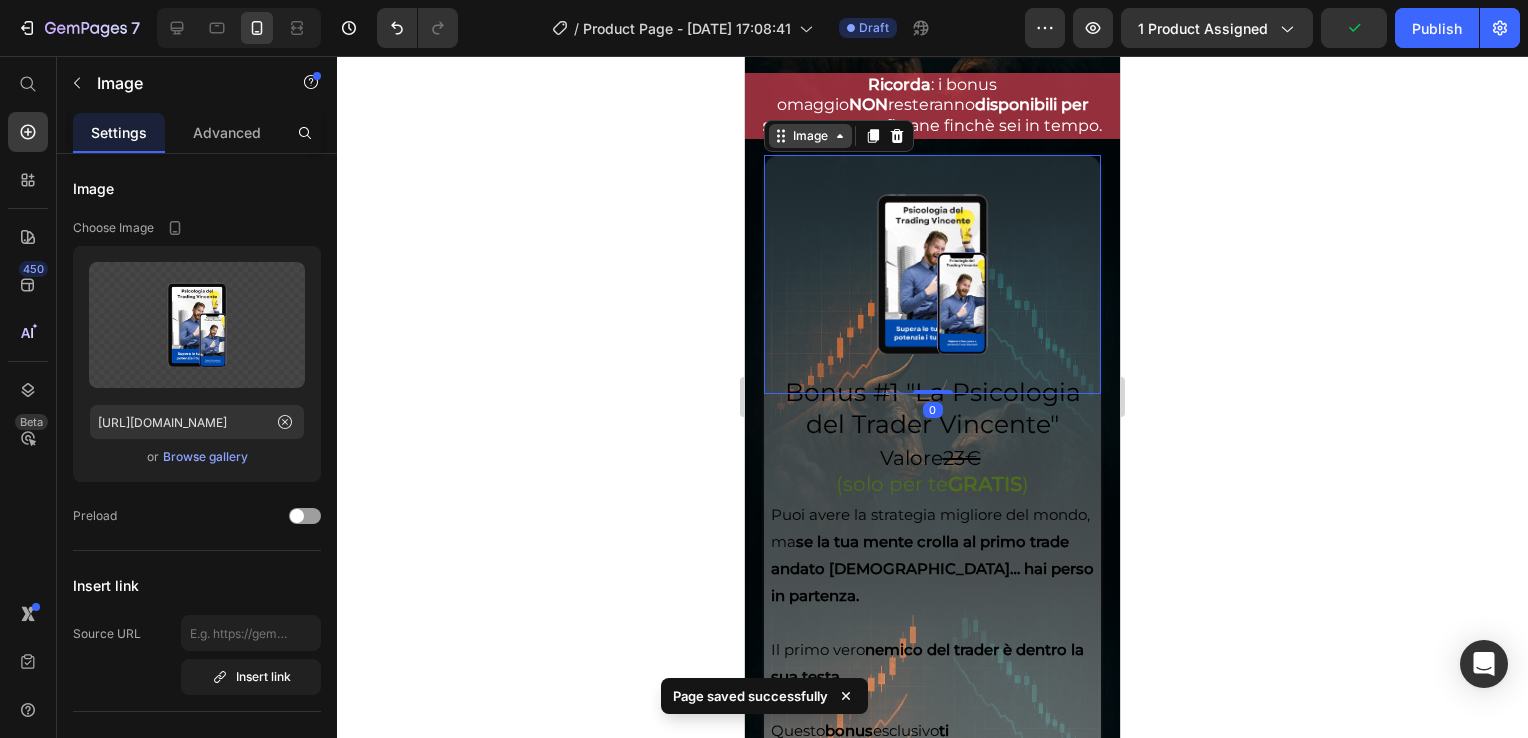 click on "Image" at bounding box center [810, 136] 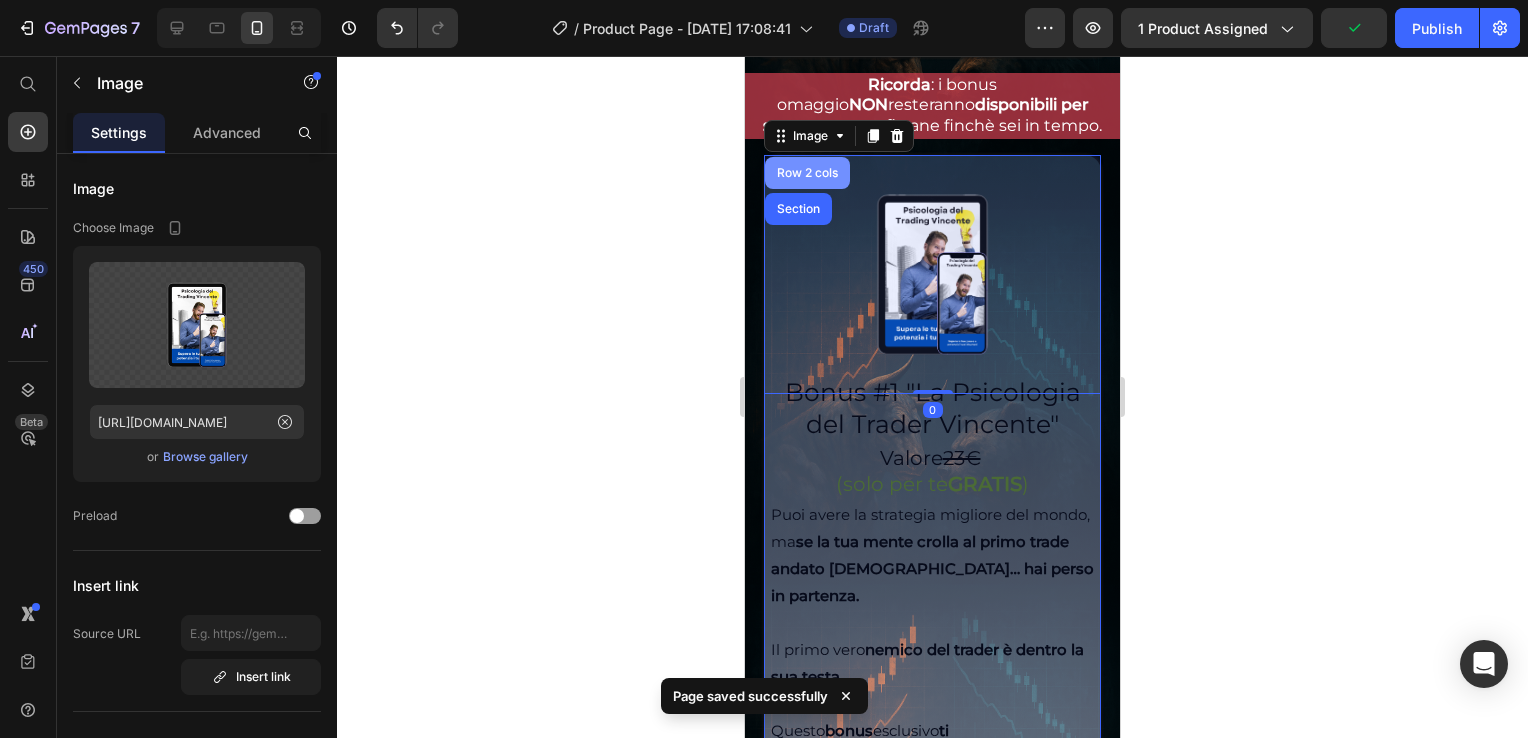 click on "Row 2 cols" at bounding box center [807, 173] 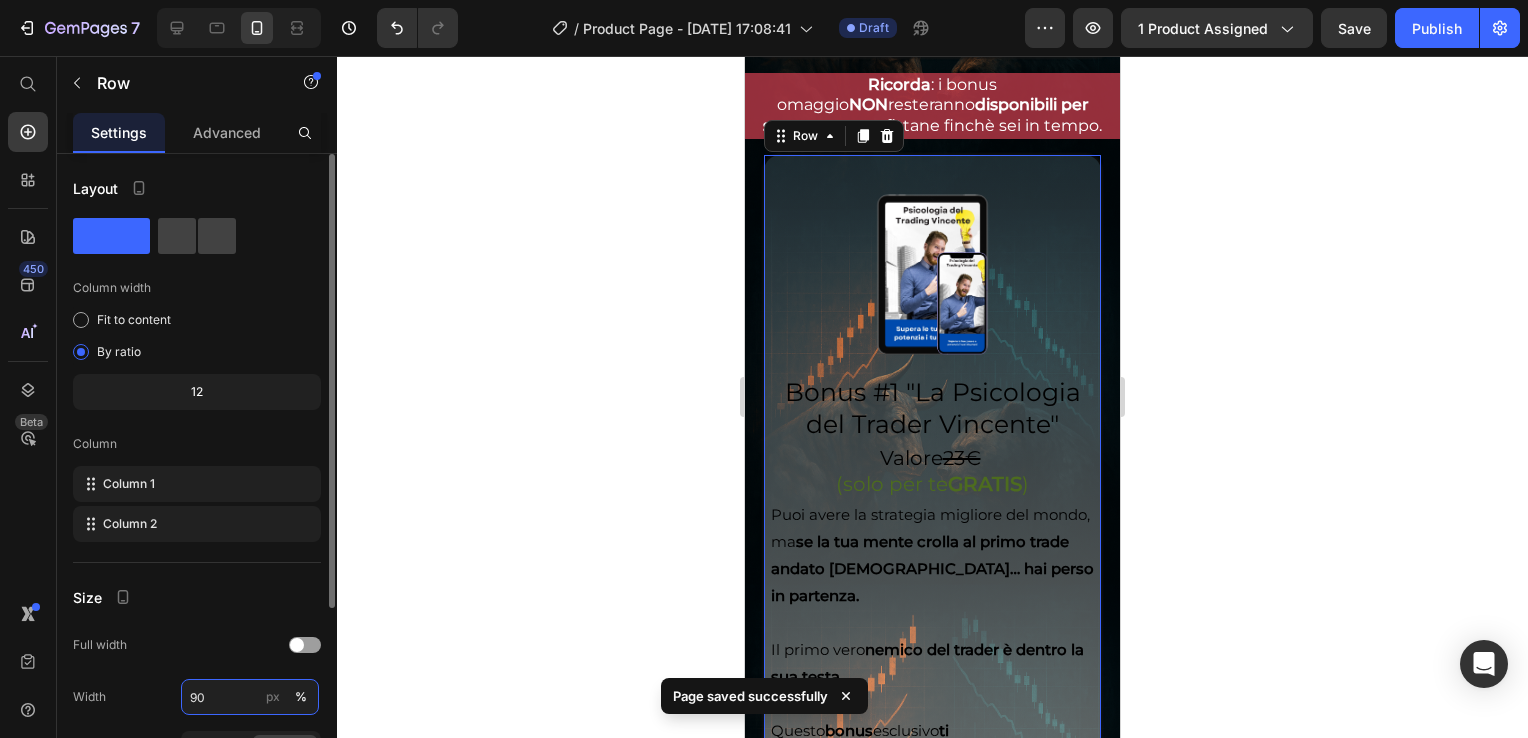 click on "90" at bounding box center [250, 697] 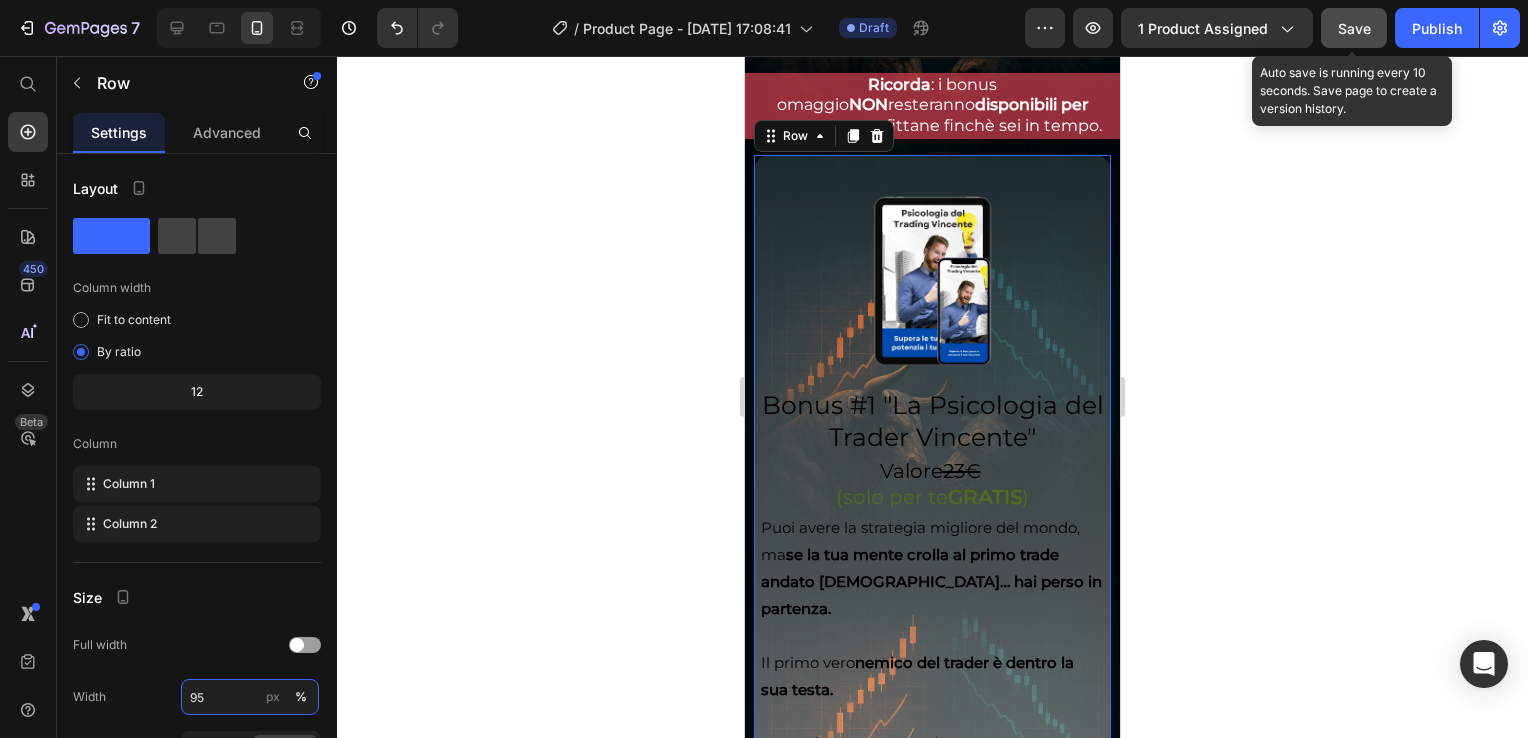 type on "95" 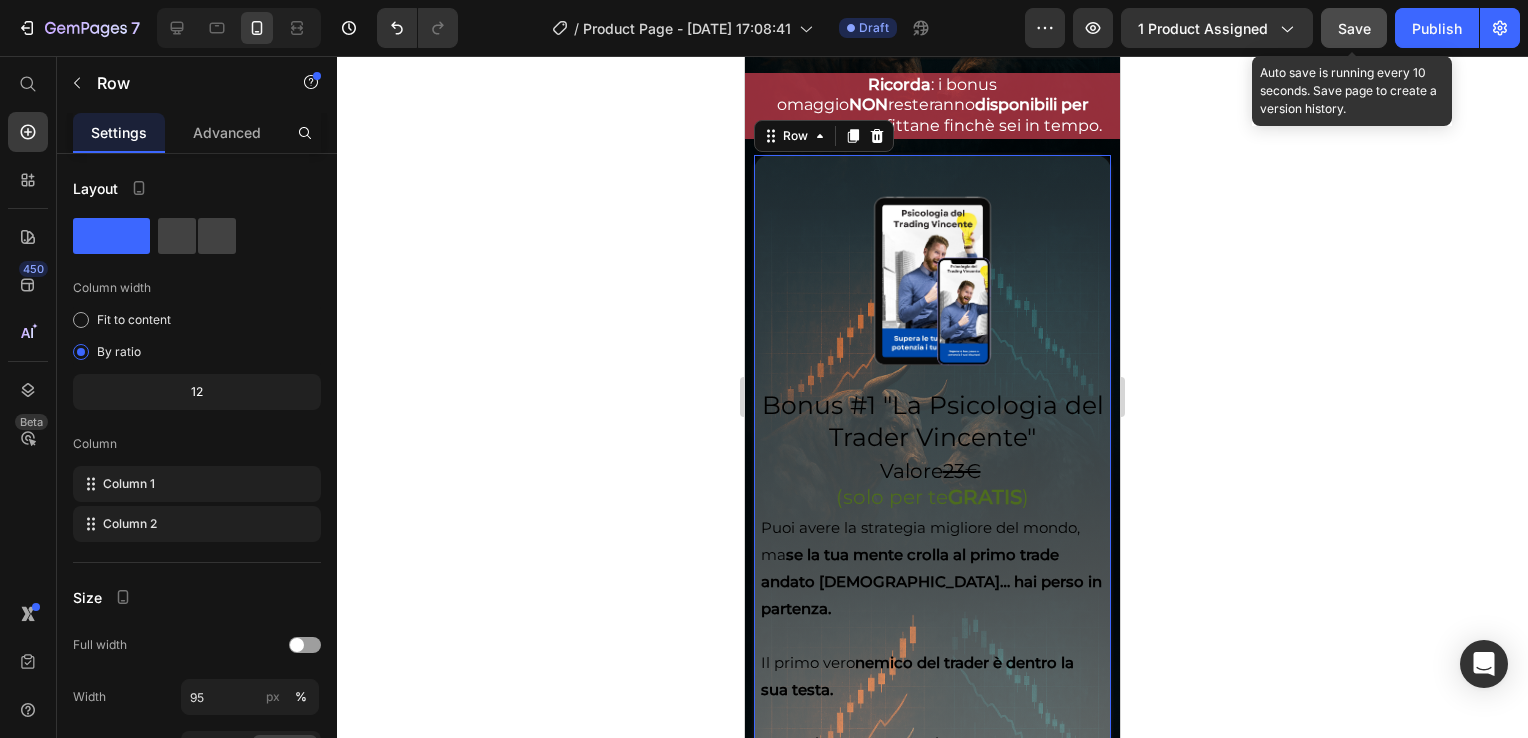 click on "Save" 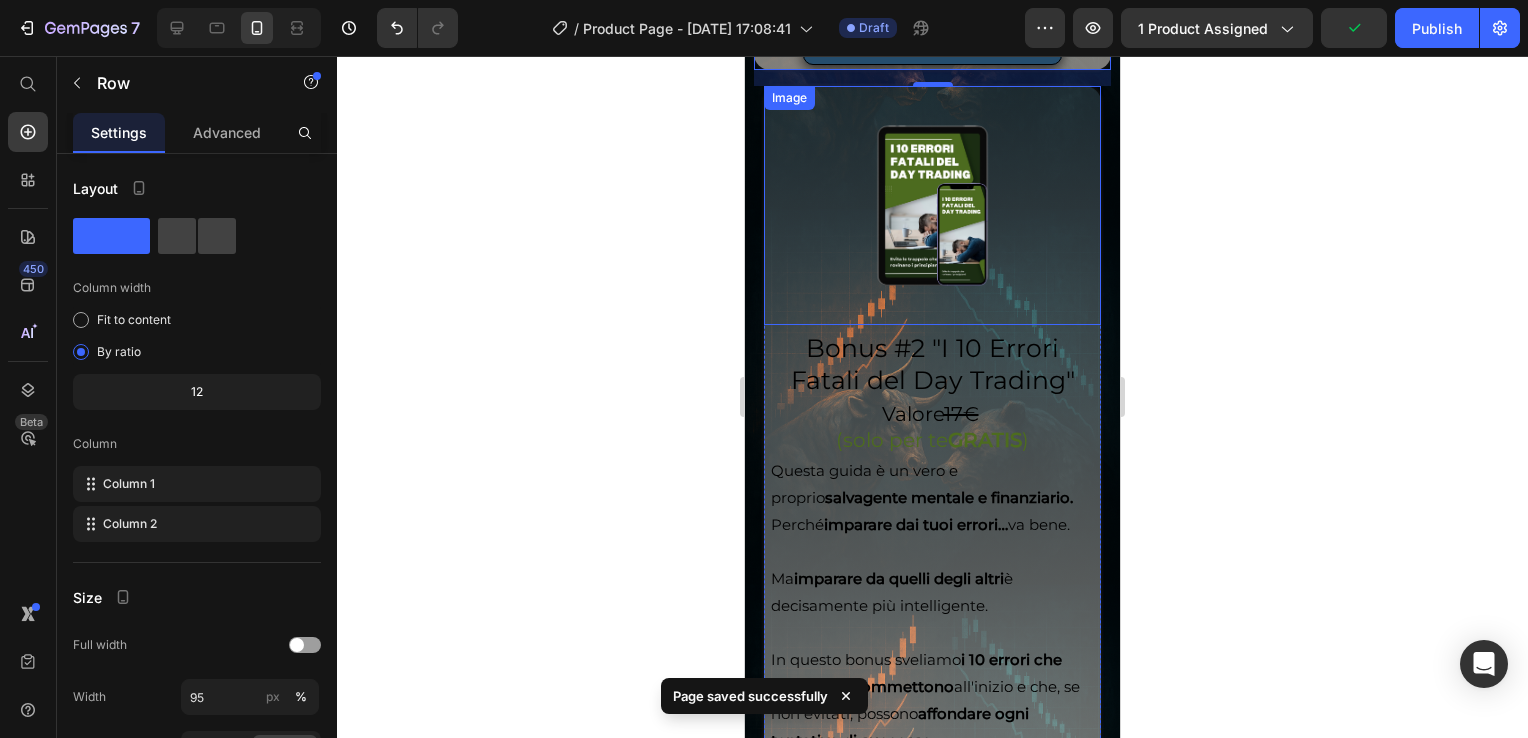 scroll, scrollTop: 7200, scrollLeft: 0, axis: vertical 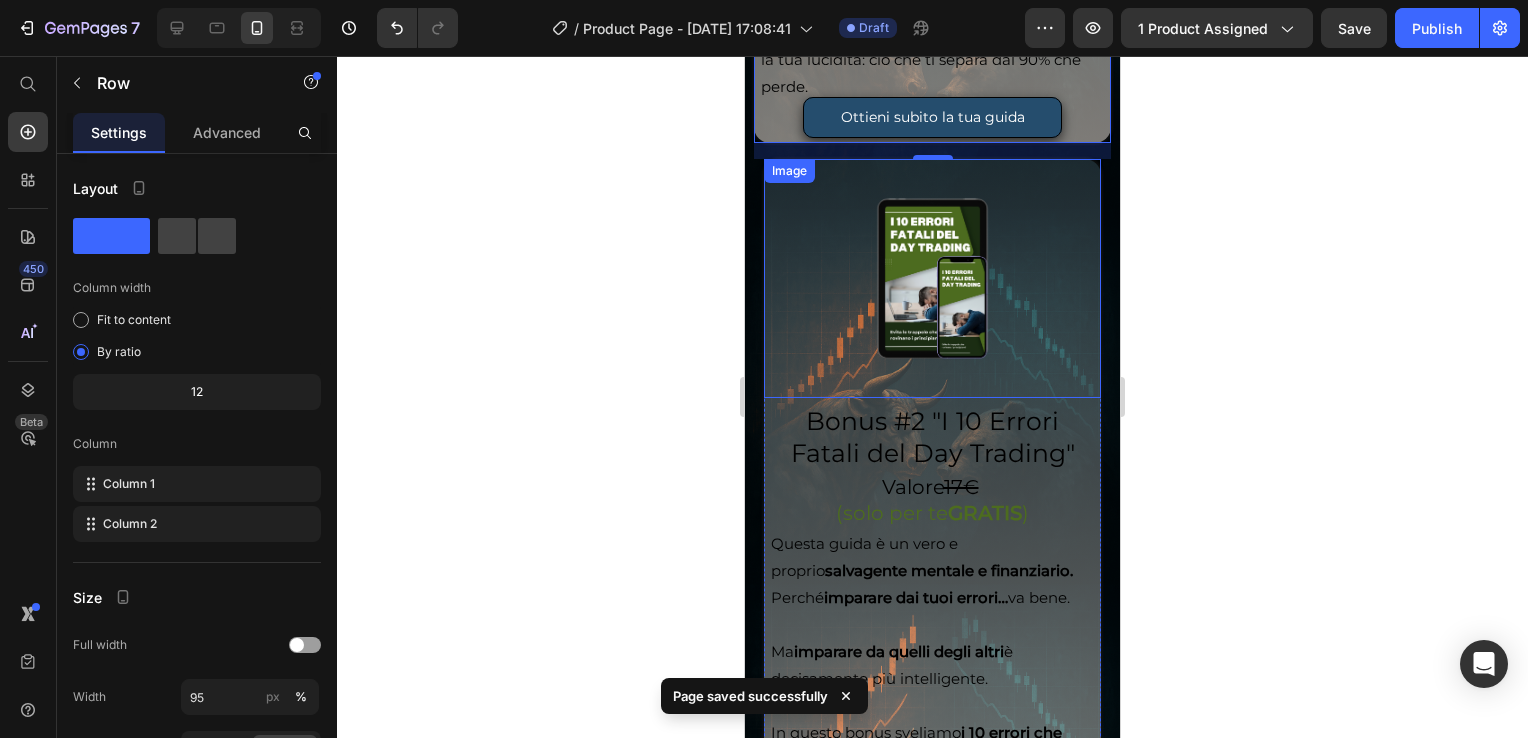 click on "Image" at bounding box center [933, 278] 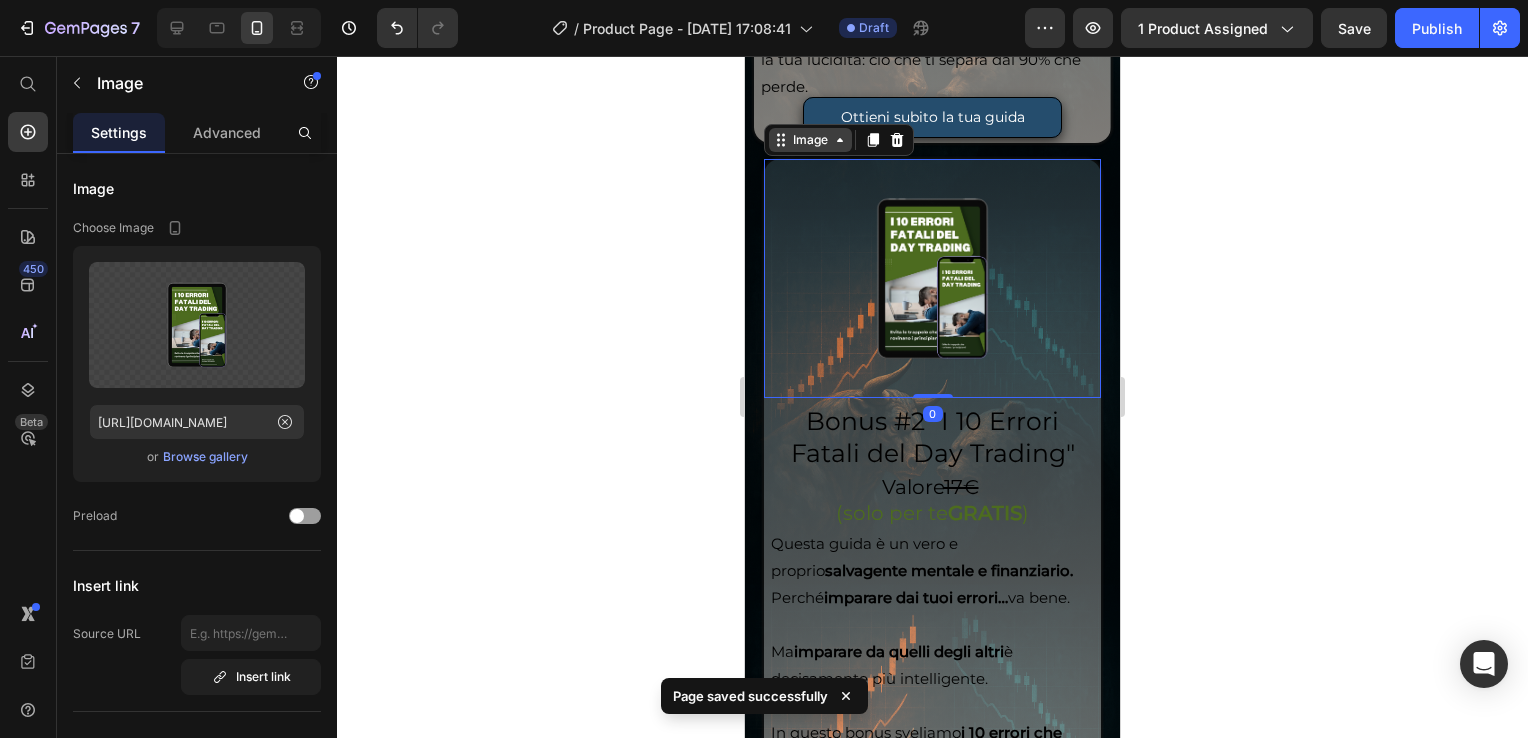 click on "Image" at bounding box center [810, 140] 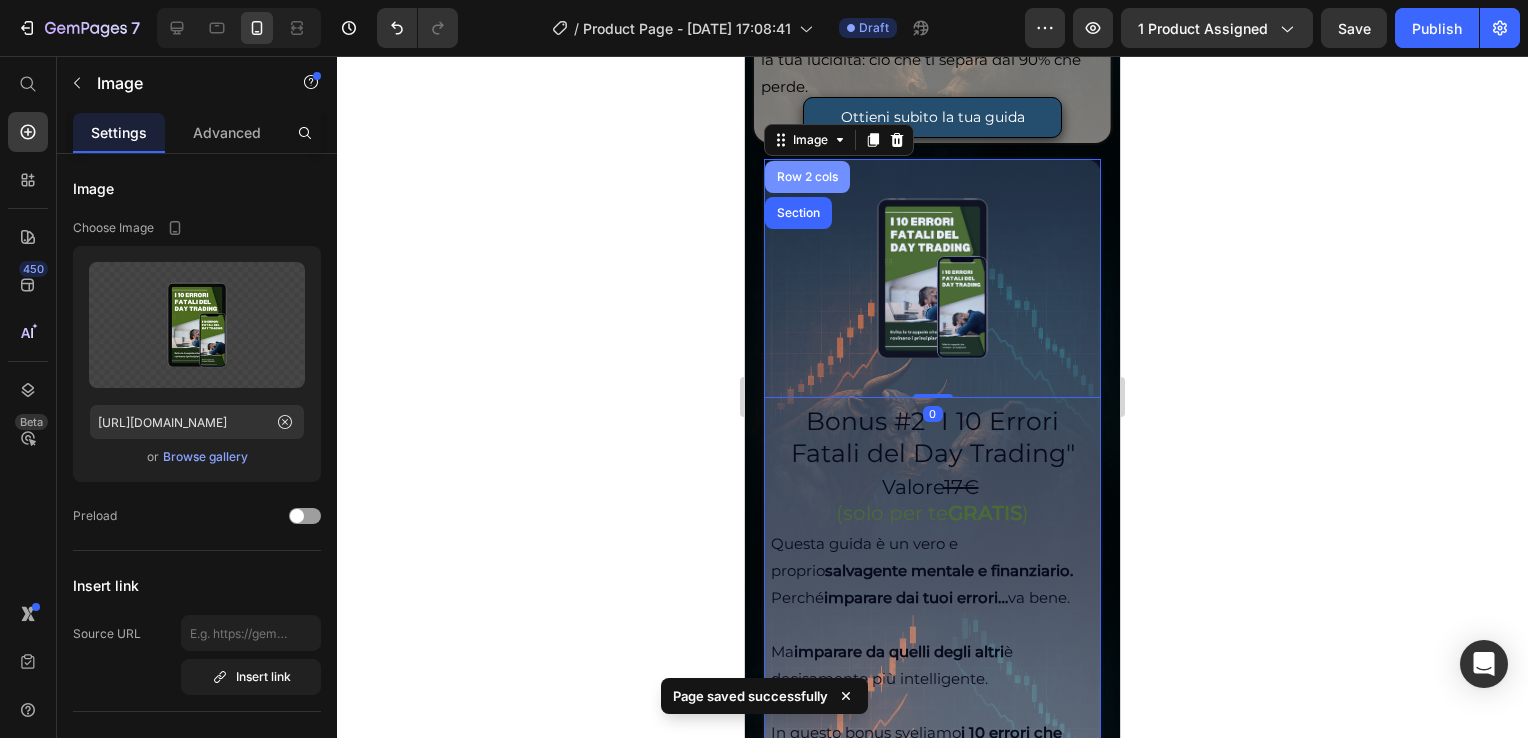 click on "Row 2 cols" at bounding box center (807, 177) 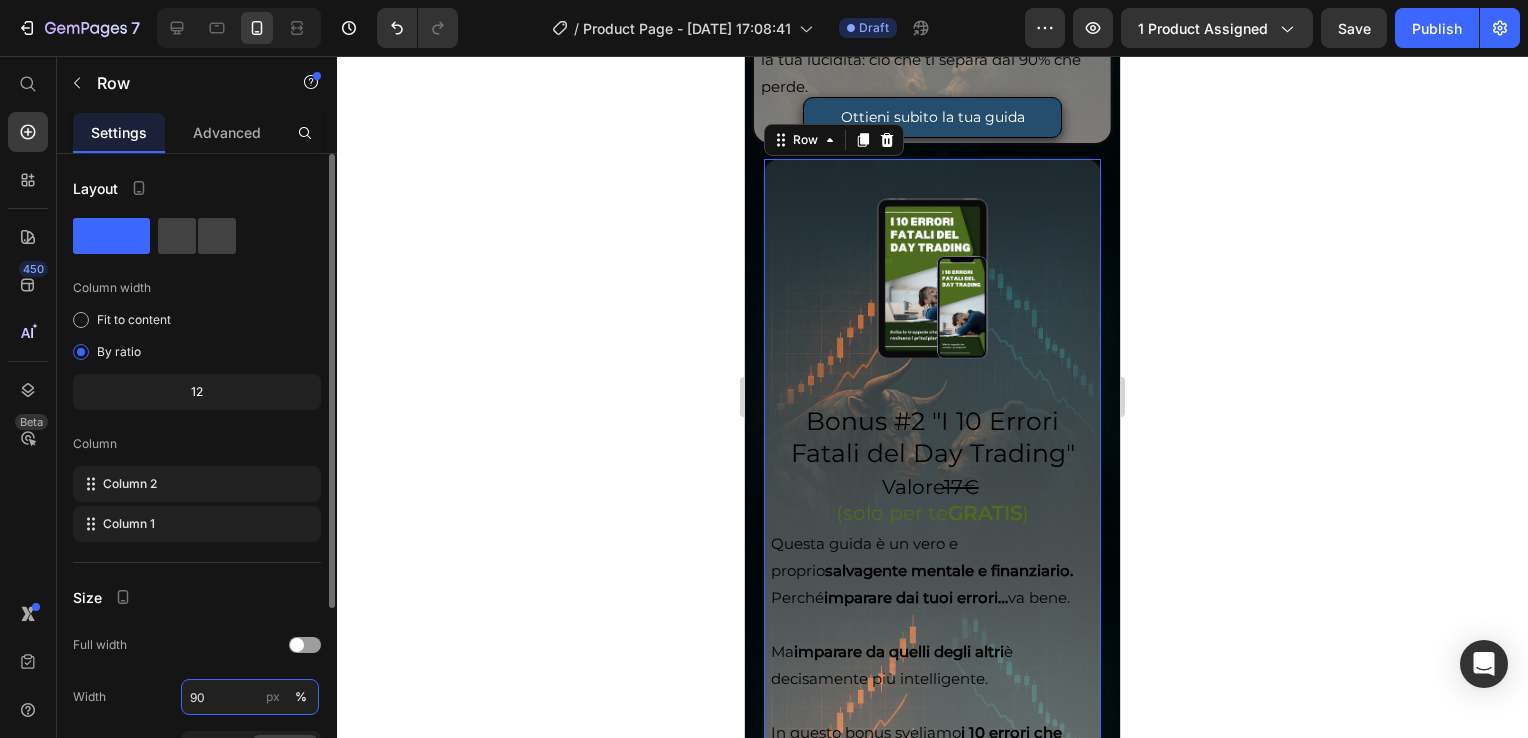 click on "90" at bounding box center [250, 697] 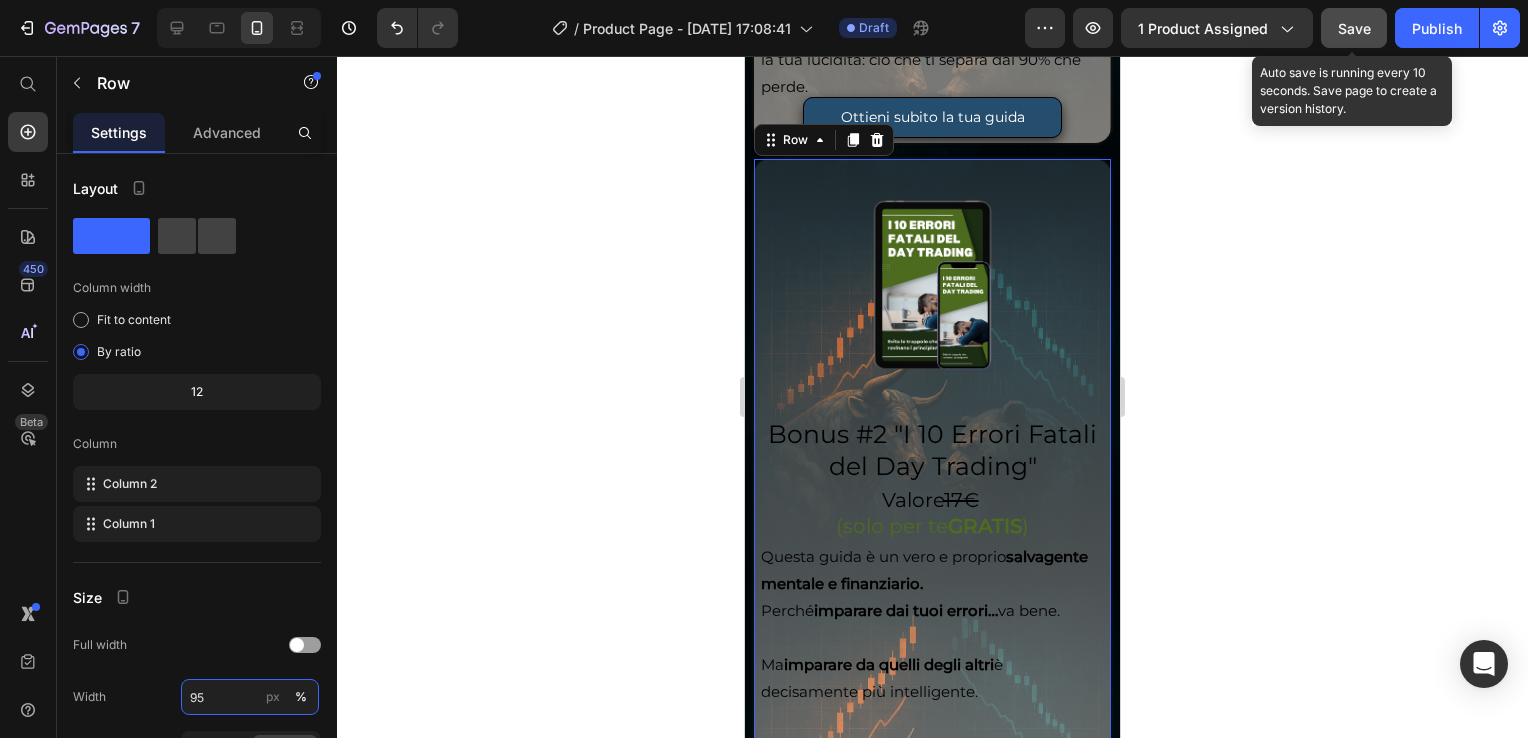 type on "95" 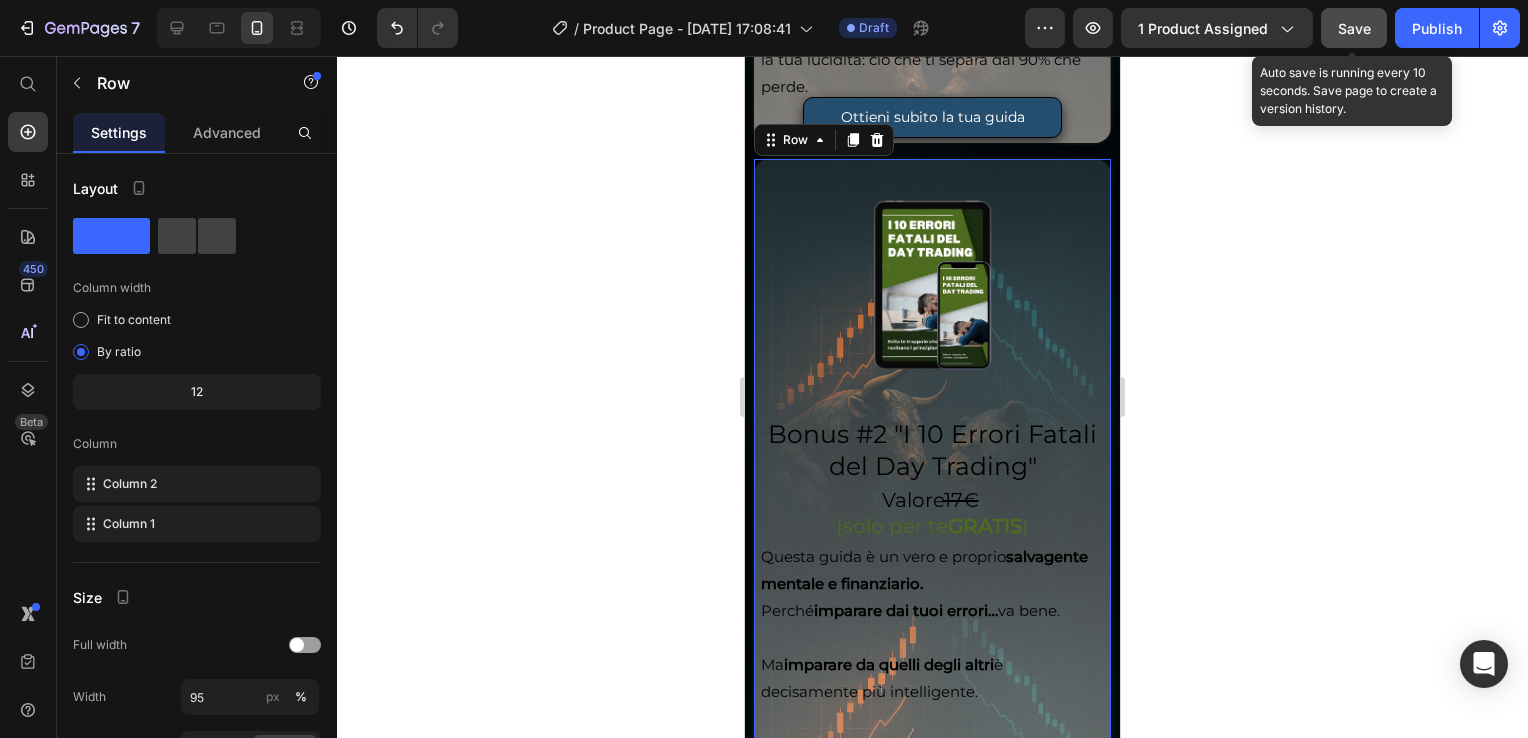 click on "Save" 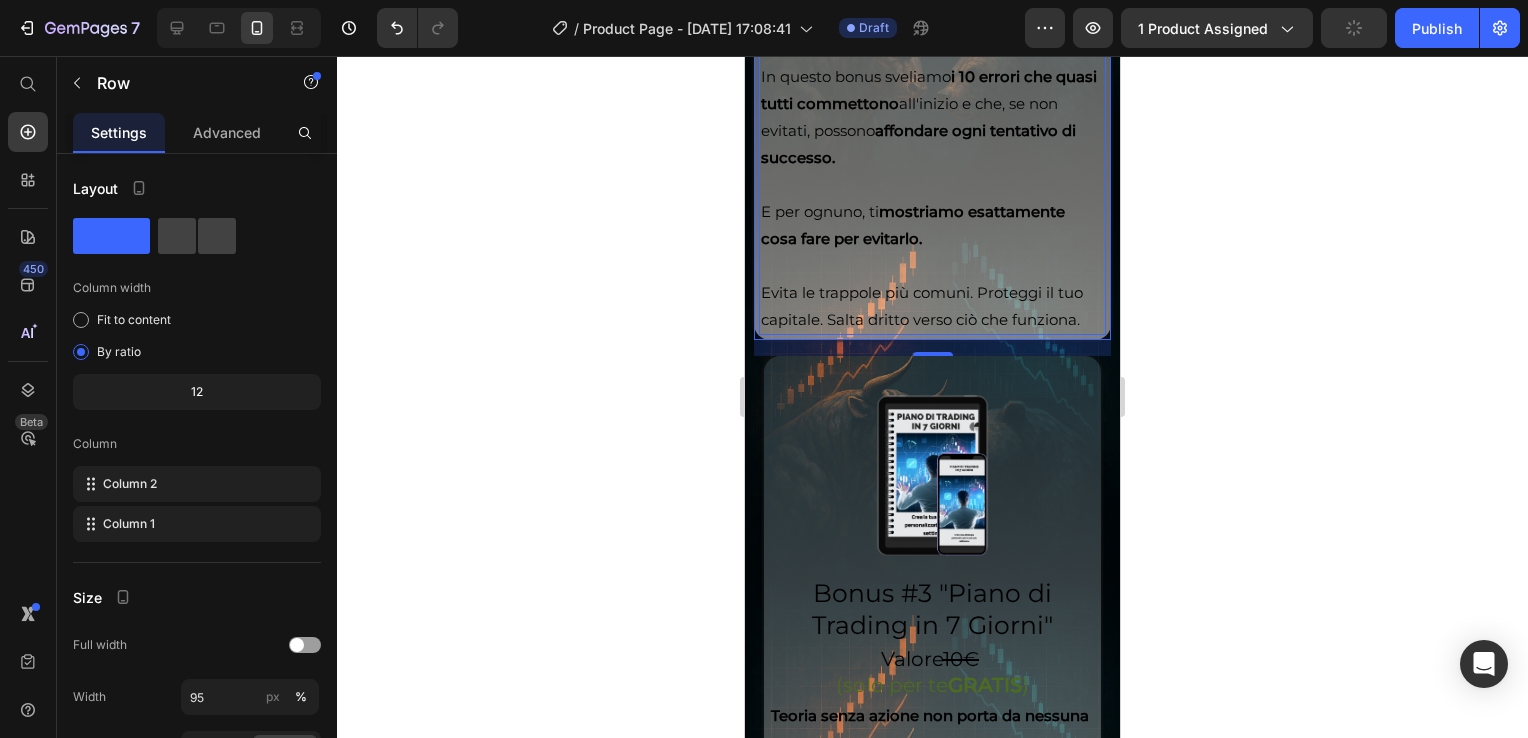 scroll, scrollTop: 7900, scrollLeft: 0, axis: vertical 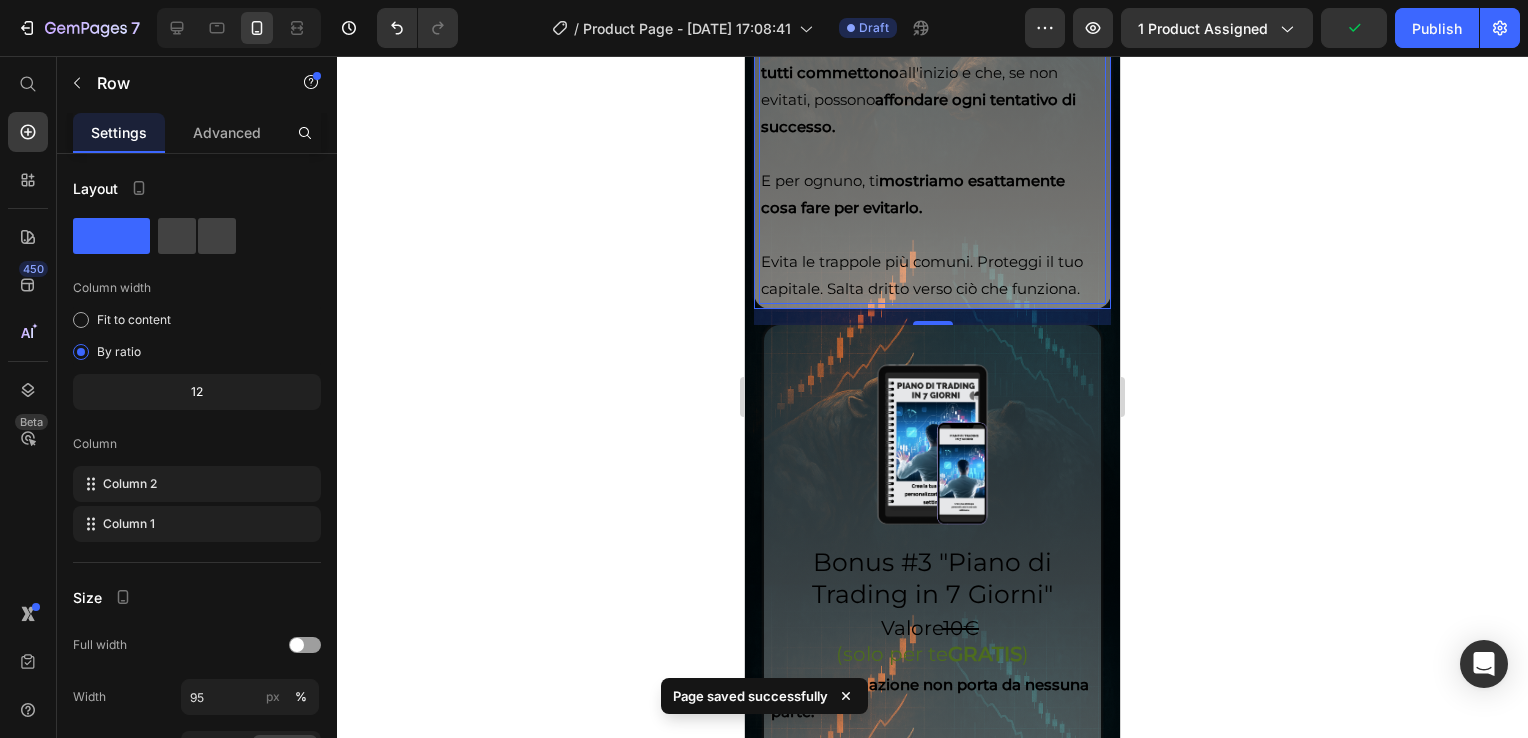 click at bounding box center (933, 444) 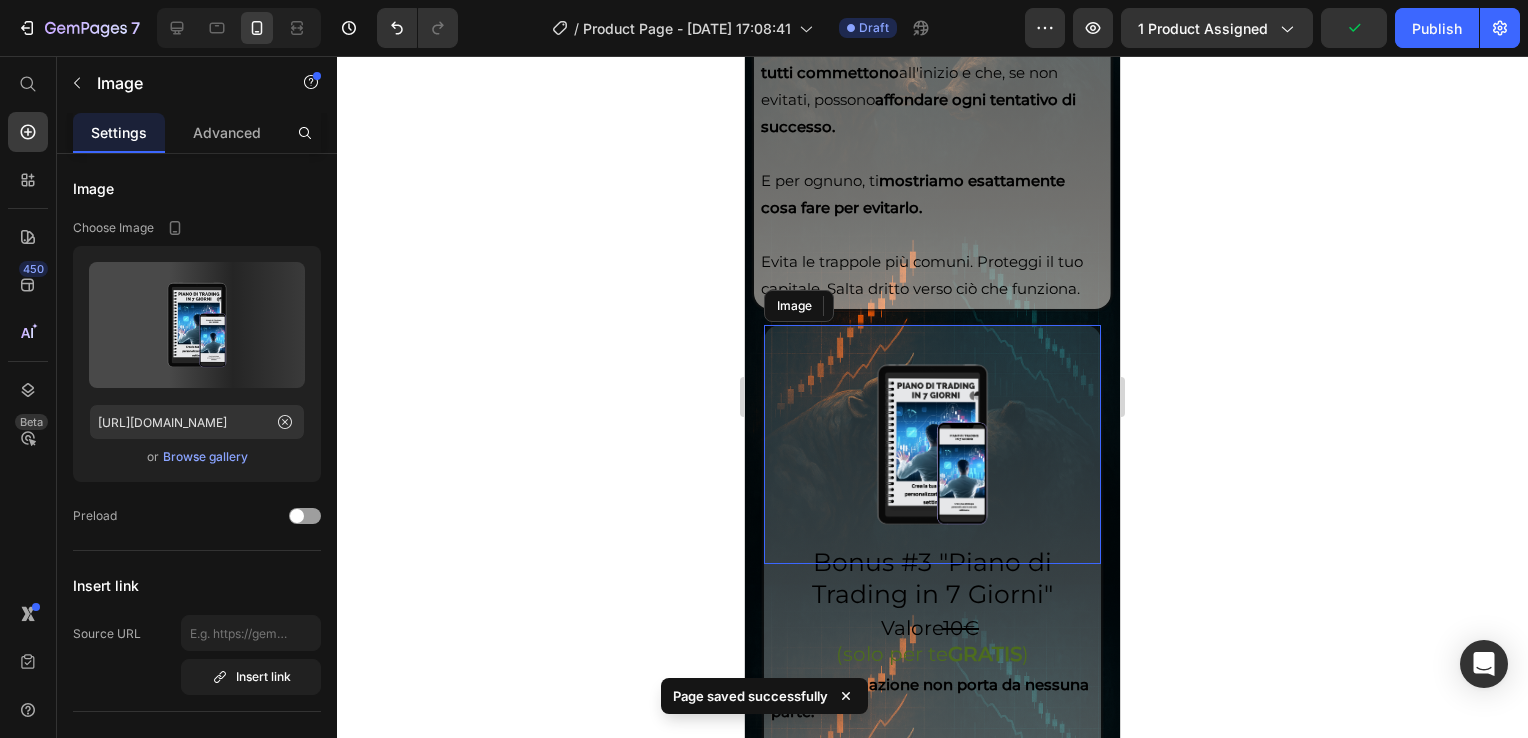 scroll, scrollTop: 8100, scrollLeft: 0, axis: vertical 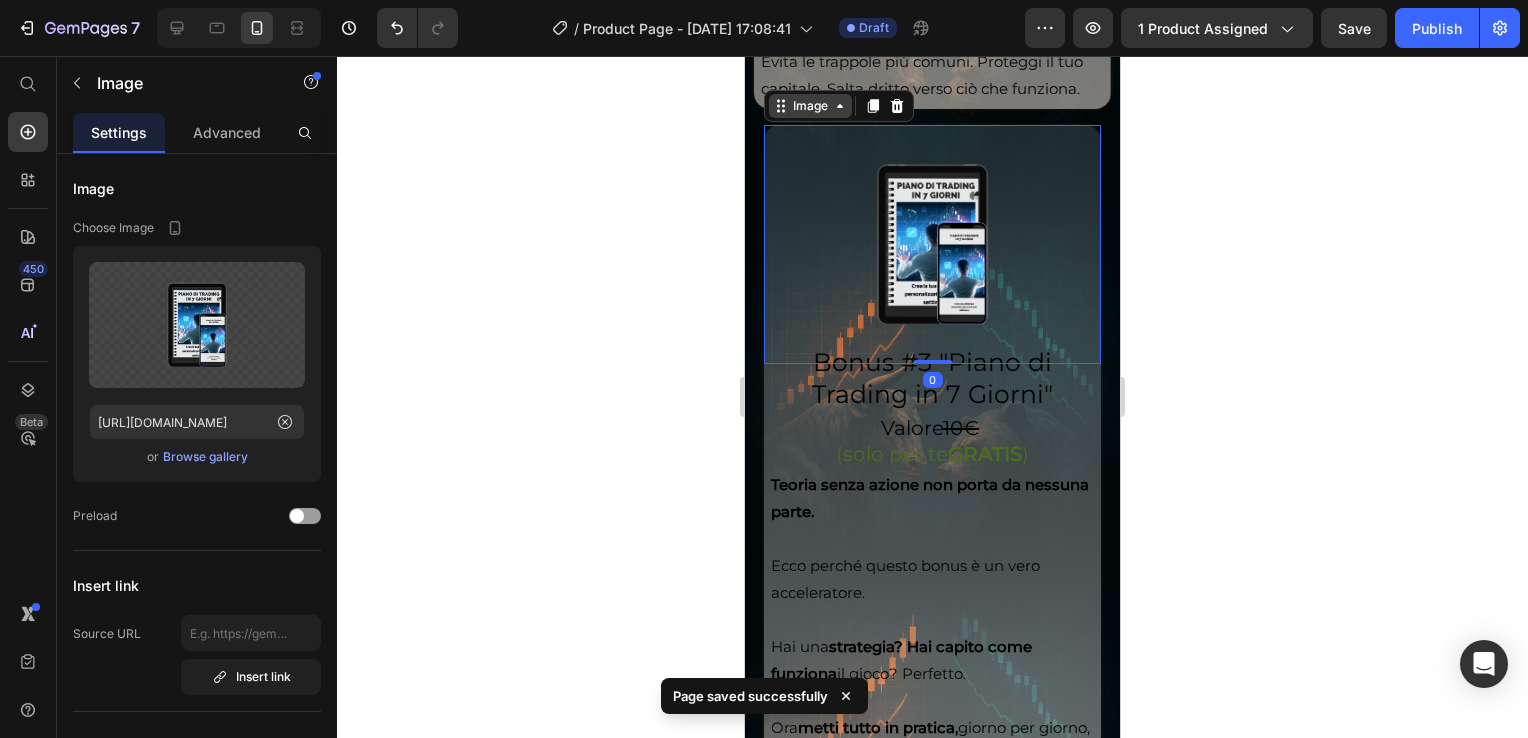 click on "Image" at bounding box center [810, 106] 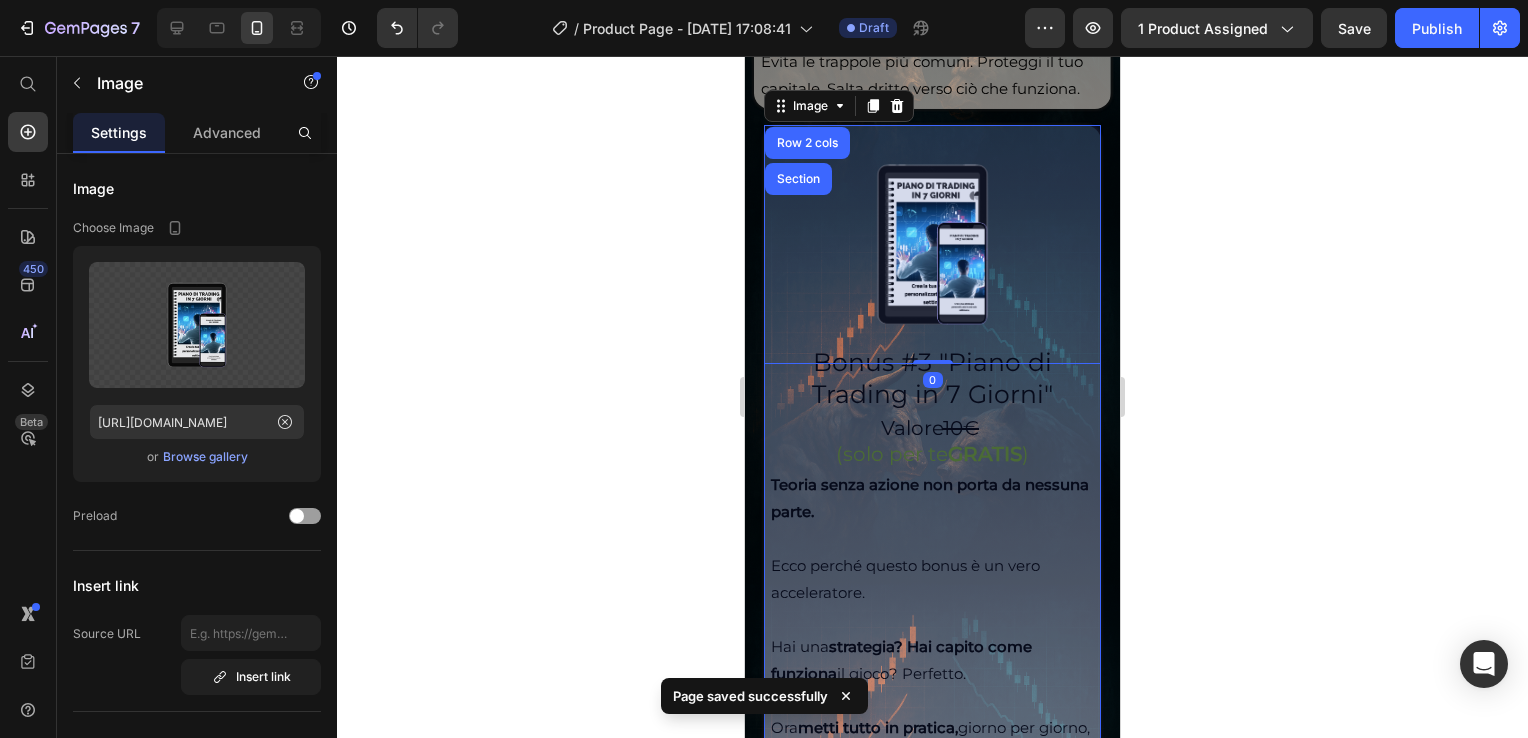click on "Row 2 cols" at bounding box center (807, 143) 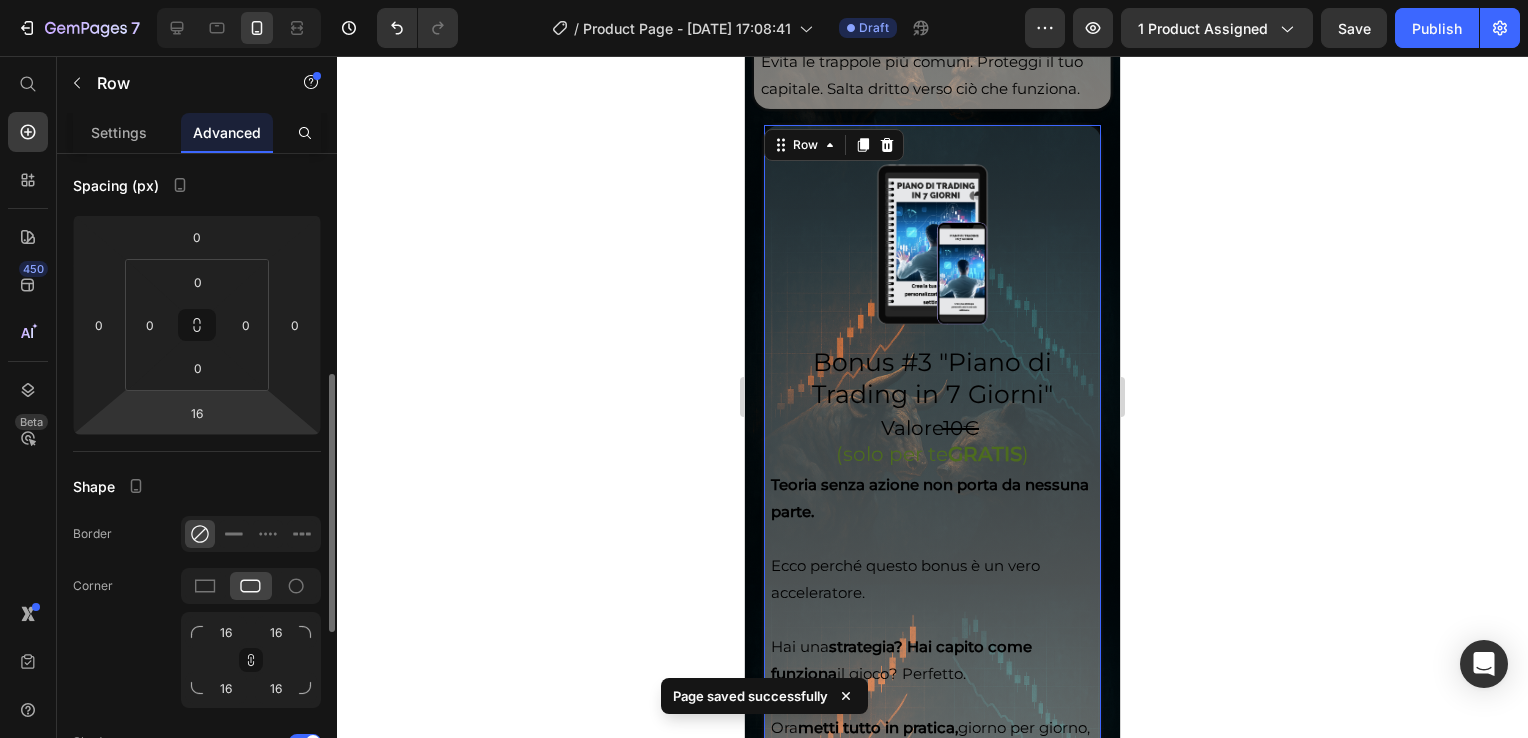 scroll, scrollTop: 300, scrollLeft: 0, axis: vertical 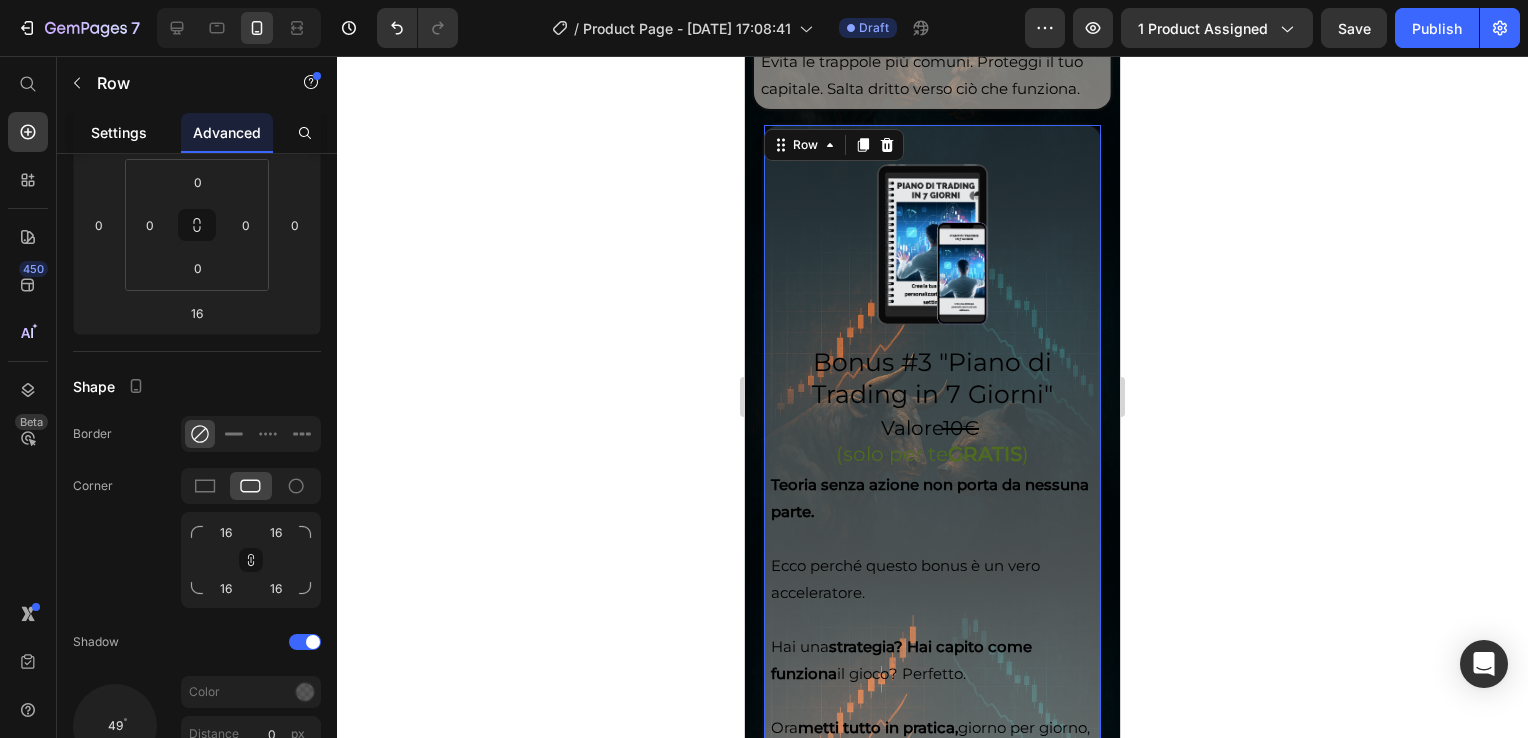 click on "Settings" at bounding box center (119, 132) 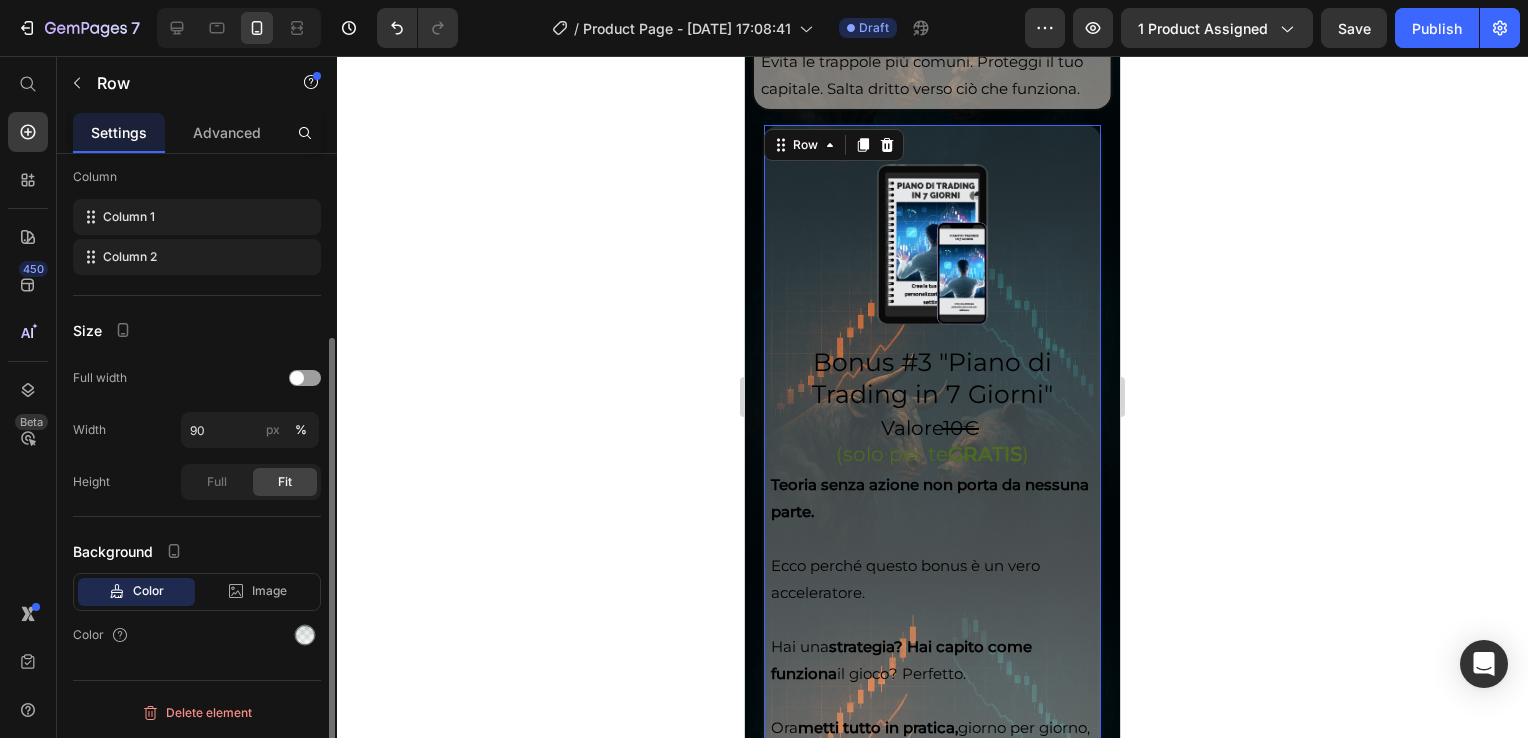 scroll, scrollTop: 0, scrollLeft: 0, axis: both 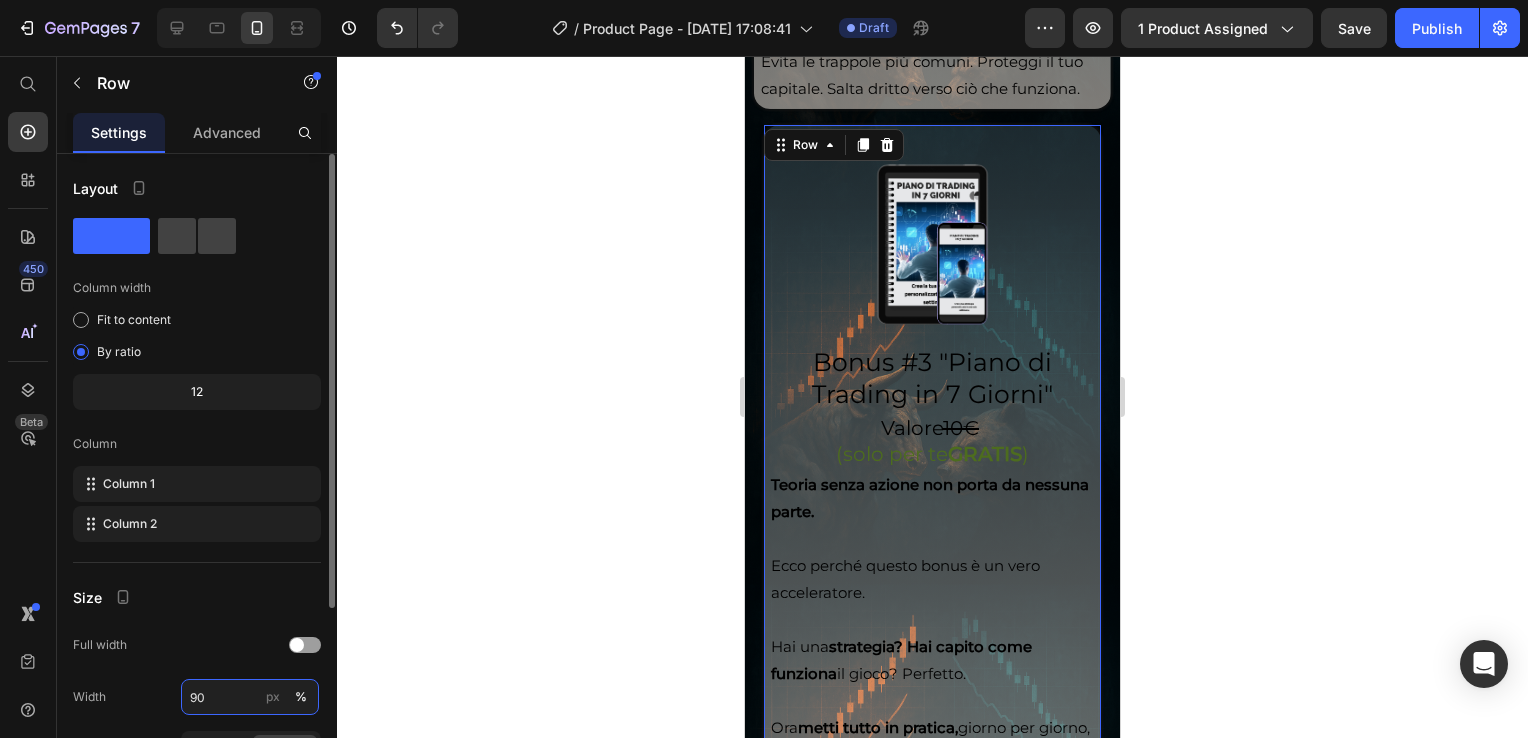 click on "90" at bounding box center (250, 697) 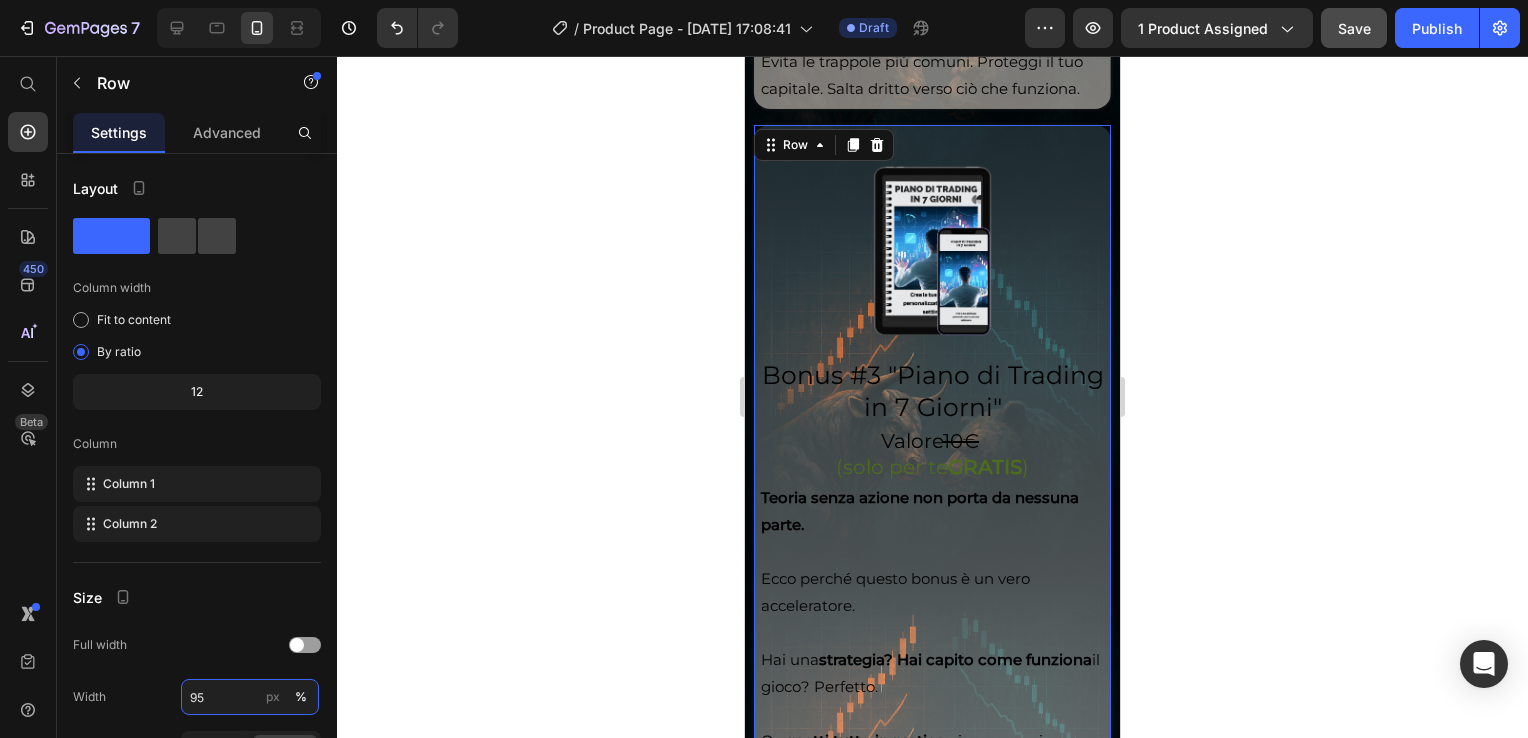 type on "95" 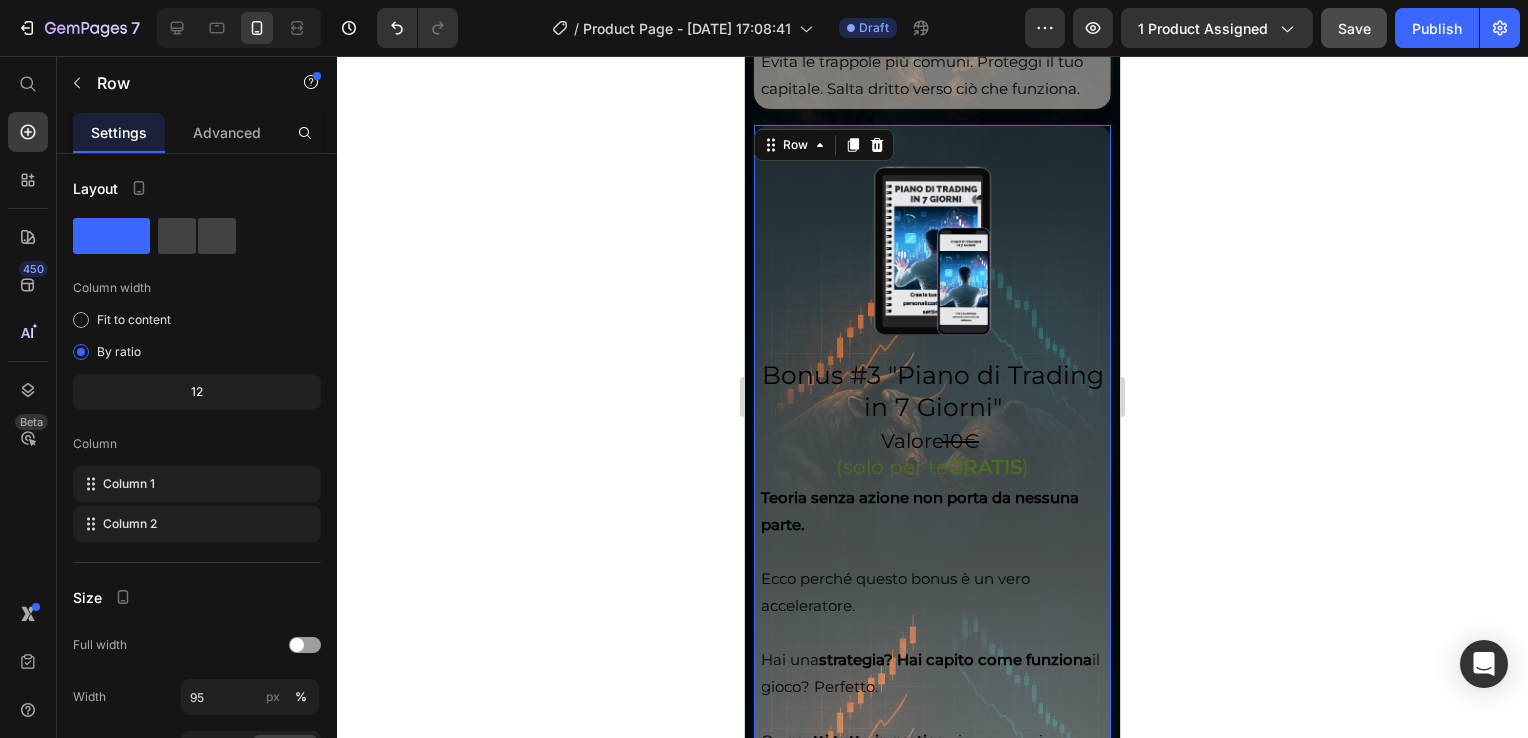 click on "Save" 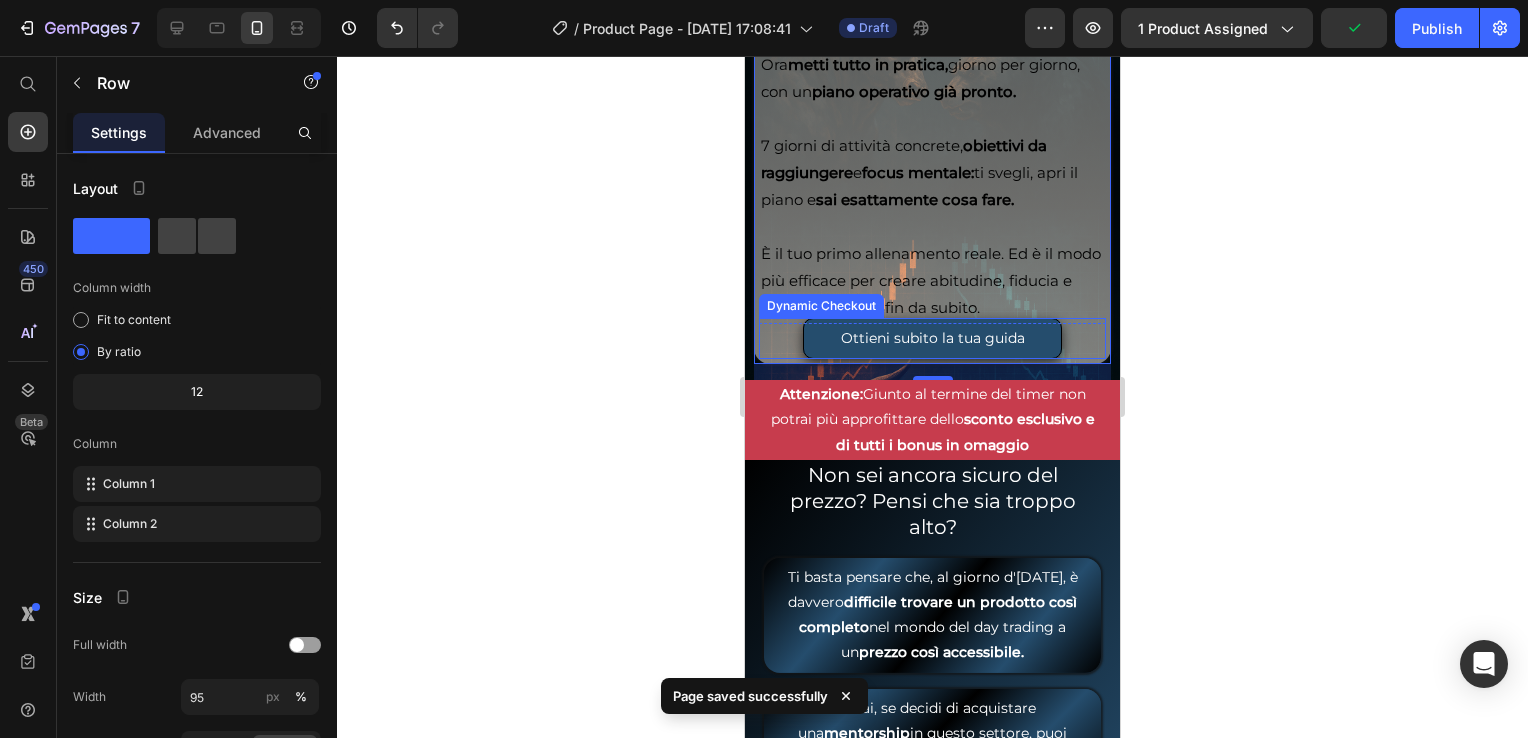 scroll, scrollTop: 8800, scrollLeft: 0, axis: vertical 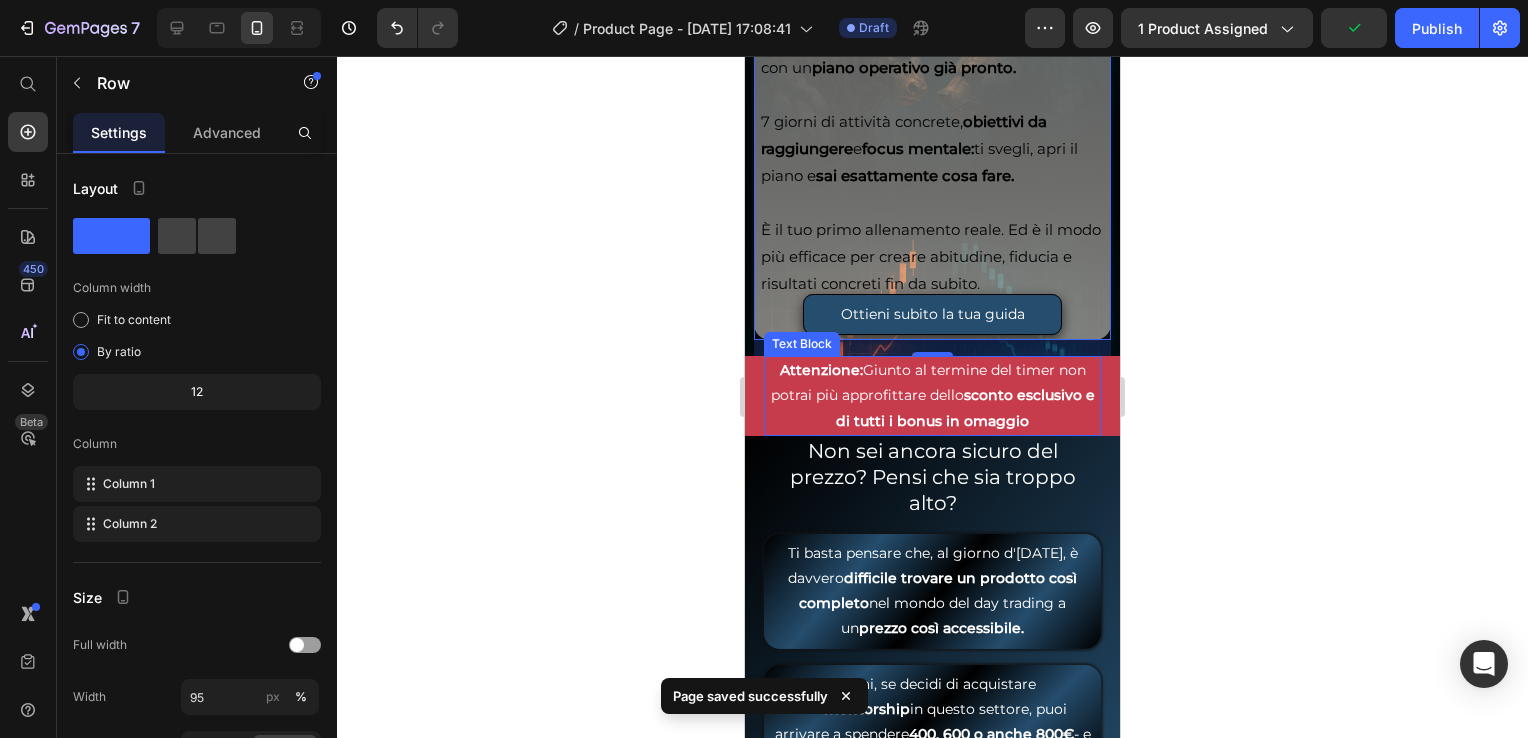 click on "Attenzione:  Giunto al termine del timer non potrai più approfittare dello  sconto esclusivo   e di tutti i   bonus in omaggio" at bounding box center [933, 396] 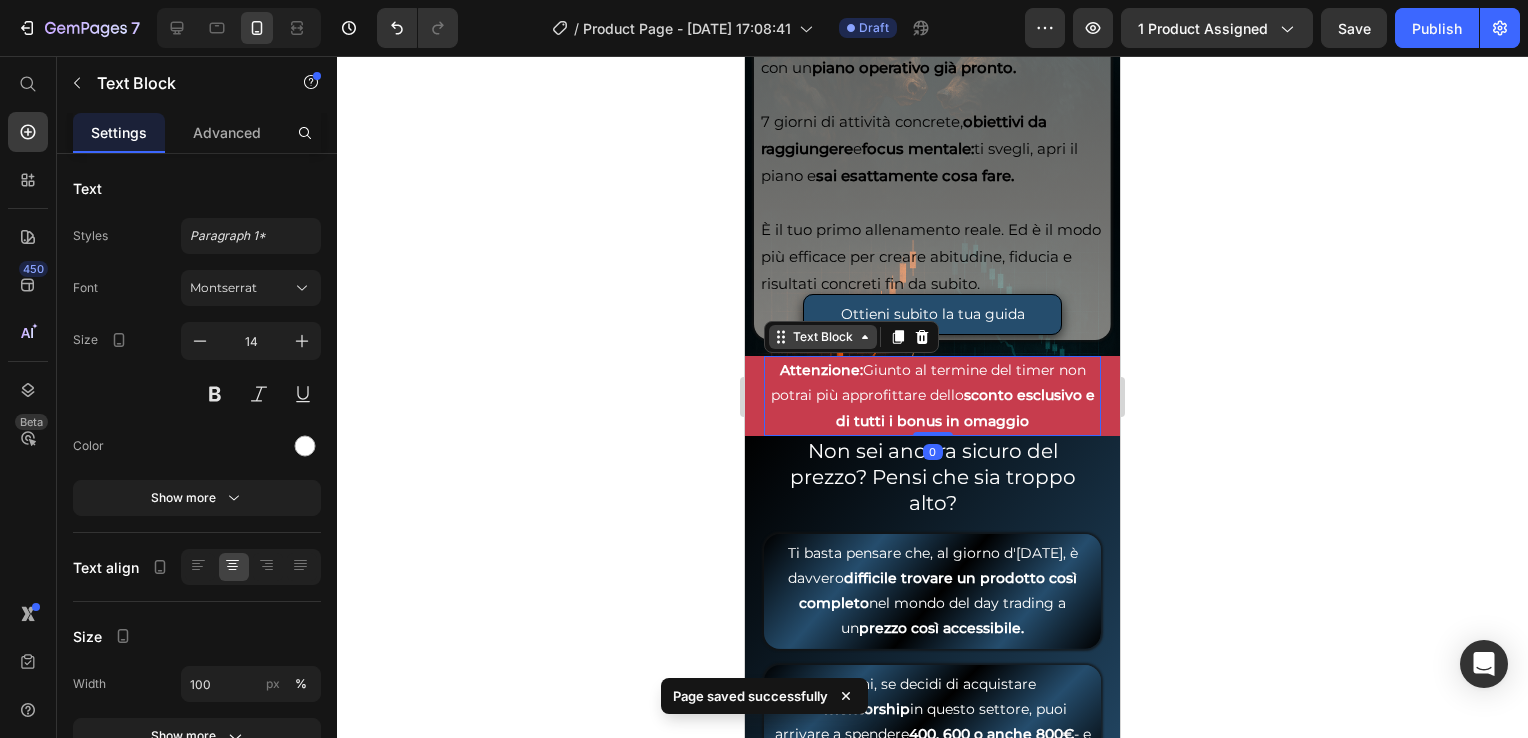 click on "Text Block" at bounding box center [823, 337] 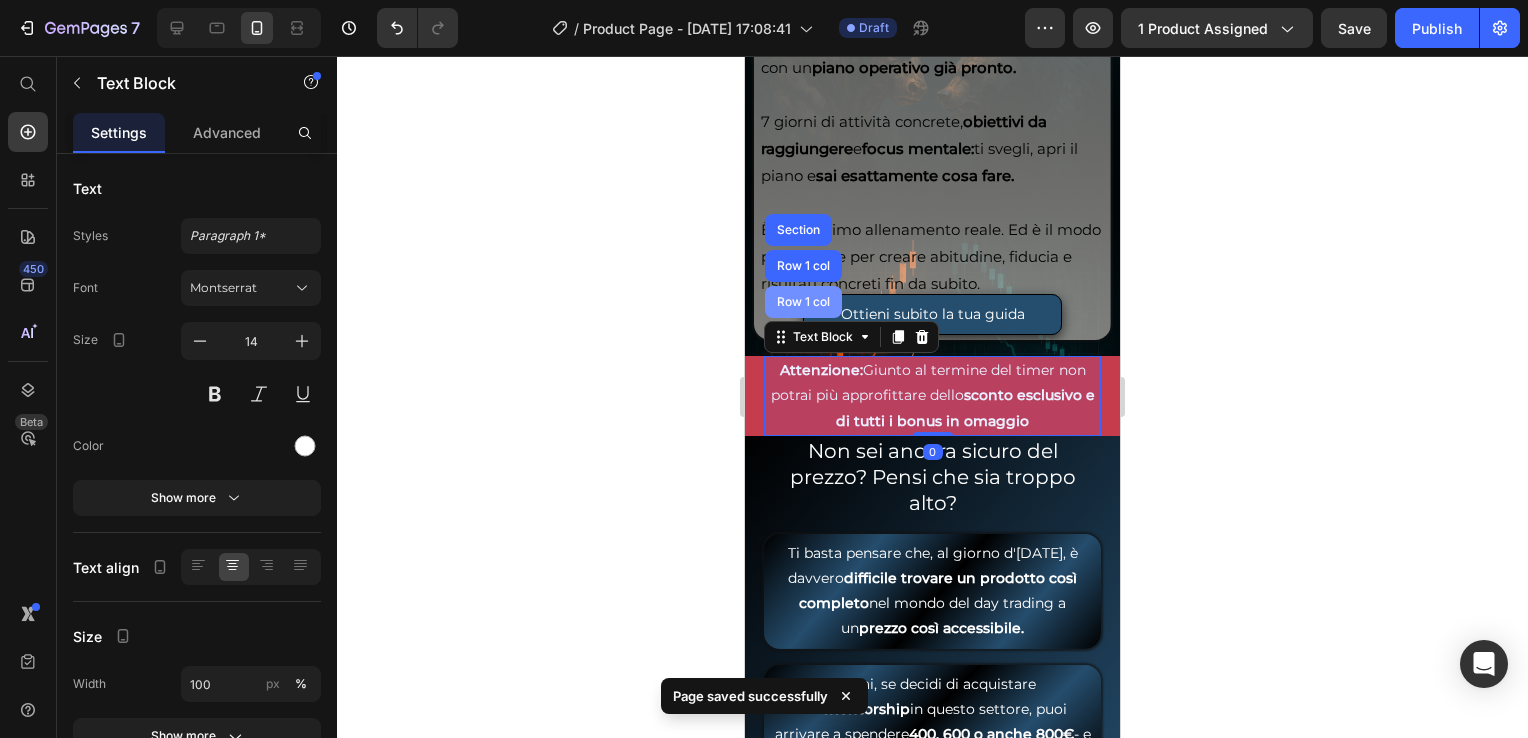 click on "Row 1 col" at bounding box center [803, 302] 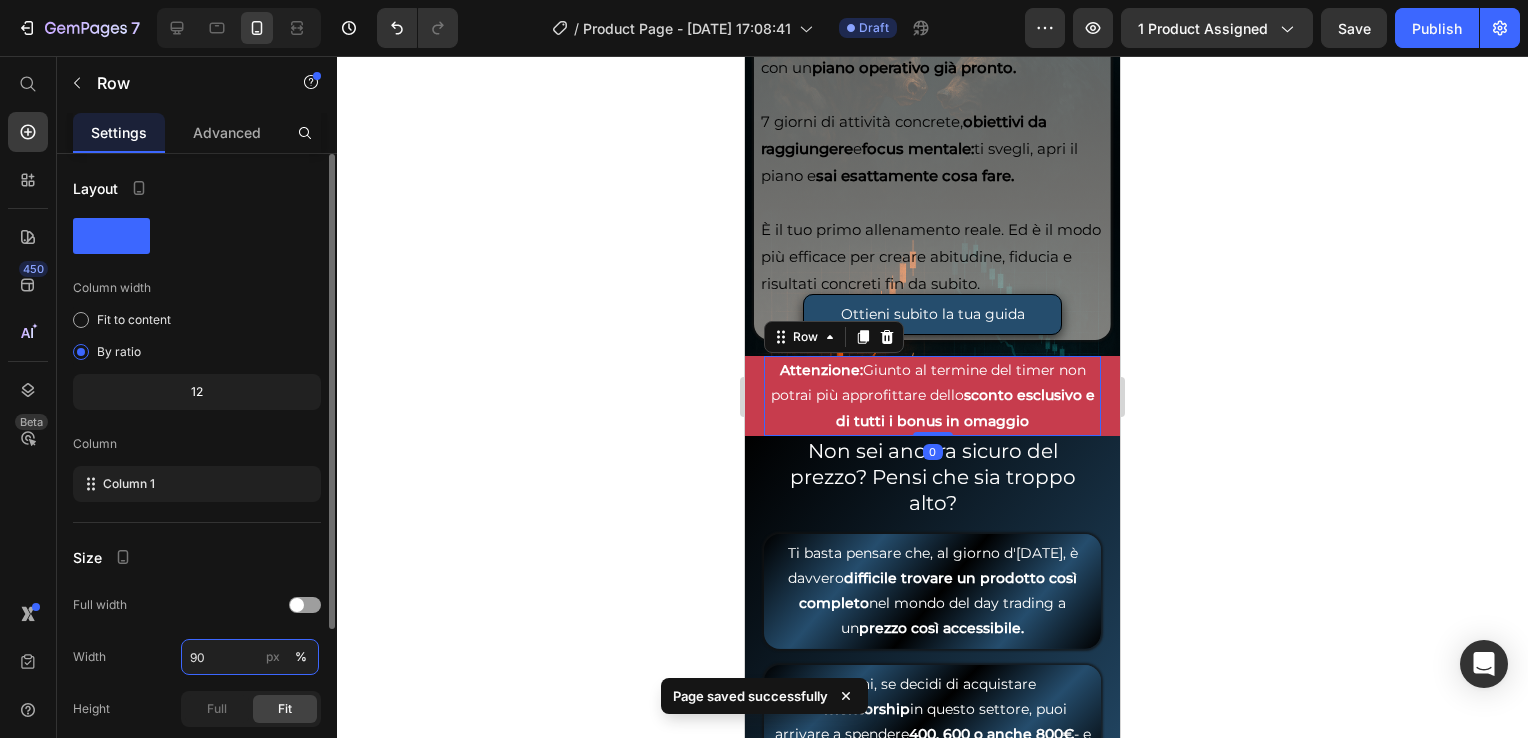 click on "90" at bounding box center (250, 657) 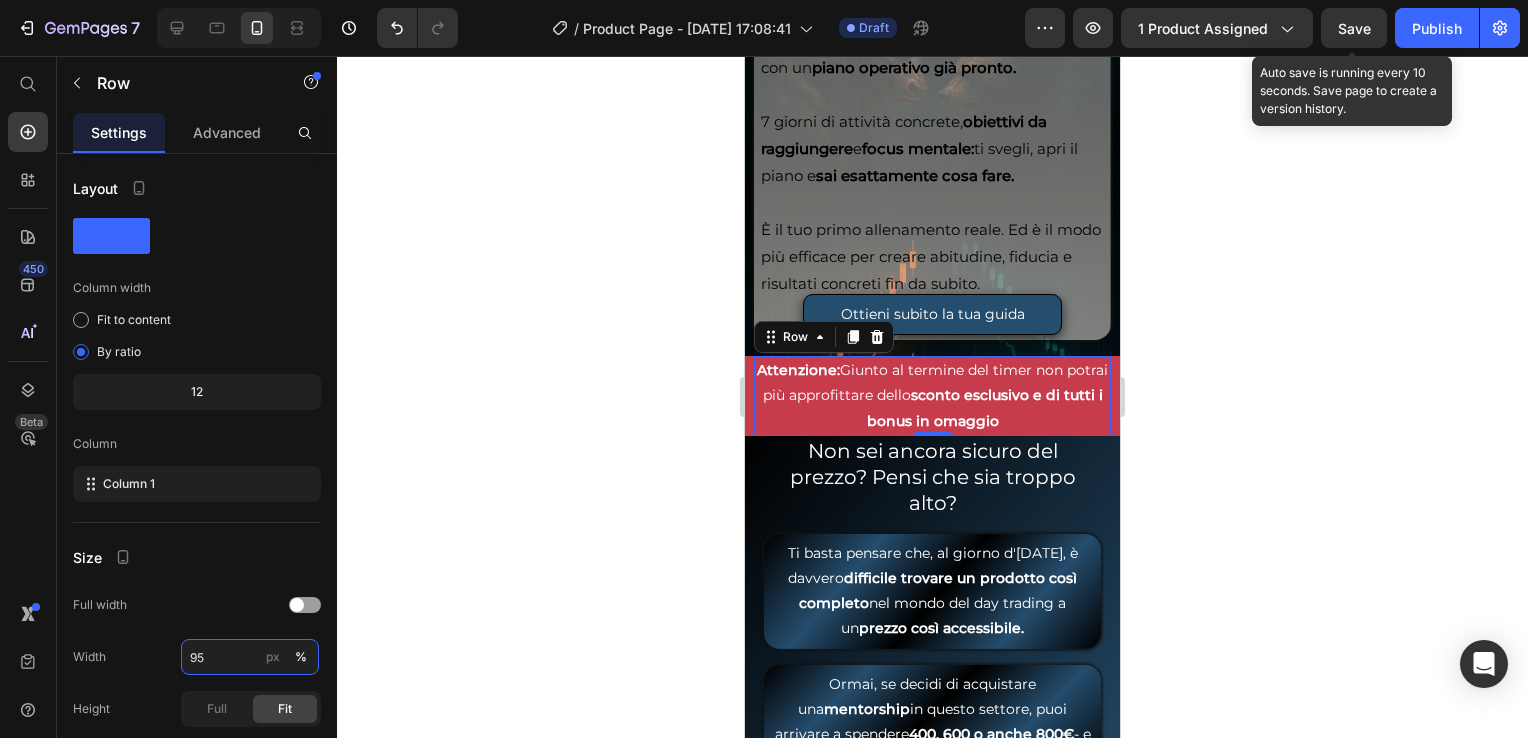 type on "95" 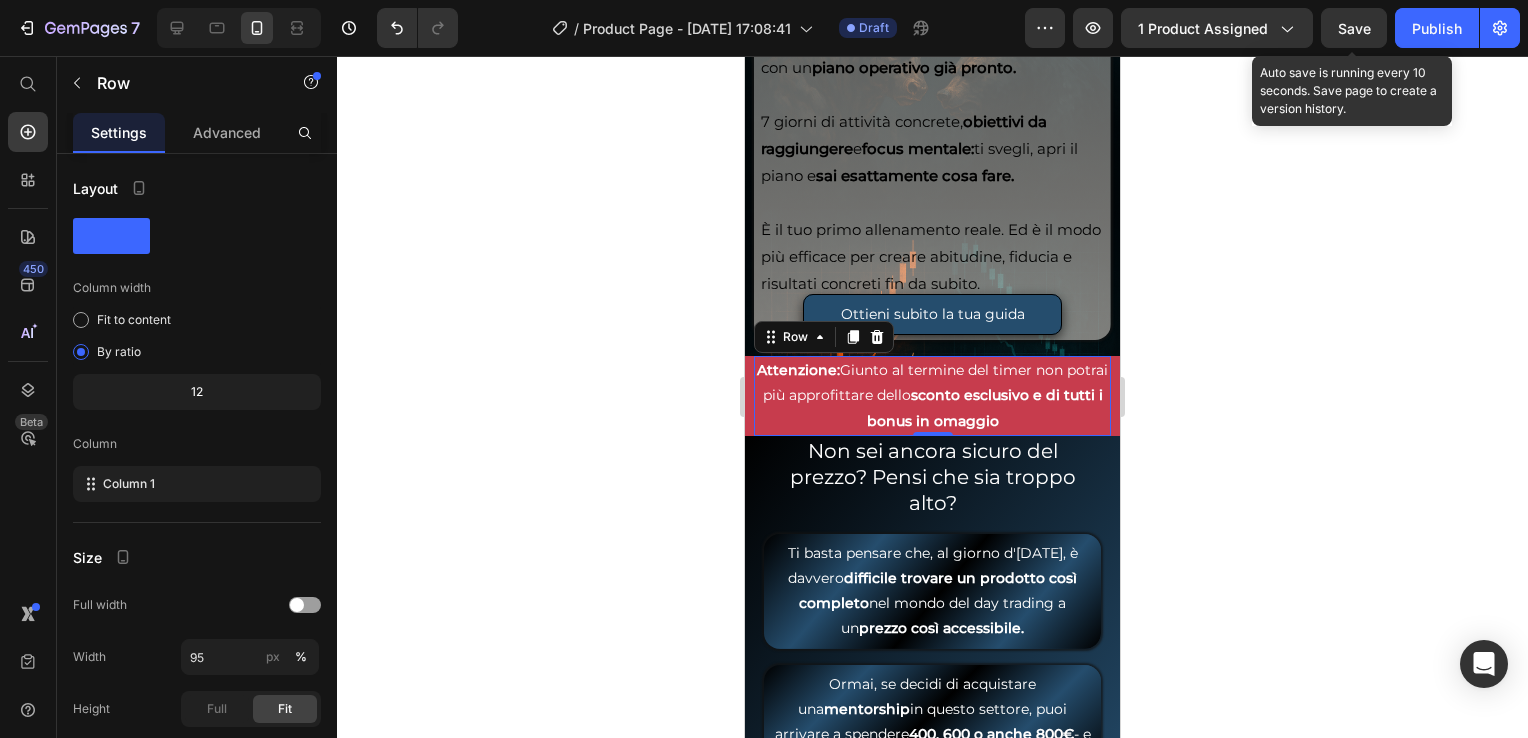 click on "Save" at bounding box center [1354, 28] 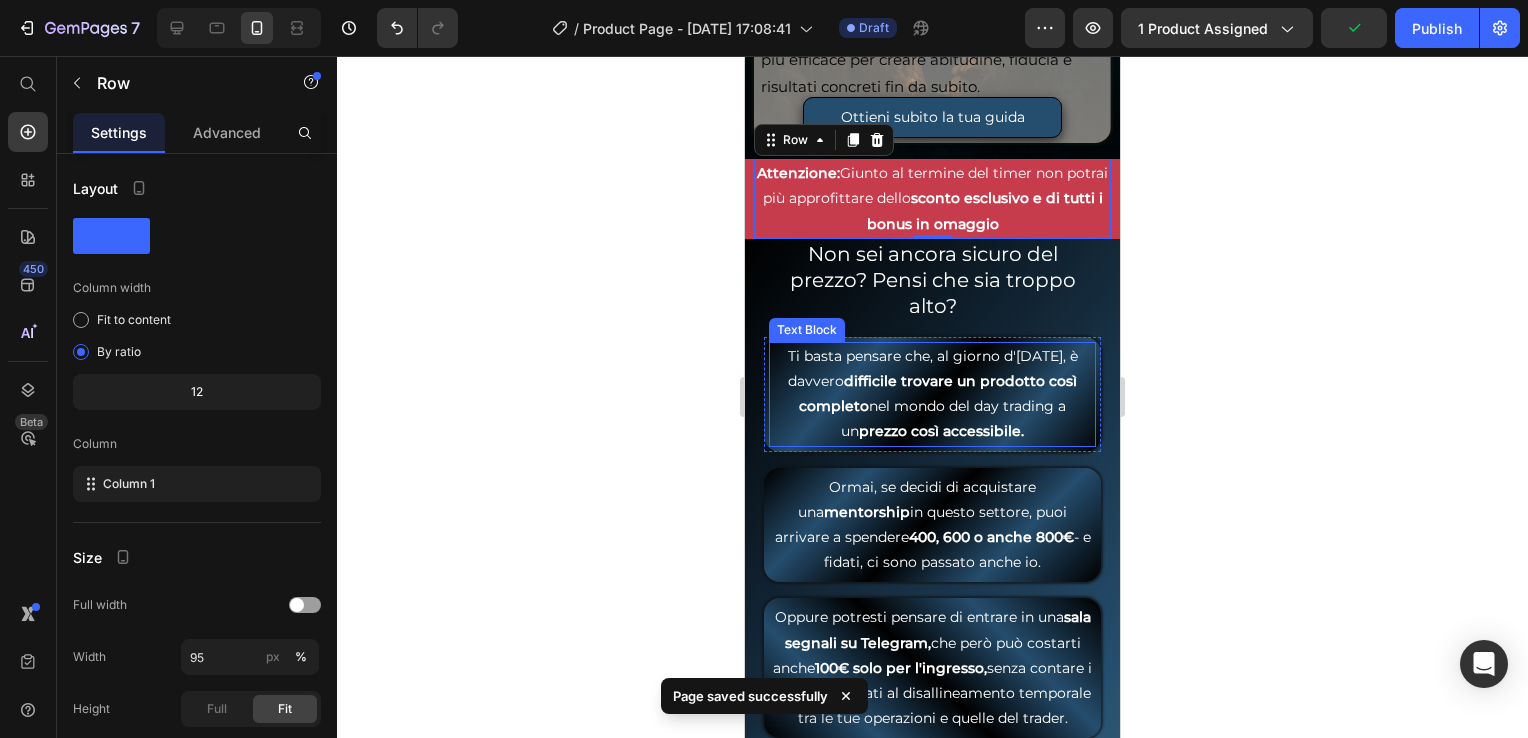 scroll, scrollTop: 9000, scrollLeft: 0, axis: vertical 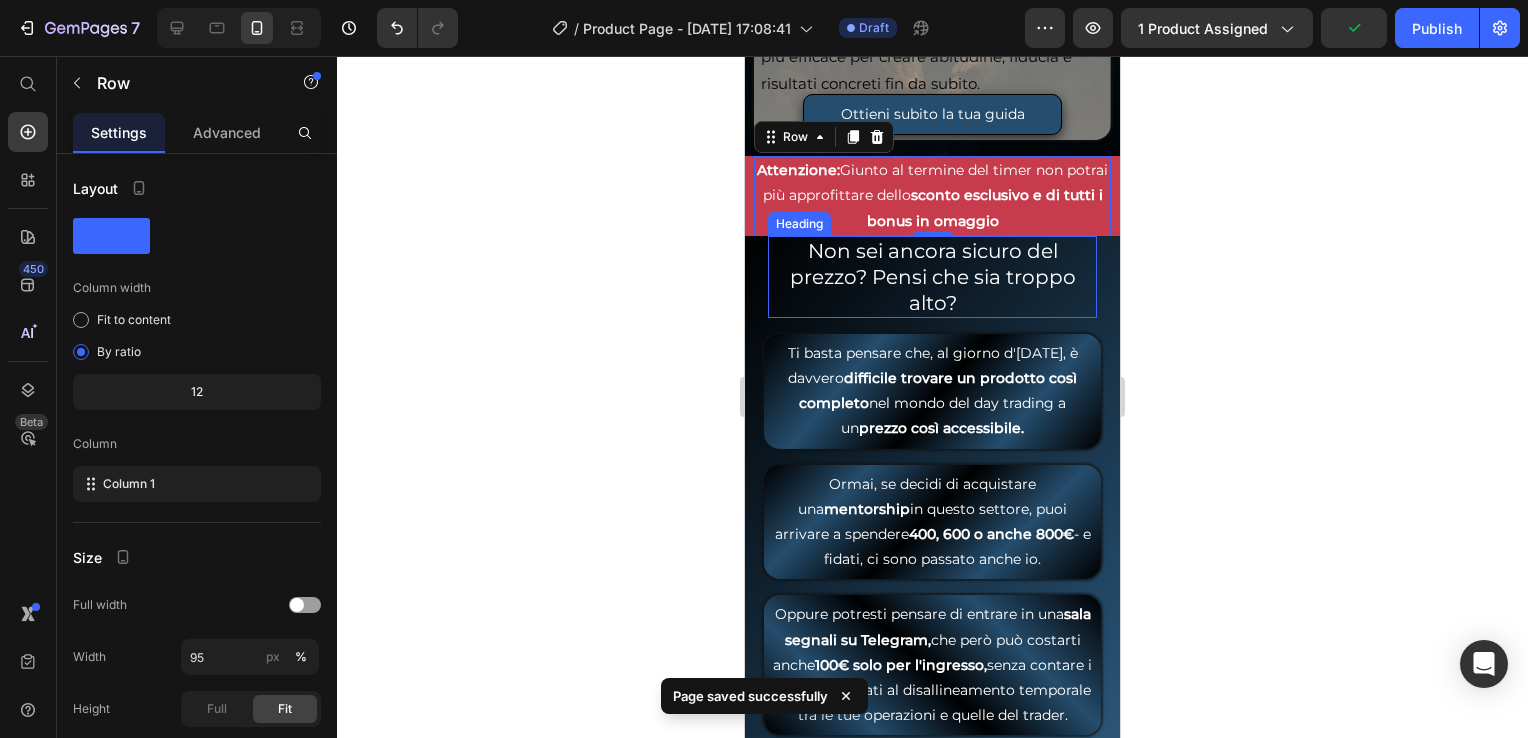 click on "Non sei ancora sicuro del prezzo? Pensi che sia troppo alto?" at bounding box center [932, 277] 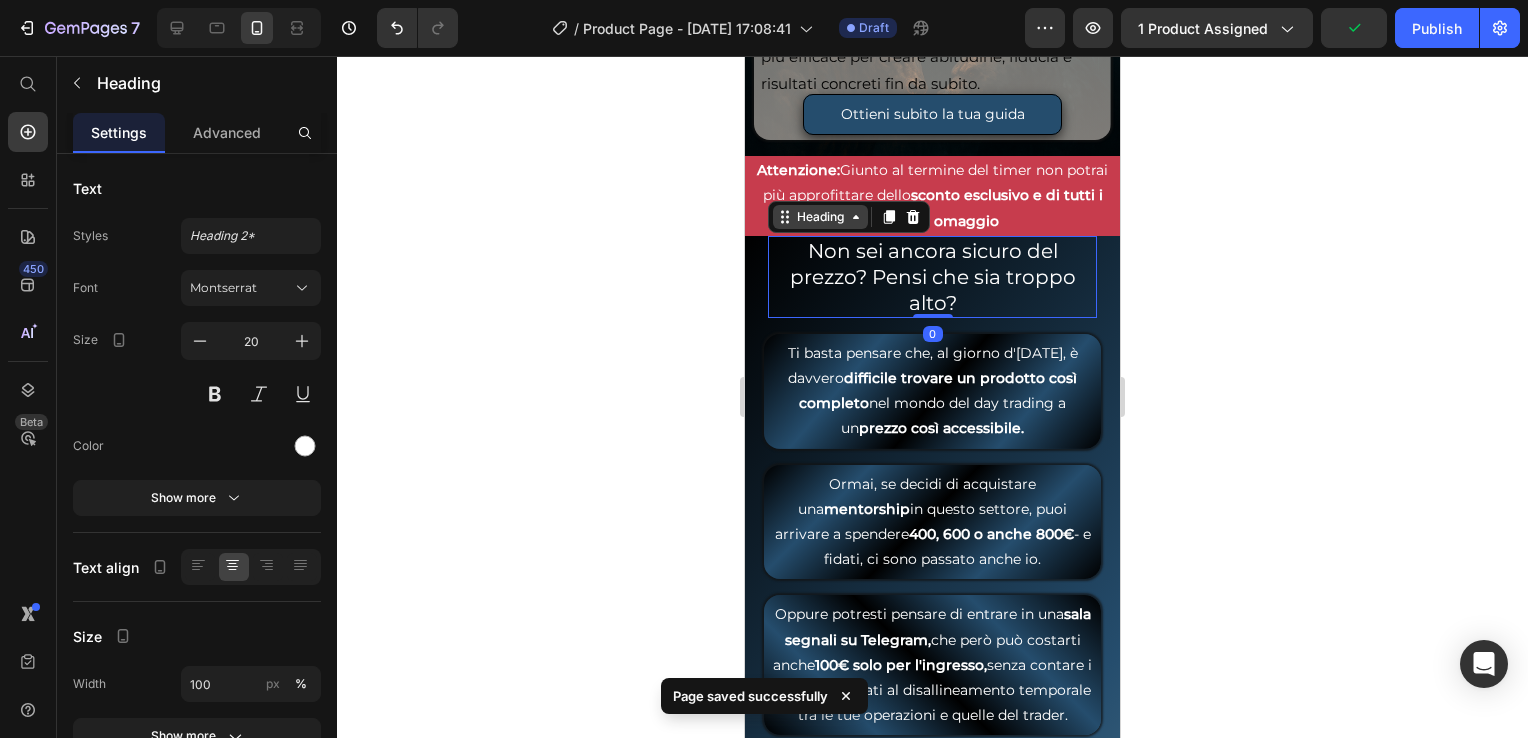 click on "Heading" at bounding box center (820, 217) 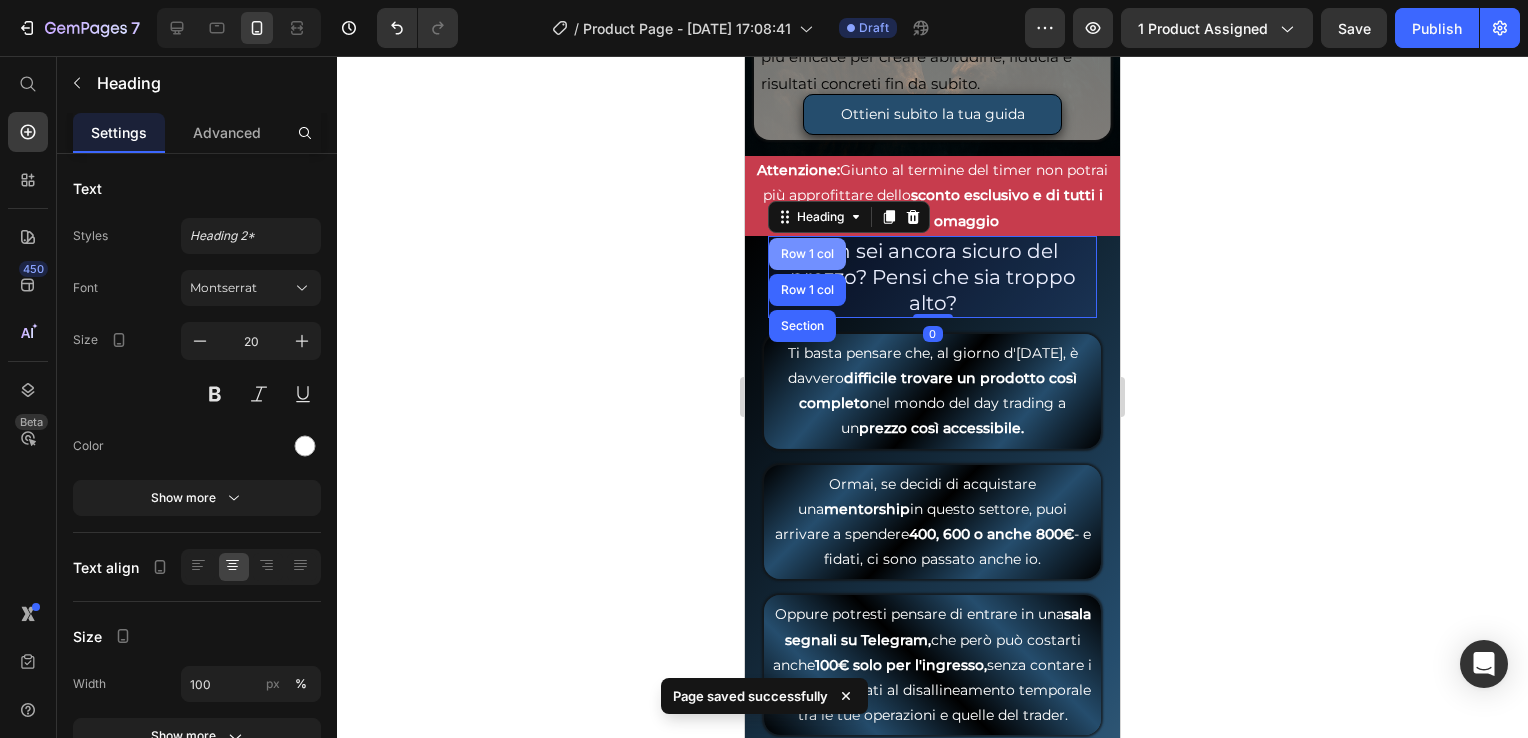 click on "Row 1 col" at bounding box center [807, 254] 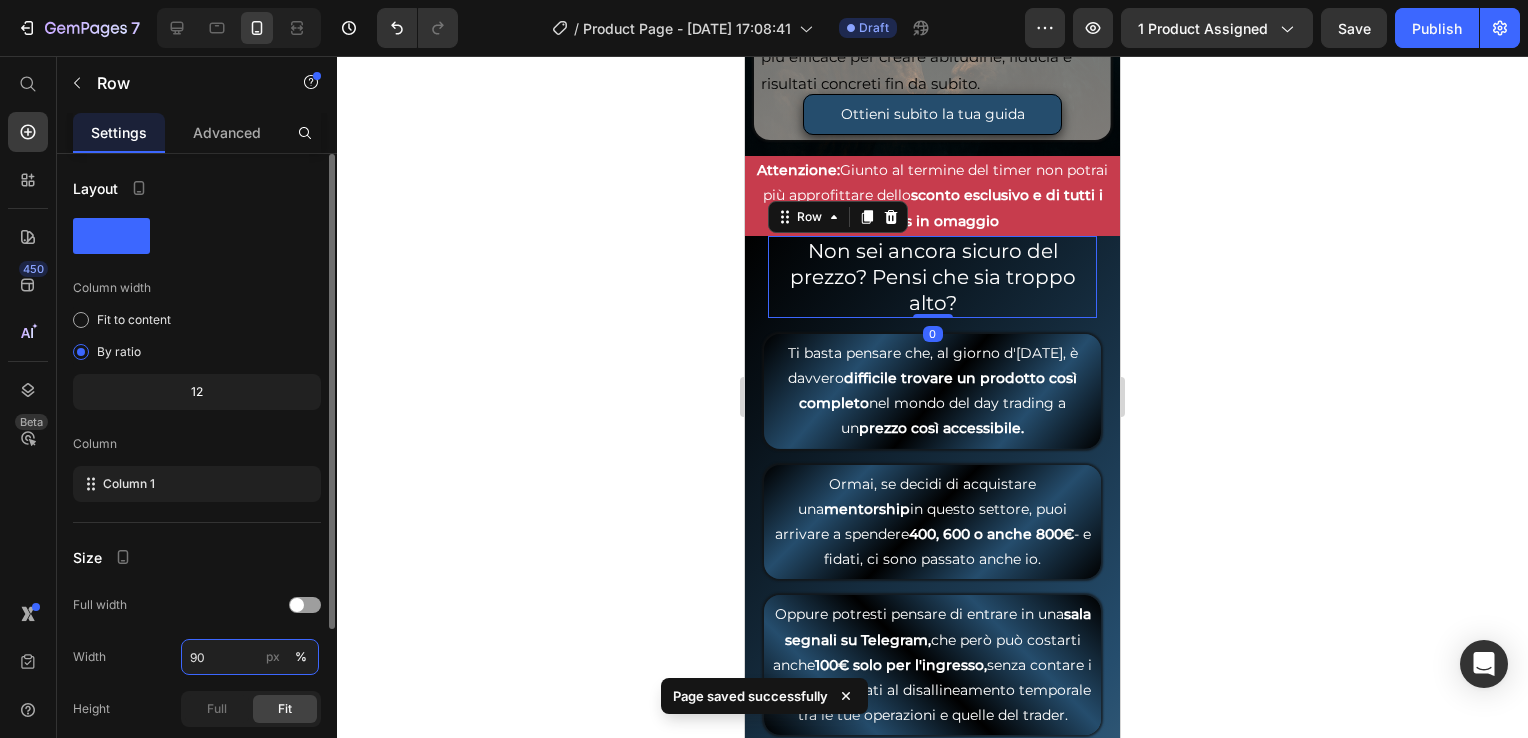 click on "90" at bounding box center [250, 657] 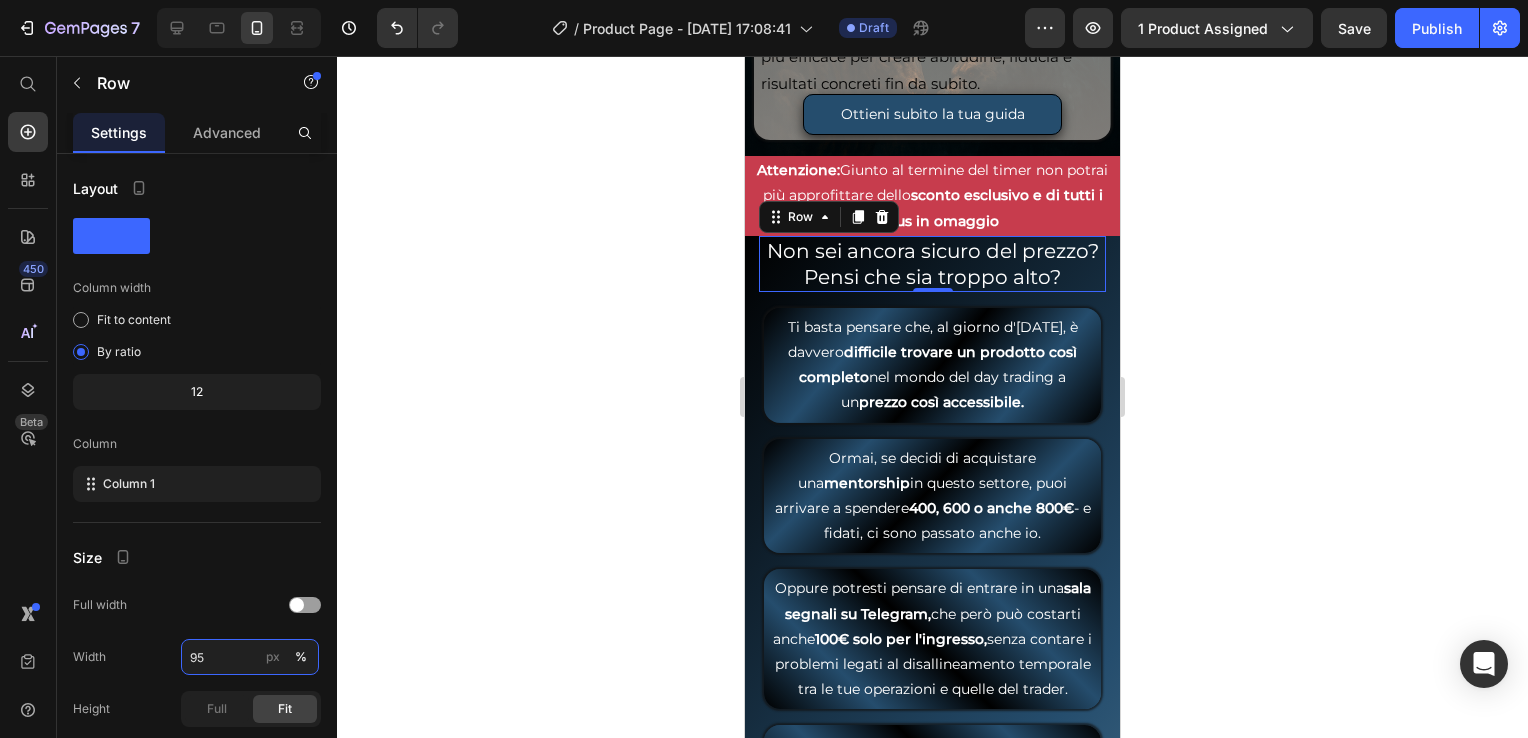 type on "95" 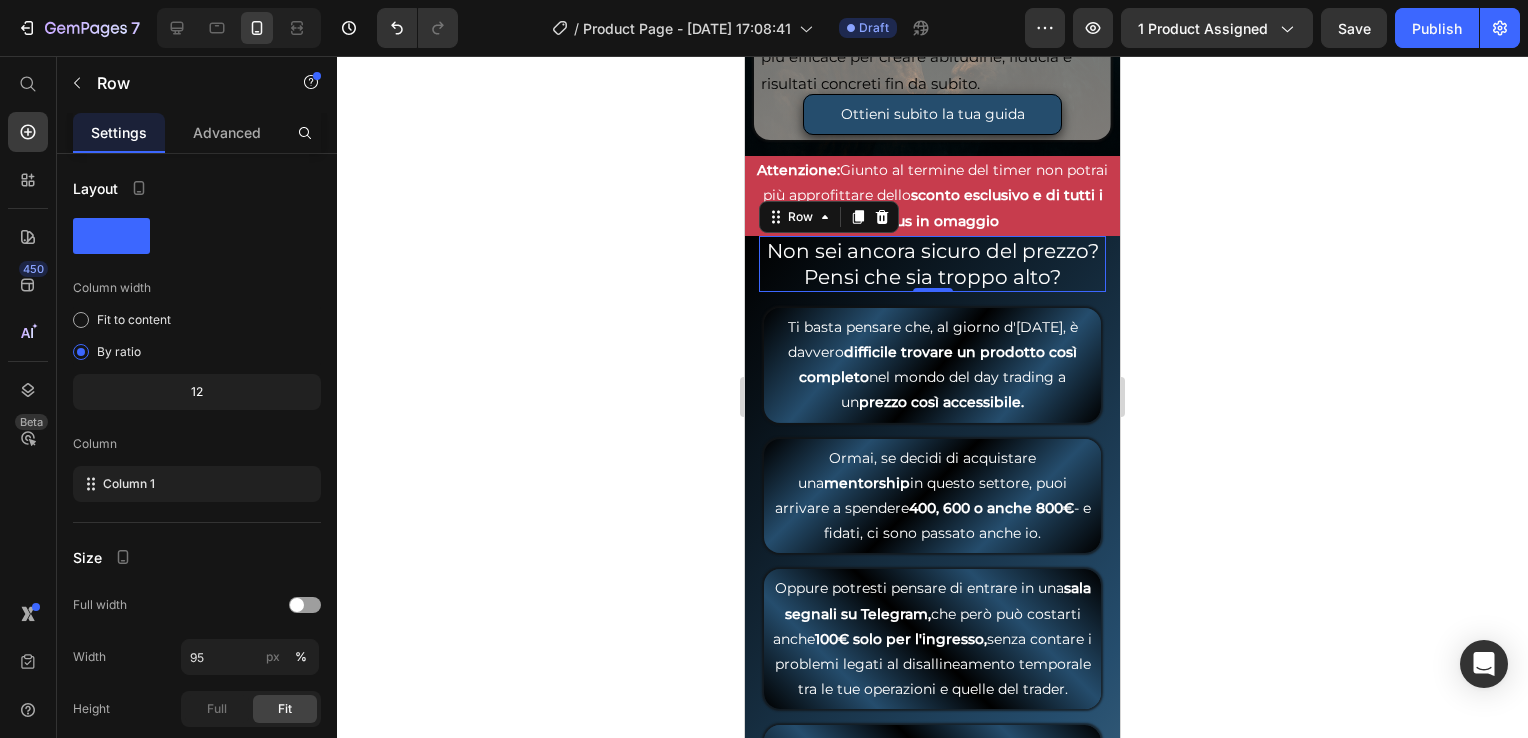 click on "Save" at bounding box center (1354, 28) 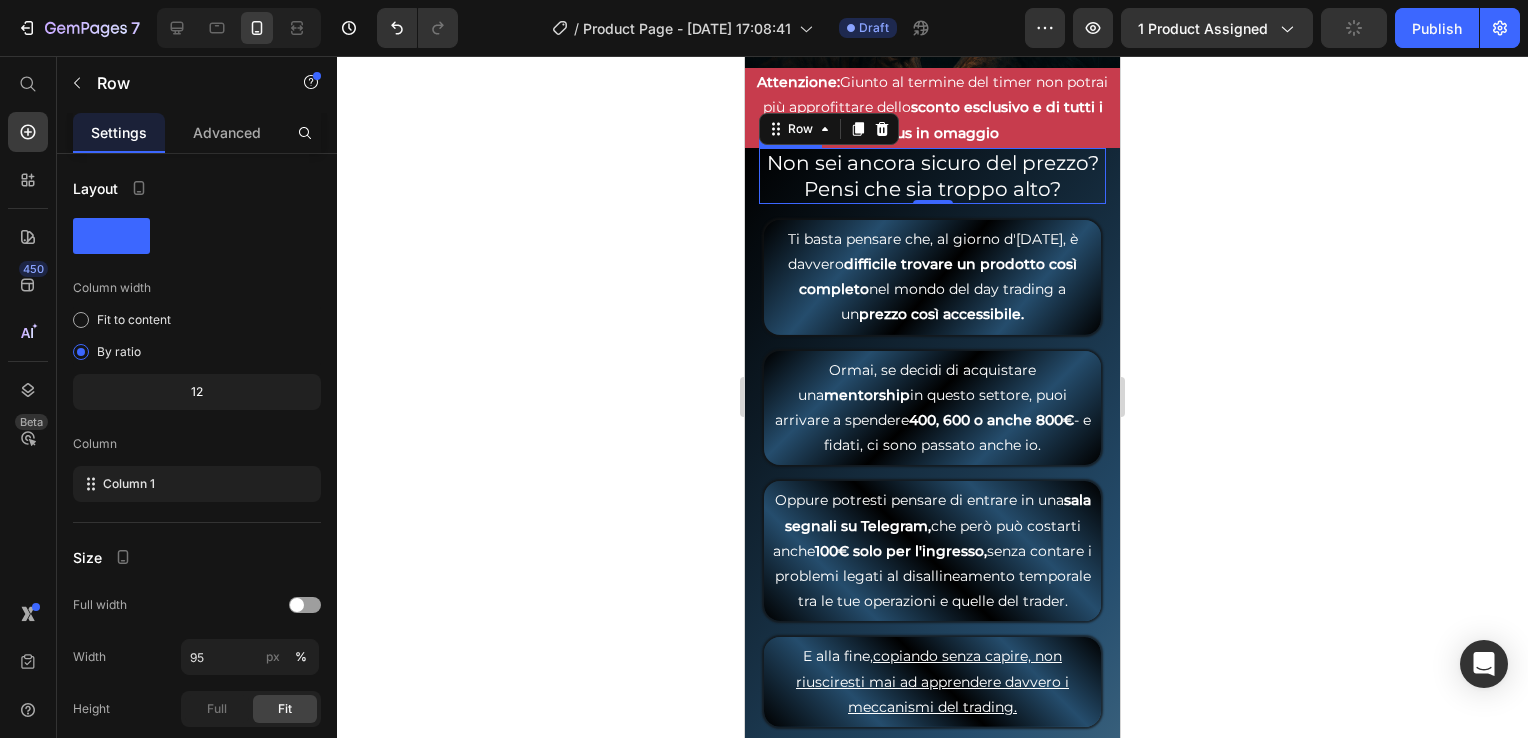 scroll, scrollTop: 9100, scrollLeft: 0, axis: vertical 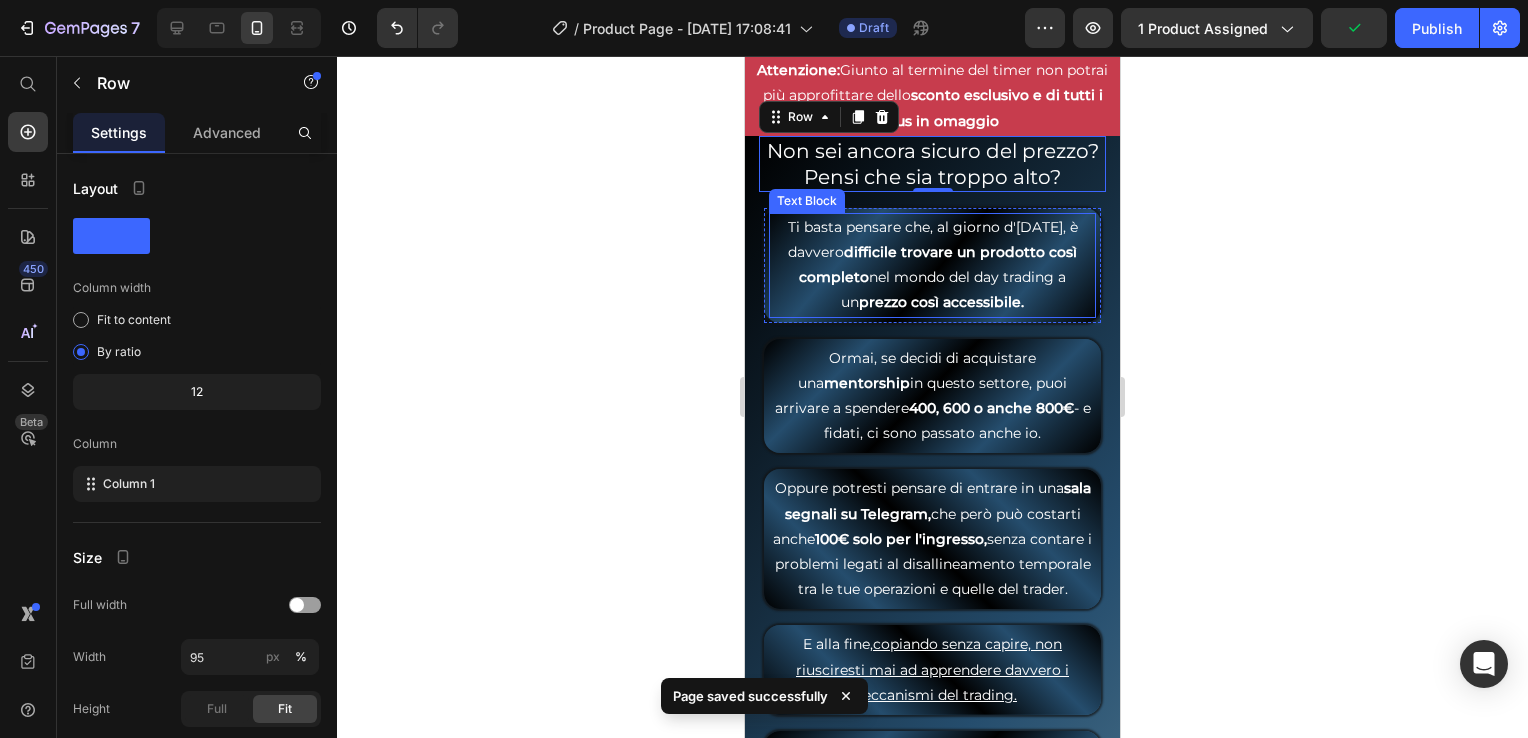 click on "Text Block" at bounding box center (807, 201) 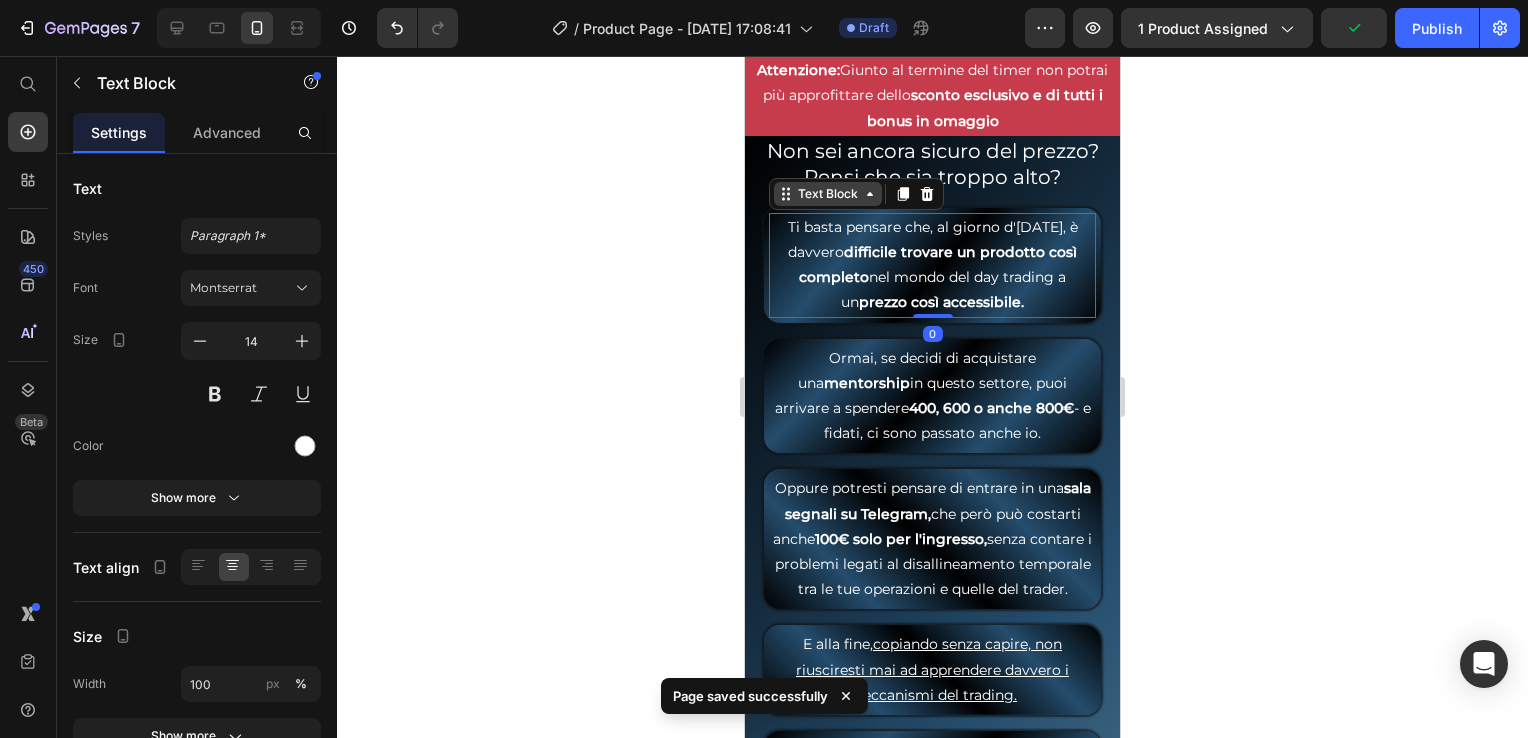 click on "Text Block" at bounding box center [828, 194] 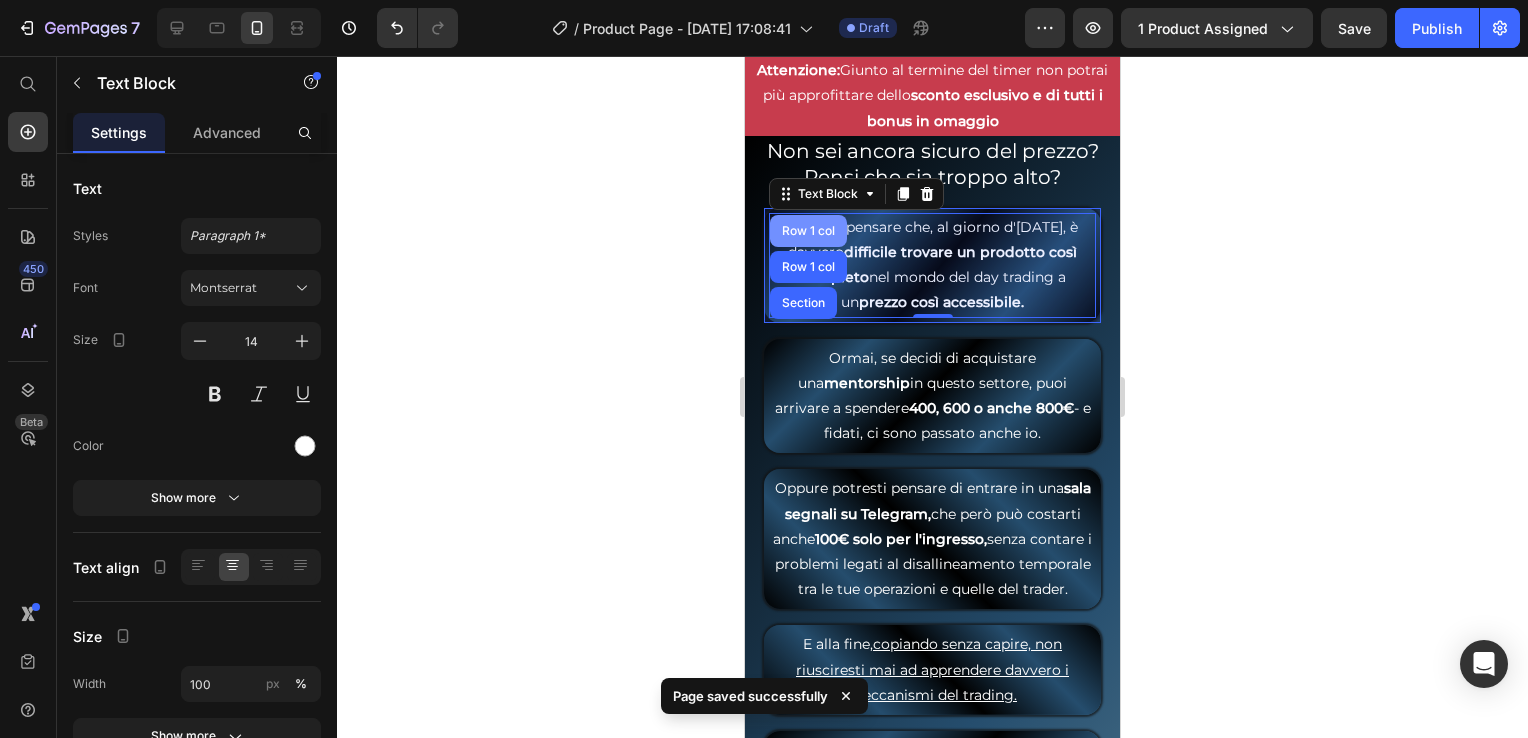 click on "Row 1 col" at bounding box center [808, 231] 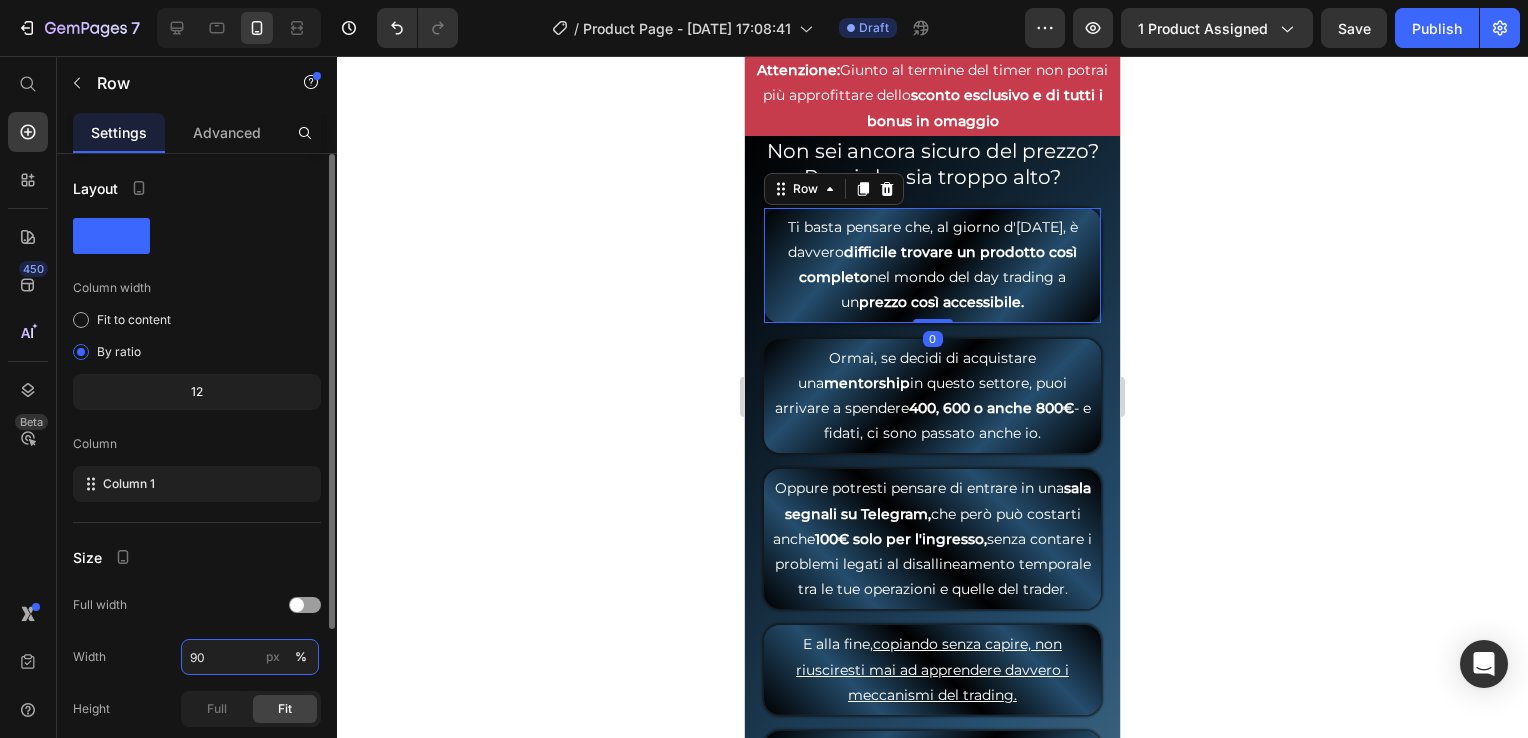 click on "90" at bounding box center [250, 657] 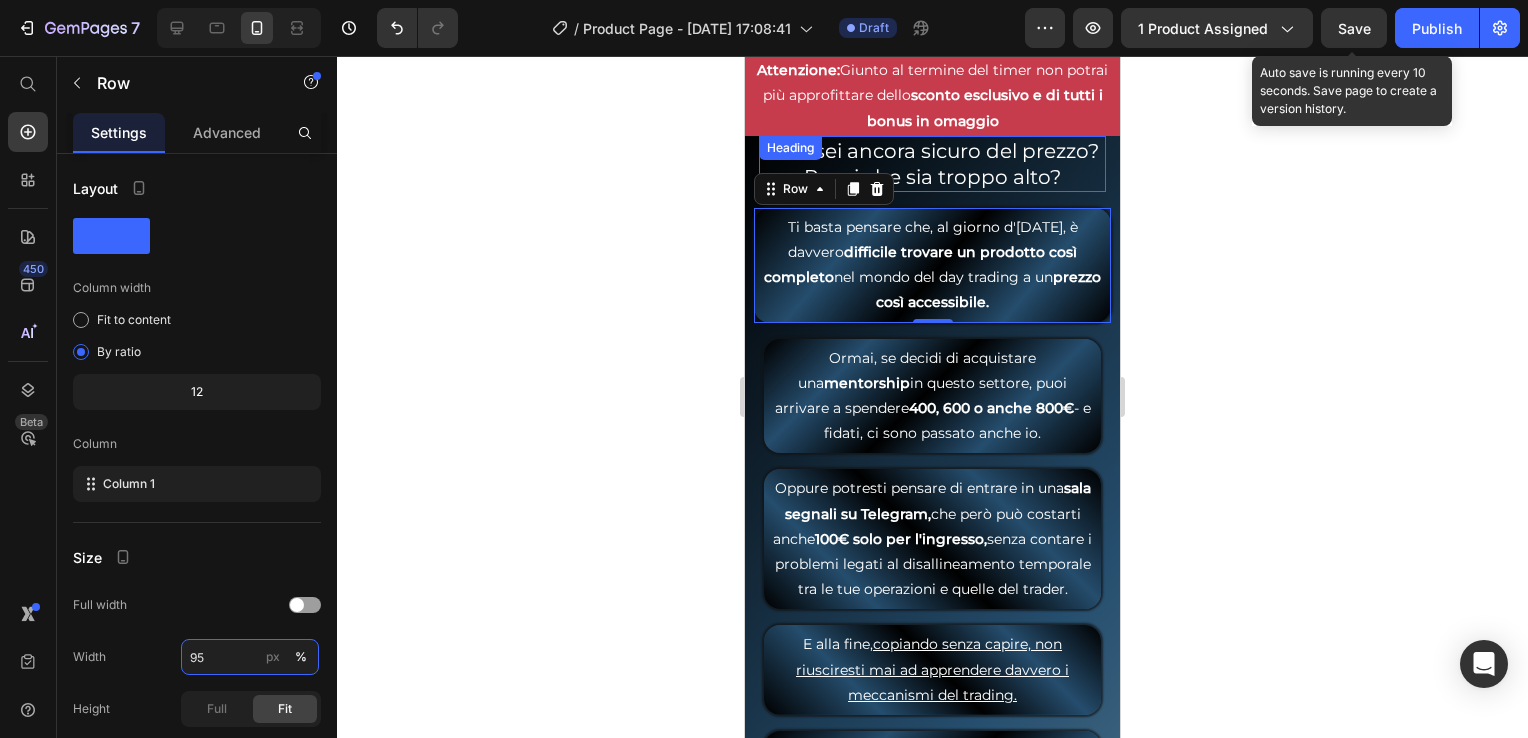type on "95" 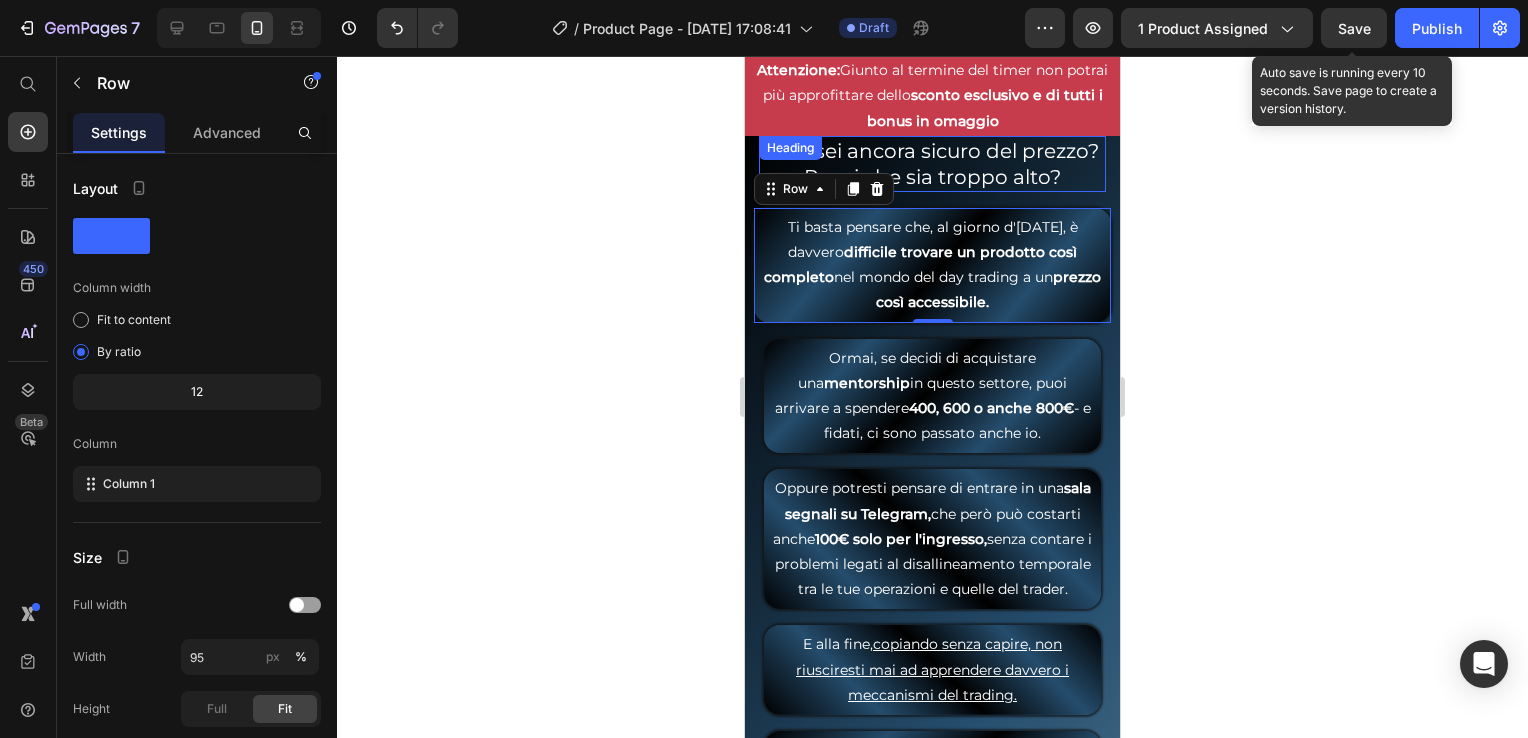 click on "Save" 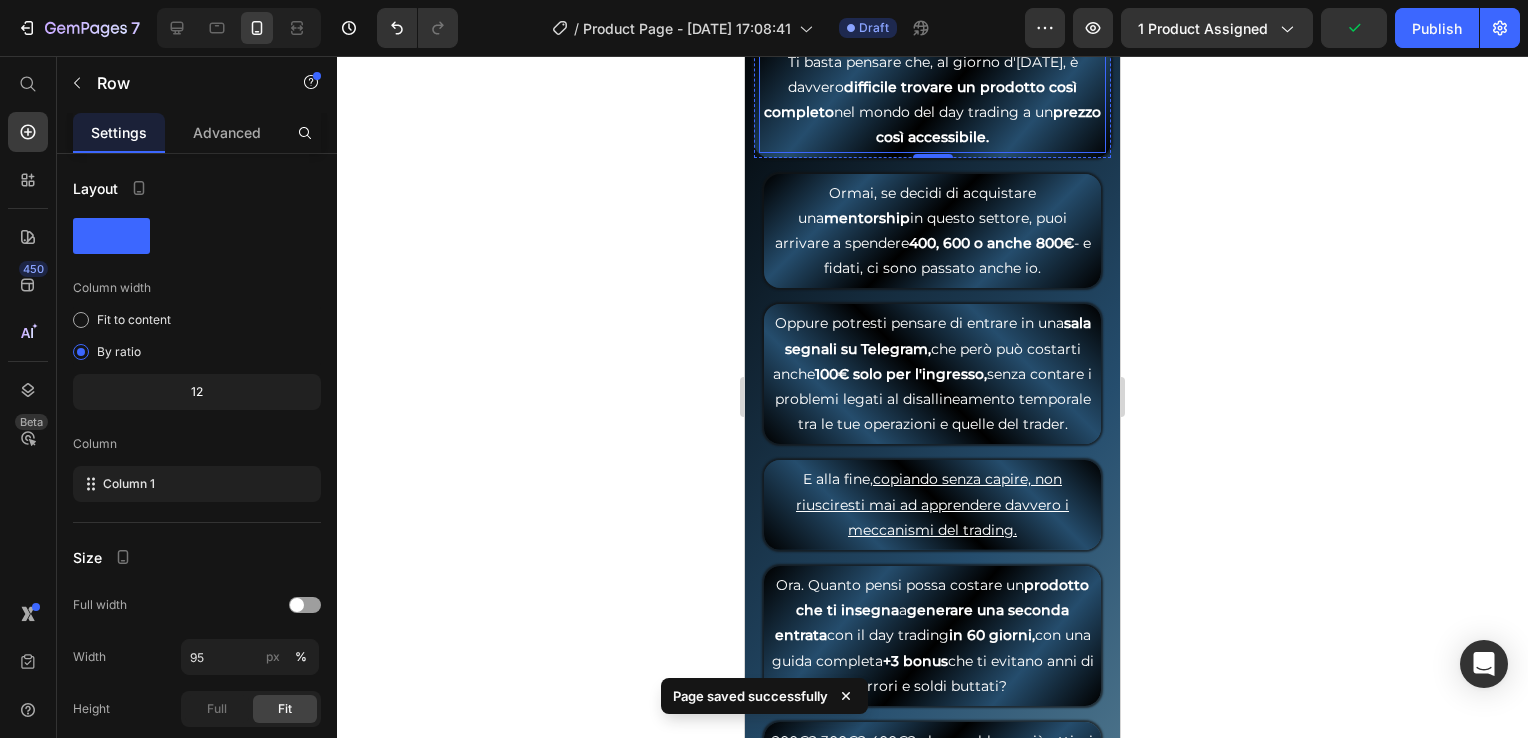 scroll, scrollTop: 9300, scrollLeft: 0, axis: vertical 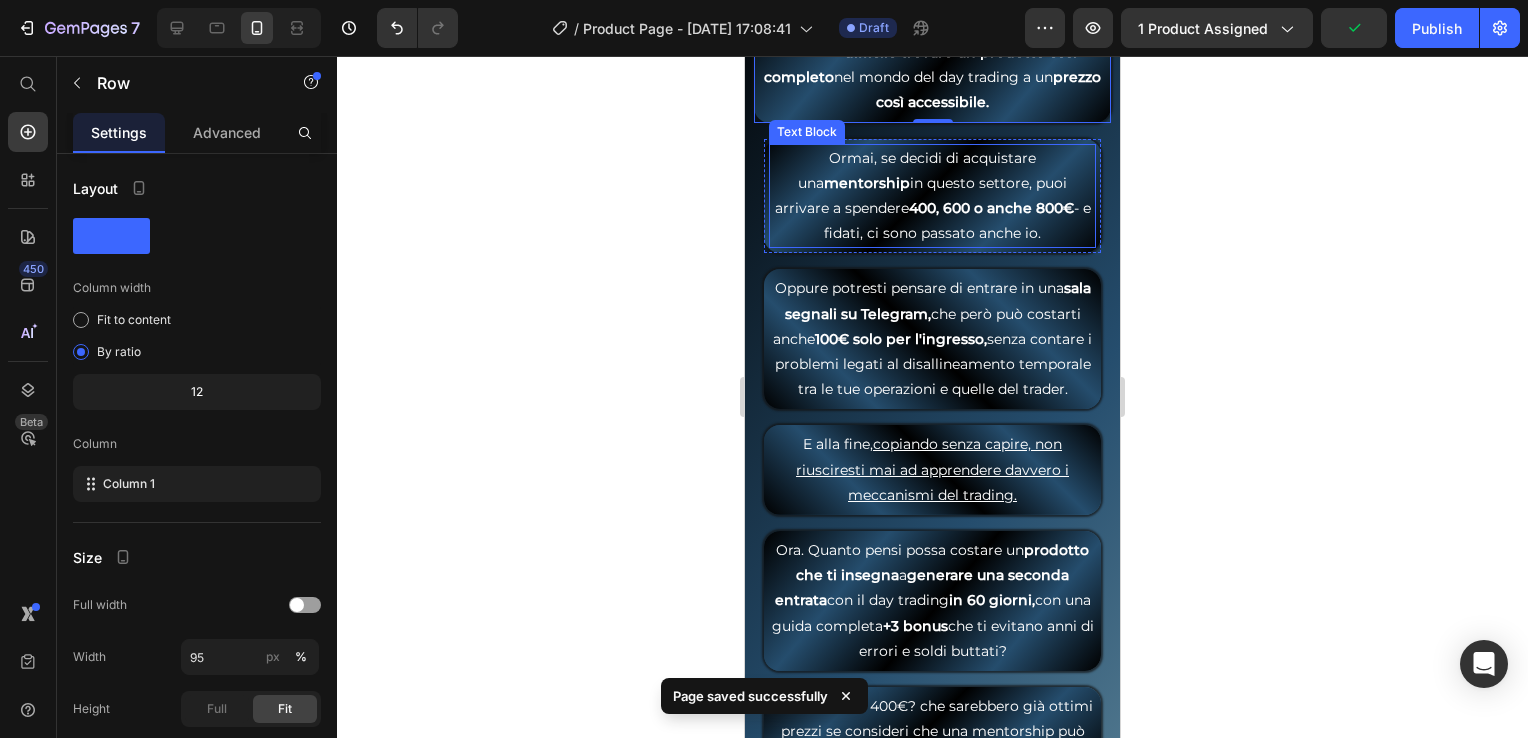 click on "Text Block" at bounding box center [807, 132] 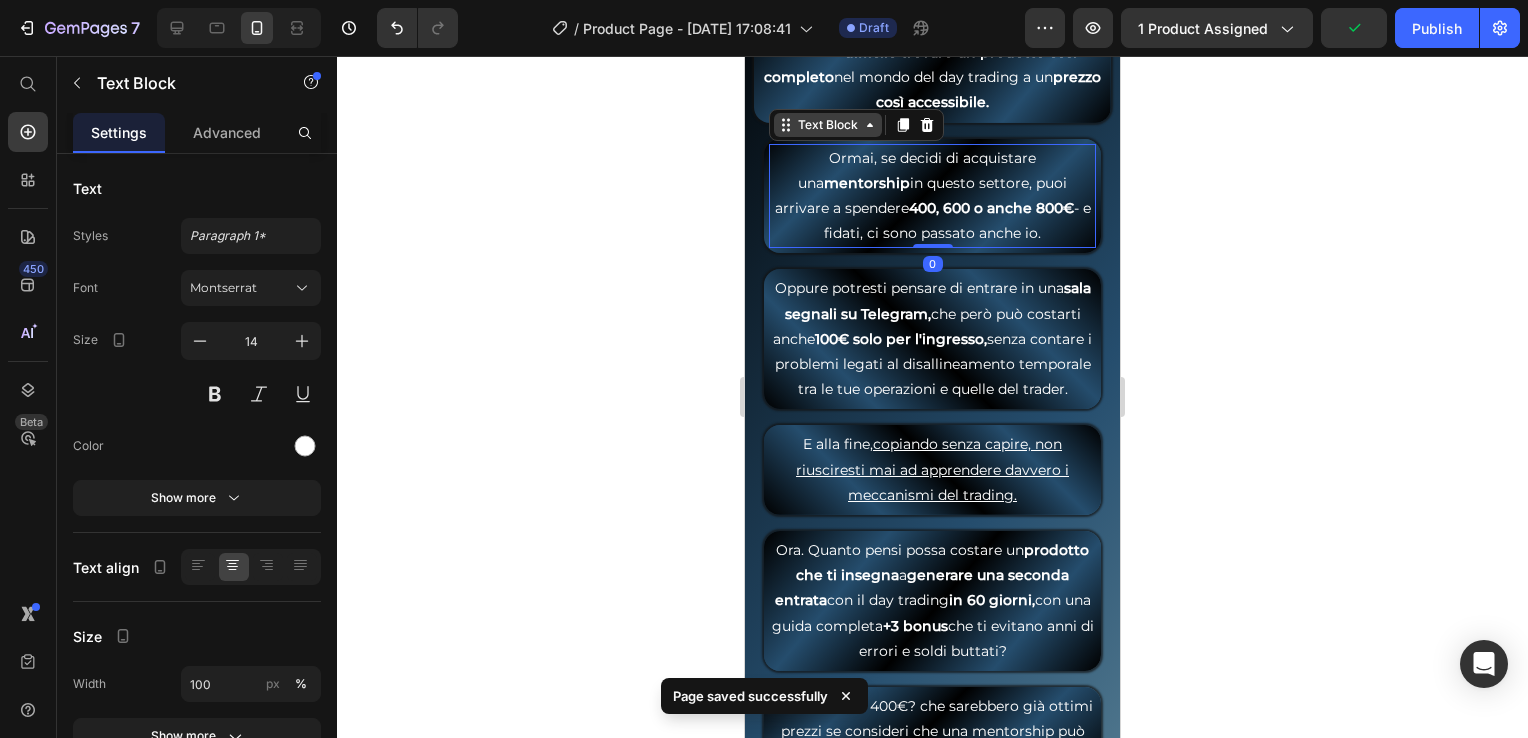 click on "Text Block" at bounding box center (828, 125) 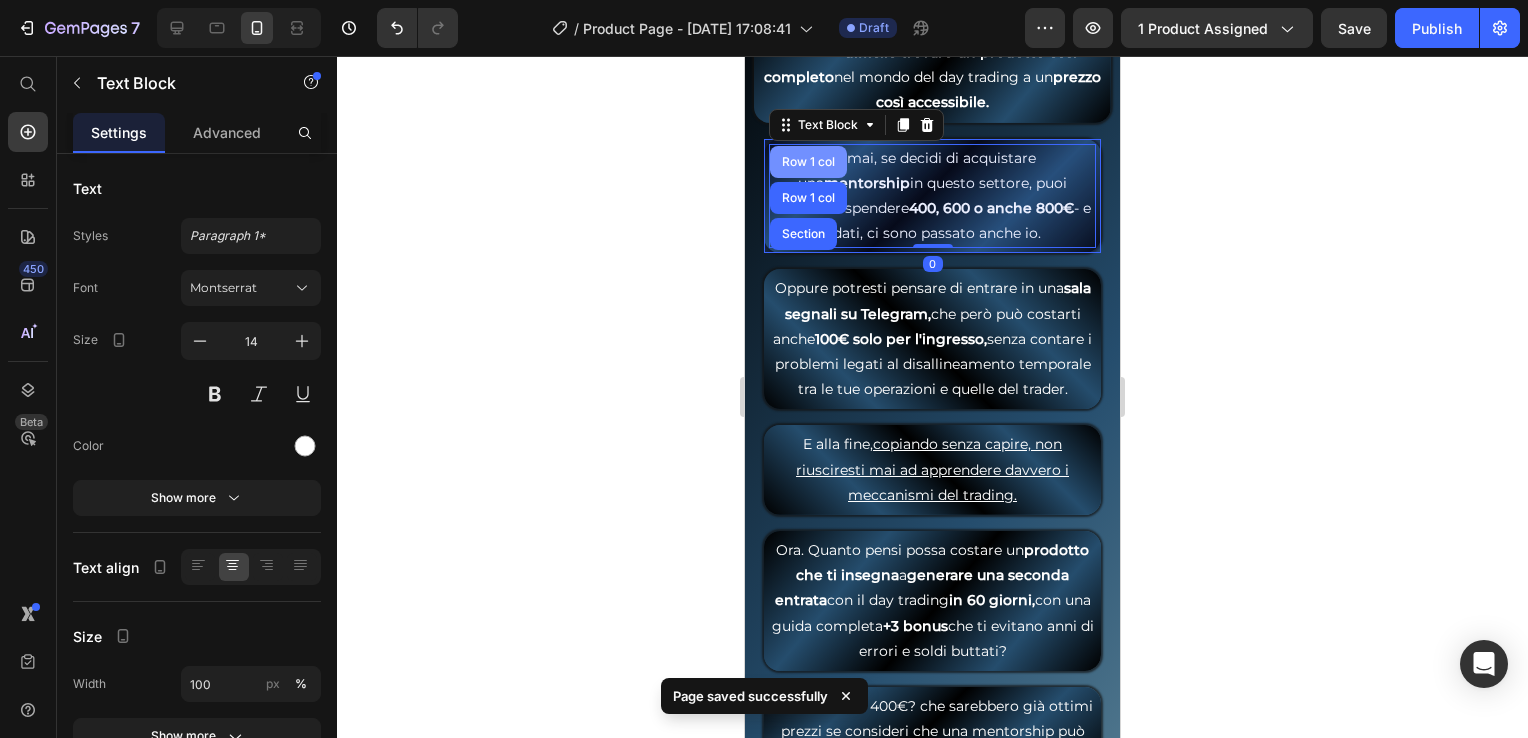 click on "Row 1 col" at bounding box center (808, 162) 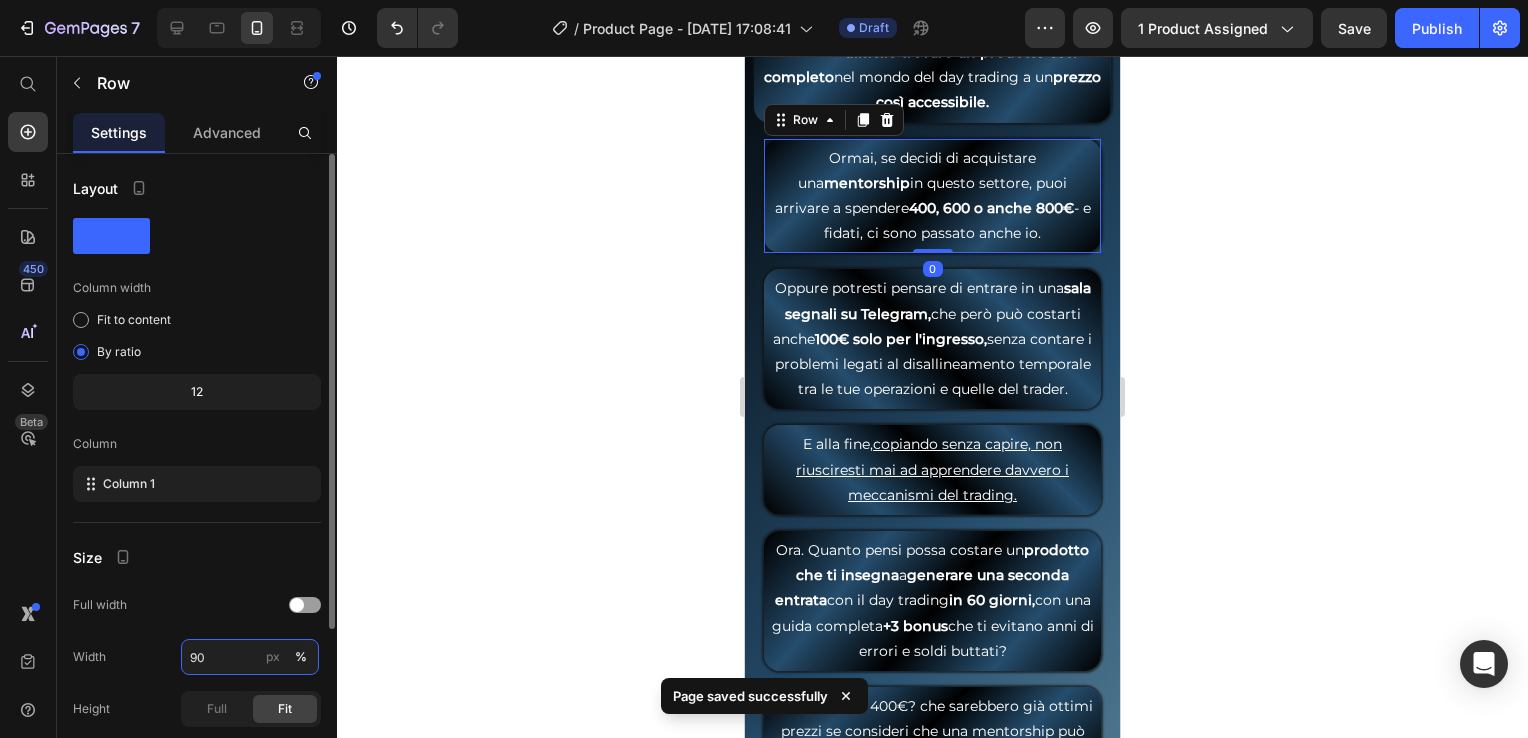 click on "90" at bounding box center [250, 657] 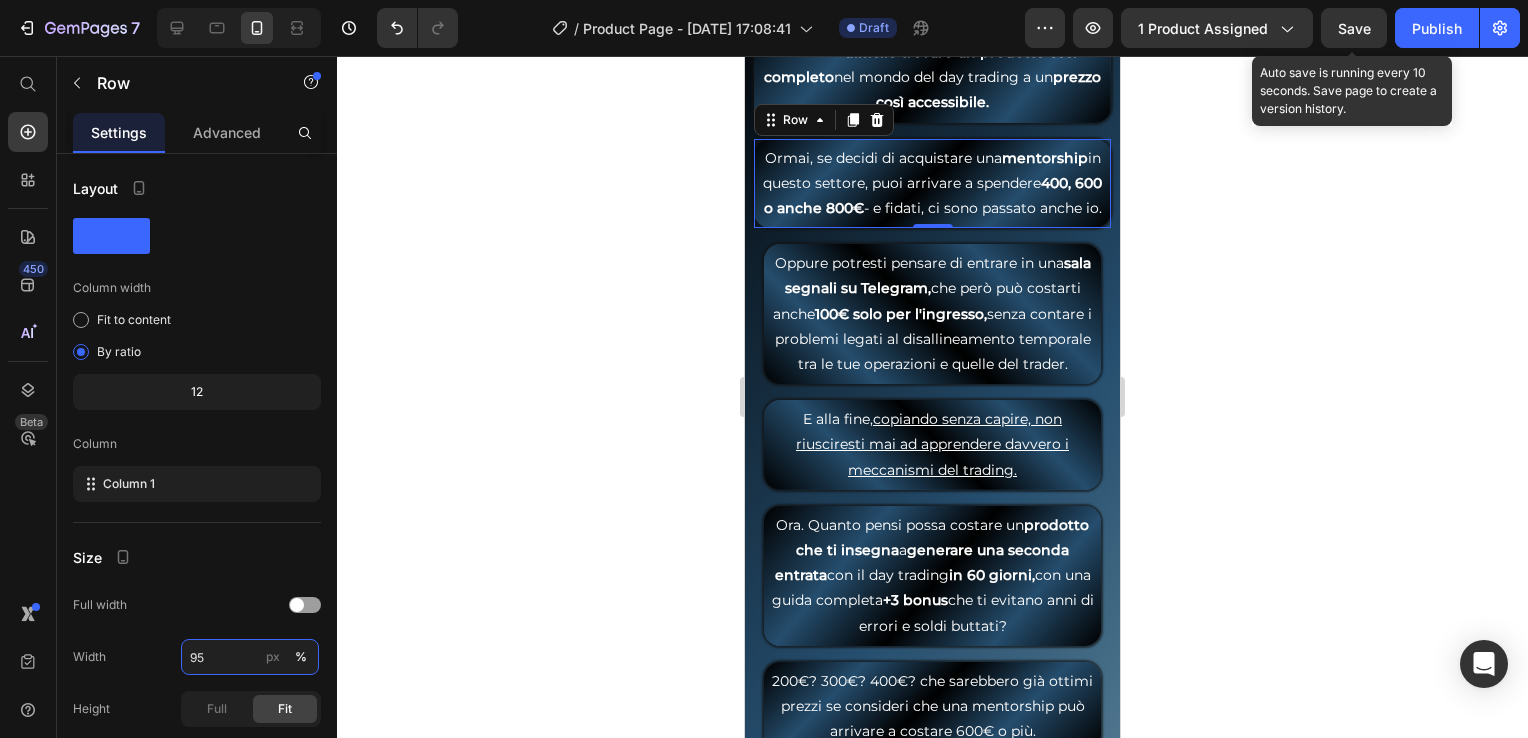 type on "95" 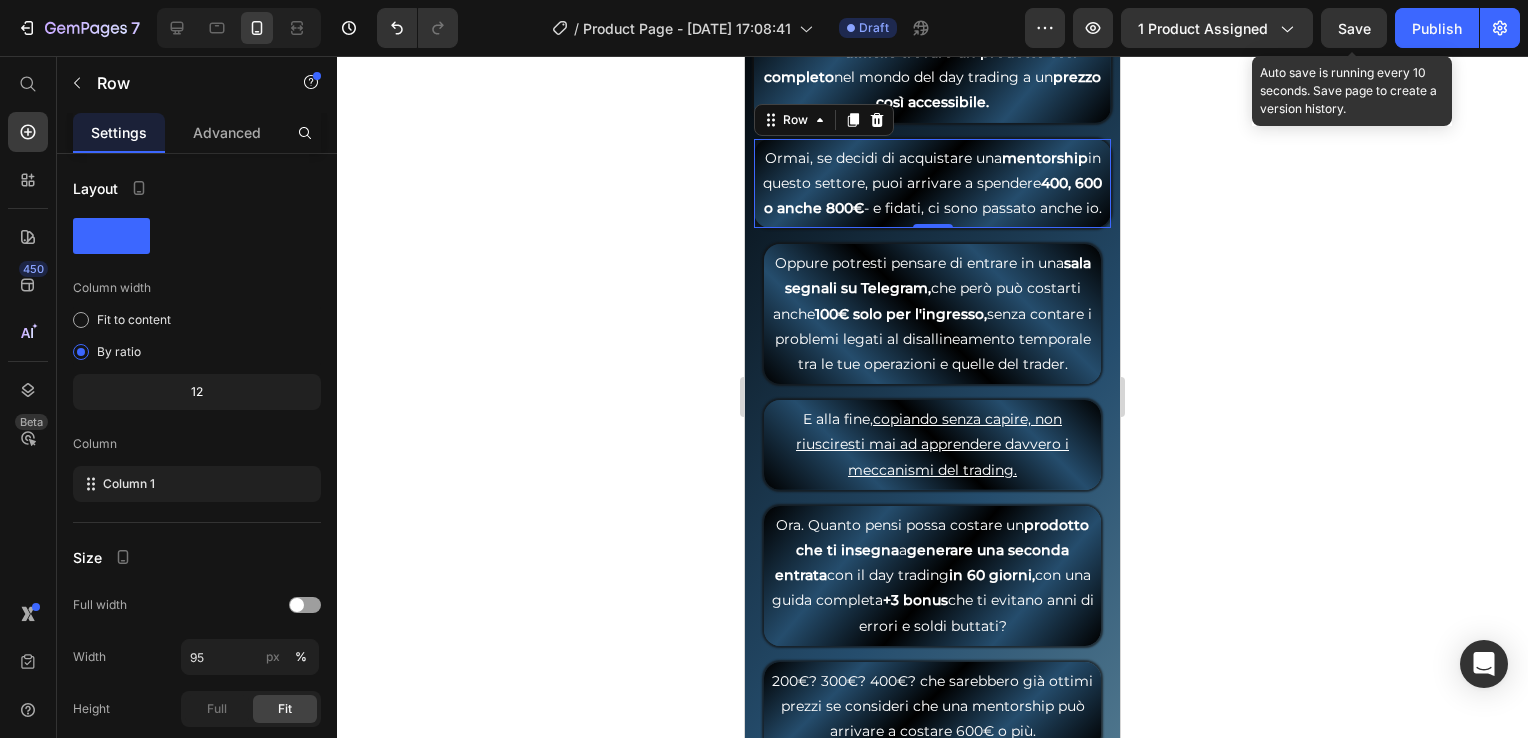 click on "Save" 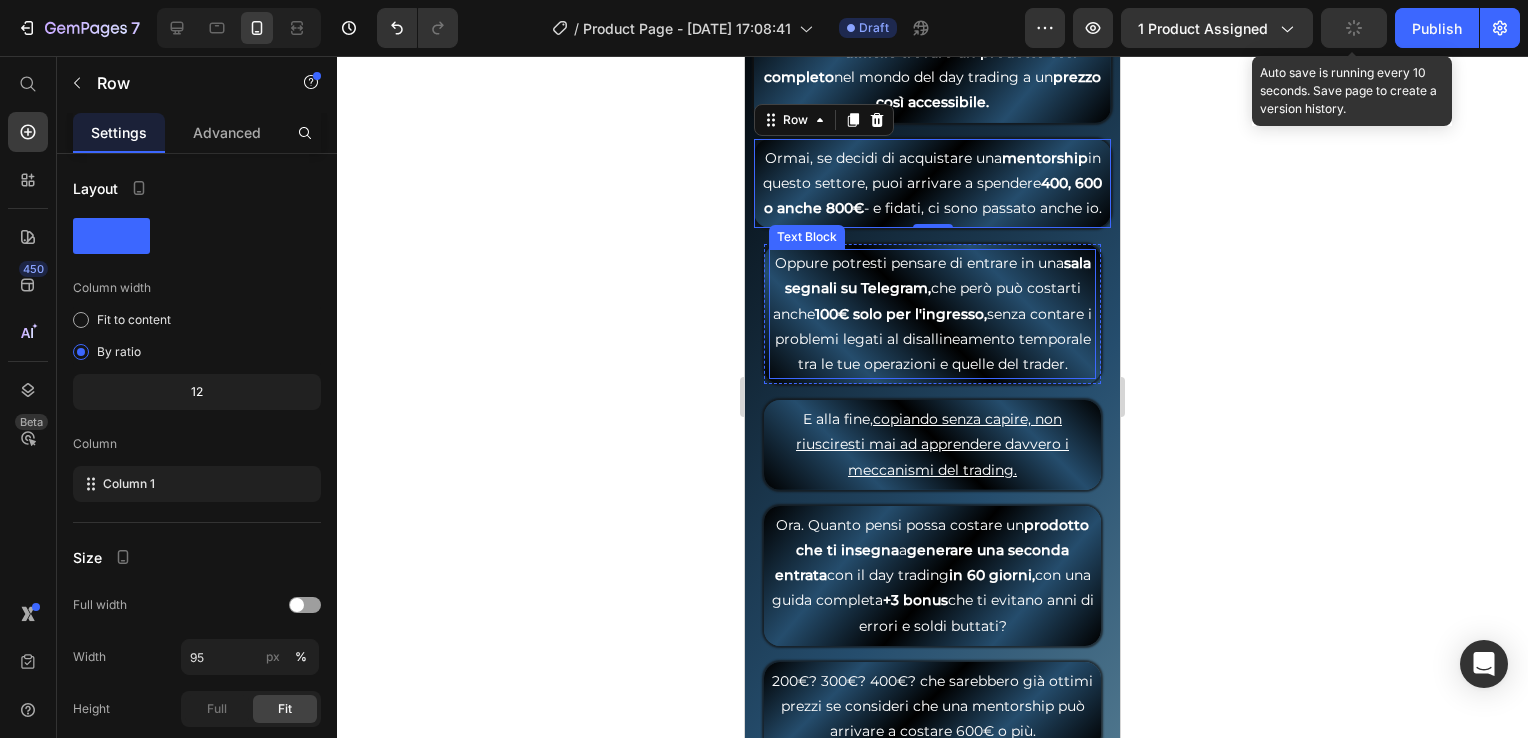 click on "Text Block" at bounding box center (807, 237) 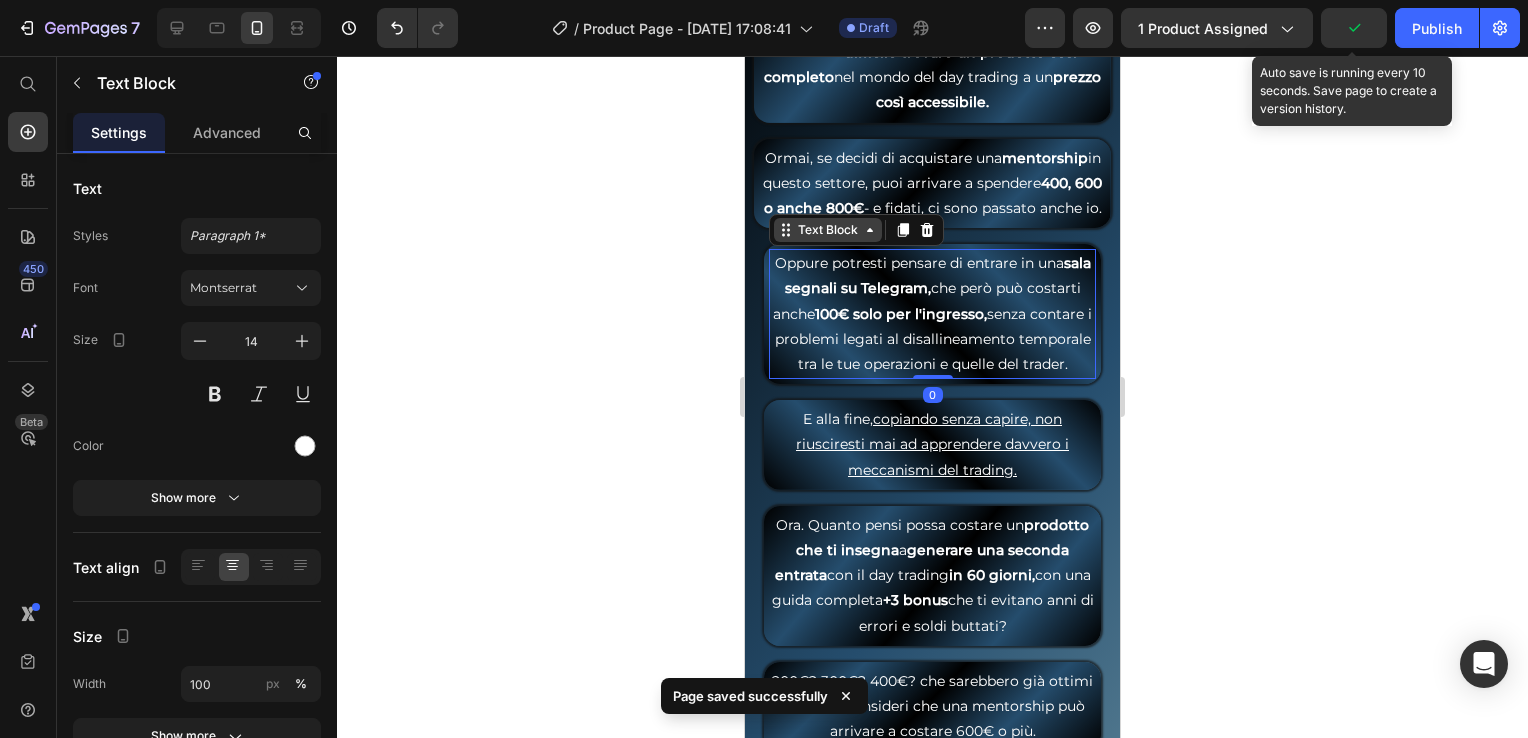 click on "Text Block" at bounding box center (828, 230) 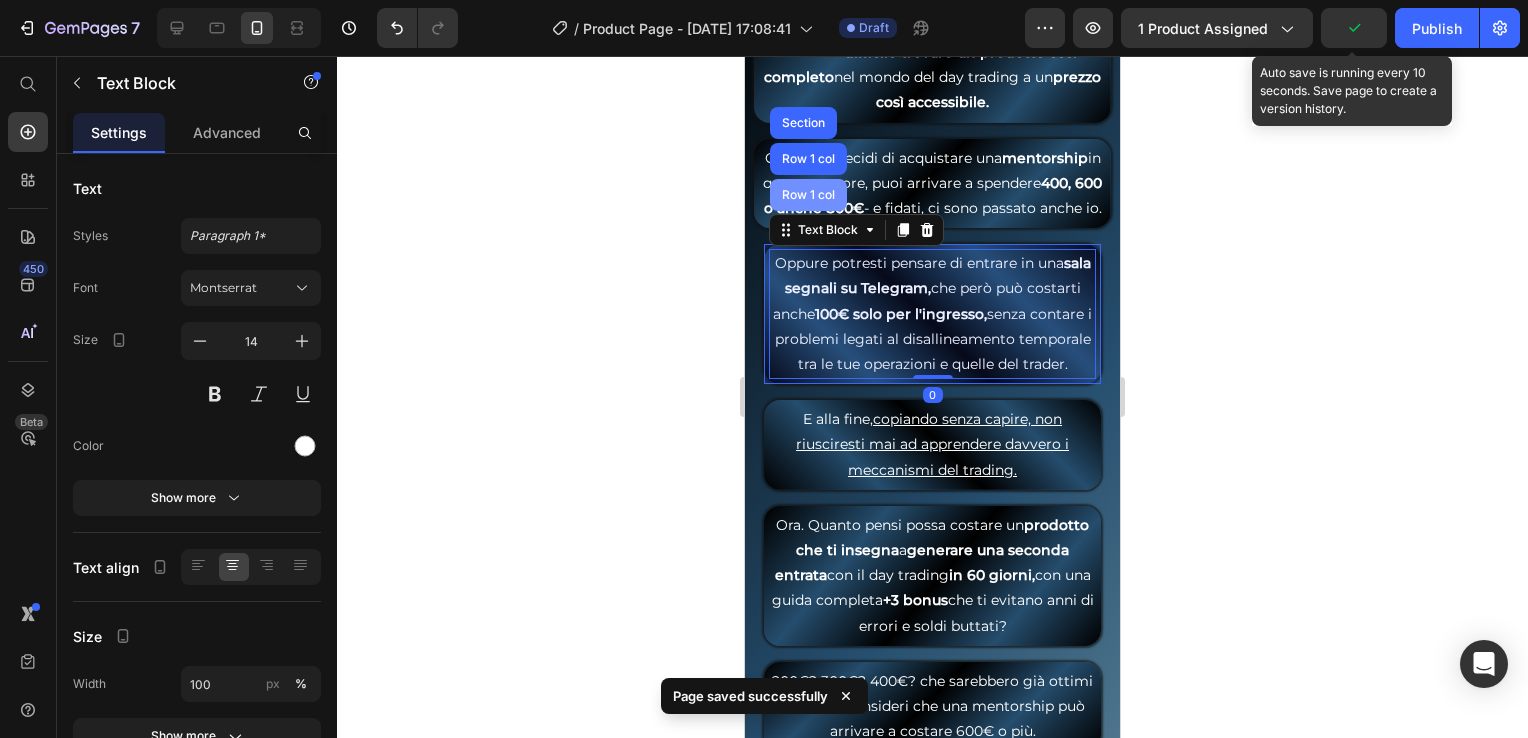 drag, startPoint x: 818, startPoint y: 205, endPoint x: 1480, endPoint y: 417, distance: 695.11725 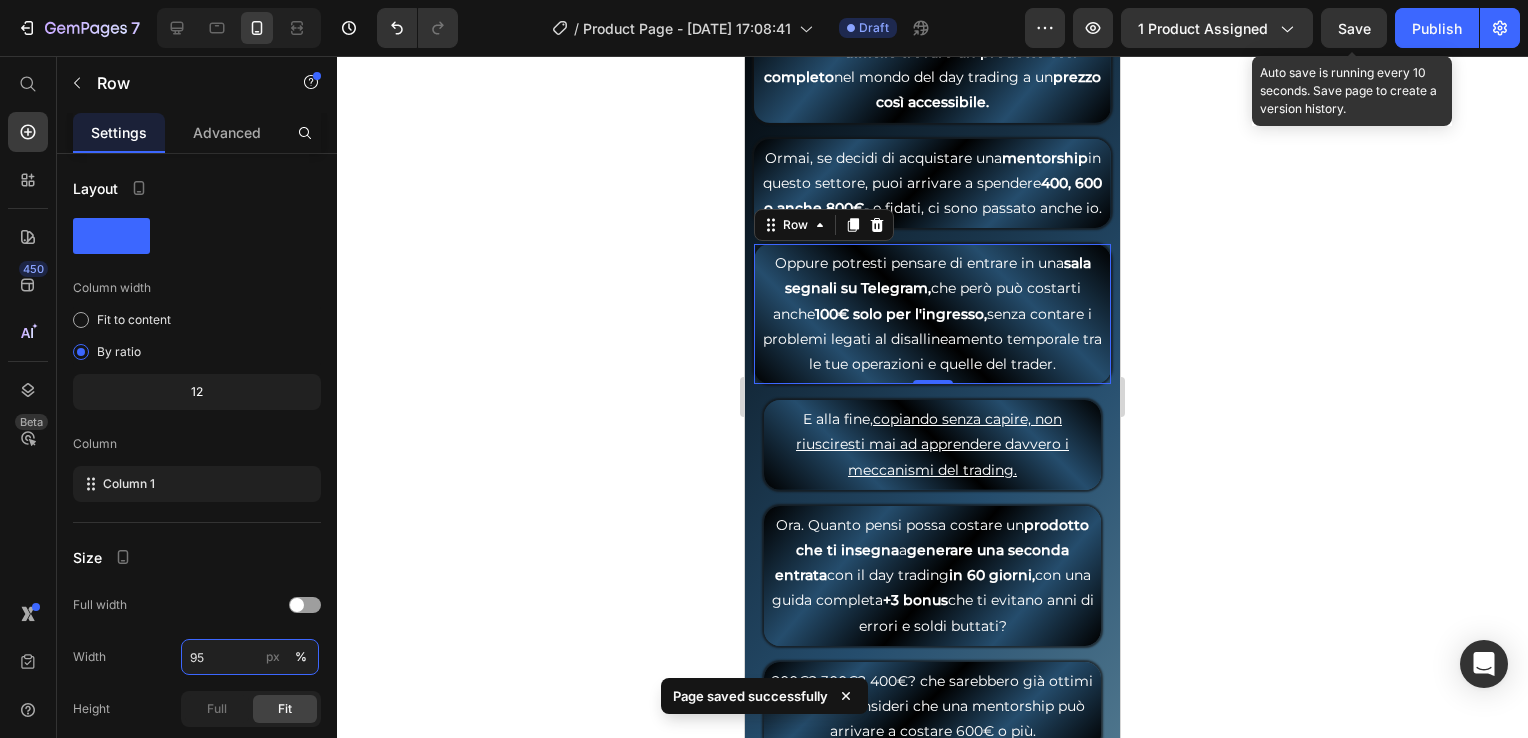 type on "95" 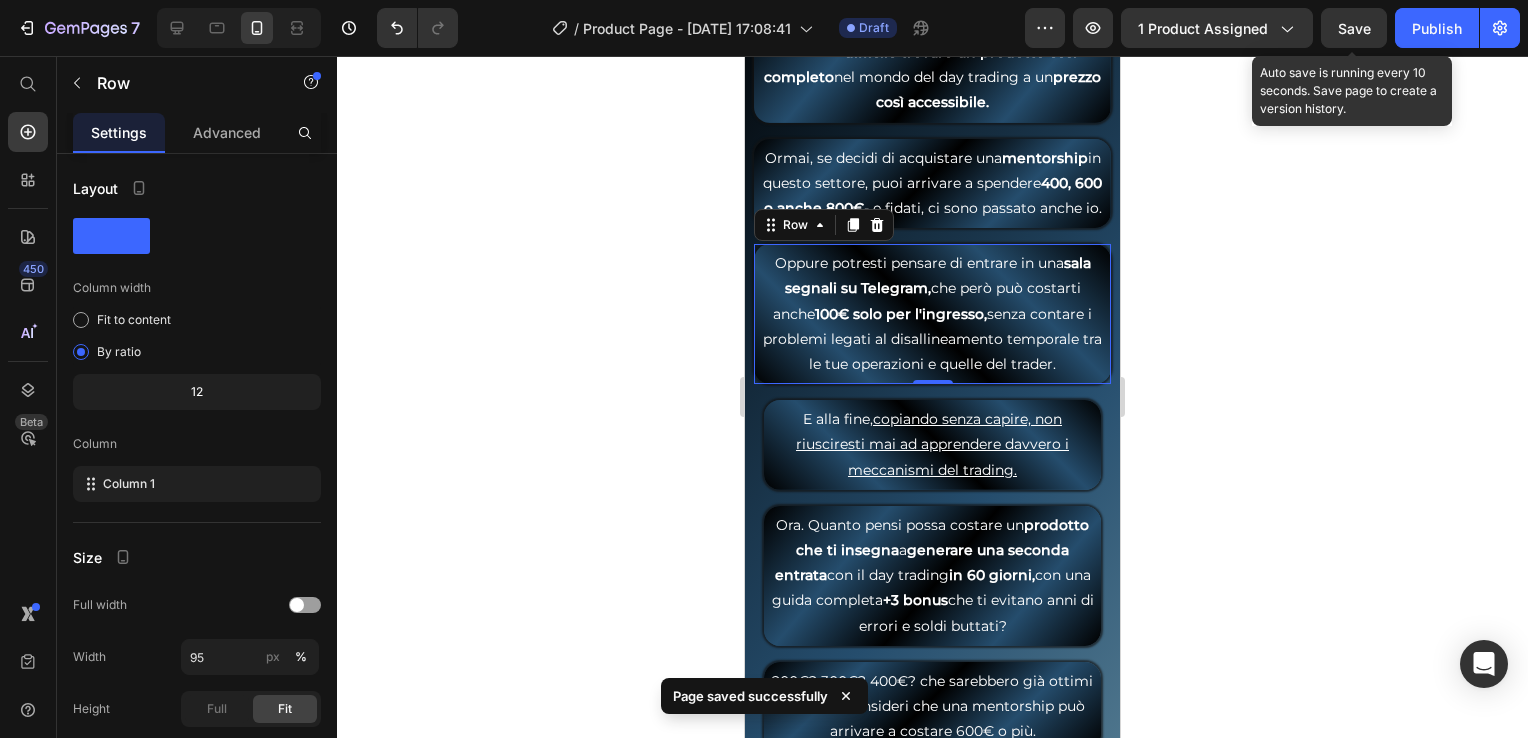 click on "Save" at bounding box center (1354, 28) 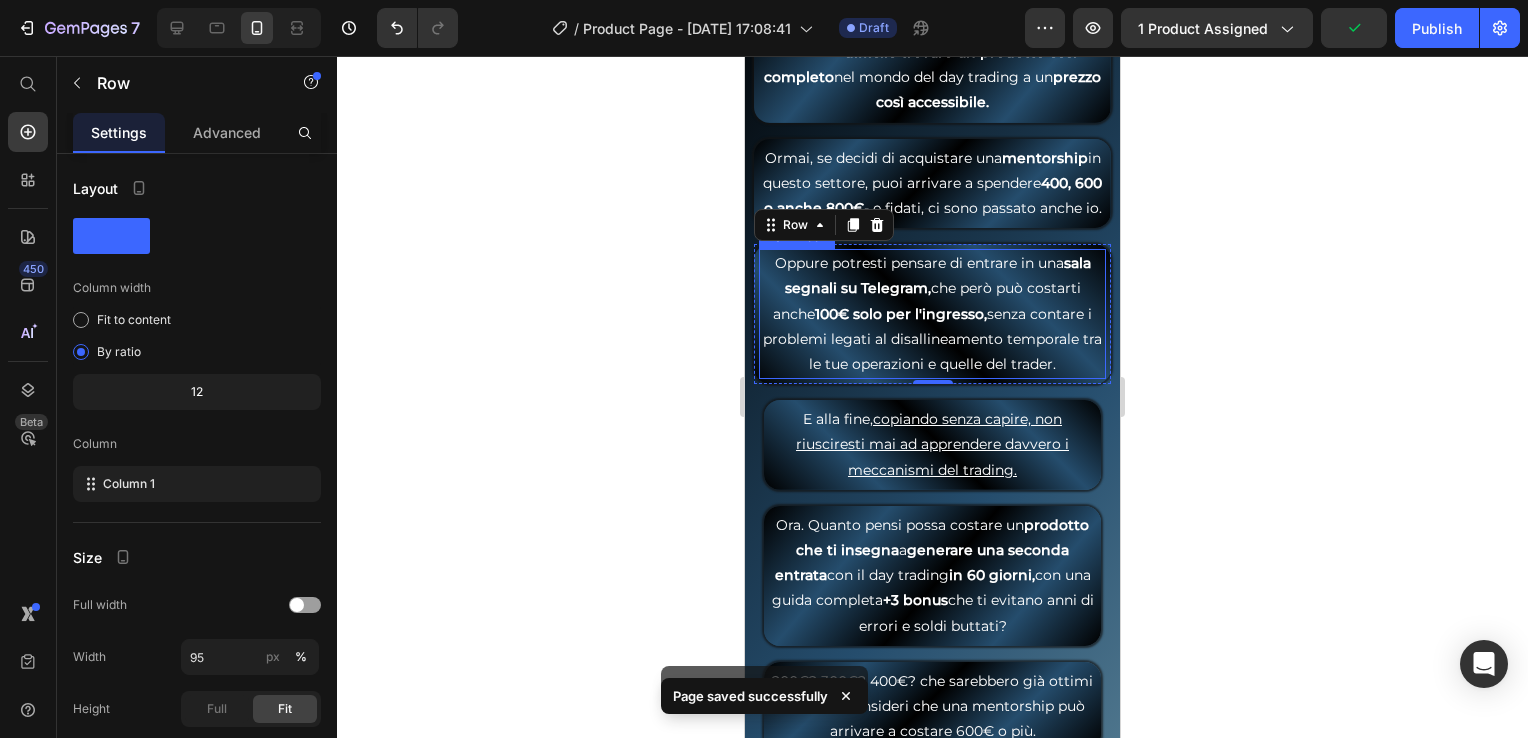 scroll, scrollTop: 9400, scrollLeft: 0, axis: vertical 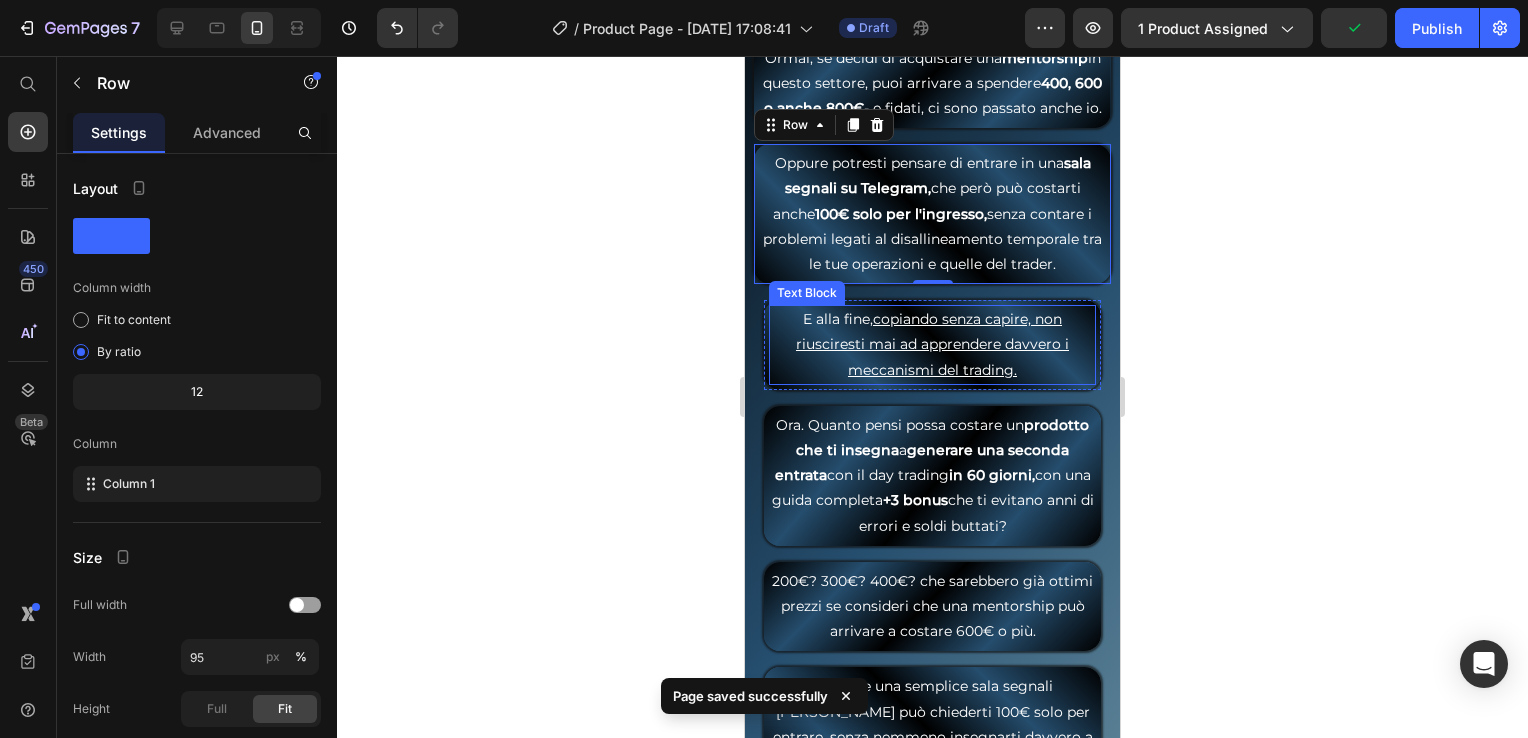 click on "E alla fine,  copiando senza capire, non riusciresti mai ad apprendere davvero i meccanismi del trading." at bounding box center (933, 345) 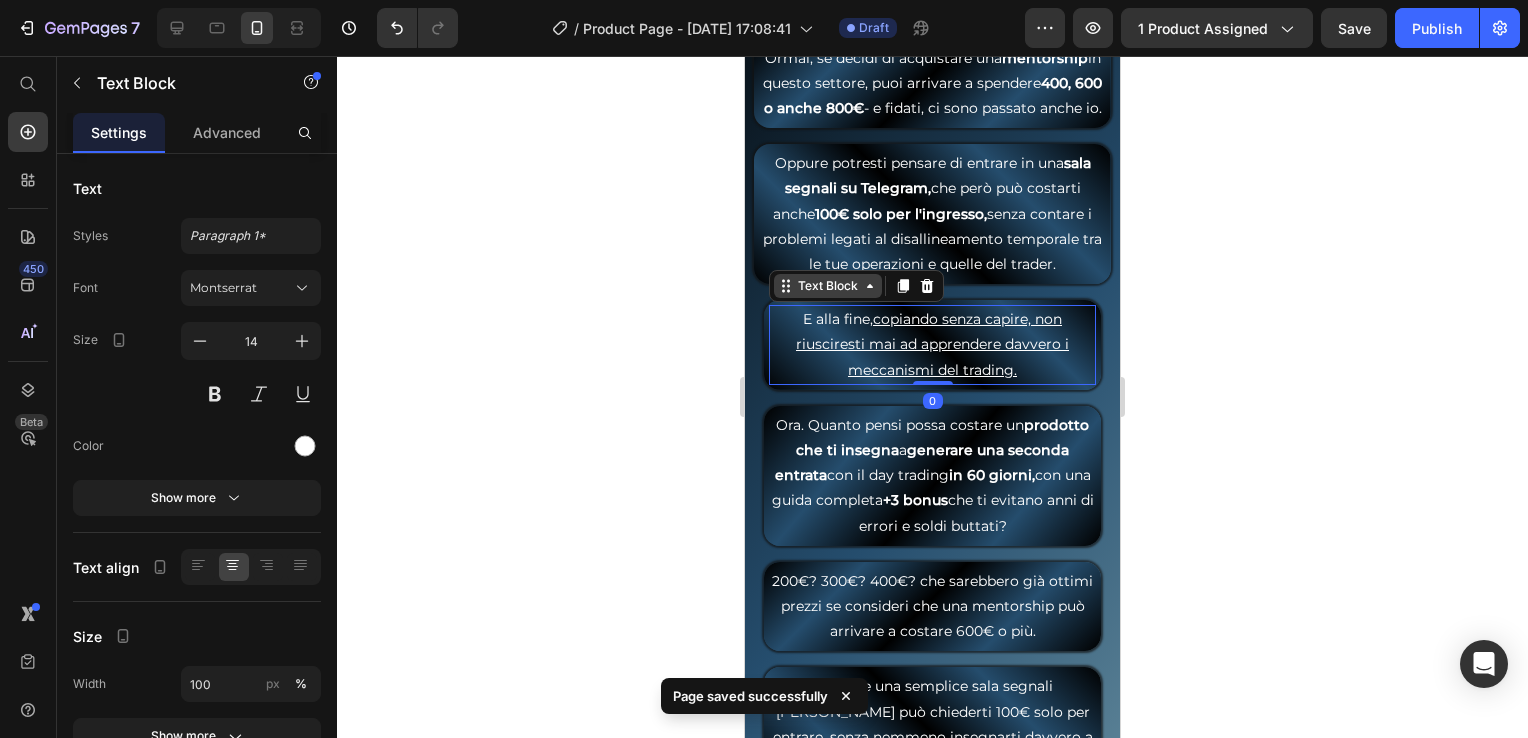 click 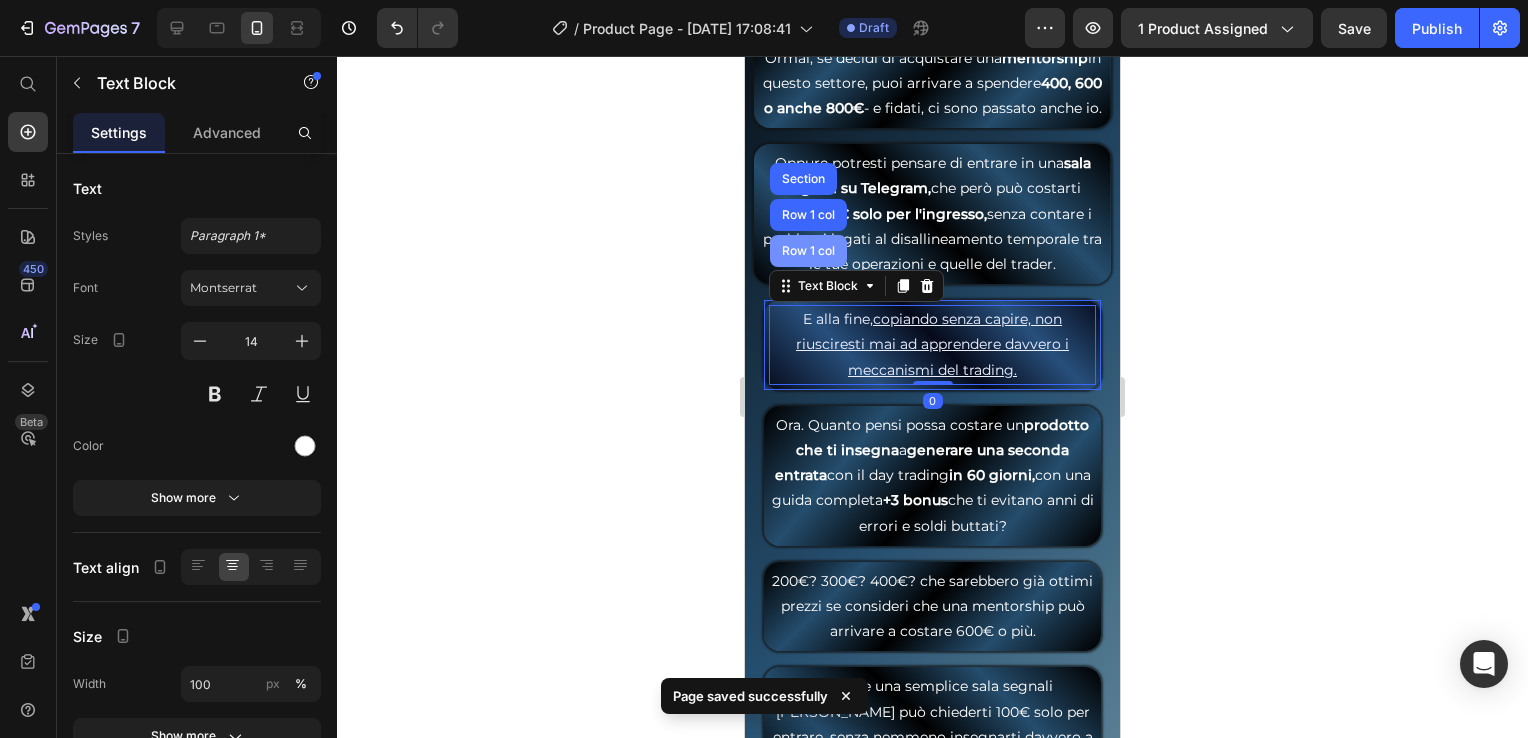 click on "Row 1 col" at bounding box center (808, 251) 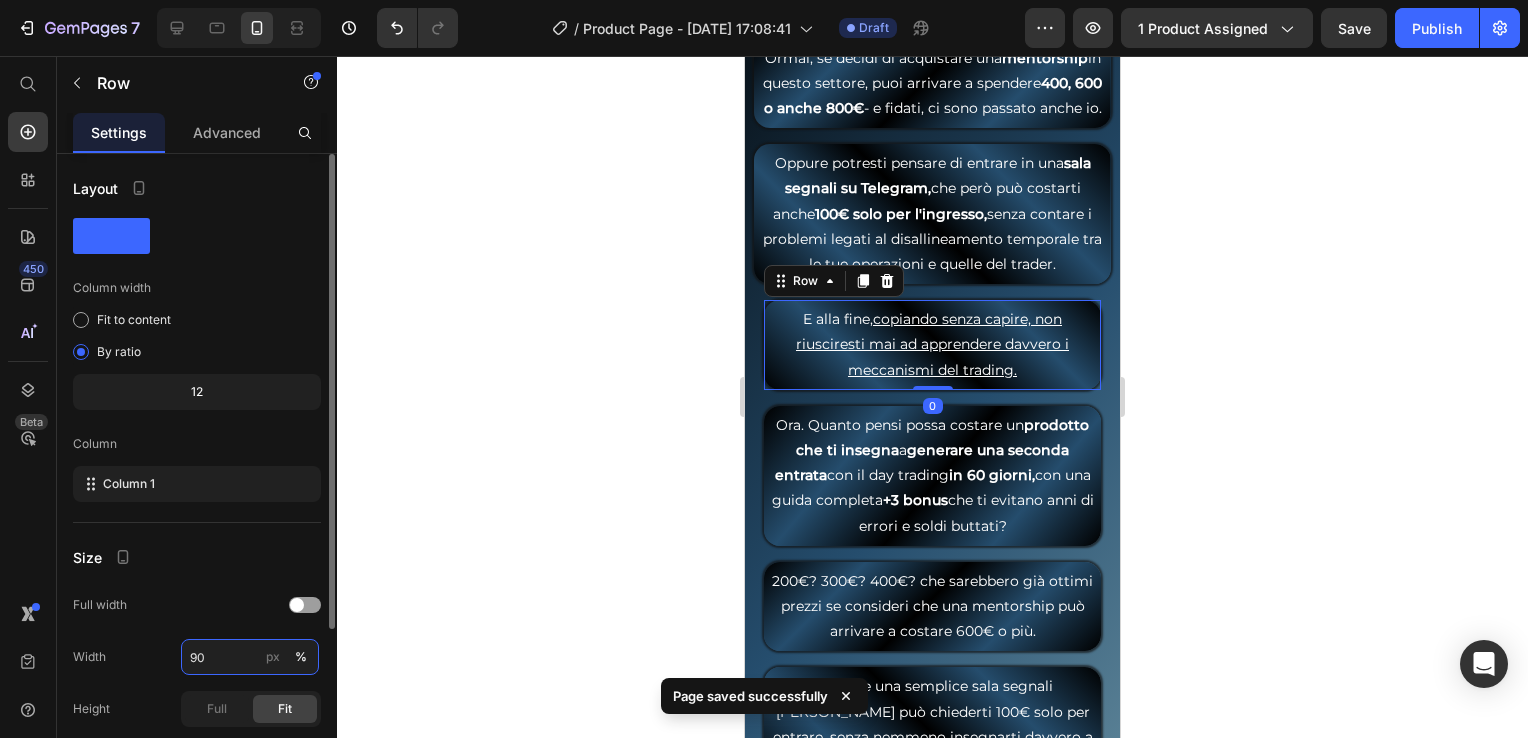 click on "90" at bounding box center [250, 657] 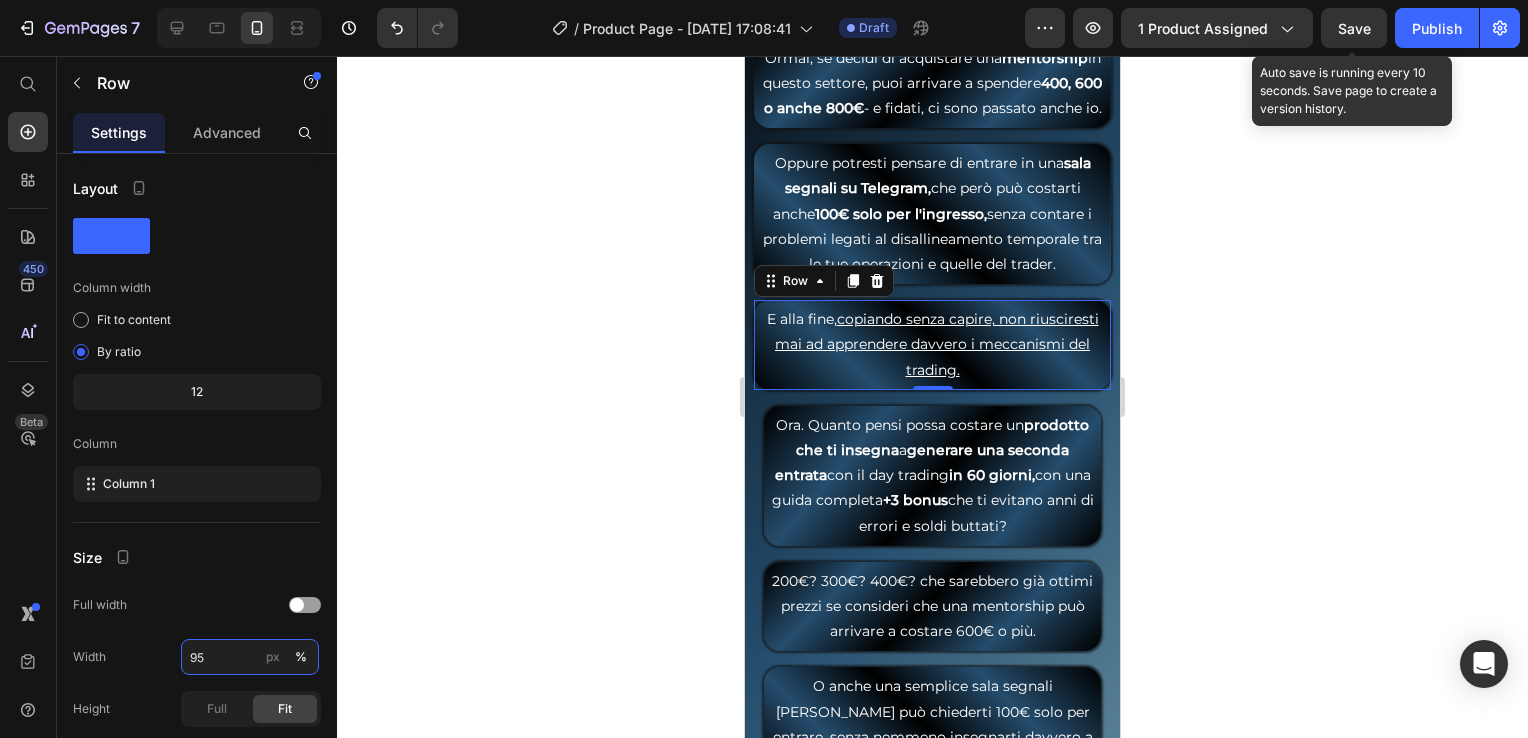 type on "95" 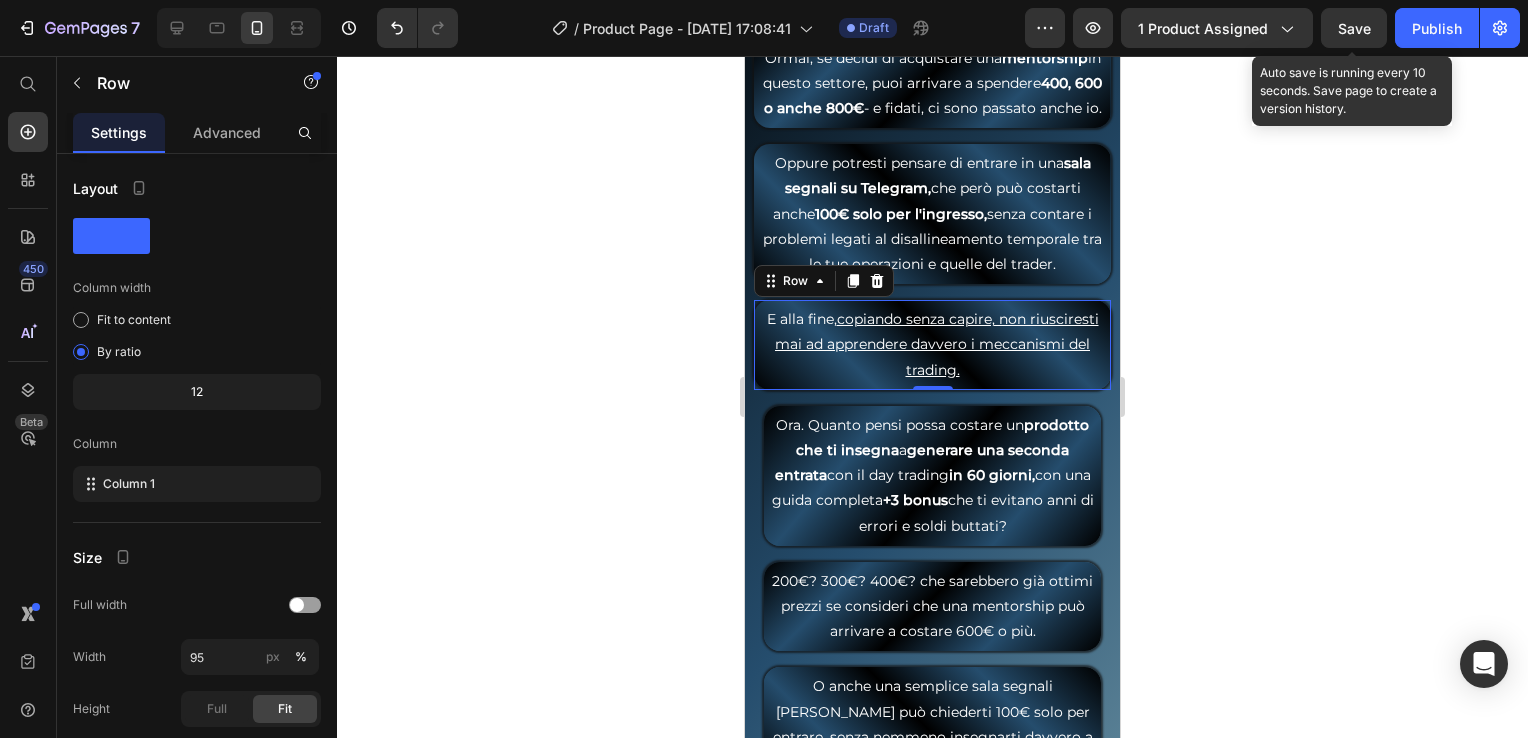 click on "Save" 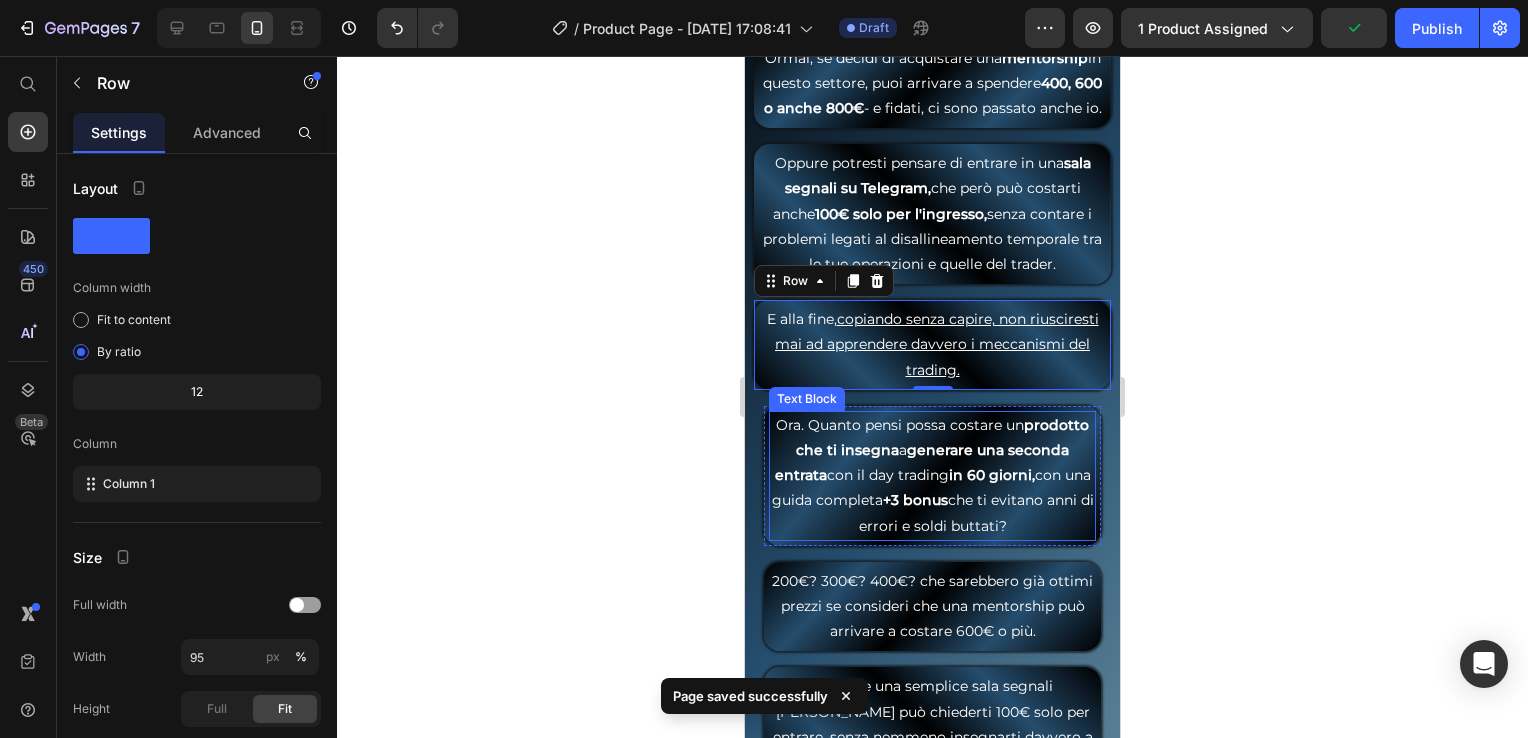 click on "Ora. Quanto pensi possa costare un  prodotto che ti insegna  a  generare una seconda entrata  con il day trading  in 60   giorni,  con una guida completa  +3 bonus  che ti evitano anni di errori e soldi buttati?" at bounding box center [933, 476] 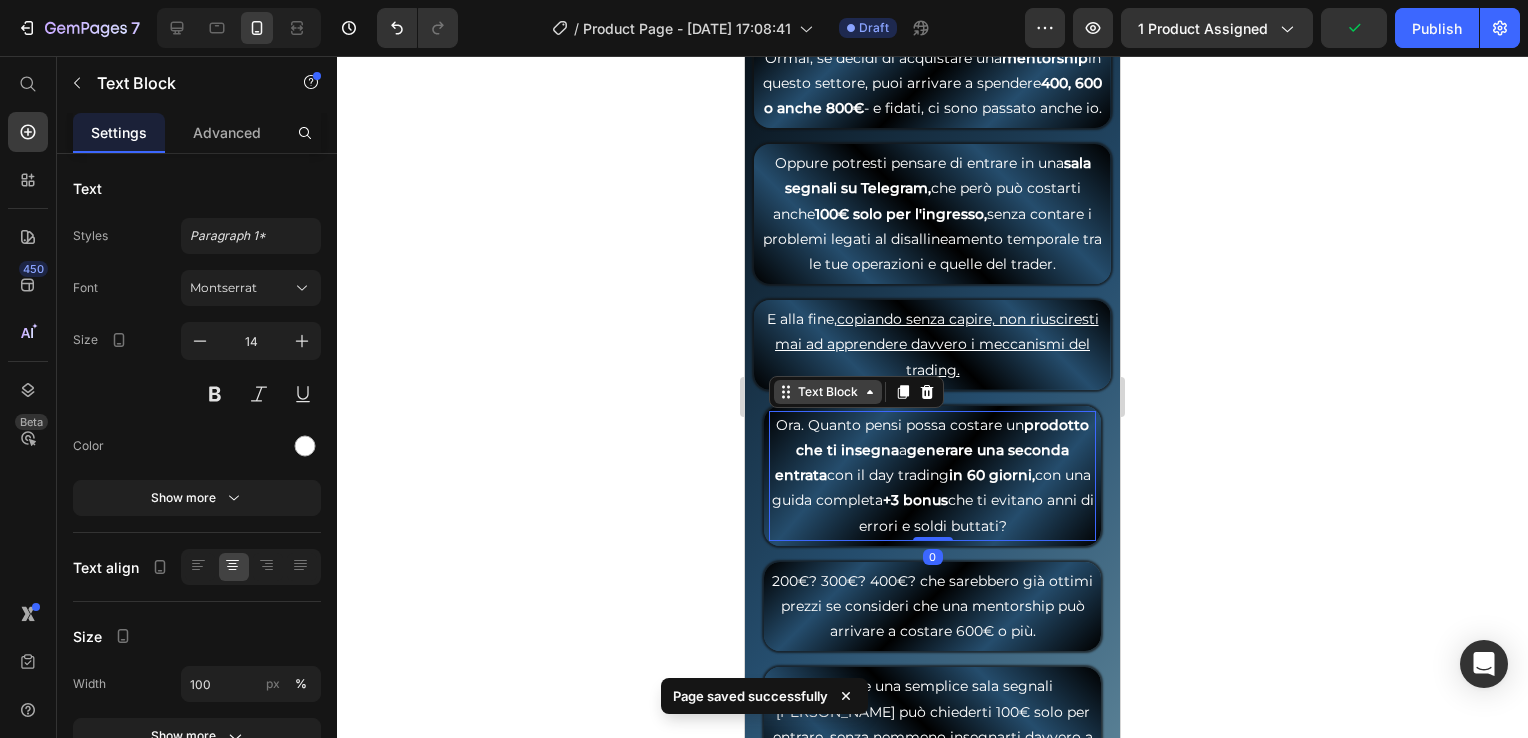 click on "Text Block" at bounding box center (828, 392) 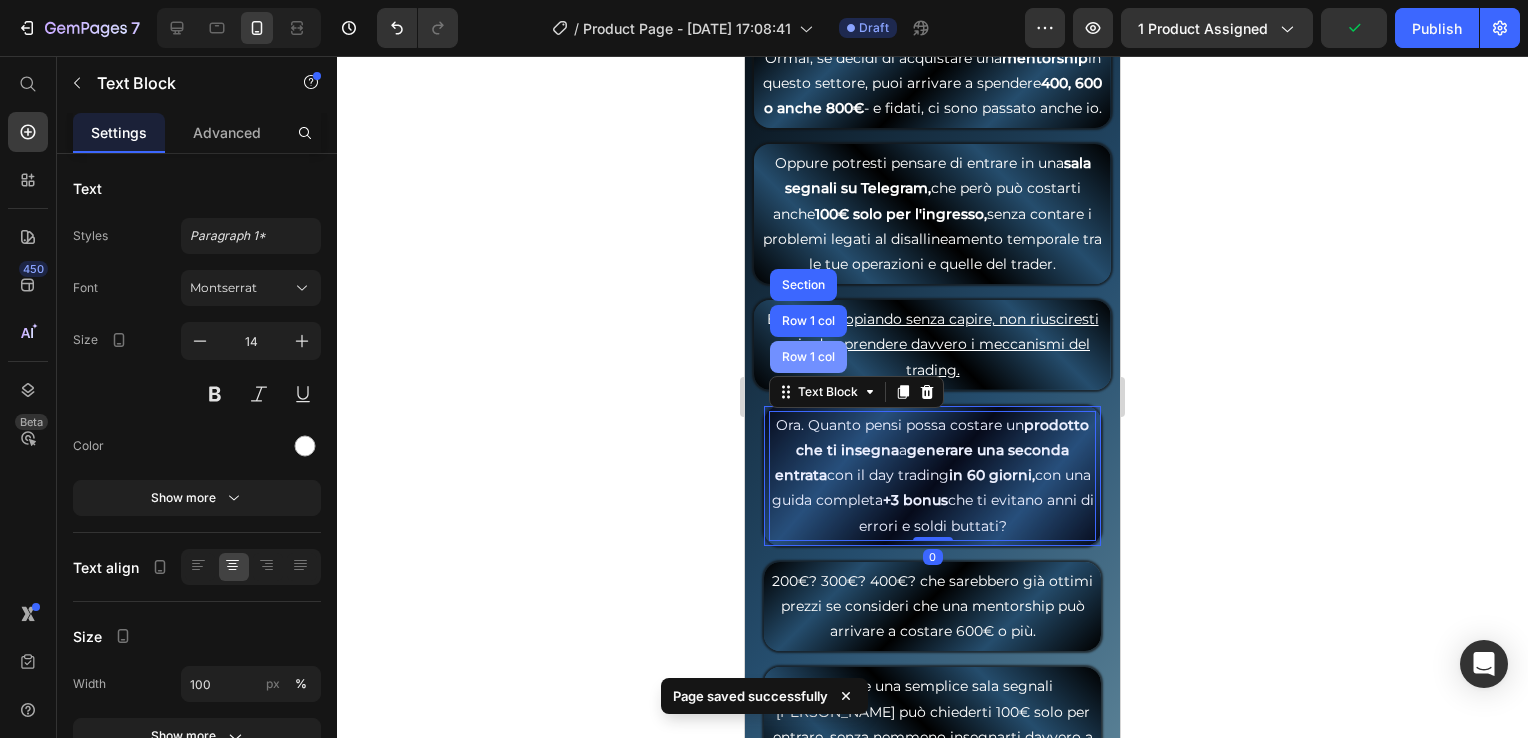 click on "Row 1 col" at bounding box center (808, 357) 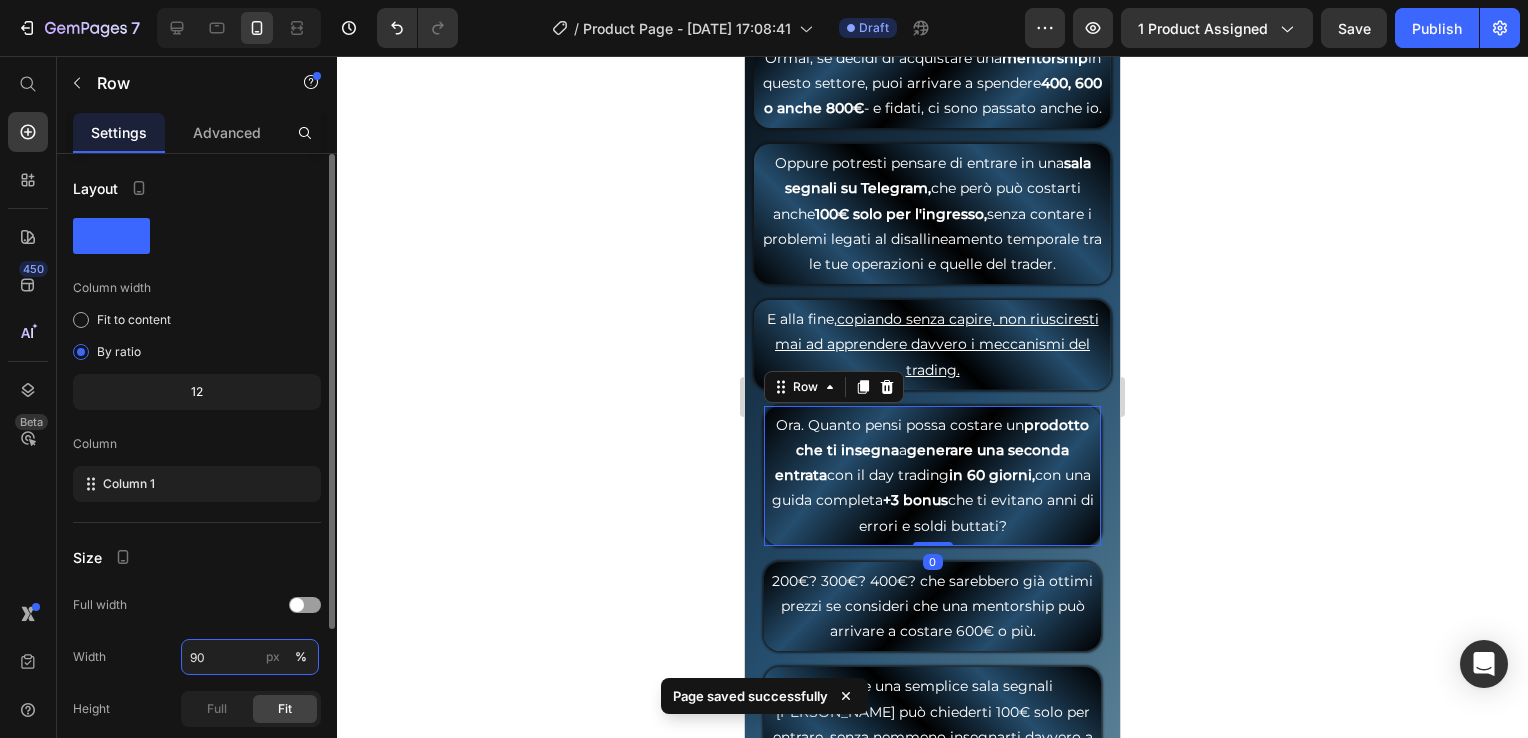 click on "90" at bounding box center (250, 657) 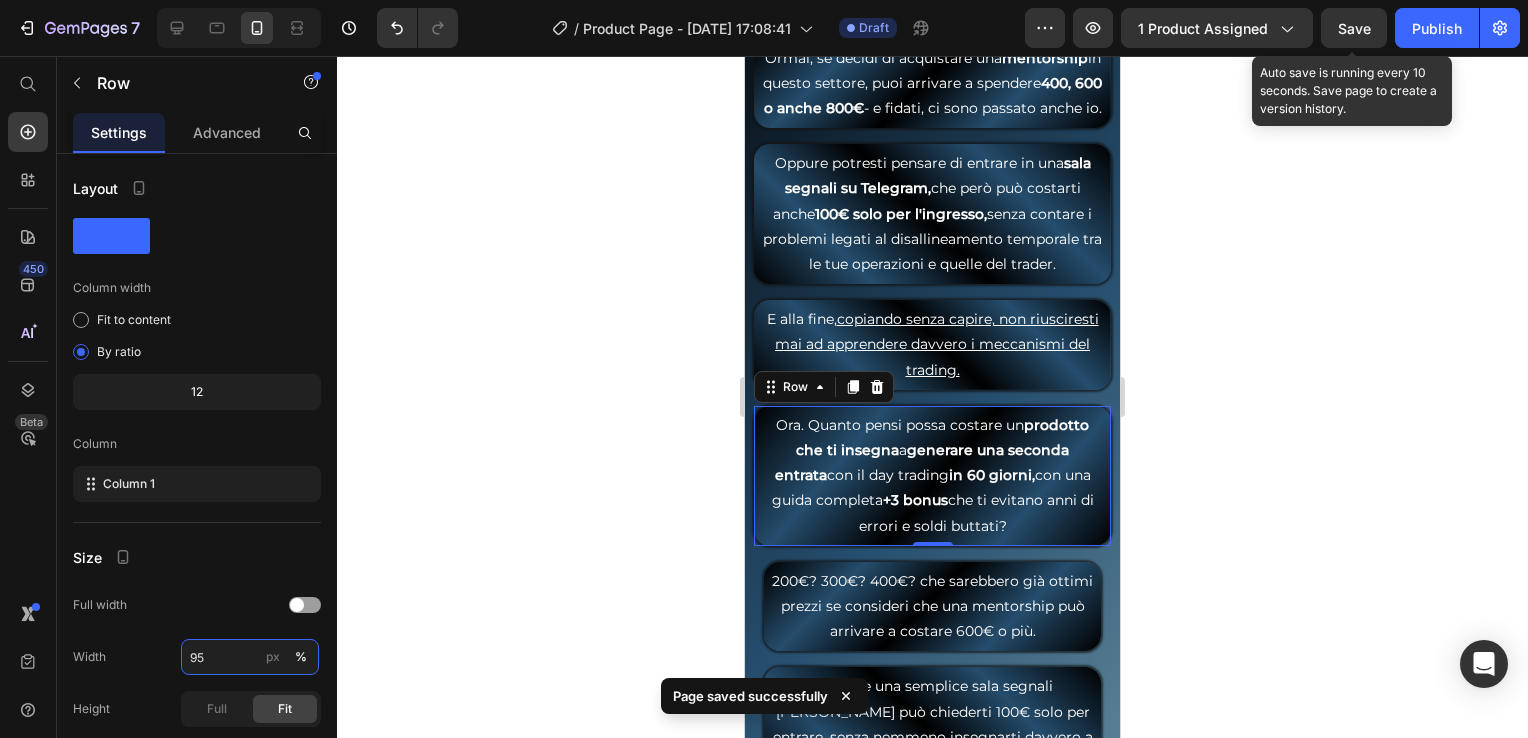 type on "95" 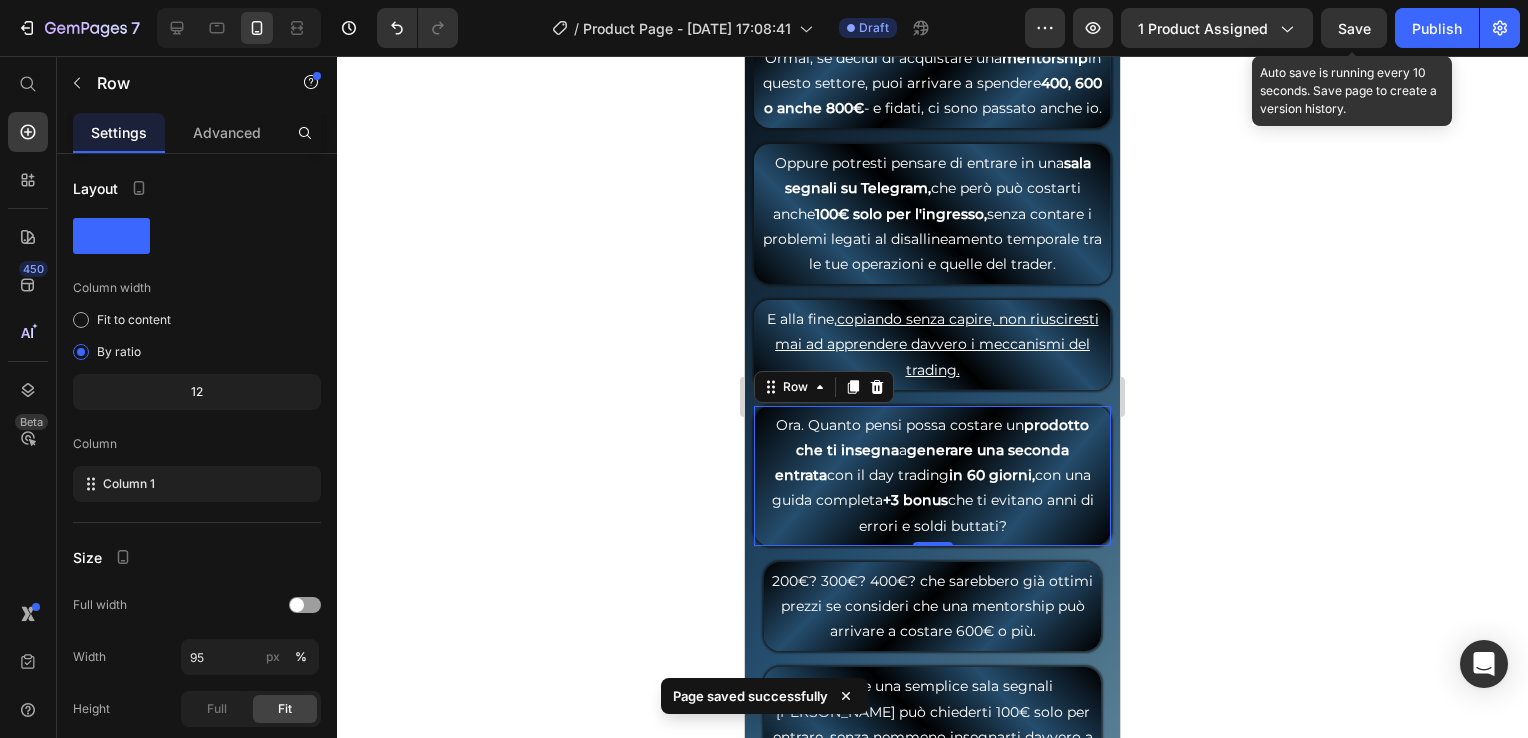 click on "Save" at bounding box center [1354, 28] 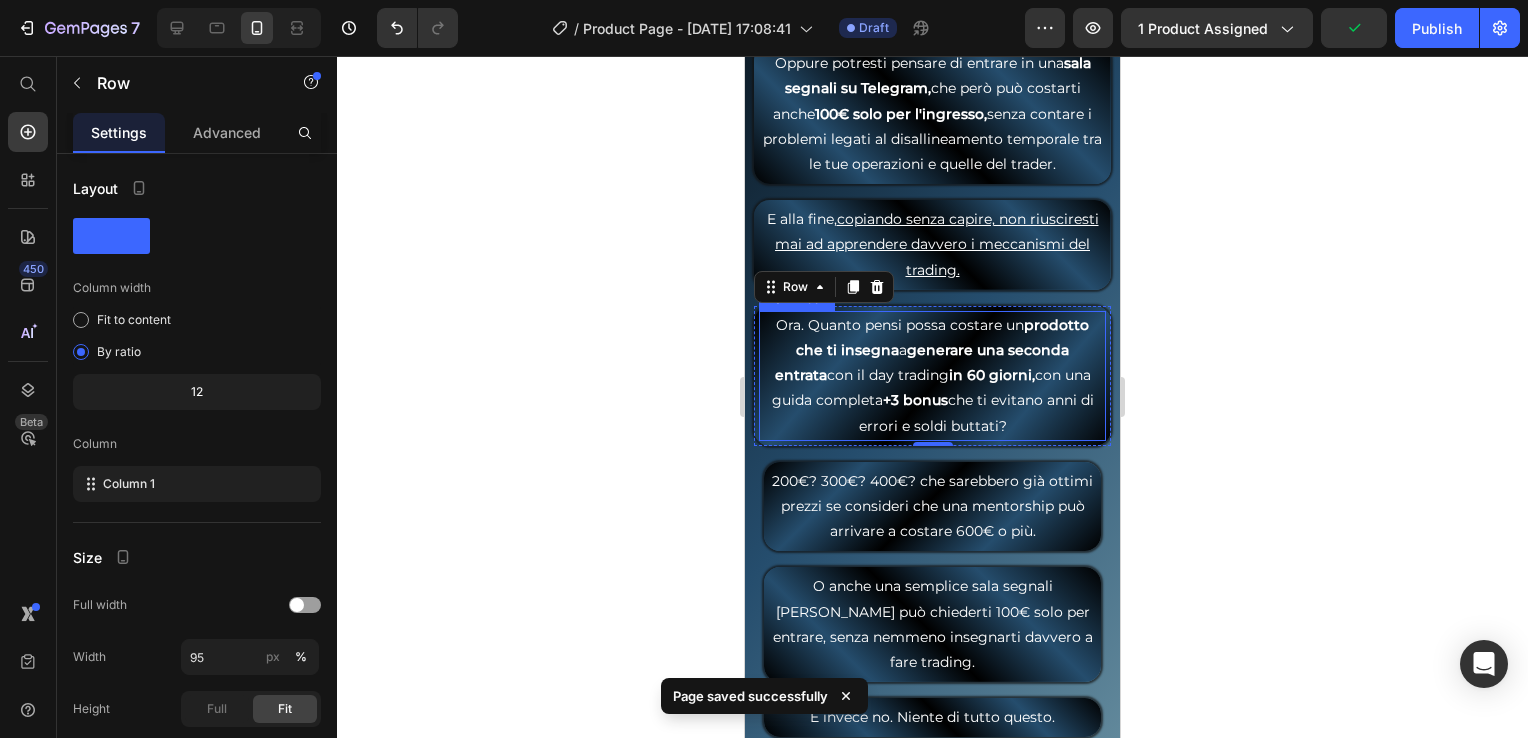 scroll, scrollTop: 9600, scrollLeft: 0, axis: vertical 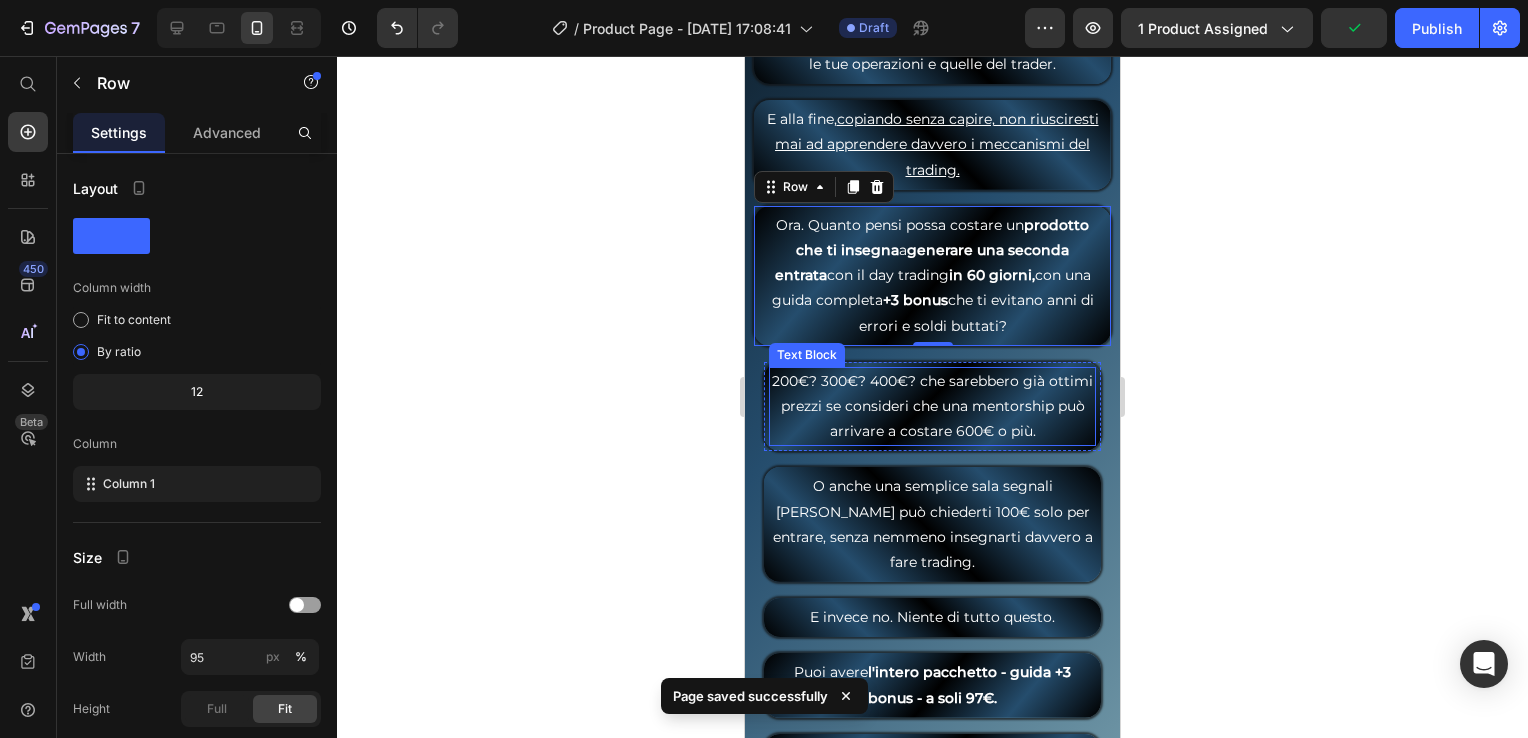 click on "Text Block" at bounding box center [807, 355] 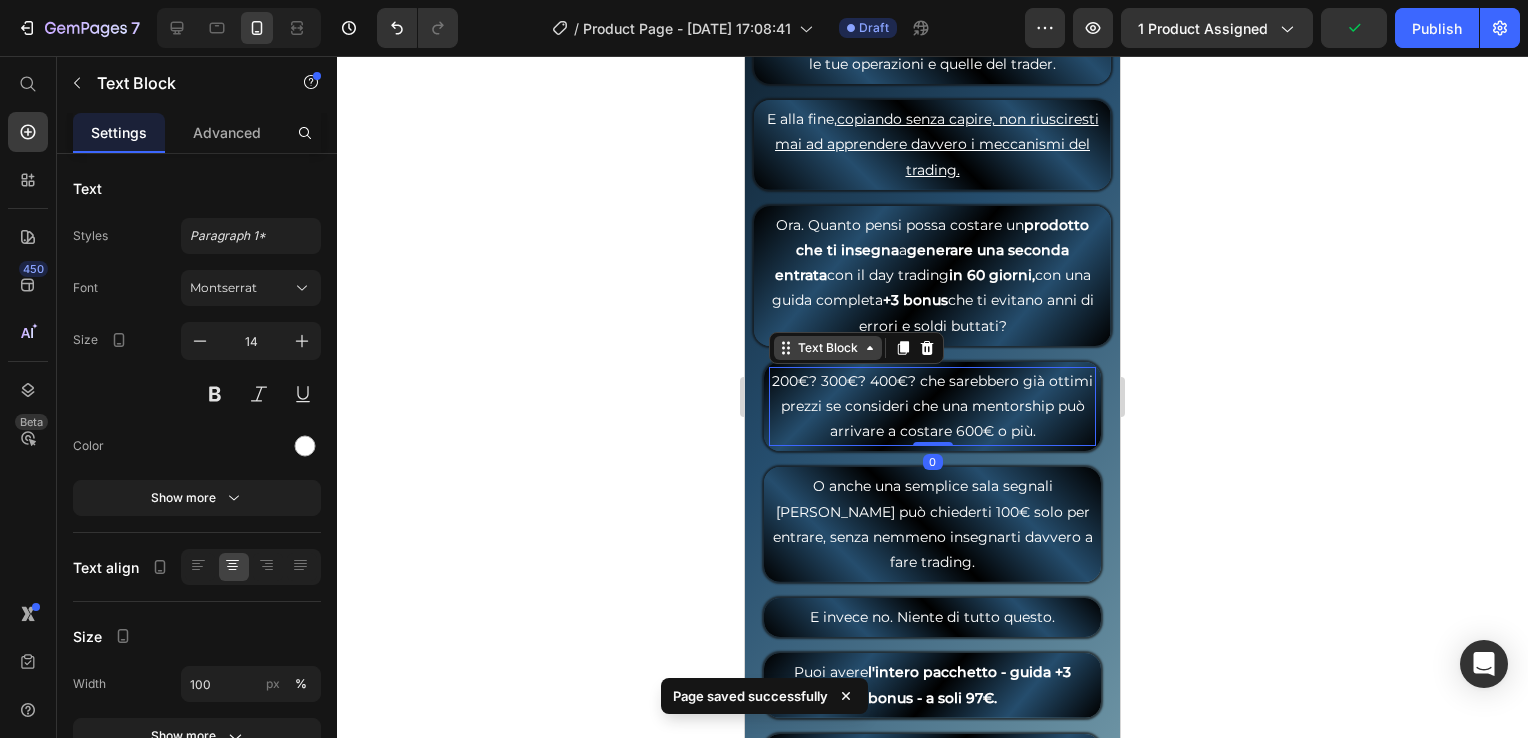 click on "Text Block" at bounding box center [828, 348] 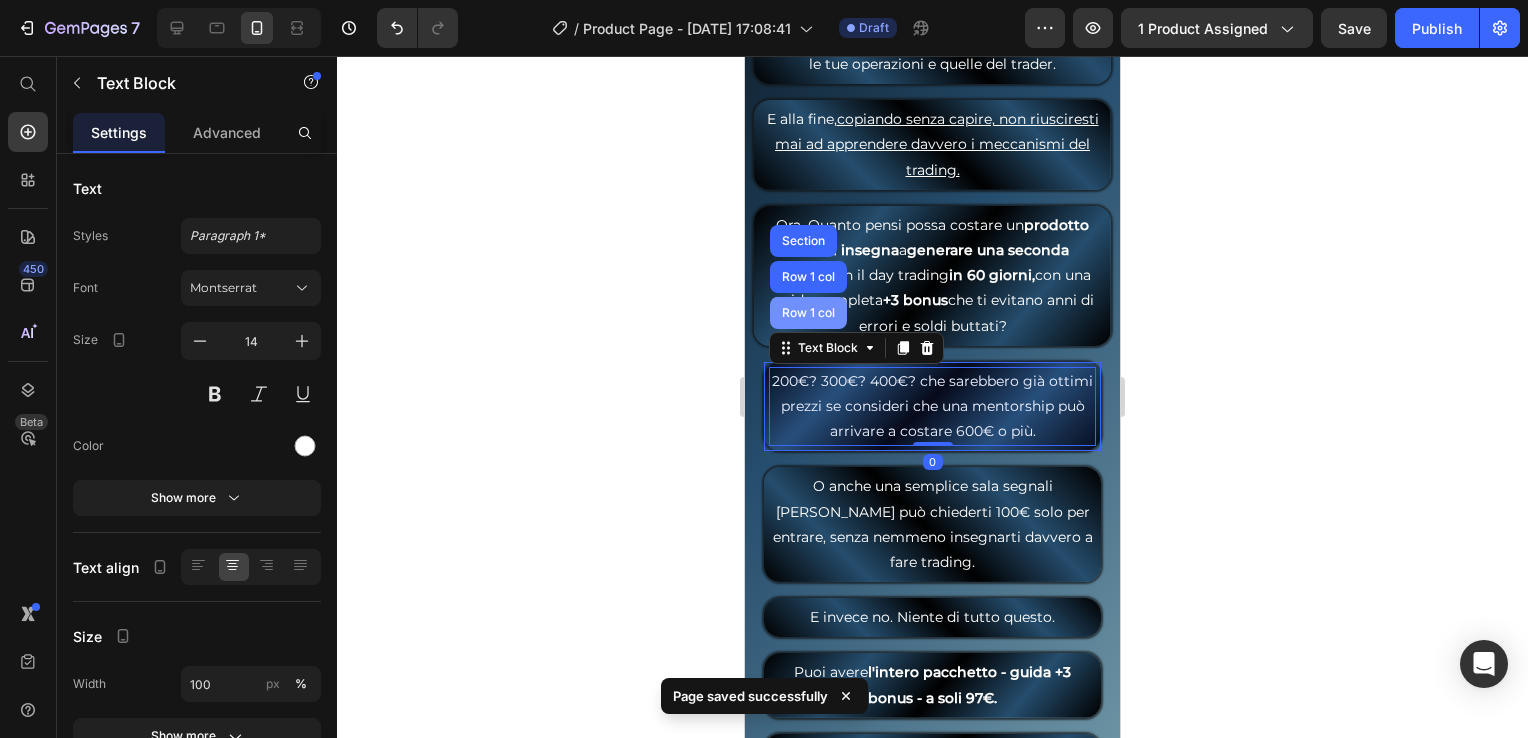 click on "Row 1 col" at bounding box center [808, 313] 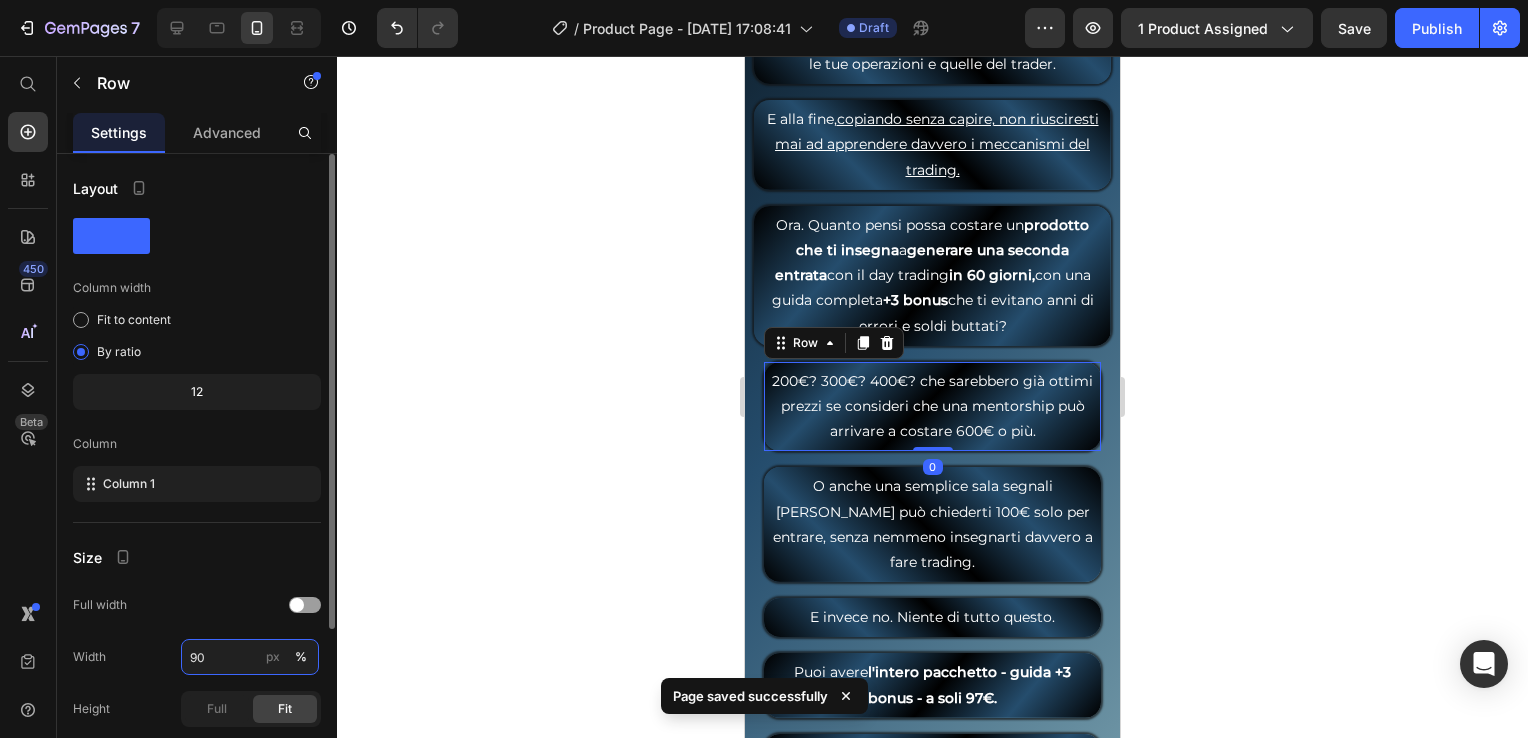 click on "90" at bounding box center [250, 657] 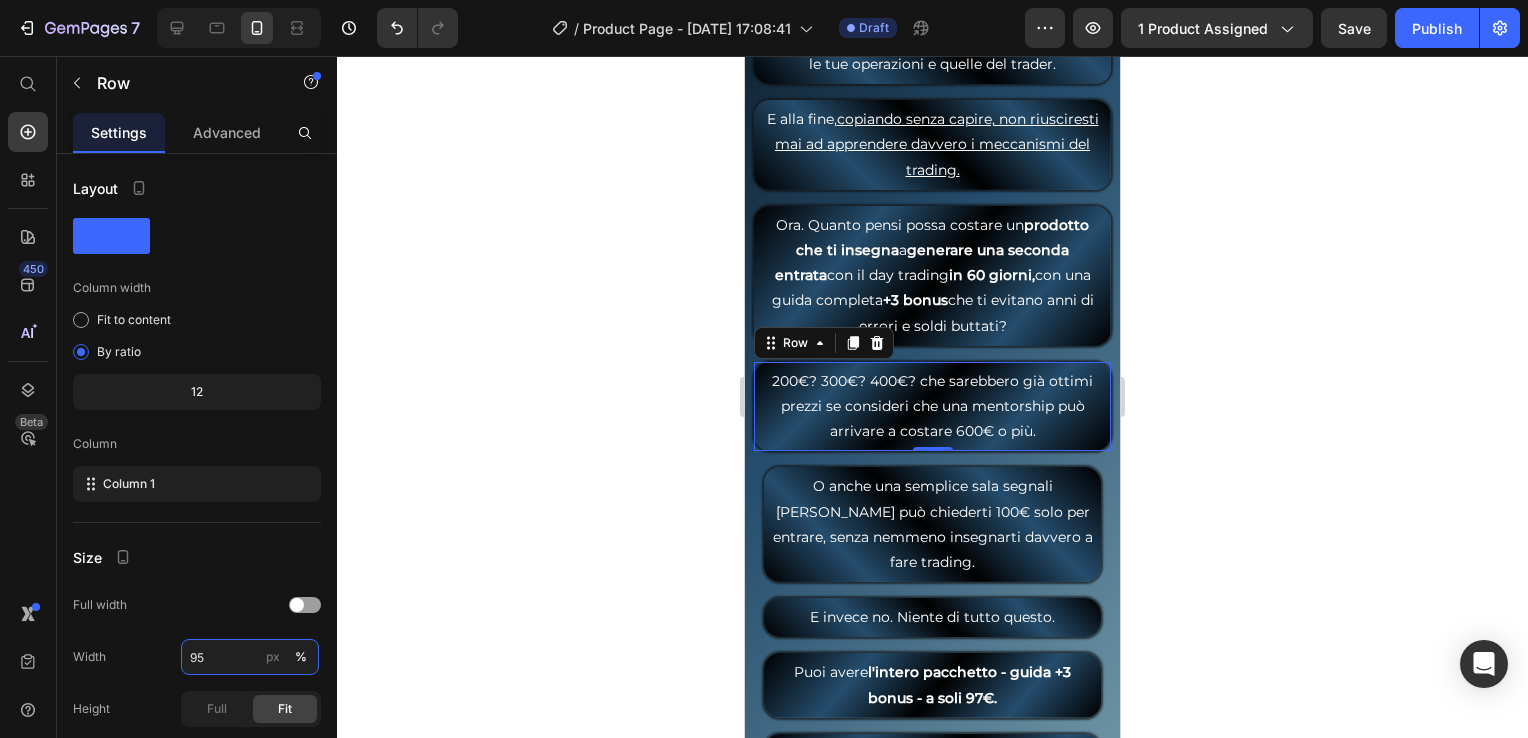type on "95" 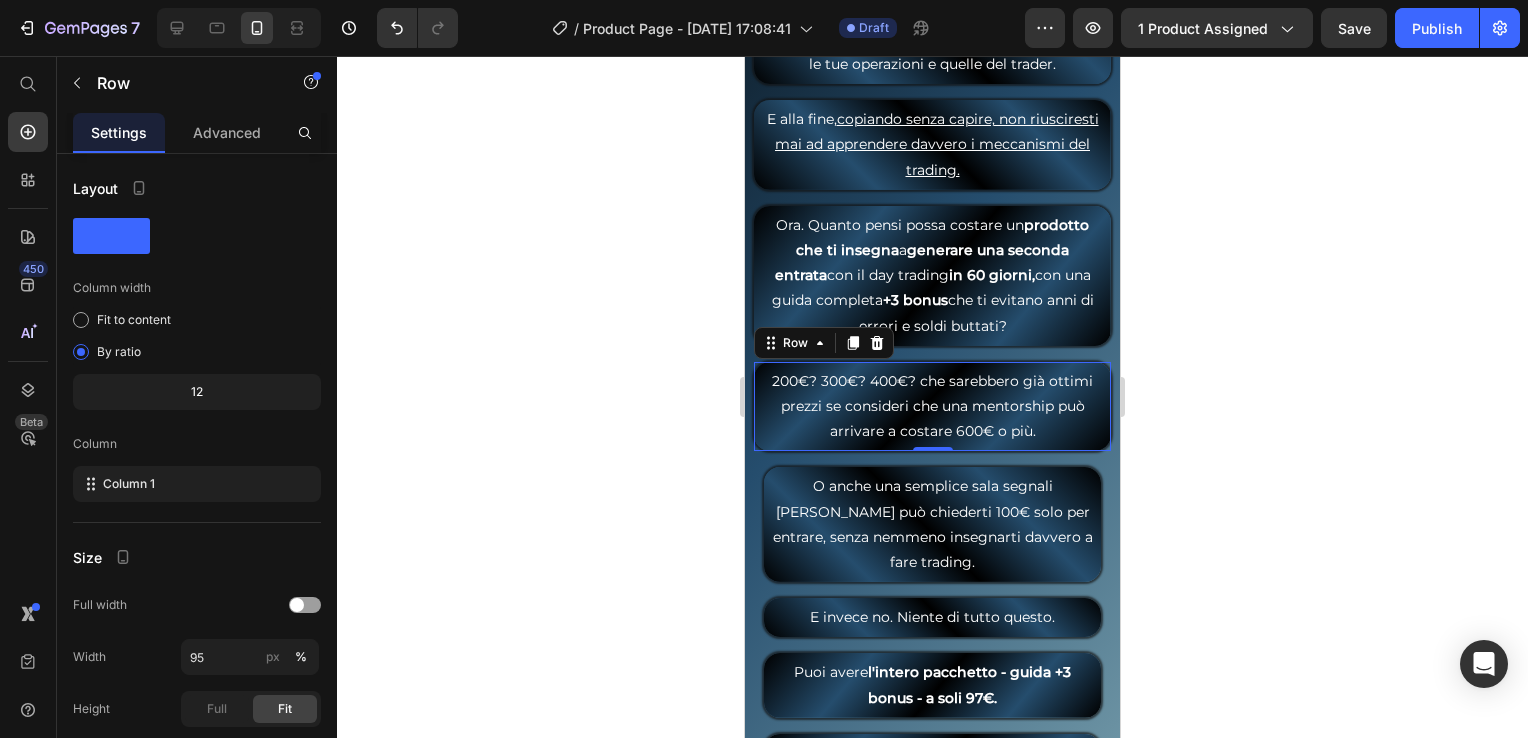 click on "Save" at bounding box center (1354, 28) 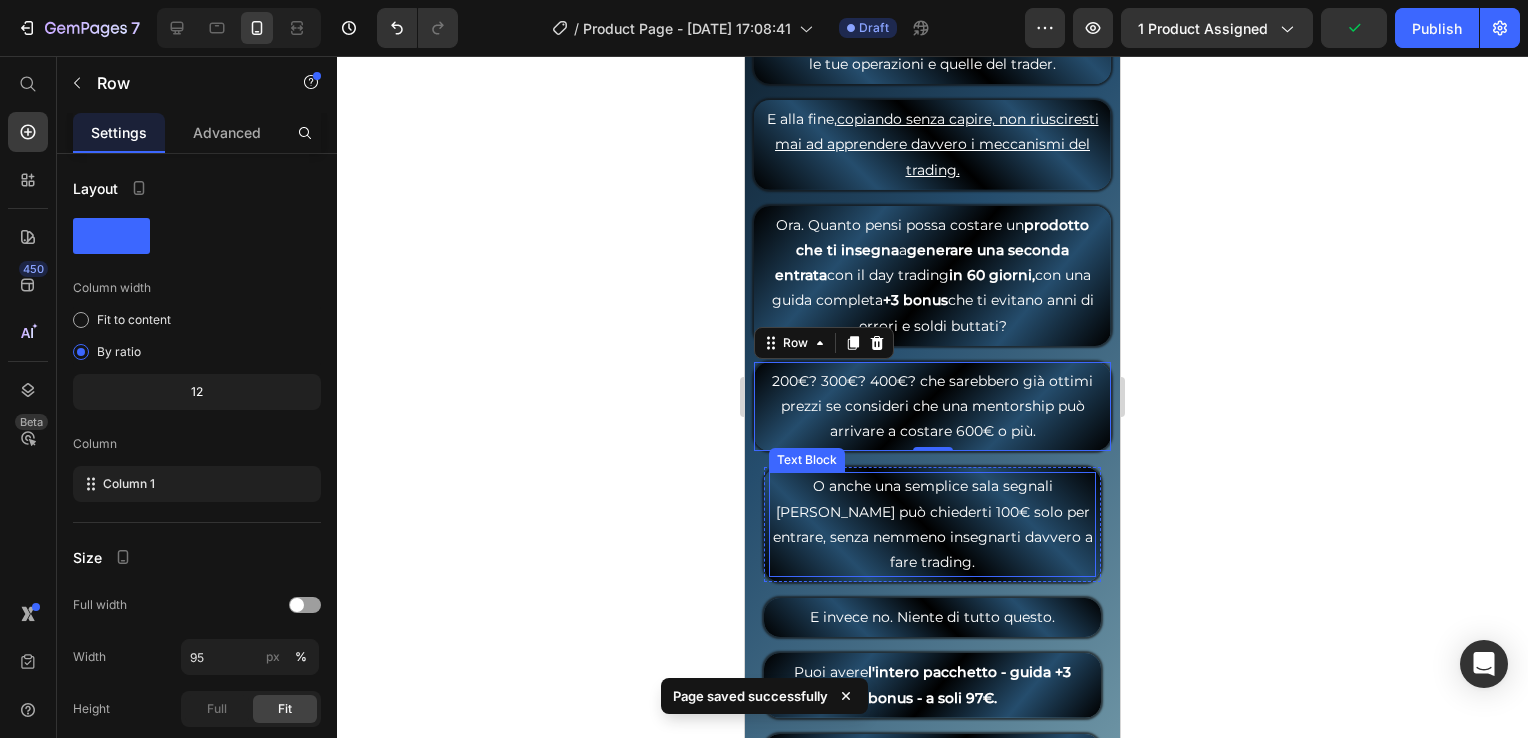 click on "O anche una semplice sala segnali Telegram può chiederti 100€ solo per entrare, senza nemmeno insegnarti davvero a fare trading." at bounding box center (933, 524) 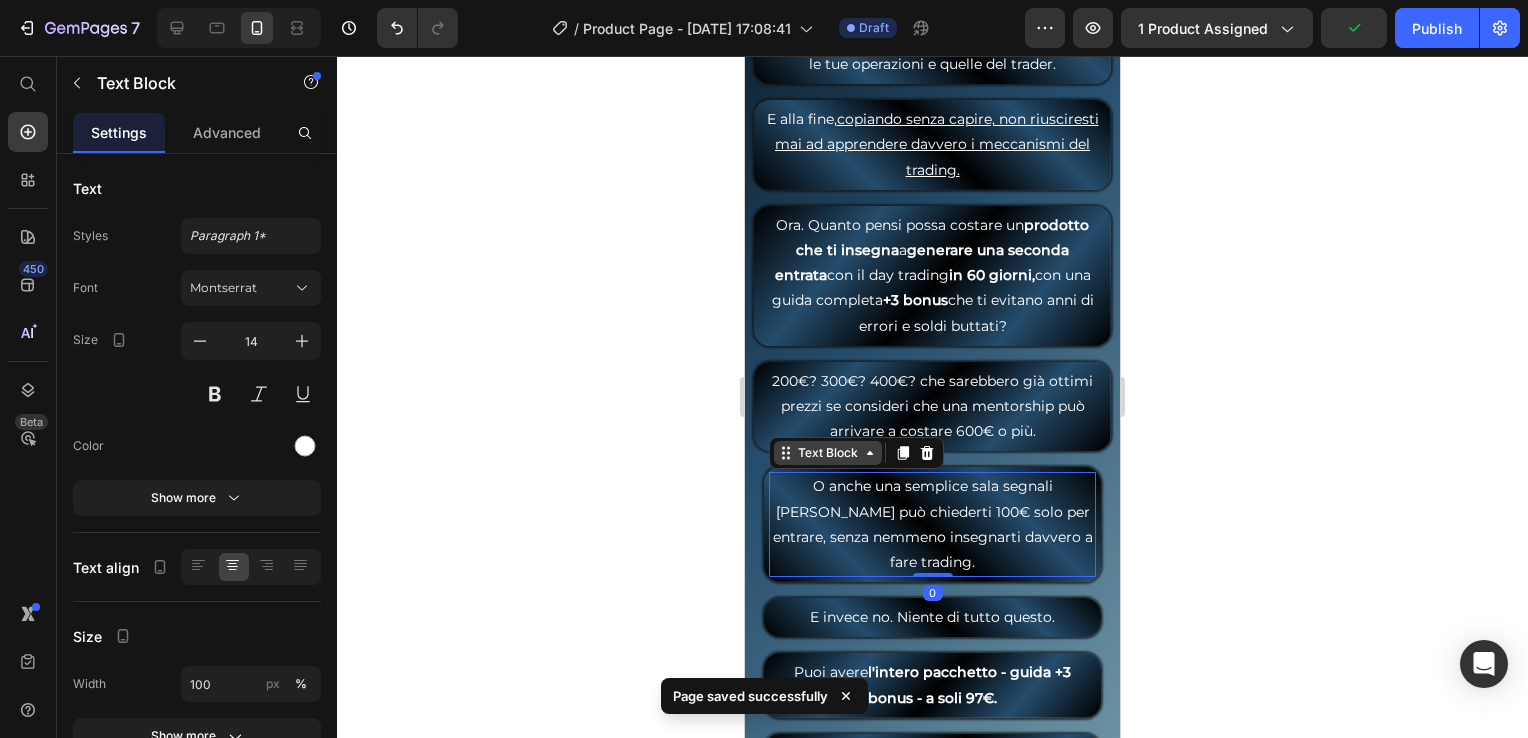 click on "Text Block" at bounding box center (828, 453) 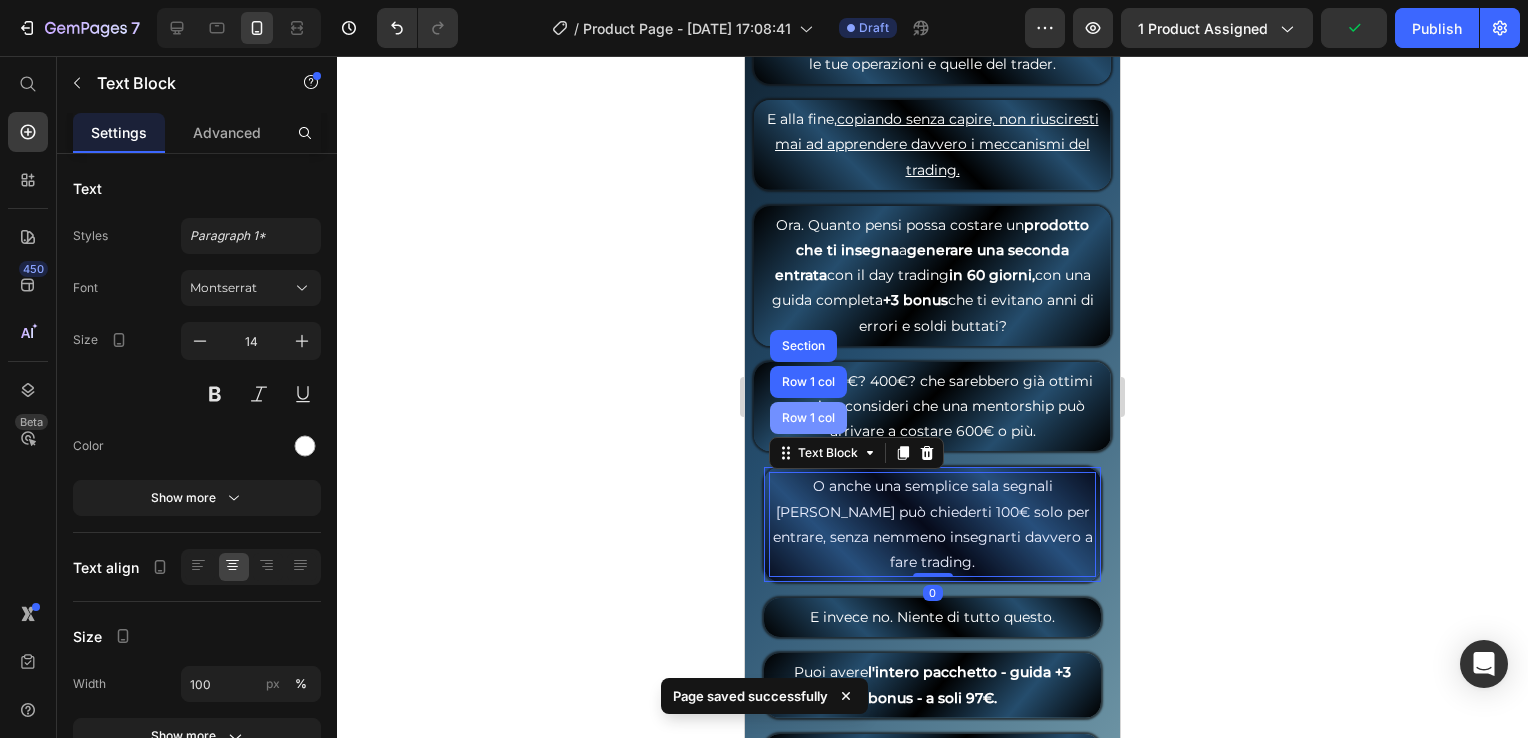 click on "Row 1 col" at bounding box center (808, 418) 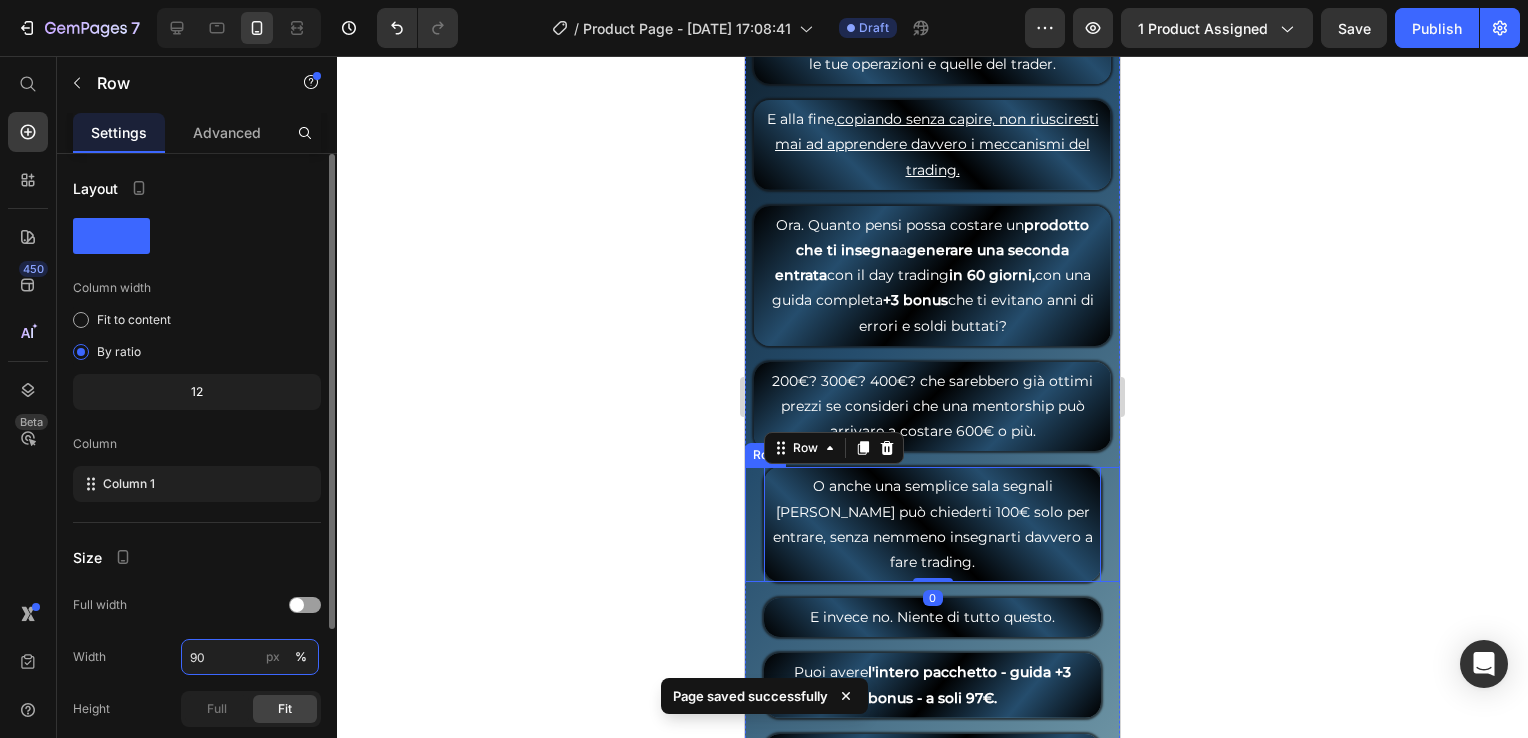 click on "90" at bounding box center [250, 657] 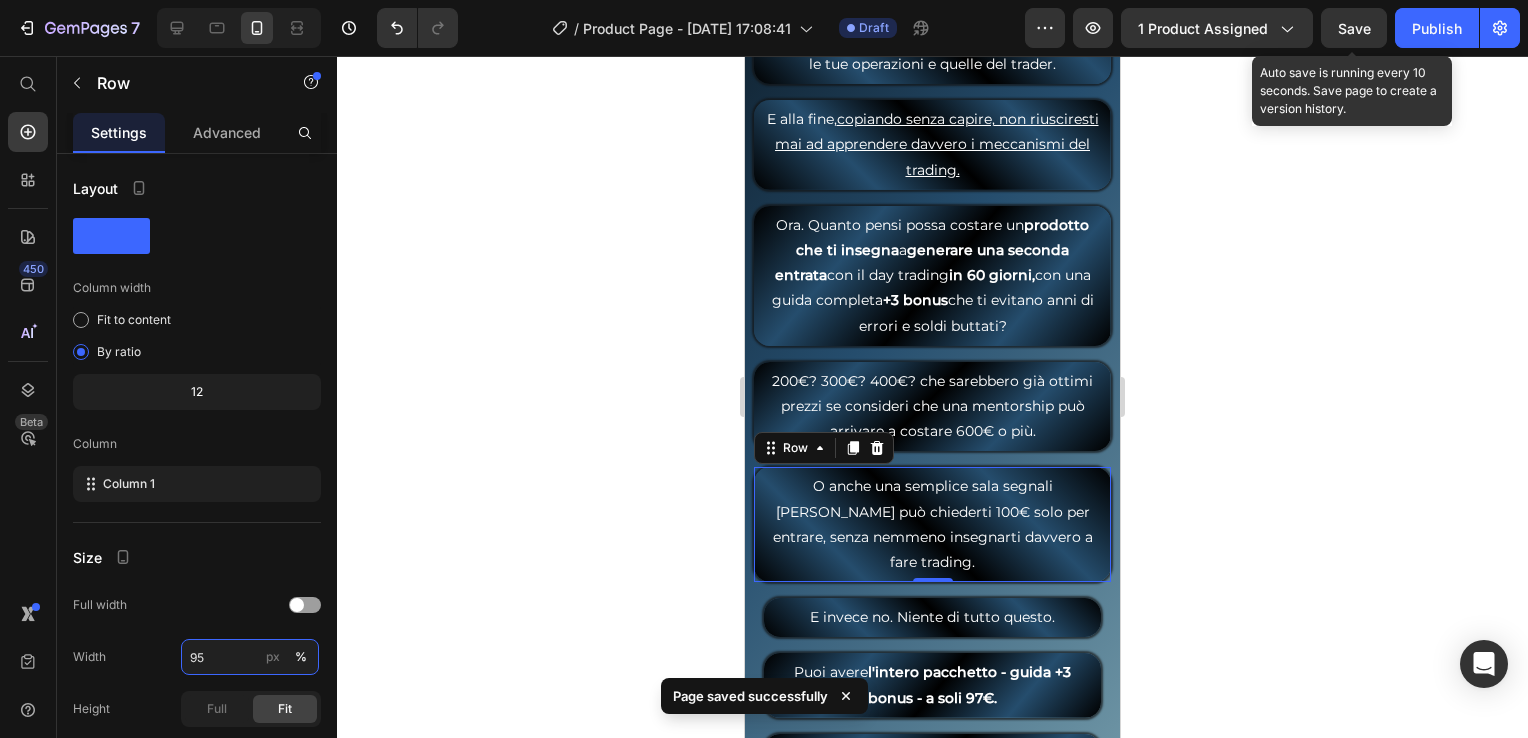 type on "95" 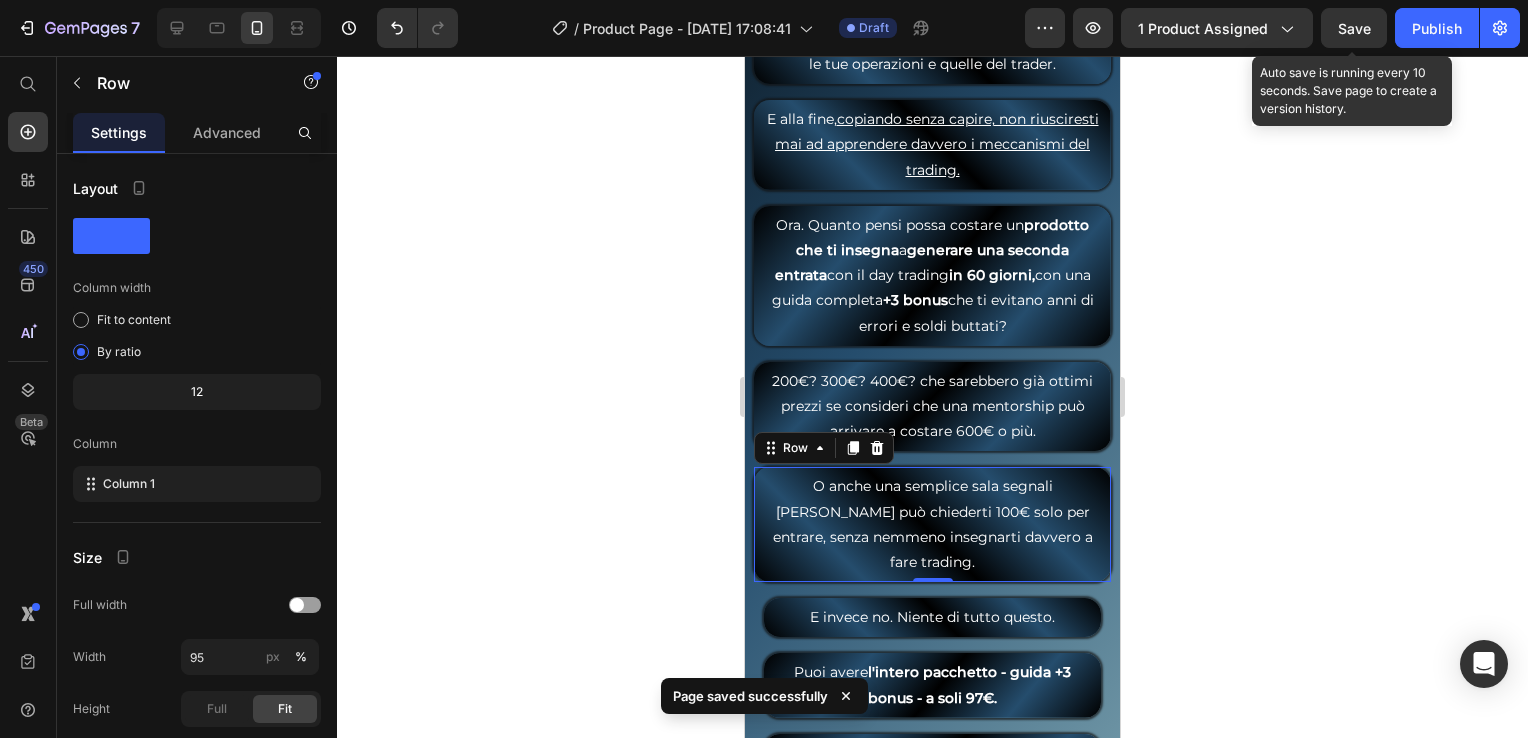 click on "Save" at bounding box center [1354, 28] 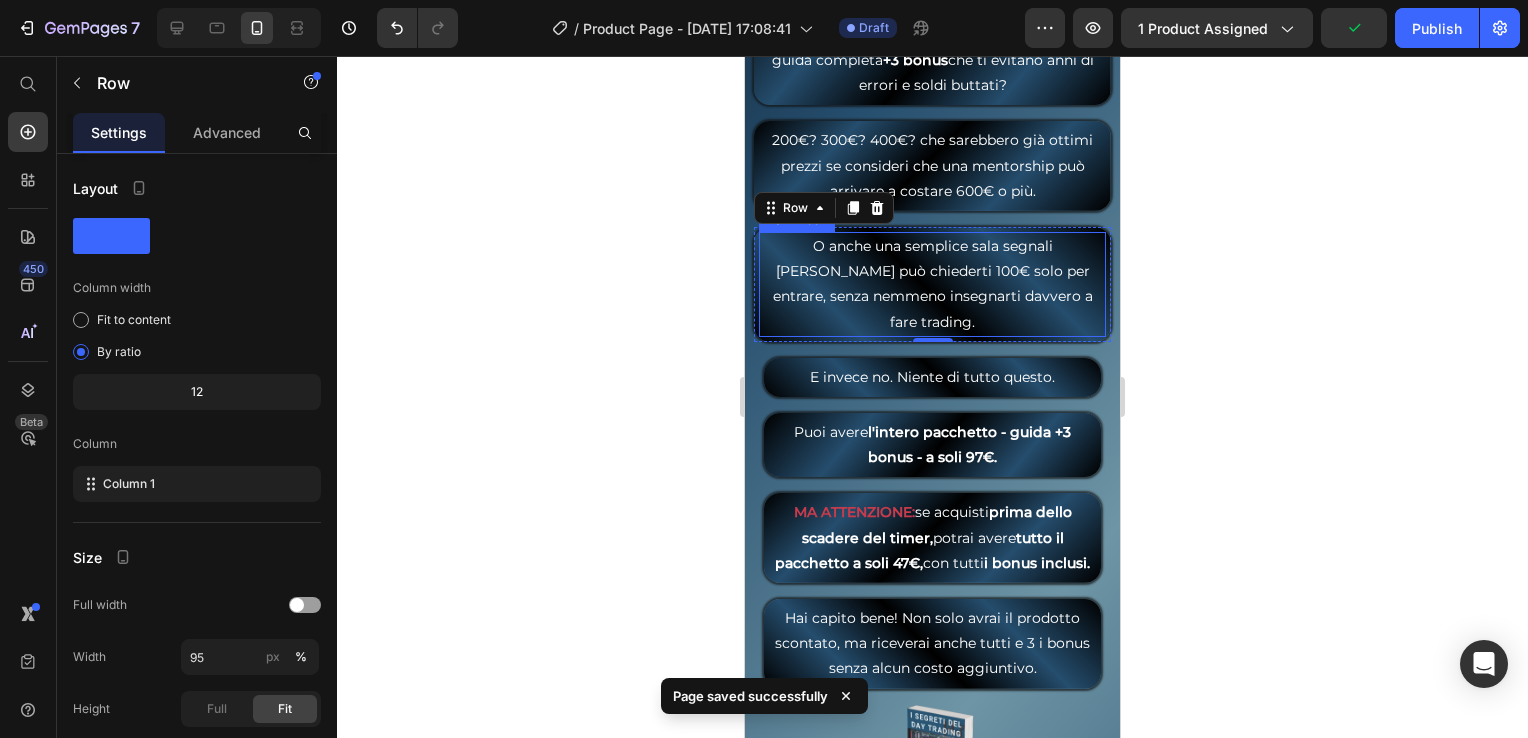 scroll, scrollTop: 9900, scrollLeft: 0, axis: vertical 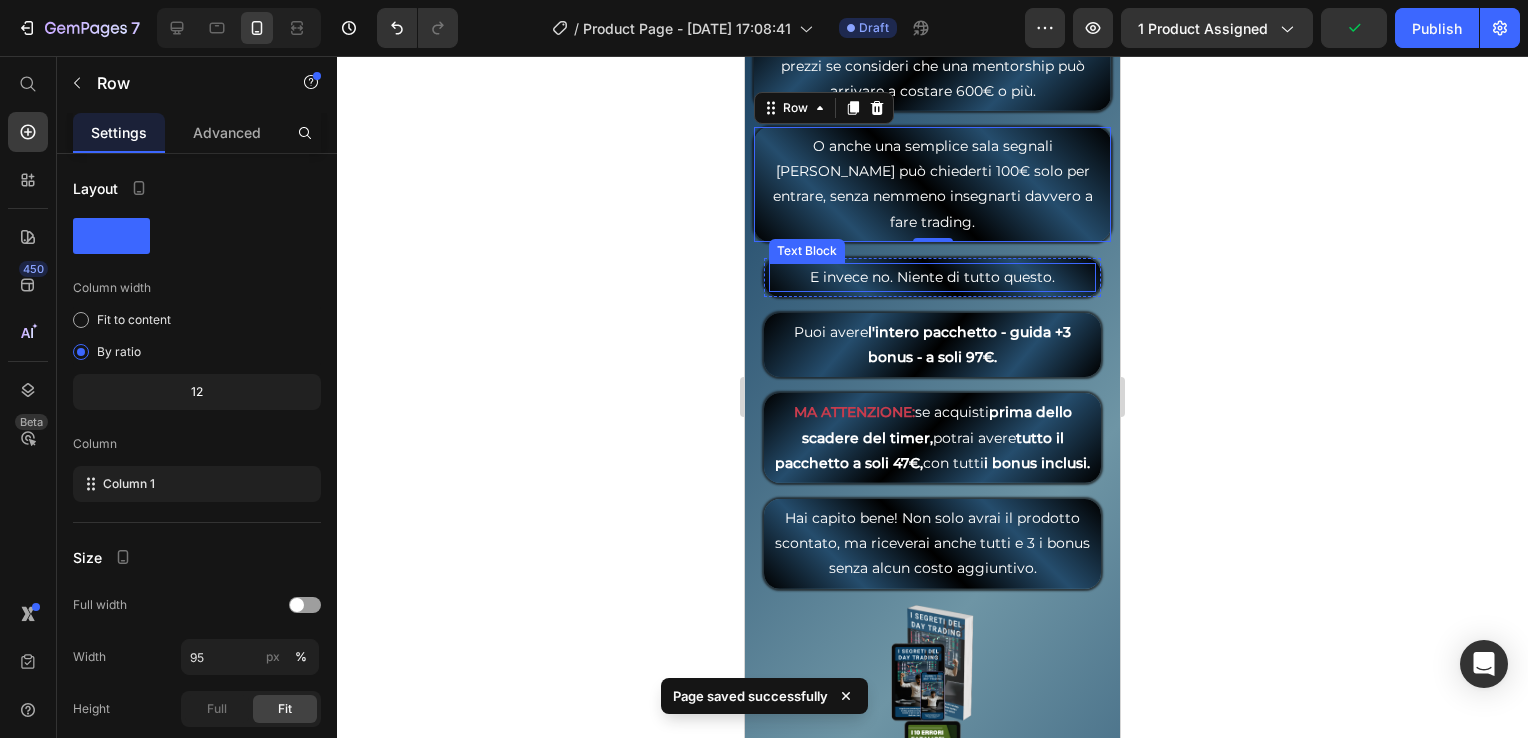 click on "E invece no. Niente di tutto questo." at bounding box center [933, 277] 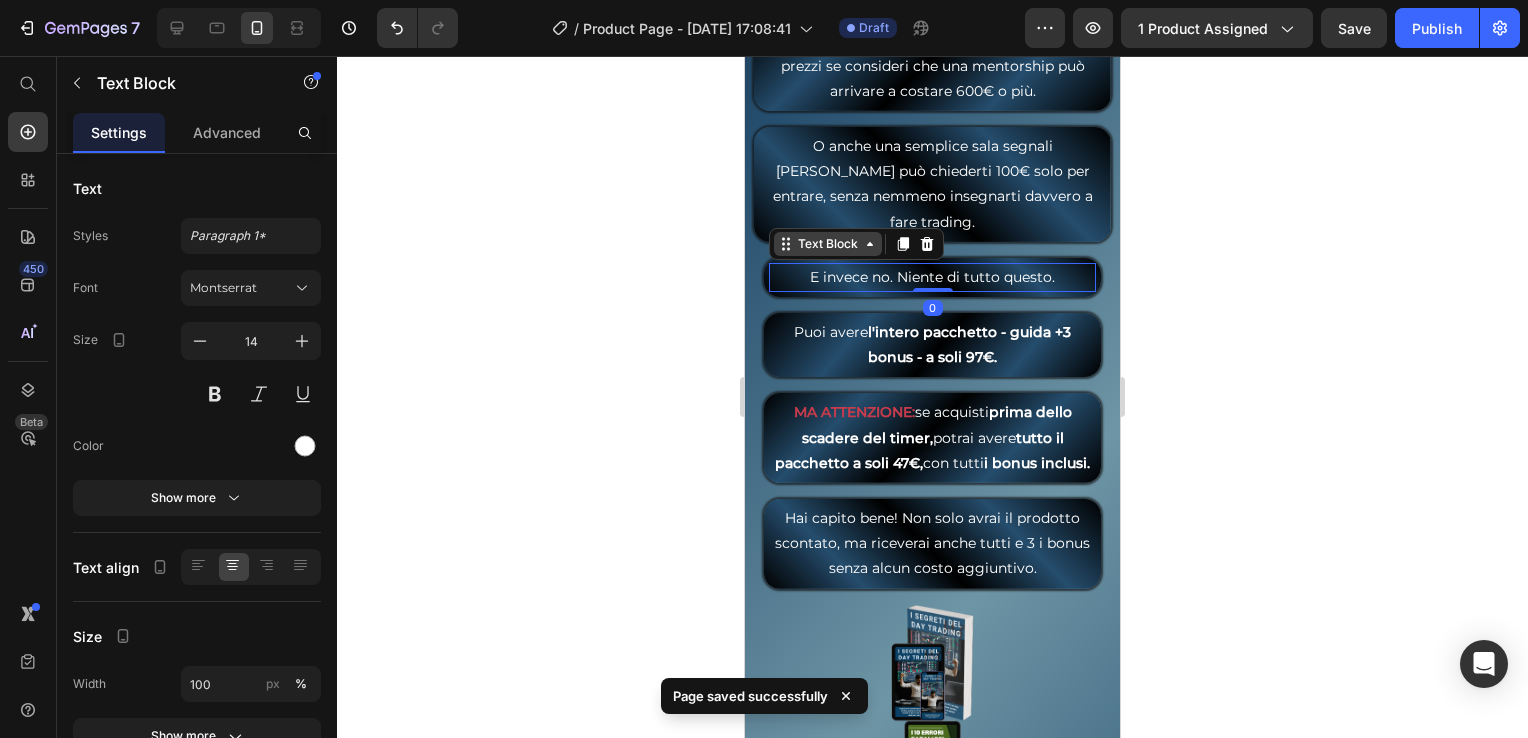 click on "Text Block" at bounding box center (828, 244) 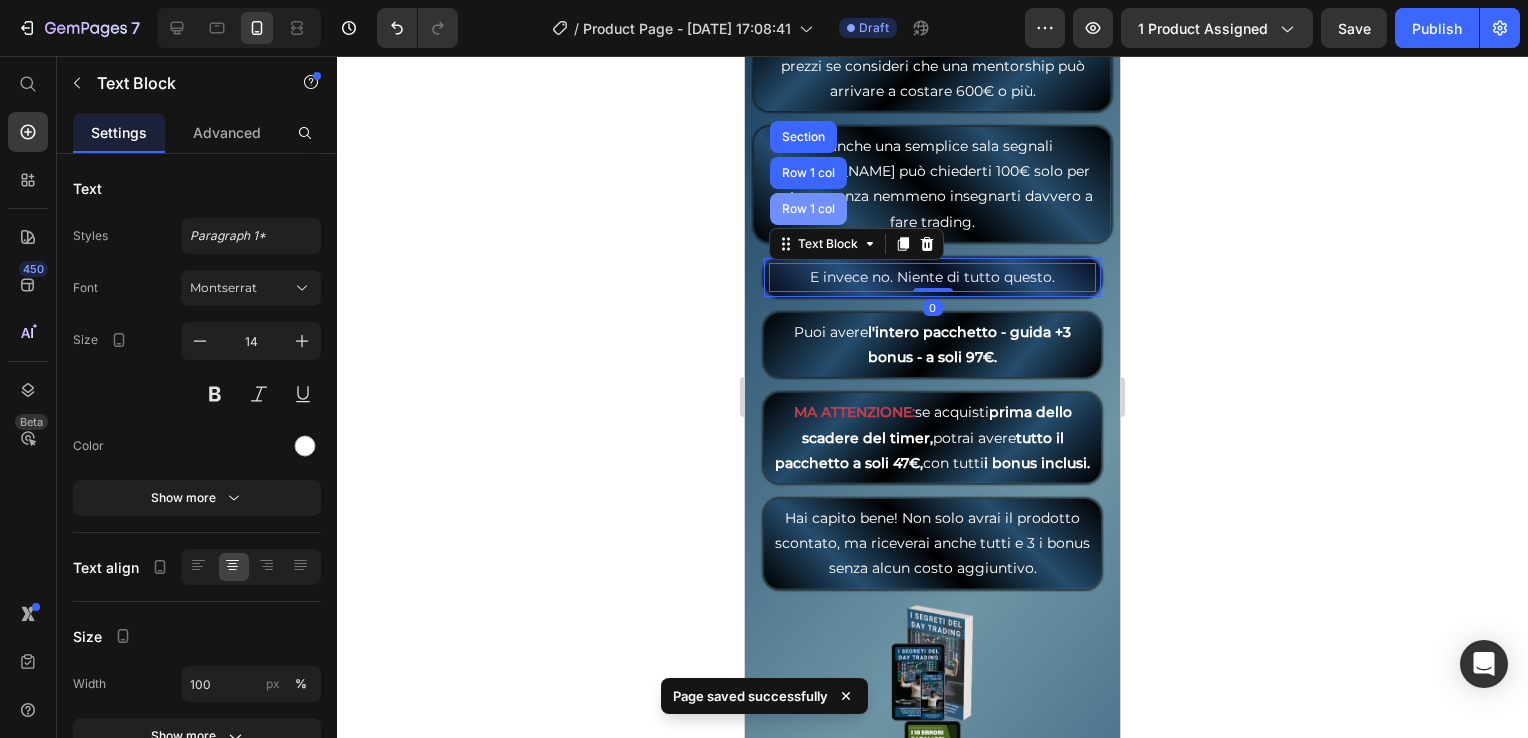 click on "Row 1 col" at bounding box center (808, 209) 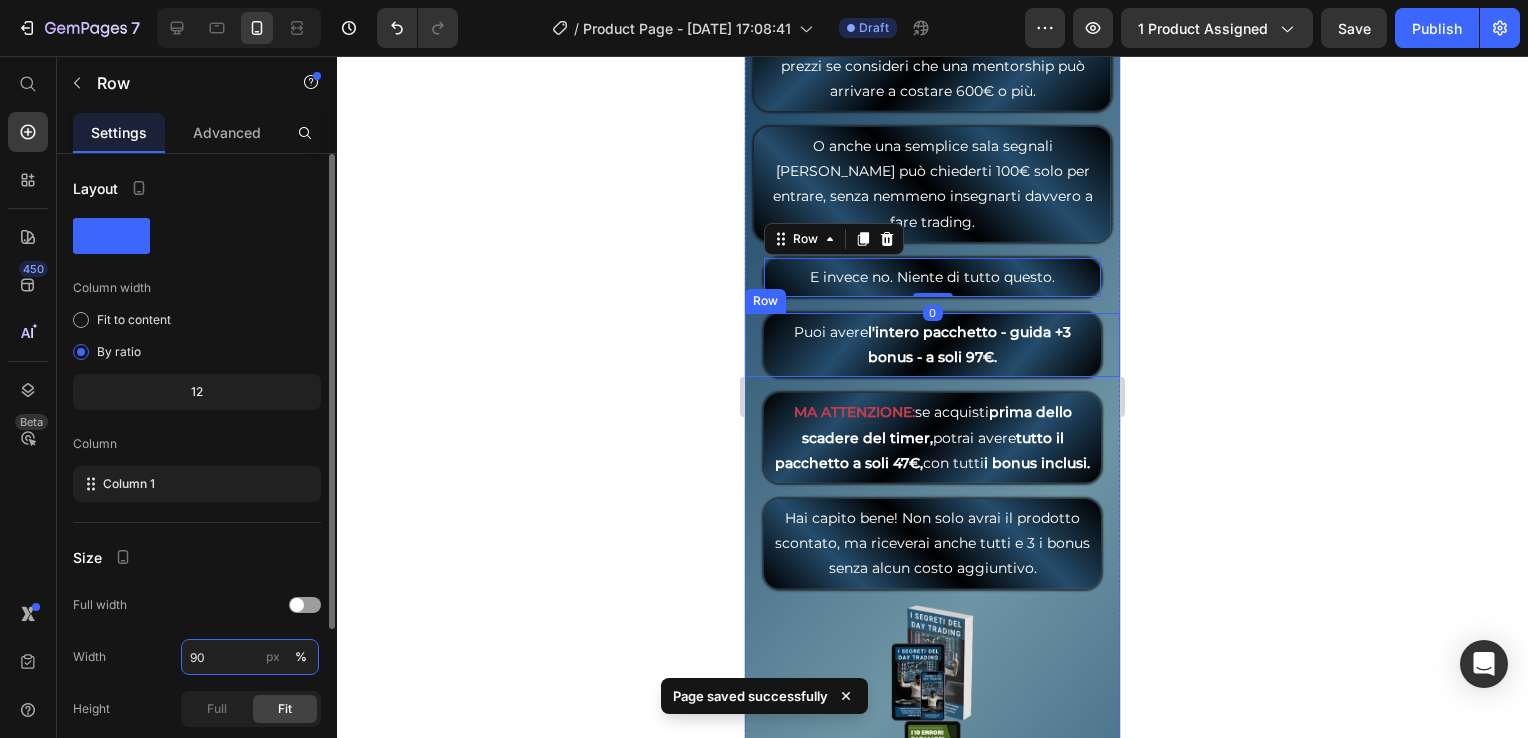 click on "90" at bounding box center [250, 657] 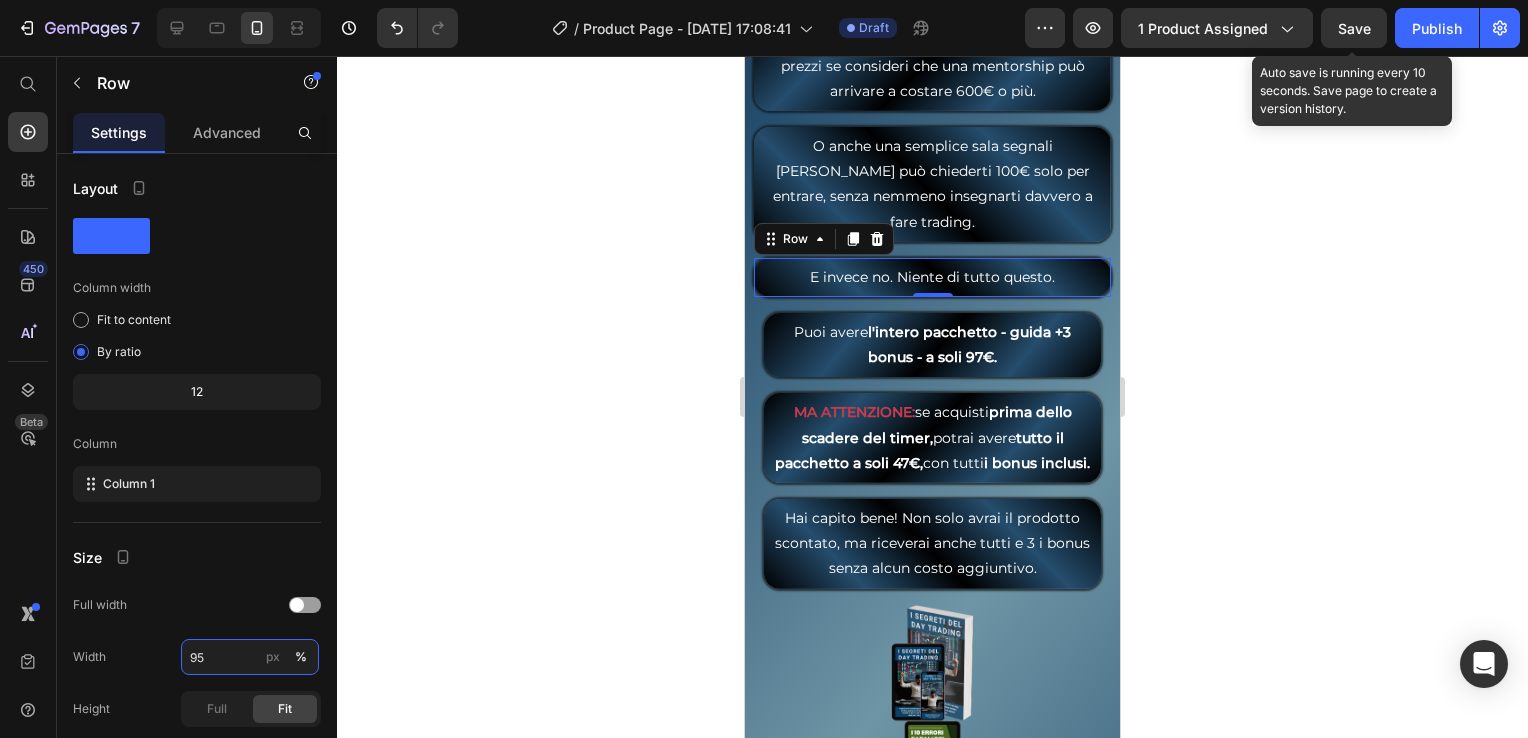 type on "95" 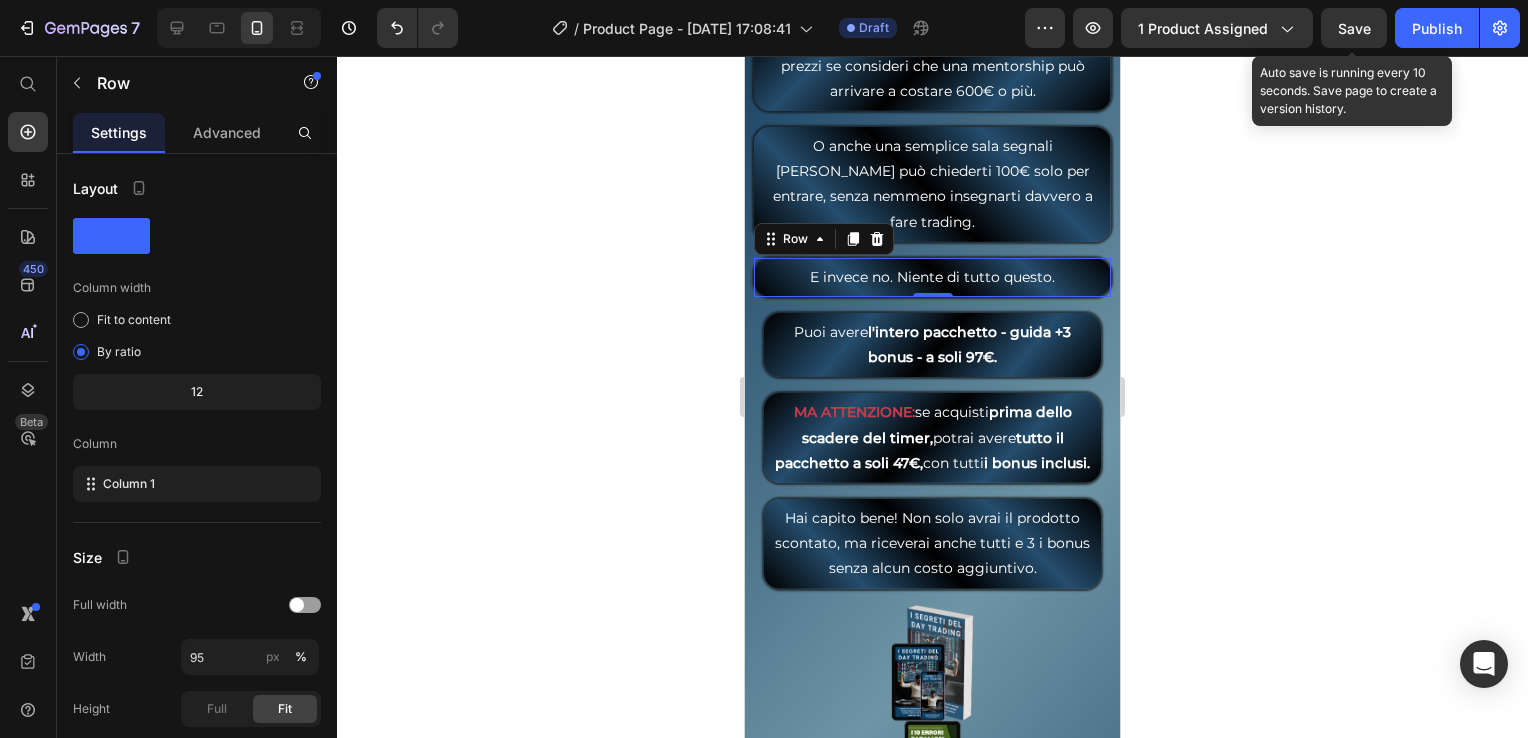 click on "Save" at bounding box center (1354, 28) 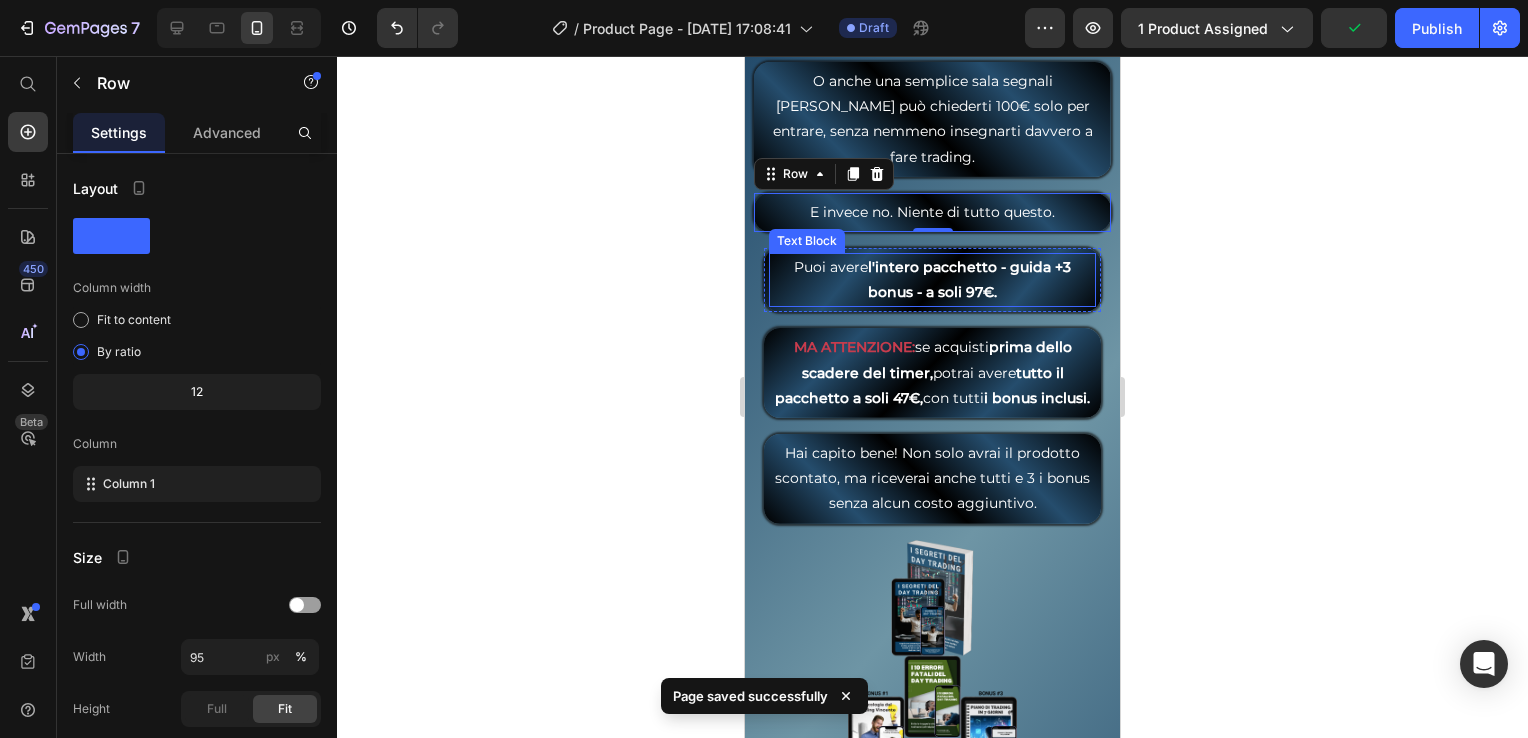 scroll, scrollTop: 10000, scrollLeft: 0, axis: vertical 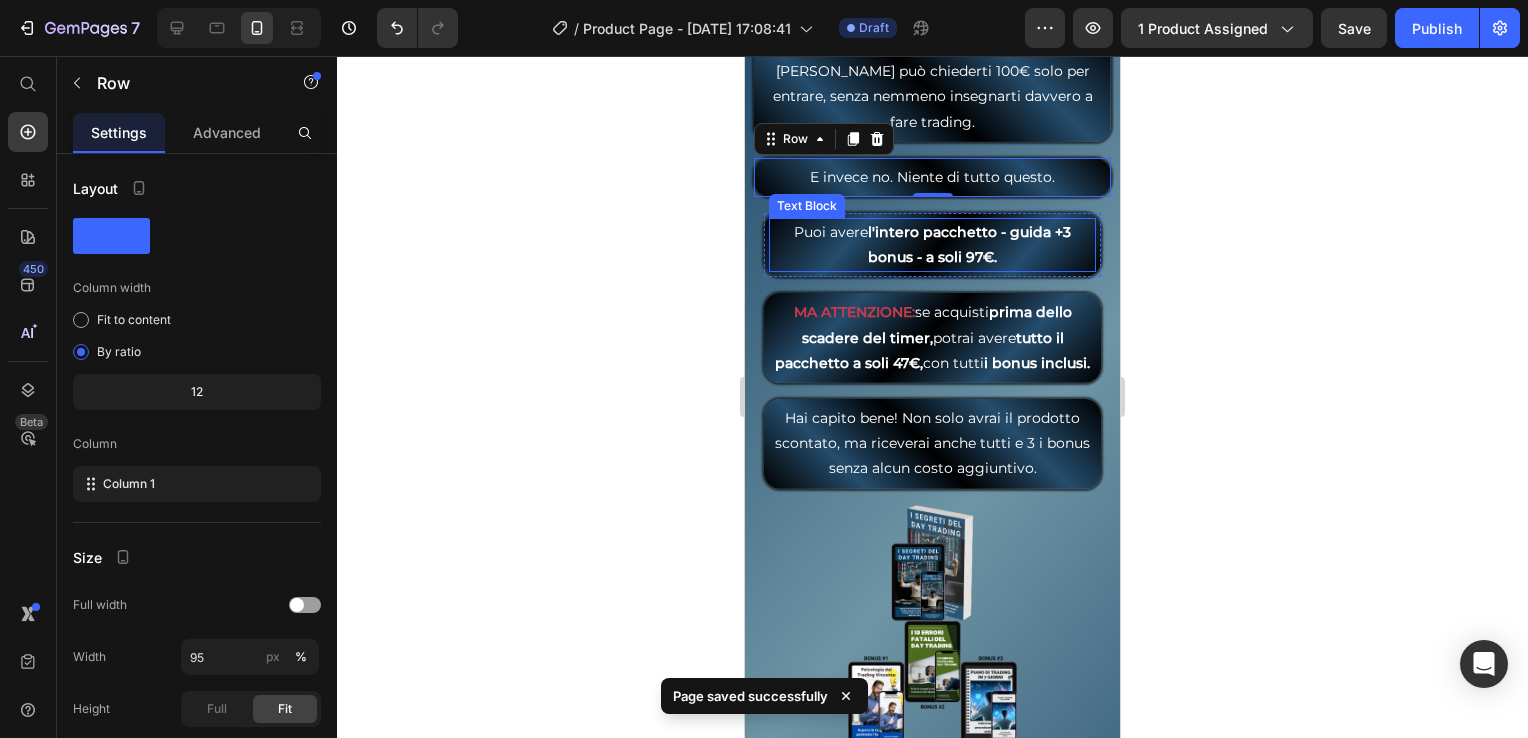 click on "Puoi avere  l'intero pacchetto - guida +3 bonus - a soli 97€." at bounding box center [933, 245] 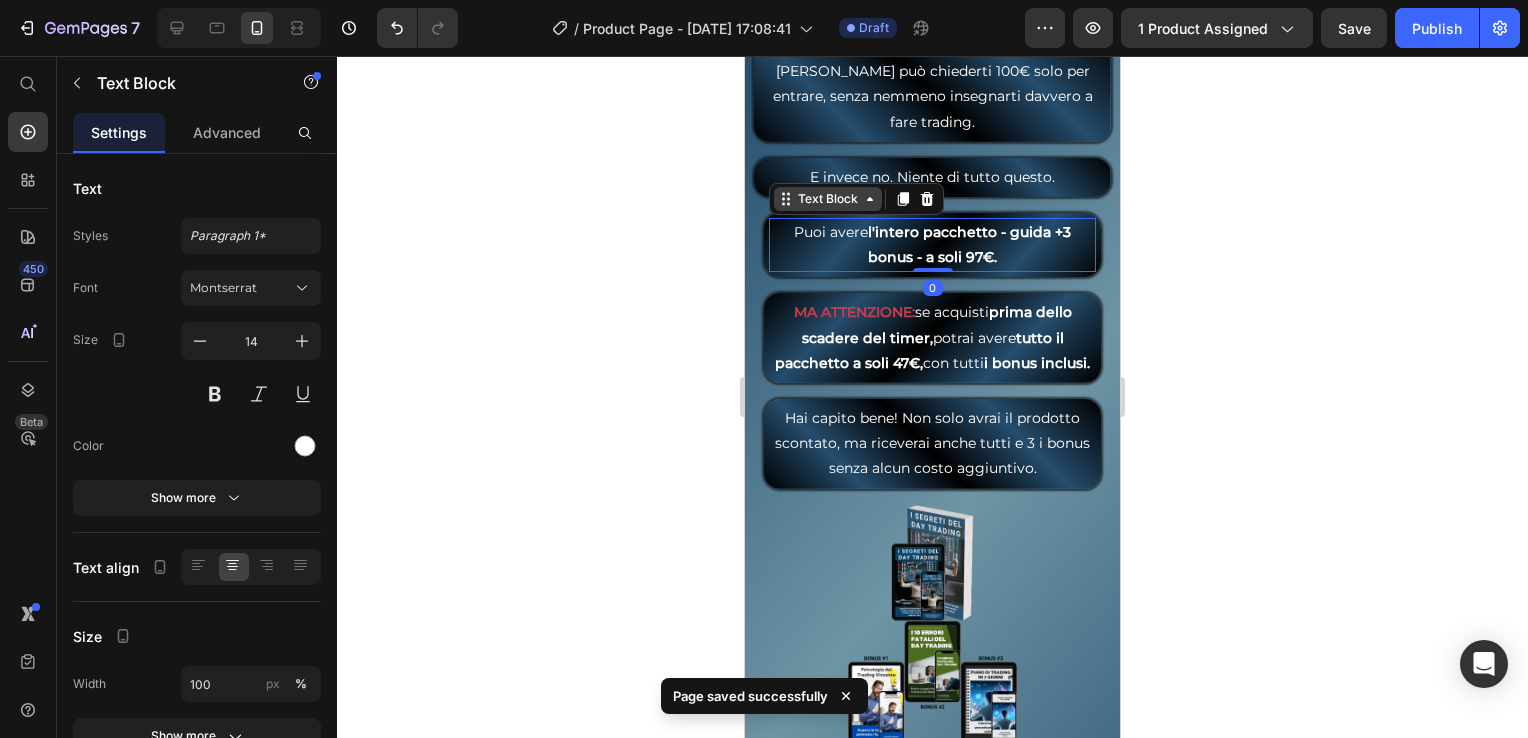 click on "Text Block" at bounding box center [828, 199] 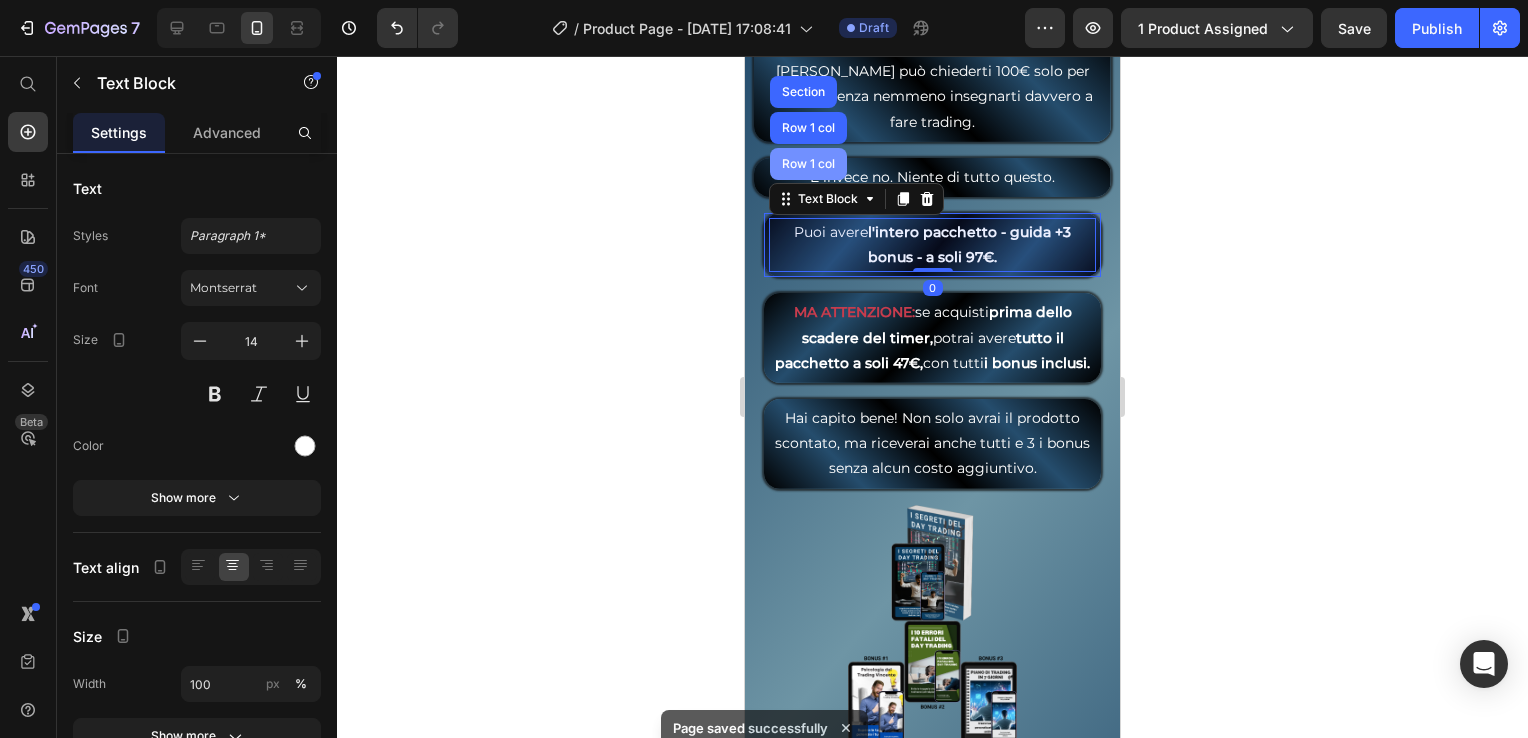 click on "Row 1 col" at bounding box center (808, 164) 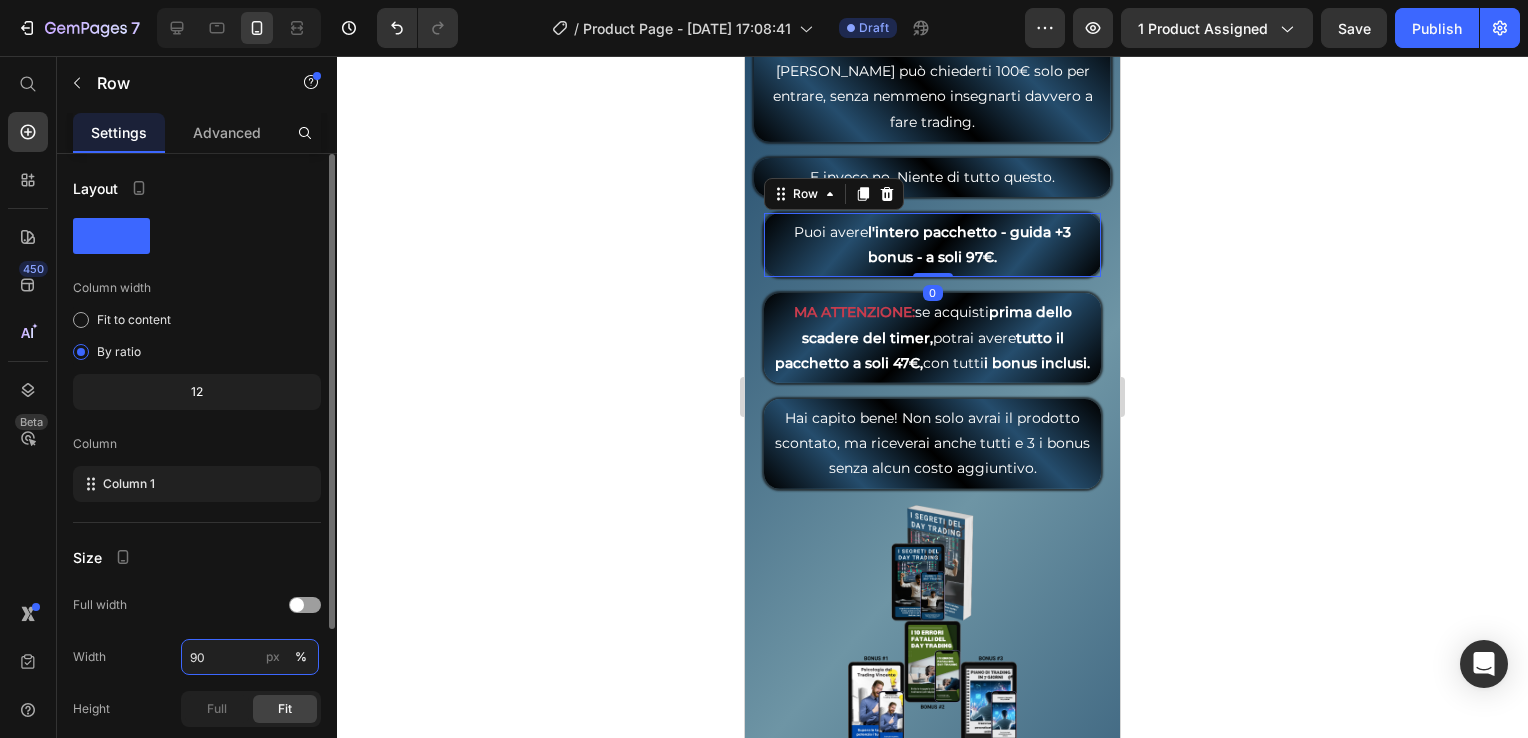 click on "90" at bounding box center (250, 657) 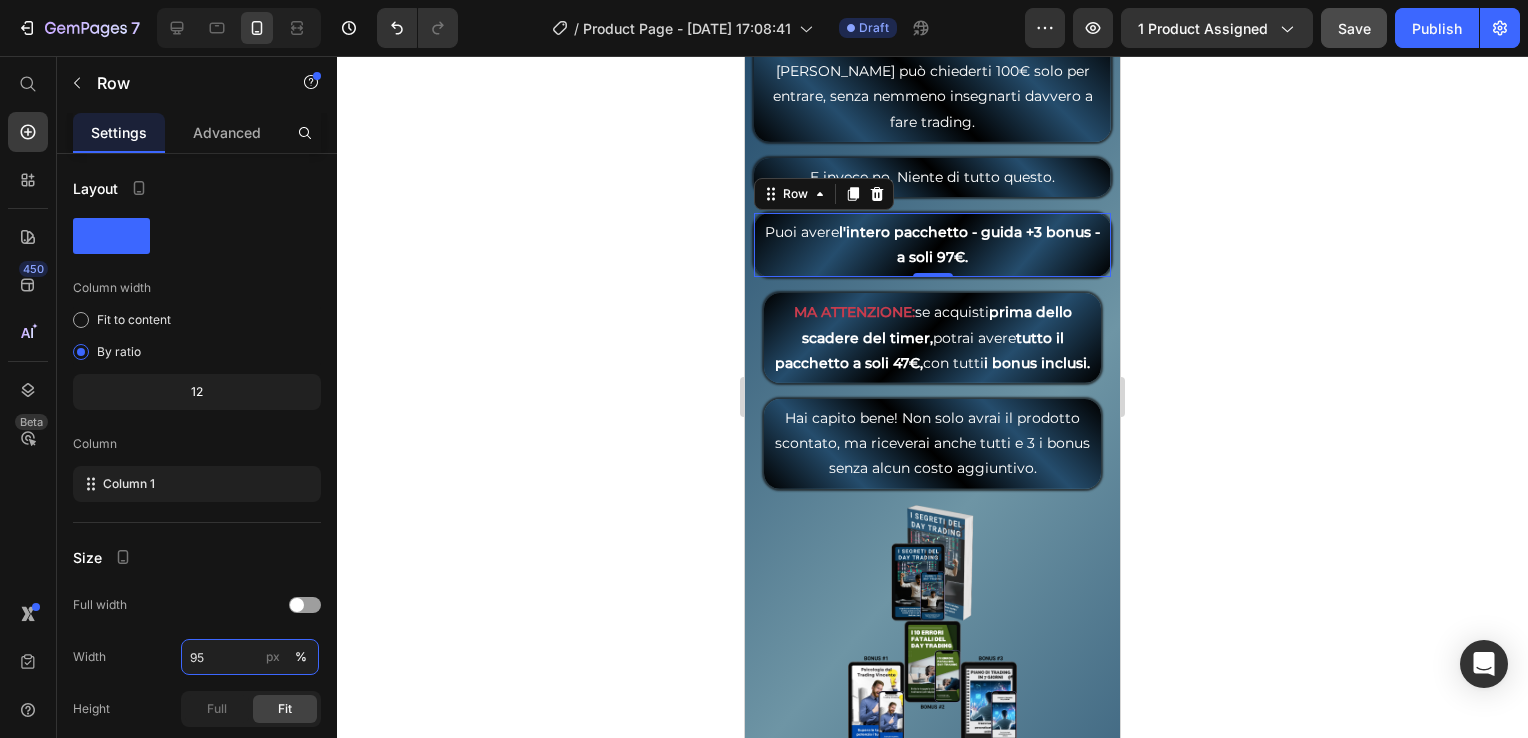 type on "95" 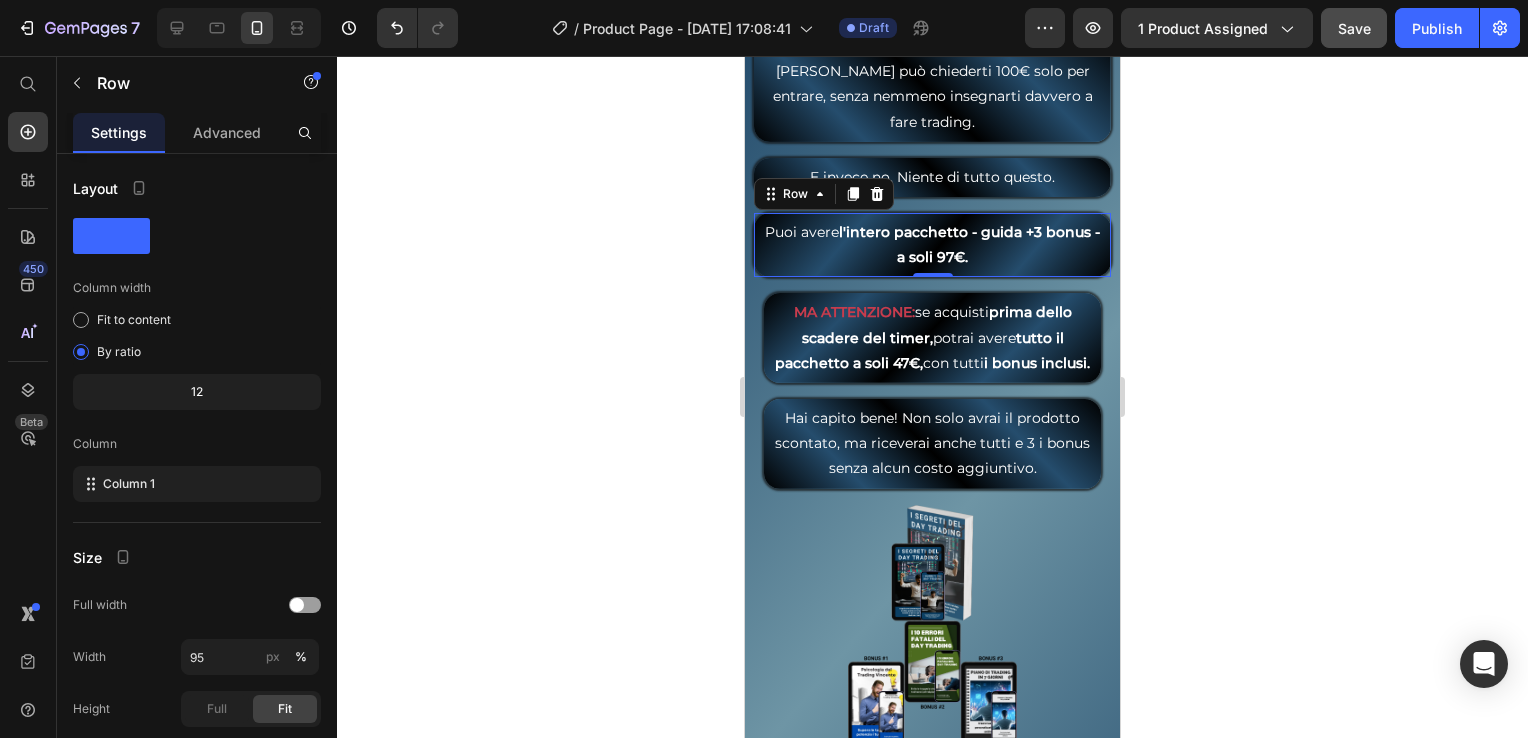 click on "Save" 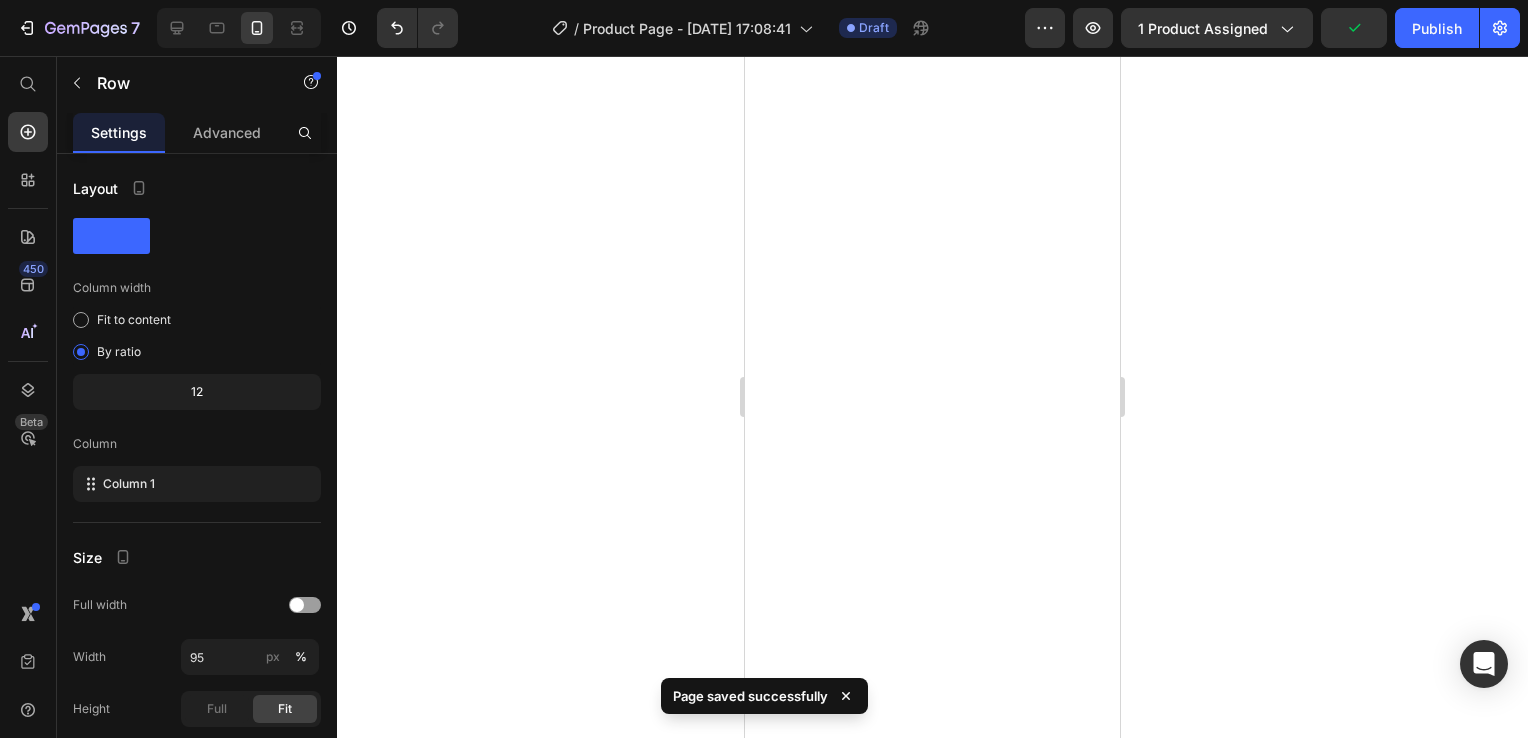 scroll, scrollTop: 0, scrollLeft: 0, axis: both 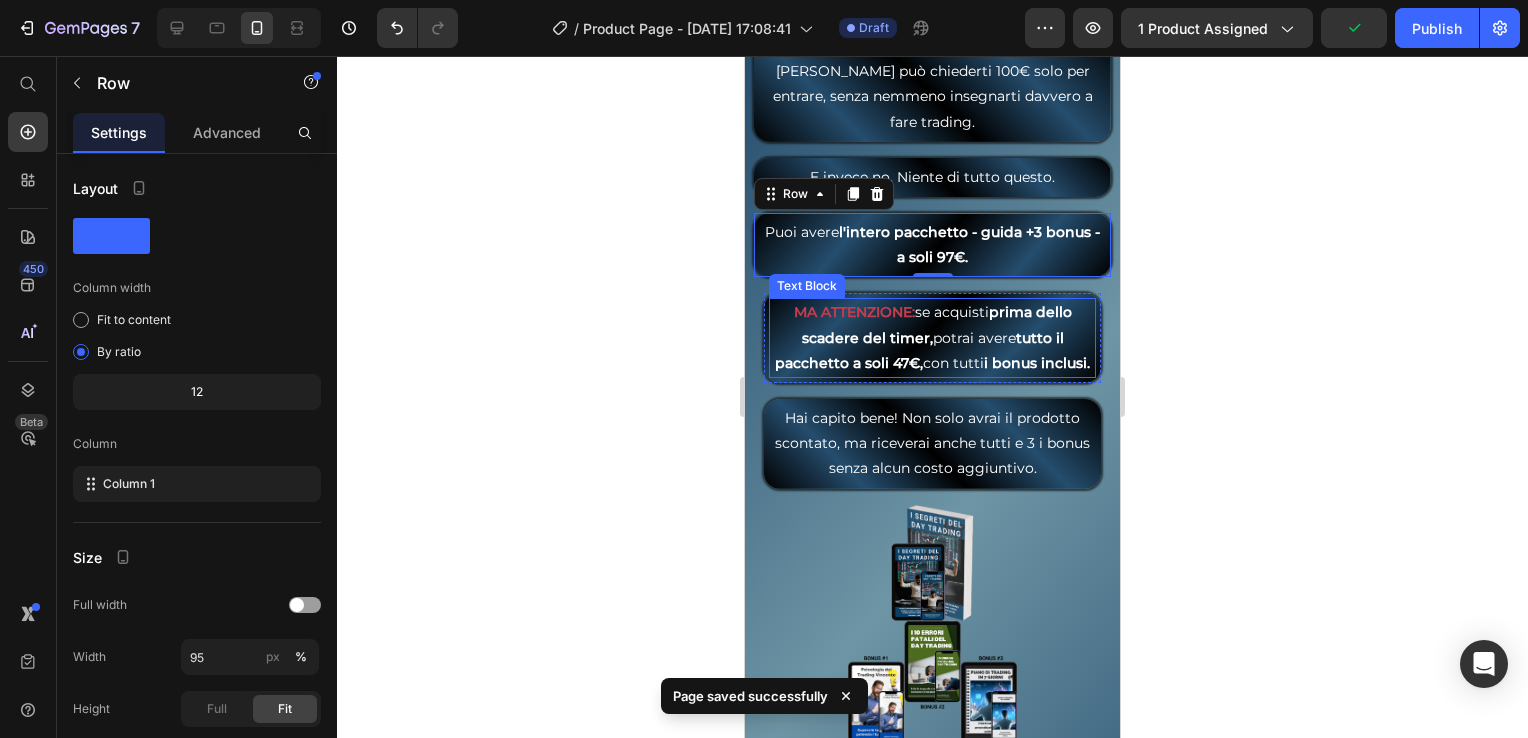 click on "MA ATTENZIONE:  se acquisti  prima dello scadere del timer,  potrai avere  tutto il pacchetto a soli 47€,  con tutti  i bonus inclusi." at bounding box center (933, 338) 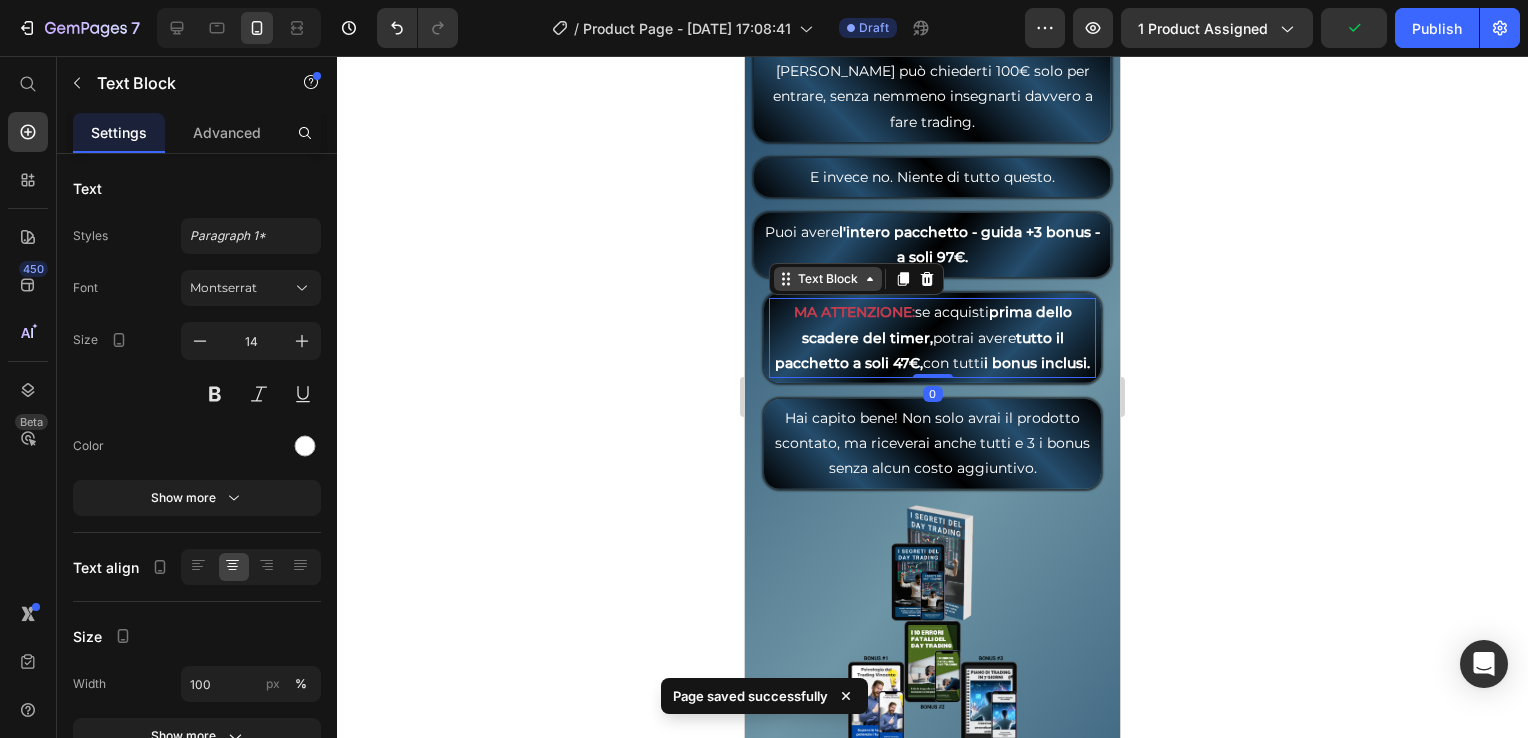 click on "Text Block" at bounding box center (828, 279) 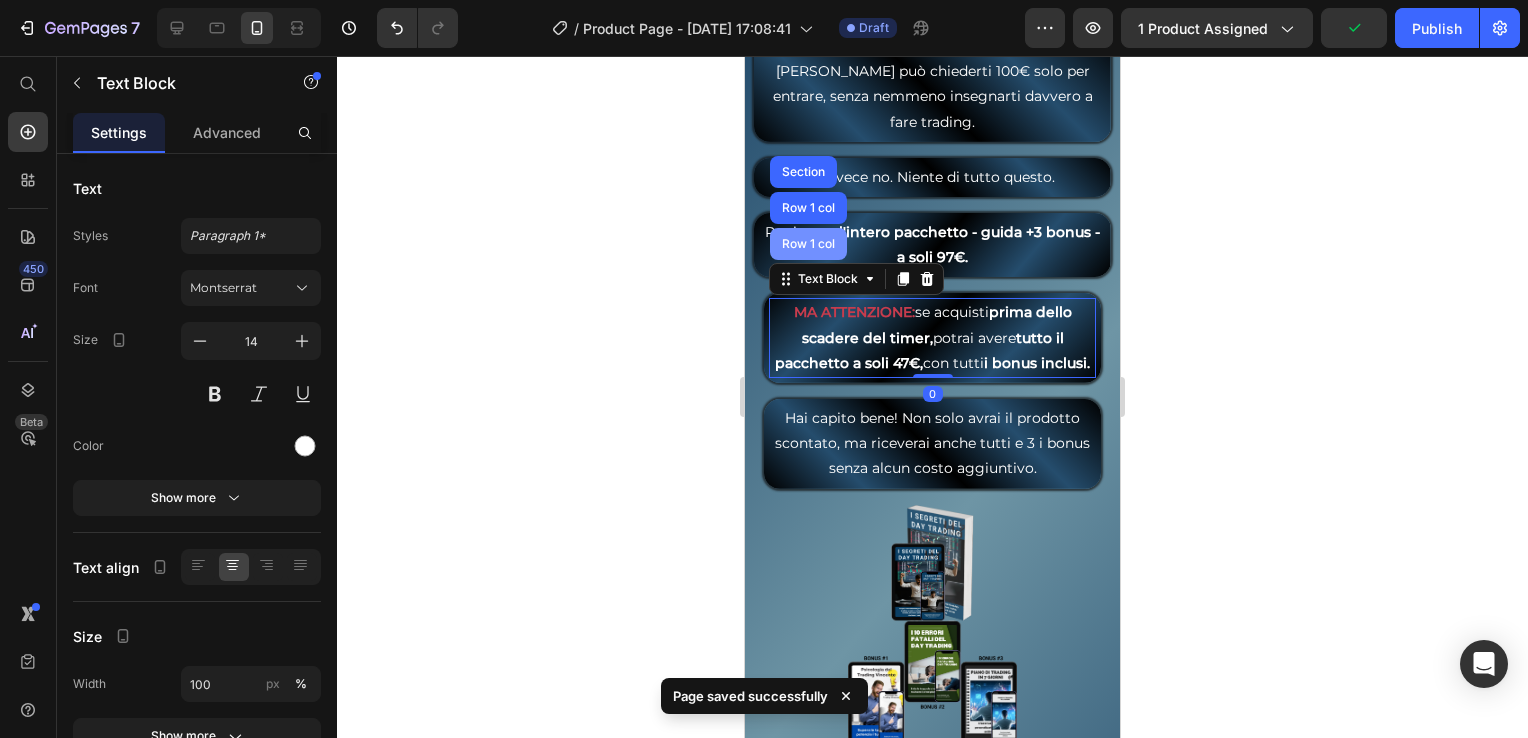 click on "Row 1 col" at bounding box center (808, 244) 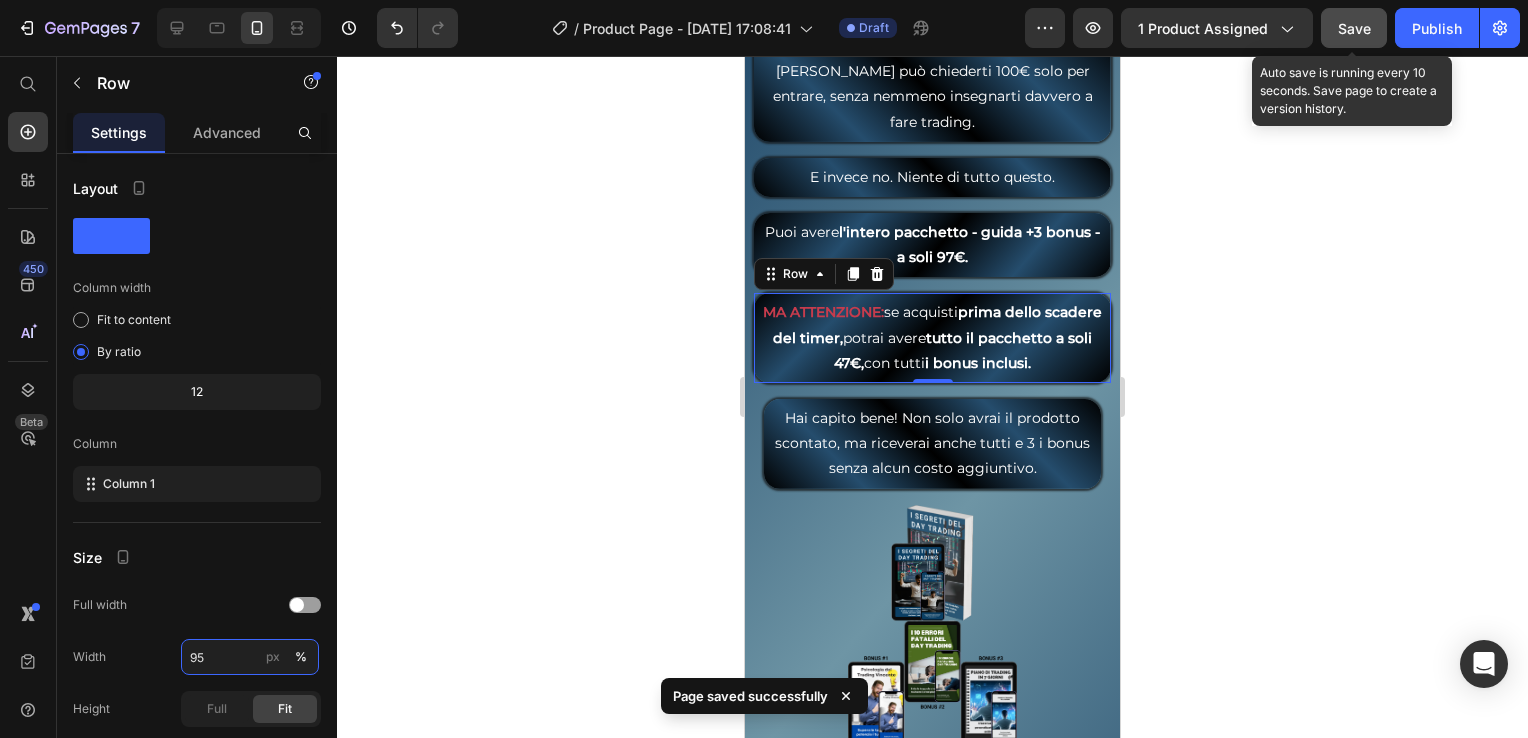 type on "95" 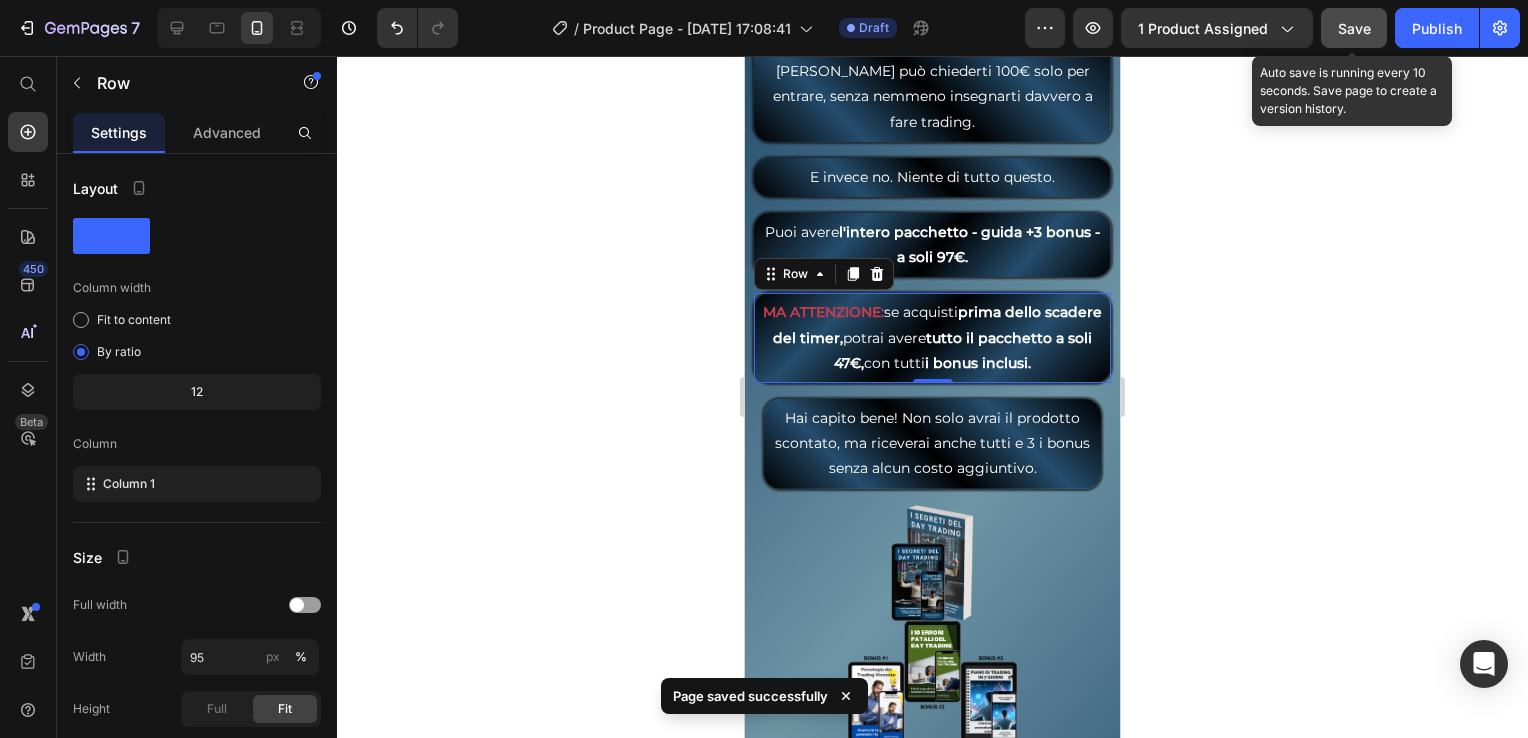 click on "Save" 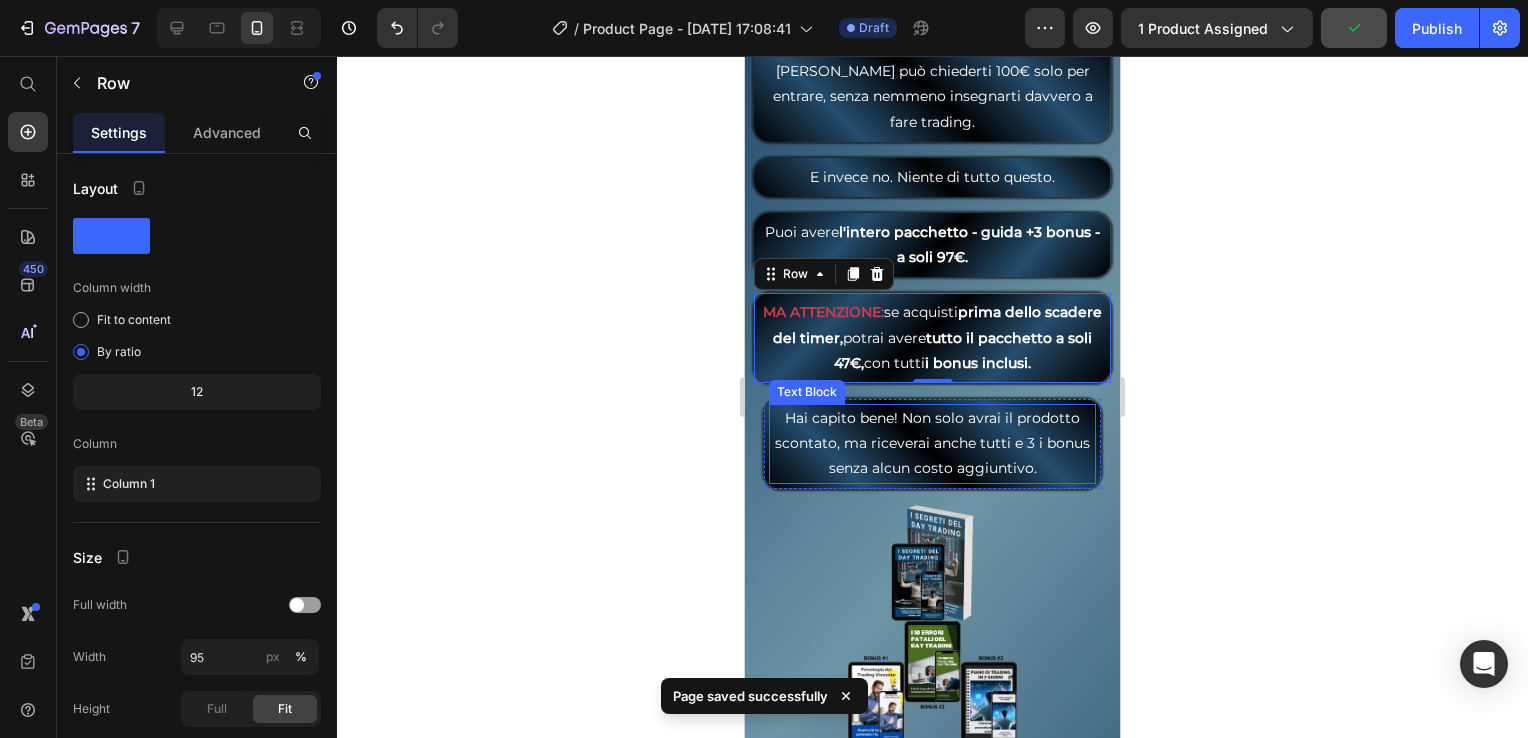click on "Hai capito bene! Non solo avrai il prodotto scontato, ma riceverai anche tutti e 3 i bonus senza alcun costo aggiuntivo." at bounding box center [933, 444] 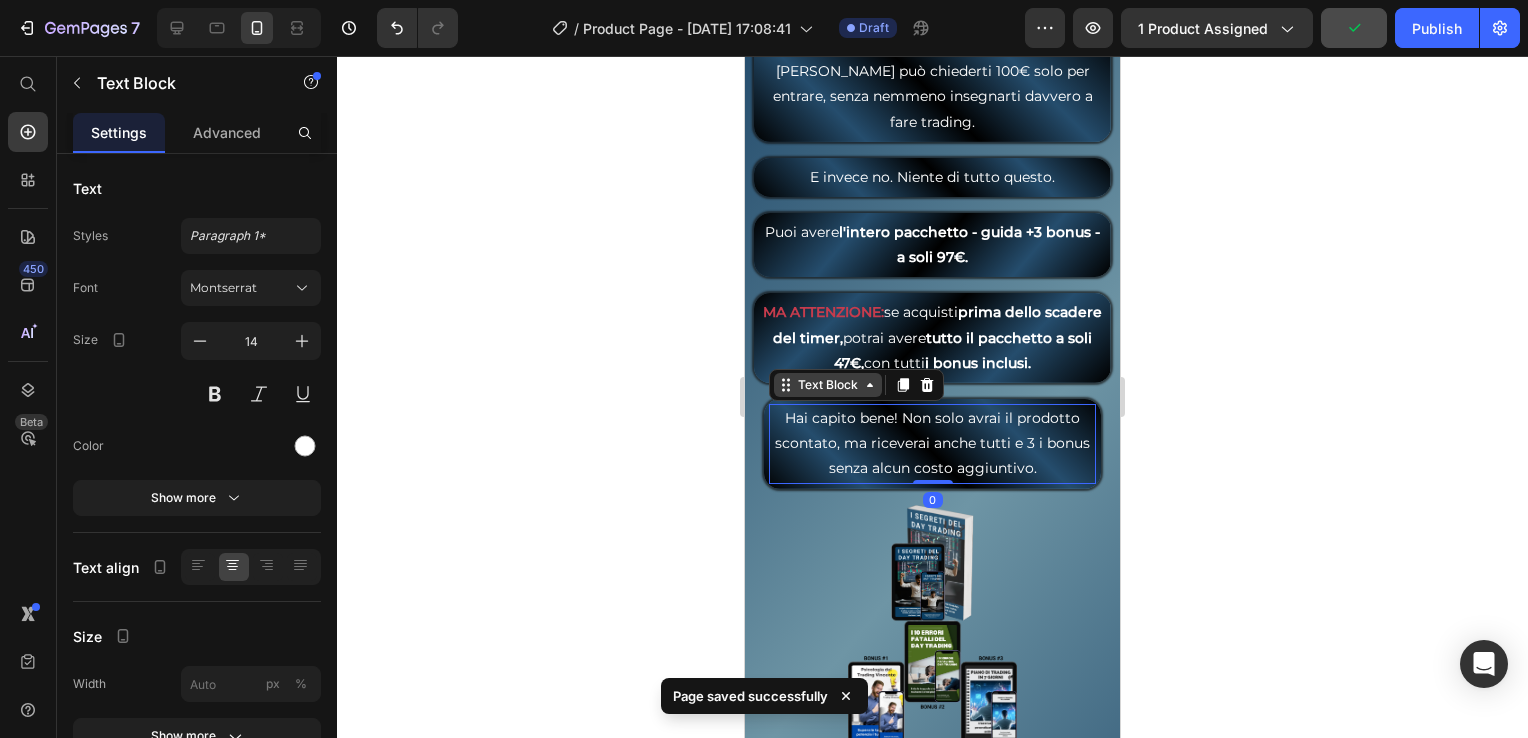 click on "Text Block" at bounding box center (828, 385) 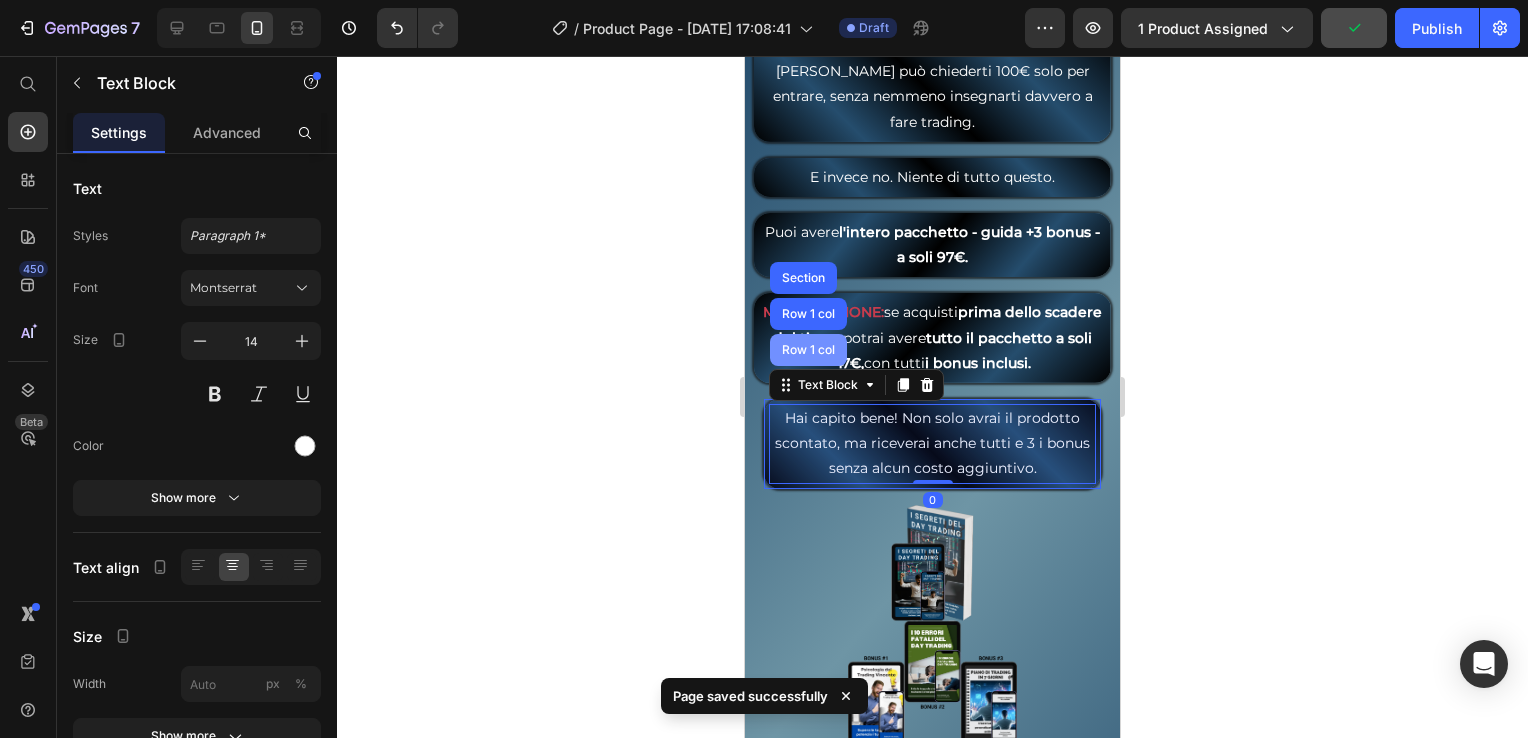 click on "Row 1 col" at bounding box center (808, 350) 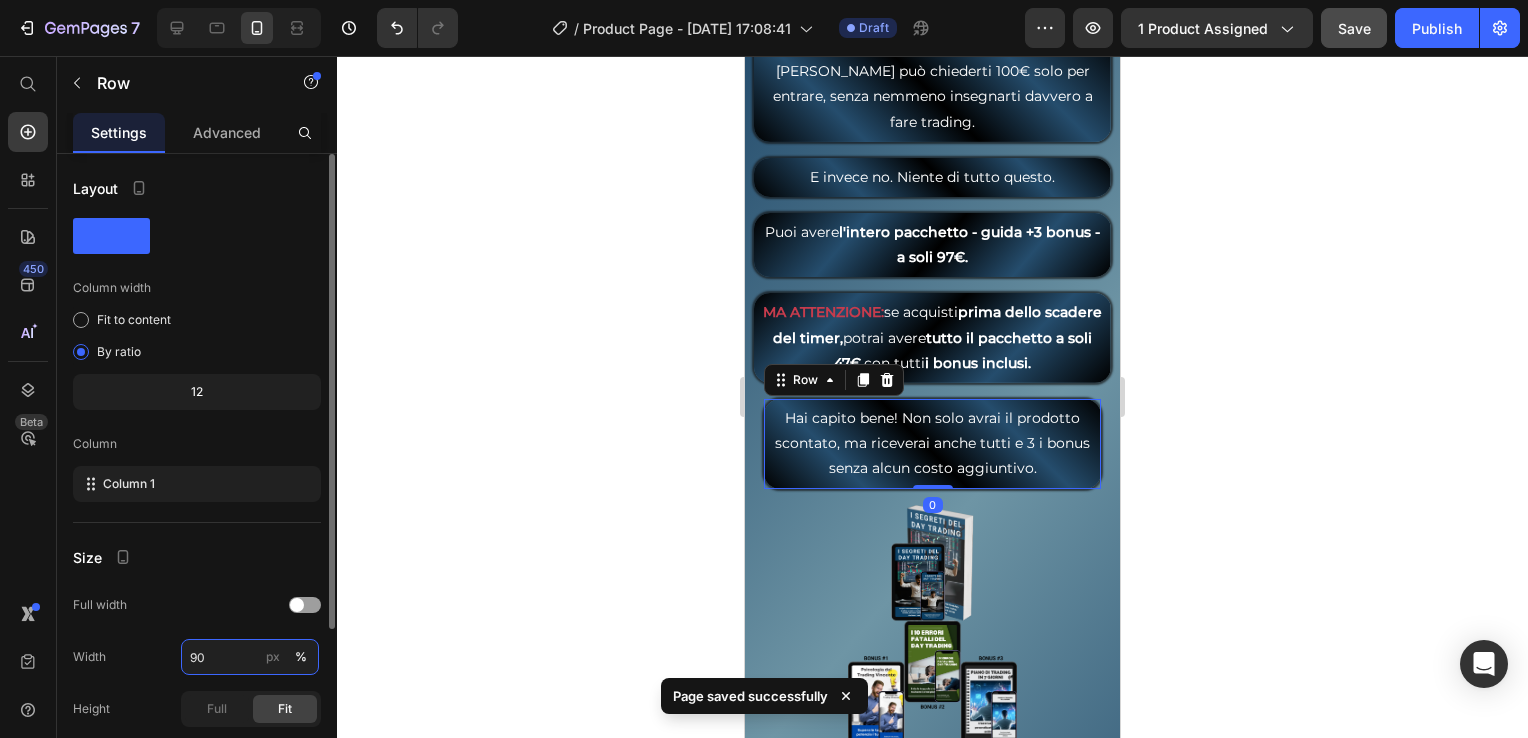 click on "90" at bounding box center (250, 657) 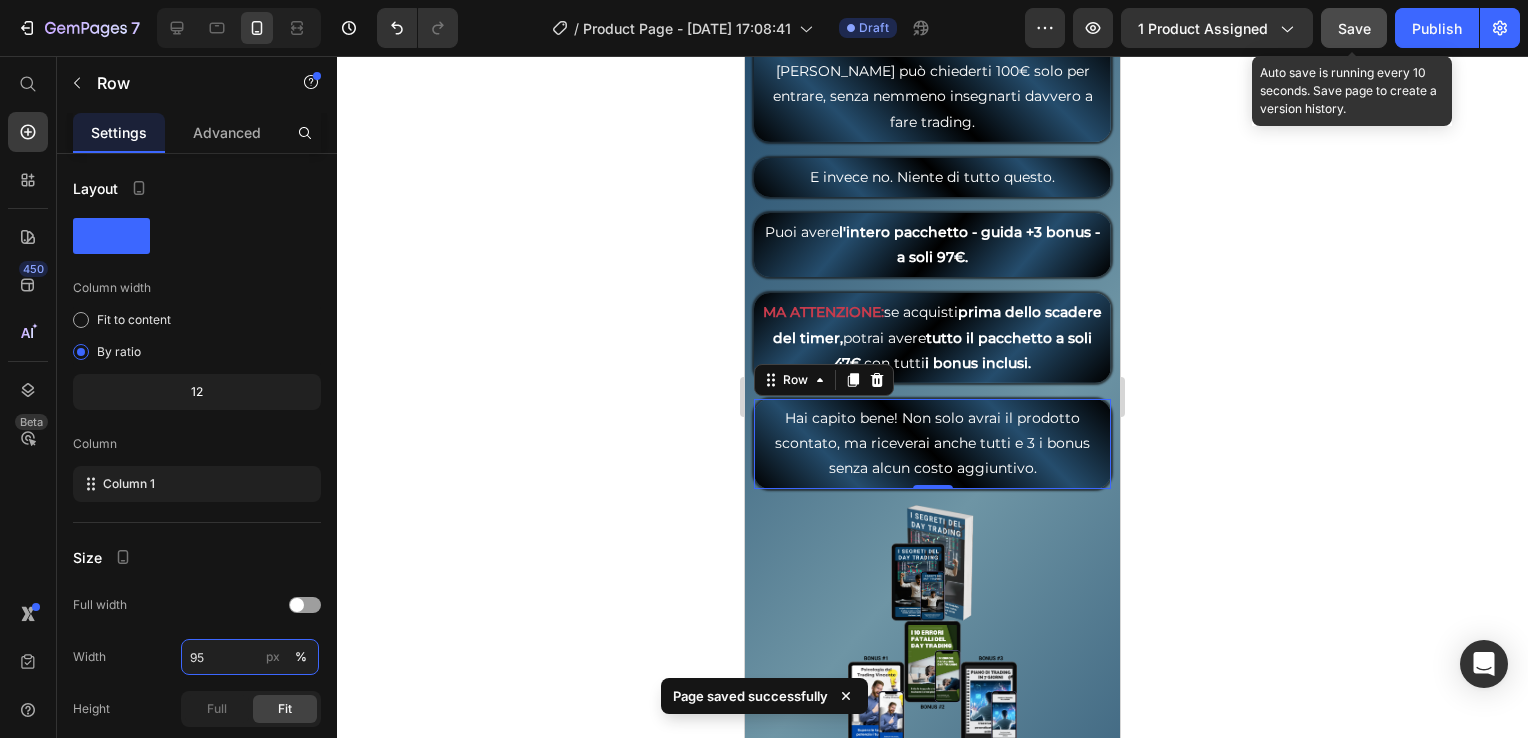 type on "95" 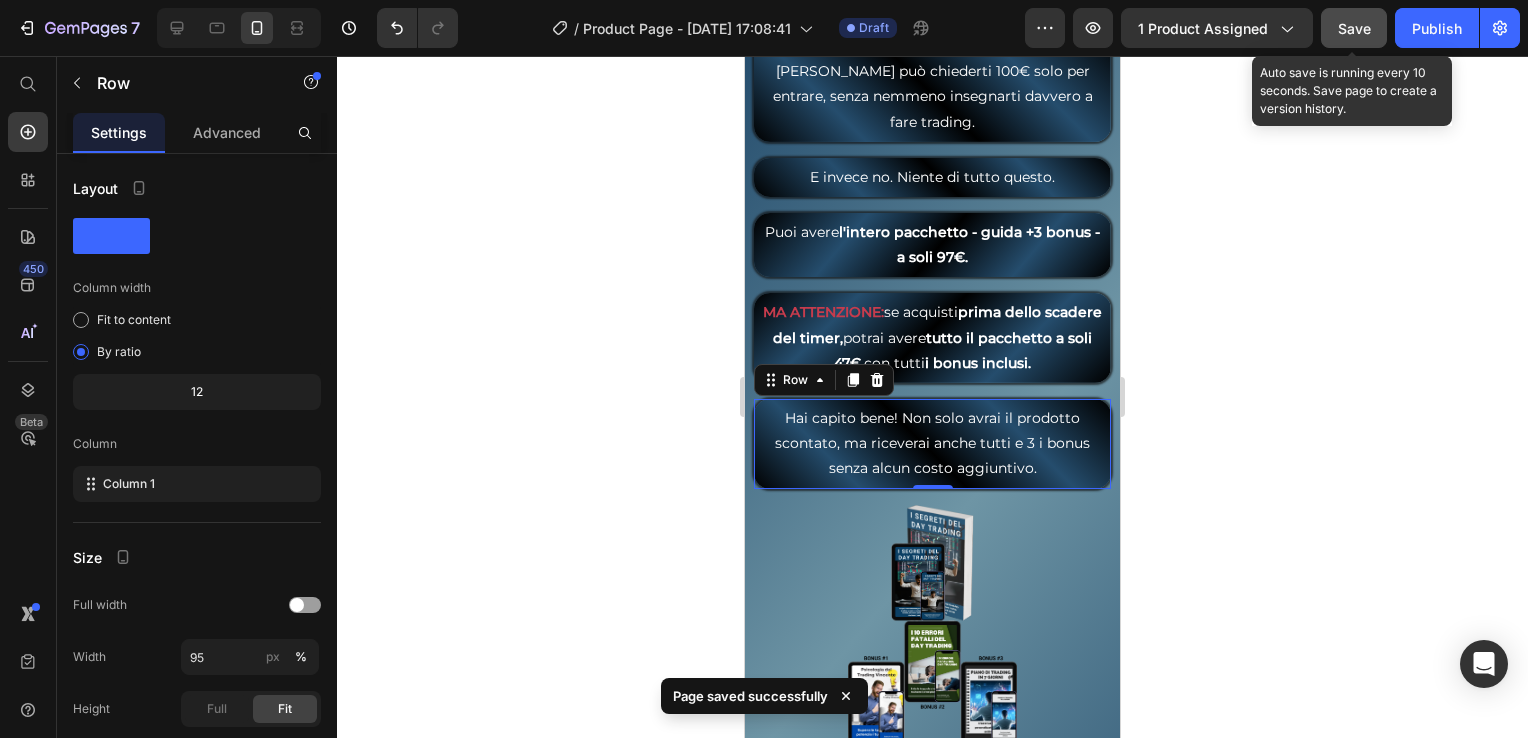 click on "Save" at bounding box center [1354, 28] 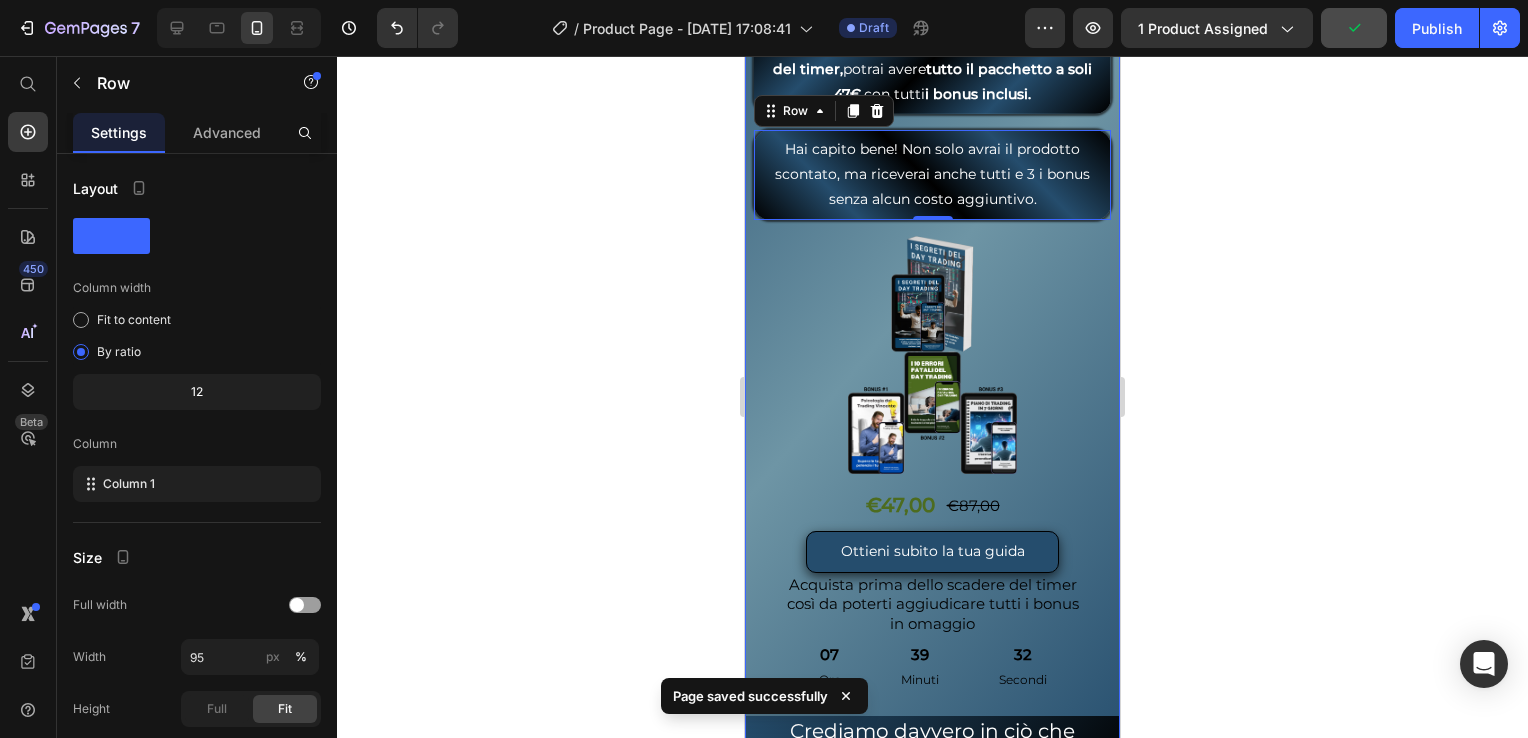 scroll, scrollTop: 10300, scrollLeft: 0, axis: vertical 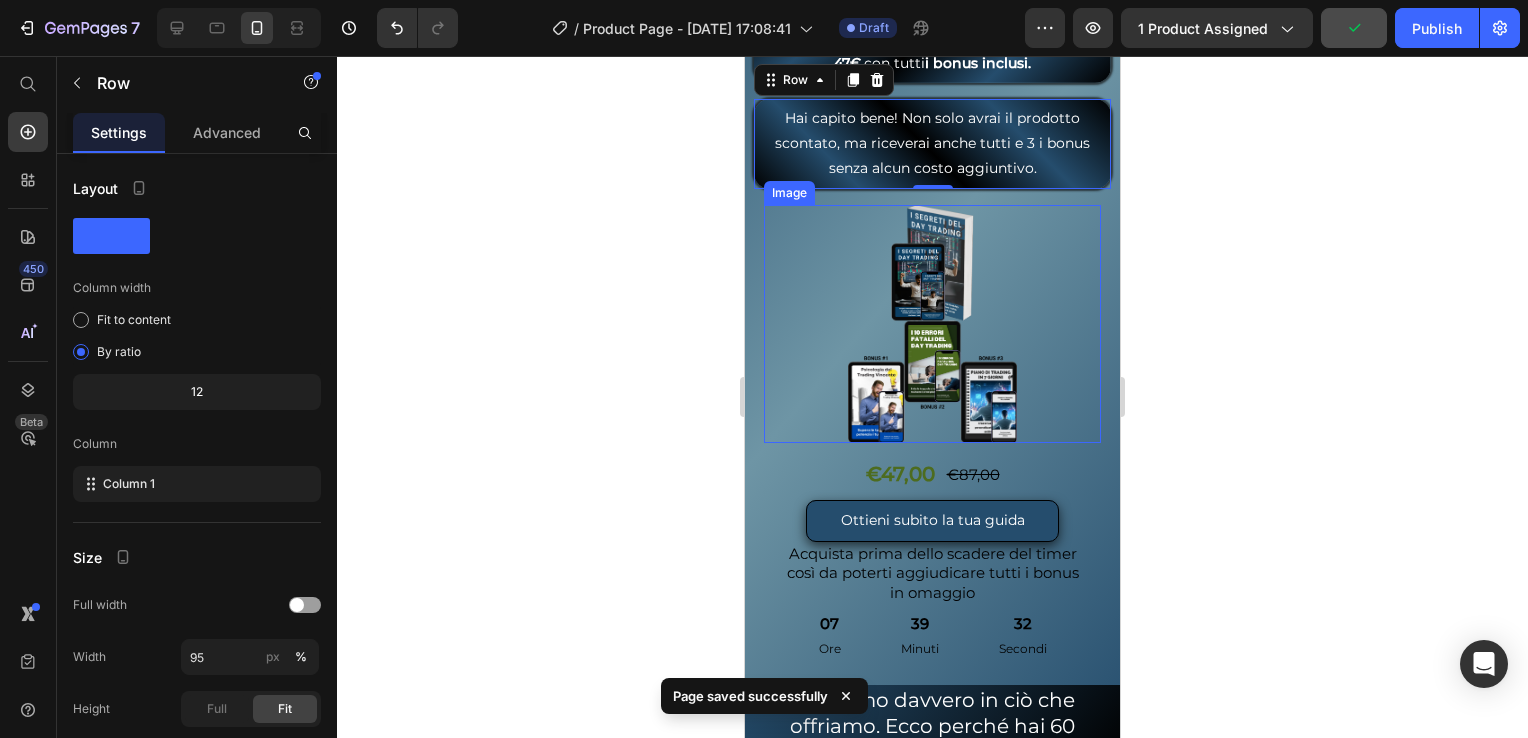 drag, startPoint x: 838, startPoint y: 288, endPoint x: 811, endPoint y: 224, distance: 69.46222 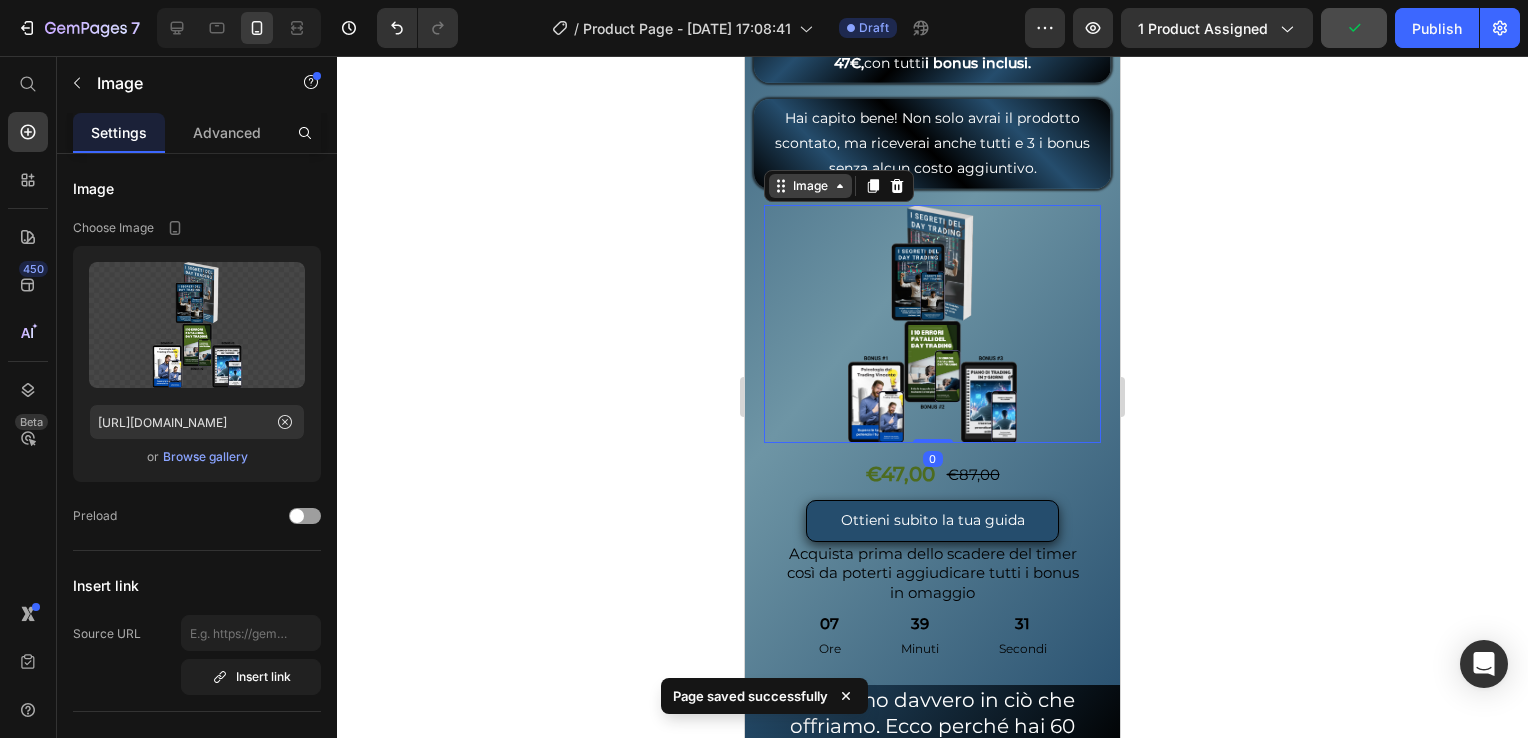 click on "Image" at bounding box center (810, 186) 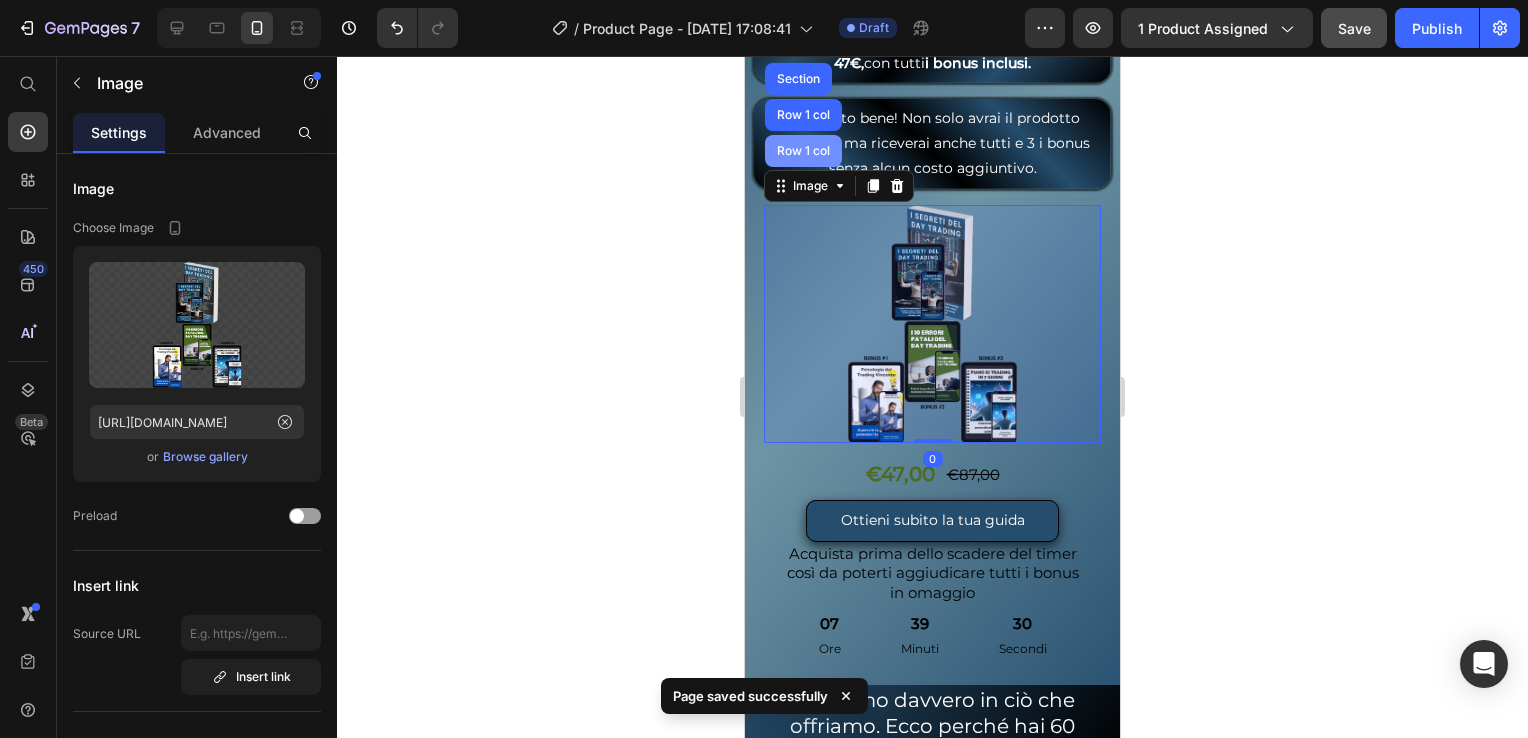 click on "Row 1 col" at bounding box center [803, 151] 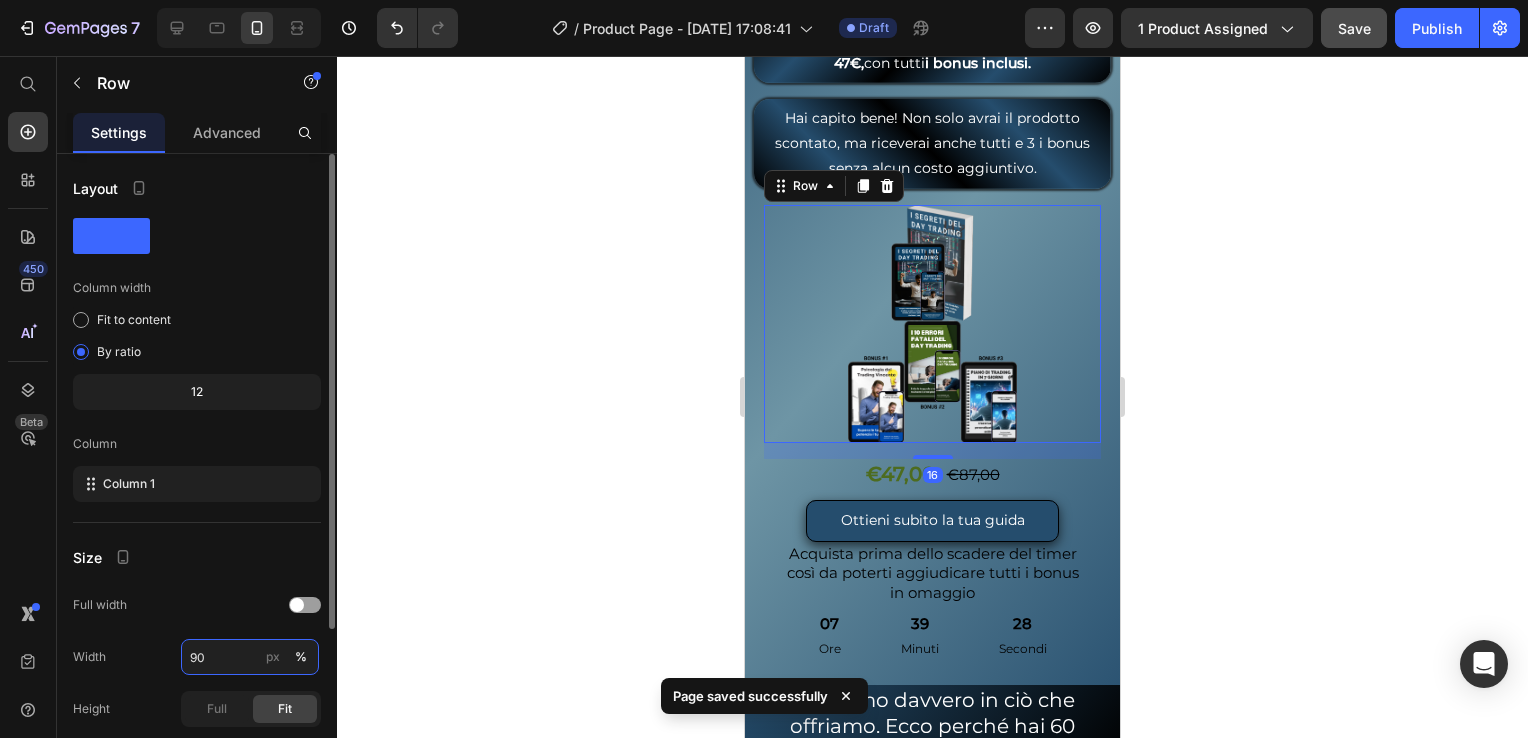 click on "90" at bounding box center (250, 657) 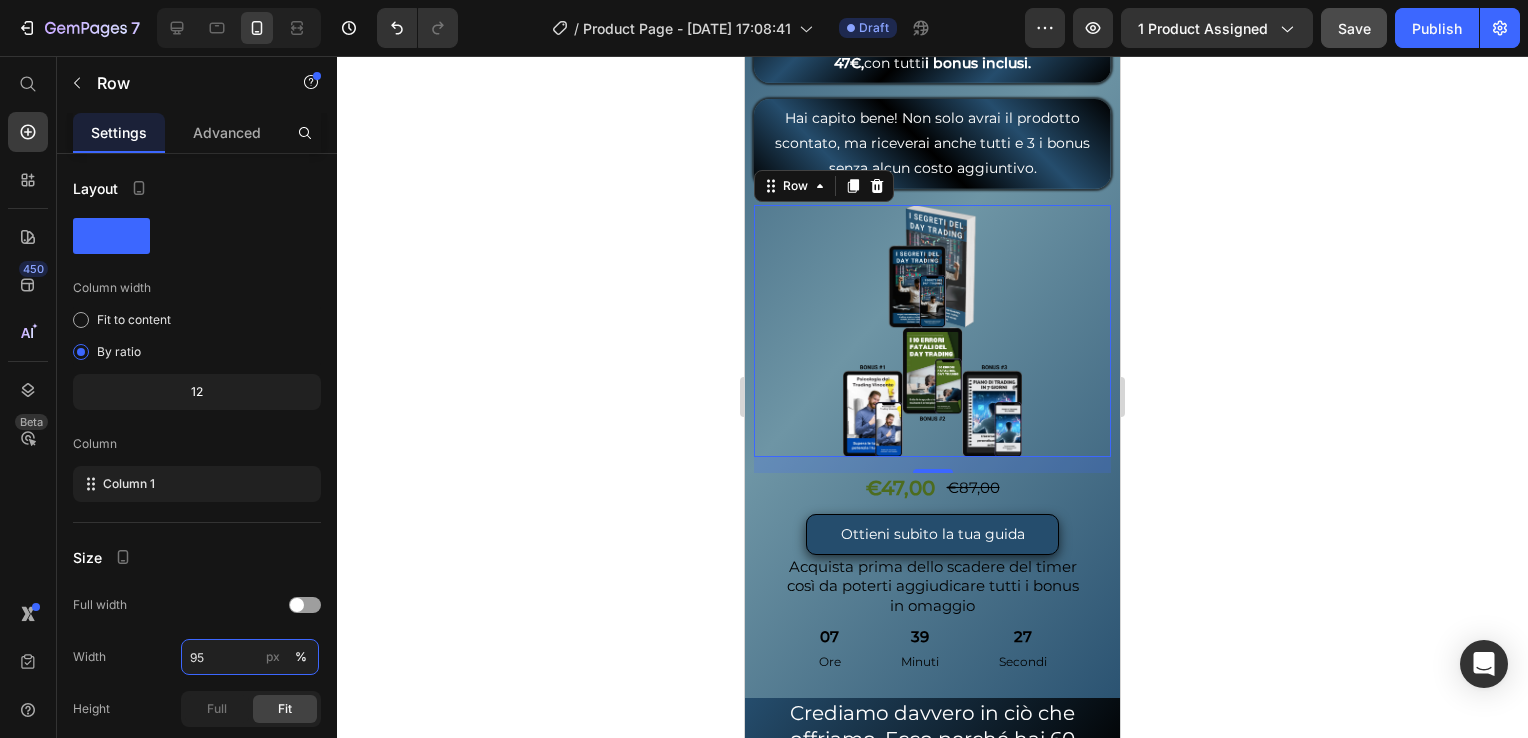 type on "95" 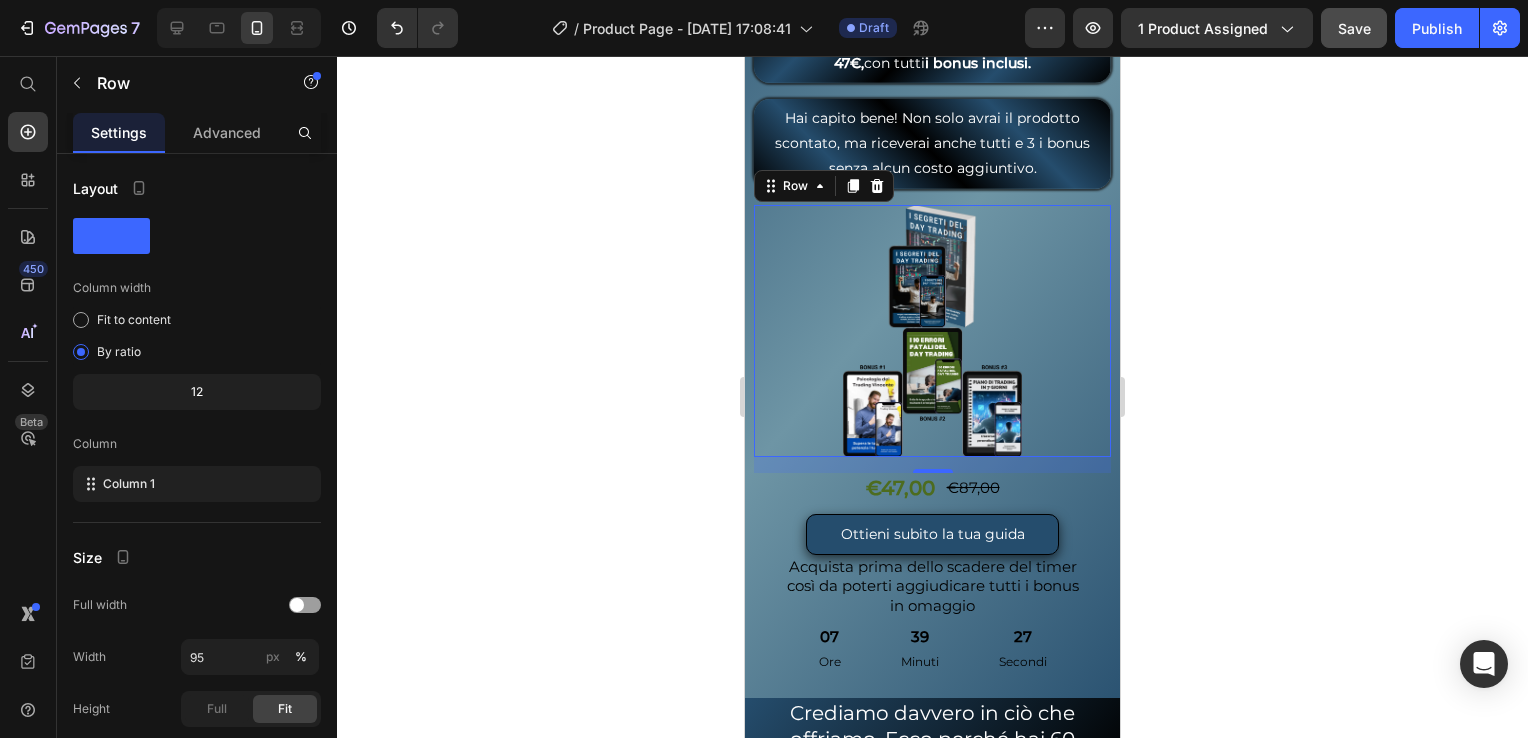 click on "Save" at bounding box center (1354, 28) 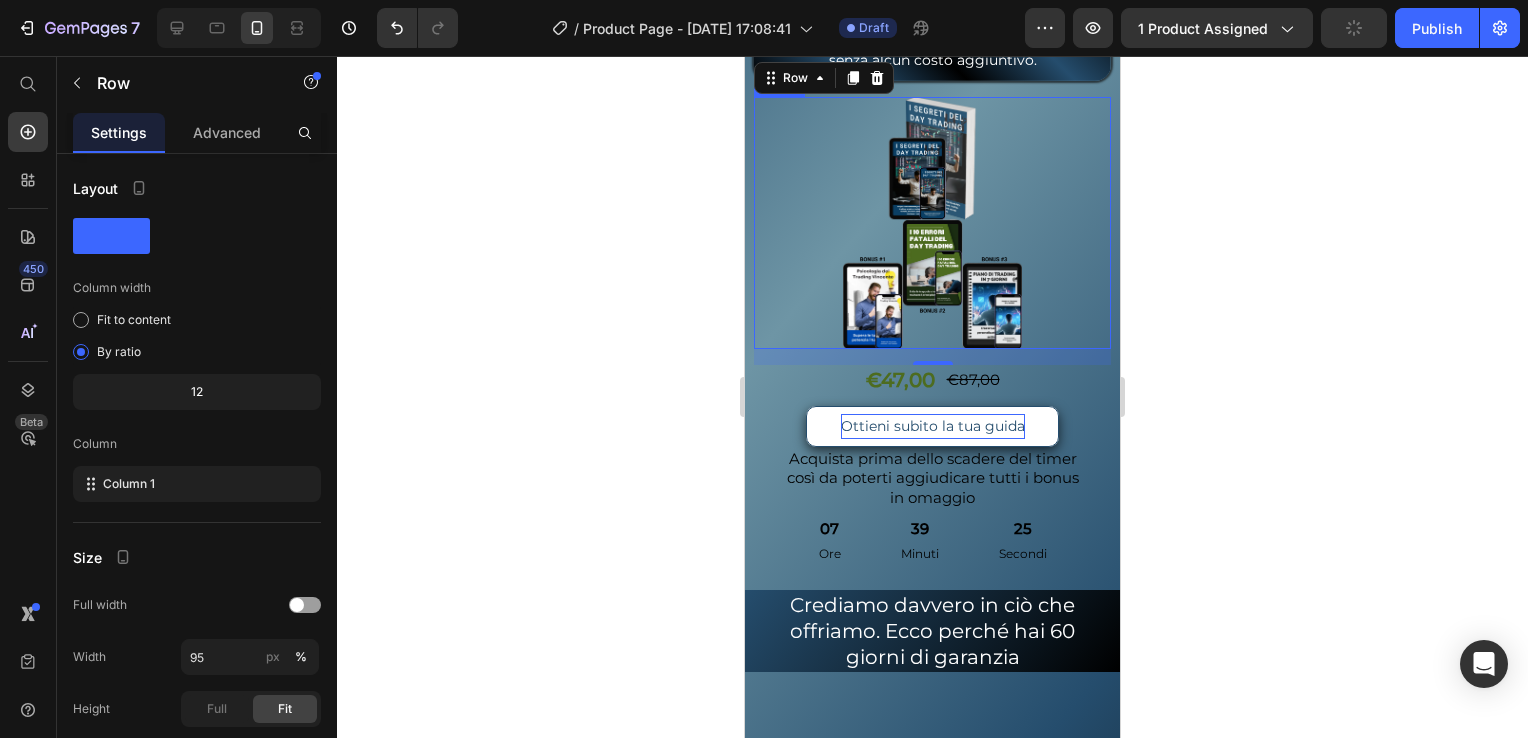 scroll, scrollTop: 10500, scrollLeft: 0, axis: vertical 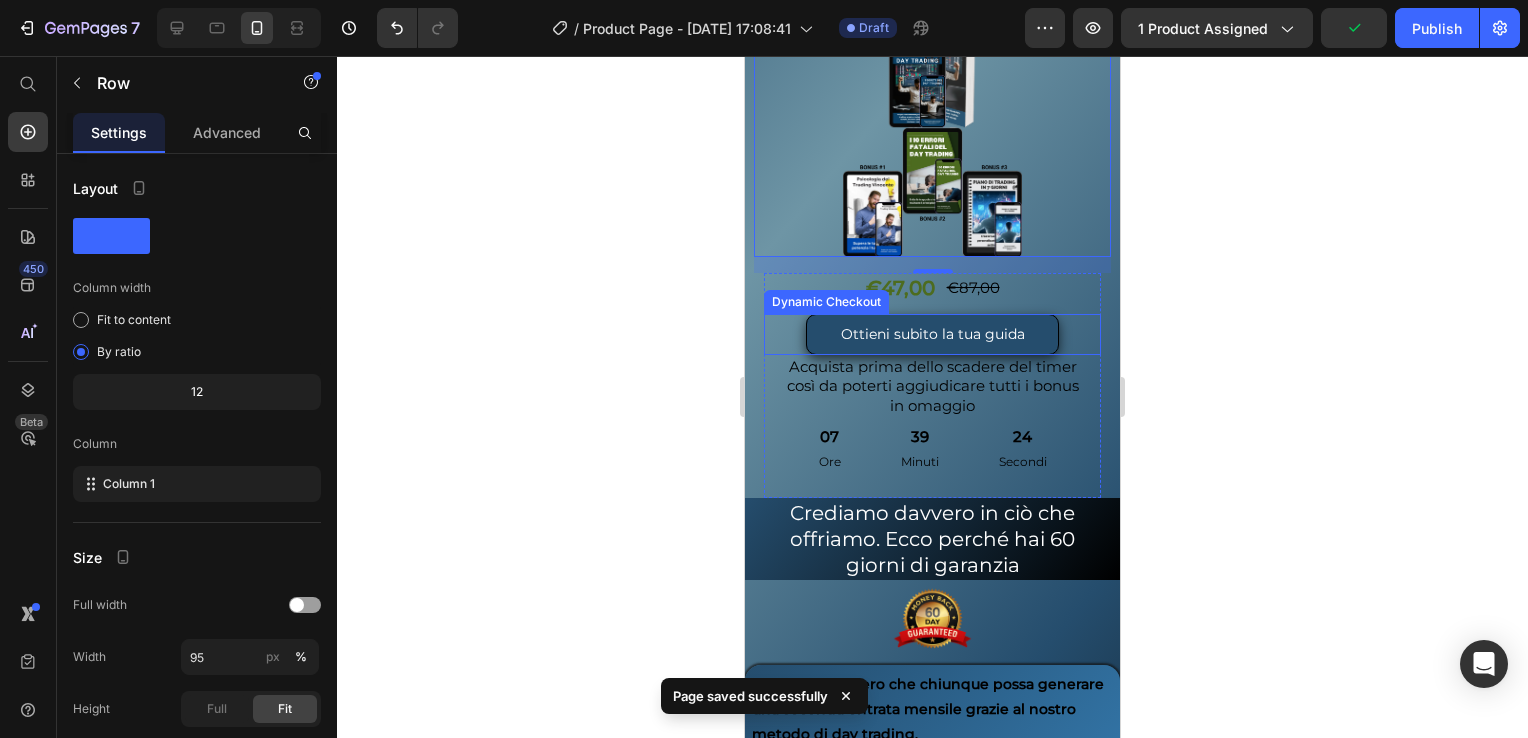 click on "Dynamic Checkout" at bounding box center (826, 302) 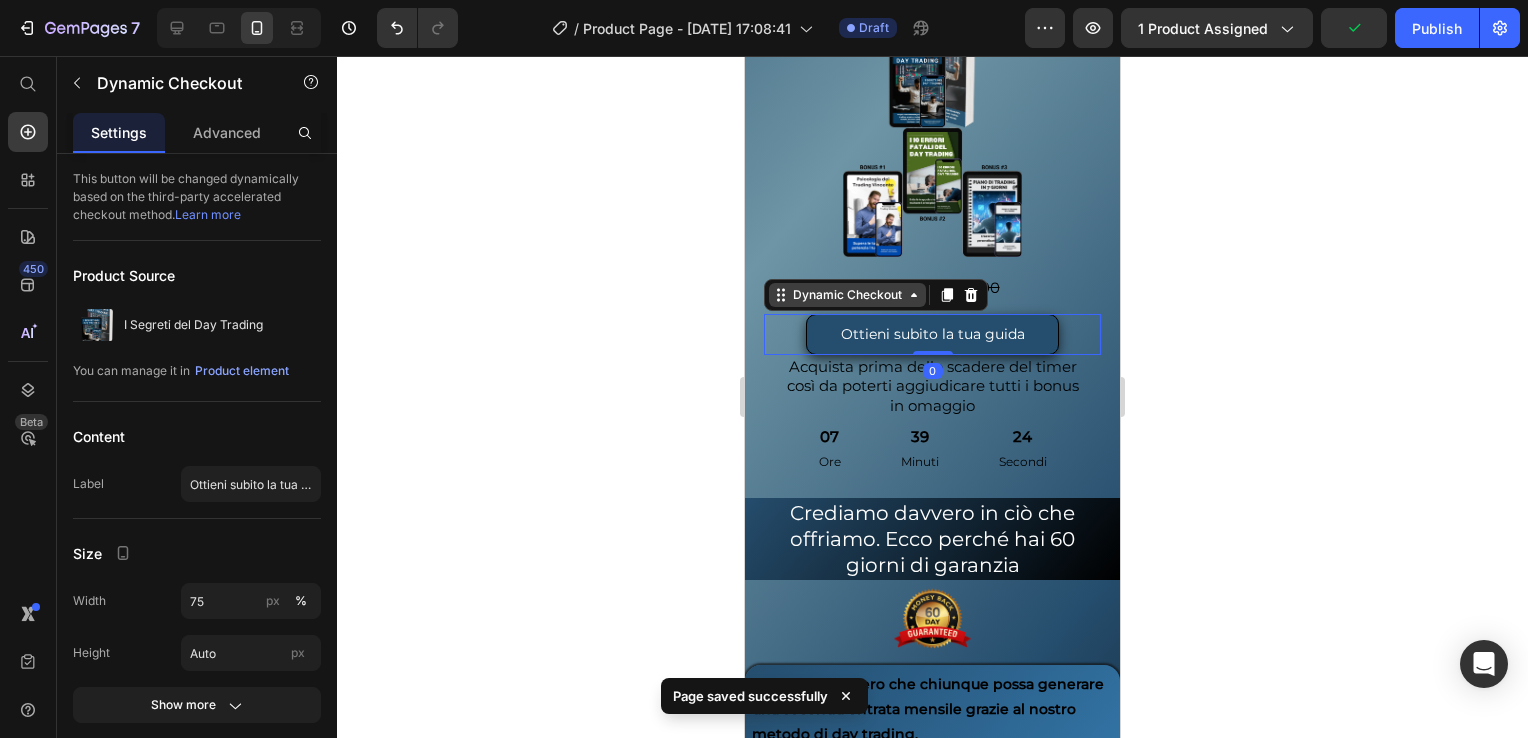 click on "Dynamic Checkout" at bounding box center (847, 295) 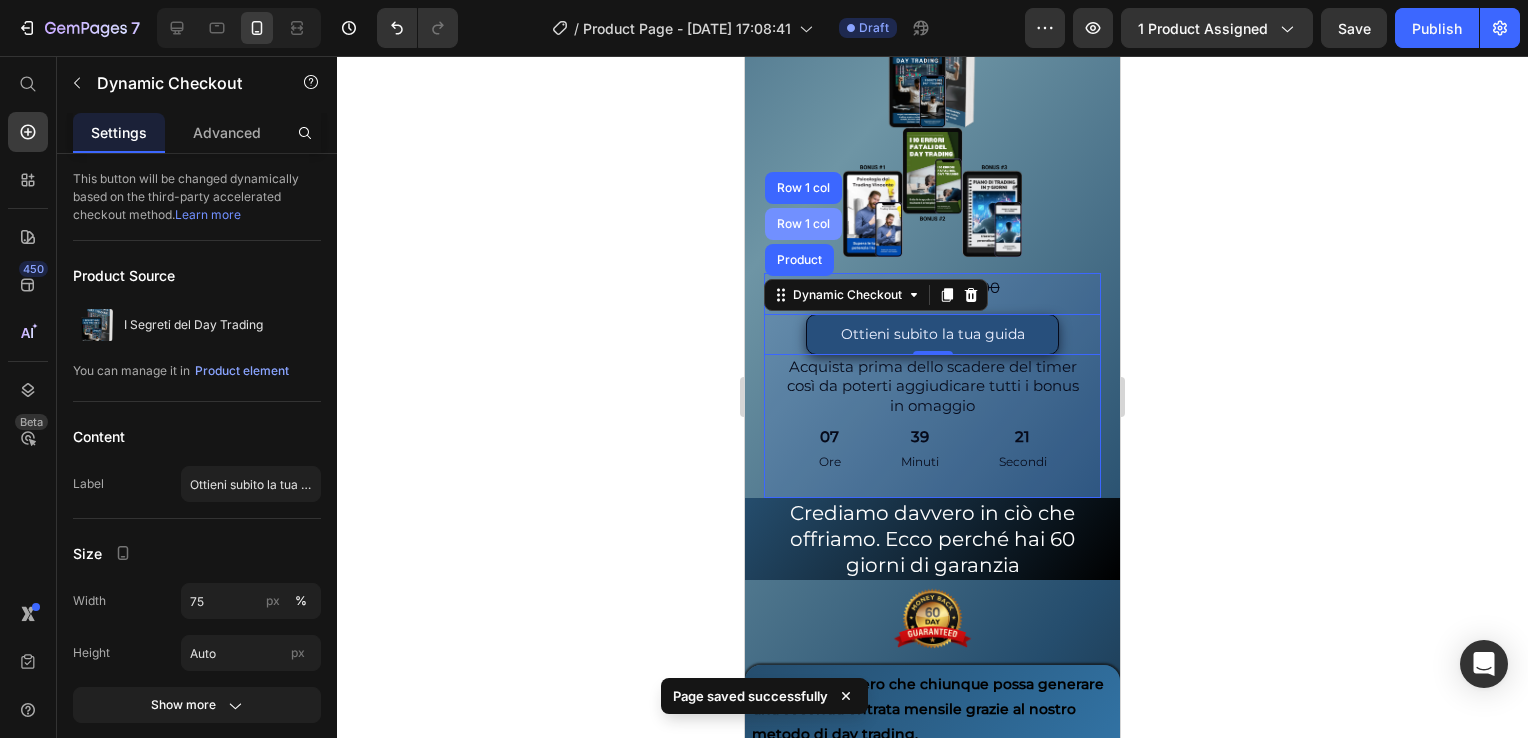 click on "Row 1 col" at bounding box center [803, 224] 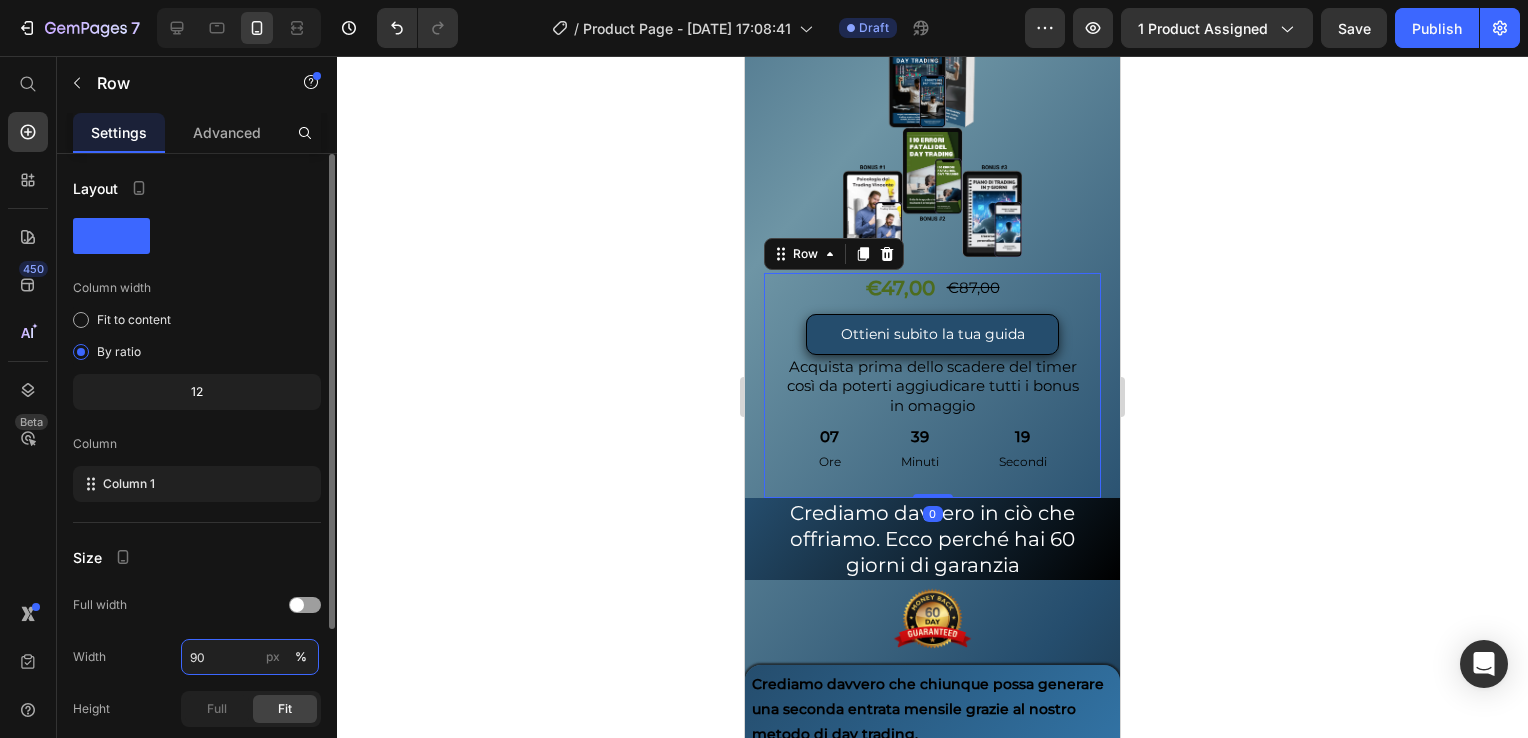 click on "90" at bounding box center (250, 657) 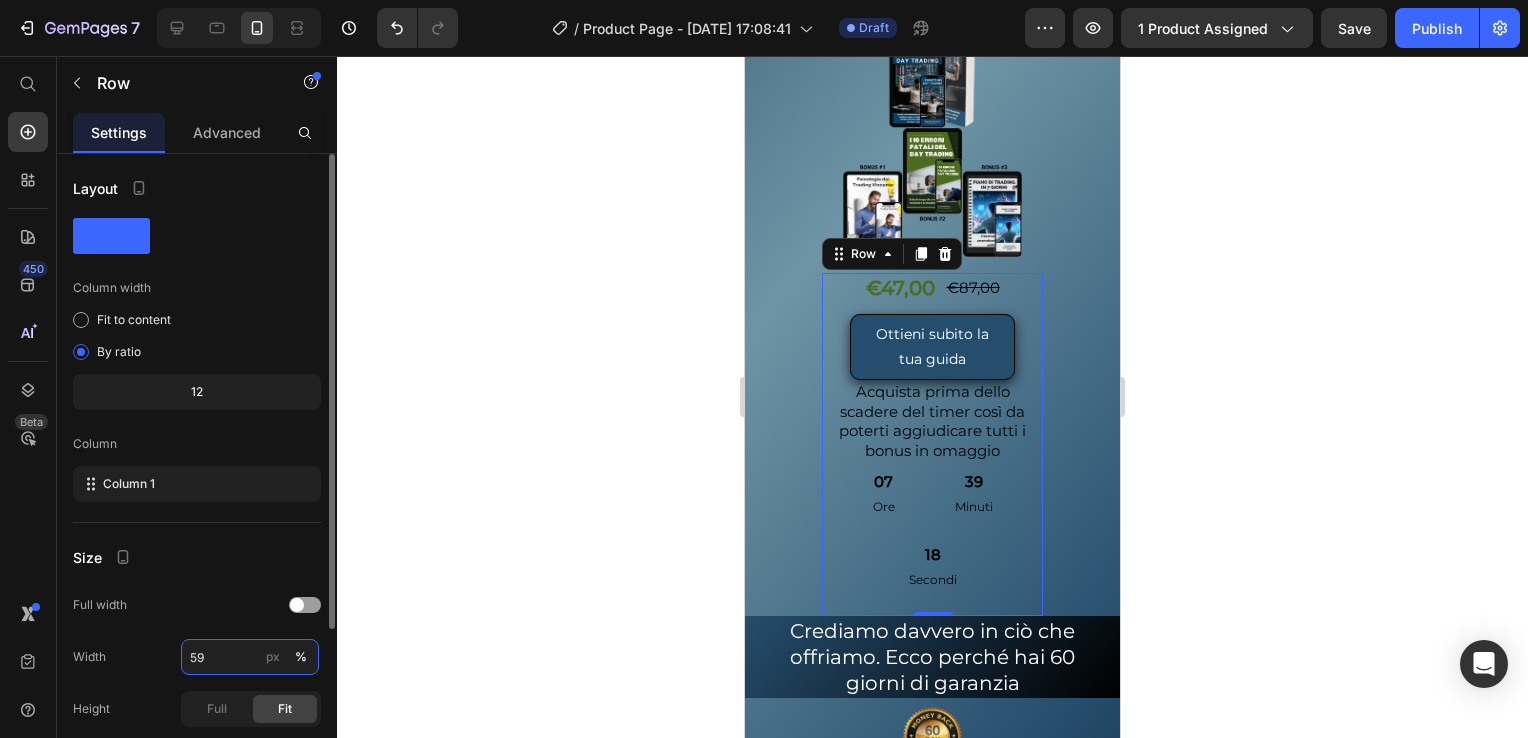 type on "5" 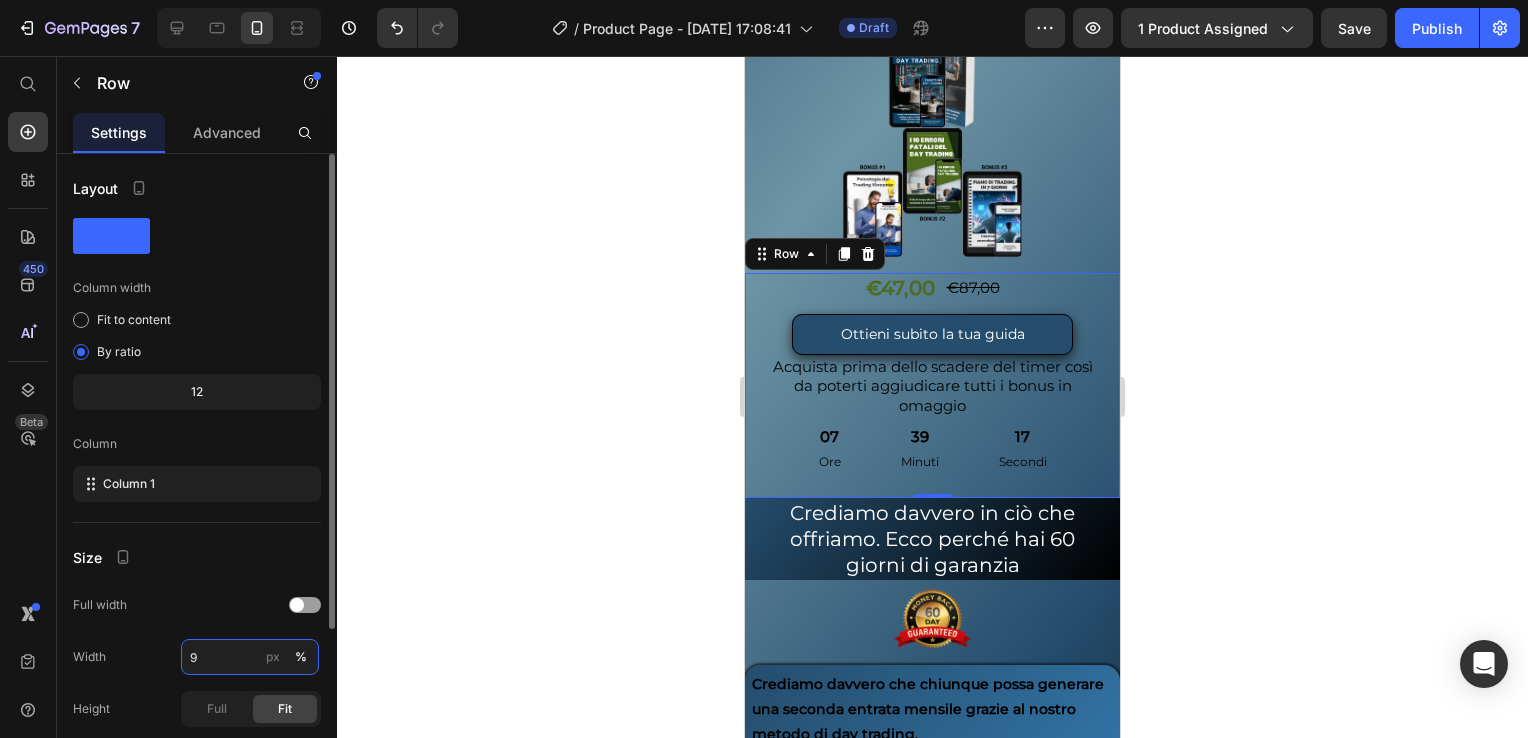 type on "95" 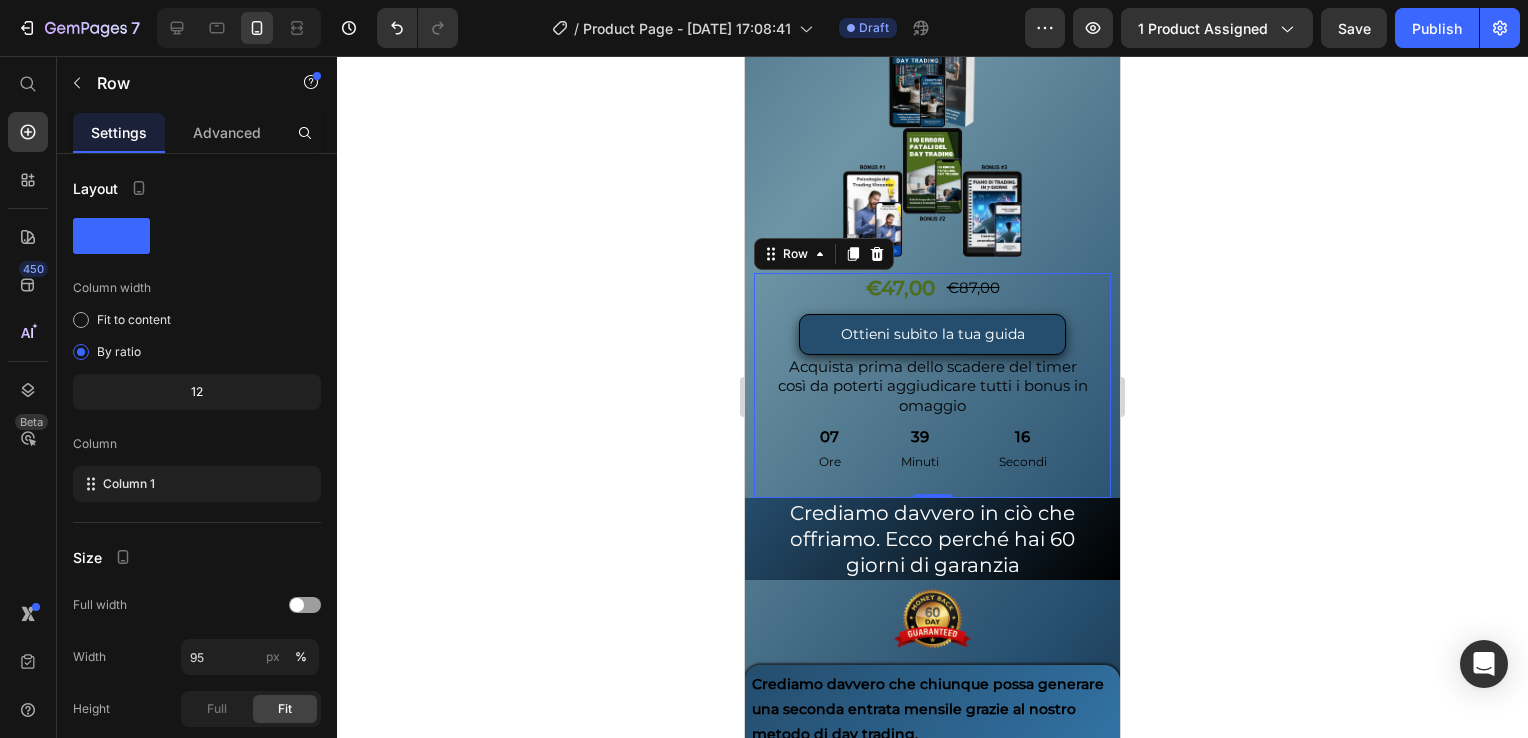 click on "Non sei ancora sicuro del prezzo? Pensi che sia troppo alto? Heading Row Row Ti basta pensare che, al giorno d'oggi, è davvero  difficile trovare un prodotto così completo  nel mondo del day trading a un  prezzo così accessibile. Text Block Row Row Ormai, se decidi di acquistare una  mentorship  in questo settore, puoi arrivare a spendere  400, 600 o anche 800€  - e fidati, ci sono passato anche io. Text Block Row Row Oppure potresti pensare di entrare in una  sala segnali su Telegram,  [PERSON_NAME] può costarti anche  100€ solo per l'ingresso,  senza contare i problemi legati al disallineamento temporale tra le tue operazioni e quelle del trader. Text Block Row Row E alla fine,  copiando senza capire, non riusciresti mai ad apprendere davvero i meccanismi del trading. Text Block Row Row Ora. Quanto pensi possa costare un  prodotto che ti insegna  a  generare una seconda entrata  con il day trading  in 60   giorni,  con una guida completa  +3 bonus  che ti evitano anni di errori e soldi buttati? [GEOGRAPHIC_DATA]" at bounding box center [932, -24] 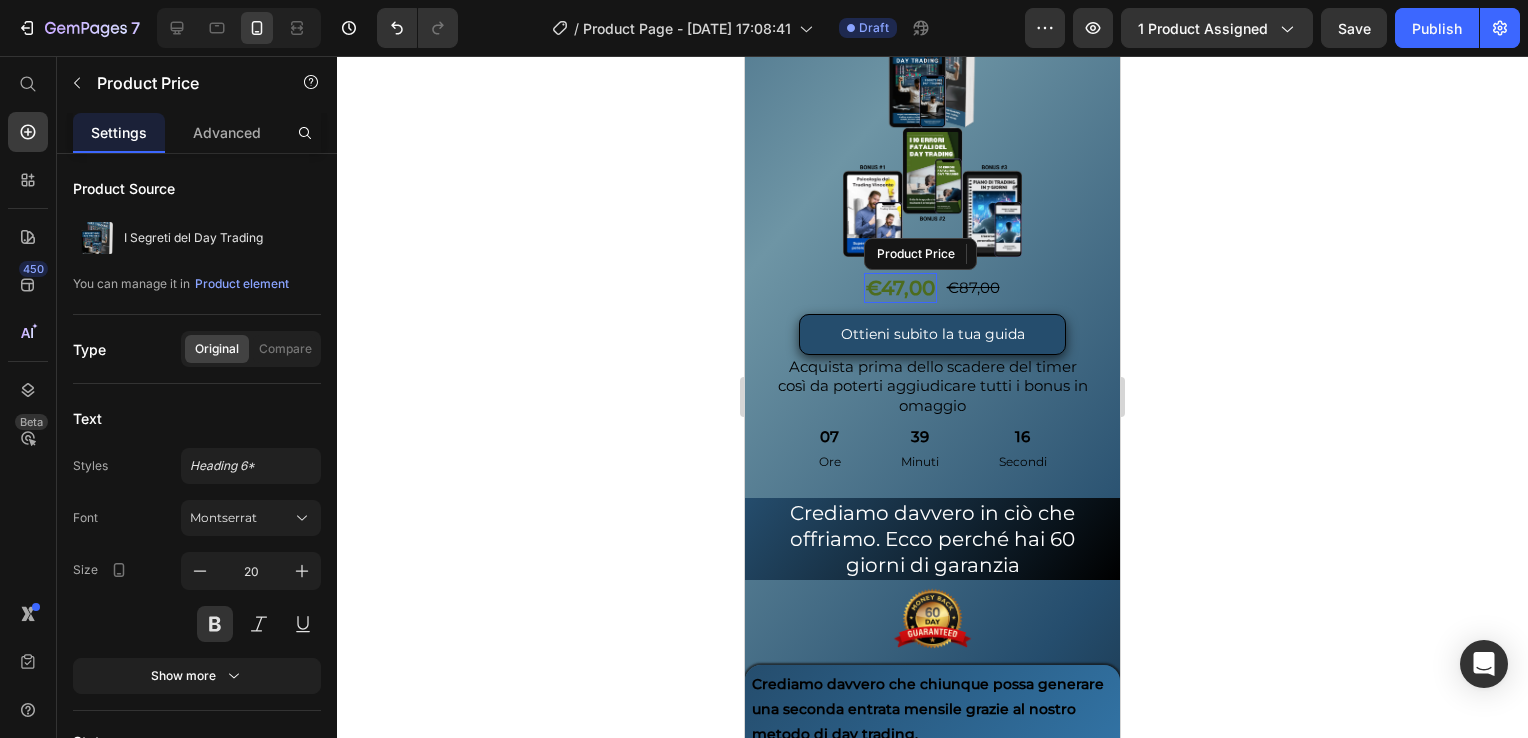 click on "7   /  Product Page - [DATE] 17:08:41 Draft Preview 1 product assigned  Save   Publish  450 Beta Start with Sections Elements Hero Section Product Detail Brands Trusted Badges Guarantee Product Breakdown How to use Testimonials Compare Bundle FAQs Social Proof Brand Story Product List Collection Blog List Contact Sticky Add to Cart Custom Footer Browse Library 450 Layout
Row
Row
Row
Row Text
Heading
Text Block Button
Button
Button
Sticky Back to top Media
Image
Image" 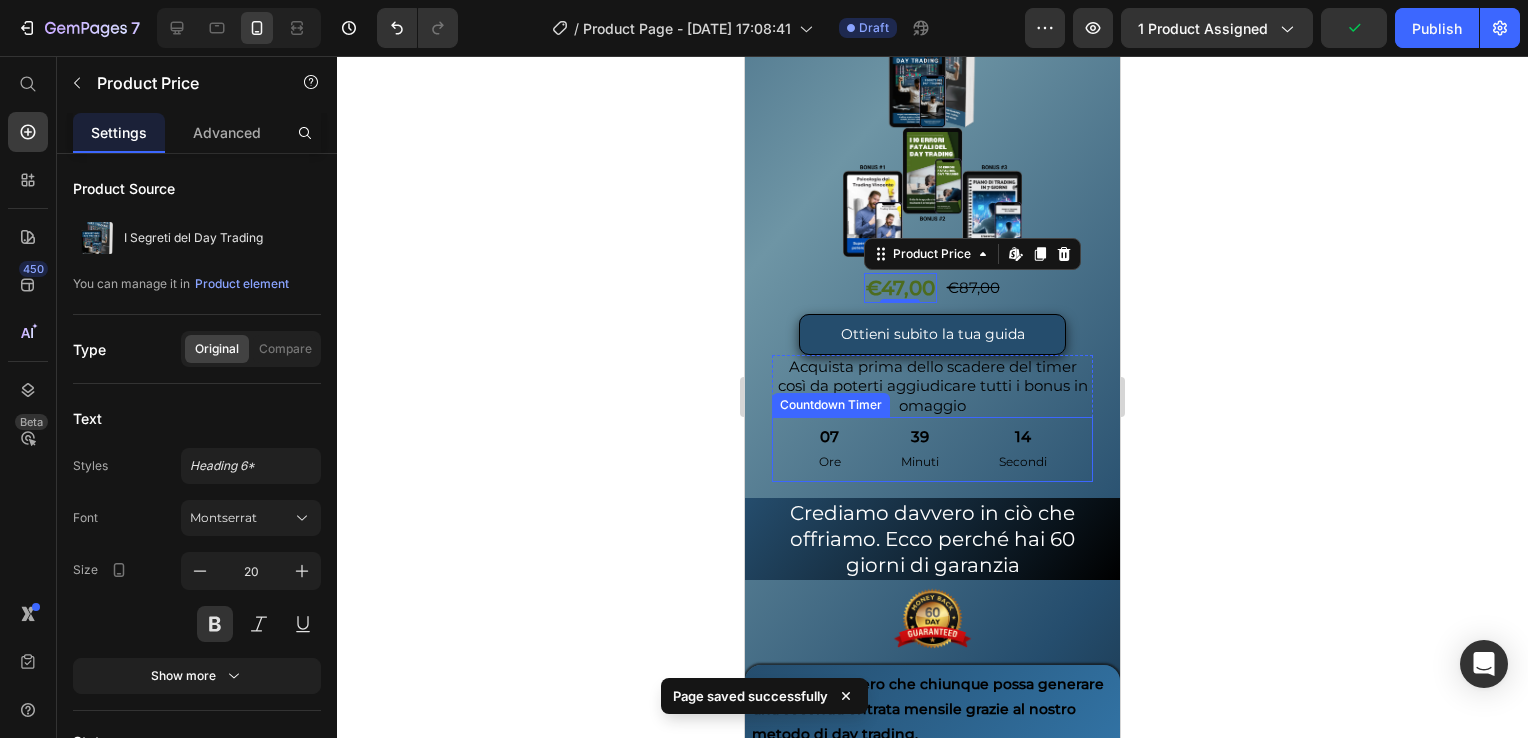 scroll, scrollTop: 10600, scrollLeft: 0, axis: vertical 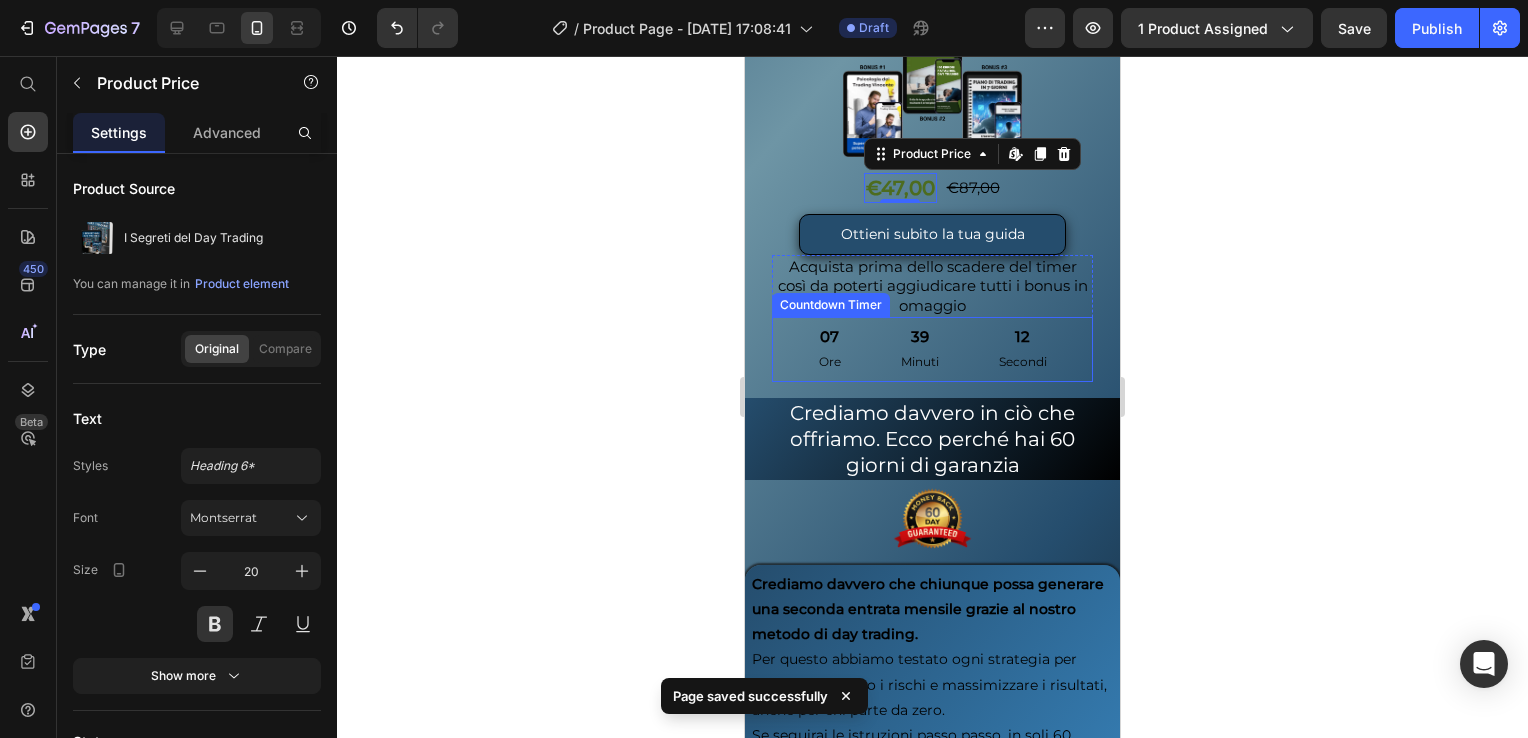 click on "Countdown Timer" at bounding box center [831, 305] 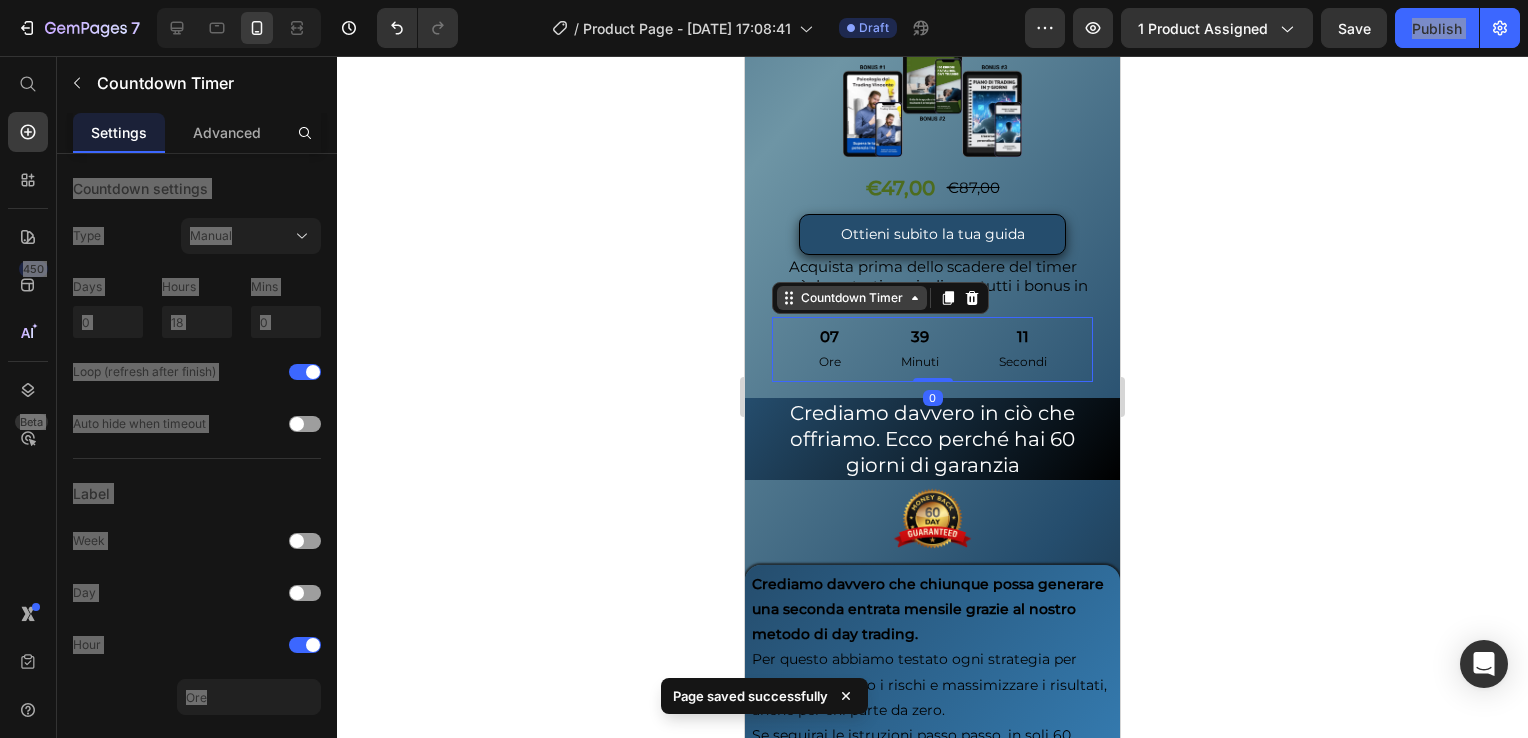 click on "Countdown Timer" at bounding box center [852, 298] 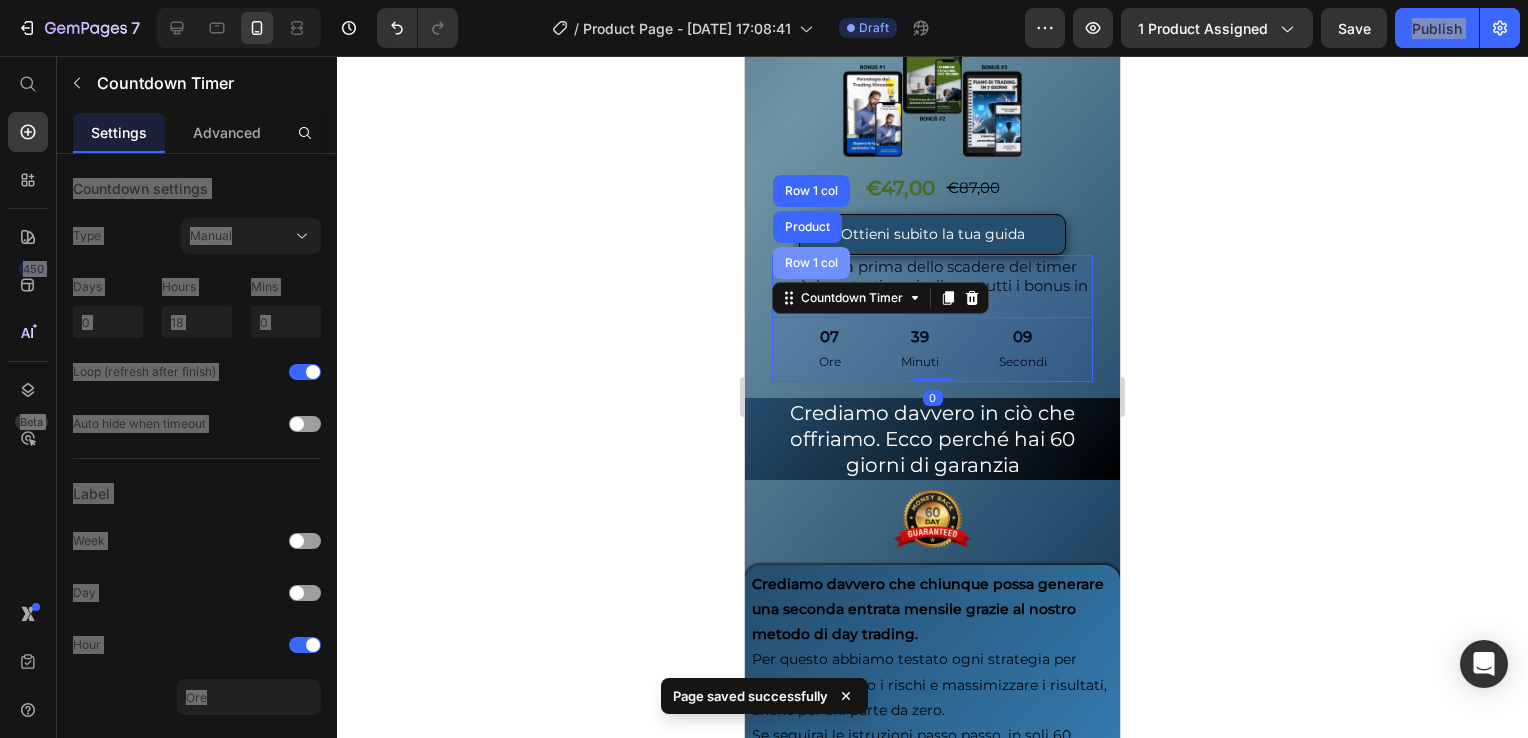 drag, startPoint x: 820, startPoint y: 270, endPoint x: 1397, endPoint y: 481, distance: 614.36957 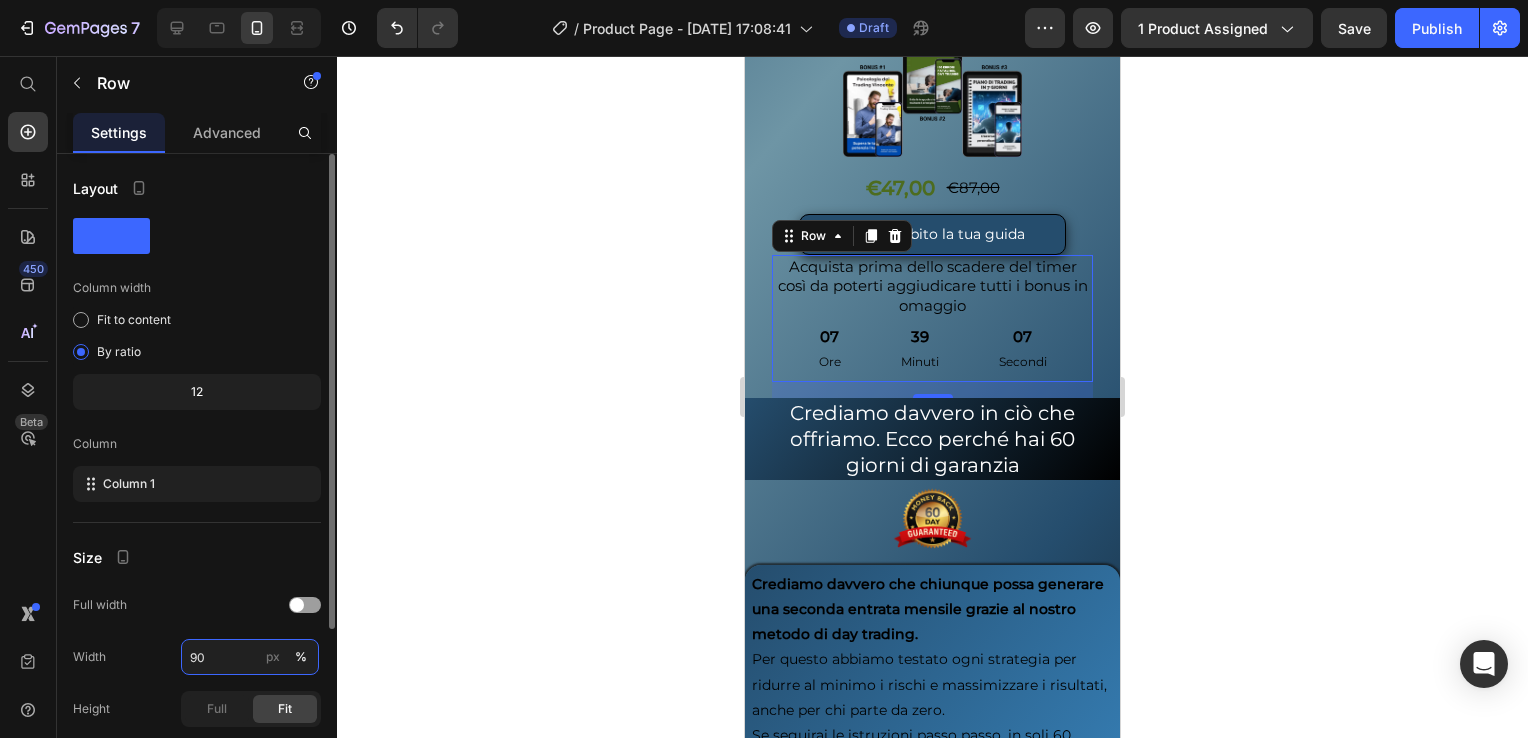 click on "90" at bounding box center [250, 657] 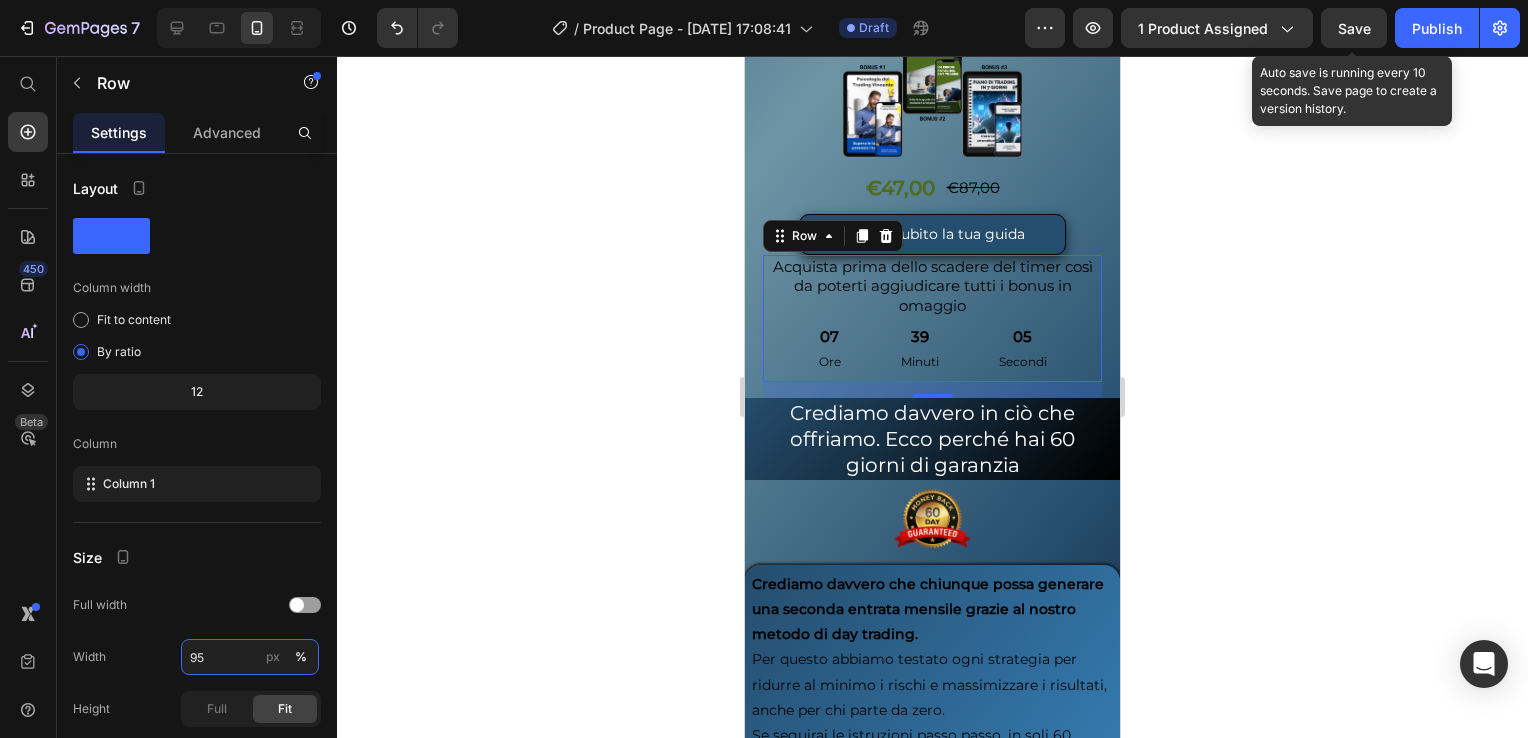 type on "95" 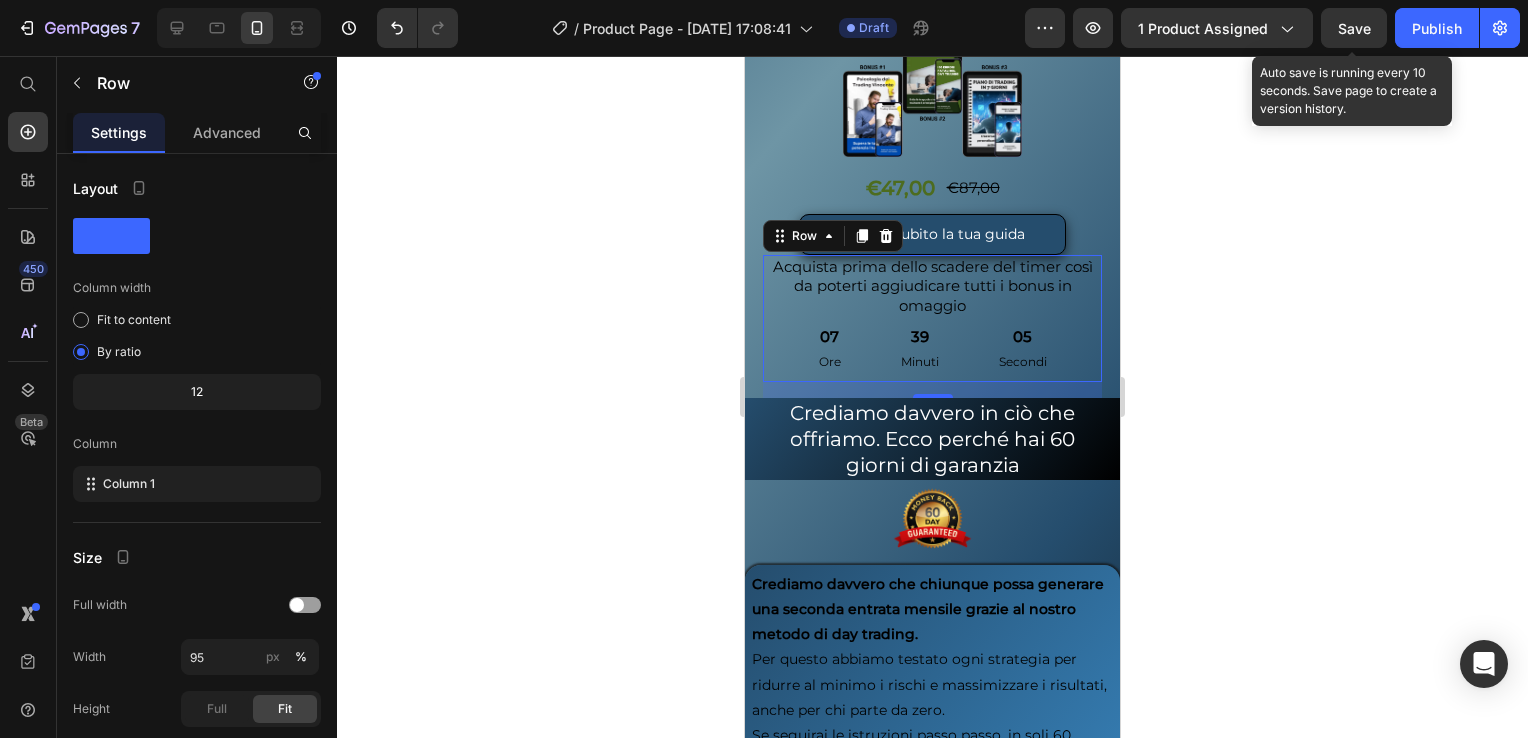 click on "Save" at bounding box center (1354, 28) 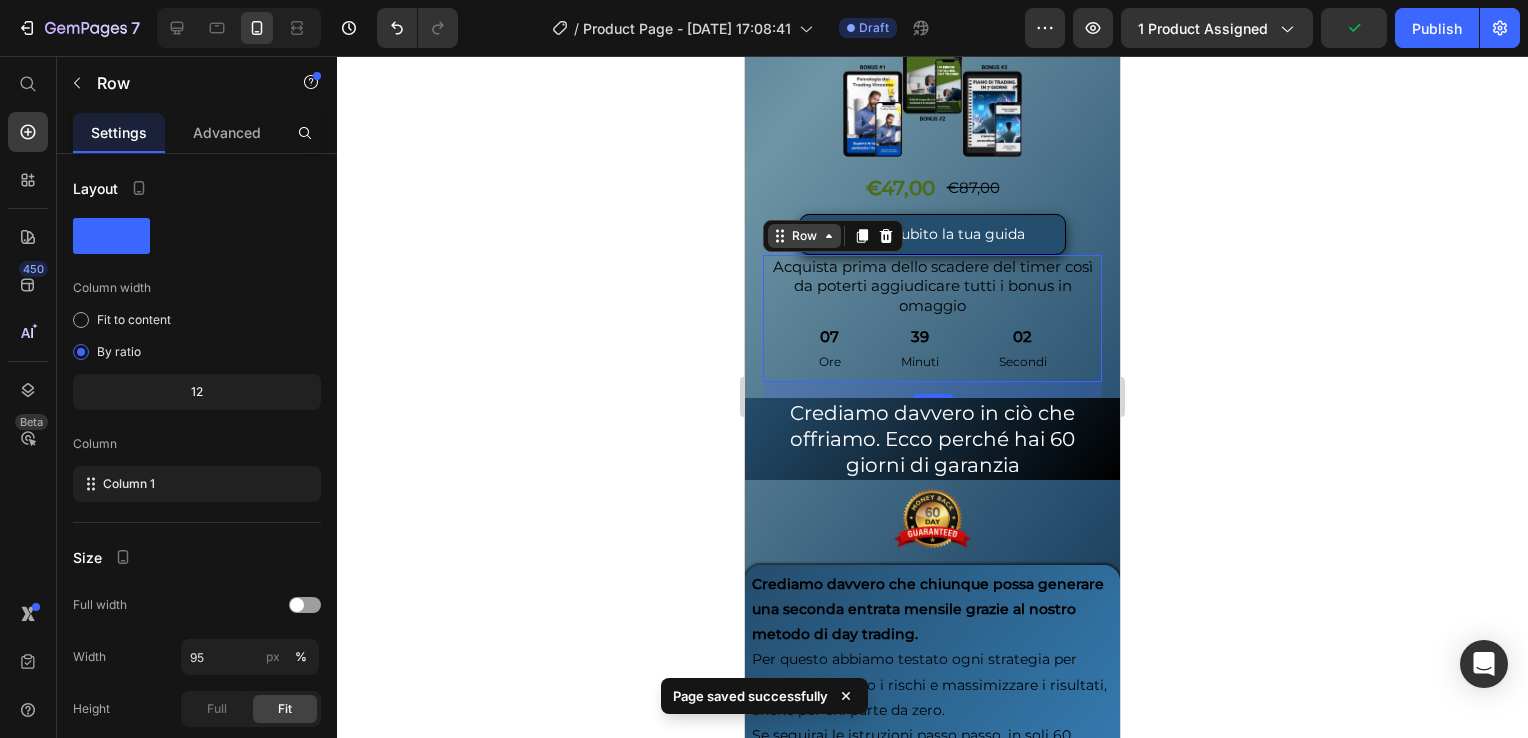 click on "Row" at bounding box center (804, 236) 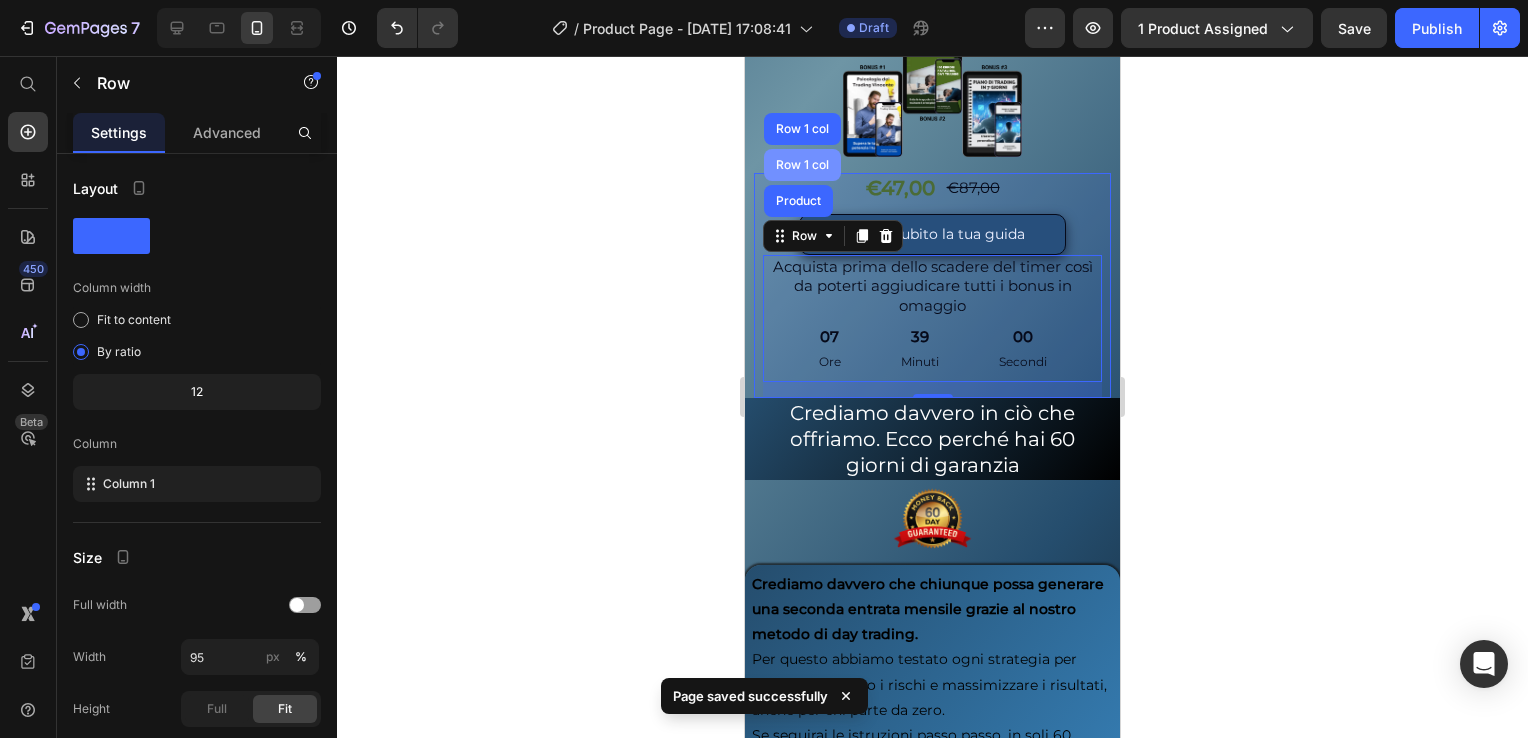 click on "Row 1 col" at bounding box center (802, 165) 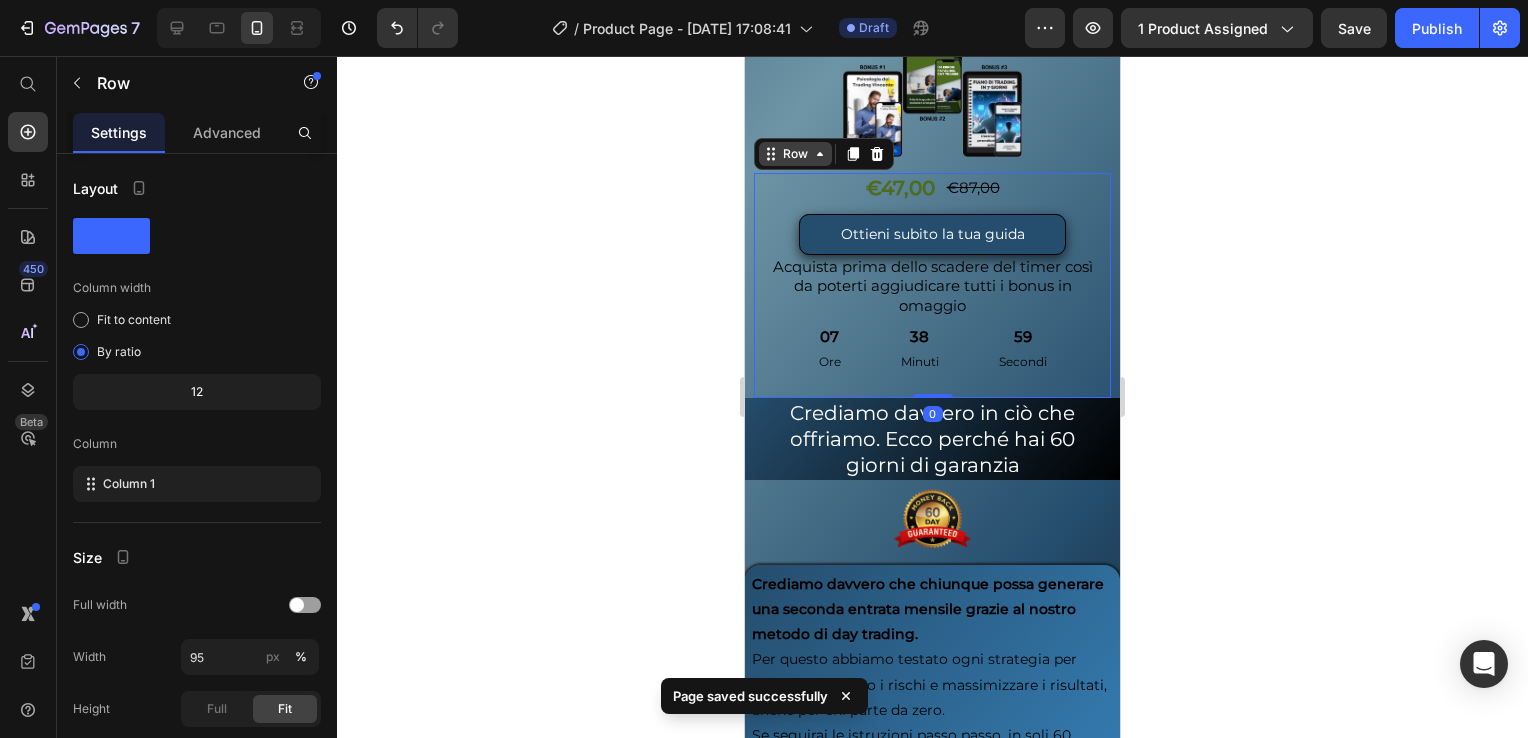 click on "Row" at bounding box center [795, 154] 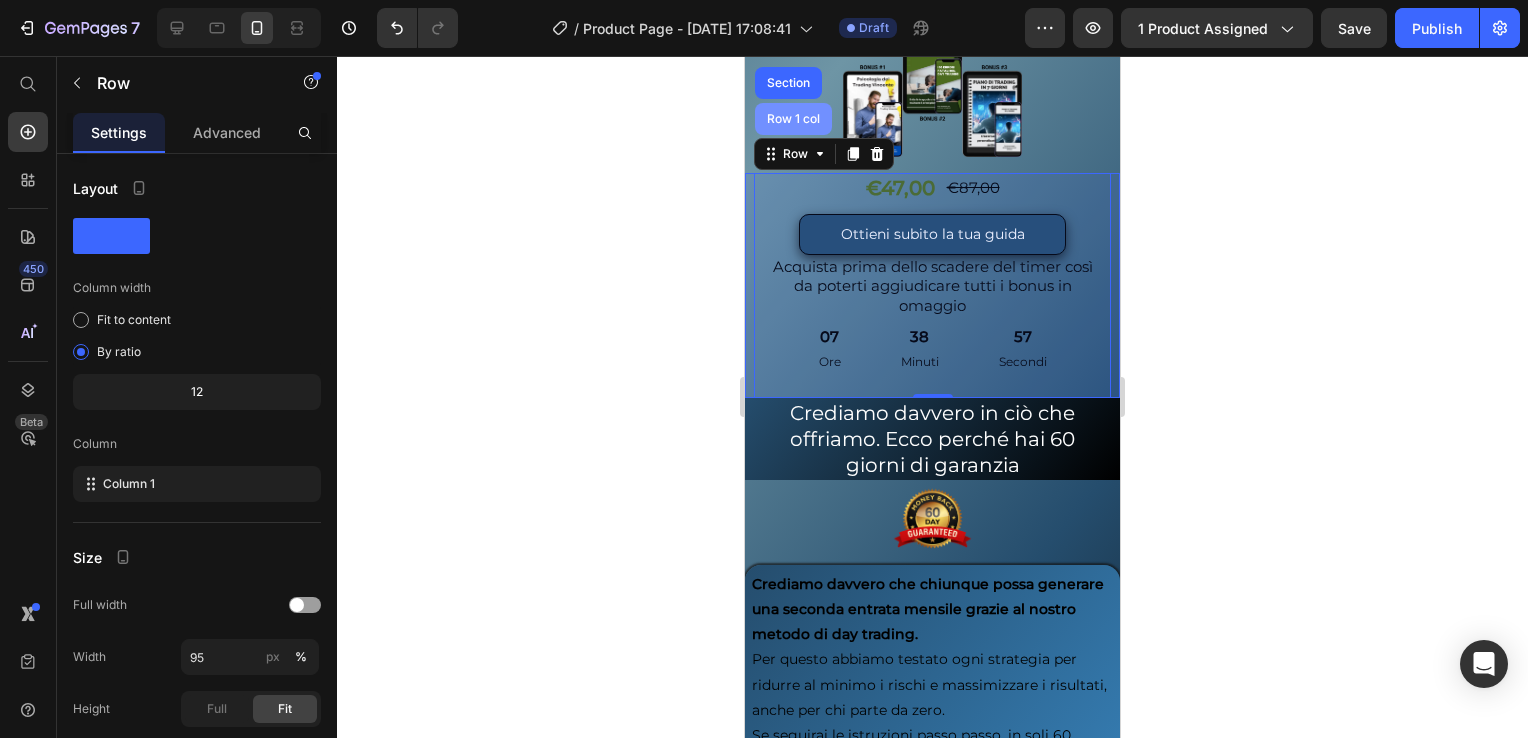 click on "Row 1 col" at bounding box center (793, 119) 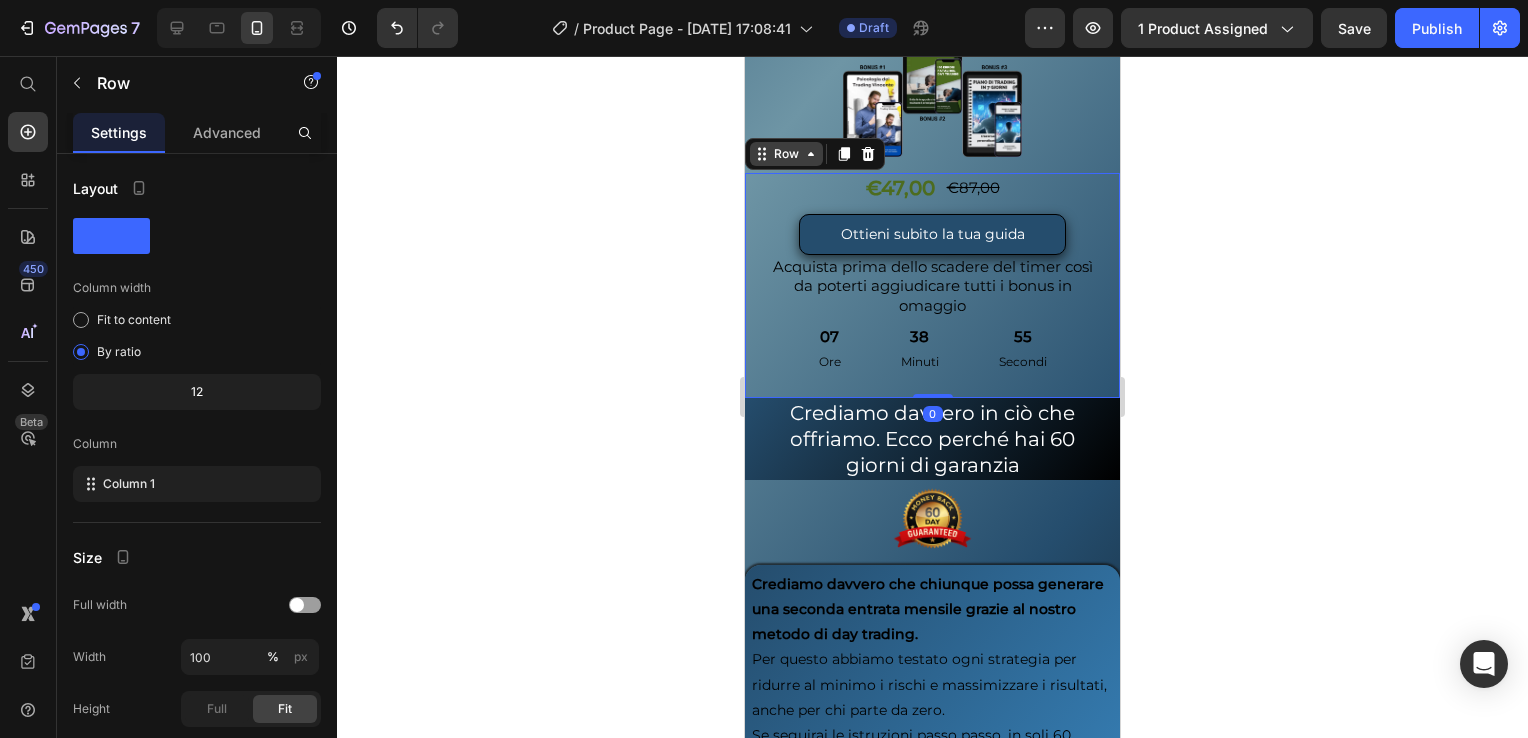 click on "Row" at bounding box center [786, 154] 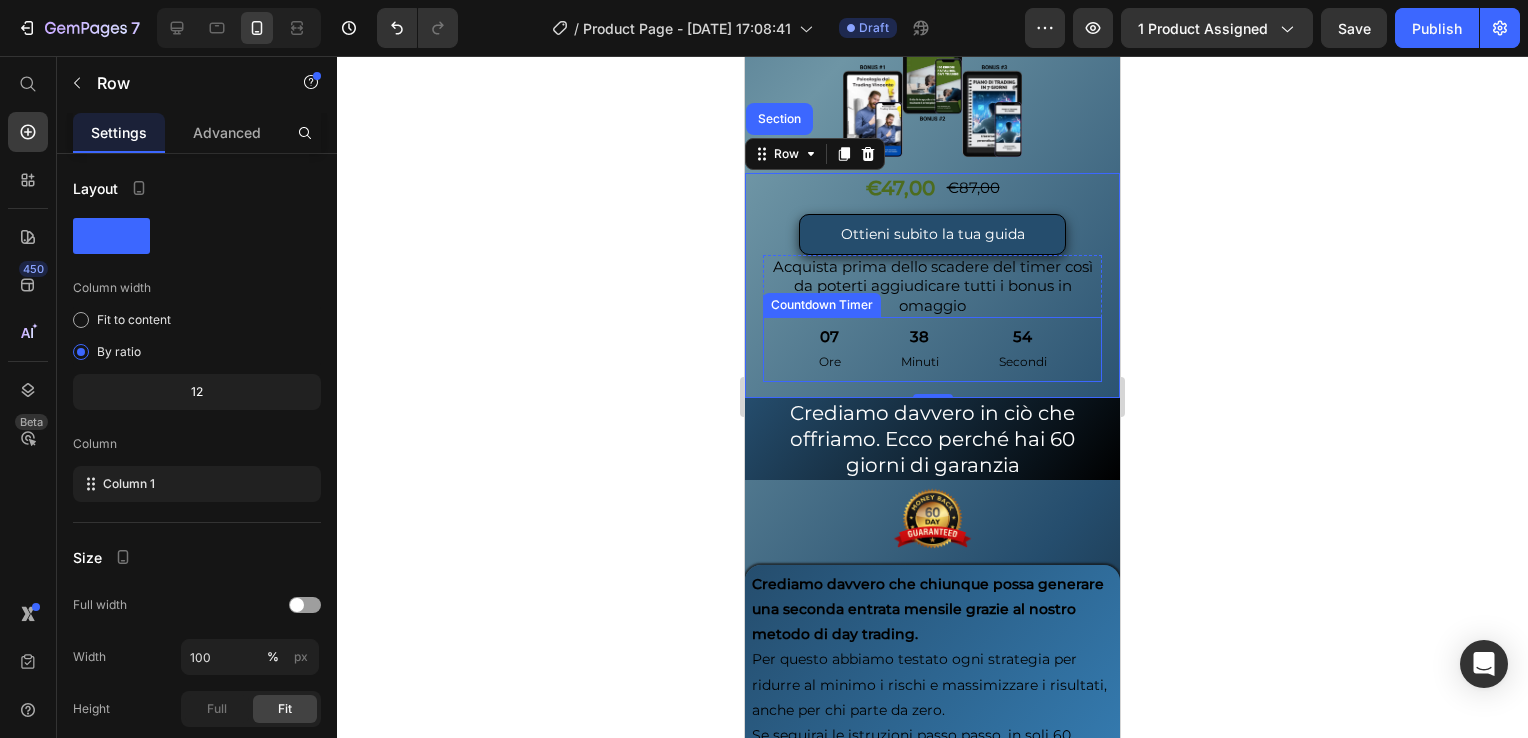 drag, startPoint x: 781, startPoint y: 358, endPoint x: 799, endPoint y: 314, distance: 47.539455 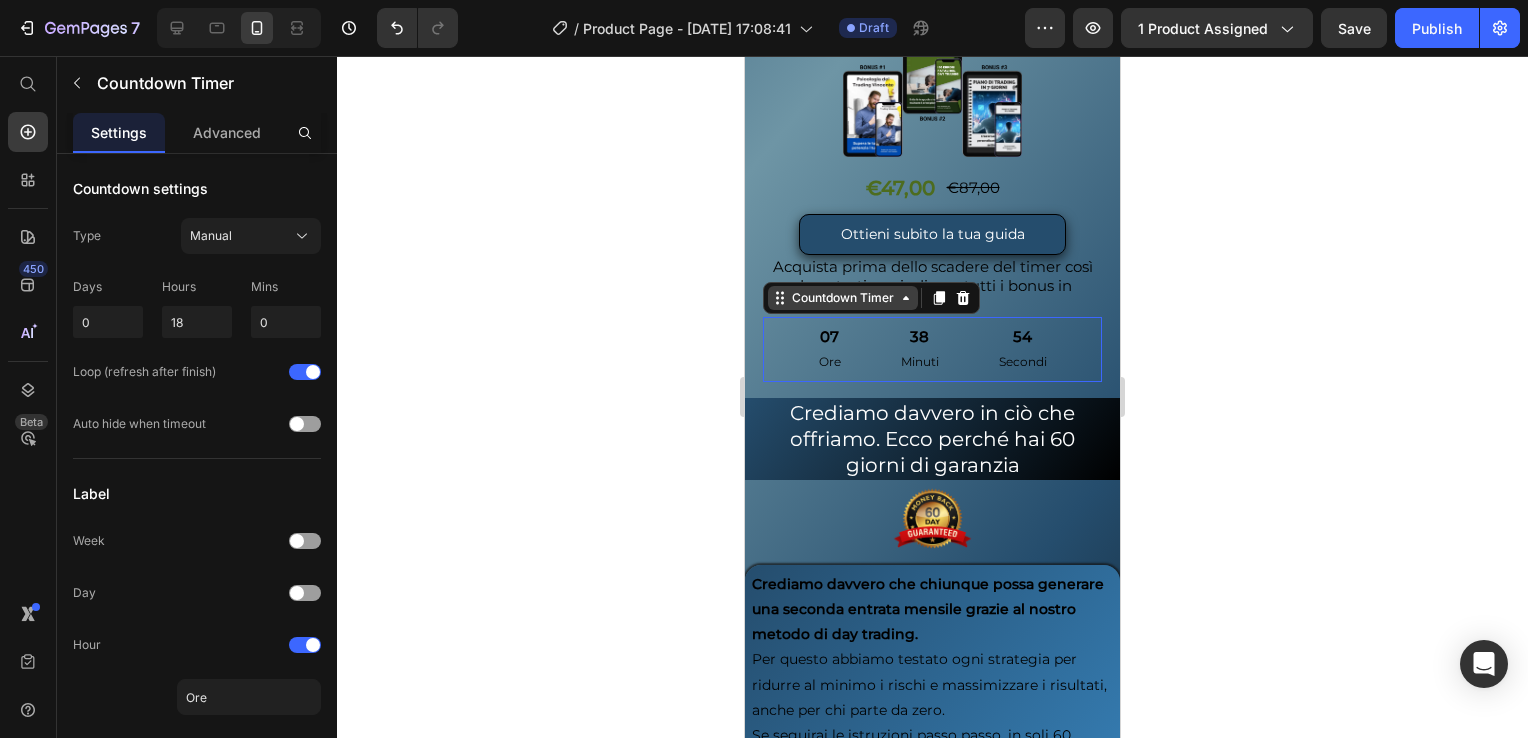 click on "Countdown Timer" at bounding box center (843, 298) 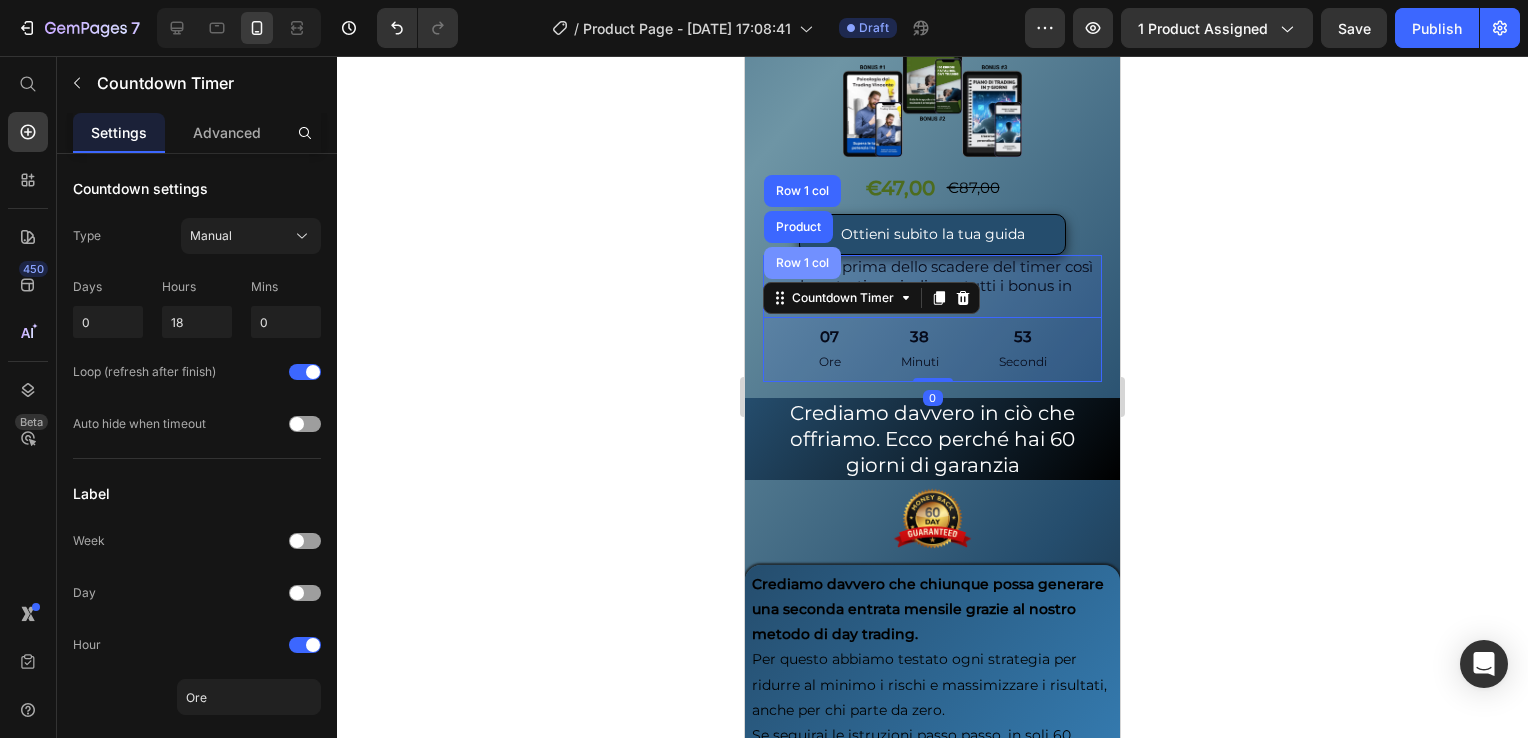 click on "Row 1 col" at bounding box center (802, 263) 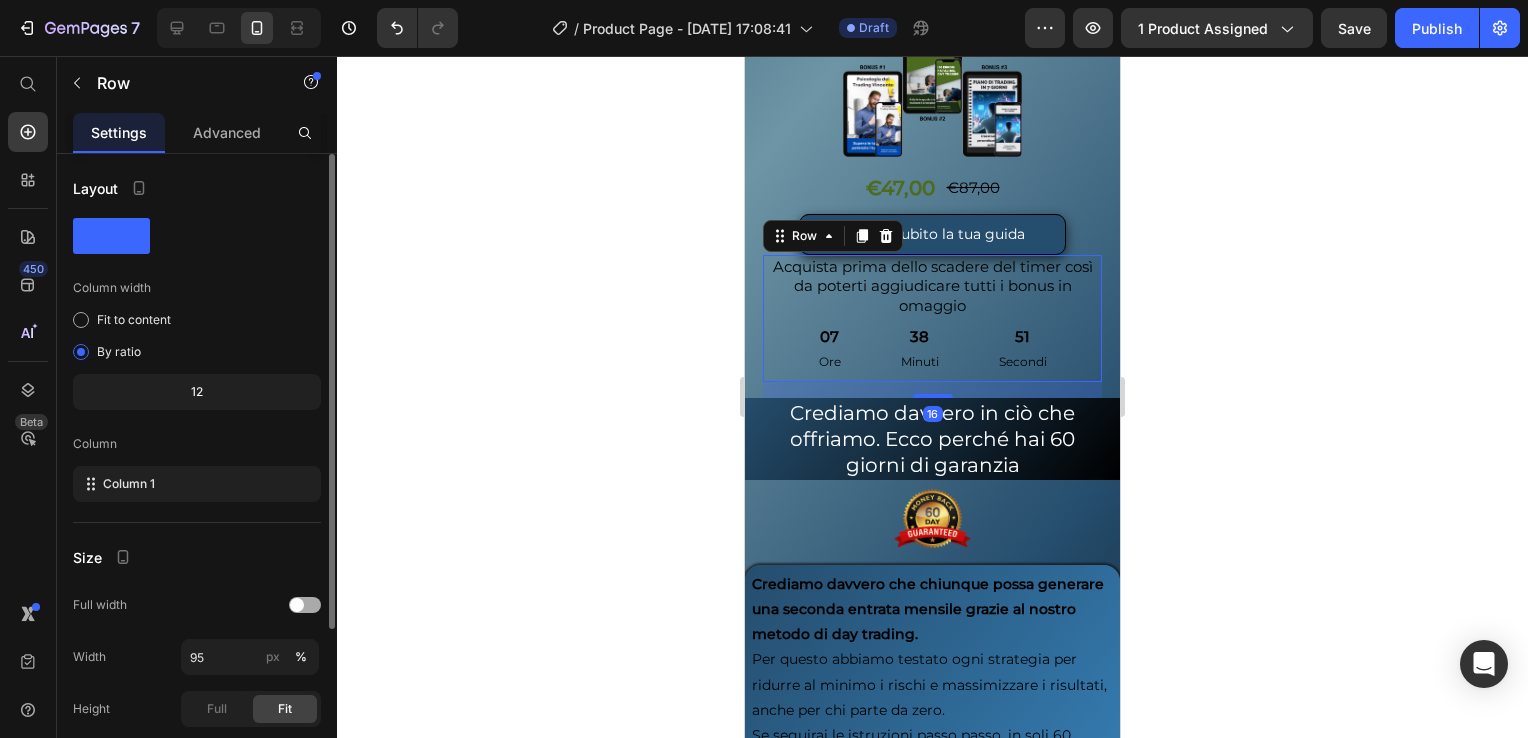 click at bounding box center (297, 605) 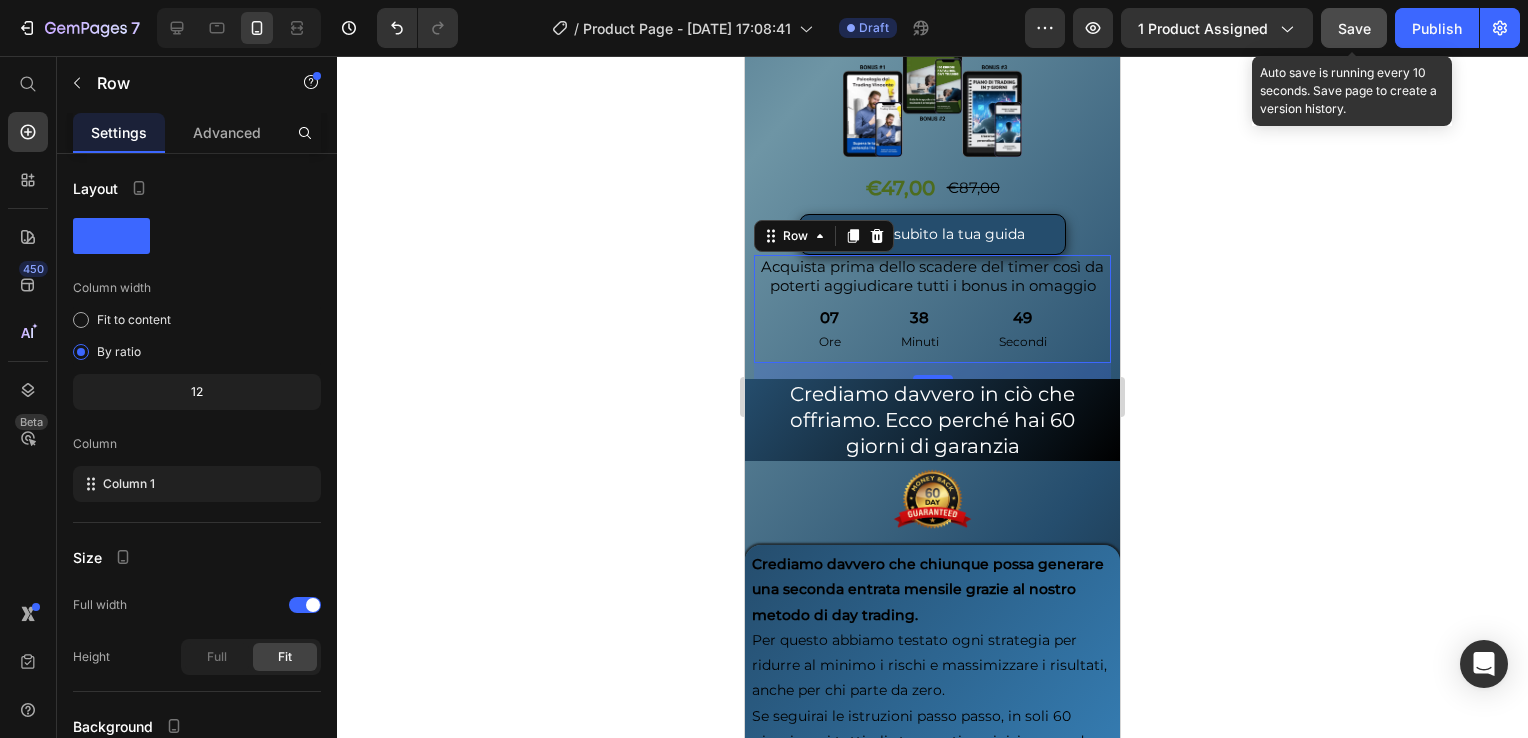 click on "Save" 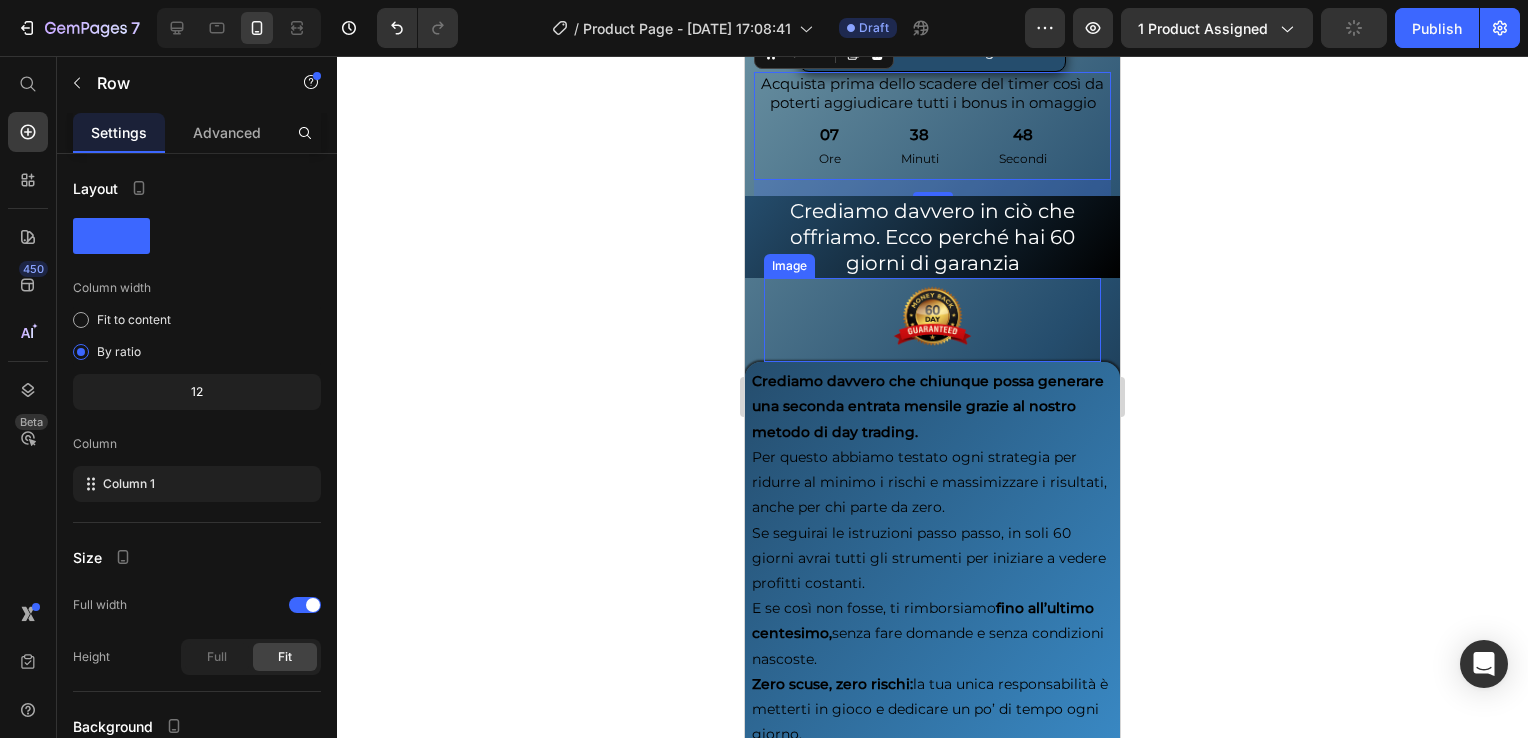 scroll, scrollTop: 10800, scrollLeft: 0, axis: vertical 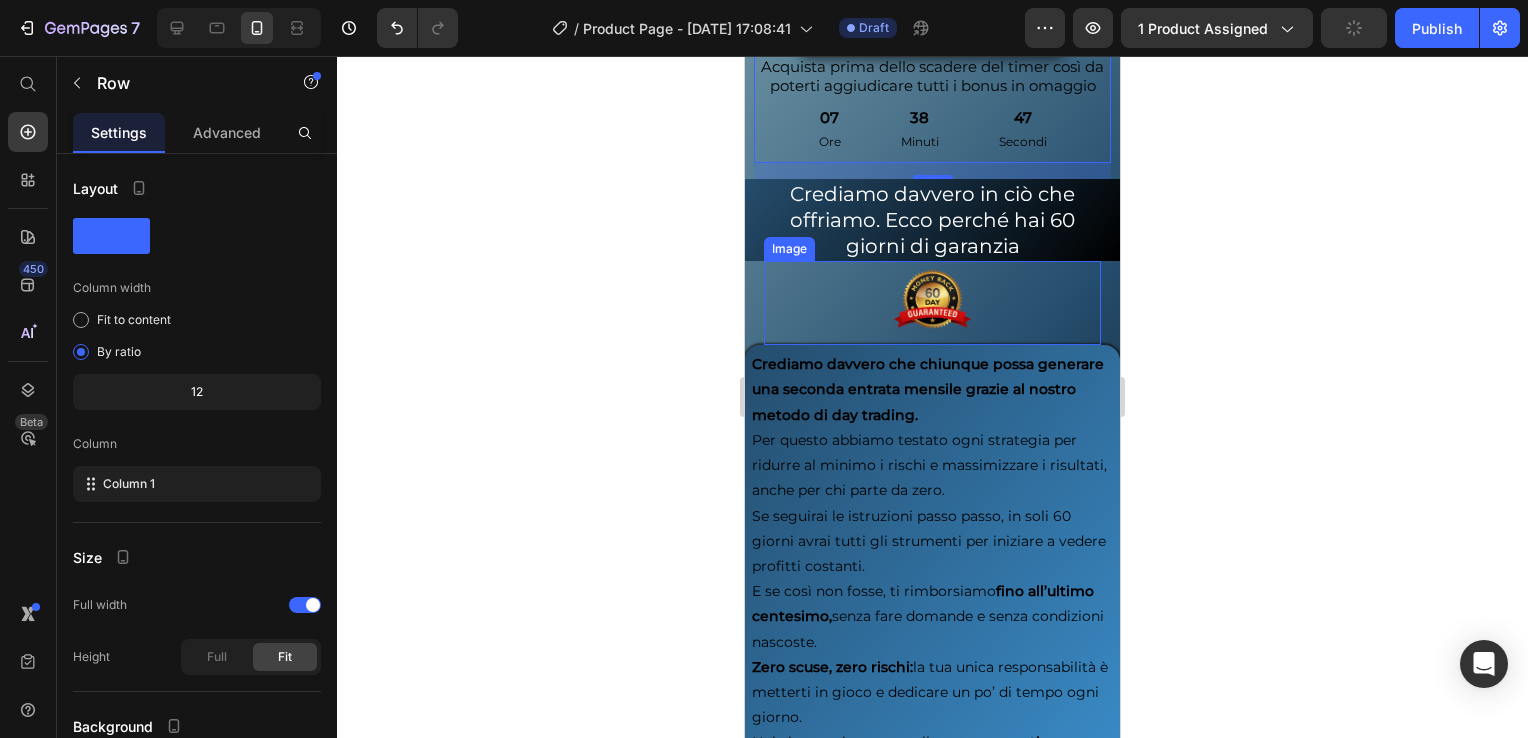 click on "Crediamo davvero in ciò che offriamo. Ecco perché hai 60 giorni di garanzia" at bounding box center [933, 220] 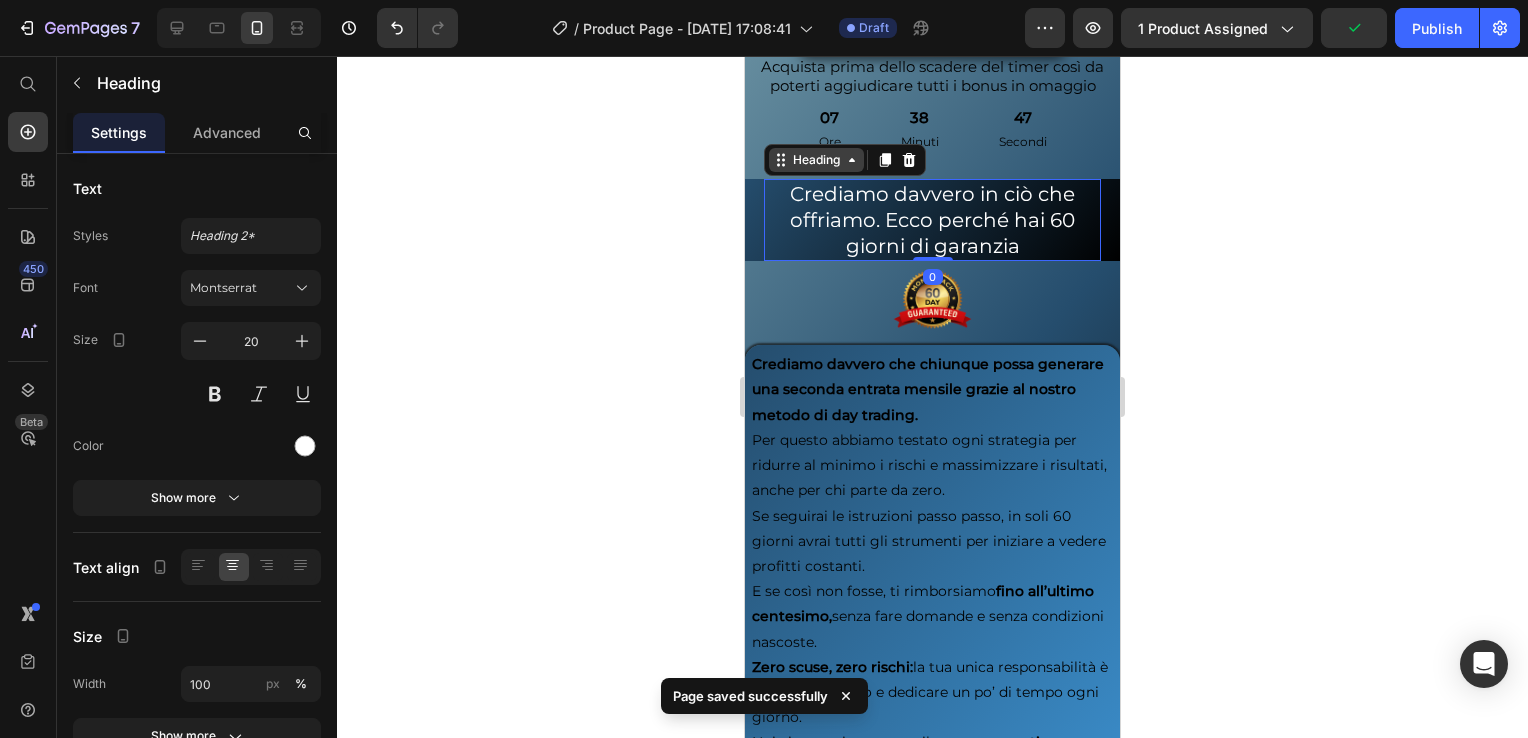 click on "Heading" at bounding box center [816, 160] 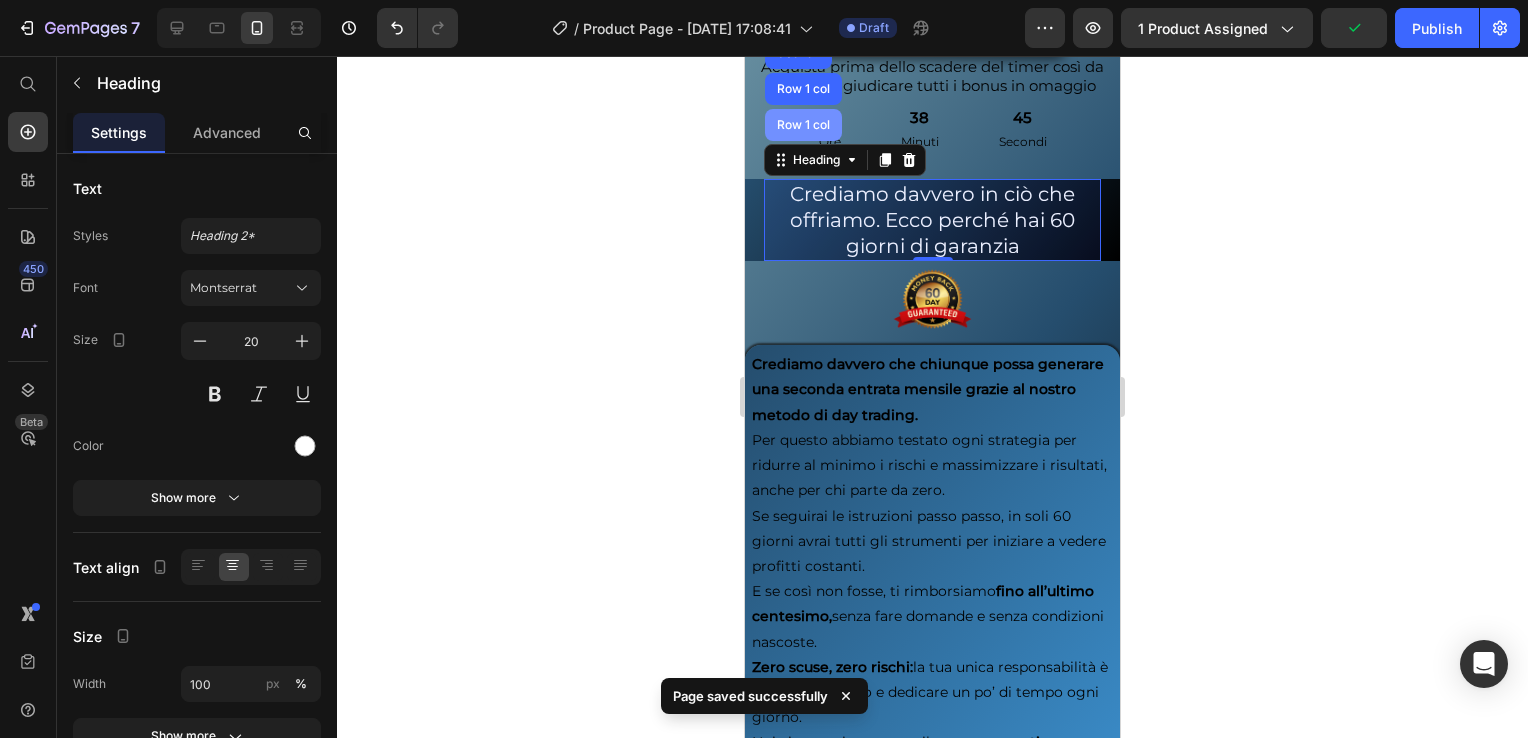 click on "Row 1 col" at bounding box center (803, 125) 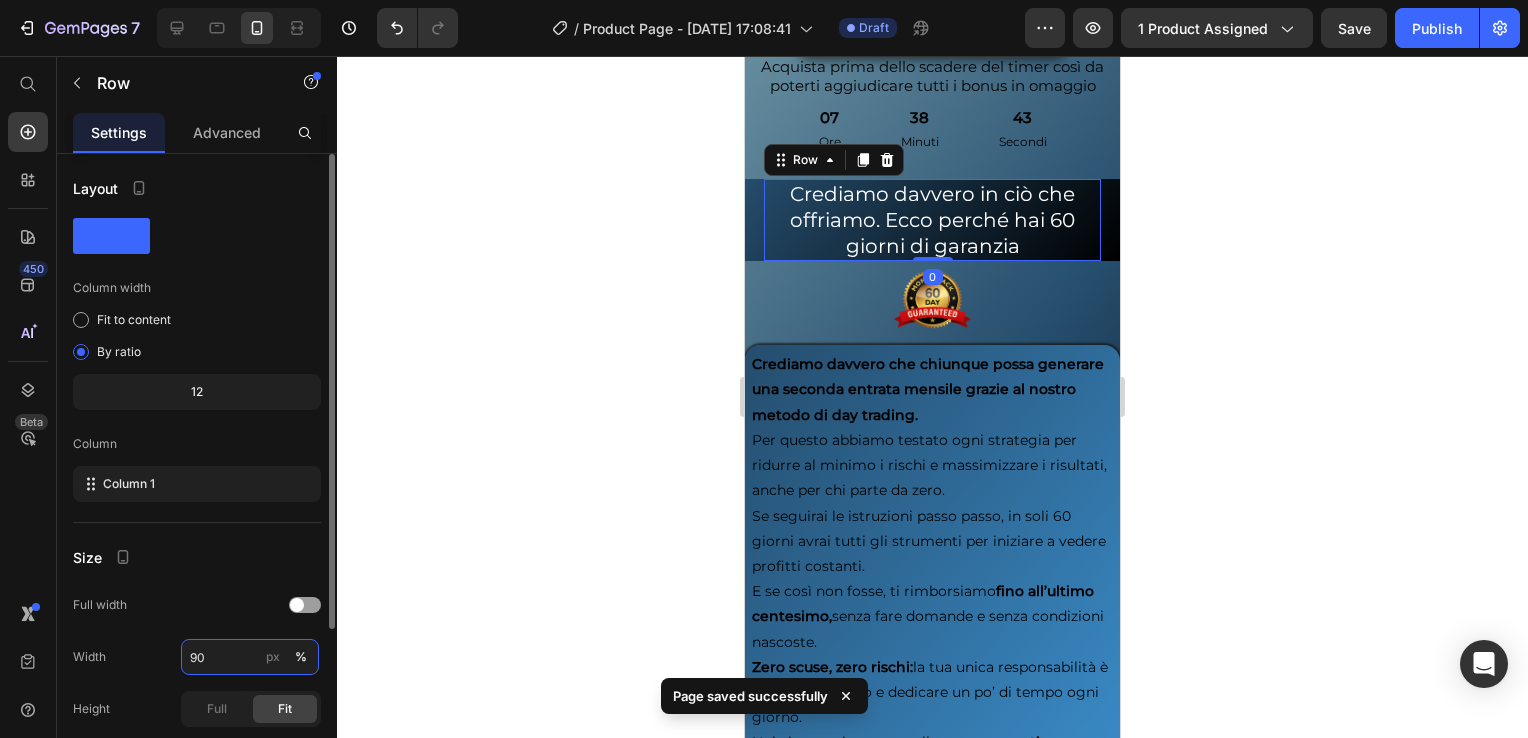 click on "90" at bounding box center [250, 657] 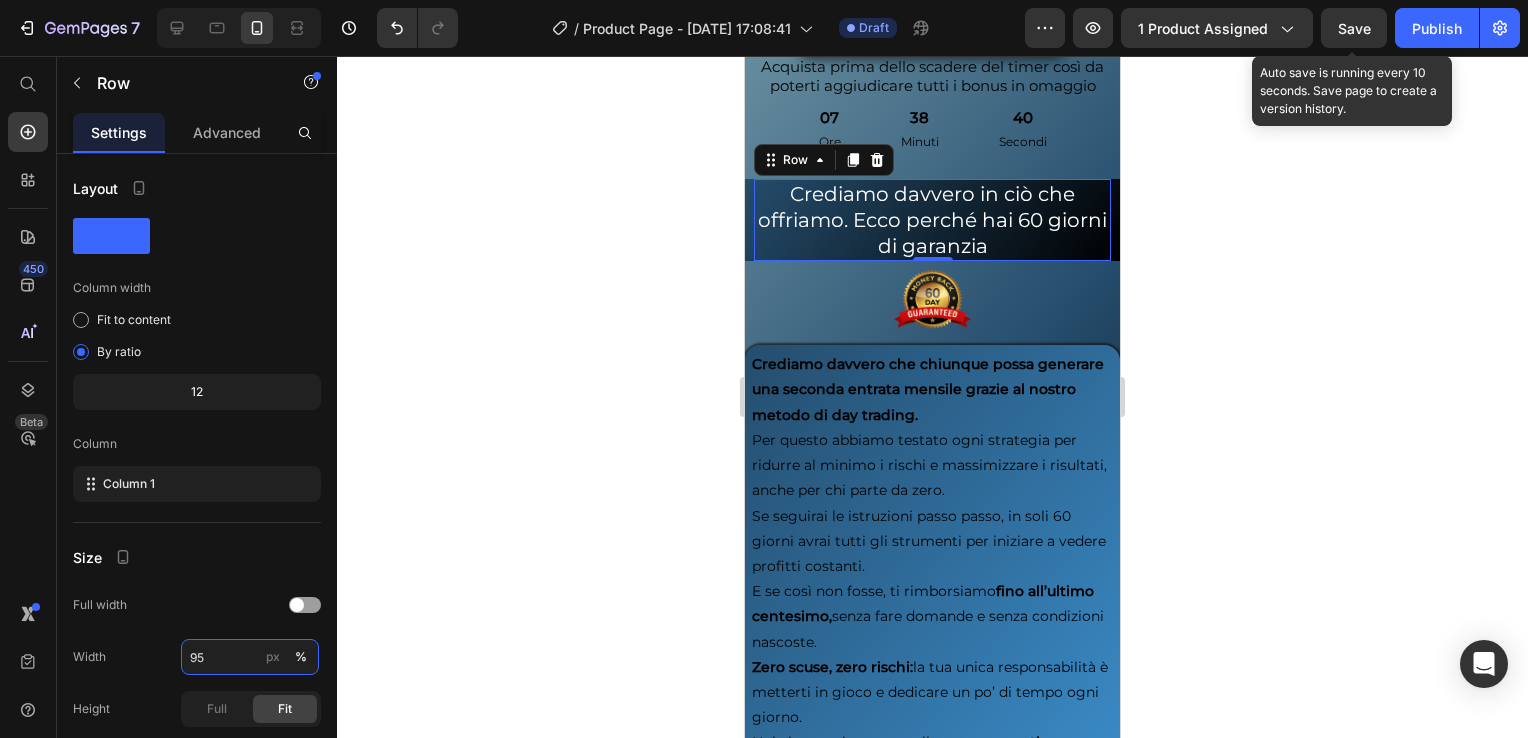 type on "95" 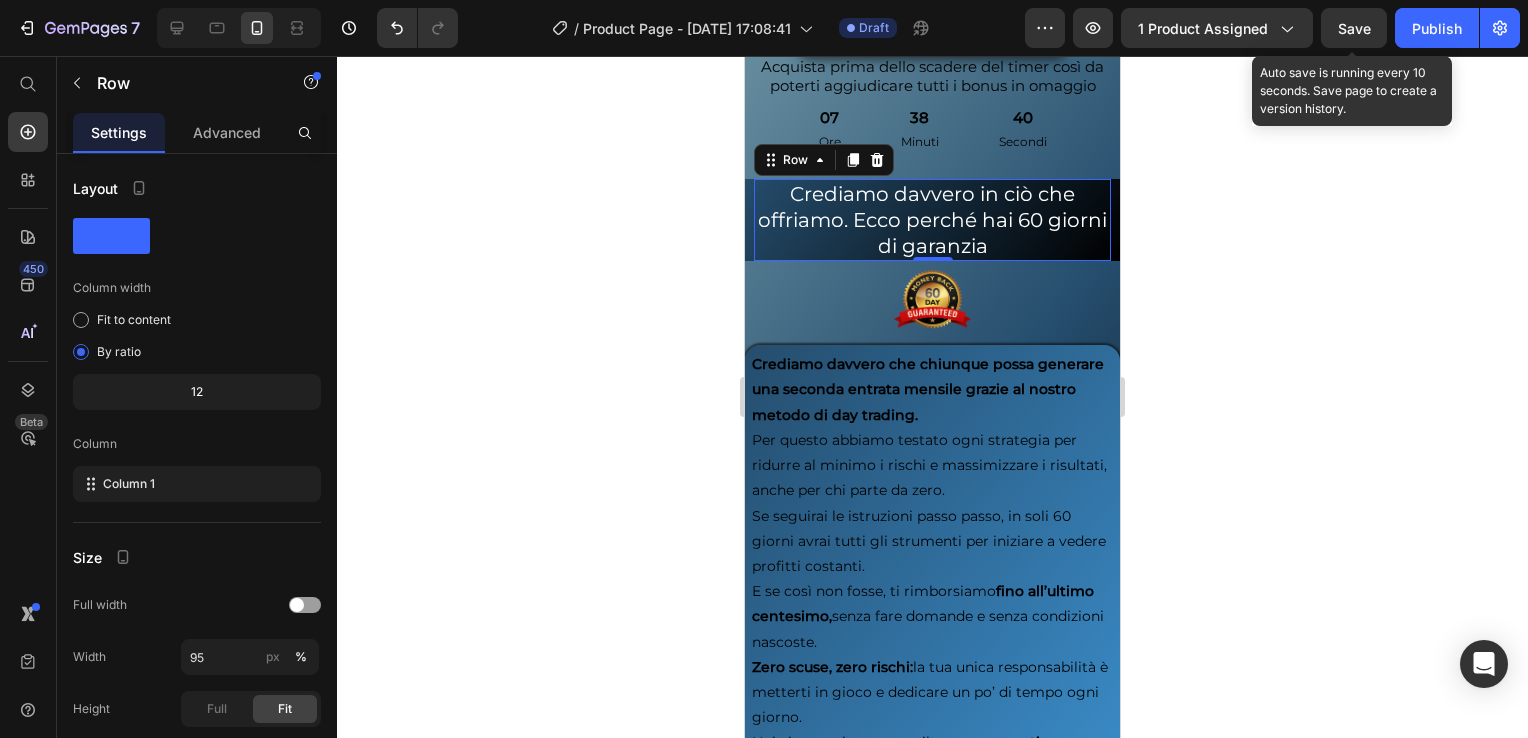 click on "Save" at bounding box center [1354, 28] 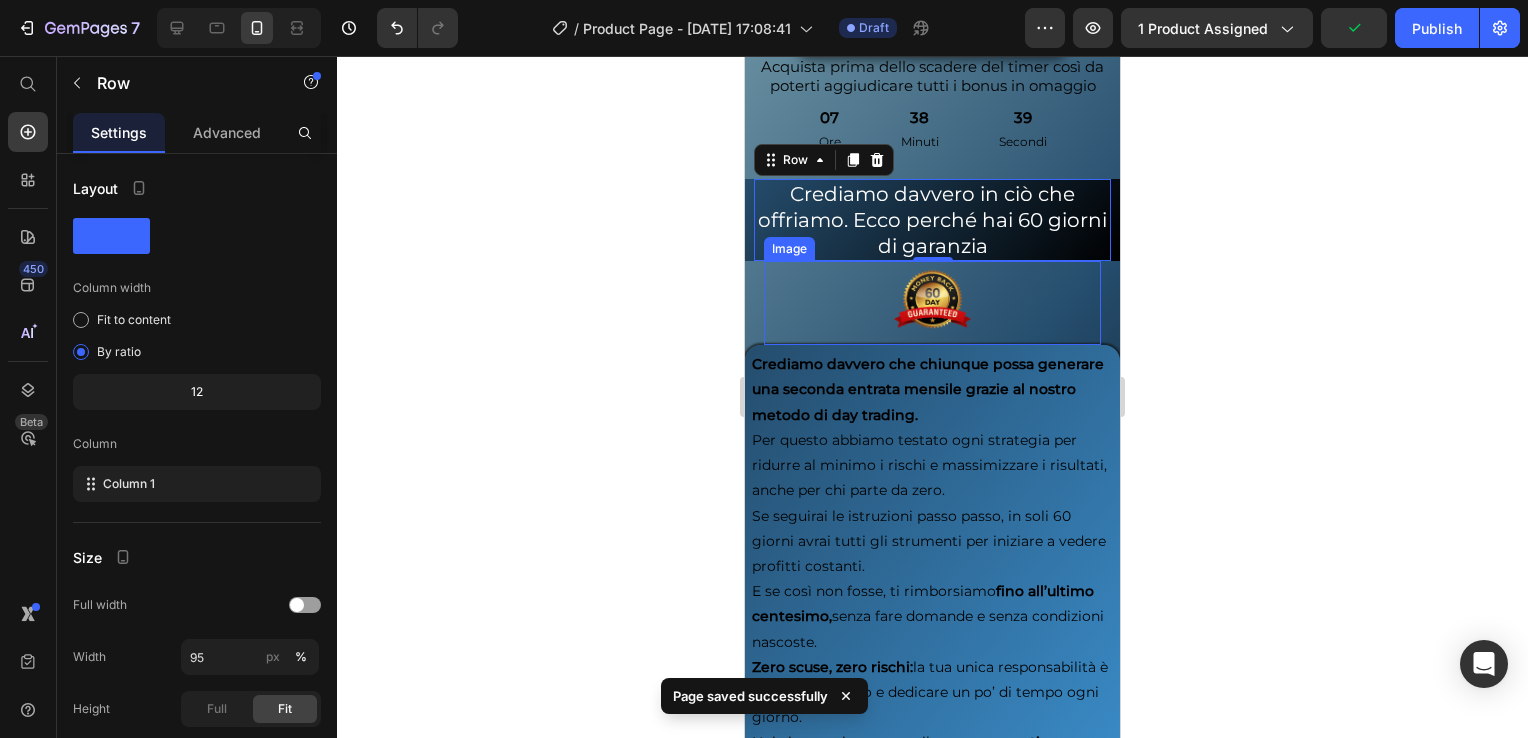 drag, startPoint x: 900, startPoint y: 345, endPoint x: 817, endPoint y: 298, distance: 95.38344 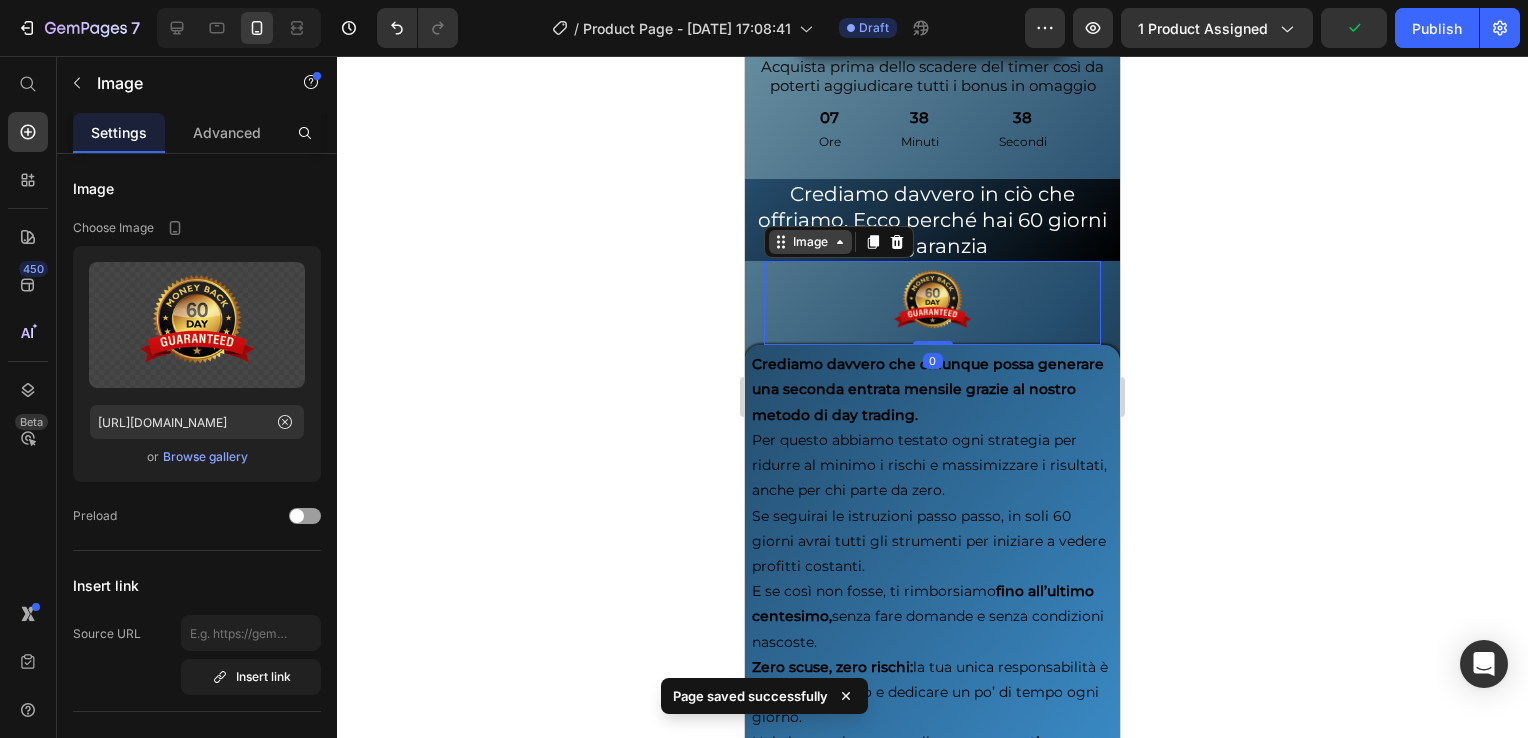 click on "Image" at bounding box center (810, 242) 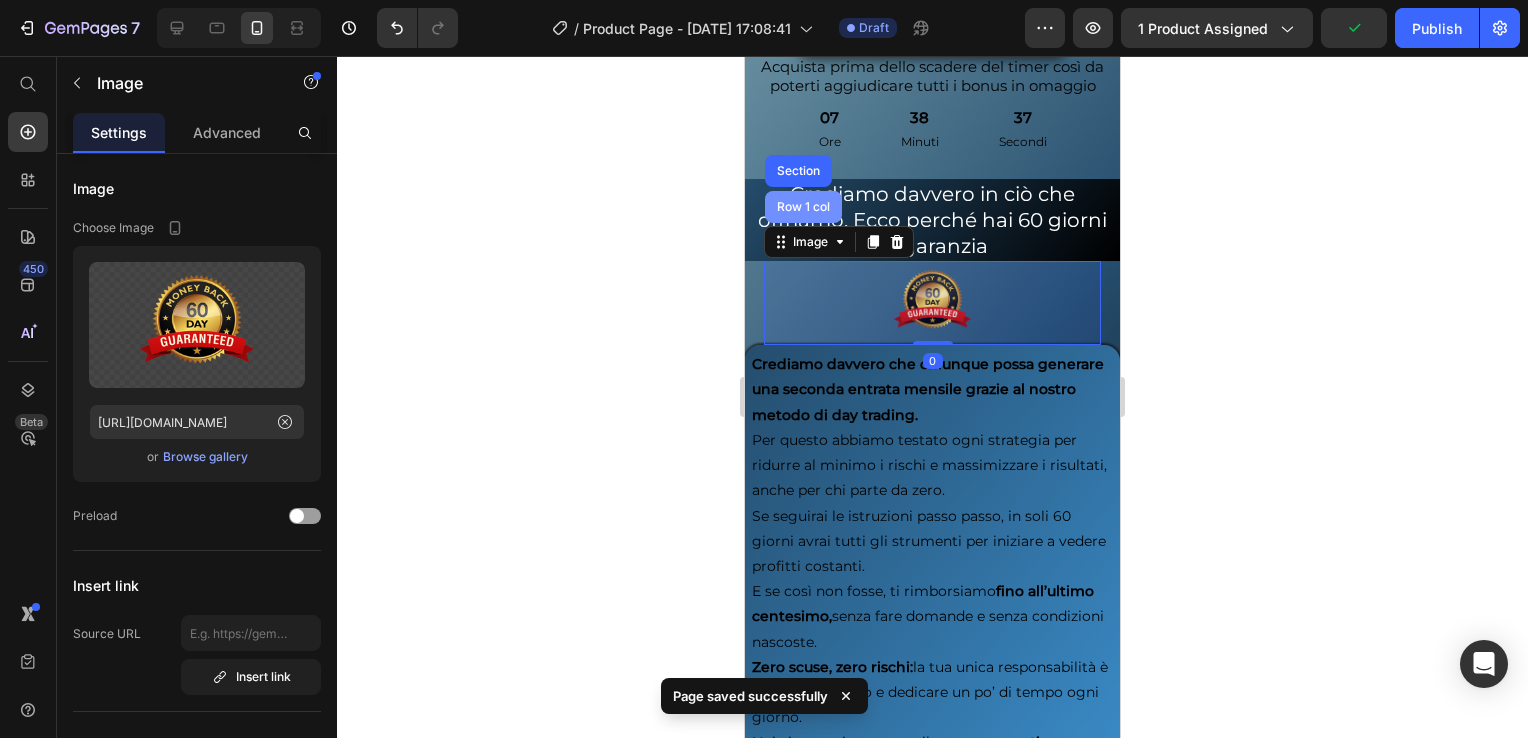drag, startPoint x: 807, startPoint y: 248, endPoint x: 1441, endPoint y: 421, distance: 657.17957 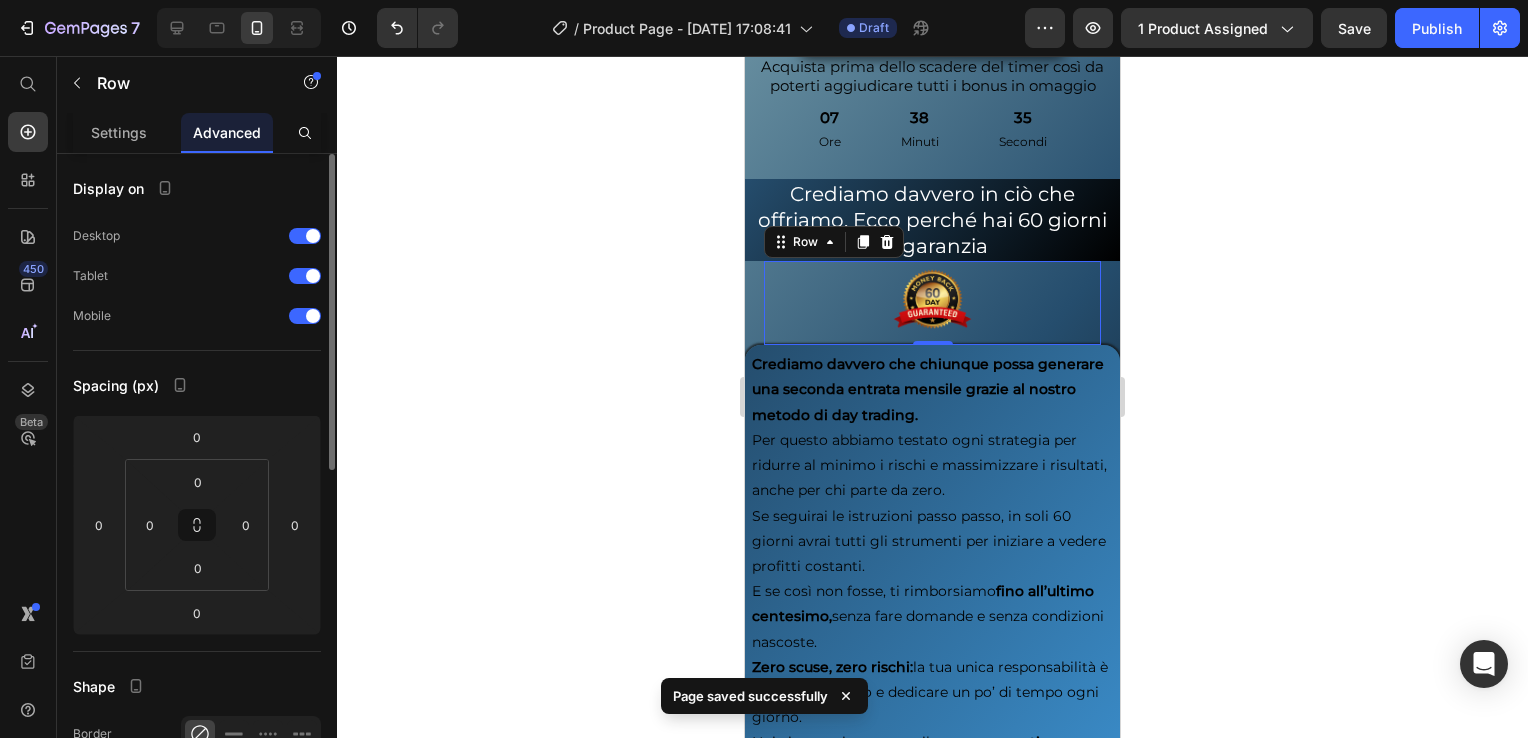 click on "Settings" at bounding box center [119, 132] 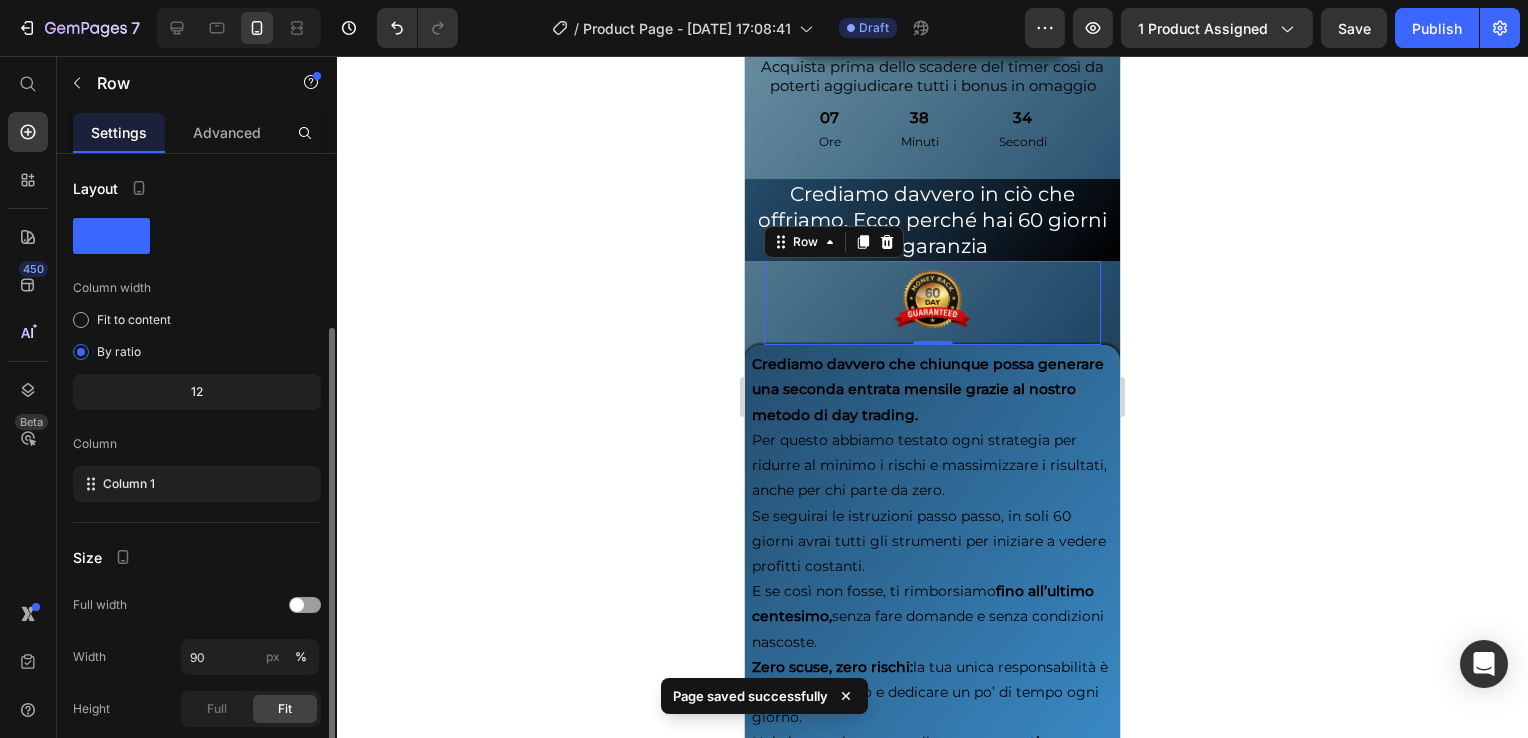 scroll, scrollTop: 200, scrollLeft: 0, axis: vertical 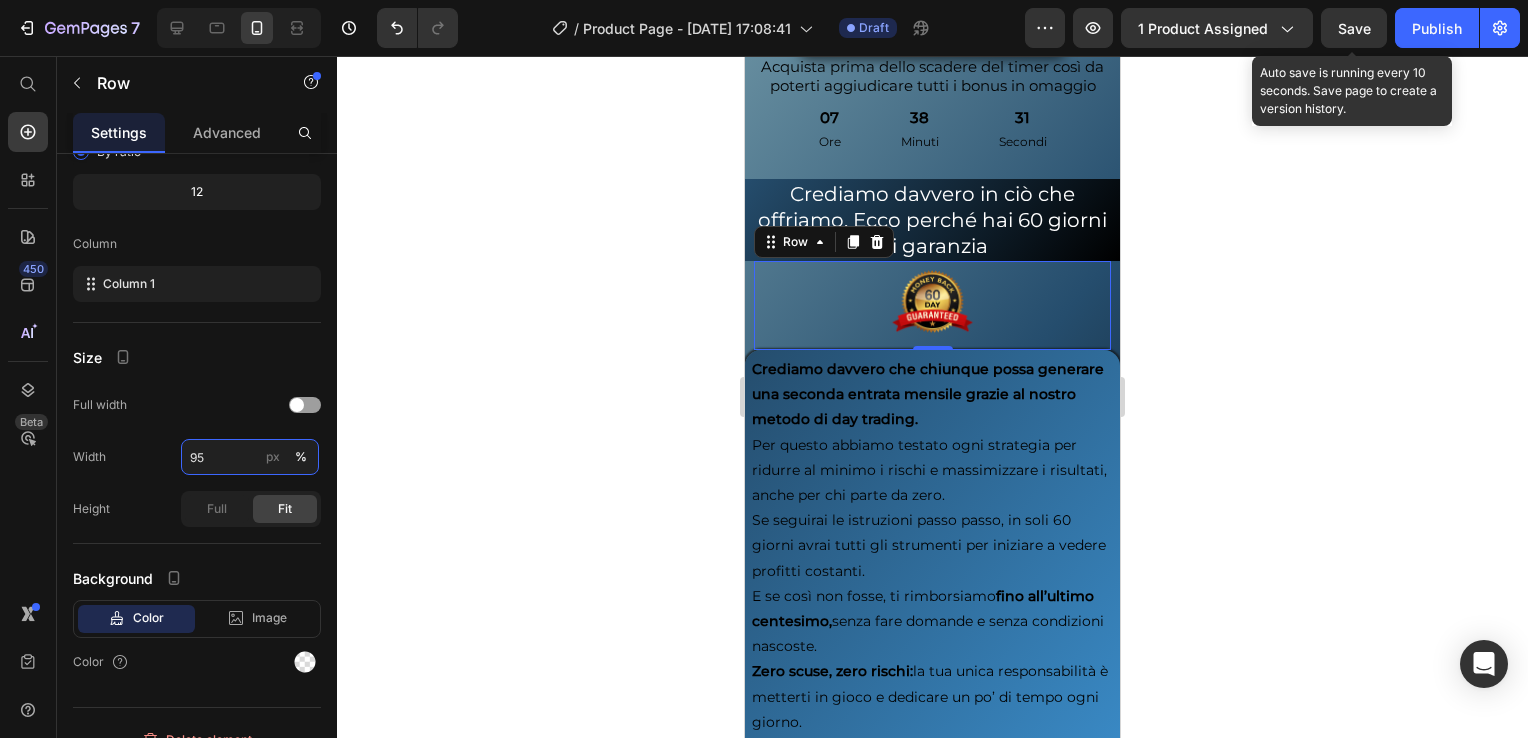 type on "95" 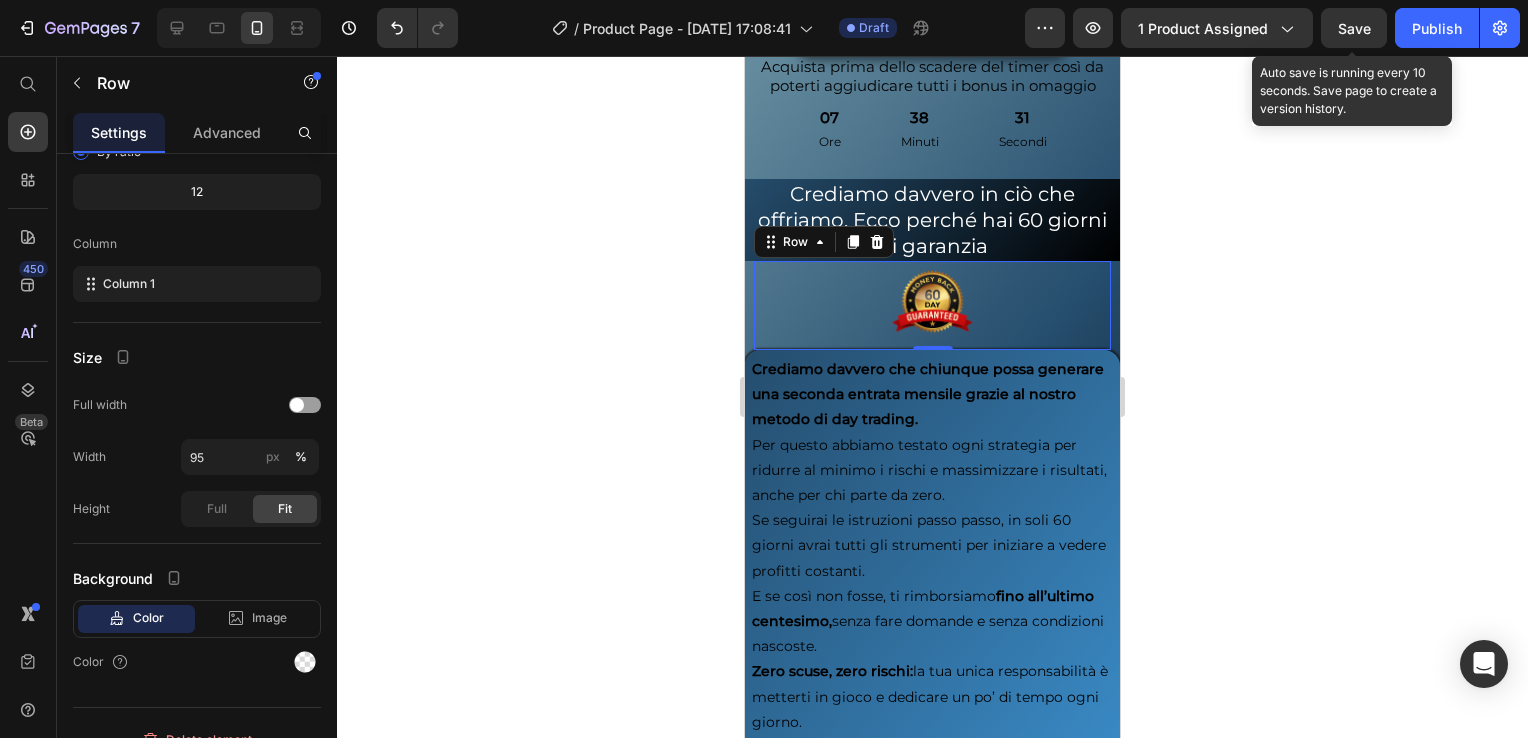click on "Save" at bounding box center [1354, 28] 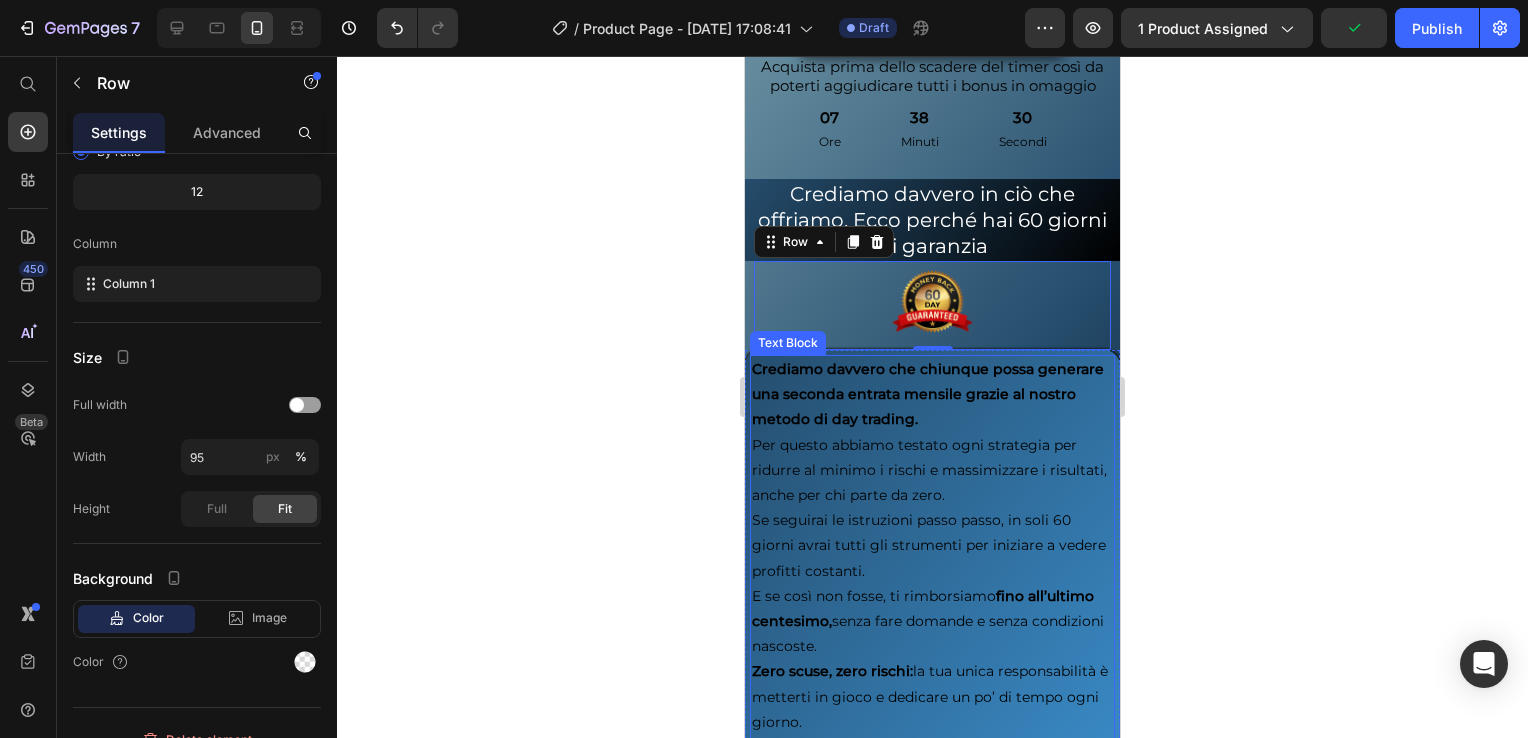 scroll, scrollTop: 11000, scrollLeft: 0, axis: vertical 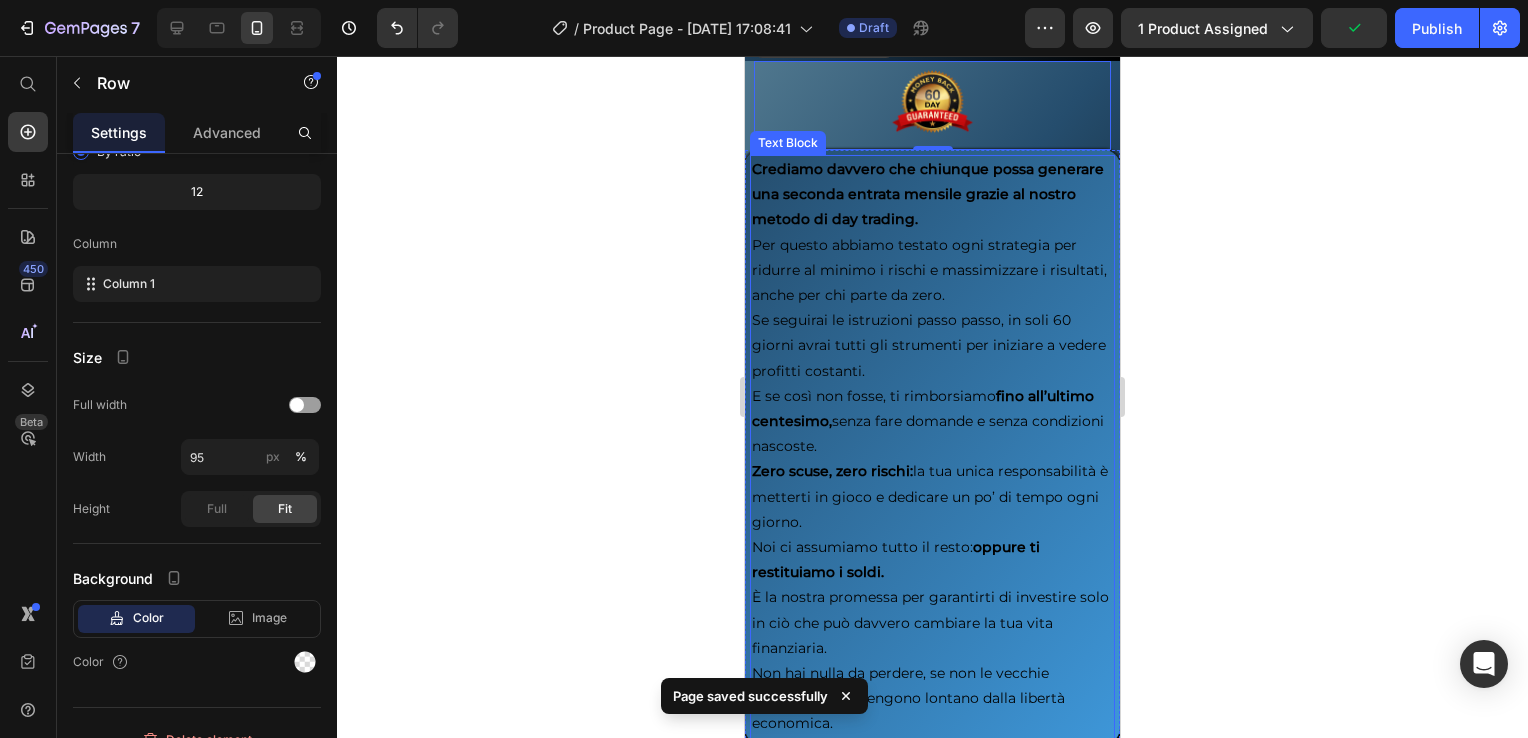 click on "Text Block" at bounding box center [788, 143] 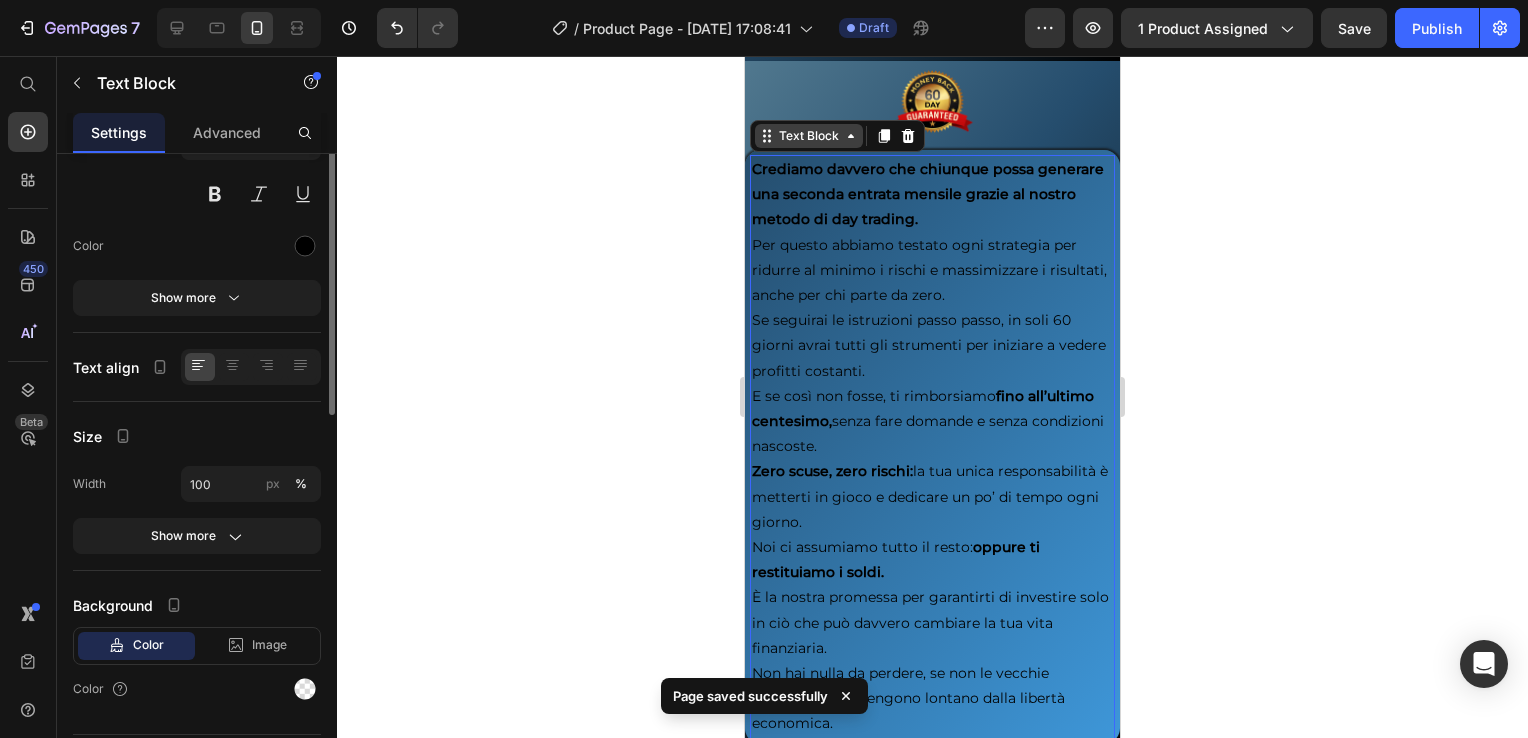 scroll, scrollTop: 0, scrollLeft: 0, axis: both 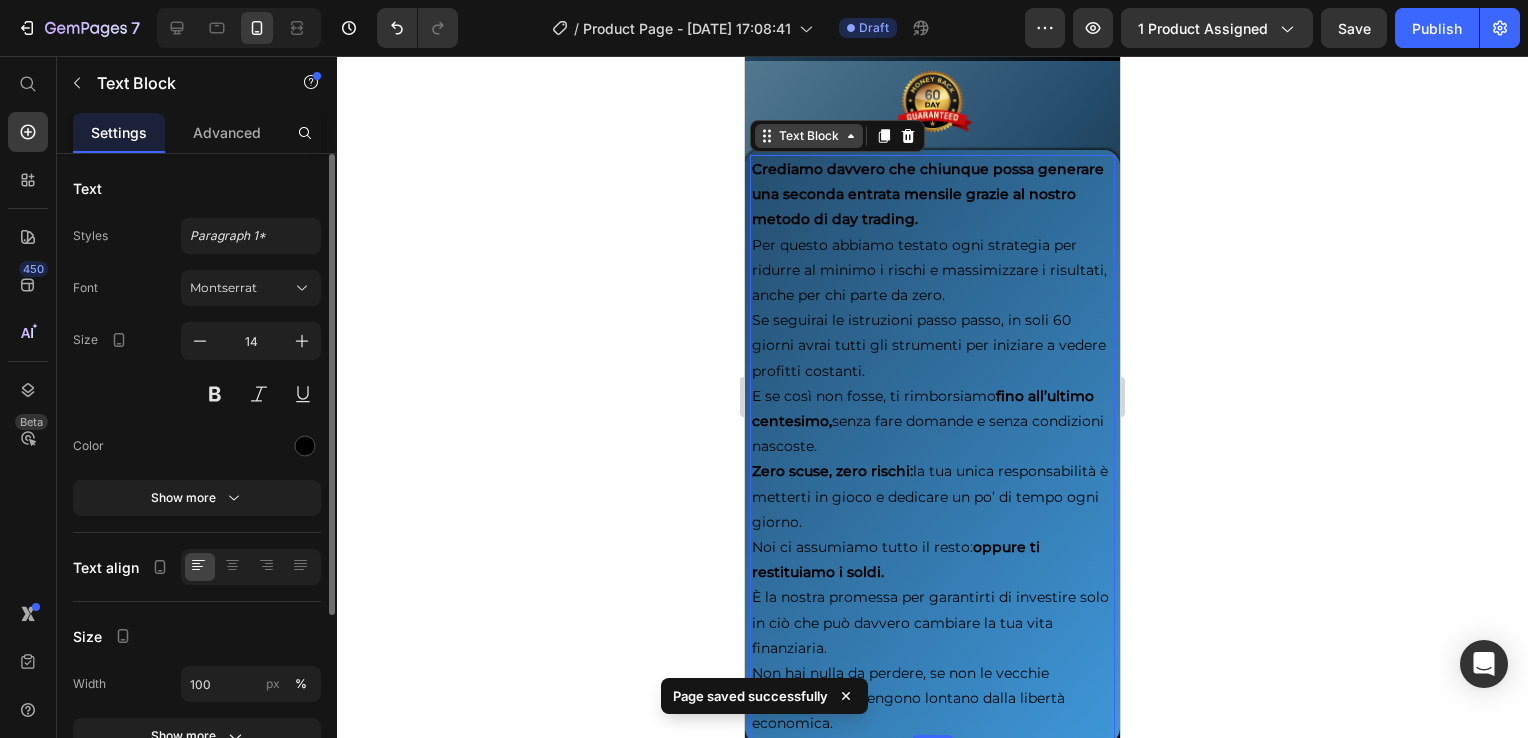 click on "Text Block" at bounding box center [809, 136] 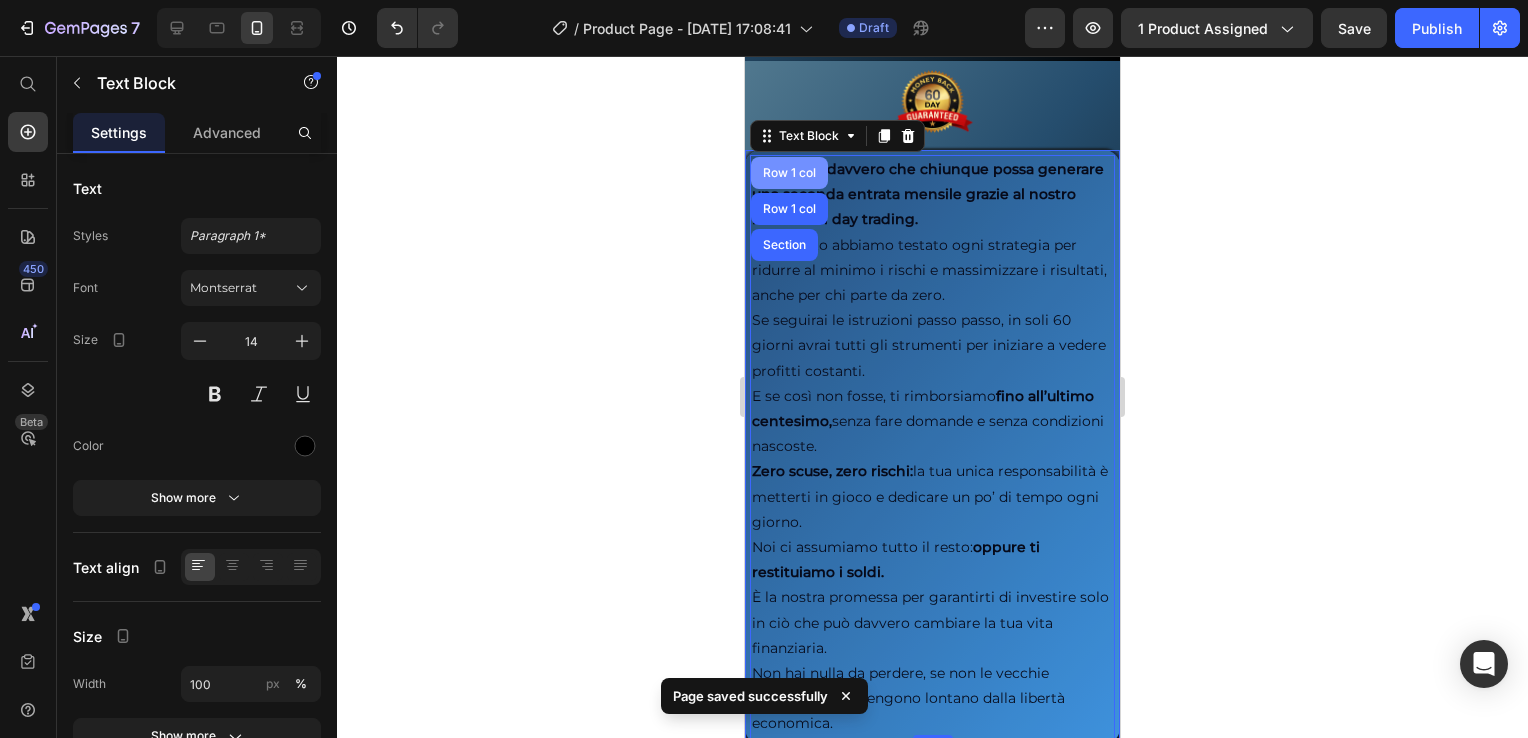 drag, startPoint x: 793, startPoint y: 196, endPoint x: 1428, endPoint y: 382, distance: 661.6804 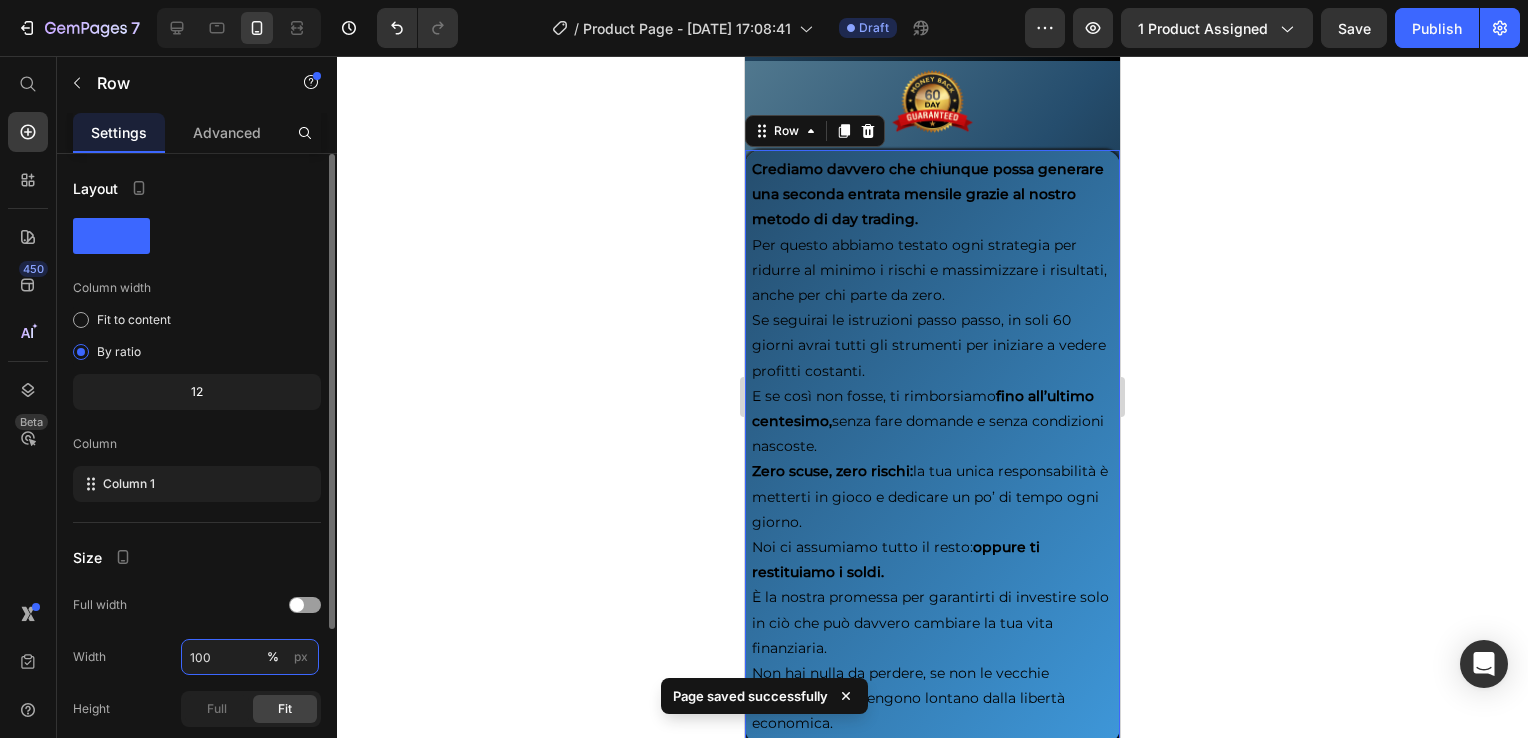 click on "100" at bounding box center [250, 657] 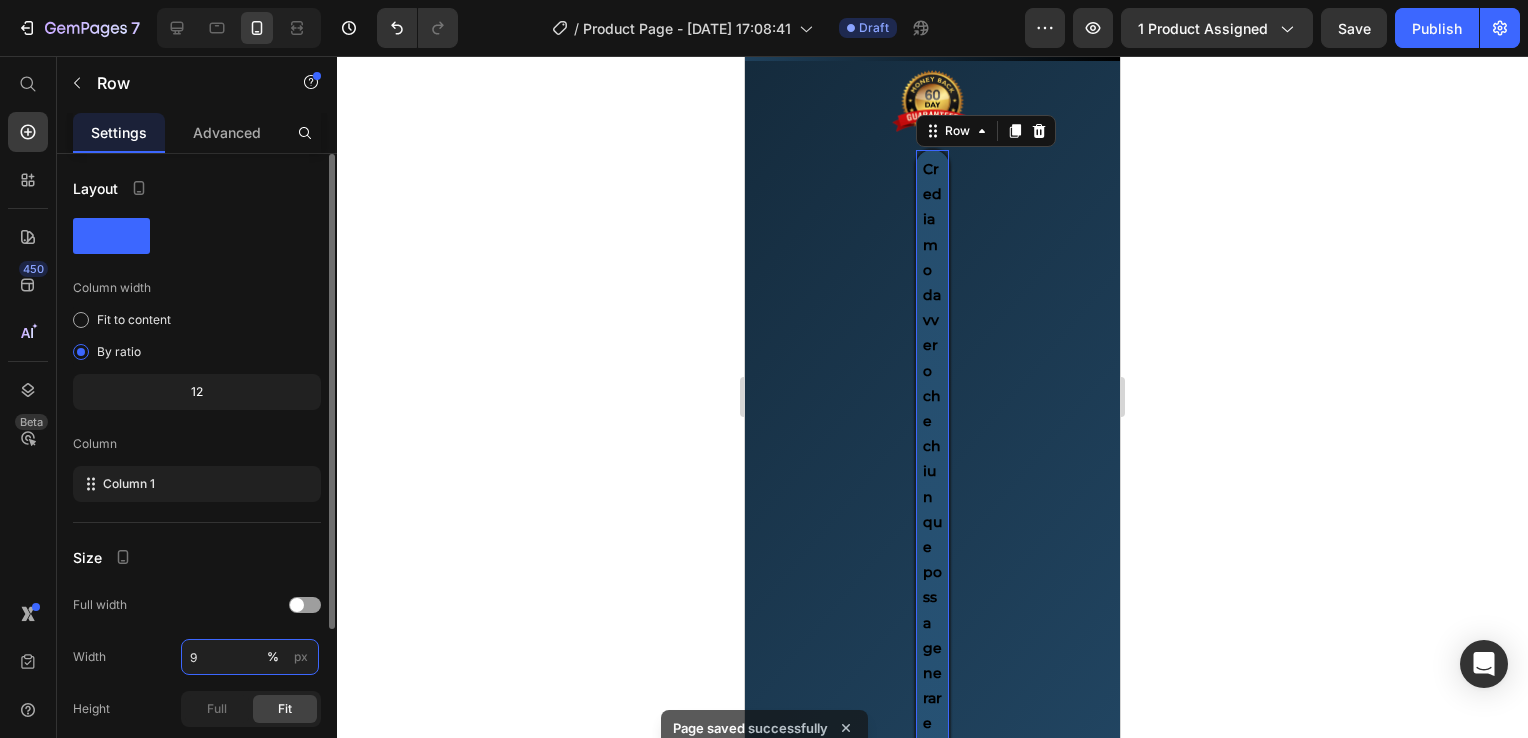 type on "95" 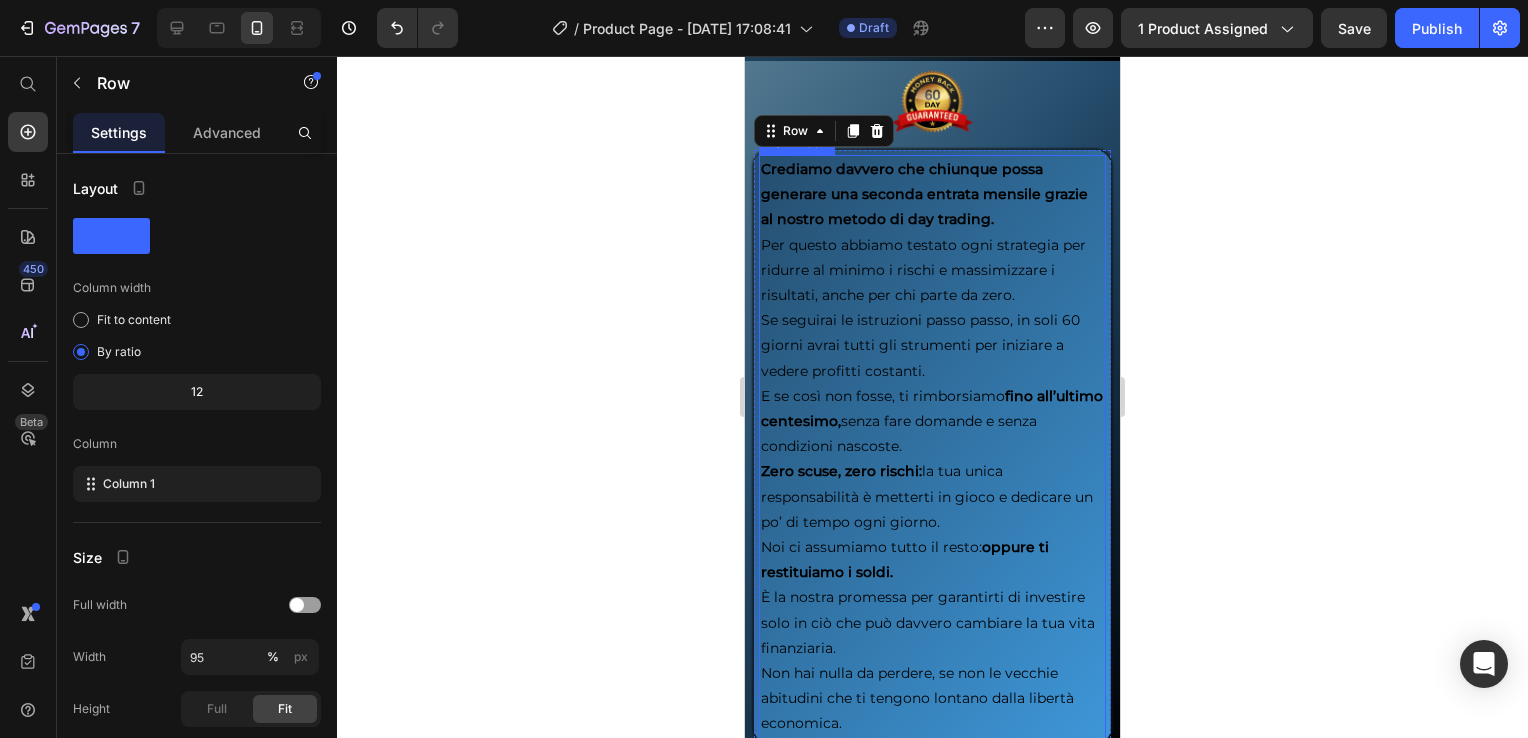 click on "Per questo abbiamo testato ogni strategia per ridurre al minimo i rischi e massimizzare i risultati, anche per chi parte da zero. Se seguirai le istruzioni passo passo, in soli 60 giorni avrai tutti gli strumenti per iniziare a vedere profitti costanti. E se così non fosse, ti rimborsiamo  fino all’ultimo   centesimo,  senza fare domande e senza condizioni nascoste. Zero scuse, zero rischi:  la tua unica responsabilità è metterti in gioco e dedicare un po’ di tempo ogni giorno. Noi ci assumiamo tutto il resto:  oppure ti restituiamo i soldi. È la nostra promessa per garantirti di investire solo in ciò che può davvero cambiare la tua vita finanziaria. Non hai nulla da perdere, se non le vecchie abitudini che ti tengono lontano dalla libertà economica." at bounding box center (932, 485) 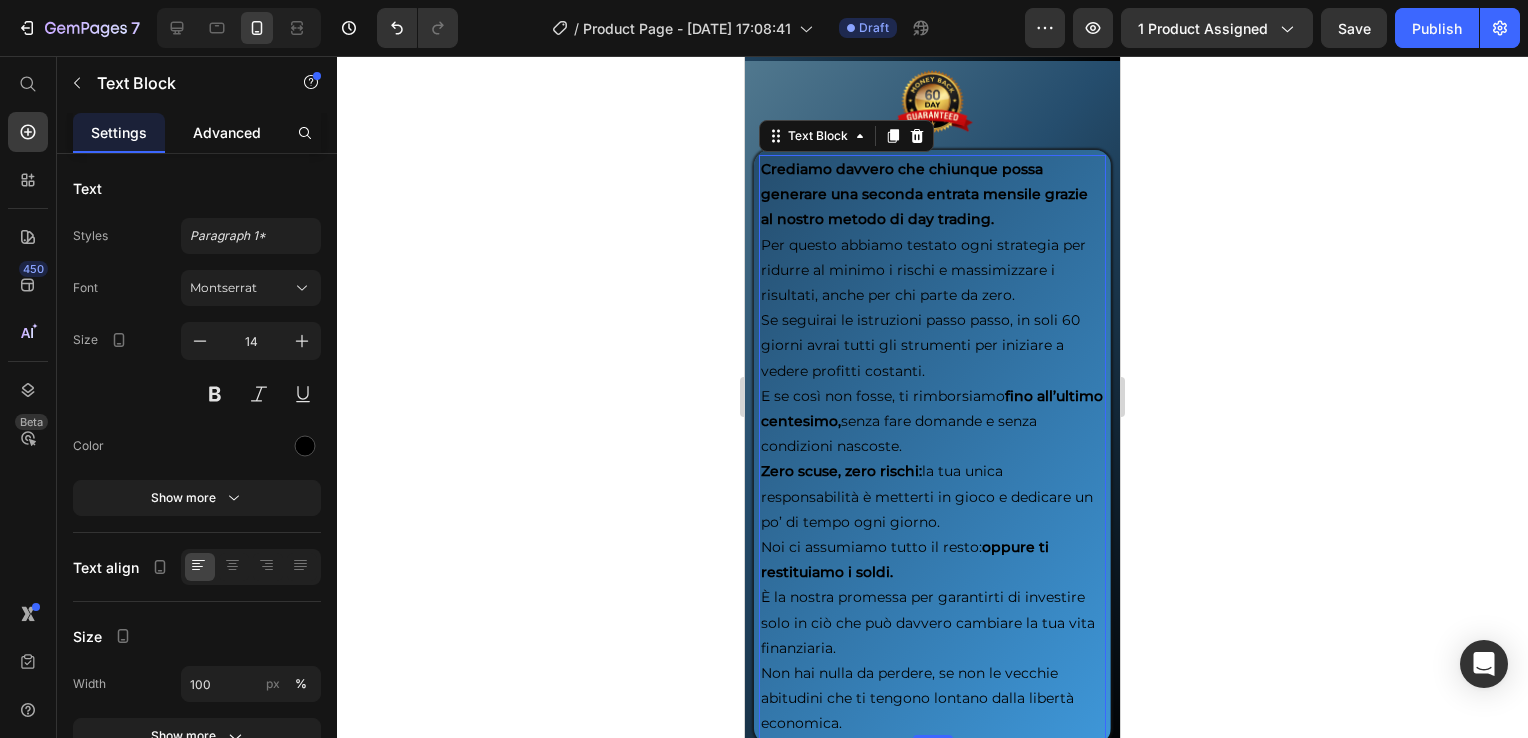 click on "Advanced" at bounding box center (227, 132) 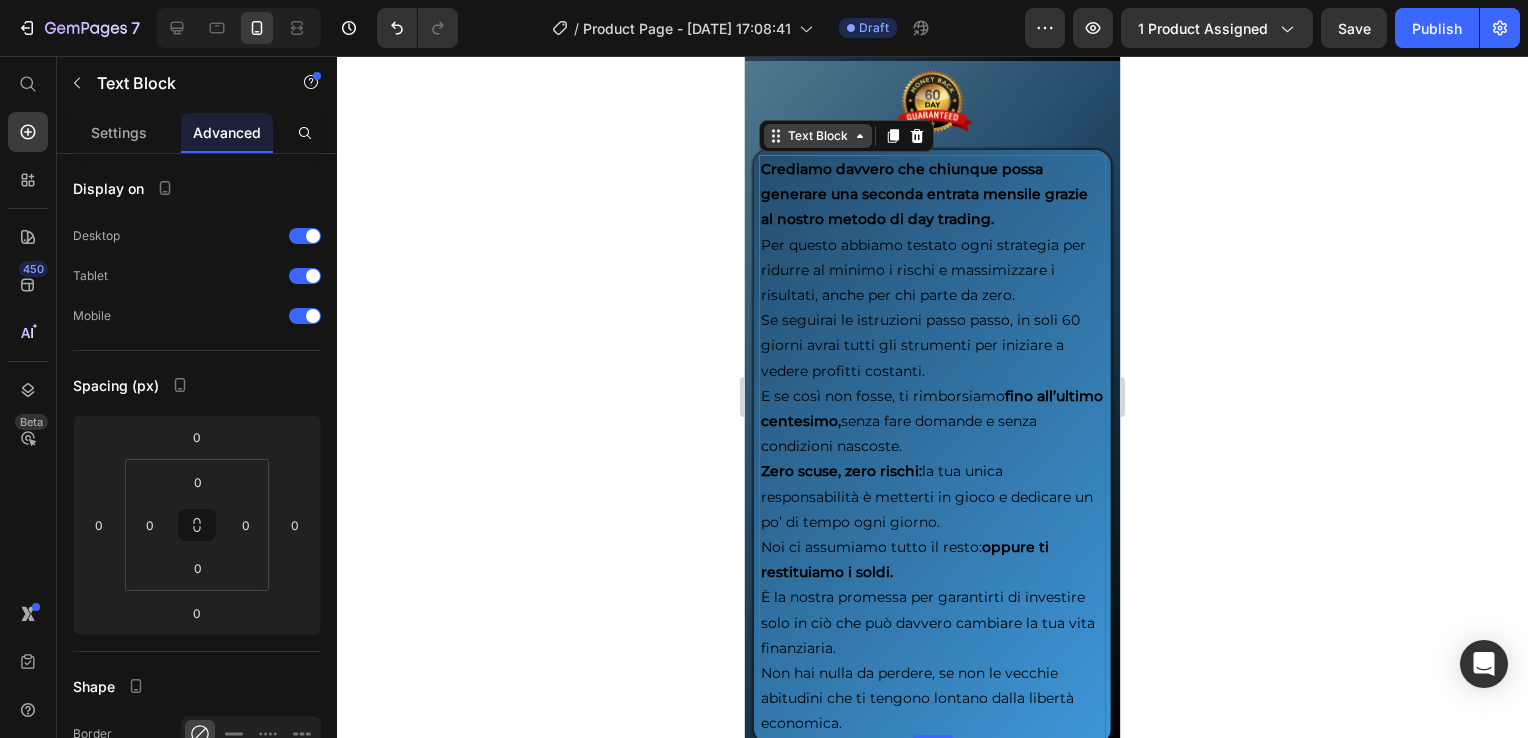 click on "Text Block" at bounding box center (818, 136) 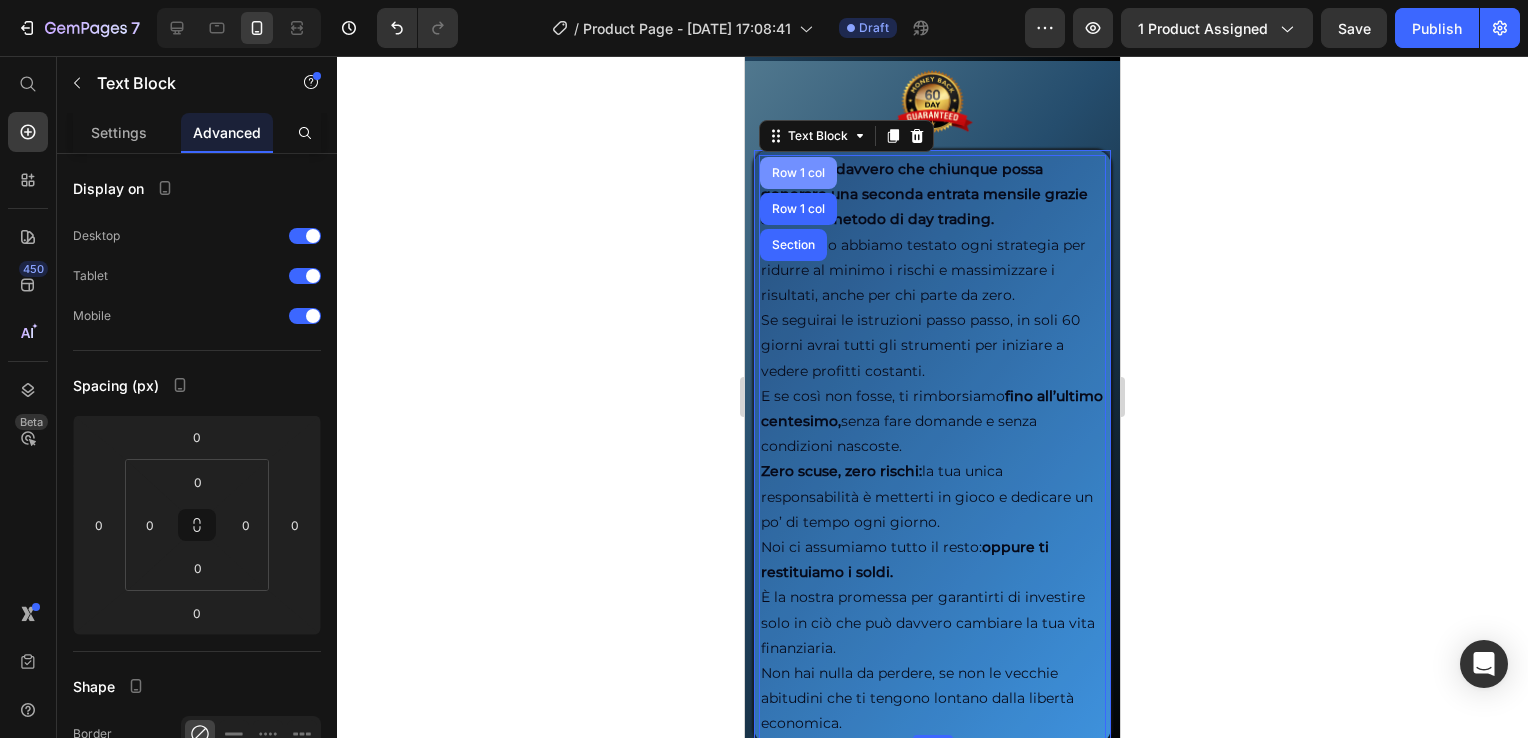 click on "Row 1 col" at bounding box center (798, 173) 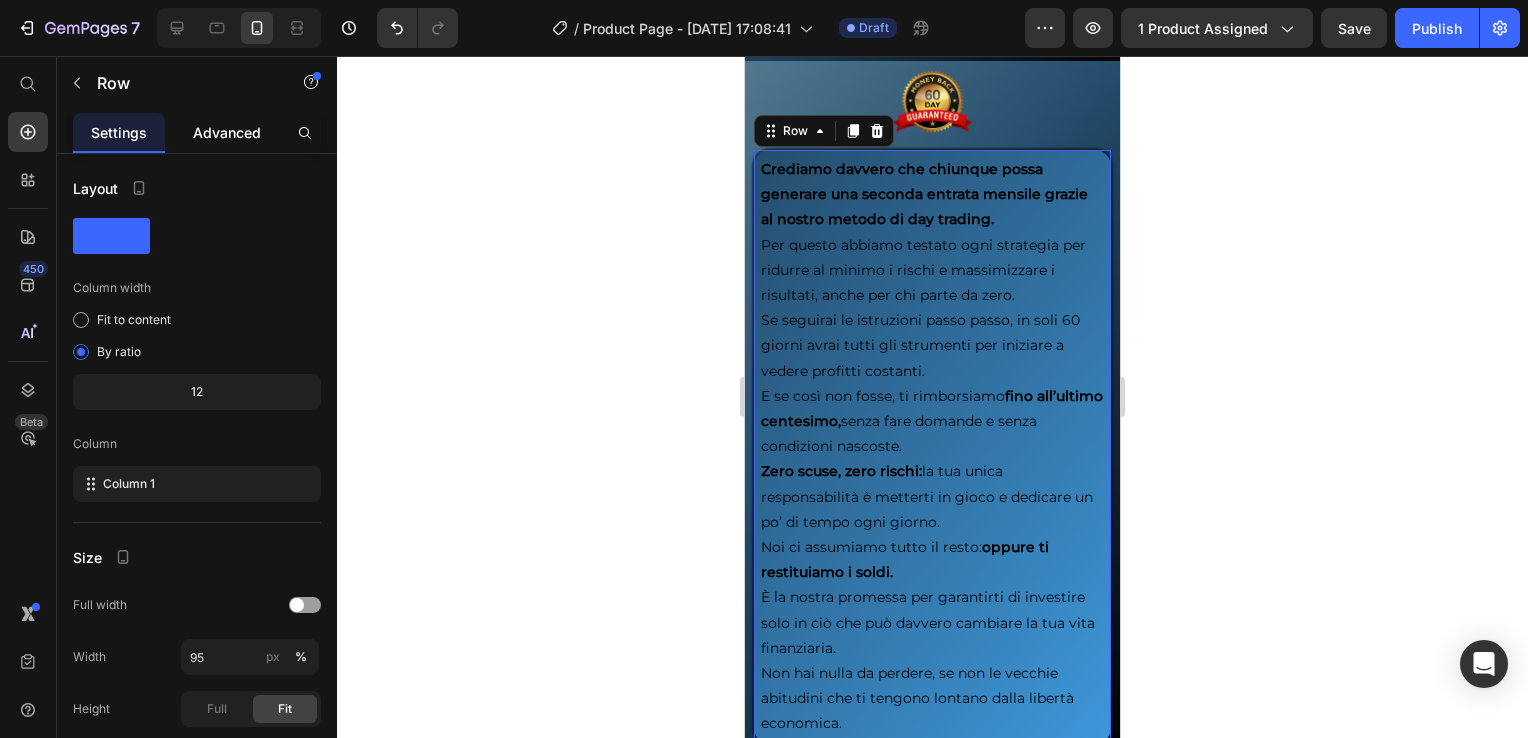 drag, startPoint x: 224, startPoint y: 120, endPoint x: 248, endPoint y: 129, distance: 25.632011 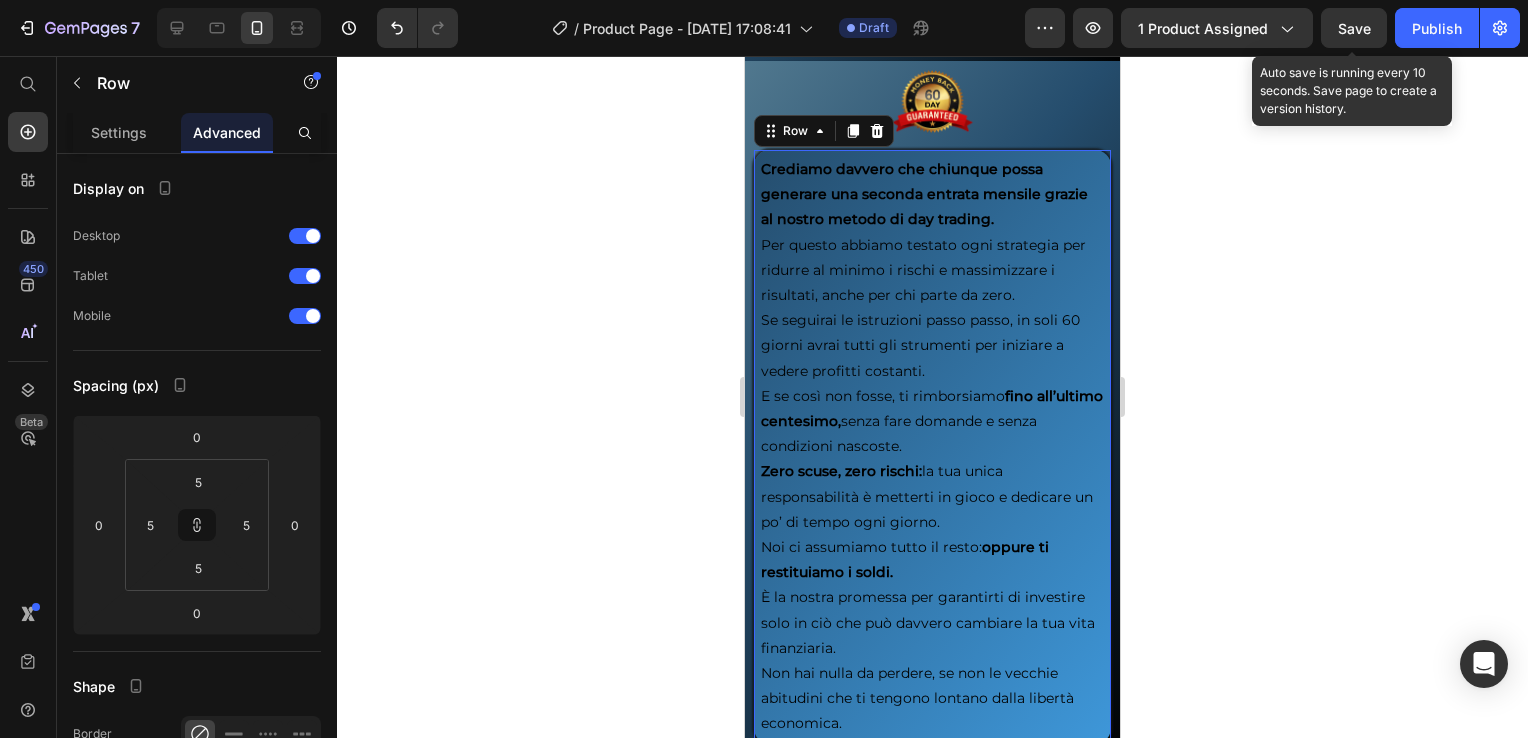 click on "Save" at bounding box center [1354, 28] 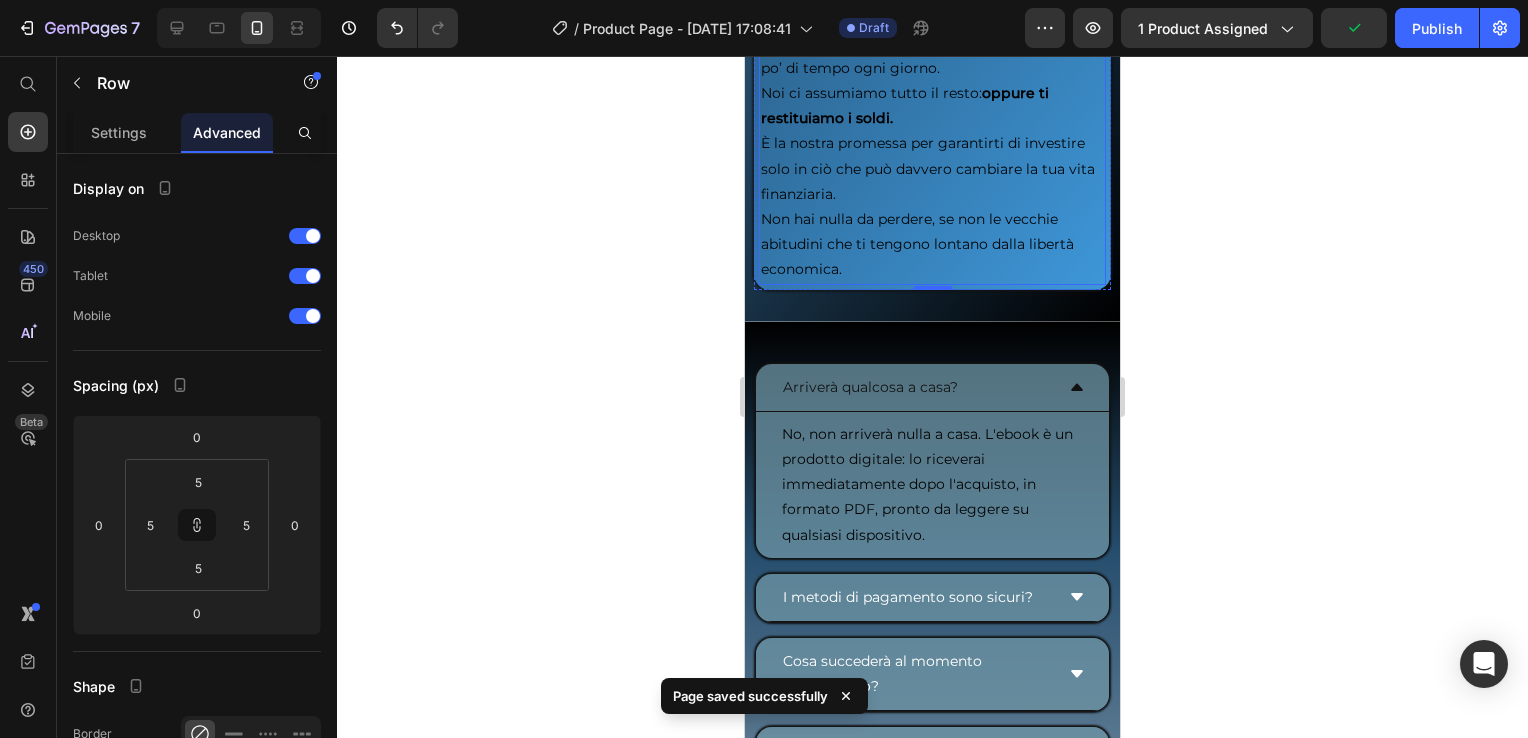 scroll, scrollTop: 11500, scrollLeft: 0, axis: vertical 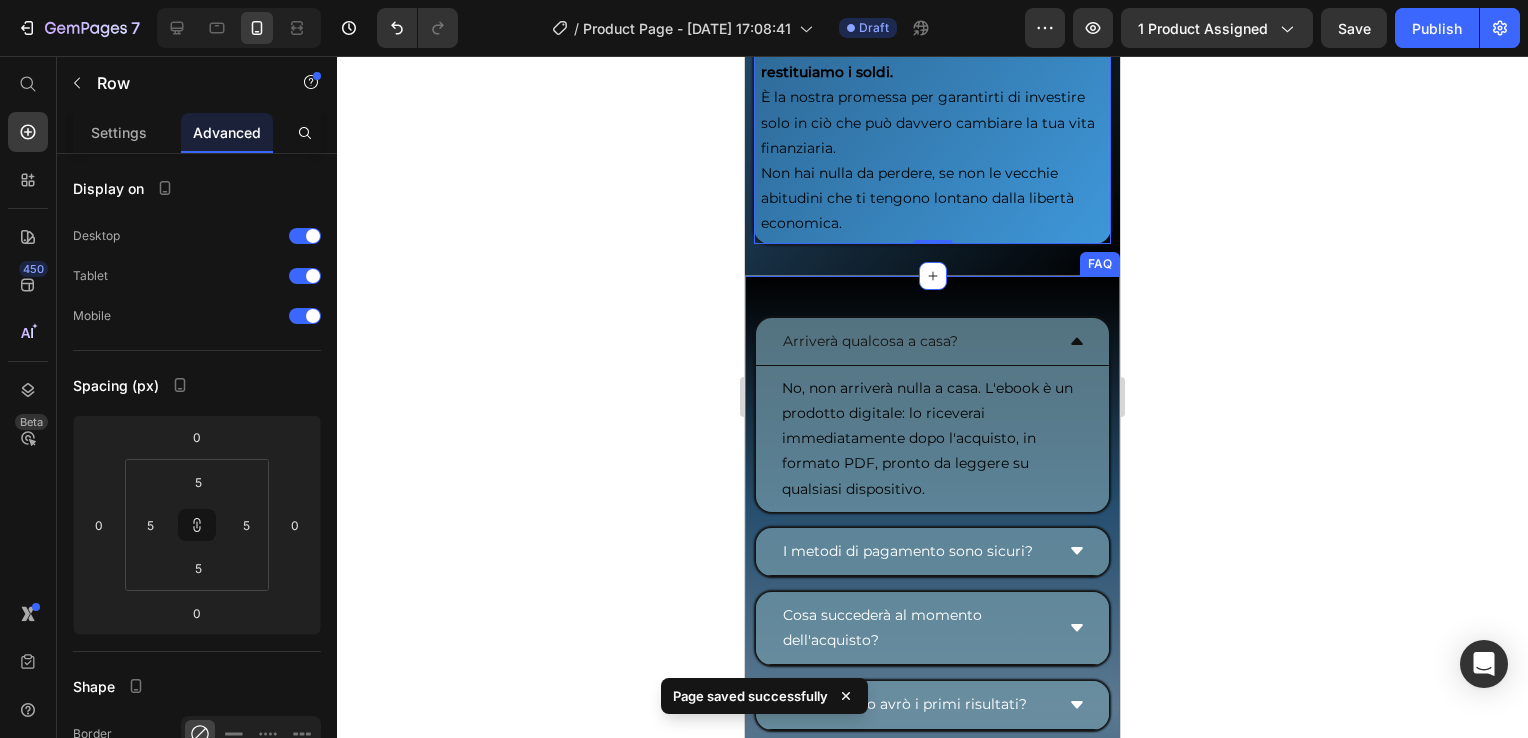 click on "Arriverà qualcosa a casa? No, non arriverà nulla a casa. L'ebook è un prodotto digitale: lo riceverai immediatamente dopo l'acquisto, in formato PDF, pronto da leggere su qualsiasi dispositivo. Text Block Row
I metodi di pagamento sono sicuri?
Cosa succederà al momento dell'acquisto?
Entro quanto avrò i primi risultati?
Se ho bisogno di assistenza chi posso contattare?
In quanto tempo posso iniziare a fare operazionireali dopo averlo completato?
Serve qualche software o piattaforma specifica per applicare le strategie insegnate? Accordion Row FAQ" at bounding box center (932, 683) 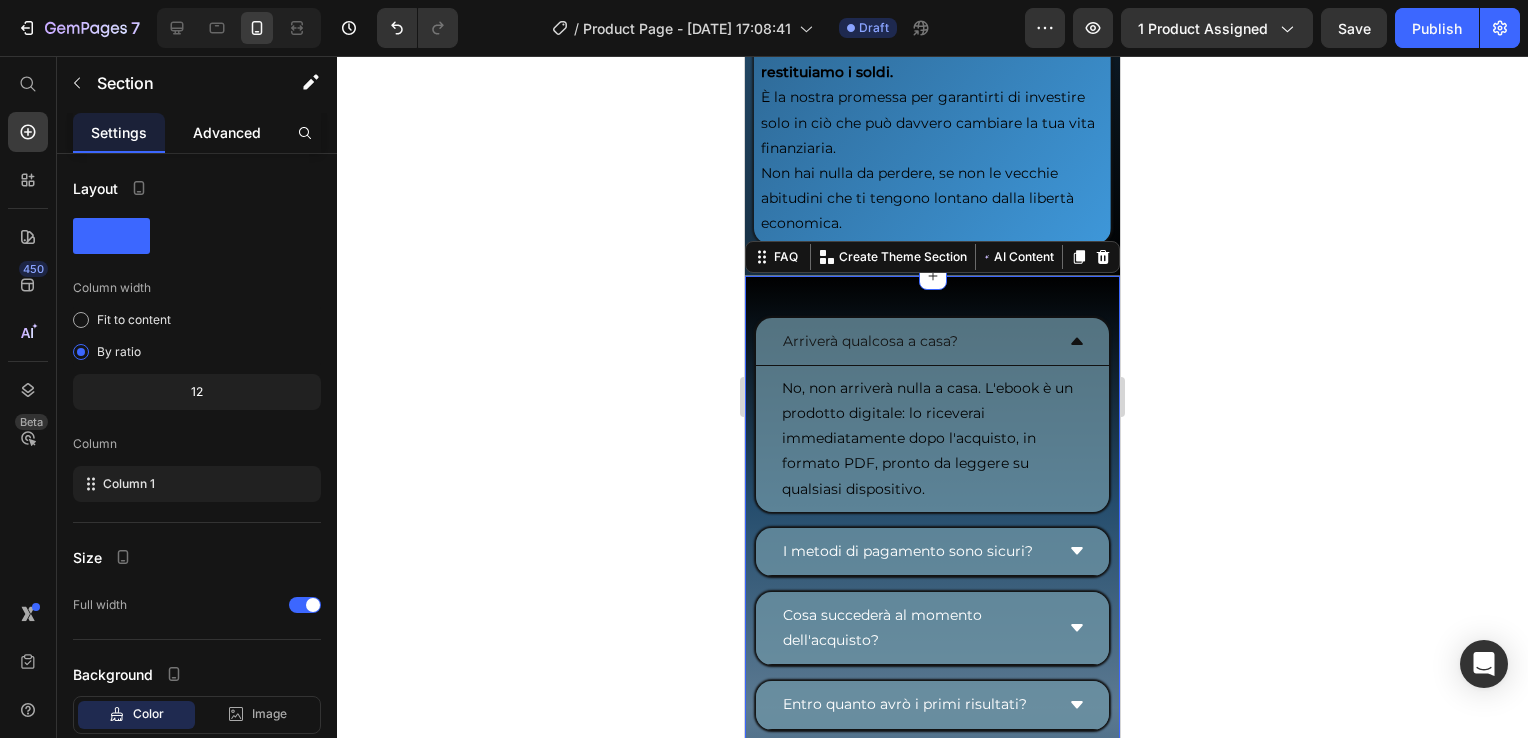 click on "Advanced" at bounding box center (227, 132) 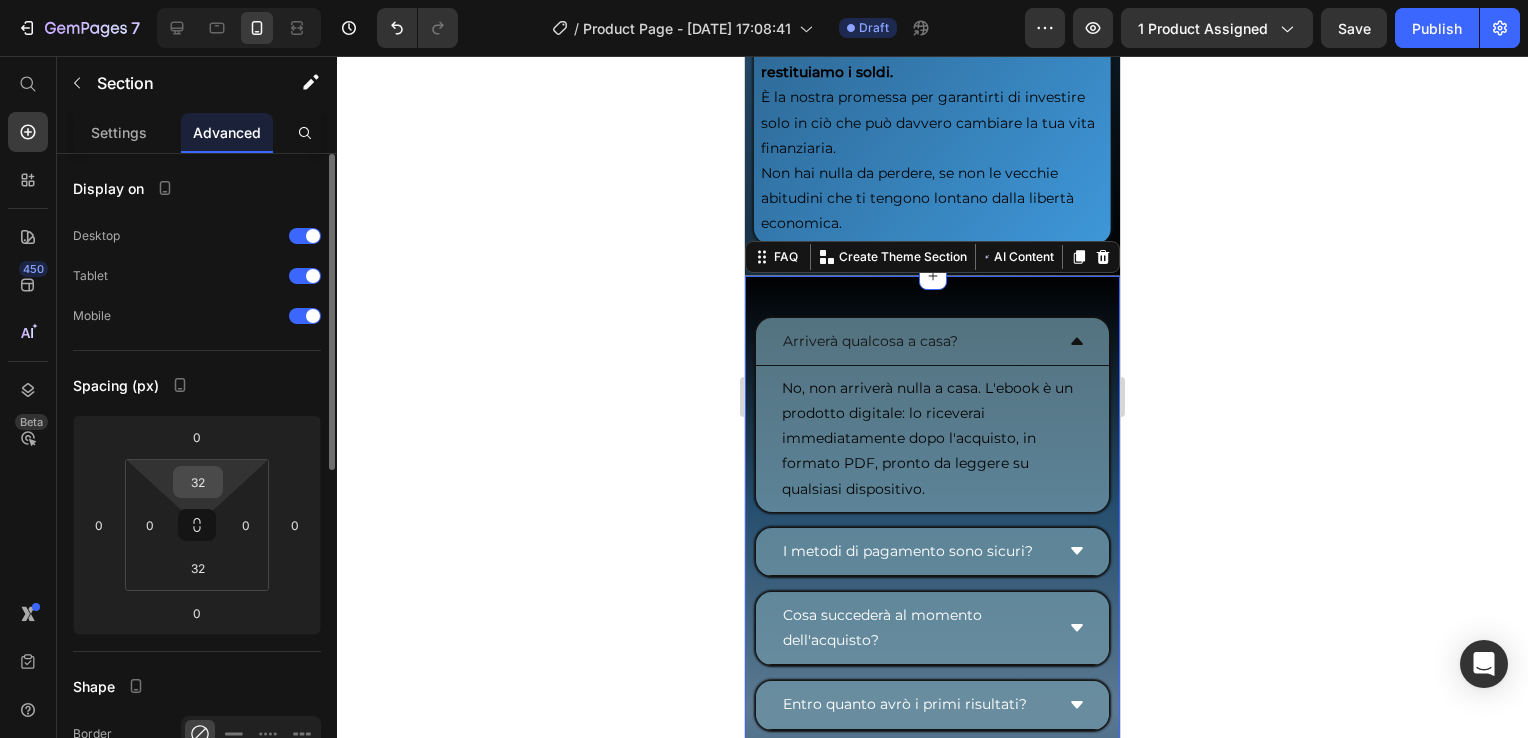 click on "32" at bounding box center (198, 482) 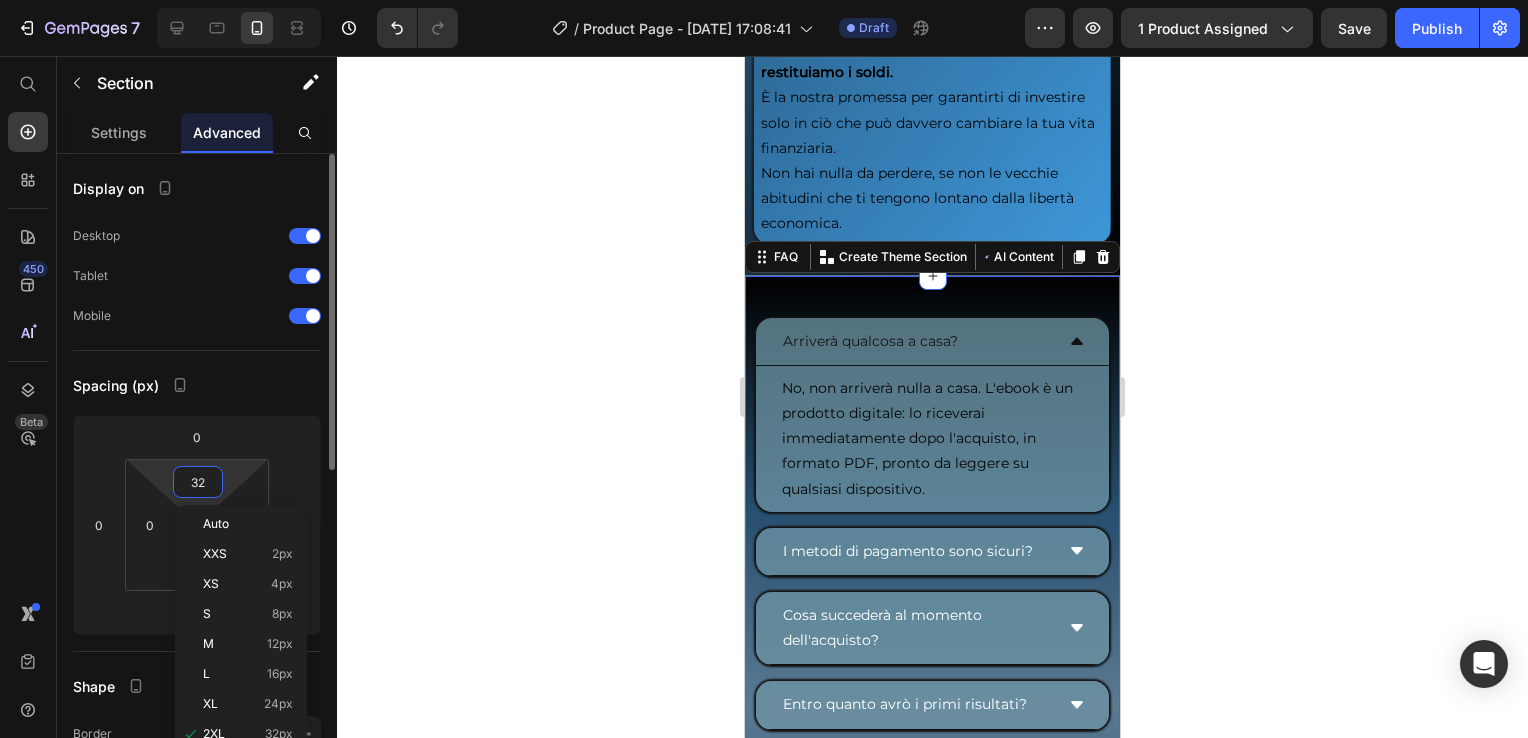 type on "0" 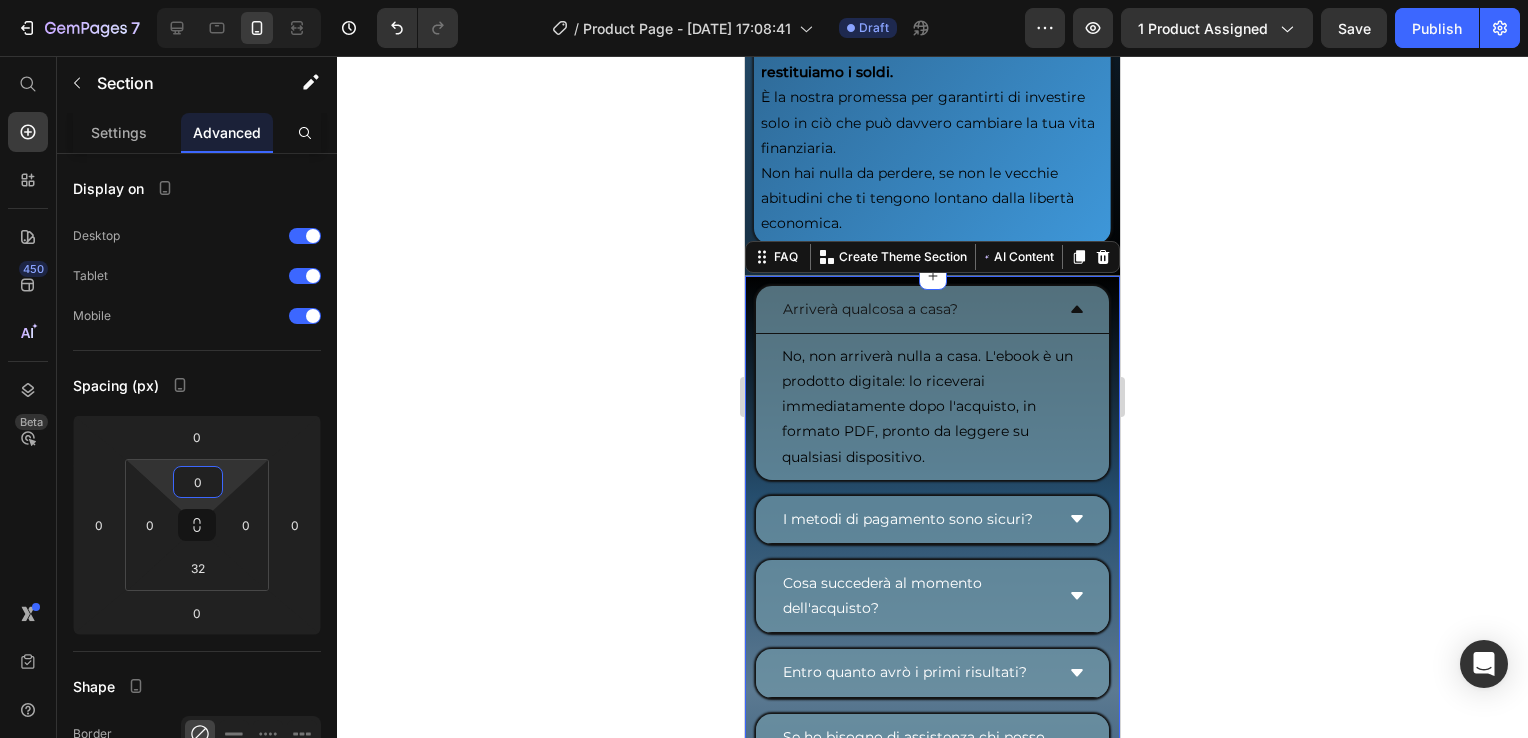 click 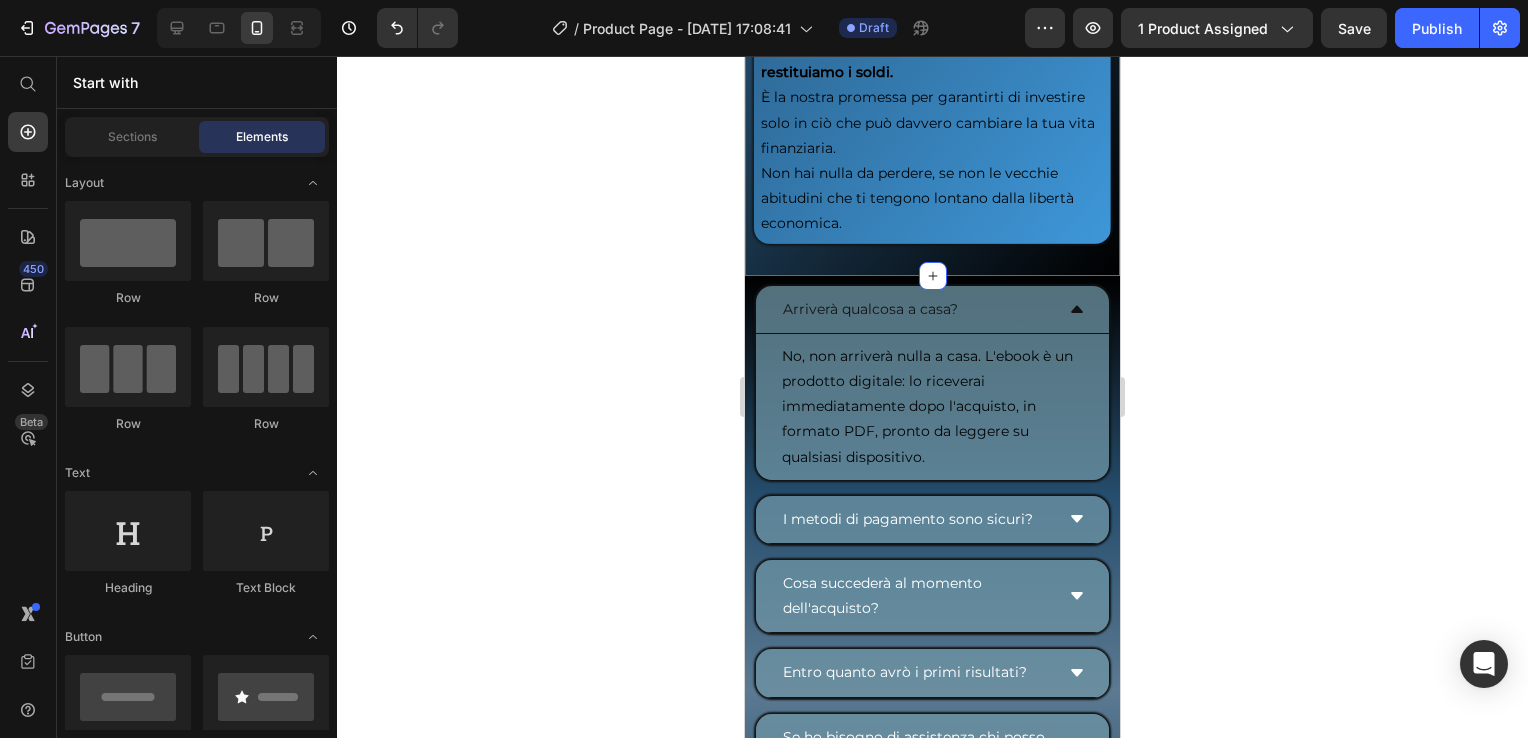 click on "Non sei ancora sicuro del prezzo? Pensi che sia troppo alto? Heading Row Row Ti basta pensare che, al giorno d'oggi, è davvero  difficile trovare un prodotto così completo  nel mondo del day trading a un  prezzo così accessibile. Text Block Row Row Ormai, se decidi di acquistare una  mentorship  in questo settore, puoi arrivare a spendere  400, 600 o anche 800€  - e fidati, ci sono passato anche io. Text Block Row Row Oppure potresti pensare di entrare in una  sala segnali su Telegram,  [PERSON_NAME] può costarti anche  100€ solo per l'ingresso,  senza contare i problemi legati al disallineamento temporale tra le tue operazioni e quelle del trader. Text Block Row Row E alla fine,  copiando senza capire, non riusciresti mai ad apprendere davvero i meccanismi del trading. Text Block Row Row Ora. Quanto pensi possa costare un  prodotto che ti insegna  a  generare una seconda entrata  con il day trading  in 60   giorni,  con una guida completa  +3 bonus  che ti evitano anni di errori e soldi buttati? [GEOGRAPHIC_DATA]" at bounding box center (932, -1015) 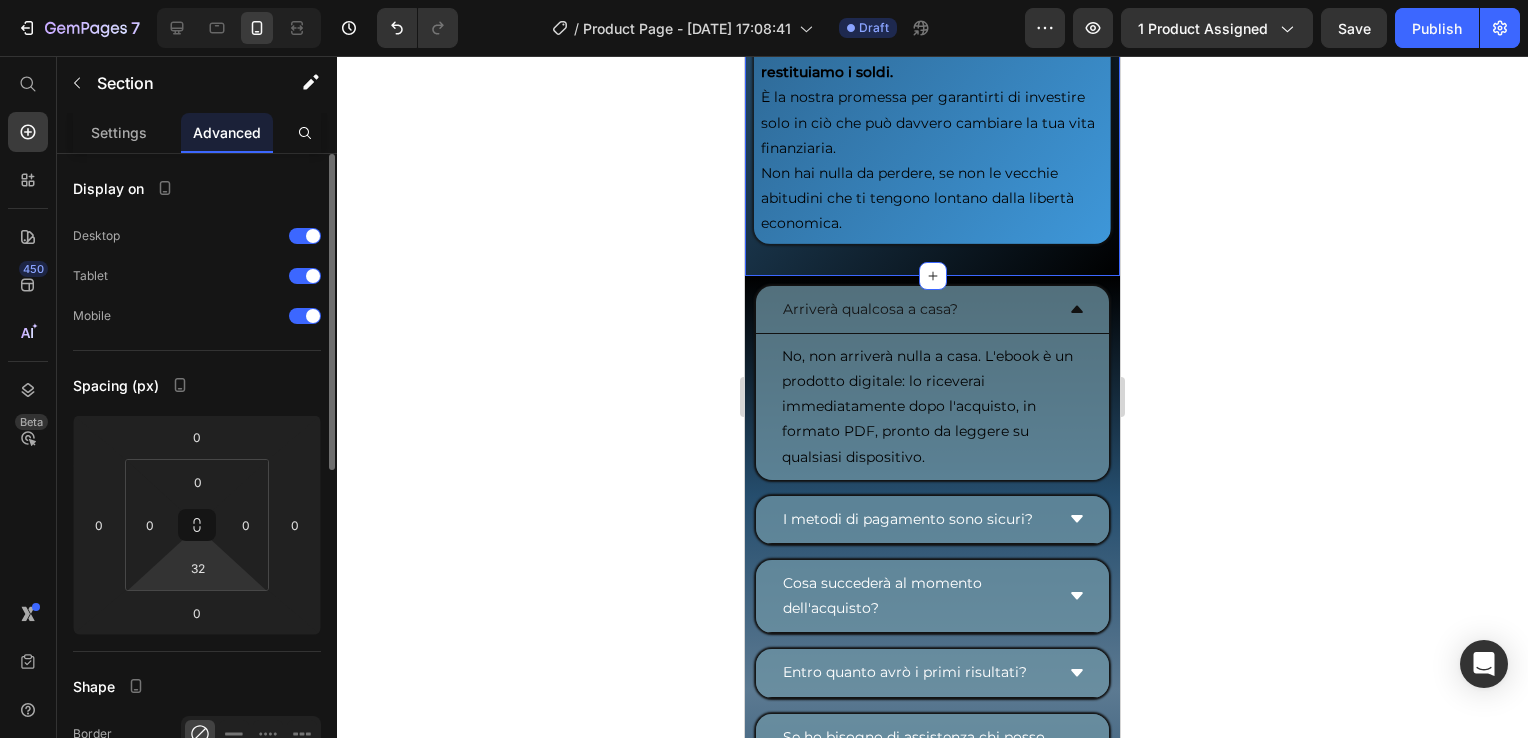 click on "7   /  Product Page - [DATE] 17:08:41 Draft Preview 1 product assigned  Save   Publish  450 Beta Start with Sections Elements Hero Section Product Detail Brands Trusted Badges Guarantee Product Breakdown How to use Testimonials Compare Bundle FAQs Social Proof Brand Story Product List Collection Blog List Contact Sticky Add to Cart Custom Footer Browse Library 450 Layout
Row
Row
Row
Row Text
Heading
Text Block Button
Button
Button
Sticky Back to top Media
Image" at bounding box center [764, 0] 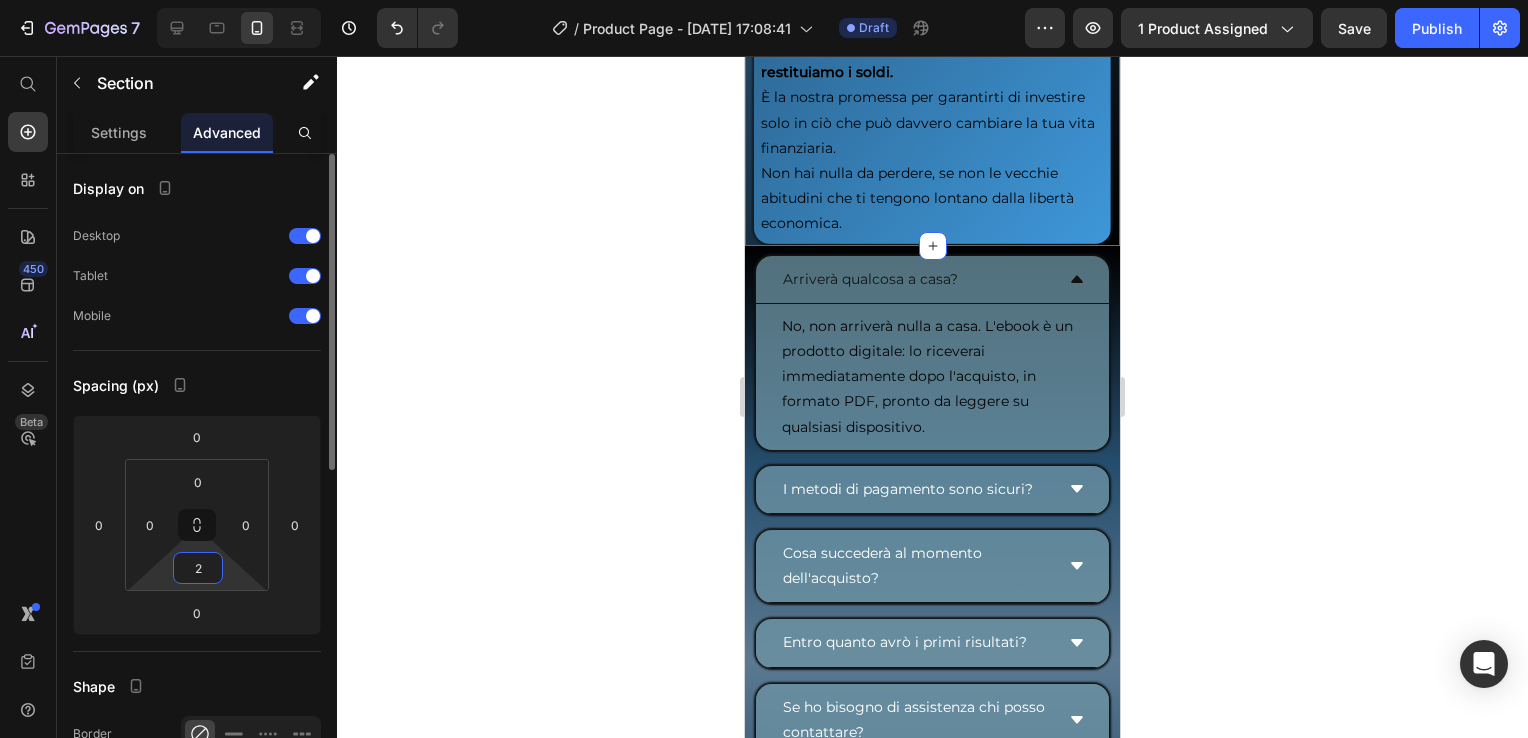 click on "2" at bounding box center (198, 568) 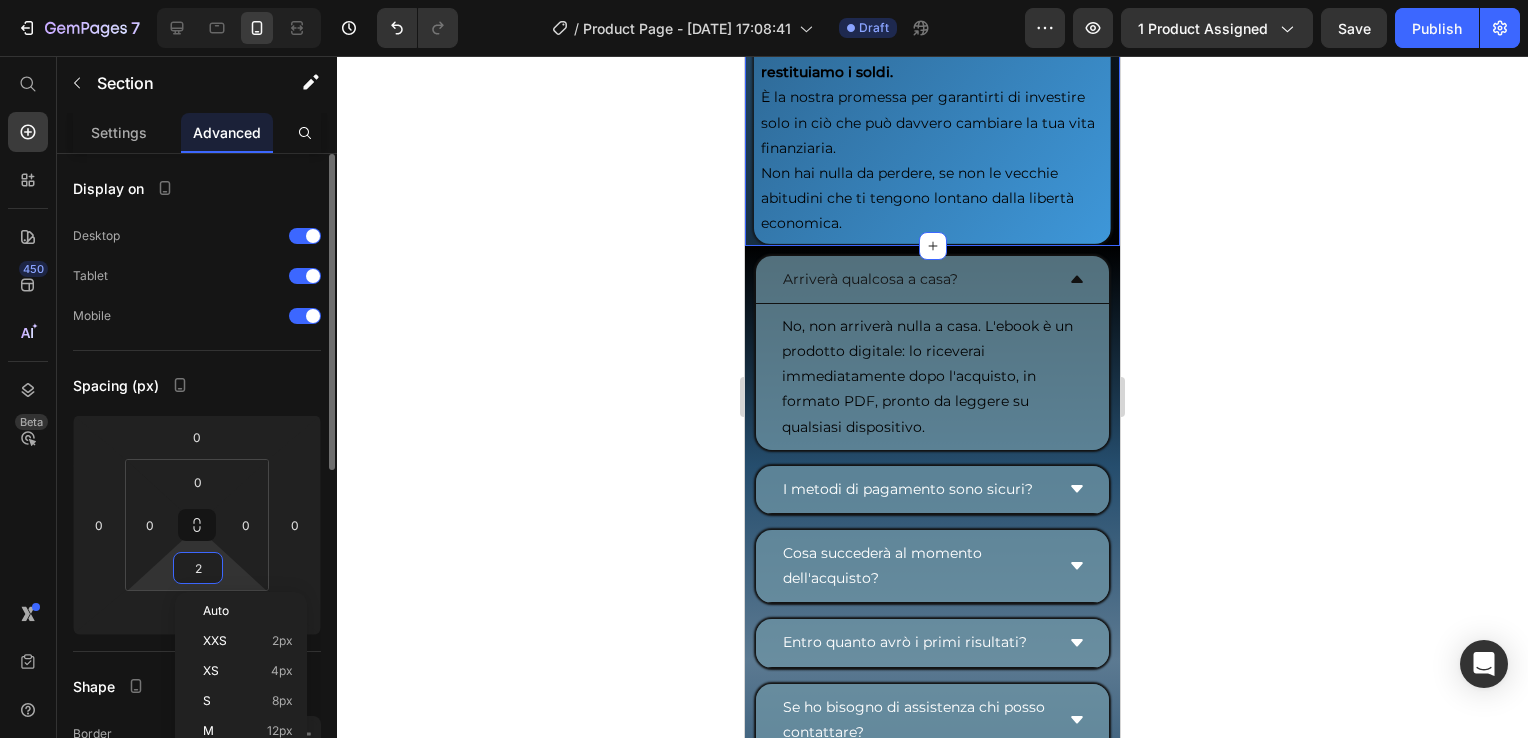 type 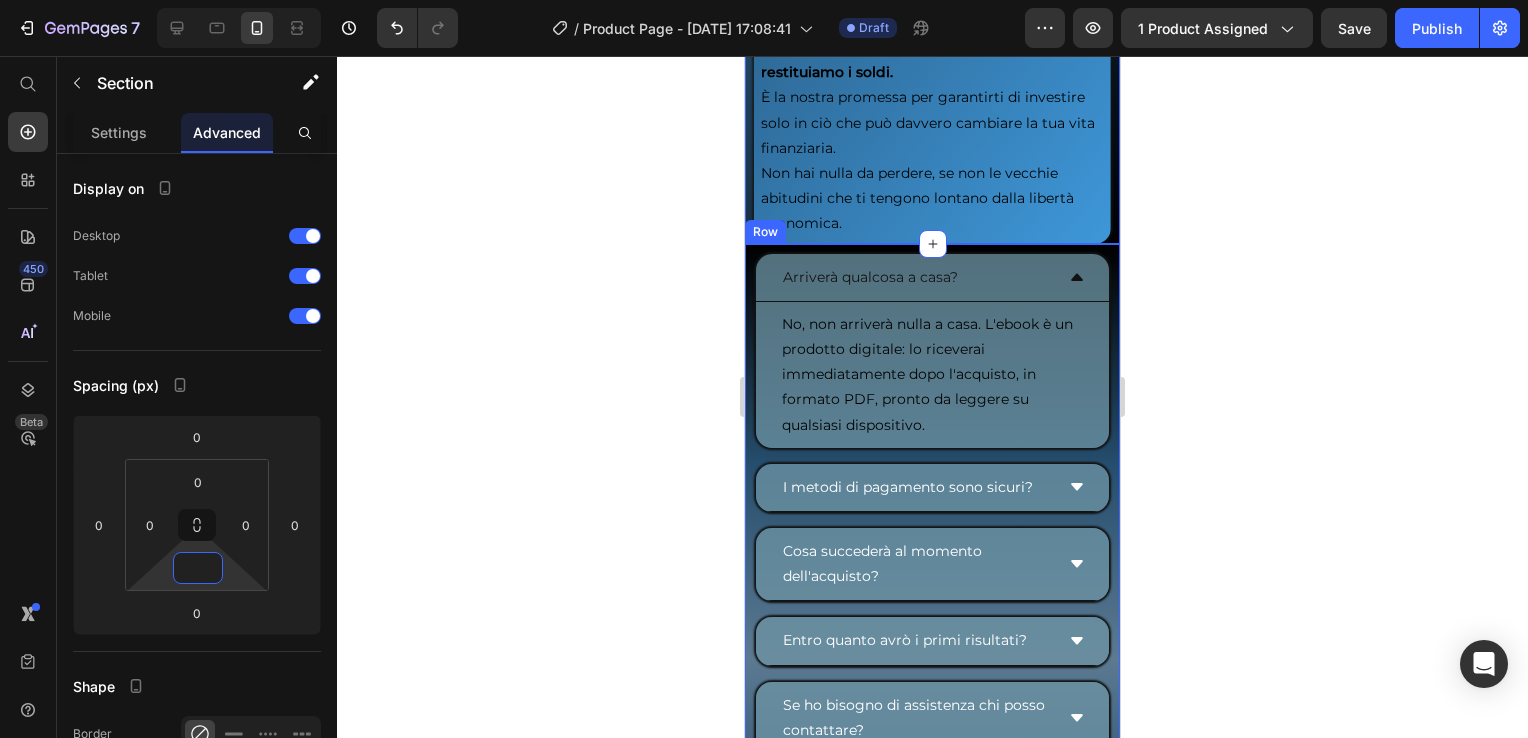 click on "Arriverà qualcosa a casa? No, non arriverà nulla a casa. L'ebook è un prodotto digitale: lo riceverai immediatamente dopo l'acquisto, in formato PDF, pronto da leggere su qualsiasi dispositivo. Text Block Row
I metodi di pagamento sono sicuri?
Cosa succederà al momento dell'acquisto?
Entro quanto avrò i primi risultati?
Se ho bisogno di assistenza chi posso contattare?
In quanto tempo posso iniziare a fare operazionireali dopo averlo completato?
Serve qualche software o piattaforma specifica per applicare le strategie insegnate? Accordion Row" at bounding box center [932, 619] 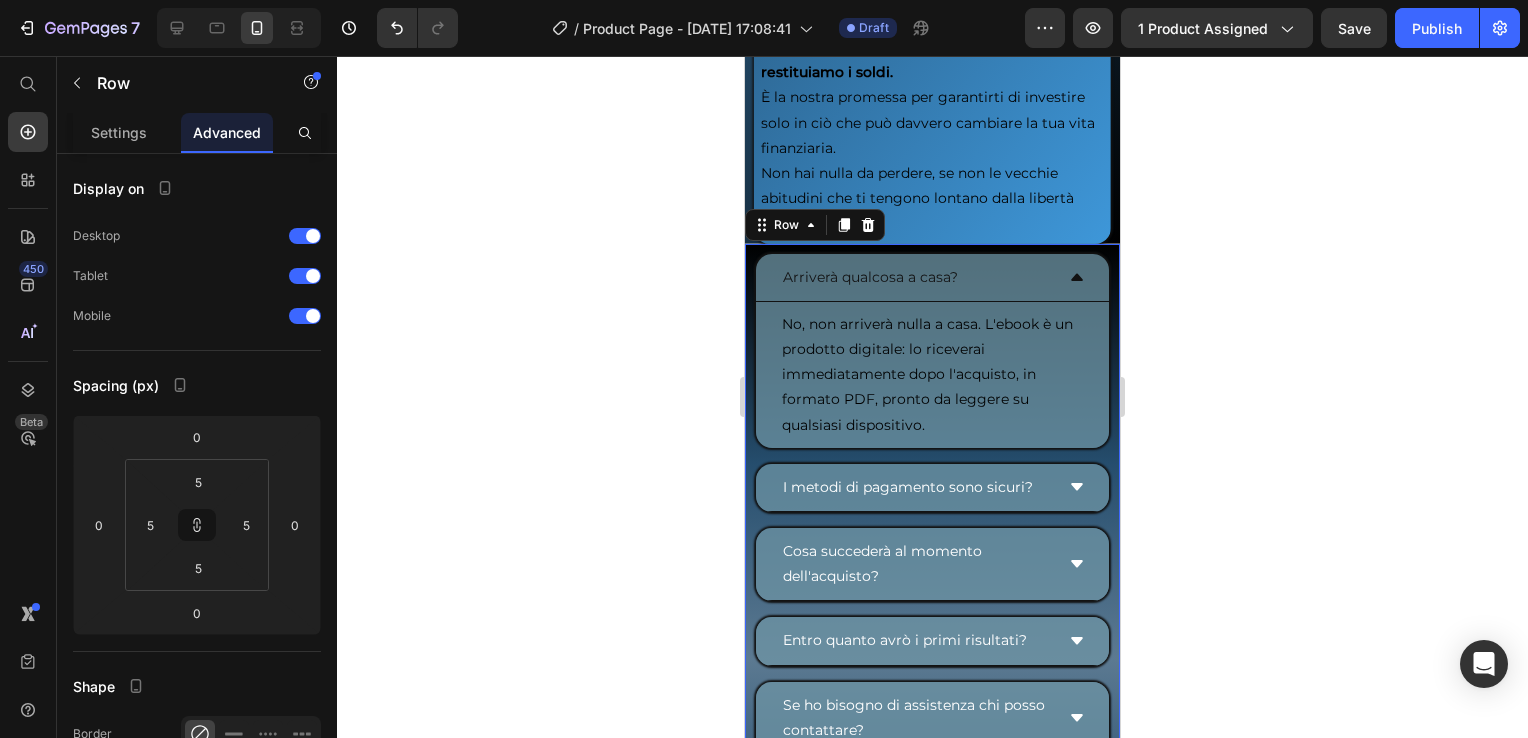 click on "Arriverà qualcosa a casa? No, non arriverà nulla a casa. L'ebook è un prodotto digitale: lo riceverai immediatamente dopo l'acquisto, in formato PDF, pronto da leggere su qualsiasi dispositivo. Text Block Row
I metodi di pagamento sono sicuri?
Cosa succederà al momento dell'acquisto?
Entro quanto avrò i primi risultati?
Se ho bisogno di assistenza chi posso contattare?
In quanto tempo posso iniziare a fare operazionireali dopo averlo completato?
Serve qualche software o piattaforma specifica per applicare le strategie insegnate? Accordion Row   0" at bounding box center [932, 619] 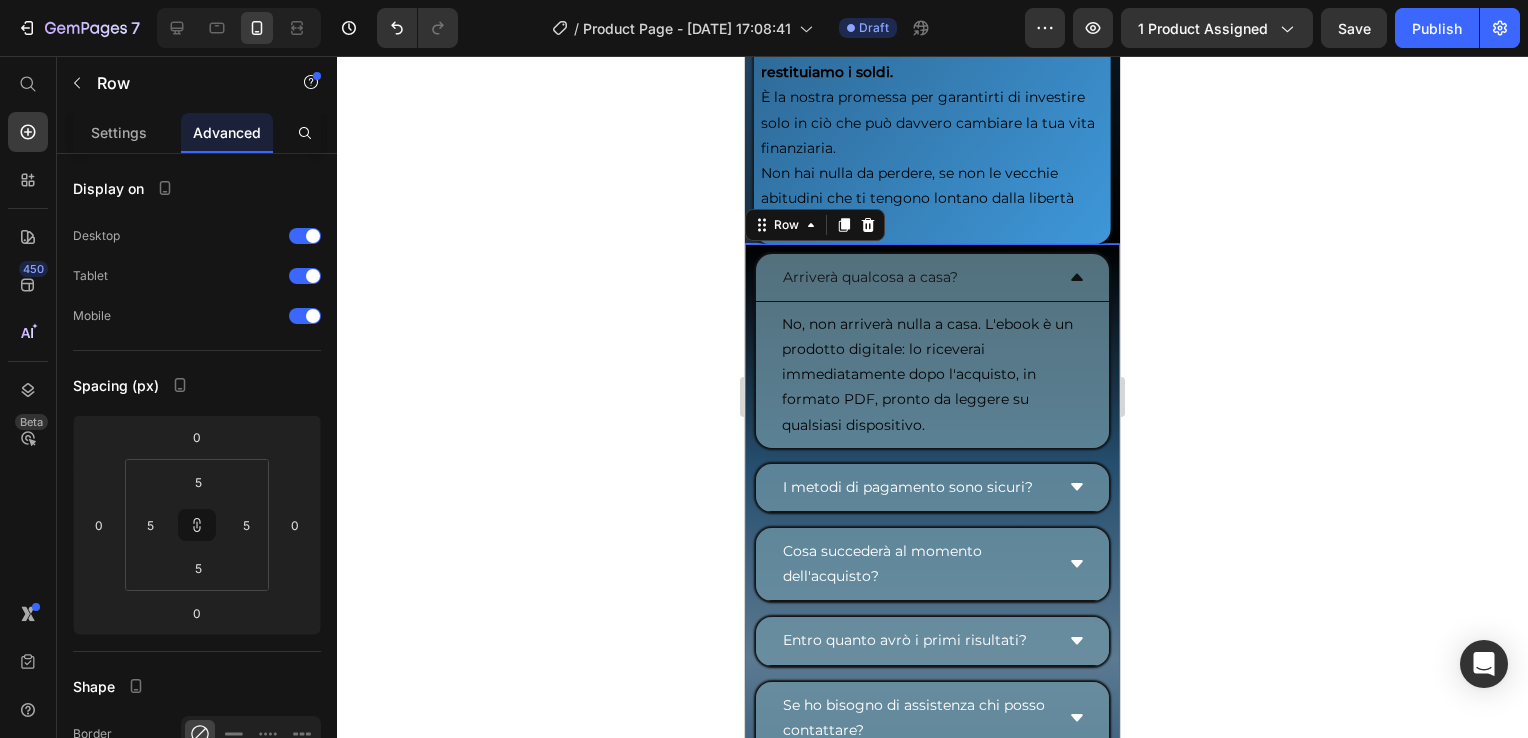 click on "Arriverà qualcosa a casa? No, non arriverà nulla a casa. L'ebook è un prodotto digitale: lo riceverai immediatamente dopo l'acquisto, in formato PDF, pronto da leggere su qualsiasi dispositivo. Text Block Row
I metodi di pagamento sono sicuri?
Cosa succederà al momento dell'acquisto?
Entro quanto avrò i primi risultati?
Se ho bisogno di assistenza chi posso contattare?
In quanto tempo posso iniziare a fare operazionireali dopo averlo completato?
Serve qualche software o piattaforma specifica per applicare le strategie insegnate? Accordion Row   0" at bounding box center [932, 619] 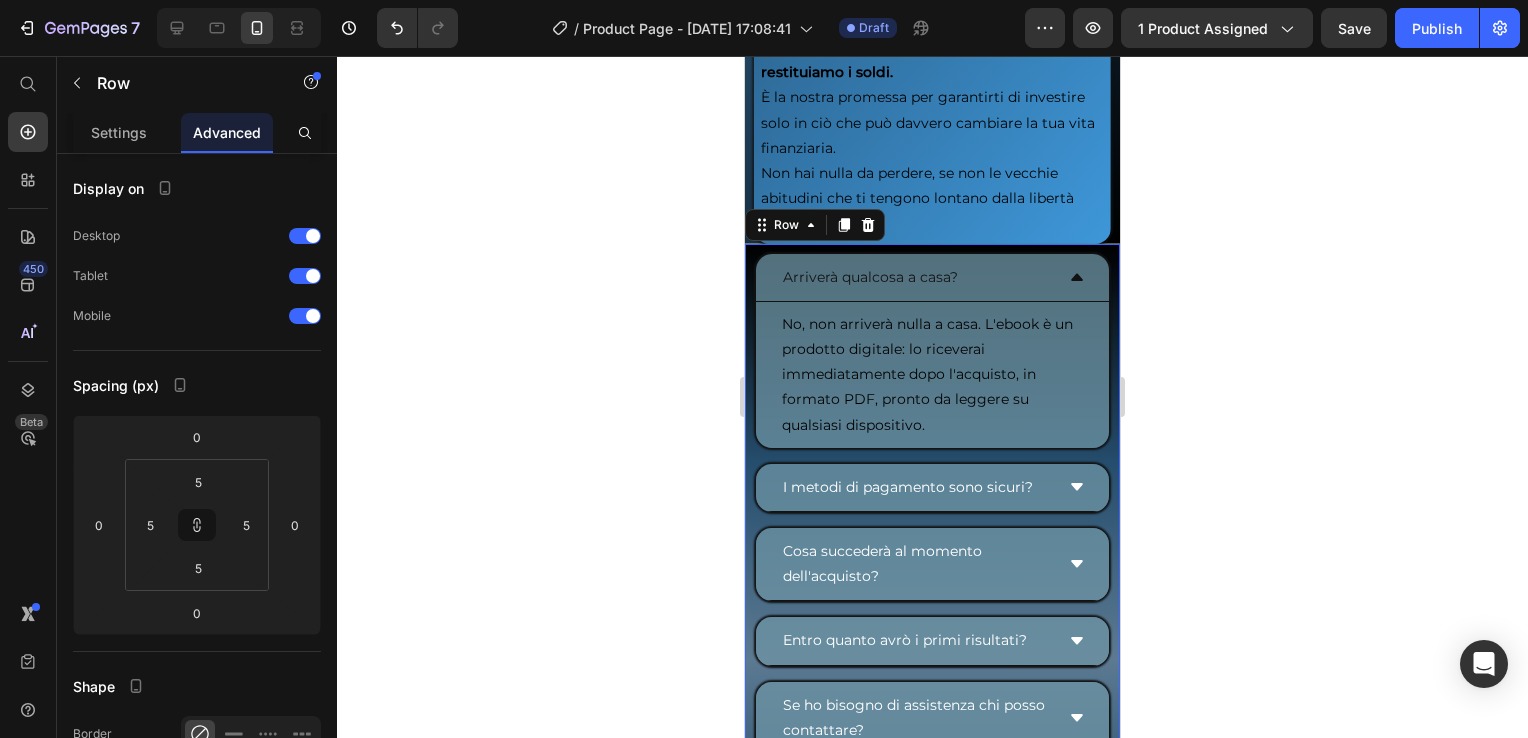 click on "Row" at bounding box center (815, 225) 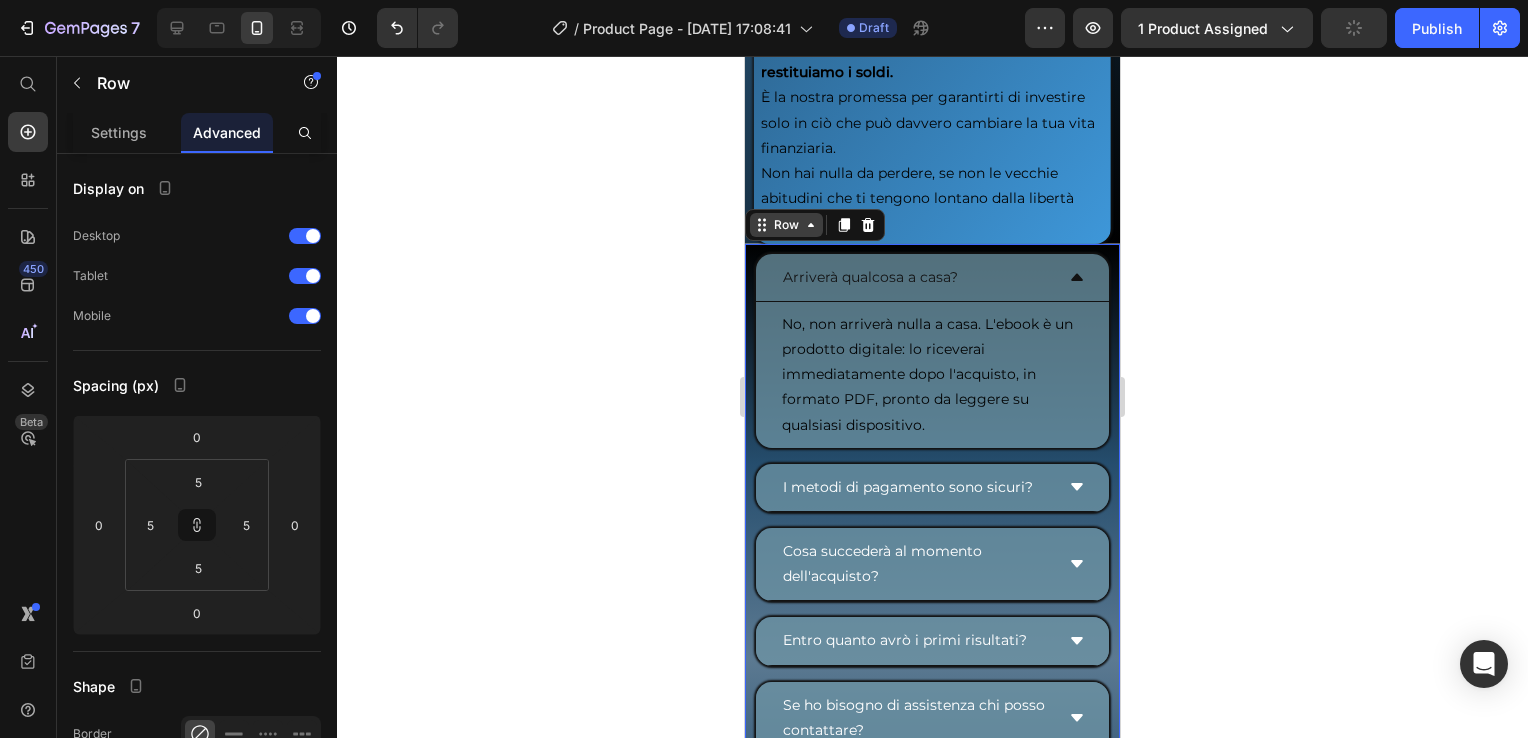 click on "Row" at bounding box center [786, 225] 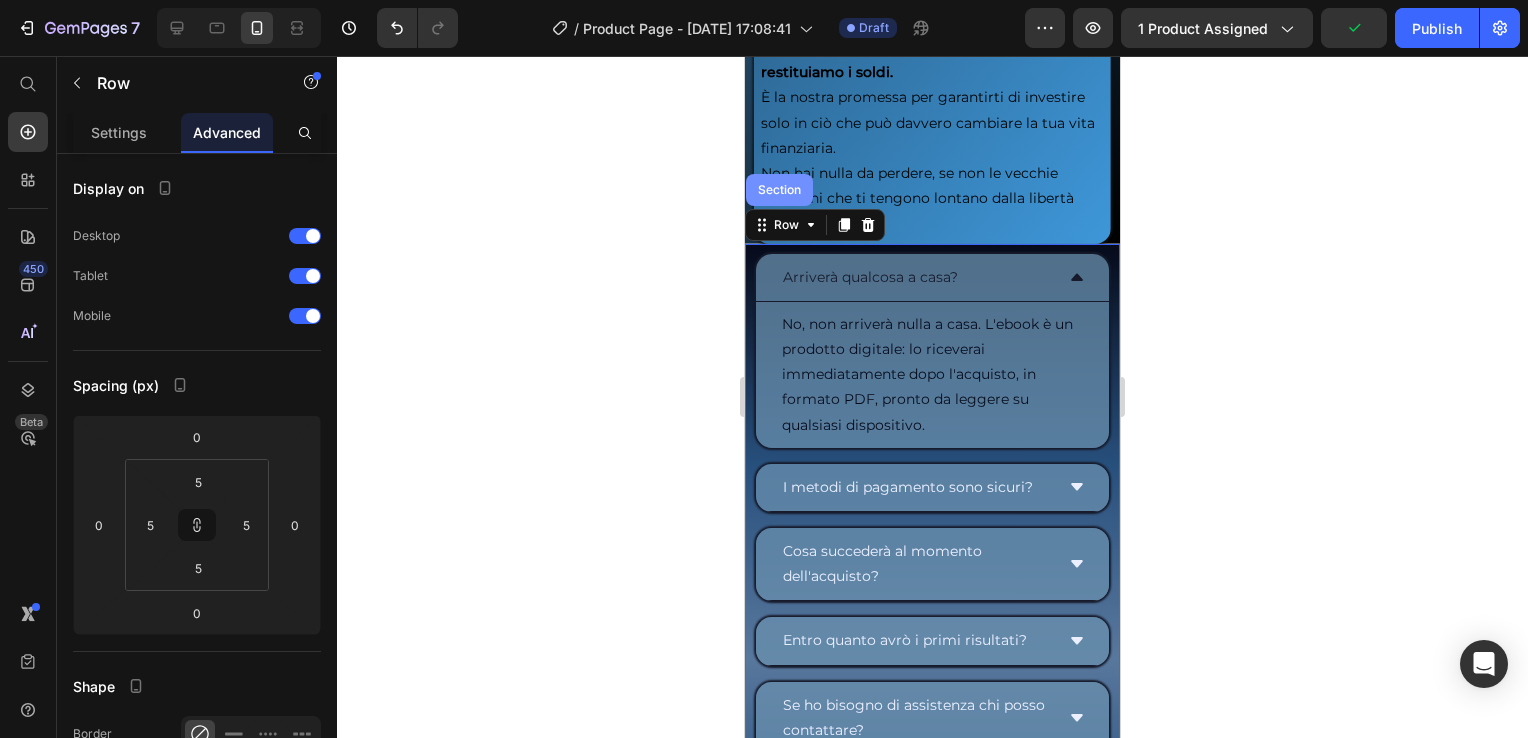 click on "Section" at bounding box center (779, 190) 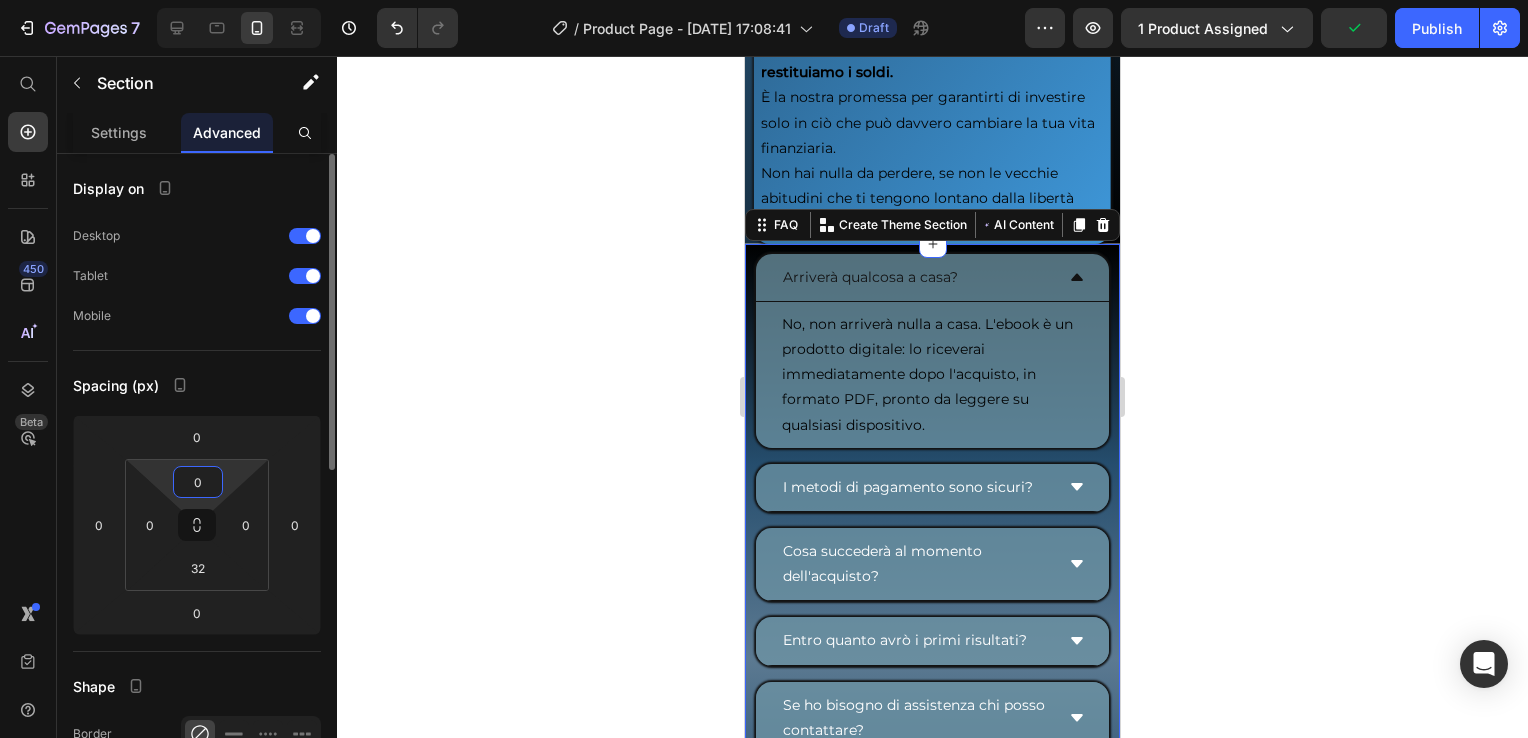 click on "0" at bounding box center [198, 482] 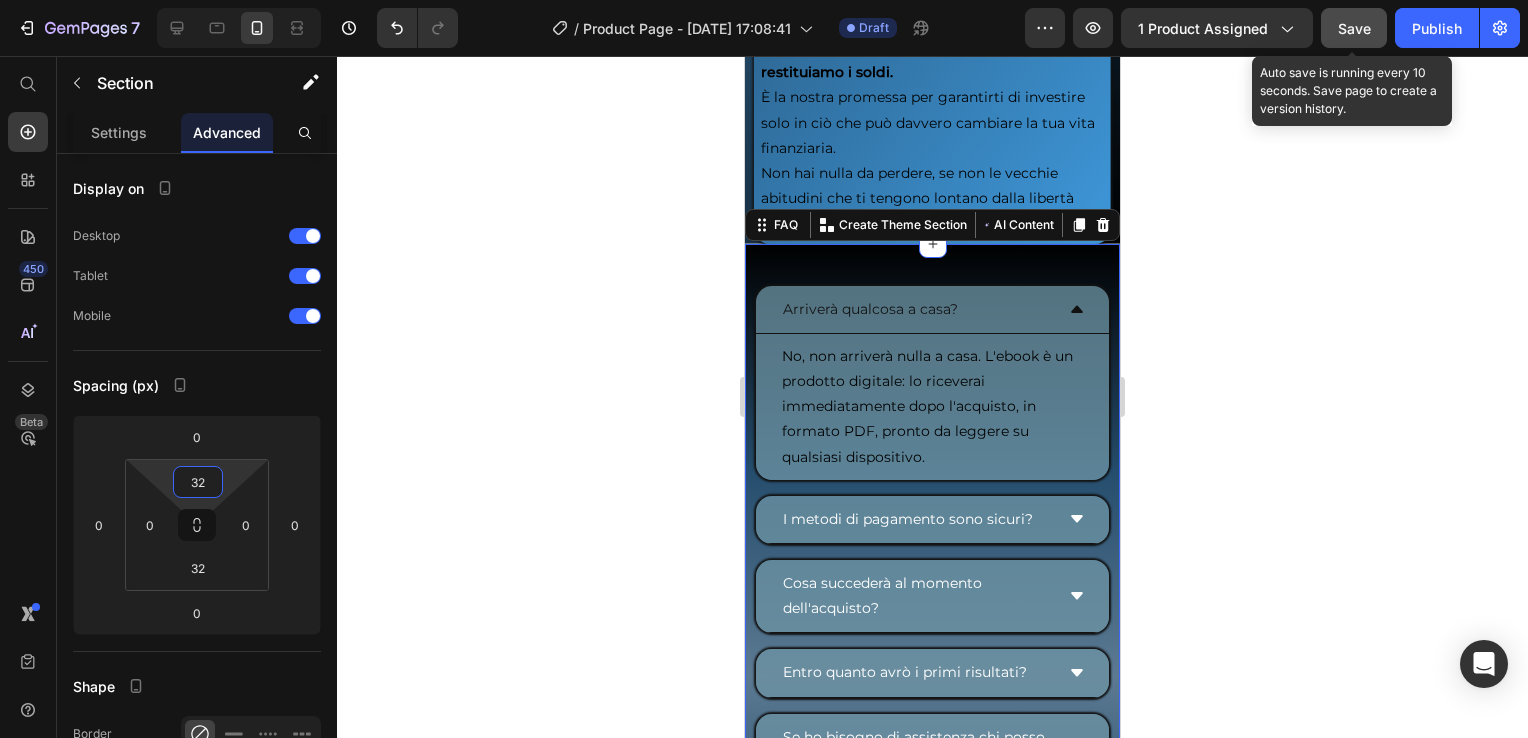 type on "32" 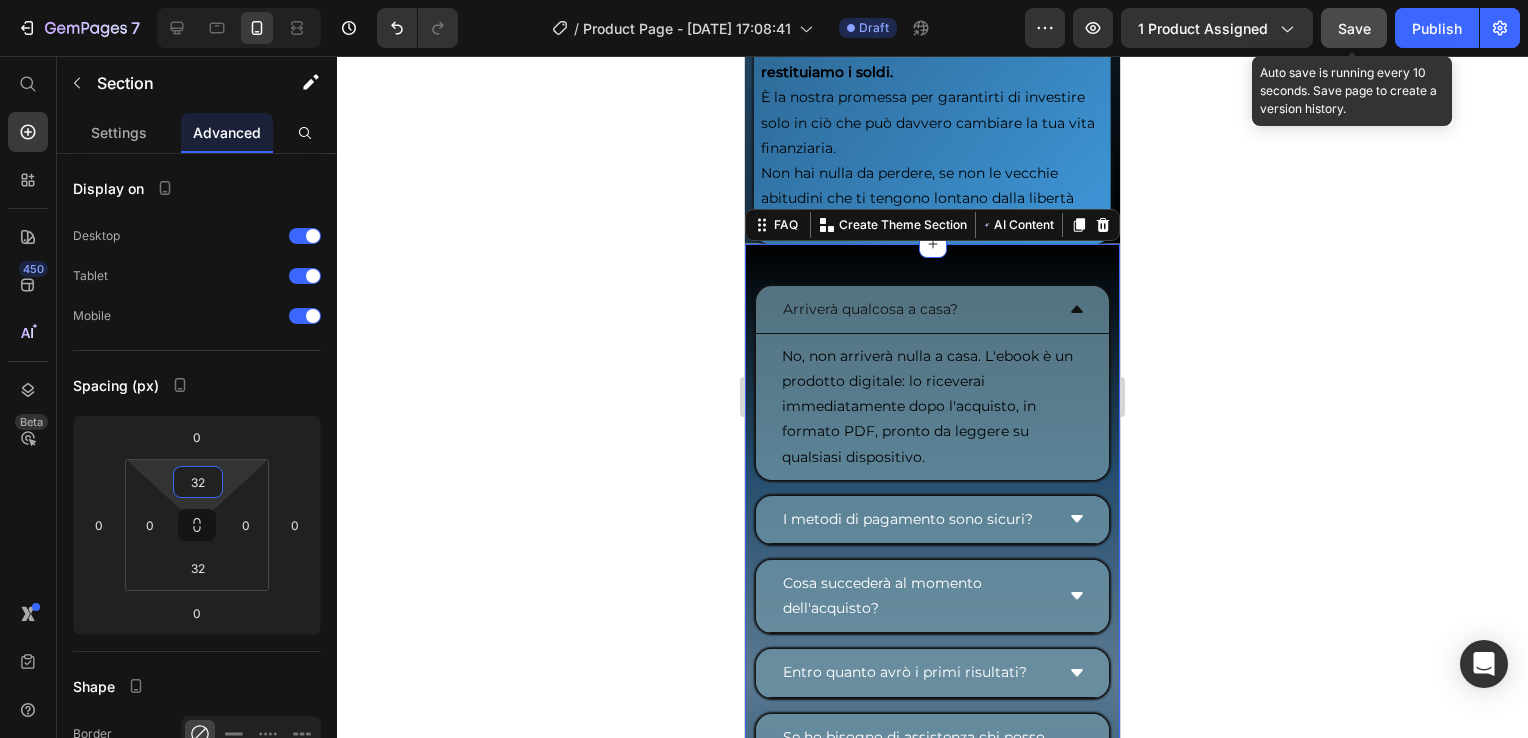 click on "Save" 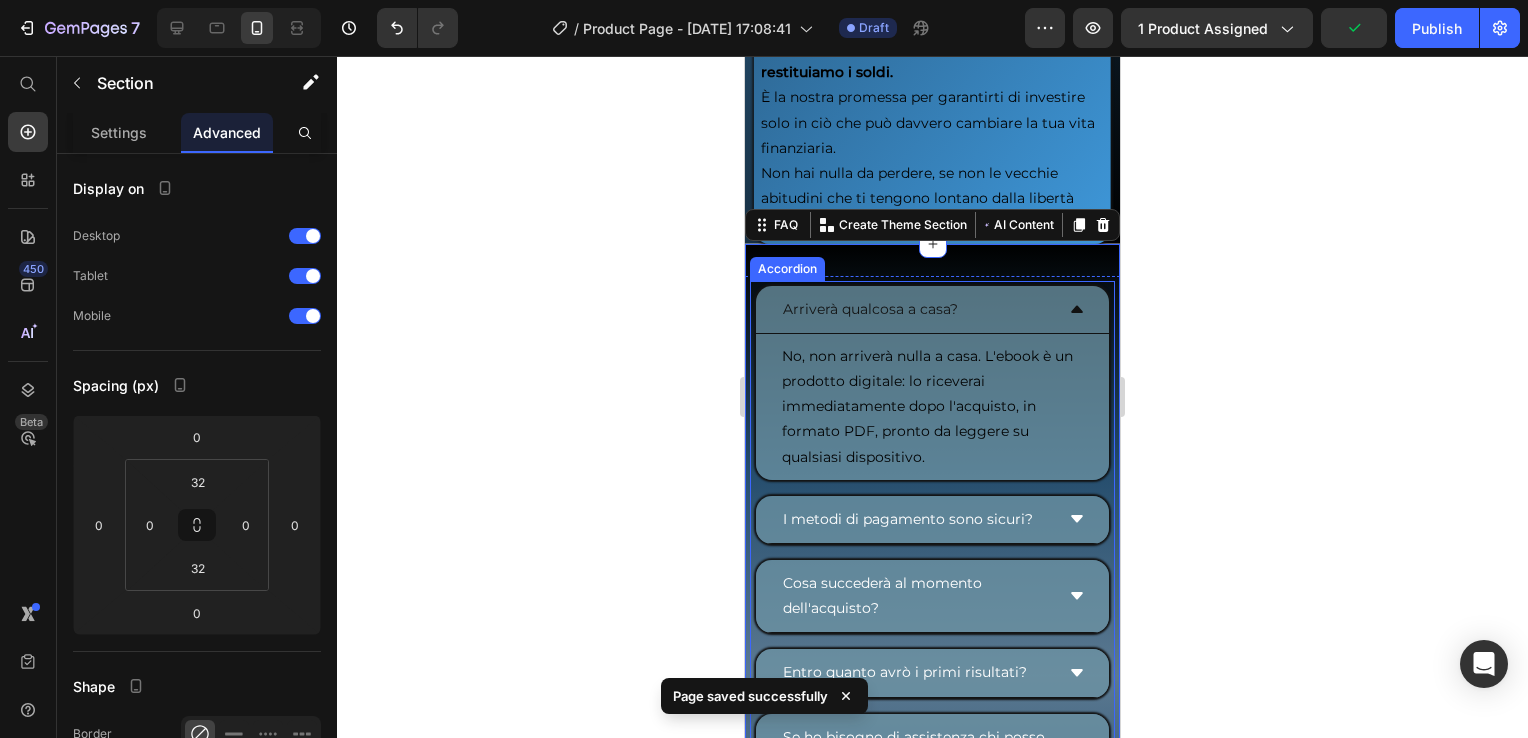 click 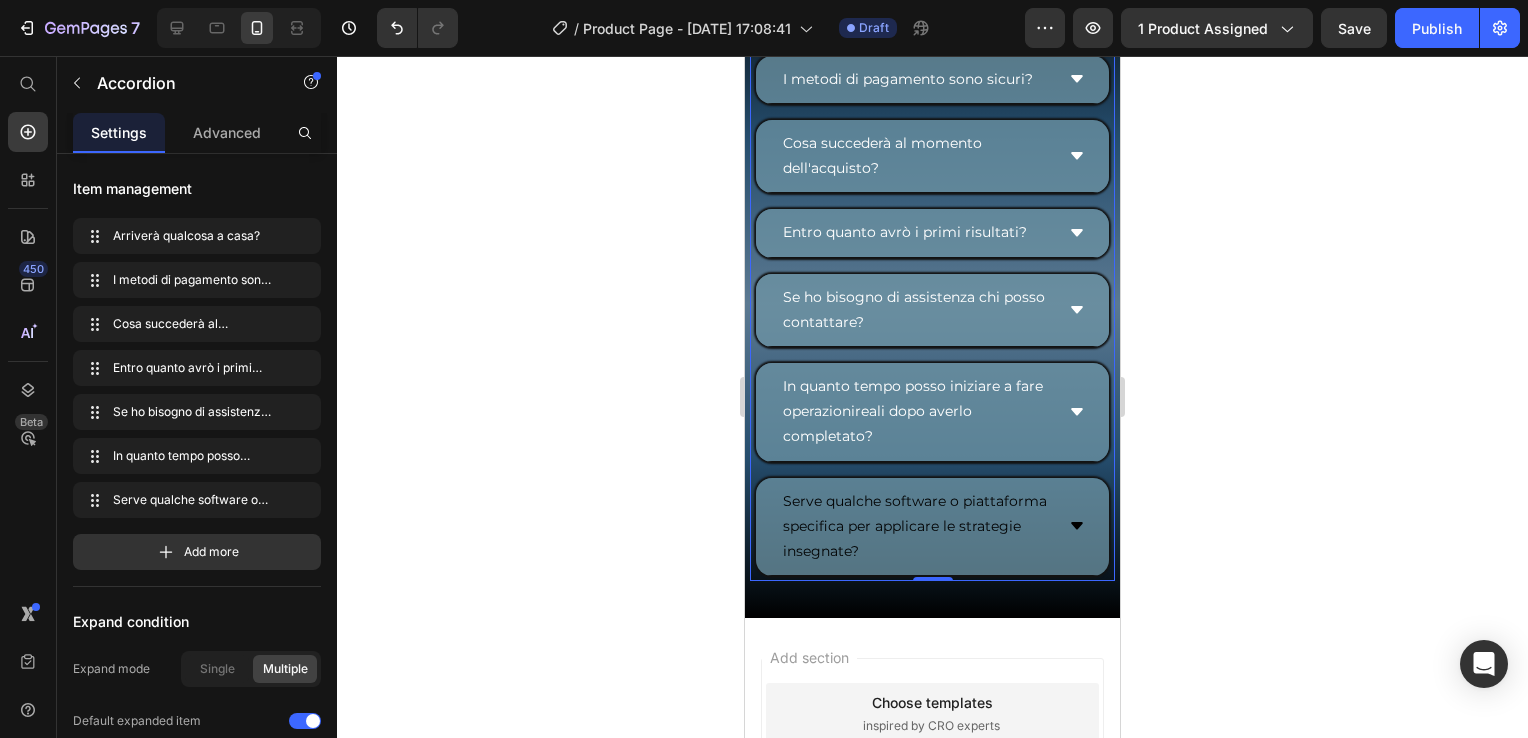 scroll, scrollTop: 11700, scrollLeft: 0, axis: vertical 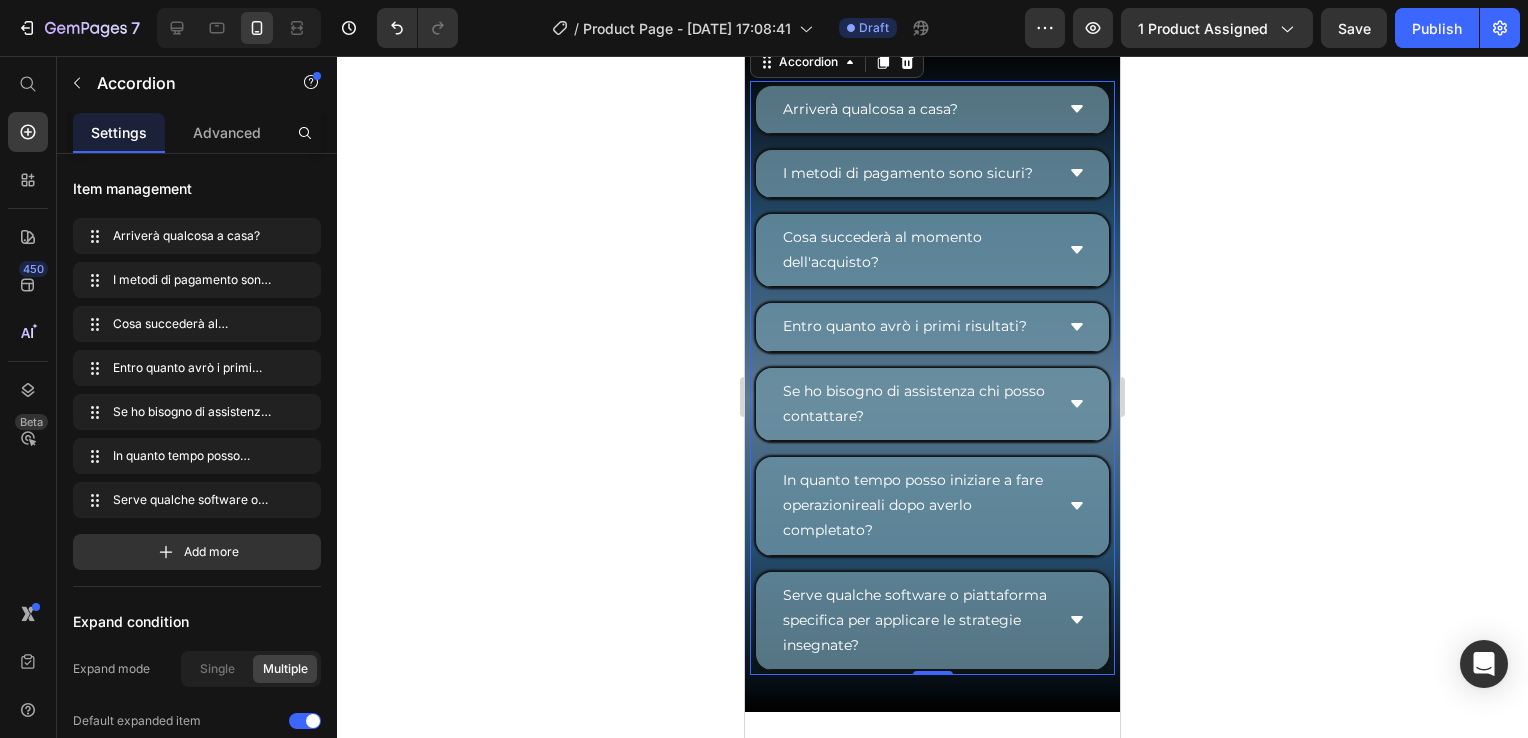 click 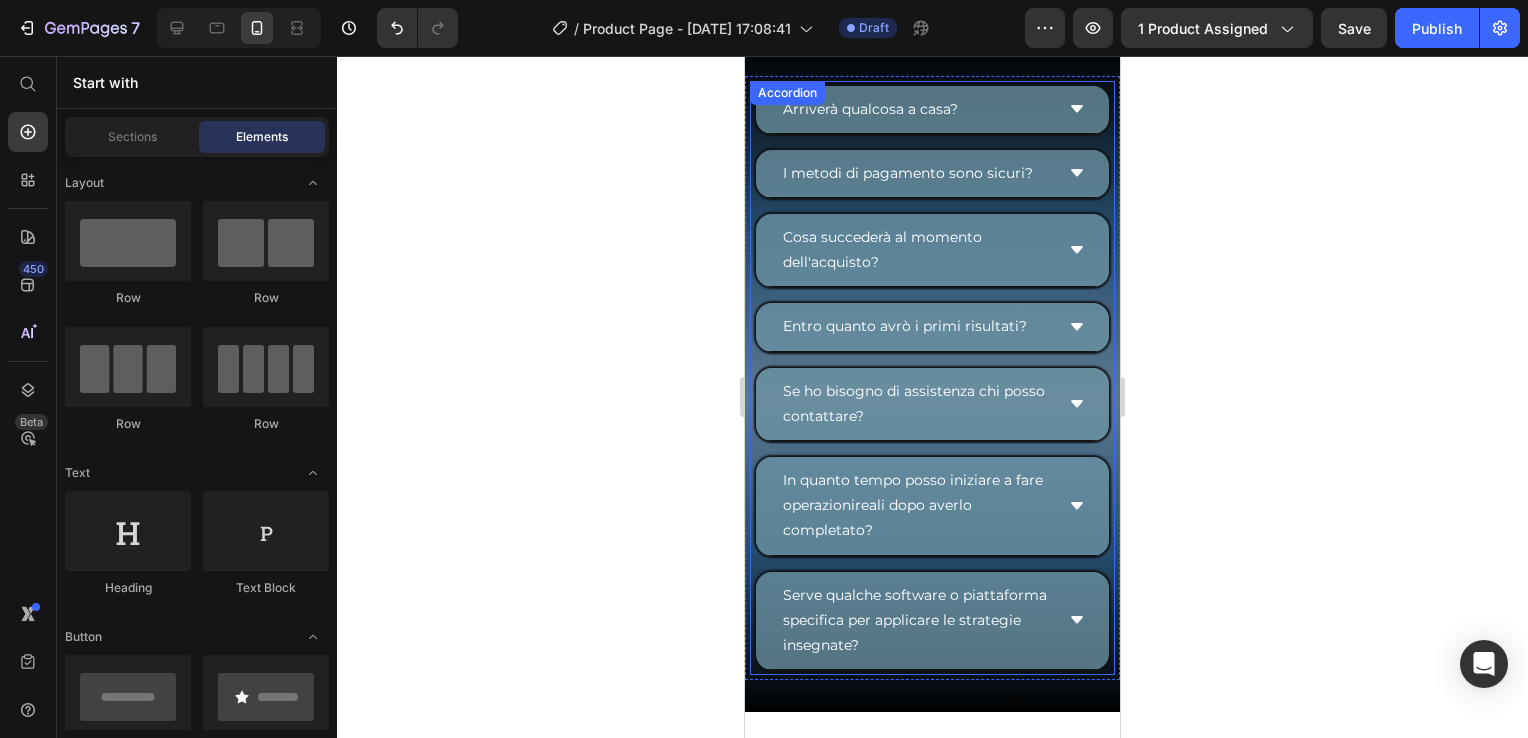click on "Accordion" at bounding box center (787, 93) 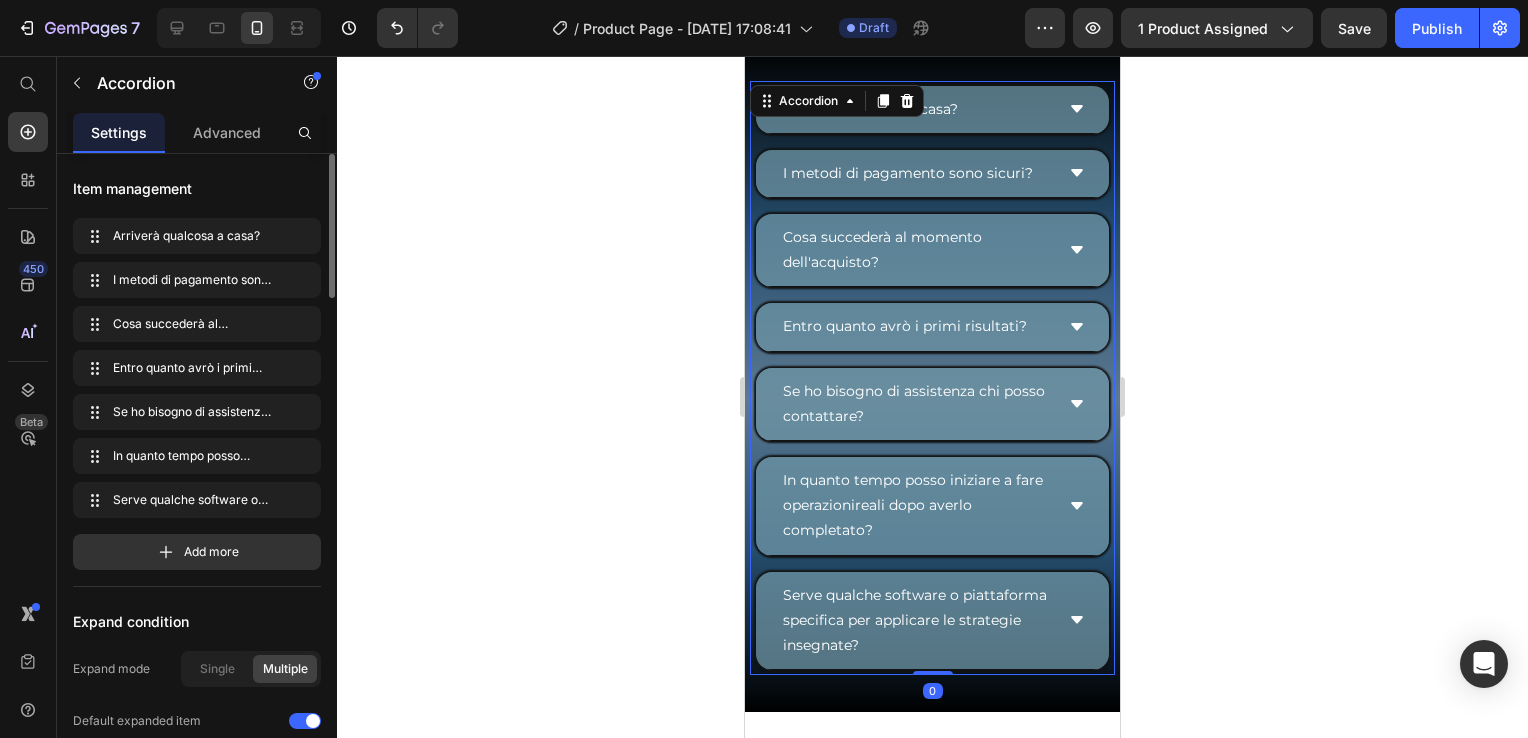 drag, startPoint x: 226, startPoint y: 132, endPoint x: 212, endPoint y: 364, distance: 232.42203 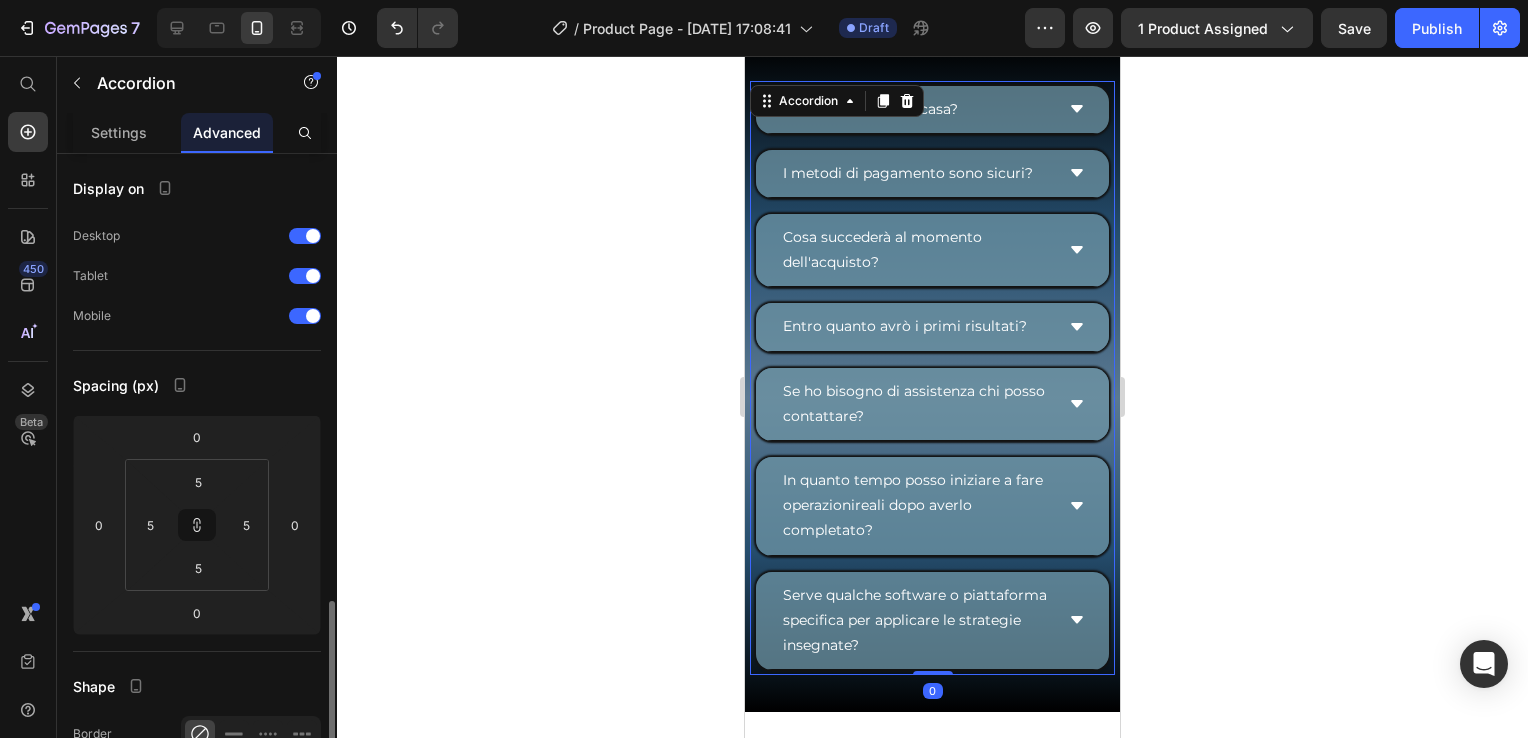 scroll, scrollTop: 300, scrollLeft: 0, axis: vertical 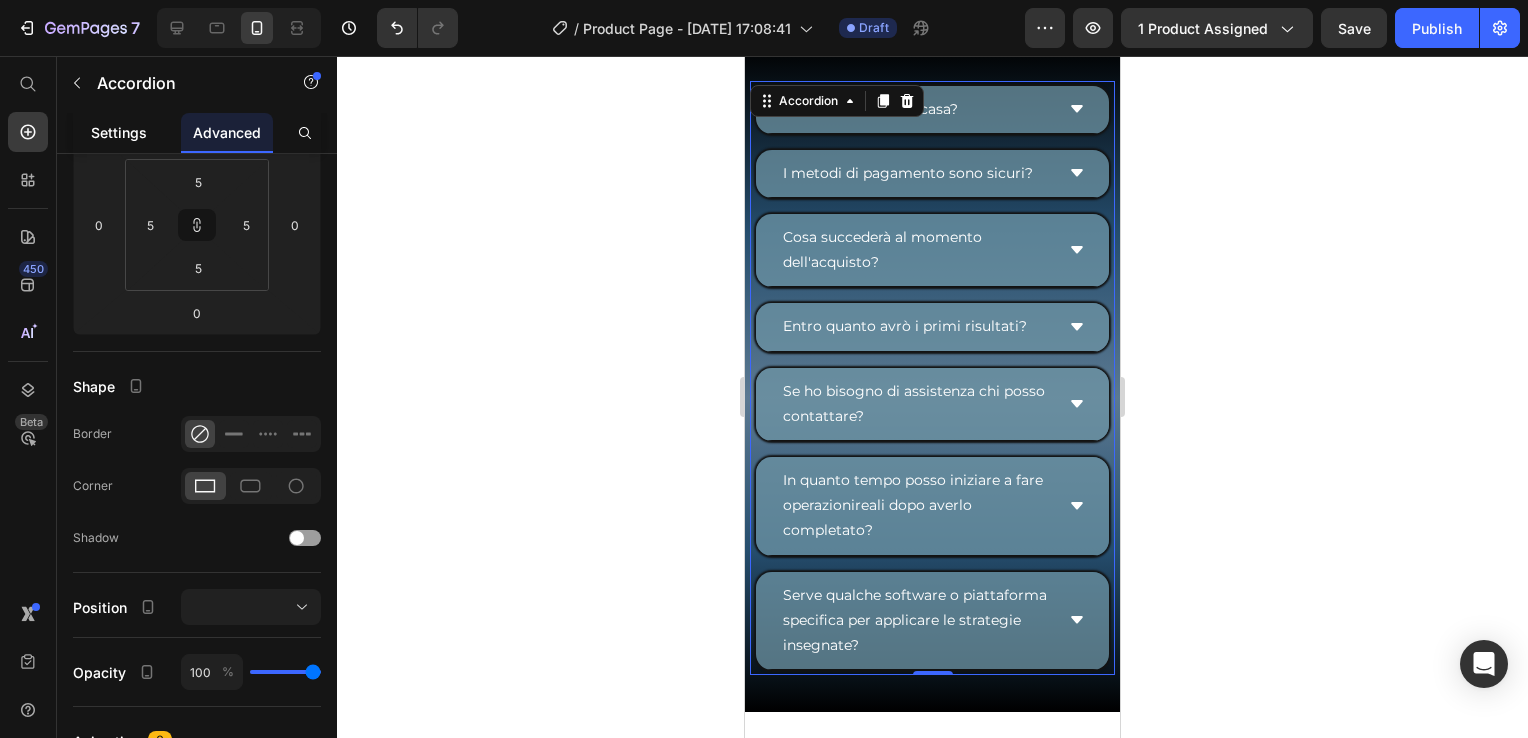 click on "Settings" 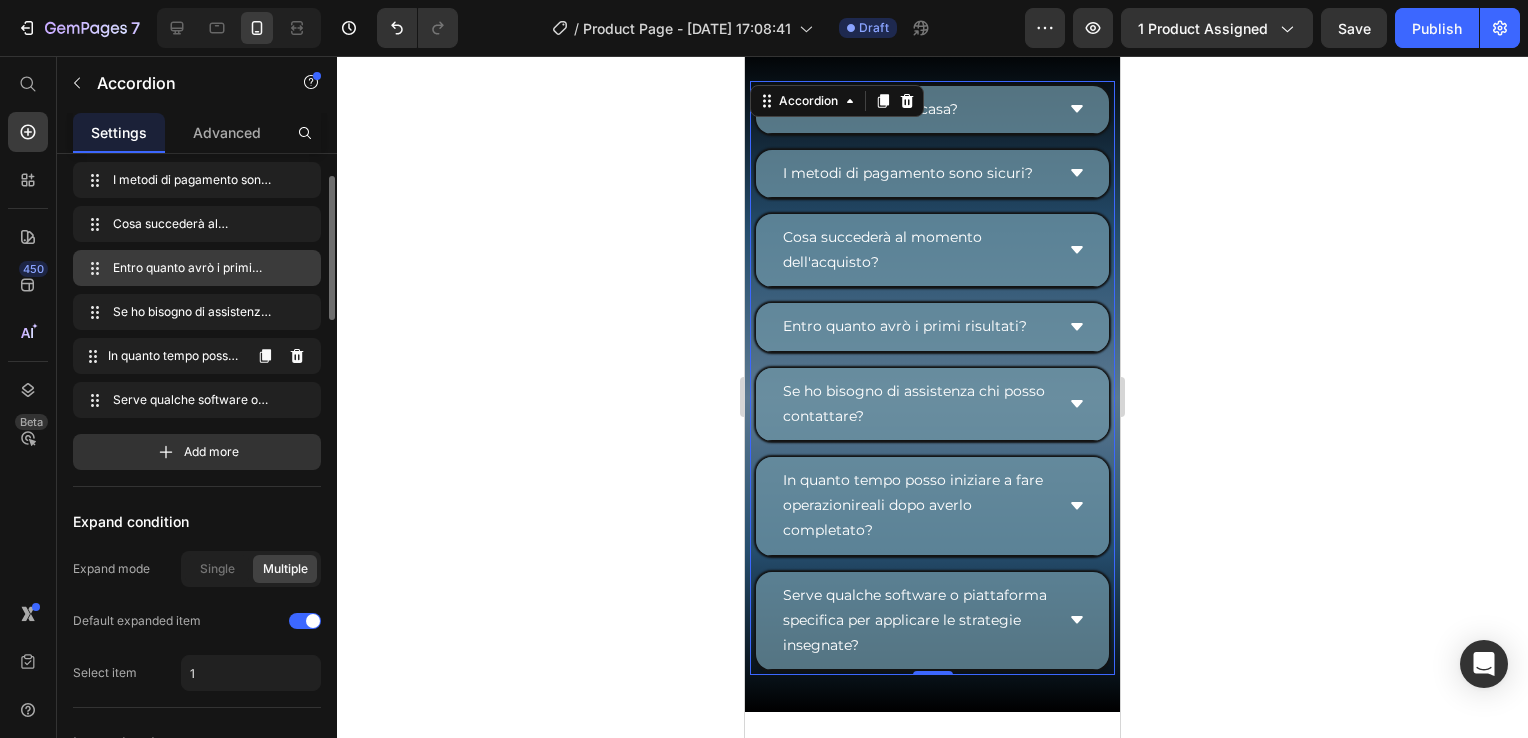 scroll, scrollTop: 0, scrollLeft: 0, axis: both 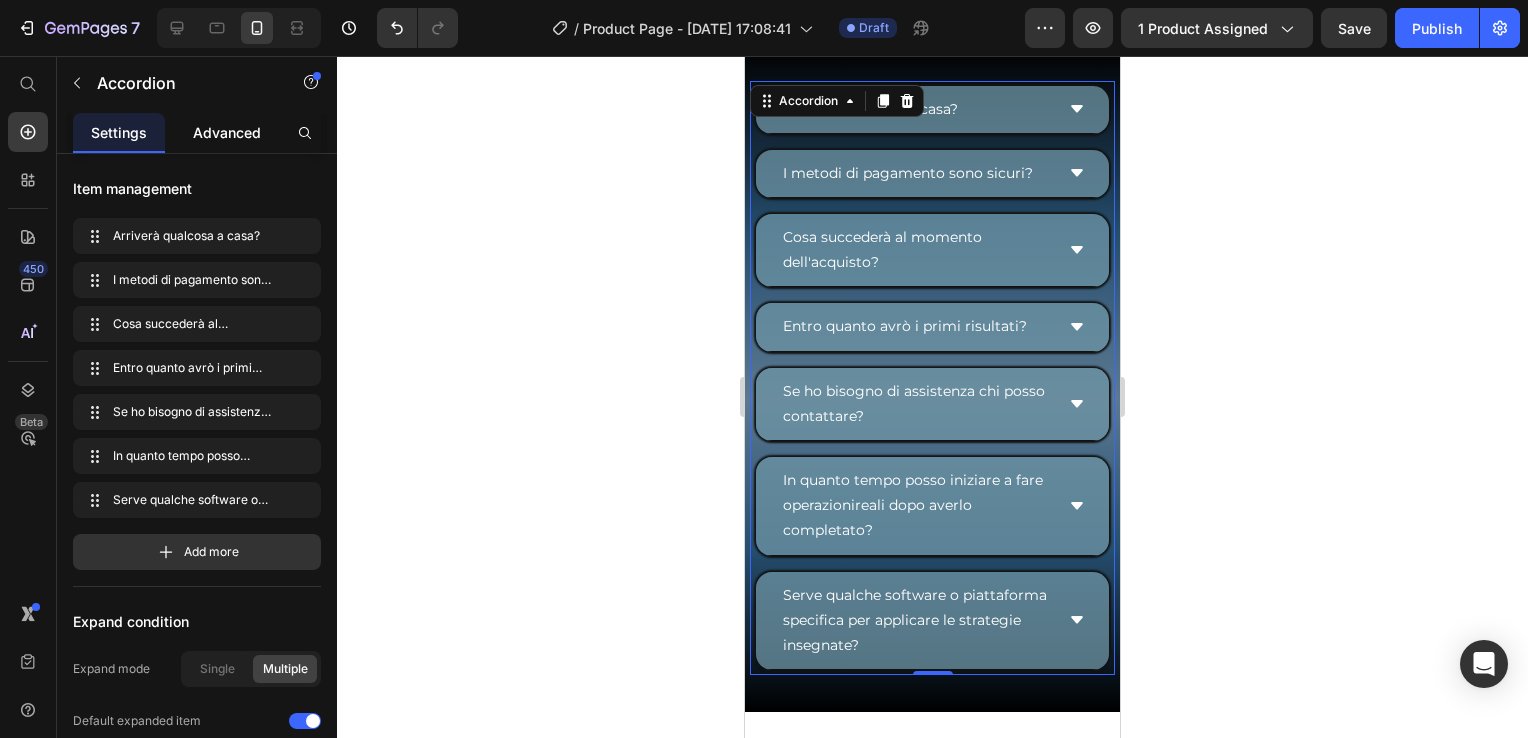 click on "Advanced" at bounding box center [227, 132] 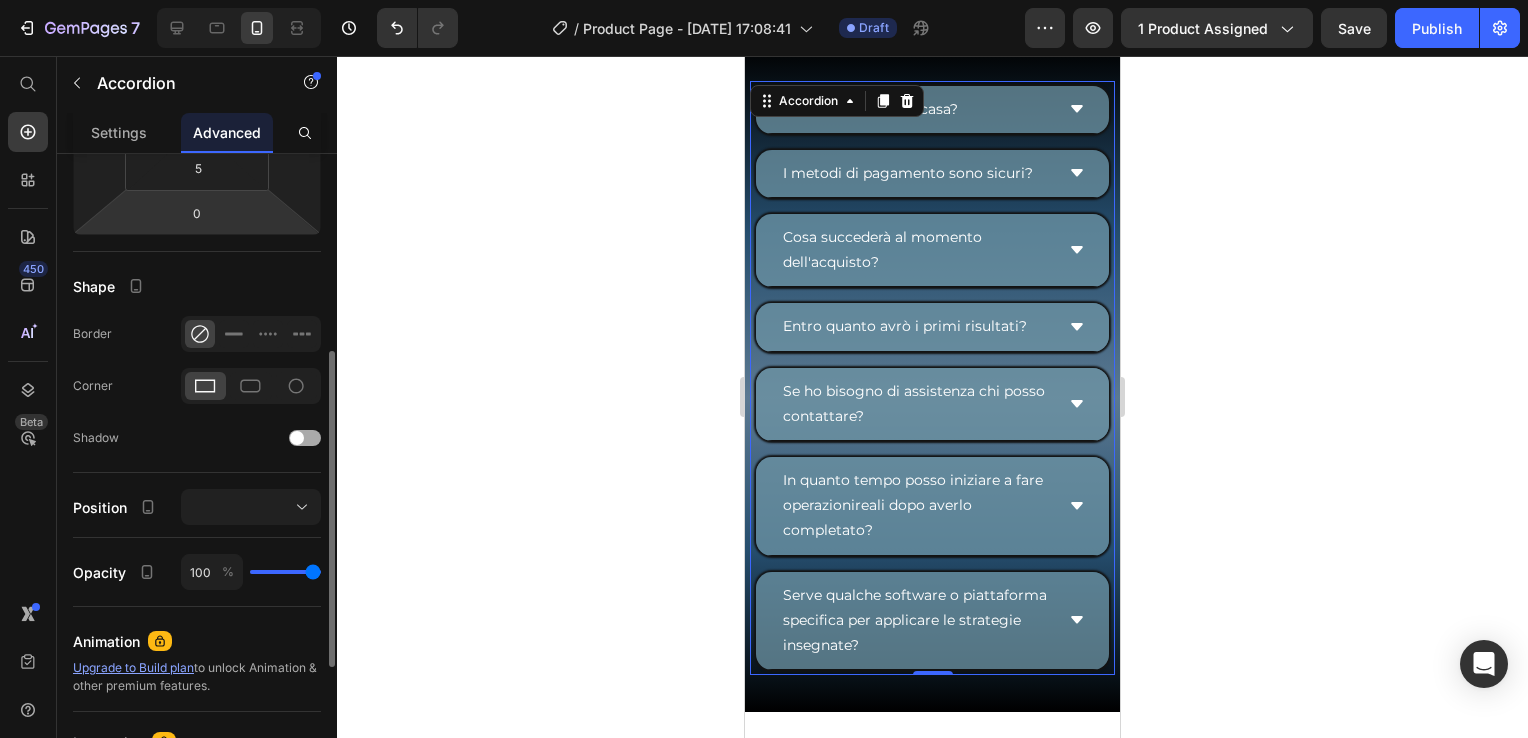 scroll, scrollTop: 661, scrollLeft: 0, axis: vertical 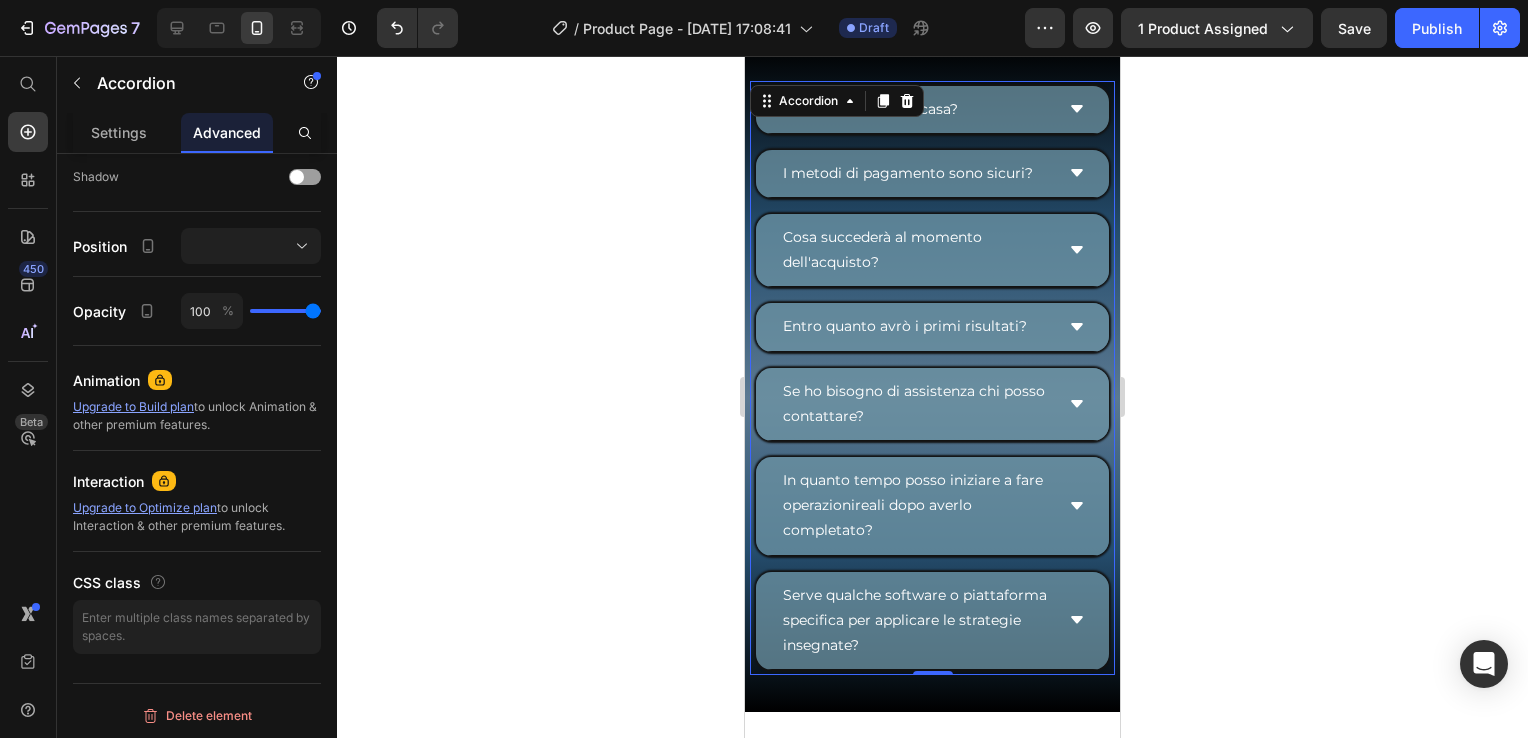 click 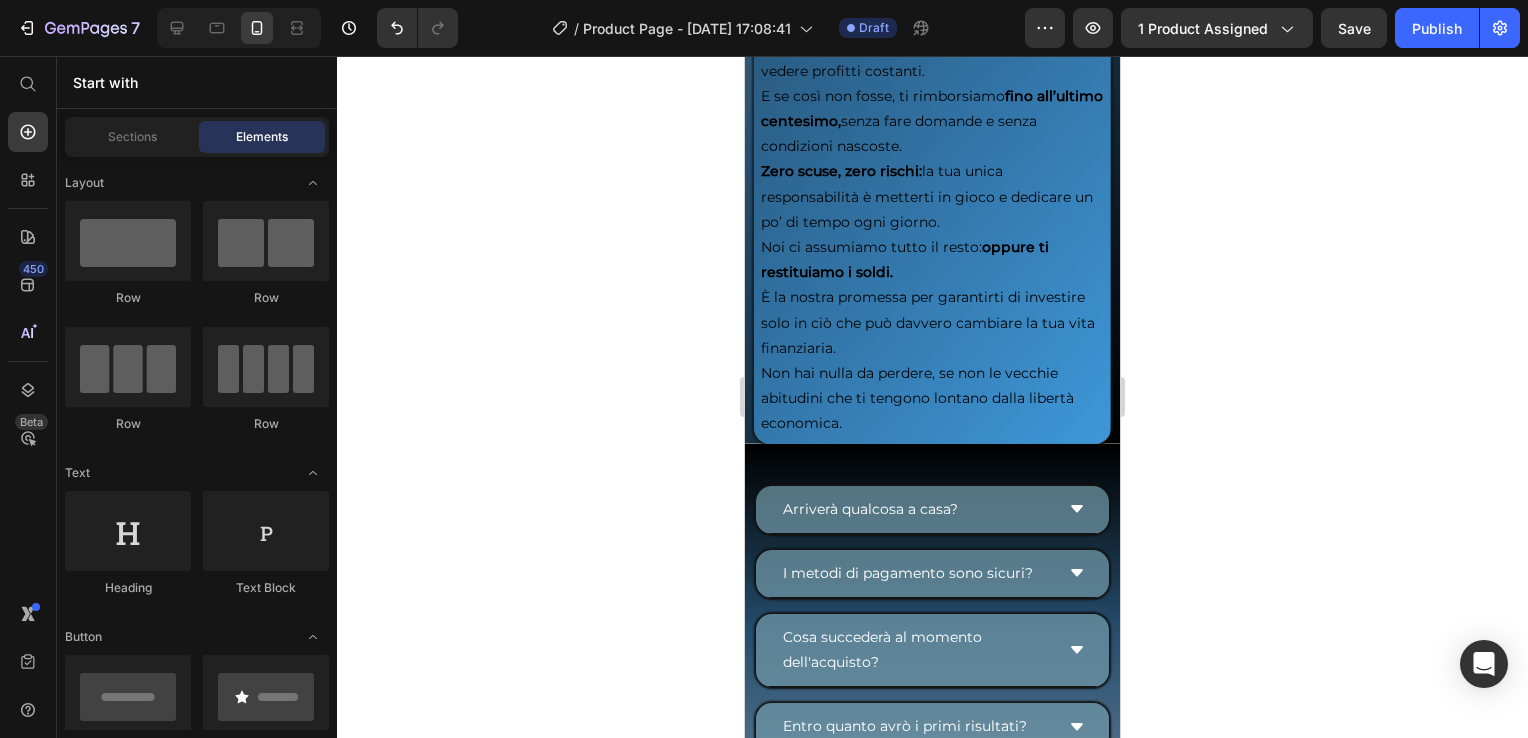 scroll, scrollTop: 11200, scrollLeft: 0, axis: vertical 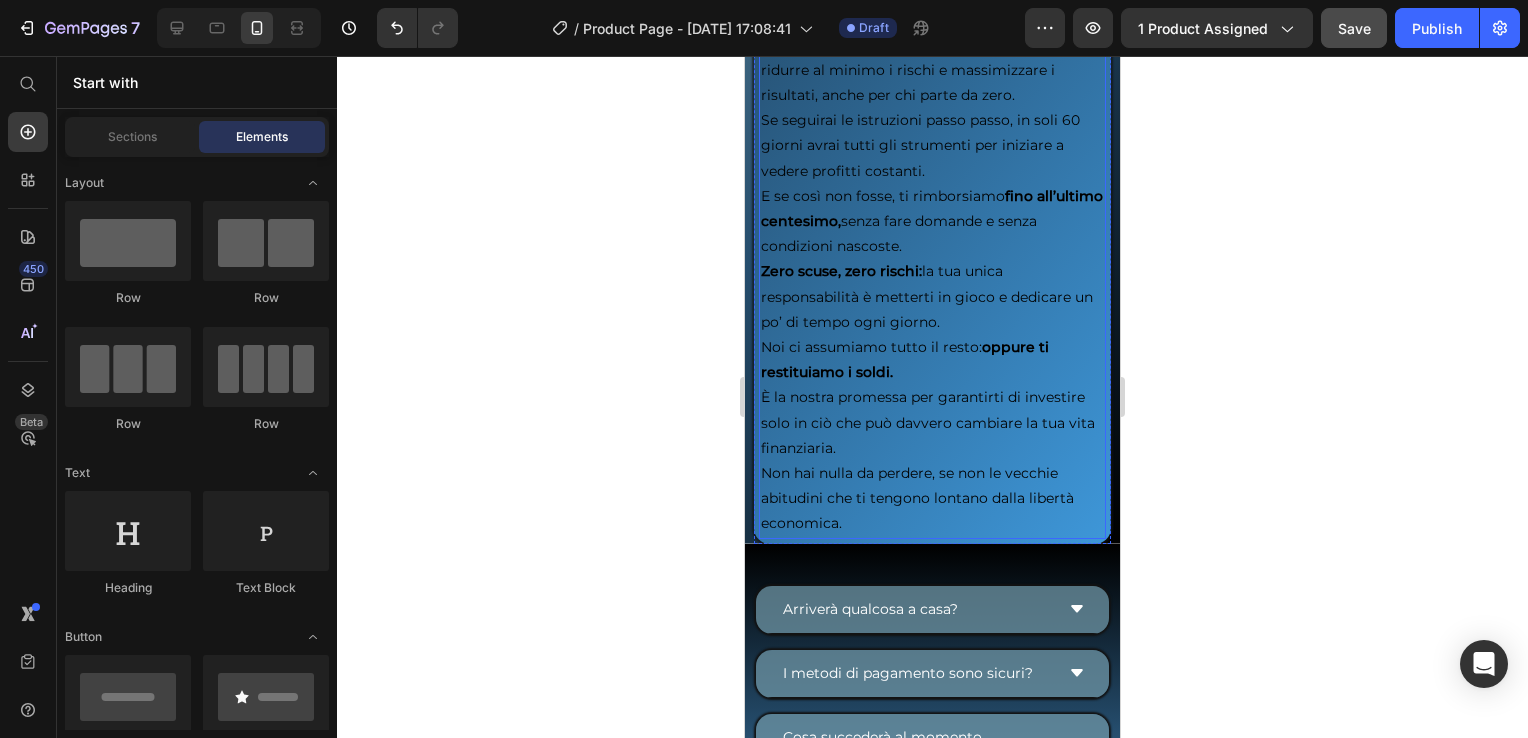 click on "Save" 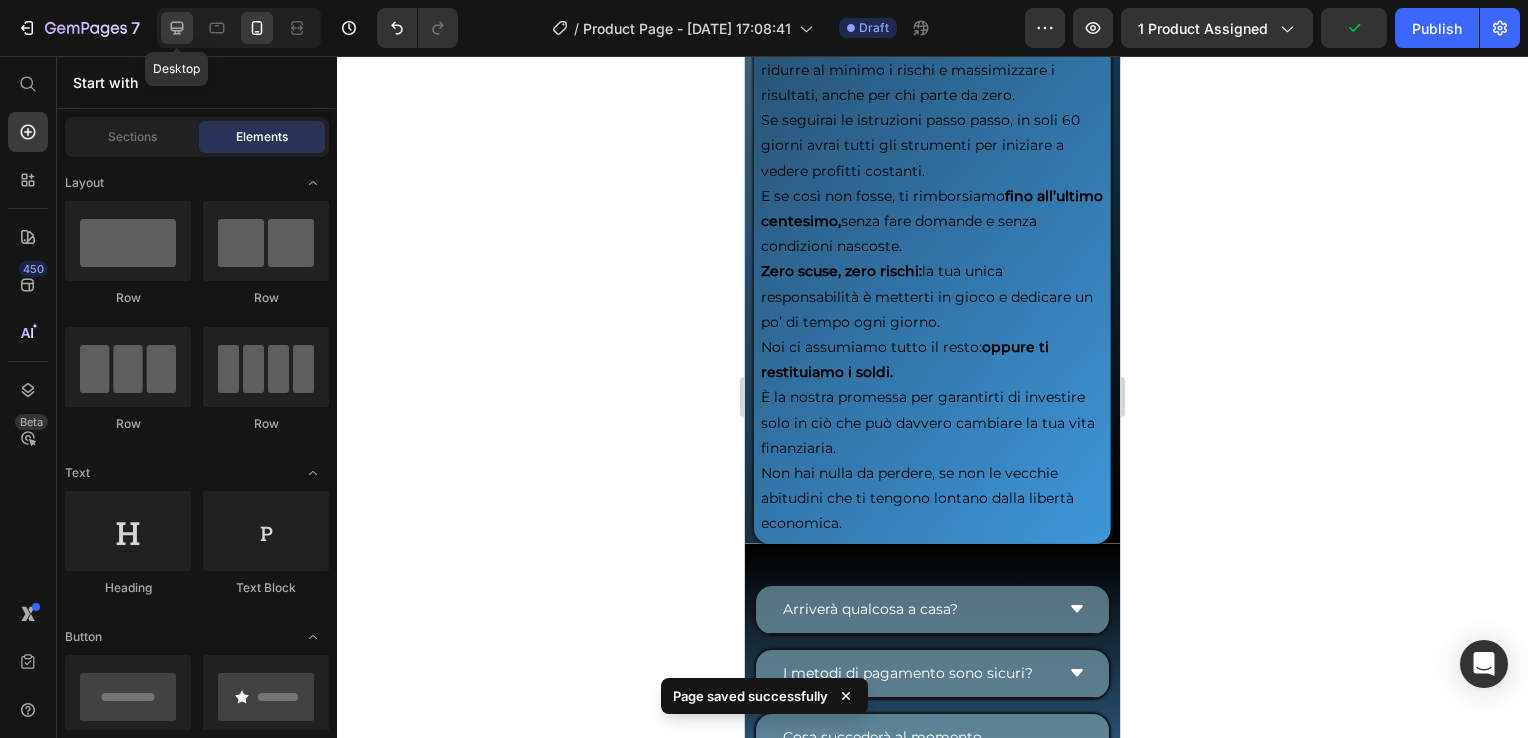 click 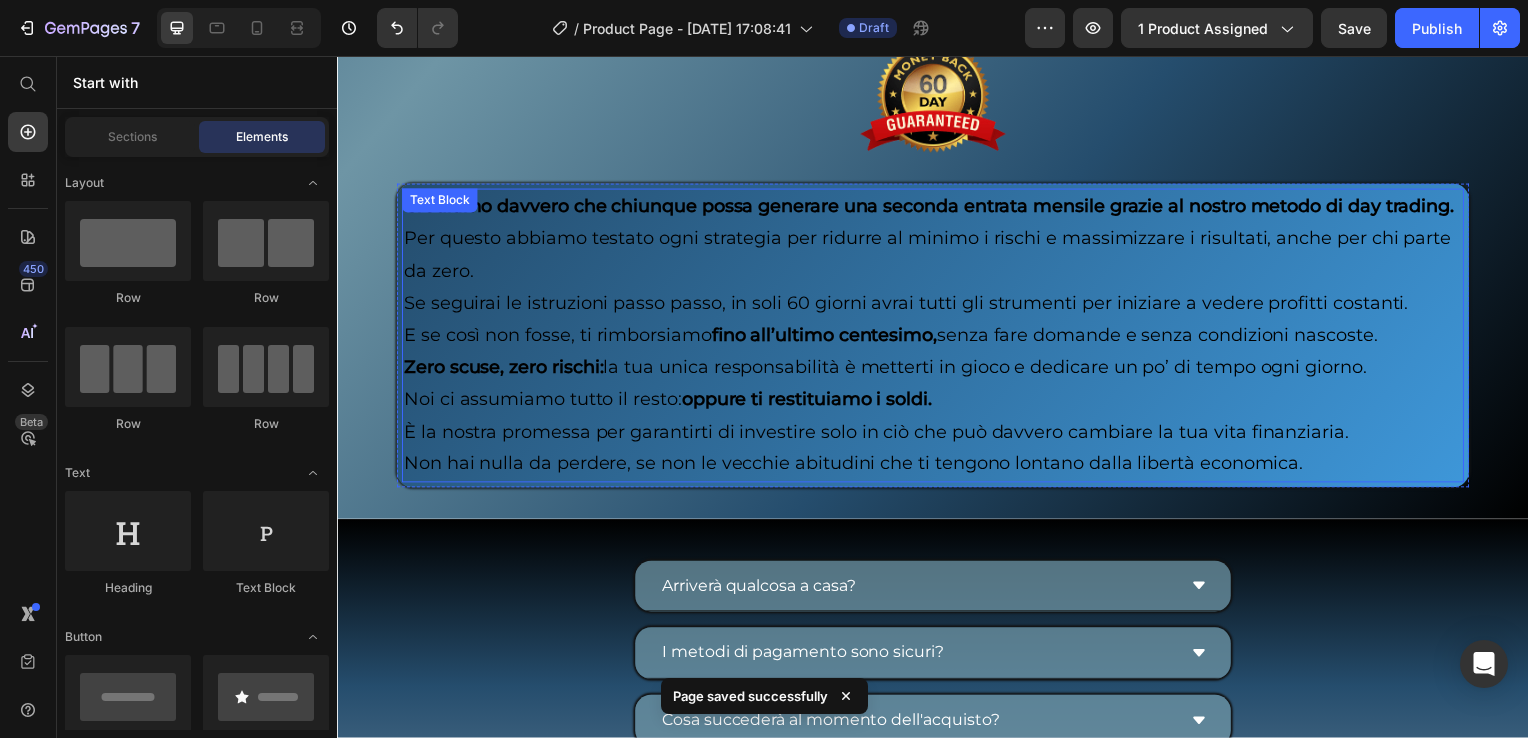 scroll, scrollTop: 10862, scrollLeft: 0, axis: vertical 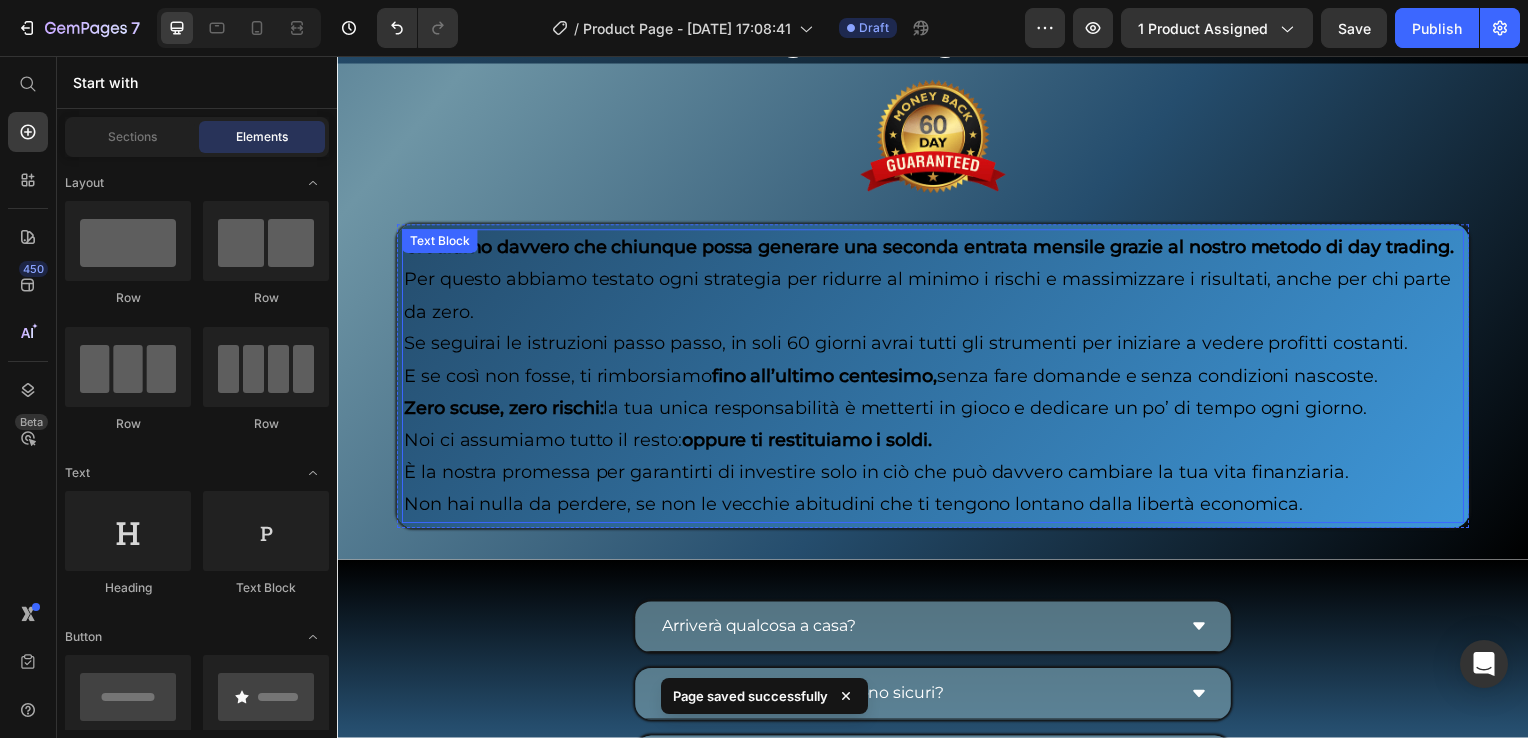 click on "Crediamo davvero che chiunque possa generare una seconda entrata mensile grazie al nostro metodo di day trading. Per questo abbiamo testato ogni strategia per ridurre al minimo i rischi e massimizzare i risultati, anche per chi parte da zero. Se seguirai le istruzioni passo passo, in soli 60 giorni avrai tutti gli strumenti per iniziare a vedere profitti costanti. E se così non fosse, ti rimborsiamo  fino all’ultimo   centesimo,  senza fare domande e senza condizioni nascoste. Zero scuse, zero rischi:  la tua unica responsabilità è metterti in gioco e dedicare un po’ di tempo ogni giorno. Noi ci assumiamo tutto il resto:  oppure ti restituiamo i soldi. È la nostra promessa per garantirti di investire solo in ciò che può davvero cambiare la tua vita finanziaria. Non hai nulla da perdere, se non le vecchie abitudini che ti tengono lontano dalla libertà economica. Text Block" at bounding box center [937, 379] 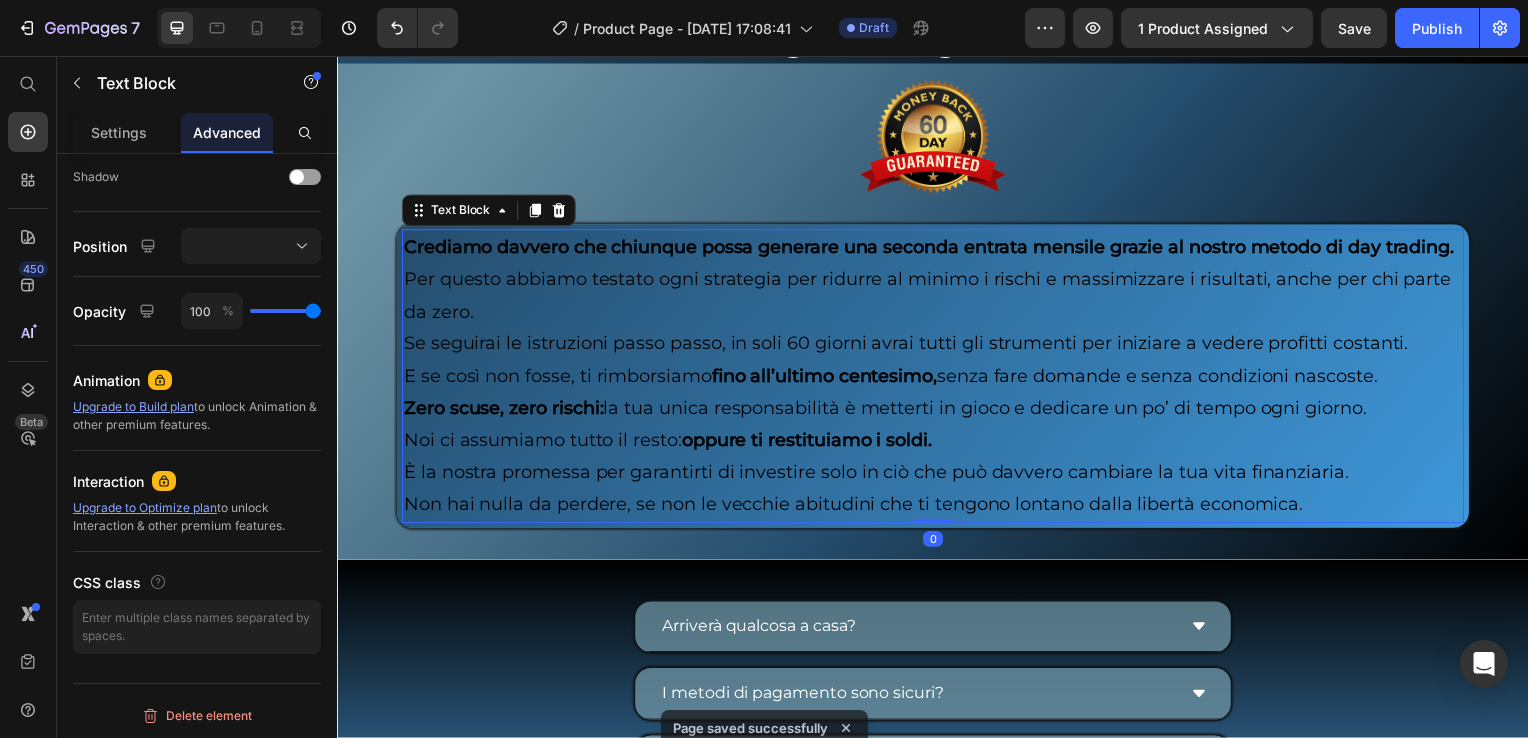 scroll, scrollTop: 0, scrollLeft: 0, axis: both 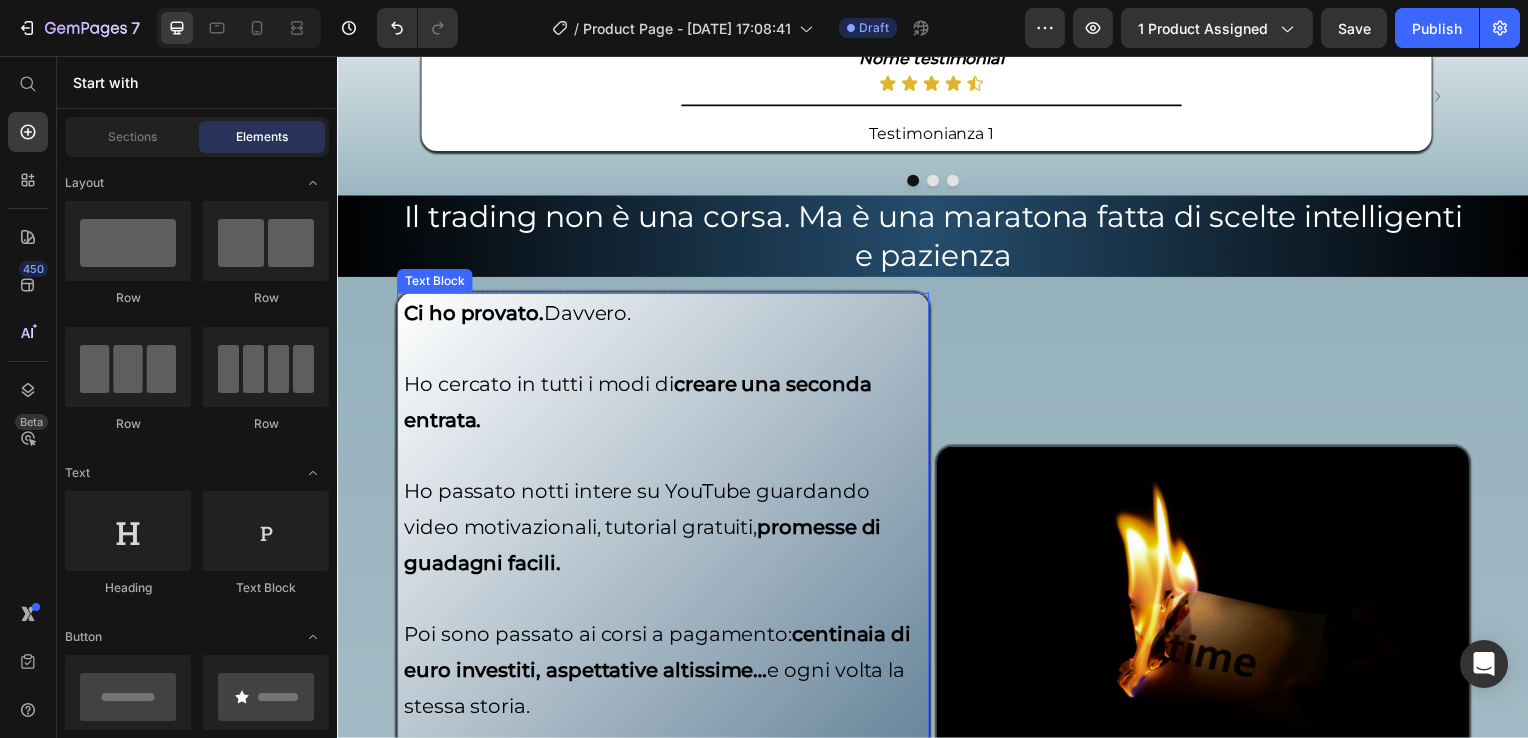 click on "Ho cercato in tutti i modi di  creare una seconda entrata." at bounding box center (665, 387) 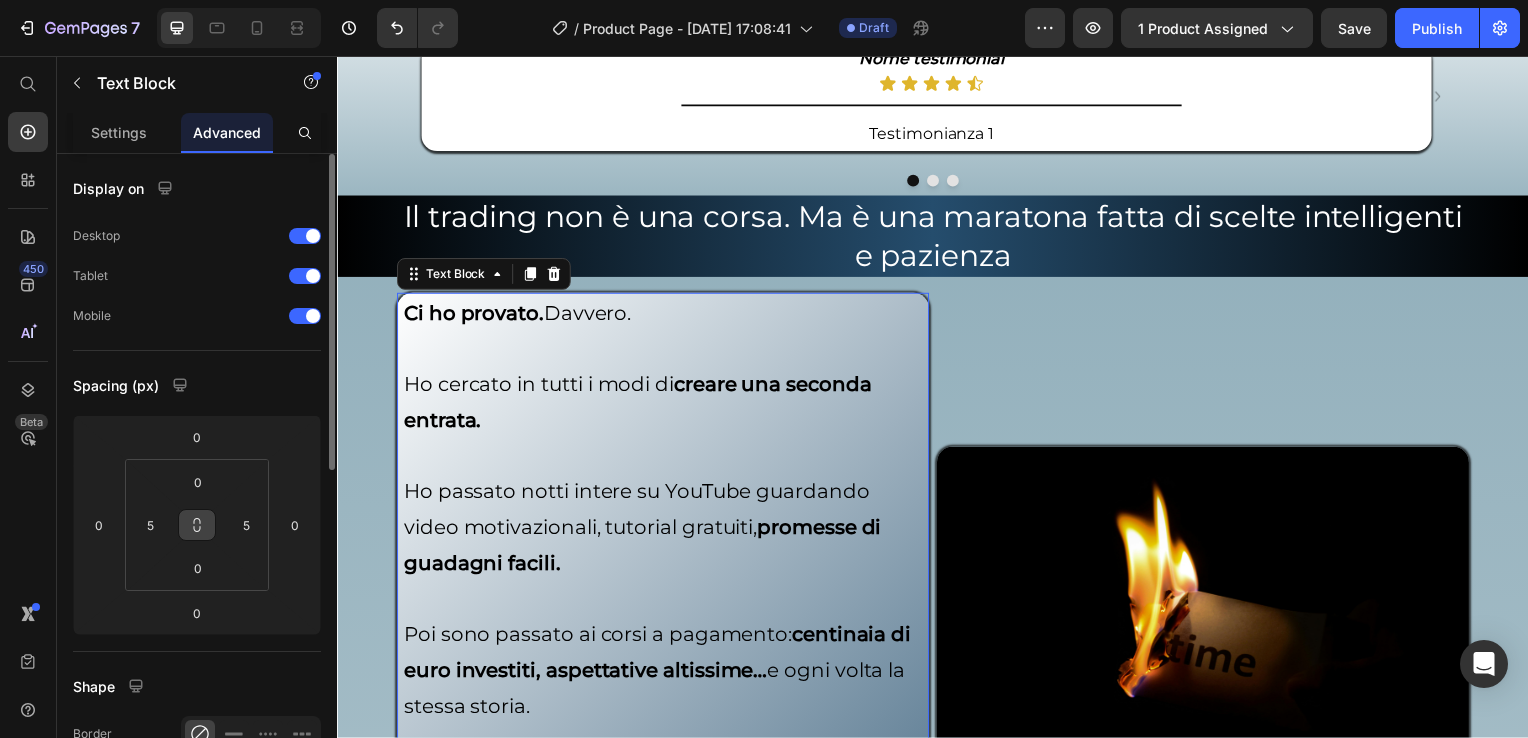 click 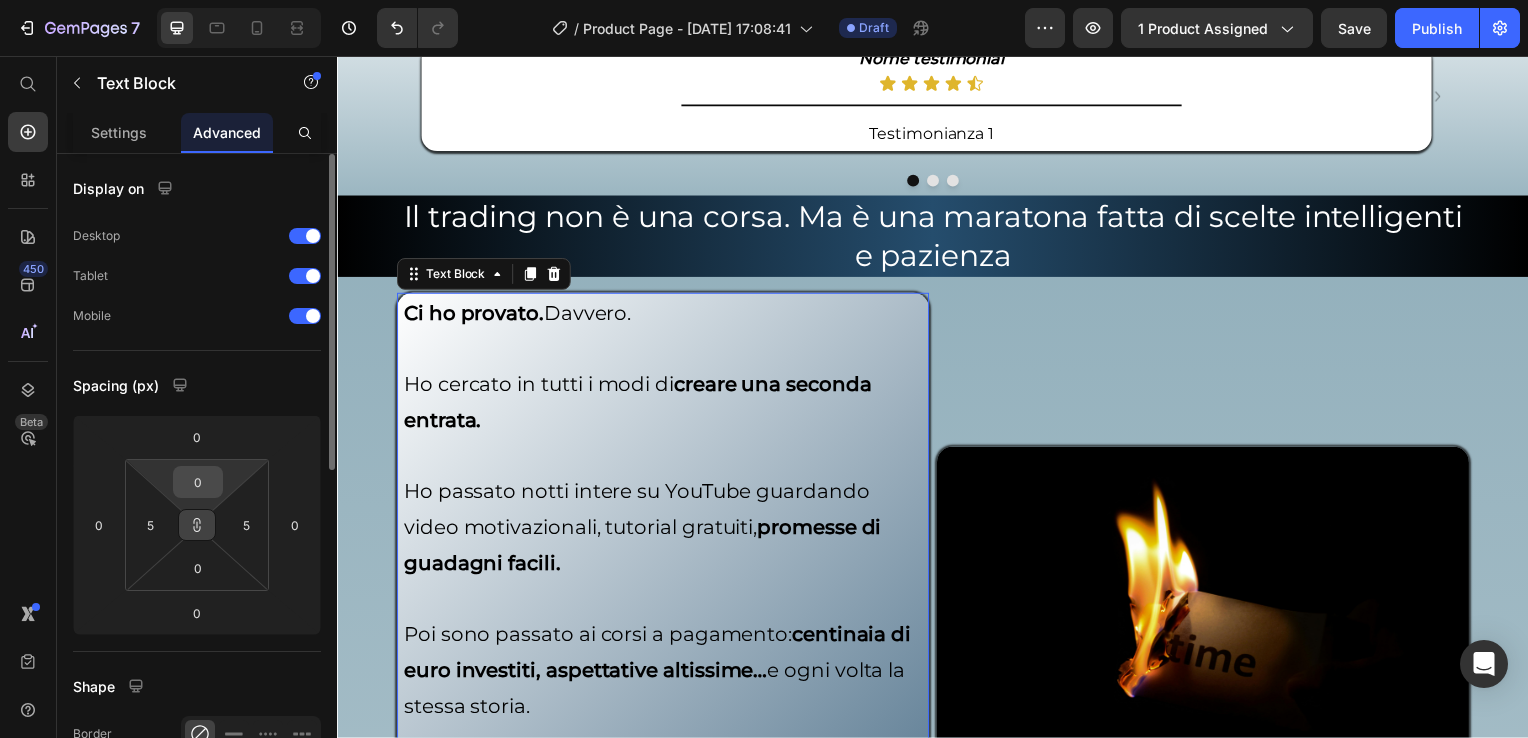 click on "0" at bounding box center (198, 482) 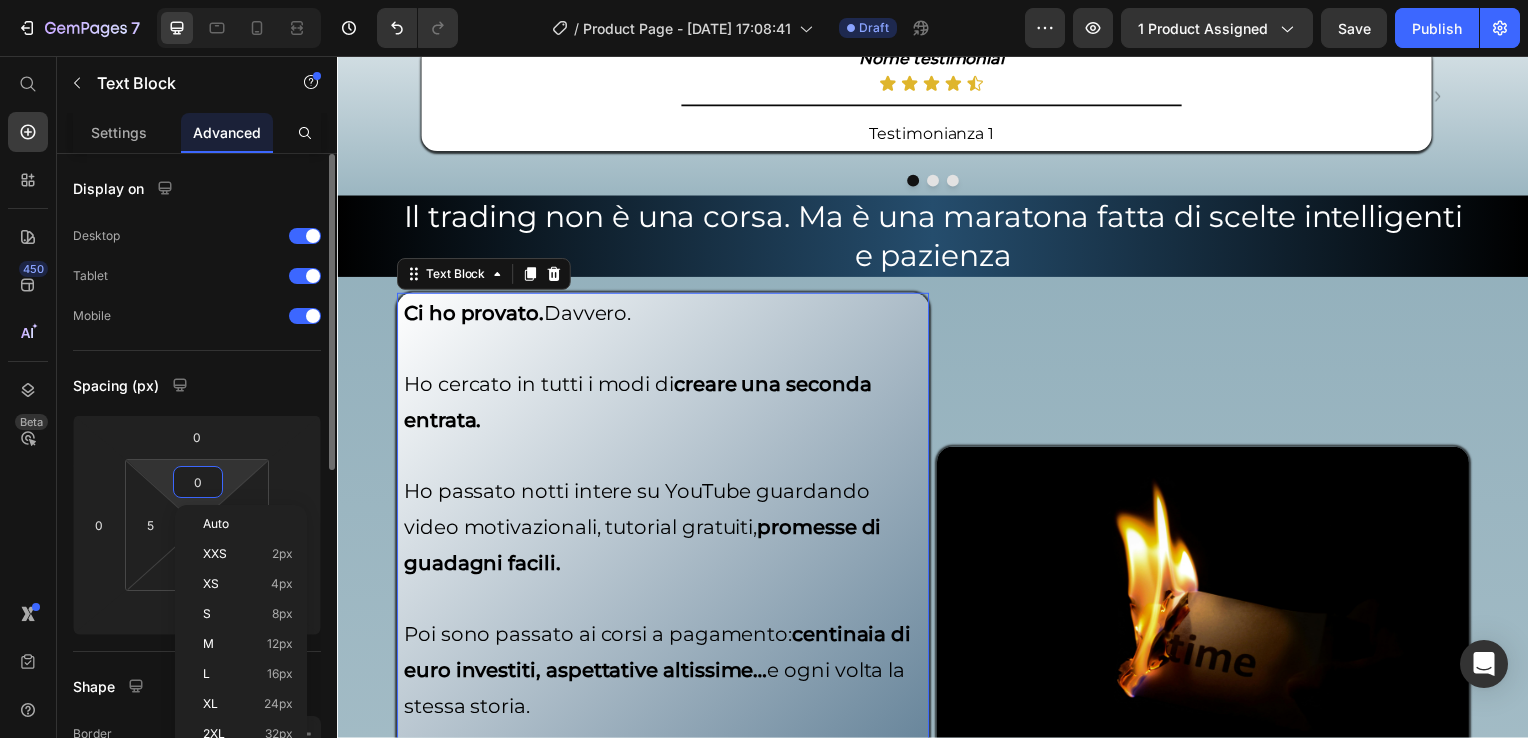 type on "1" 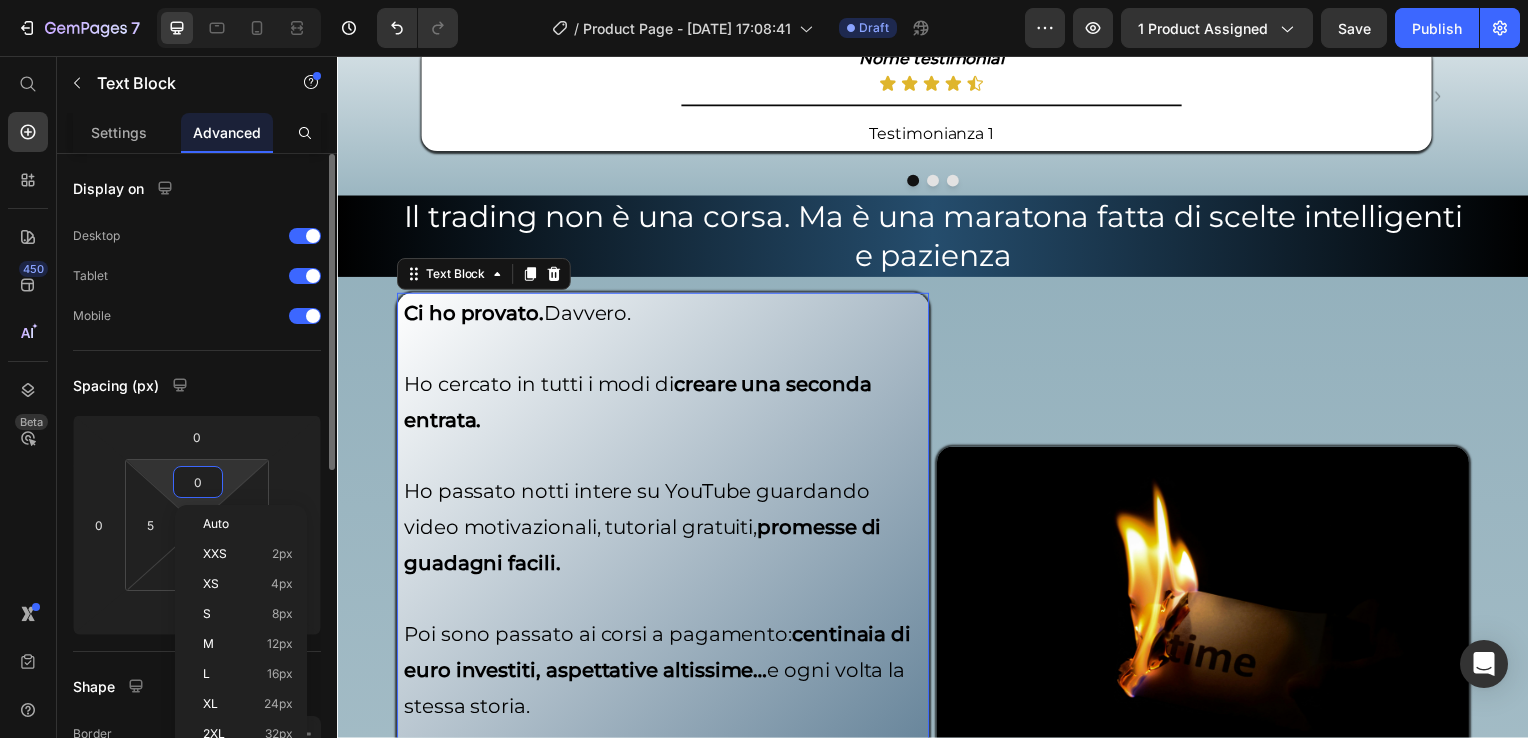 type on "1" 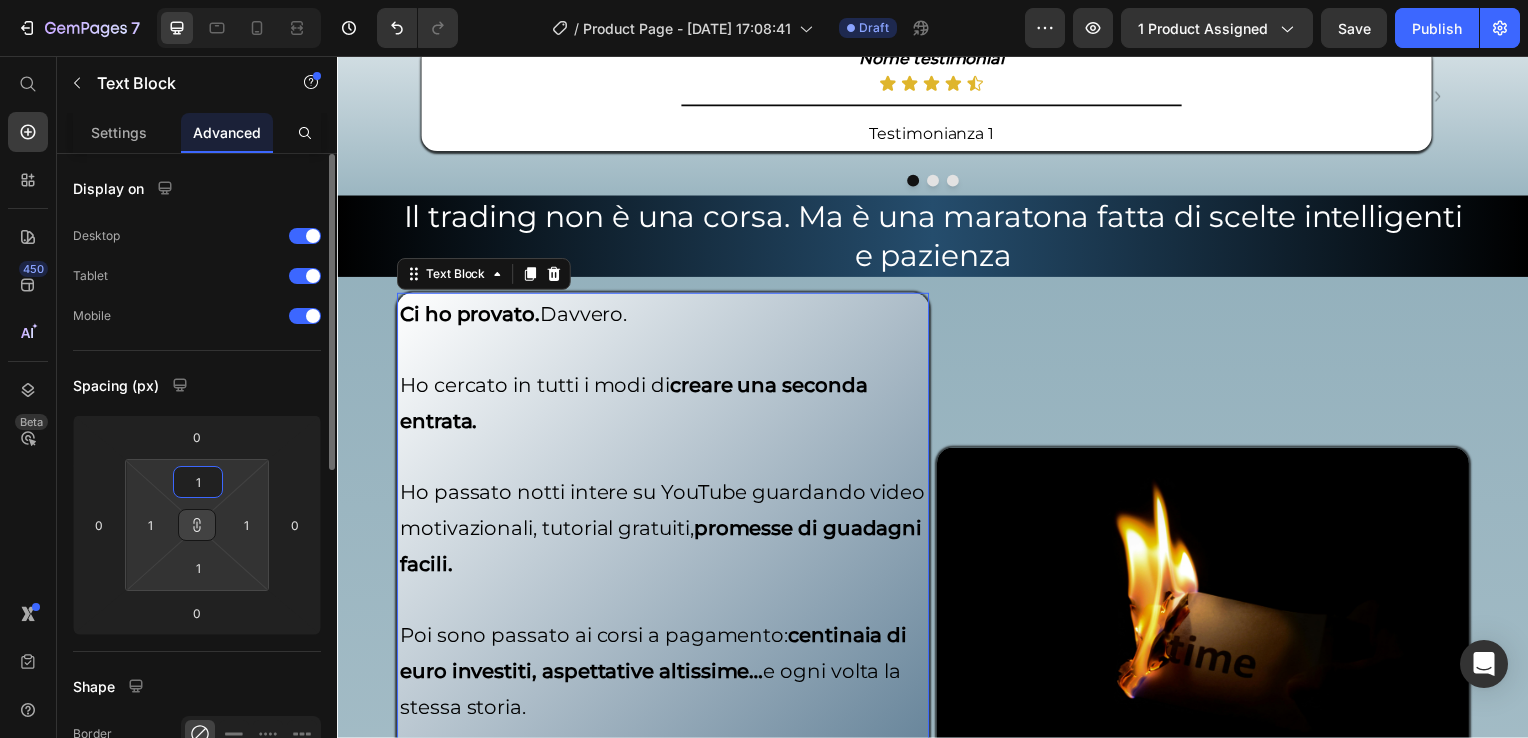 type on "10" 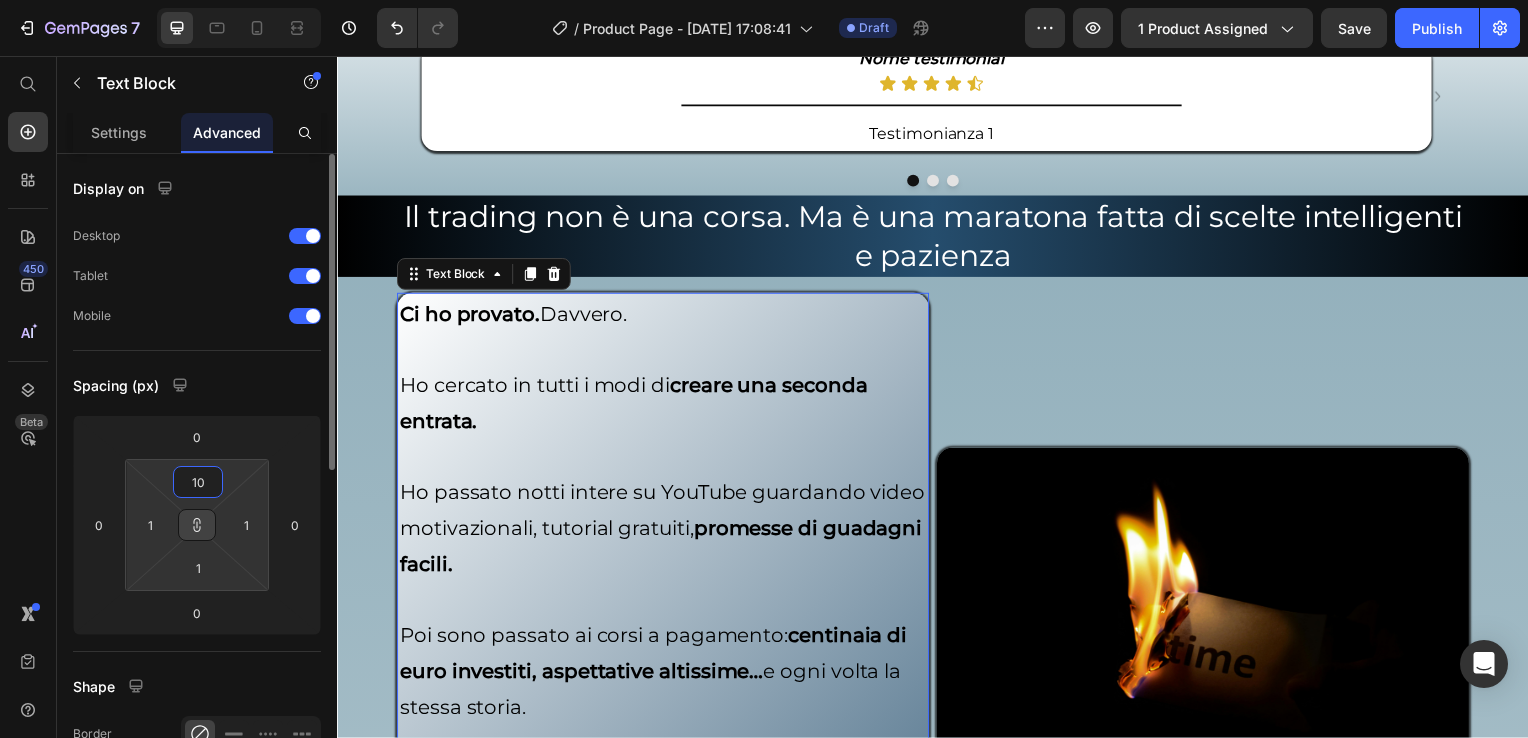 type on "10" 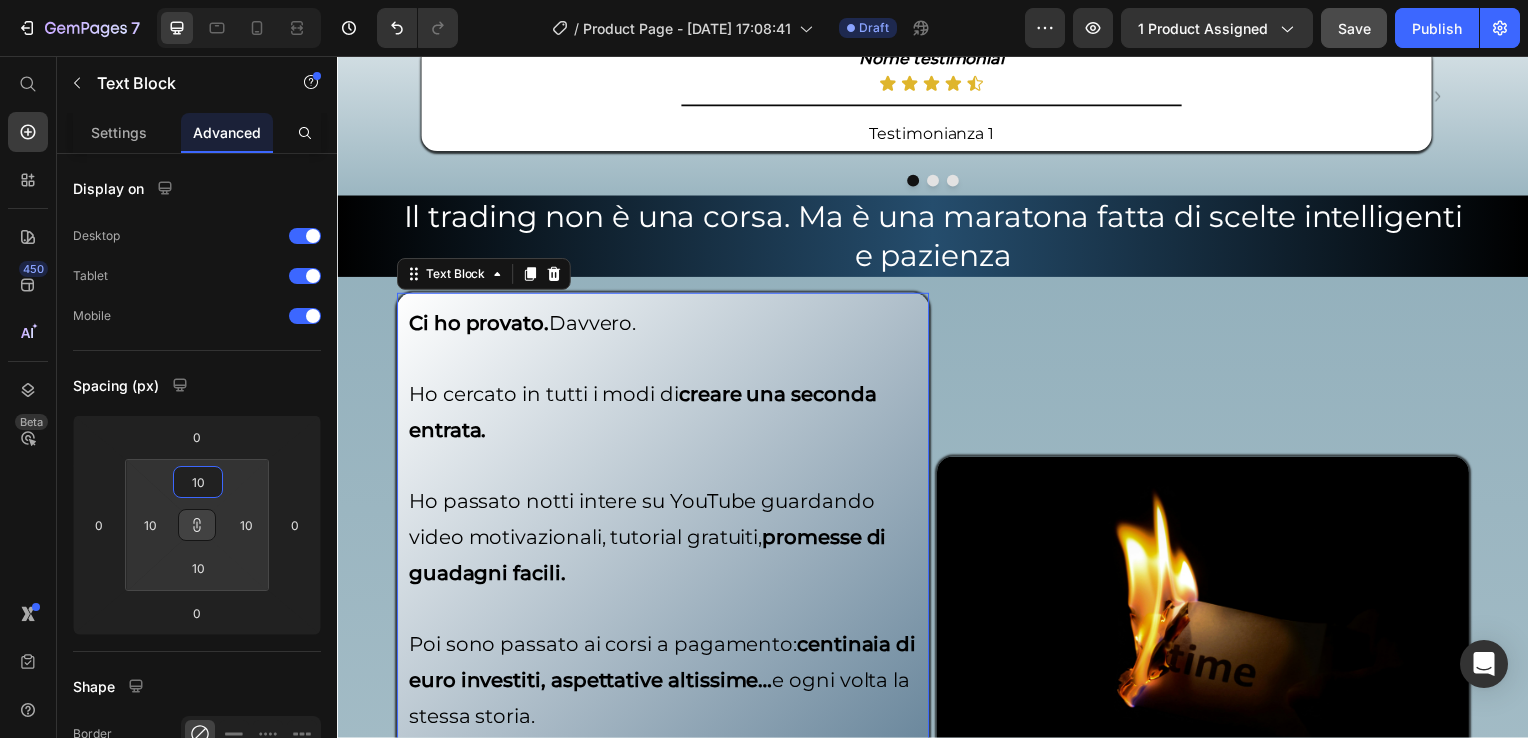 type on "10" 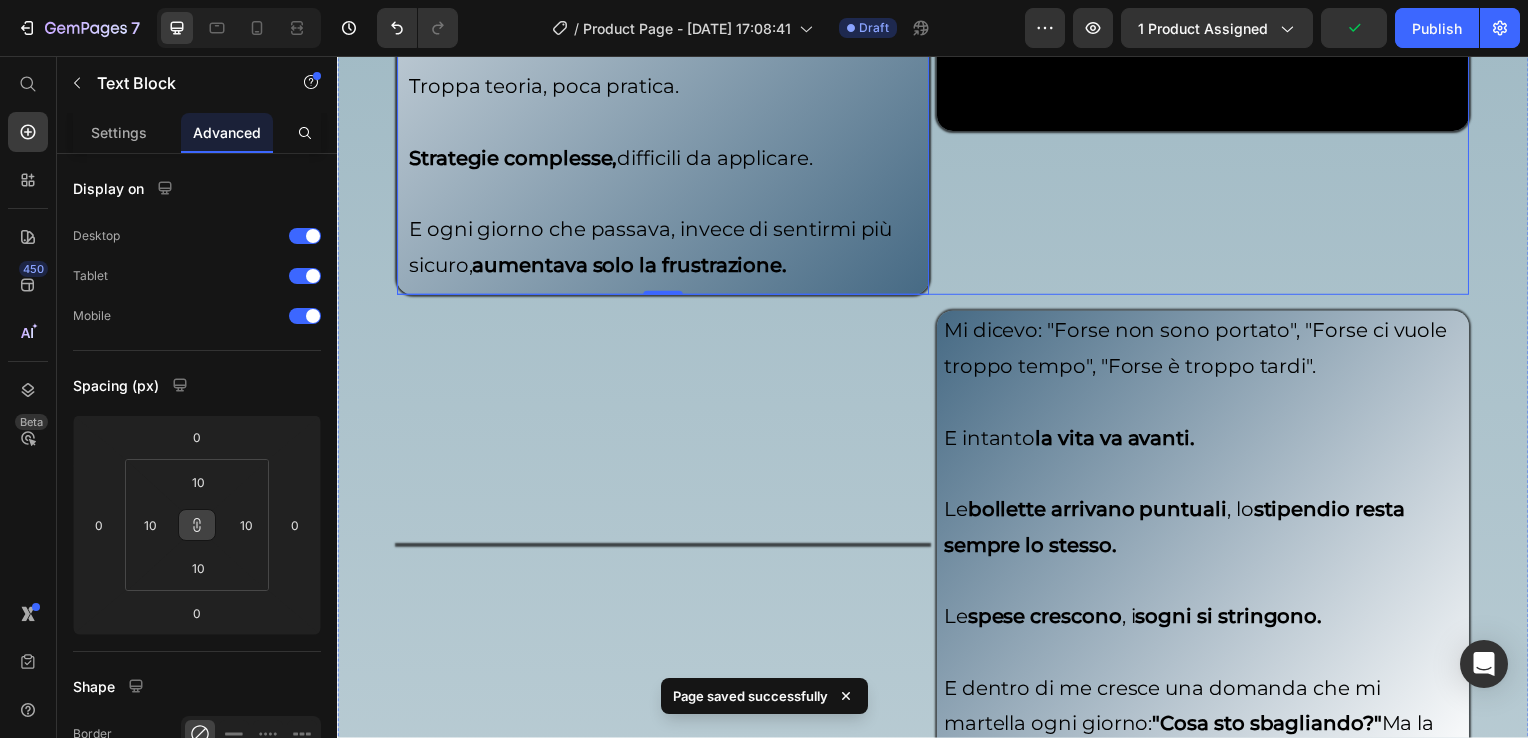 scroll, scrollTop: 2300, scrollLeft: 0, axis: vertical 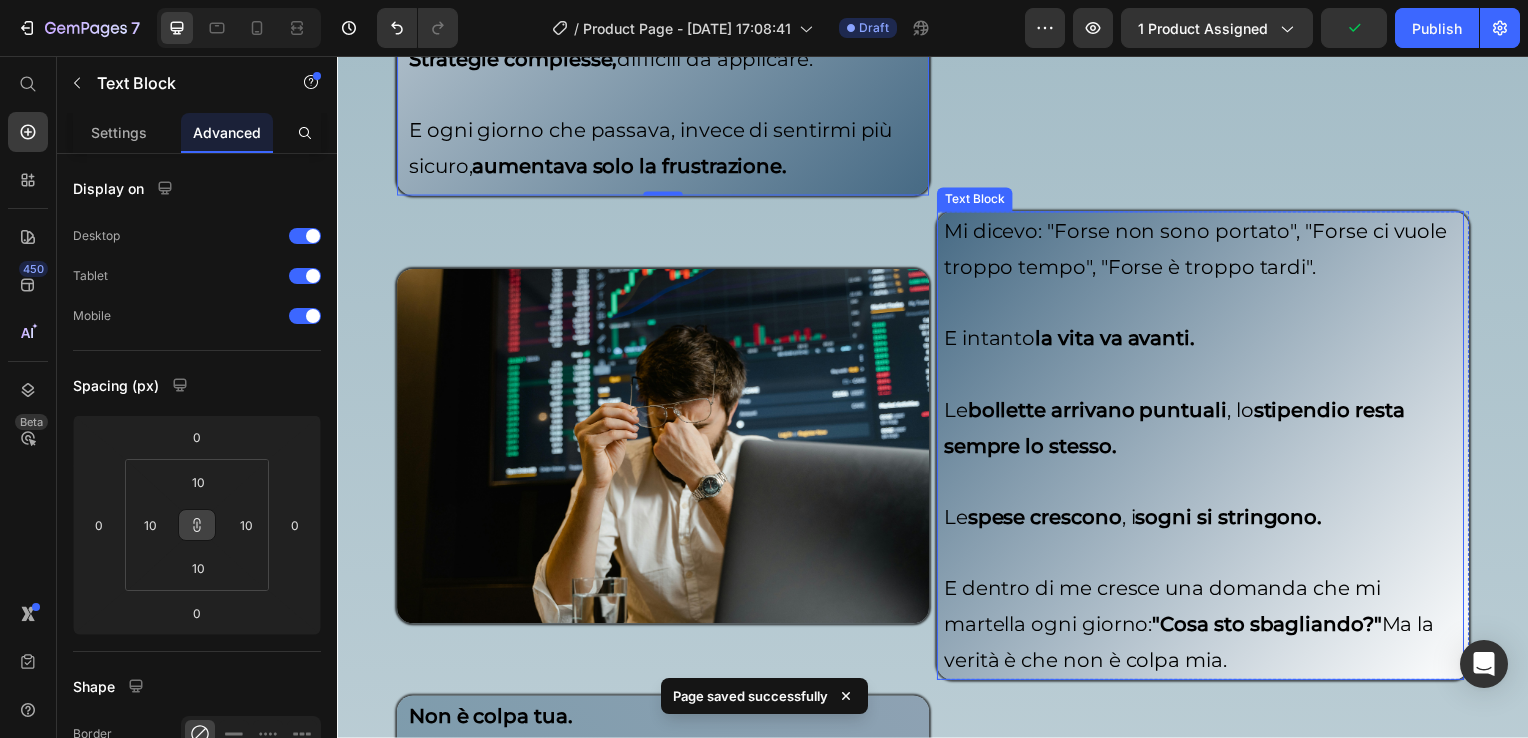 click on "Mi dicevo: "Forse non sono portato", "Forse ci vuole troppo tempo", "Forse è troppo tardi"." at bounding box center (1209, 251) 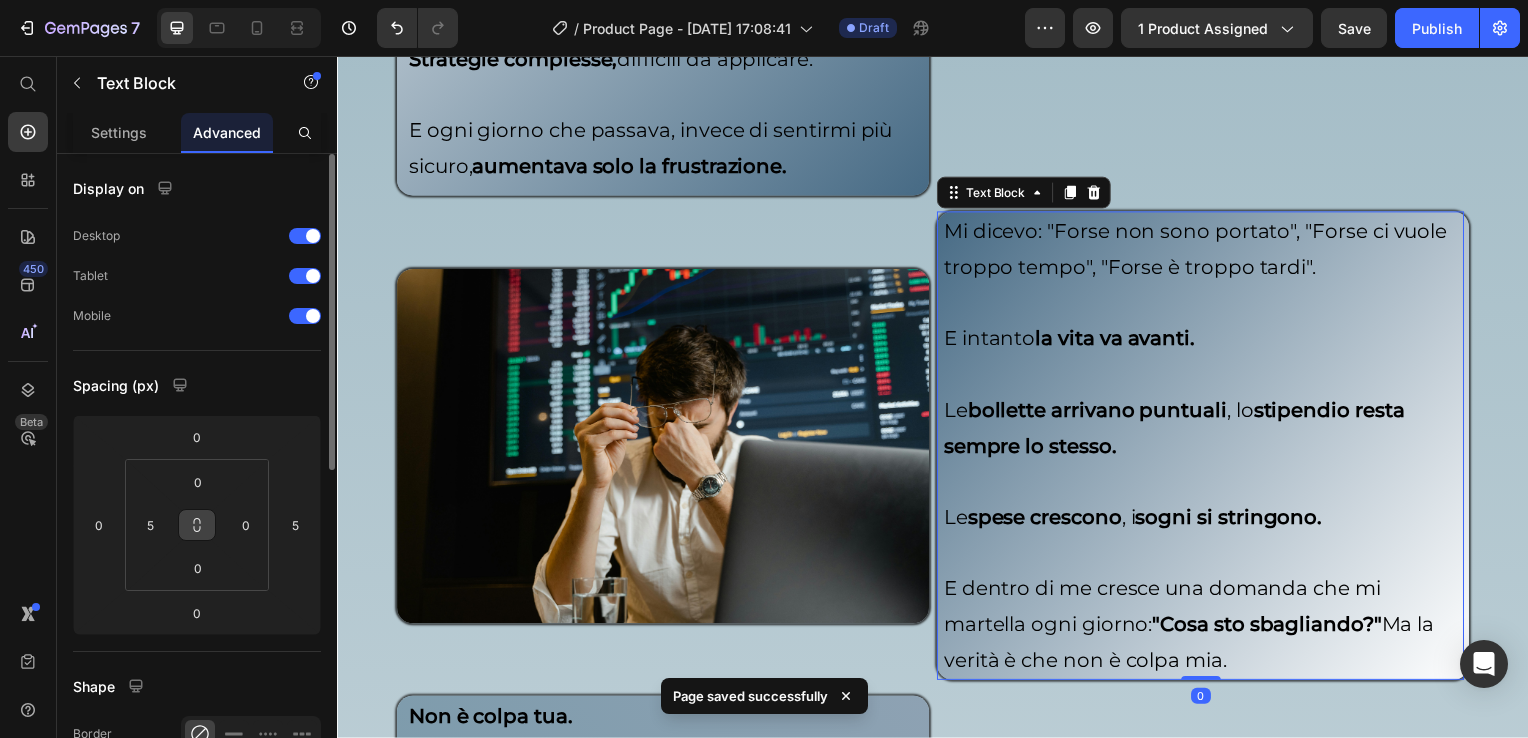 click at bounding box center (197, 525) 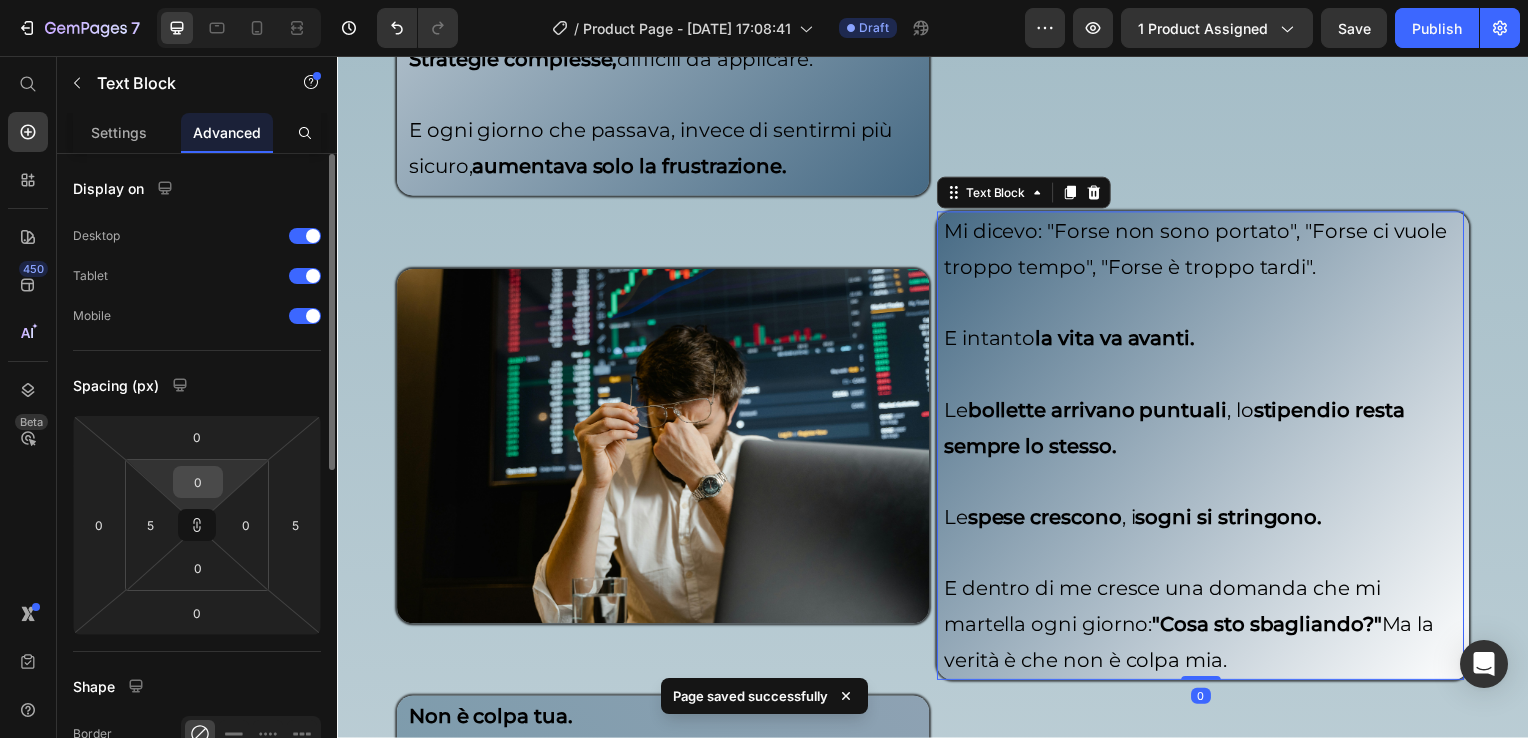 click on "0" at bounding box center (198, 482) 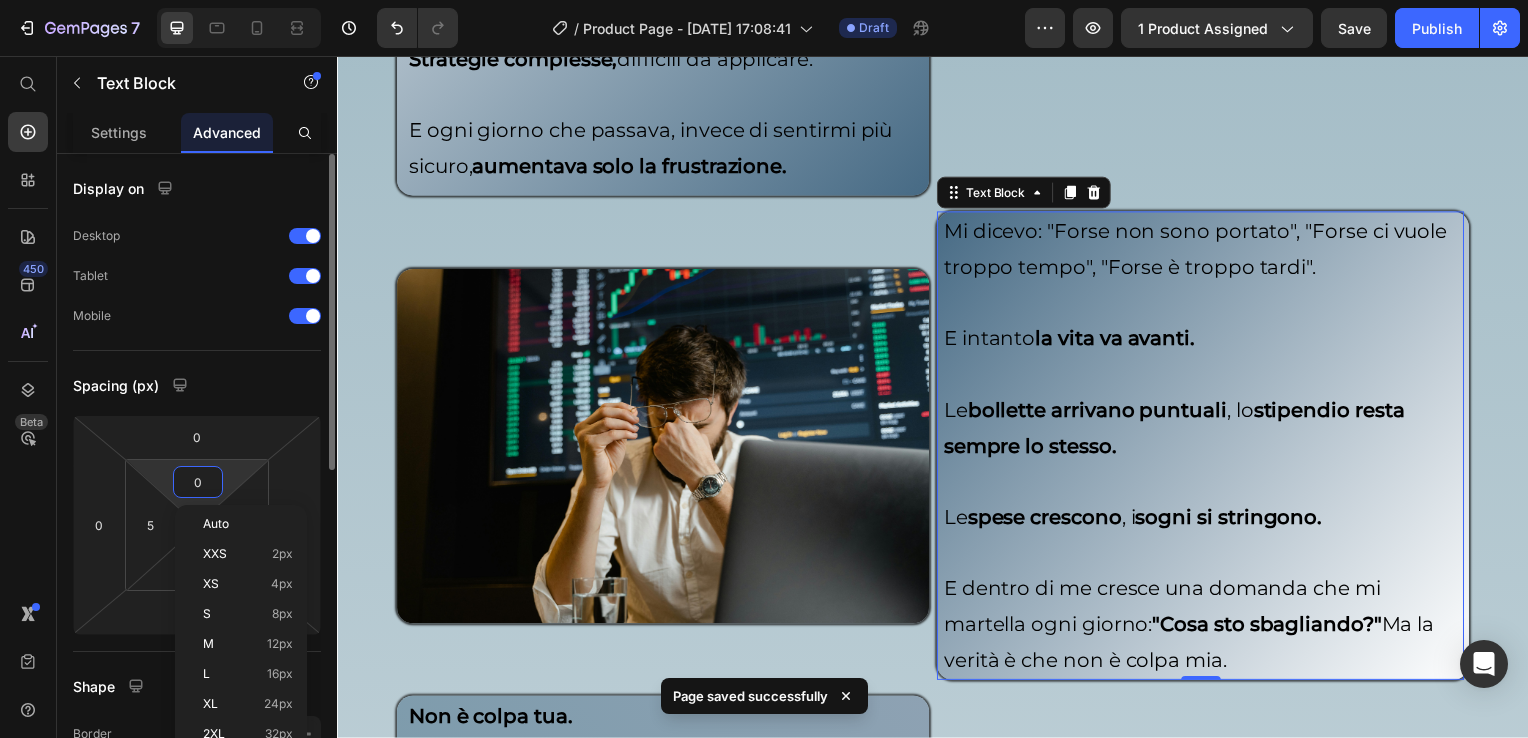 type on "1" 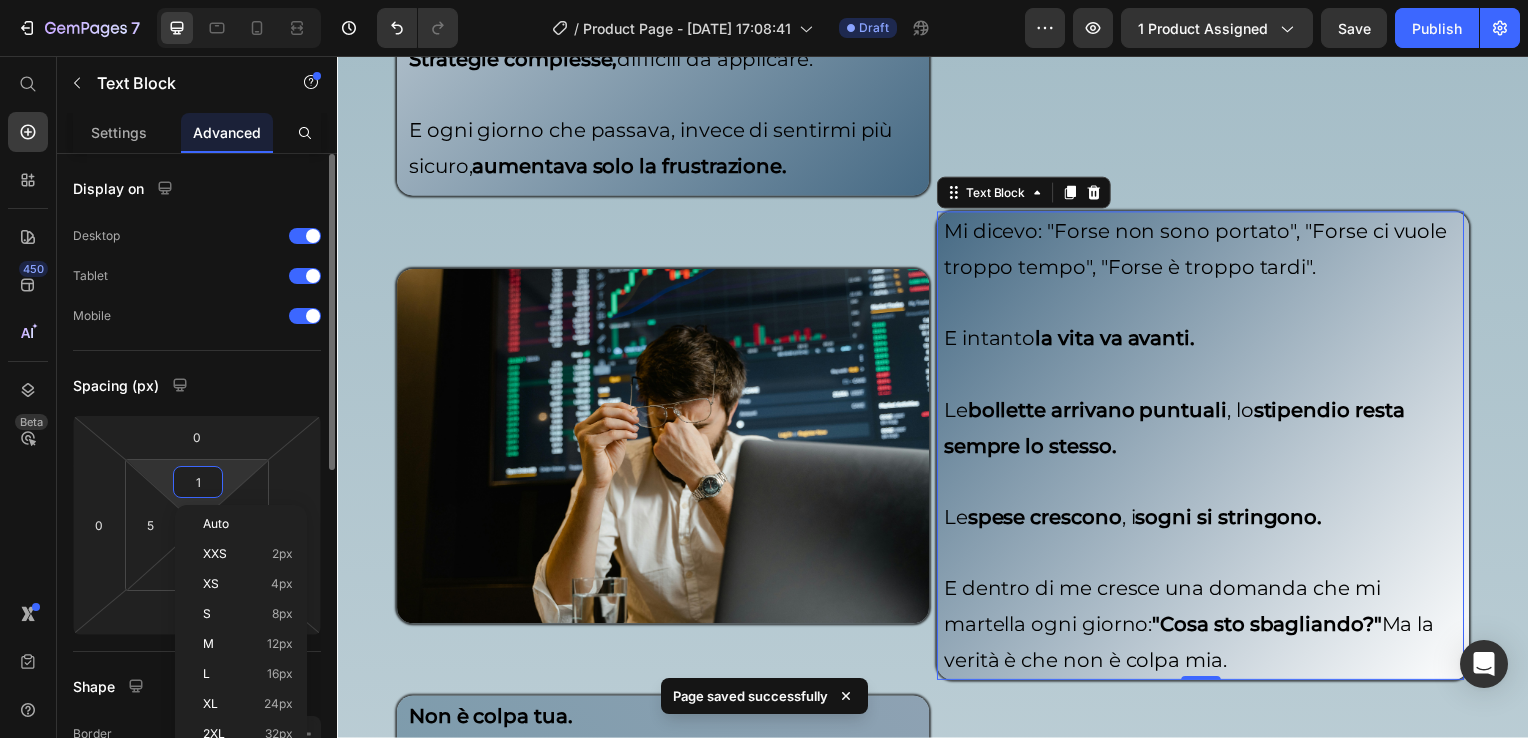 type on "1" 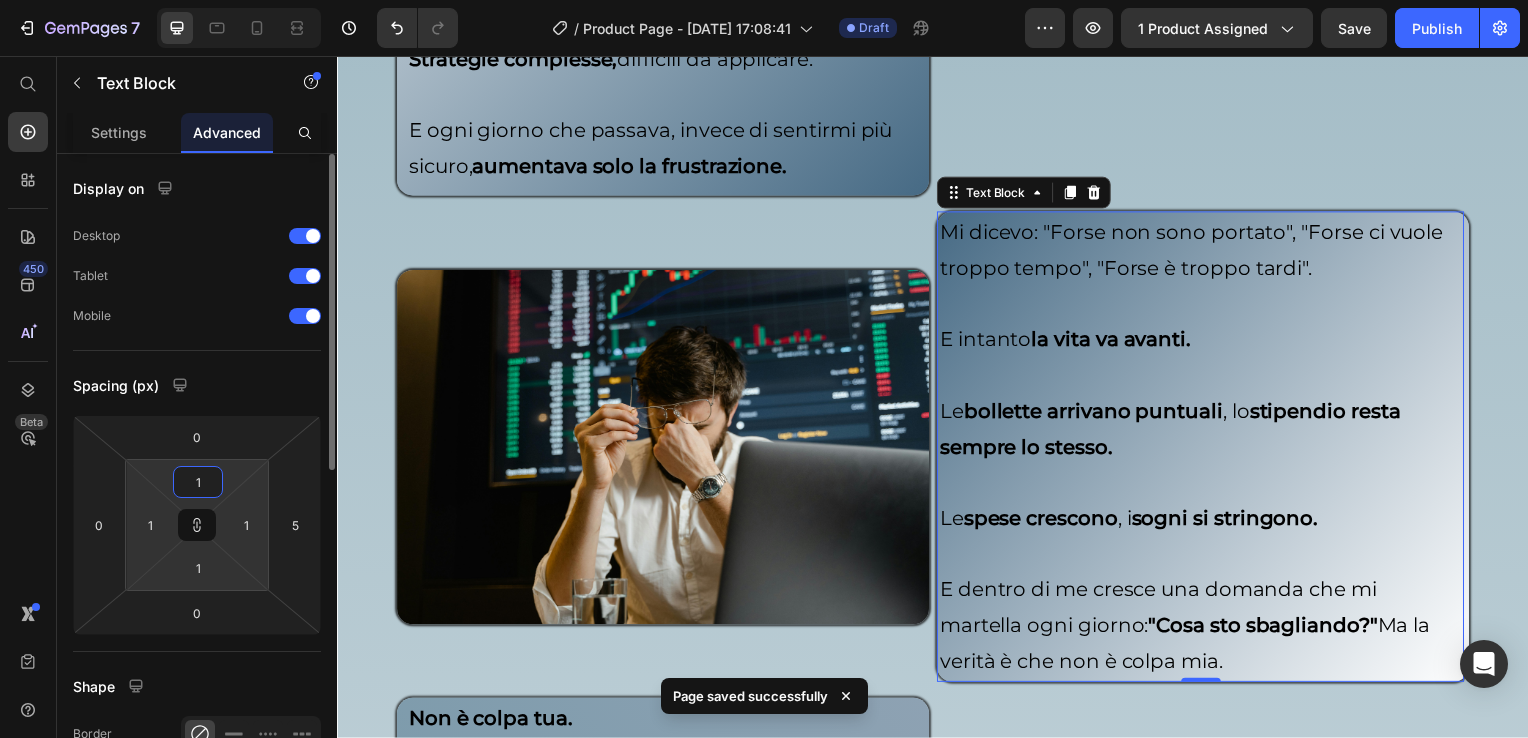 type on "10" 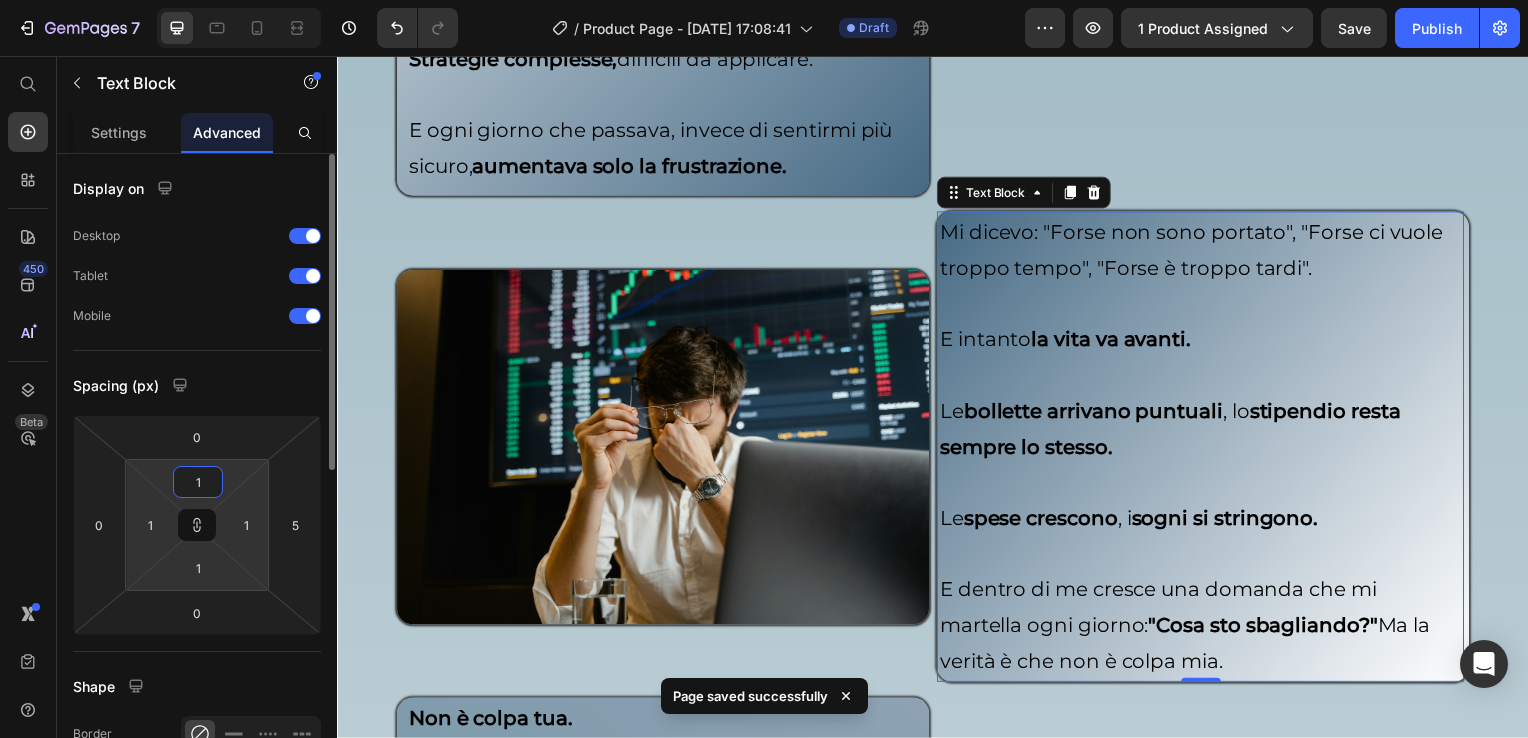 type on "10" 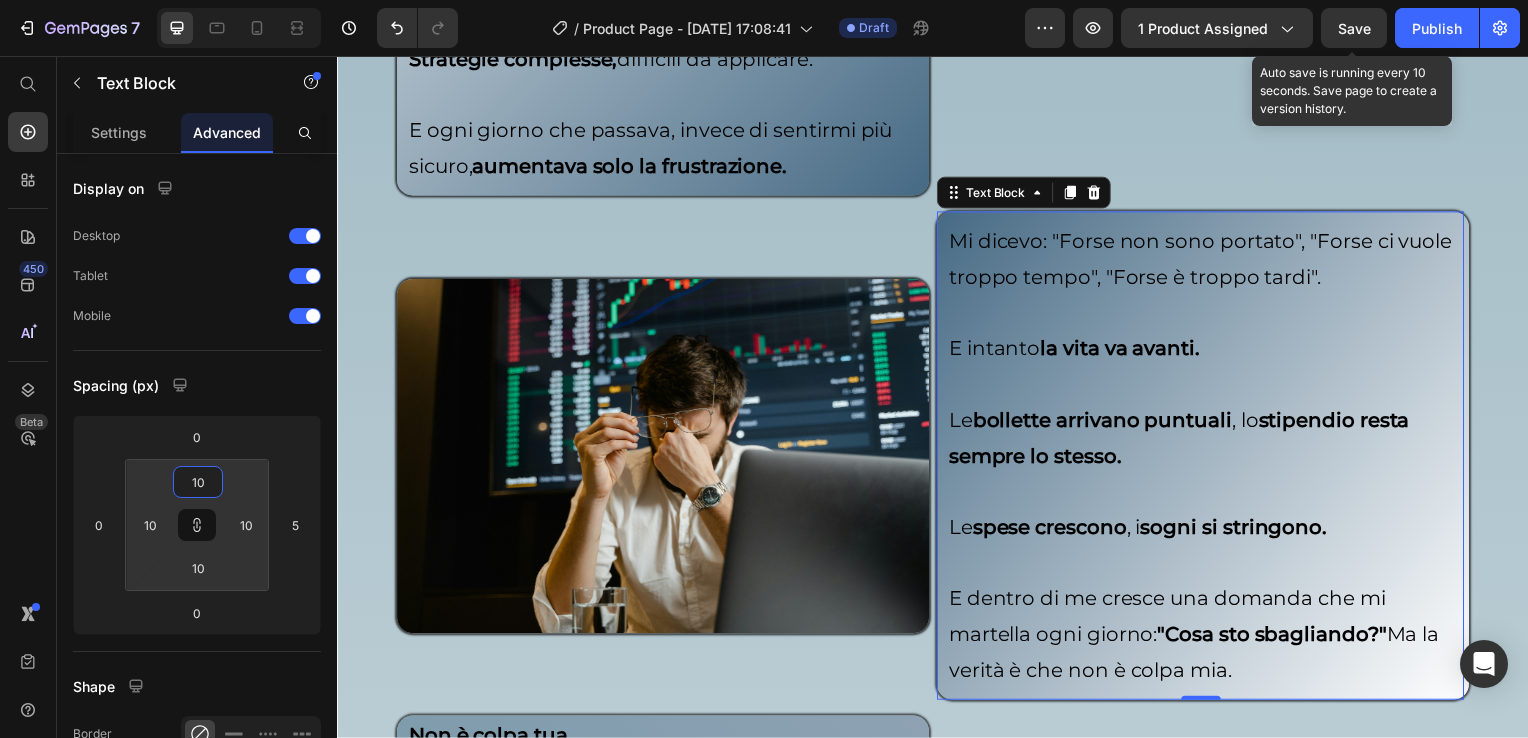 type on "10" 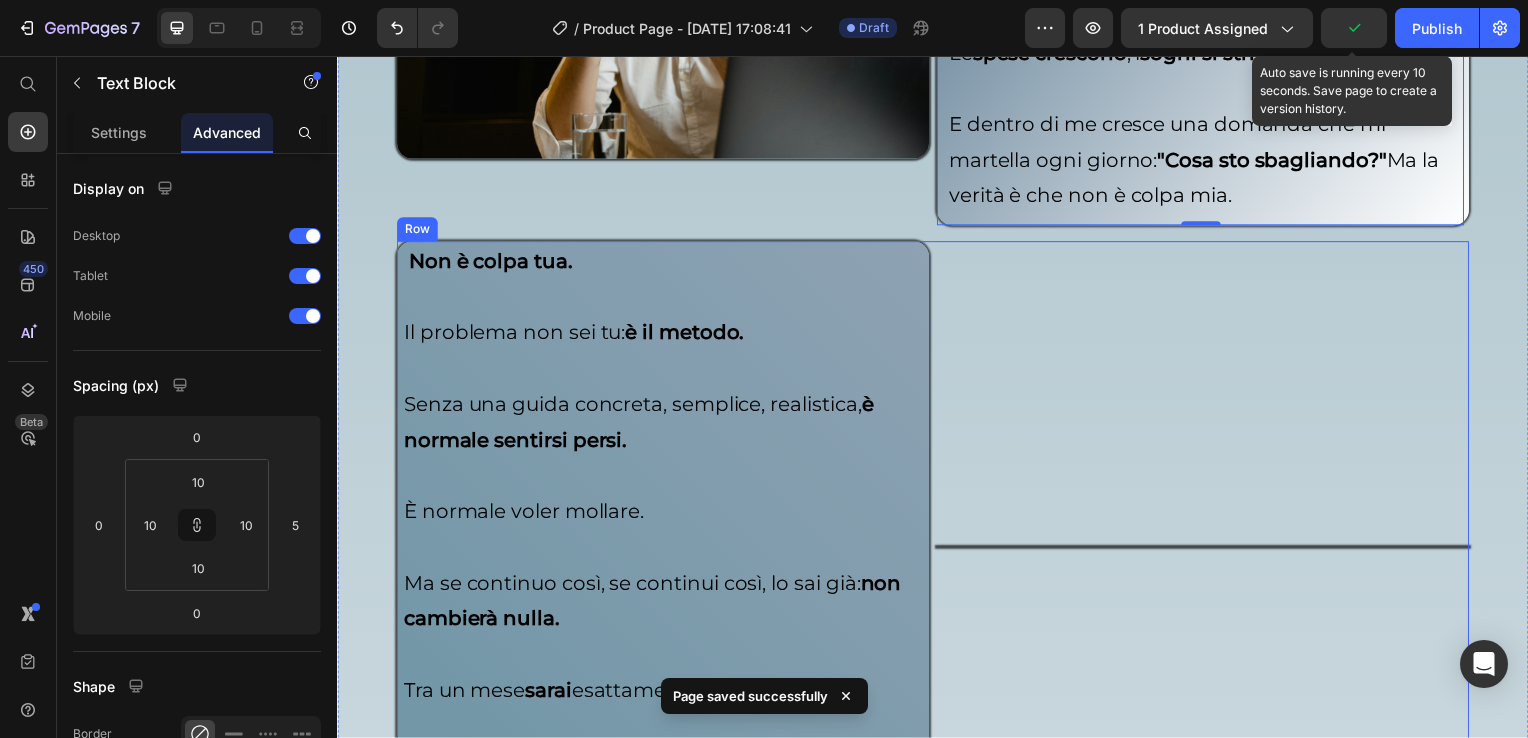 scroll, scrollTop: 2800, scrollLeft: 0, axis: vertical 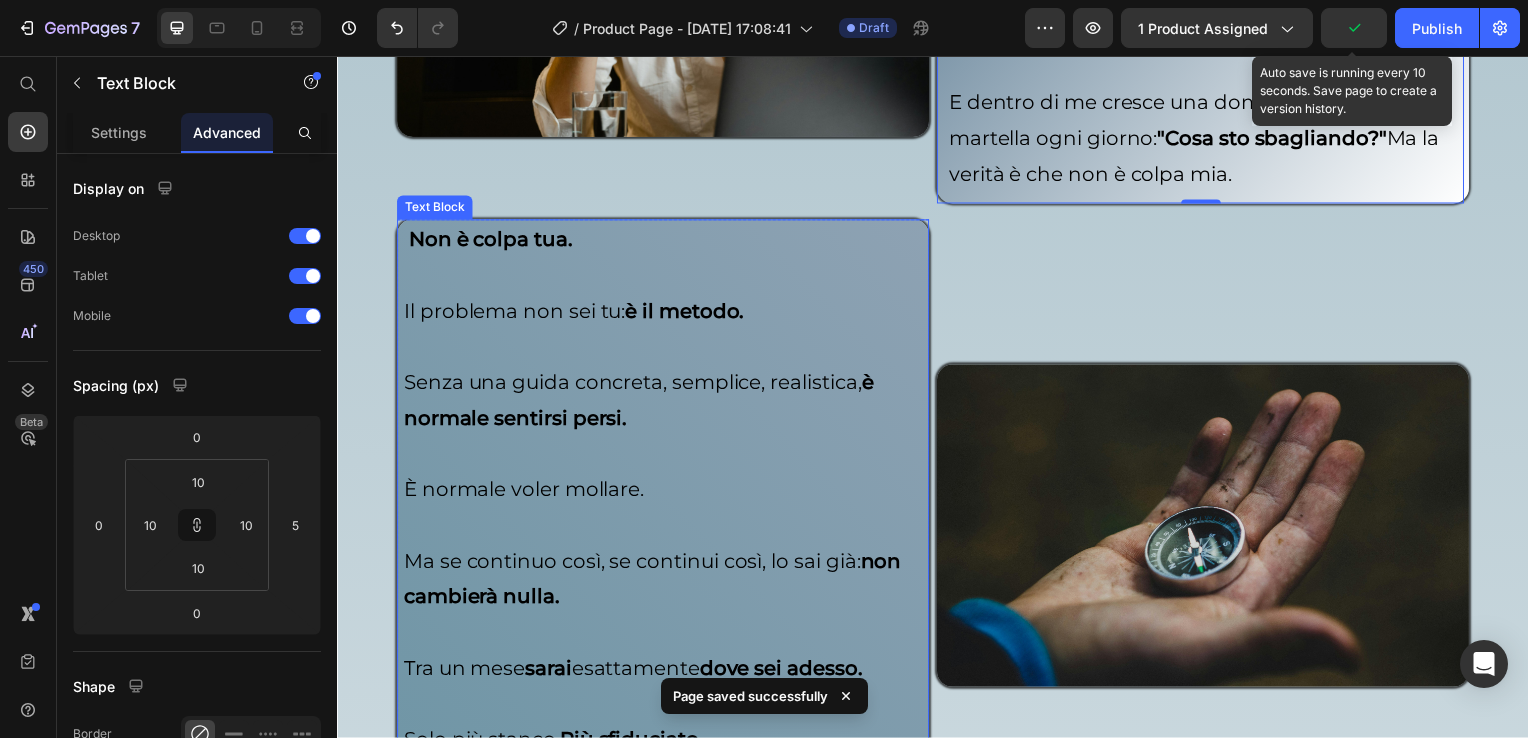click on "Il problema non sei tu:  è il metodo." at bounding box center [665, 331] 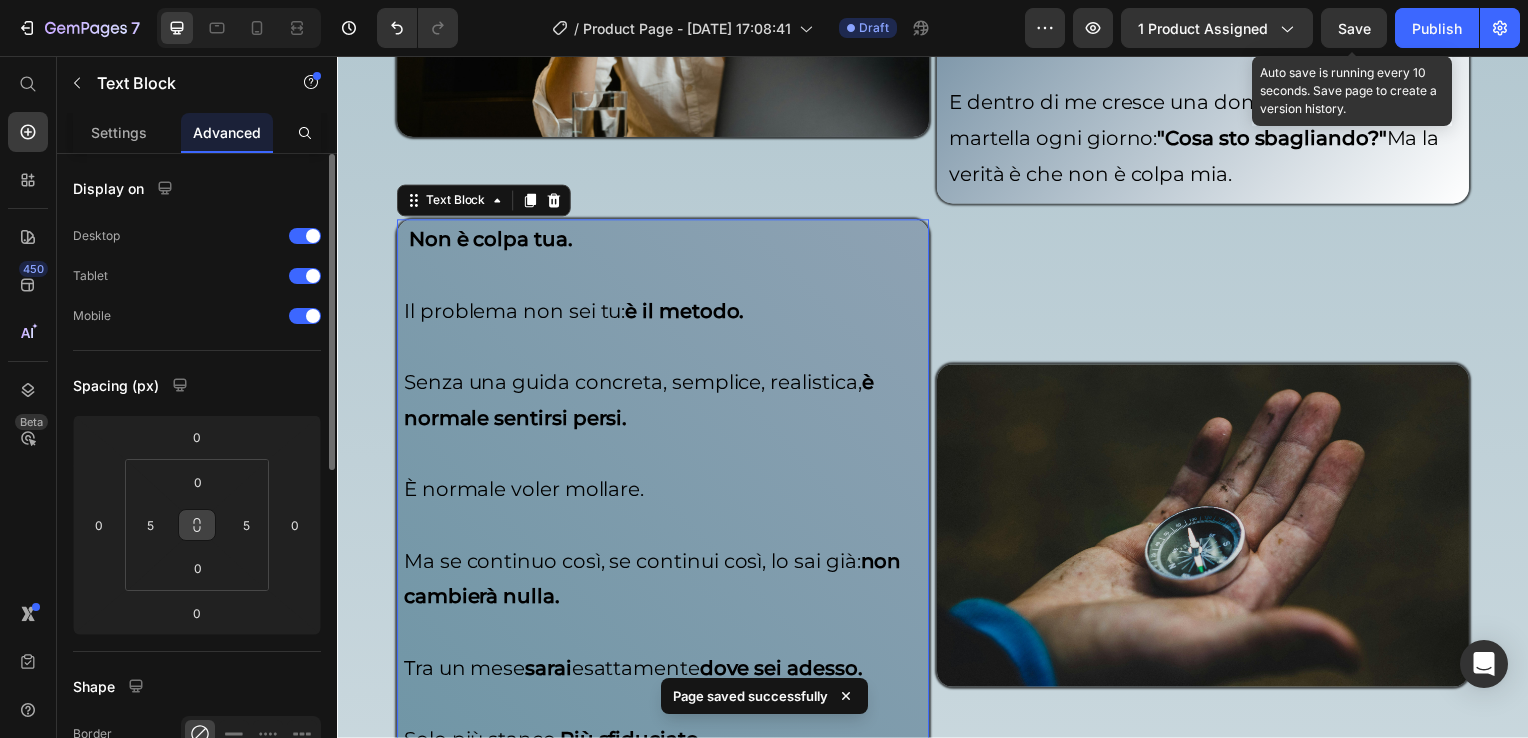 click 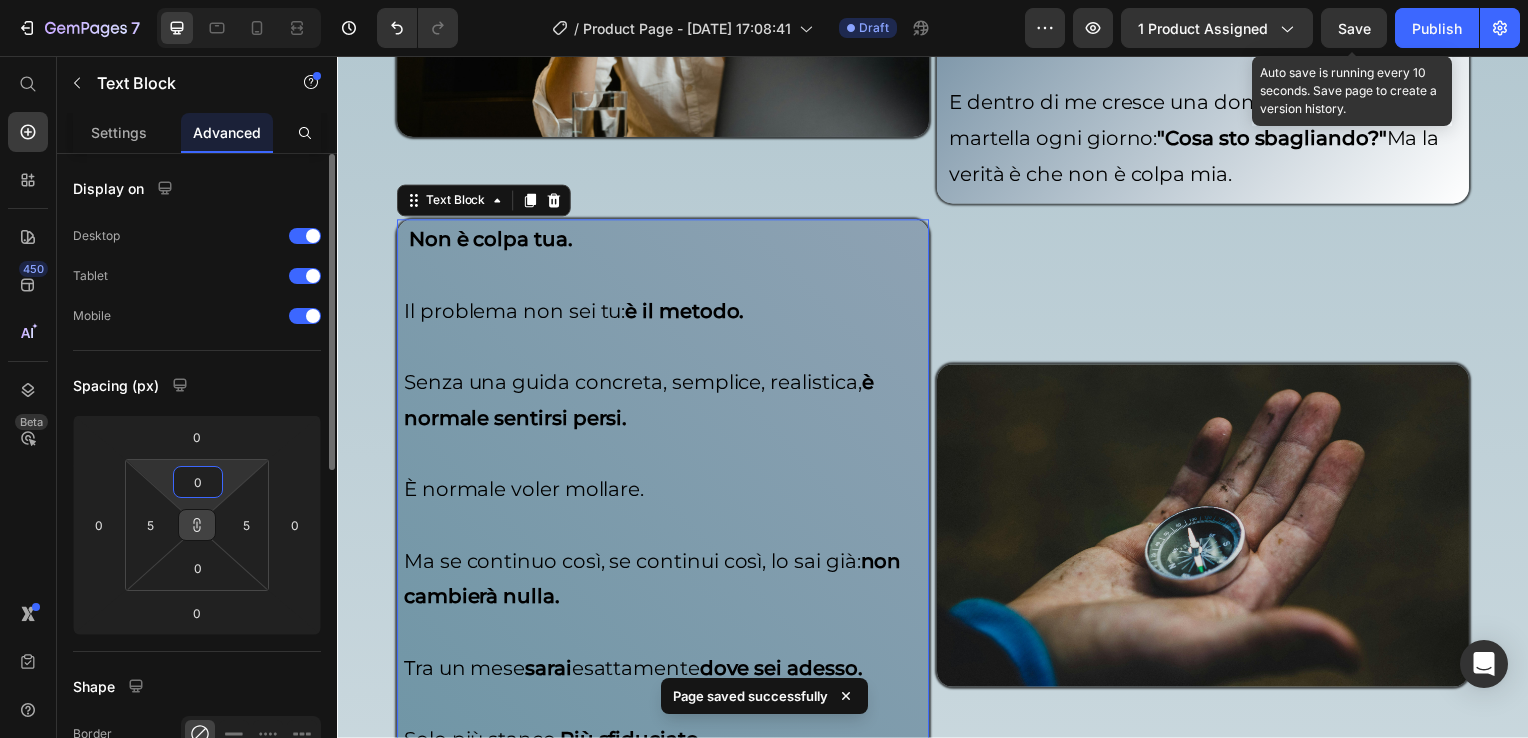 click on "0" at bounding box center [198, 482] 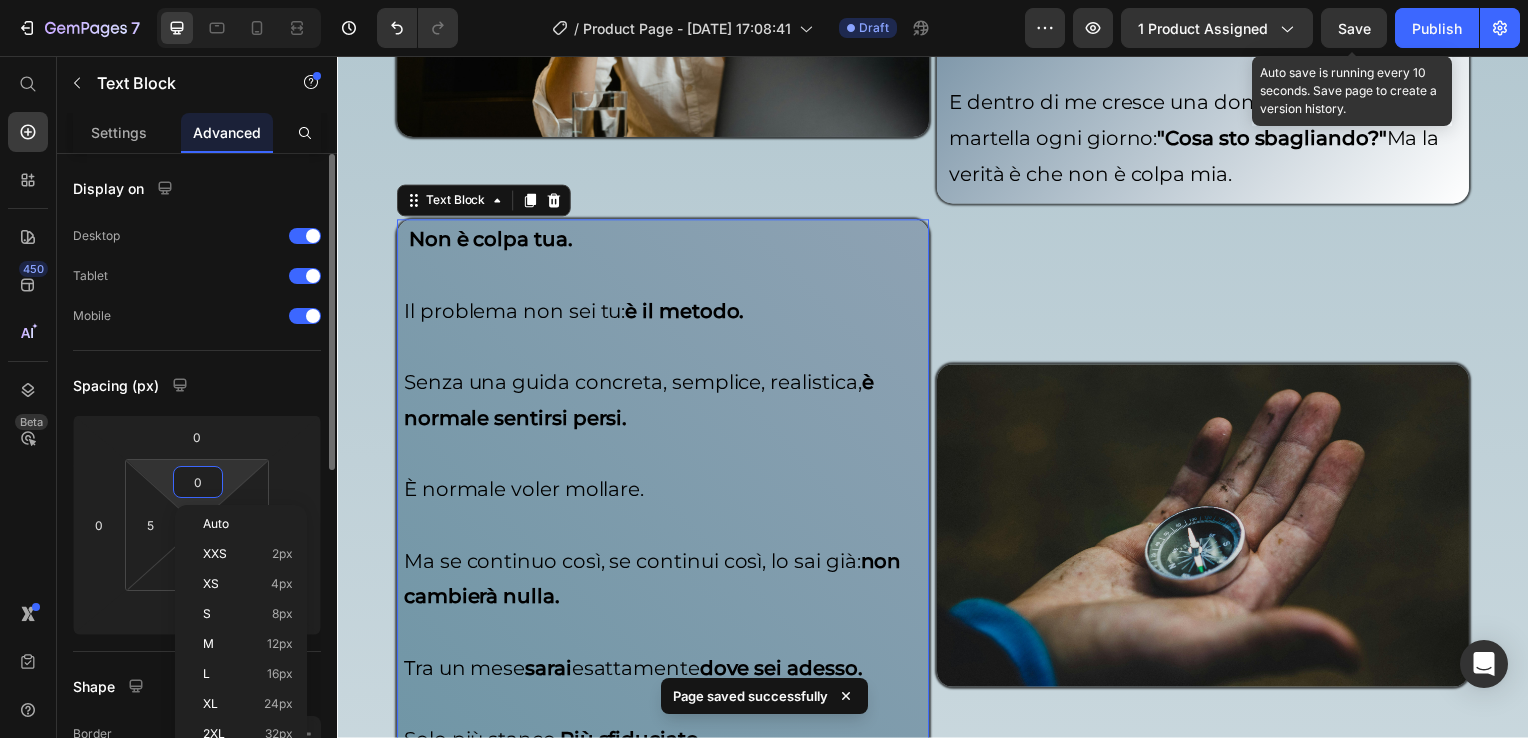 type on "1" 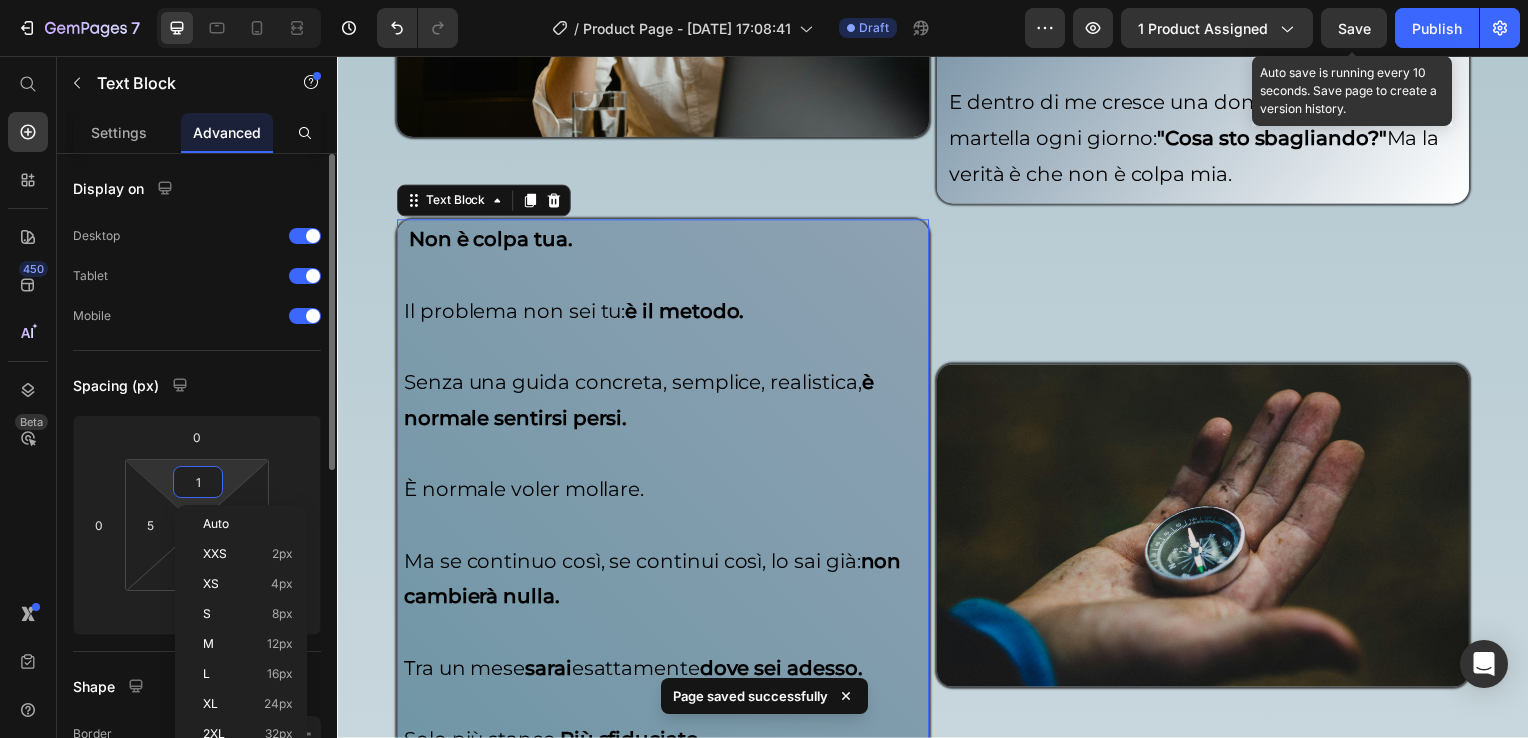 type on "1" 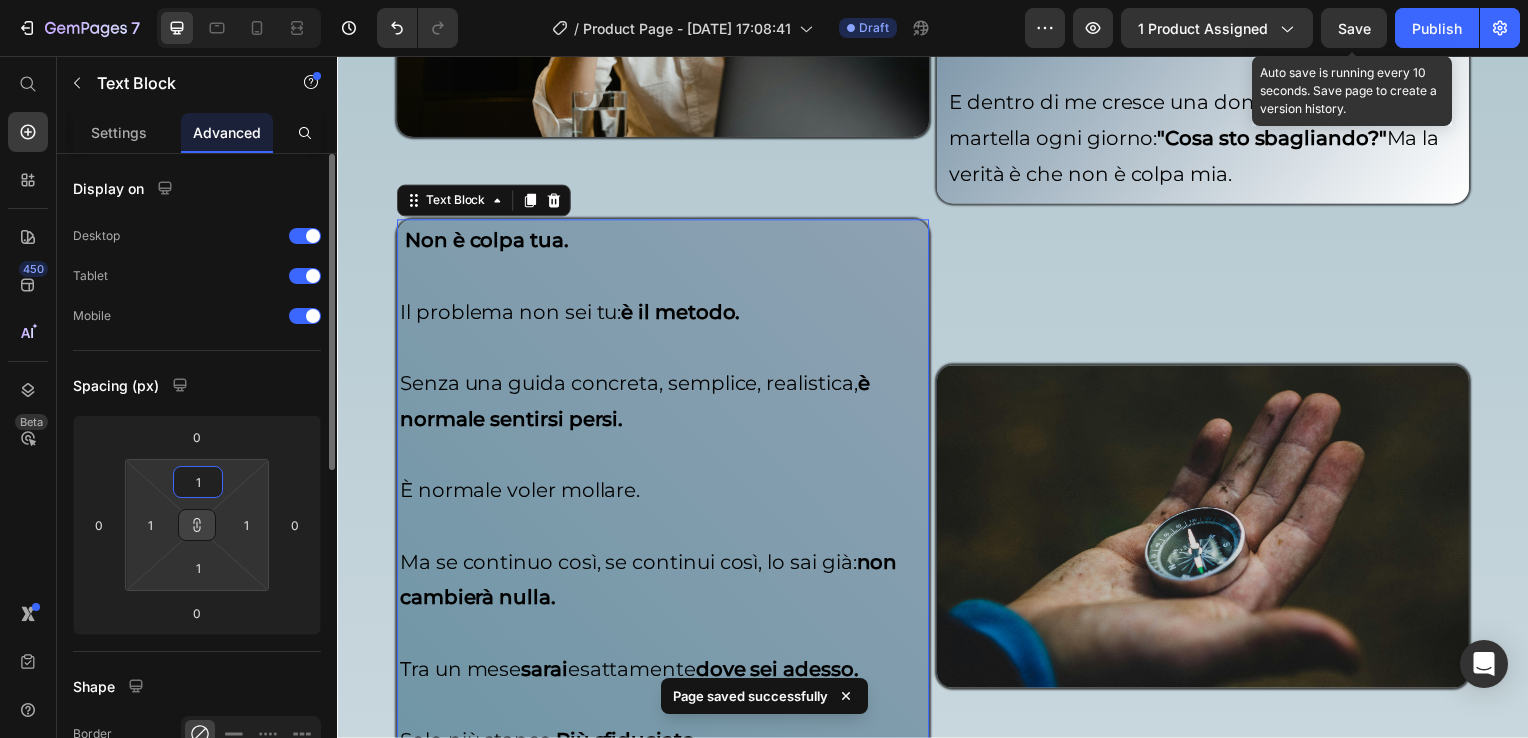 type on "10" 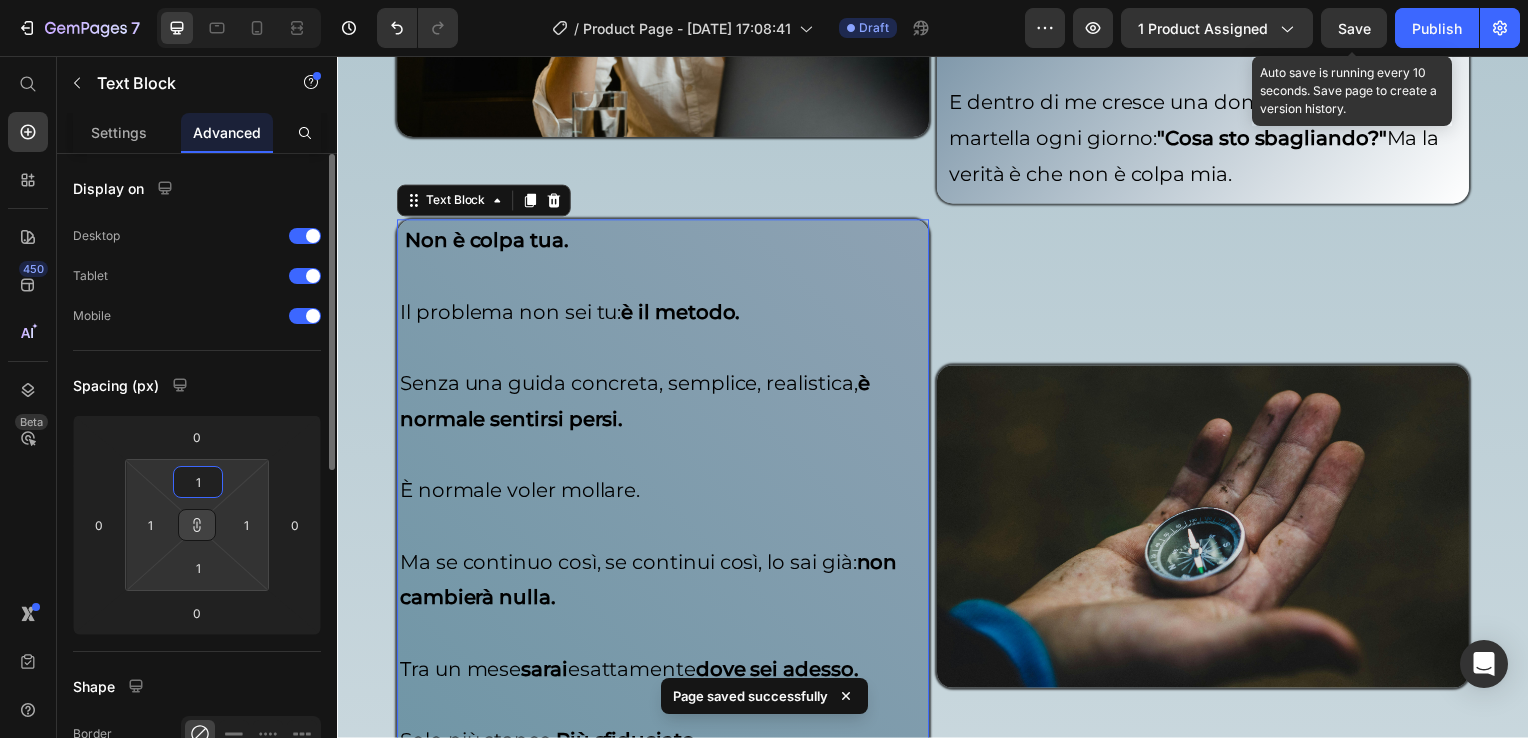 type on "10" 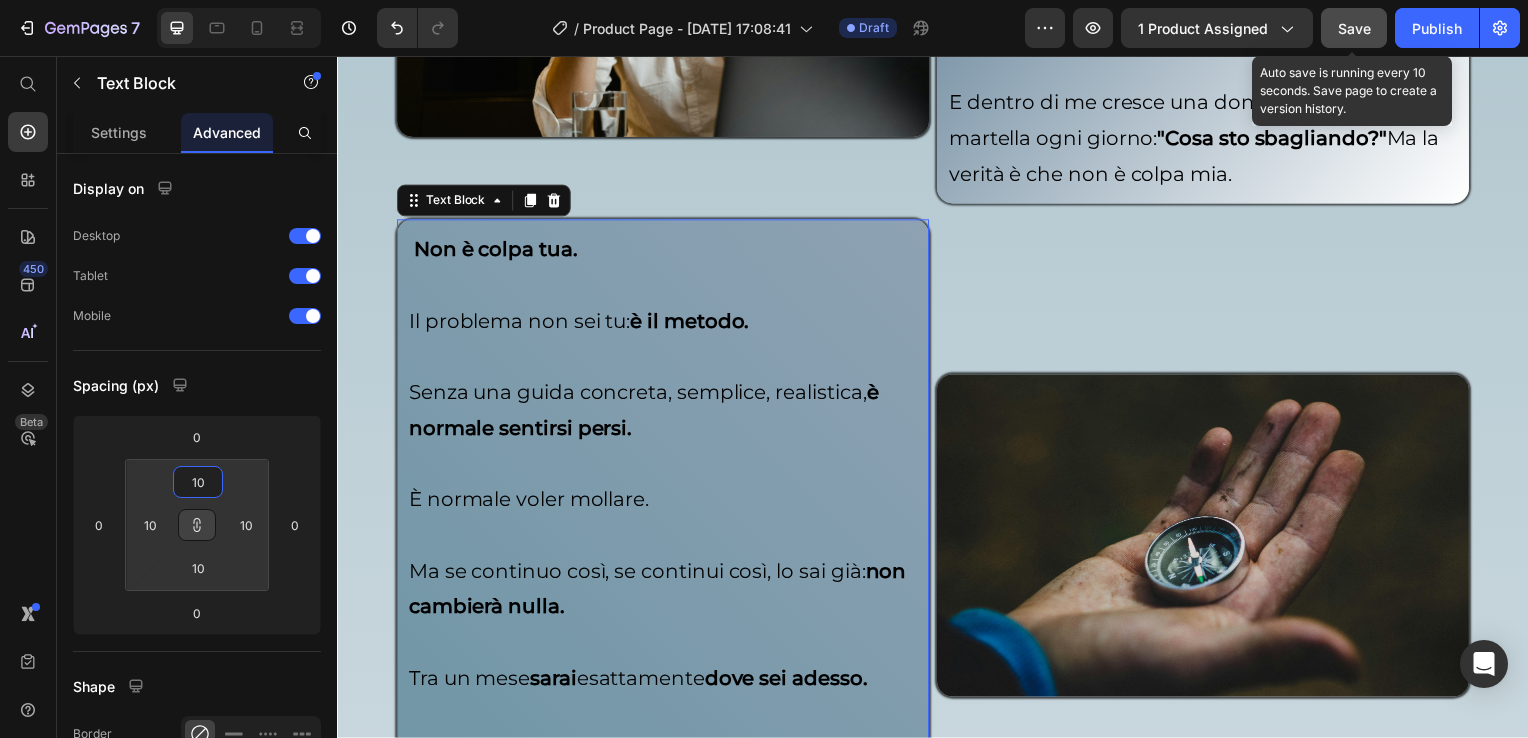 type on "10" 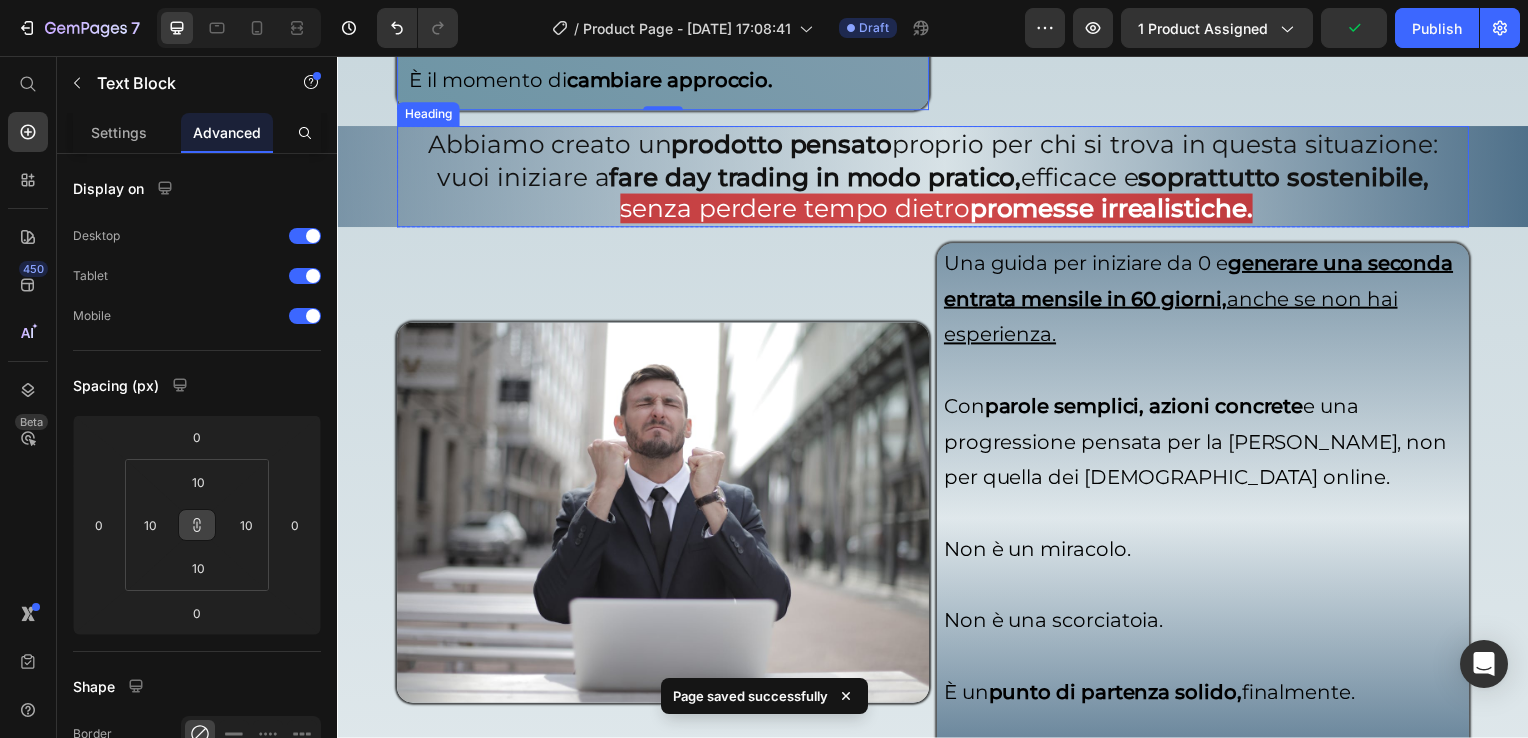 scroll, scrollTop: 3600, scrollLeft: 0, axis: vertical 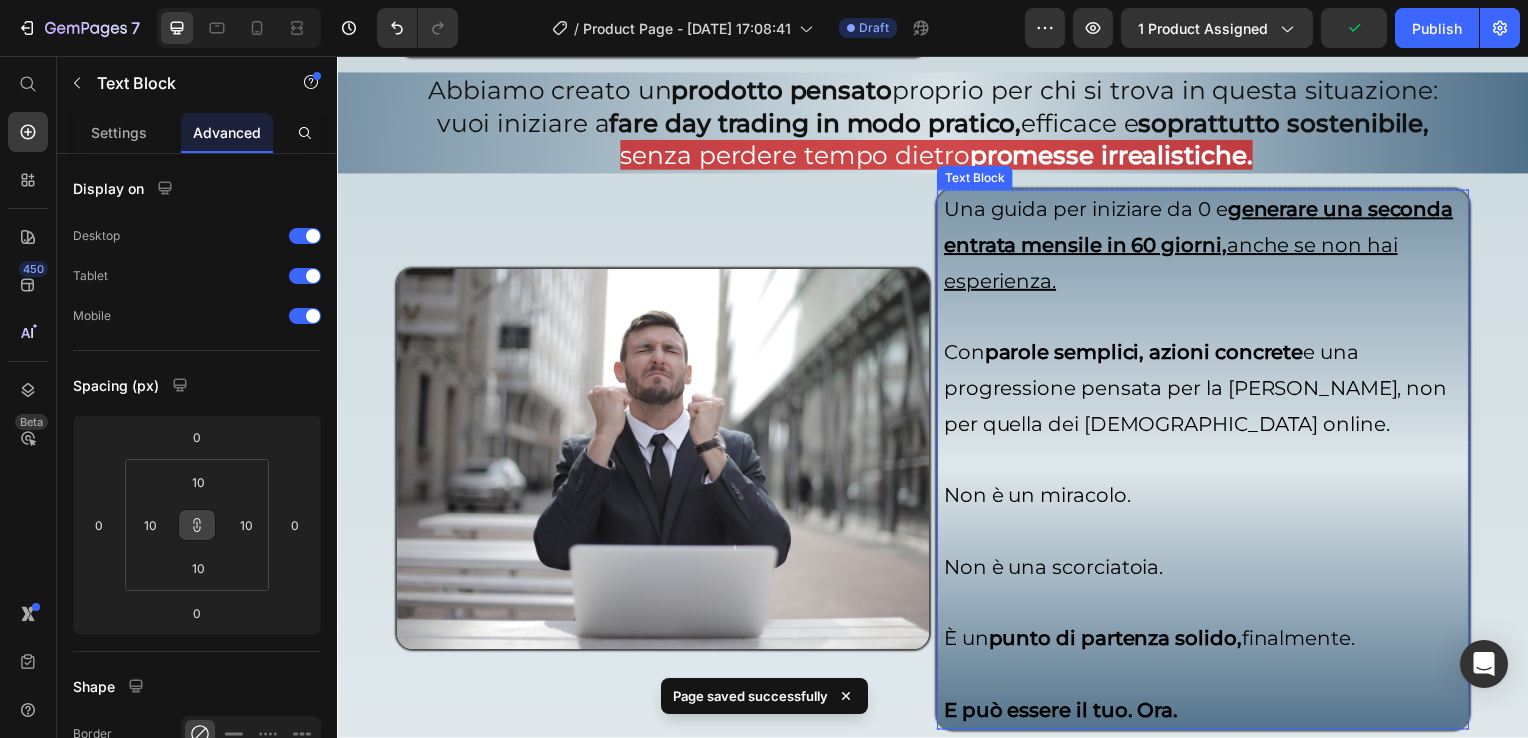click on "anche se non hai esperienza." at bounding box center (1176, 265) 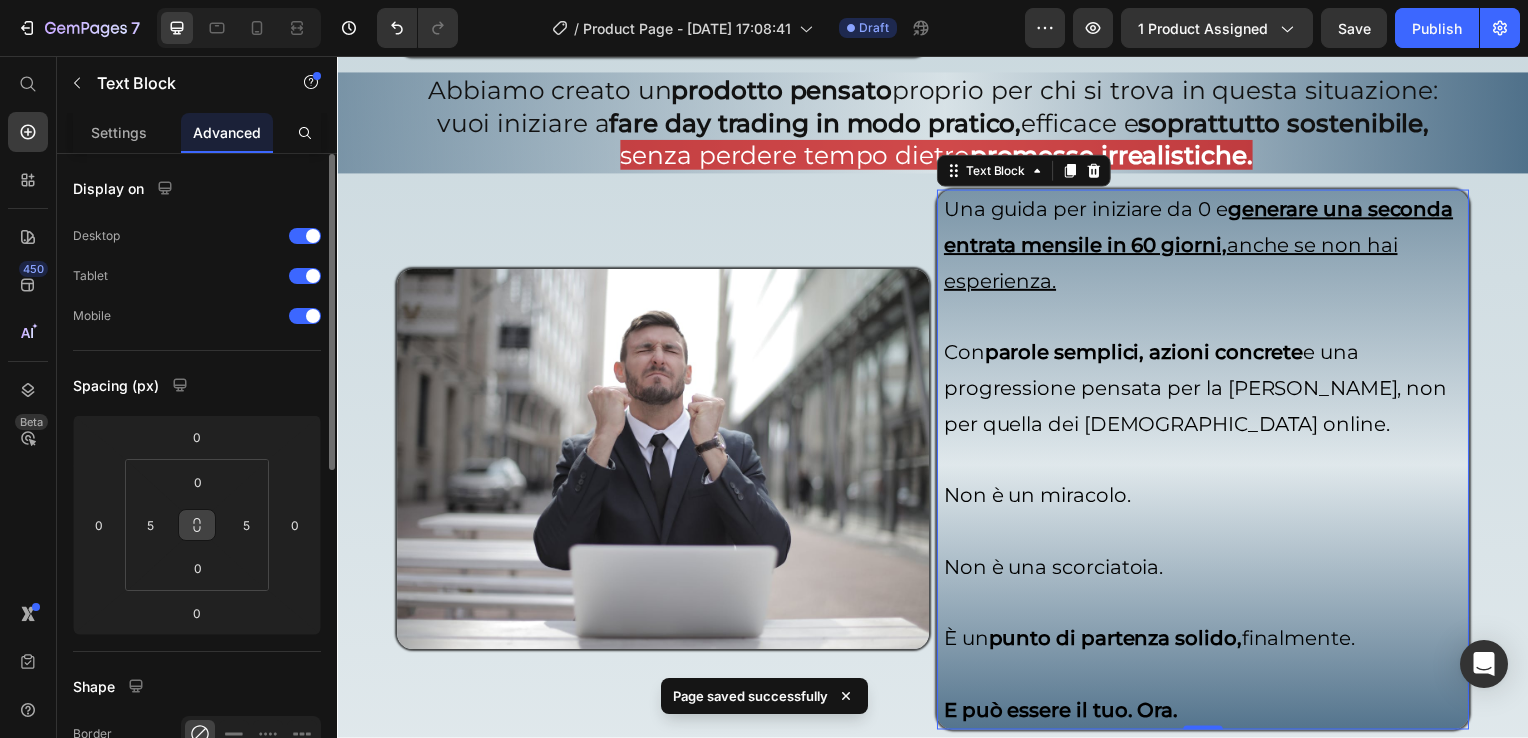 click at bounding box center (197, 525) 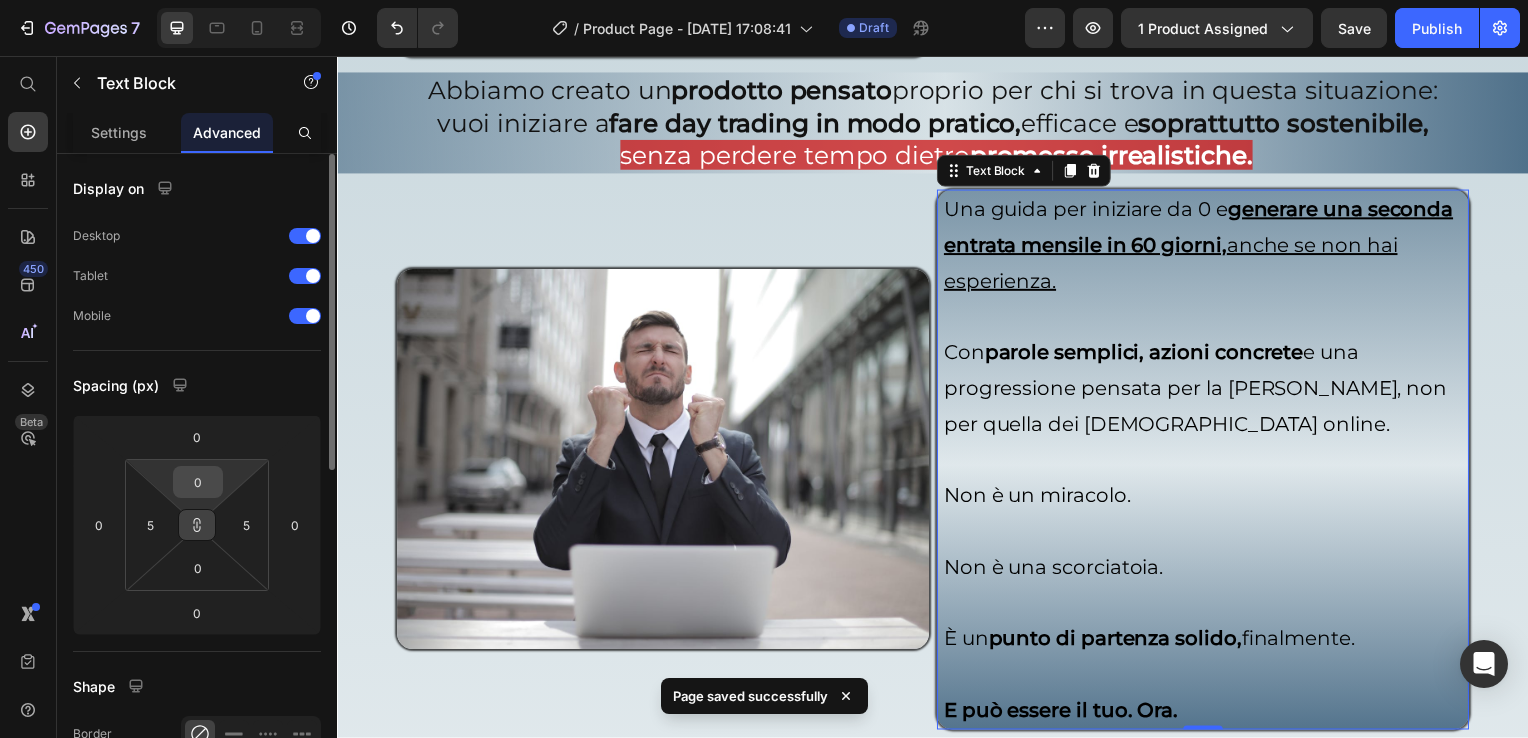 click on "0" at bounding box center [198, 482] 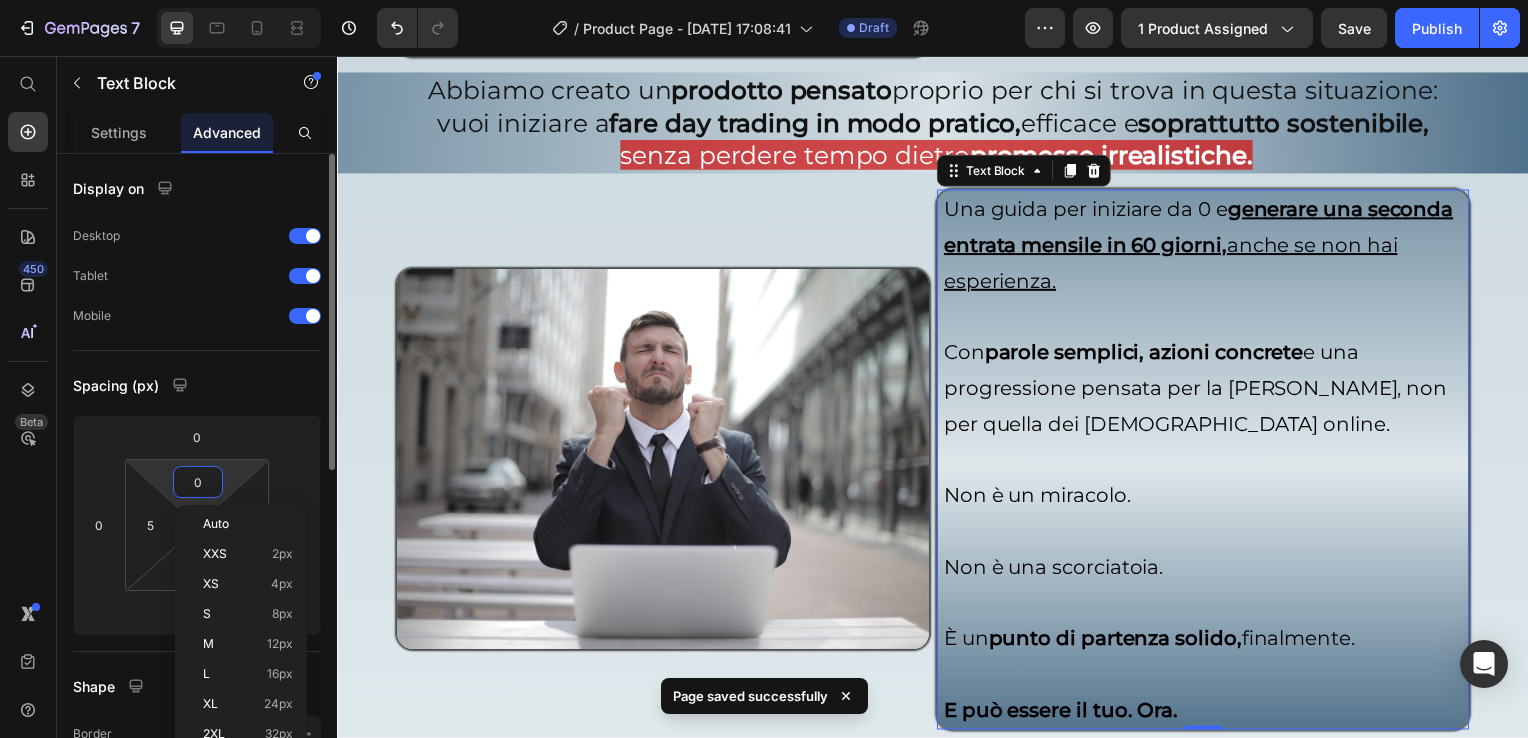 type on "1" 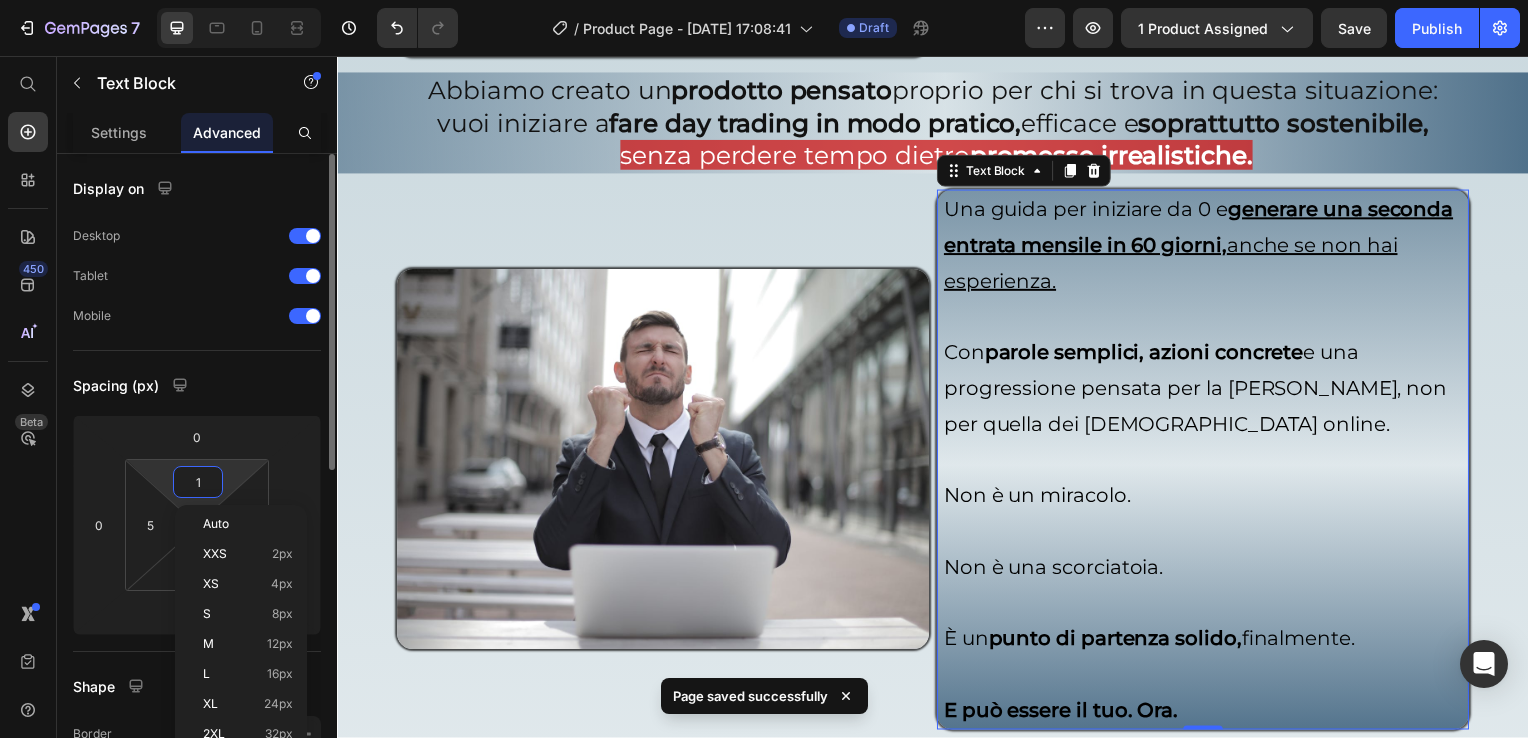 type on "1" 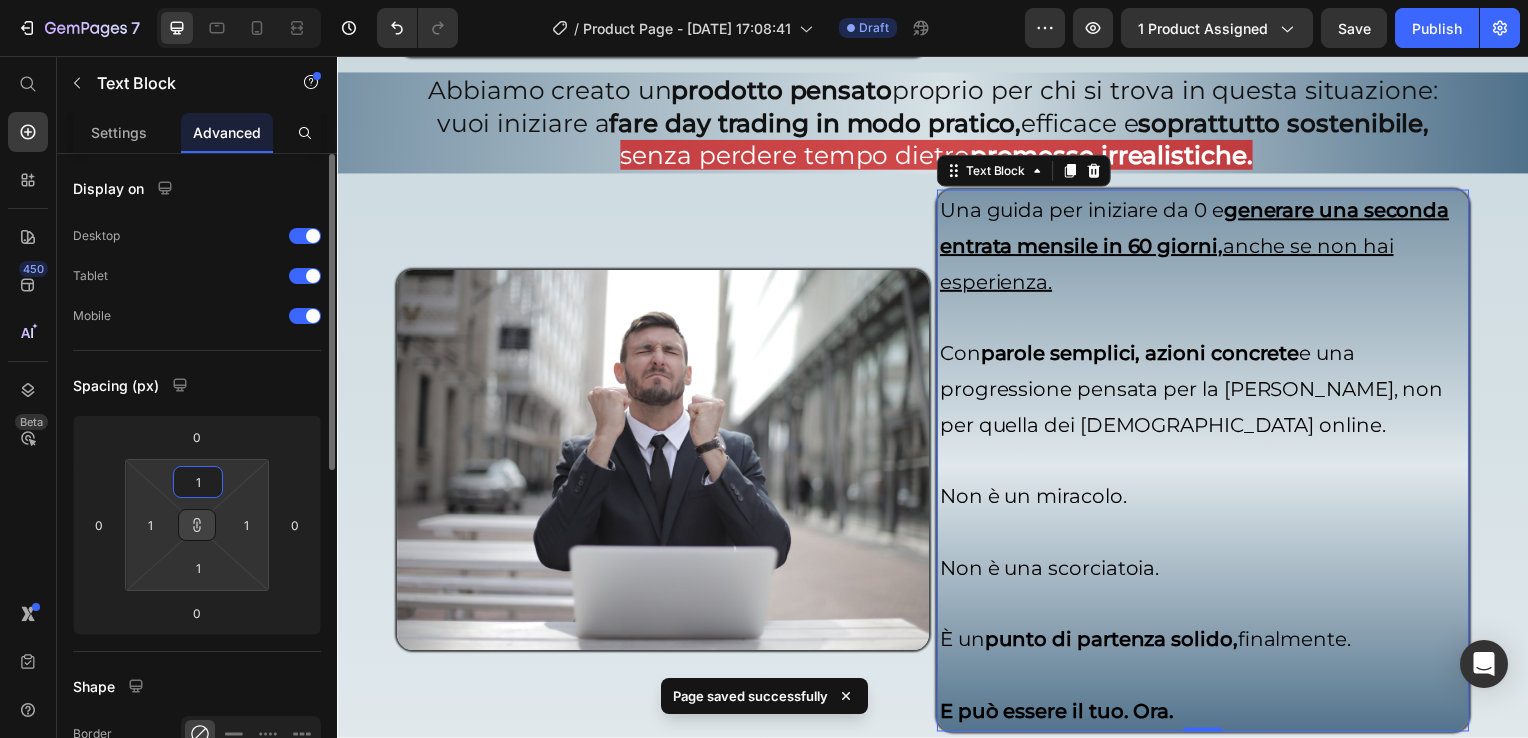 type on "10" 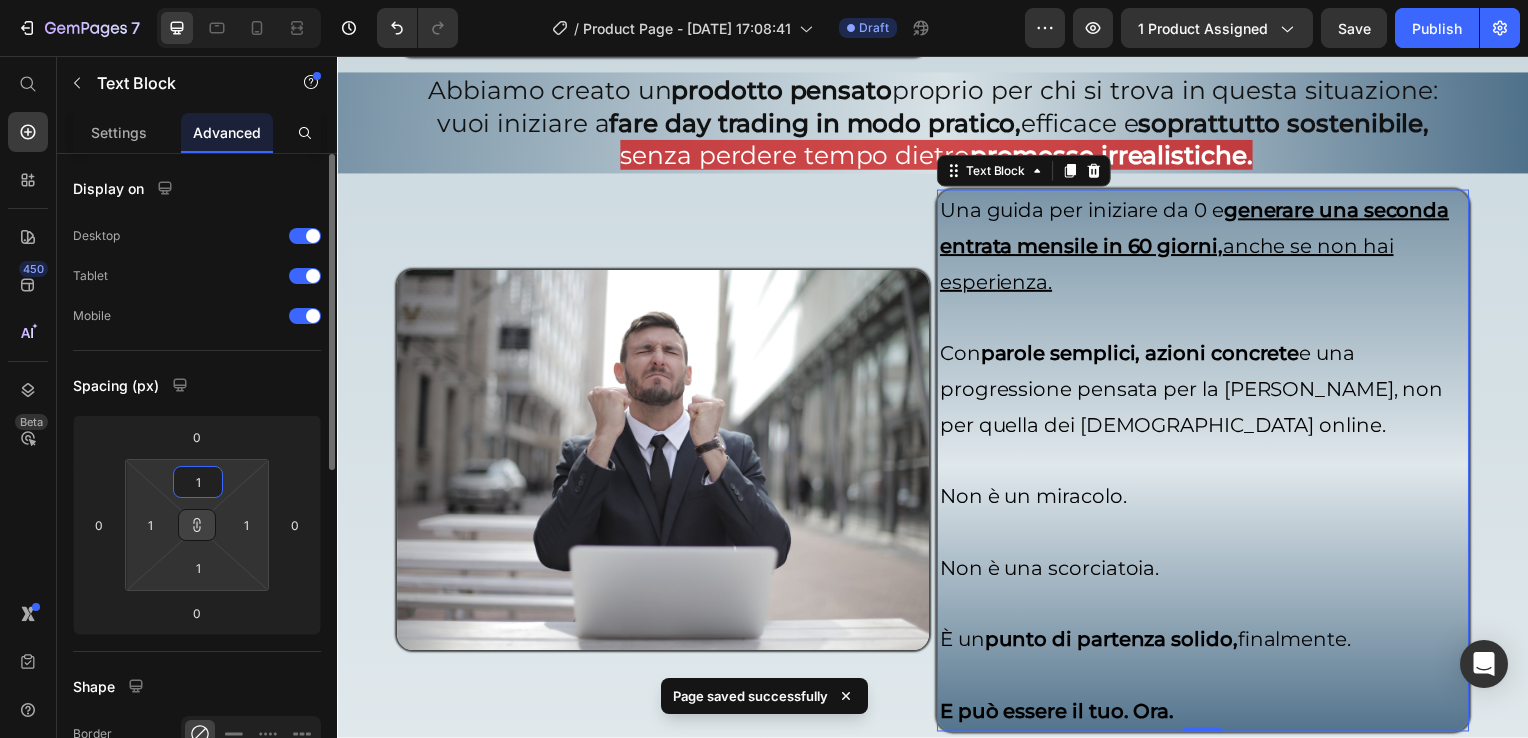 type on "10" 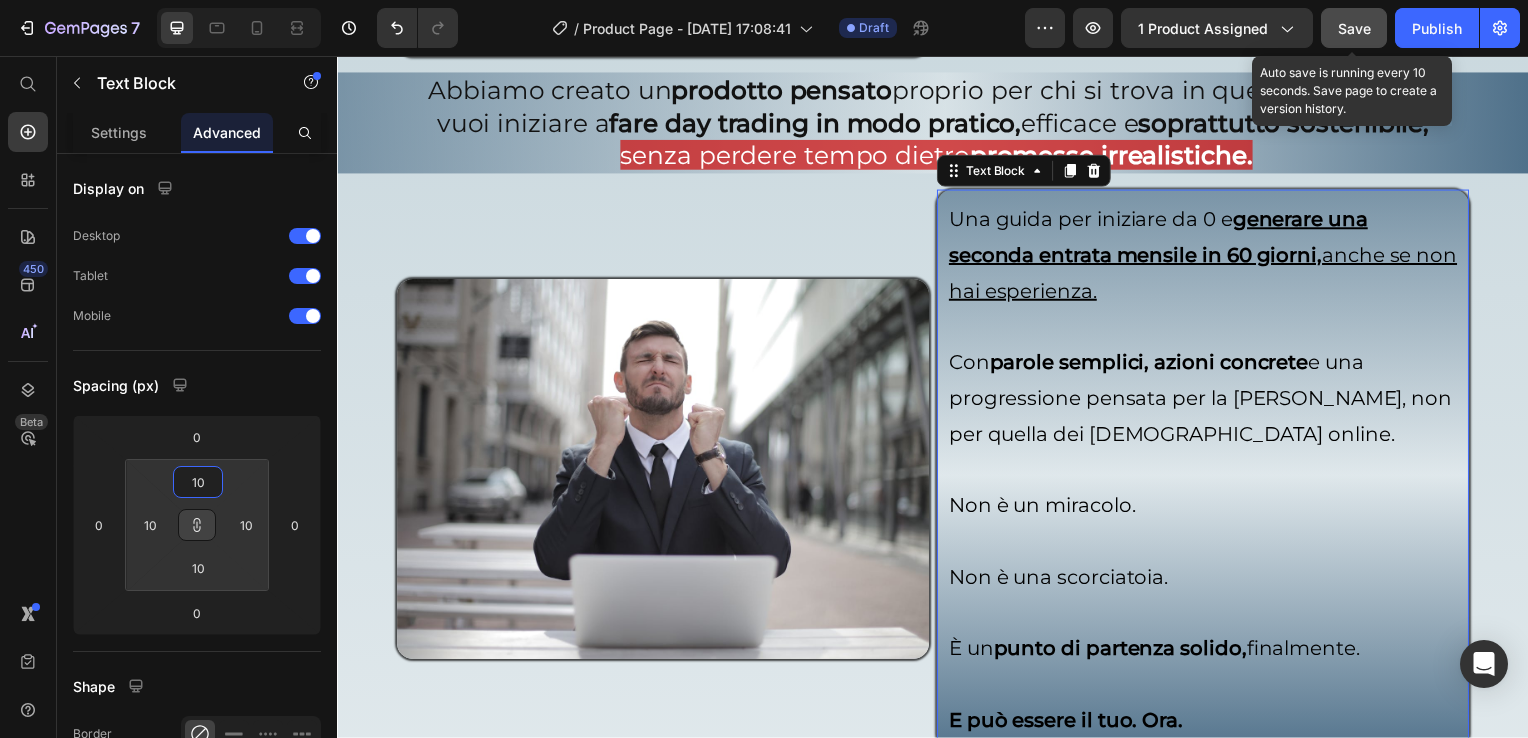 type on "10" 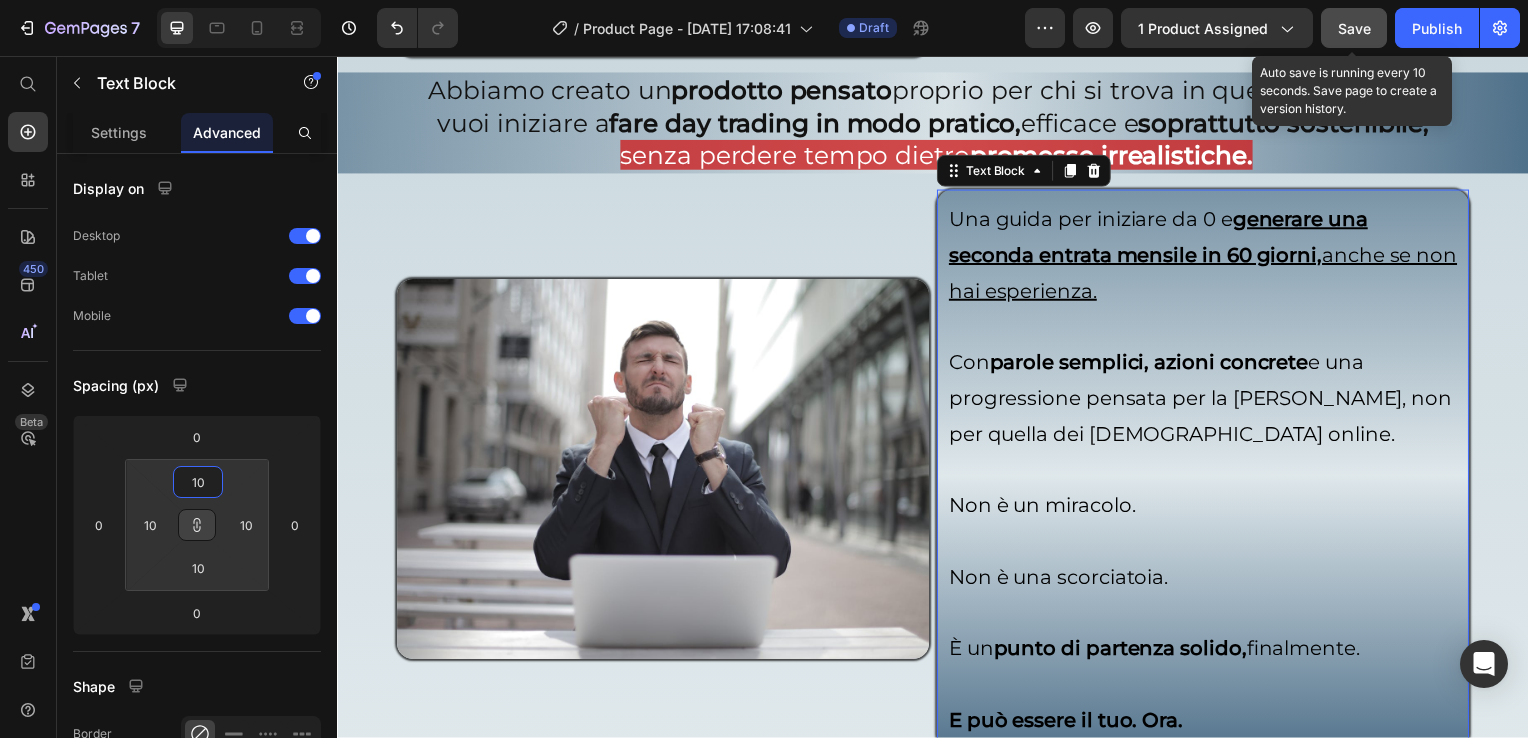 click on "Save" at bounding box center [1354, 28] 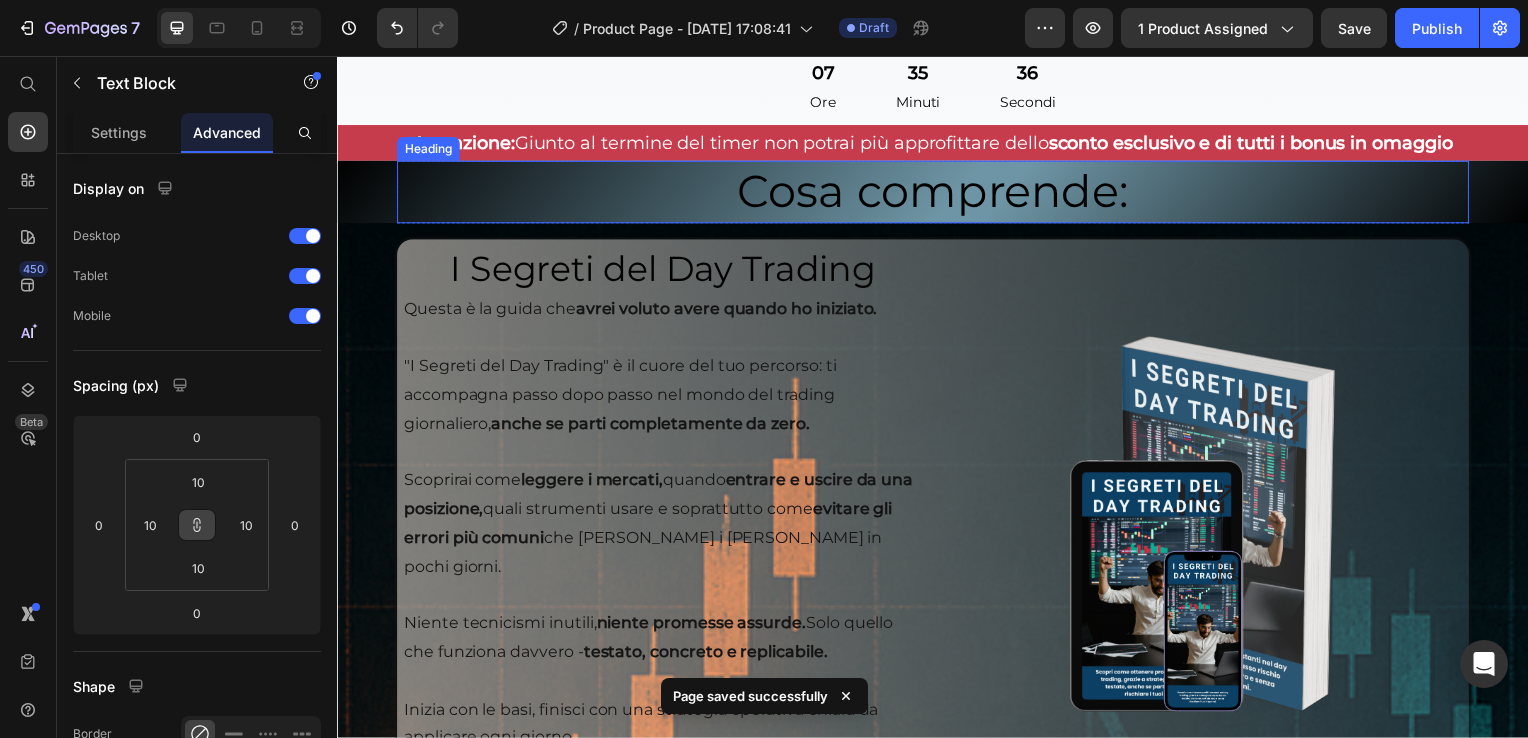 scroll, scrollTop: 5100, scrollLeft: 0, axis: vertical 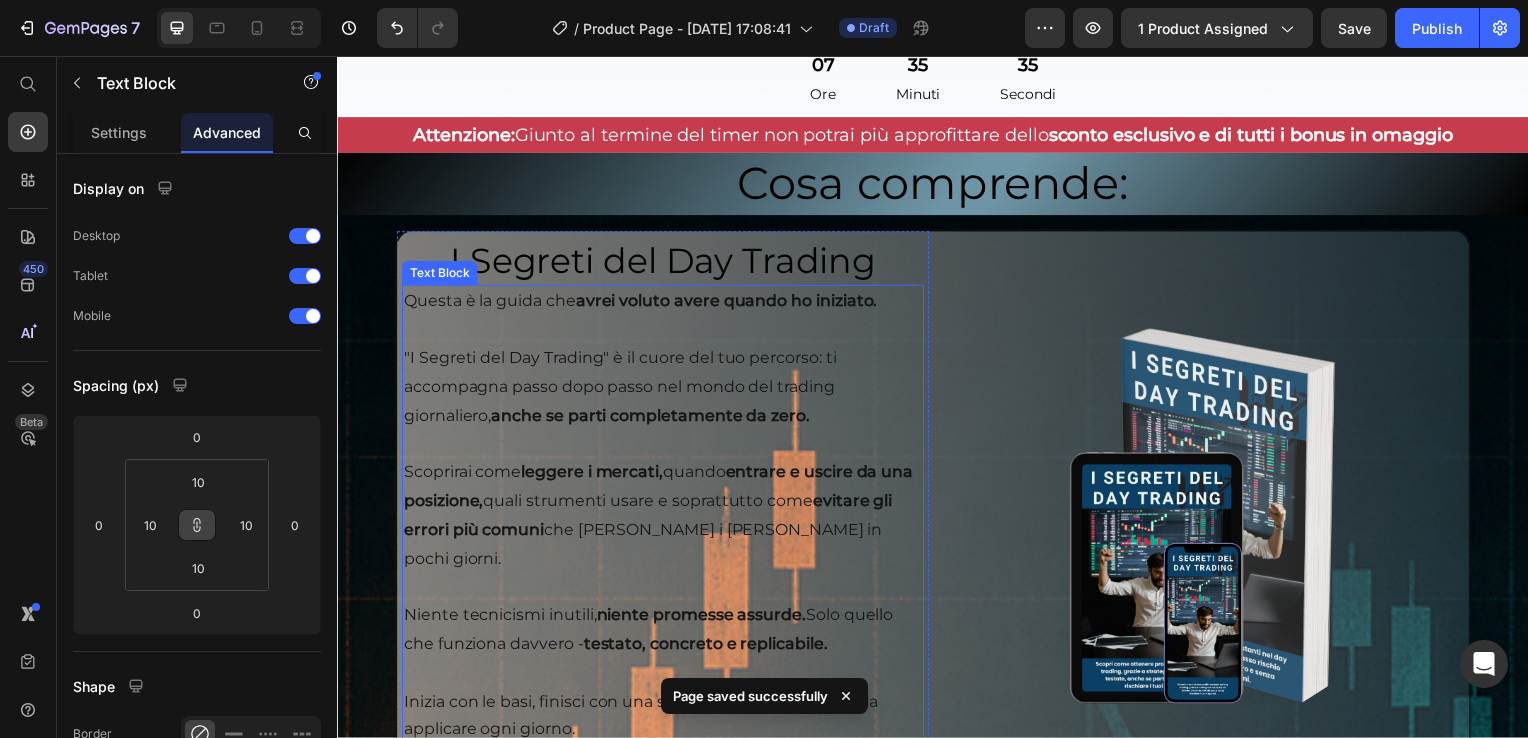 click on ""I Segreti del Day Trading" è il cuore del tuo percorso: ti accompagna passo dopo passo nel mondo del trading giornaliero,  anche se parti completamente da zero." at bounding box center [665, 375] 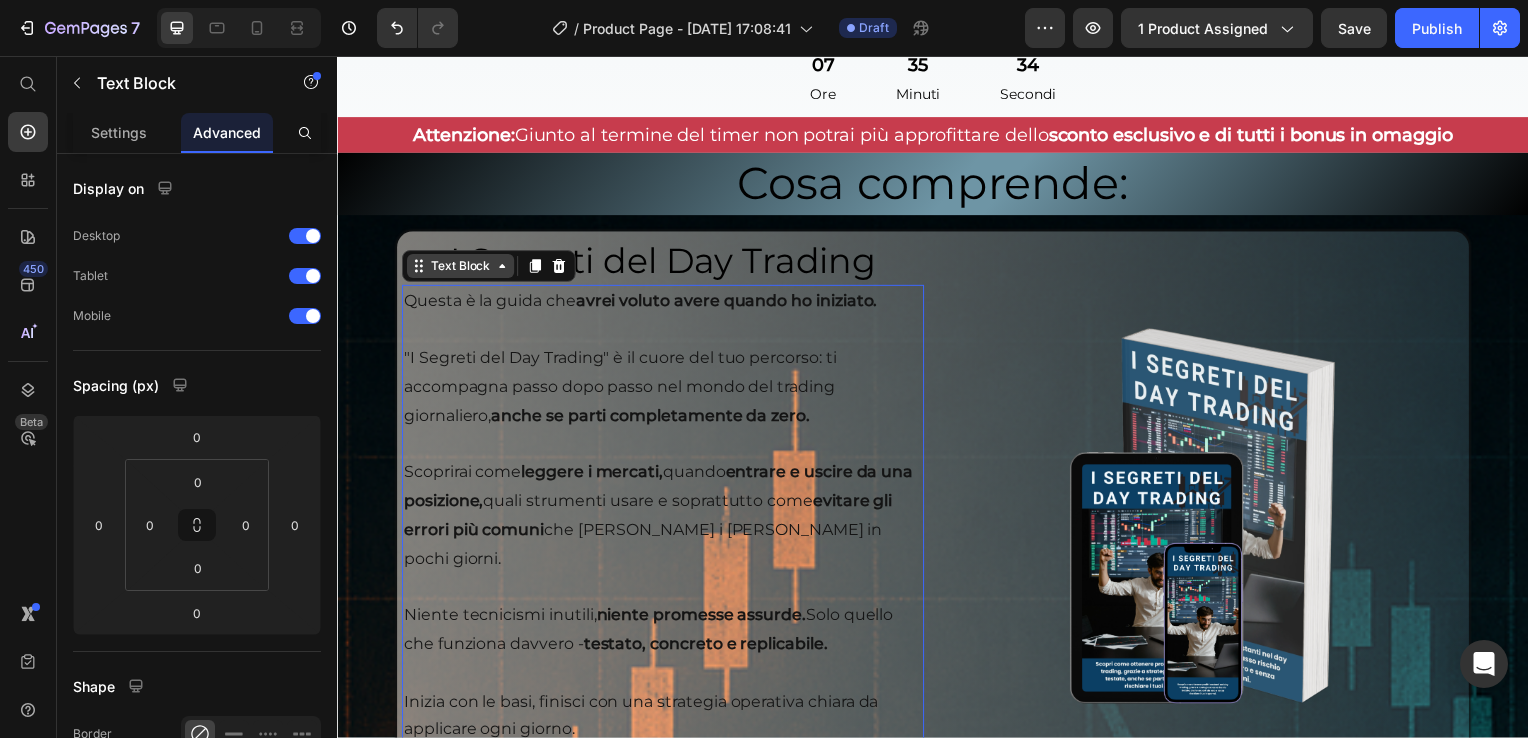 click on "Text Block" at bounding box center [461, 268] 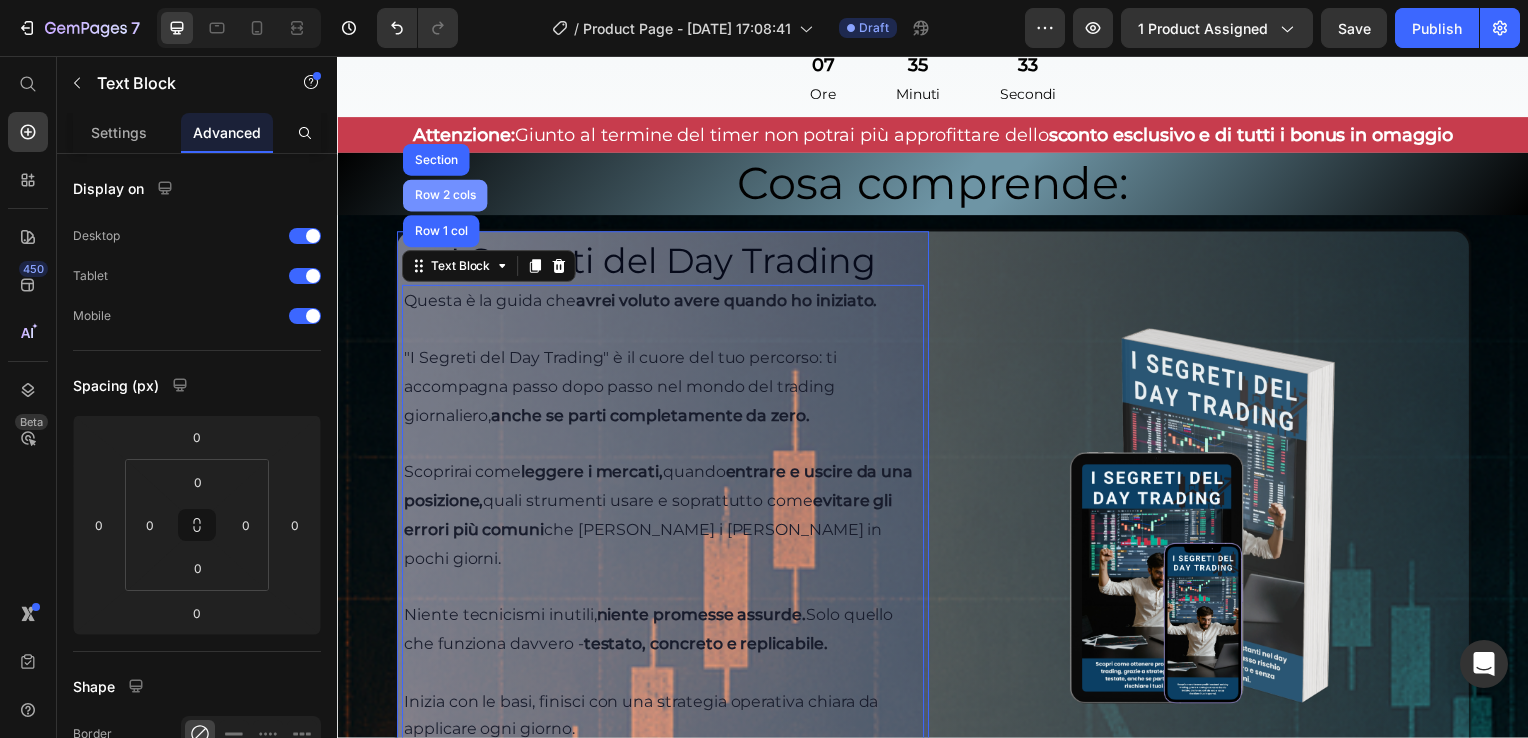 click on "Row 1 col" at bounding box center (441, 233) 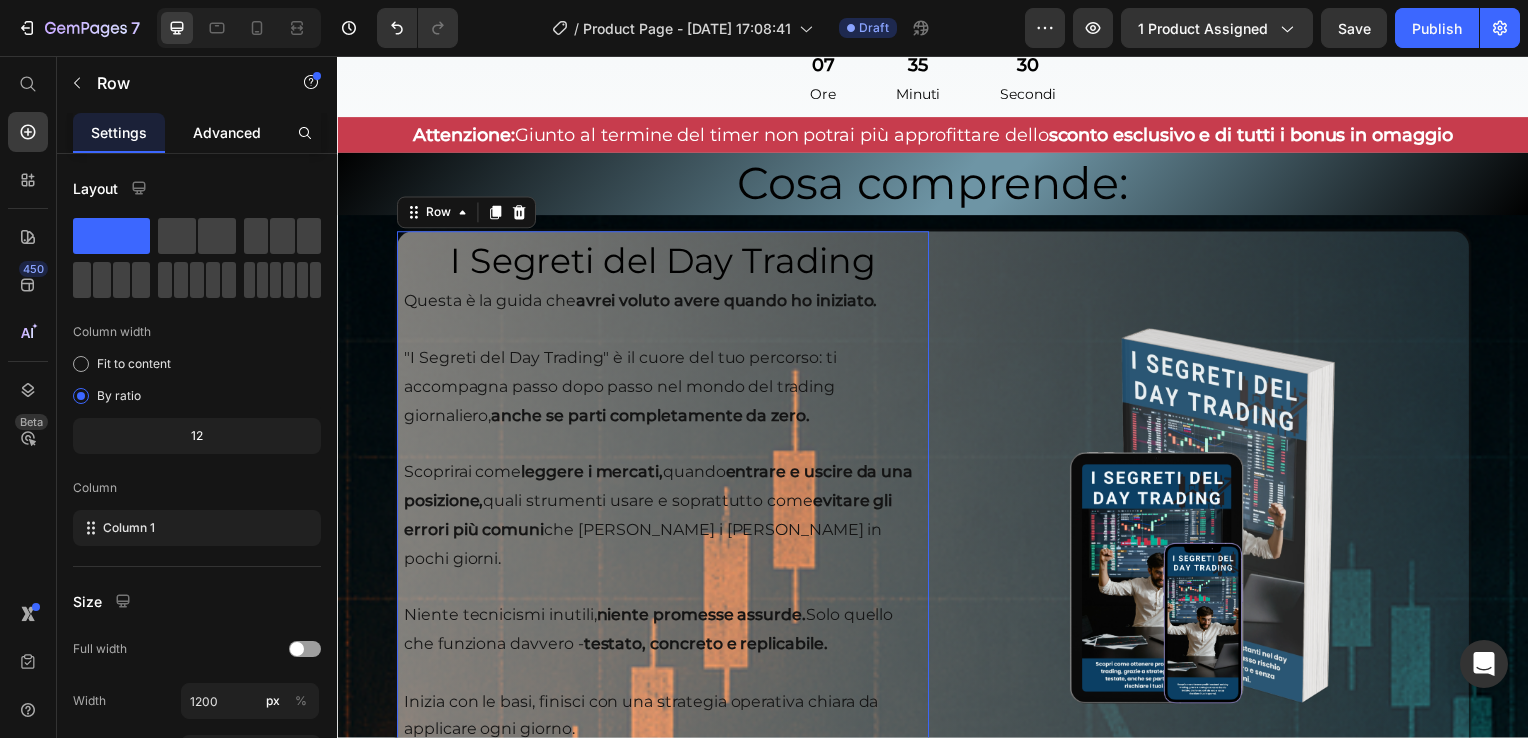 click on "Advanced" at bounding box center (227, 132) 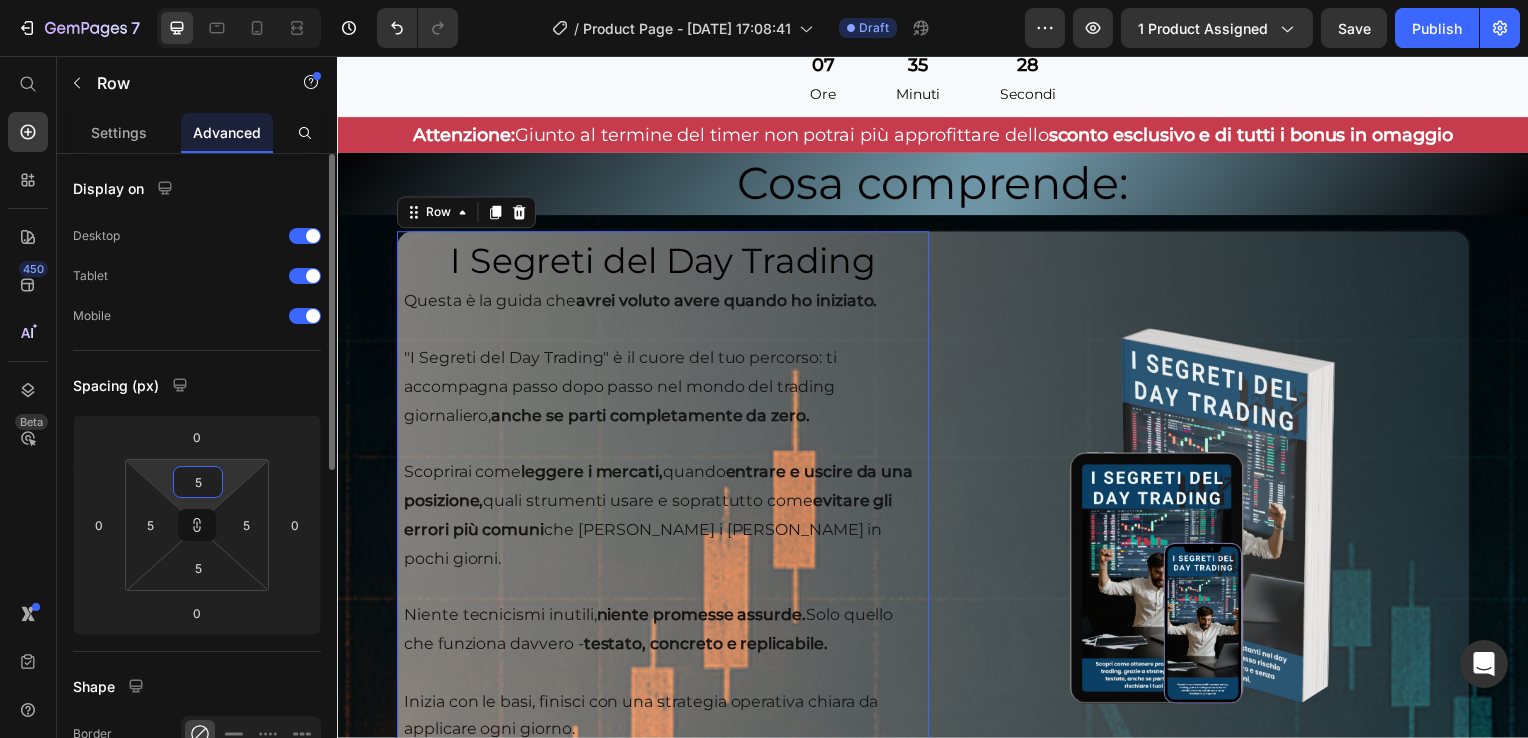 click on "5" at bounding box center (198, 482) 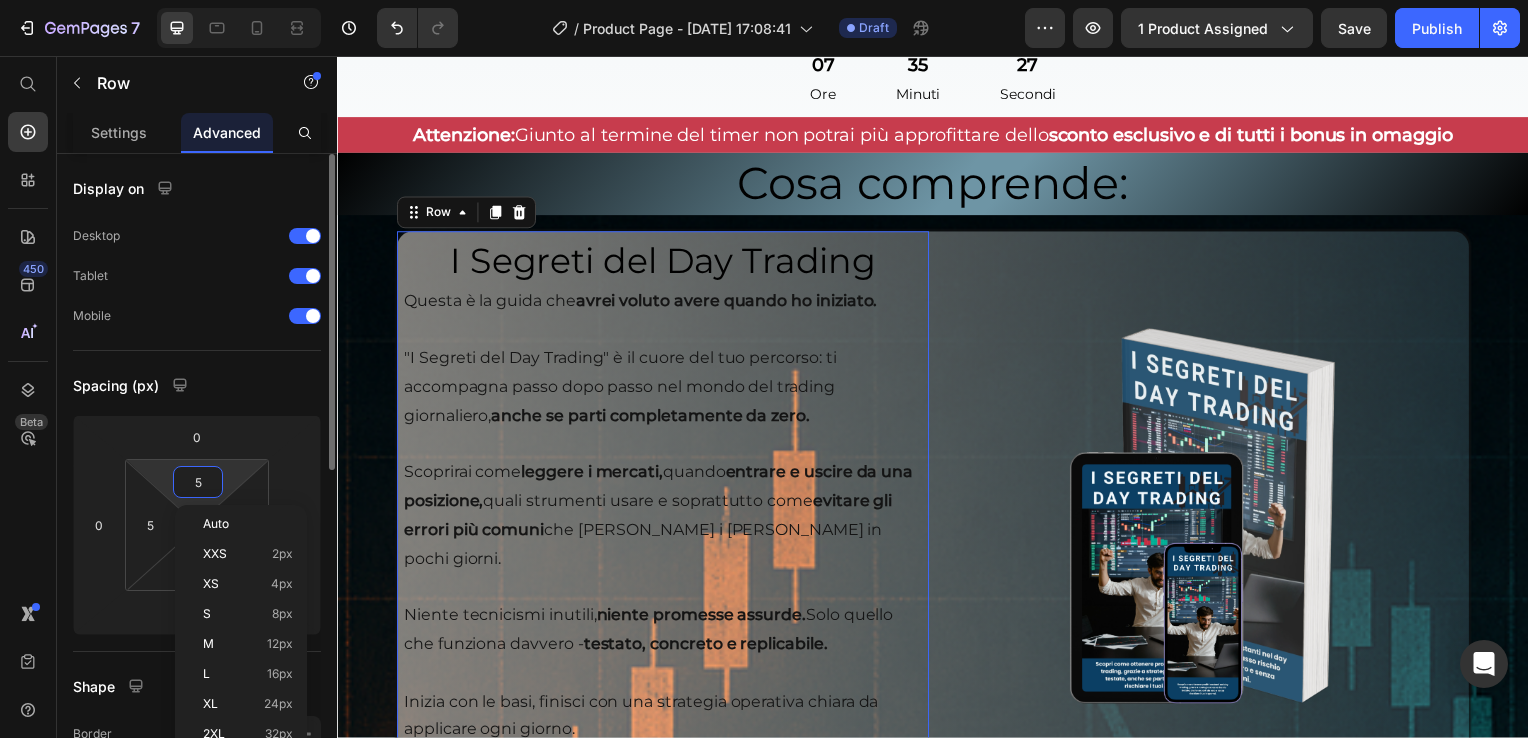 type on "1" 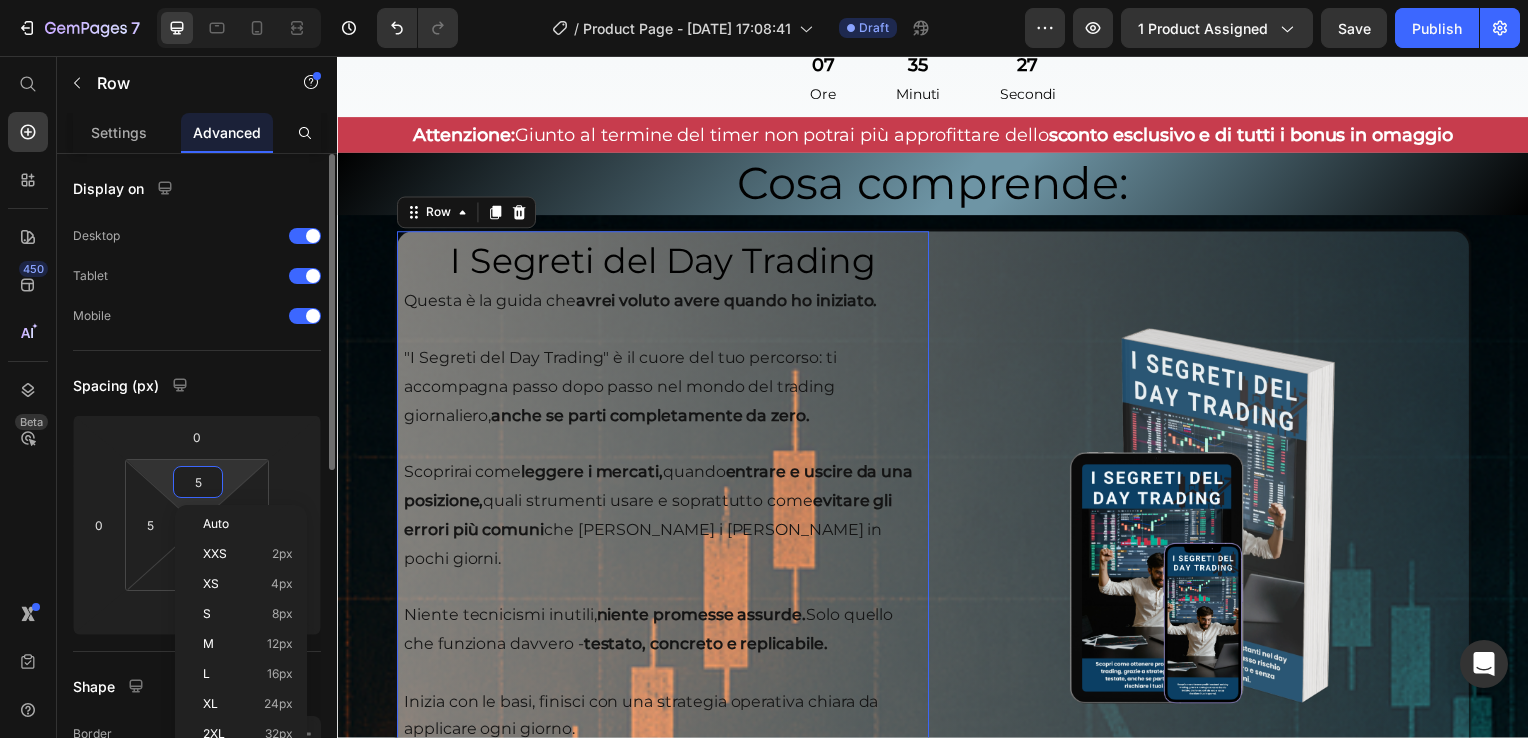 type on "1" 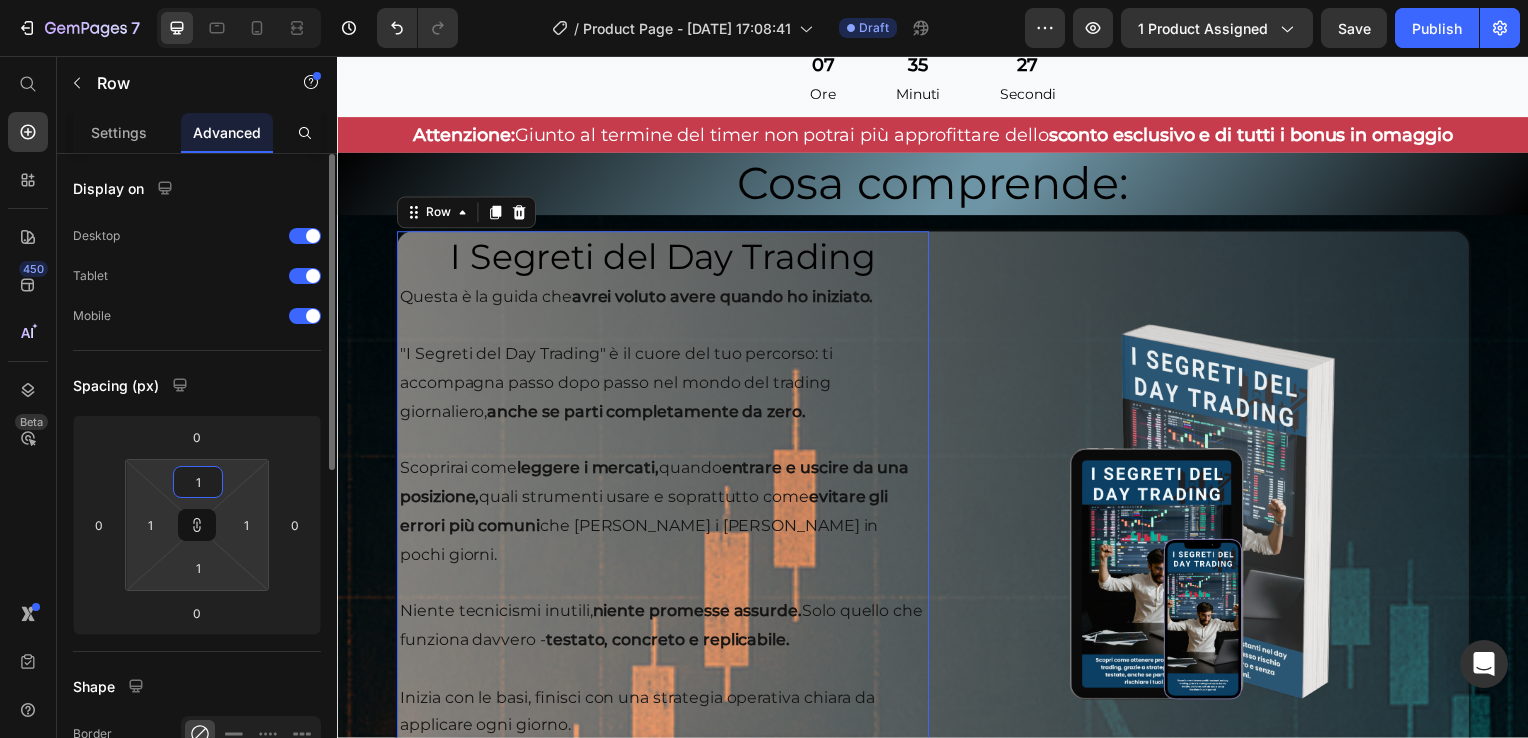 type on "10" 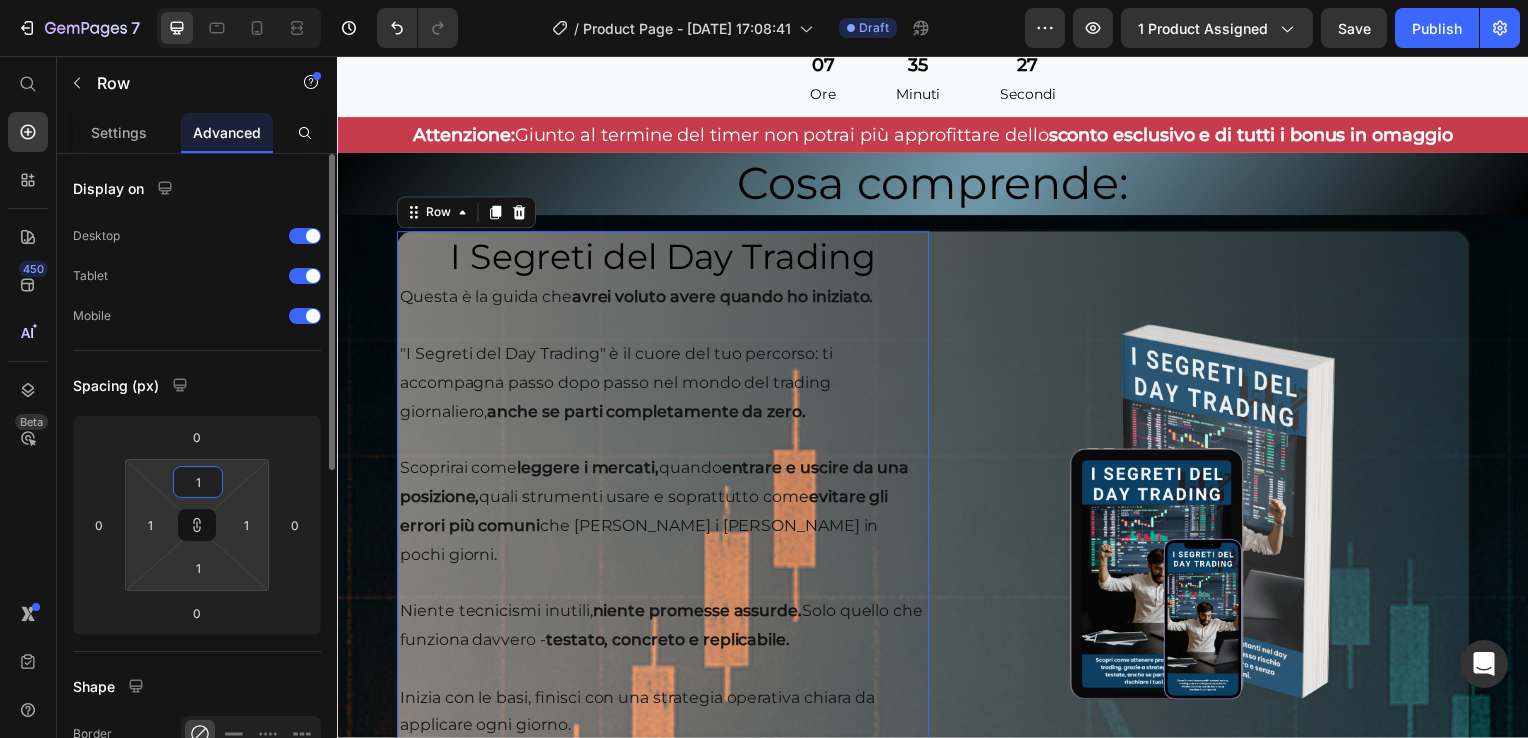 type on "10" 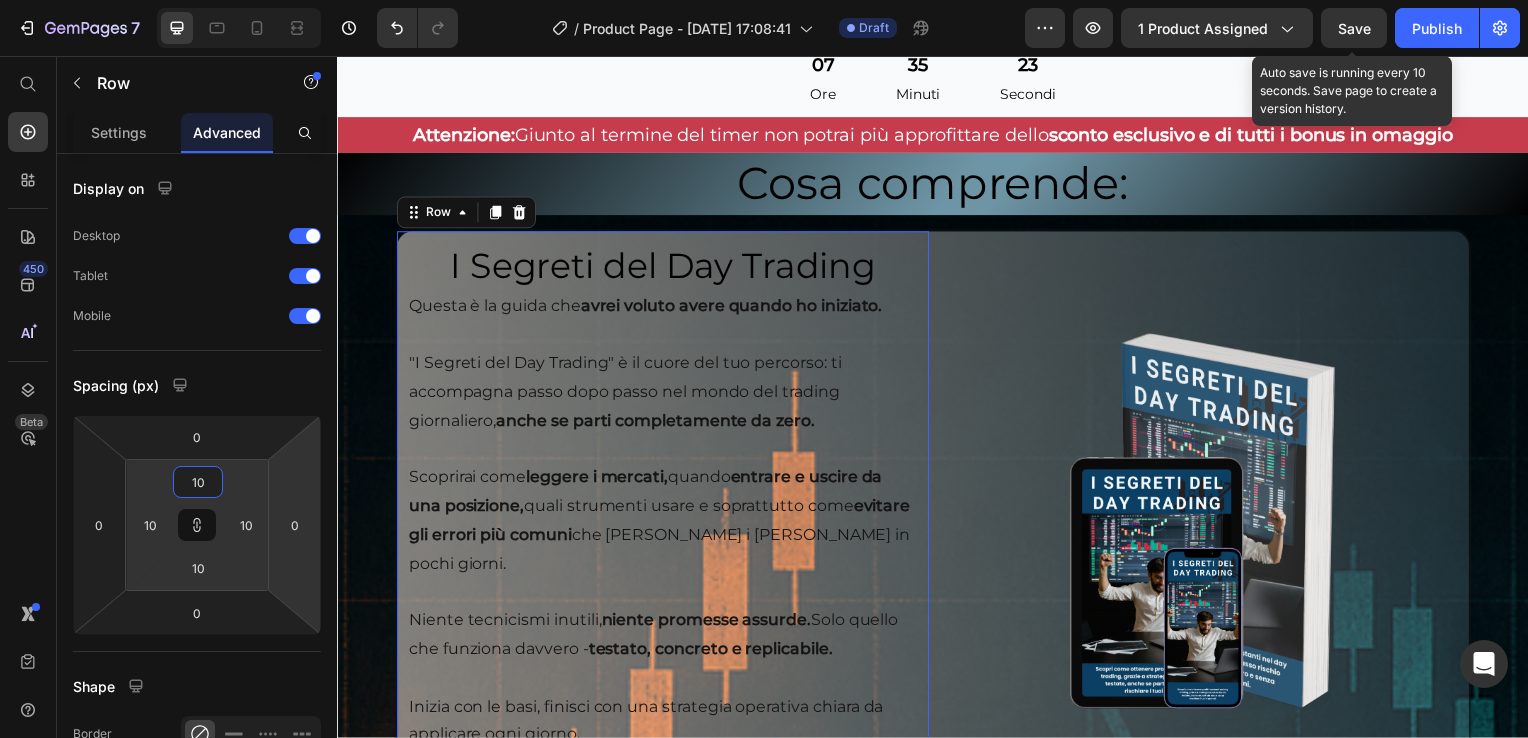 type on "10" 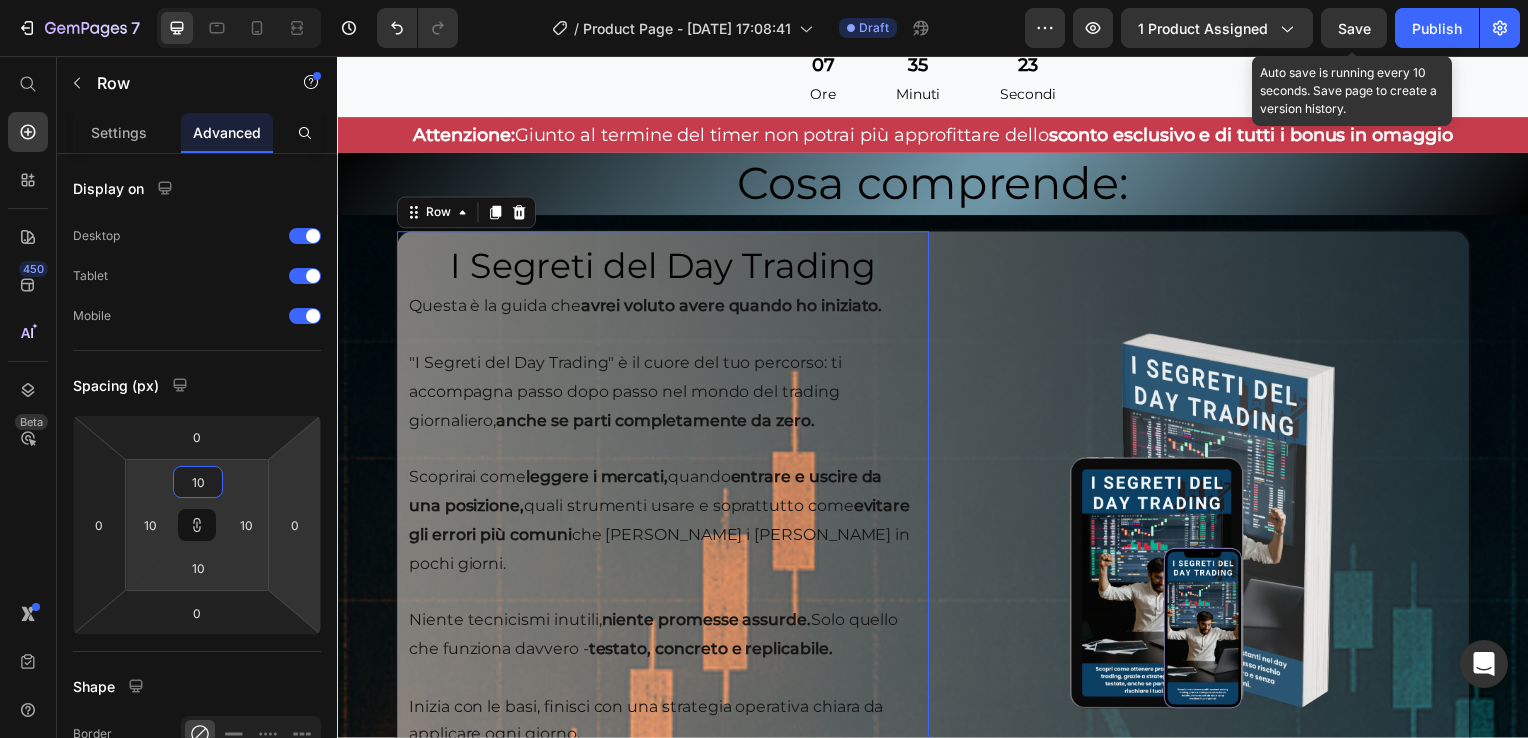 click on "Save" at bounding box center (1354, 28) 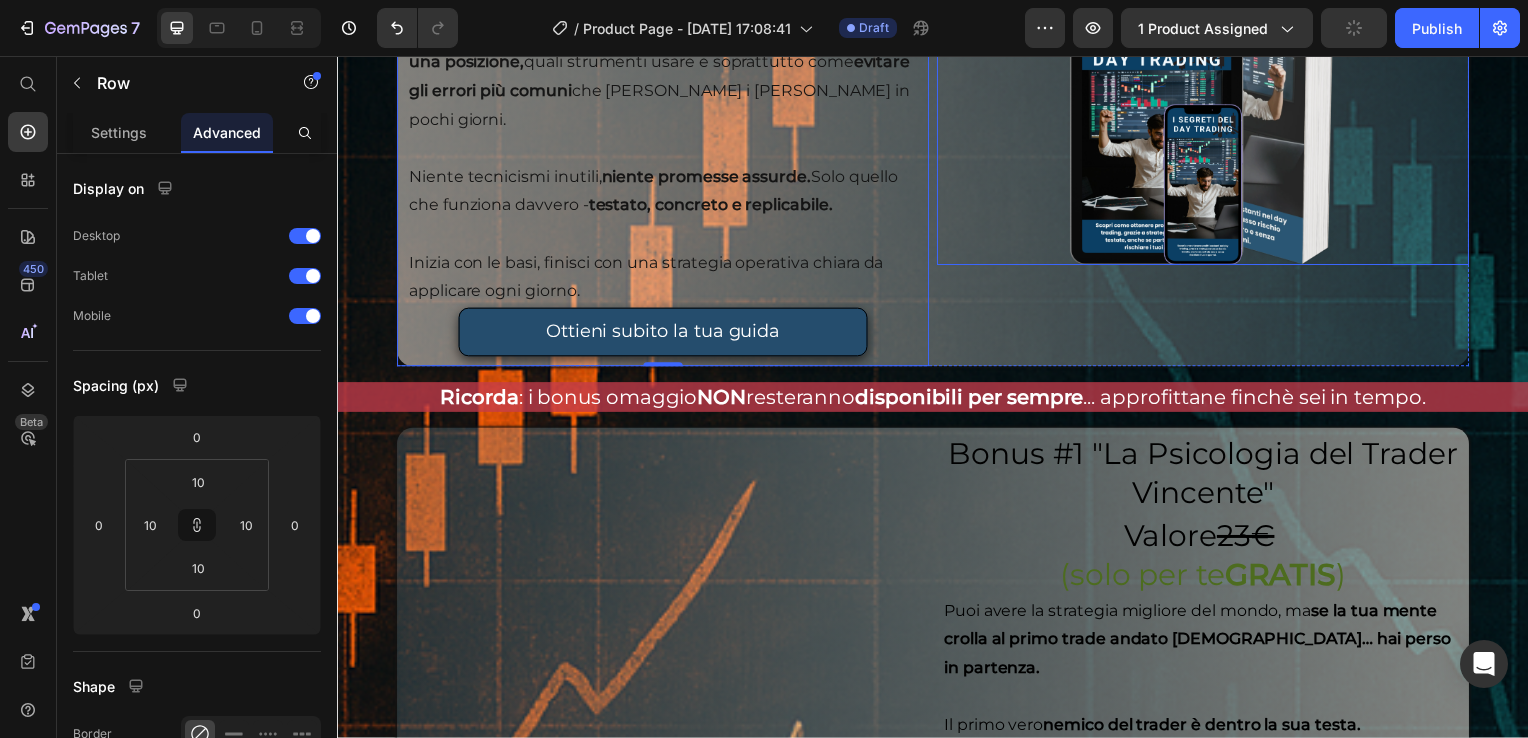 scroll, scrollTop: 5700, scrollLeft: 0, axis: vertical 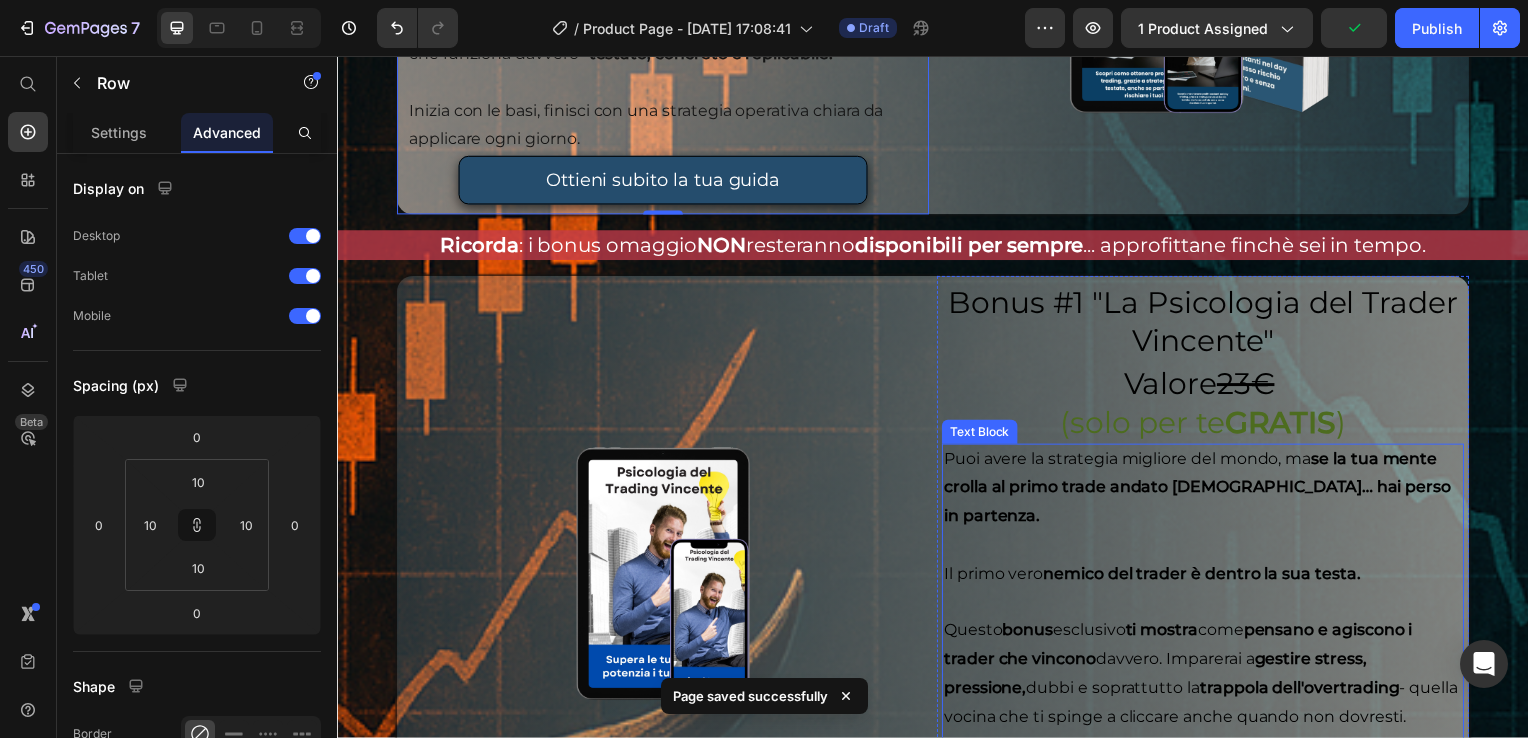 click on "Puoi avere la strategia [PERSON_NAME] del mondo, ma  [PERSON_NAME] mente crolla   al primo trade andato [DEMOGRAPHIC_DATA]… hai perso in partenza." at bounding box center [1209, 492] 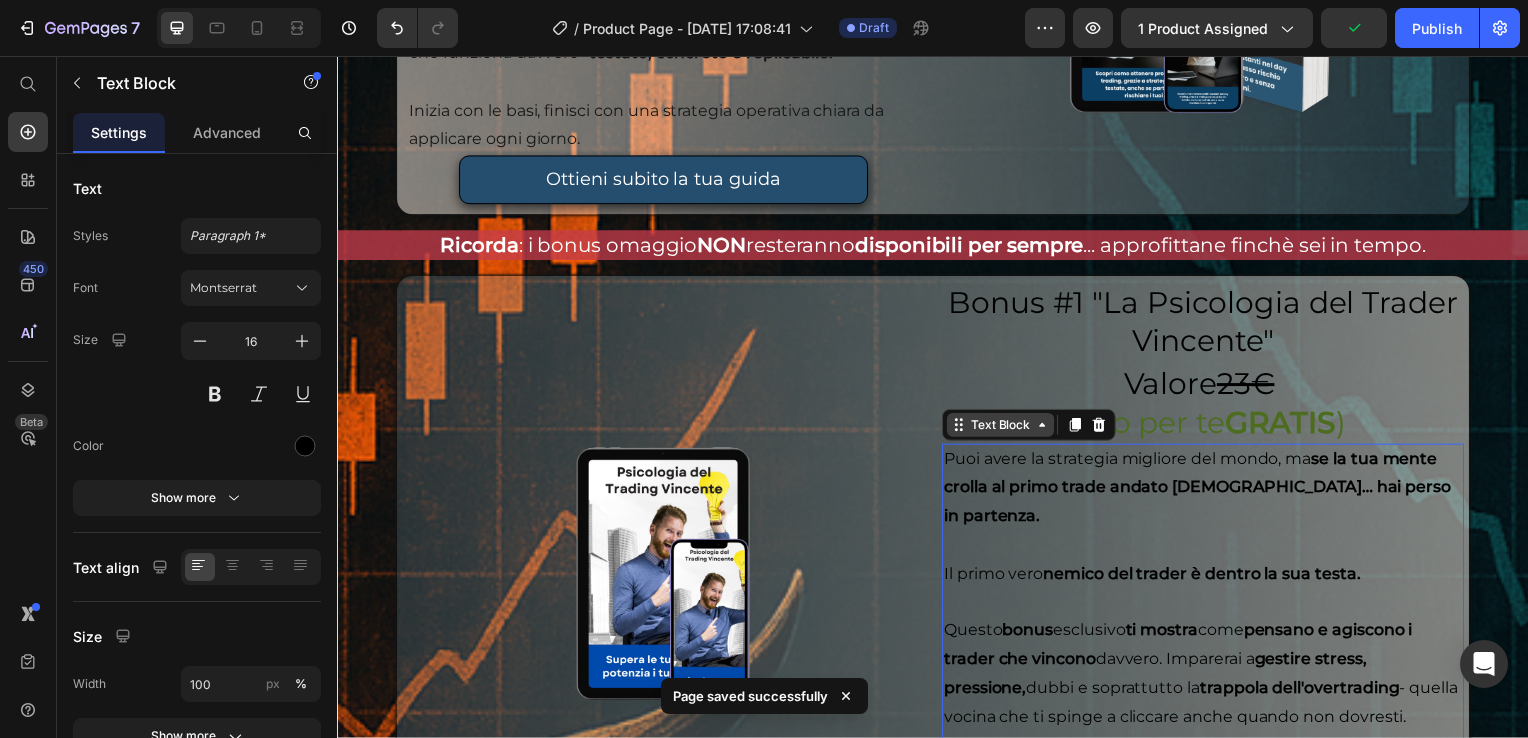 click on "Text Block" at bounding box center [1033, 428] 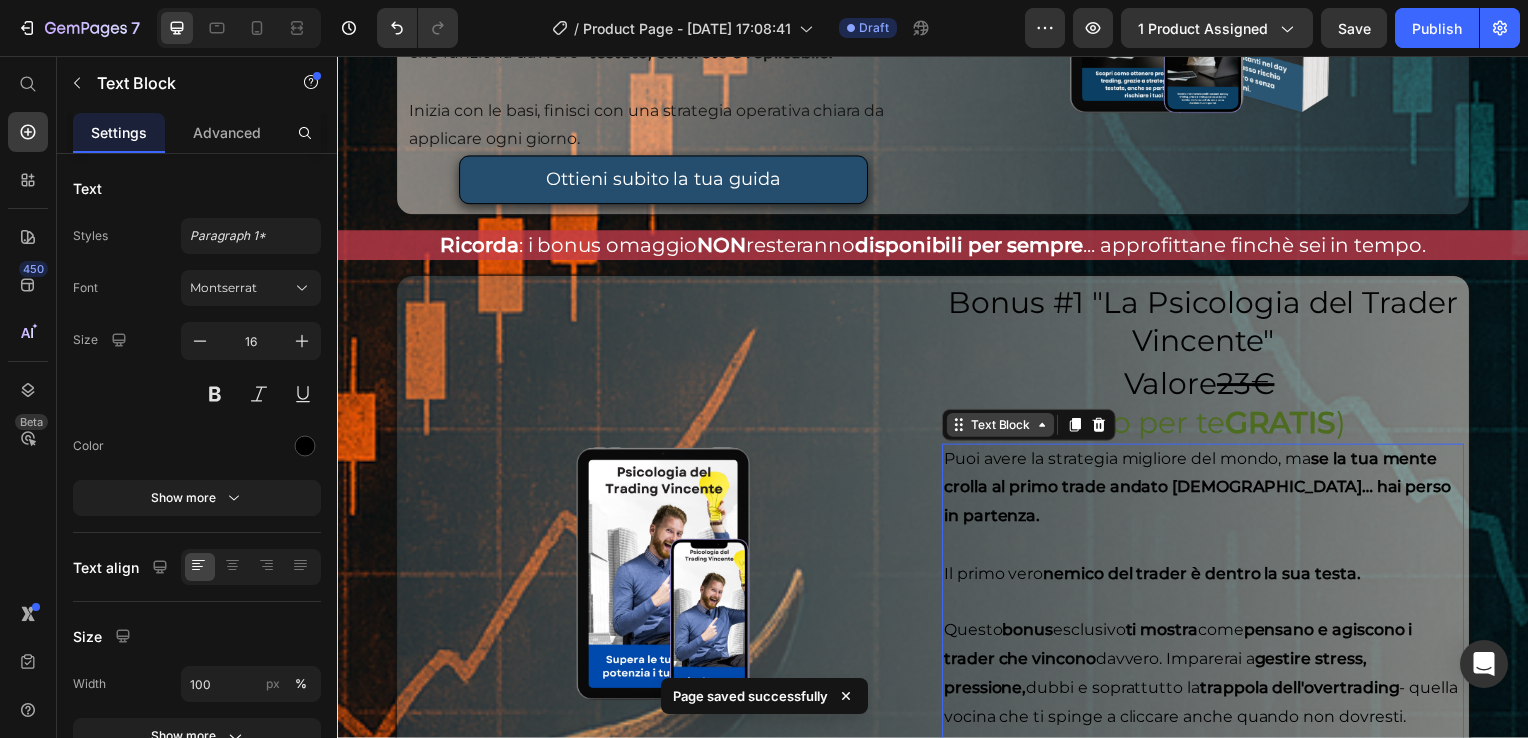 click on "Text Block" at bounding box center [1005, 428] 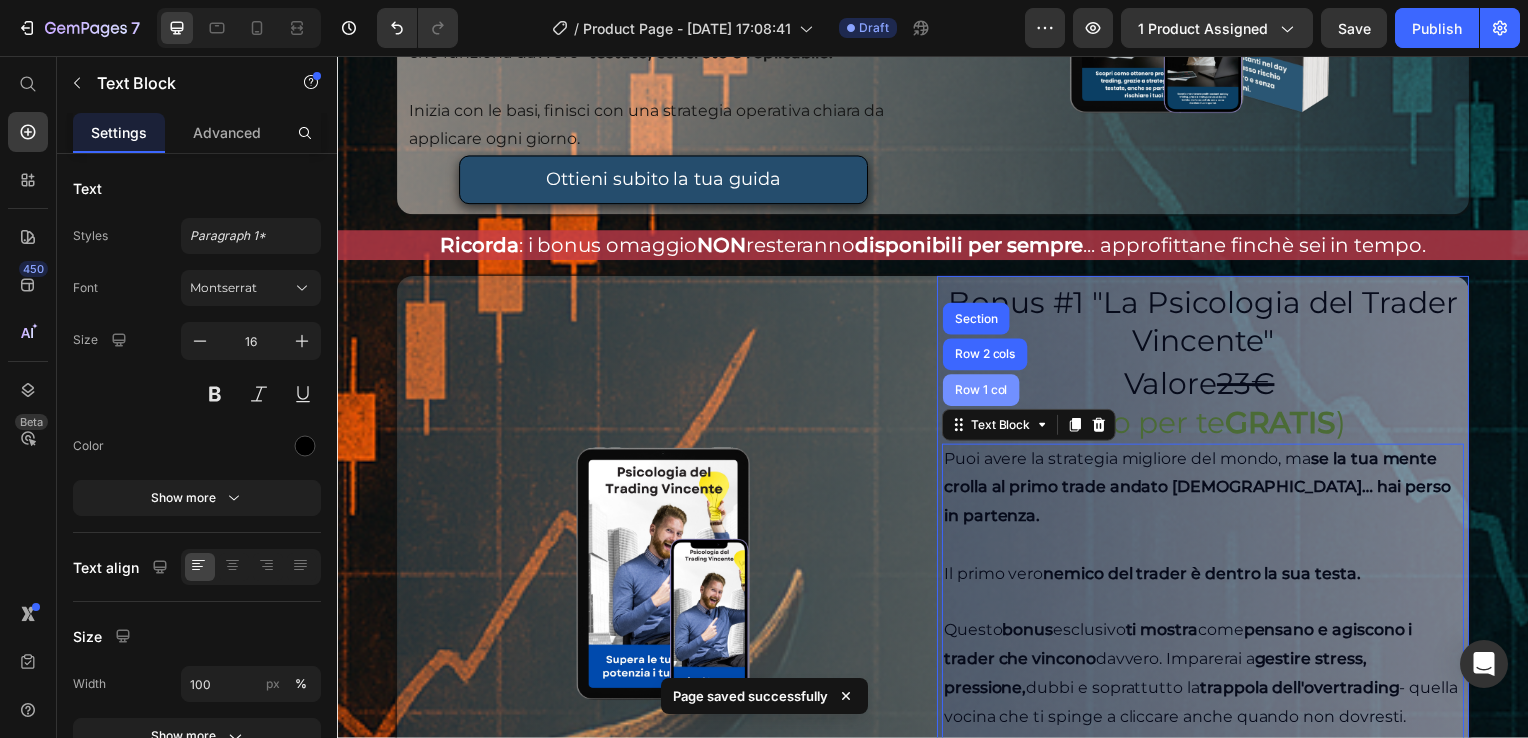 click on "Row 1 col" at bounding box center (985, 393) 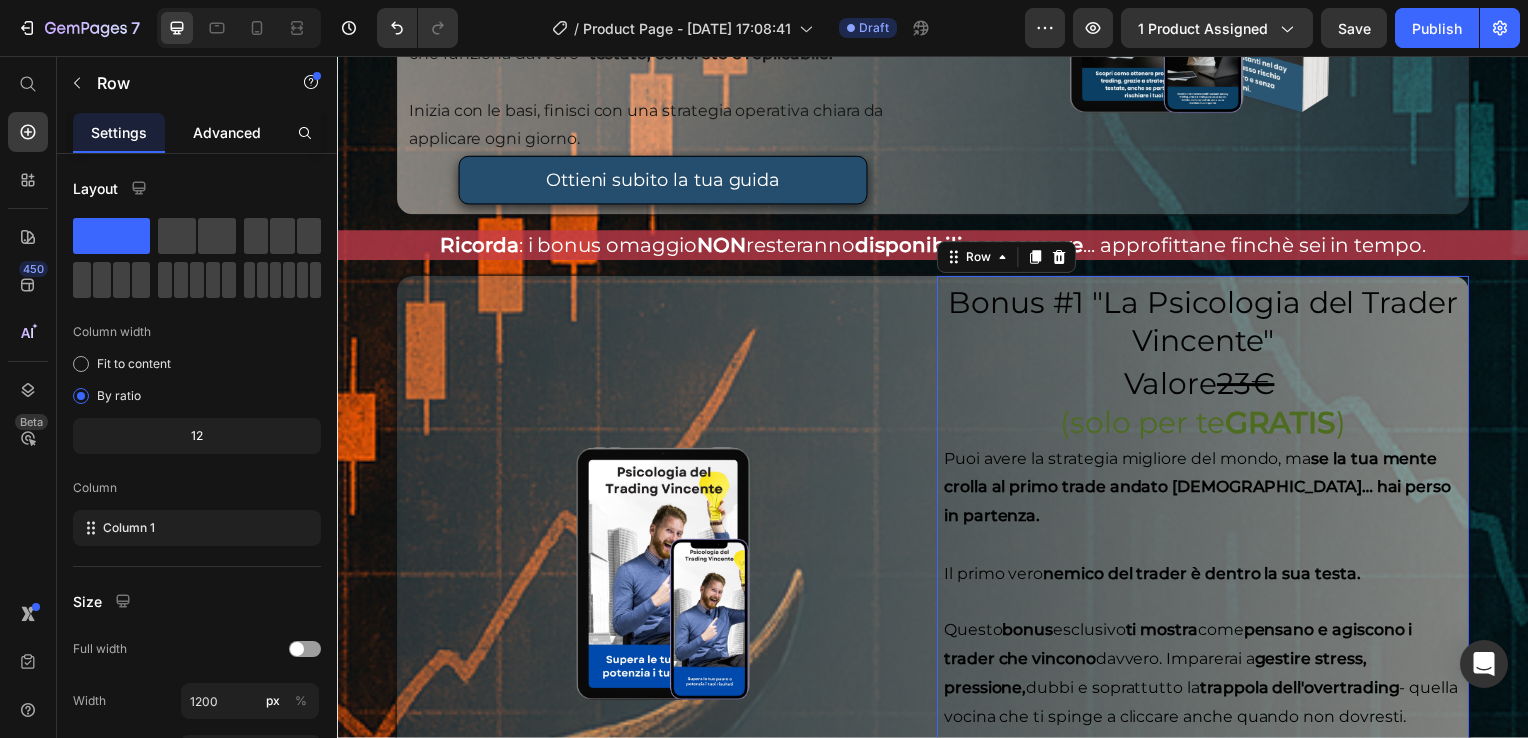 click on "Advanced" at bounding box center (227, 132) 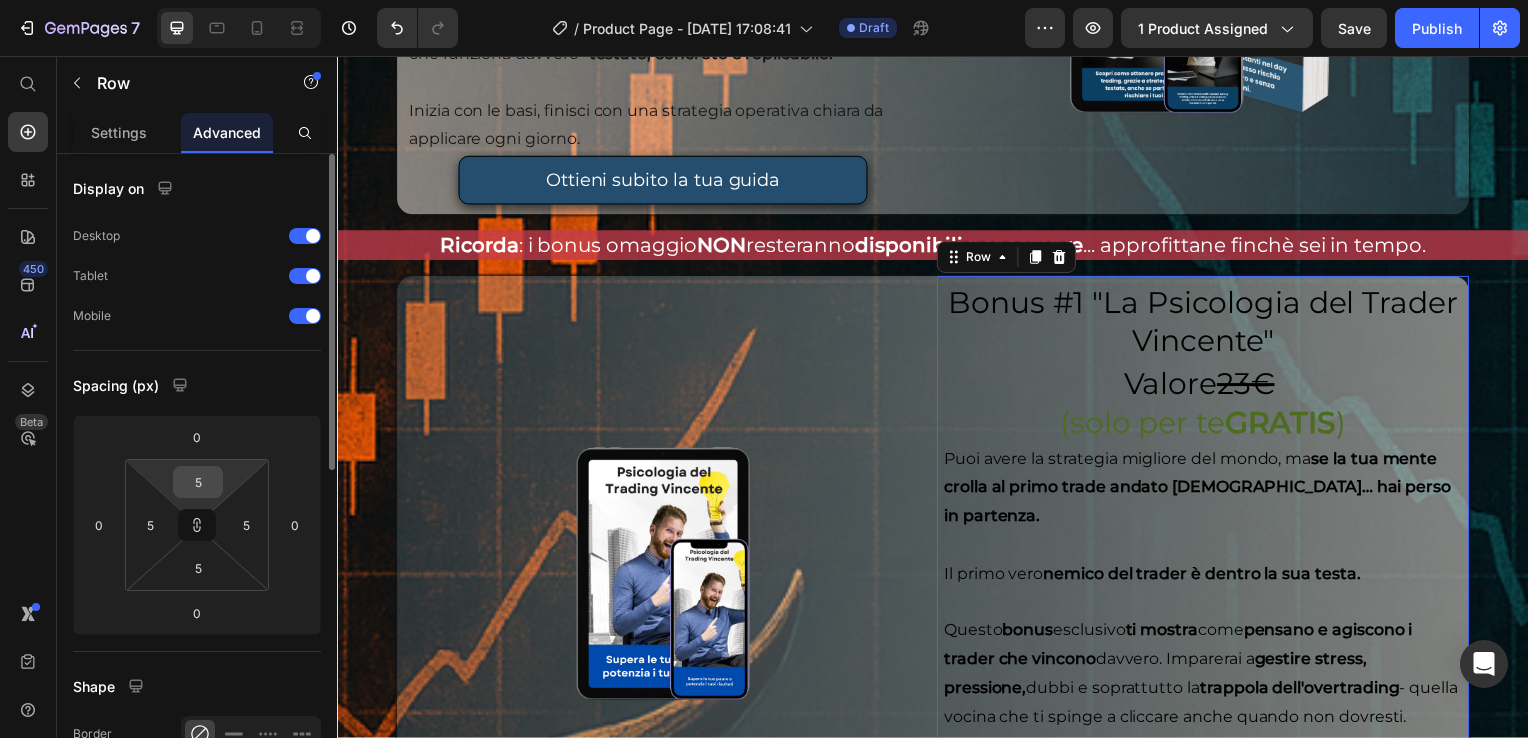 click on "5" at bounding box center [198, 482] 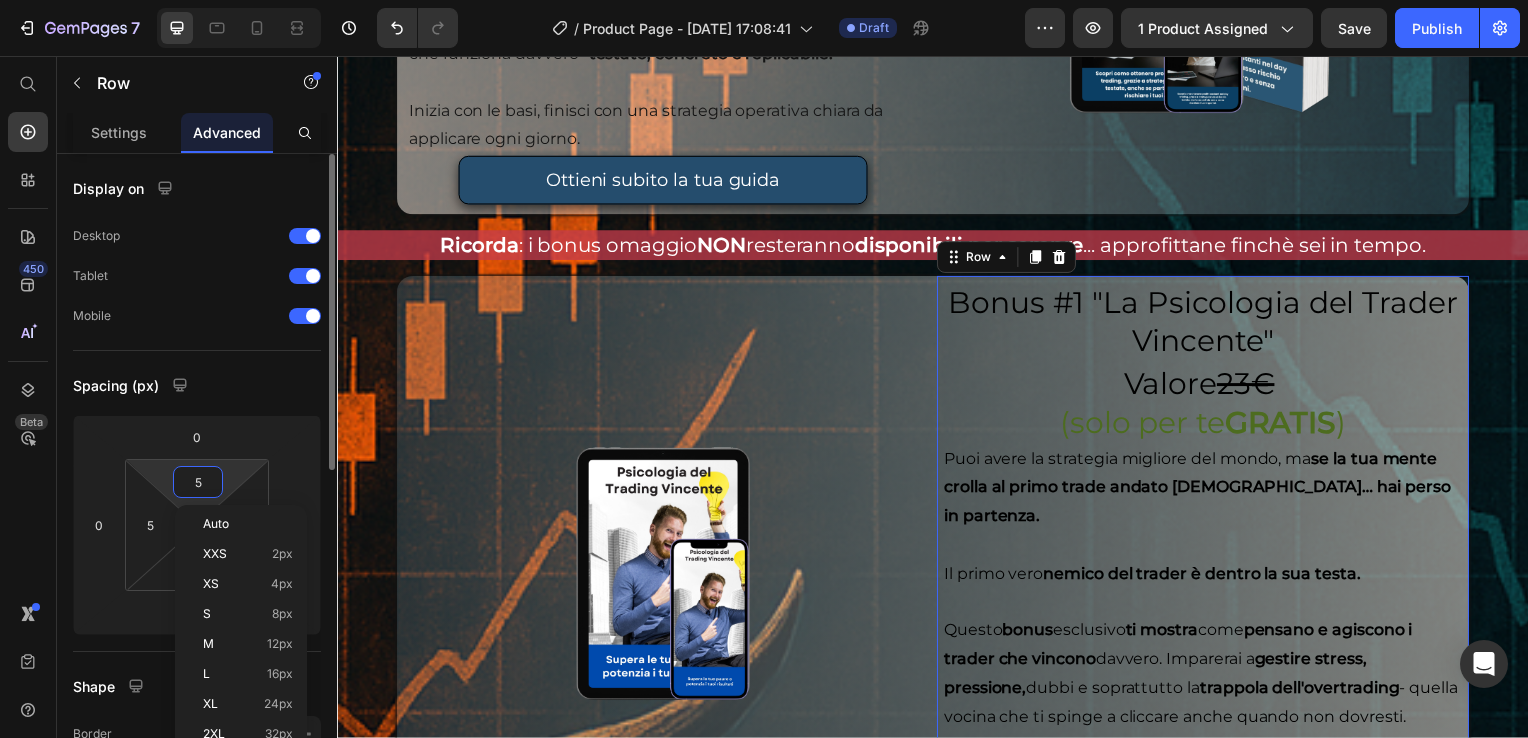 type on "1" 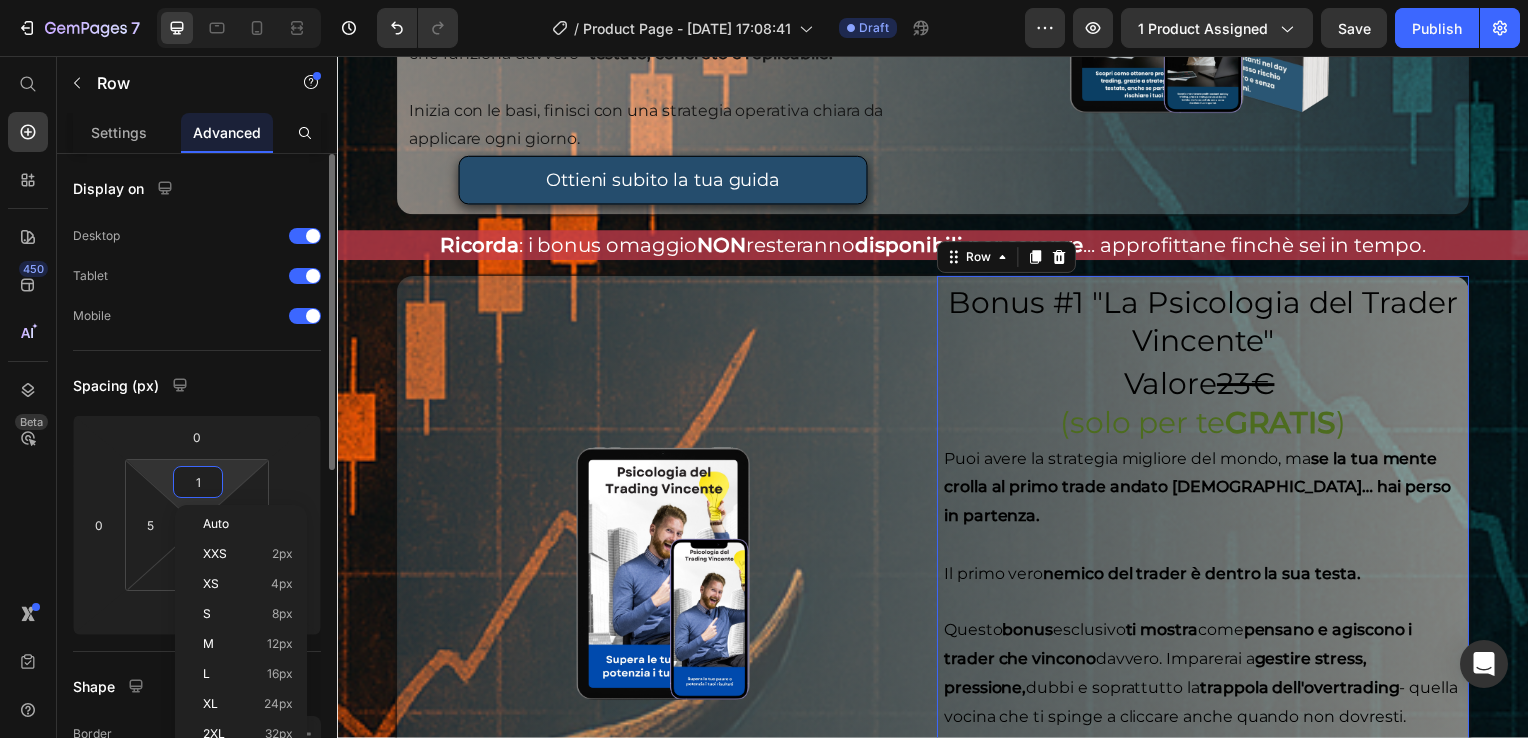 type on "1" 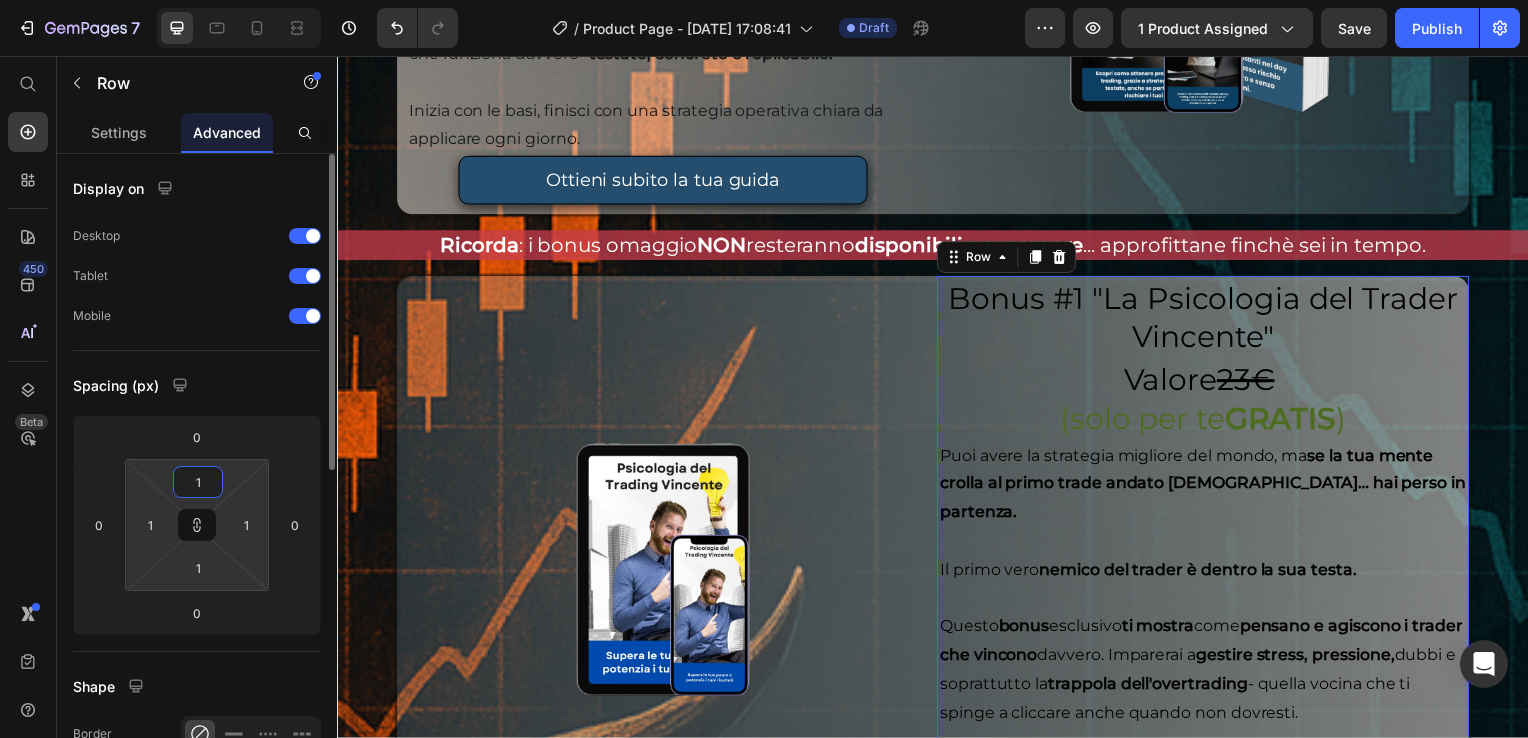 type on "10" 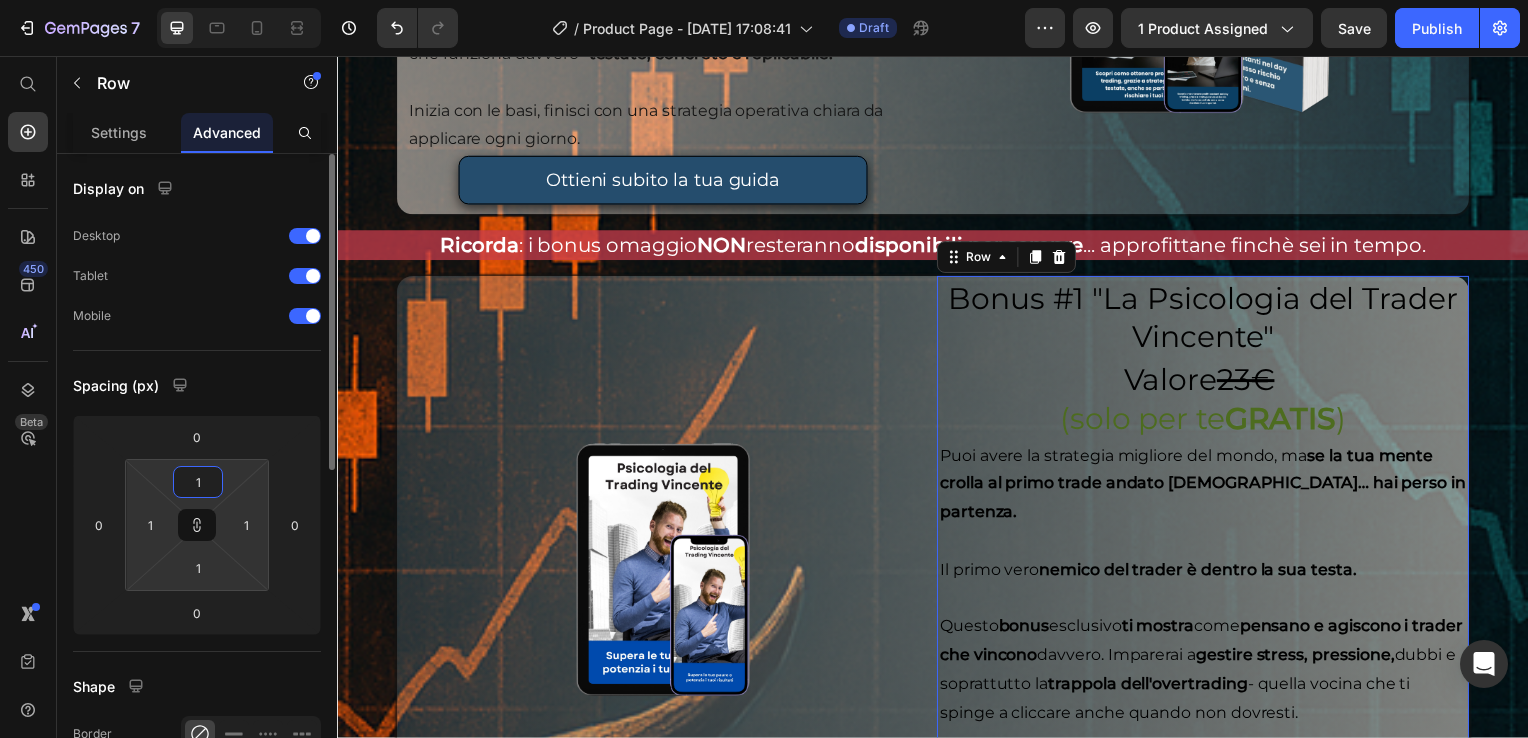 type on "10" 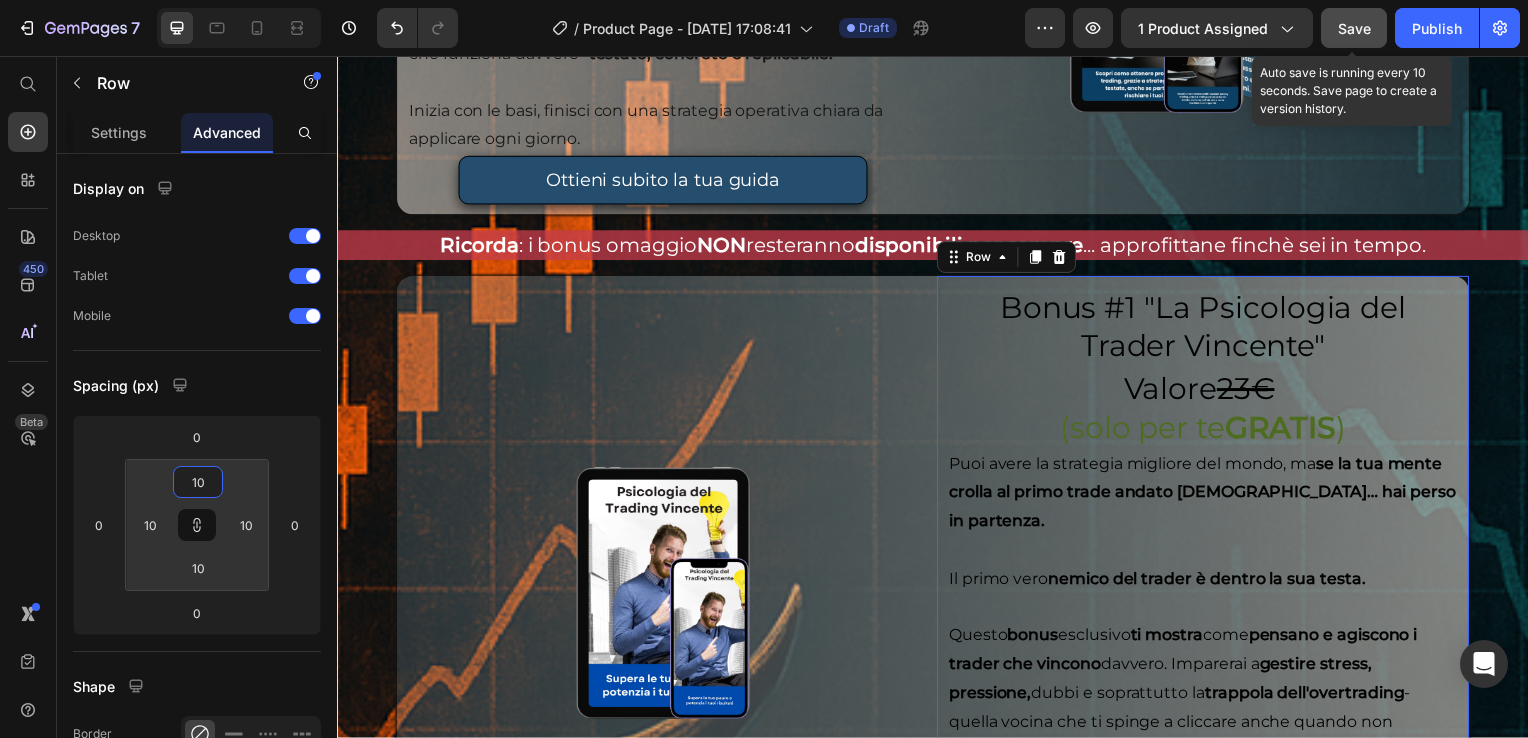 type on "10" 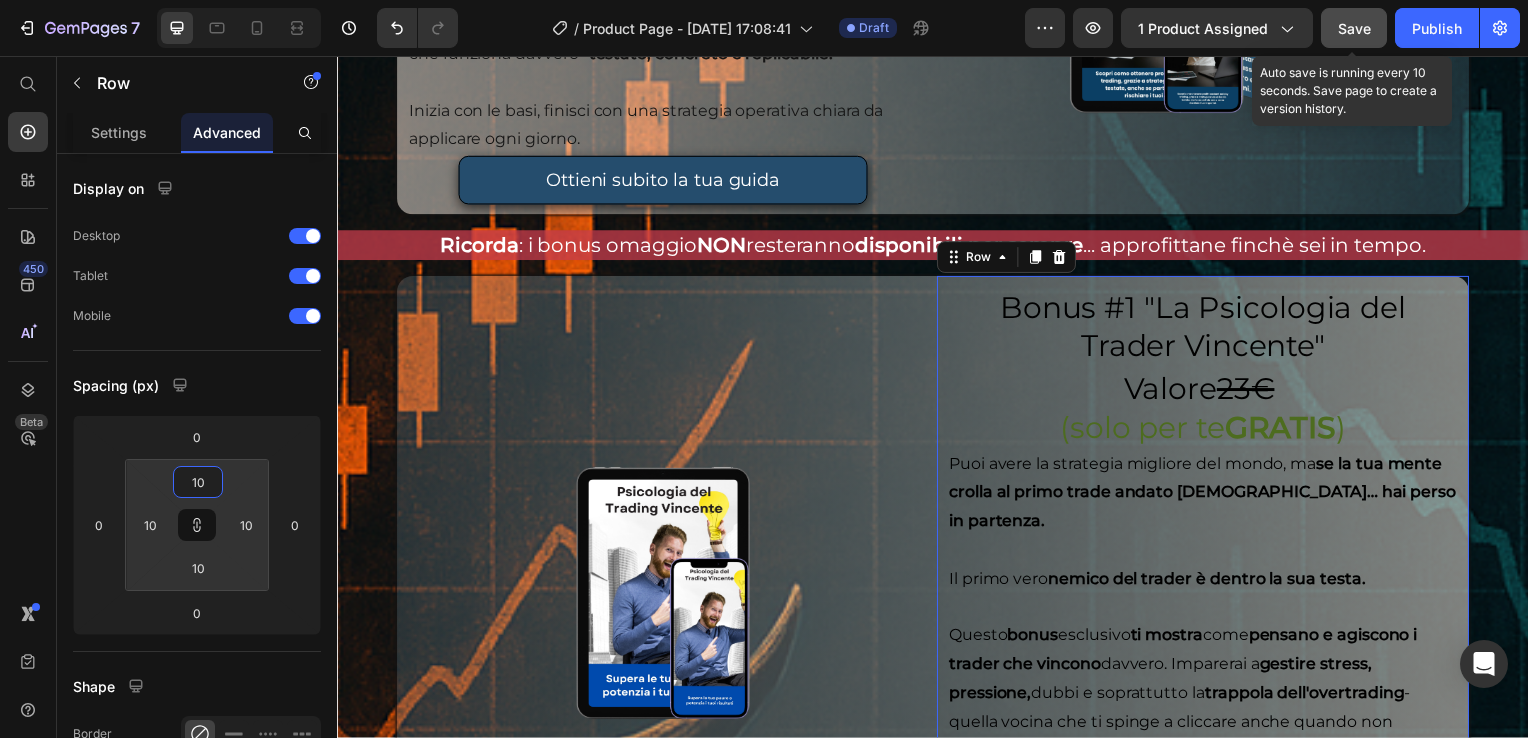 click on "Save" 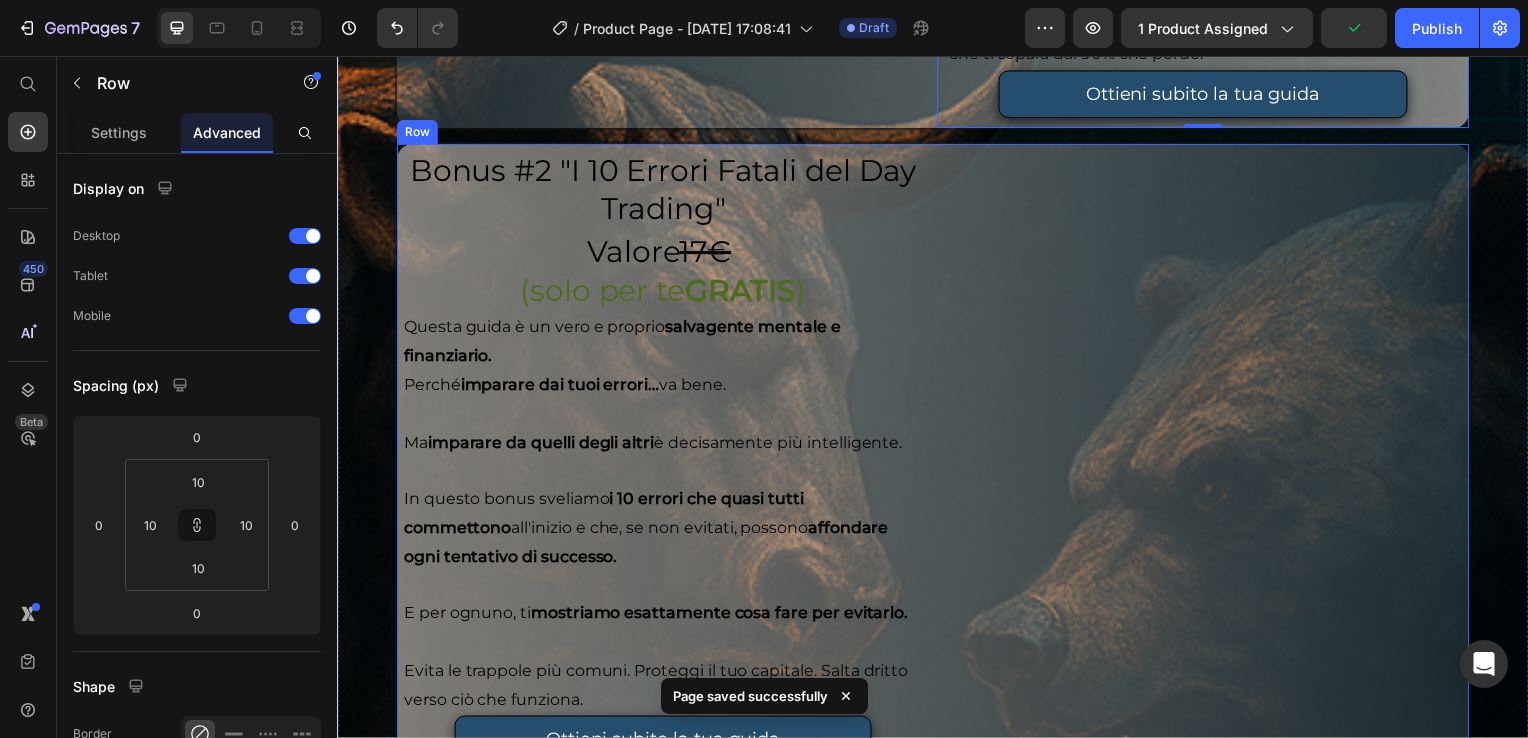scroll, scrollTop: 6500, scrollLeft: 0, axis: vertical 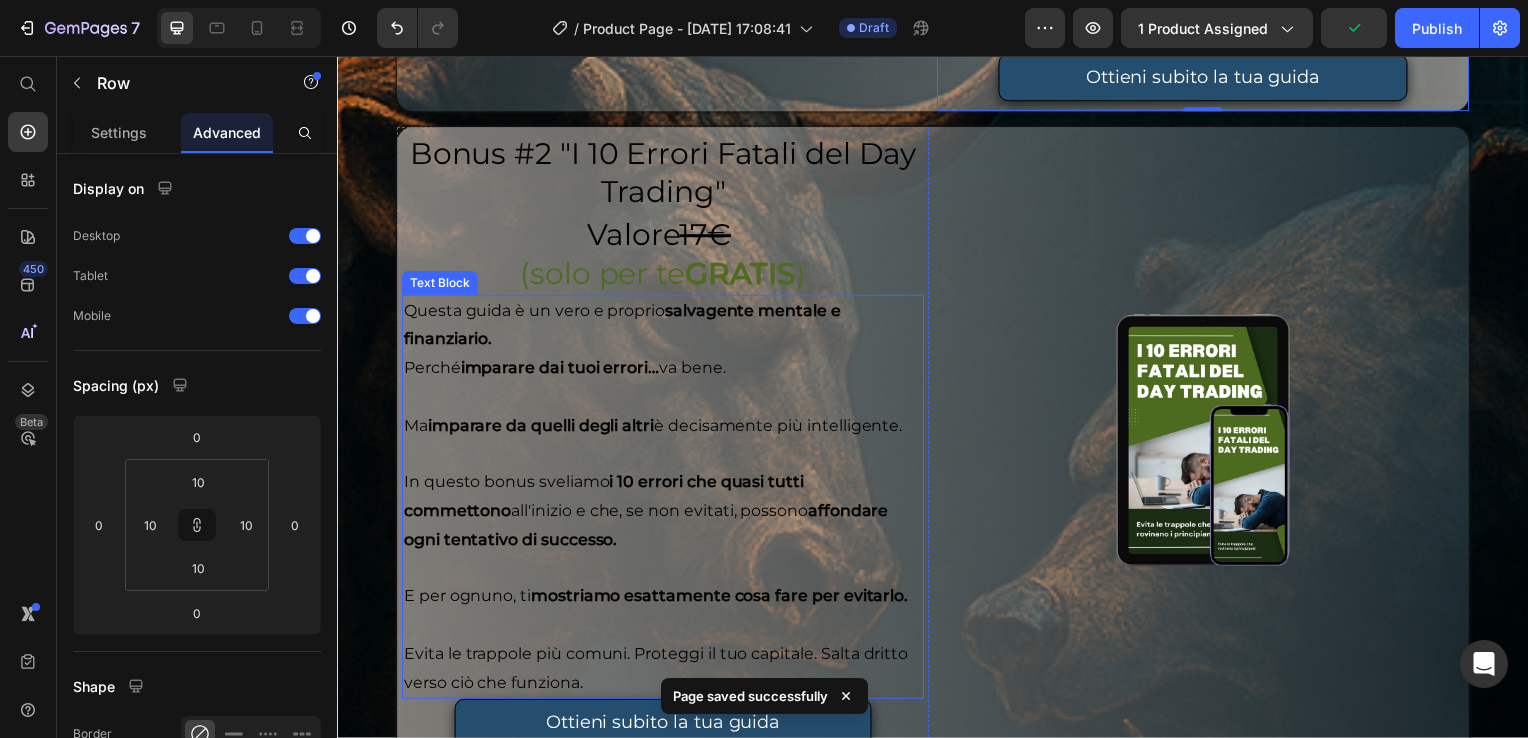 click on "Questa guida è un vero e proprio  salvagente mentale e finanziario. Perché  imparare dai tuoi errori…  va bene." at bounding box center (665, 342) 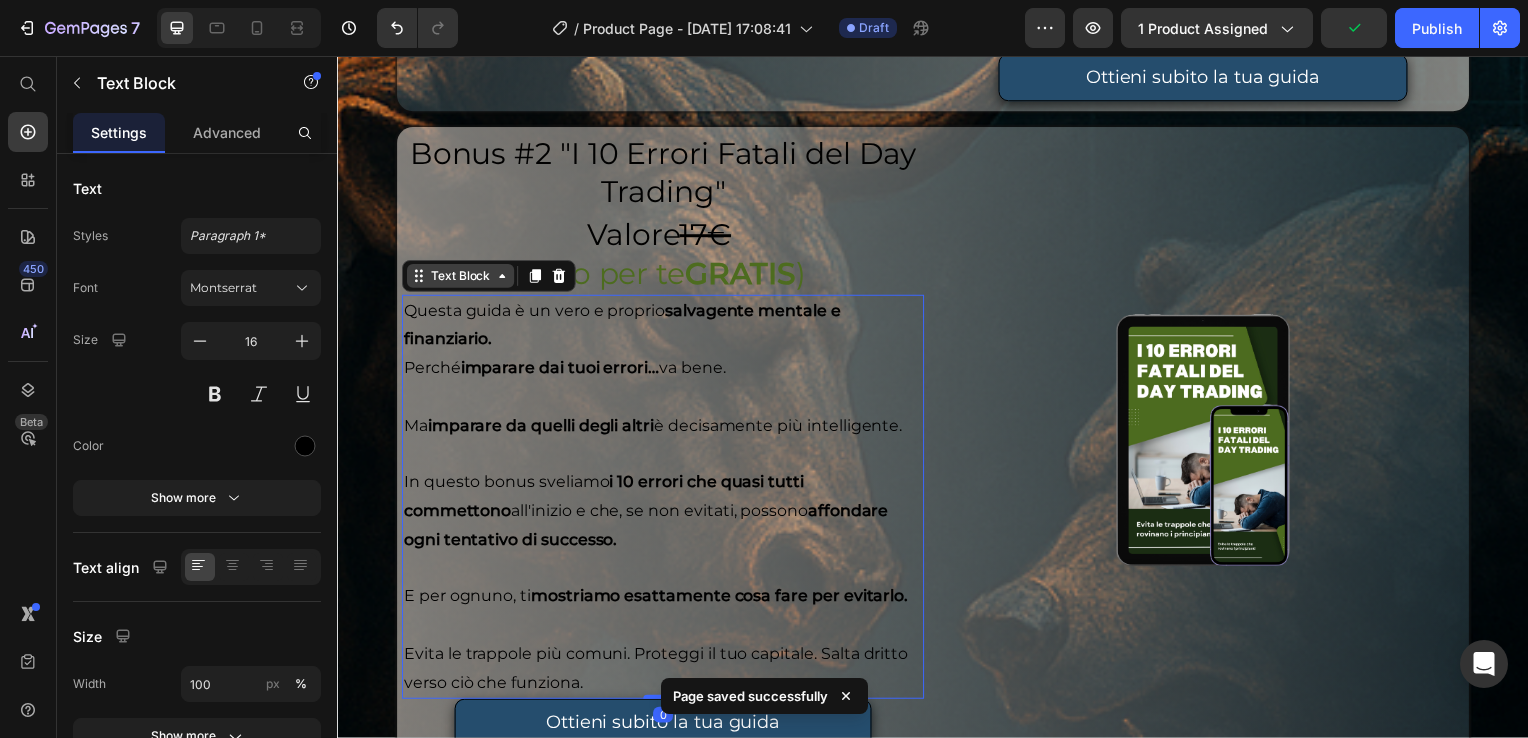click on "Text Block" at bounding box center (461, 278) 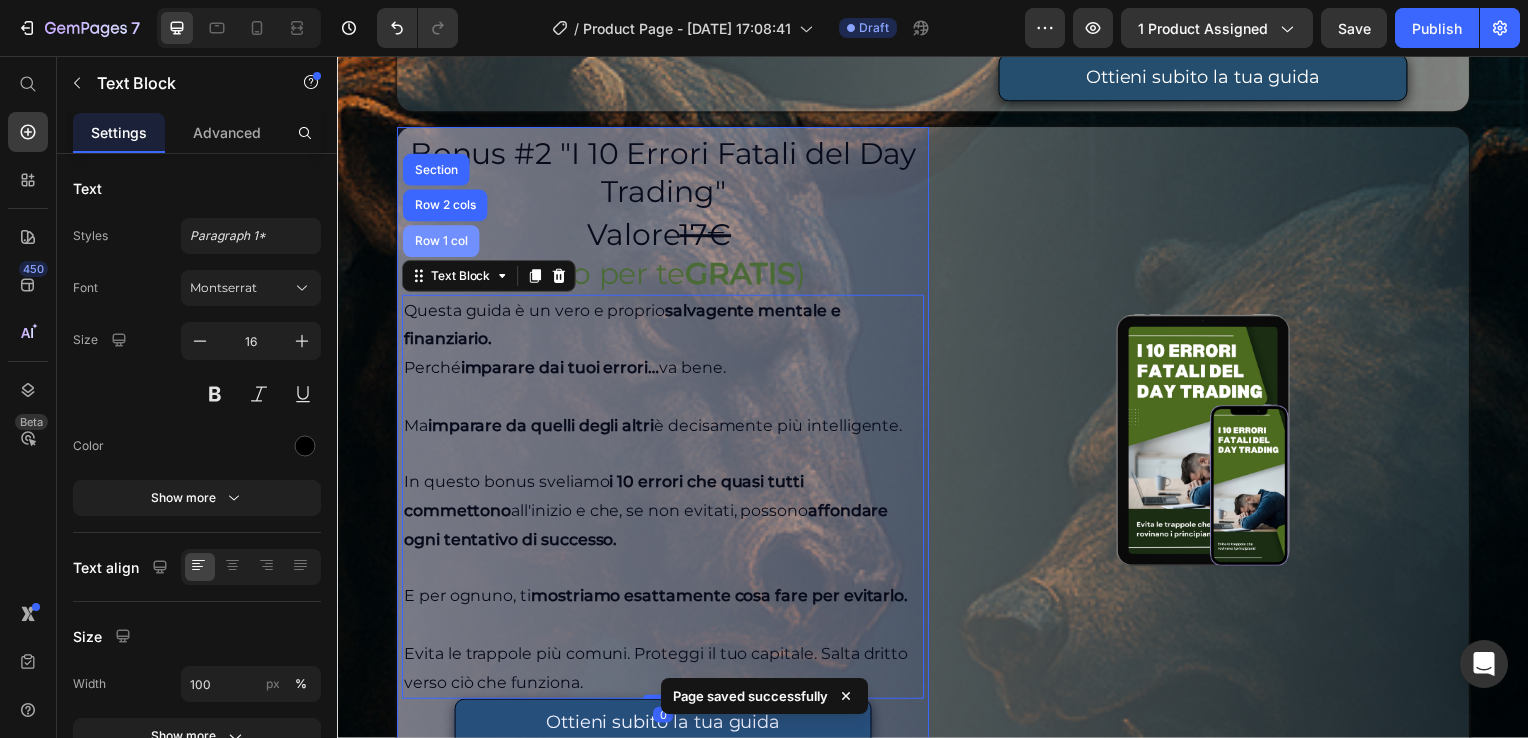 click on "Row 1 col" at bounding box center (441, 243) 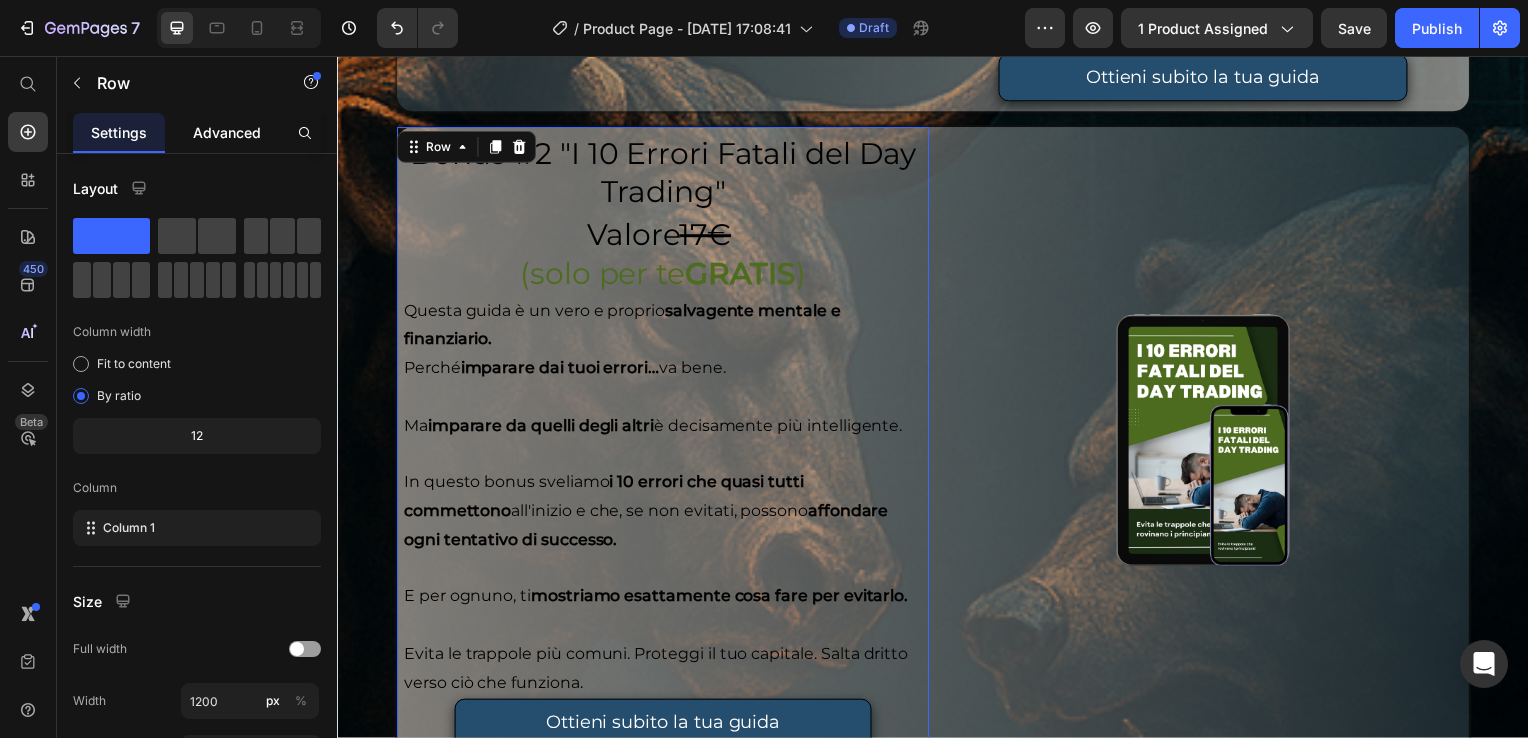 click on "Advanced" at bounding box center (227, 132) 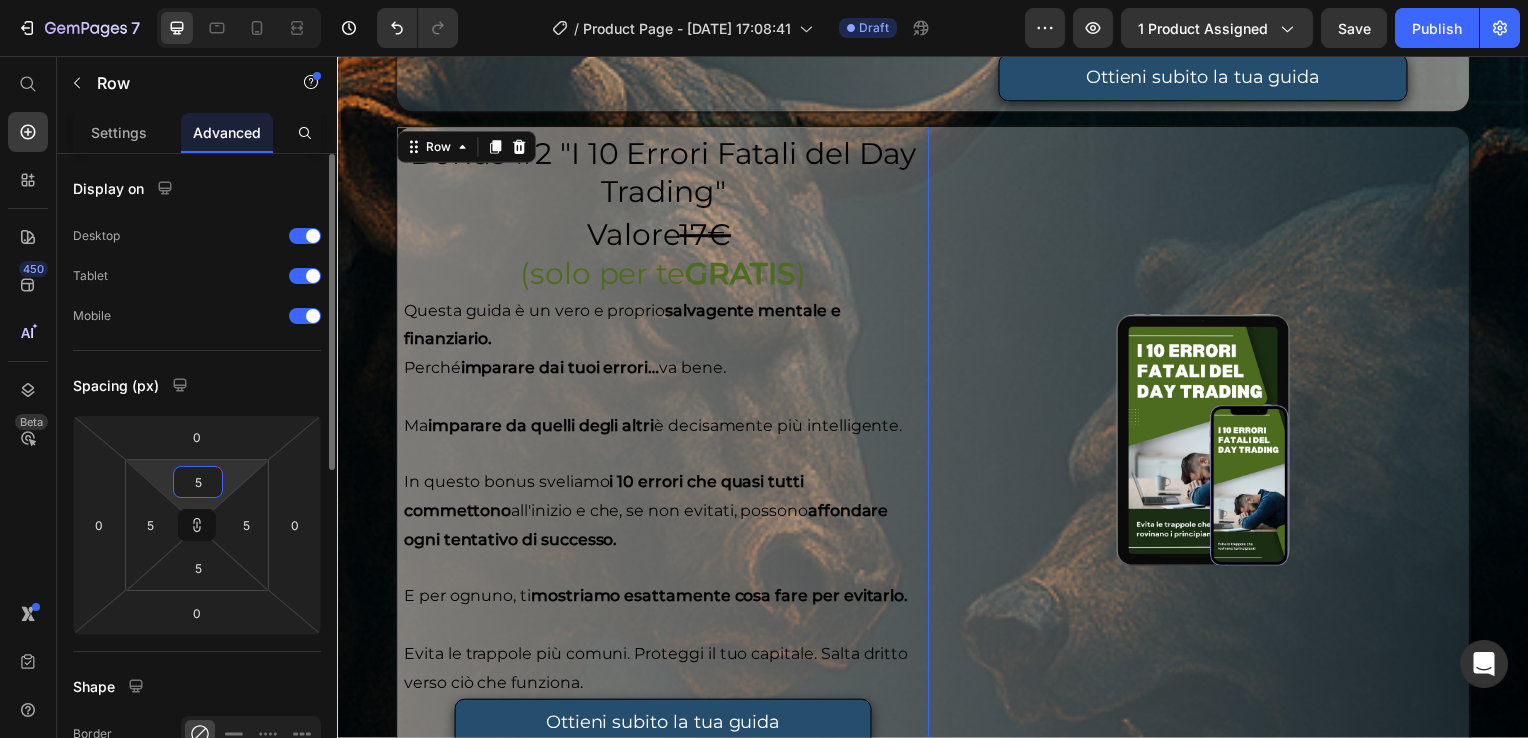 click on "5" at bounding box center (198, 482) 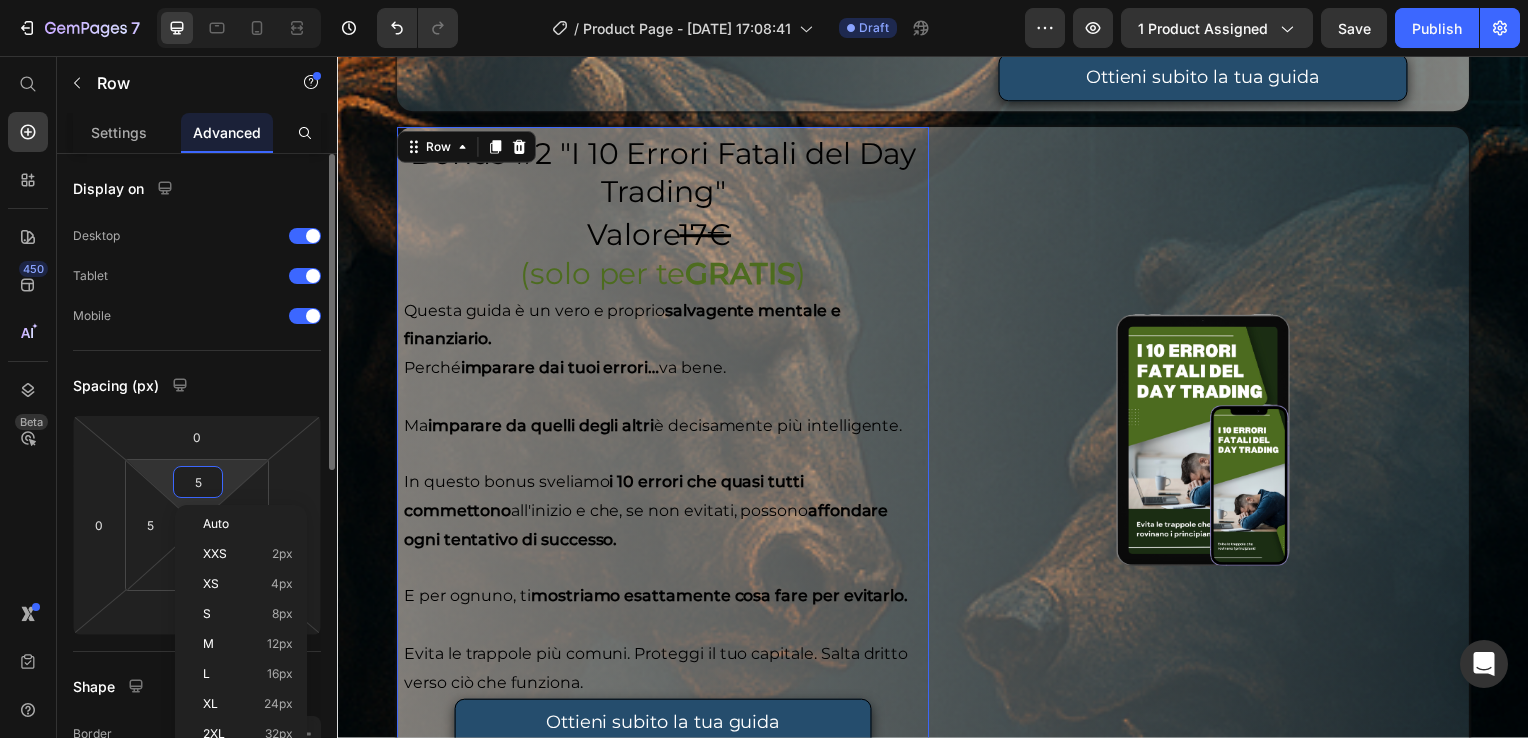 type on "1" 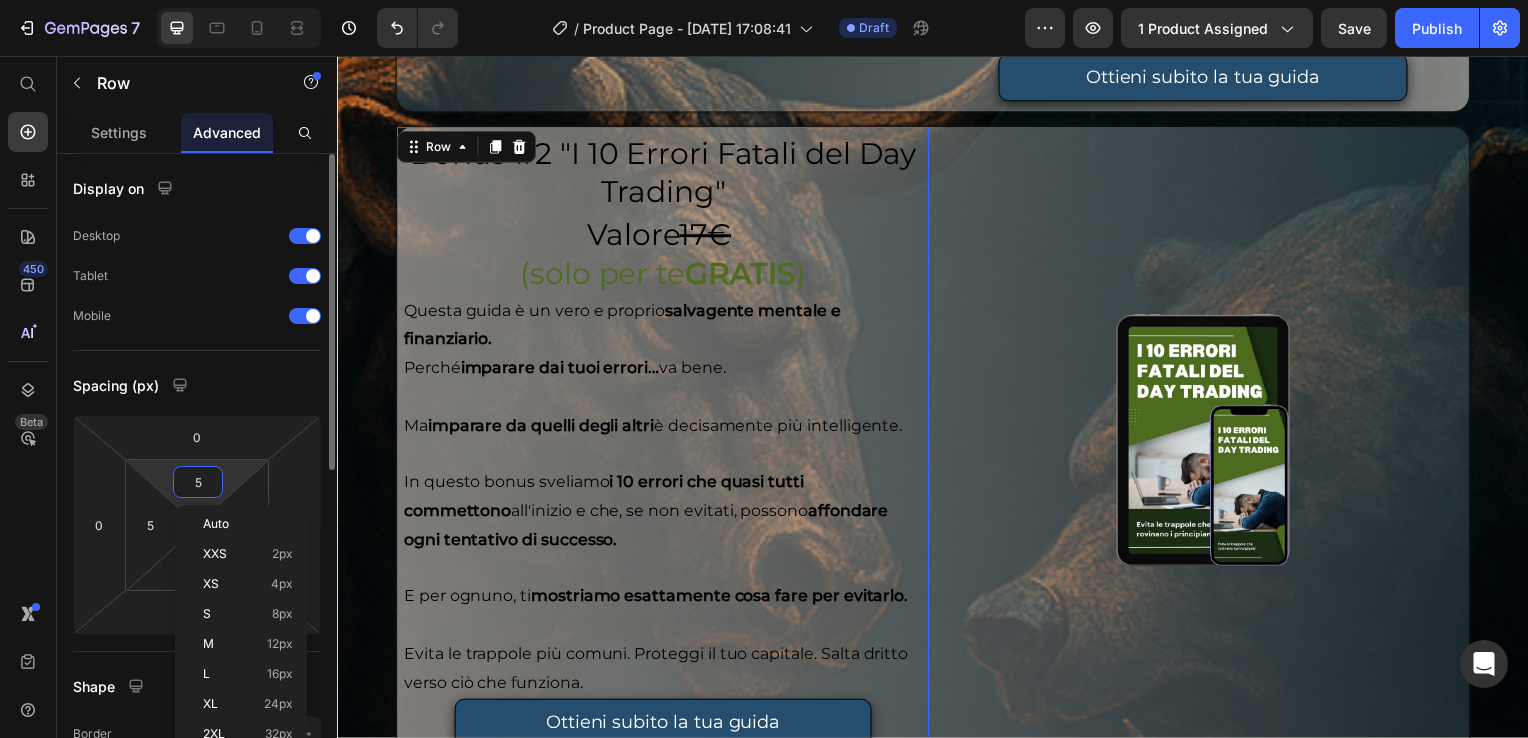 type on "1" 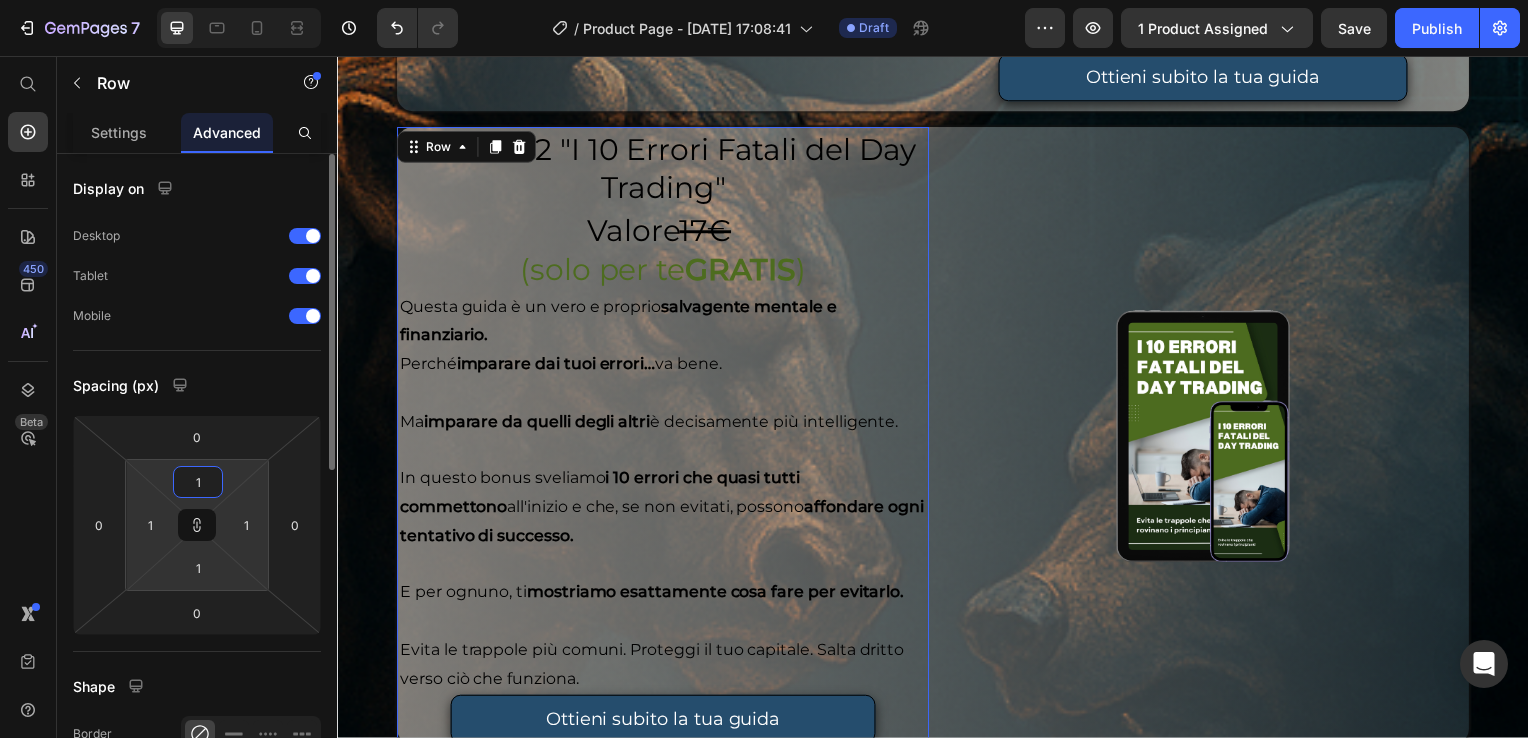 type on "10" 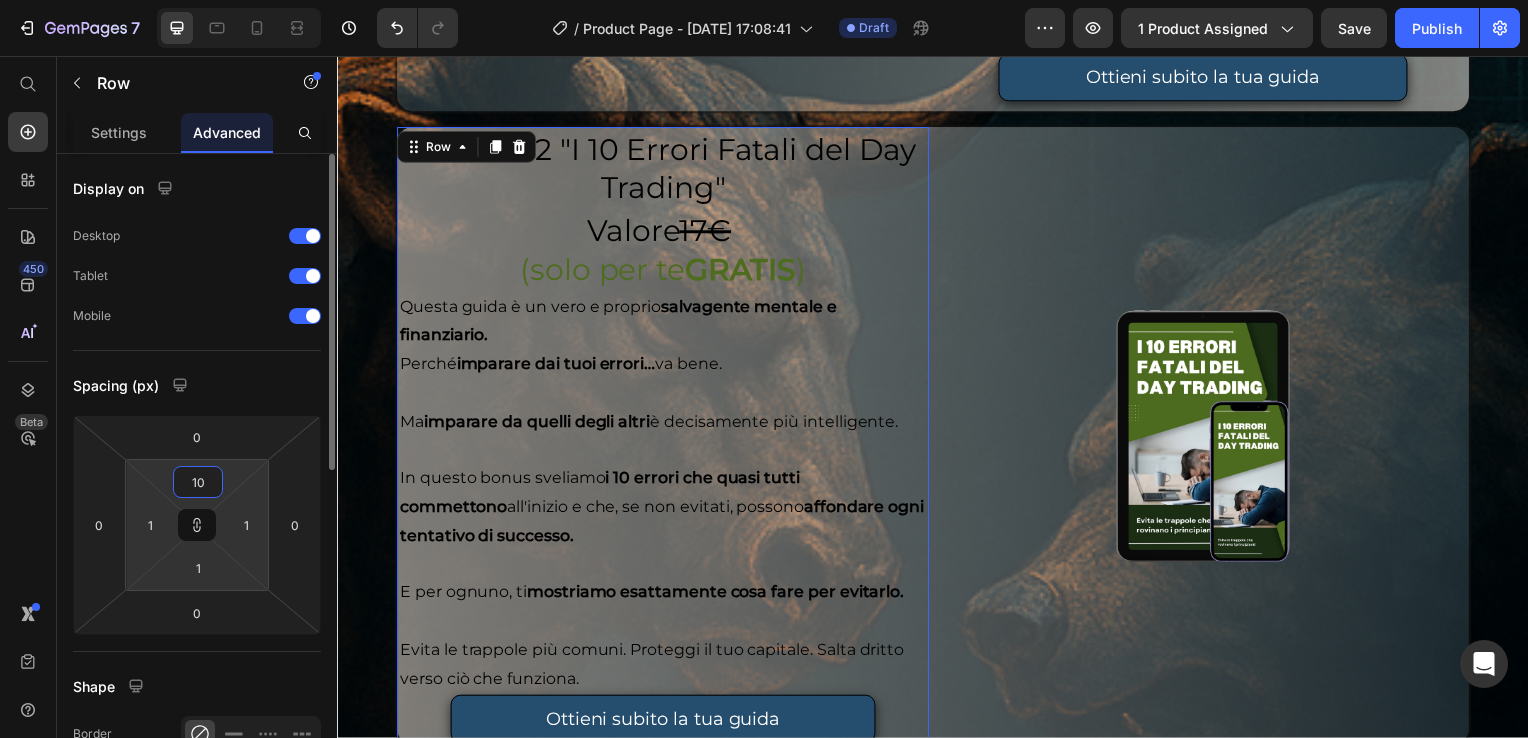 type on "10" 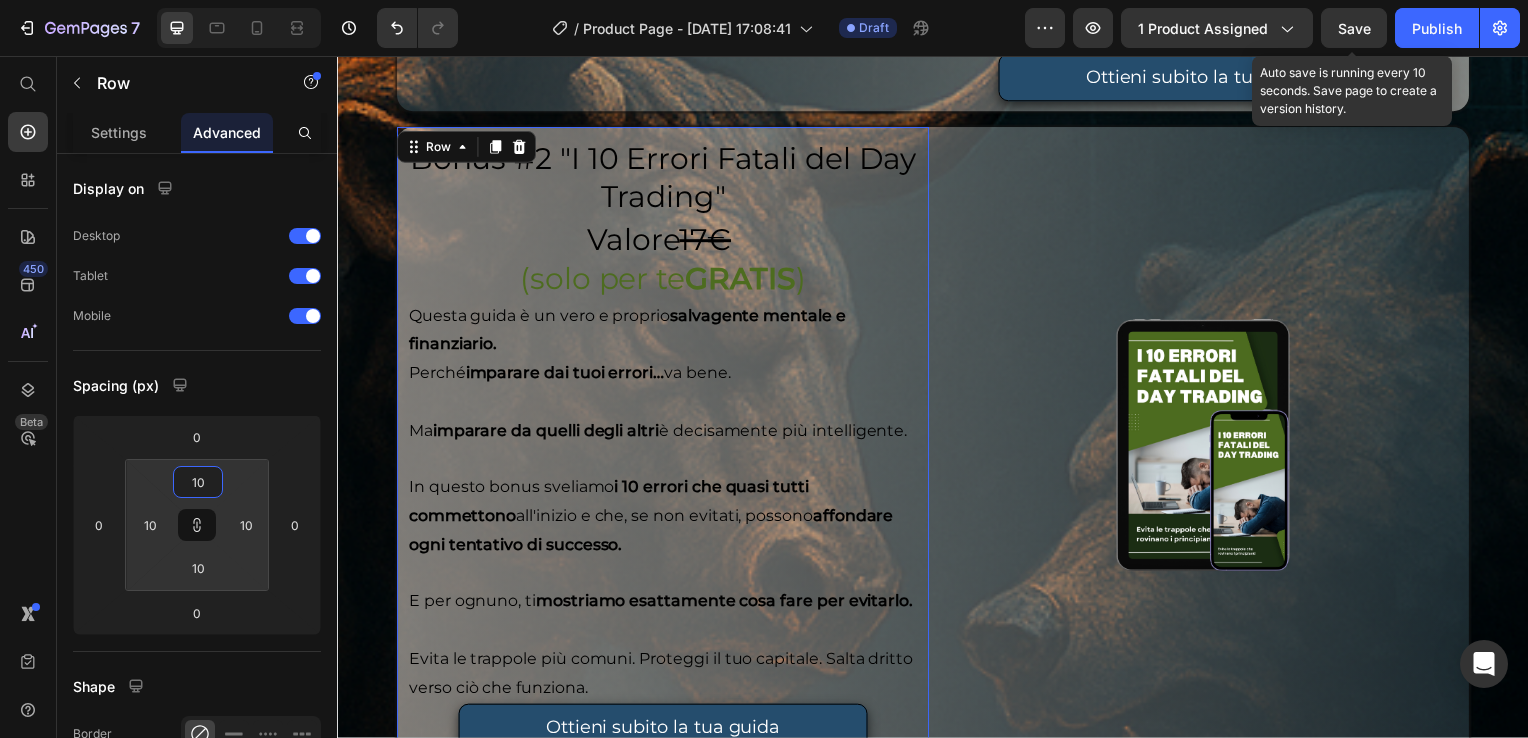 type on "10" 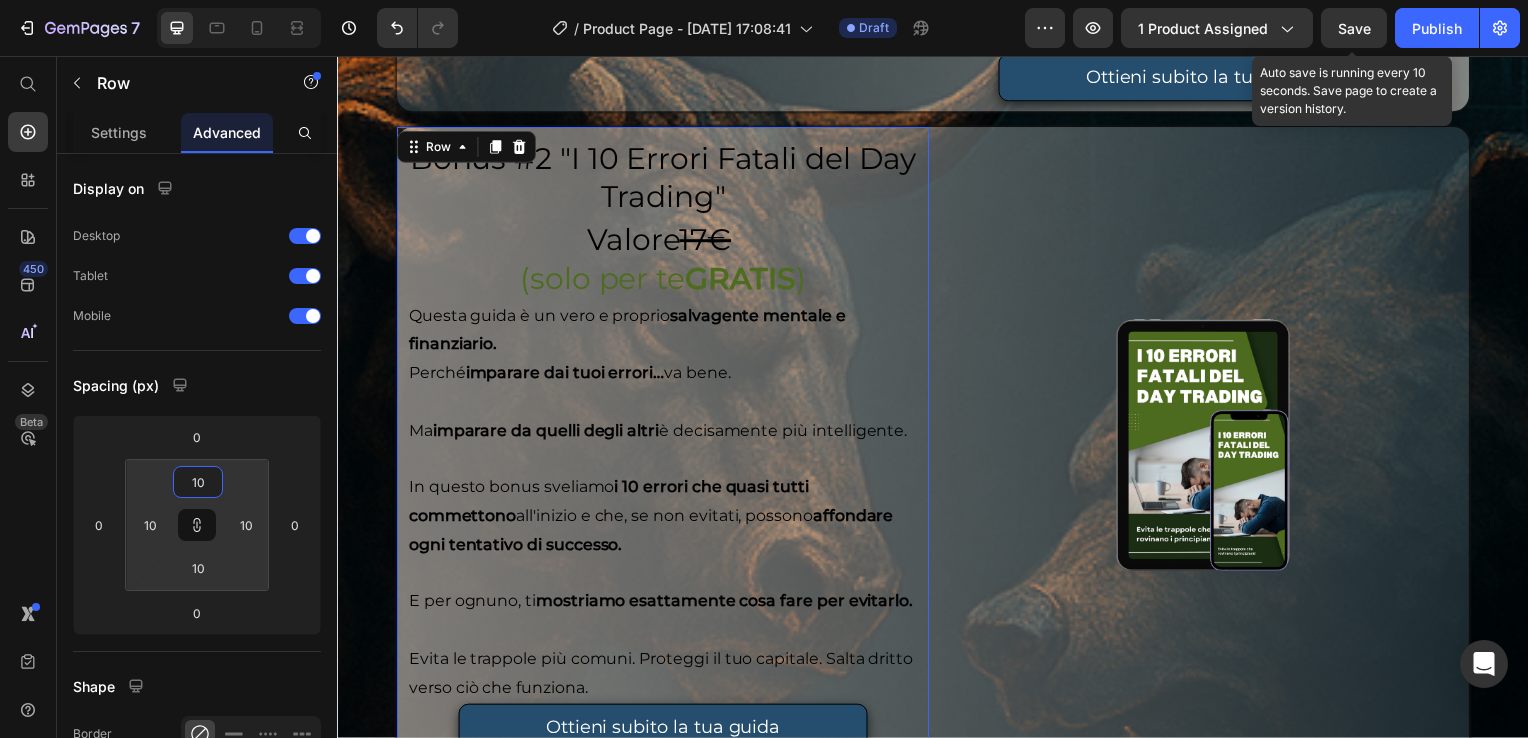 click on "Save" at bounding box center (1354, 28) 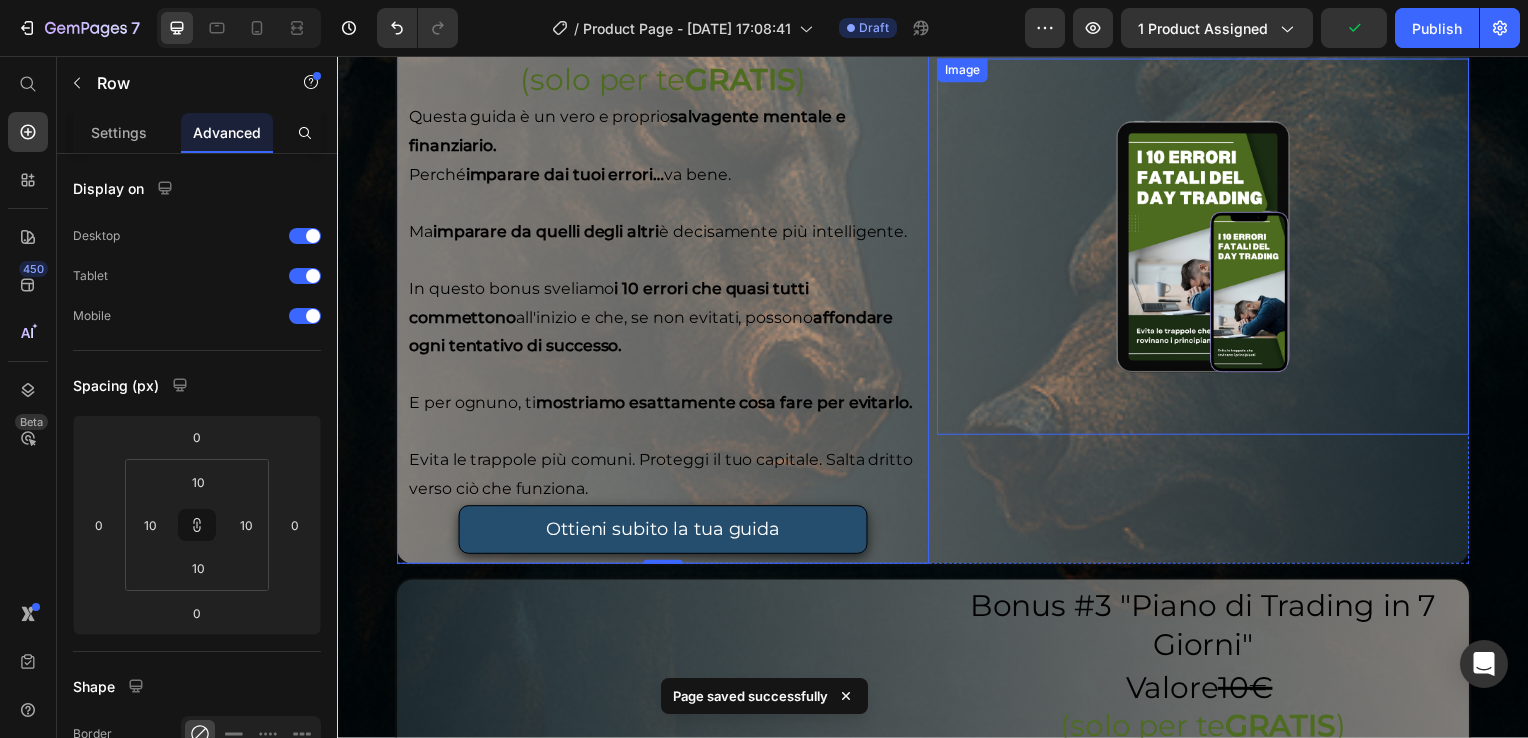 scroll, scrollTop: 7300, scrollLeft: 0, axis: vertical 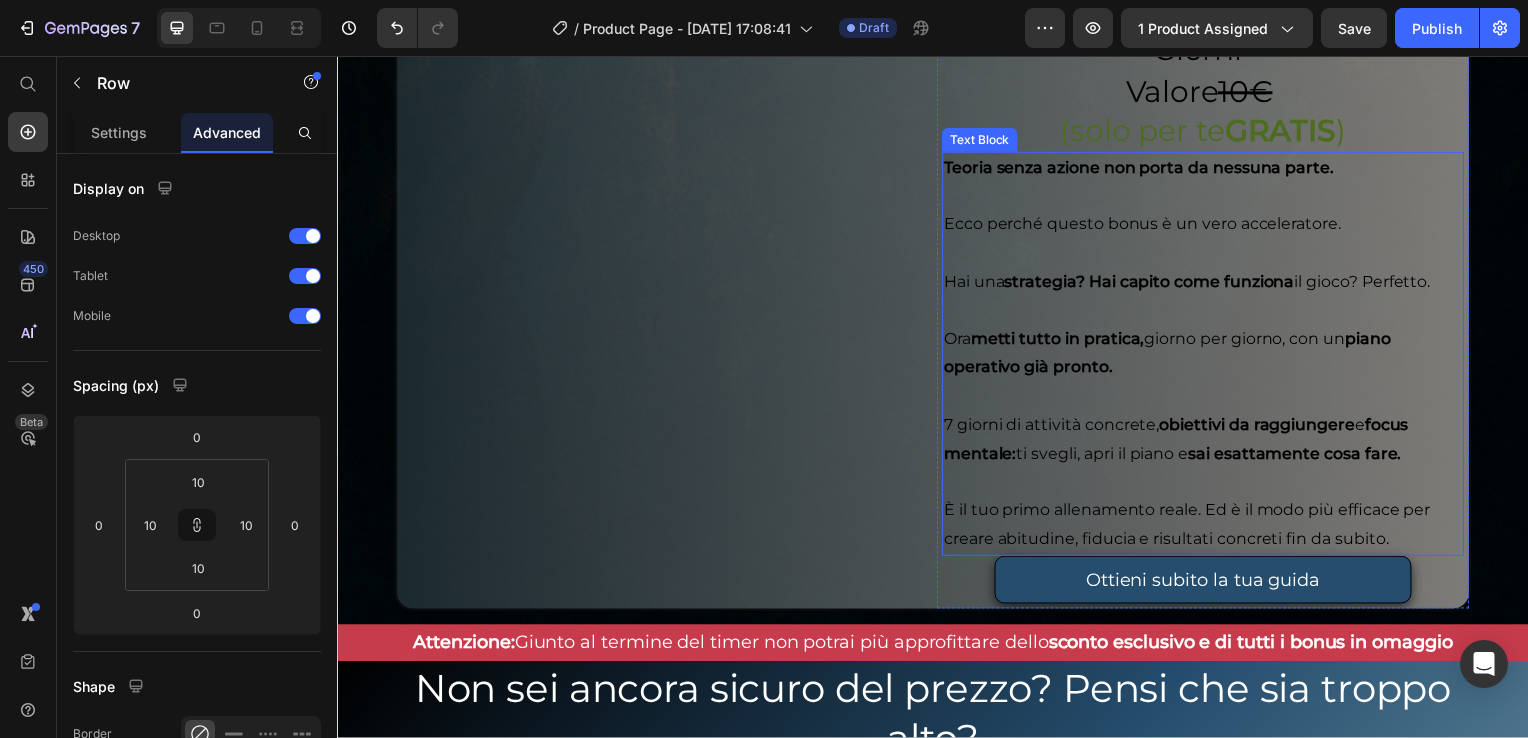 drag, startPoint x: 1077, startPoint y: 320, endPoint x: 1058, endPoint y: 265, distance: 58.189346 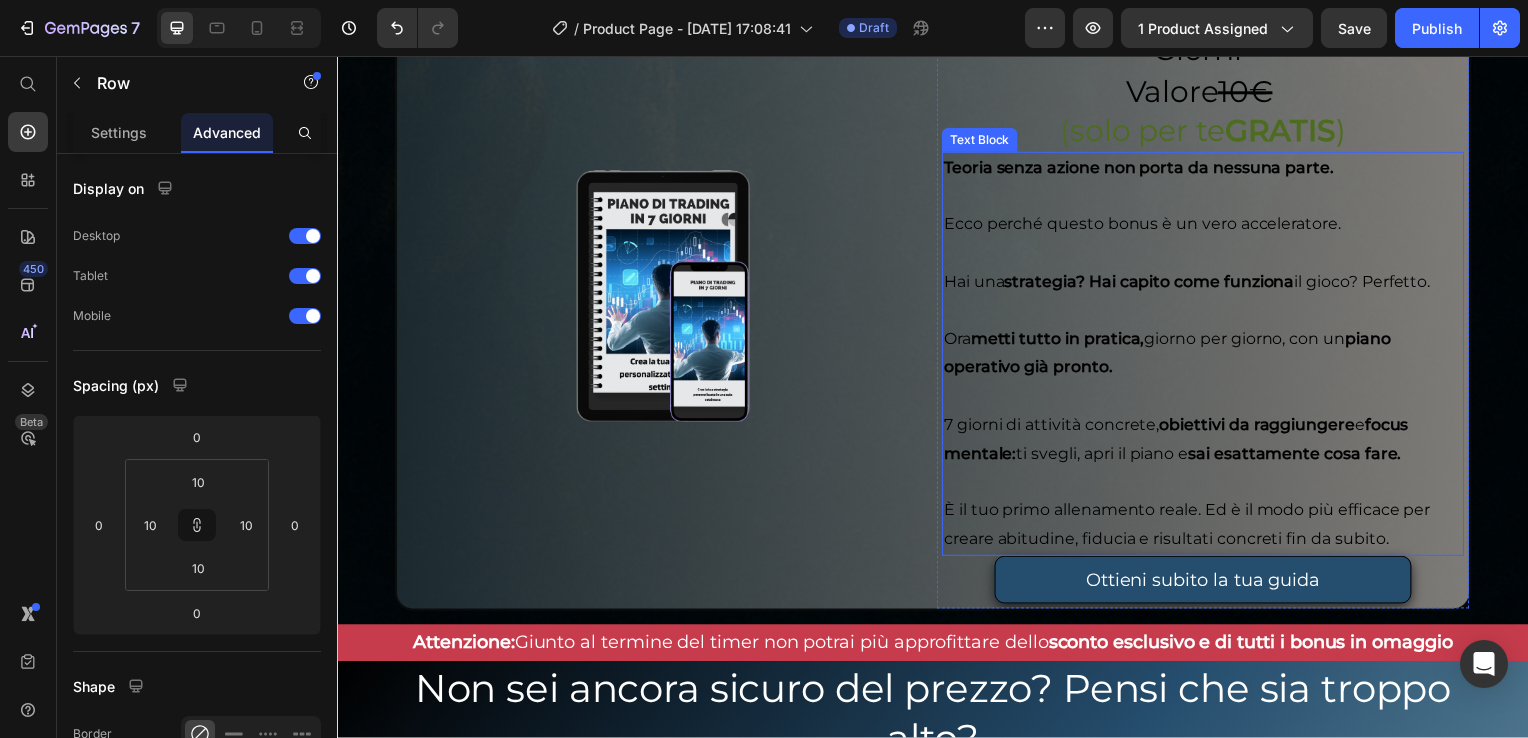 click on "[PERSON_NAME]   tutto in pratica,  giorno per giorno, con un  piano operativo già pronto." at bounding box center (1209, 342) 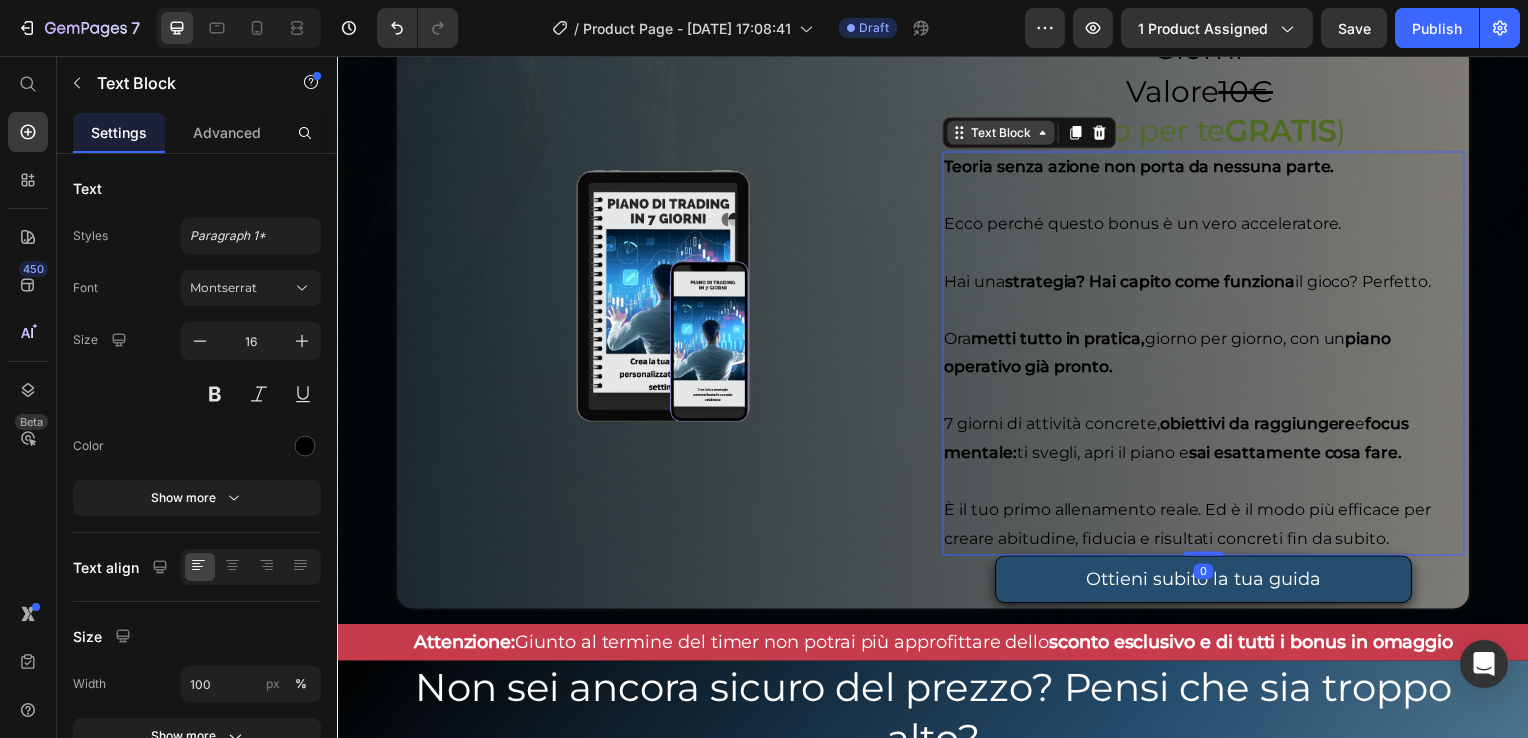 click on "Text Block" at bounding box center (1005, 134) 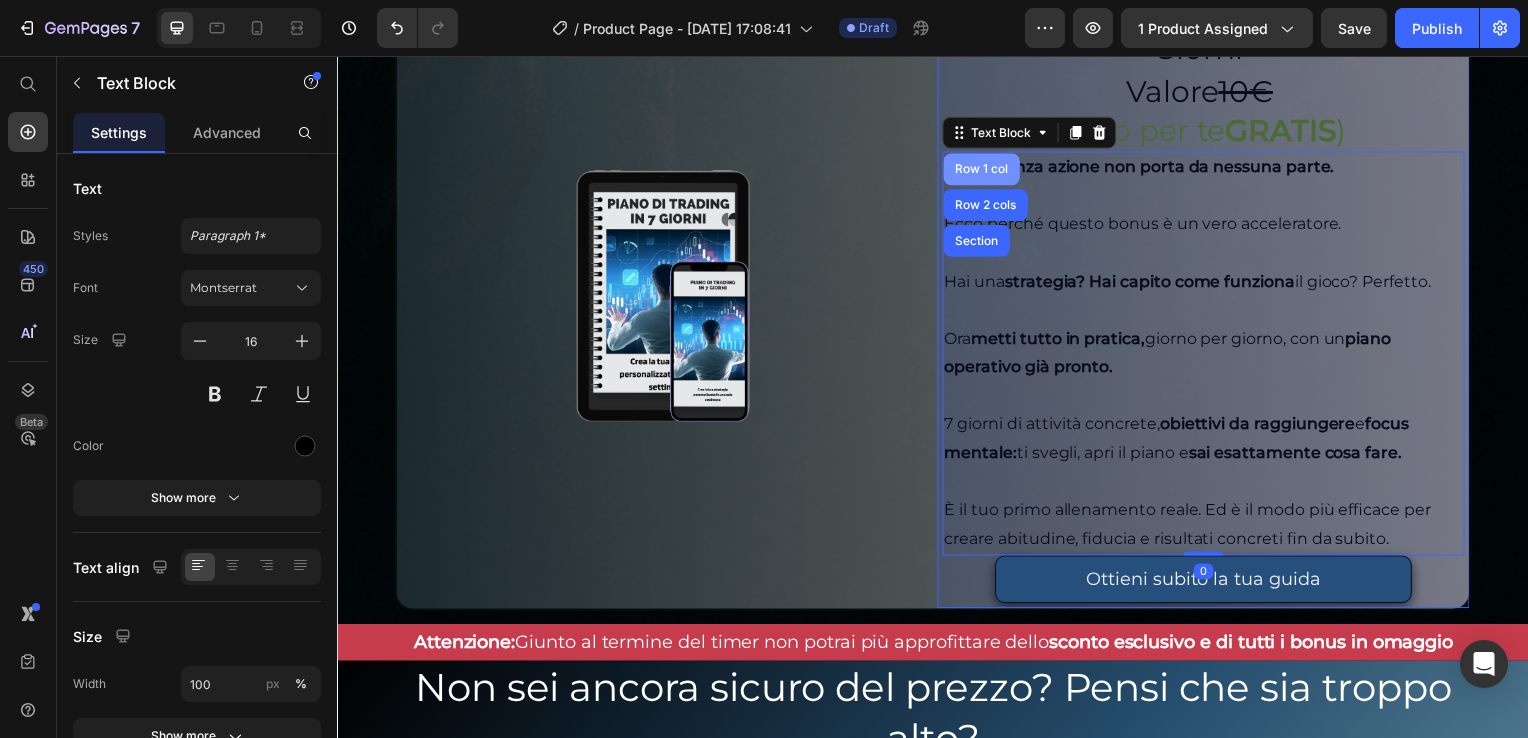 click on "Row 1 col" at bounding box center (985, 171) 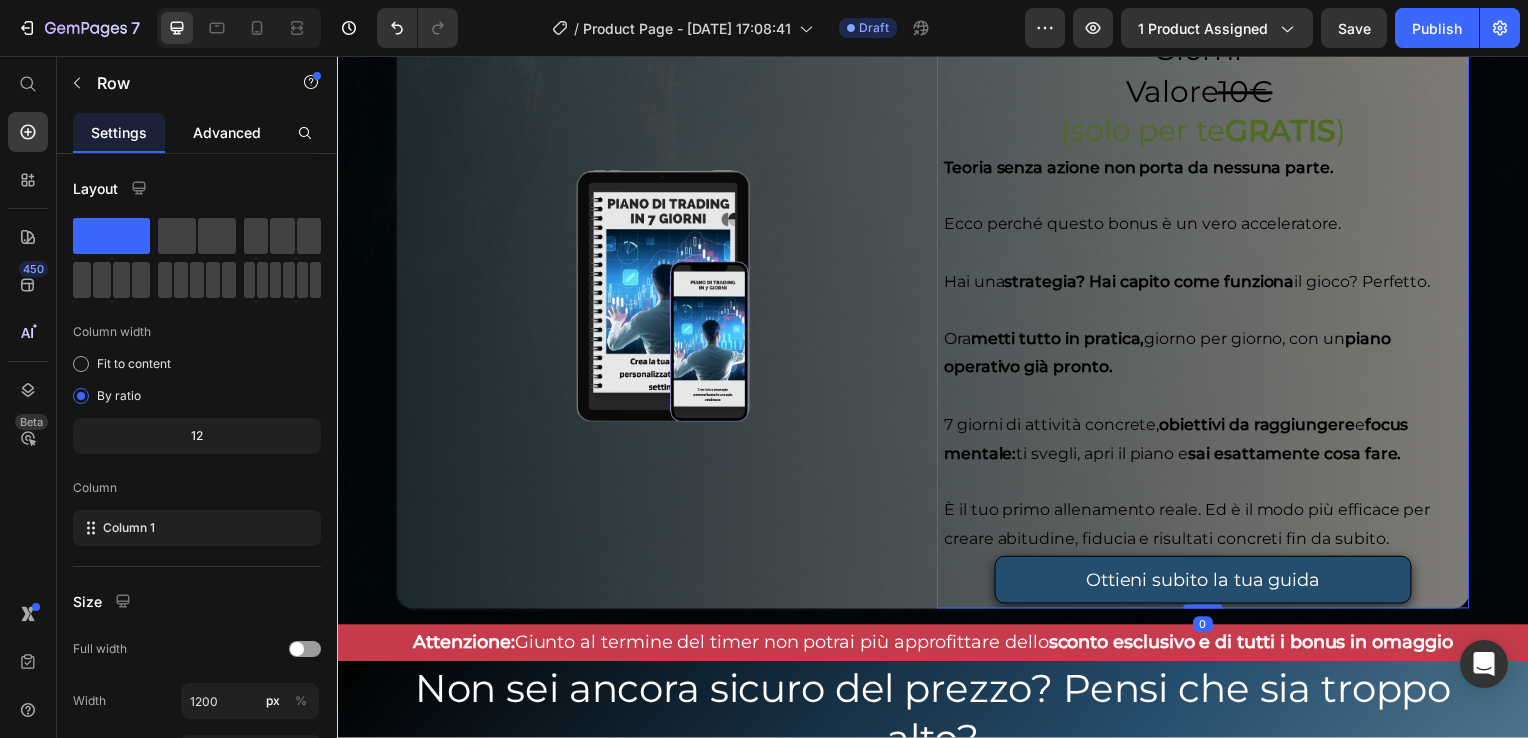 click on "Advanced" at bounding box center (227, 132) 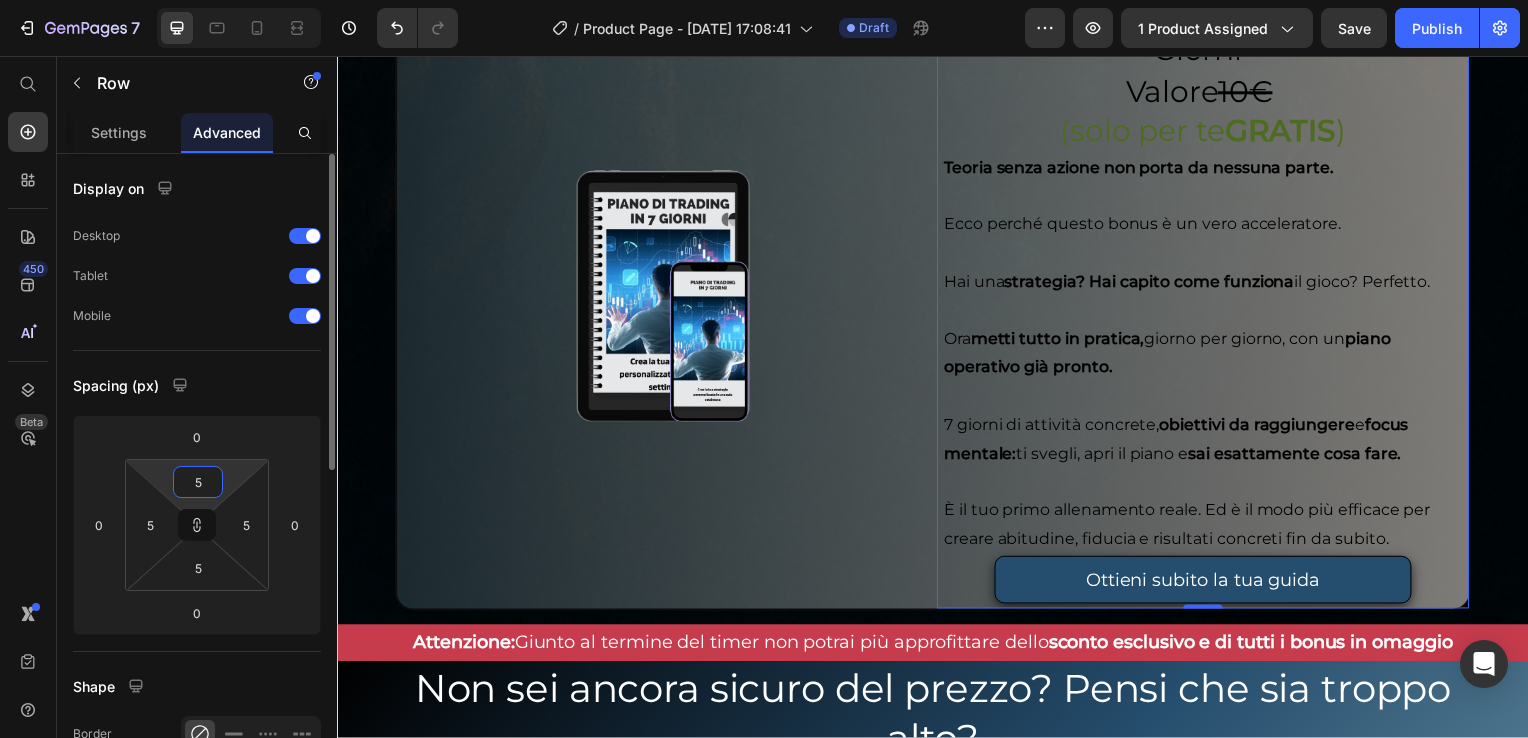 click on "5" at bounding box center [198, 482] 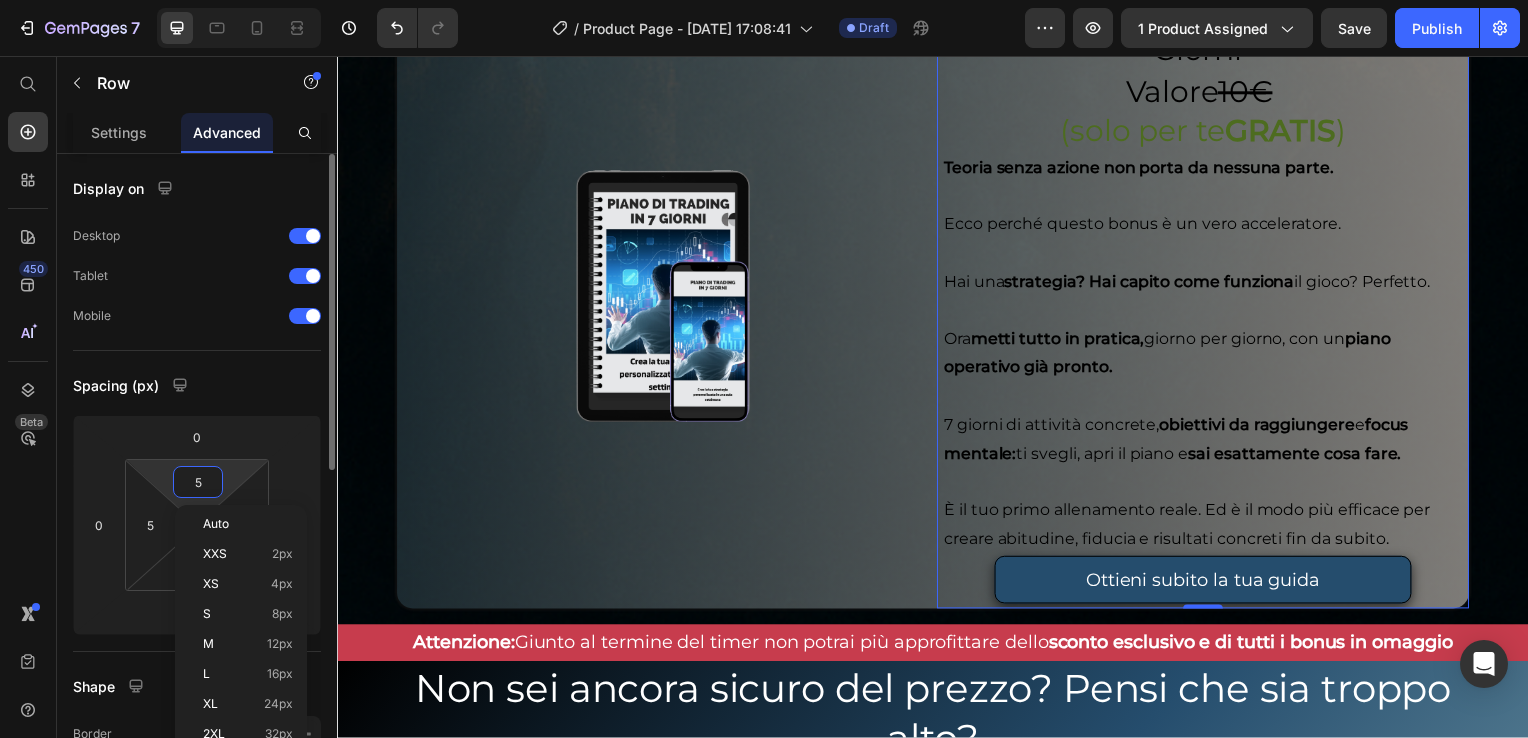 type on "1" 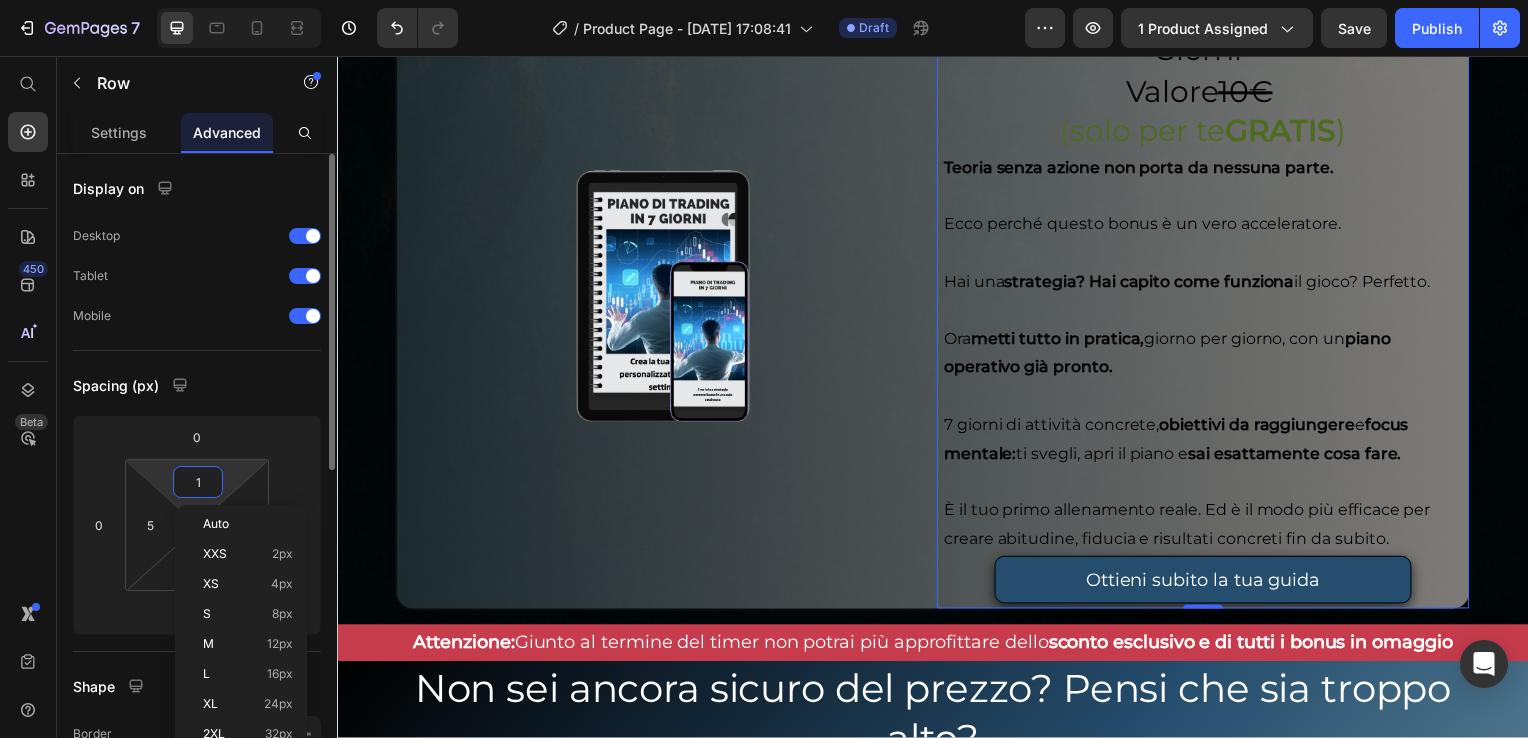 type on "1" 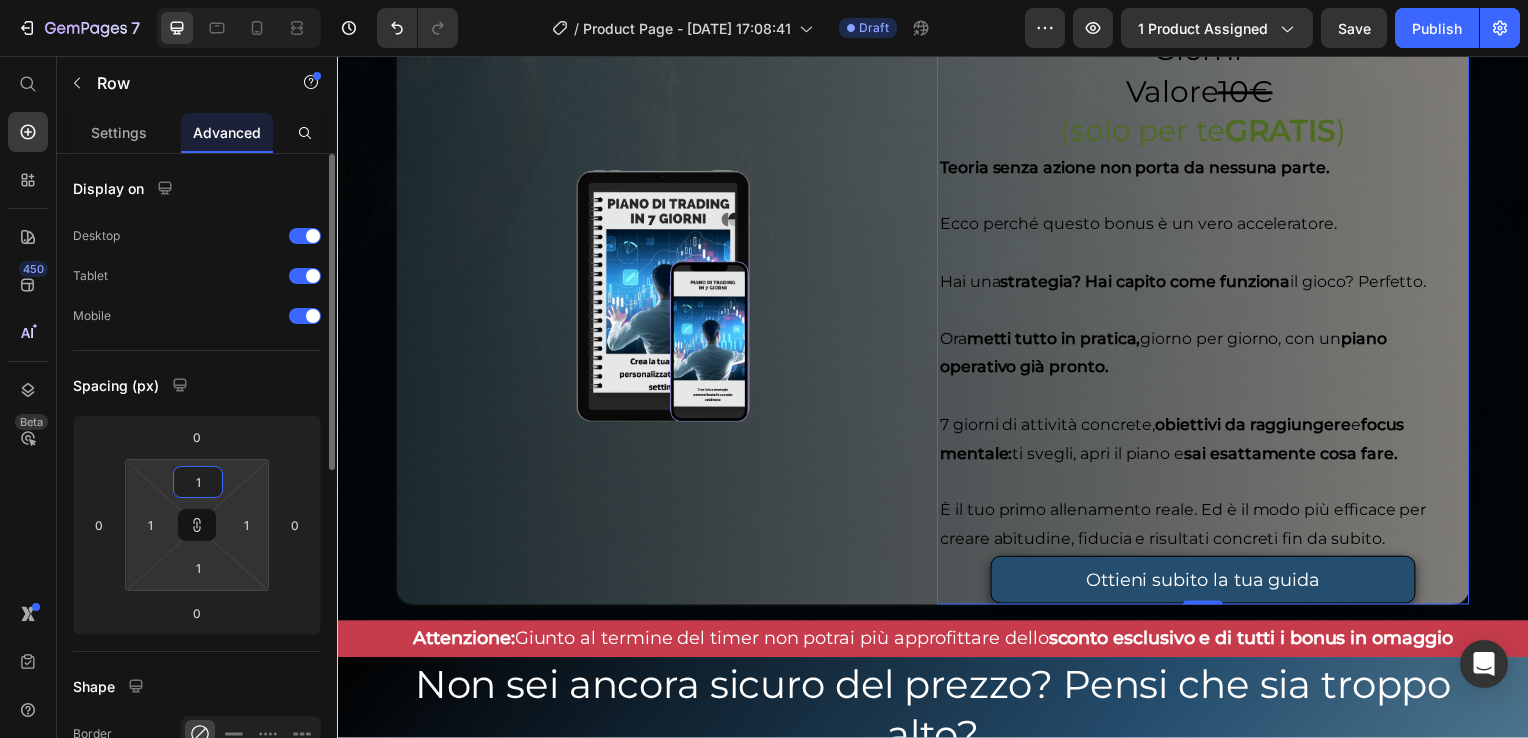 type on "10" 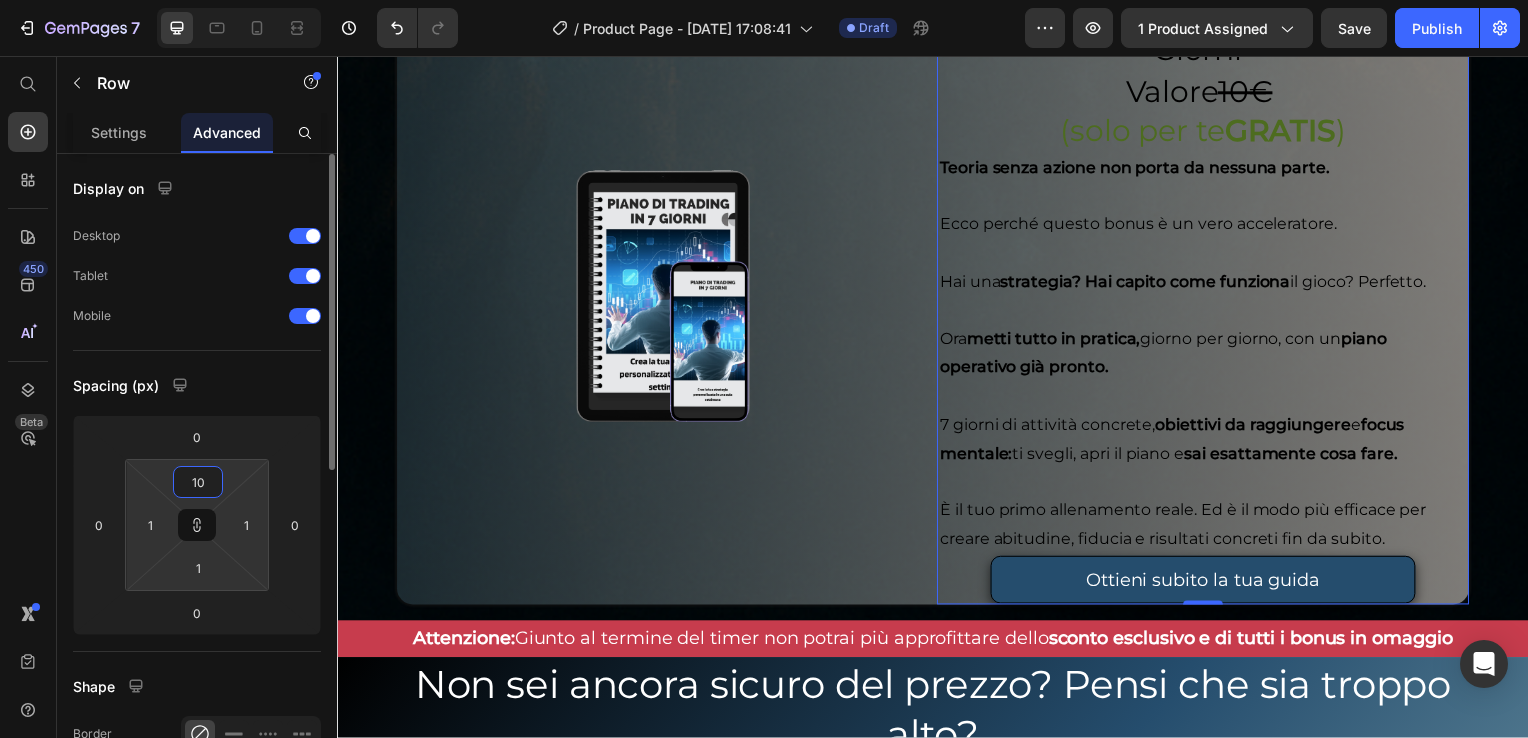 type on "10" 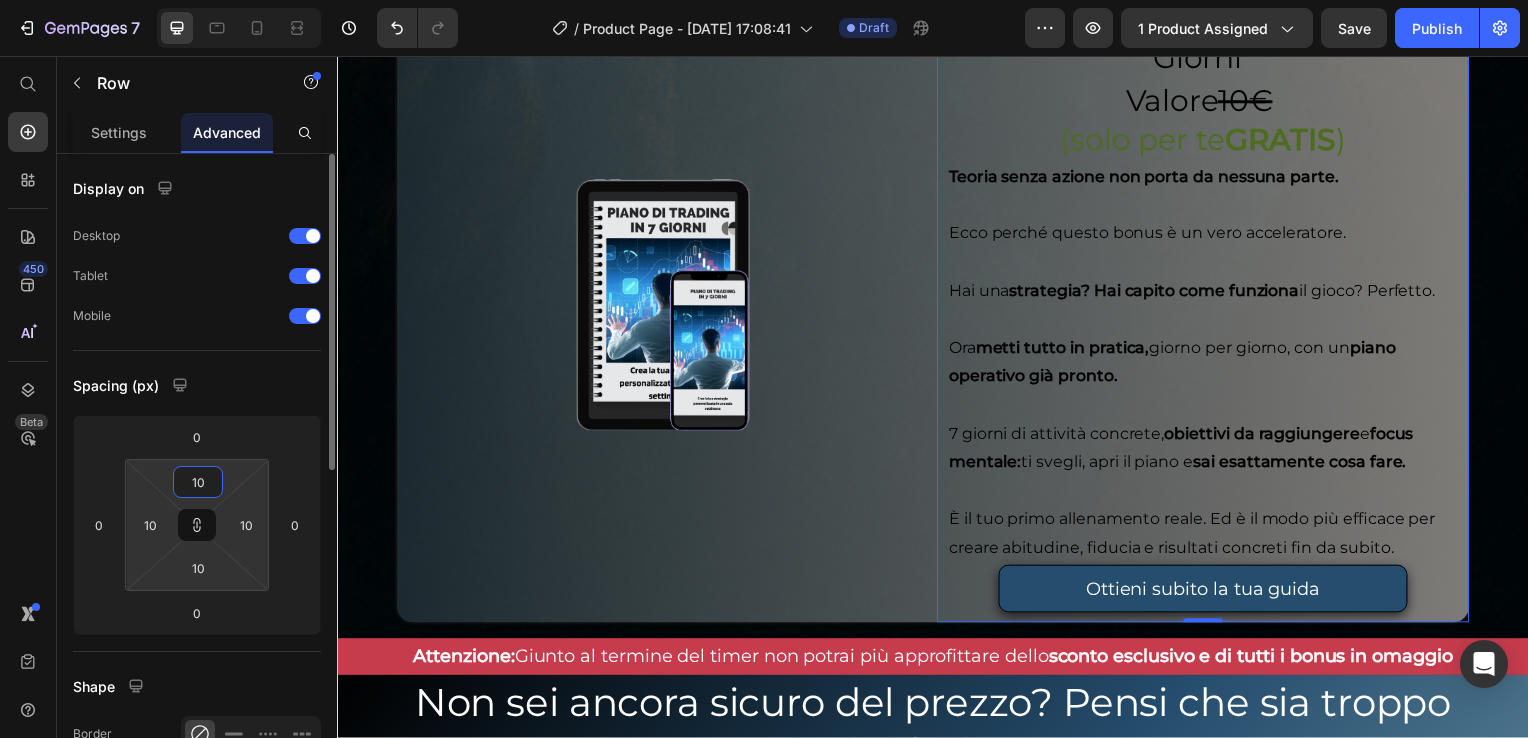 scroll, scrollTop: 7305, scrollLeft: 0, axis: vertical 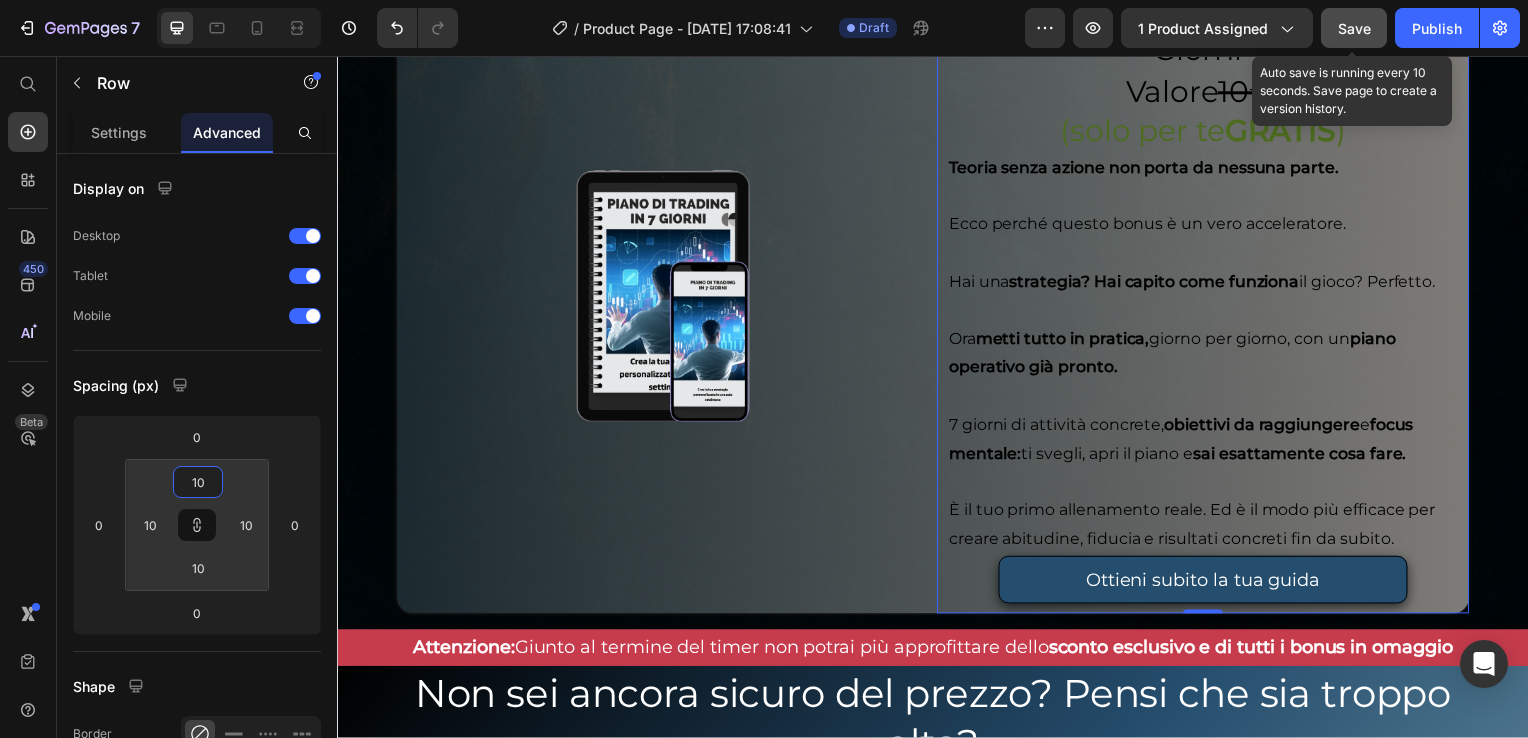 type on "10" 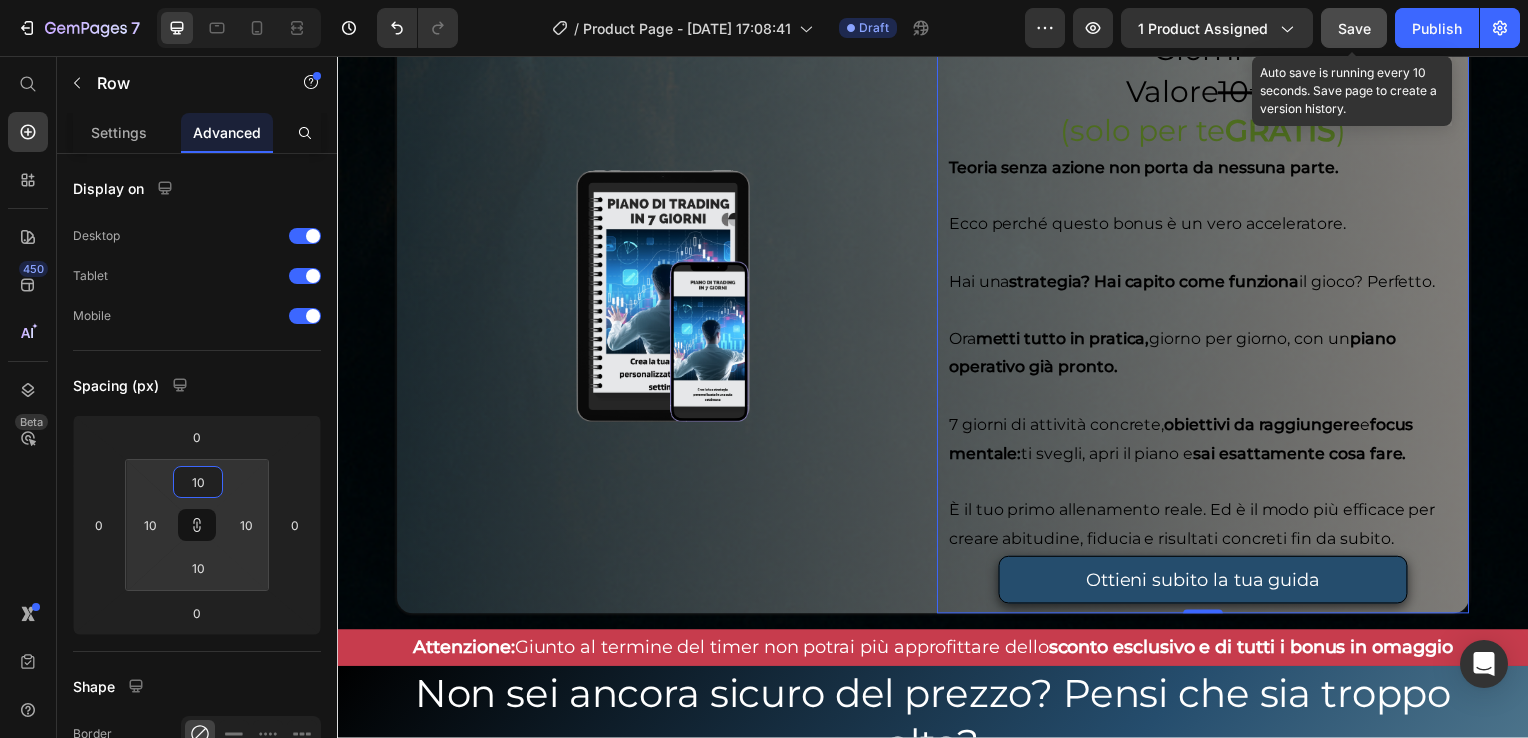 click on "Save" 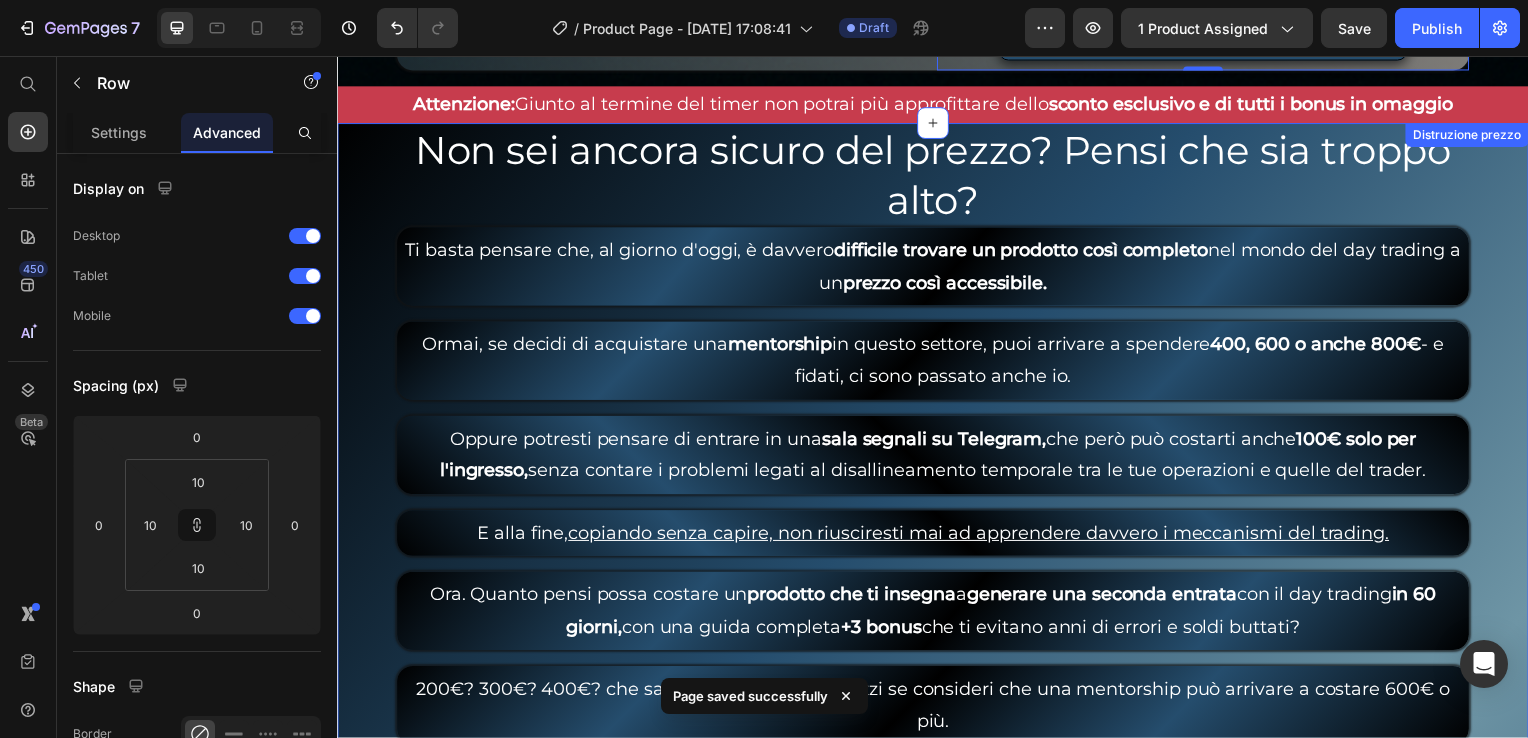 scroll, scrollTop: 7805, scrollLeft: 0, axis: vertical 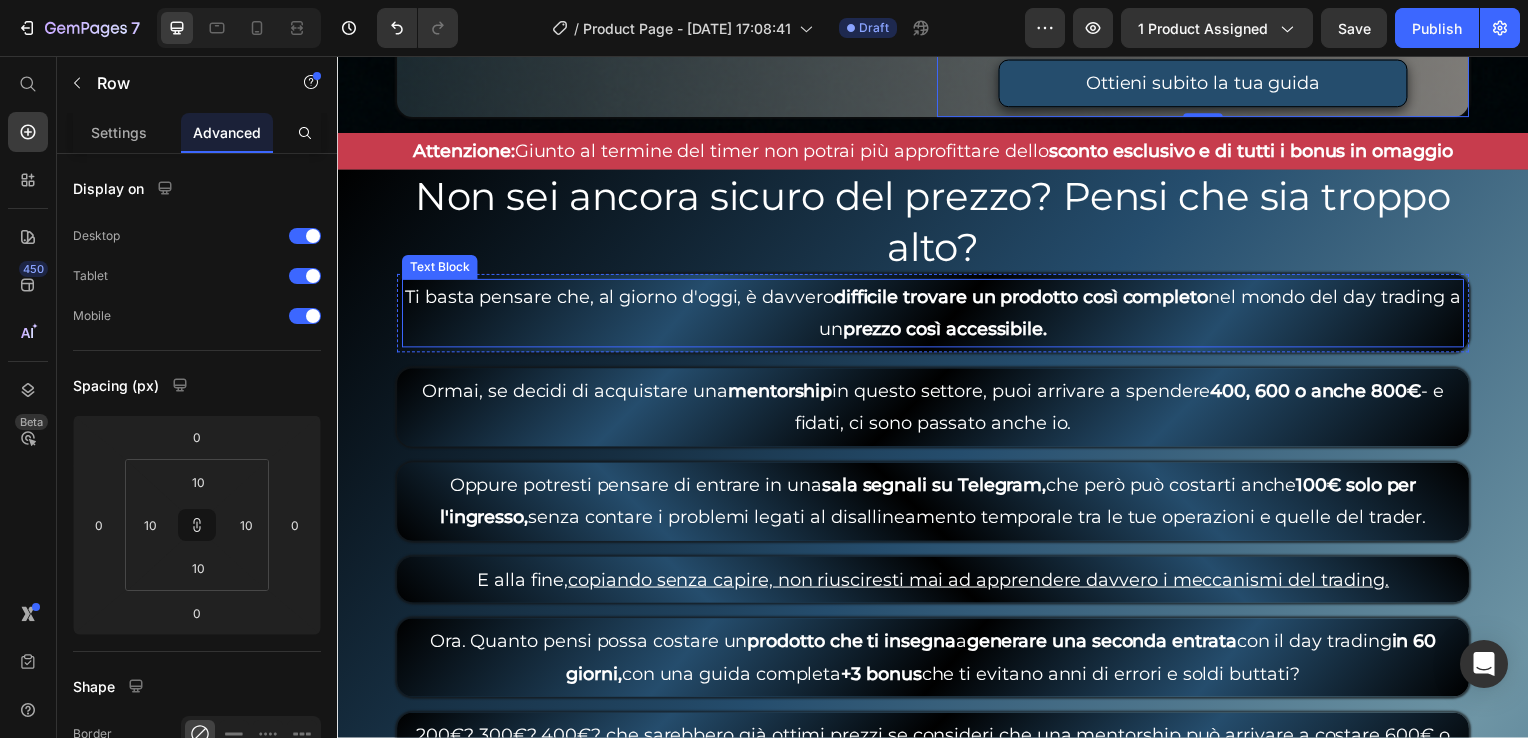 click on "Ti basta pensare che, al giorno d'oggi, è davvero  difficile trovare un prodotto così completo  nel mondo del day trading a un  prezzo così accessibile." at bounding box center (937, 315) 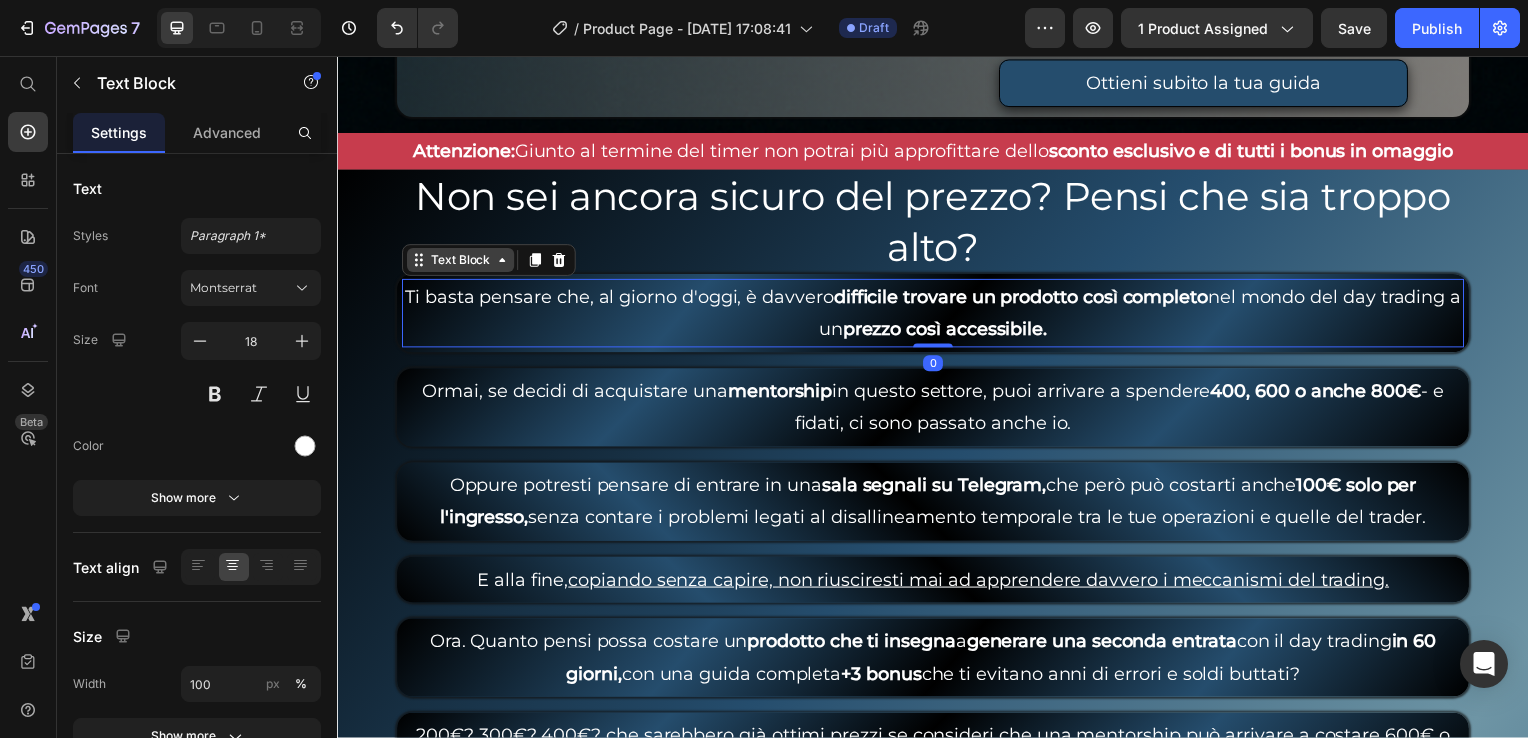 click on "Text Block" at bounding box center (461, 262) 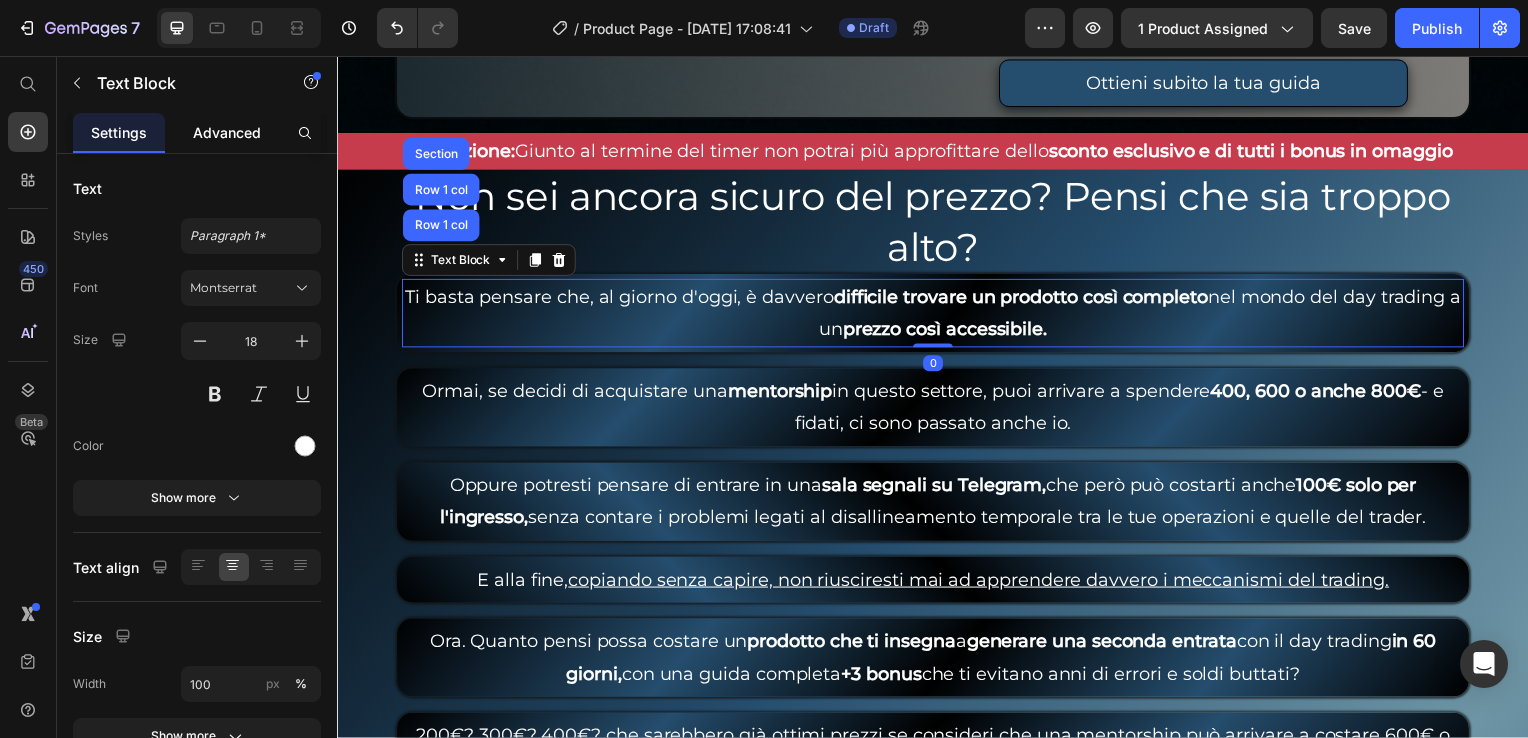 click on "Advanced" at bounding box center (227, 132) 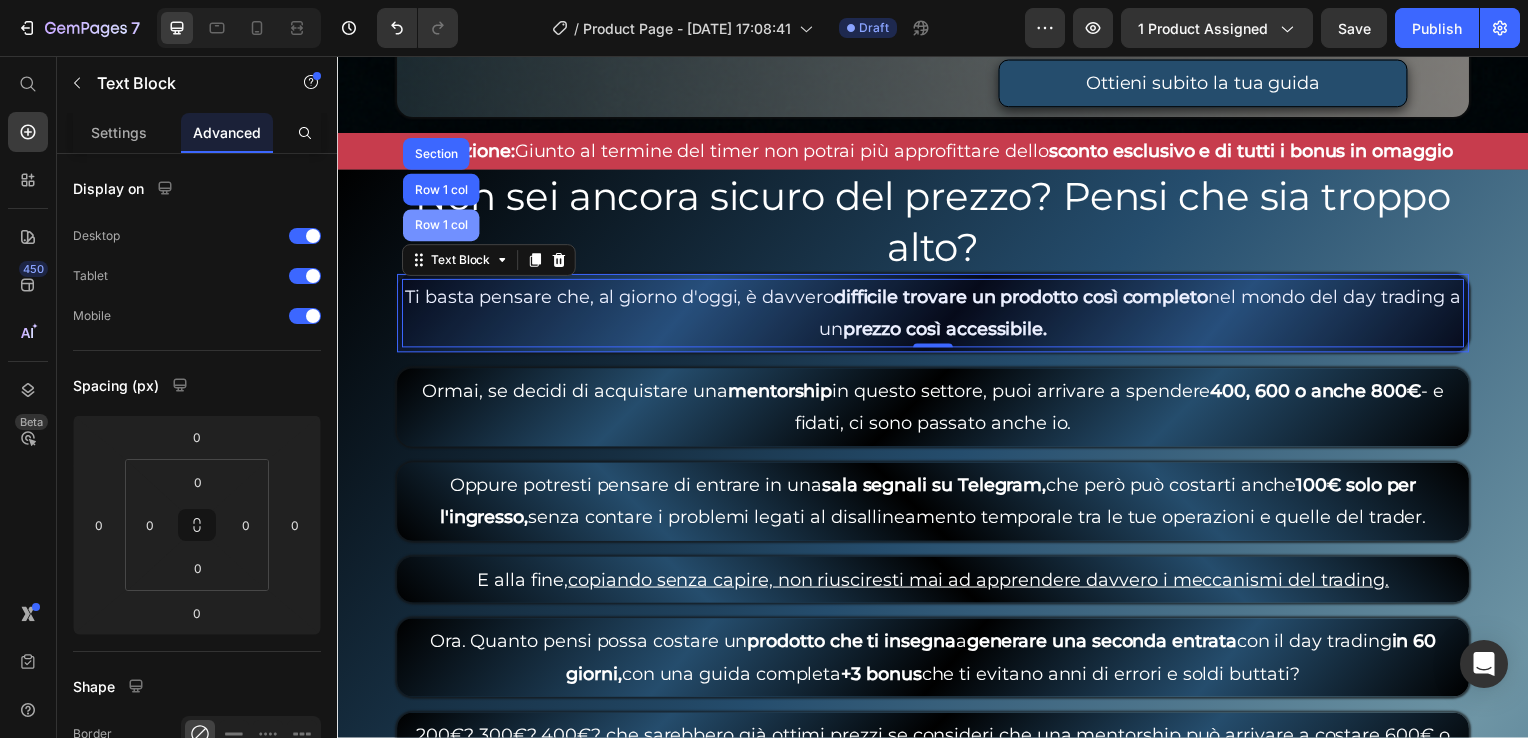 click on "Row 1 col" at bounding box center [441, 227] 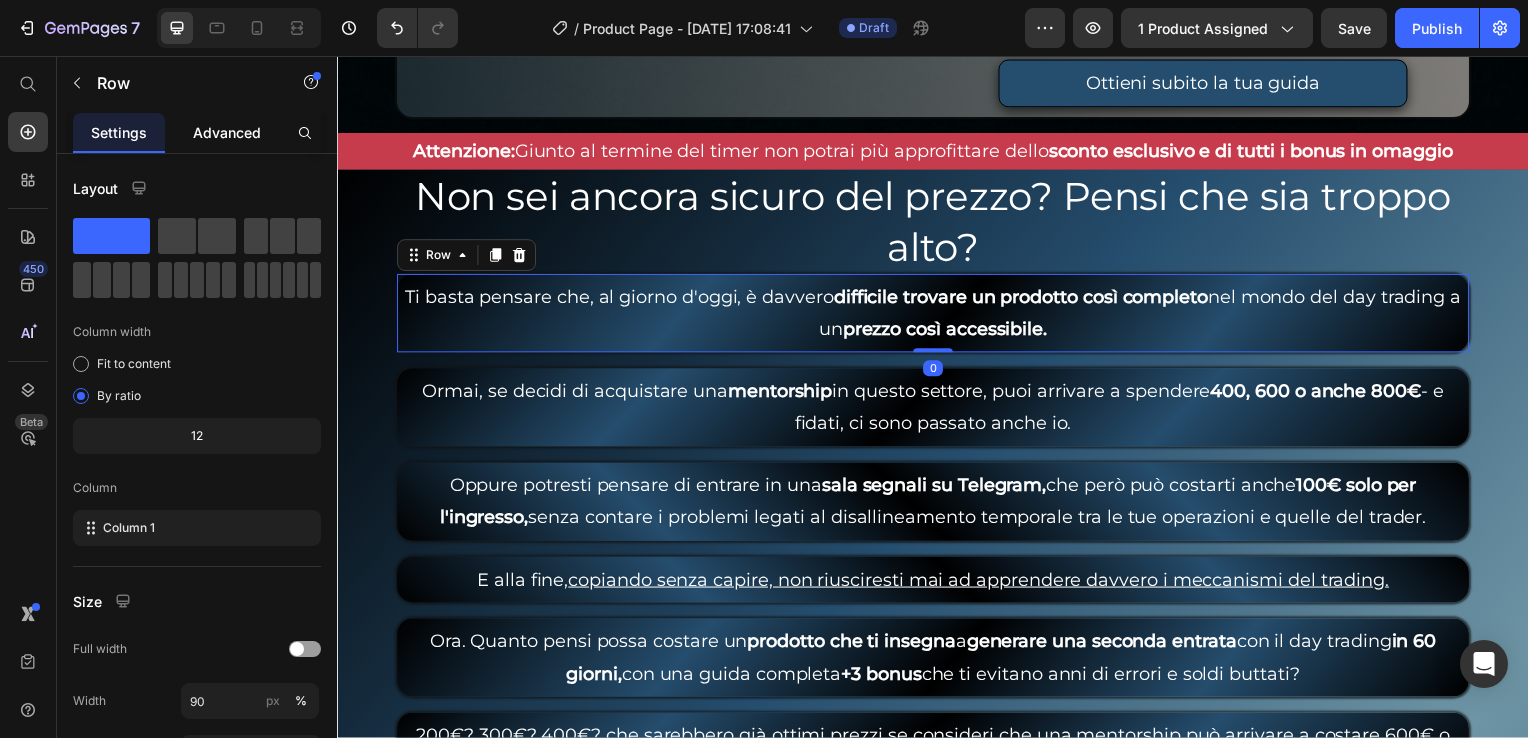 click on "Advanced" at bounding box center (227, 132) 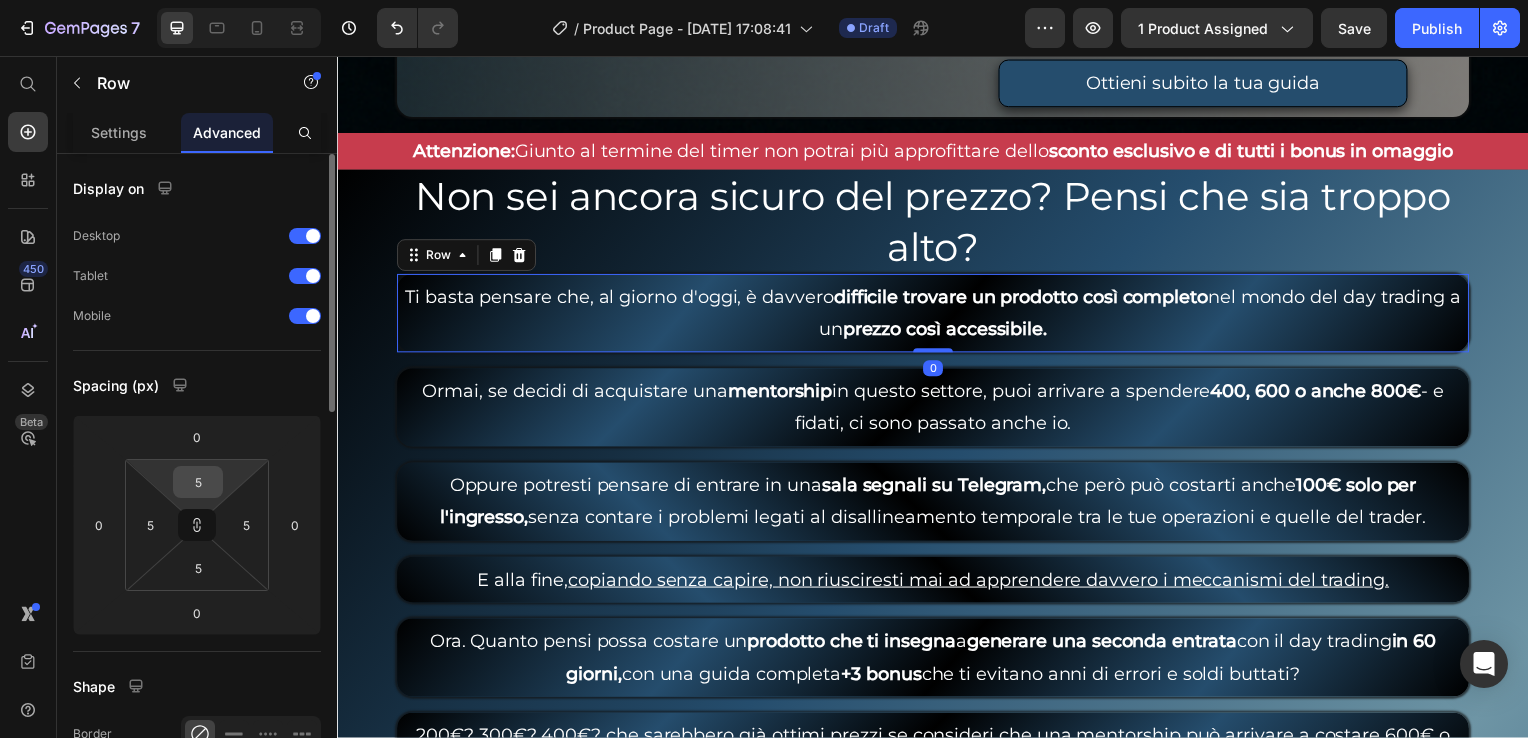 click on "5" at bounding box center [198, 482] 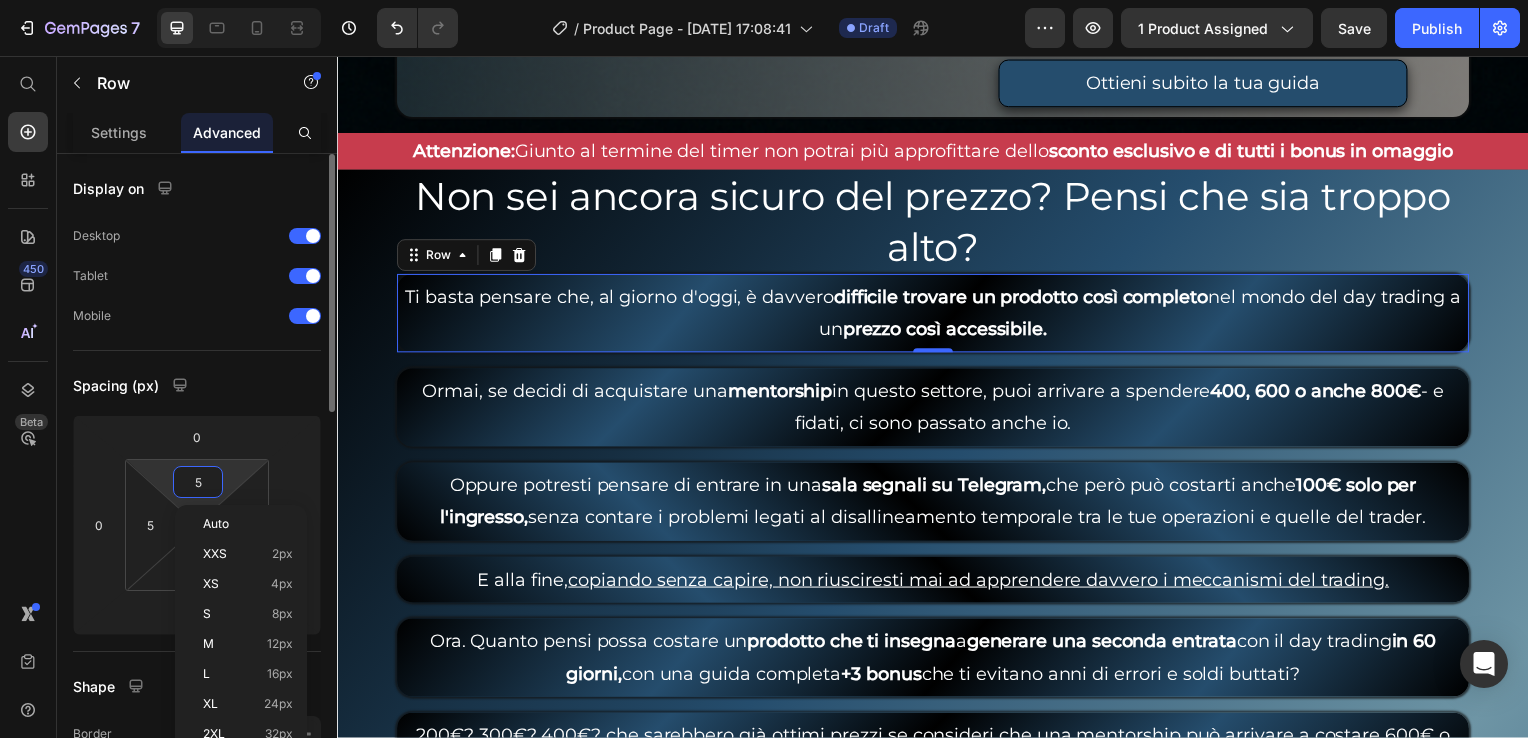 type on "1" 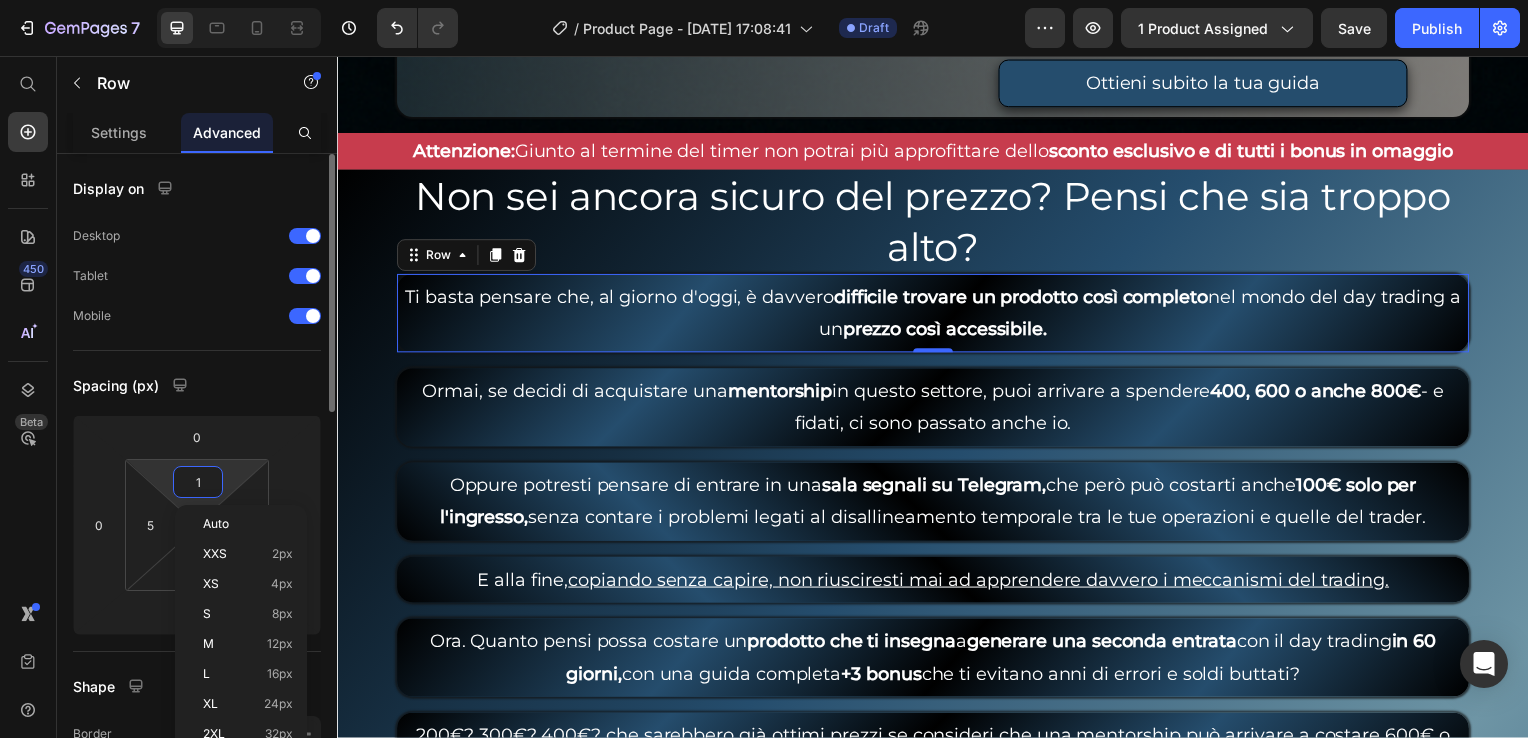 type on "1" 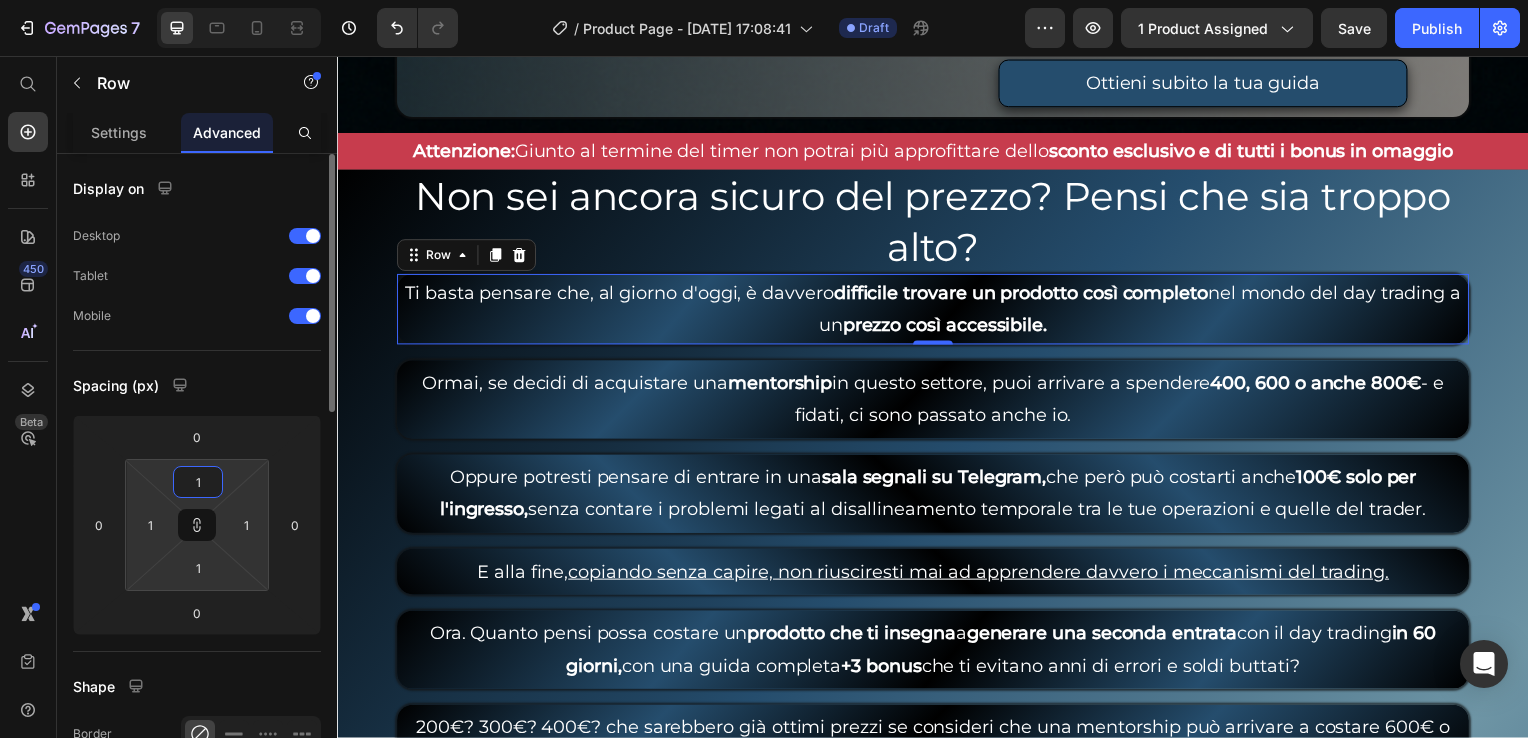 type on "10" 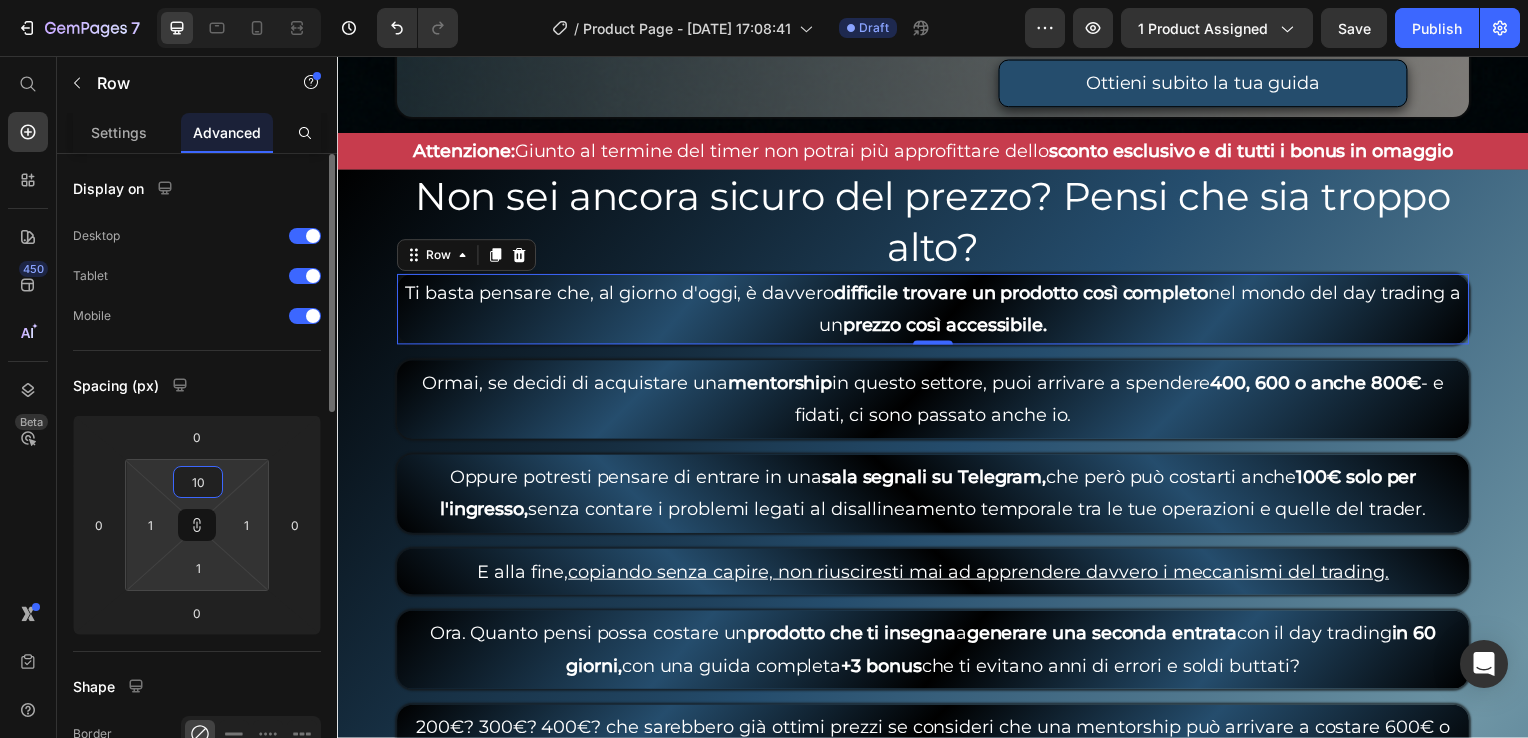 type on "10" 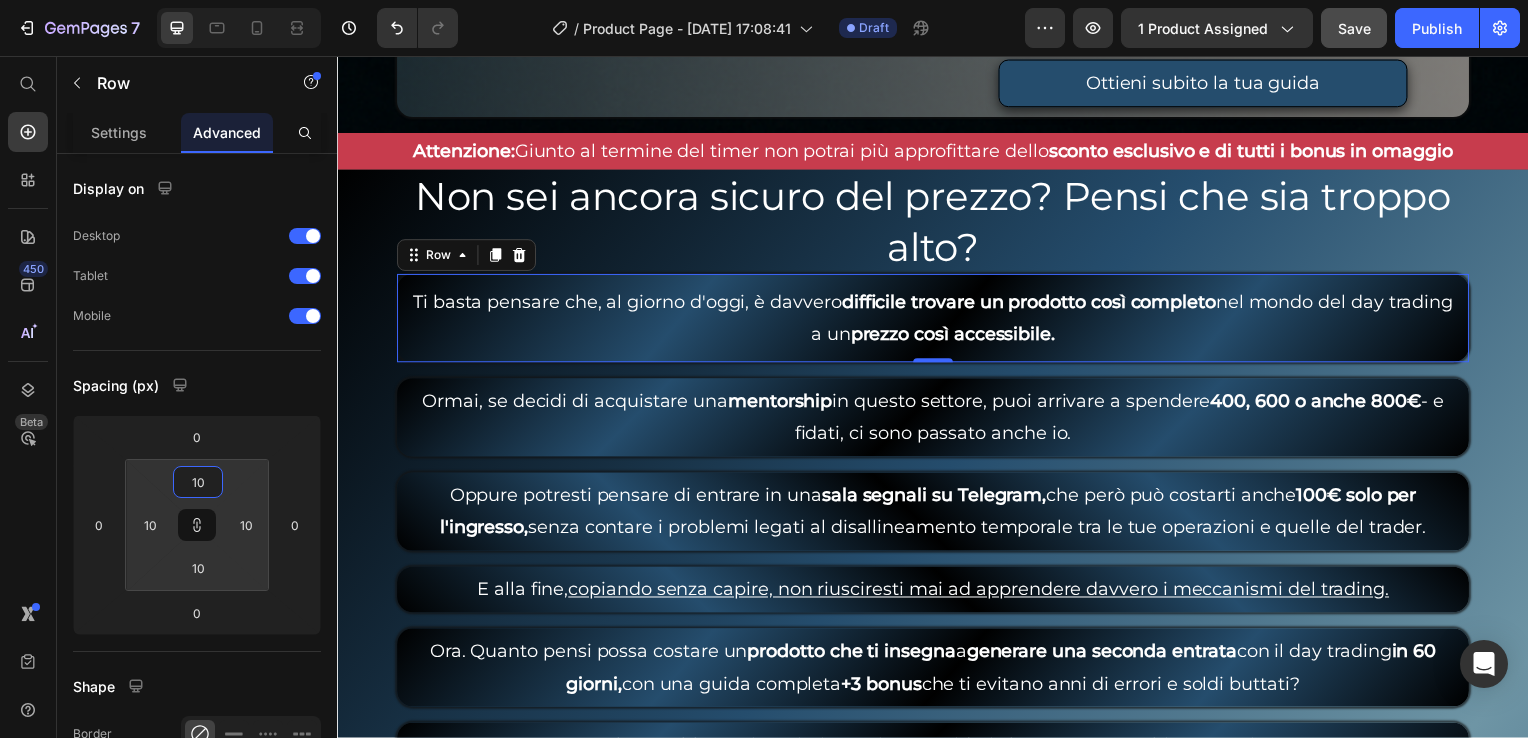 type on "10" 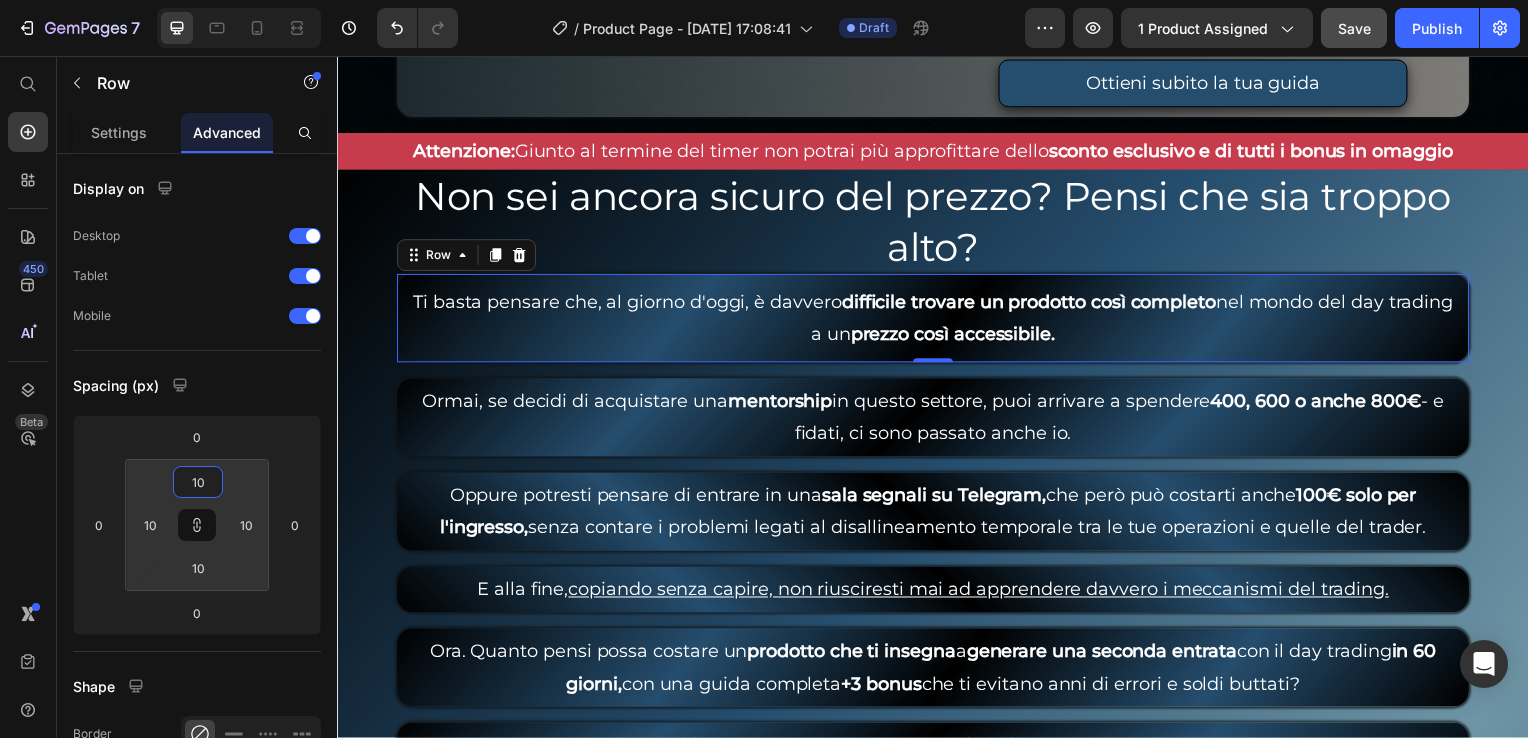 click on "Save" 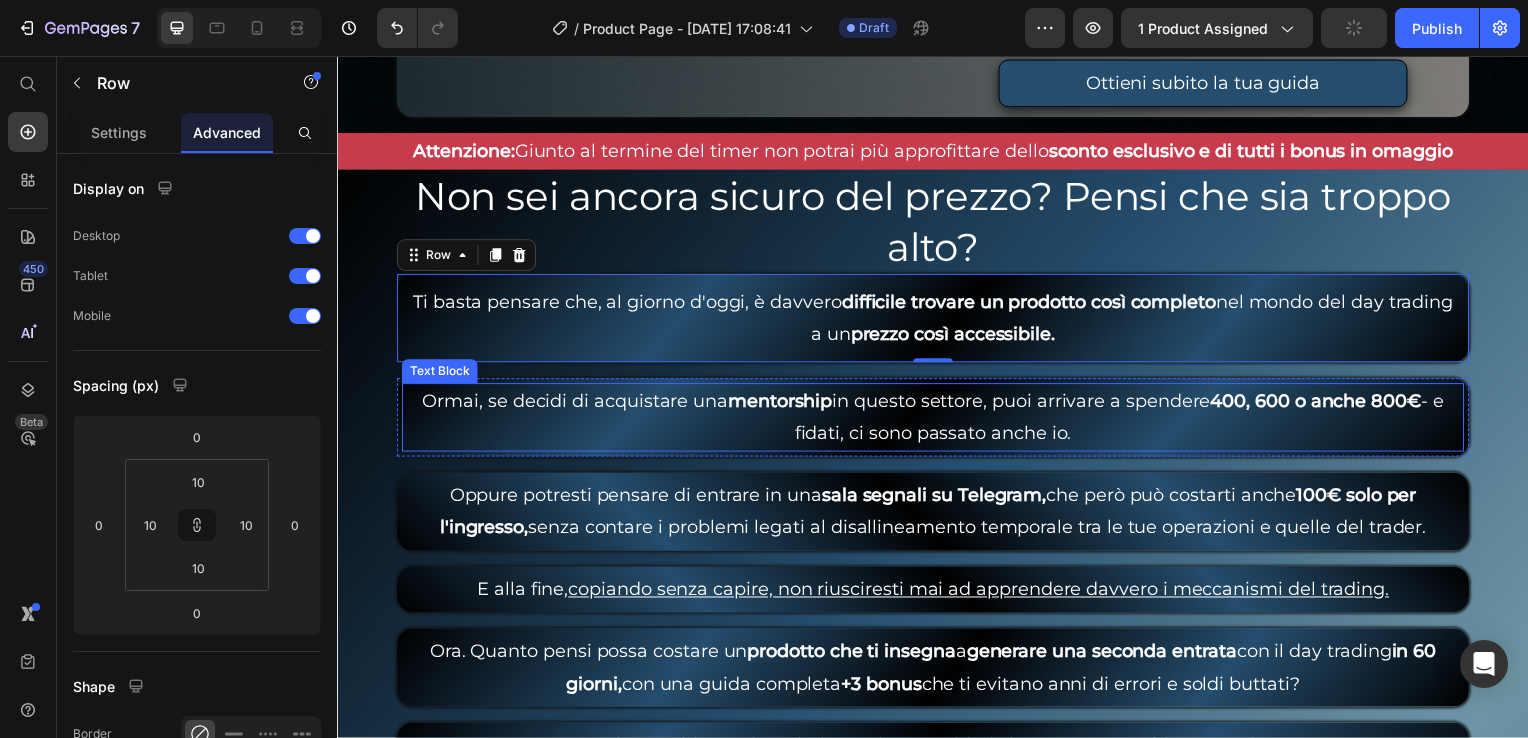 click on "Ormai, se decidi di acquistare una  mentorship  in questo settore, puoi arrivare a spendere  400, 600 o anche 800€  - e fidati, ci sono passato anche io." at bounding box center [937, 420] 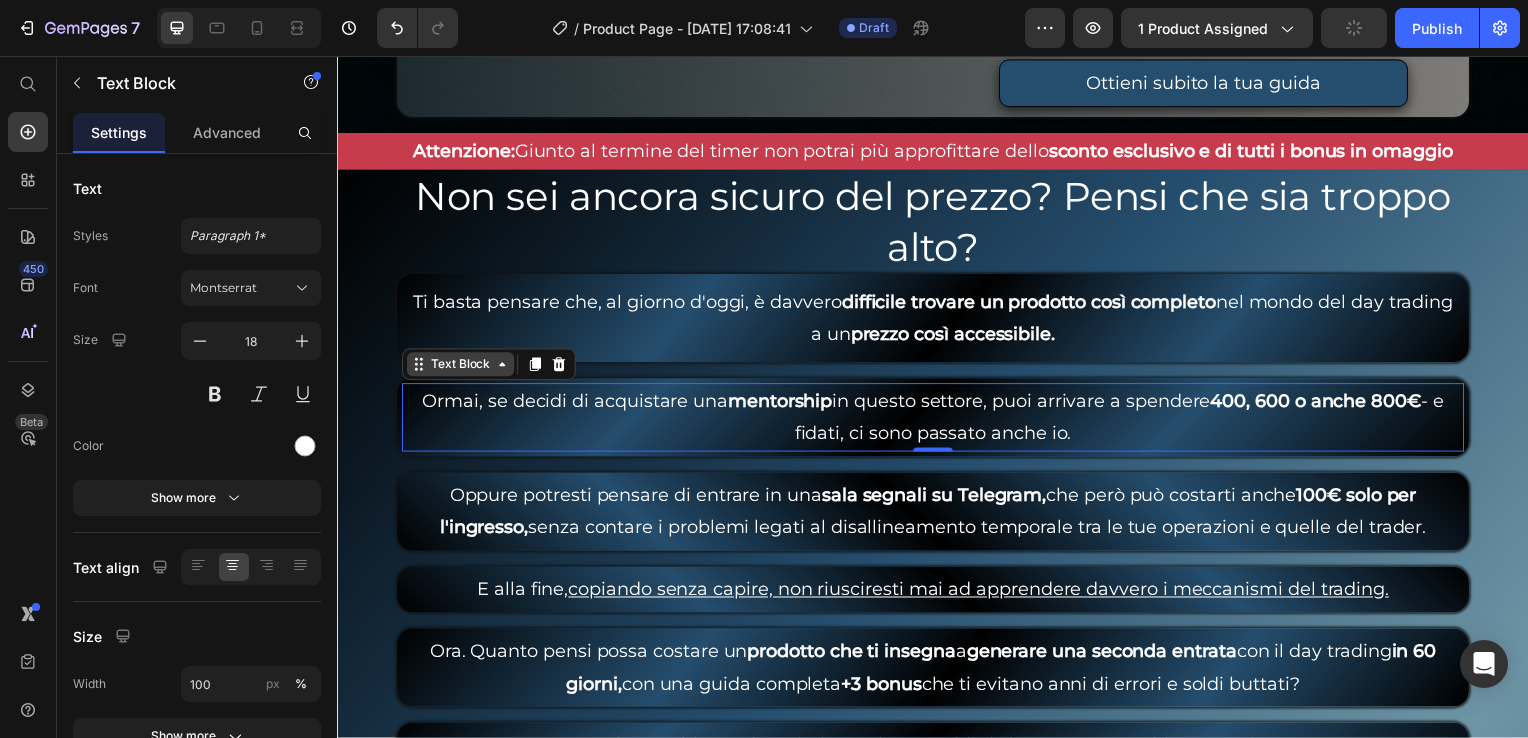 click on "Text Block" at bounding box center [461, 367] 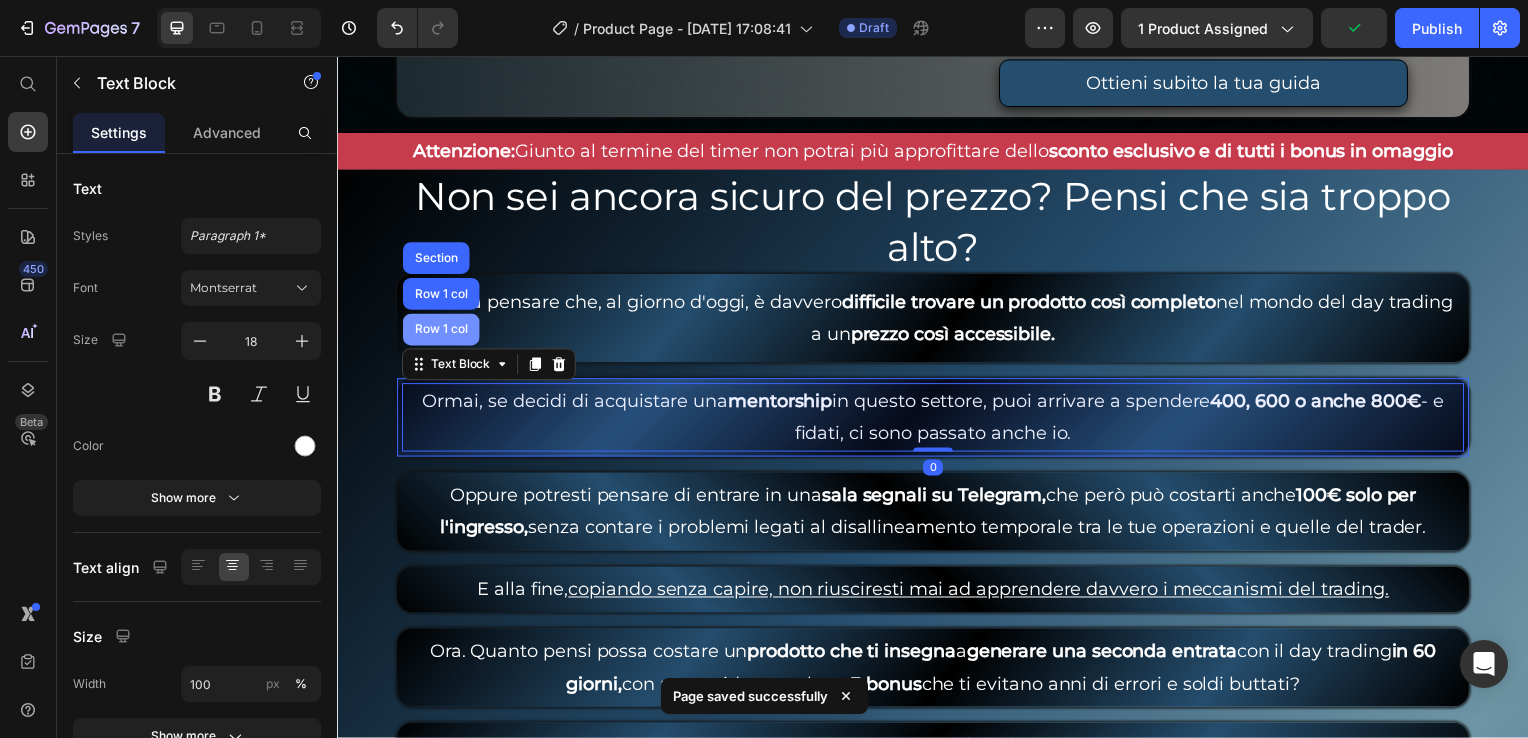 click on "Row 1 col" at bounding box center [441, 332] 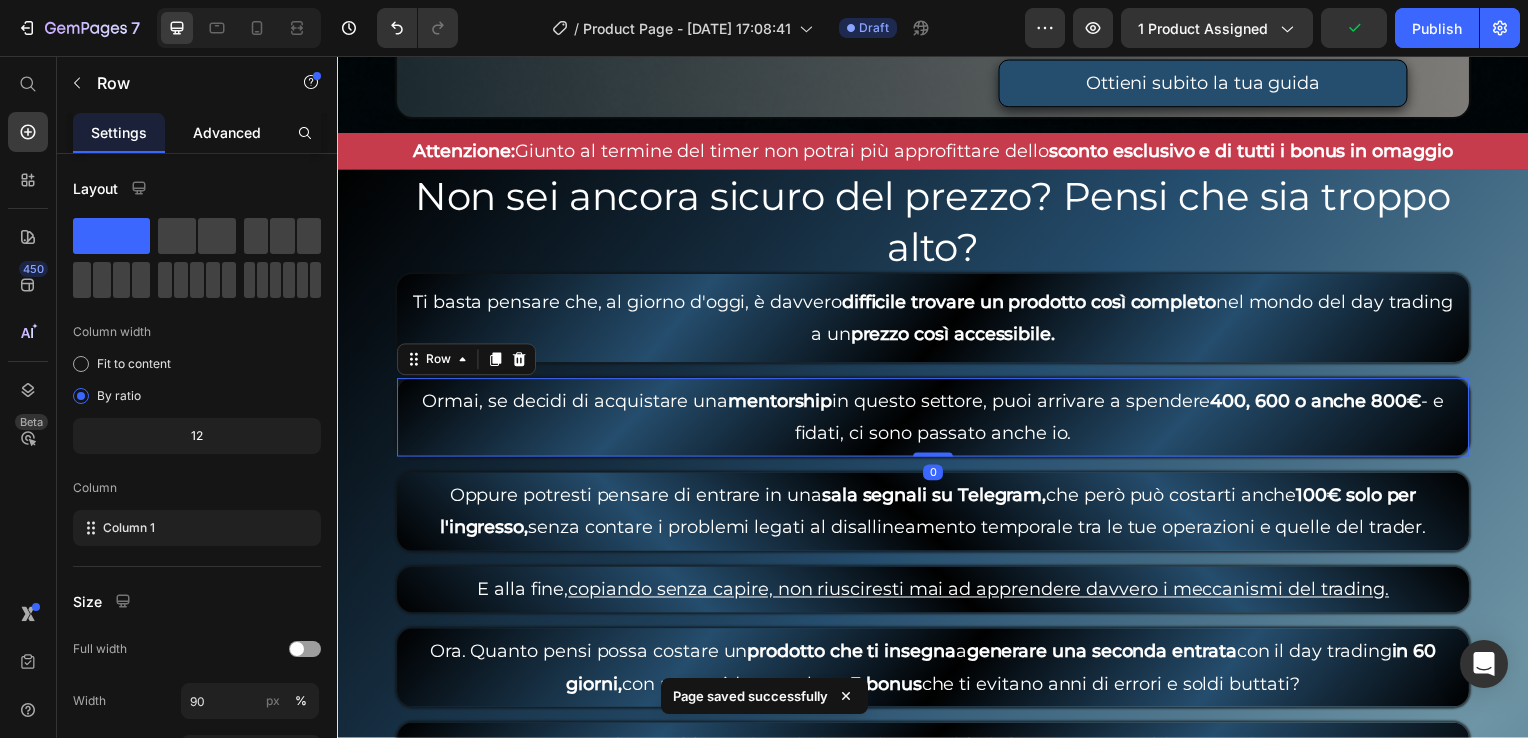 click on "Advanced" at bounding box center (227, 132) 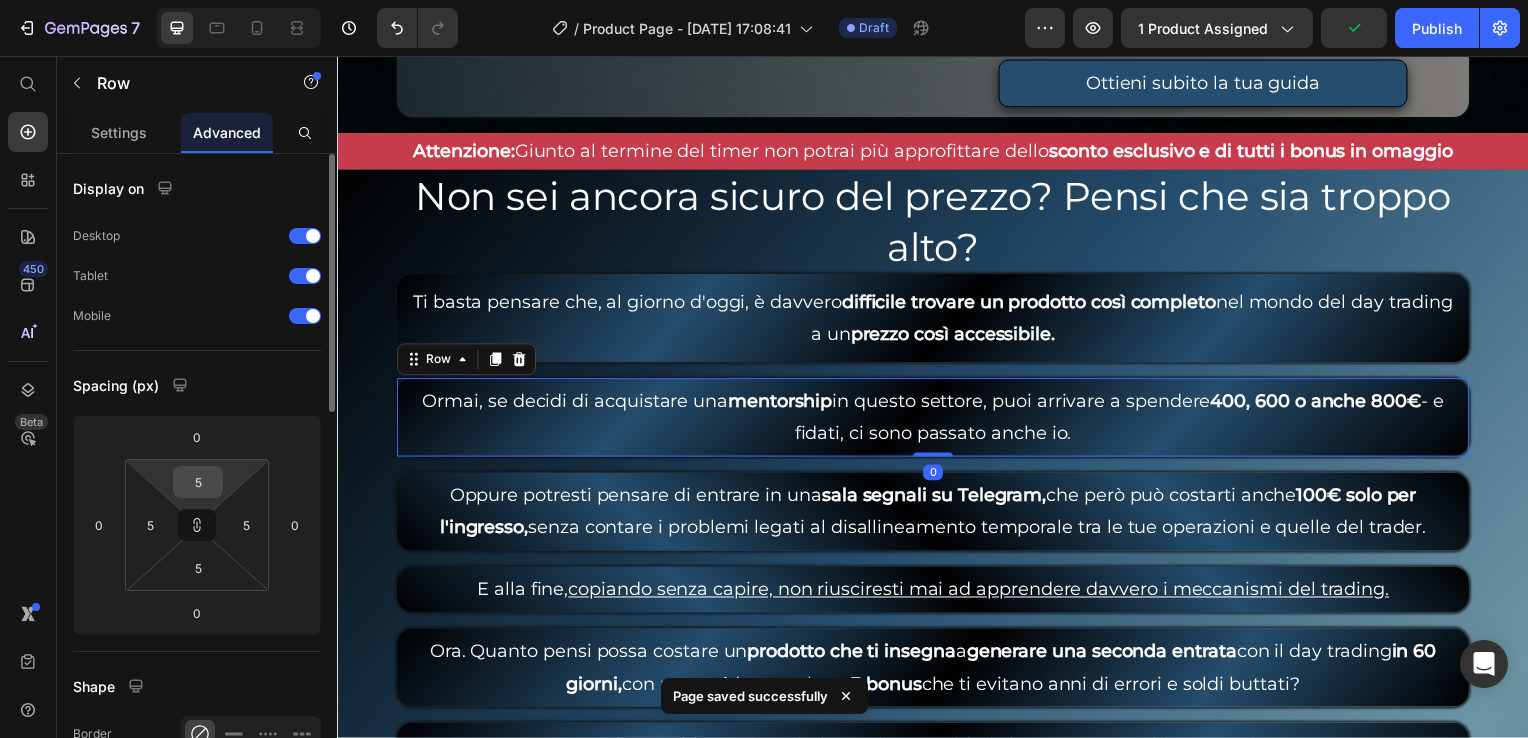 click on "5" at bounding box center [198, 482] 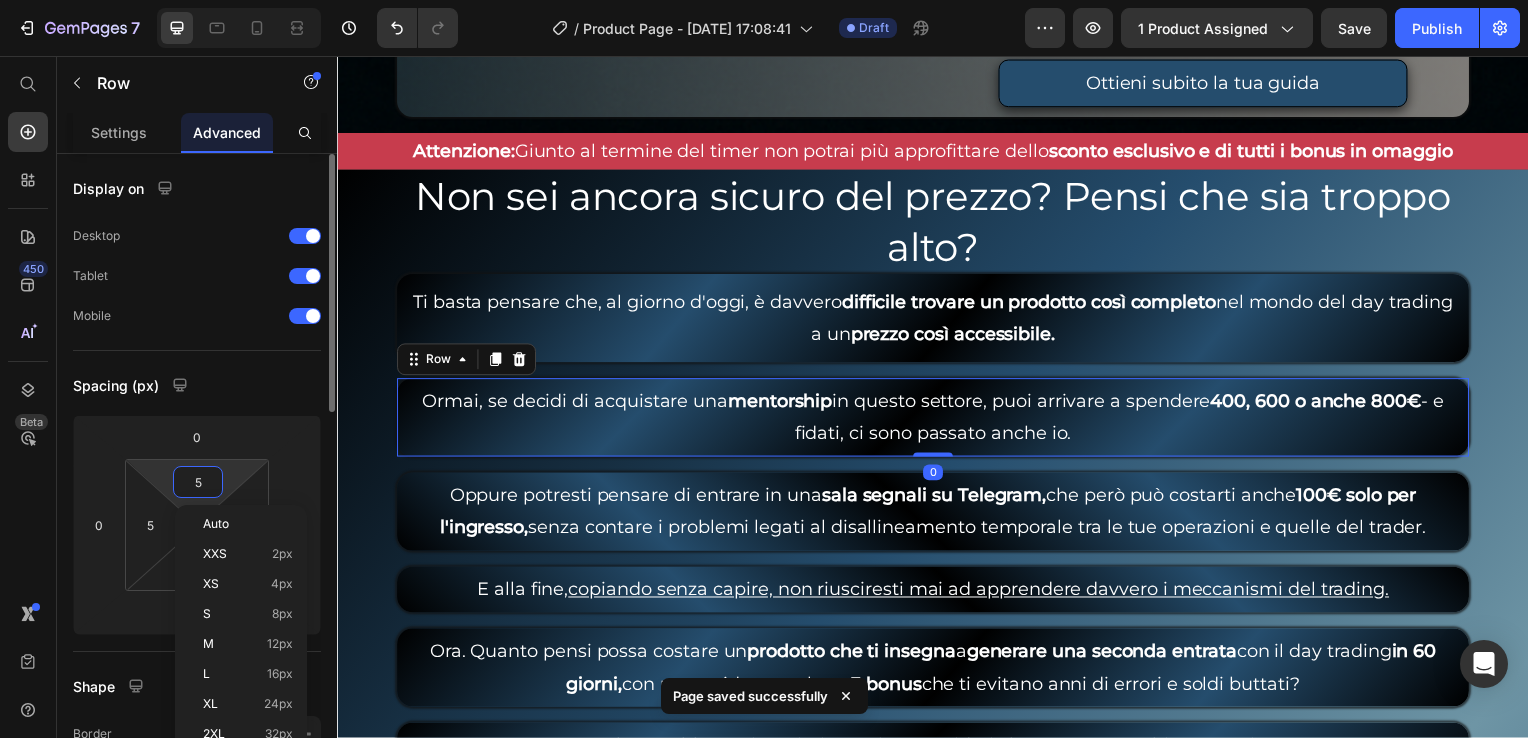 type on "1" 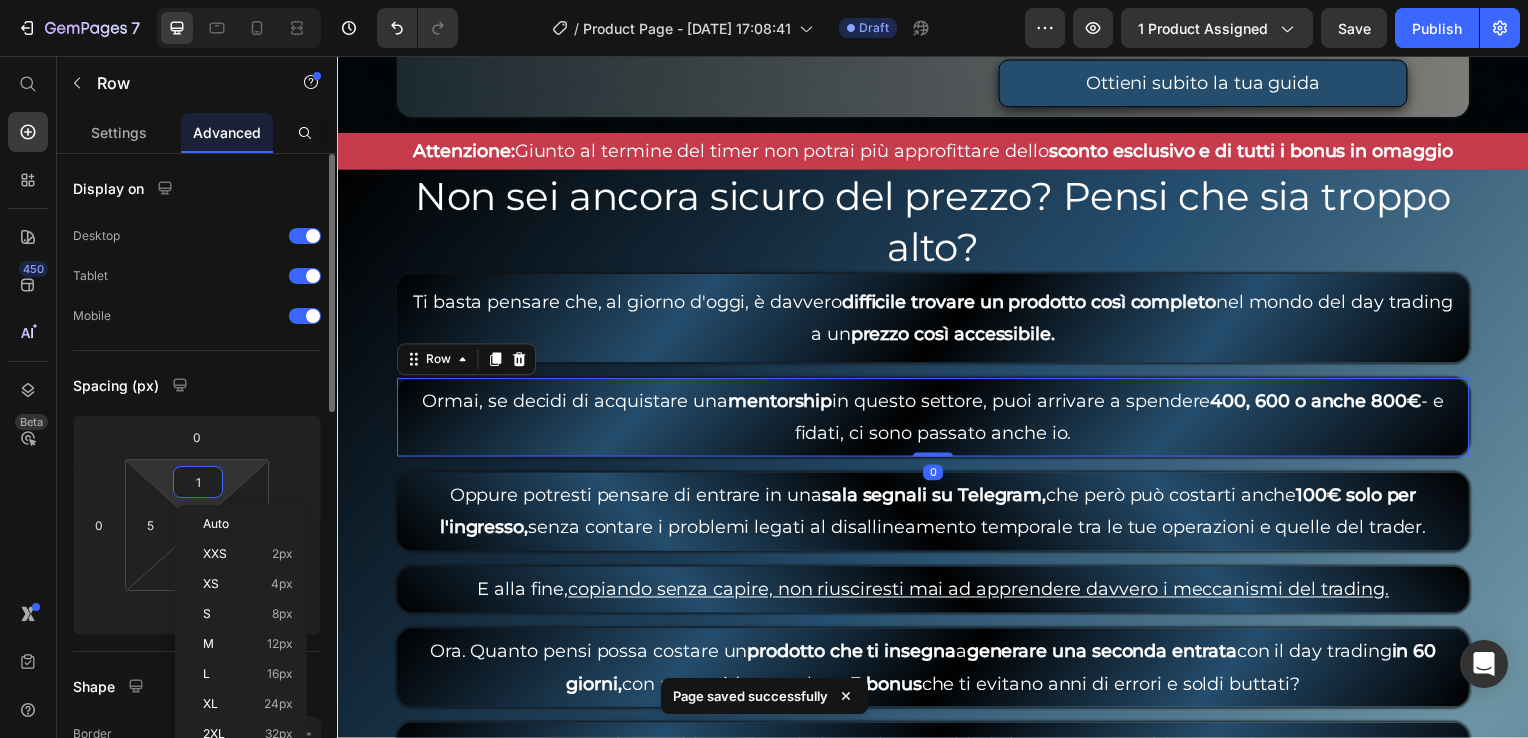 type on "1" 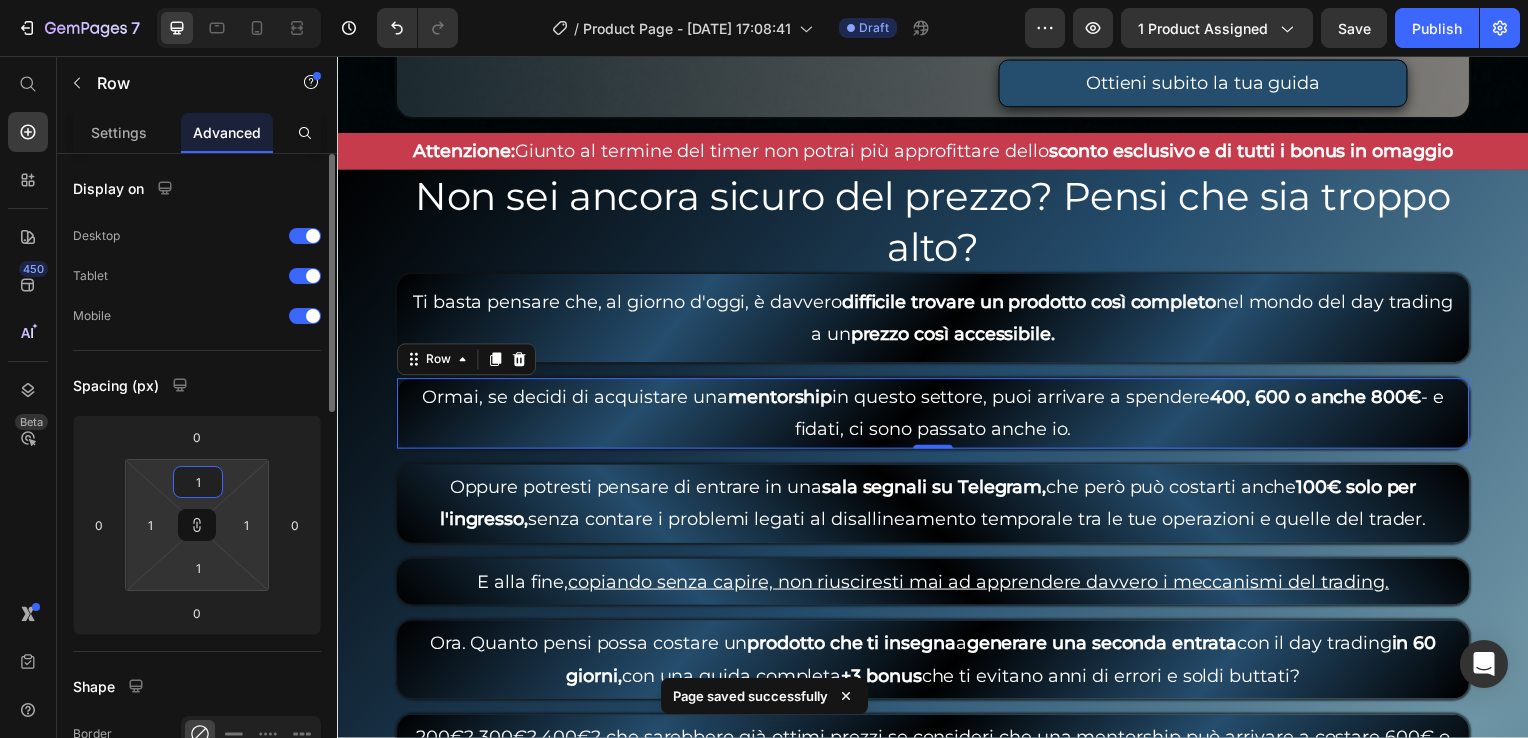 type on "10" 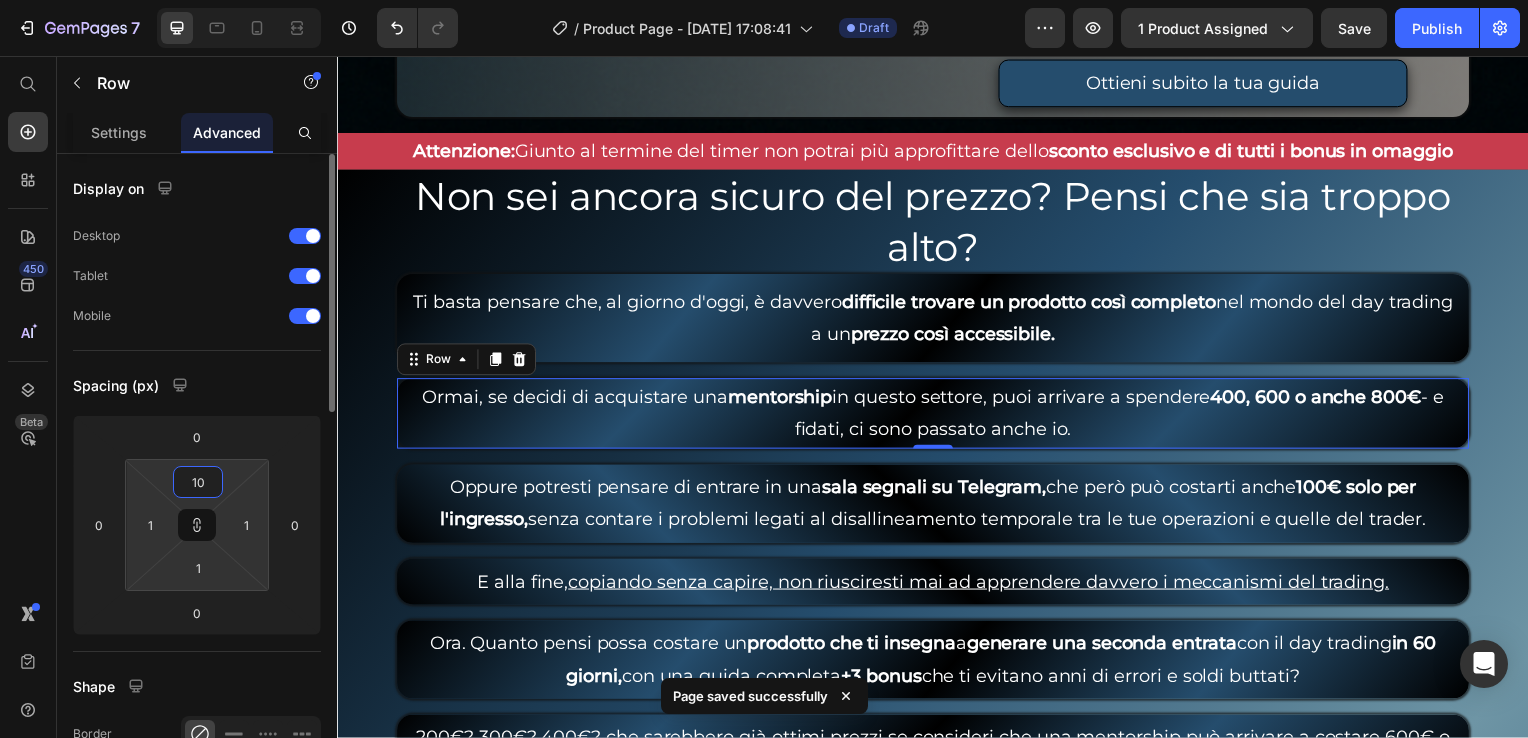 type on "10" 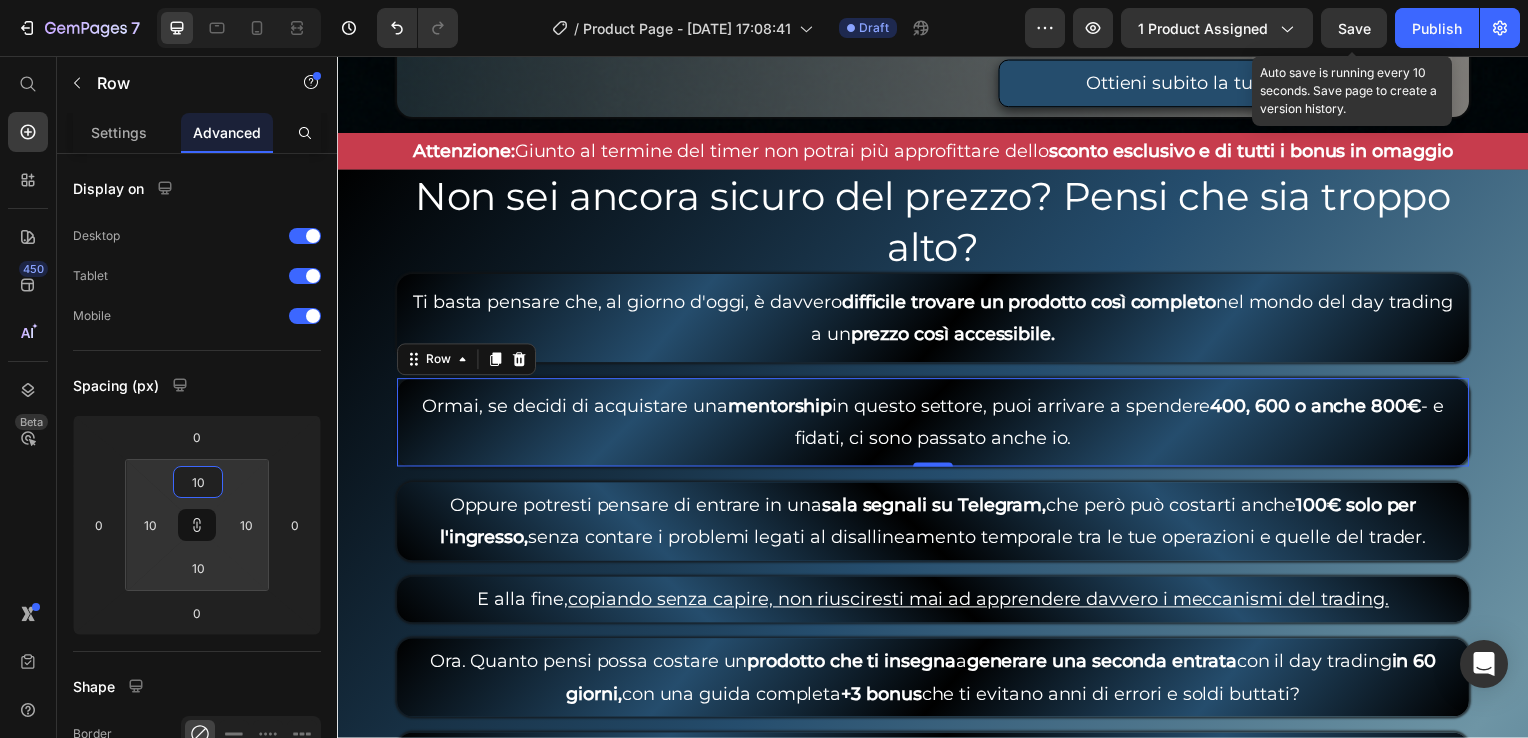 type on "10" 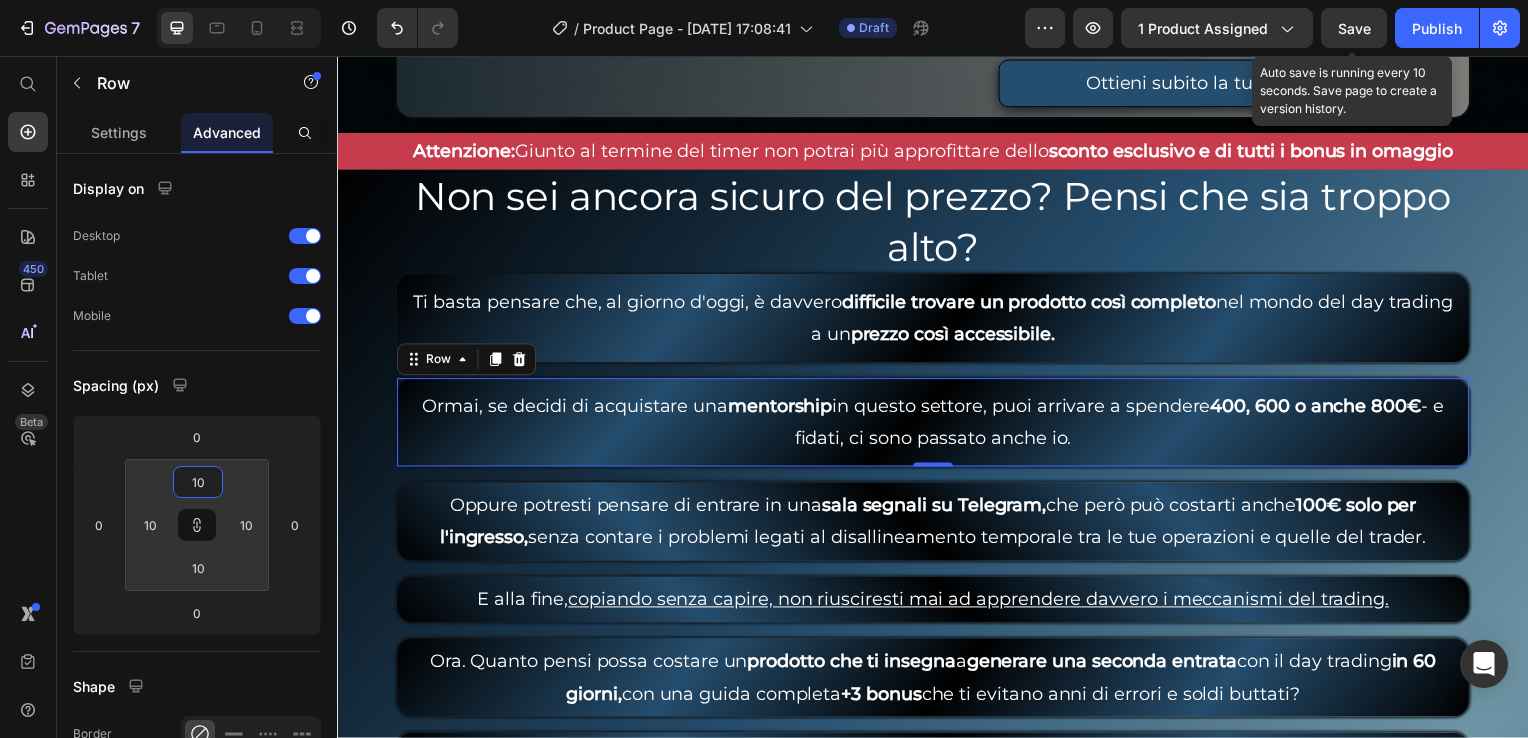 click on "Save" at bounding box center [1354, 28] 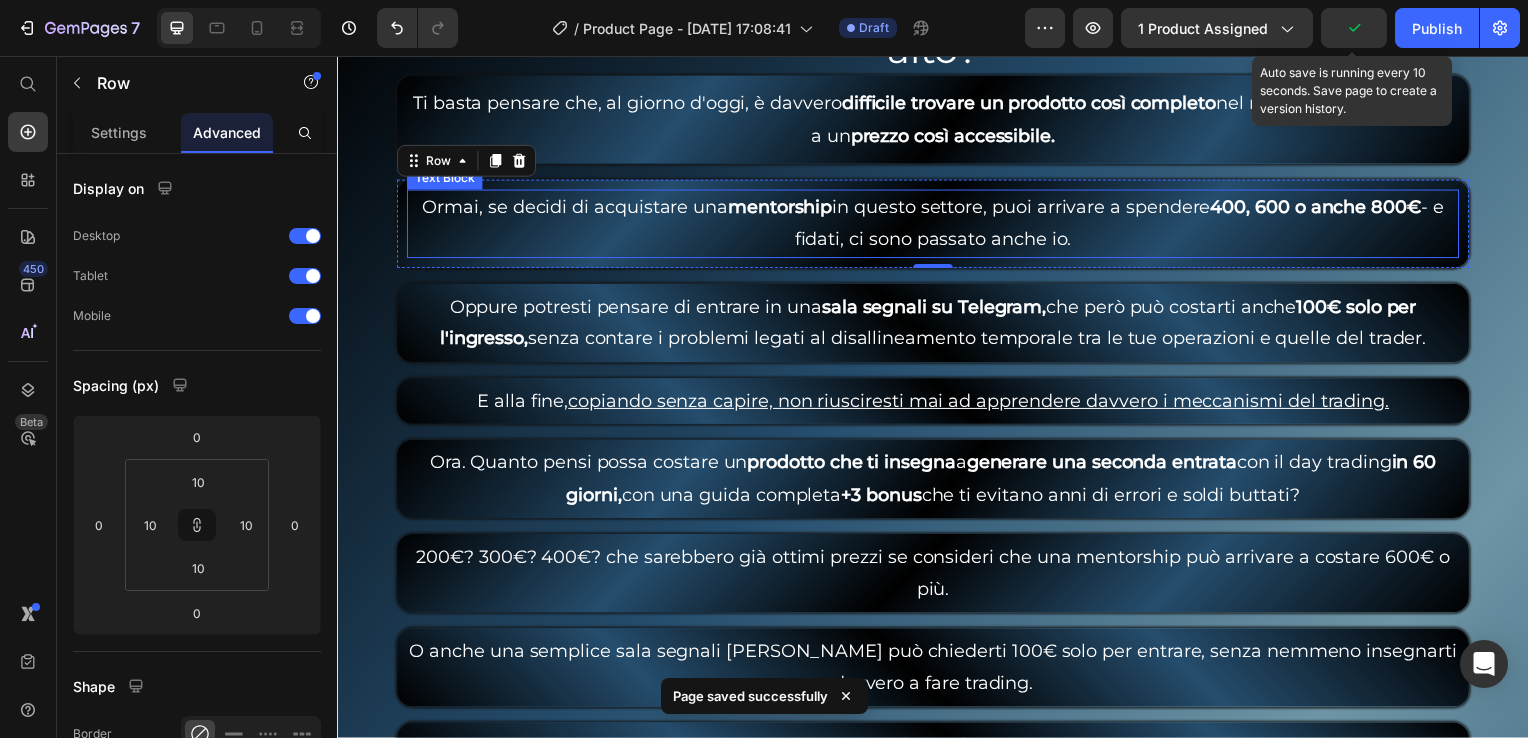 scroll, scrollTop: 8105, scrollLeft: 0, axis: vertical 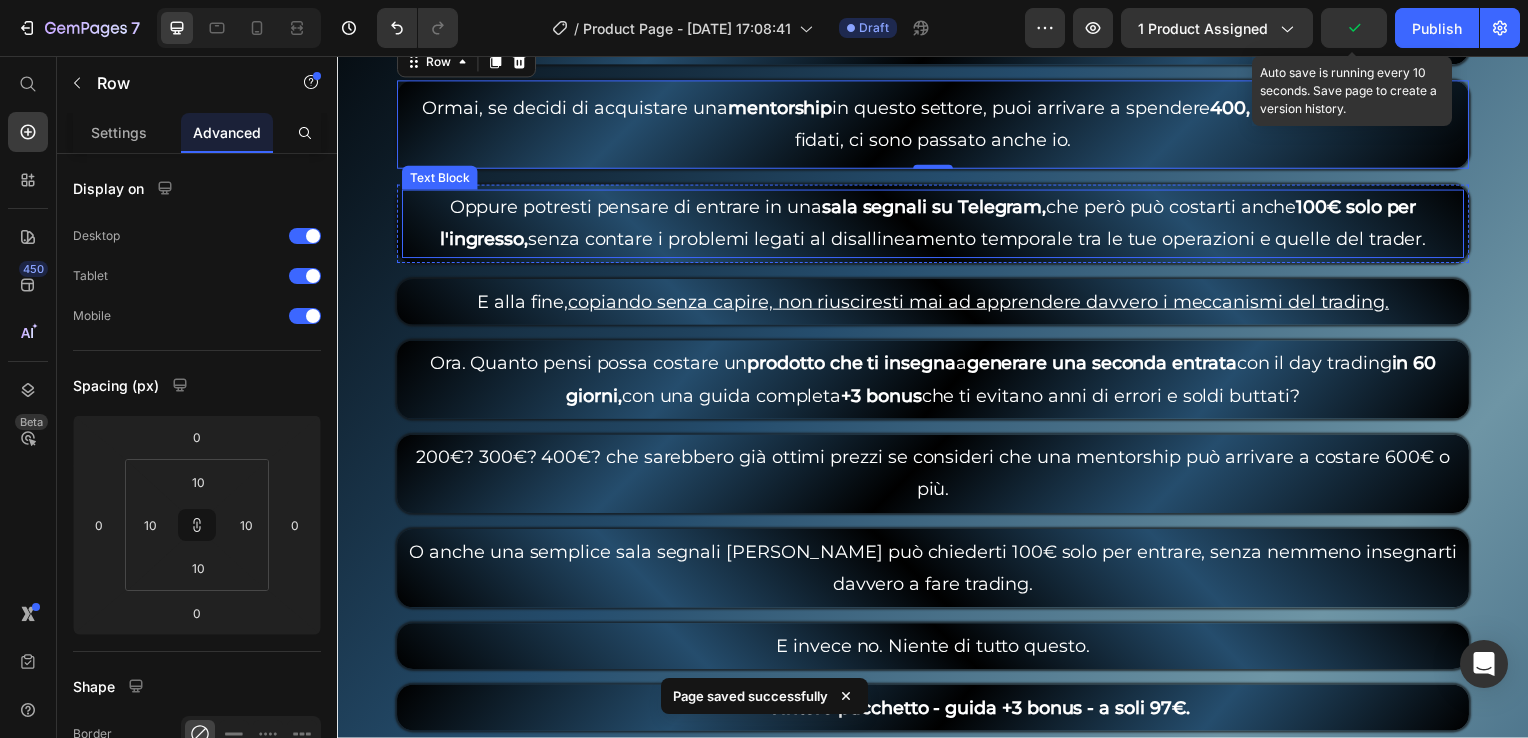 click on "Oppure potresti pensare di entrare in una  sala segnali su Telegram,  [PERSON_NAME] può costarti anche  100€ solo per l'ingresso,  senza contare i problemi legati al disallineamento temporale tra le tue operazioni e quelle del trader." at bounding box center (937, 225) 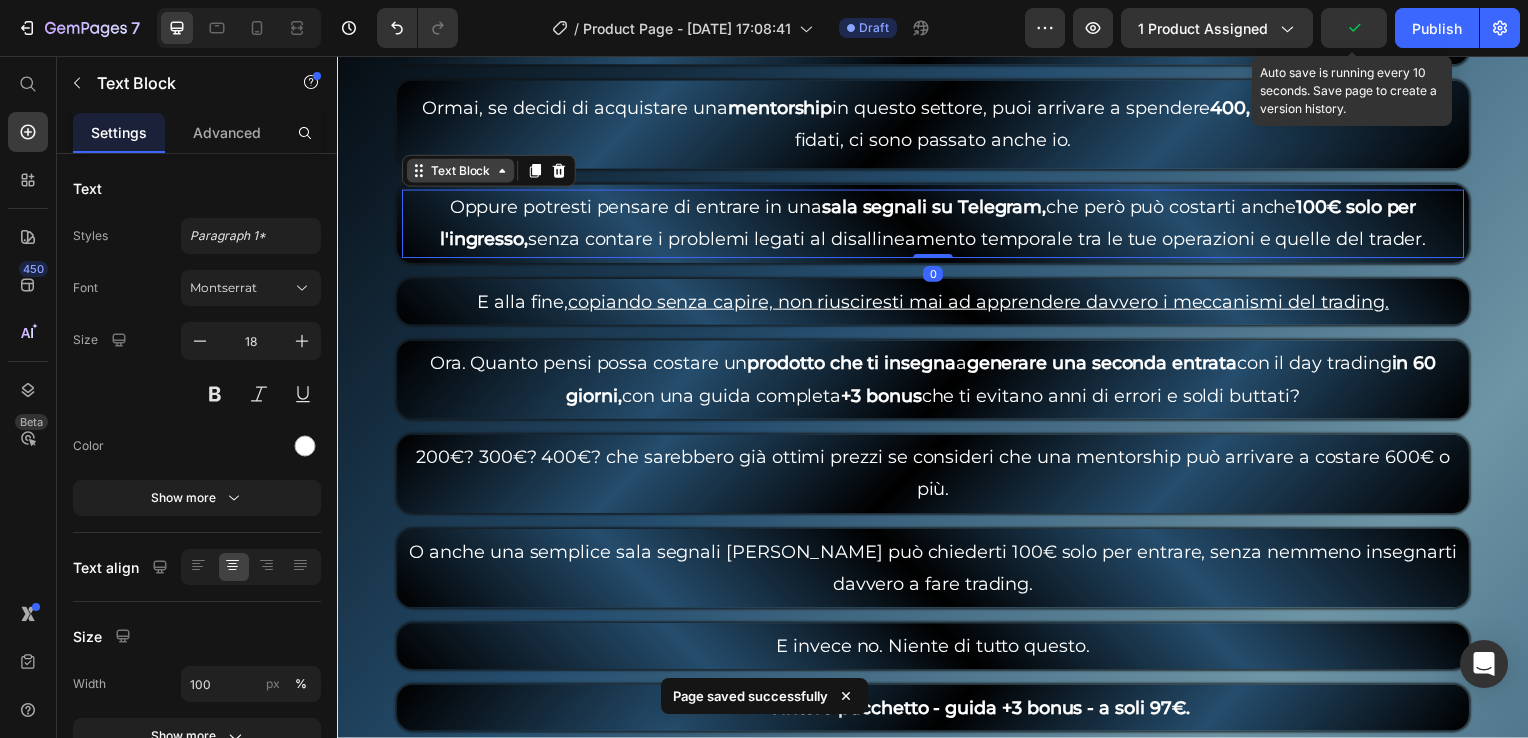 click on "Text Block" at bounding box center [461, 172] 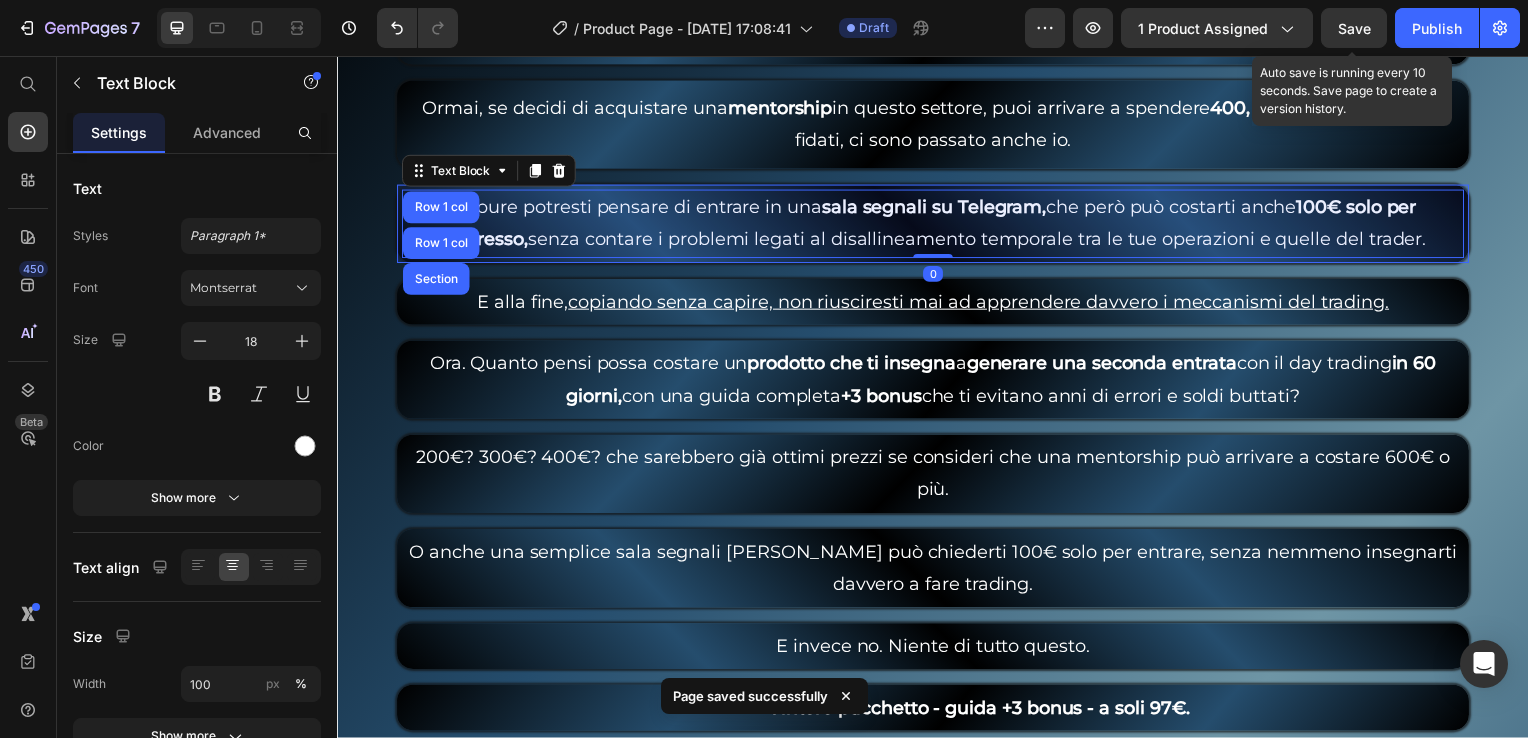 click on "Row 1 col" at bounding box center [441, 209] 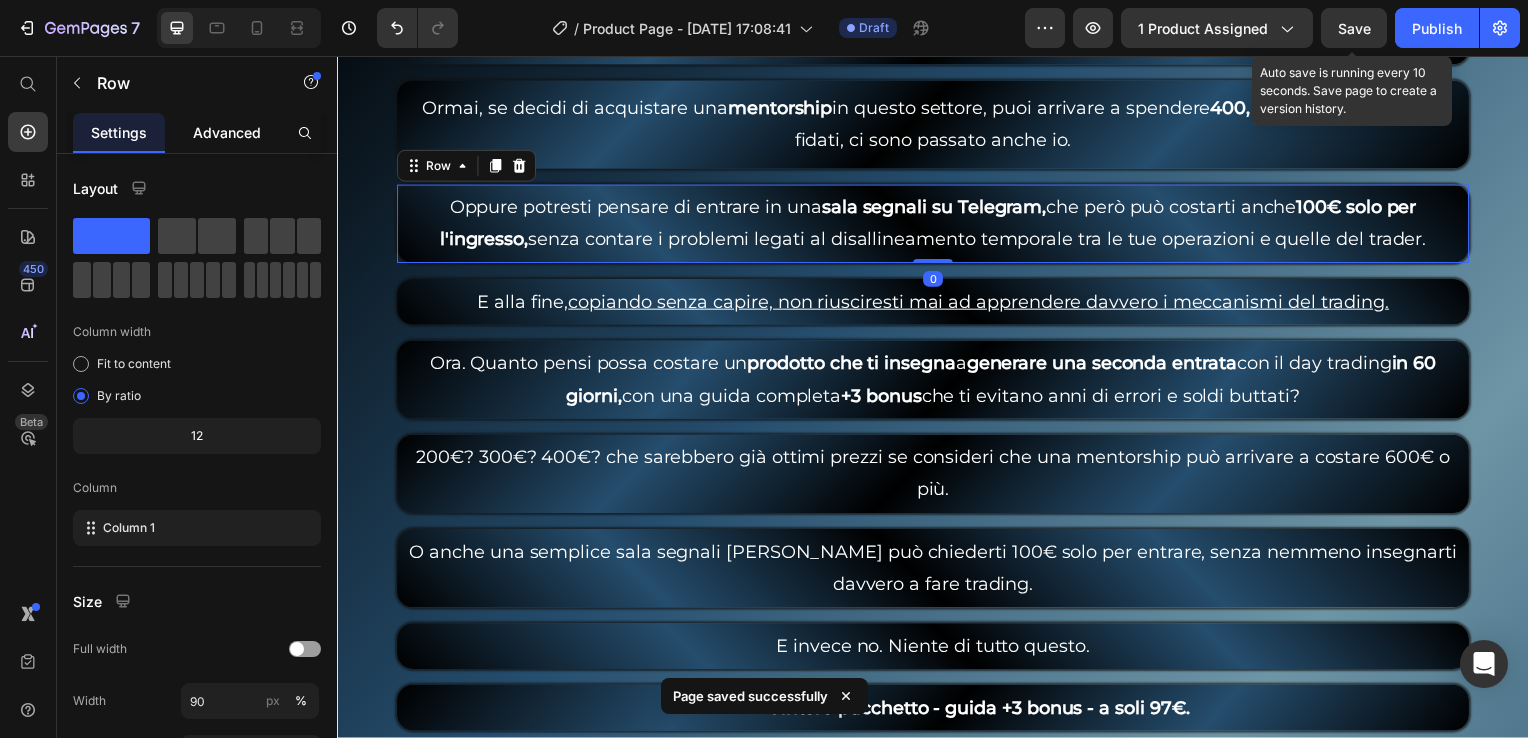 click on "Advanced" at bounding box center [227, 132] 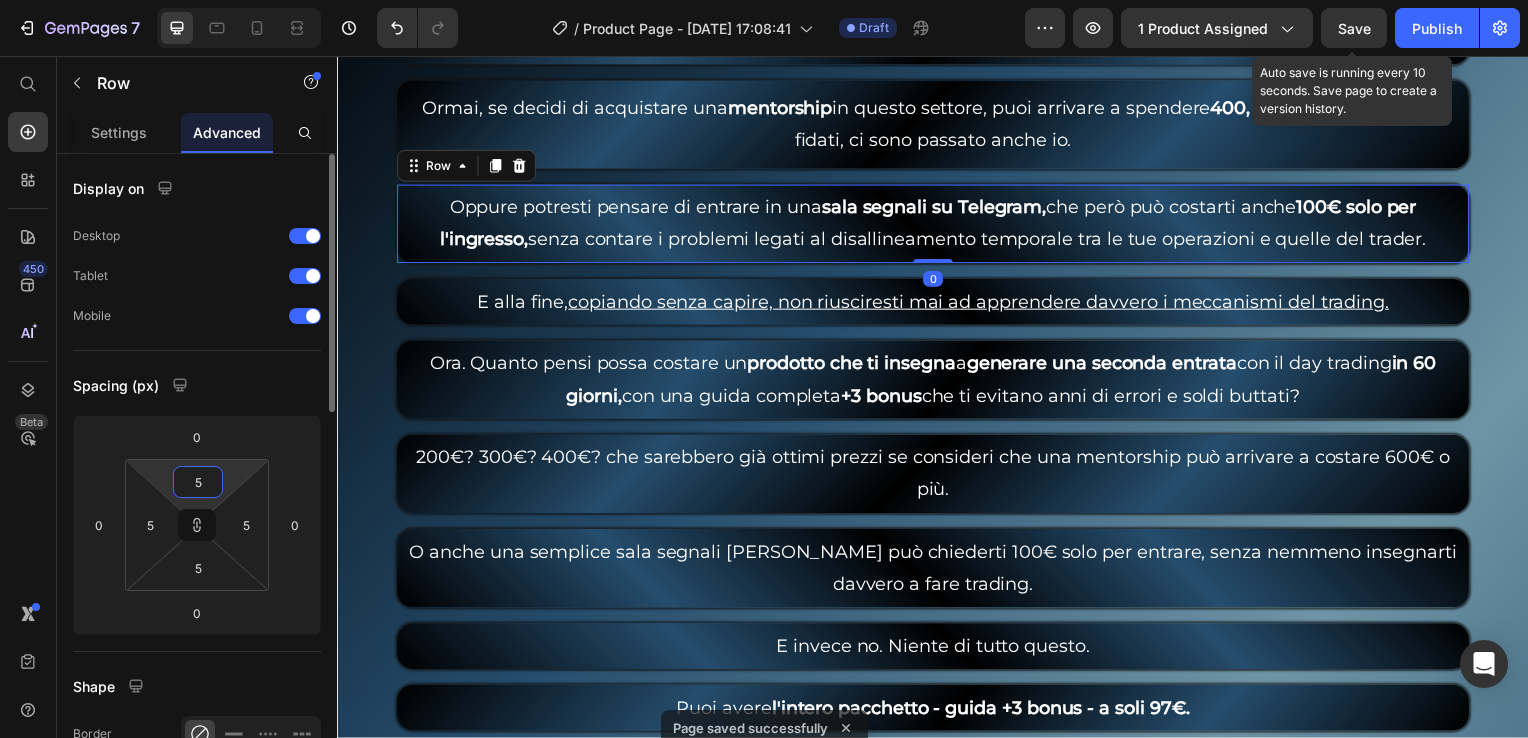 click on "5" at bounding box center [198, 482] 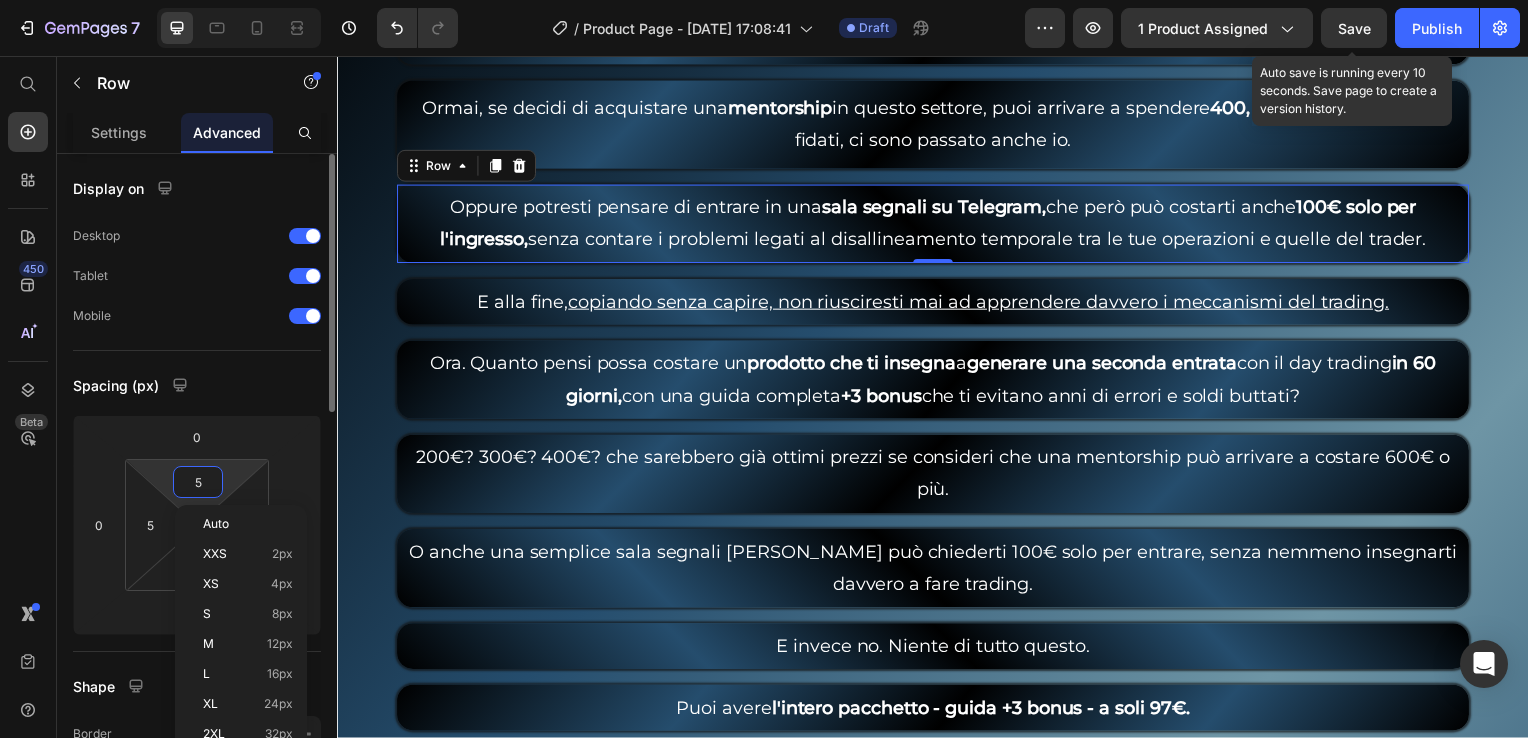 type on "1" 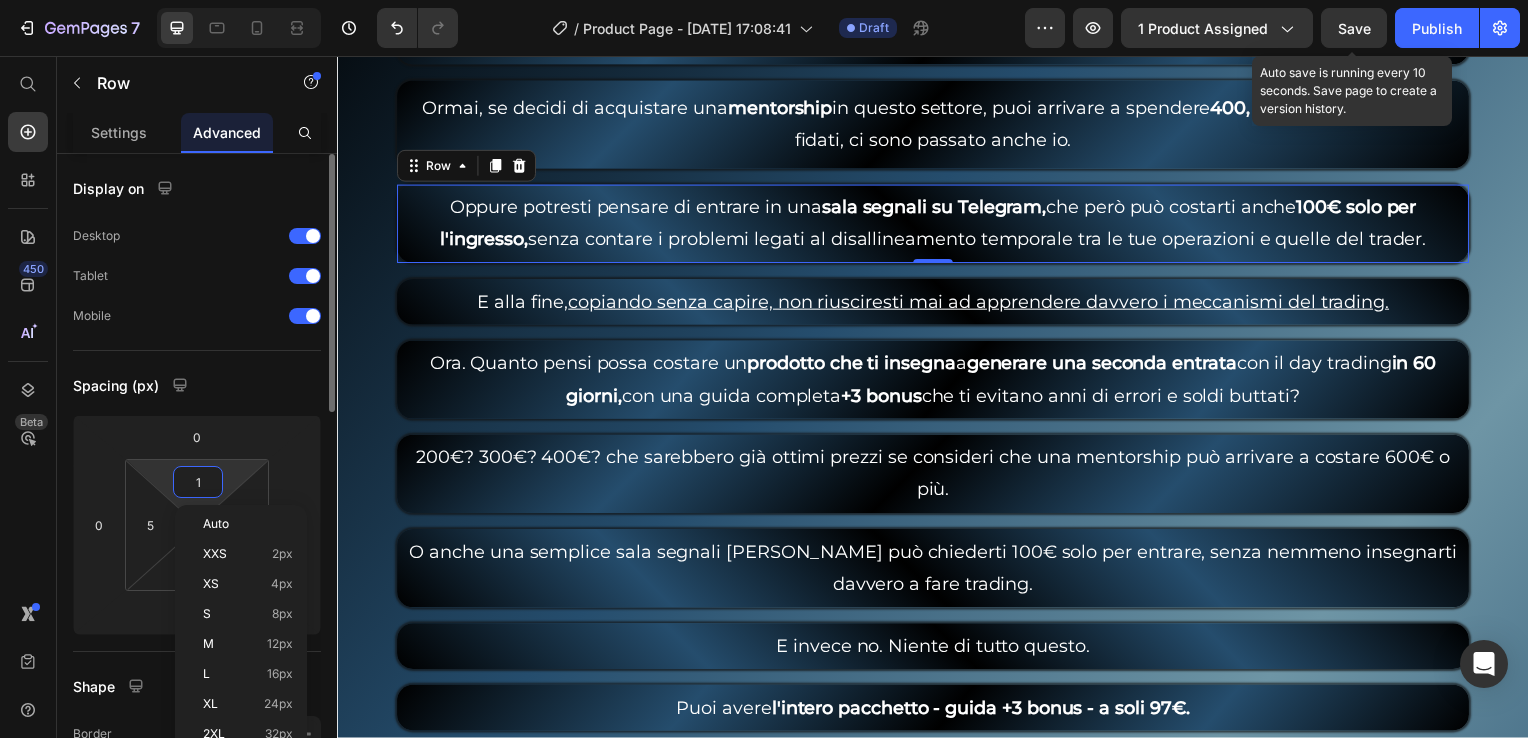 type on "1" 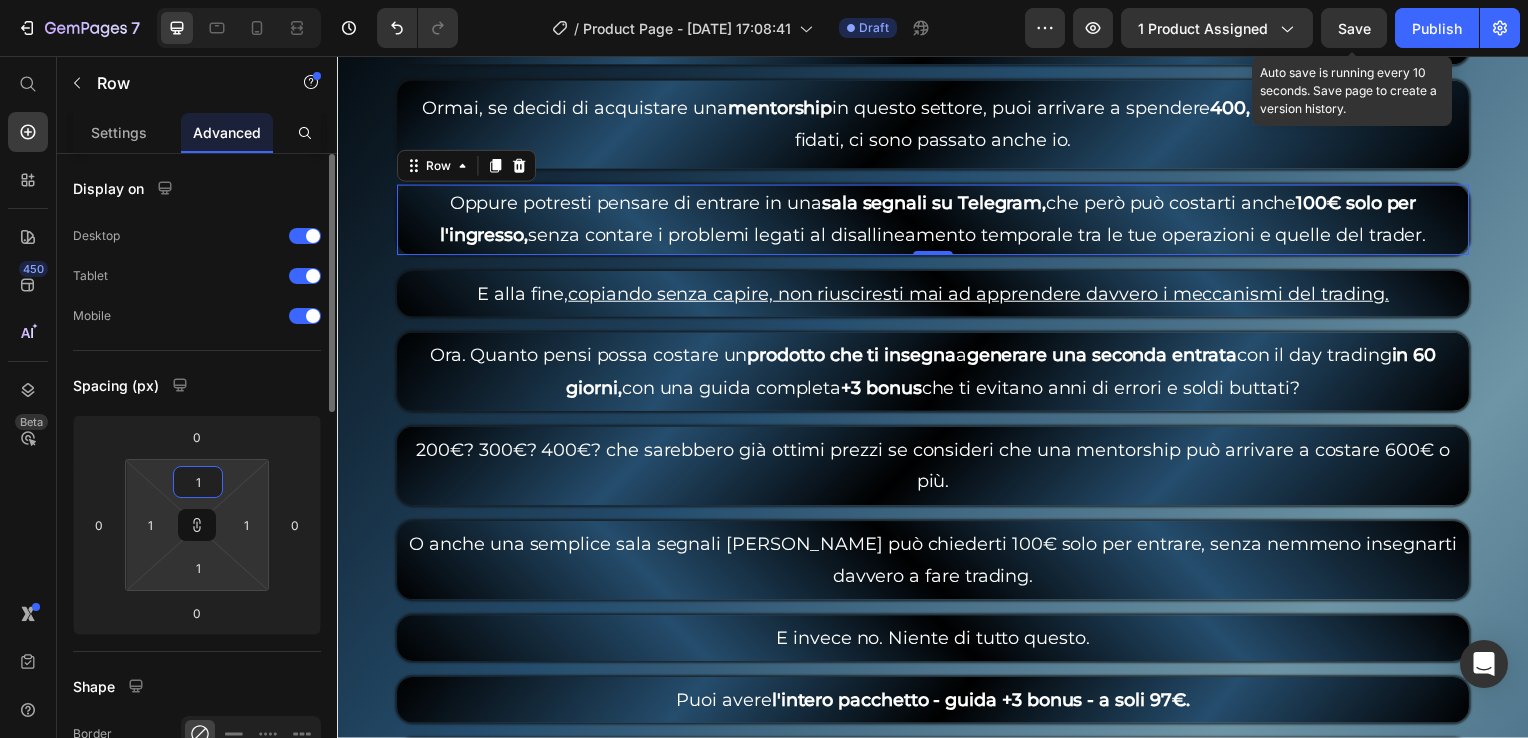 type on "10" 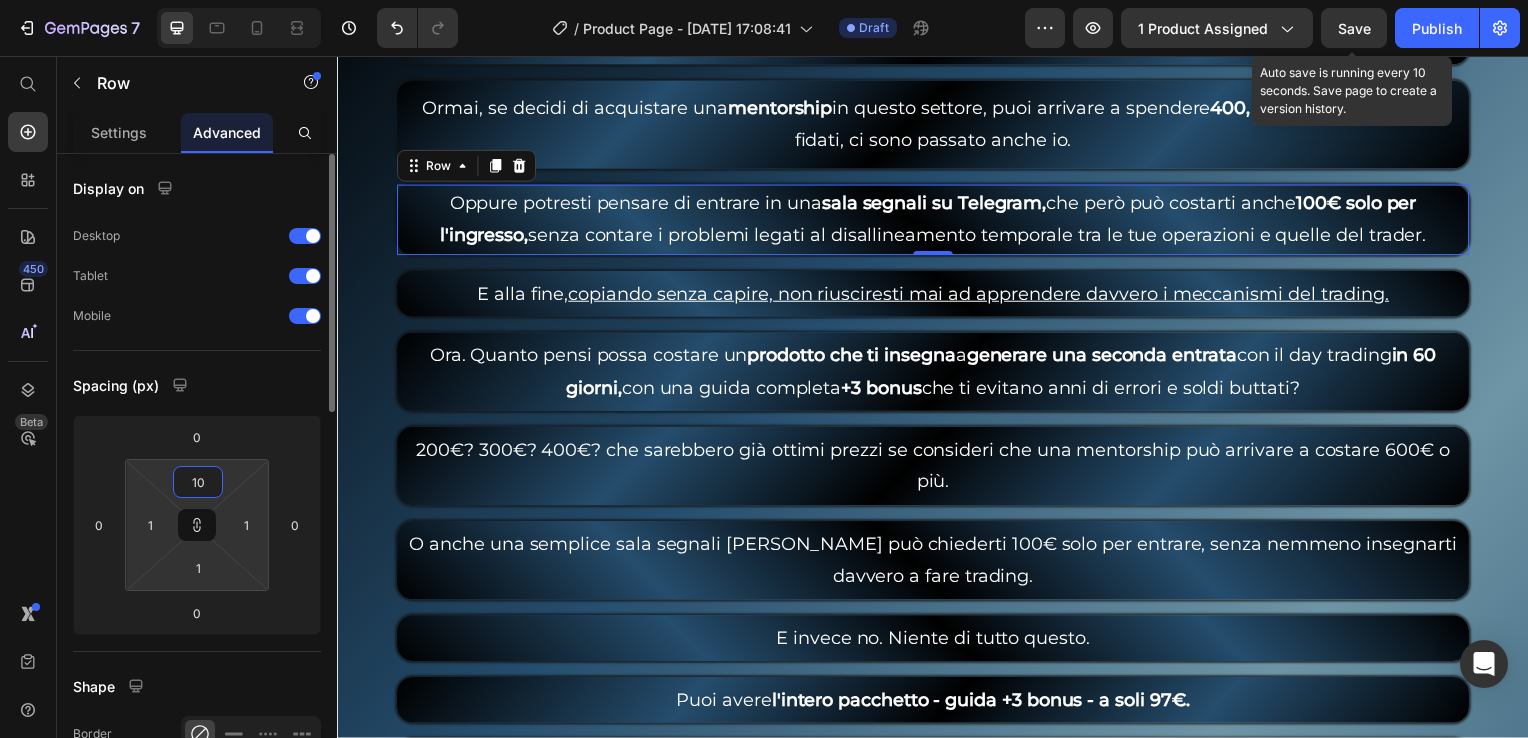 type on "10" 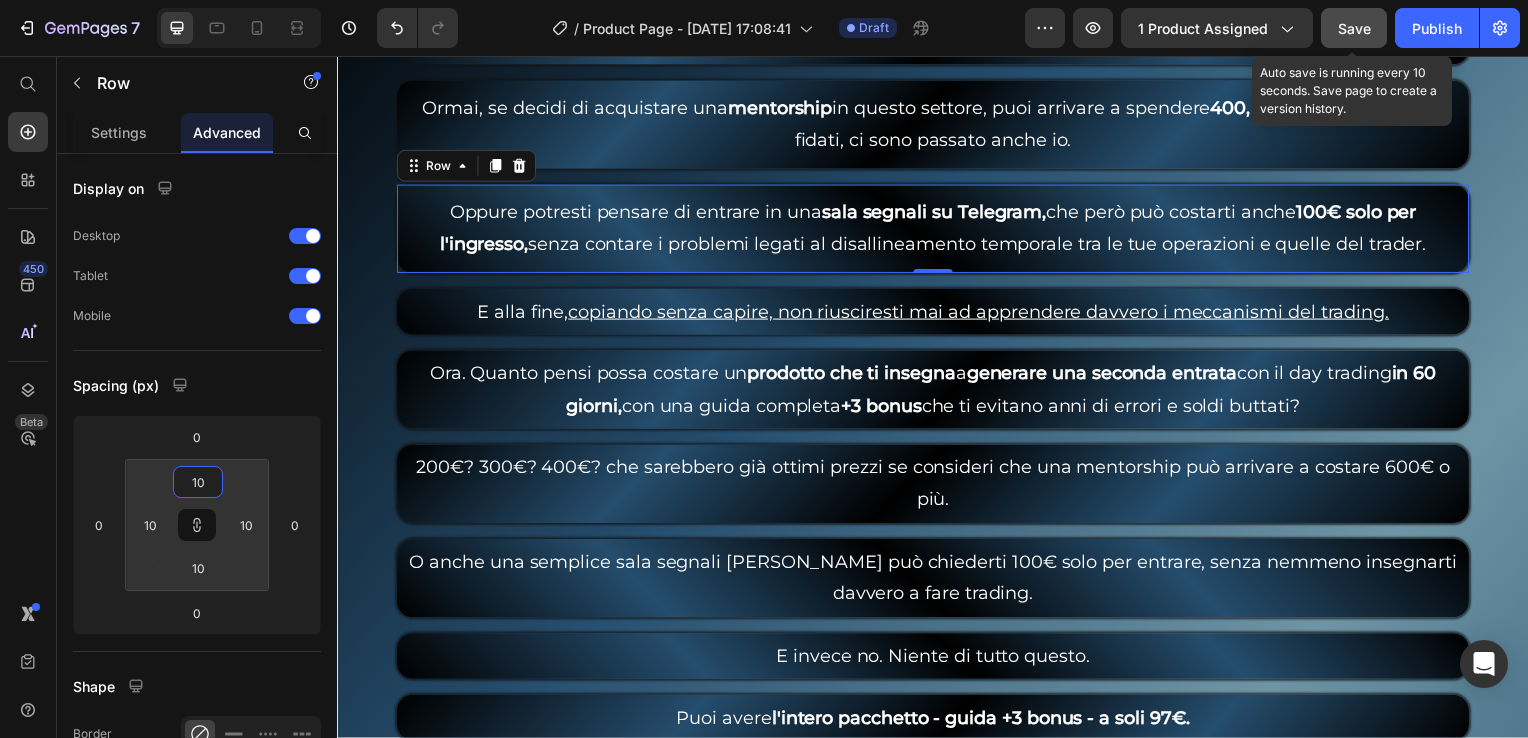 type on "10" 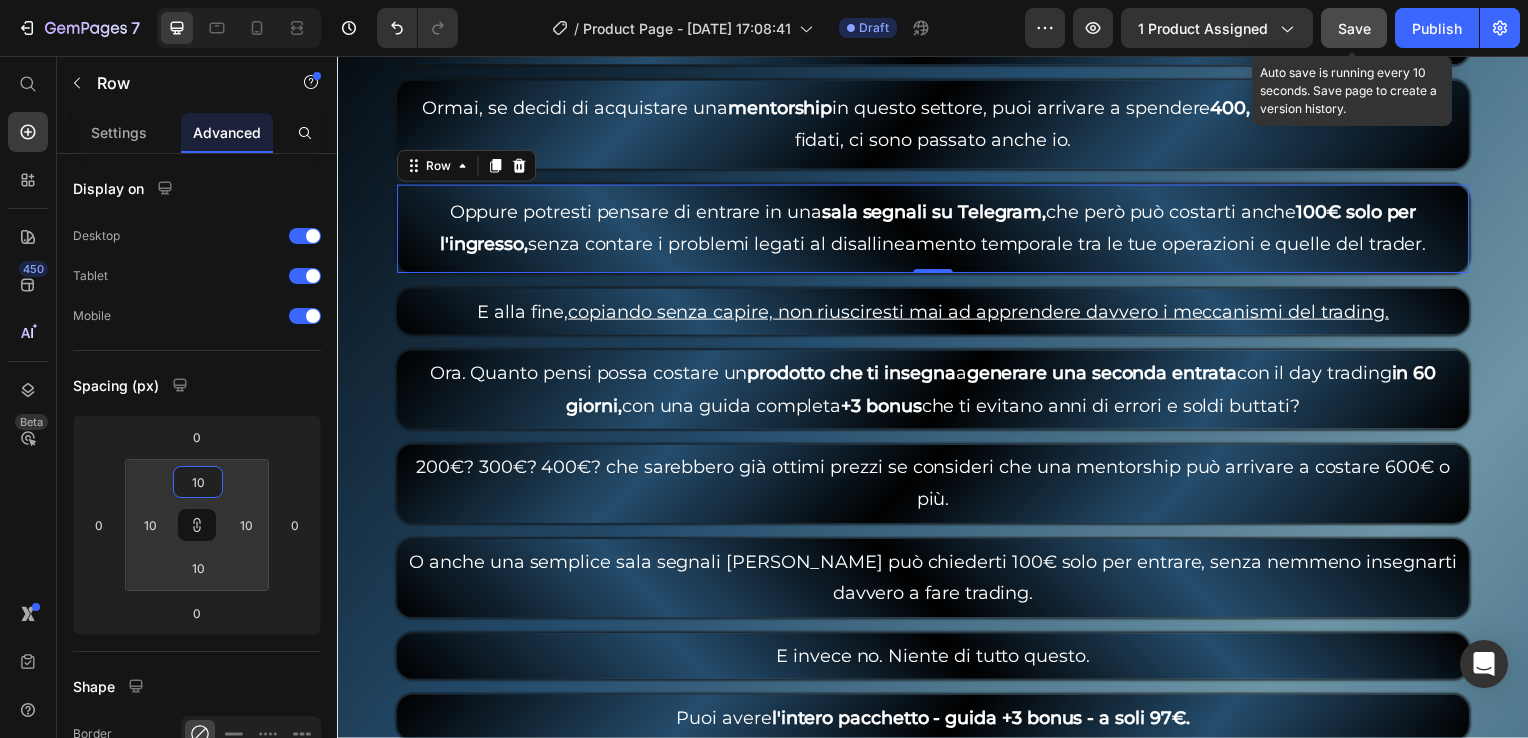 click on "Save" at bounding box center [1354, 28] 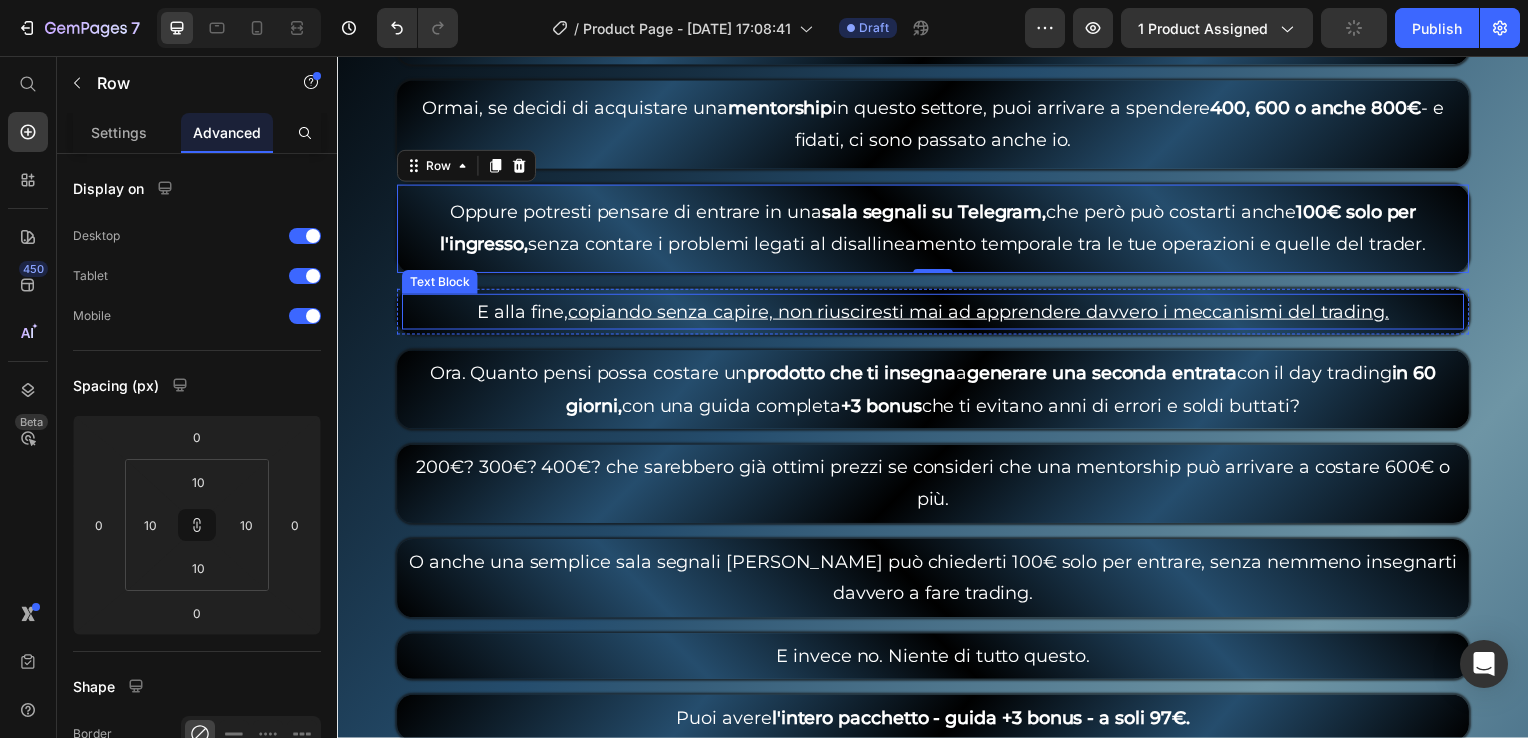 click on "E alla fine,  copiando senza capire, non riusciresti mai ad apprendere davvero i meccanismi del trading." at bounding box center [937, 314] 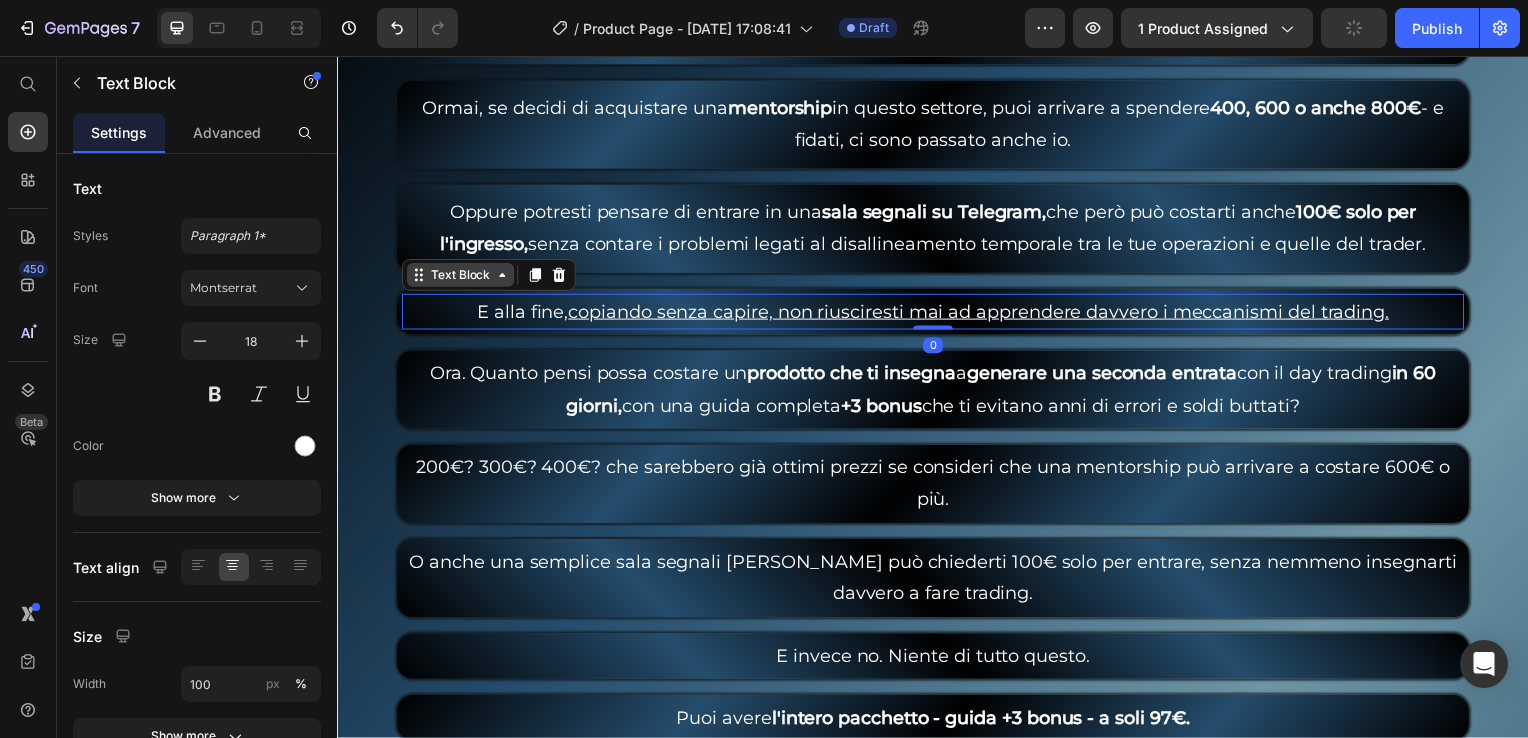 click on "Text Block" at bounding box center (461, 277) 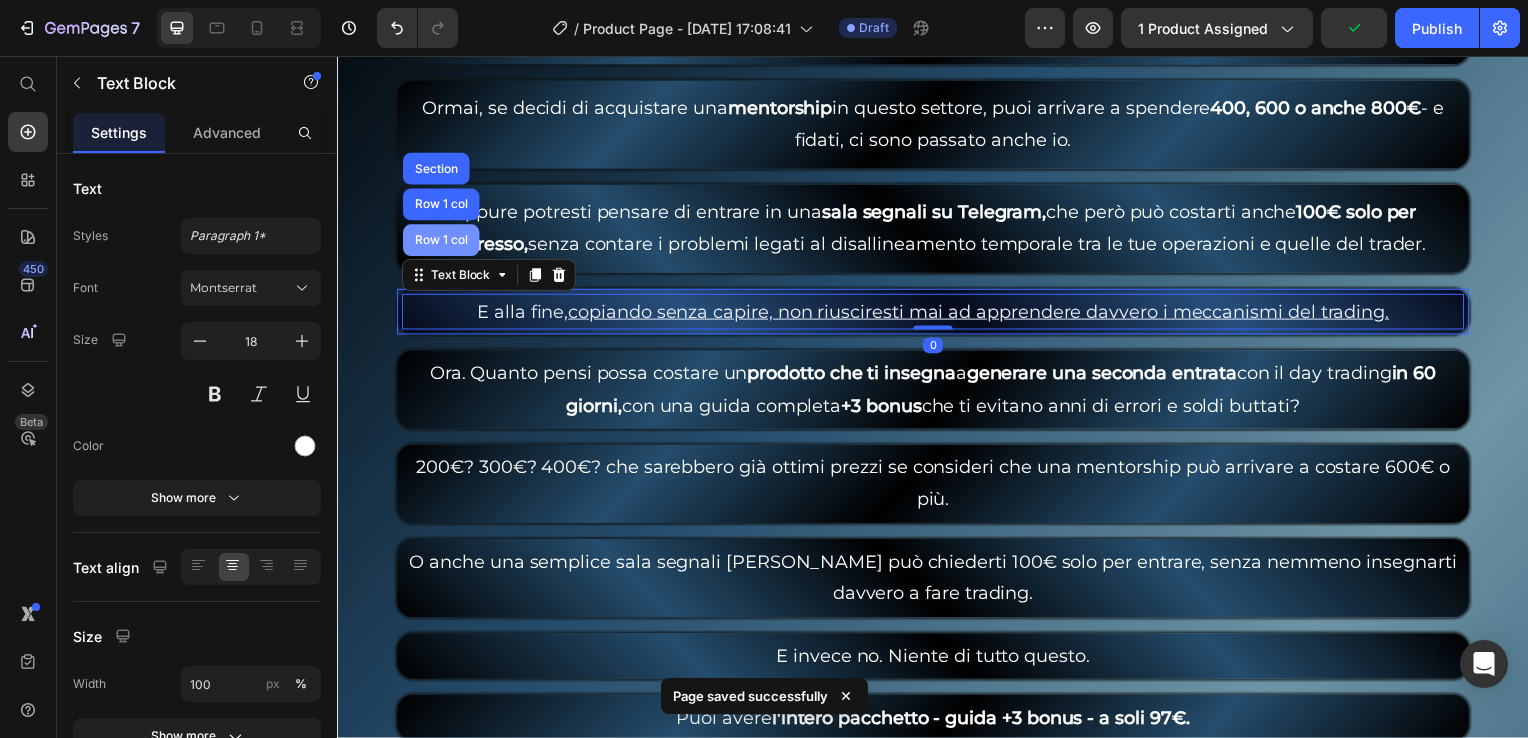 click on "Row 1 col" at bounding box center (441, 242) 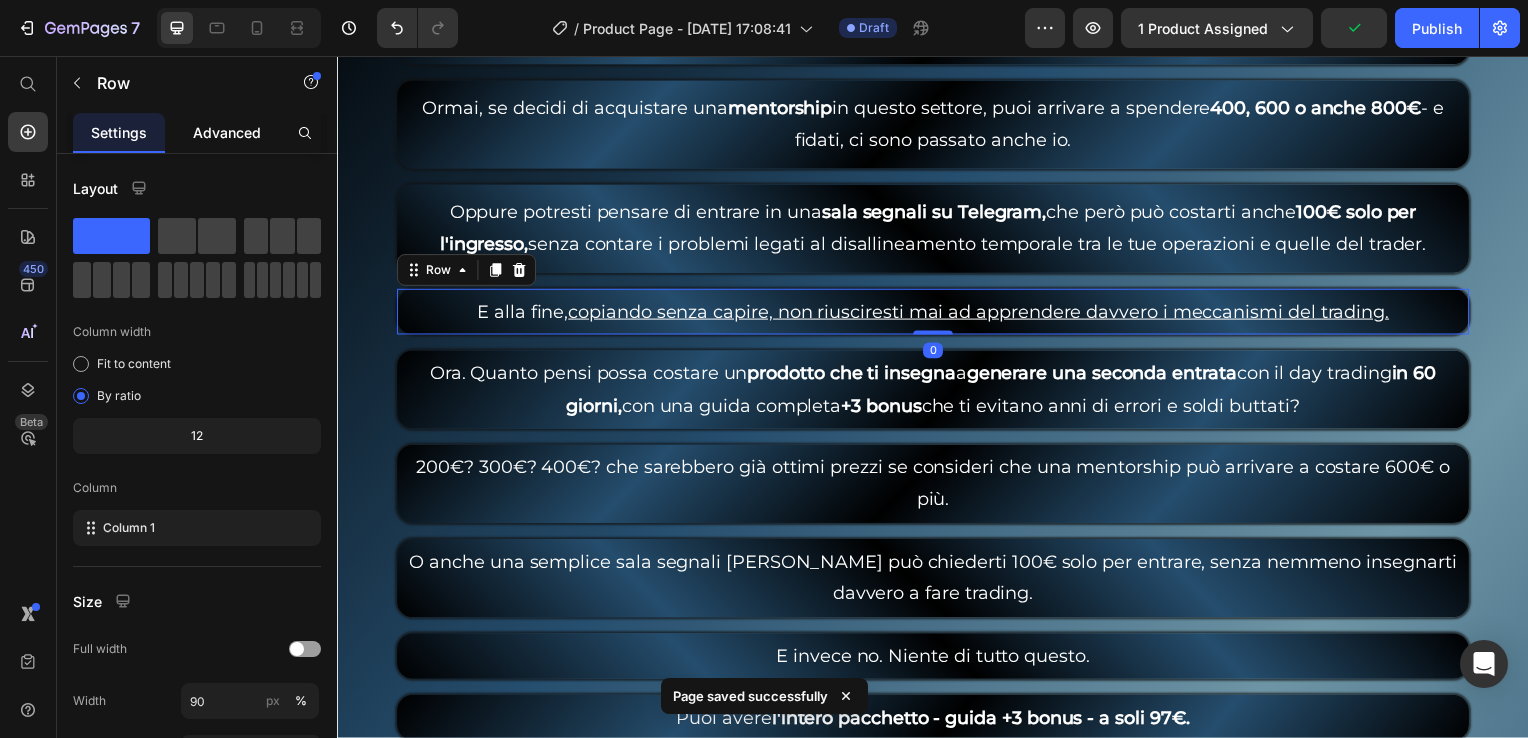 click on "Advanced" at bounding box center [227, 132] 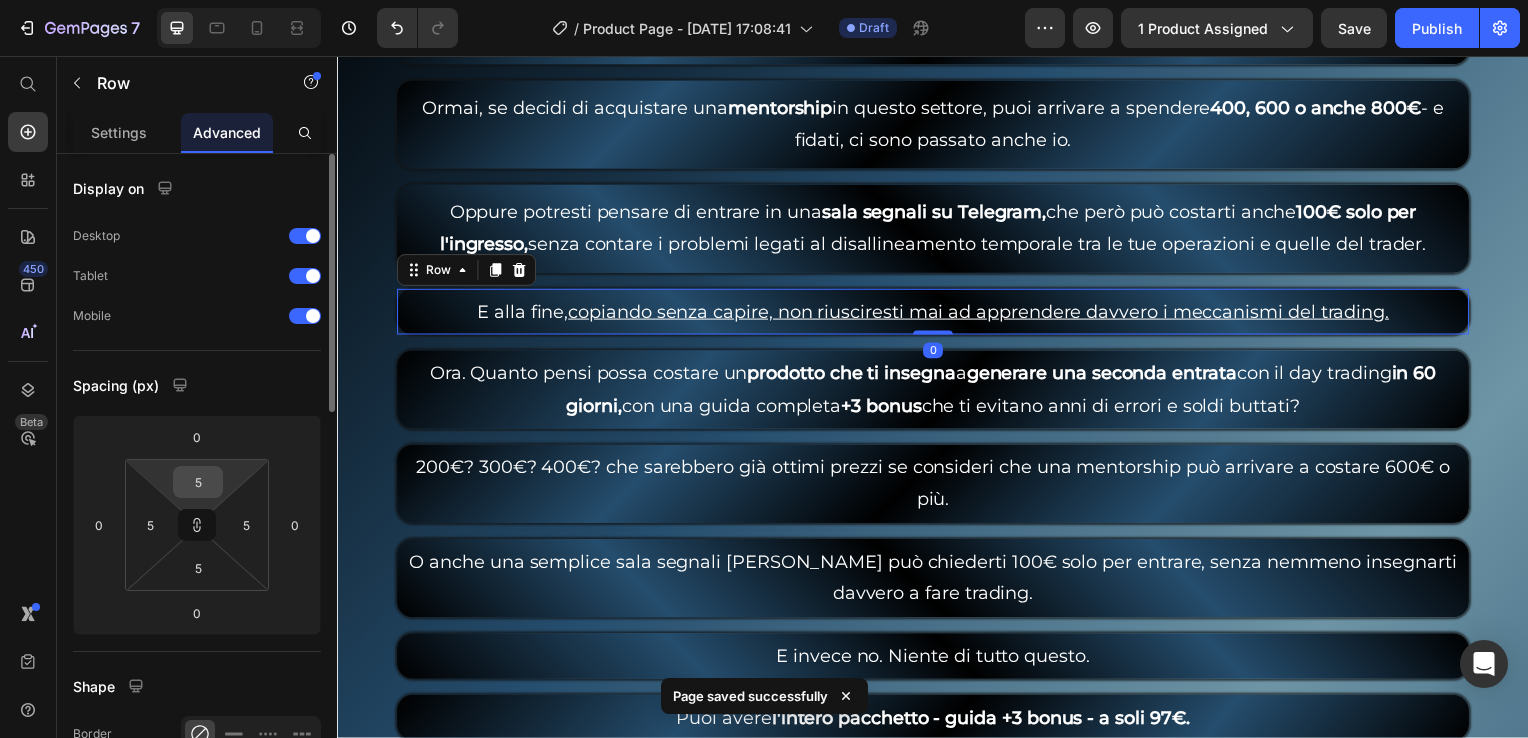 click on "5" at bounding box center [198, 482] 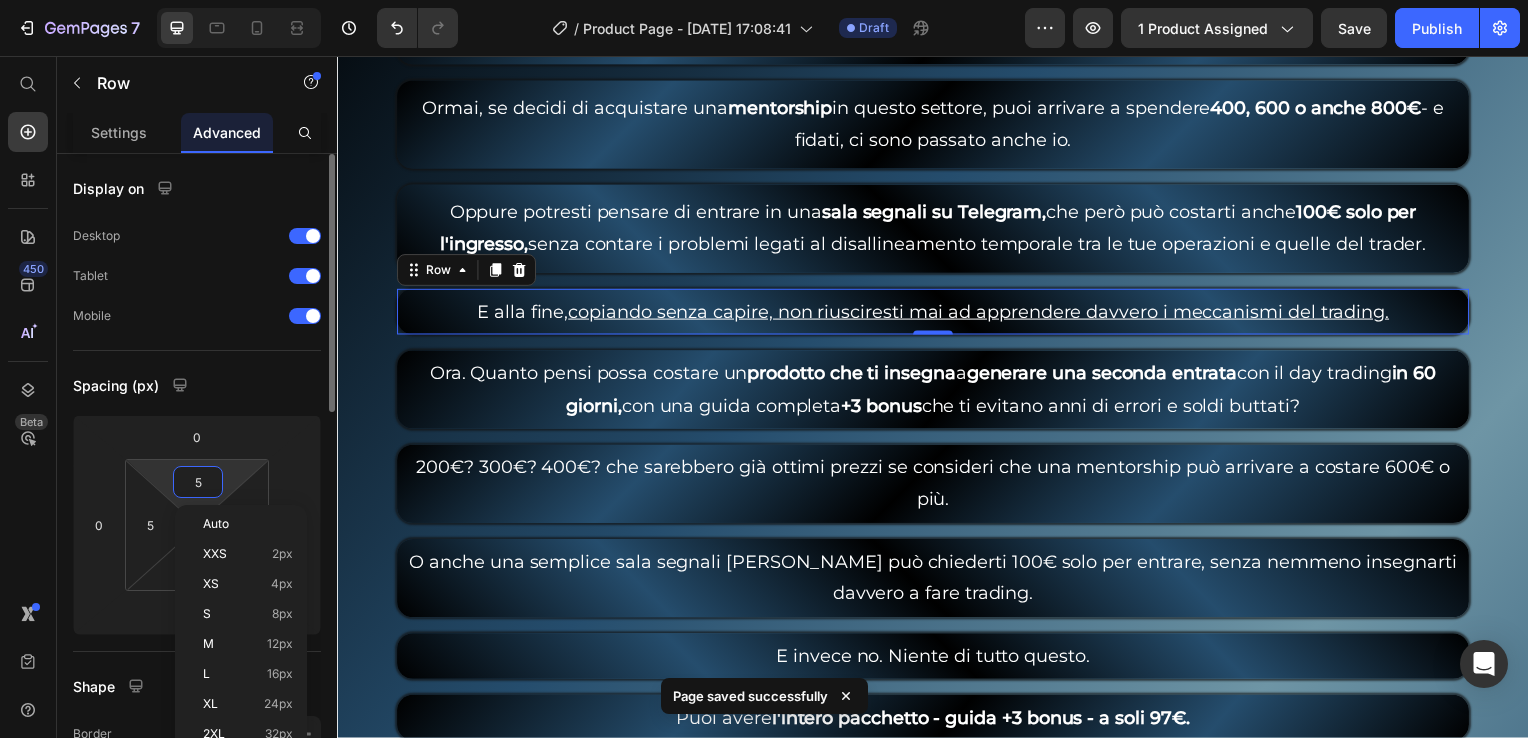 type on "1" 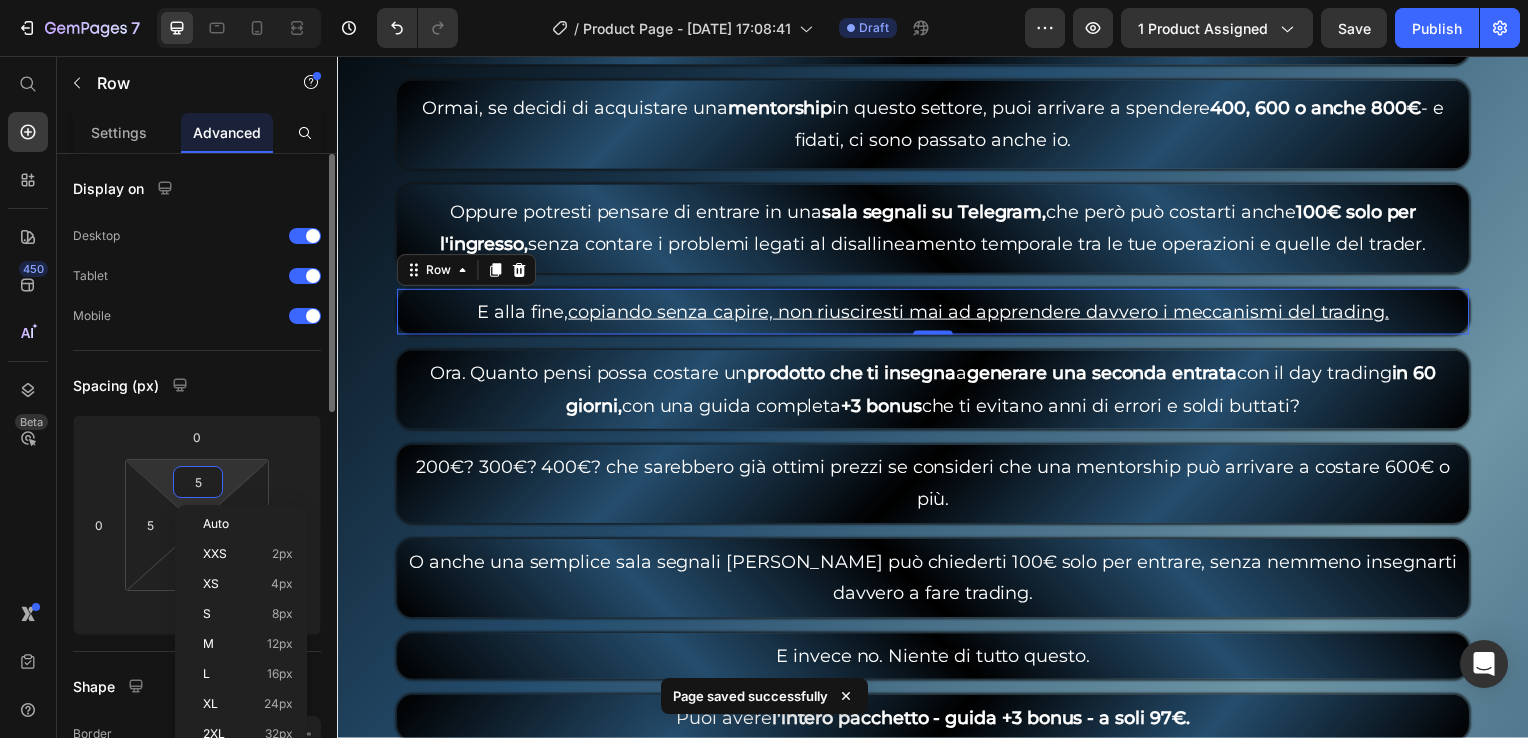 type on "1" 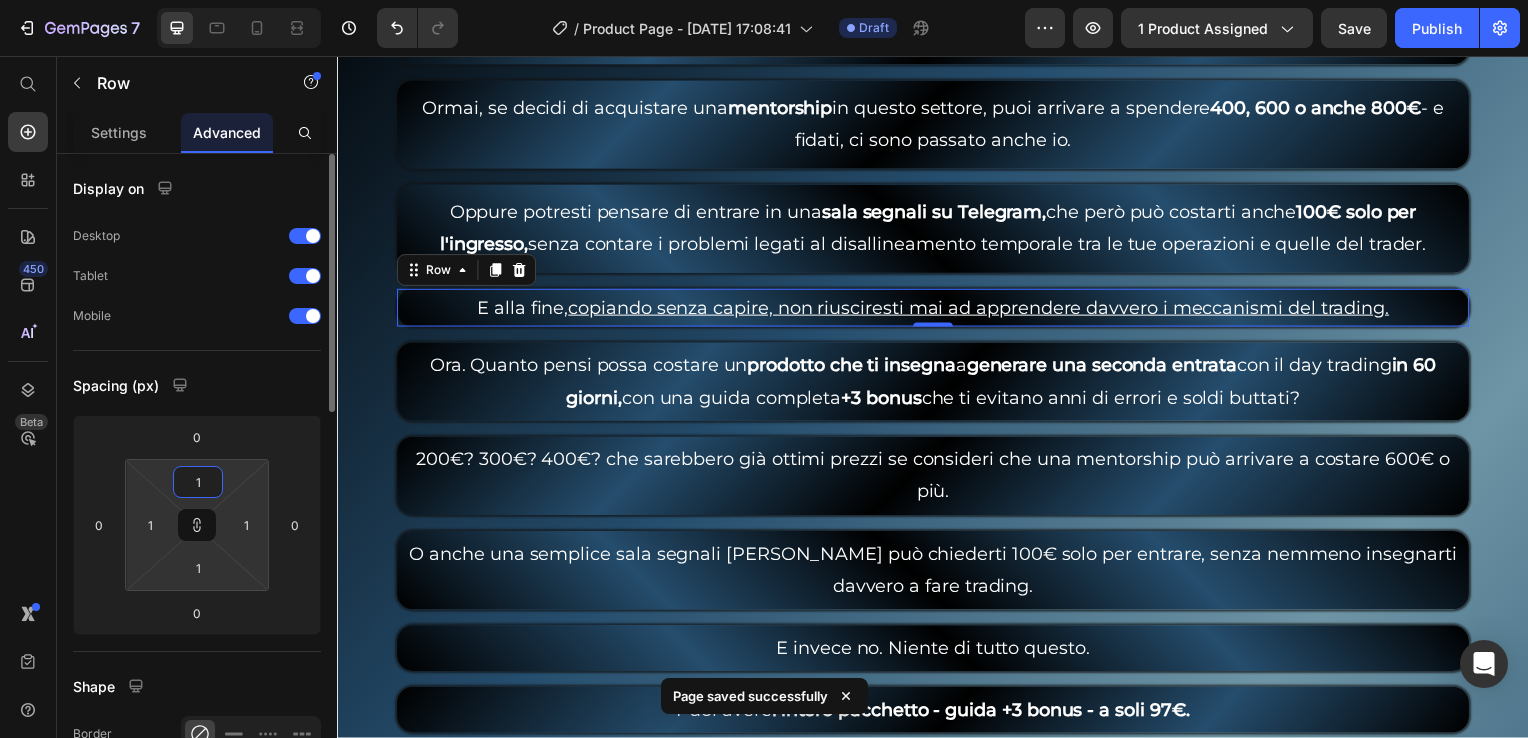 type on "10" 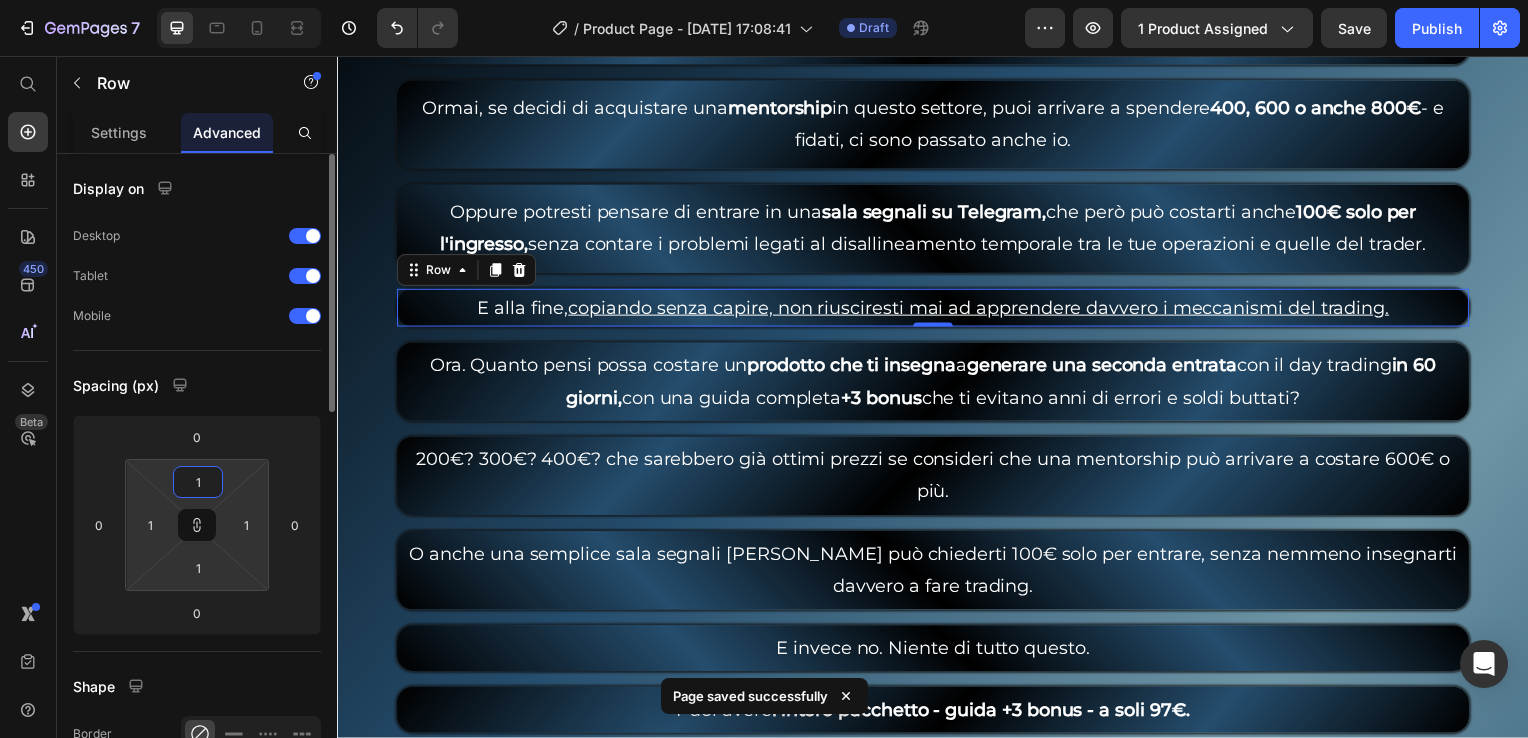 type on "10" 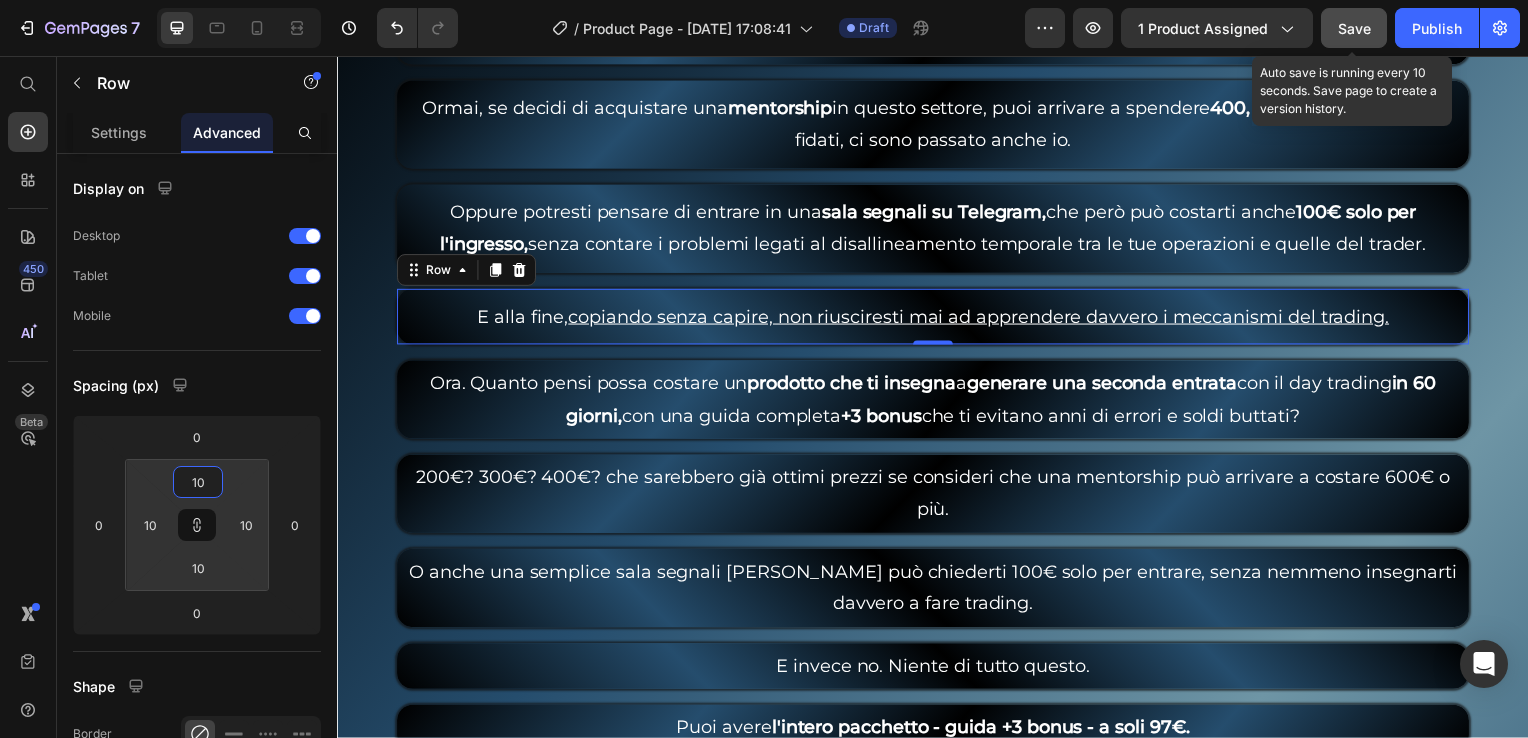 type on "10" 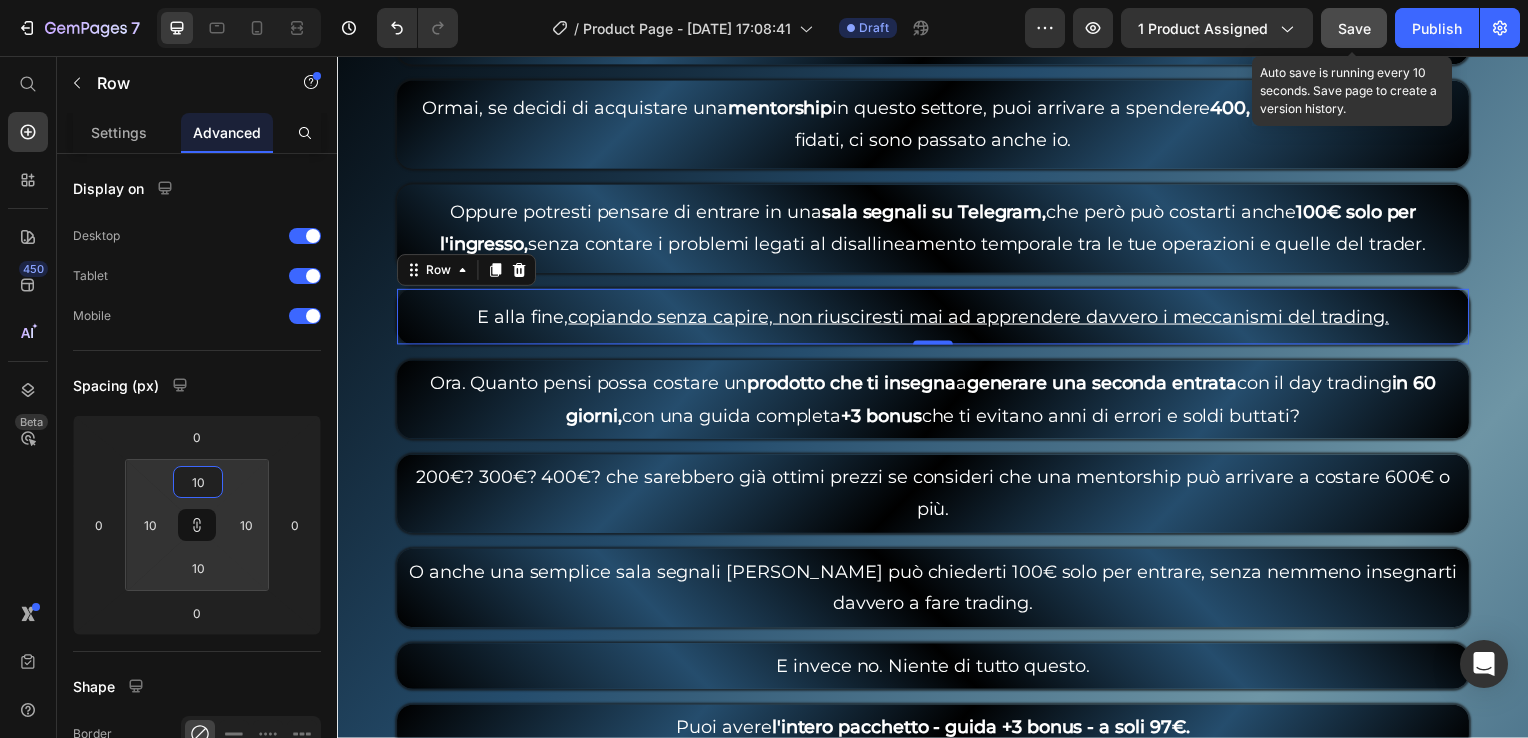 click on "Save" at bounding box center (1354, 28) 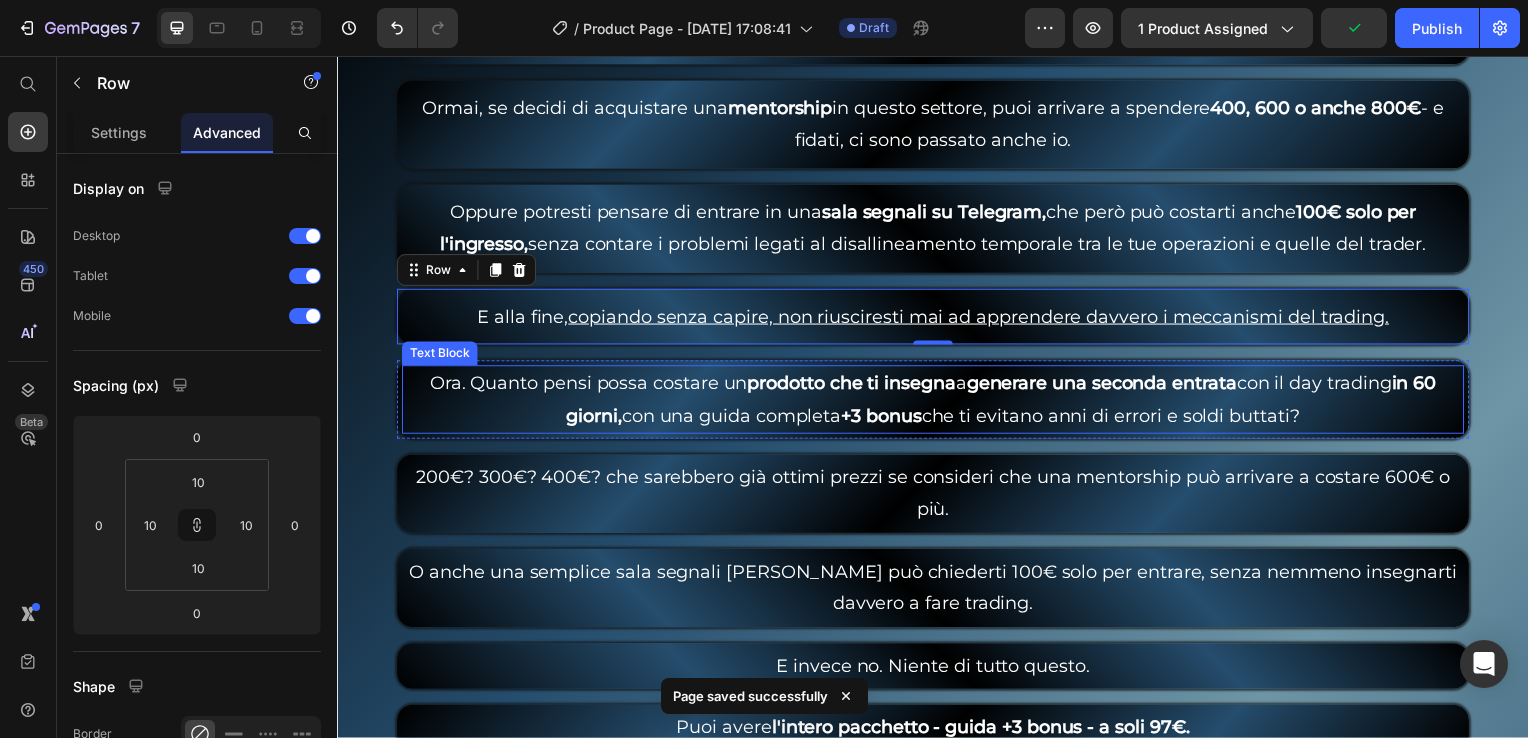 click on "Ora. Quanto pensi possa costare un  prodotto che ti insegna  a  generare una seconda entrata  con il day trading  in 60   giorni,  con una guida completa  +3 bonus  che ti evitano anni di errori e soldi buttati?" at bounding box center (937, 402) 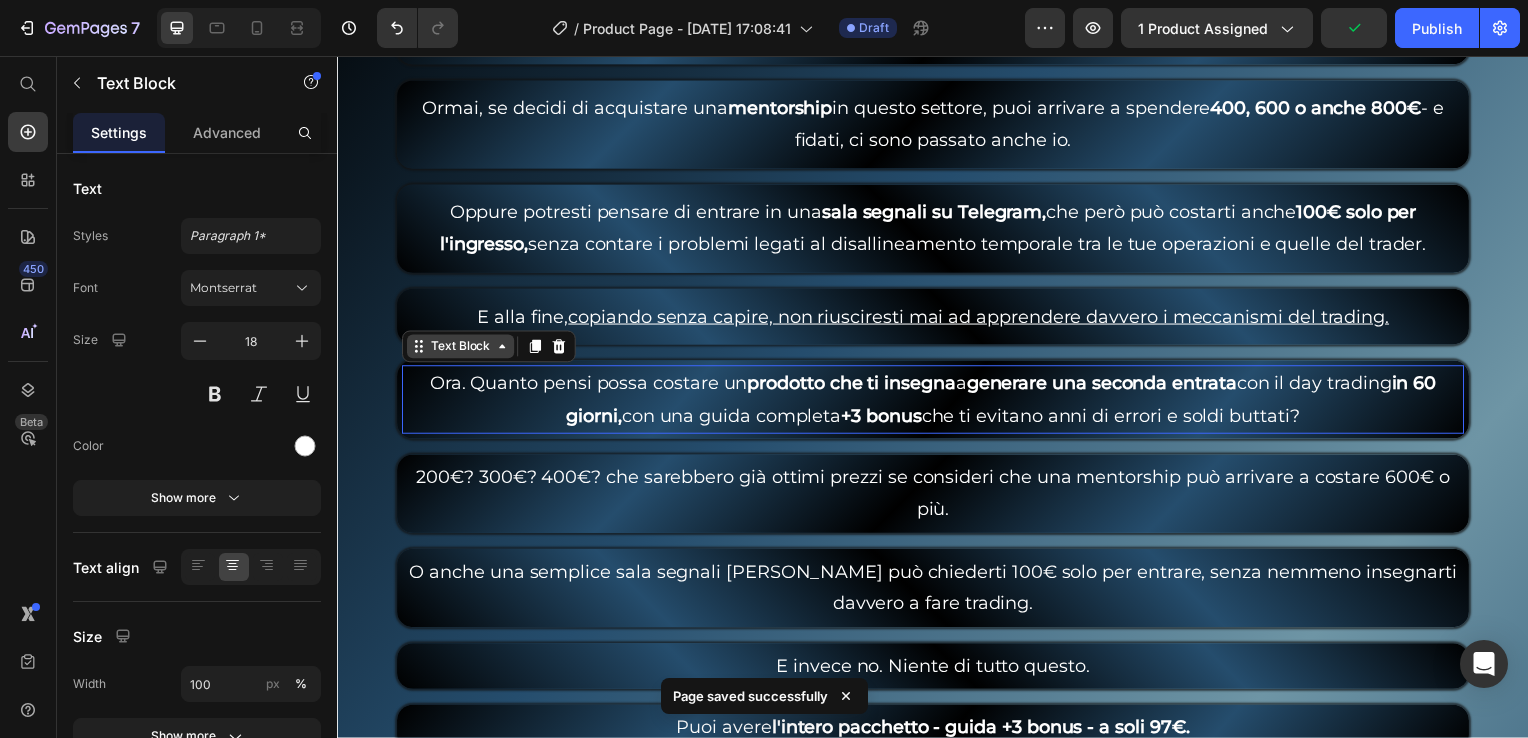 click on "Text Block" at bounding box center [461, 349] 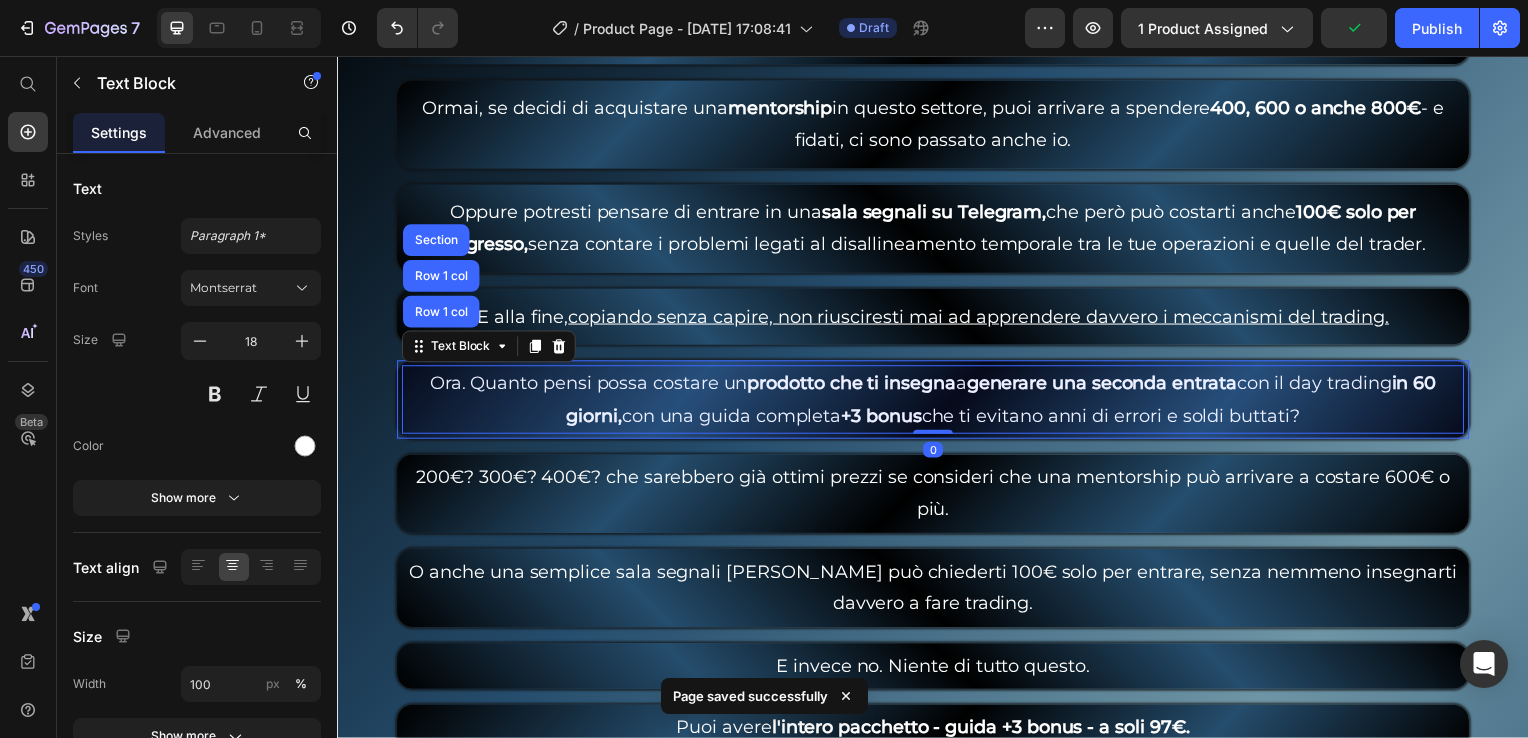 click on "Row 1 col" at bounding box center (441, 314) 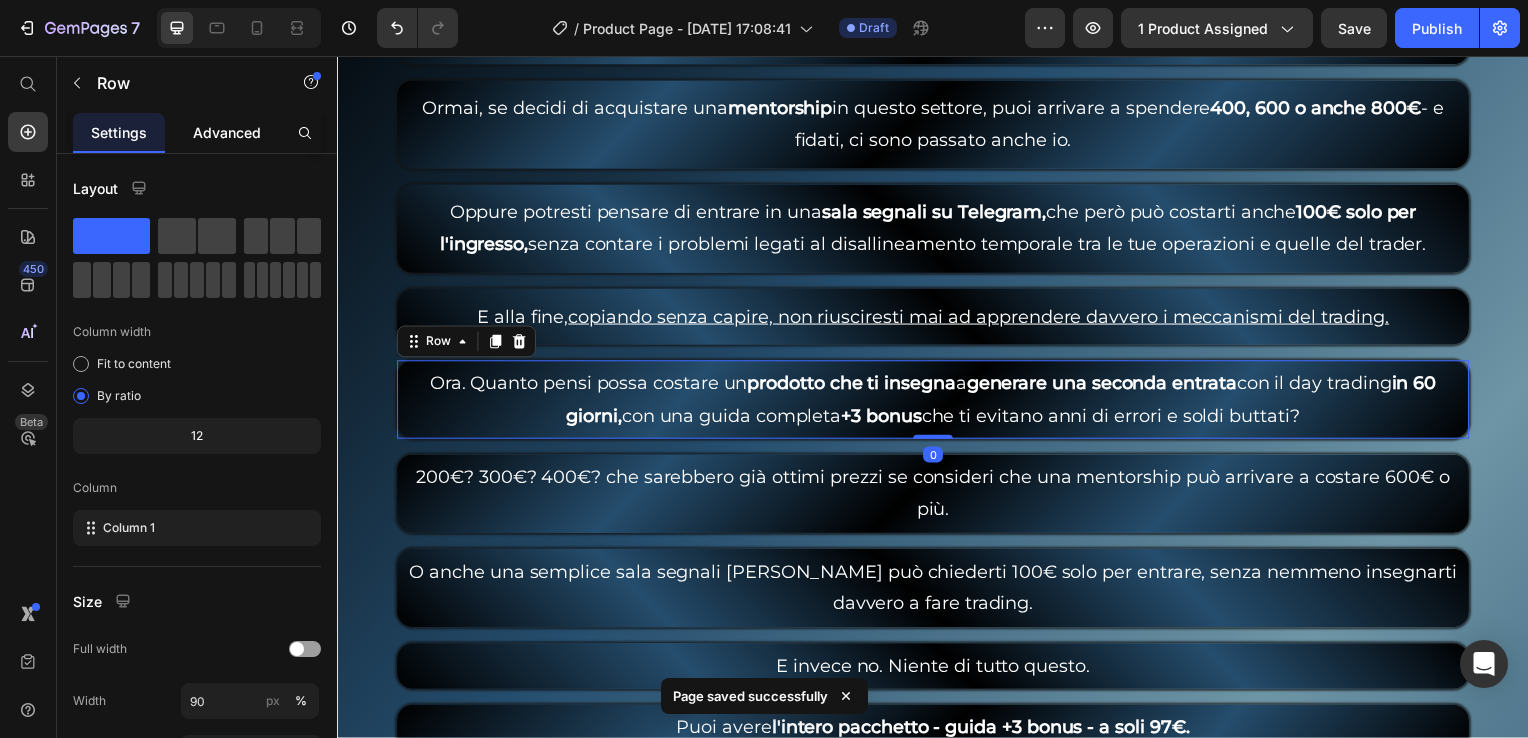 click on "Advanced" at bounding box center (227, 132) 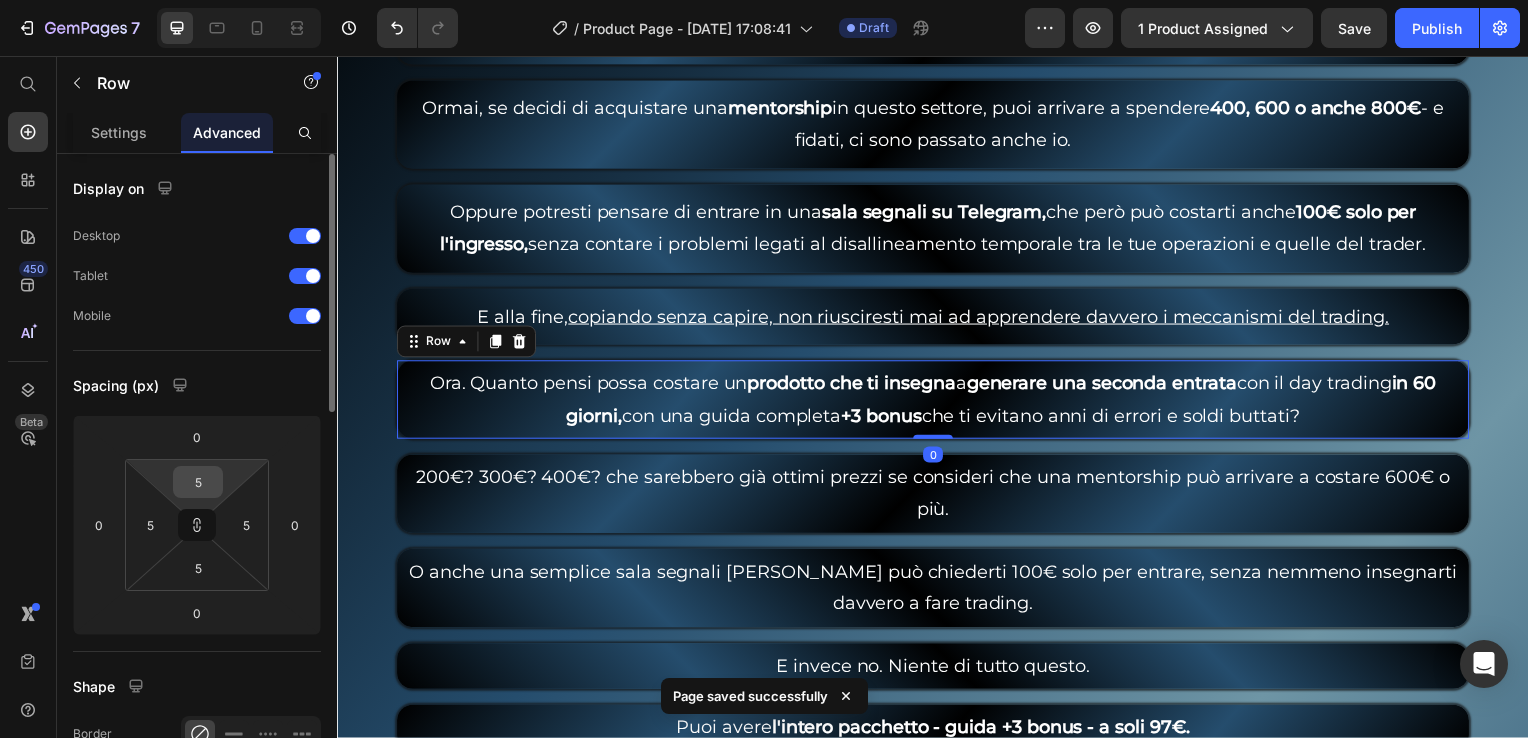 click on "5" at bounding box center [198, 482] 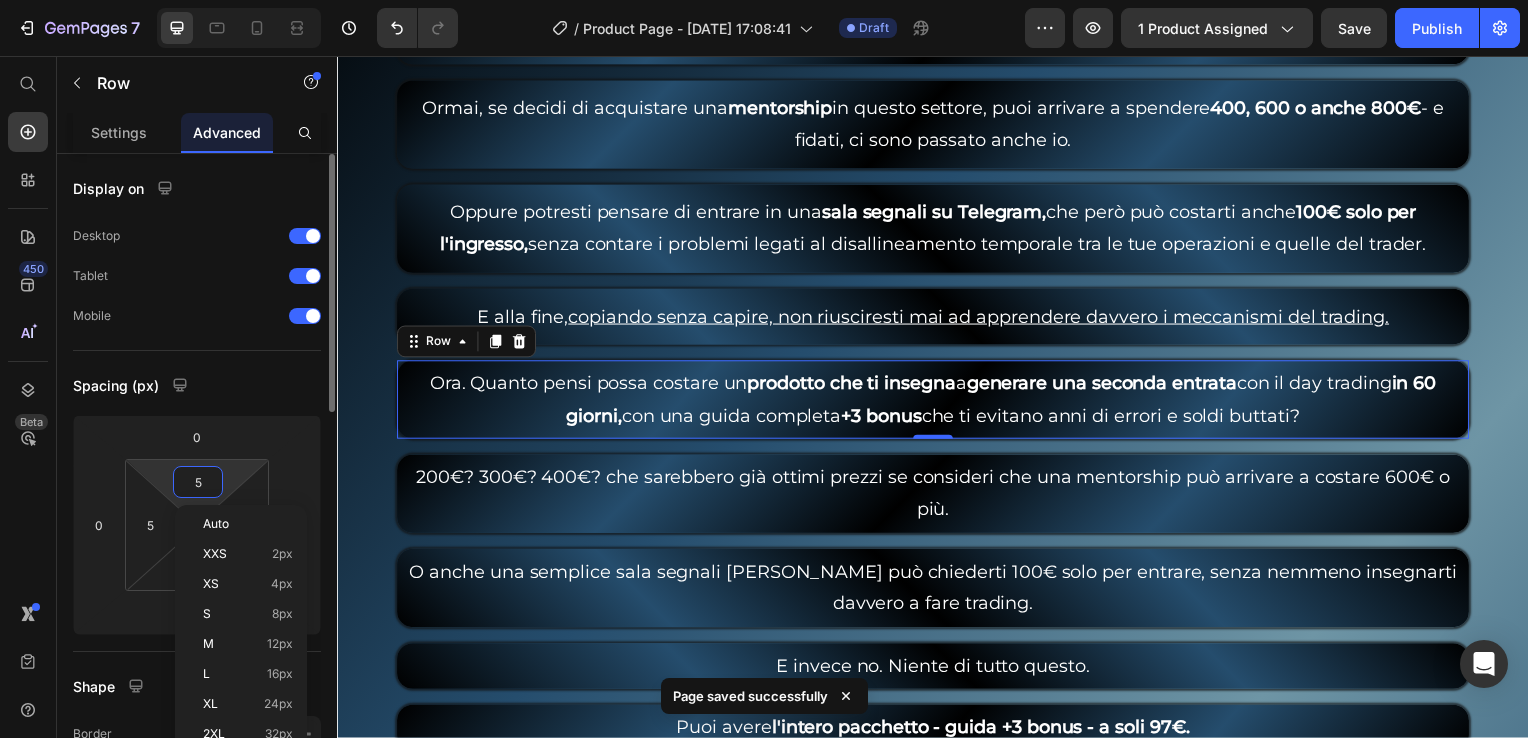 type on "1" 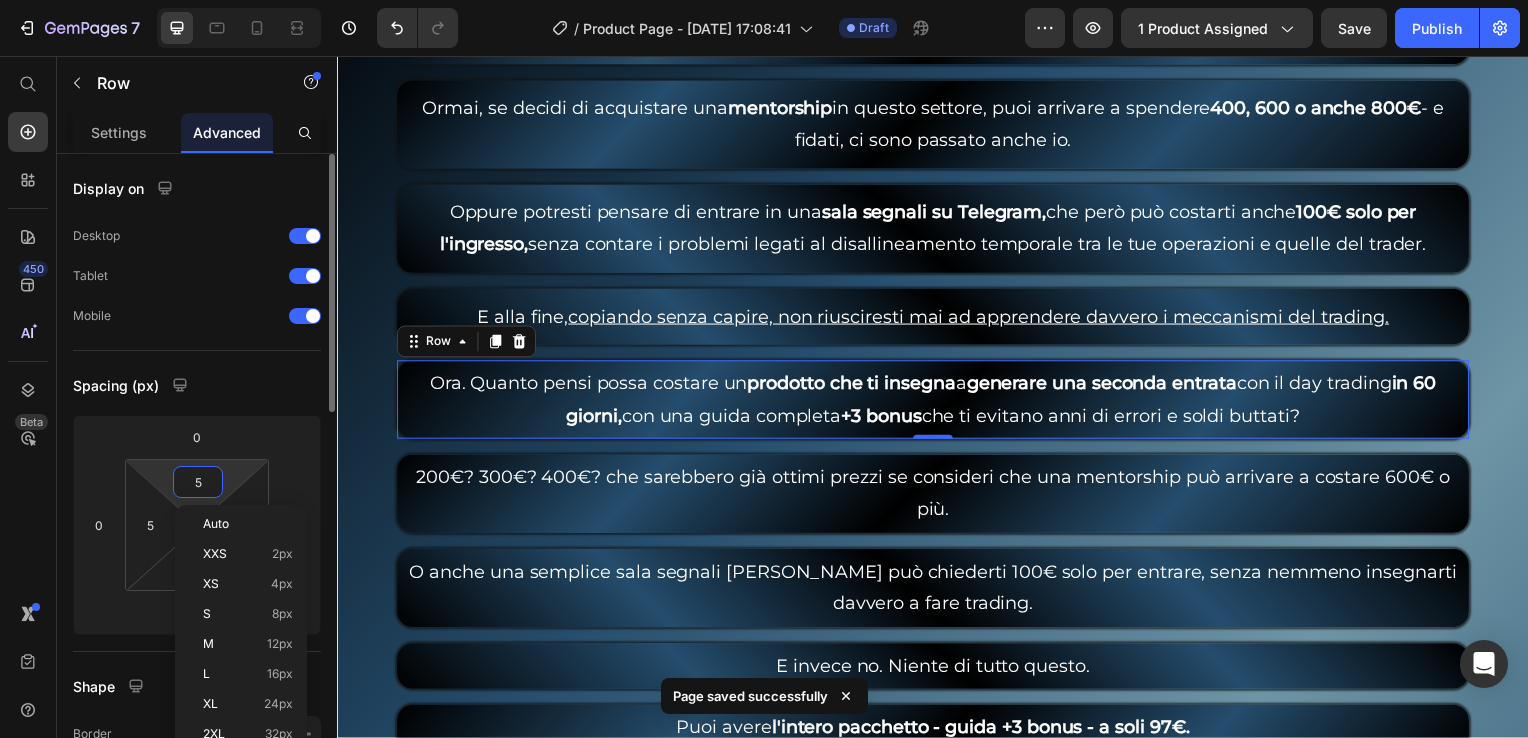 type on "1" 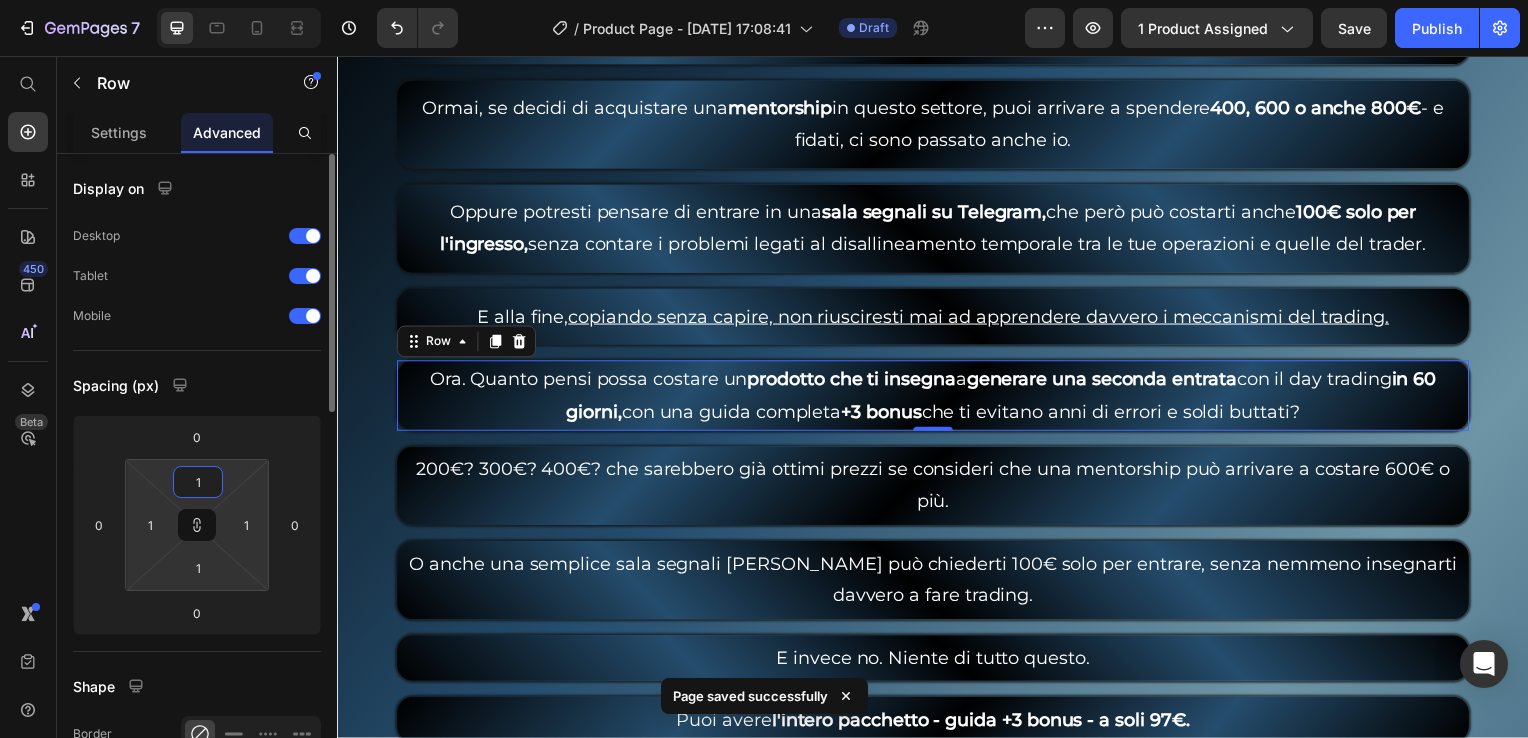 type on "10" 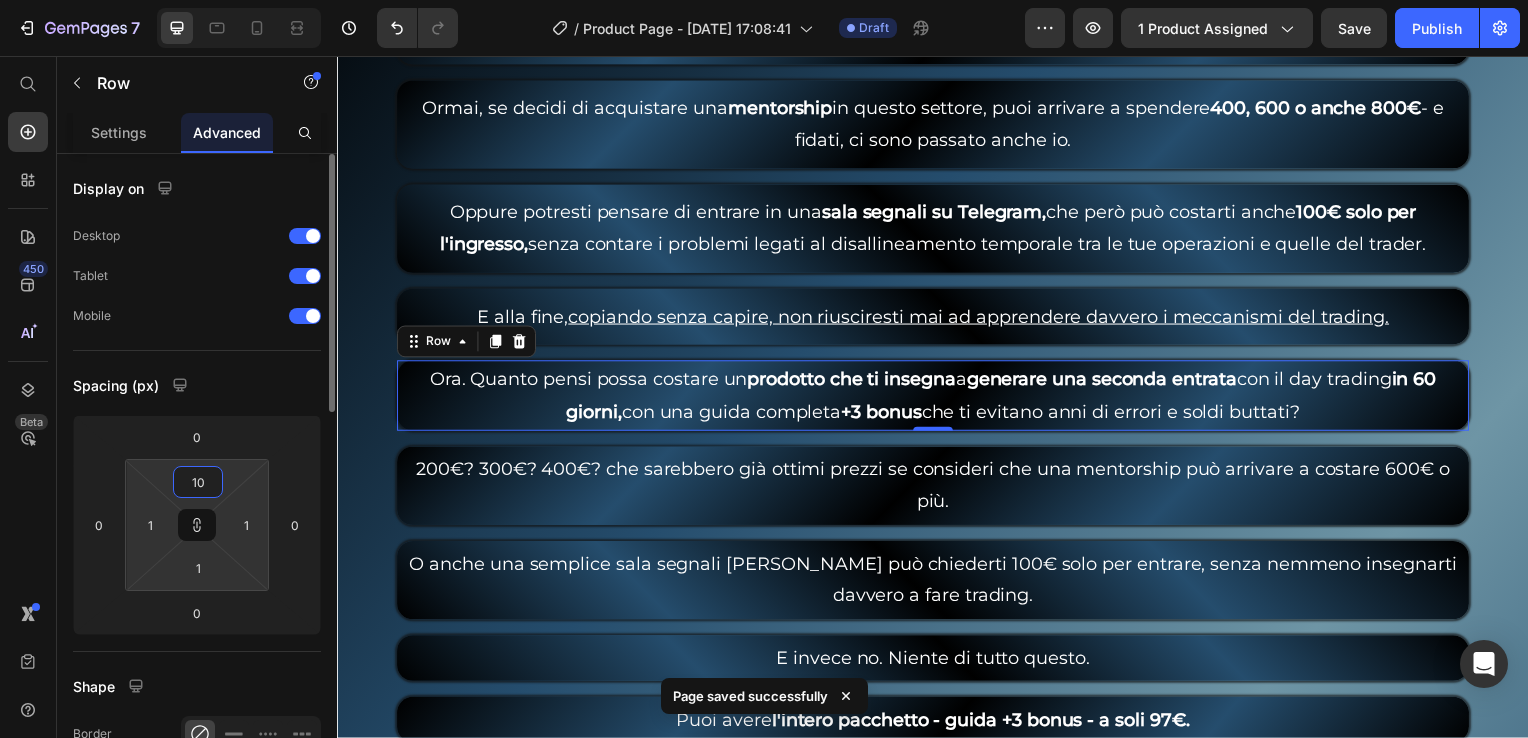 type on "10" 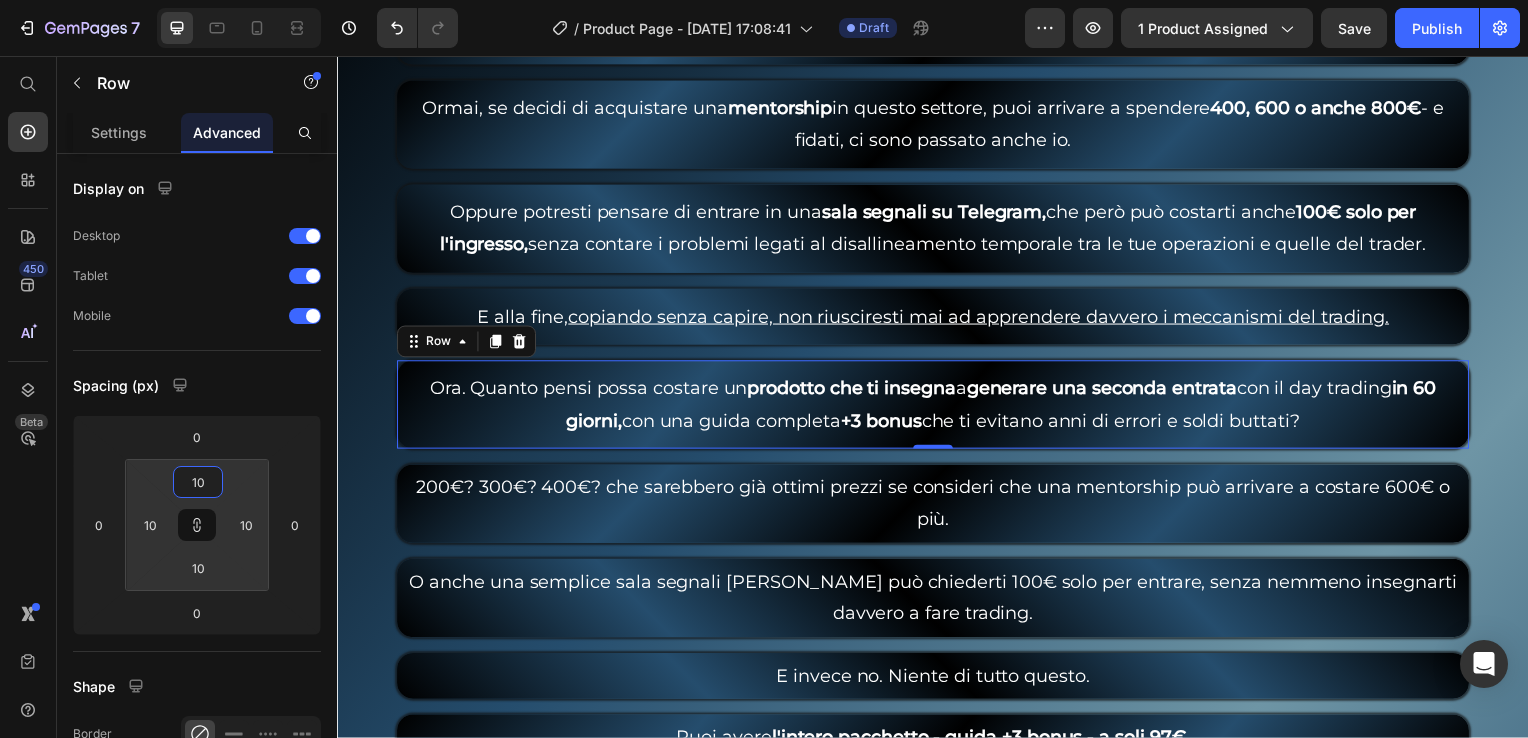 type on "10" 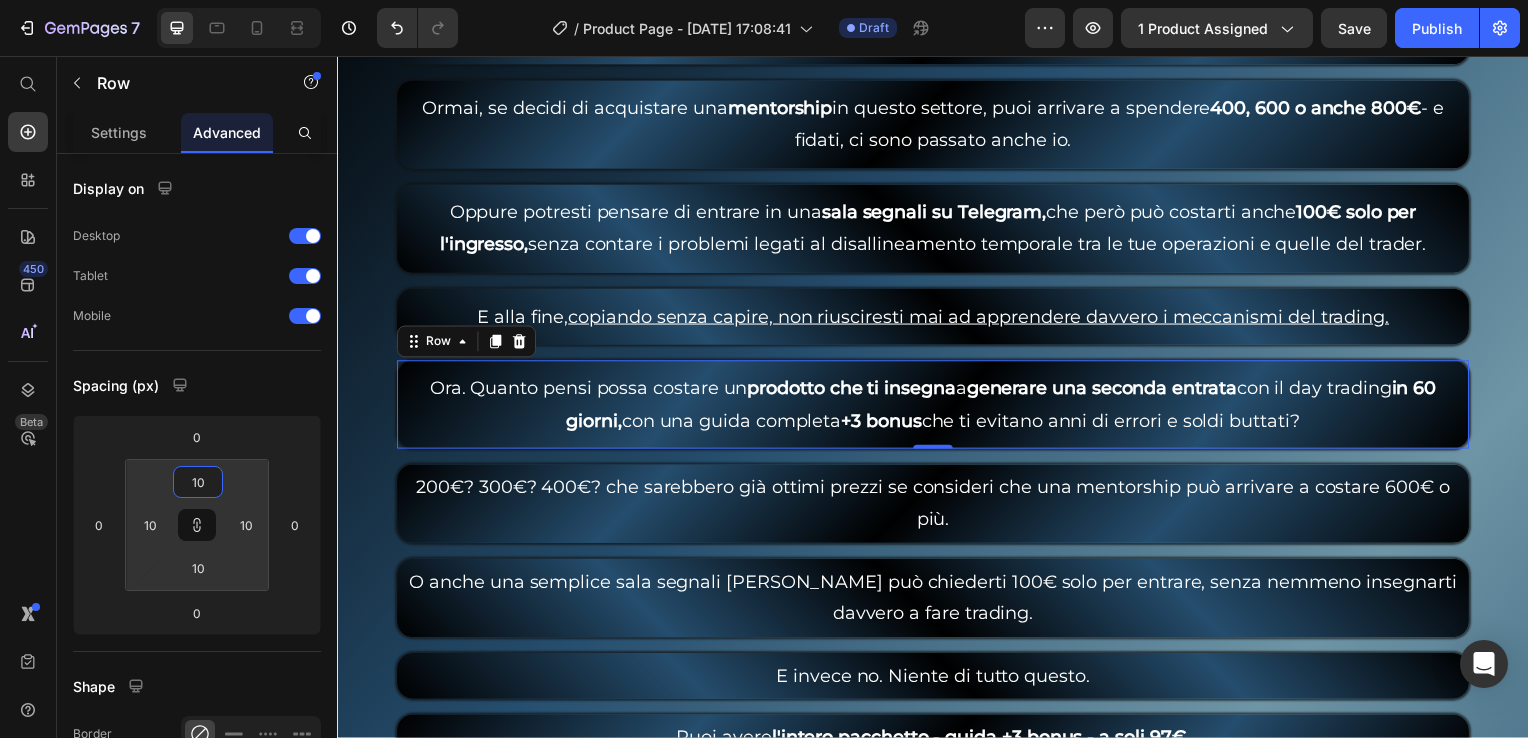 click on "Save" 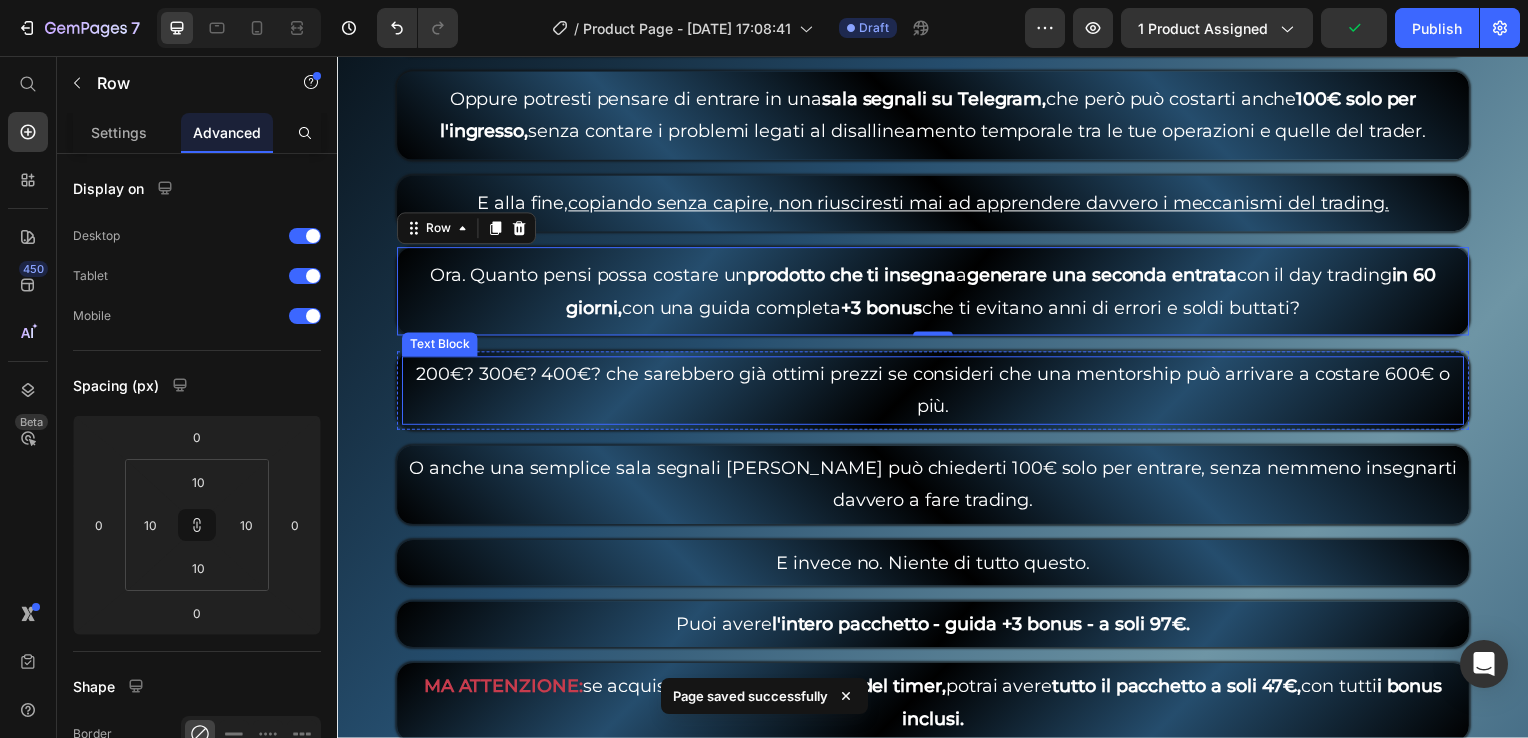 scroll, scrollTop: 8305, scrollLeft: 0, axis: vertical 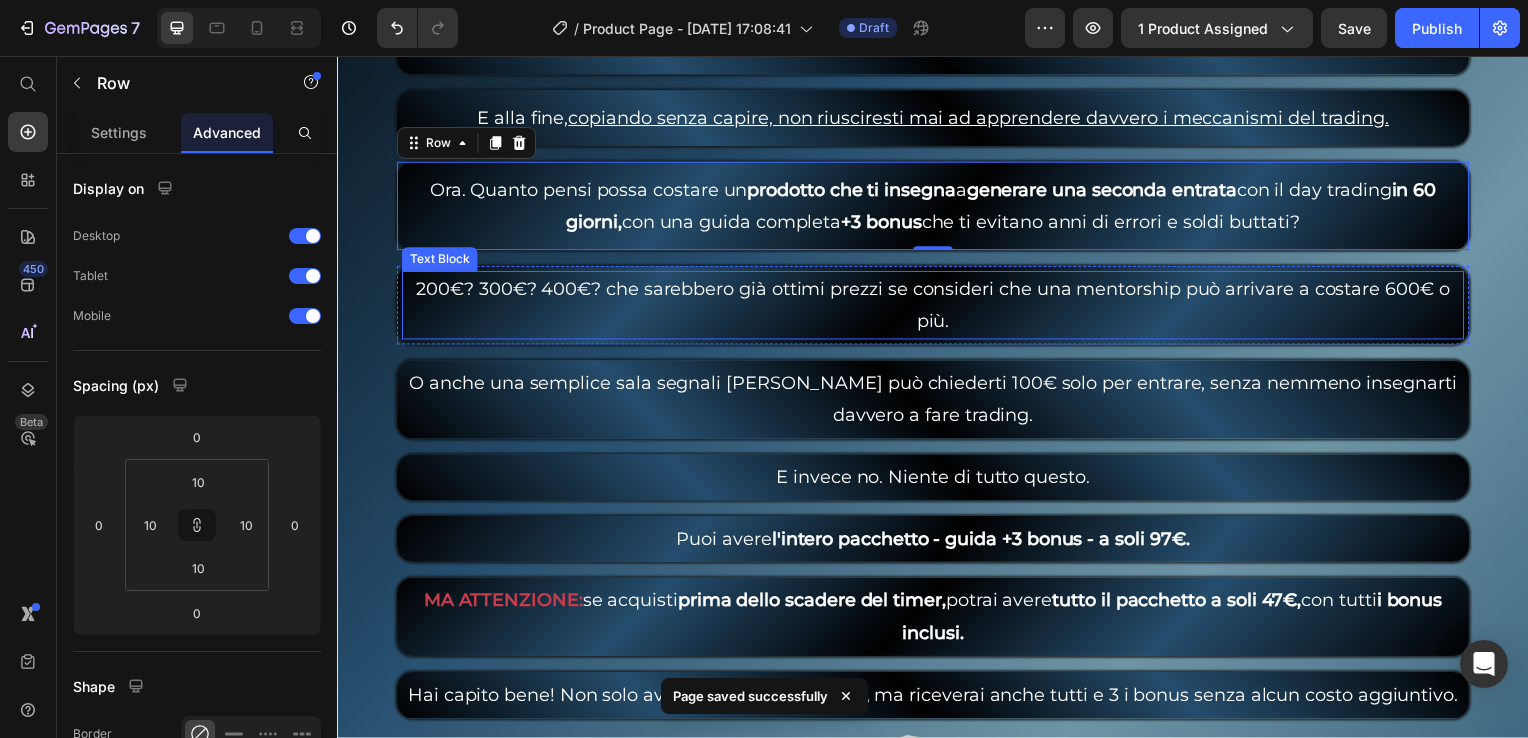 drag, startPoint x: 594, startPoint y: 324, endPoint x: 498, endPoint y: 264, distance: 113.20777 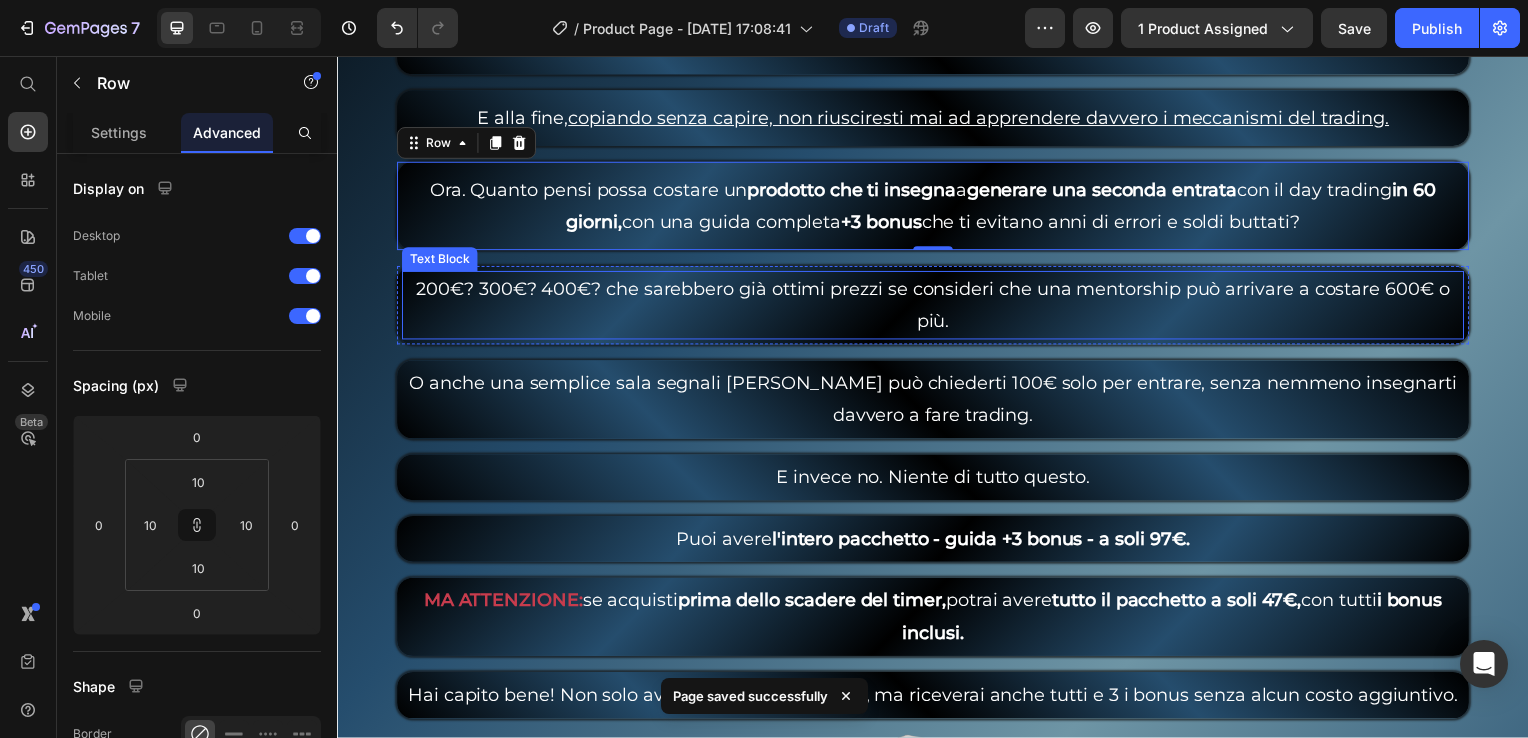 click on "200€? 300€? 400€? che sarebbero già ottimi prezzi se consideri che una mentorship può arrivare a costare 600€ o più." at bounding box center (937, 307) 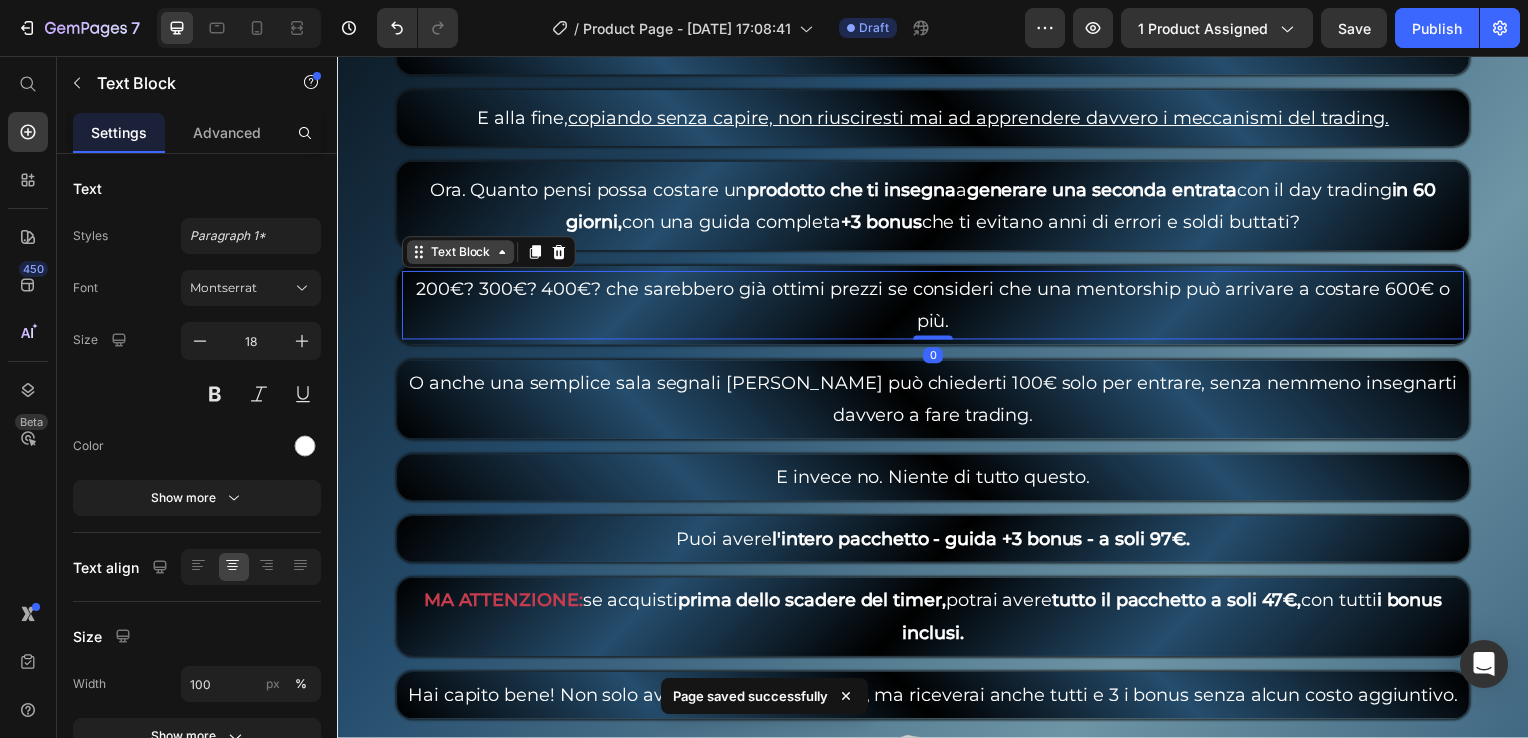 click on "Text Block" at bounding box center [461, 254] 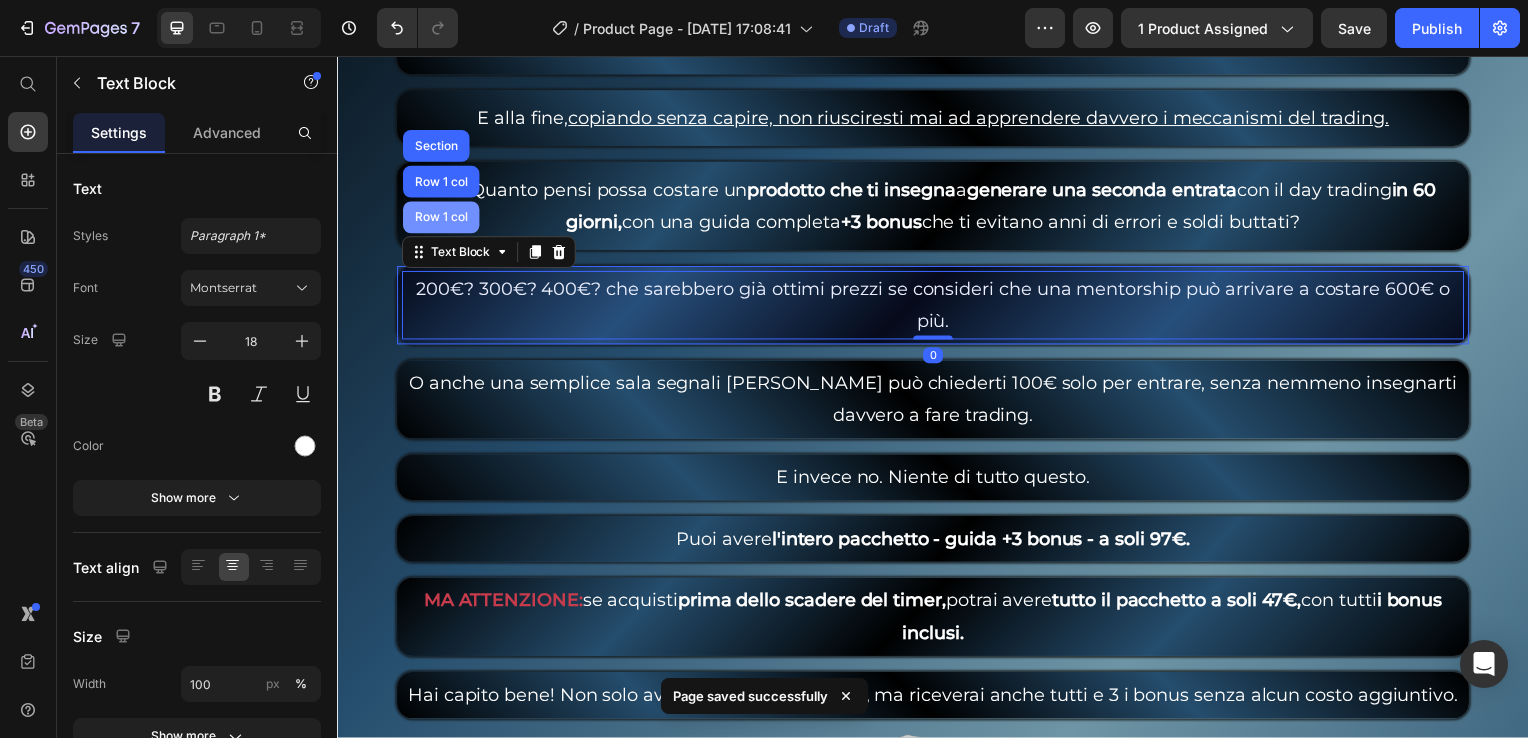 click on "Row 1 col" at bounding box center [441, 219] 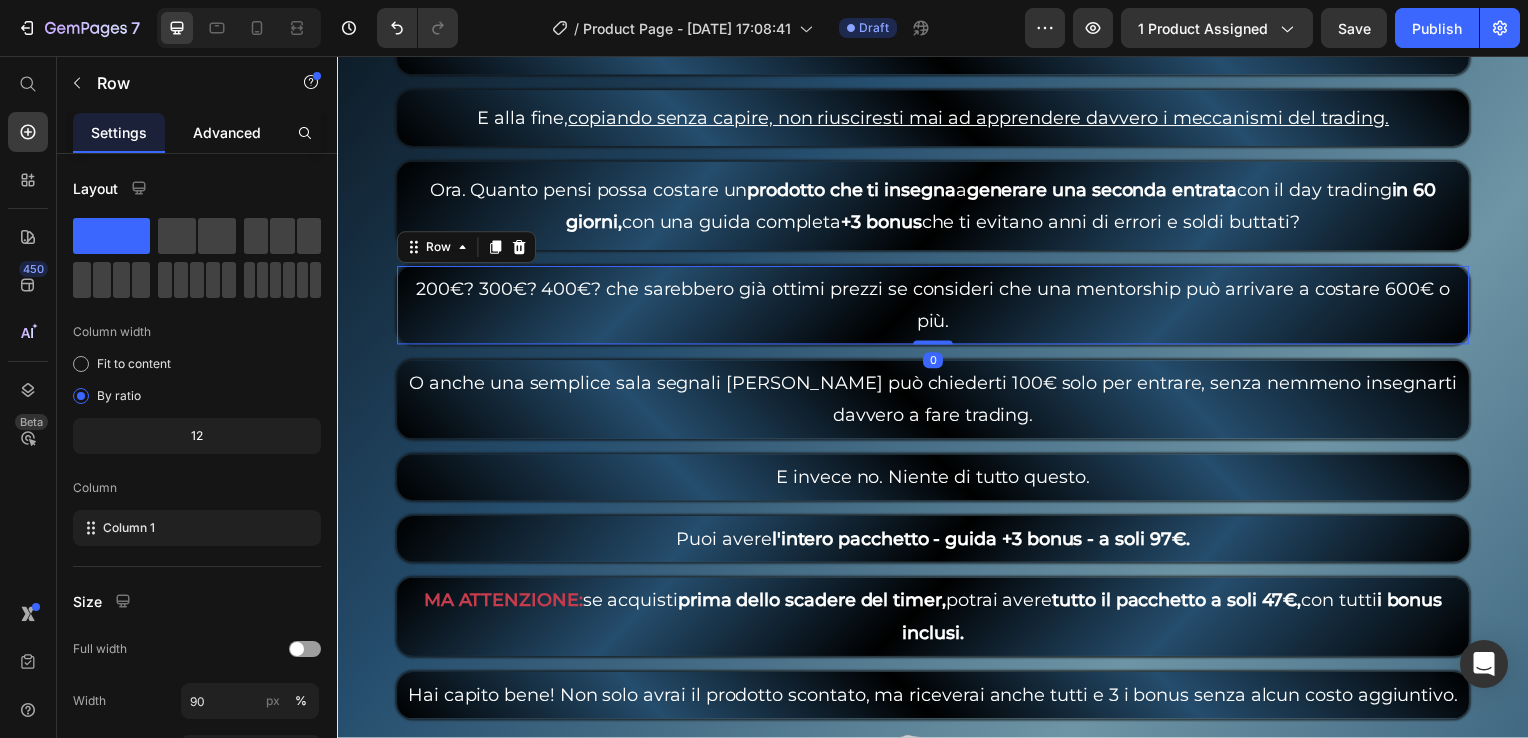 click on "Advanced" at bounding box center (227, 132) 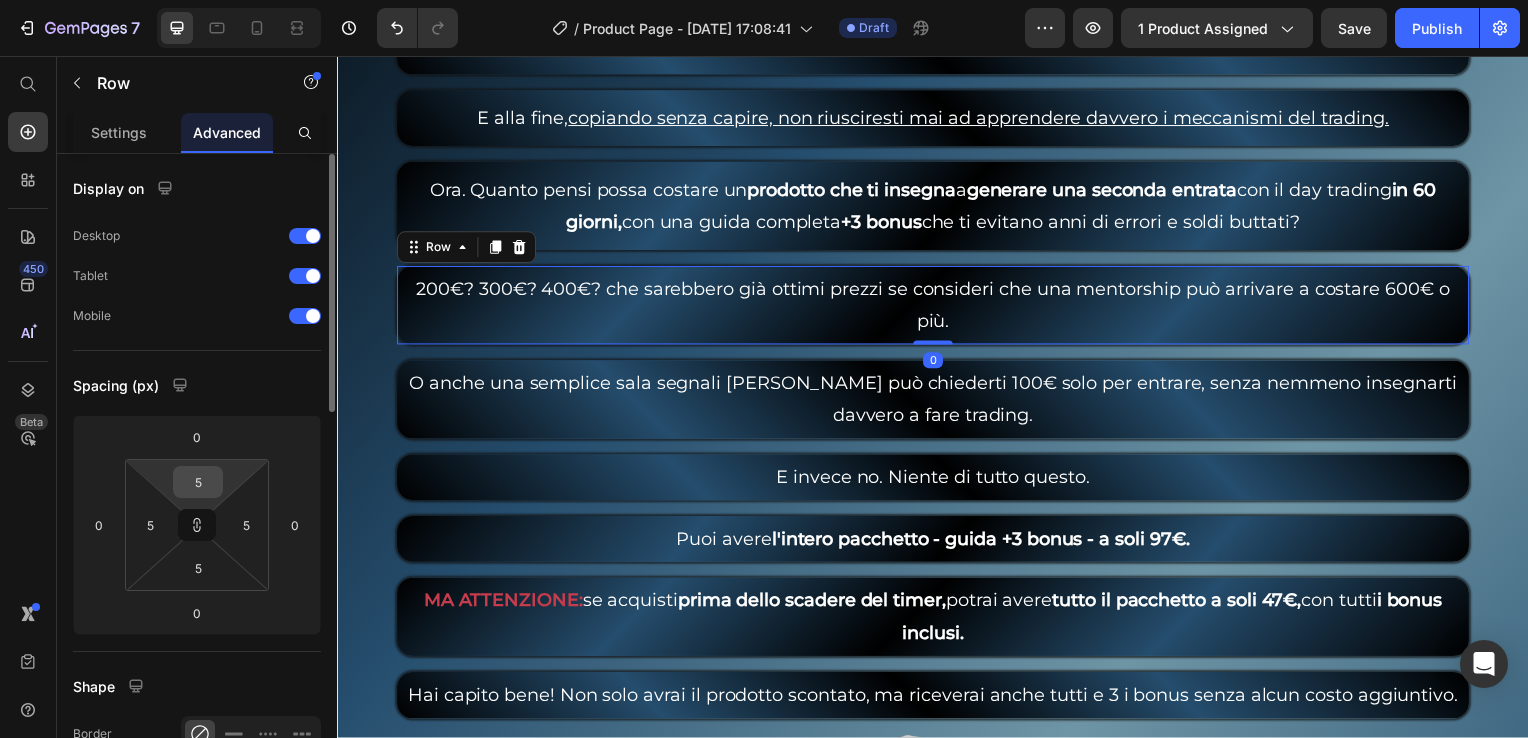 click on "5" at bounding box center [198, 482] 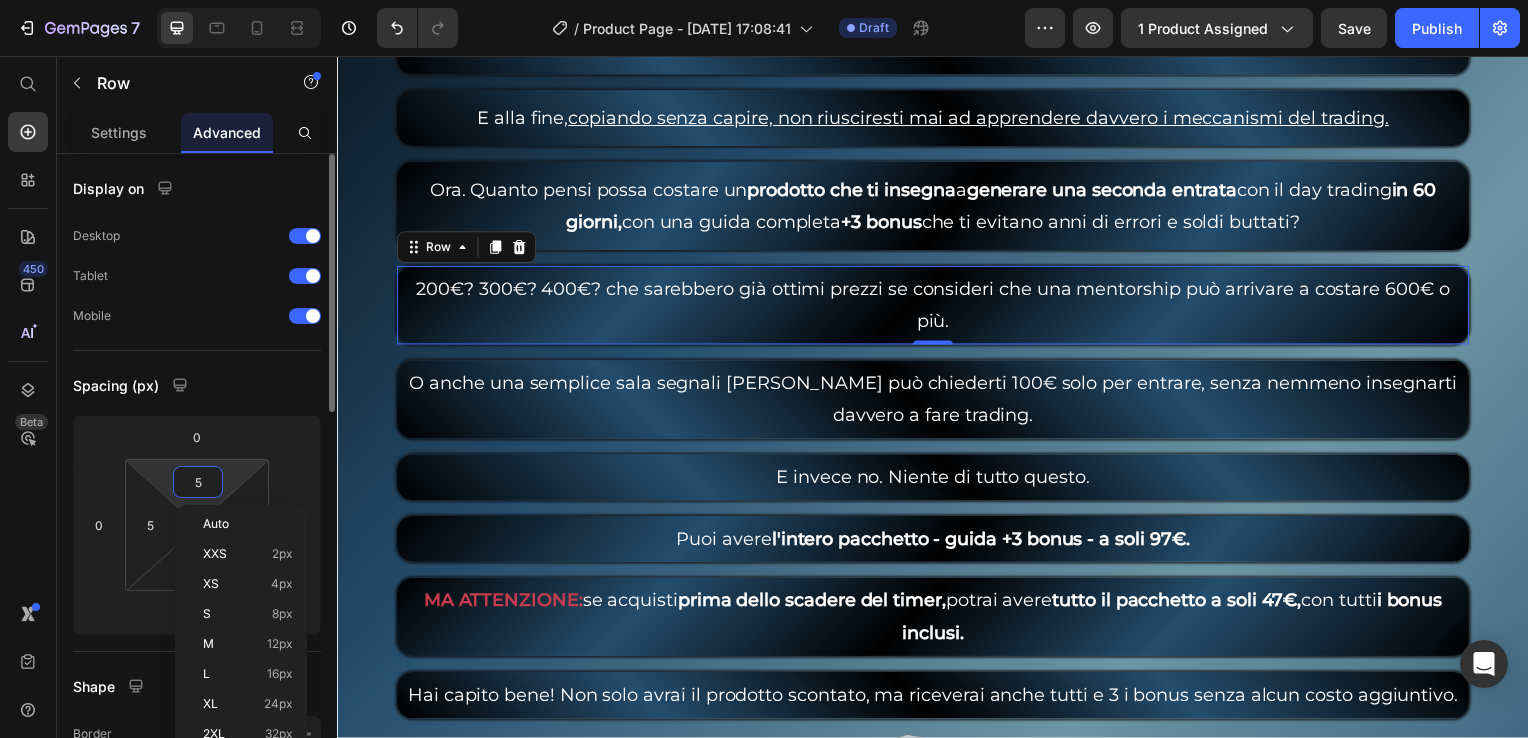 type on "1" 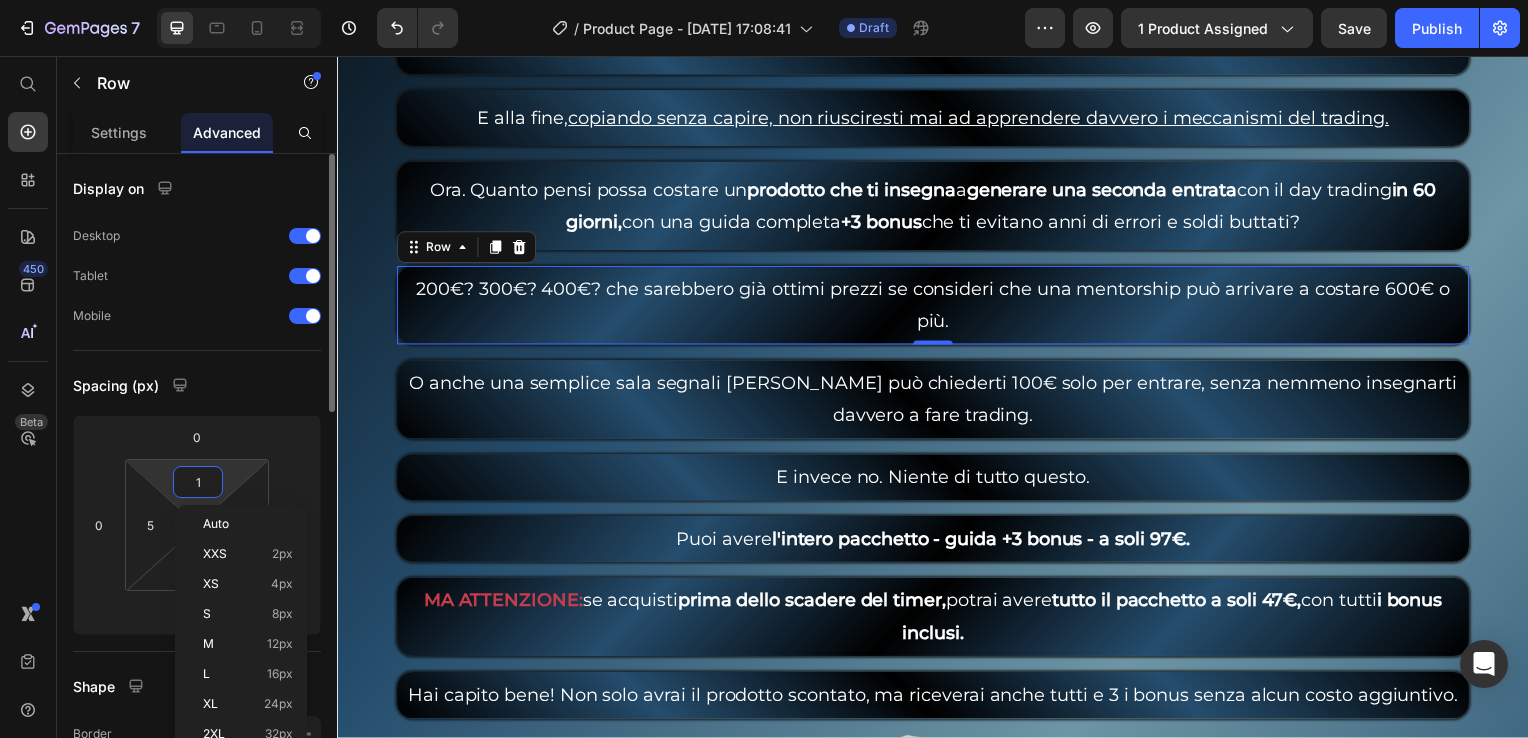 type on "1" 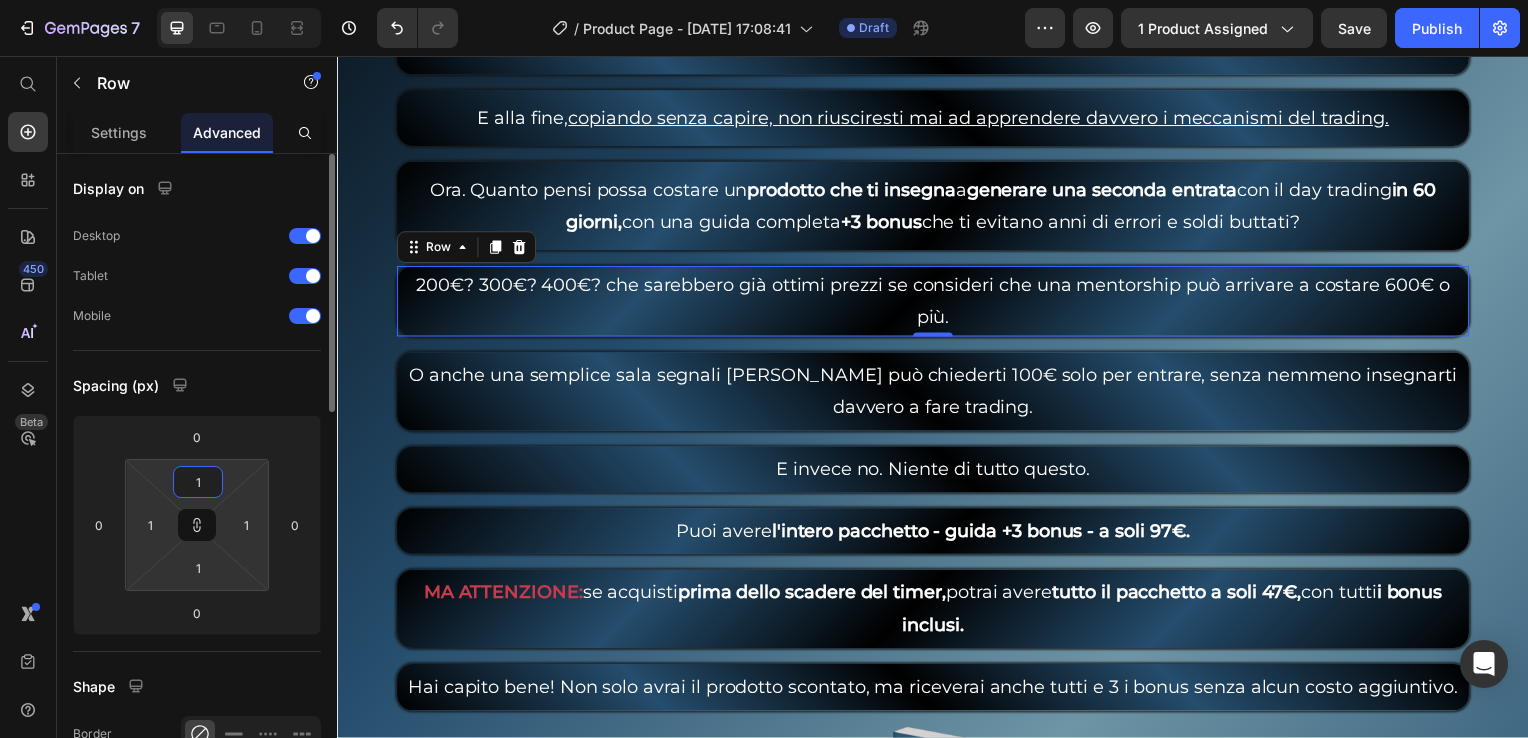type on "10" 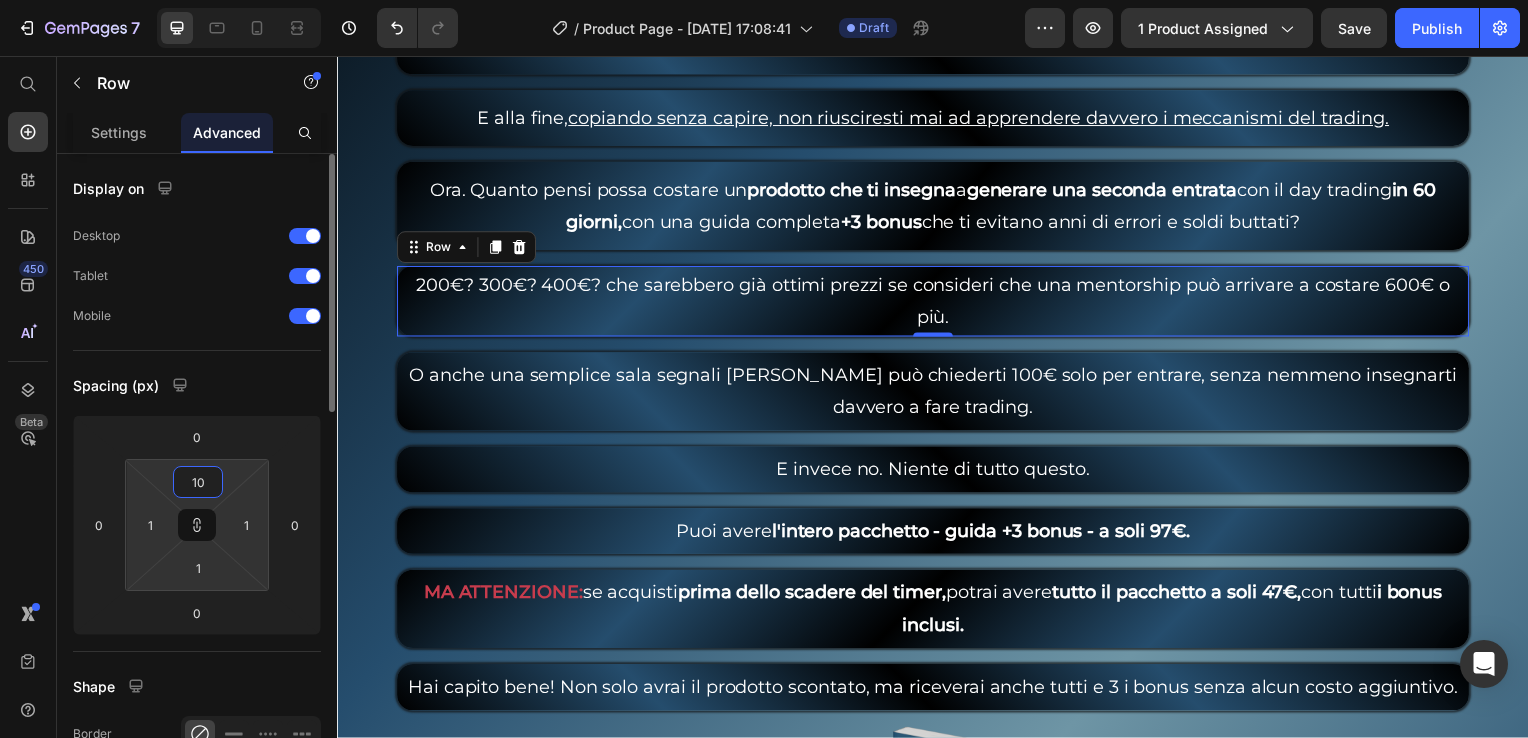 type on "10" 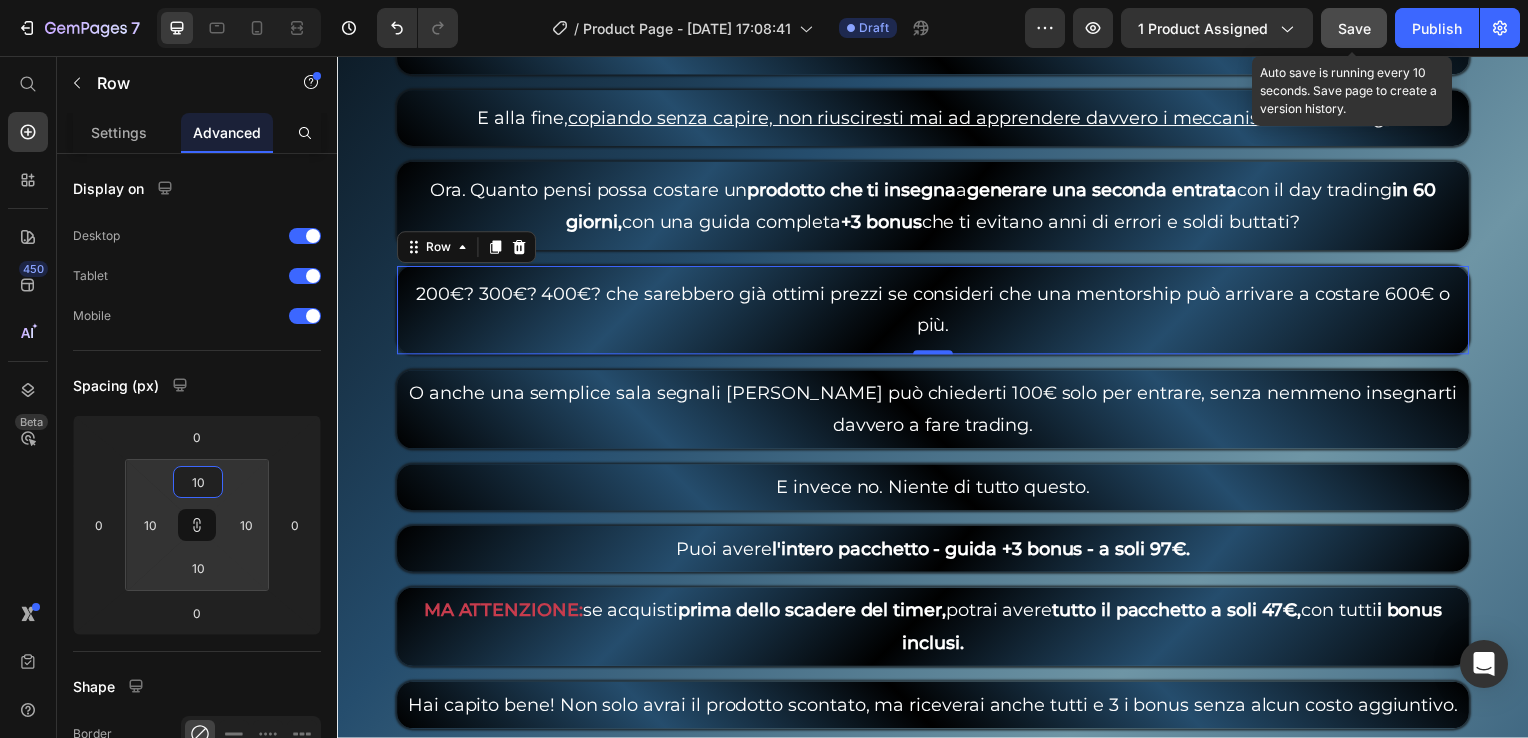 type on "10" 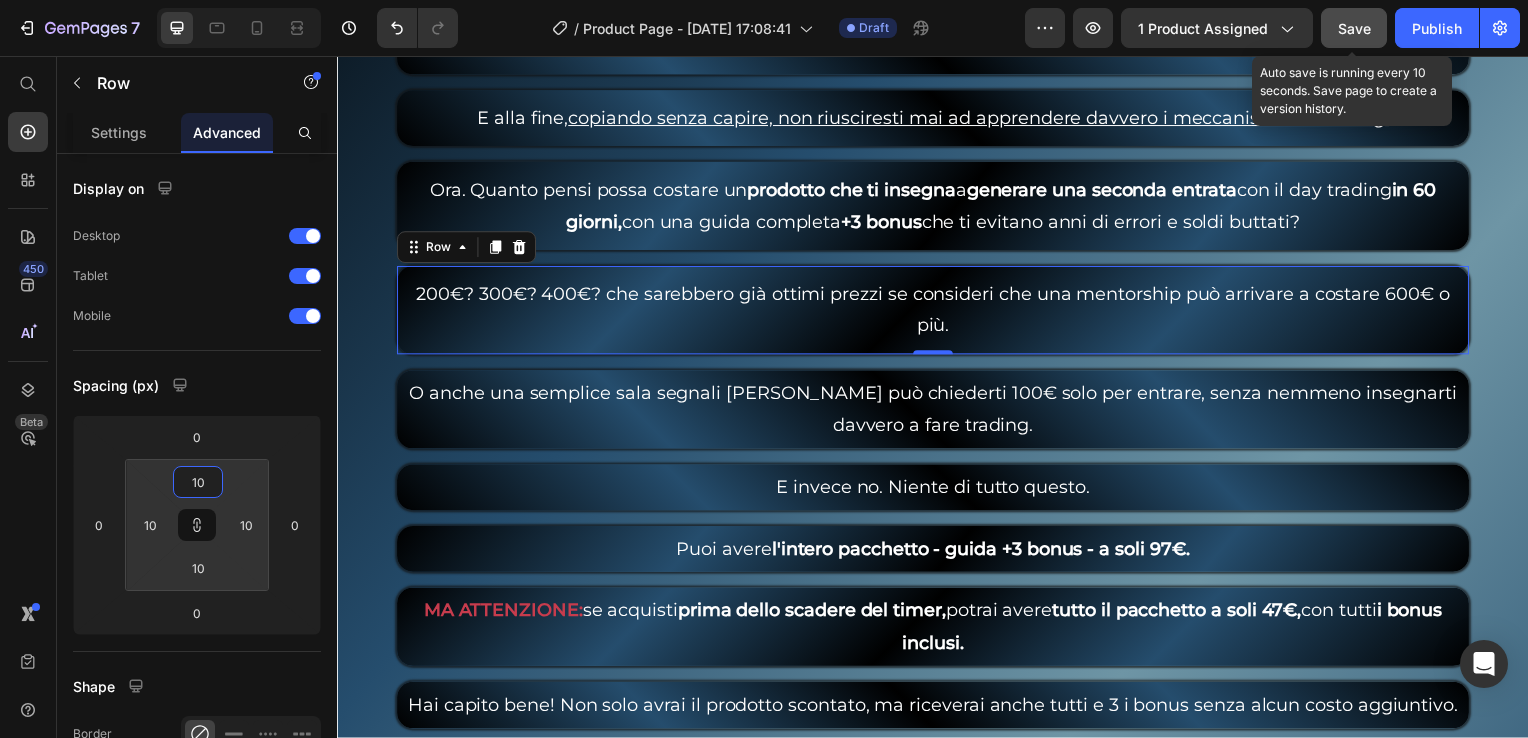 click on "Save" at bounding box center (1354, 28) 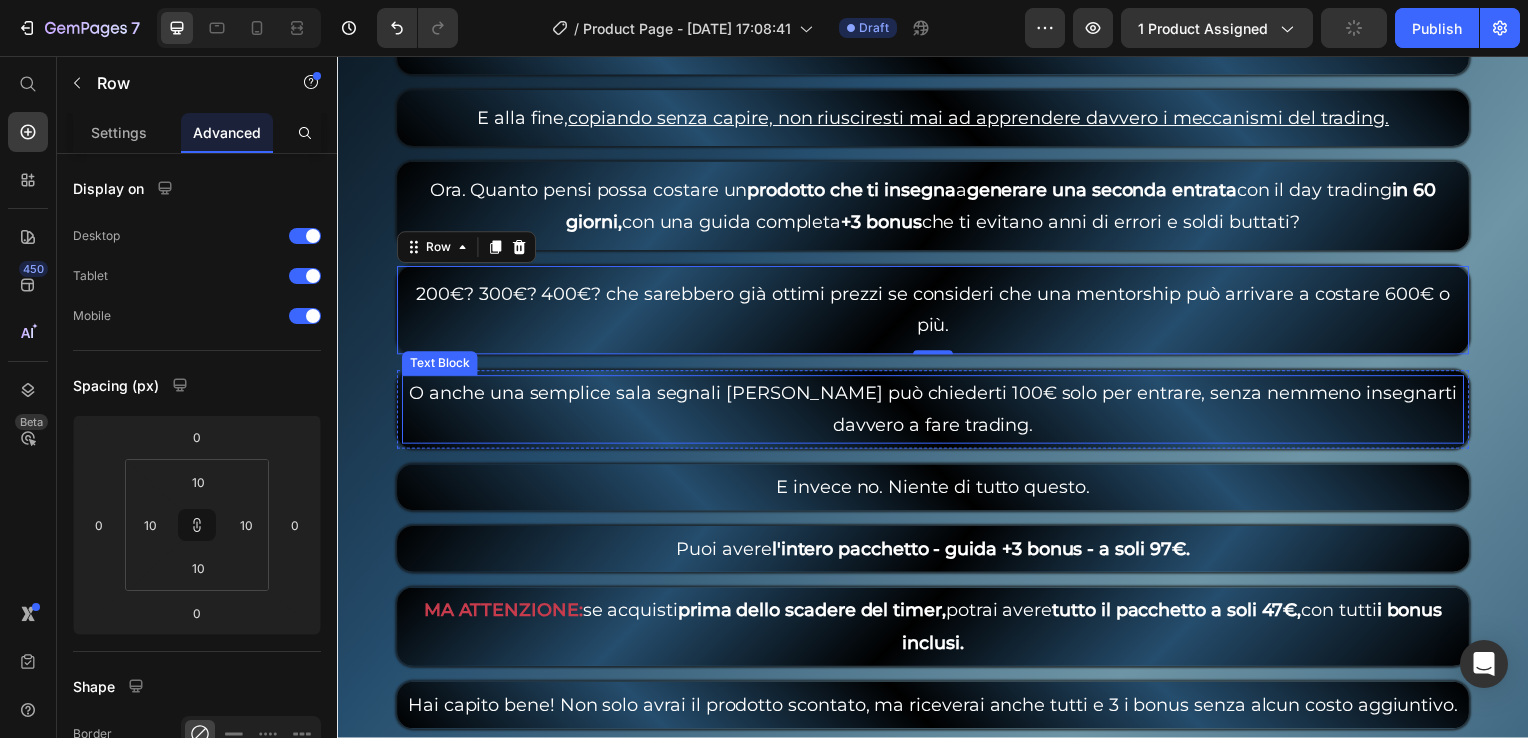 click on "O anche una semplice sala segnali [PERSON_NAME] può chiederti 100€ solo per entrare, senza nemmeno insegnarti davvero a fare trading." at bounding box center (937, 412) 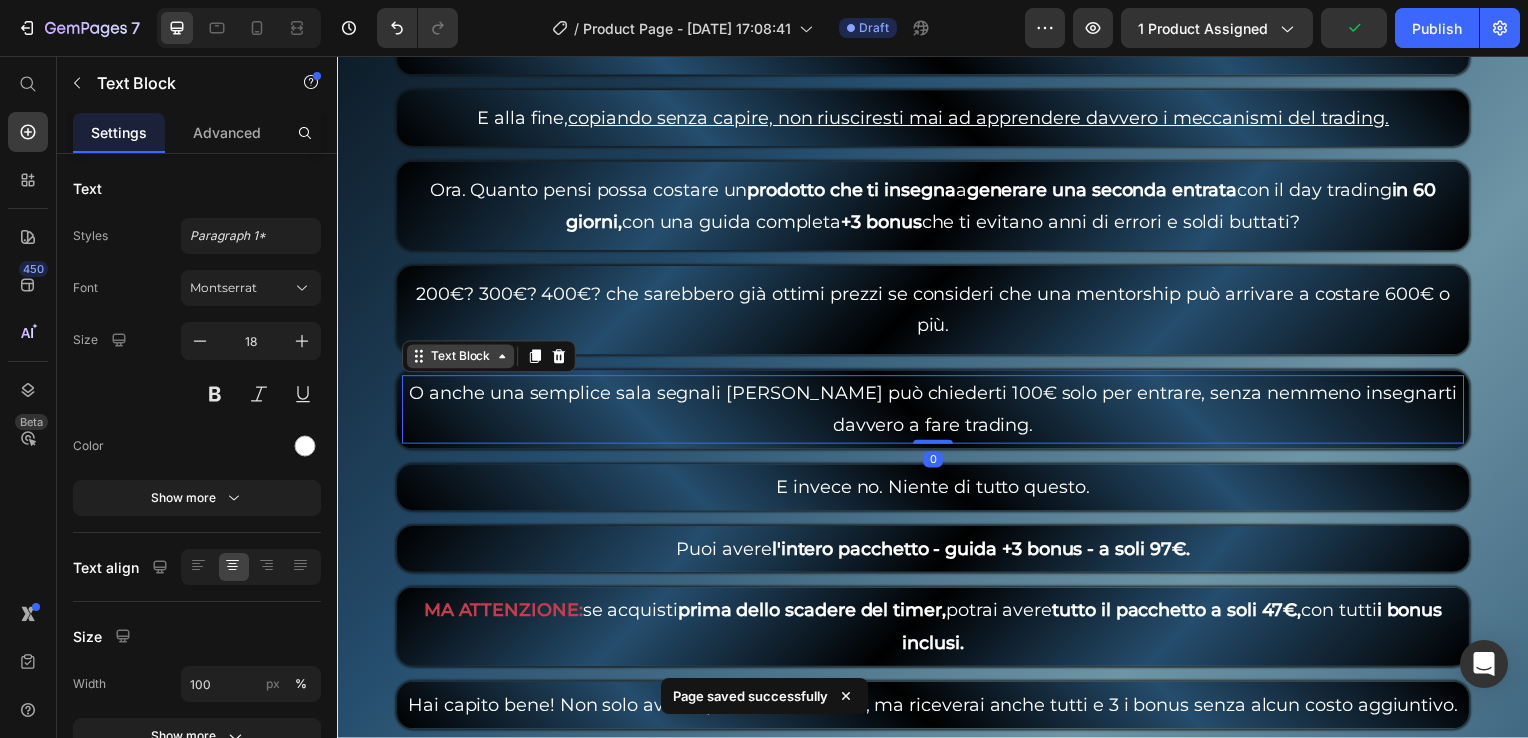 click on "Text Block" at bounding box center (461, 359) 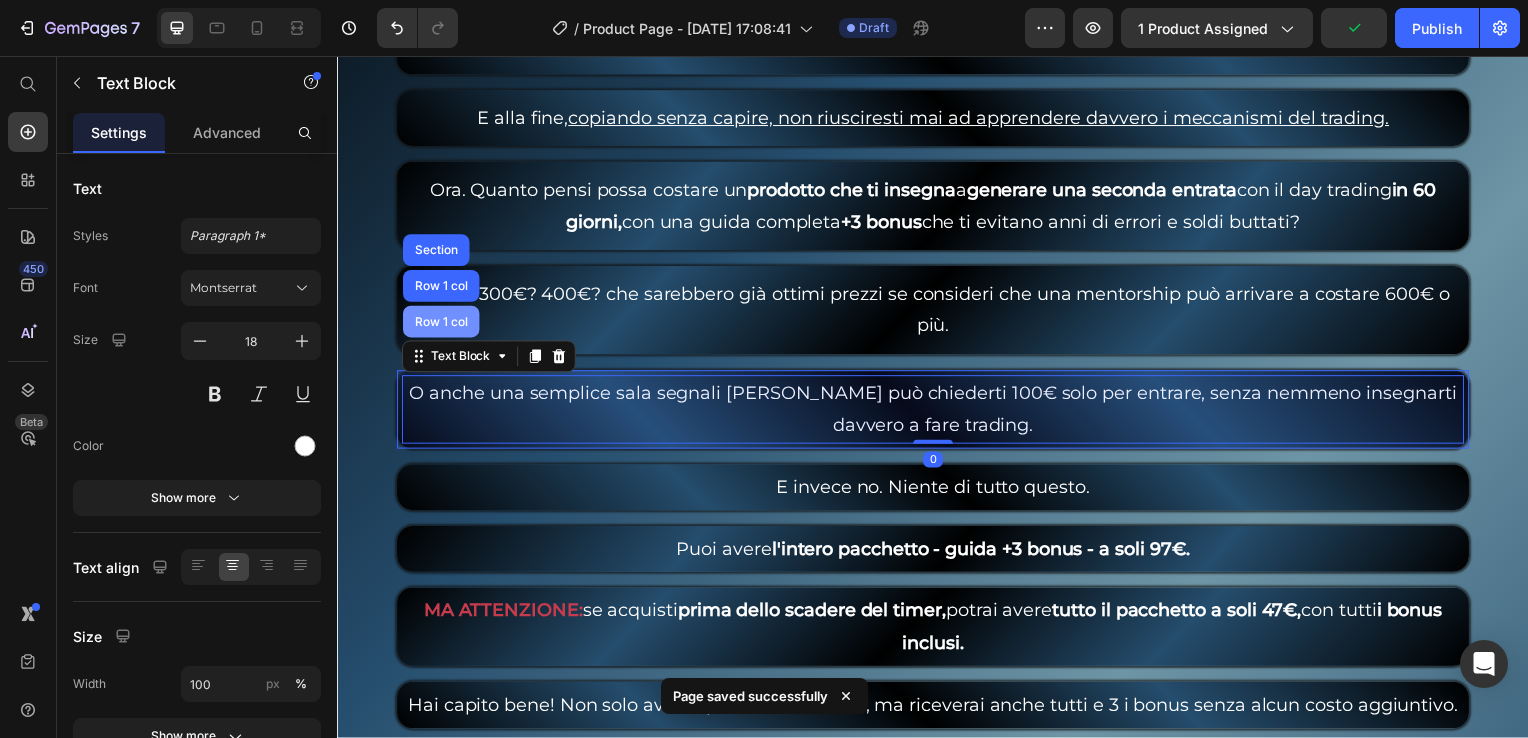 click on "Row 1 col" at bounding box center [441, 324] 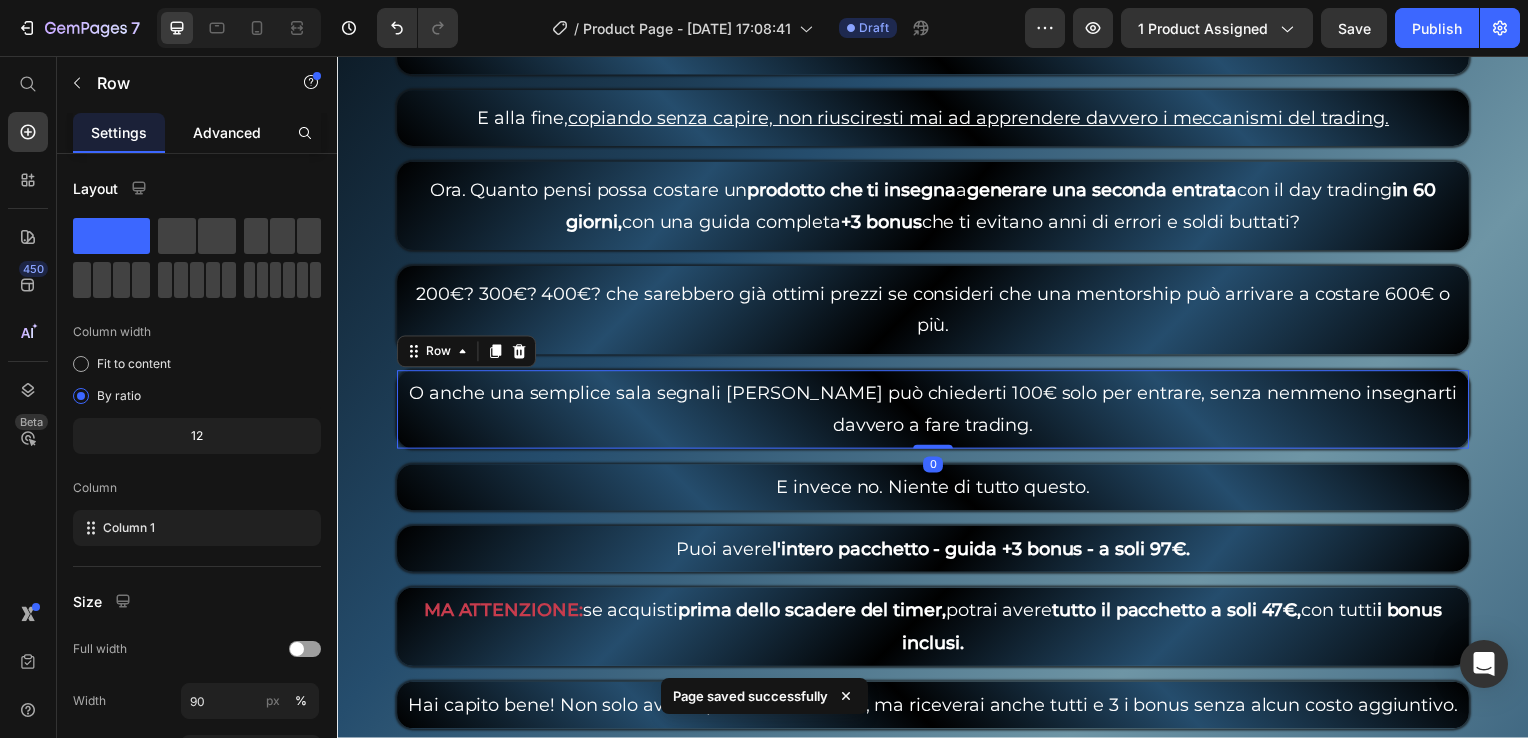 click on "Advanced" 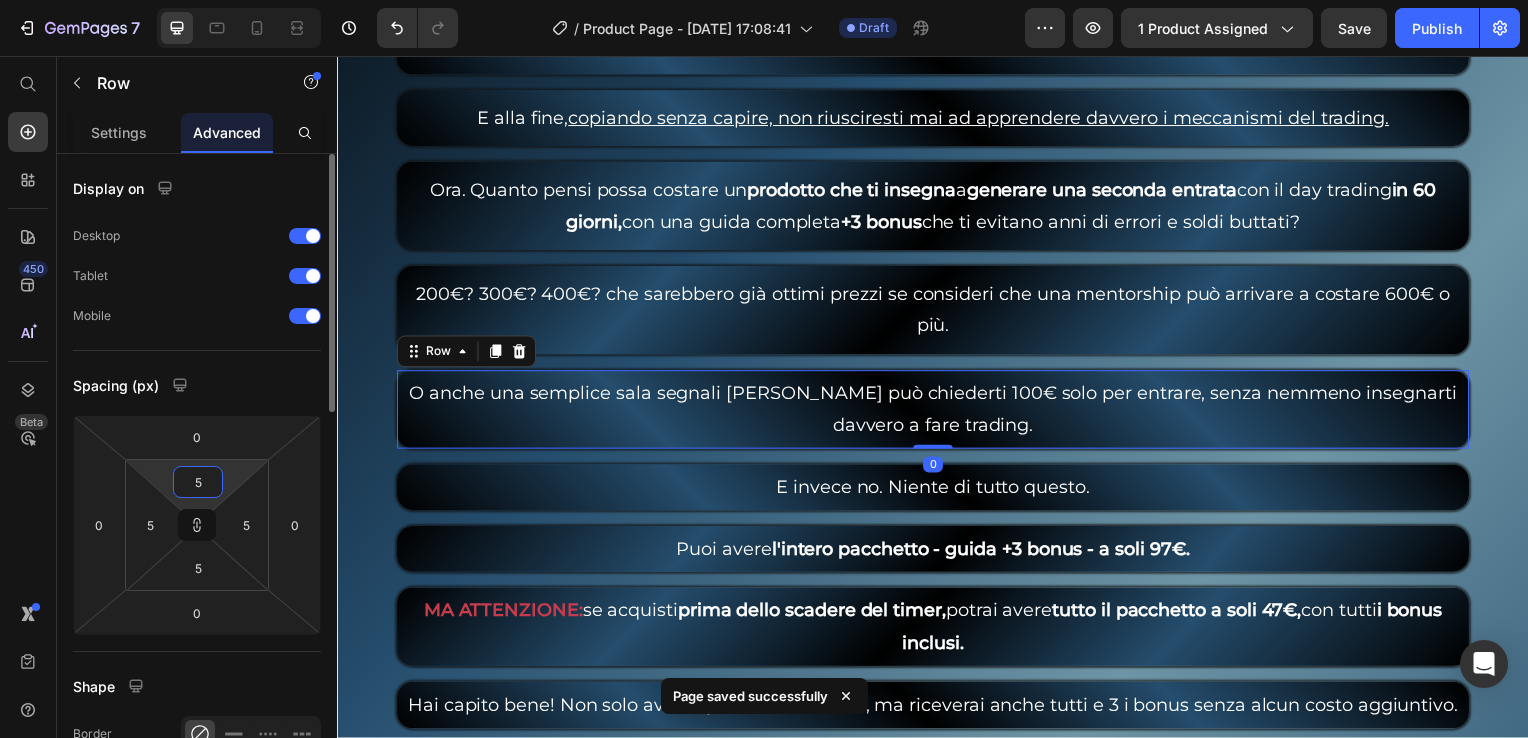 click on "5" at bounding box center (198, 482) 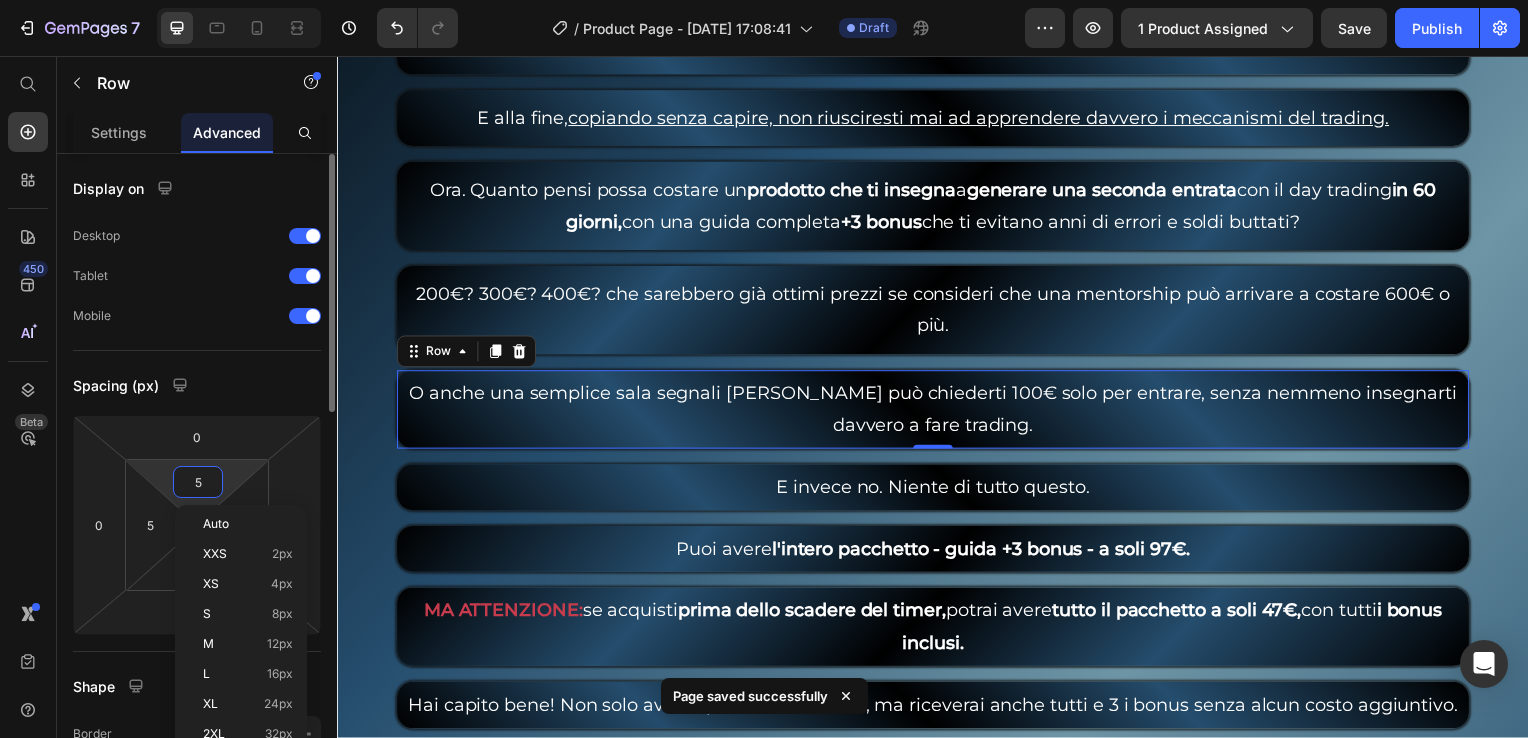 type on "1" 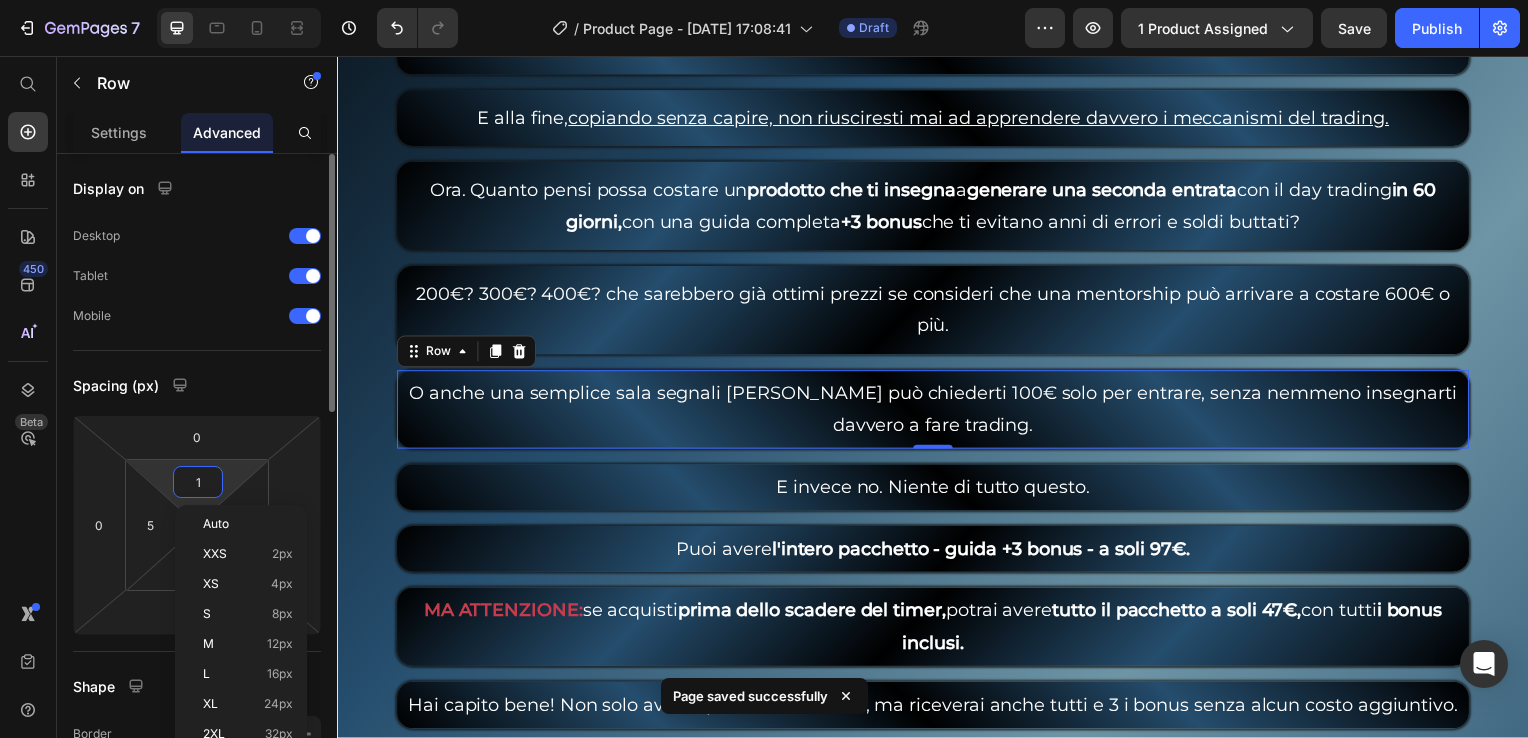 type on "1" 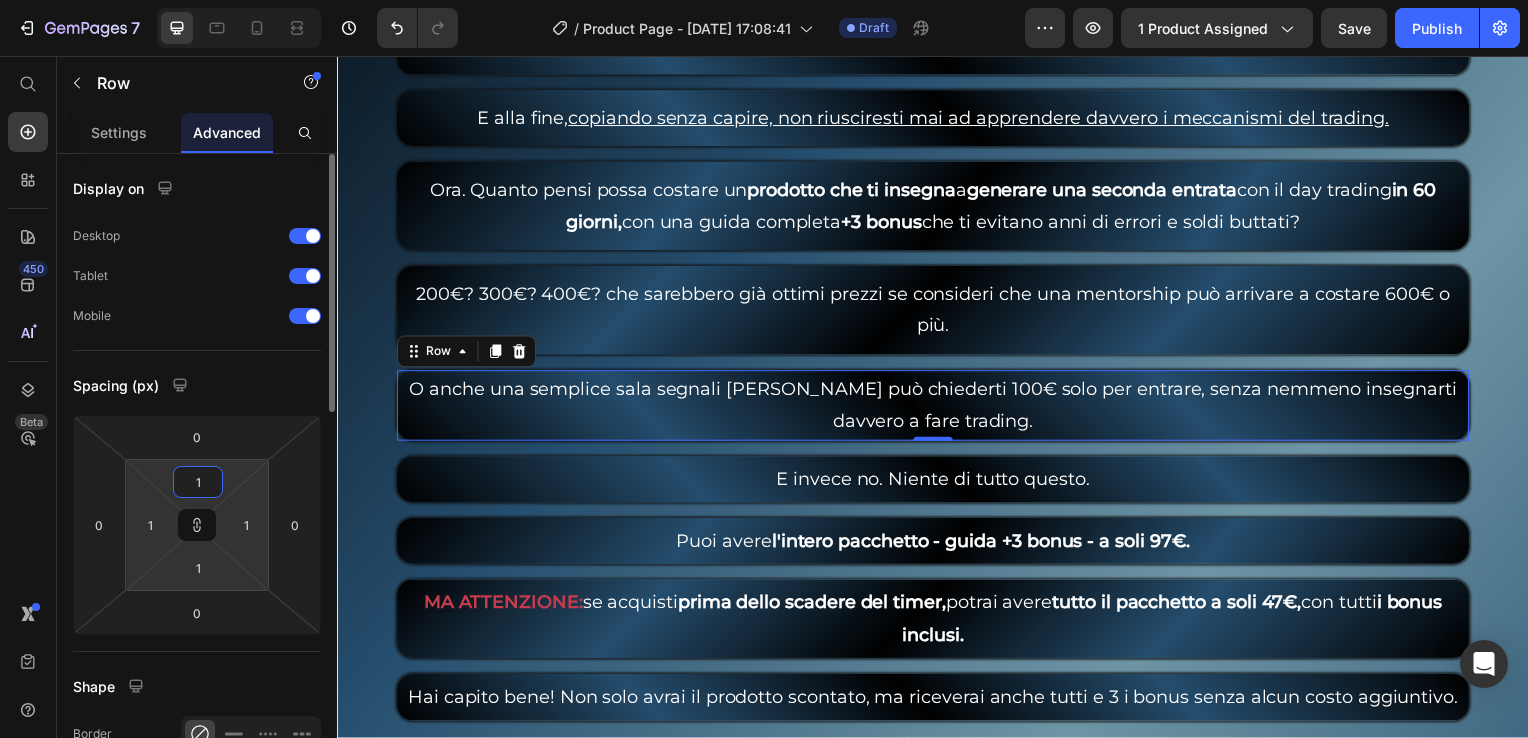 type on "10" 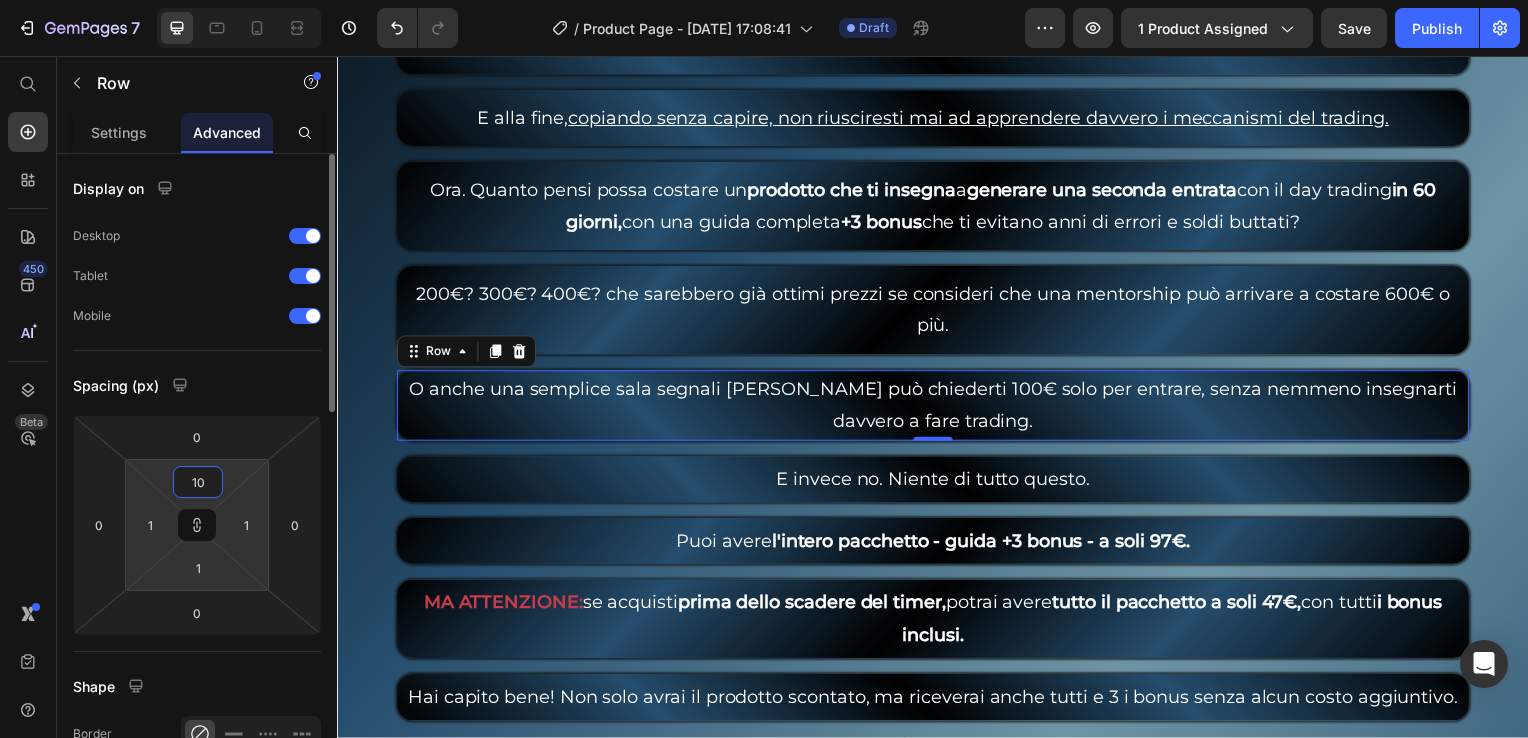 type on "10" 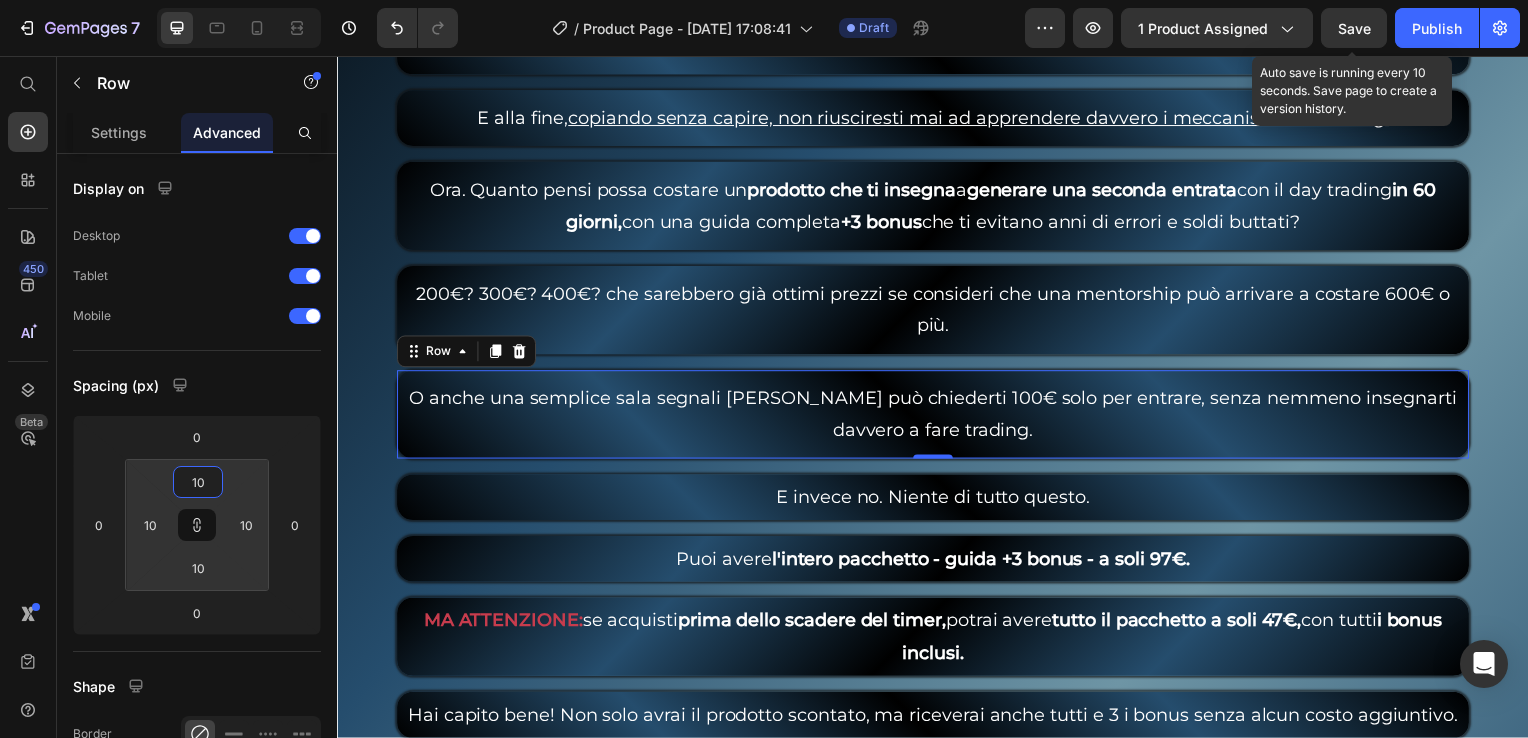 type on "10" 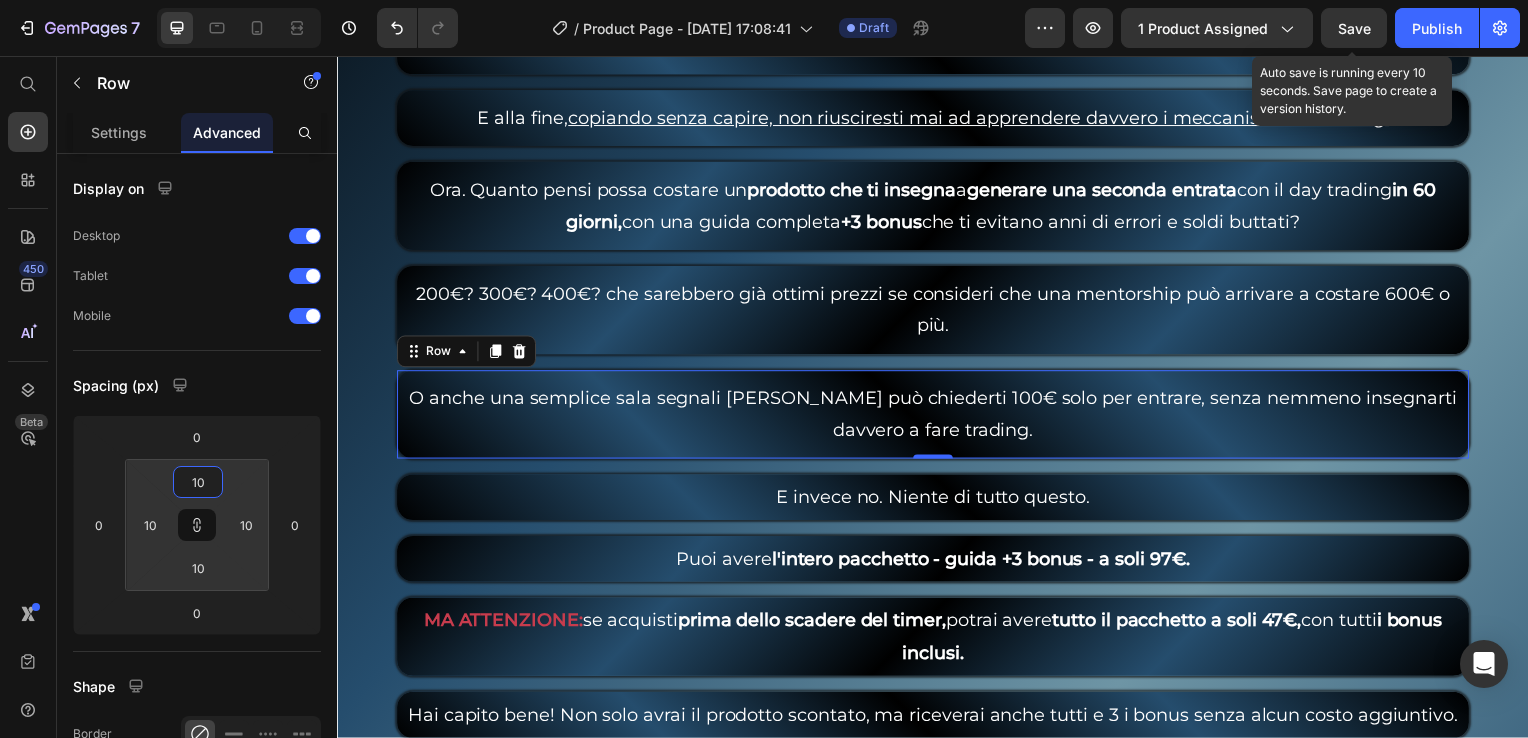 click on "Save" 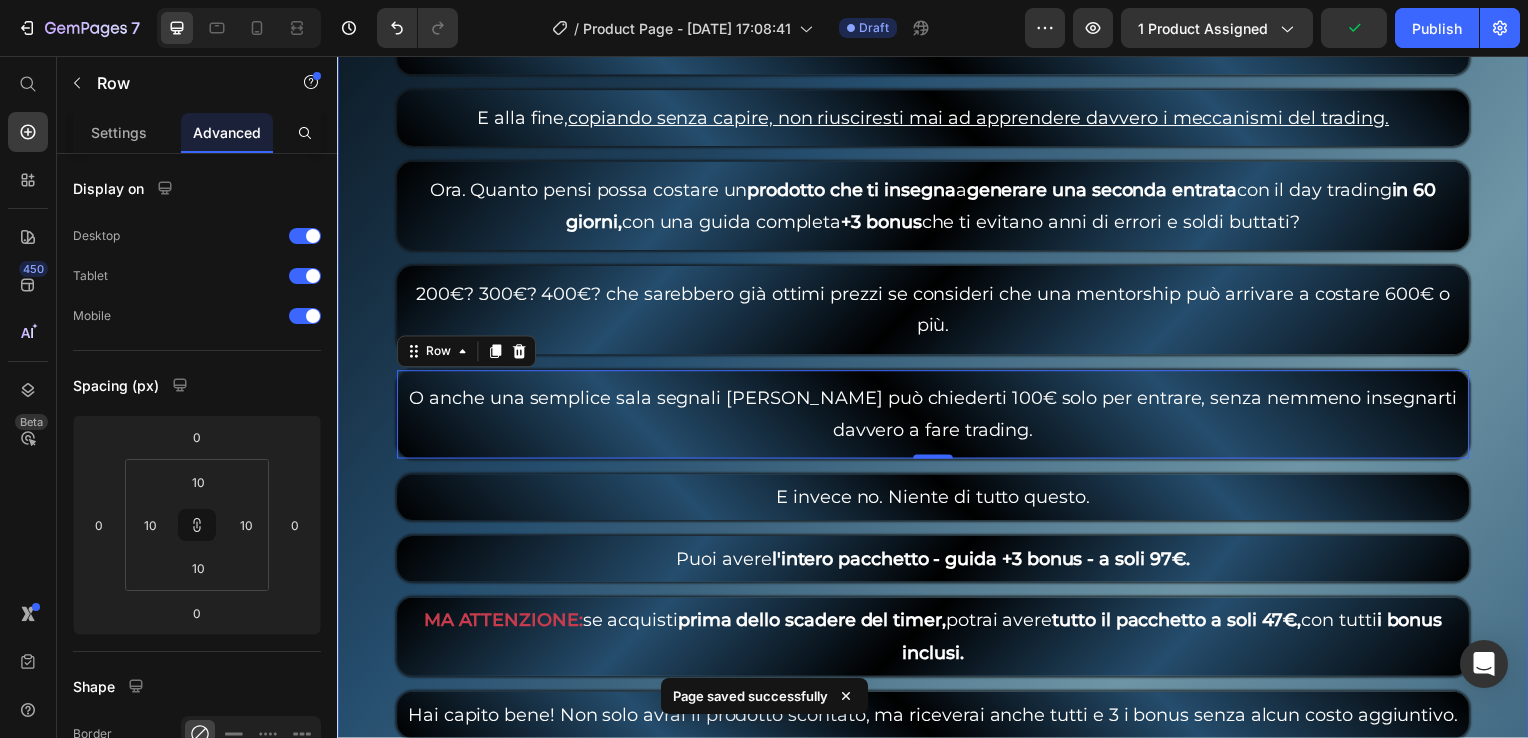 click on "E invece no. Niente di tutto questo. Text Block Row" at bounding box center [937, 501] 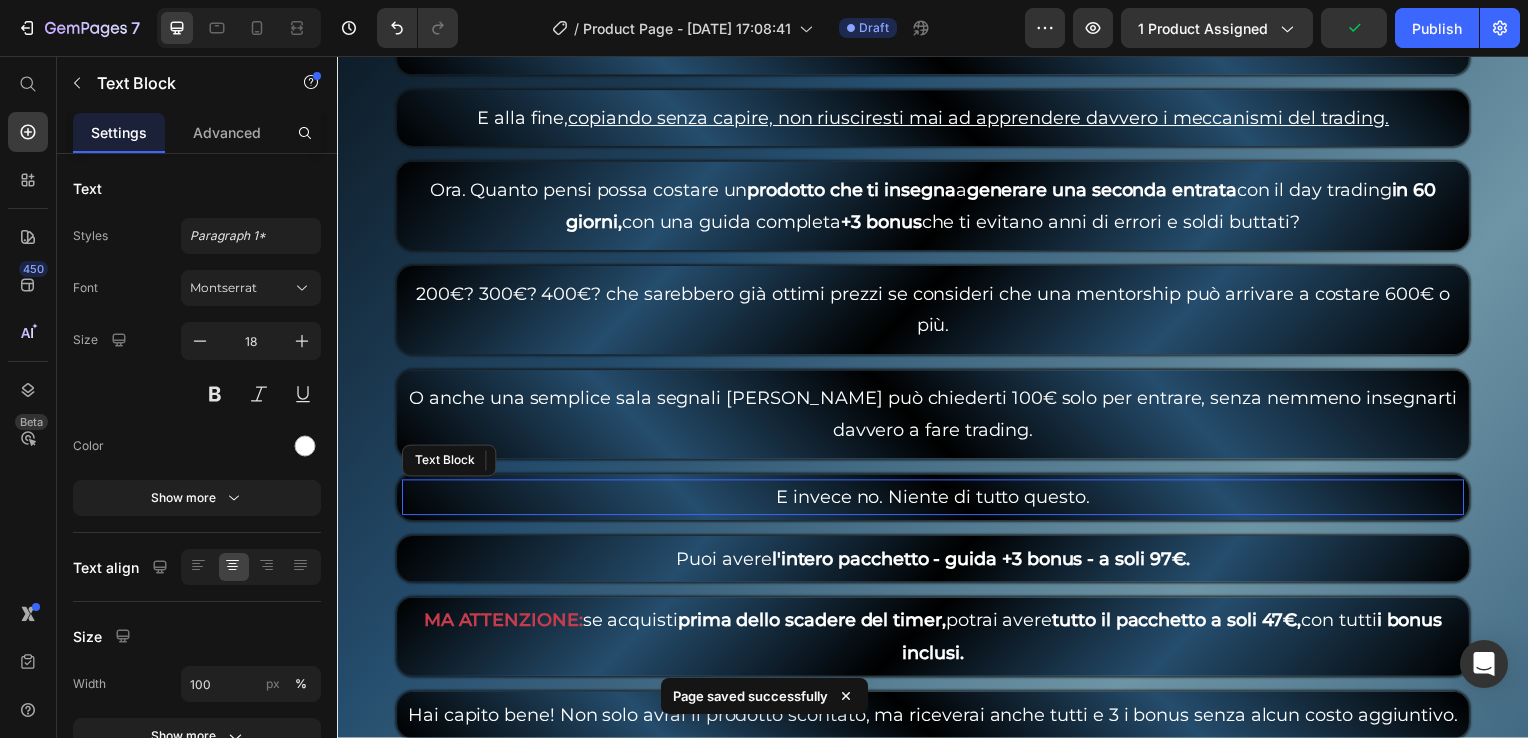 click on "E invece no. Niente di tutto questo." at bounding box center (937, 501) 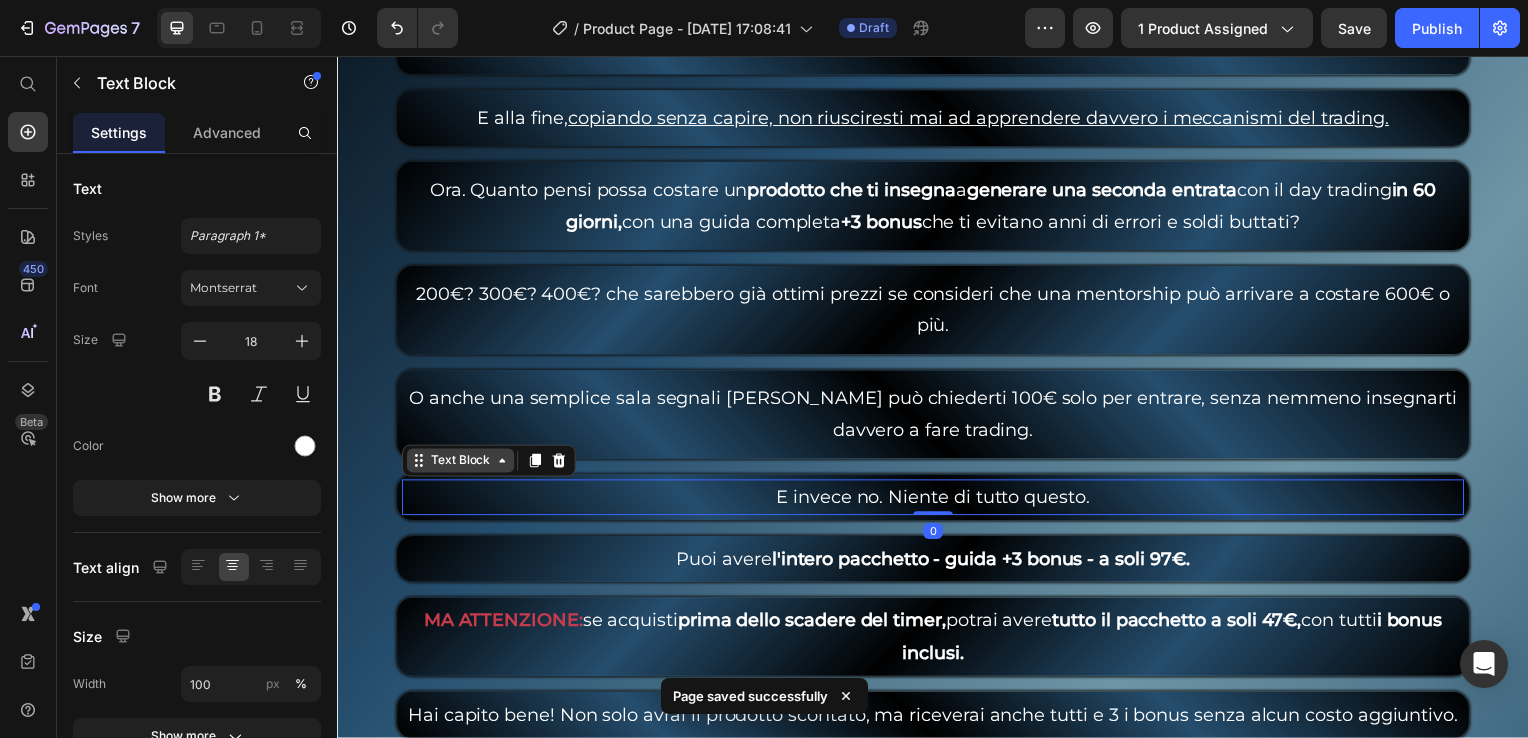 click on "Text Block" at bounding box center [461, 464] 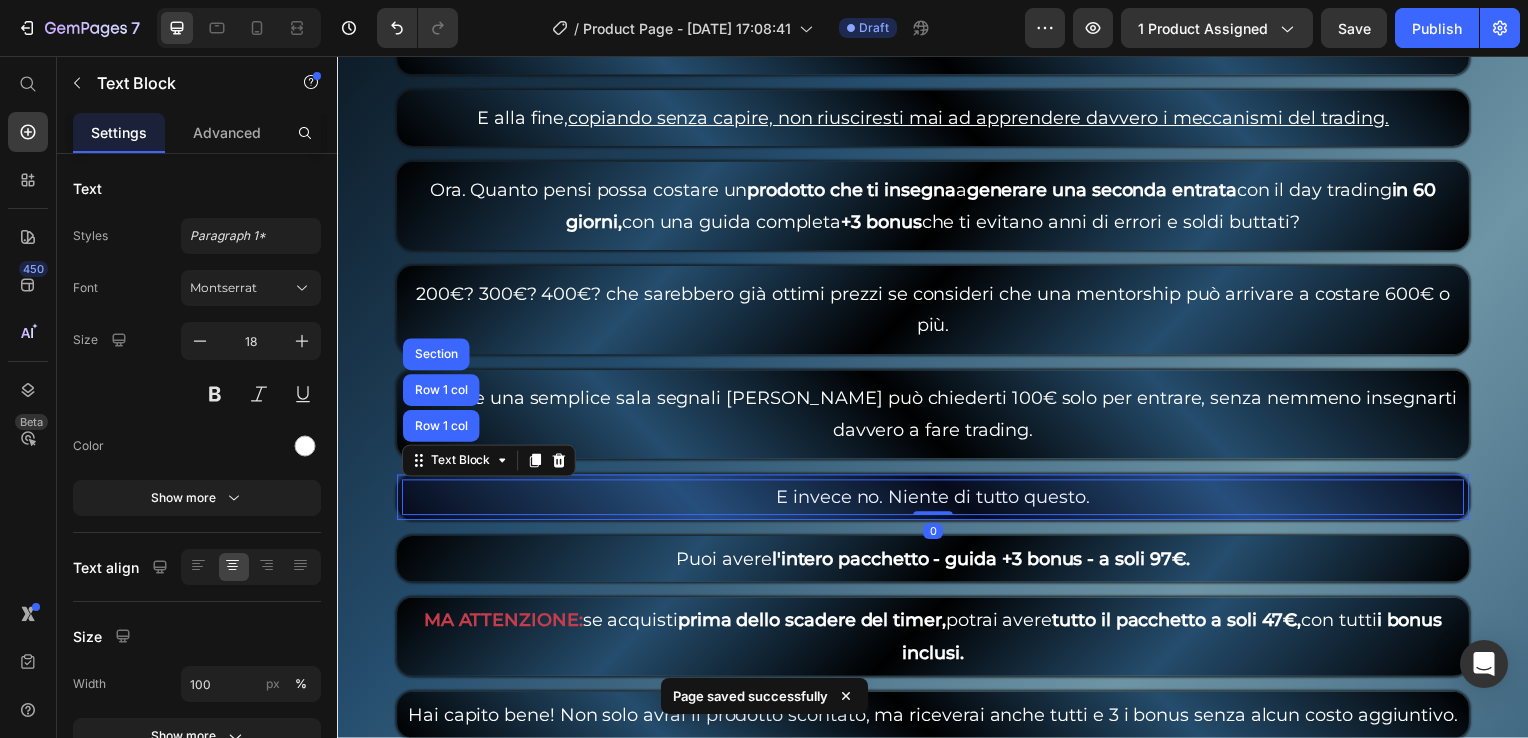 drag, startPoint x: 464, startPoint y: 438, endPoint x: 419, endPoint y: 429, distance: 45.891174 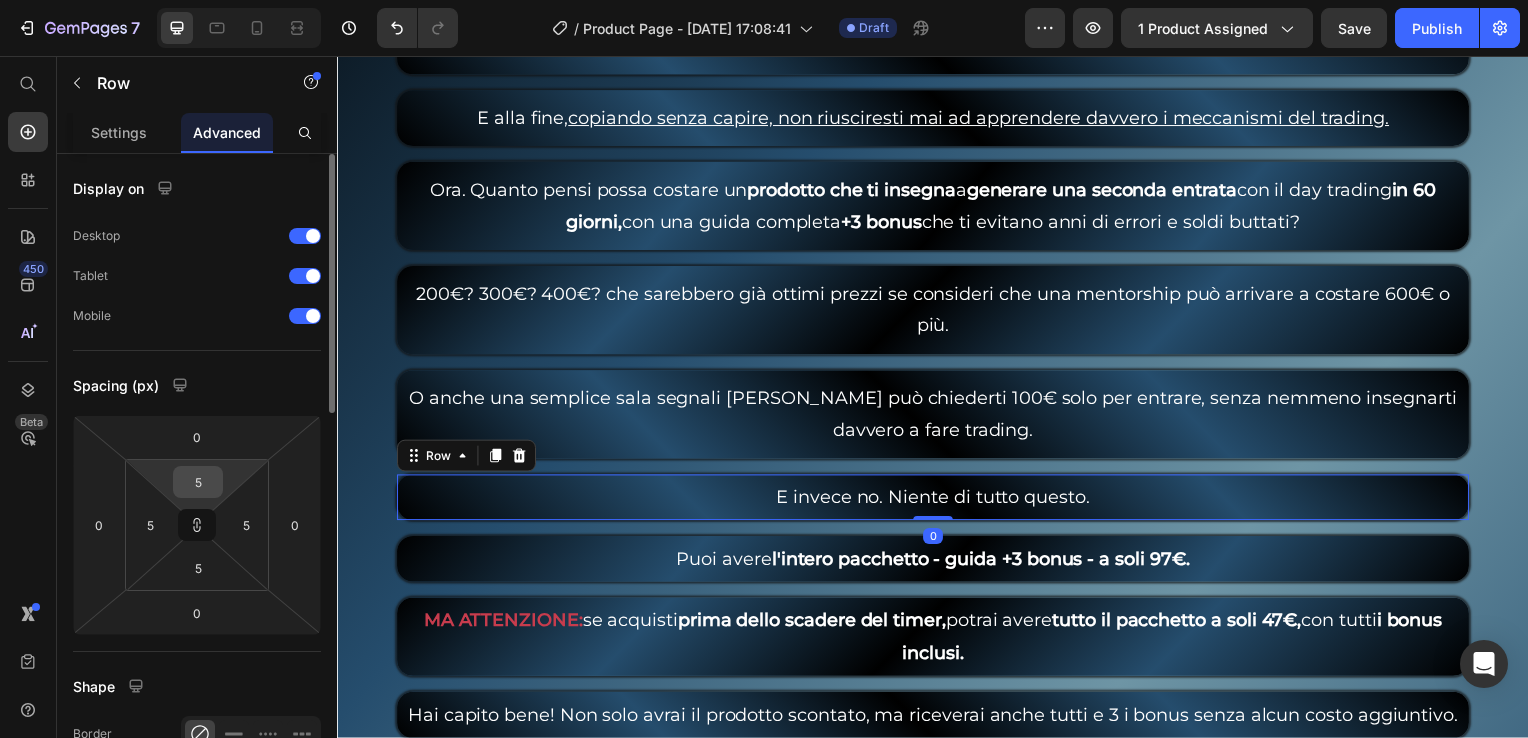 click on "5" at bounding box center (198, 482) 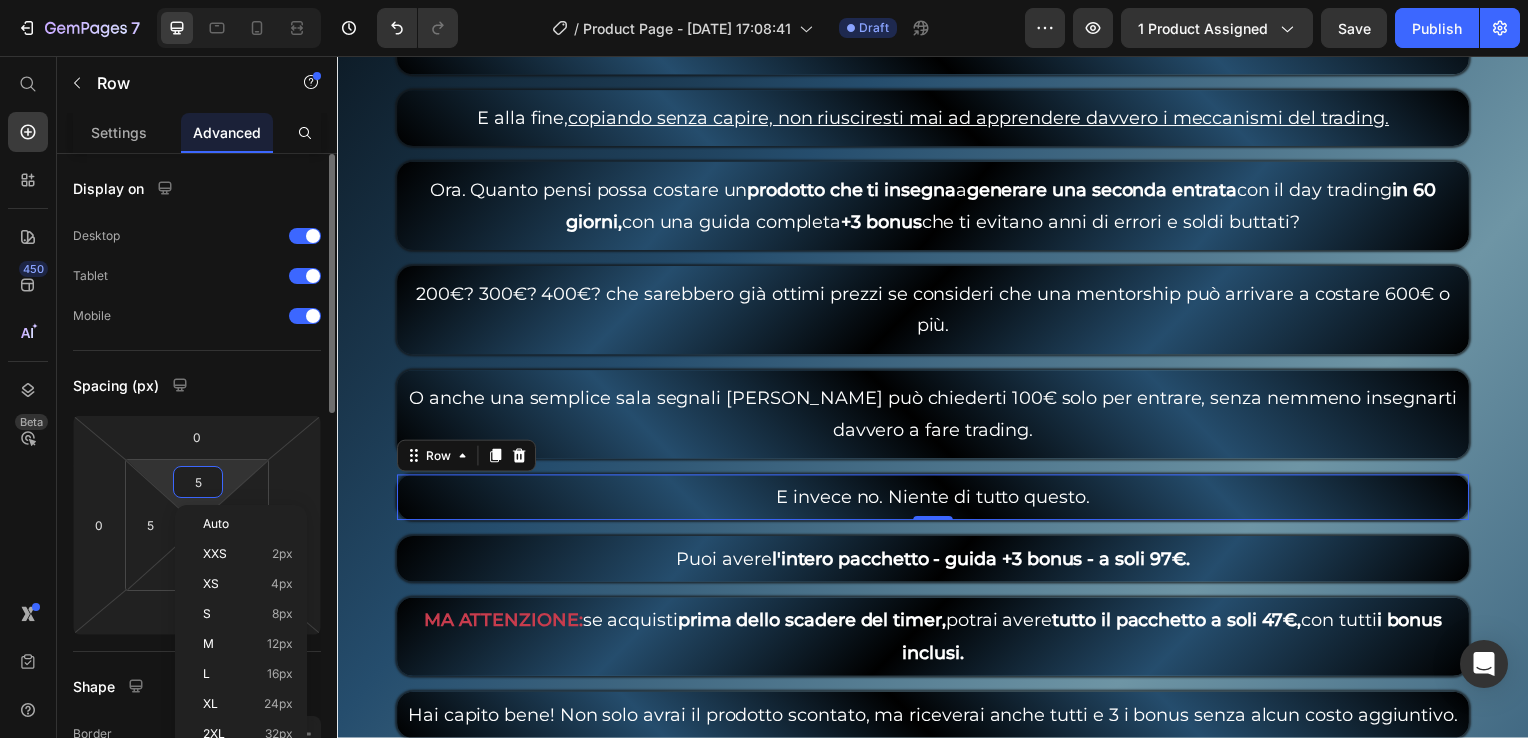 type on "1" 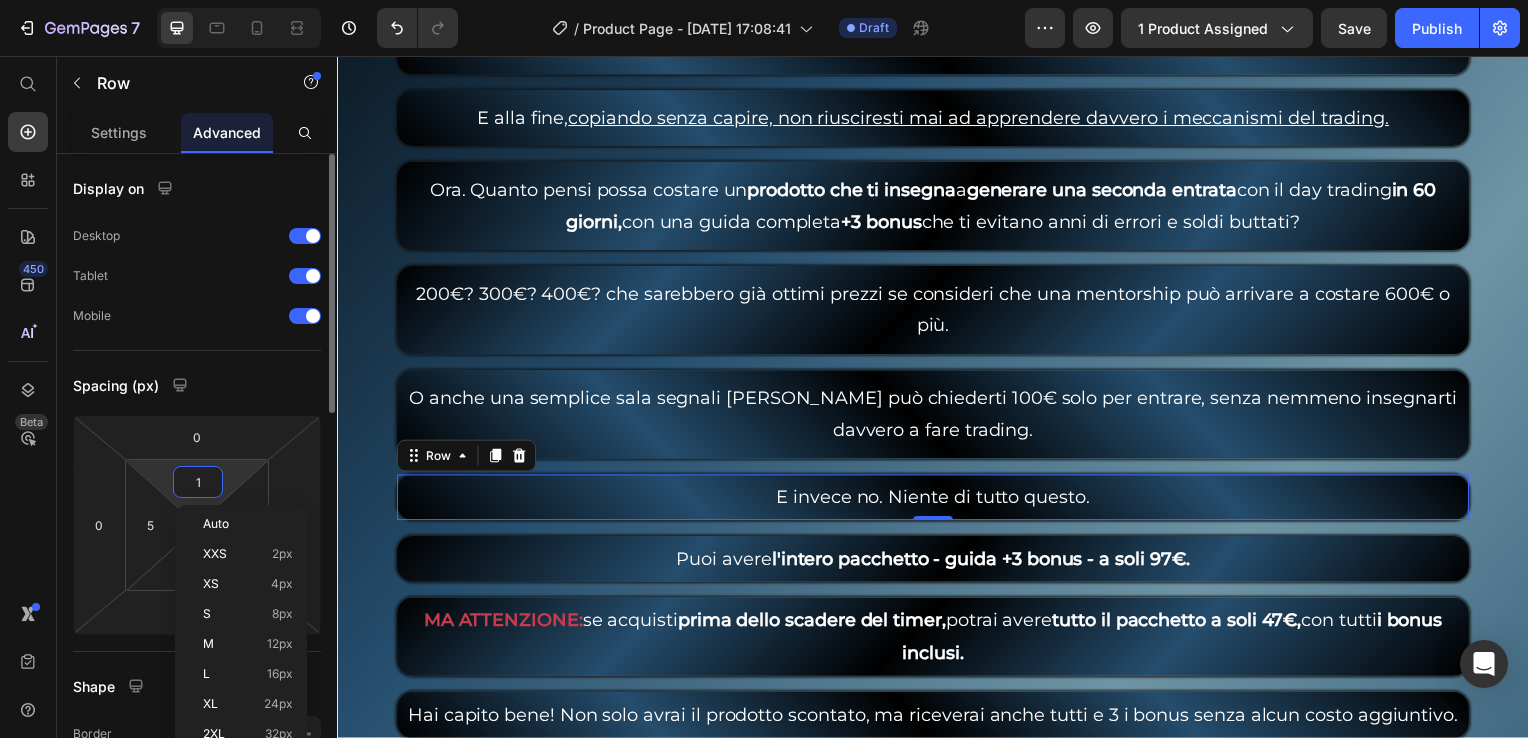 type on "1" 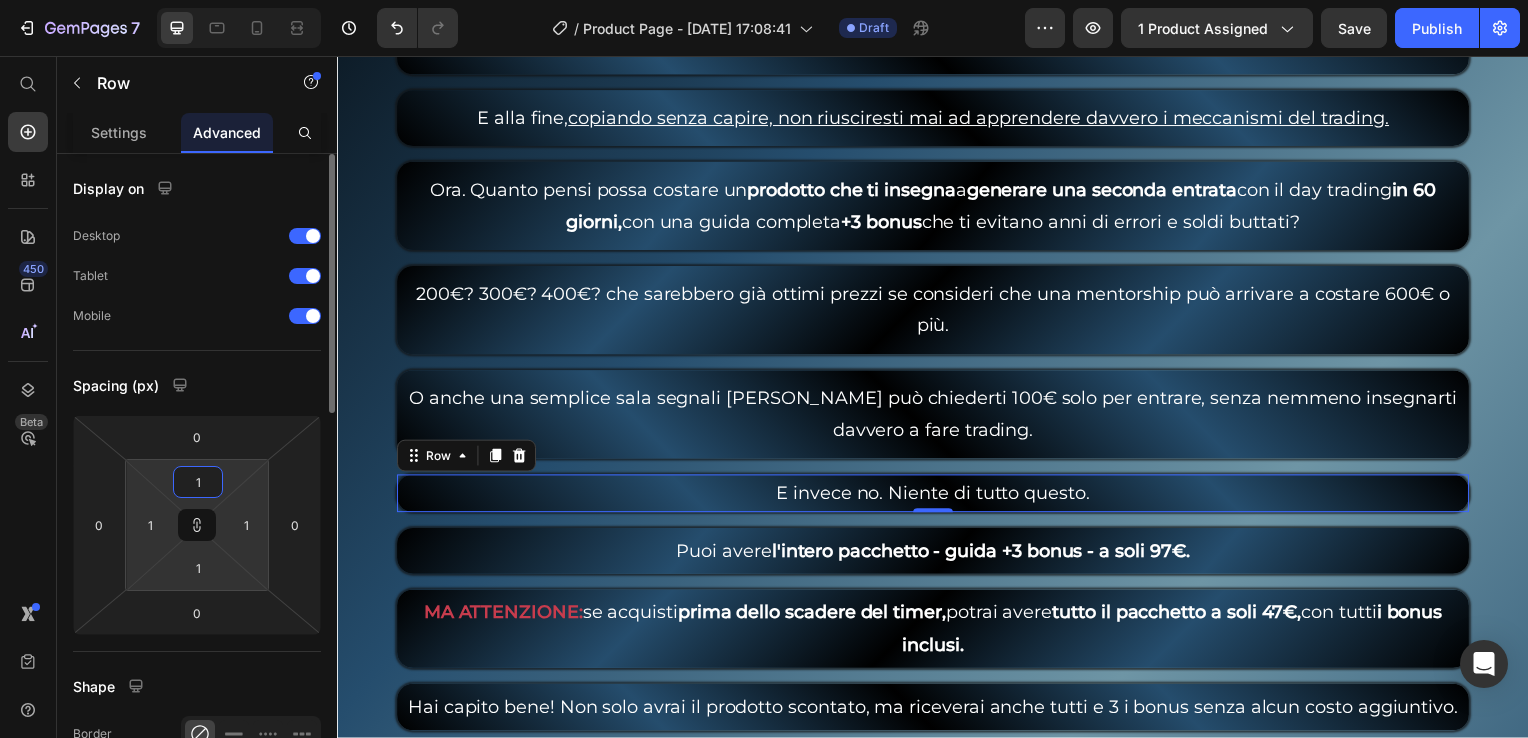 type on "10" 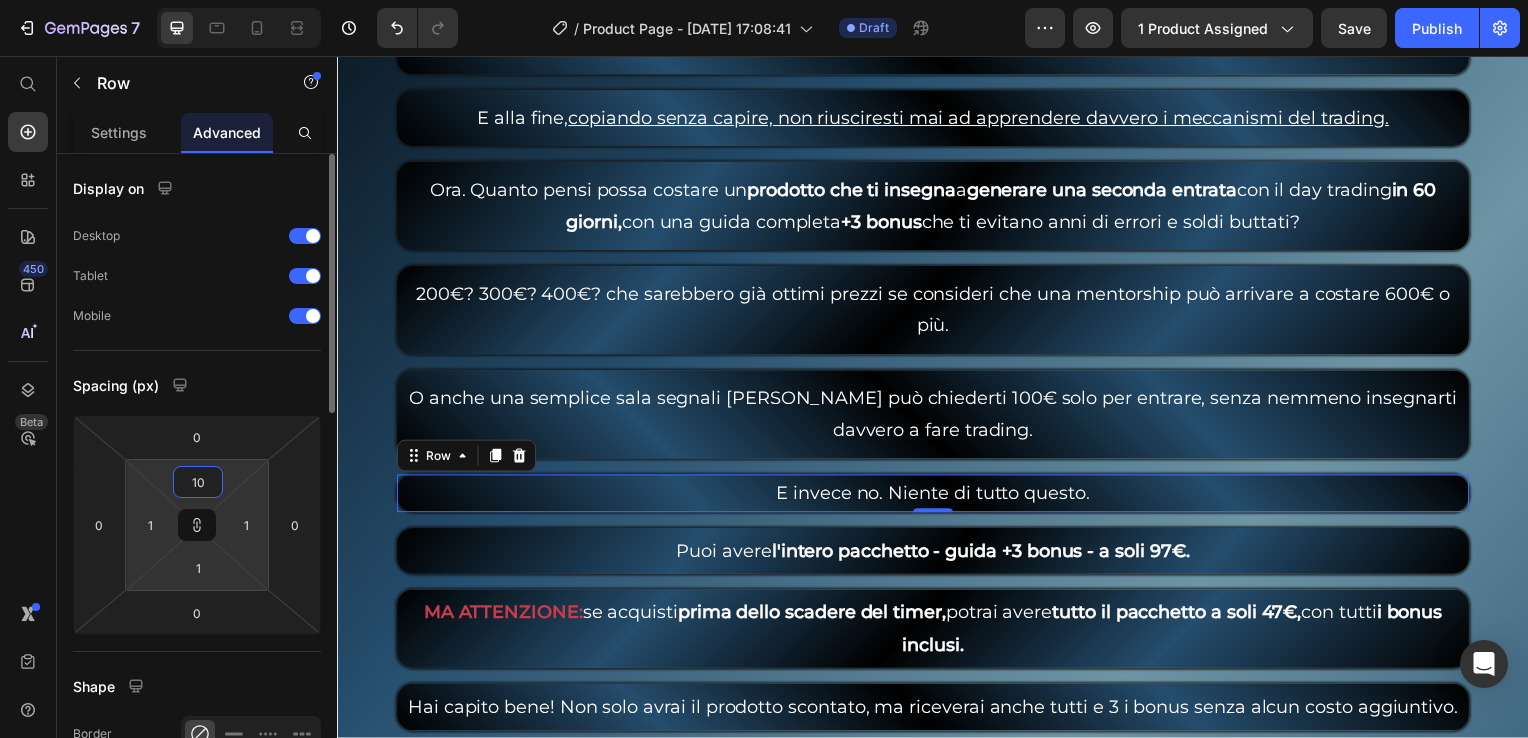 type on "10" 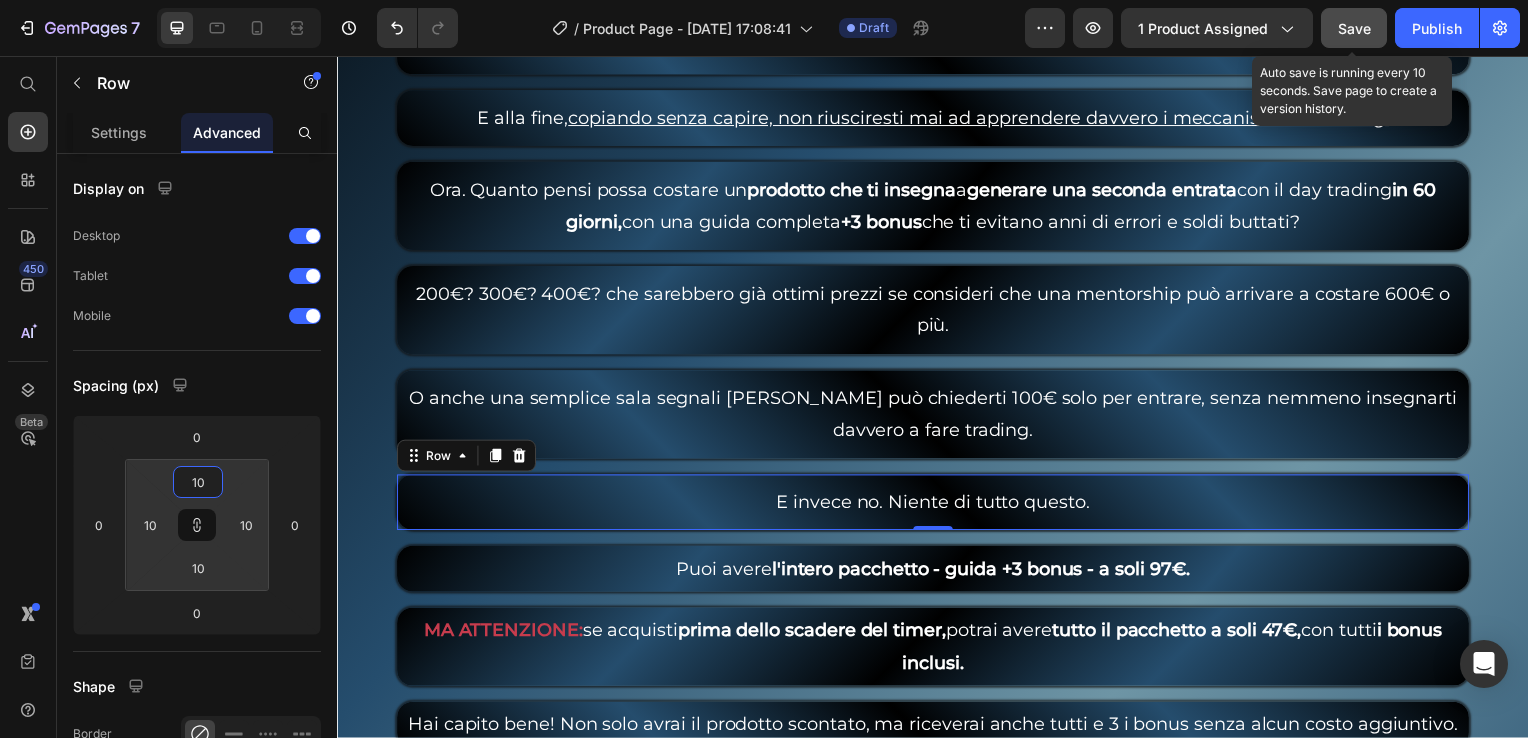 type on "10" 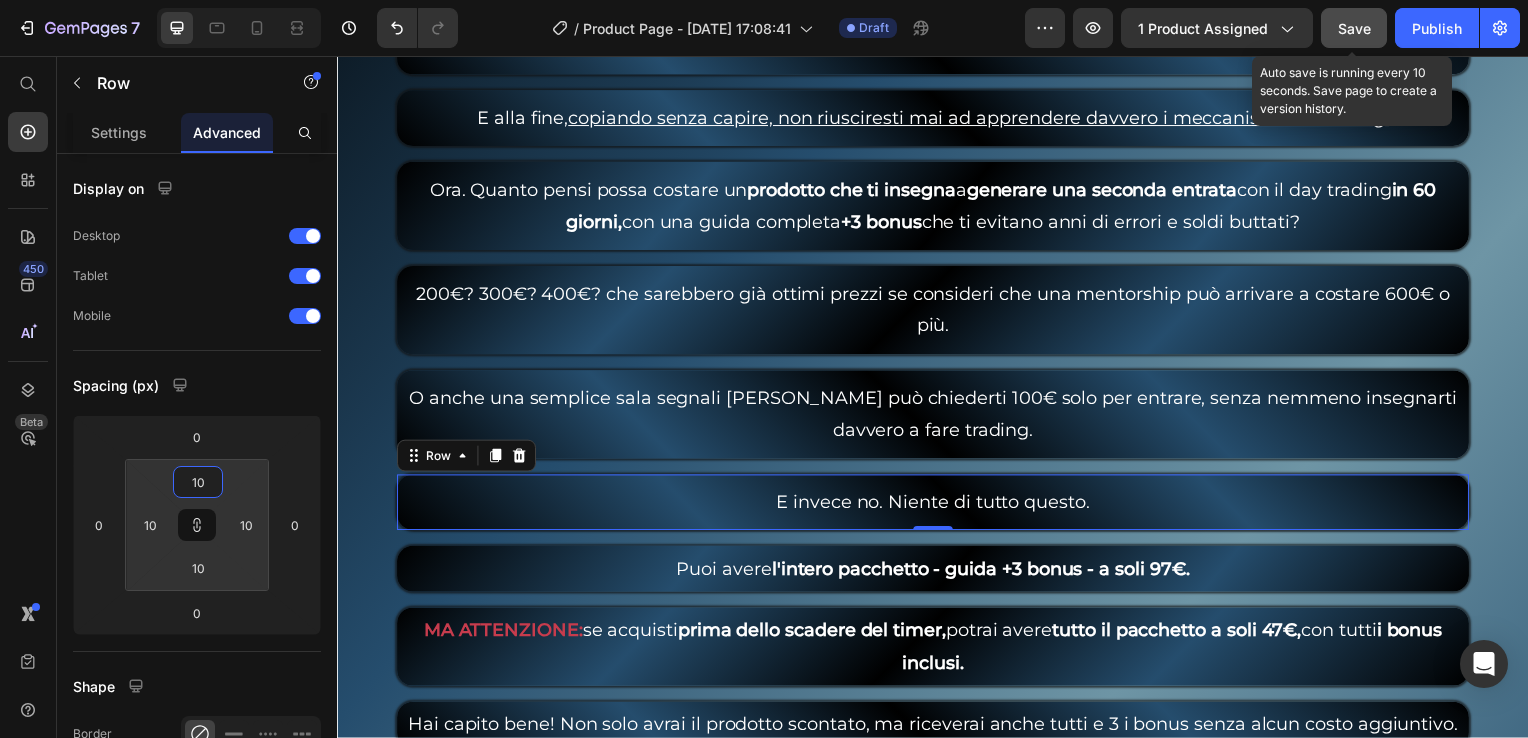 drag, startPoint x: 1336, startPoint y: 30, endPoint x: 1319, endPoint y: 35, distance: 17.720045 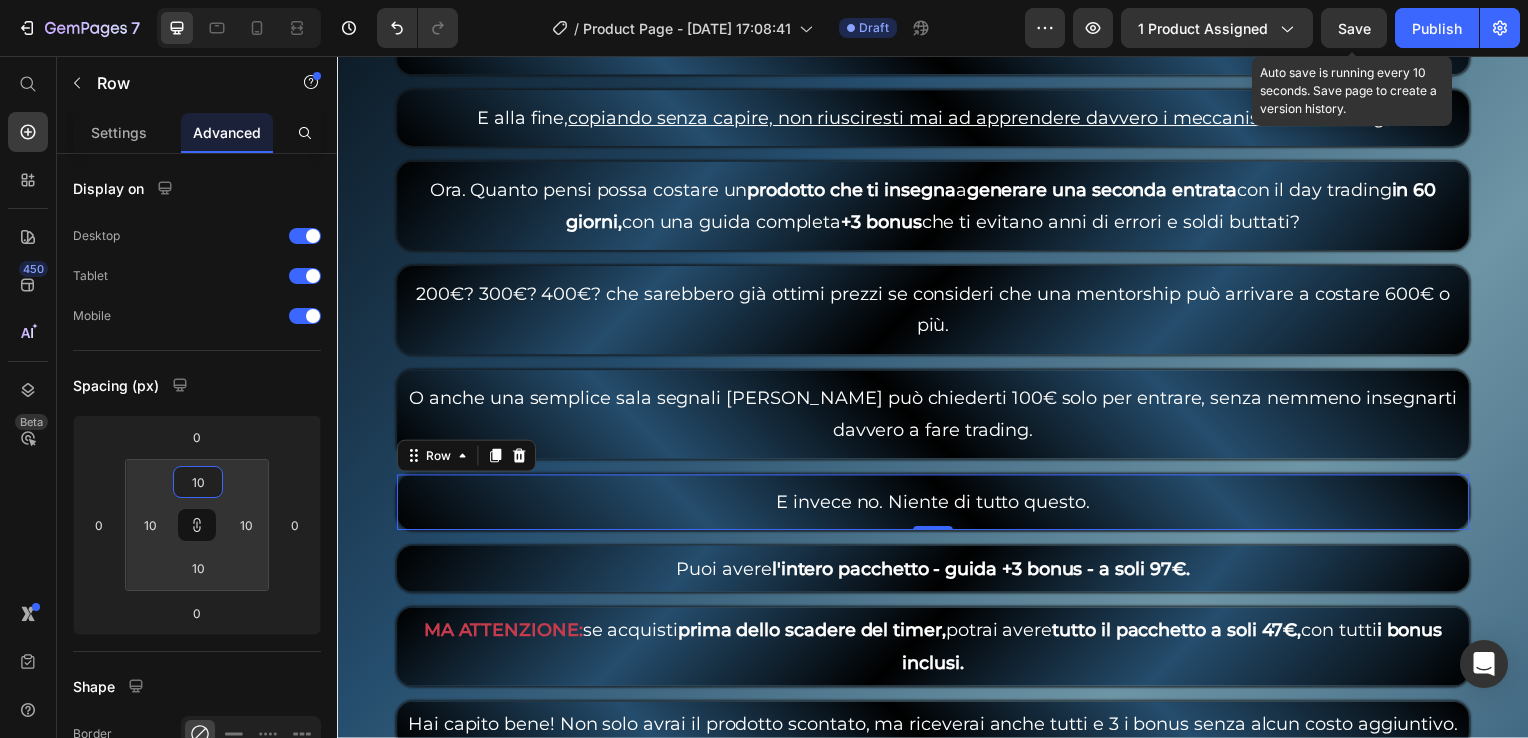 click on "Save" 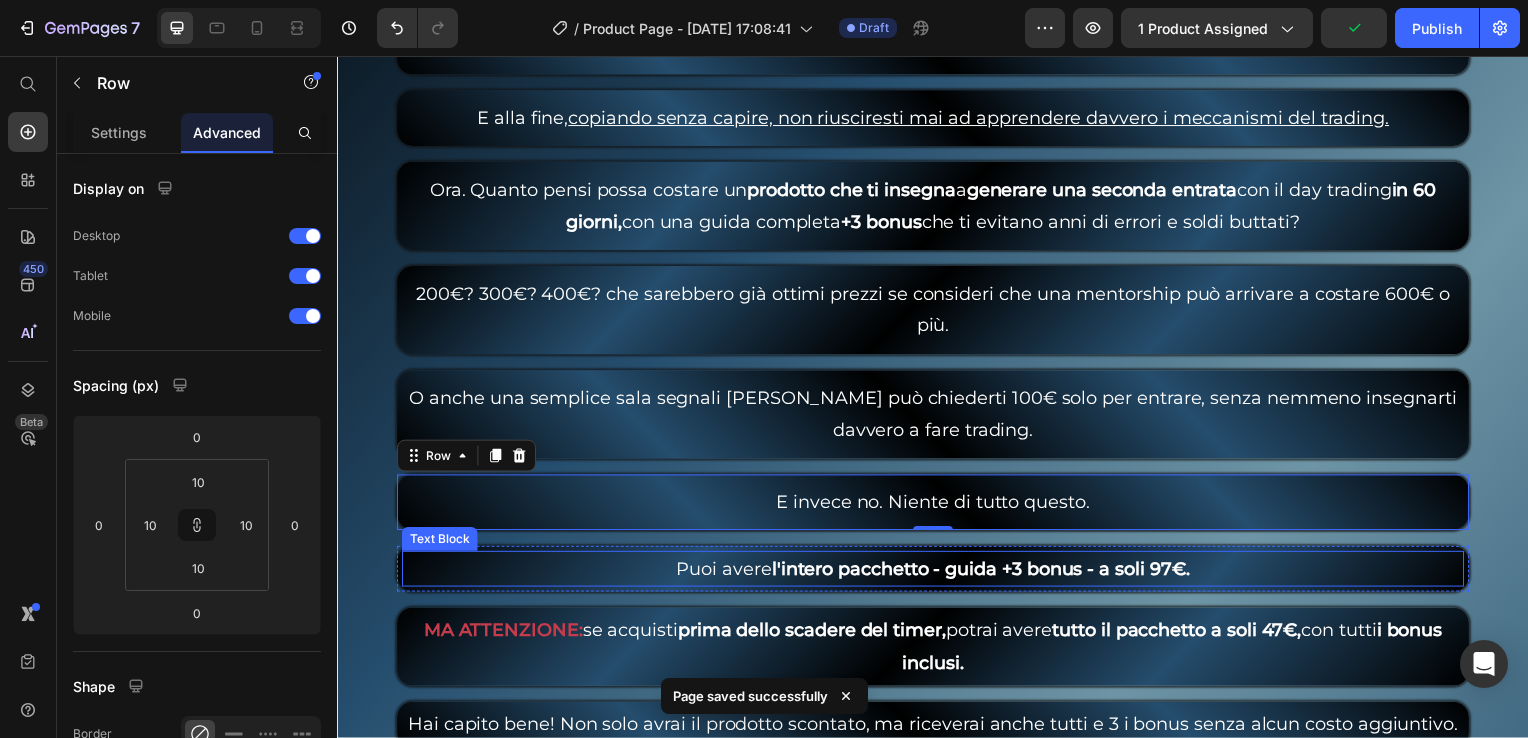 drag, startPoint x: 556, startPoint y: 581, endPoint x: 481, endPoint y: 530, distance: 90.697296 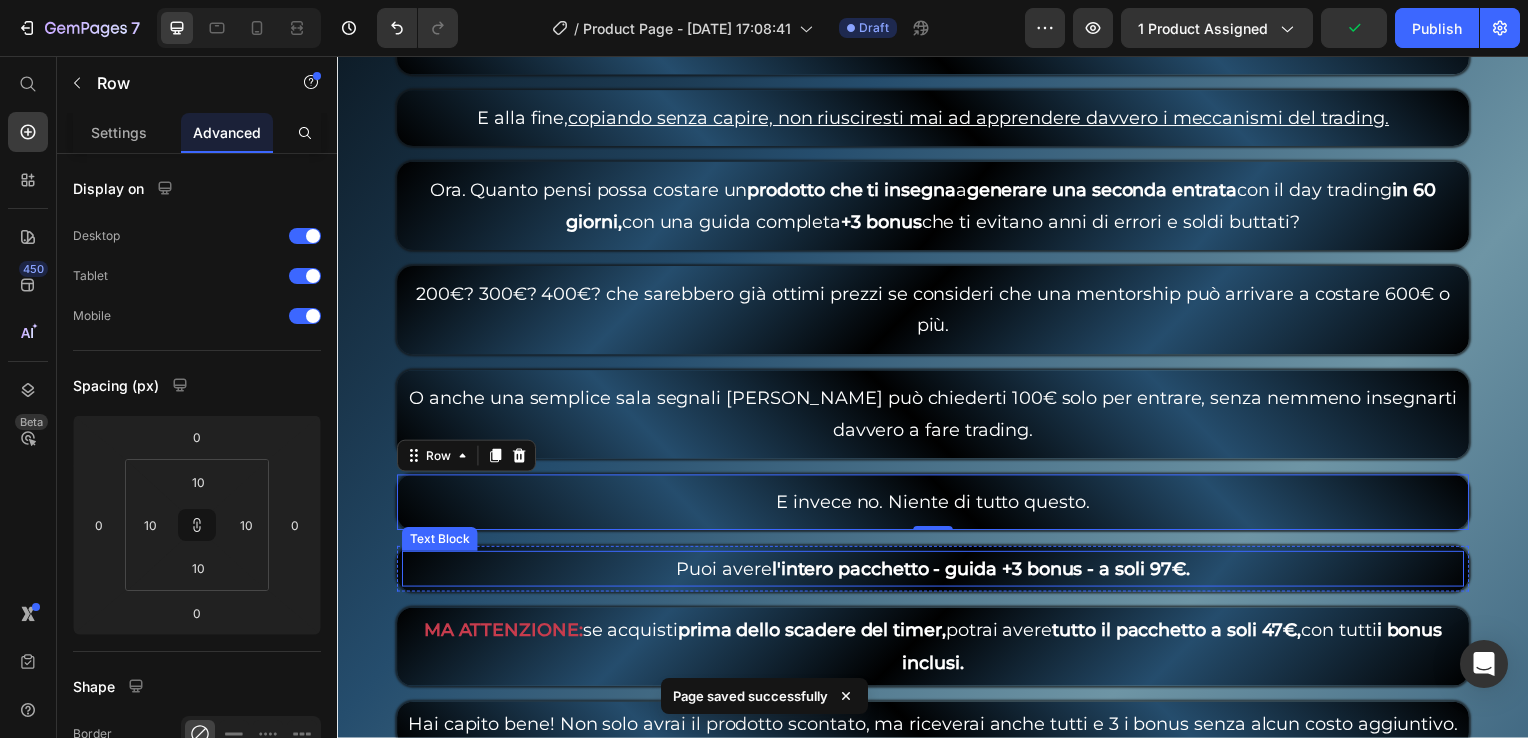click on "Puoi avere  l'intero pacchetto - guida +3 bonus - a soli 97€." at bounding box center [937, 573] 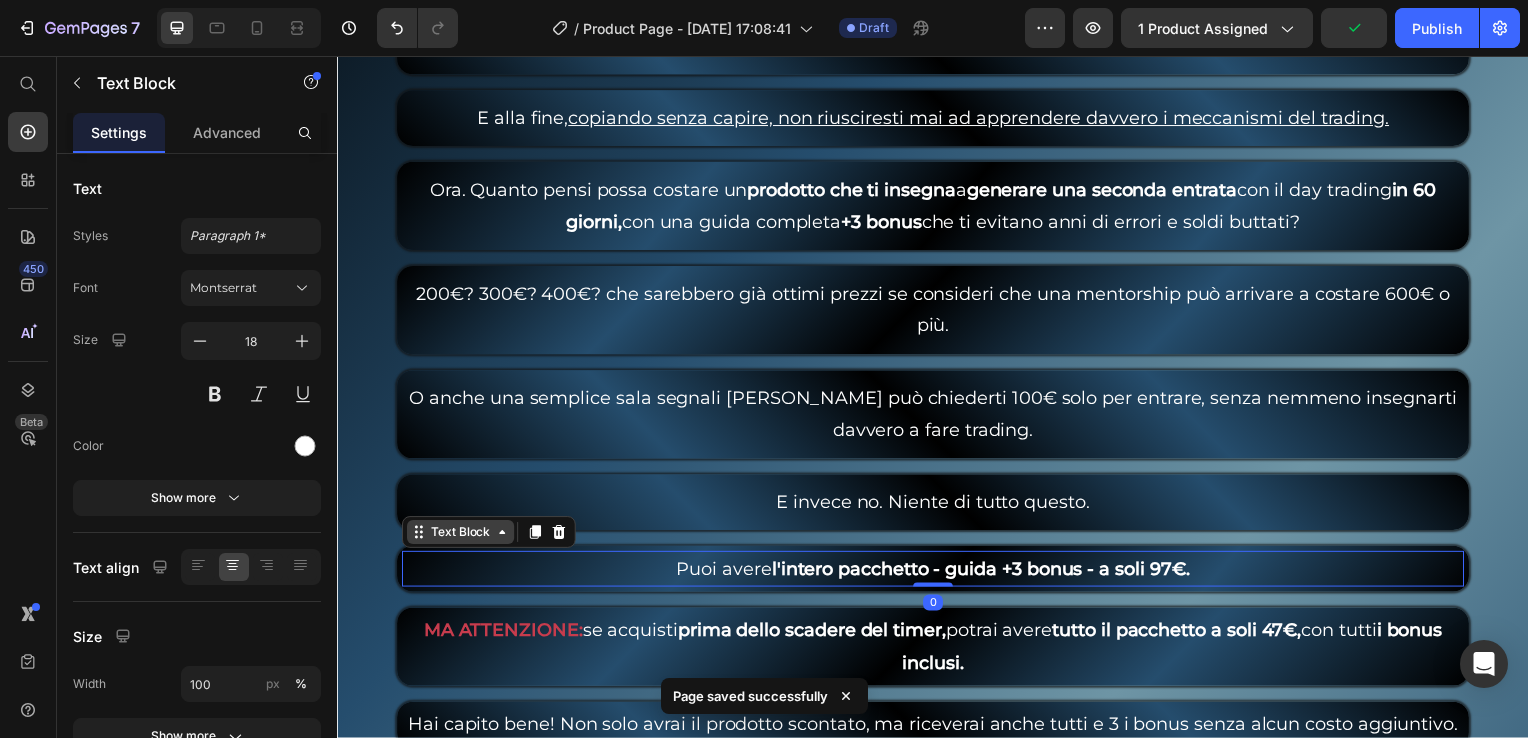 click on "Text Block" at bounding box center [461, 536] 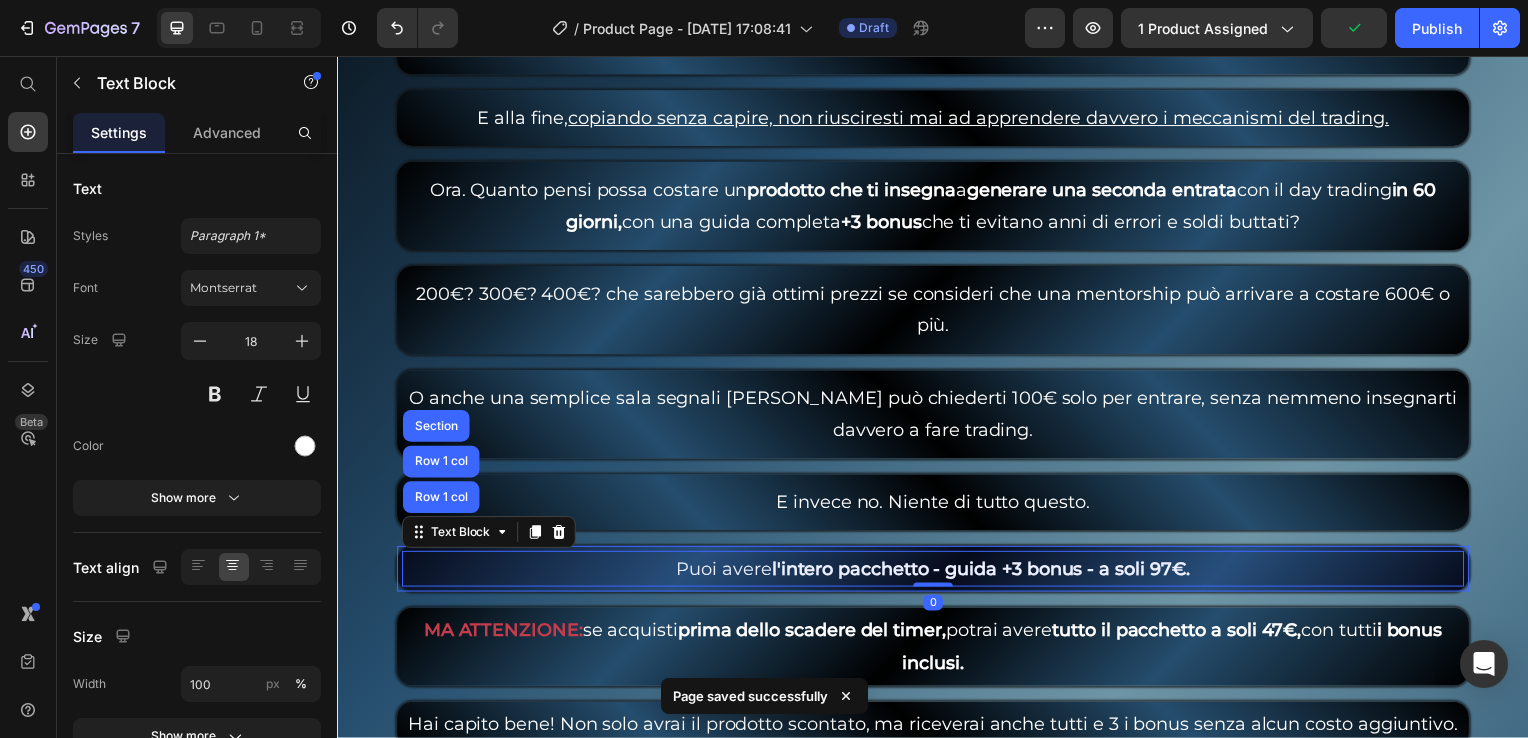 click on "Row 1 col" at bounding box center [441, 501] 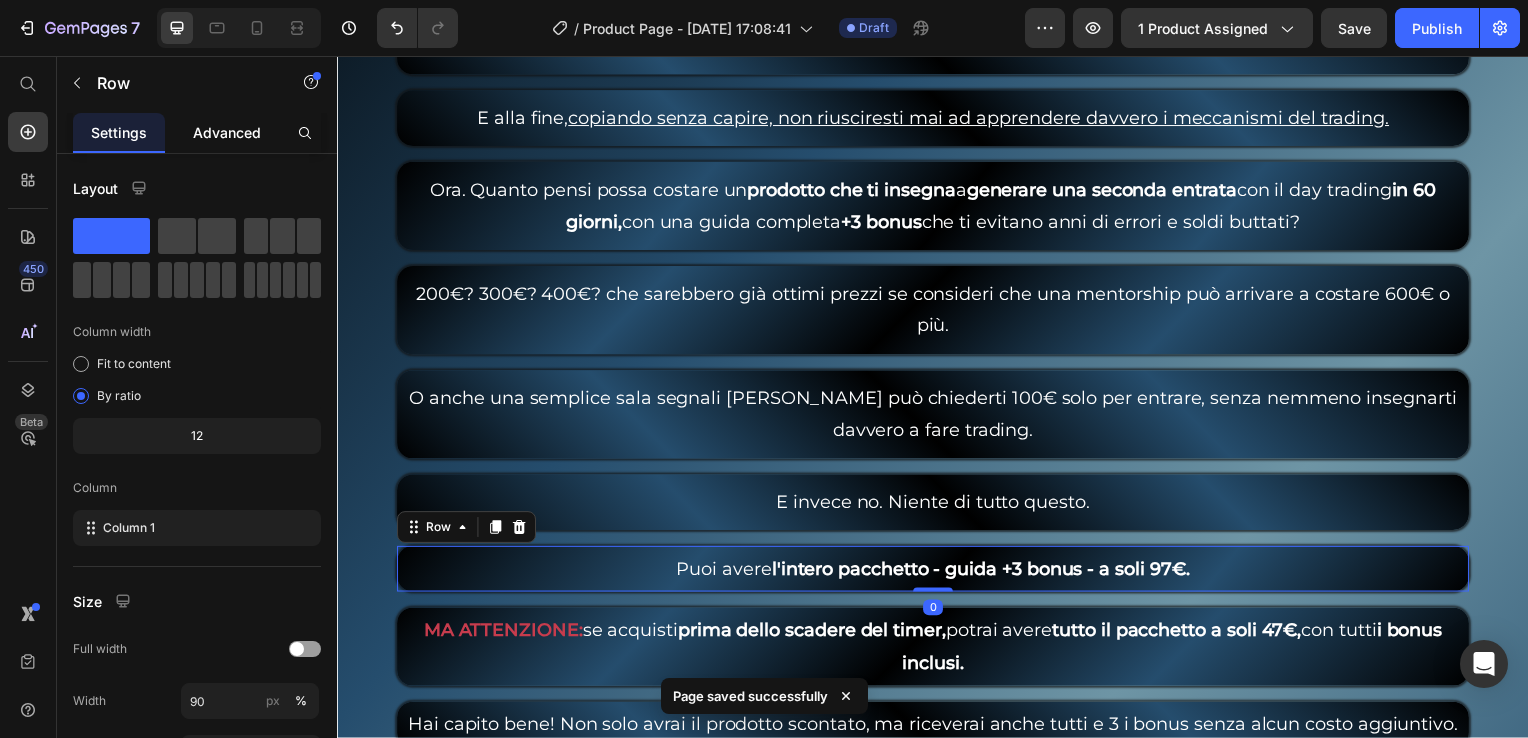 click on "Advanced" at bounding box center [227, 132] 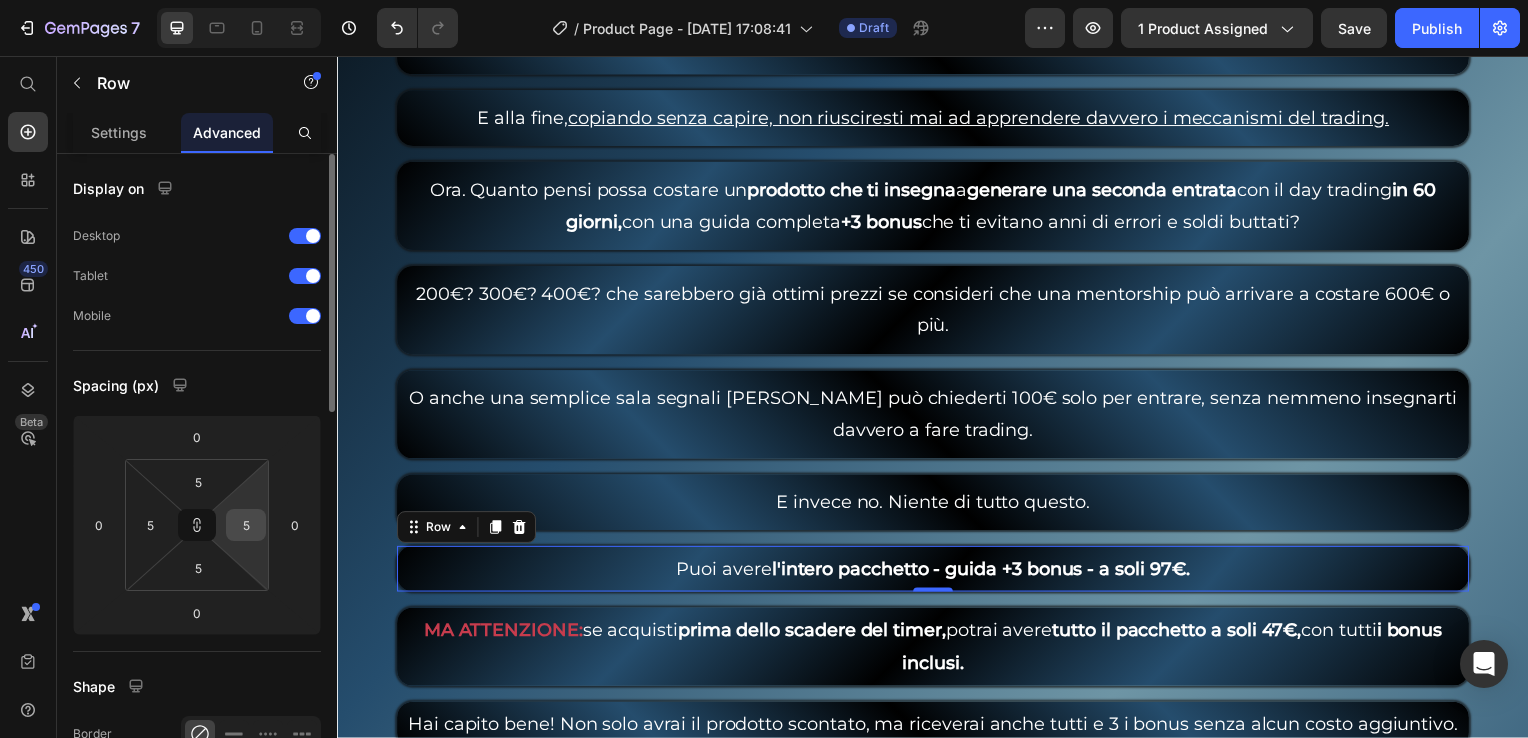 click on "5" at bounding box center (246, 525) 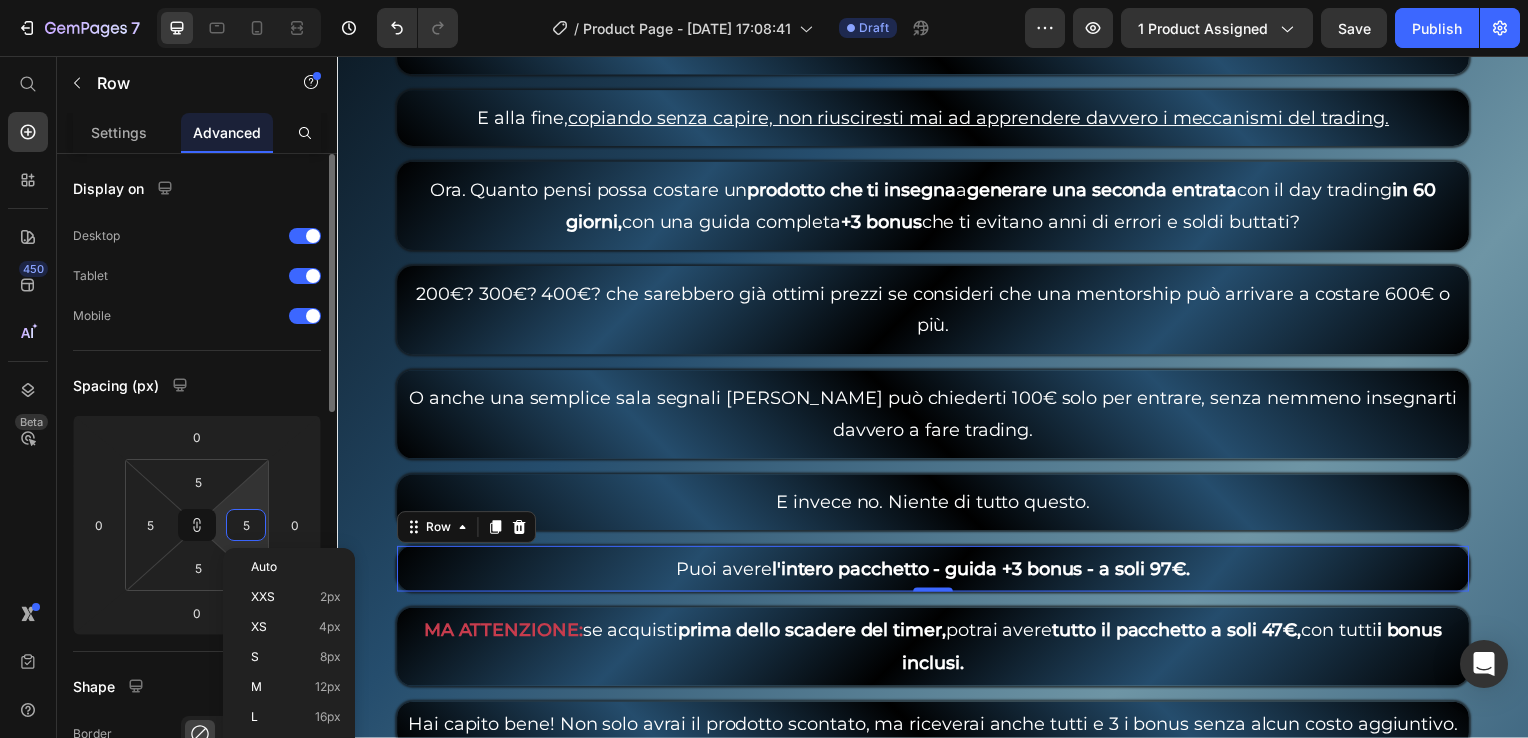 type on "1" 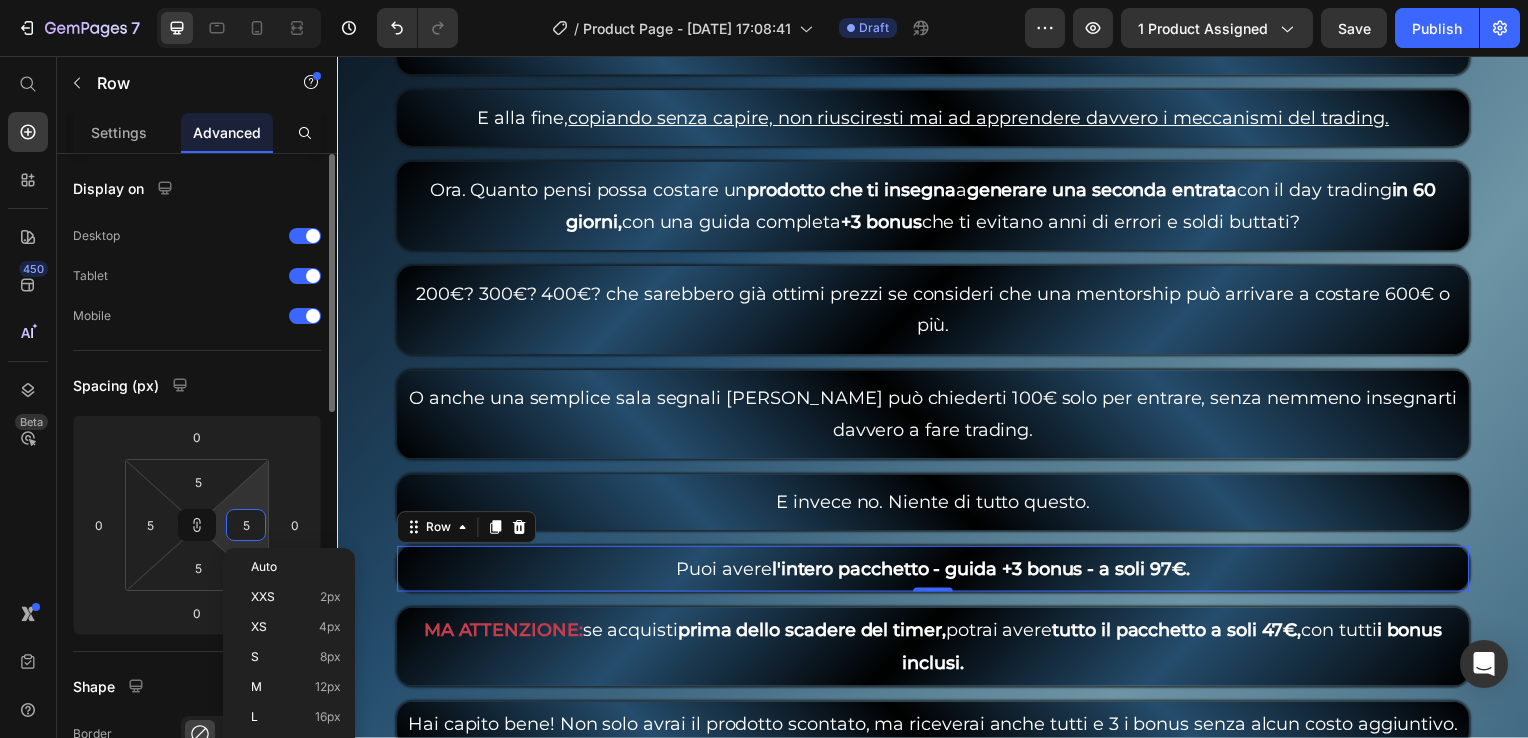 type on "1" 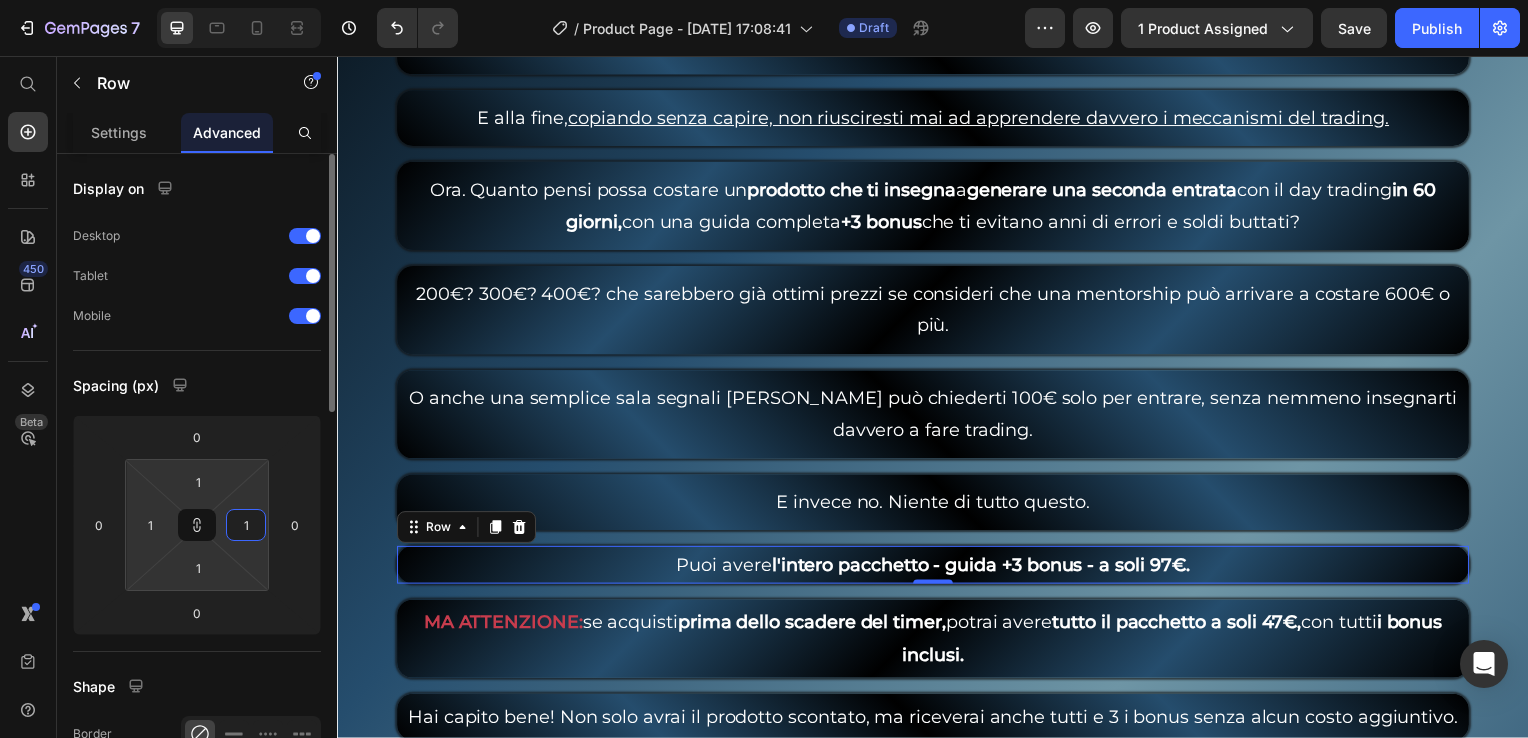 type on "10" 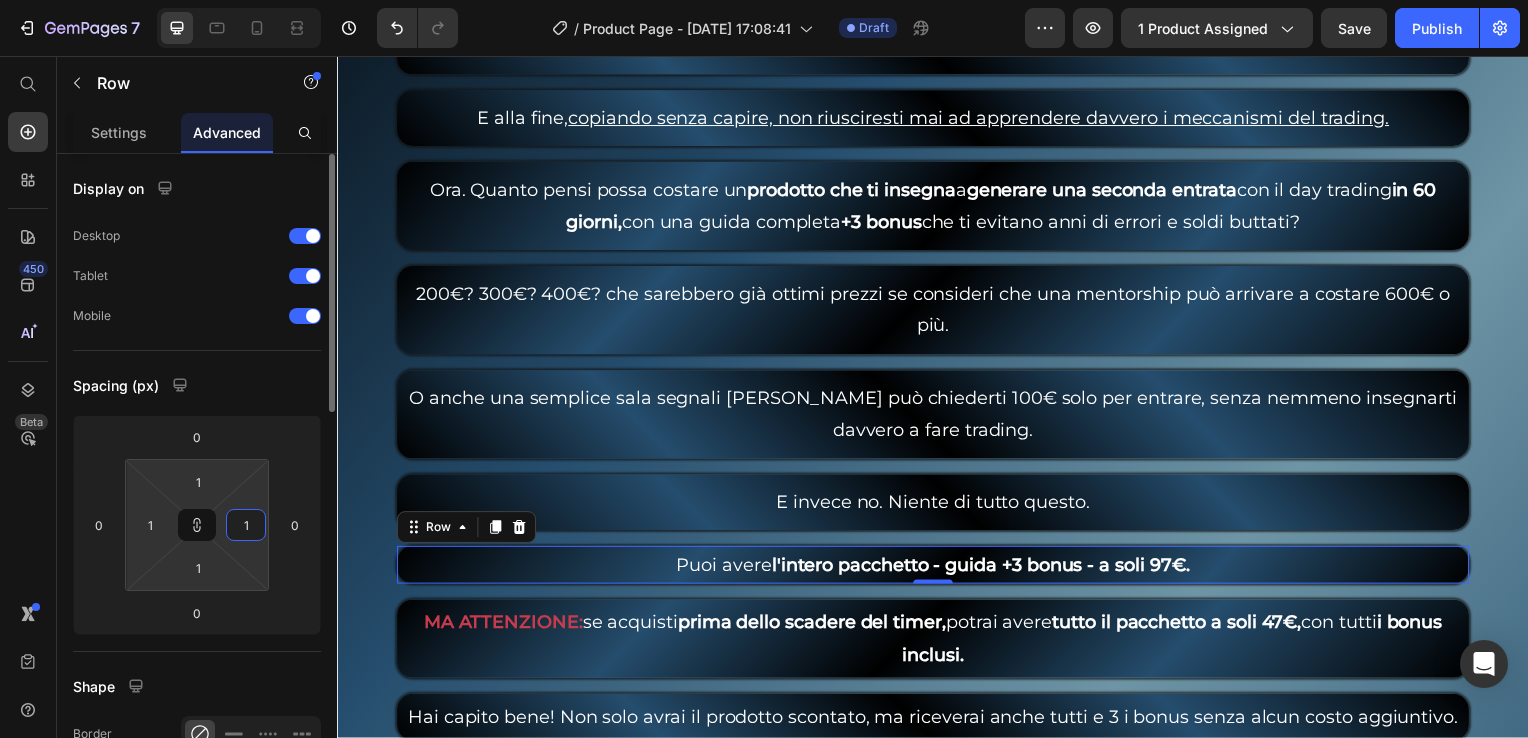 type on "10" 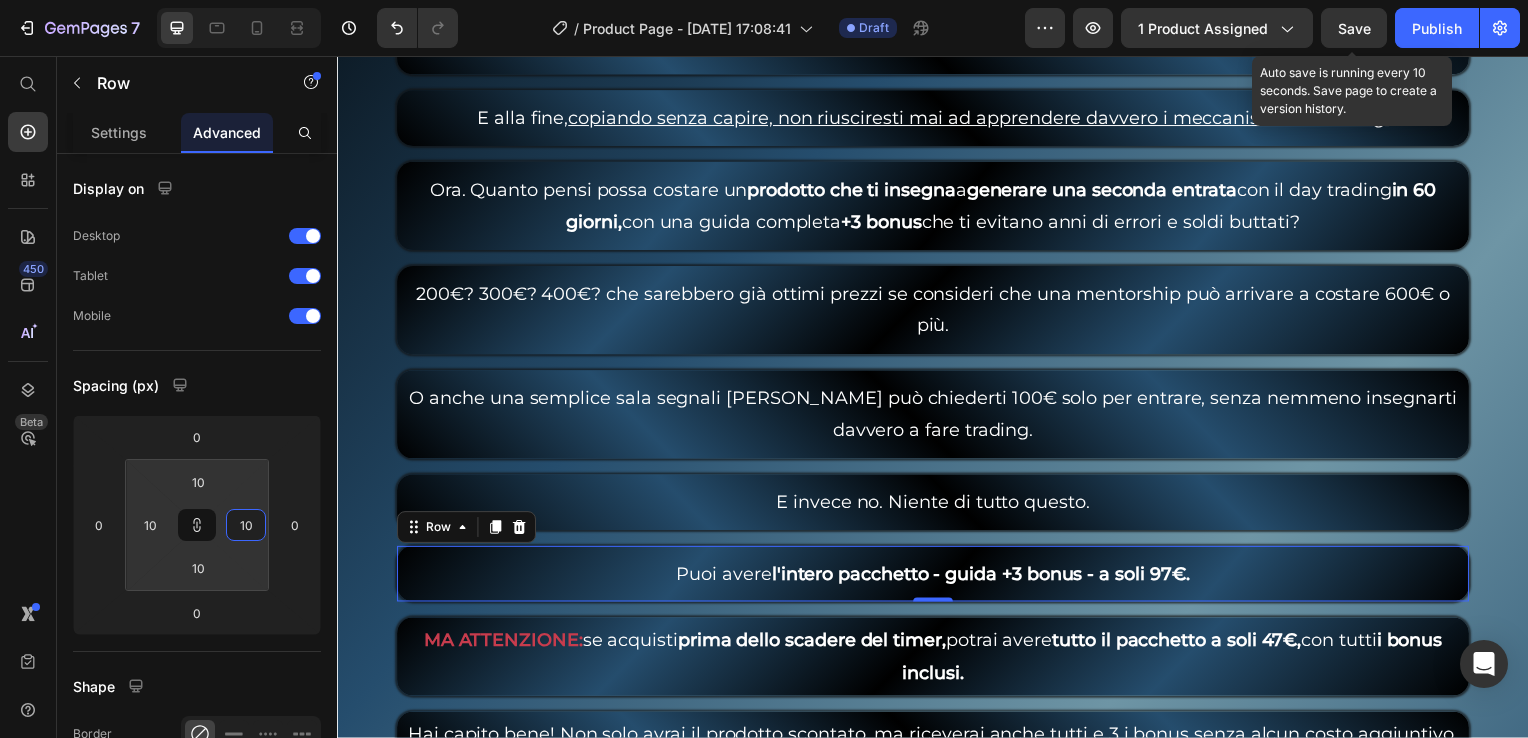 type on "10" 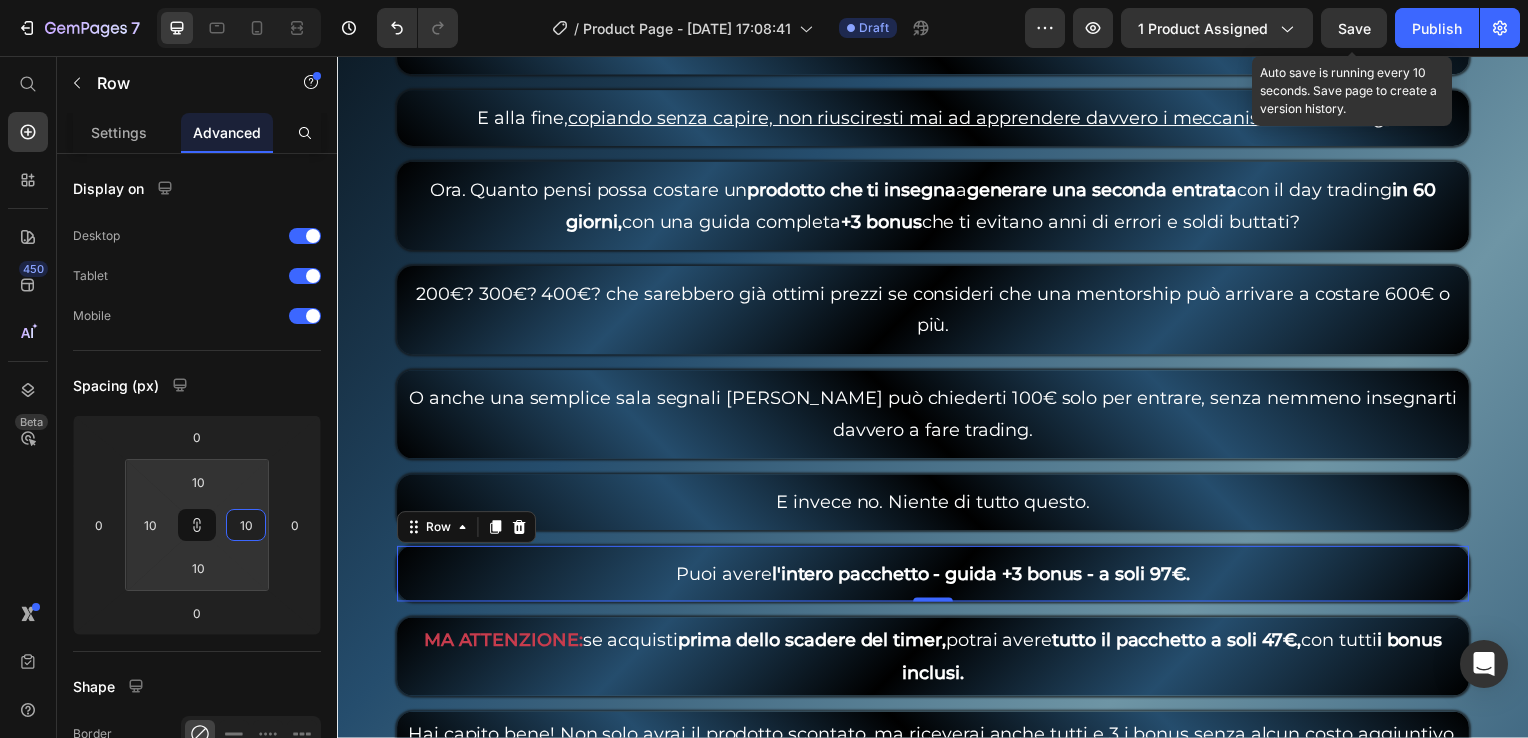 click on "Save" at bounding box center (1354, 28) 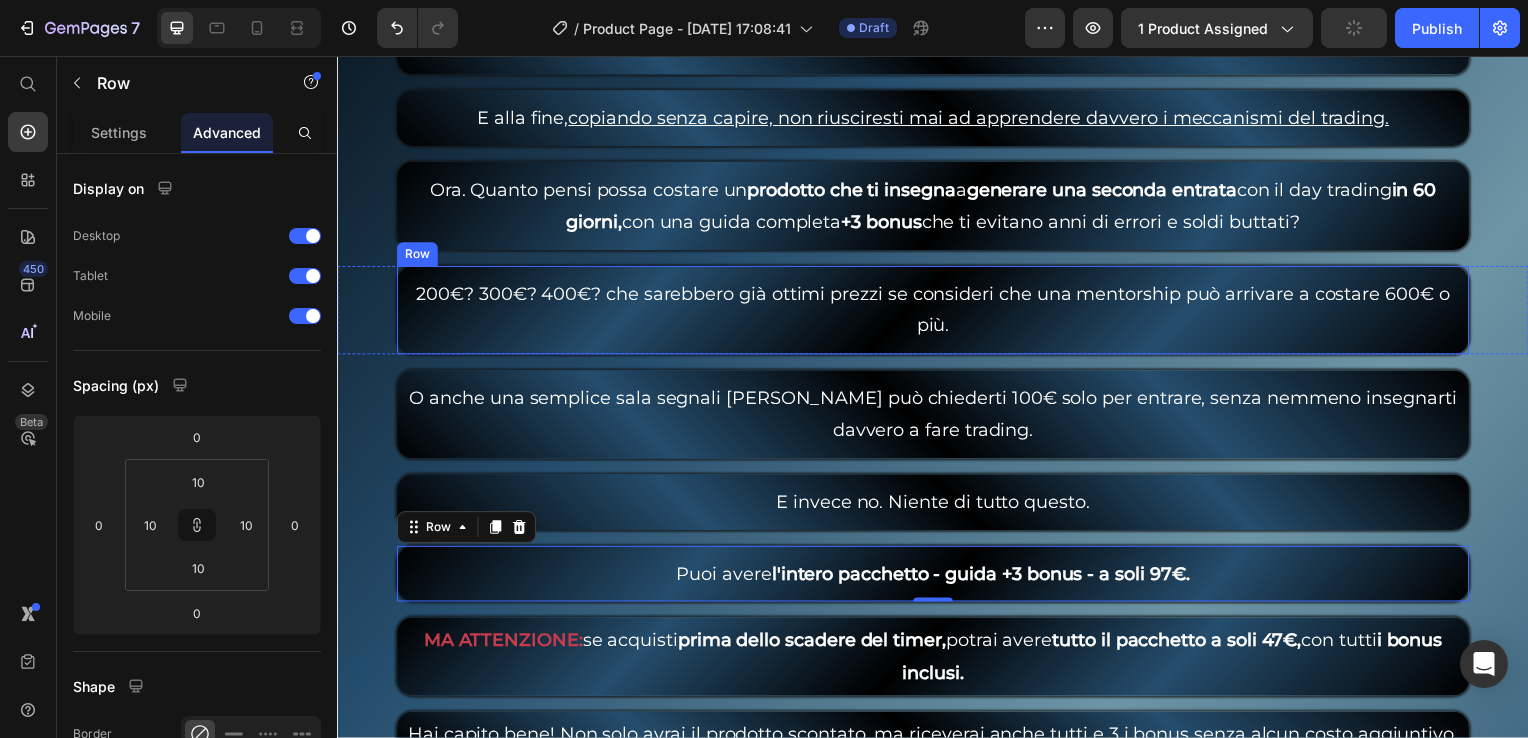 scroll, scrollTop: 8505, scrollLeft: 0, axis: vertical 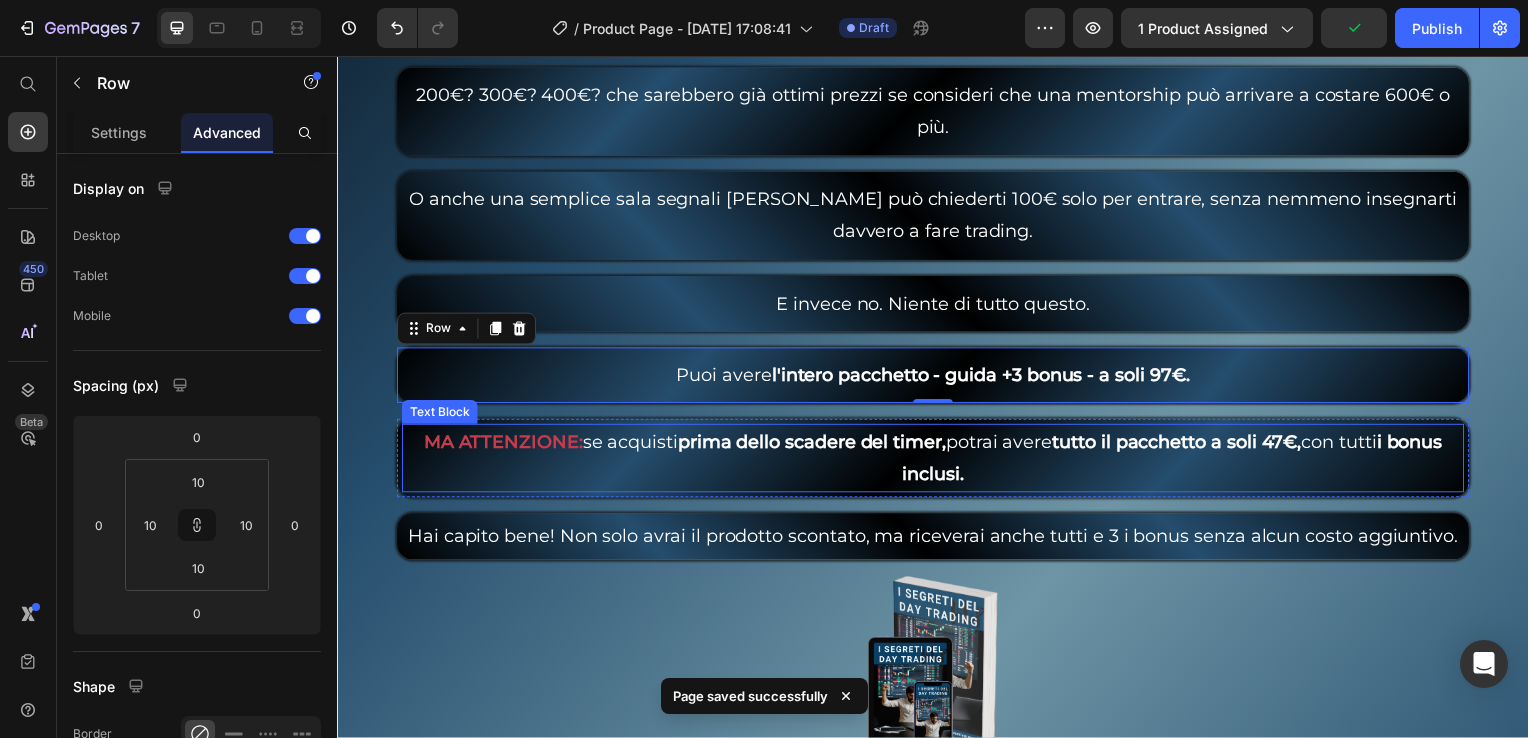 drag, startPoint x: 667, startPoint y: 481, endPoint x: 514, endPoint y: 419, distance: 165.08482 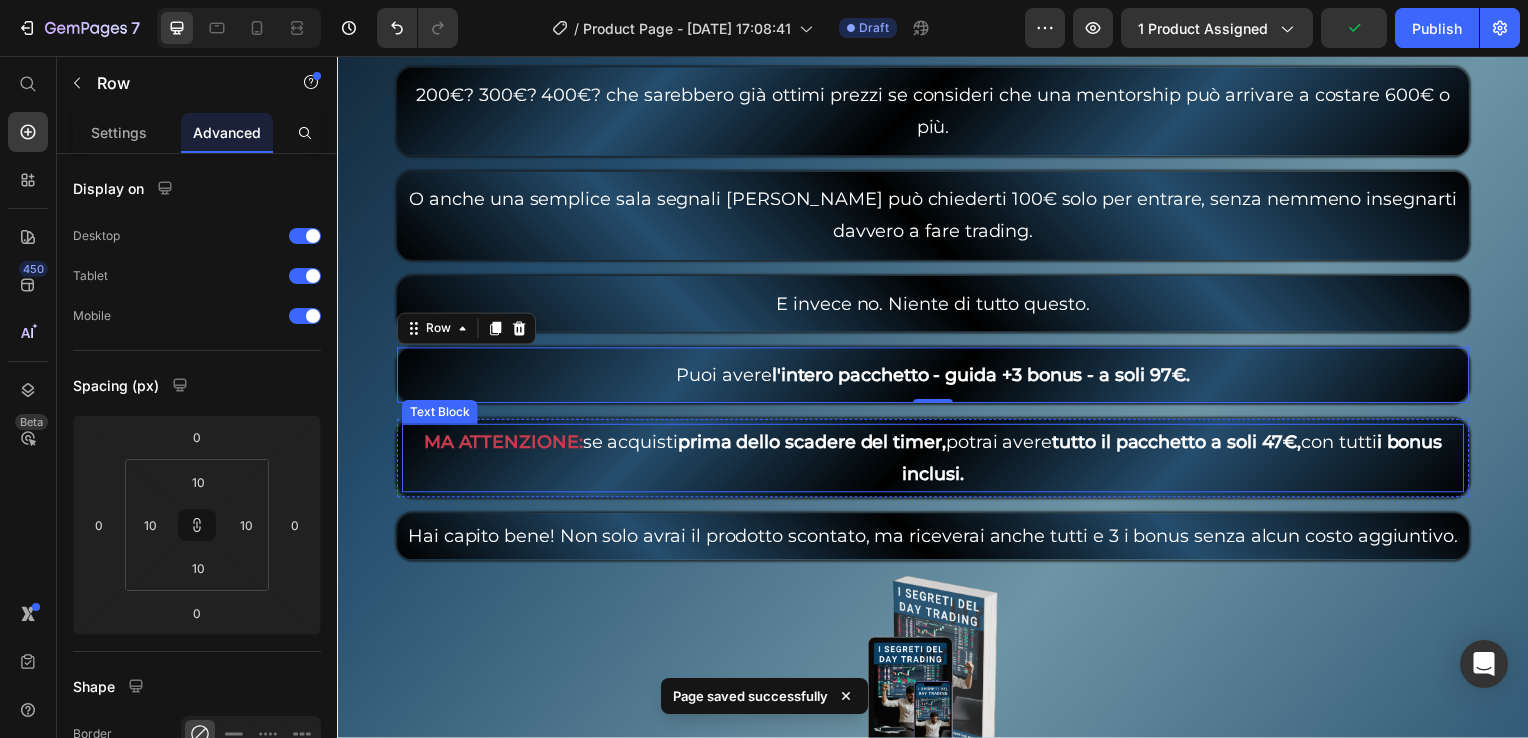 click on "MA ATTENZIONE:  se acquisti  prima dello scadere del timer,  potrai avere  tutto il pacchetto a soli 47€,  con tutti  i bonus inclusi." at bounding box center [937, 461] 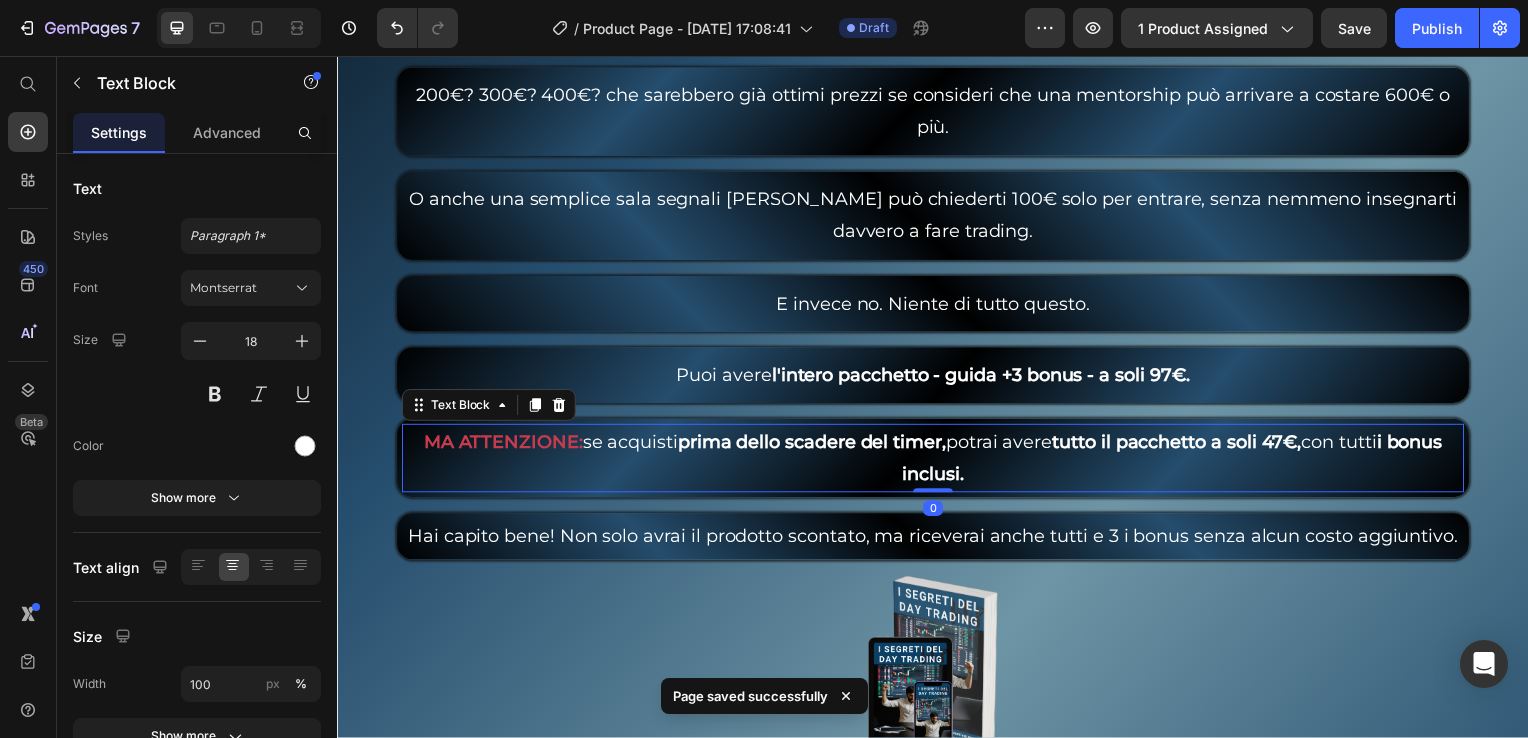 click on "Text Block" at bounding box center (489, 408) 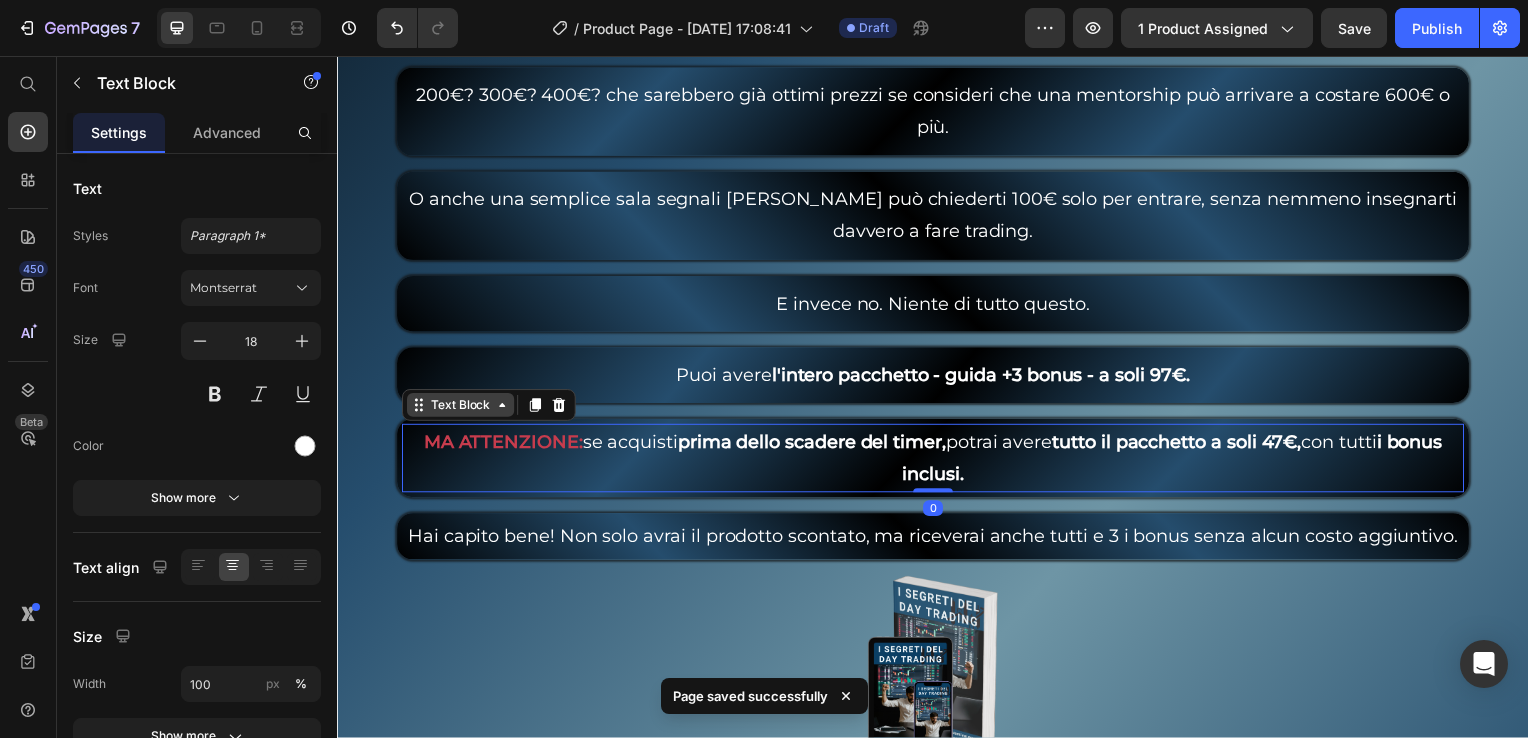 click on "Text Block" at bounding box center (461, 408) 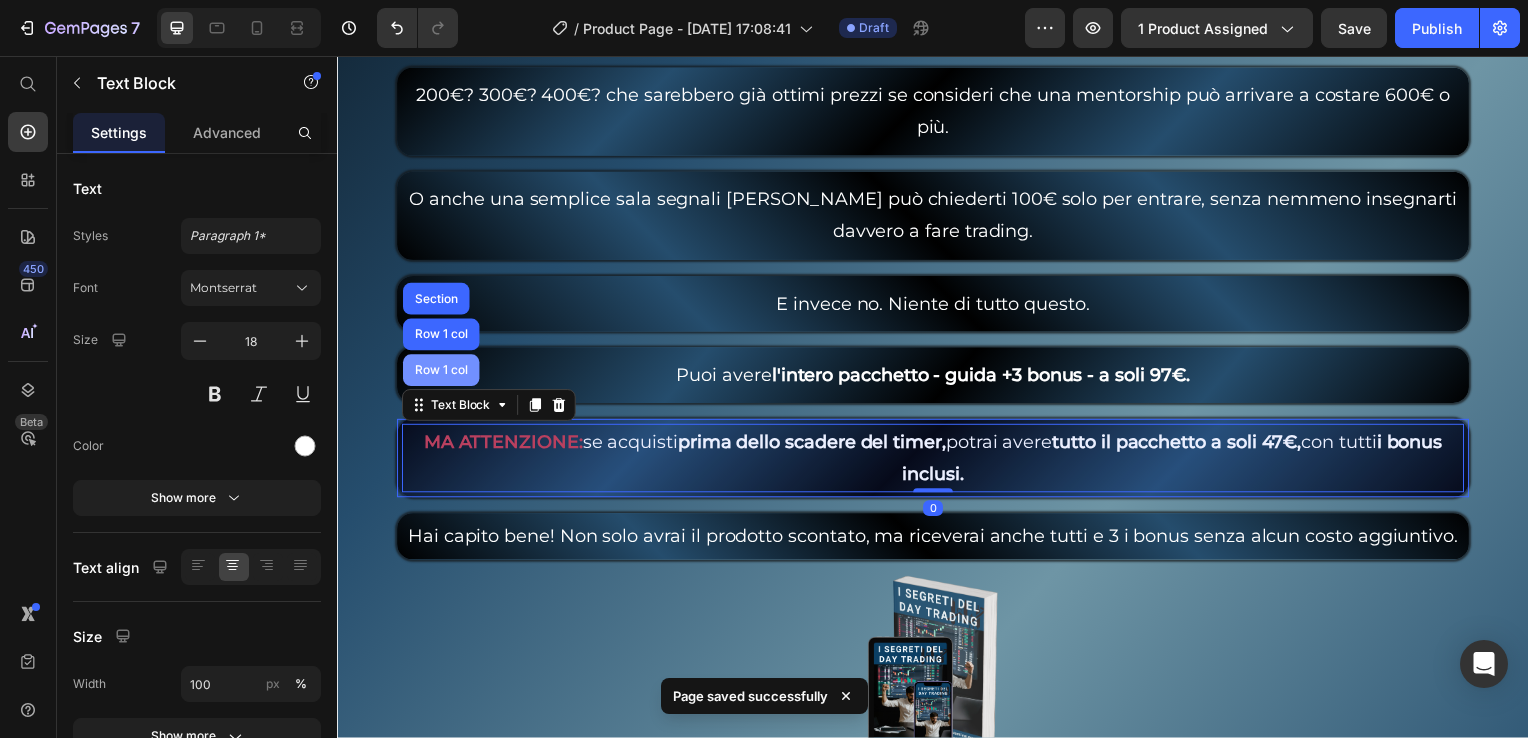 click on "Row 1 col" at bounding box center [441, 373] 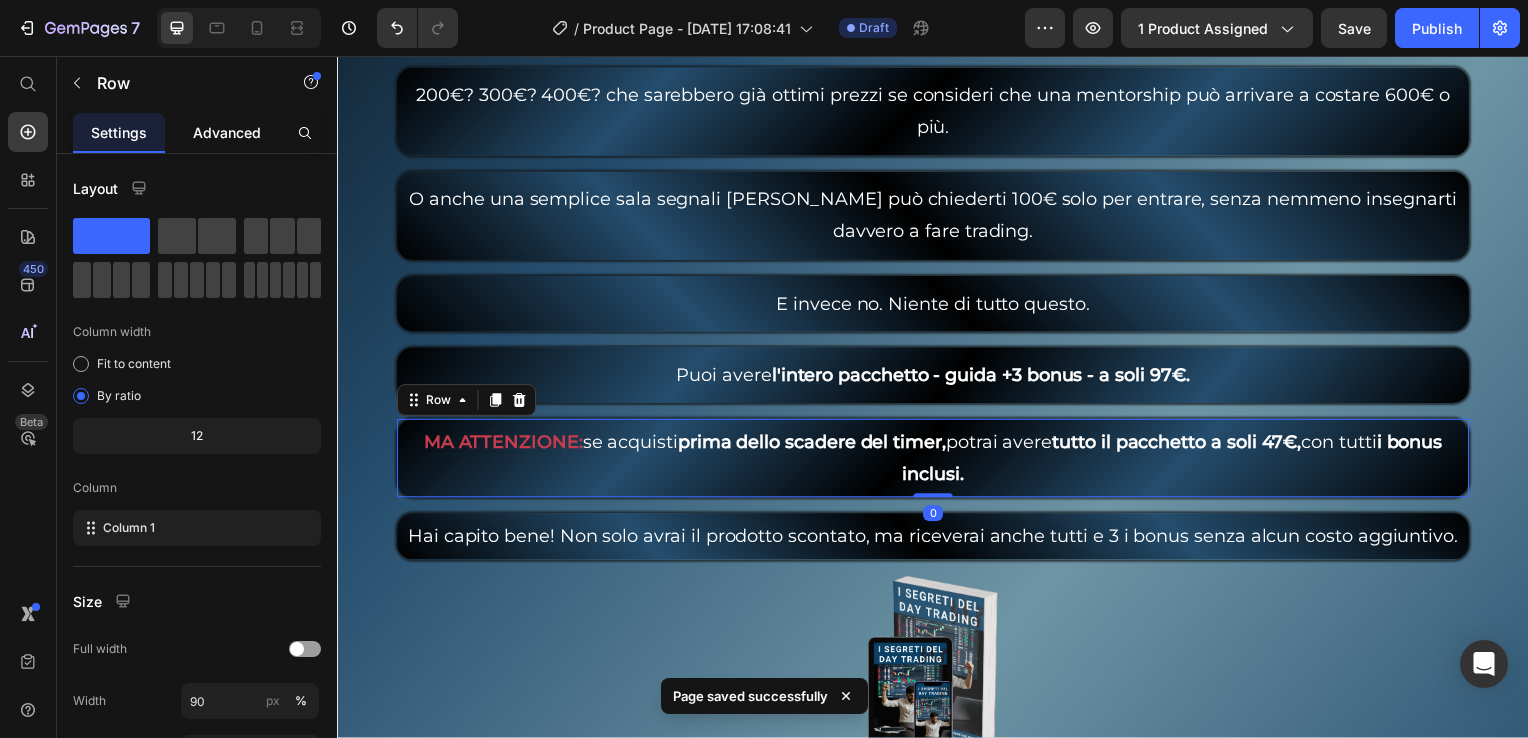 click on "Advanced" at bounding box center (227, 132) 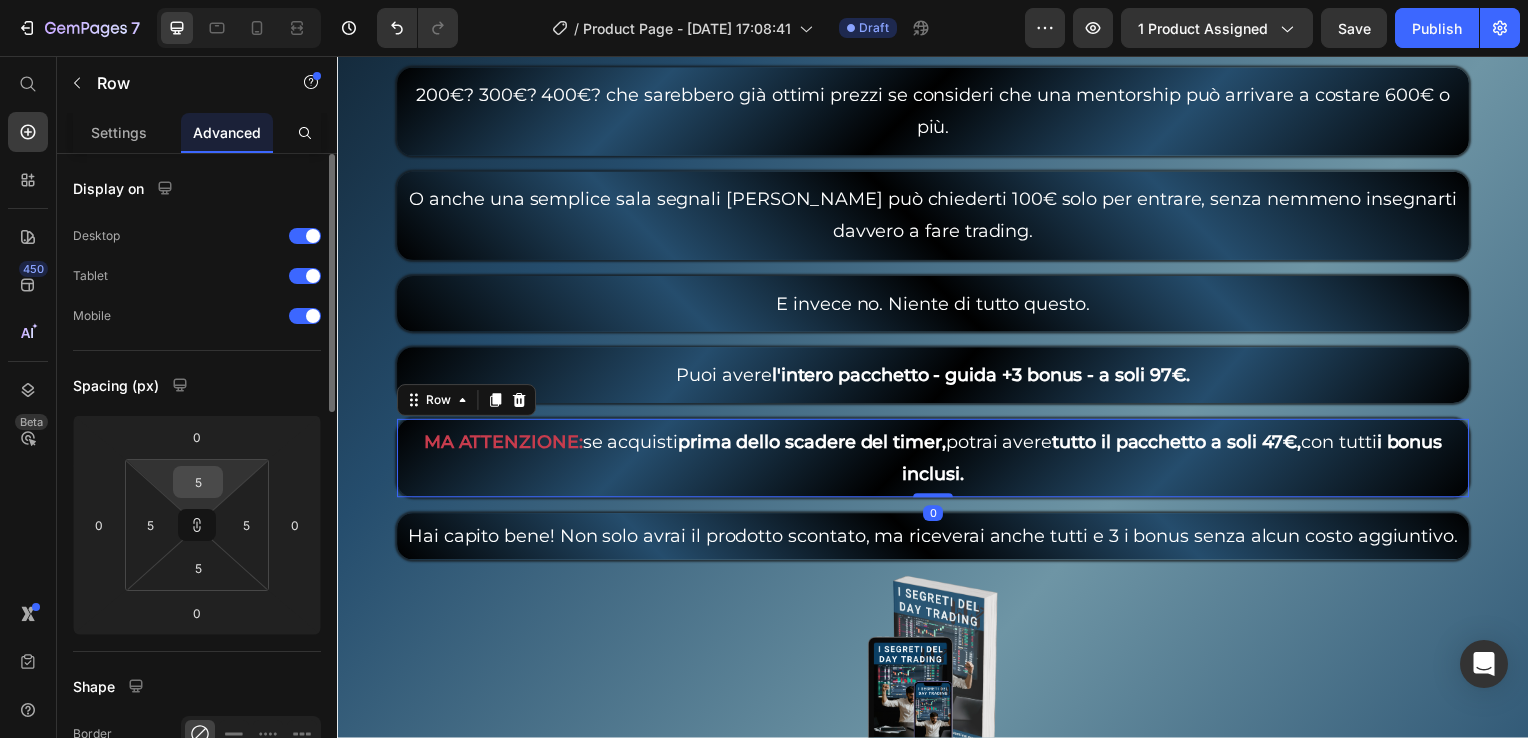 click on "7   /  Product Page - [DATE] 17:08:41 Draft Preview 1 product assigned  Save   Publish  450 Beta Start with Sections Elements Hero Section Product Detail Brands Trusted Badges Guarantee Product Breakdown How to use Testimonials Compare Bundle FAQs Social Proof Brand Story Product List Collection Blog List Contact Sticky Add to Cart Custom Footer Browse Library 450 Layout
Row
Row
Row
Row Text
Heading
Text Block Button
Button
Button
Sticky Back to top Media
Image" at bounding box center (764, 0) 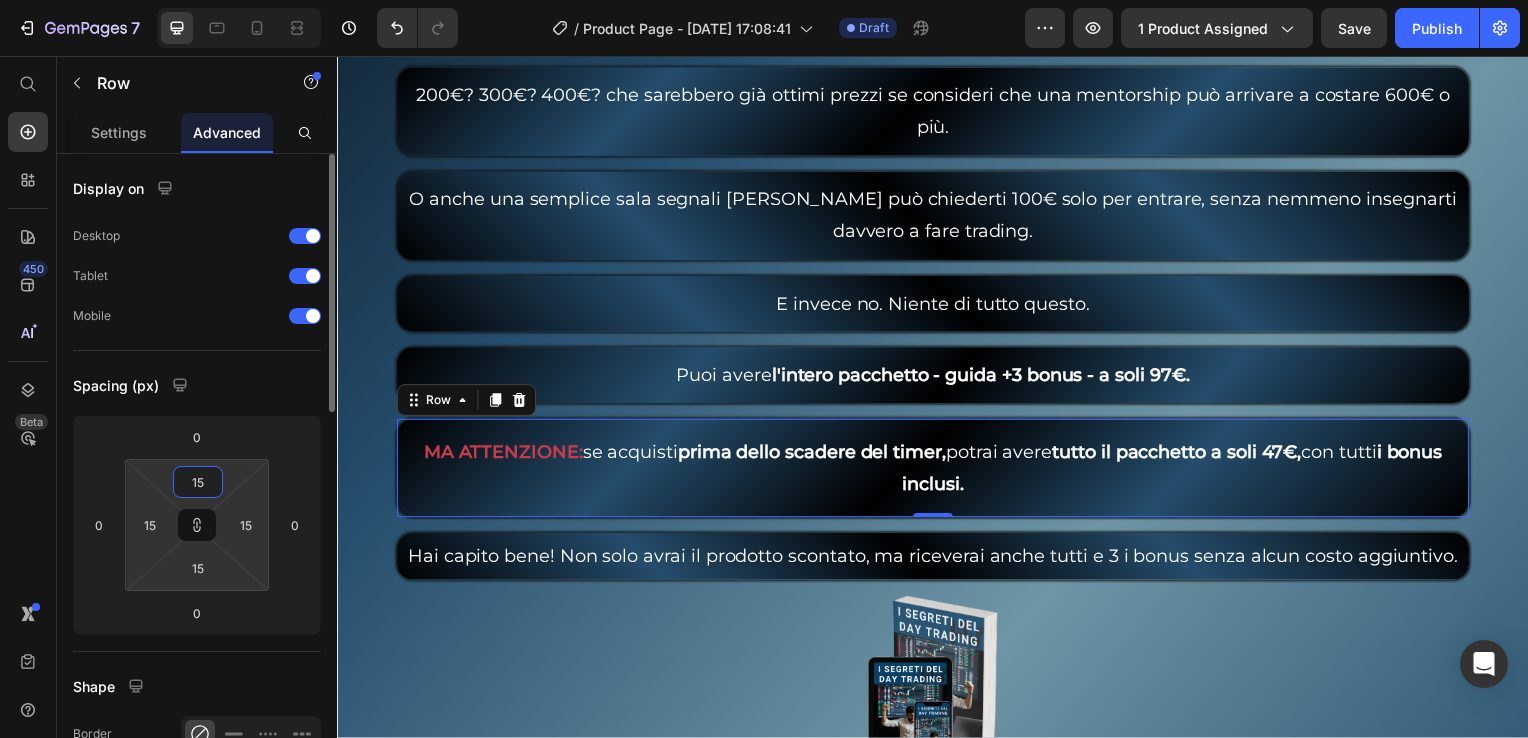 click on "15" at bounding box center (198, 482) 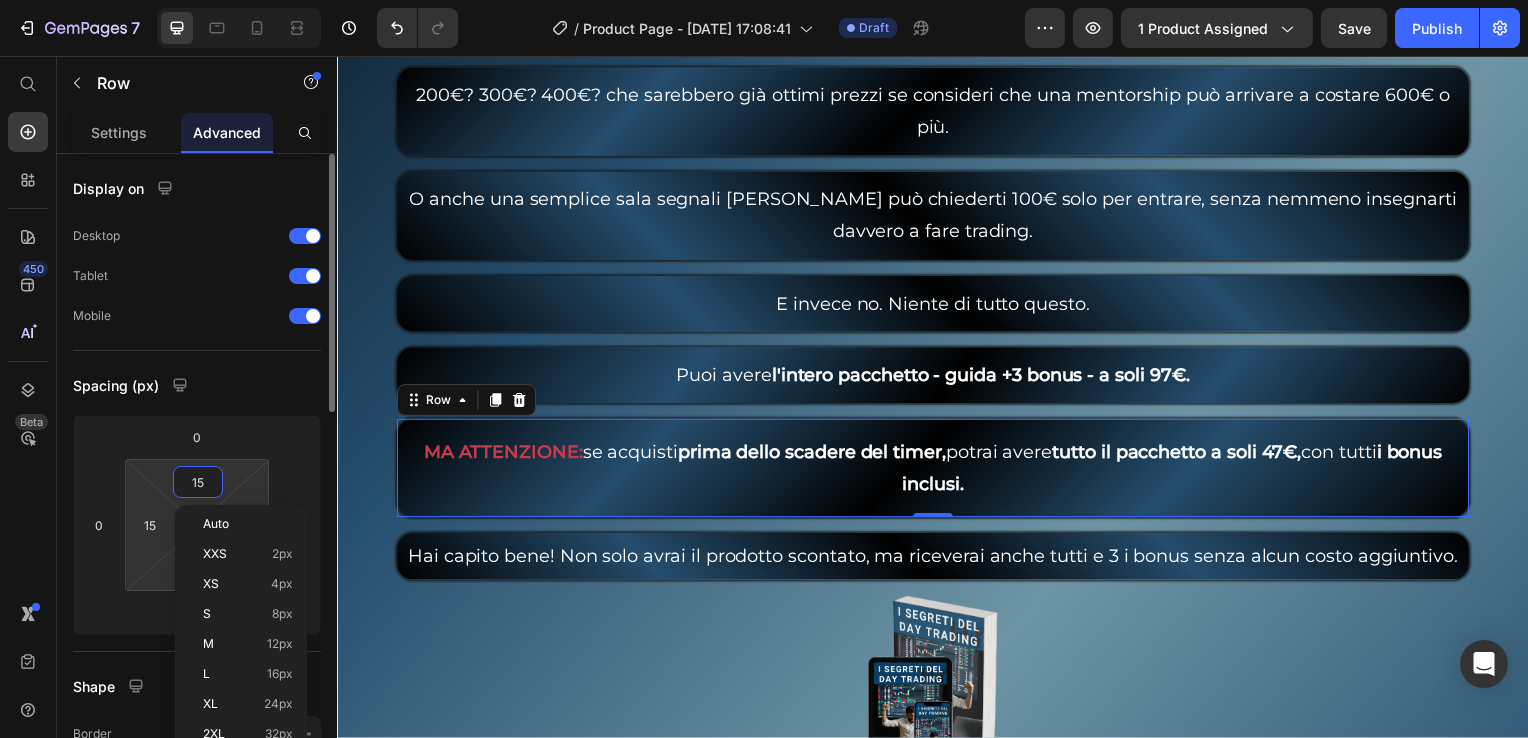 type on "1" 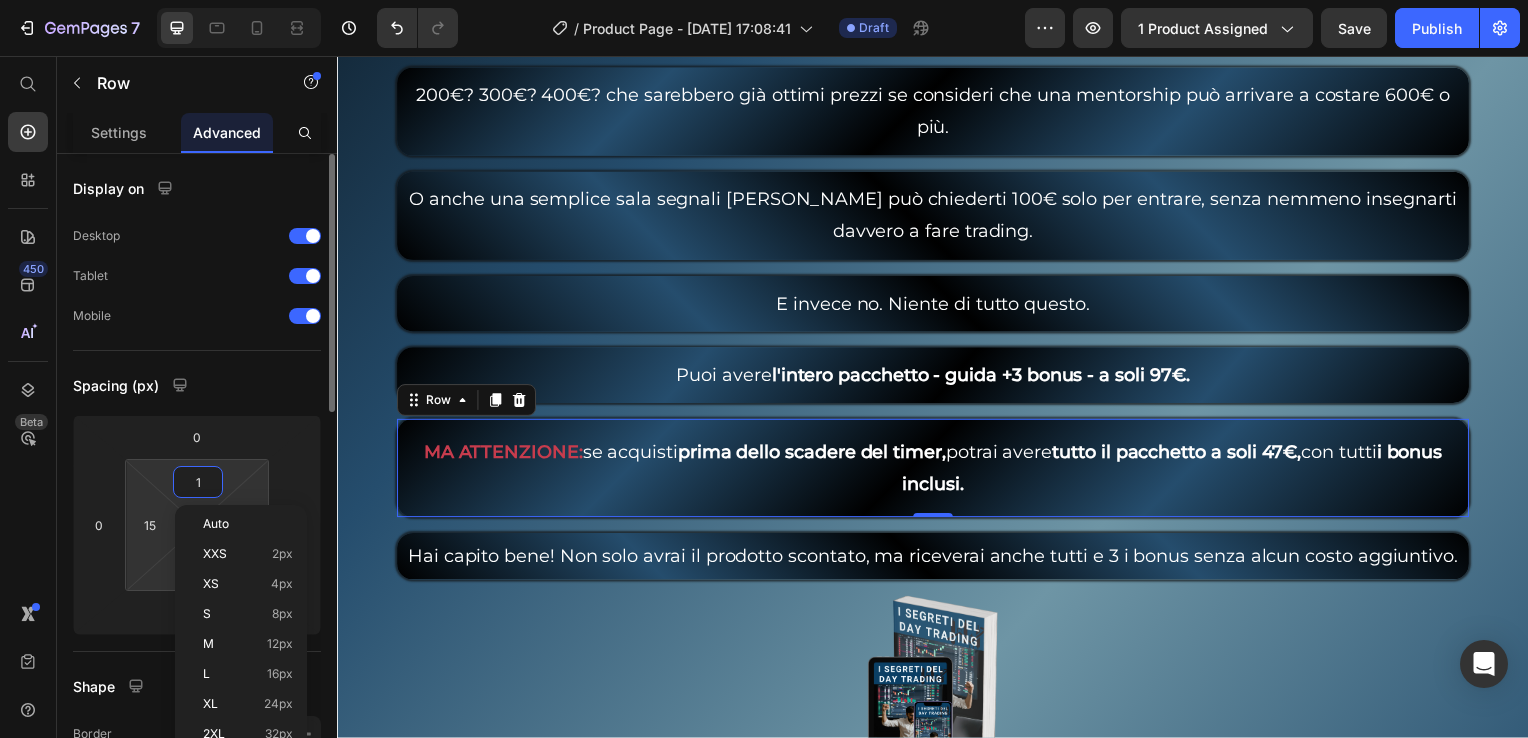 type on "1" 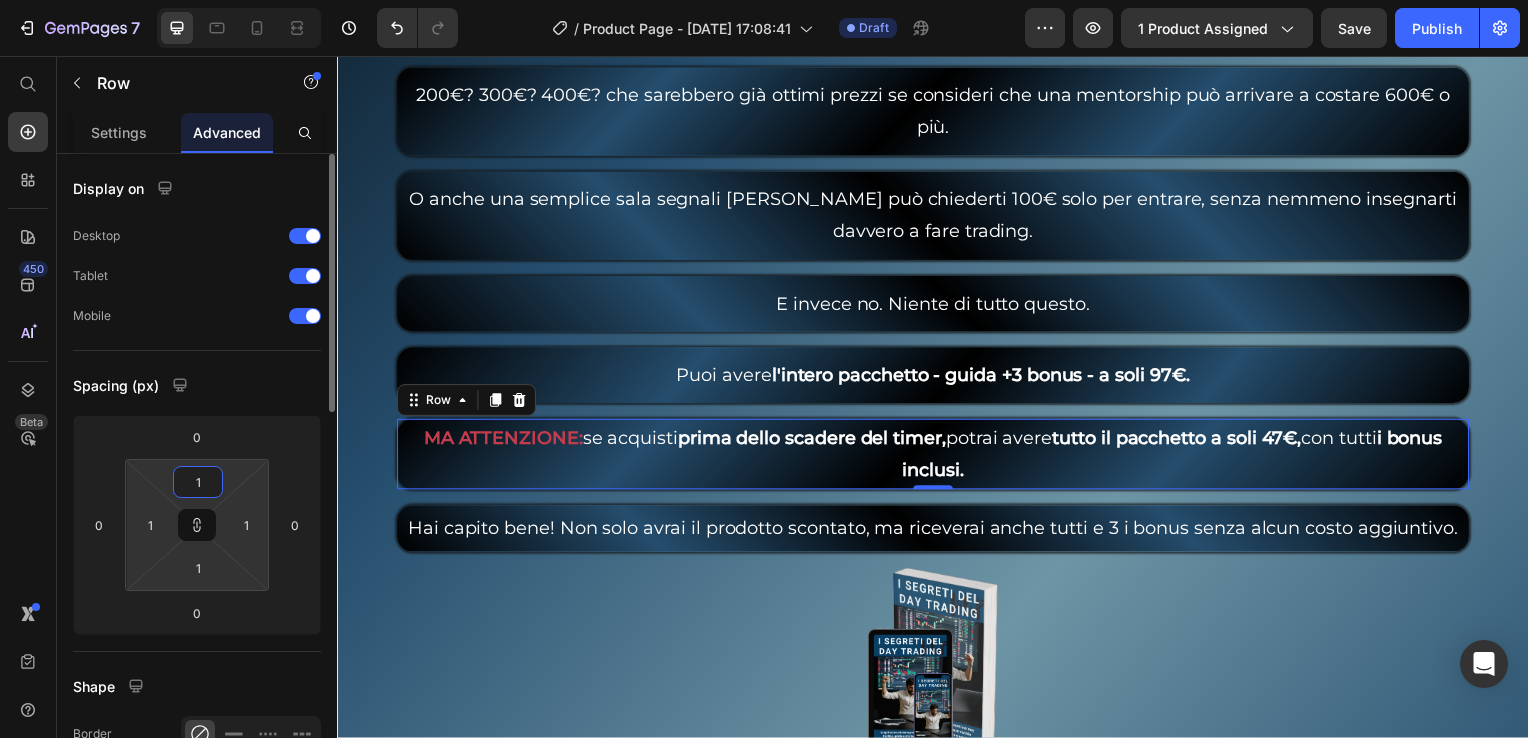 type on "10" 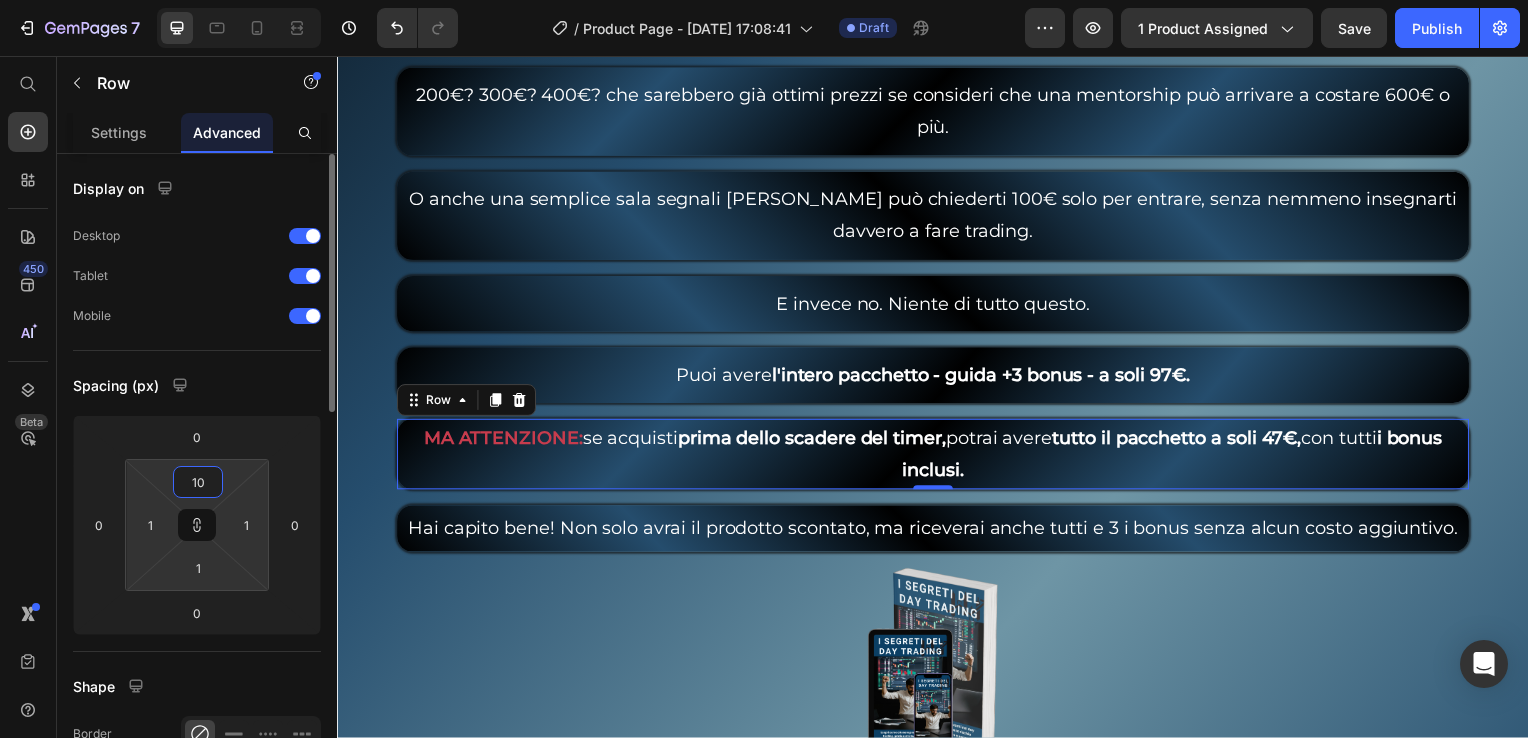 type on "10" 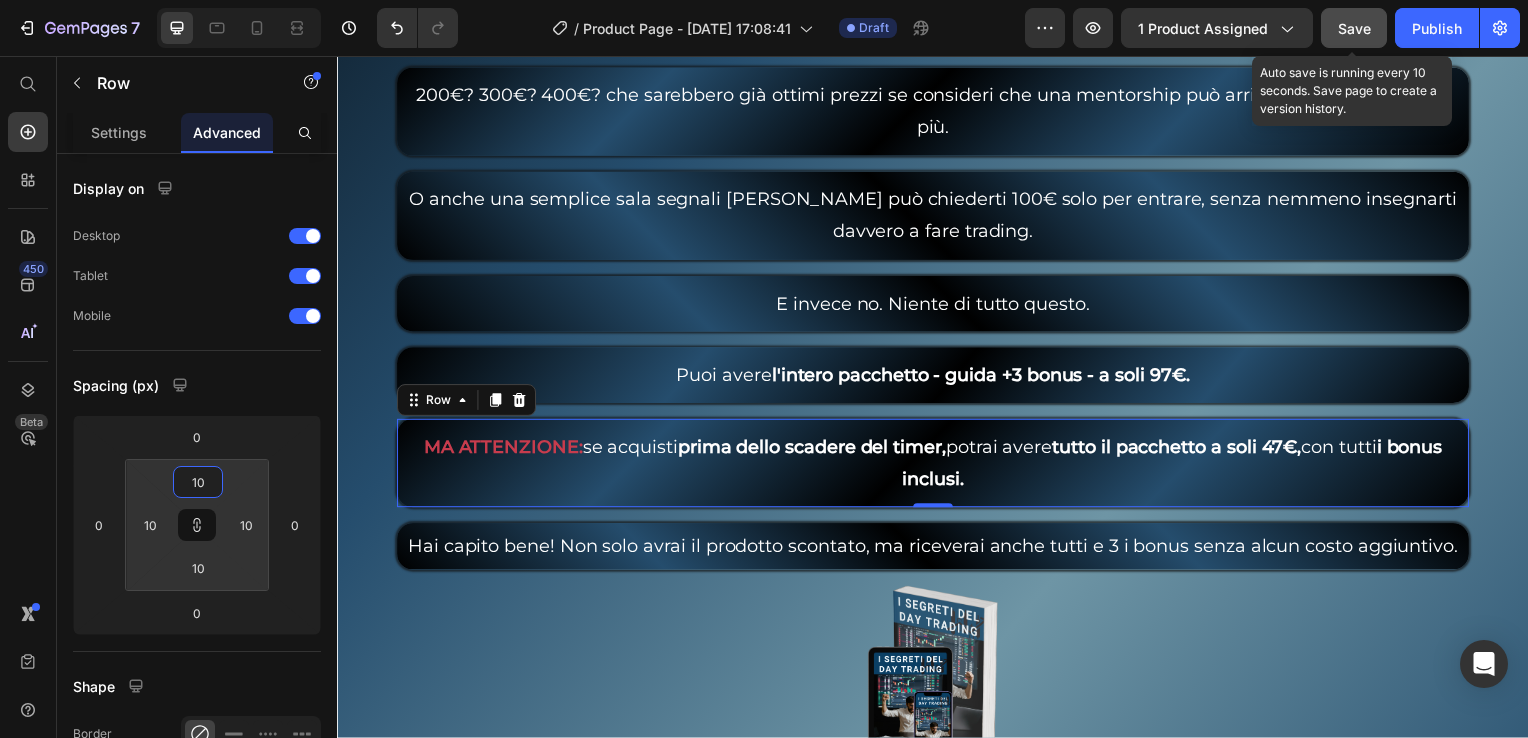 type on "10" 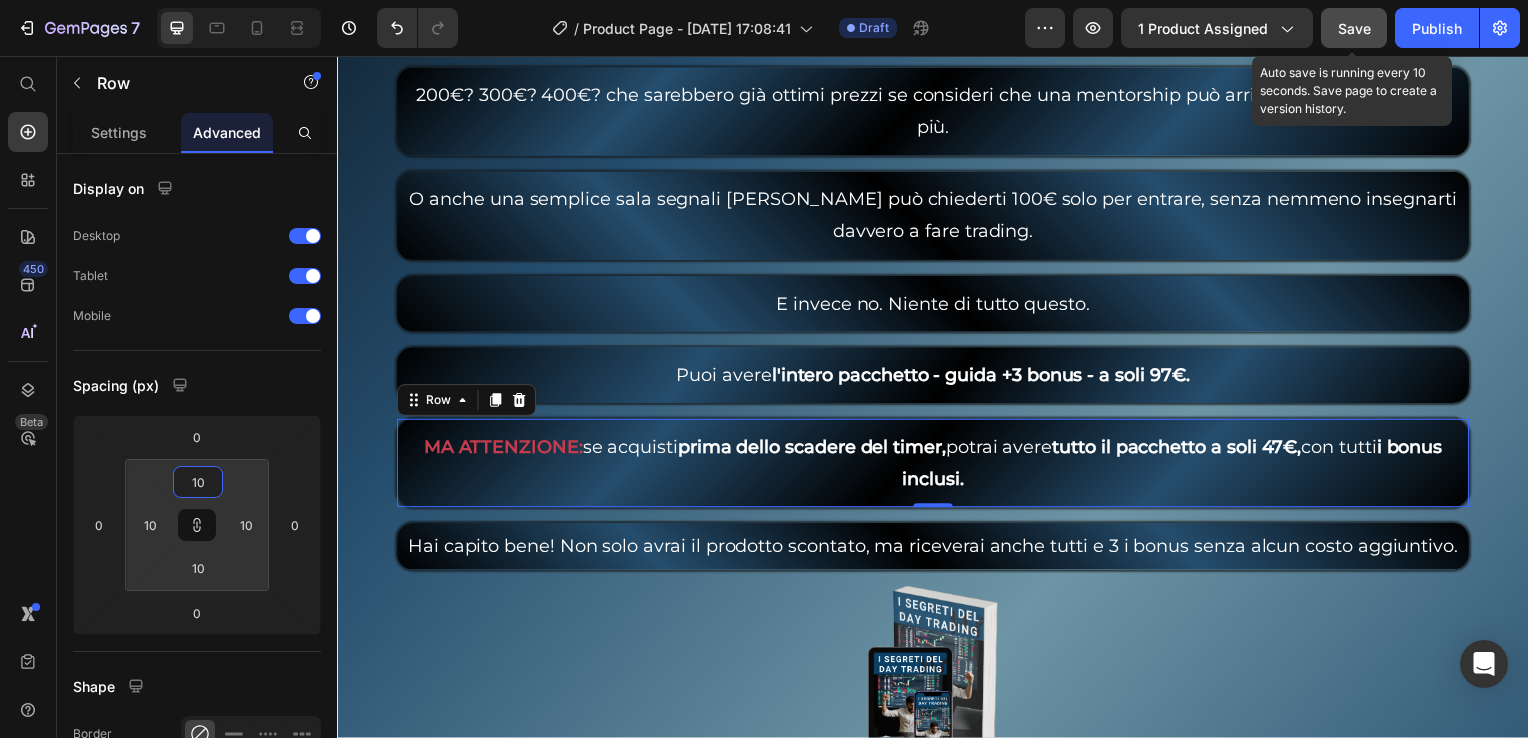 click on "Save" 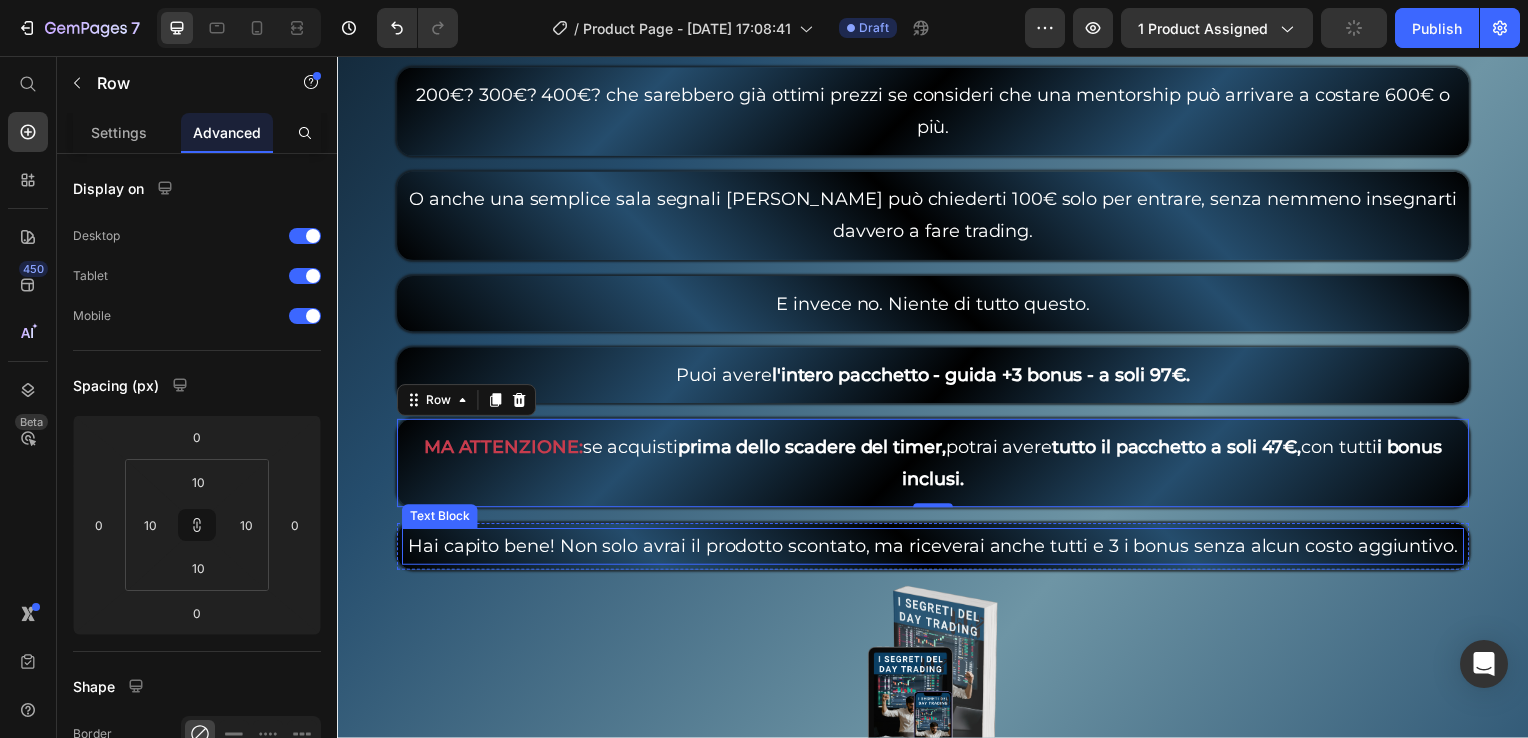 click on "[PERSON_NAME] bene! Non solo avrai il prodotto scontato, ma riceverai anche tutti e 3 i bonus senza alcun costo aggiuntivo. Text Block Row" at bounding box center (937, 550) 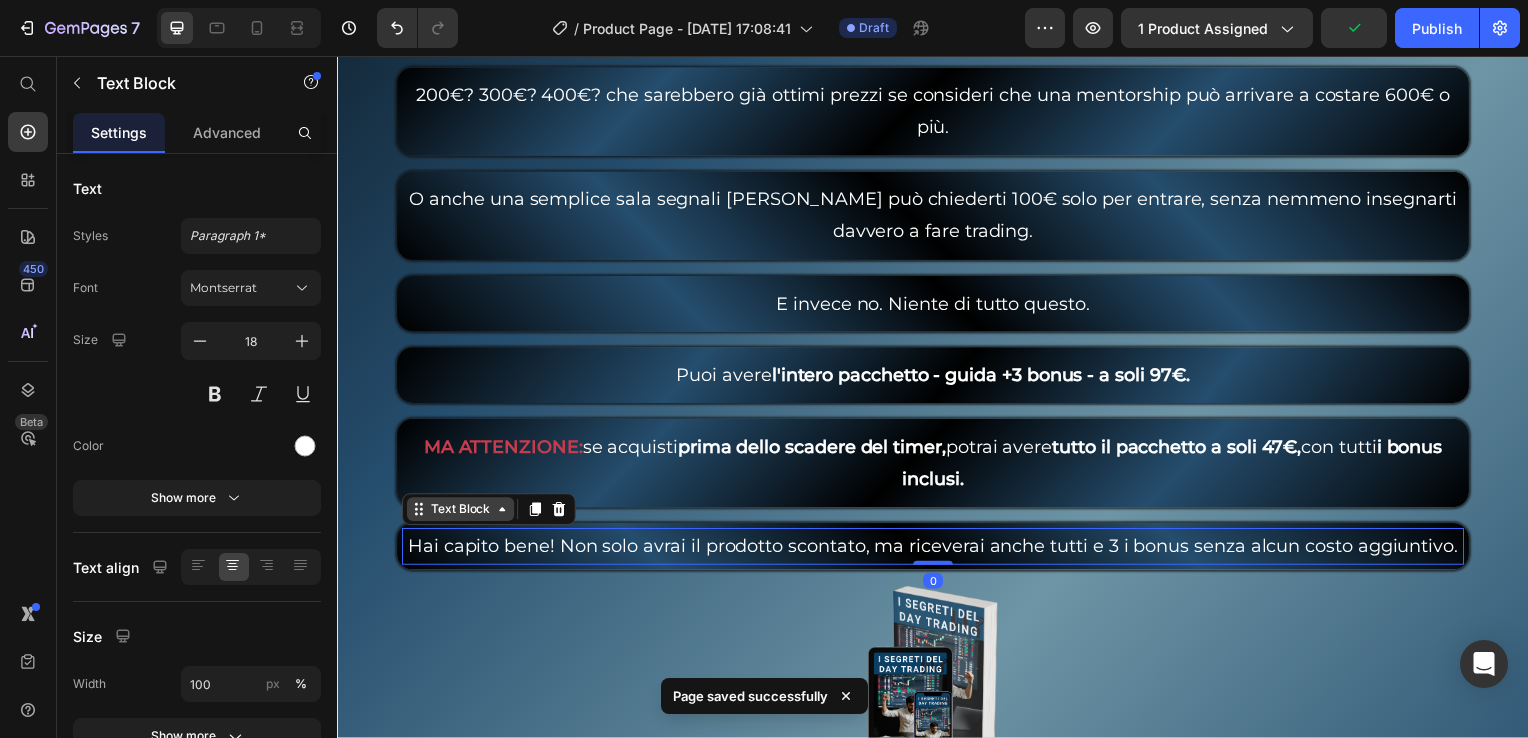 click 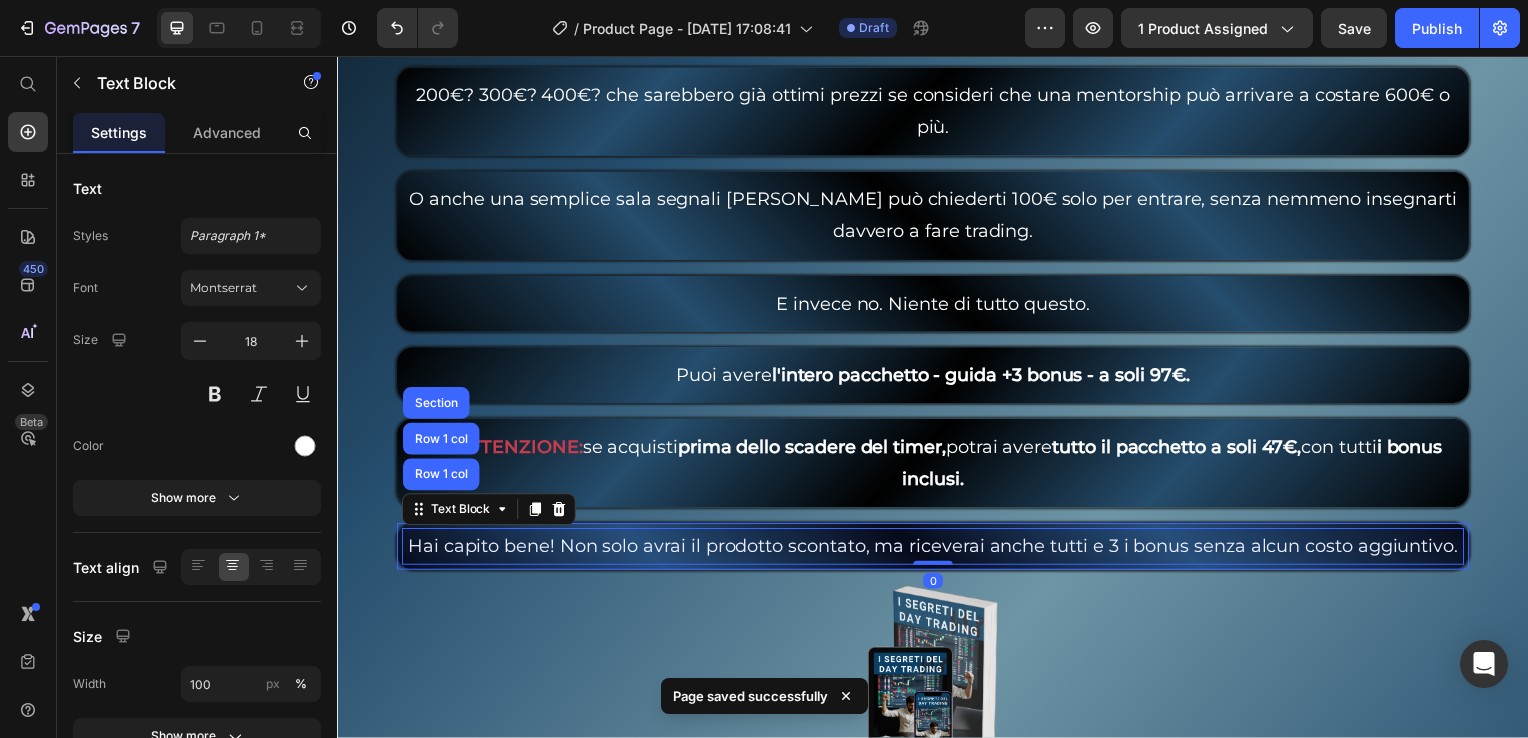 click on "Row 1 col" at bounding box center (441, 478) 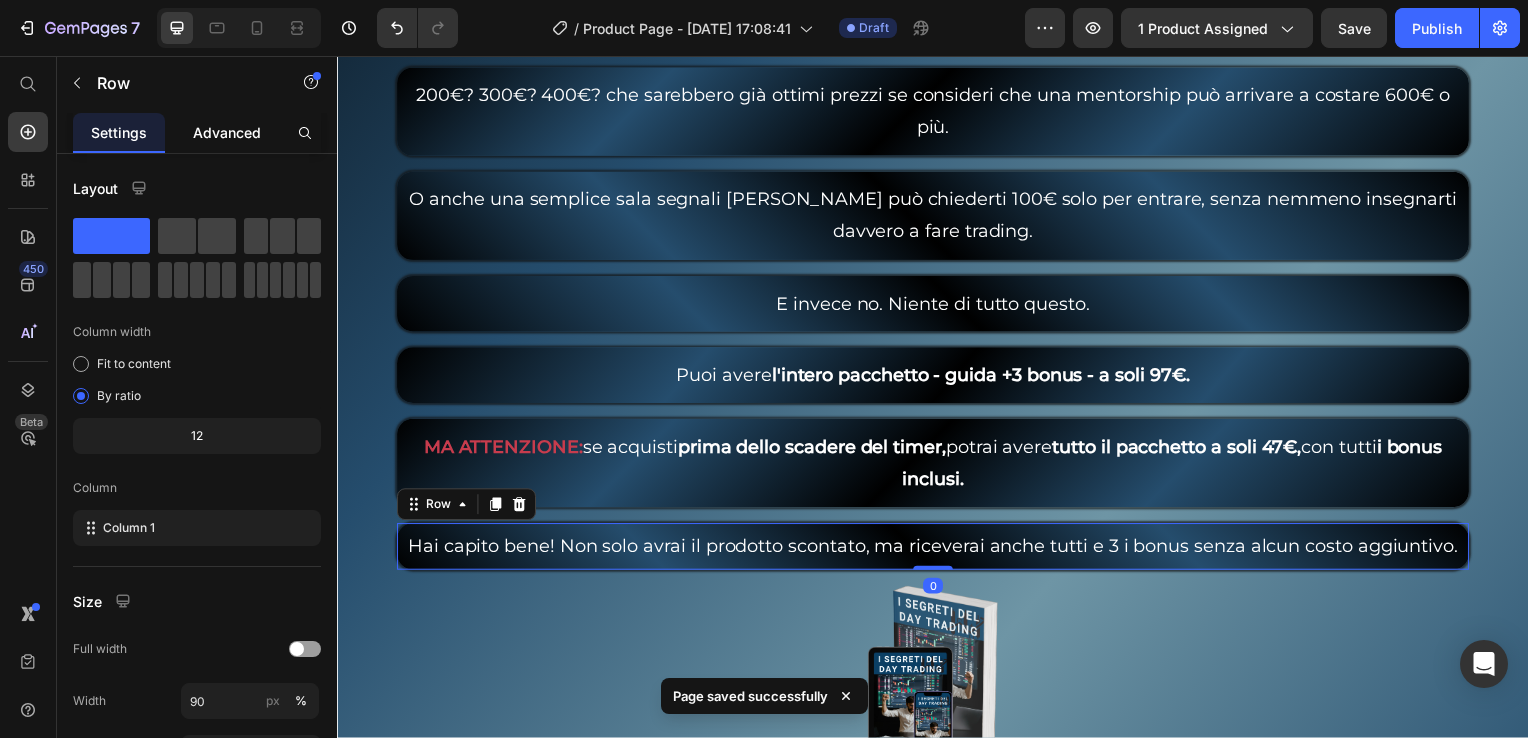 click on "Advanced" 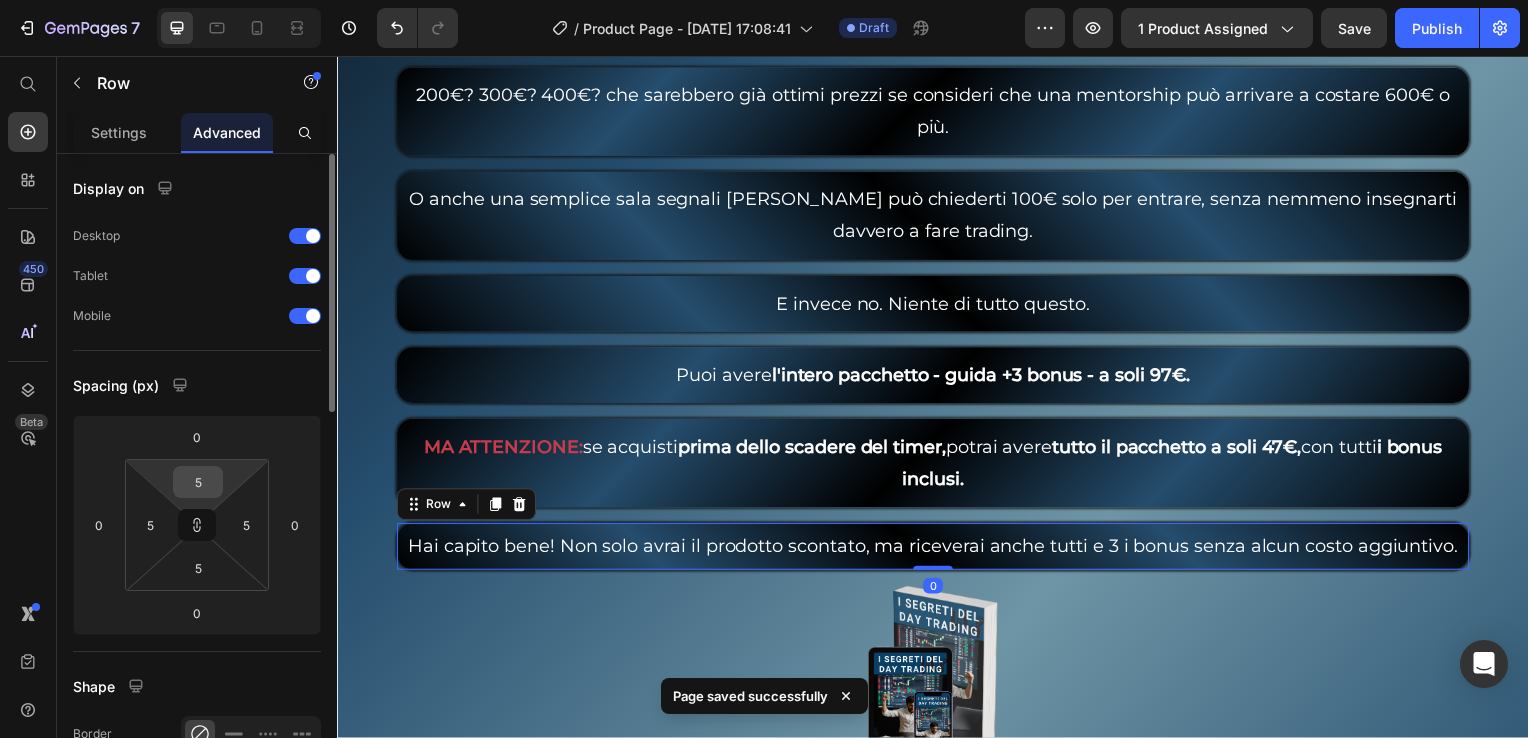 click on "5" at bounding box center [198, 482] 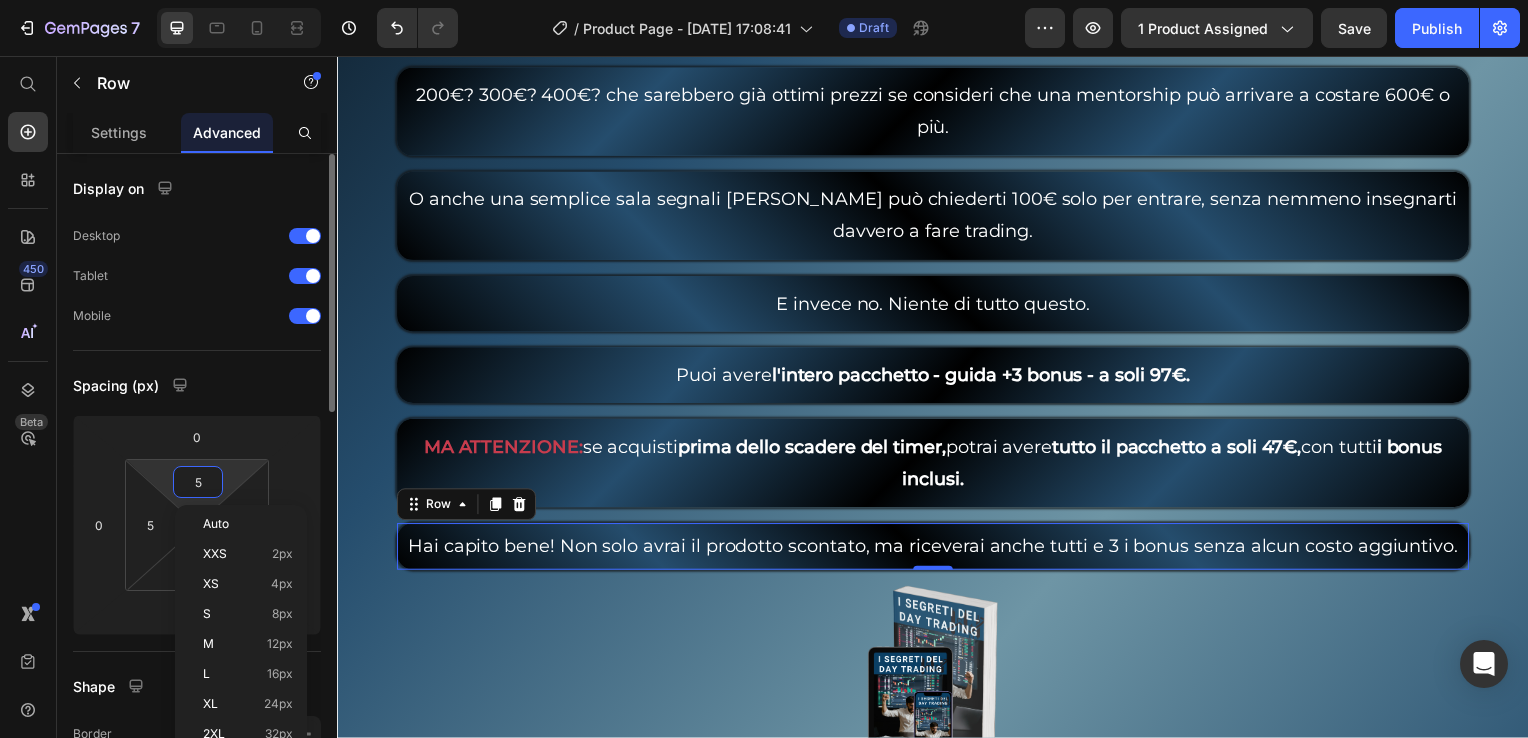 type on "1" 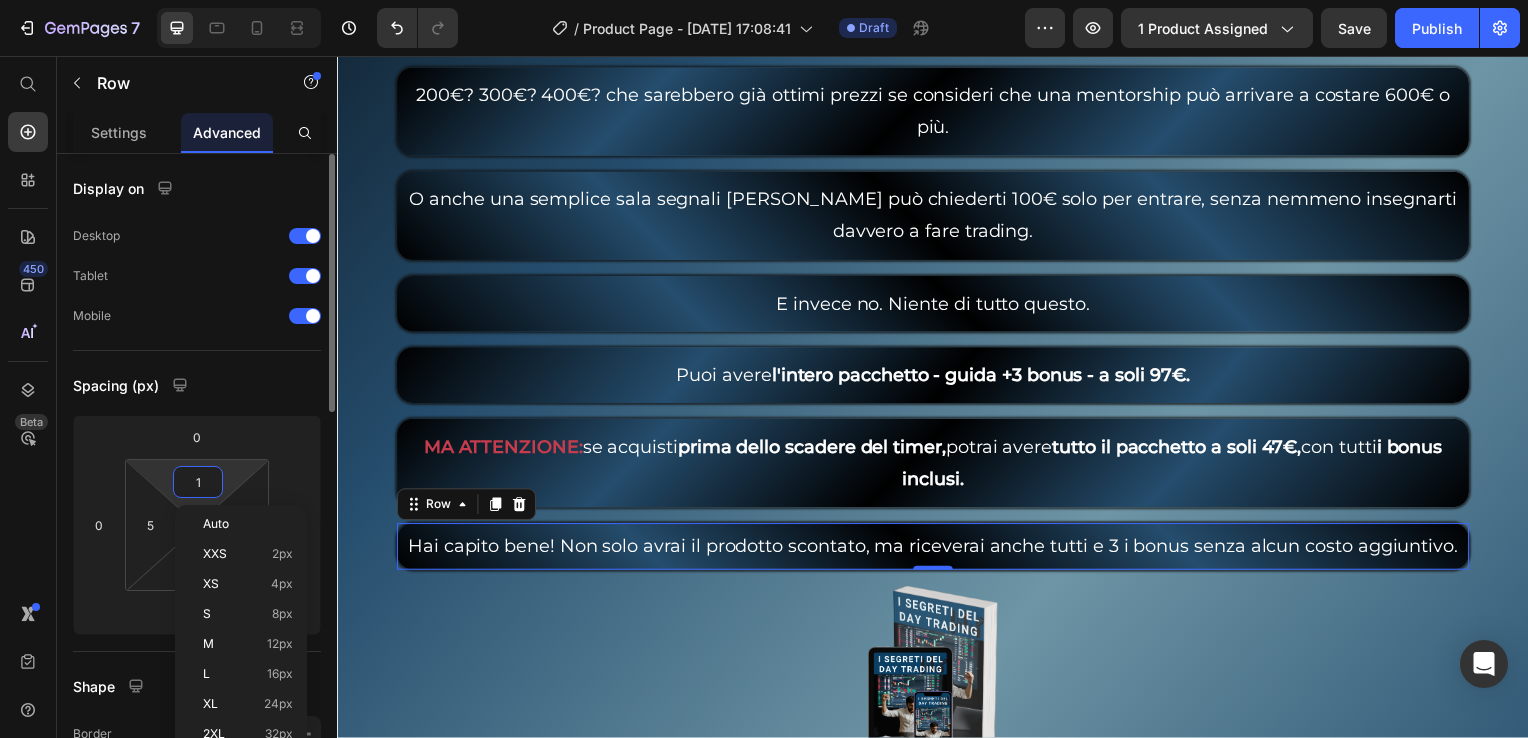 type on "1" 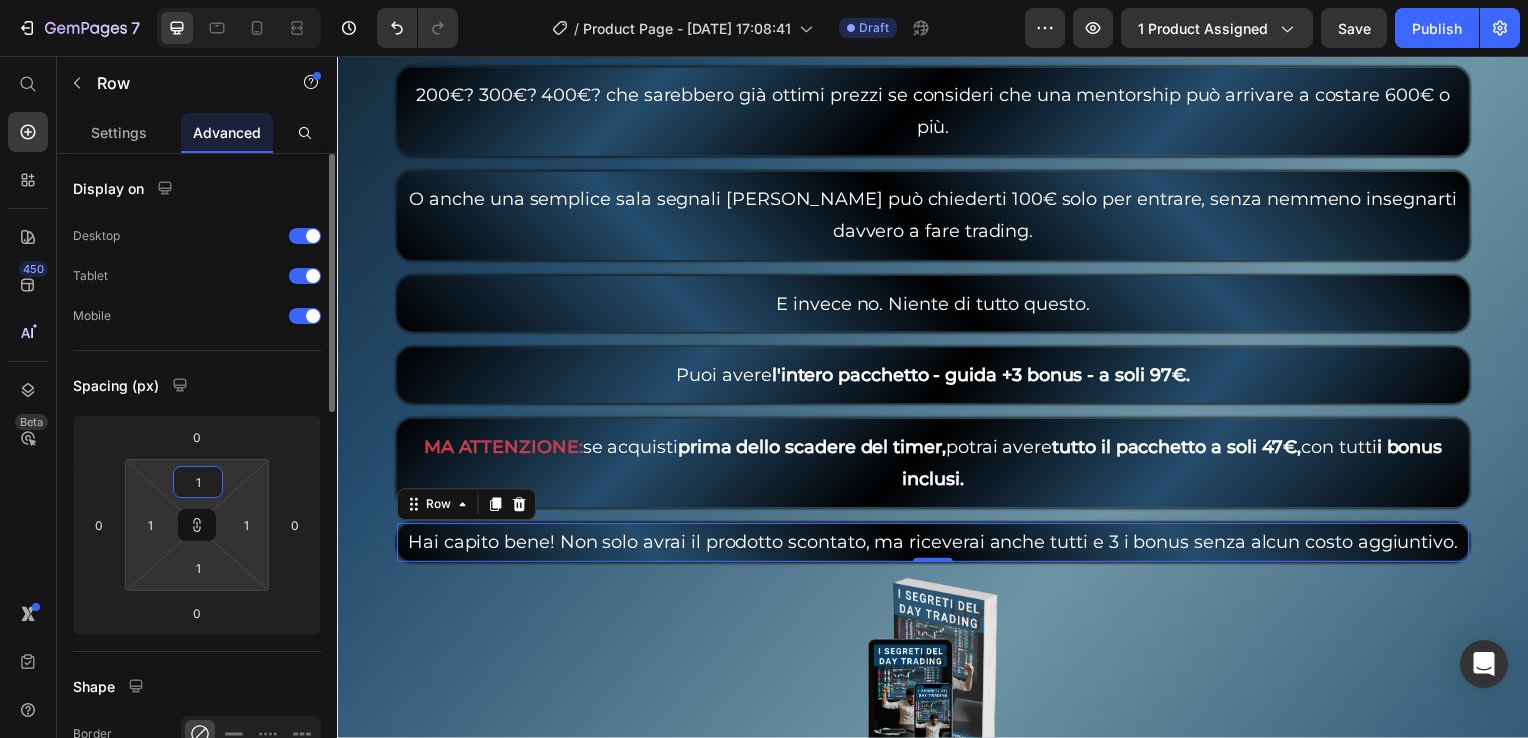 type on "10" 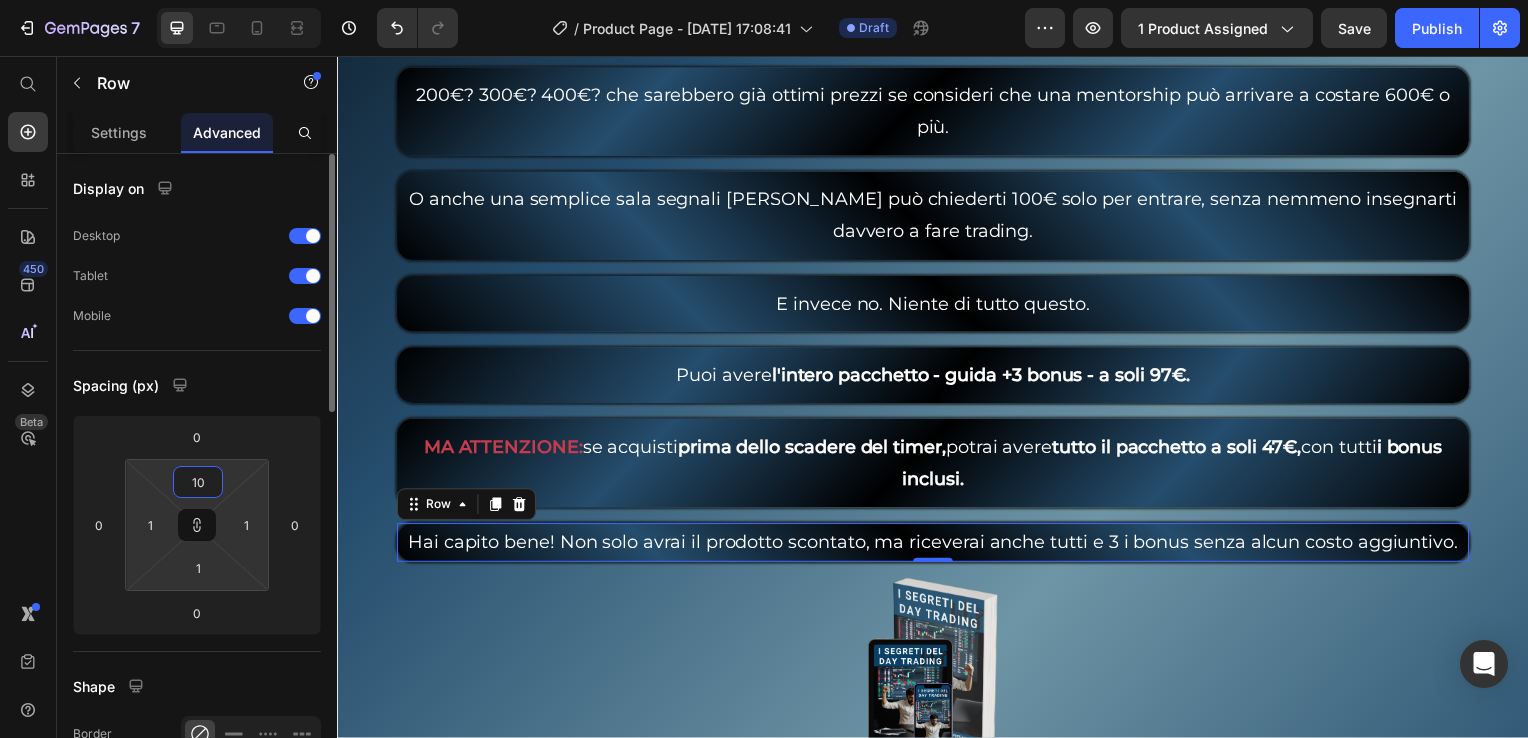 type on "10" 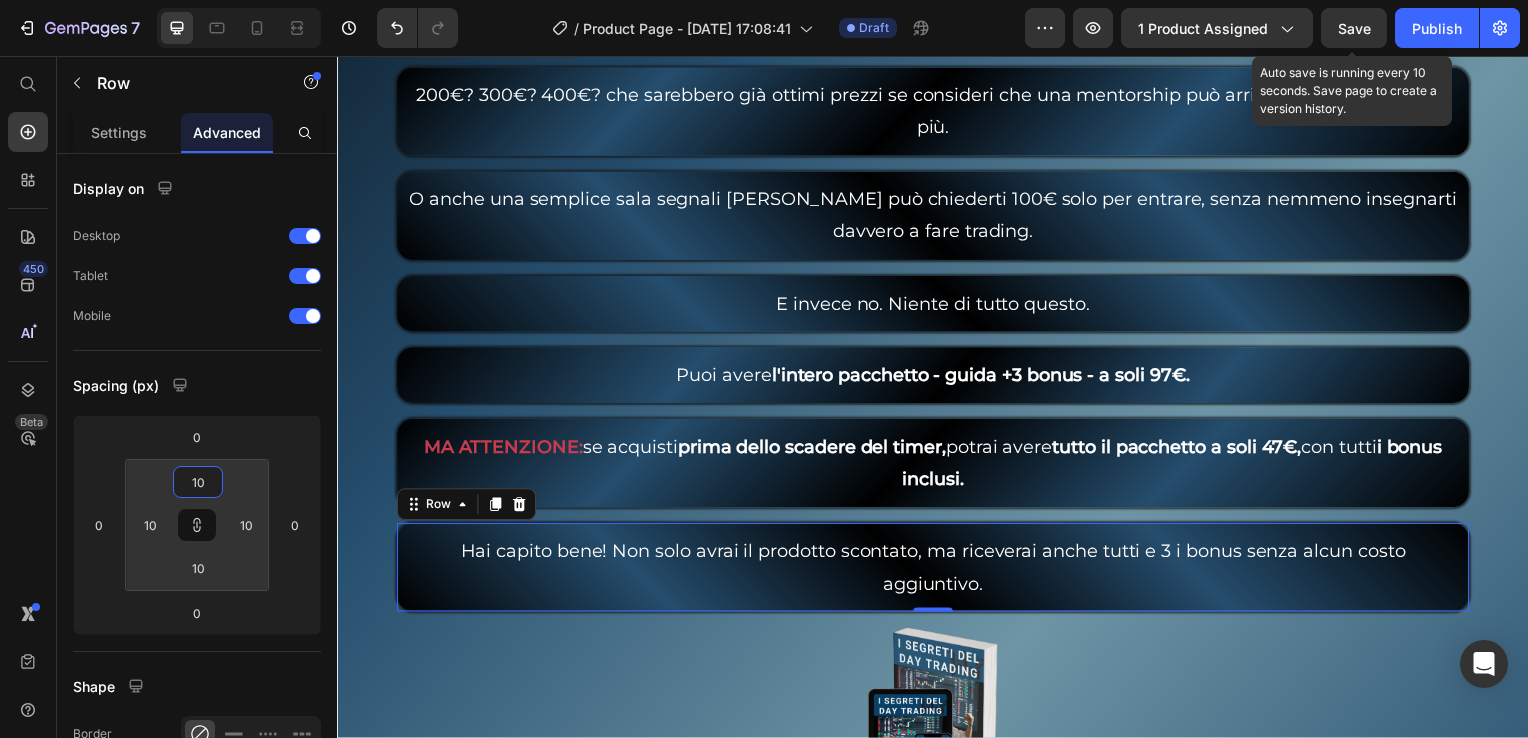 type on "10" 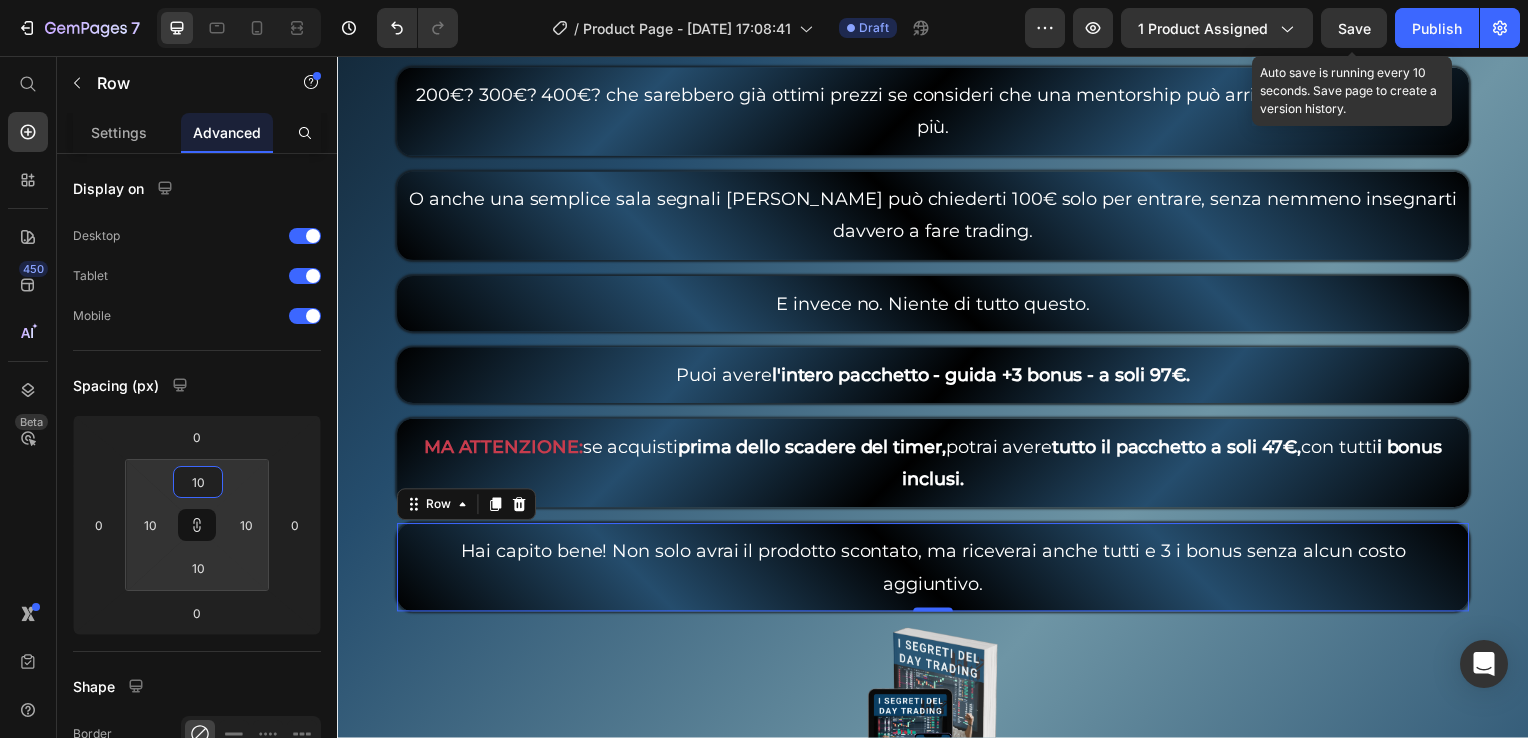 click on "Save" at bounding box center (1354, 28) 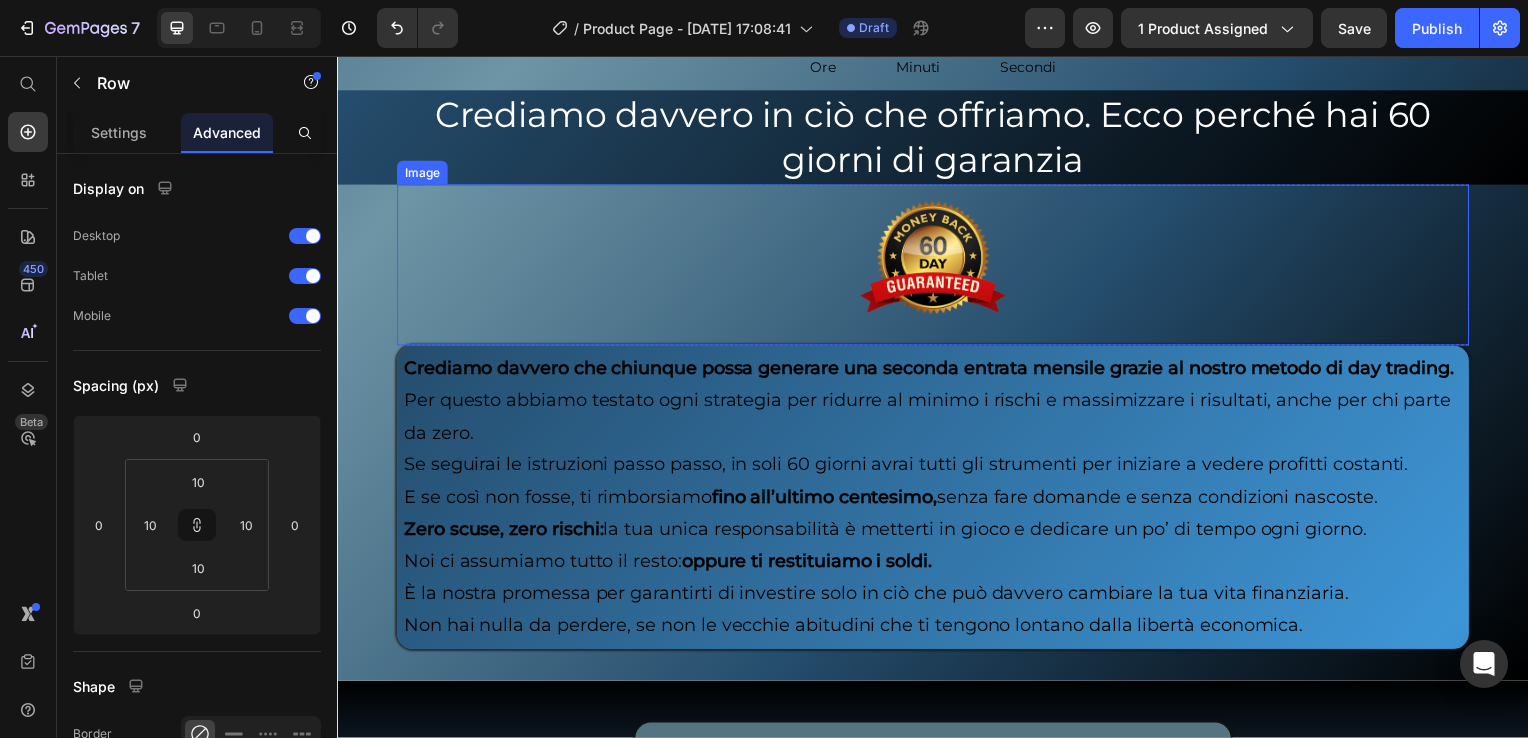 scroll, scrollTop: 9705, scrollLeft: 0, axis: vertical 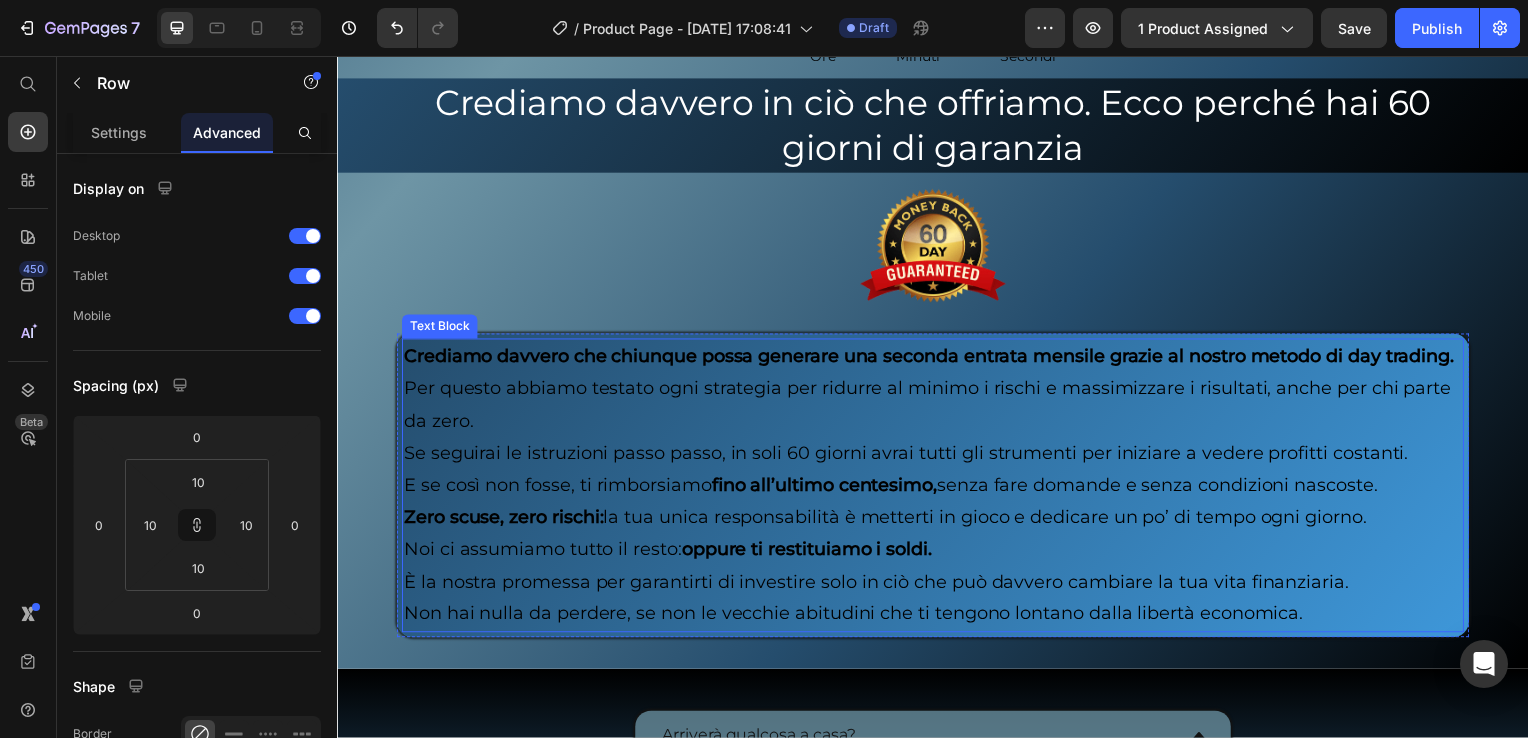 click on "Per questo abbiamo testato ogni strategia per ridurre al minimo i rischi e massimizzare i risultati, anche per chi parte da zero. Se seguirai le istruzioni passo passo, in soli 60 giorni avrai tutti gli strumenti per iniziare a vedere profitti costanti. E se così non fosse, ti rimborsiamo  fino all’ultimo   centesimo,  senza fare domande e senza condizioni nascoste. Zero scuse, zero rischi:  la tua unica responsabilità è metterti in gioco e dedicare un po’ di tempo ogni giorno. Noi ci assumiamo tutto il resto:  oppure ti restituiamo i soldi. È la nostra promessa per garantirti di investire solo in ciò che può davvero cambiare la tua vita finanziaria. Non hai nulla da perdere, se non le vecchie abitudini che ti tengono lontano dalla libertà economica." at bounding box center [937, 504] 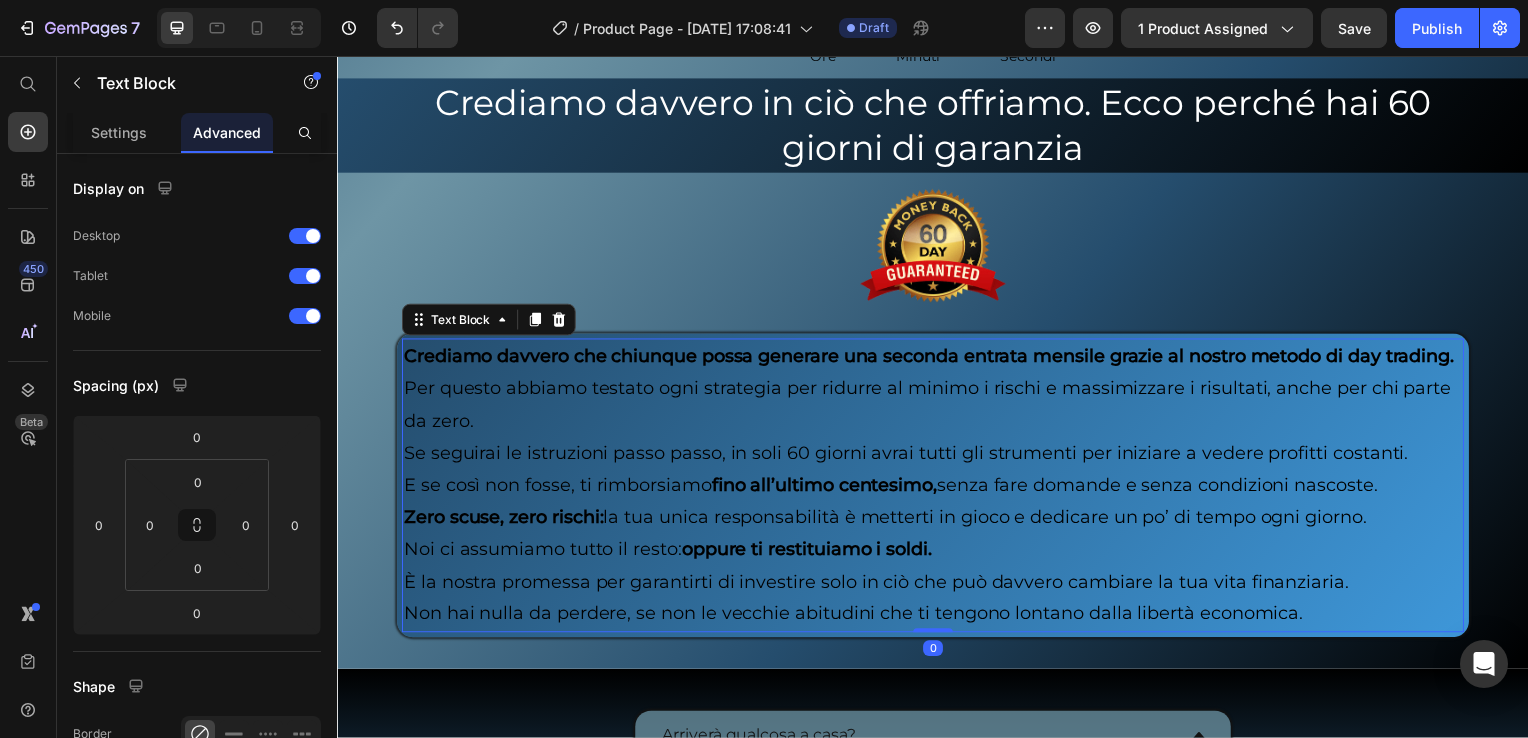 click on "Text Block" at bounding box center (489, 322) 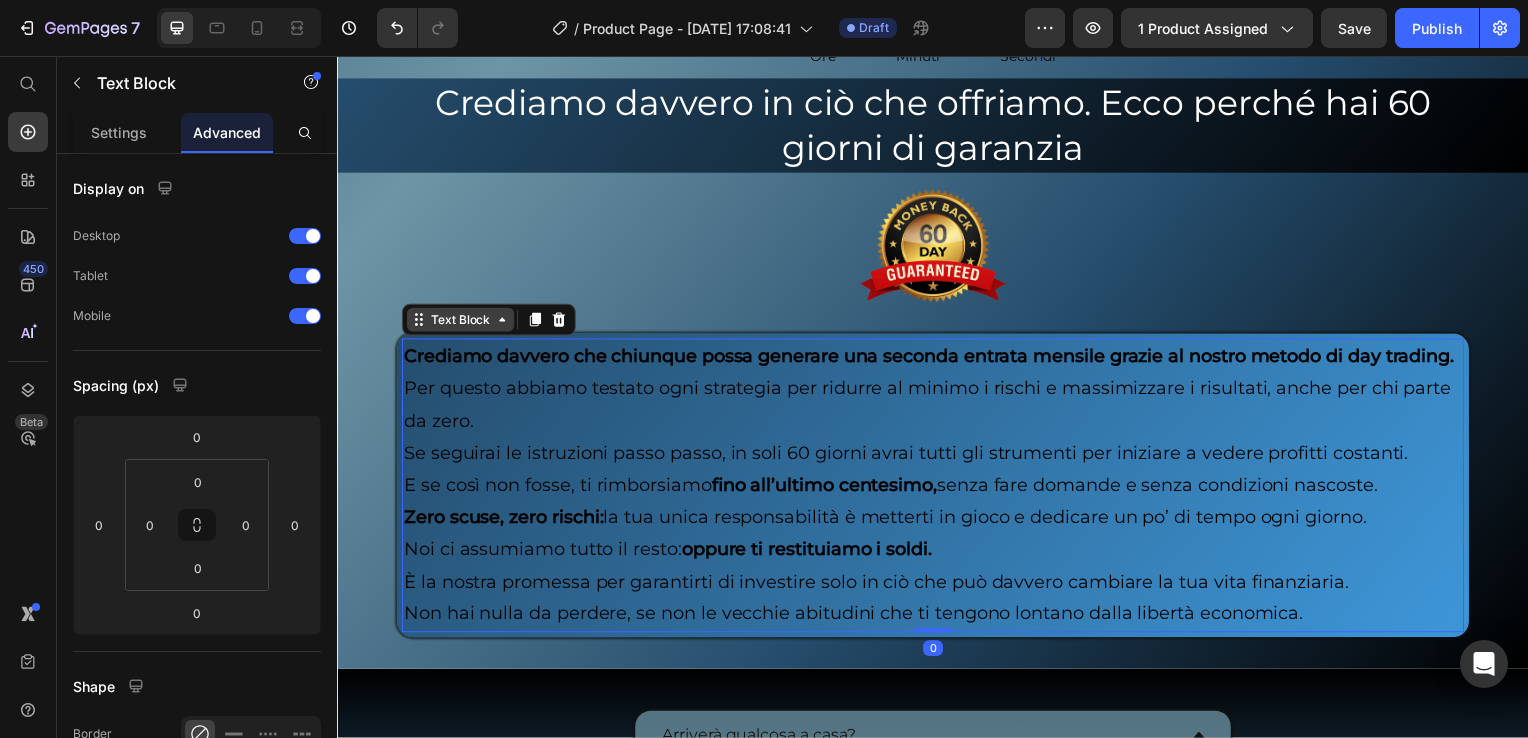 click on "Text Block" at bounding box center (461, 322) 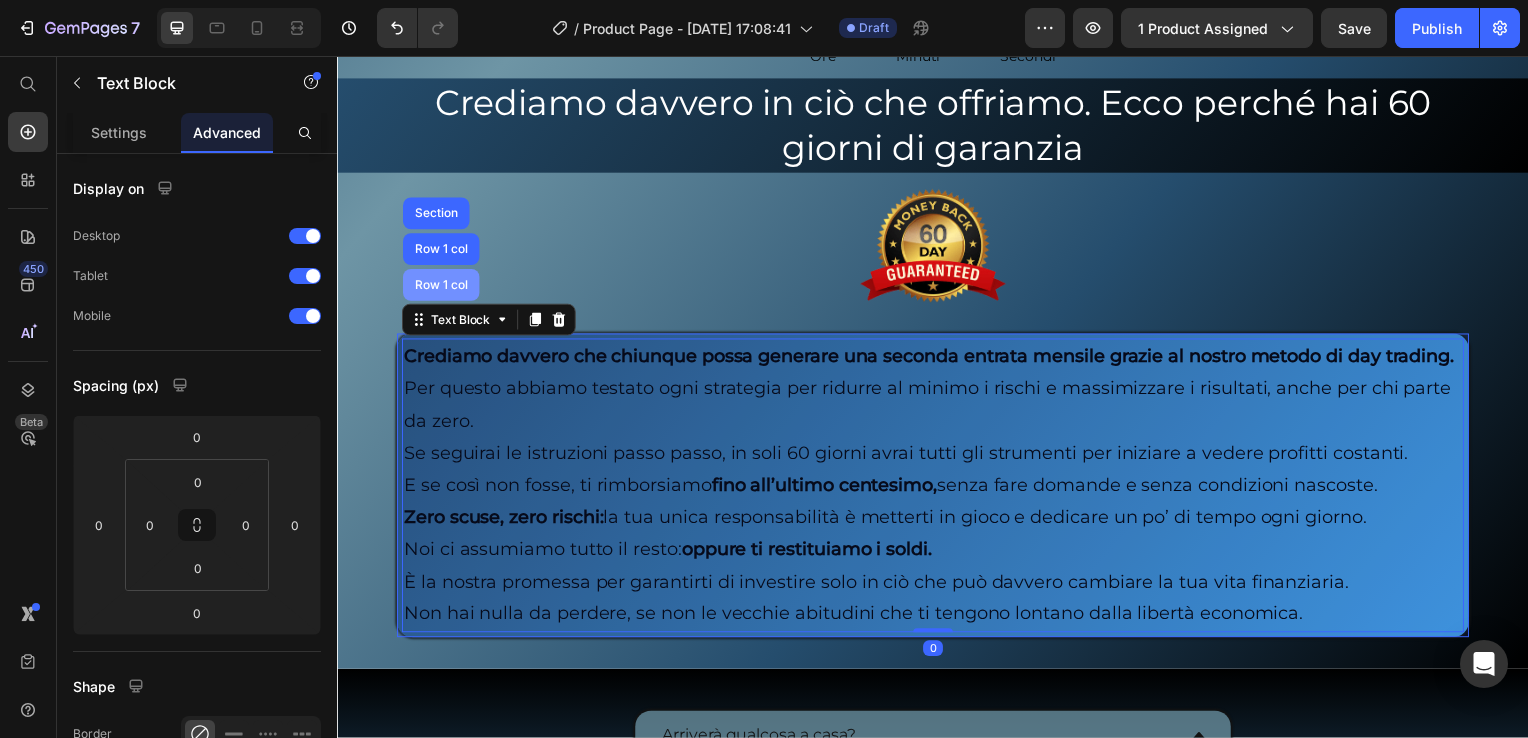 click on "Row 1 col" at bounding box center [441, 287] 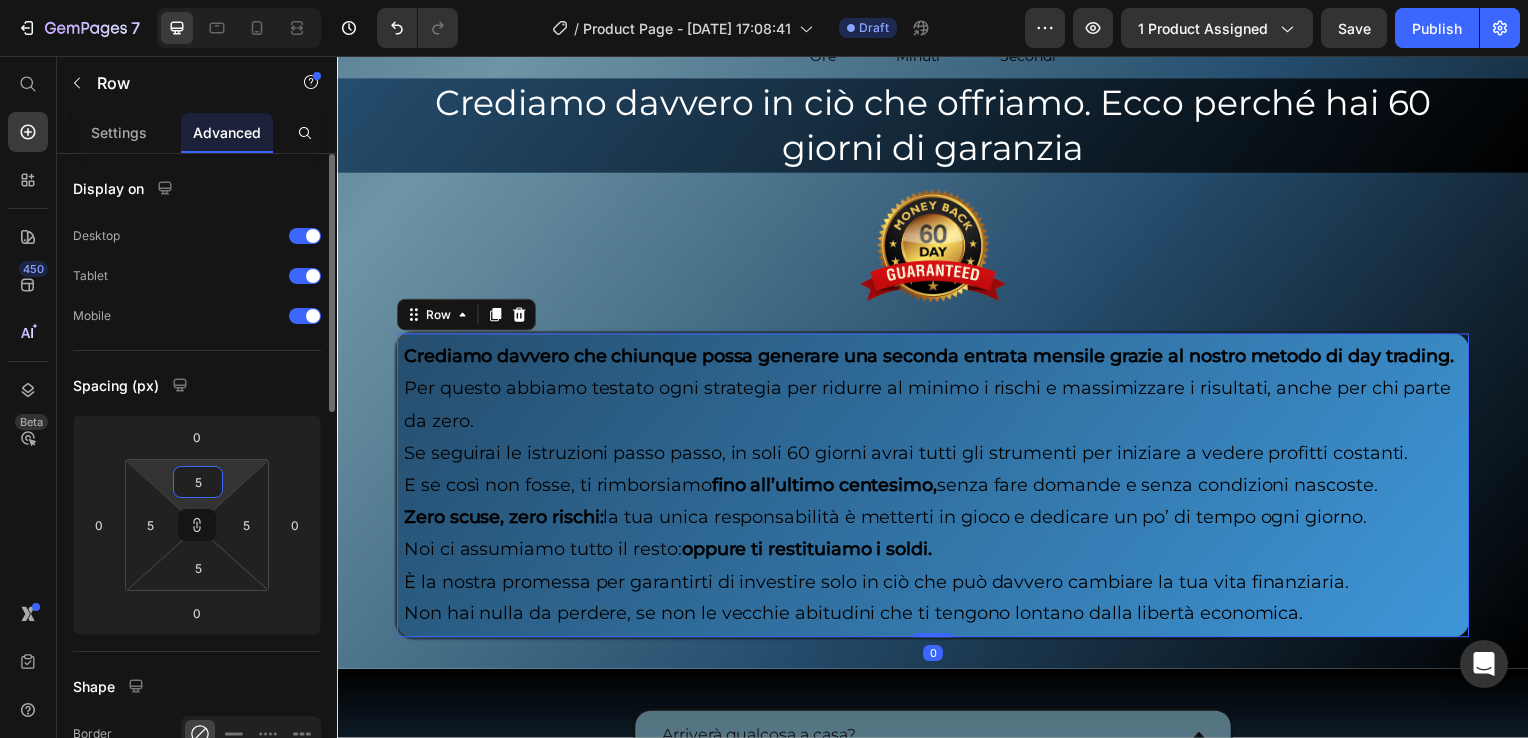 click on "5" at bounding box center (198, 482) 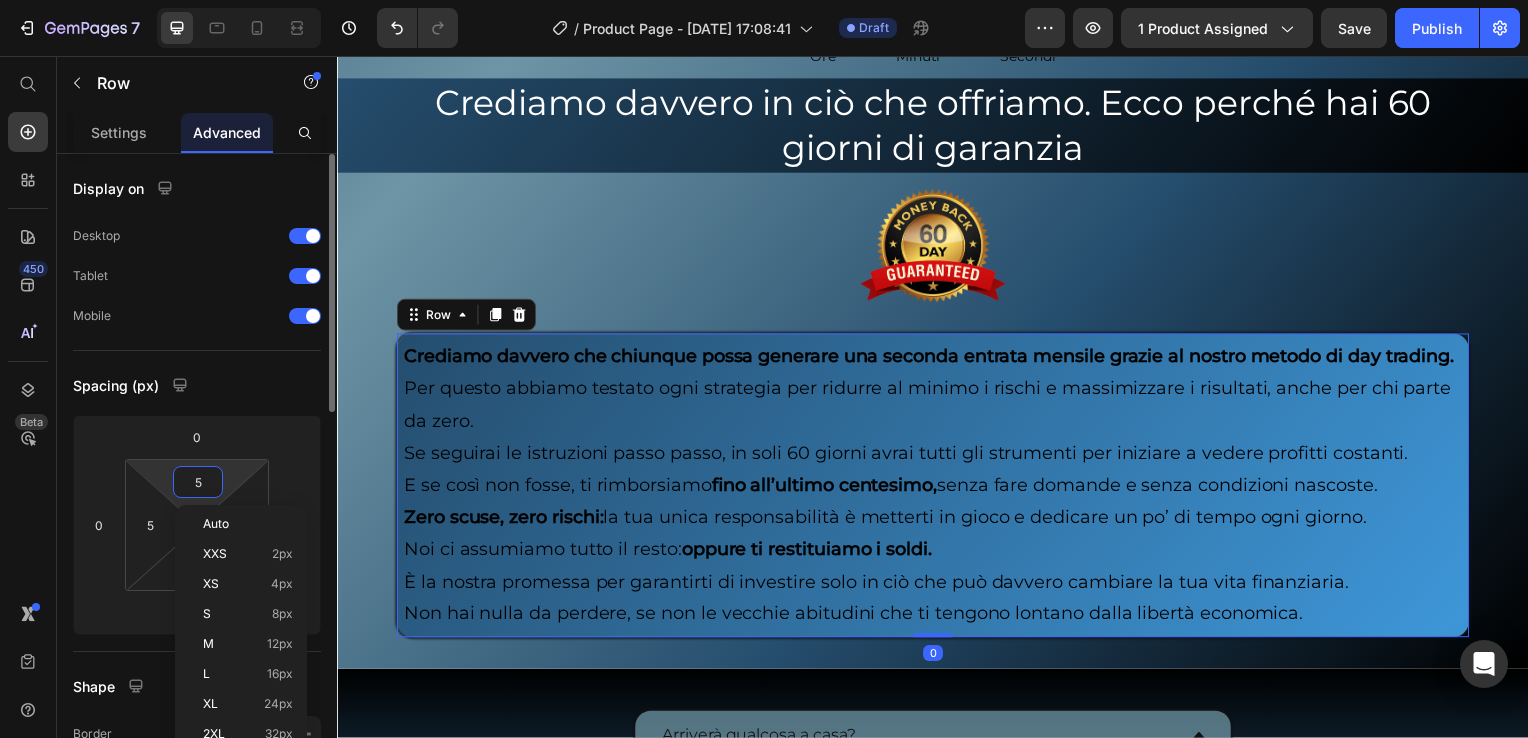 type on "1" 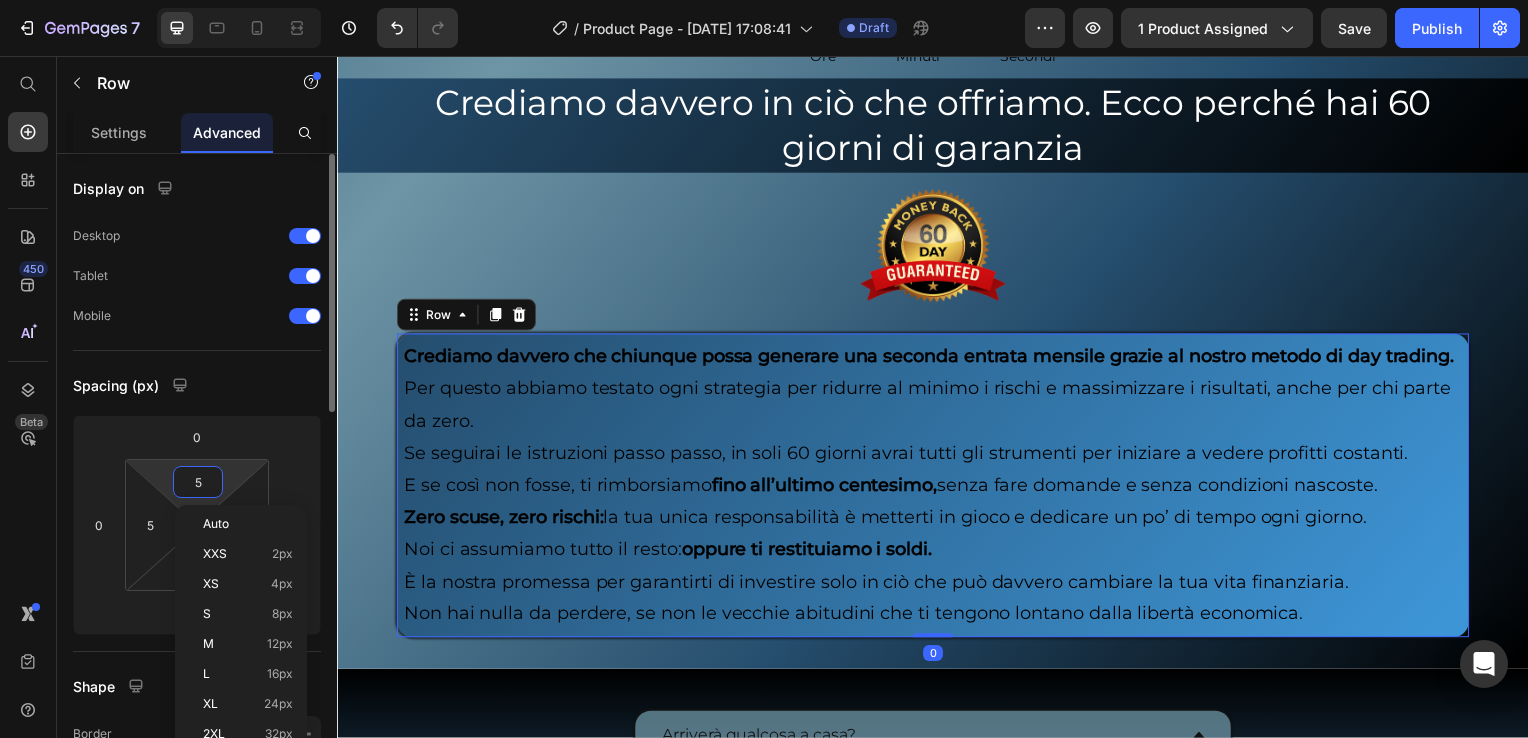 type on "1" 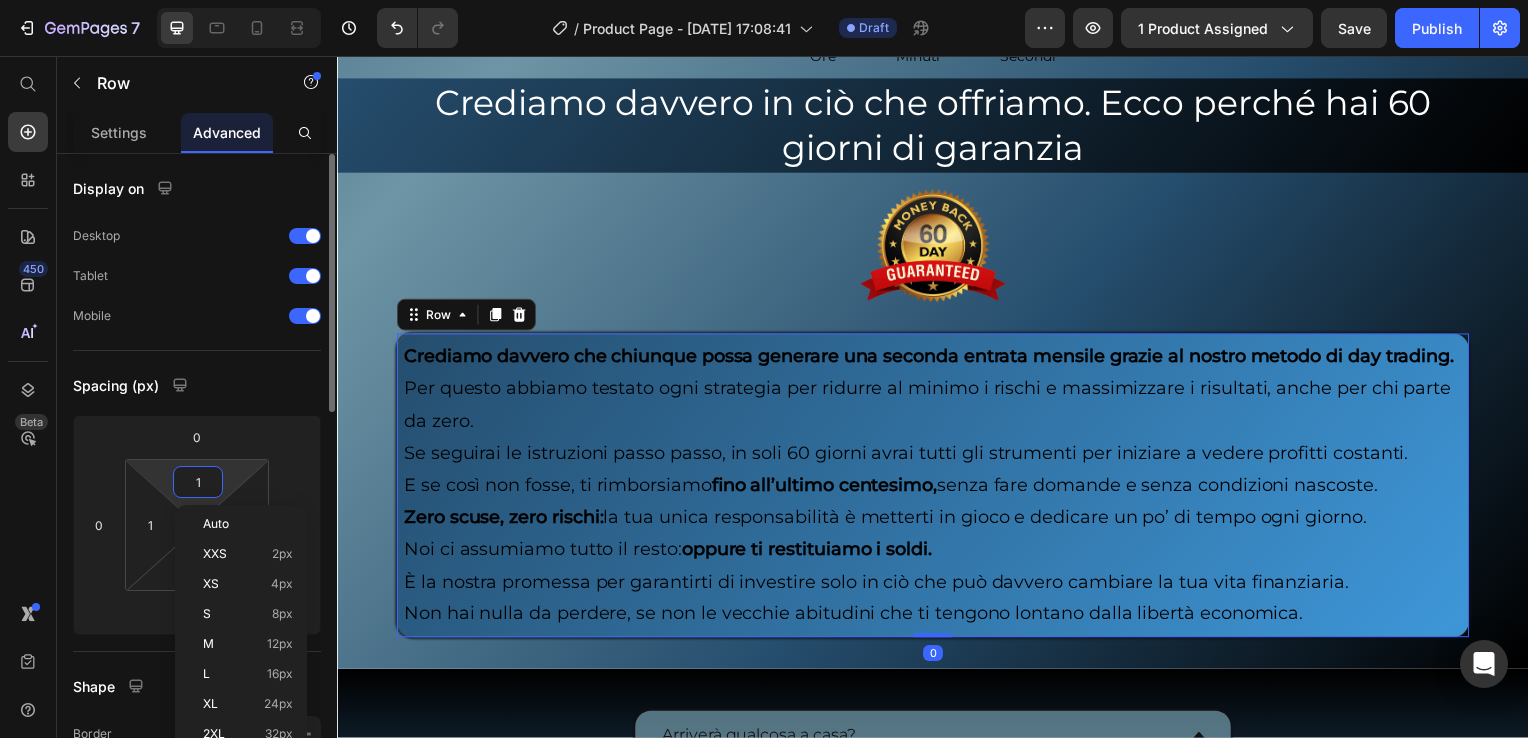 type on "10" 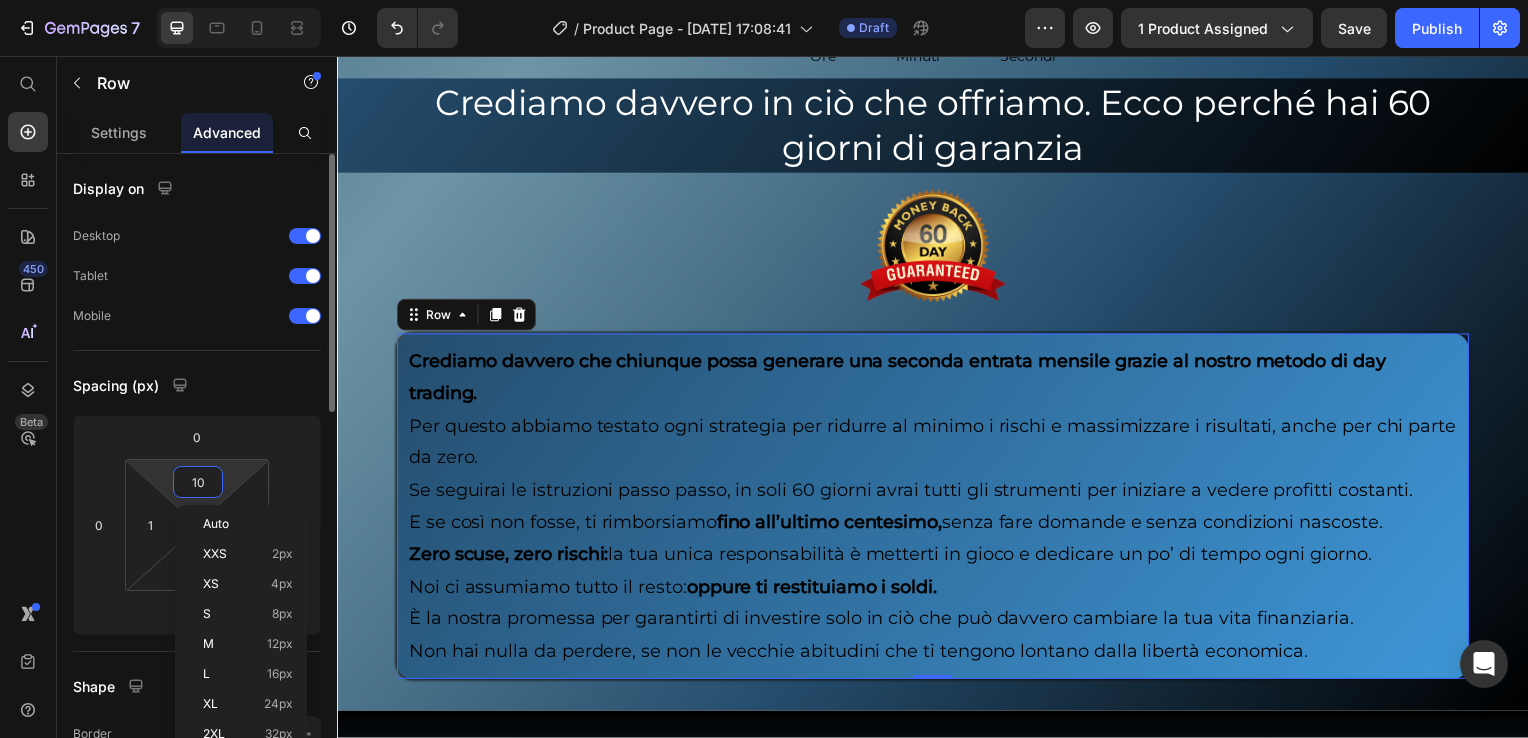 type on "10" 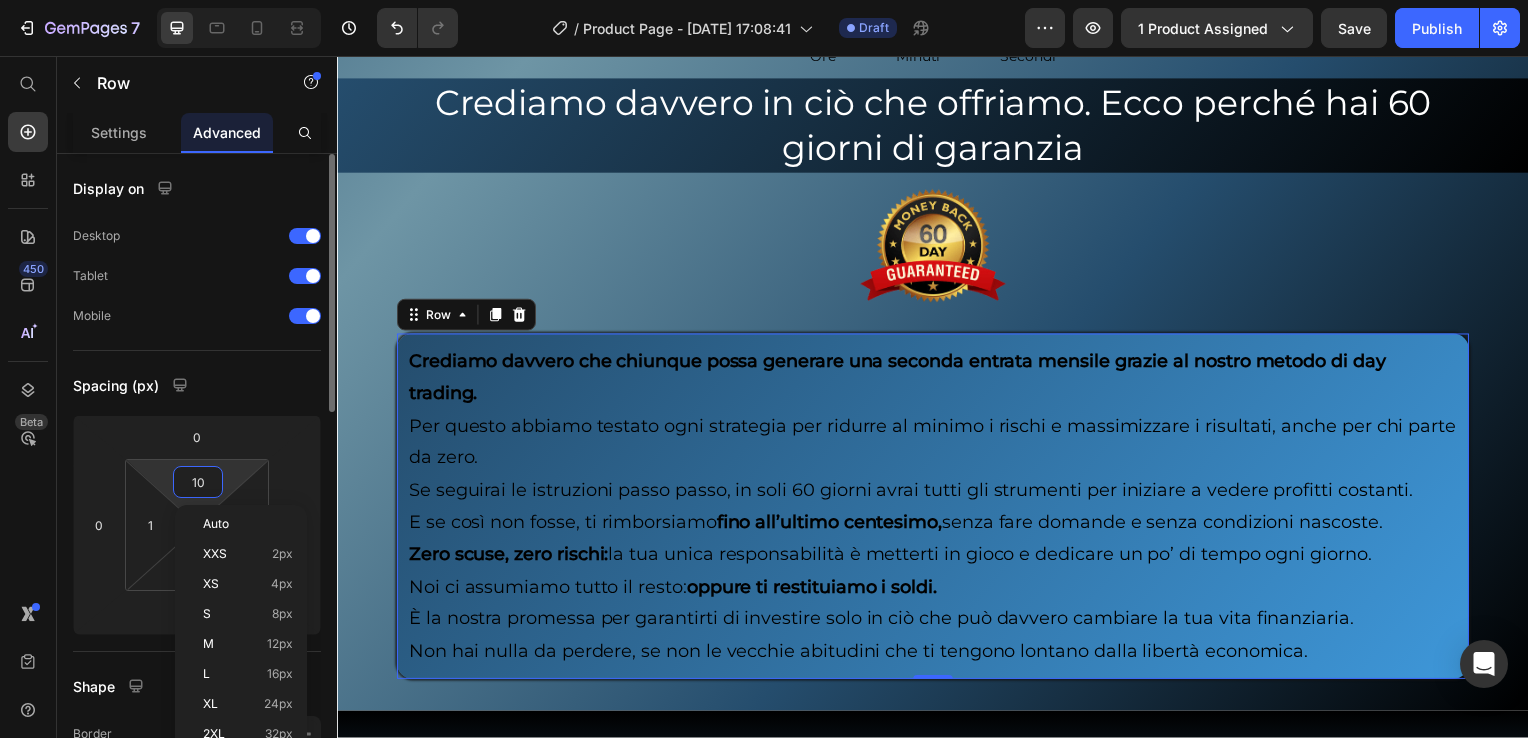 type on "10" 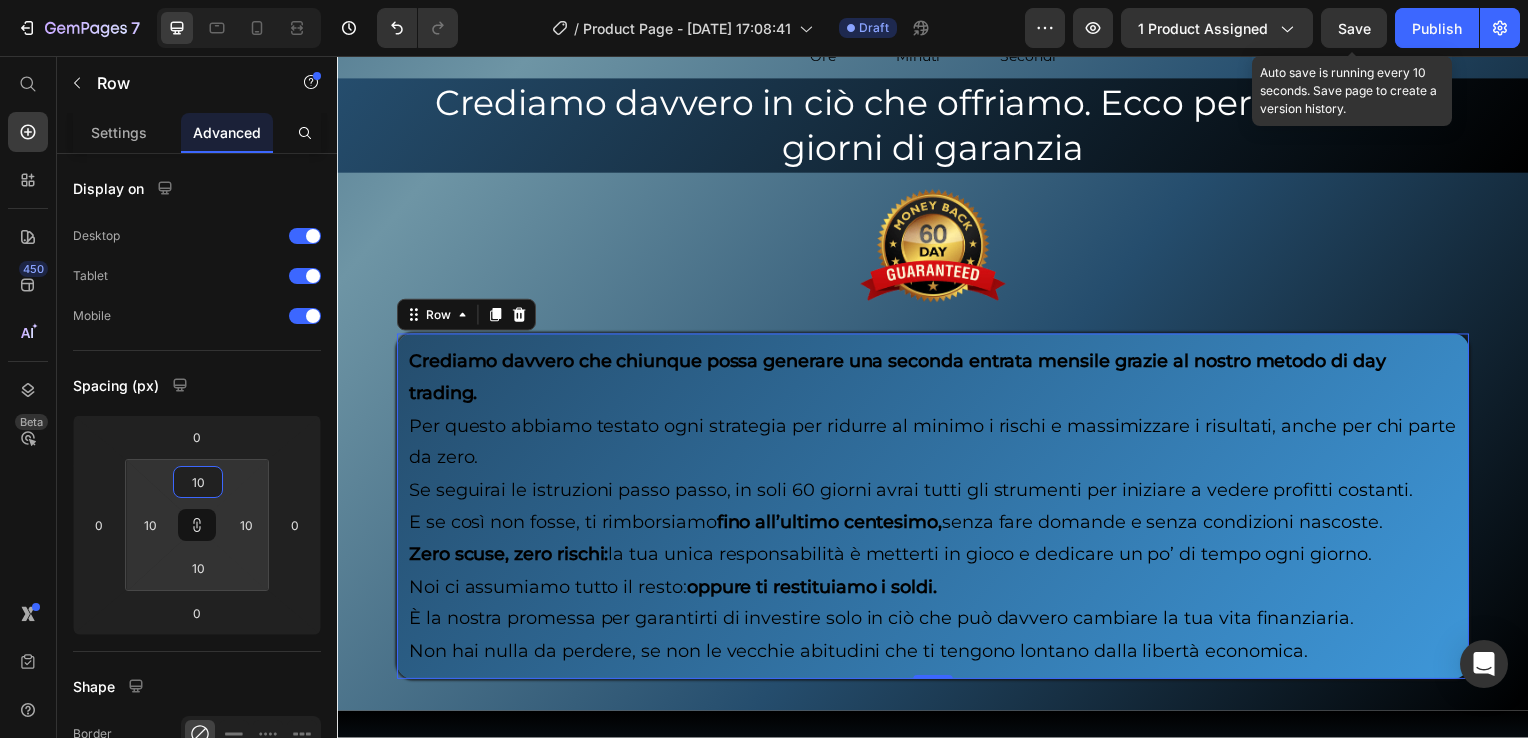 type on "10" 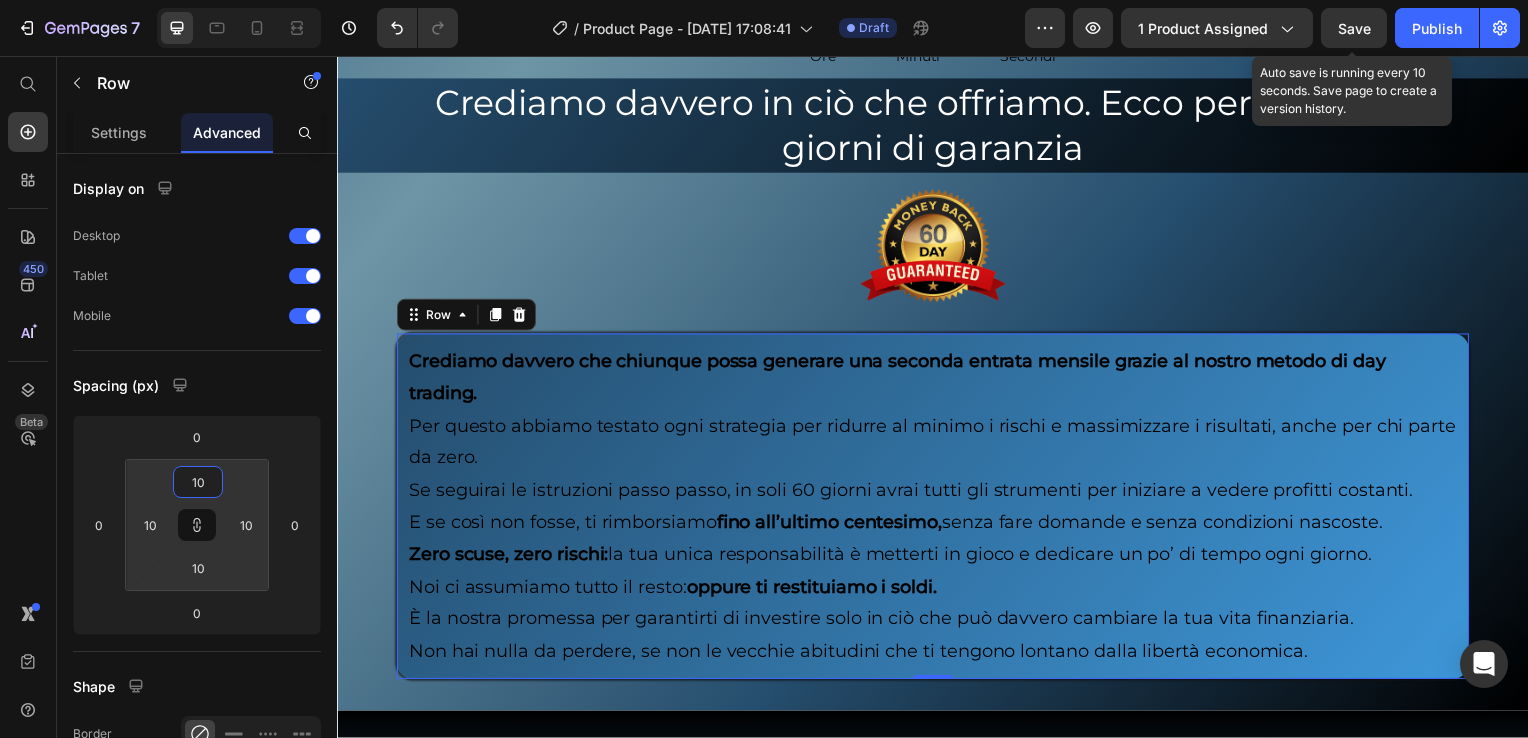 click on "Save" at bounding box center (1354, 28) 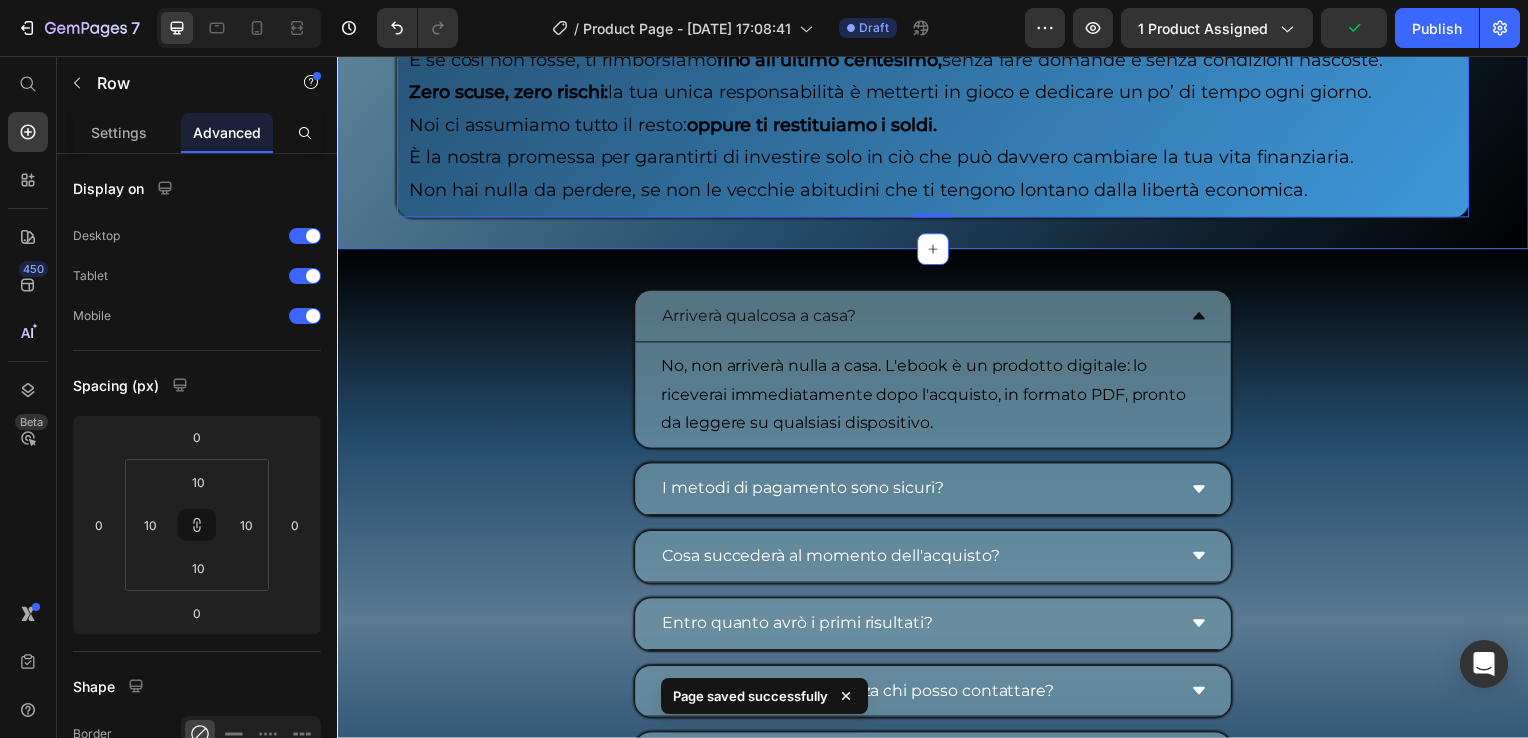 scroll, scrollTop: 10205, scrollLeft: 0, axis: vertical 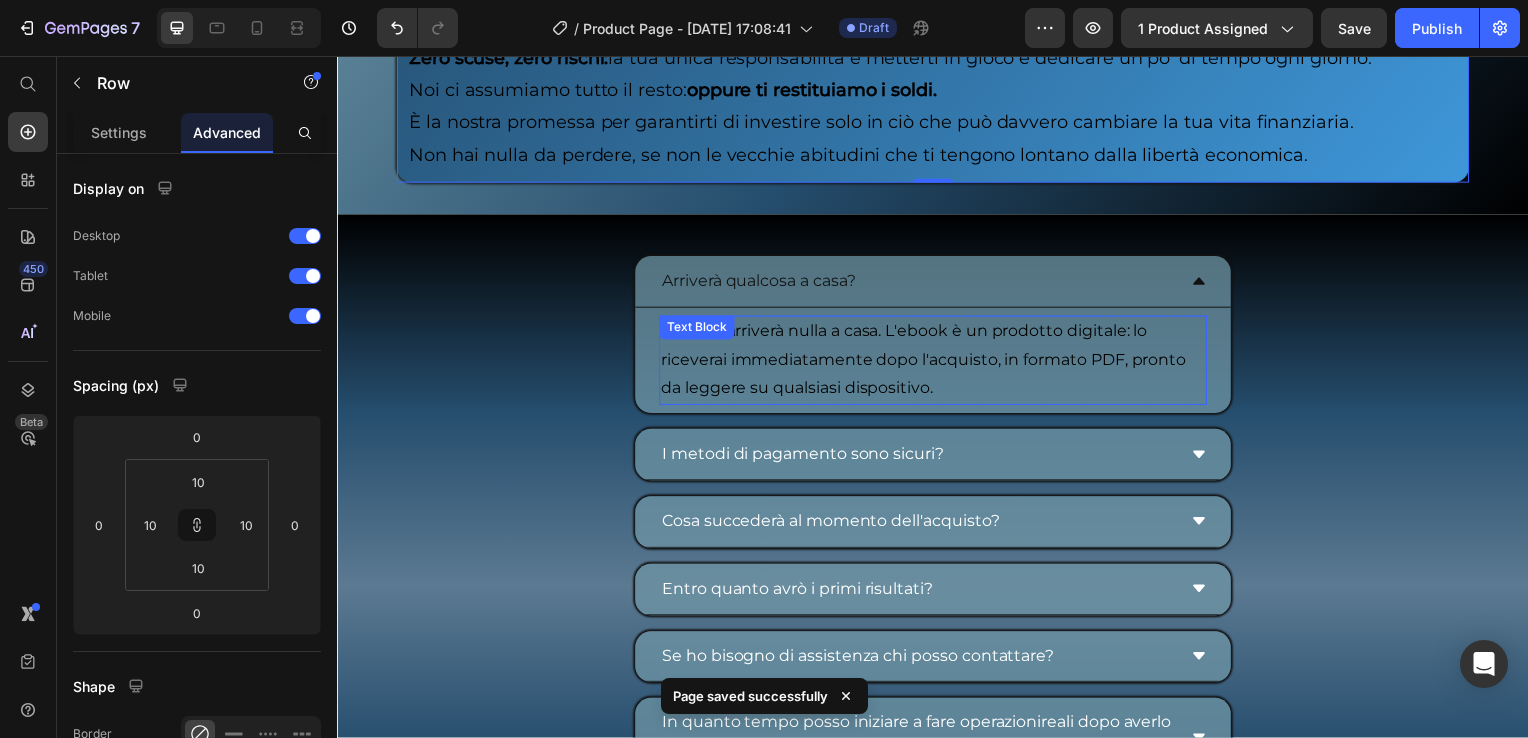 click on "No, non arriverà nulla a casa. L'ebook è un prodotto digitale: lo riceverai immediatamente dopo l'acquisto, in formato PDF, pronto da leggere su qualsiasi dispositivo." at bounding box center (937, 363) 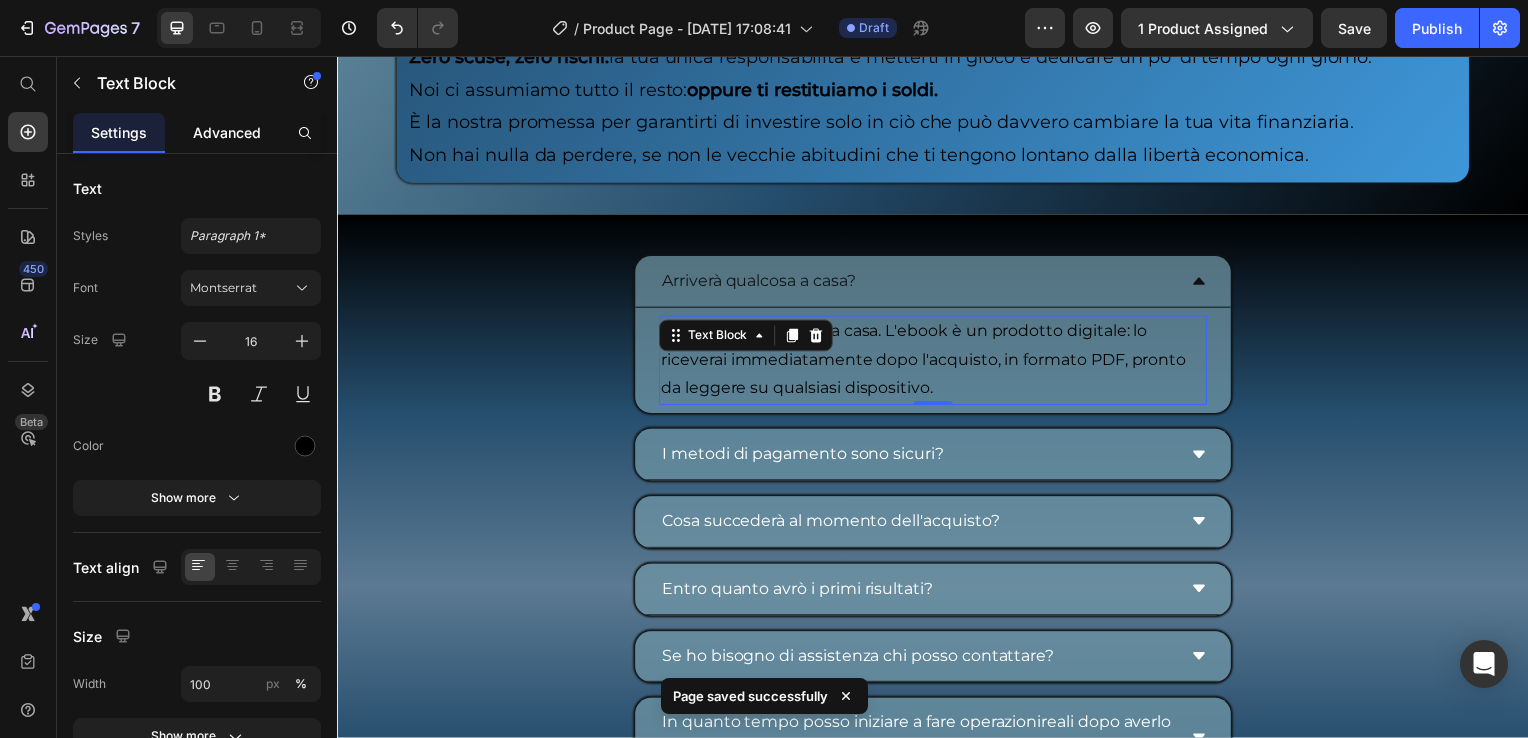 click on "Advanced" at bounding box center [227, 132] 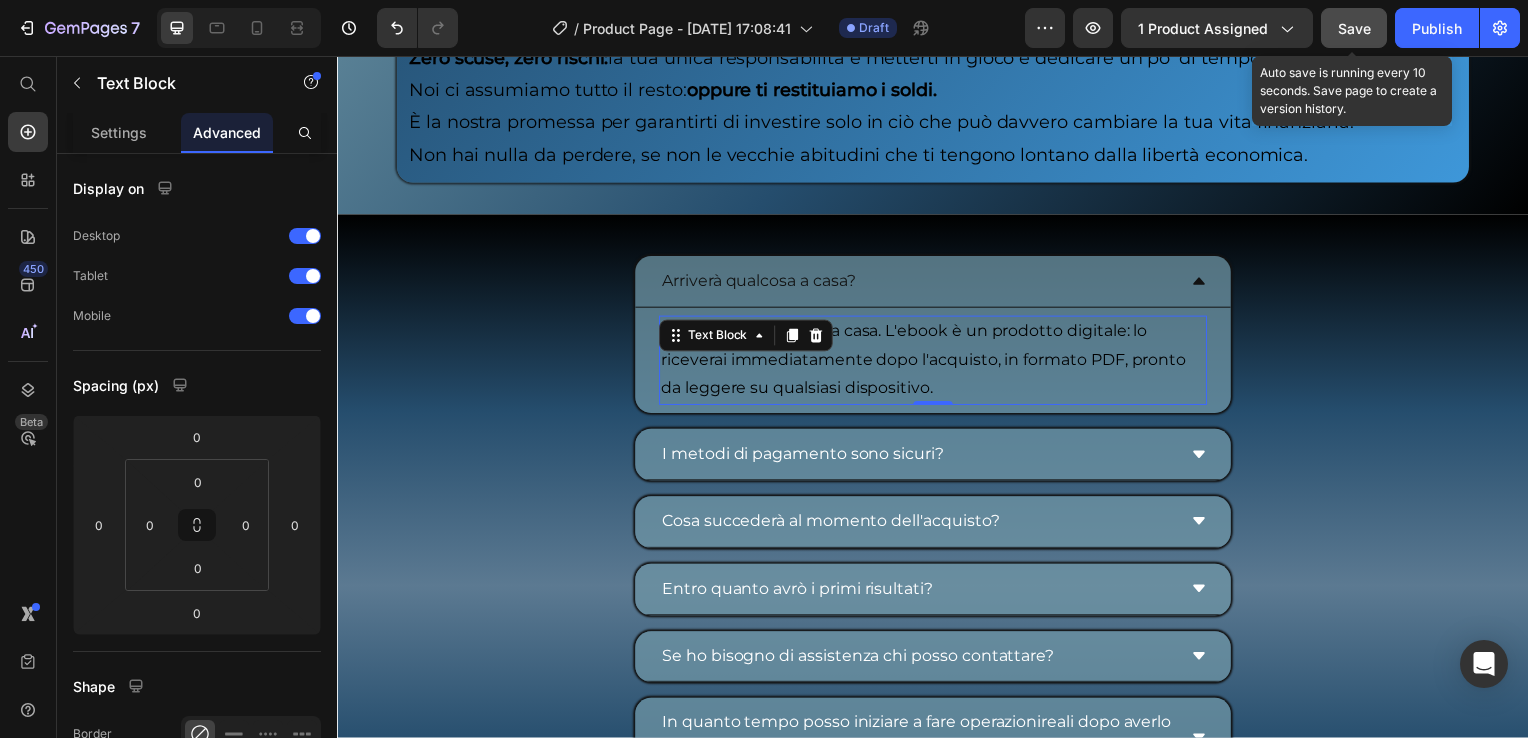 click on "Save" 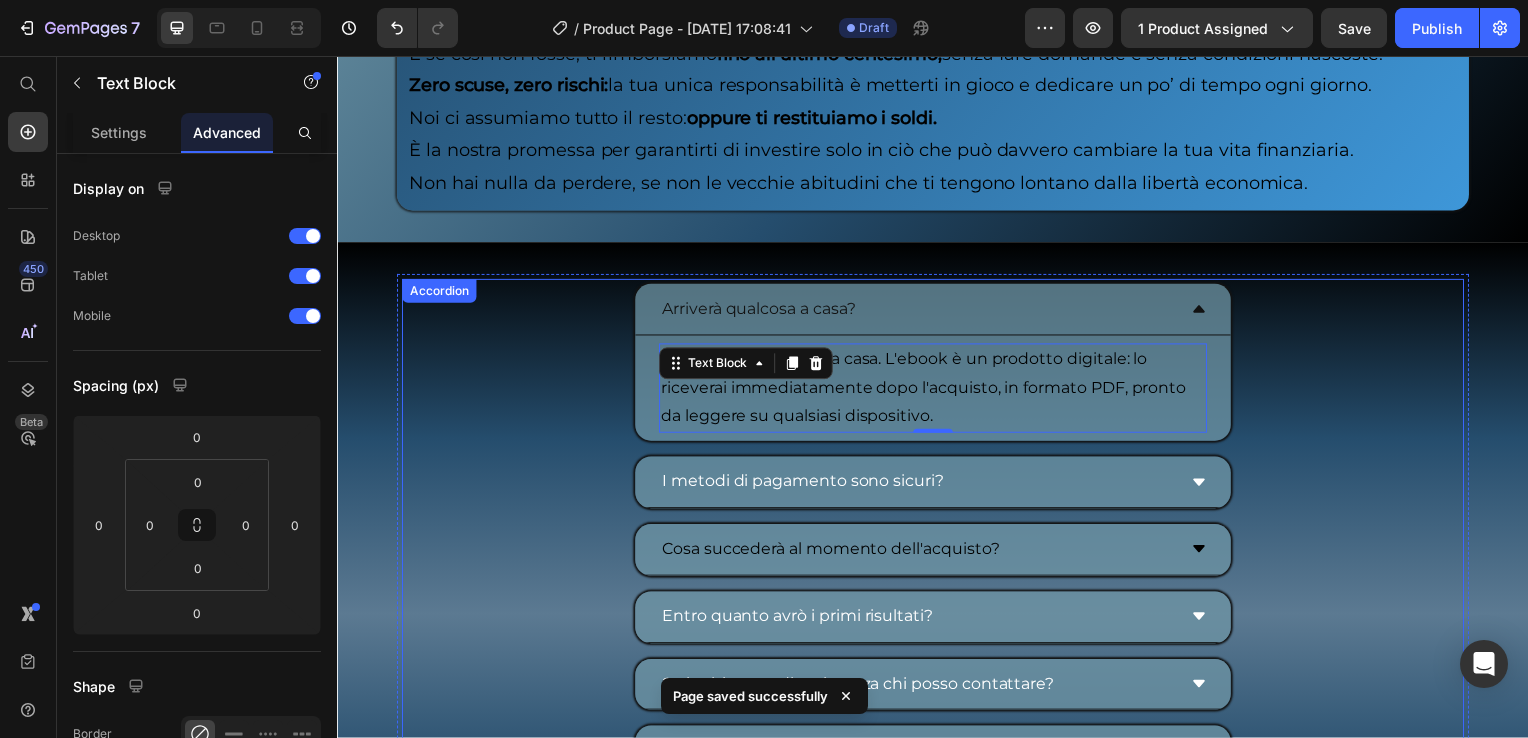 scroll, scrollTop: 10160, scrollLeft: 0, axis: vertical 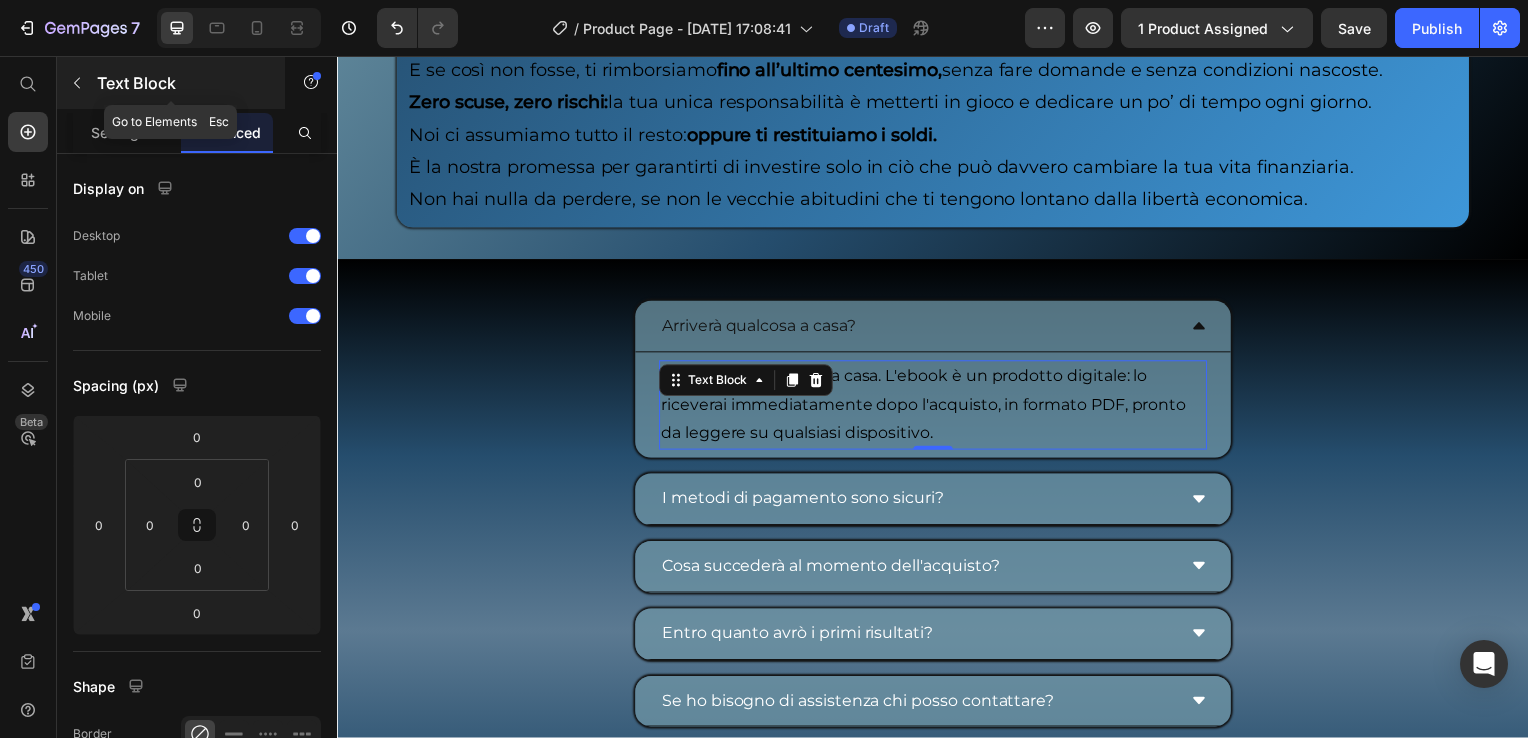 click at bounding box center (77, 83) 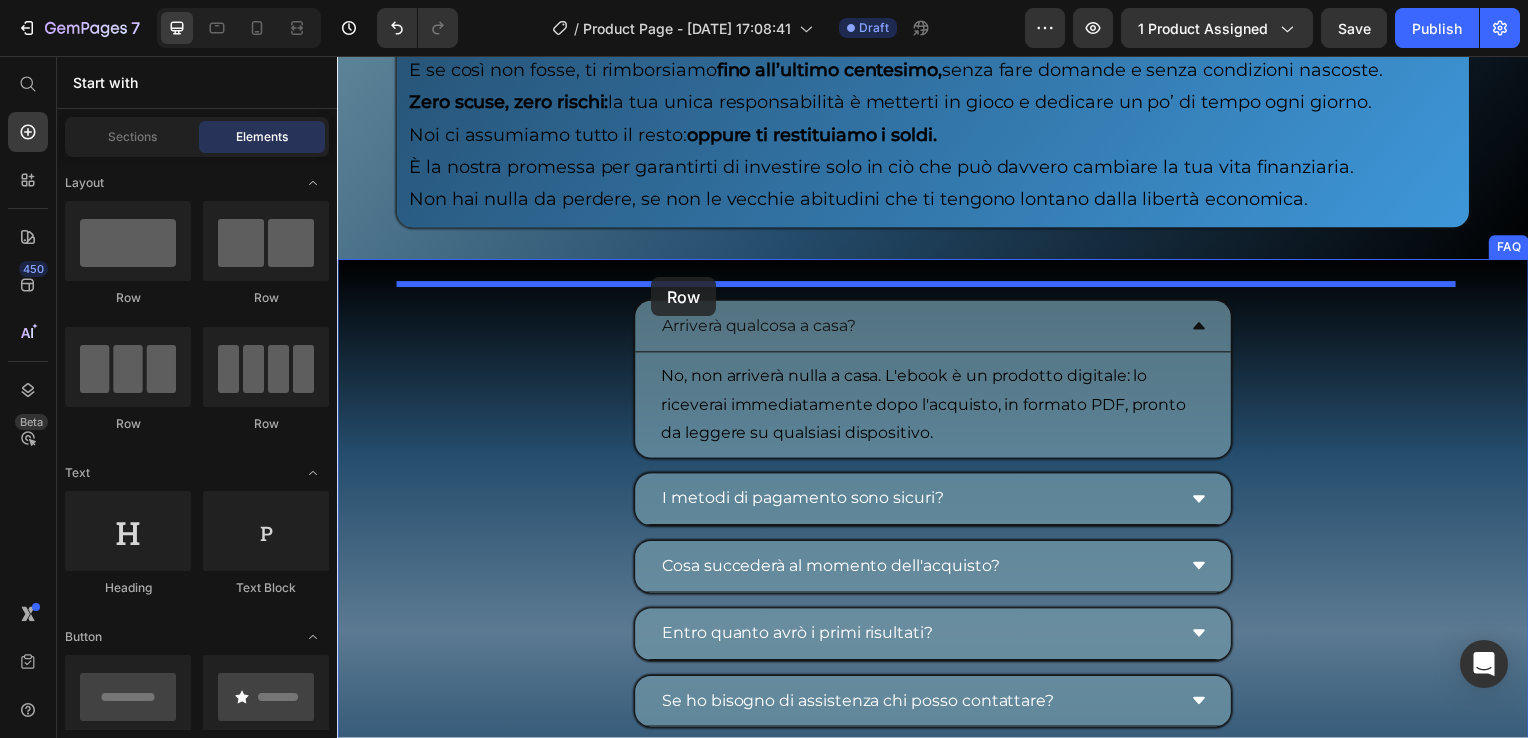 drag, startPoint x: 500, startPoint y: 313, endPoint x: 655, endPoint y: 278, distance: 158.90248 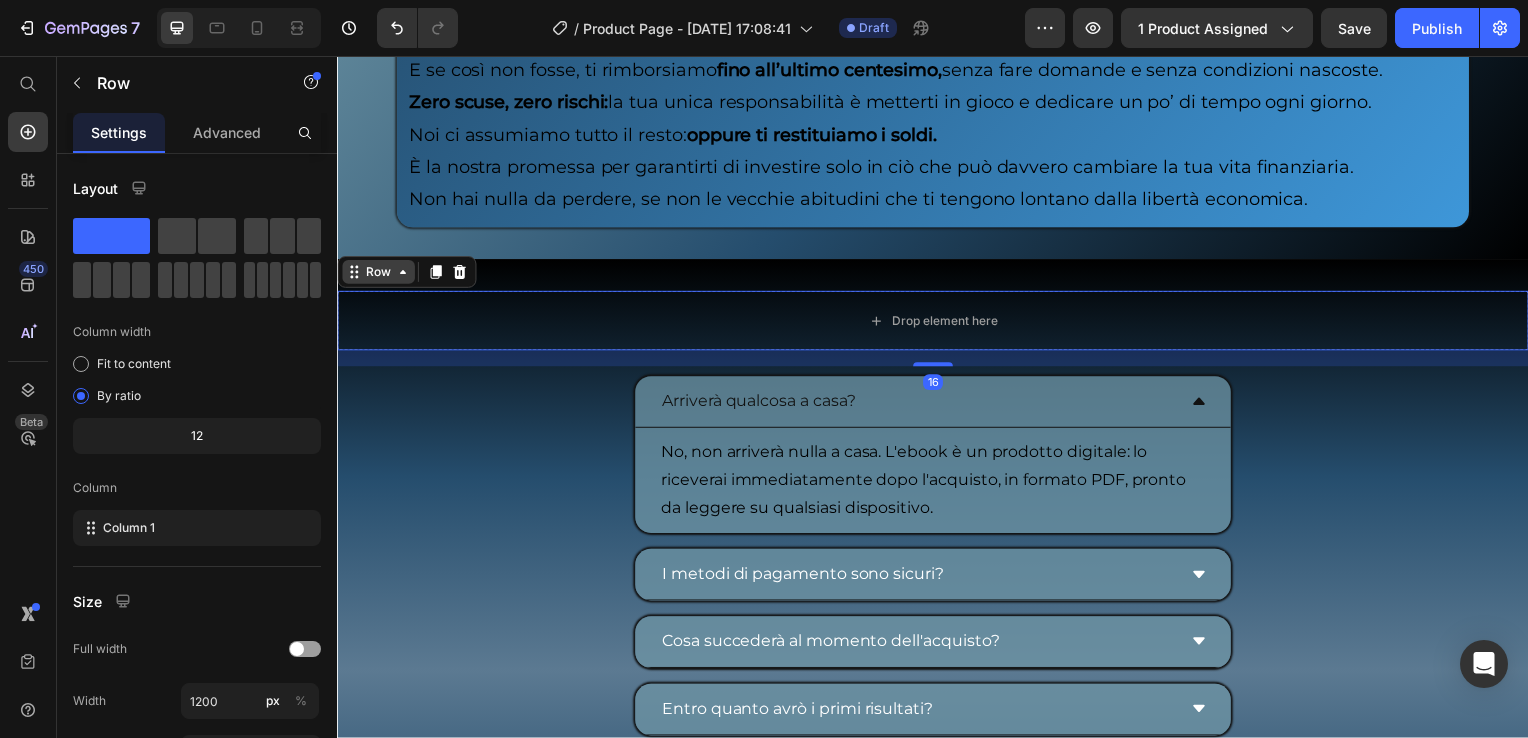 click on "Row" at bounding box center [378, 274] 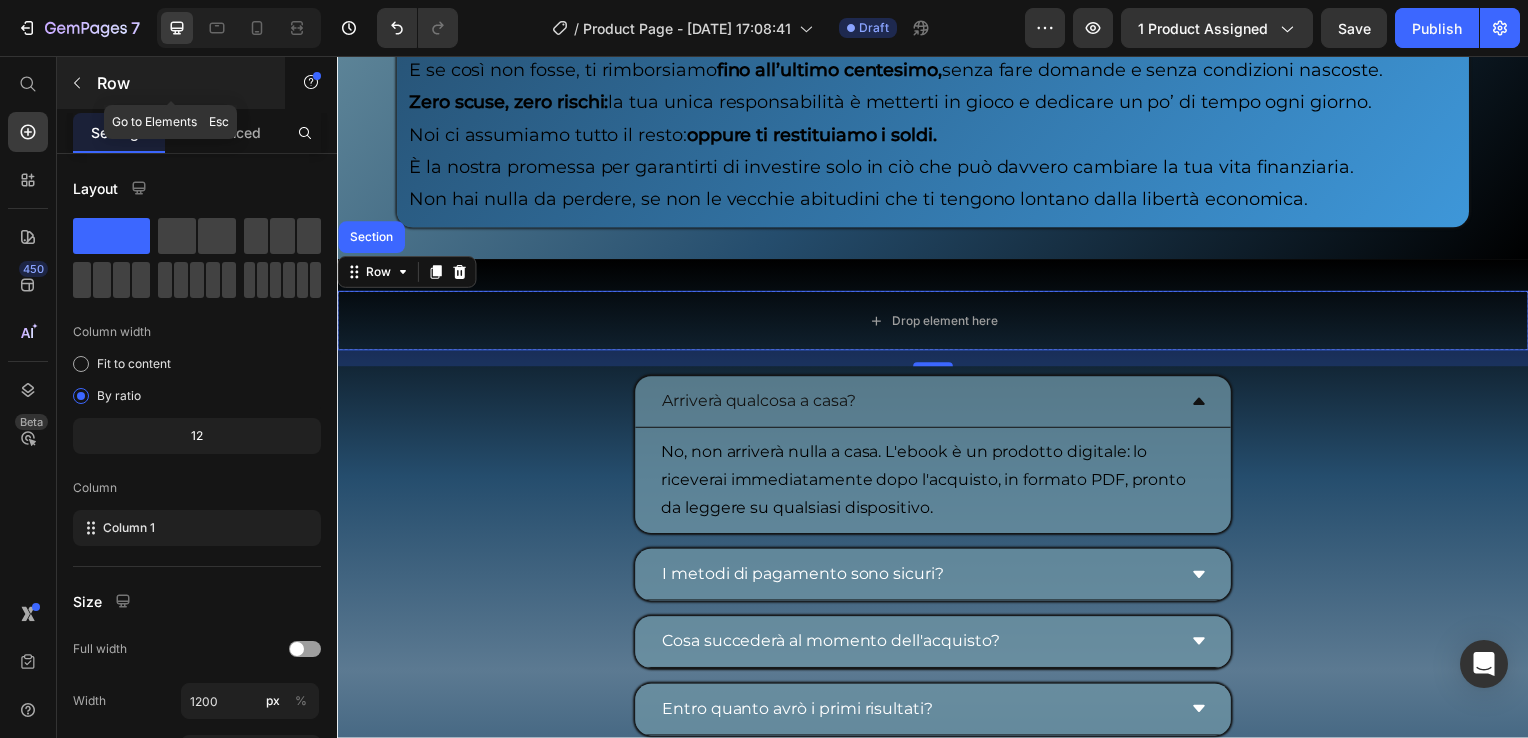 click 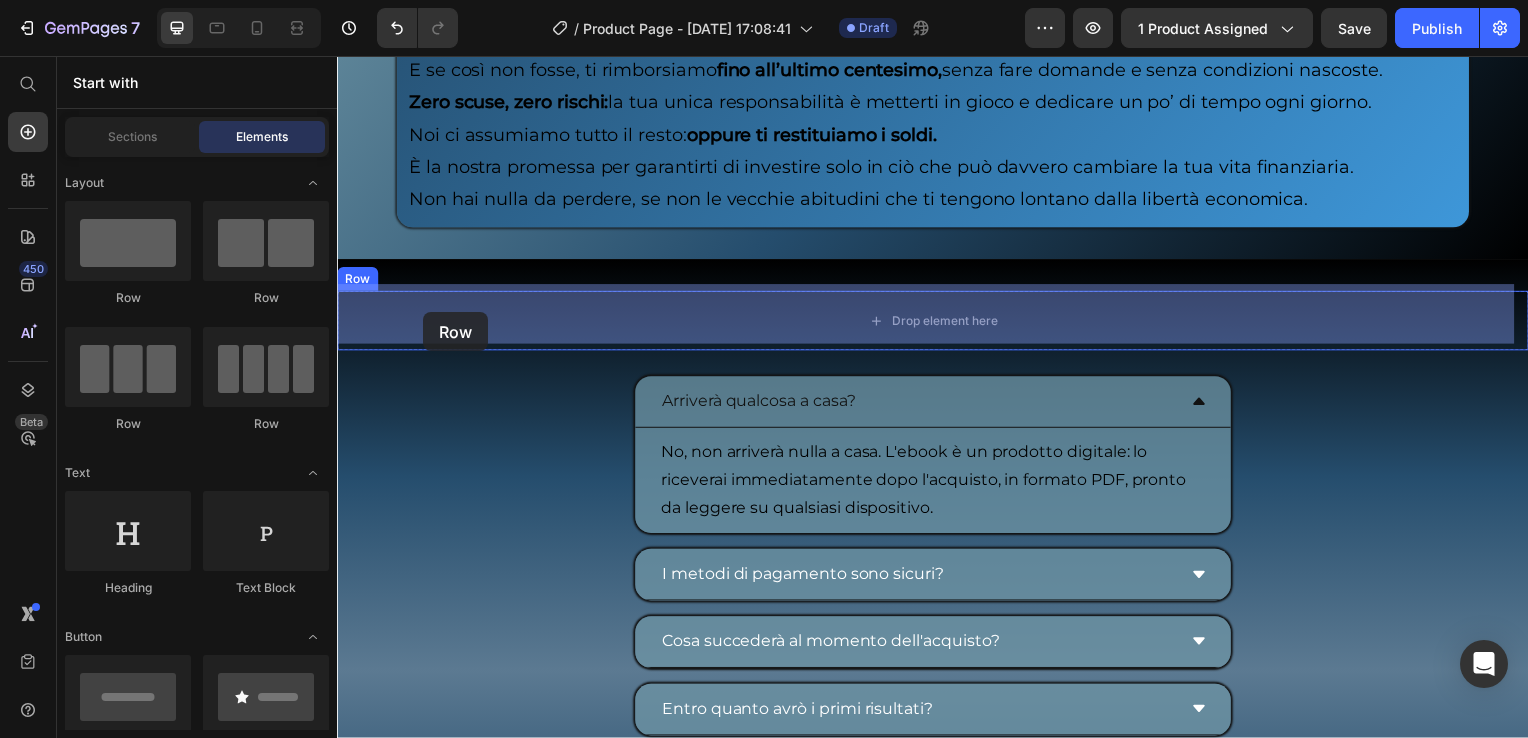 drag, startPoint x: 489, startPoint y: 325, endPoint x: 425, endPoint y: 314, distance: 64.93843 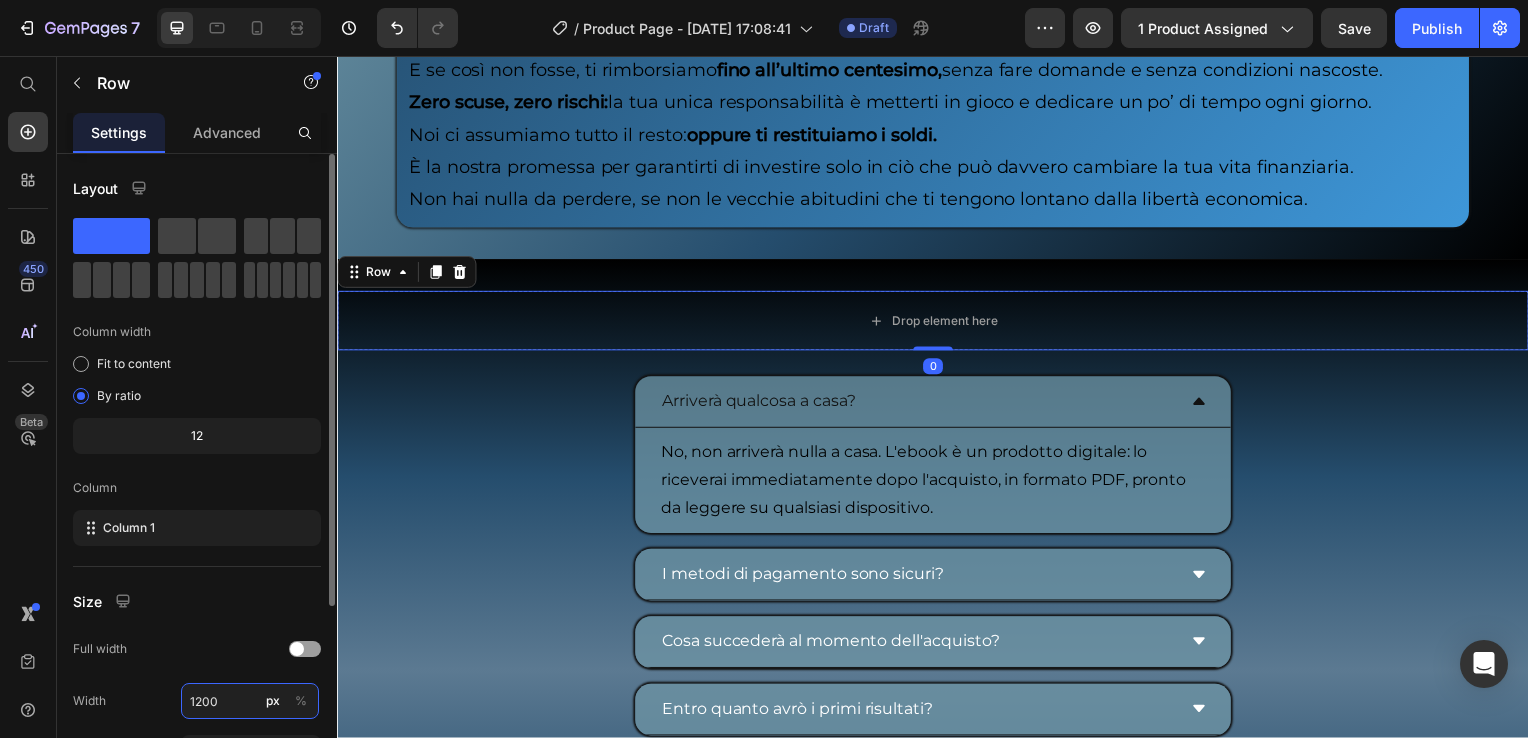 click on "1200" at bounding box center (250, 701) 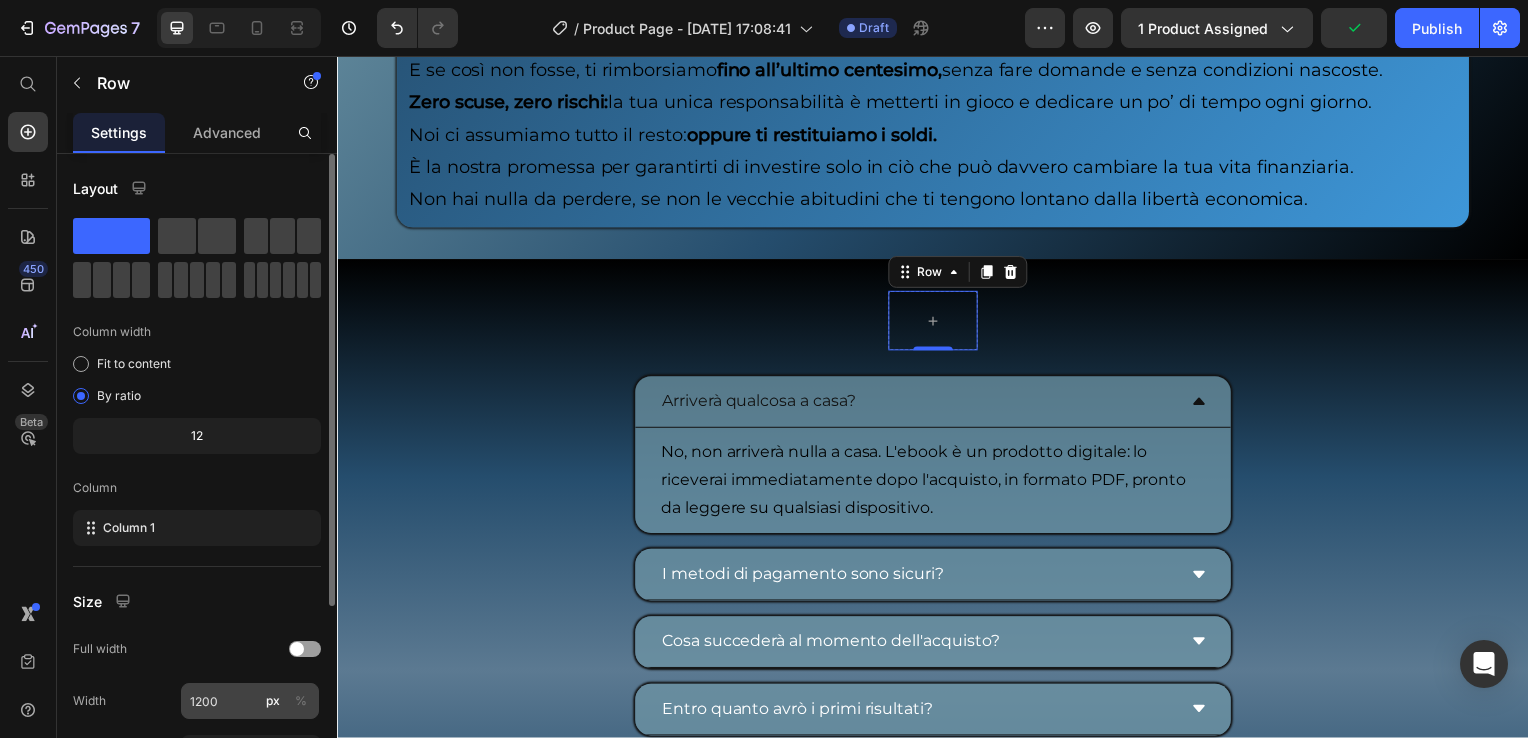click on "%" at bounding box center [301, 701] 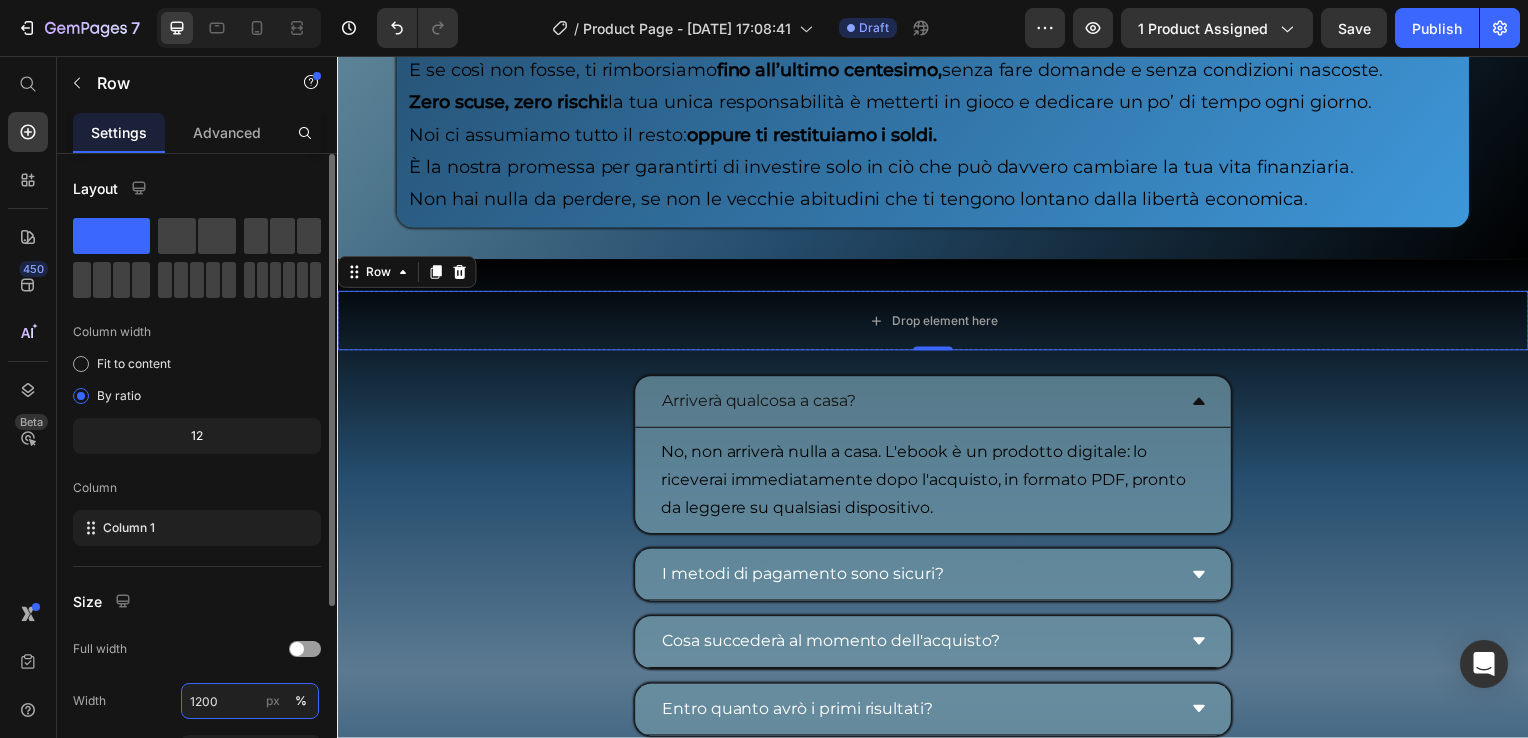 click on "1200" at bounding box center (250, 701) 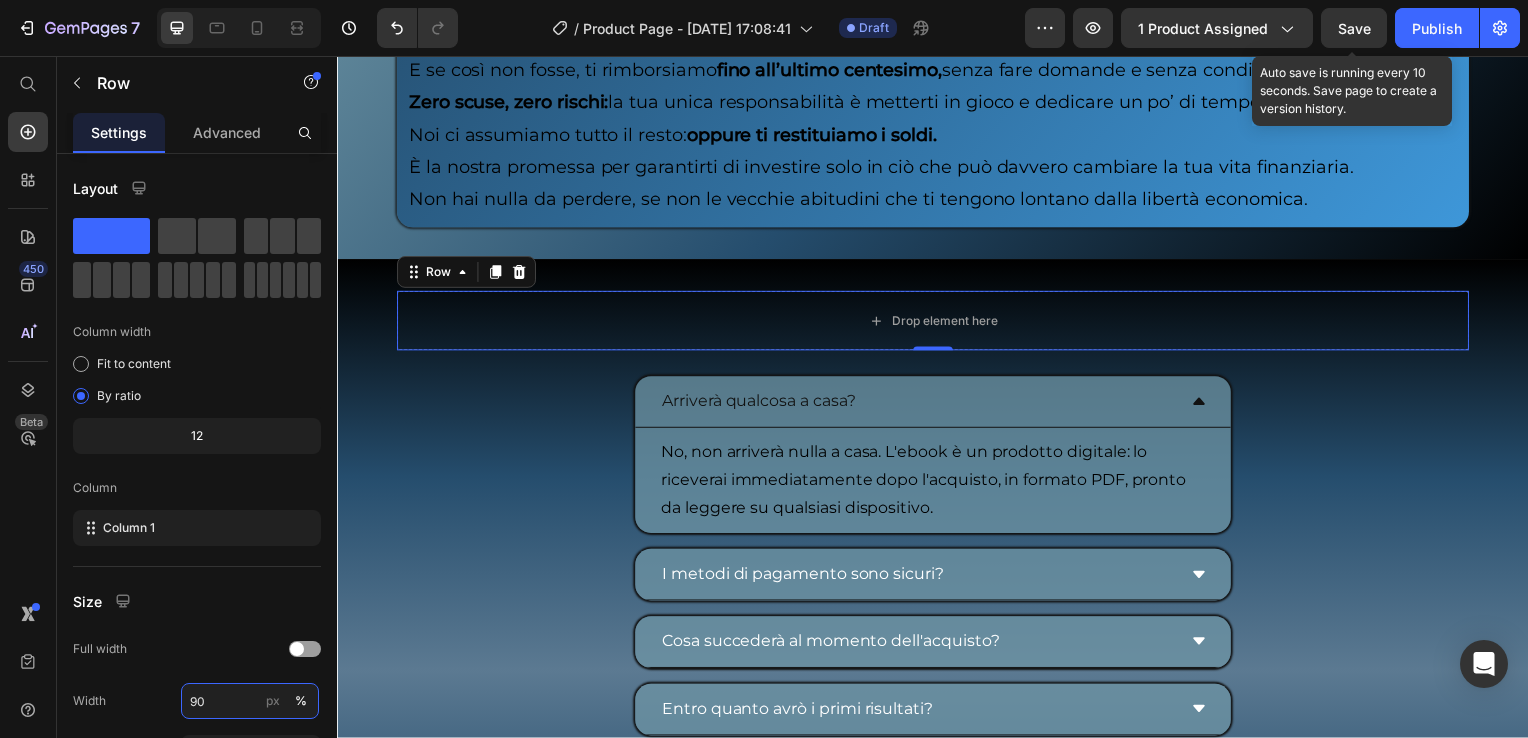 type on "90" 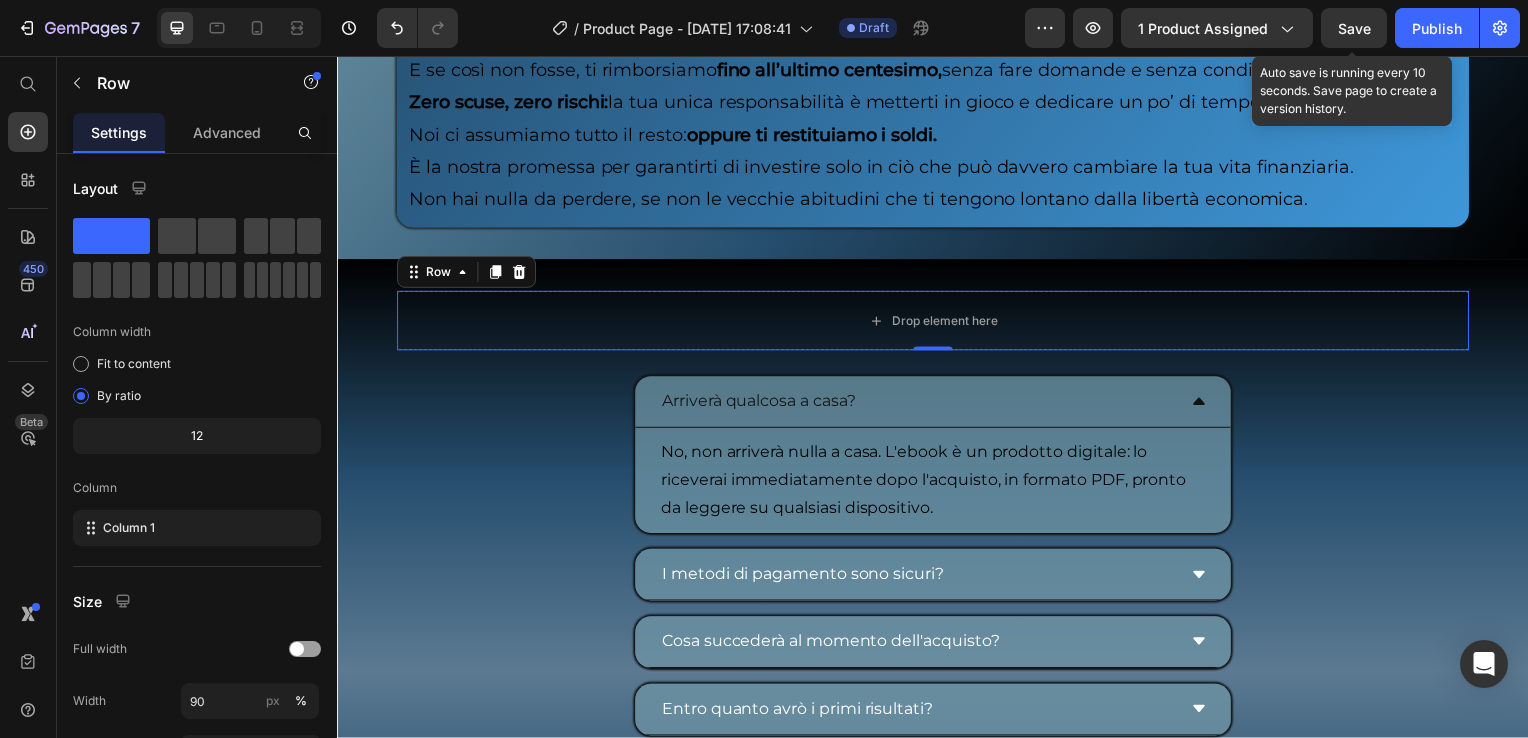 click on "Save" at bounding box center (1354, 28) 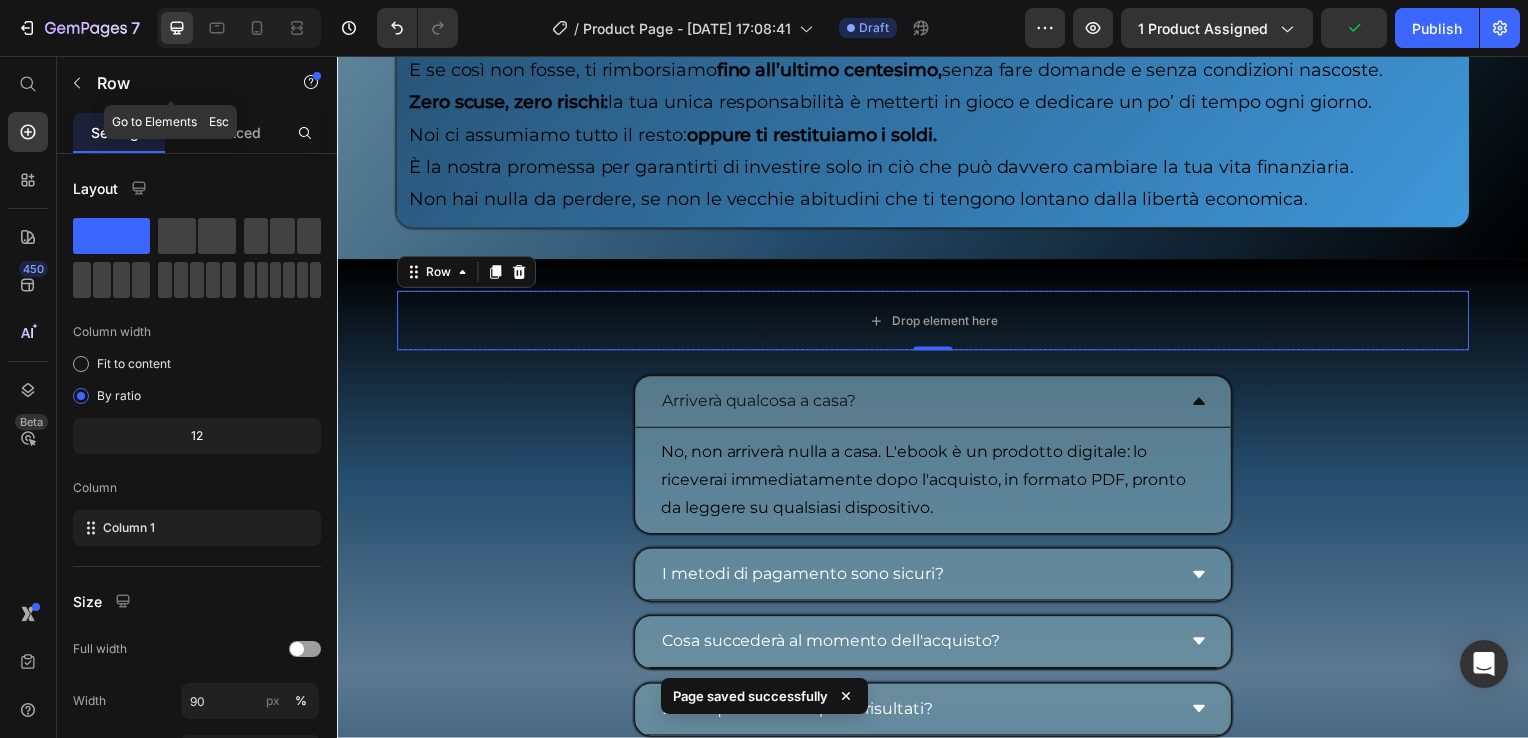 click 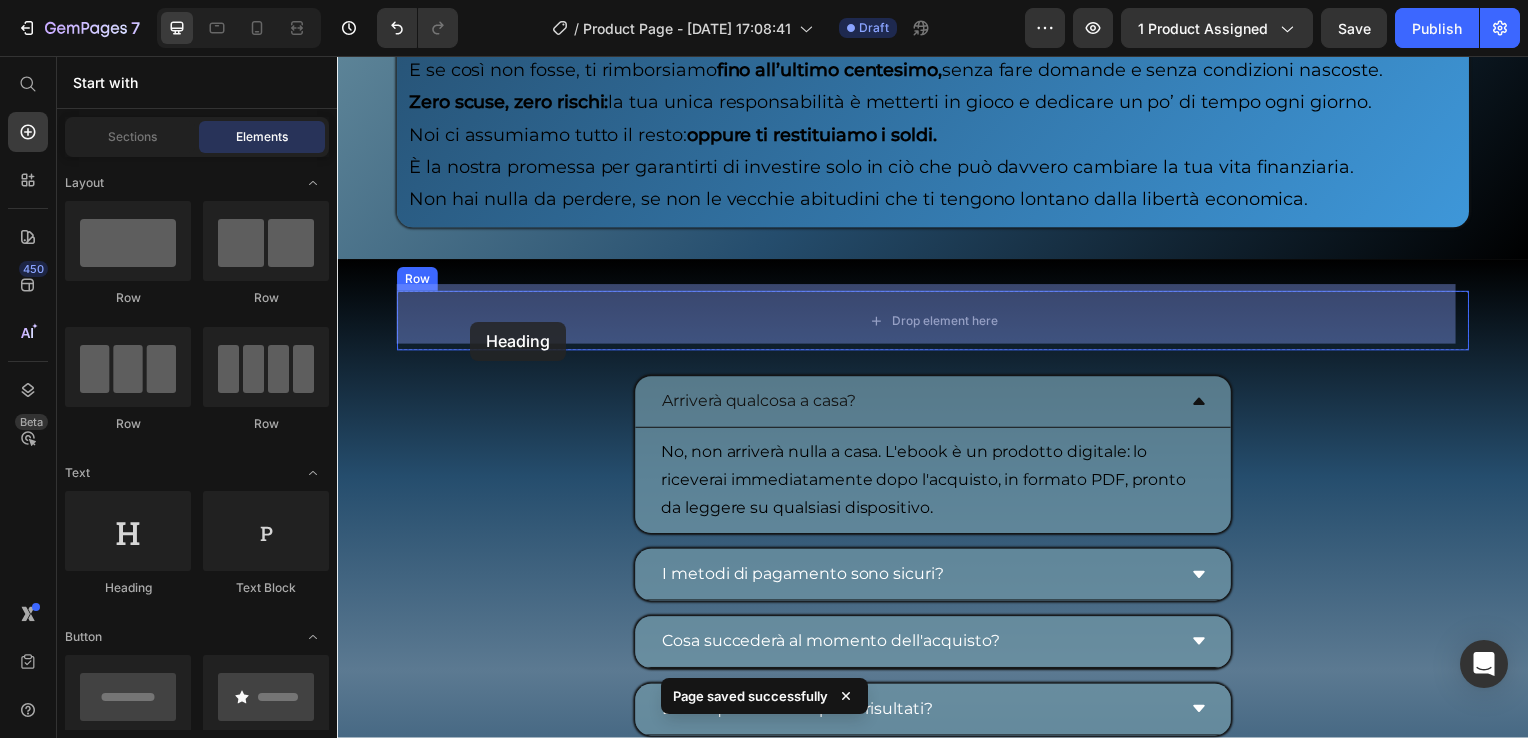 drag, startPoint x: 484, startPoint y: 584, endPoint x: 471, endPoint y: 324, distance: 260.3248 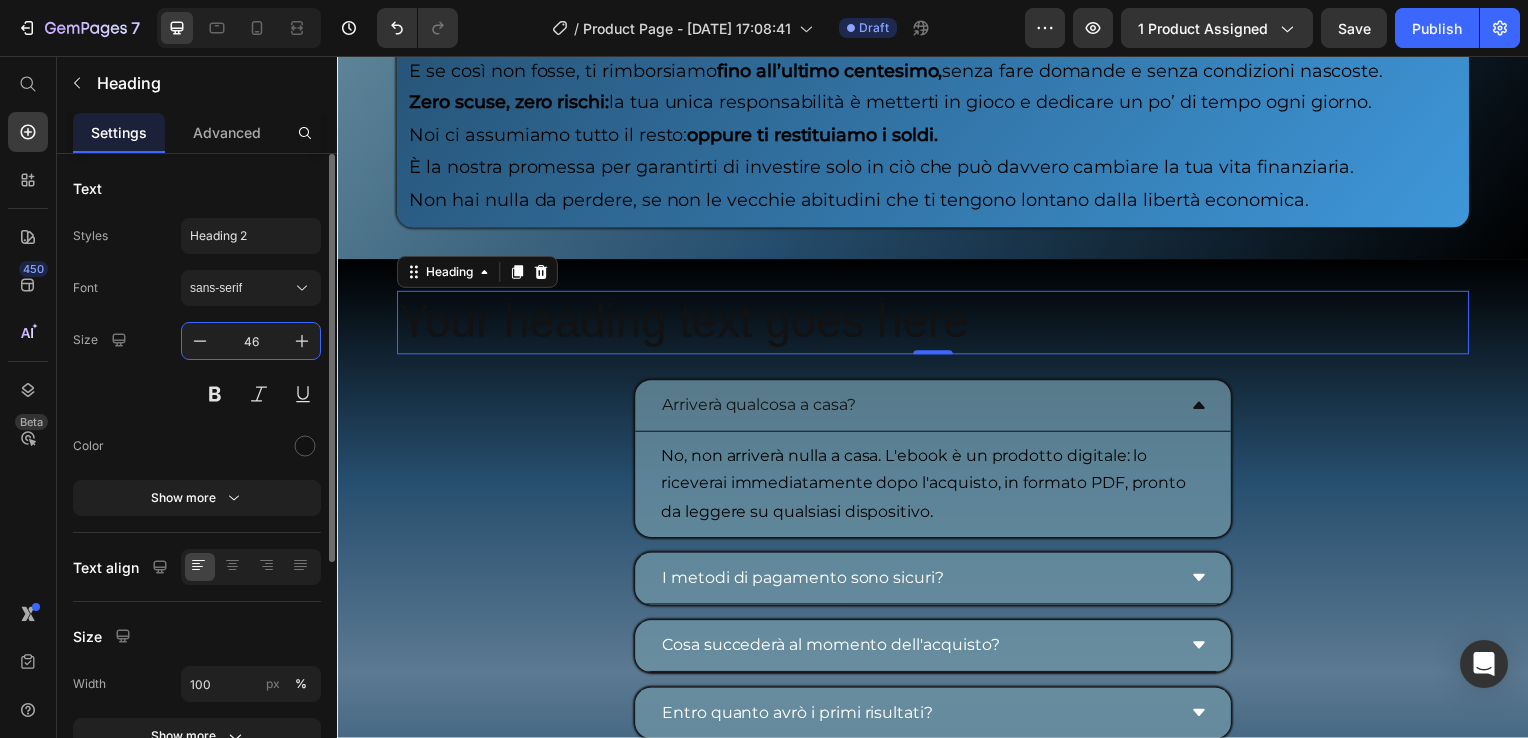 click on "46" at bounding box center [251, 341] 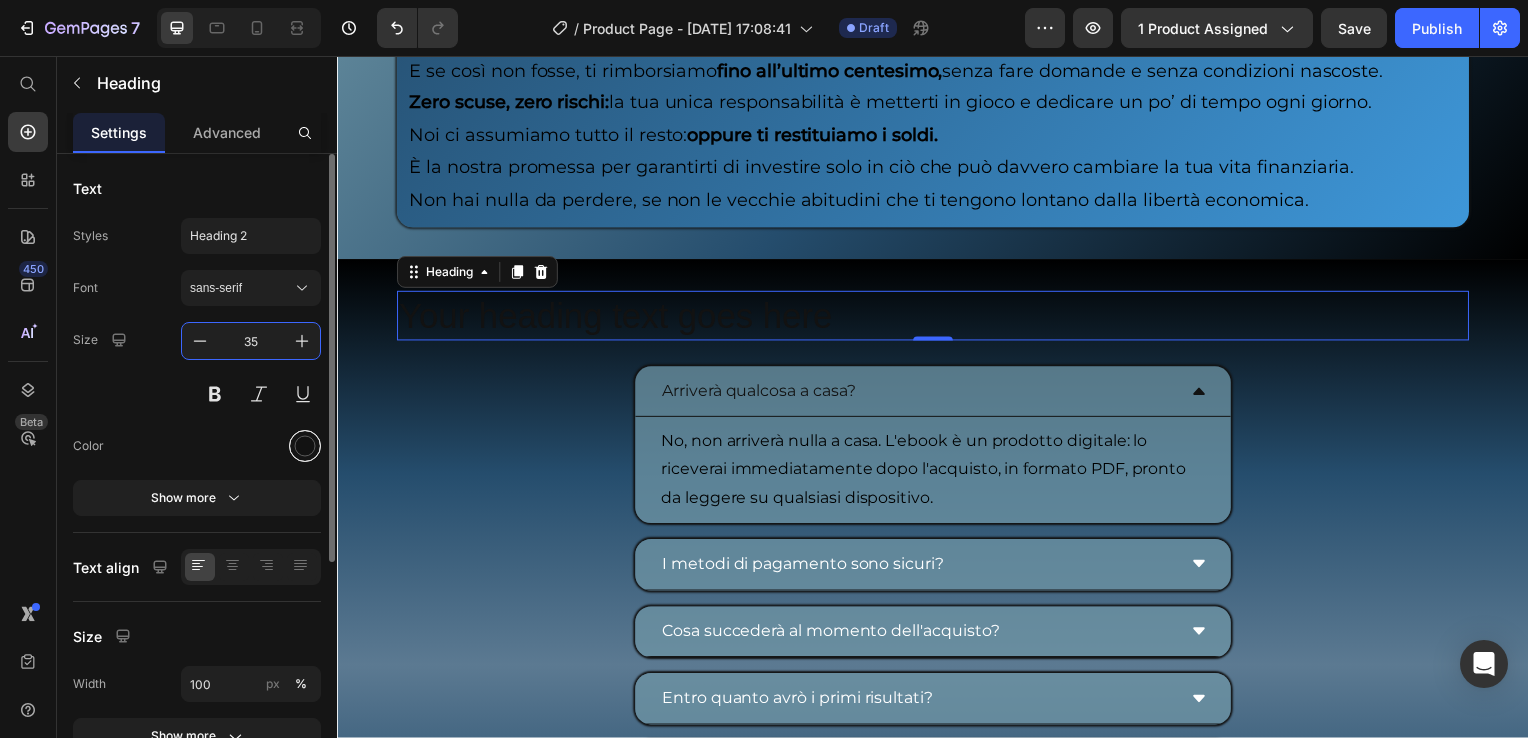 type on "35" 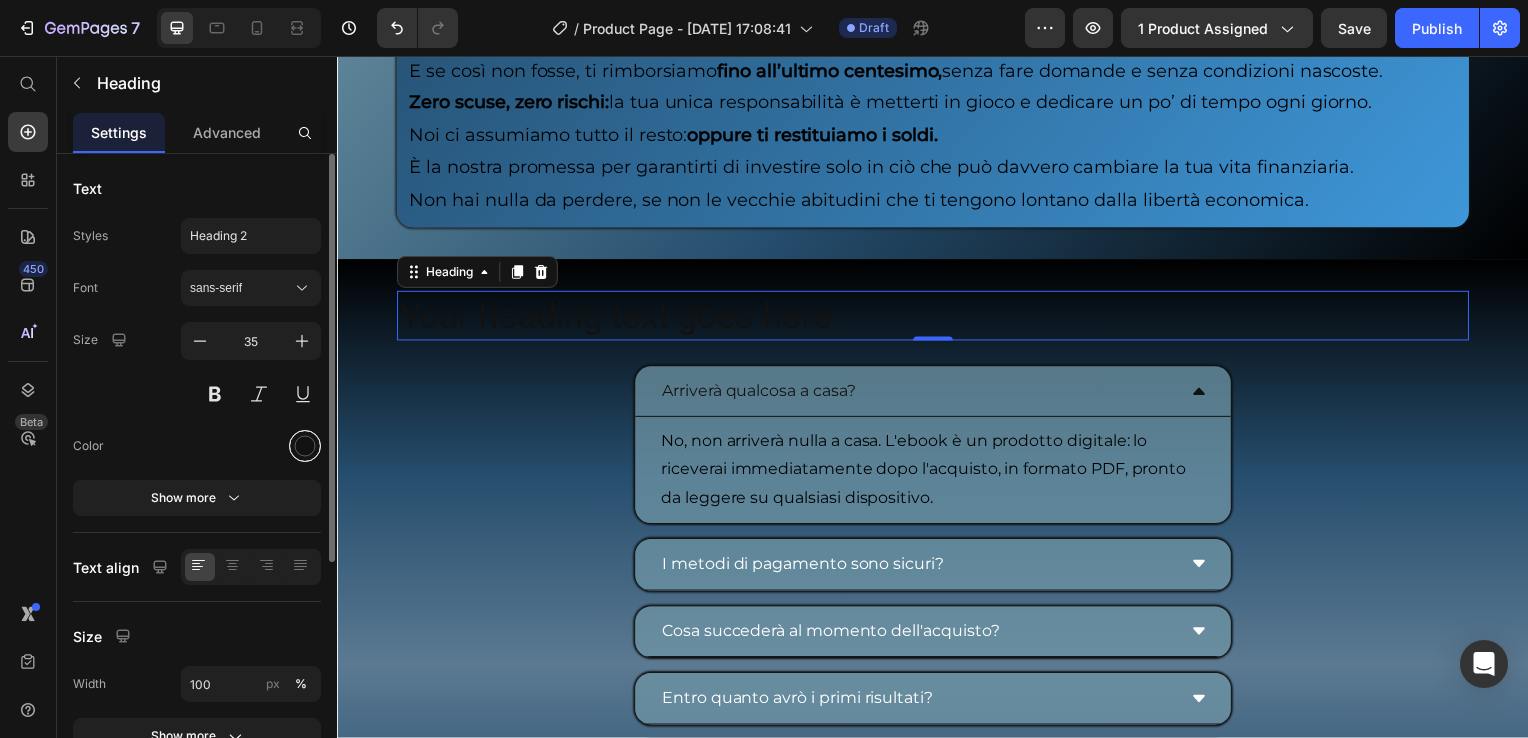 click at bounding box center (305, 446) 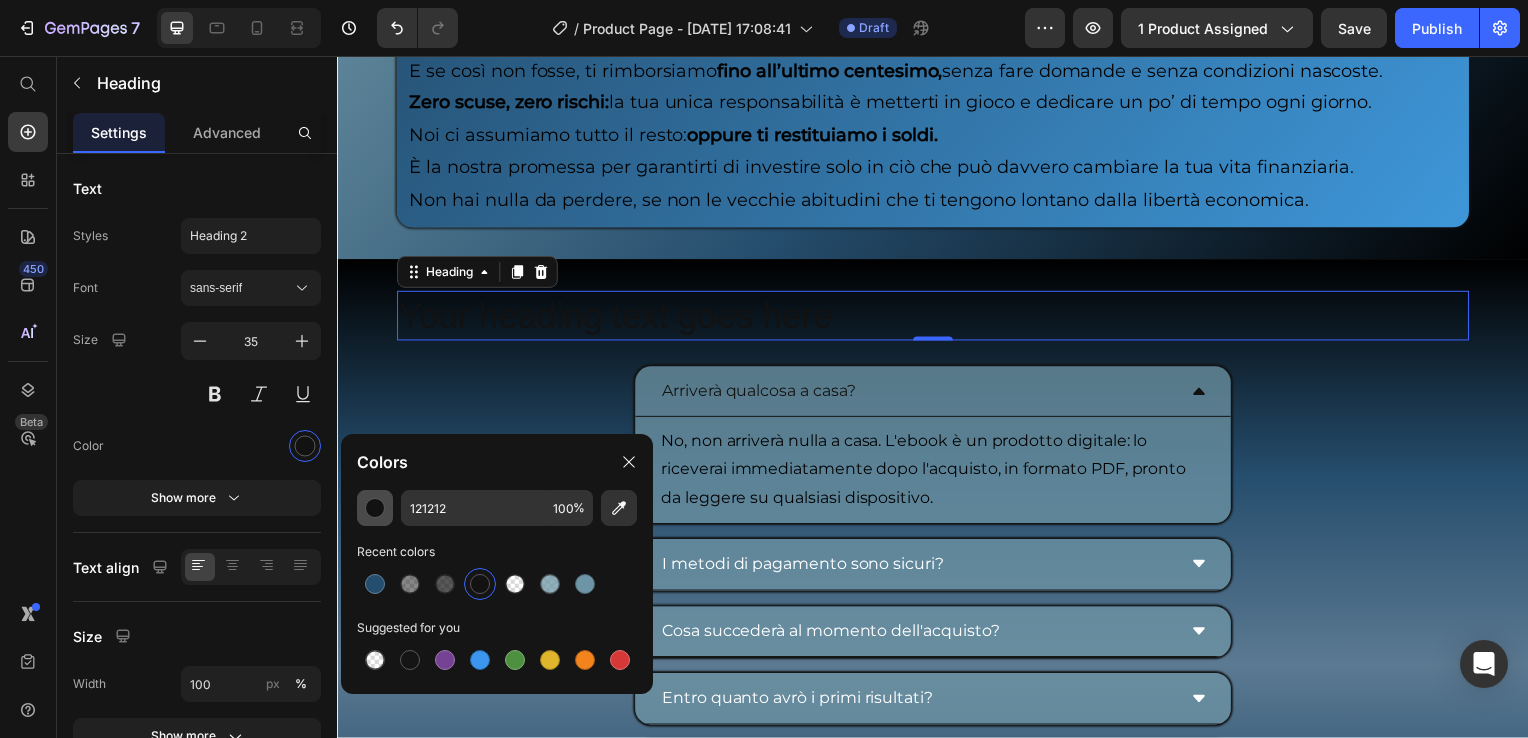 click at bounding box center (375, 508) 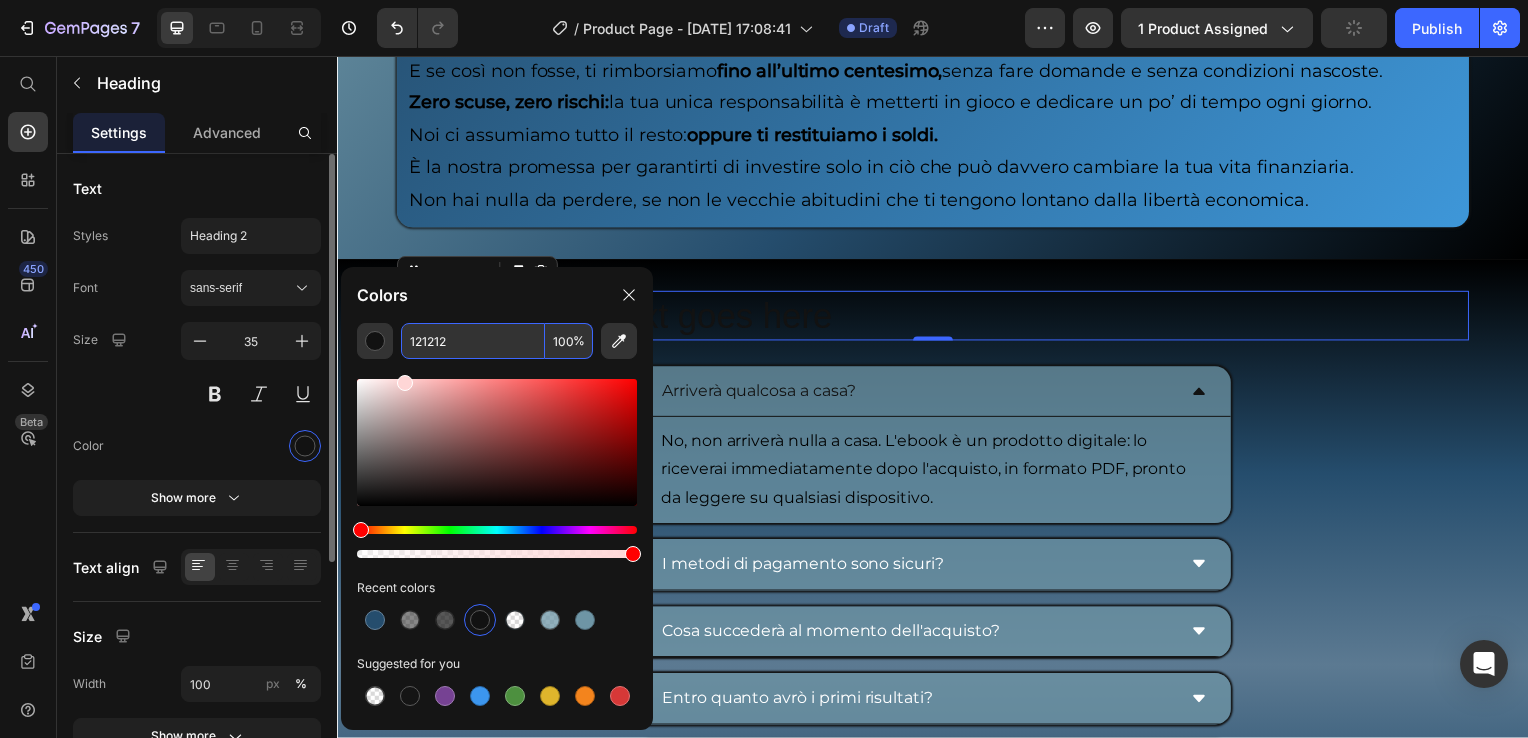 drag, startPoint x: 407, startPoint y: 466, endPoint x: 294, endPoint y: 254, distance: 240.2353 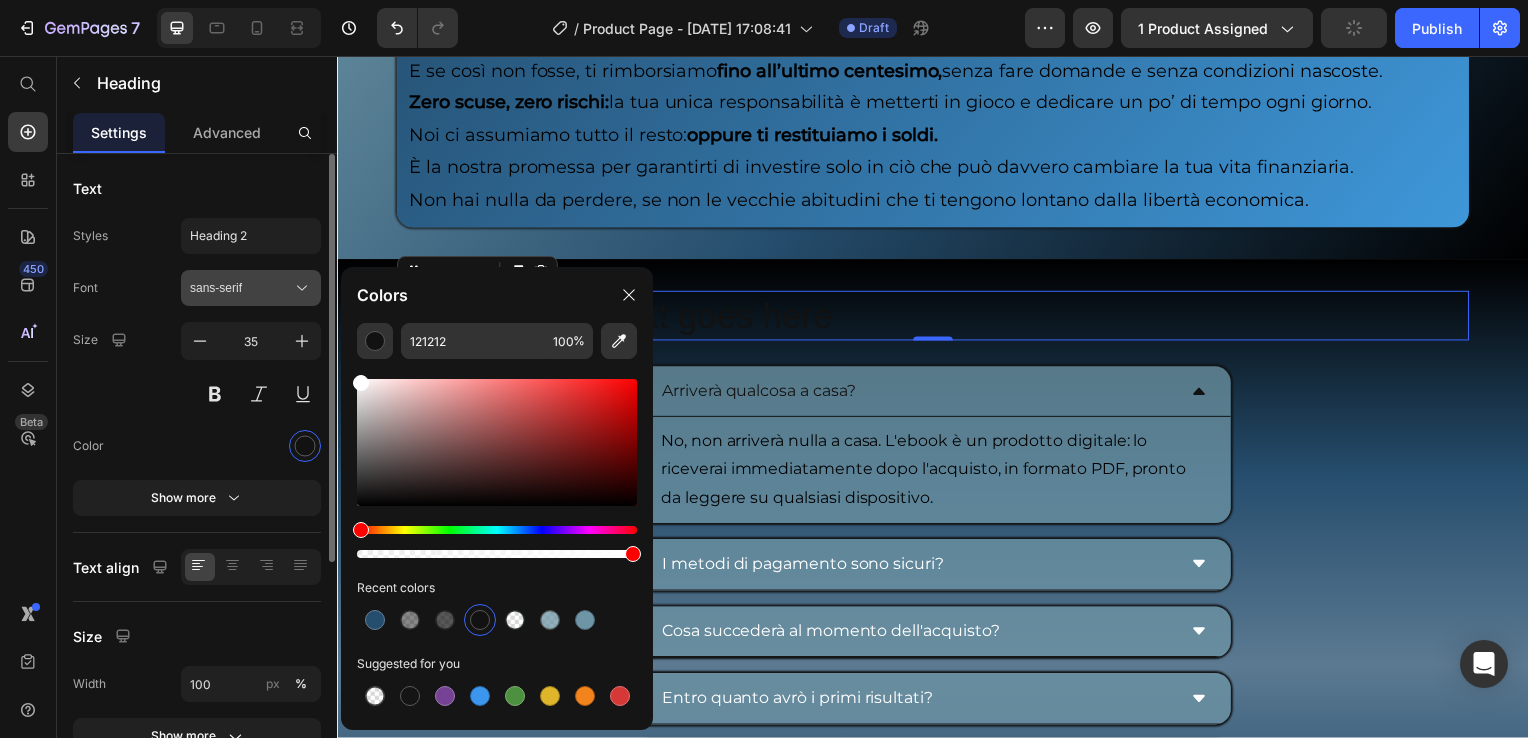 type on "FFFFFF" 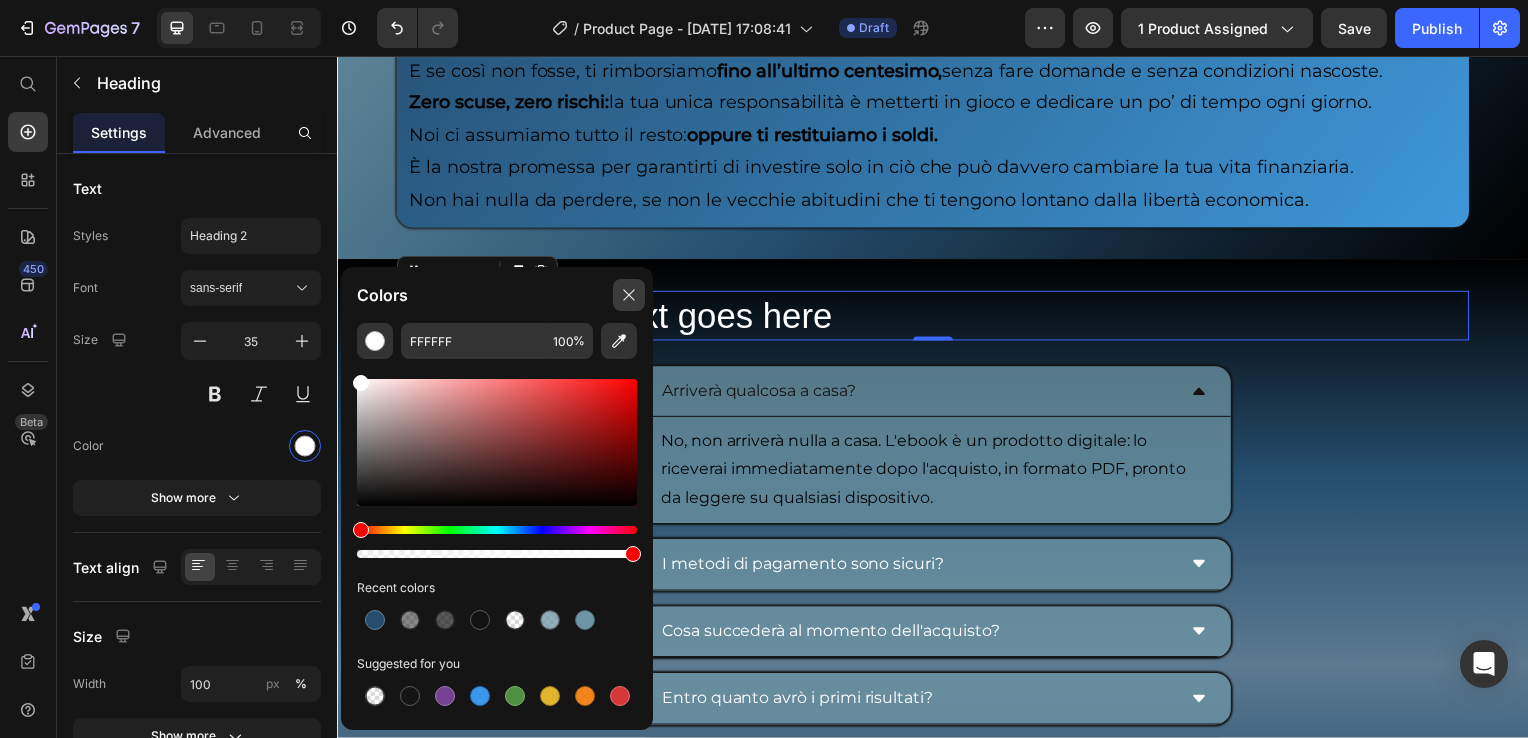click 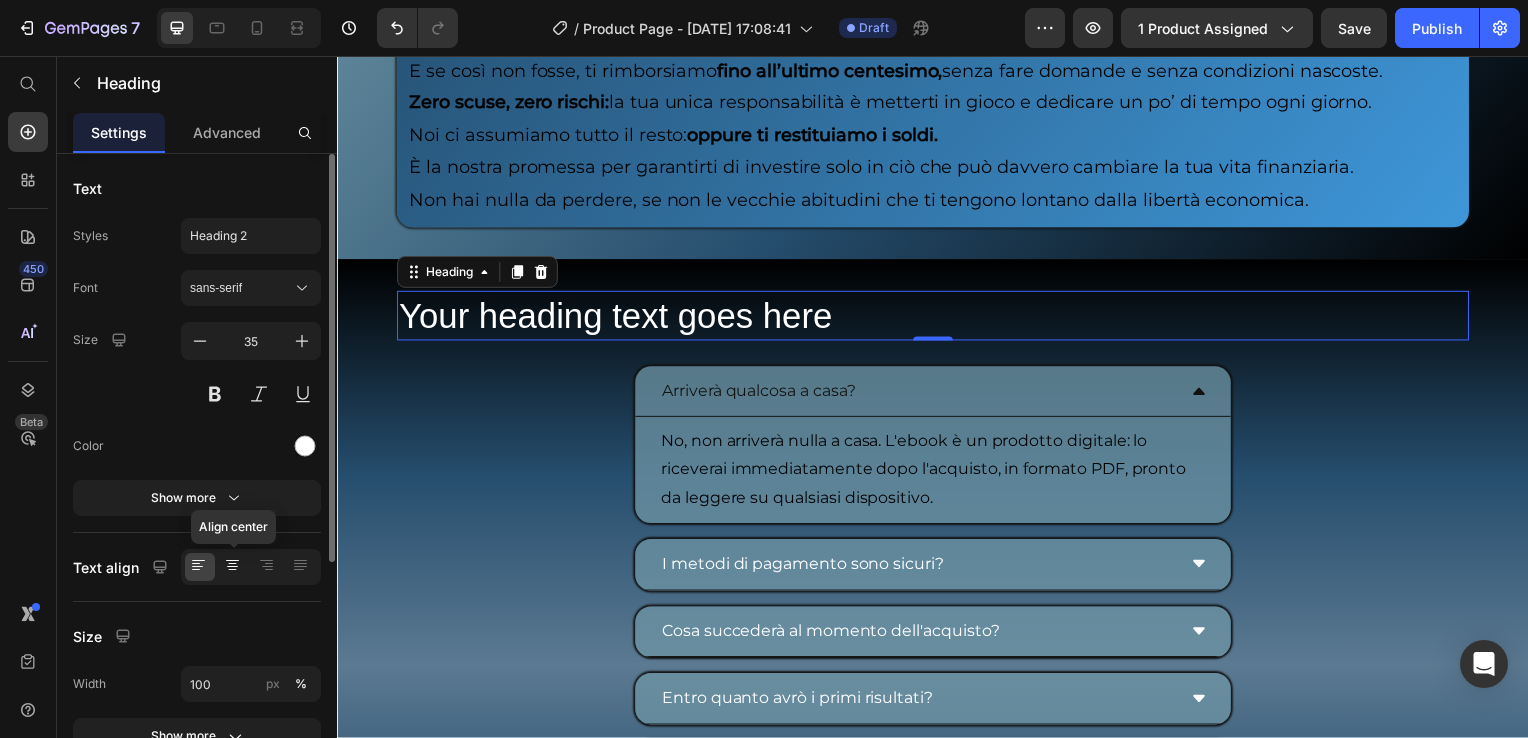 click 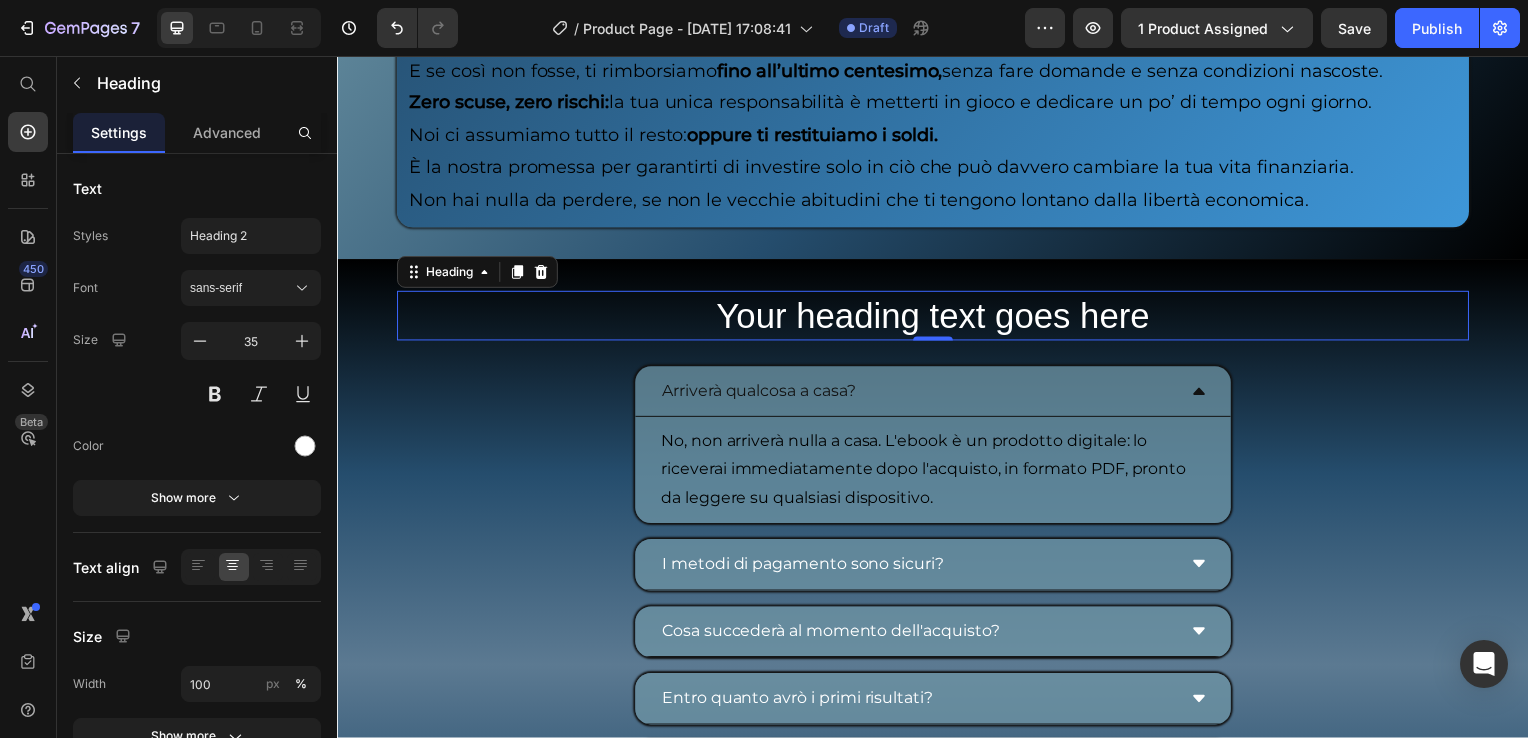 click on "Your heading text goes here" at bounding box center [937, 318] 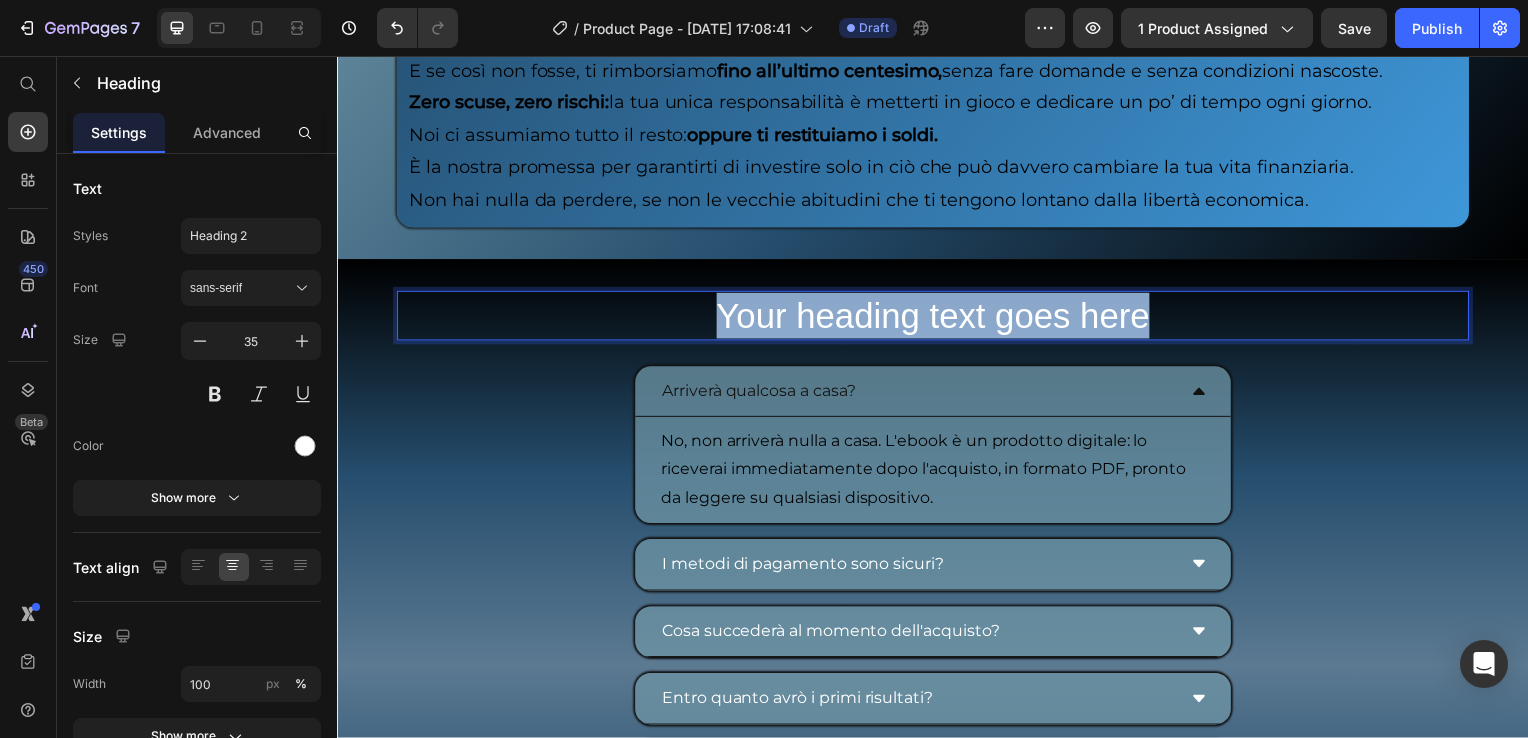 drag, startPoint x: 1152, startPoint y: 315, endPoint x: 692, endPoint y: 332, distance: 460.31403 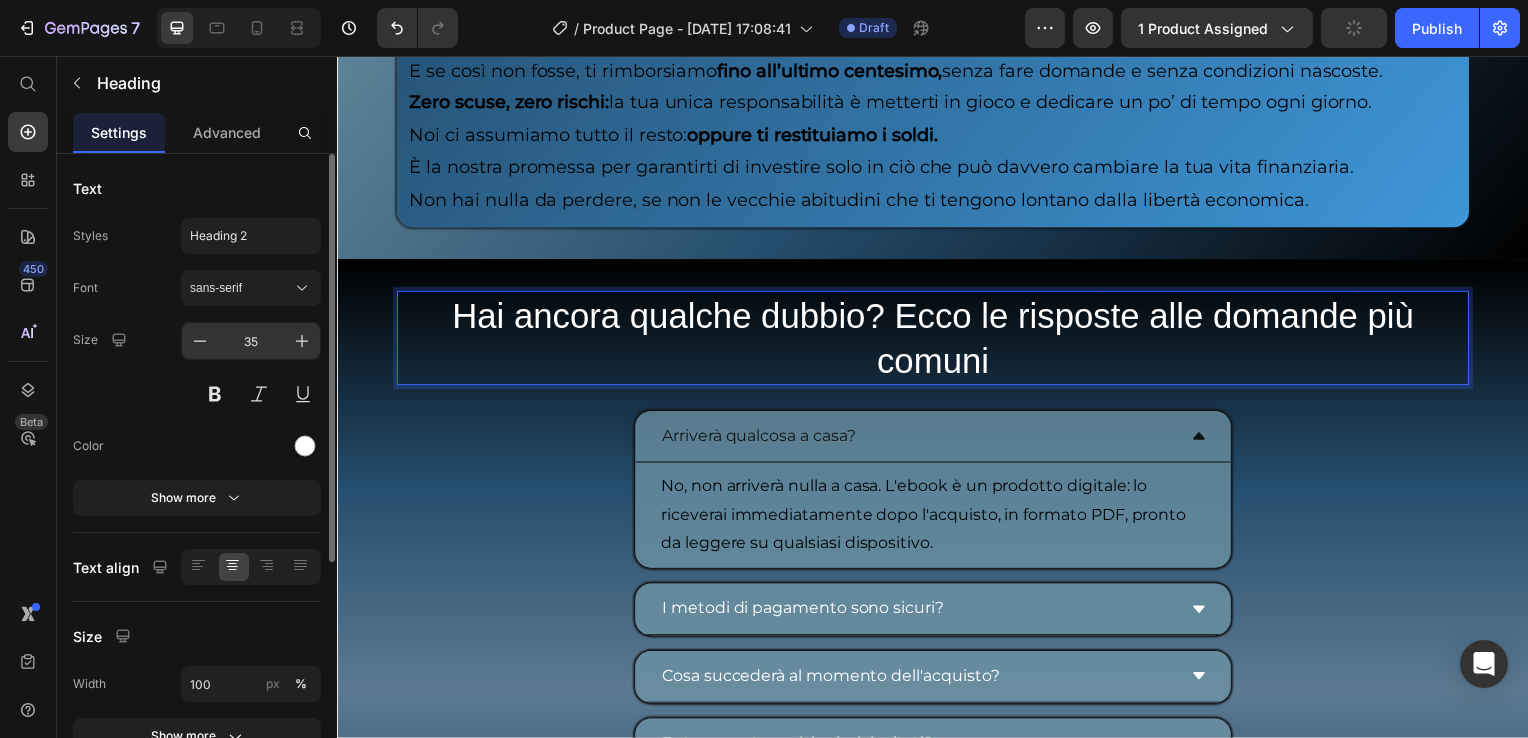 click on "35" at bounding box center [251, 341] 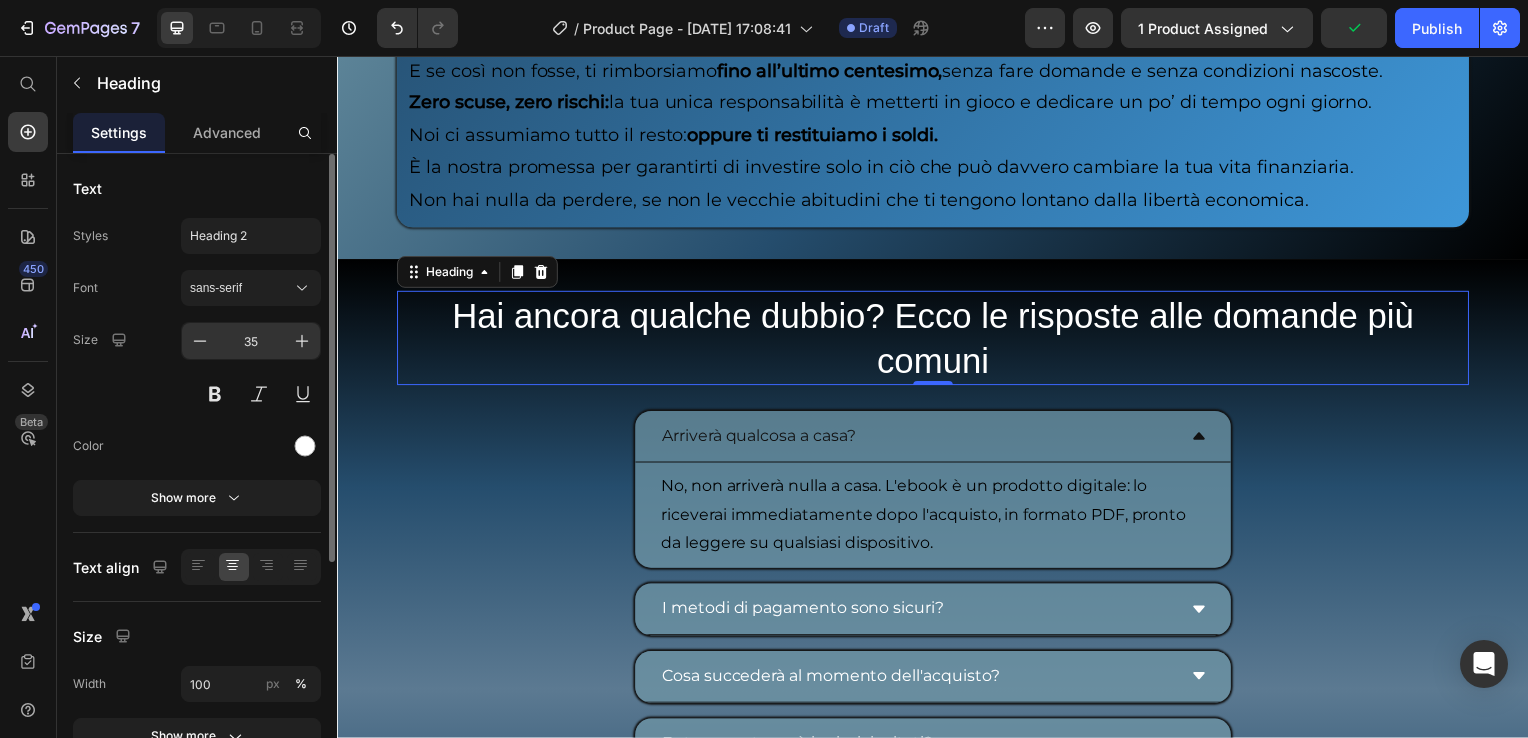 click on "35" at bounding box center (251, 341) 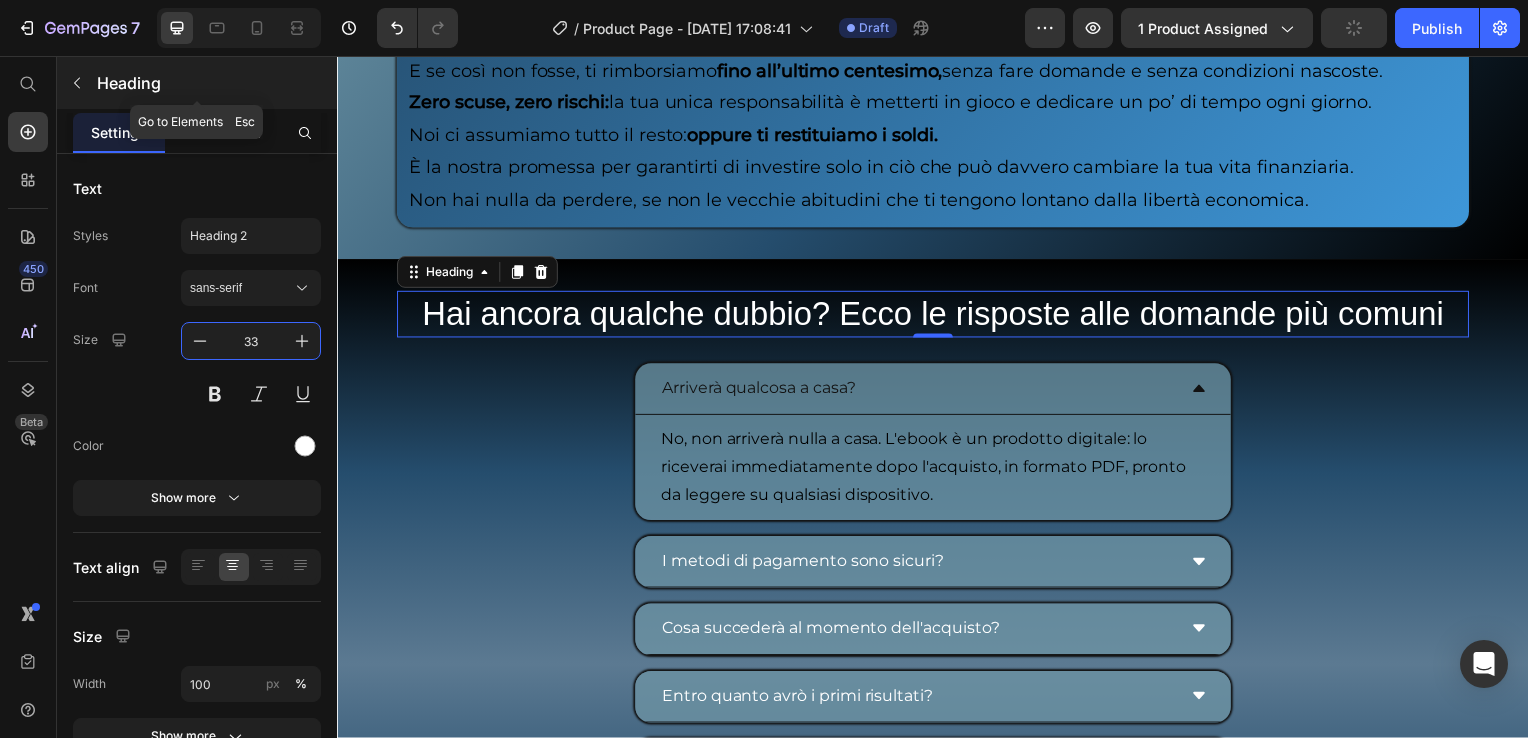 type on "33" 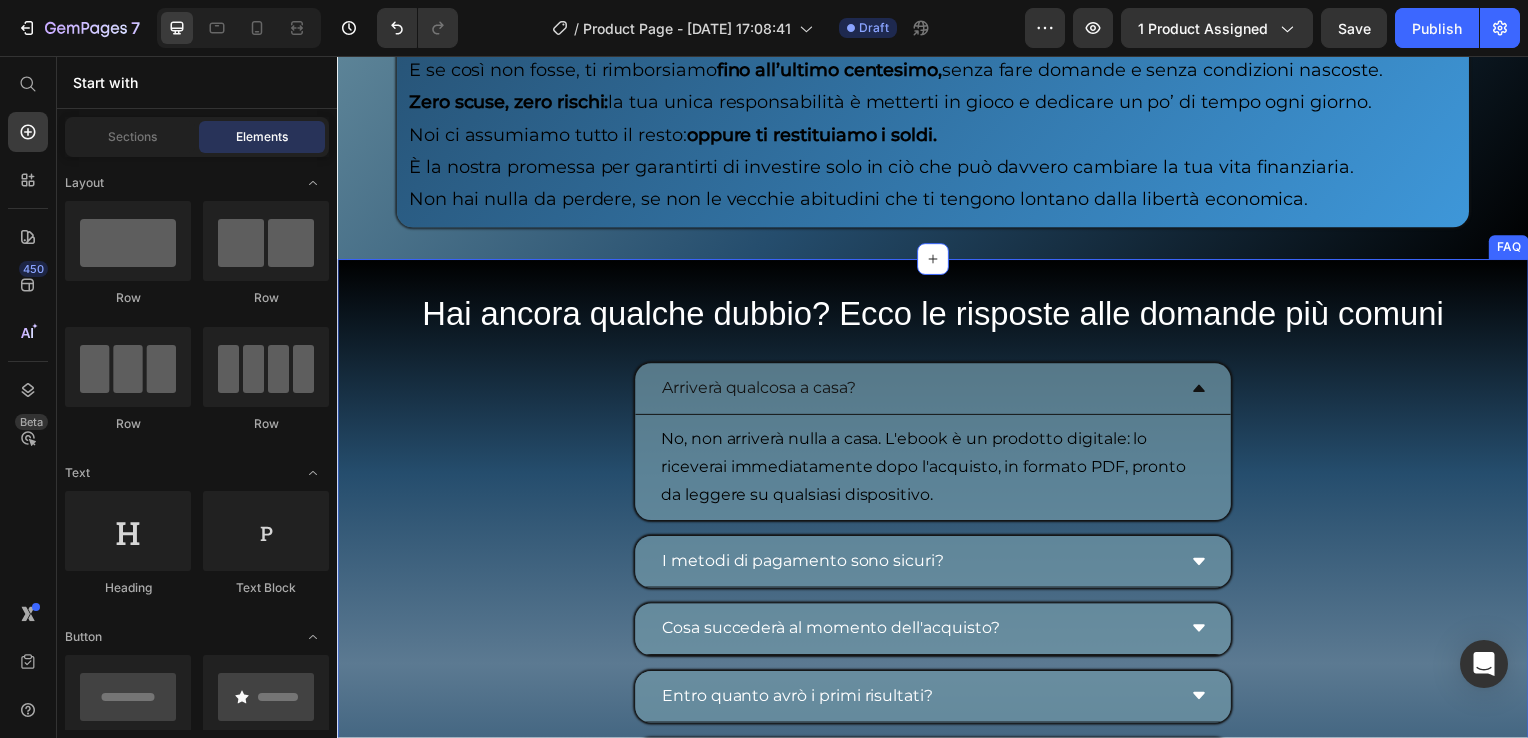 click on "Hai ancora qualche dubbio? Ecco le risposte alle domande più comuni" at bounding box center [937, 316] 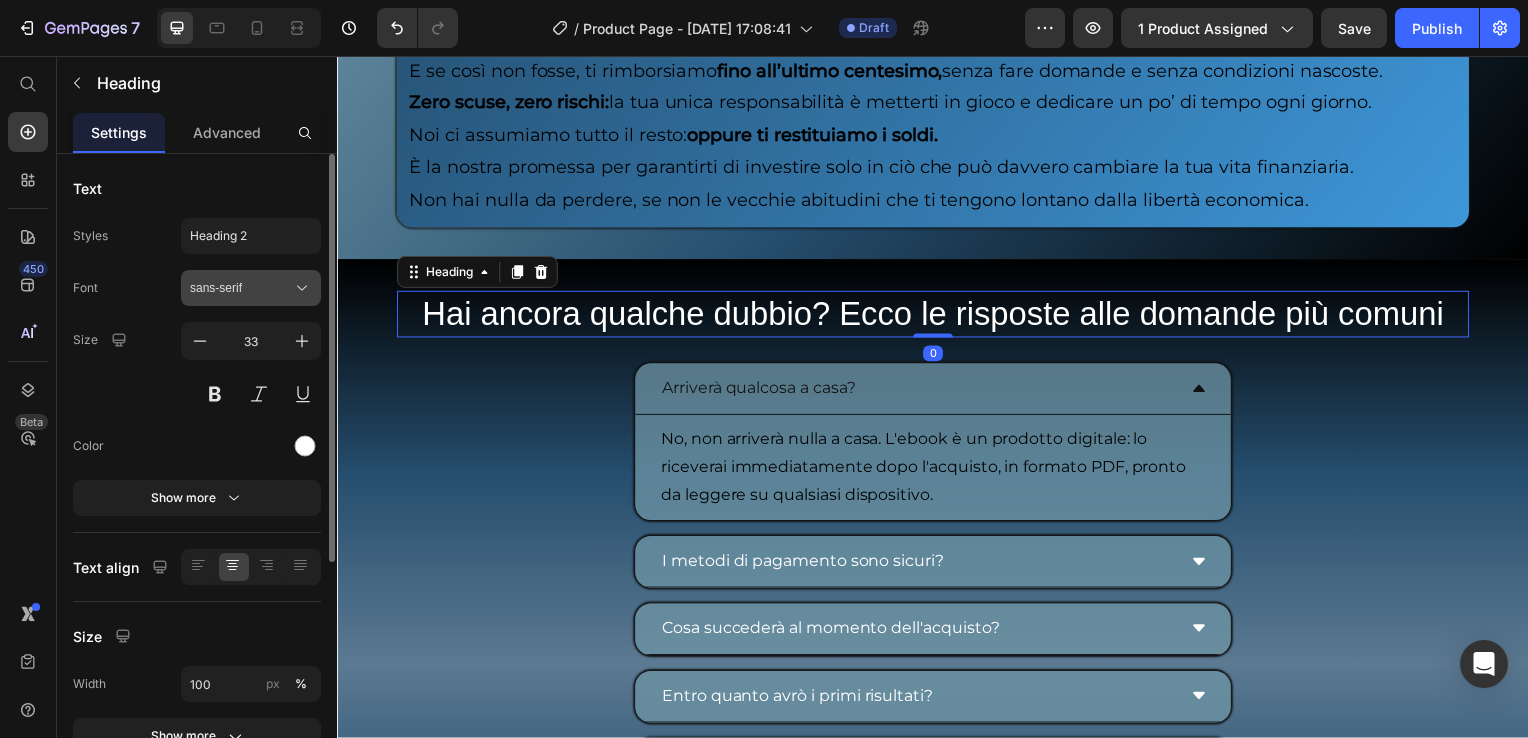 click on "sans-serif" at bounding box center (241, 288) 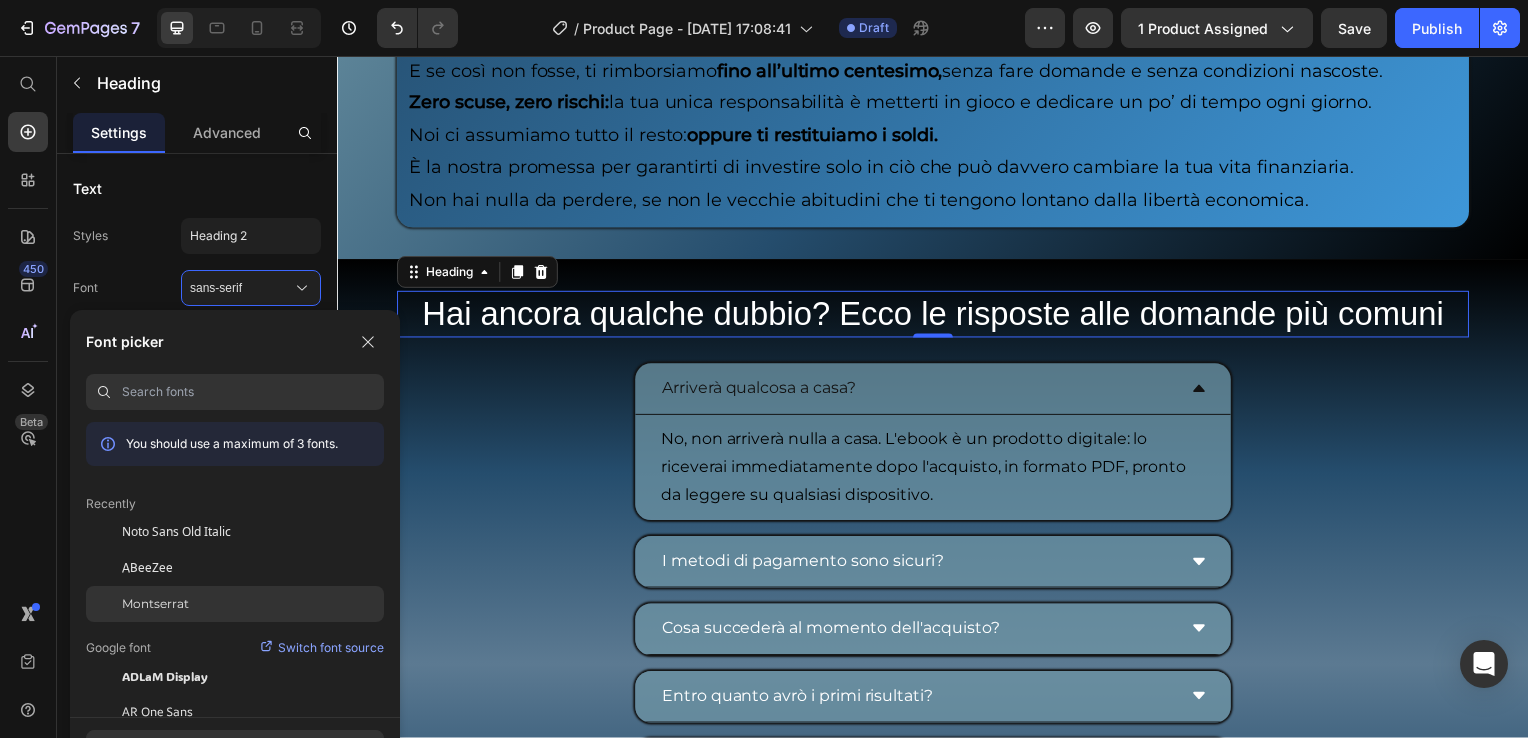 click on "Montserrat" at bounding box center [155, 604] 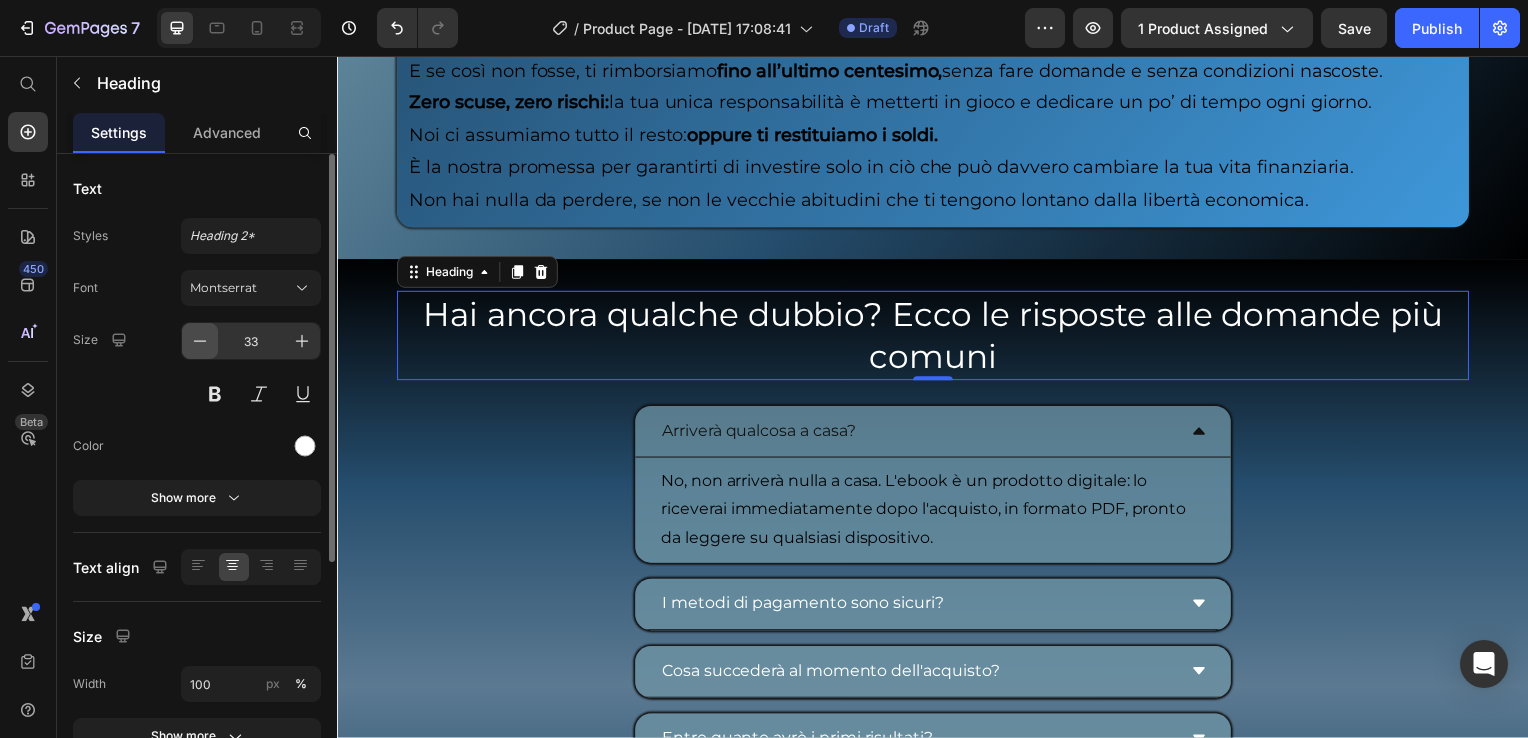 click 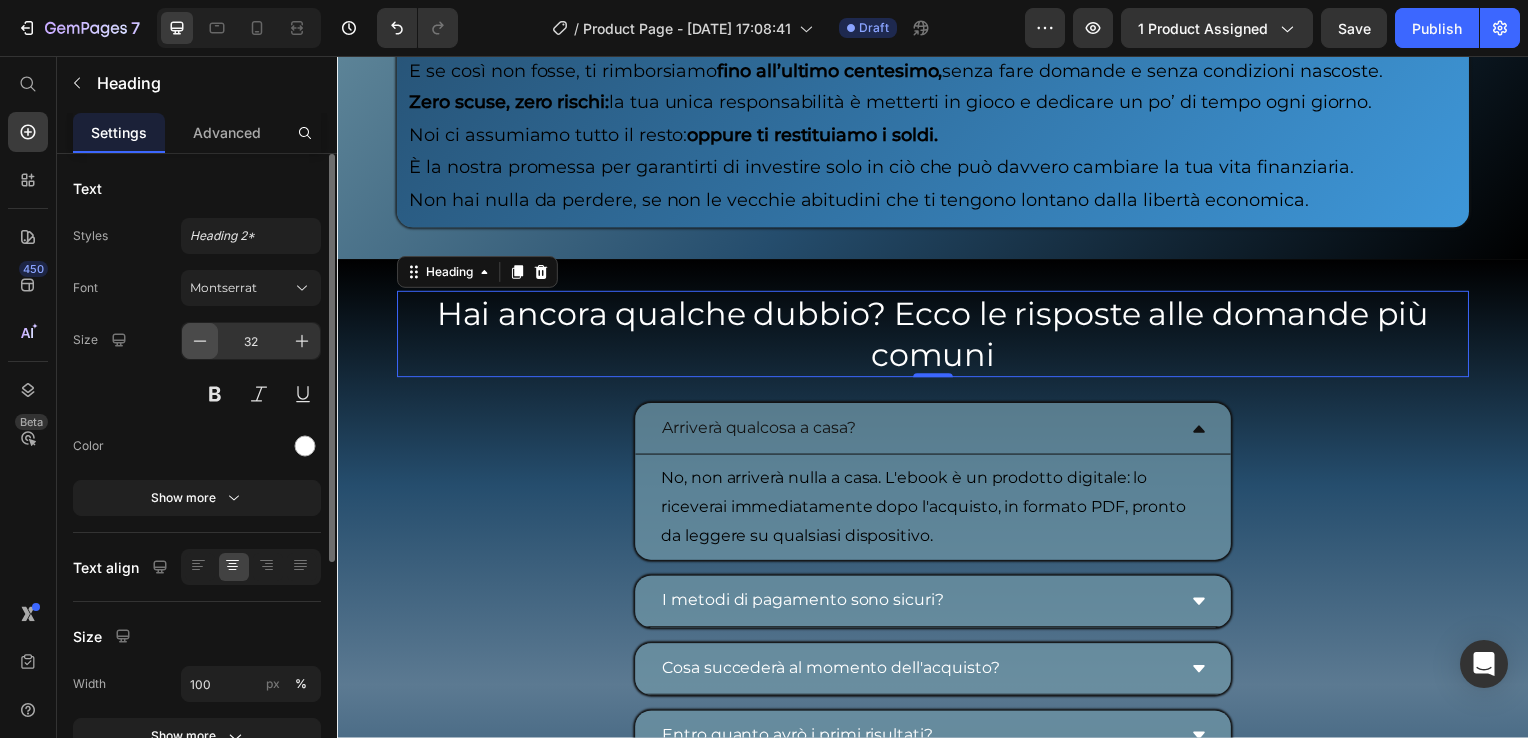 click 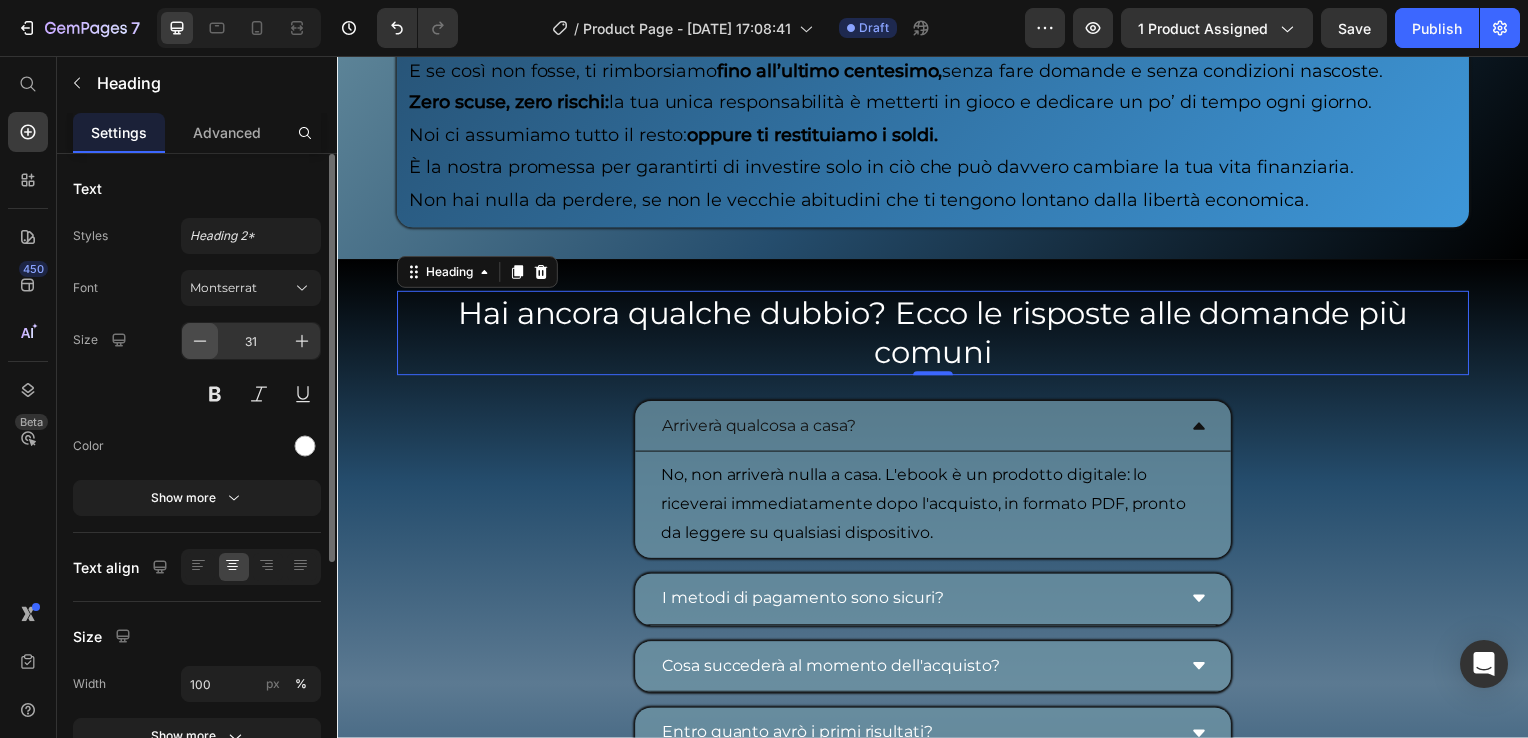 click 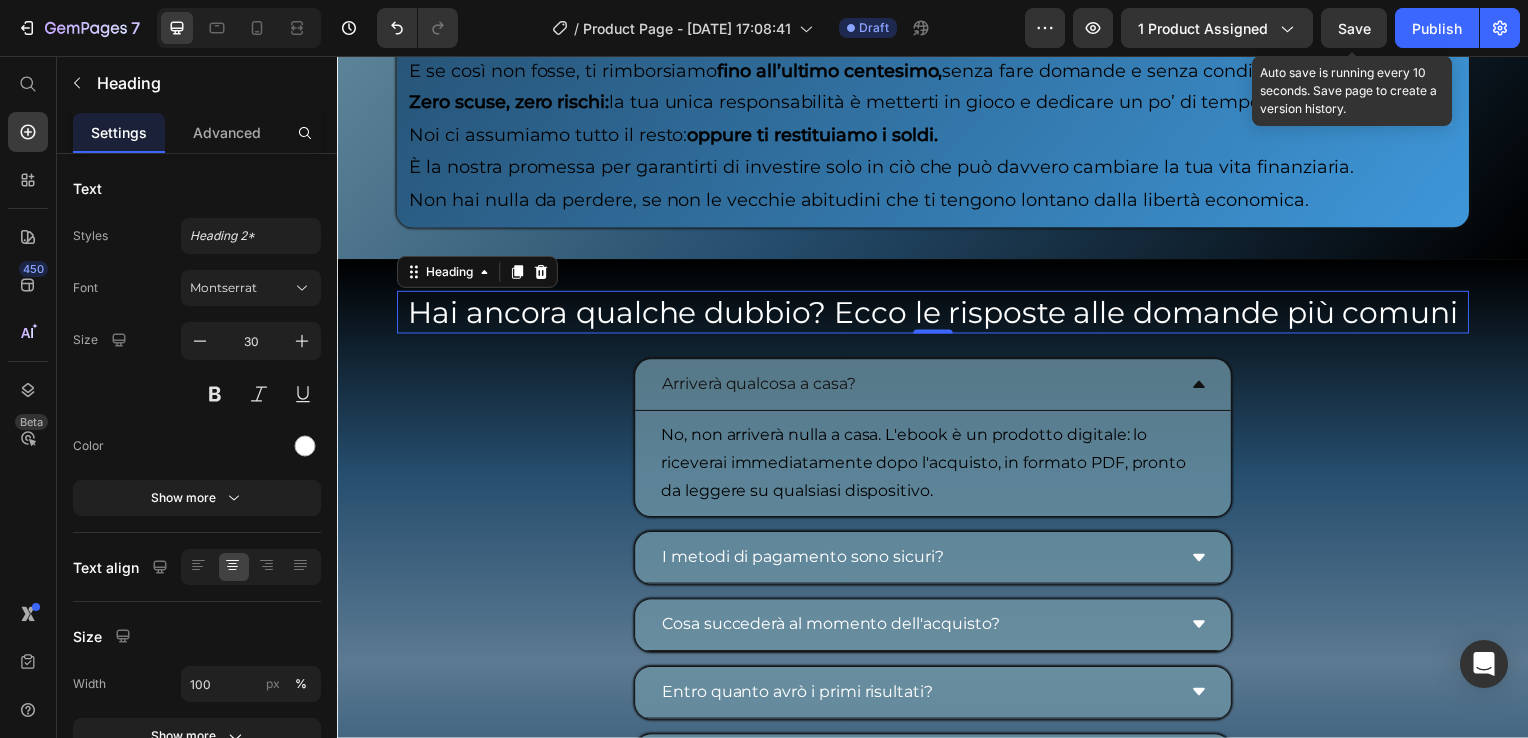 click on "Save" at bounding box center [1354, 28] 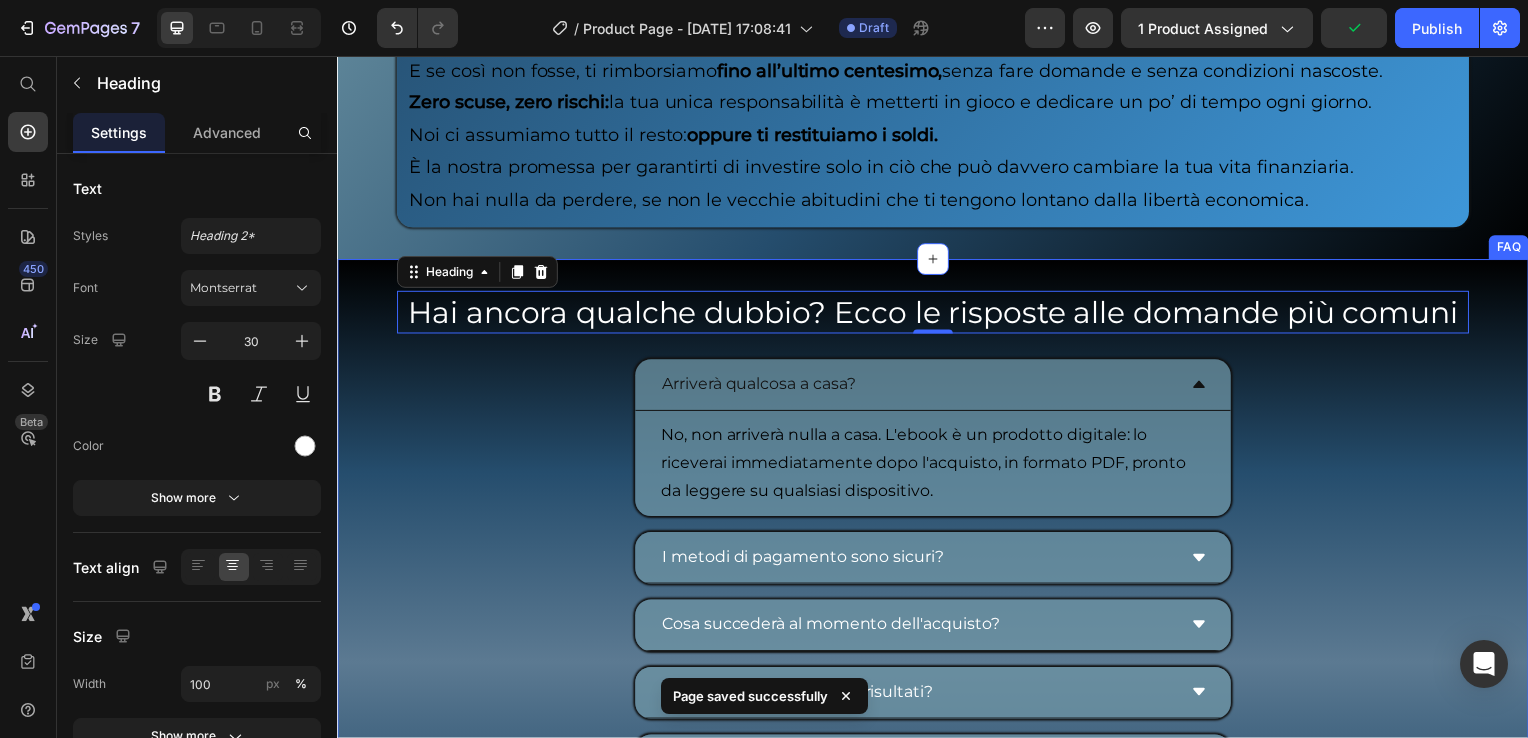 scroll, scrollTop: 10260, scrollLeft: 0, axis: vertical 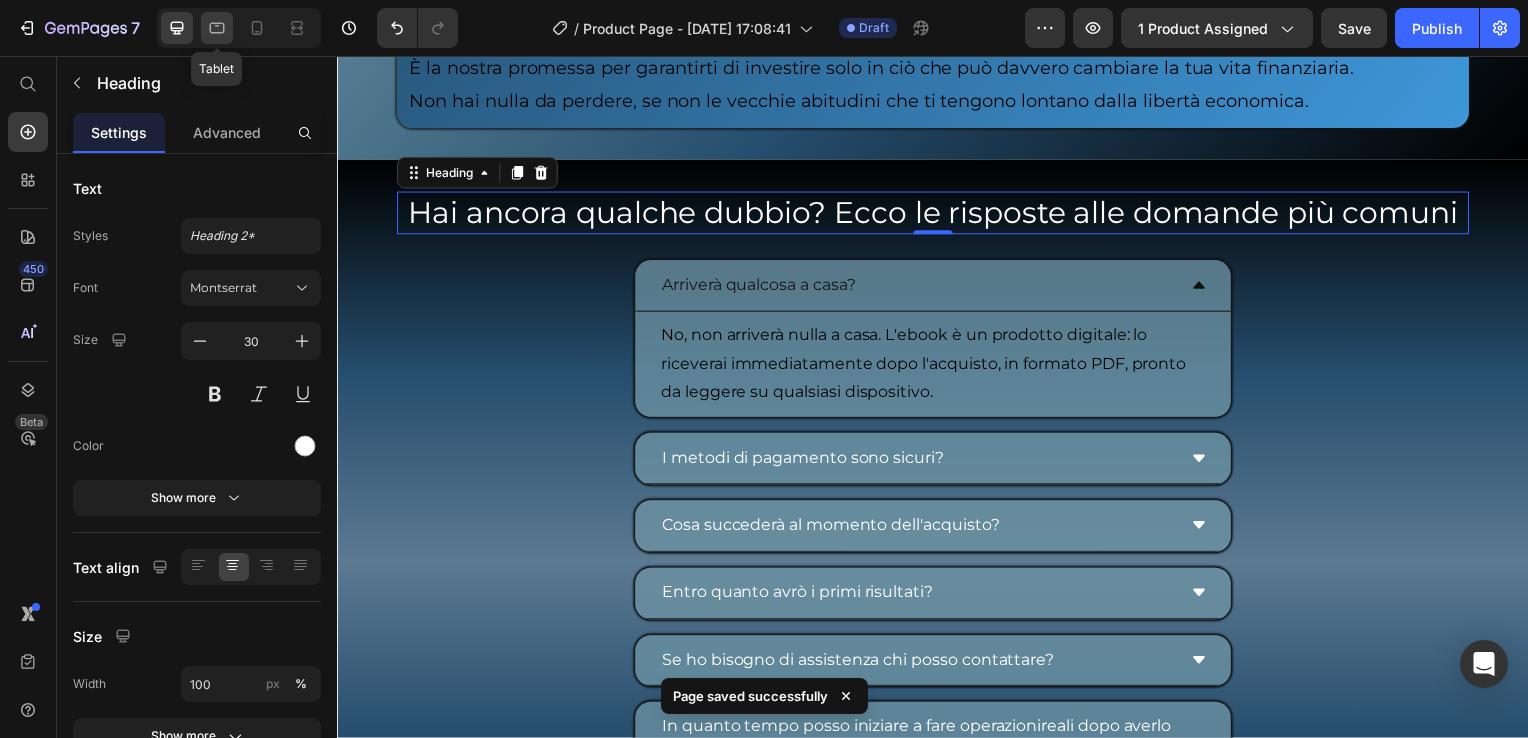 click 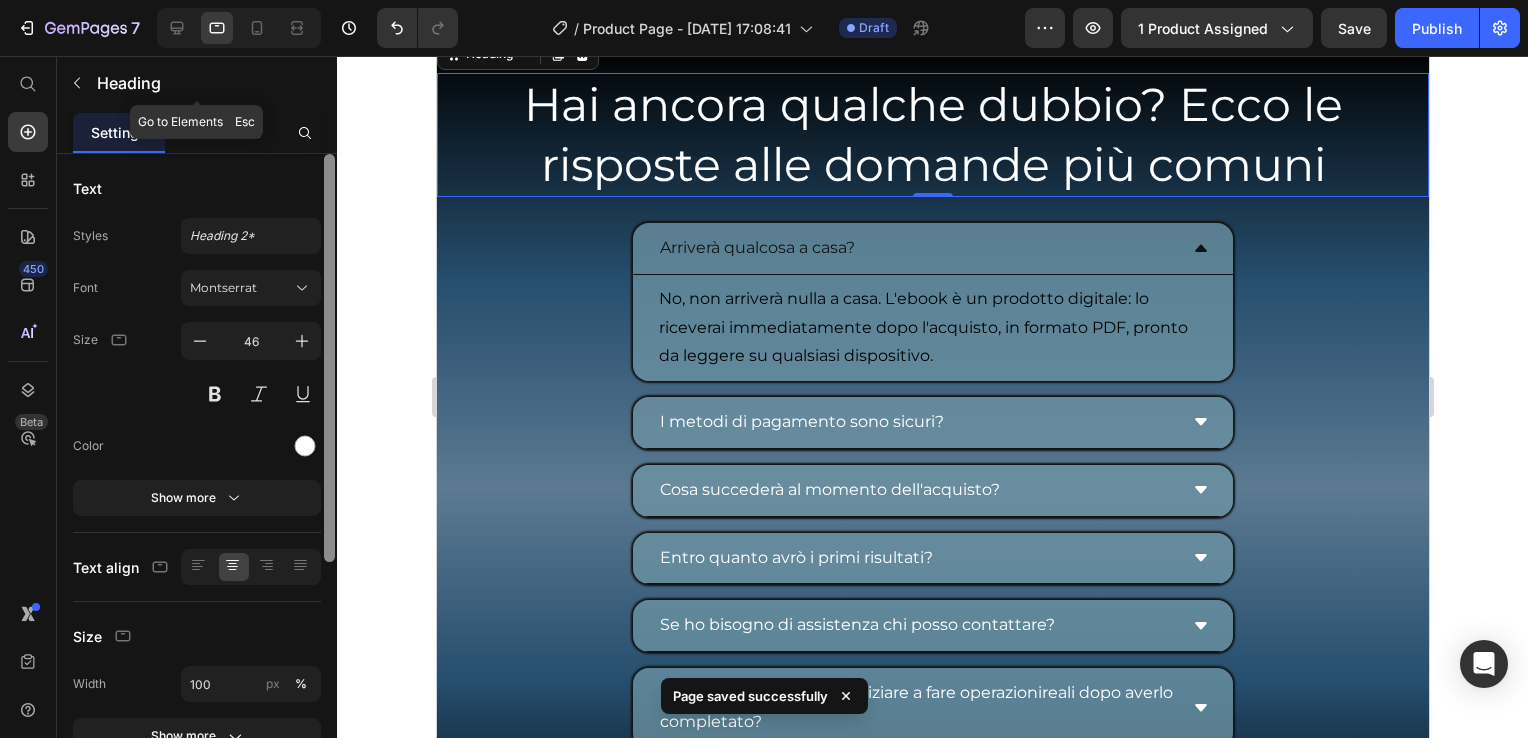 scroll, scrollTop: 10229, scrollLeft: 0, axis: vertical 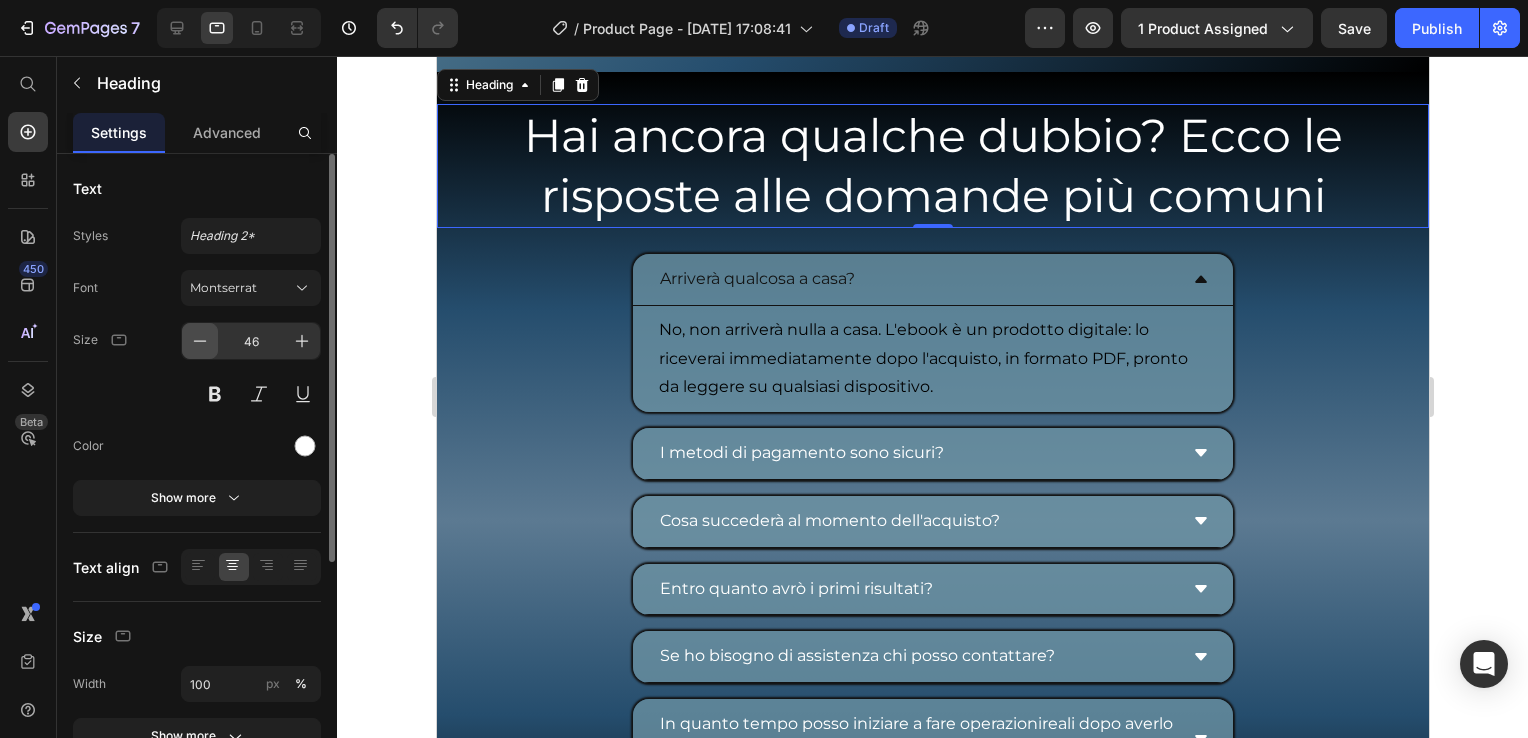 click at bounding box center [200, 341] 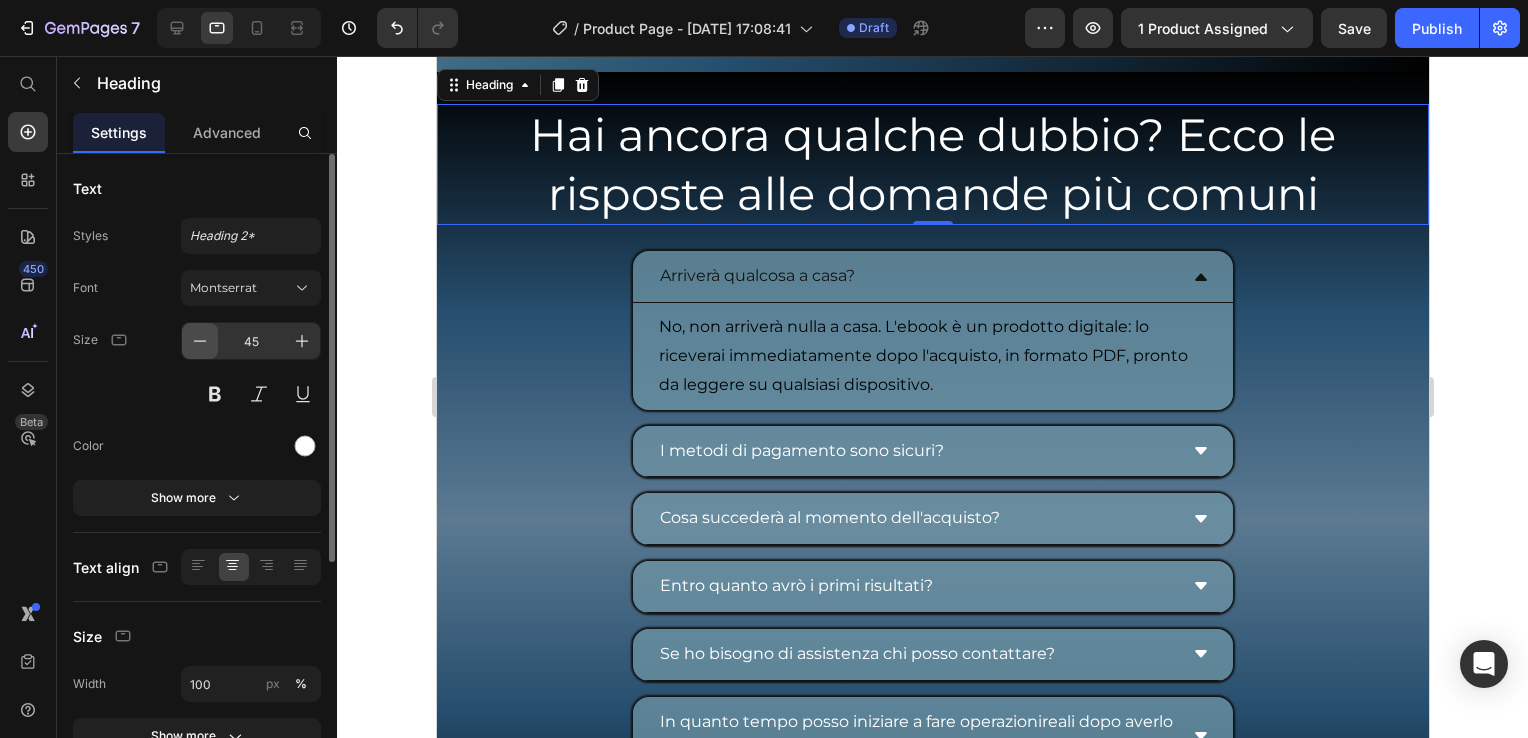 click at bounding box center (200, 341) 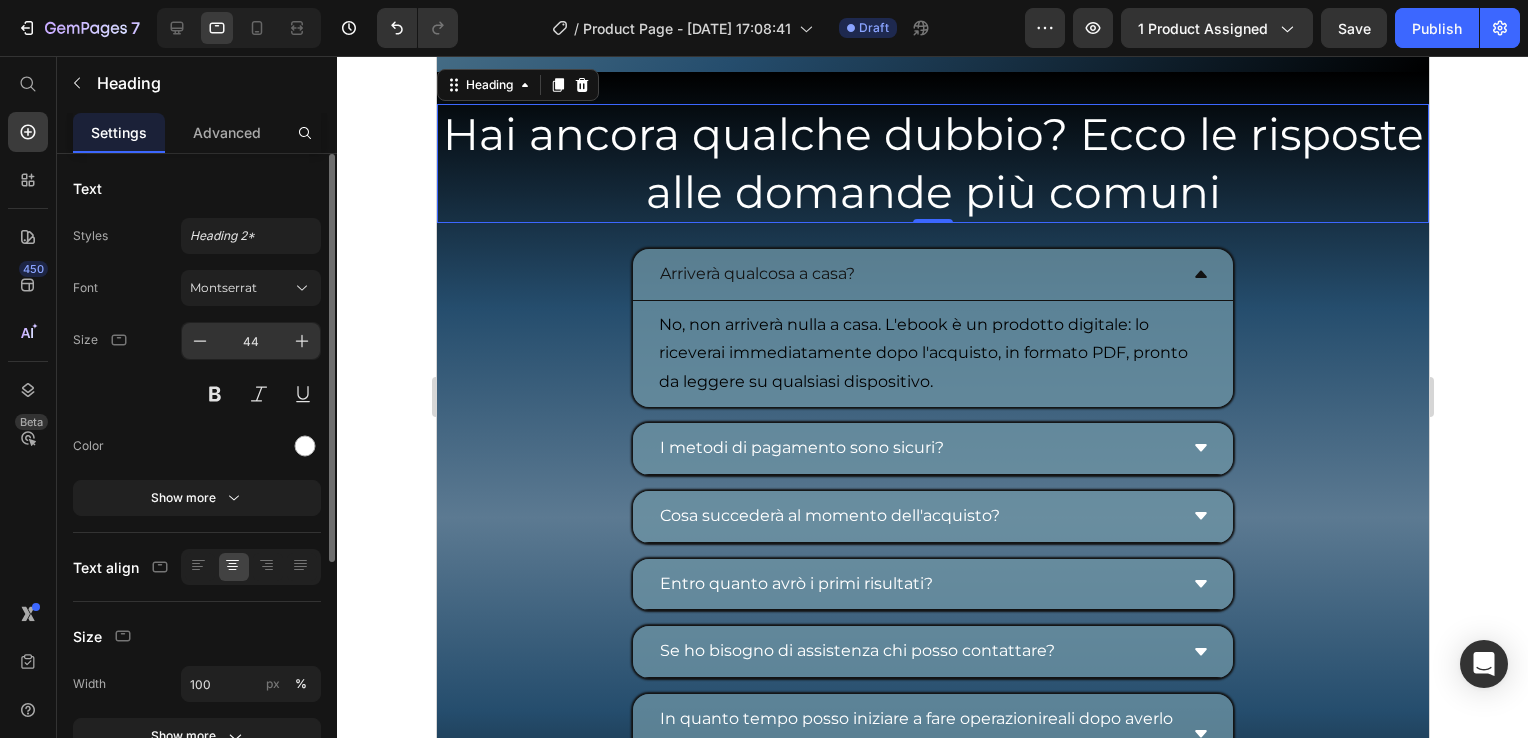 click on "44" at bounding box center (251, 341) 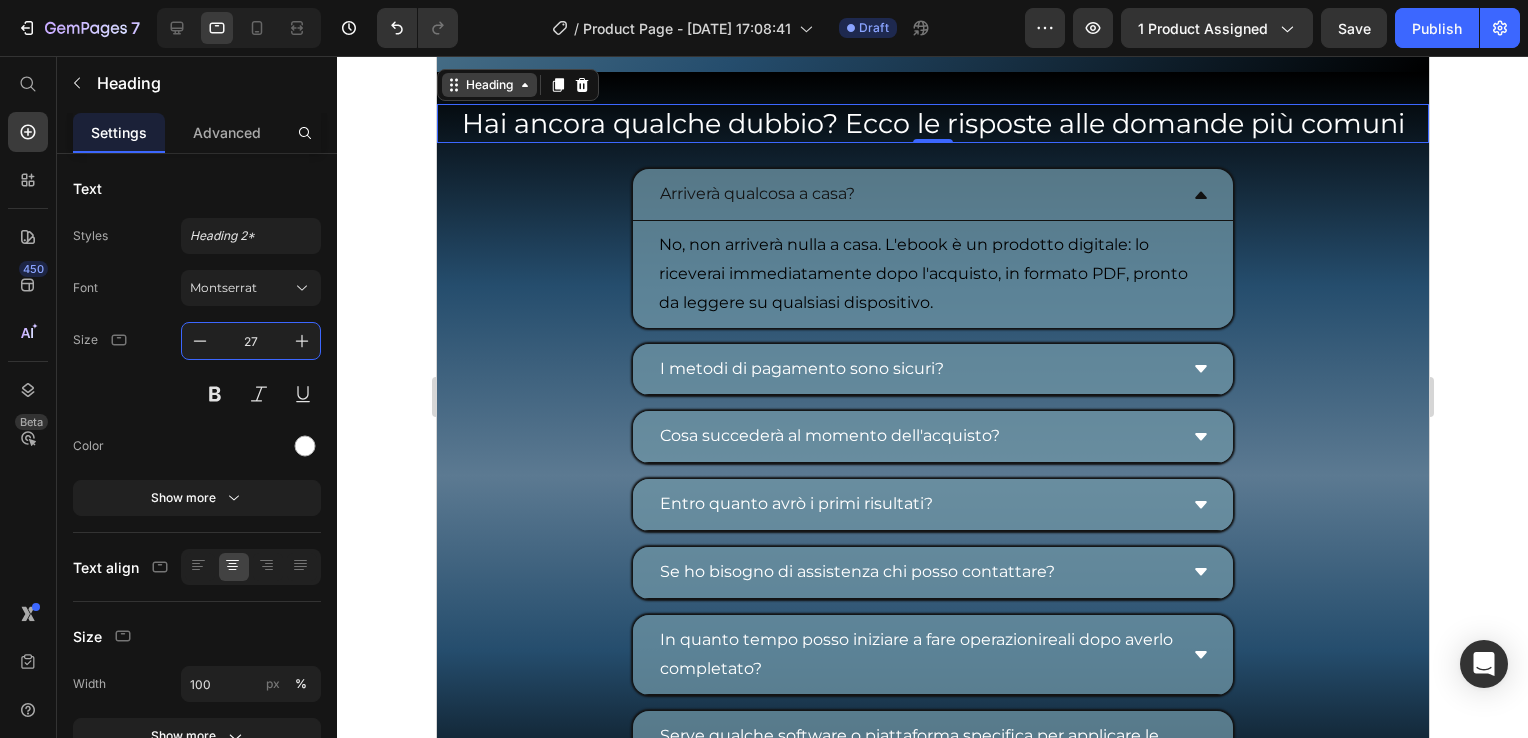 type 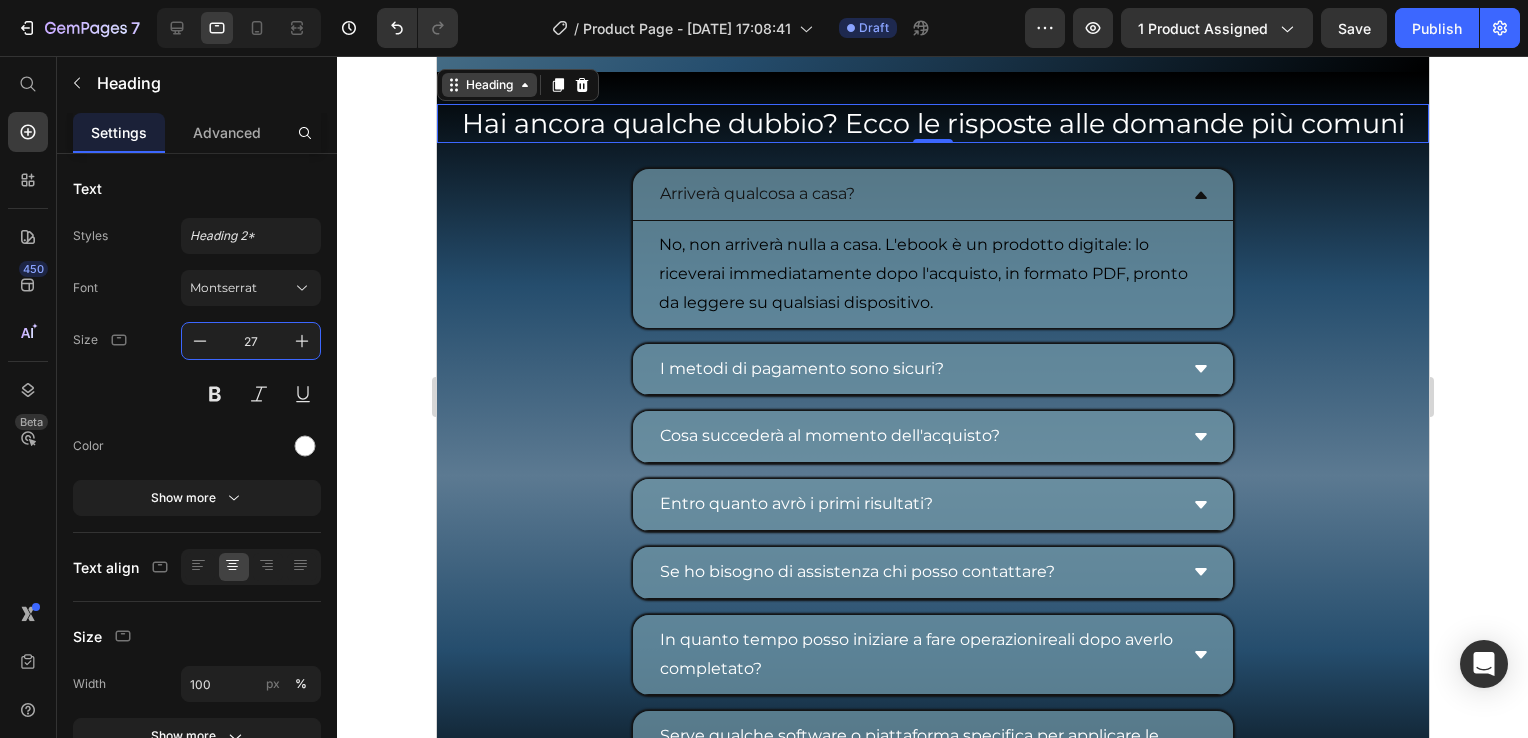 click 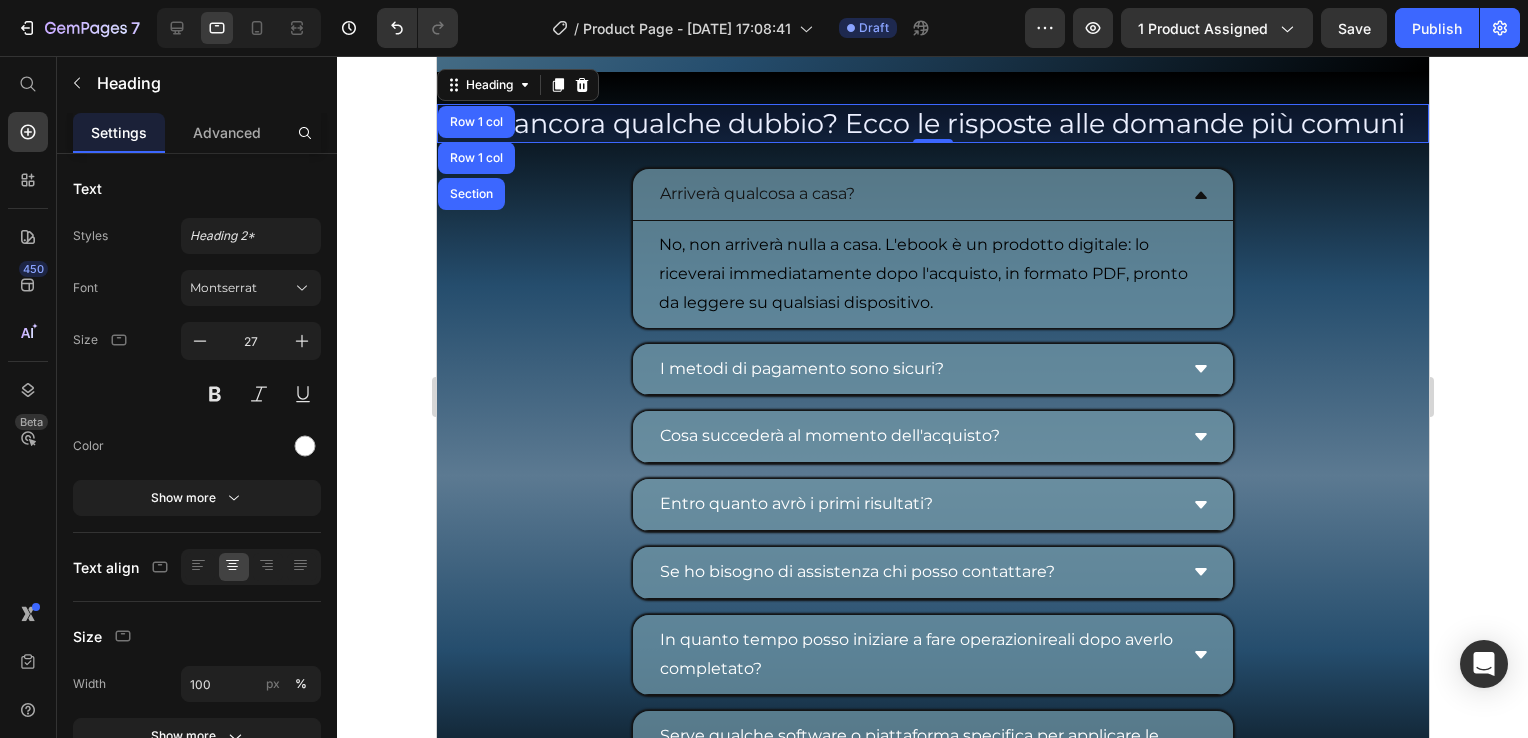 drag, startPoint x: 497, startPoint y: 135, endPoint x: 517, endPoint y: 250, distance: 116.72617 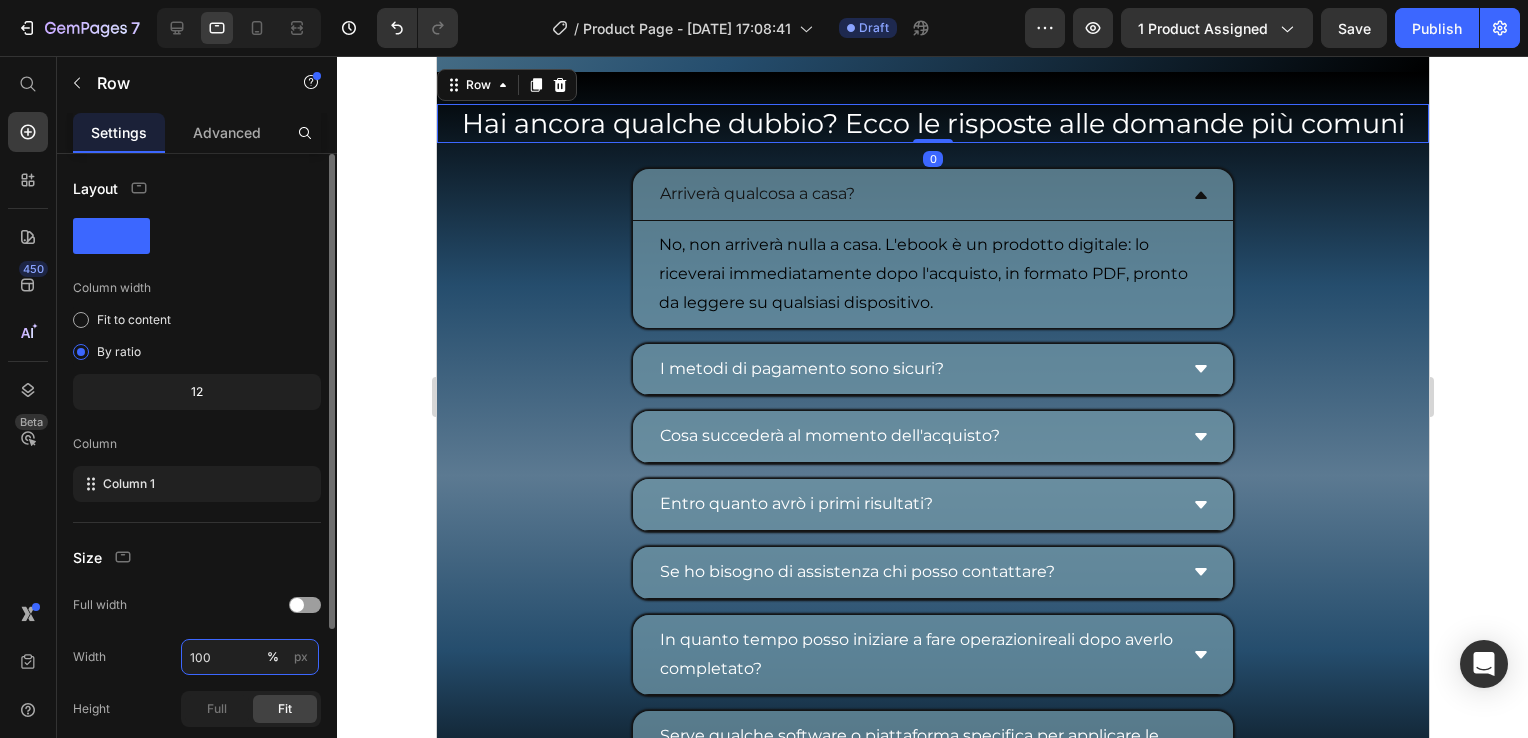 click on "100" at bounding box center (250, 657) 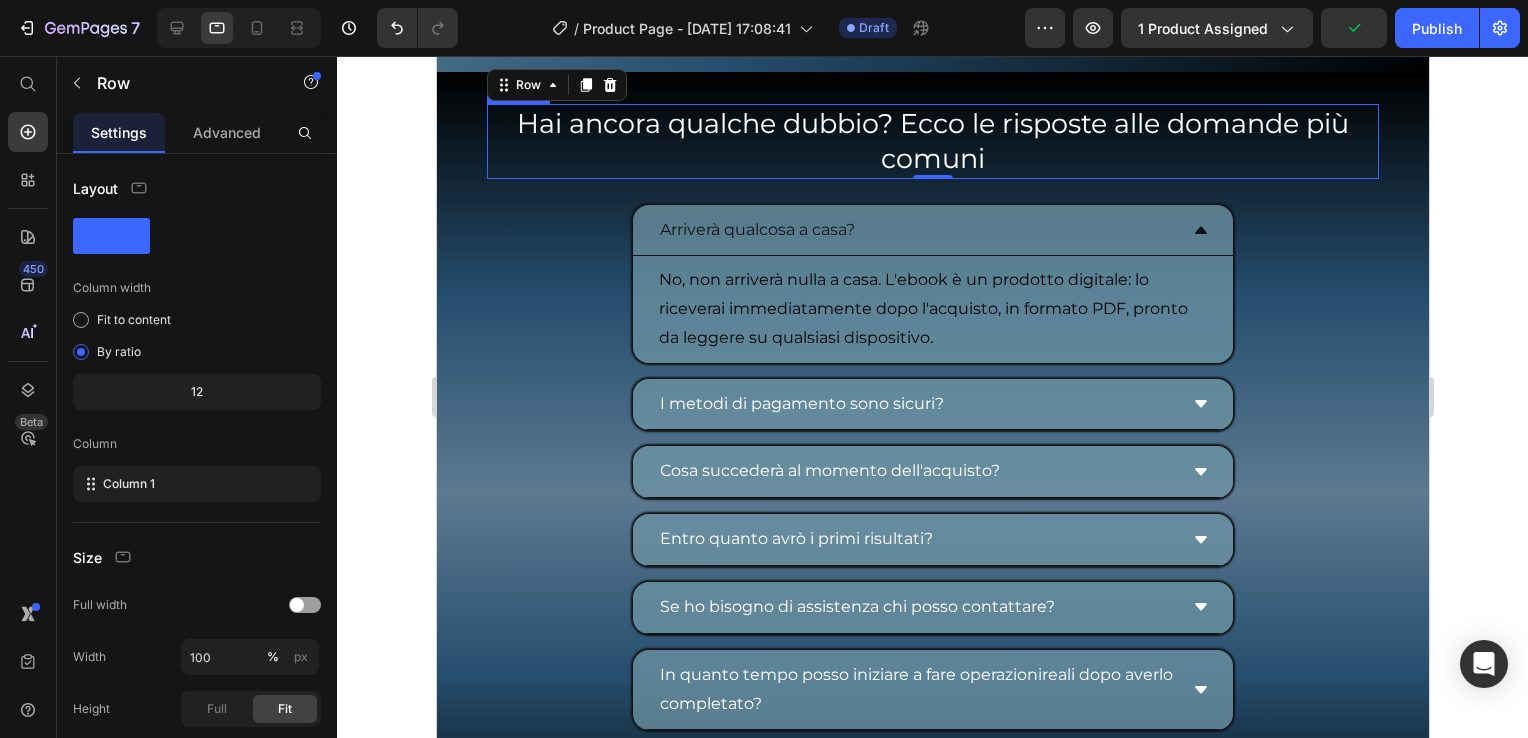 click on "Hai ancora qualche dubbio? Ecco le risposte alle domande più comuni" at bounding box center (932, 141) 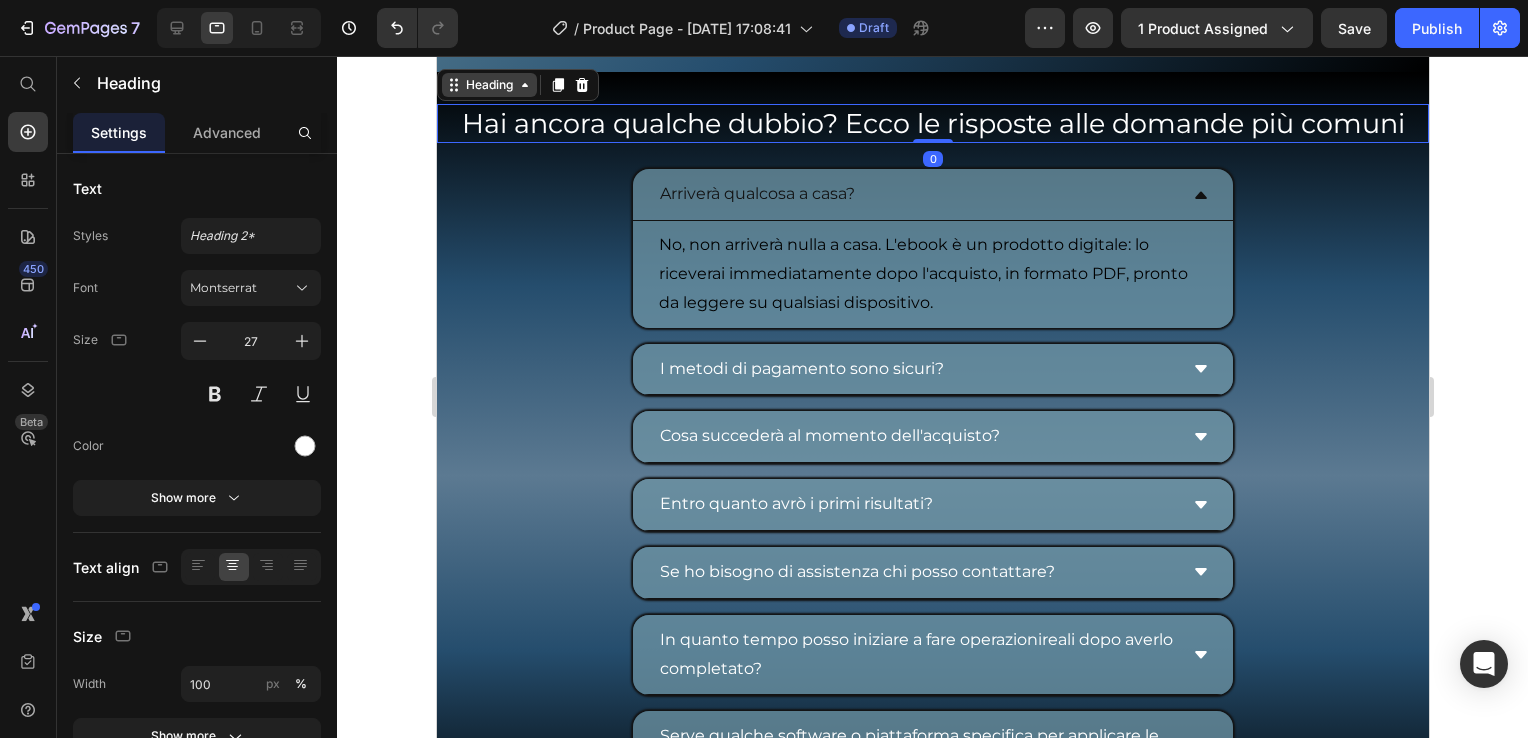 click on "Heading" at bounding box center (488, 85) 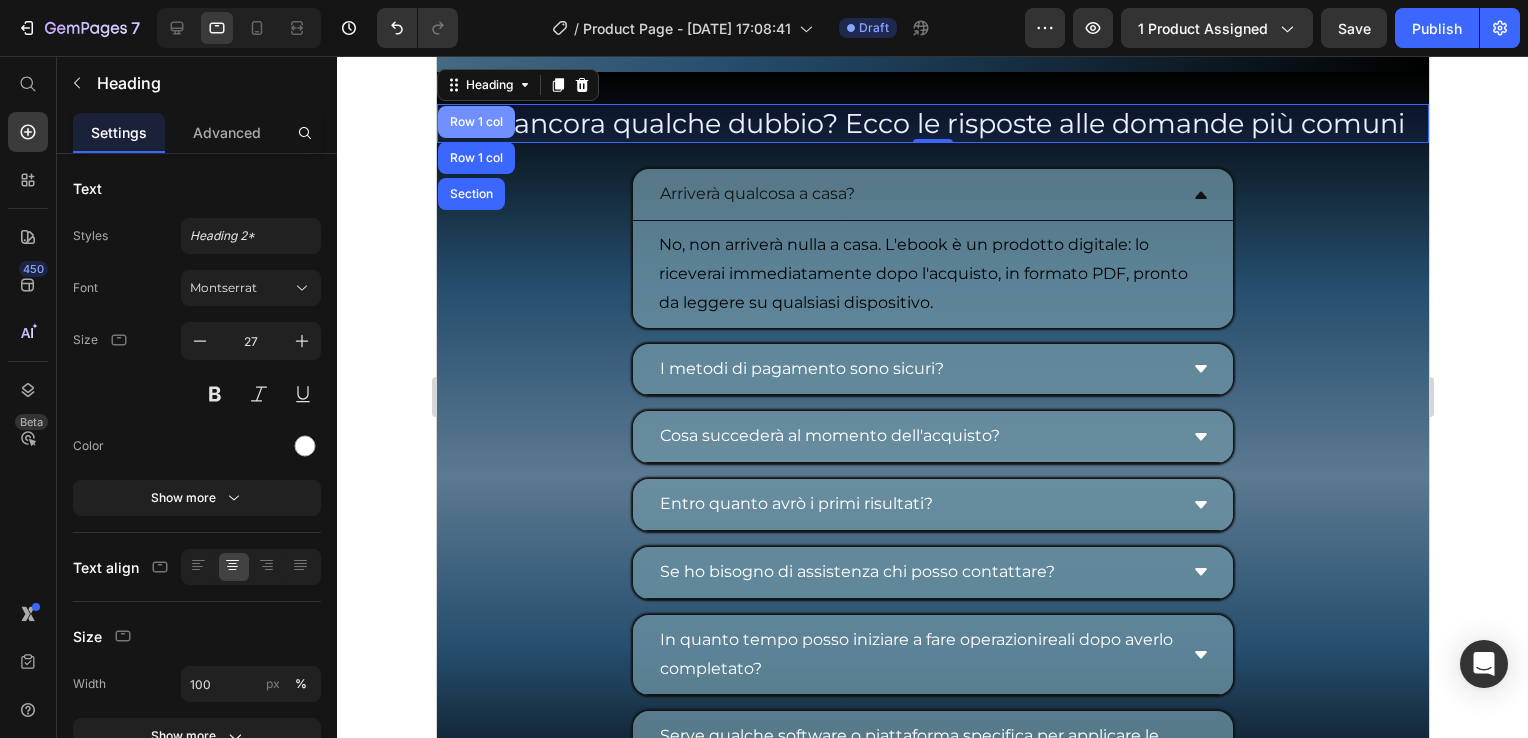 click on "Row 1 col" at bounding box center (475, 122) 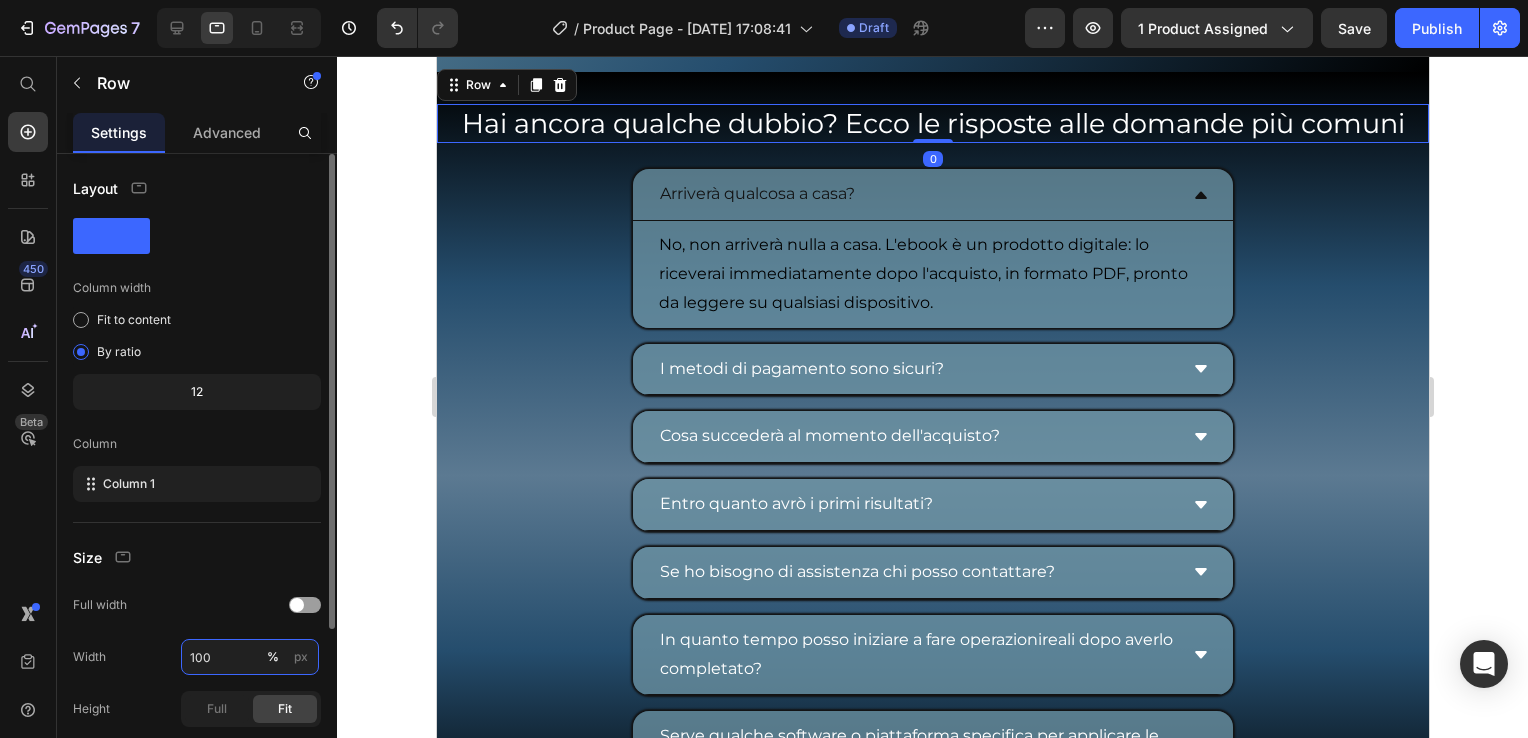 click on "100" at bounding box center (250, 657) 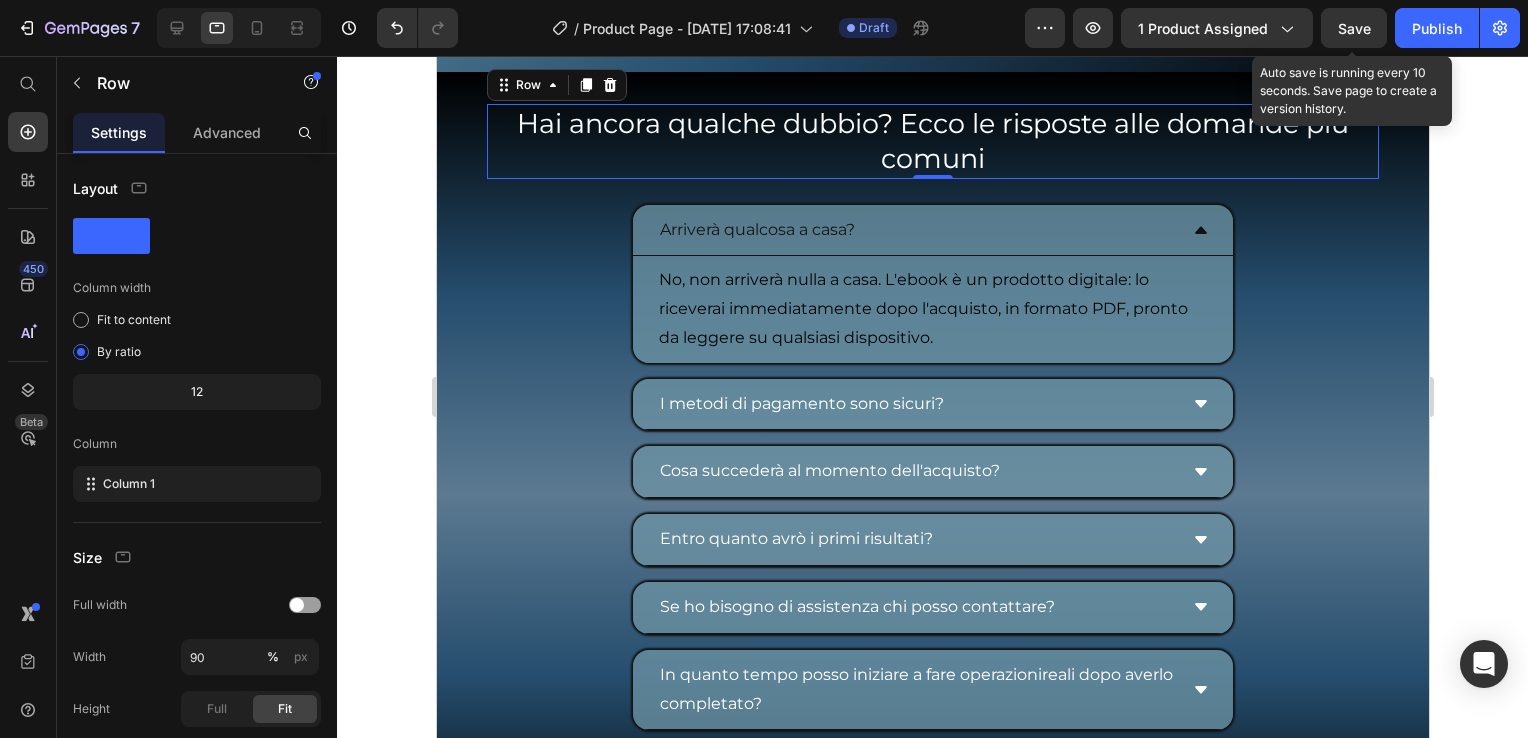 click on "Save" at bounding box center [1354, 28] 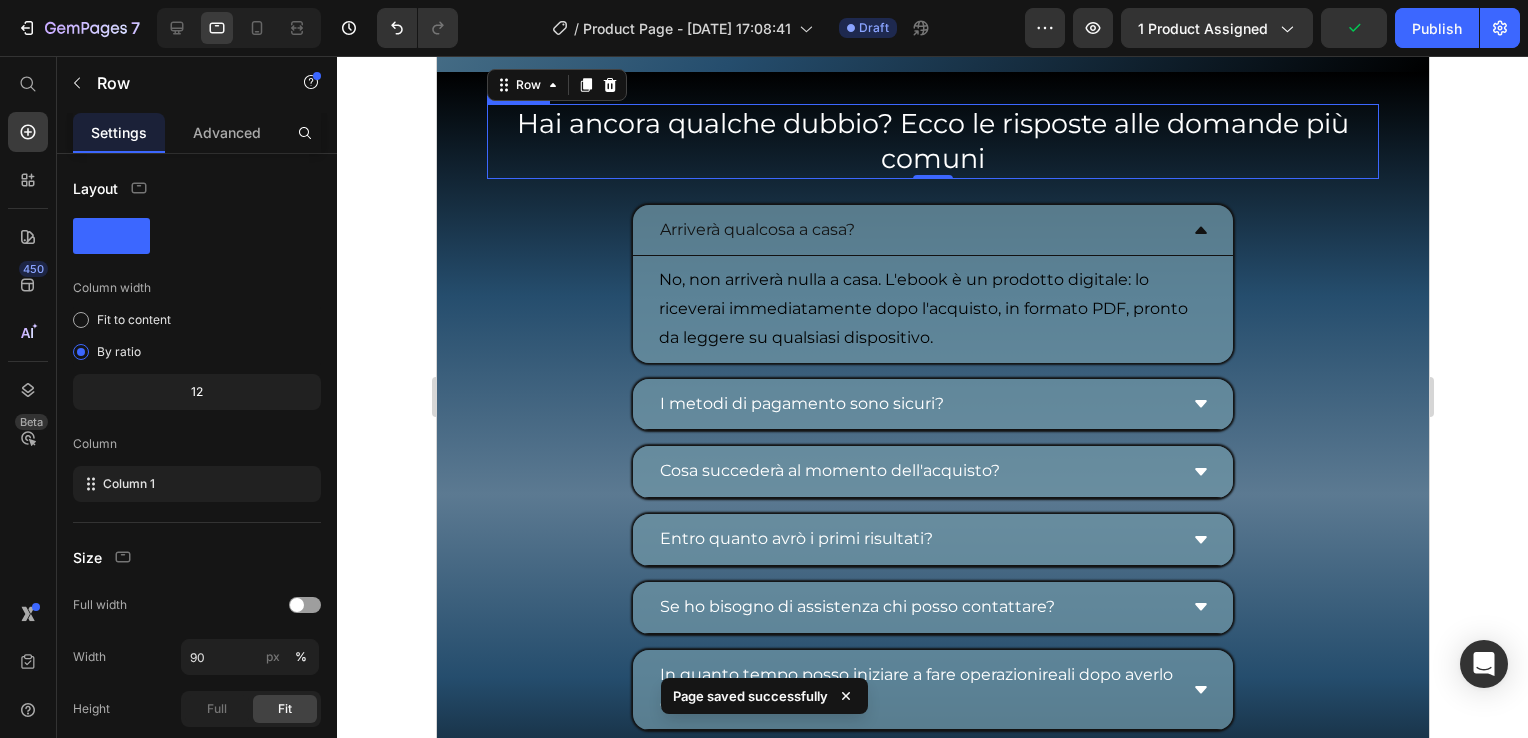 click on "Hai ancora qualche dubbio? Ecco le risposte alle domande più comuni" at bounding box center (932, 141) 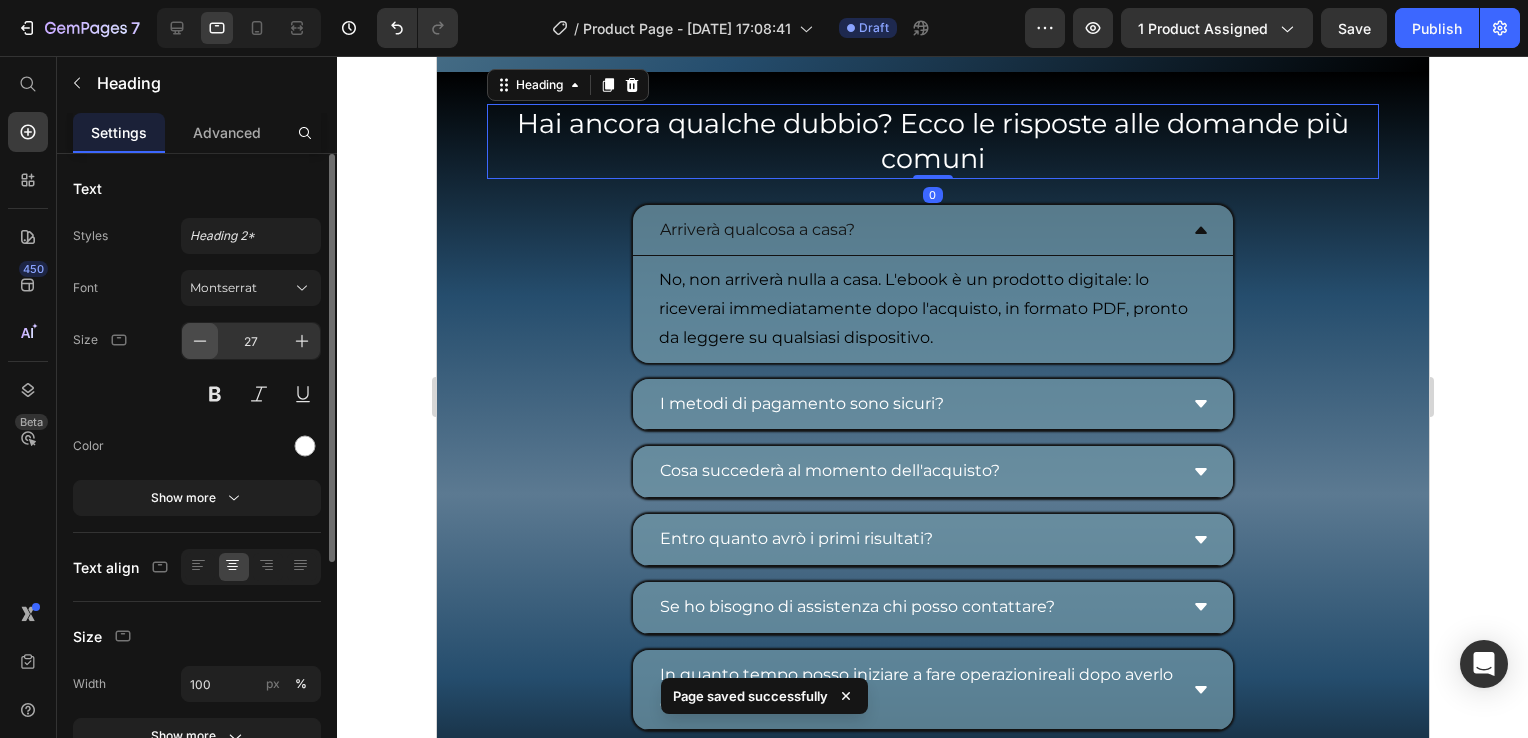 click at bounding box center (200, 341) 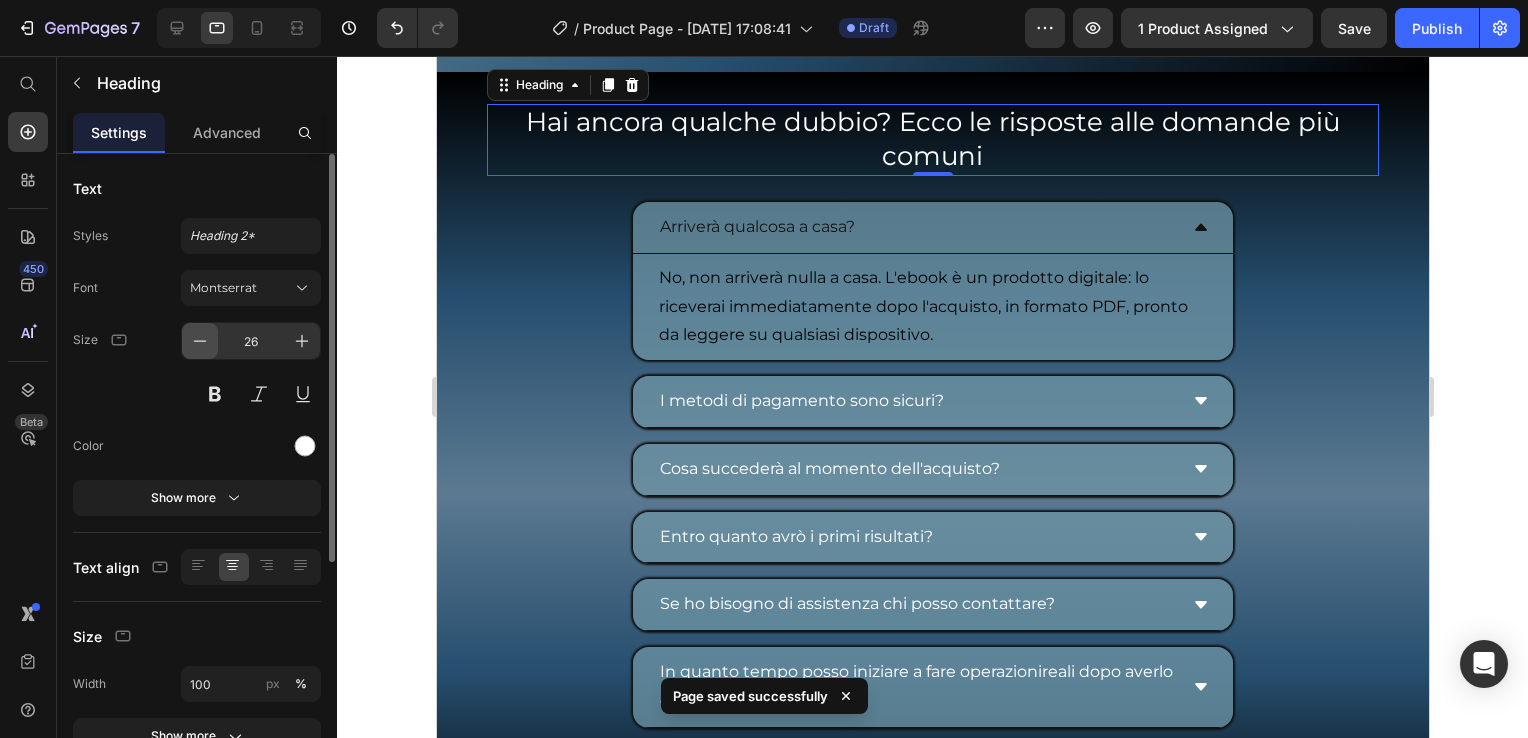 click at bounding box center (200, 341) 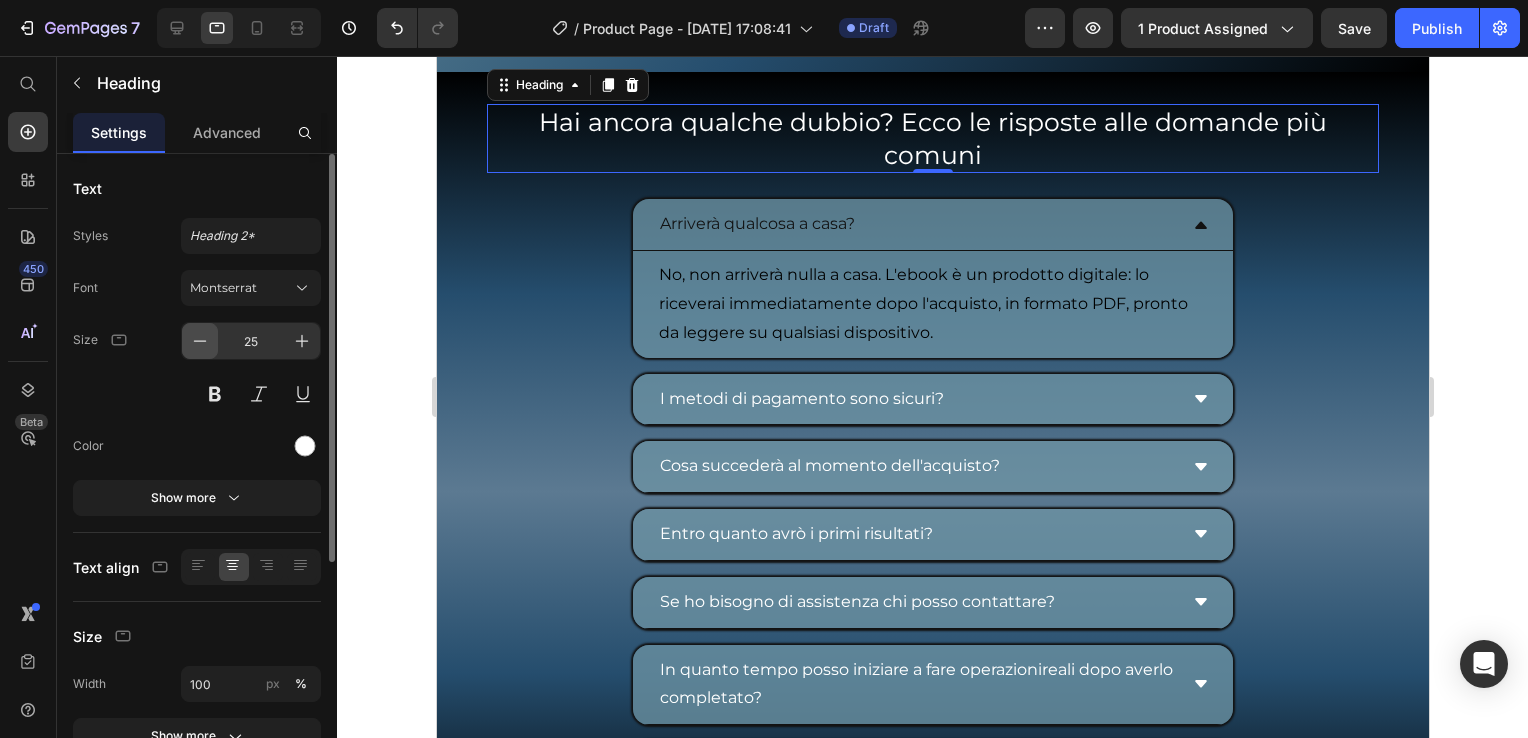 click at bounding box center [200, 341] 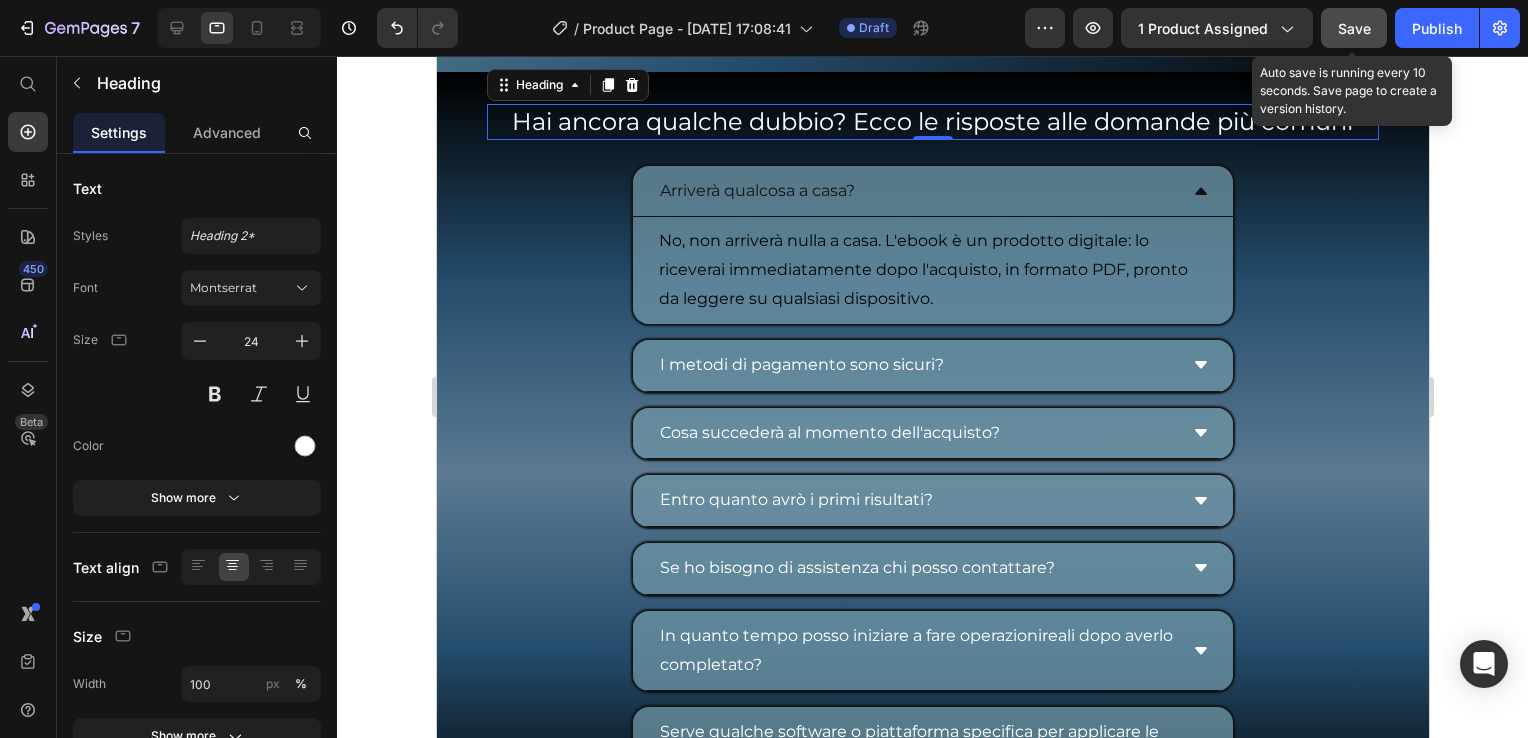 click on "Save" 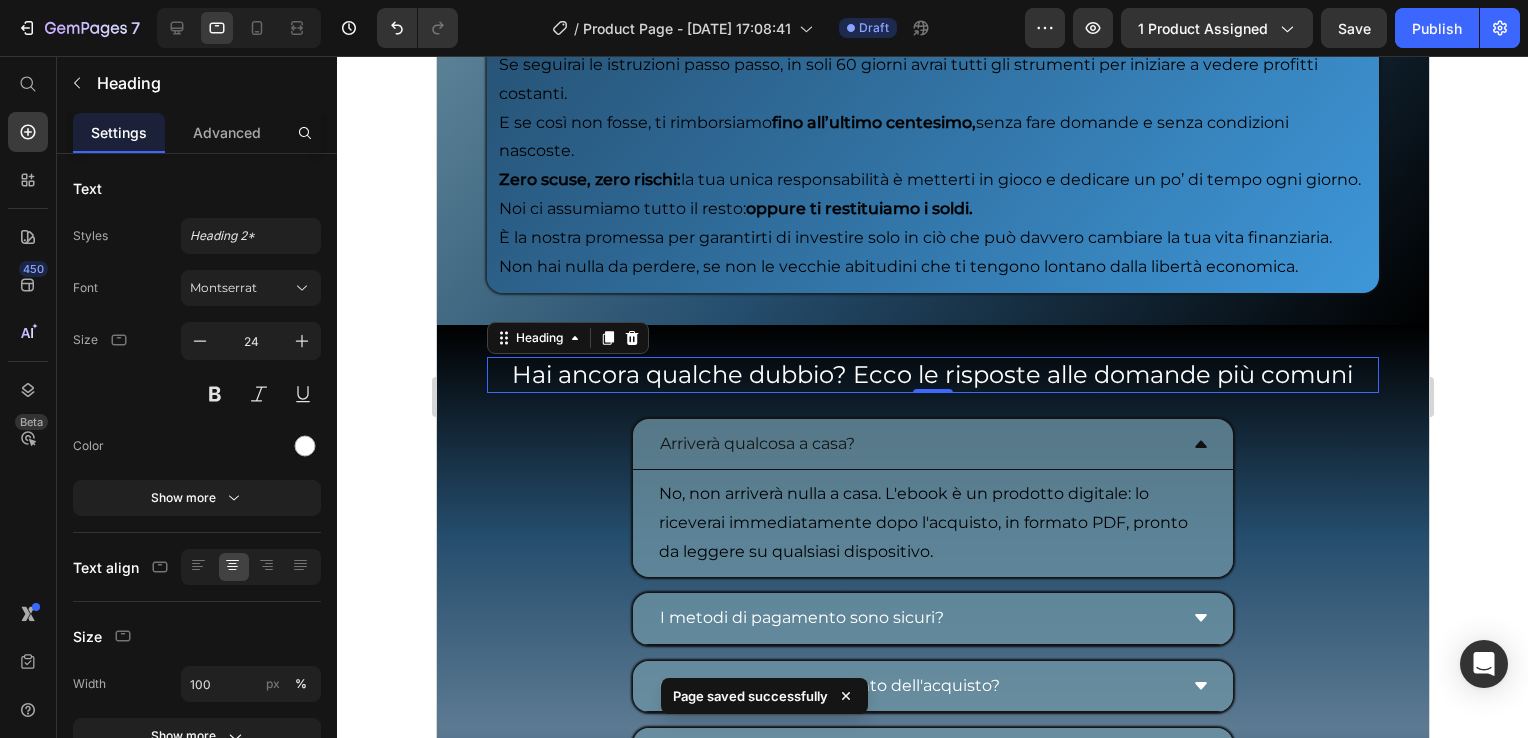 scroll, scrollTop: 9929, scrollLeft: 0, axis: vertical 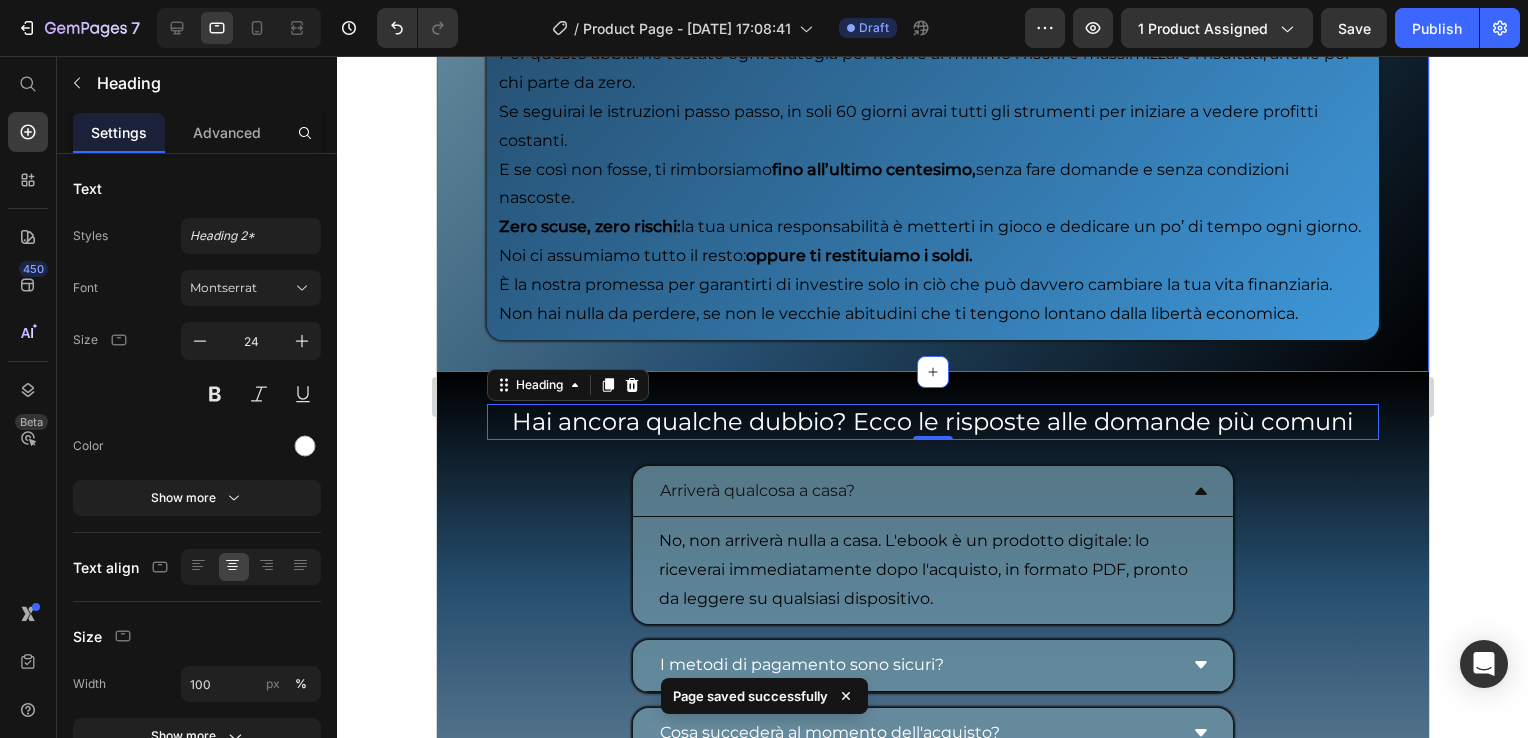 click on "Non sei ancora sicuro del prezzo? Pensi che sia troppo alto? Heading Row Row Ti basta pensare che, al giorno d'oggi, è davvero  difficile trovare un prodotto così completo  nel mondo del day trading a un  prezzo così accessibile. Text Block Row Row Ormai, se decidi di acquistare una  mentorship  in questo settore, puoi arrivare a spendere  400, 600 o anche 800€  - e fidati, ci sono passato anche io. Text Block Row Row Oppure potresti pensare di entrare in una  sala segnali su Telegram,  che però può costarti anche  100€ solo per l'ingresso,  senza contare i problemi legati al disallineamento temporale tra le tue operazioni e quelle del trader. Text Block Row Row E alla fine,  copiando senza capire, non riusciresti mai ad apprendere davvero i meccanismi del trading. Text Block Row Row Ora. Quanto pensi possa costare un  prodotto che ti insegna  a  generare una seconda entrata  con il day trading  in 60   giorni,  con una guida completa  +3 bonus  che ti evitano anni di errori e soldi buttati? Row Row" at bounding box center [932, -791] 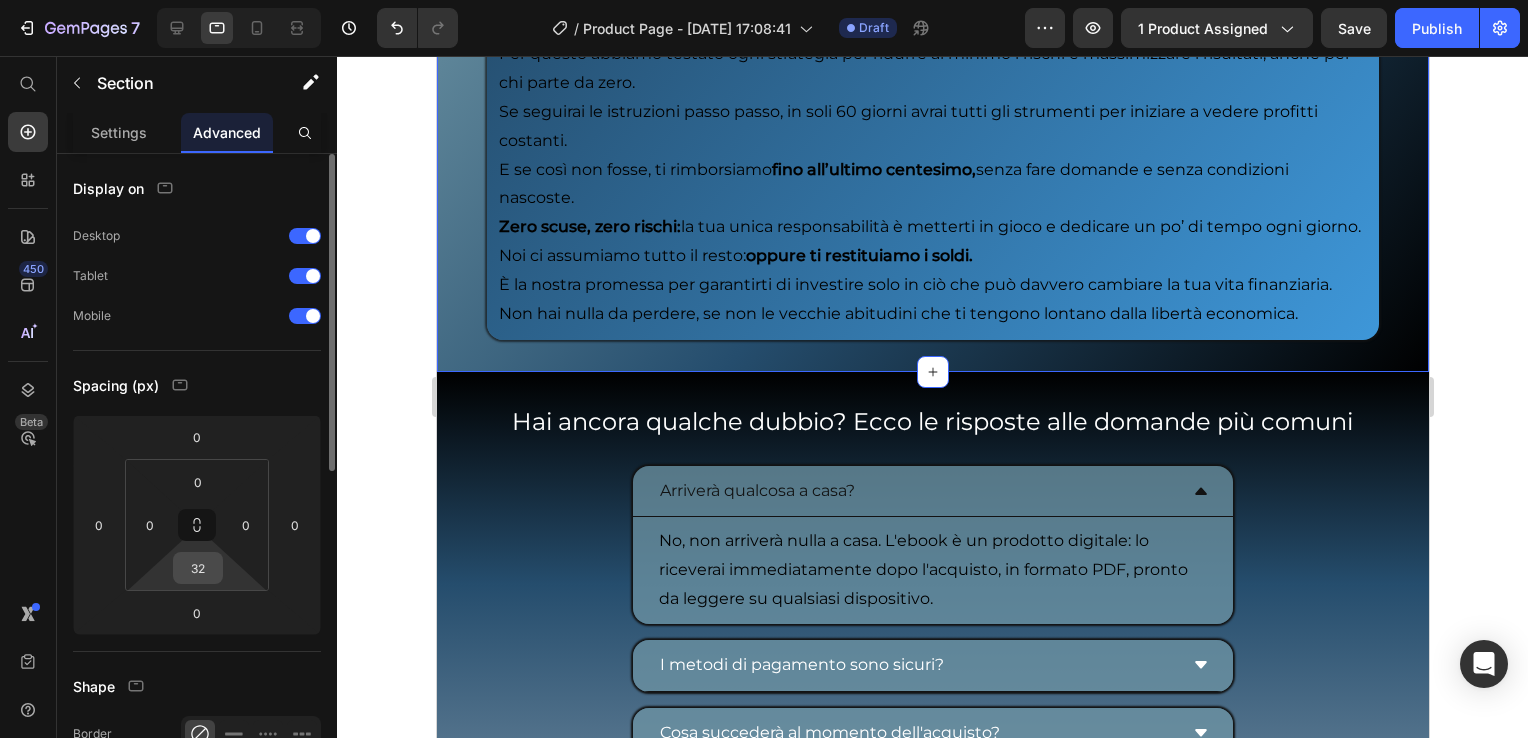 click on "32" at bounding box center (198, 568) 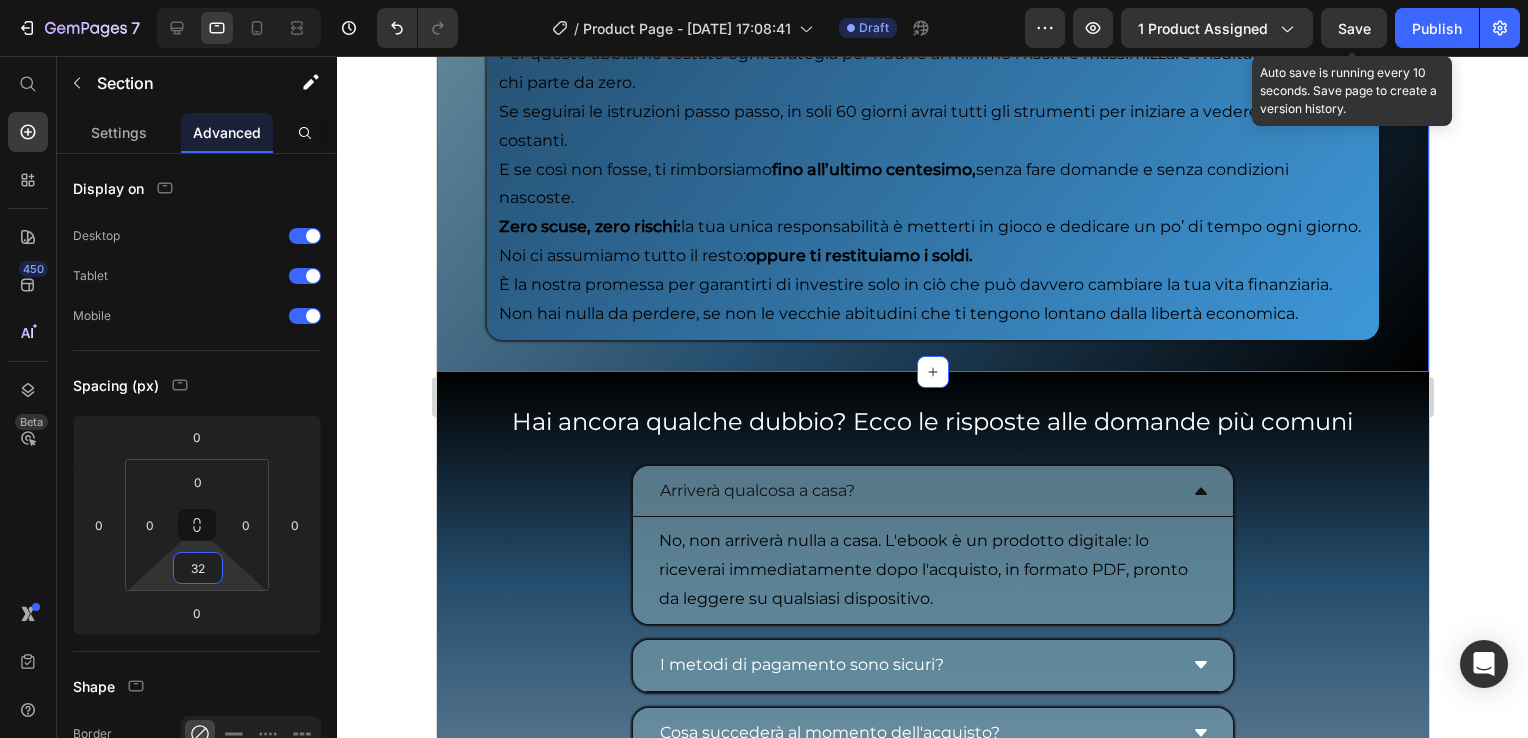 click on "Save" at bounding box center [1354, 28] 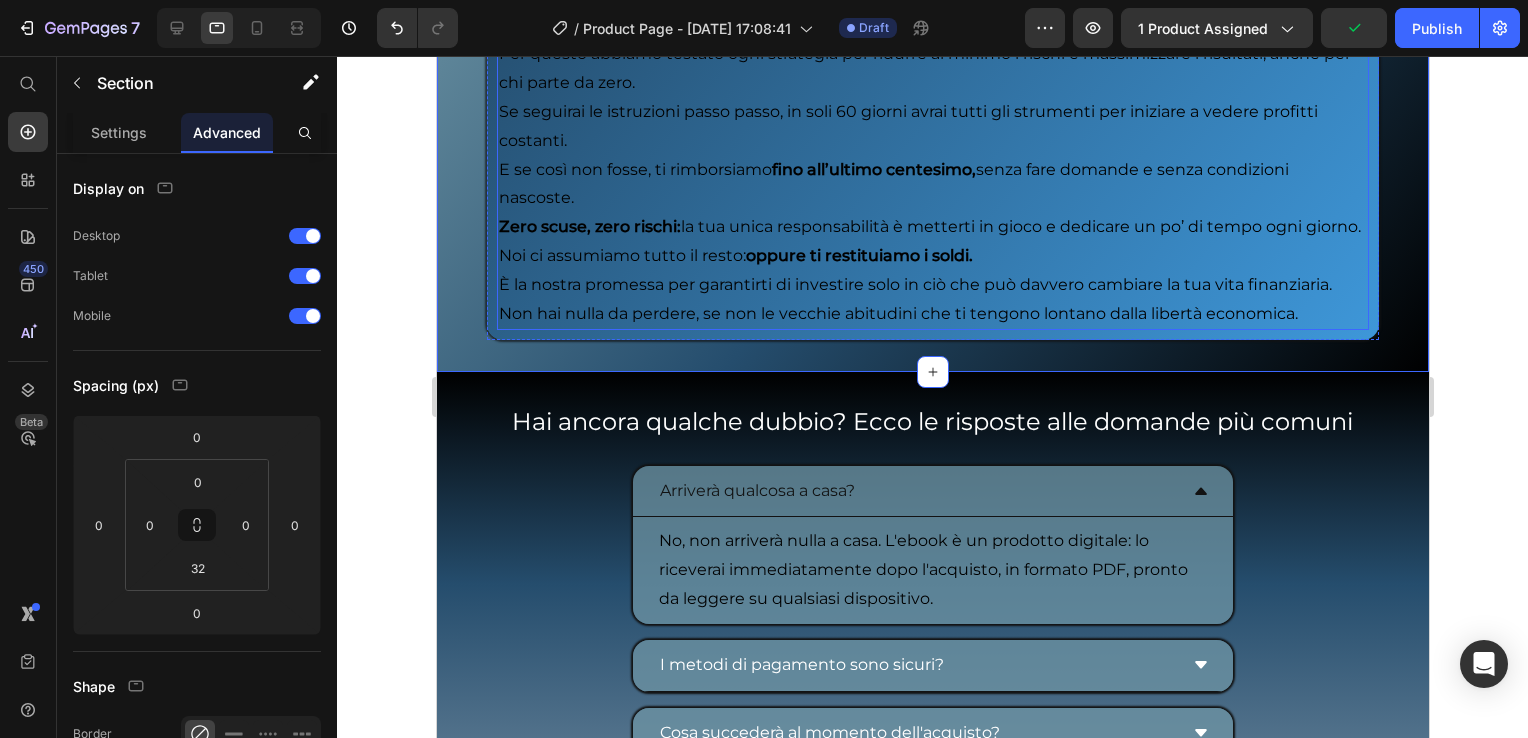 scroll, scrollTop: 9629, scrollLeft: 0, axis: vertical 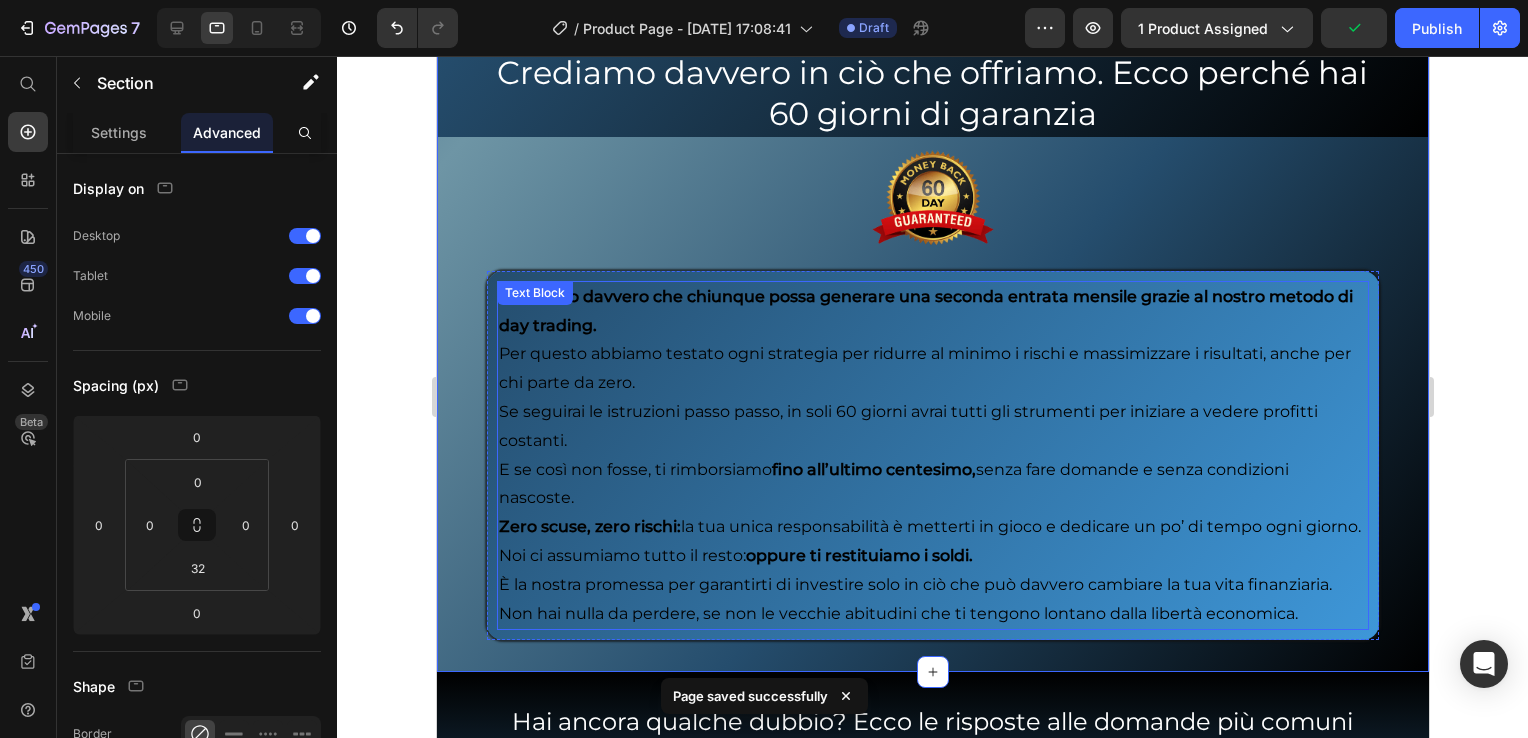 click on "Crediamo davvero che chiunque possa generare una seconda entrata mensile grazie al nostro metodo di day trading. Per questo abbiamo testato ogni strategia per ridurre al minimo i rischi e massimizzare i risultati, anche per chi parte da zero. Se seguirai le istruzioni passo passo, in soli 60 giorni avrai tutti gli strumenti per iniziare a vedere profitti costanti. E se così non fosse, ti rimborsiamo  fino all’ultimo   centesimo,  senza fare domande e senza condizioni nascoste. Zero scuse, zero rischi:  la tua unica responsabilità è metterti in gioco e dedicare un po’ di tempo ogni giorno. Noi ci assumiamo tutto il resto:  oppure ti restituiamo i soldi. È la nostra promessa per garantirti di investire solo in ciò che può davvero cambiare la tua vita finanziaria. Non hai nulla da perdere, se non le vecchie abitudini che ti tengono lontano dalla libertà economica. Text Block" at bounding box center [932, 456] 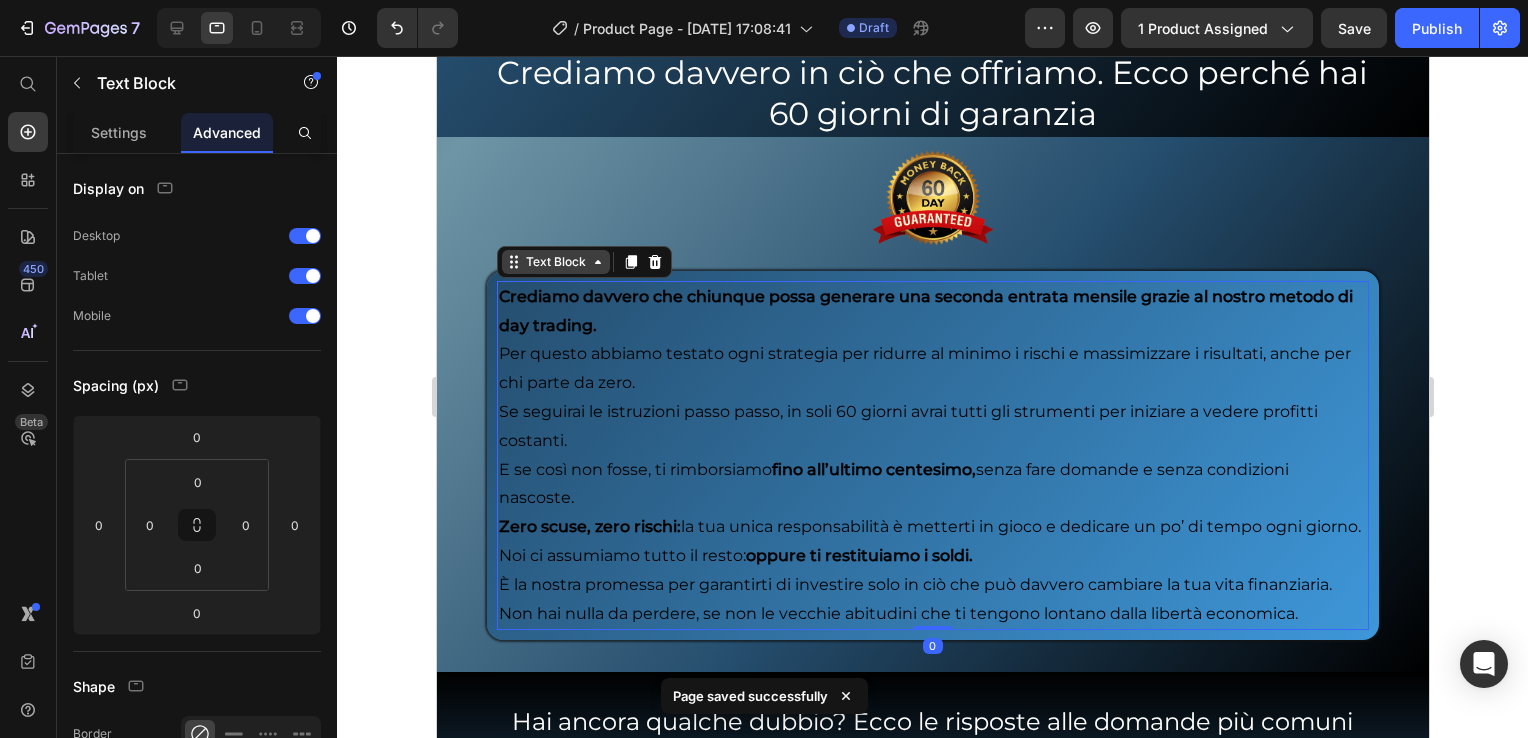click 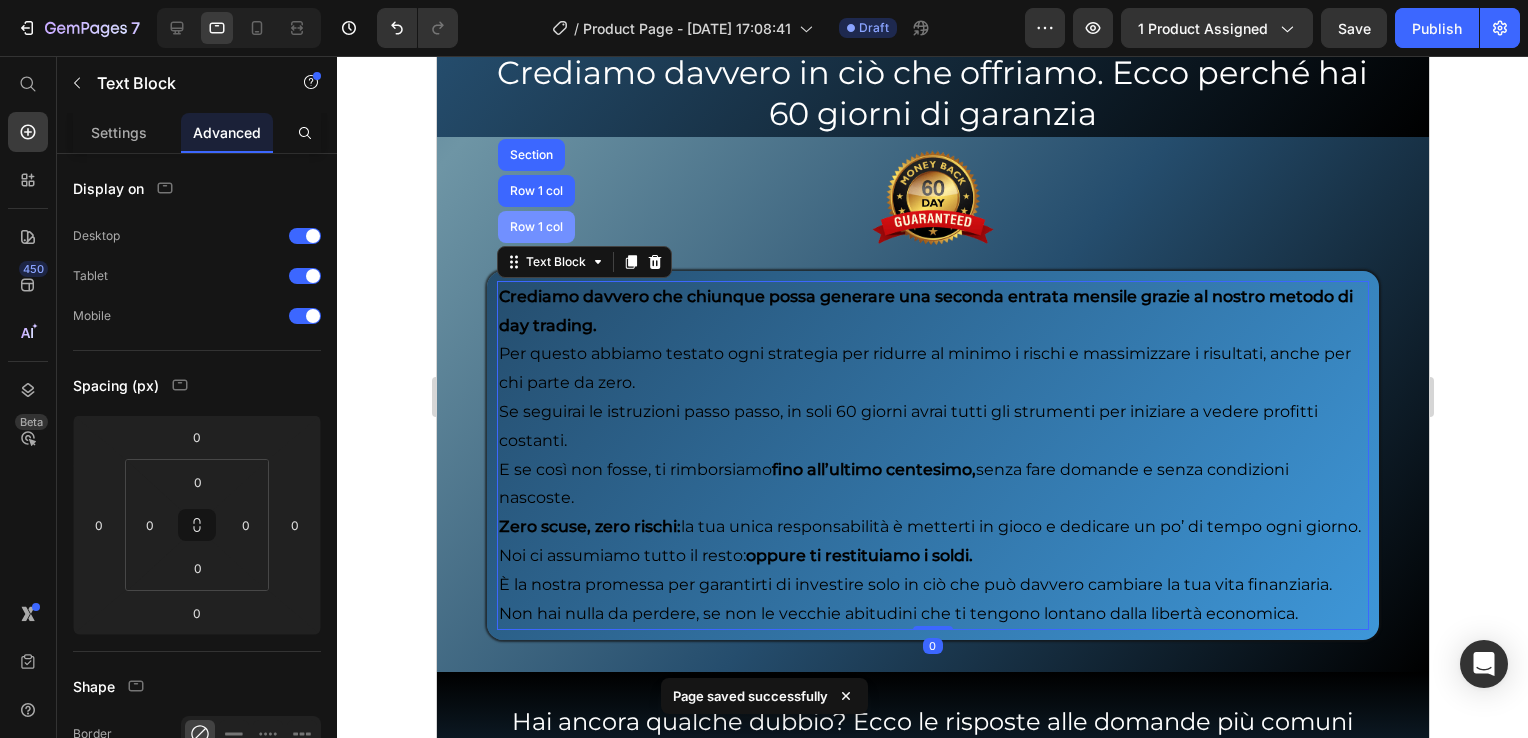 click on "Row 1 col" at bounding box center (535, 227) 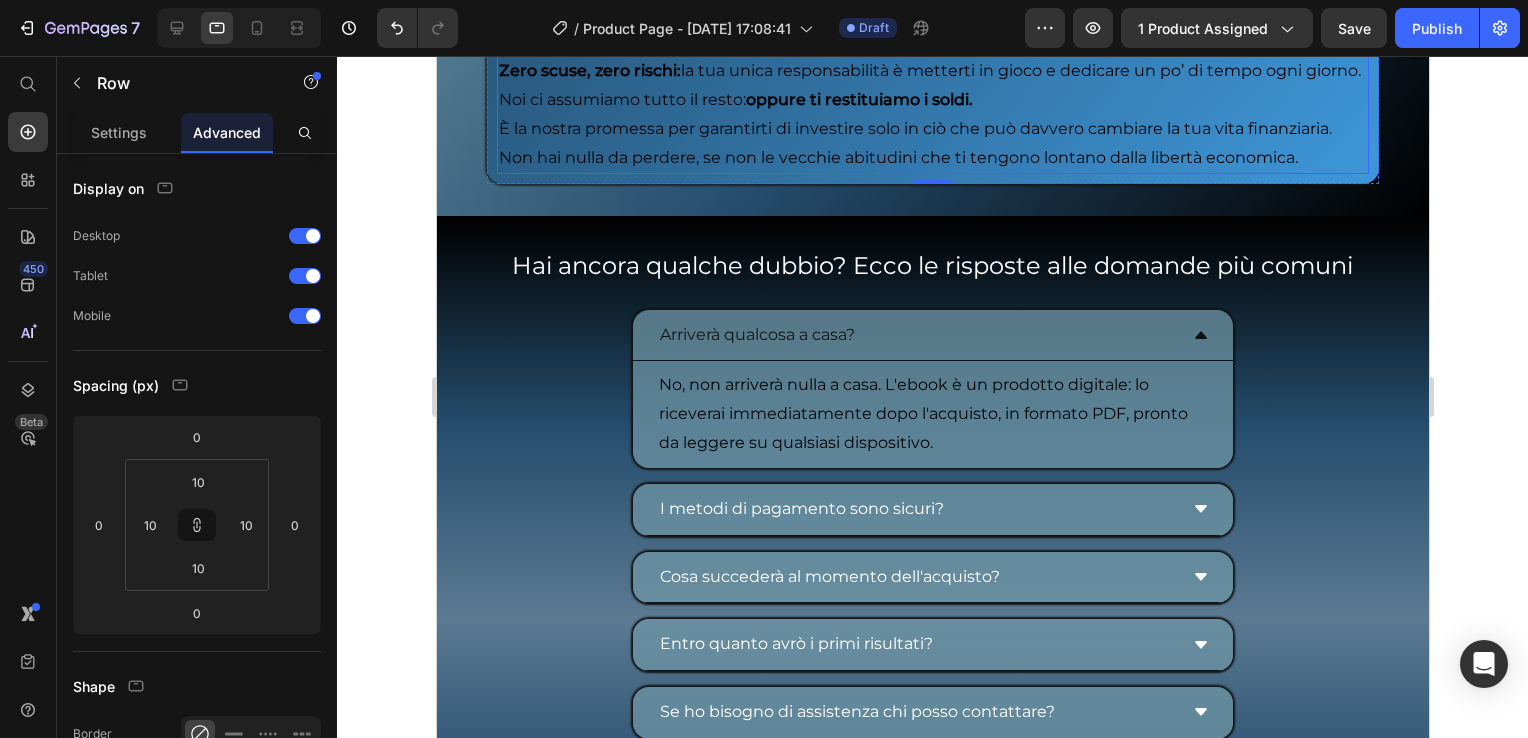 scroll, scrollTop: 10129, scrollLeft: 0, axis: vertical 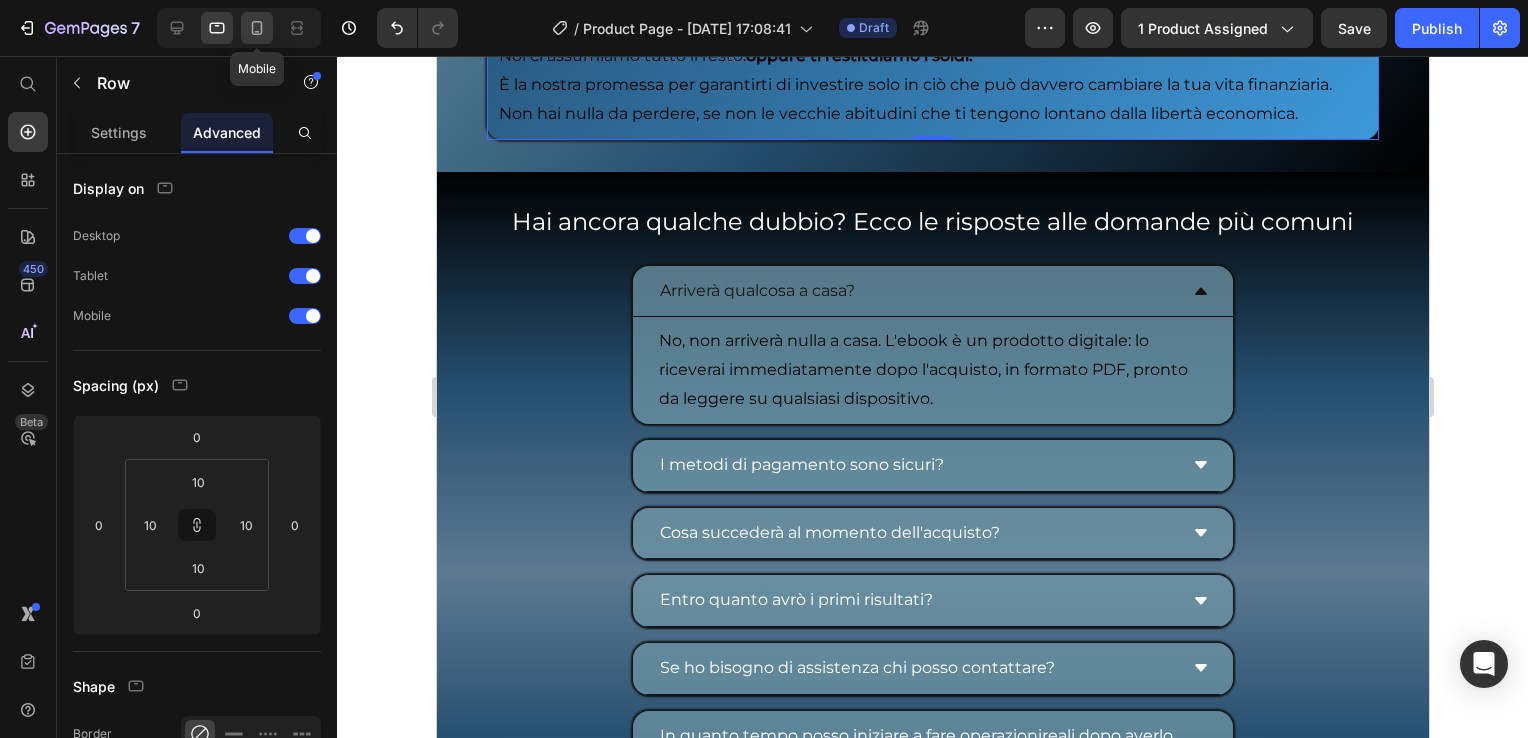 click 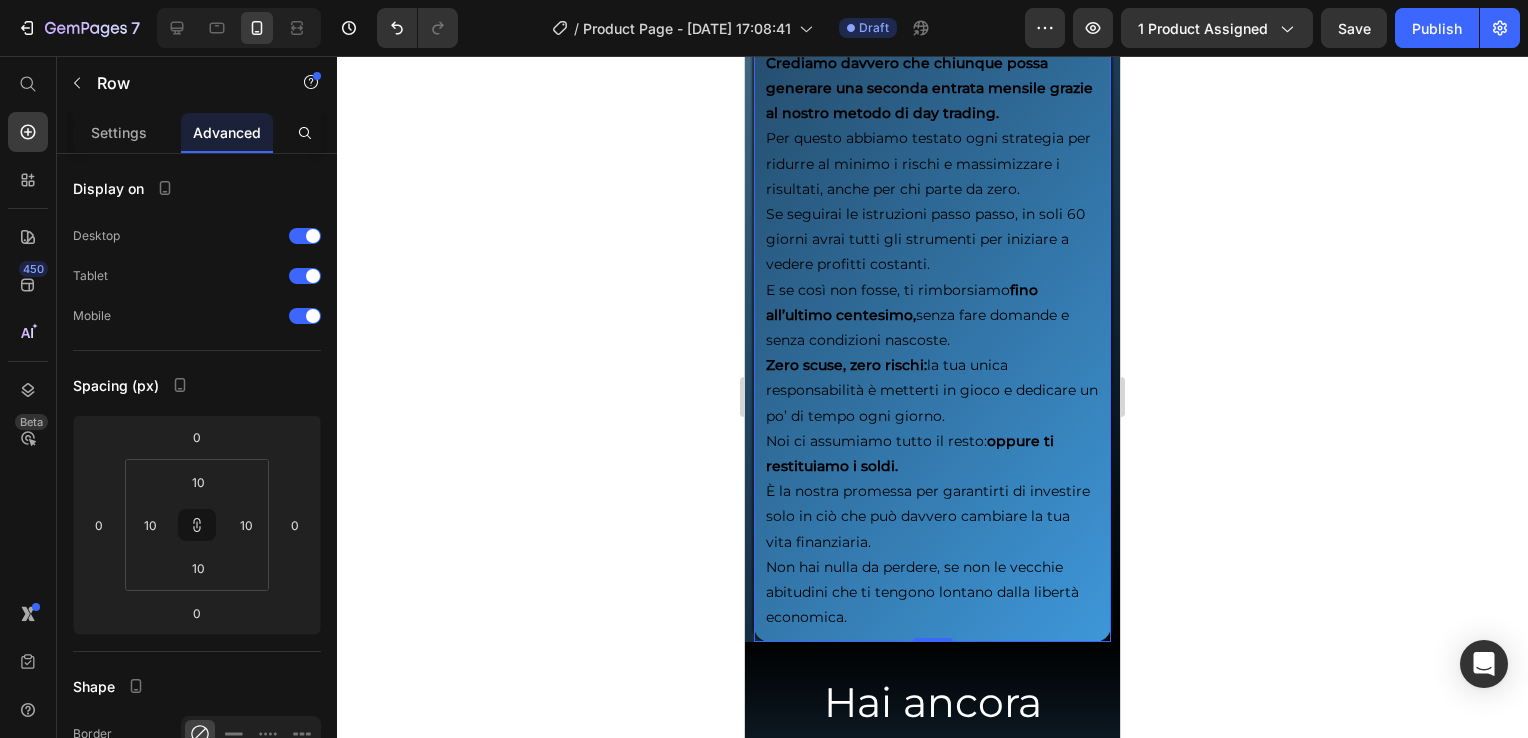 scroll, scrollTop: 10052, scrollLeft: 0, axis: vertical 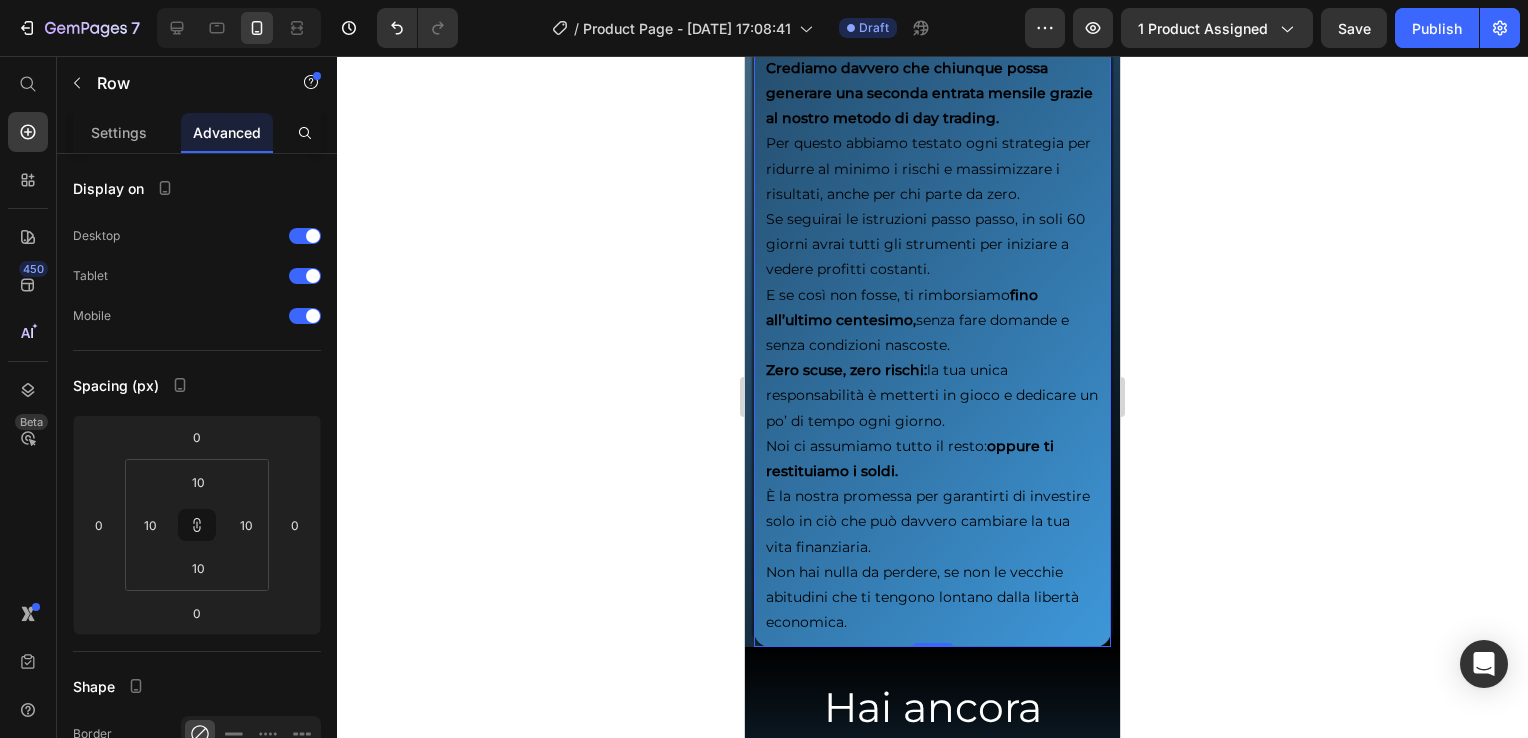 click on "Row" at bounding box center [795, 25] 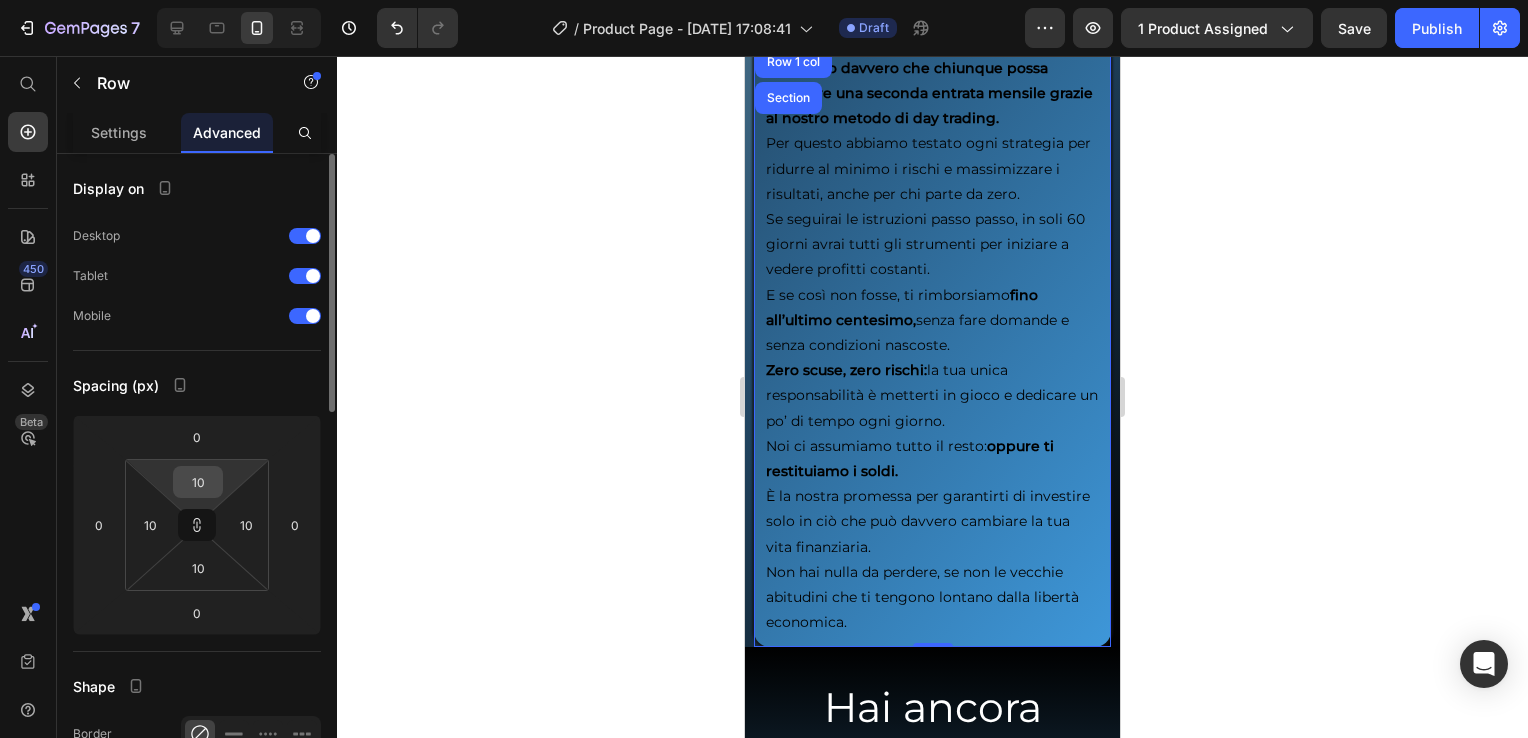 click on "10" at bounding box center [198, 482] 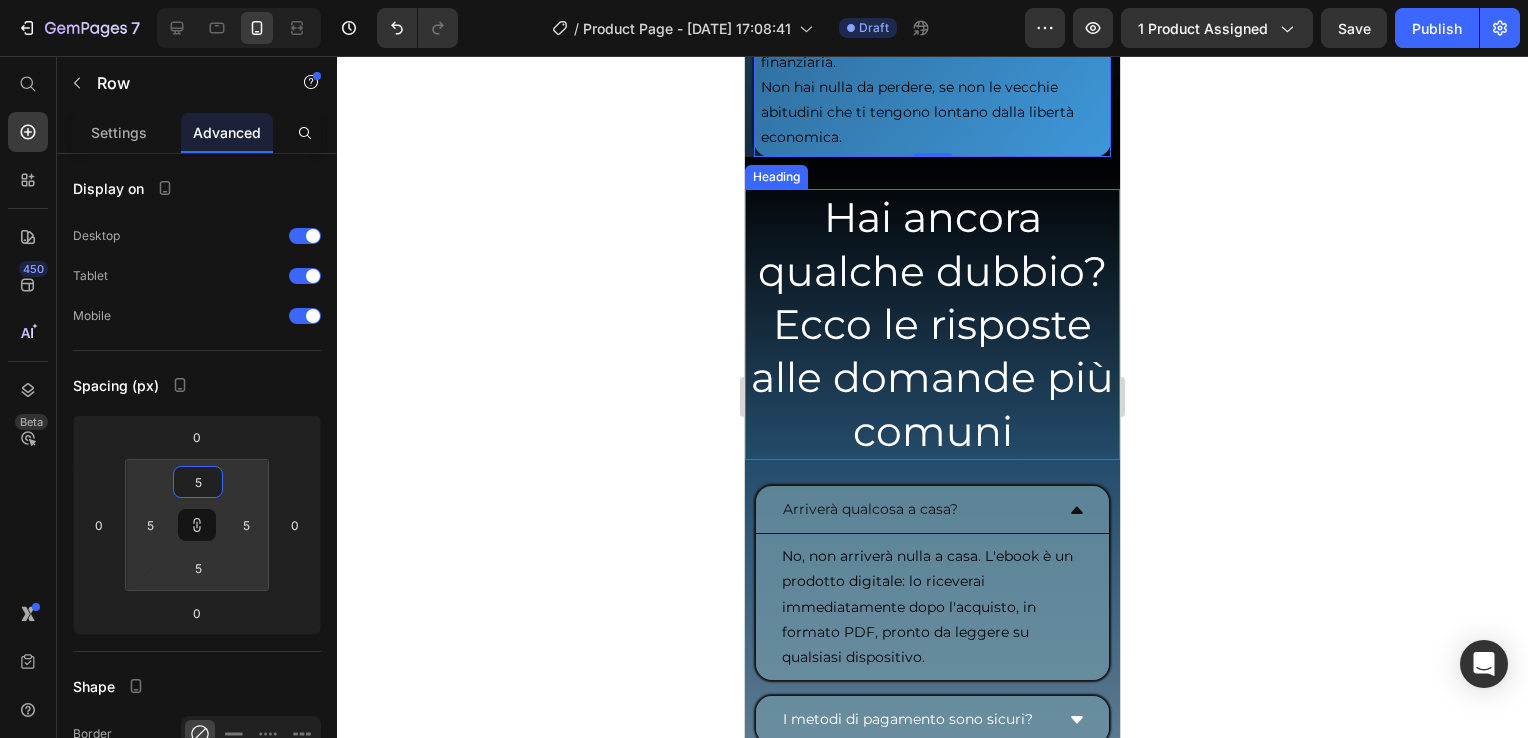 scroll, scrollTop: 10552, scrollLeft: 0, axis: vertical 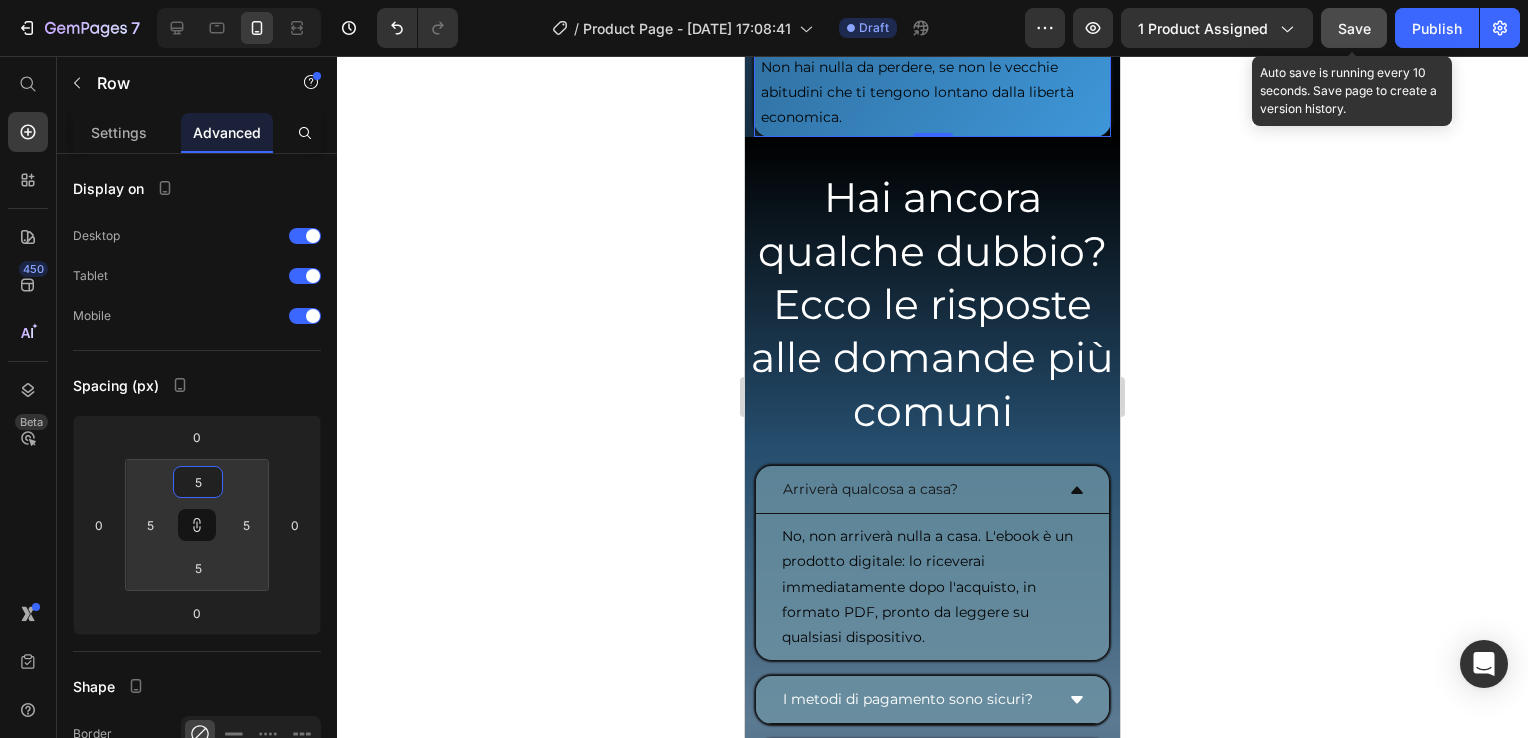 click on "Save" 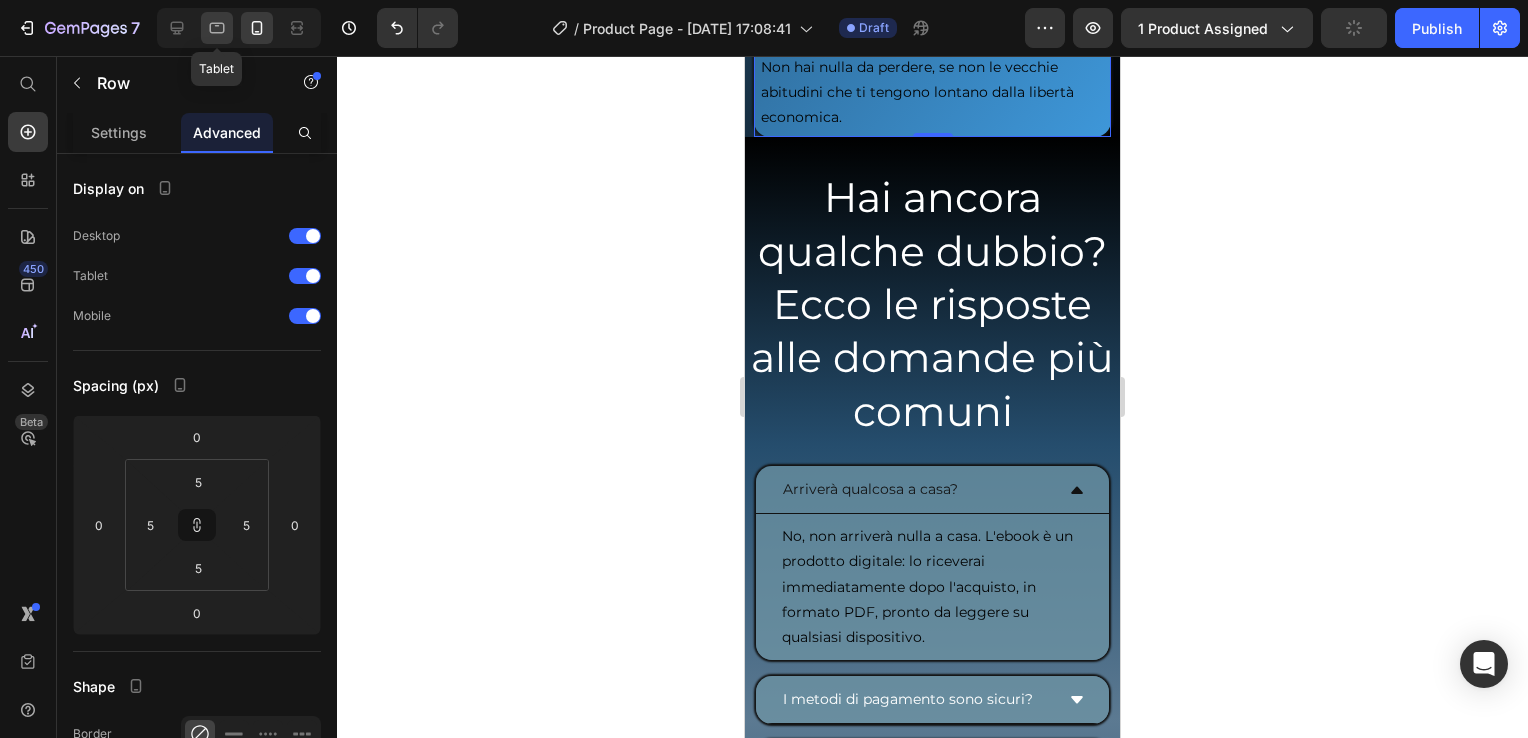 click 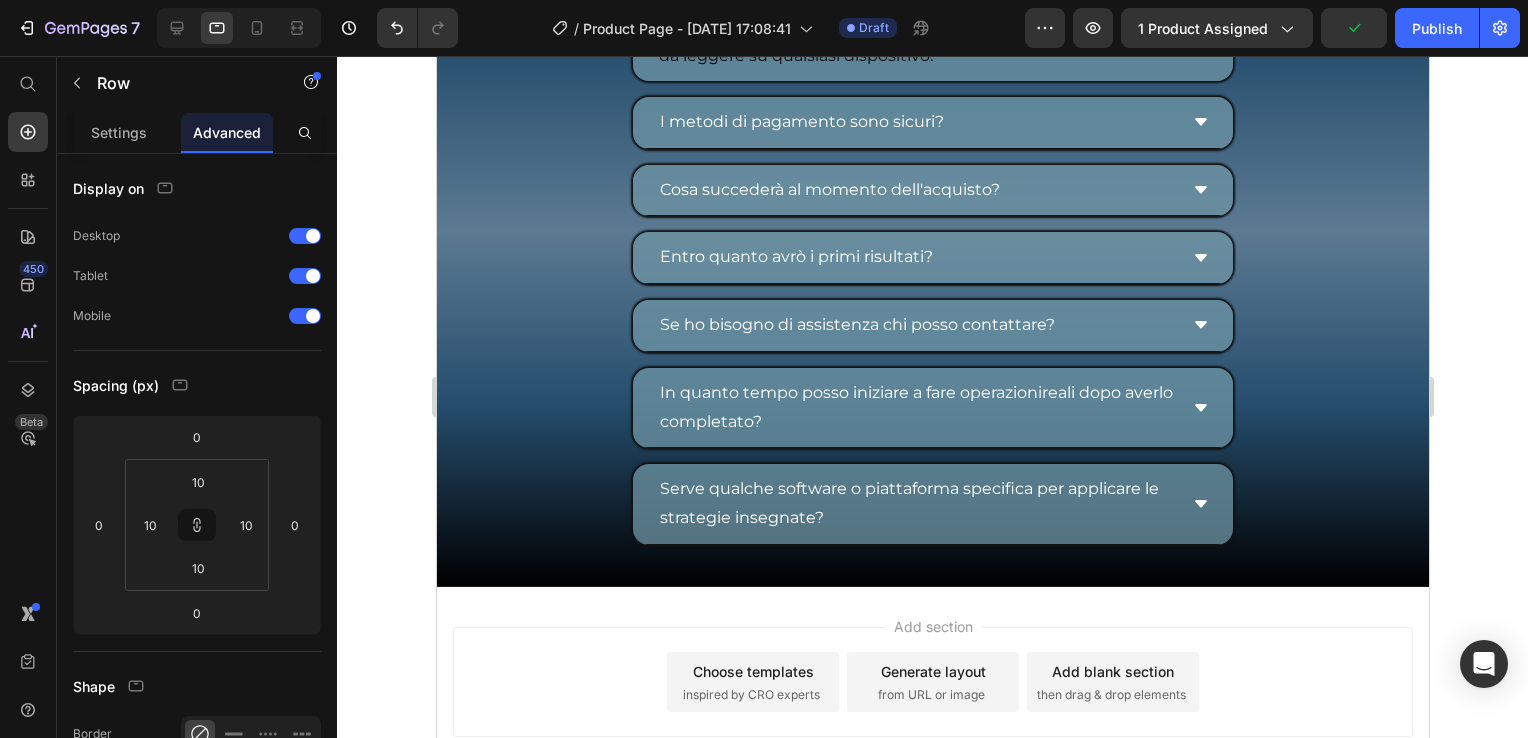scroll, scrollTop: 9767, scrollLeft: 0, axis: vertical 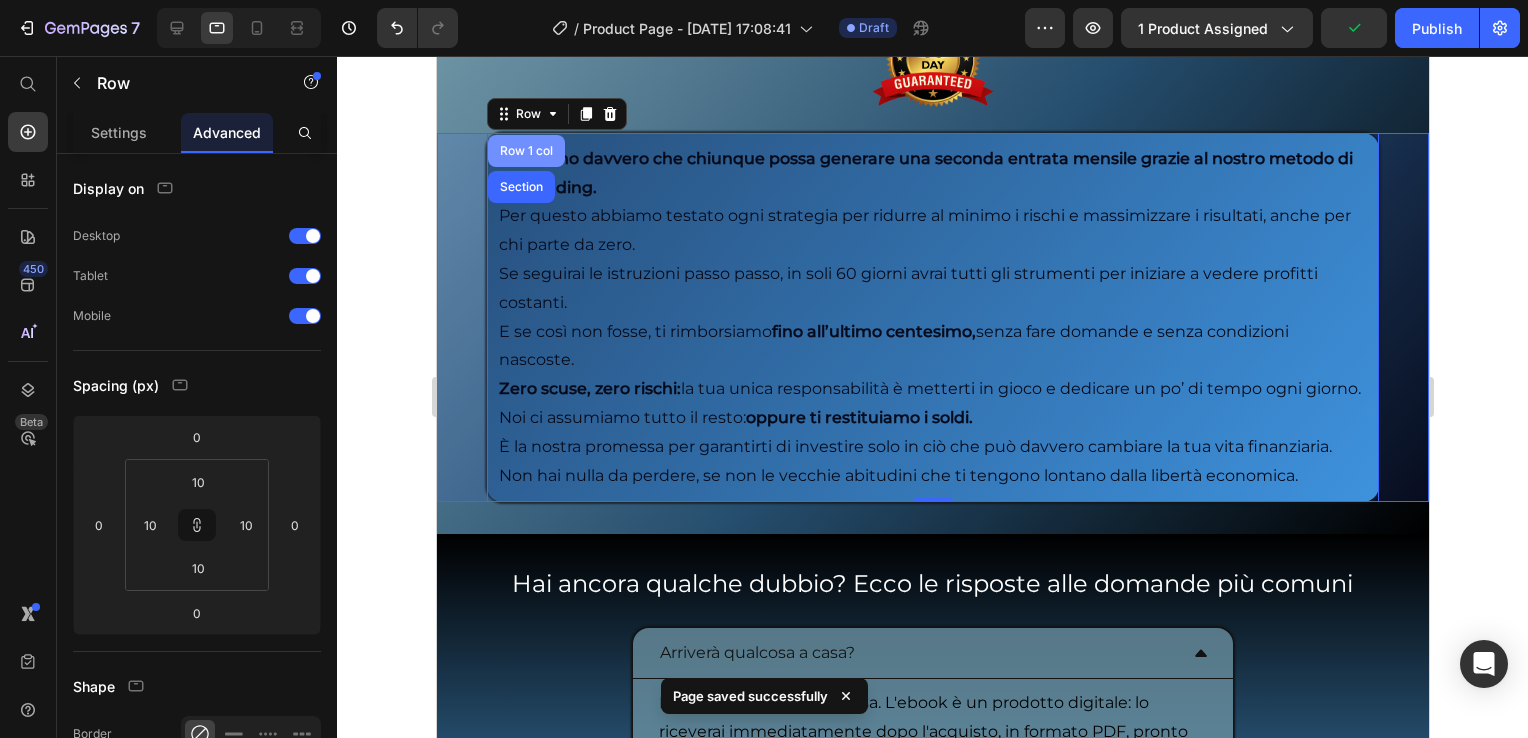 click on "Row 1 col" at bounding box center [525, 151] 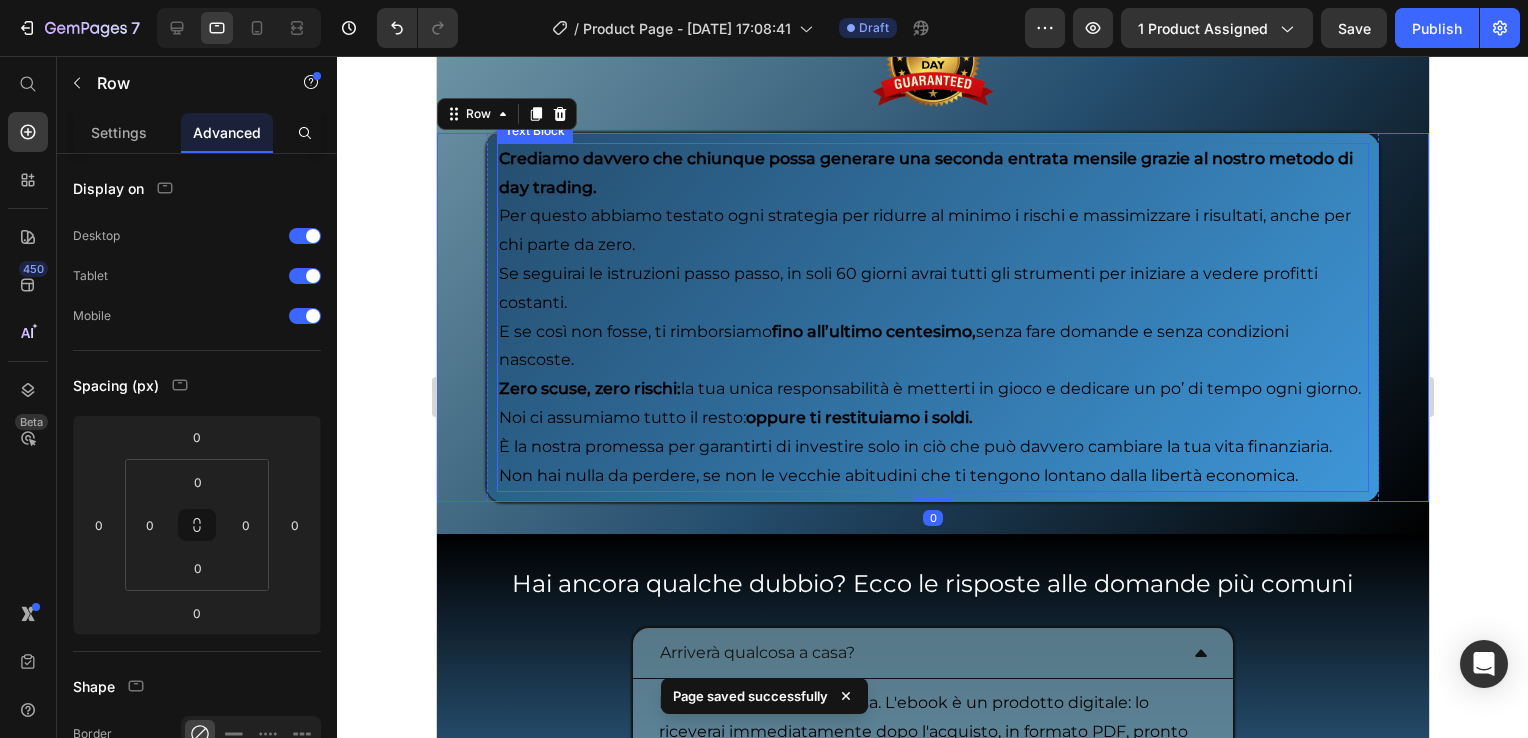 click on "Text Block" at bounding box center (534, 131) 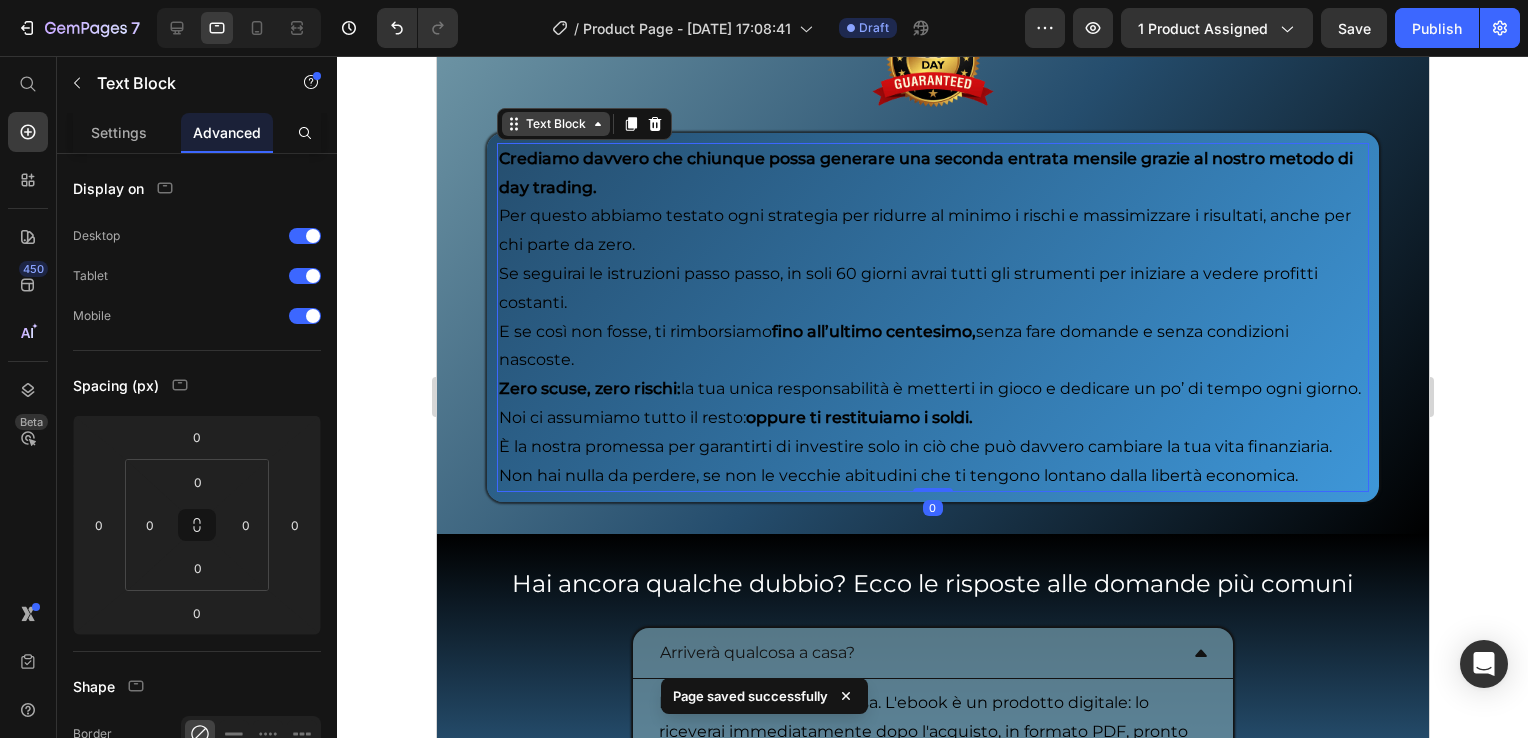 click on "Text Block" at bounding box center (555, 124) 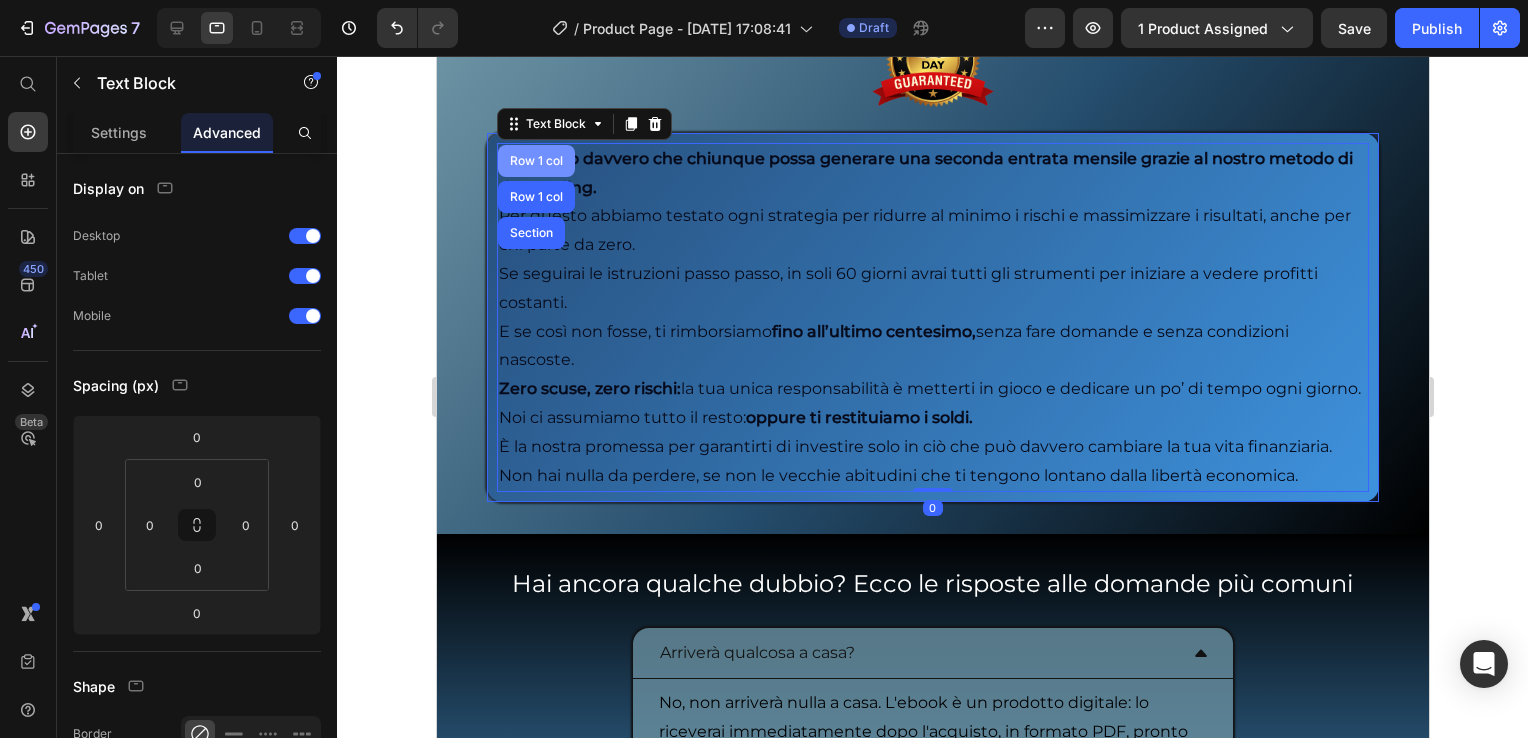 click on "Row 1 col" at bounding box center (535, 161) 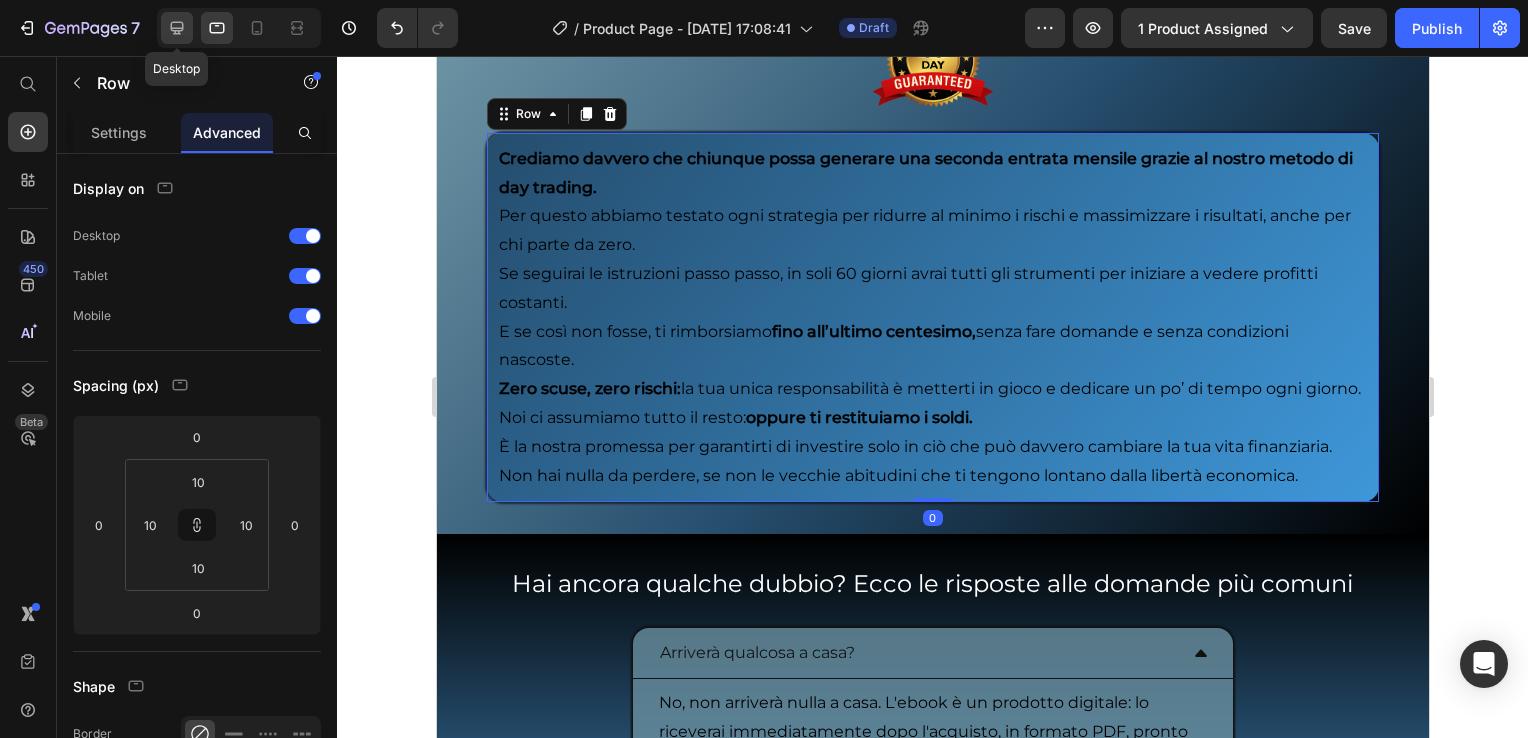 click 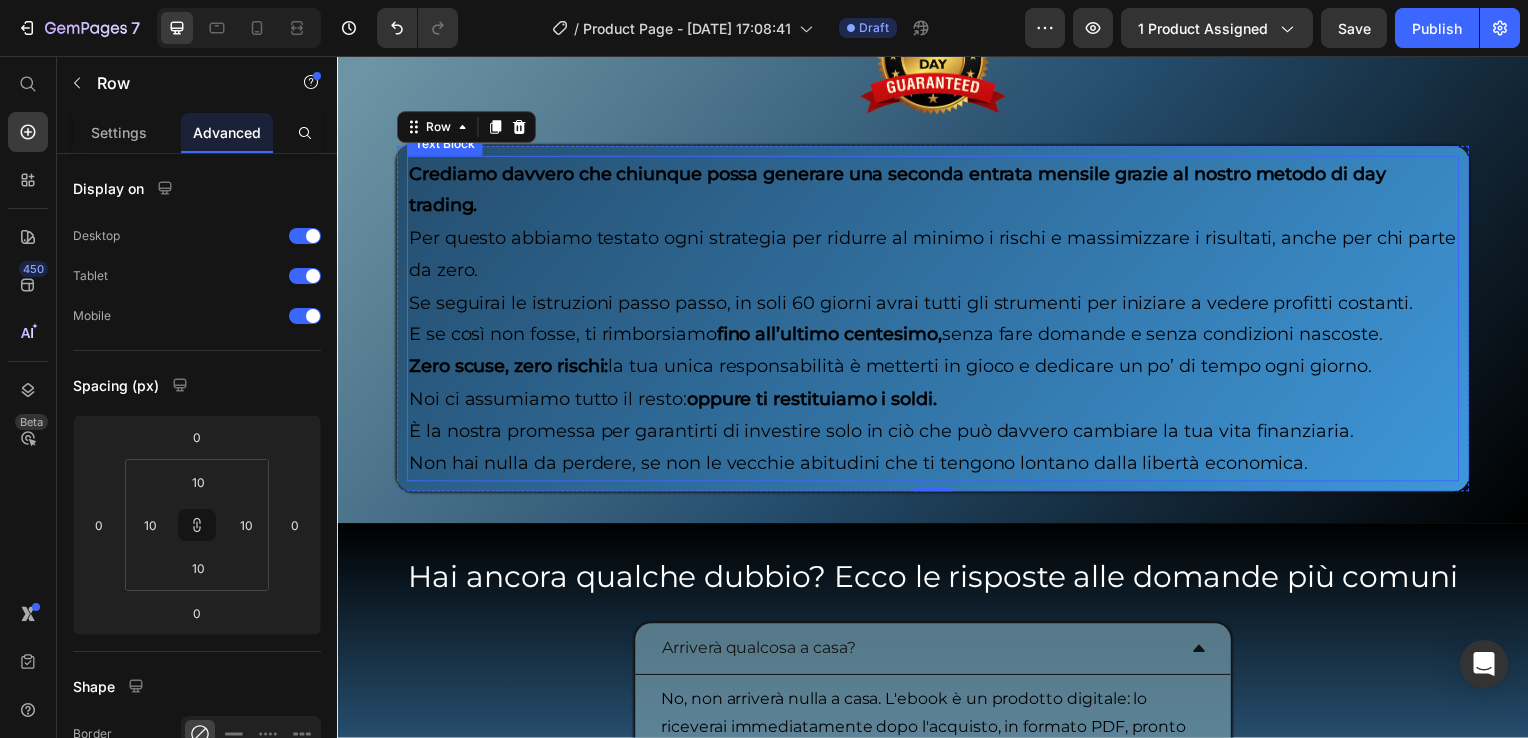 scroll, scrollTop: 9908, scrollLeft: 0, axis: vertical 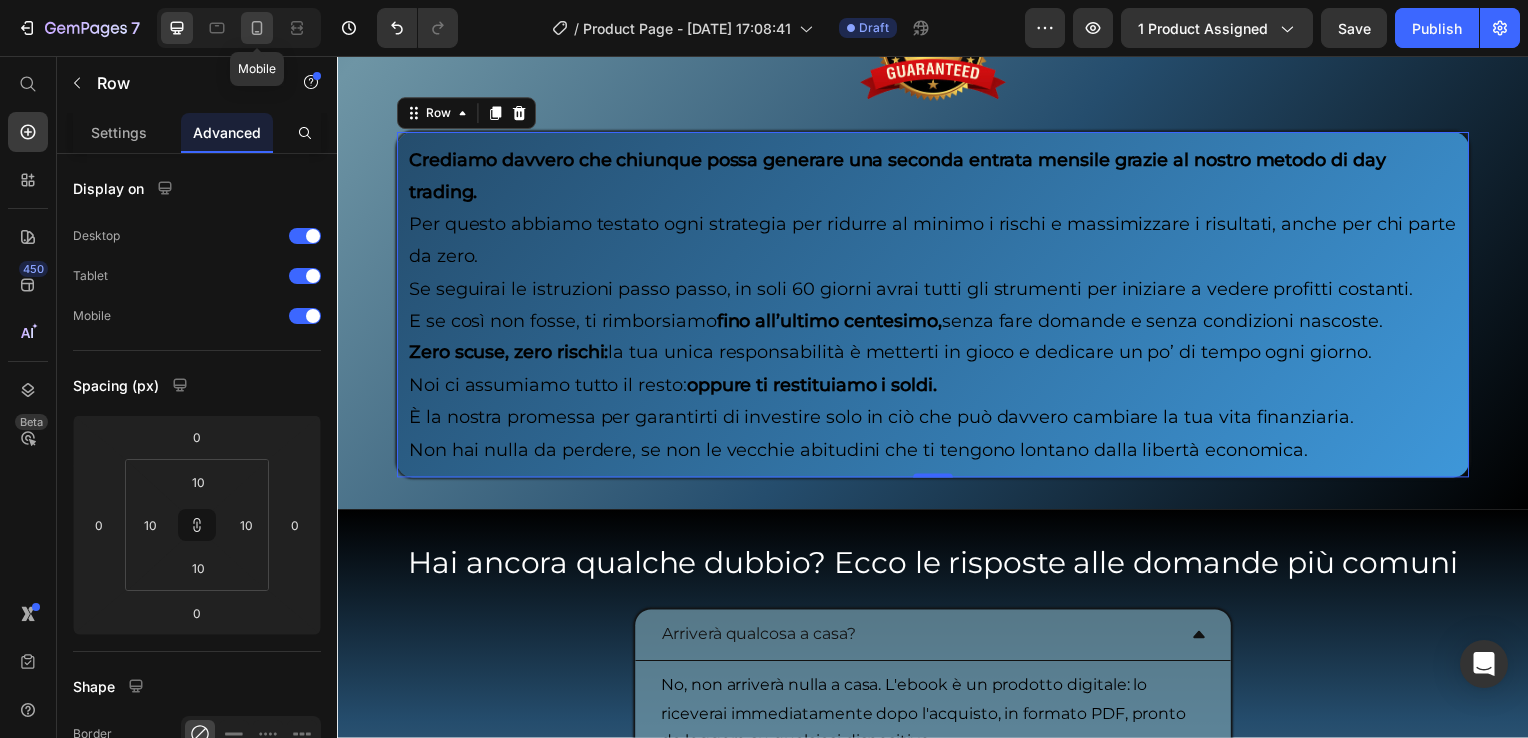 click 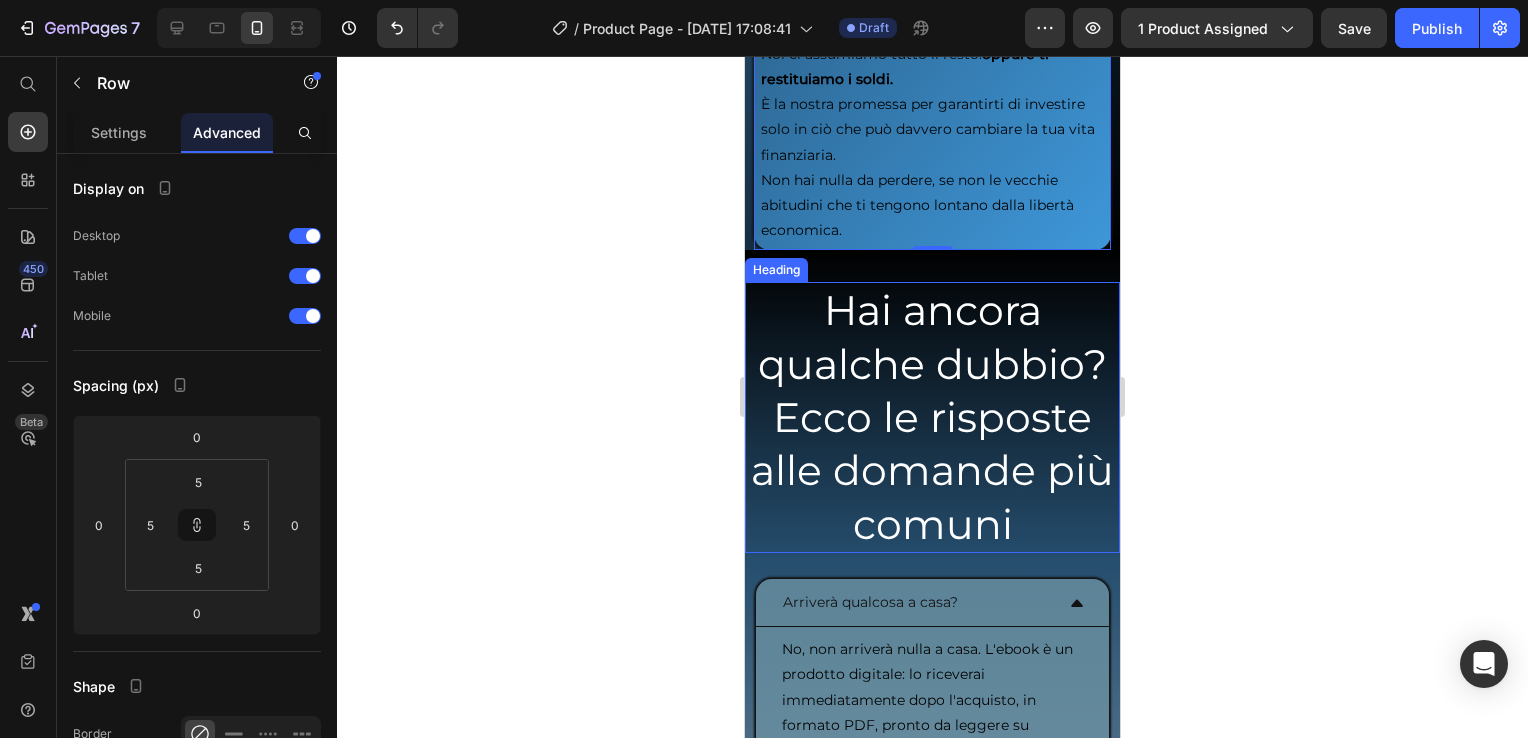 scroll, scrollTop: 10552, scrollLeft: 0, axis: vertical 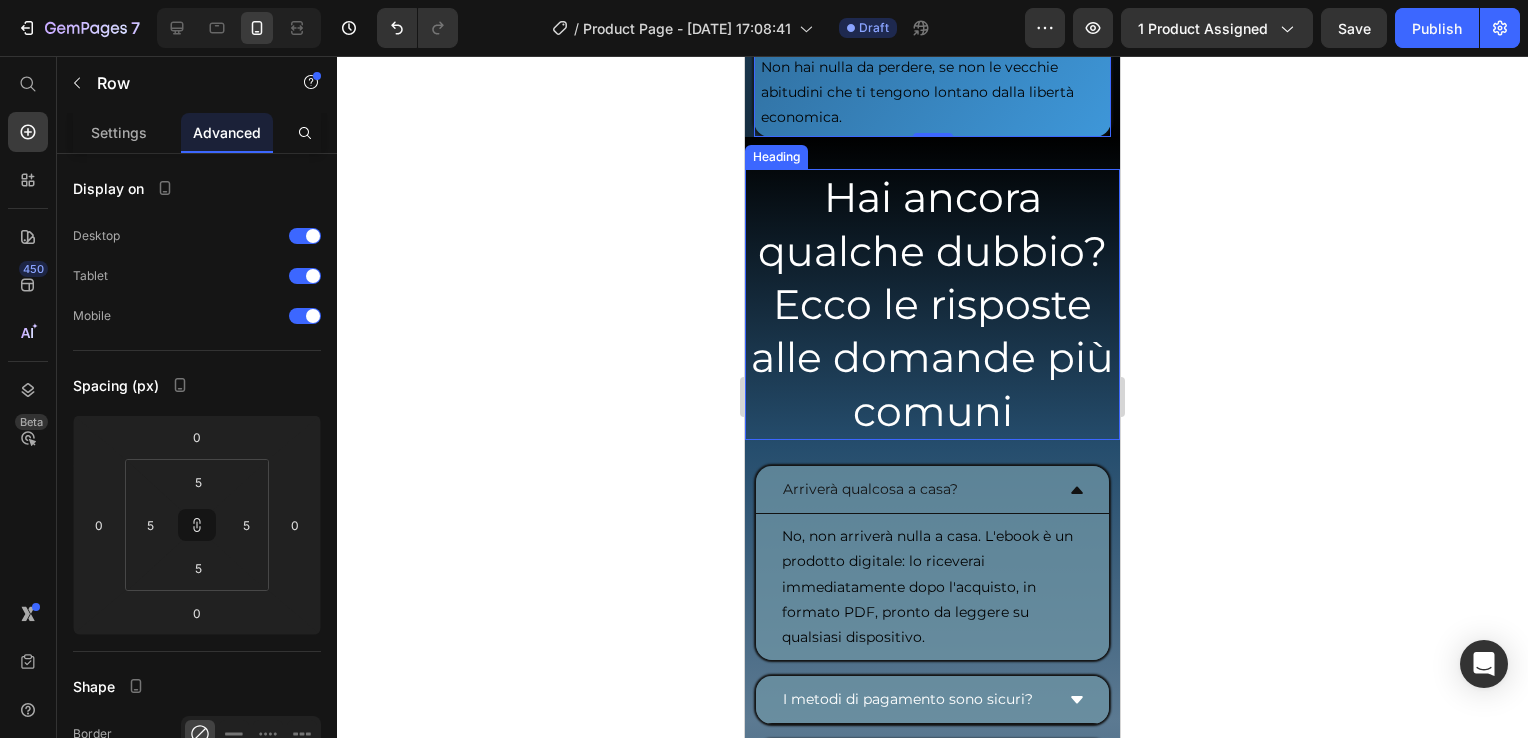 click on "Hai ancora qualche dubbio? Ecco le risposte alle domande più comuni" at bounding box center (932, 304) 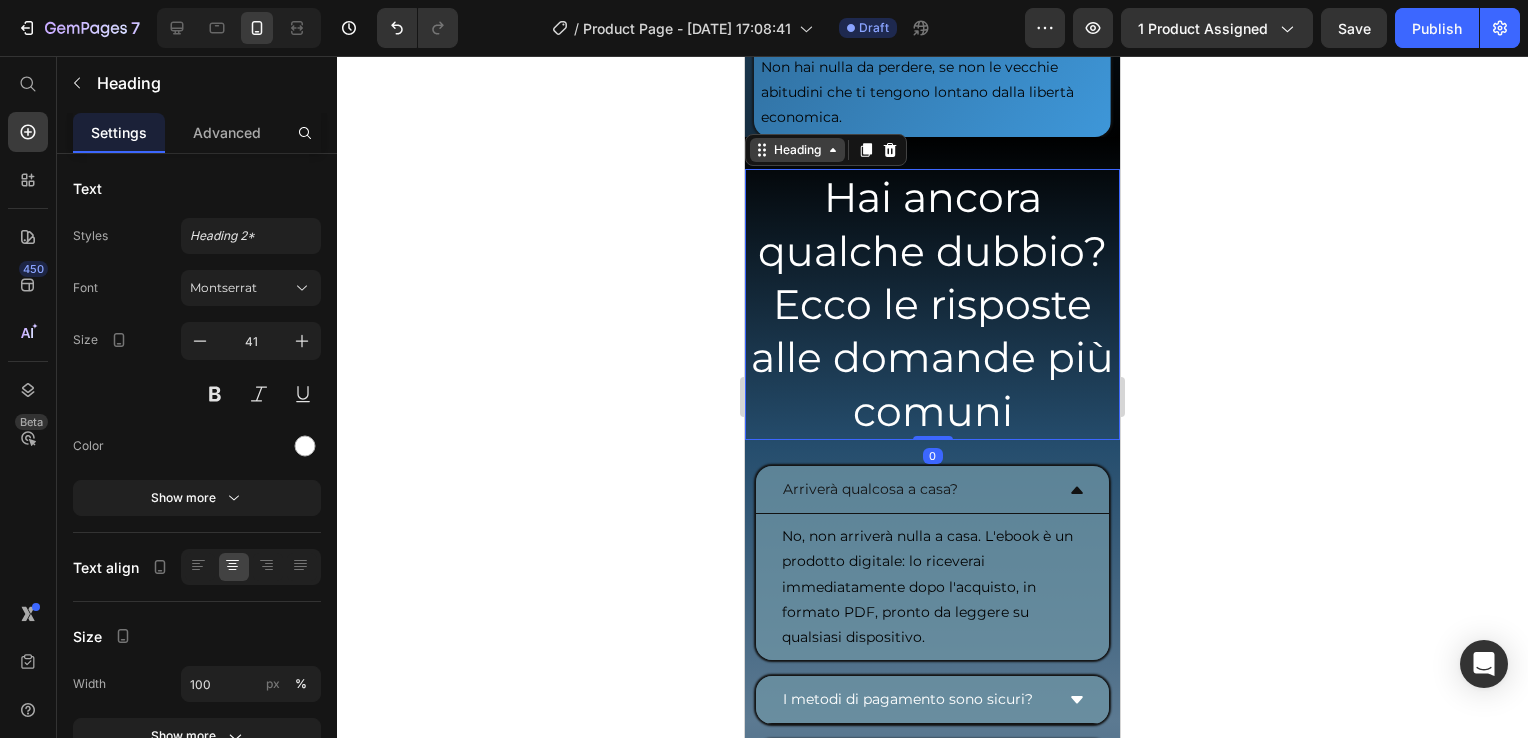 click on "Heading" at bounding box center (797, 150) 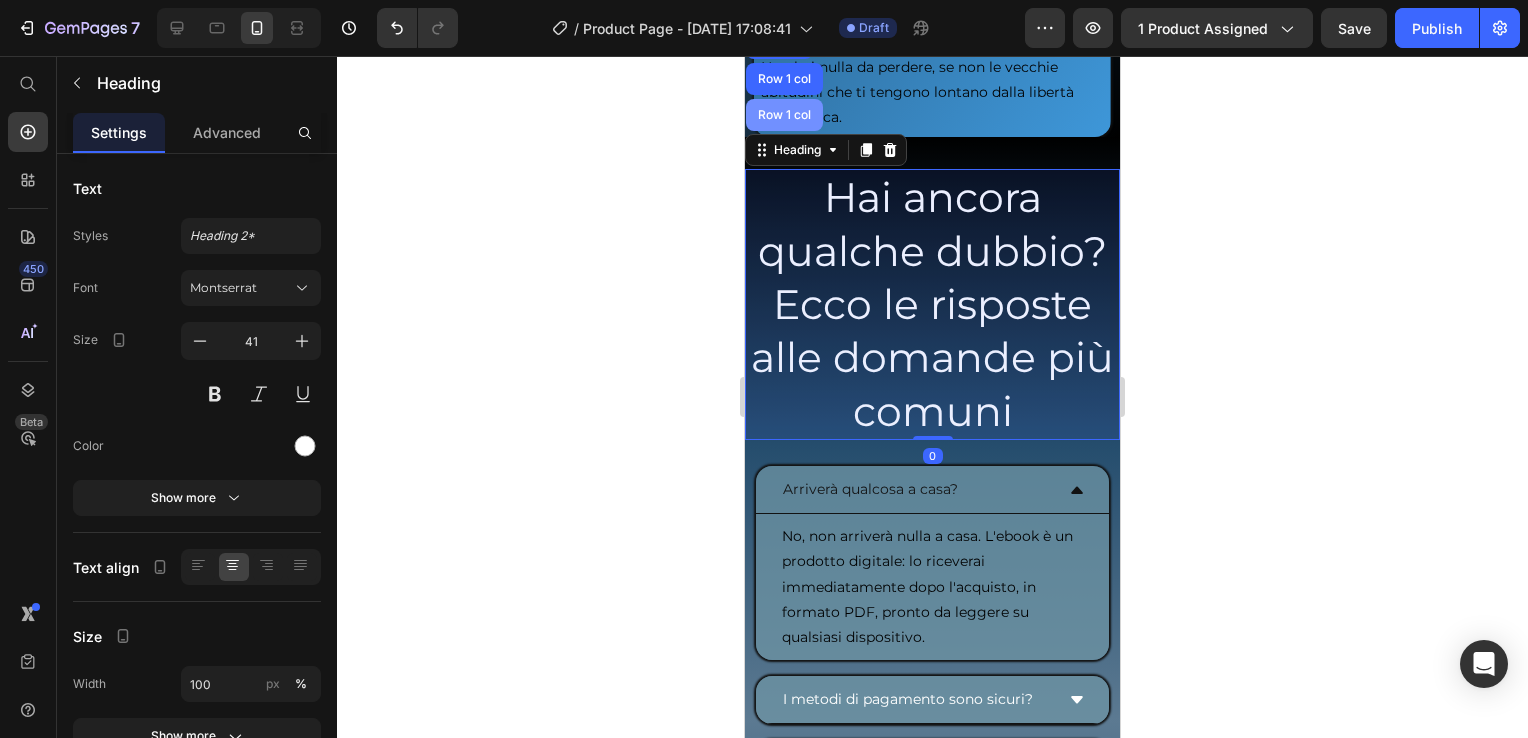 click on "Row 1 col" at bounding box center [784, 115] 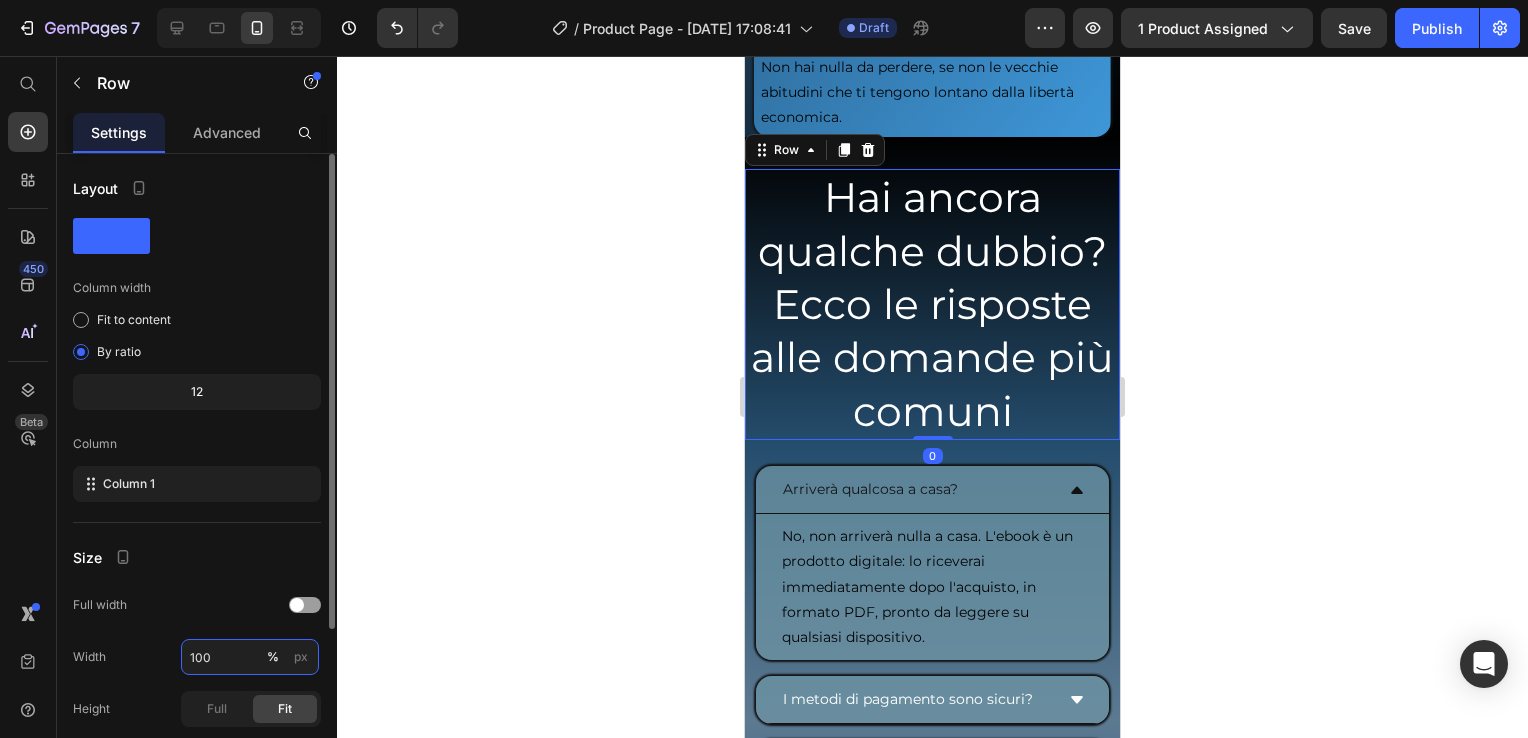 click on "100" at bounding box center [250, 657] 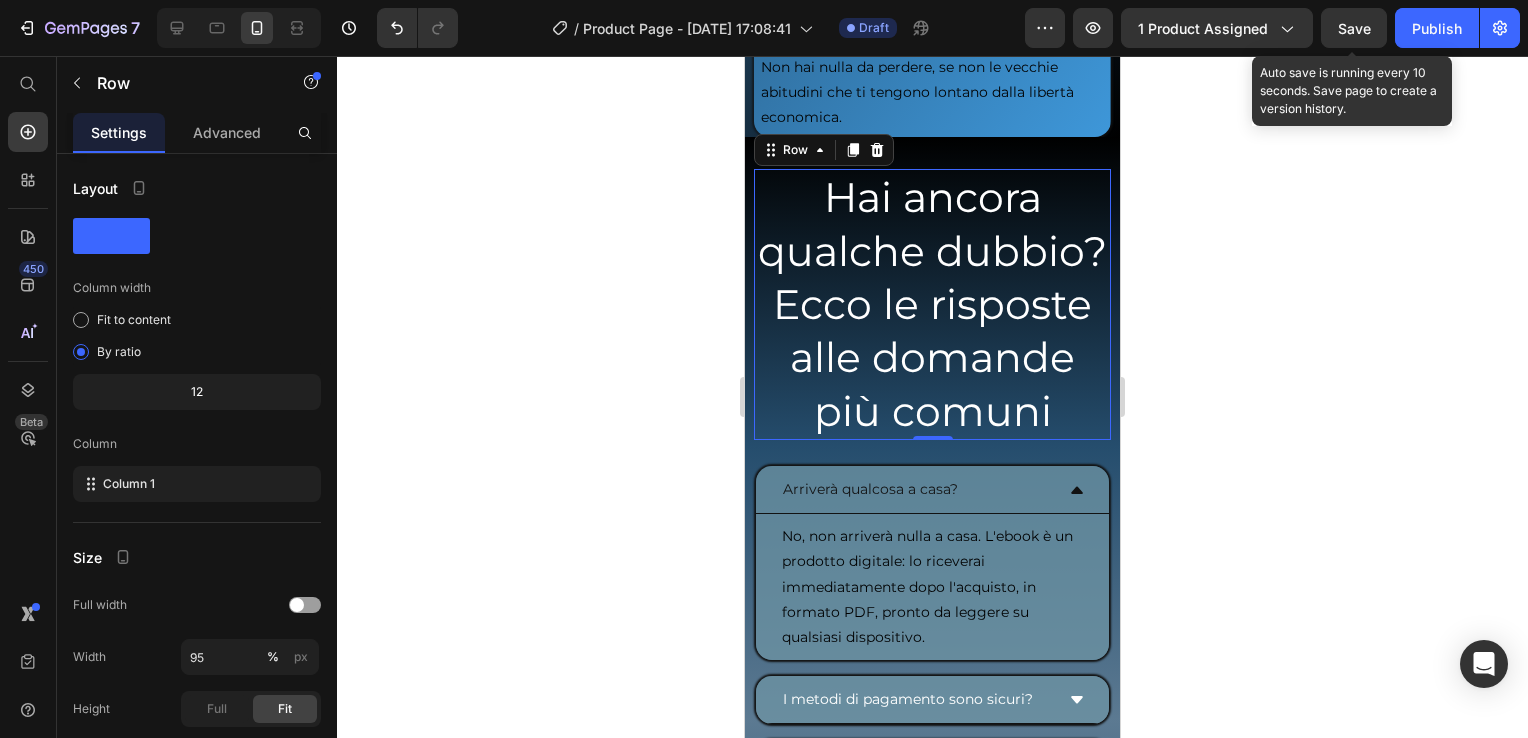 click on "Save" at bounding box center [1354, 28] 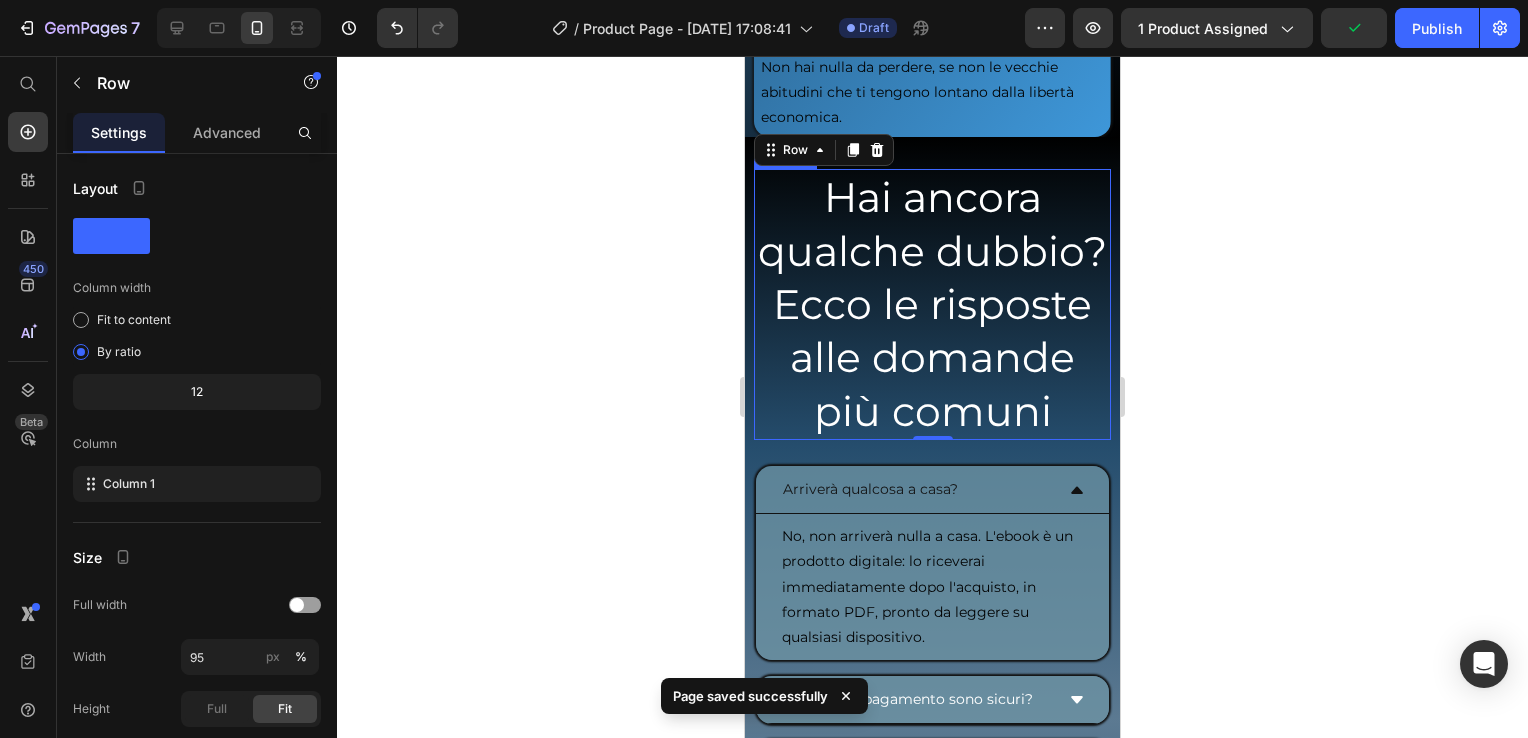 click on "Hai ancora qualche dubbio? Ecco le risposte alle domande più comuni" at bounding box center (932, 304) 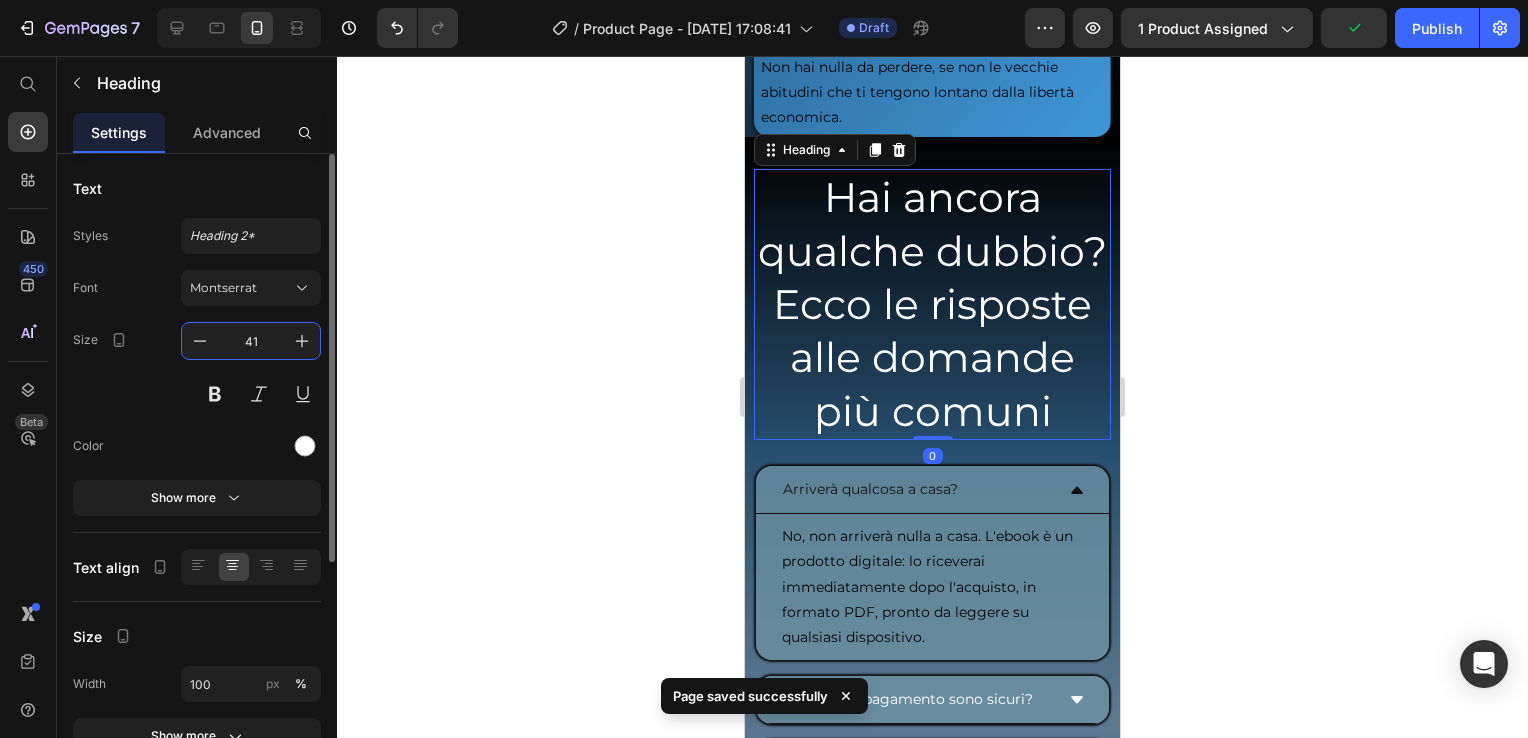 click on "41" at bounding box center (251, 341) 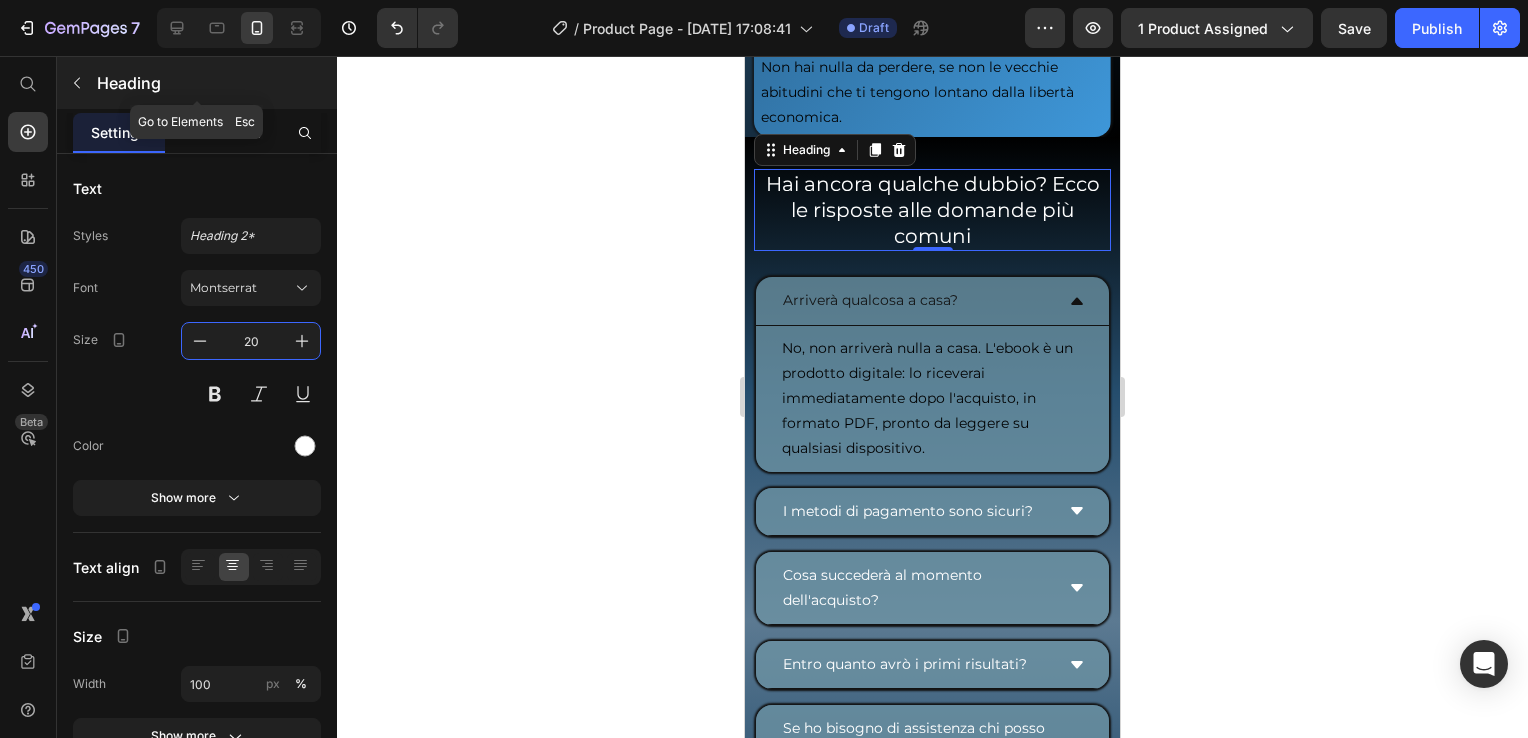 click 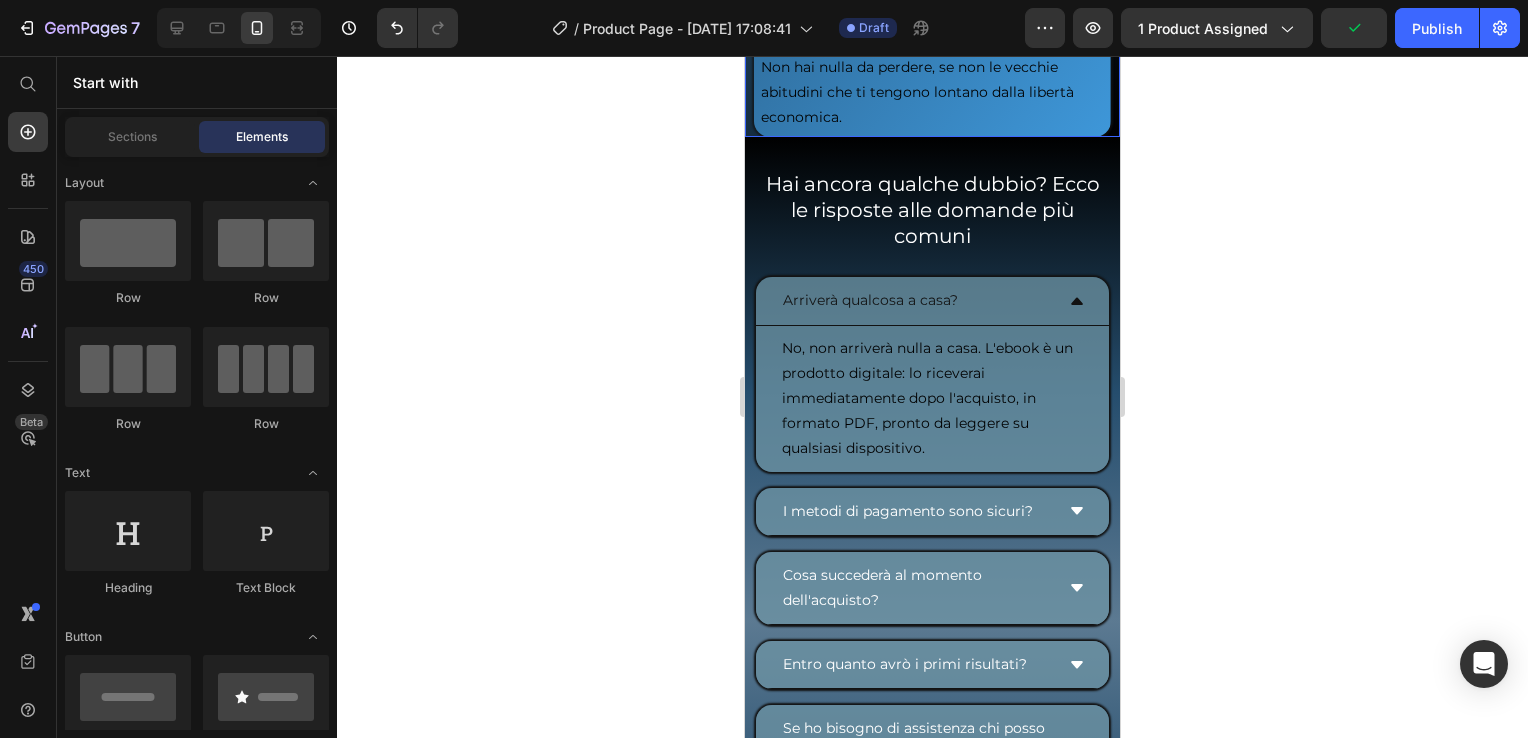 click on "Crediamo davvero che chiunque possa generare una seconda entrata mensile grazie al nostro metodo di day trading. Per questo abbiamo testato ogni strategia per ridurre al minimo i rischi e massimizzare i risultati, anche per chi parte da zero. Se seguirai le istruzioni passo passo, in soli 60 giorni avrai tutti gli strumenti per iniziare a vedere profitti costanti. E se così non fosse, ti rimborsiamo  fino all’ultimo   centesimo,  senza fare domande e senza condizioni nascoste. Zero scuse, zero rischi:  la tua unica responsabilità è metterti in gioco e dedicare un po’ di tempo ogni giorno. Noi ci assumiamo tutto il resto:  oppure ti restituiamo i soldi. È la nostra promessa per garantirti di investire solo in ciò che può davvero cambiare la tua vita finanziaria. Non hai nulla da perdere, se non le vecchie abitudini che ti tengono lontano dalla libertà economica. Text Block Row" at bounding box center (932, -159) 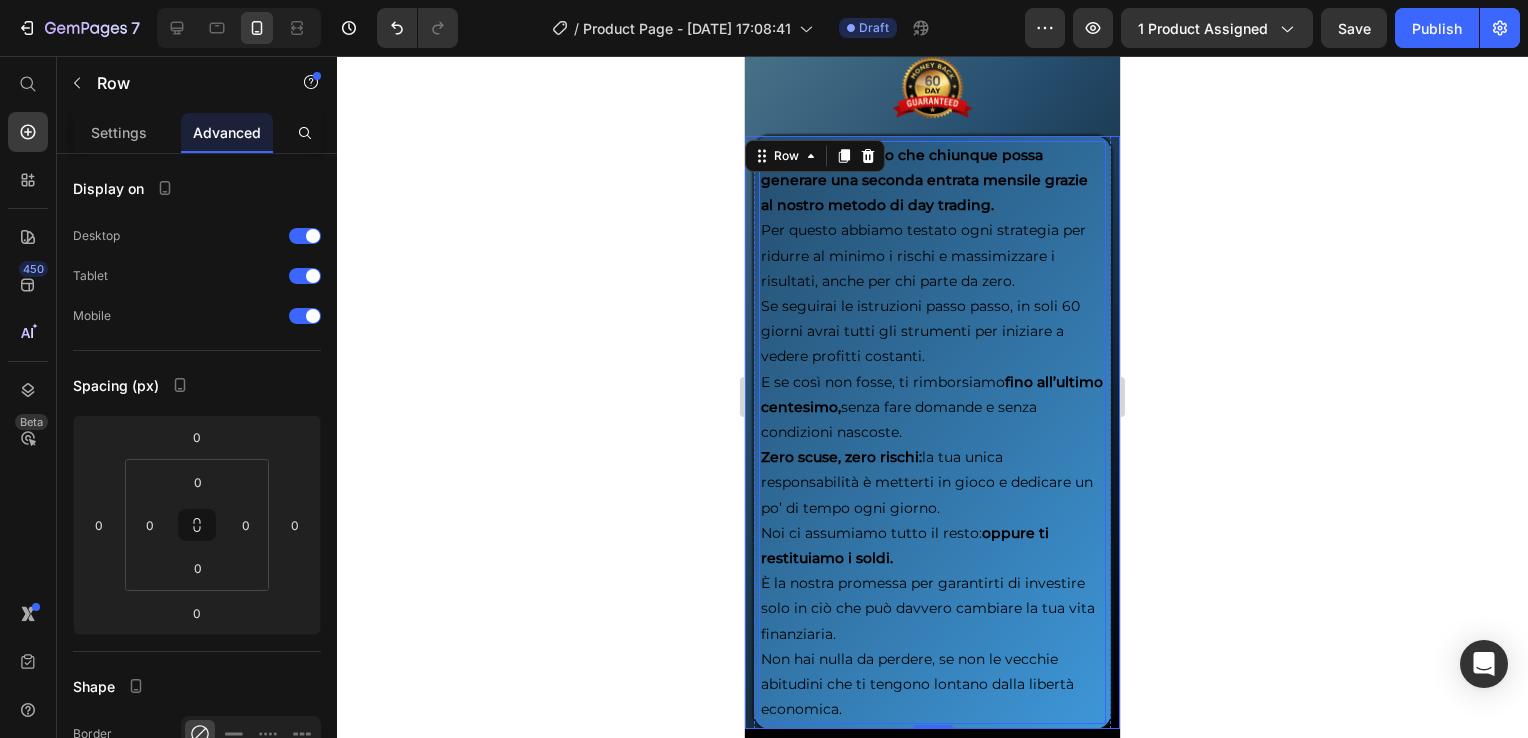 scroll, scrollTop: 9952, scrollLeft: 0, axis: vertical 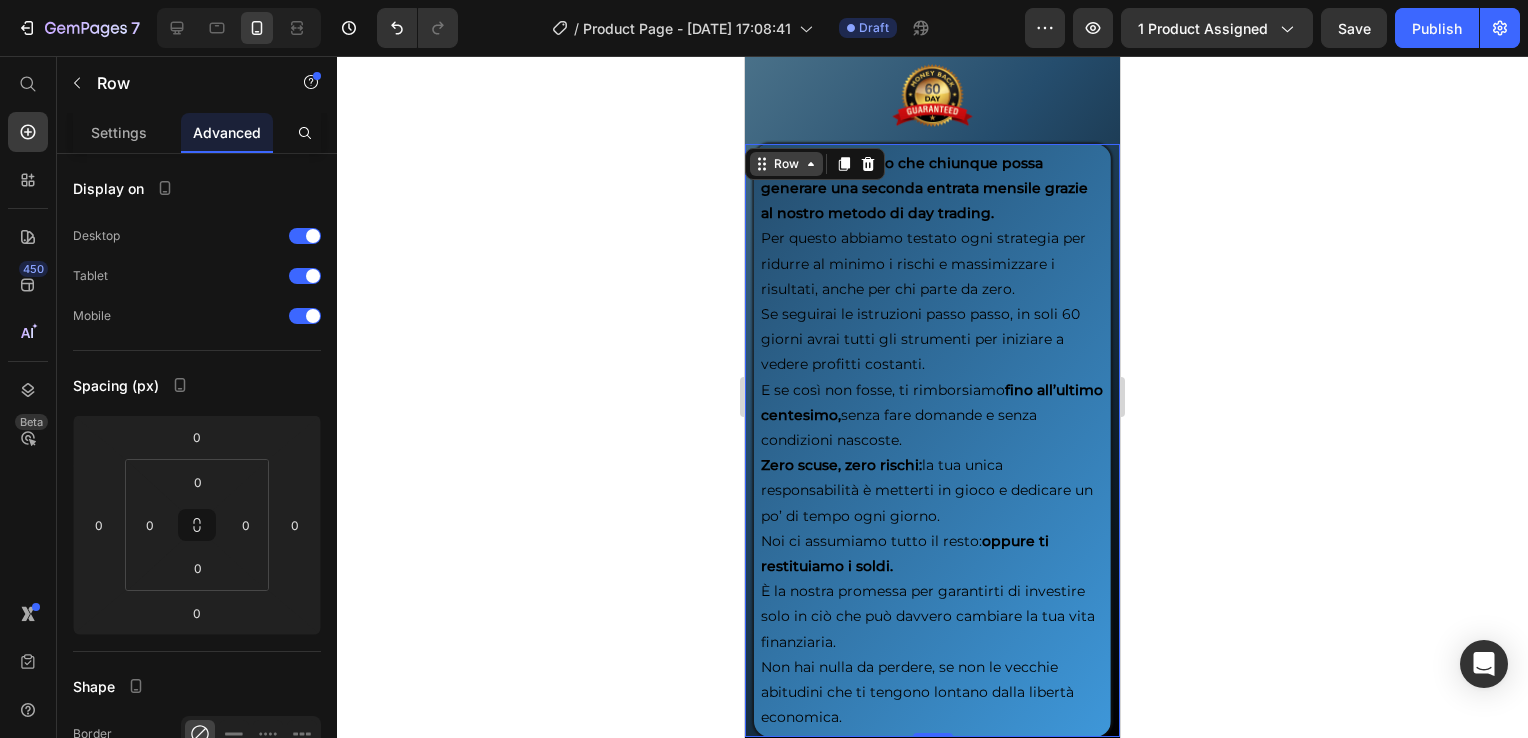 click on "Row" at bounding box center [786, 164] 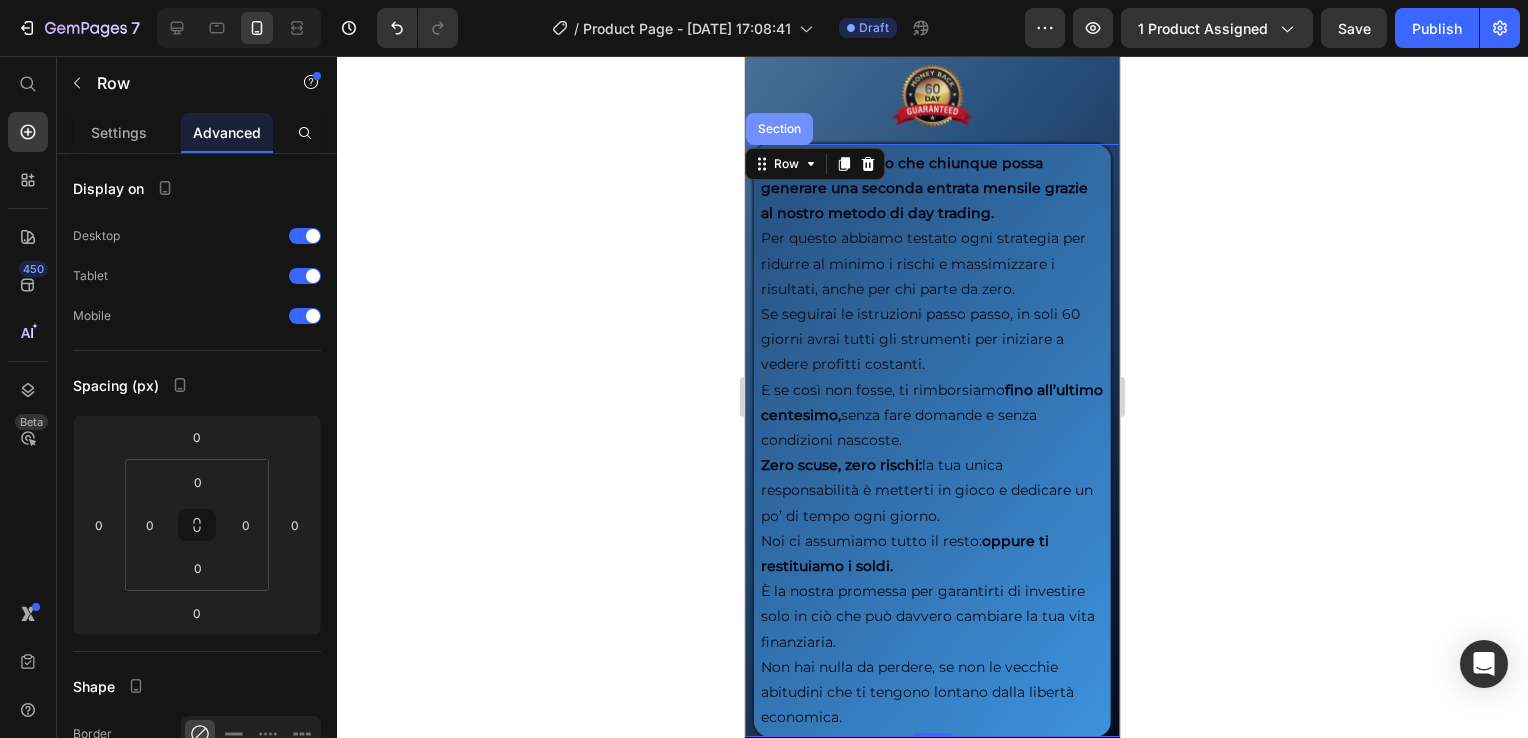 drag, startPoint x: 781, startPoint y: 219, endPoint x: 1174, endPoint y: 623, distance: 563.6178 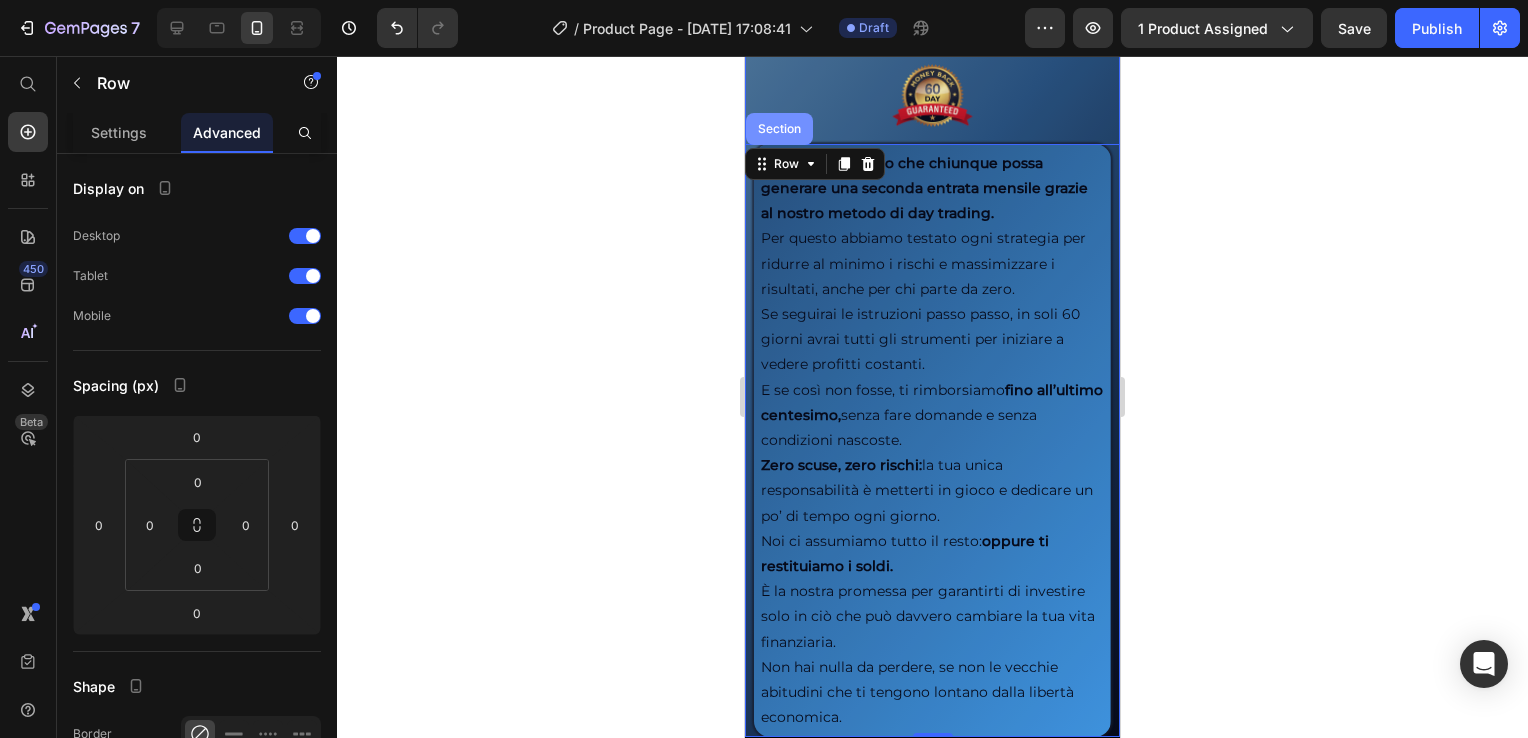 click on "Section" at bounding box center (779, 129) 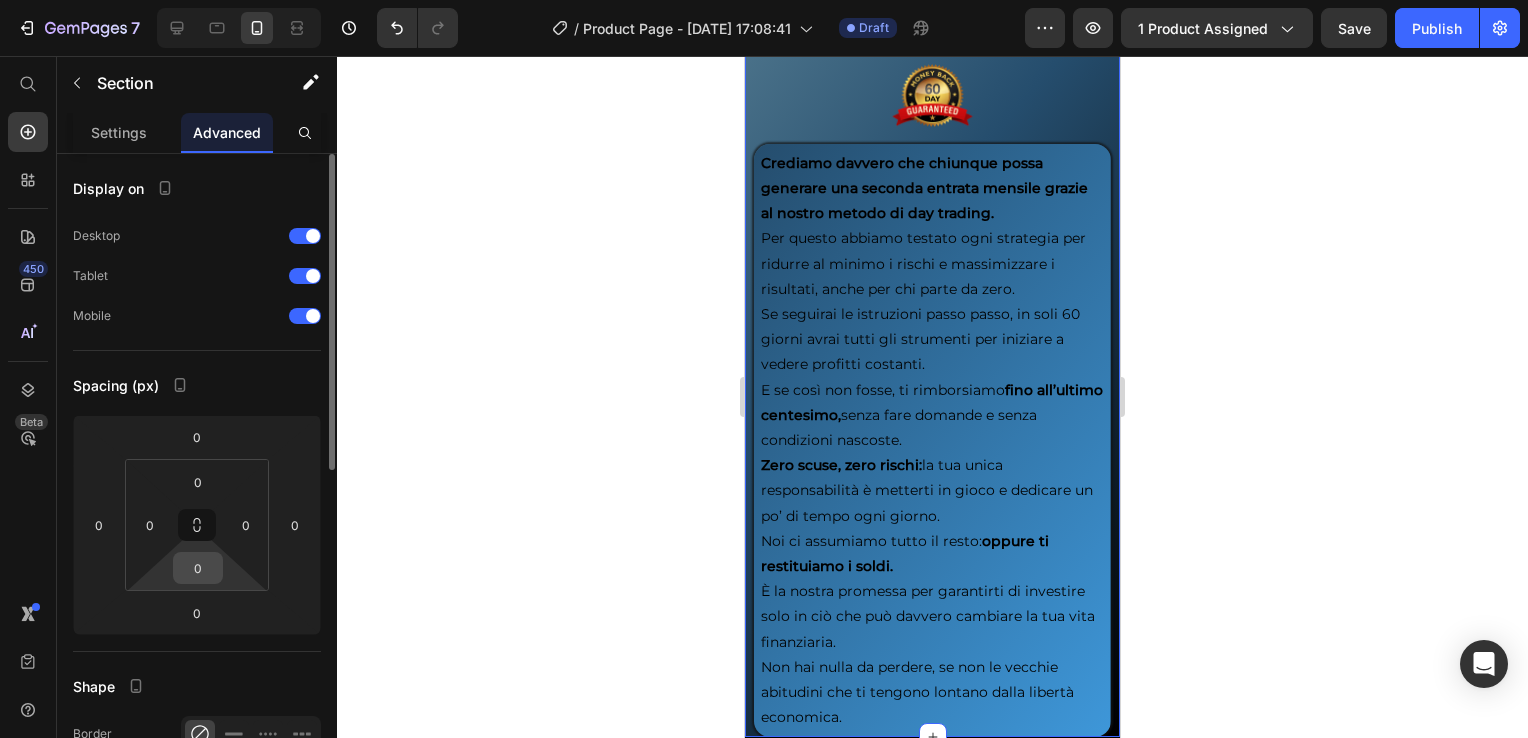click on "0" at bounding box center (198, 568) 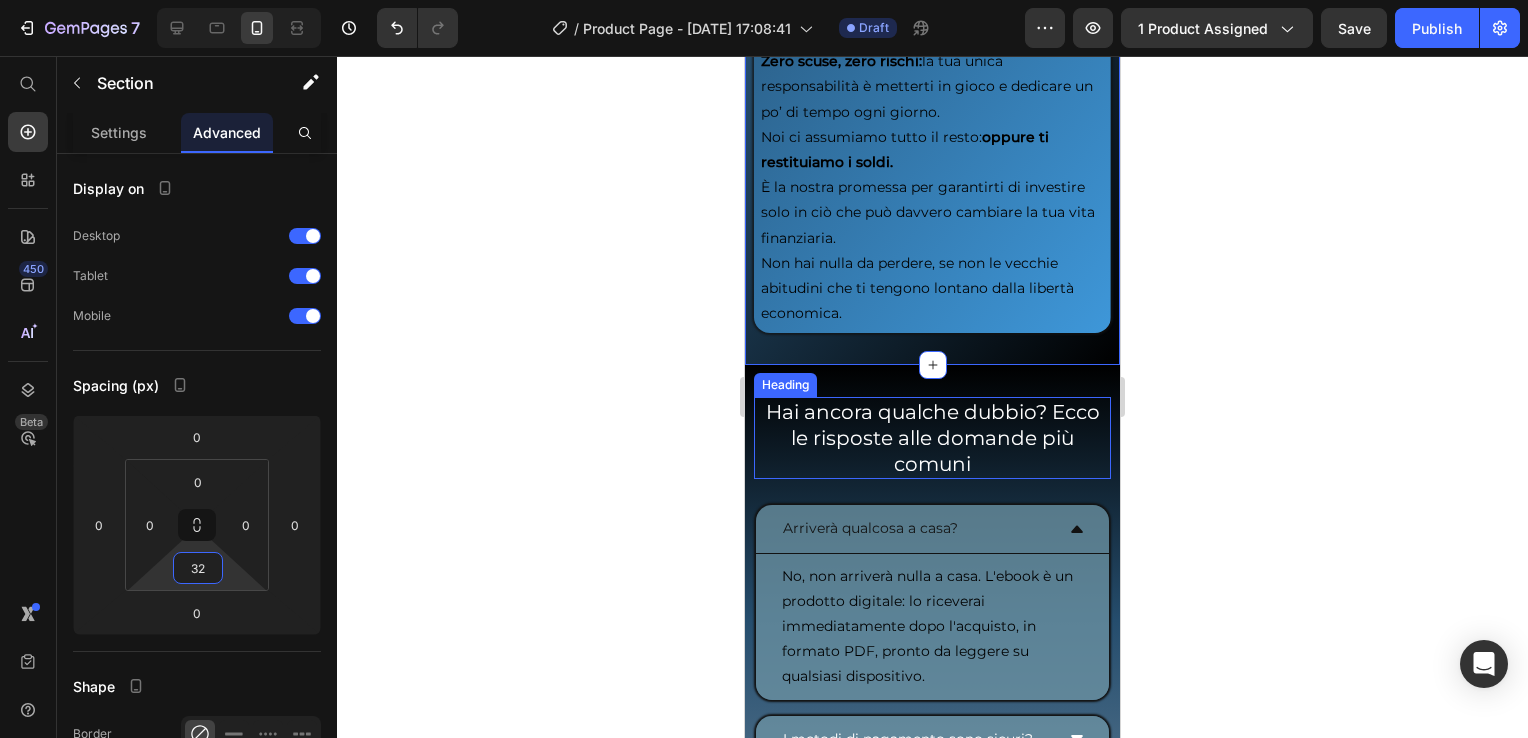 scroll, scrollTop: 10452, scrollLeft: 0, axis: vertical 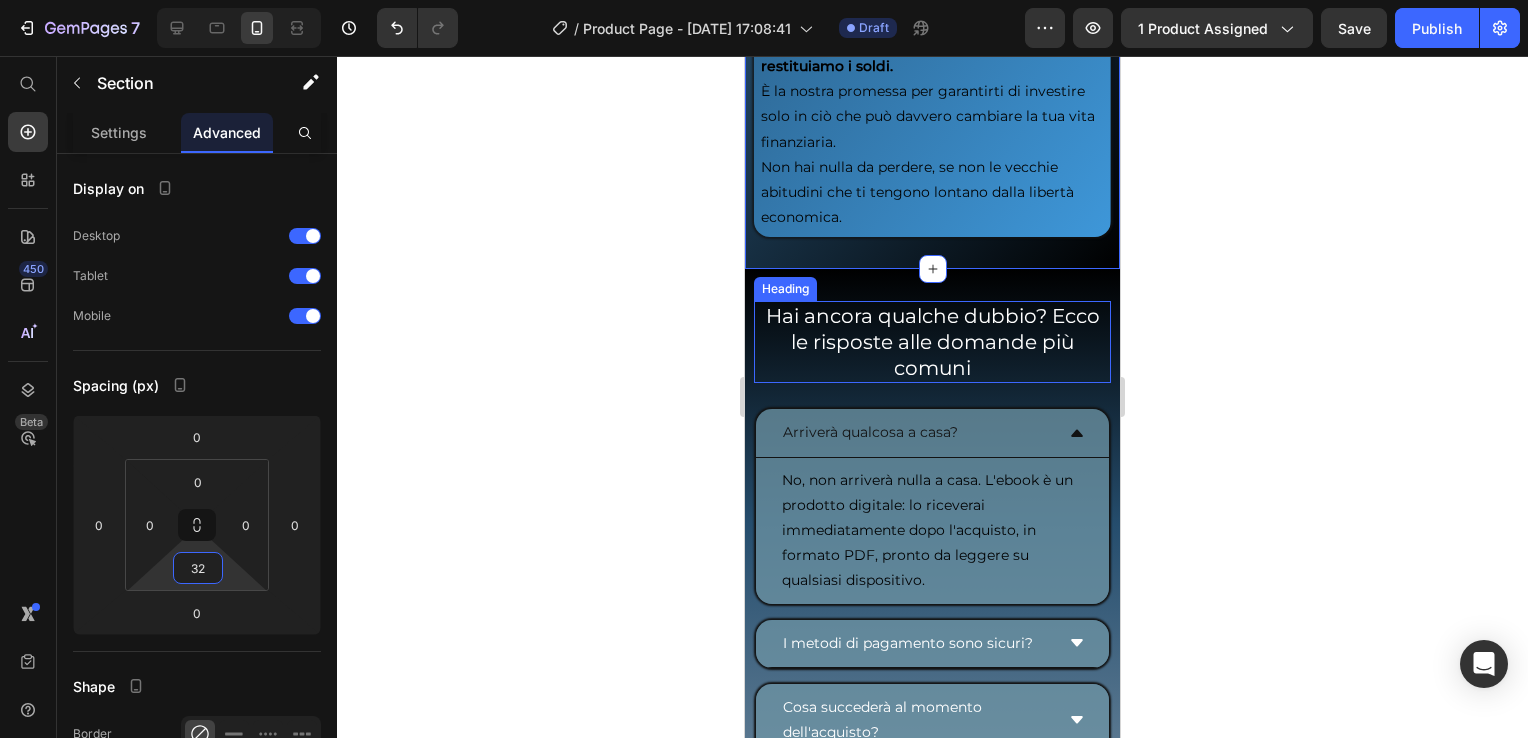 click on "Hai ancora qualche dubbio? Ecco le risposte alle domande più comuni" at bounding box center [932, 342] 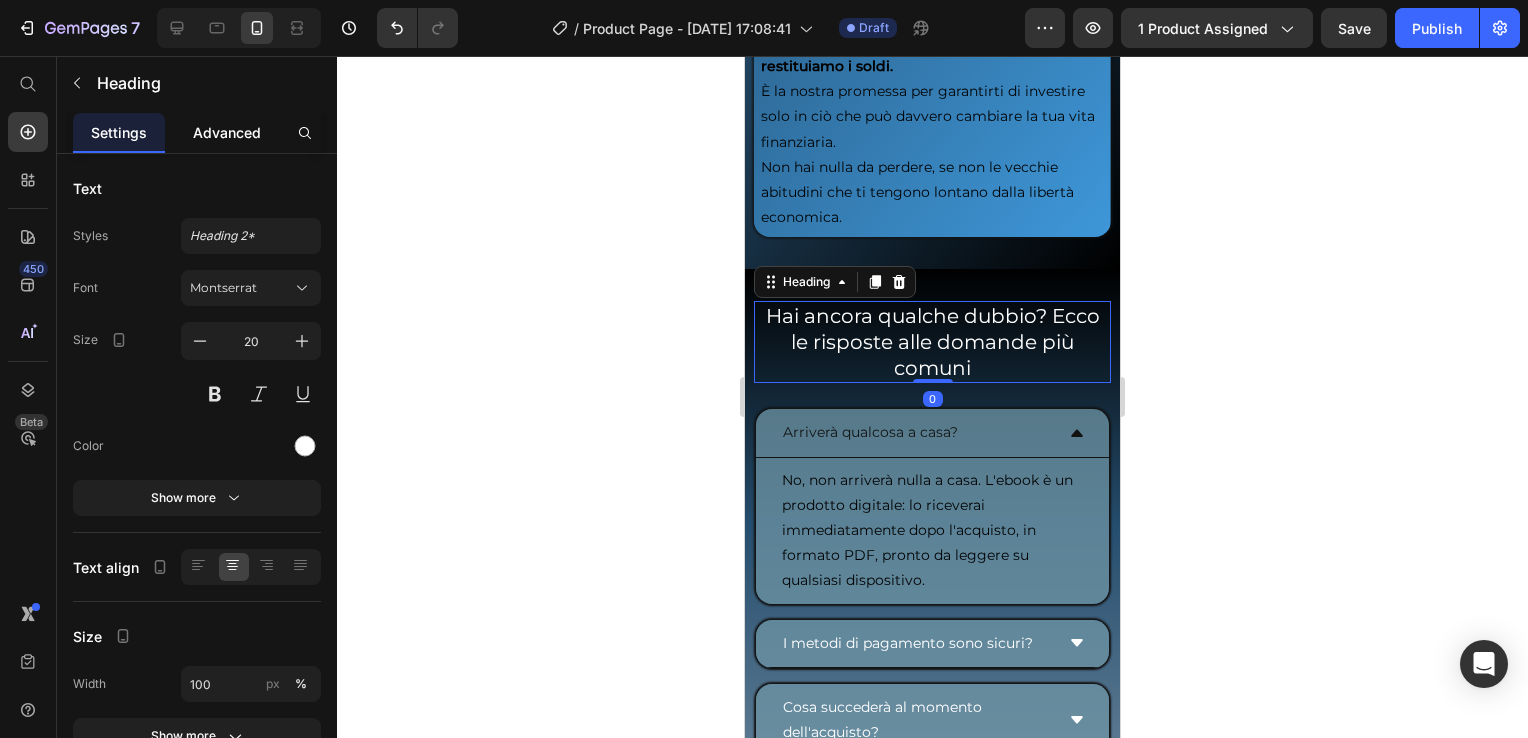 click on "Advanced" at bounding box center [227, 132] 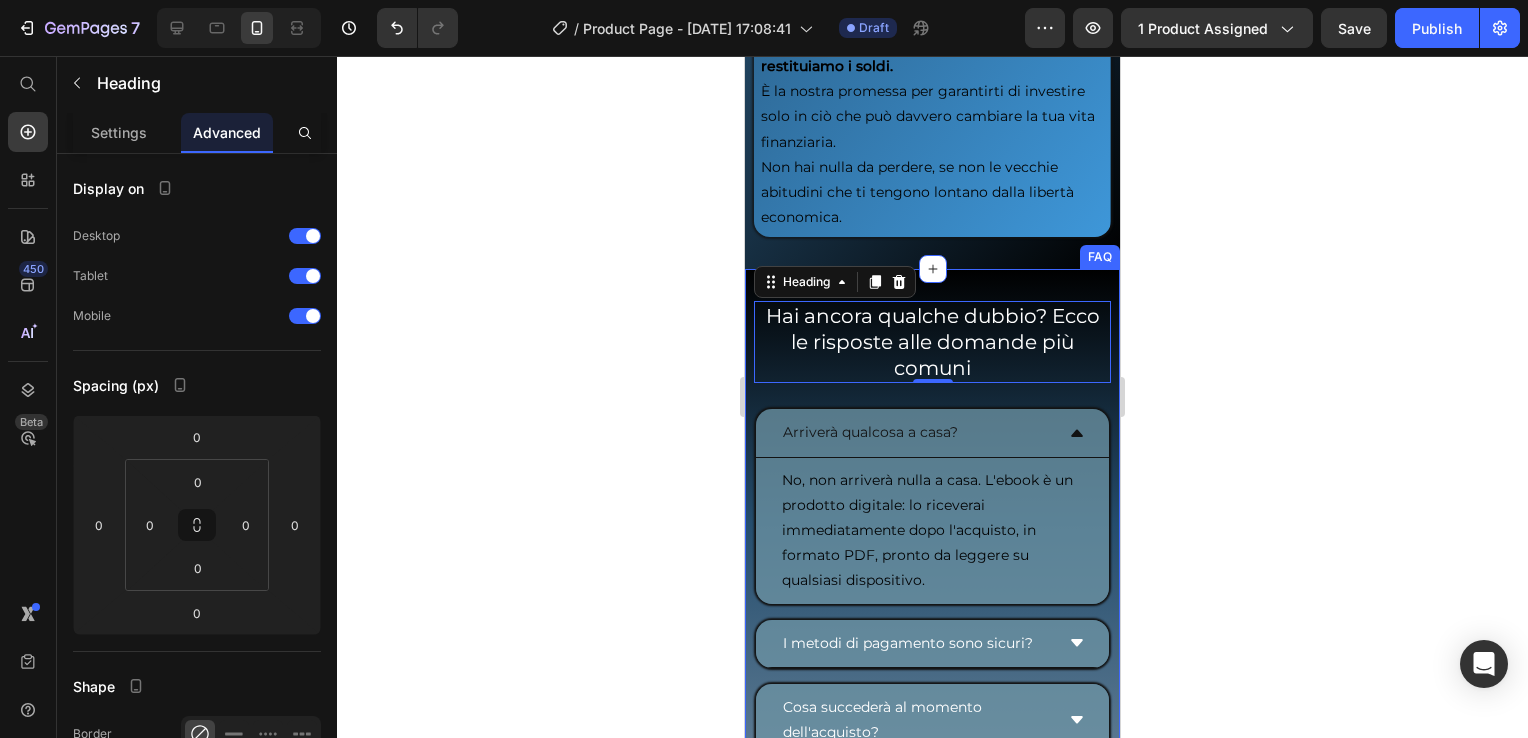 drag, startPoint x: 1026, startPoint y: 364, endPoint x: 813, endPoint y: 393, distance: 214.96512 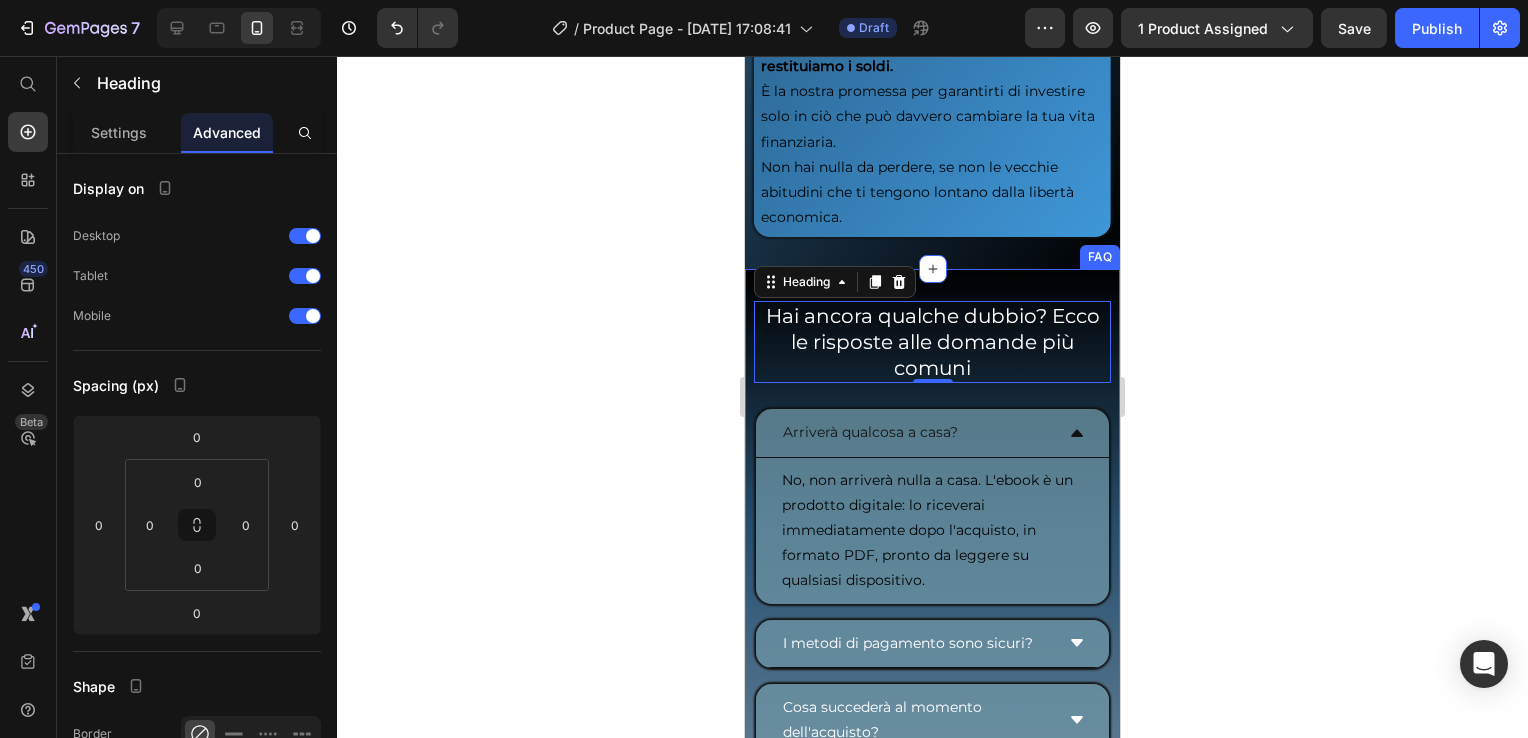 click on "Hai ancora qualche dubbio? Ecco le risposte alle domande più comuni Heading   0 Row Row
Arriverà qualcosa a casa? No, non arriverà nulla a casa. L'ebook è un prodotto digitale: lo riceverai immediatamente dopo l'acquisto, in formato PDF, pronto da leggere su qualsiasi dispositivo. Text Block Row
I metodi di pagamento sono sicuri?
Cosa succederà al momento dell'acquisto?
Entro quanto avrò i primi risultati?
Se ho bisogno di assistenza chi posso contattare?
In quanto tempo posso iniziare a fare operazionireali dopo averlo completato?
Serve qualche software o piattaforma specifica per applicare le strategie insegnate? Accordion Row FAQ" at bounding box center [932, 725] 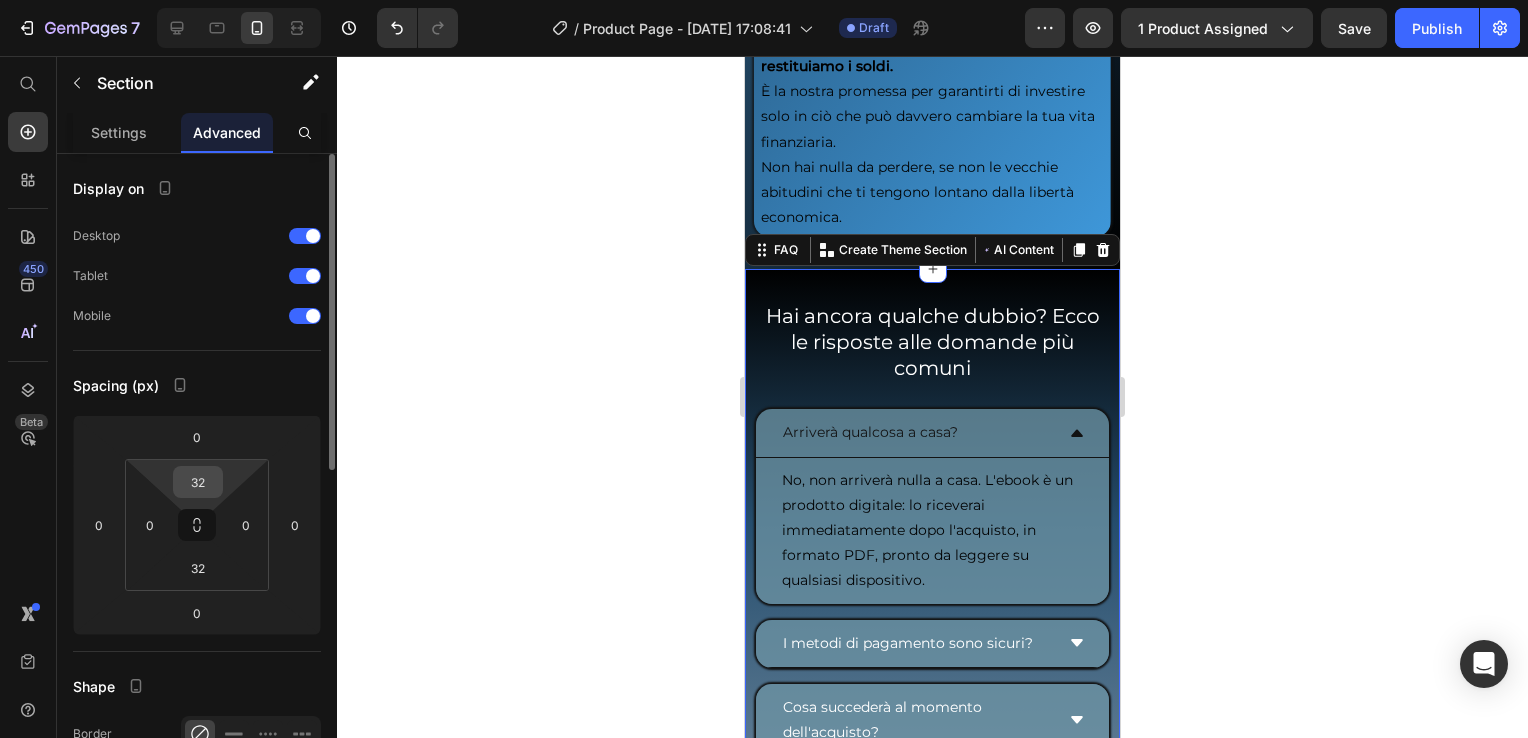 click on "32" at bounding box center [198, 482] 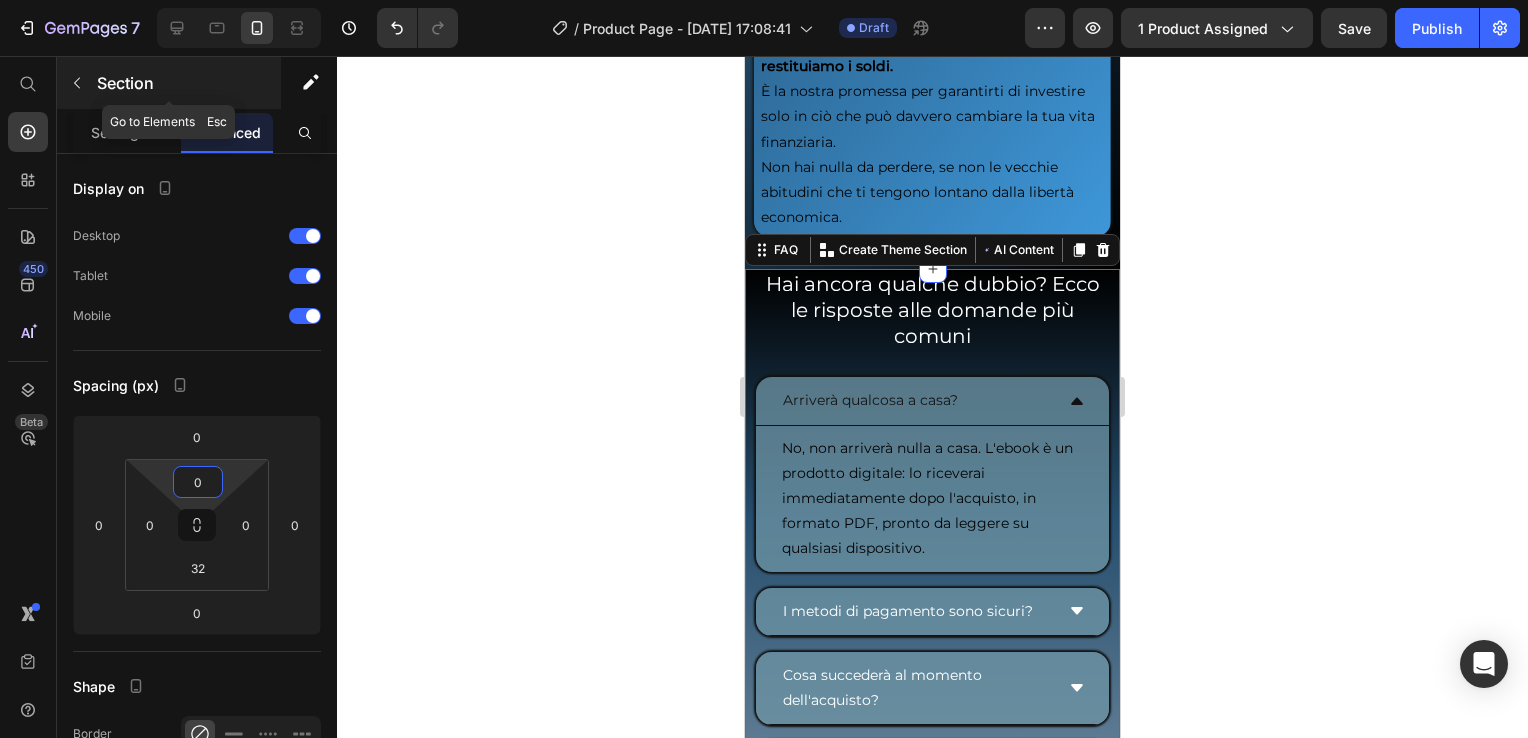 click at bounding box center (77, 83) 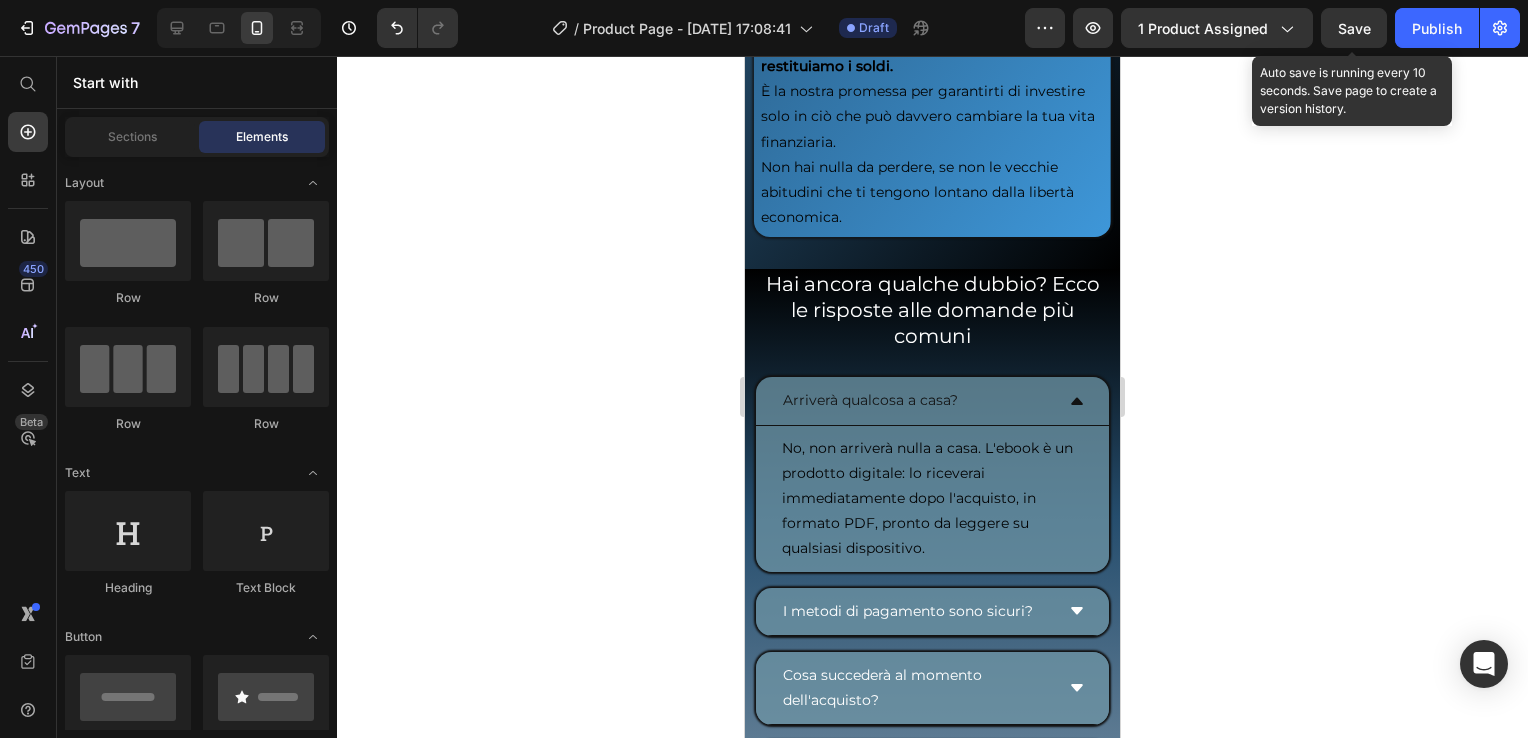 click on "Save" at bounding box center (1354, 28) 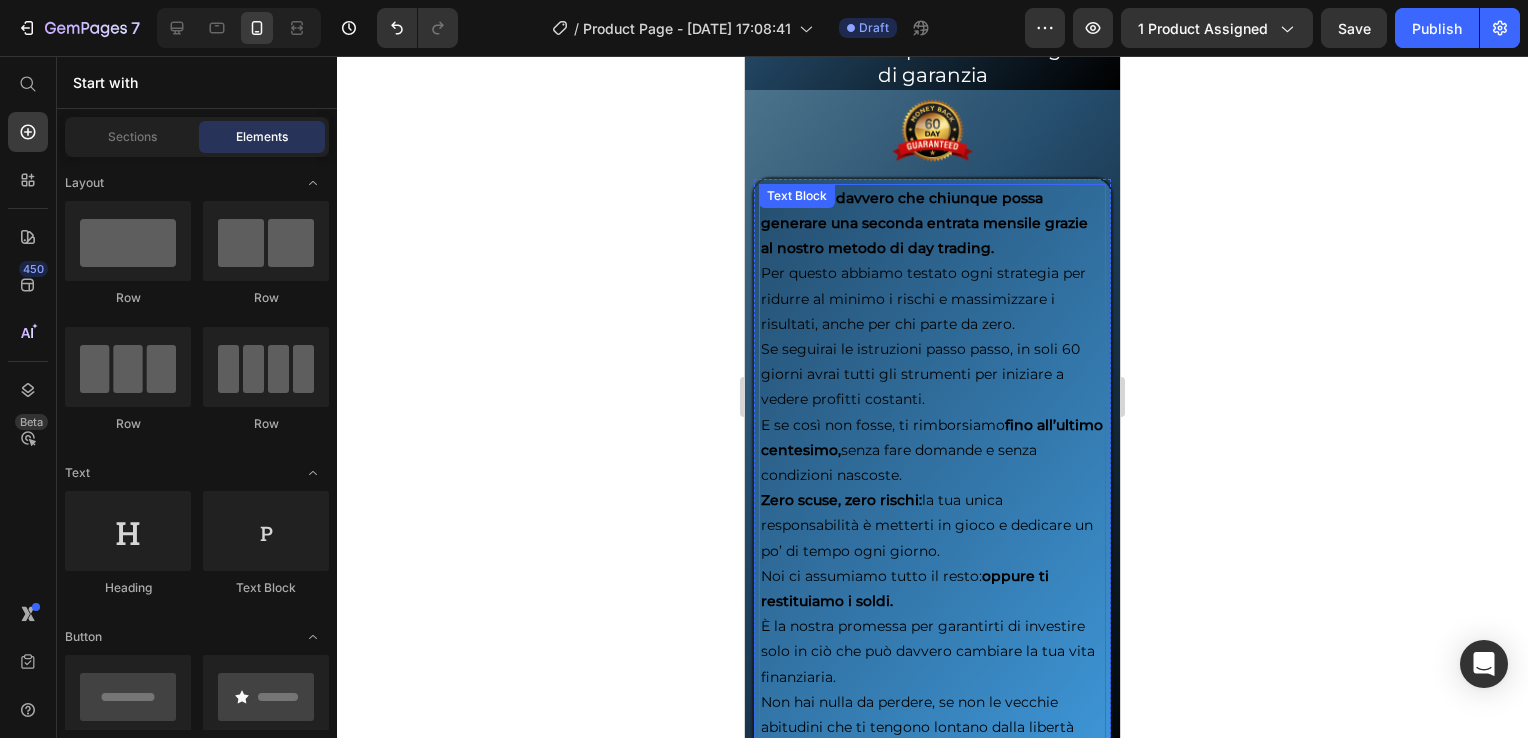 scroll, scrollTop: 9752, scrollLeft: 0, axis: vertical 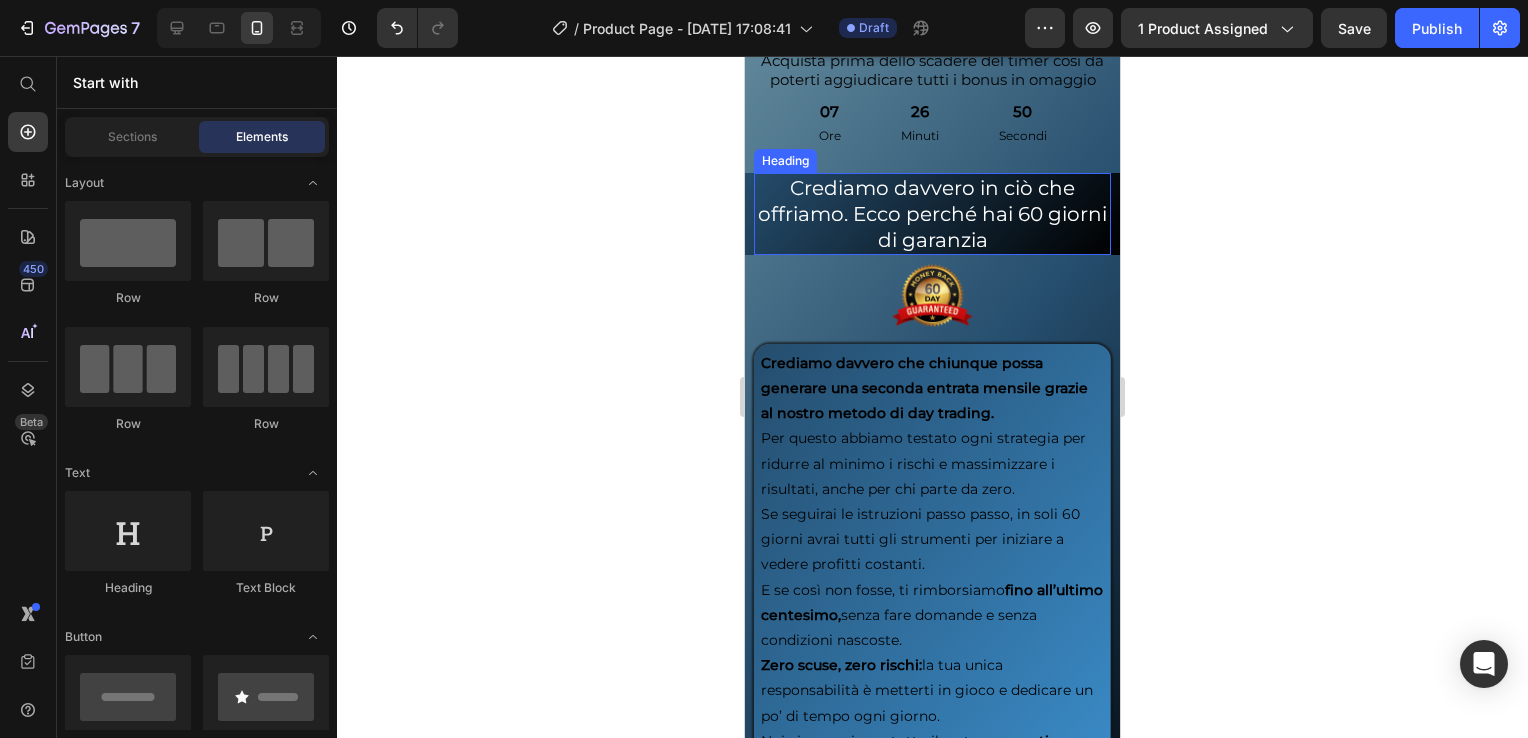 click on "Crediamo davvero in ciò che offriamo. Ecco perché hai 60 giorni di garanzia" at bounding box center (932, 214) 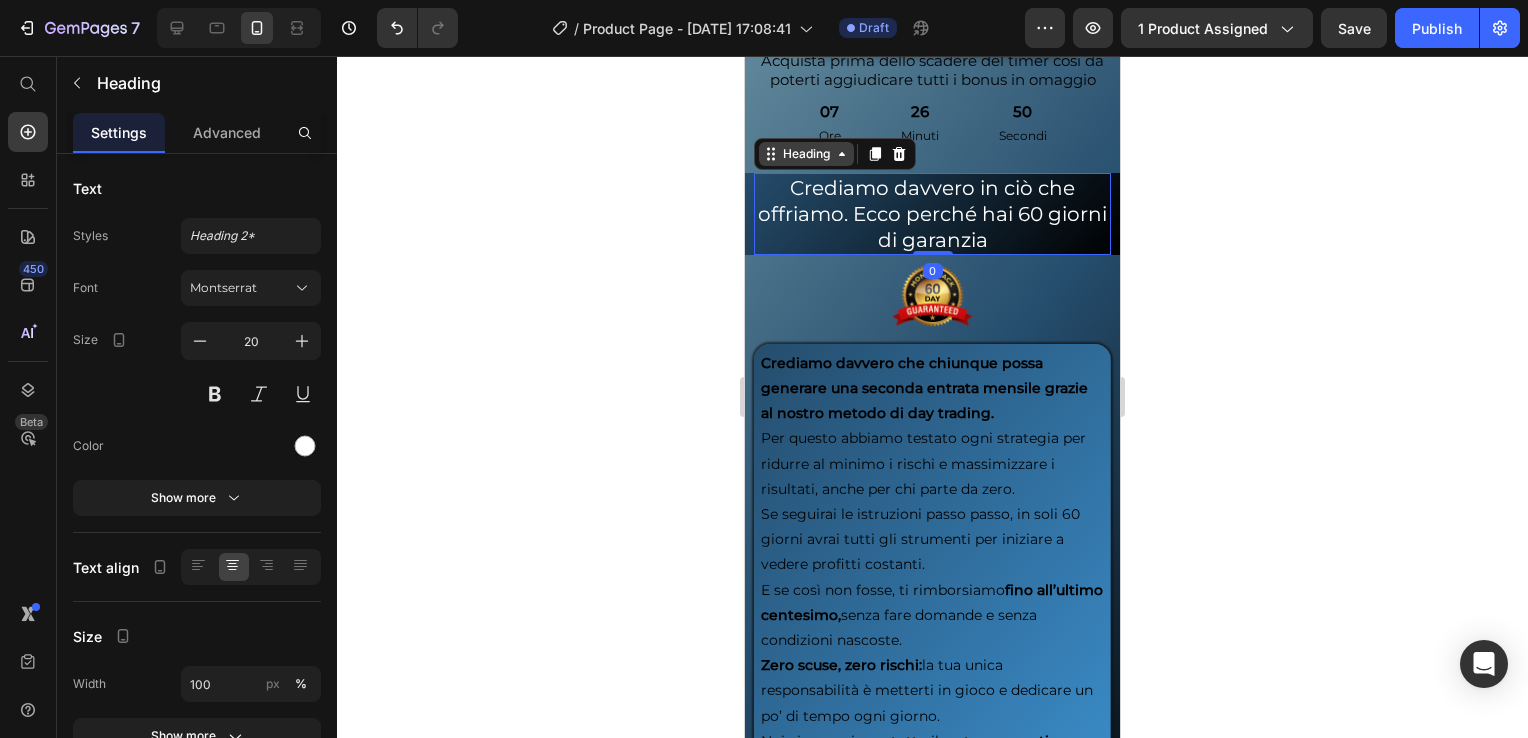 click on "Heading" at bounding box center [806, 154] 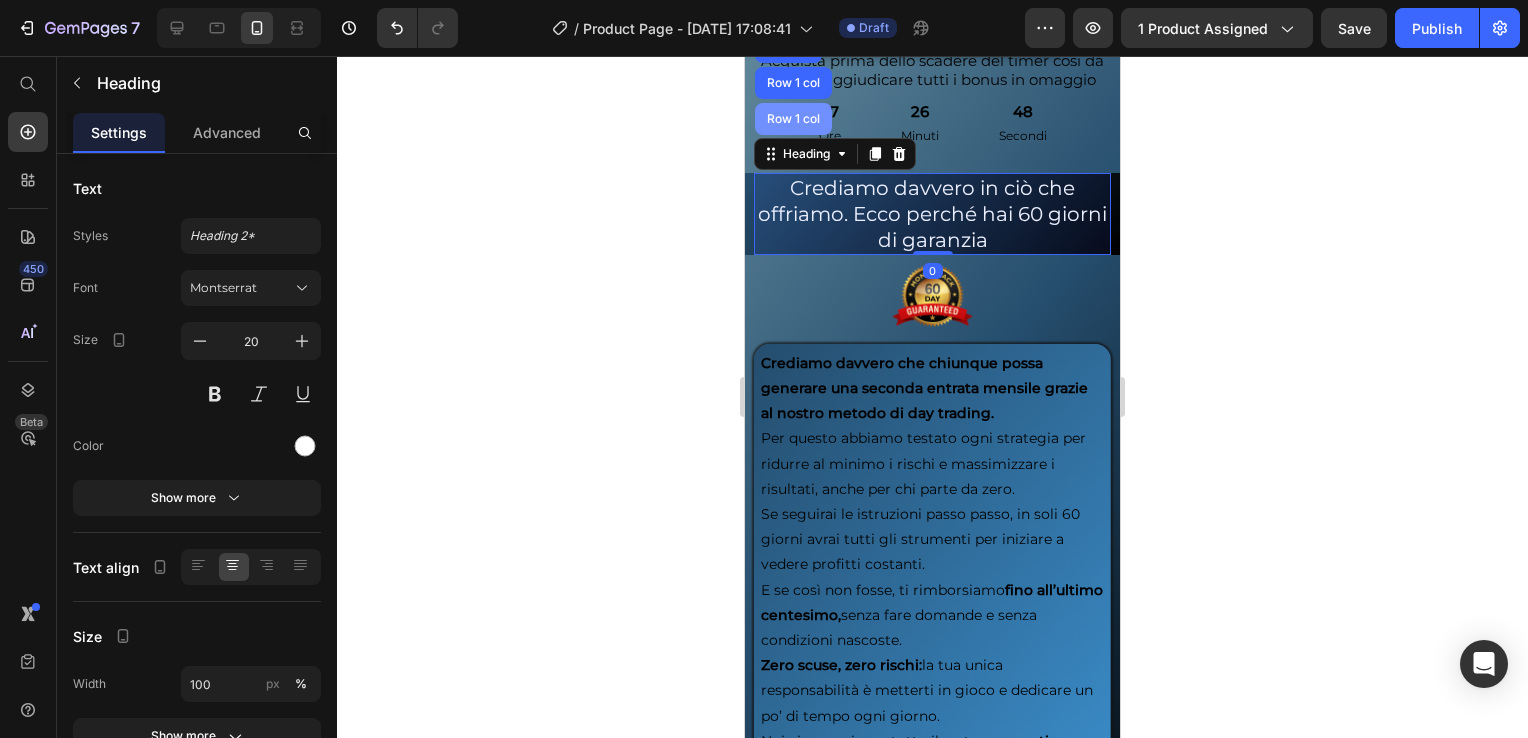 drag, startPoint x: 795, startPoint y: 209, endPoint x: 1417, endPoint y: 394, distance: 648.92914 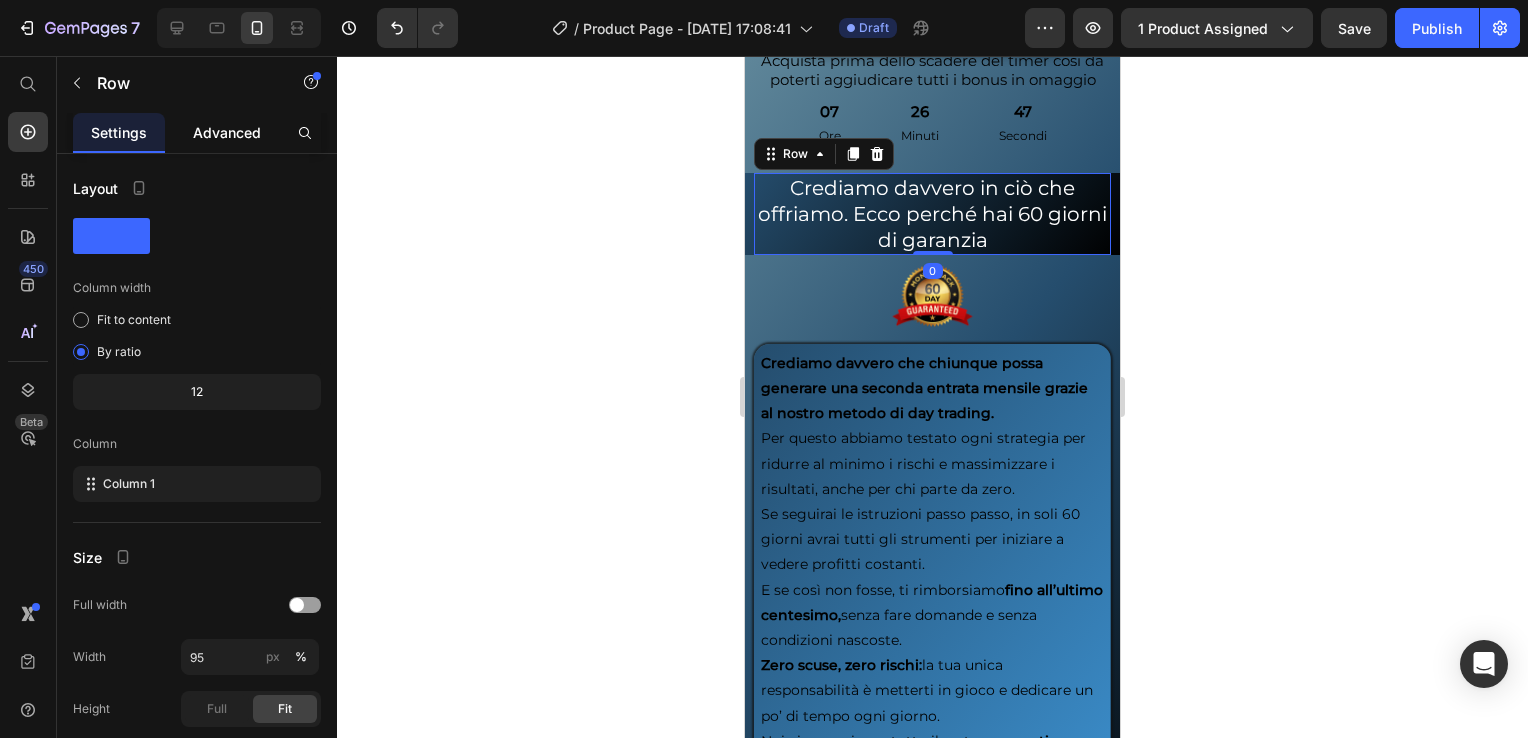 drag, startPoint x: 221, startPoint y: 128, endPoint x: 222, endPoint y: 154, distance: 26.019224 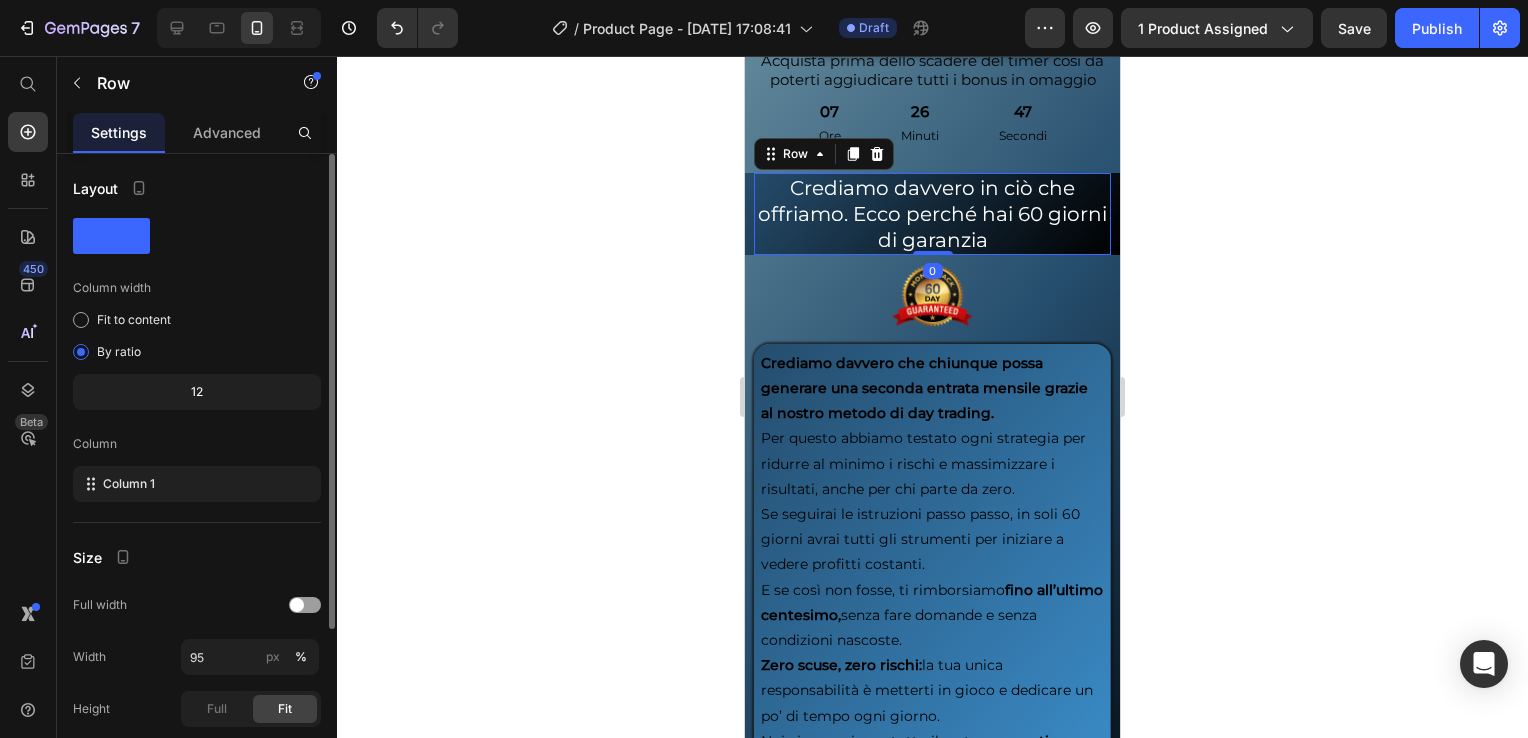click on "Advanced" at bounding box center [227, 132] 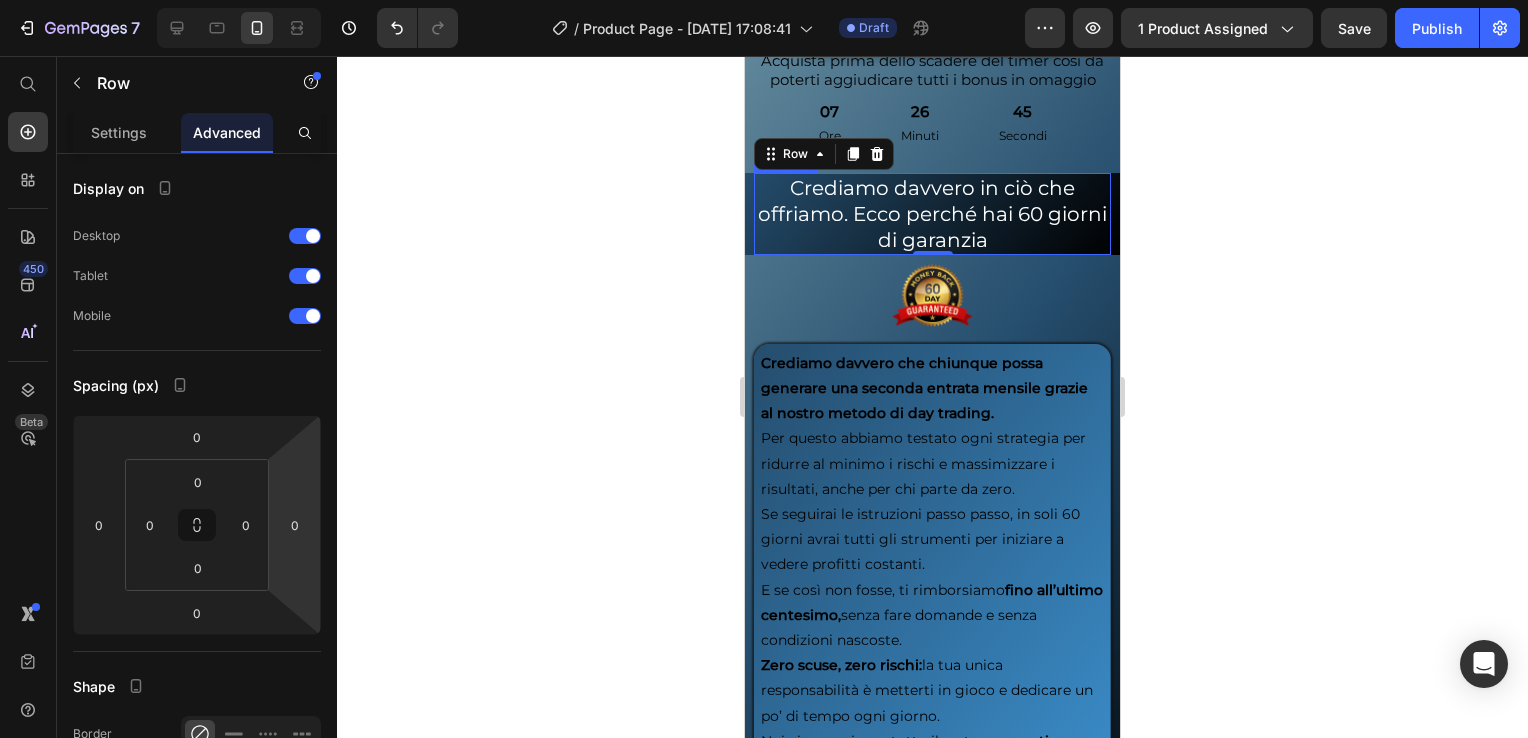 click on "Crediamo davvero in ciò che offriamo. Ecco perché hai 60 giorni di garanzia" at bounding box center [932, 214] 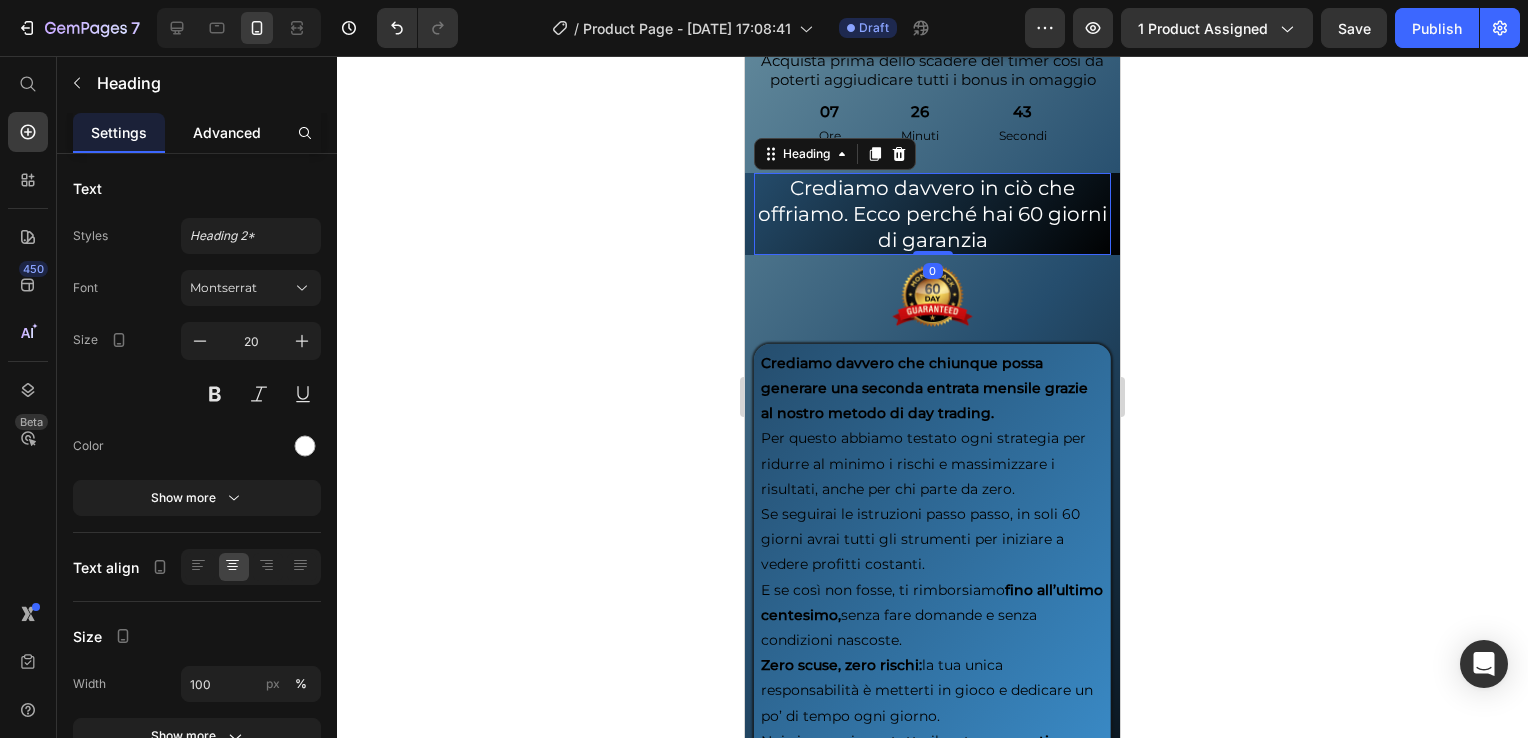 click on "Advanced" at bounding box center [227, 132] 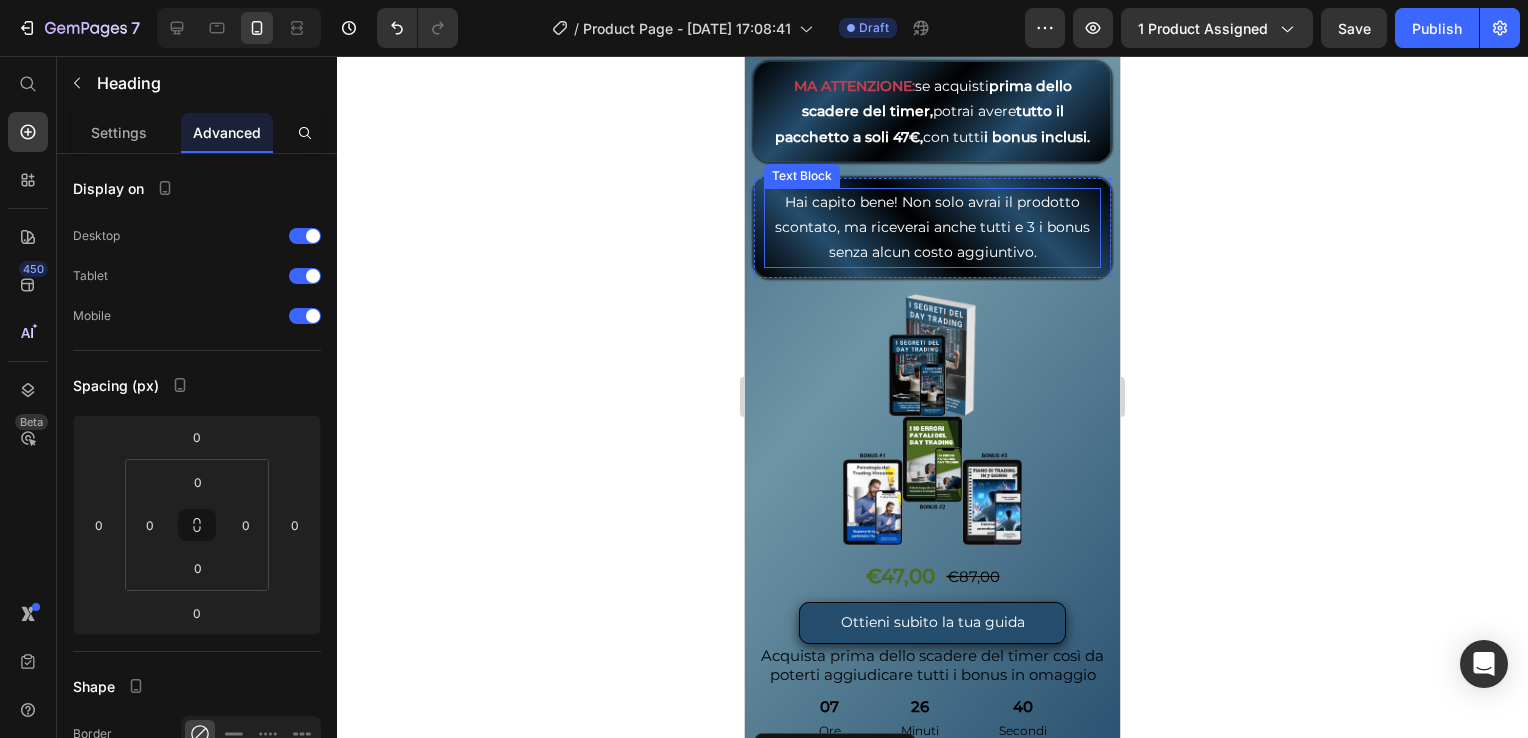 scroll, scrollTop: 9152, scrollLeft: 0, axis: vertical 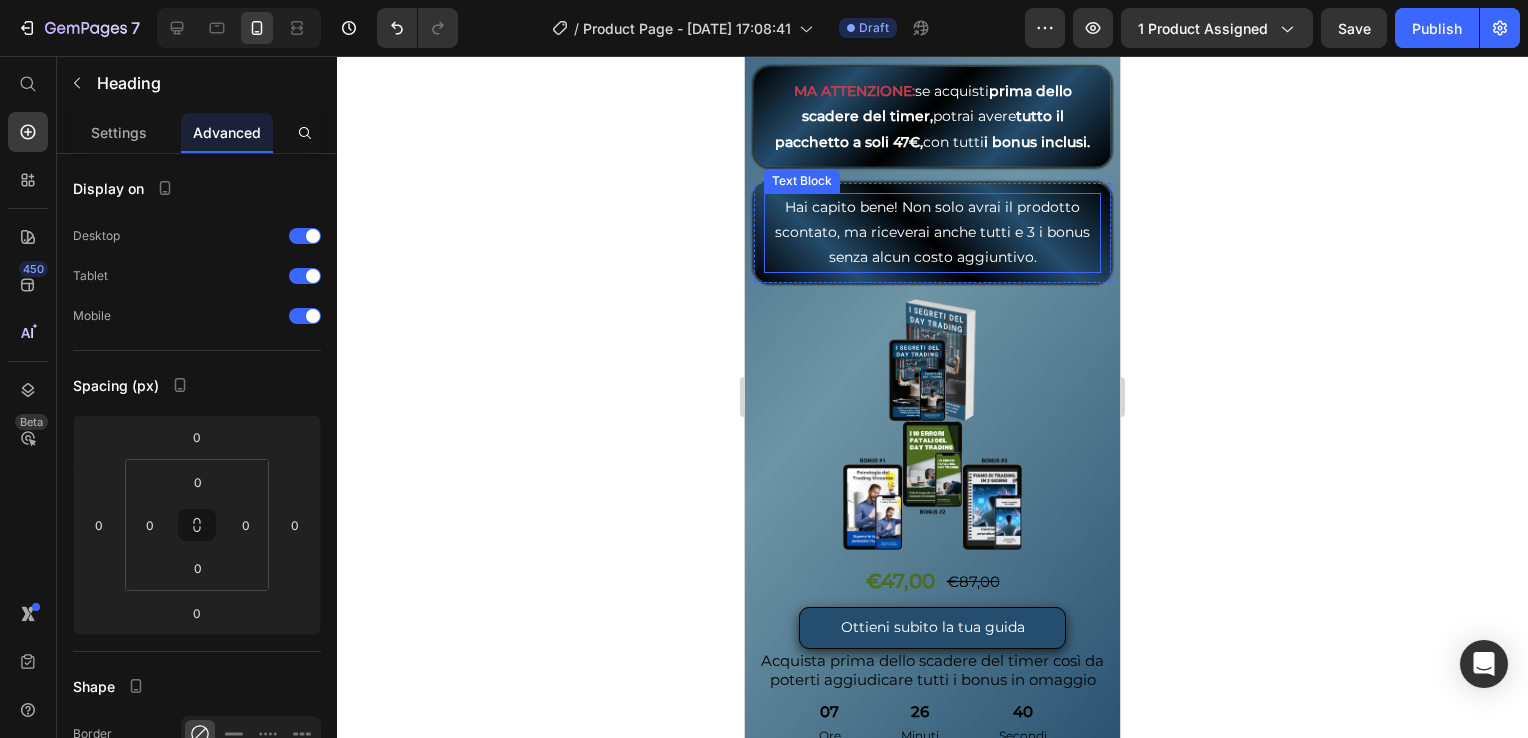 drag, startPoint x: 866, startPoint y: 323, endPoint x: 813, endPoint y: 255, distance: 86.21485 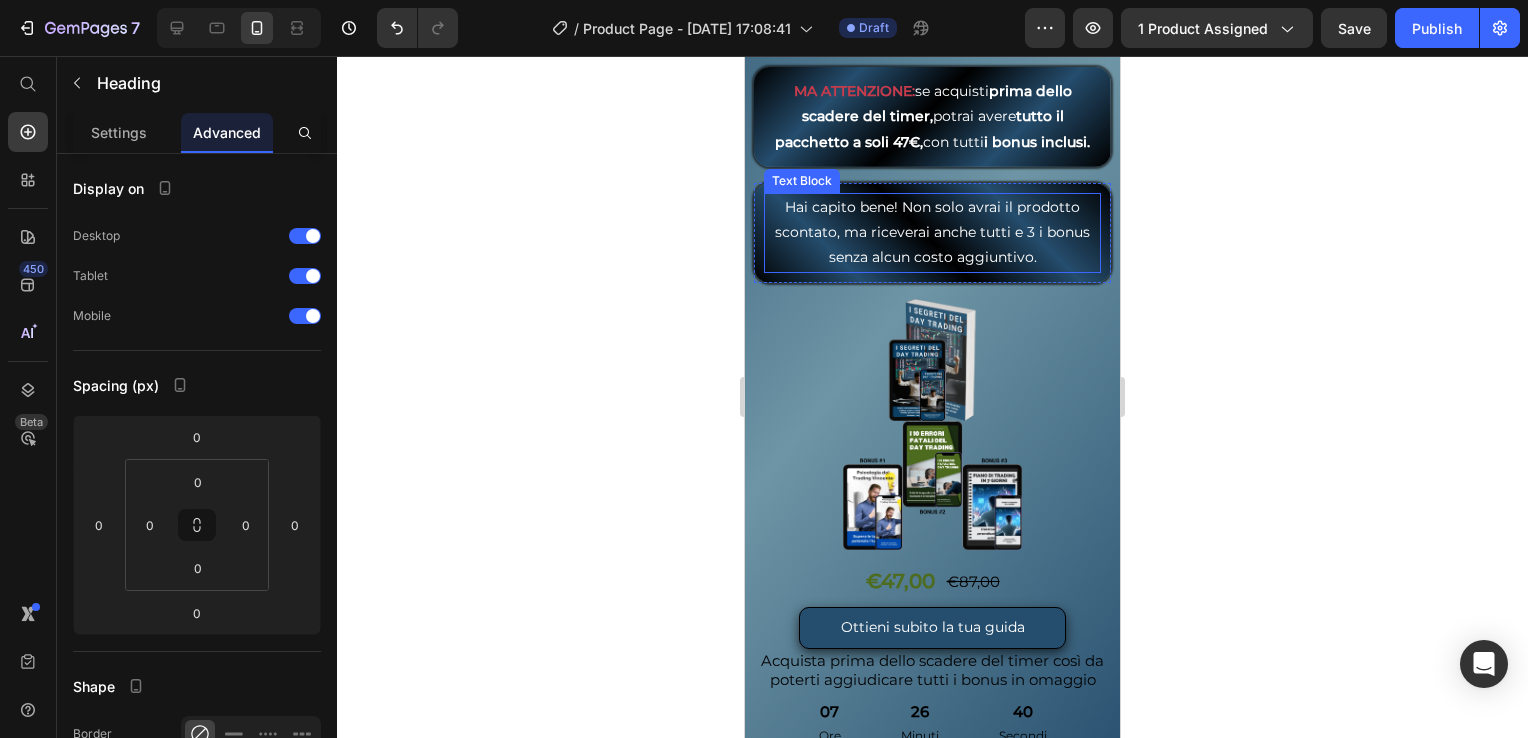 click on "Hai capito bene! Non solo avrai il prodotto scontato, ma riceverai anche tutti e 3 i bonus senza alcun costo aggiuntivo." at bounding box center [932, 233] 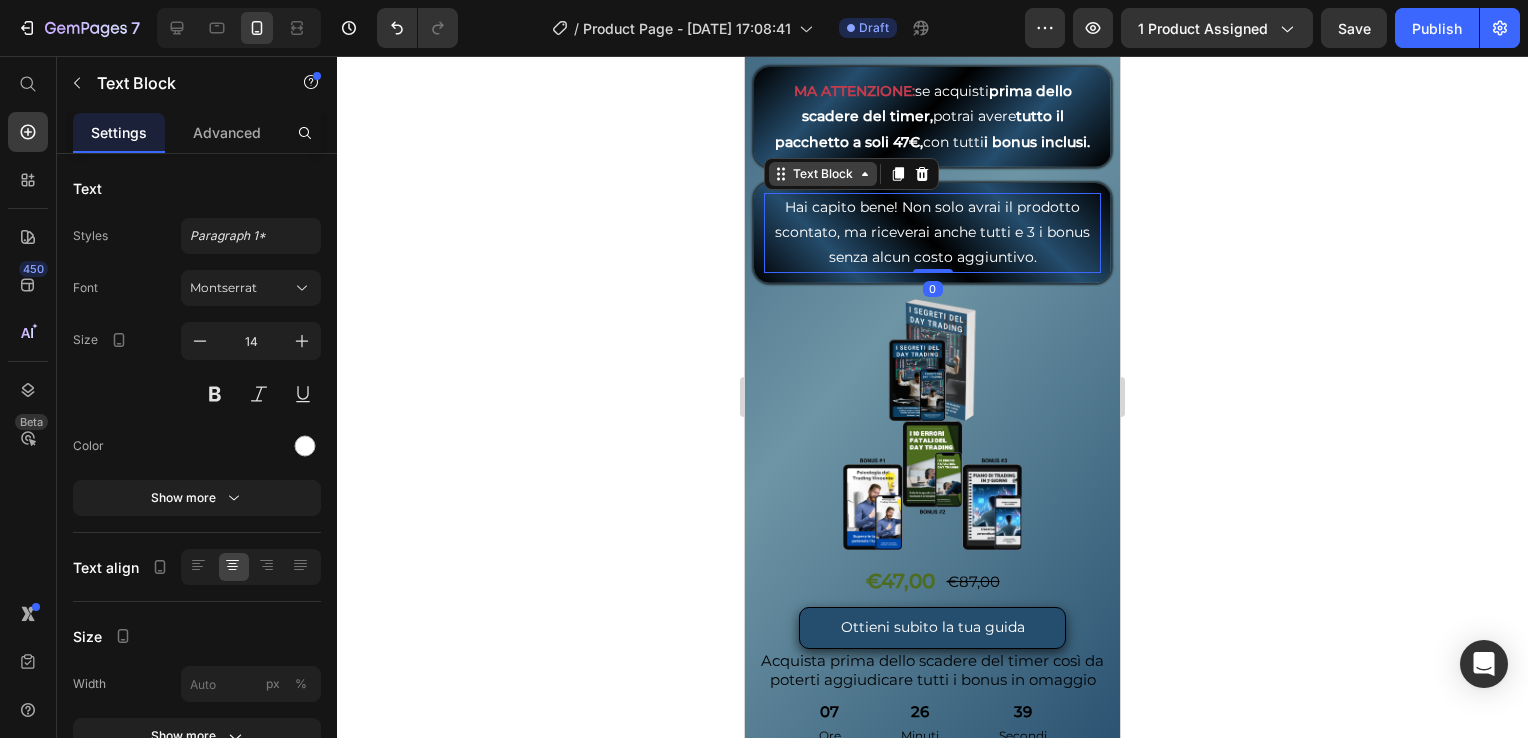click on "Text Block" at bounding box center [823, 174] 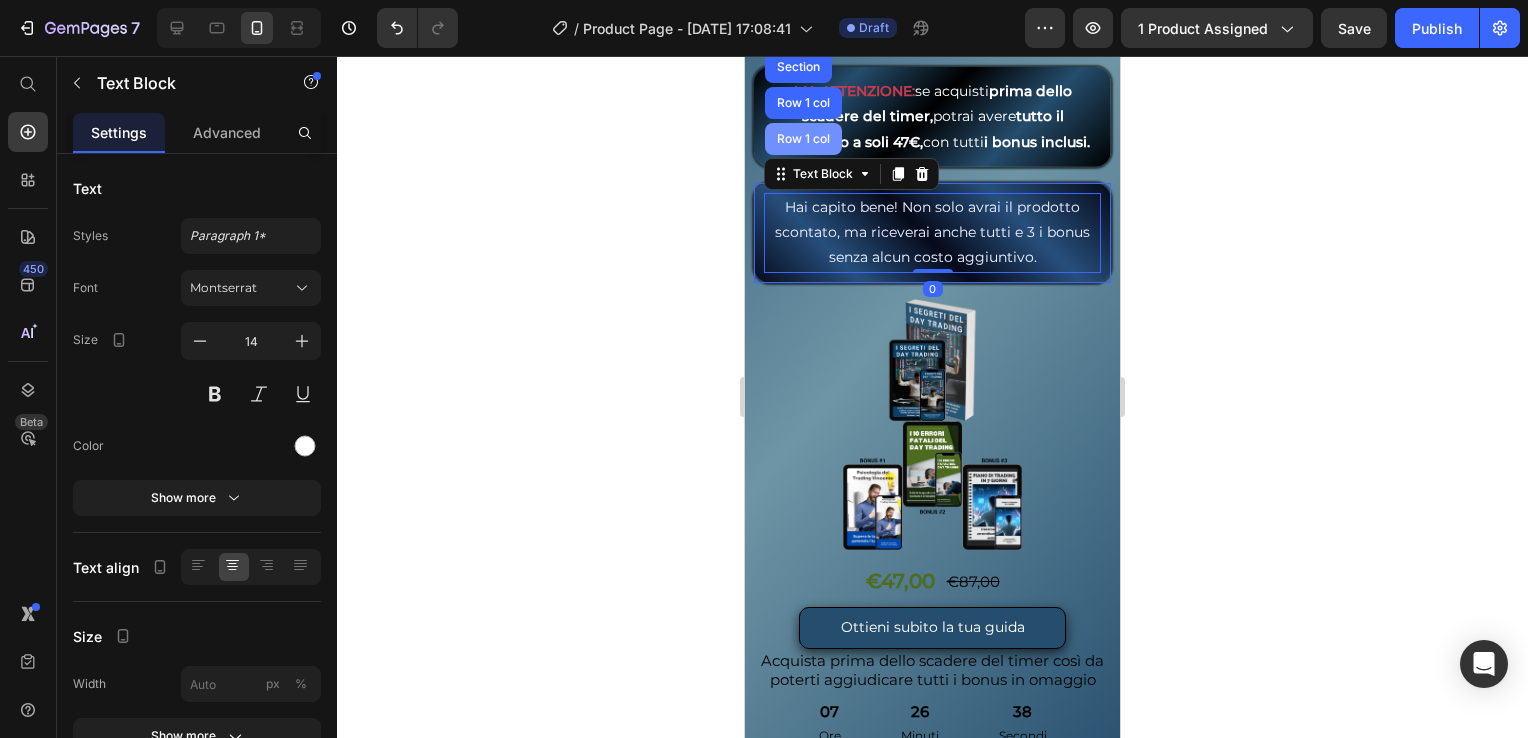 click on "Row 1 col" at bounding box center (803, 139) 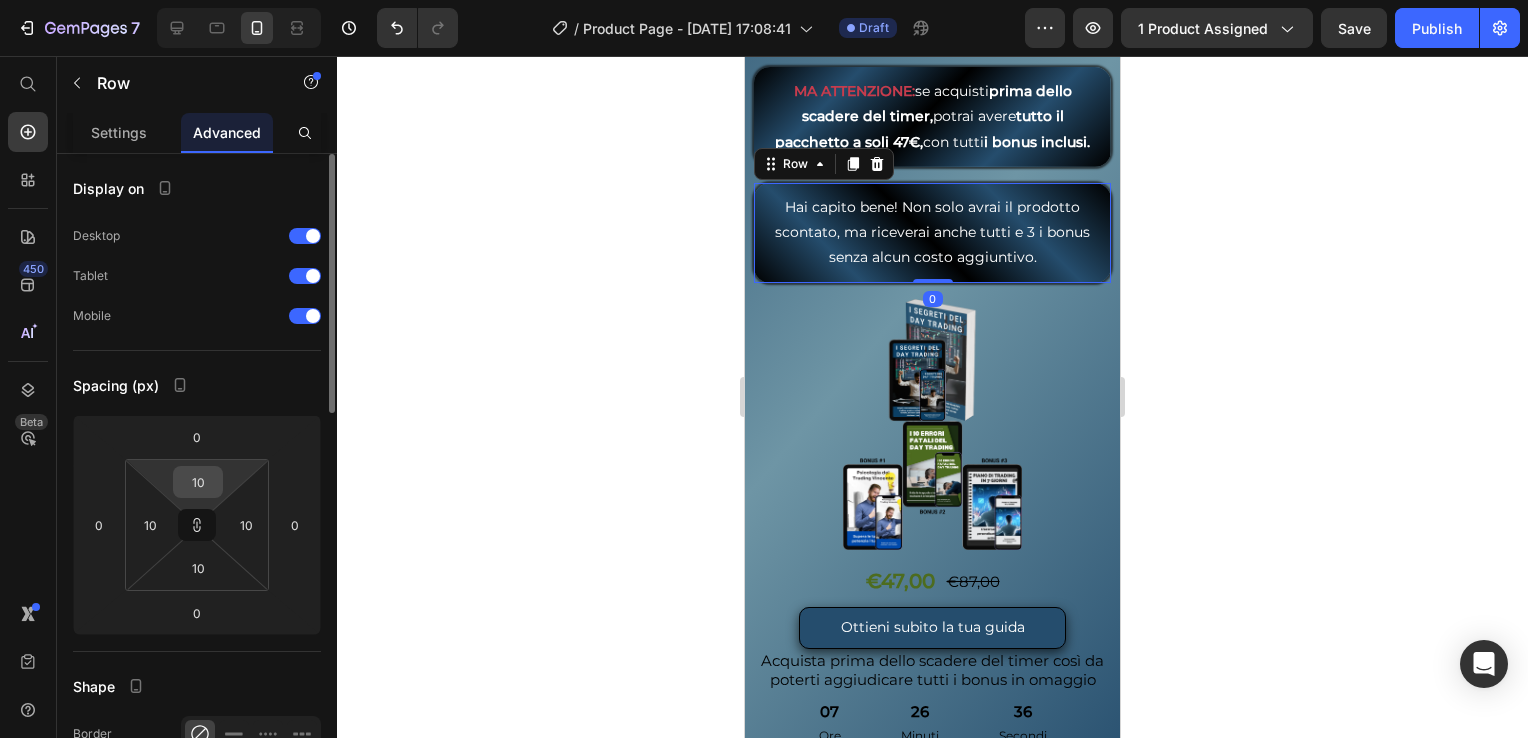 click on "10" at bounding box center (198, 482) 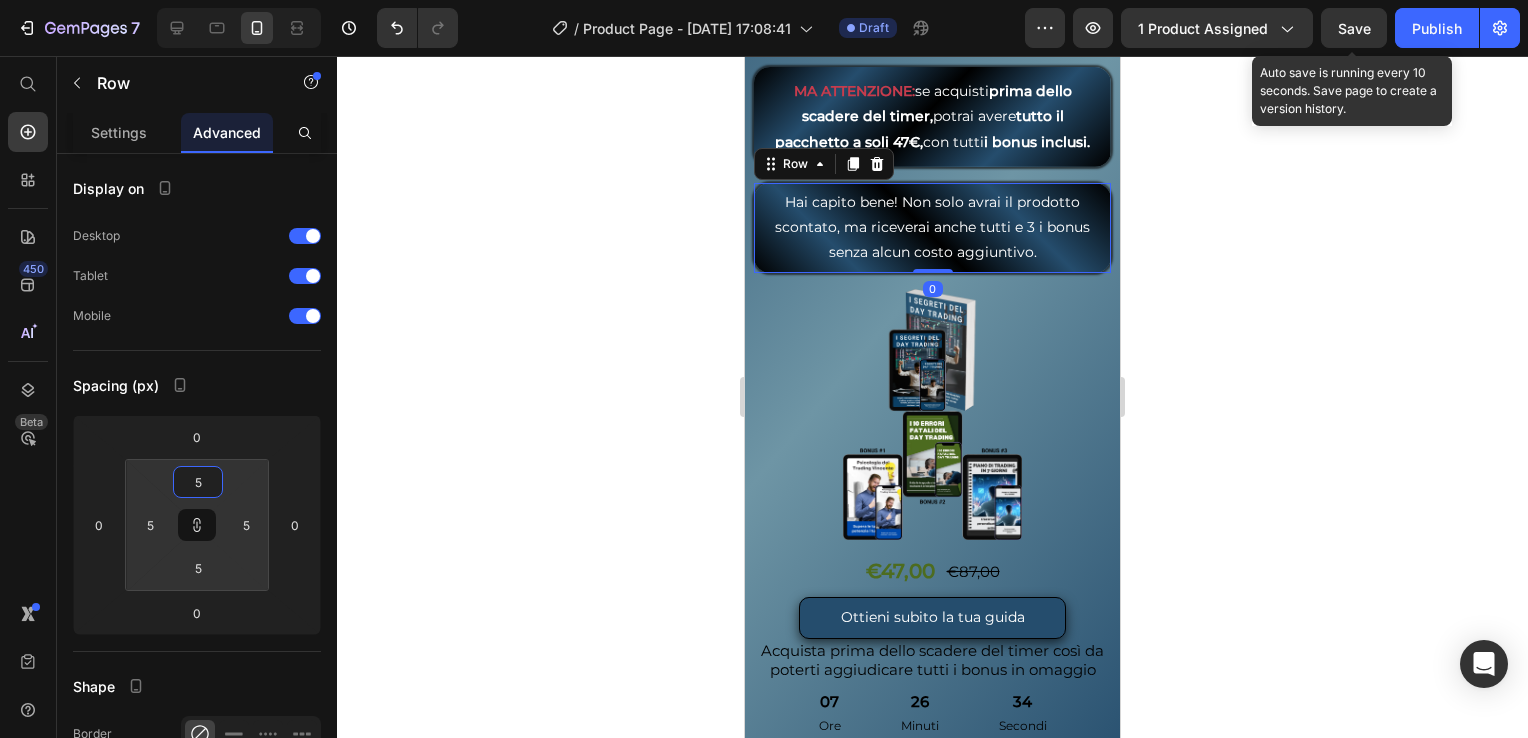 click on "Save" at bounding box center [1354, 28] 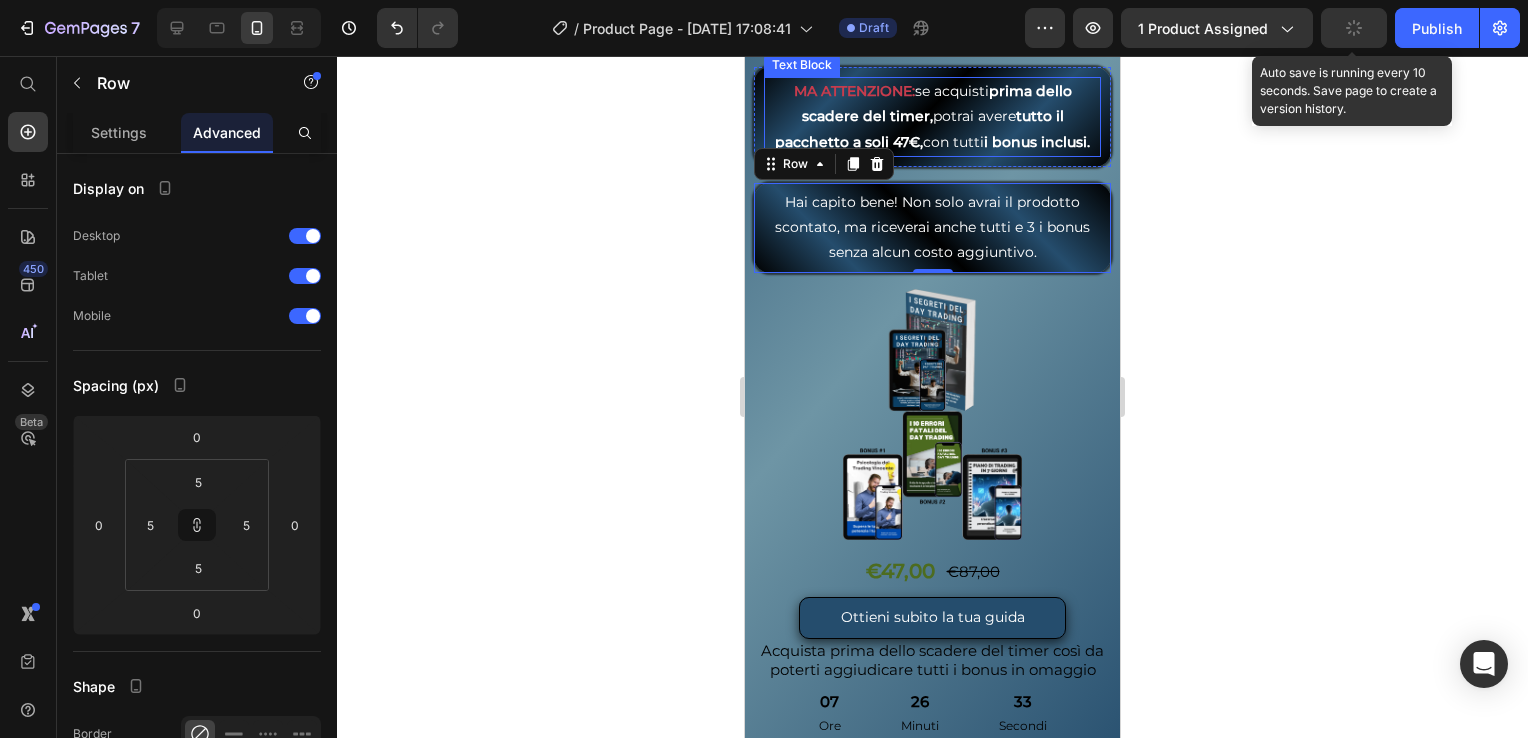 click on "prima dello scadere del timer," at bounding box center (937, 103) 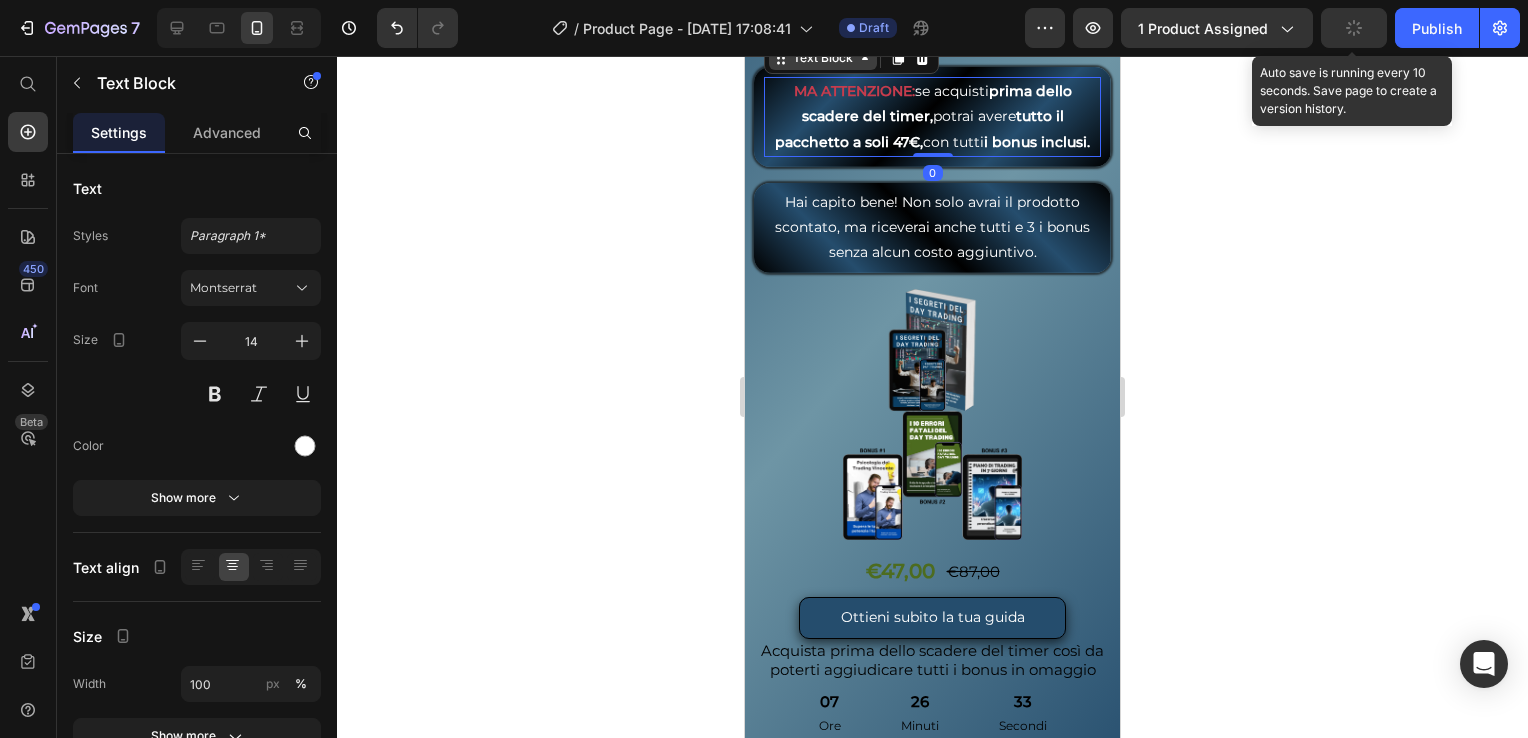 click on "Text Block" at bounding box center [823, 58] 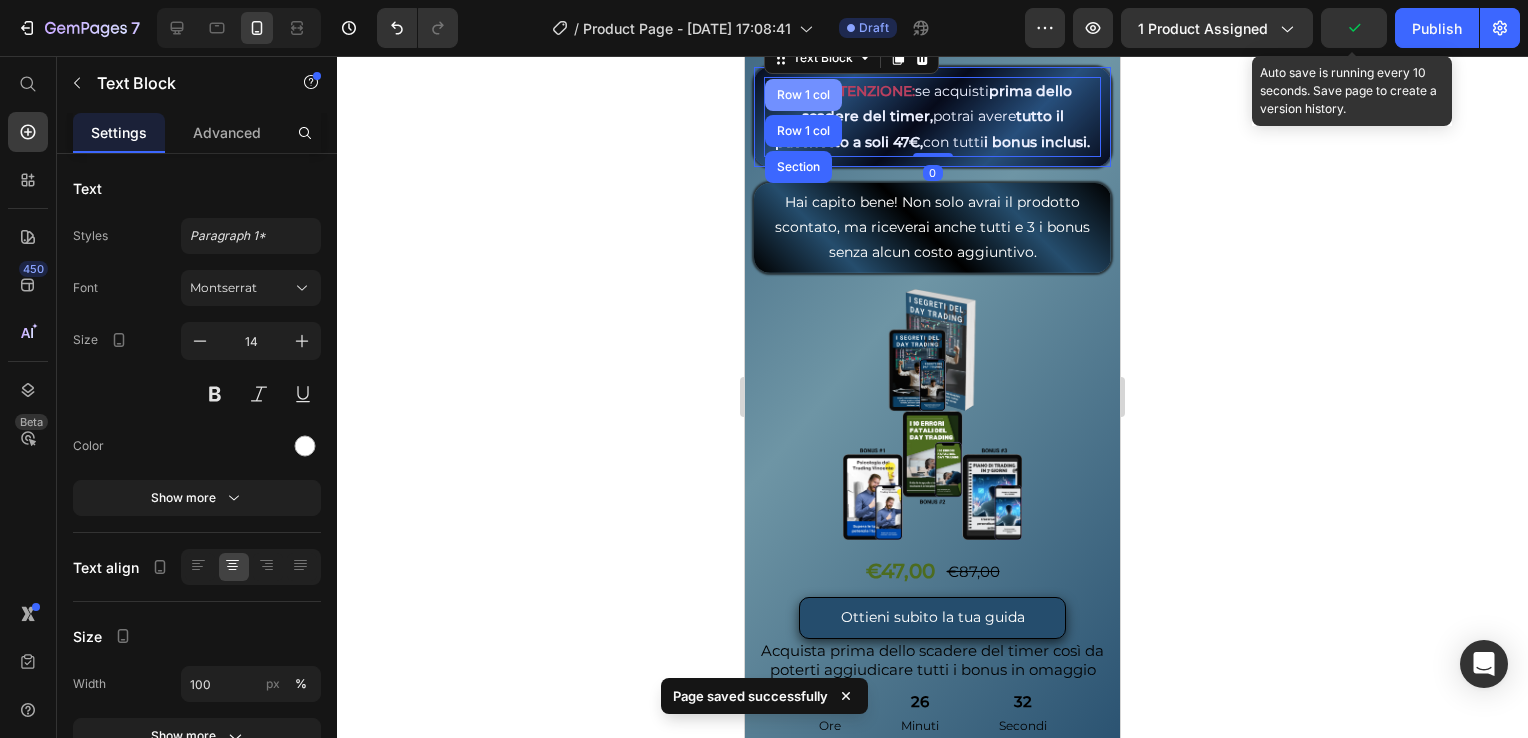 drag, startPoint x: 798, startPoint y: 154, endPoint x: 1482, endPoint y: 264, distance: 692.7886 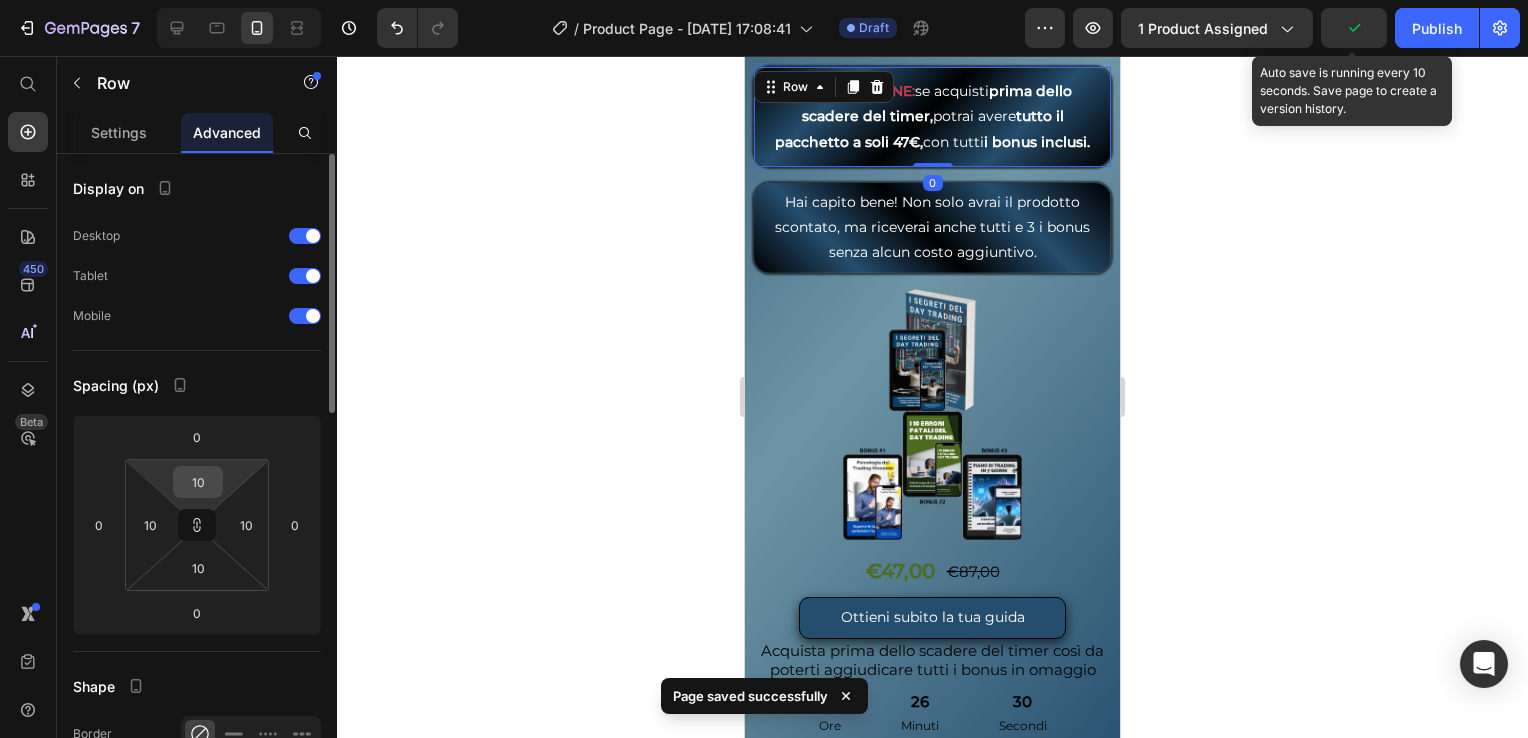 click on "10" at bounding box center [198, 482] 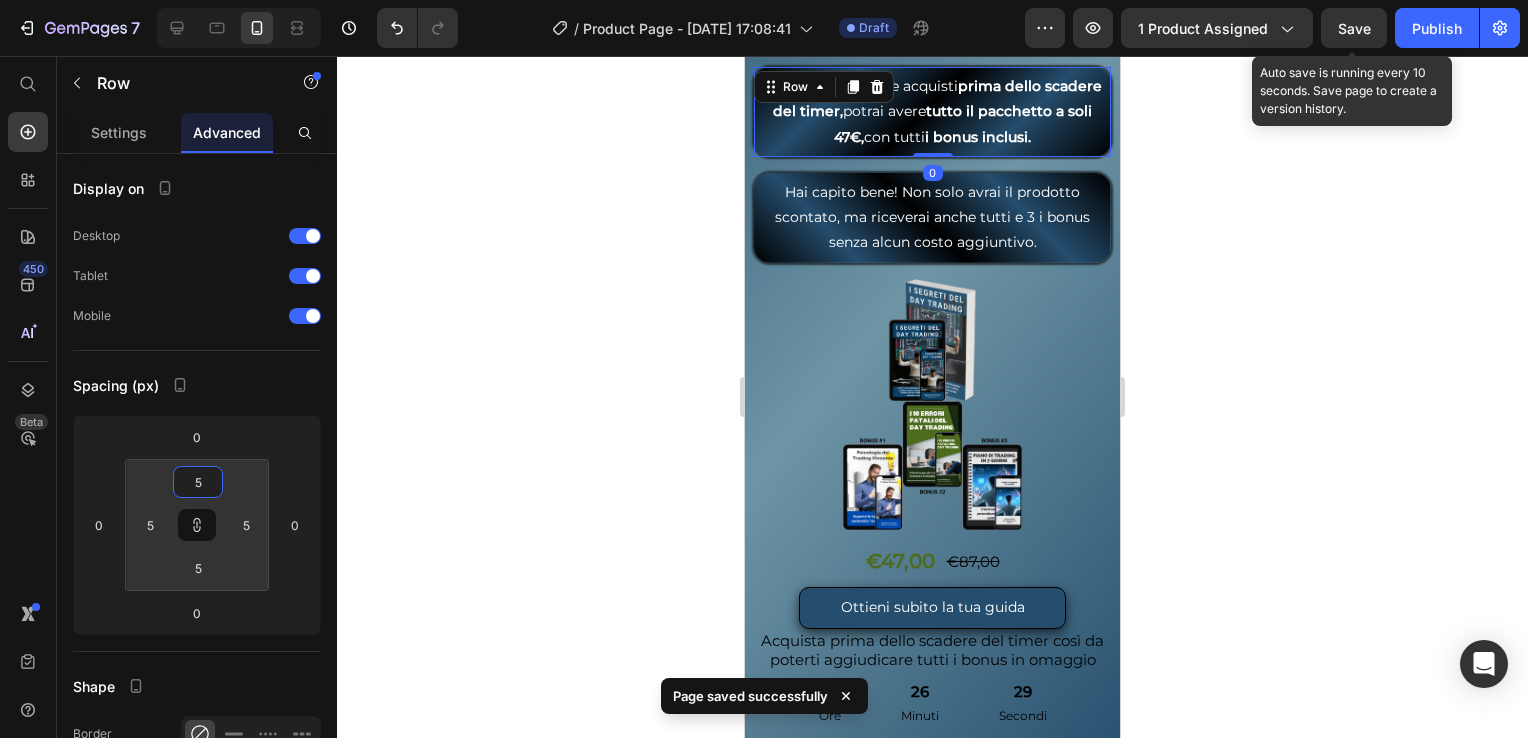 click on "Save" at bounding box center [1354, 28] 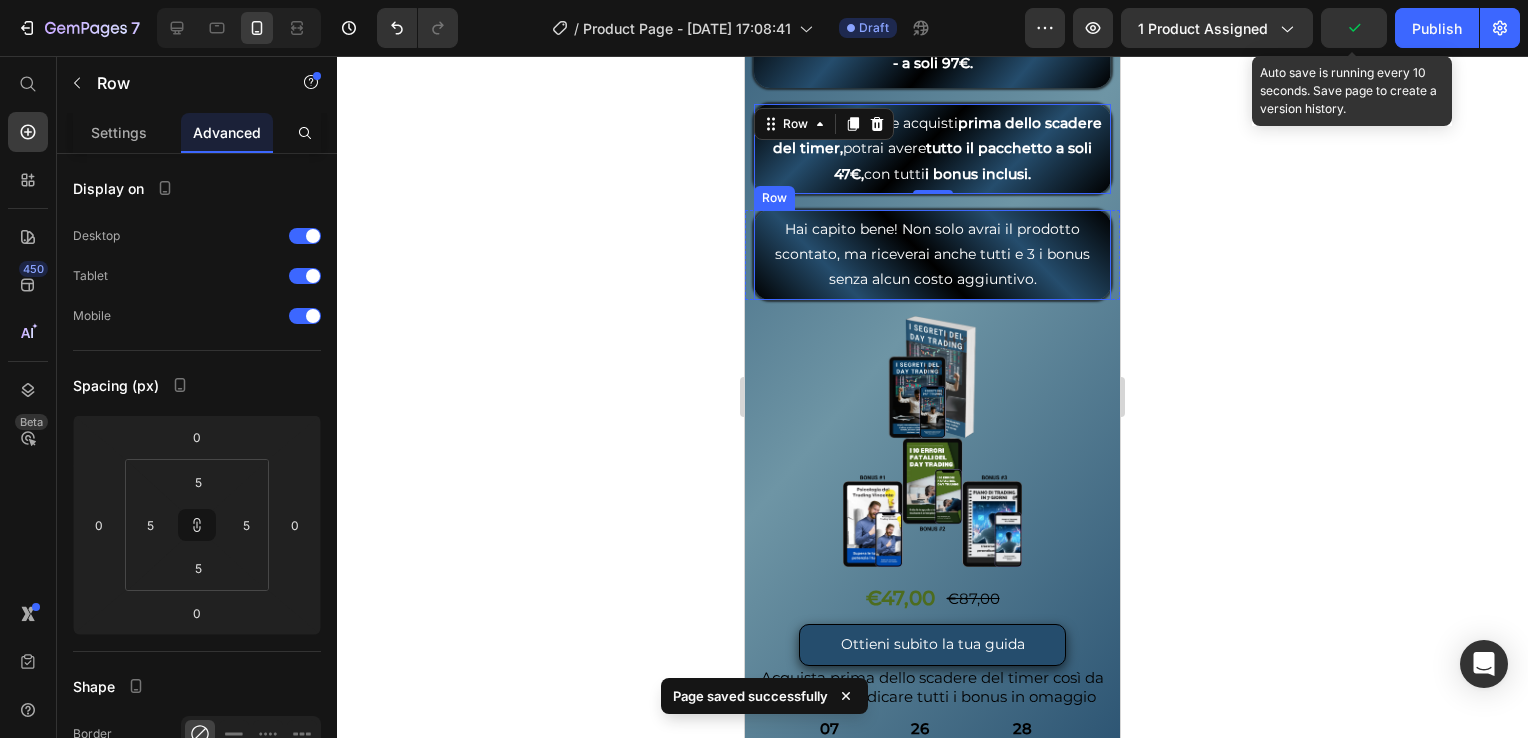 scroll, scrollTop: 8952, scrollLeft: 0, axis: vertical 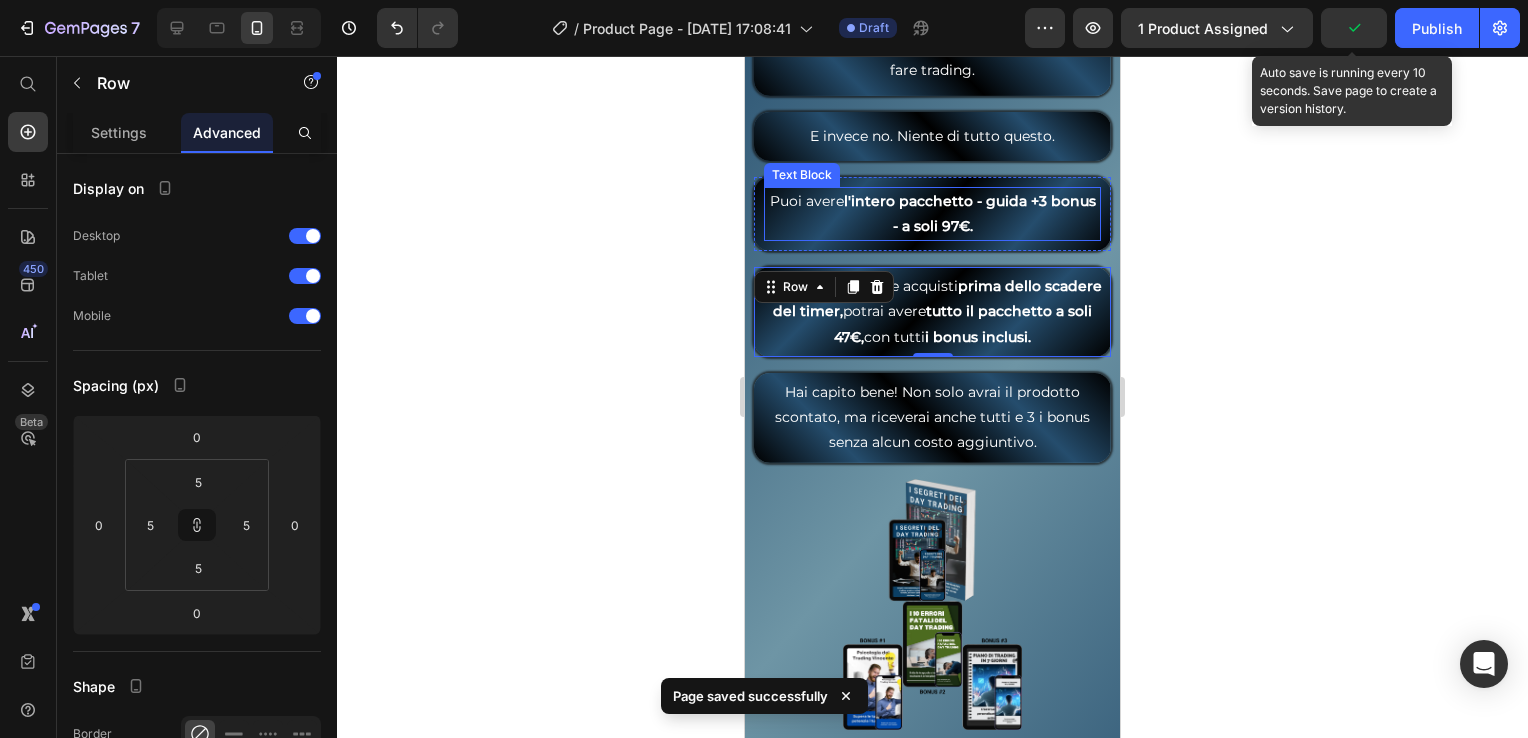 click on "Puoi avere  l'intero pacchetto - guida +3 bonus - a soli 97€." at bounding box center (932, 214) 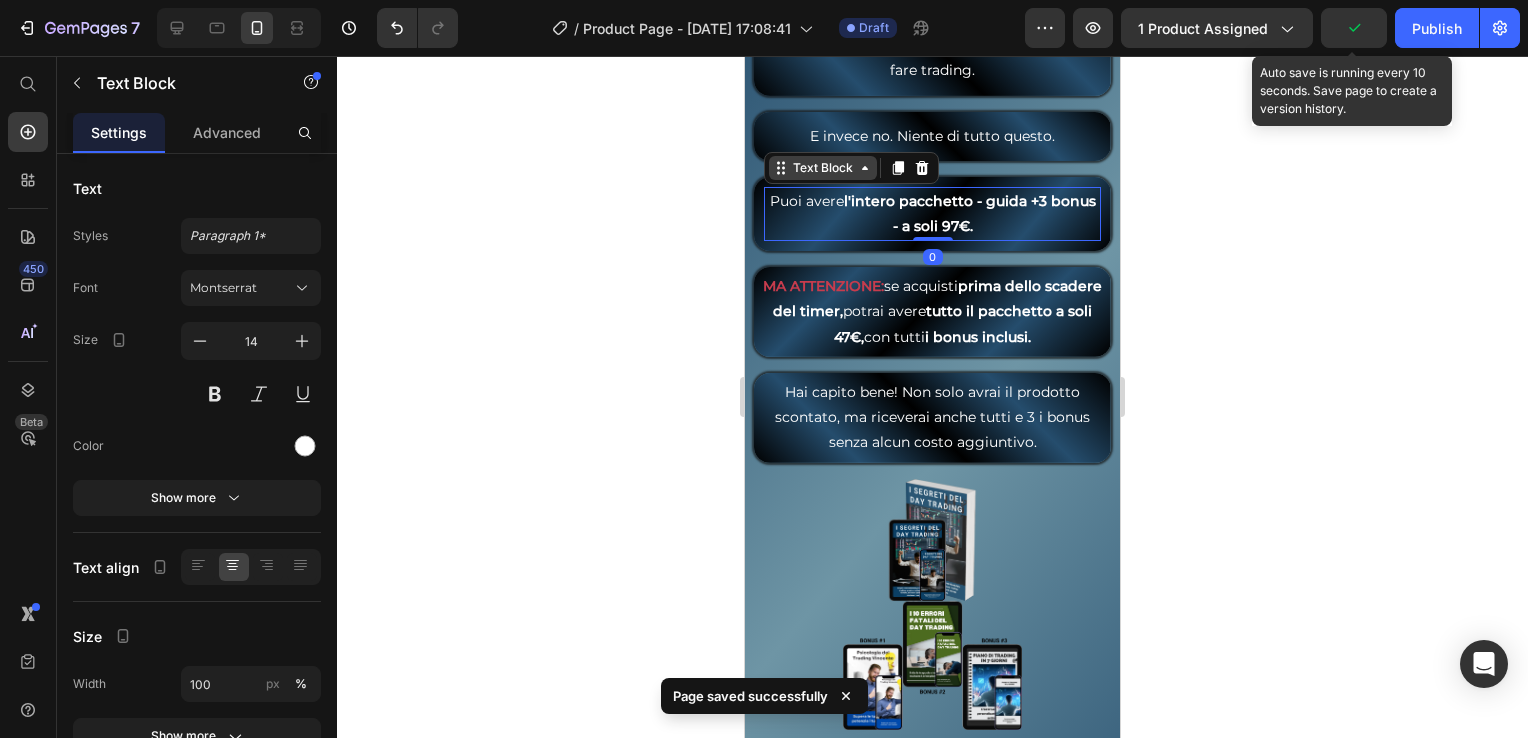 click on "Text Block" at bounding box center (823, 168) 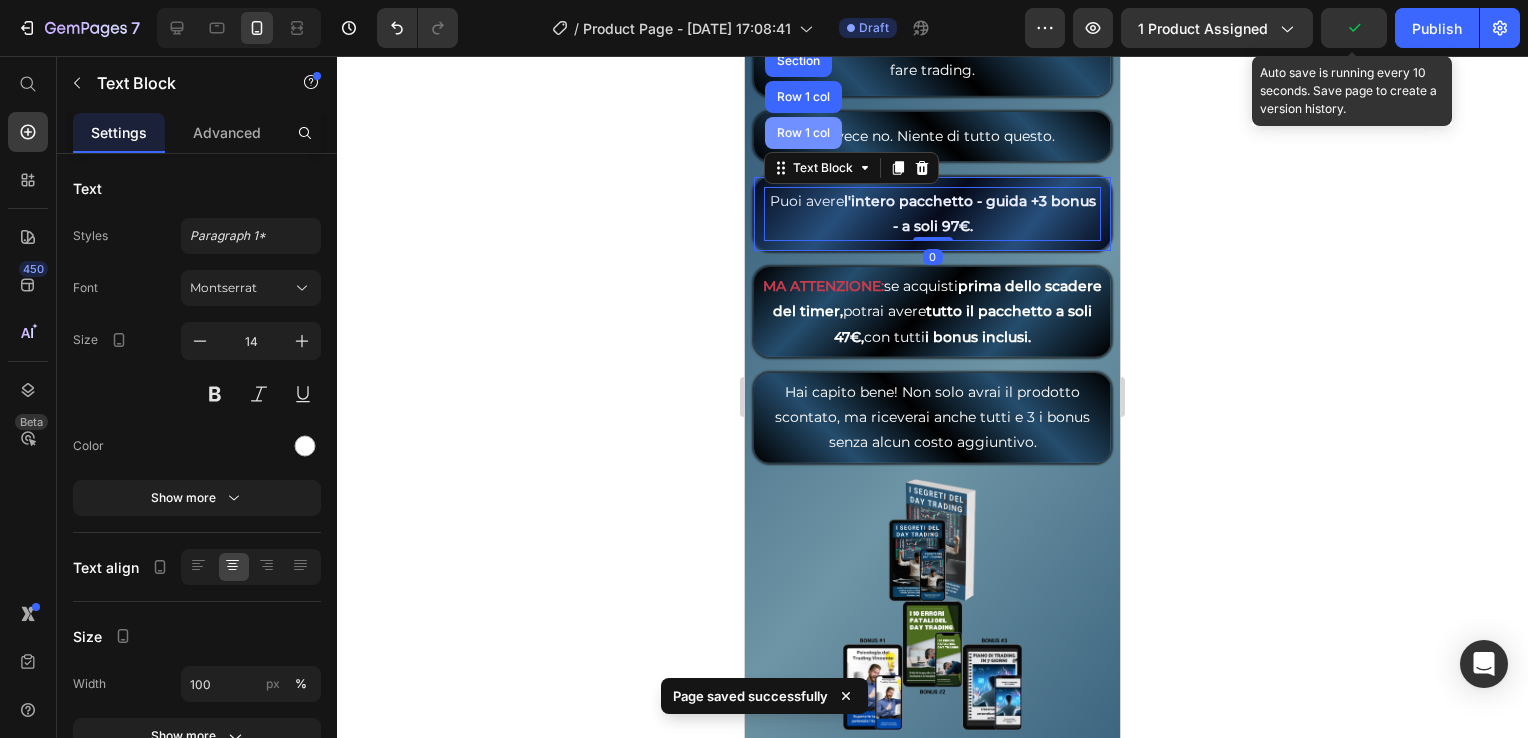 click on "Row 1 col" at bounding box center (803, 133) 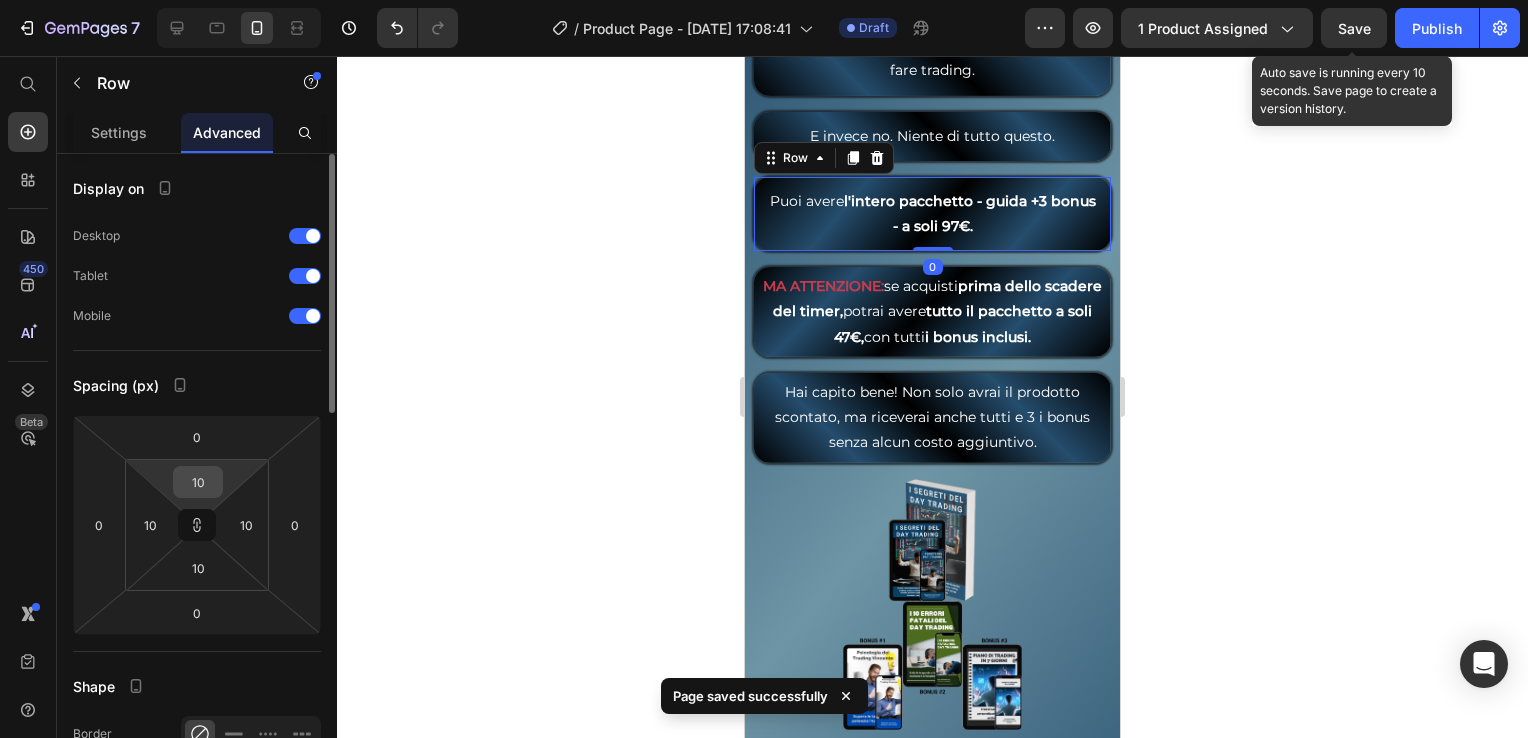 click on "10" at bounding box center (198, 482) 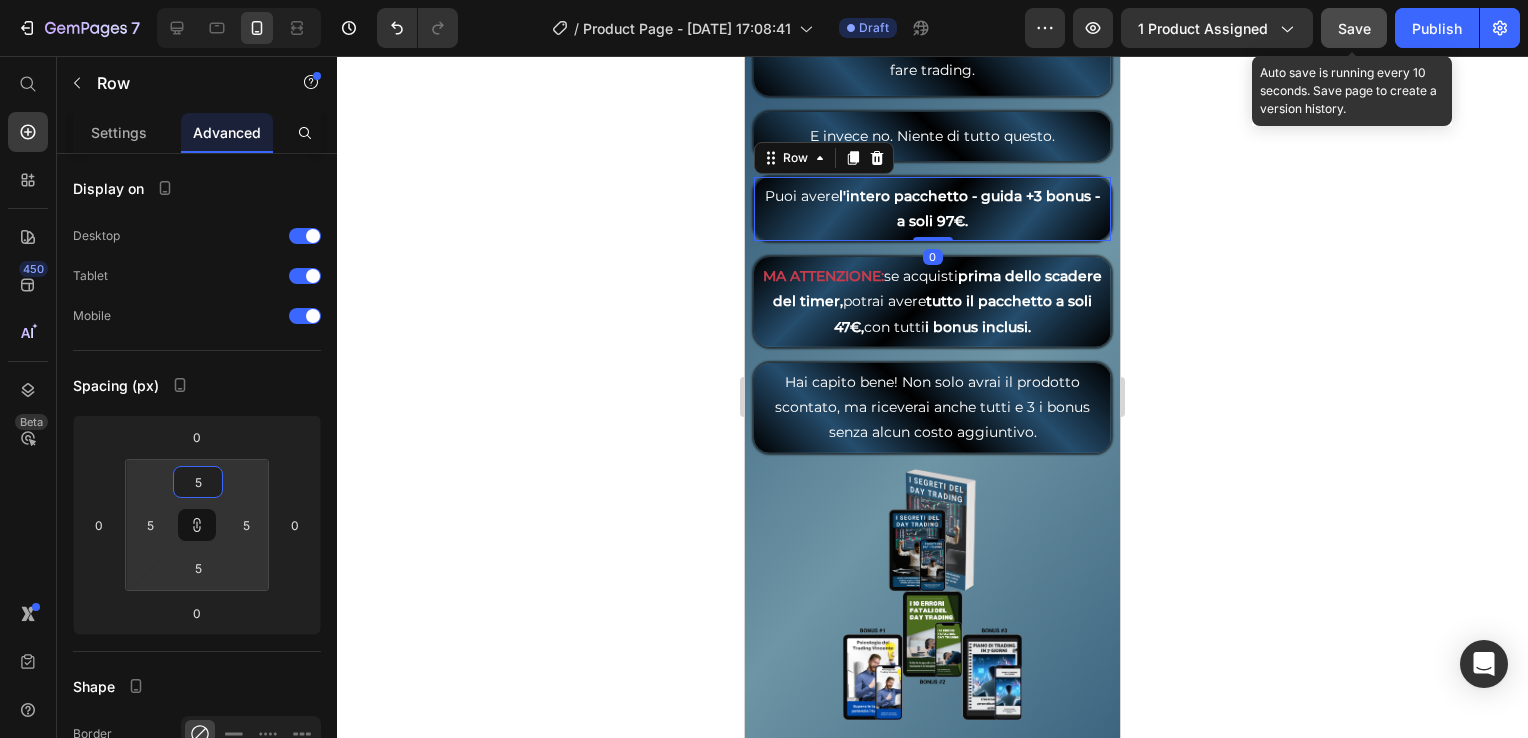 click on "Save" 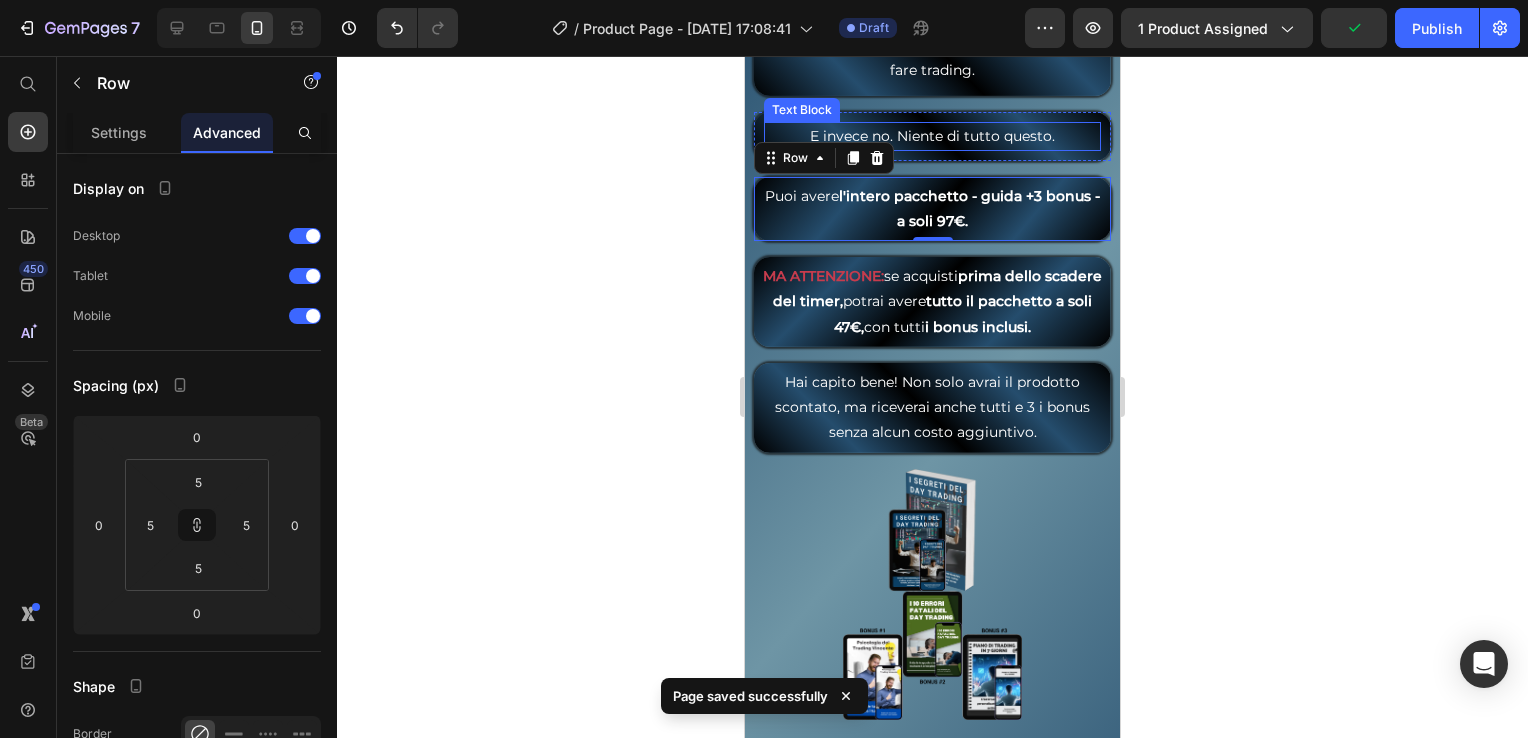 click on "E invece no. Niente di tutto questo." at bounding box center [932, 136] 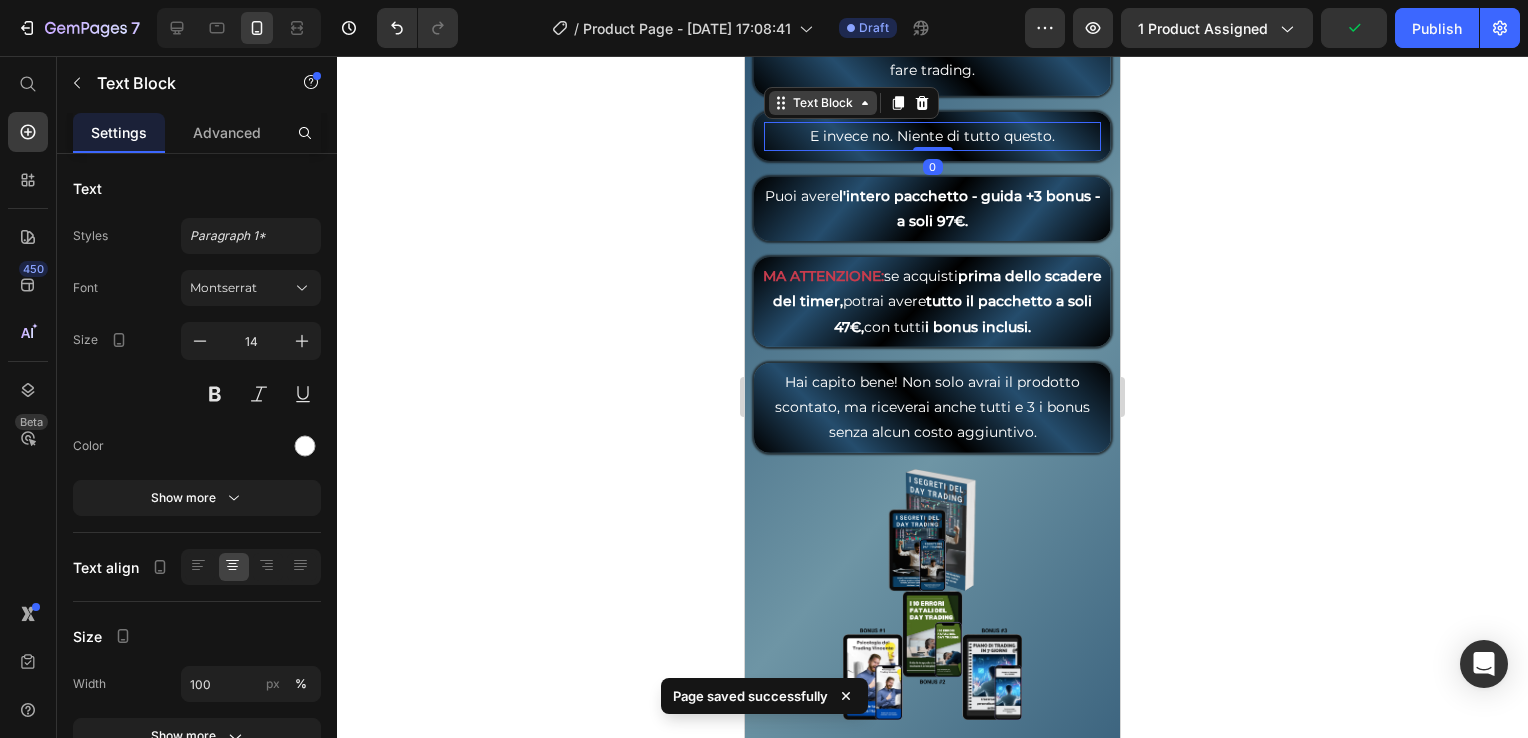 click on "Text Block" at bounding box center (823, 103) 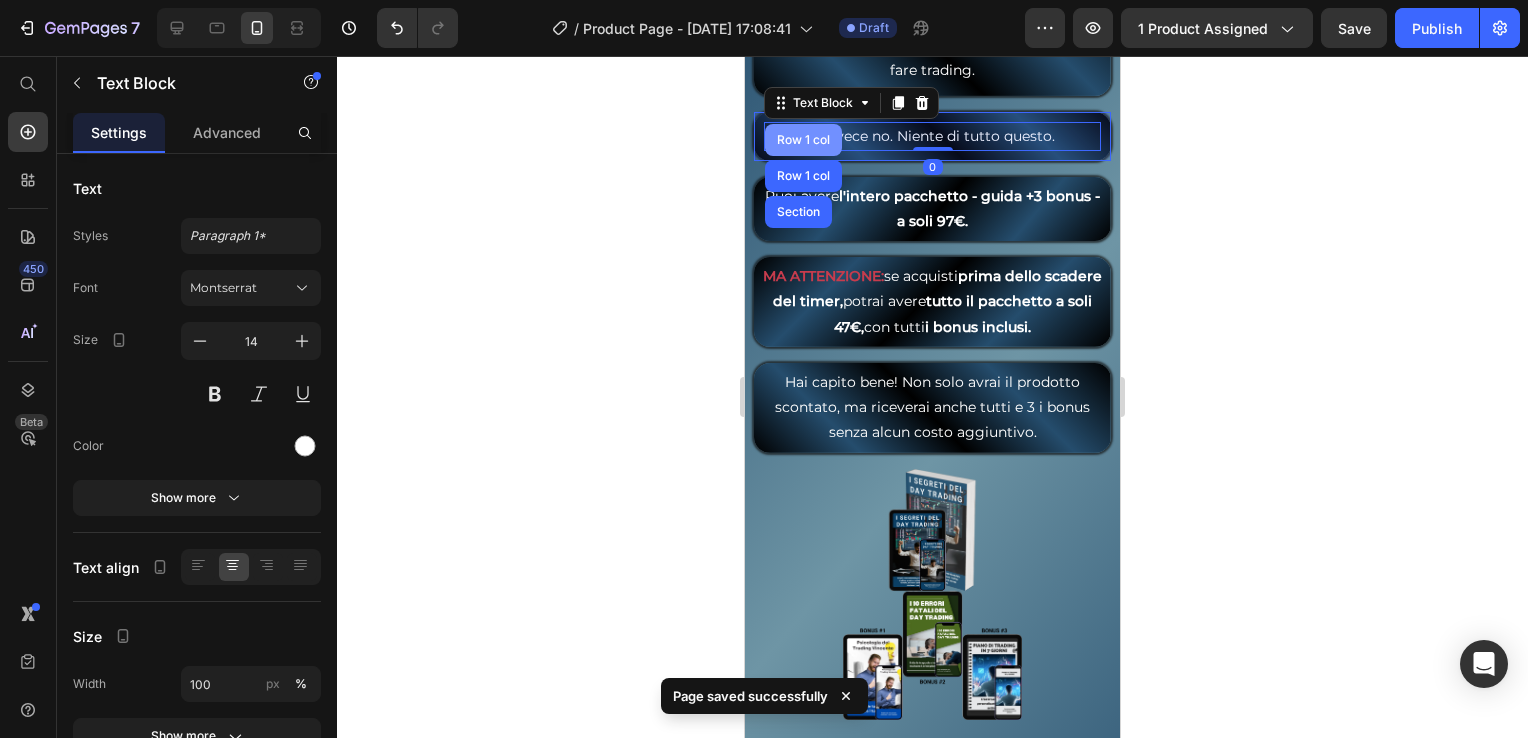 click on "Row 1 col" at bounding box center [803, 140] 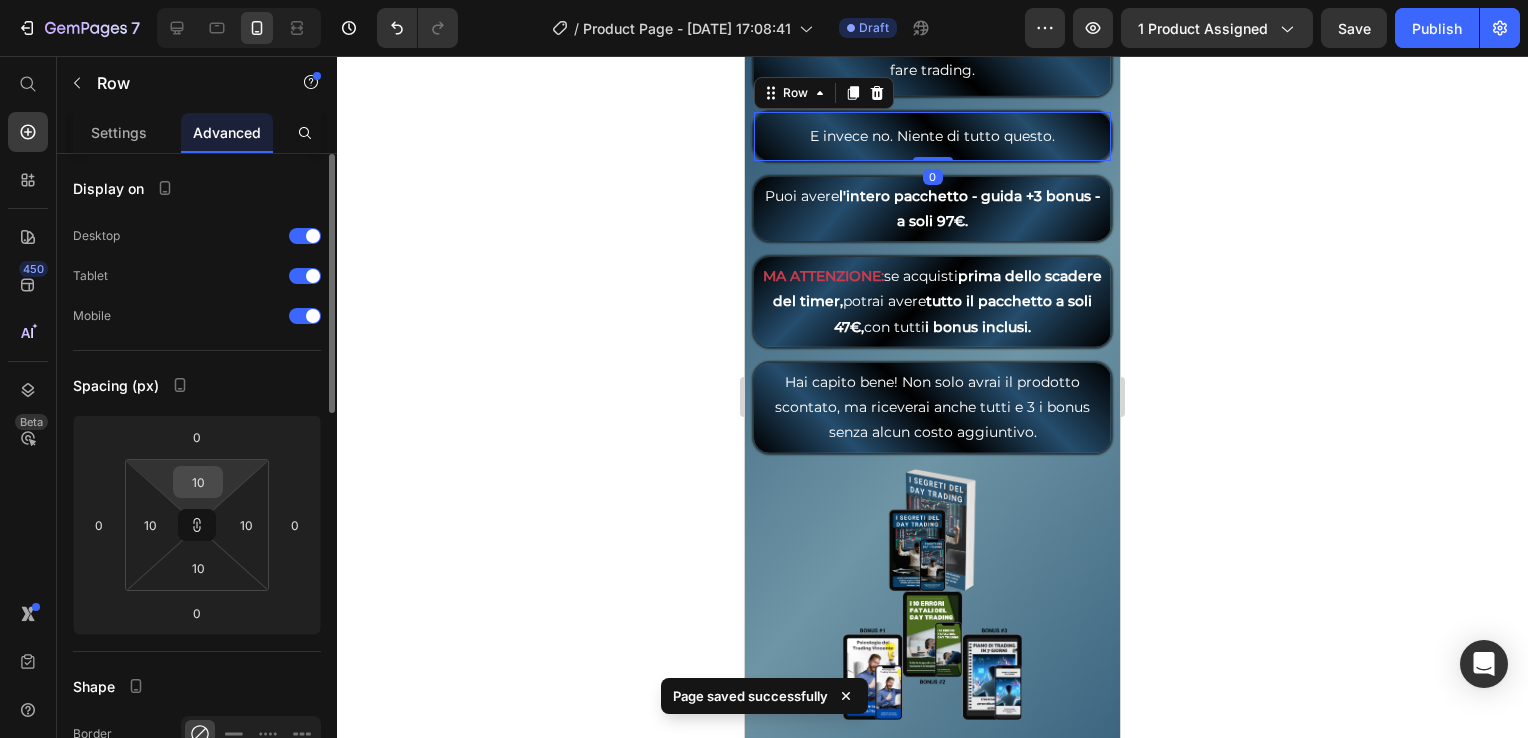 click on "10" at bounding box center [198, 482] 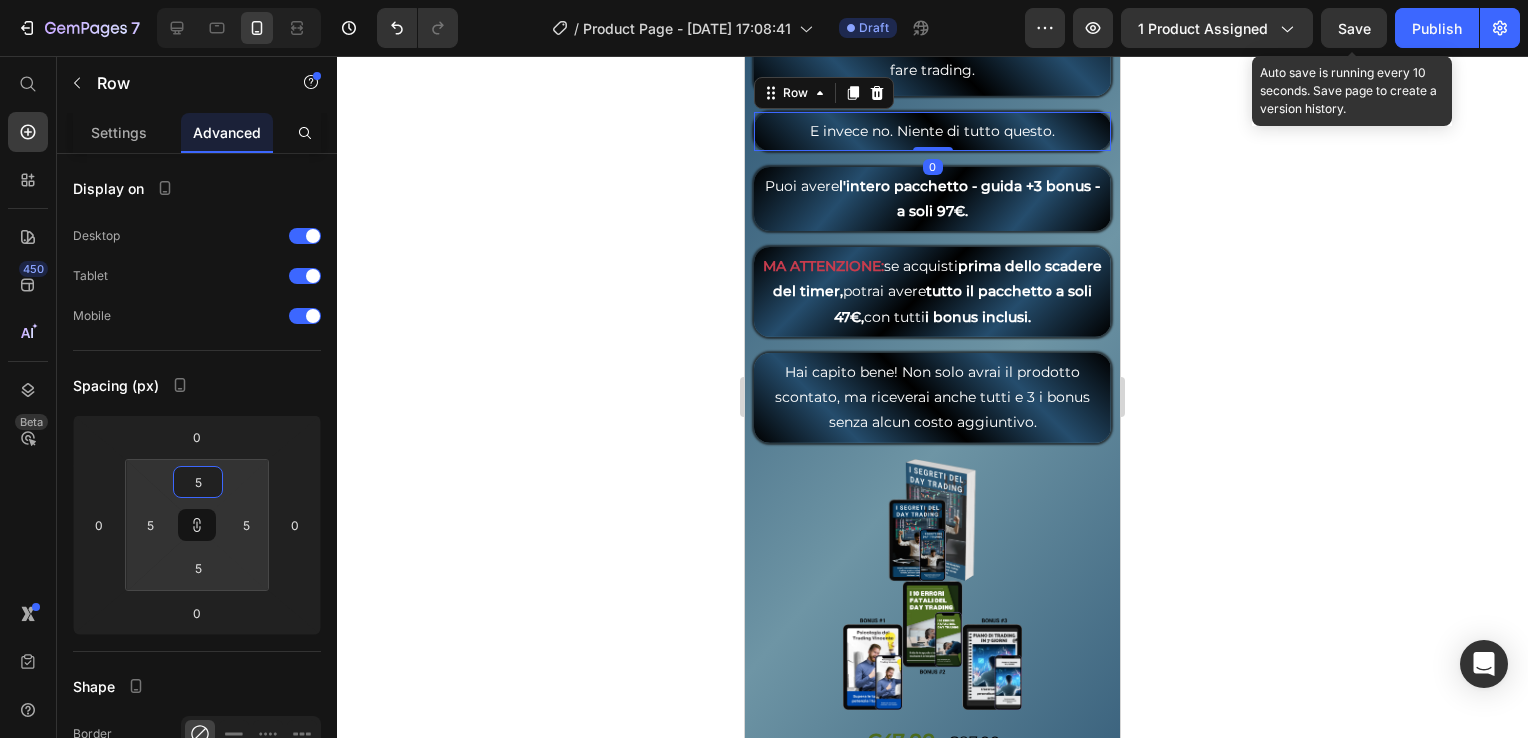 click on "Save" at bounding box center [1354, 28] 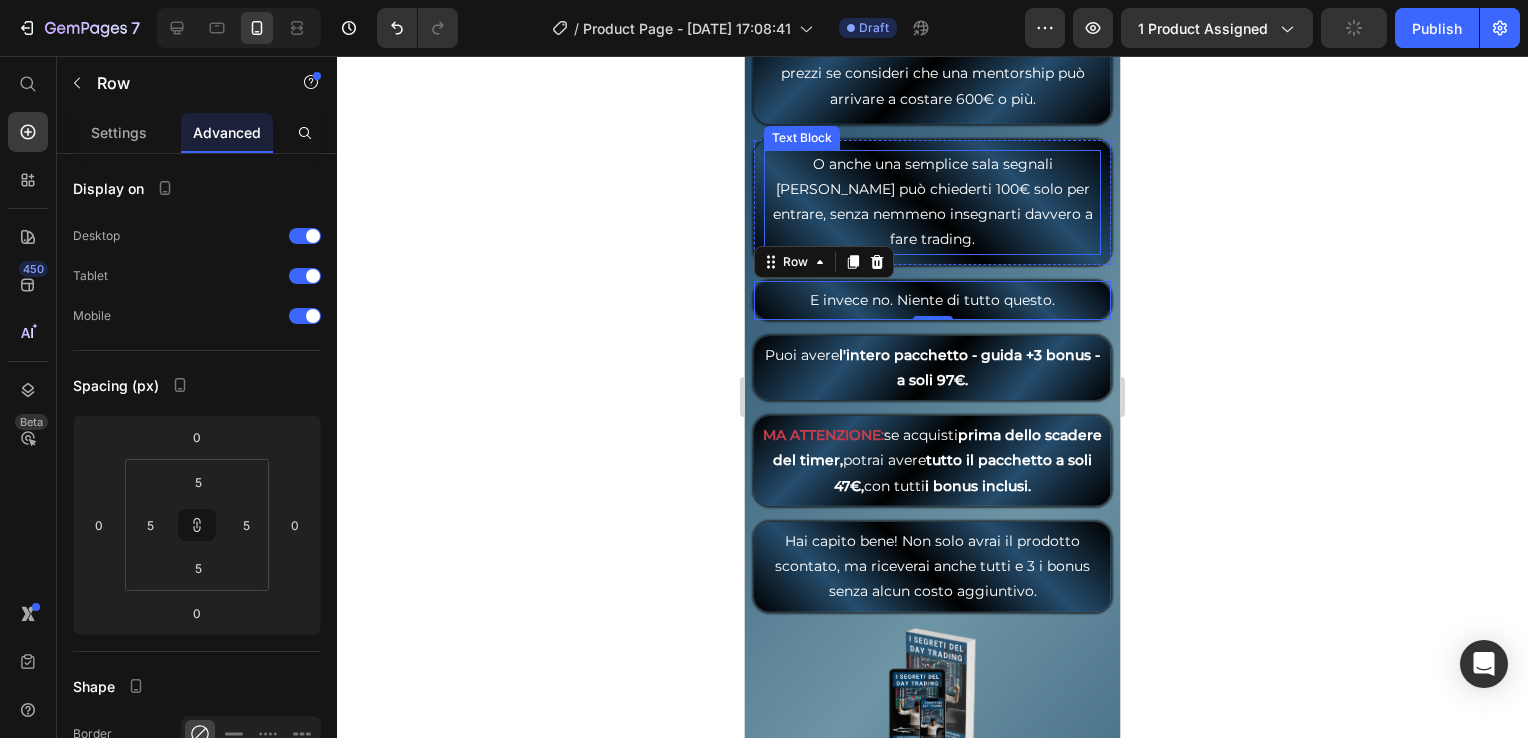 scroll, scrollTop: 8752, scrollLeft: 0, axis: vertical 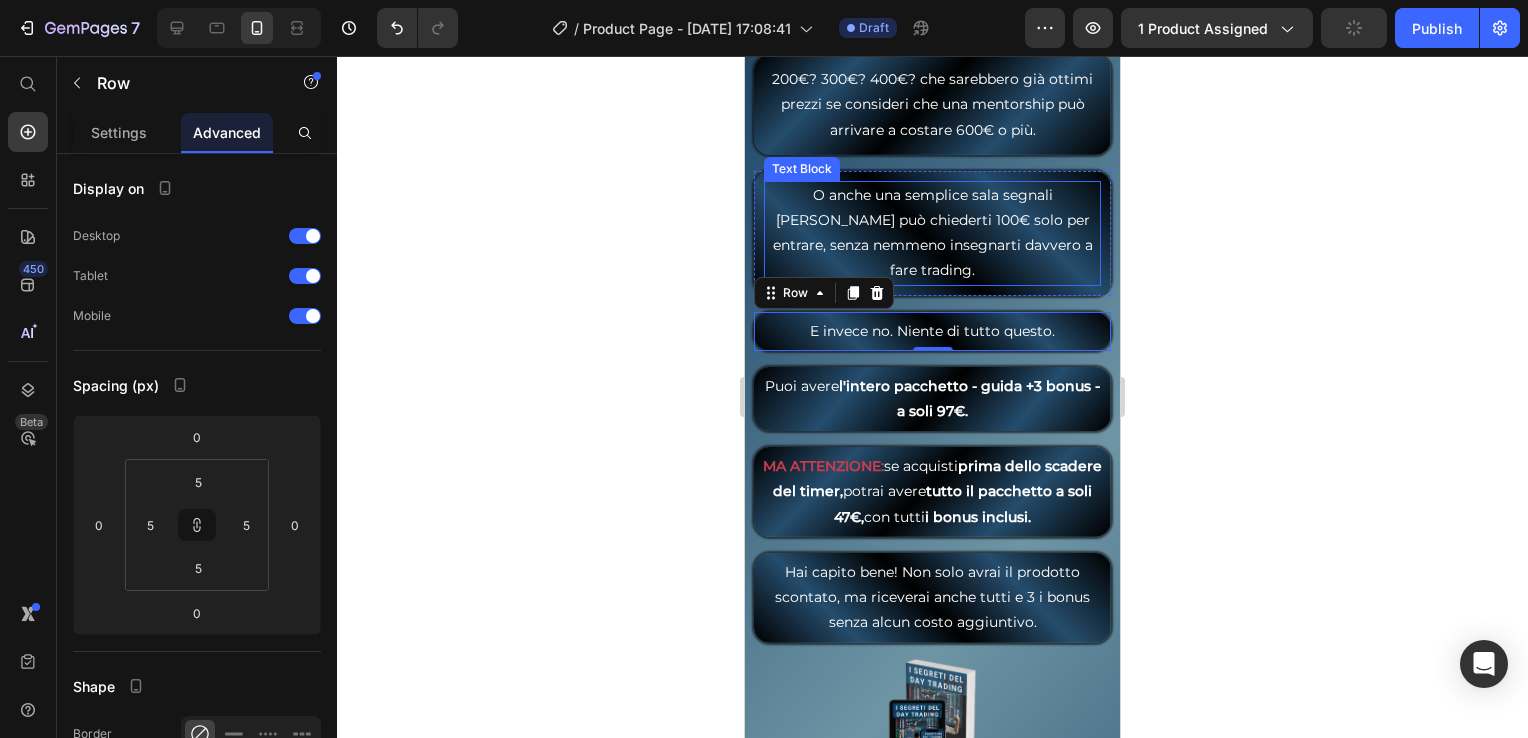 click on "O anche una semplice sala segnali Telegram può chiederti 100€ solo per entrare, senza nemmeno insegnarti davvero a fare trading." at bounding box center [932, 233] 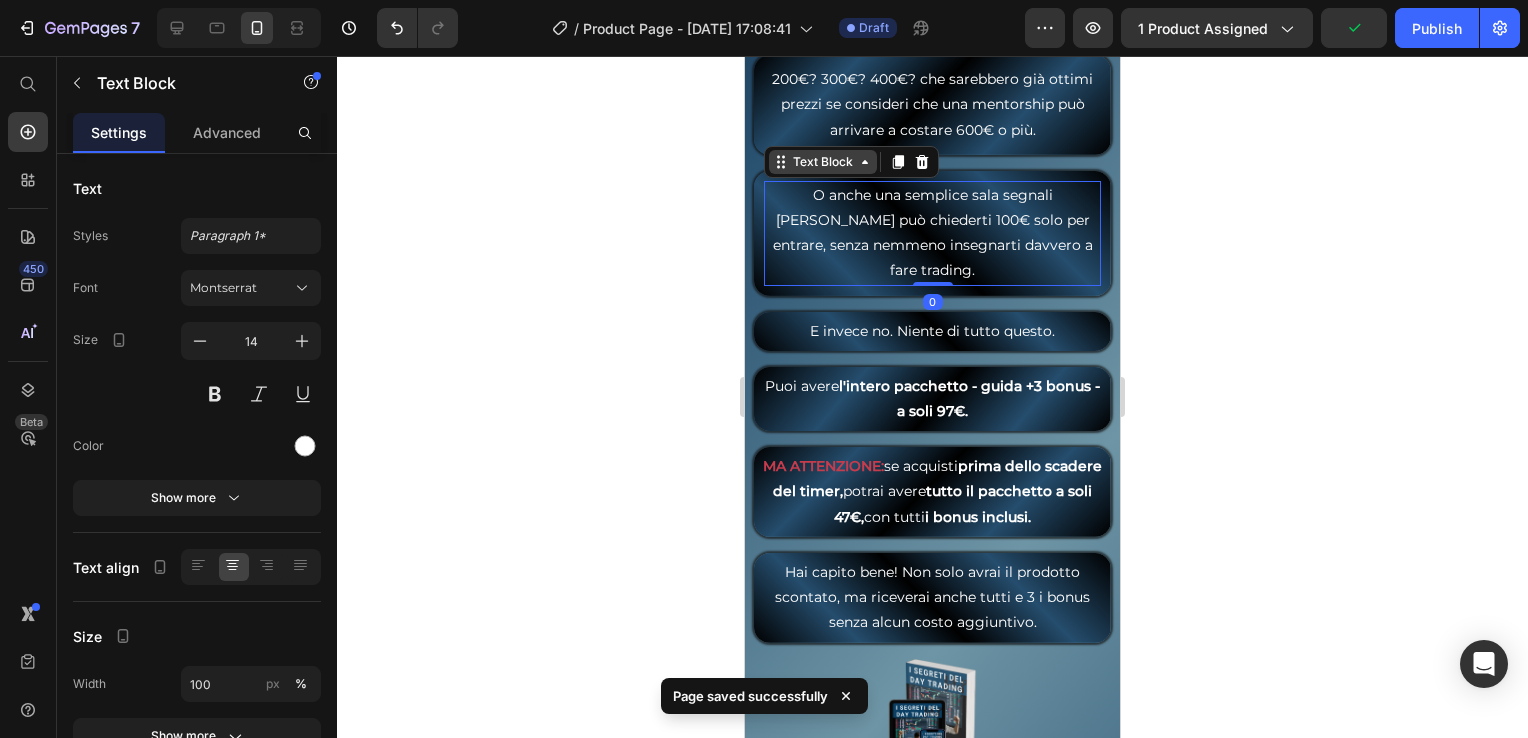 click on "Text Block" at bounding box center [823, 162] 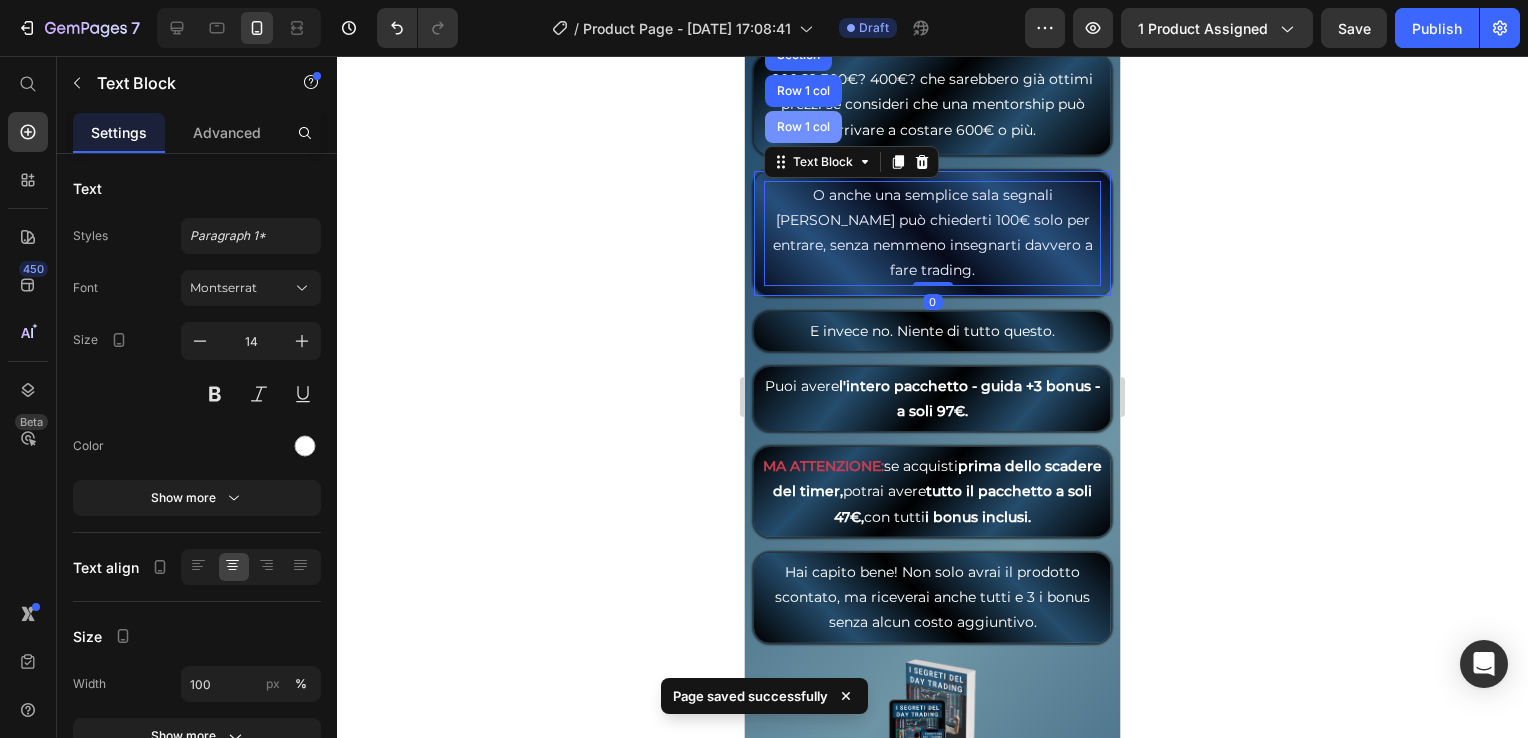 click on "Row 1 col" at bounding box center (803, 127) 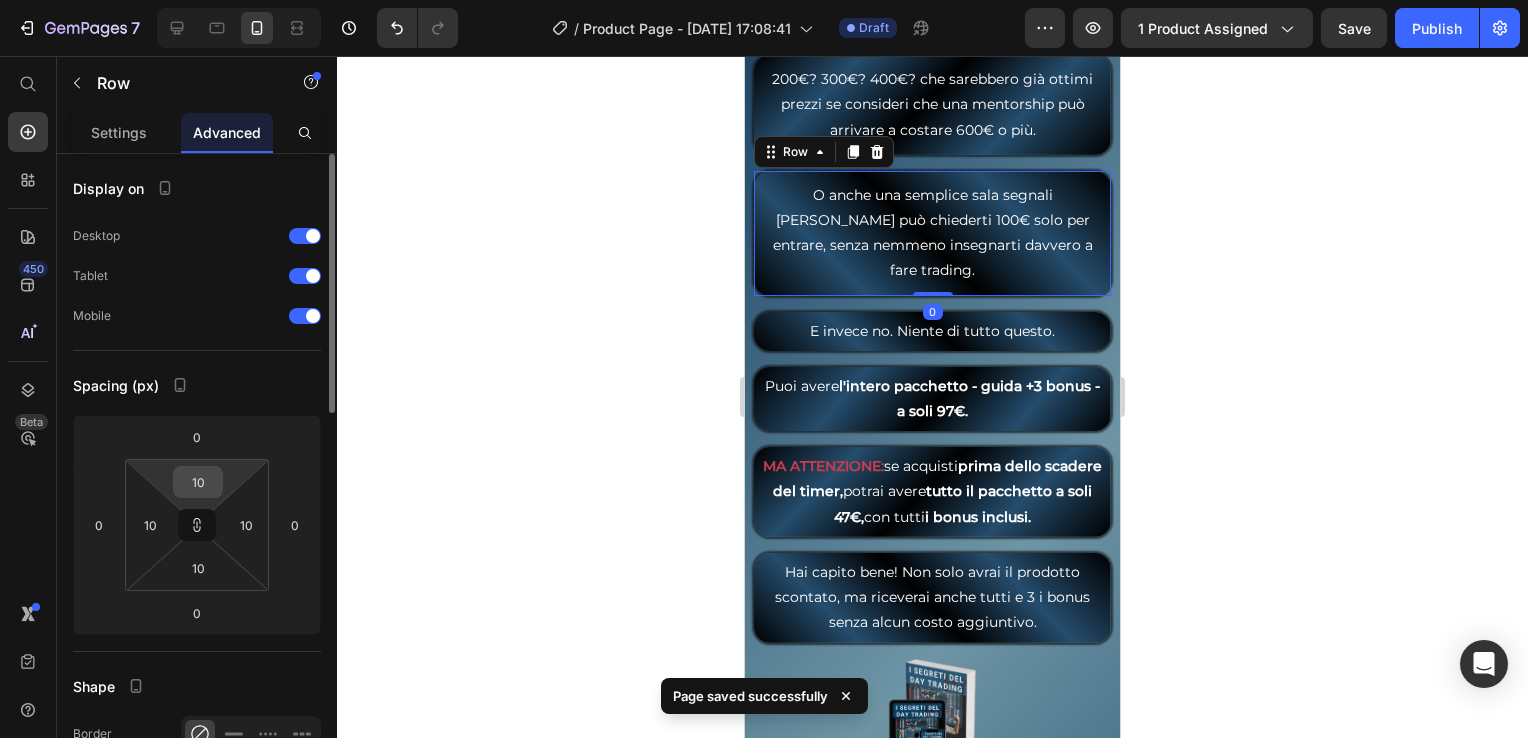 click on "10" at bounding box center (198, 482) 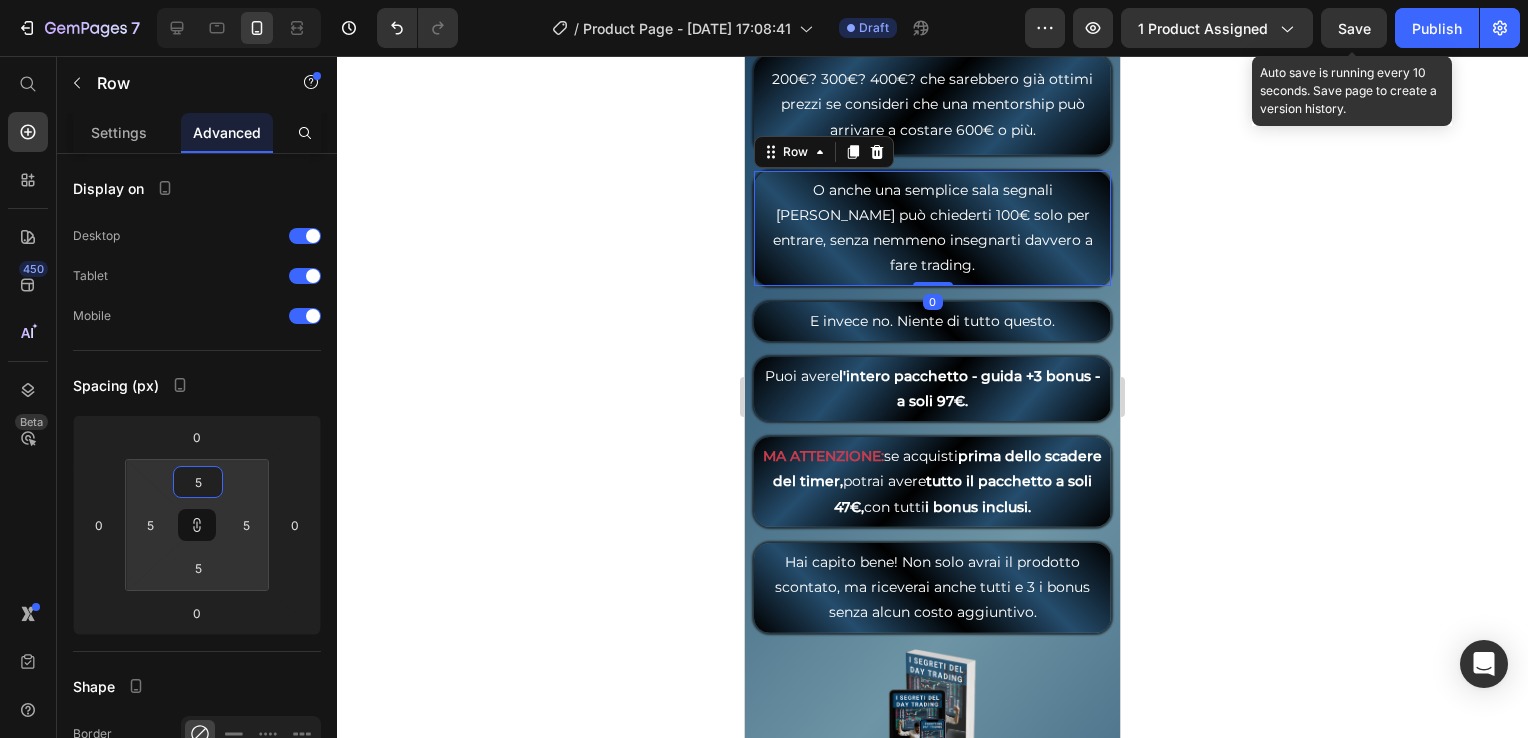 click on "Save" at bounding box center (1354, 28) 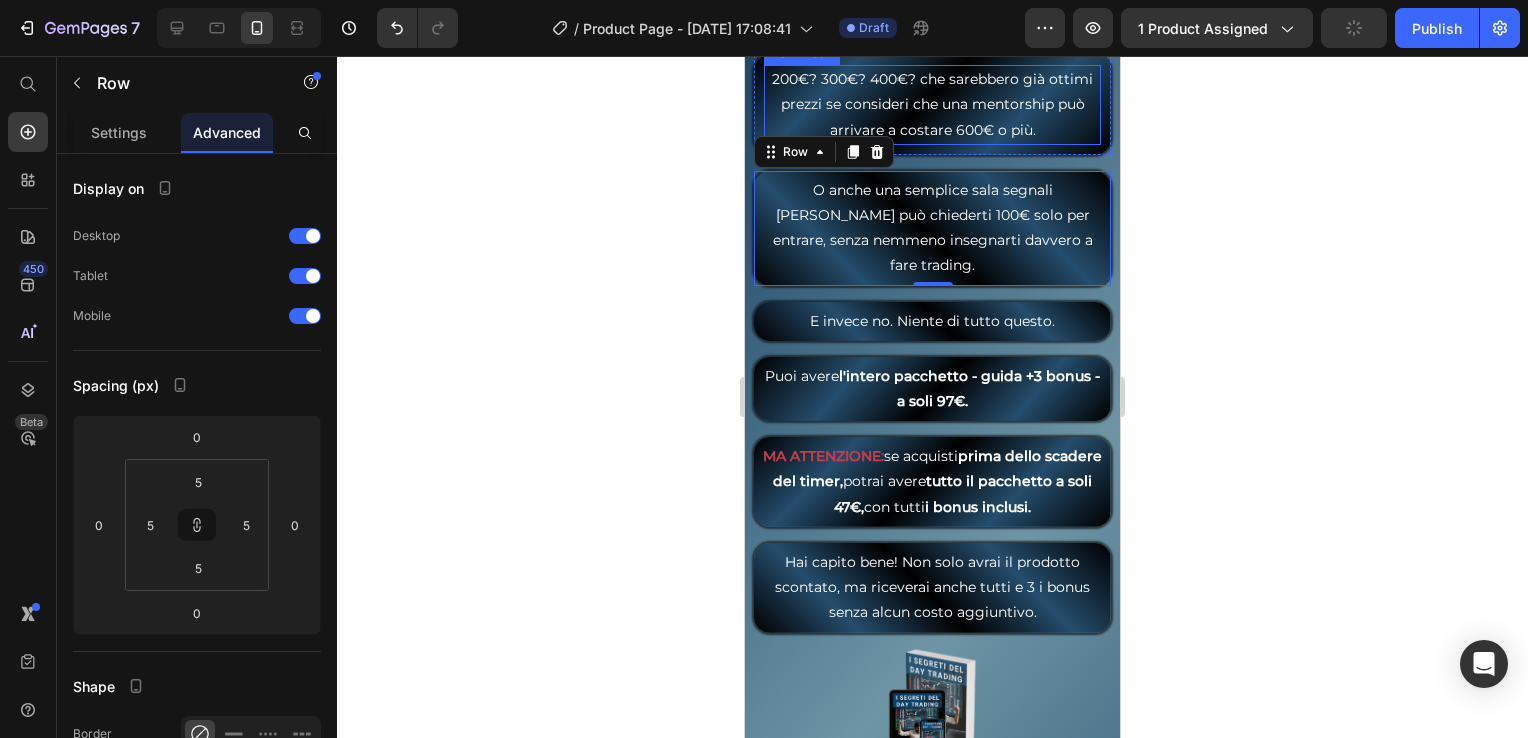 click on "200€? 300€? 400€? che sarebbero già ottimi prezzi se consideri che una mentorship può arrivare a costare 600€ o più." at bounding box center (932, 105) 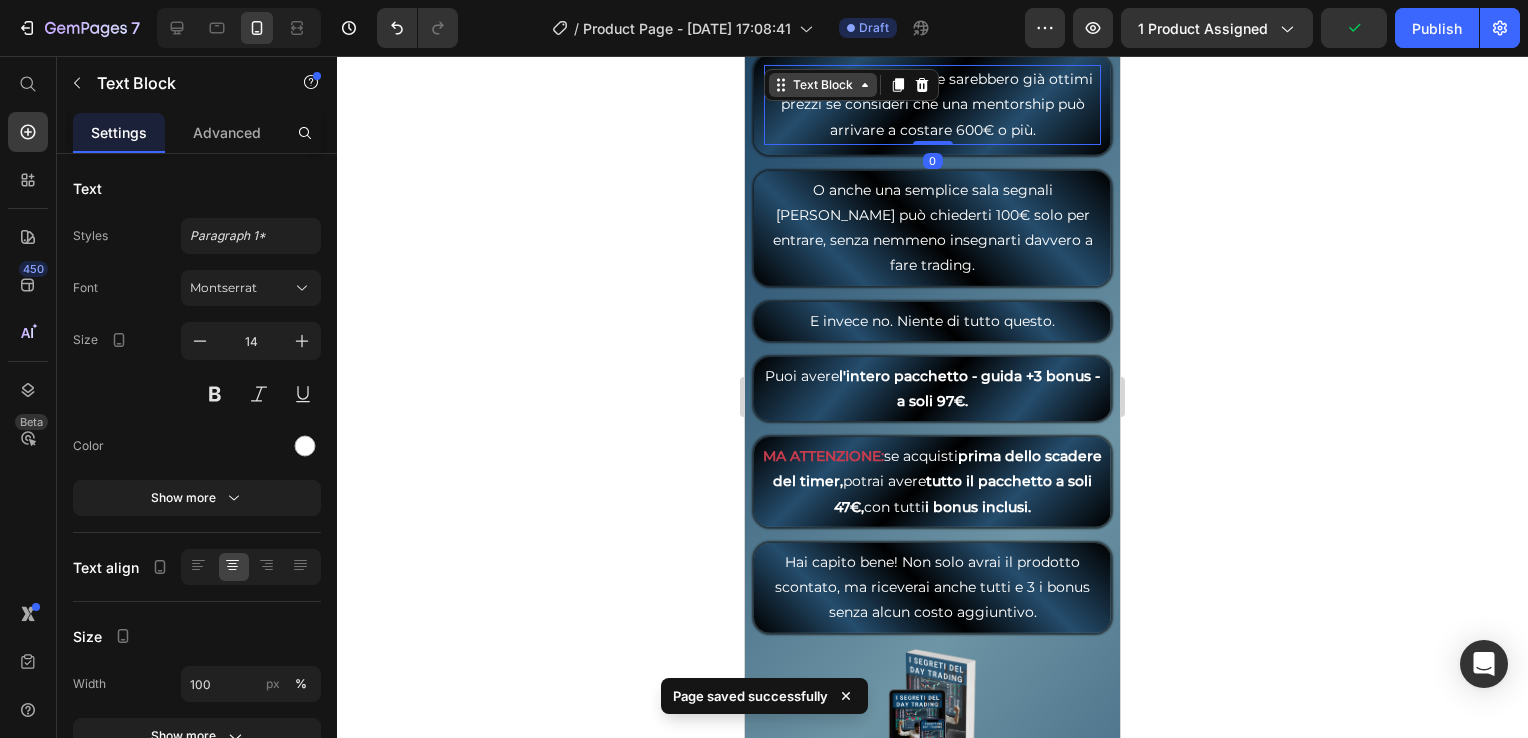 click on "Text Block" at bounding box center (823, 85) 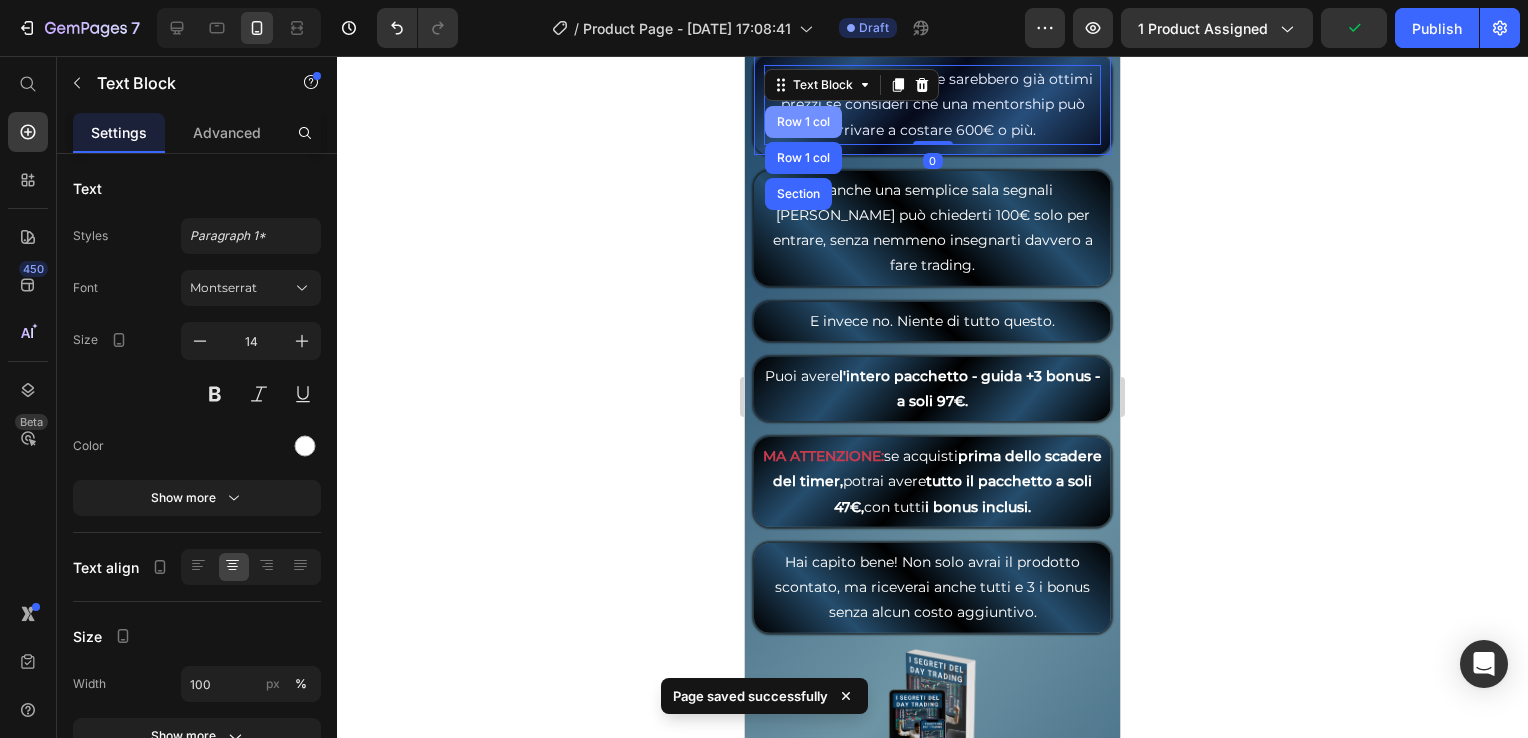 drag, startPoint x: 811, startPoint y: 170, endPoint x: 1269, endPoint y: 410, distance: 517.0725 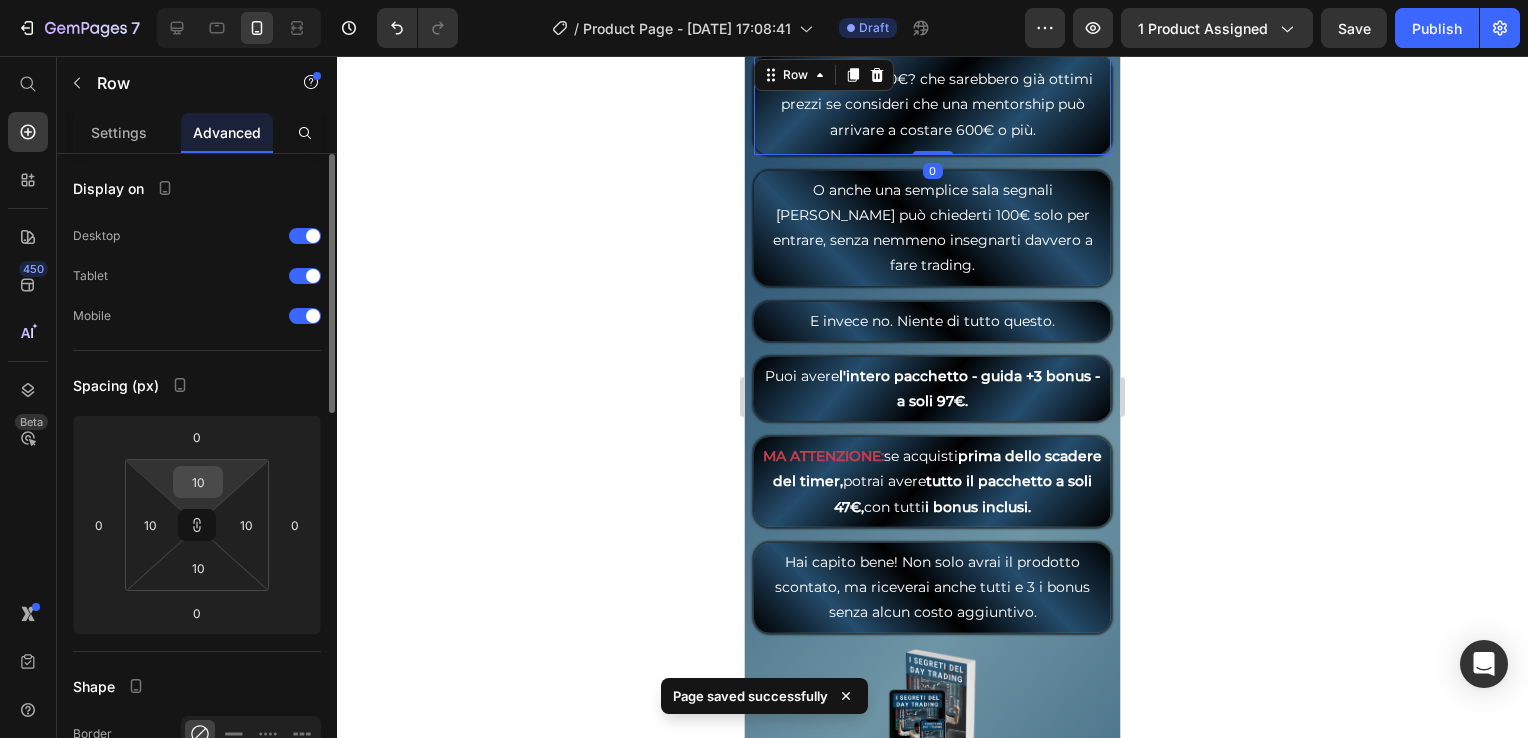 click on "10" at bounding box center (198, 482) 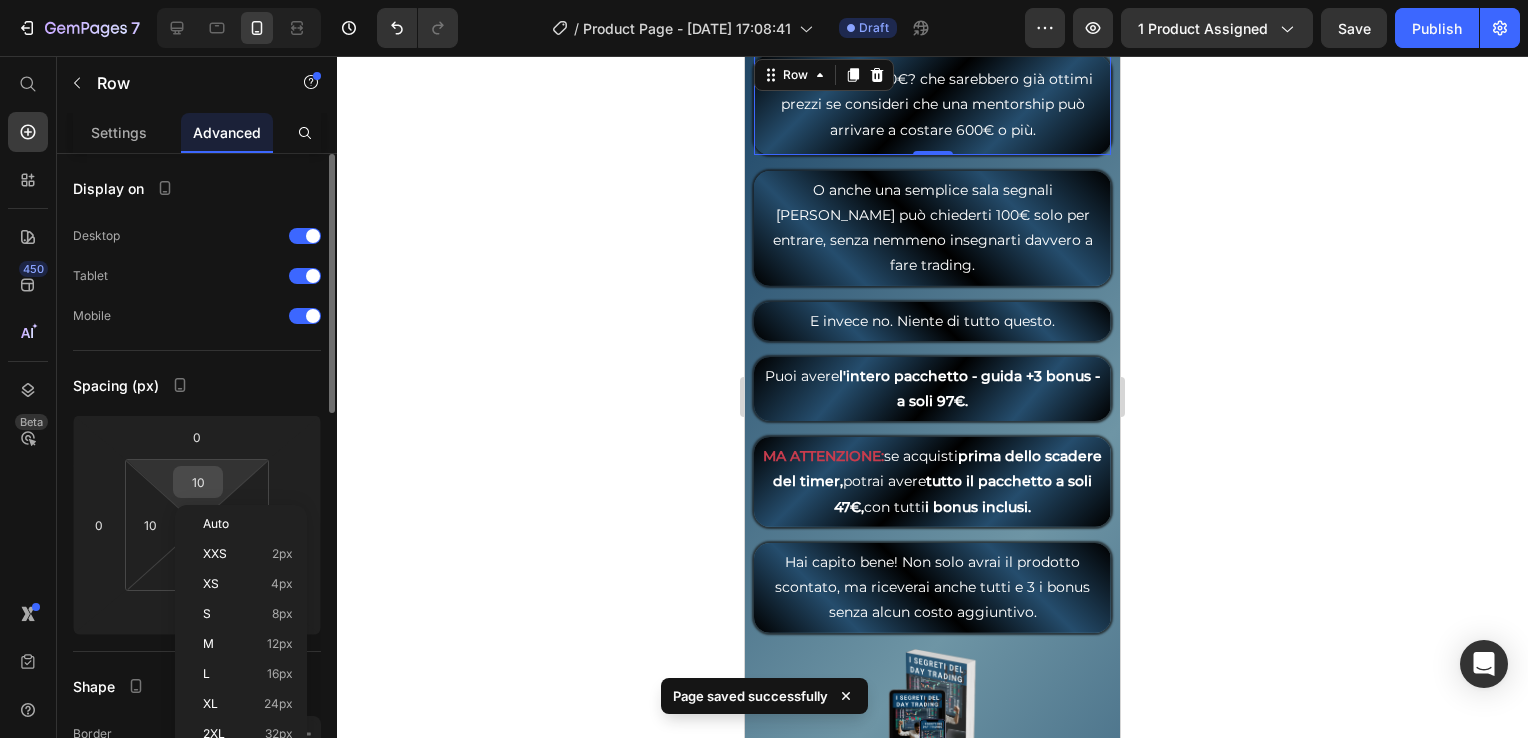 click on "10" at bounding box center (198, 482) 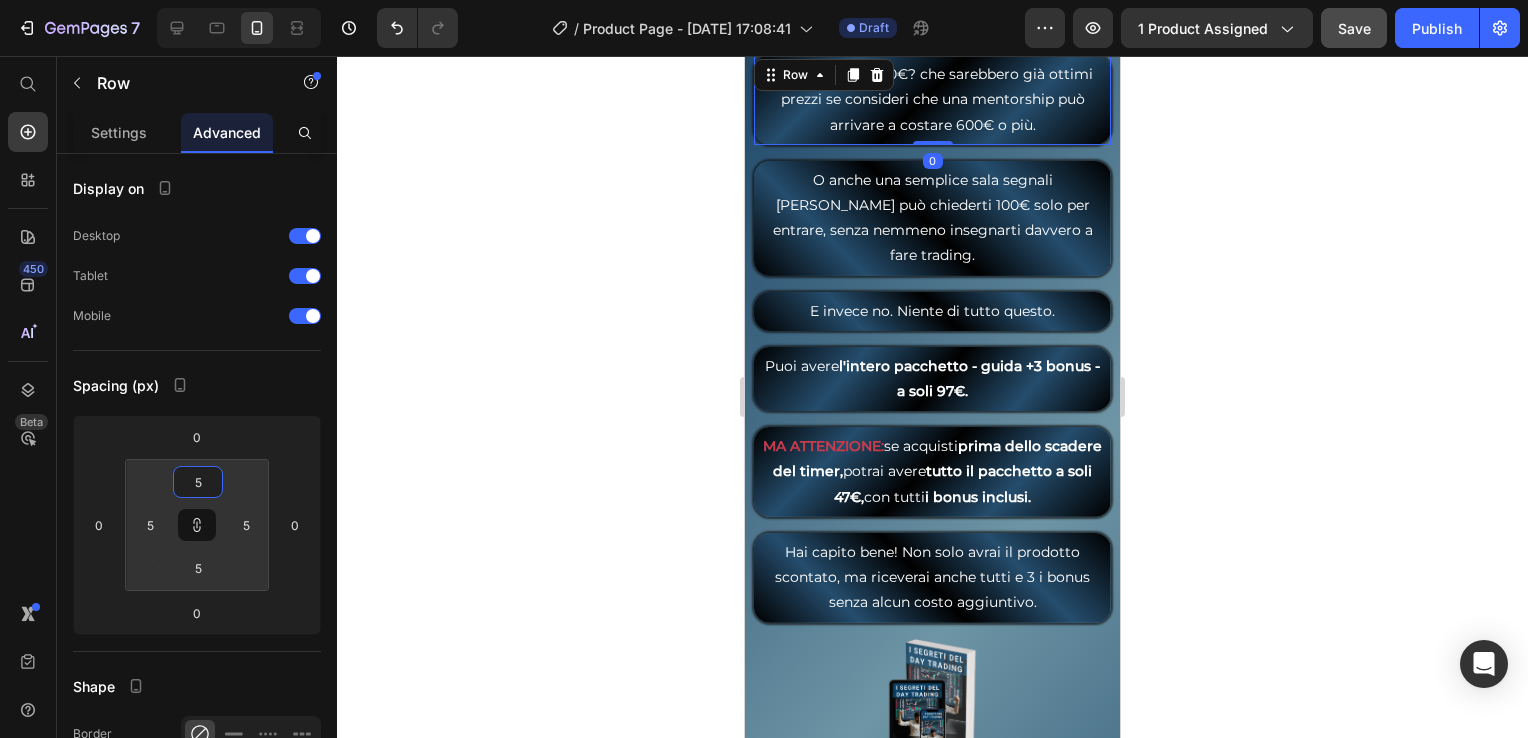 click on "Save" 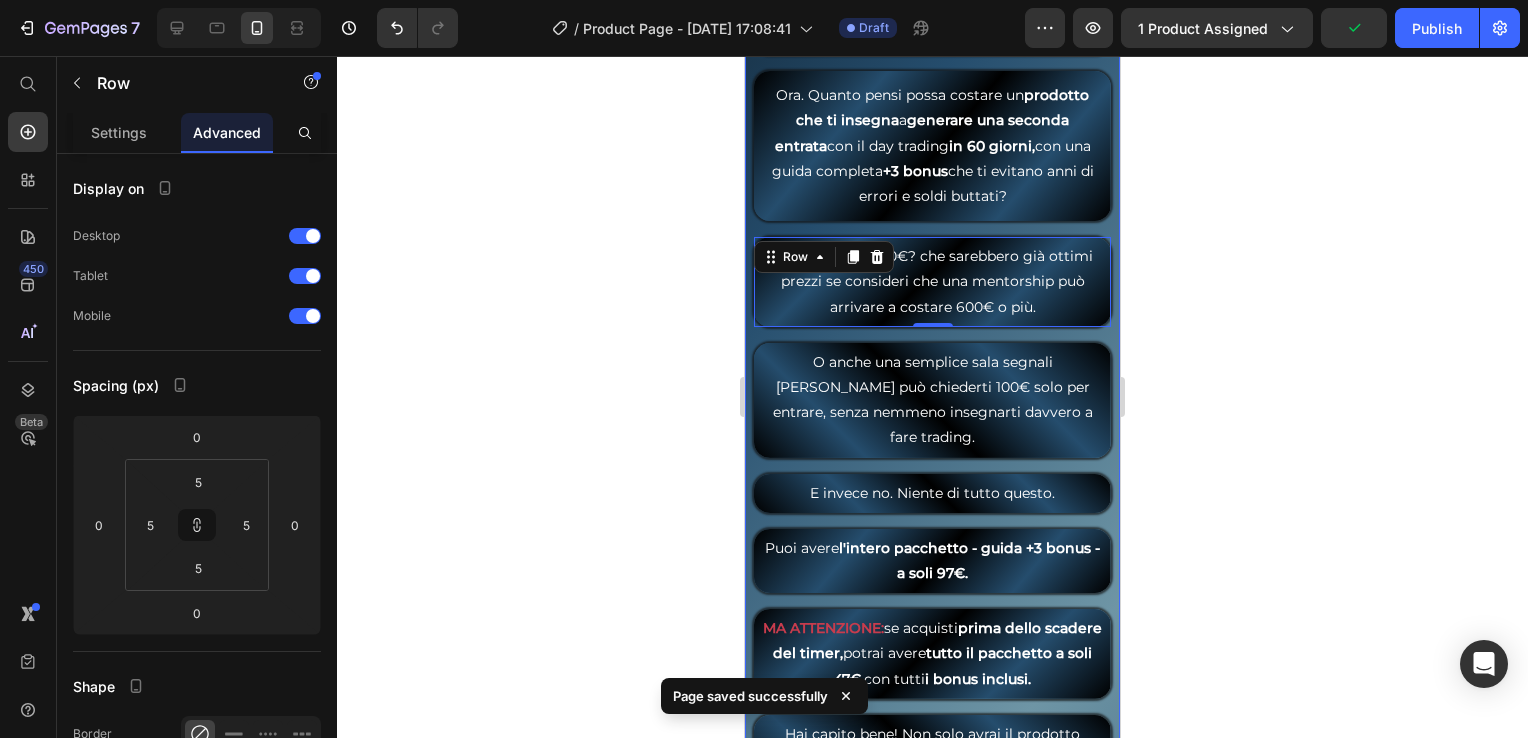 scroll, scrollTop: 8552, scrollLeft: 0, axis: vertical 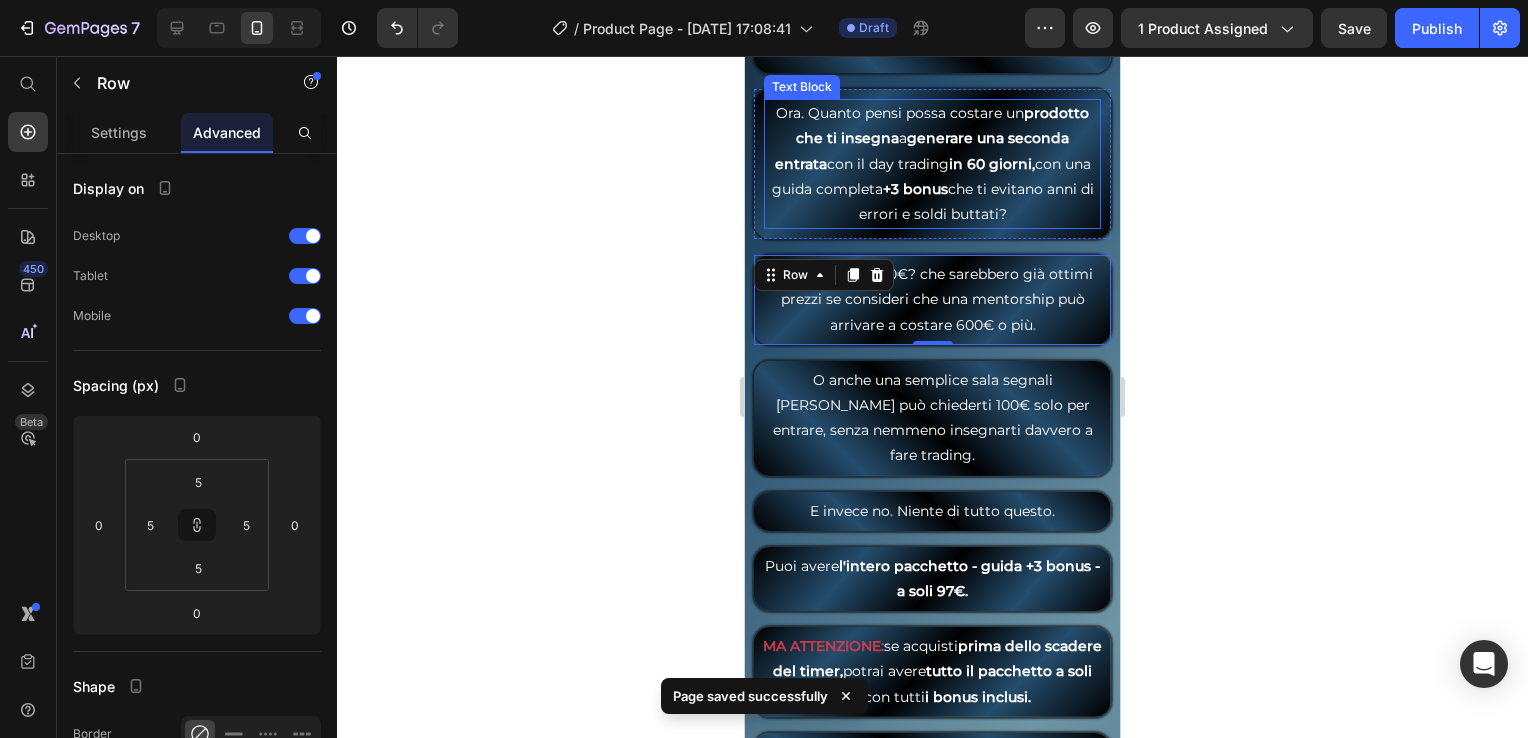 drag, startPoint x: 994, startPoint y: 250, endPoint x: 867, endPoint y: 281, distance: 130.72873 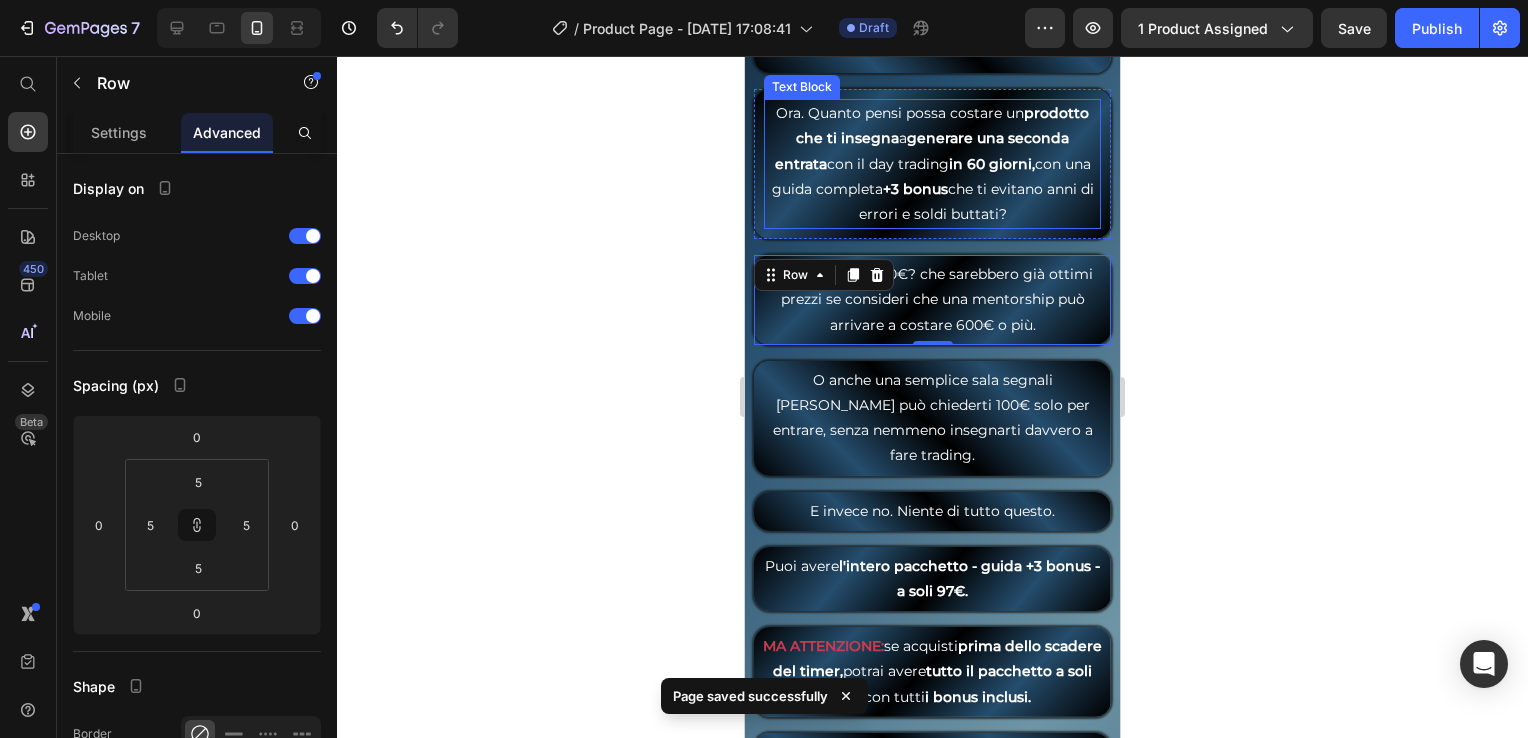 click on "Ora. Quanto pensi possa costare un  prodotto che ti insegna  a  generare una seconda entrata  con il day trading  in 60   giorni,  con una guida completa  +3 bonus  che ti evitano anni di errori e soldi buttati?" at bounding box center (932, 164) 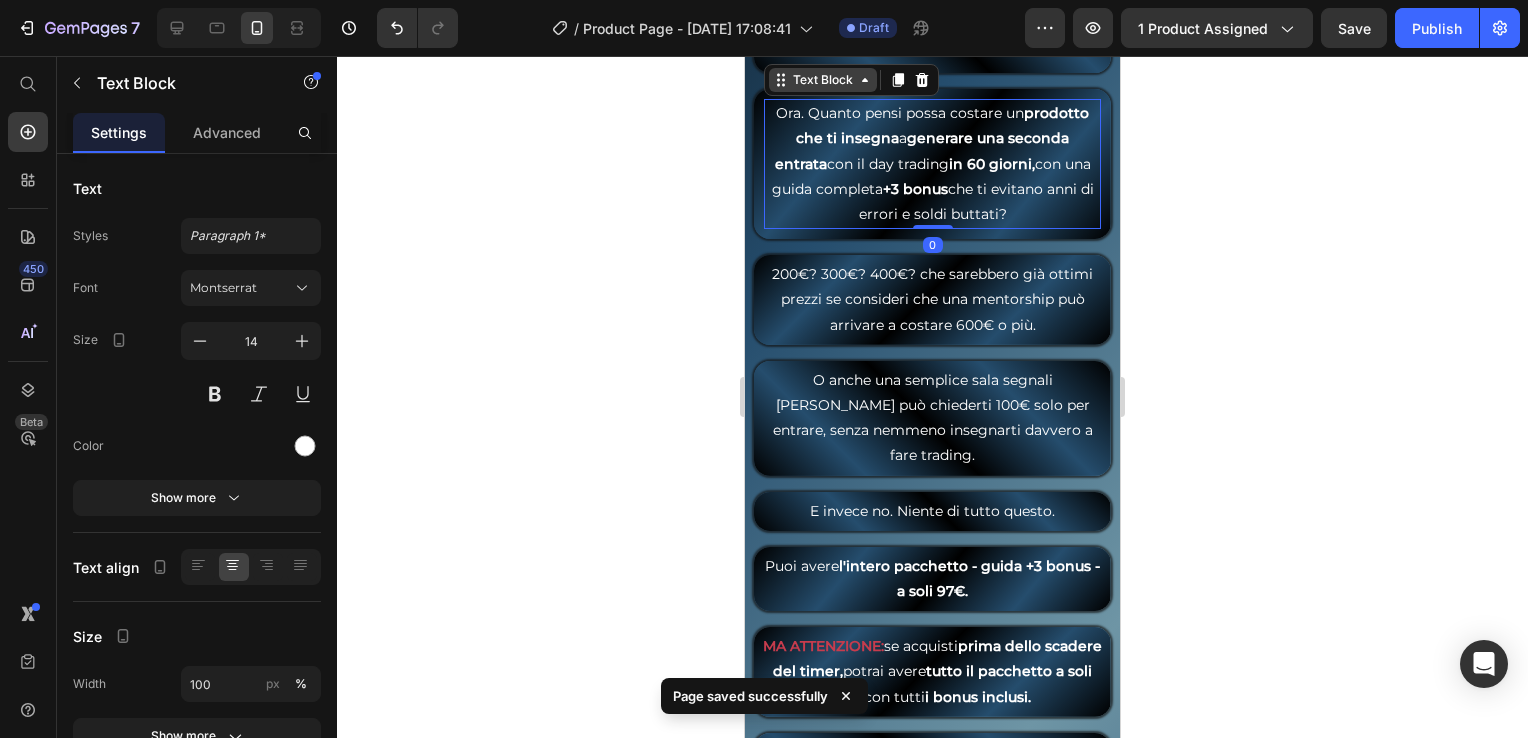 click on "Text Block" at bounding box center (823, 80) 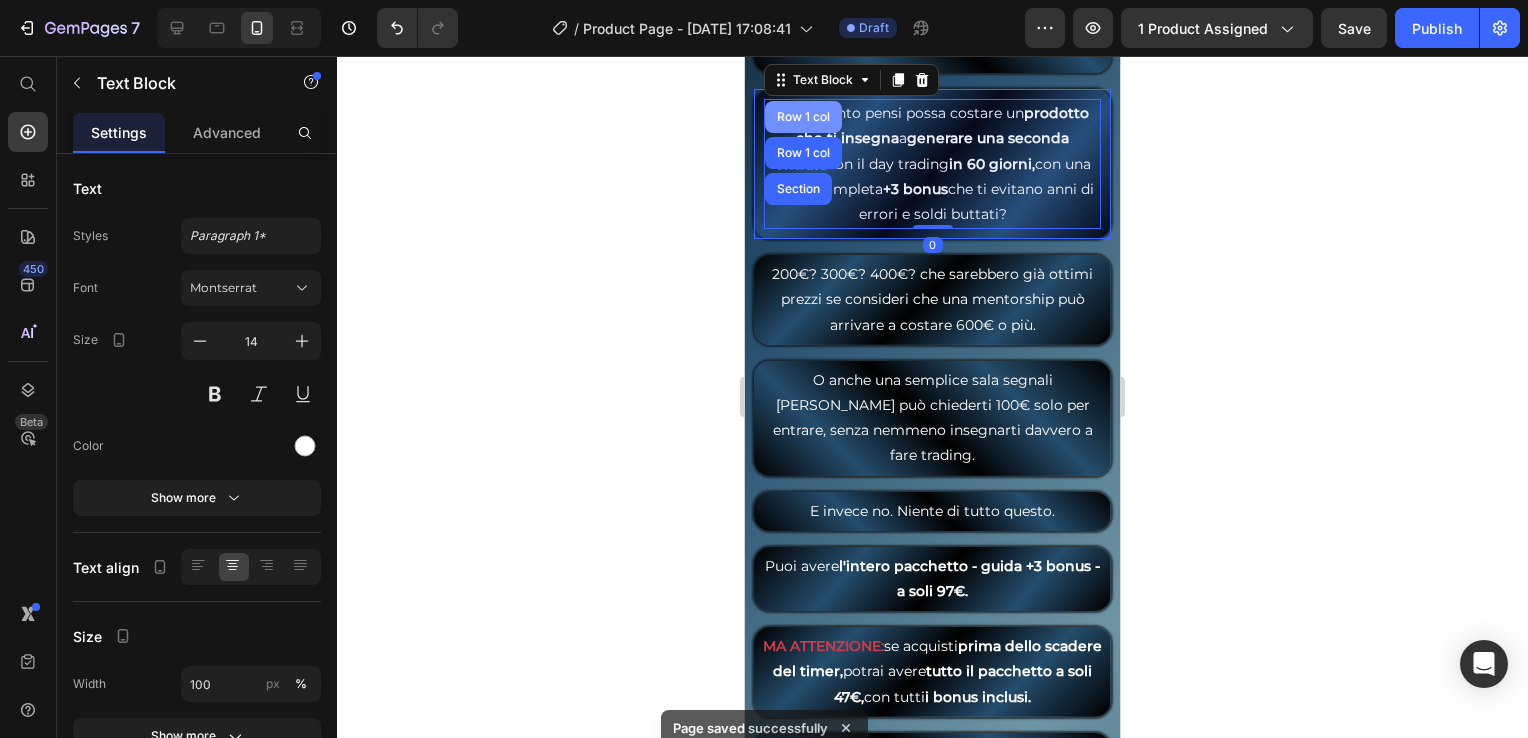 drag, startPoint x: 799, startPoint y: 166, endPoint x: 1018, endPoint y: 533, distance: 427.3757 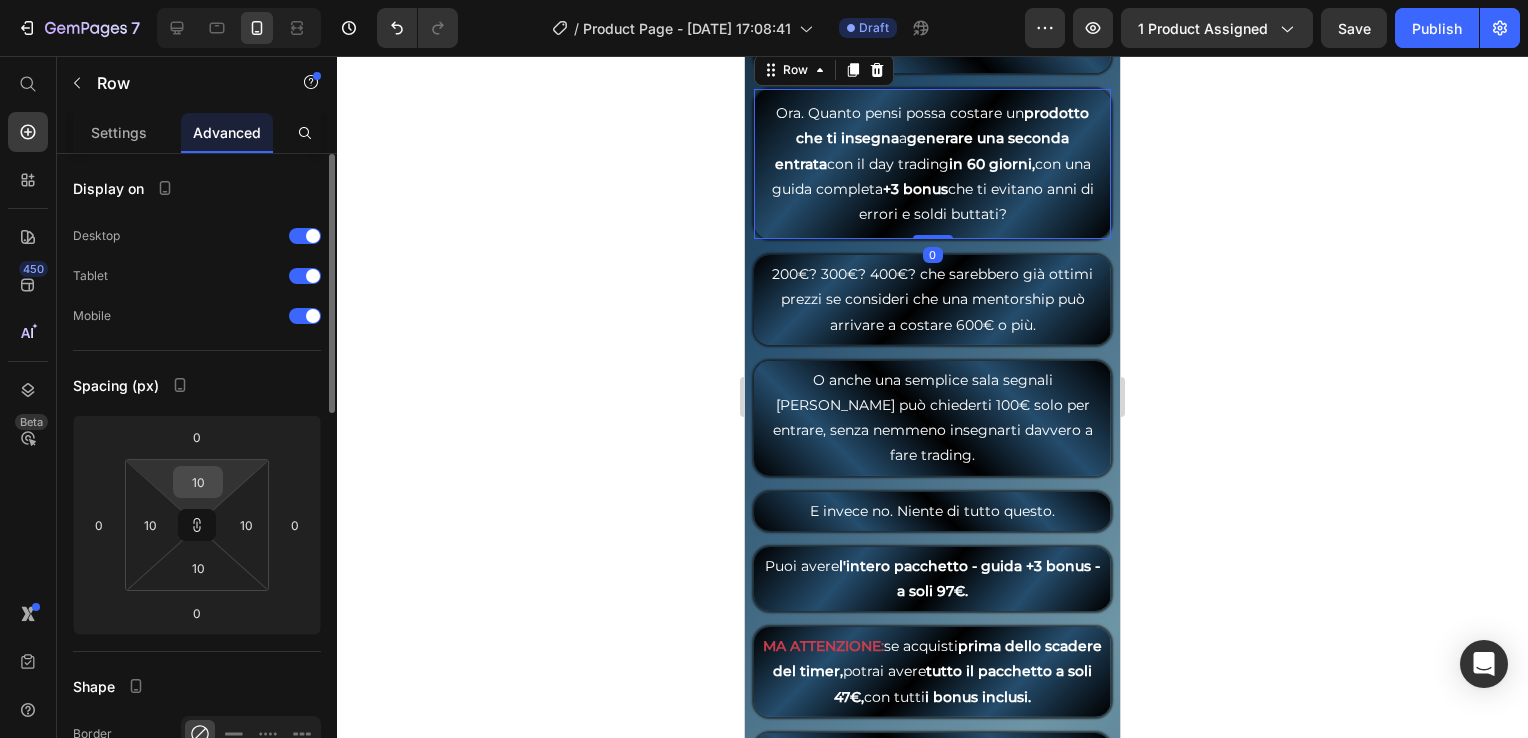 click on "10" at bounding box center [198, 482] 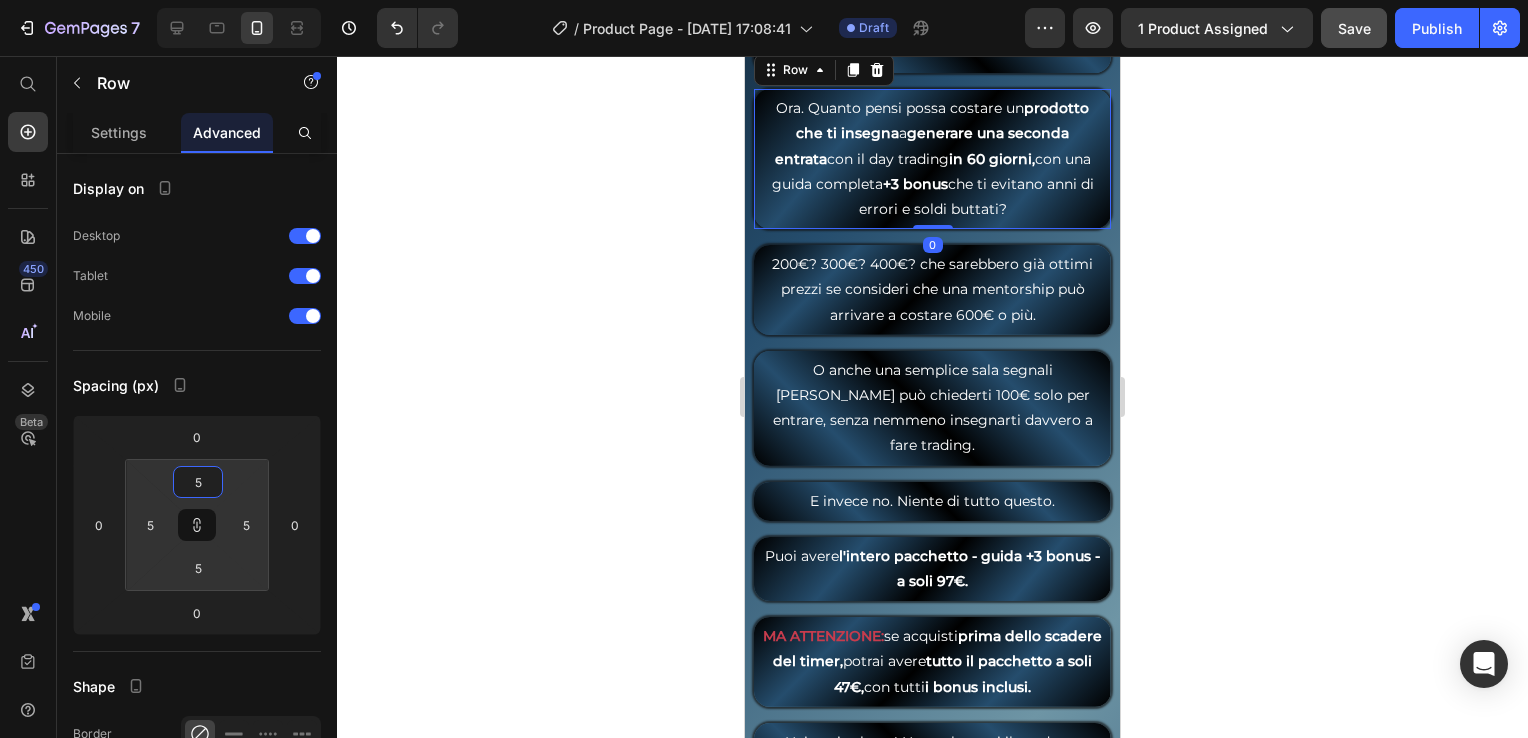 click on "Save" 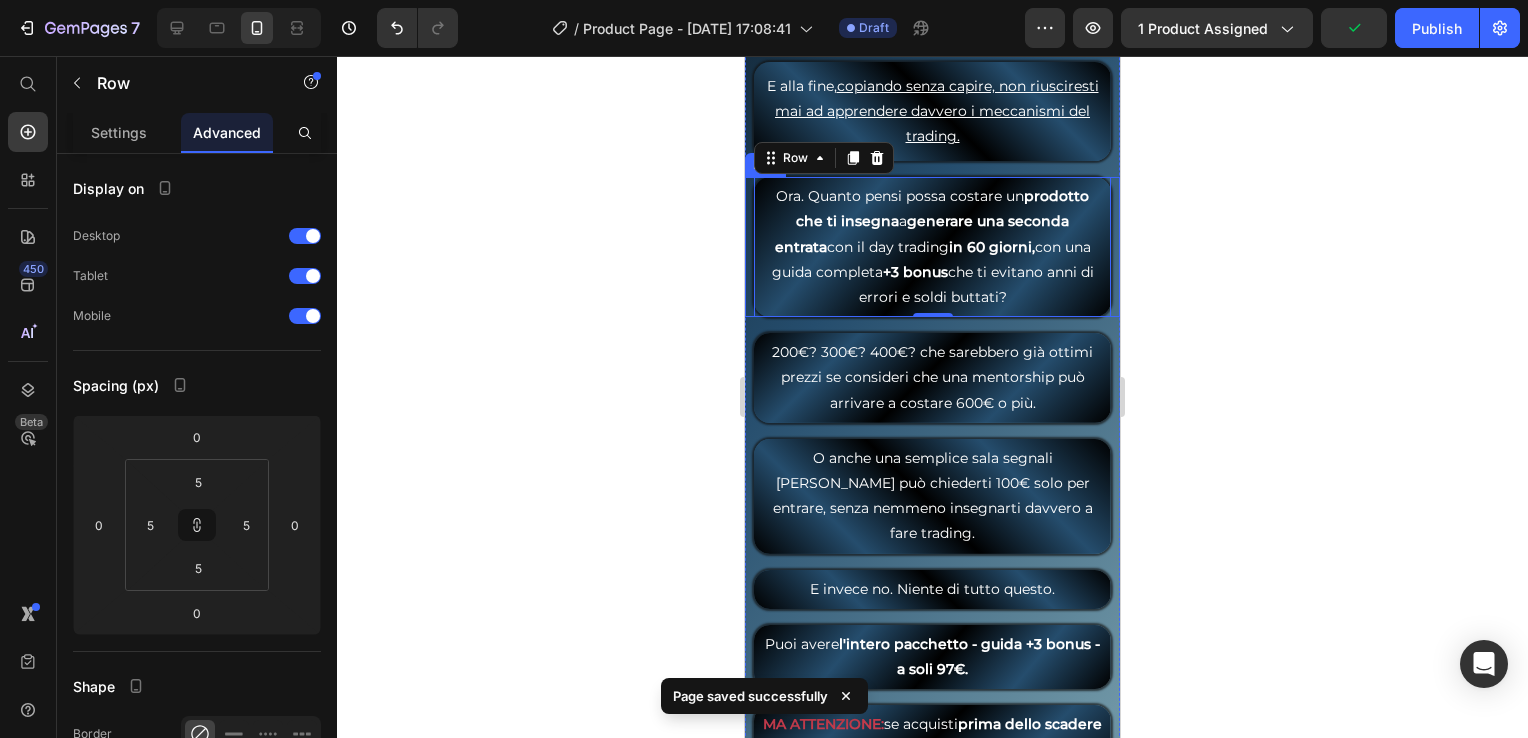 scroll, scrollTop: 8452, scrollLeft: 0, axis: vertical 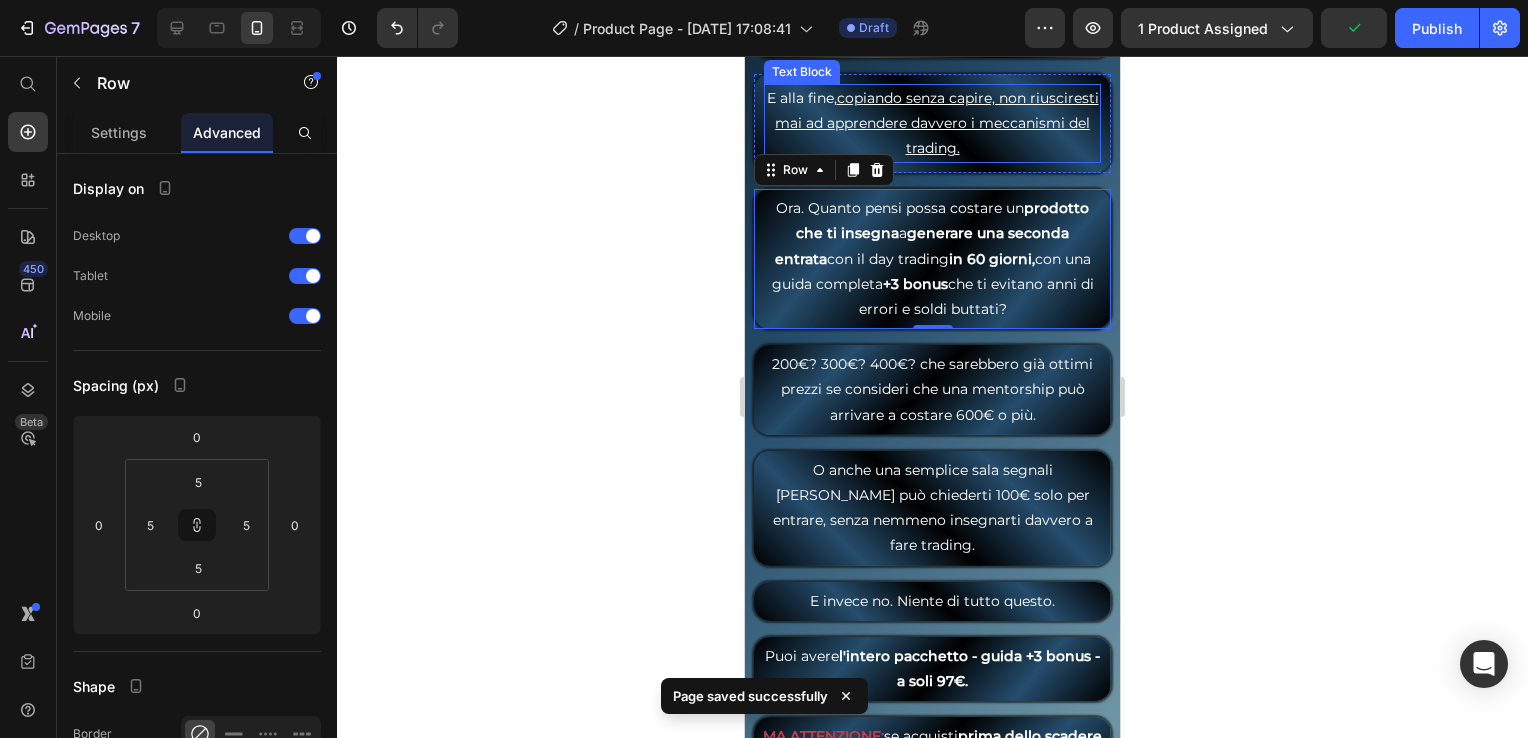click on "copiando senza capire, non riusciresti mai ad apprendere davvero i meccanismi del trading." at bounding box center [937, 123] 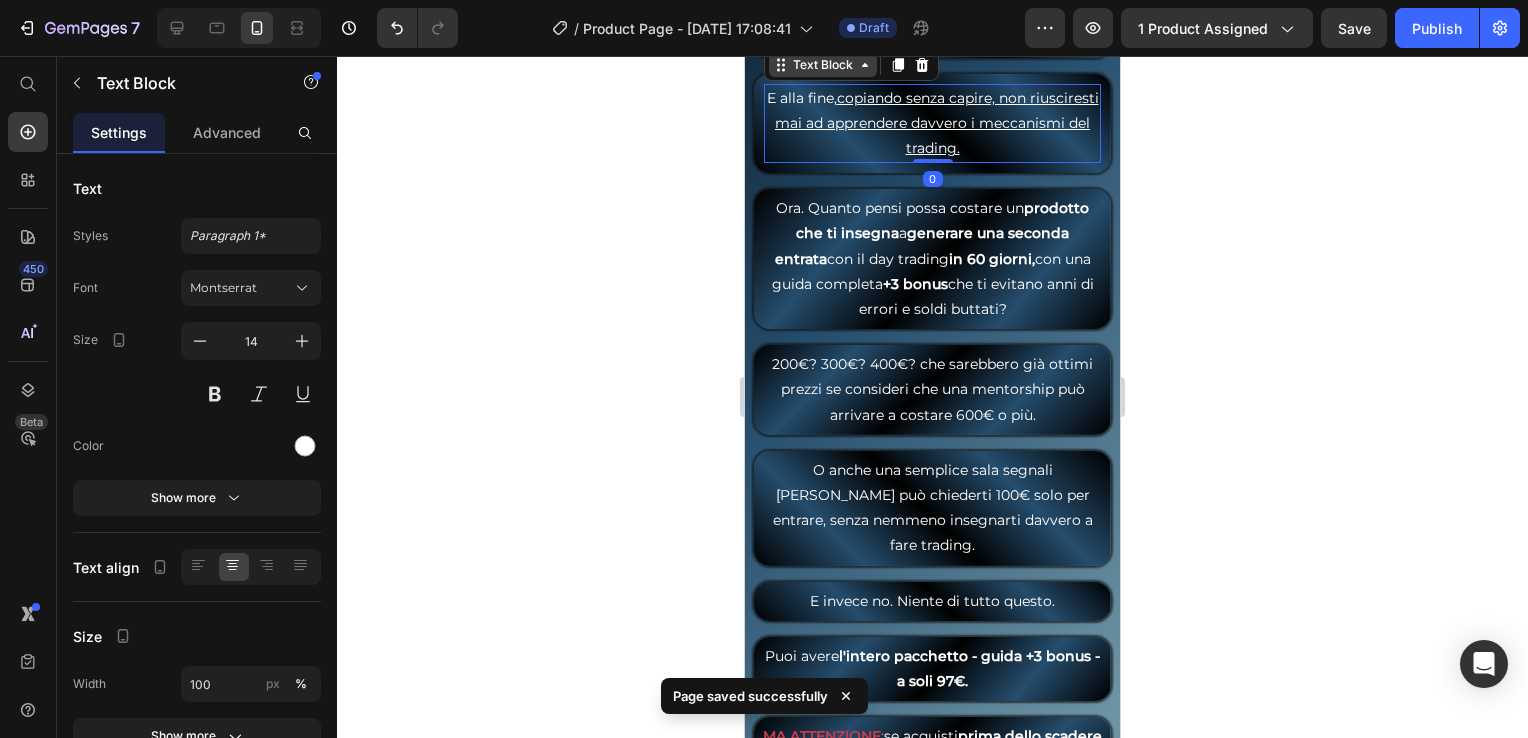 click on "Text Block" at bounding box center [823, 65] 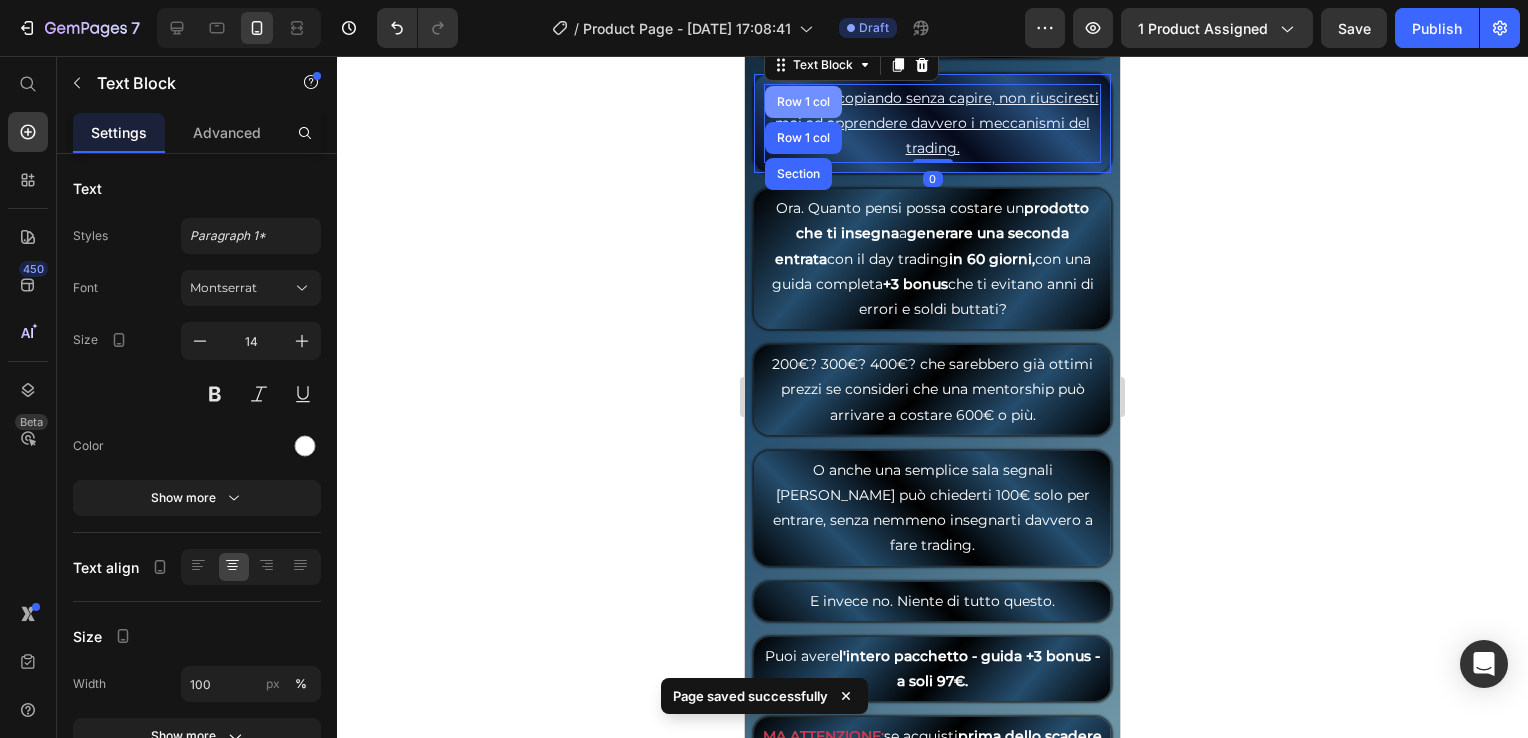drag, startPoint x: 803, startPoint y: 151, endPoint x: 977, endPoint y: 438, distance: 335.62628 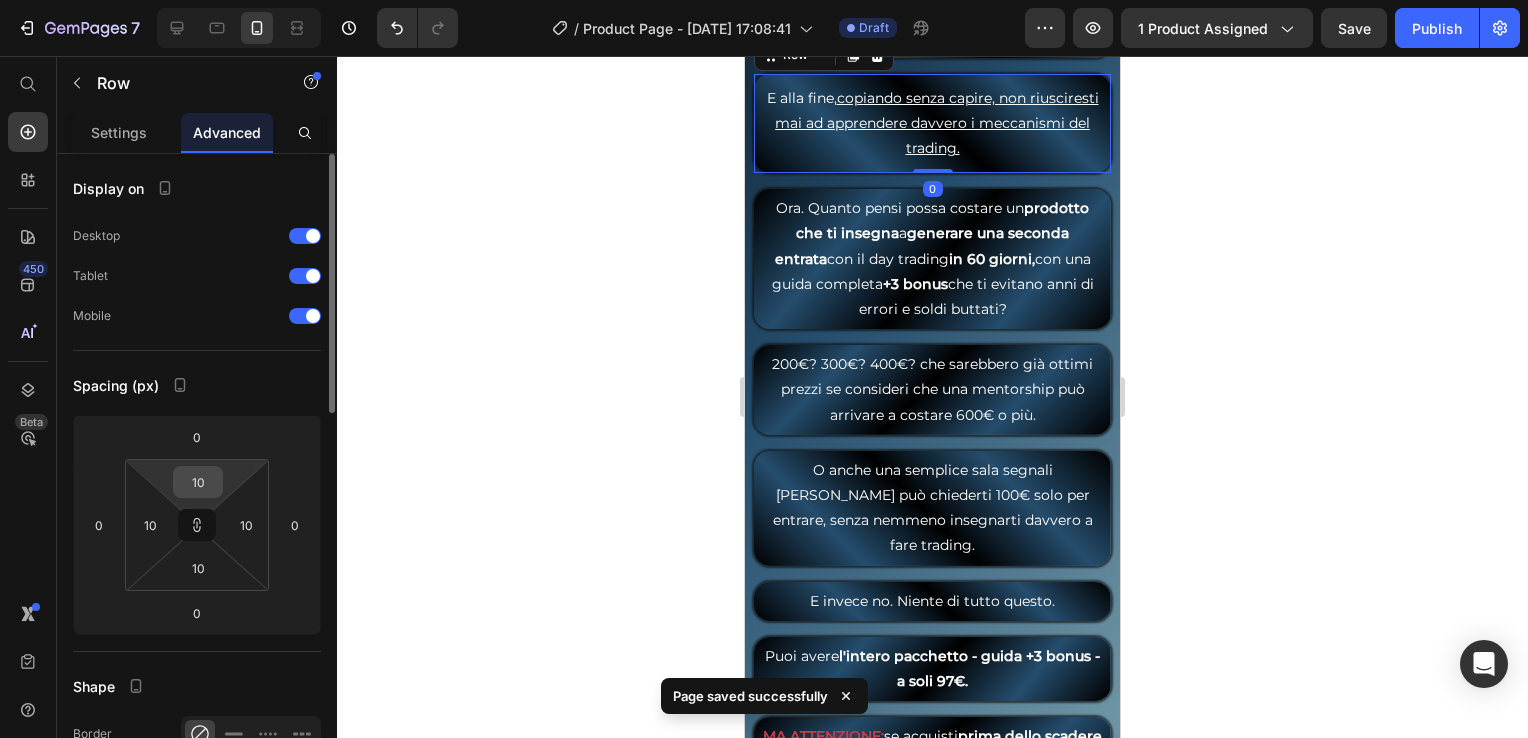 click on "10" at bounding box center (198, 482) 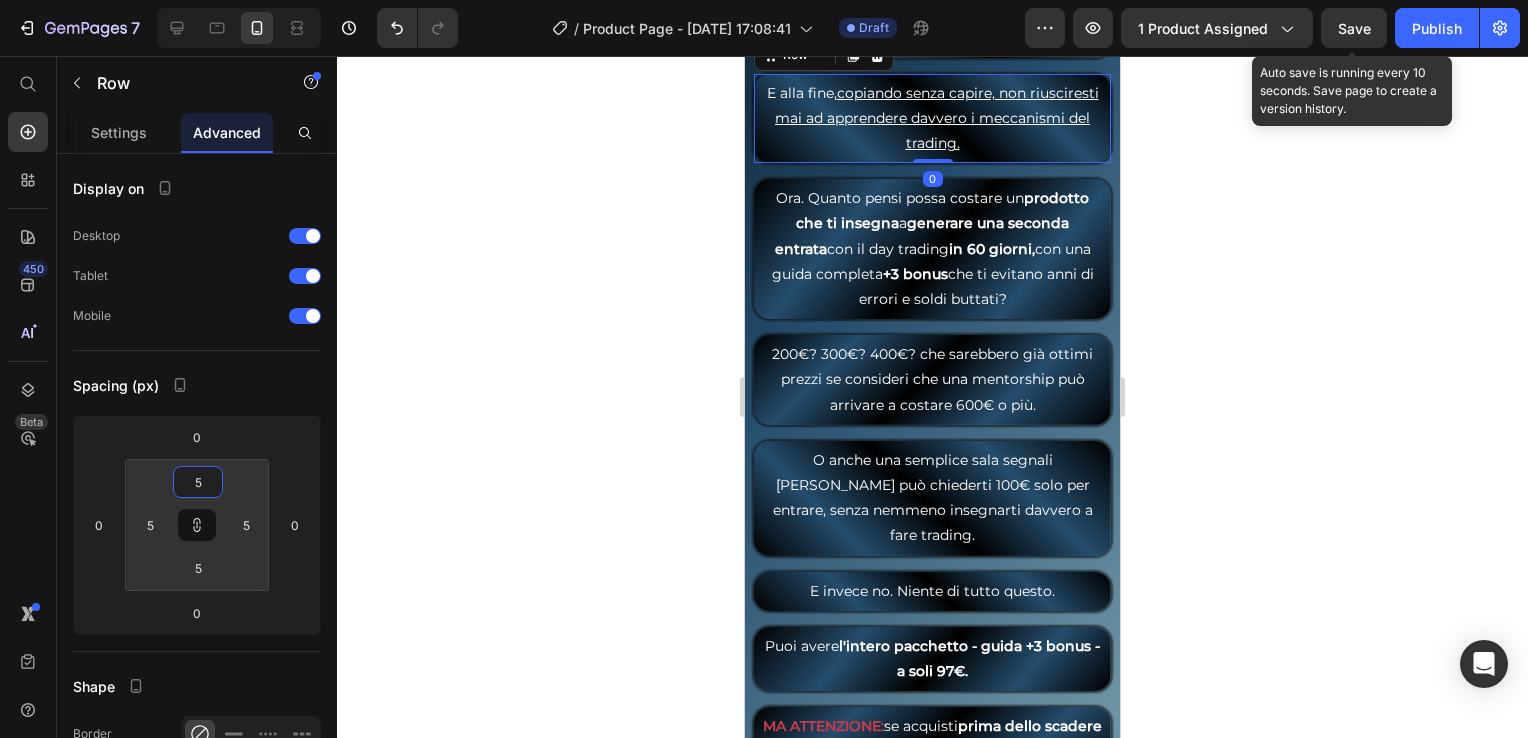 click on "Save" at bounding box center [1354, 28] 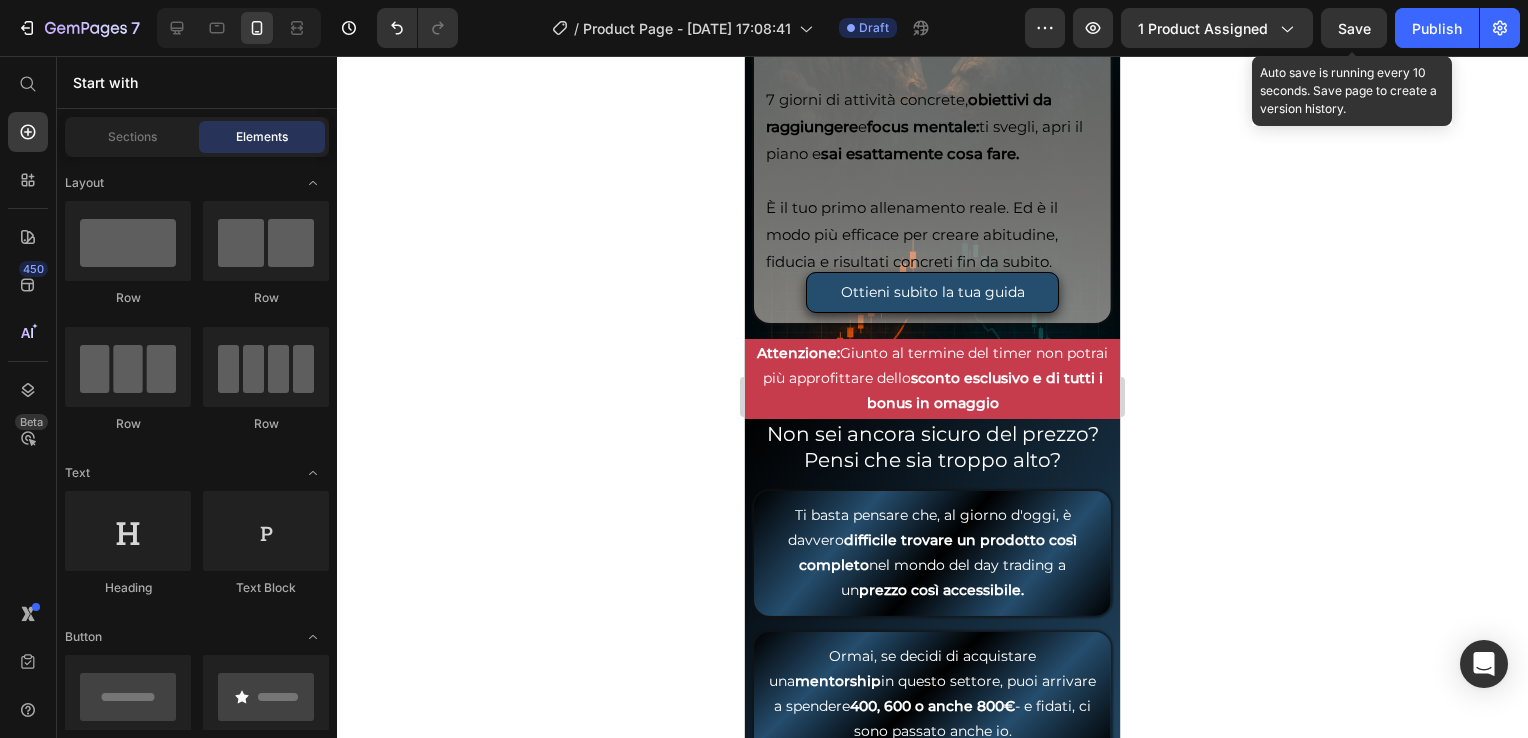 scroll, scrollTop: 9333, scrollLeft: 0, axis: vertical 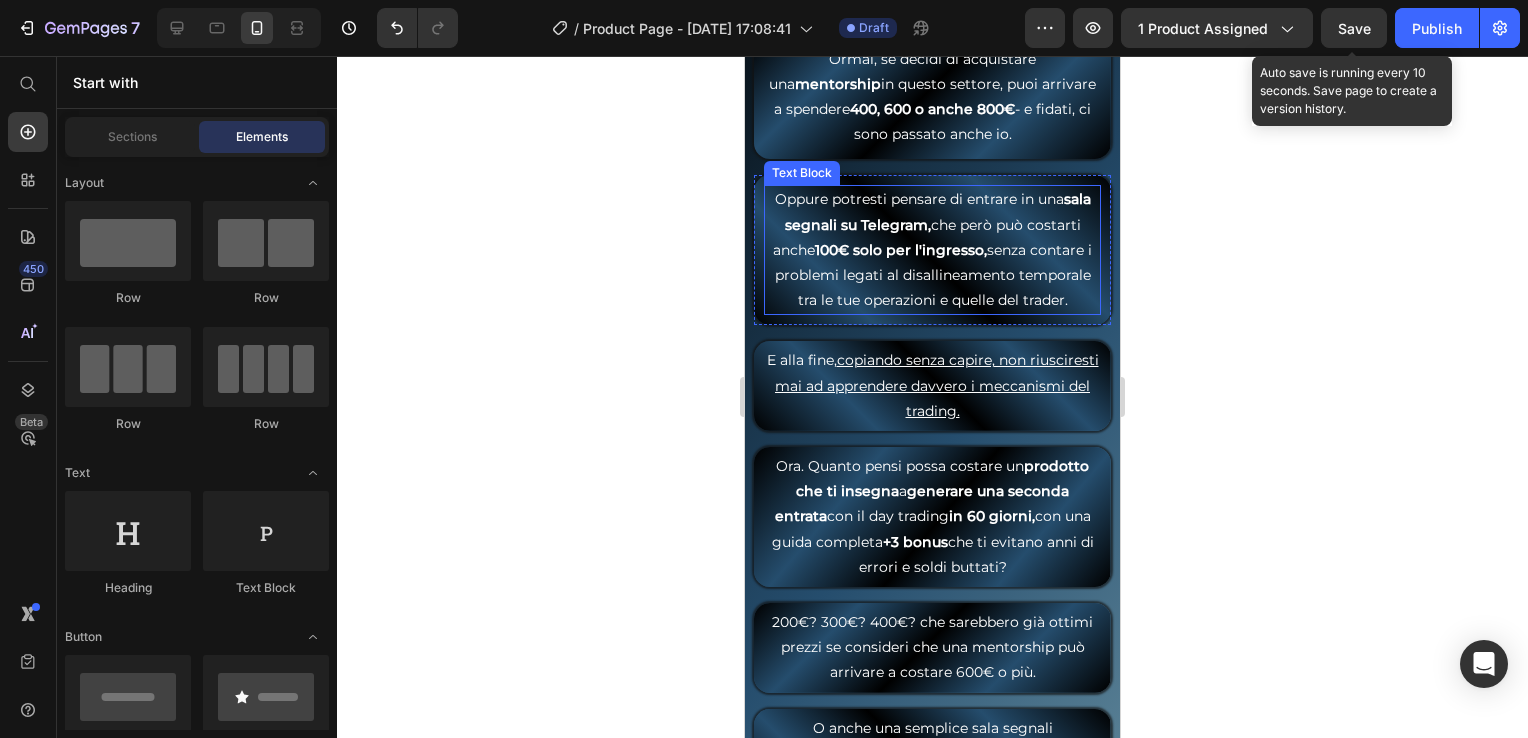 click on "Text Block" at bounding box center (802, 173) 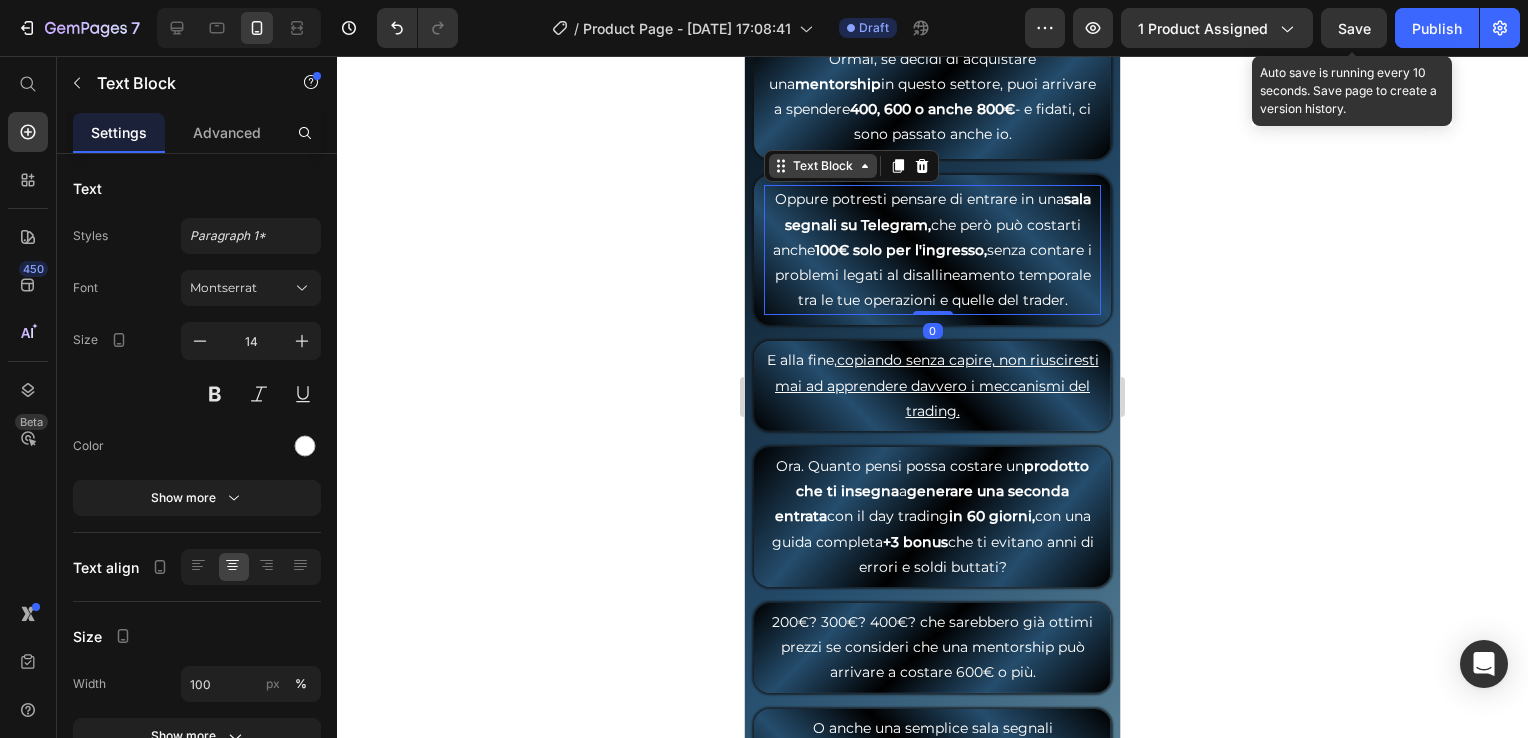 click on "Text Block" at bounding box center (823, 166) 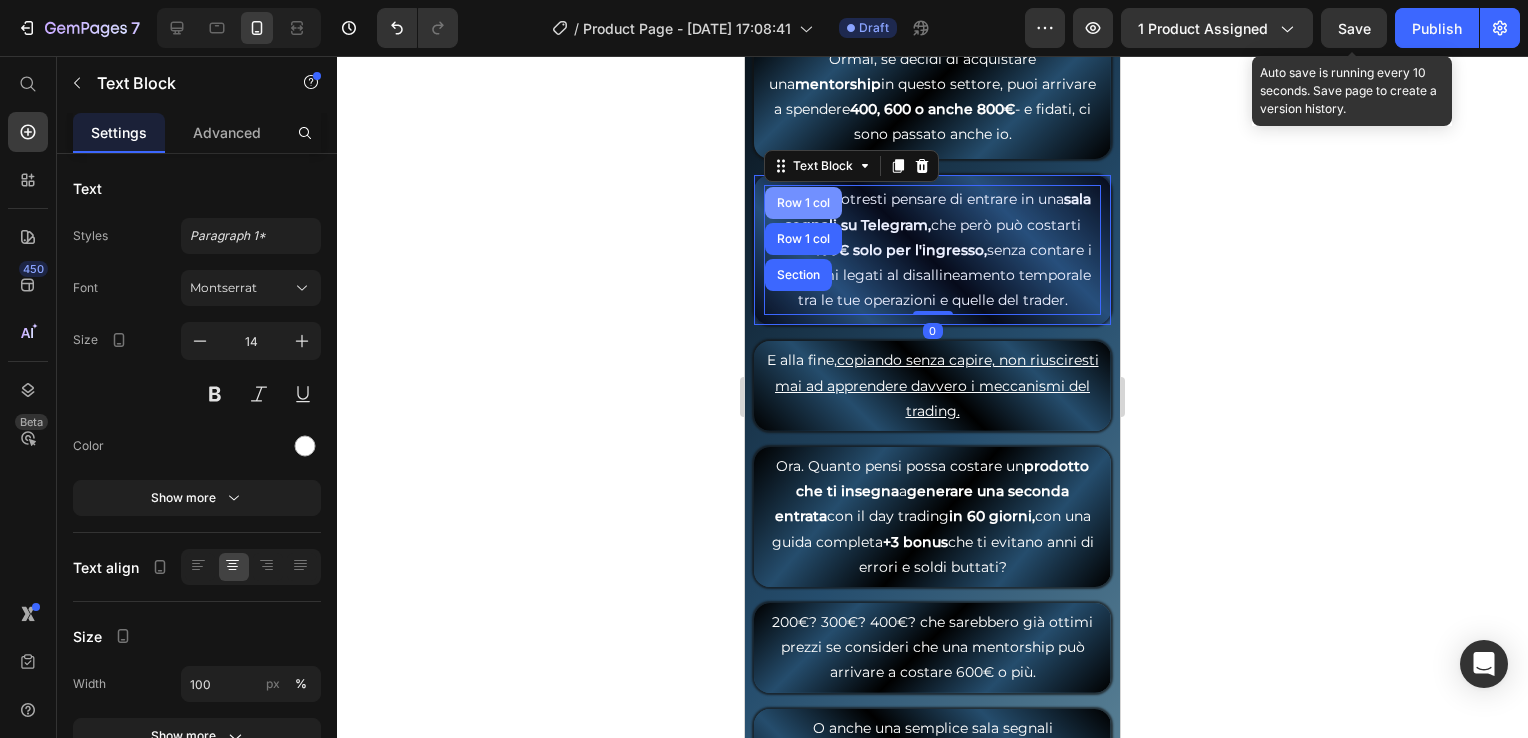 click on "Row 1 col" at bounding box center (803, 203) 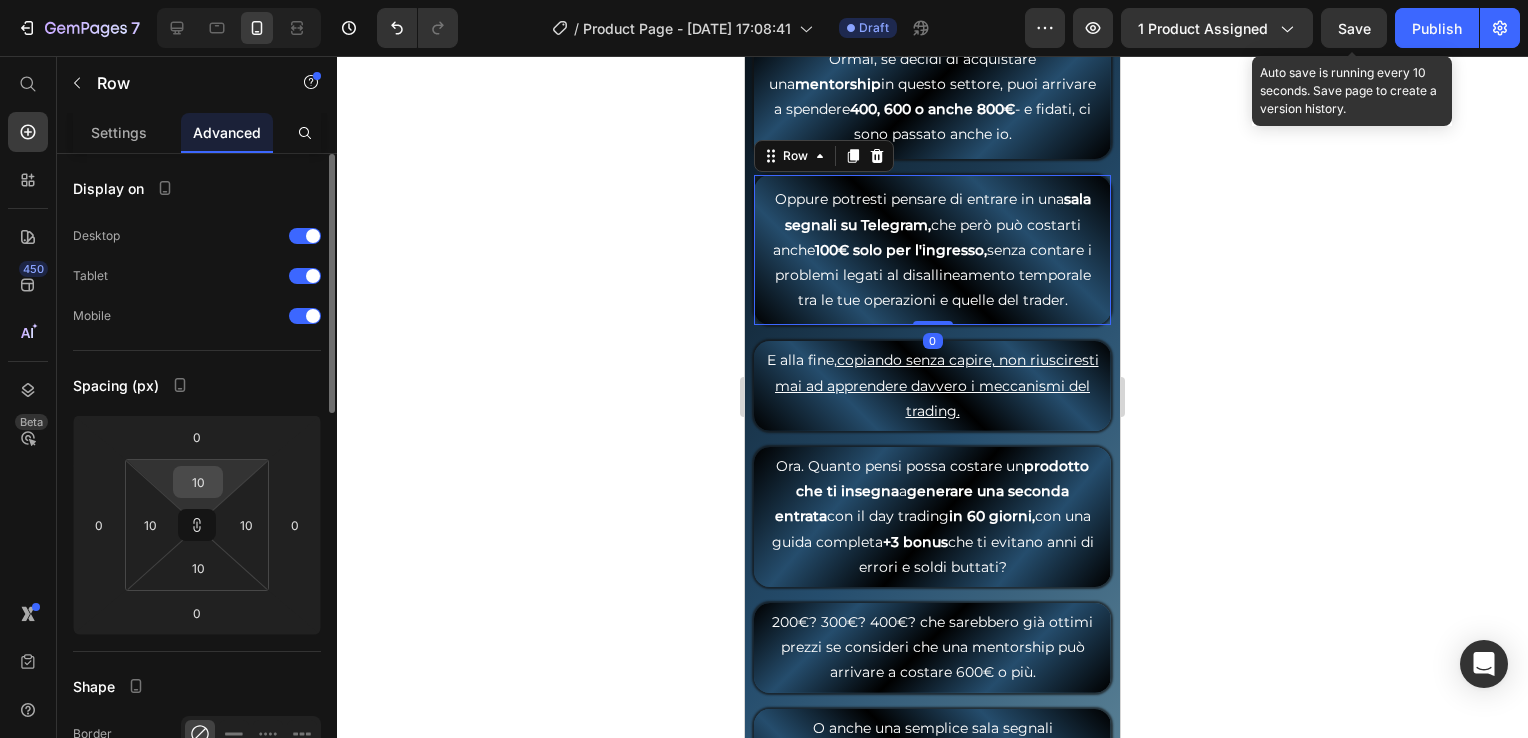 click on "10" at bounding box center [198, 482] 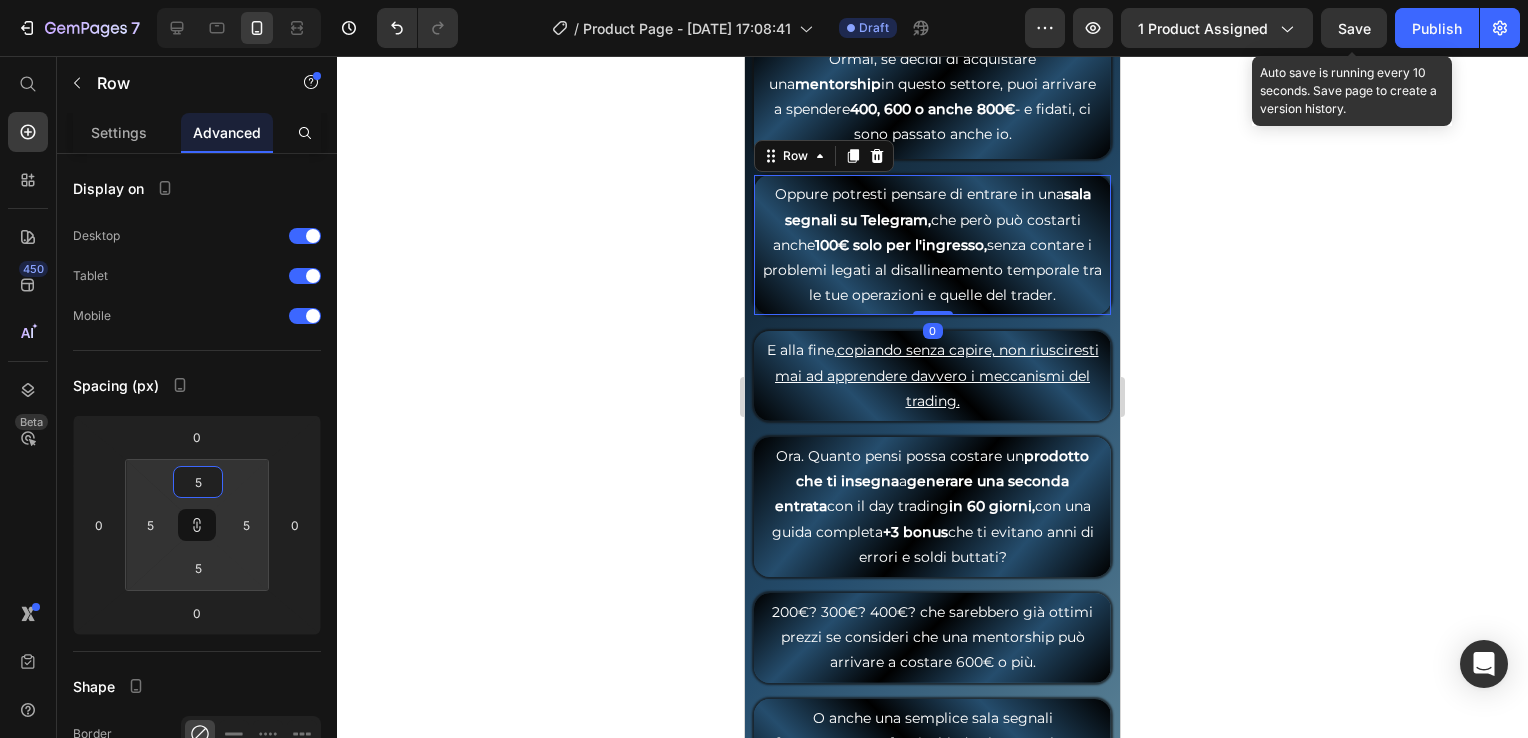 click on "Save" at bounding box center [1354, 28] 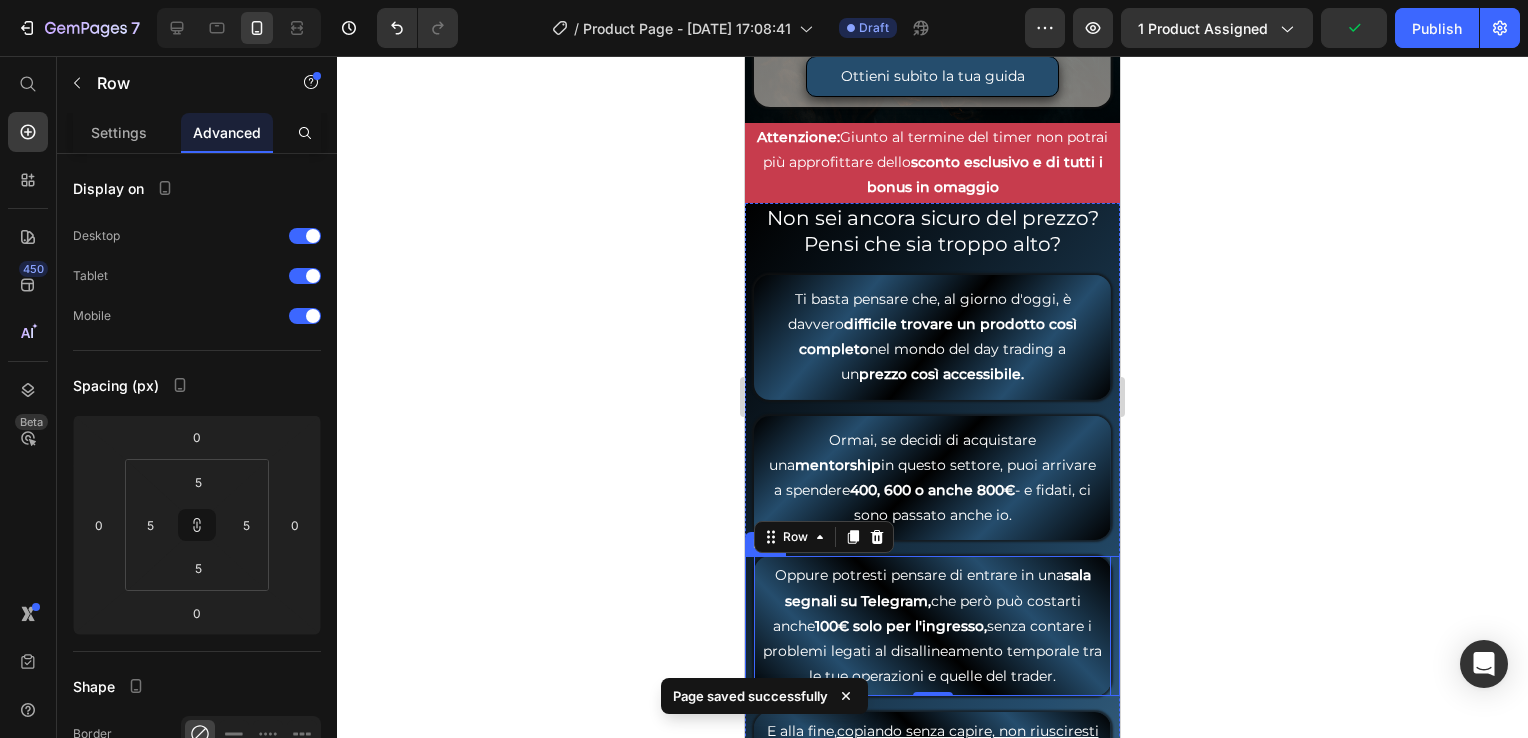 scroll, scrollTop: 8933, scrollLeft: 0, axis: vertical 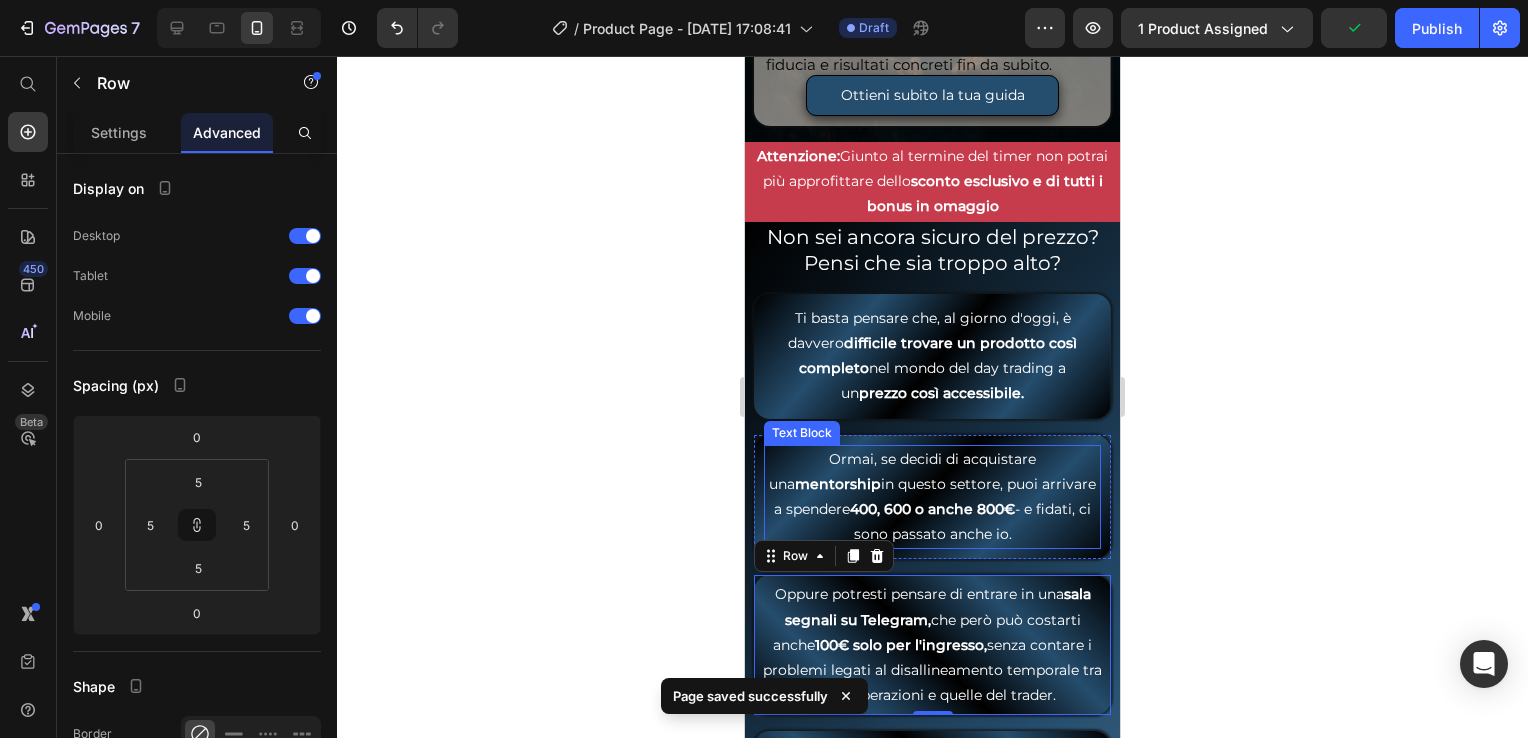 click on "Ormai, se decidi di acquistare una  mentorship  in questo settore, puoi arrivare a spendere  400, 600 o anche 800€  - e fidati, ci sono passato anche io." at bounding box center (932, 497) 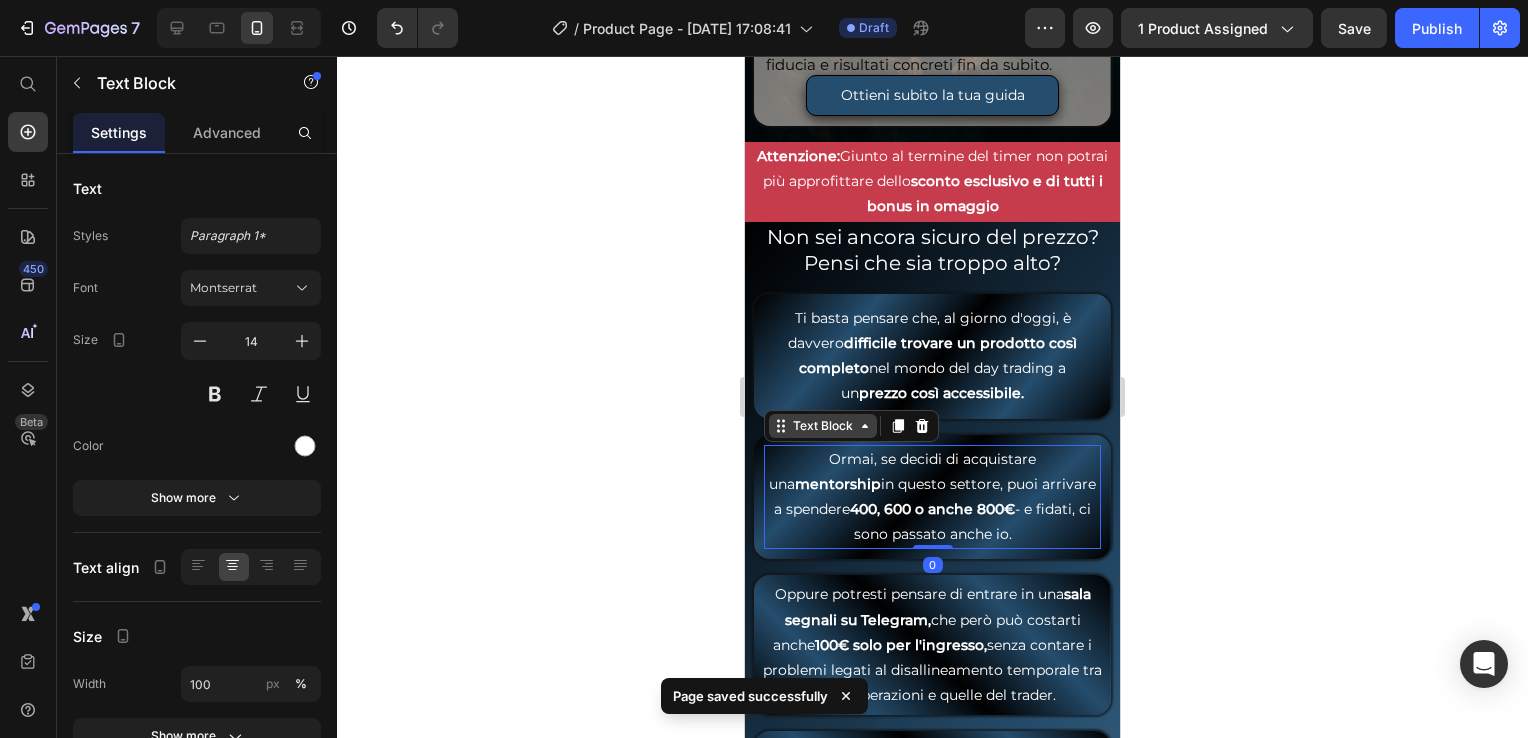 click on "Text Block" at bounding box center (823, 426) 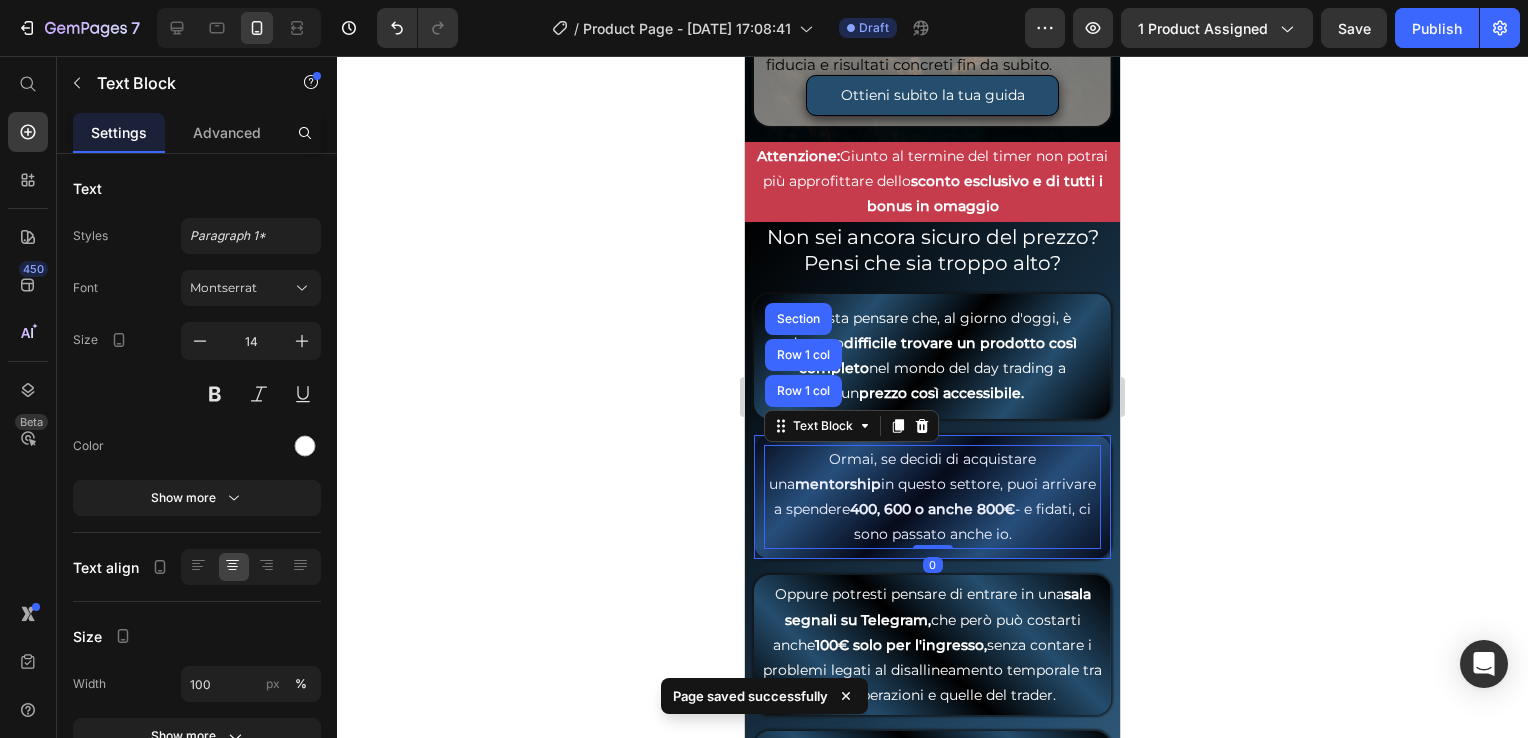 drag, startPoint x: 949, startPoint y: 551, endPoint x: 854, endPoint y: 326, distance: 244.23349 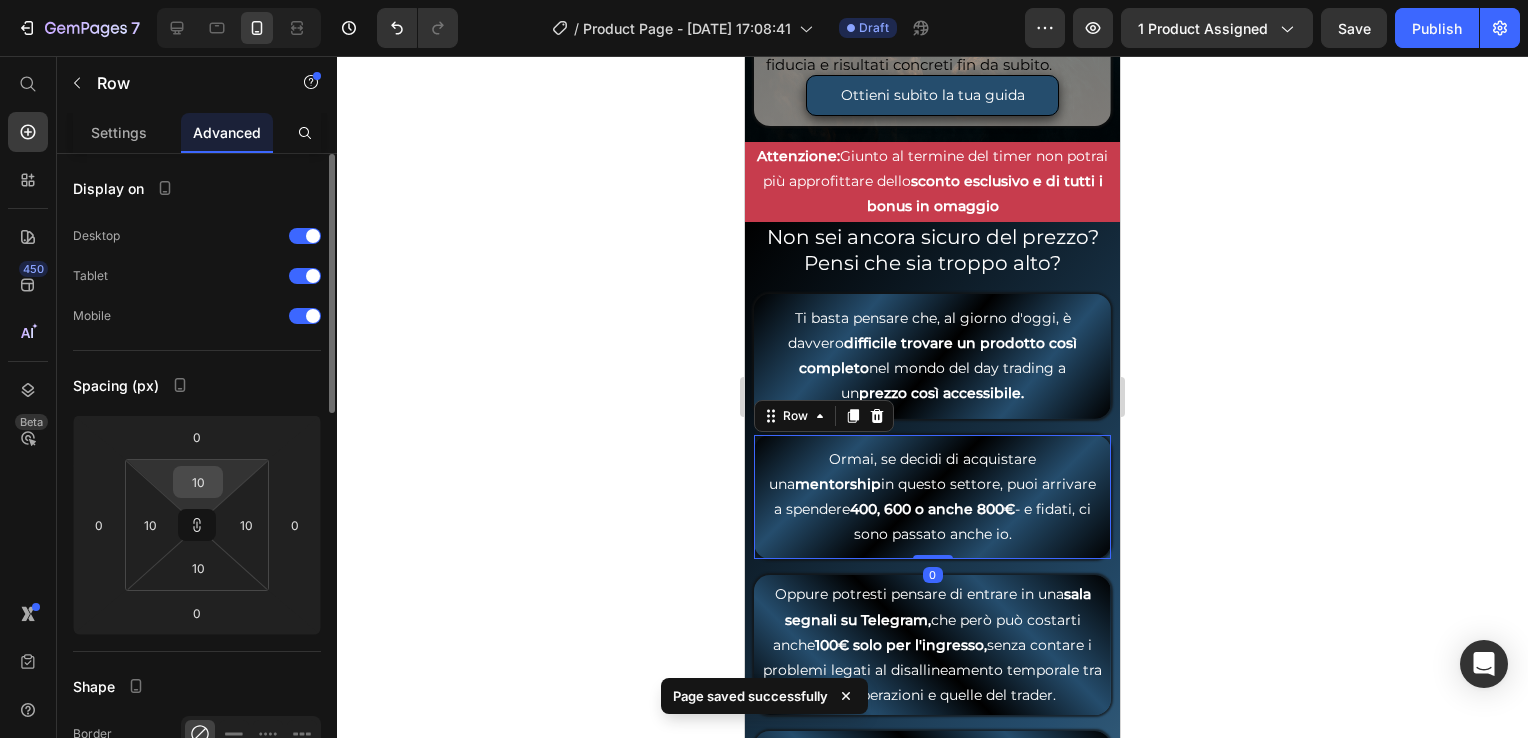 click on "10" at bounding box center (198, 482) 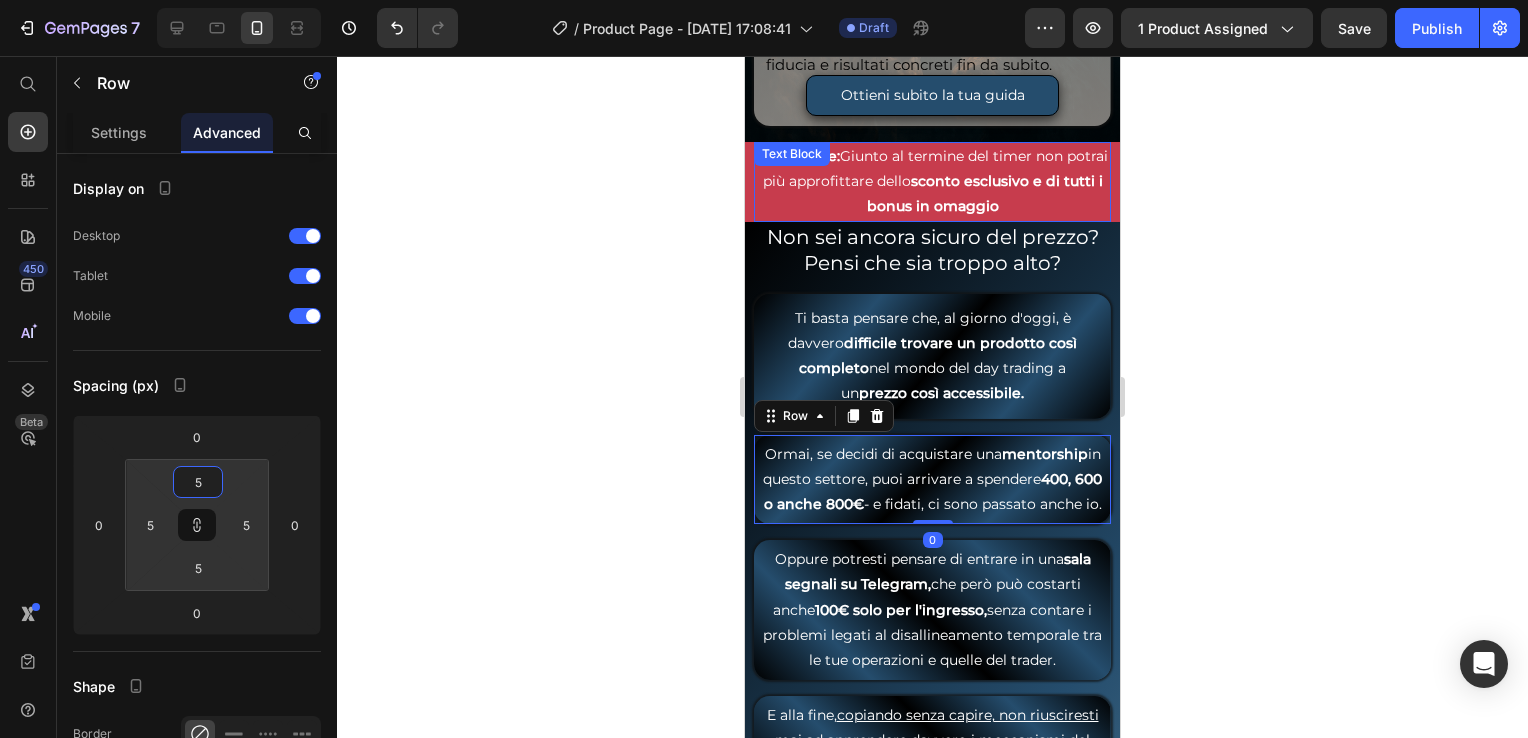 click on "Save" at bounding box center [1354, 28] 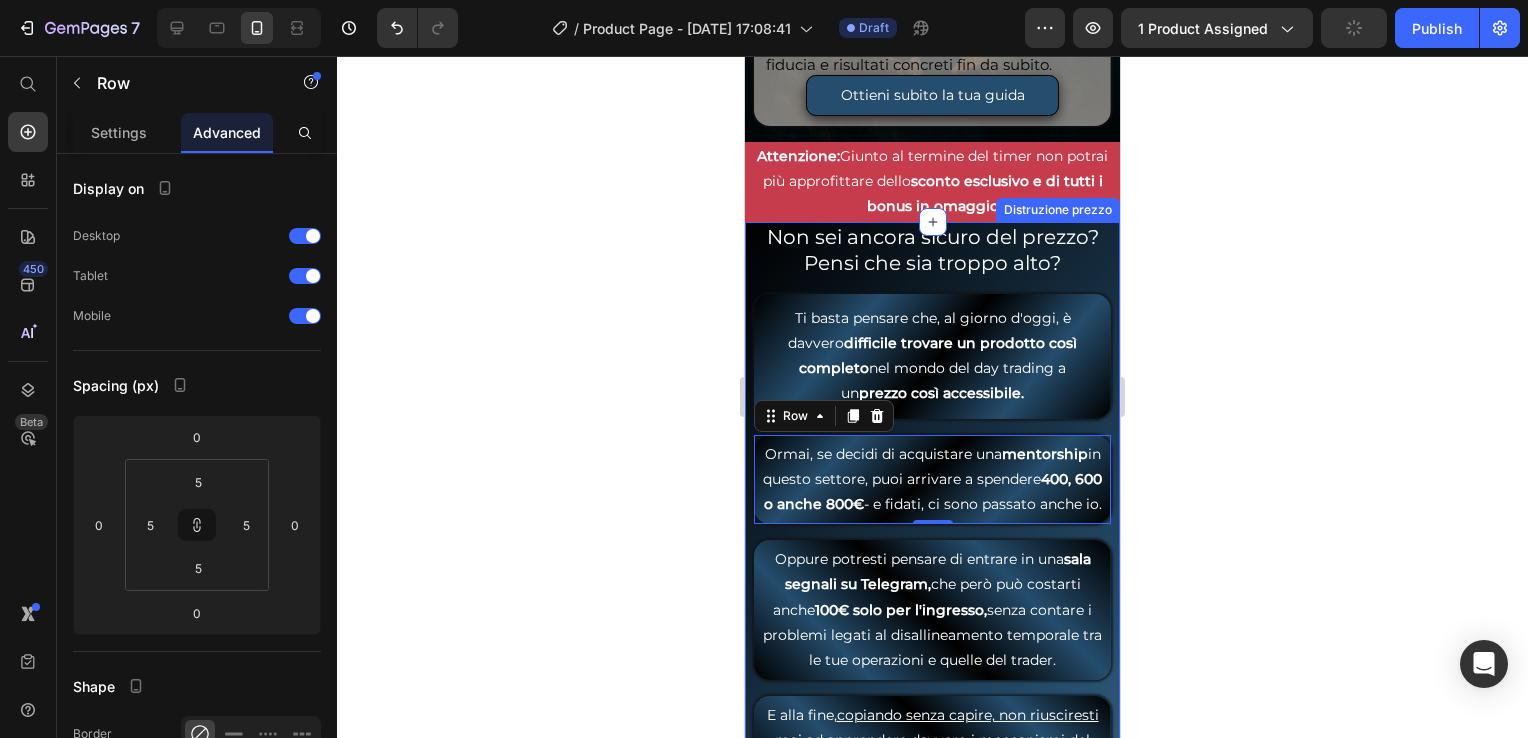 drag, startPoint x: 1000, startPoint y: 254, endPoint x: 974, endPoint y: 270, distance: 30.528675 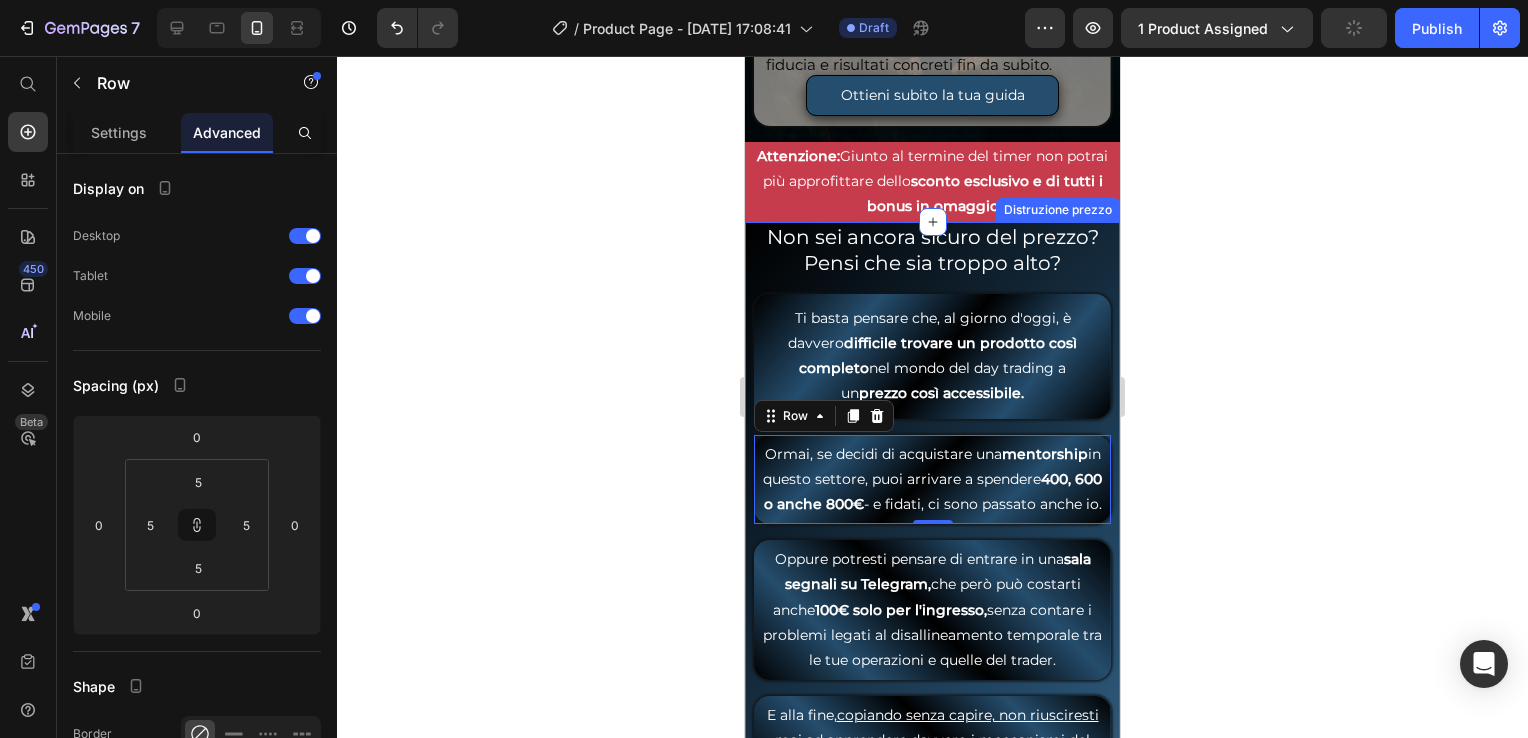 click on "Non sei ancora sicuro del prezzo? Pensi che sia troppo alto? Heading Row Row Ti basta pensare che, al giorno d'oggi, è davvero  difficile trovare un prodotto così completo  nel mondo del day trading a un  prezzo così accessibile. Text Block Row Row Ormai, se decidi di acquistare una  mentorship  in questo settore, puoi arrivare a spendere  400, 600 o anche 800€  - e fidati, ci sono passato anche io. Text Block Row   0 Row Oppure potresti pensare di entrare in una  sala segnali su Telegram,  che però può costarti anche  100€ solo per l'ingresso,  senza contare i problemi legati al disallineamento temporale tra le tue operazioni e quelle del trader. Text Block Row Row E alla fine,  copiando senza capire, non riusciresti mai ad apprendere davvero i meccanismi del trading. Text Block Row Row Ora. Quanto pensi possa costare un  prodotto che ti insegna  a  generare una seconda entrata  con il day trading  in 60   giorni,  con una guida completa  +3 bonus  che ti evitano anni di errori e soldi buttati? Row" at bounding box center [932, 1501] 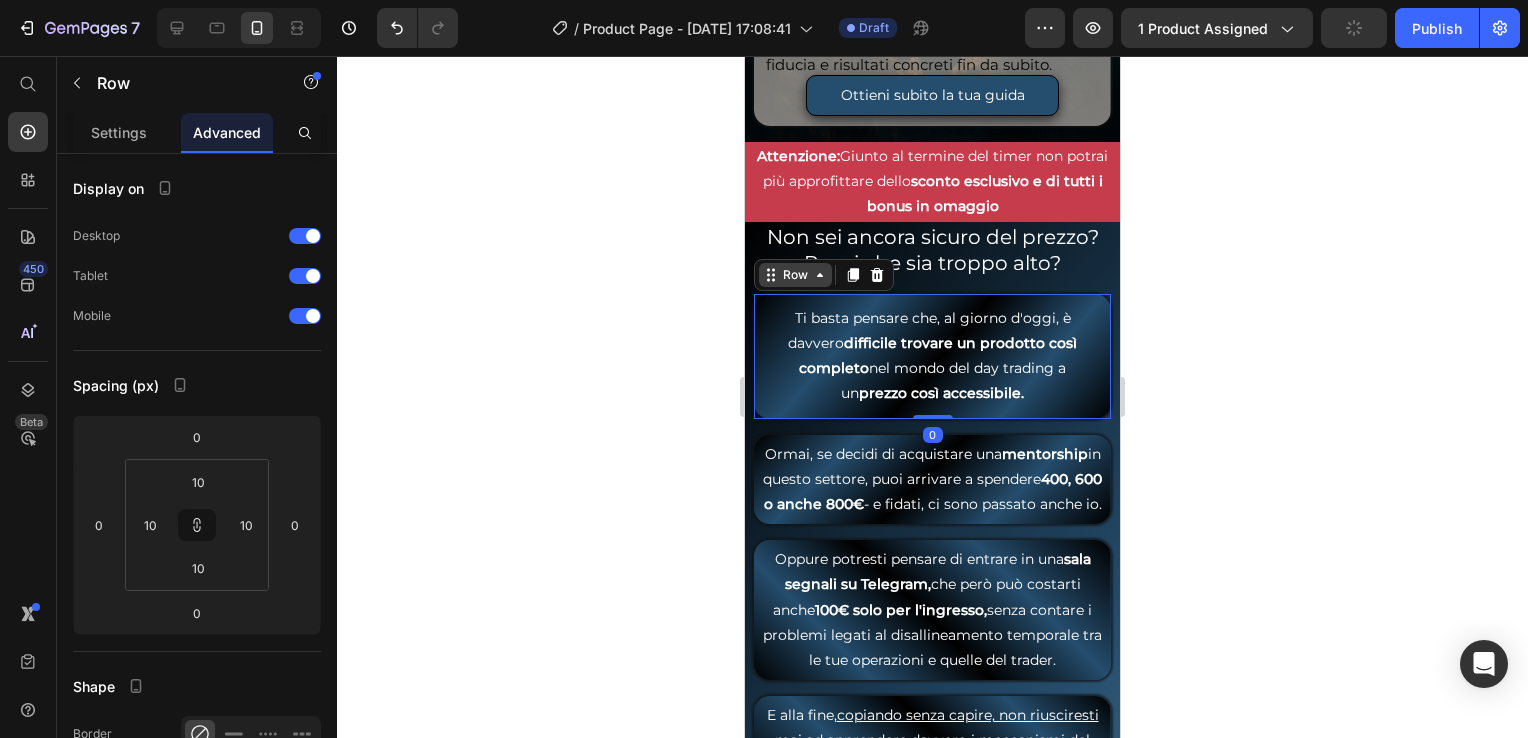 click on "Row" at bounding box center (795, 275) 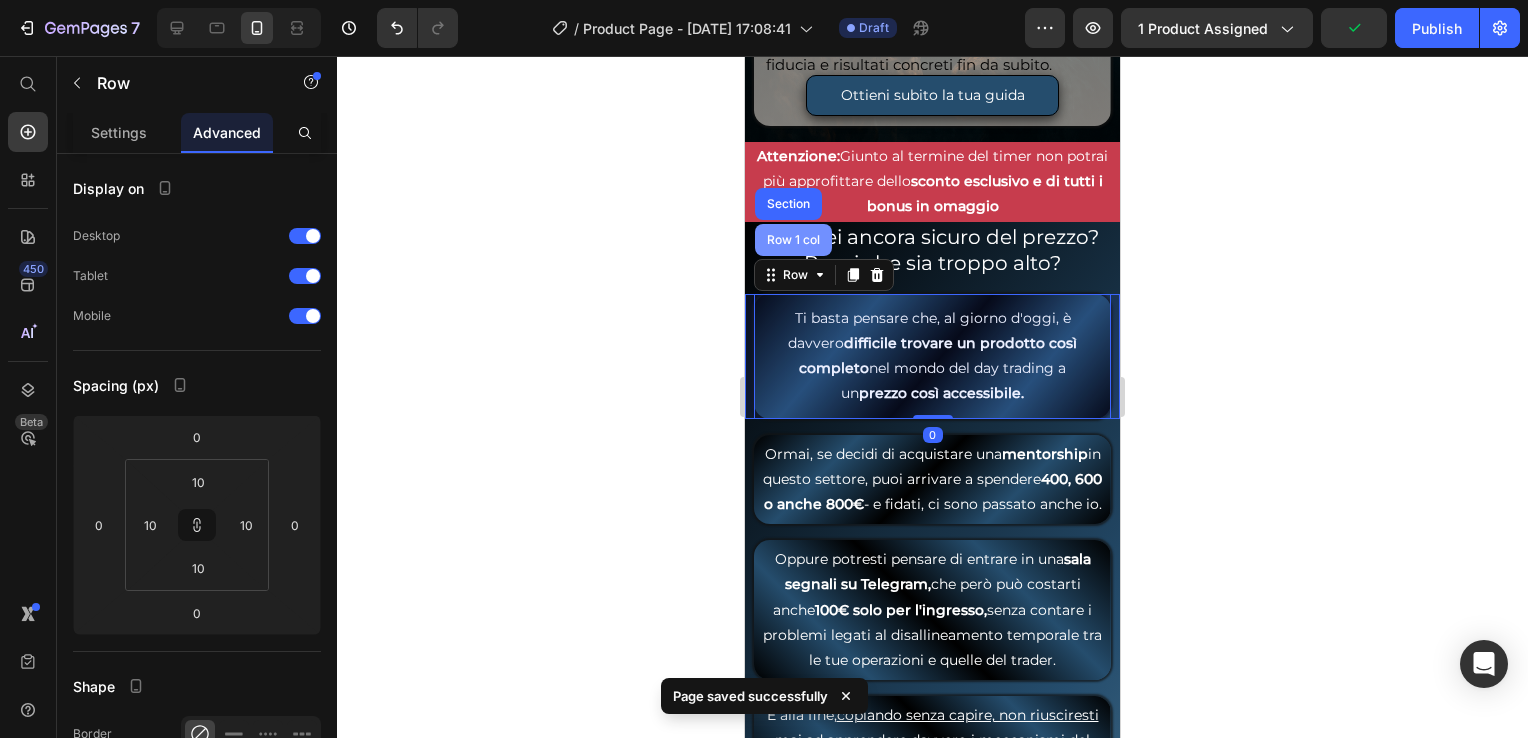 click on "Row 1 col" at bounding box center [793, 240] 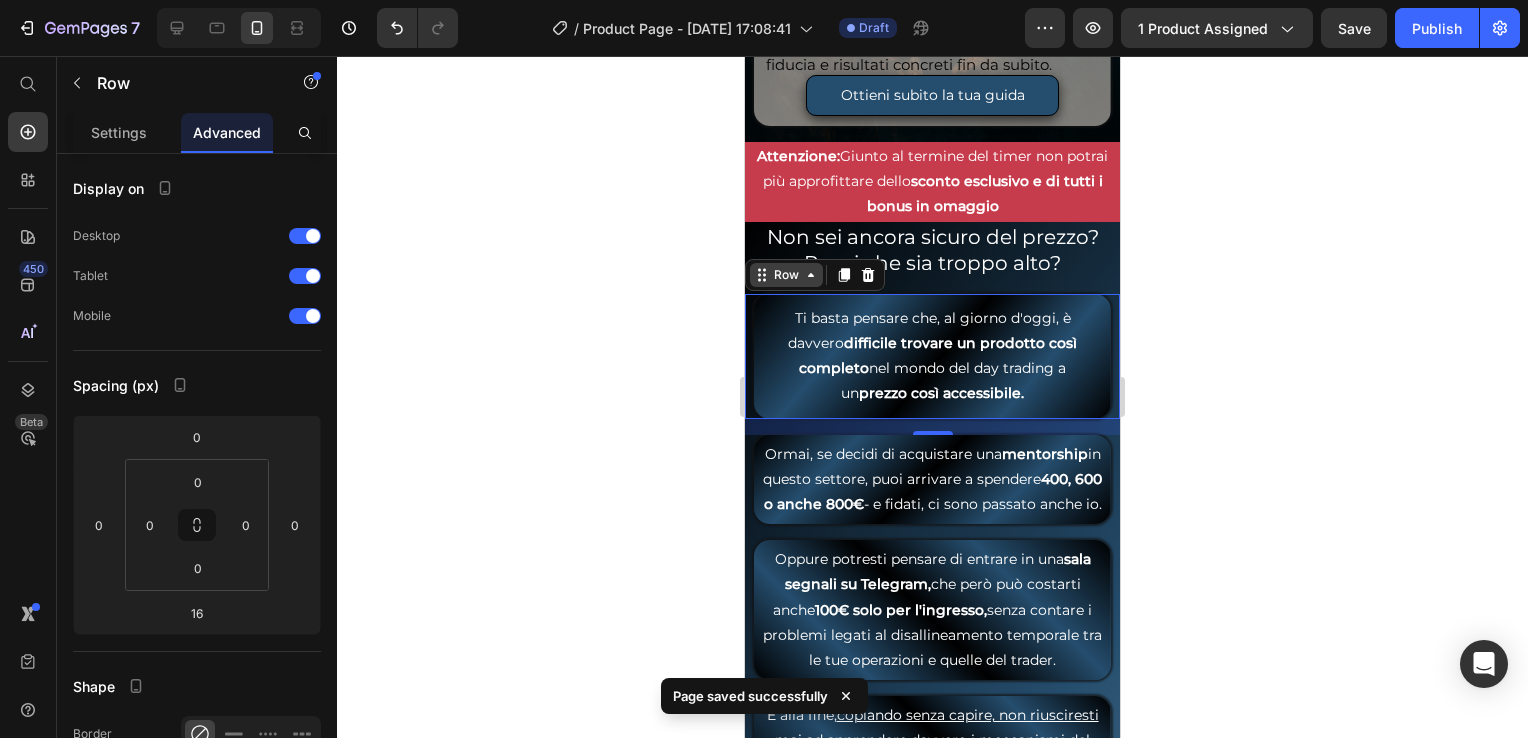 click on "Row" at bounding box center [786, 275] 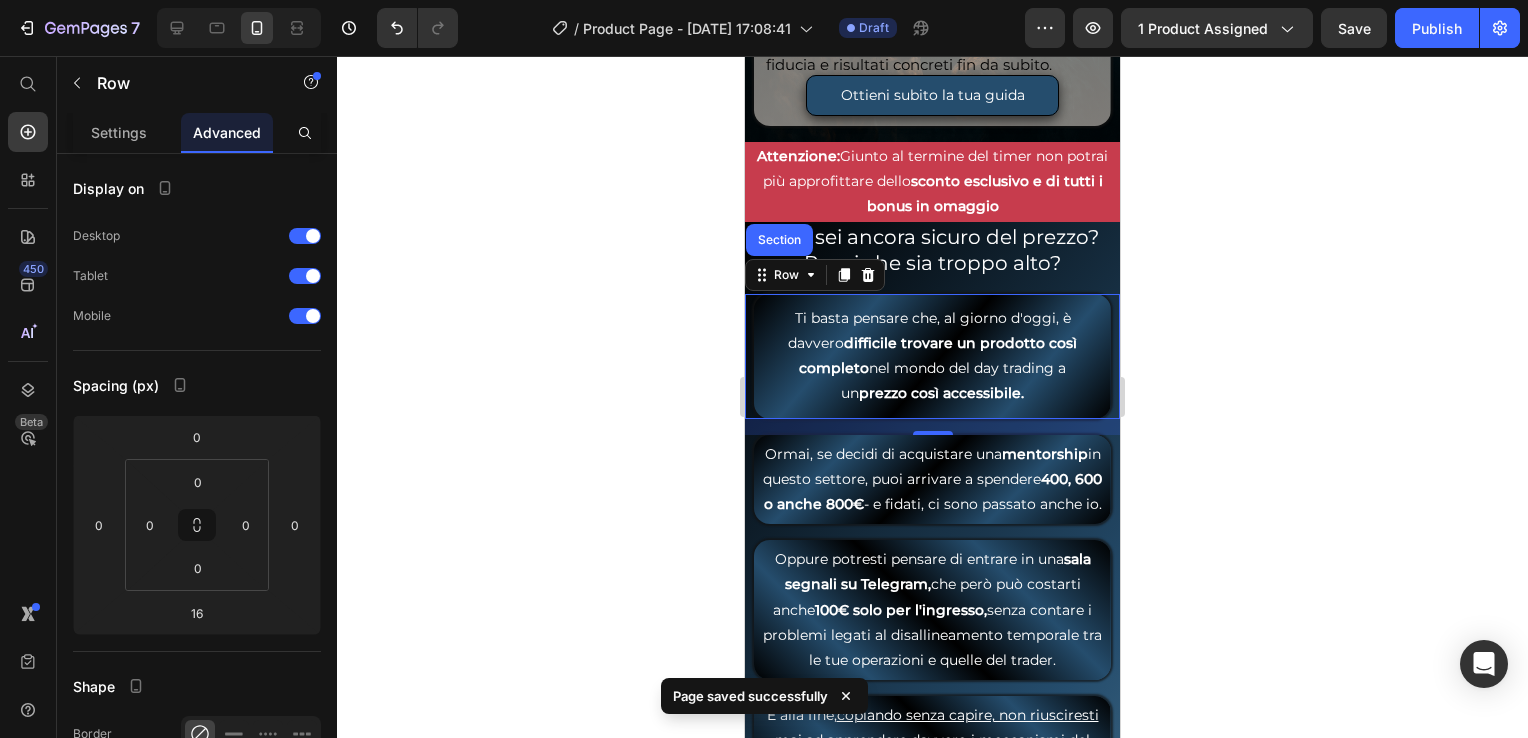 click on "Ti basta pensare che, al giorno d'oggi, è davvero  difficile trovare un prodotto così completo  nel mondo del day trading a un  prezzo così accessibile." at bounding box center (932, 356) 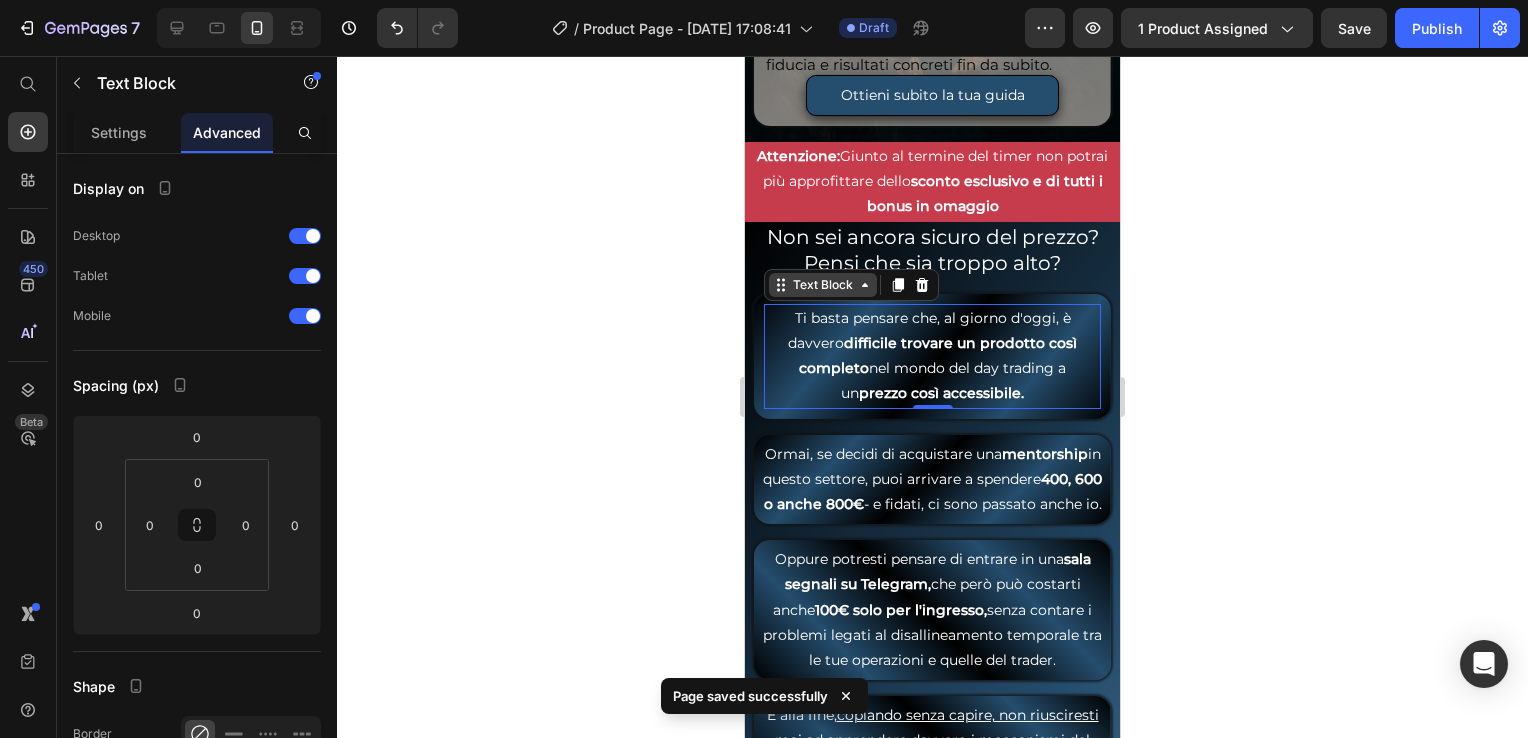 click on "Text Block" at bounding box center (823, 285) 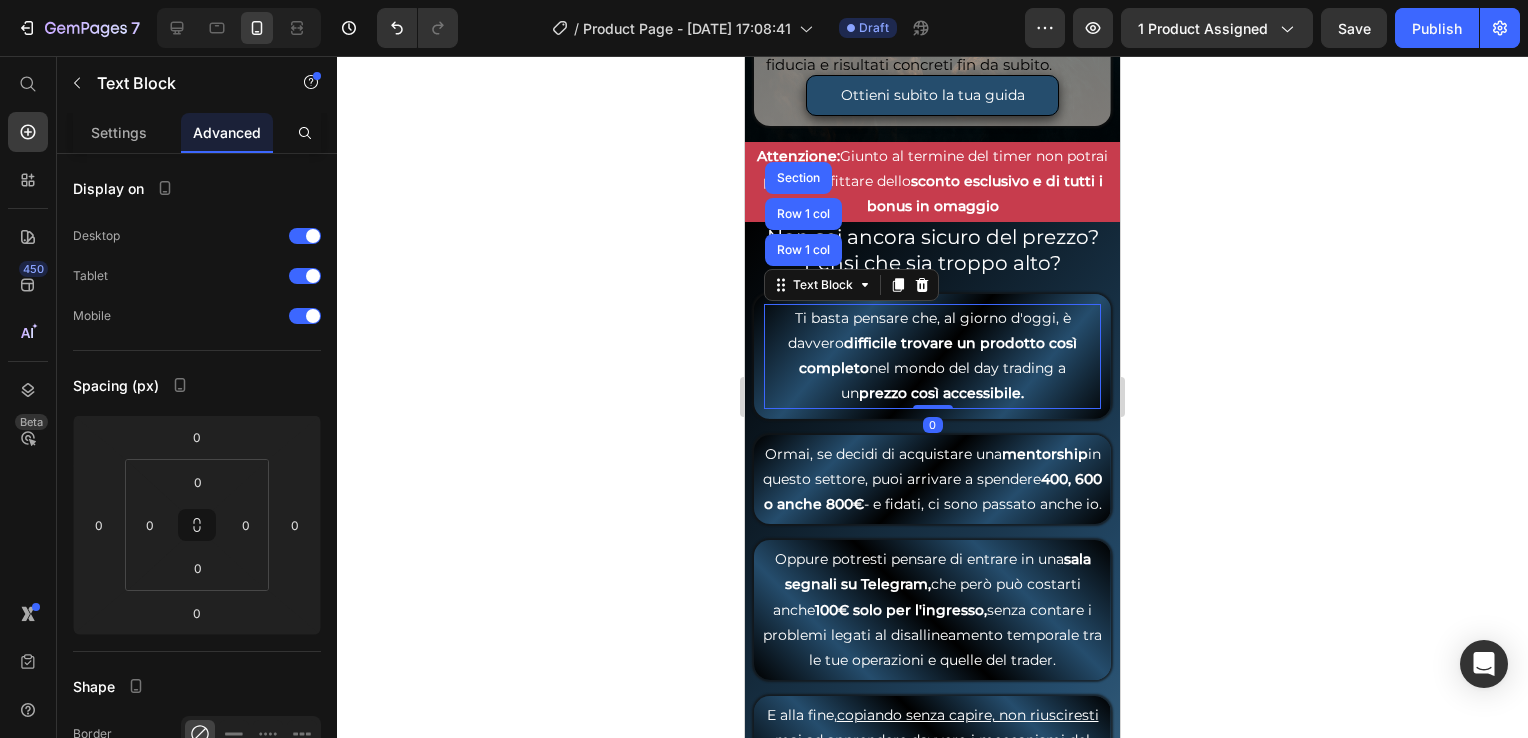 click on "Text Block Row 1 col Row 1 col Section" at bounding box center [851, 285] 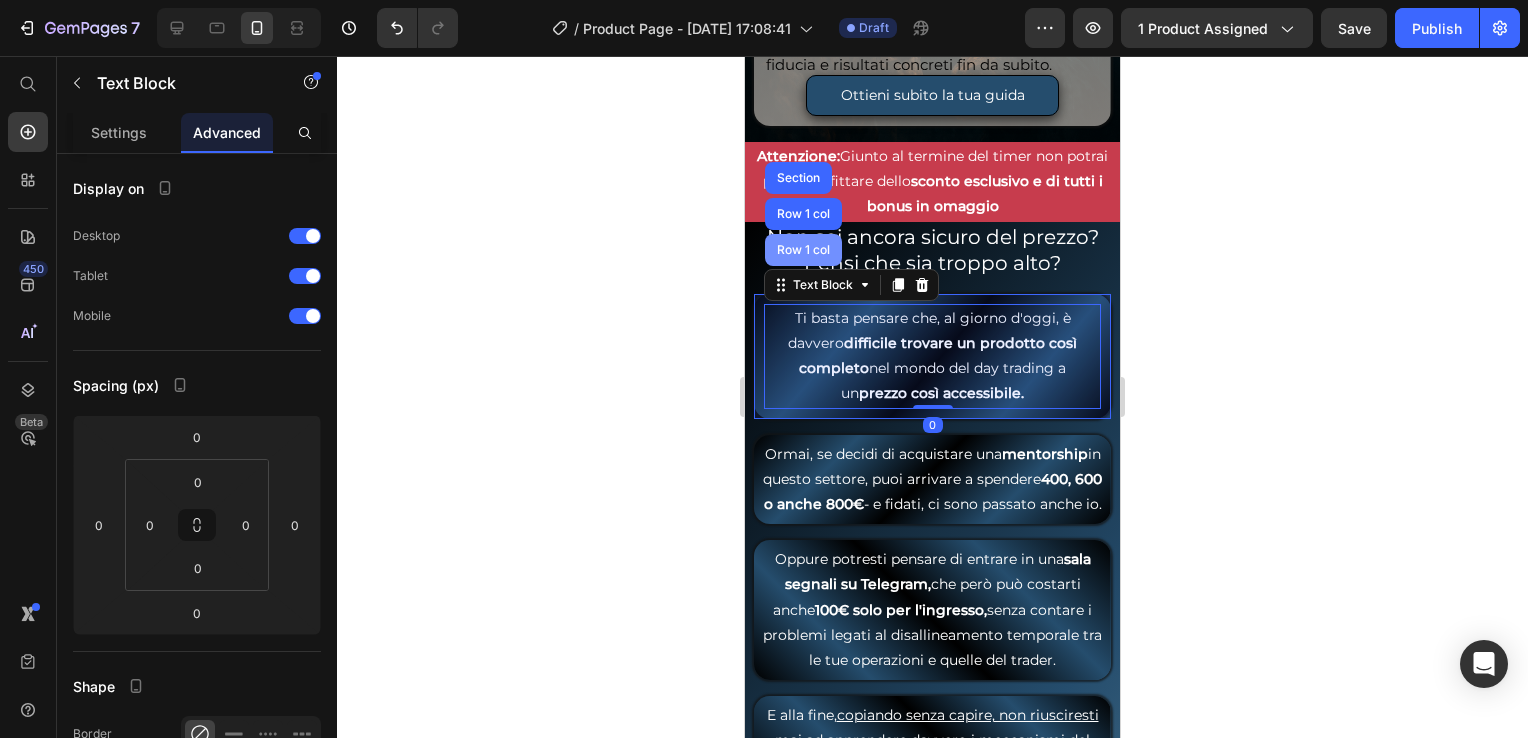 drag, startPoint x: 801, startPoint y: 222, endPoint x: 1365, endPoint y: 442, distance: 605.38916 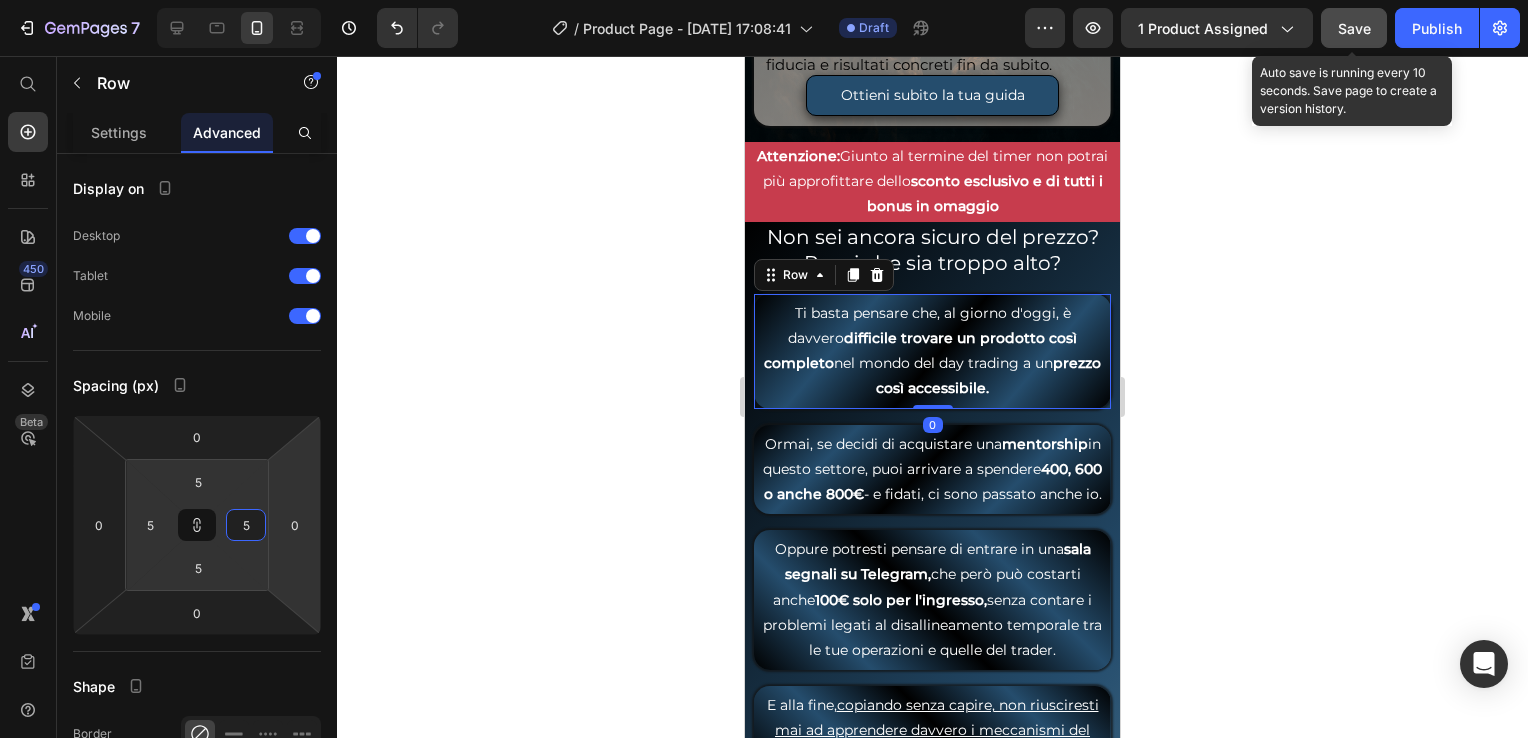 click on "Save" 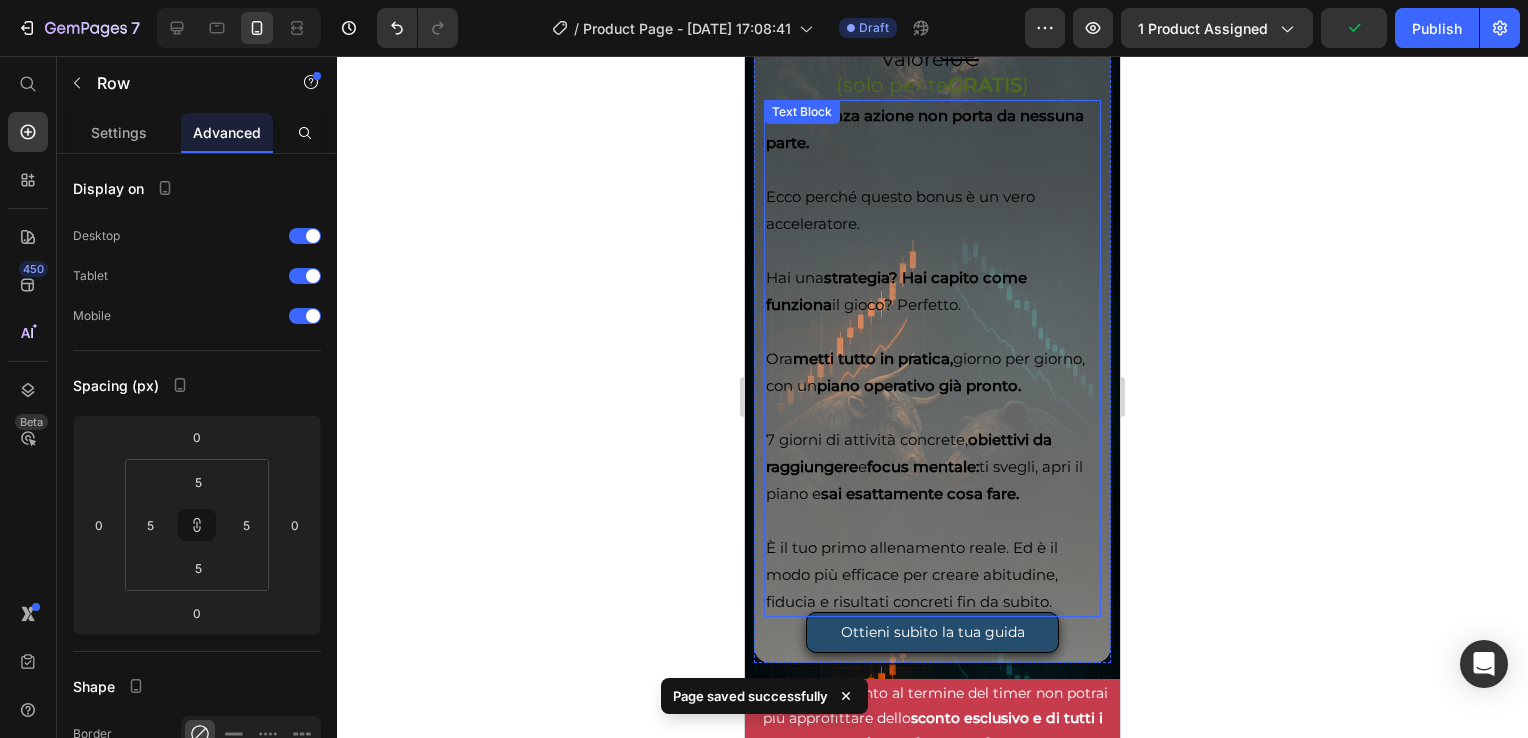 scroll, scrollTop: 8333, scrollLeft: 0, axis: vertical 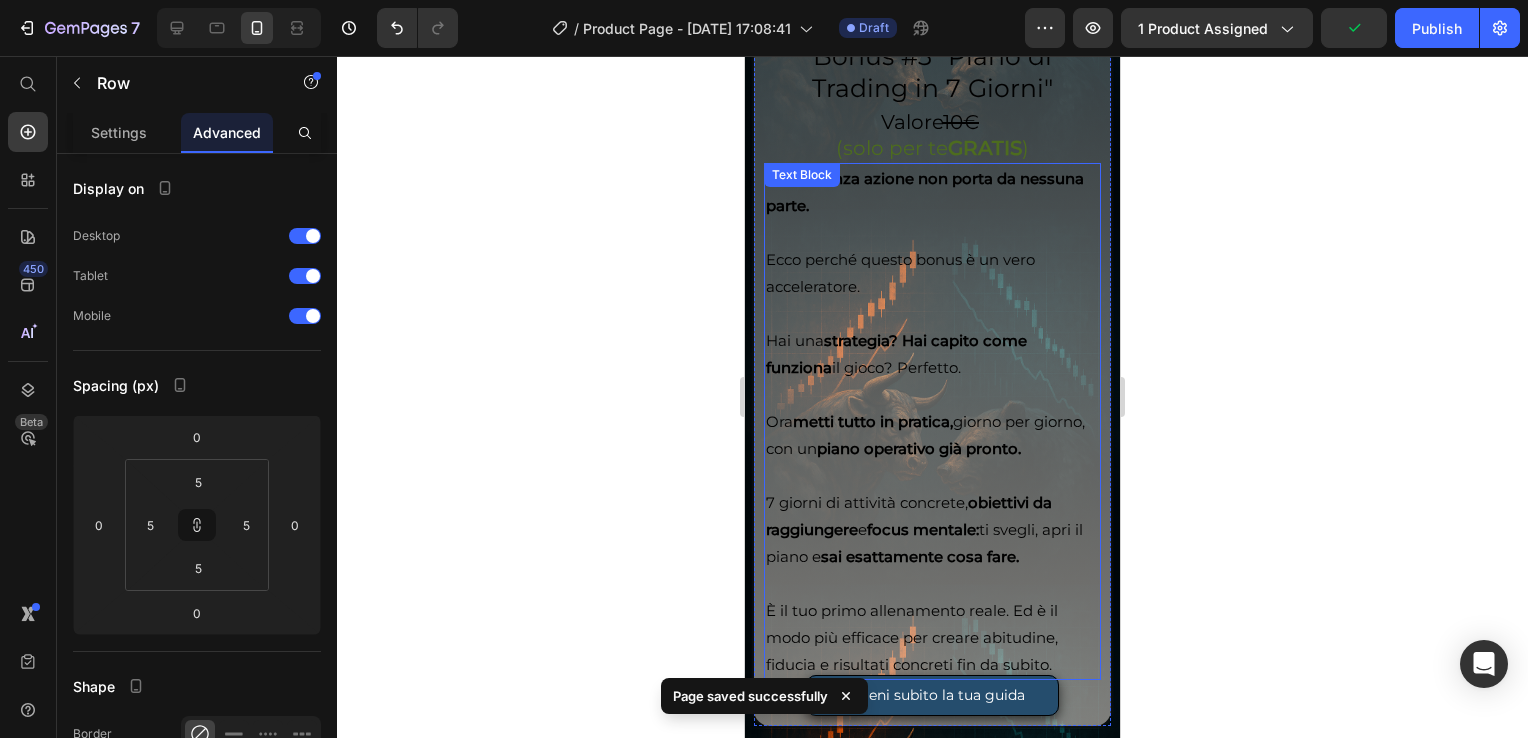 click on "strategia? Hai capito come funziona" at bounding box center (896, 354) 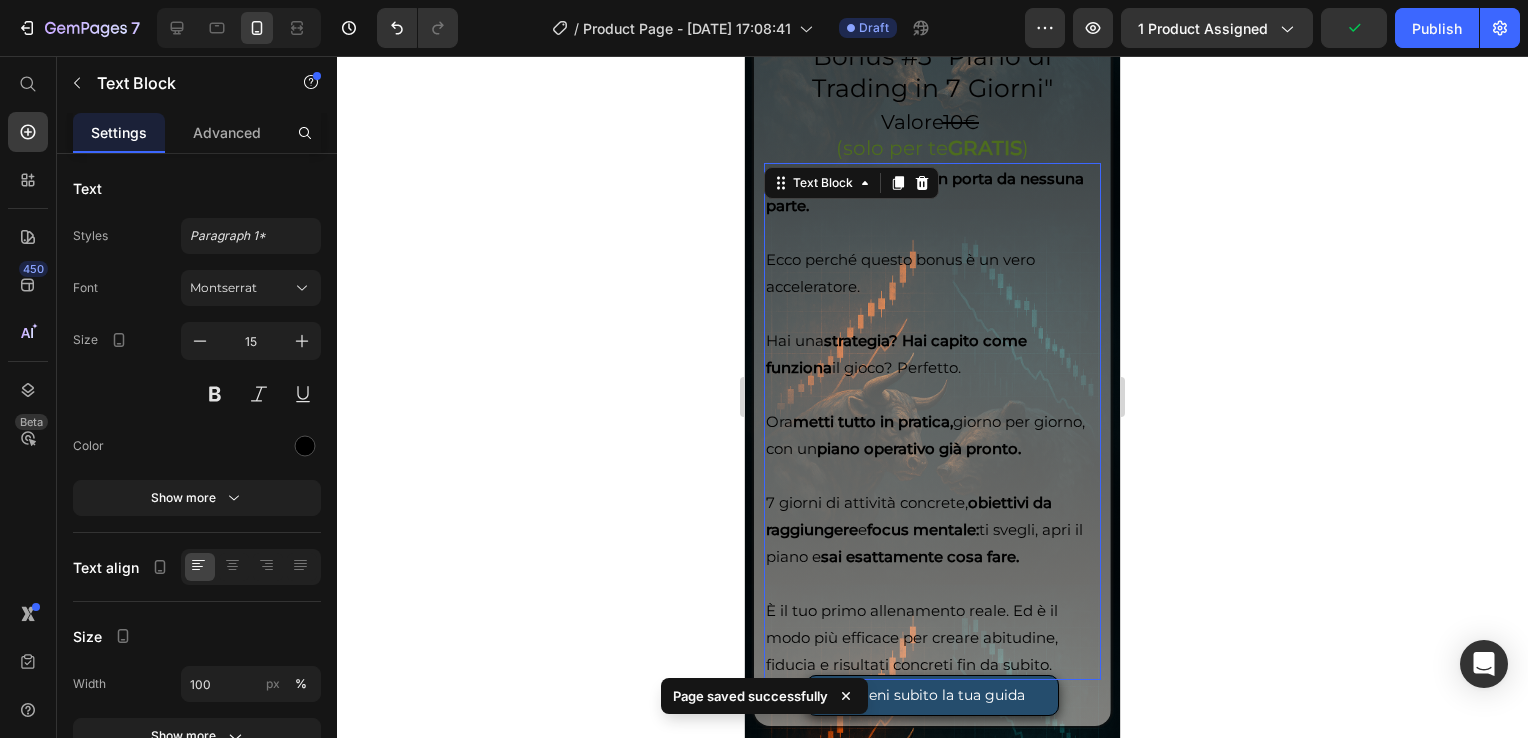 scroll, scrollTop: 8233, scrollLeft: 0, axis: vertical 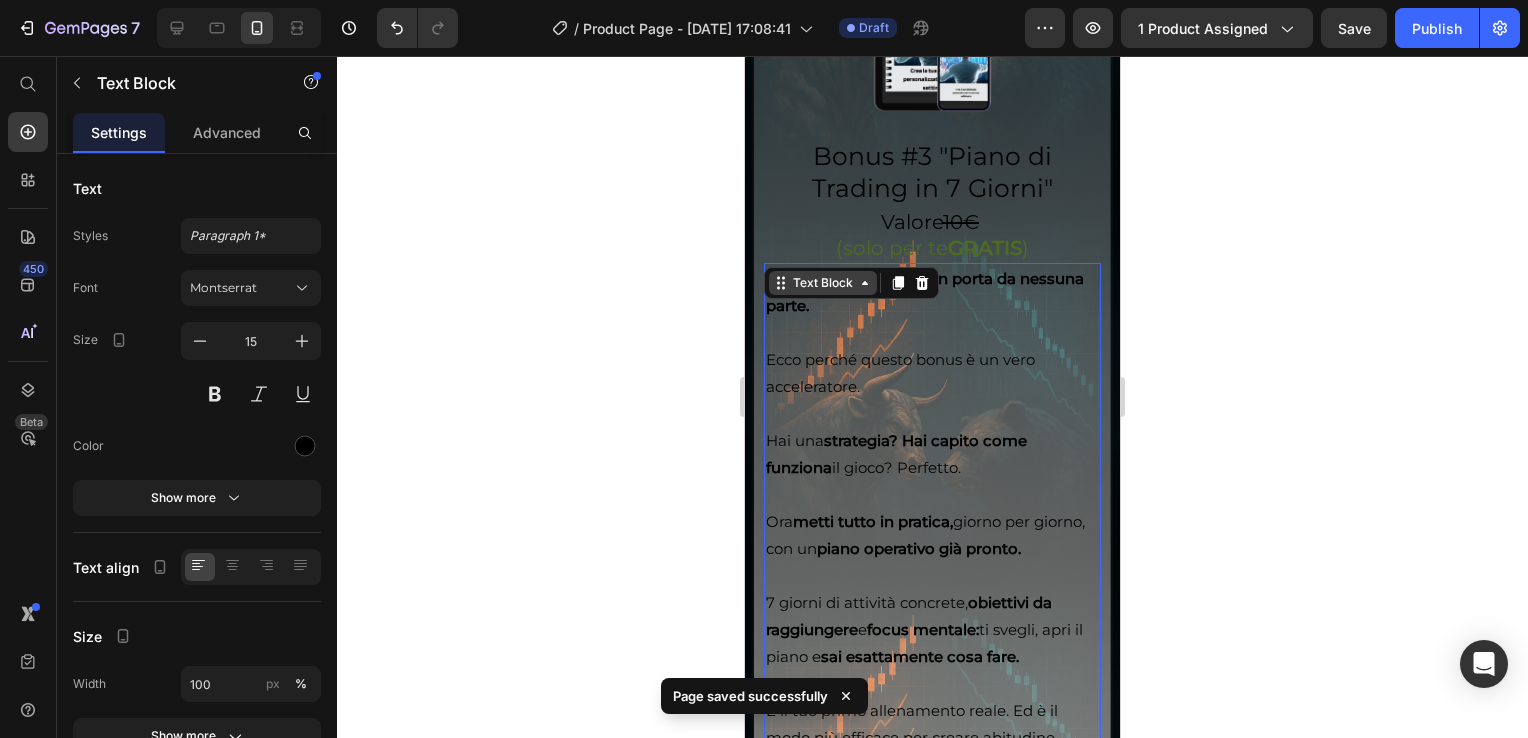 click on "Text Block" at bounding box center [823, 283] 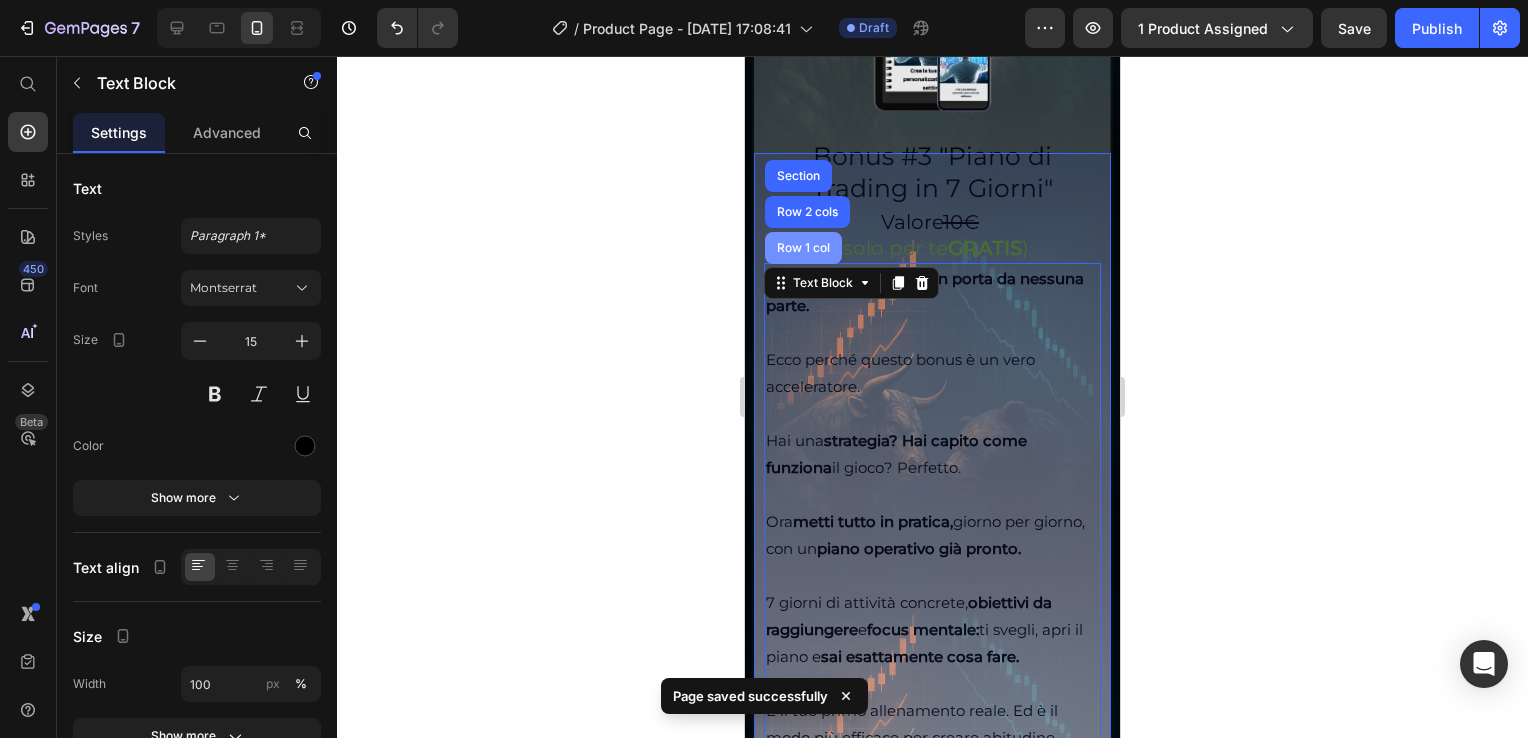 click on "Row 1 col" at bounding box center (803, 248) 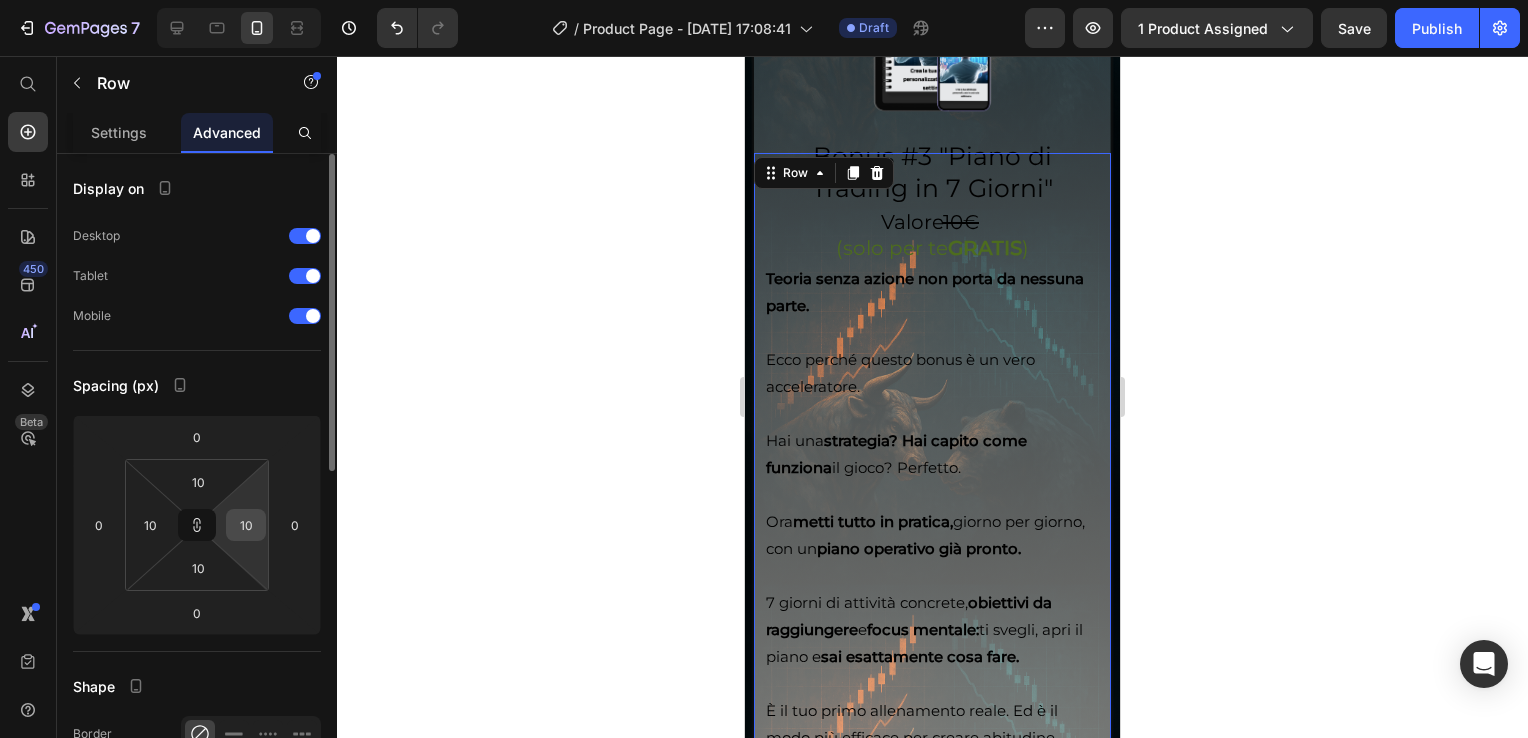 click on "10" at bounding box center [246, 525] 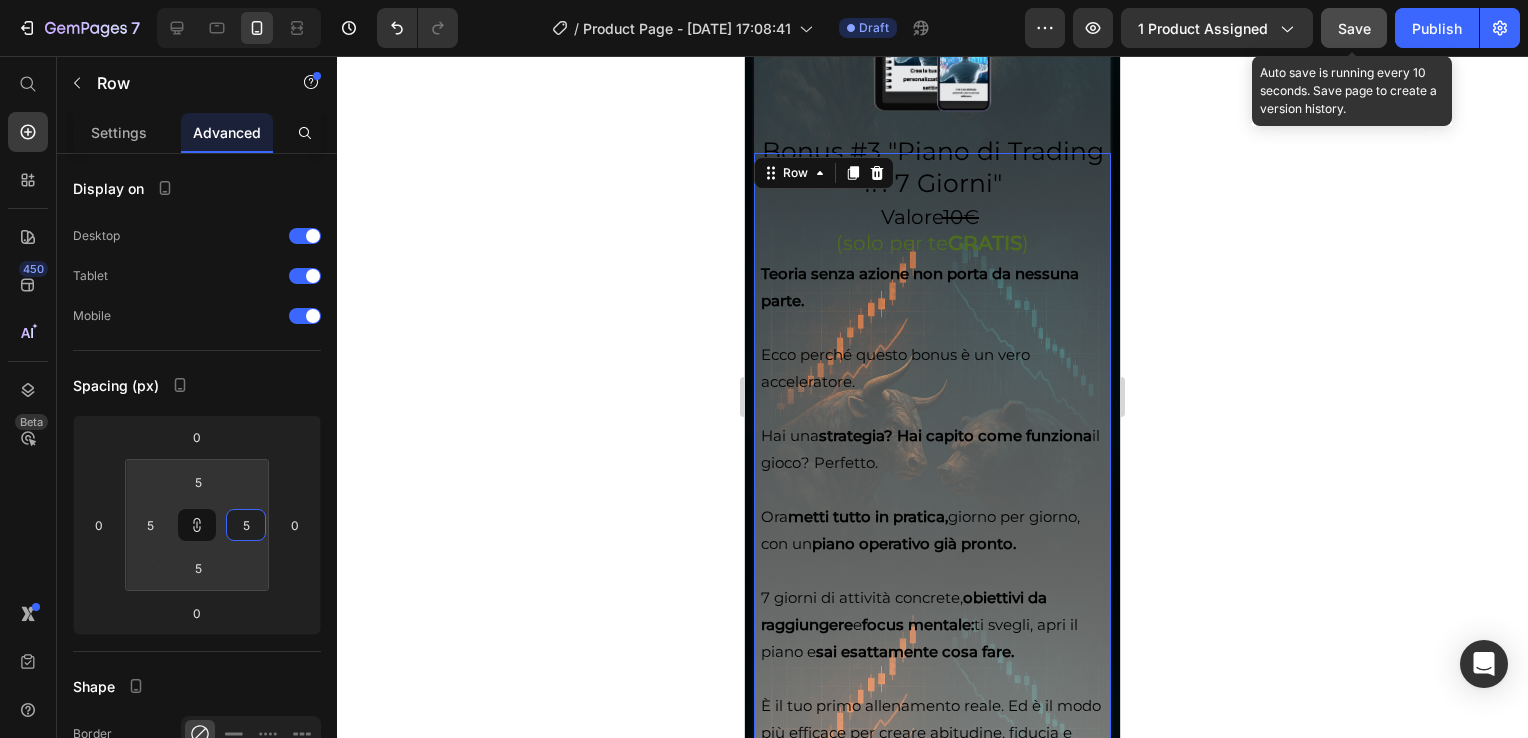 click on "Save" at bounding box center (1354, 28) 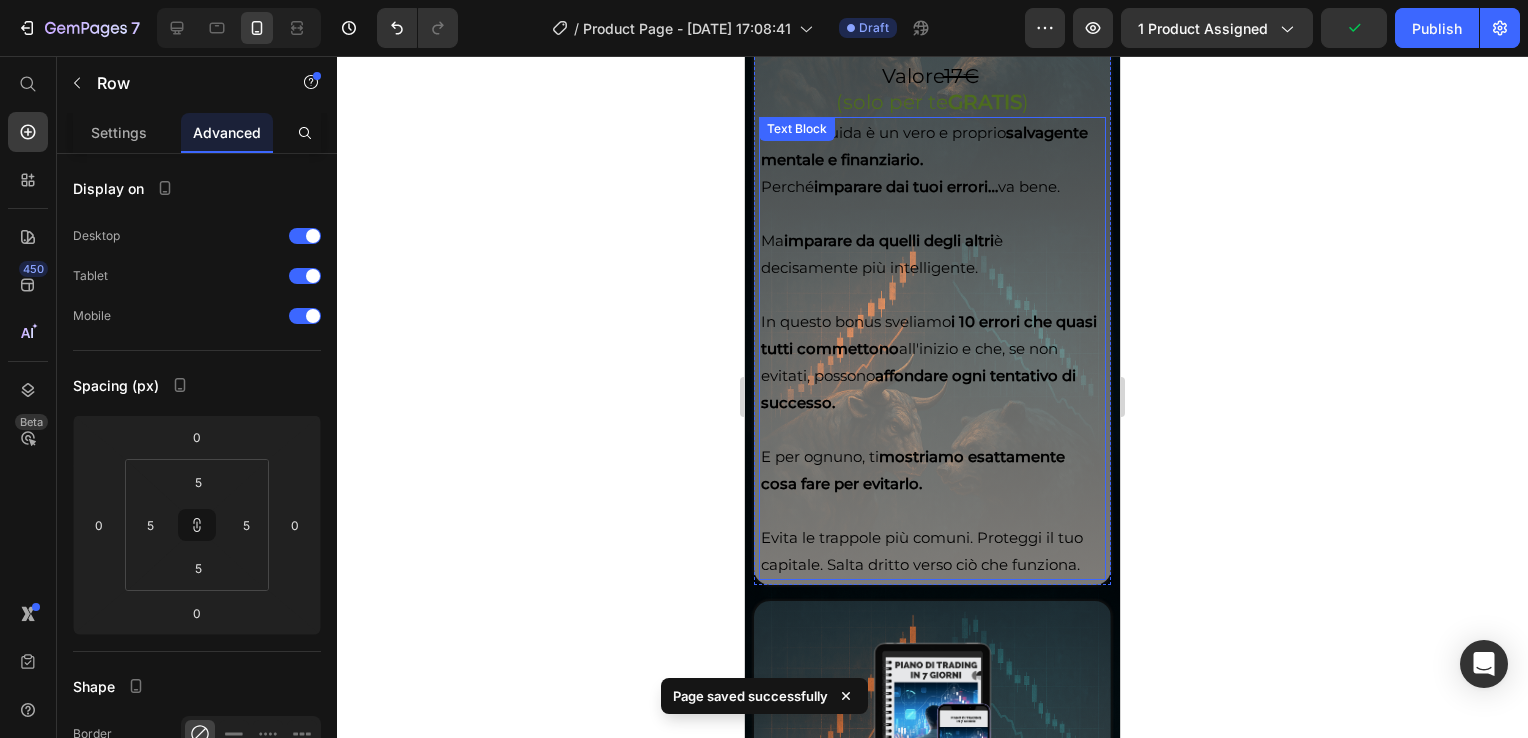 click on "Ma  imparare da quelli degli altri  è decisamente più intelligente." at bounding box center [932, 240] 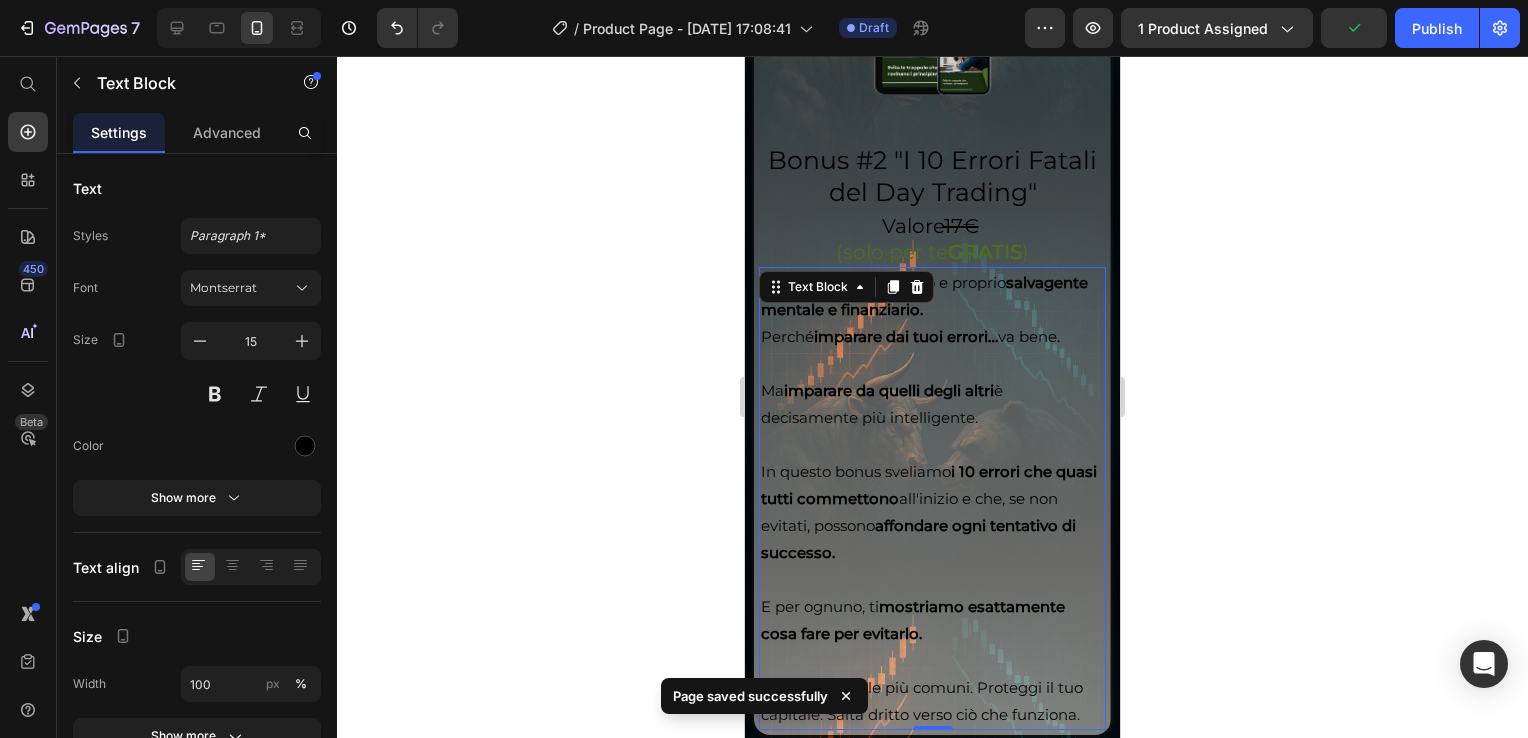 scroll, scrollTop: 7333, scrollLeft: 0, axis: vertical 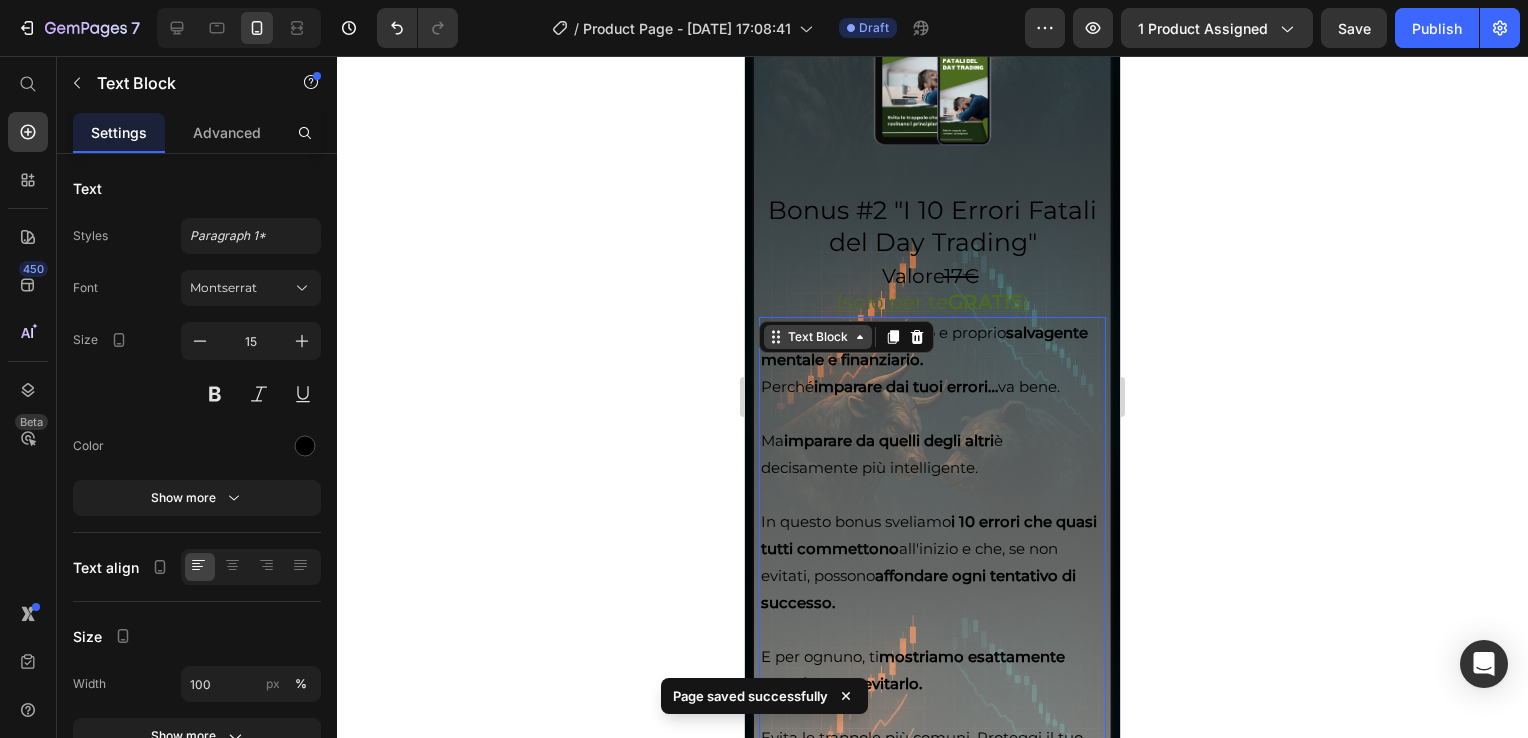 click on "Text Block" at bounding box center (818, 337) 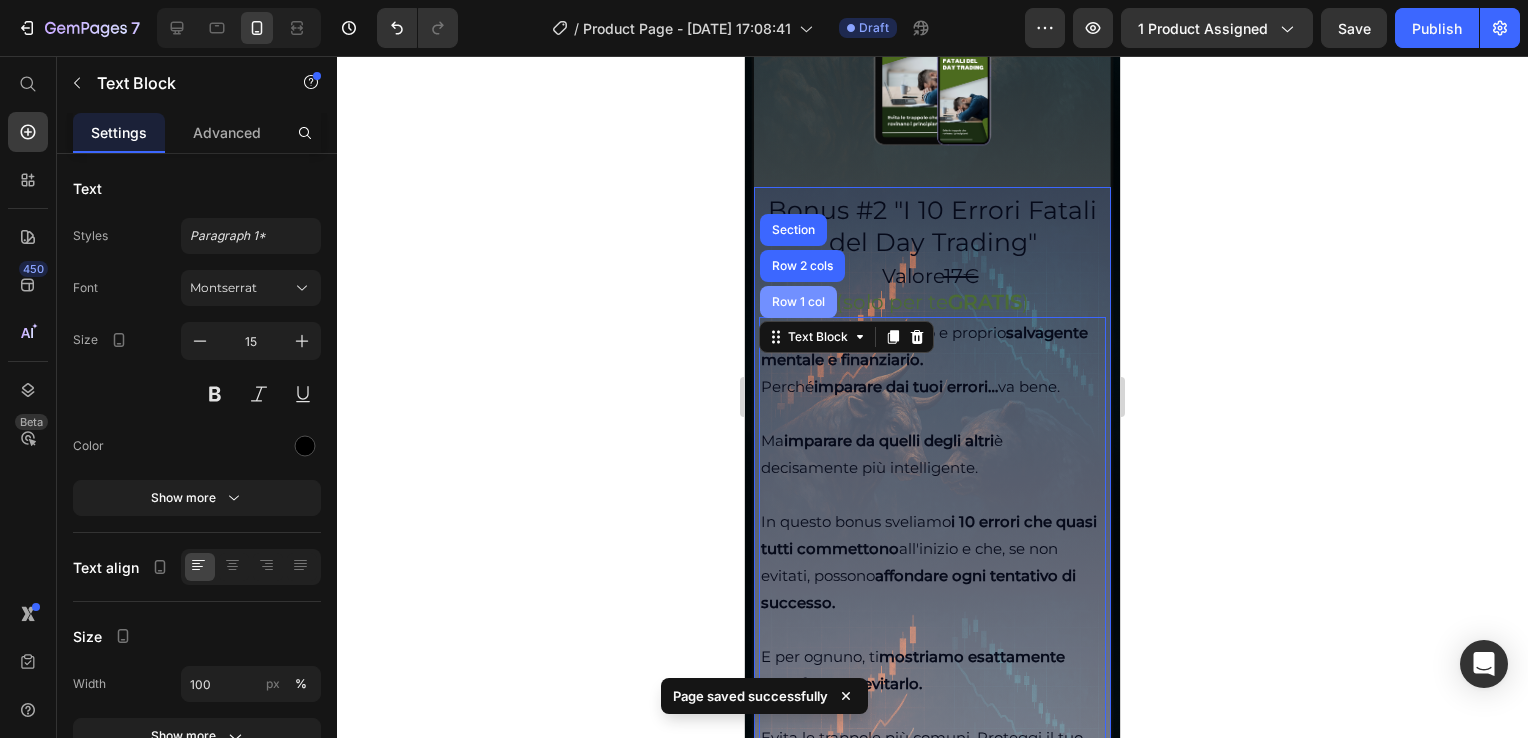 click on "Row 1 col" at bounding box center (798, 302) 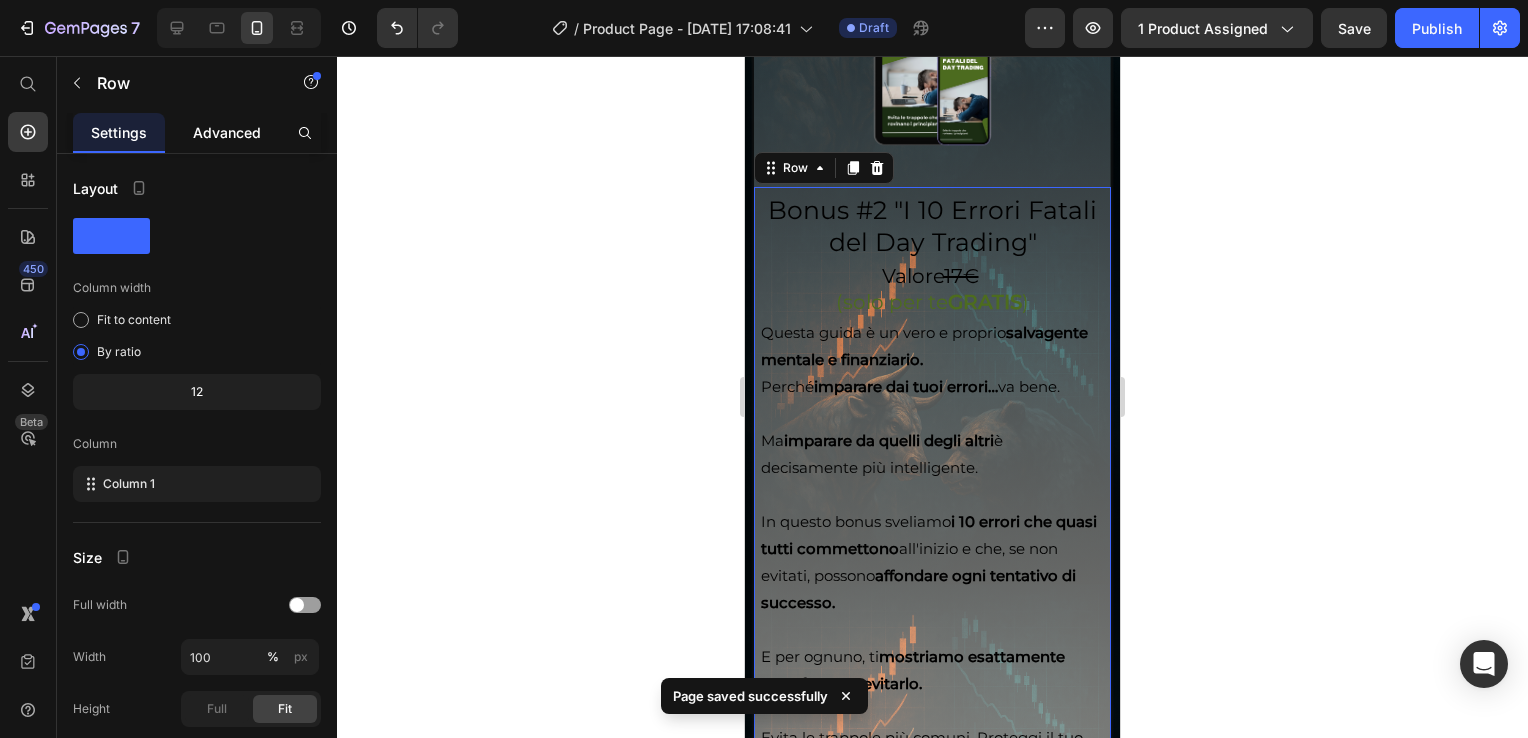 click on "Advanced" at bounding box center (227, 132) 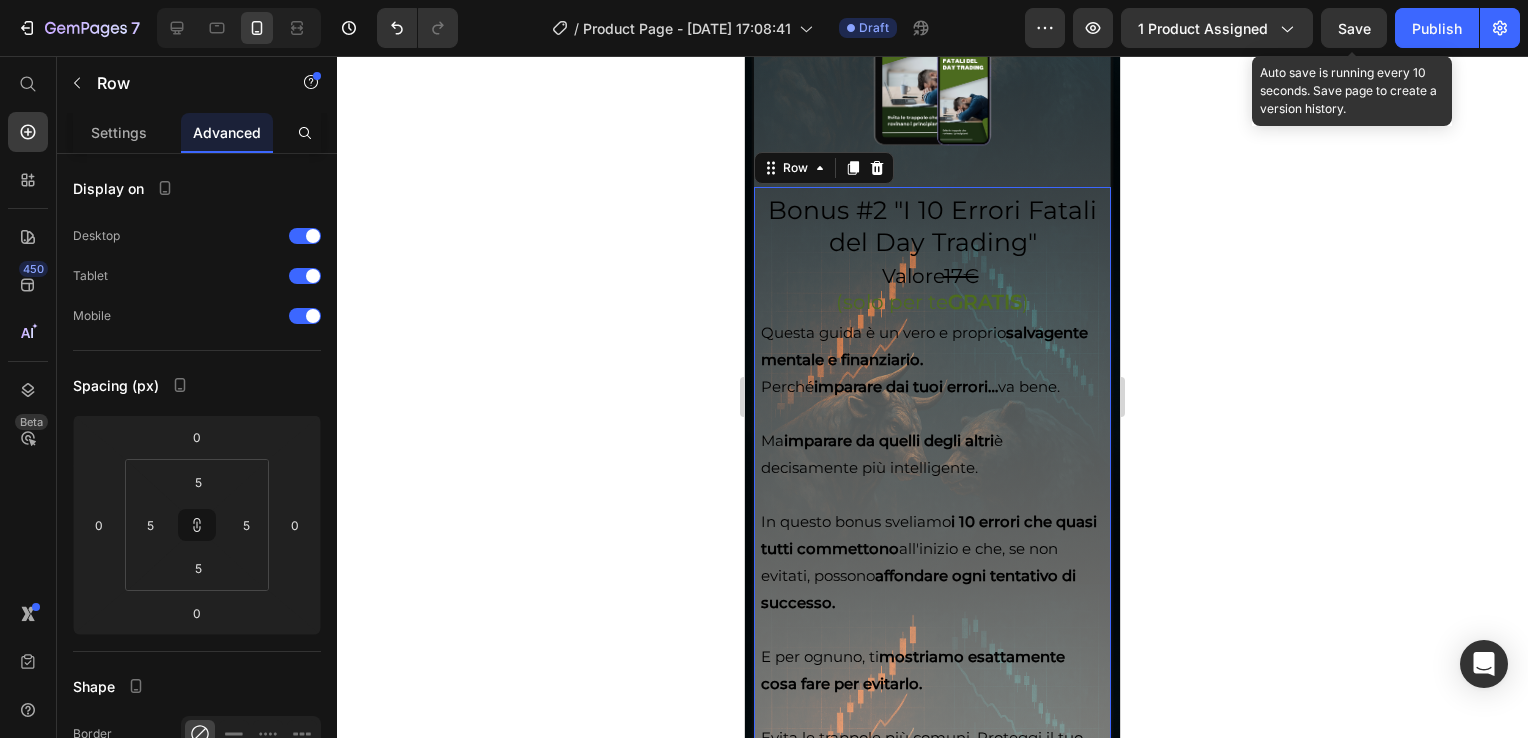 click on "Save" at bounding box center [1354, 28] 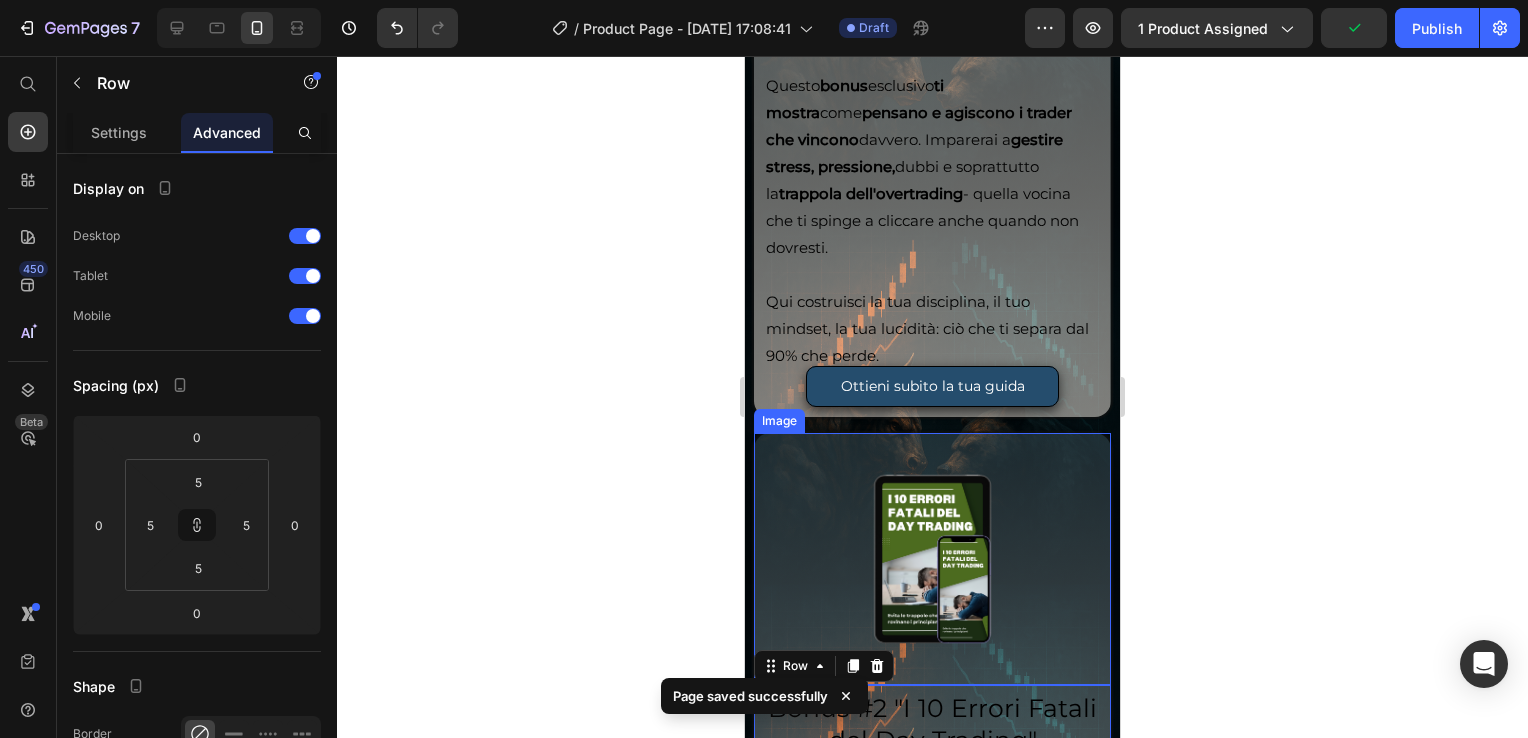 scroll, scrollTop: 6733, scrollLeft: 0, axis: vertical 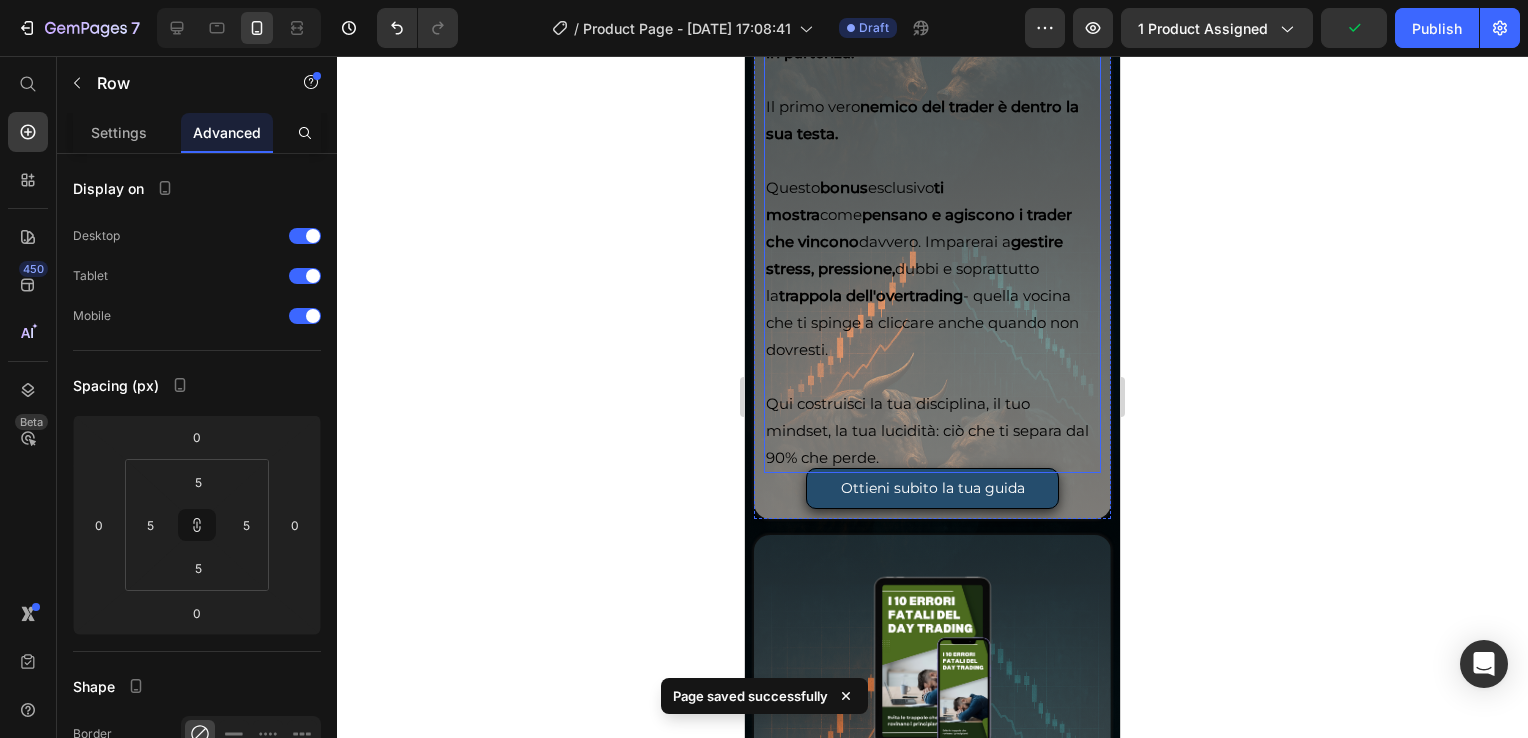 click on "Questo  bonus  esclusivo  ti mostra  come  pensano e agiscono i trader che vincono  davvero. Imparerai a  gestire stress, pressione,  dubbi e soprattutto la  trappola dell'overtrading  - quella vocina che ti spinge a cliccare anche quando non dovresti." at bounding box center [932, 255] 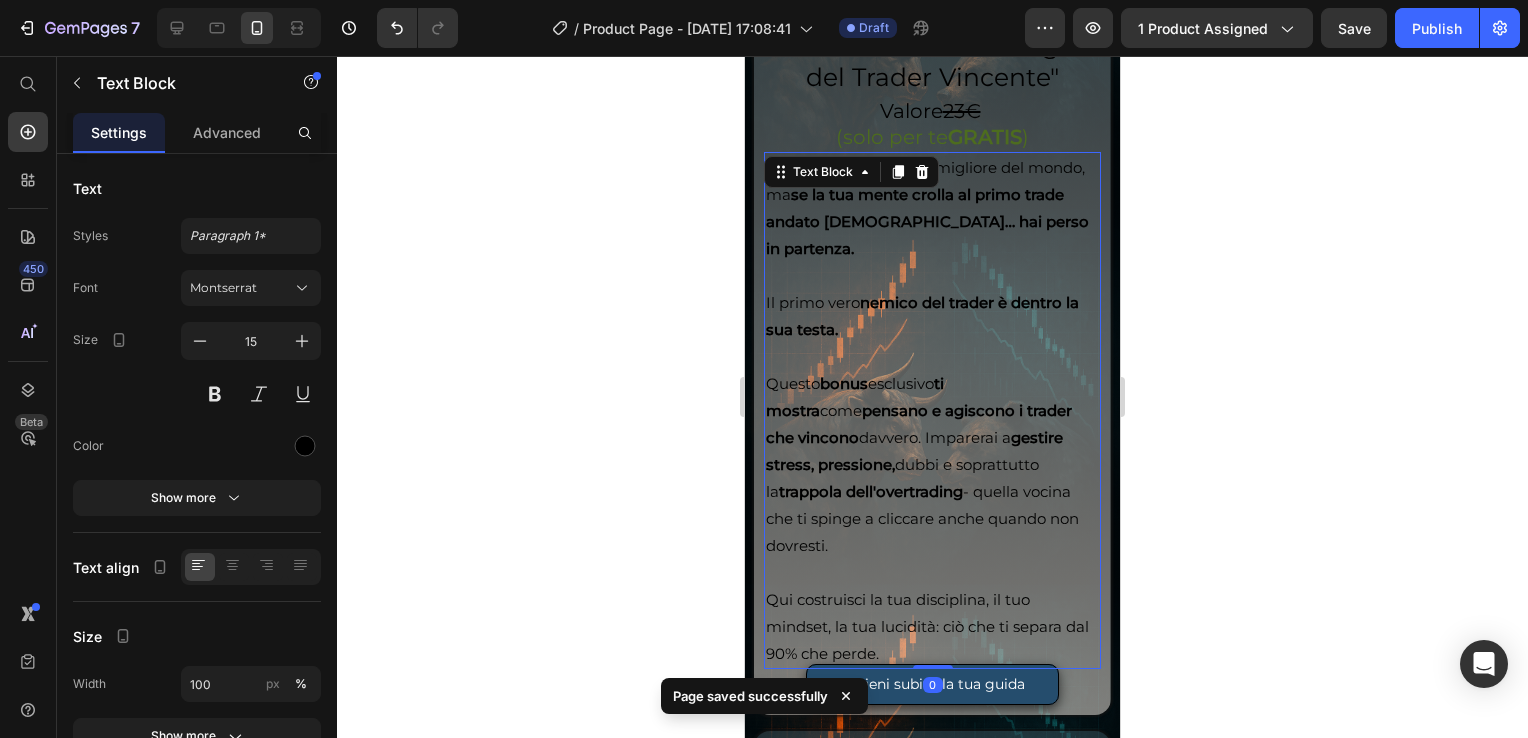 scroll, scrollTop: 6533, scrollLeft: 0, axis: vertical 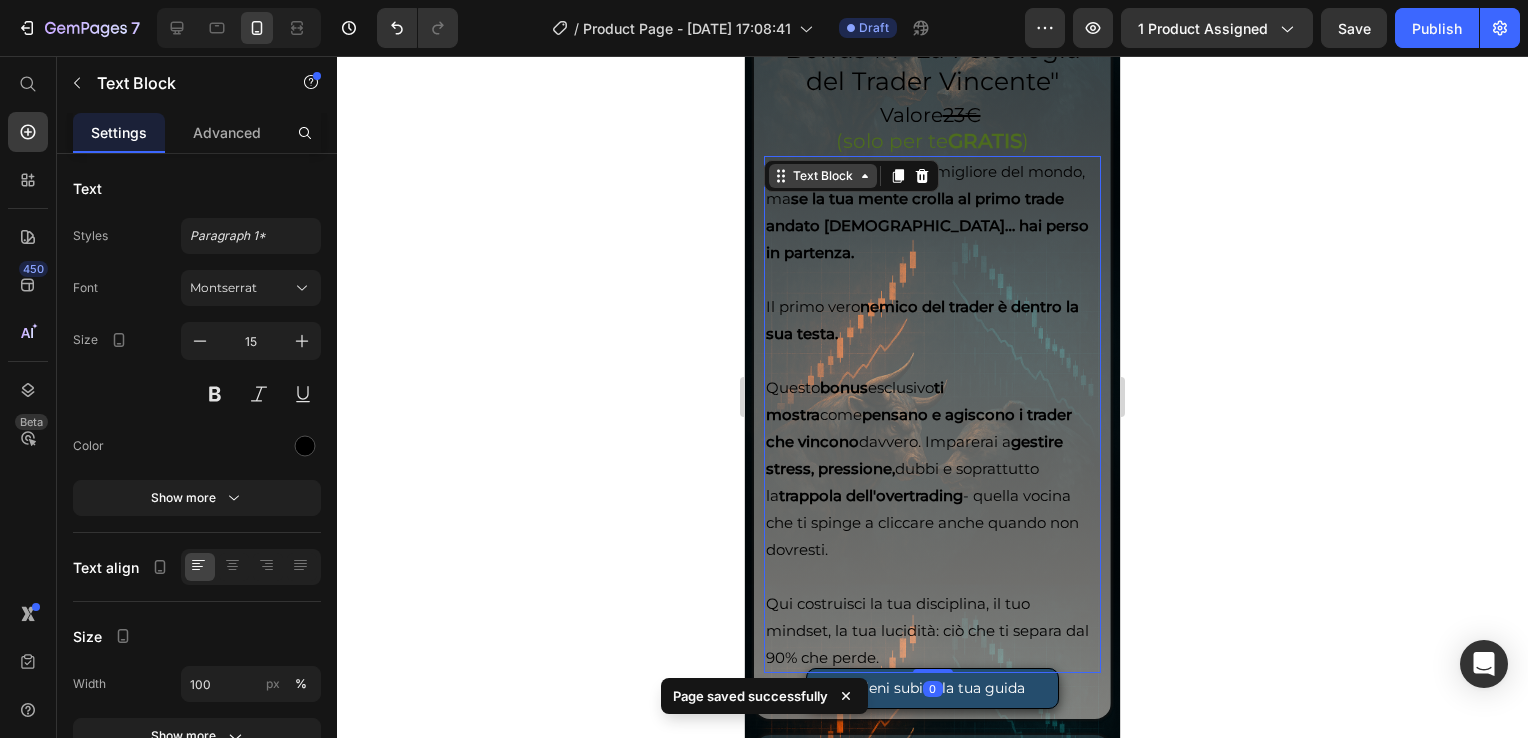 click on "Text Block" at bounding box center [823, 176] 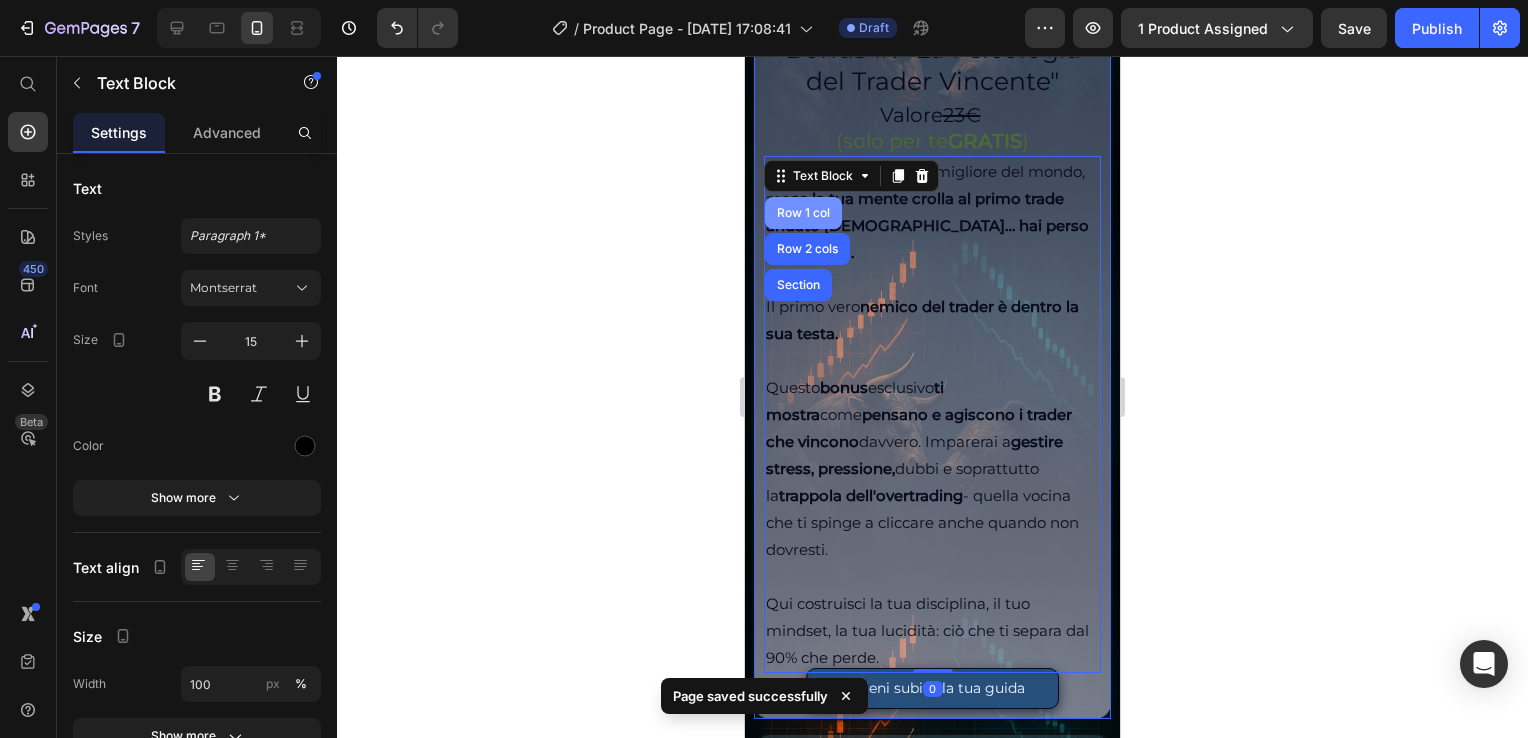 drag, startPoint x: 800, startPoint y: 161, endPoint x: 1254, endPoint y: 377, distance: 502.76434 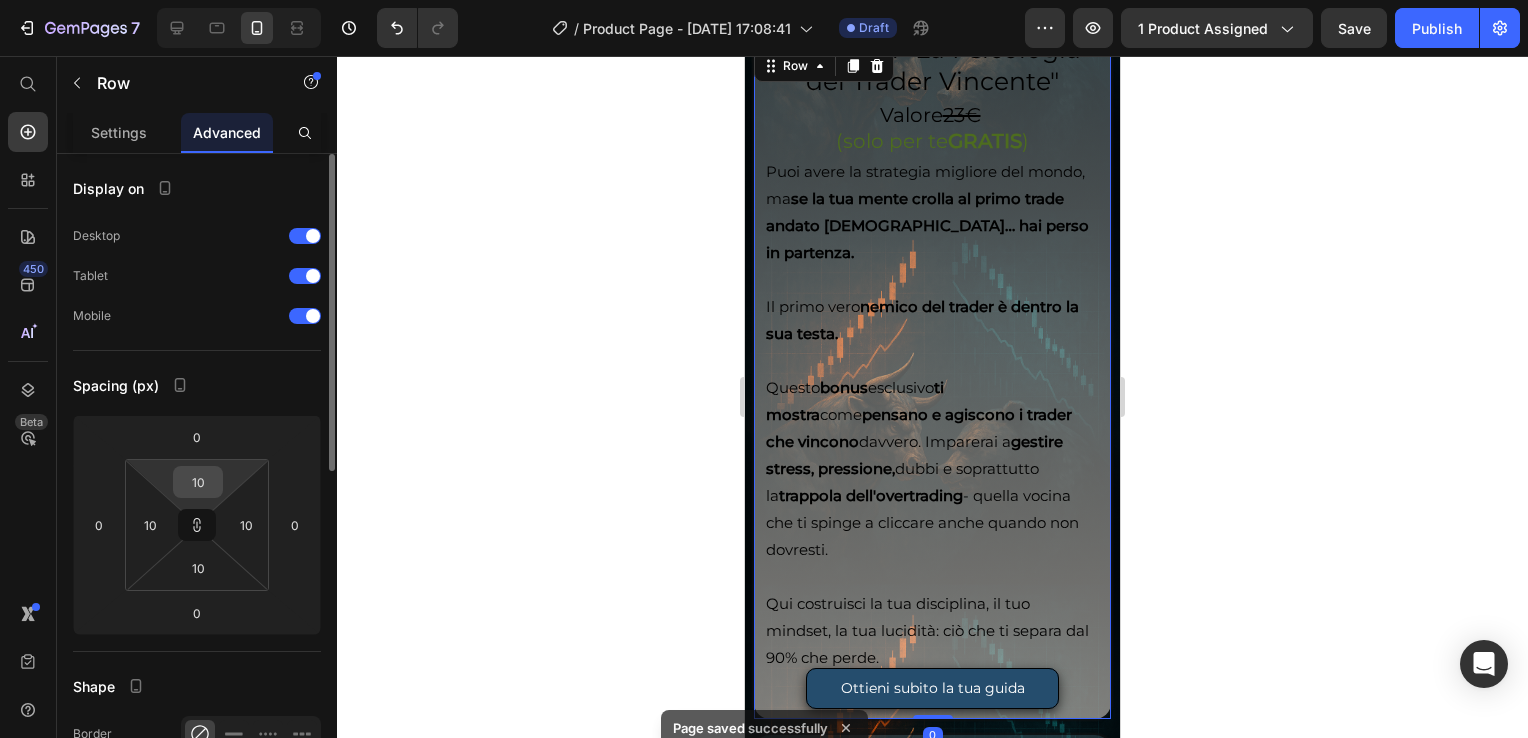 click on "7   /  Product Page - Jun 20, 17:08:41 Draft Preview 1 product assigned  Save   Publish  450 Beta Start with Sections Elements Hero Section Product Detail Brands Trusted Badges Guarantee Product Breakdown How to use Testimonials Compare Bundle FAQs Social Proof Brand Story Product List Collection Blog List Contact Sticky Add to Cart Custom Footer Browse Library 450 Layout
Row
Row
Row
Row Text
Heading
Text Block Button
Button
Button
Sticky Back to top Media
Image" at bounding box center (764, 0) 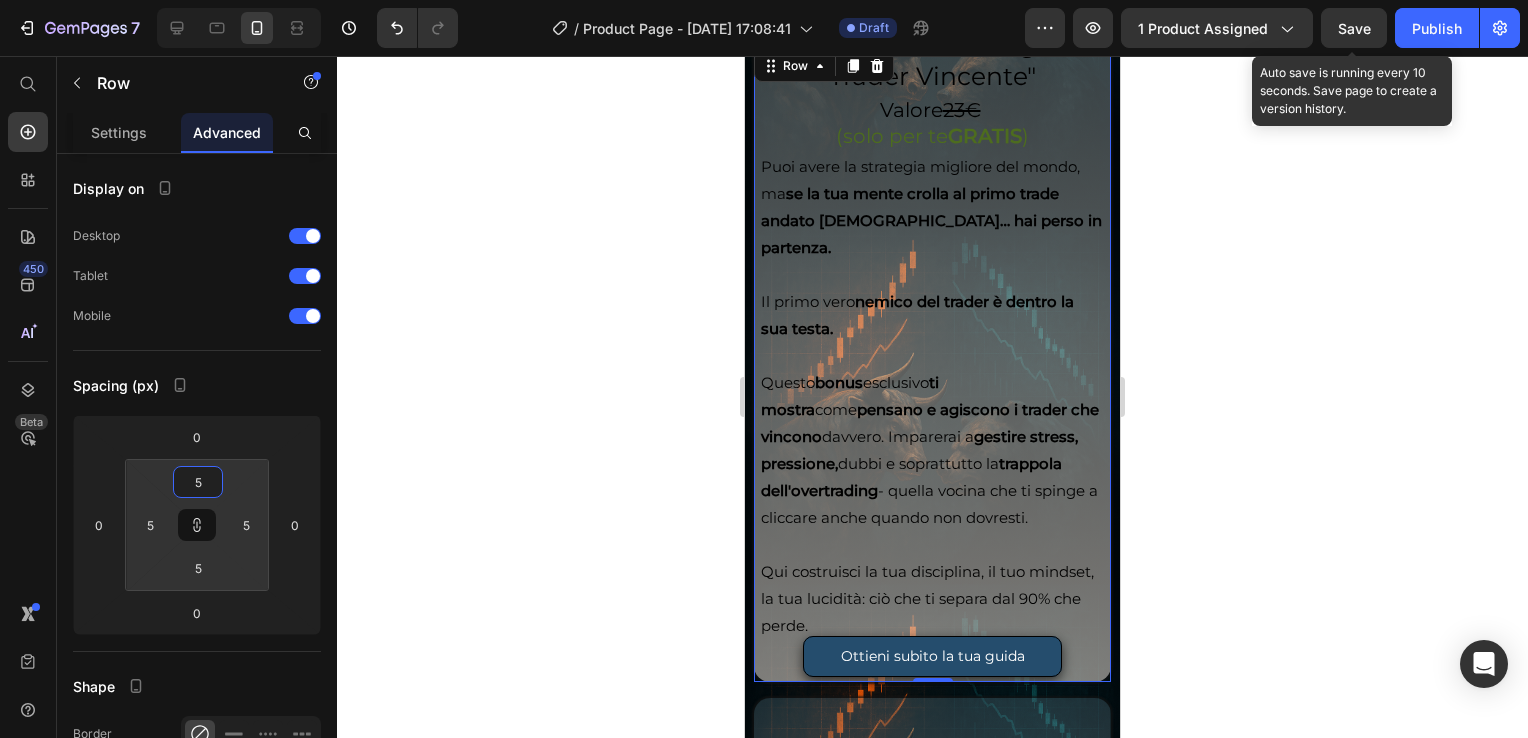 click on "Save" at bounding box center [1354, 28] 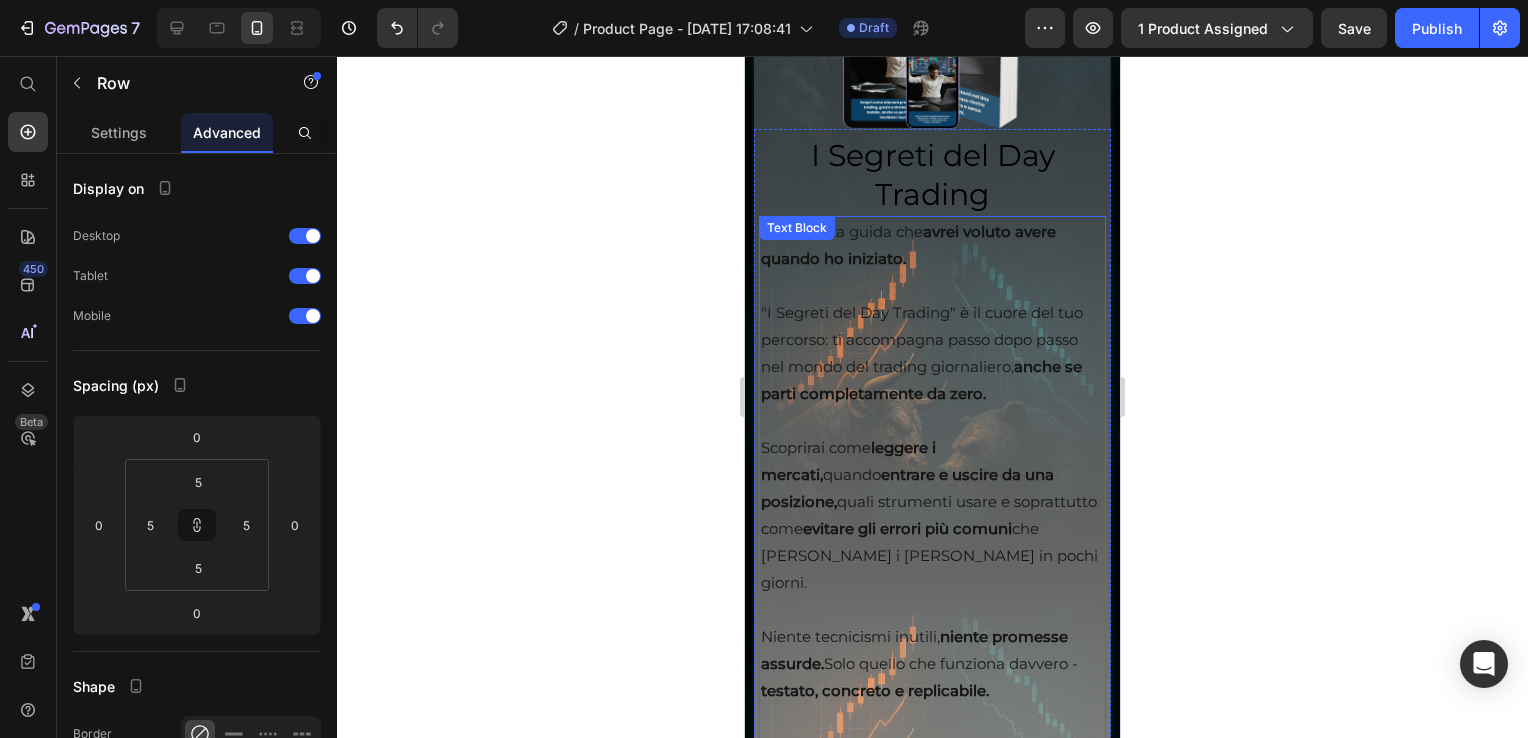 scroll, scrollTop: 5546, scrollLeft: 0, axis: vertical 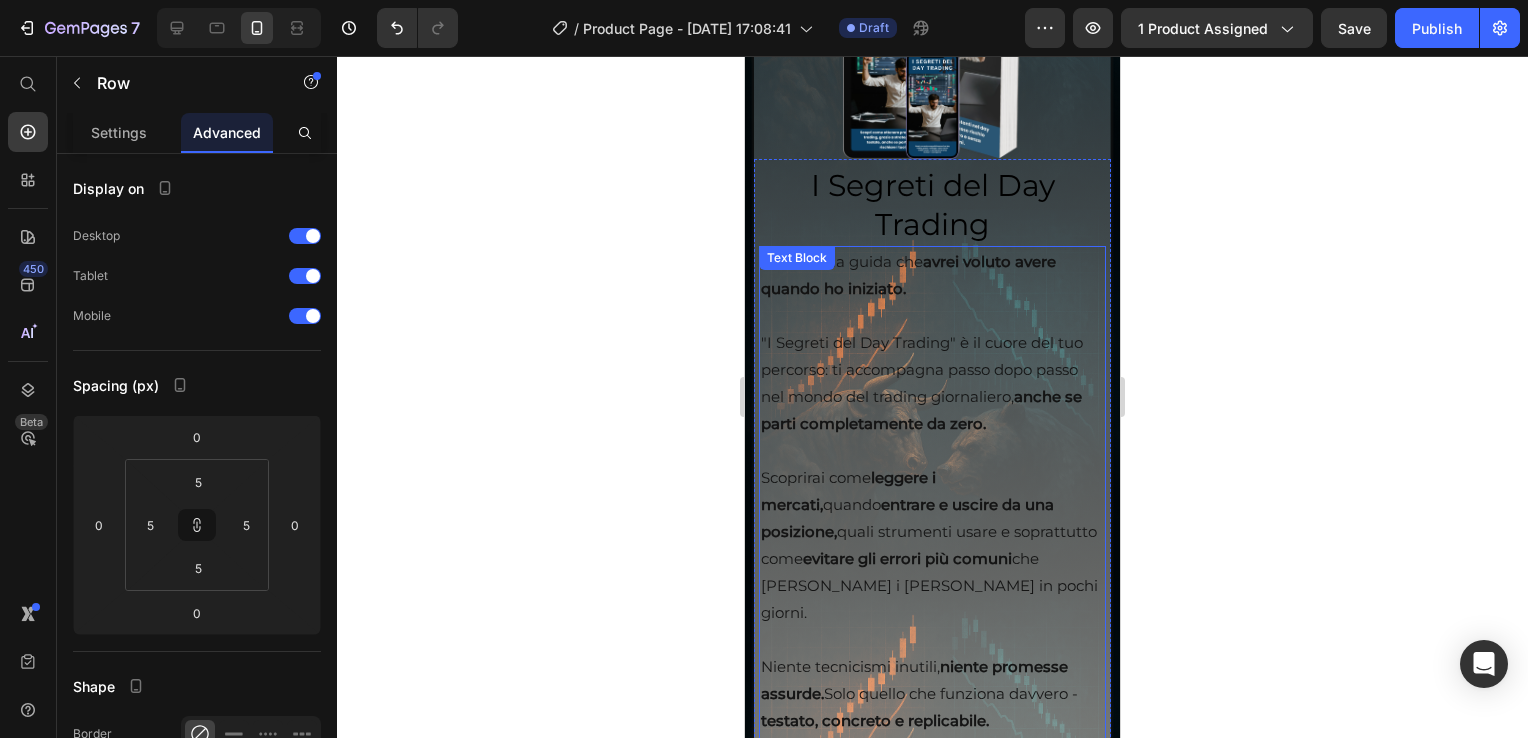 click on ""I Segreti del Day Trading" è il cuore del tuo percorso: ti accompagna passo dopo passo nel mondo del trading giornaliero,  anche se parti completamente da zero." at bounding box center (932, 369) 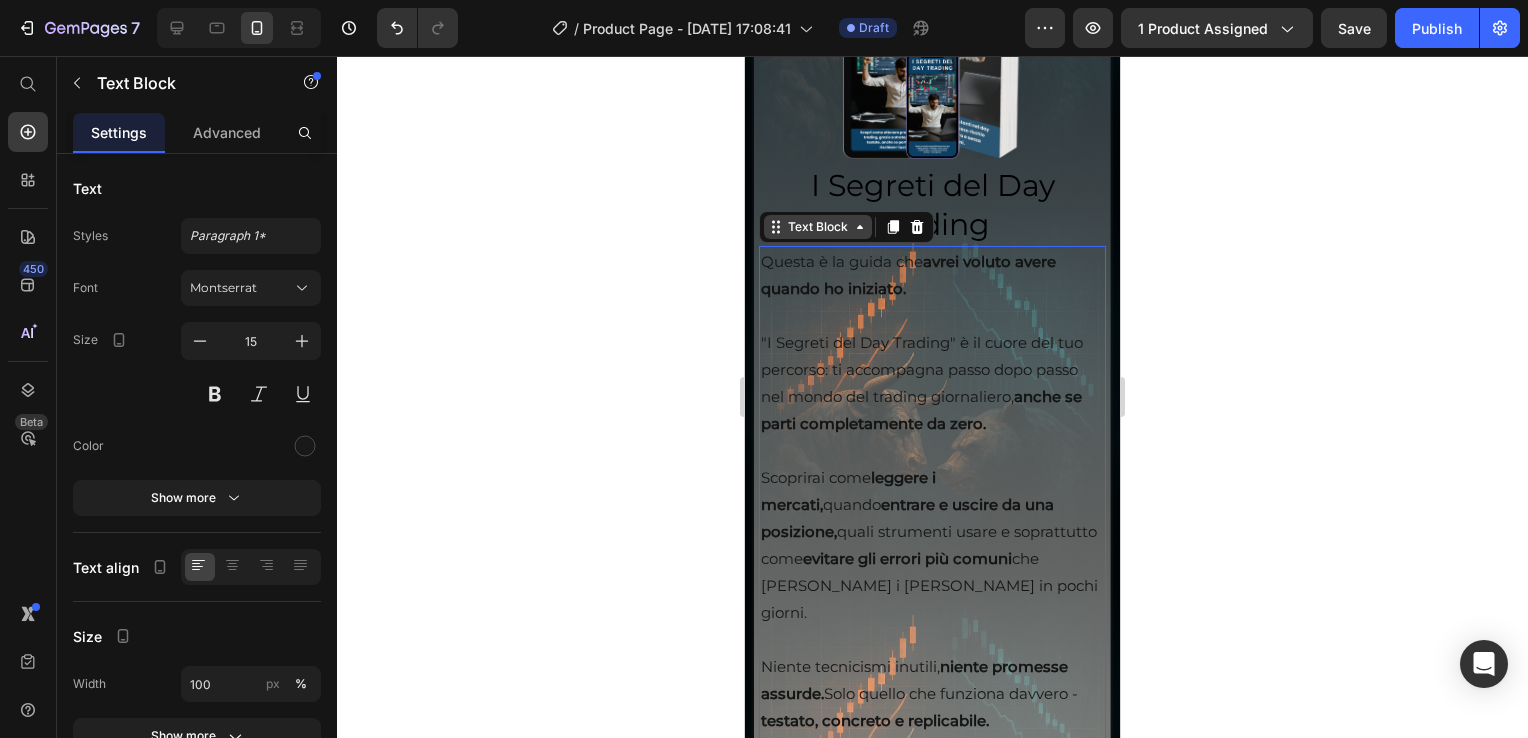 click on "Text Block" at bounding box center [818, 227] 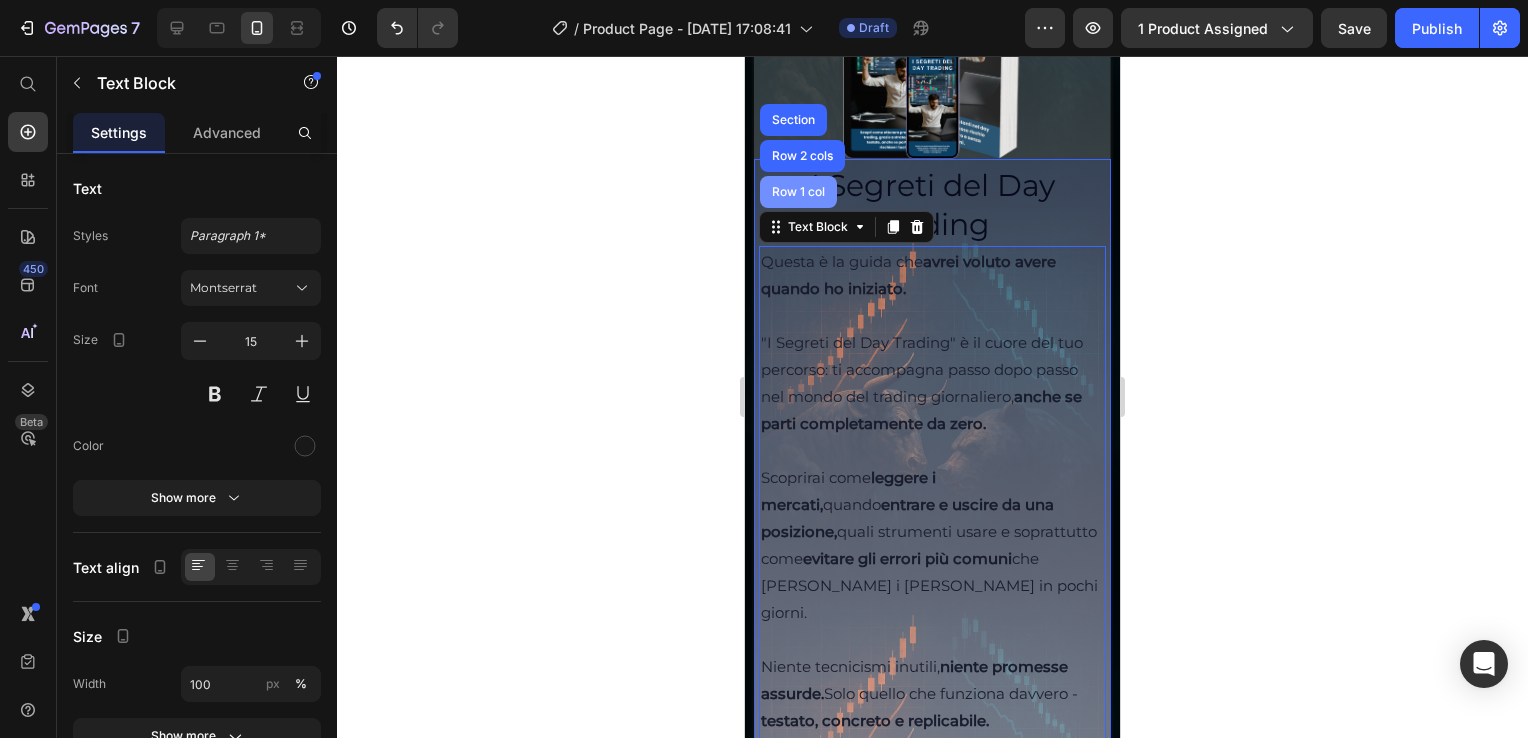 click on "Row 1 col" at bounding box center (798, 192) 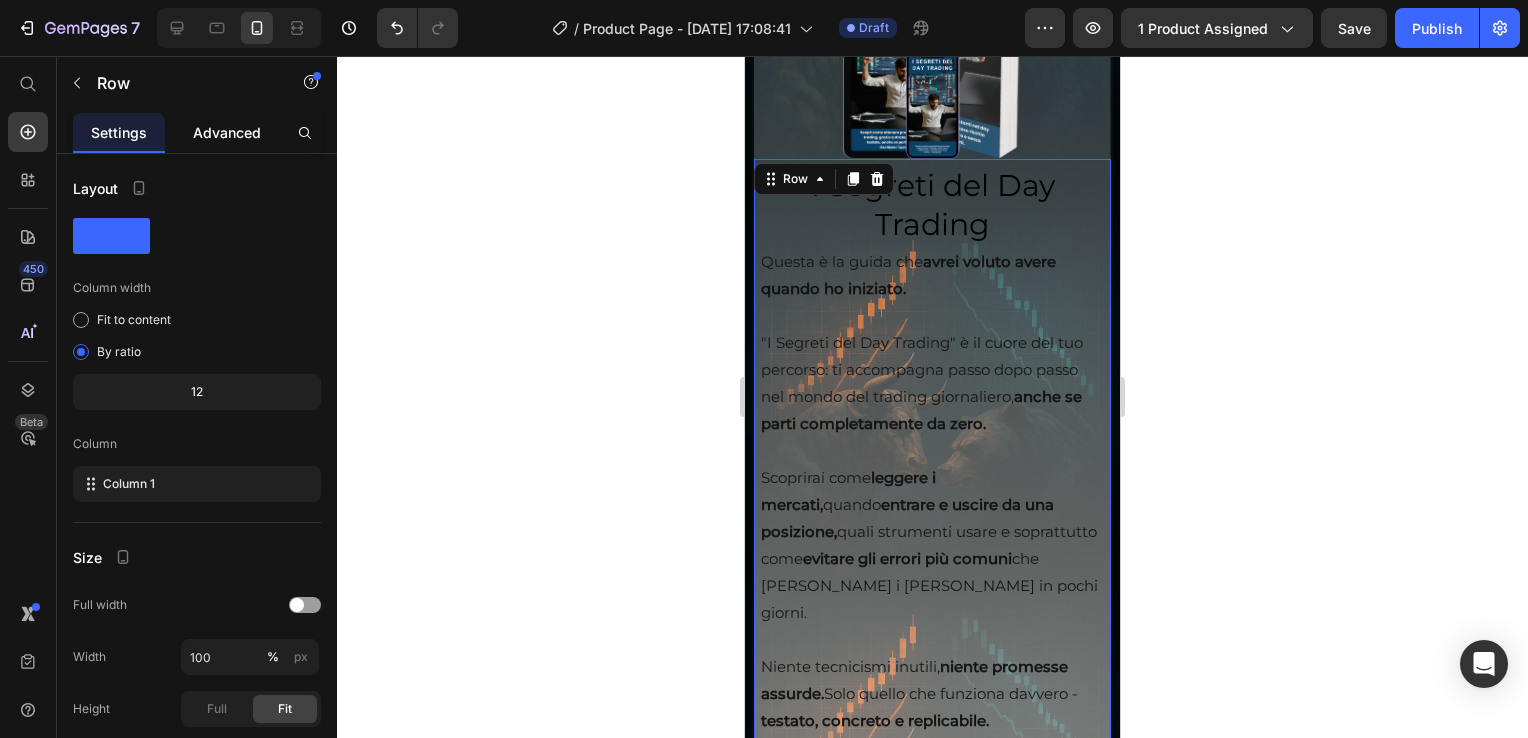click on "Advanced" at bounding box center [227, 132] 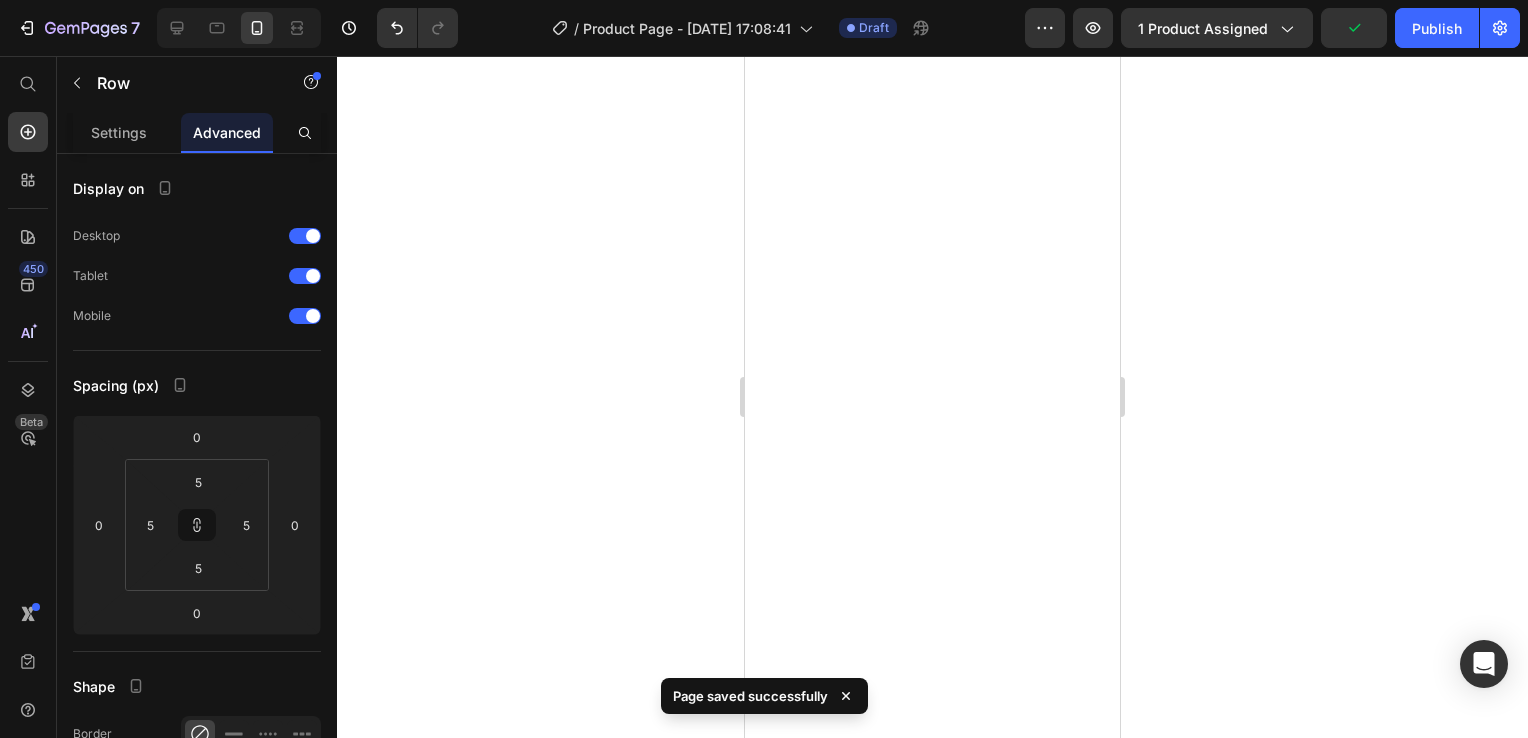 scroll, scrollTop: 0, scrollLeft: 0, axis: both 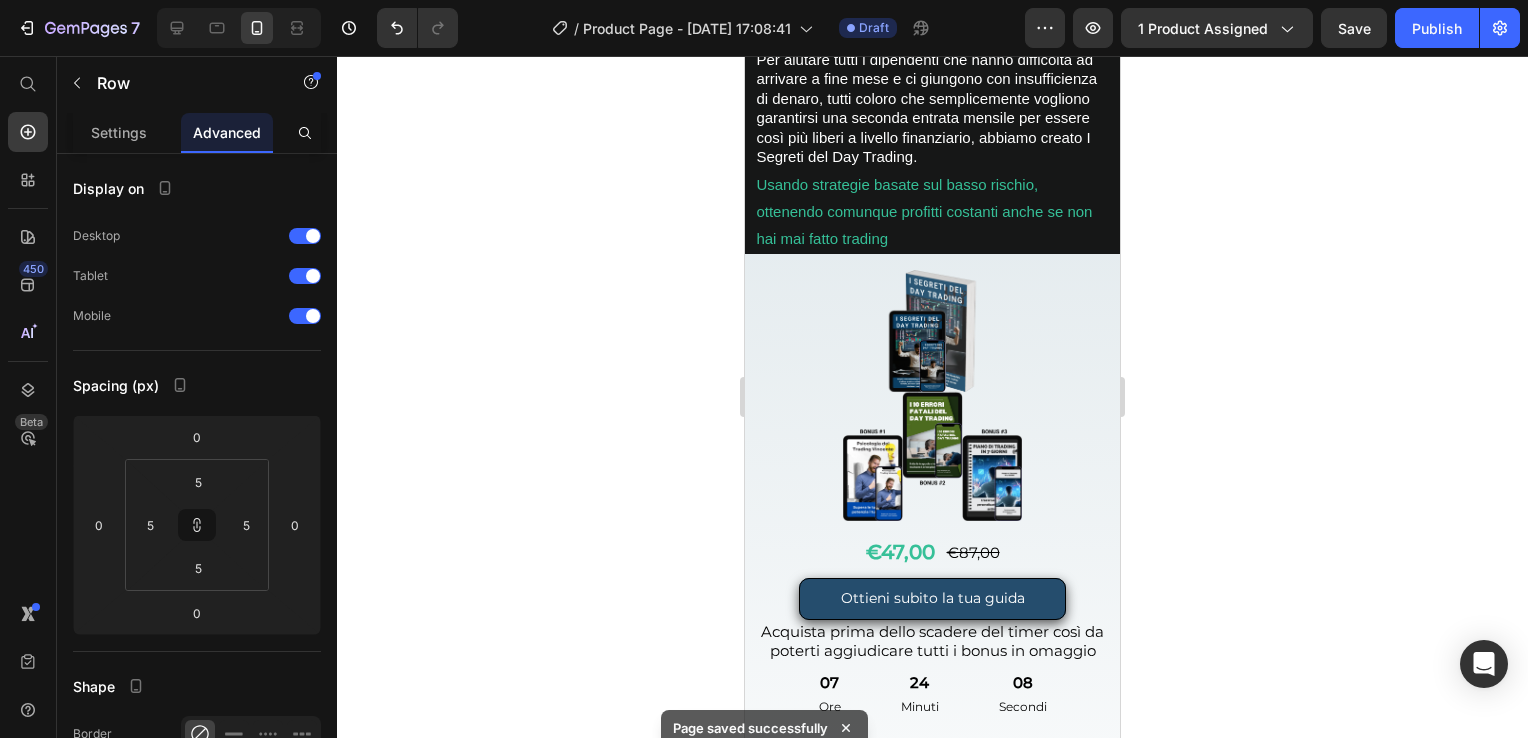 click at bounding box center [932, -136] 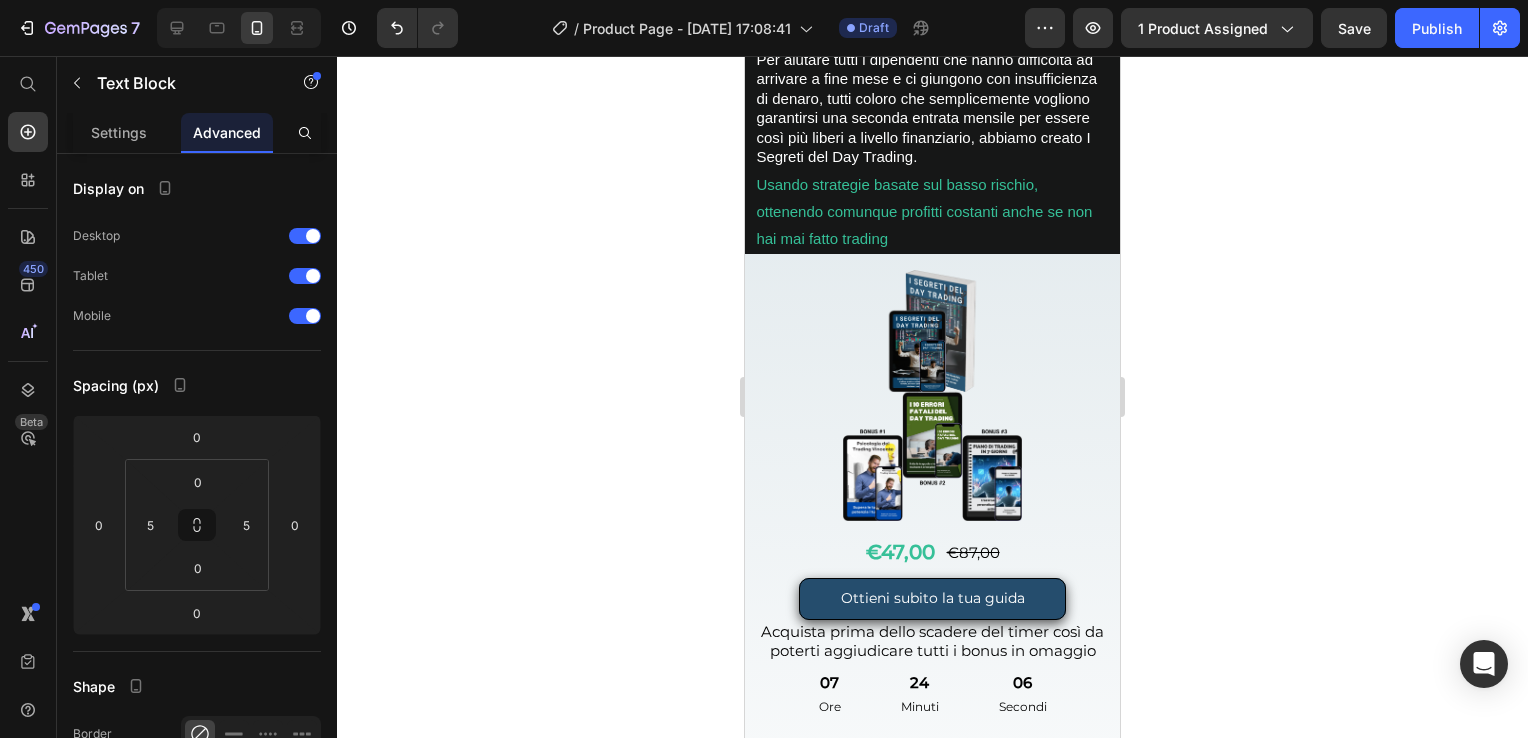 click on "Text Block" at bounding box center [813, -392] 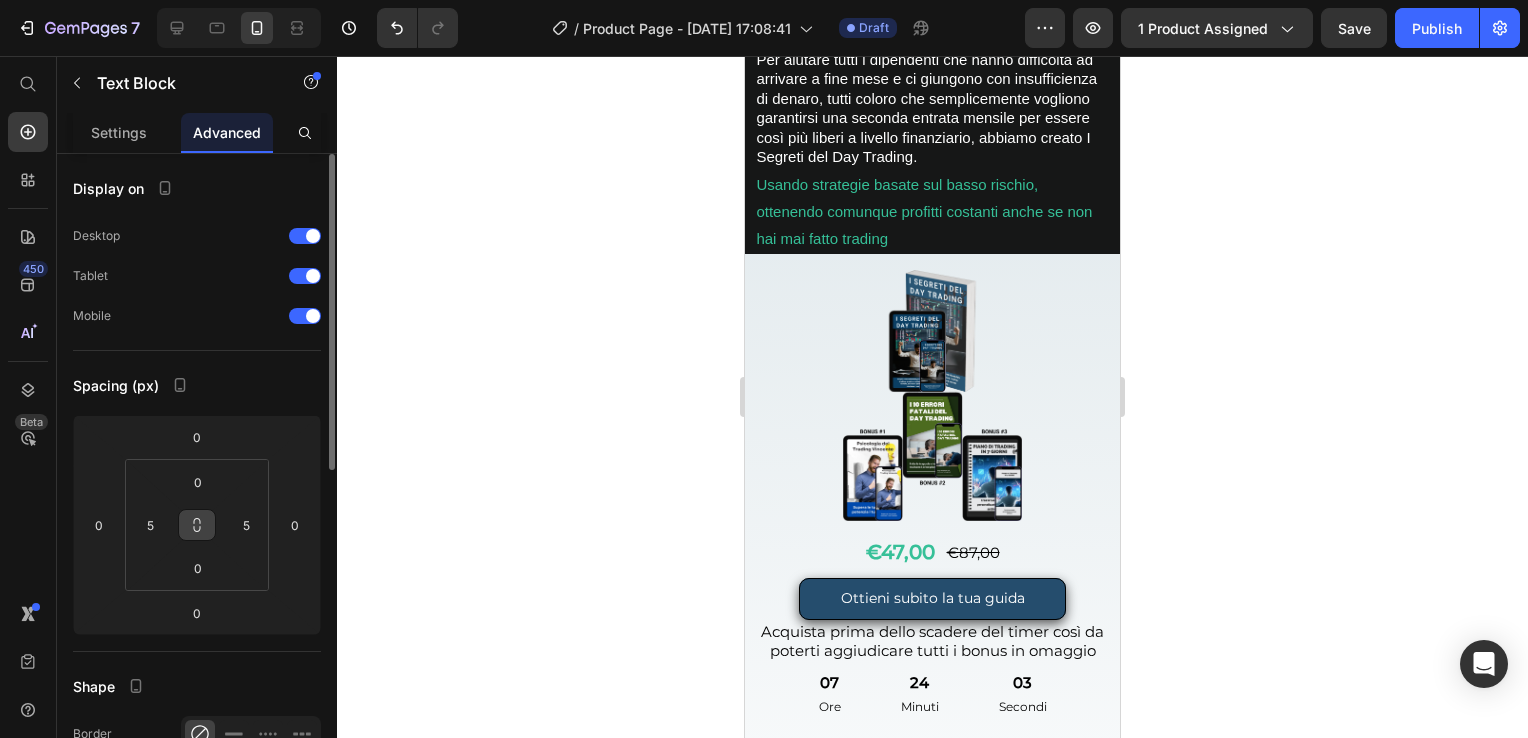 click 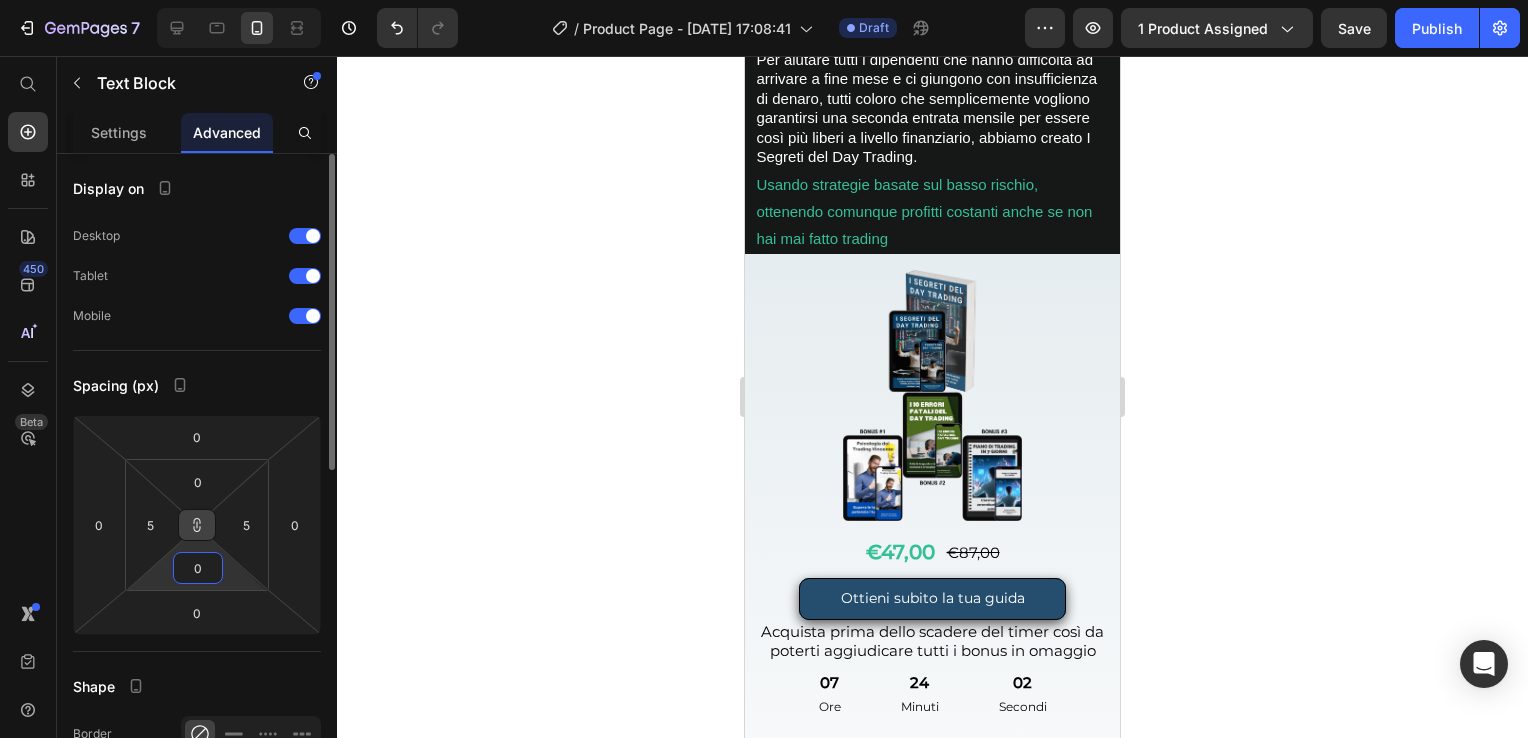 click on "0" at bounding box center [198, 568] 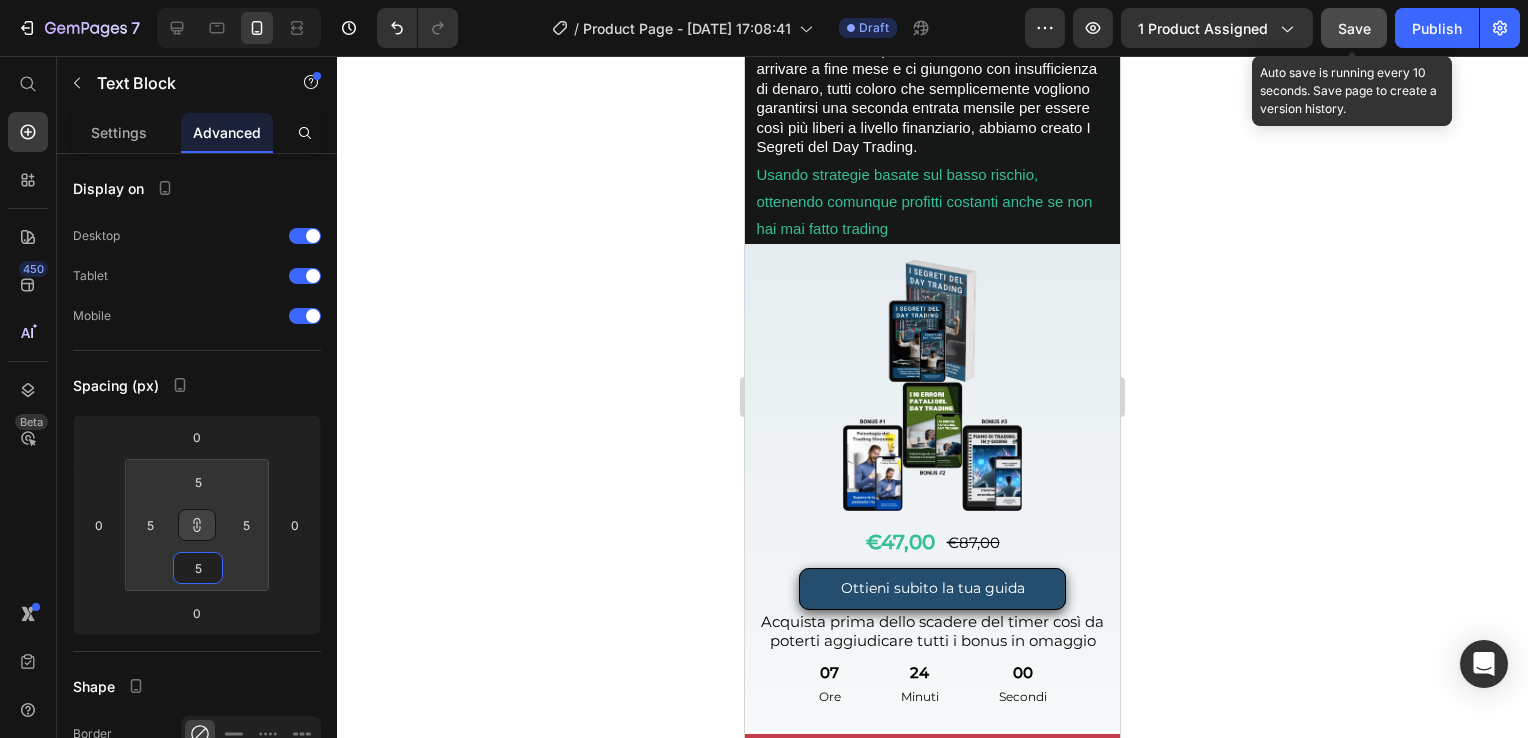 type on "5" 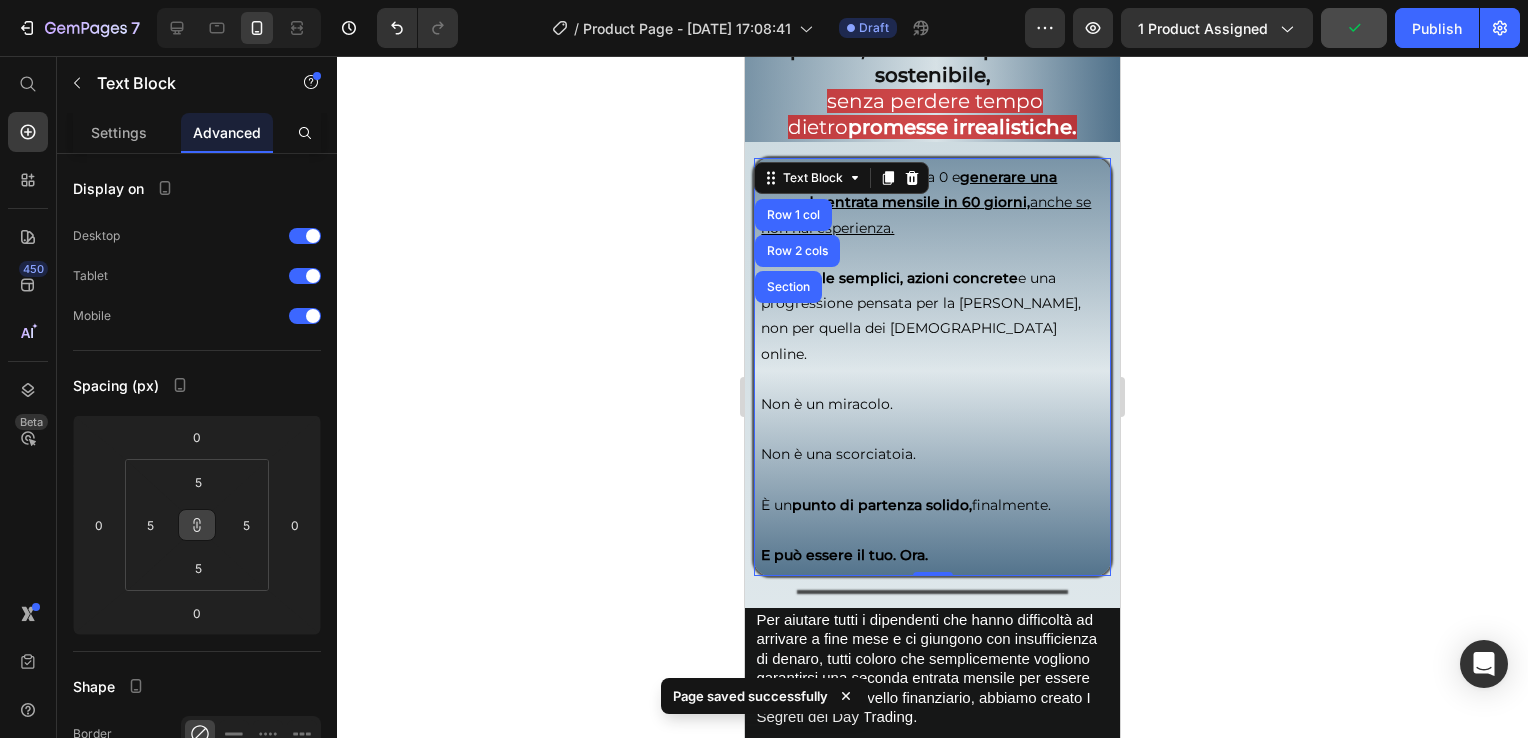scroll, scrollTop: 3246, scrollLeft: 0, axis: vertical 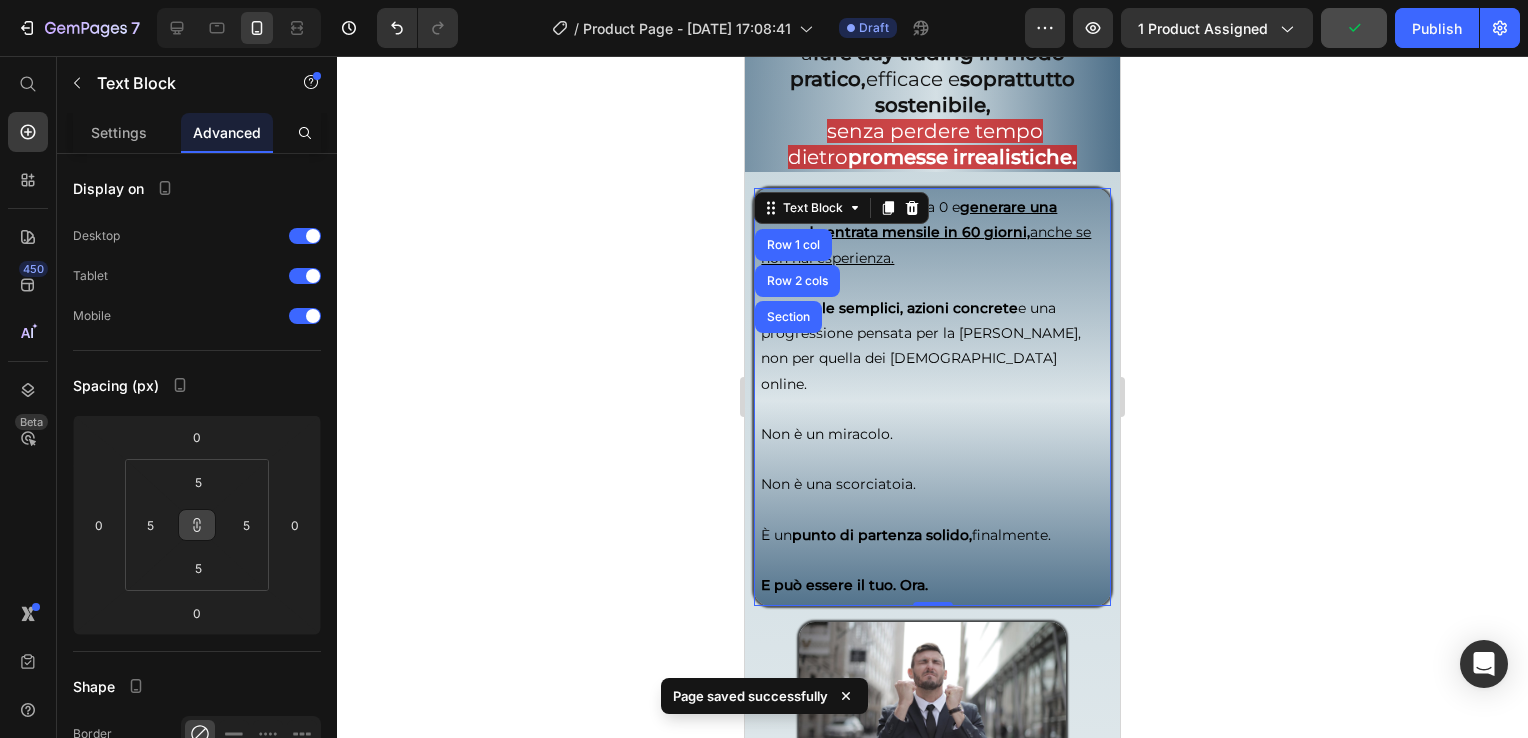 click at bounding box center [932, -163] 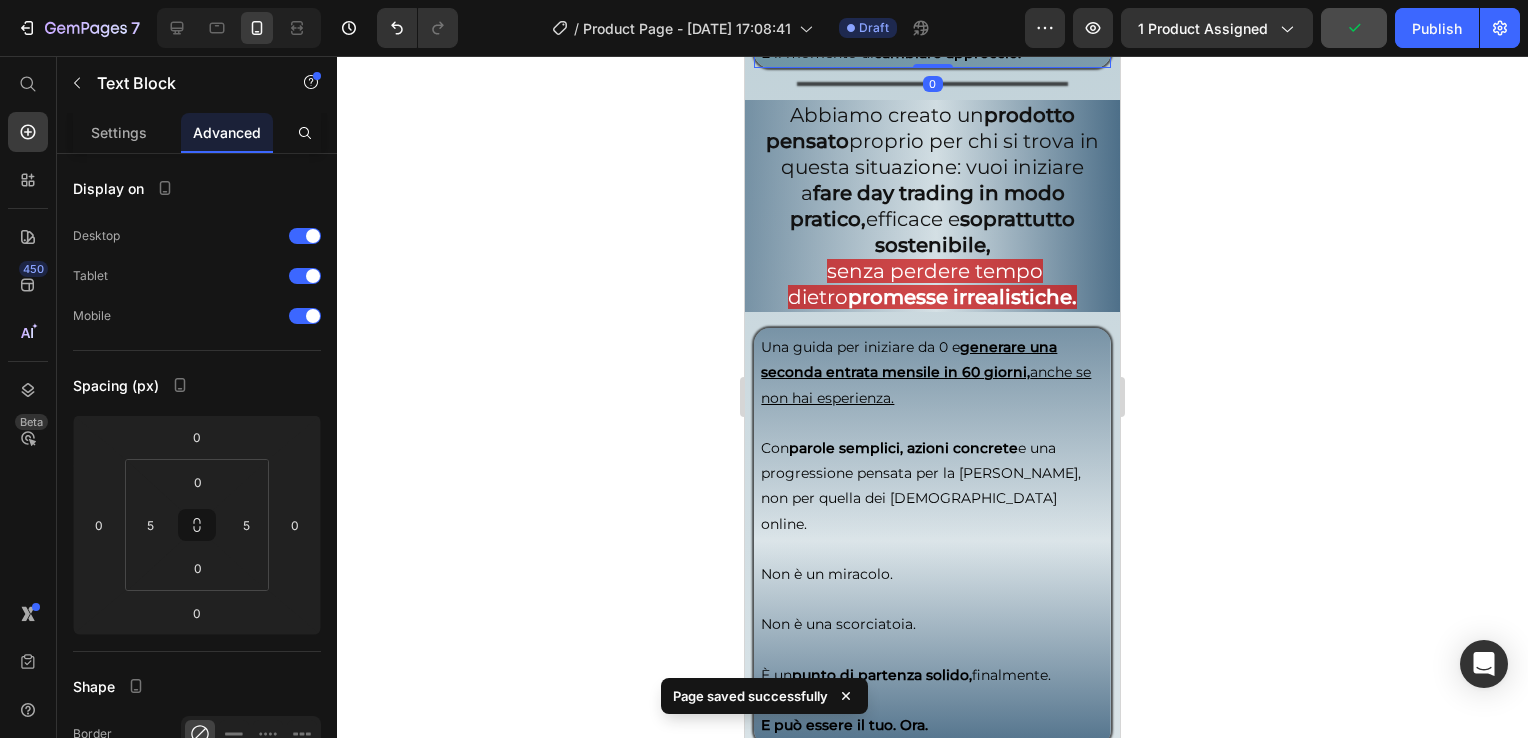 scroll, scrollTop: 3046, scrollLeft: 0, axis: vertical 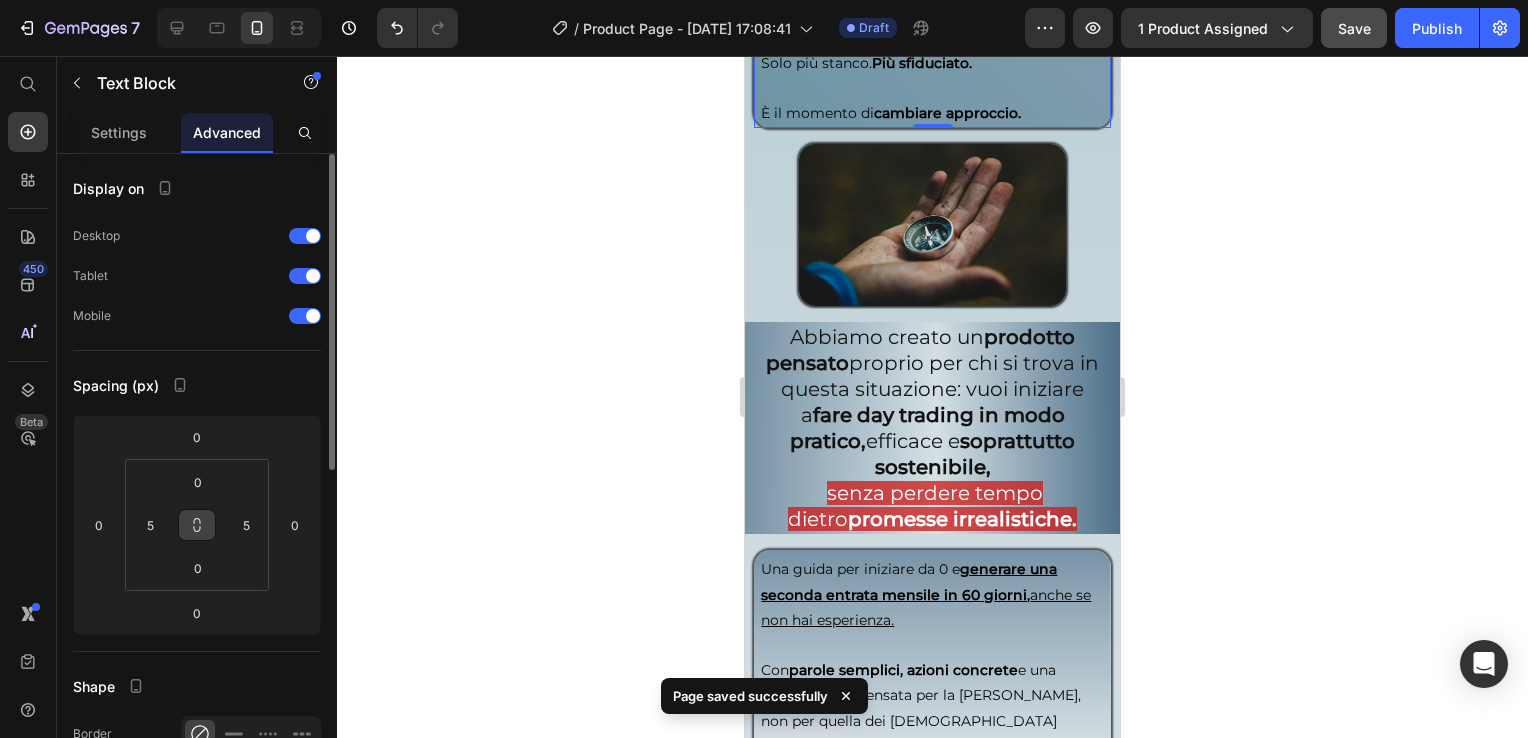 click 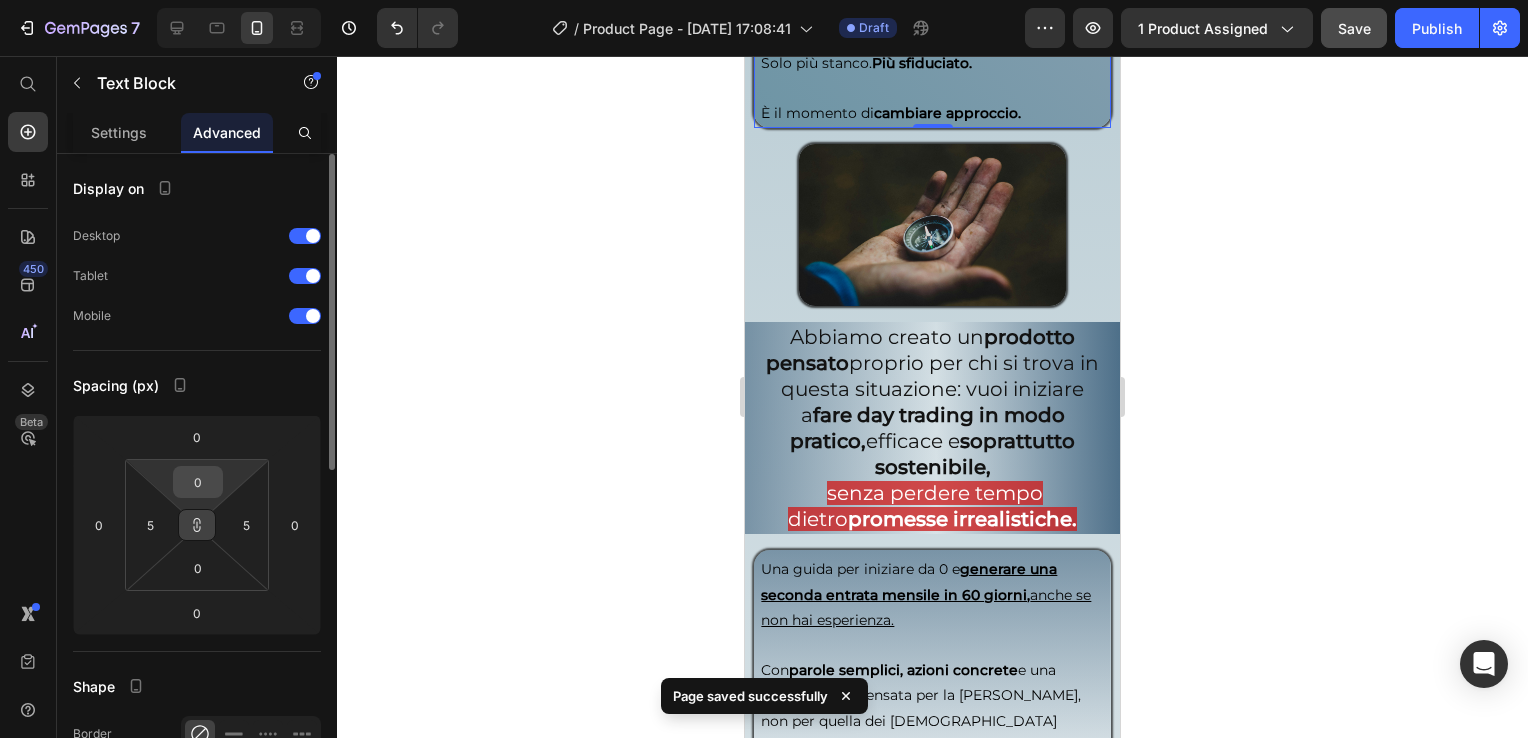 click on "0" at bounding box center [198, 482] 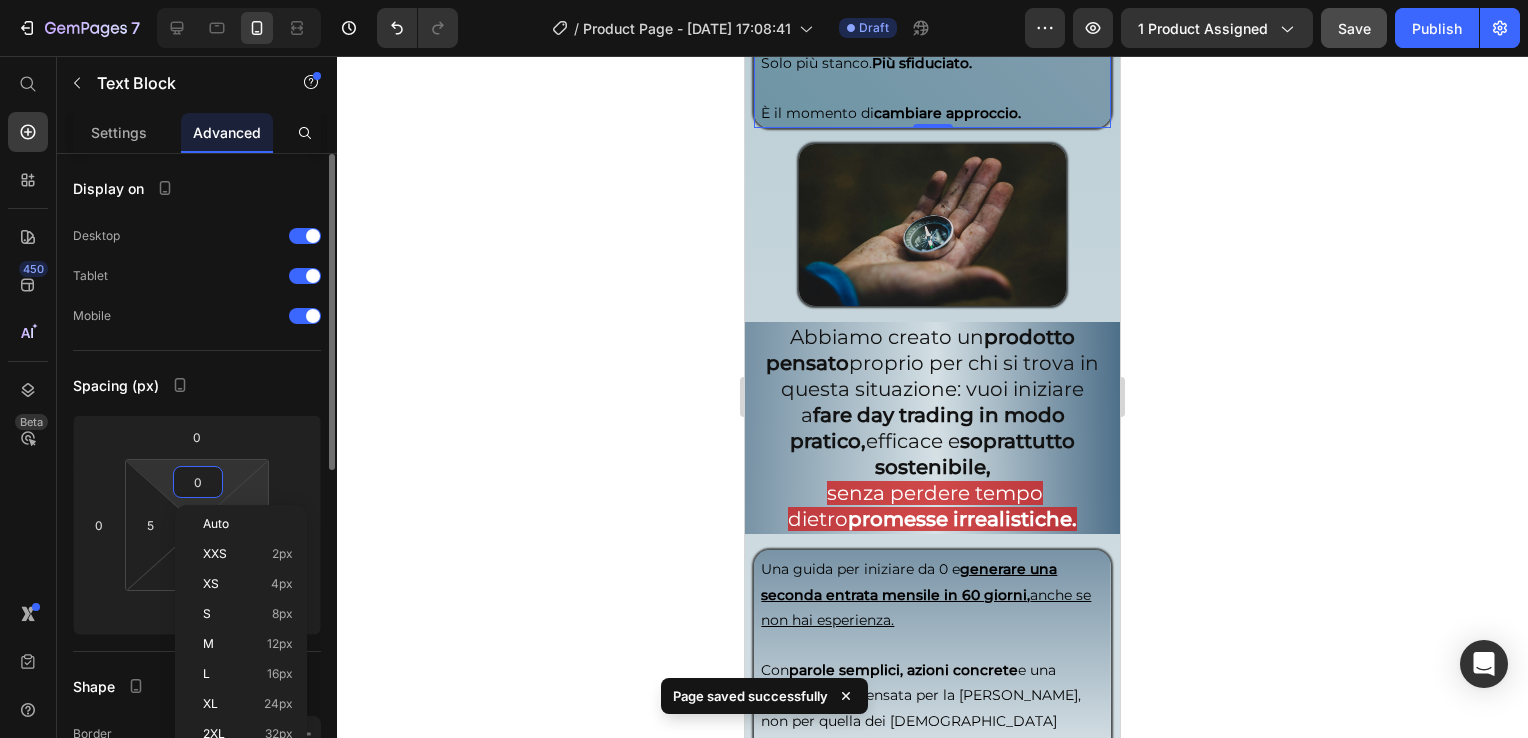 type on "5" 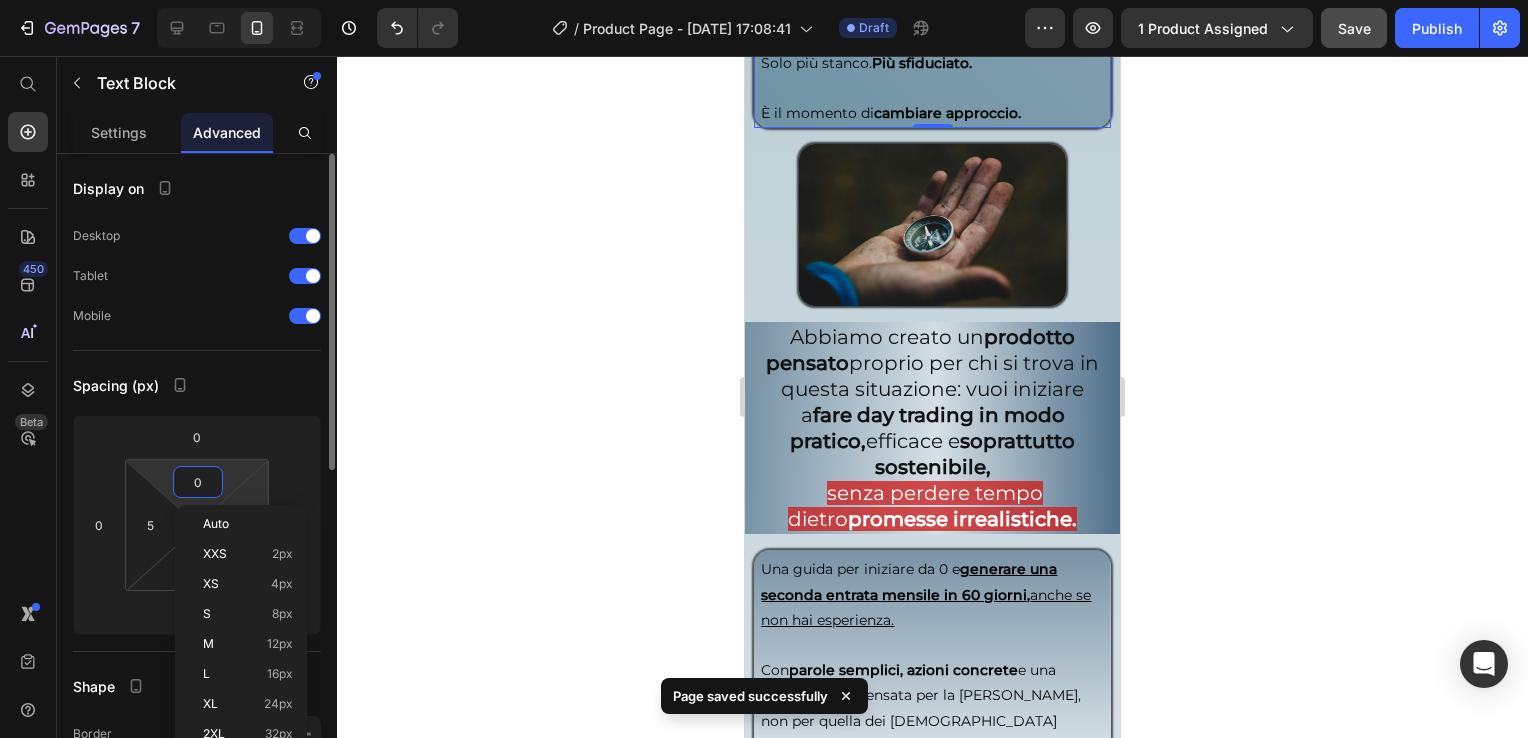 type on "5" 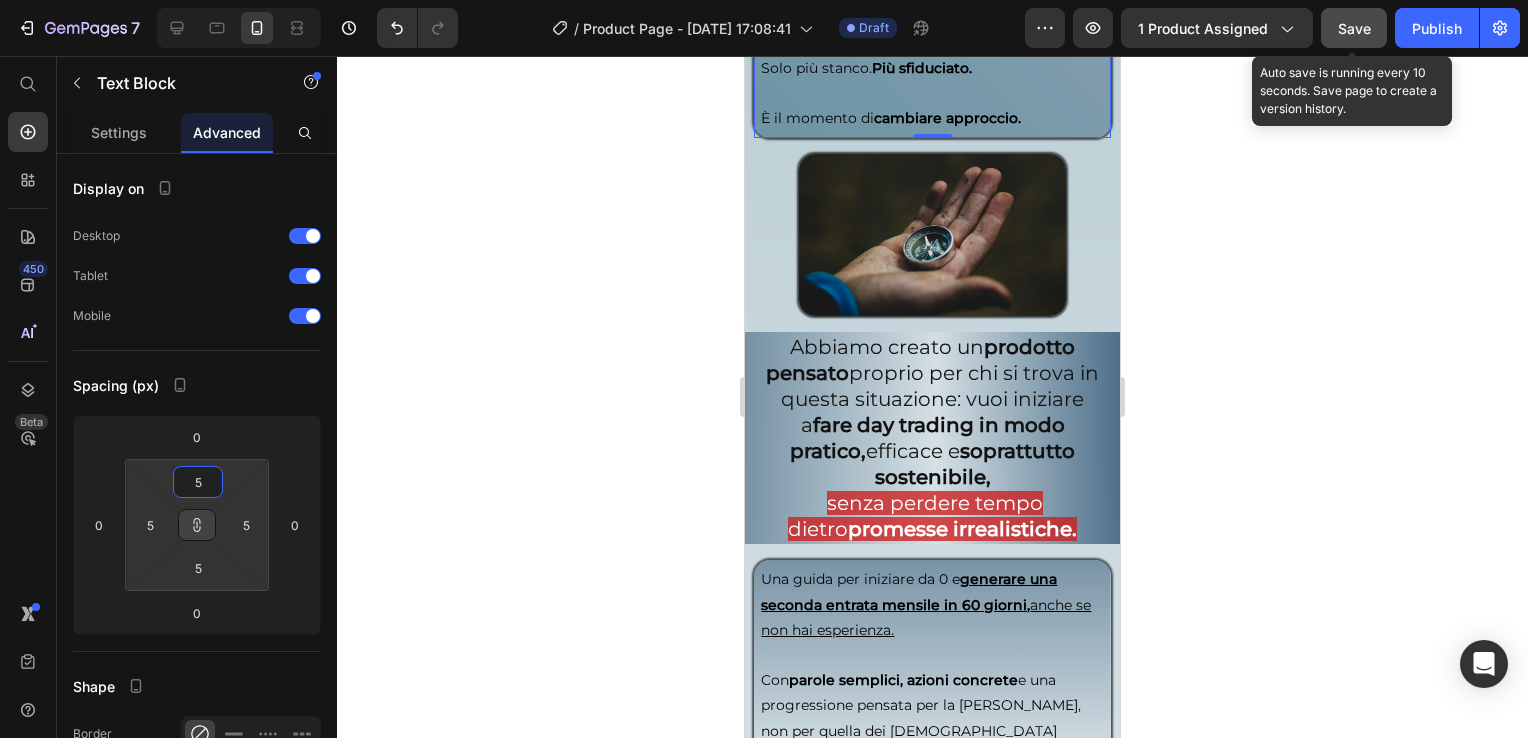 type on "5" 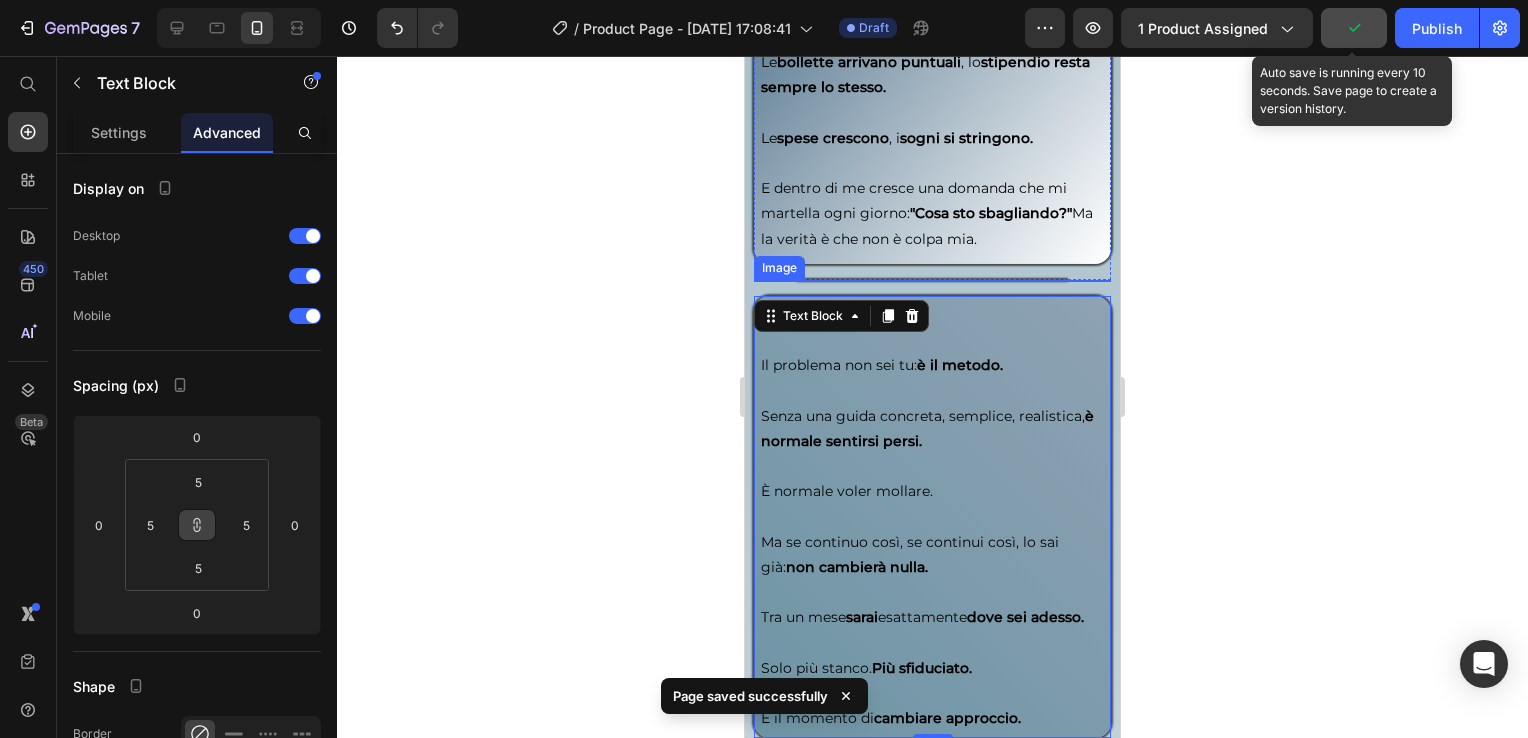 scroll, scrollTop: 2346, scrollLeft: 0, axis: vertical 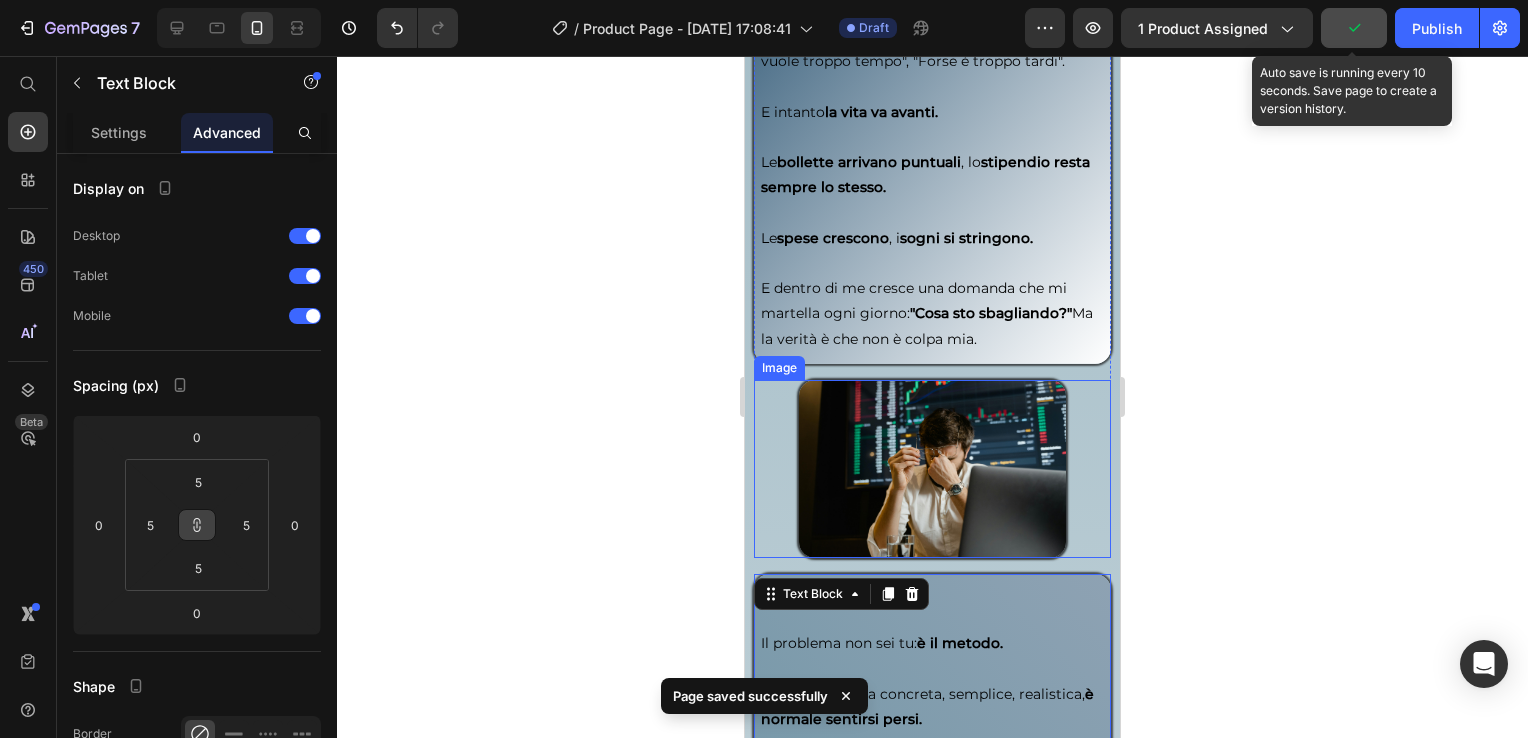 click at bounding box center (932, 137) 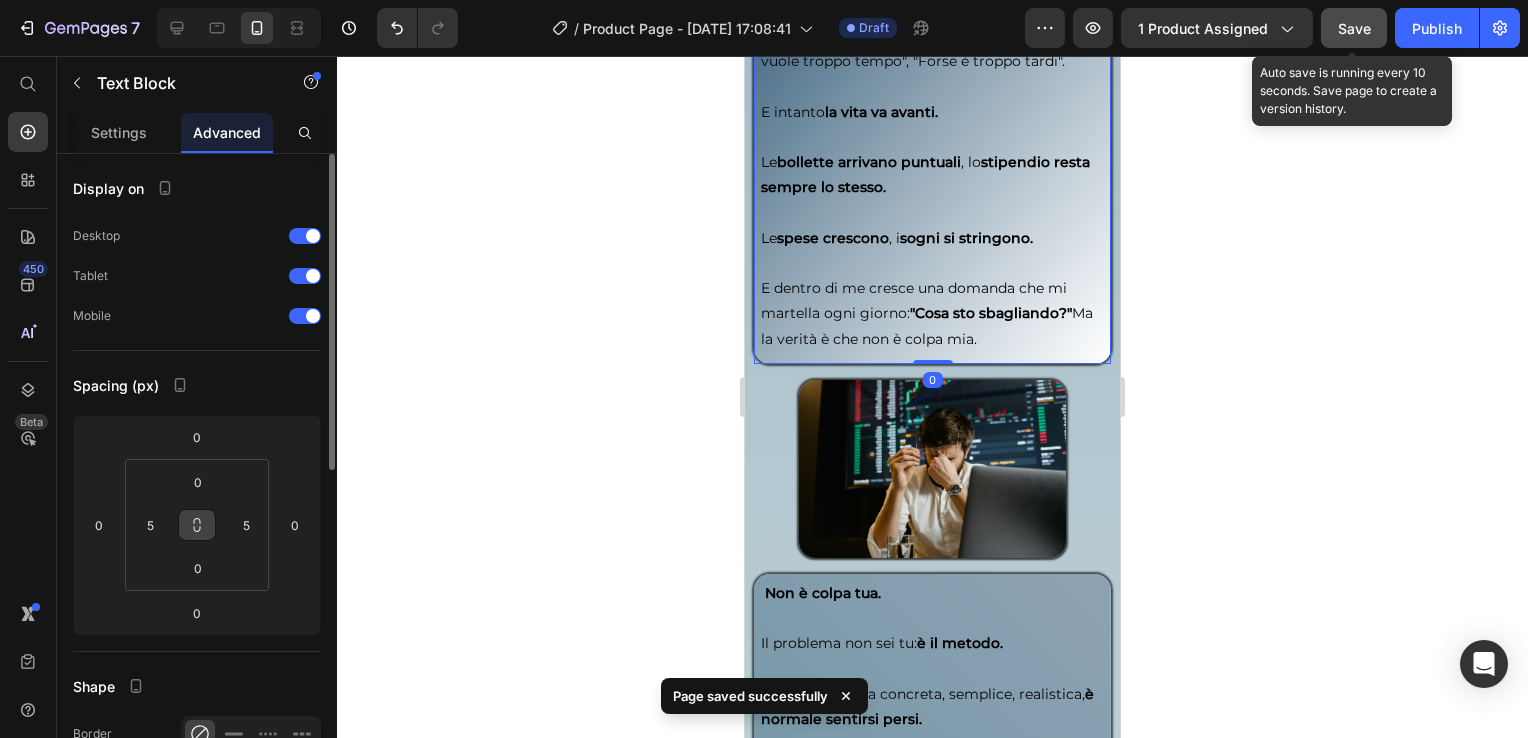 click 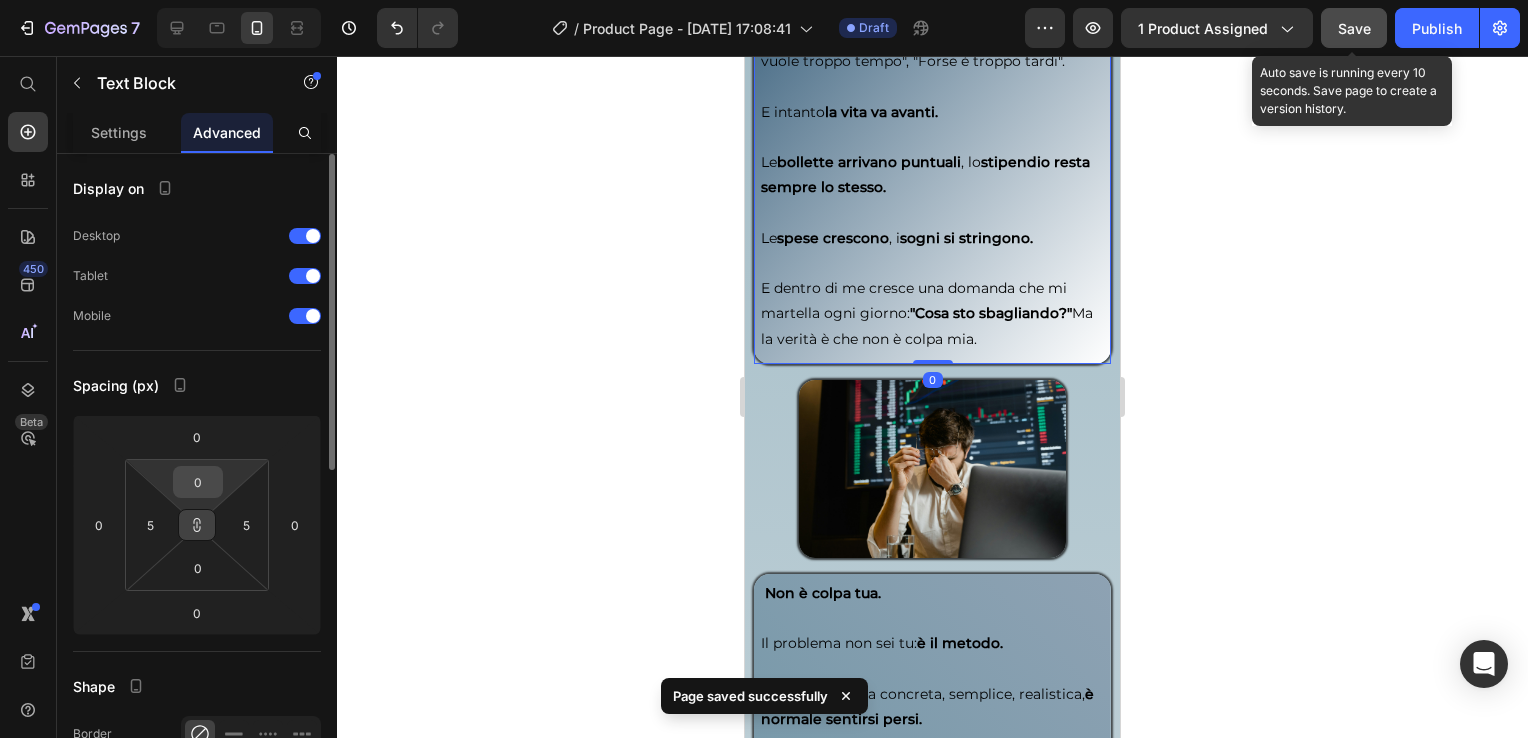 click on "0" at bounding box center (198, 482) 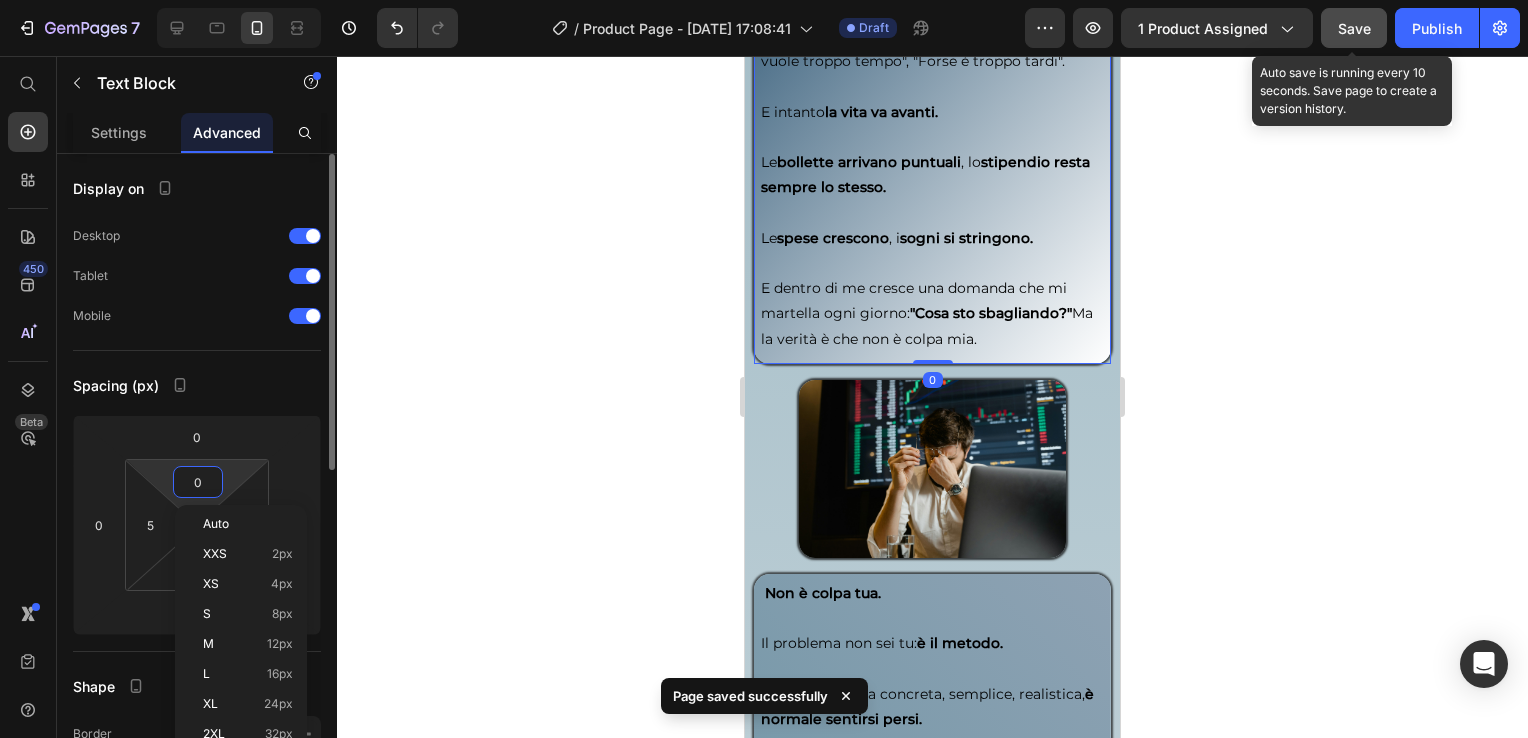 type on "5" 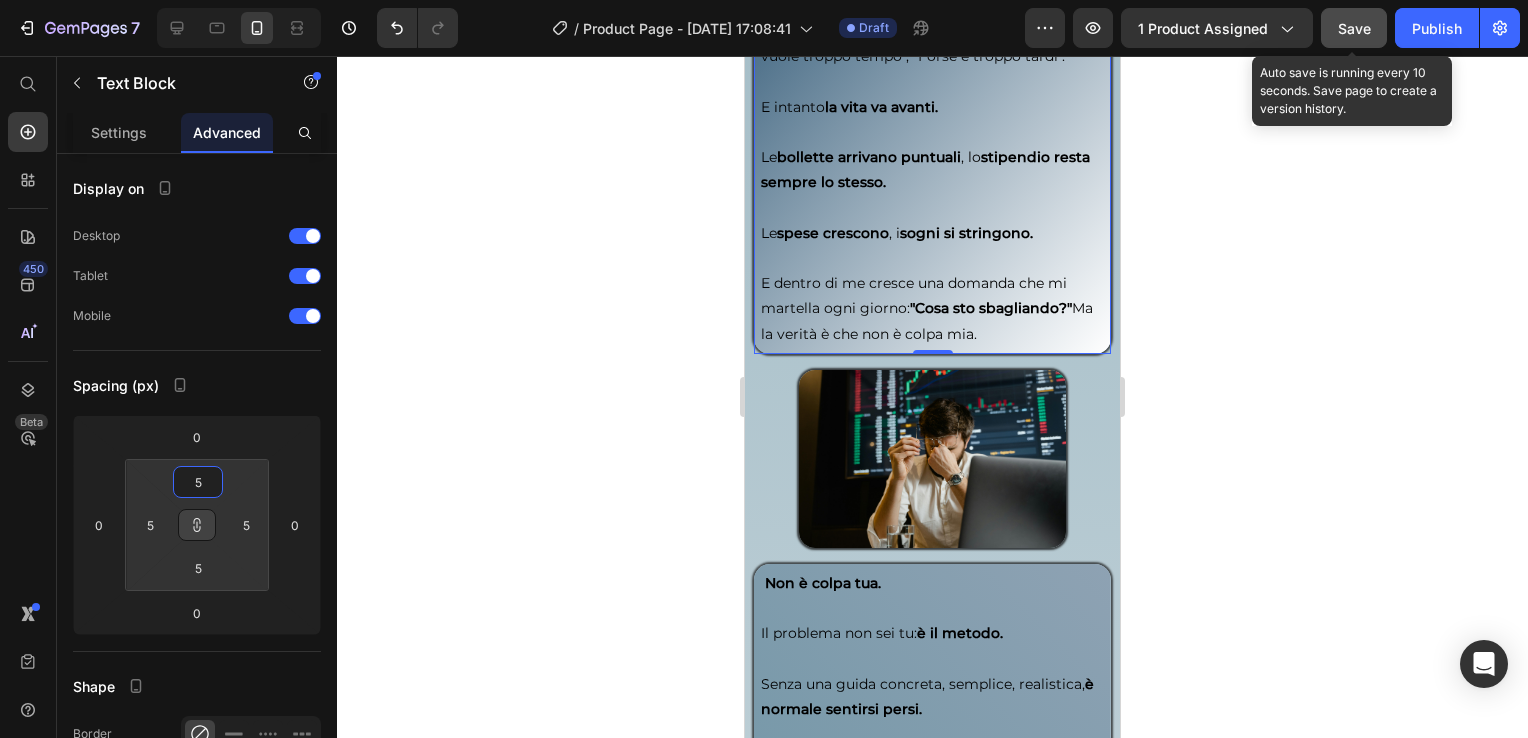 type on "5" 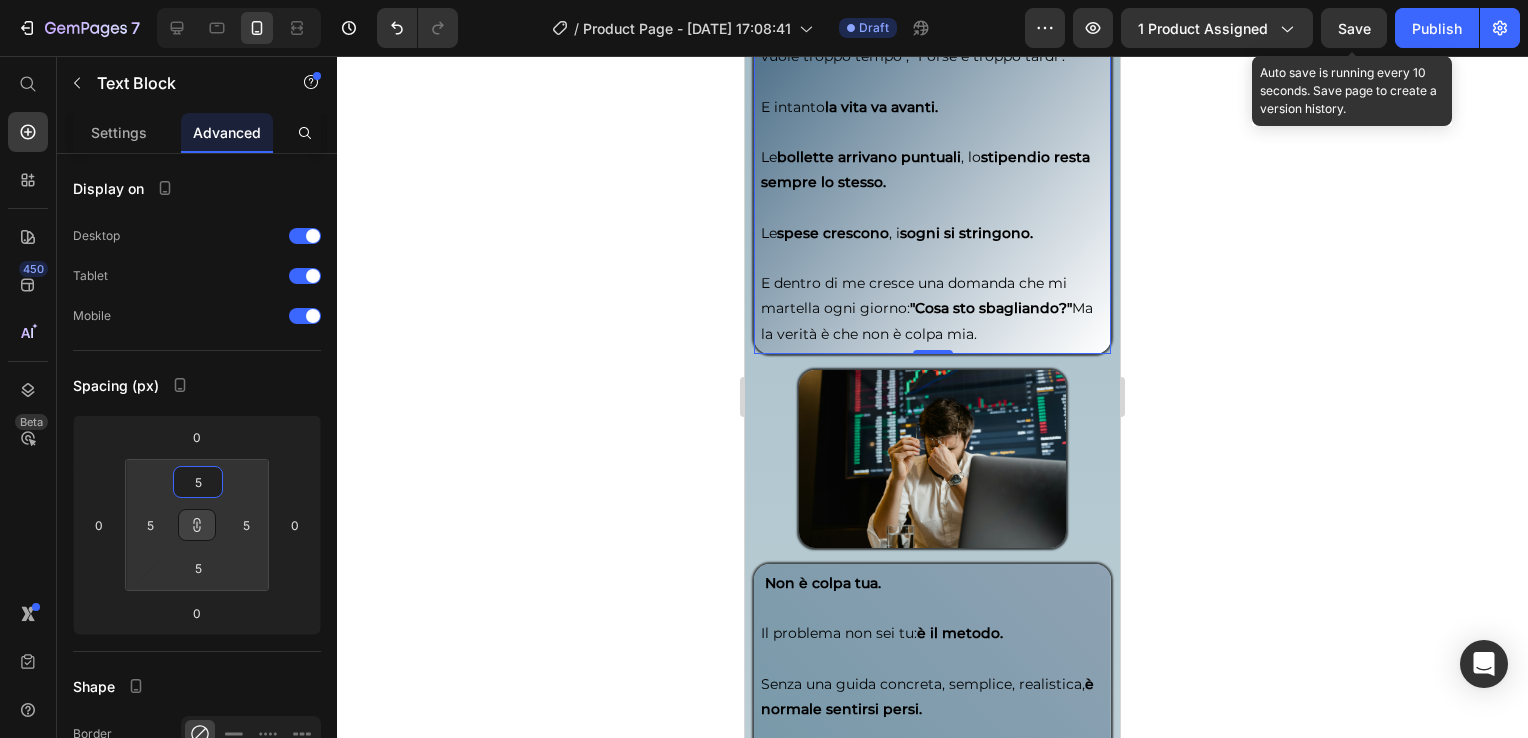 drag, startPoint x: 1367, startPoint y: 9, endPoint x: 1240, endPoint y: 82, distance: 146.48549 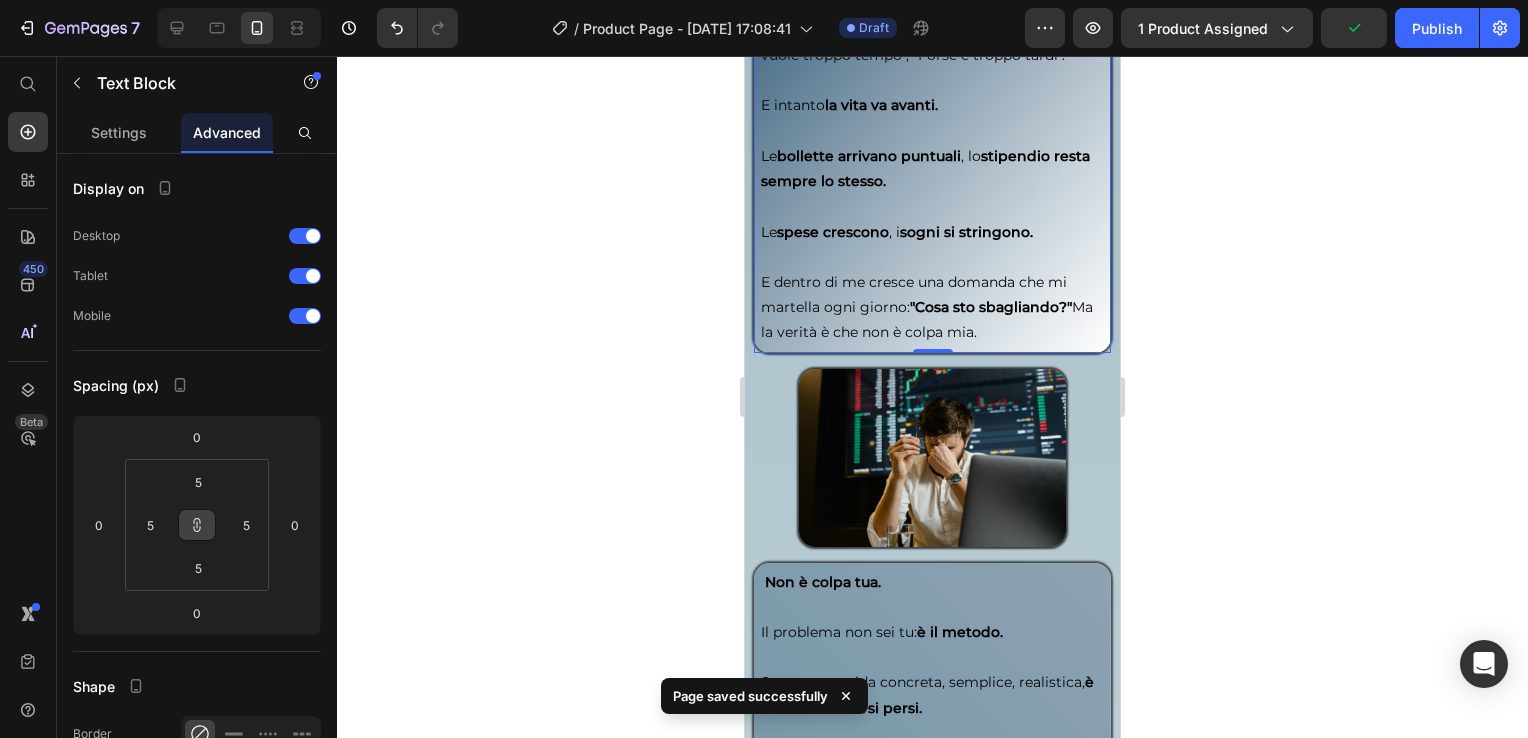 click on "Ho passato notti intere su YouTube guardando video motivazionali, tutorial gratuiti,  promesse di guadagni facili." at bounding box center [932, -338] 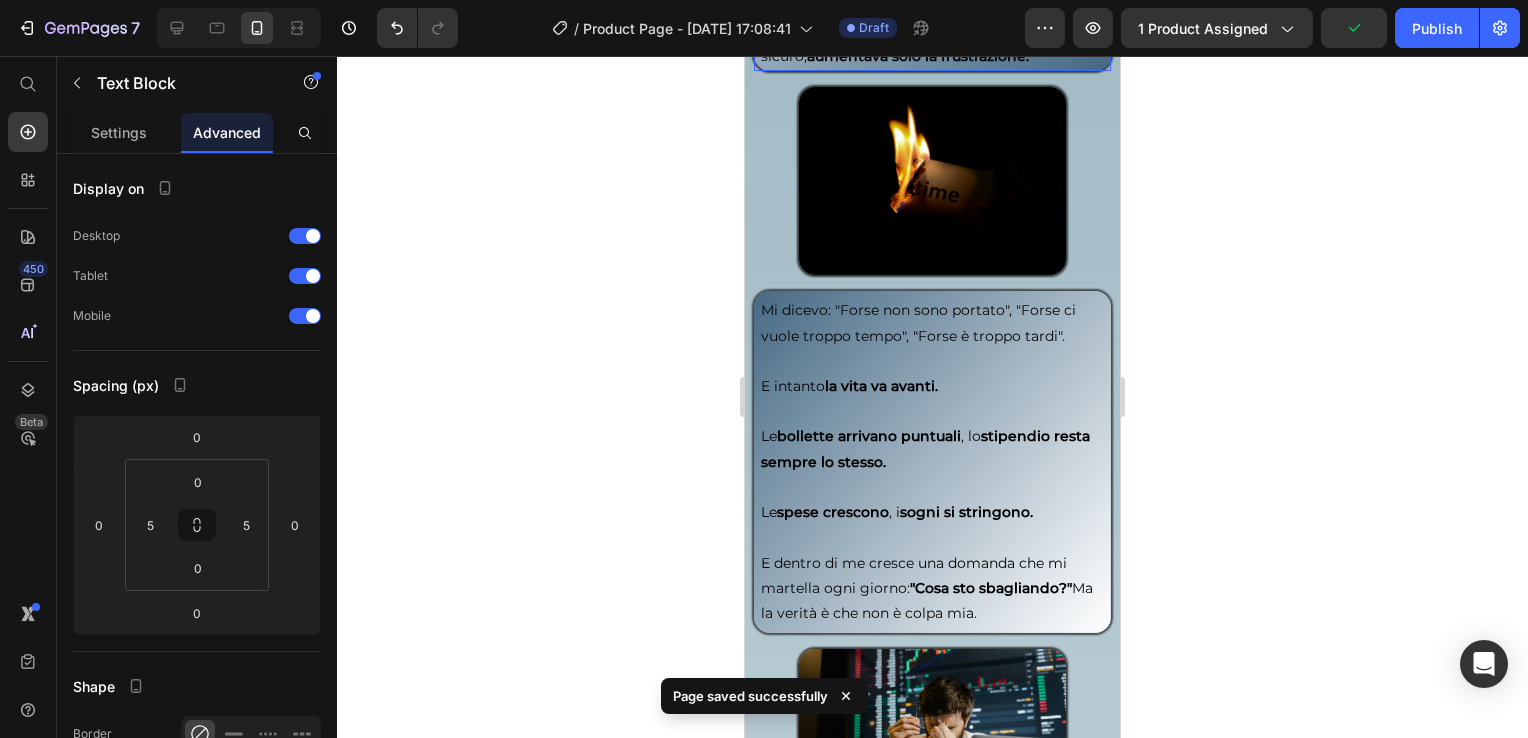 scroll, scrollTop: 1528, scrollLeft: 0, axis: vertical 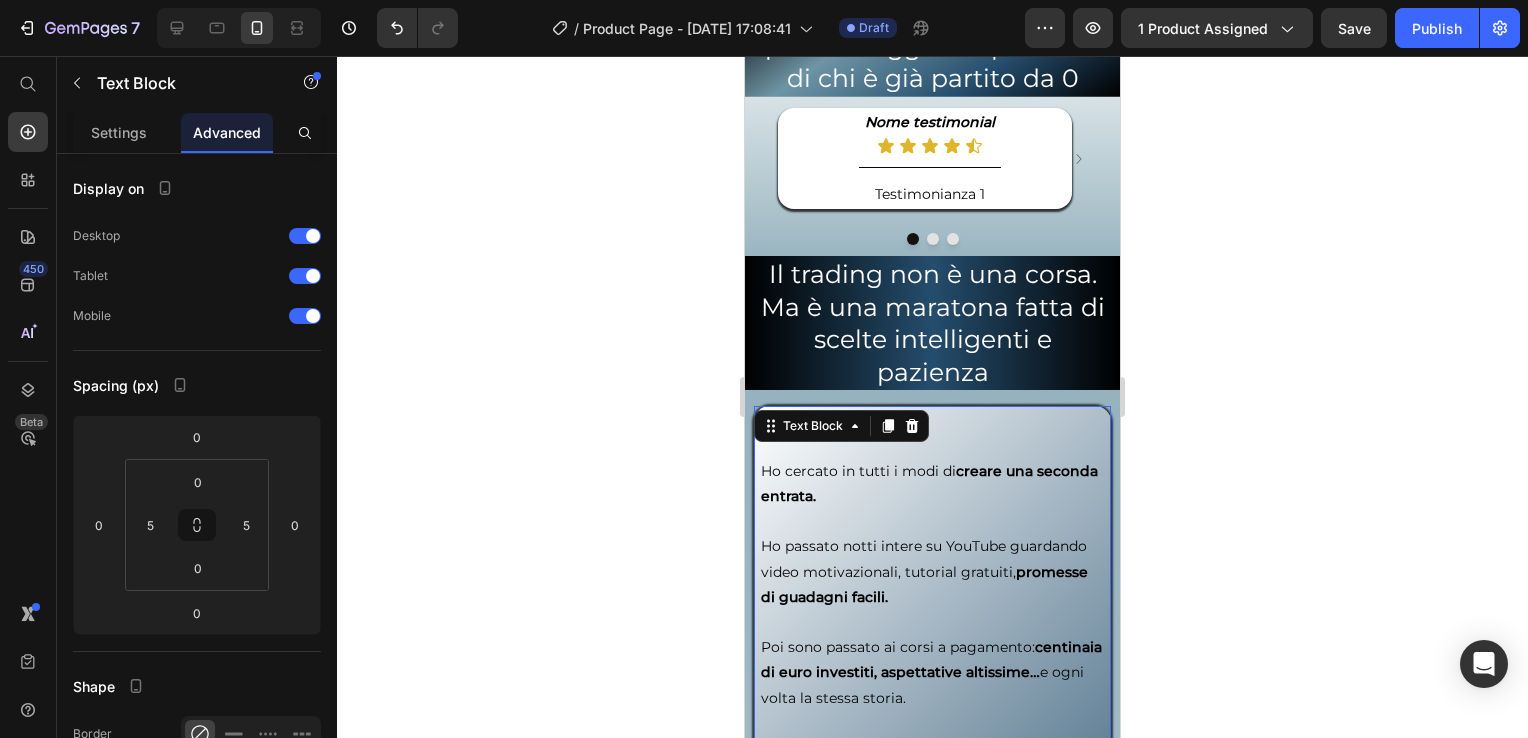 click on "creare una seconda entrata." at bounding box center (929, 483) 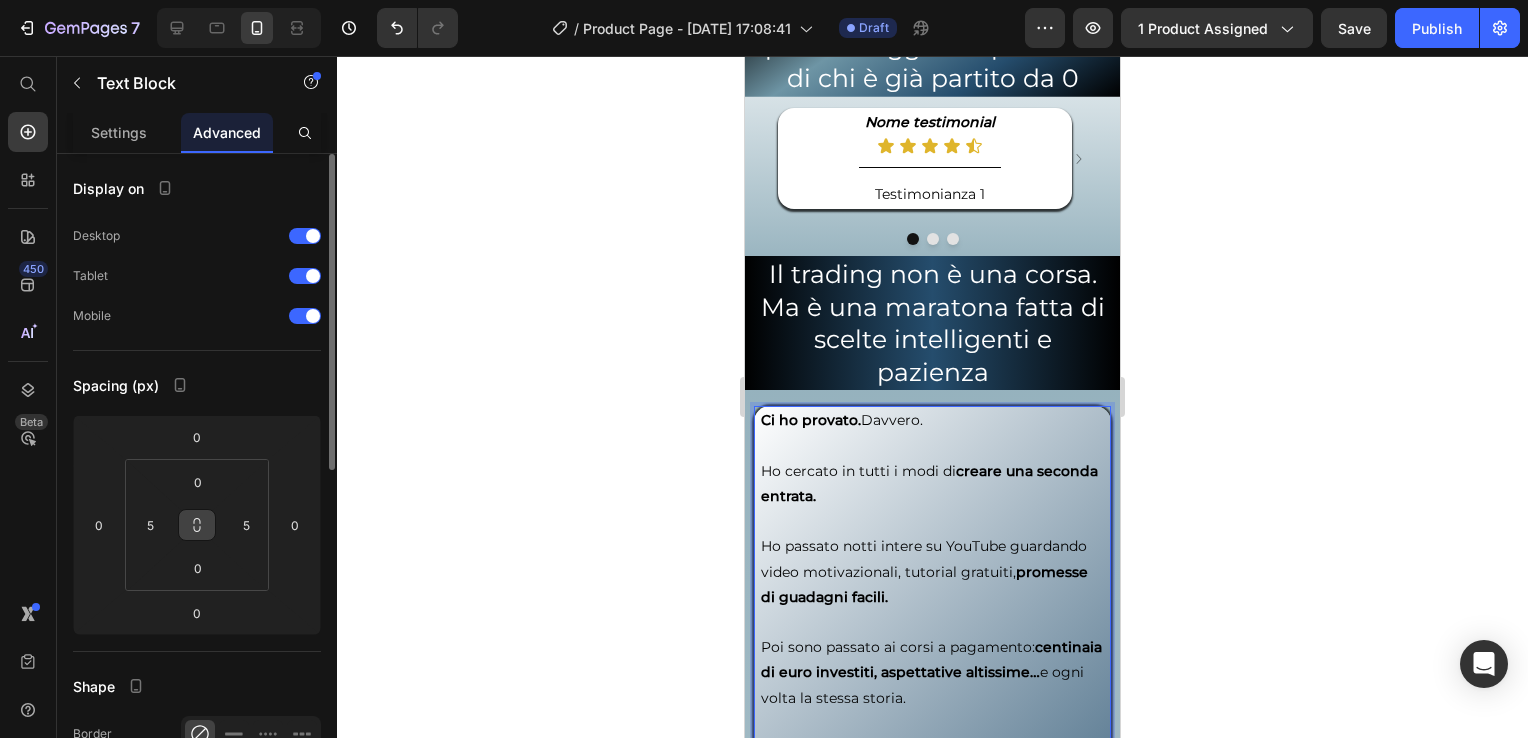 click 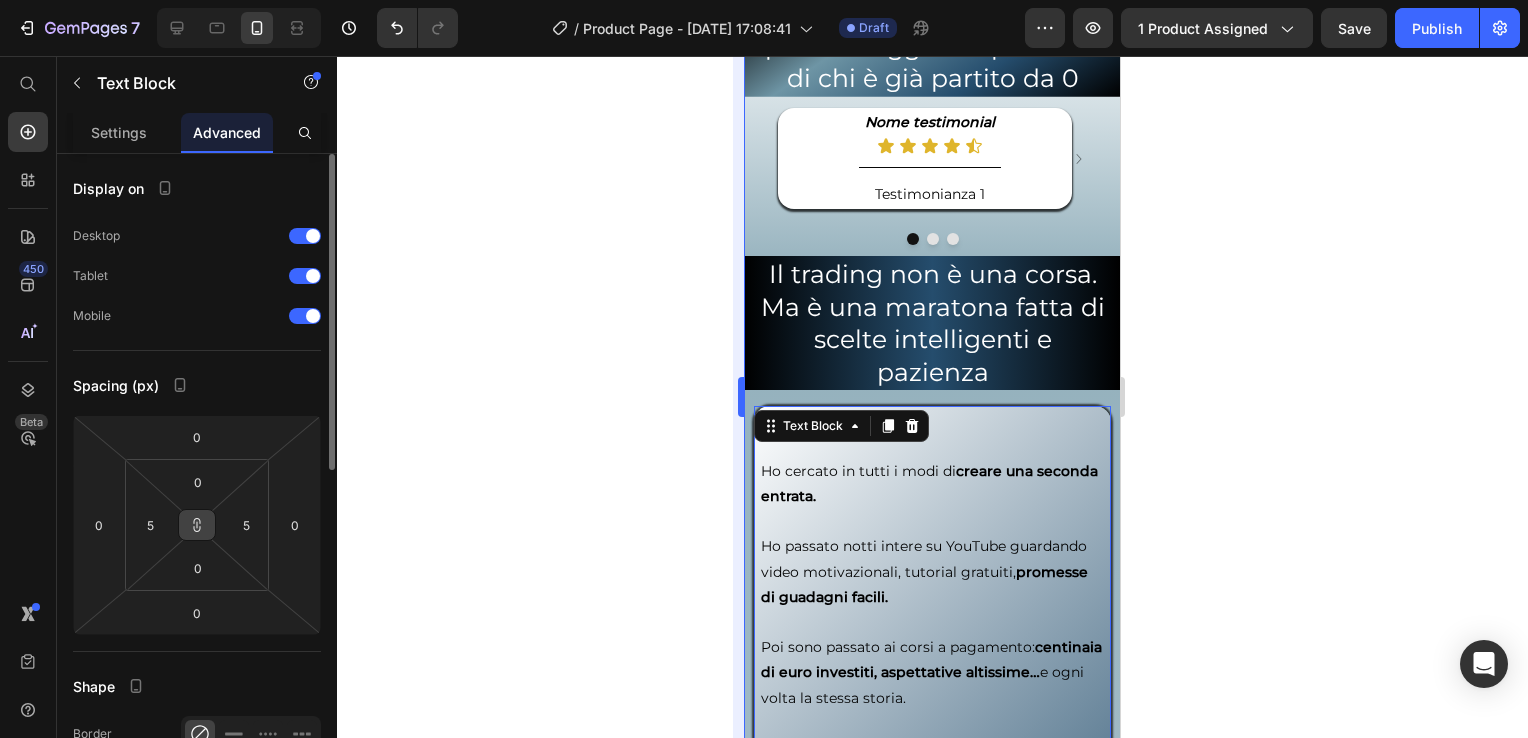 type 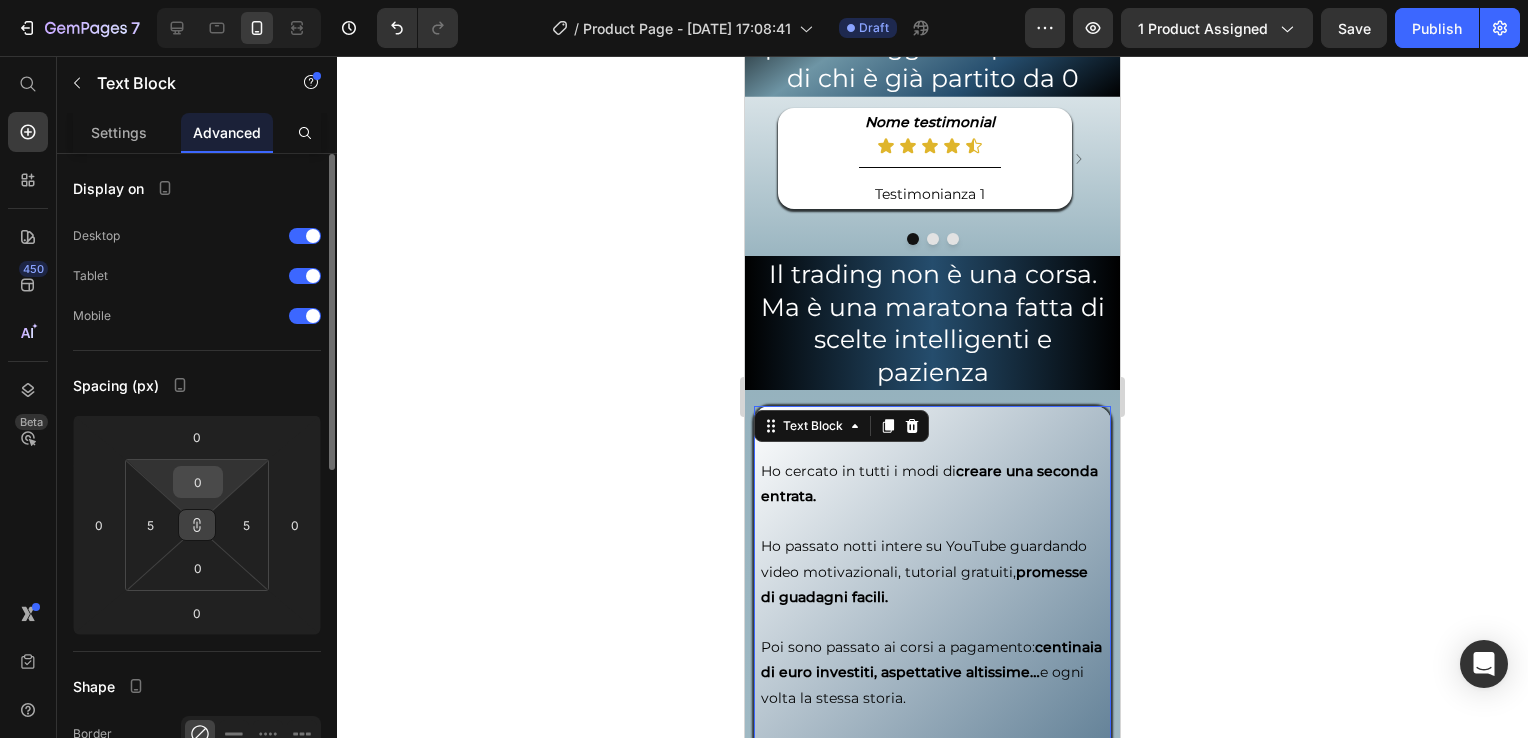 click on "0" at bounding box center [198, 482] 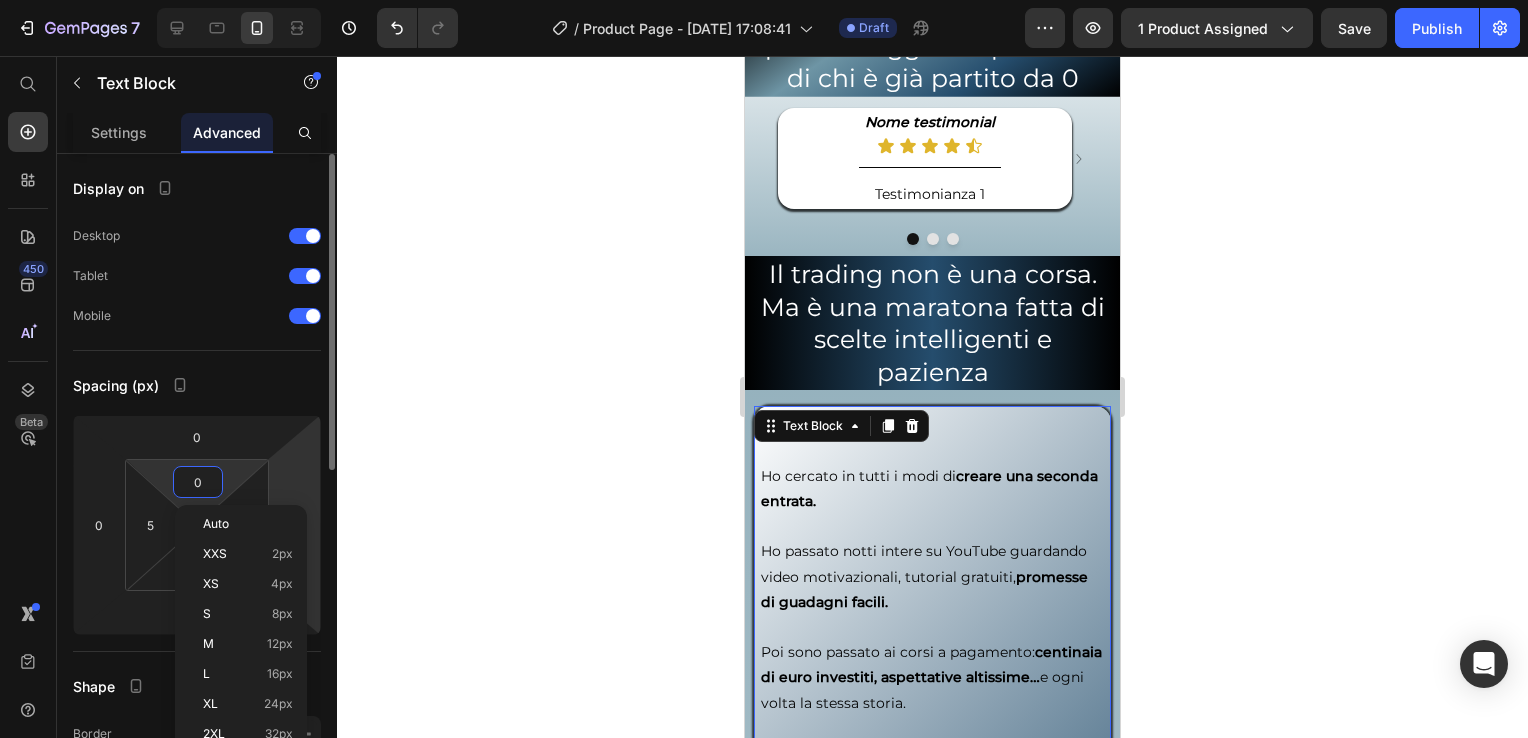 type on "5" 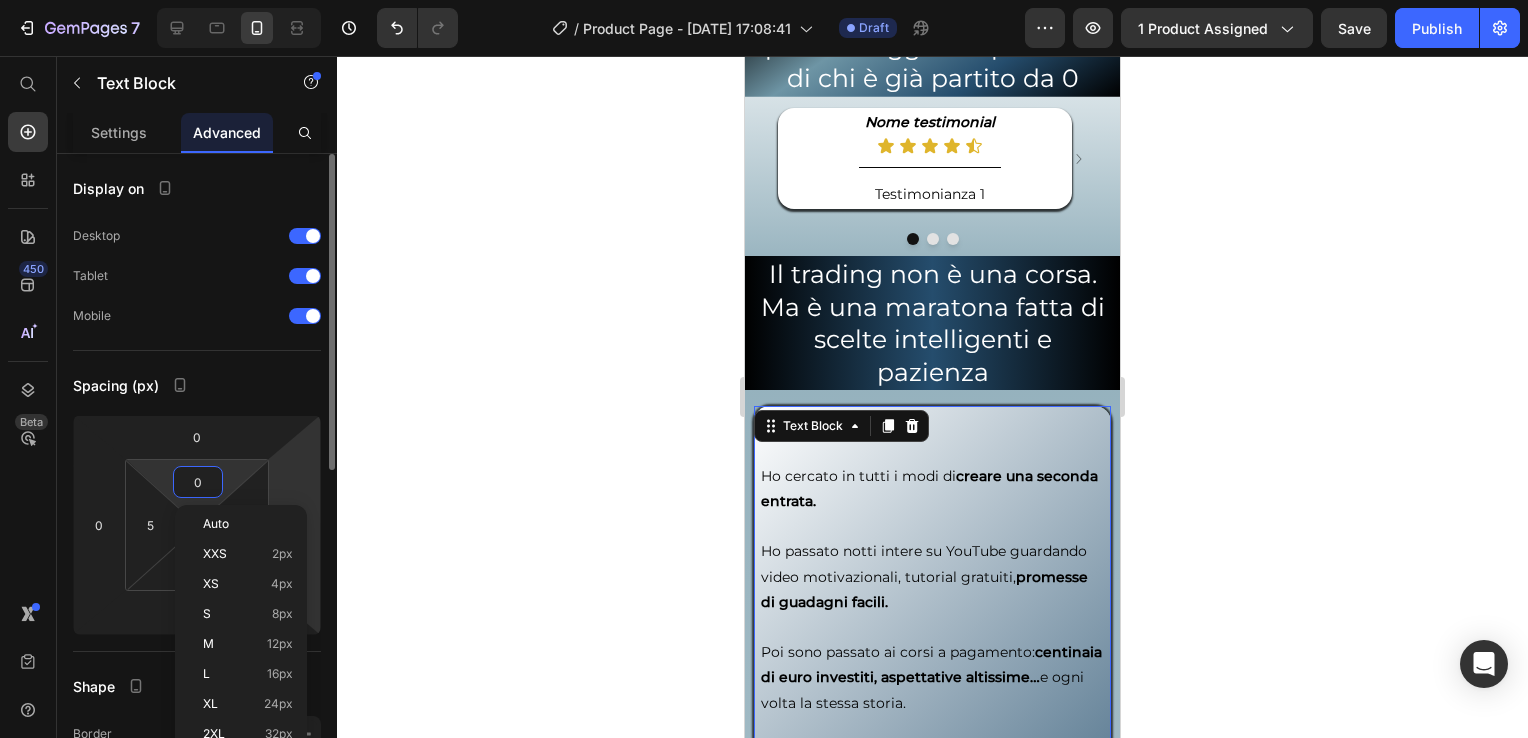 type on "5" 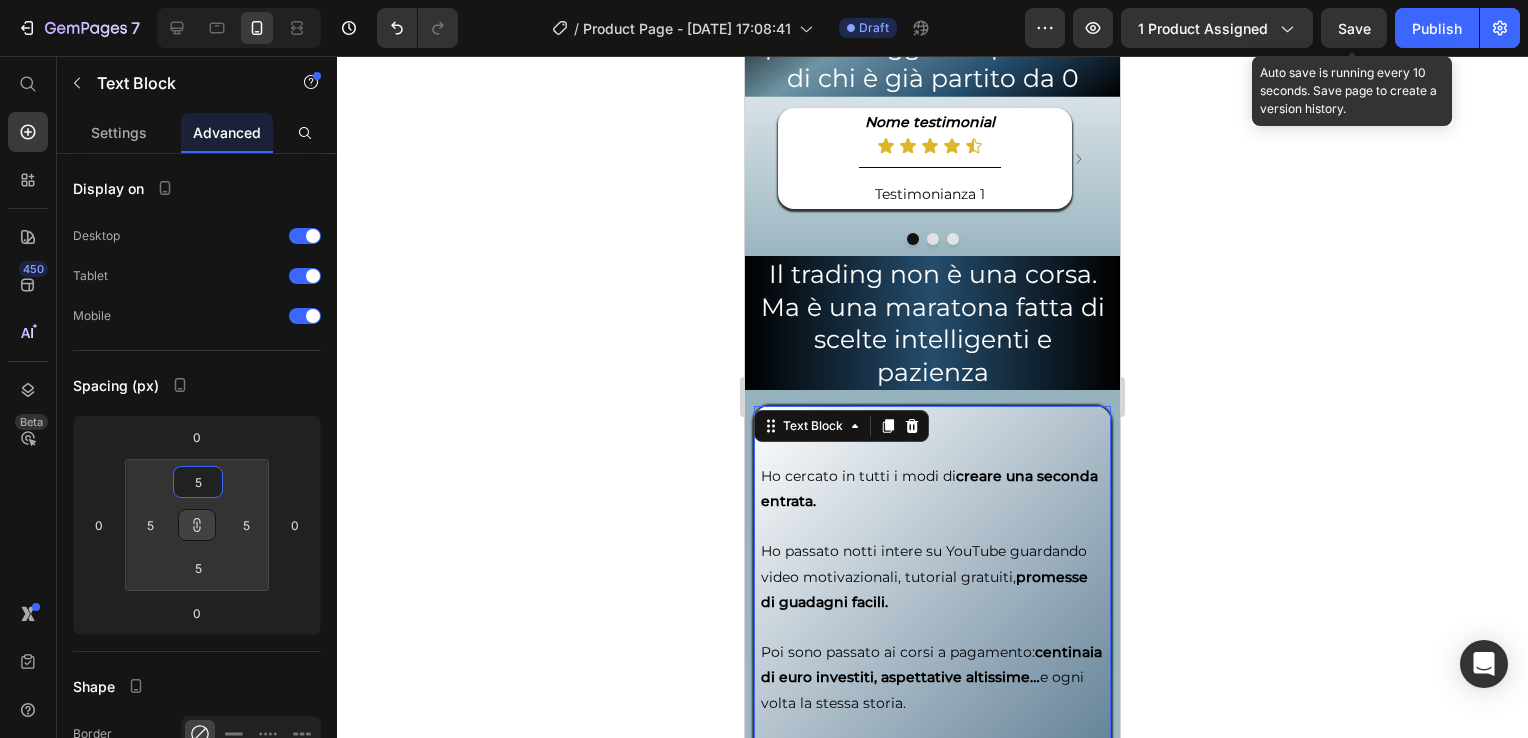 type on "5" 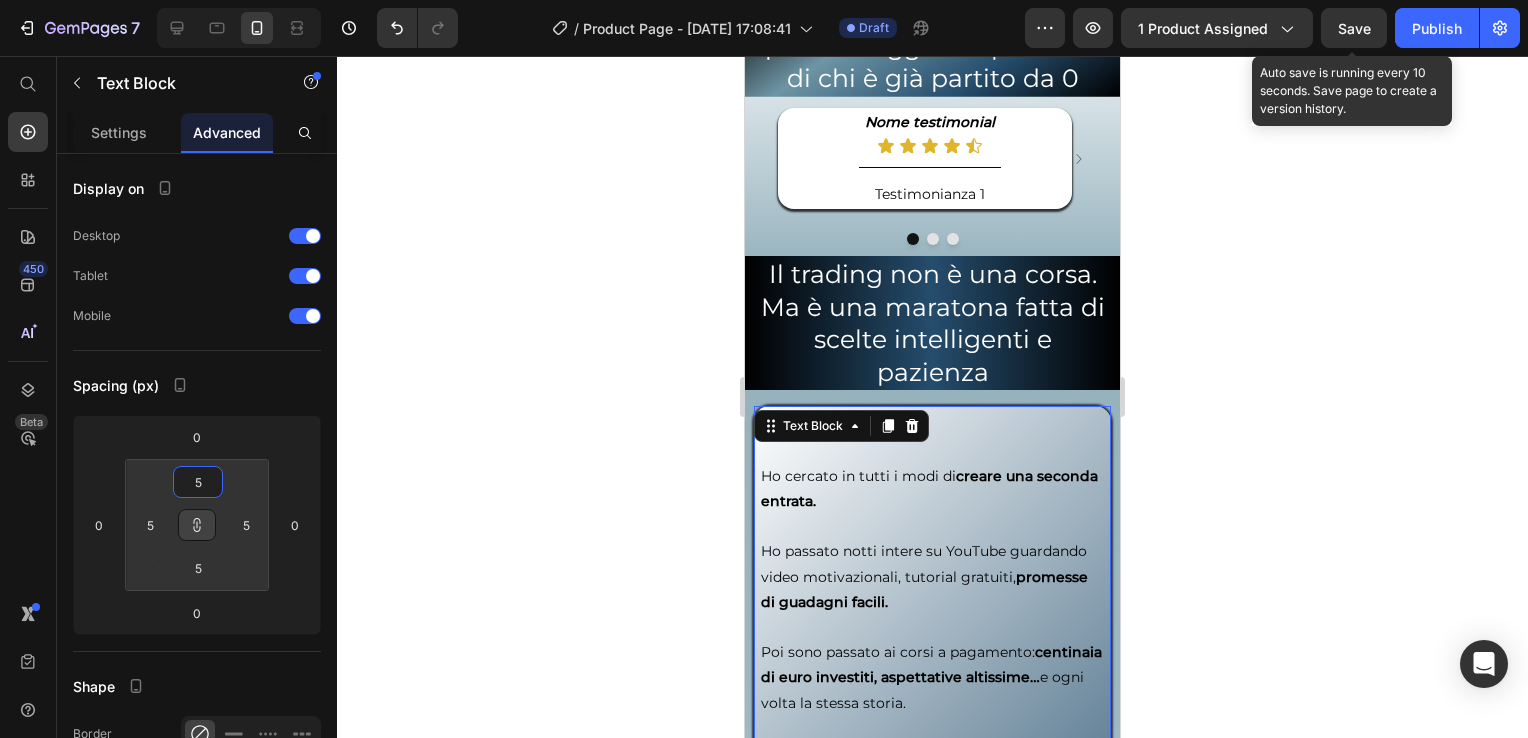 click on "Save" 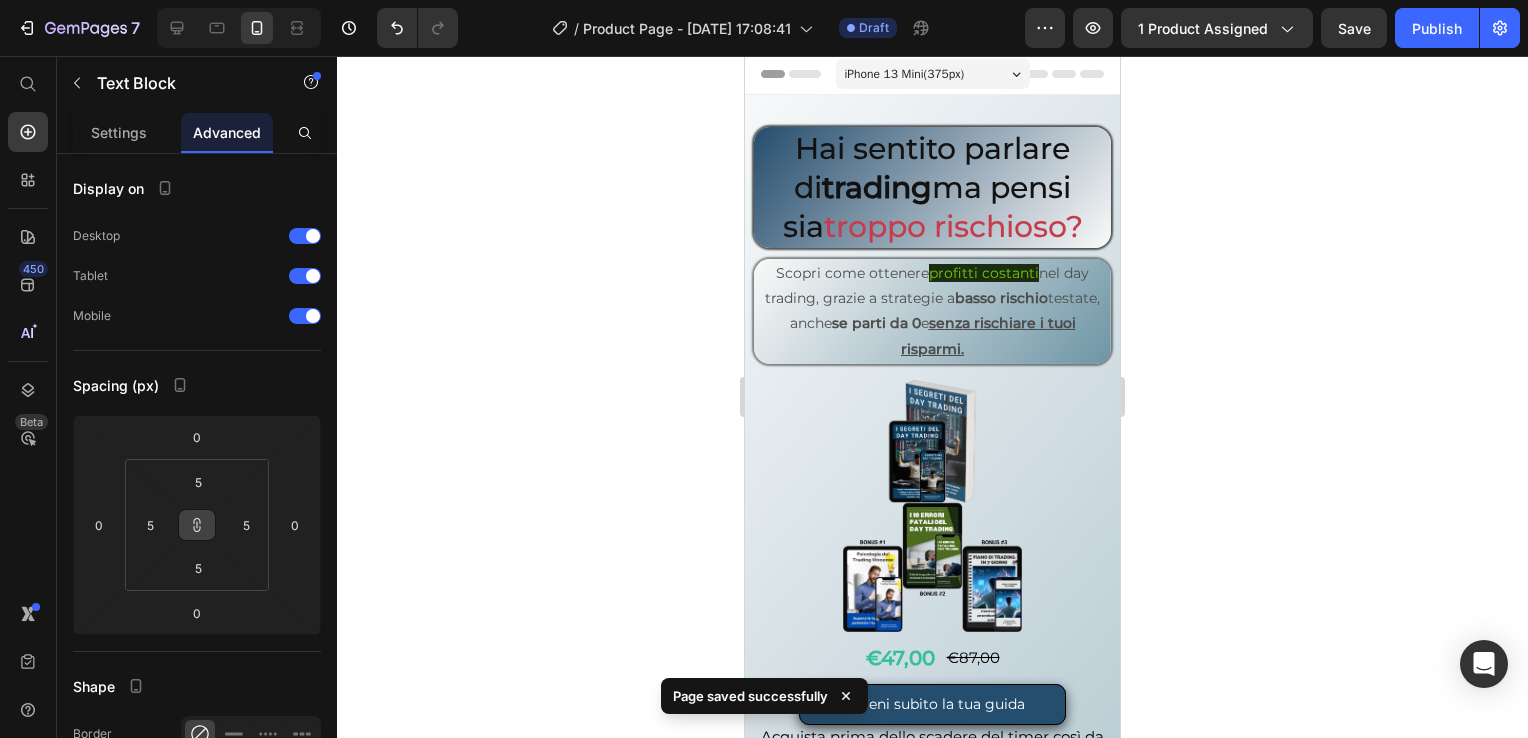 scroll, scrollTop: 0, scrollLeft: 0, axis: both 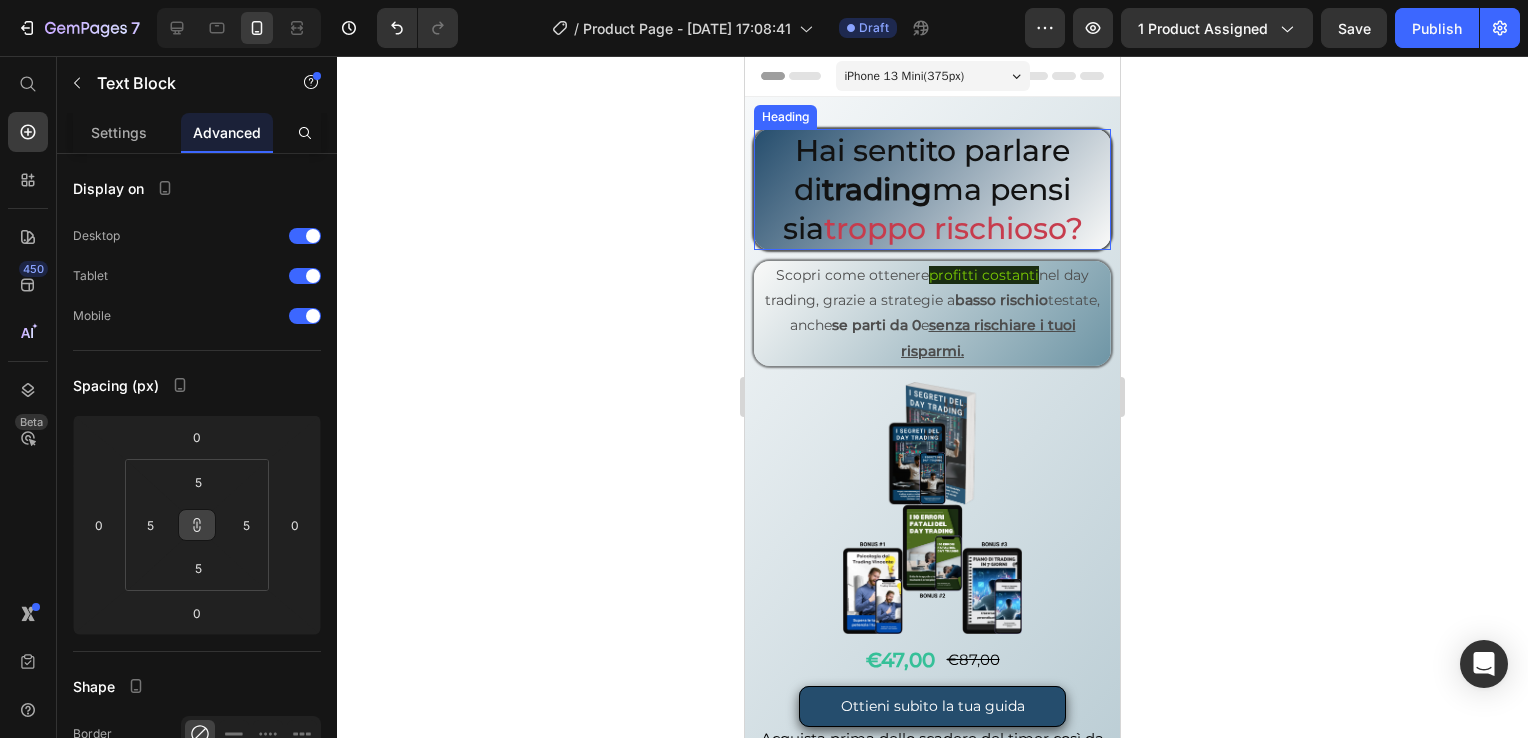 click on "Hai sentito parlare di  trading  ma pensi sia  troppo rischioso?" at bounding box center [932, 189] 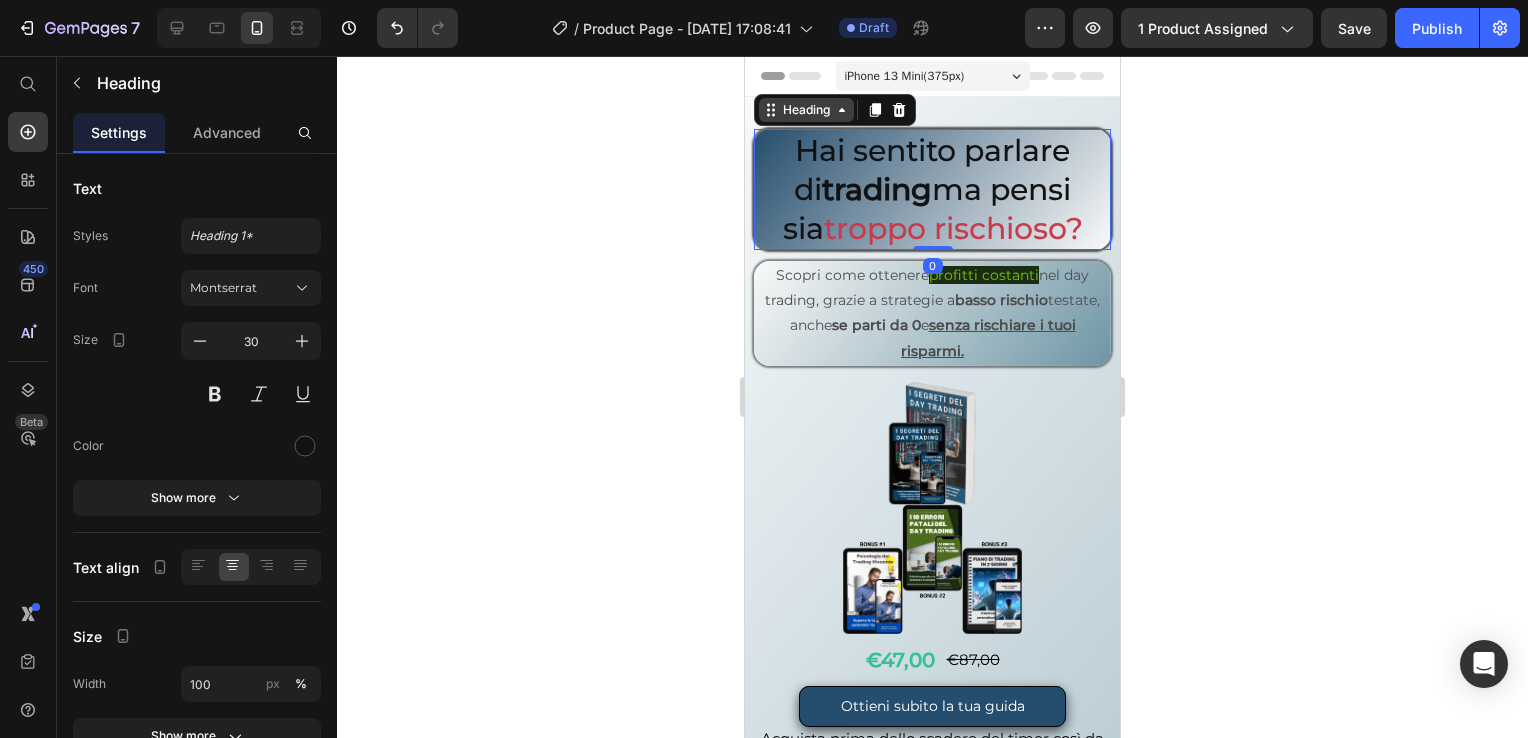 click on "Heading" at bounding box center [806, 110] 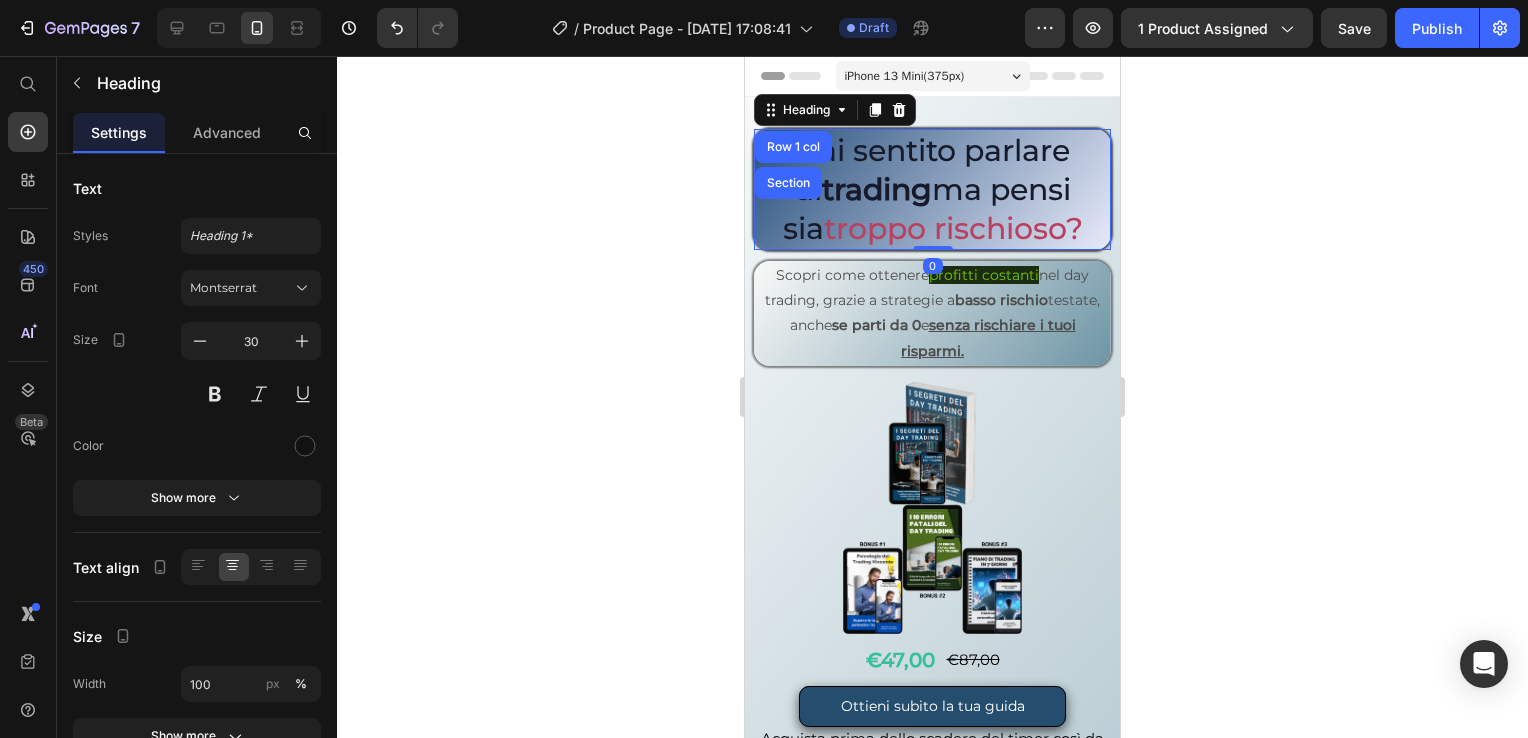 click on "Row 1 col" at bounding box center (793, 147) 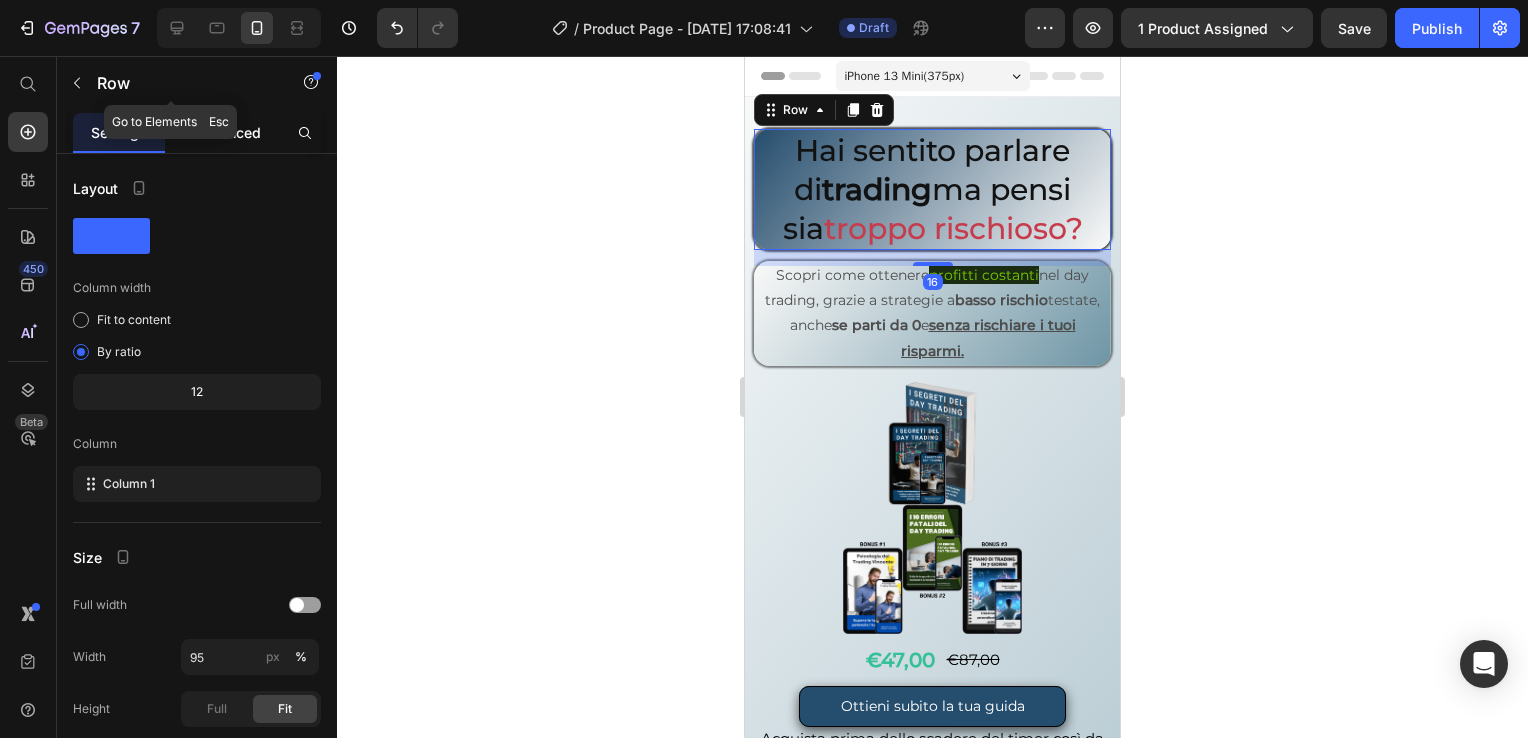 drag, startPoint x: 228, startPoint y: 123, endPoint x: 237, endPoint y: 148, distance: 26.57066 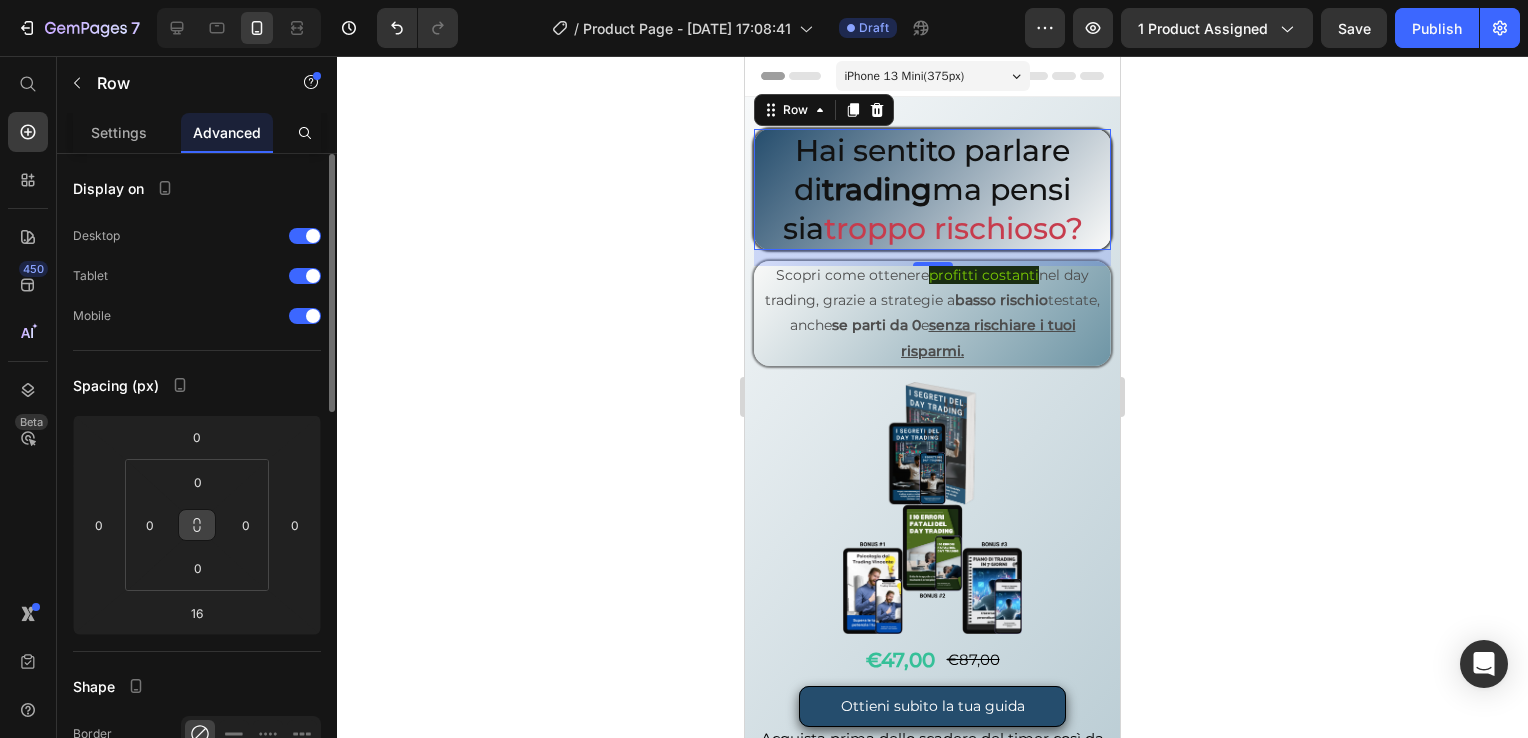 click 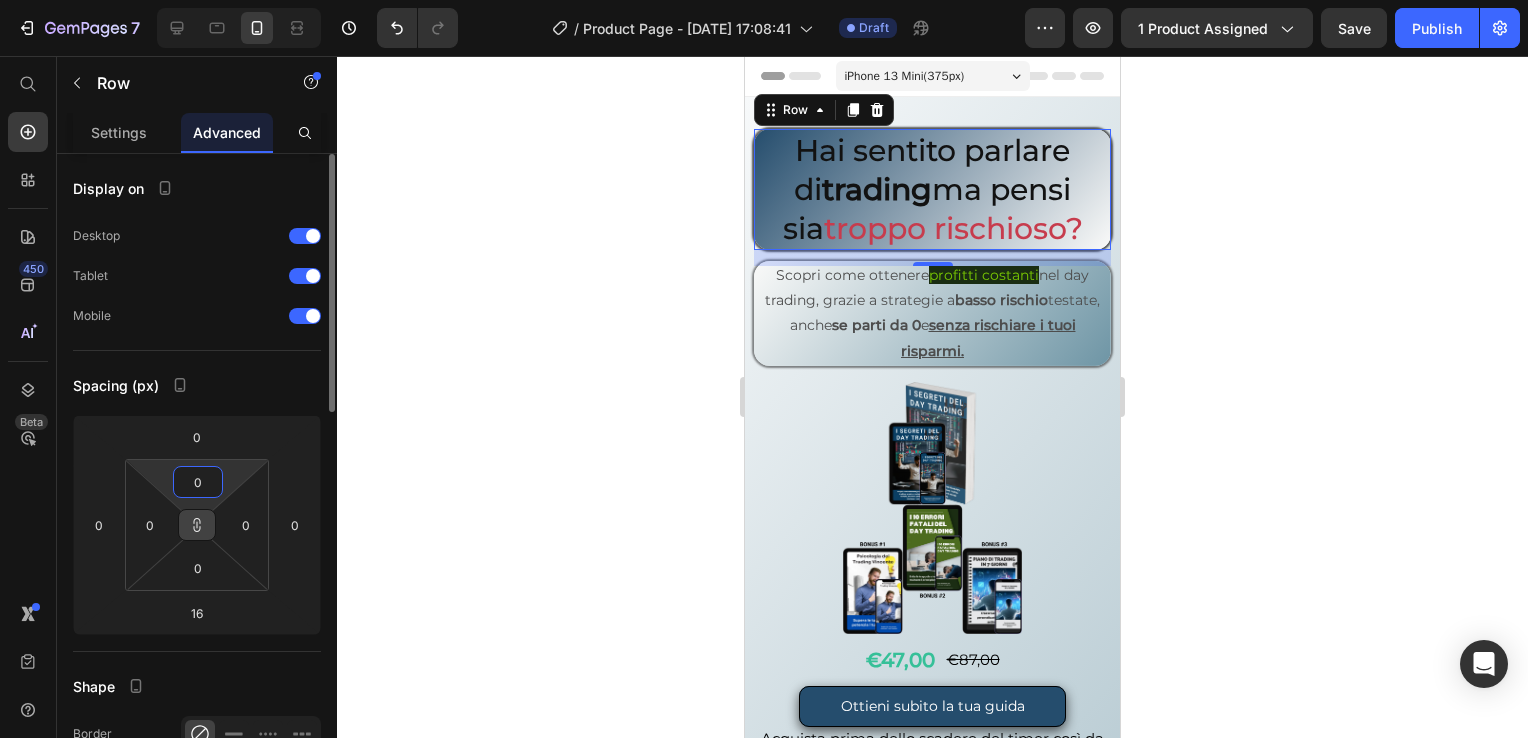 click on "0" at bounding box center (198, 482) 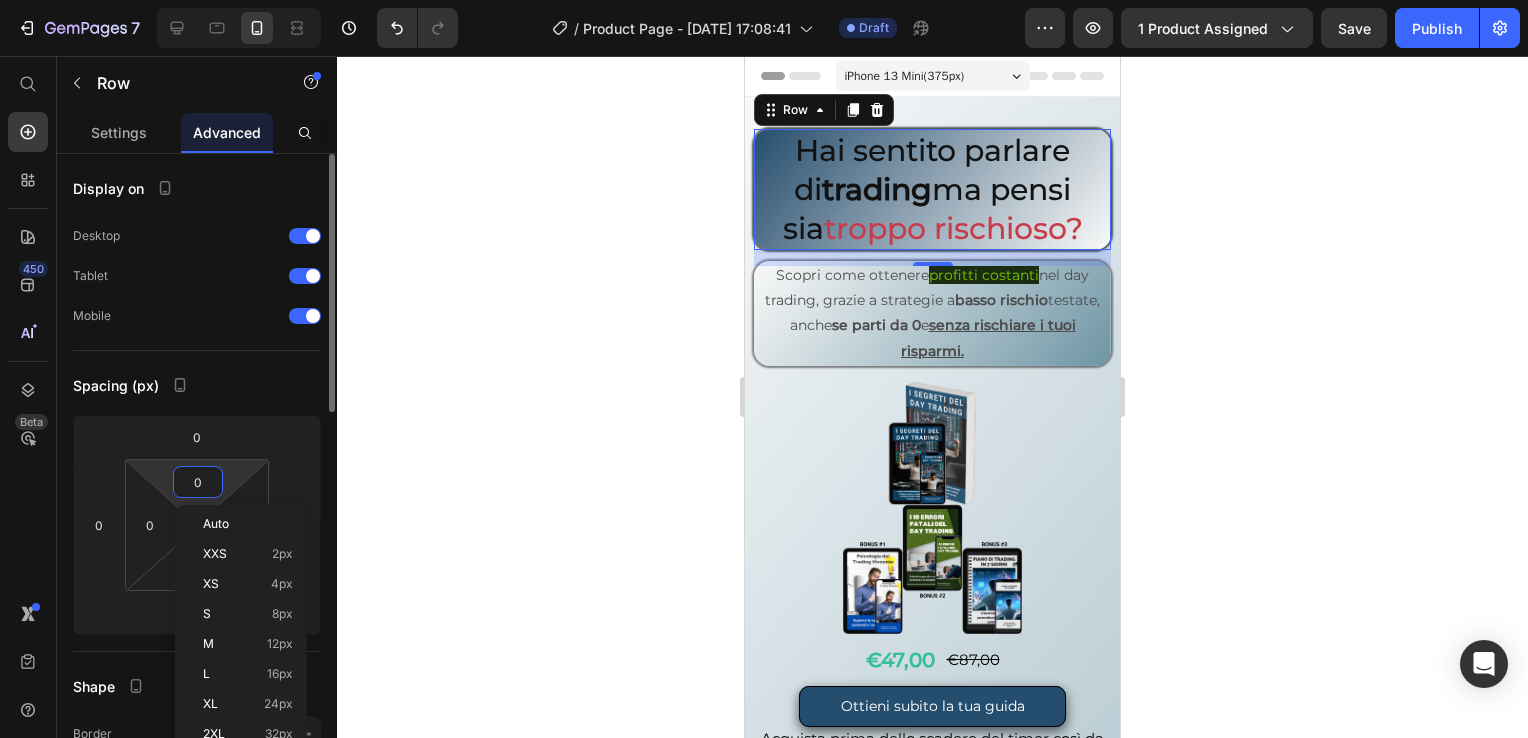 type on "5" 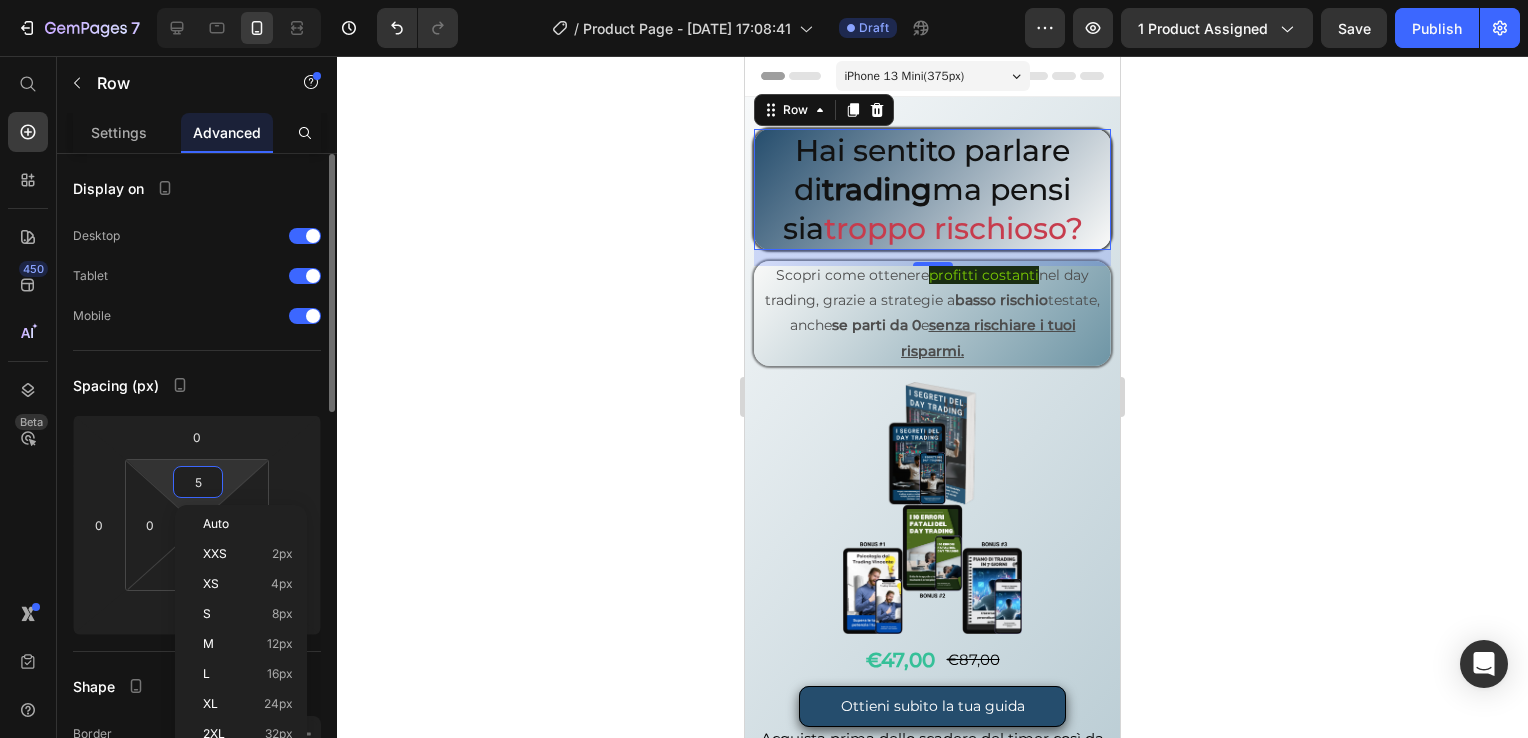 type on "5" 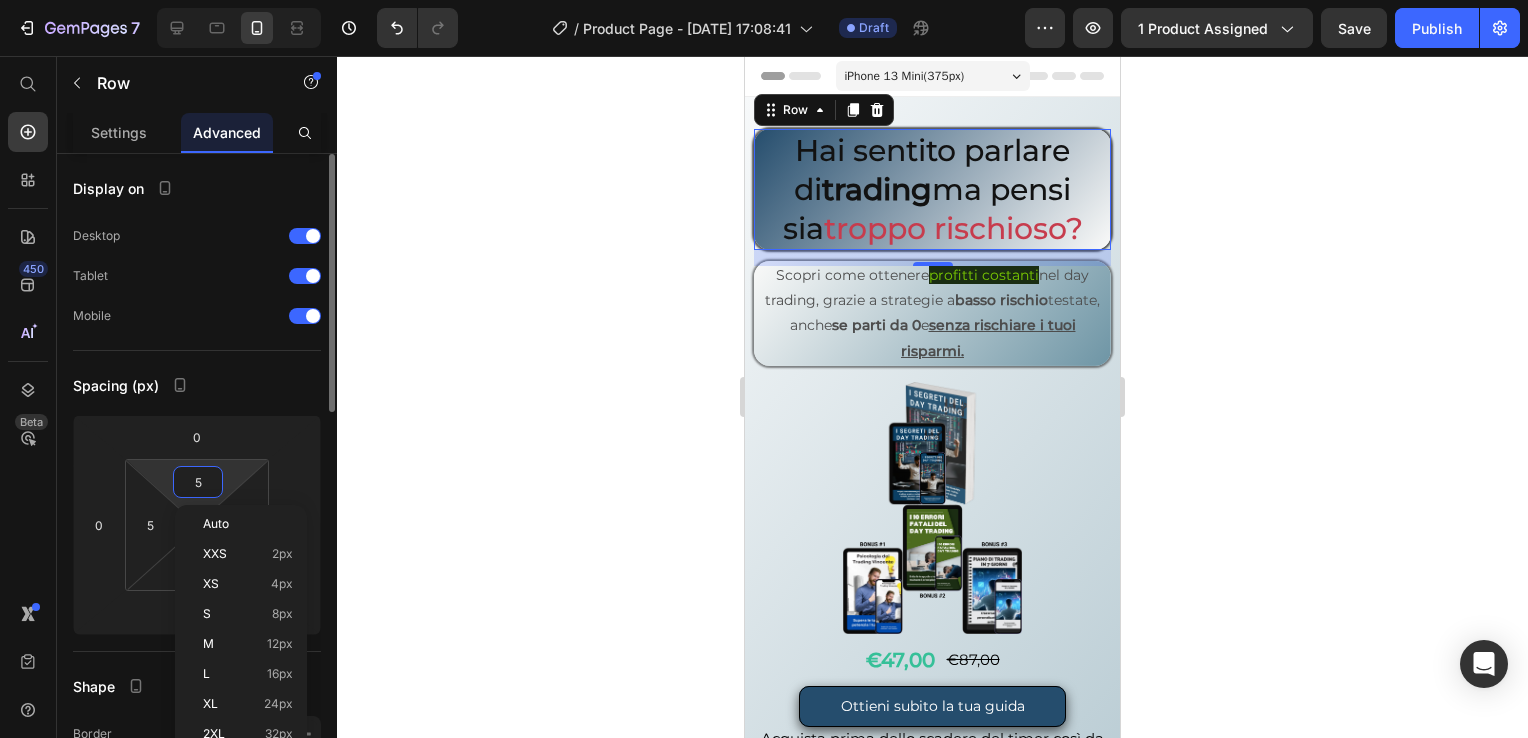 type on "5" 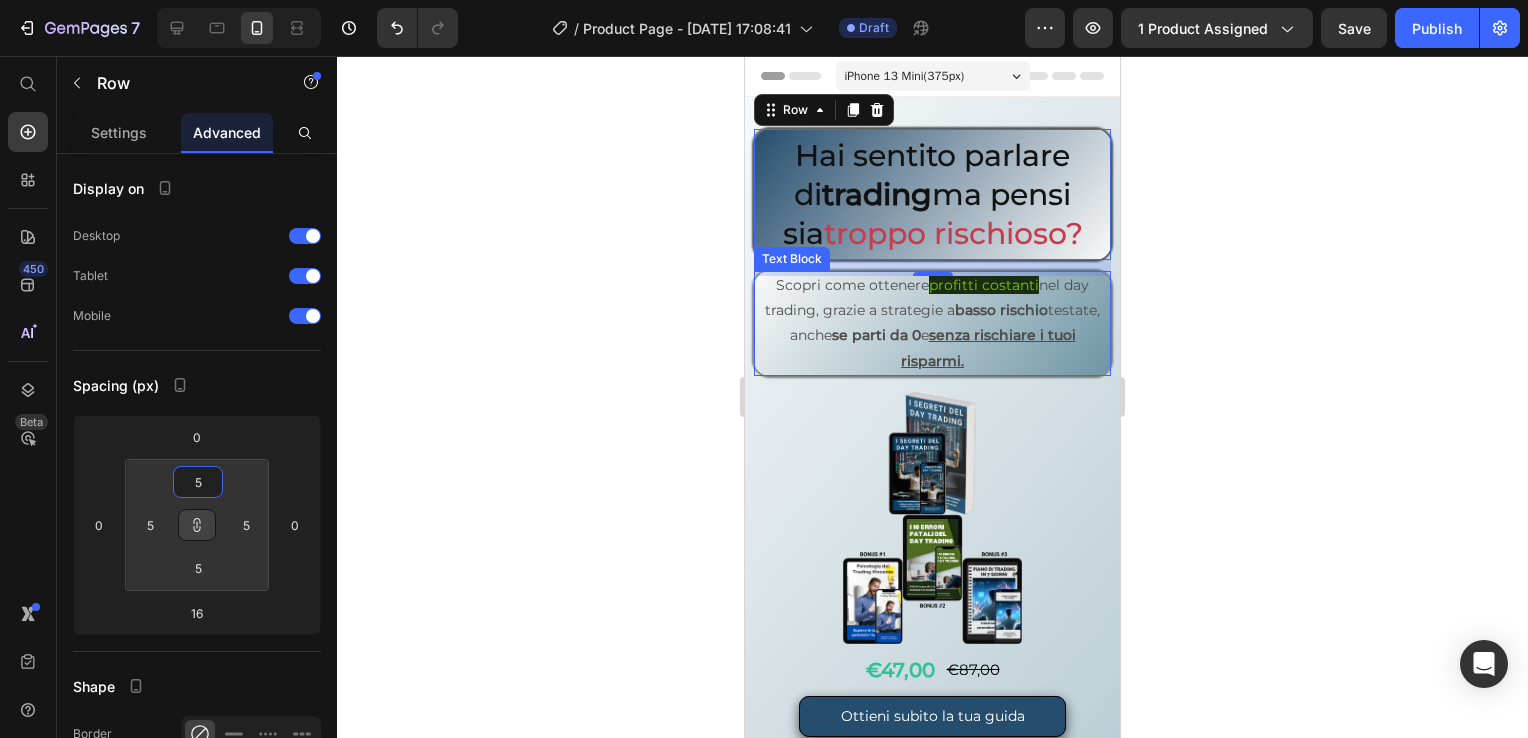 click on "Scopri come ottenere  profitti costanti  nel day trading, grazie a strategie a  basso rischio  testate, anche  se parti da 0  e  senza rischiare i tuoi risparmi." at bounding box center (932, 323) 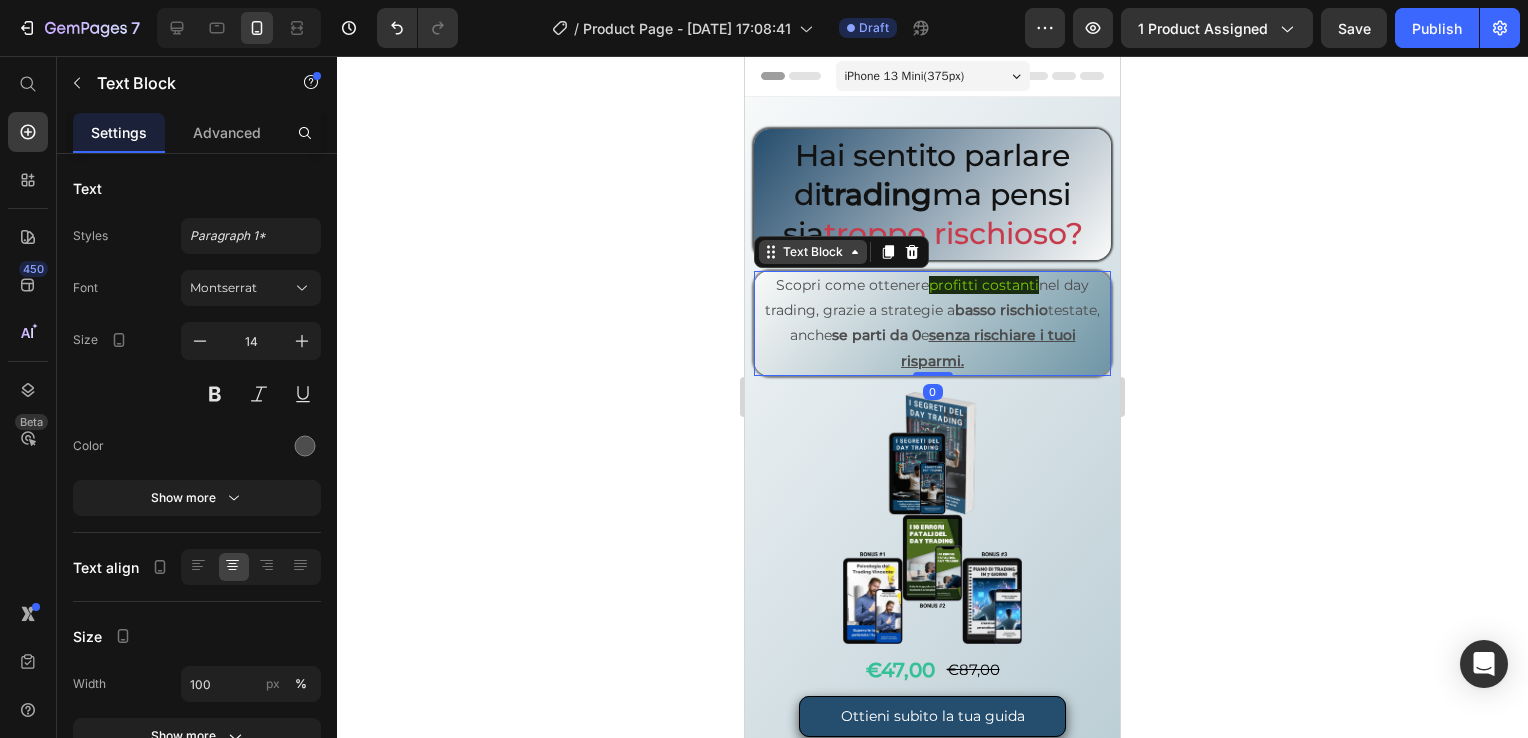 click on "Text Block" at bounding box center (813, 252) 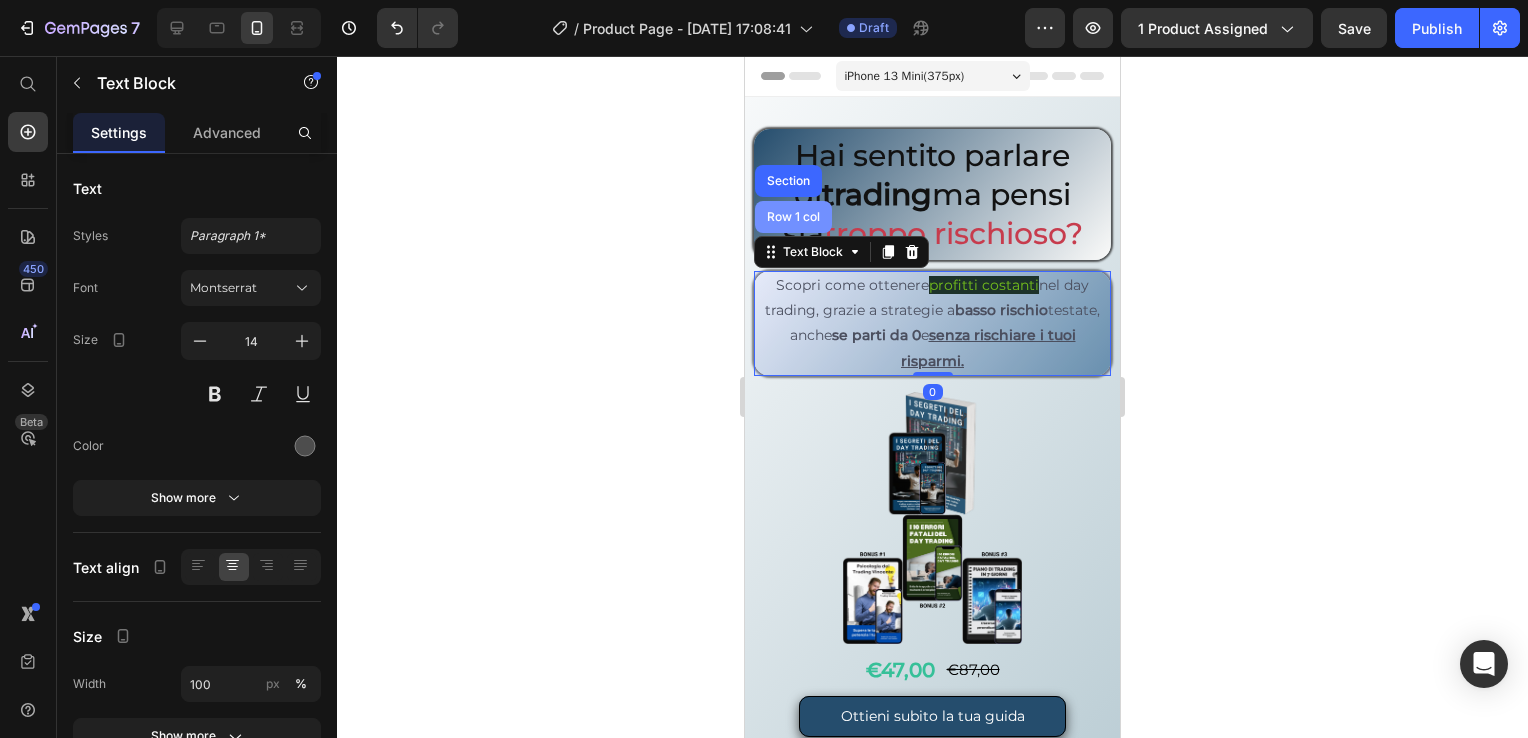 drag, startPoint x: 1261, startPoint y: 371, endPoint x: 792, endPoint y: 222, distance: 492.09958 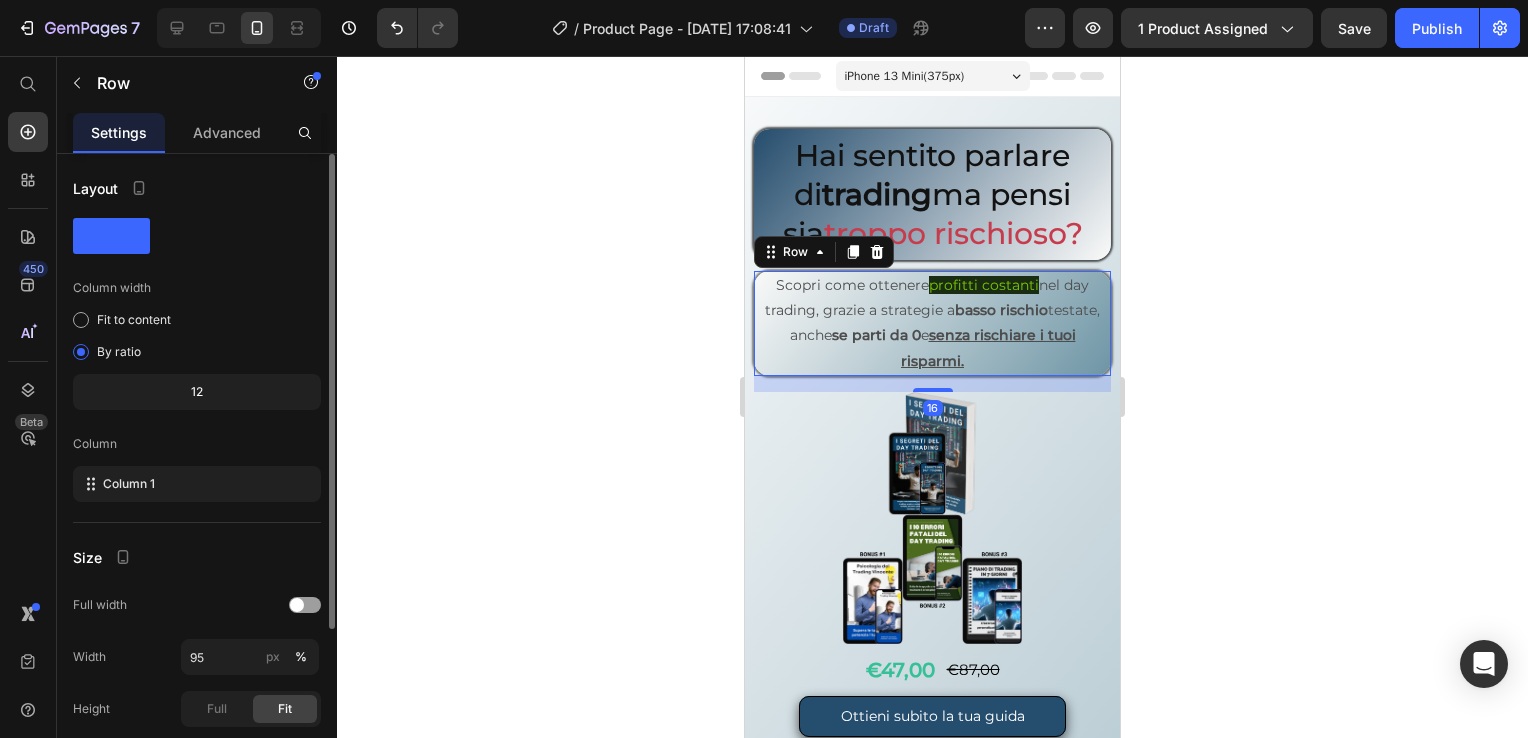 drag, startPoint x: 224, startPoint y: 119, endPoint x: 228, endPoint y: 163, distance: 44.181442 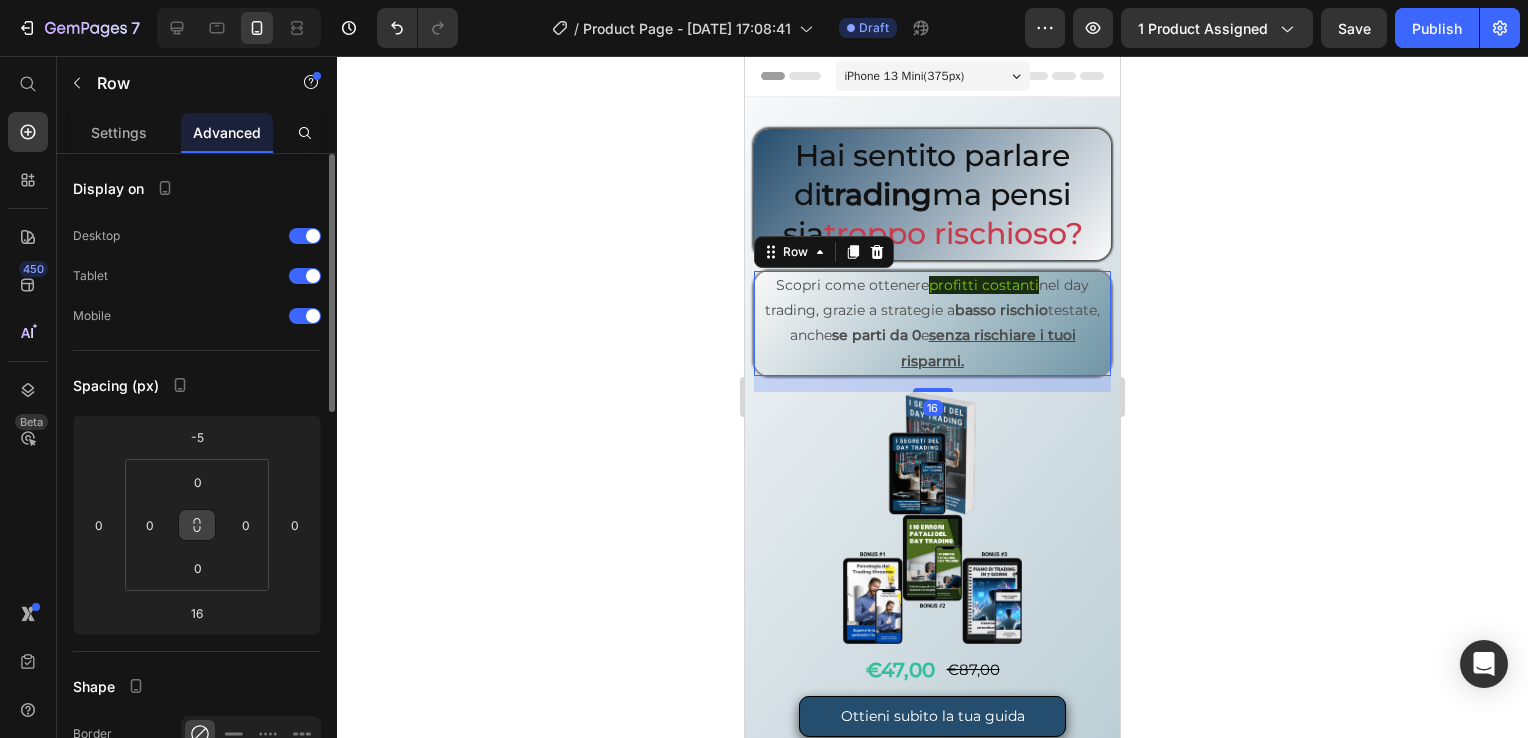 click at bounding box center [197, 525] 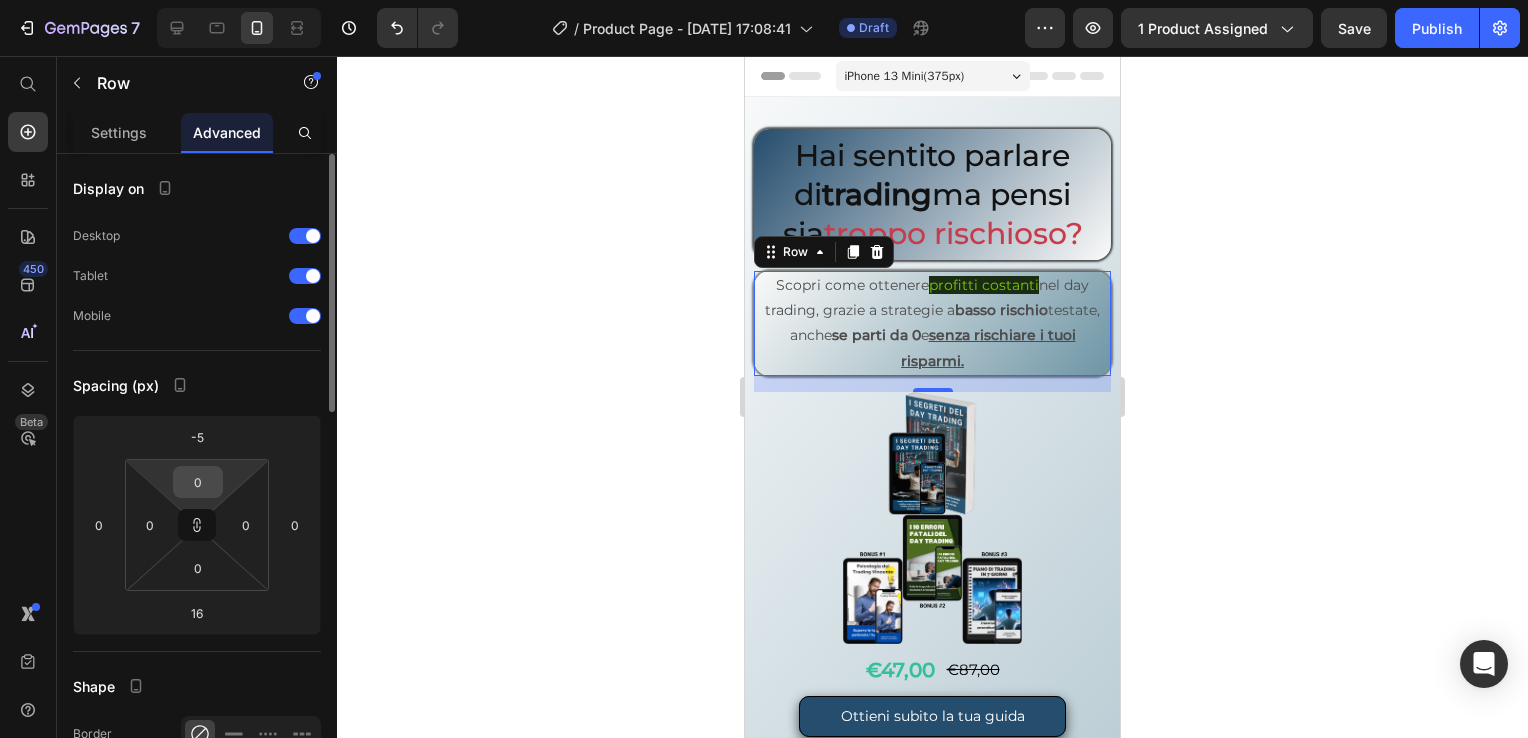 click on "0" at bounding box center [198, 482] 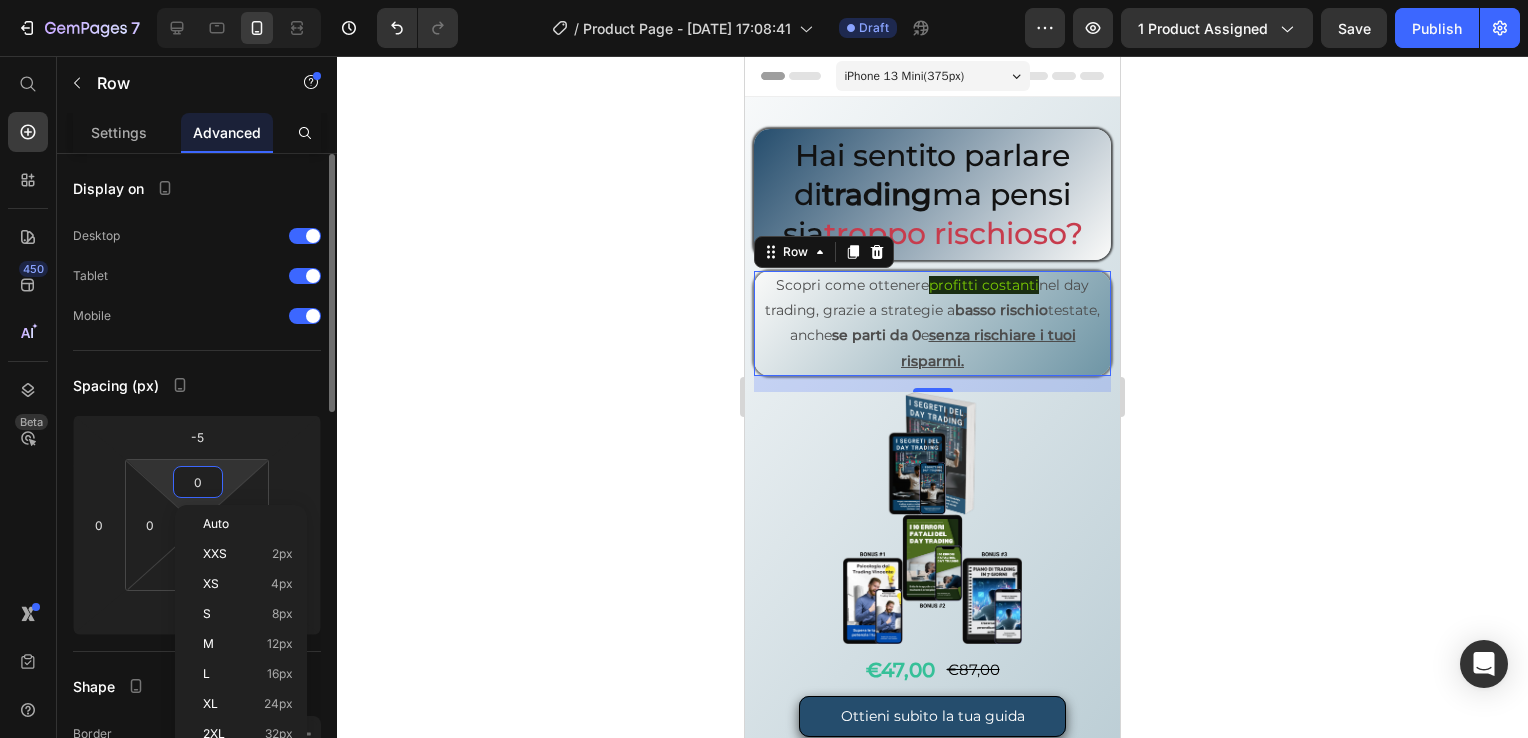 type on "5" 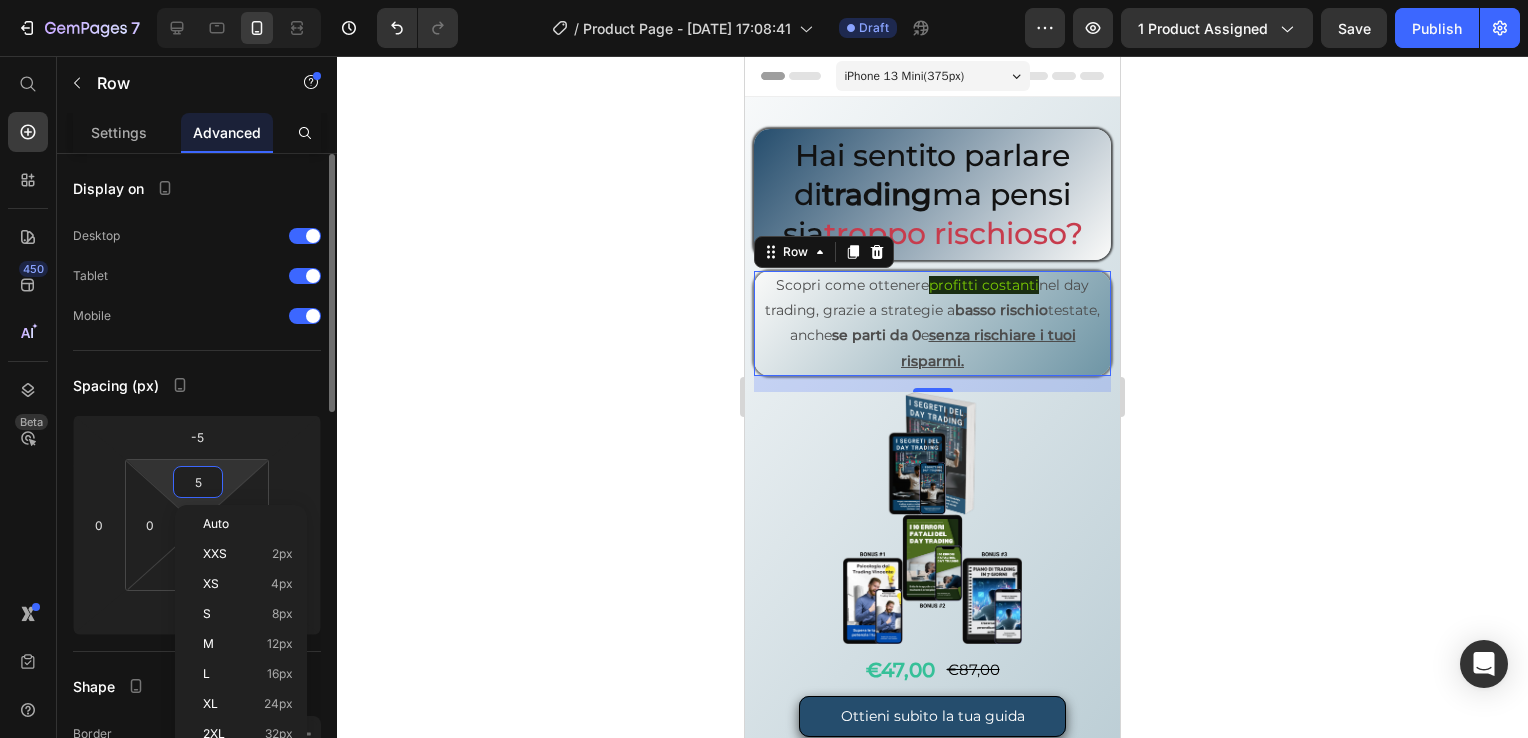 type on "5" 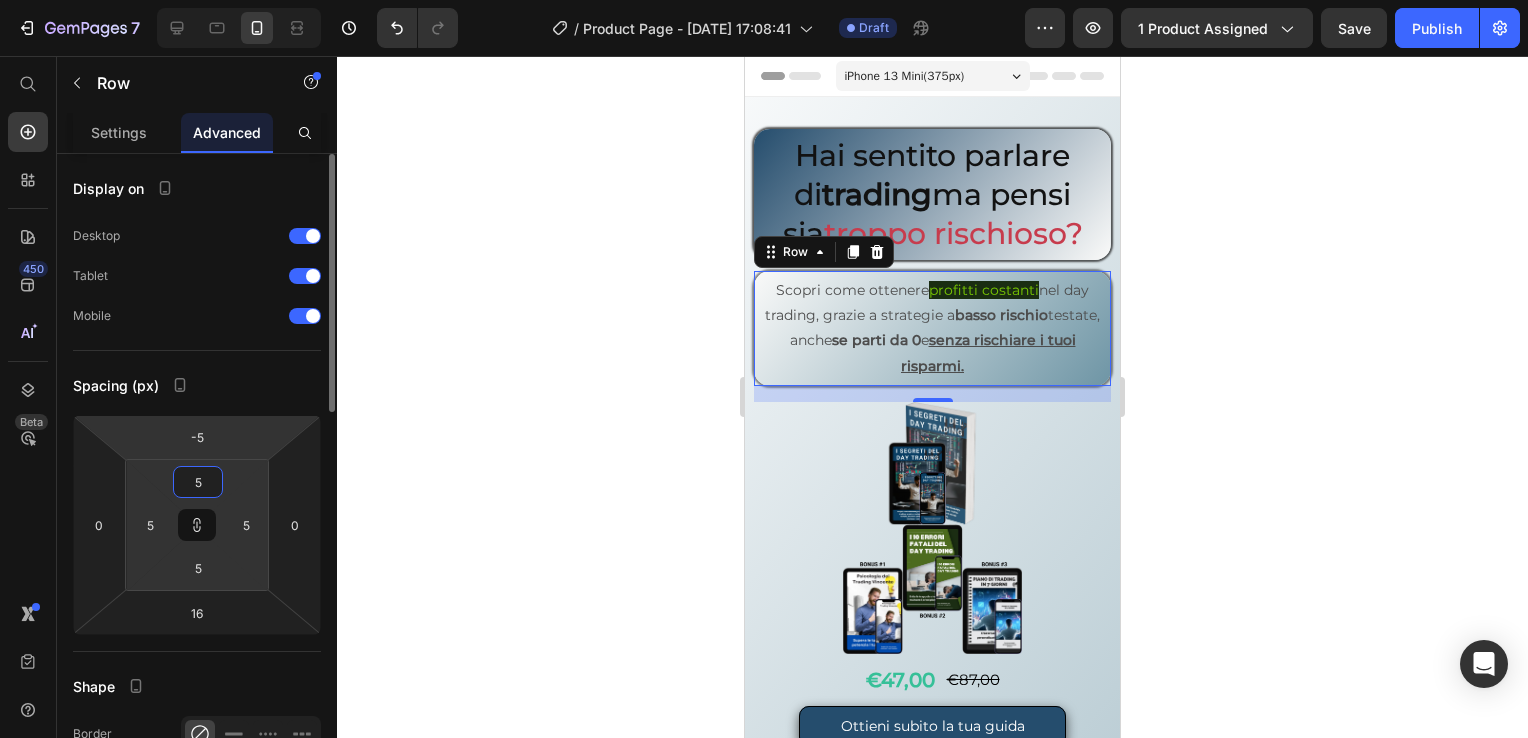 type on "5" 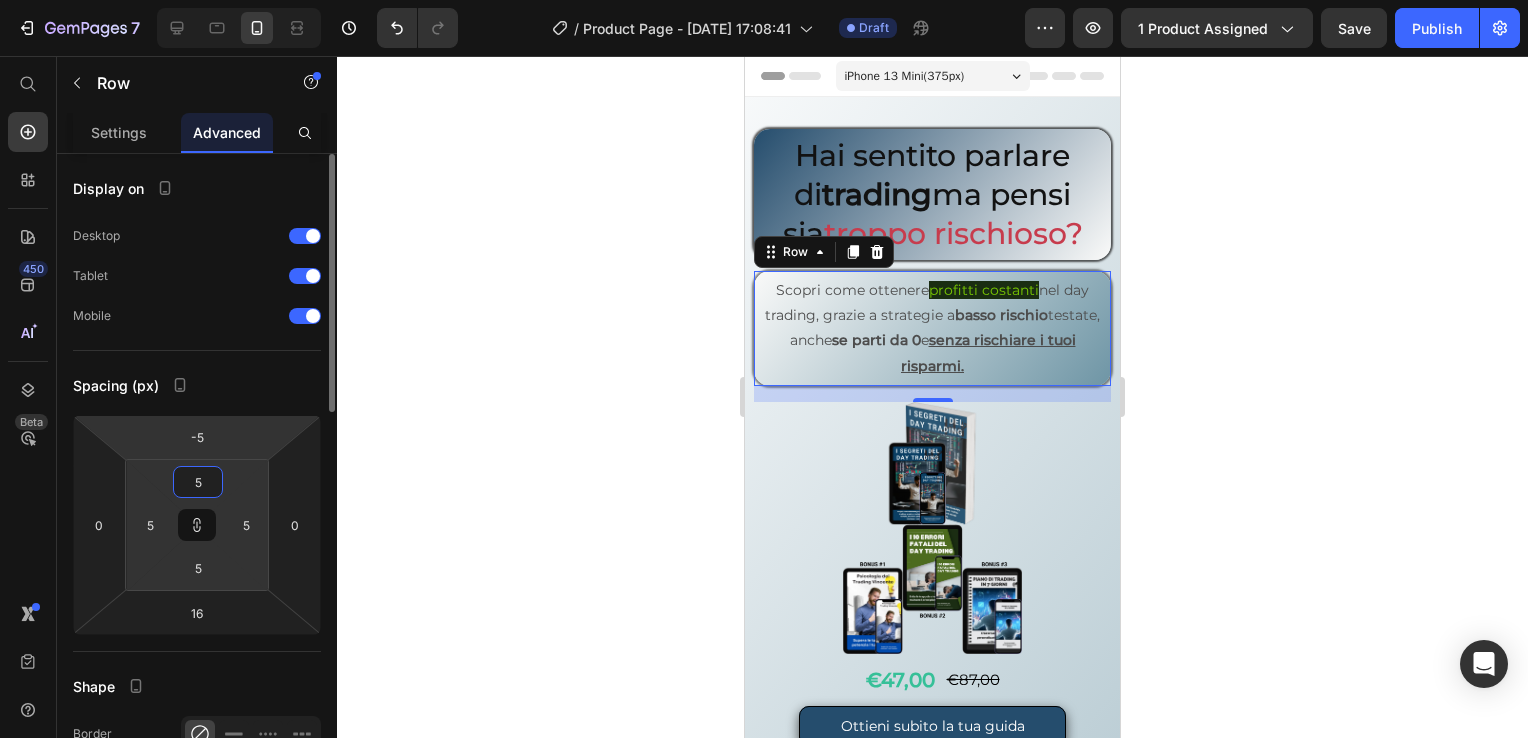 click on "7   /  Product Page - [DATE] 17:08:41 Draft Preview 1 product assigned  Save   Publish  450 Beta Start with Sections Elements Hero Section Product Detail Brands Trusted Badges Guarantee Product Breakdown How to use Testimonials Compare Bundle FAQs Social Proof Brand Story Product List Collection Blog List Contact Sticky Add to Cart Custom Footer Browse Library 450 Layout
Row
Row
Row
Row Text
Heading
Text Block Button
Button
Button
Sticky Back to top Media
Image" at bounding box center (764, 0) 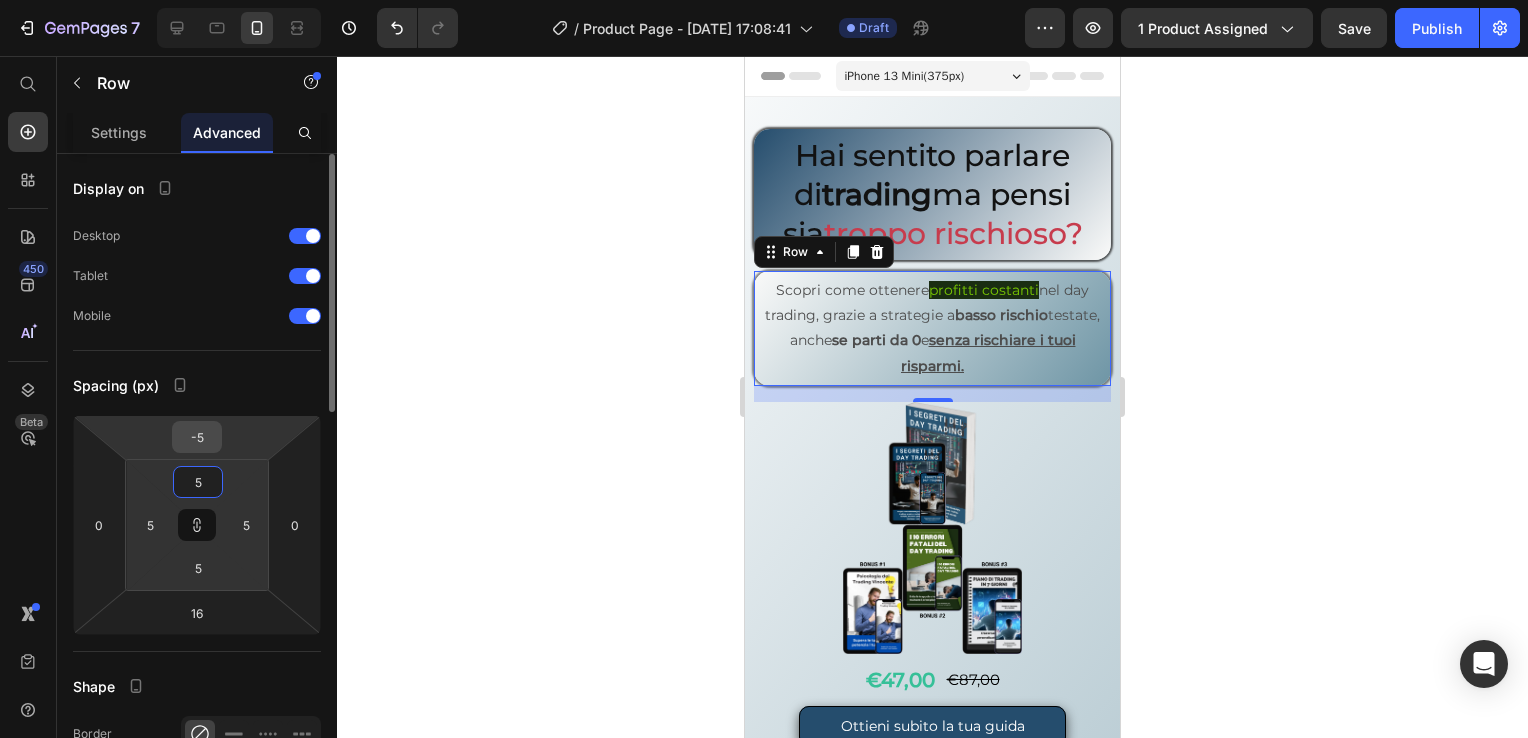 type on "-5" 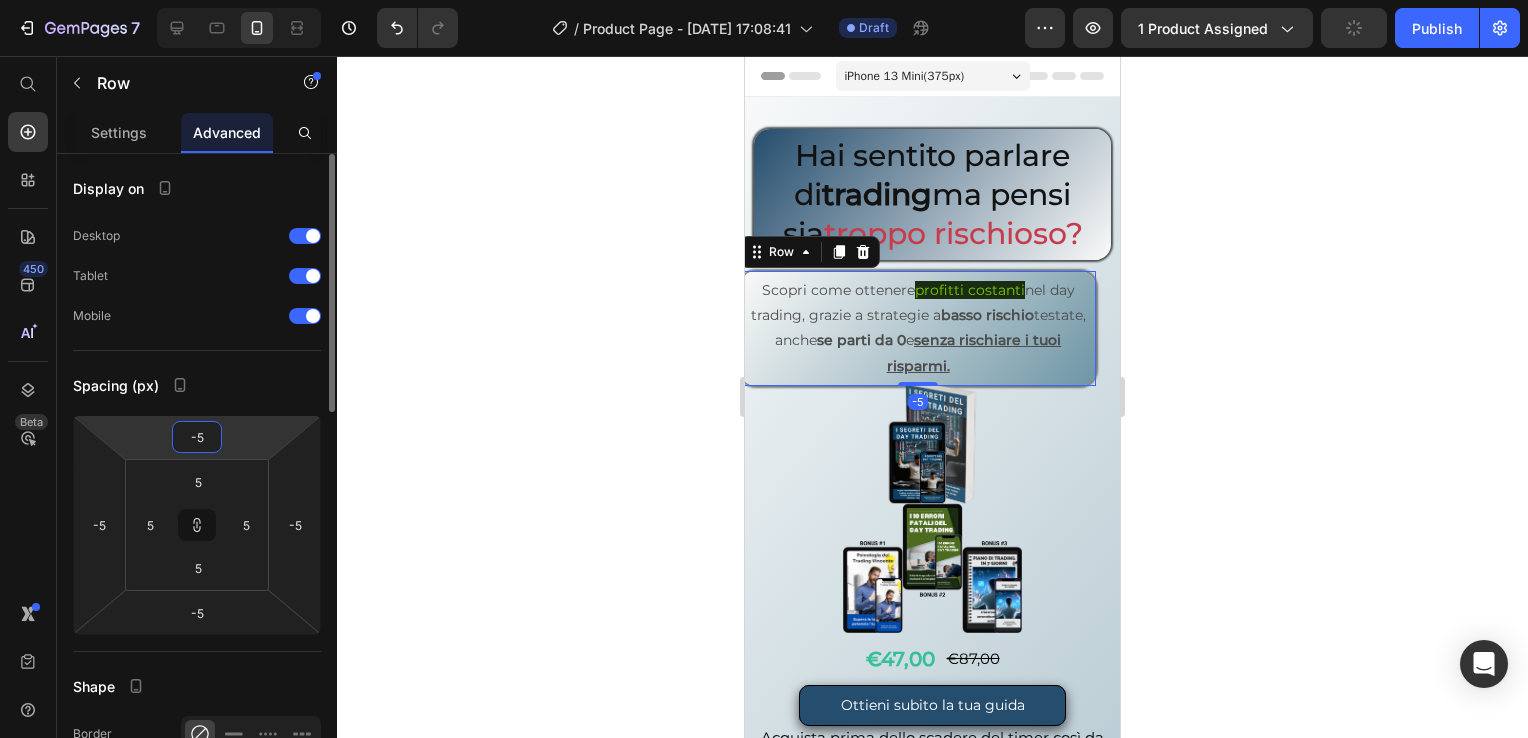 click on "-5" at bounding box center (197, 437) 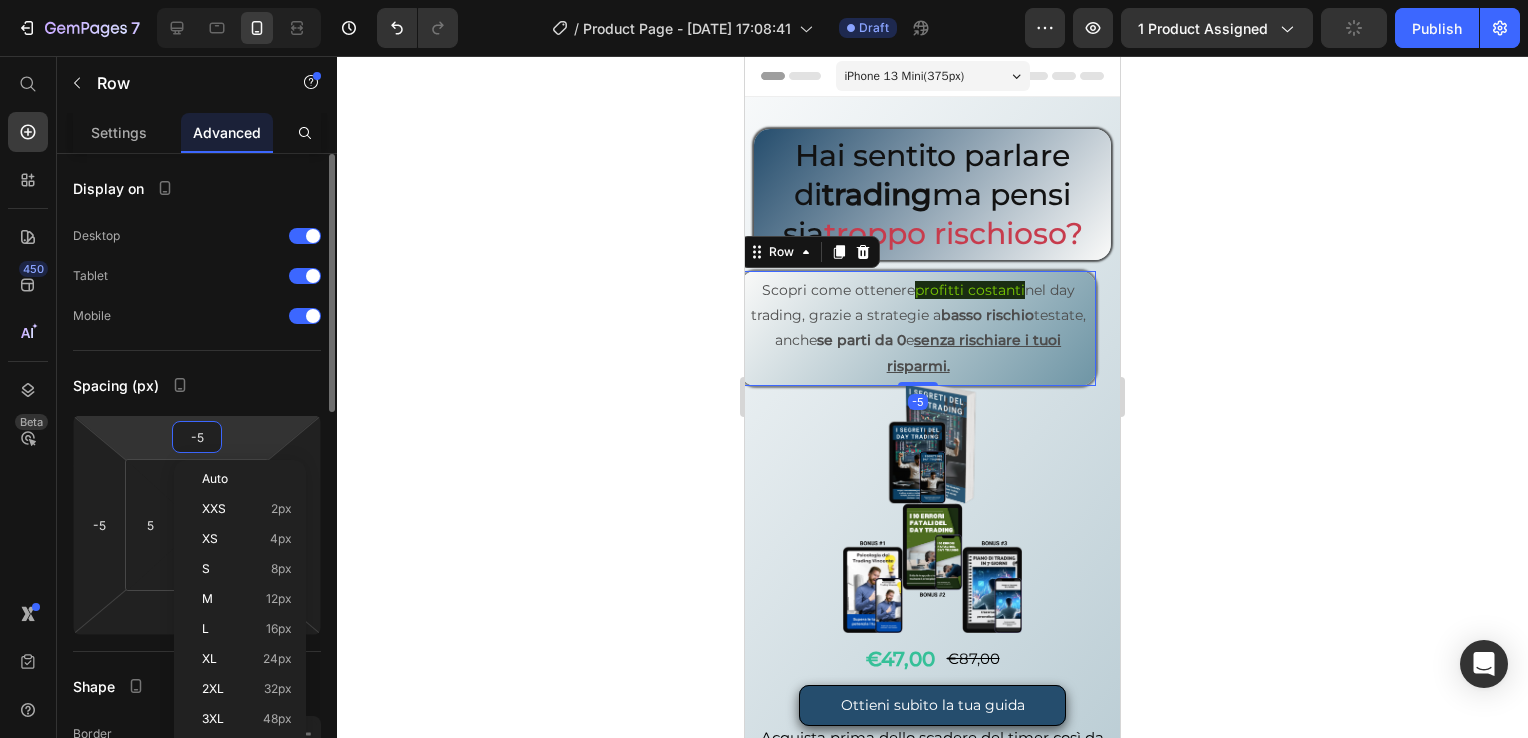 type on "0" 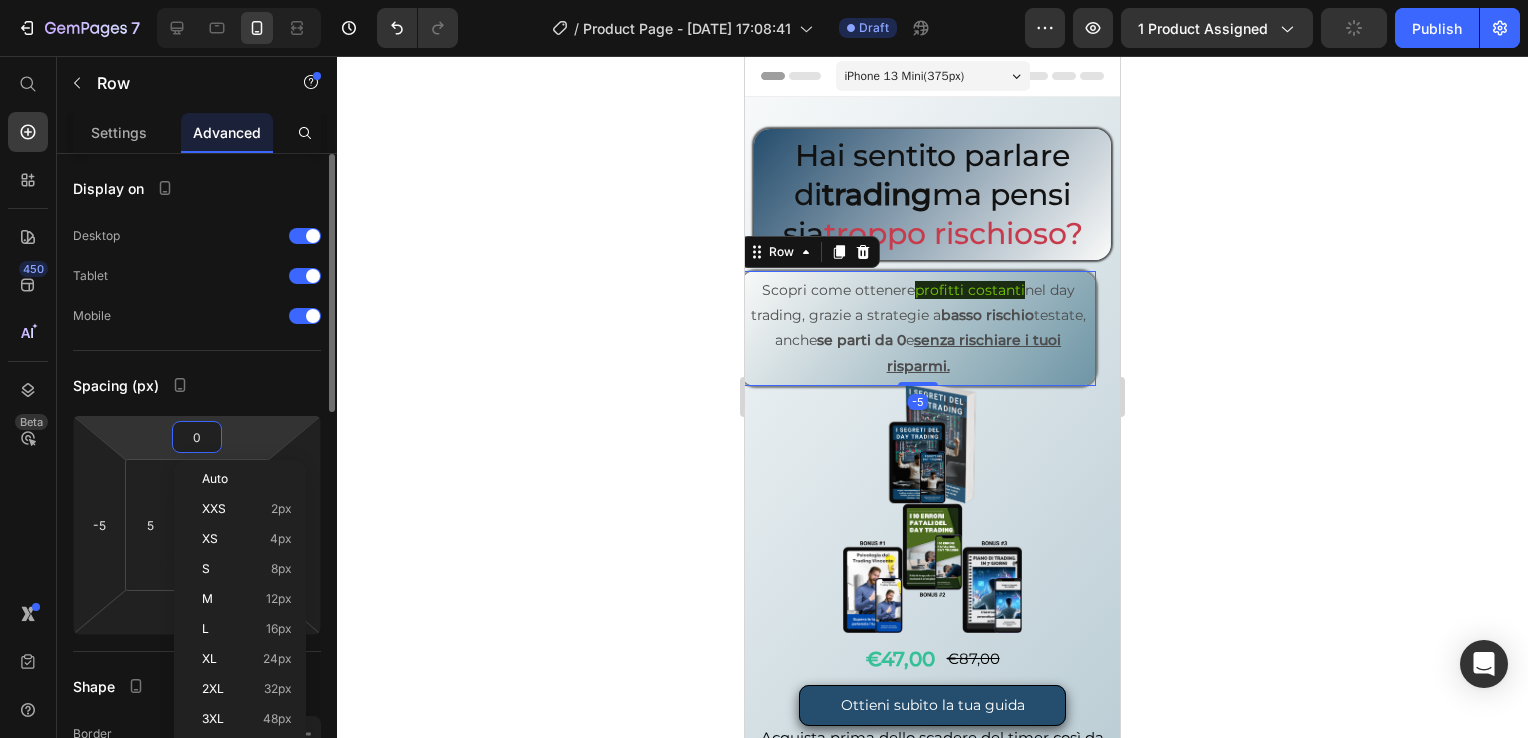 type on "0" 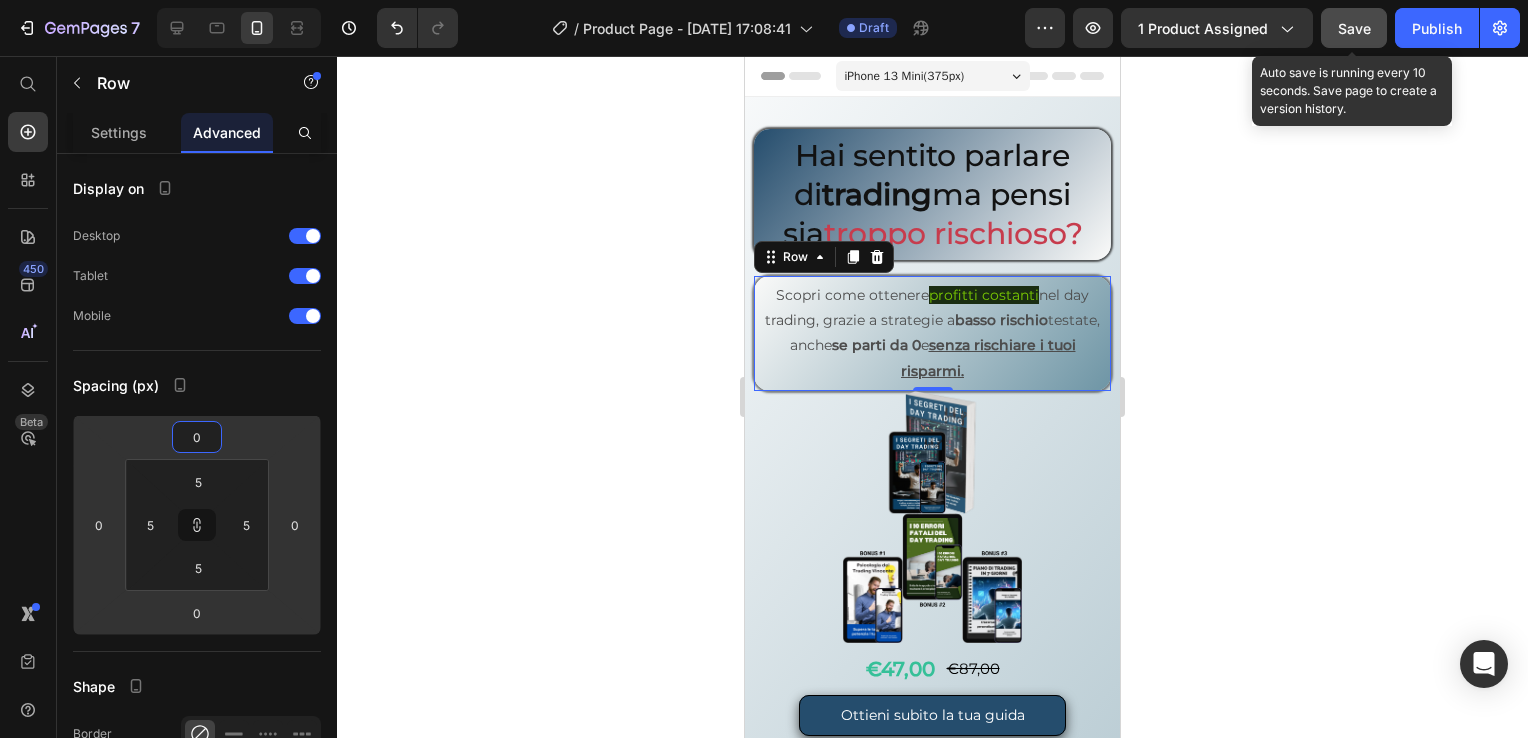 type on "0" 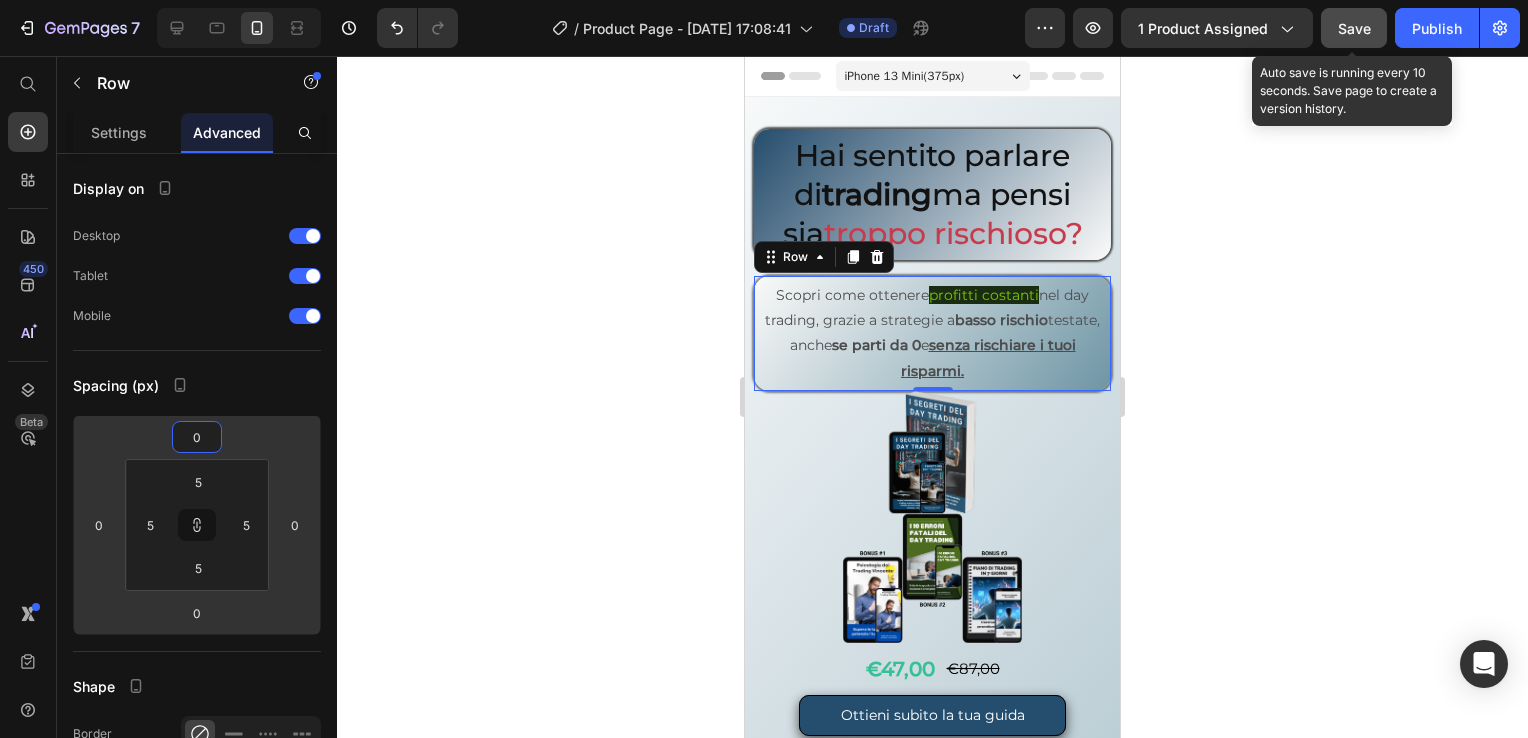 click on "Save" 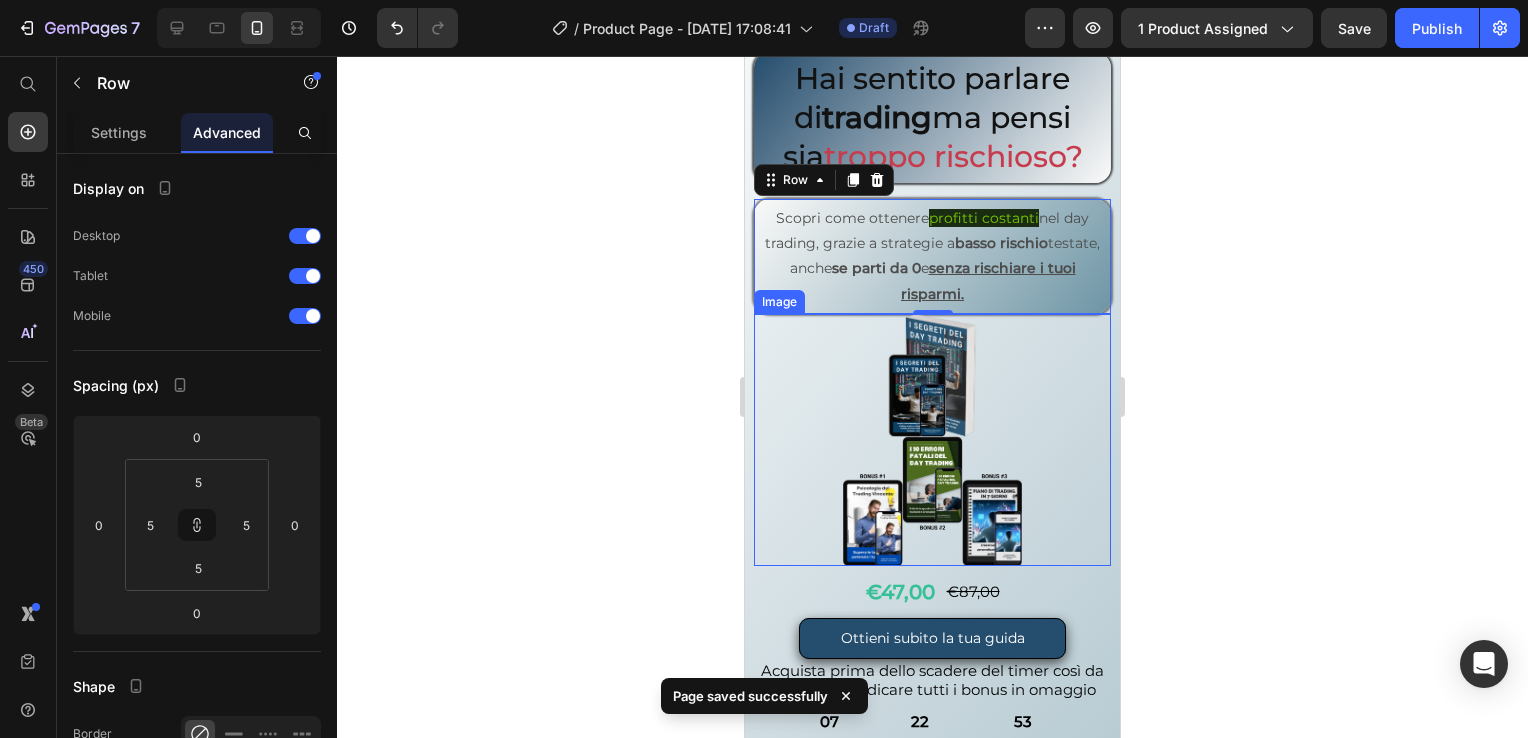 scroll, scrollTop: 200, scrollLeft: 0, axis: vertical 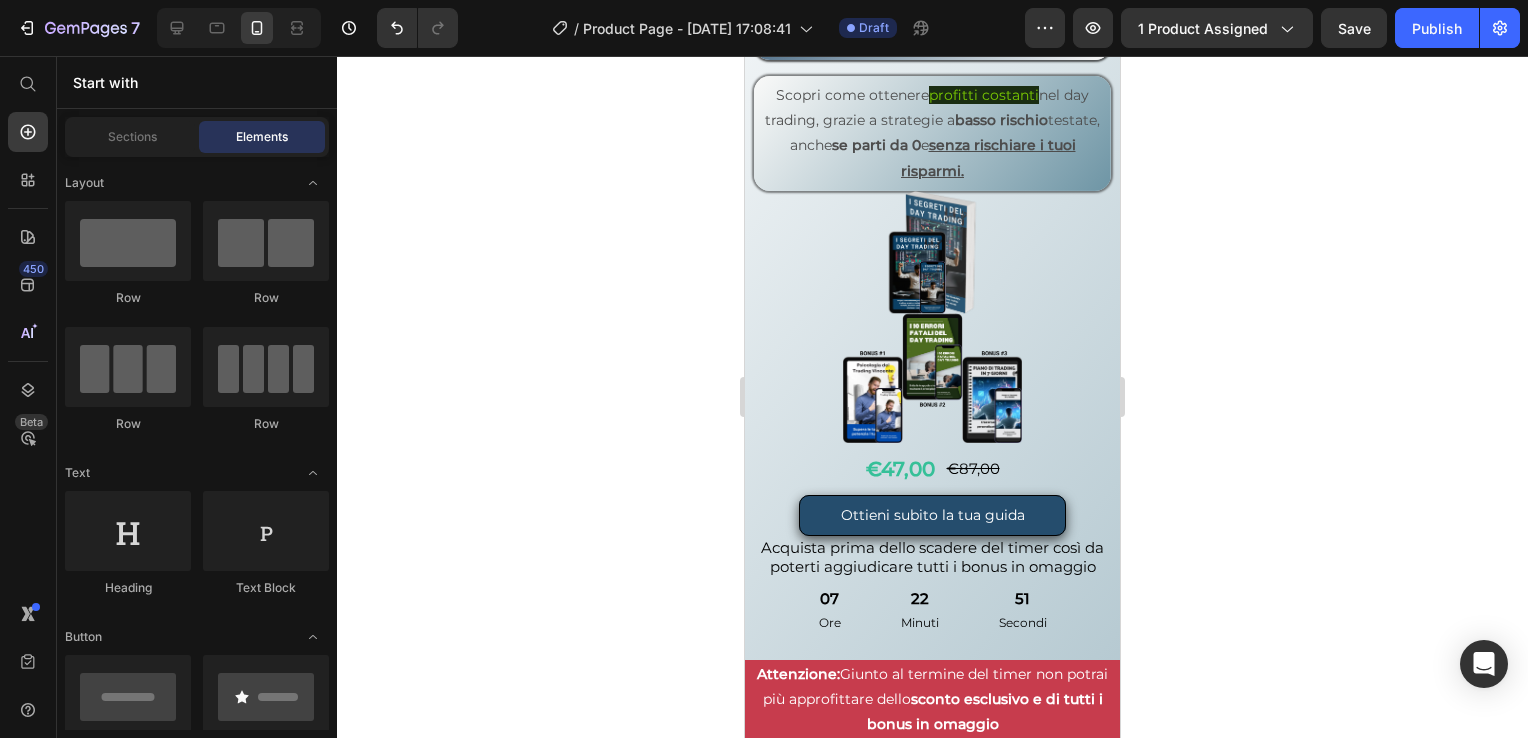 drag, startPoint x: 1112, startPoint y: 107, endPoint x: 1885, endPoint y: 211, distance: 779.9647 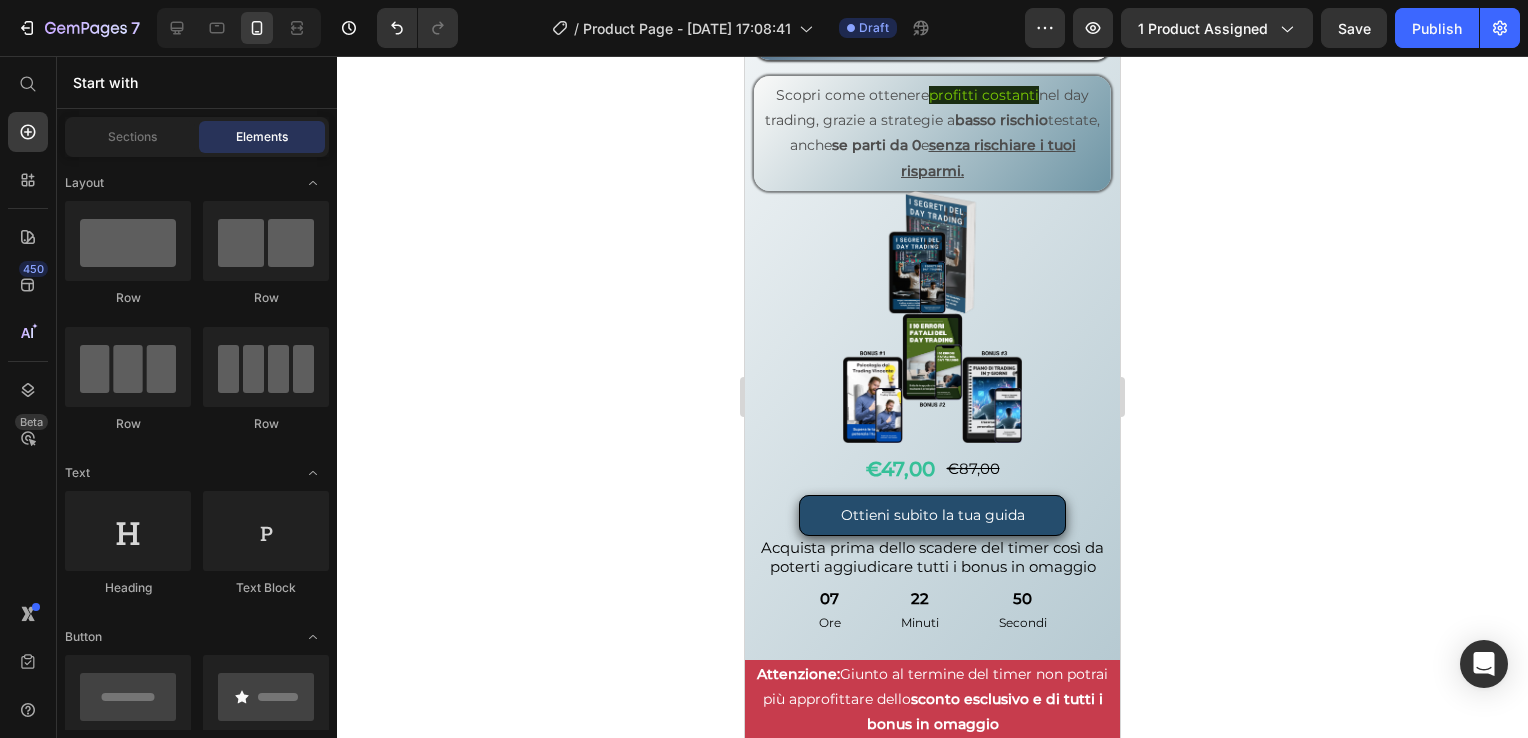 scroll, scrollTop: 0, scrollLeft: 0, axis: both 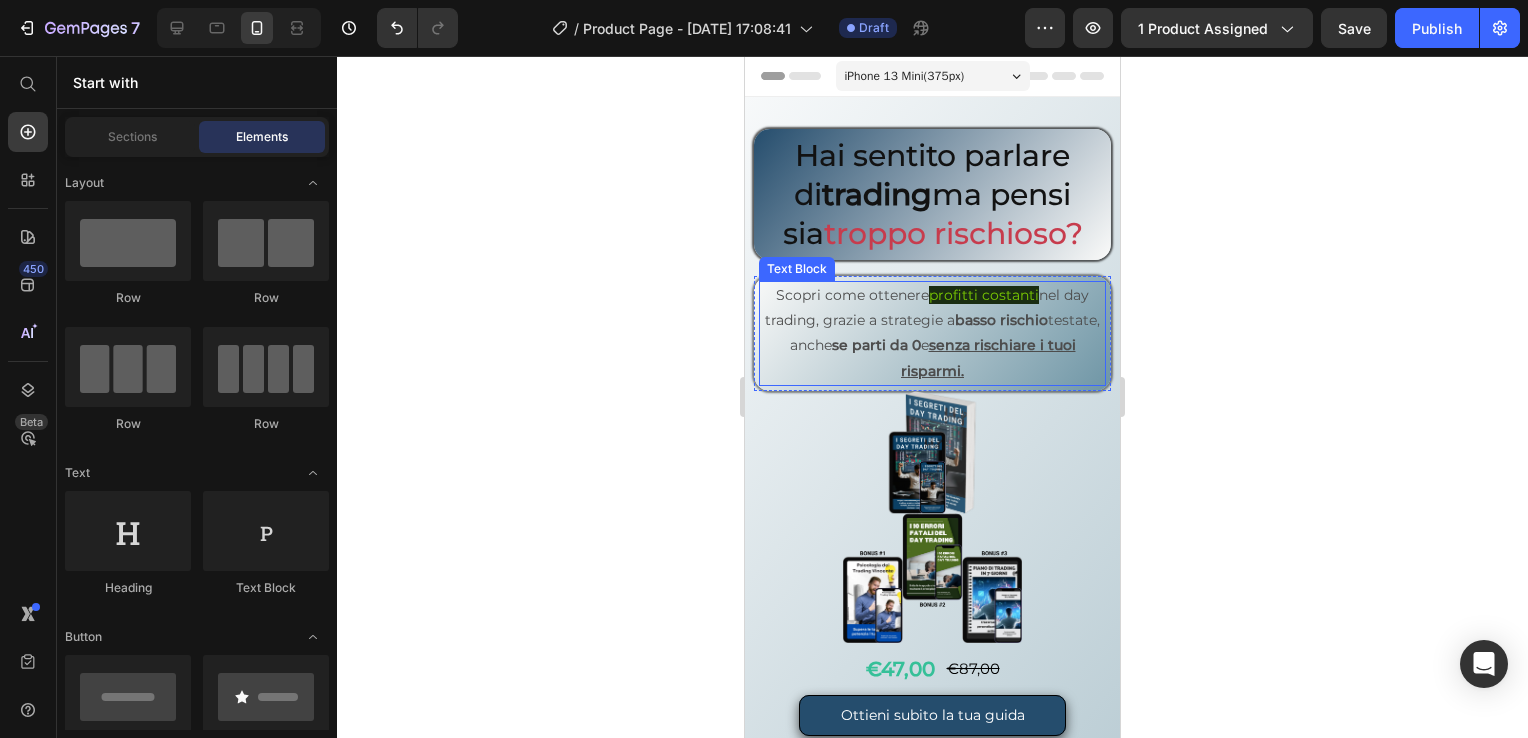 click on "Scopri come ottenere  profitti costanti  nel day trading, grazie a strategie a  basso rischio  testate, anche  se parti da 0  e  senza rischiare i tuoi risparmi." at bounding box center (932, 333) 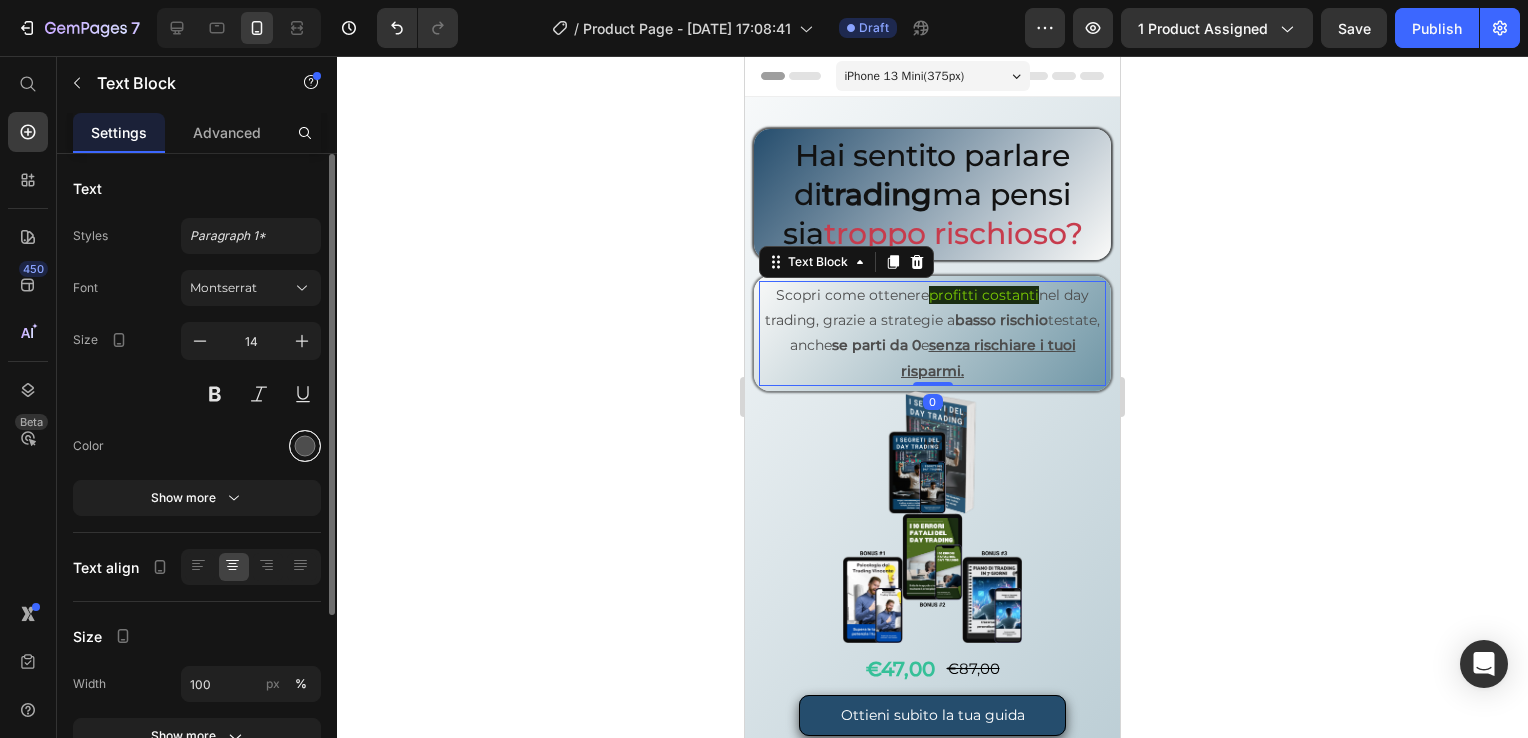 click at bounding box center [305, 446] 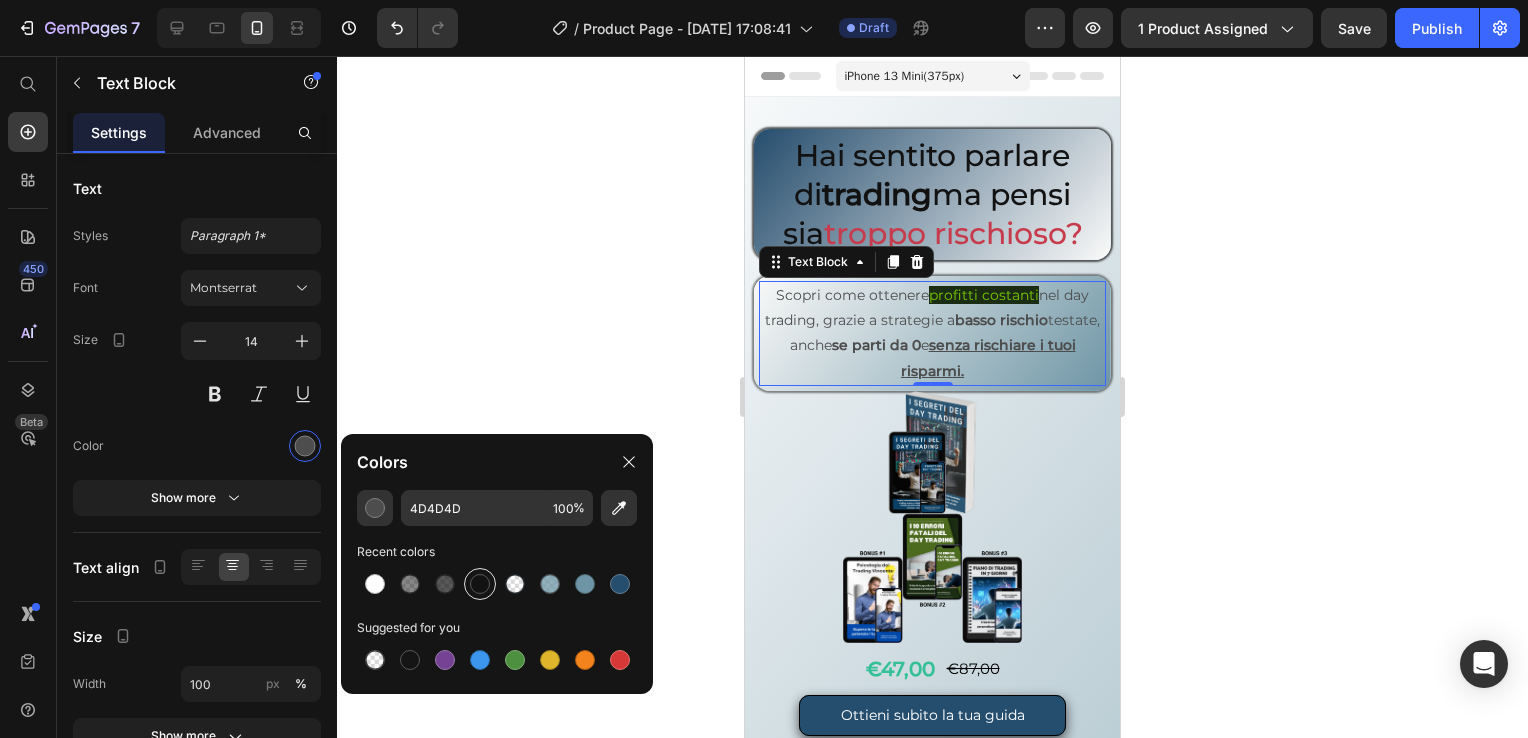 click at bounding box center (480, 584) 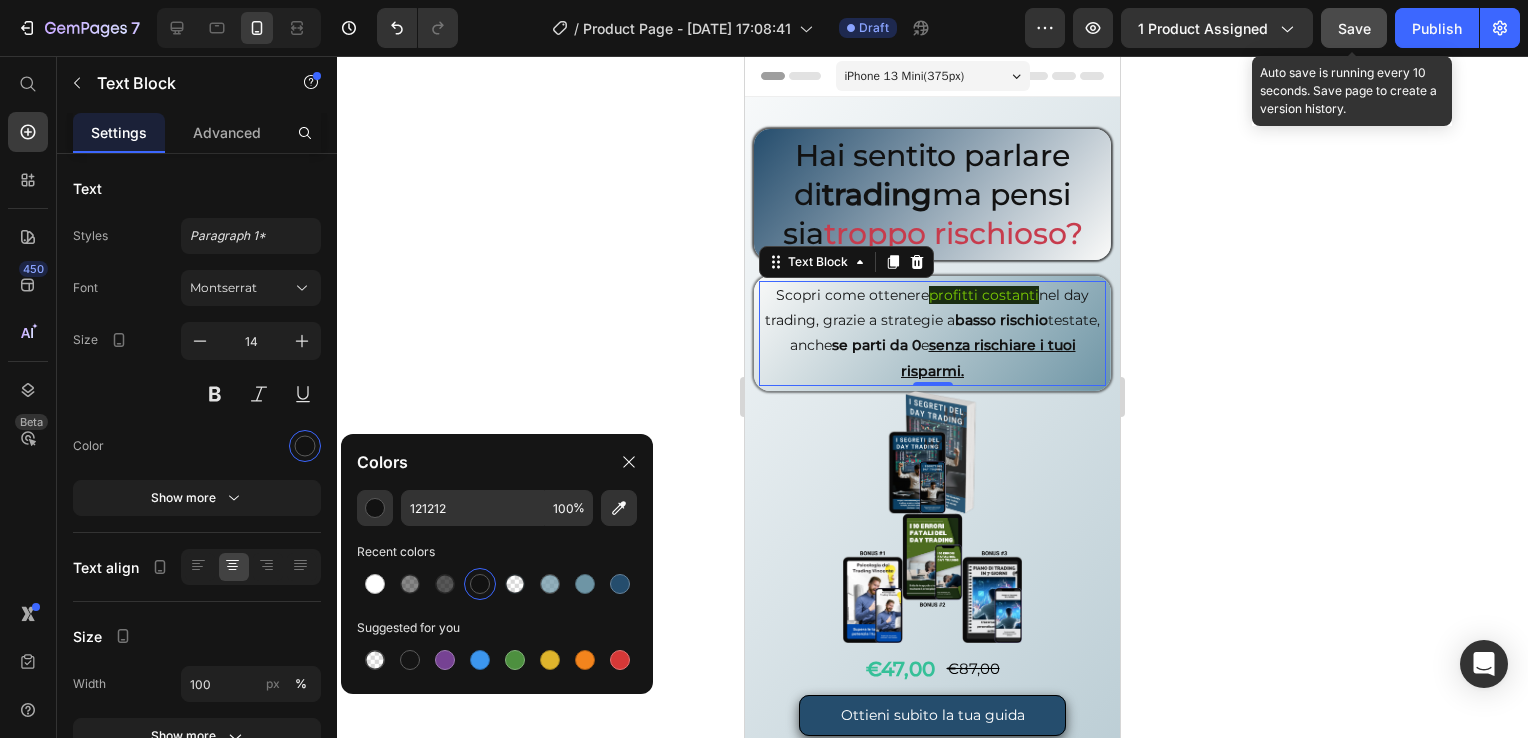 click on "Save" 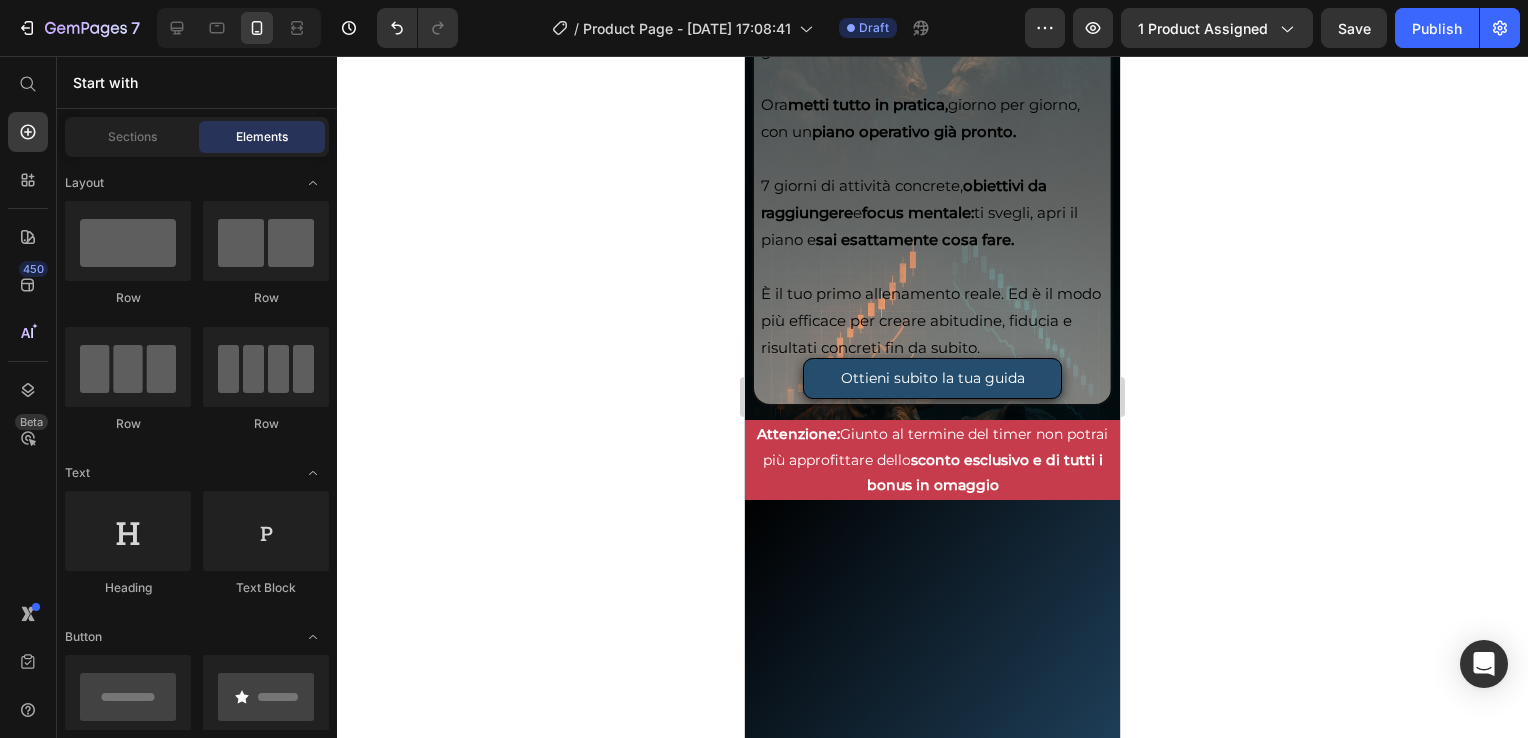 scroll, scrollTop: 8204, scrollLeft: 0, axis: vertical 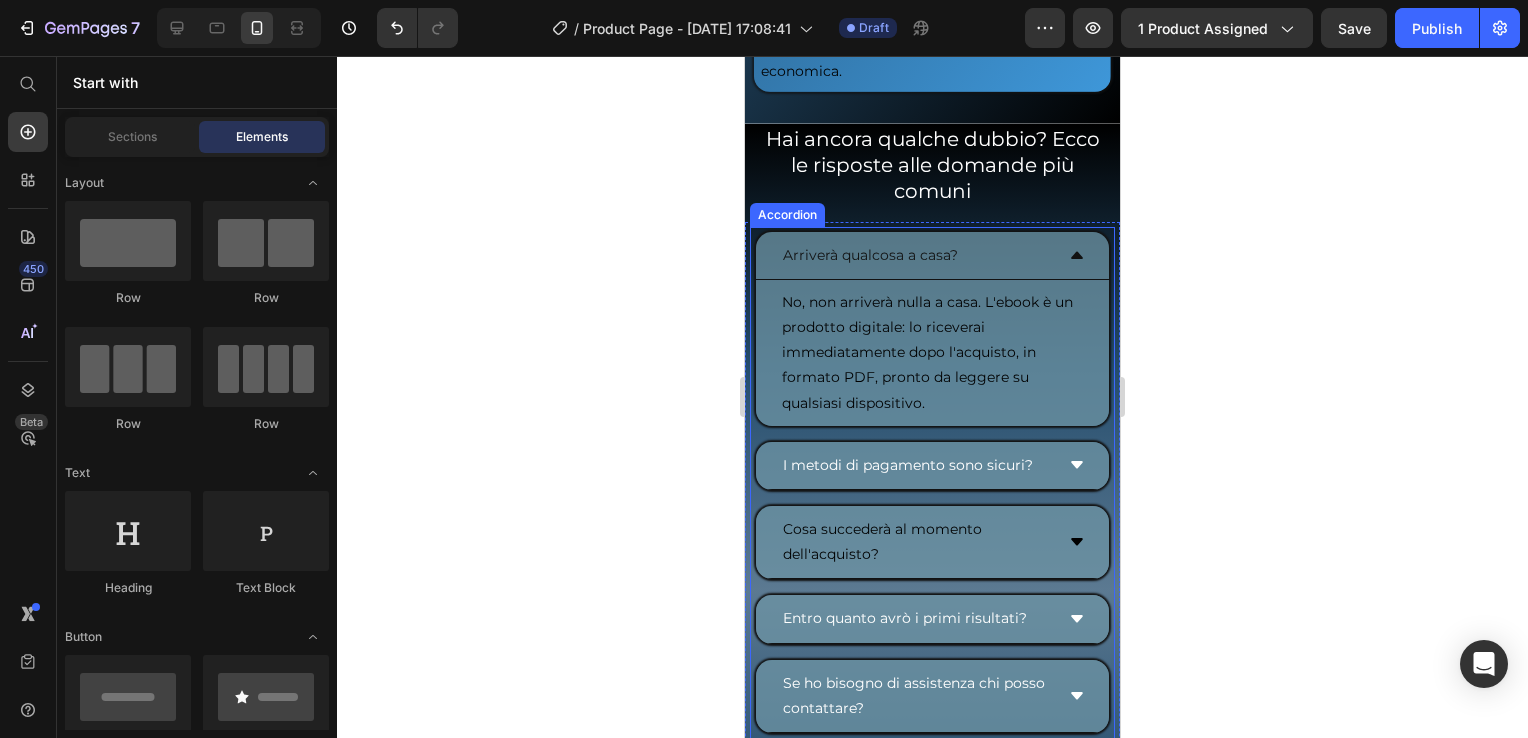 click 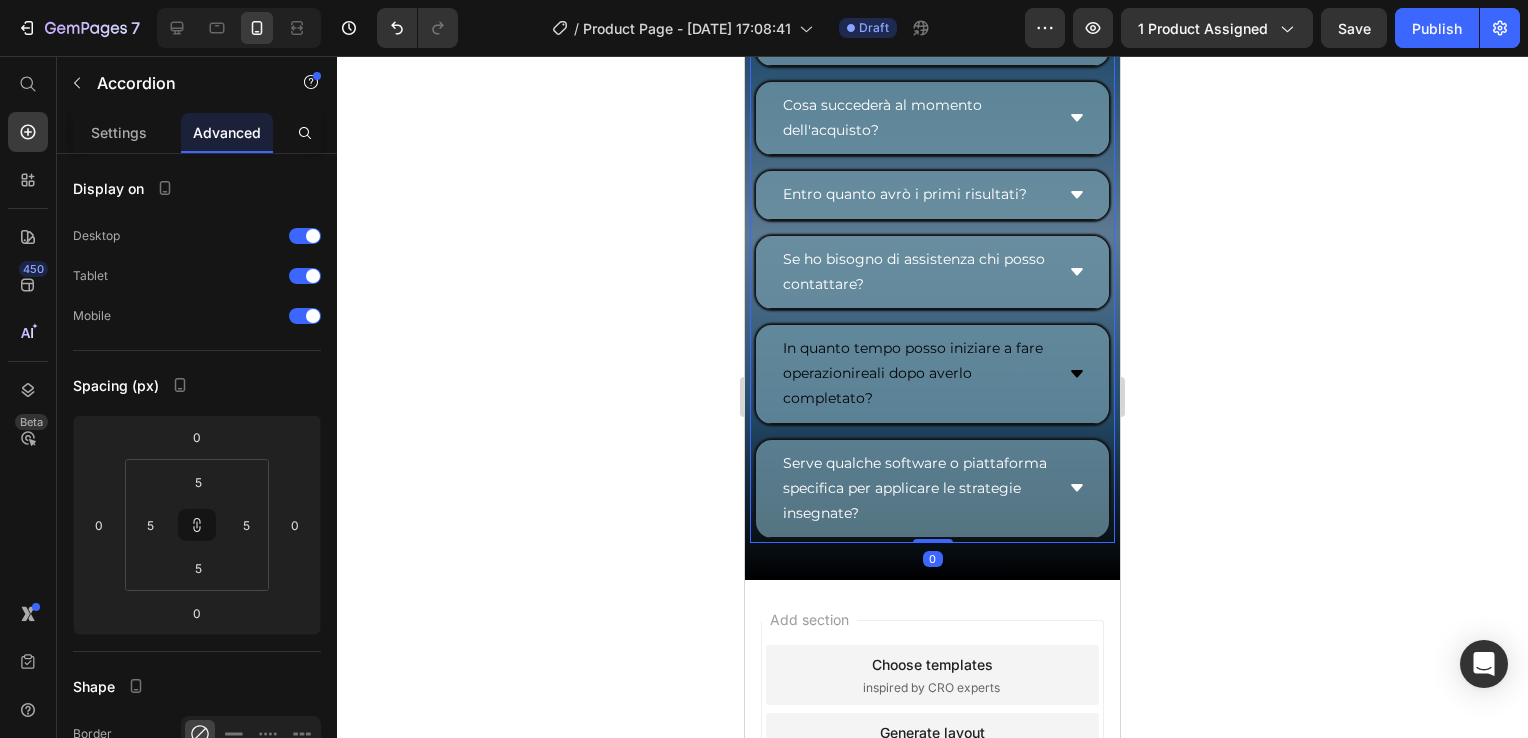 scroll, scrollTop: 12001, scrollLeft: 0, axis: vertical 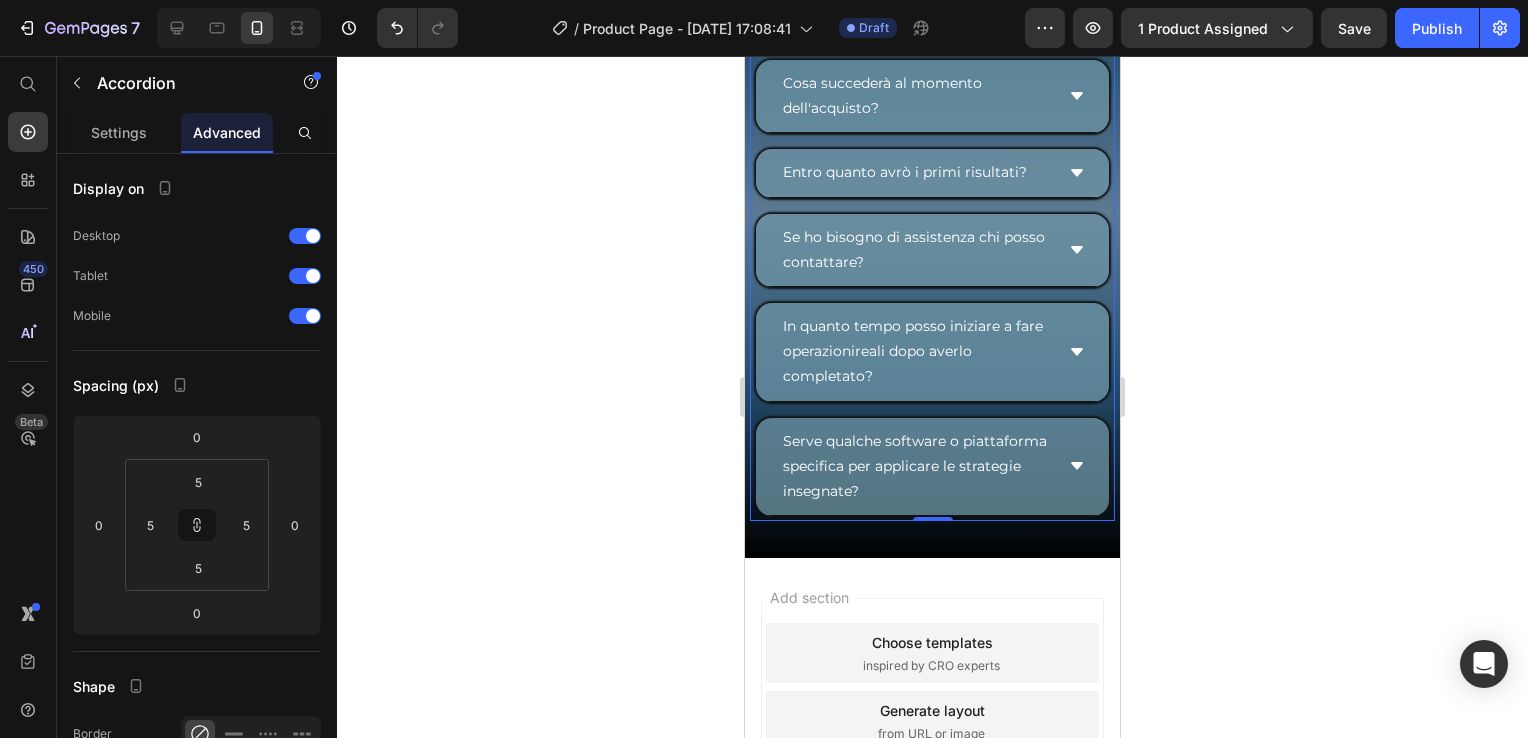 click 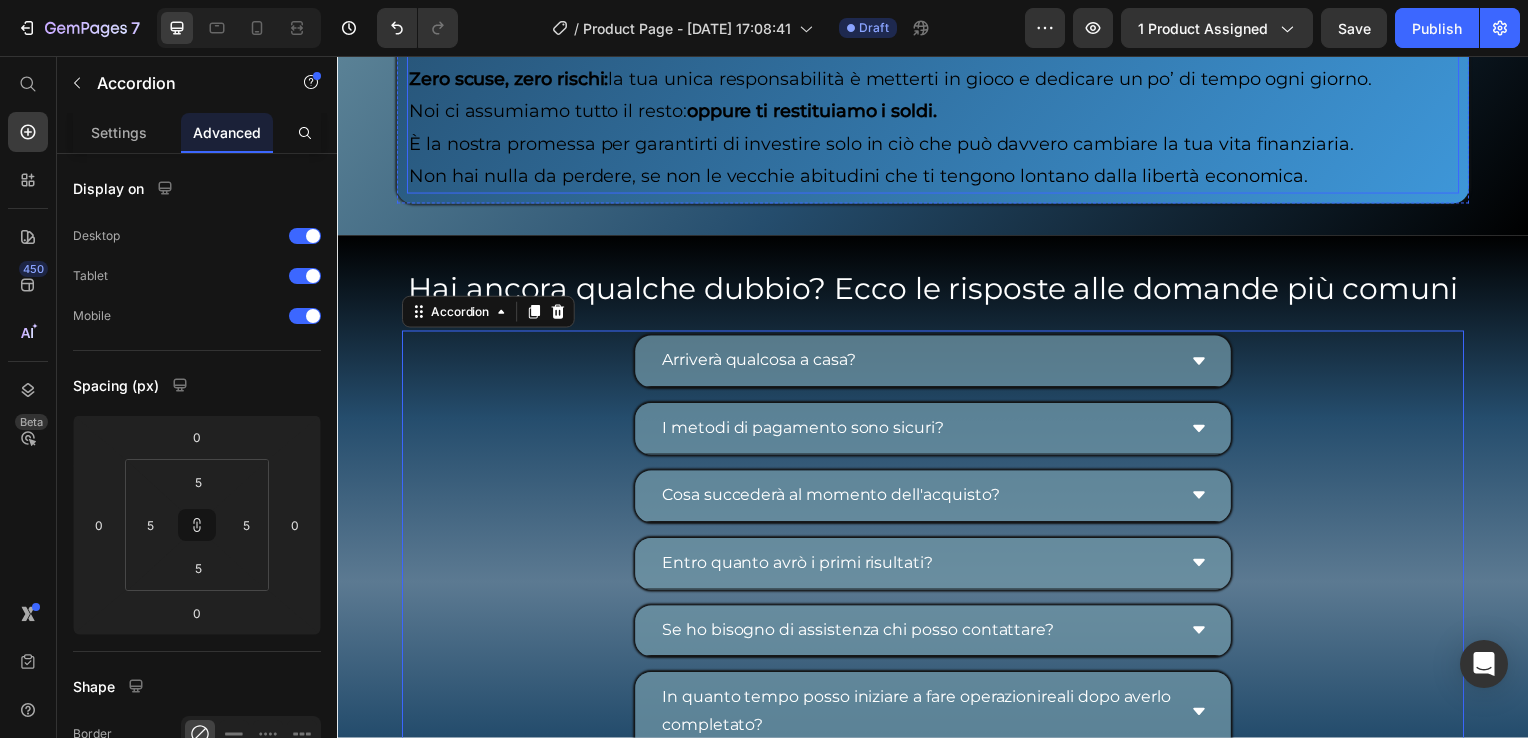 scroll, scrollTop: 11122, scrollLeft: 0, axis: vertical 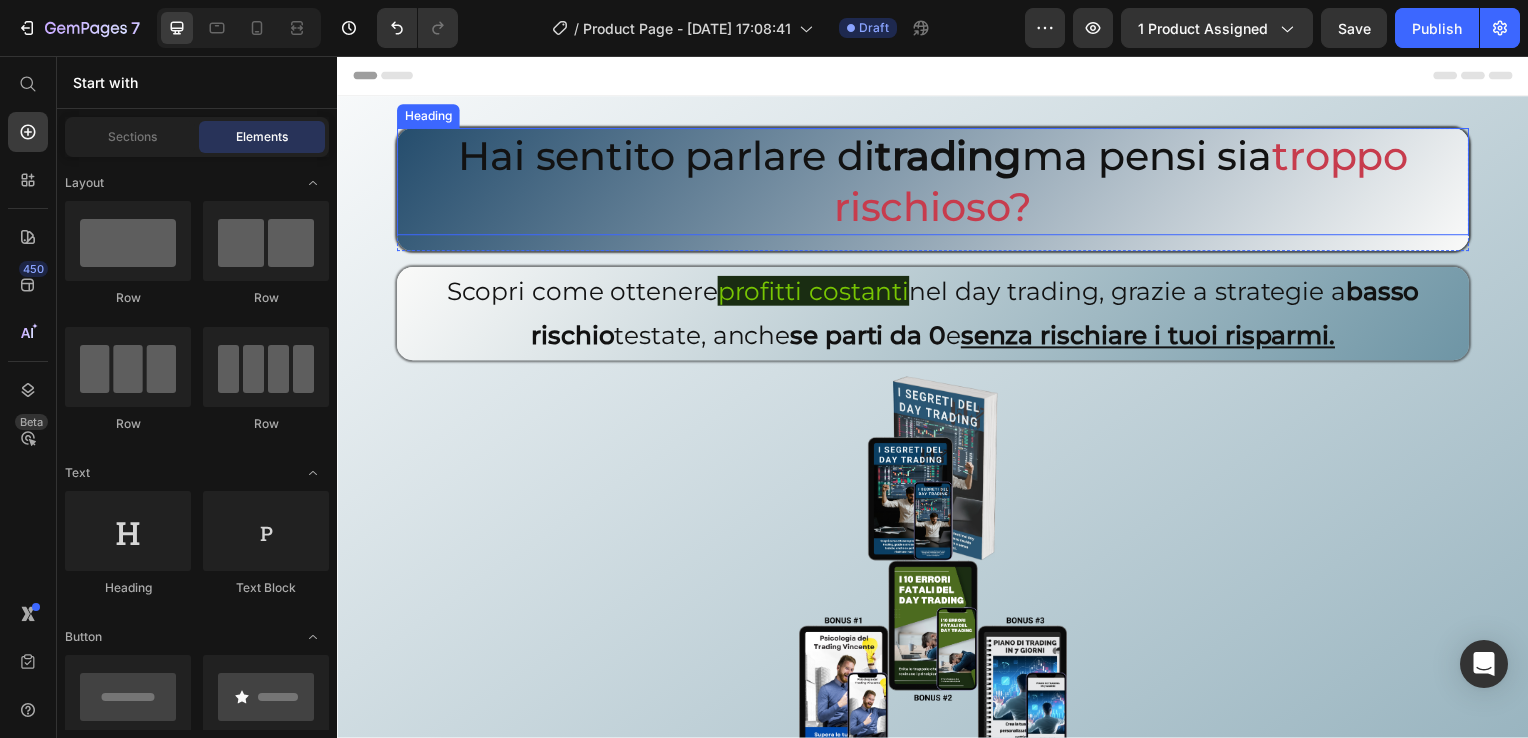 click on "Hai sentito parlare di  trading  ma pensi sia  troppo rischioso?" at bounding box center [937, 183] 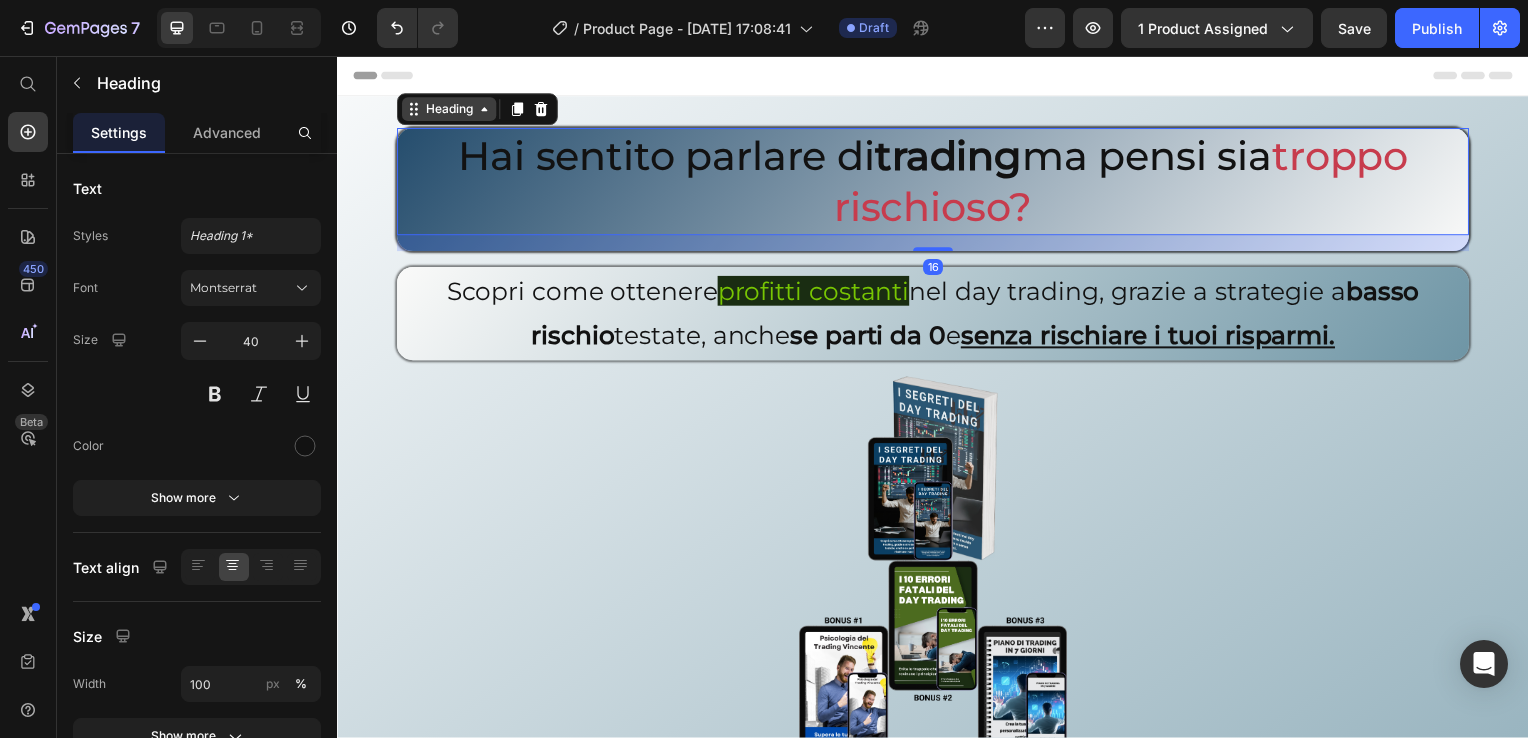 click on "Heading" at bounding box center (449, 110) 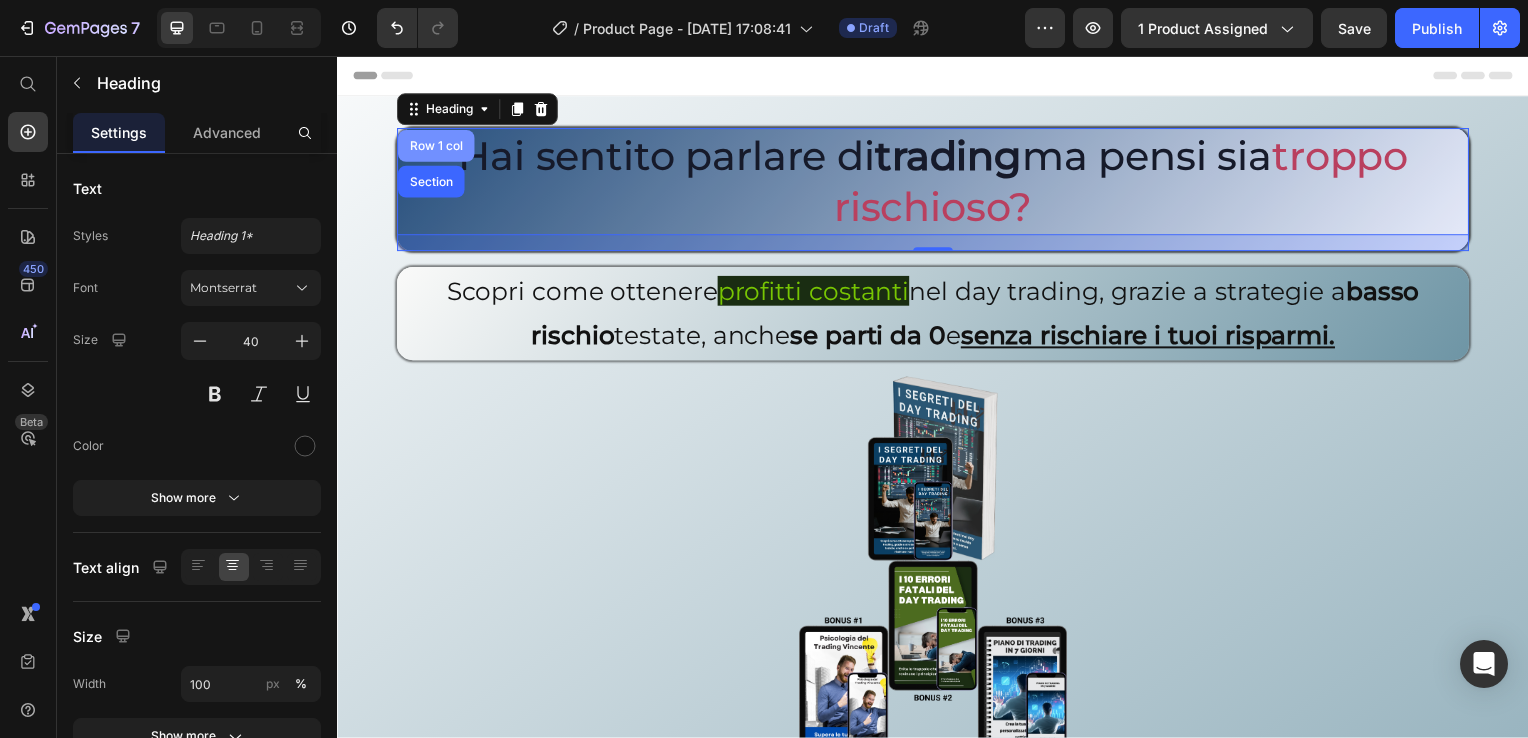 click on "Row 1 col" at bounding box center [436, 147] 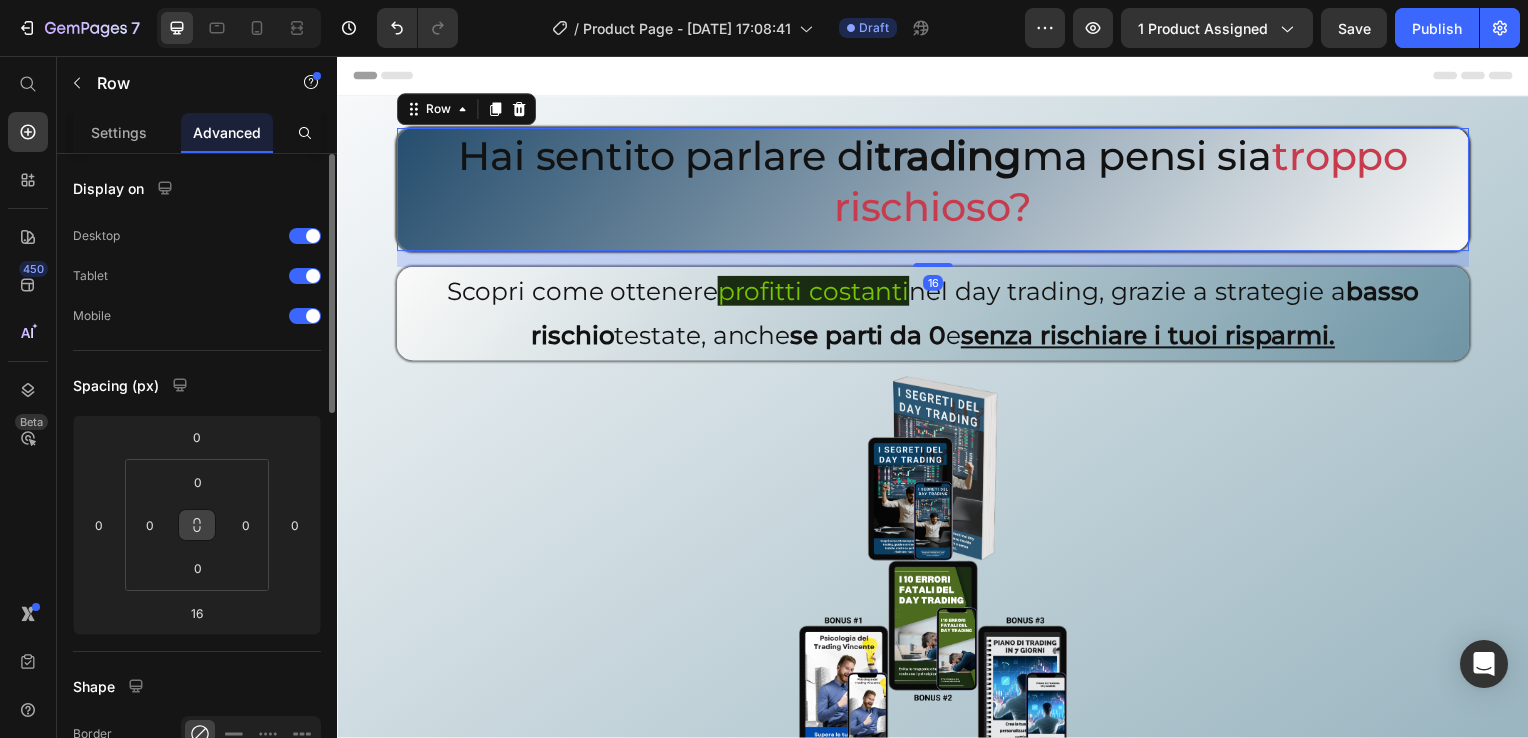 click 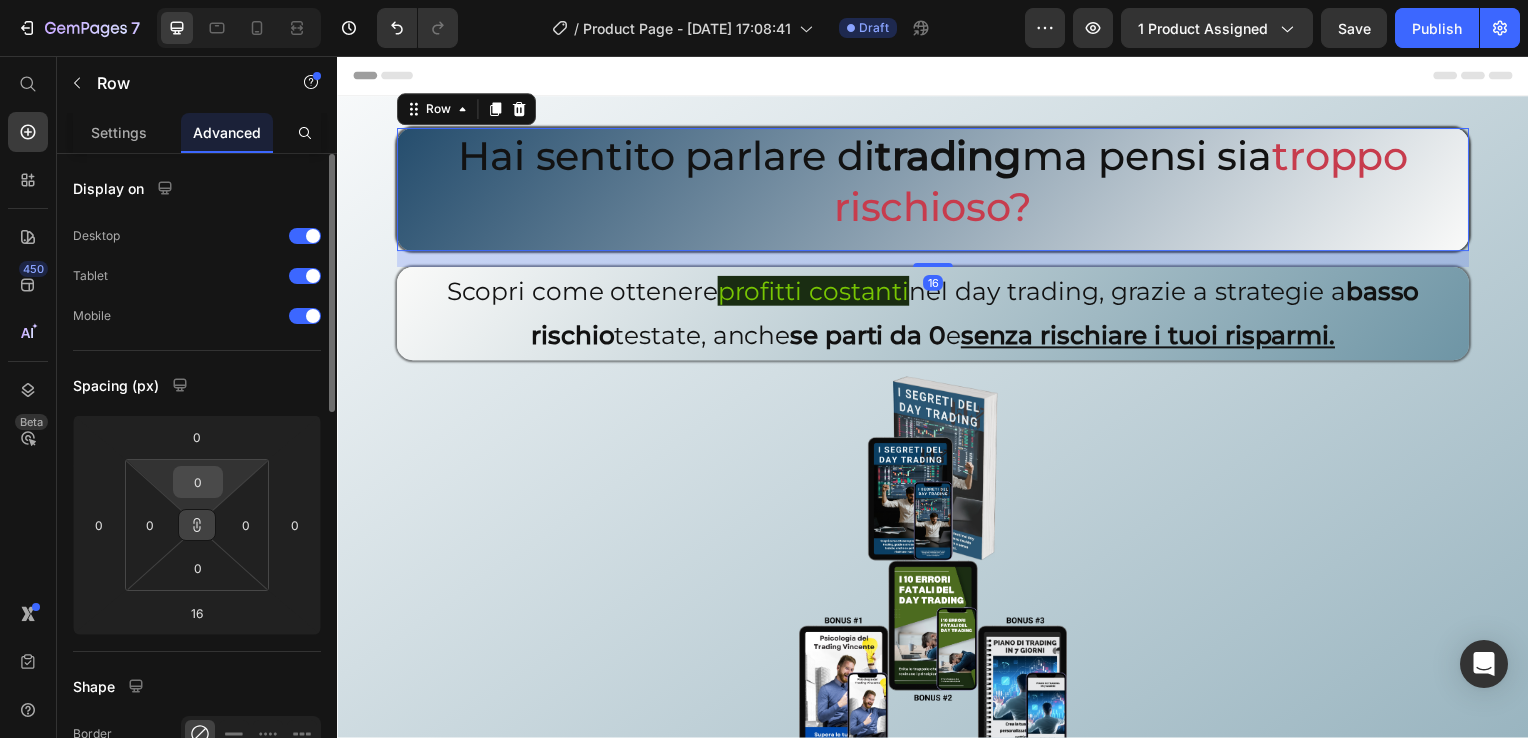 click on "0" at bounding box center (198, 482) 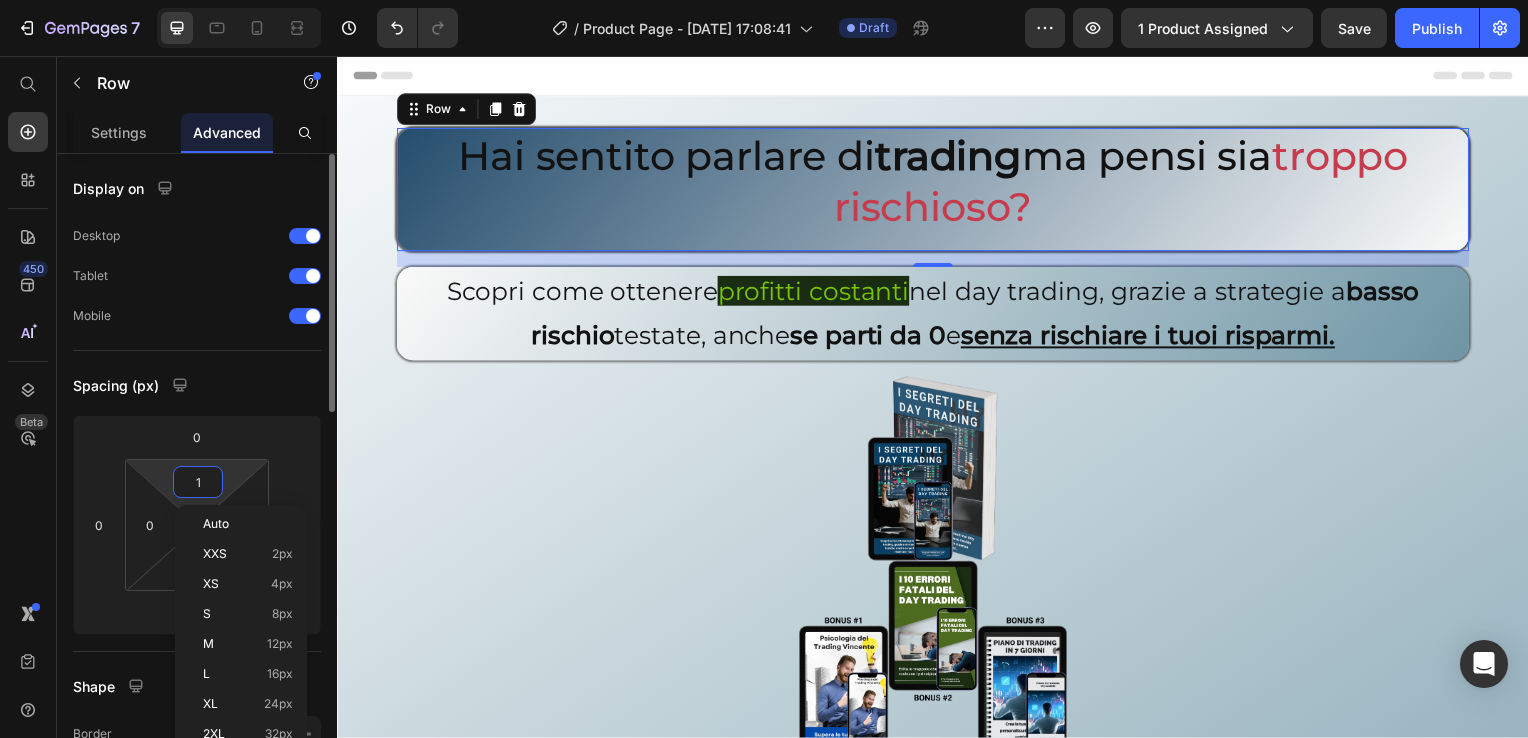 type on "10" 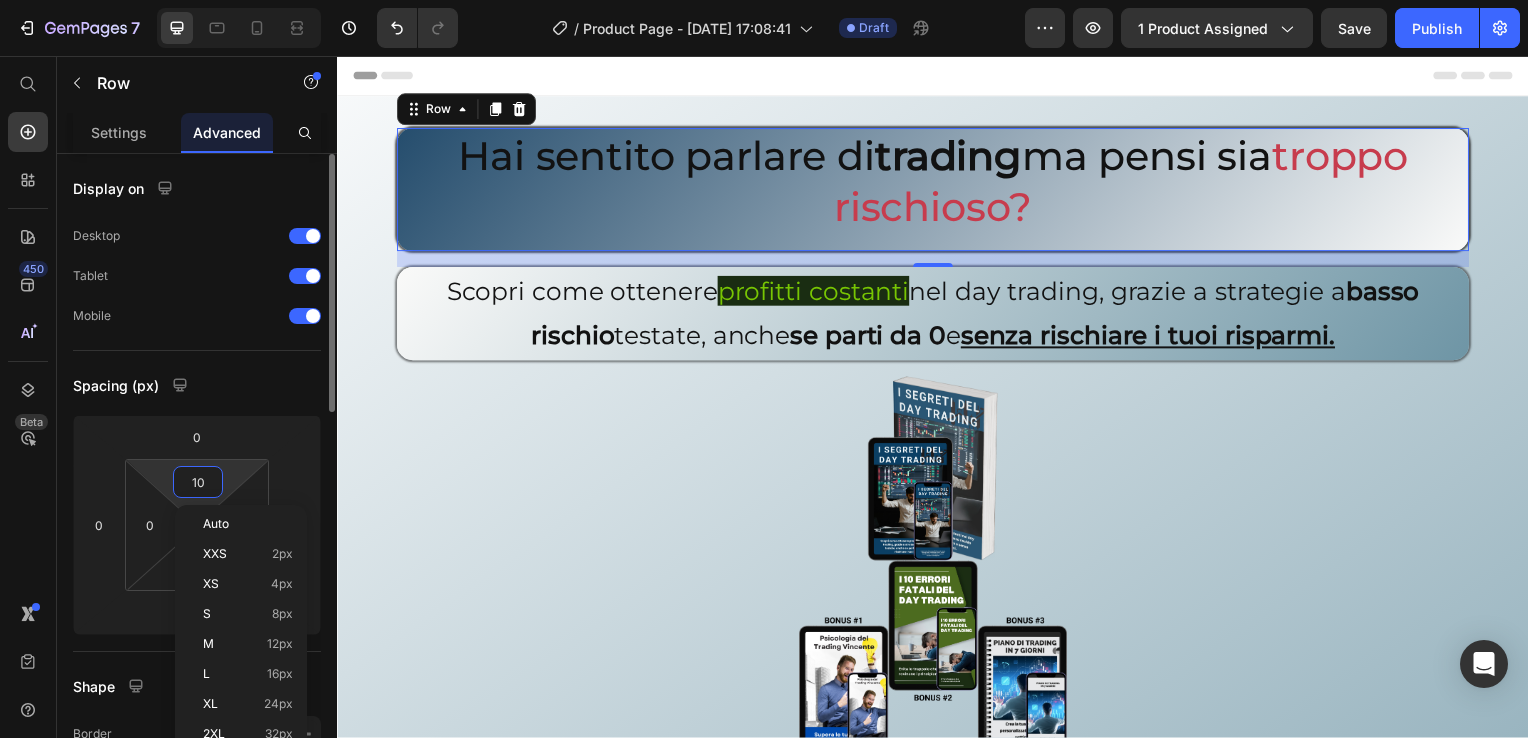 type on "10" 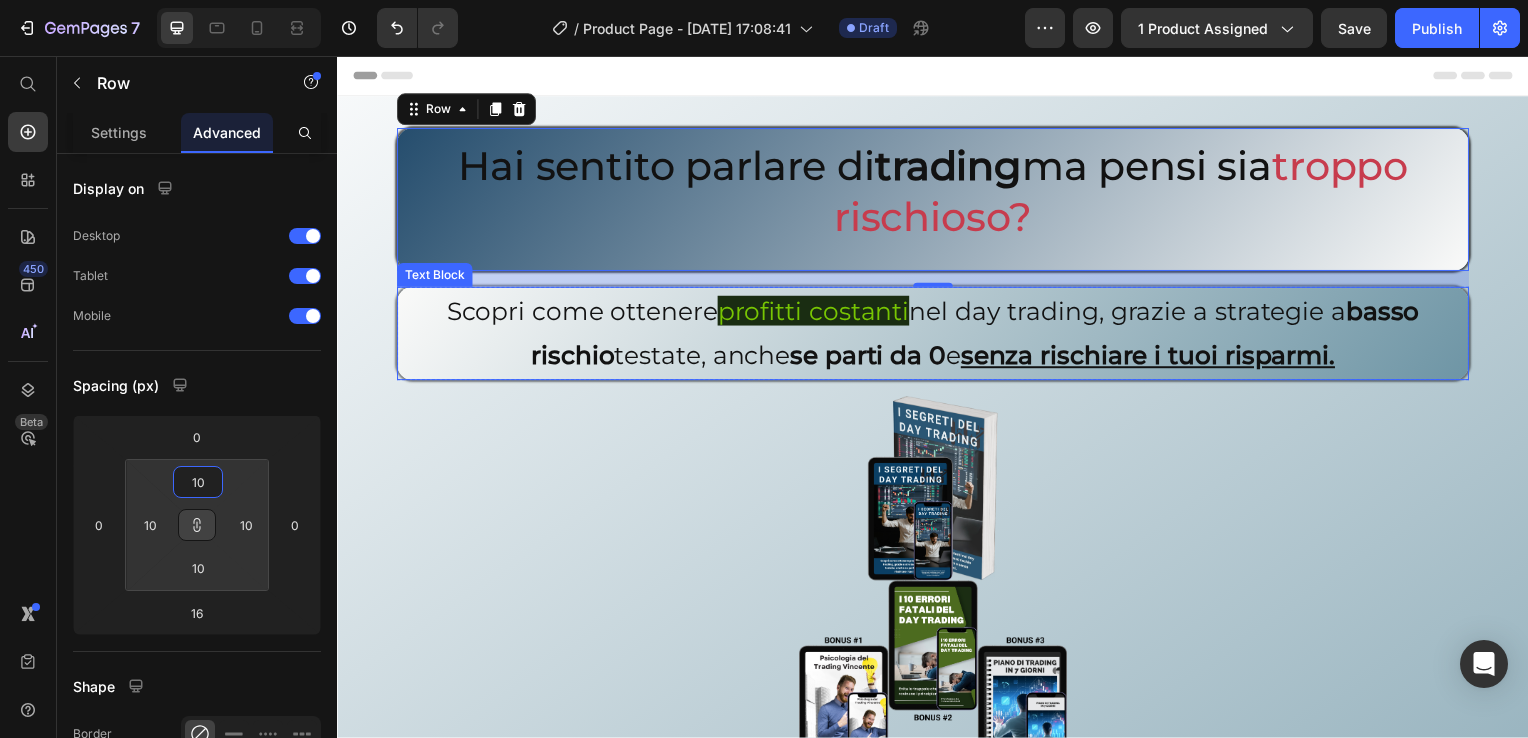 click on "Scopri come ottenere  profitti costanti  nel day trading, grazie a strategie a  basso rischio  testate, anche  se parti da 0  e  senza rischiare i tuoi risparmi." at bounding box center [937, 336] 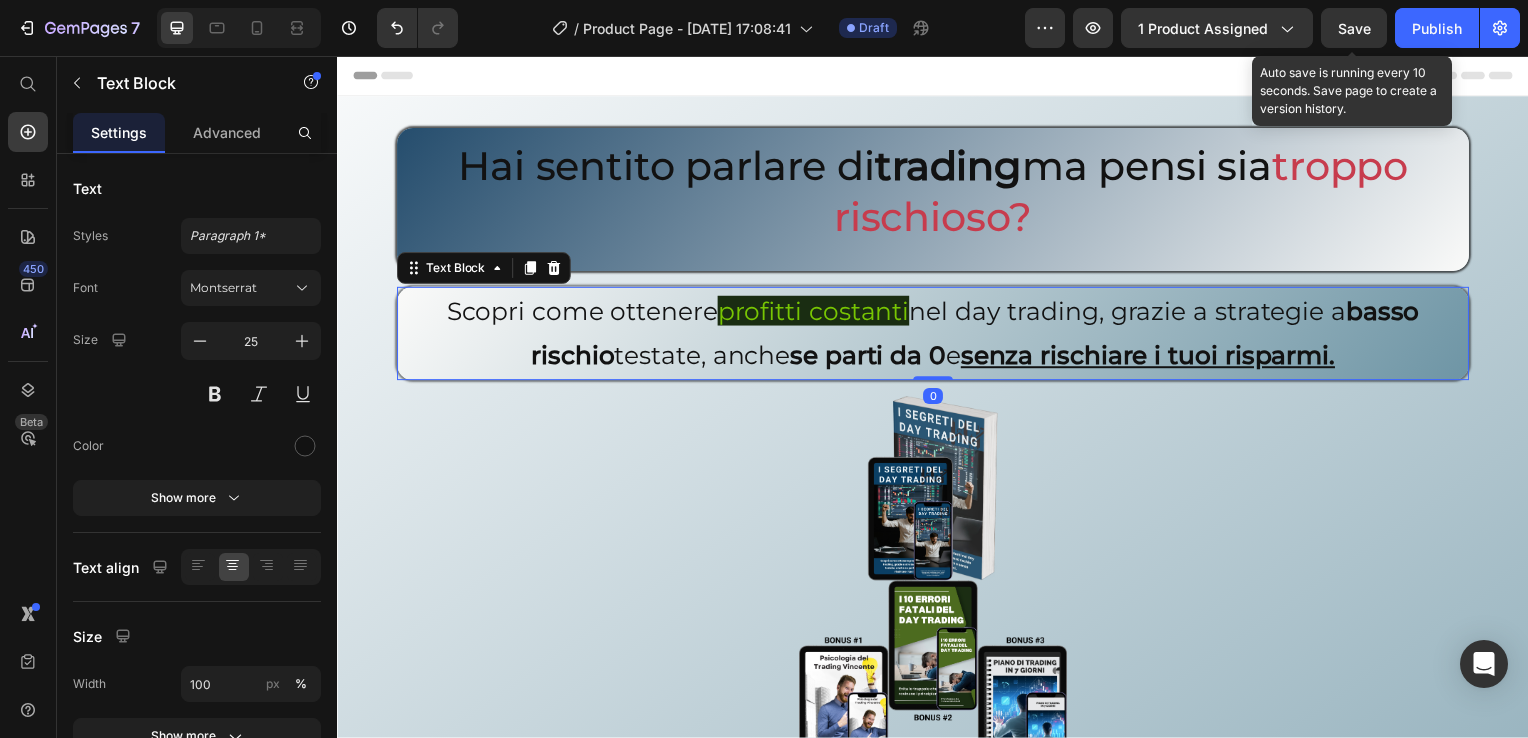 drag, startPoint x: 1356, startPoint y: 25, endPoint x: 680, endPoint y: 216, distance: 702.46497 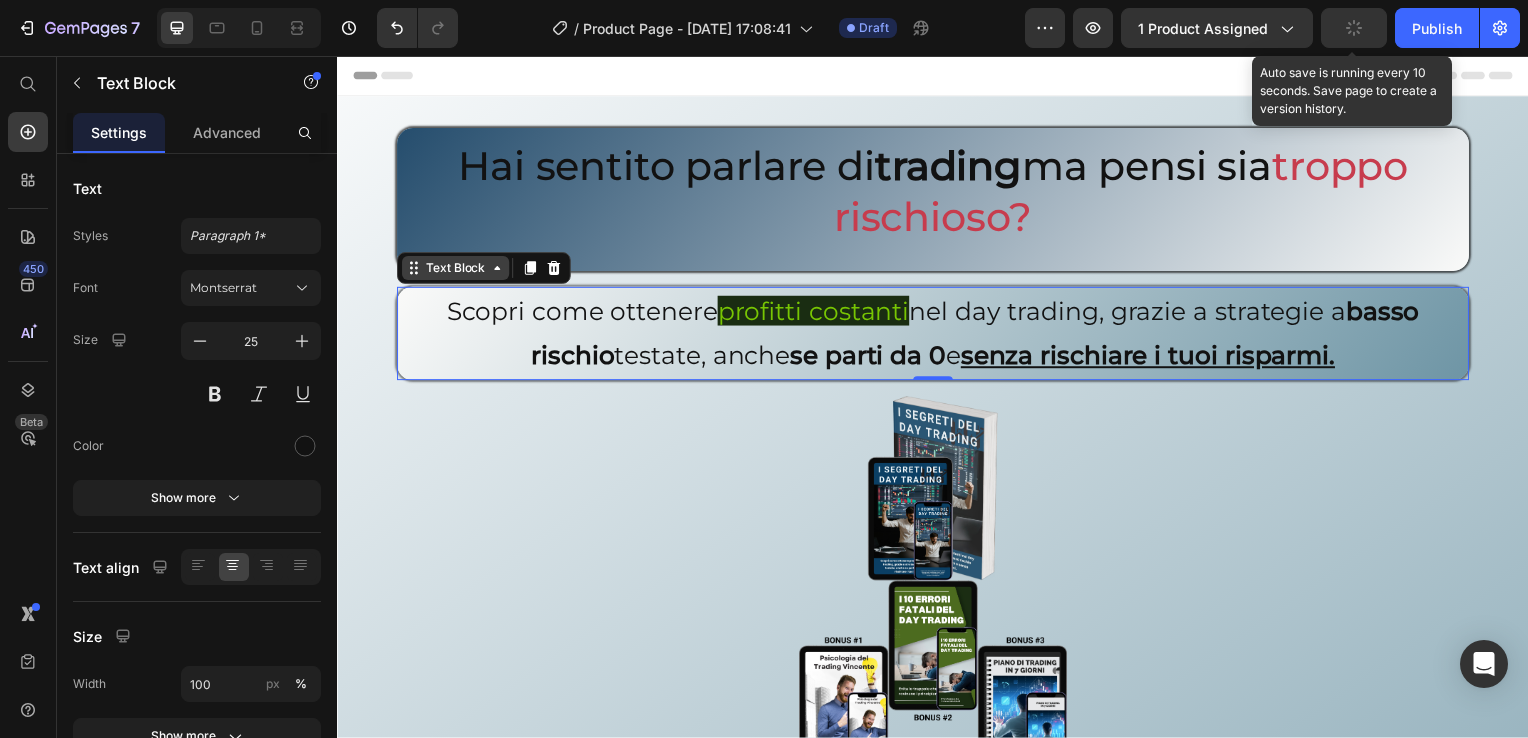 click on "Text Block" at bounding box center (456, 270) 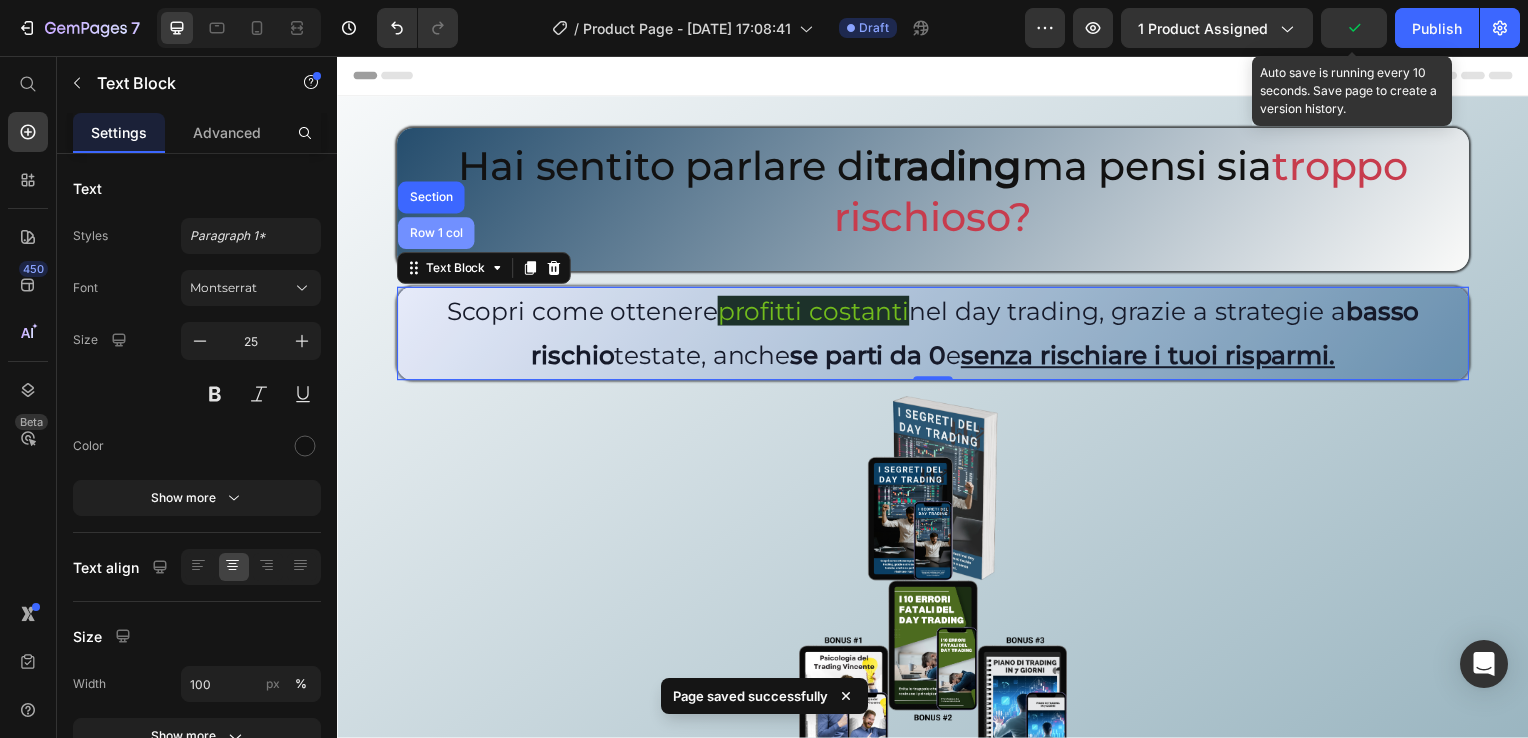 click on "Row 1 col" at bounding box center [436, 235] 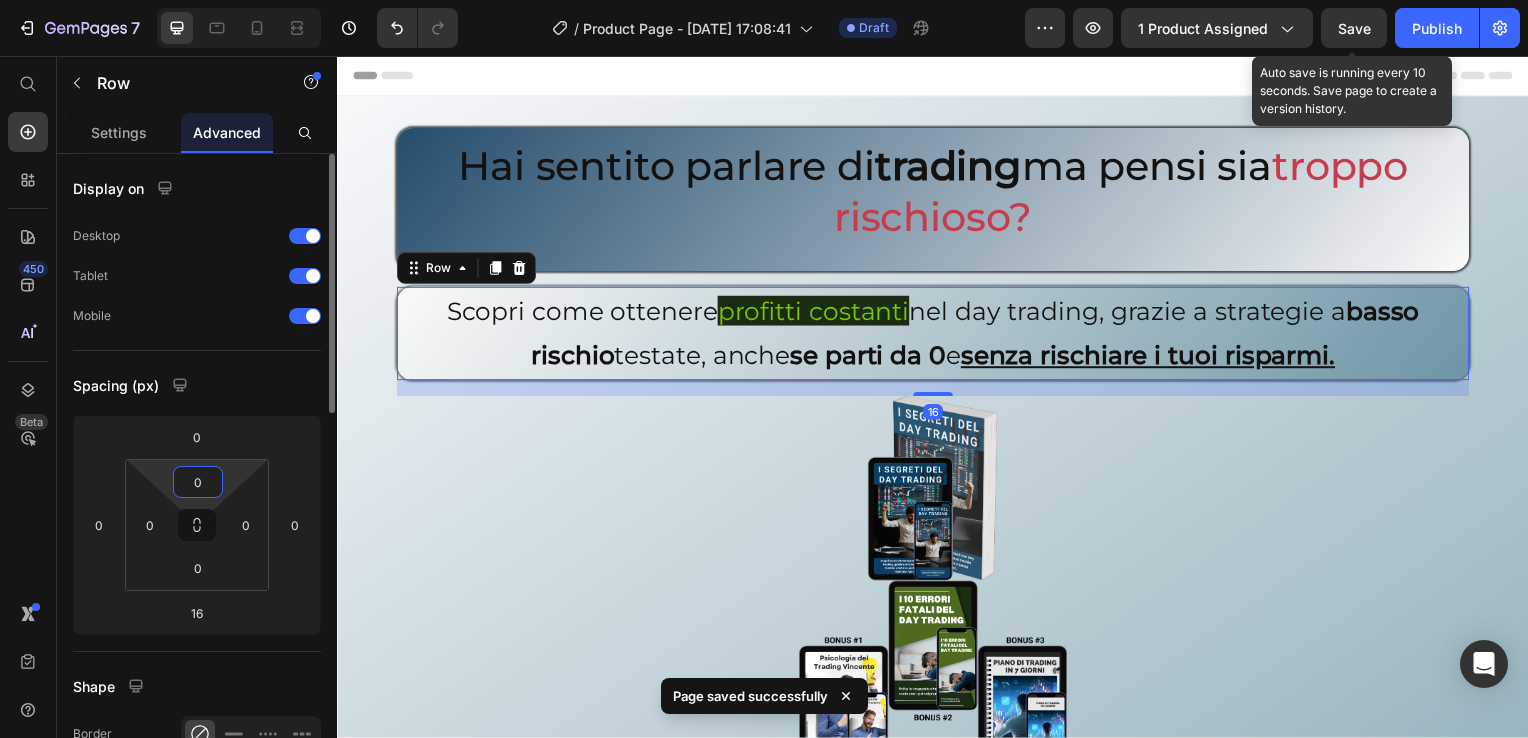 click on "0" at bounding box center (198, 482) 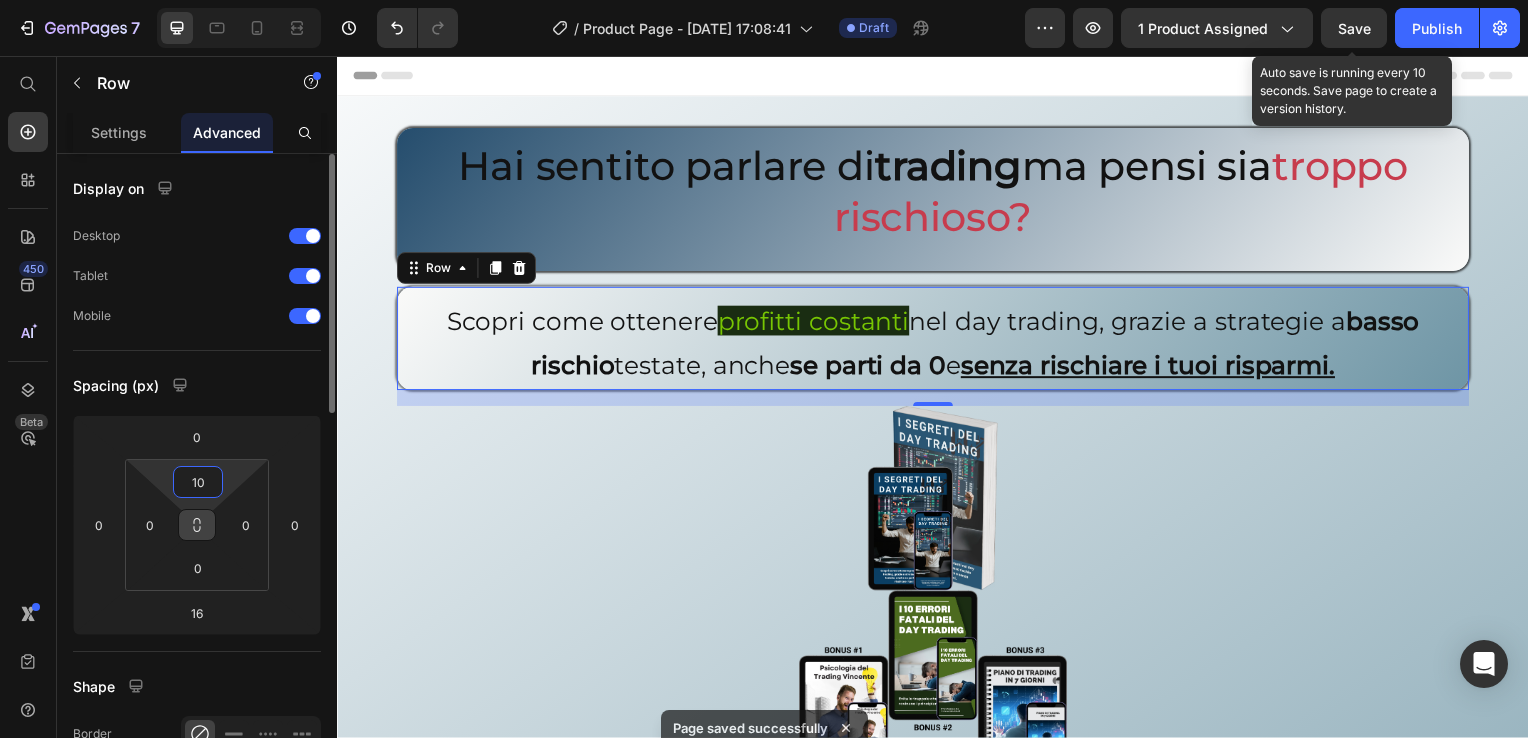 type on "10" 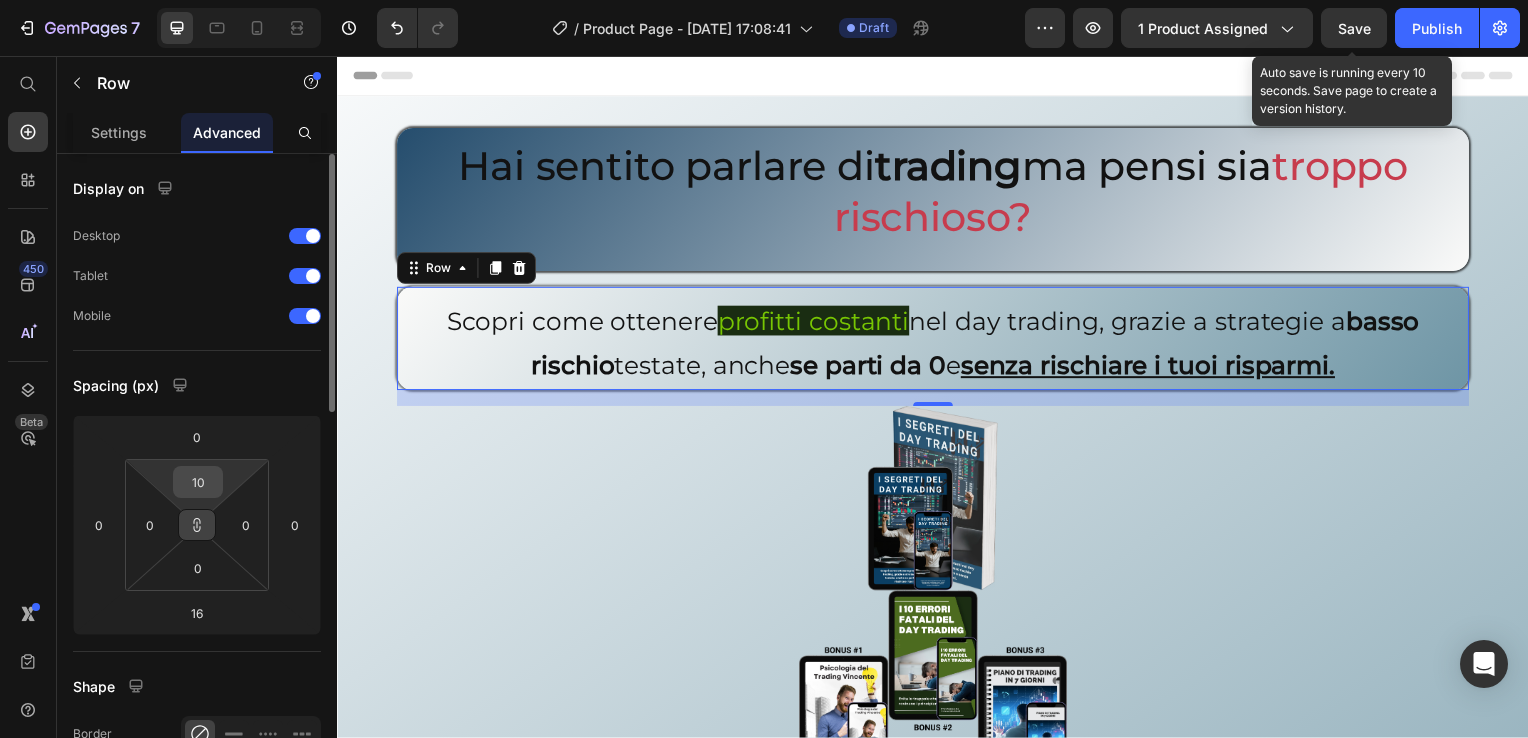 click on "10" at bounding box center [198, 482] 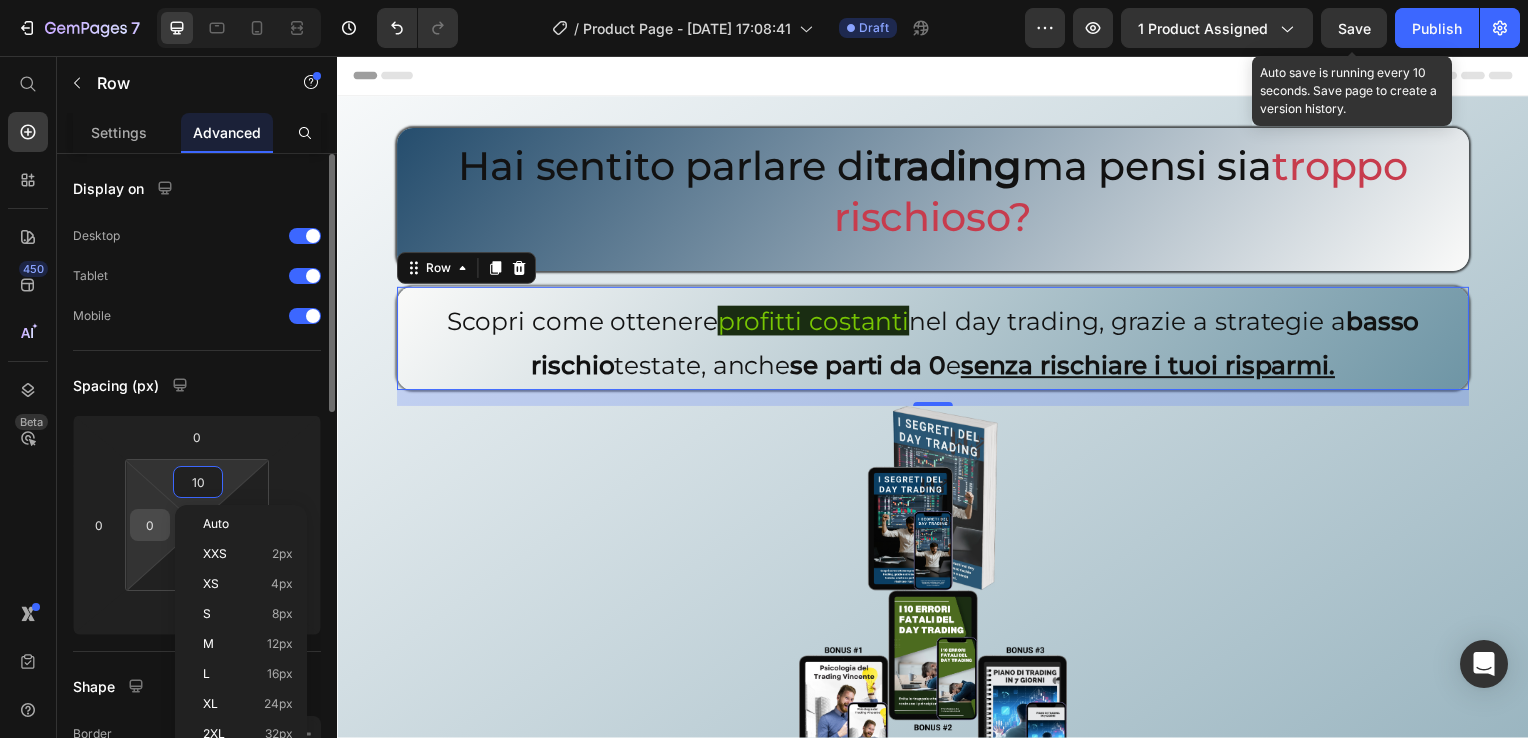 click on "0" at bounding box center [150, 525] 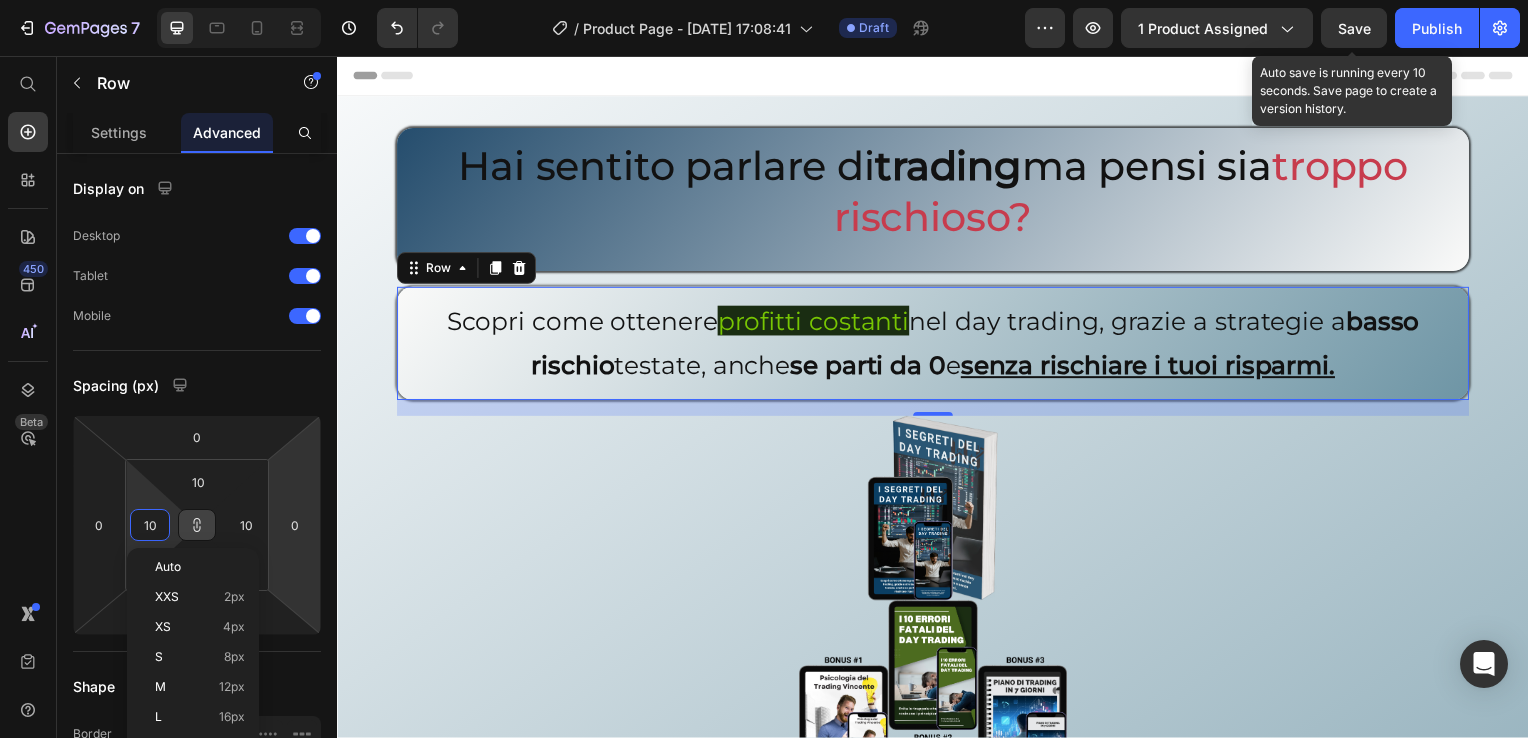 click on "Save" 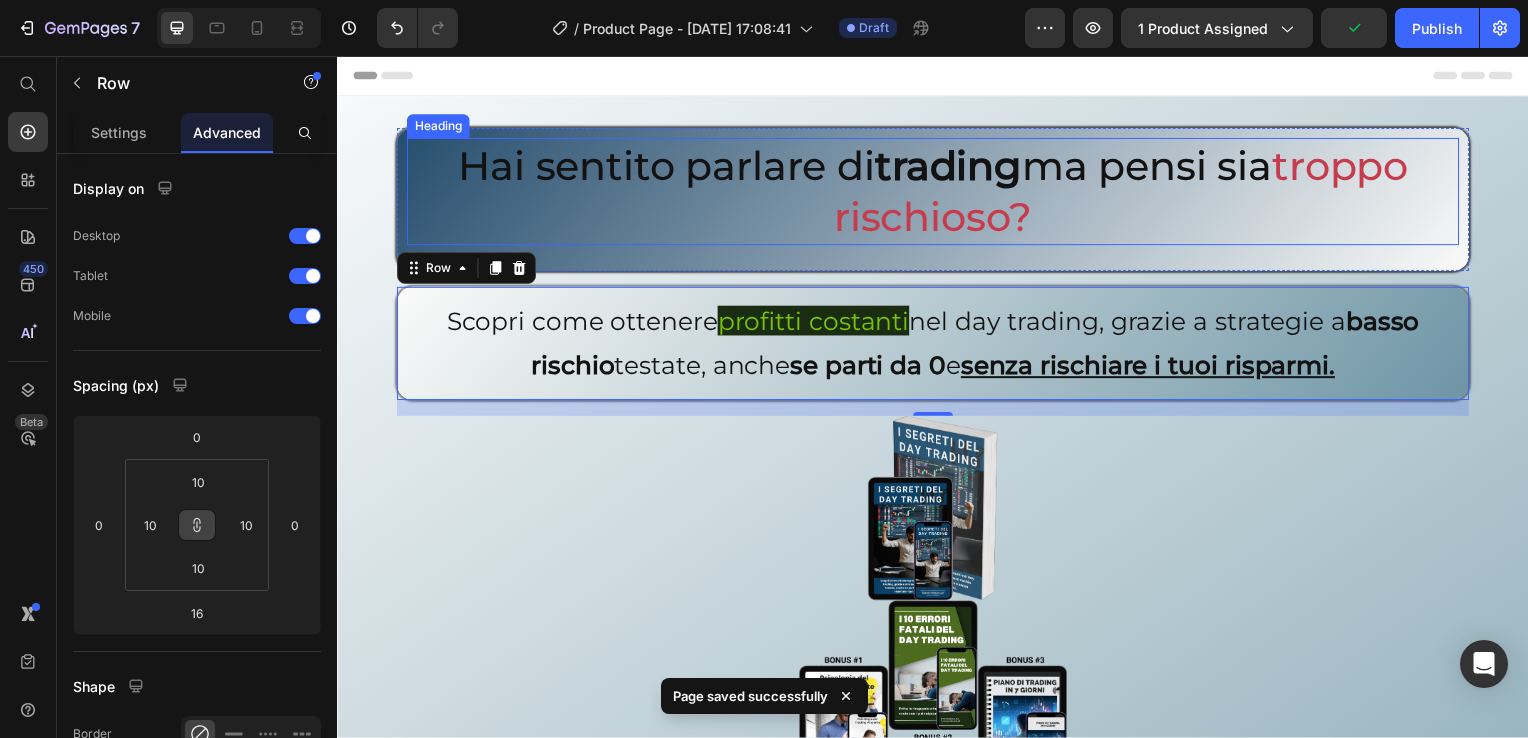 drag, startPoint x: 676, startPoint y: 213, endPoint x: 655, endPoint y: 204, distance: 22.847319 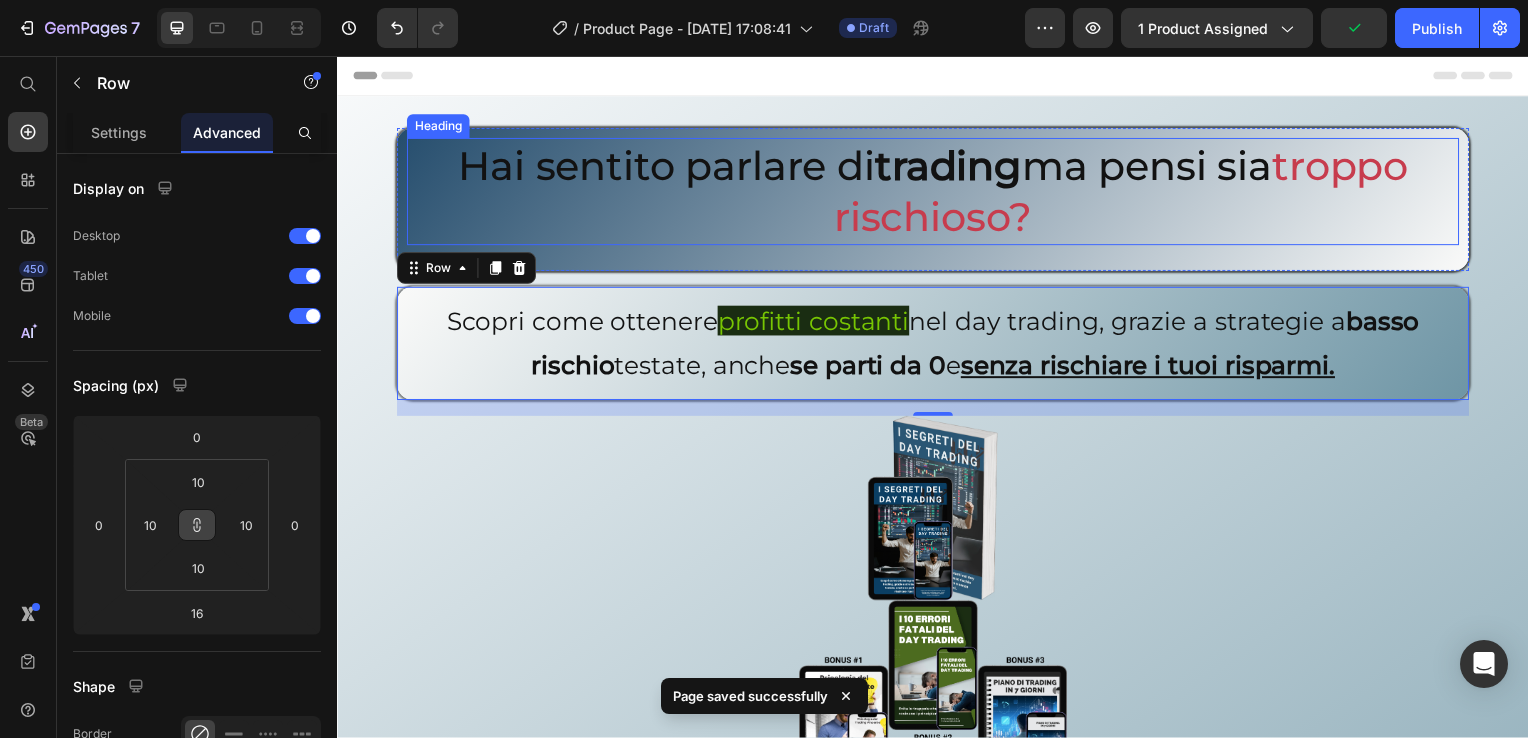 click on "Hai sentito parlare di  trading  ma pensi sia  troppo rischioso?" at bounding box center [937, 193] 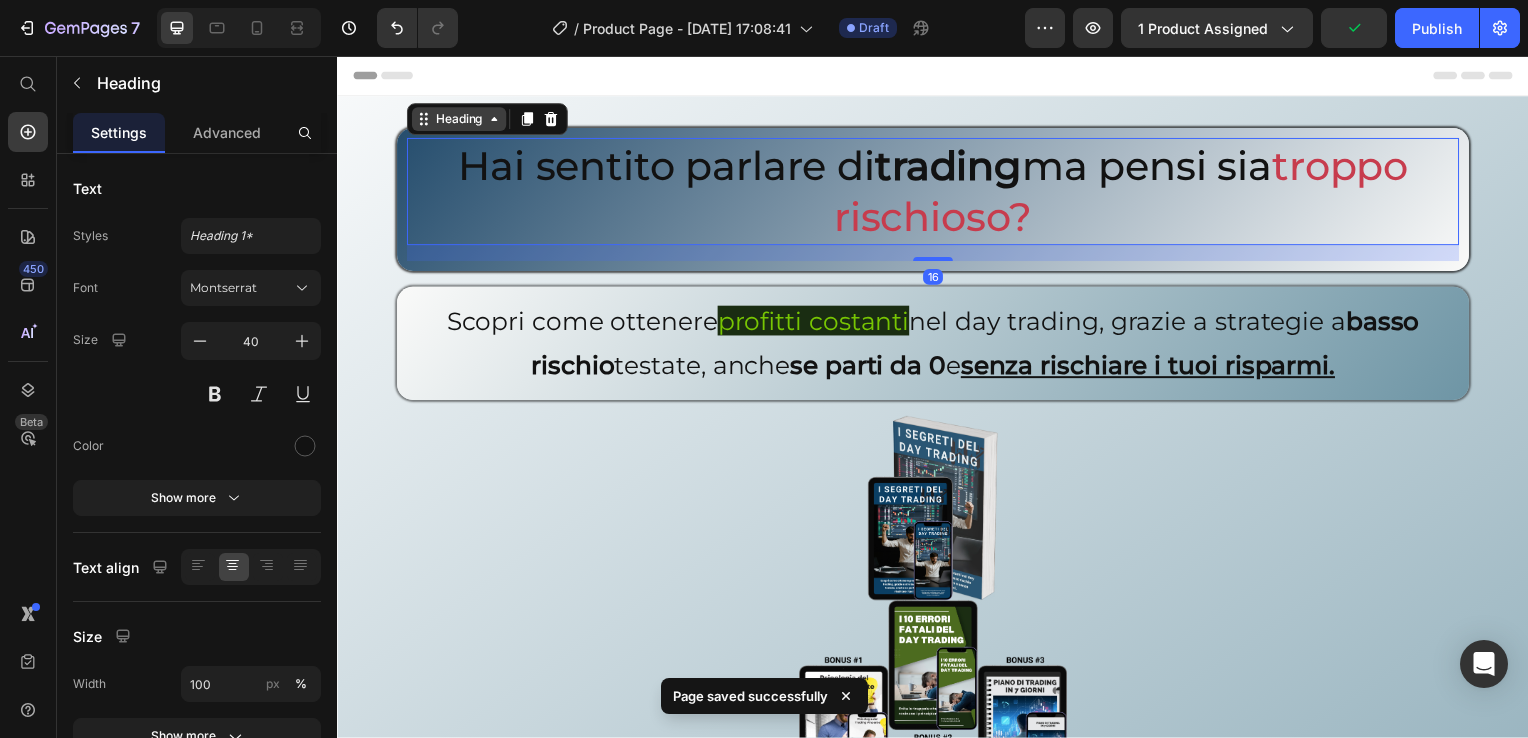 click on "Heading" at bounding box center [459, 120] 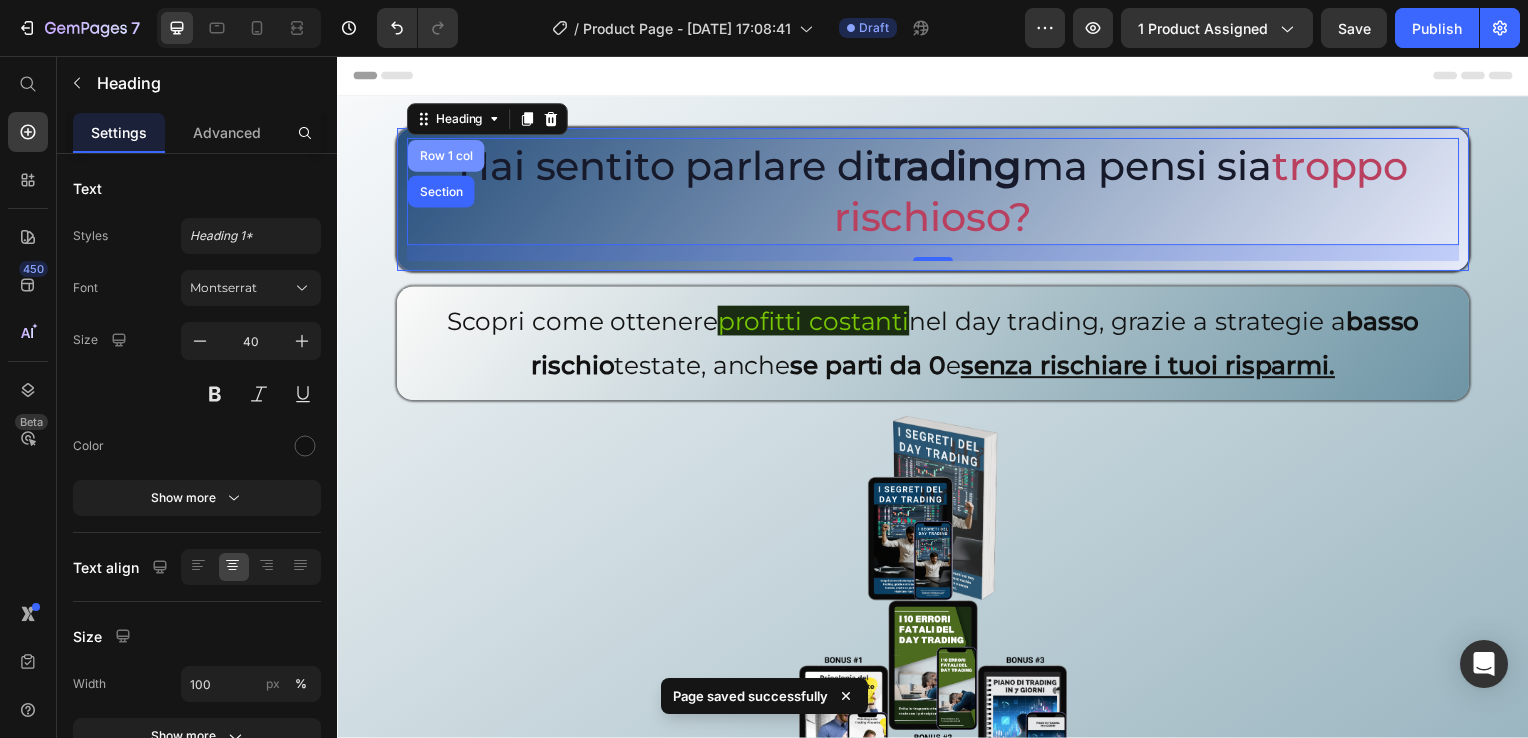 click on "Row 1 col" at bounding box center [446, 157] 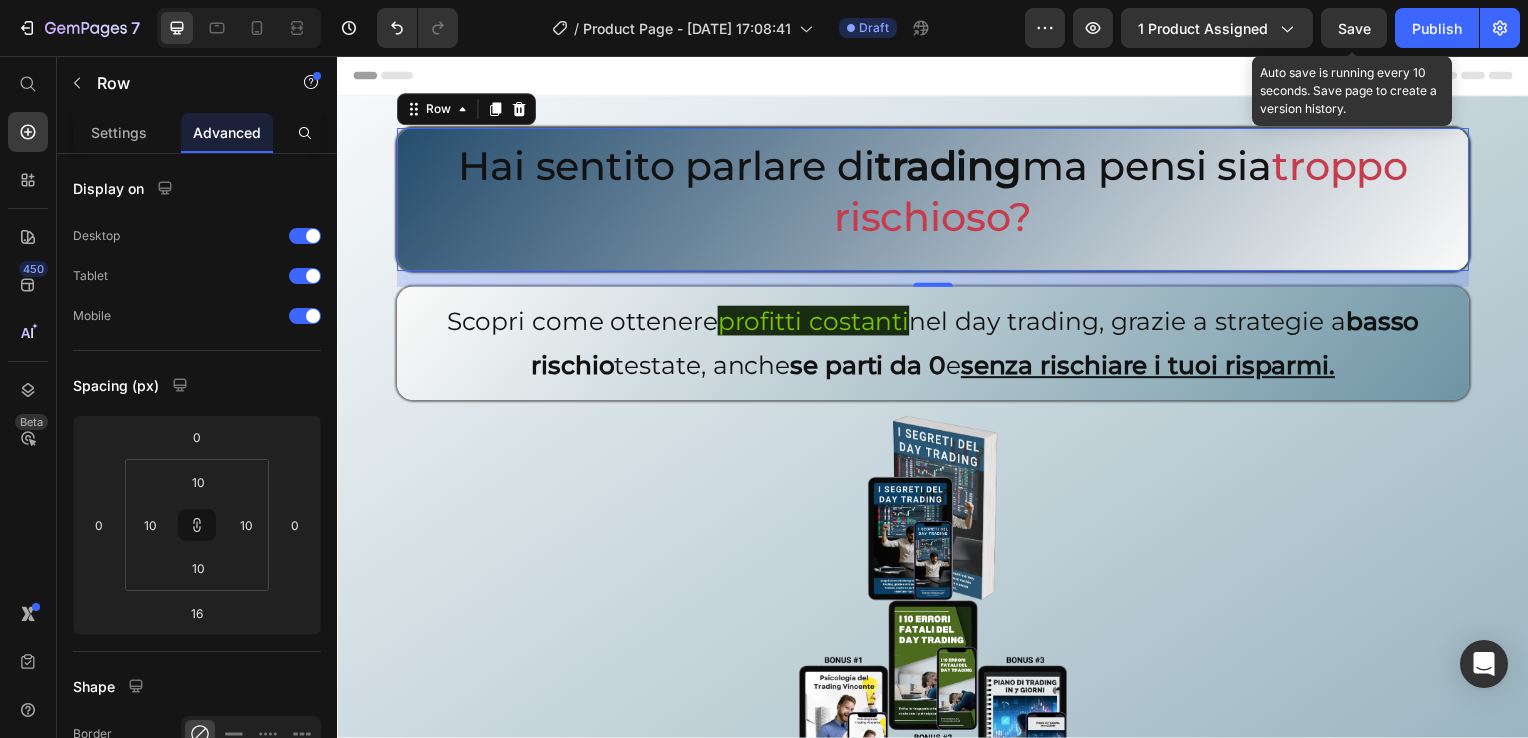 click on "Save" 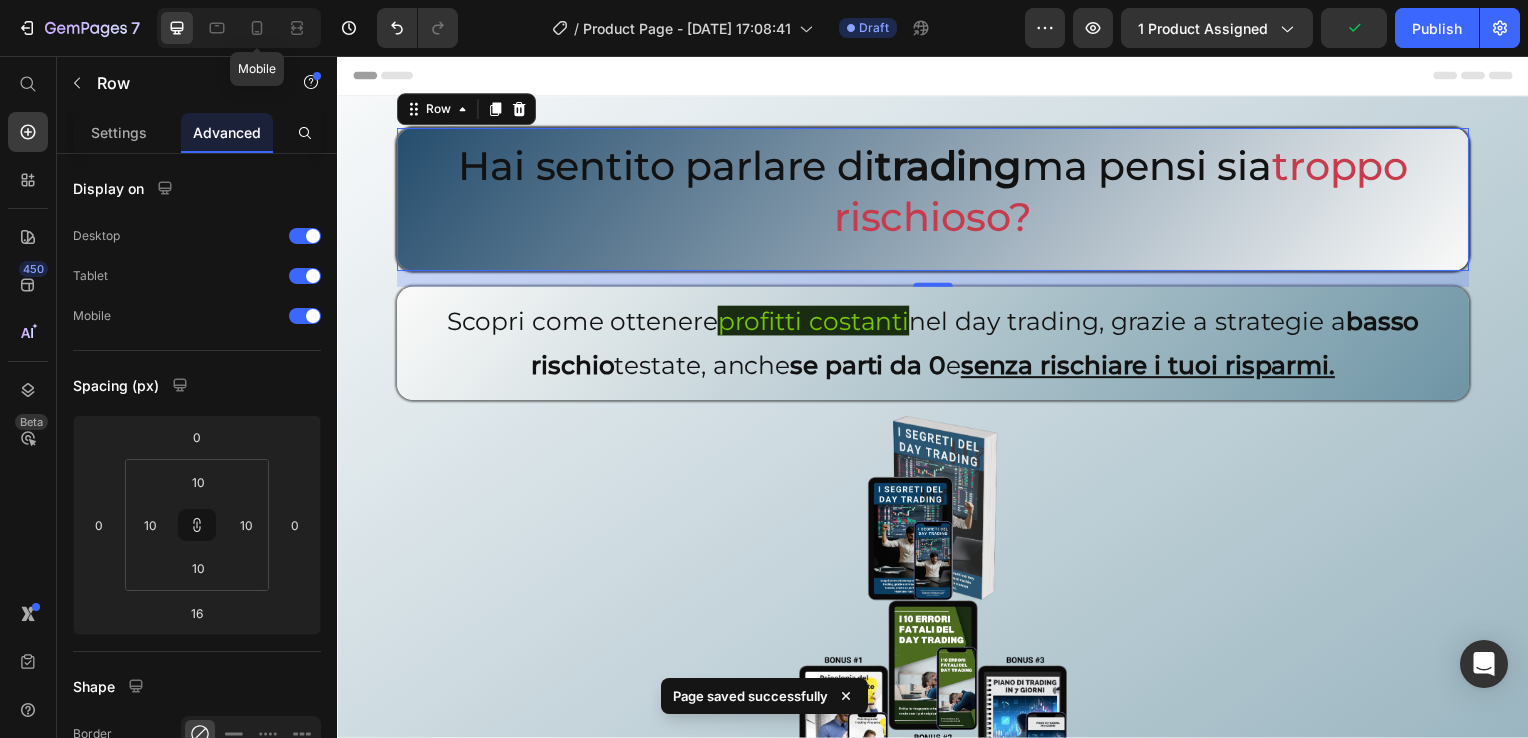 click 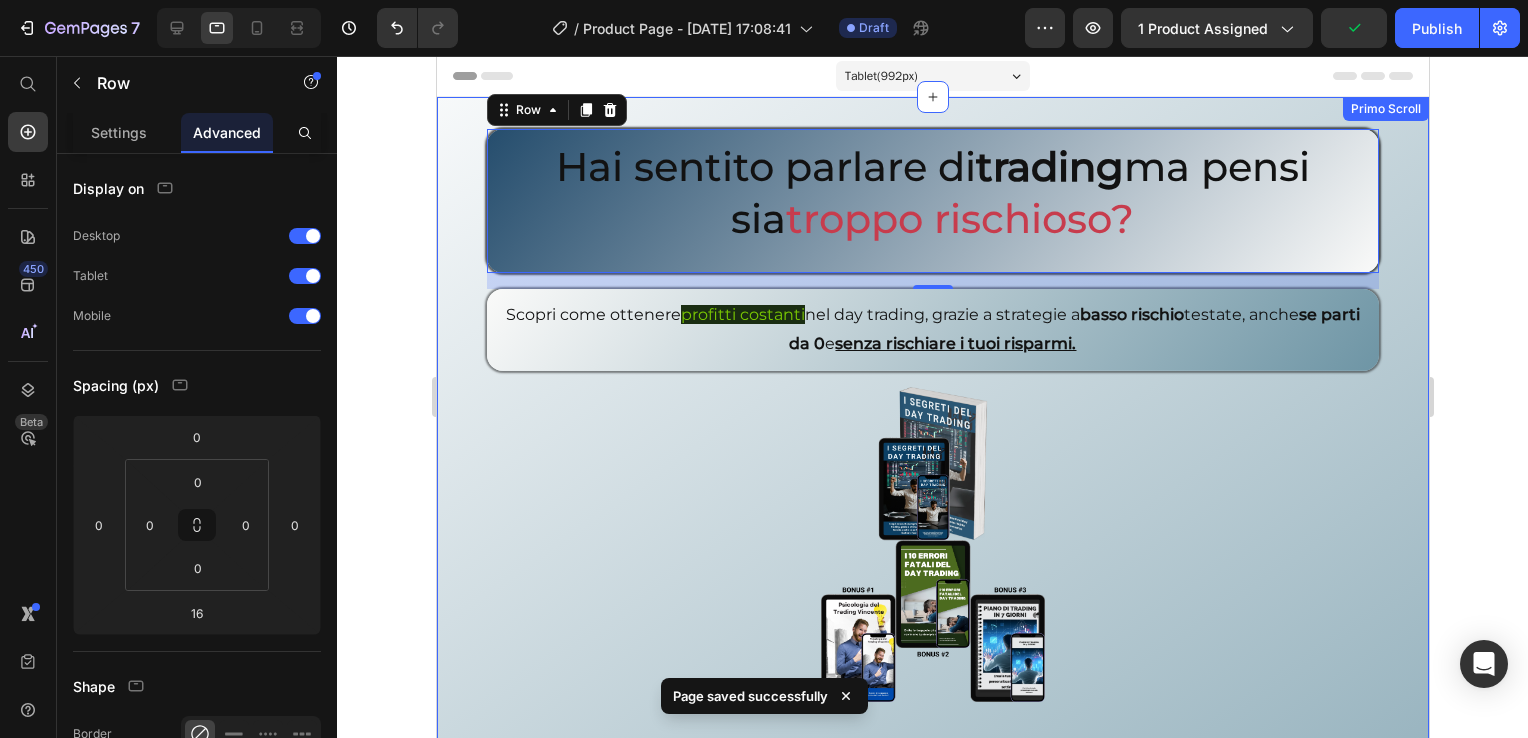 scroll, scrollTop: 3, scrollLeft: 0, axis: vertical 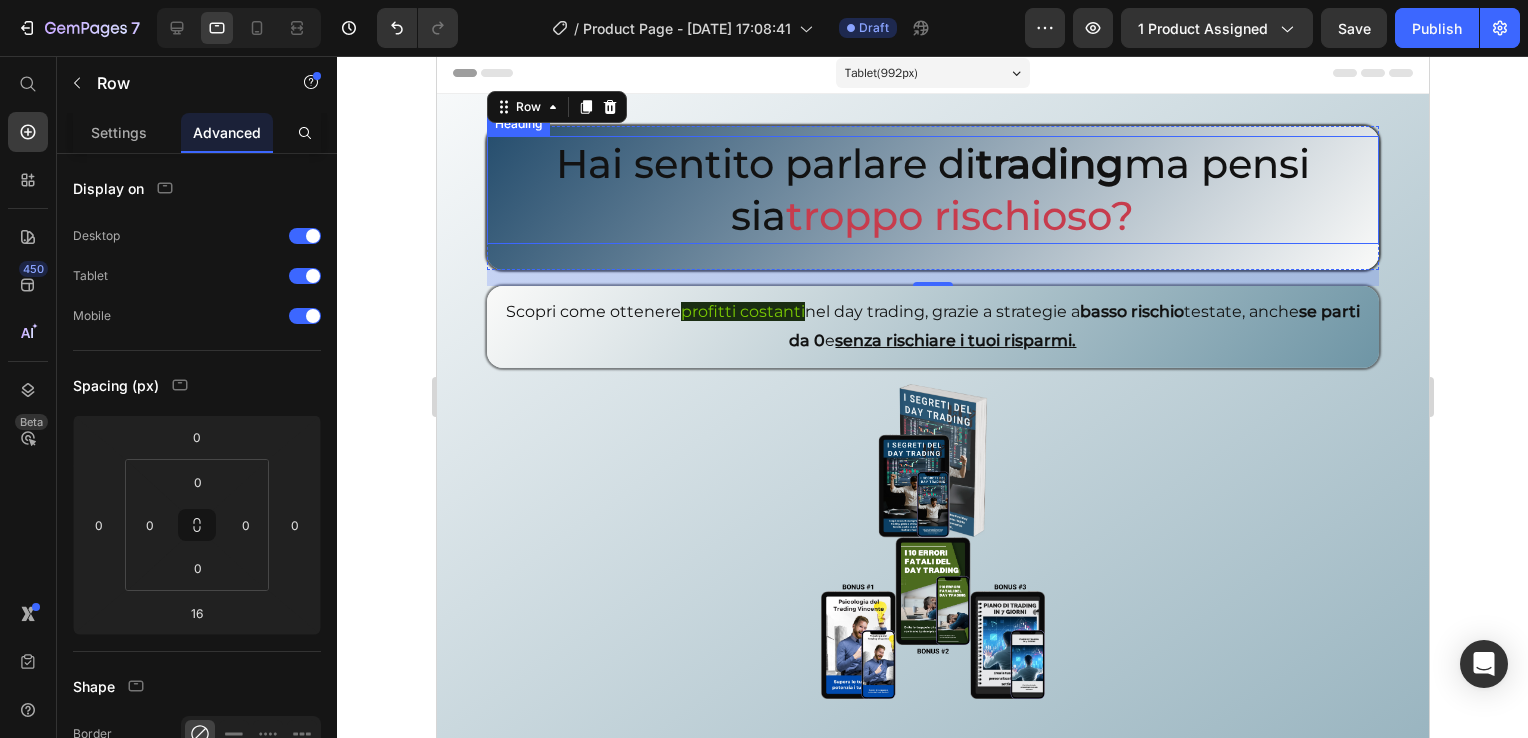 click on "Hai sentito parlare di  trading  ma pensi sia  troppo rischioso?" at bounding box center (932, 190) 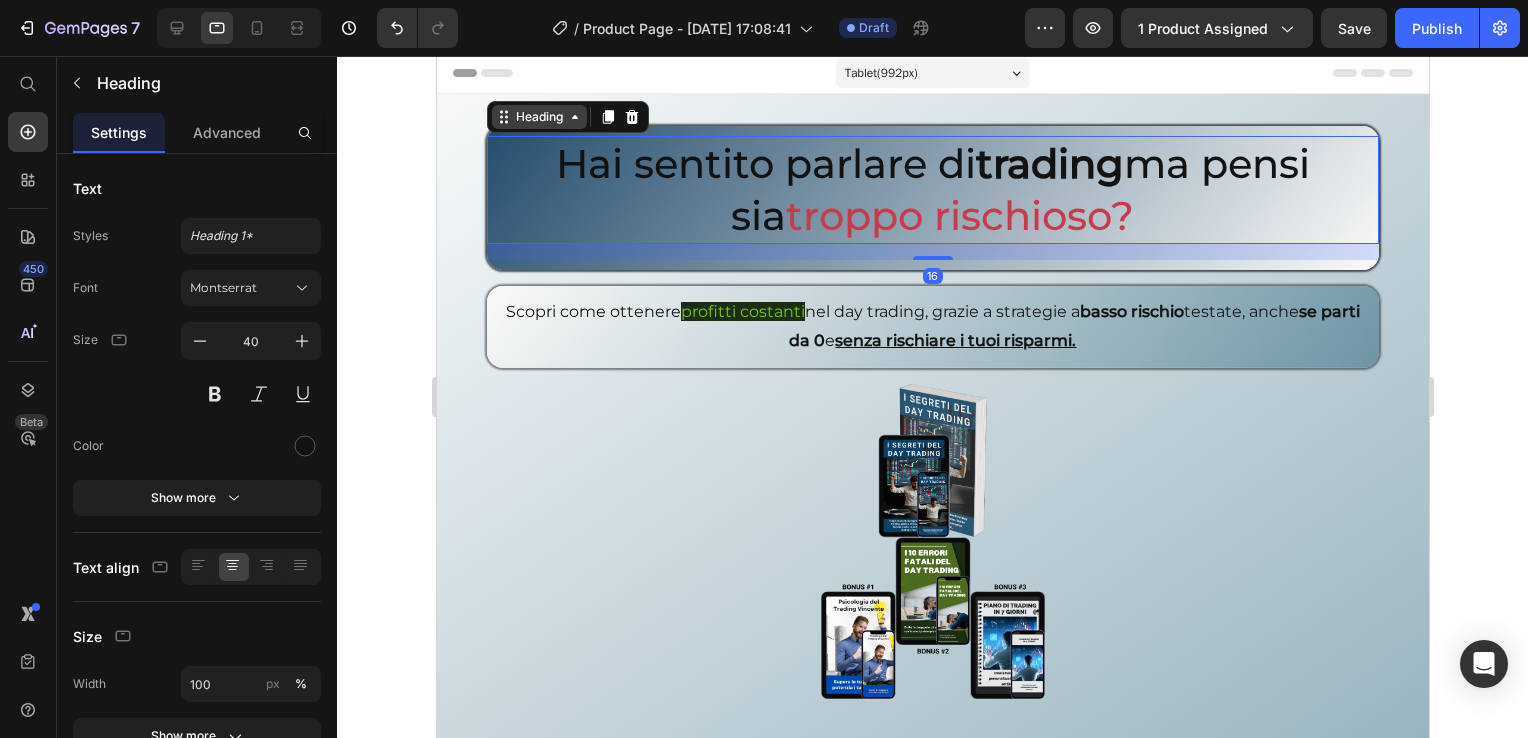 click on "Heading" at bounding box center [538, 117] 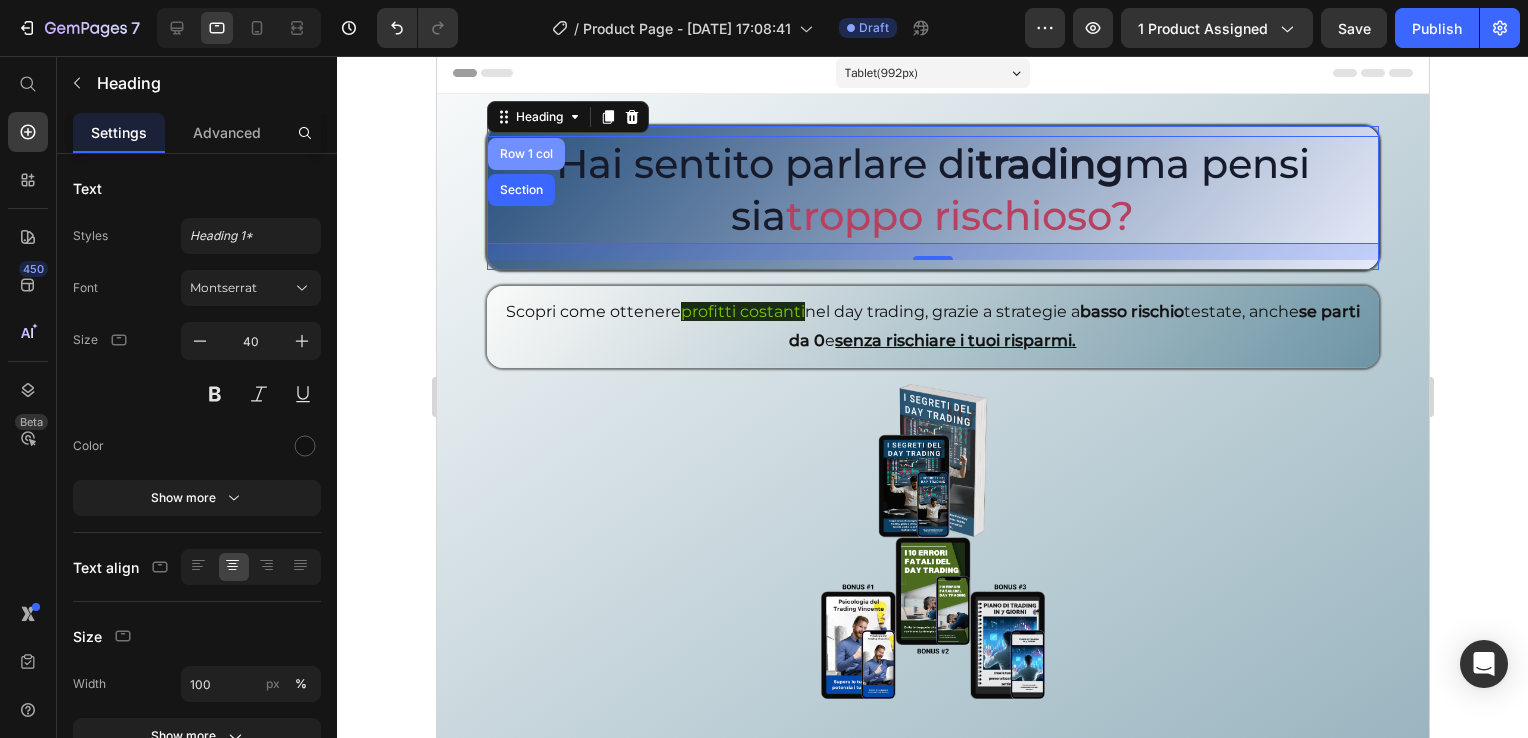 click on "Row 1 col" at bounding box center (525, 154) 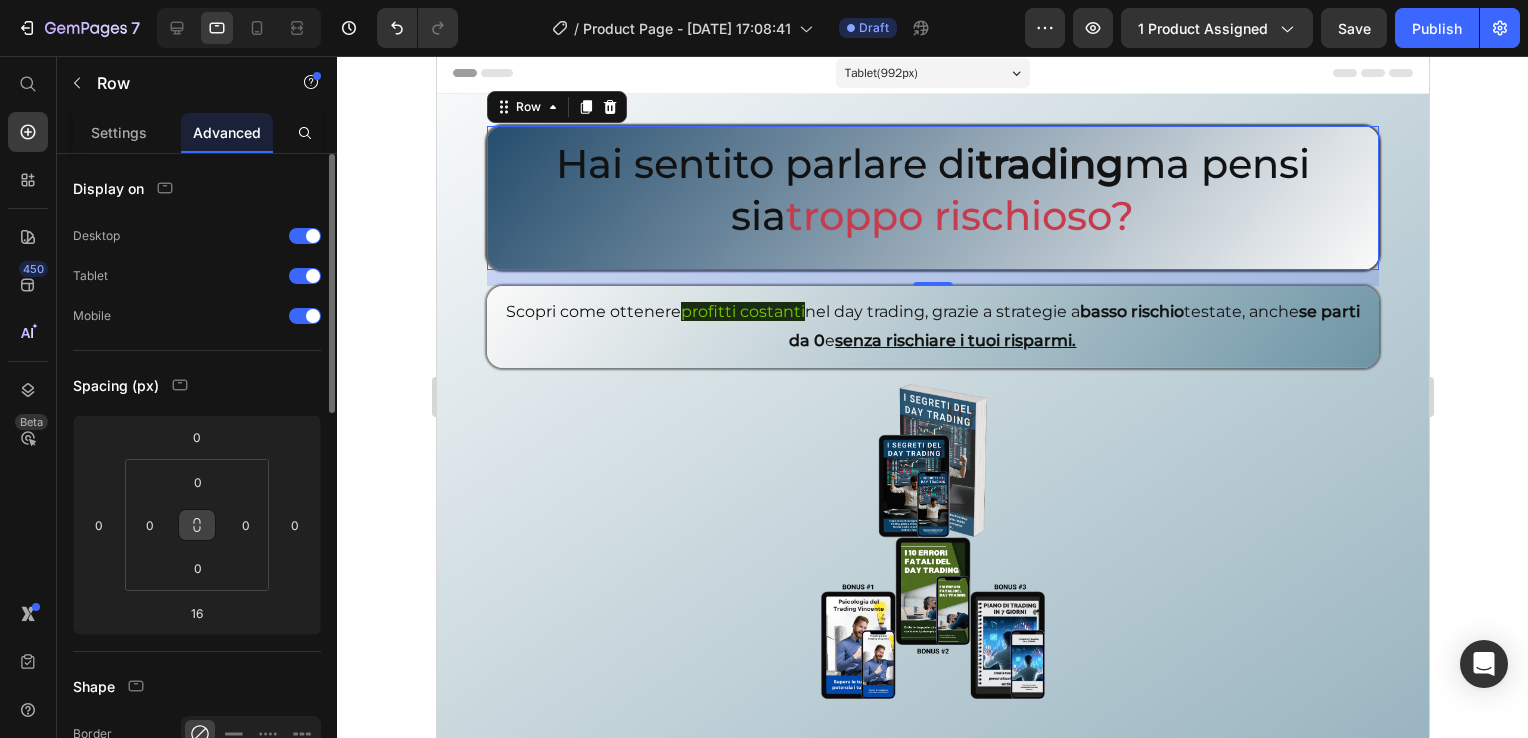 click at bounding box center [197, 525] 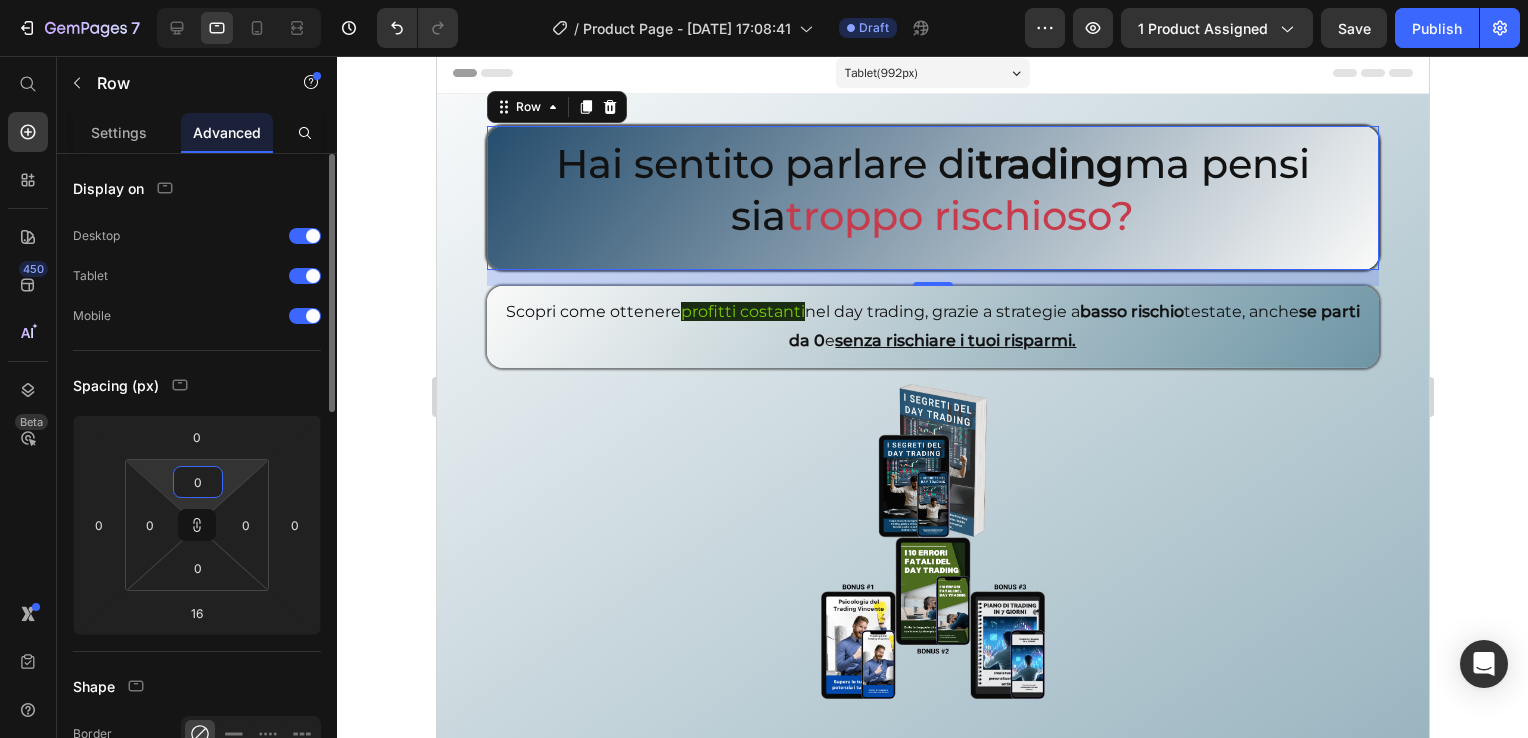 click on "0" at bounding box center [198, 482] 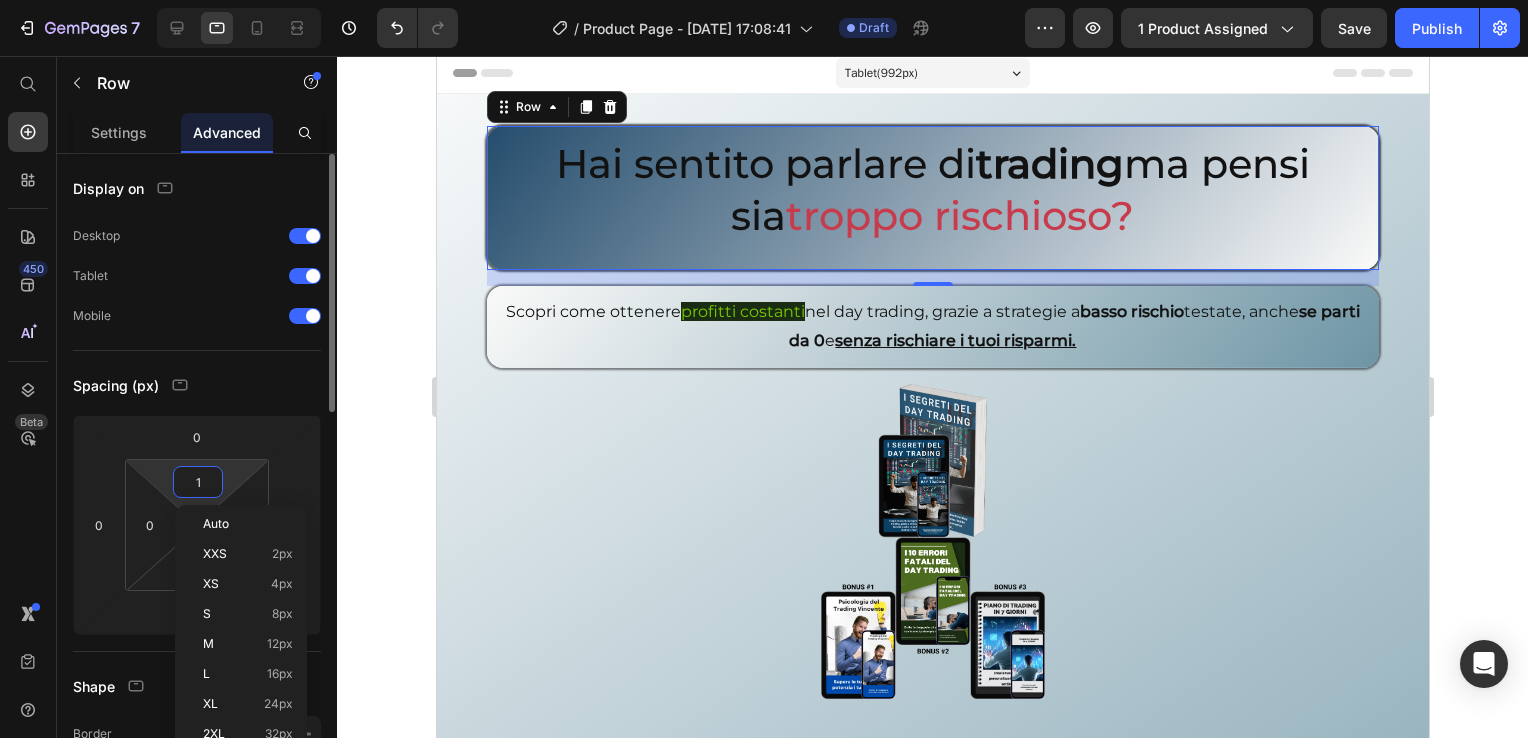 type on "10" 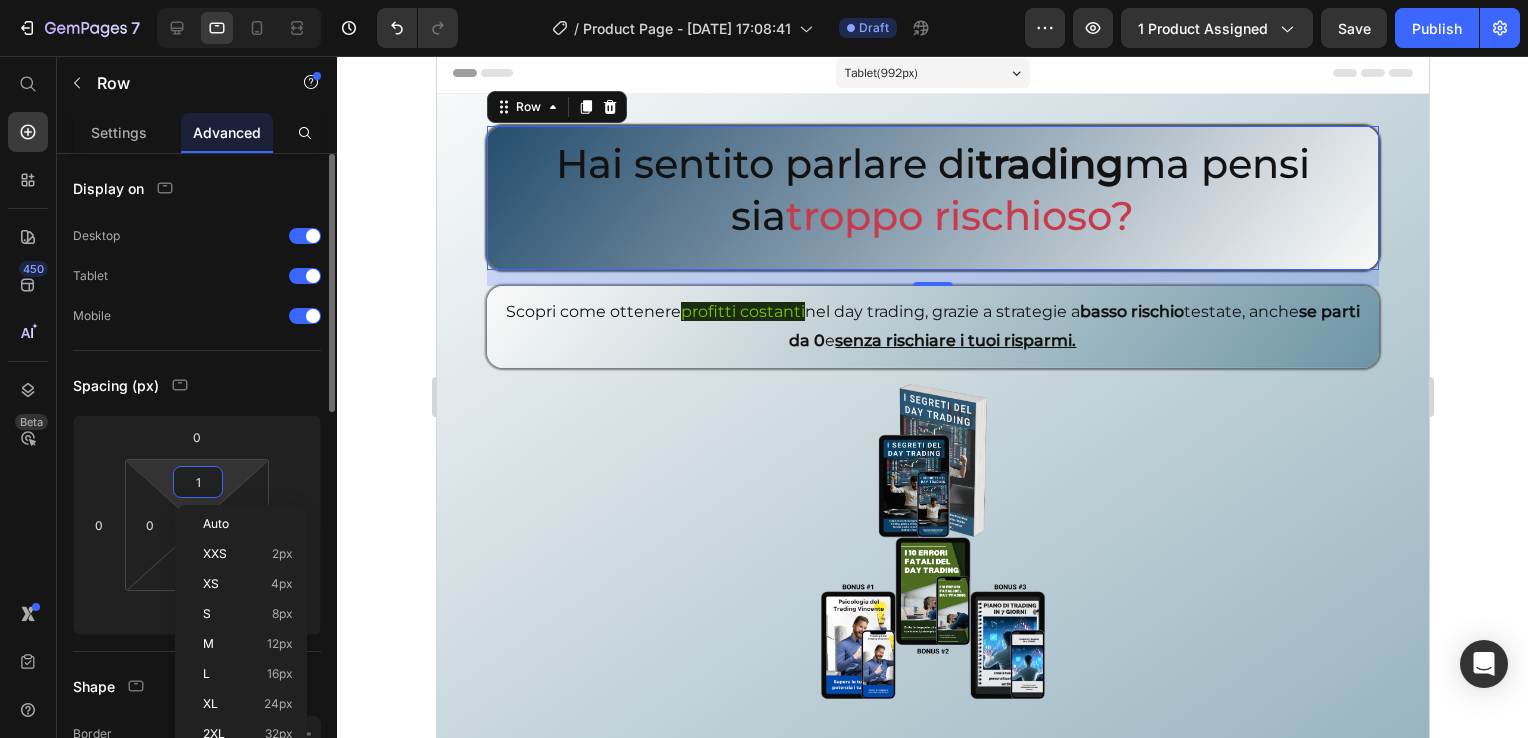 type on "10" 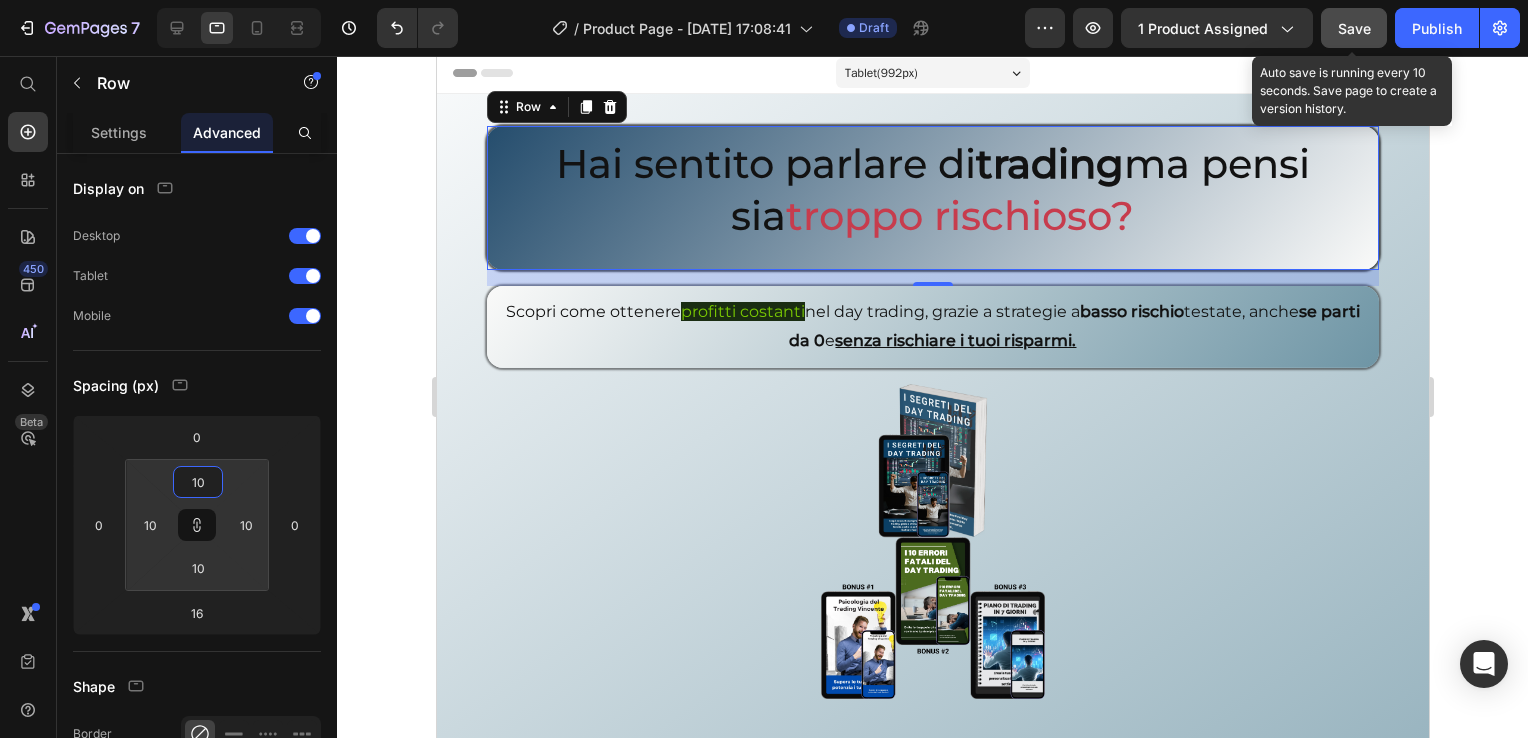 type on "10" 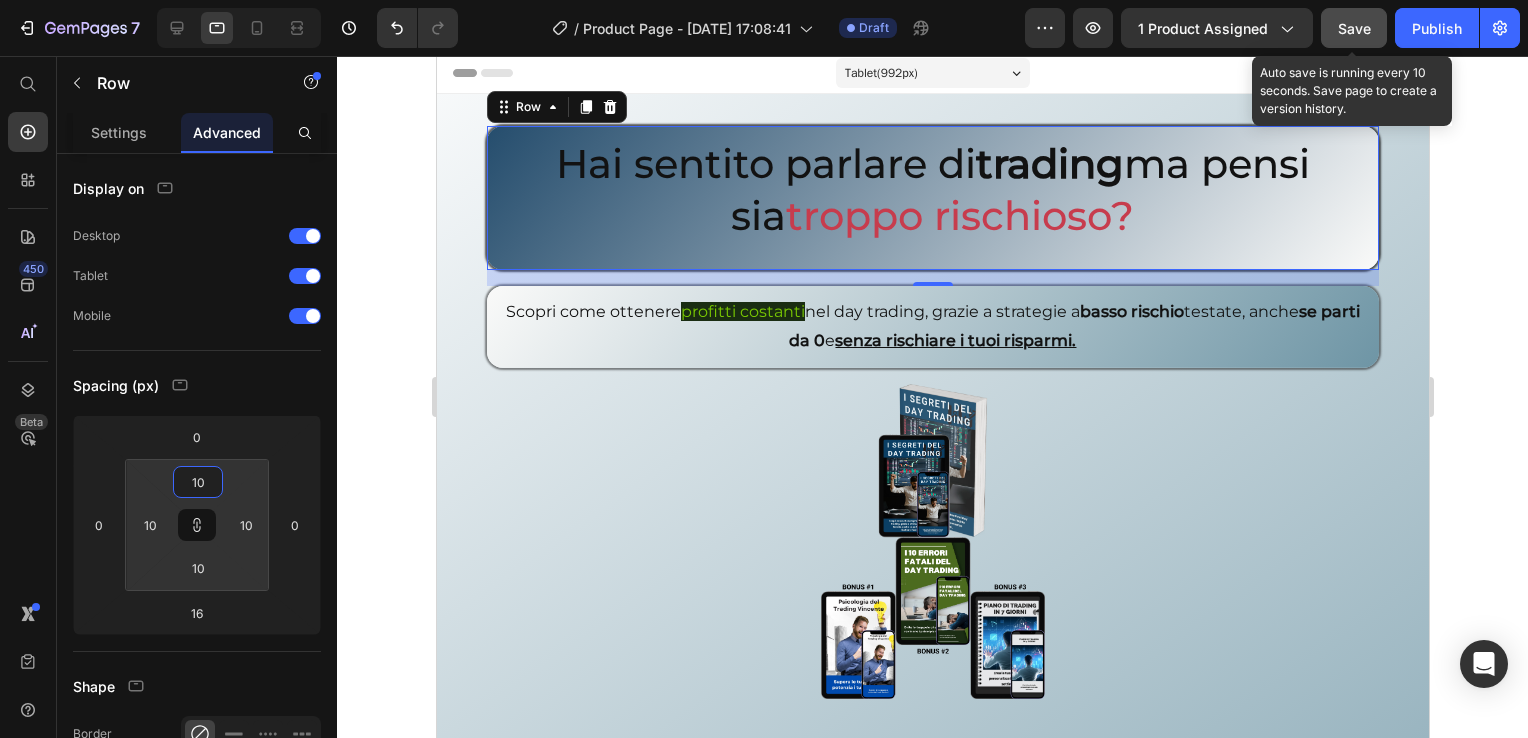 click on "Save" at bounding box center (1354, 28) 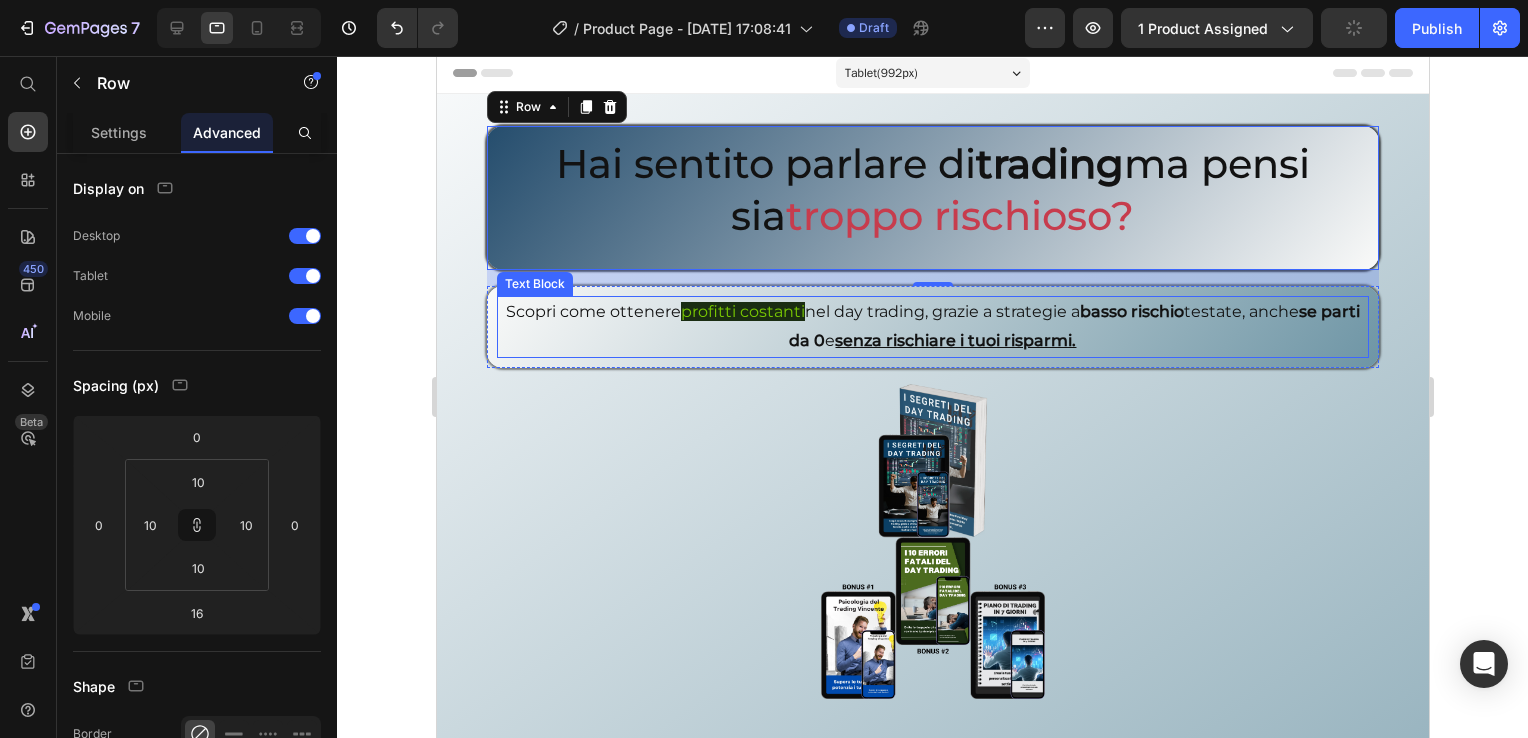 click on "Scopri come ottenere  profitti costanti  nel day trading, grazie a strategie a  basso rischio  testate, anche  se parti da 0  e  senza rischiare i tuoi risparmi." at bounding box center [932, 327] 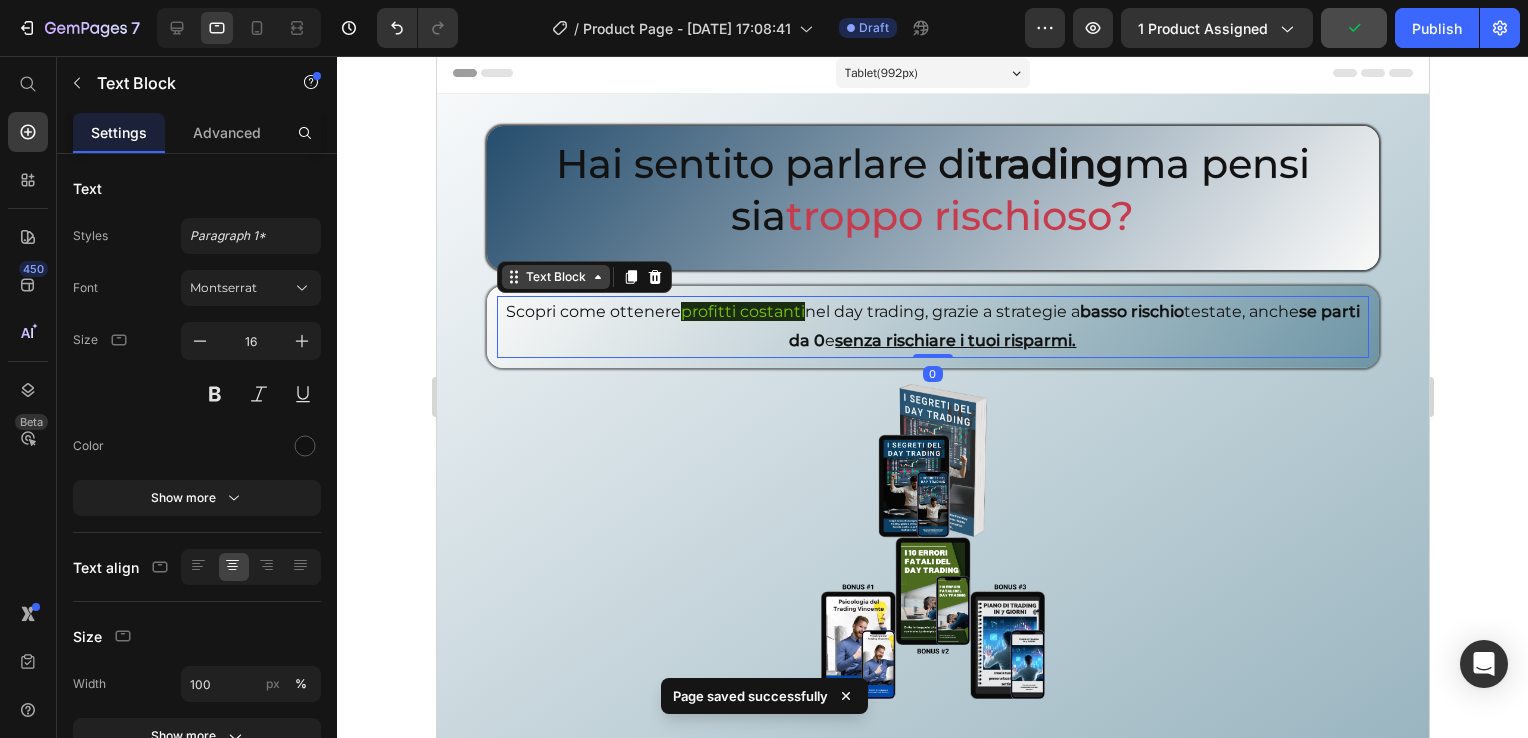 click on "Text Block" at bounding box center [555, 277] 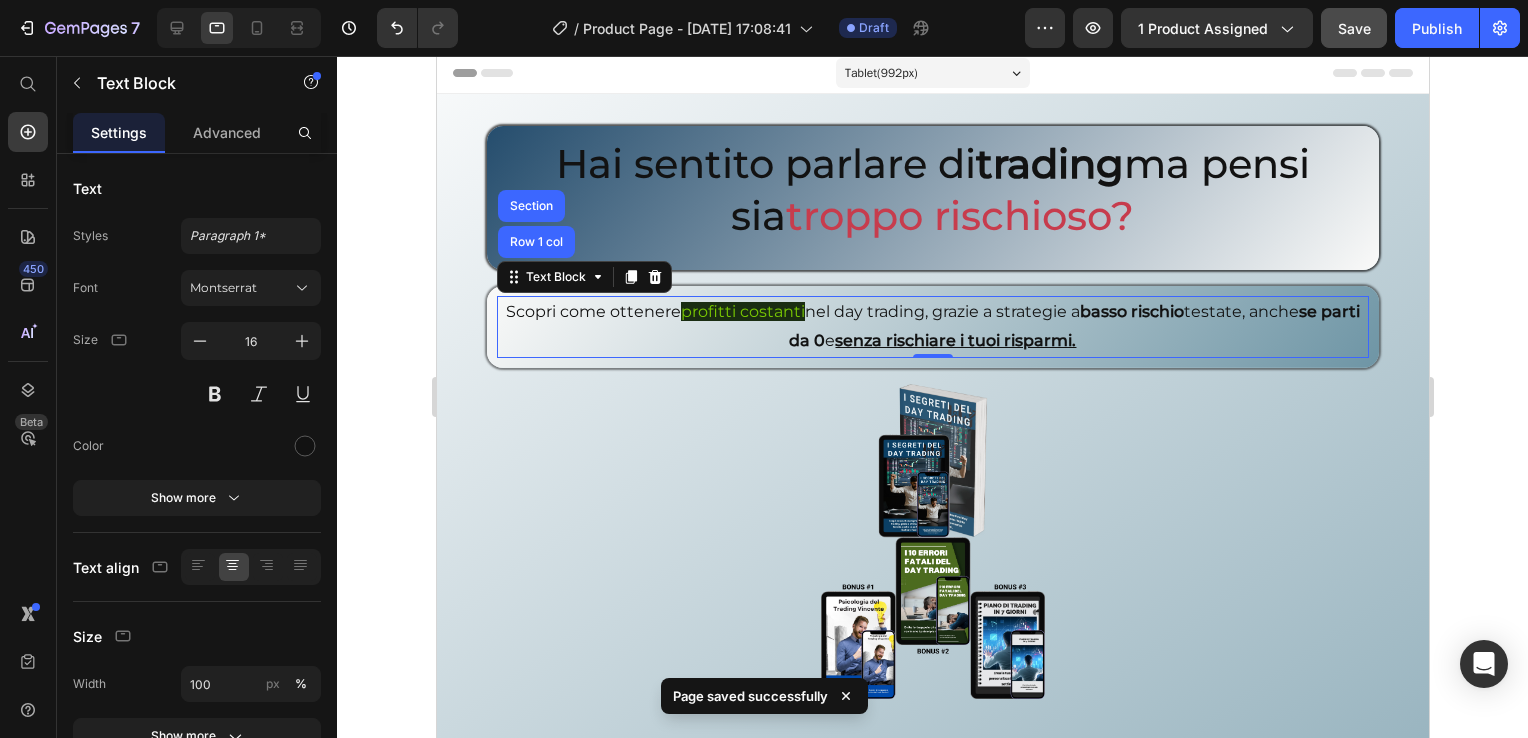 click on "Scopri come ottenere  profitti costanti  nel day trading, grazie a strategie a  basso rischio  testate, anche  se parti da 0  e  senza rischiare i tuoi risparmi." at bounding box center (932, 327) 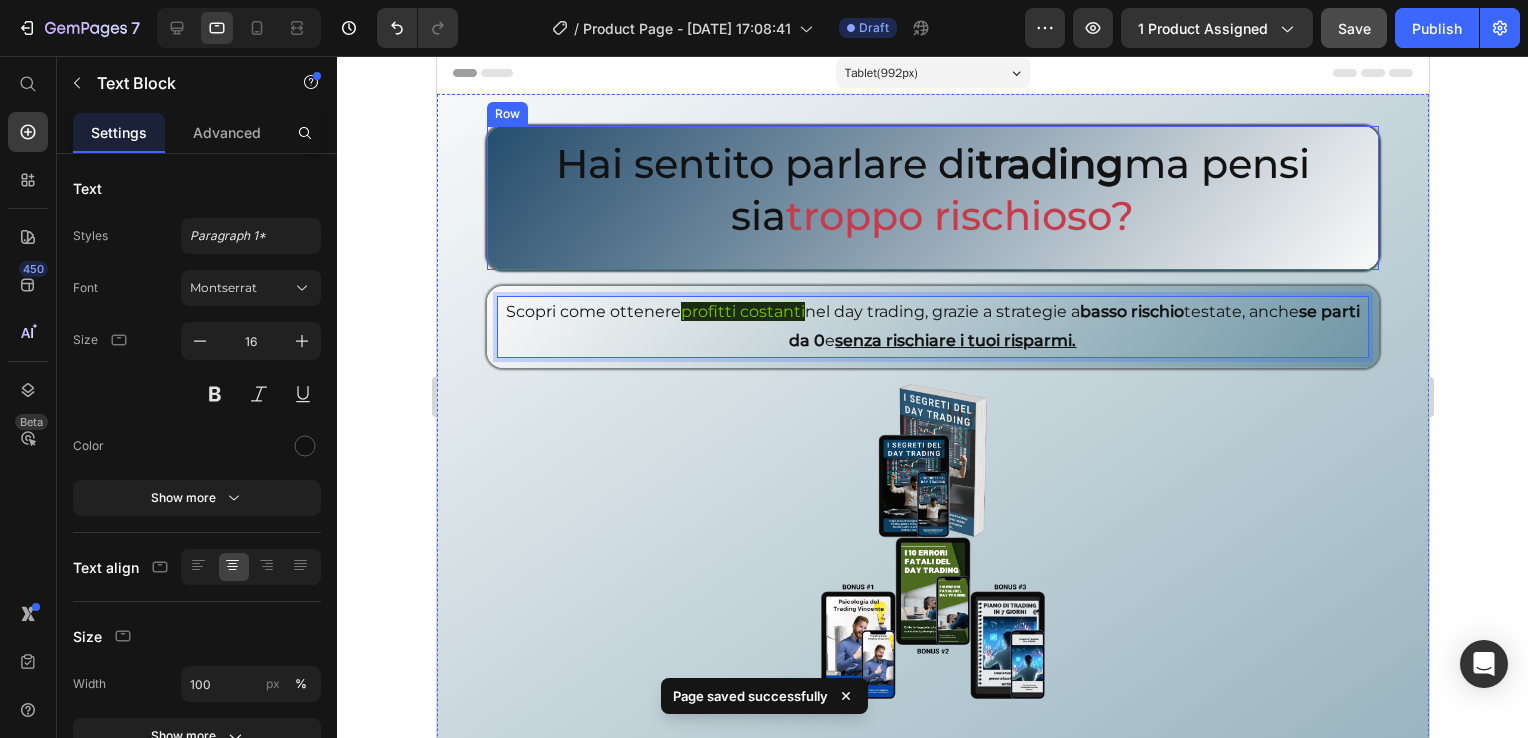 click on "Hai sentito parlare di  trading  ma pensi sia  troppo rischioso?" at bounding box center (932, 190) 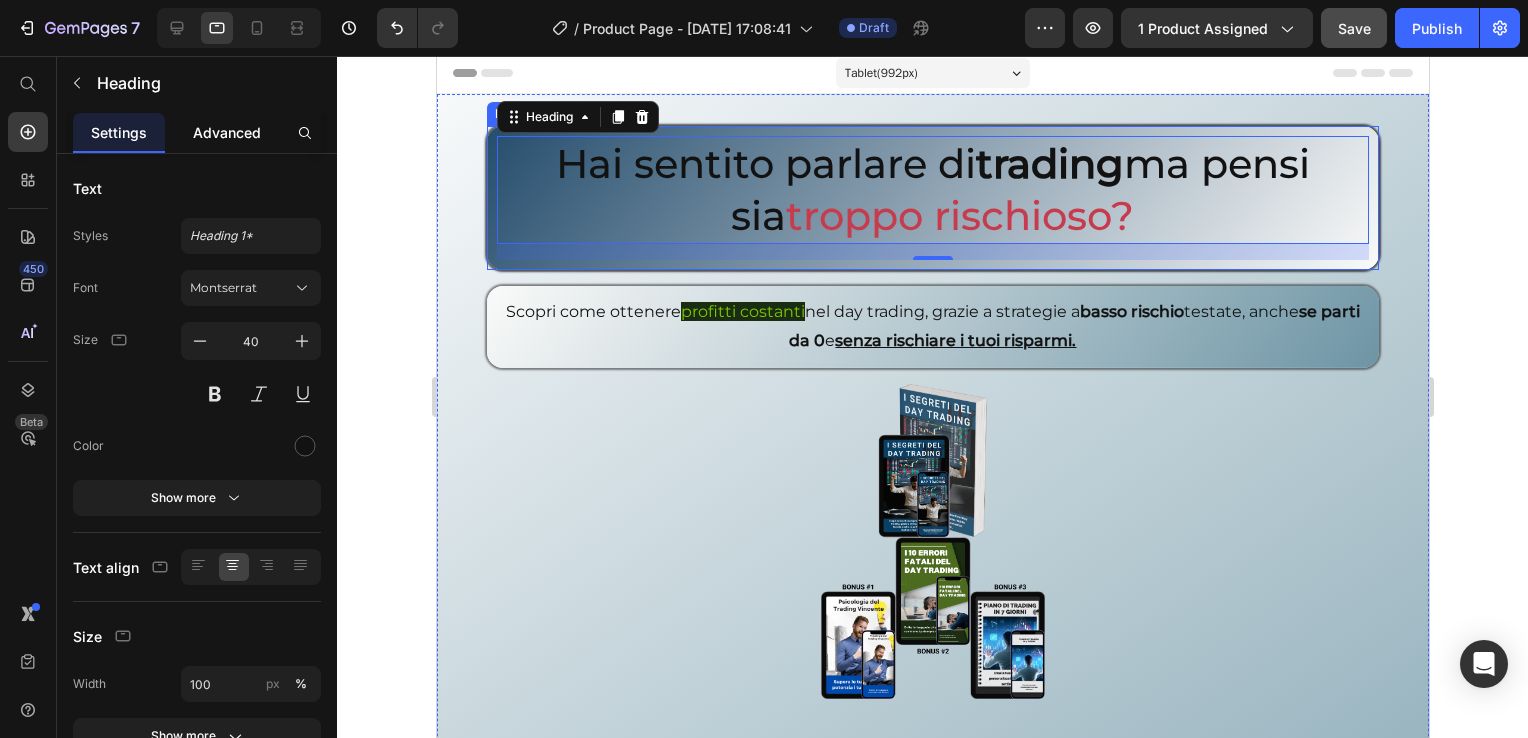 click on "Advanced" at bounding box center [227, 132] 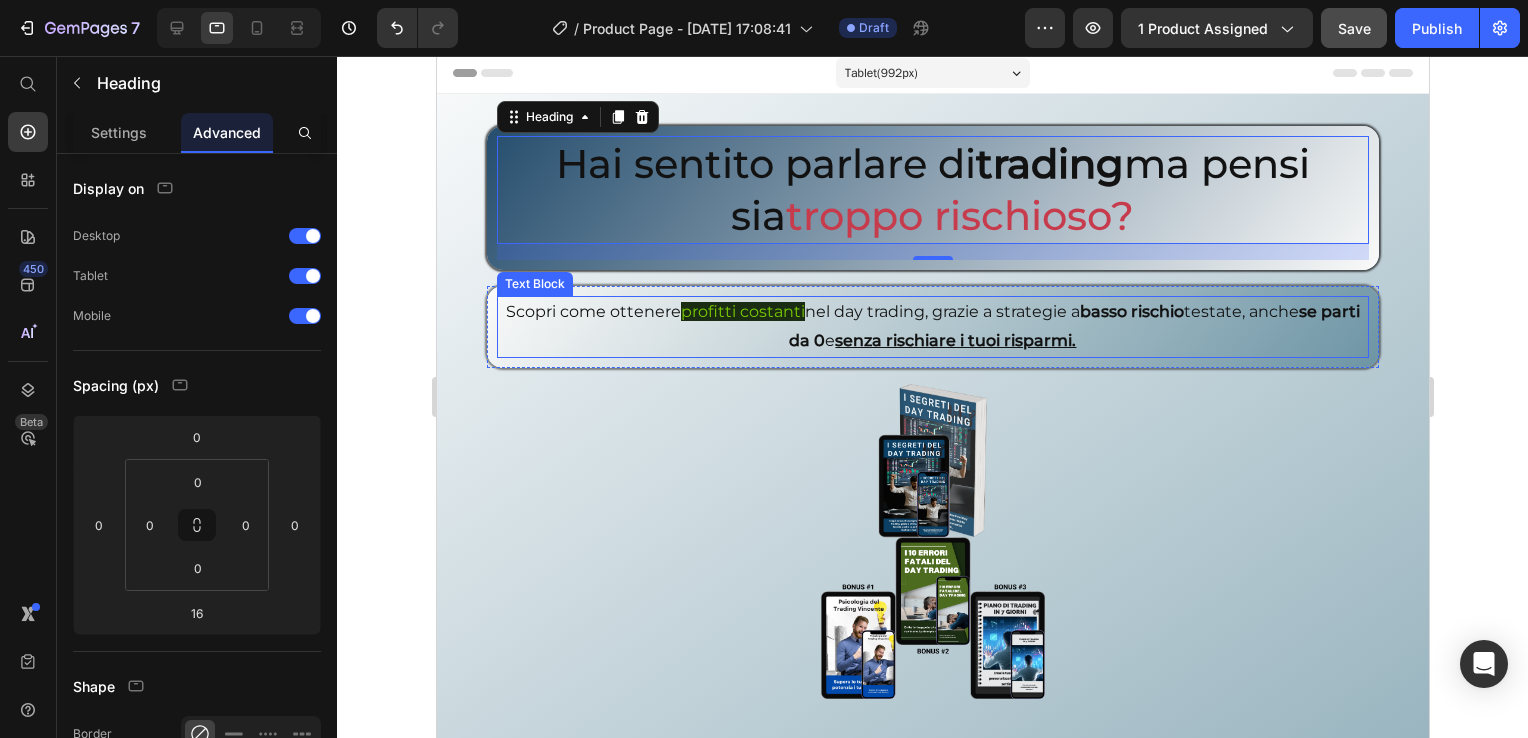 click on "Scopri come ottenere  profitti costanti  nel day trading, grazie a strategie a  basso rischio  testate, anche  se parti da 0  e  senza rischiare i tuoi risparmi." at bounding box center [932, 327] 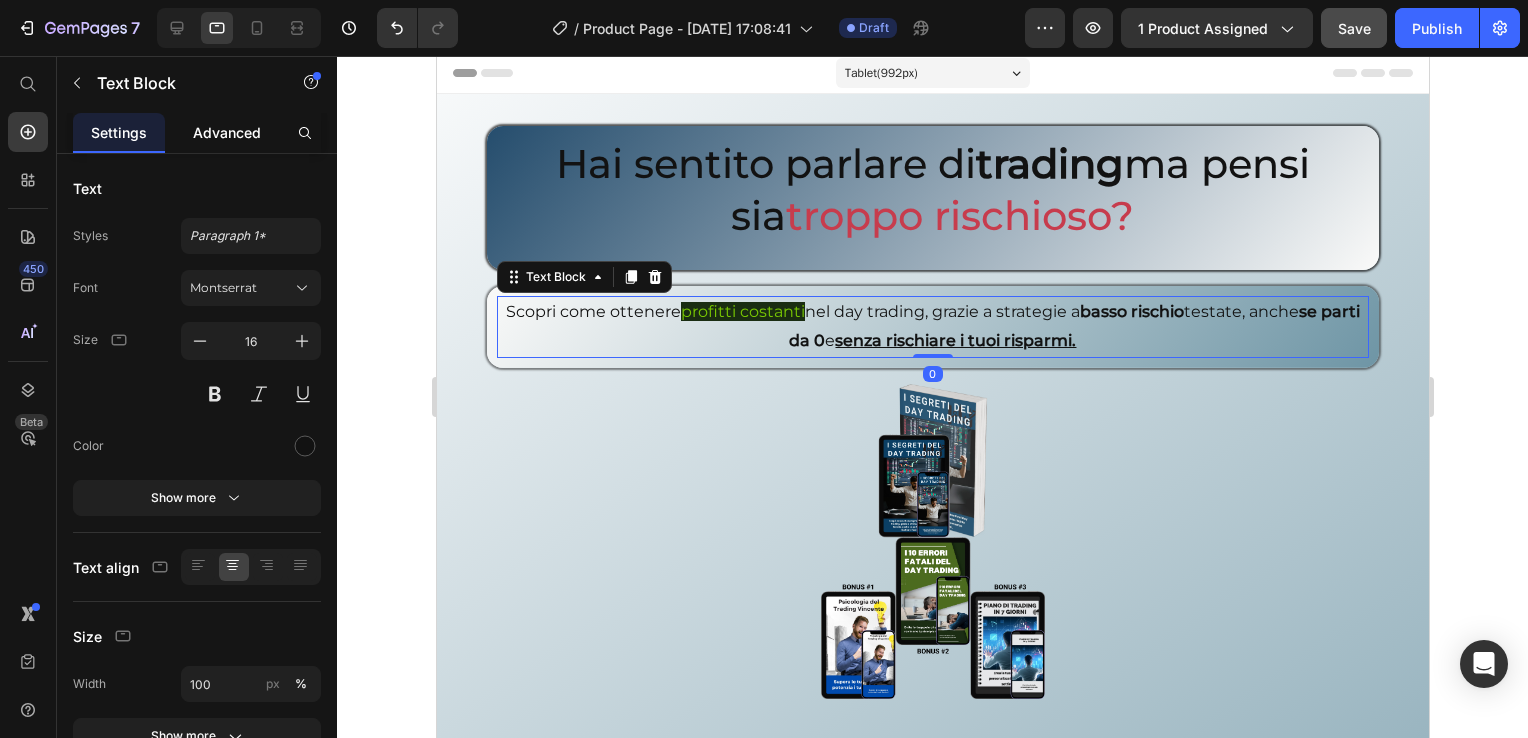 click on "Advanced" at bounding box center (227, 132) 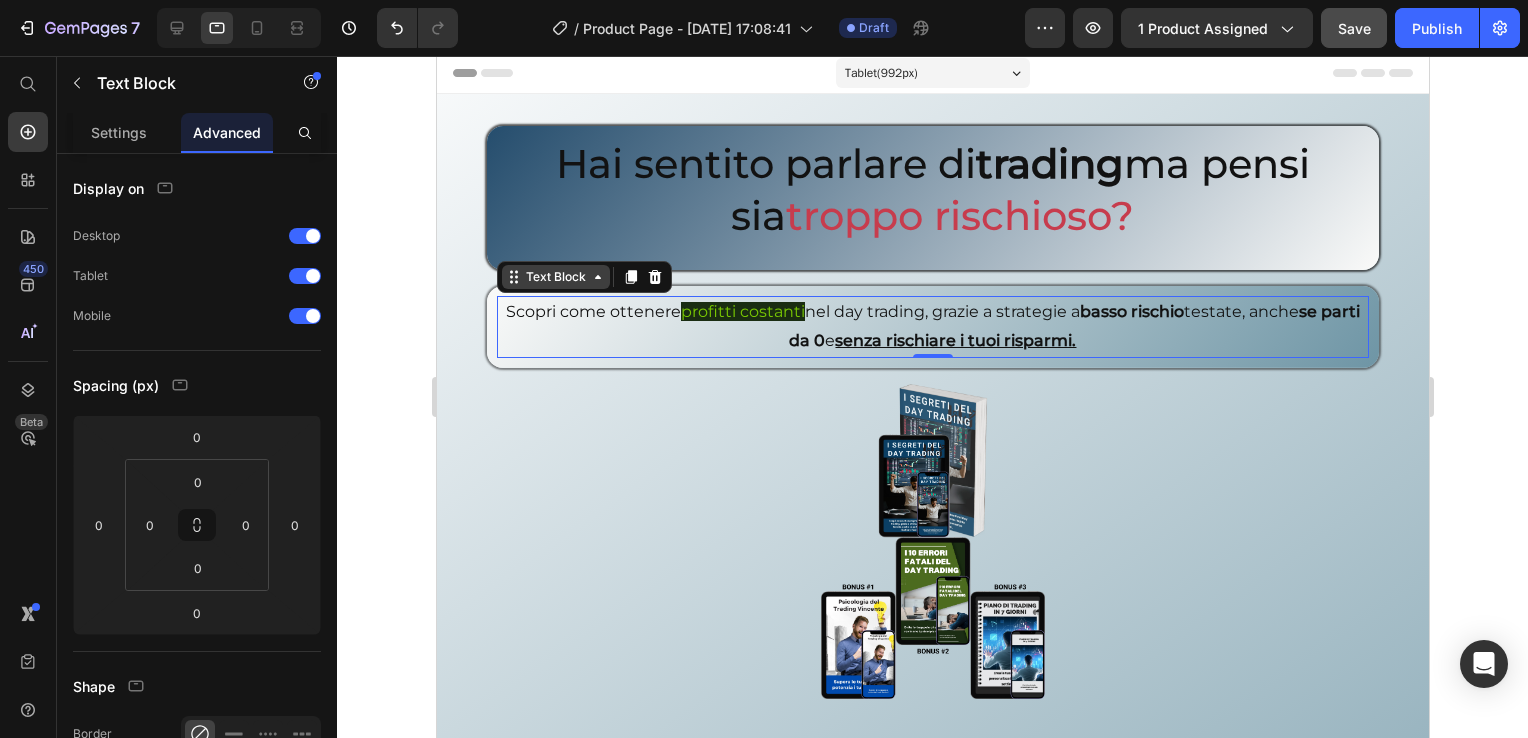 click on "Text Block" at bounding box center (555, 277) 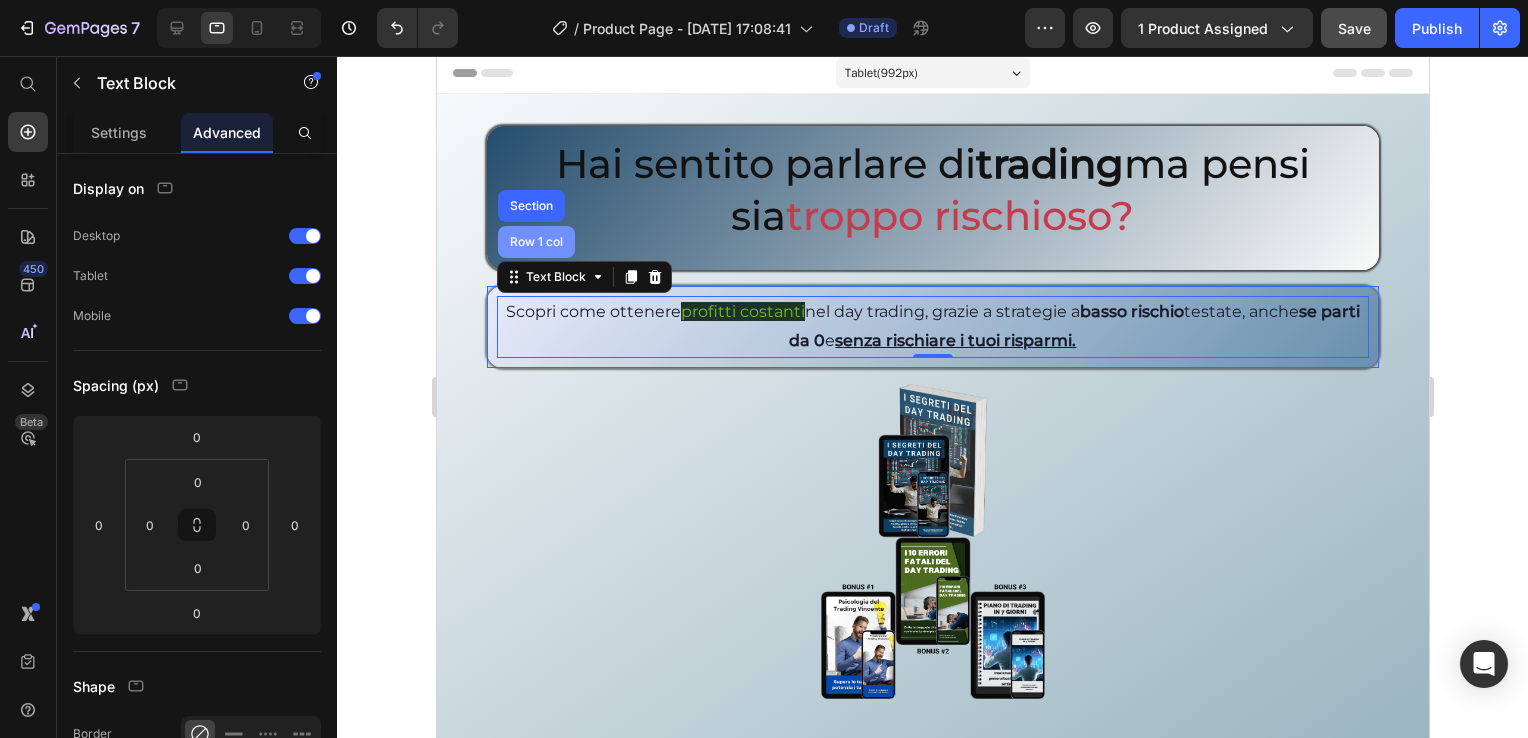 click on "Row 1 col" at bounding box center [535, 242] 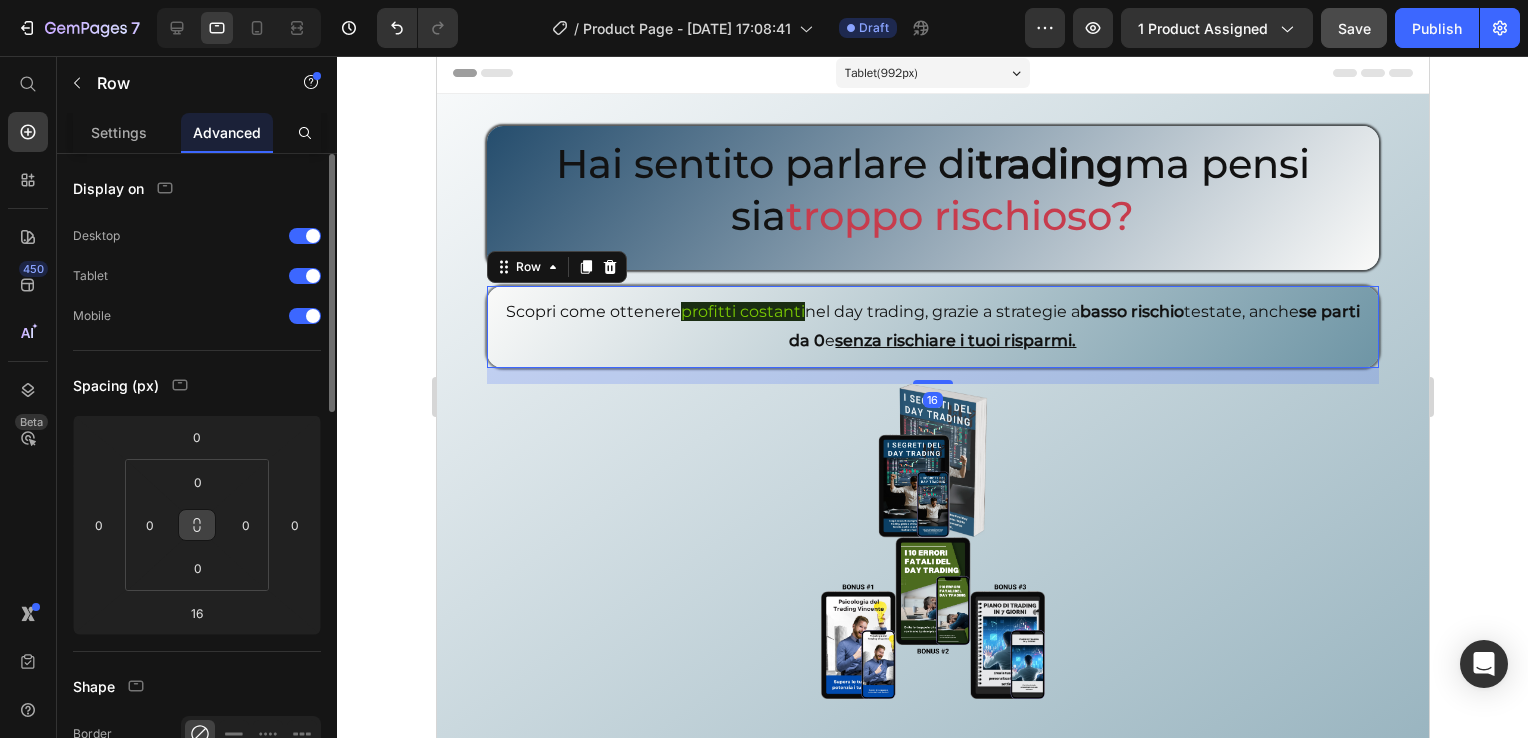 click 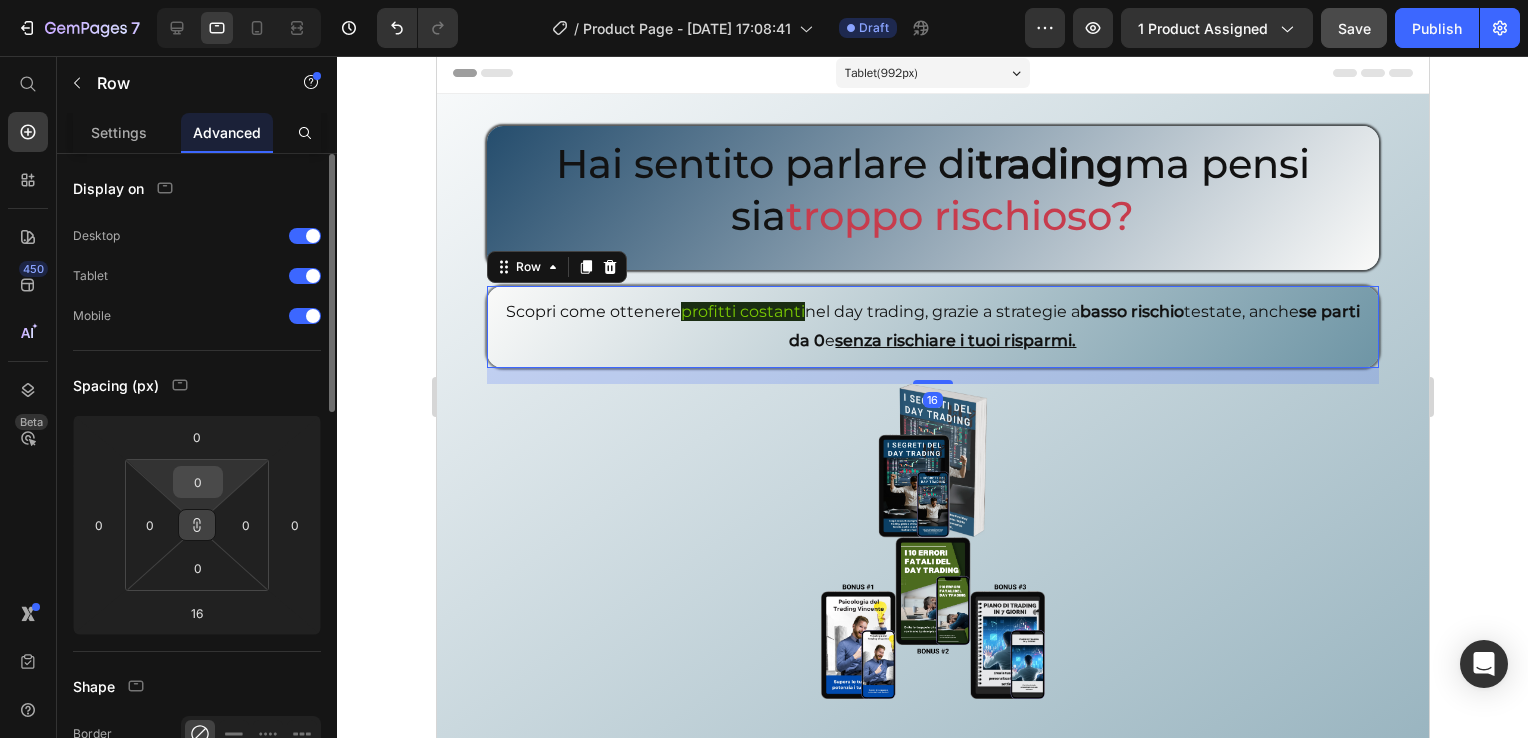 click on "0" at bounding box center (198, 482) 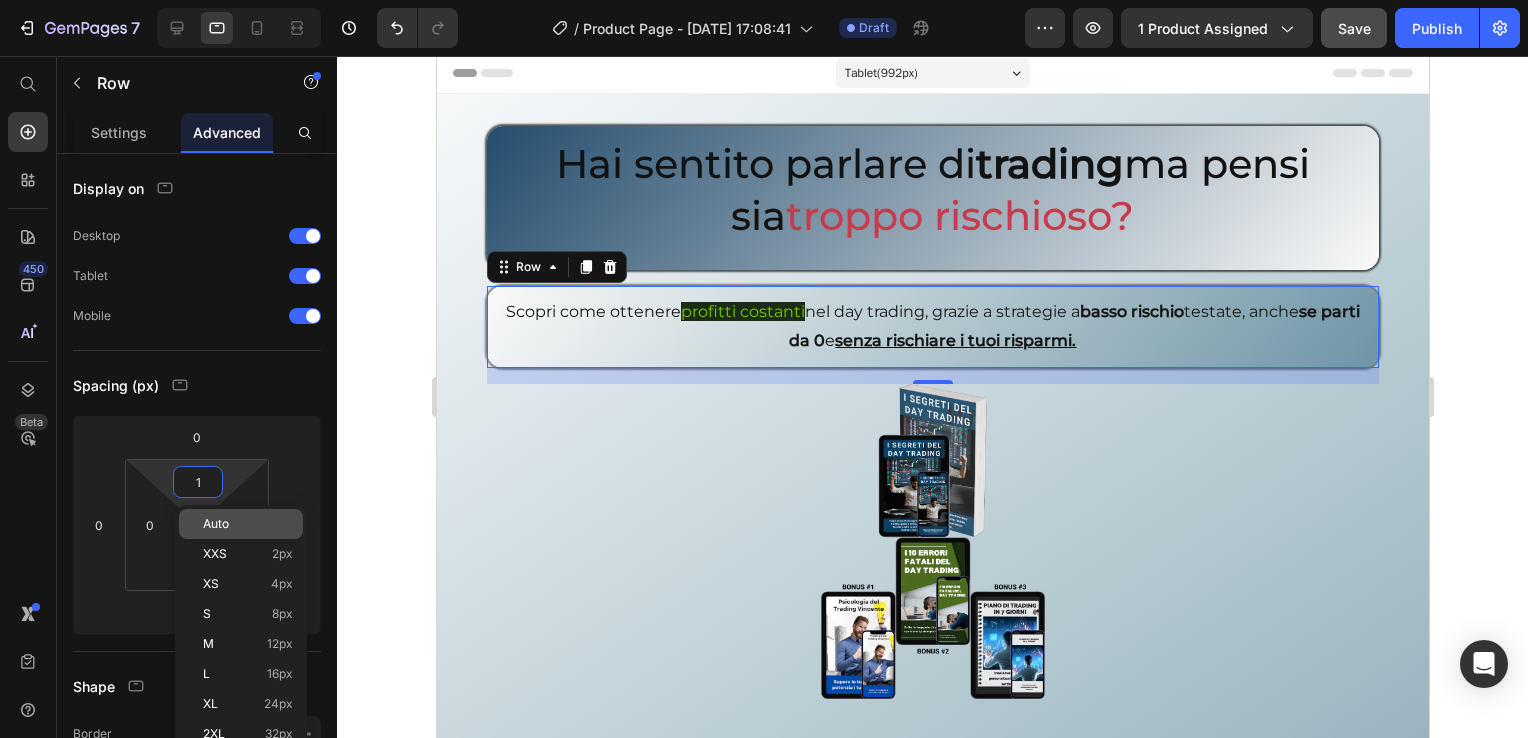 type on "10" 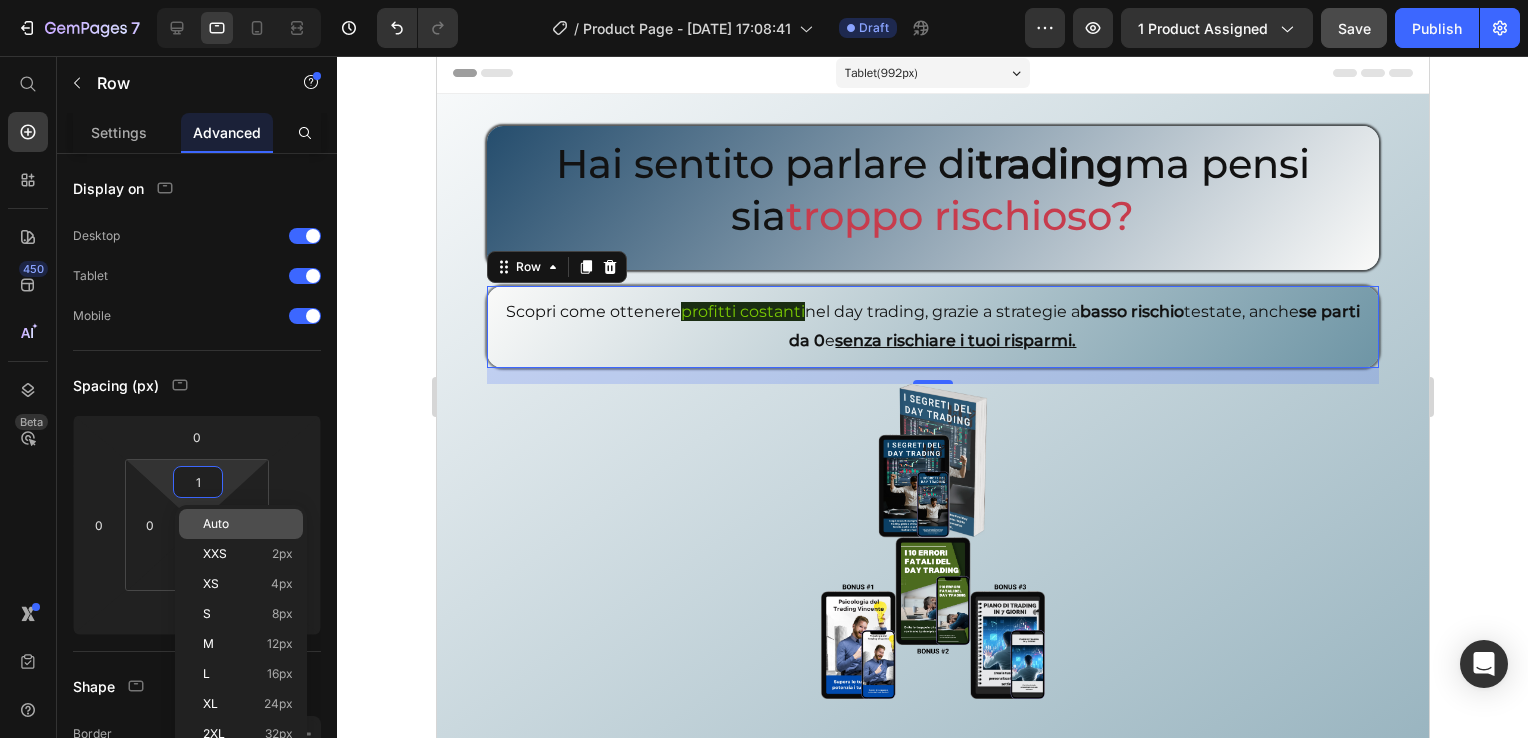 type on "10" 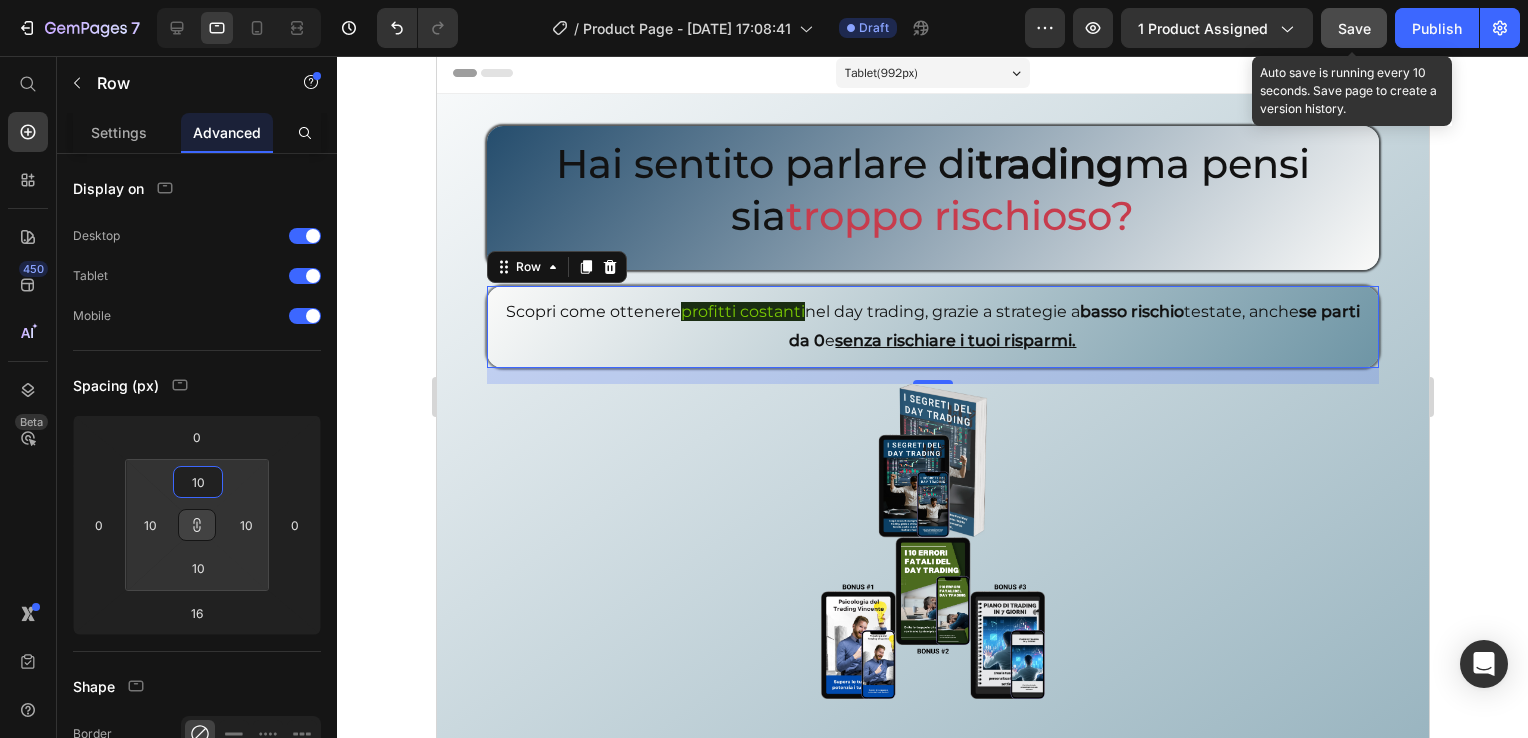 type on "10" 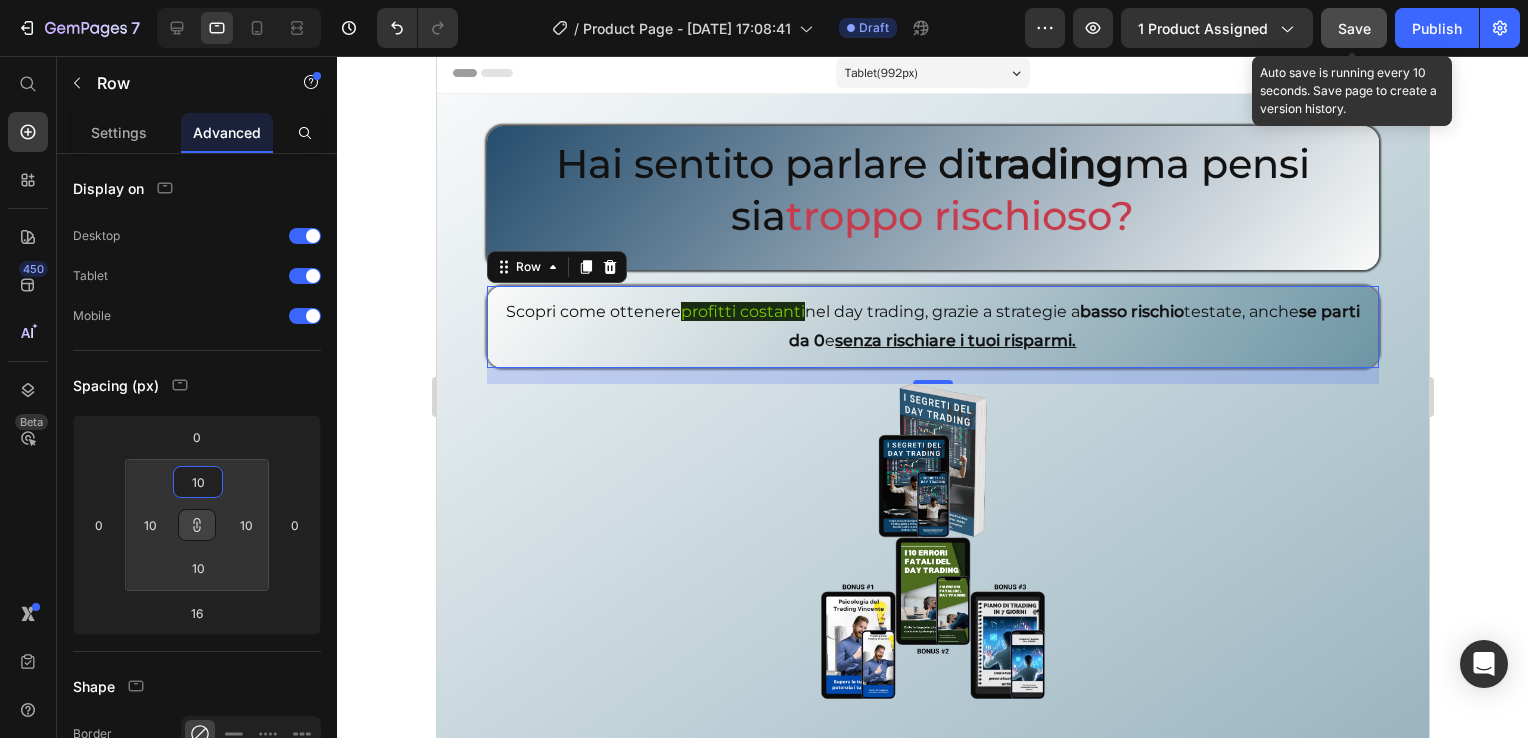click on "Save" 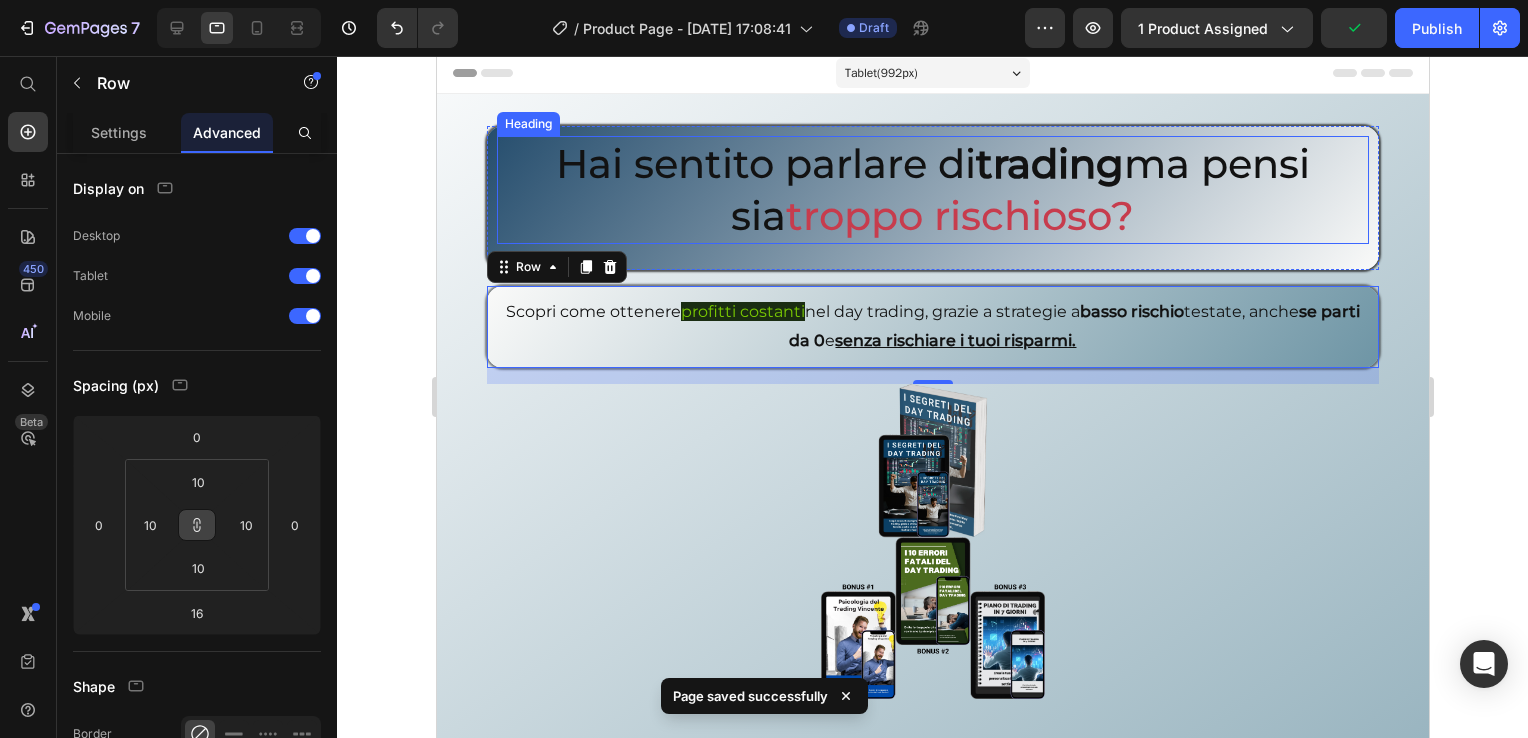 click on "Hai sentito parlare di  trading  ma pensi sia  troppo rischioso?" at bounding box center [932, 190] 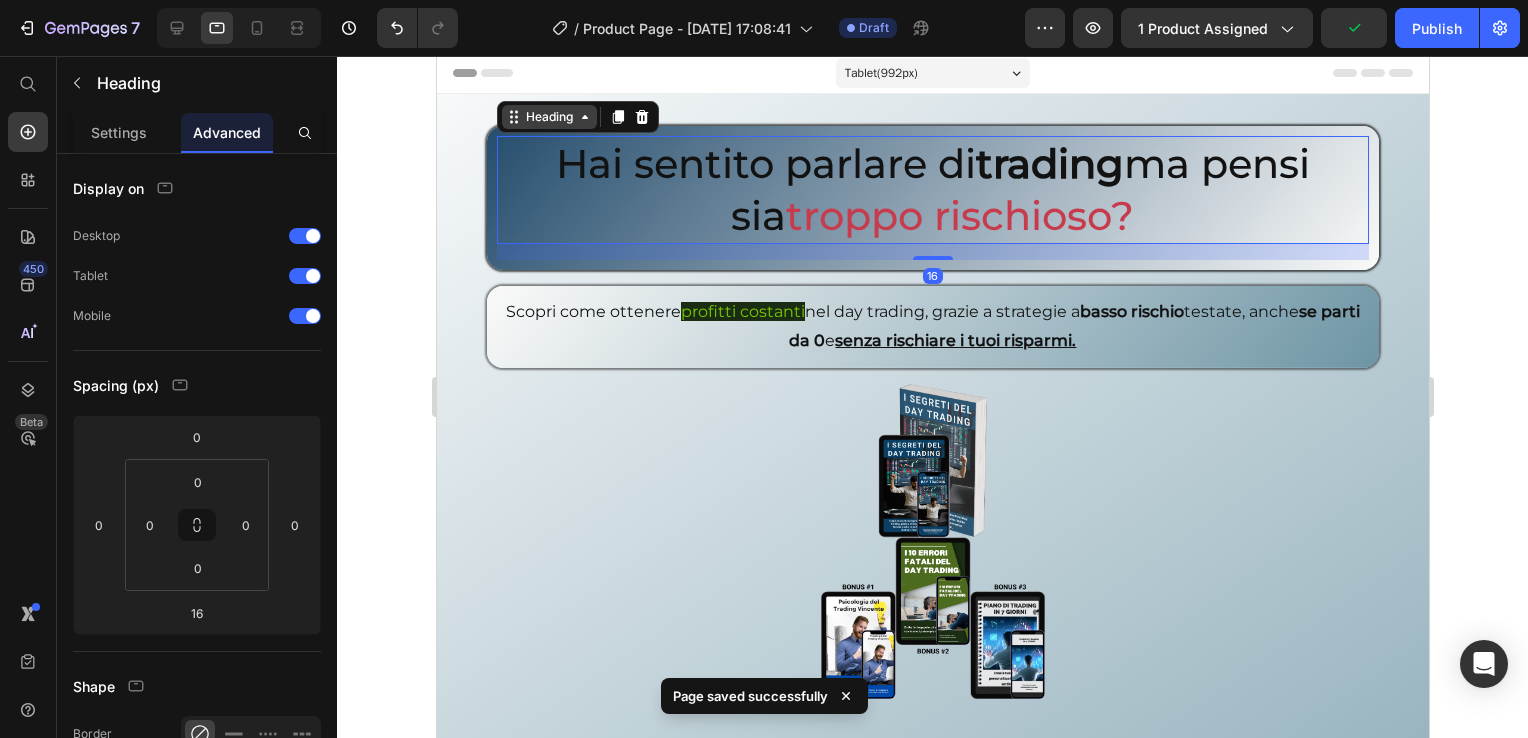 click on "Heading" at bounding box center [548, 117] 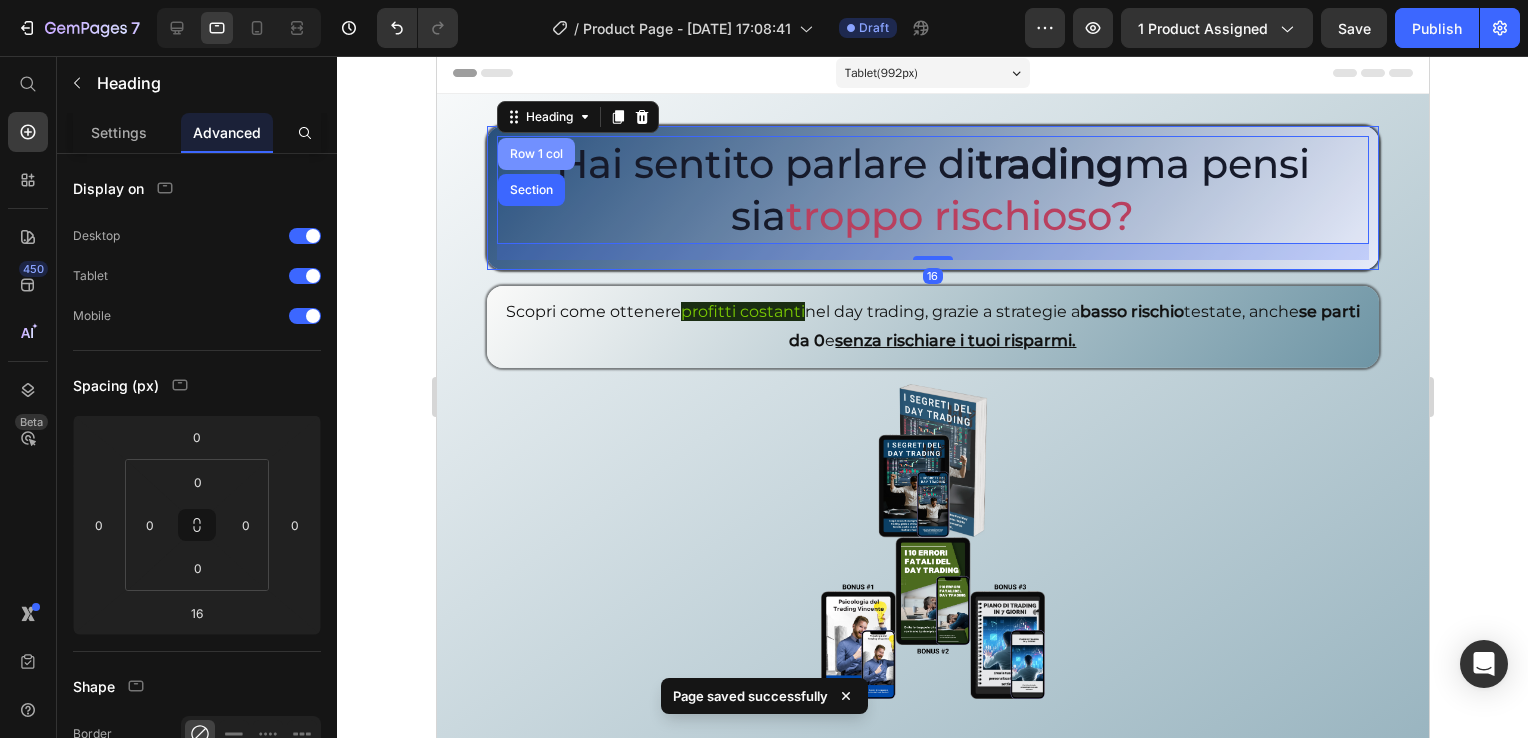 click on "Row 1 col" at bounding box center [535, 154] 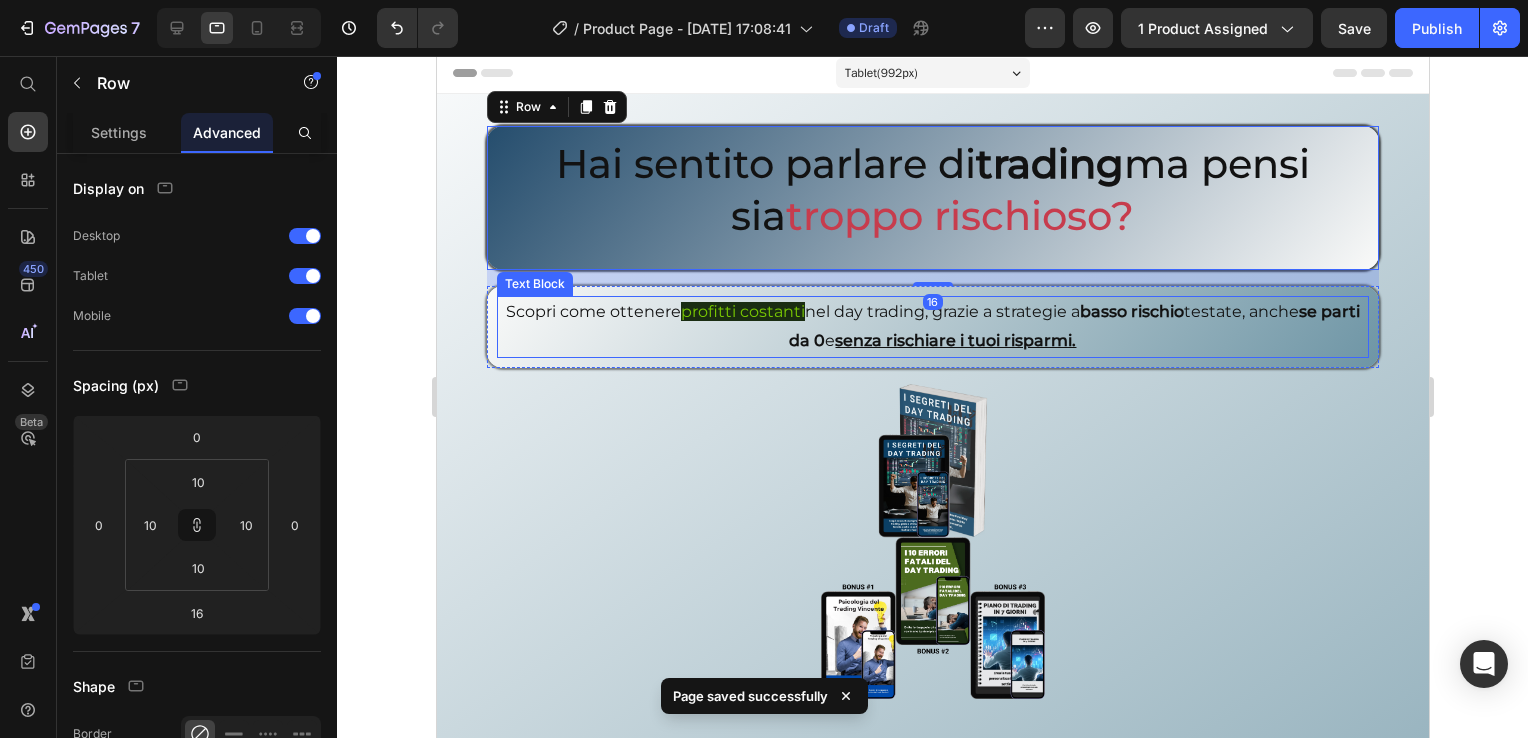 click on "Scopri come ottenere  profitti costanti  nel day trading, grazie a strategie a  basso rischio  testate, anche  se parti da 0  e  senza rischiare i tuoi risparmi." at bounding box center (932, 327) 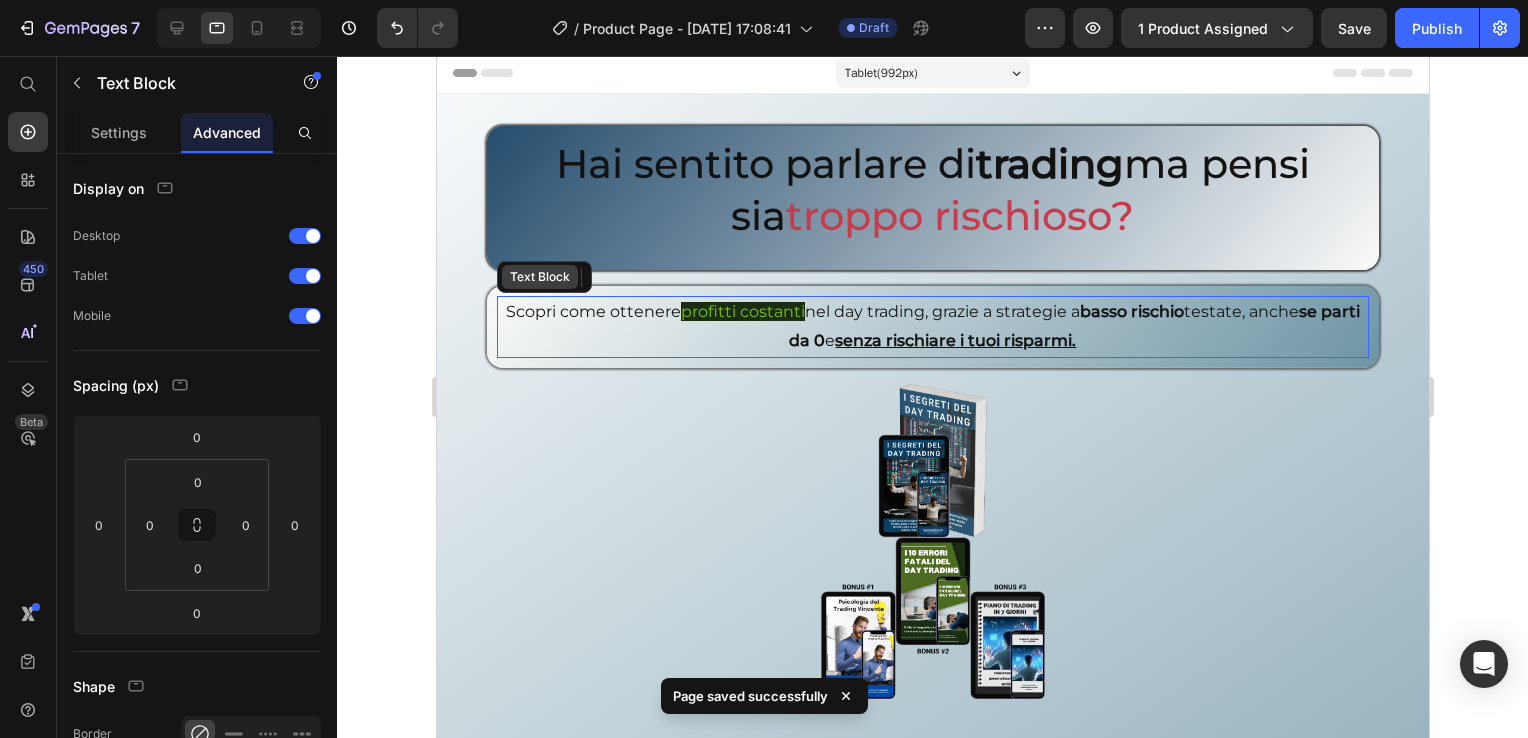 click on "Text Block" at bounding box center [539, 277] 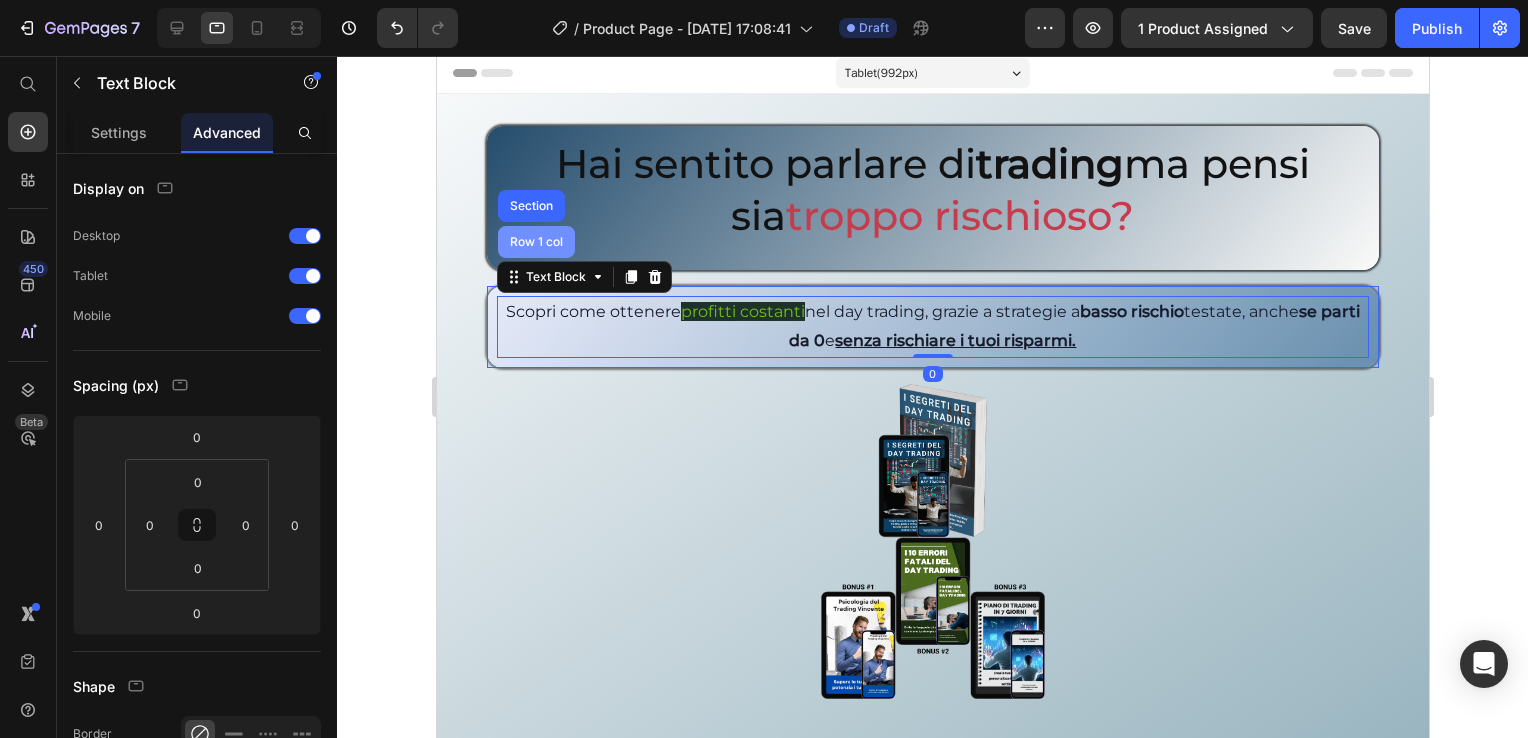 click on "Row 1 col" at bounding box center (535, 242) 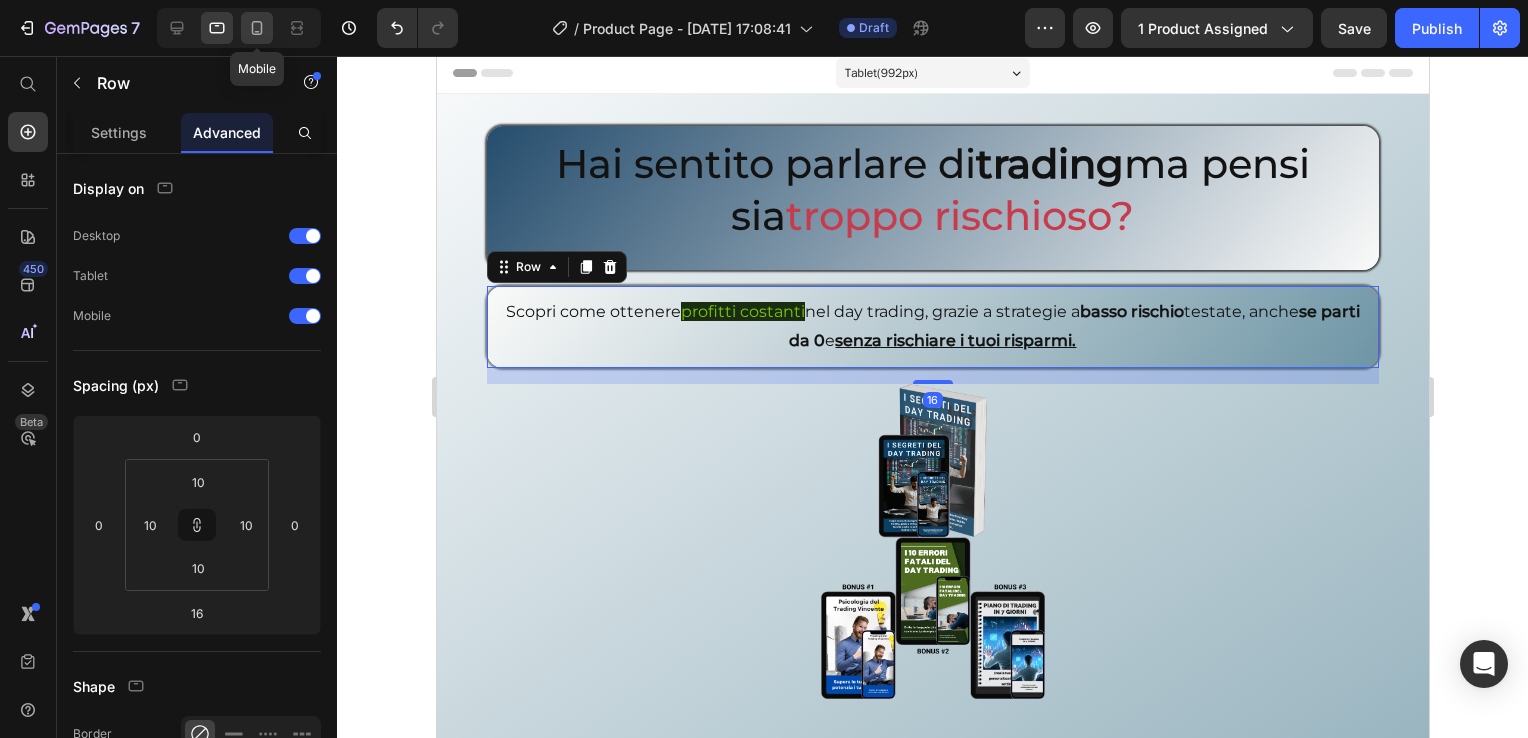 click 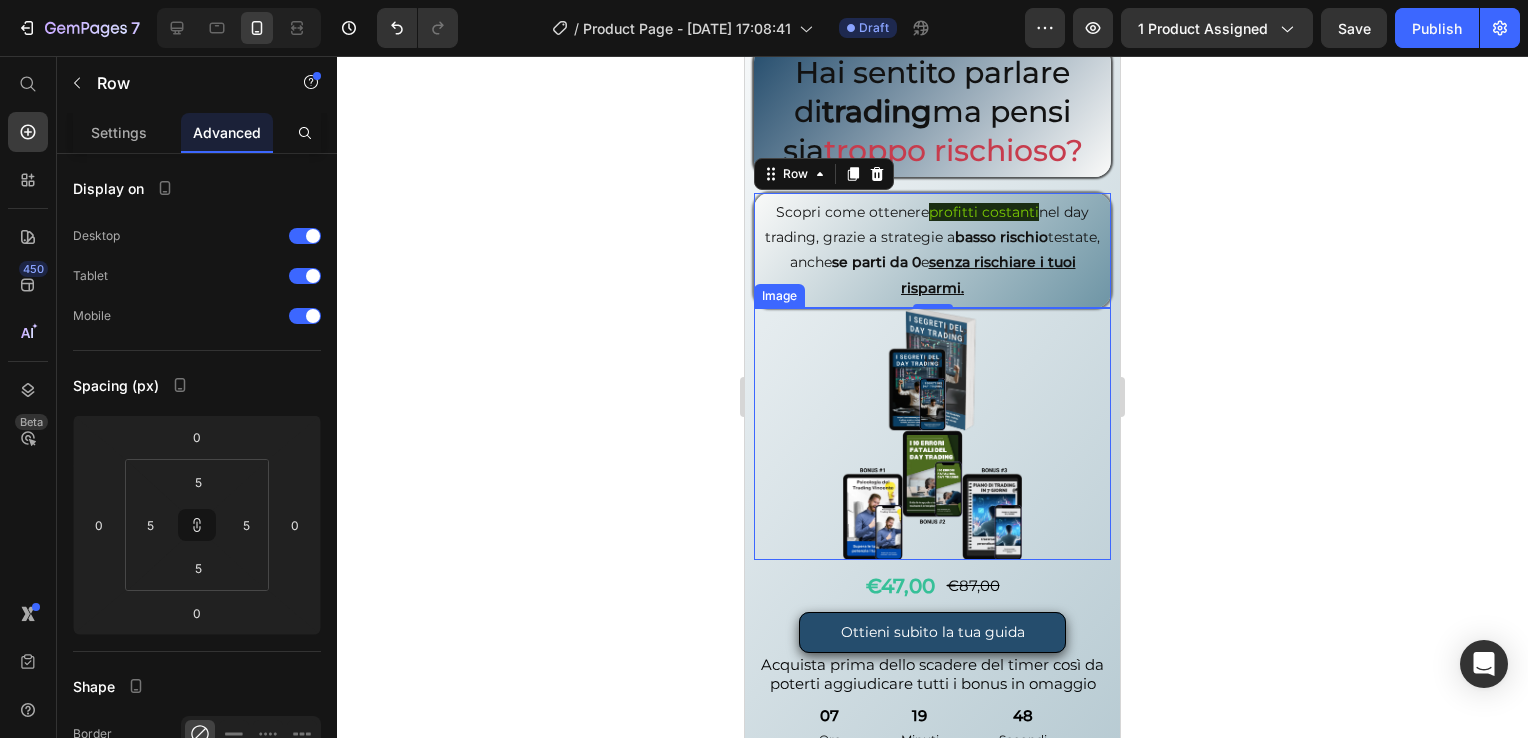 scroll, scrollTop: 0, scrollLeft: 0, axis: both 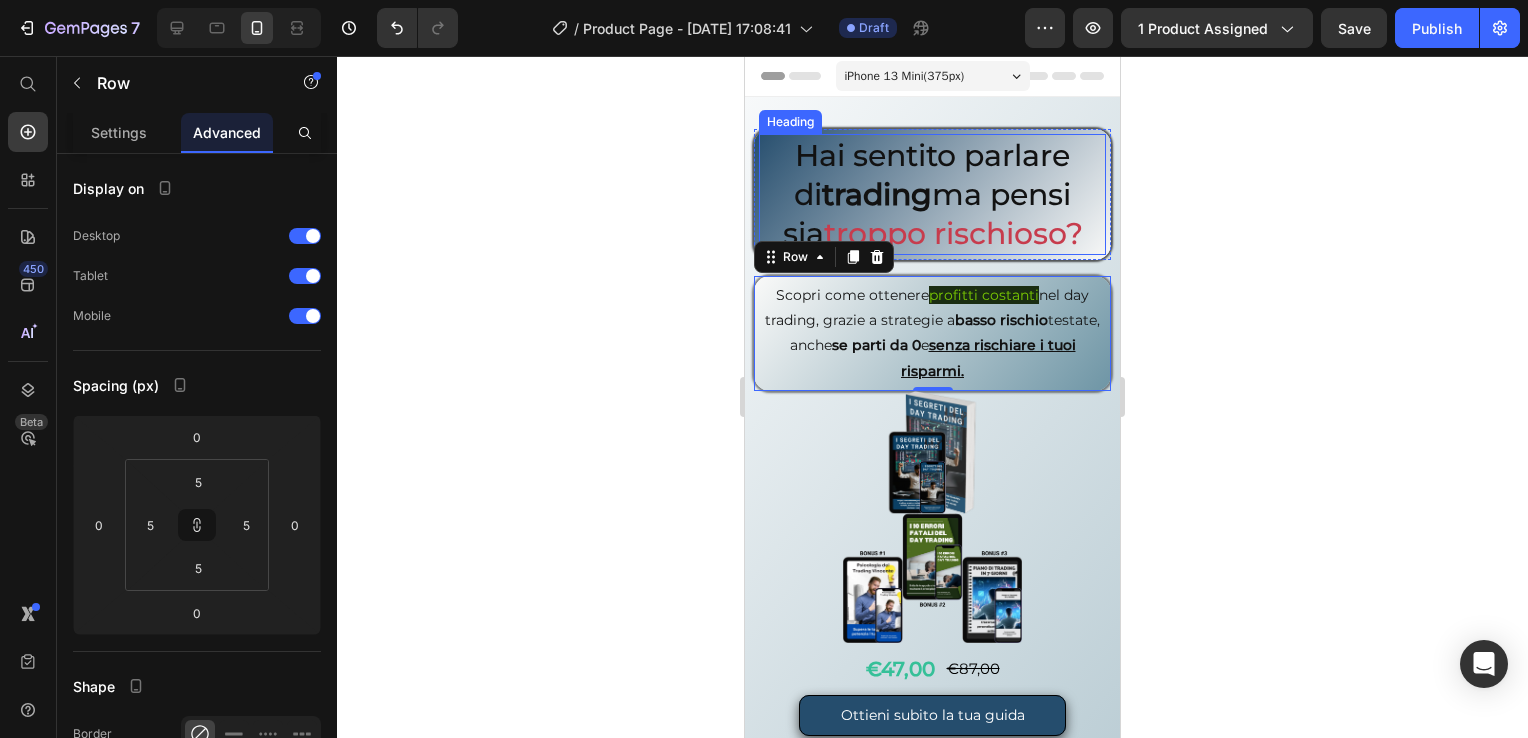 click on "trading" at bounding box center (877, 194) 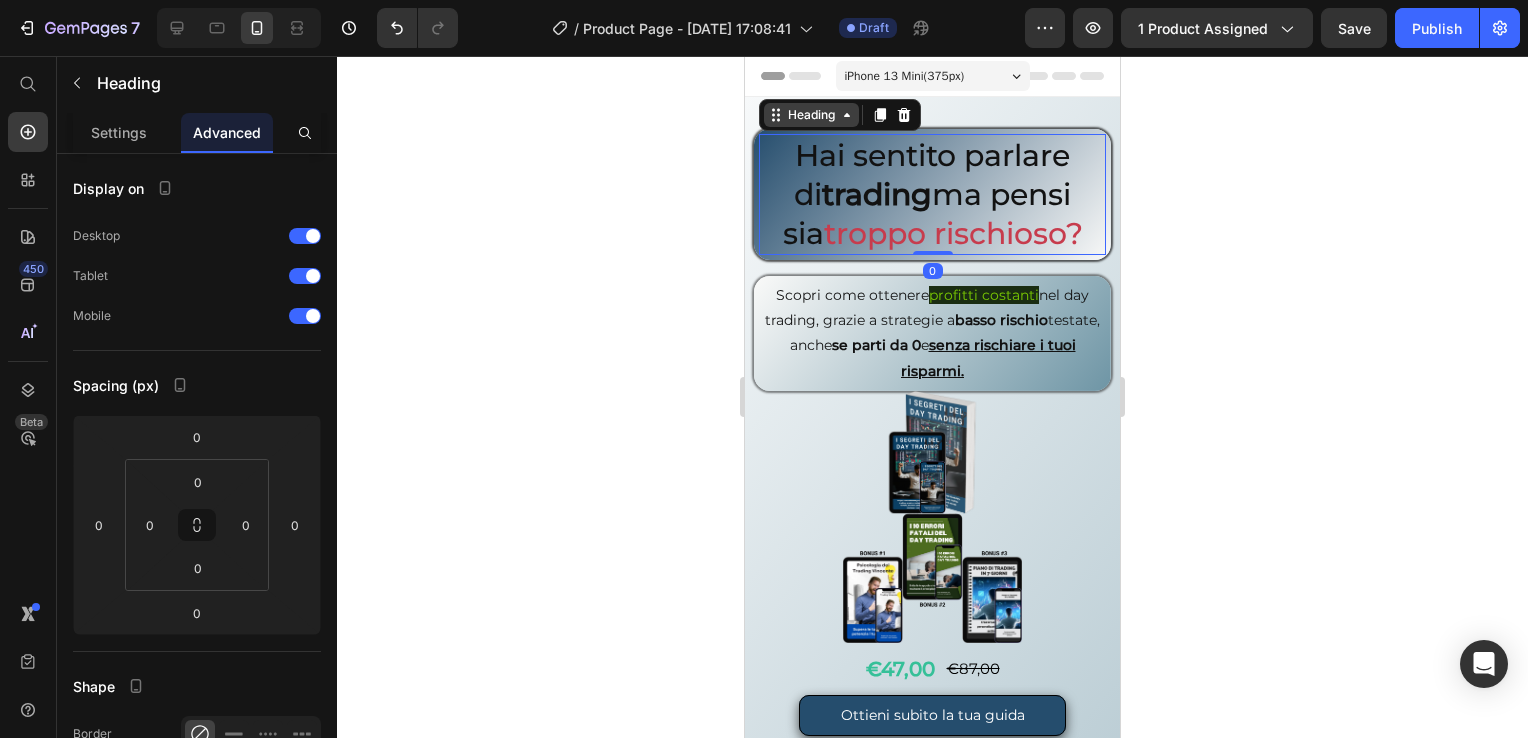 click on "Heading" at bounding box center (811, 115) 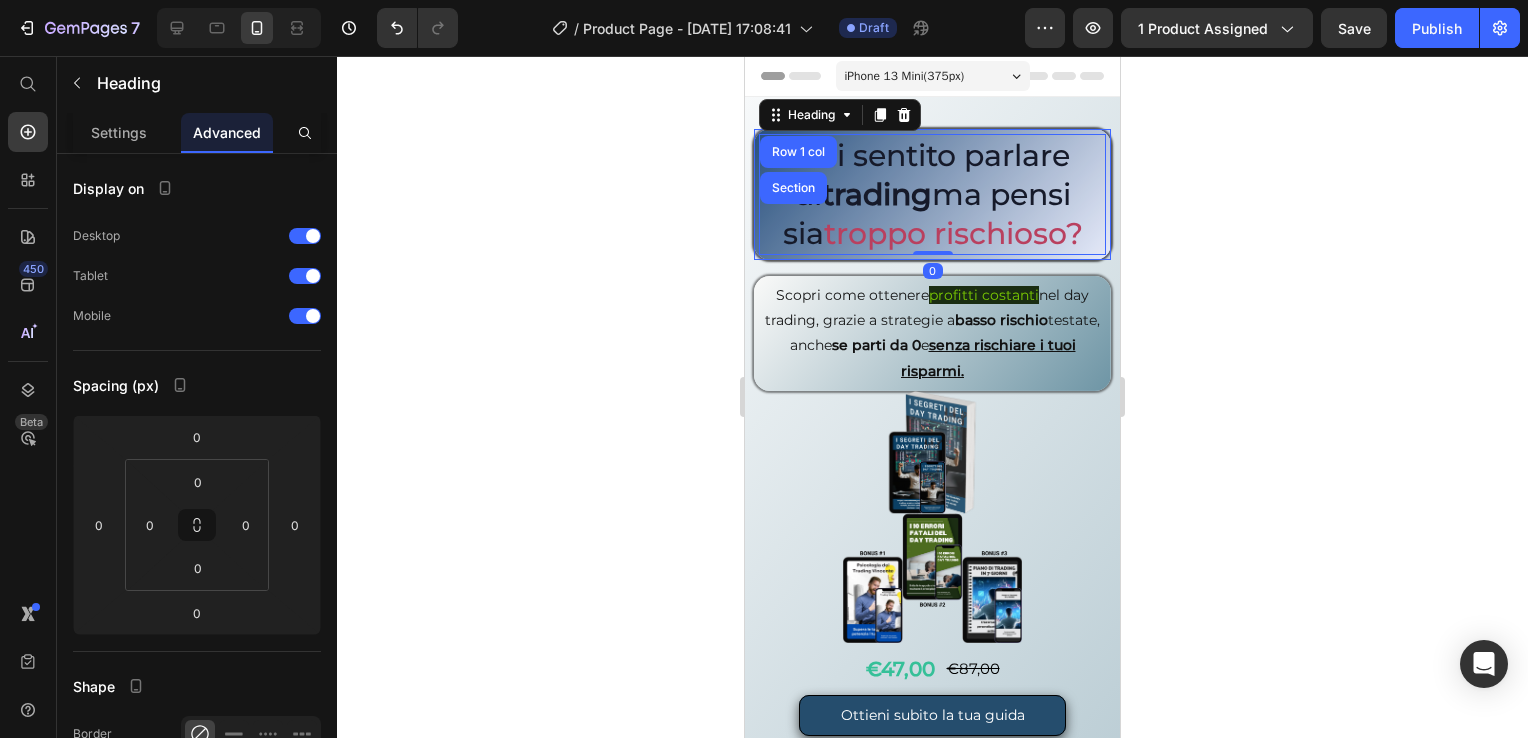 click on "Row 1 col" at bounding box center [798, 152] 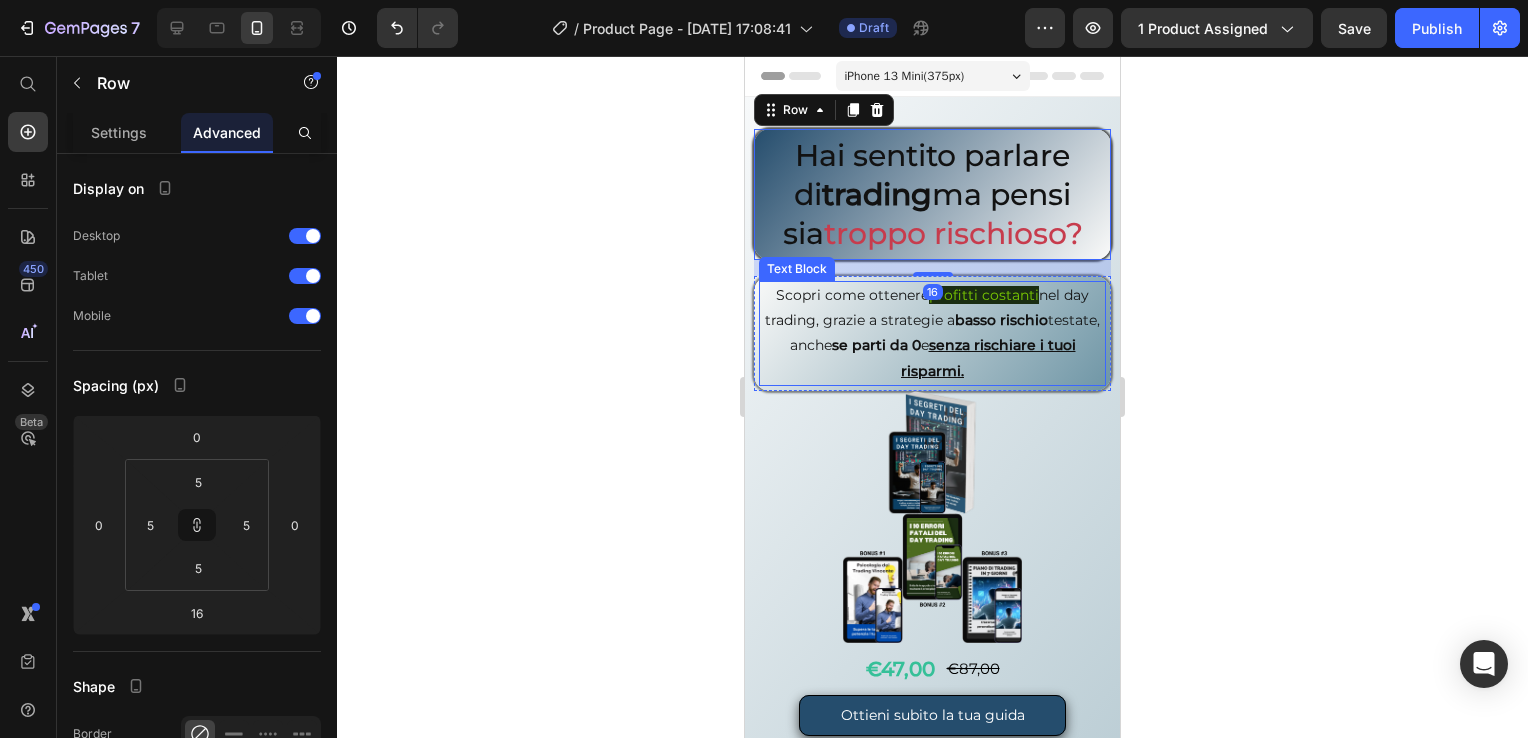 click on "Scopri come ottenere  profitti costanti  nel day trading, grazie a strategie a  basso rischio  testate, anche  se parti da 0  e  senza rischiare i tuoi risparmi." at bounding box center (932, 333) 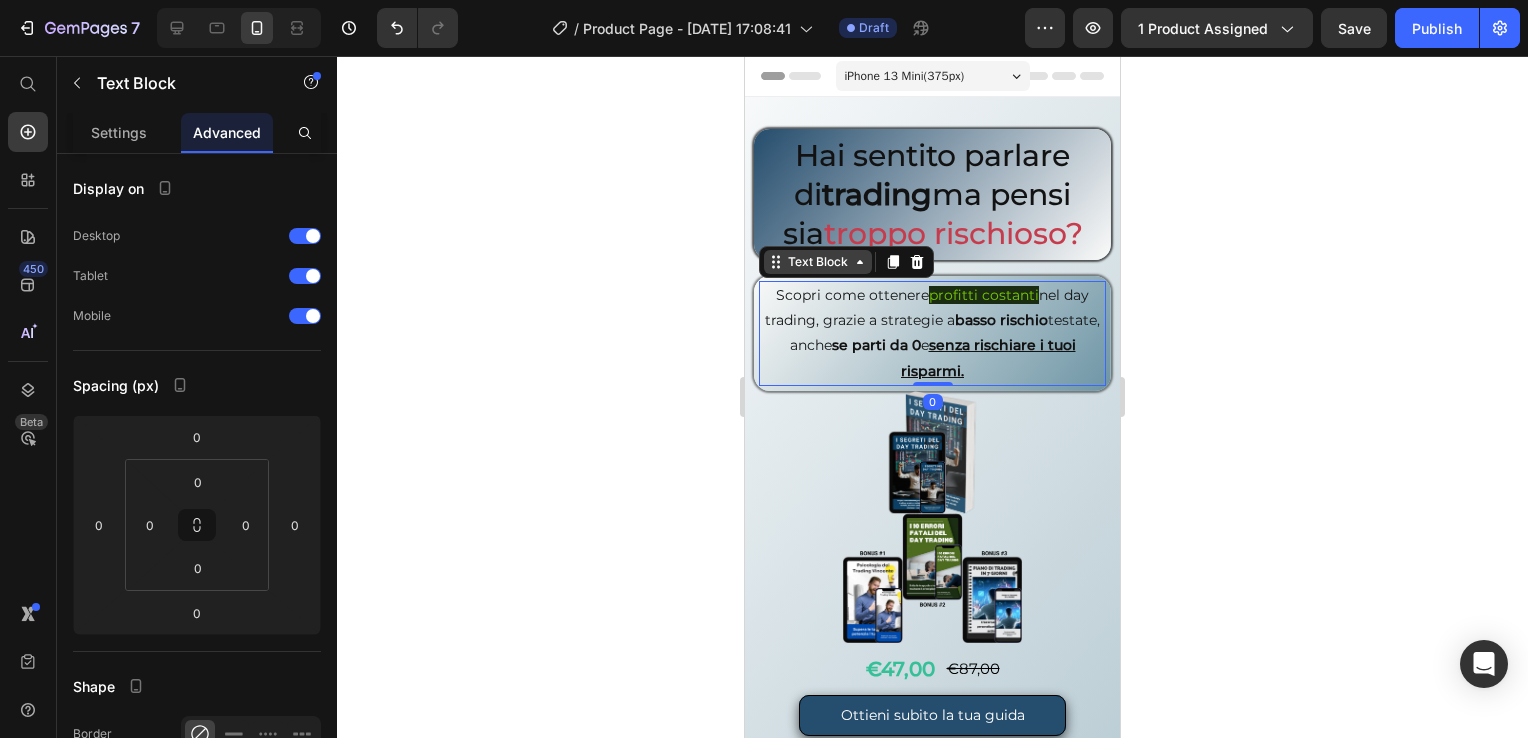 click on "Text Block" at bounding box center (818, 262) 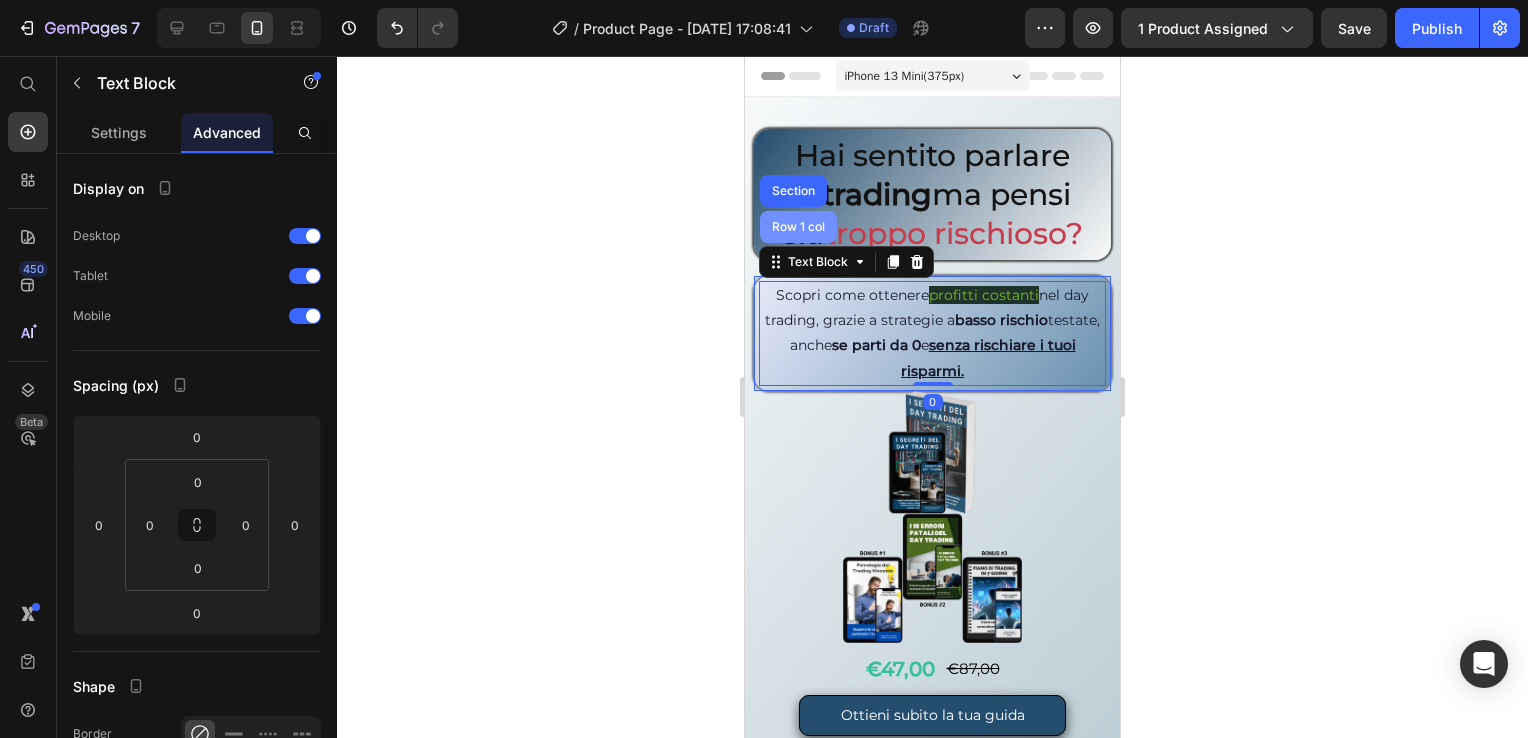 click on "Row 1 col" at bounding box center [798, 227] 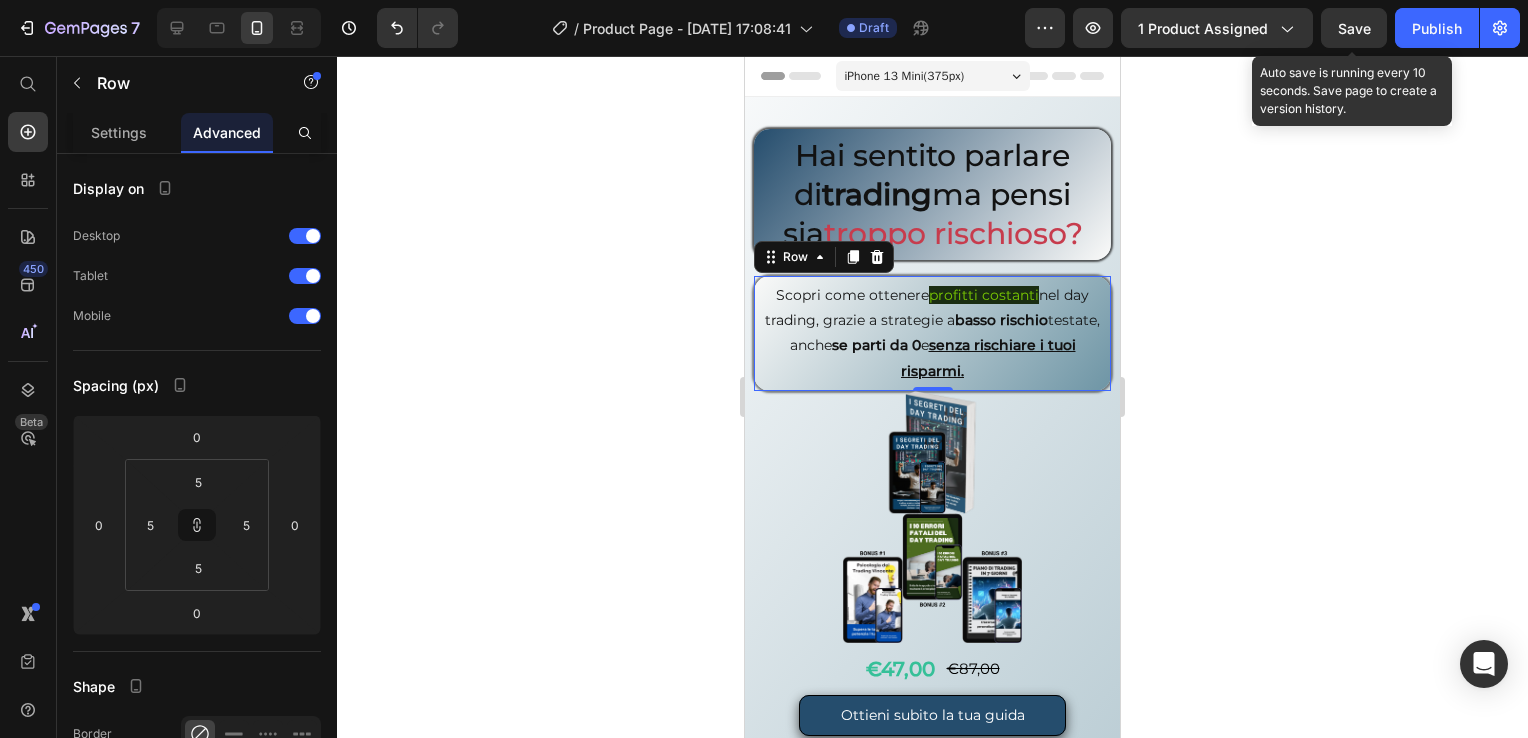 click on "Save" at bounding box center [1354, 28] 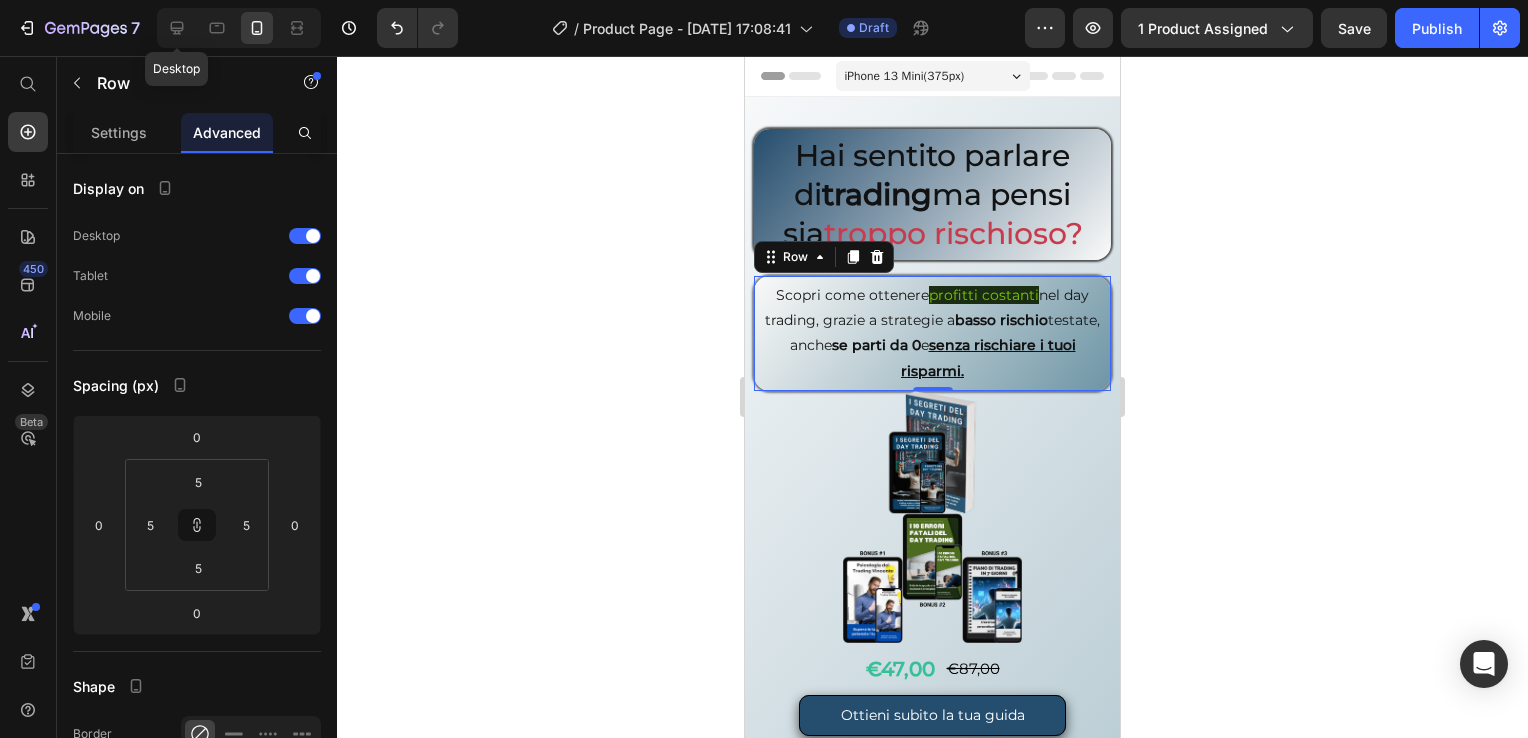 click 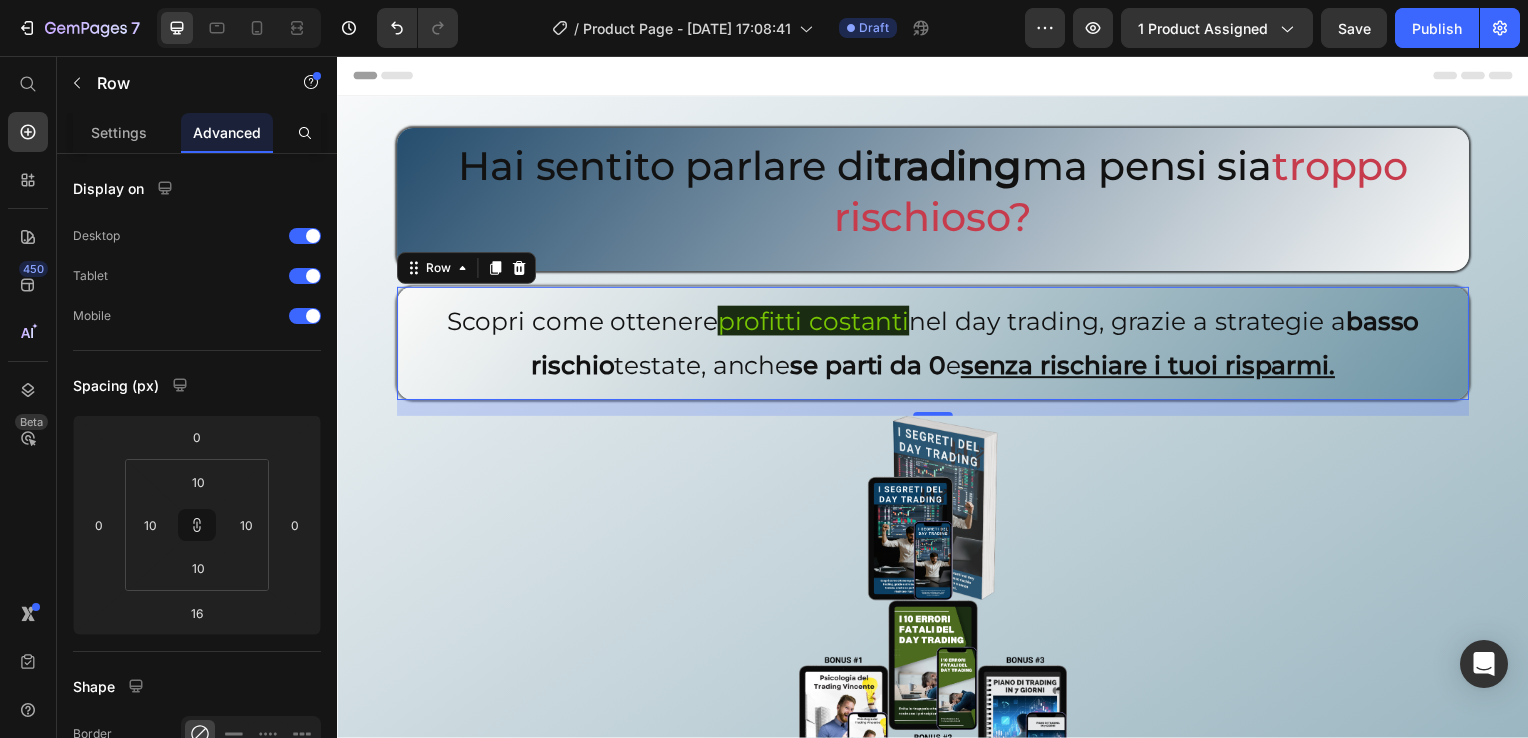 scroll, scrollTop: 132, scrollLeft: 0, axis: vertical 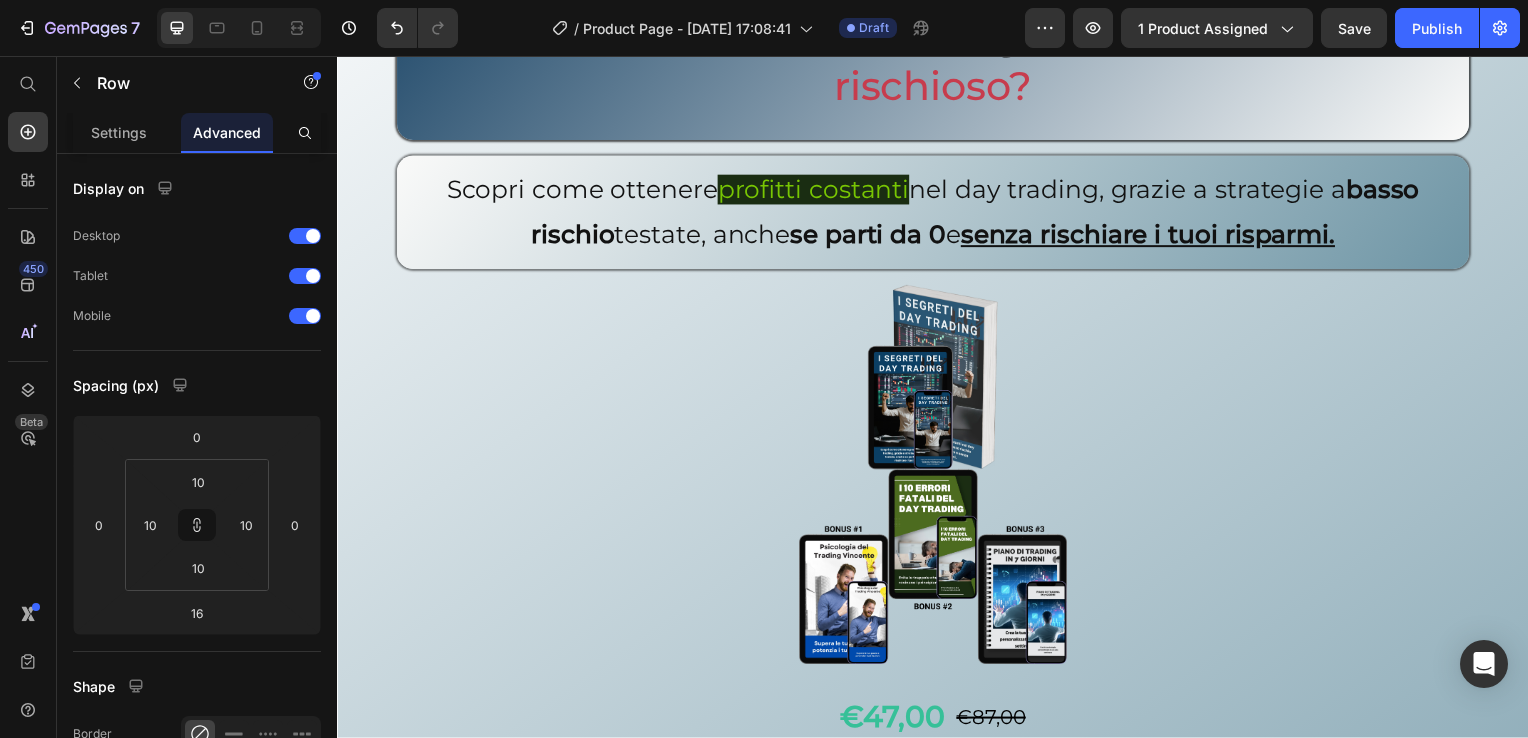 drag, startPoint x: 1526, startPoint y: 135, endPoint x: 960, endPoint y: 56, distance: 571.48663 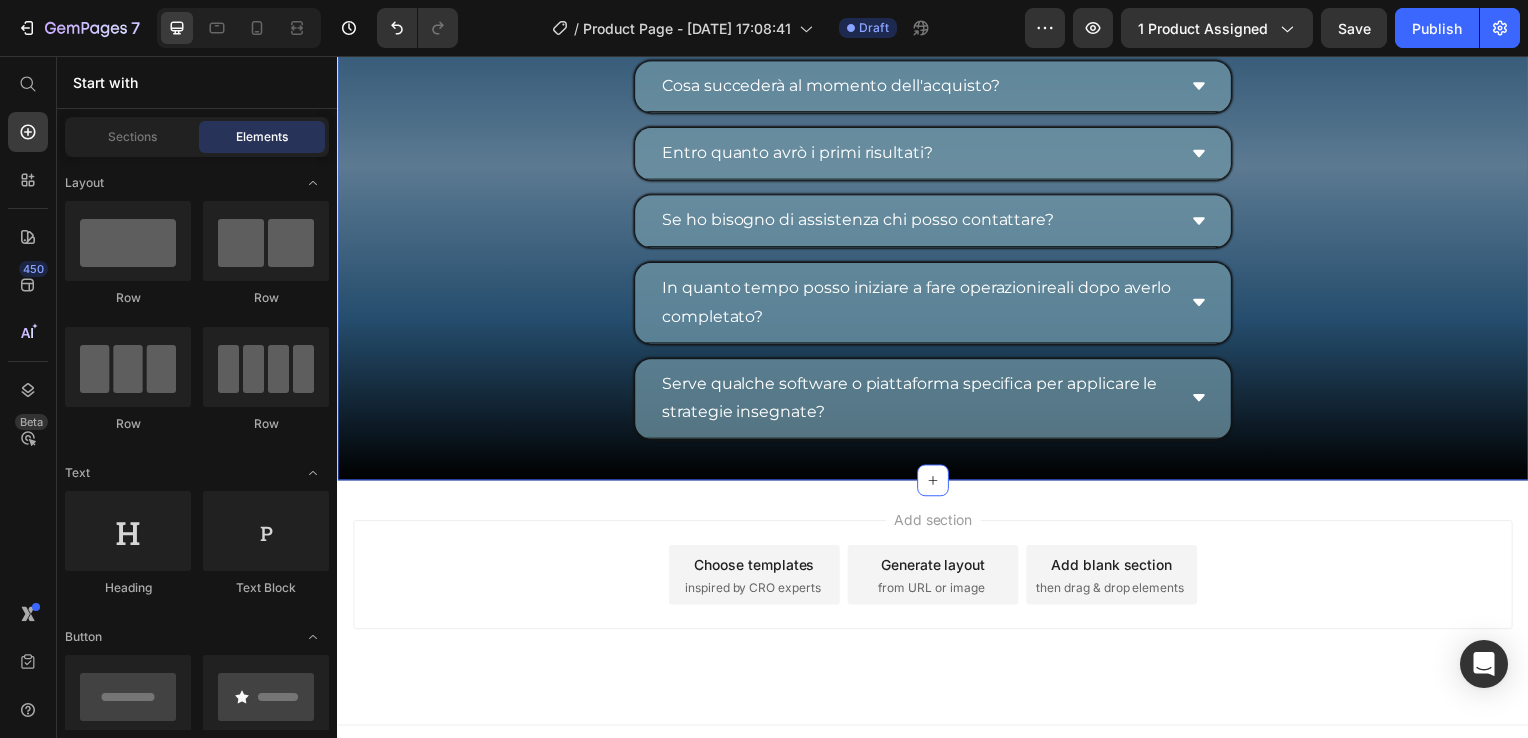 scroll, scrollTop: 10252, scrollLeft: 0, axis: vertical 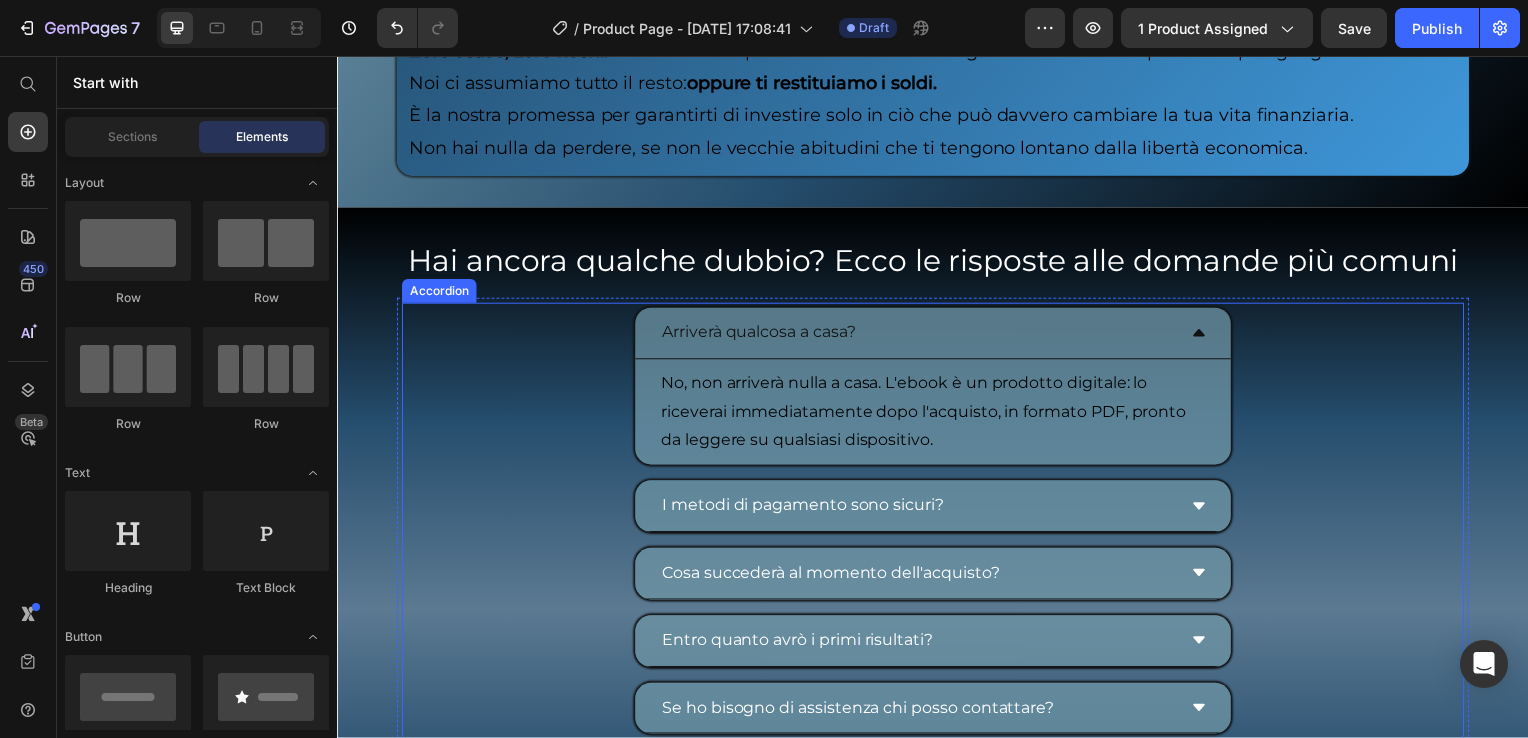 click on "Arriverà qualcosa a casa?" at bounding box center (761, 335) 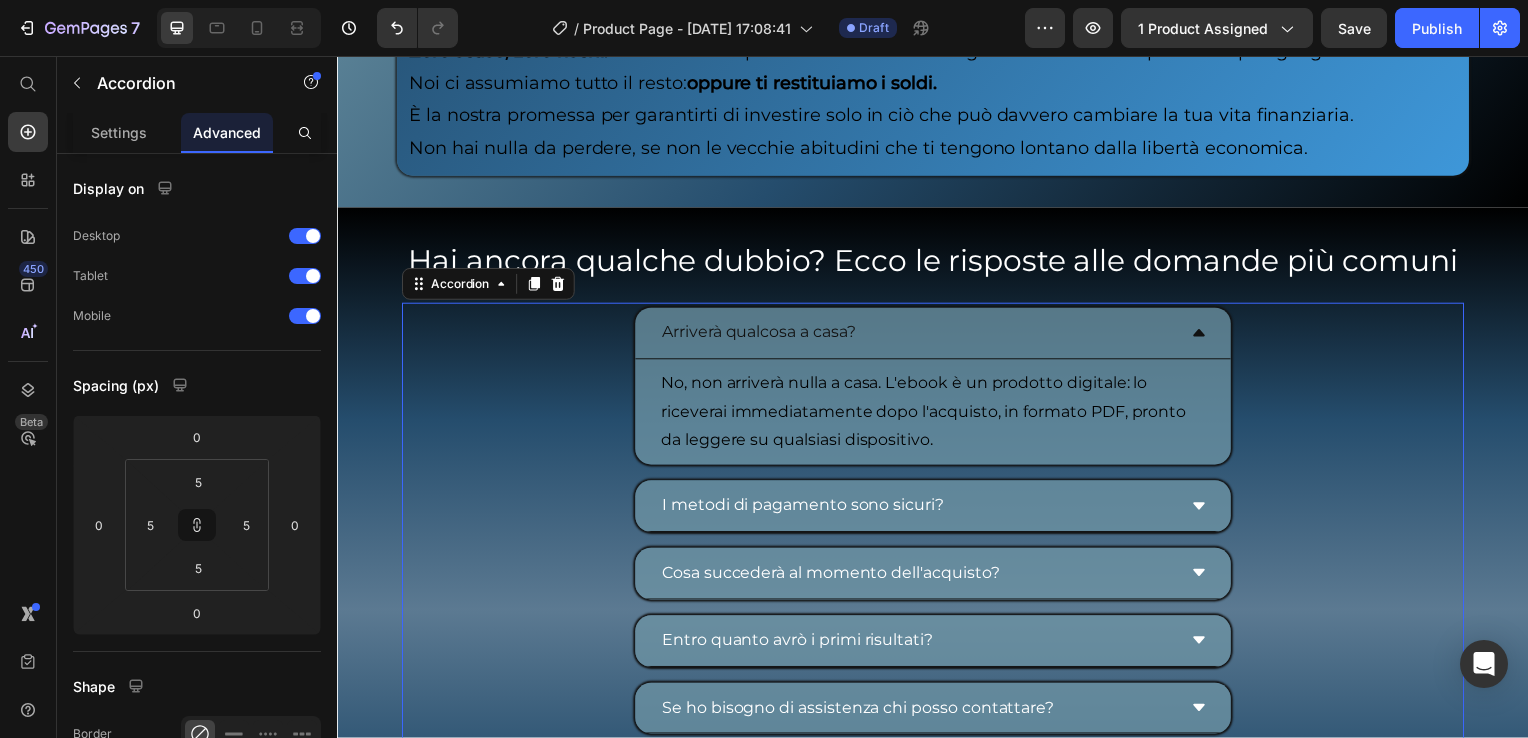 click on "Arriverà qualcosa a casa?" at bounding box center [761, 335] 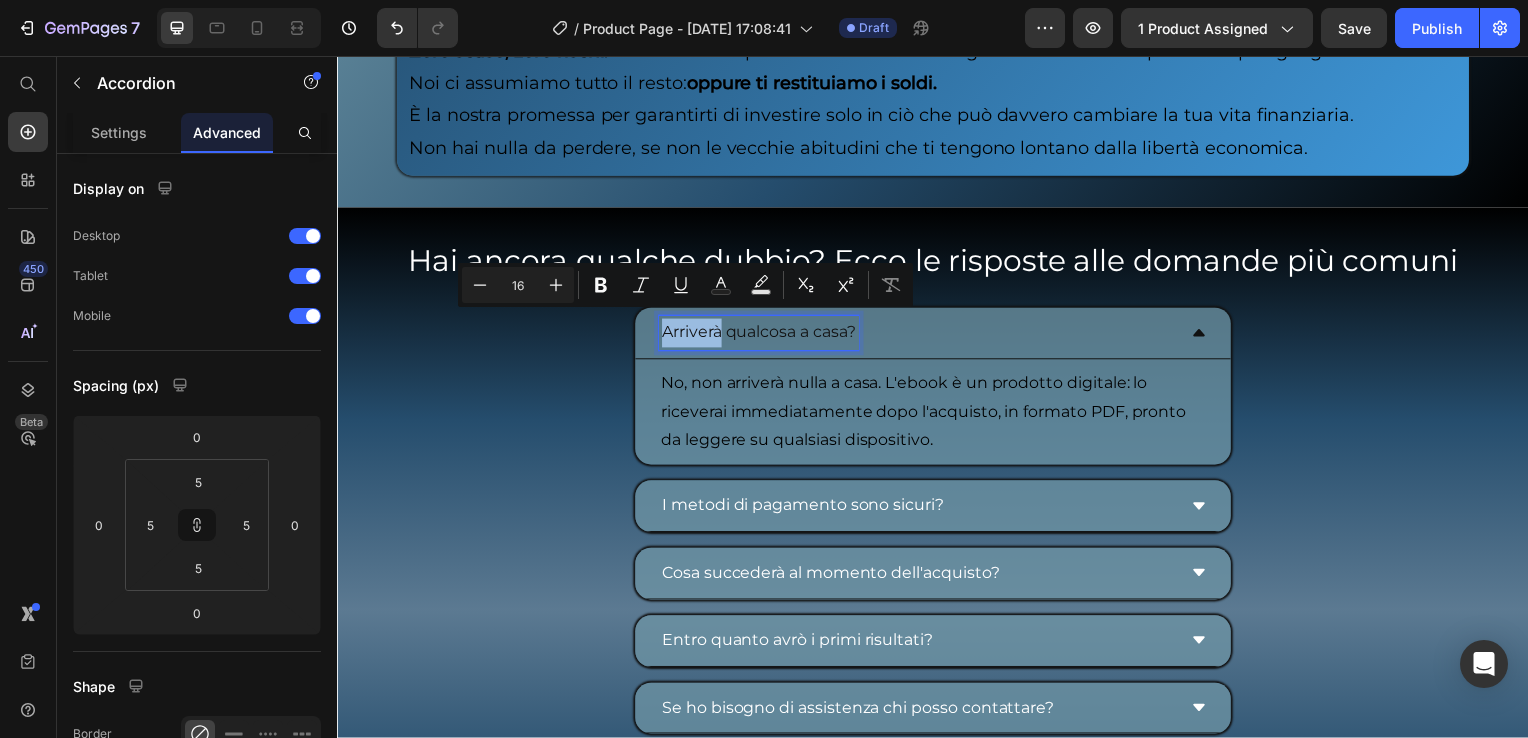 click on "Arriverà qualcosa a casa?" at bounding box center (761, 335) 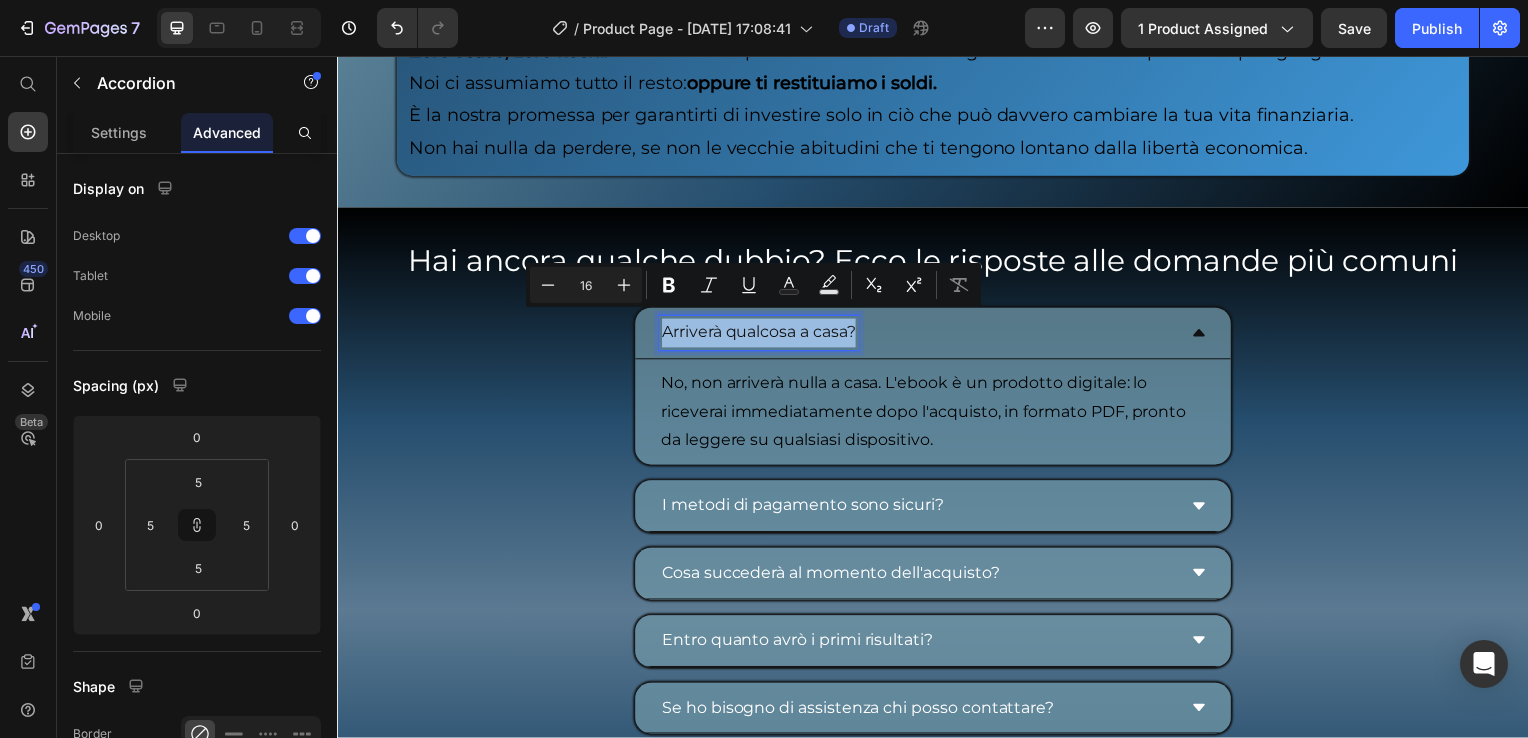 drag, startPoint x: 702, startPoint y: 332, endPoint x: 856, endPoint y: 349, distance: 154.93547 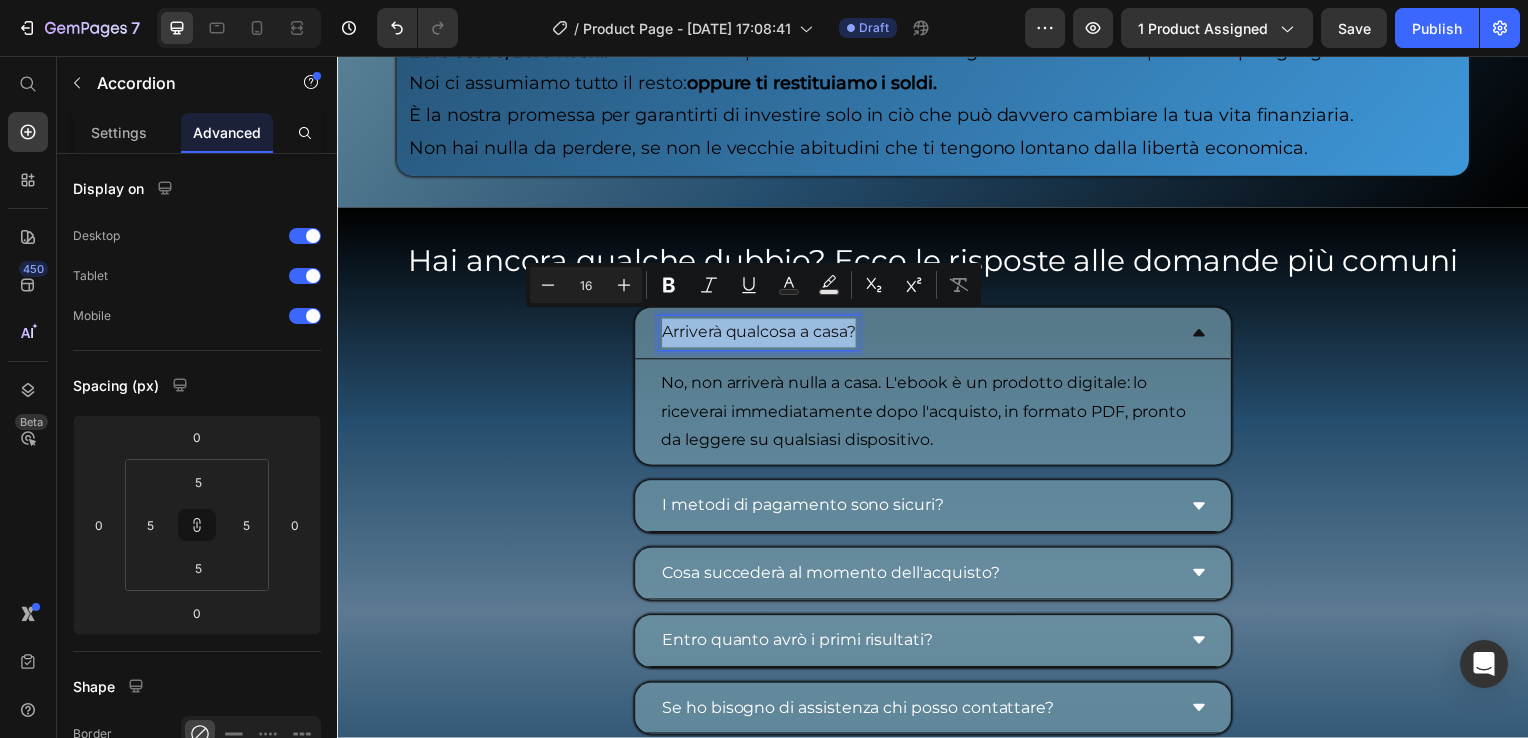 click on "Arriverà qualcosa a casa?" at bounding box center [937, 336] 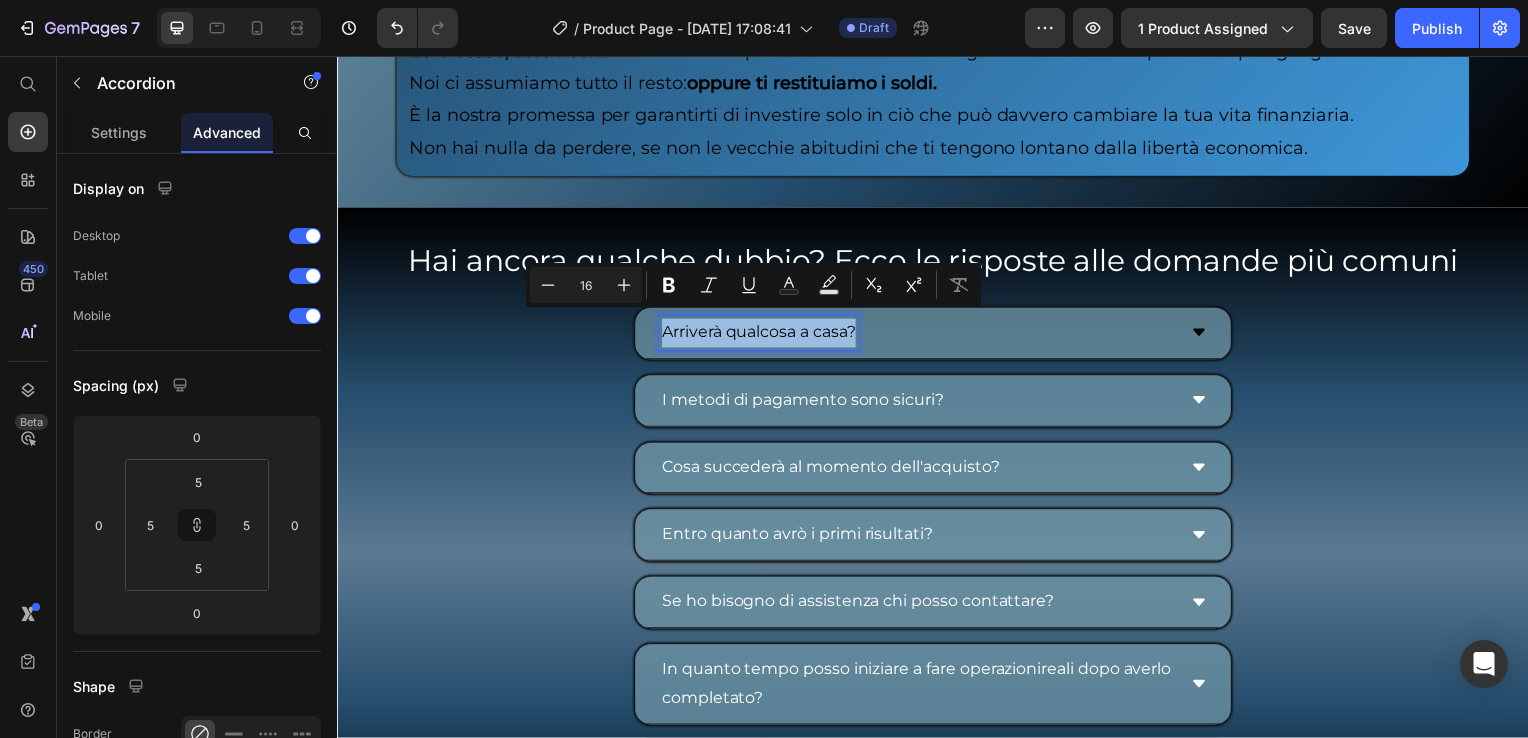 copy on "Arriverà qualcosa a casa?" 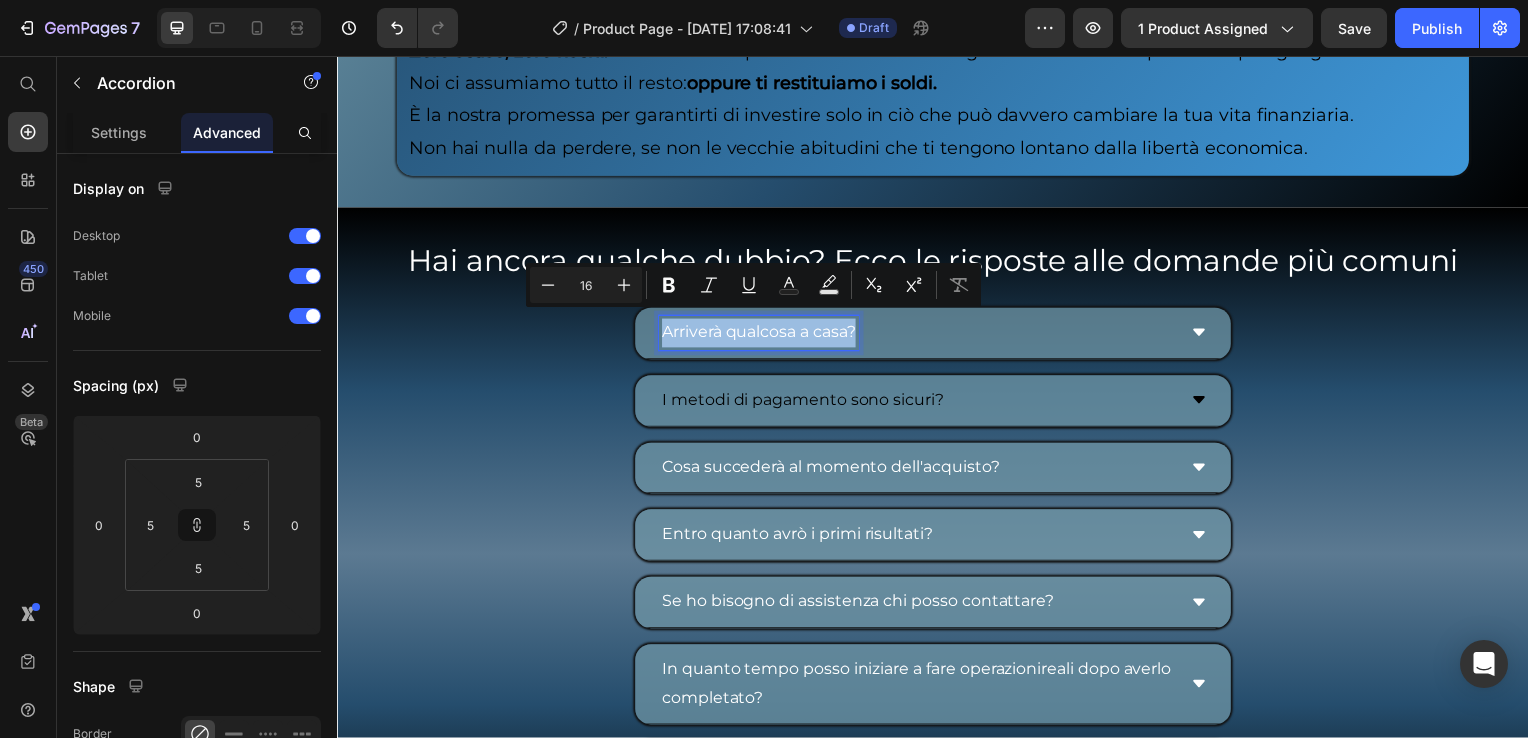 click on "I metodi di pagamento sono sicuri?" at bounding box center [806, 403] 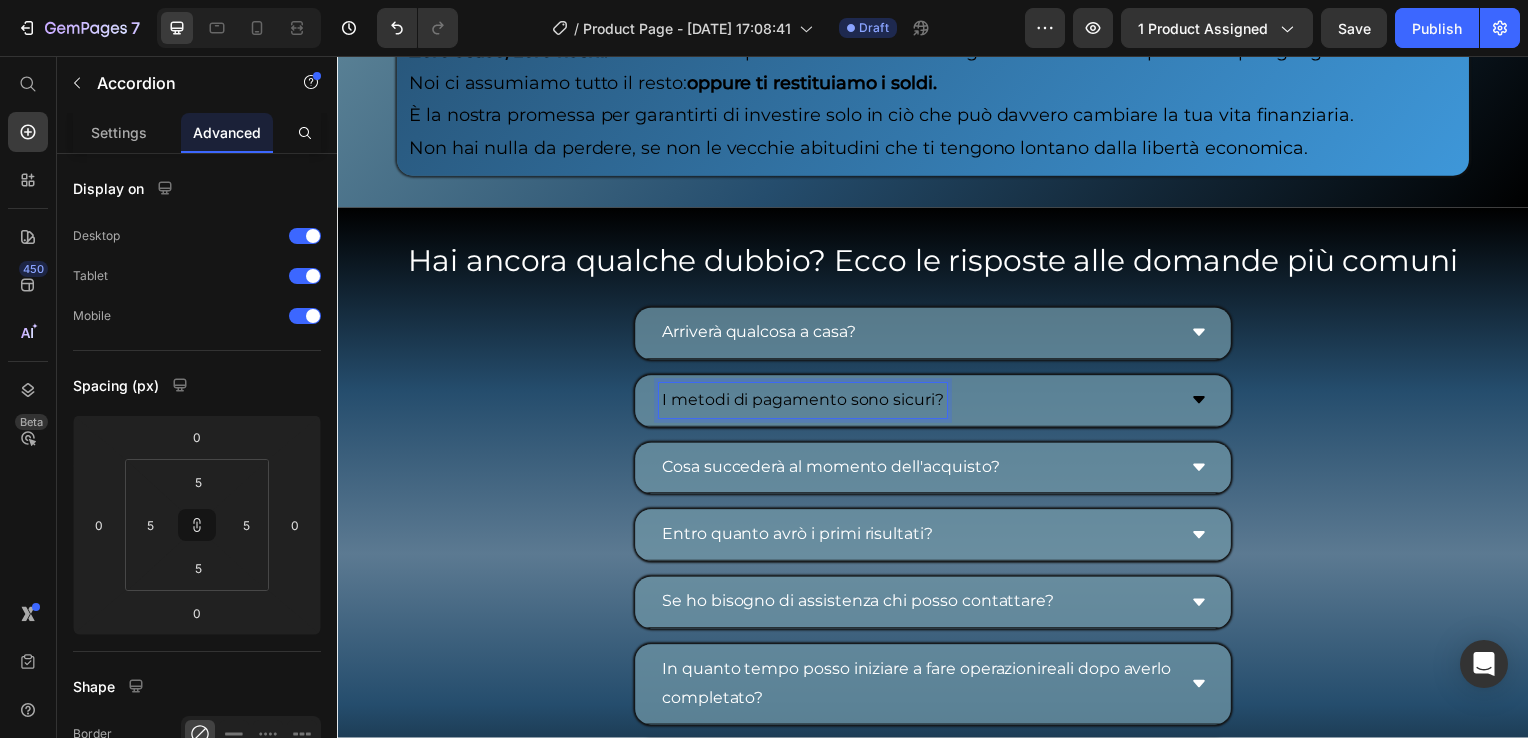 click on "I metodi di pagamento sono sicuri?" at bounding box center [806, 403] 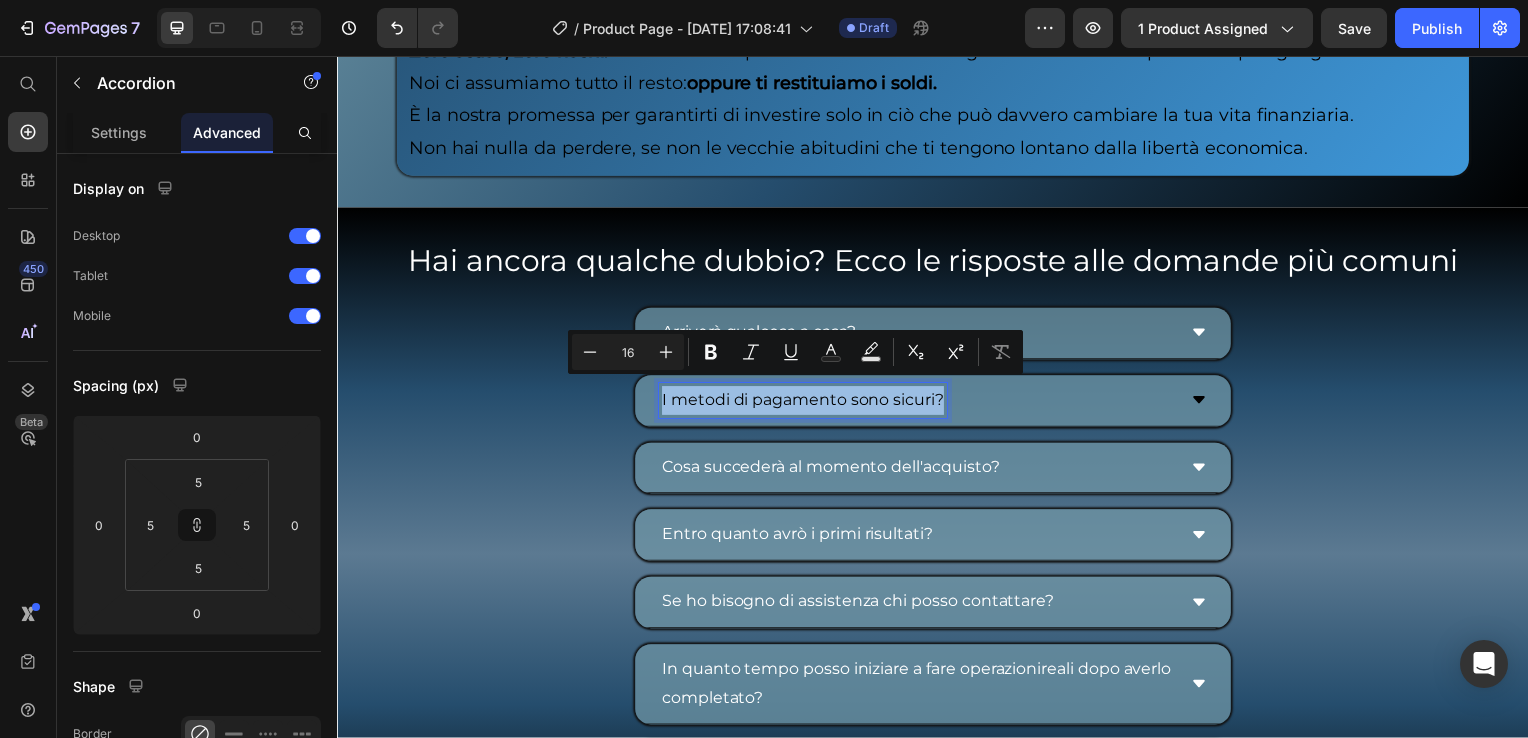 drag, startPoint x: 655, startPoint y: 394, endPoint x: 948, endPoint y: 411, distance: 293.49277 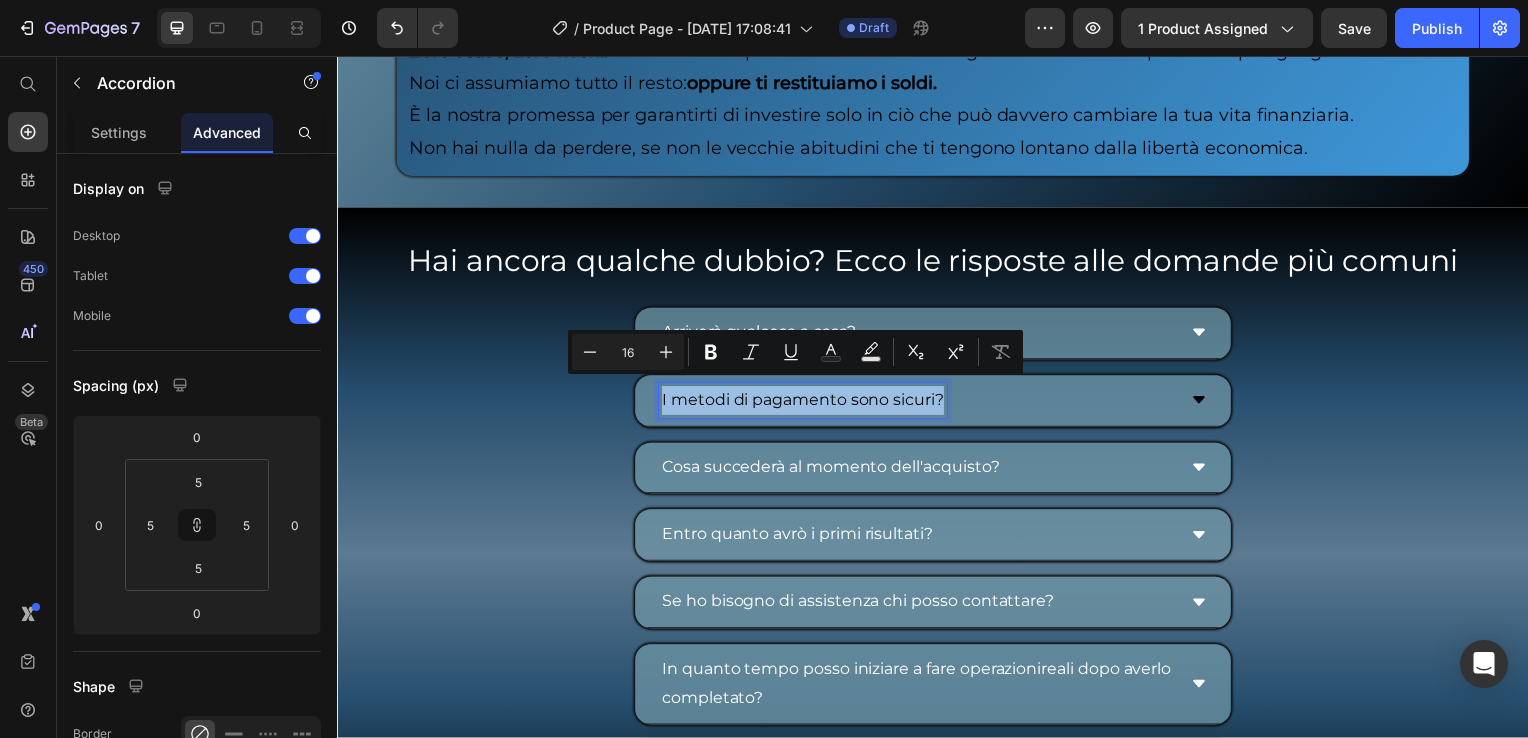 click on "I metodi di pagamento sono sicuri?" at bounding box center [921, 403] 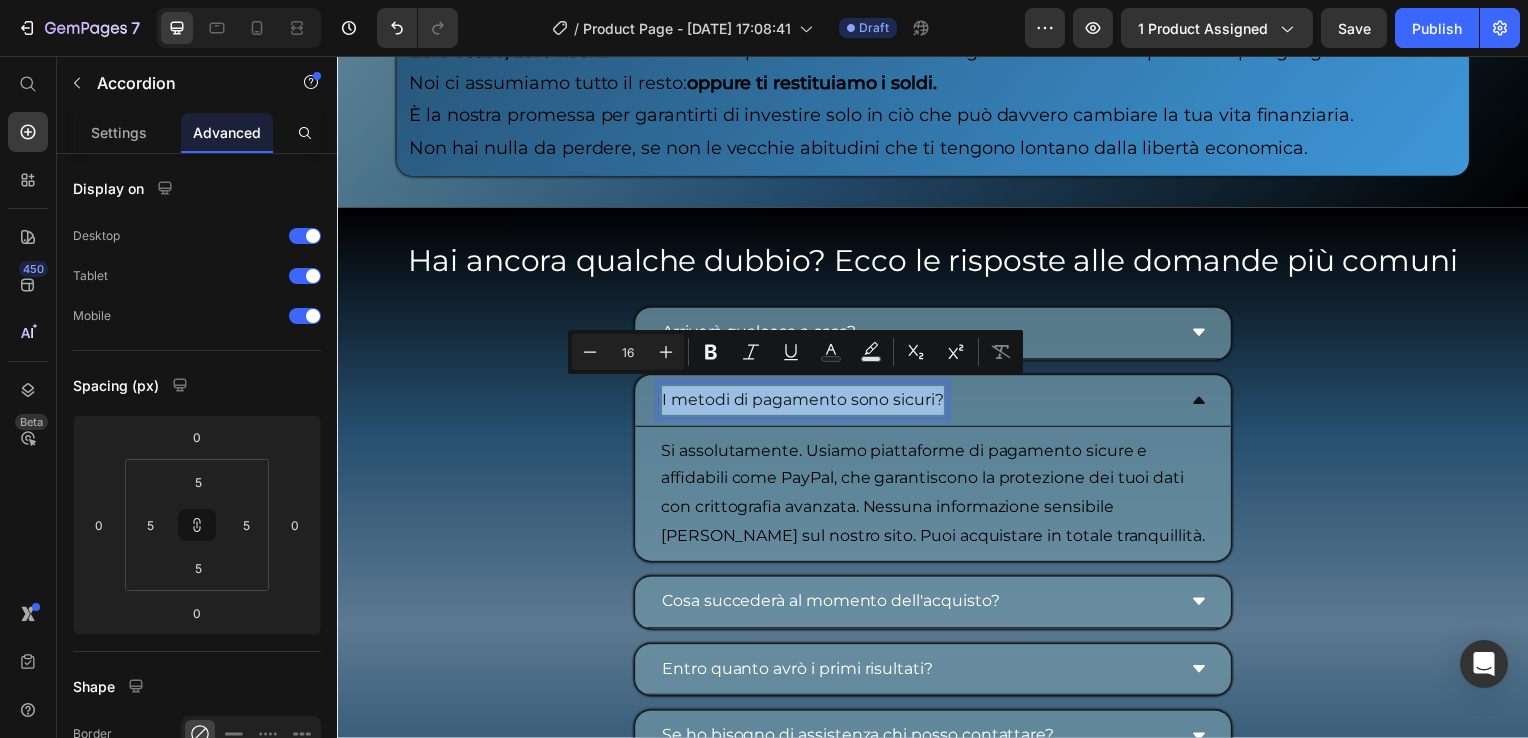 copy on "I metodi di pagamento sono sicuri?" 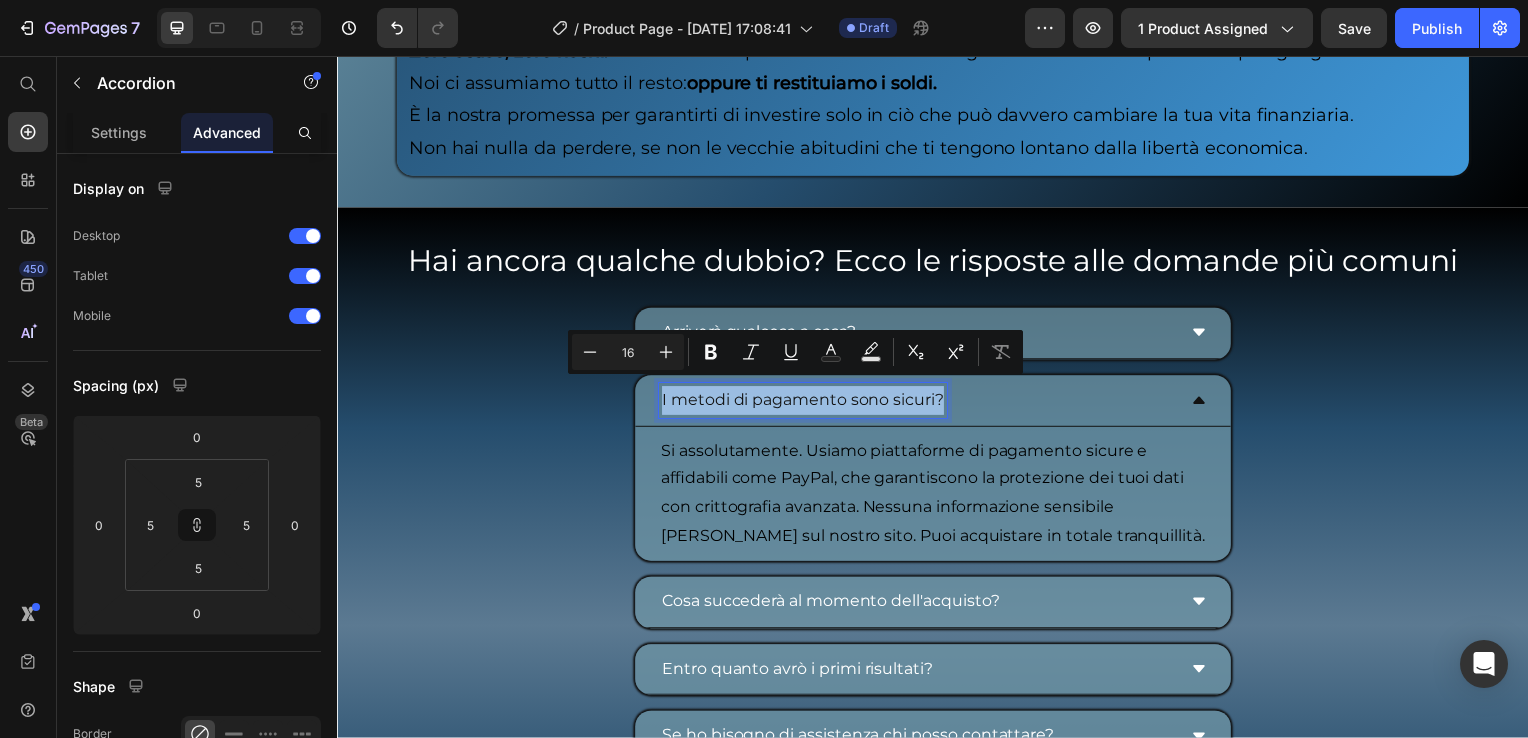 click 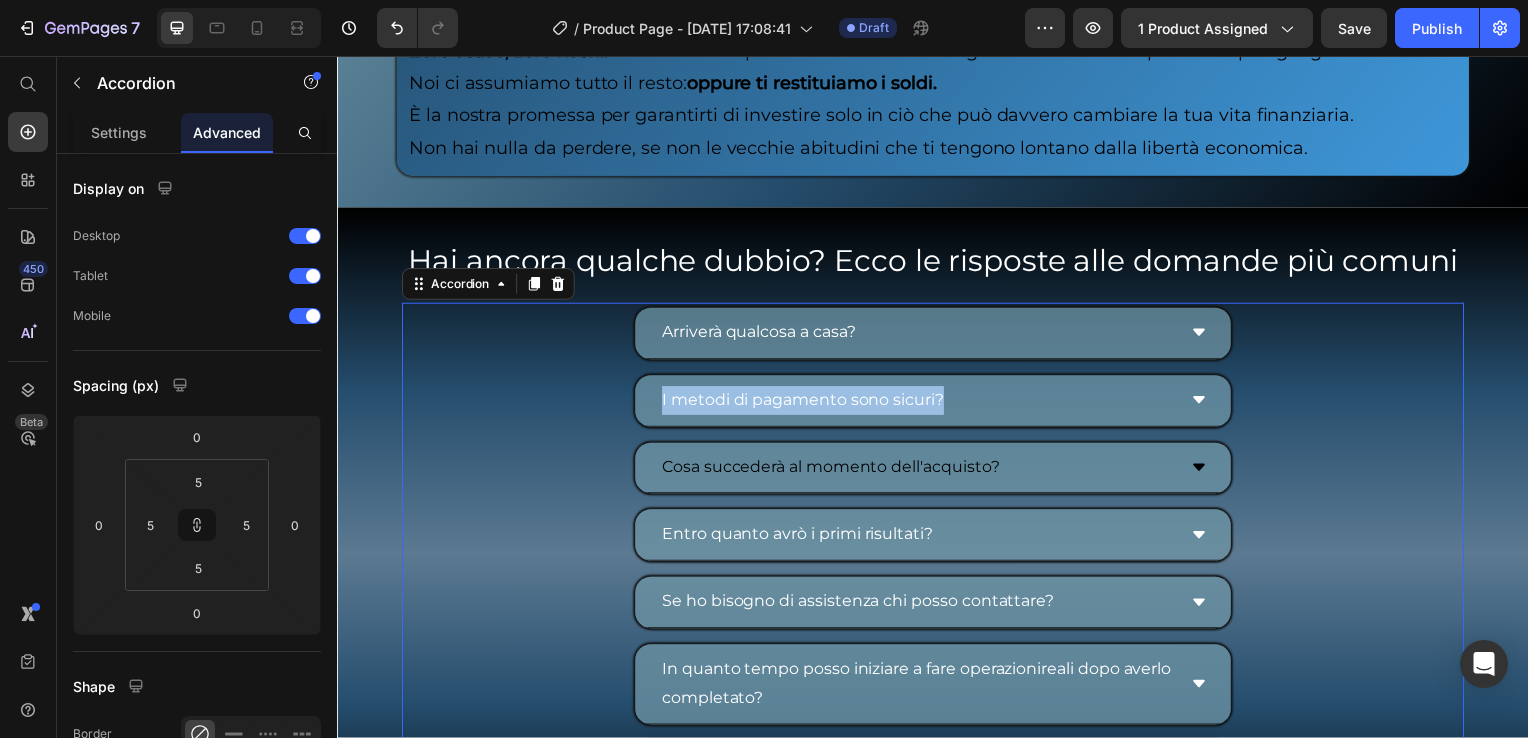 click on "Cosa succederà al momento dell'acquisto?" at bounding box center (834, 471) 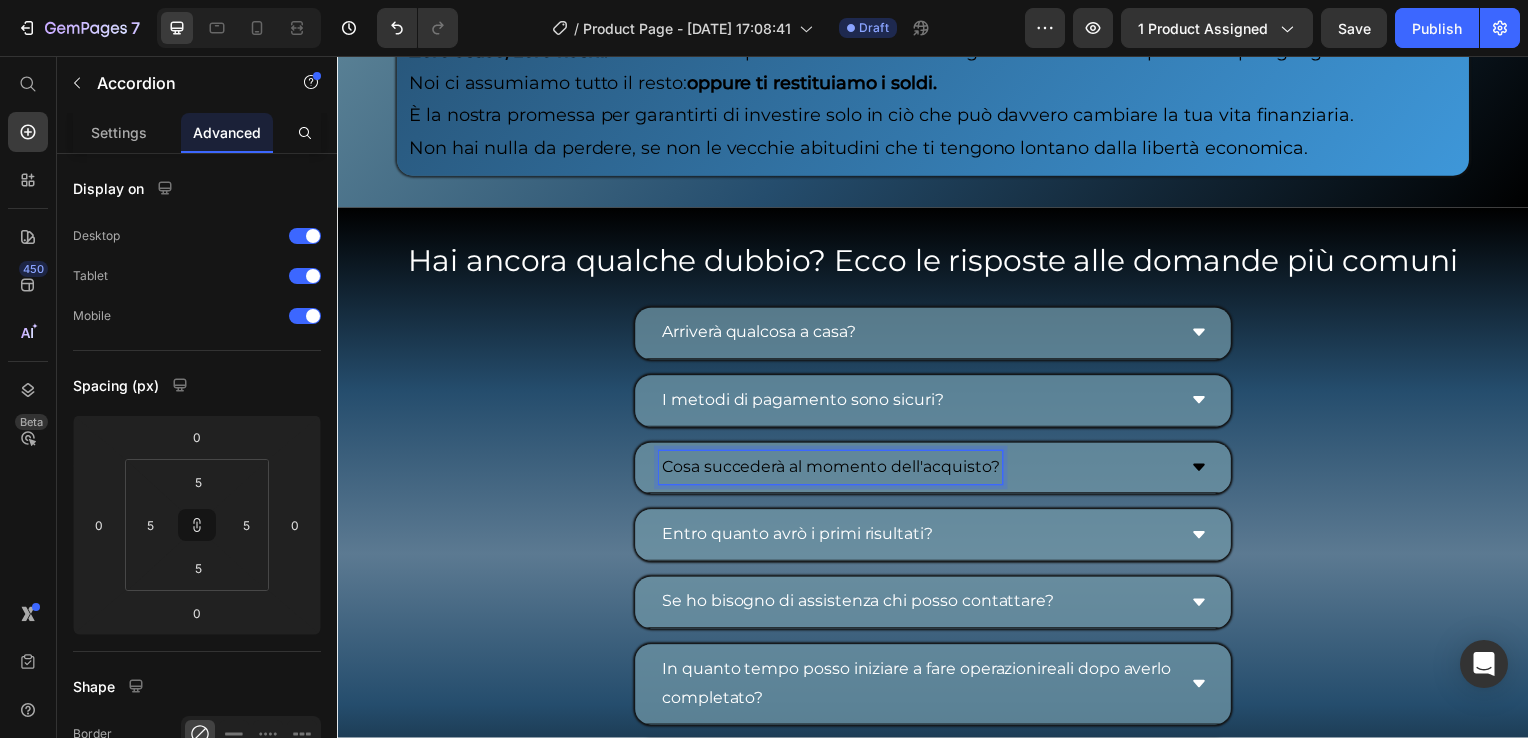 click on "Cosa succederà al momento dell'acquisto?" at bounding box center (834, 471) 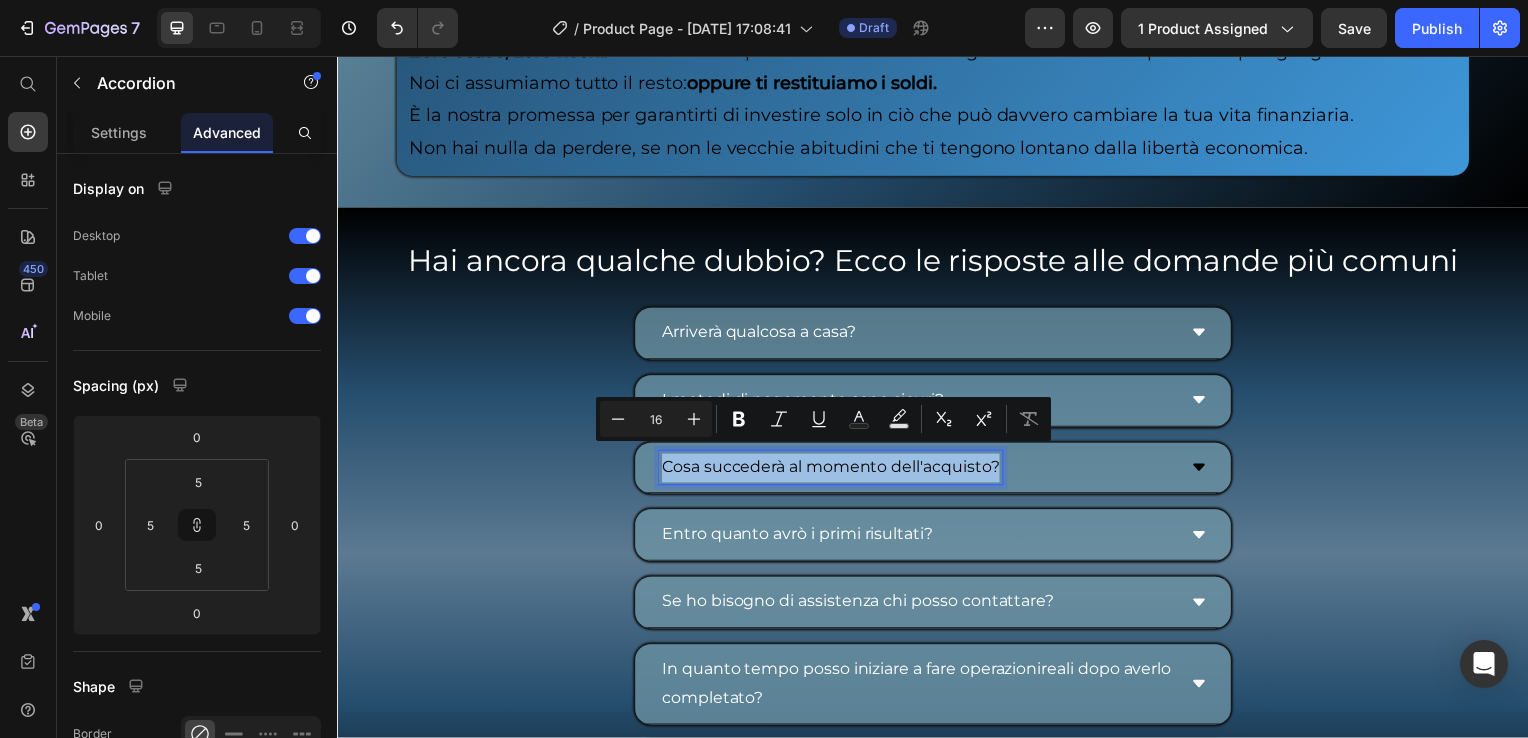 drag, startPoint x: 659, startPoint y: 465, endPoint x: 988, endPoint y: 461, distance: 329.02432 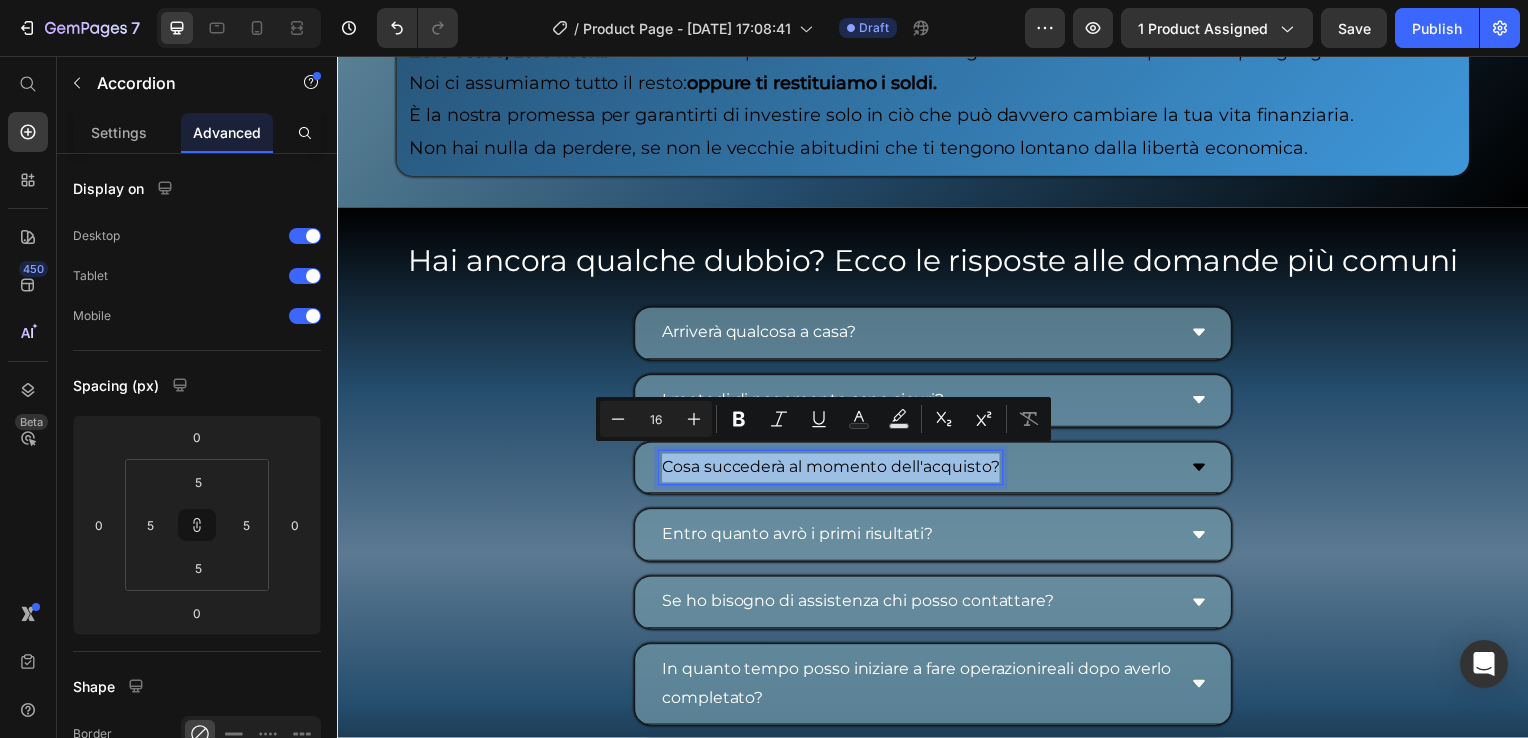 click on "Cosa succederà al momento dell'acquisto?" at bounding box center (834, 471) 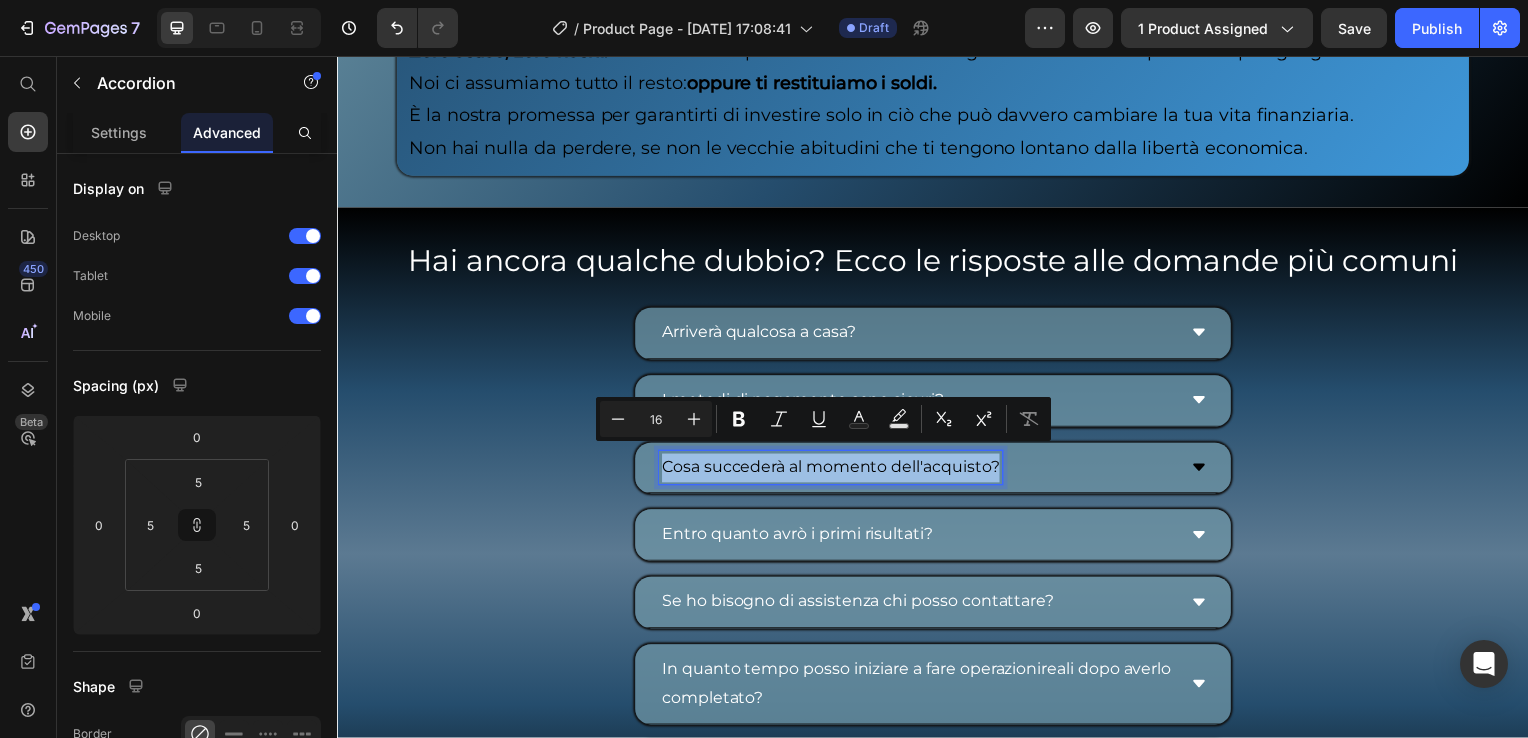 copy on "Cosa succederà al momento dell'acquisto?" 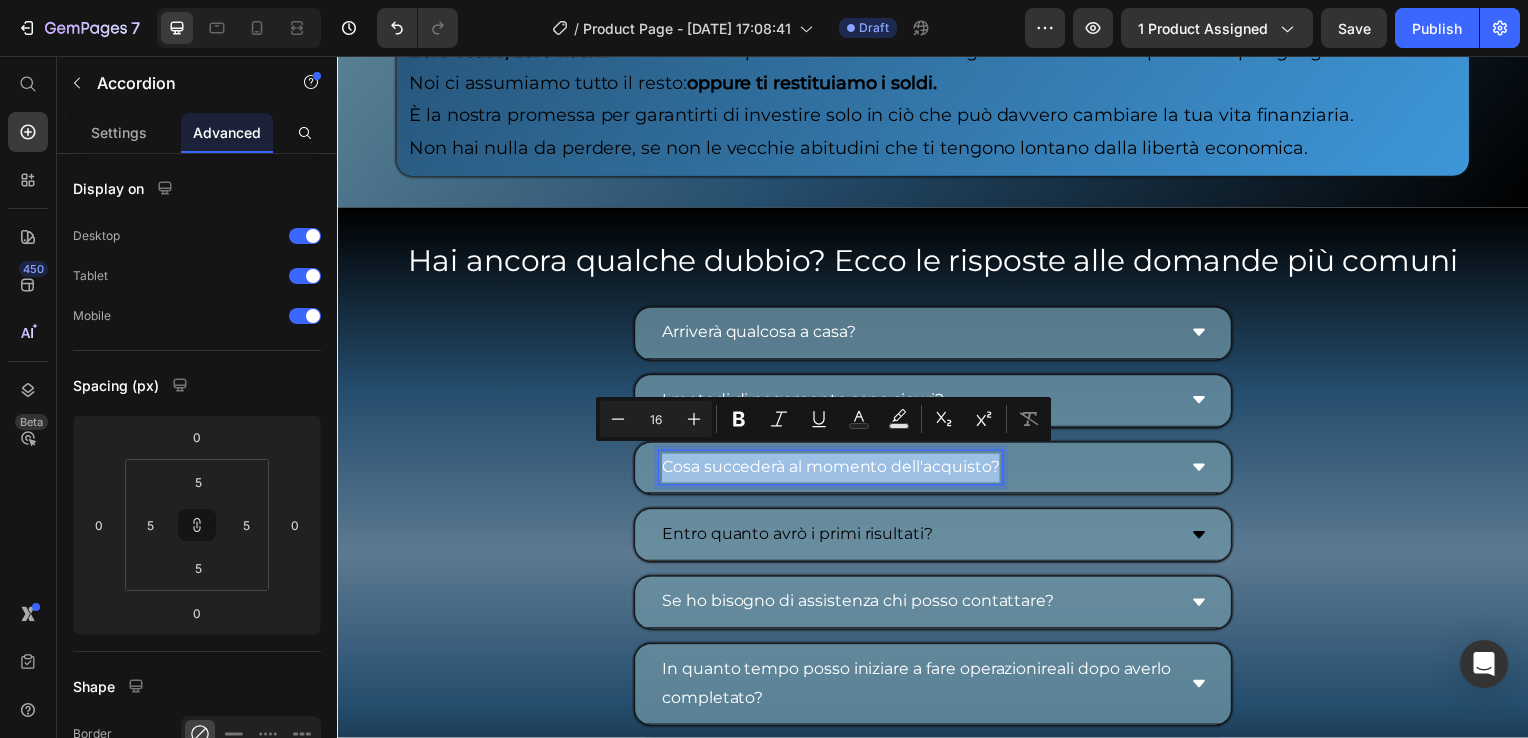click on "Entro quanto avrò i primi risultati?" at bounding box center (800, 538) 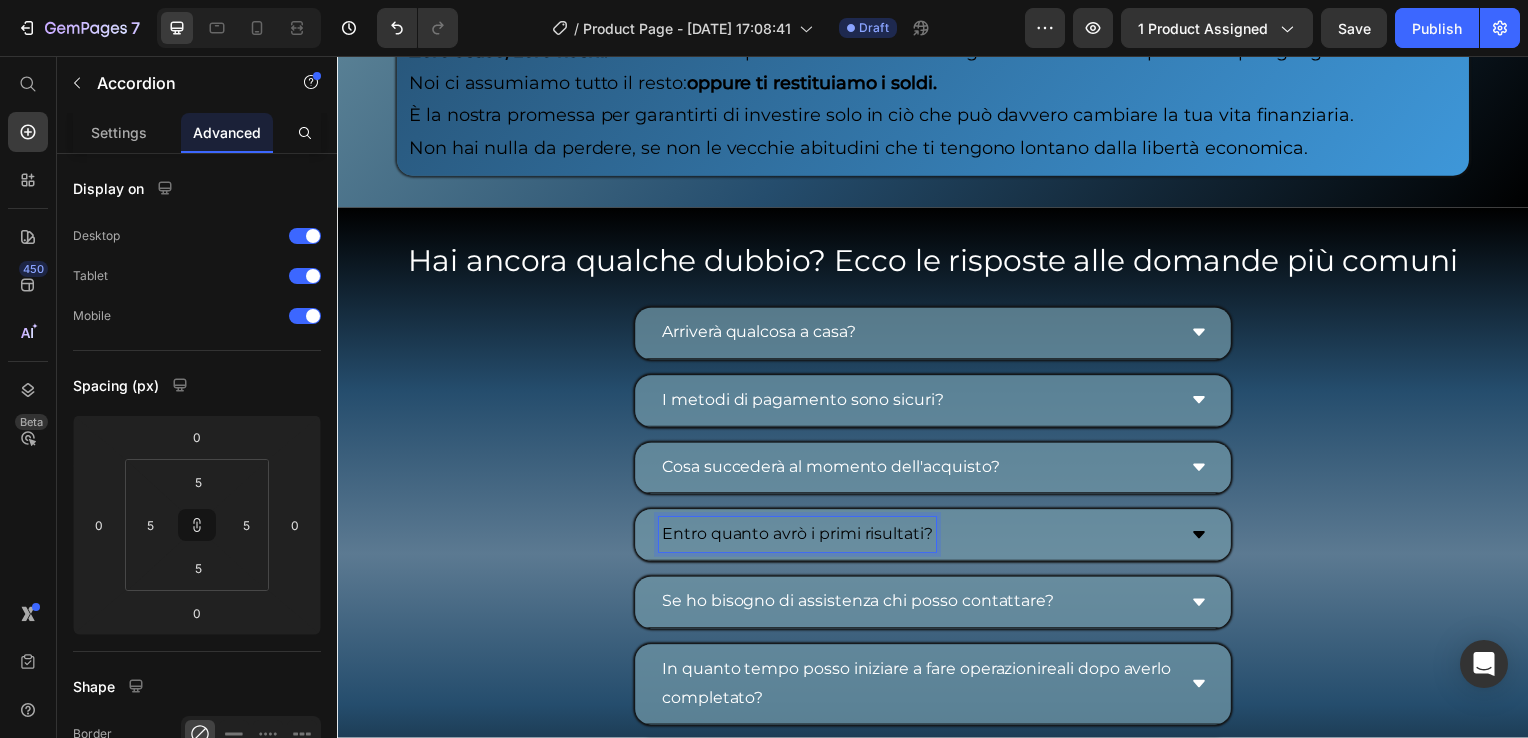 click on "Entro quanto avrò i primi risultati?" at bounding box center [800, 538] 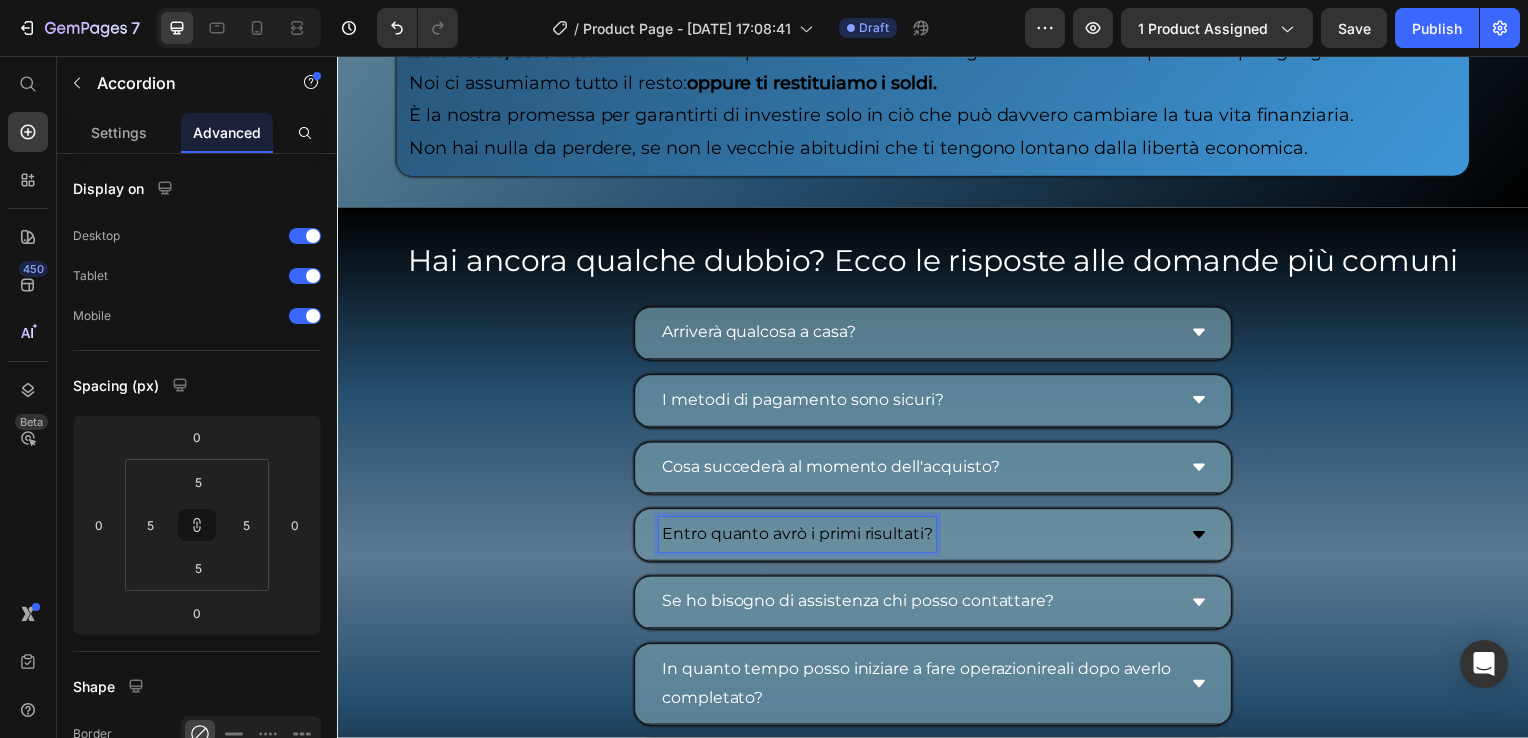 click on "Entro quanto avrò i primi risultati?" at bounding box center (800, 538) 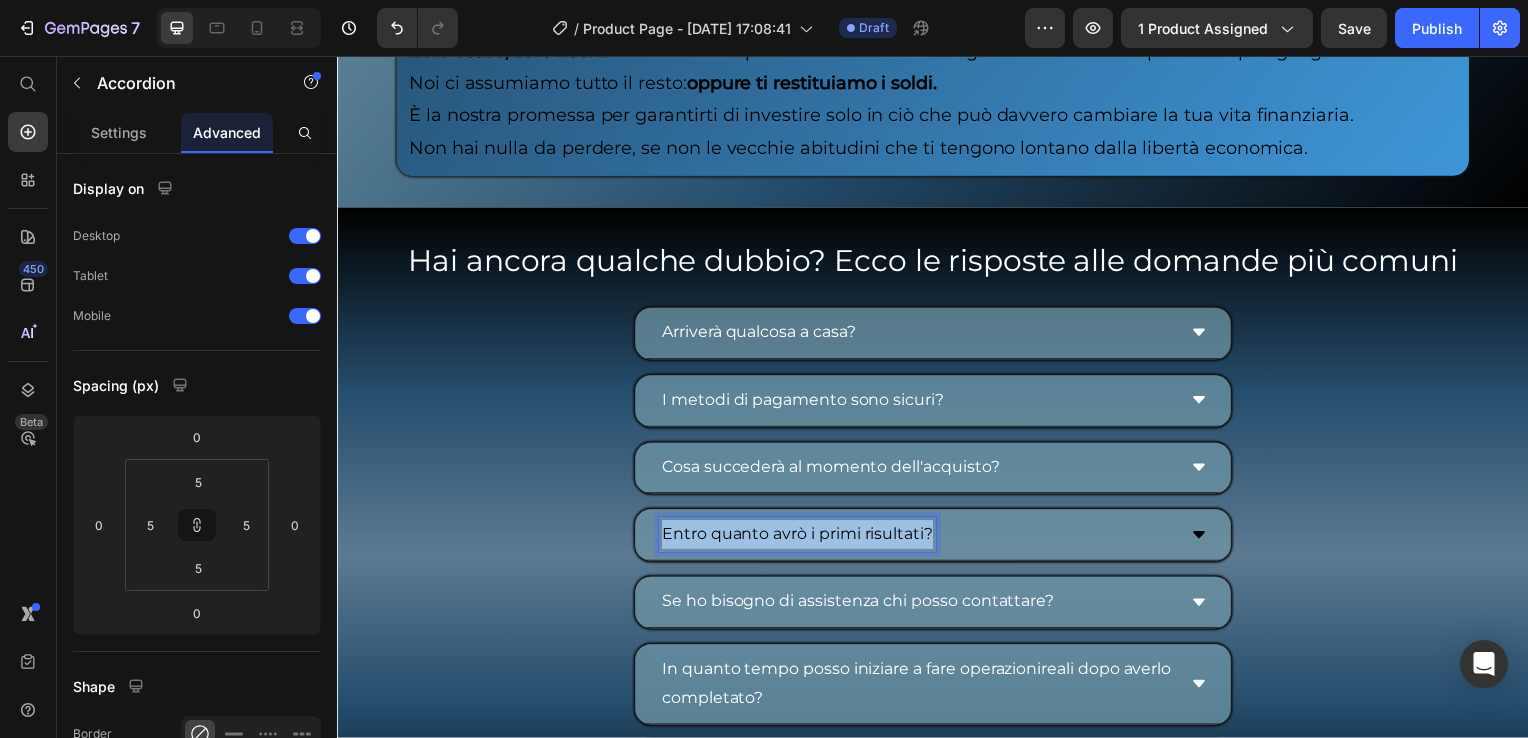 drag, startPoint x: 660, startPoint y: 530, endPoint x: 923, endPoint y: 537, distance: 263.09314 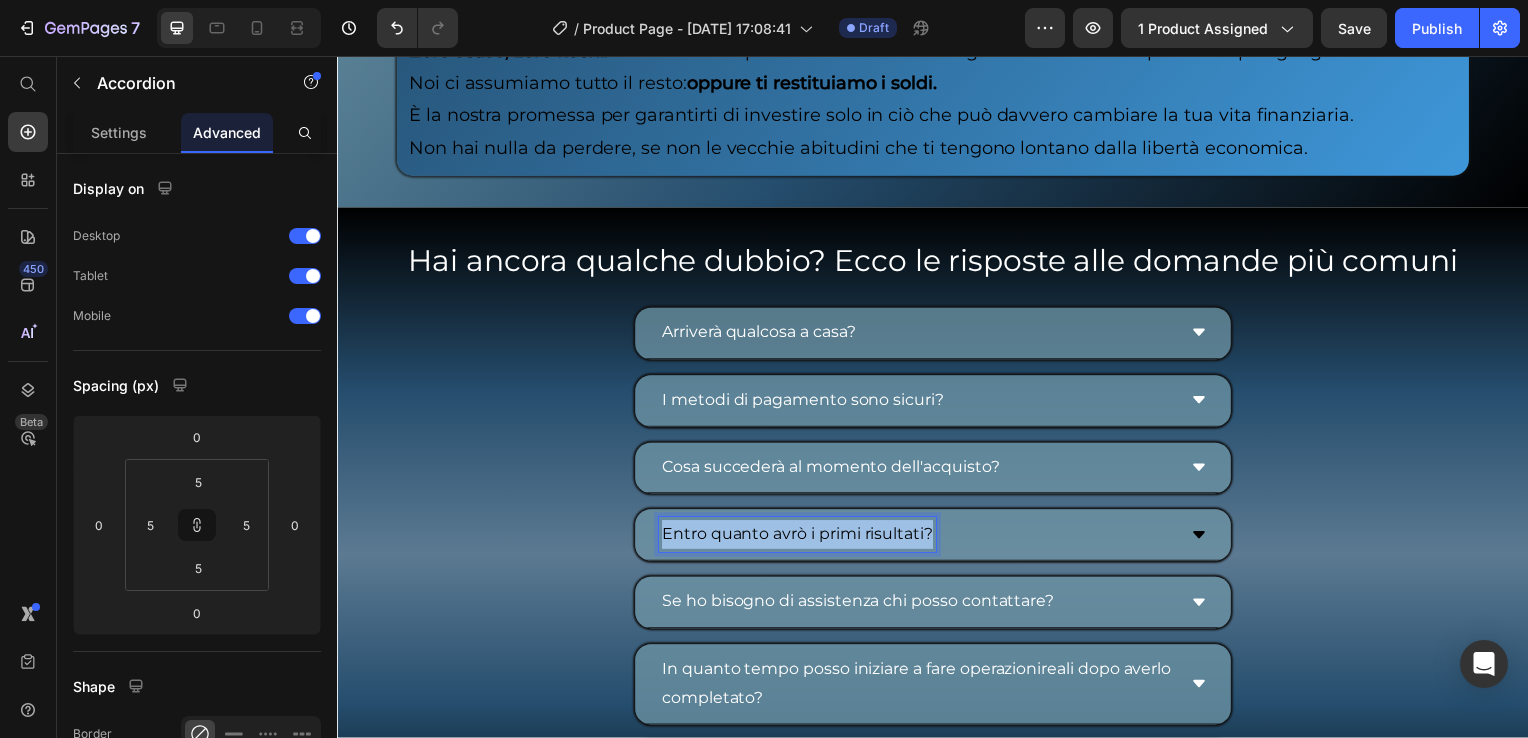 click on "Entro quanto avrò i primi risultati?" at bounding box center (800, 538) 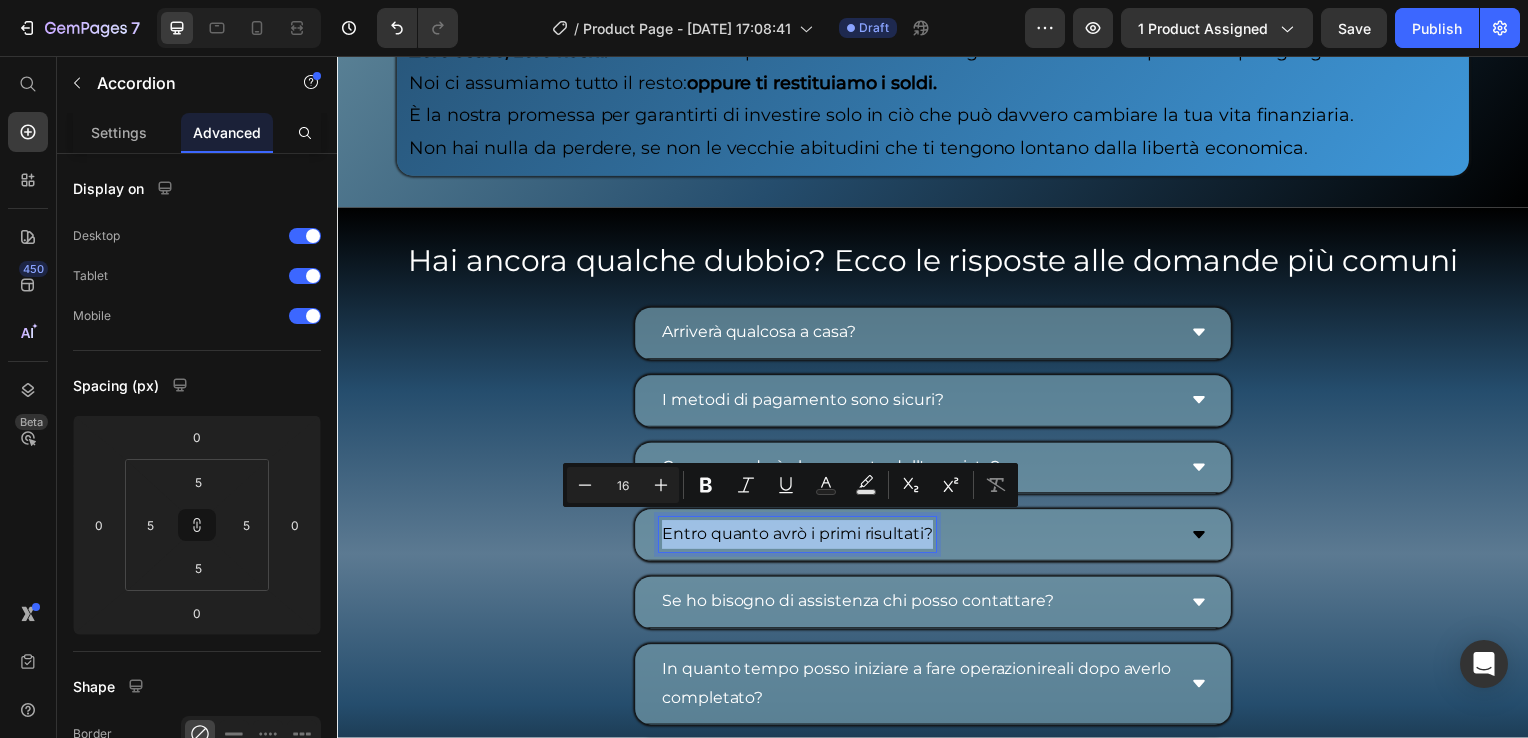 copy on "Entro quanto avrò i primi risultati?" 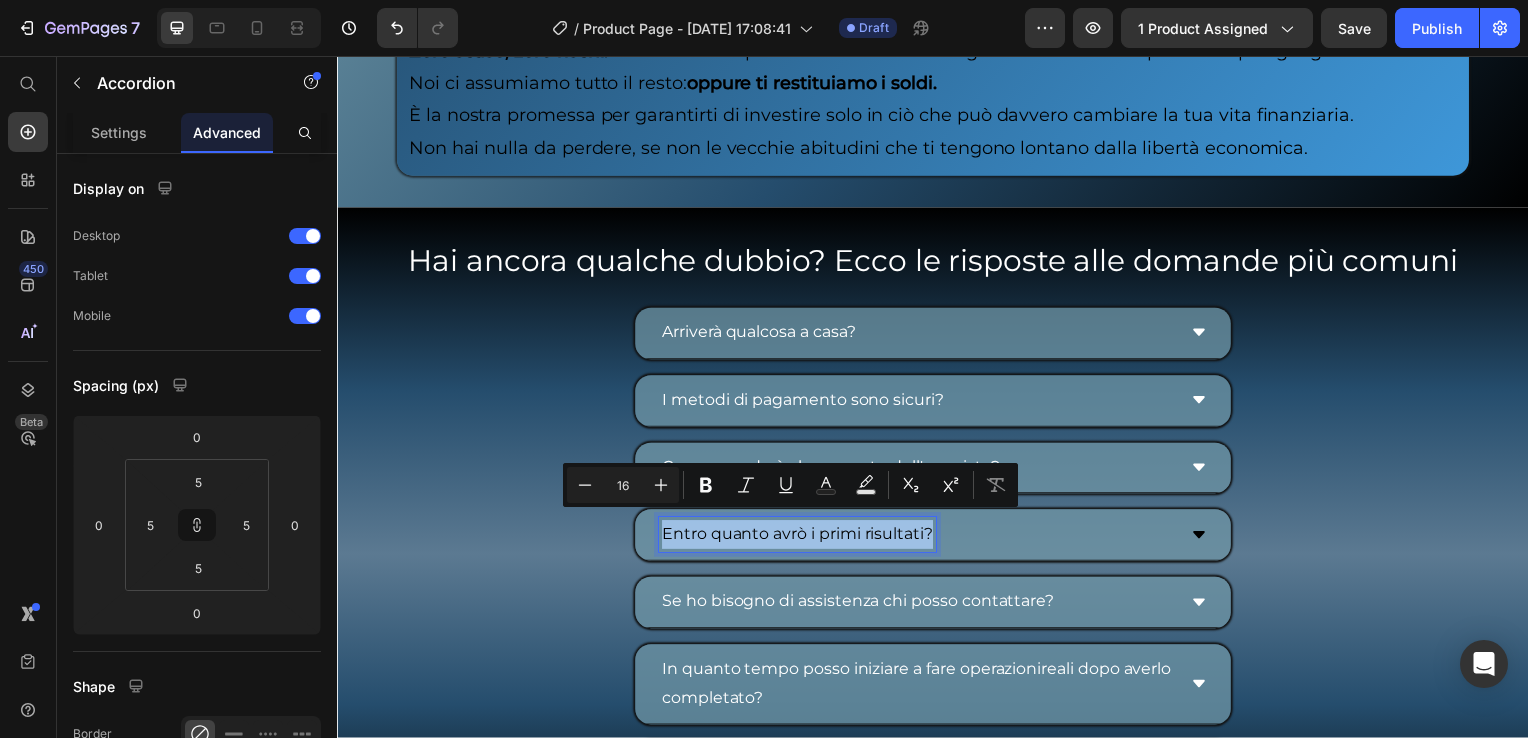 scroll, scrollTop: 10352, scrollLeft: 0, axis: vertical 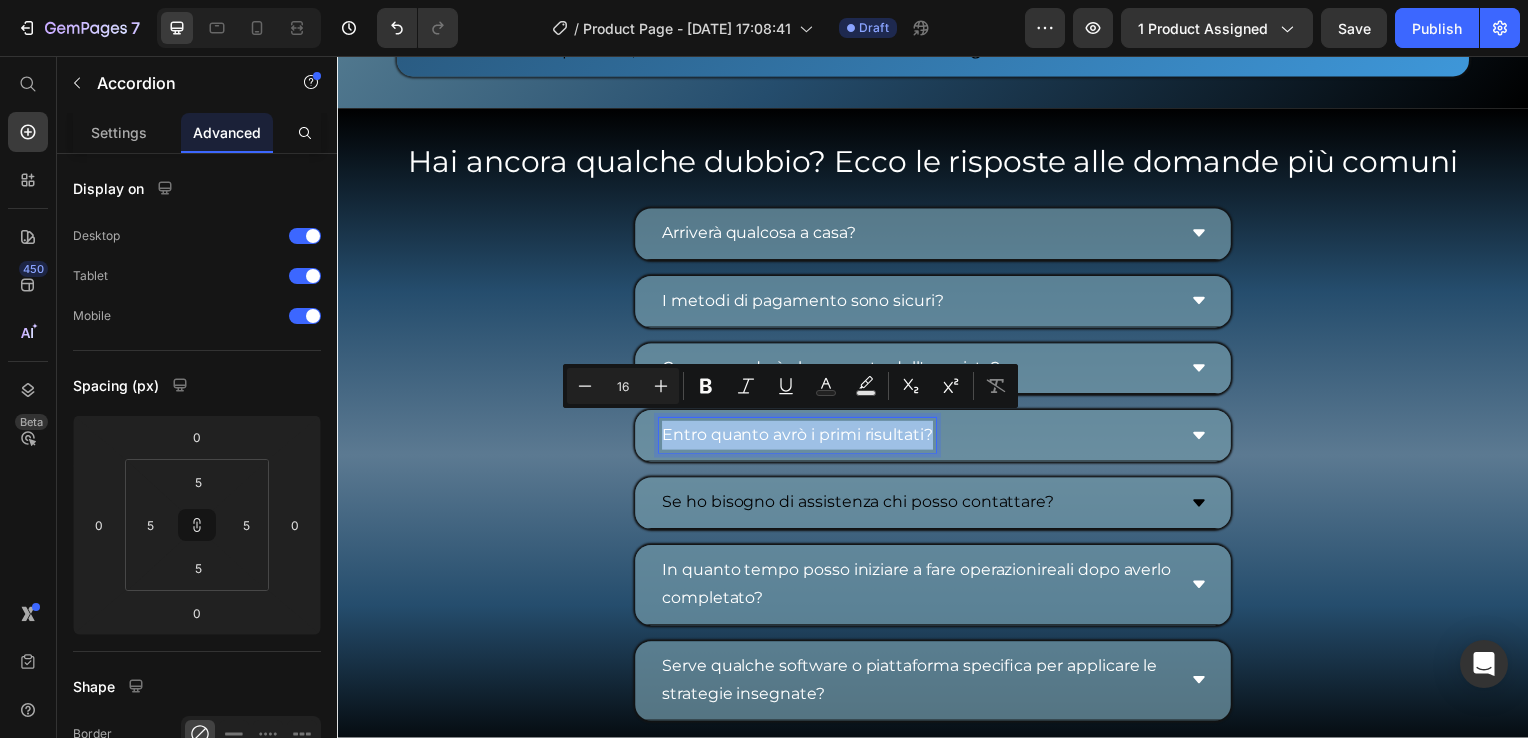 click on "Se ho bisogno di assistenza chi posso contattare?" at bounding box center [861, 506] 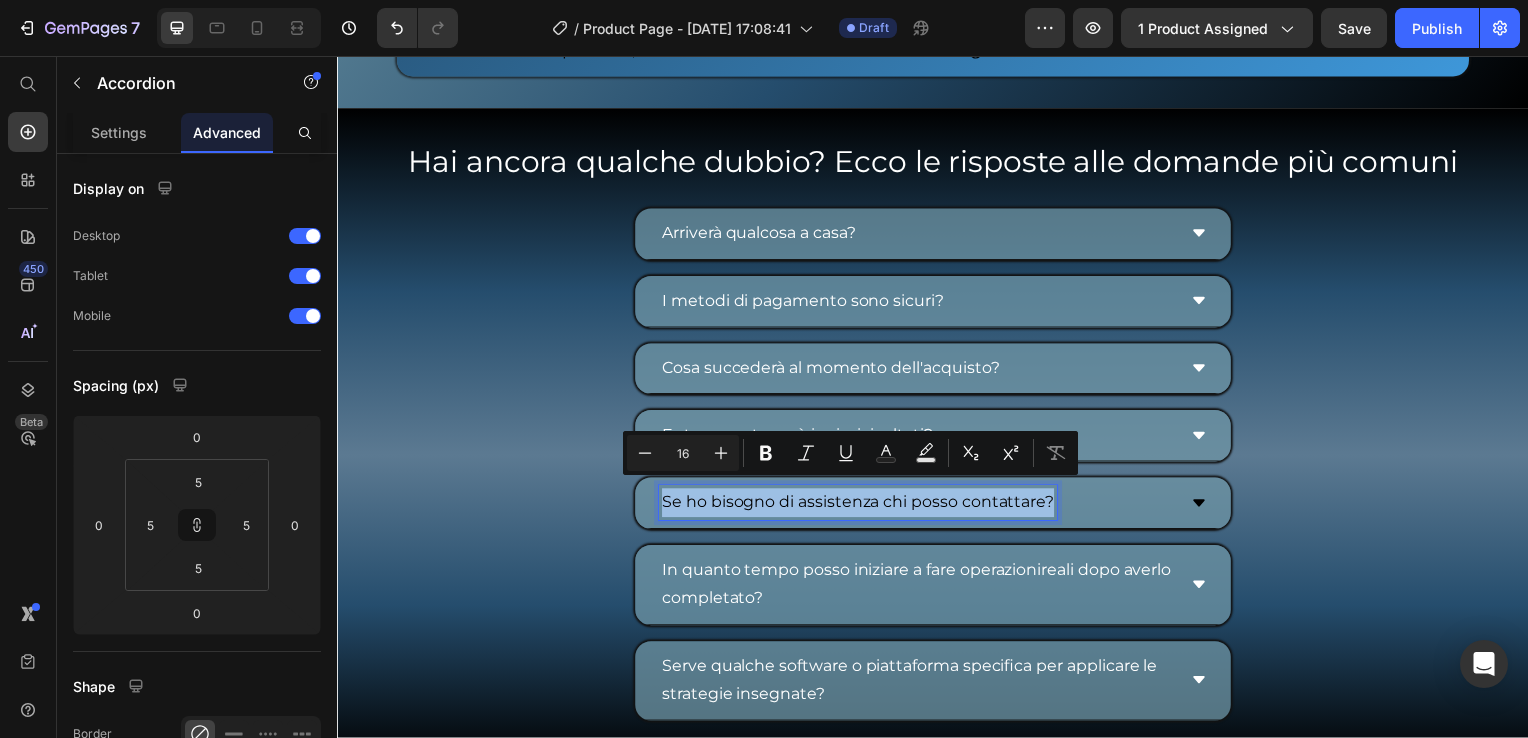 drag, startPoint x: 657, startPoint y: 502, endPoint x: 1007, endPoint y: 502, distance: 350 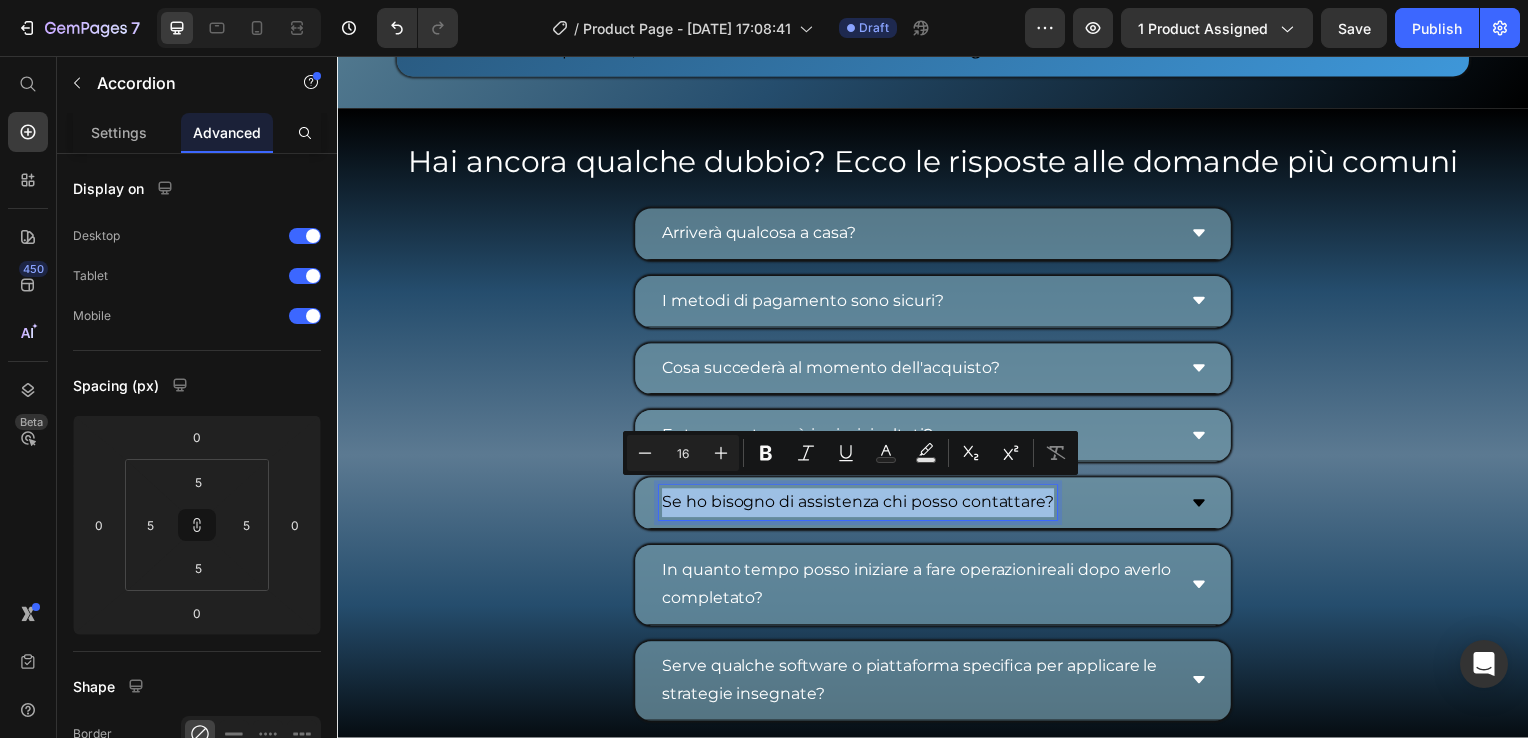 click on "Se ho bisogno di assistenza chi posso contattare?" at bounding box center (921, 506) 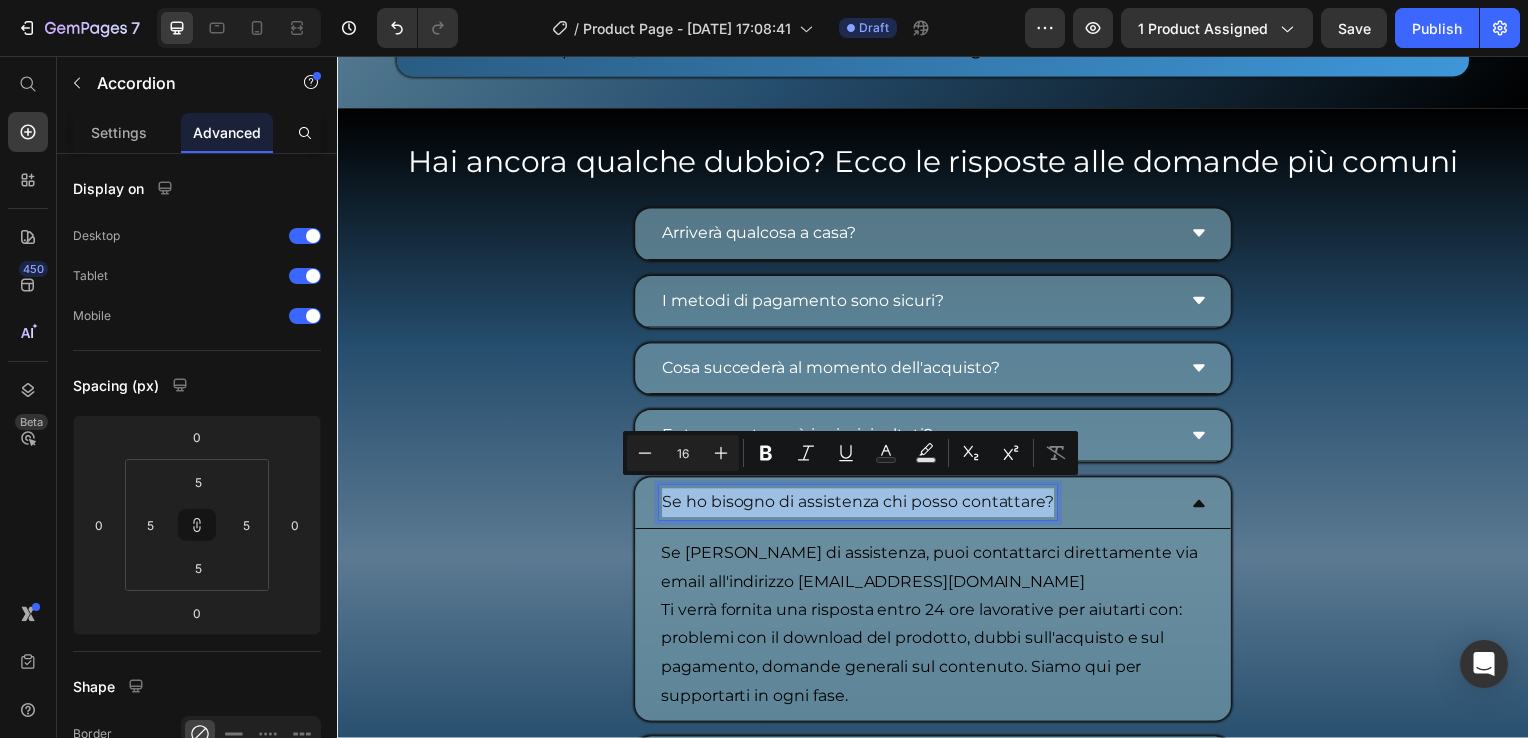 copy on "Se ho bisogno di assistenza chi posso contattare?" 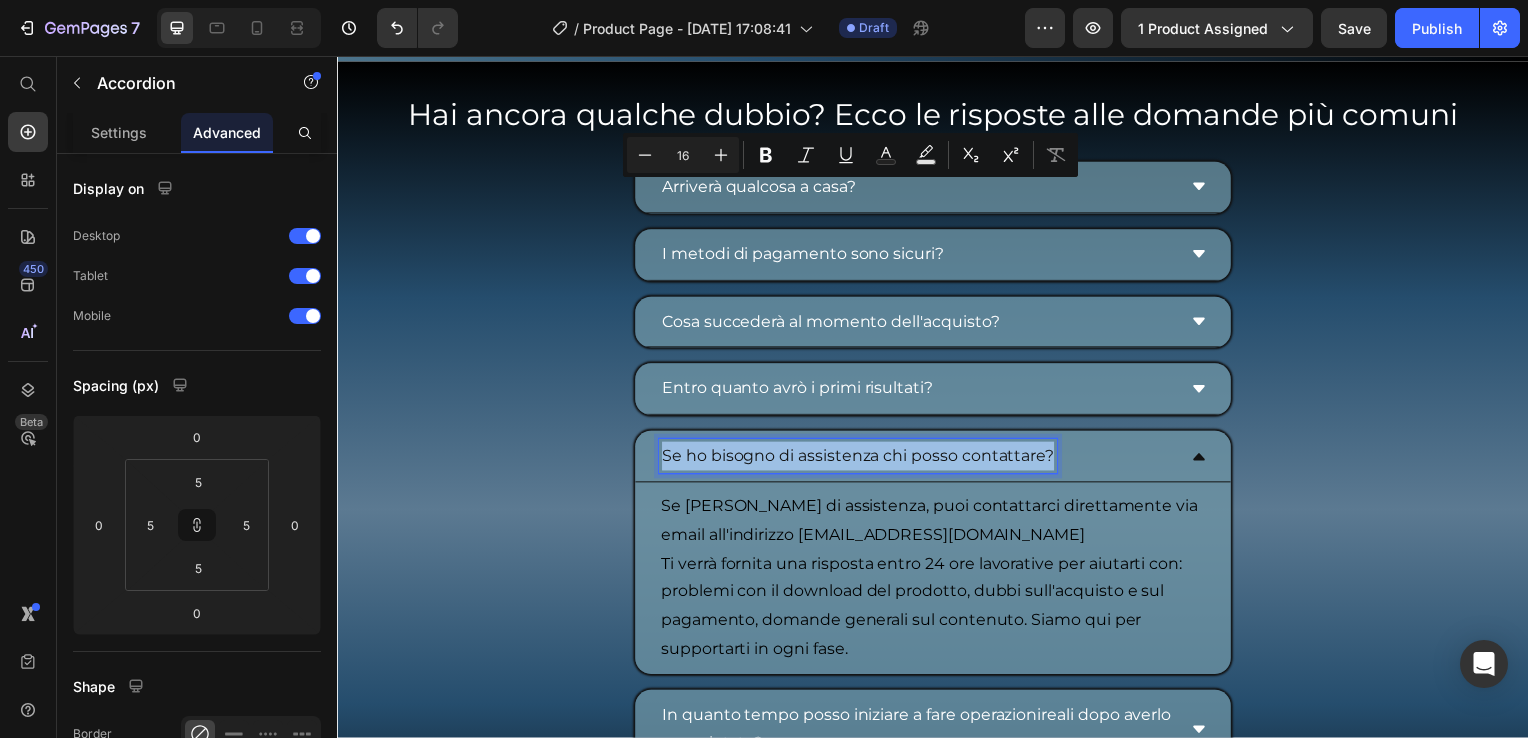 scroll, scrollTop: 10652, scrollLeft: 0, axis: vertical 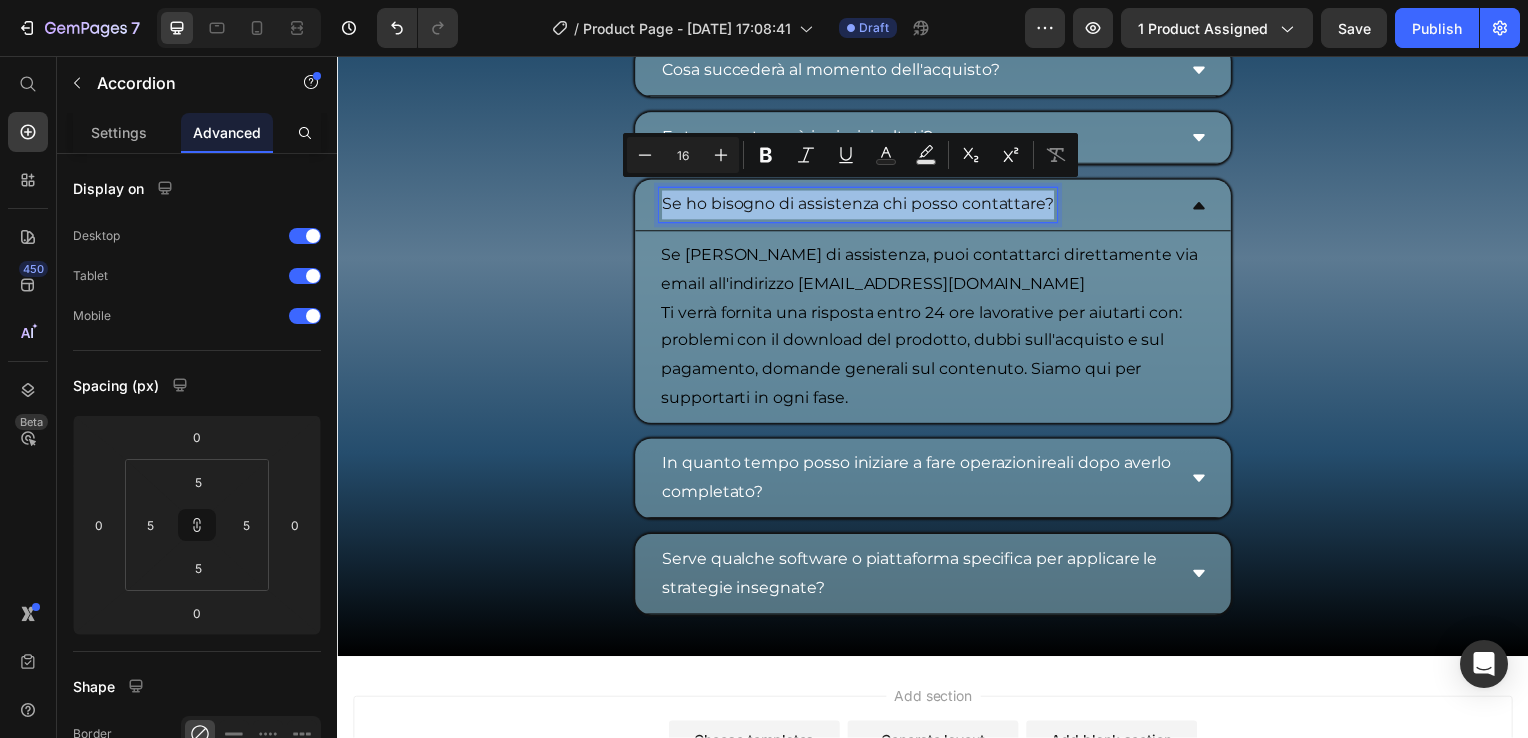 click 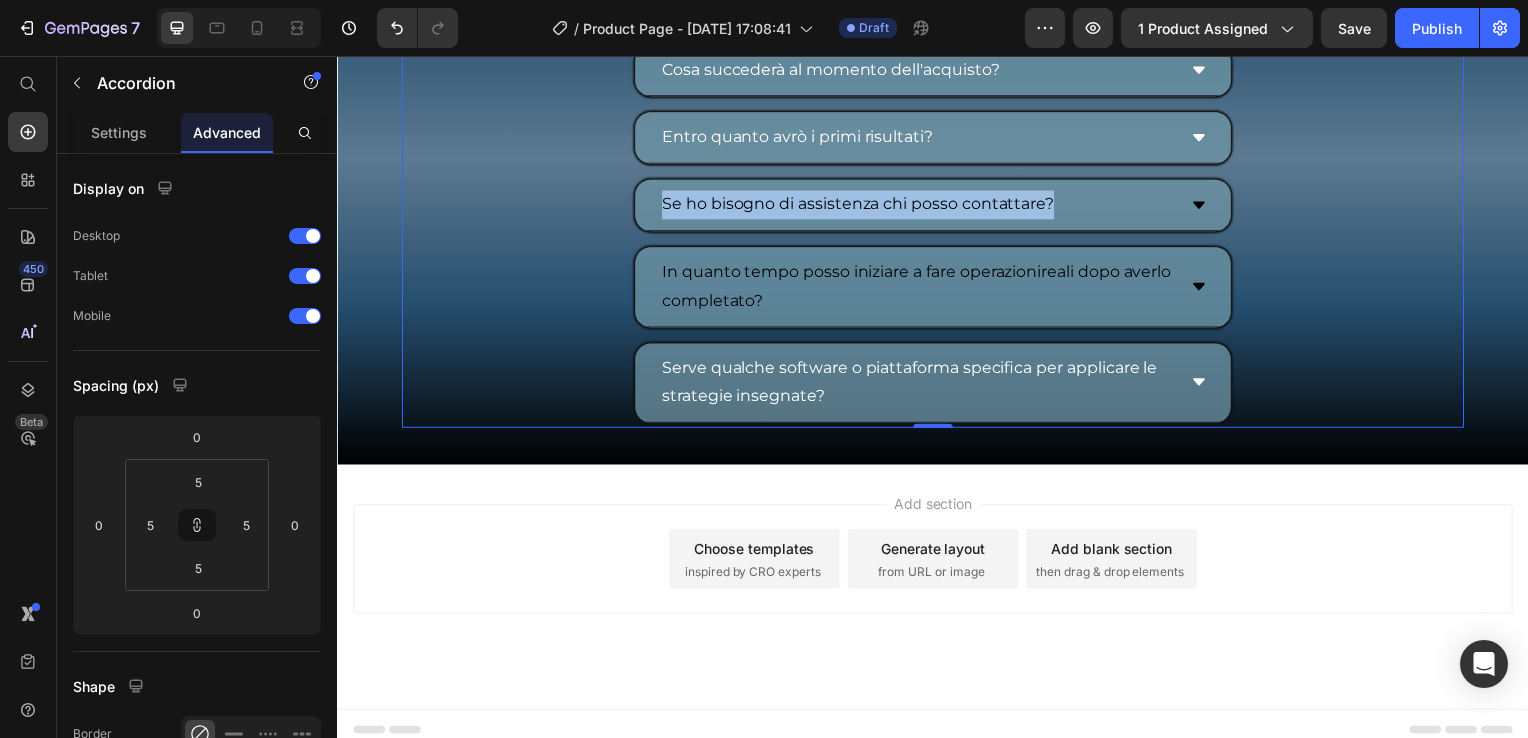click on "In quanto tempo posso iniziare a fare operazionireali dopo averlo completato?" at bounding box center [921, 289] 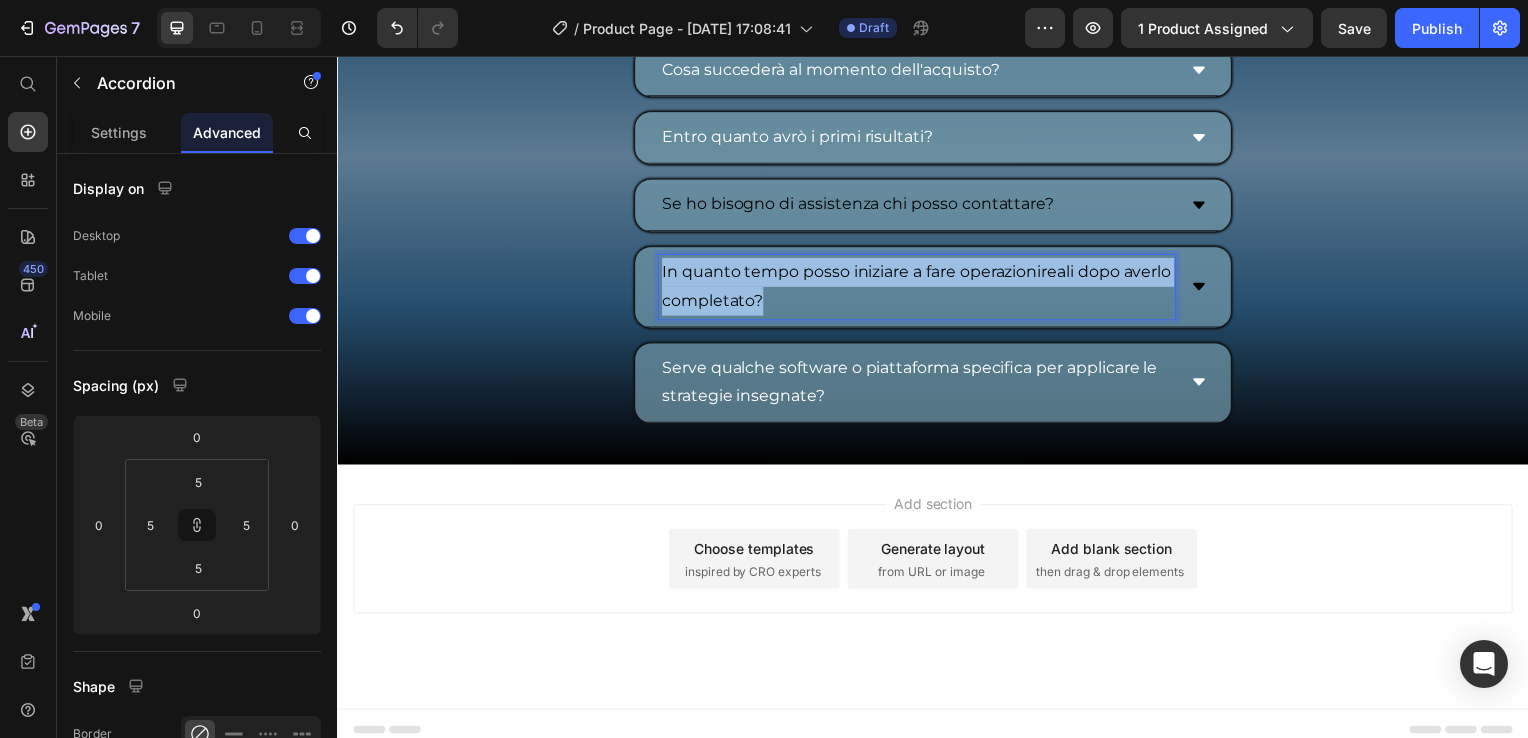drag, startPoint x: 657, startPoint y: 267, endPoint x: 813, endPoint y: 303, distance: 160.09998 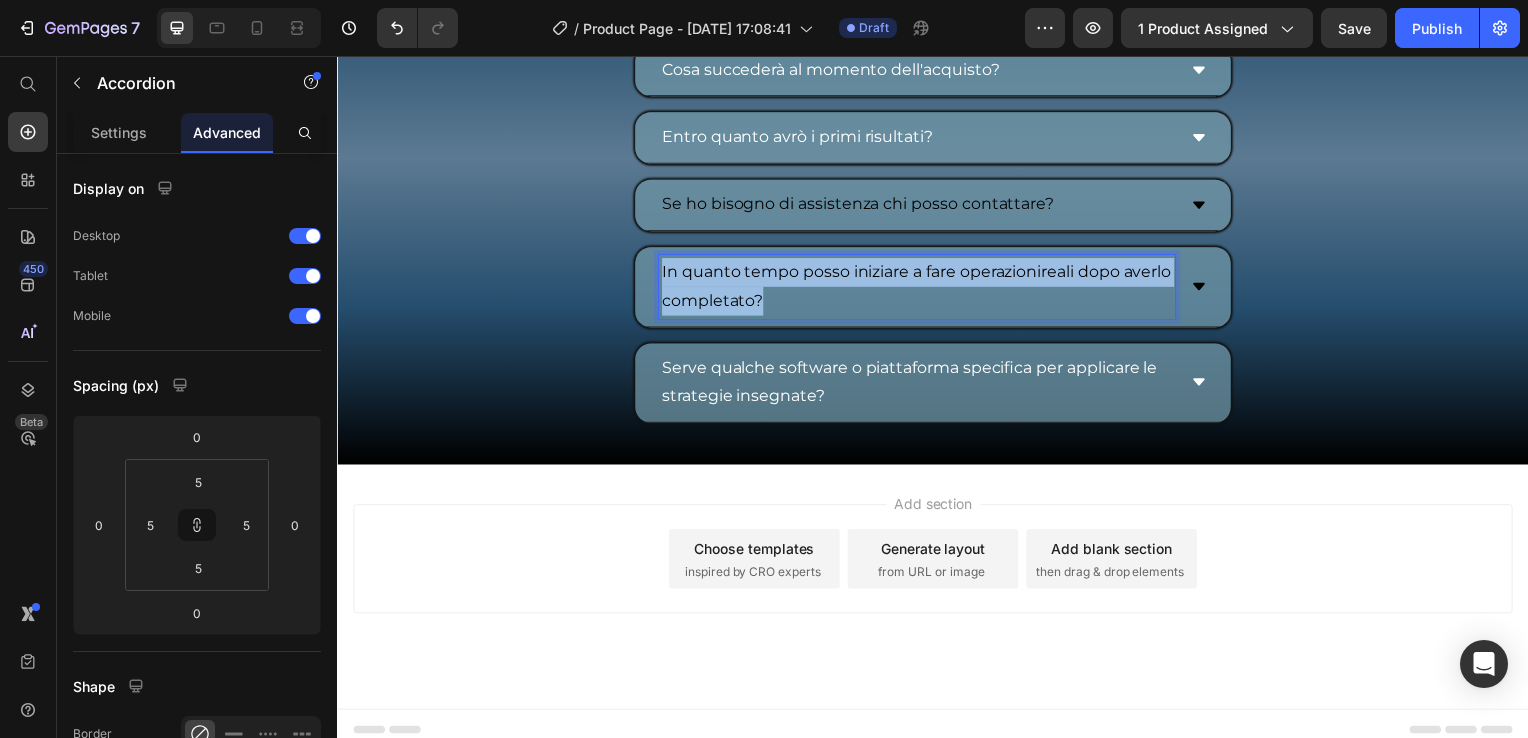 click on "In quanto tempo posso iniziare a fare operazionireali dopo averlo completato?" at bounding box center (921, 289) 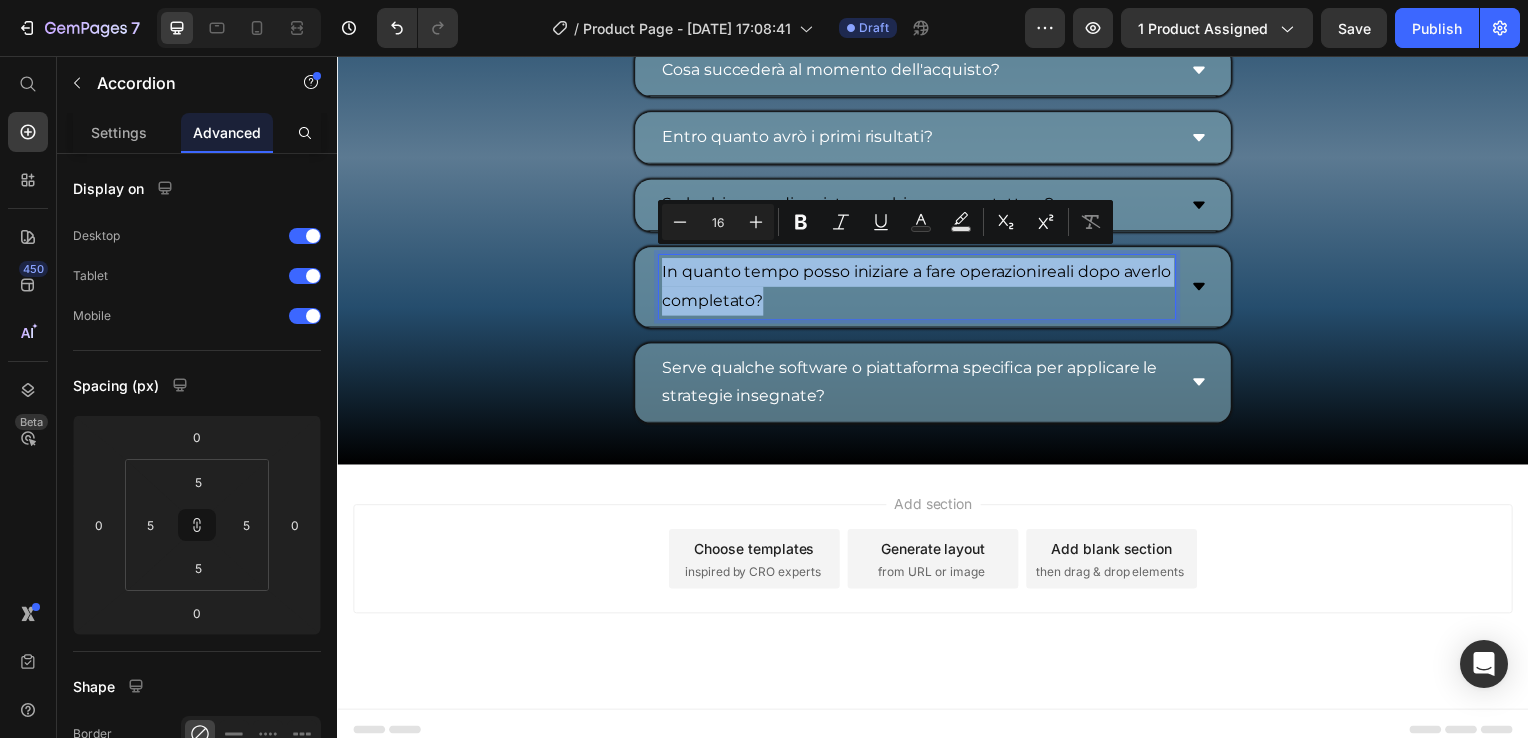 copy on "In quanto tempo posso iniziare a fare operazionireali dopo averlo completato?" 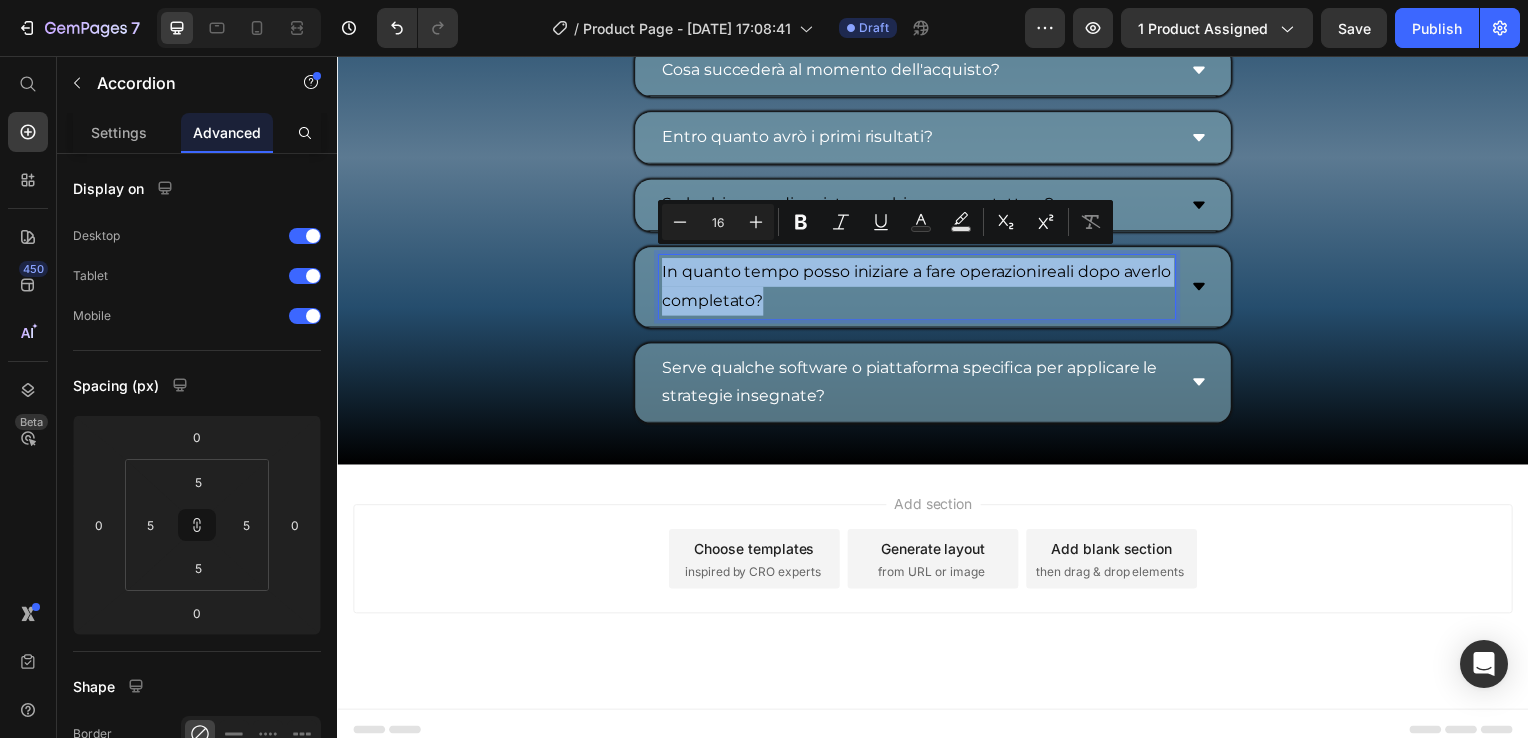 click on "In quanto tempo posso iniziare a fare operazionireali dopo averlo completato?" at bounding box center (921, 289) 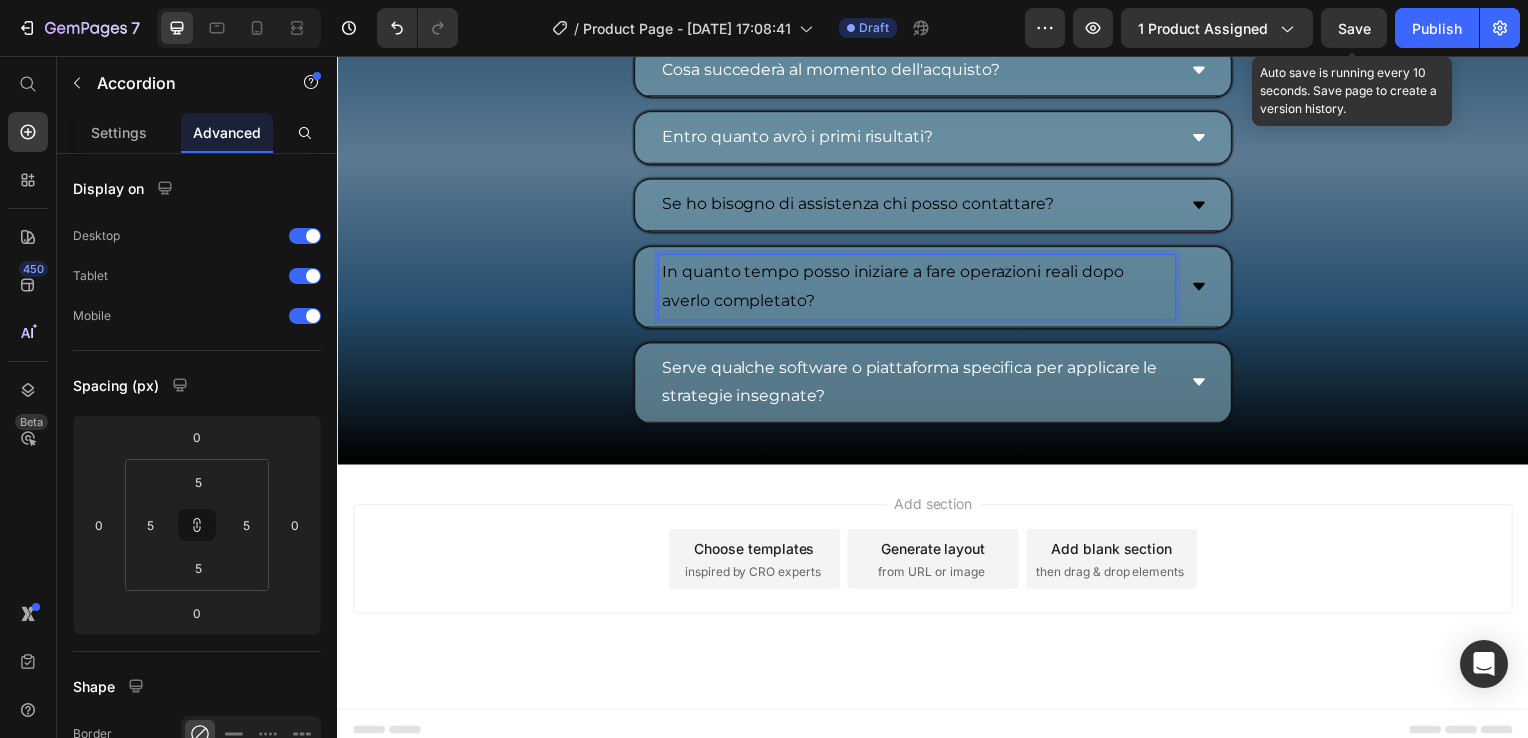 click on "Save" 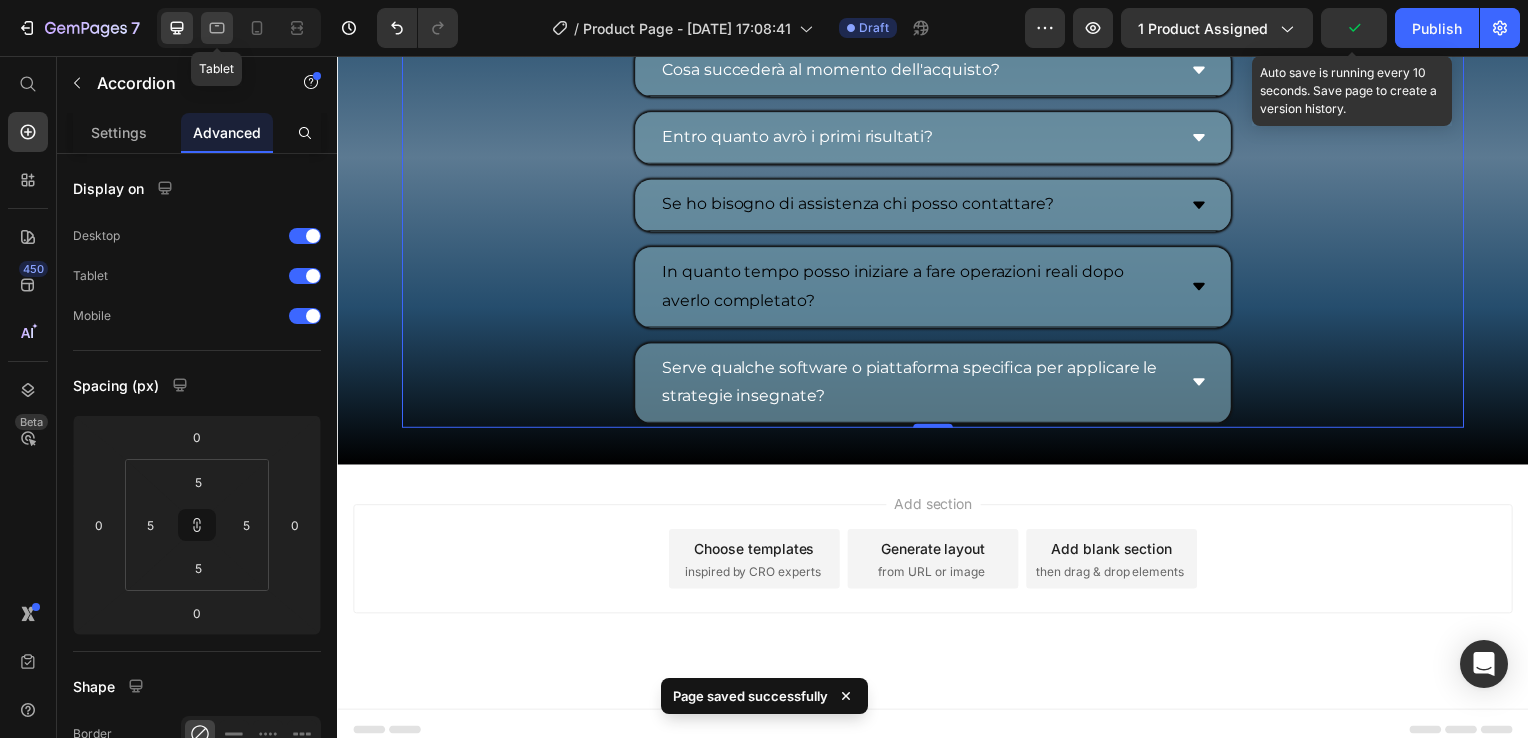 drag, startPoint x: 224, startPoint y: 30, endPoint x: 228, endPoint y: 42, distance: 12.649111 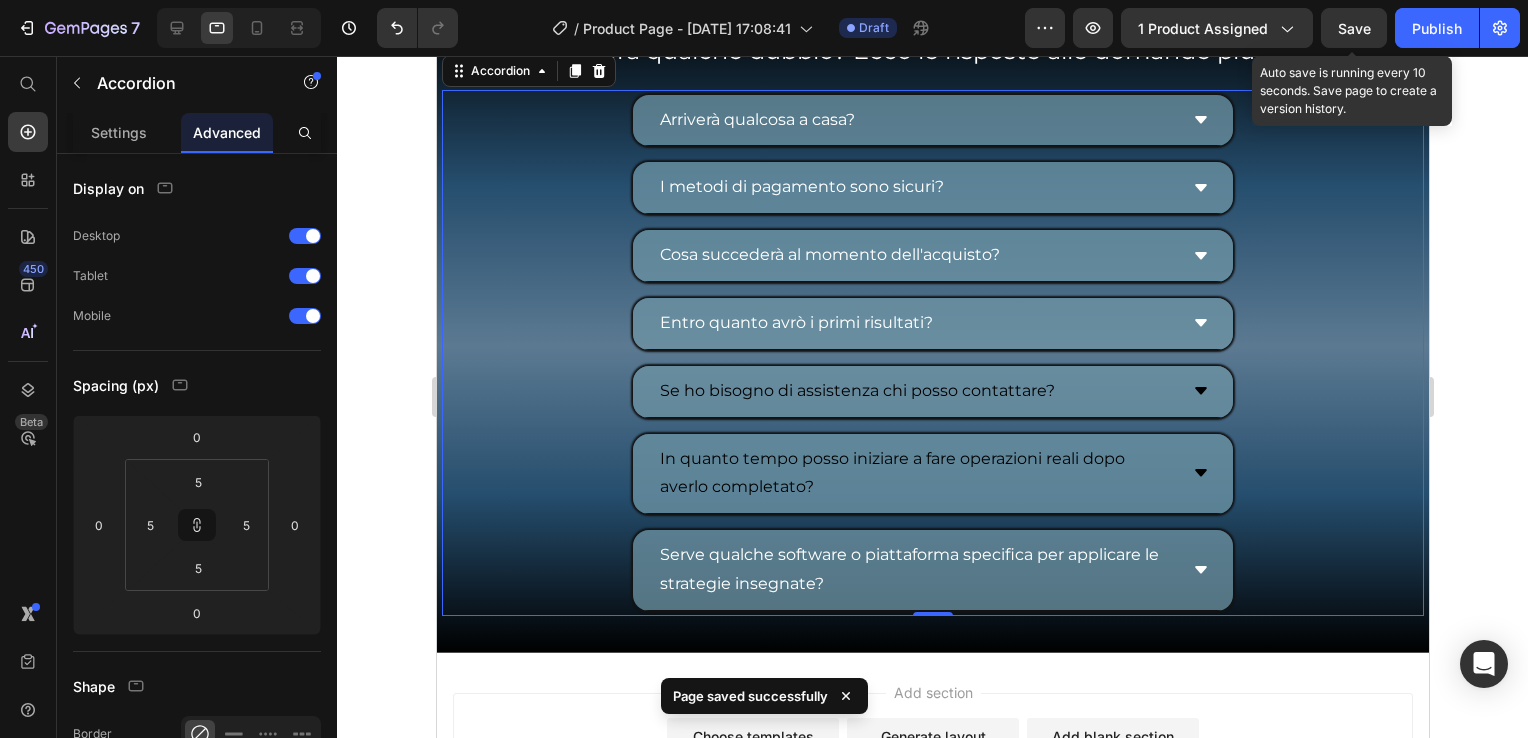 scroll, scrollTop: 10325, scrollLeft: 0, axis: vertical 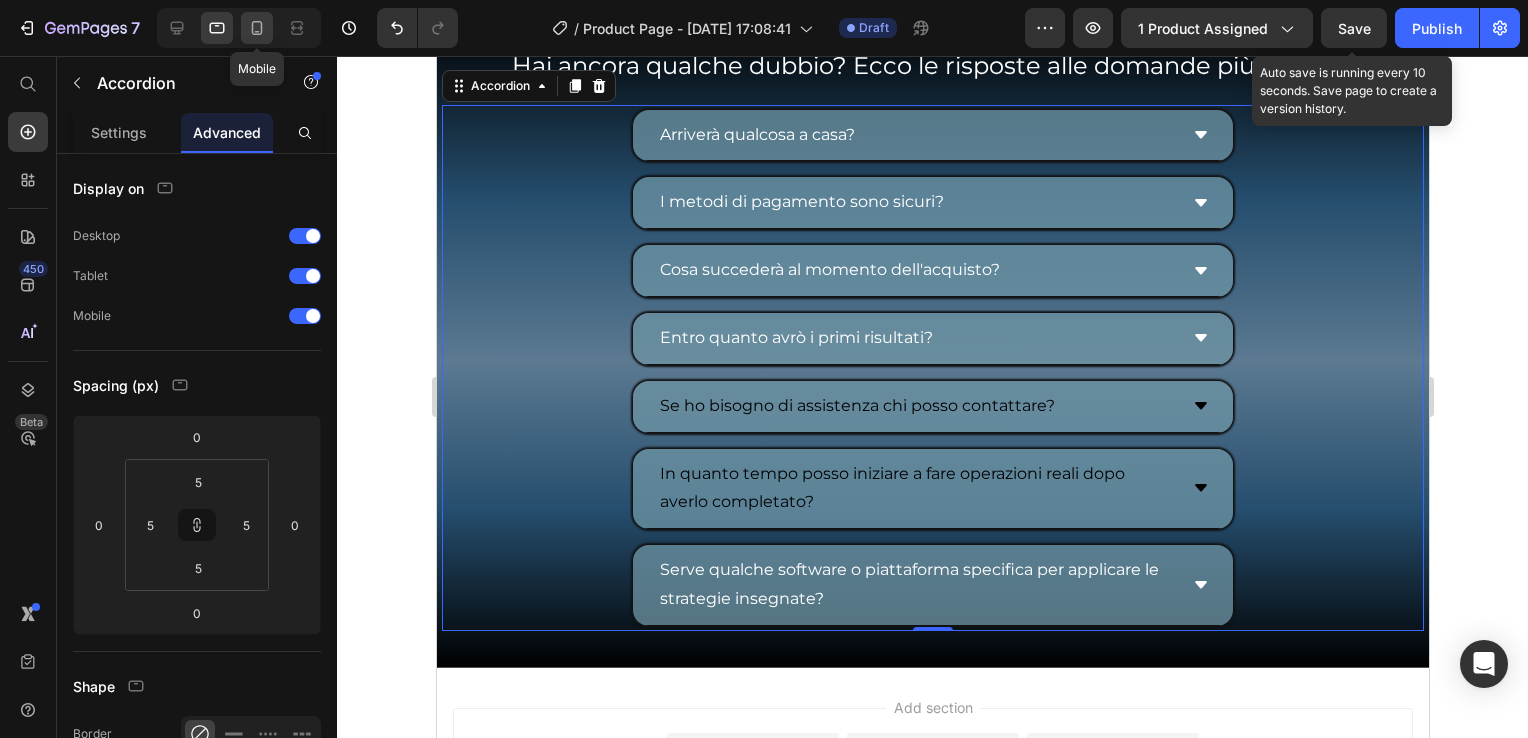 click 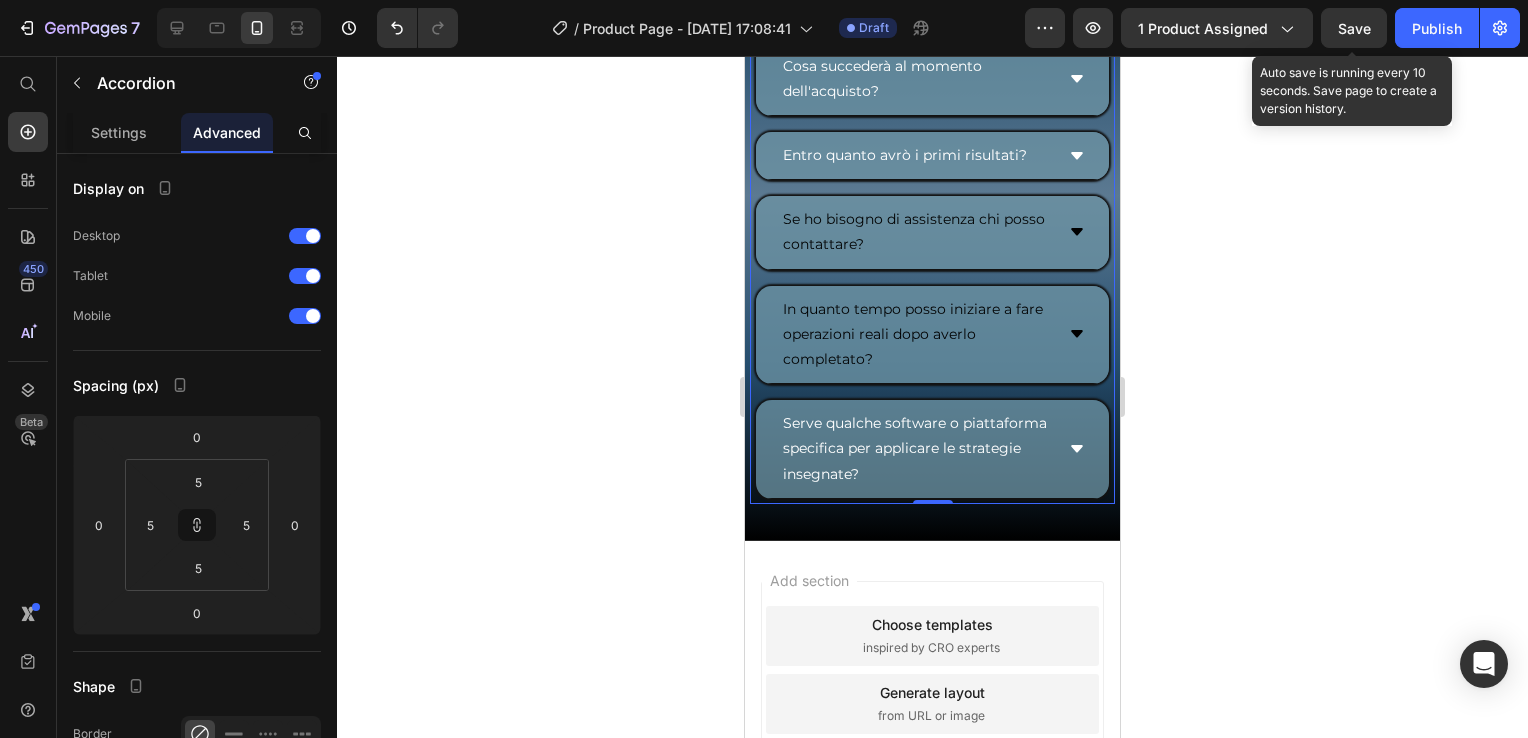 scroll, scrollTop: 10834, scrollLeft: 0, axis: vertical 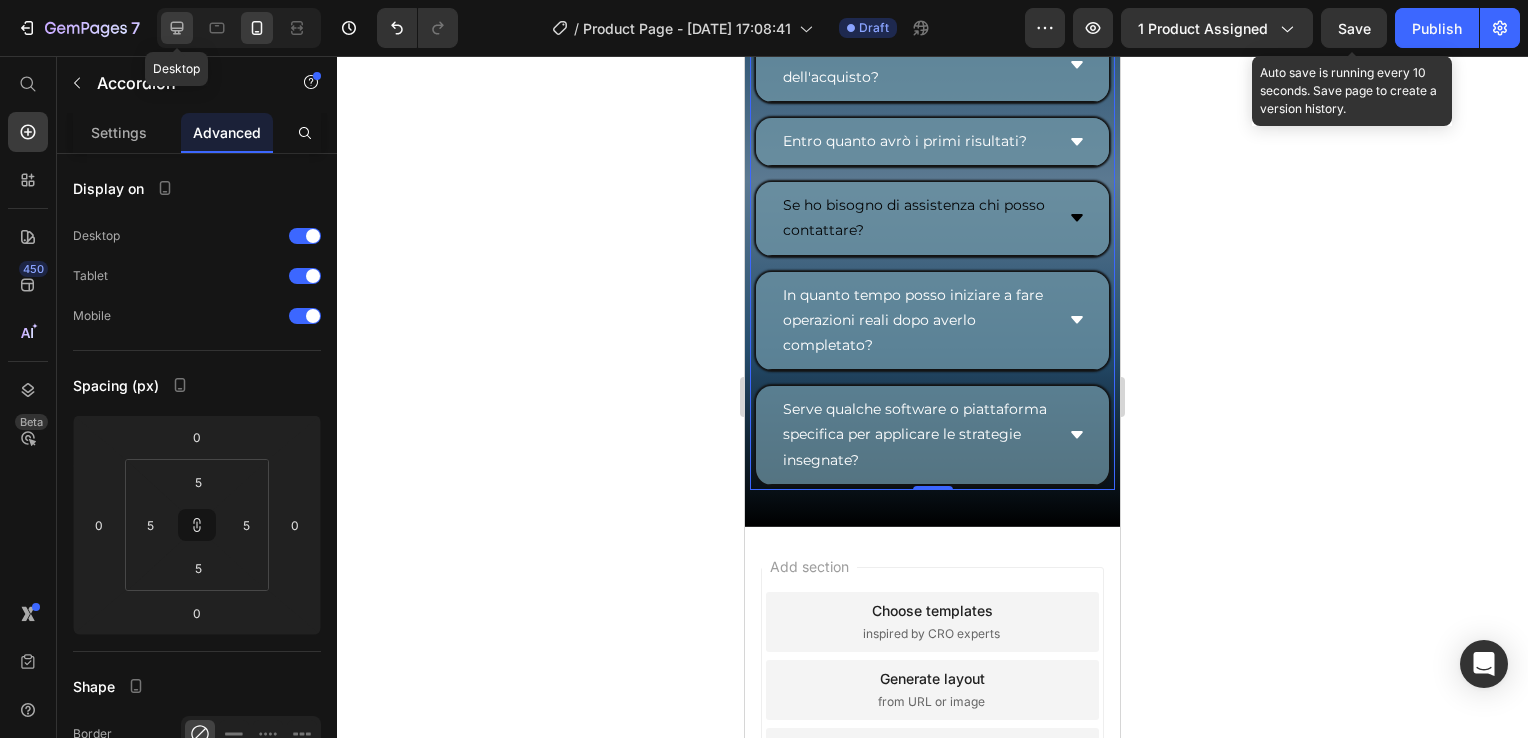 click 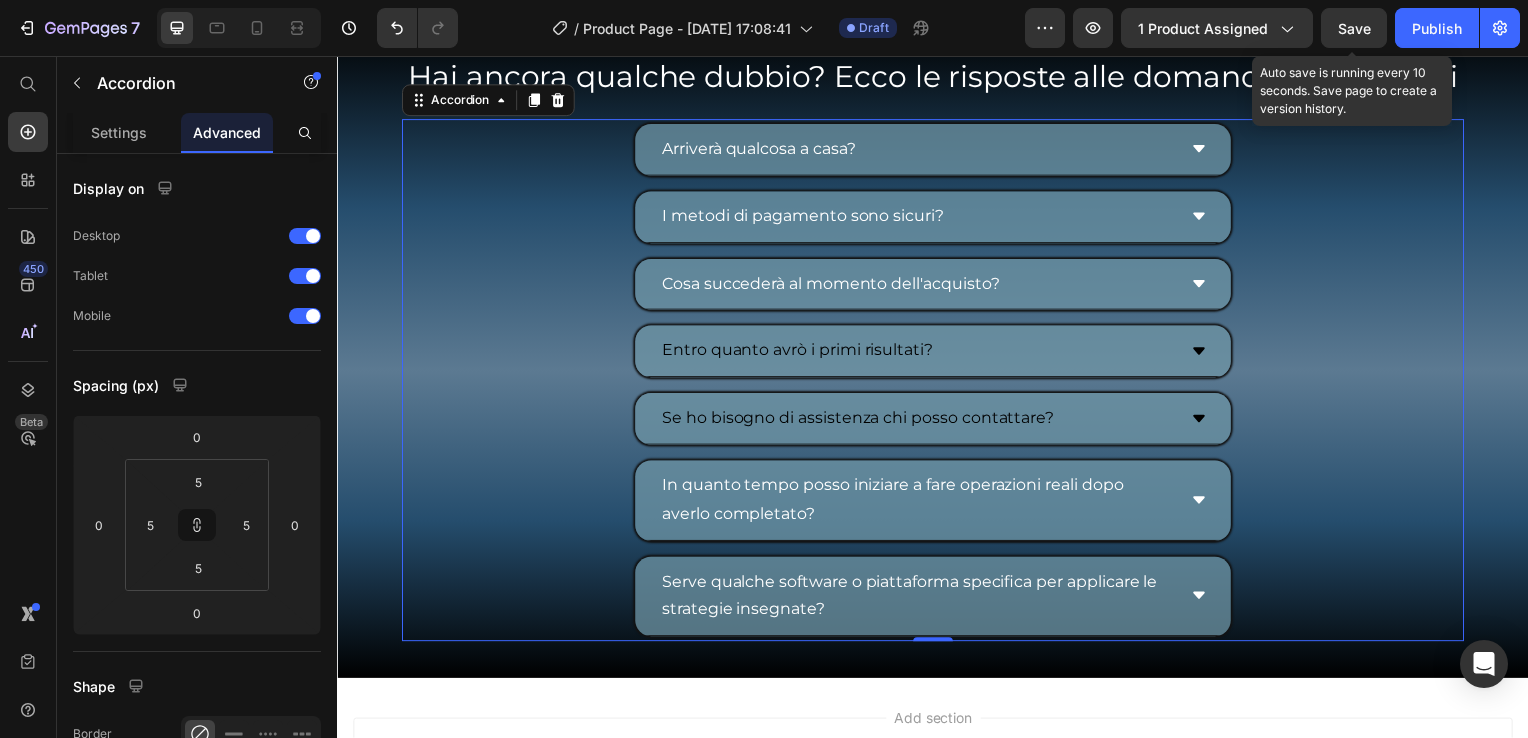 scroll, scrollTop: 10424, scrollLeft: 0, axis: vertical 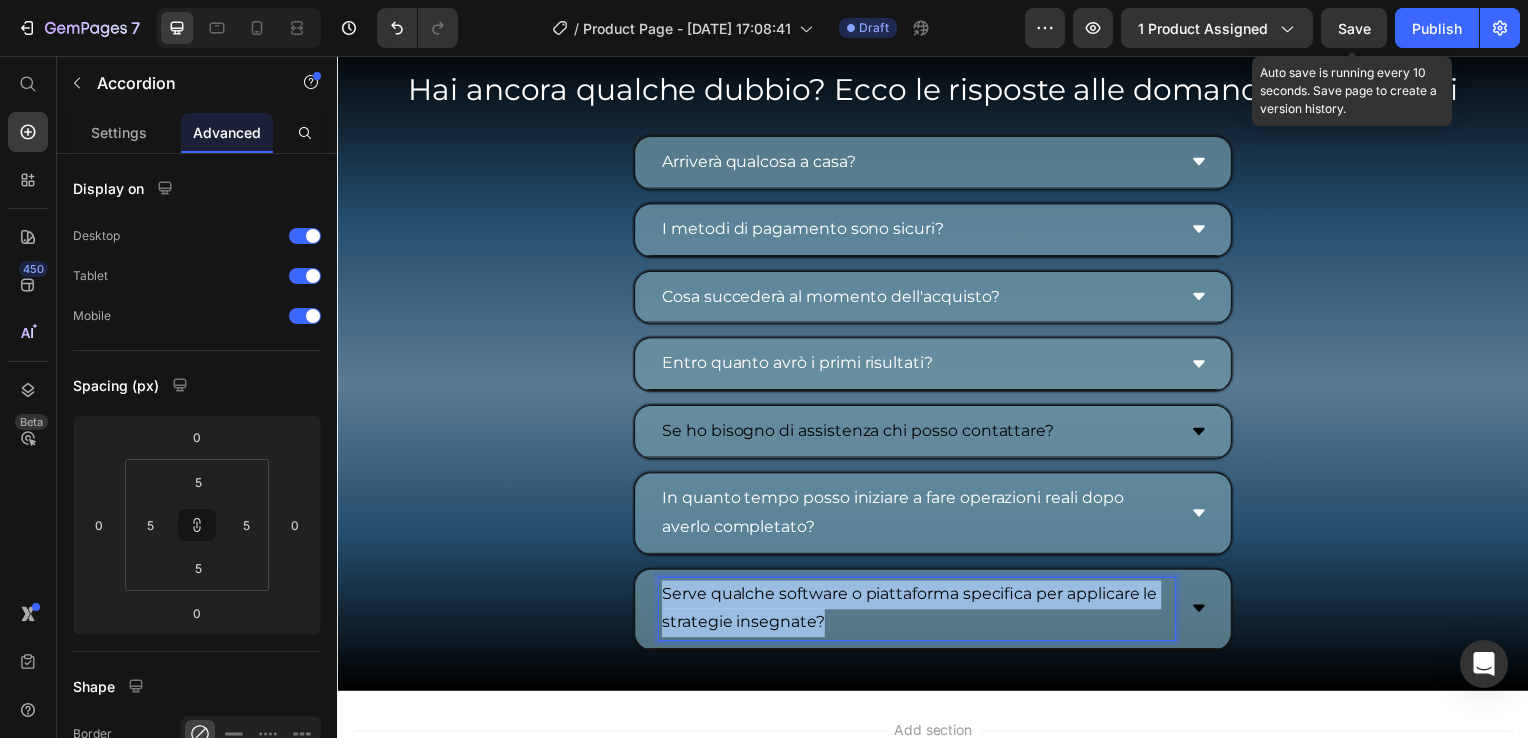 drag, startPoint x: 660, startPoint y: 591, endPoint x: 819, endPoint y: 629, distance: 163.47783 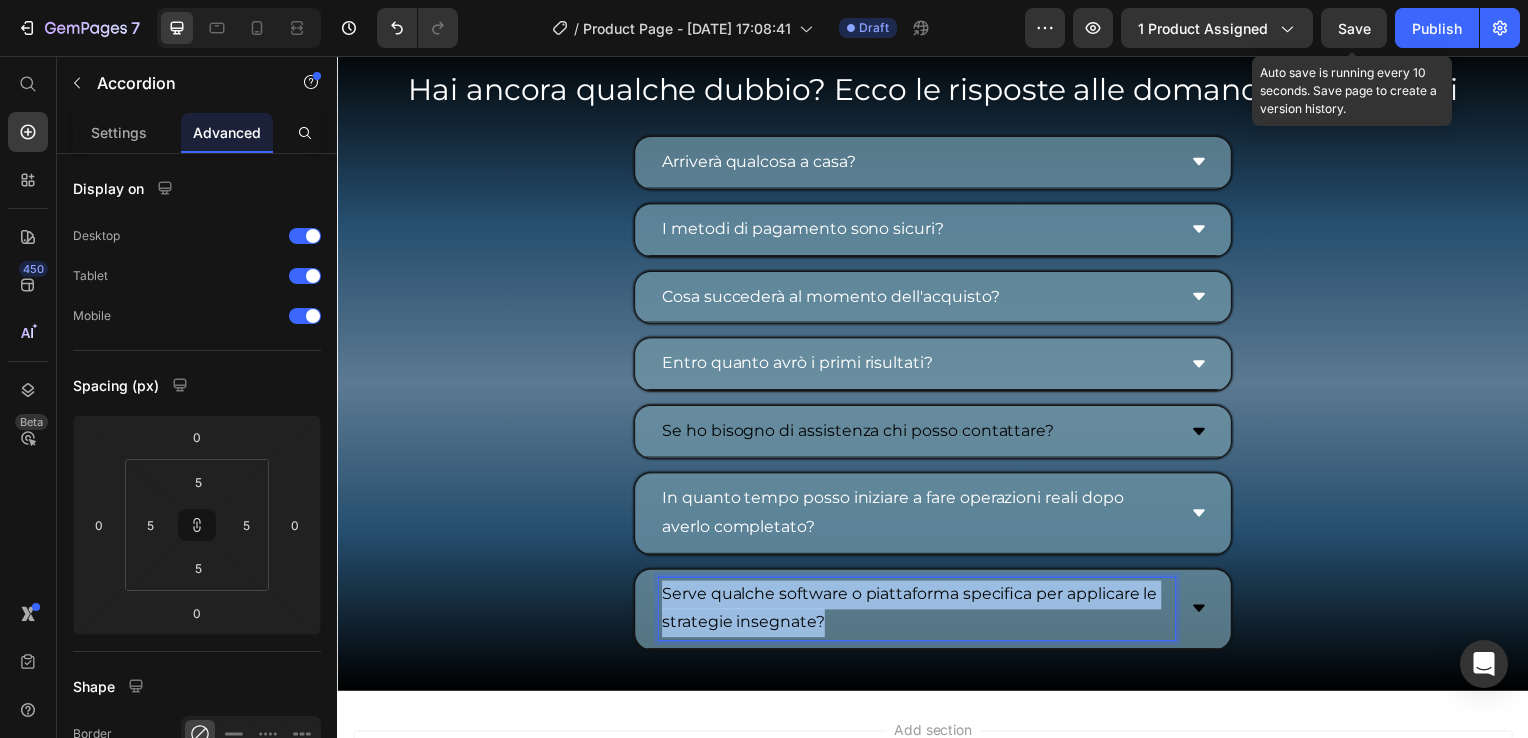 click on "Serve qualche software o piattaforma specifica per applicare le strategie insegnate?" at bounding box center (921, 614) 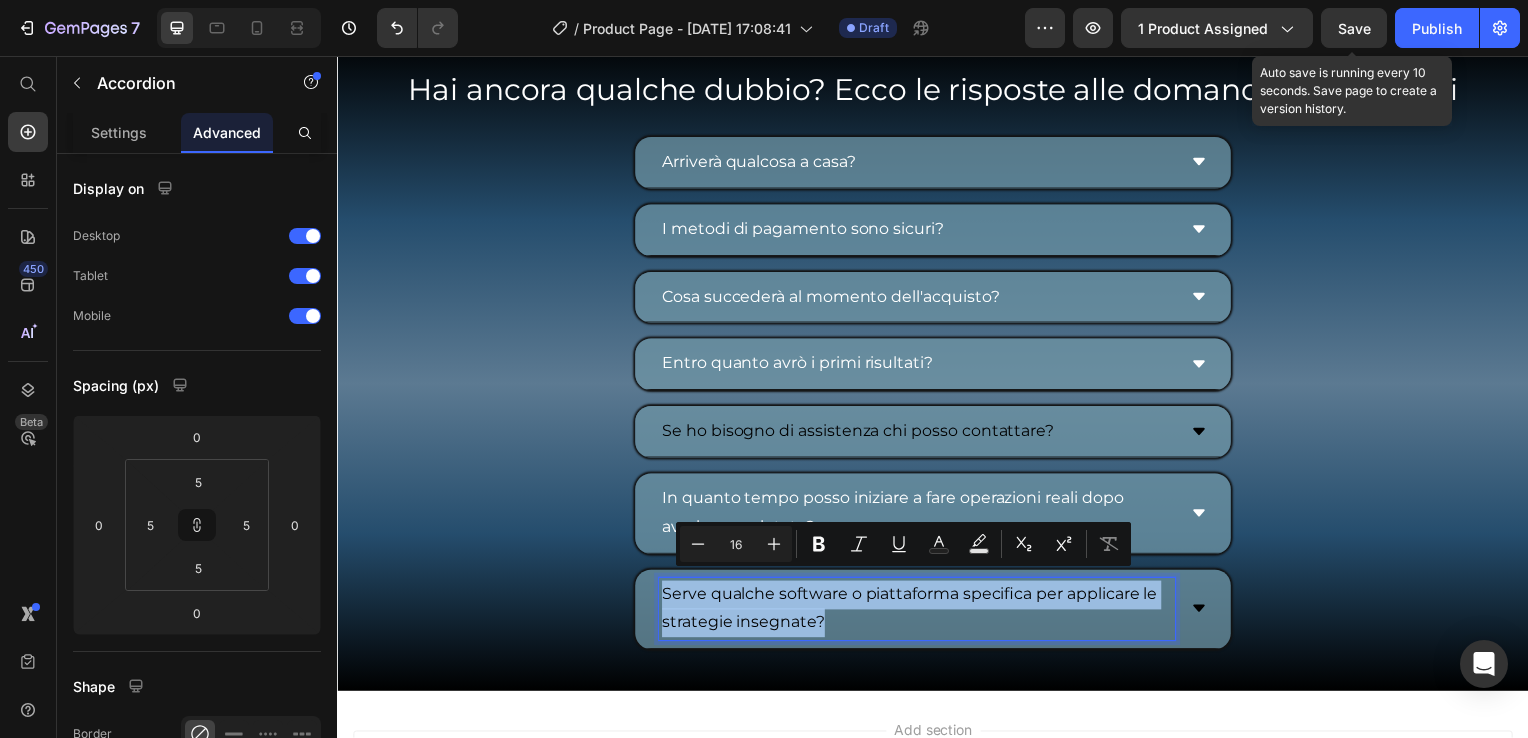 copy on "Serve qualche software o piattaforma specifica per applicare le strategie insegnate?" 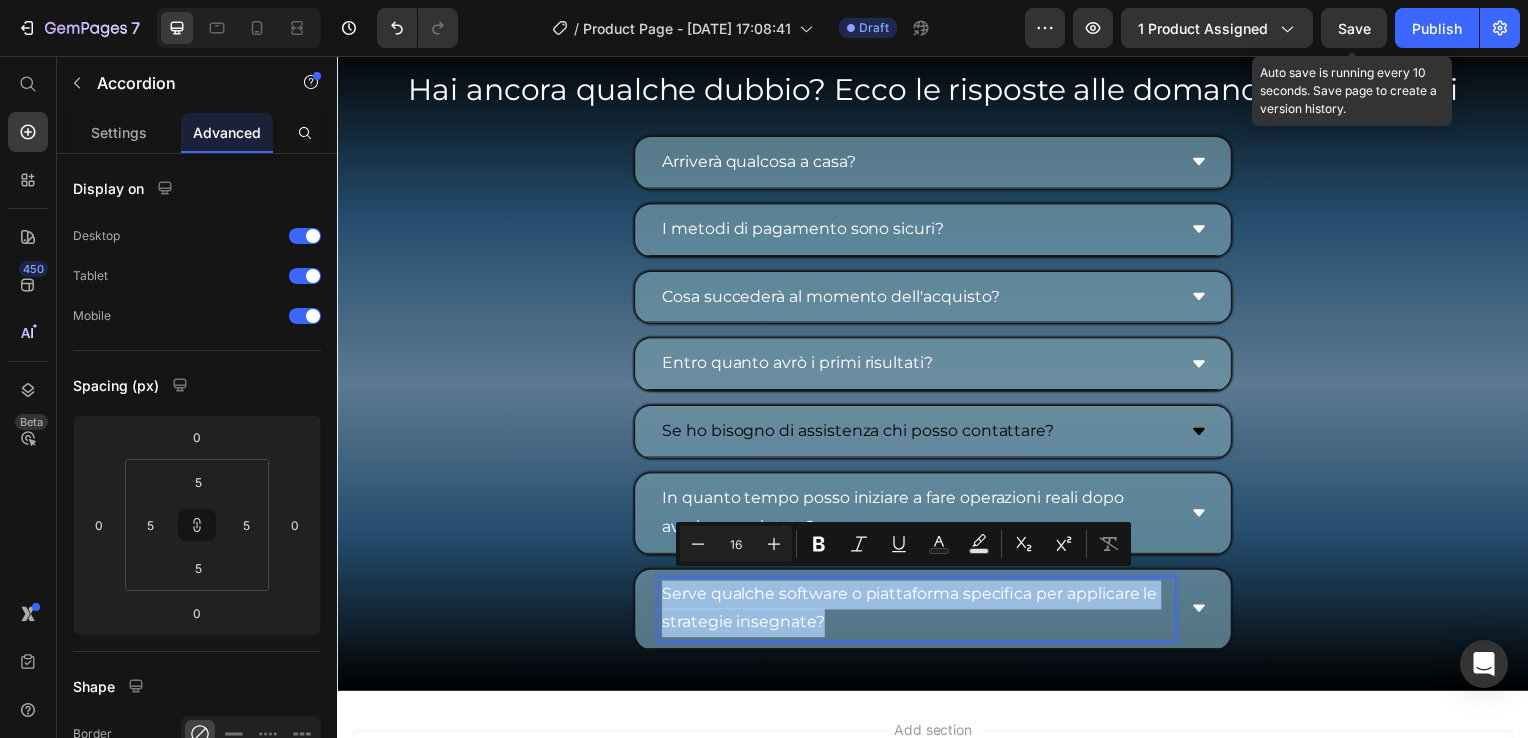 click on "Entro quanto avrò i primi risultati?" at bounding box center (937, 367) 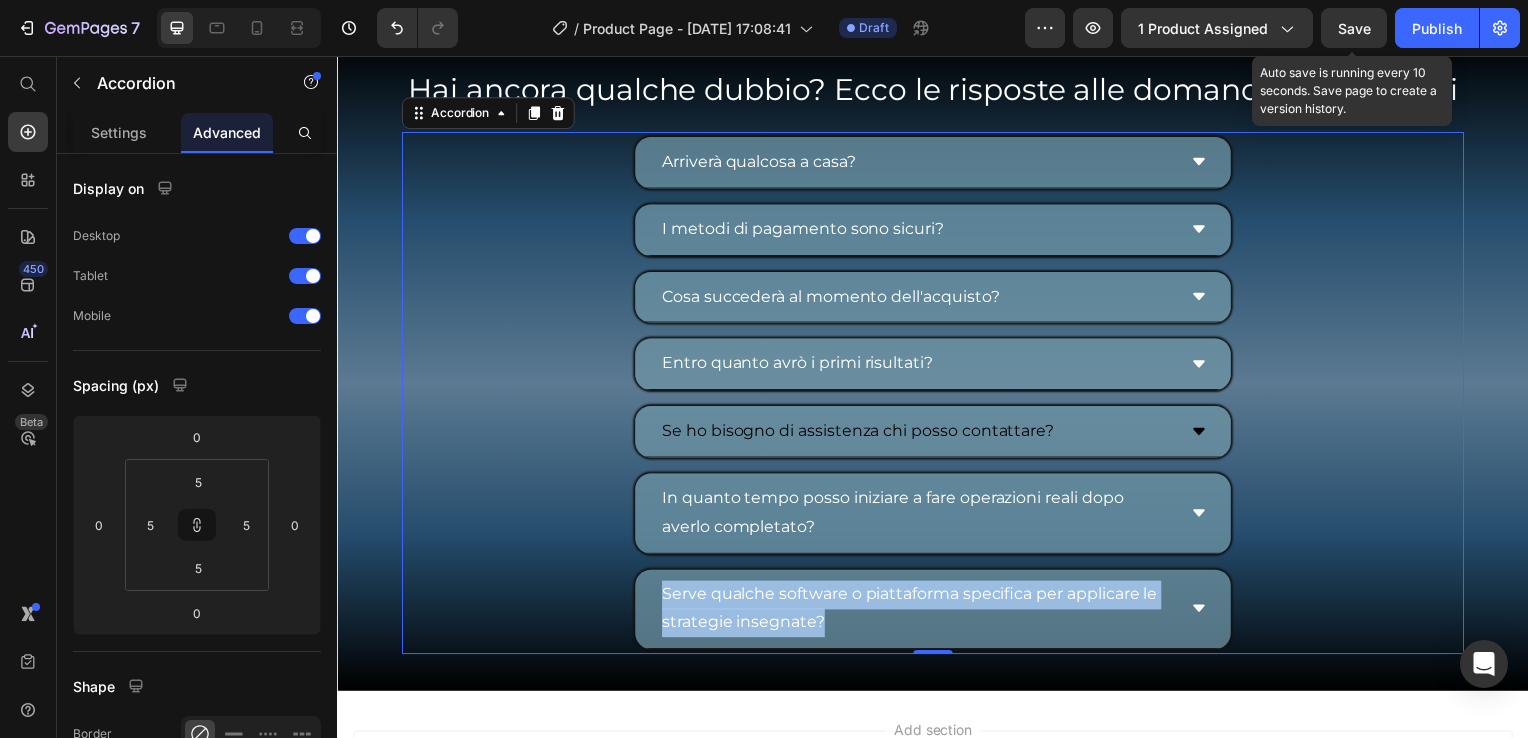click on "Se ho bisogno di assistenza chi posso contattare?" at bounding box center [937, 435] 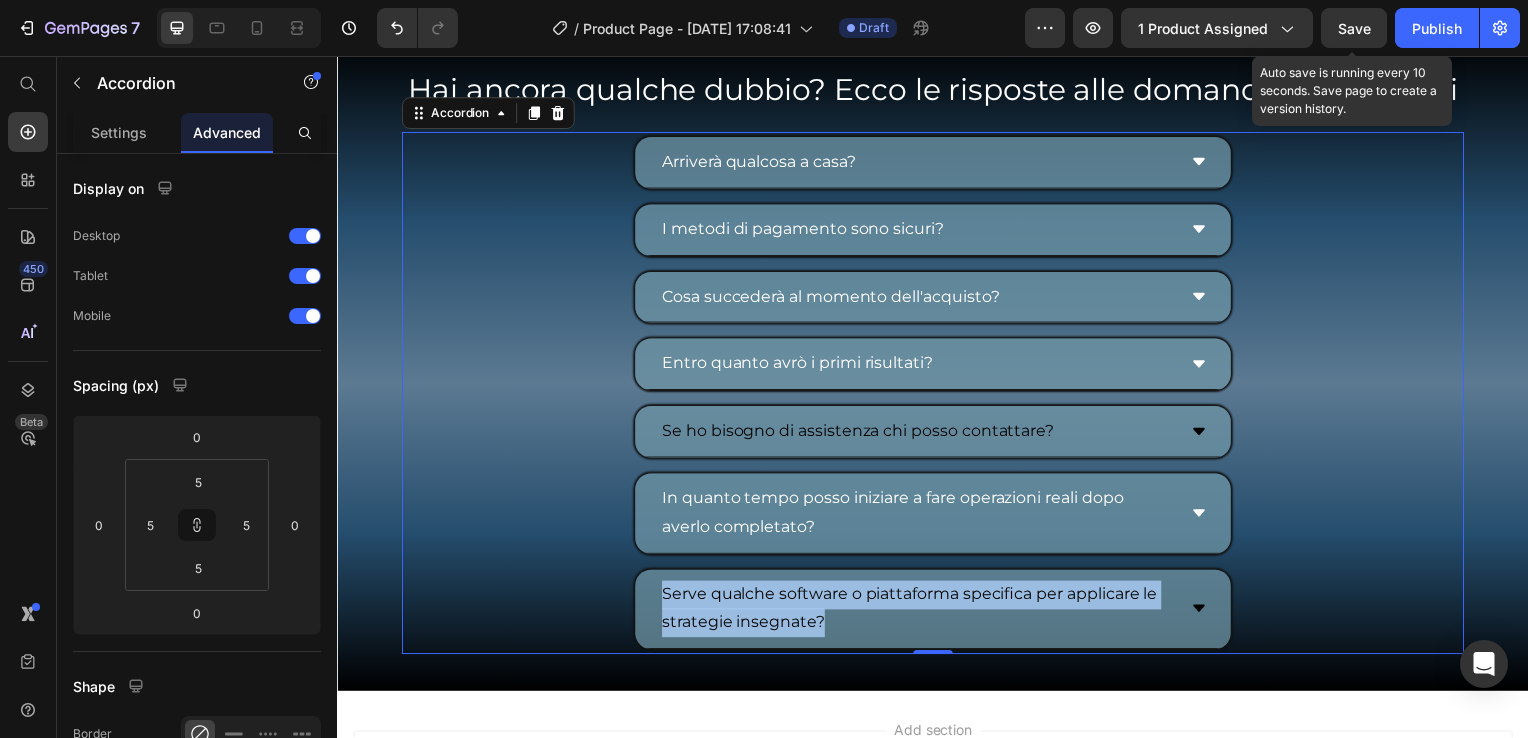 click on "Serve qualche software o piattaforma specifica per applicare le strategie insegnate?" at bounding box center [921, 614] 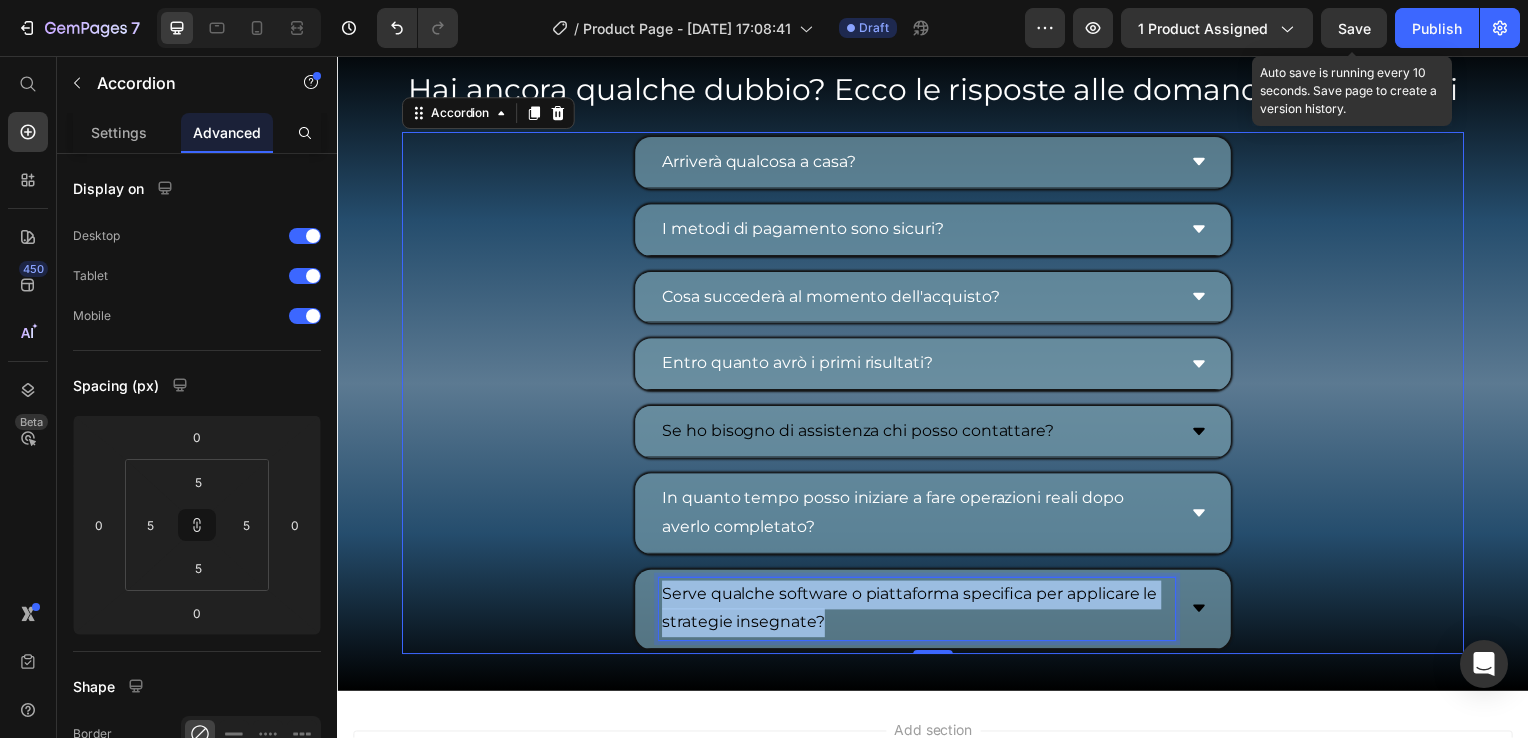 click on "Serve qualche software o piattaforma specifica per applicare le strategie insegnate?" at bounding box center [921, 614] 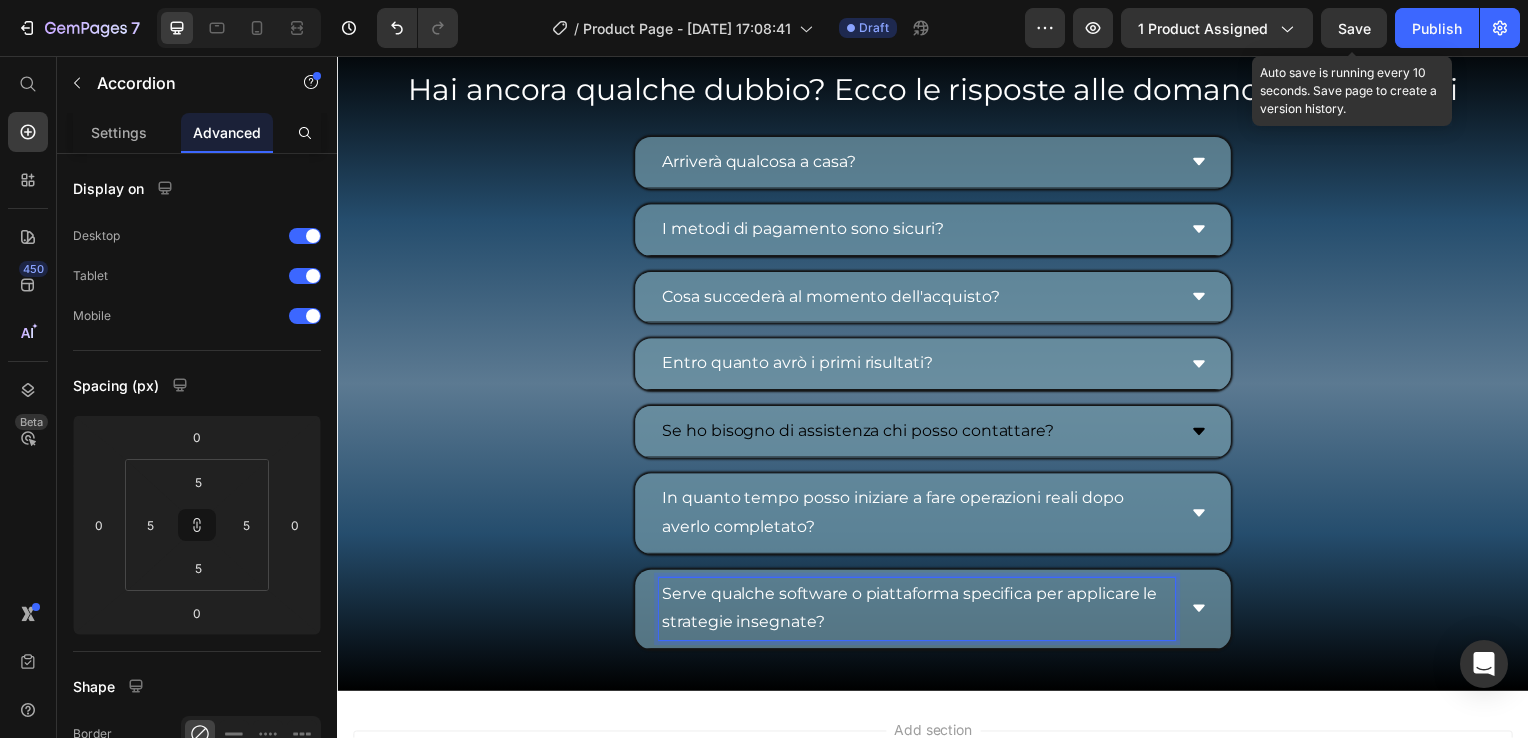 click on "In quanto tempo posso iniziare a fare operazioni reali dopo averlo completato?" at bounding box center (937, 517) 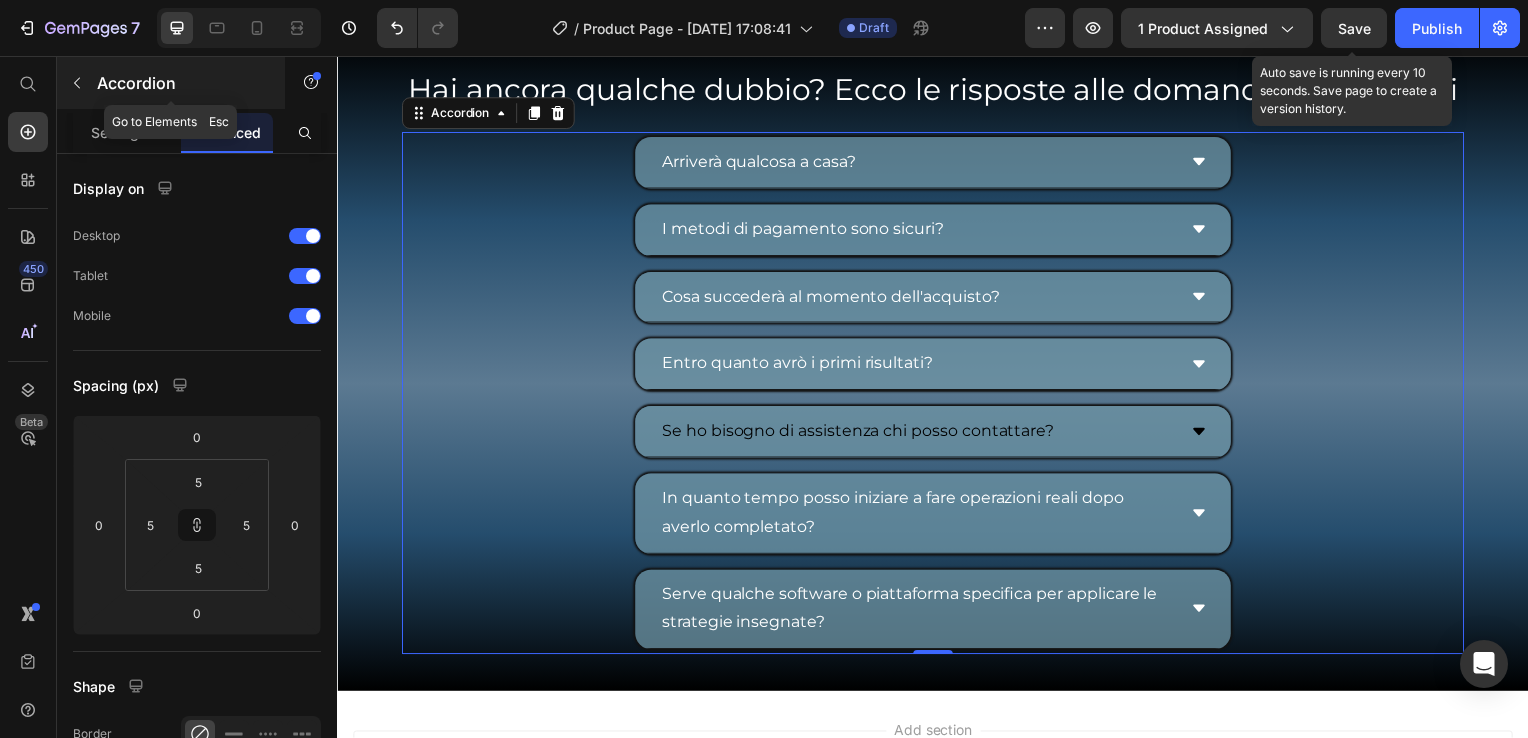 click at bounding box center (77, 83) 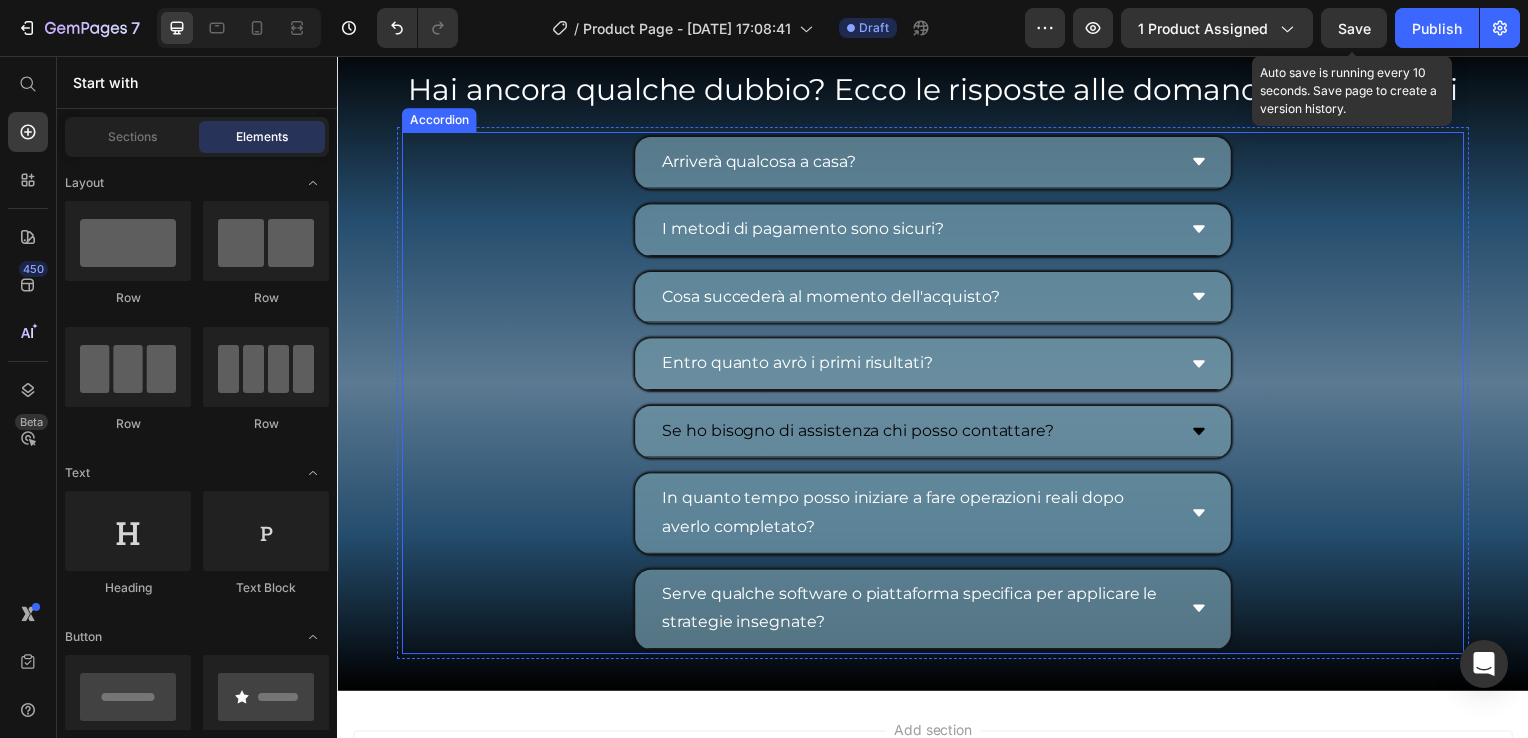drag, startPoint x: 502, startPoint y: 394, endPoint x: 672, endPoint y: 526, distance: 215.2301 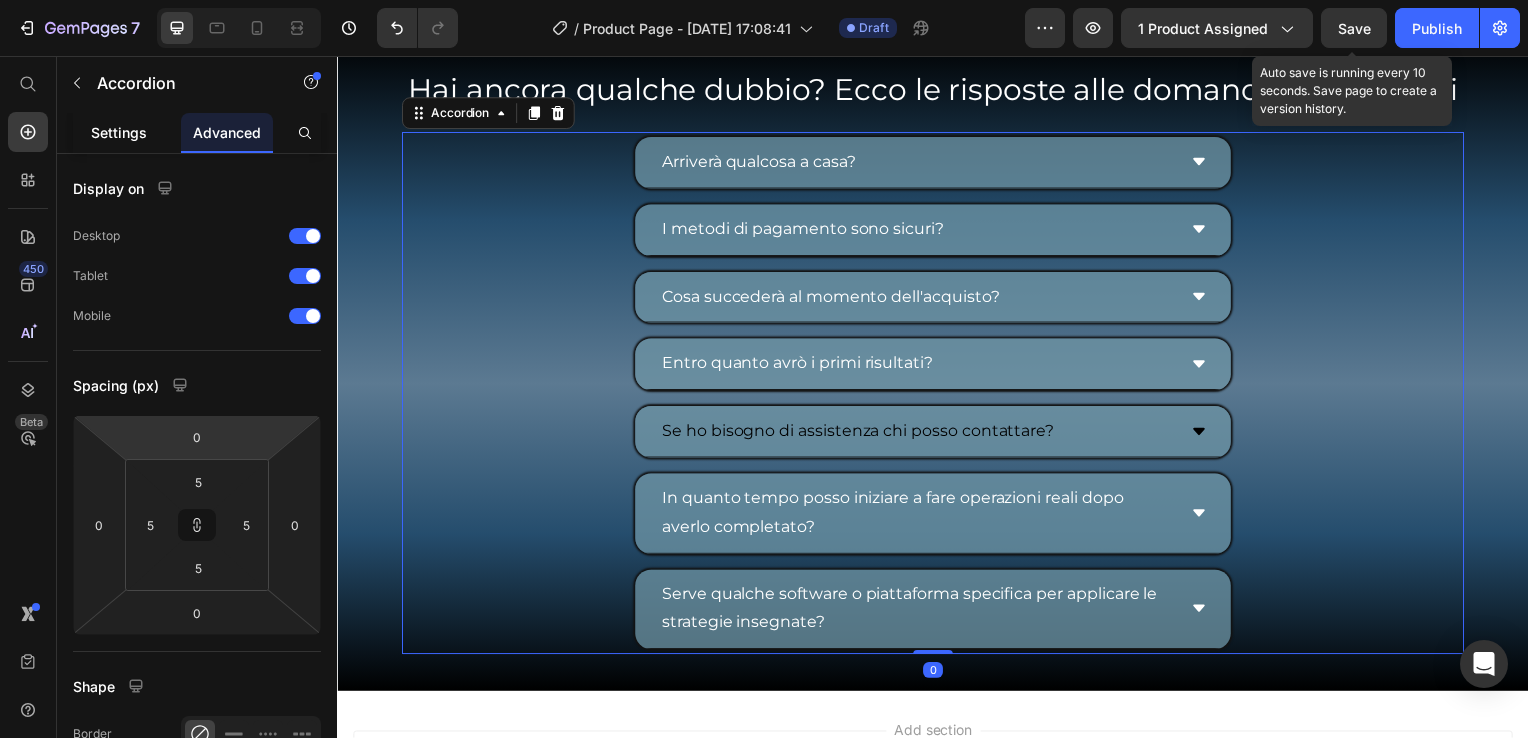 click on "Settings" at bounding box center (119, 132) 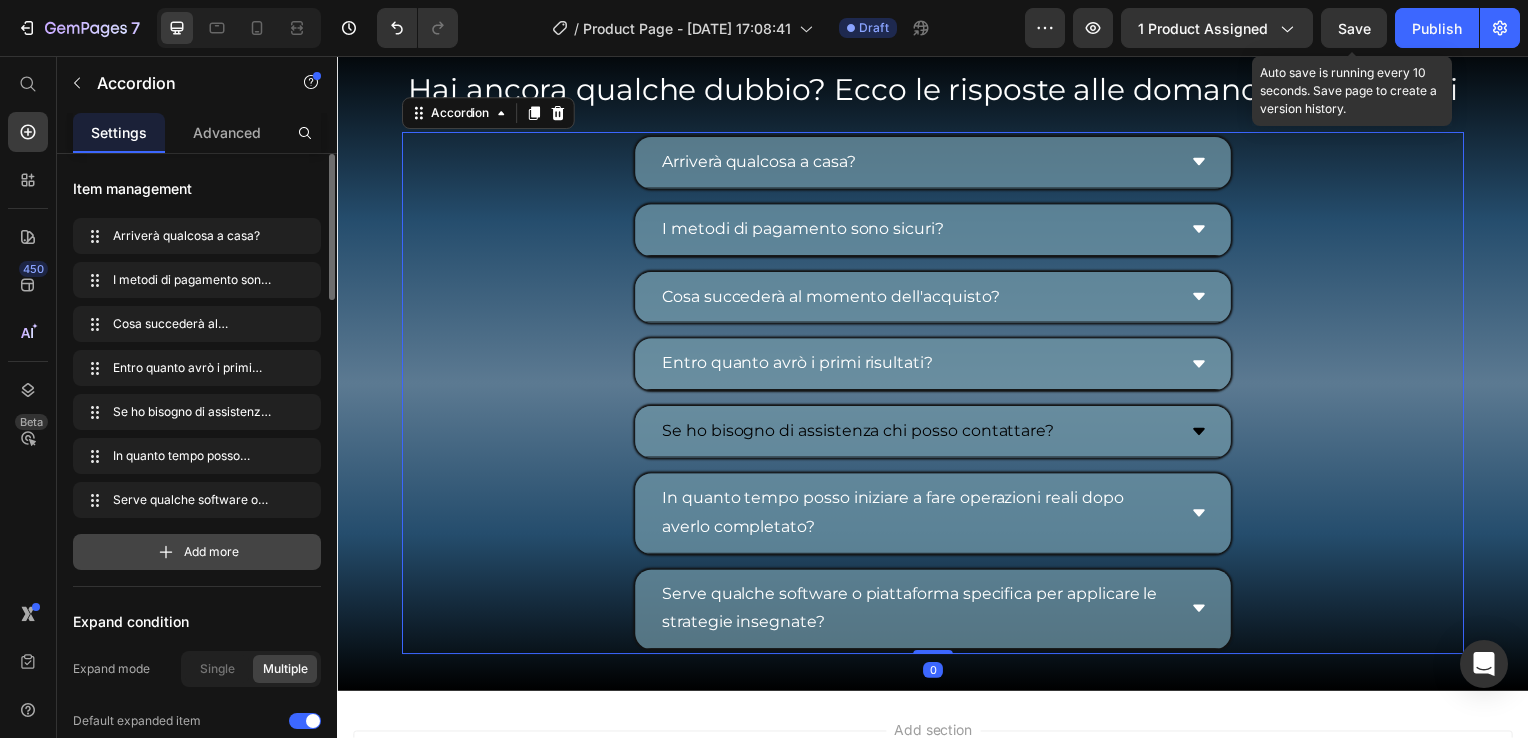 click on "Add more" at bounding box center (211, 552) 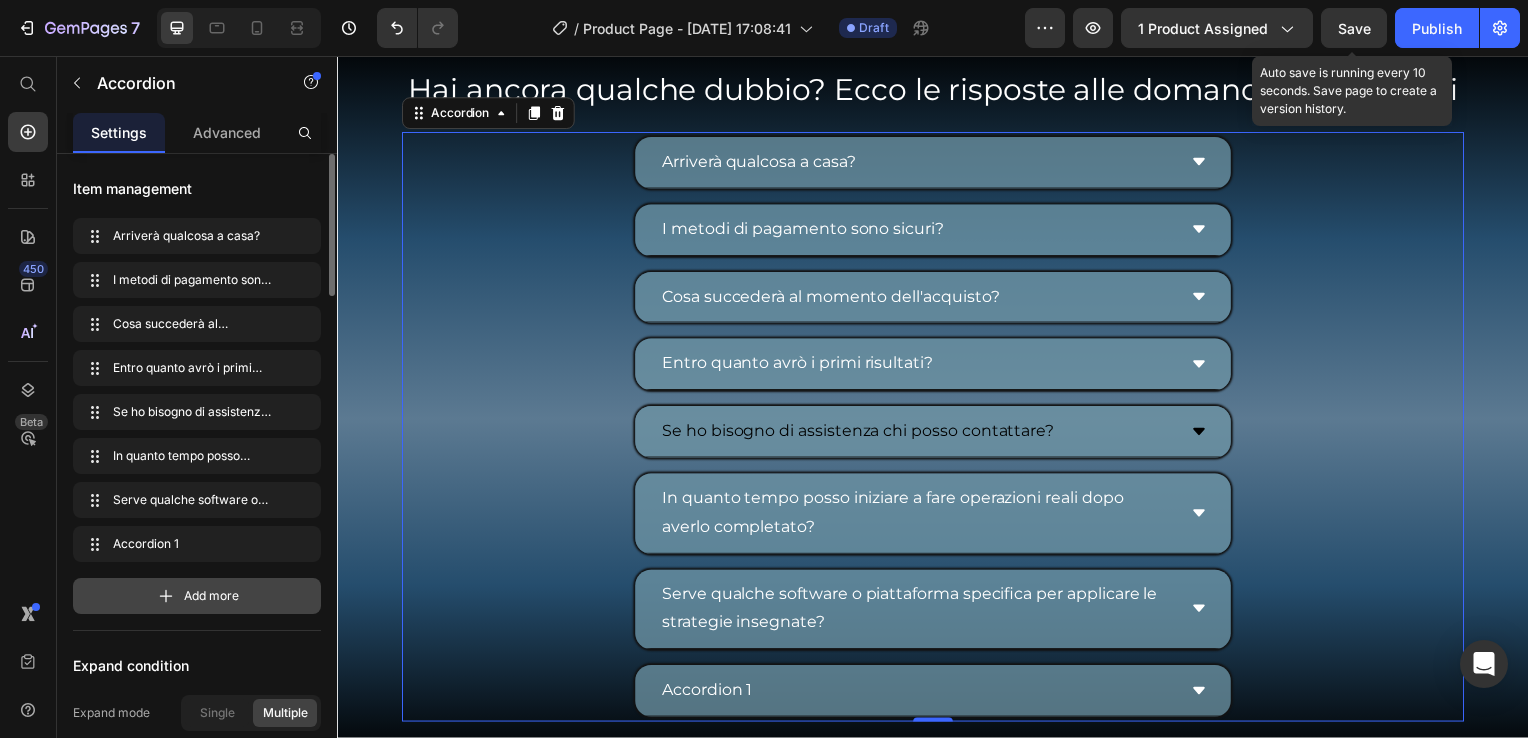 click on "Add more" at bounding box center (197, 596) 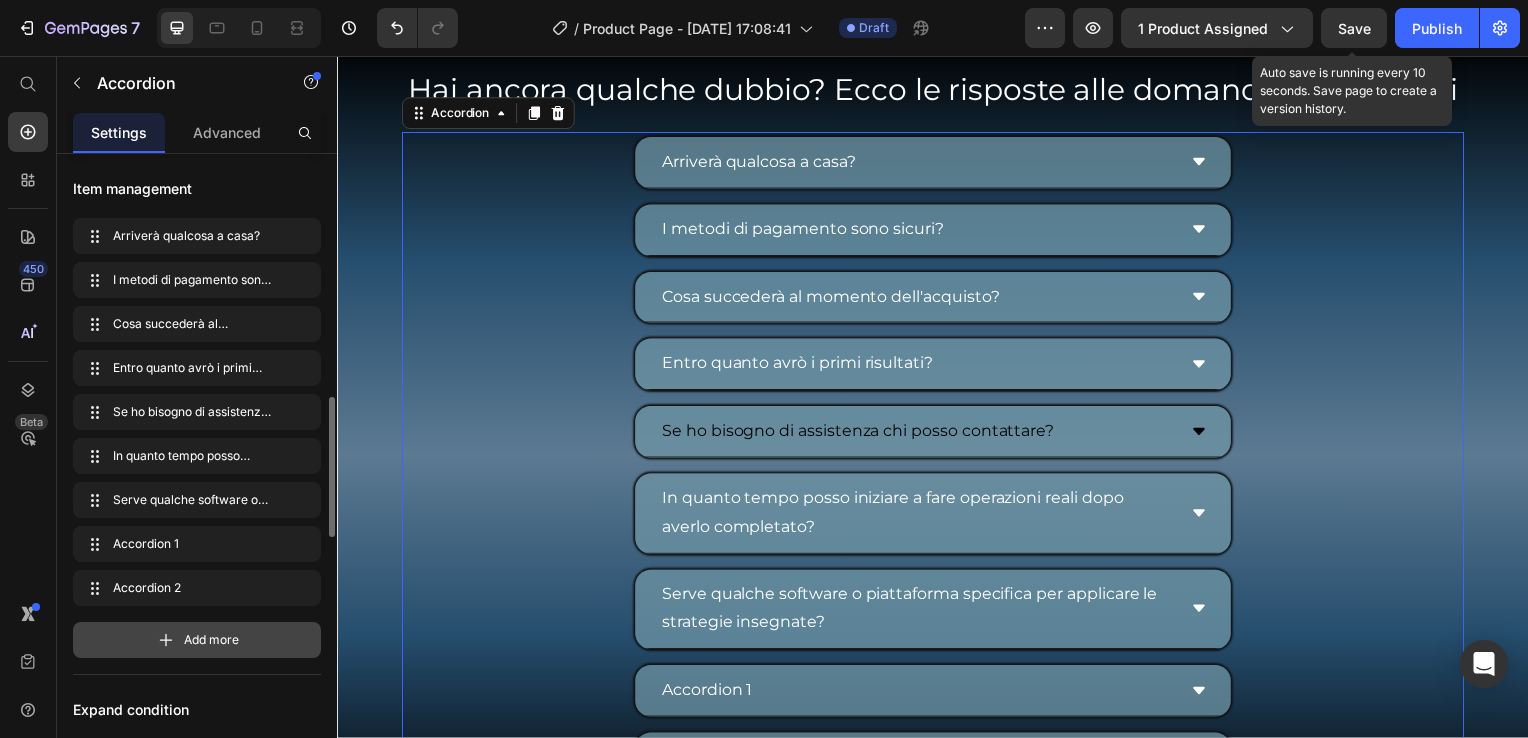 scroll, scrollTop: 200, scrollLeft: 0, axis: vertical 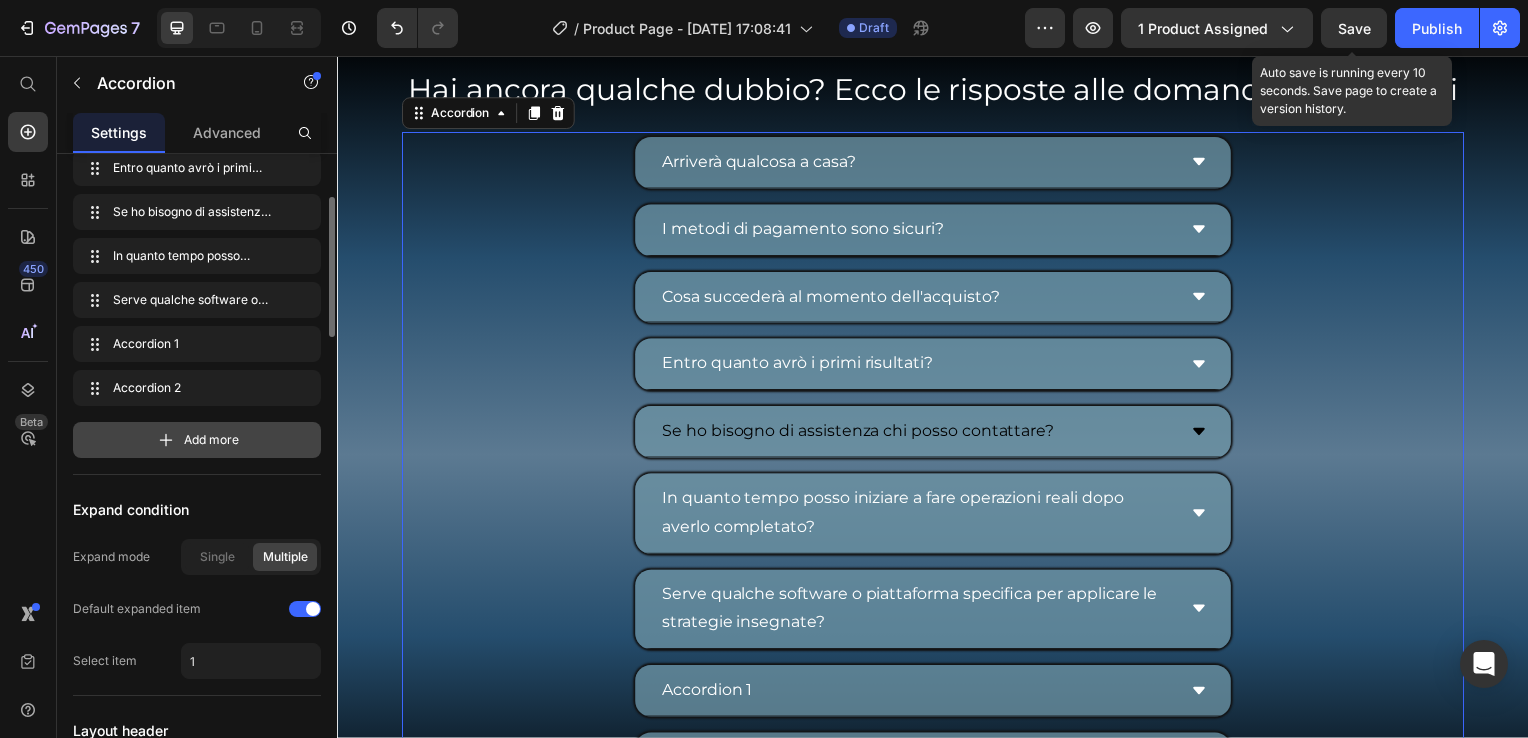 click on "Add more" at bounding box center [197, 440] 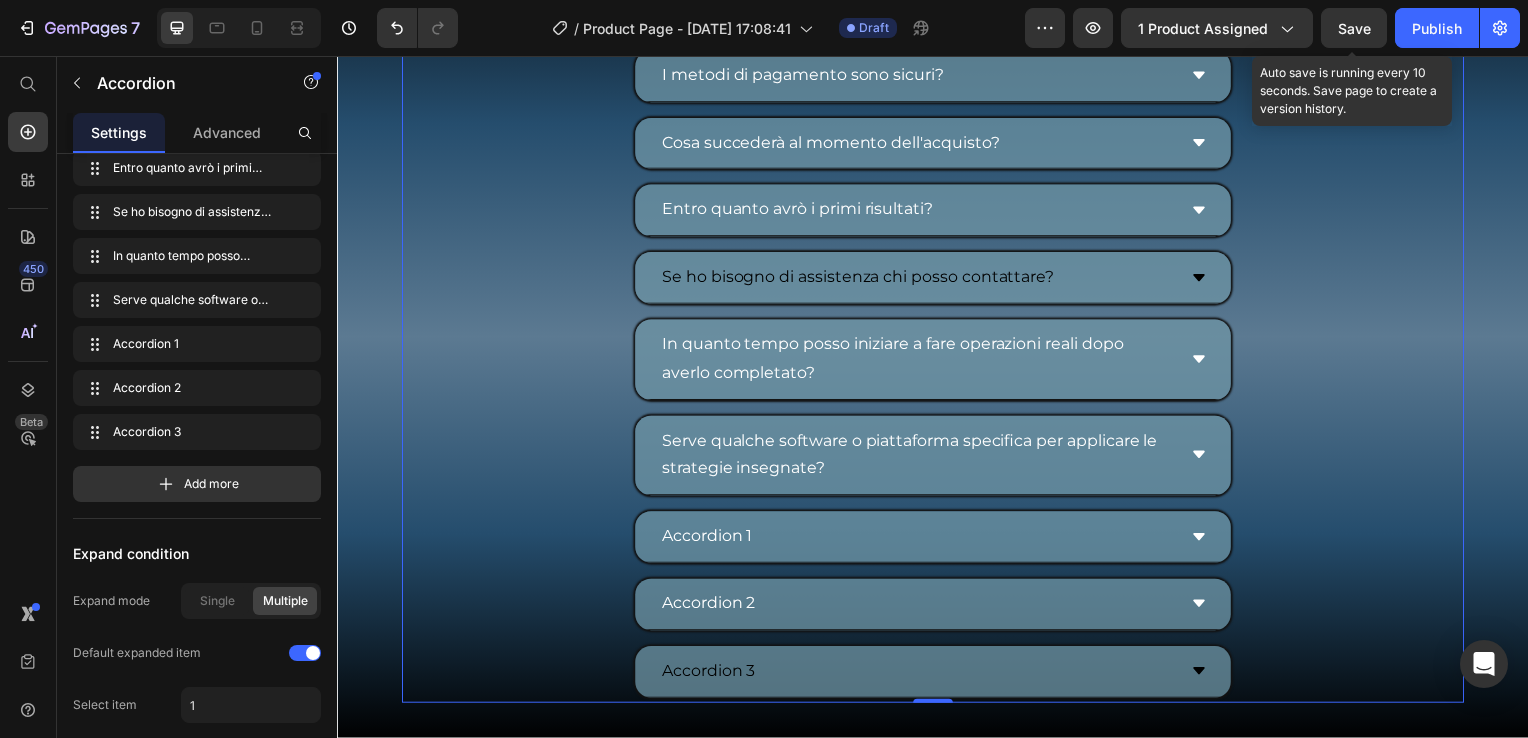 scroll, scrollTop: 10624, scrollLeft: 0, axis: vertical 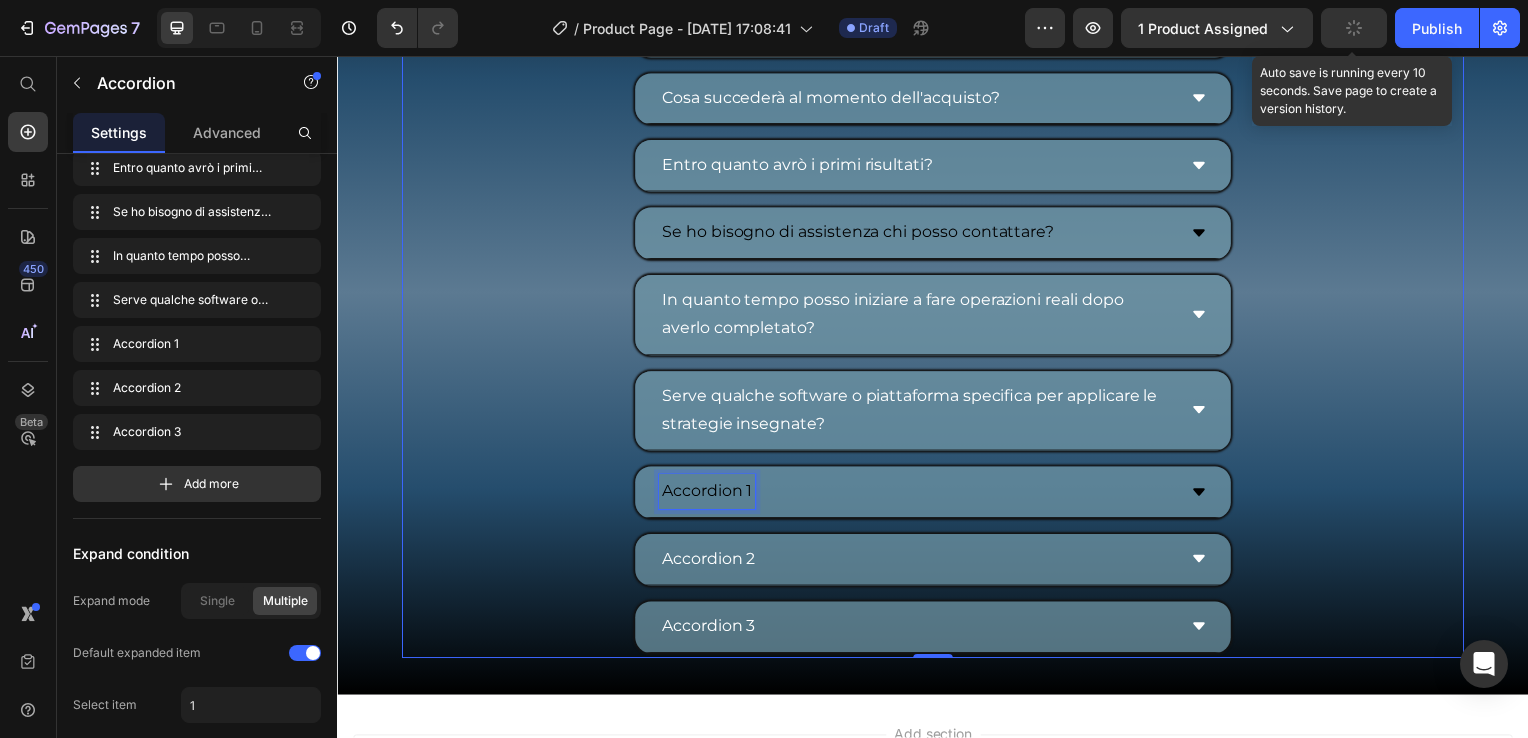click on "Accordion 1" at bounding box center [709, 495] 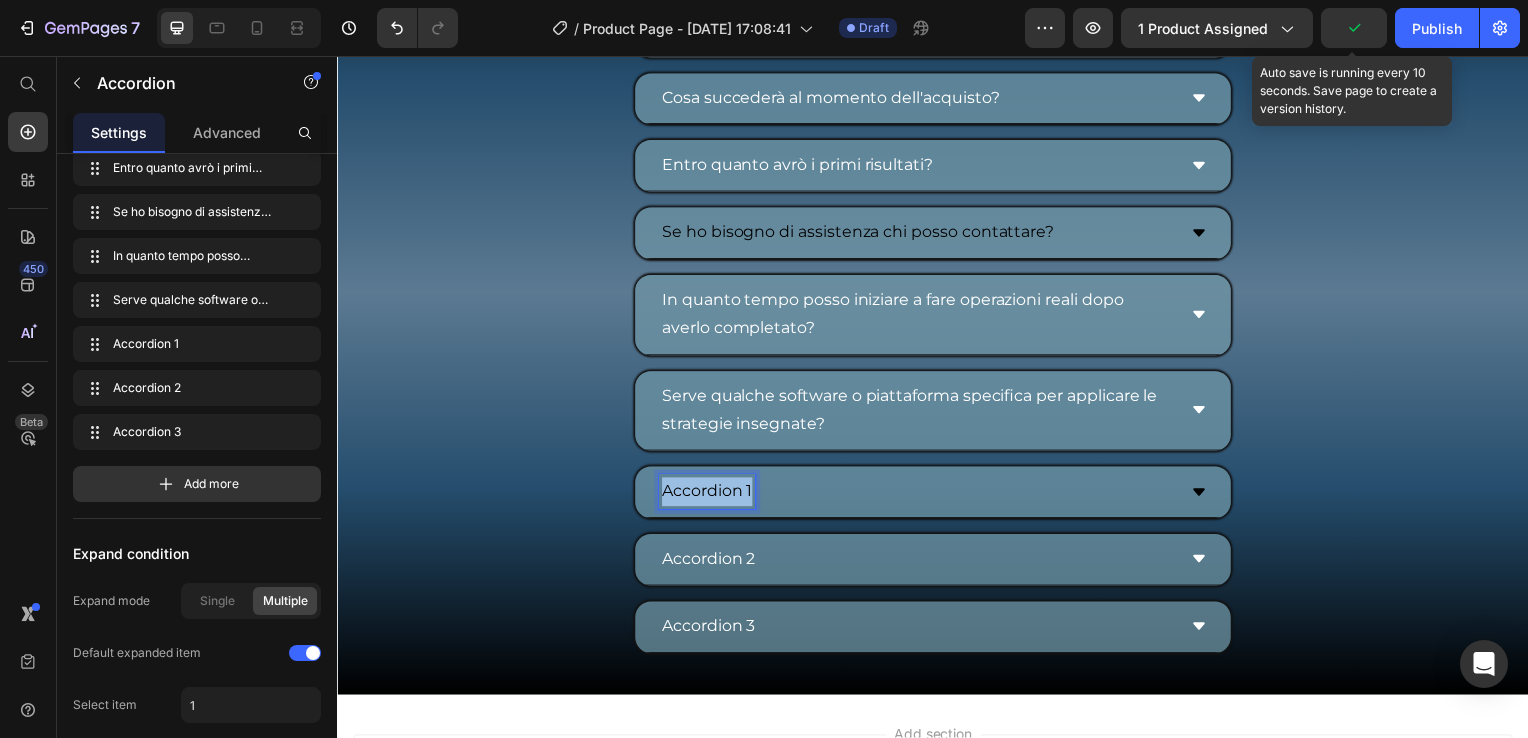 drag, startPoint x: 655, startPoint y: 492, endPoint x: 749, endPoint y: 496, distance: 94.08507 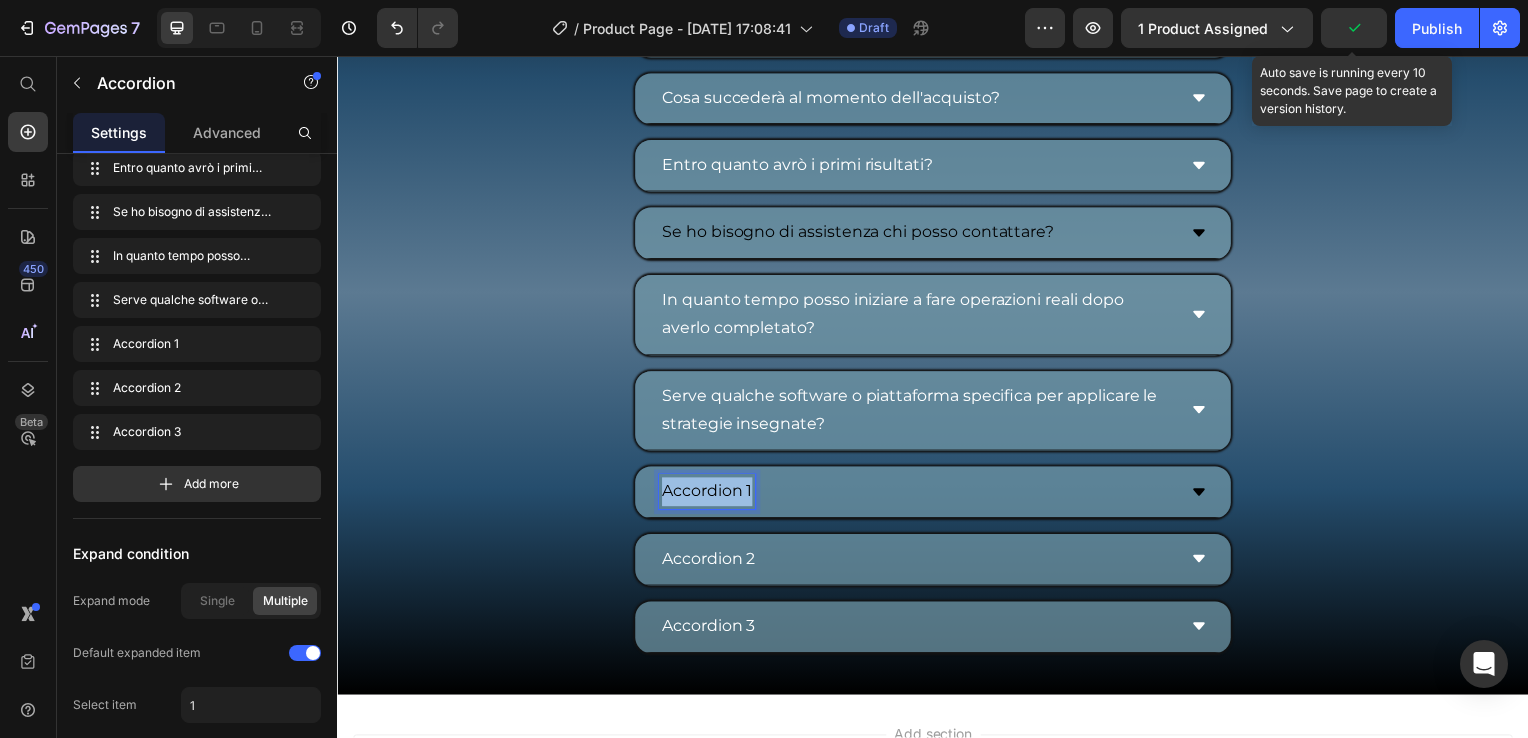 click on "Accordion 1" at bounding box center [709, 495] 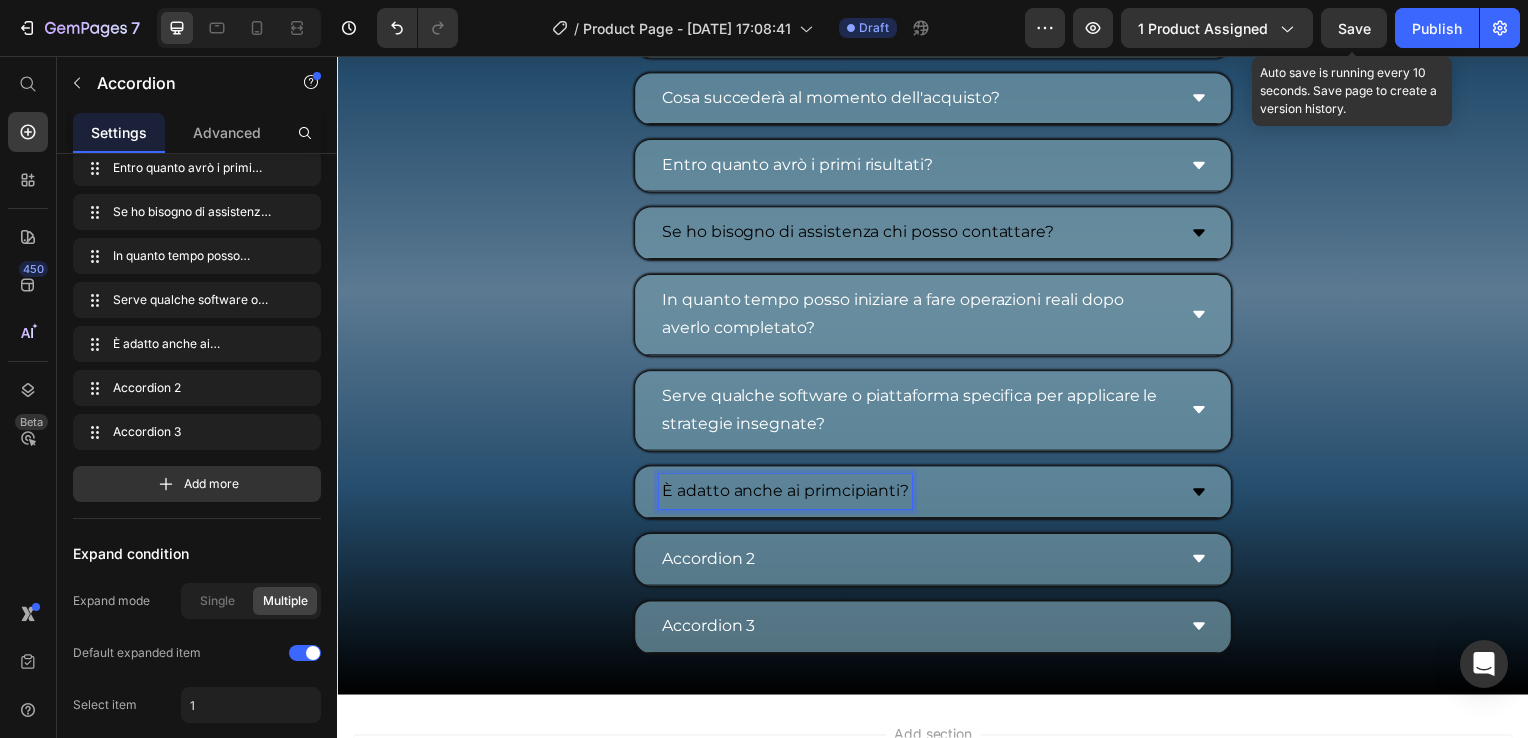 click on "È adatto anche ai primcipianti?" at bounding box center [788, 495] 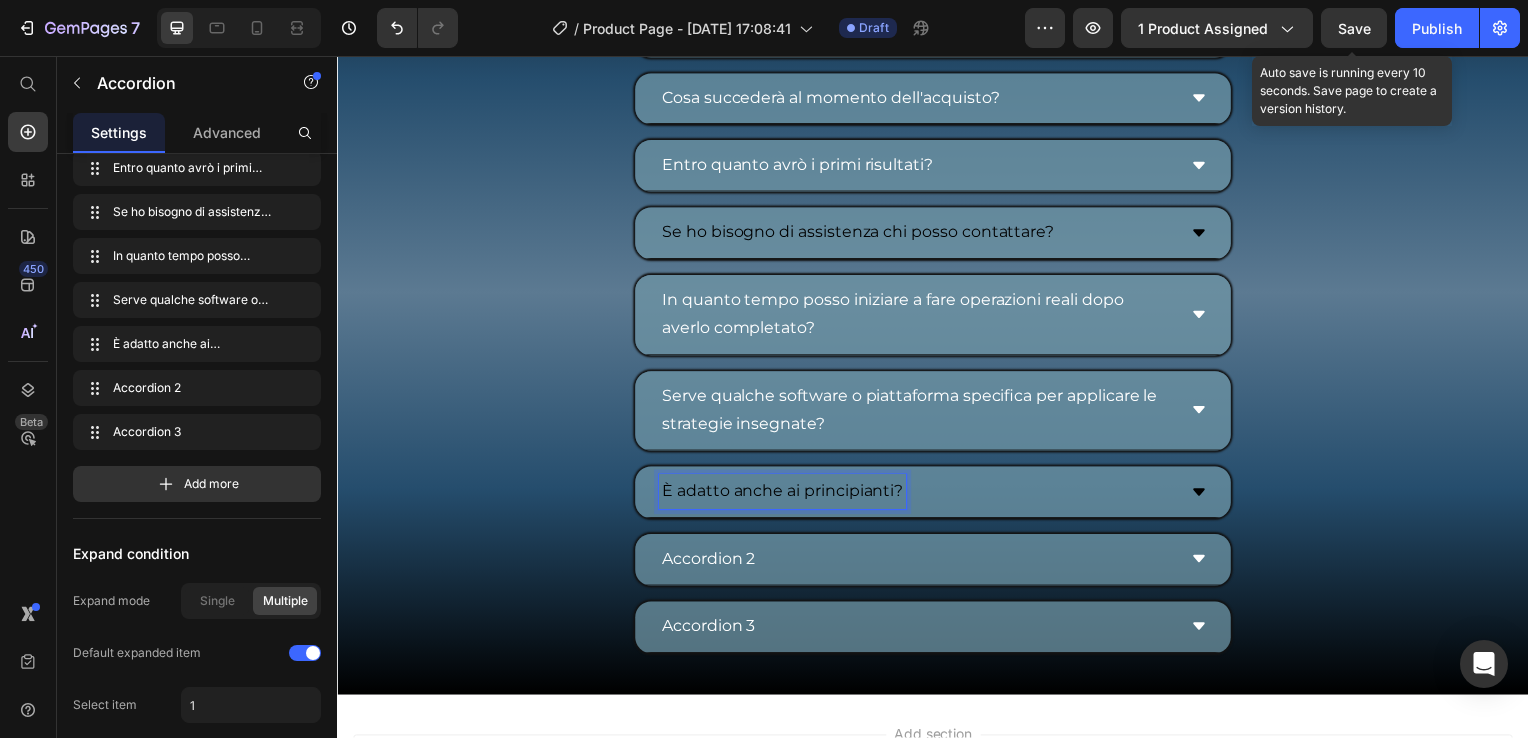 click 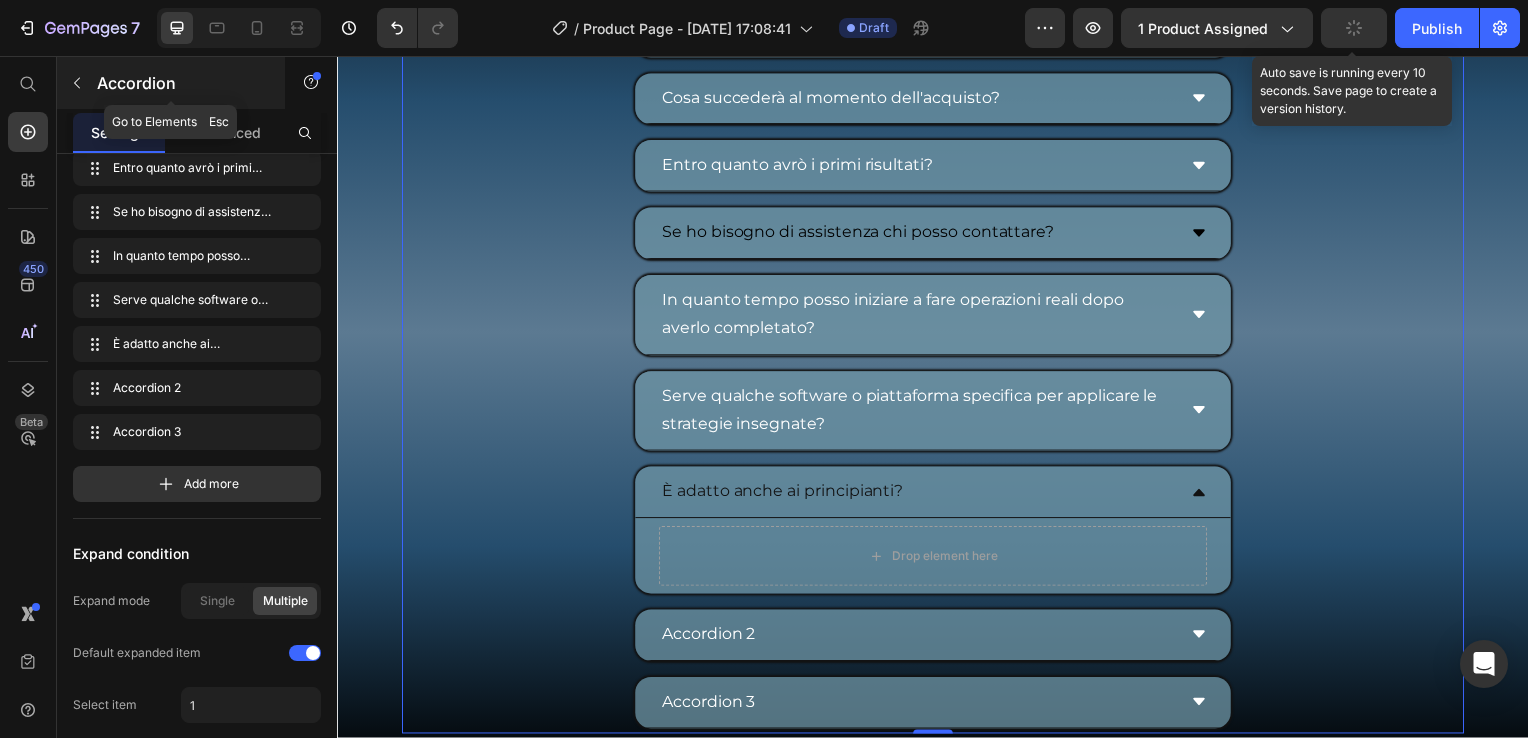 click at bounding box center (77, 83) 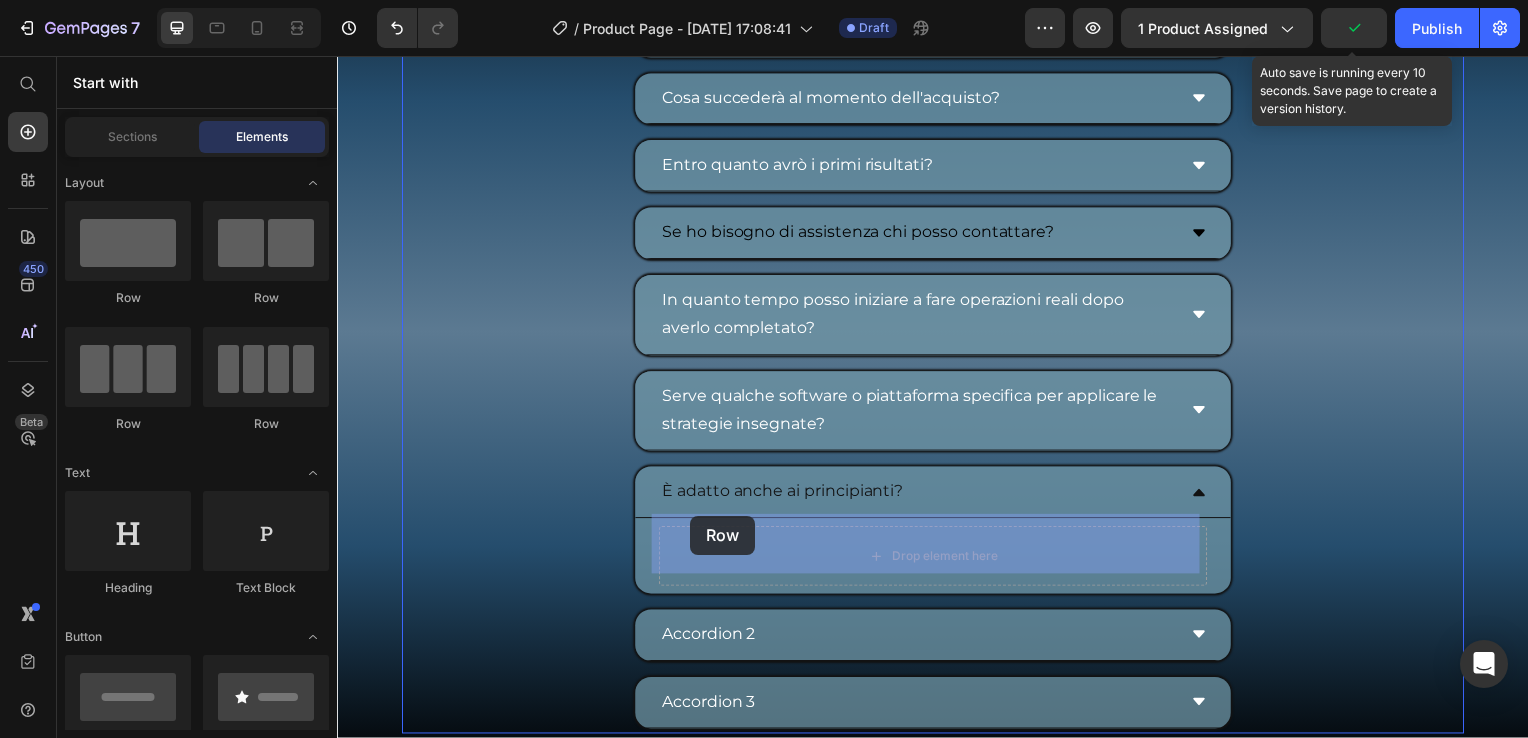 drag, startPoint x: 469, startPoint y: 307, endPoint x: 339, endPoint y: 293, distance: 130.75168 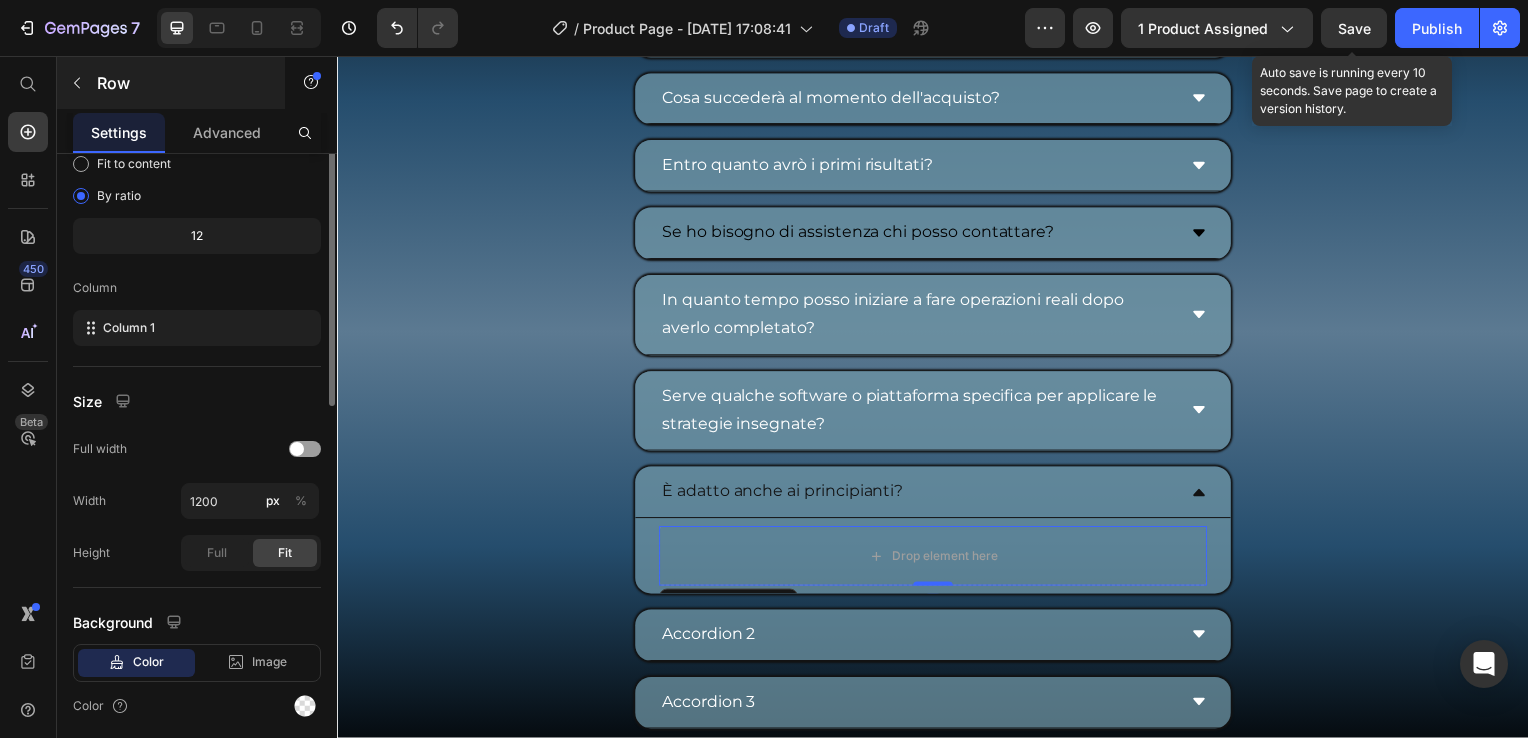 scroll, scrollTop: 0, scrollLeft: 0, axis: both 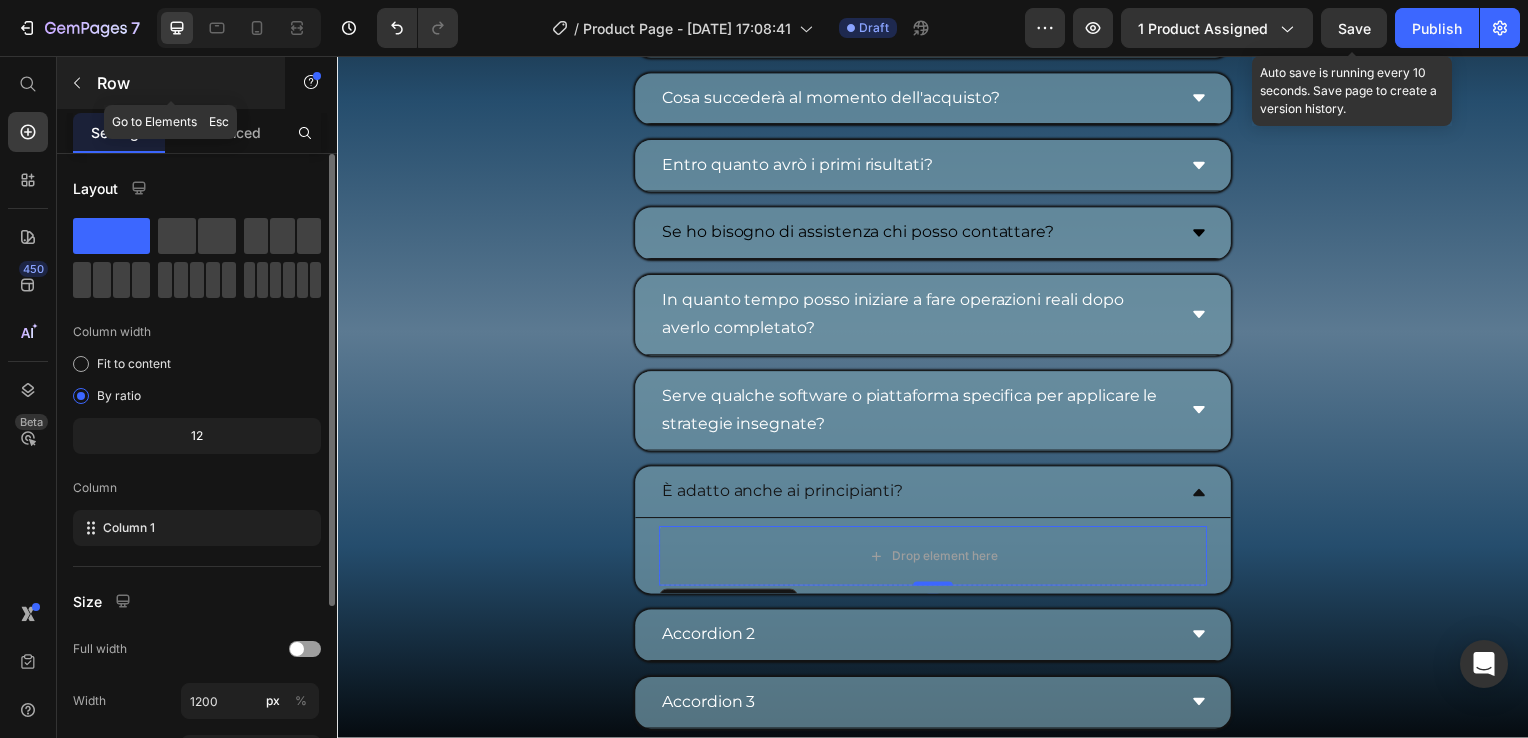 click 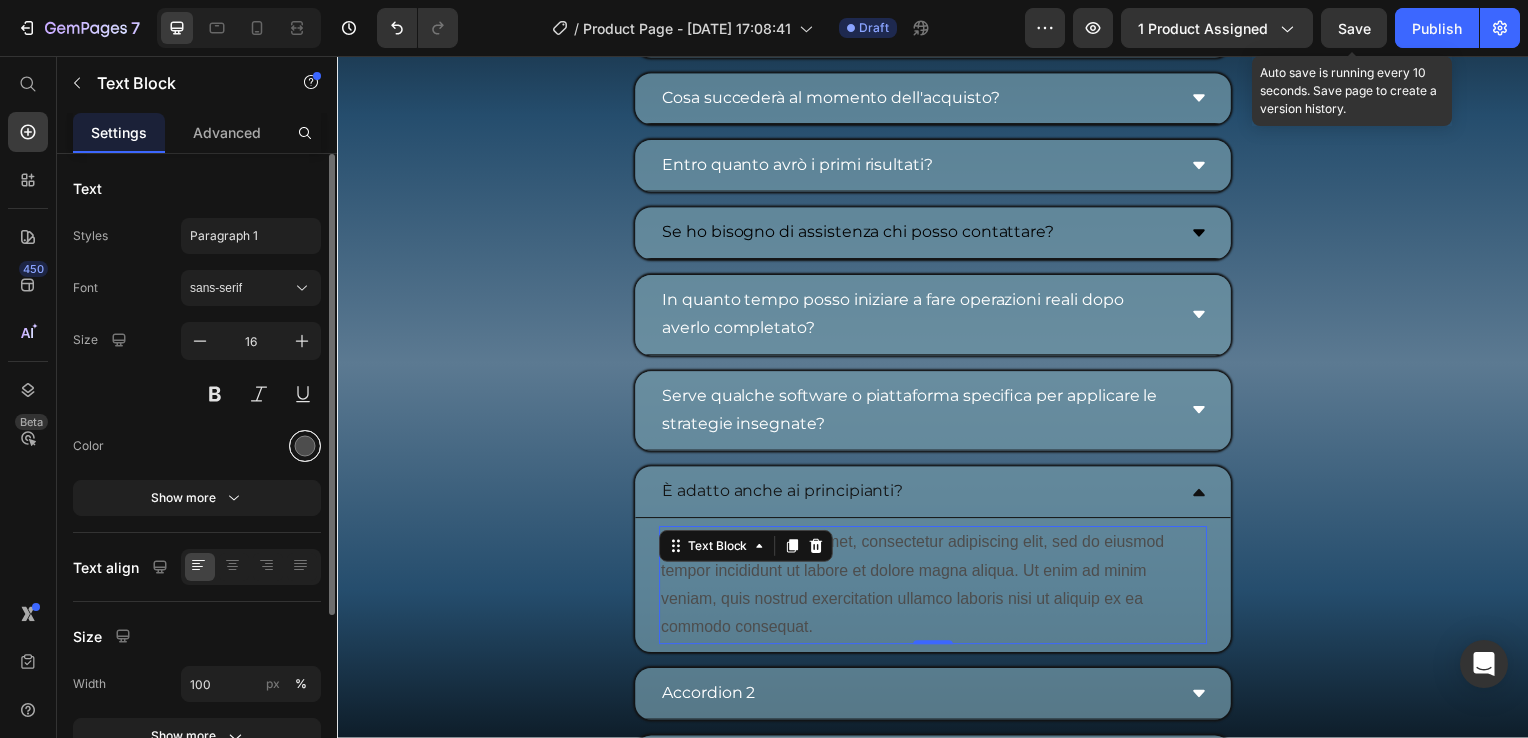 click at bounding box center [305, 446] 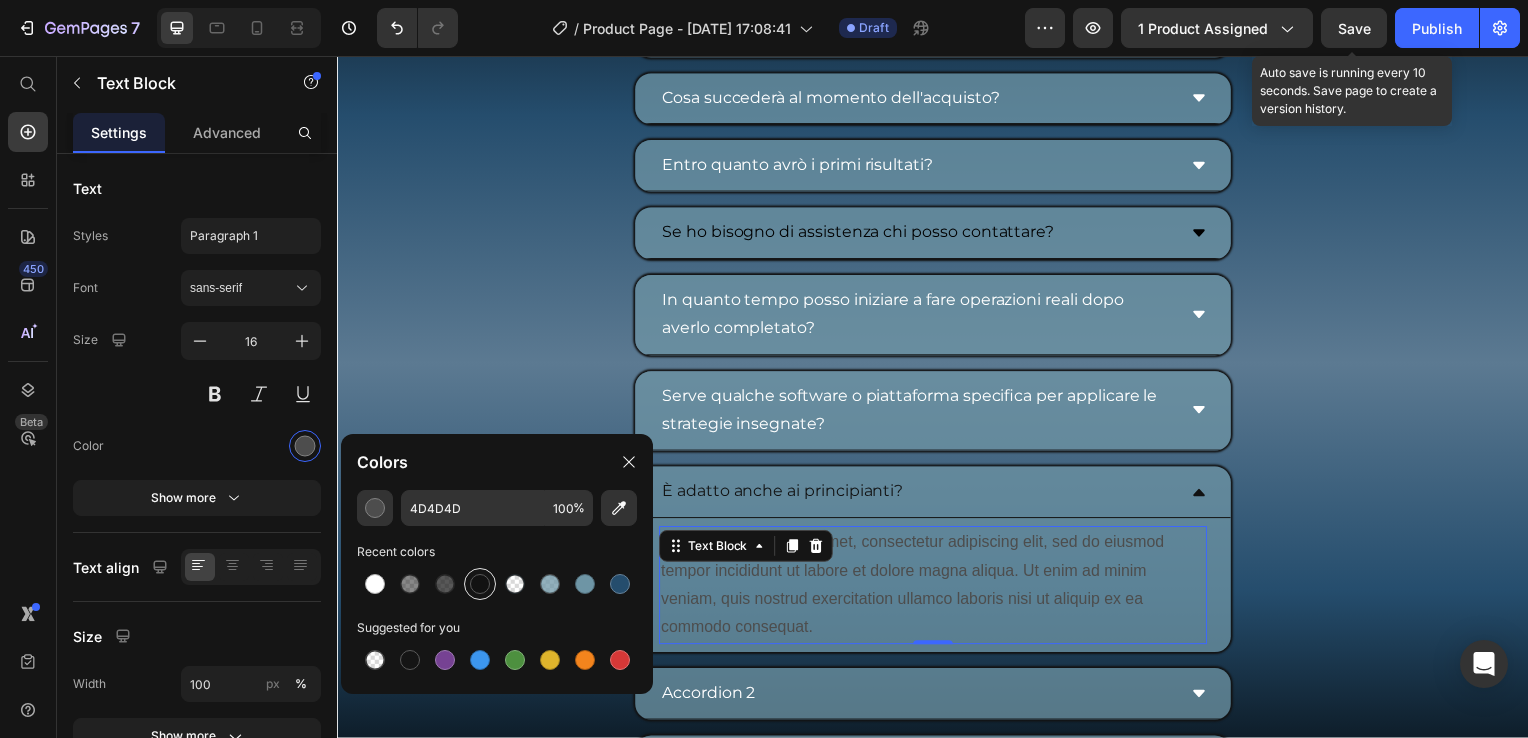click at bounding box center [480, 584] 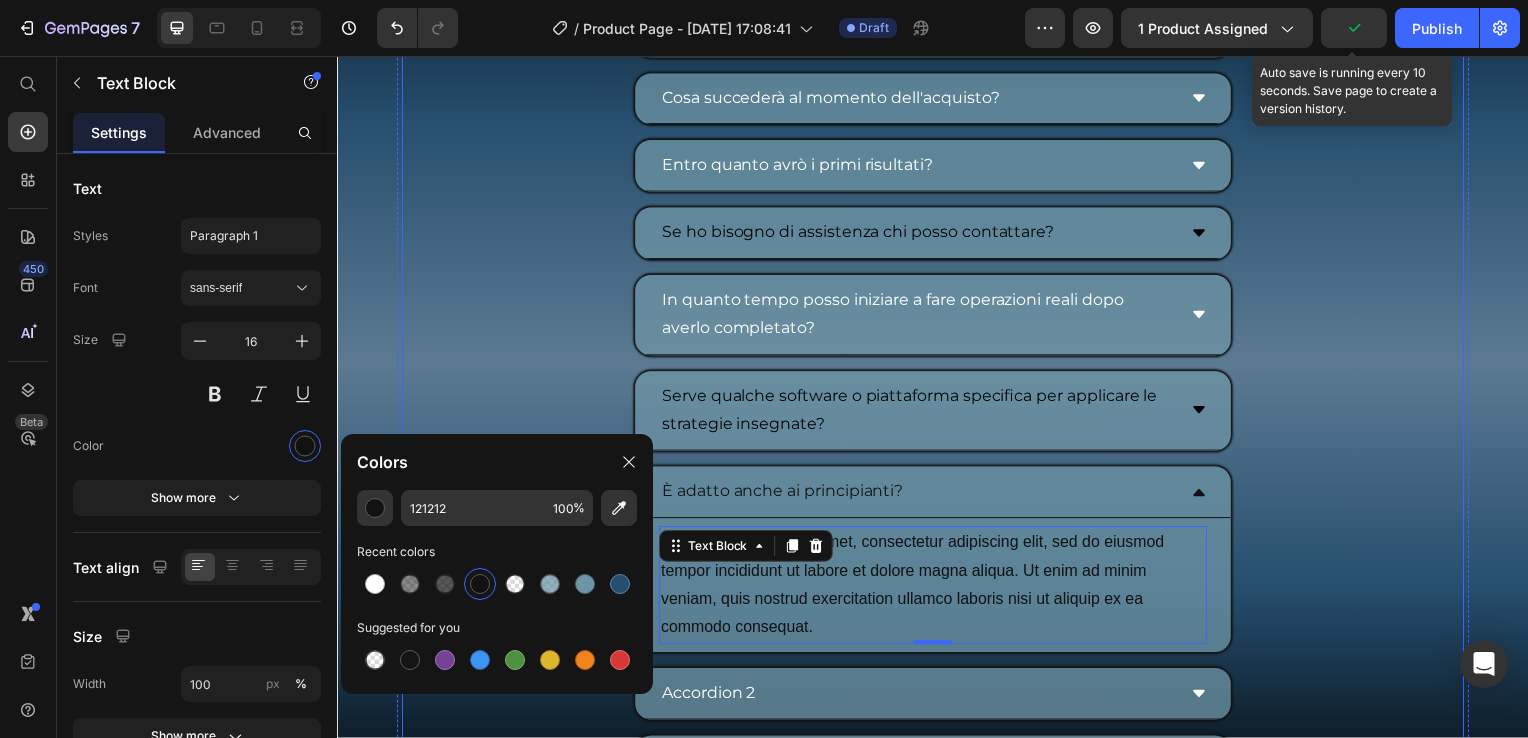 click 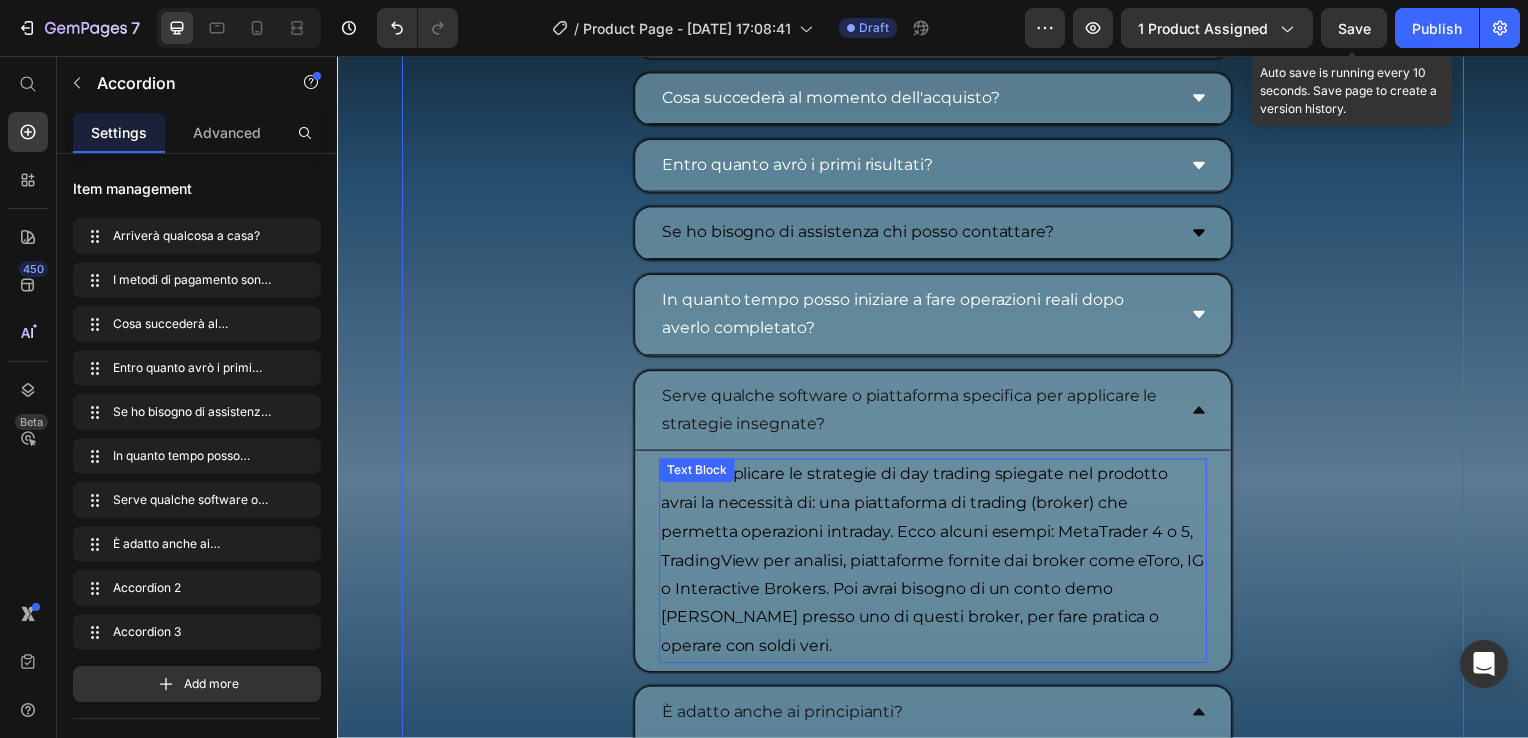 click on "Sì, per applicare le strategie di day trading spiegate nel prodotto avrai la necessità di: una piattaforma di trading (broker) che permetta operazioni intraday. Ecco alcuni esempi: MetaTrader 4 o 5, TradingView per analisi, piattaforme fornite dai broker come eToro, IG o Interactive Brokers. Poi avrai bisogno di un conto demo o reale presso uno di questi broker, per fare pratica o operare con soldi veri." at bounding box center (937, 565) 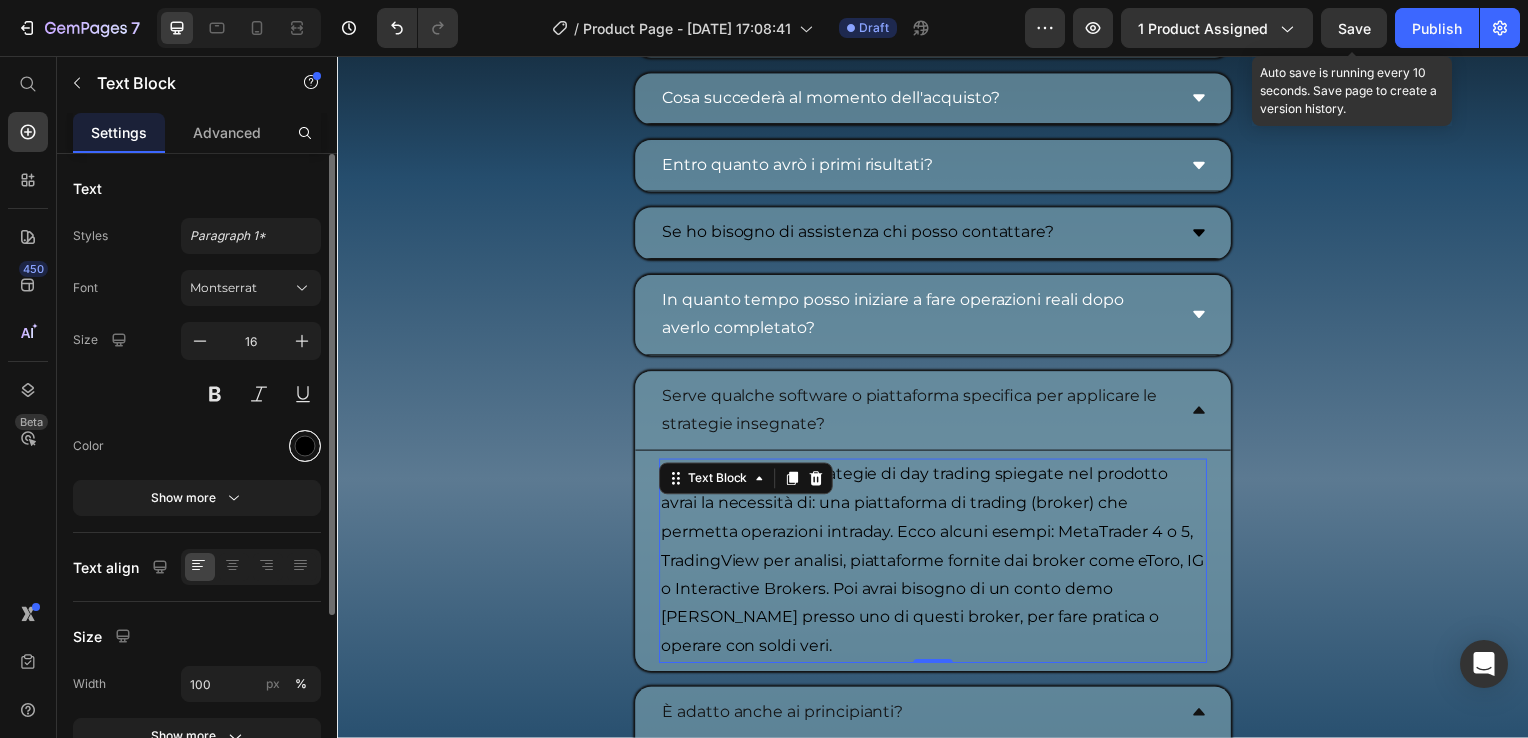 click at bounding box center (305, 446) 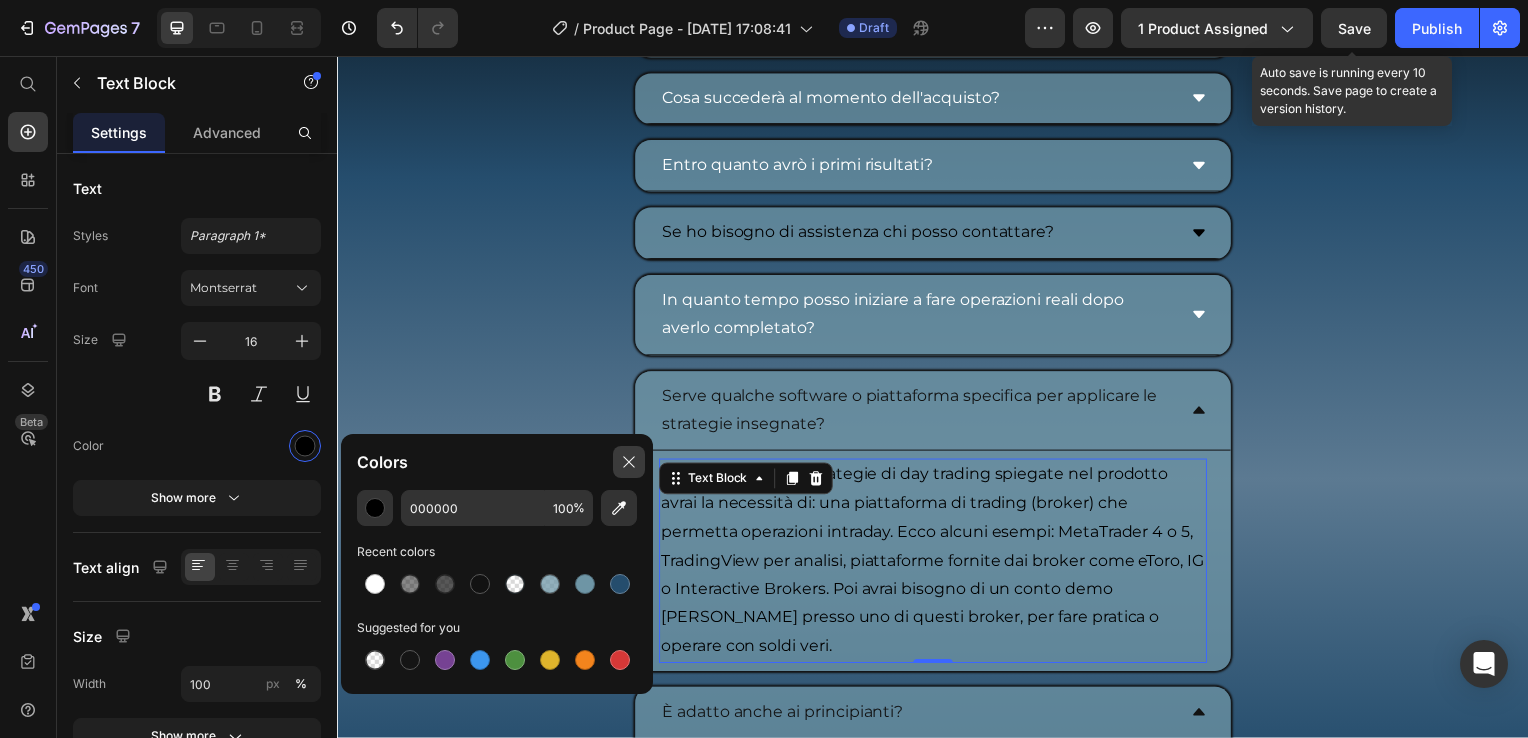 click at bounding box center (629, 462) 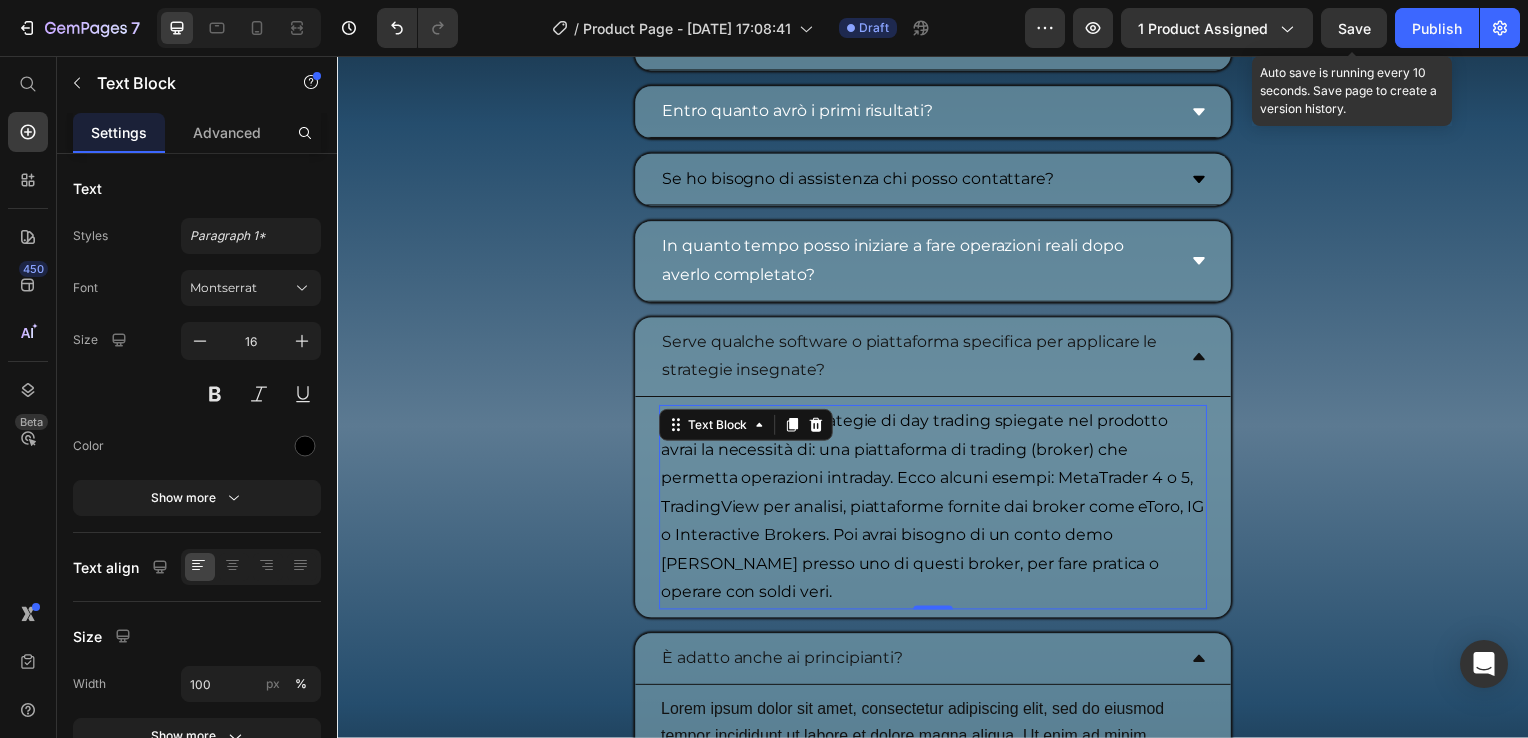 scroll, scrollTop: 10724, scrollLeft: 0, axis: vertical 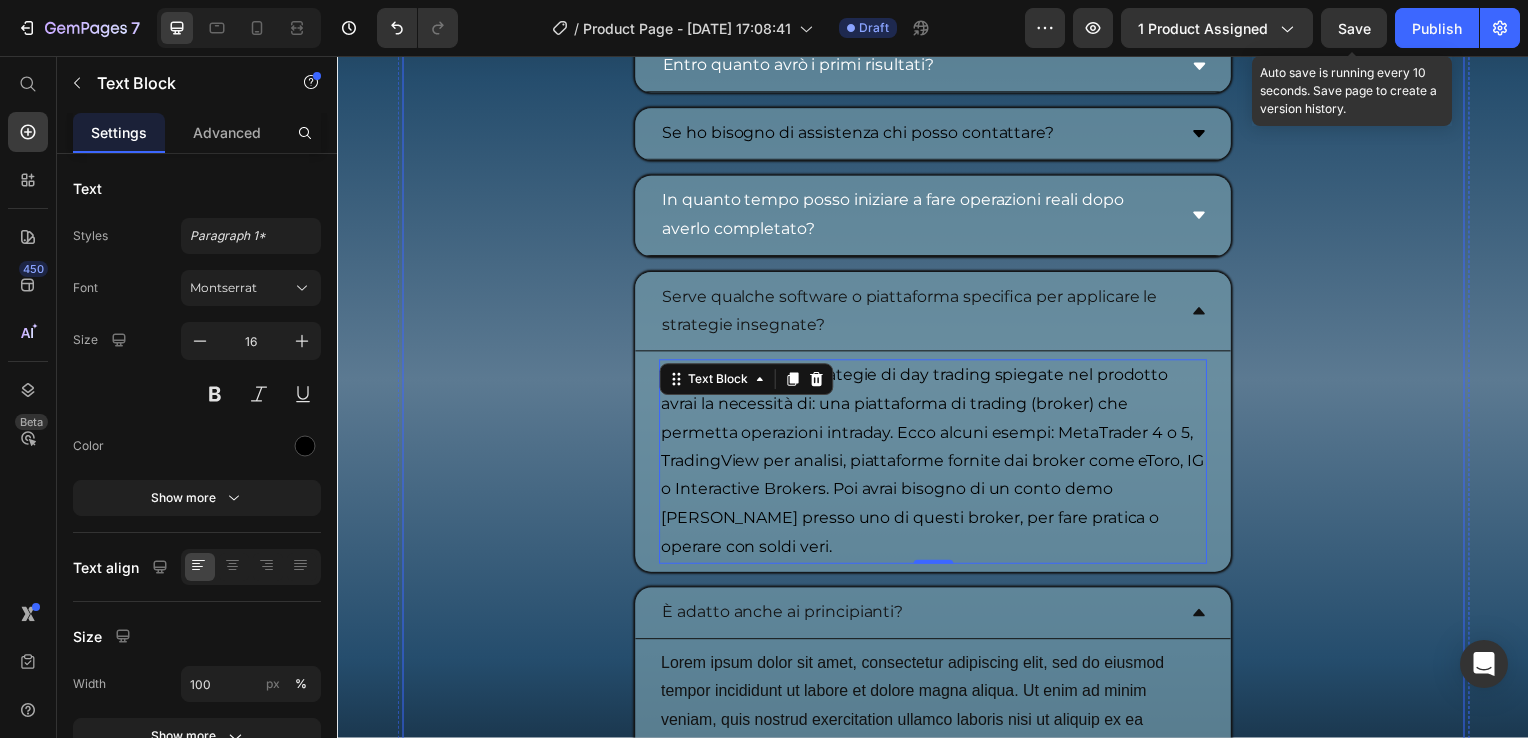 click on "Serve qualche software o piattaforma specifica per applicare le strategie insegnate?" at bounding box center [937, 314] 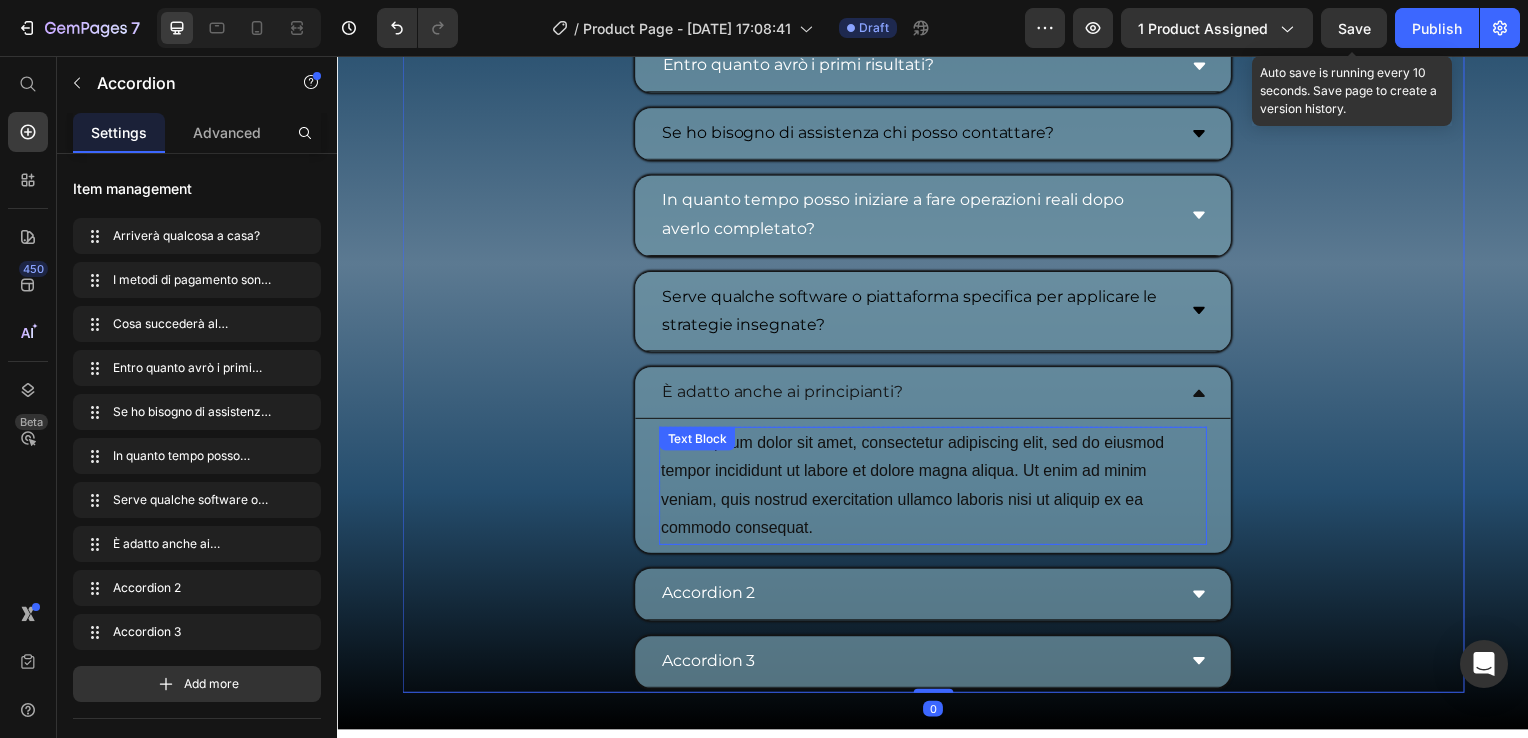 click on "Lorem ipsum dolor sit amet, consectetur adipiscing elit, sed do eiusmod tempor incididunt ut labore et dolore magna aliqua. Ut enim ad minim veniam, quis nostrud exercitation ullamco laboris nisi ut aliquip ex ea commodo consequat." at bounding box center [937, 489] 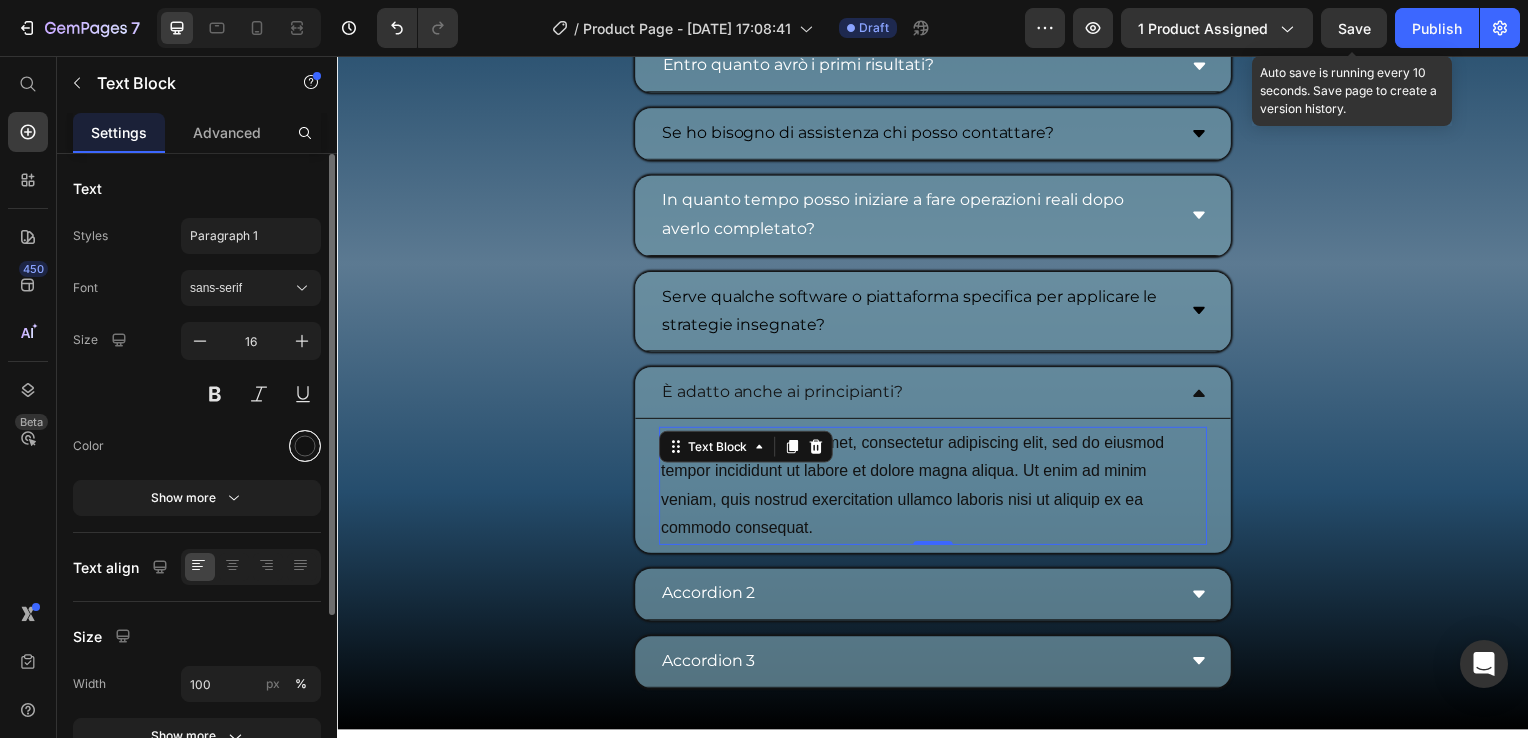 click at bounding box center [305, 446] 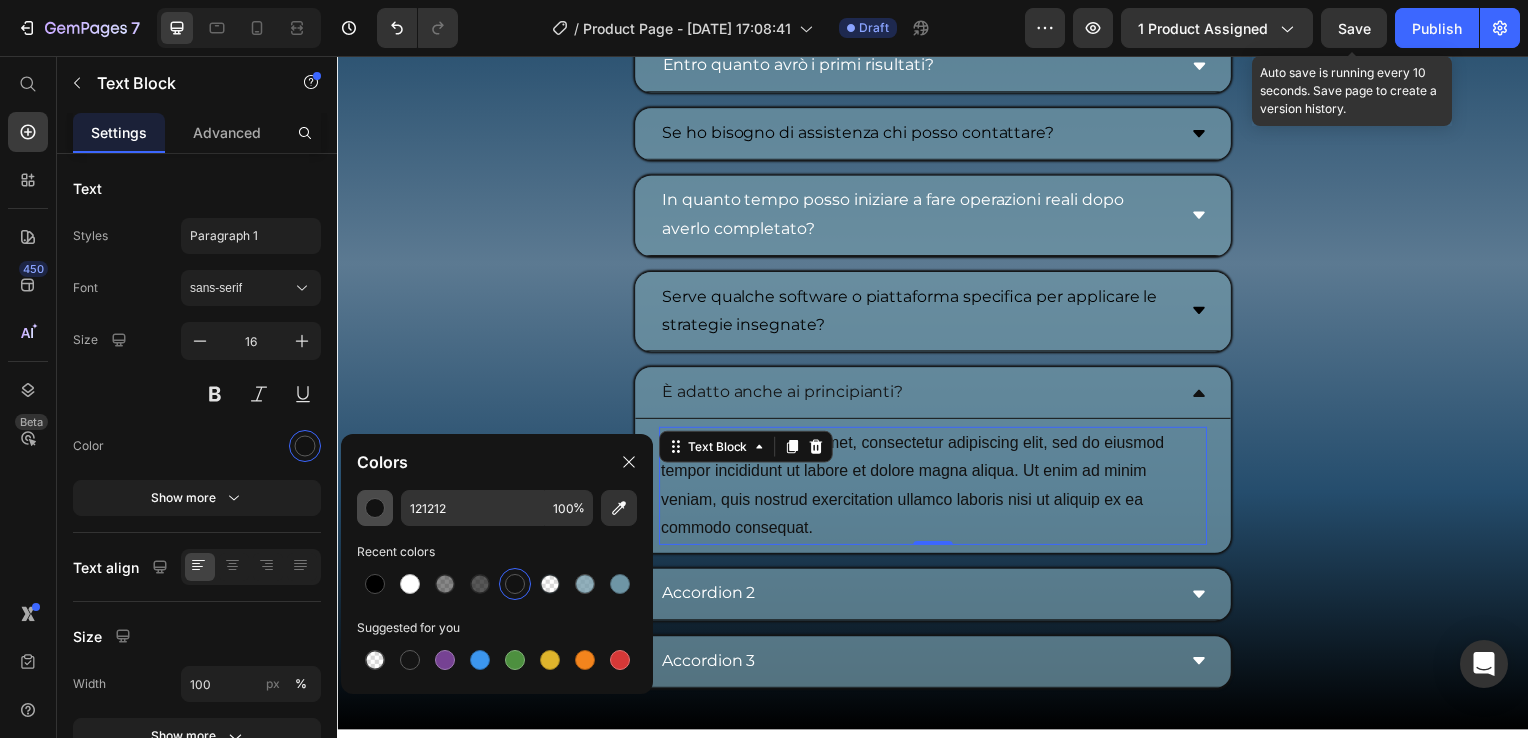click at bounding box center [375, 508] 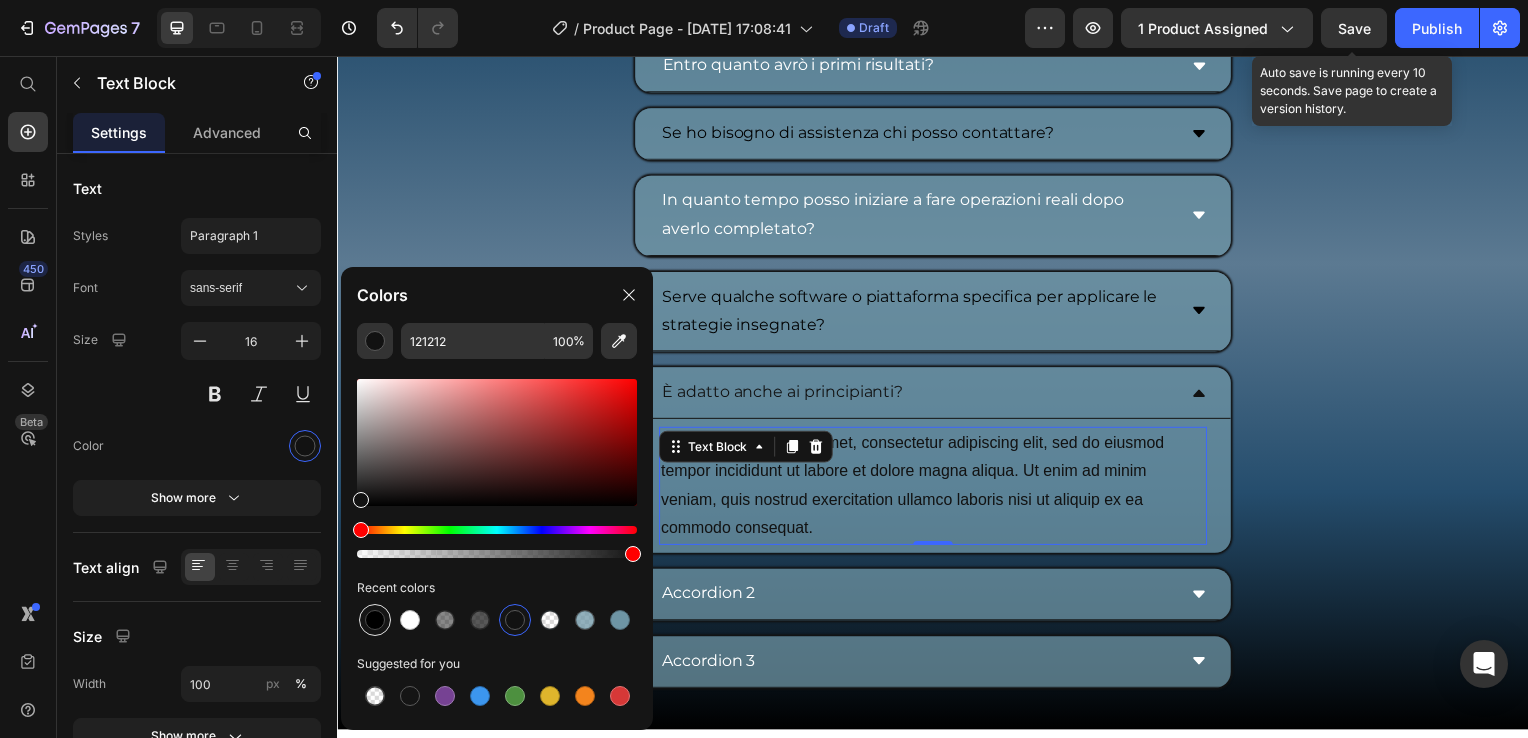 click at bounding box center [375, 620] 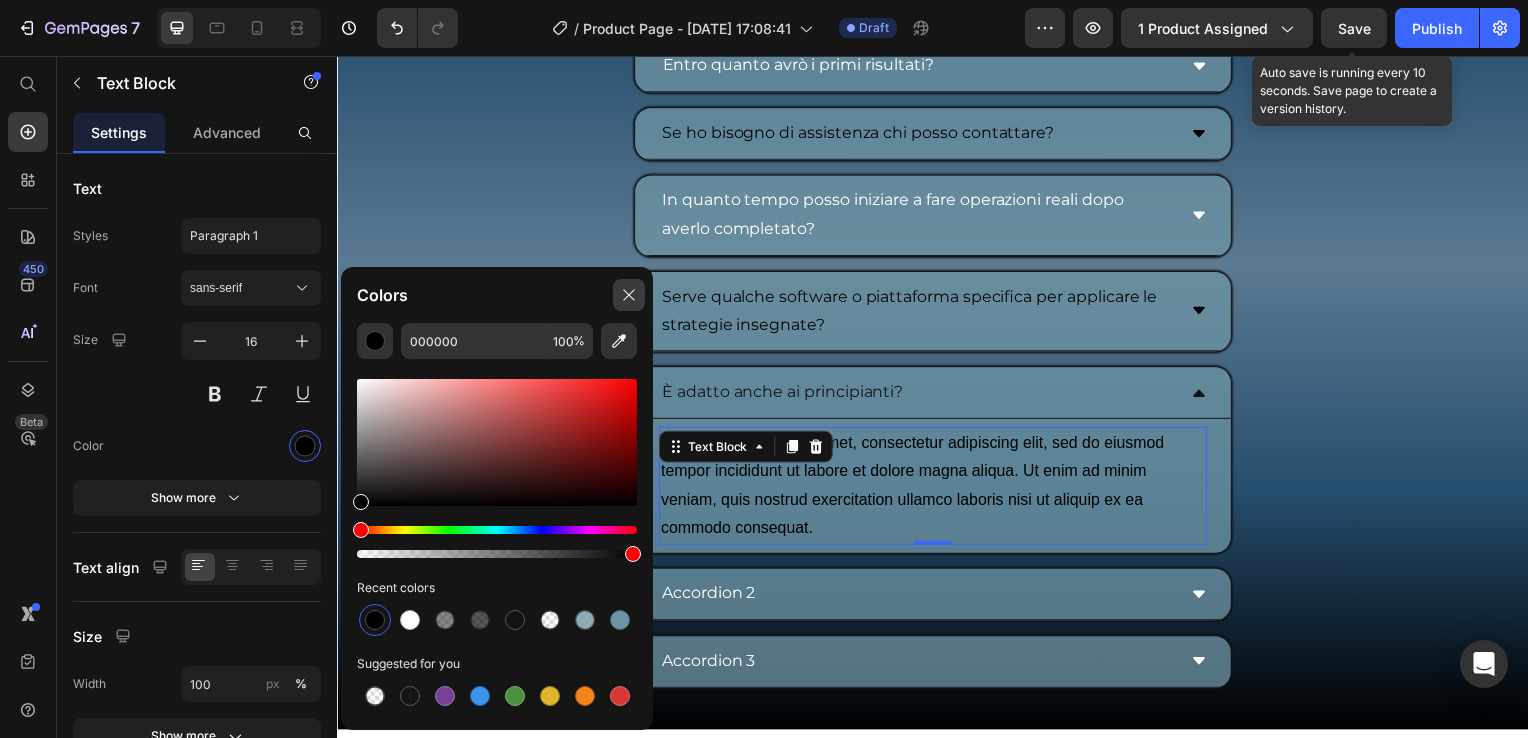 click 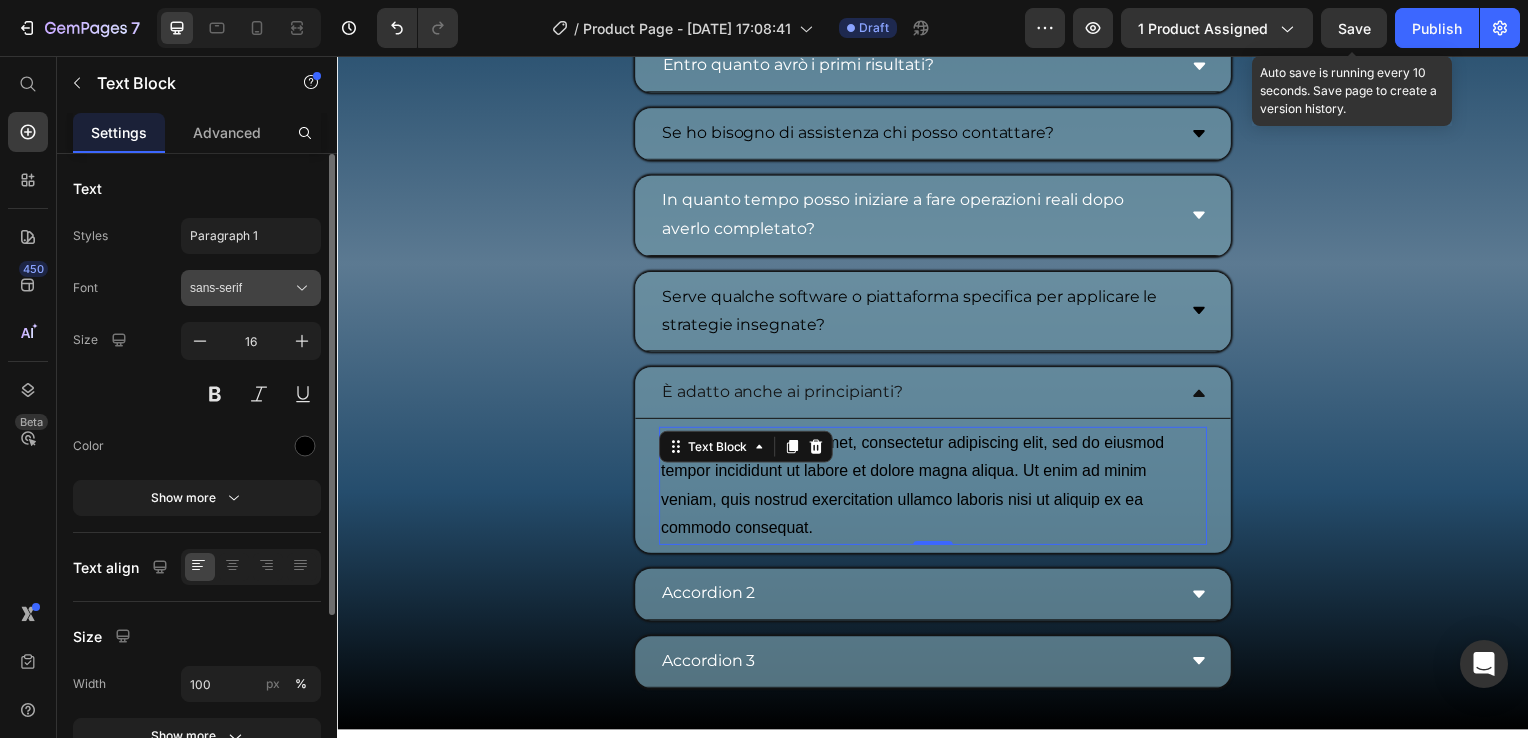 click 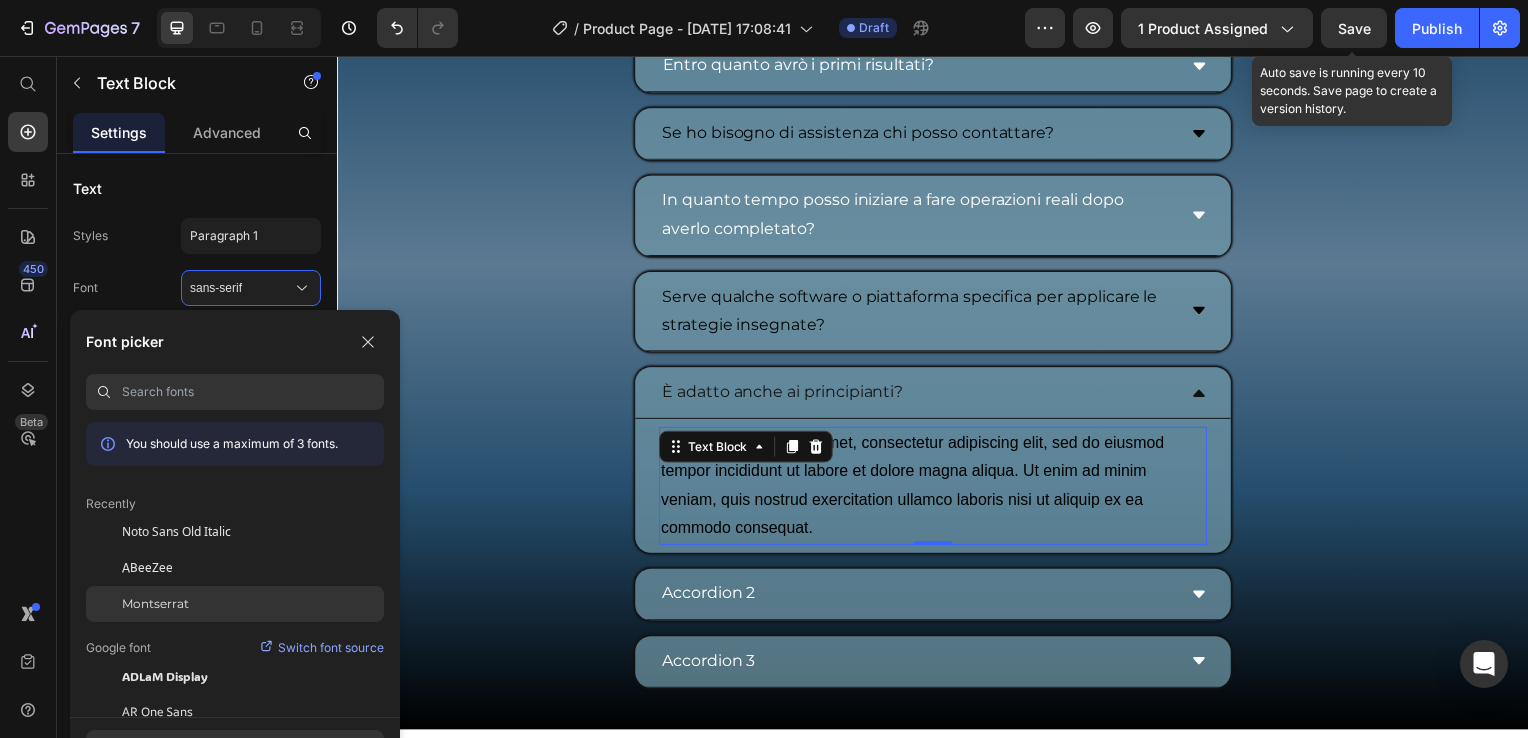 click on "Montserrat" 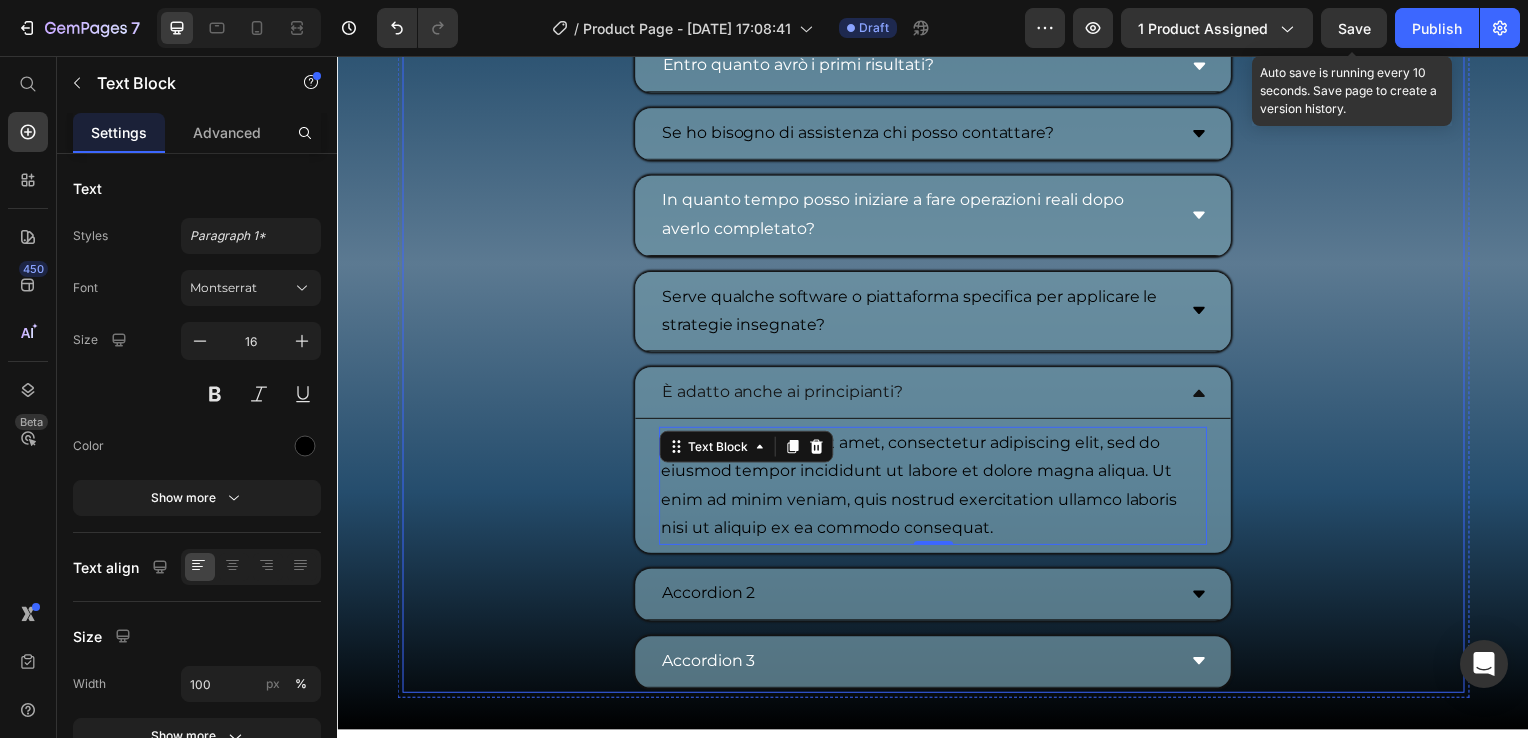 click on "Accordion 2" at bounding box center (711, 598) 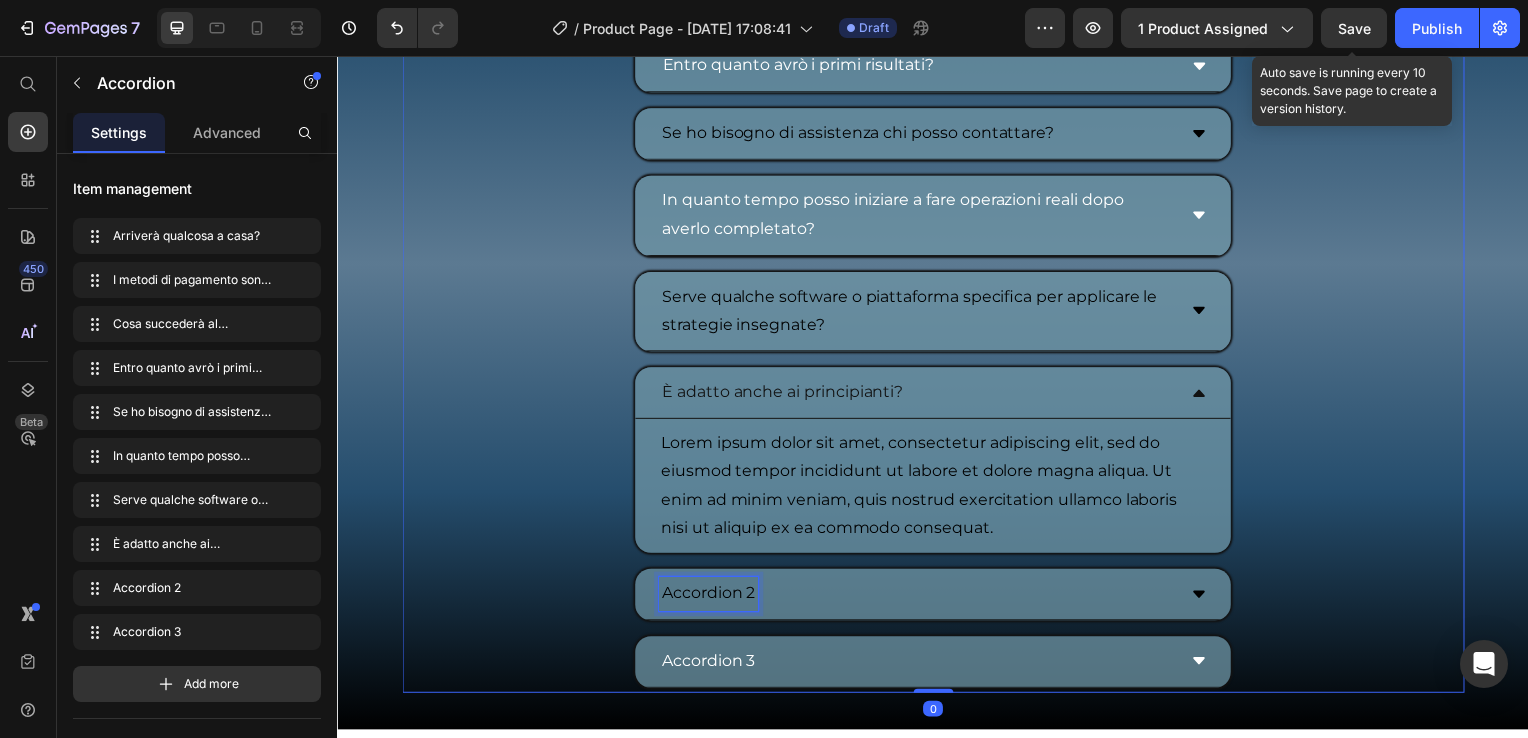 click on "Accordion 2" at bounding box center (937, 599) 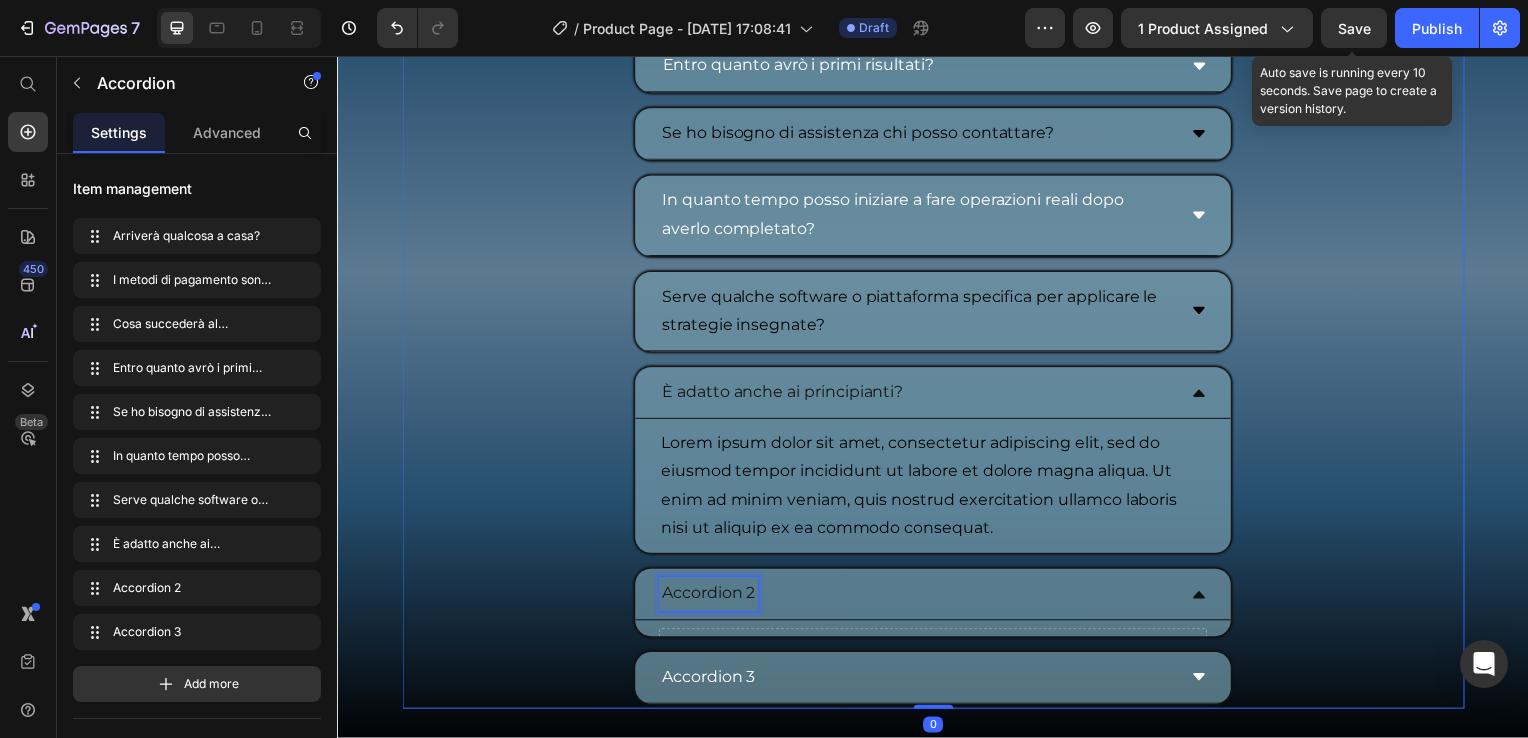 click on "Accordion 2" at bounding box center (711, 598) 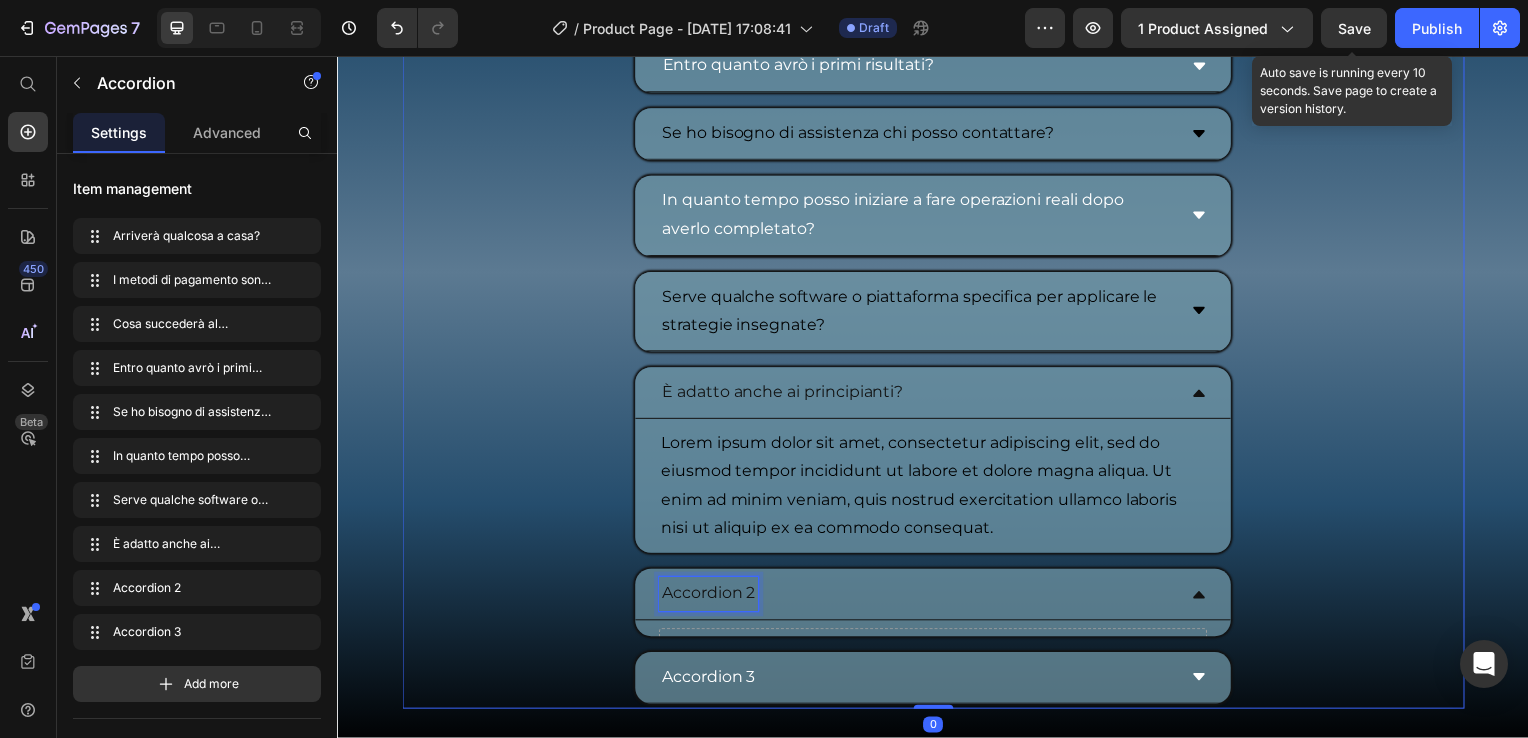 click on "Accordion 2" at bounding box center (711, 598) 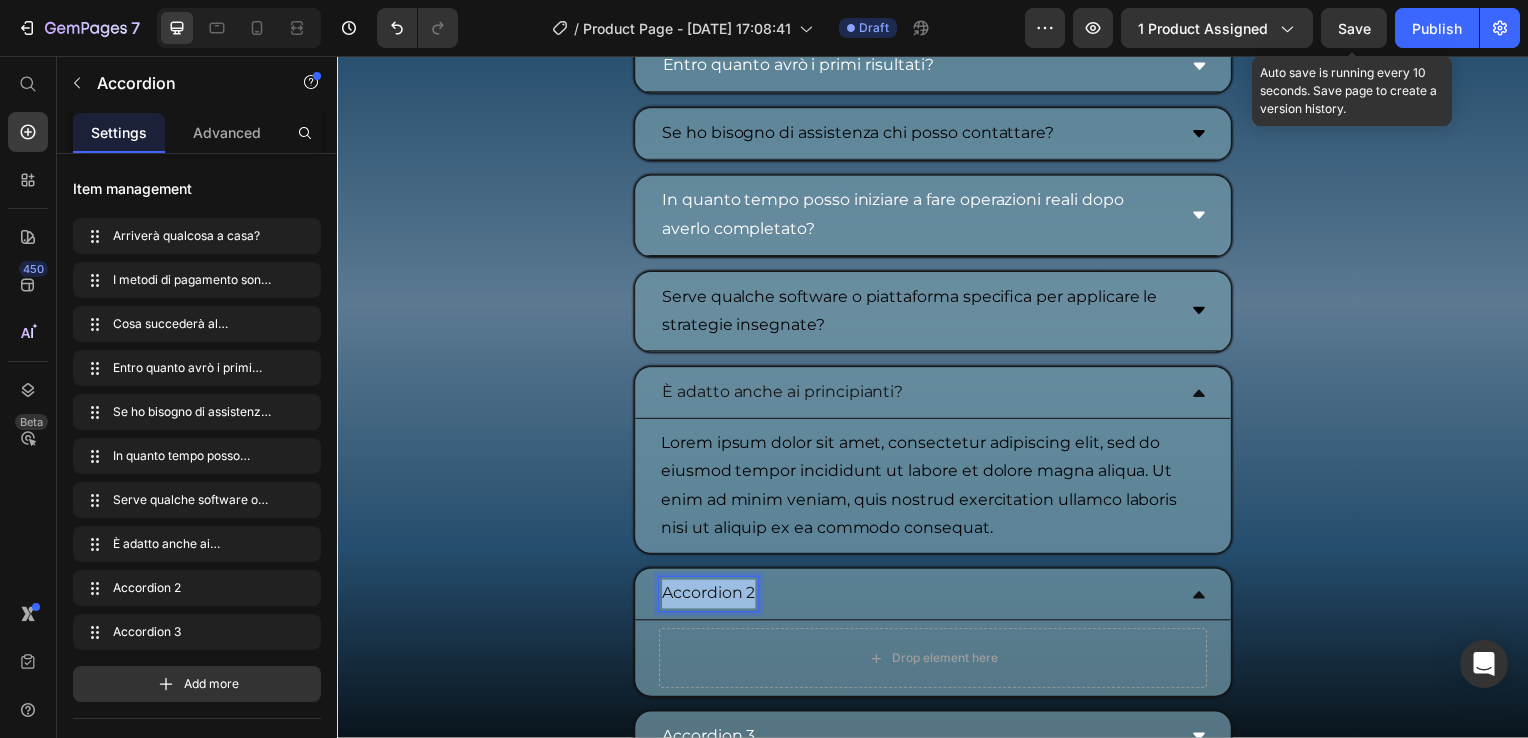 drag, startPoint x: 659, startPoint y: 592, endPoint x: 750, endPoint y: 596, distance: 91.08787 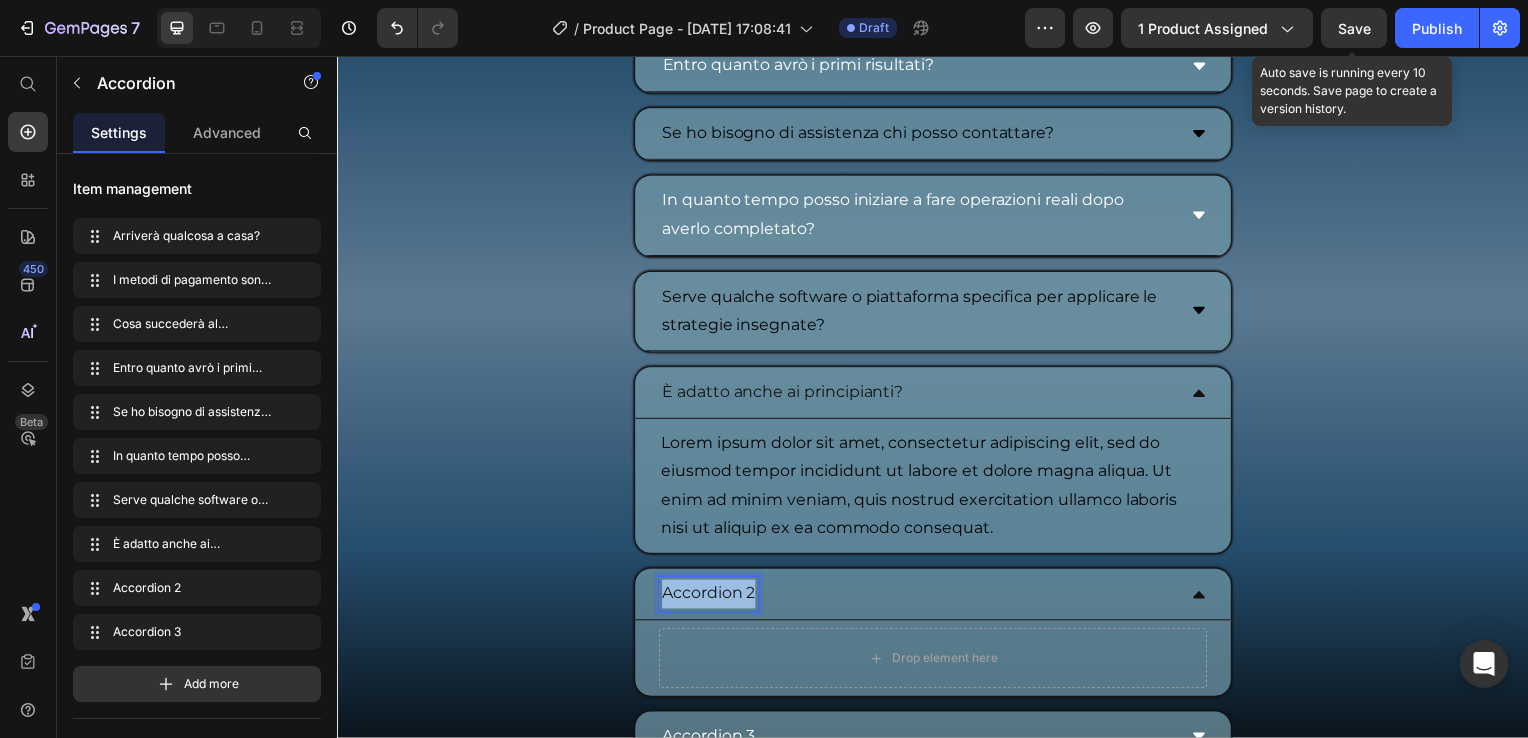 click on "Accordion 2" at bounding box center [711, 598] 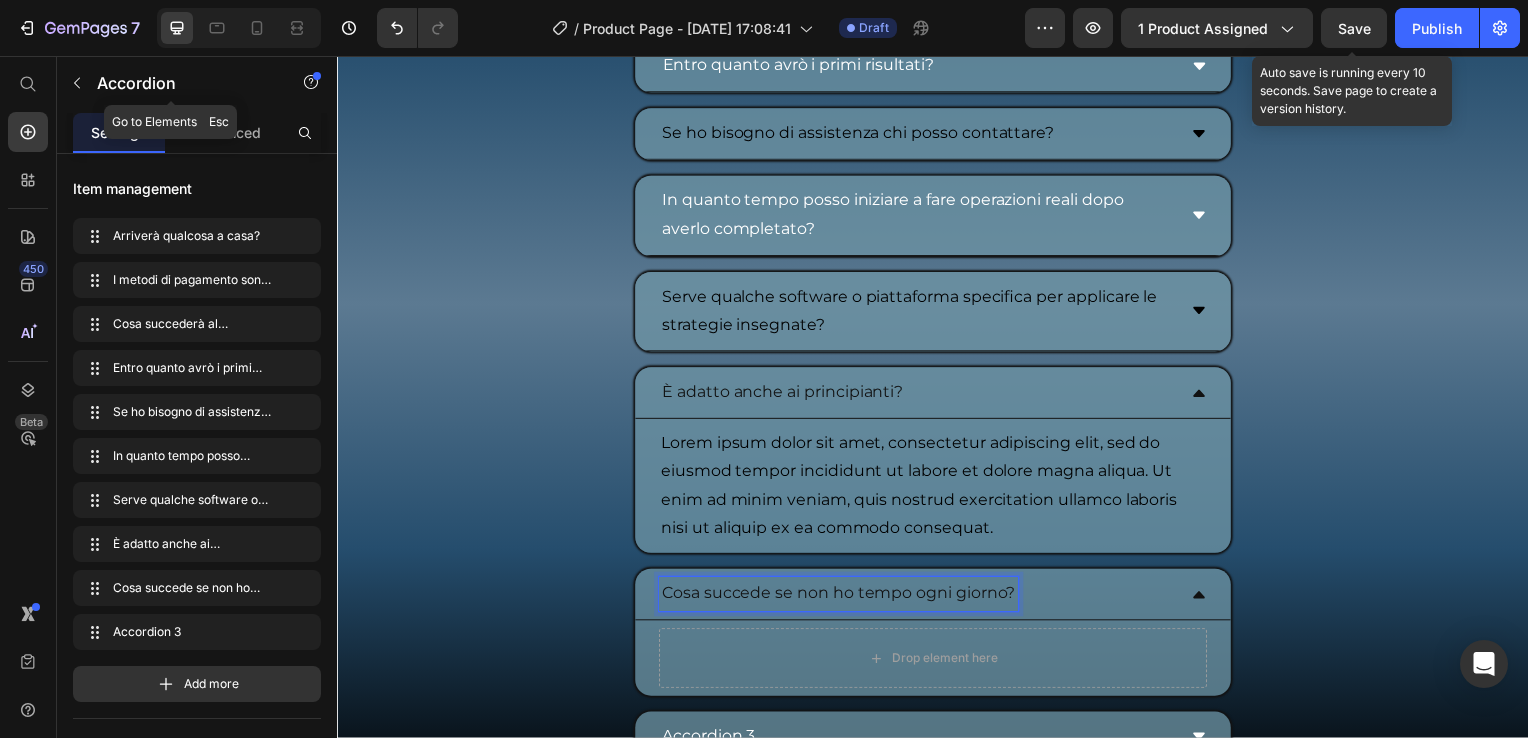 click 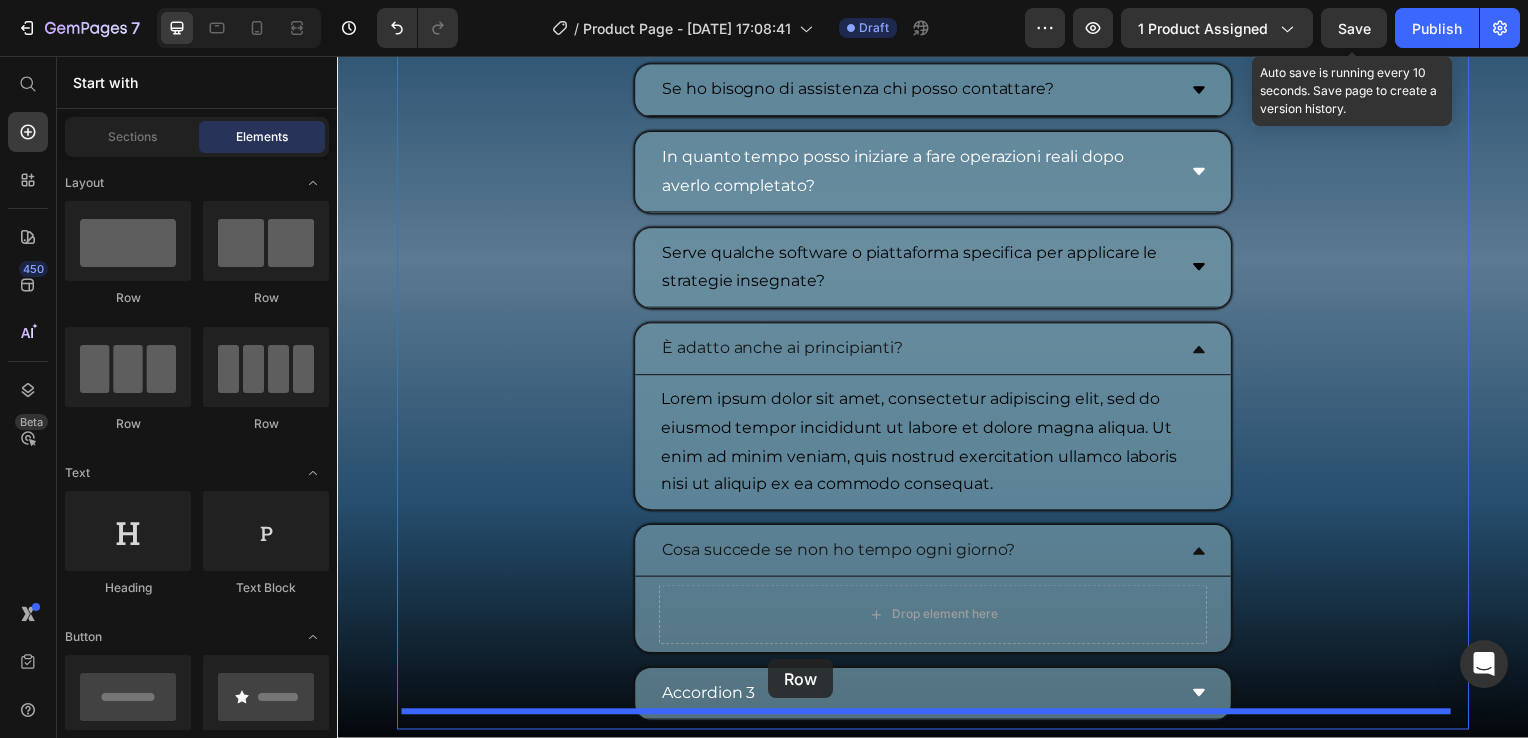 scroll, scrollTop: 10828, scrollLeft: 0, axis: vertical 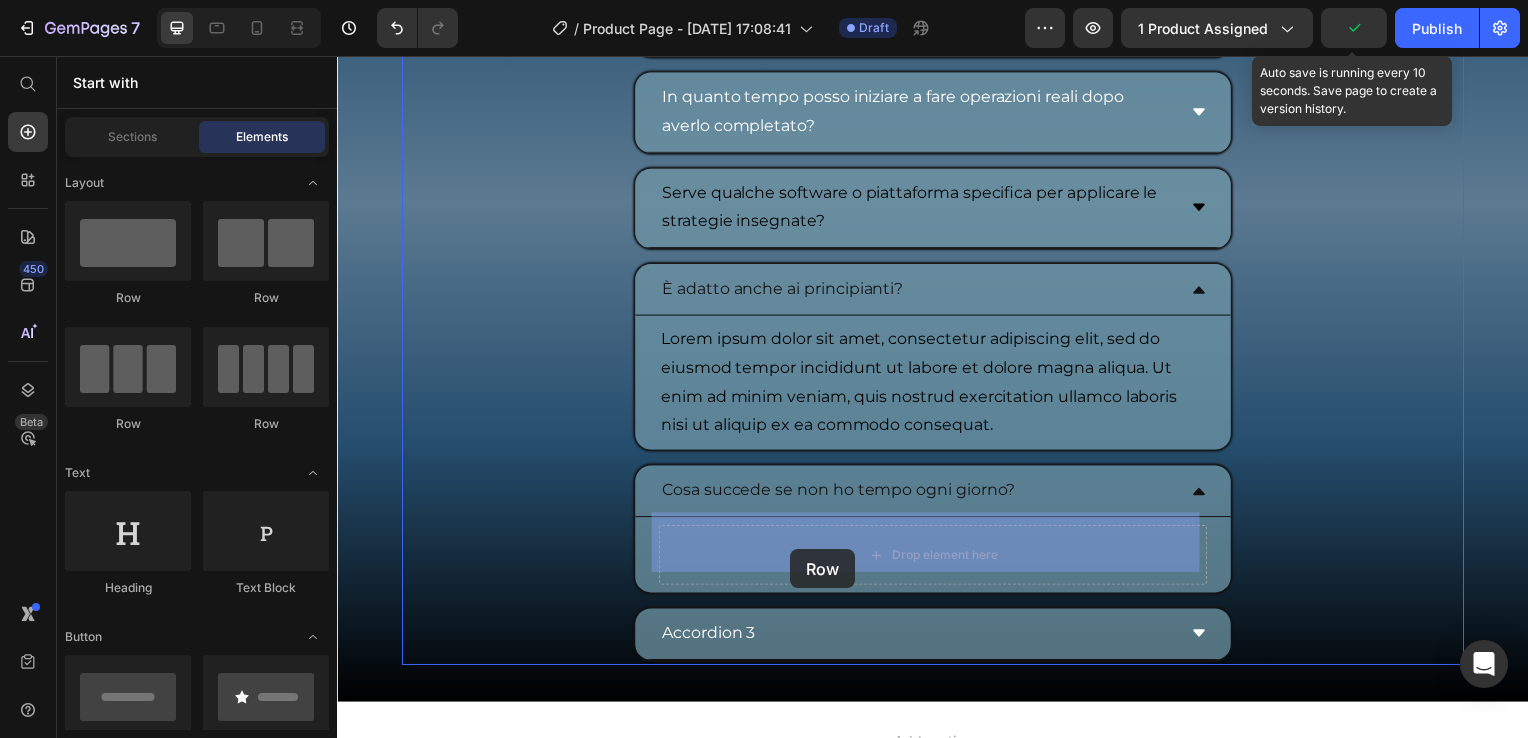 drag, startPoint x: 453, startPoint y: 312, endPoint x: 793, endPoint y: 553, distance: 416.75052 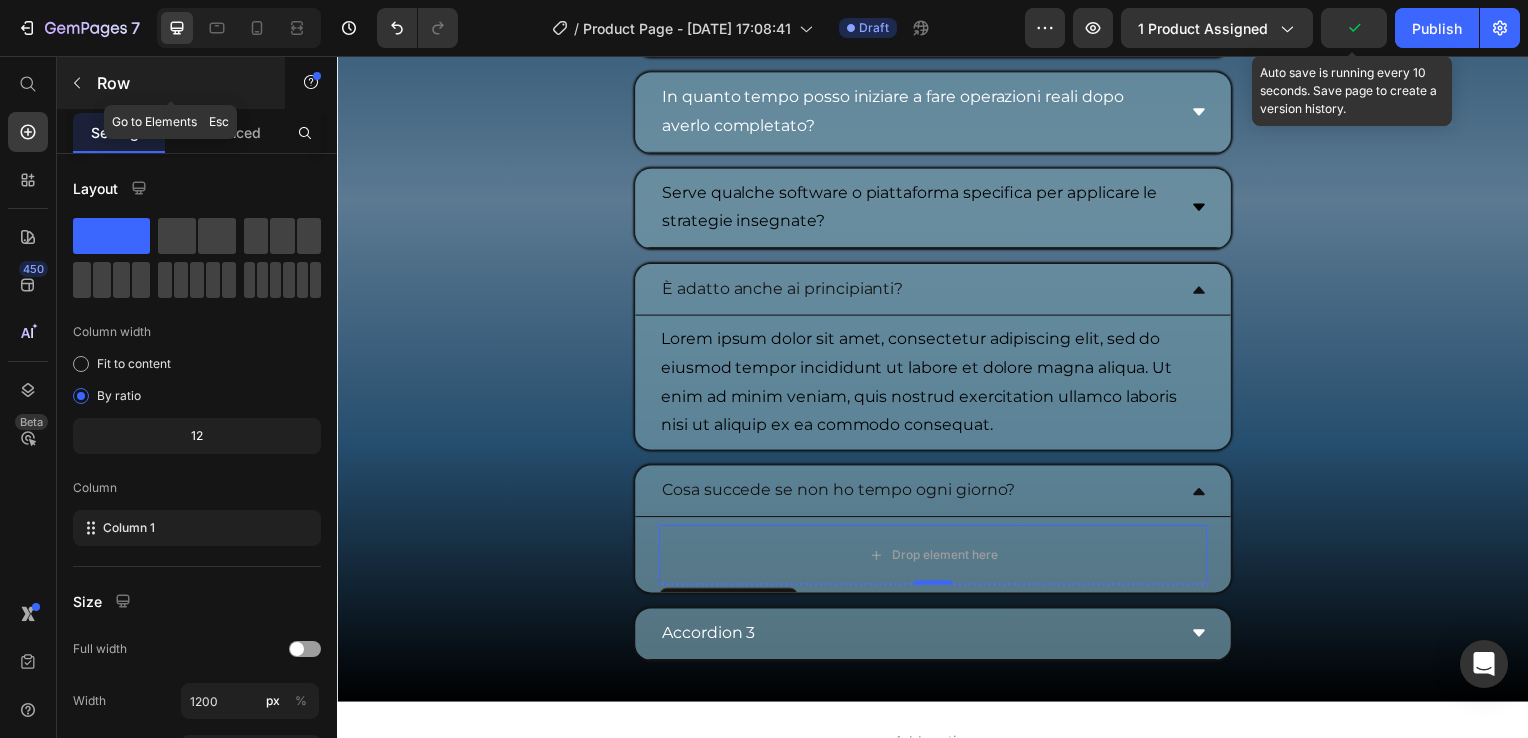 click at bounding box center (77, 83) 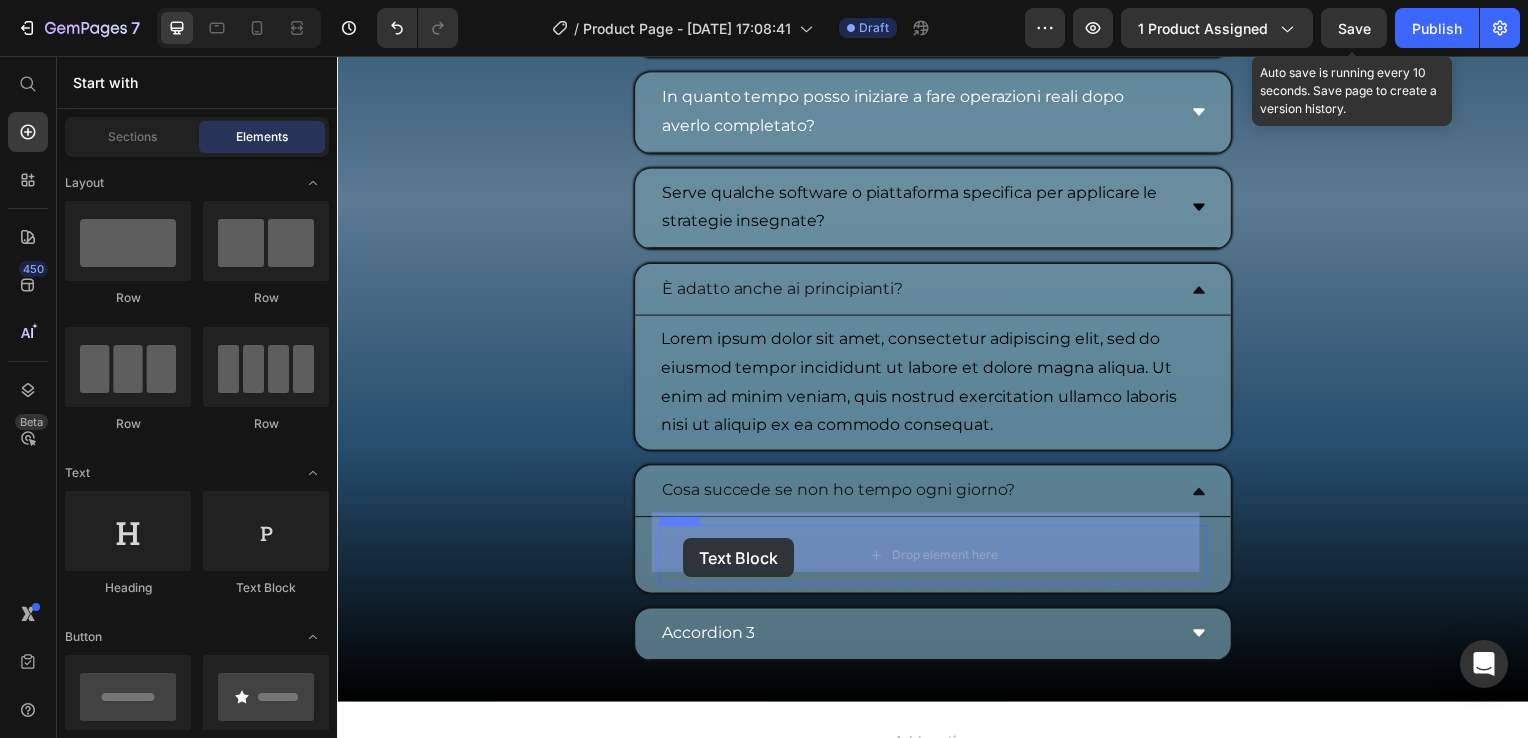 drag, startPoint x: 621, startPoint y: 589, endPoint x: 686, endPoint y: 542, distance: 80.21222 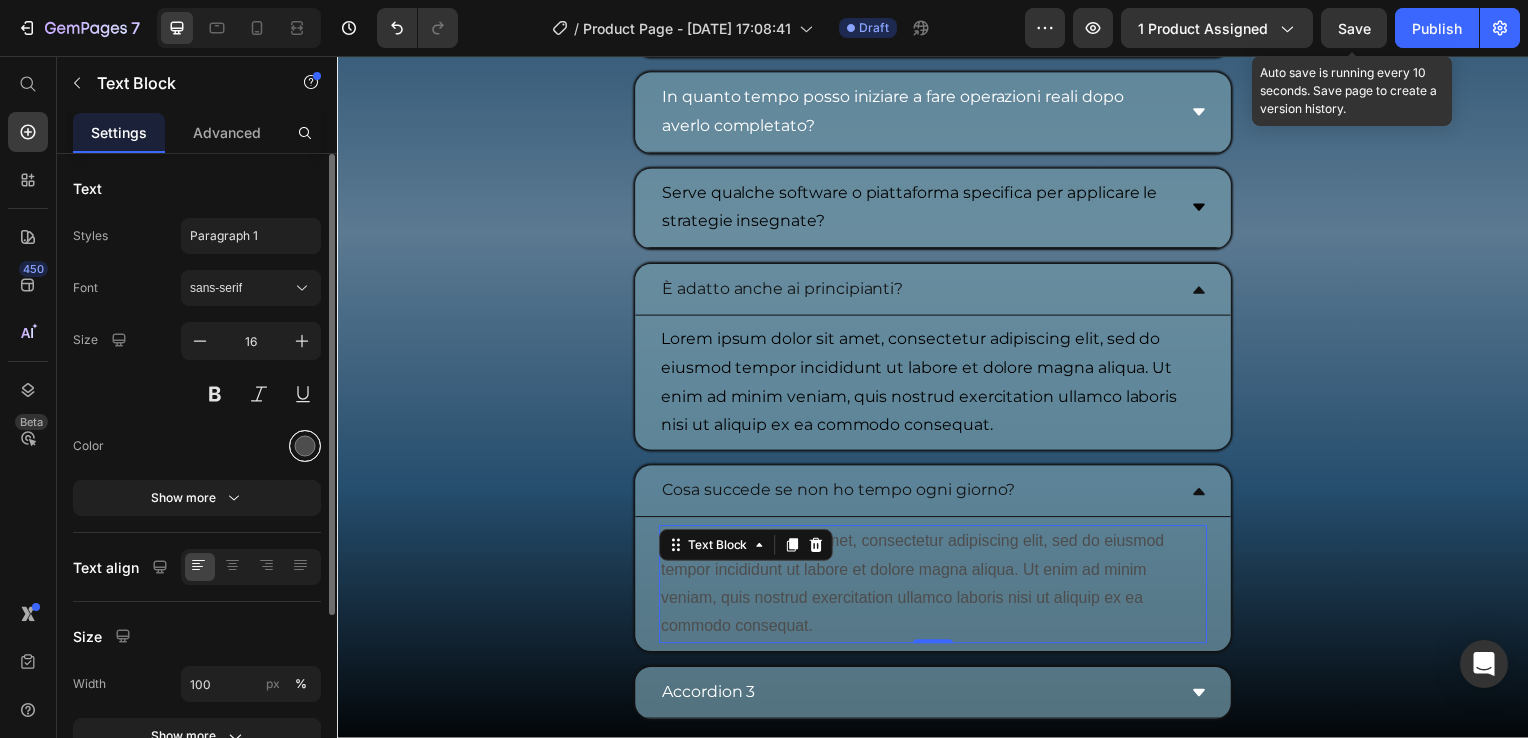 click at bounding box center [305, 446] 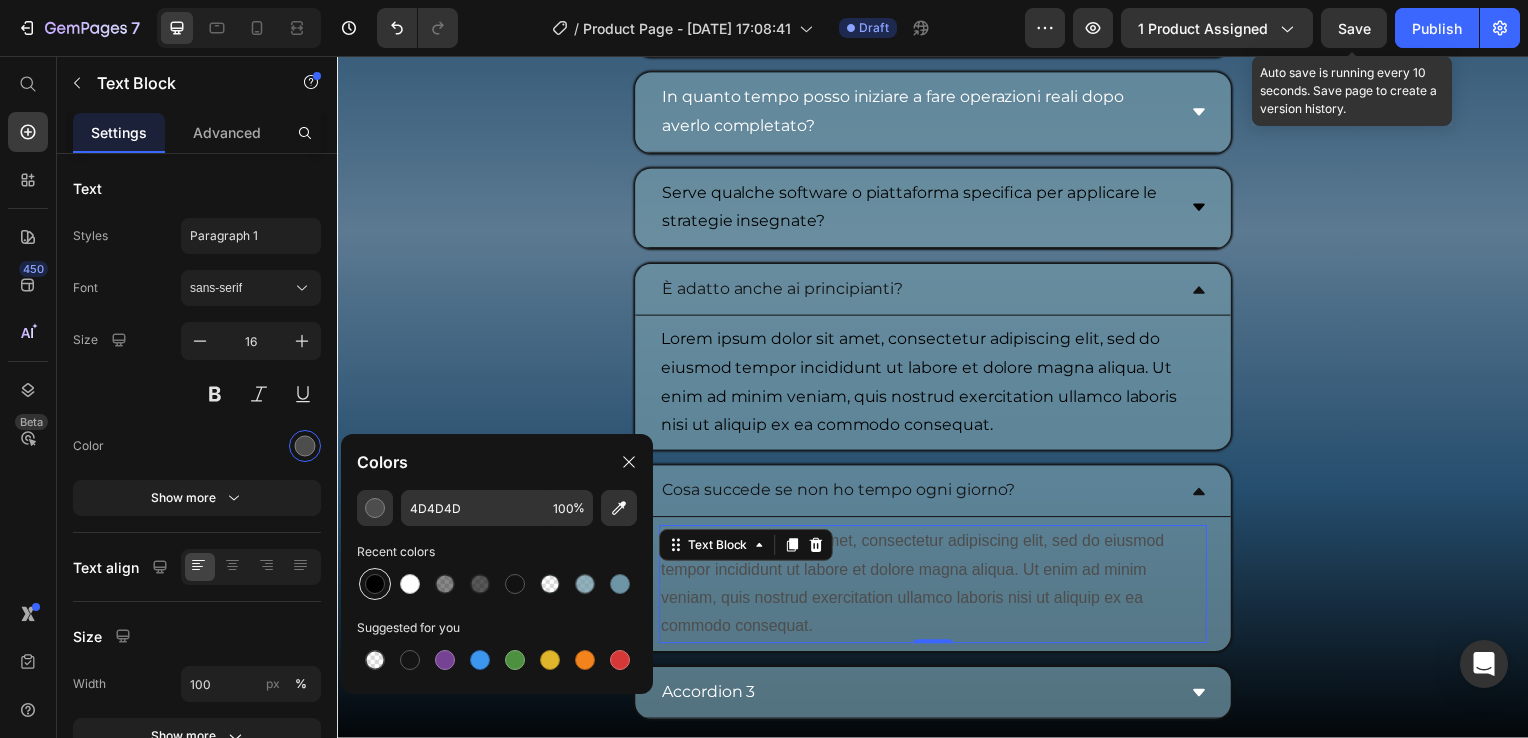 click at bounding box center (375, 584) 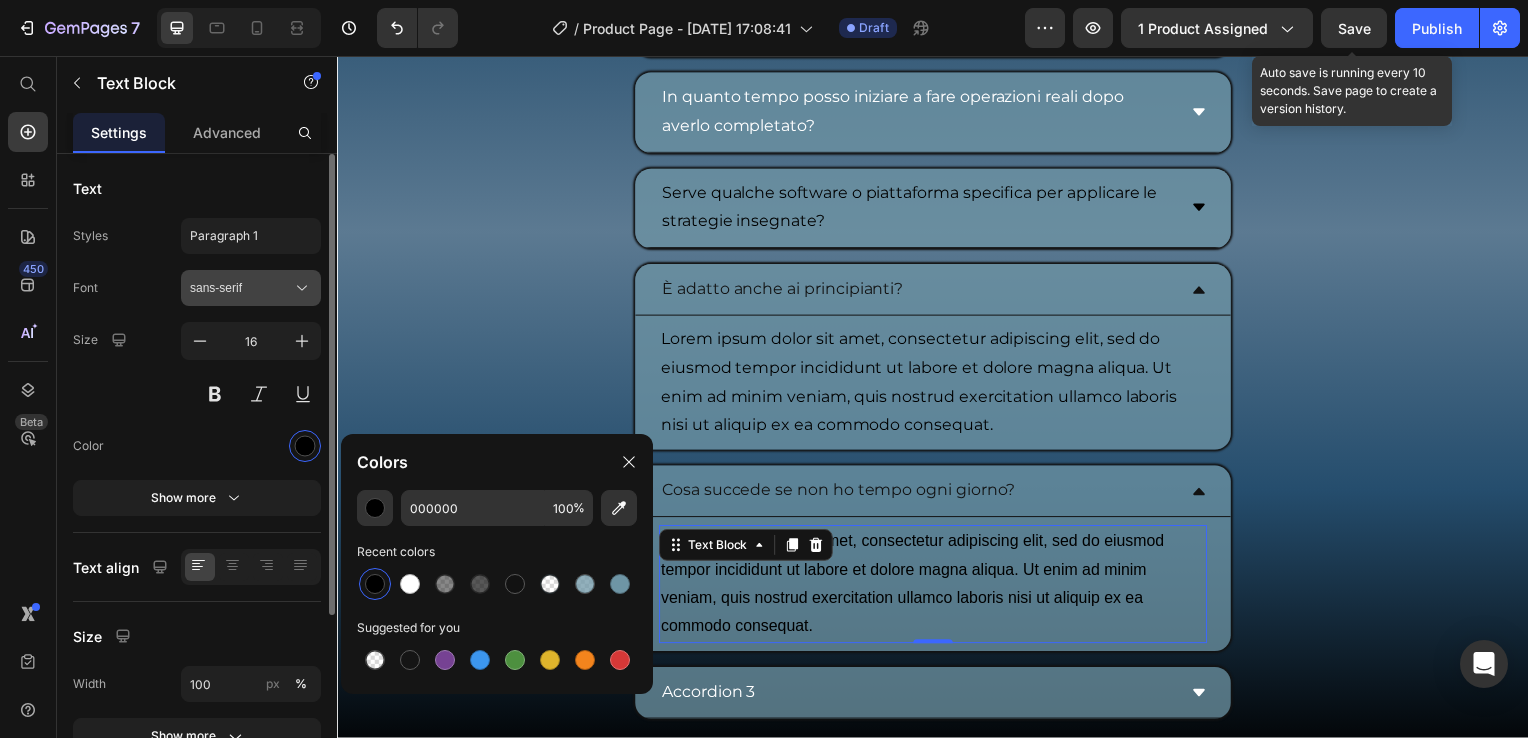 click on "sans-serif" at bounding box center [251, 288] 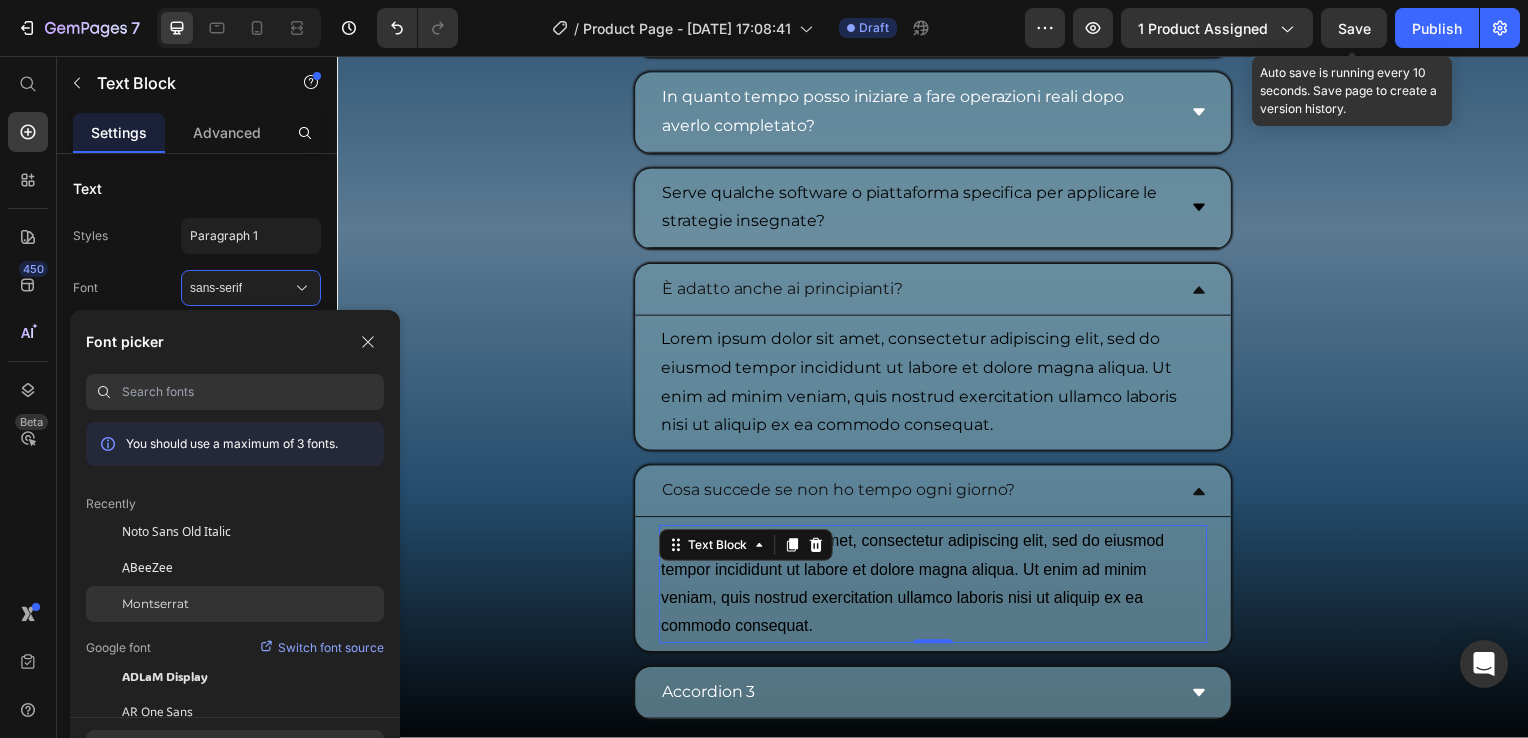 click on "Montserrat" 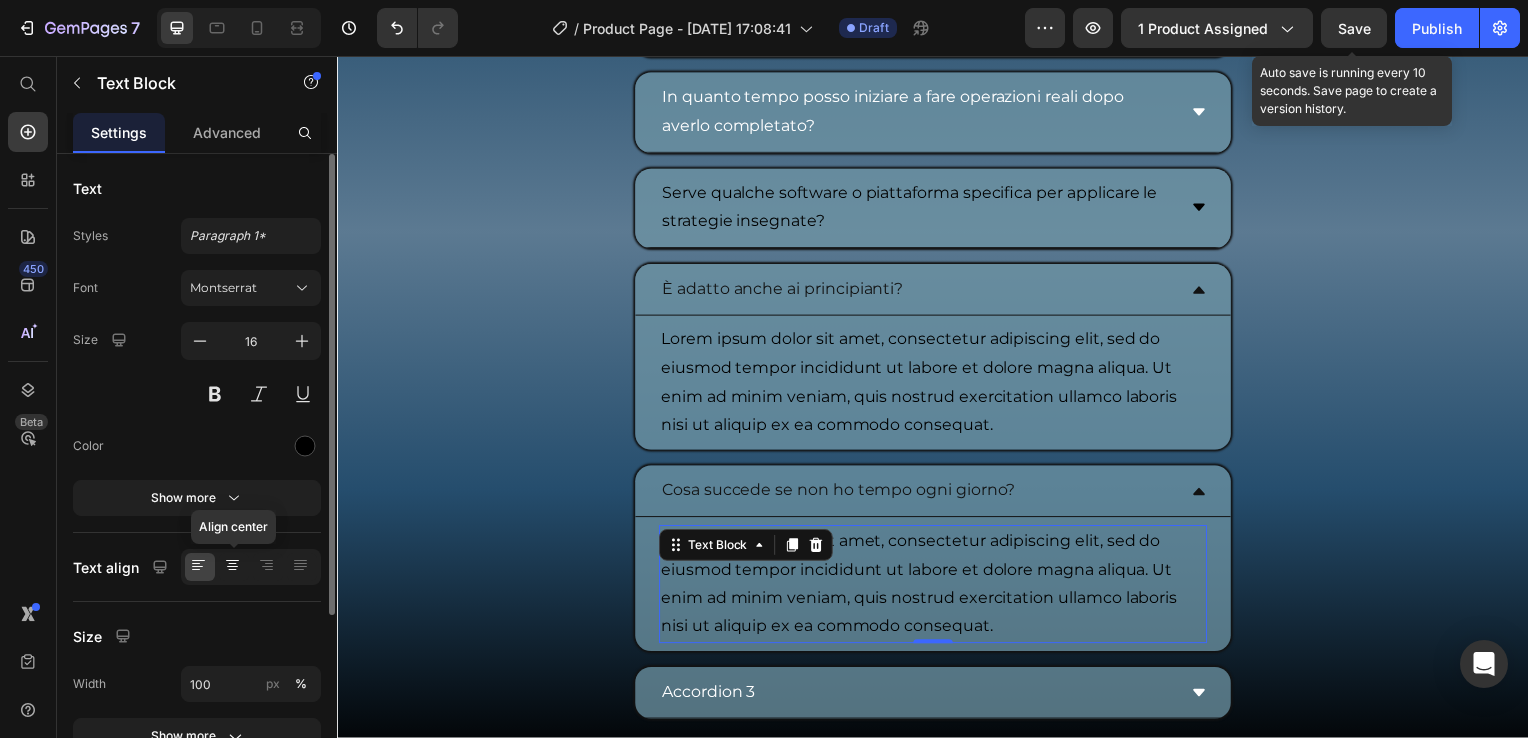 click 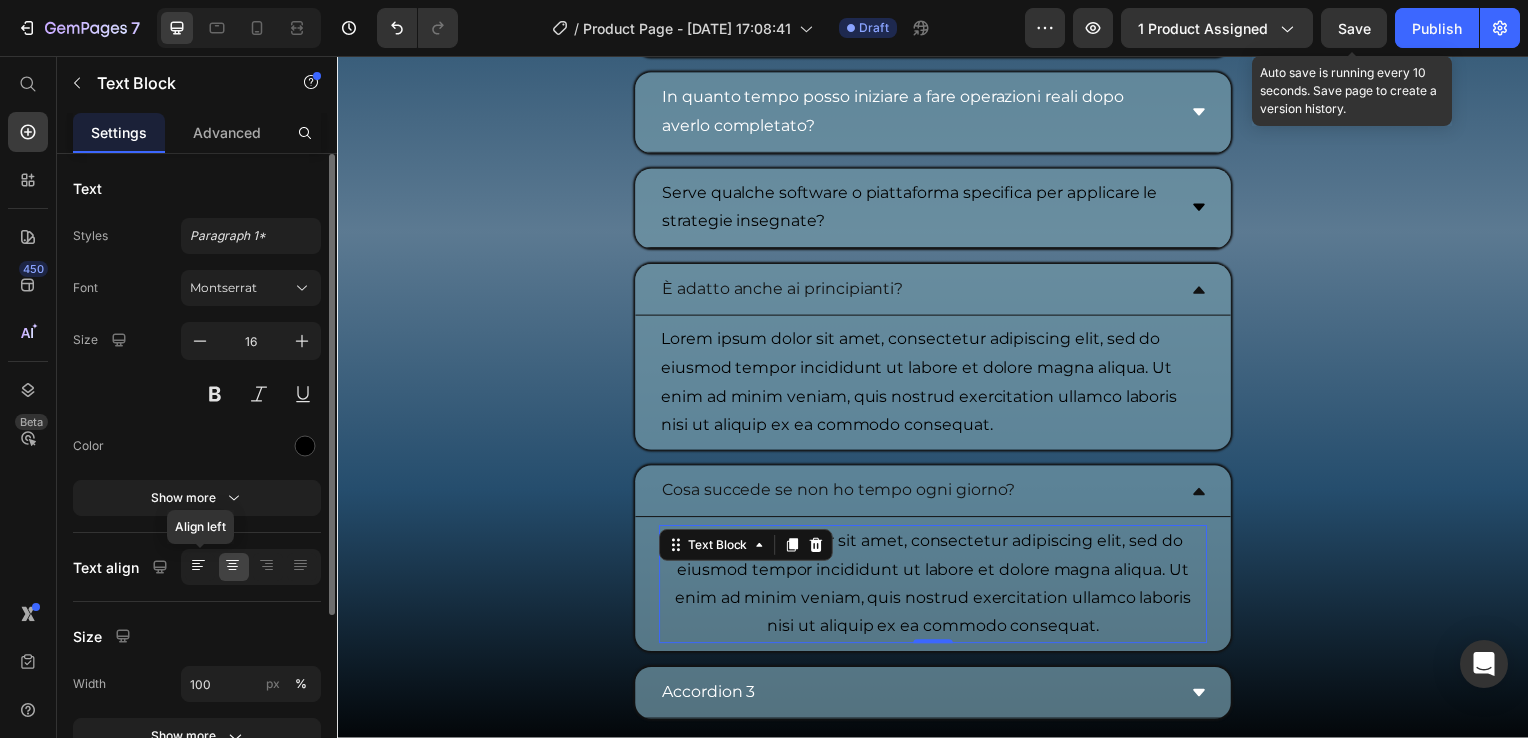 click 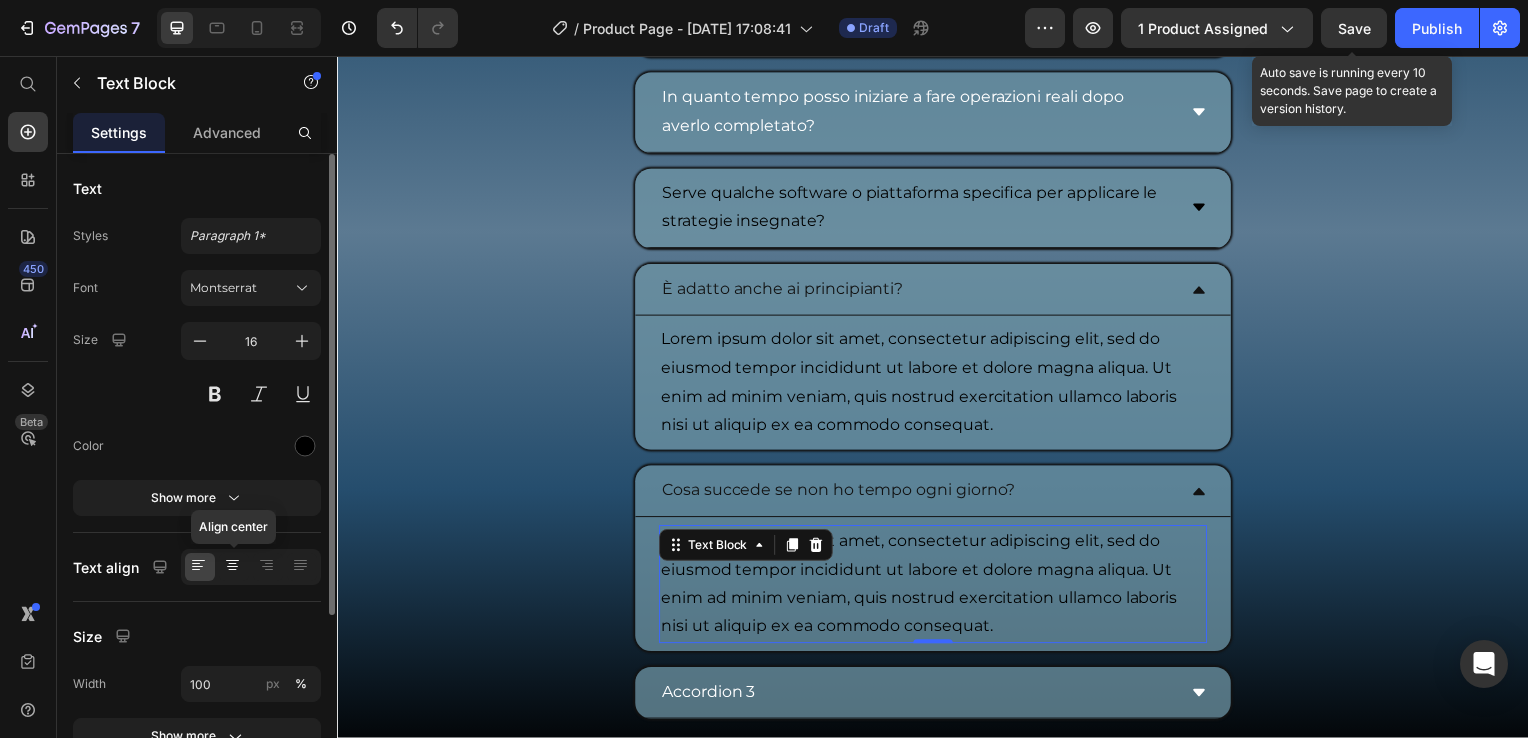 click 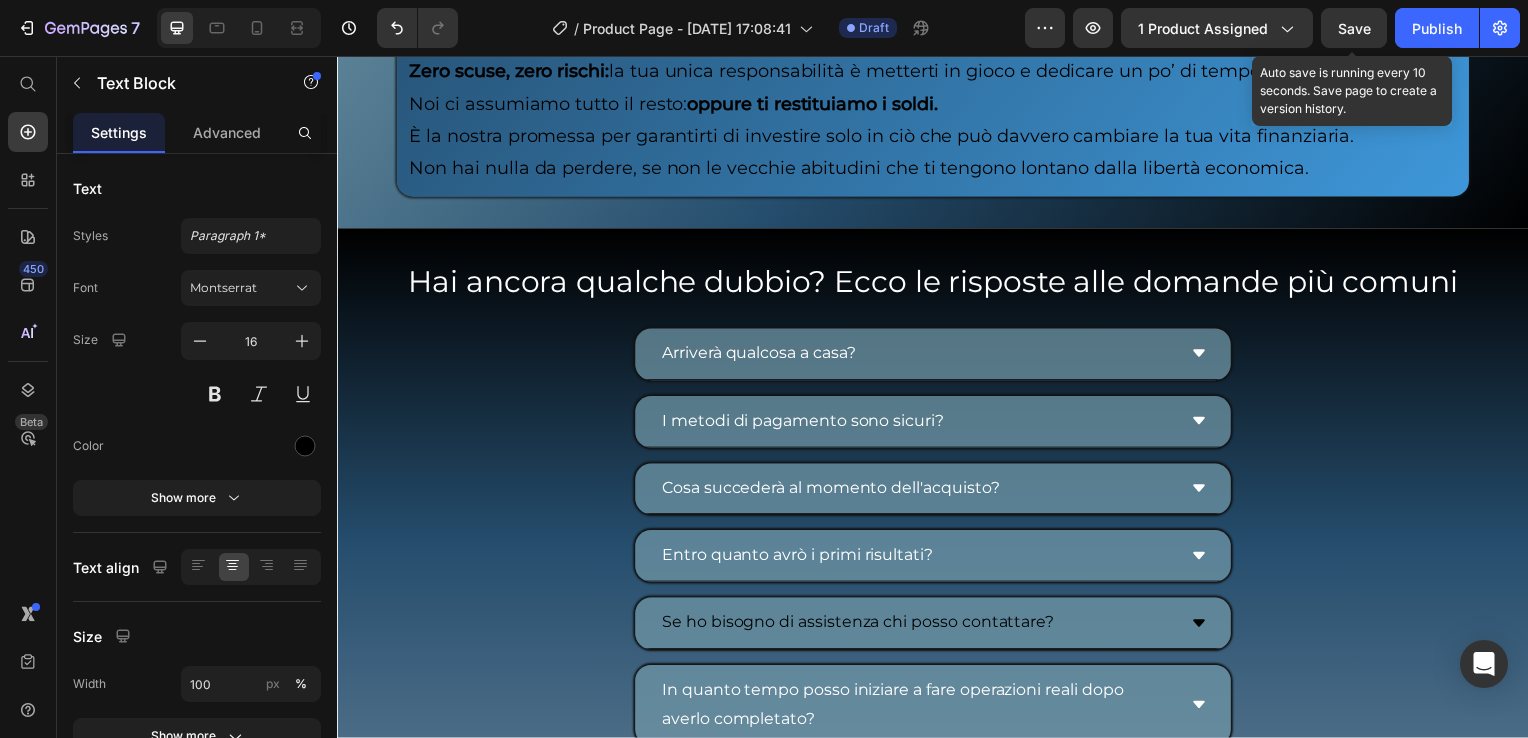 scroll, scrollTop: 10128, scrollLeft: 0, axis: vertical 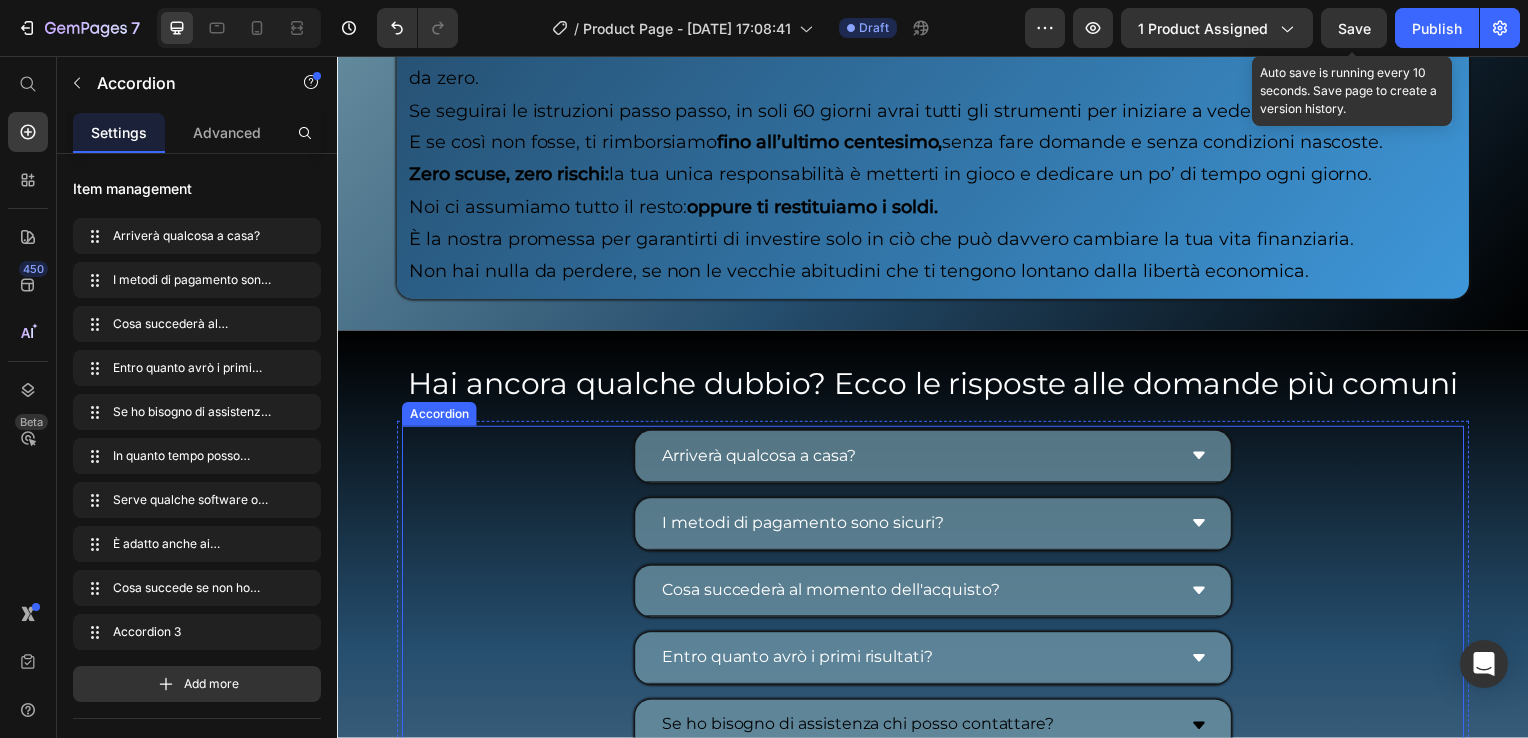 click on "Arriverà qualcosa a casa?" at bounding box center [921, 459] 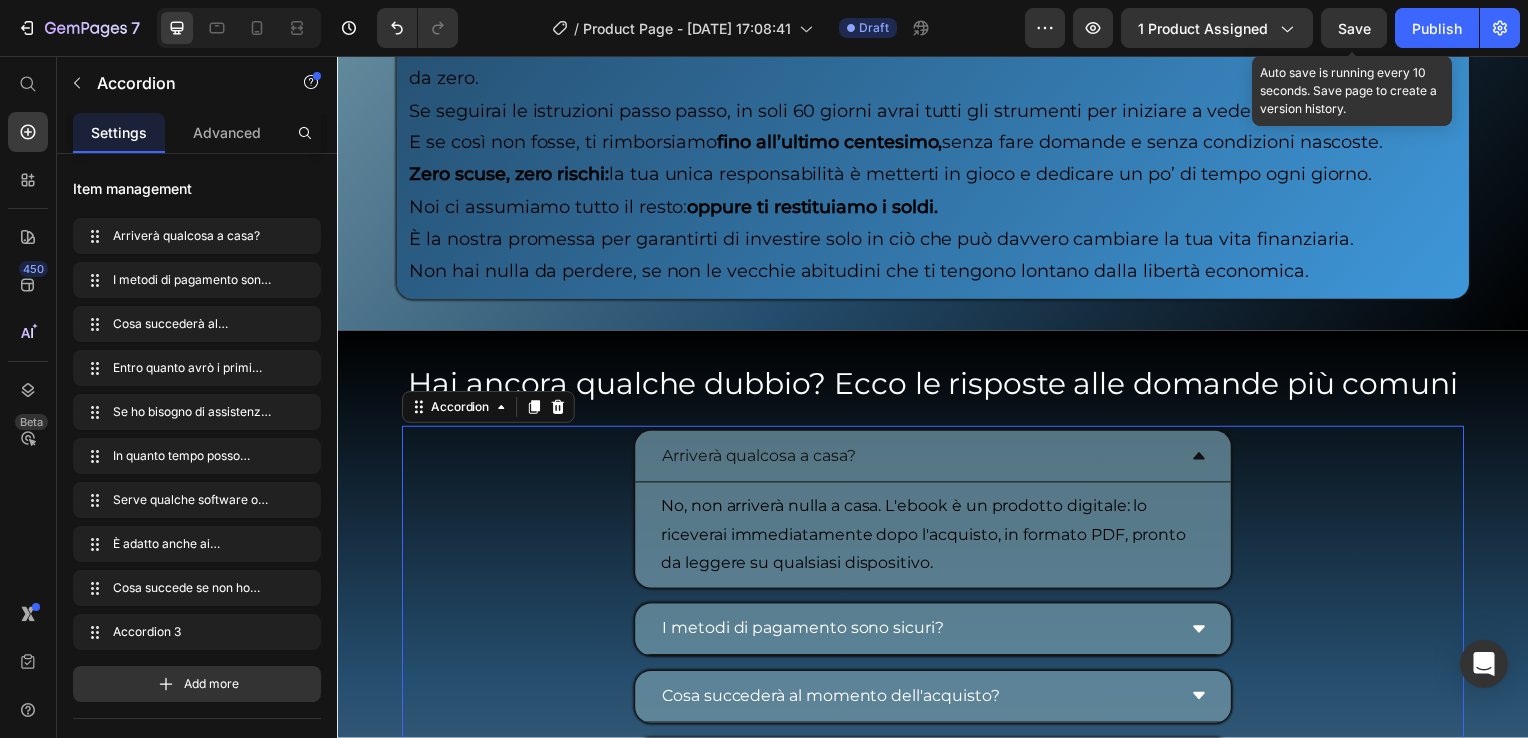 scroll, scrollTop: 10328, scrollLeft: 0, axis: vertical 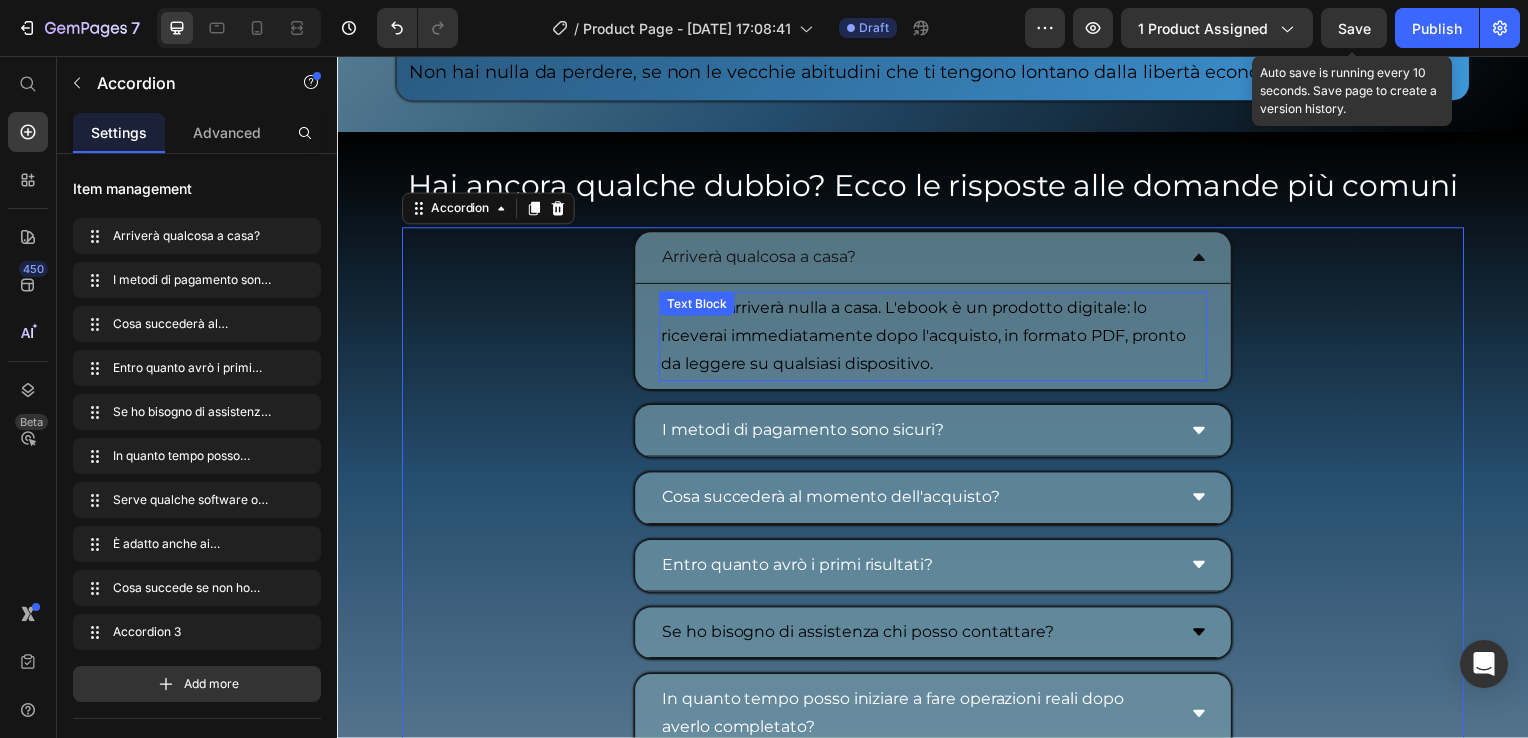 click on "No, non arriverà nulla a casa. L'ebook è un prodotto digitale: lo riceverai immediatamente dopo l'acquisto, in formato PDF, pronto da leggere su qualsiasi dispositivo." at bounding box center (937, 339) 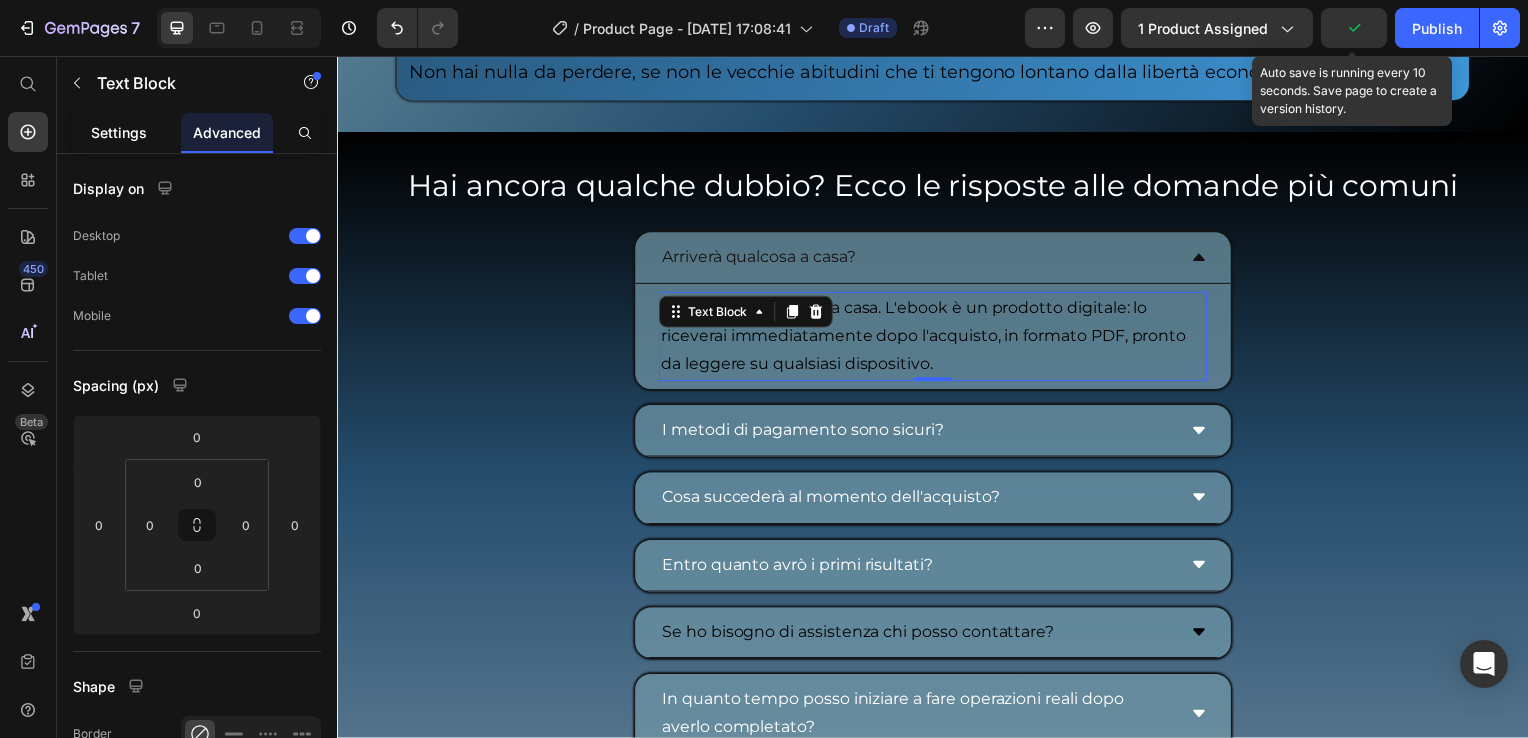 click on "Settings" at bounding box center [119, 132] 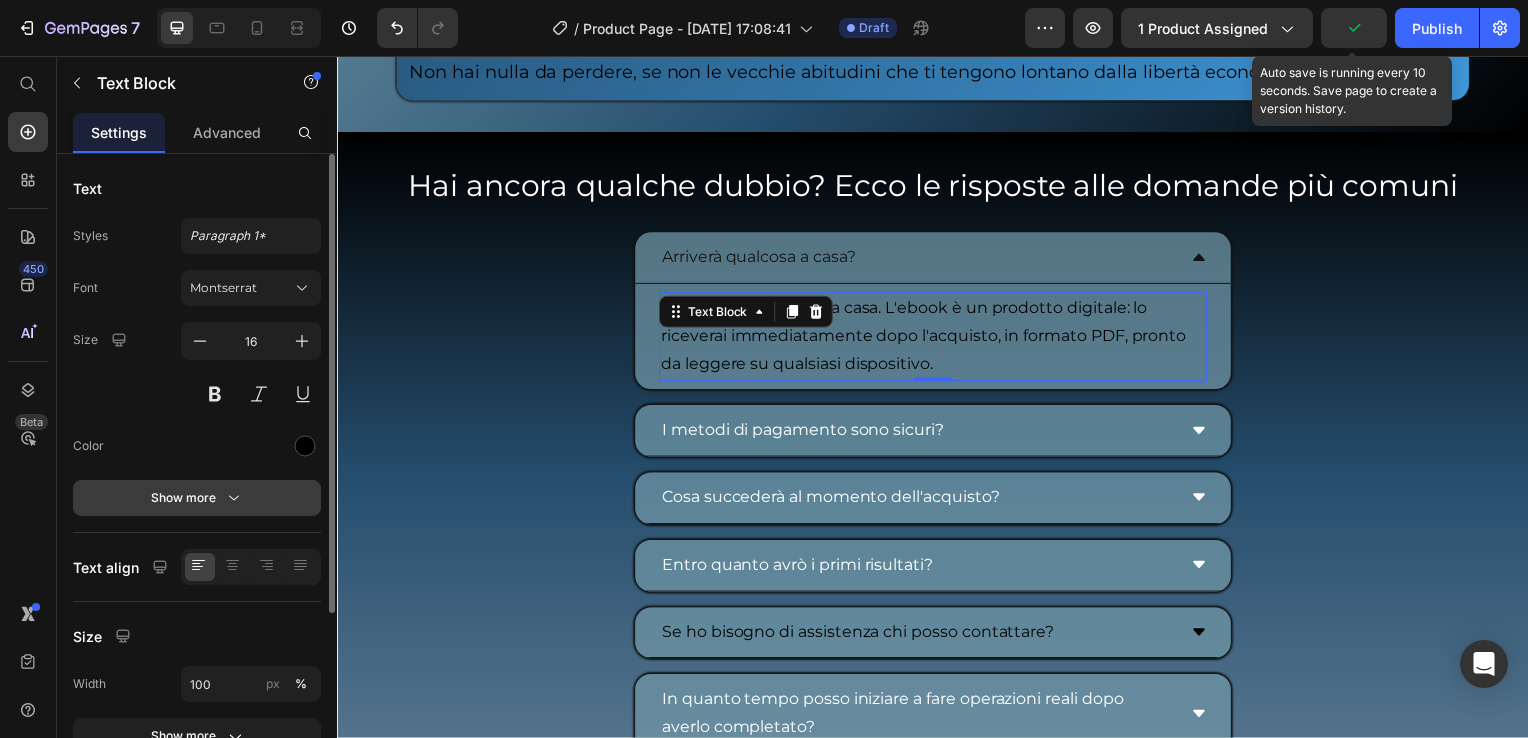 scroll, scrollTop: 100, scrollLeft: 0, axis: vertical 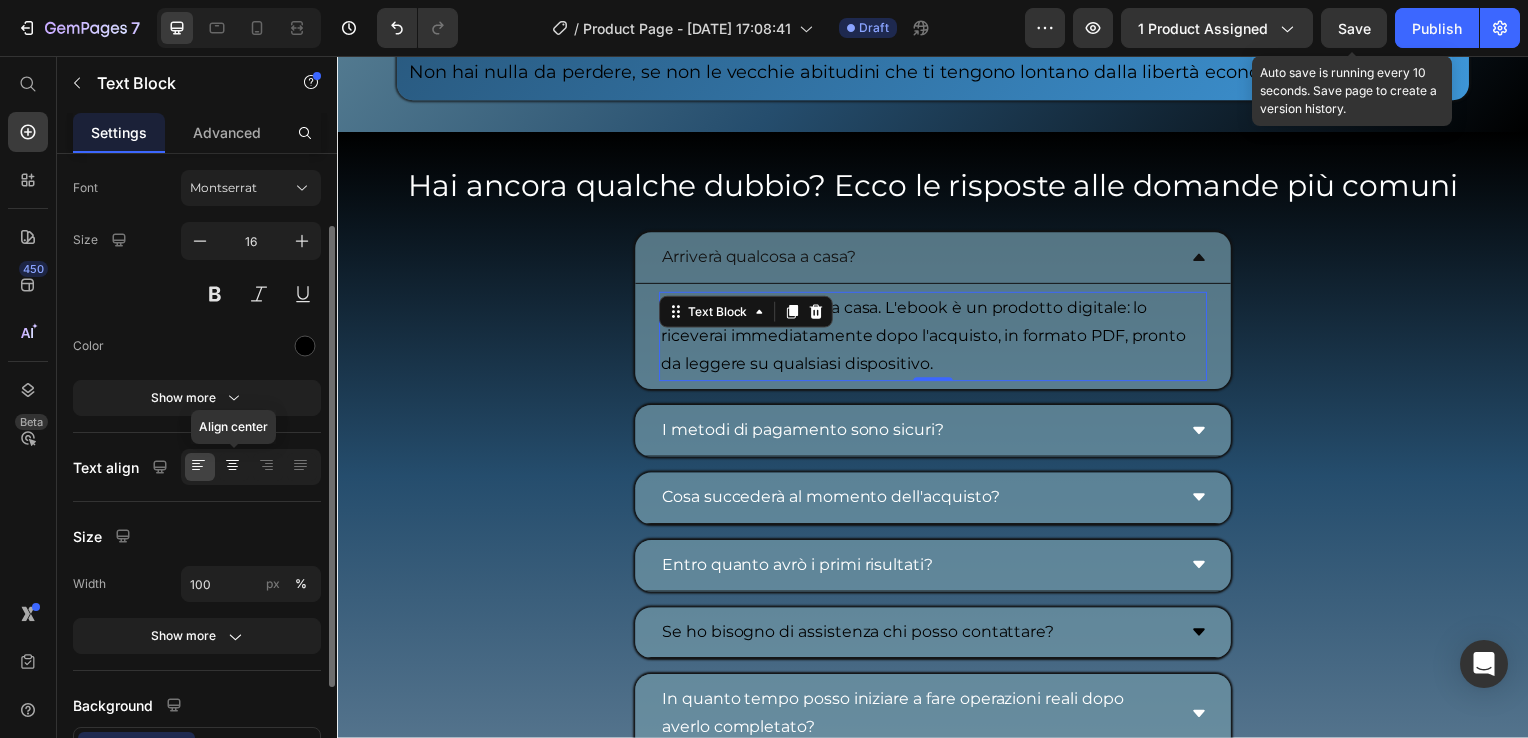 click 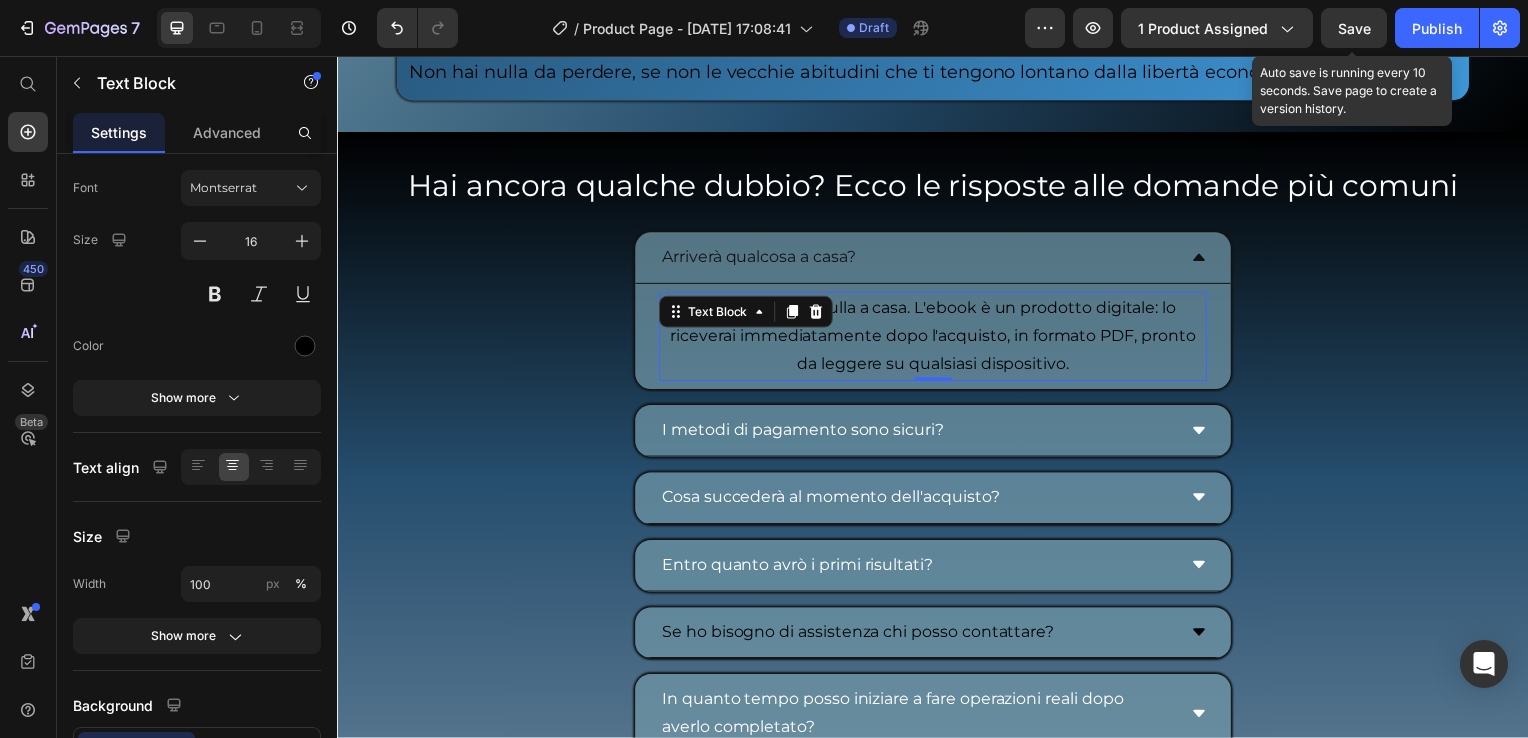 drag, startPoint x: 1344, startPoint y: 37, endPoint x: 1003, endPoint y: 5, distance: 342.49817 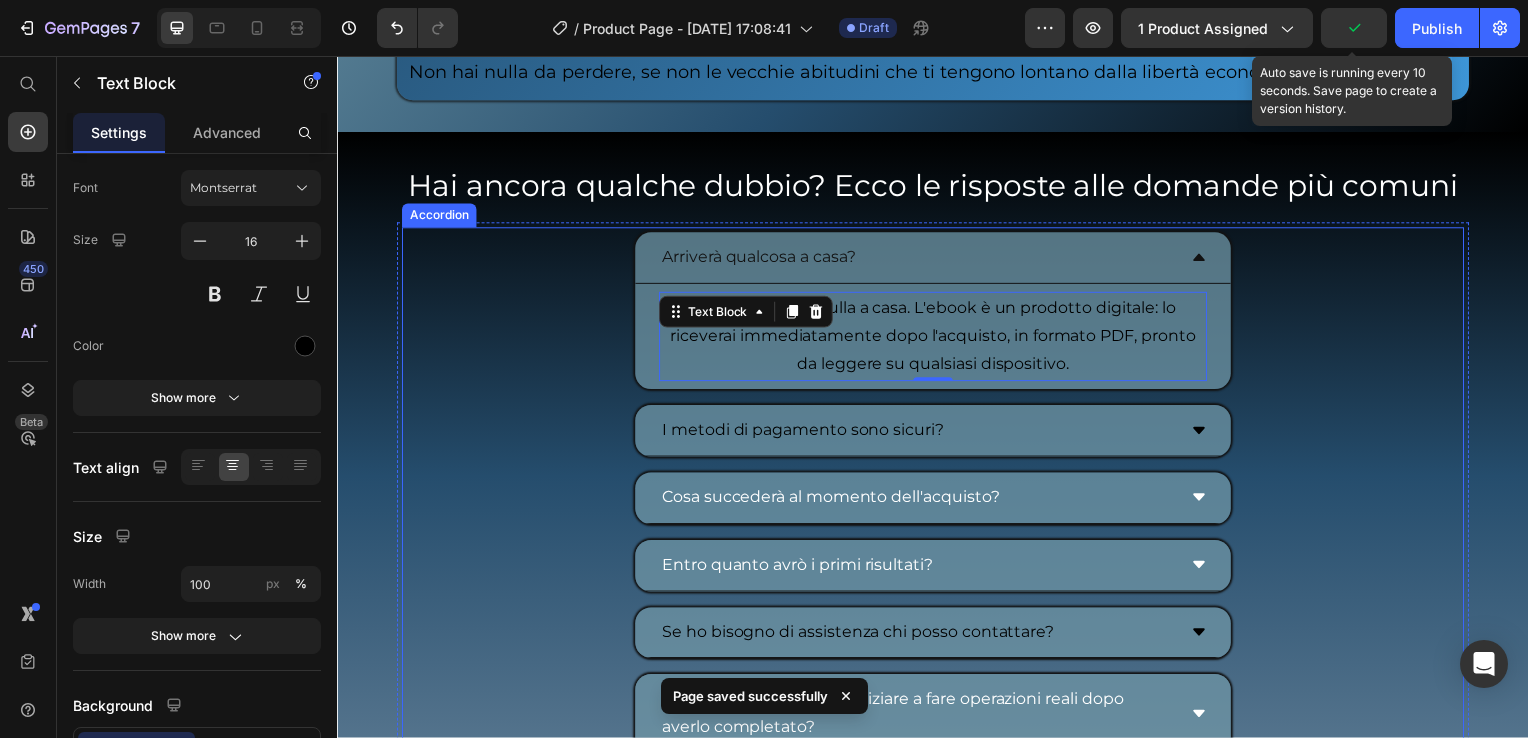 drag, startPoint x: 1084, startPoint y: 424, endPoint x: 872, endPoint y: 440, distance: 212.60292 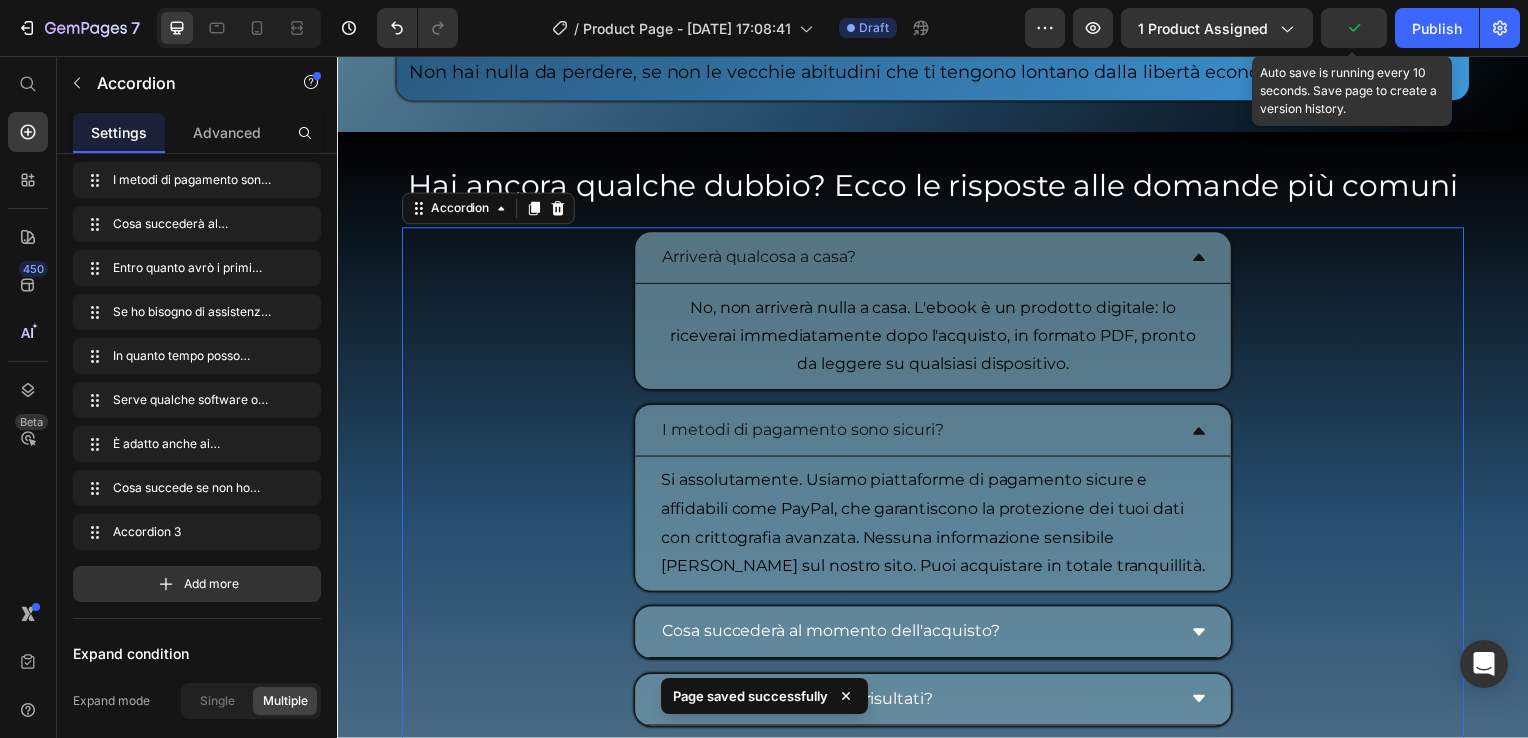 scroll, scrollTop: 10421, scrollLeft: 0, axis: vertical 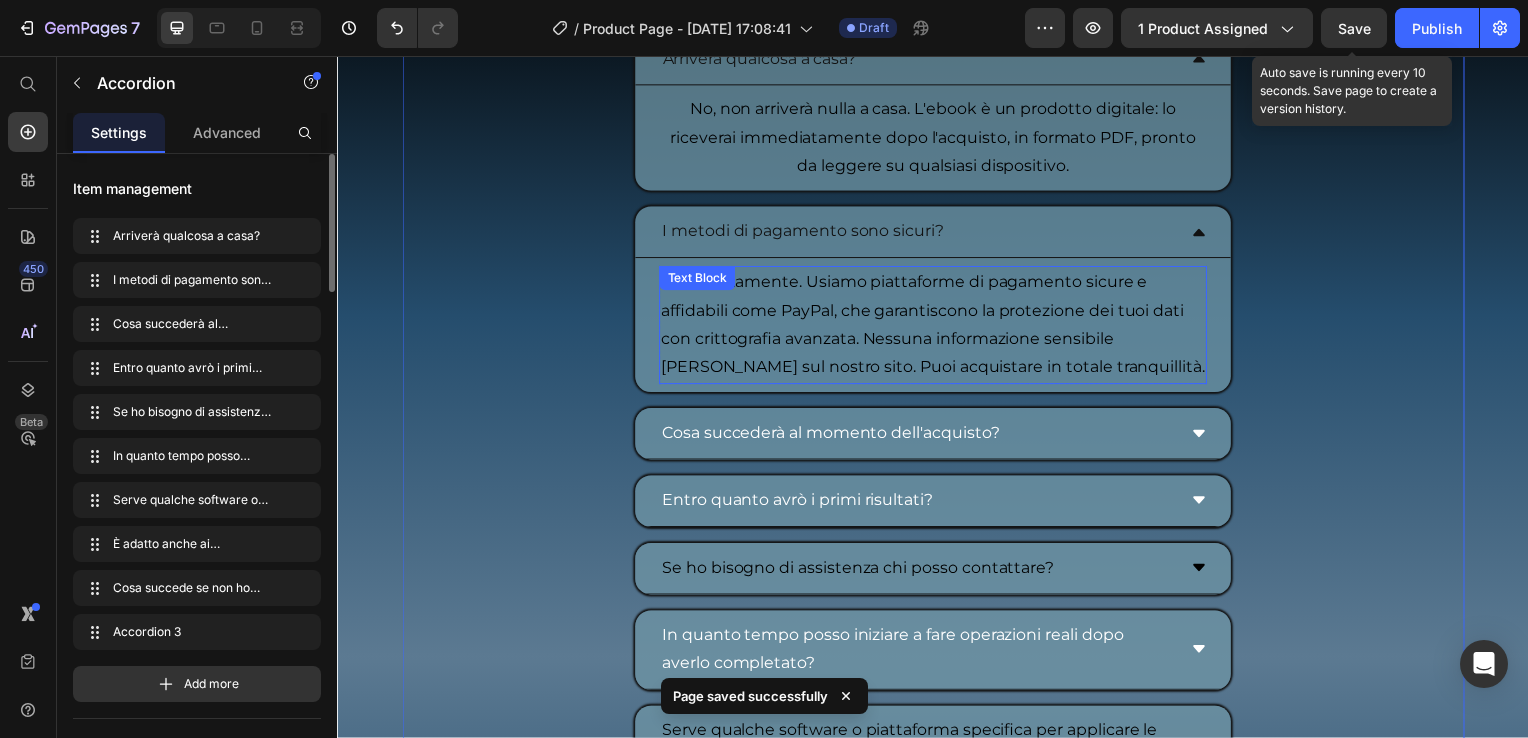 click on "Si assolutamente. Usiamo piattaforme di pagamento sicure e affidabili come PayPal, che garantiscono la protezione dei tuoi dati con crittografia avanzata. Nessuna informazione sensibile verrà salvata sul nostro sito. Puoi acquistare in totale tranquillità." at bounding box center [937, 327] 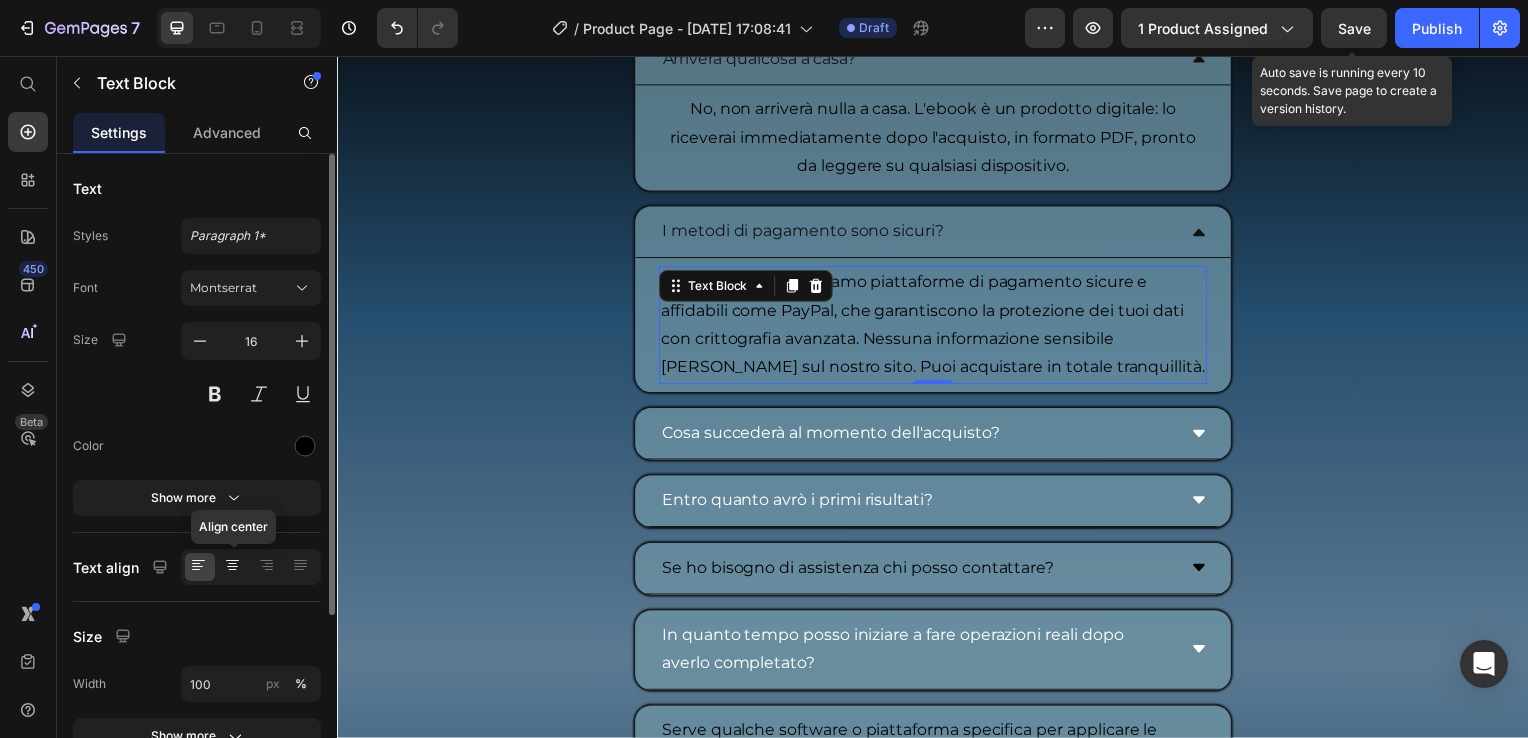 click 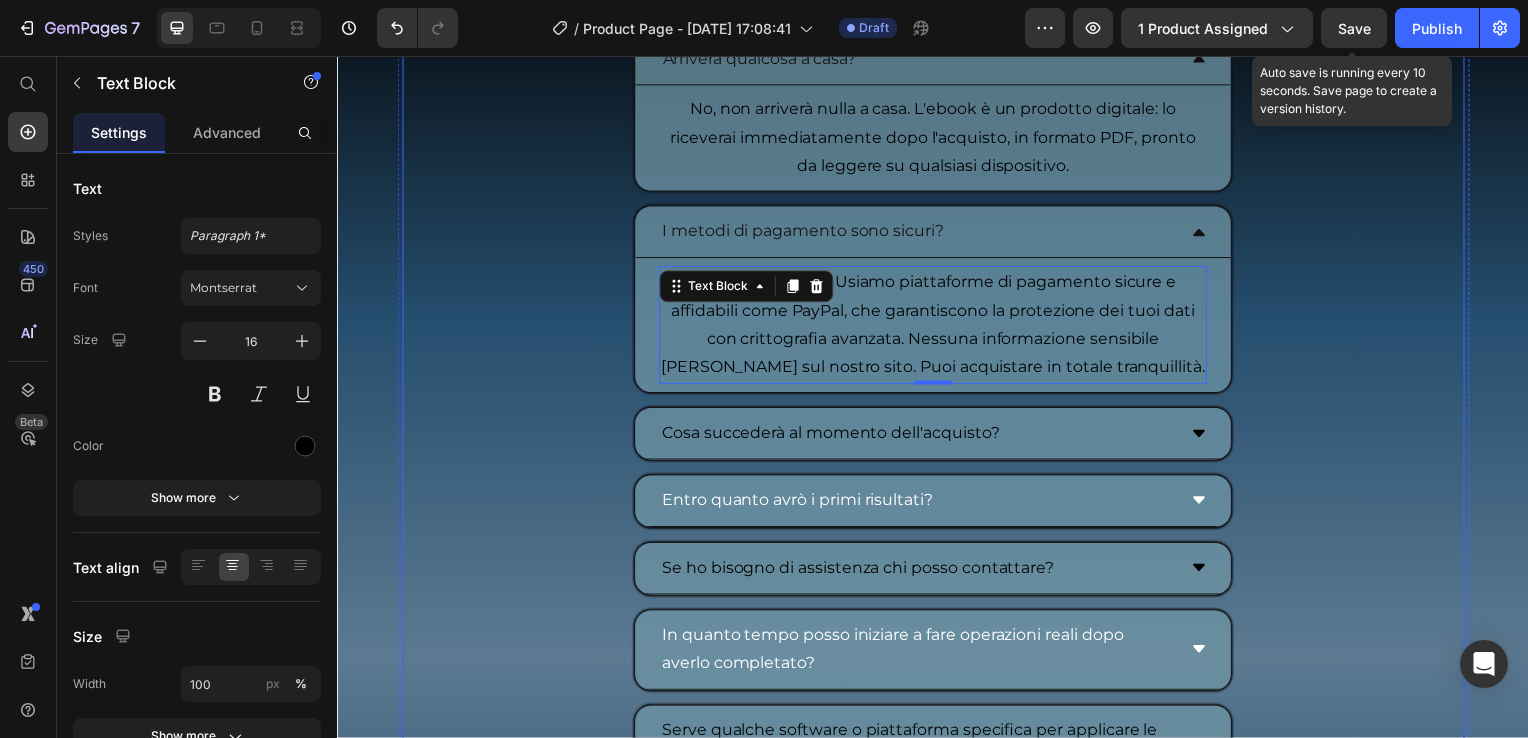 scroll, scrollTop: 10328, scrollLeft: 0, axis: vertical 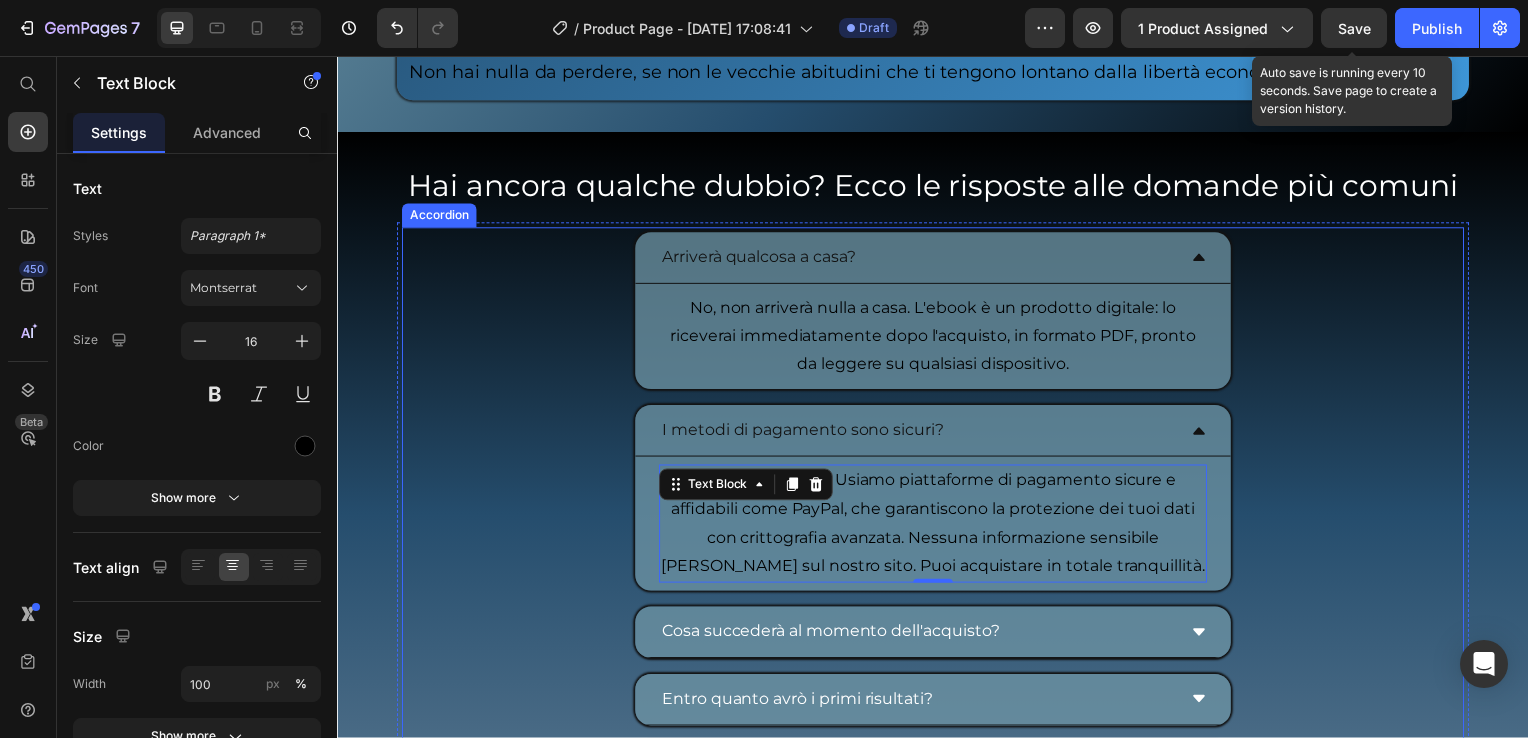 click on "Arriverà qualcosa a casa?" at bounding box center (937, 260) 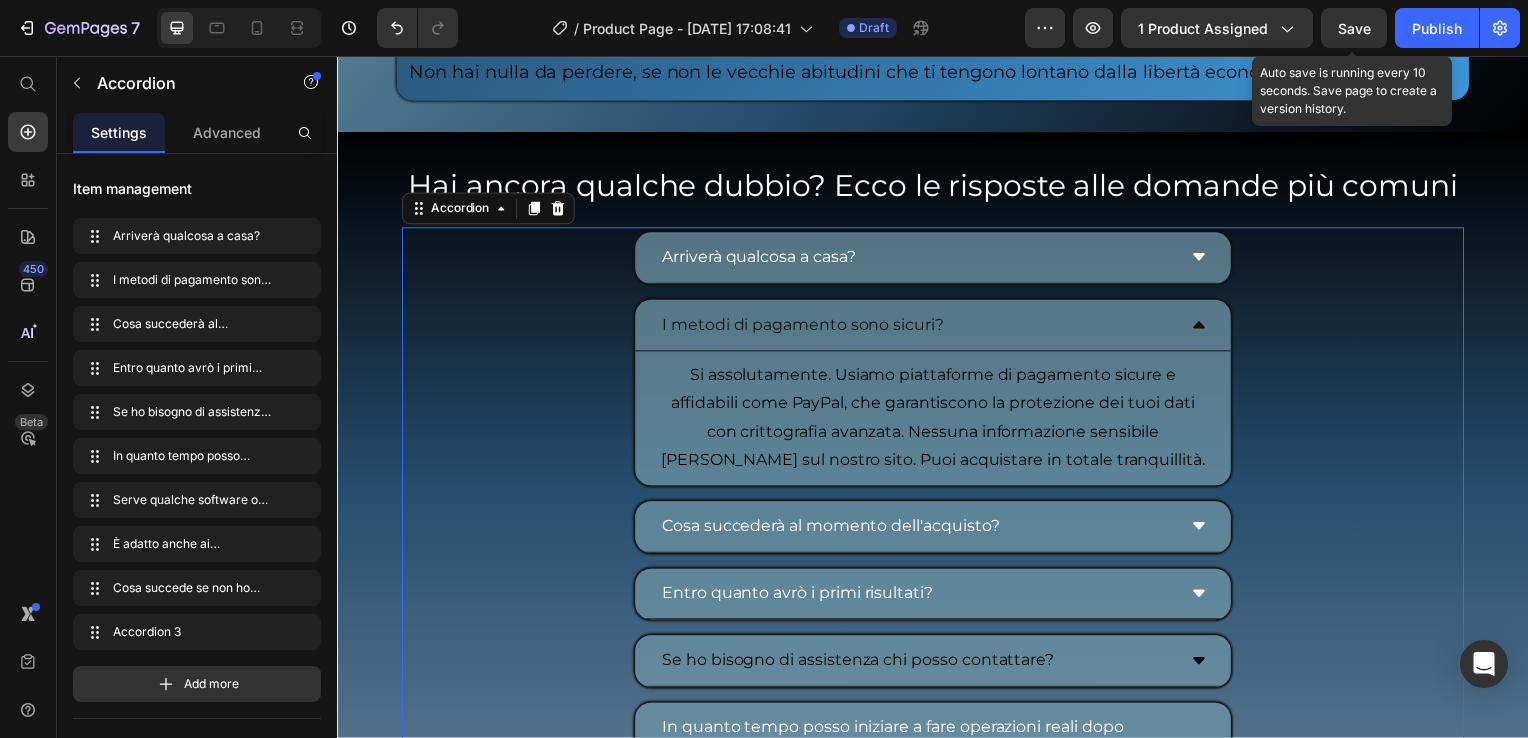 click on "Save" at bounding box center [1354, 28] 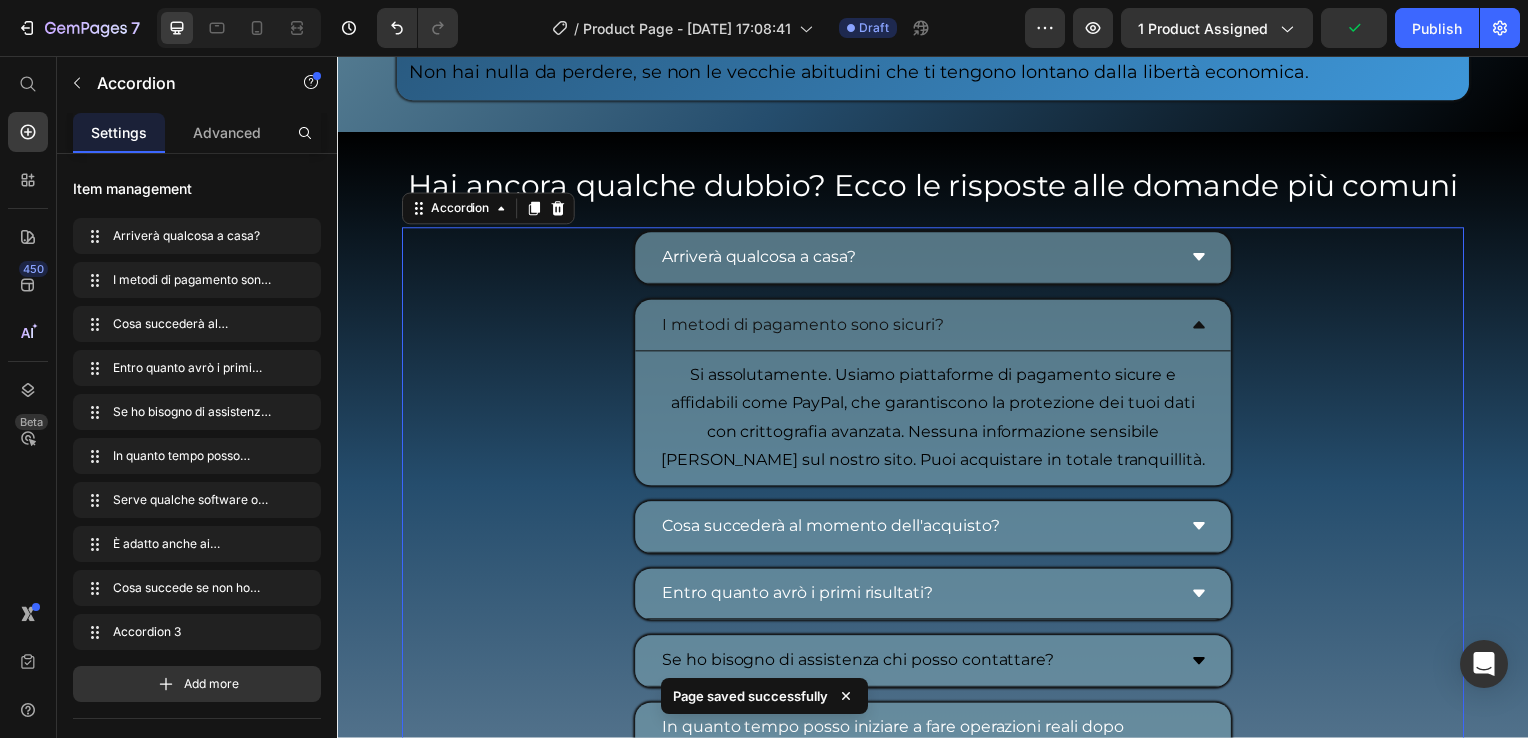 click 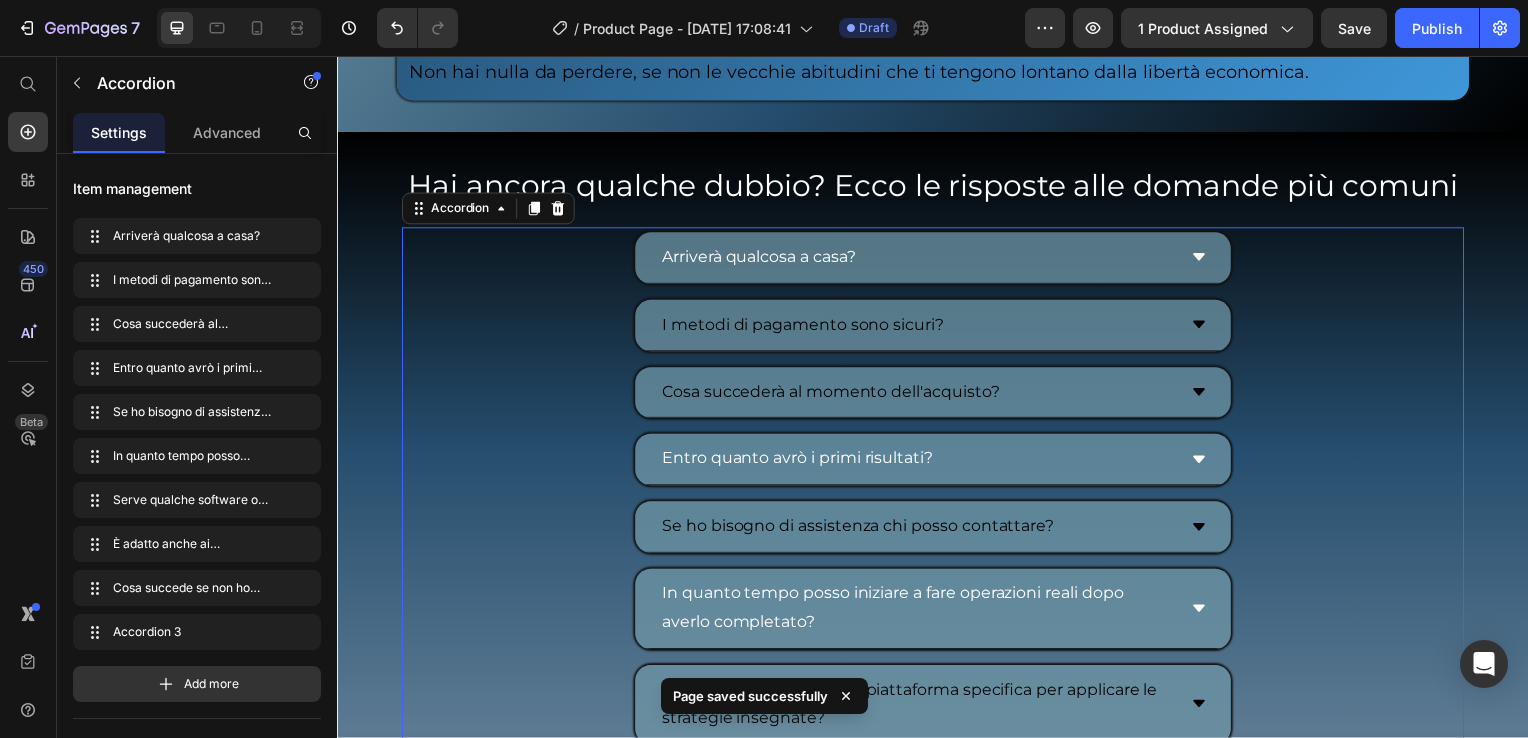 click on "Cosa succederà al momento dell'acquisto?" at bounding box center (937, 396) 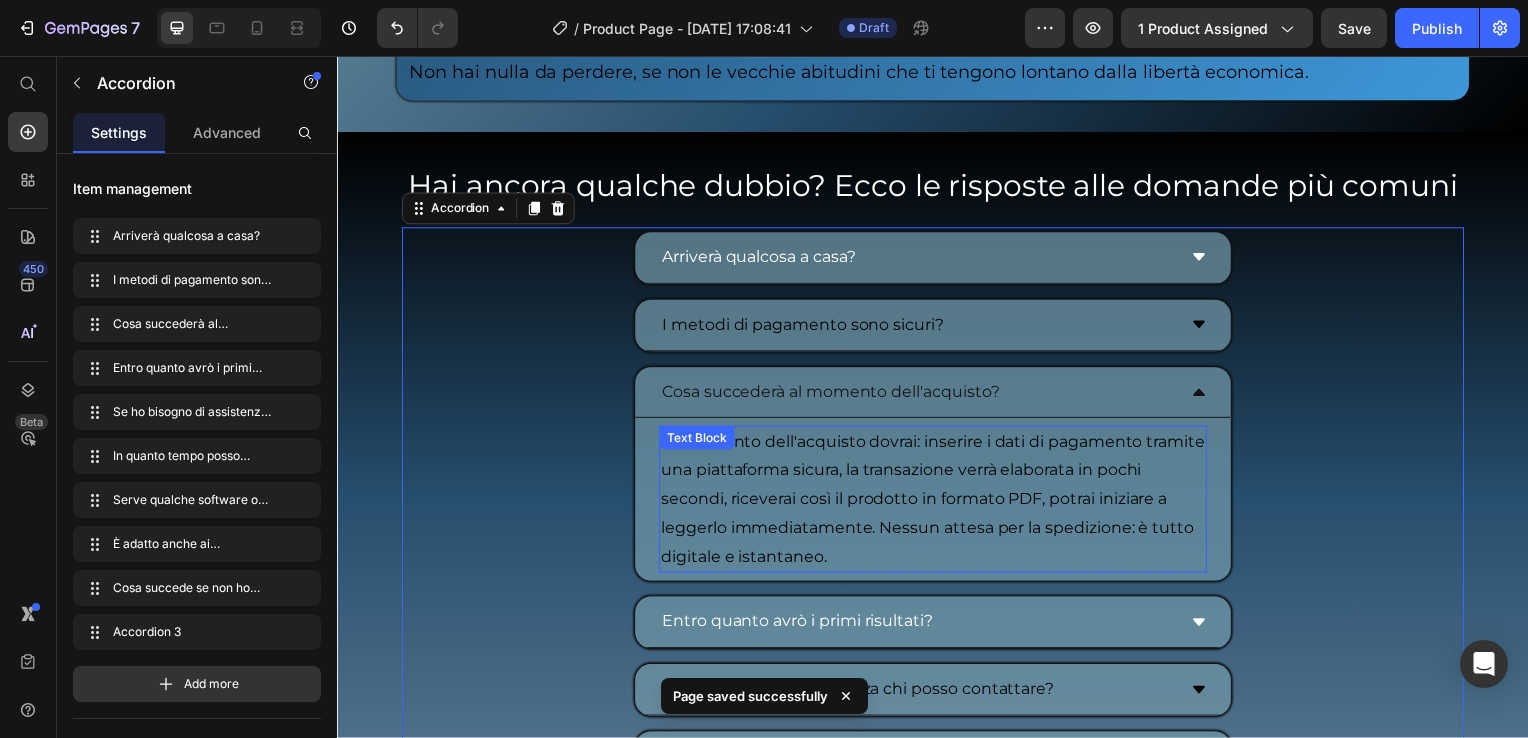 click on "Al momento dell'acquisto dovrai: inserire i dati di pagamento tramite una piattaforma sicura, la transazione verrà elaborata in pochi secondi, riceverai così il prodotto in formato PDF, potrai iniziare a leggerlo immediatamente. Nessun attesa per la spedizione: è tutto digitale e istantaneo." at bounding box center (937, 503) 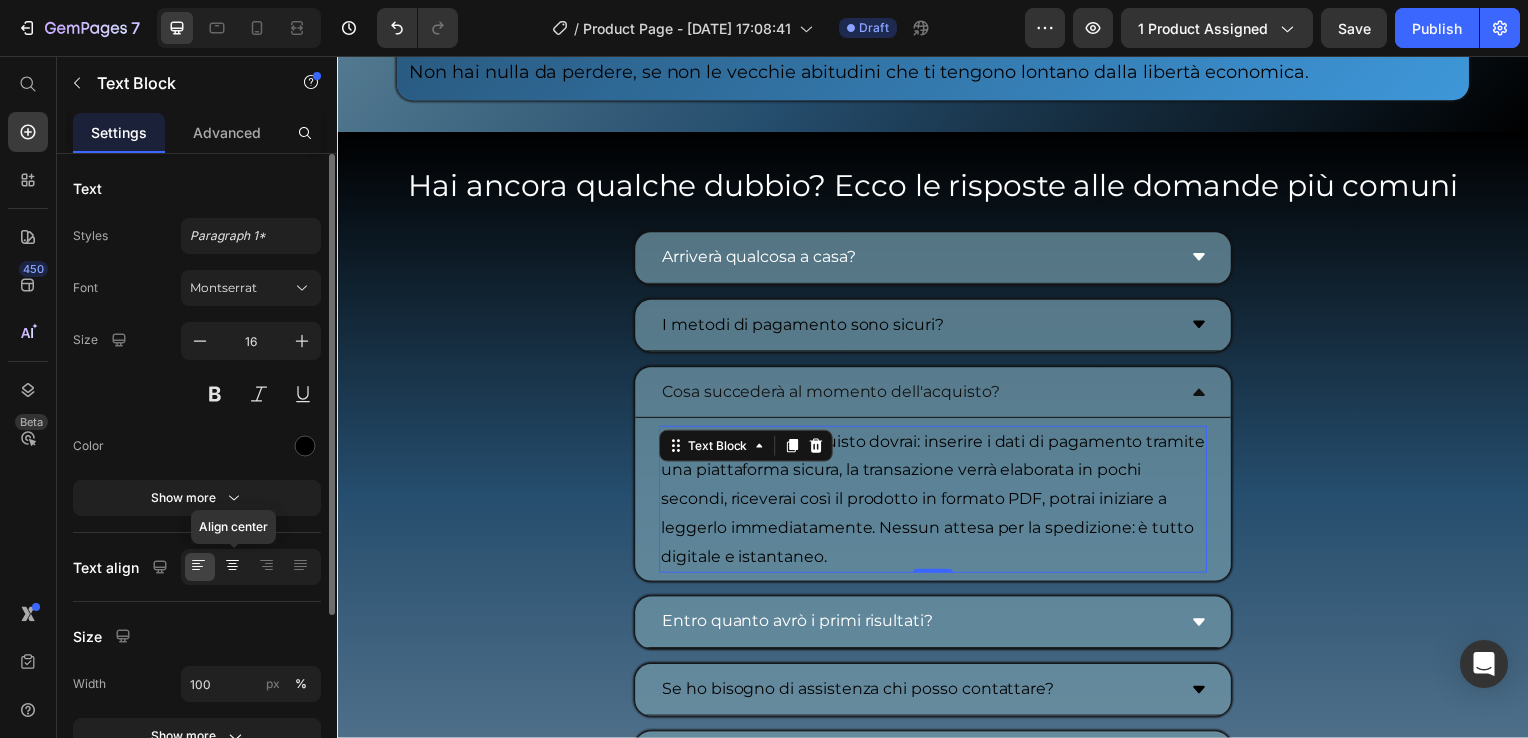 click 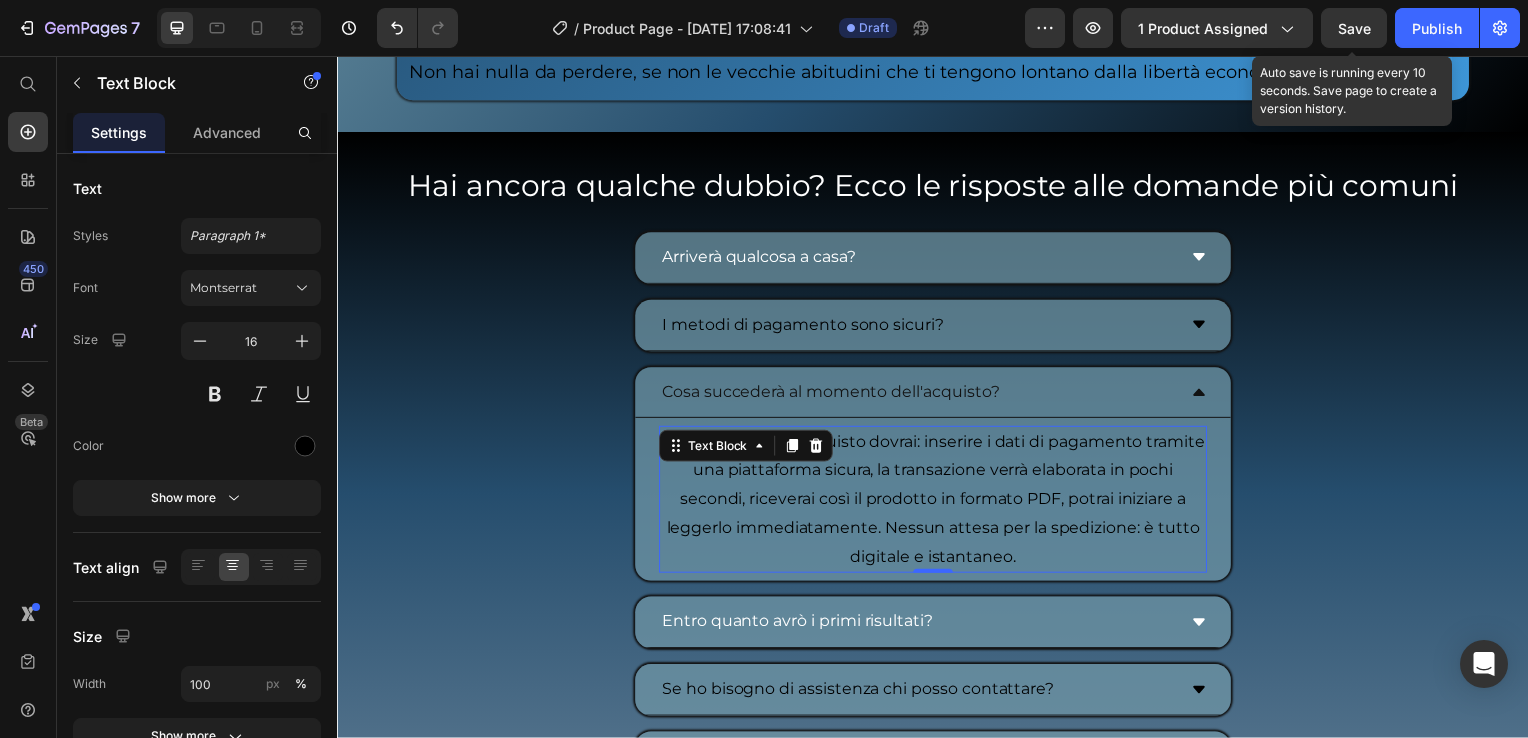 drag, startPoint x: 1340, startPoint y: 32, endPoint x: 1341, endPoint y: 53, distance: 21.023796 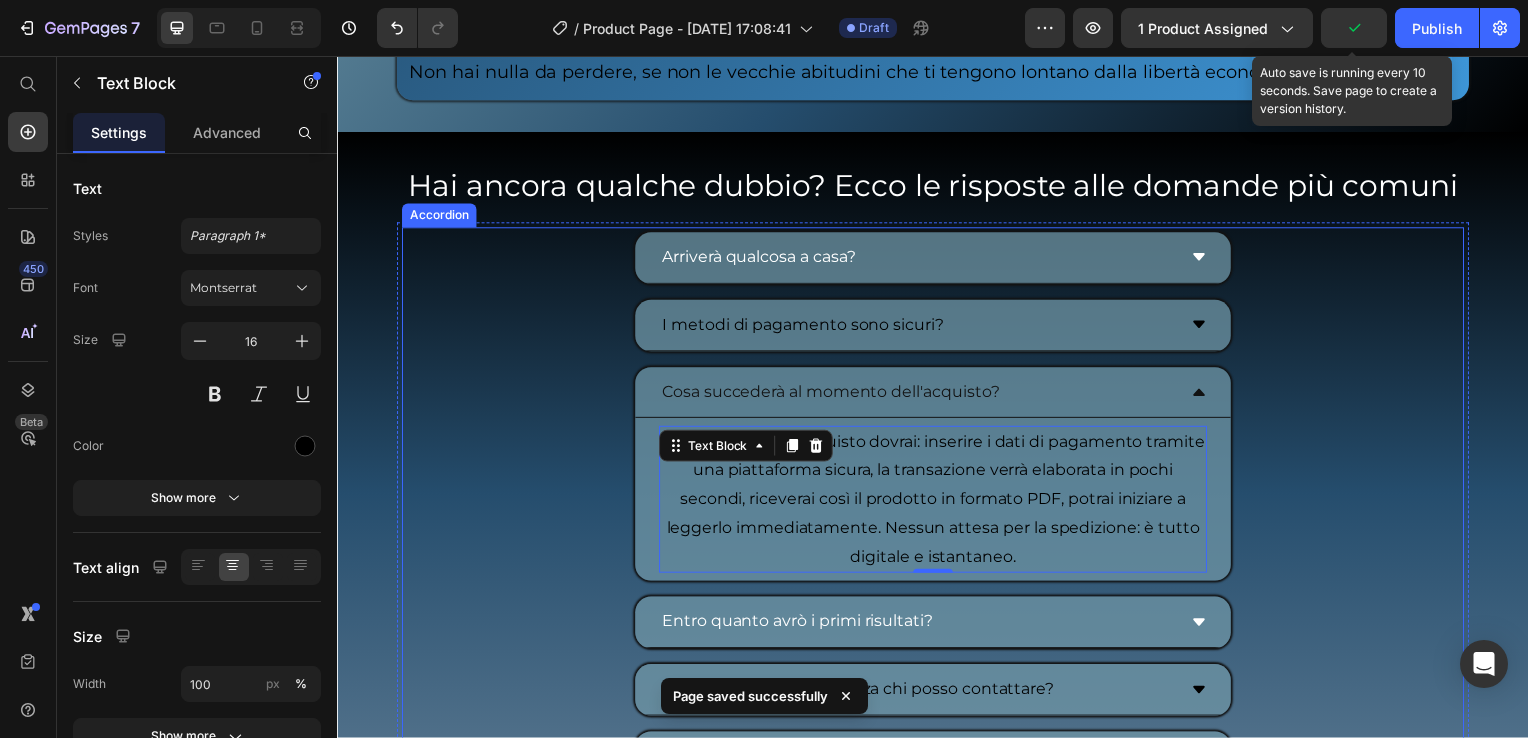 click on "Cosa succederà al momento dell'acquisto?" at bounding box center (937, 396) 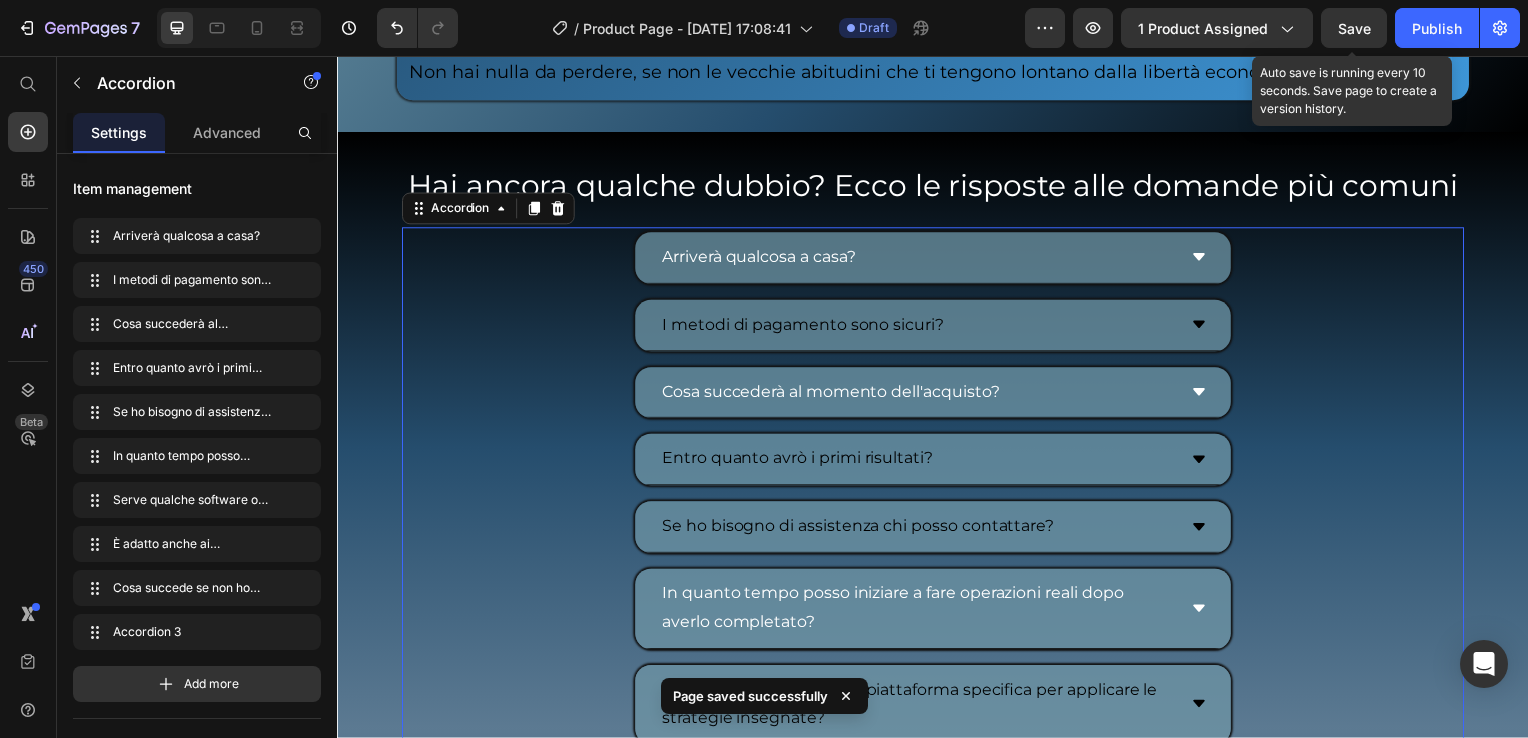 click on "Entro quanto avrò i primi risultati?" at bounding box center (921, 462) 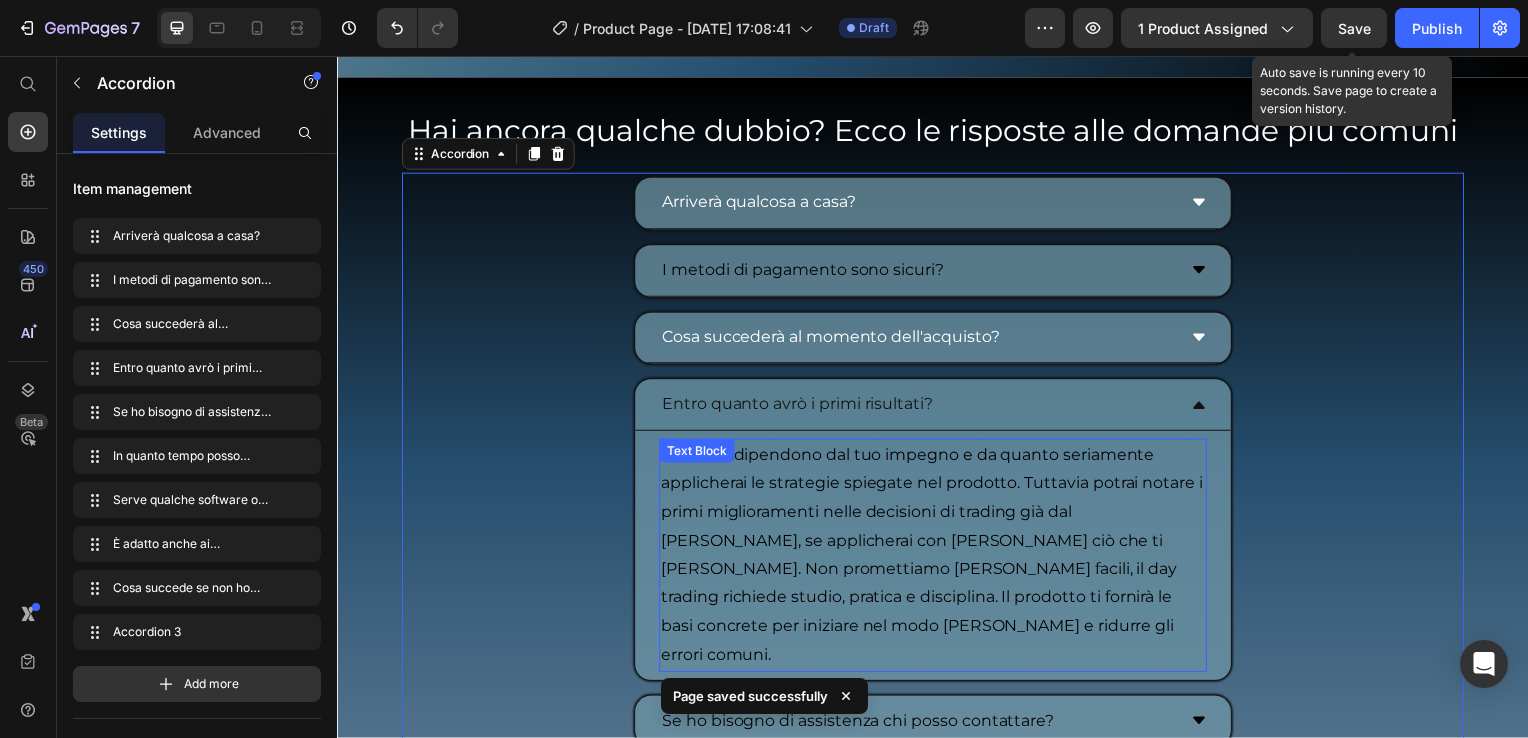 scroll, scrollTop: 10428, scrollLeft: 0, axis: vertical 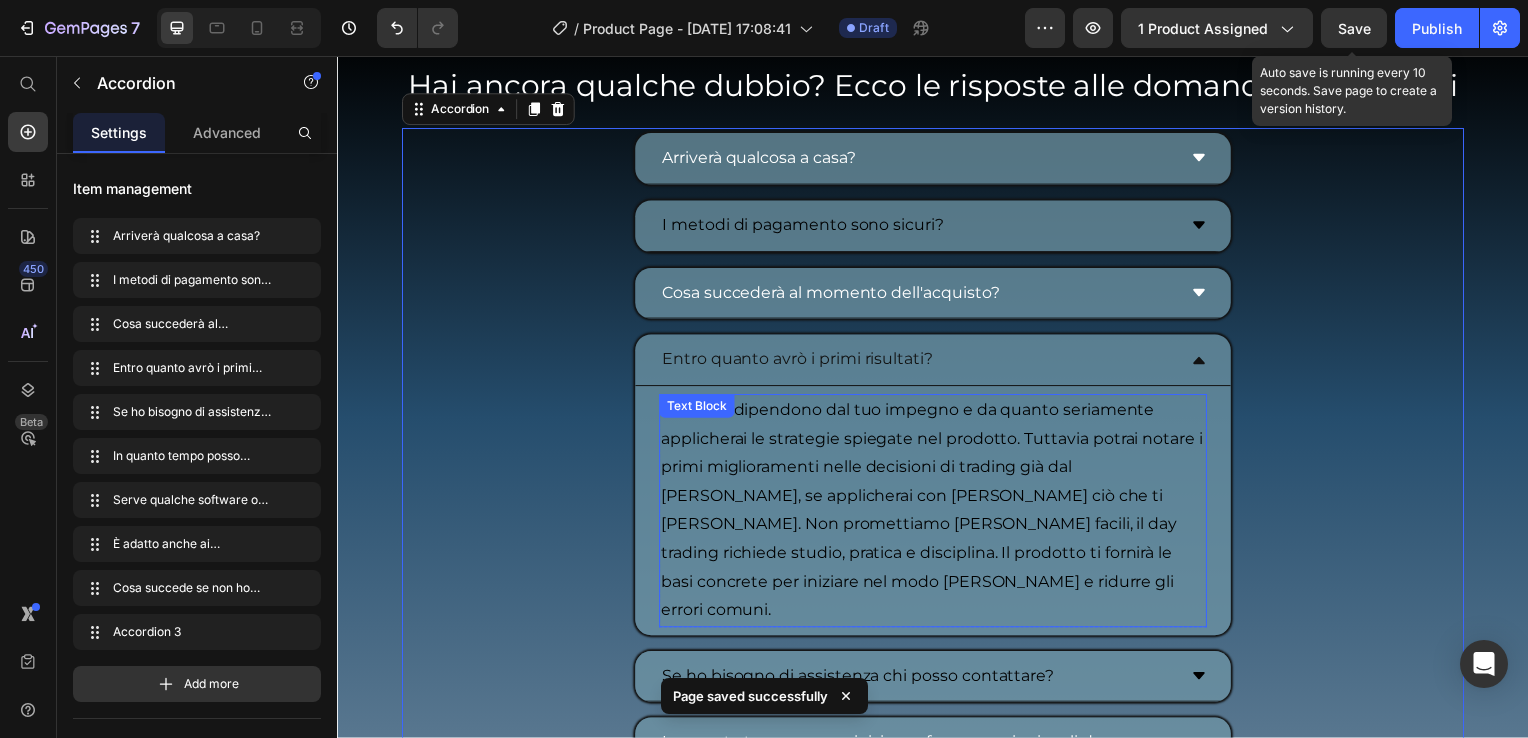 click on "I risultati dipendono dal tuo impegno e da quanto seriamente applicherai le strategie spiegate nel prodotto. Tuttavia potrai notare i primi miglioramenti nelle decisioni di trading già dal primo mese, se applicherai con costanza ciò che ti verrà fornito. Non promettiamo guadagni facili, il day trading richiede studio, pratica e disciplina. Il prodotto ti fornirà le basi concrete per iniziare nel modo giusto e ridurre gli errori comuni." at bounding box center (937, 514) 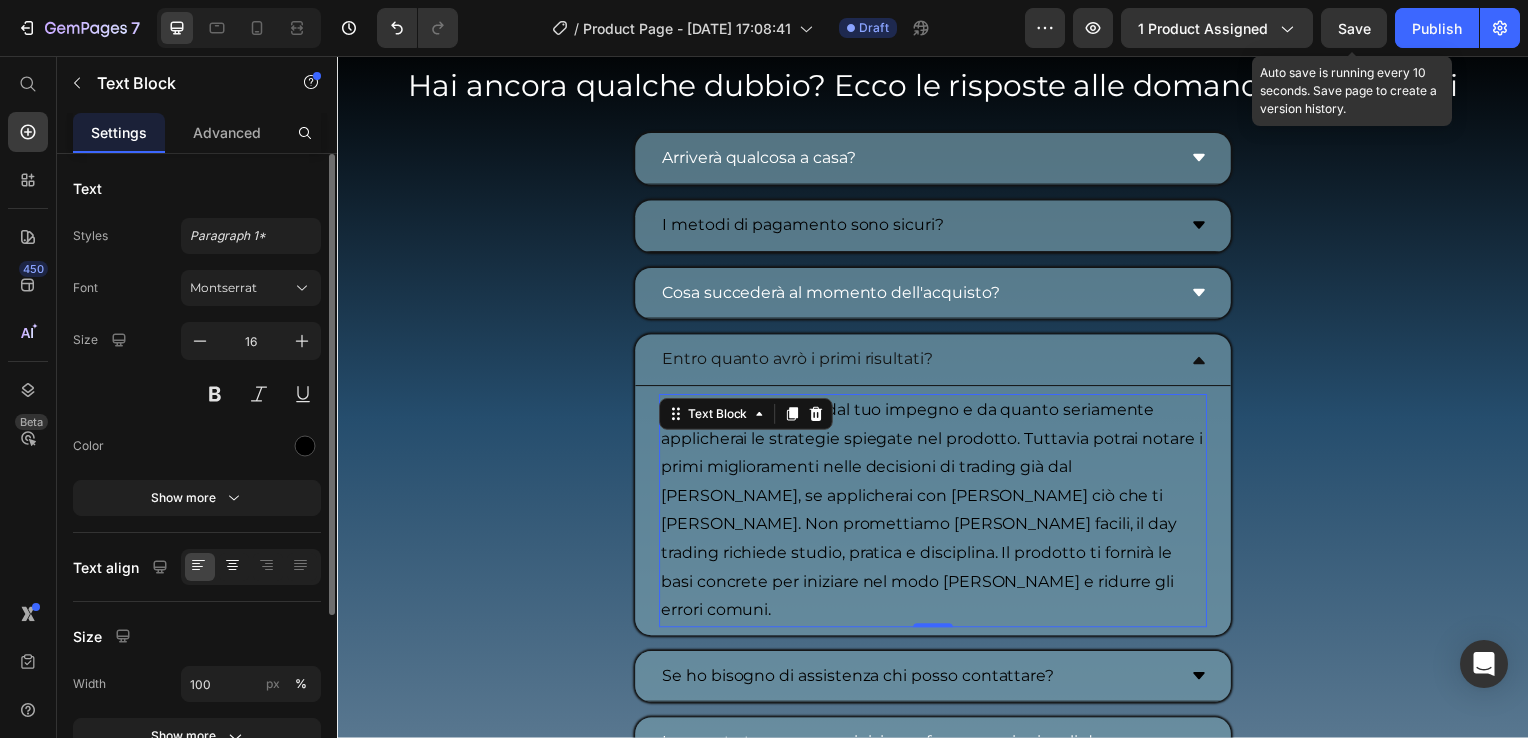 click 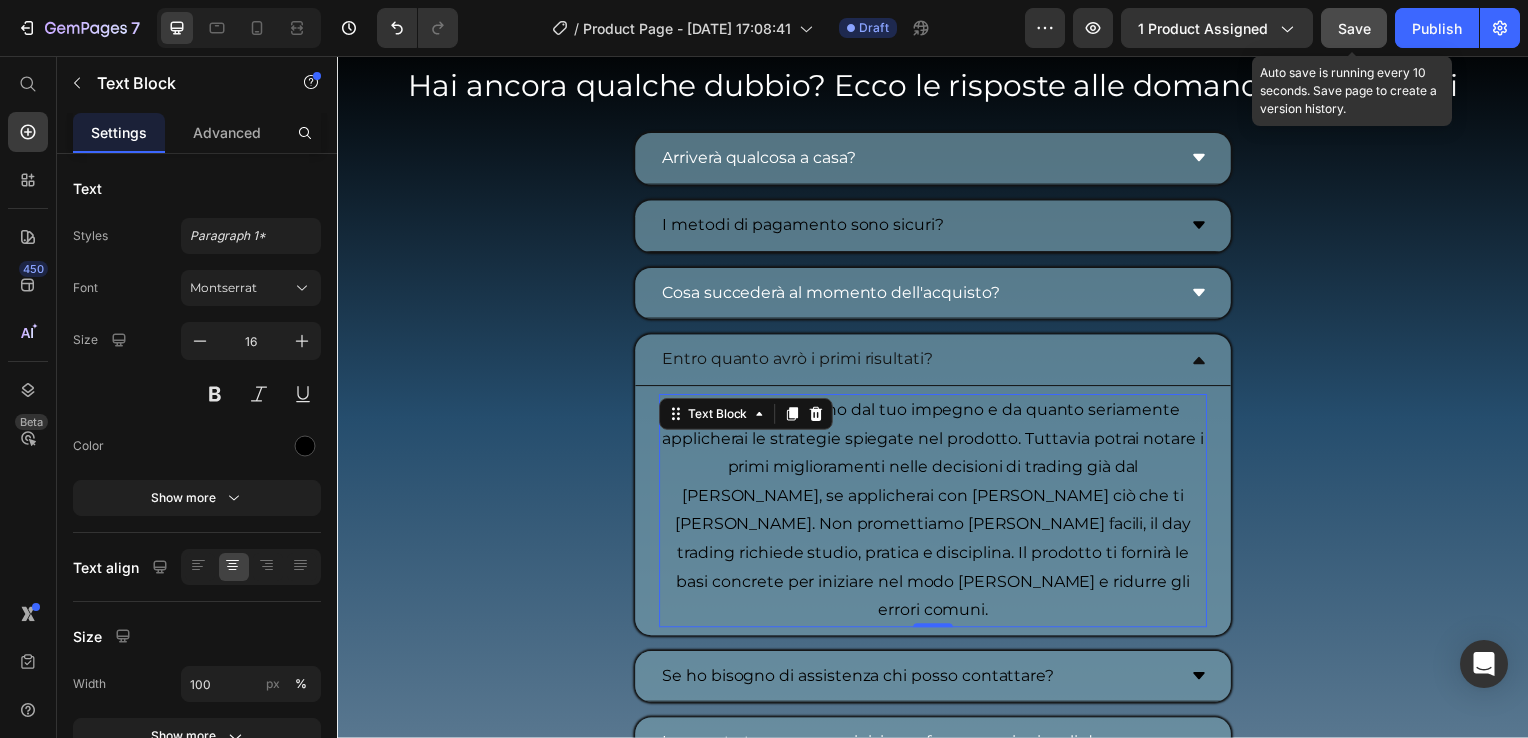 click on "Save" at bounding box center (1354, 28) 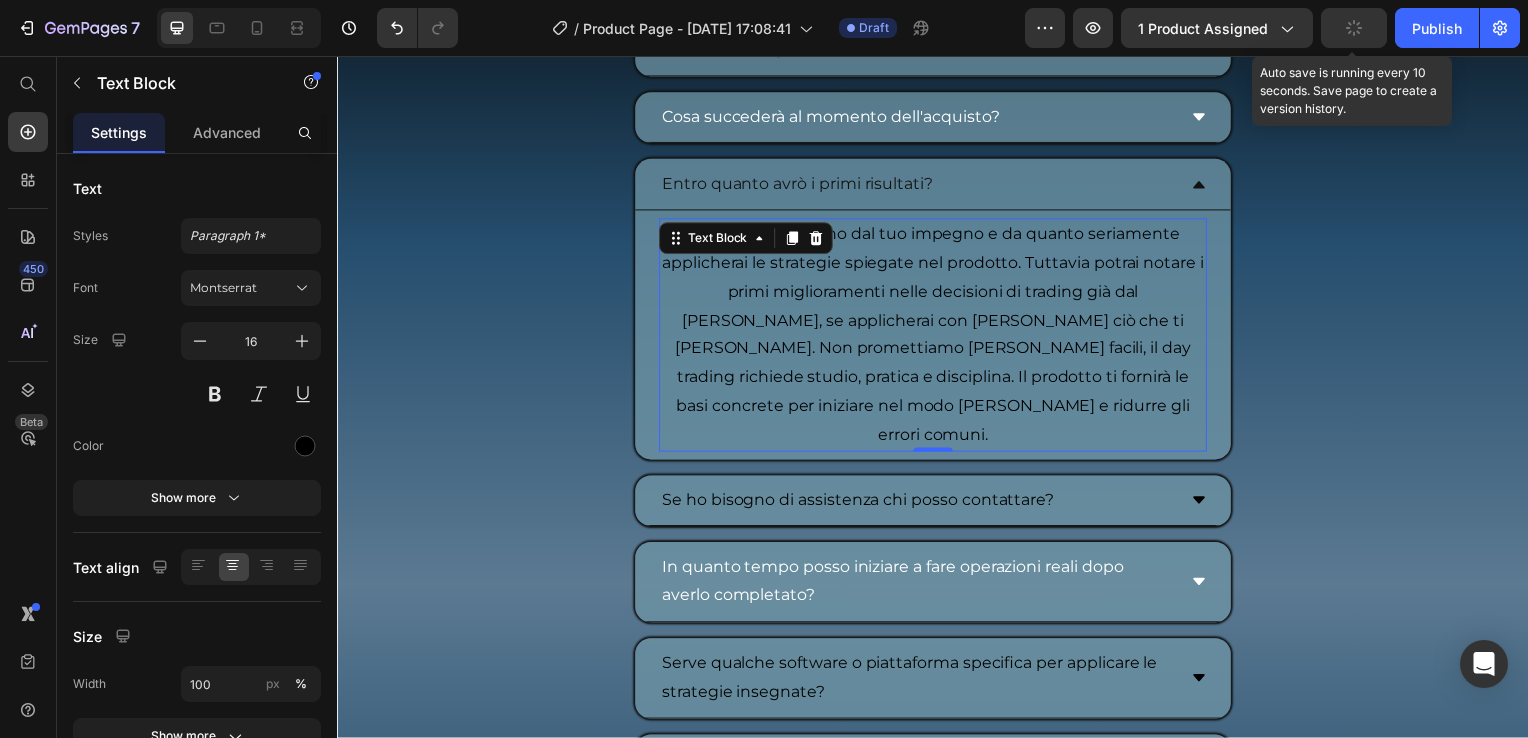 scroll, scrollTop: 10628, scrollLeft: 0, axis: vertical 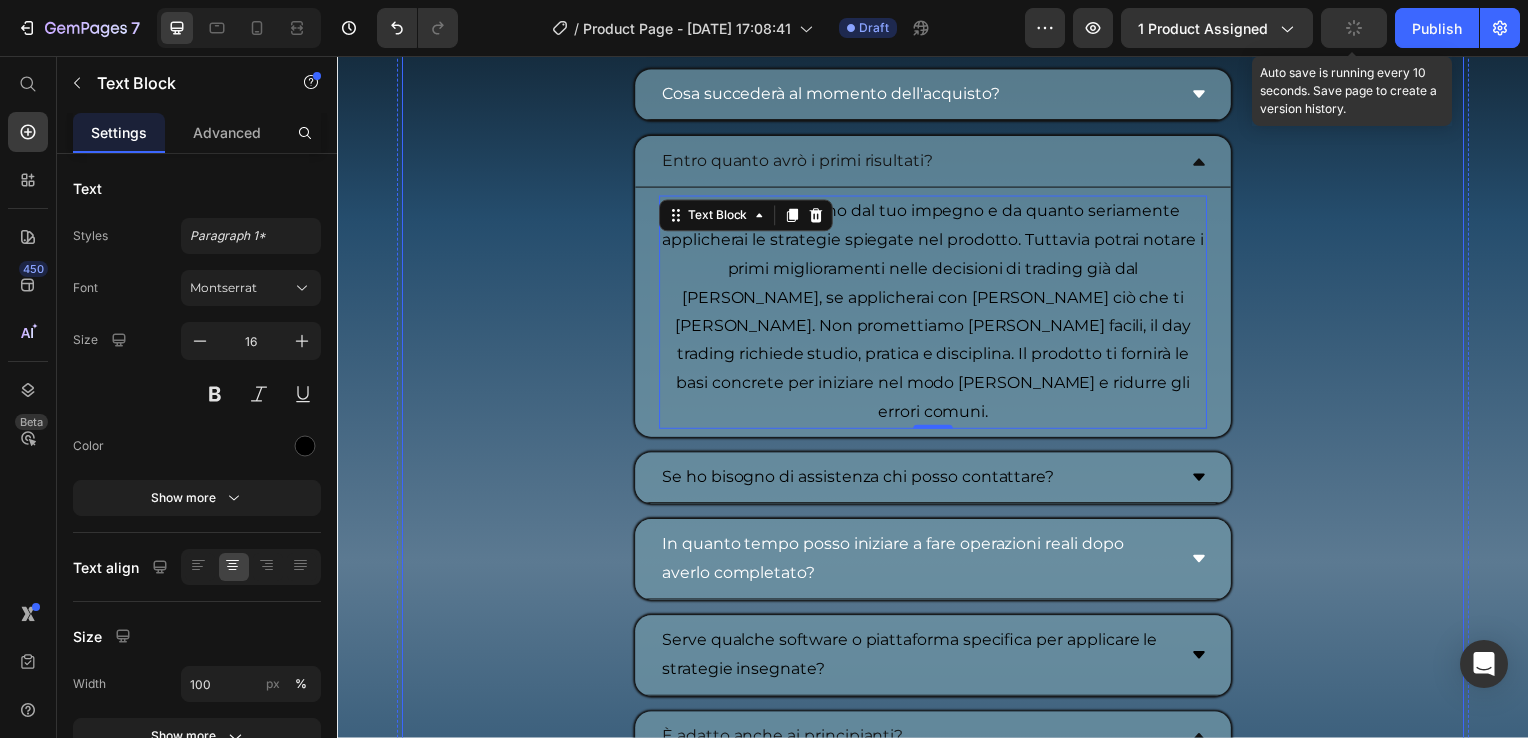 click on "Se ho bisogno di assistenza chi posso contattare?" at bounding box center (861, 481) 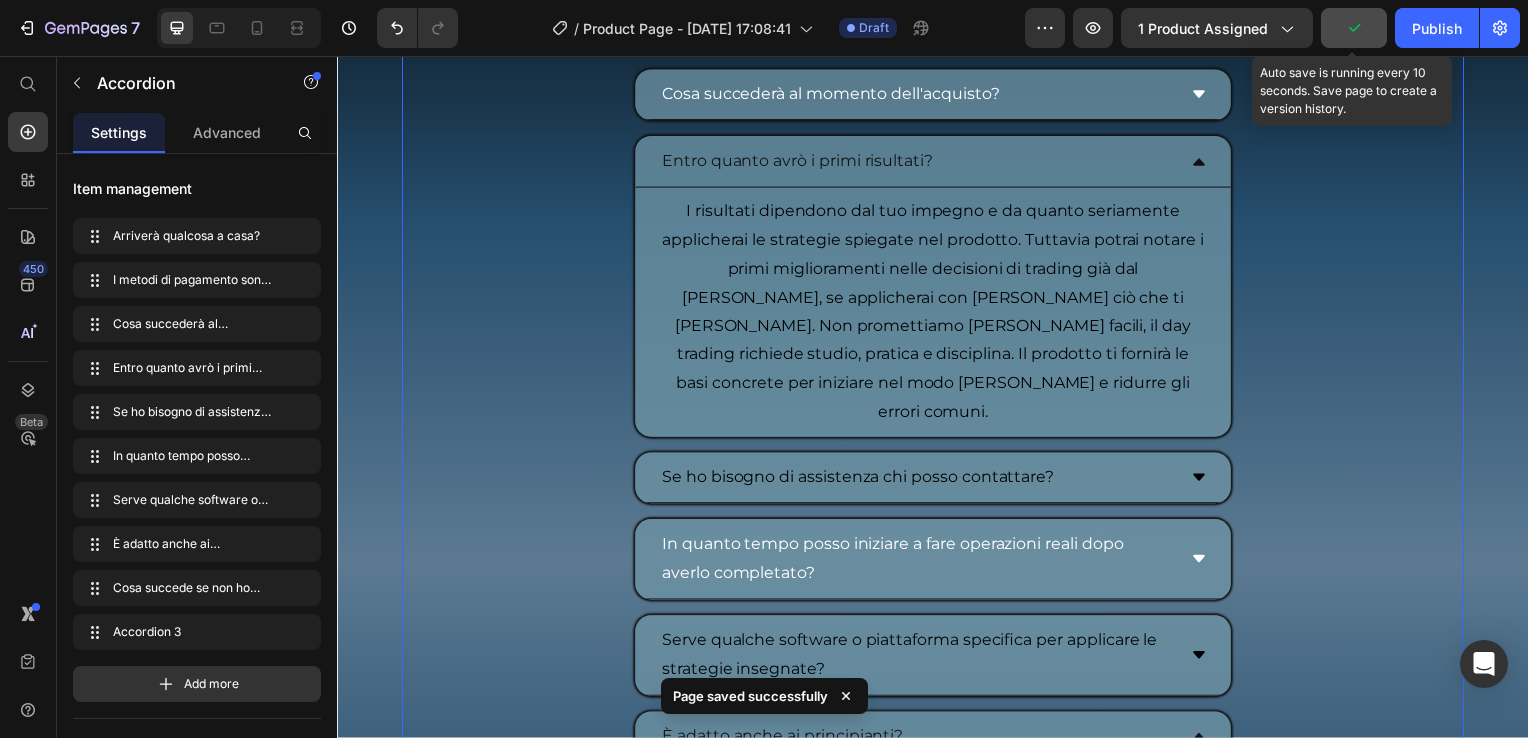 click on "Se ho bisogno di assistenza chi posso contattare?" at bounding box center (937, 482) 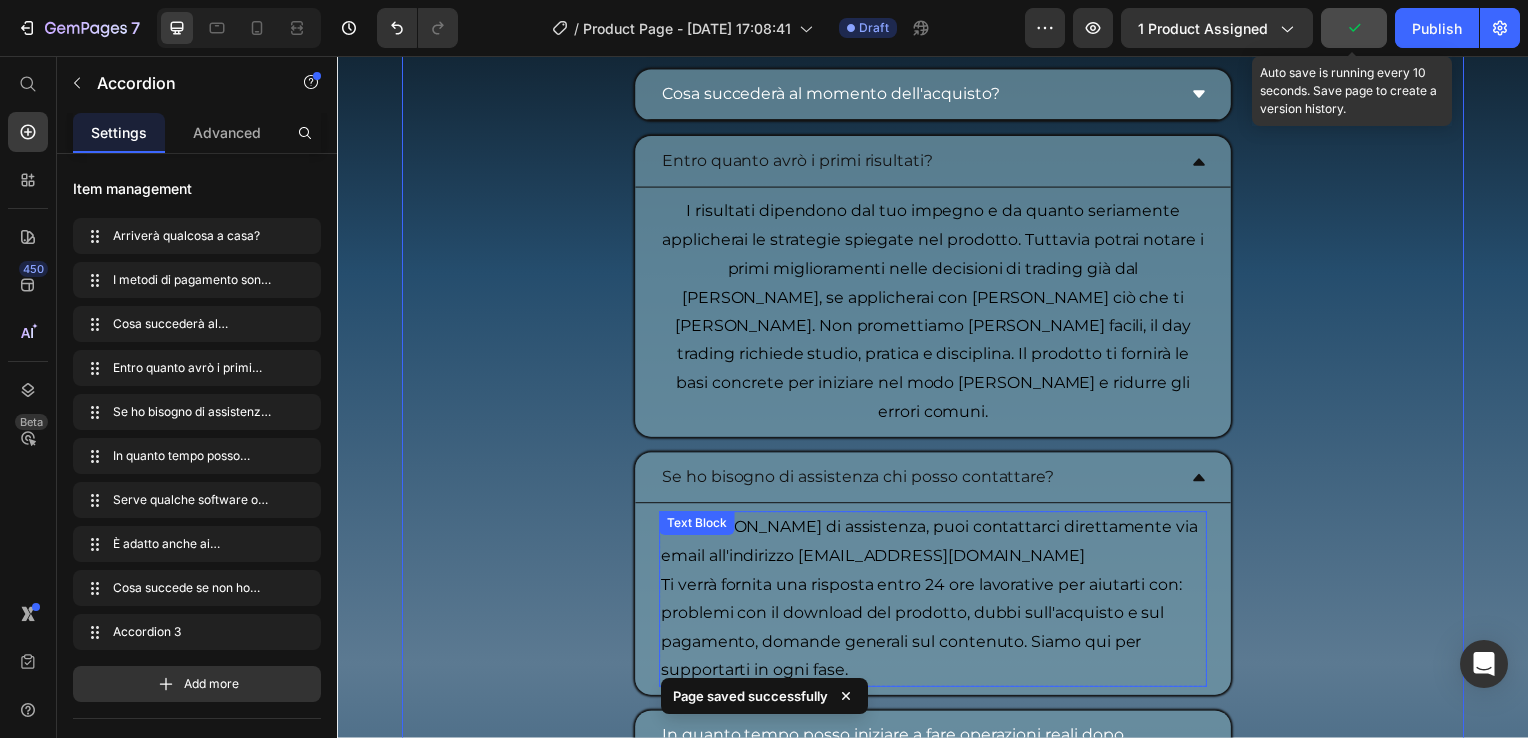 click on "Se hai bisogno di assistenza, puoi contattarci direttamente via email all'indirizzo isegretideldaytrading1@gmail.com" at bounding box center [937, 546] 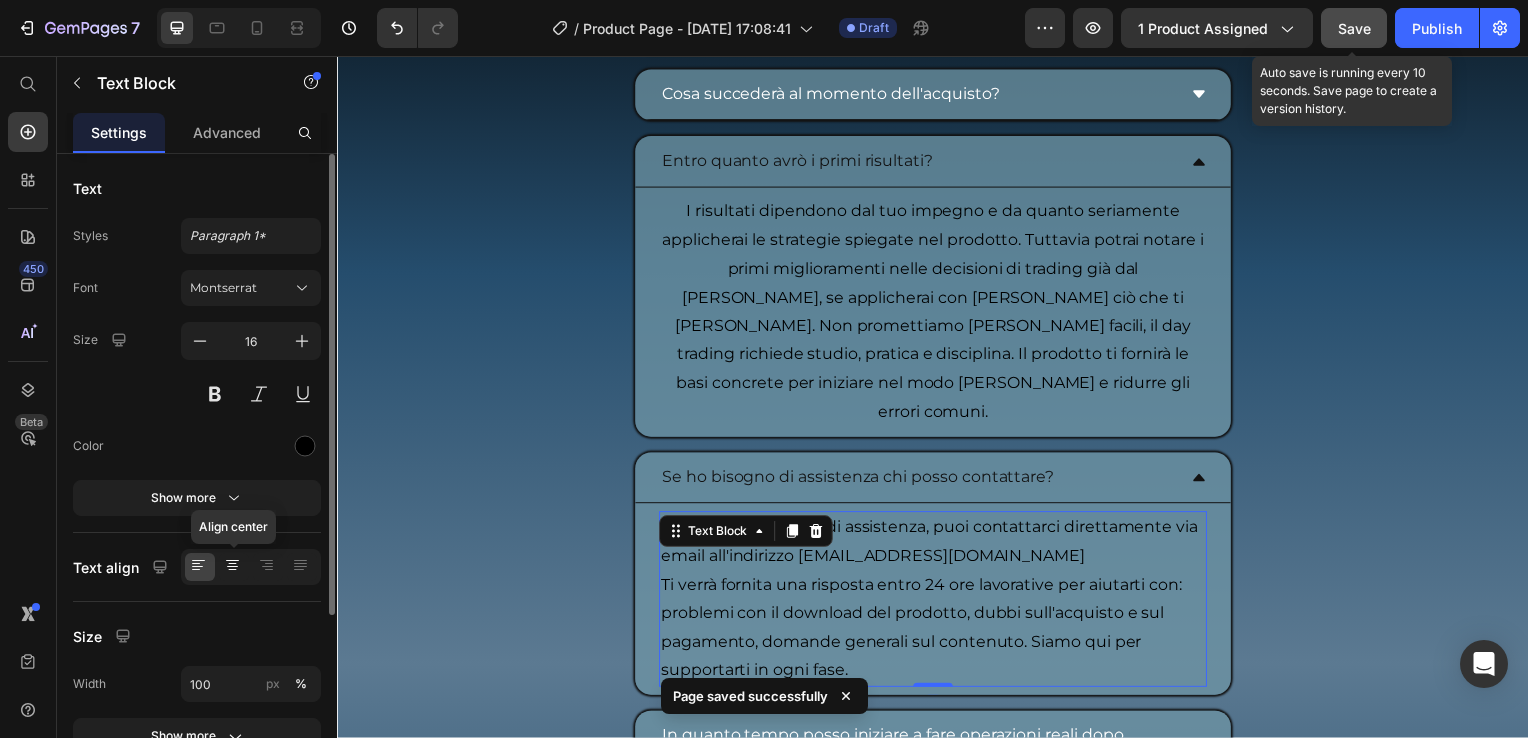 click 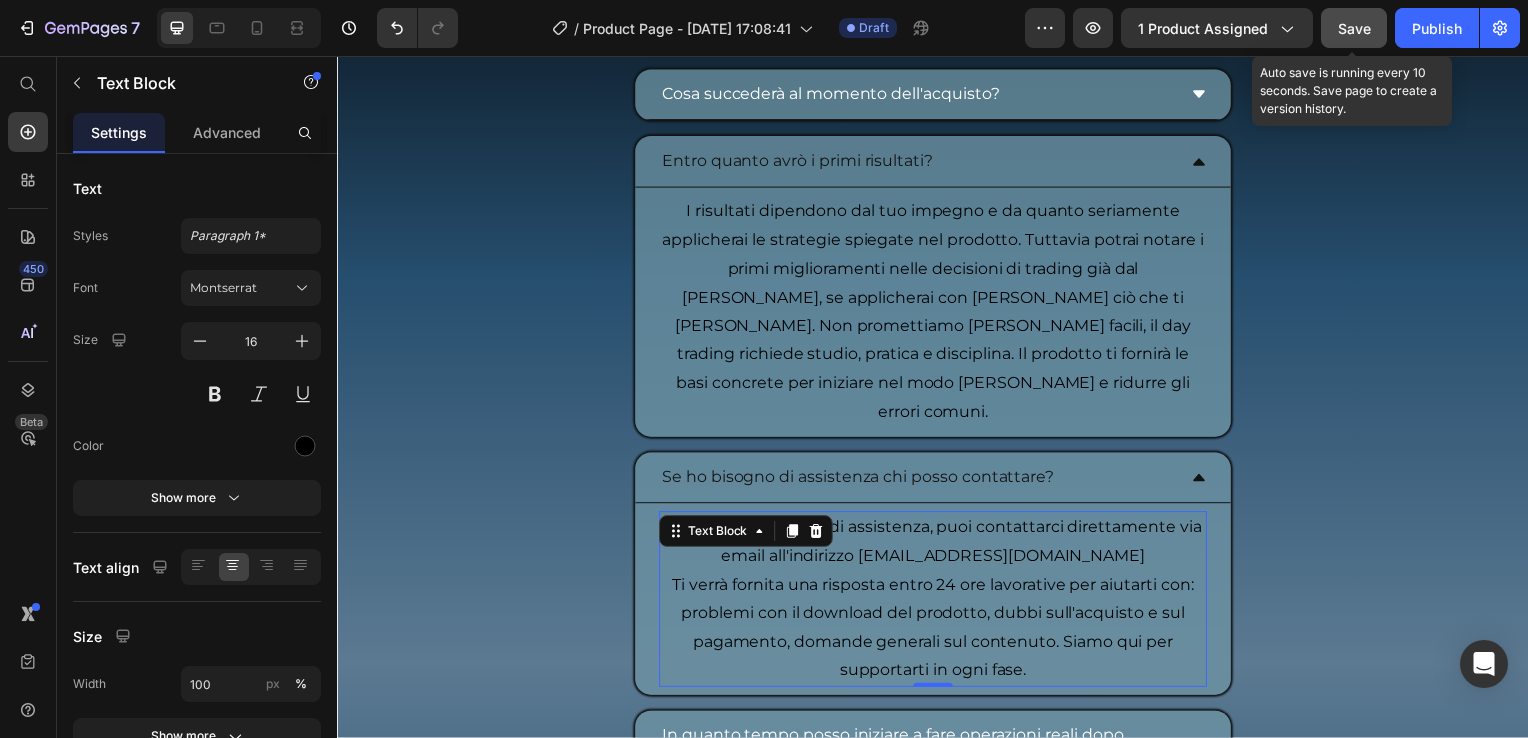 click on "Save" at bounding box center [1354, 28] 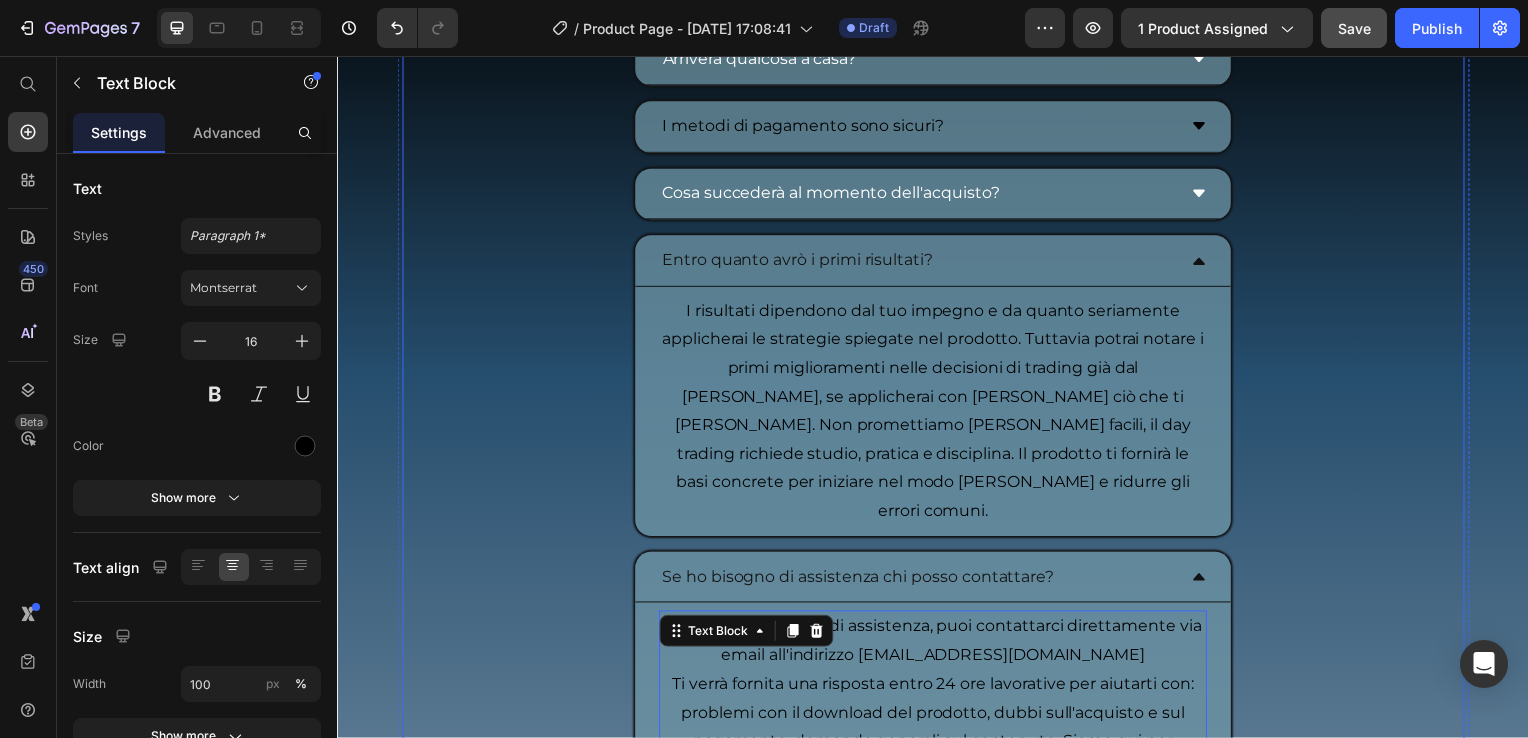 scroll, scrollTop: 10628, scrollLeft: 0, axis: vertical 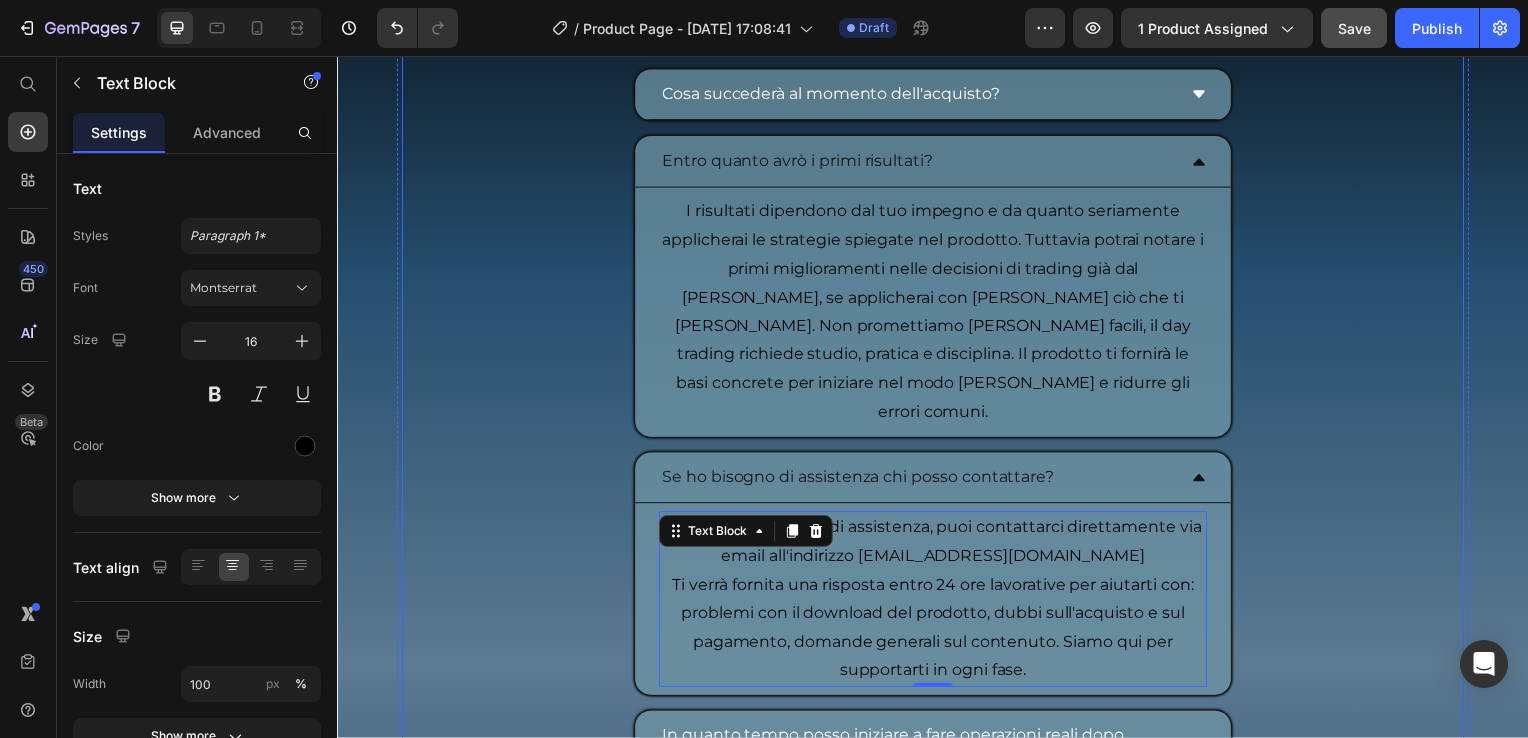 click 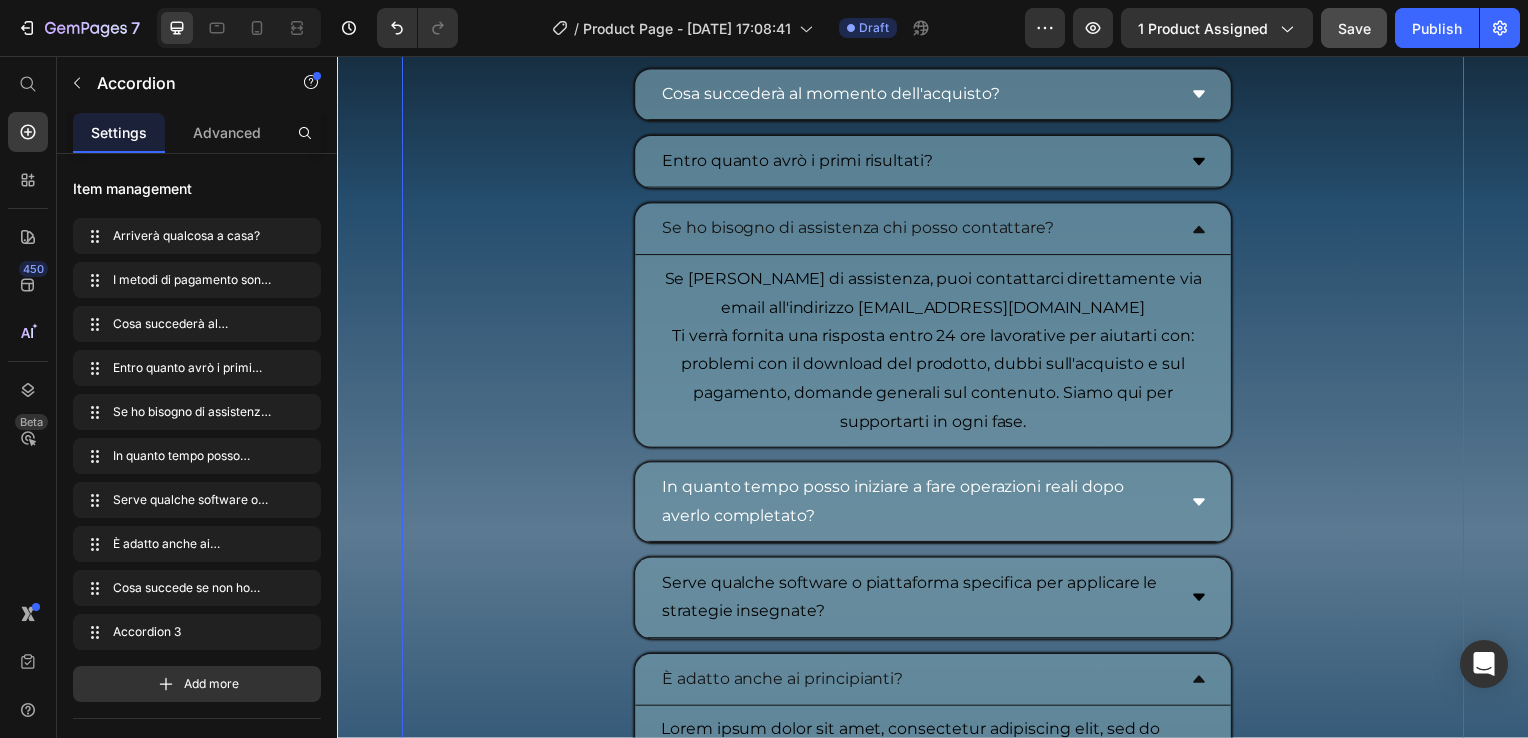 click 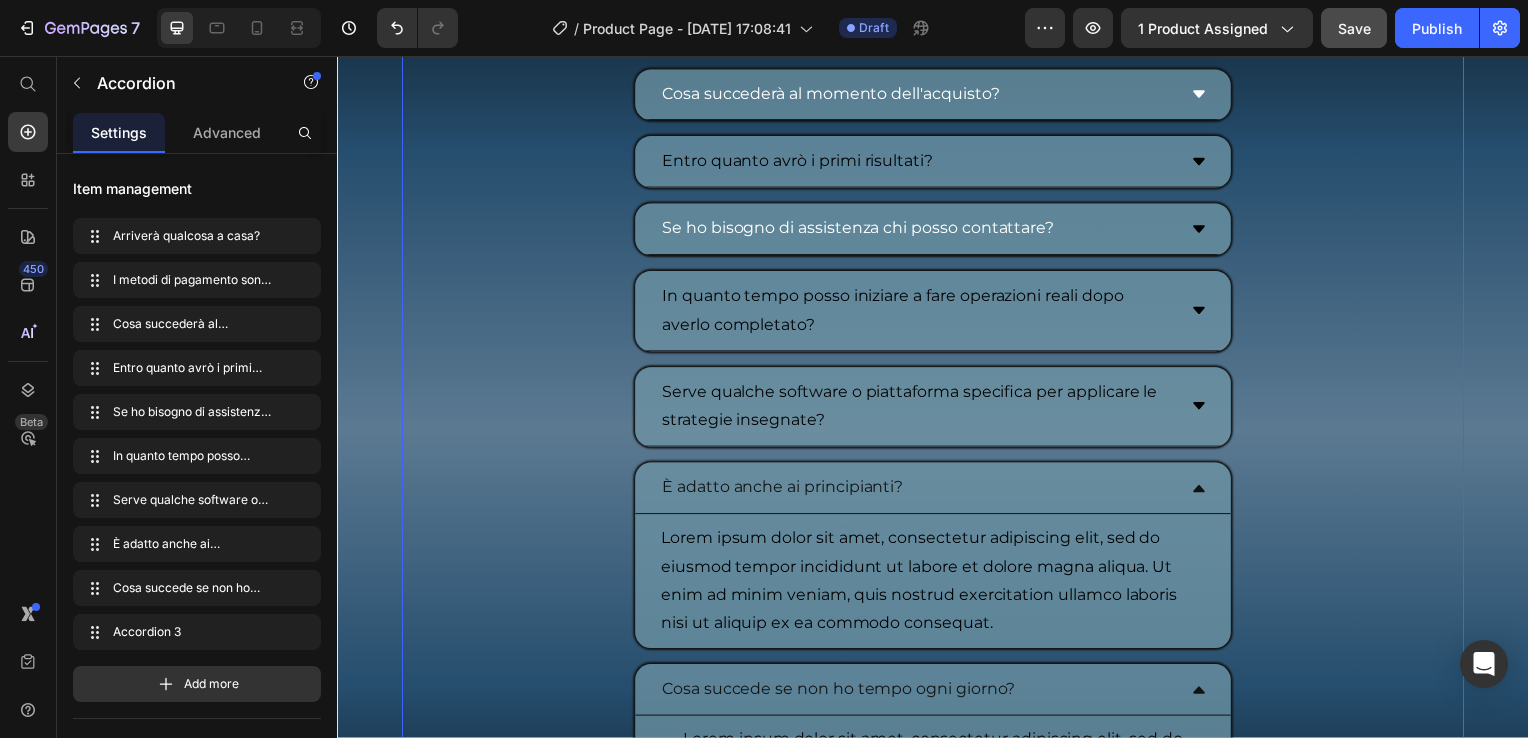 click 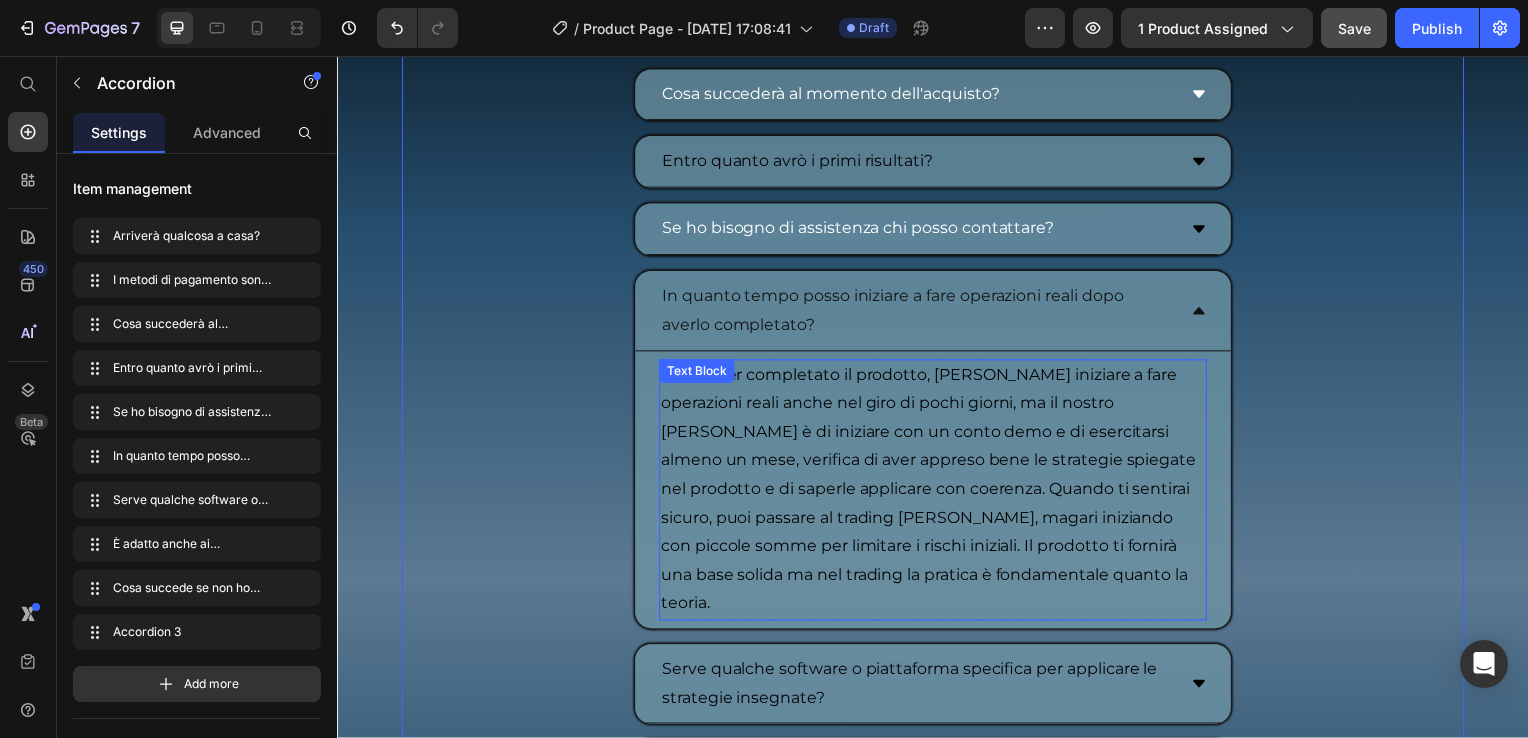 drag, startPoint x: 669, startPoint y: 570, endPoint x: 451, endPoint y: 490, distance: 232.21542 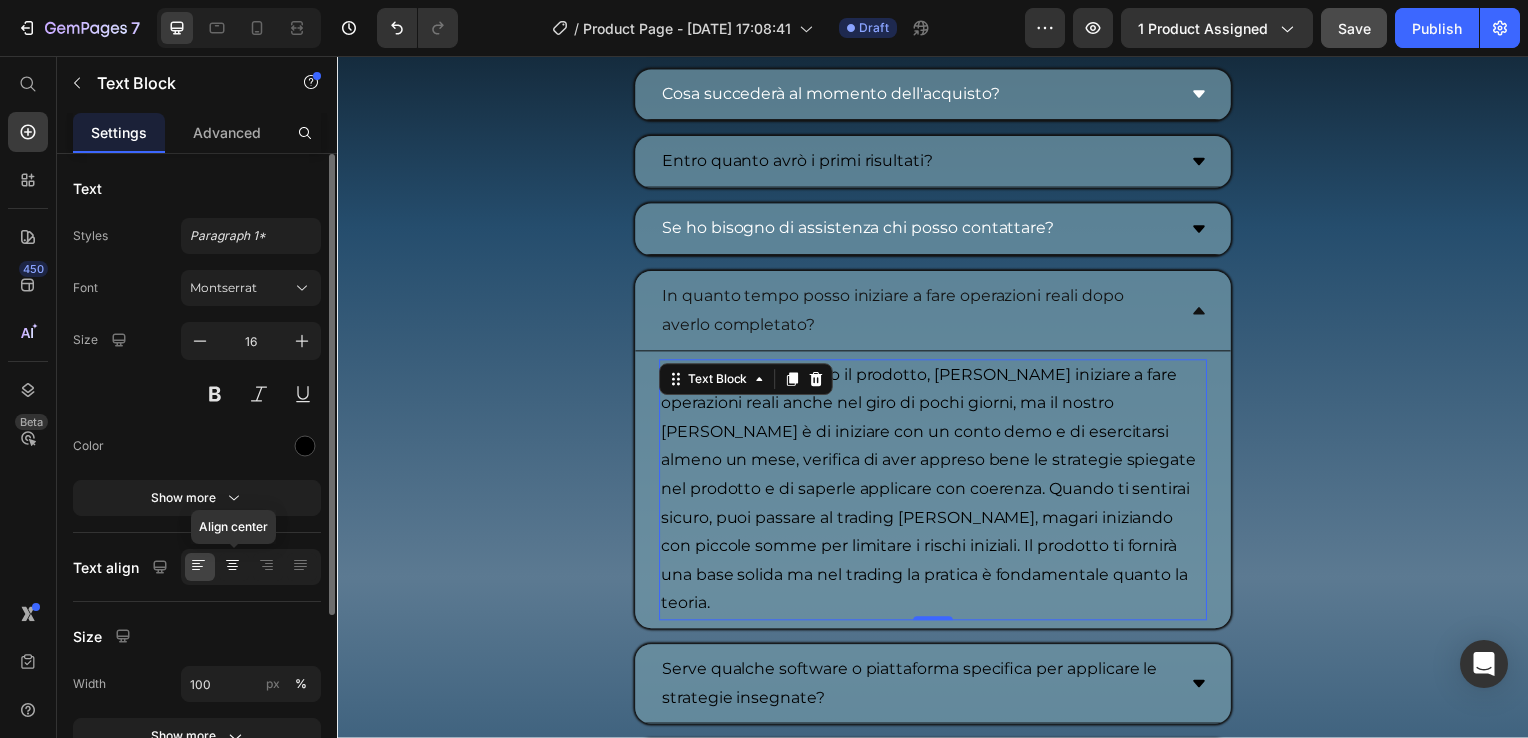 click 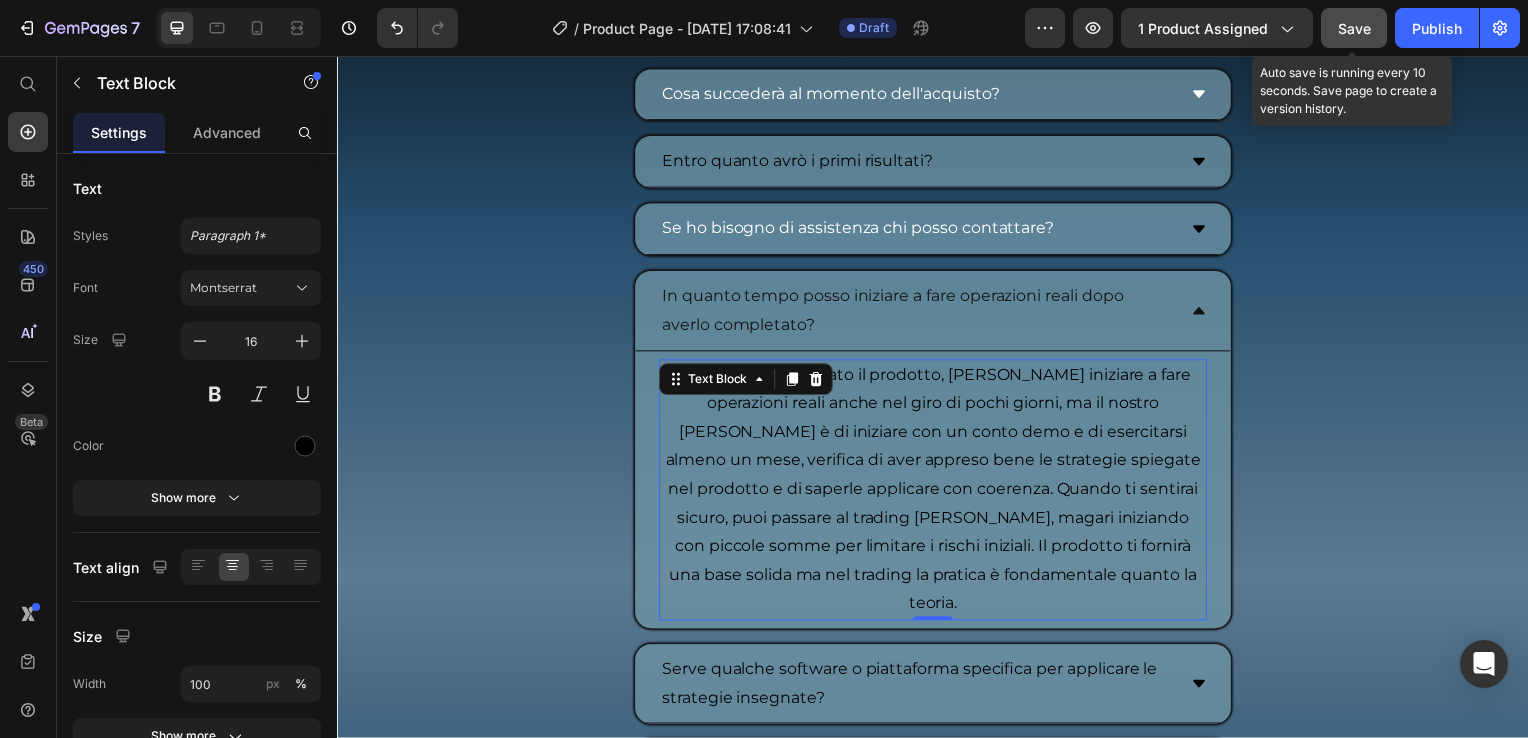 click on "Save" at bounding box center [1354, 28] 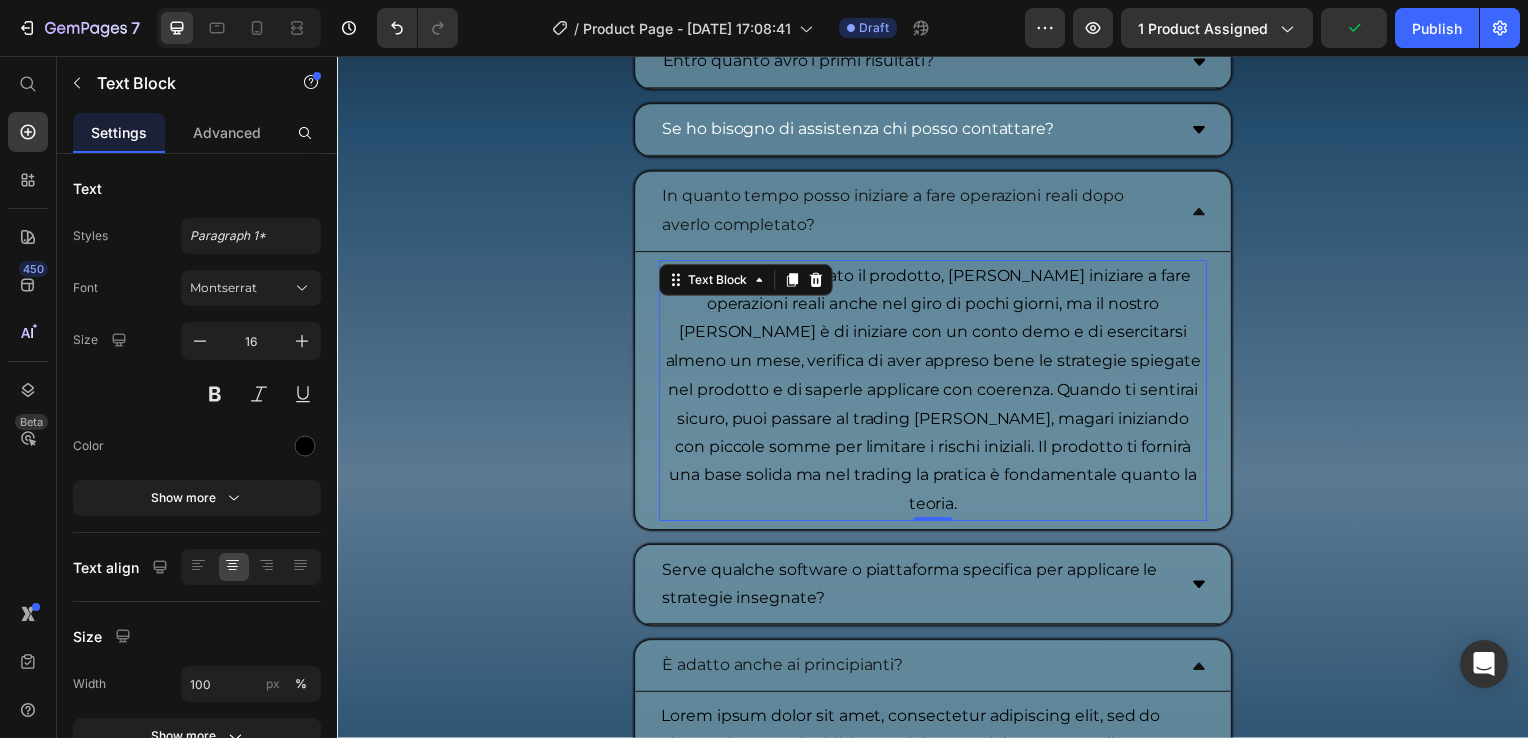 scroll, scrollTop: 10828, scrollLeft: 0, axis: vertical 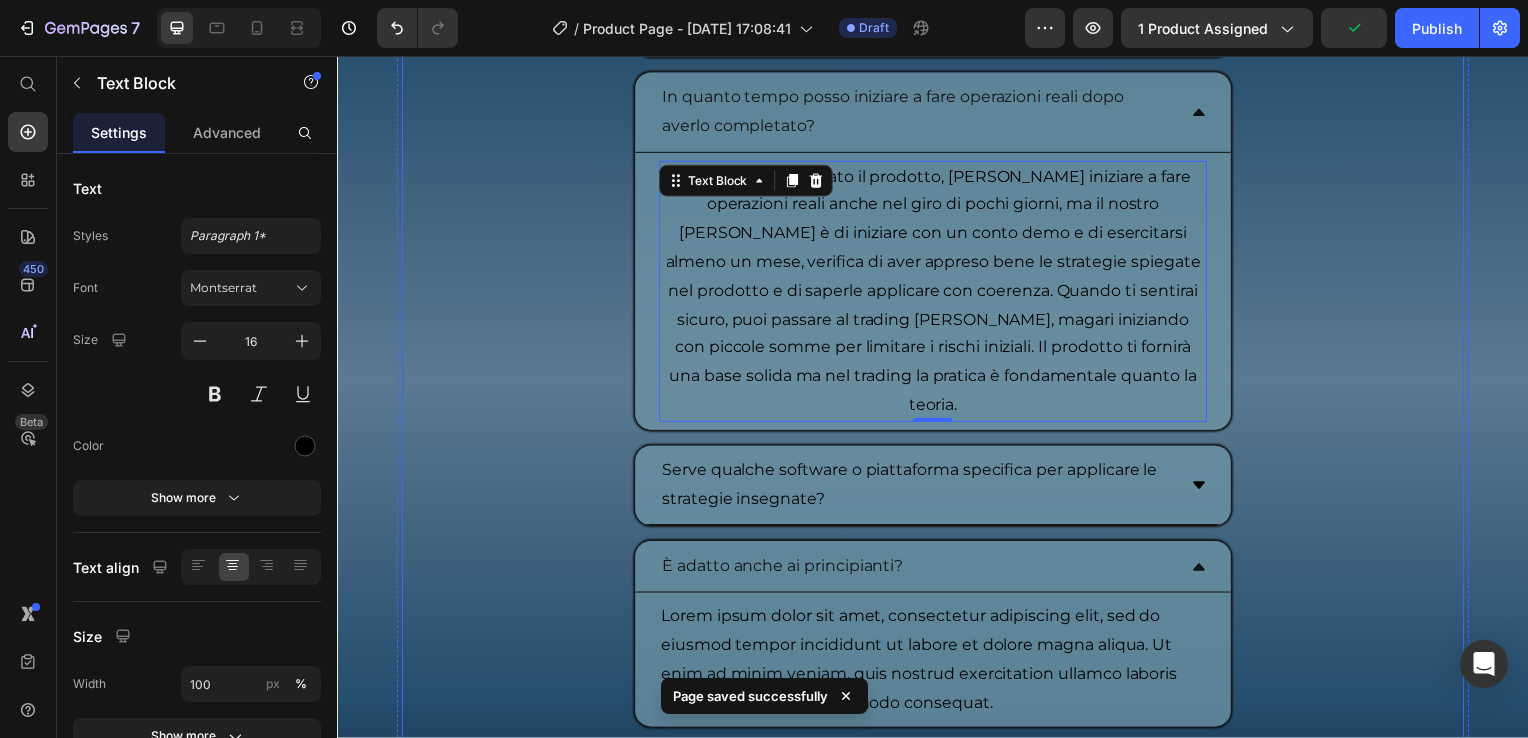 drag, startPoint x: 1194, startPoint y: 453, endPoint x: 1173, endPoint y: 276, distance: 178.24141 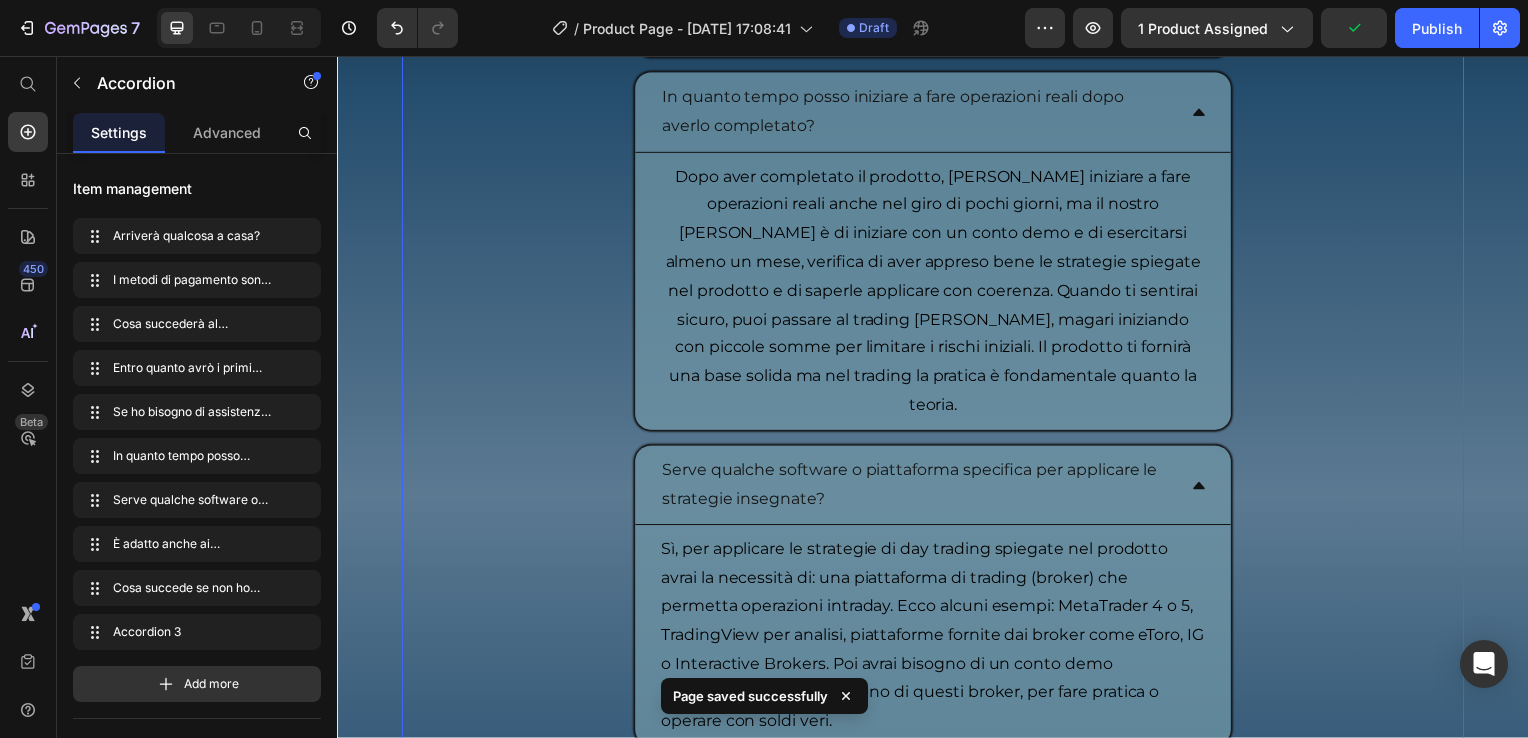 click 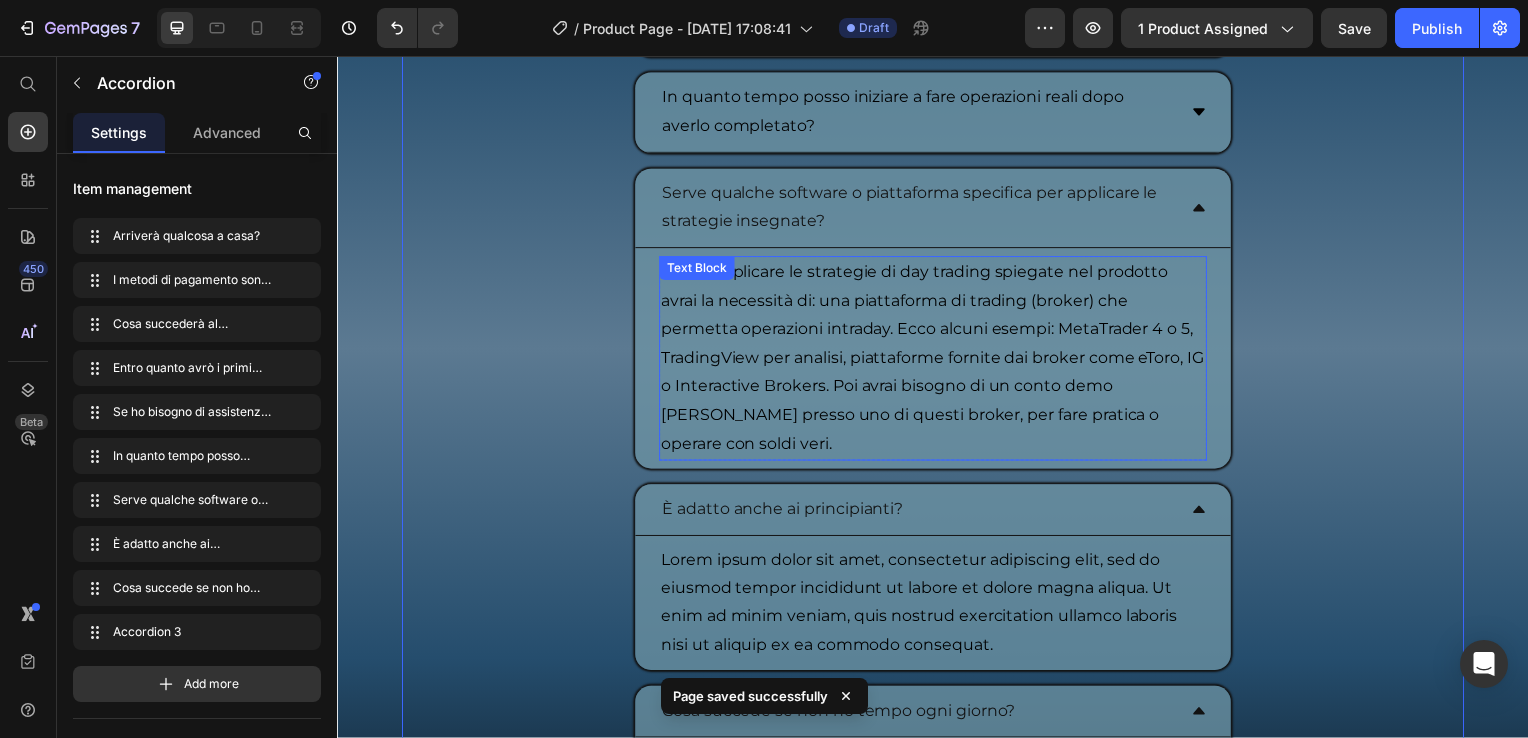 click on "Sì, per applicare le strategie di day trading spiegate nel prodotto avrai la necessità di: una piattaforma di trading (broker) che permetta operazioni intraday. Ecco alcuni esempi: MetaTrader 4 o 5, TradingView per analisi, piattaforme fornite dai broker come eToro, IG o Interactive Brokers. Poi avrai bisogno di un conto demo o reale presso uno di questi broker, per fare pratica o operare con soldi veri." at bounding box center [937, 361] 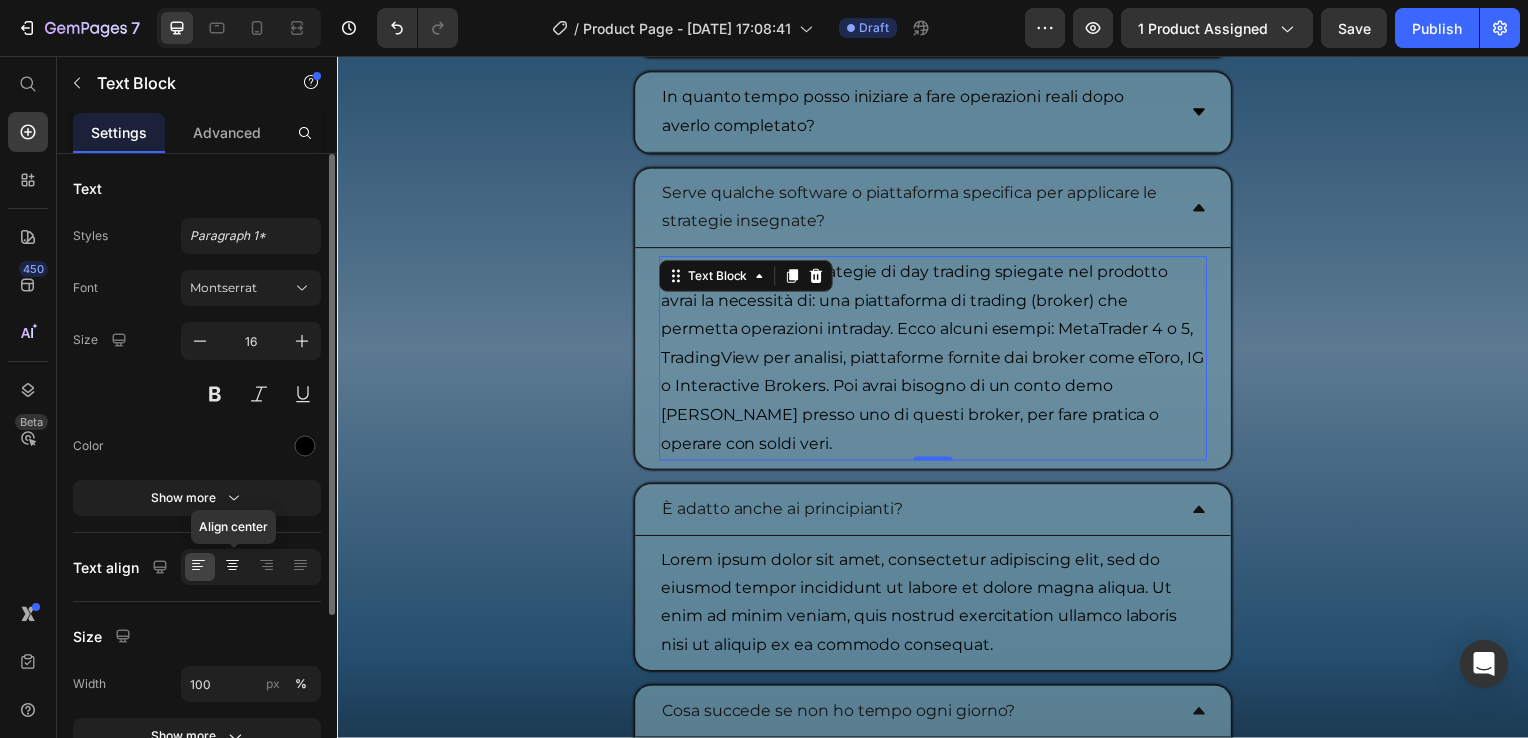 click 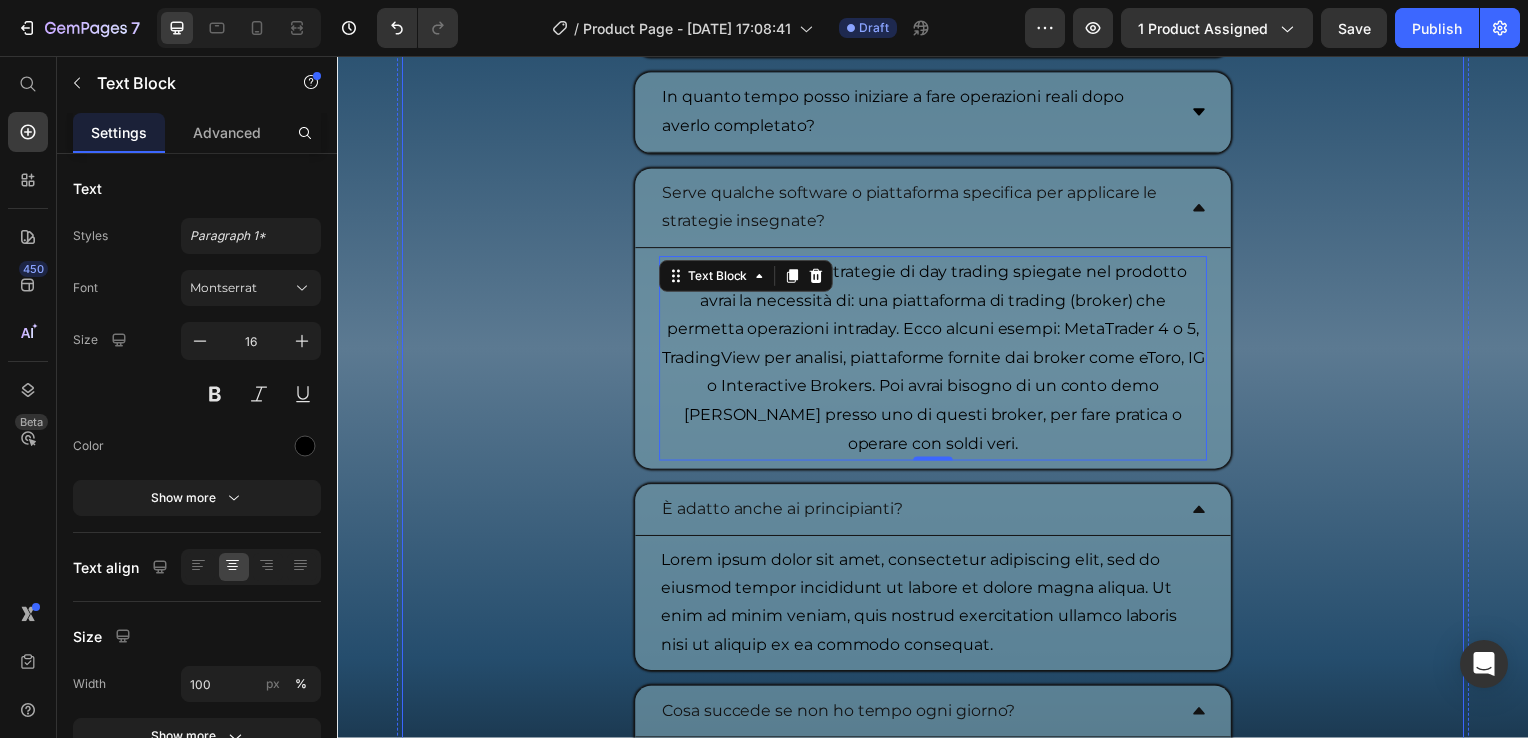 click on "Serve qualche software o piattaforma specifica per applicare le strategie insegnate?" at bounding box center (937, 210) 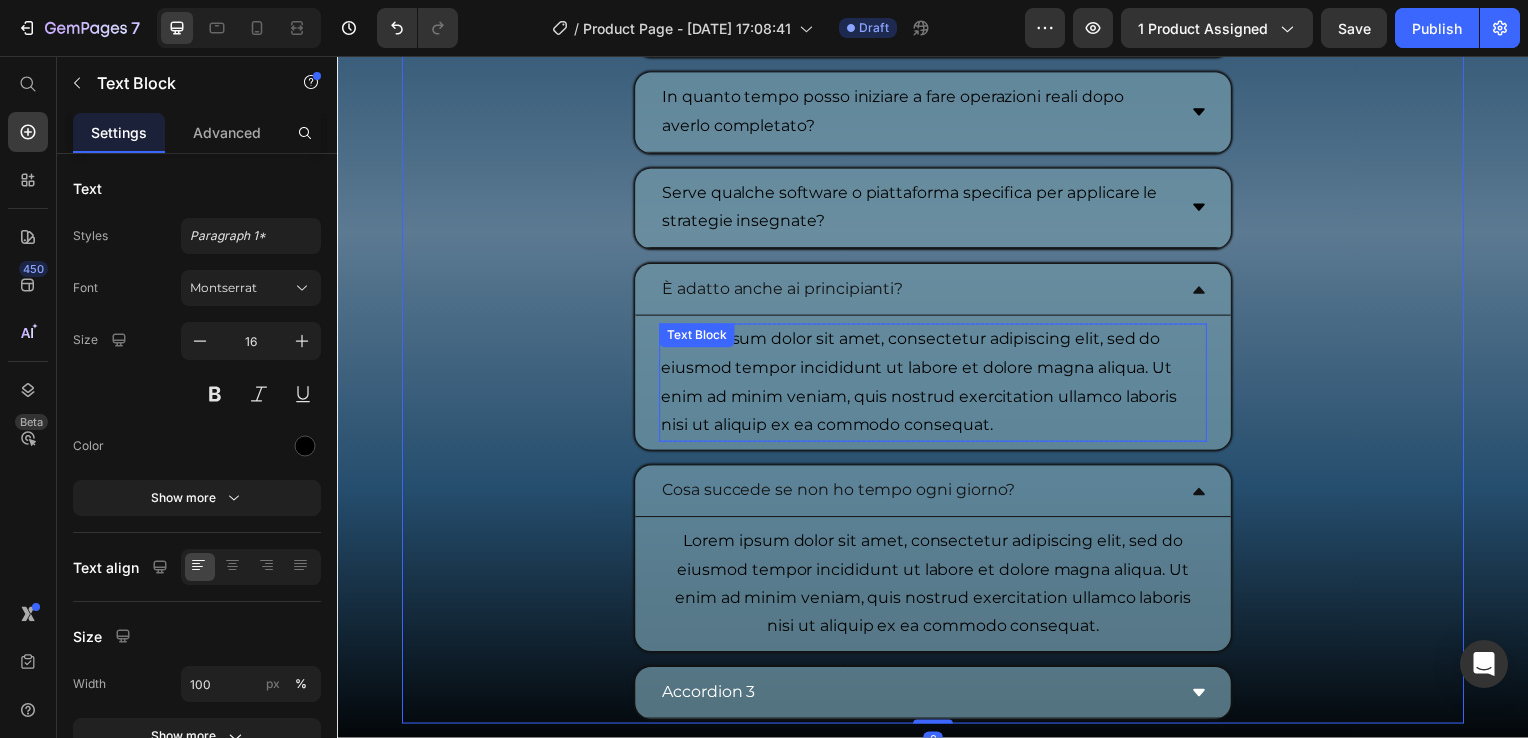 click on "Lorem ipsum dolor sit amet, consectetur adipiscing elit, sed do eiusmod tempor incididunt ut labore et dolore magna aliqua. Ut enim ad minim veniam, quis nostrud exercitation ullamco laboris nisi ut aliquip ex ea commodo consequat." at bounding box center (937, 385) 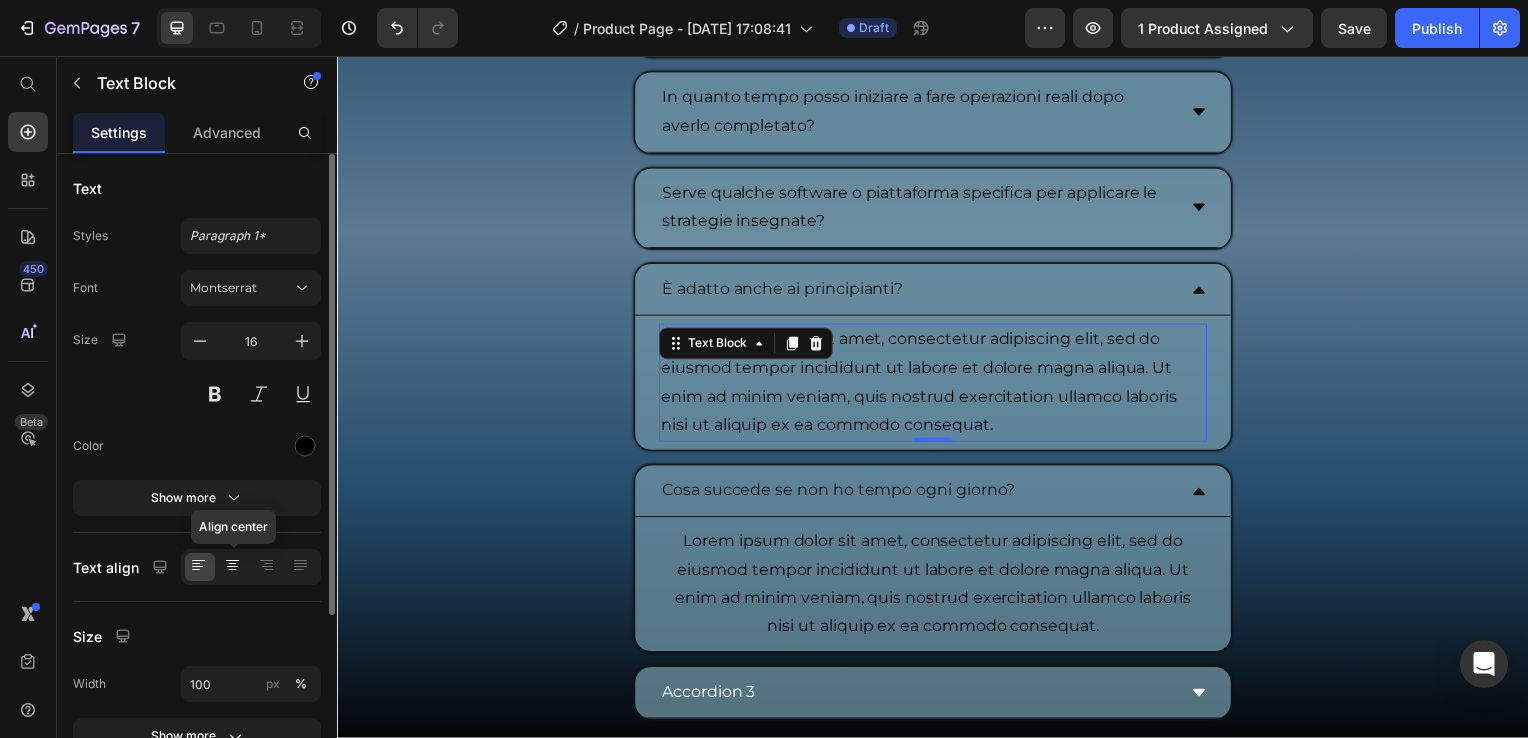 click 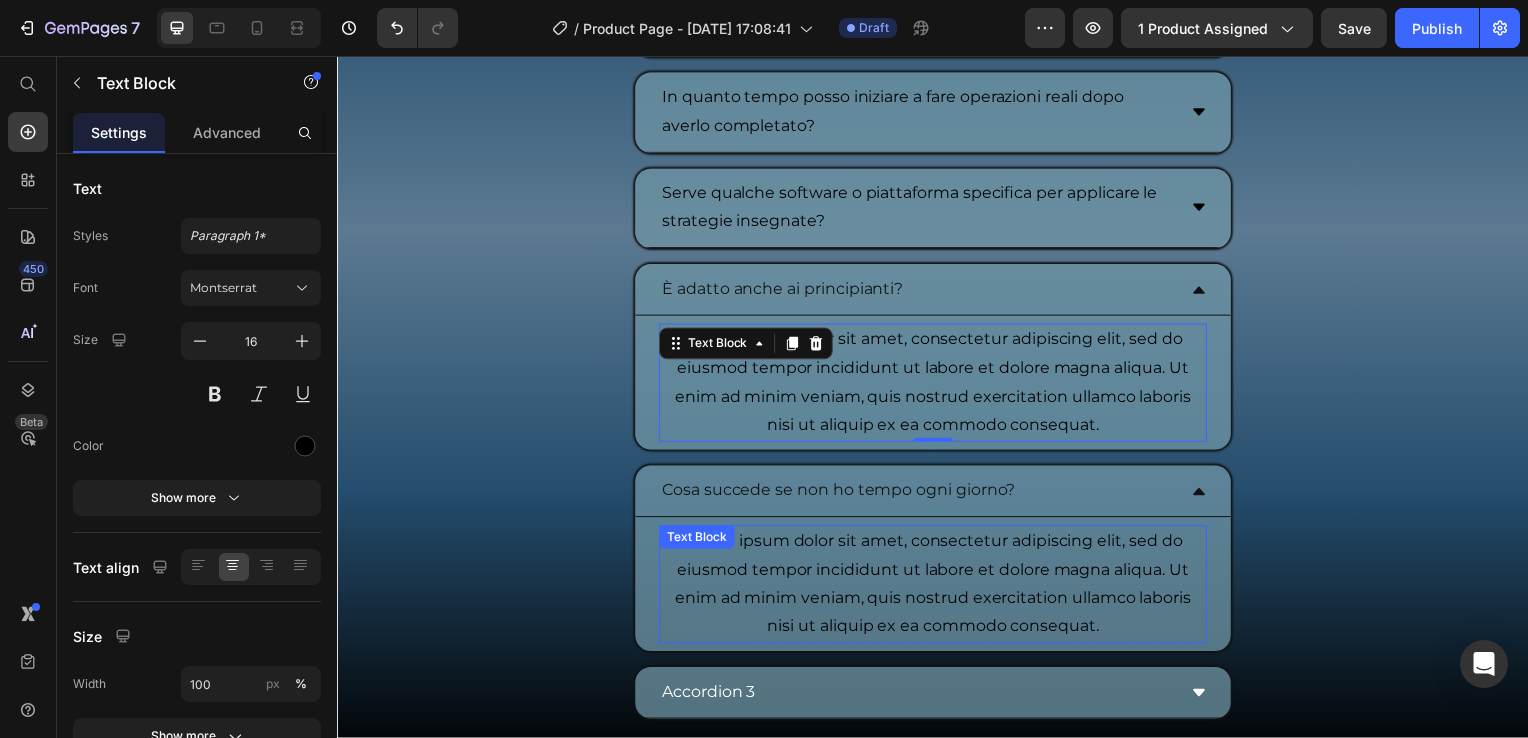 click on "Lorem ipsum dolor sit amet, consectetur adipiscing elit, sed do eiusmod tempor incididunt ut labore et dolore magna aliqua. Ut enim ad minim veniam, quis nostrud exercitation ullamco laboris nisi ut aliquip ex ea commodo consequat." at bounding box center [937, 588] 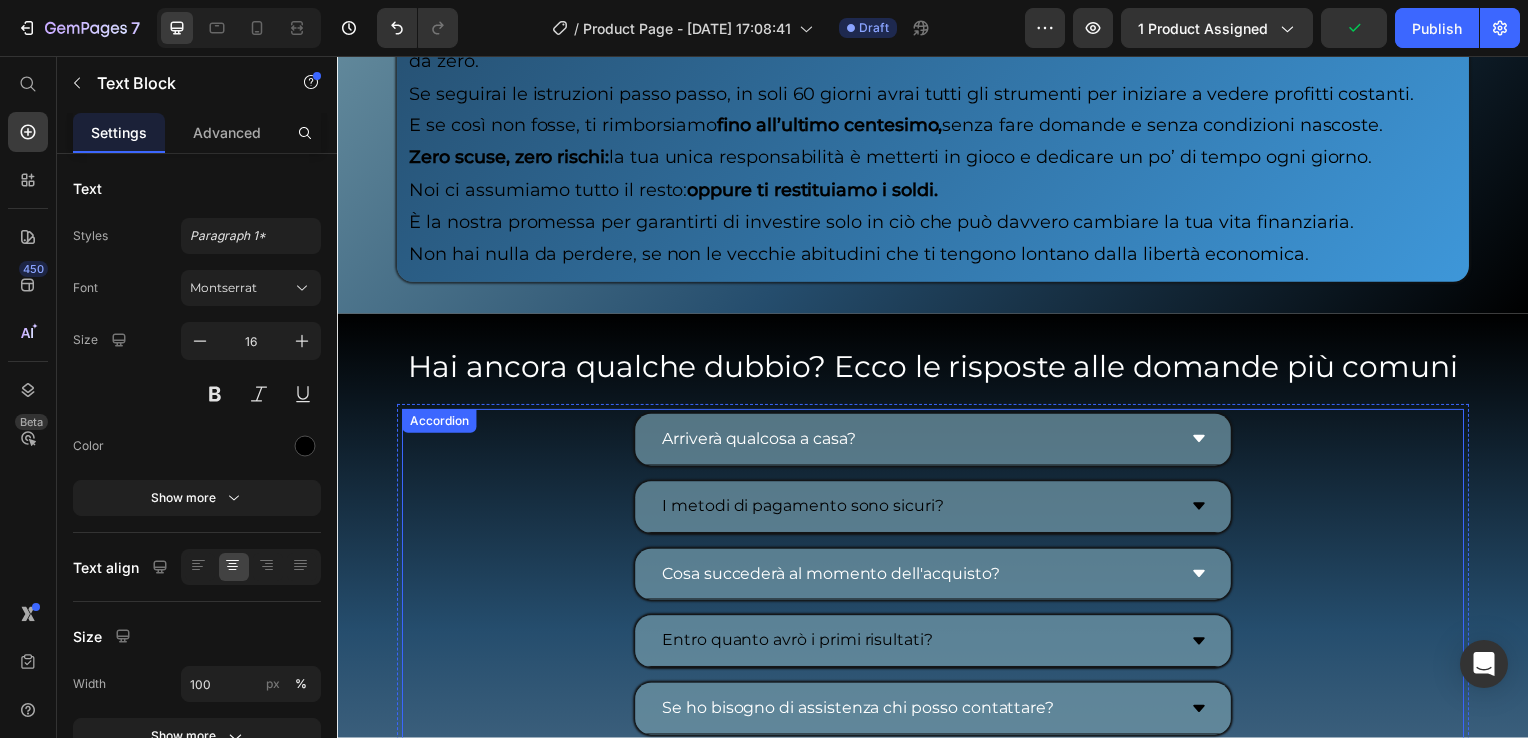 scroll, scrollTop: 10128, scrollLeft: 0, axis: vertical 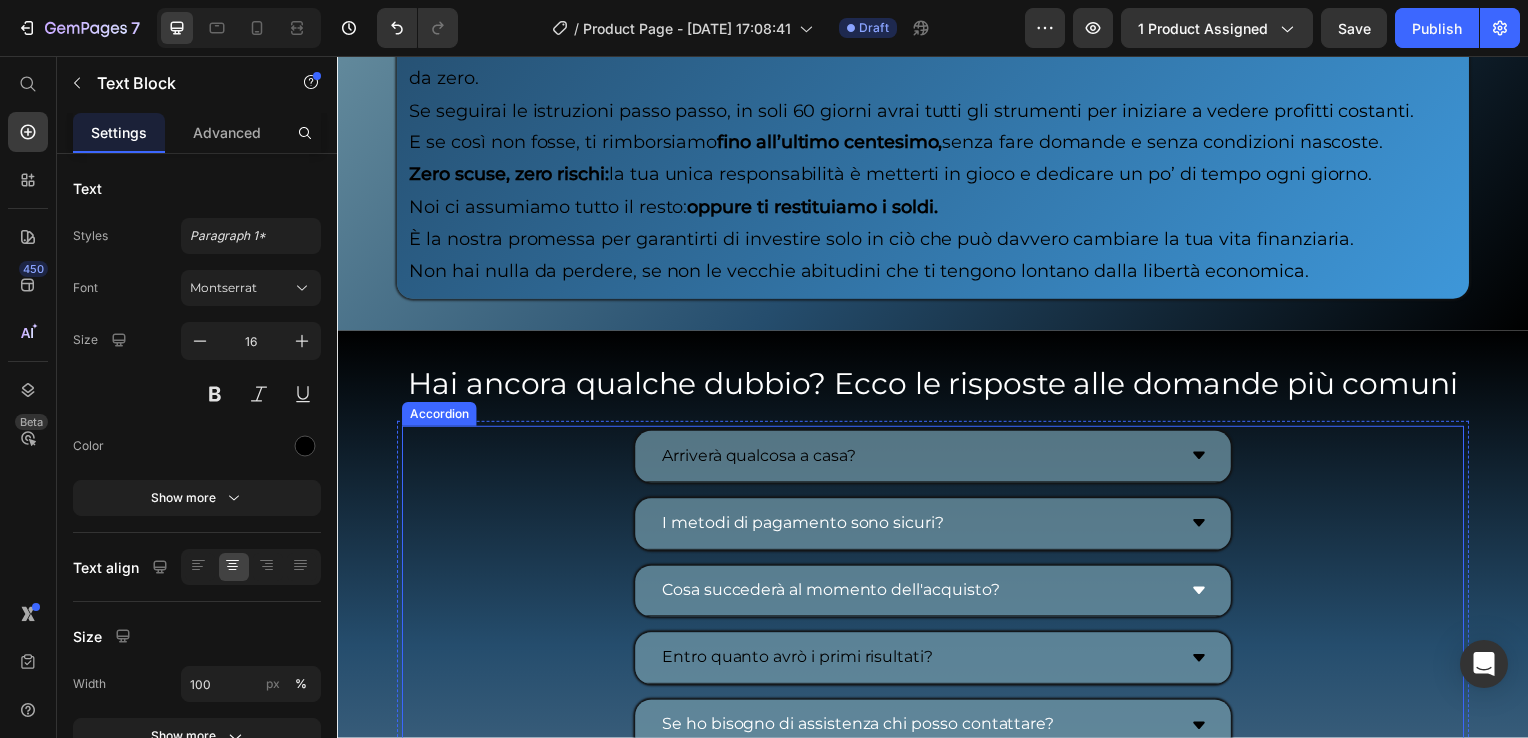 click on "Arriverà qualcosa a casa?" at bounding box center [761, 459] 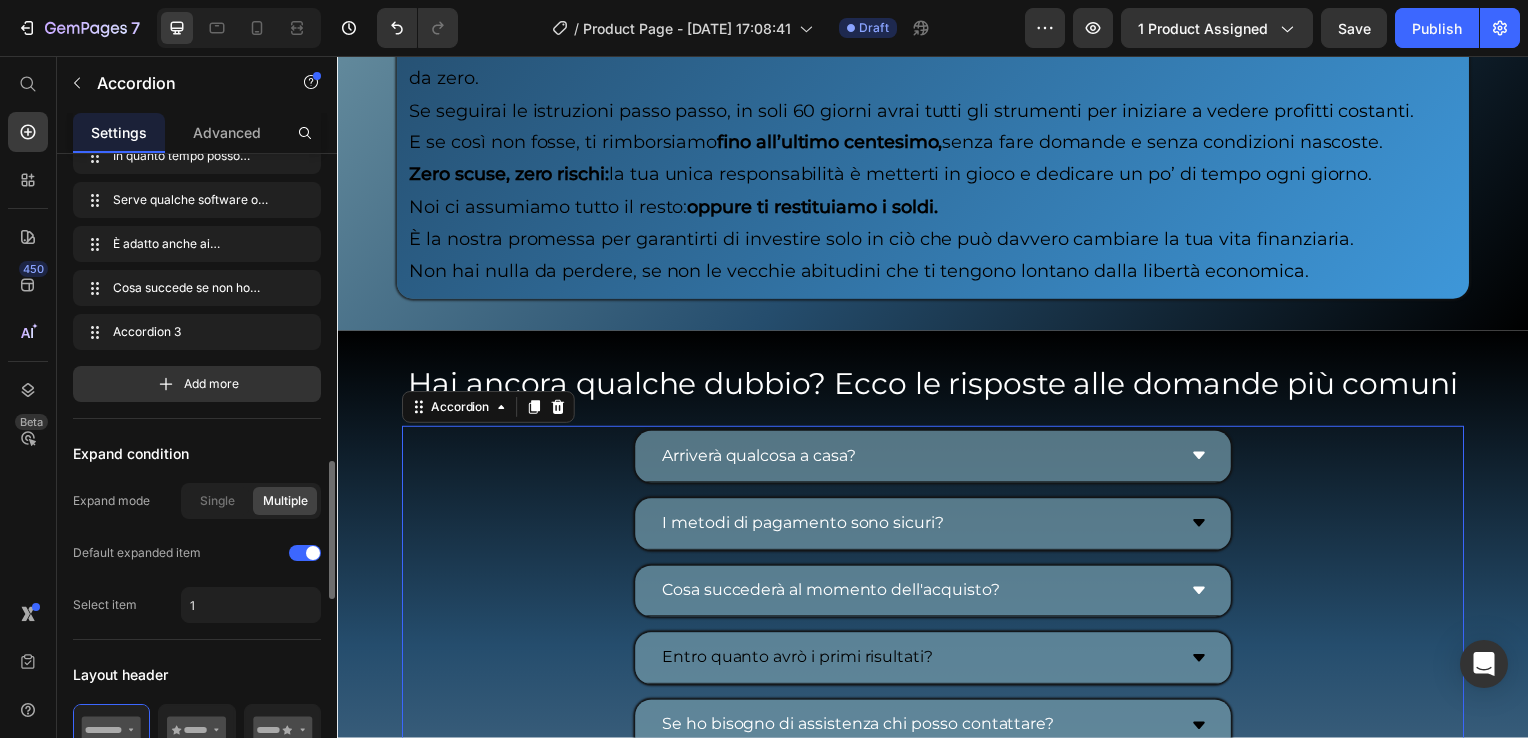 scroll, scrollTop: 500, scrollLeft: 0, axis: vertical 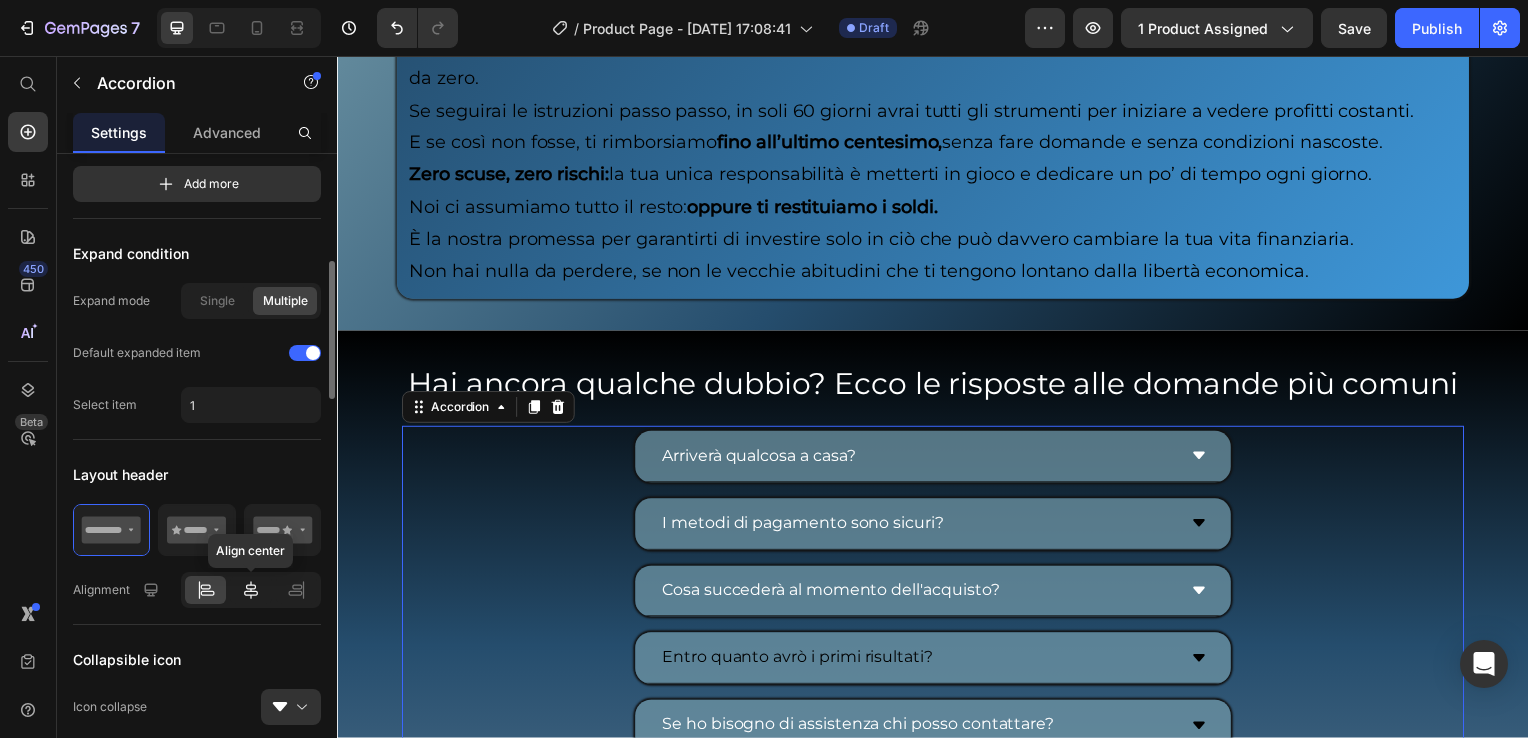 click 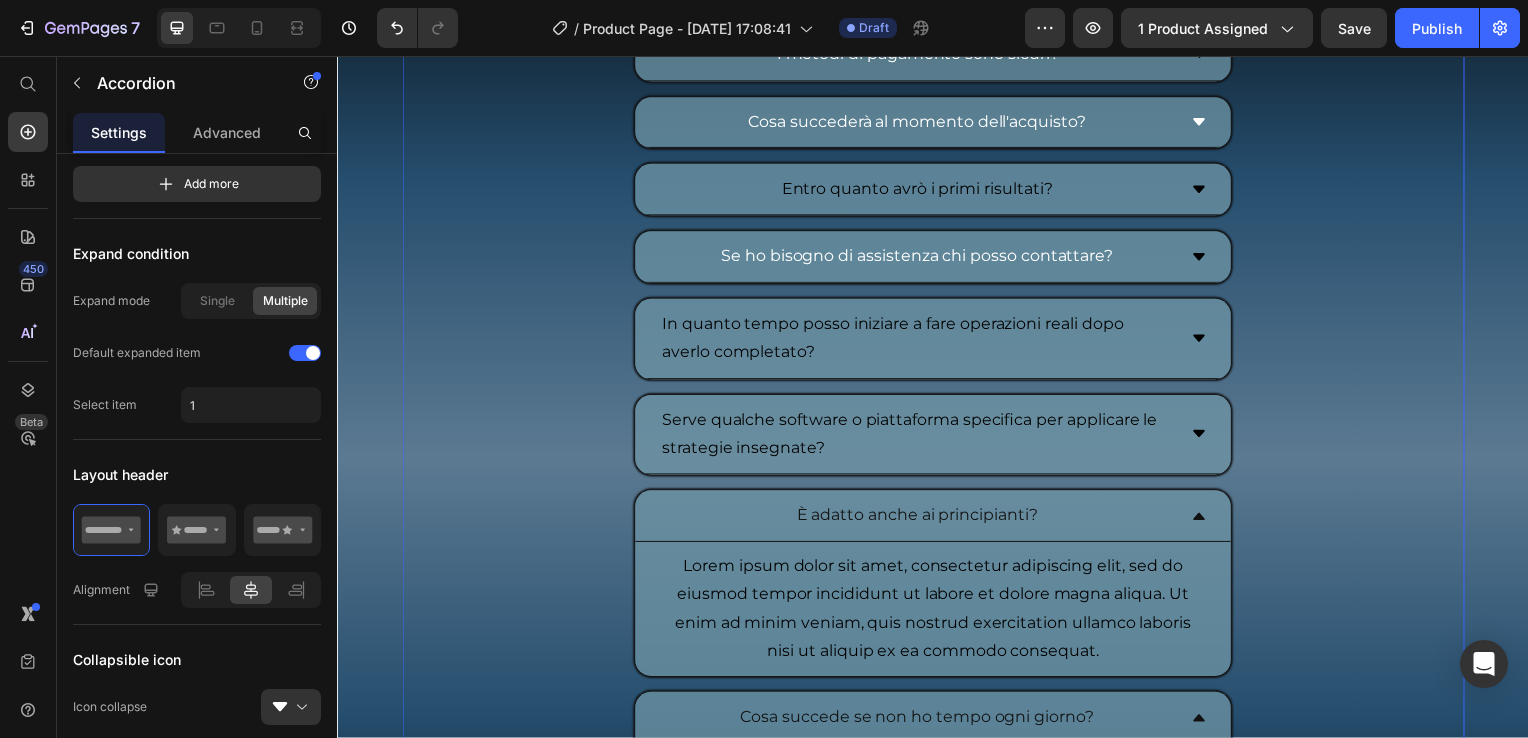 scroll, scrollTop: 10628, scrollLeft: 0, axis: vertical 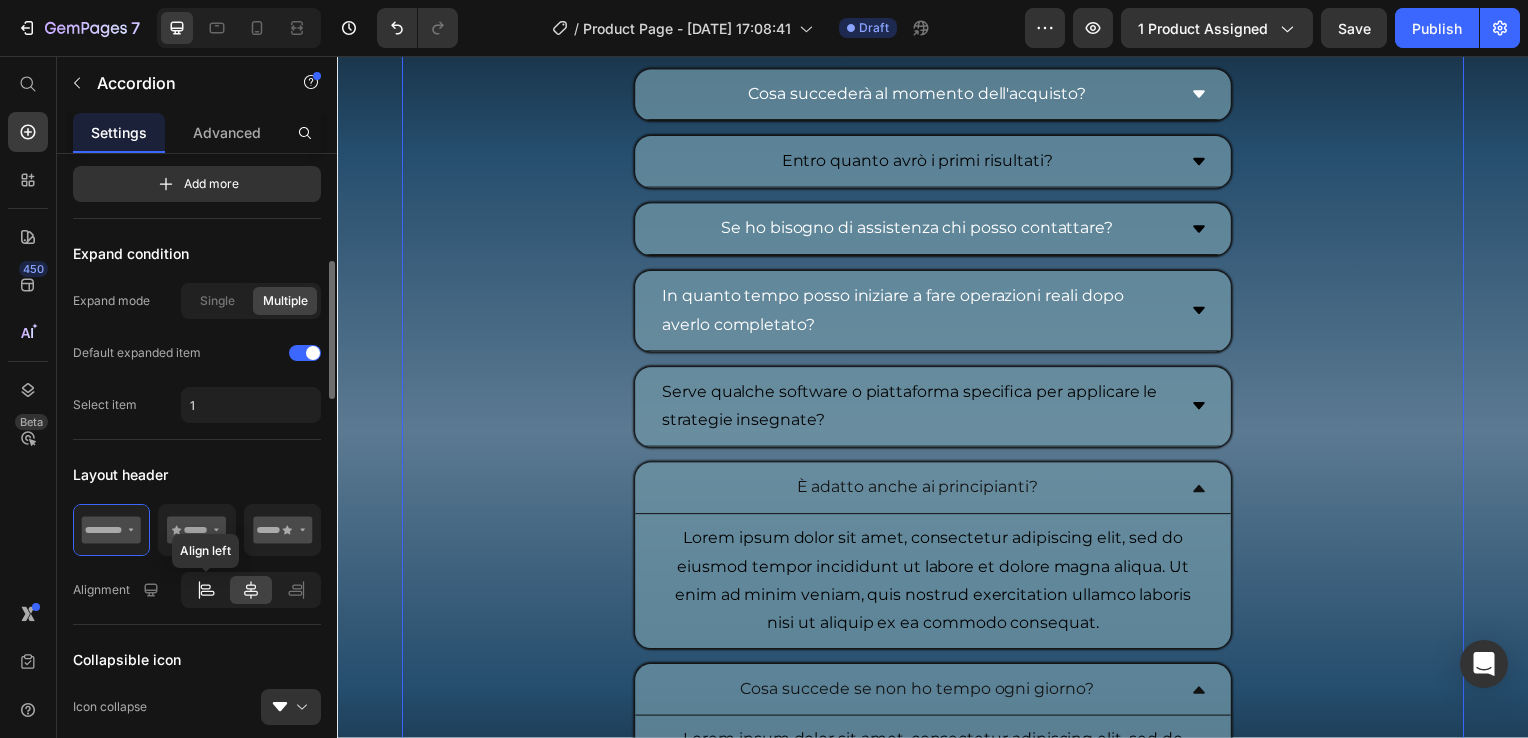 click 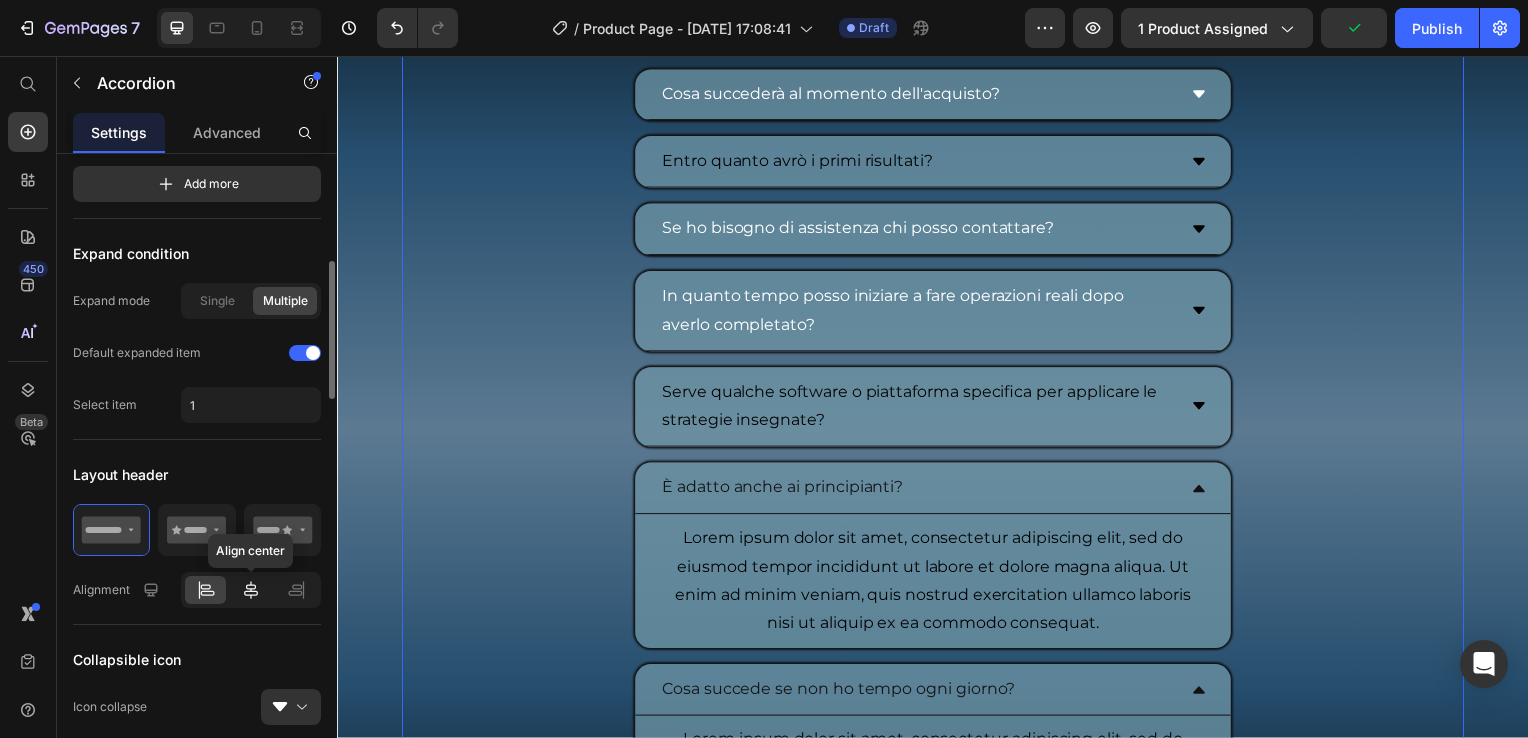click 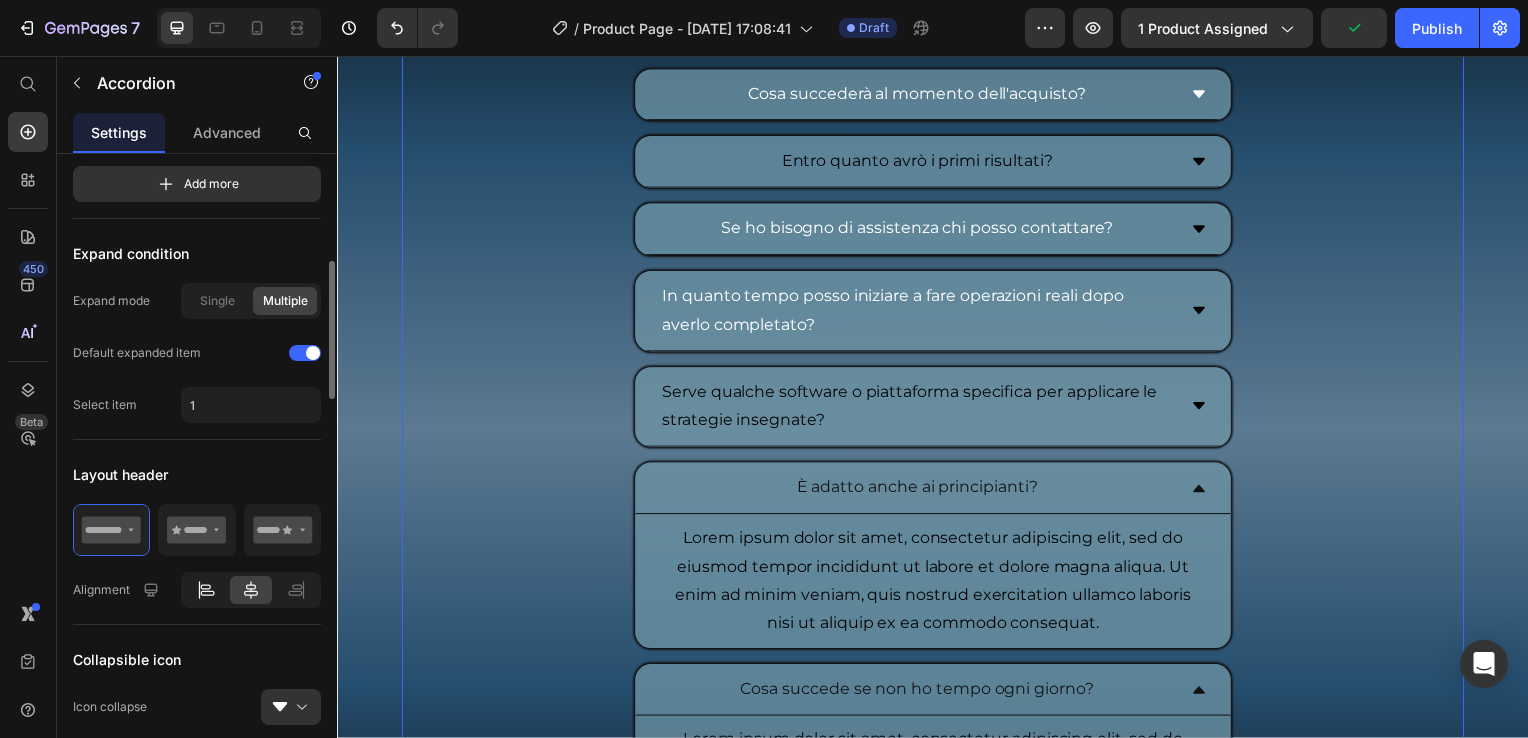 click 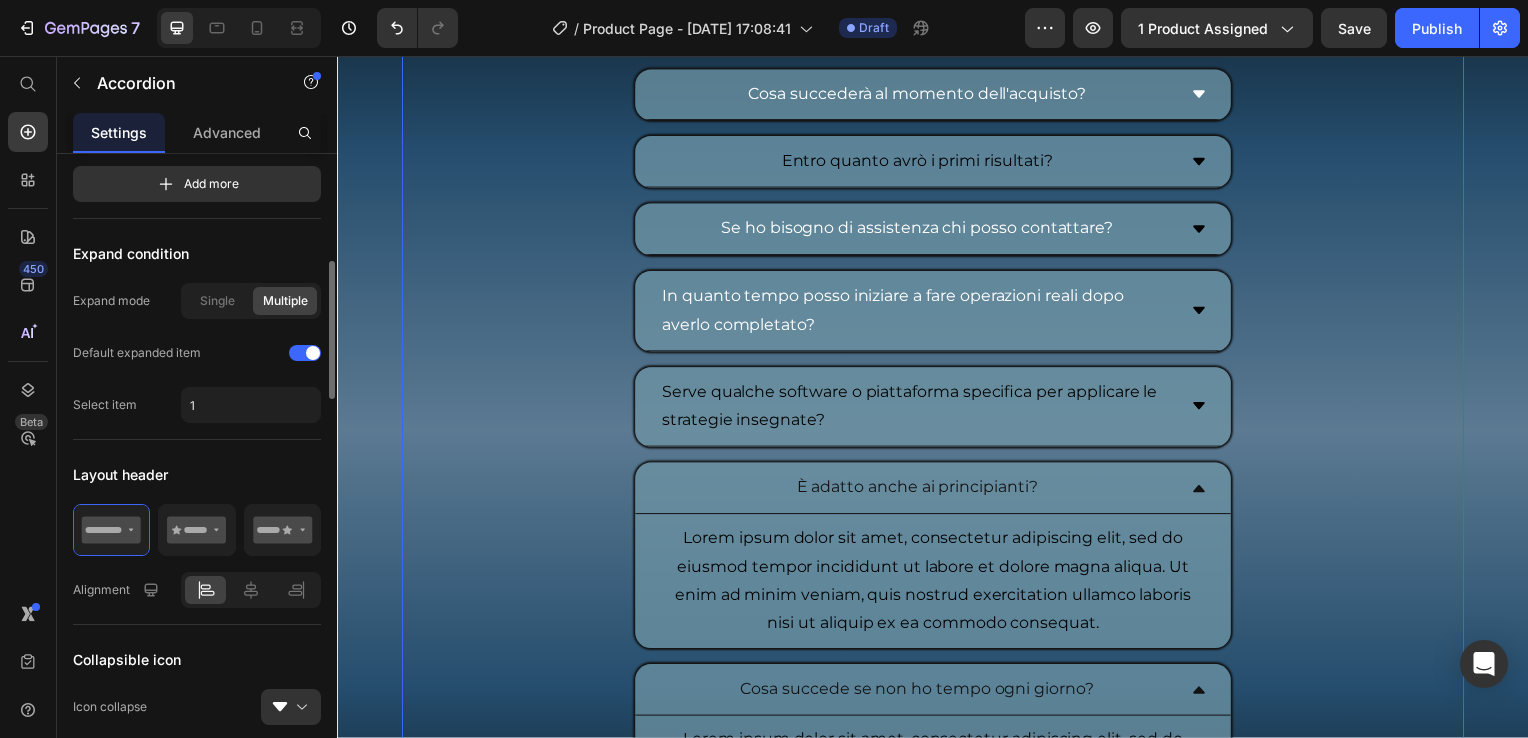 click 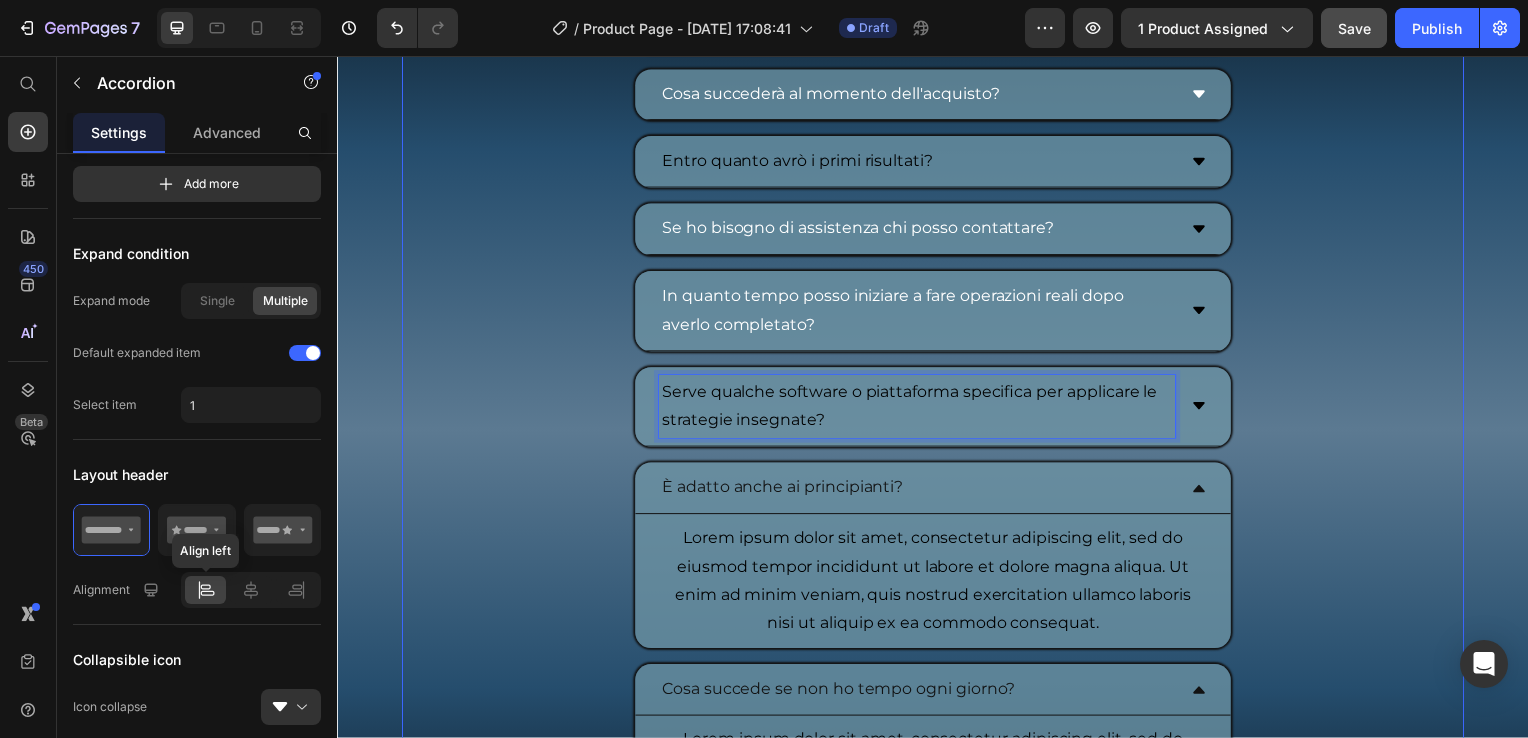 click on "Save" at bounding box center (1354, 28) 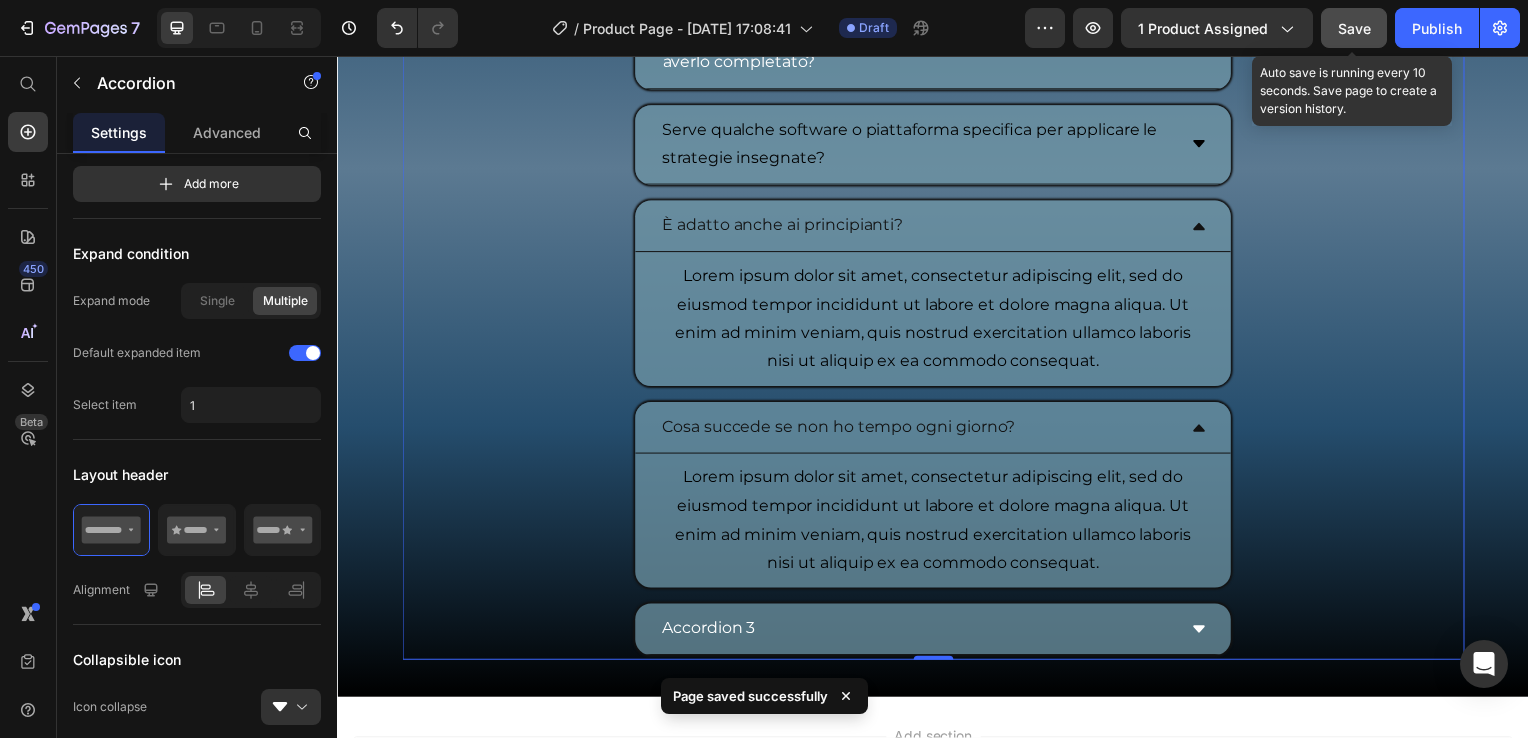 scroll, scrollTop: 10928, scrollLeft: 0, axis: vertical 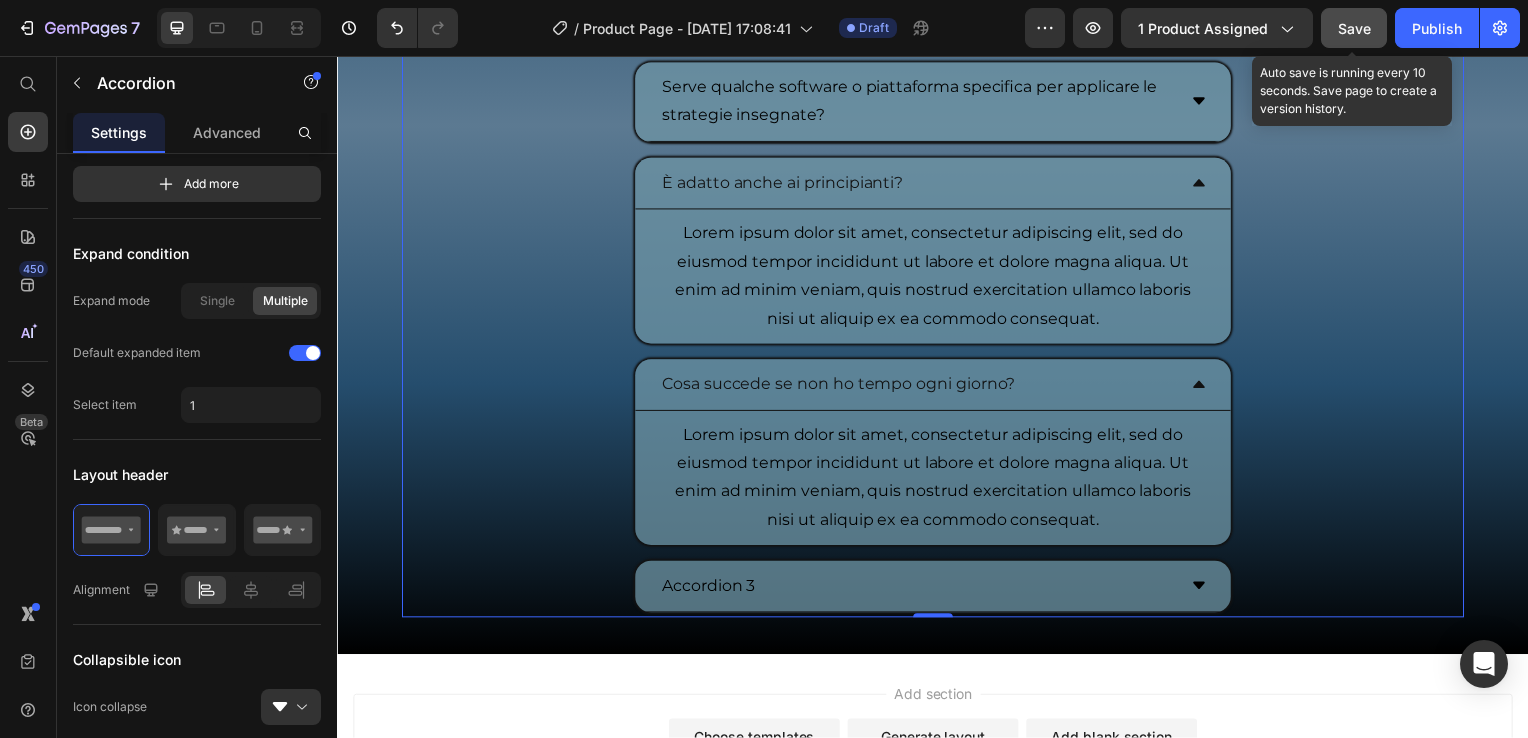 click on "Accordion 3" at bounding box center [711, 590] 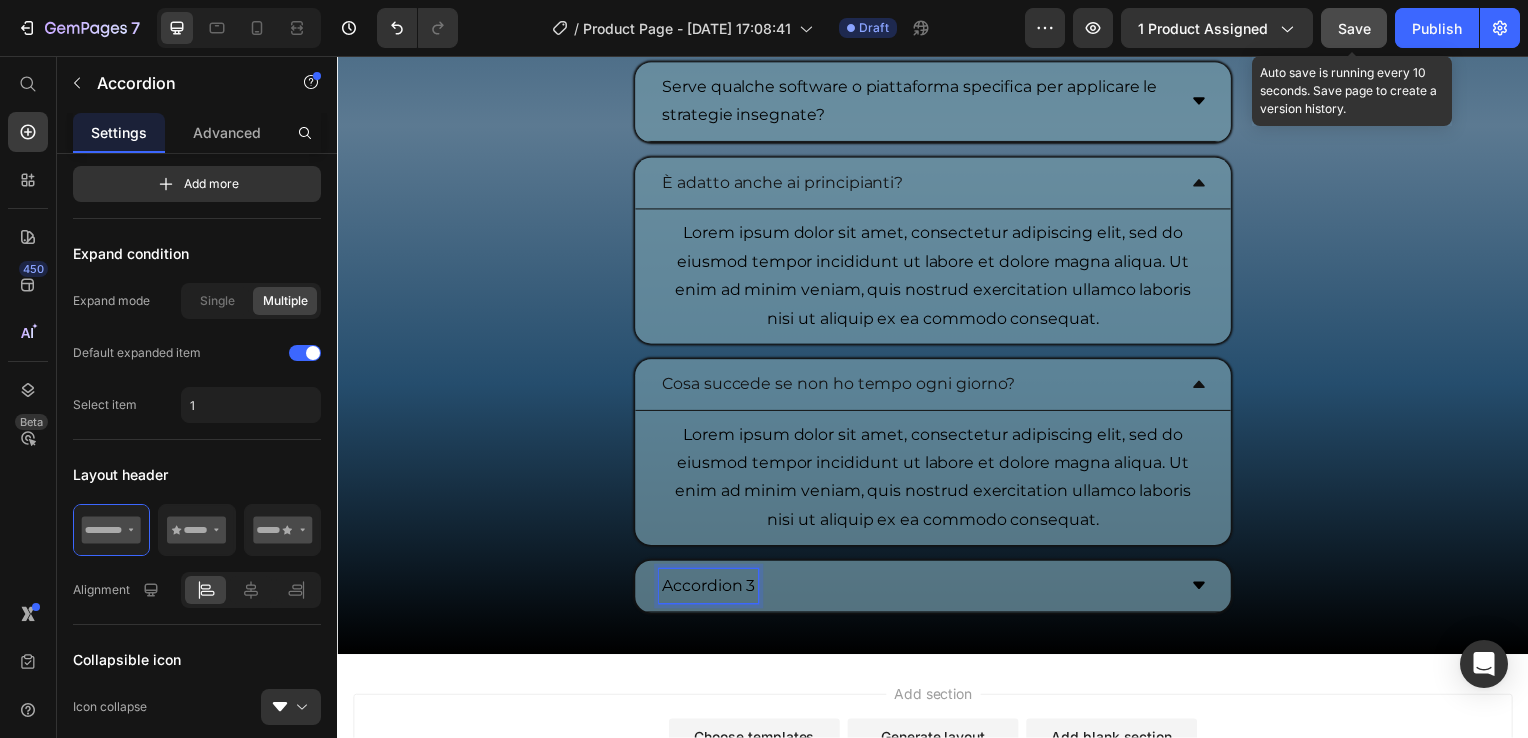 click on "Accordion 3" at bounding box center (711, 590) 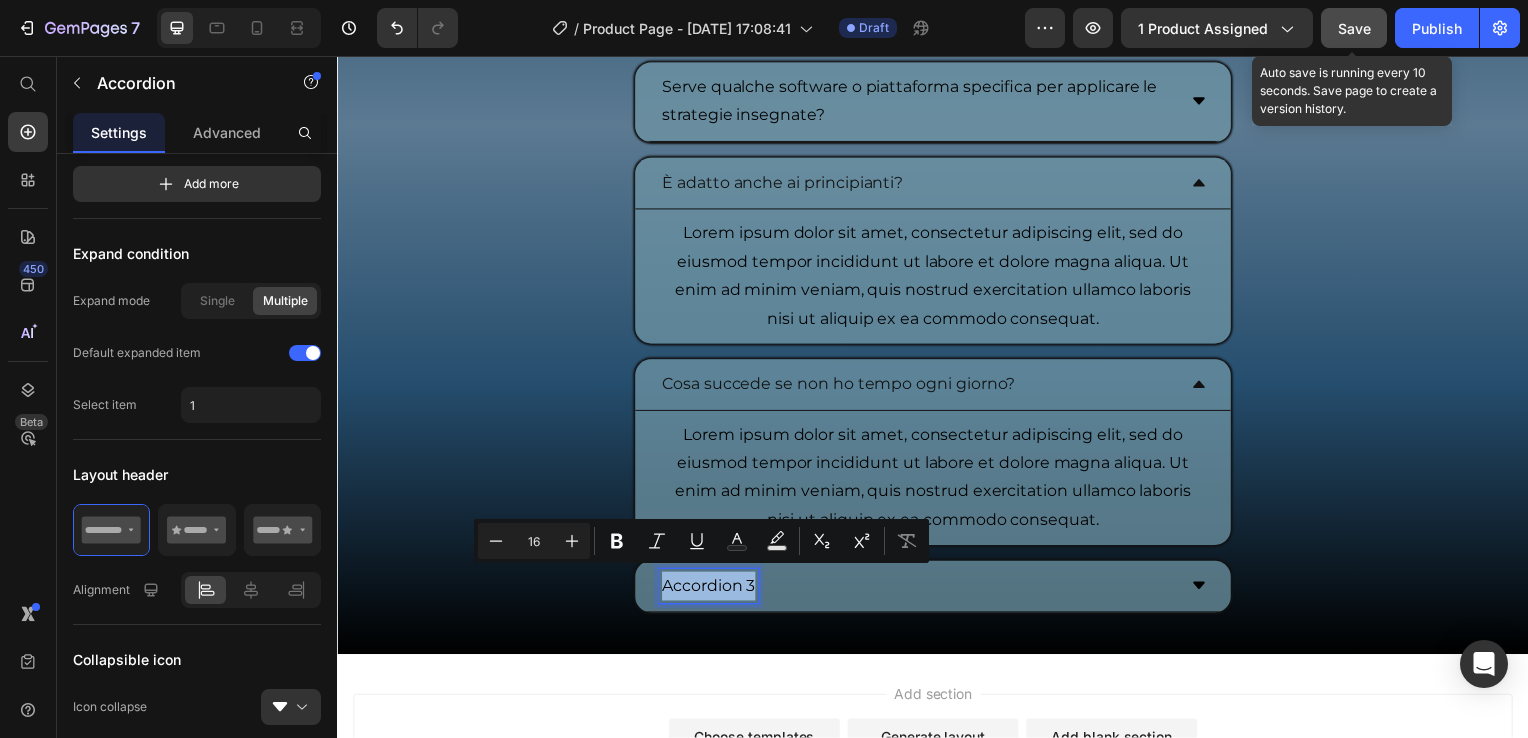 drag, startPoint x: 659, startPoint y: 590, endPoint x: 750, endPoint y: 602, distance: 91.787796 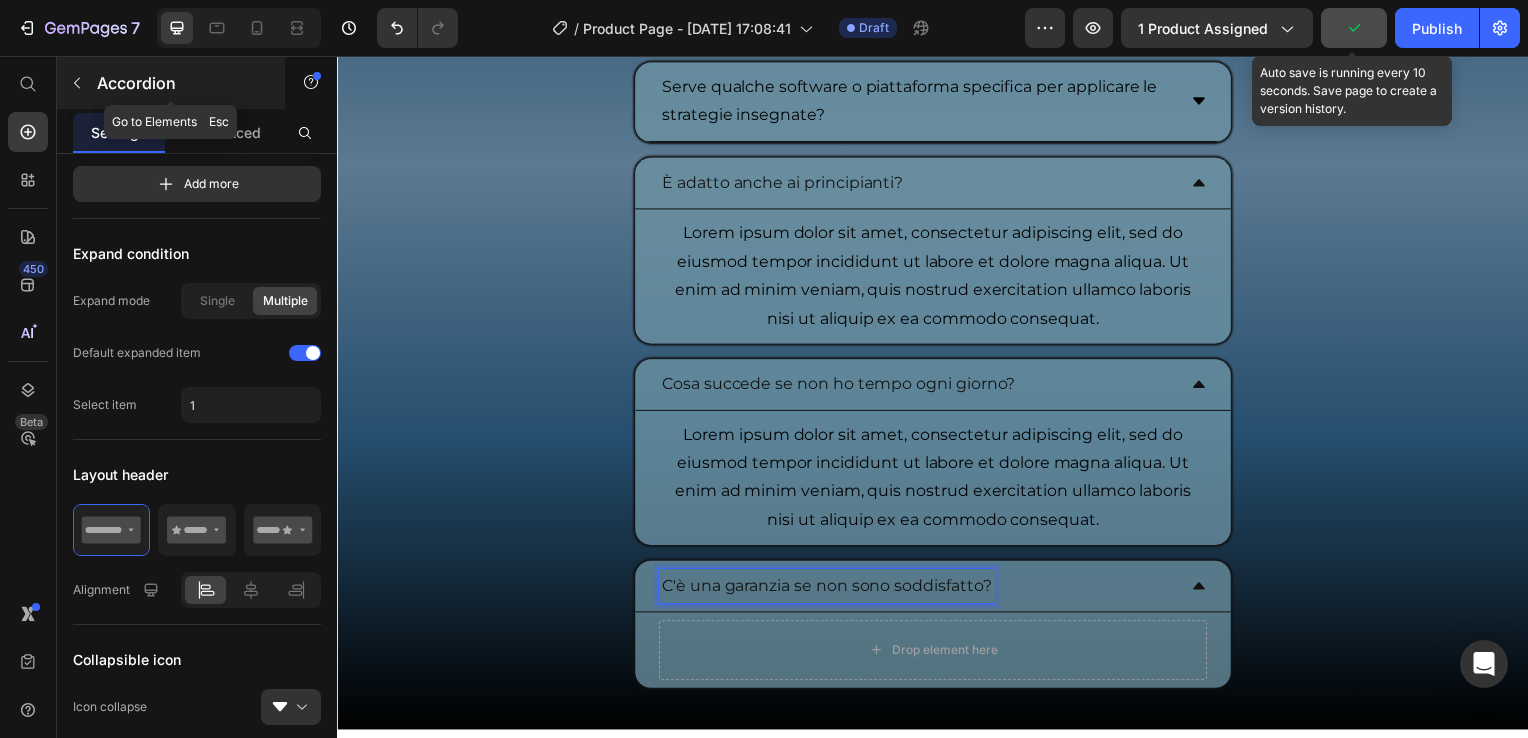 click at bounding box center (77, 83) 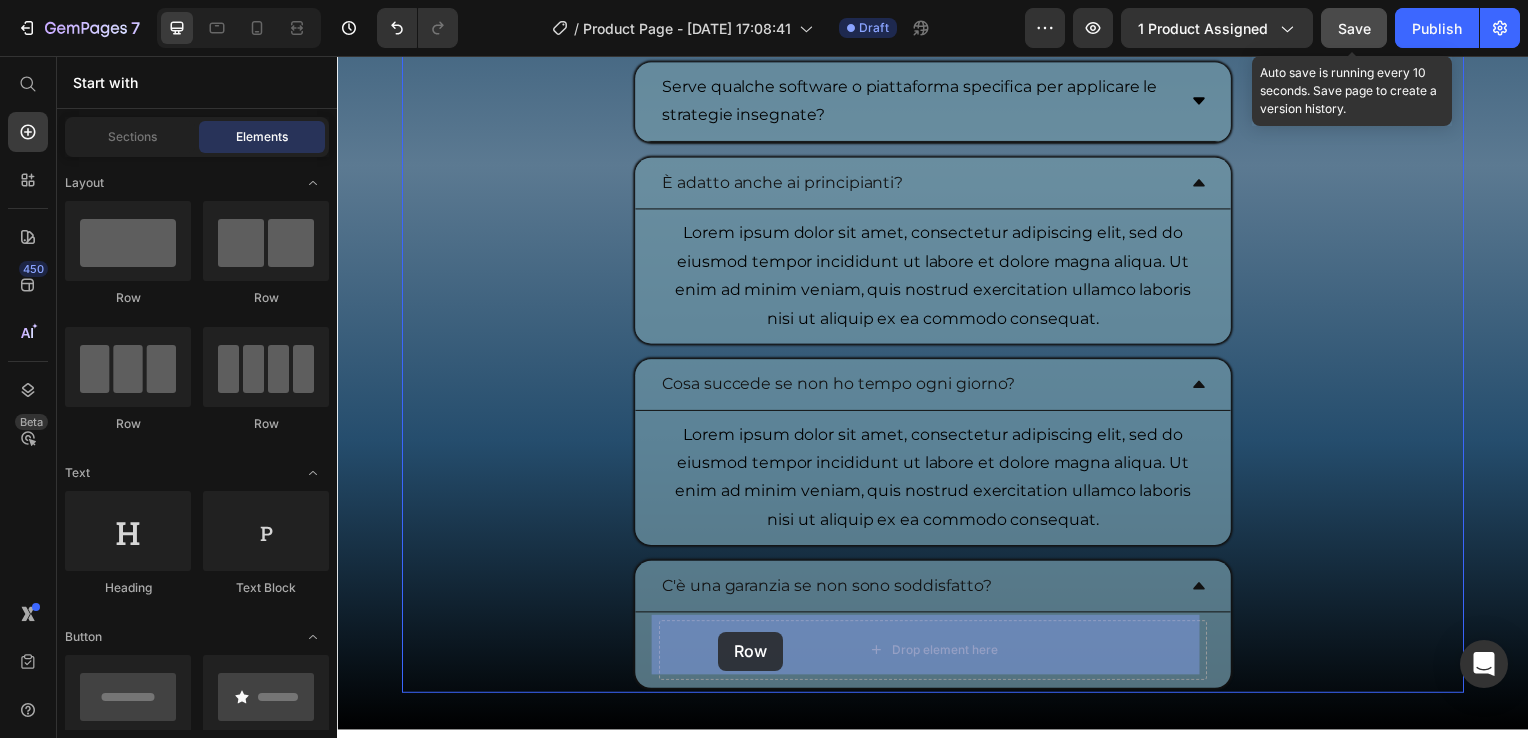 drag, startPoint x: 476, startPoint y: 310, endPoint x: 721, endPoint y: 636, distance: 407.8002 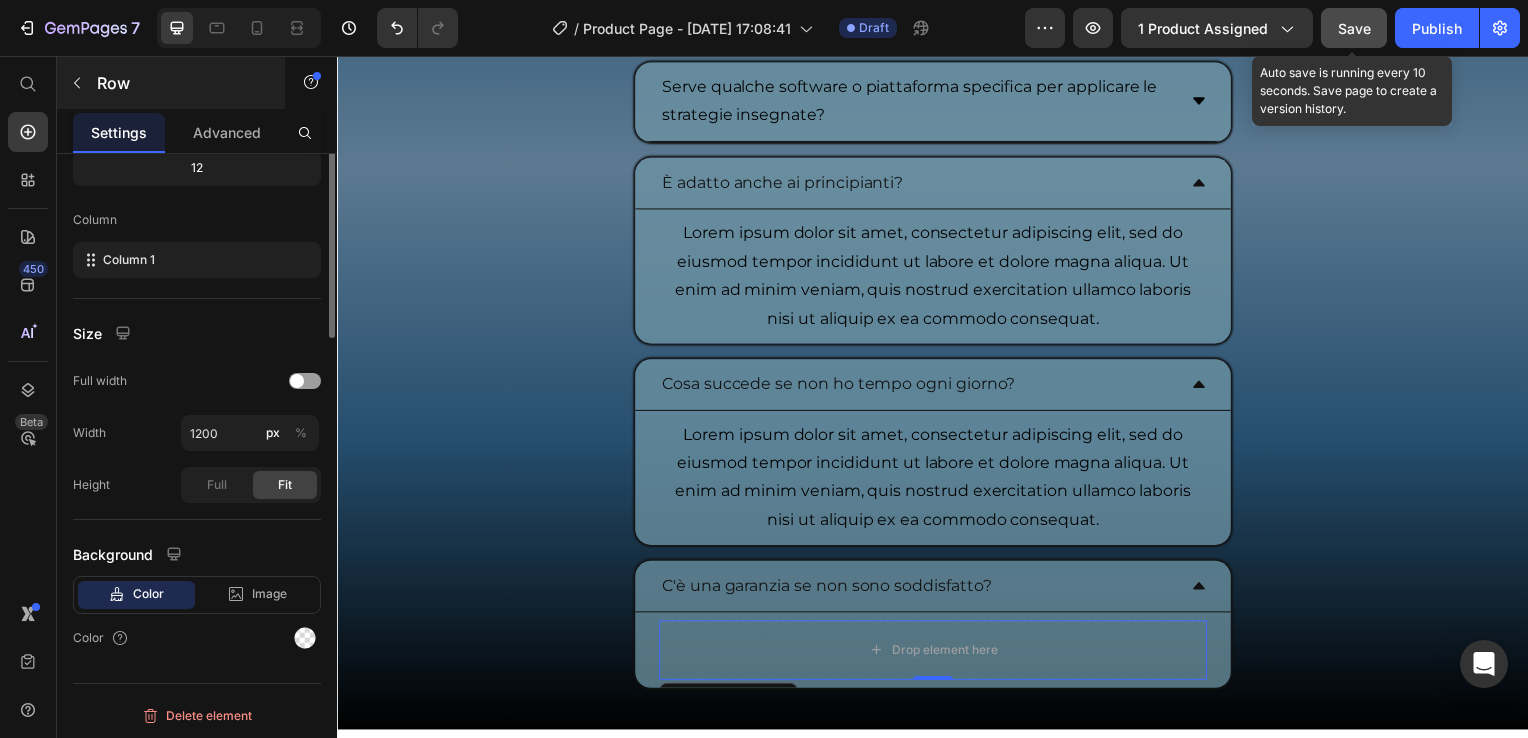 scroll, scrollTop: 0, scrollLeft: 0, axis: both 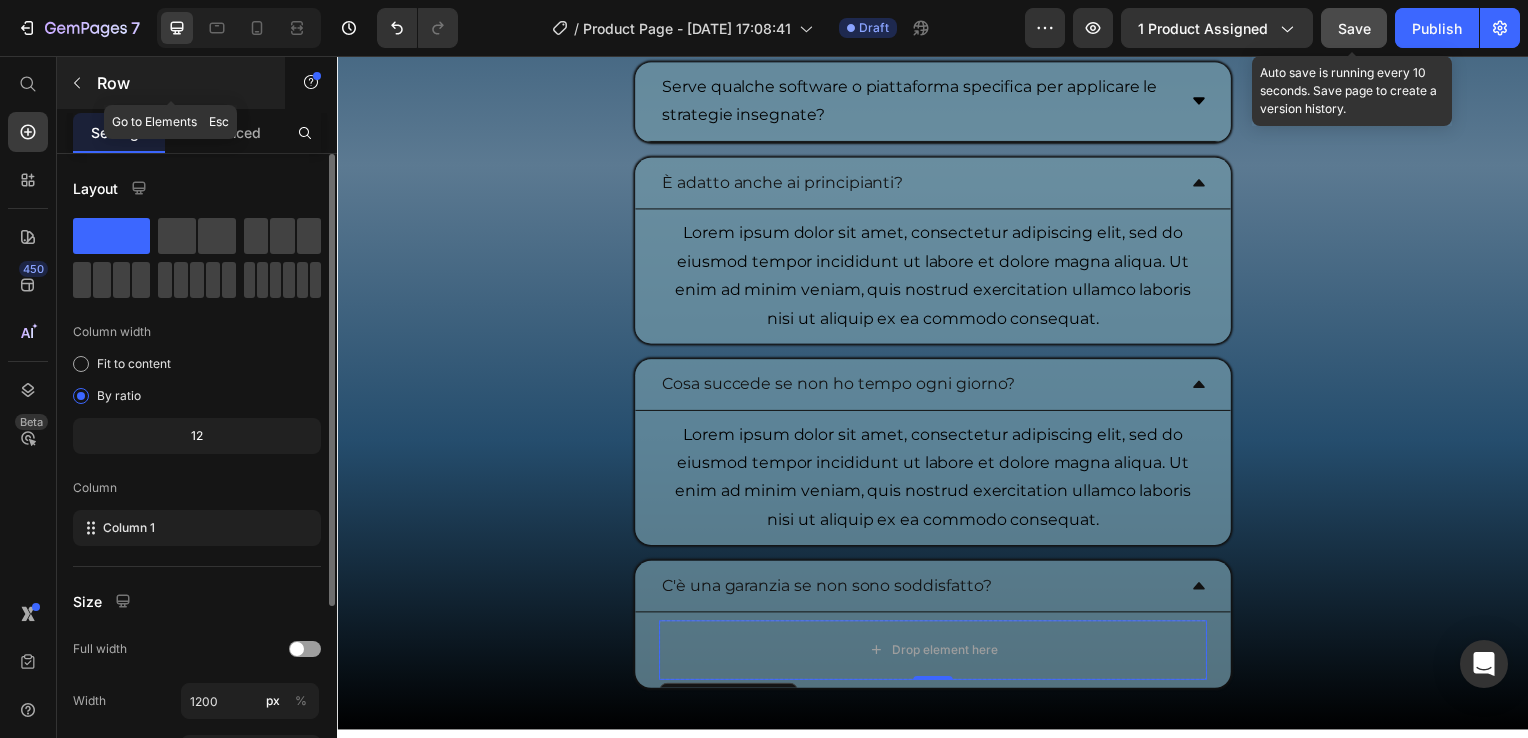 click at bounding box center [77, 83] 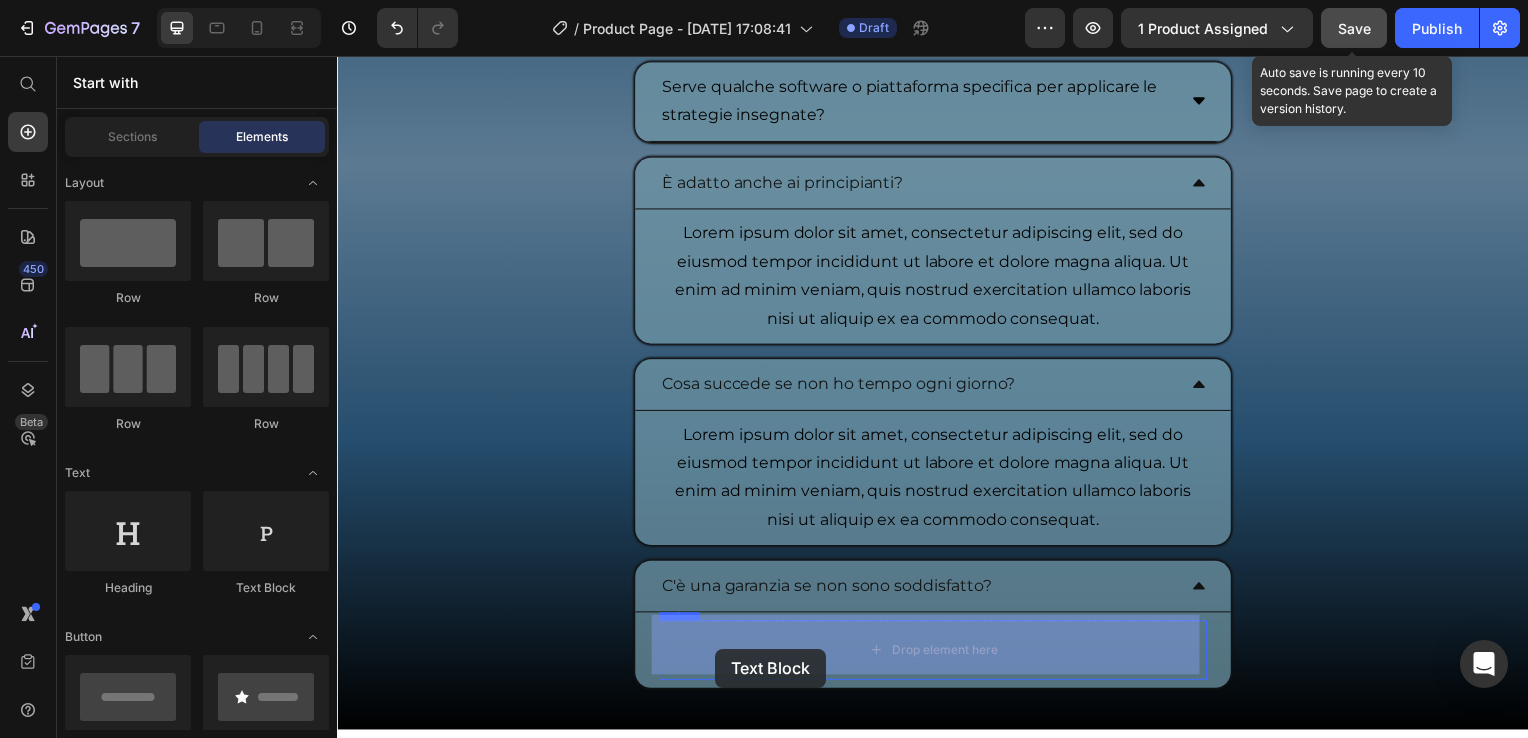 drag, startPoint x: 665, startPoint y: 582, endPoint x: 718, endPoint y: 653, distance: 88.60023 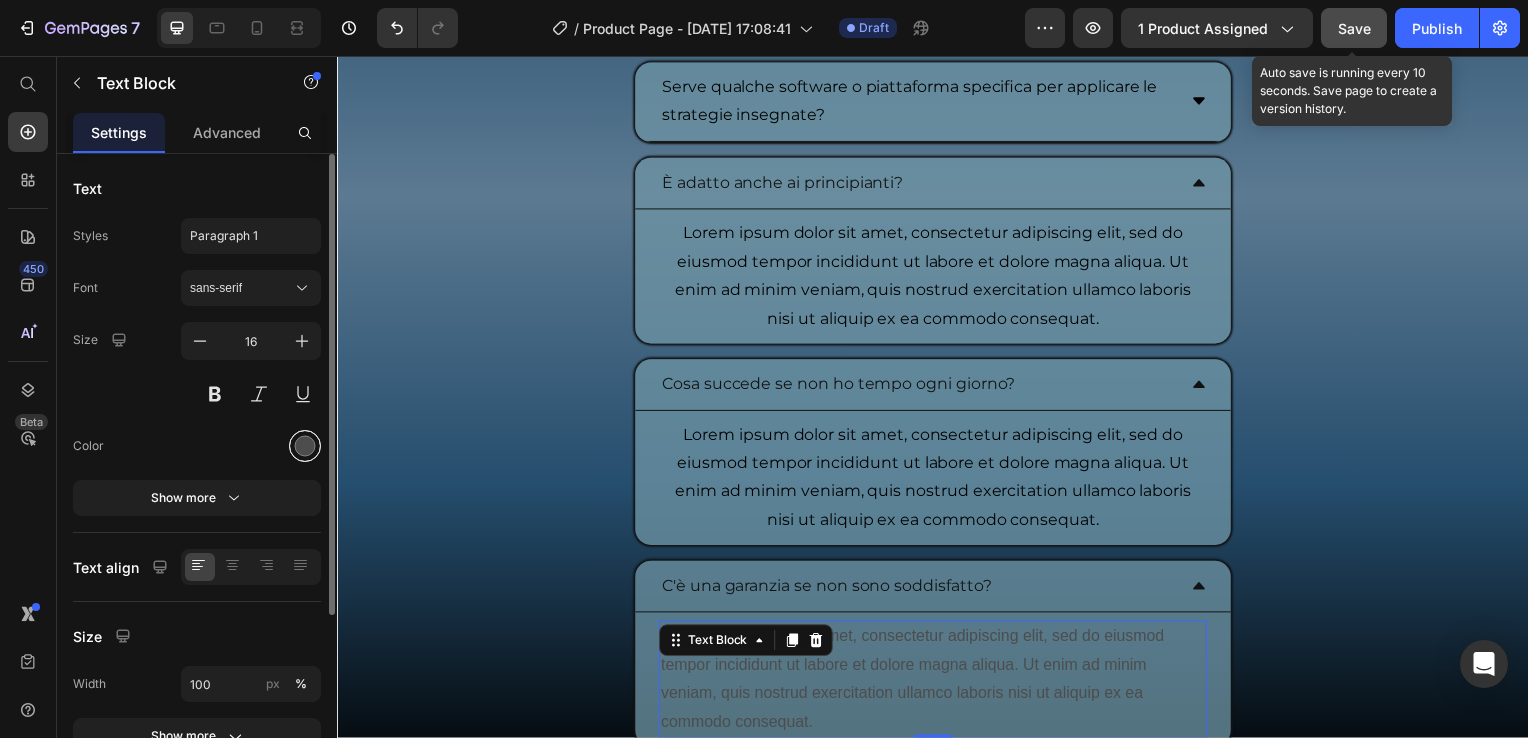 click at bounding box center (305, 446) 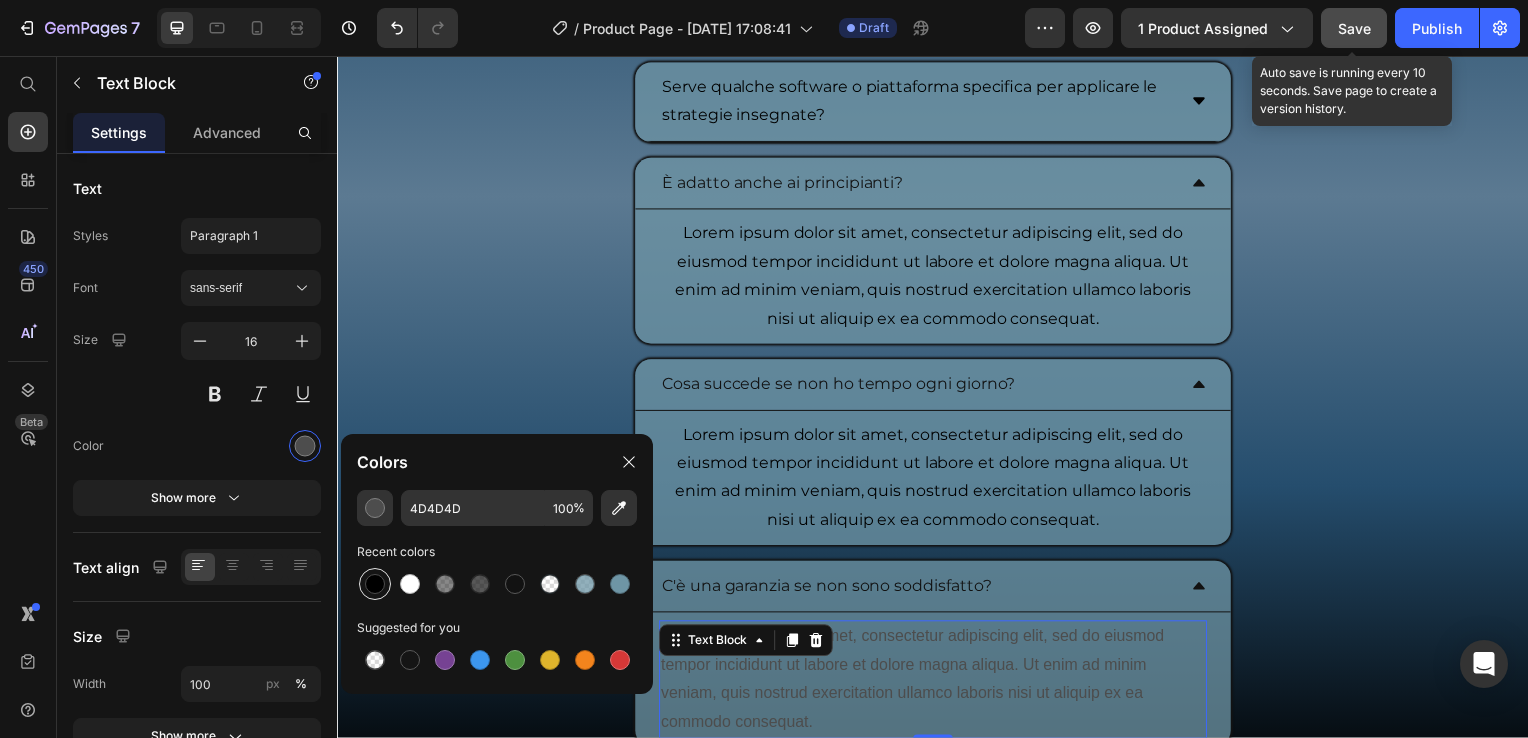 click at bounding box center [375, 584] 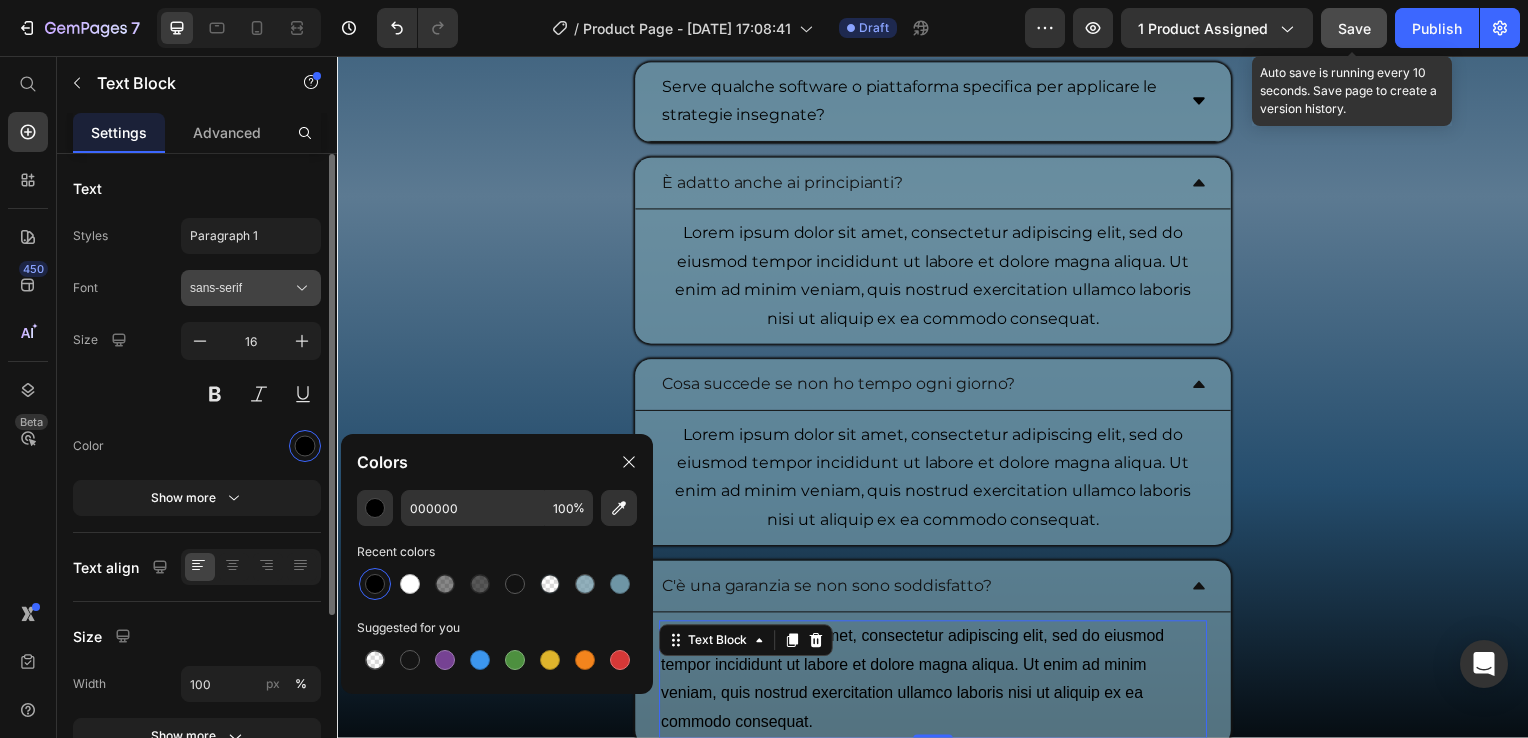 click on "sans-serif" at bounding box center [241, 288] 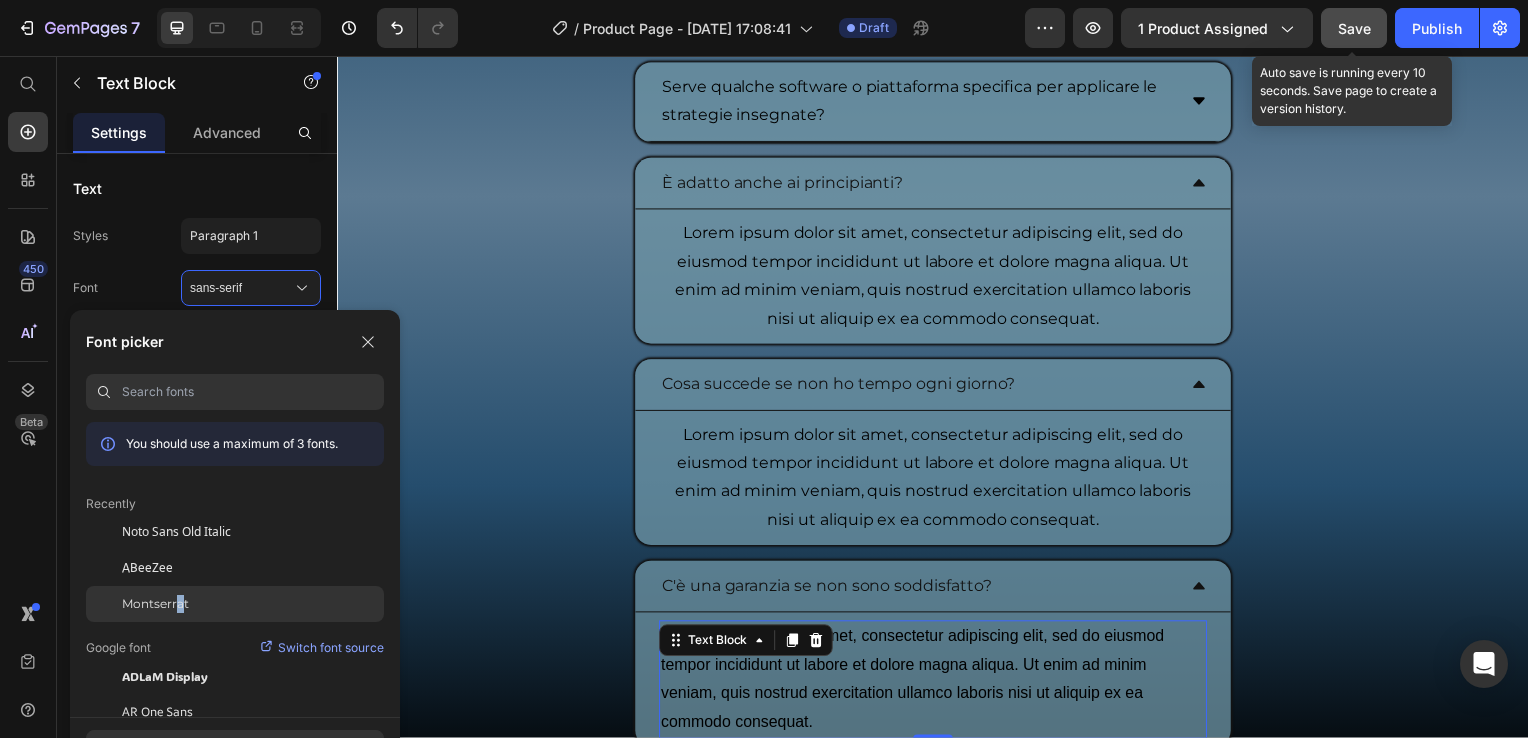 click on "Montserrat" 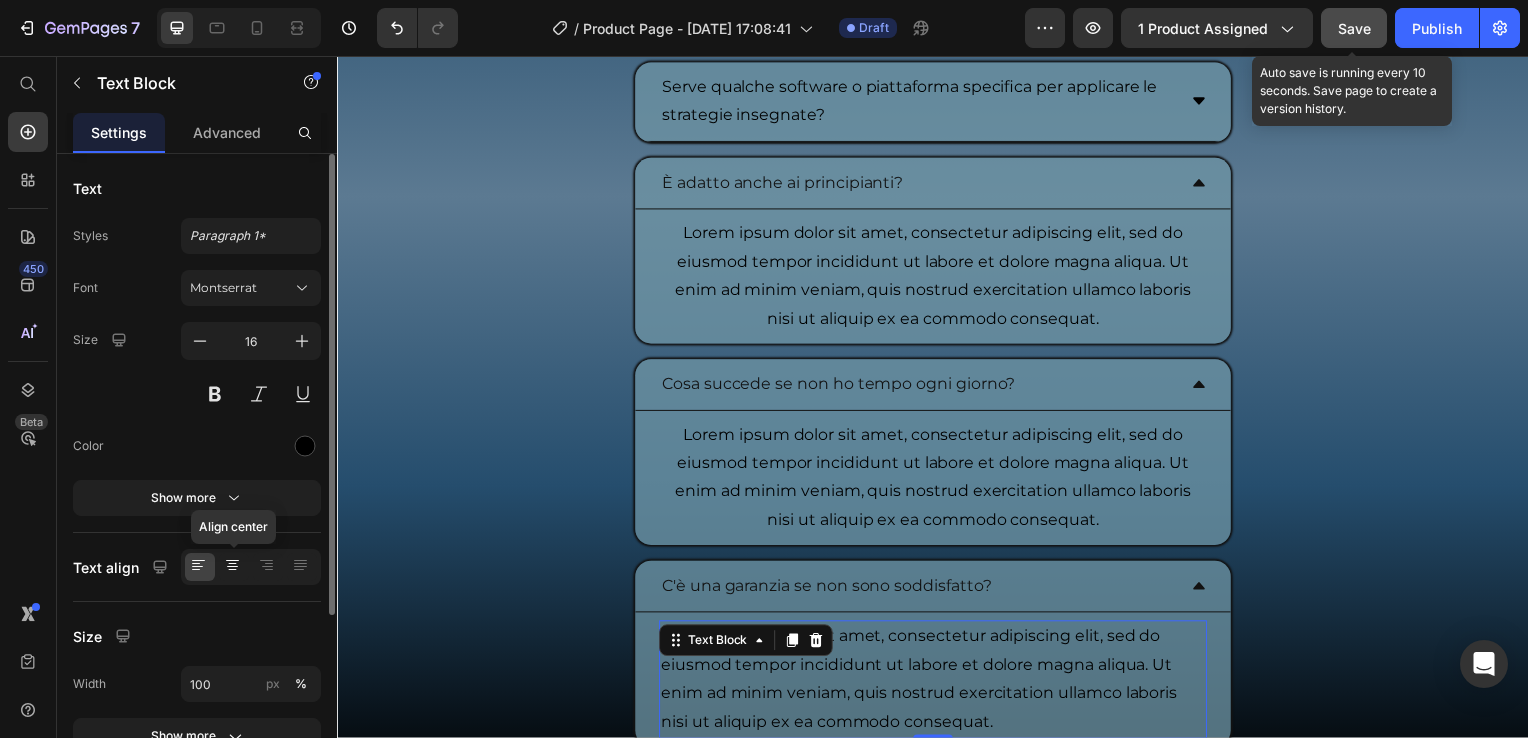 click 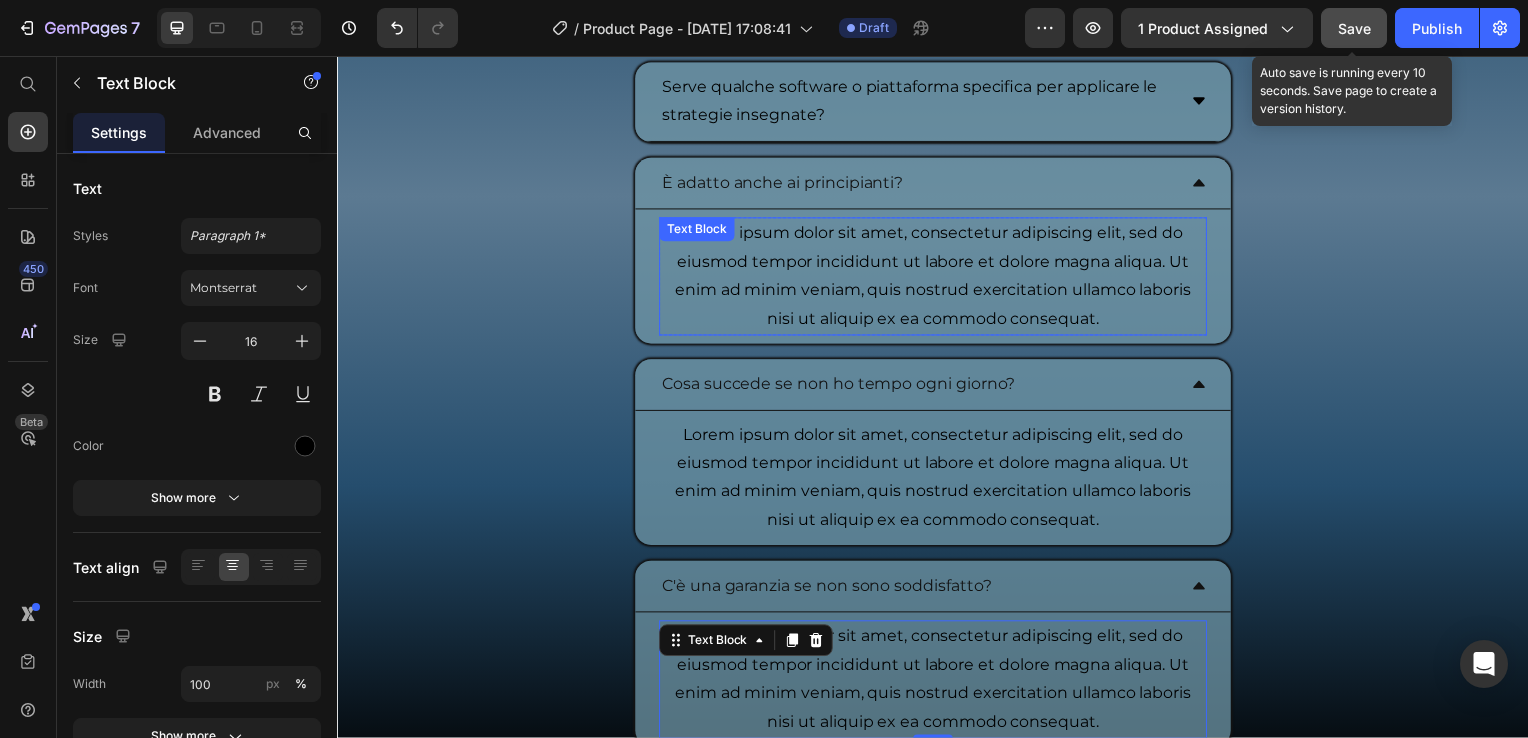click on "Lorem ipsum dolor sit amet, consectetur adipiscing elit, sed do eiusmod tempor incididunt ut labore et dolore magna aliqua. Ut enim ad minim veniam, quis nostrud exercitation ullamco laboris nisi ut aliquip ex ea commodo consequat." at bounding box center [937, 278] 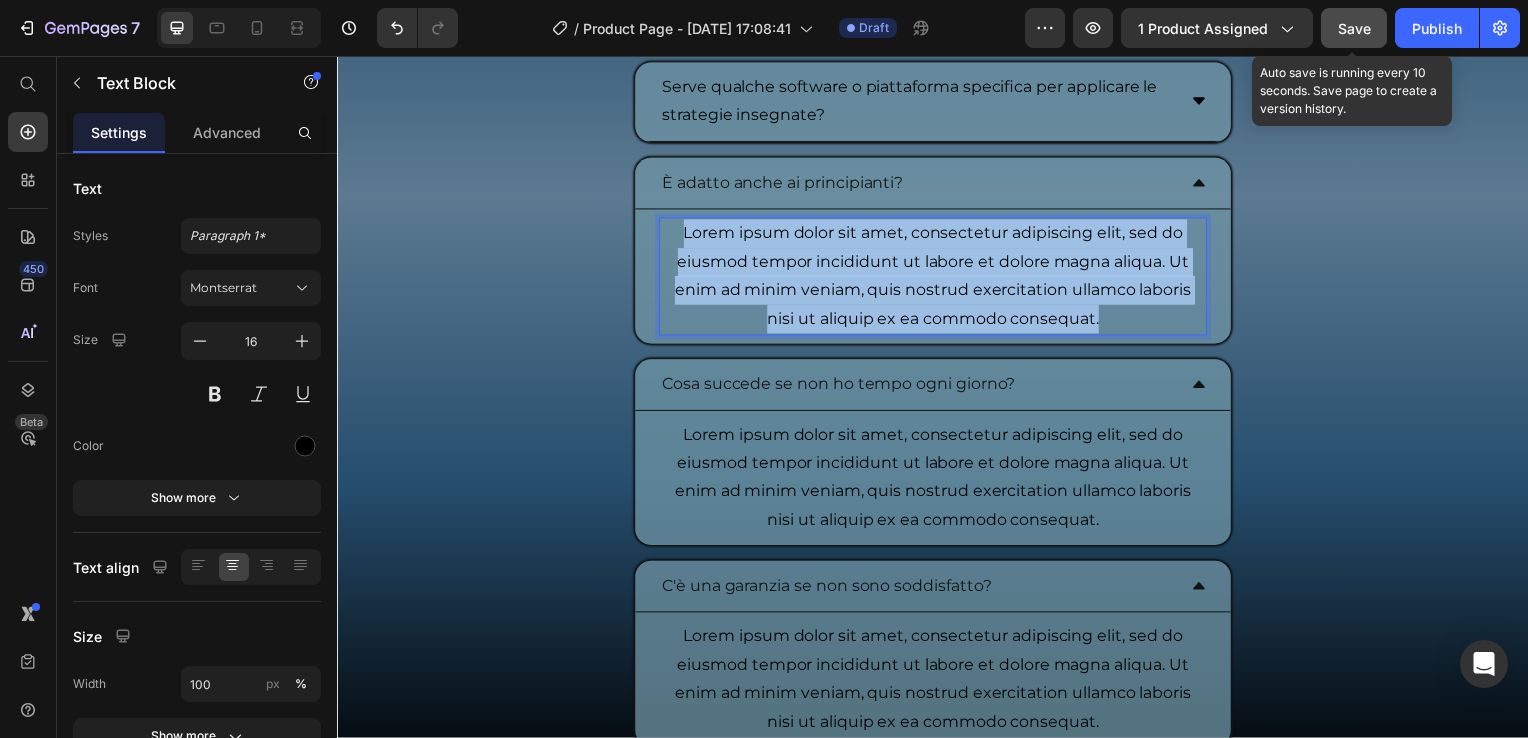 drag, startPoint x: 1105, startPoint y: 319, endPoint x: 675, endPoint y: 228, distance: 439.52362 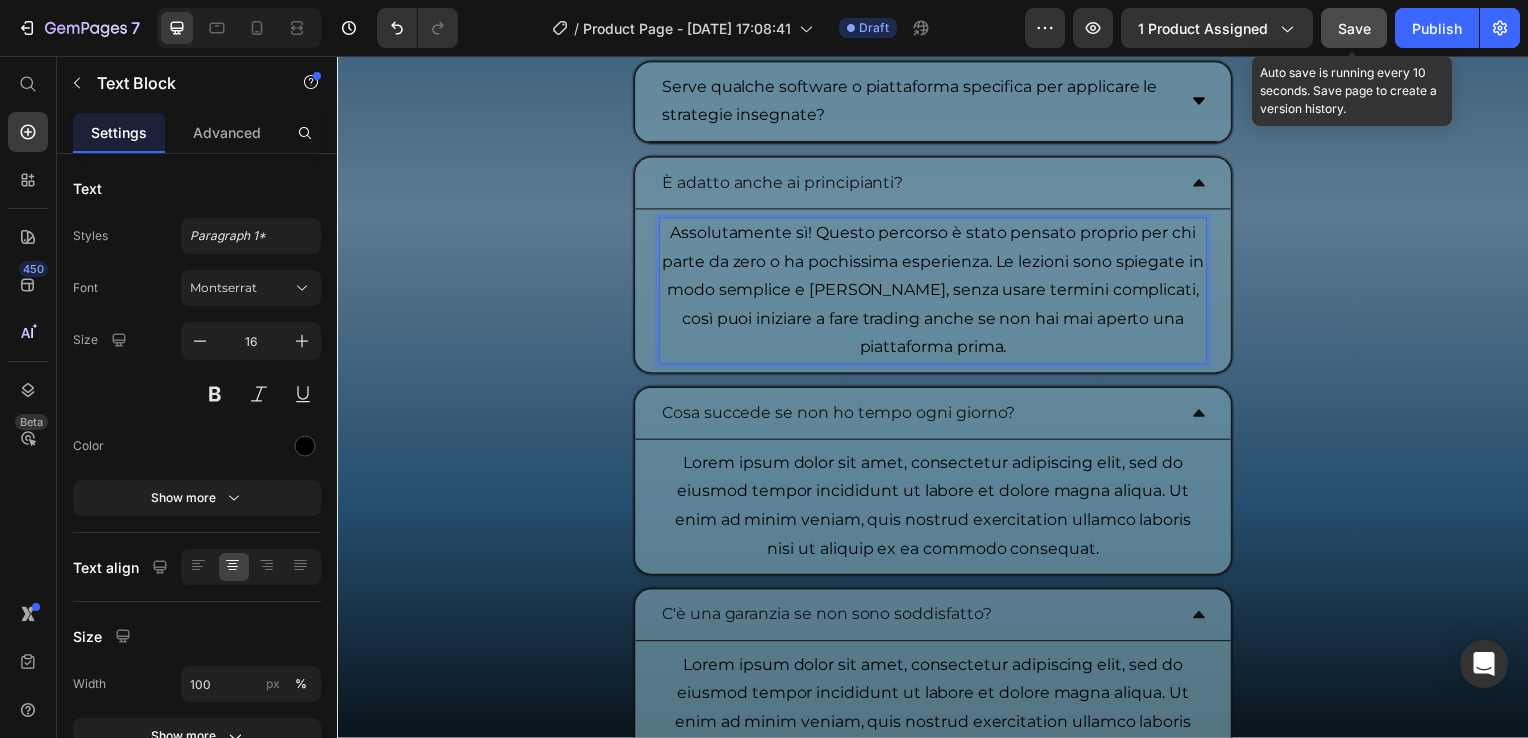click on "Save" 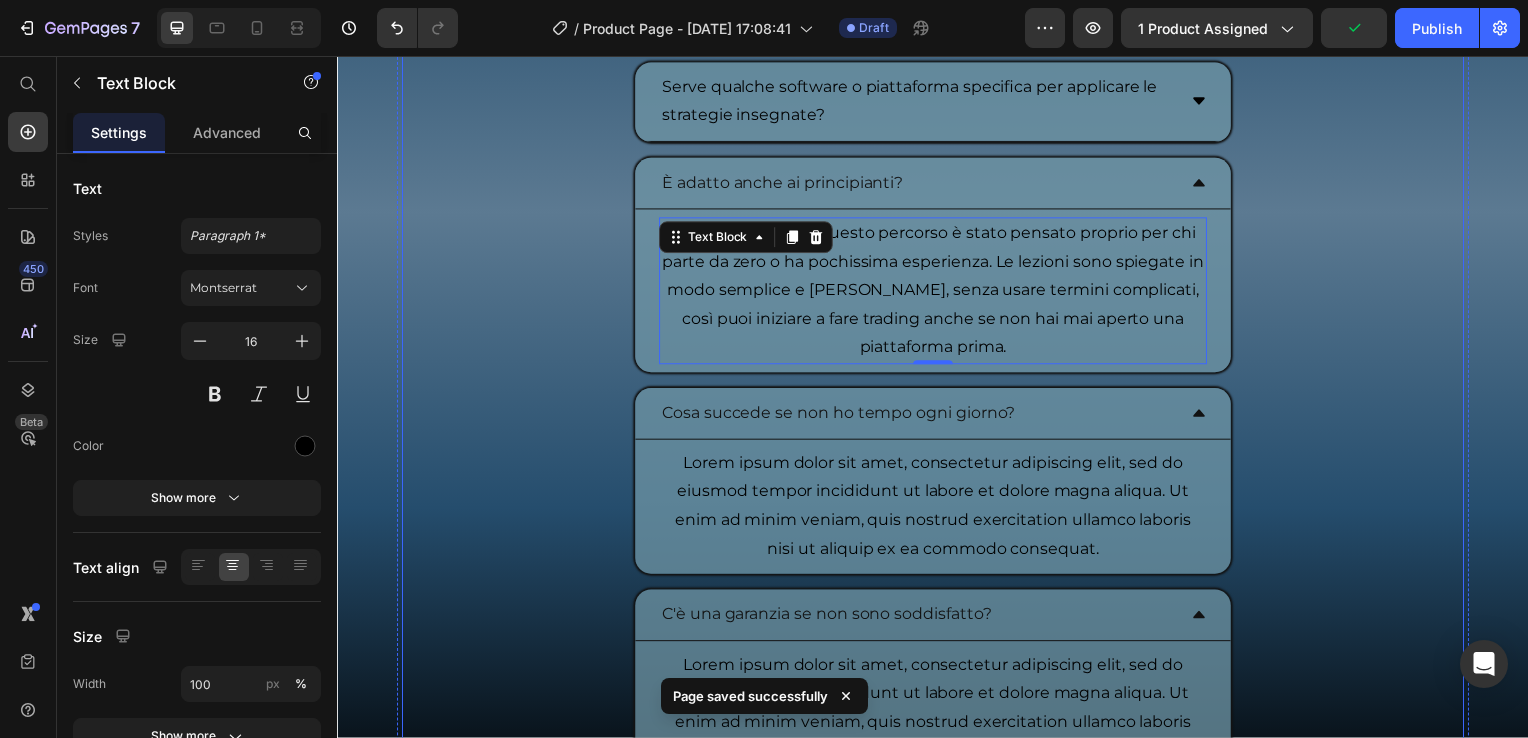 click 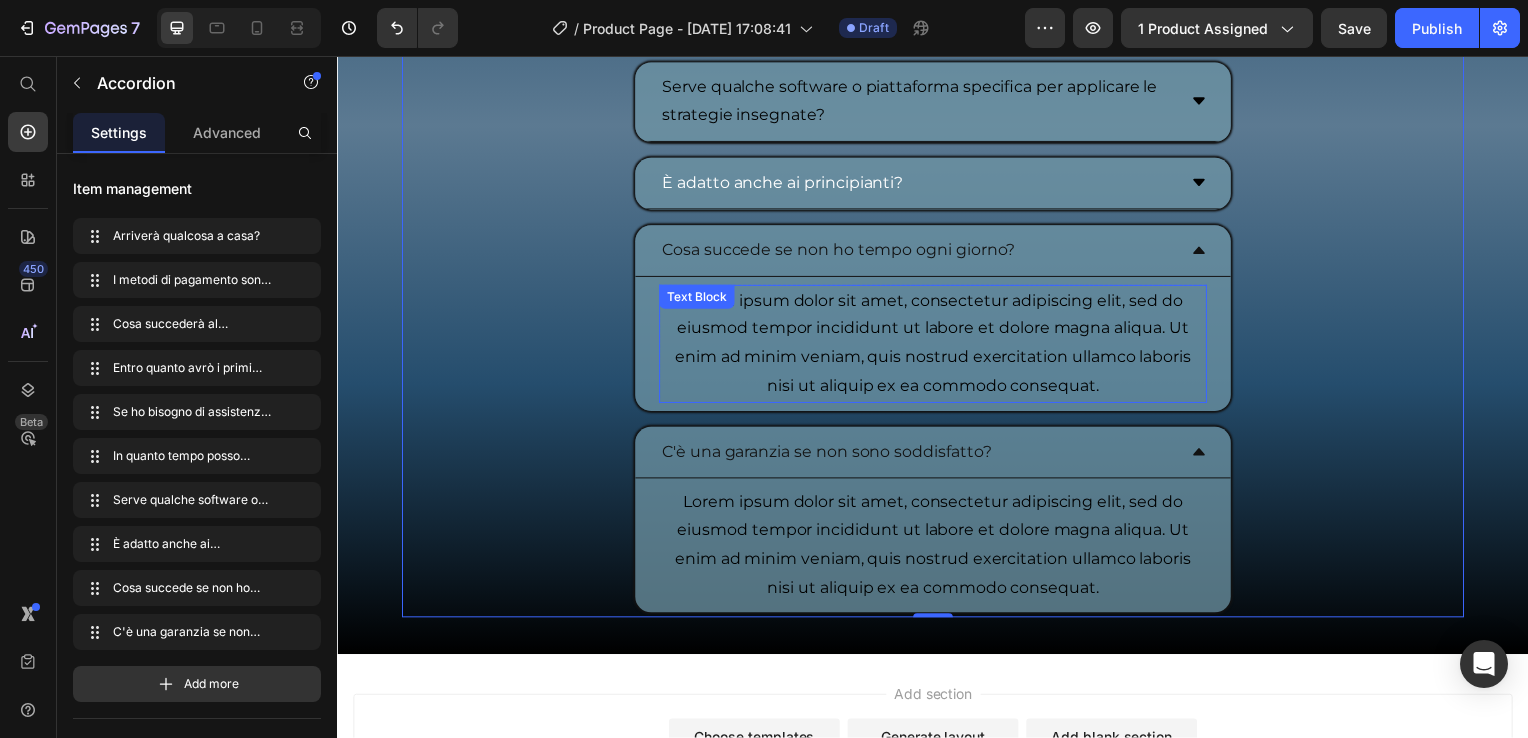 click on "Lorem ipsum dolor sit amet, consectetur adipiscing elit, sed do eiusmod tempor incididunt ut labore et dolore magna aliqua. Ut enim ad minim veniam, quis nostrud exercitation ullamco laboris nisi ut aliquip ex ea commodo consequat." at bounding box center [937, 346] 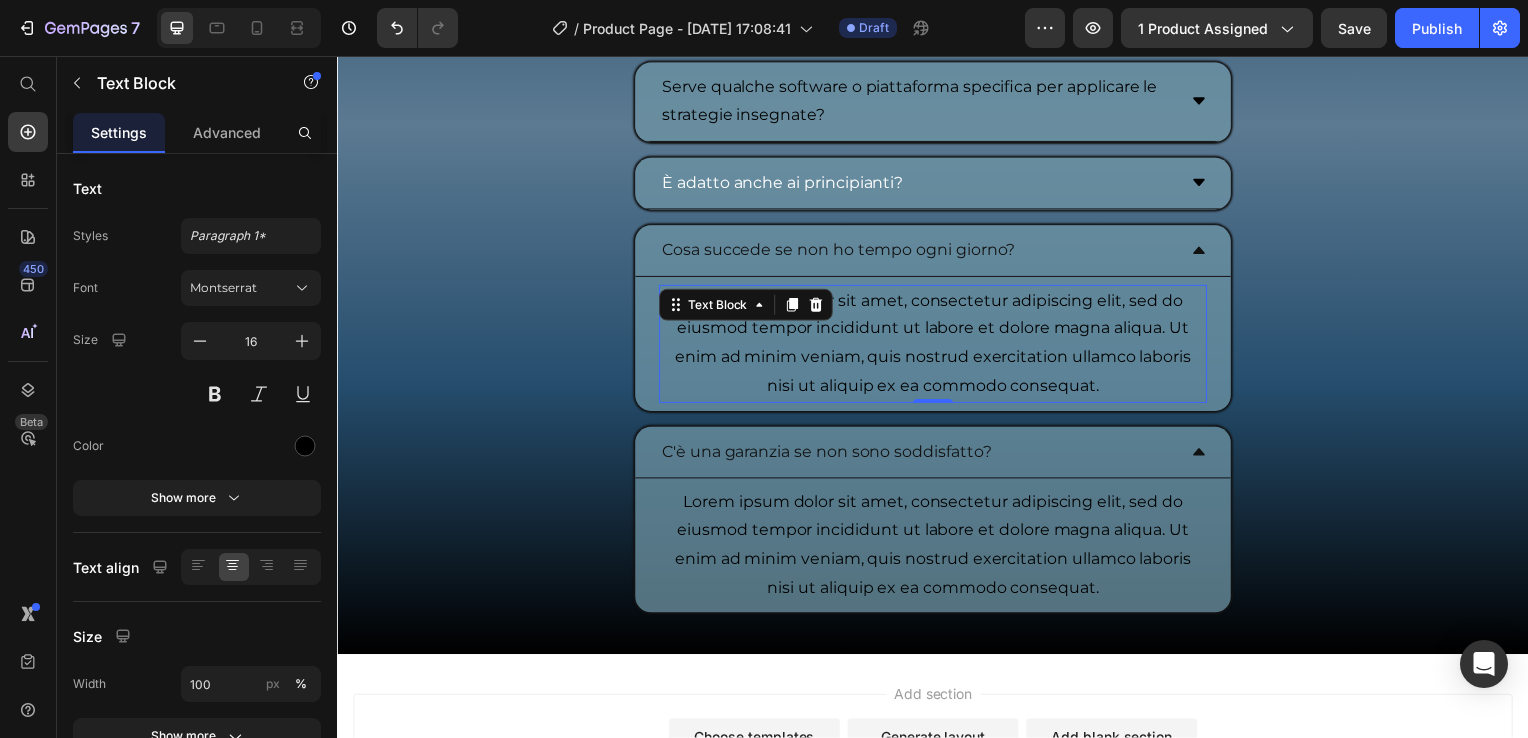 click on "Lorem ipsum dolor sit amet, consectetur adipiscing elit, sed do eiusmod tempor incididunt ut labore et dolore magna aliqua. Ut enim ad minim veniam, quis nostrud exercitation ullamco laboris nisi ut aliquip ex ea commodo consequat." at bounding box center [937, 346] 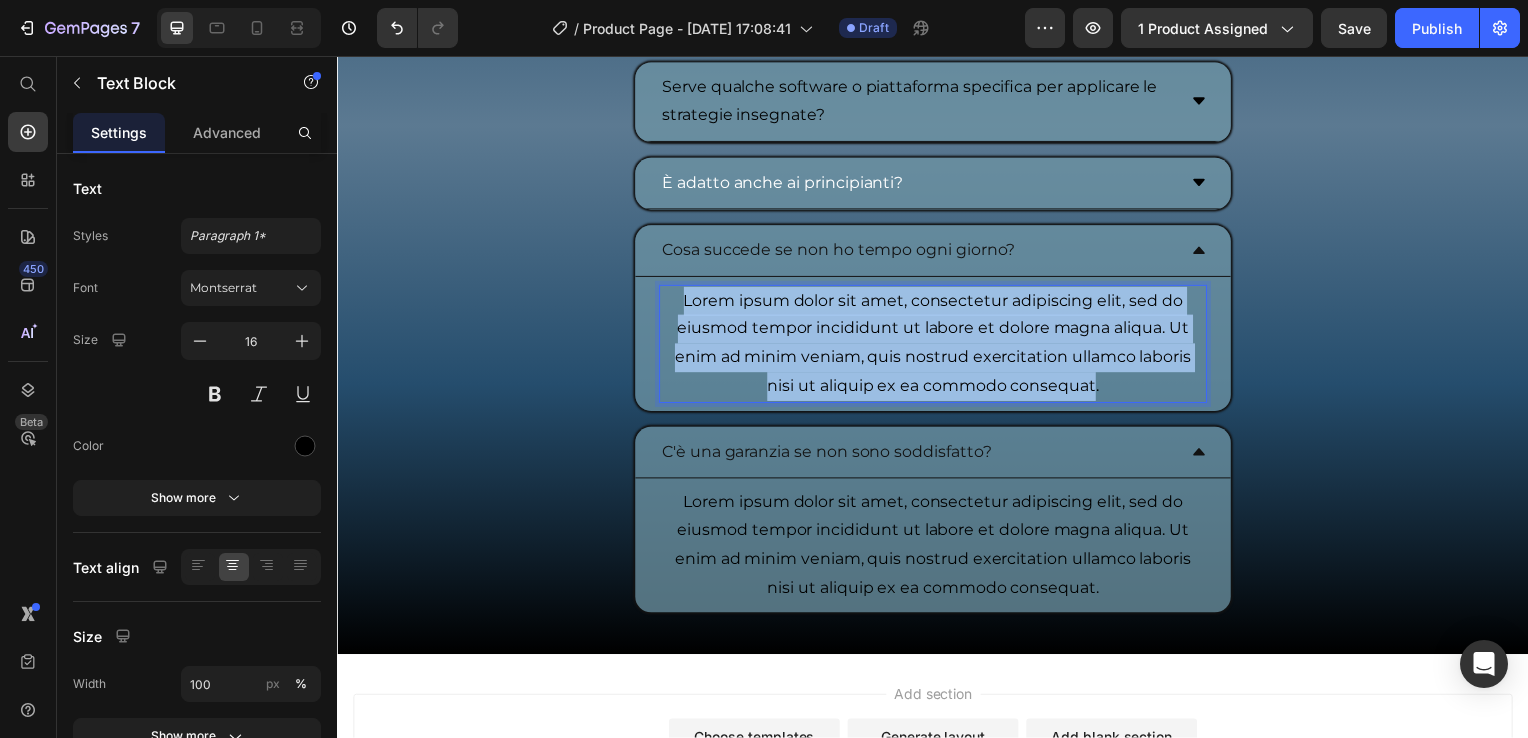 drag, startPoint x: 1092, startPoint y: 386, endPoint x: 672, endPoint y: 288, distance: 431.2818 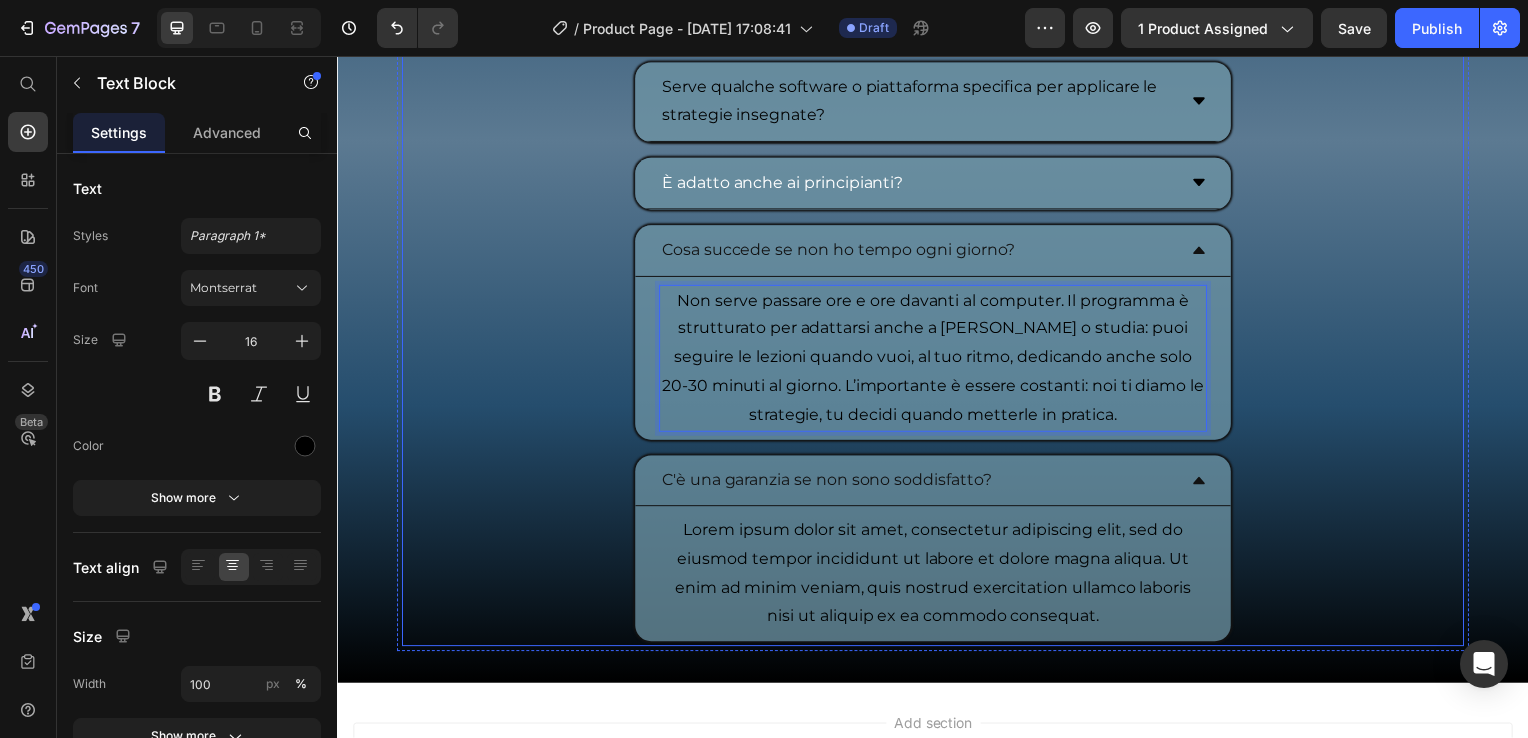 click 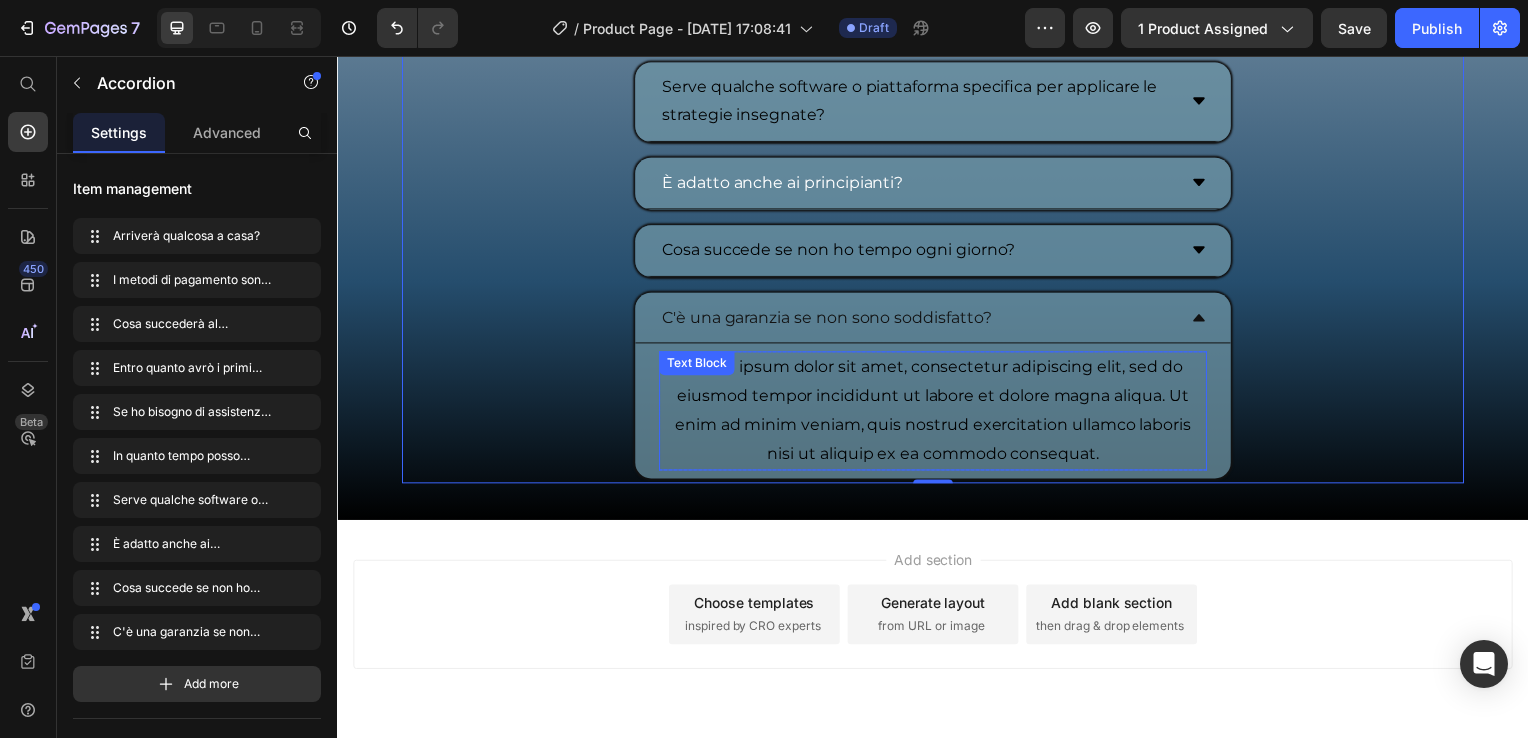 click on "Lorem ipsum dolor sit amet, consectetur adipiscing elit, sed do eiusmod tempor incididunt ut labore et dolore magna aliqua. Ut enim ad minim veniam, quis nostrud exercitation ullamco laboris nisi ut aliquip ex ea commodo consequat." at bounding box center (937, 413) 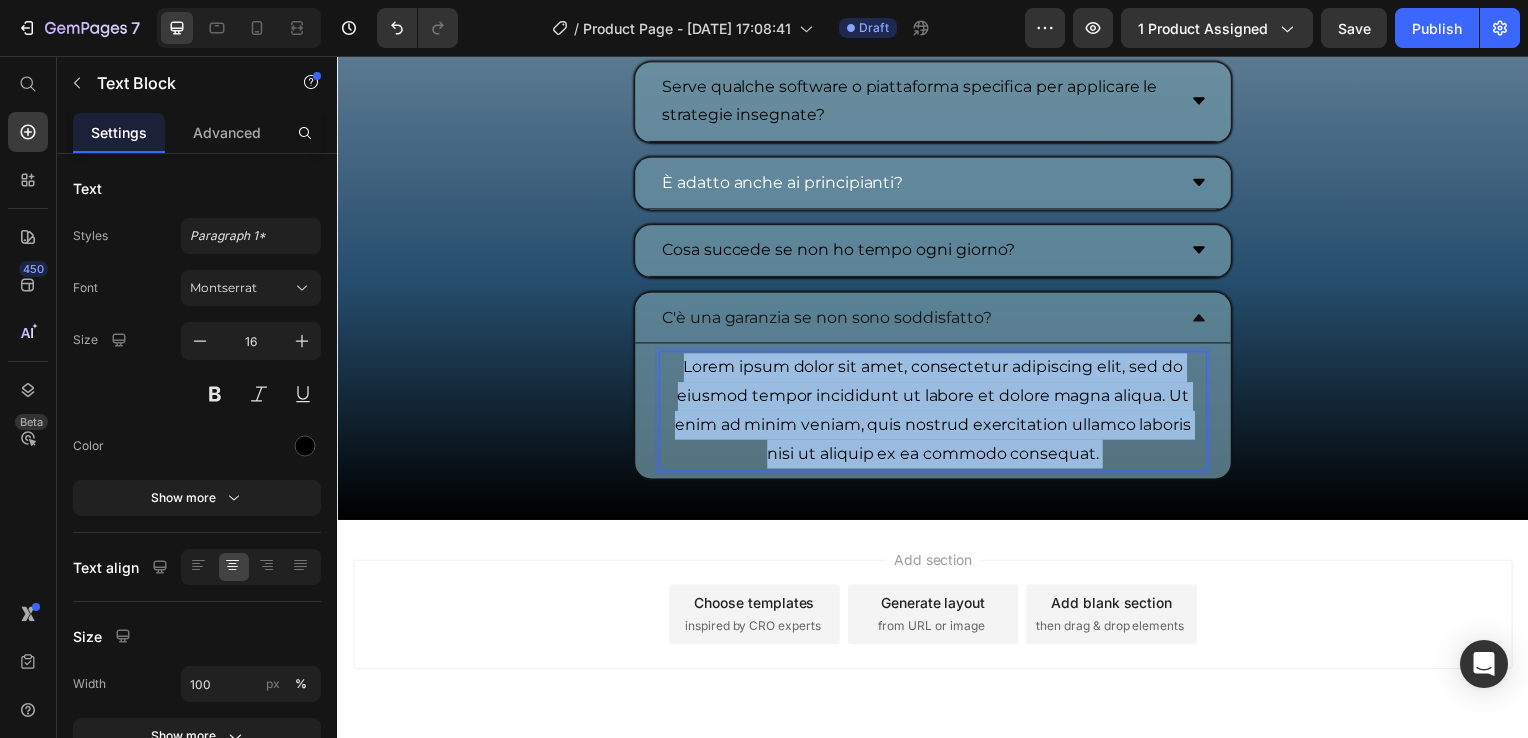 drag, startPoint x: 1098, startPoint y: 455, endPoint x: 922, endPoint y: 392, distance: 186.93582 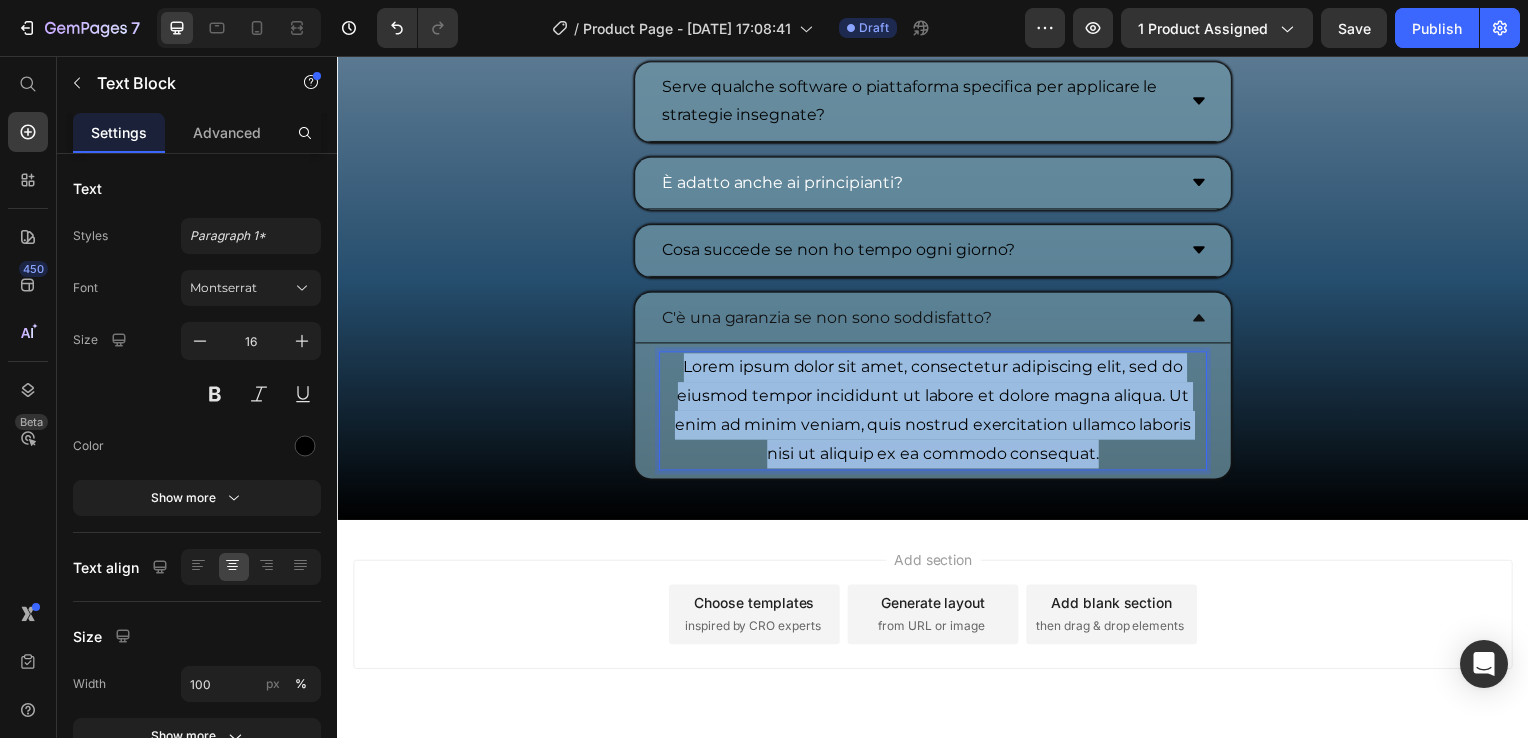 drag, startPoint x: 1104, startPoint y: 450, endPoint x: 673, endPoint y: 362, distance: 439.89203 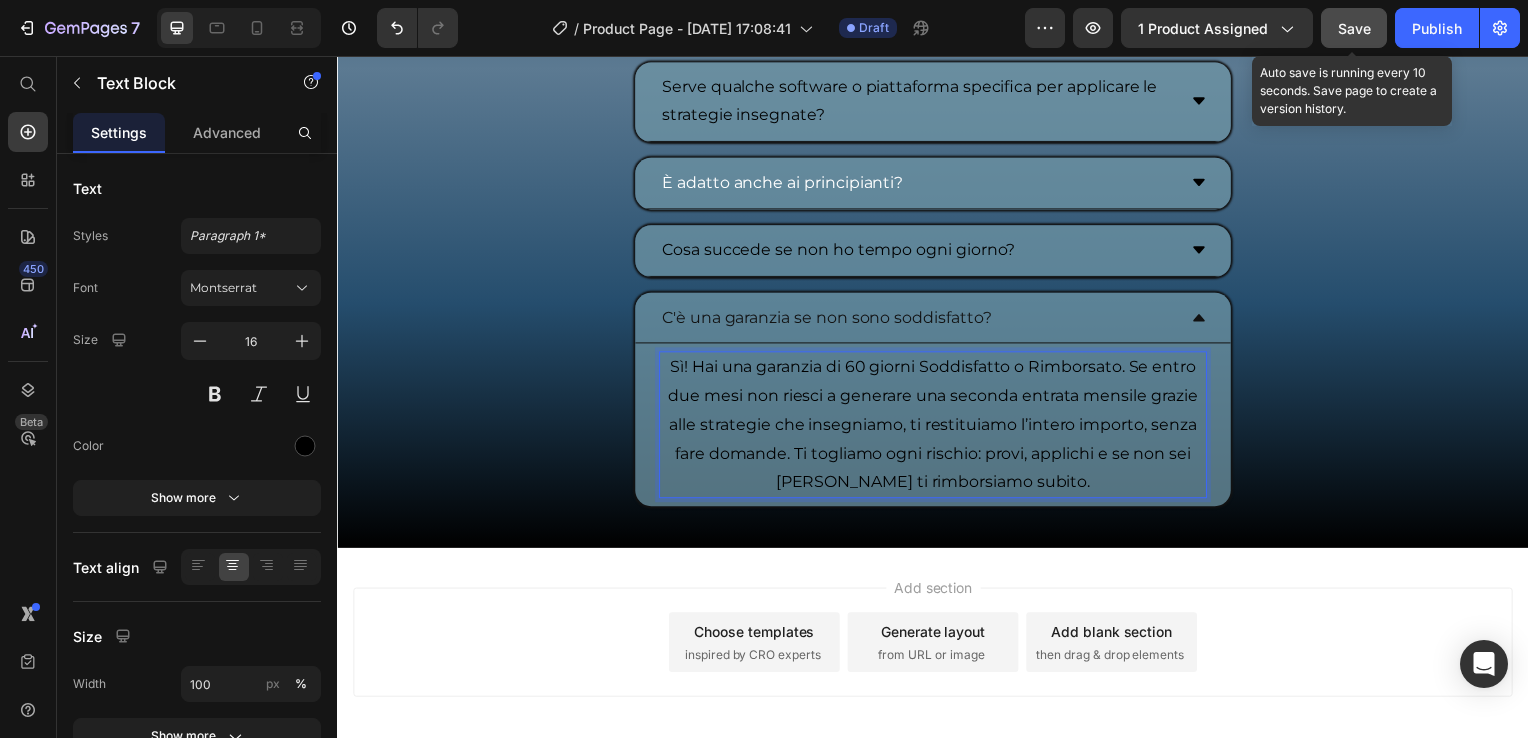 click on "Save" 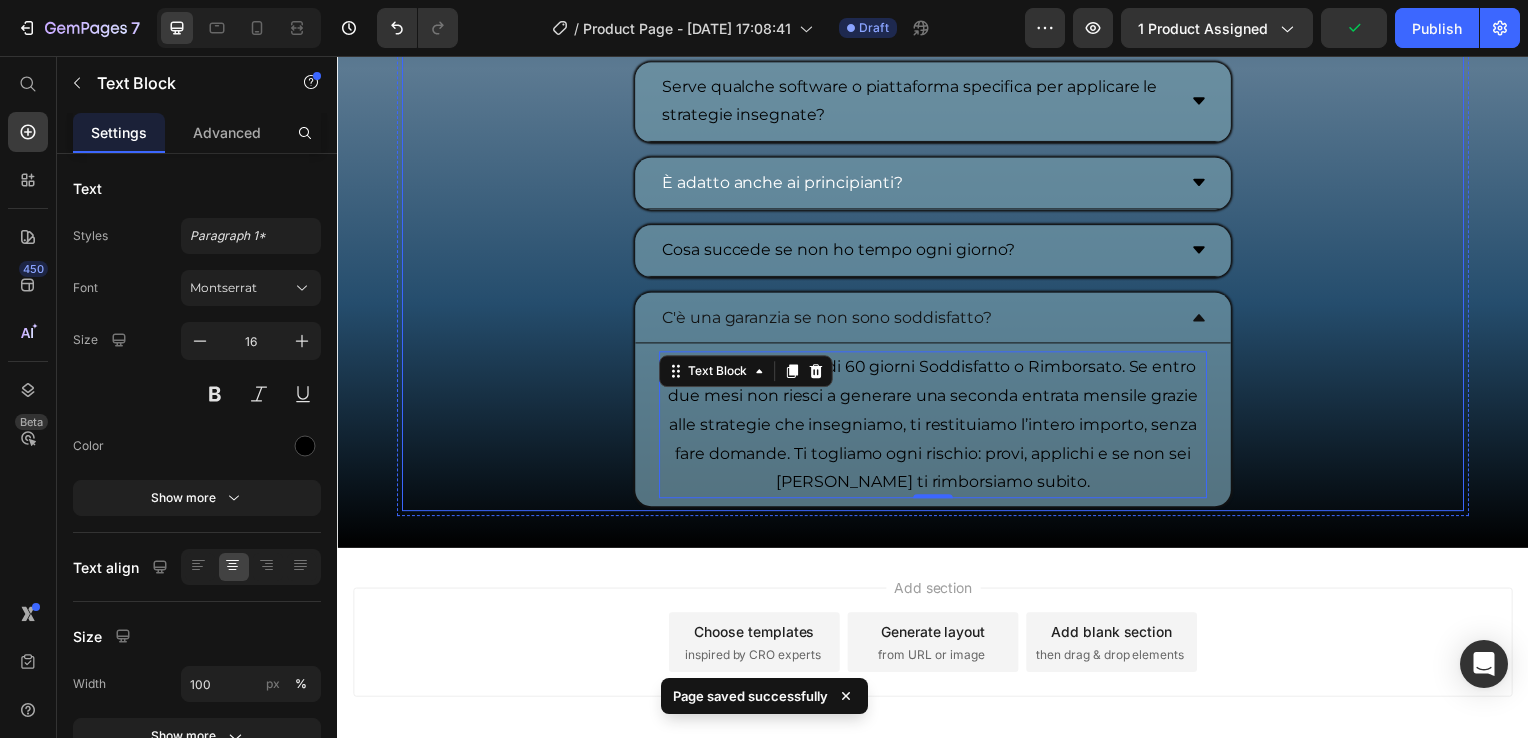 click 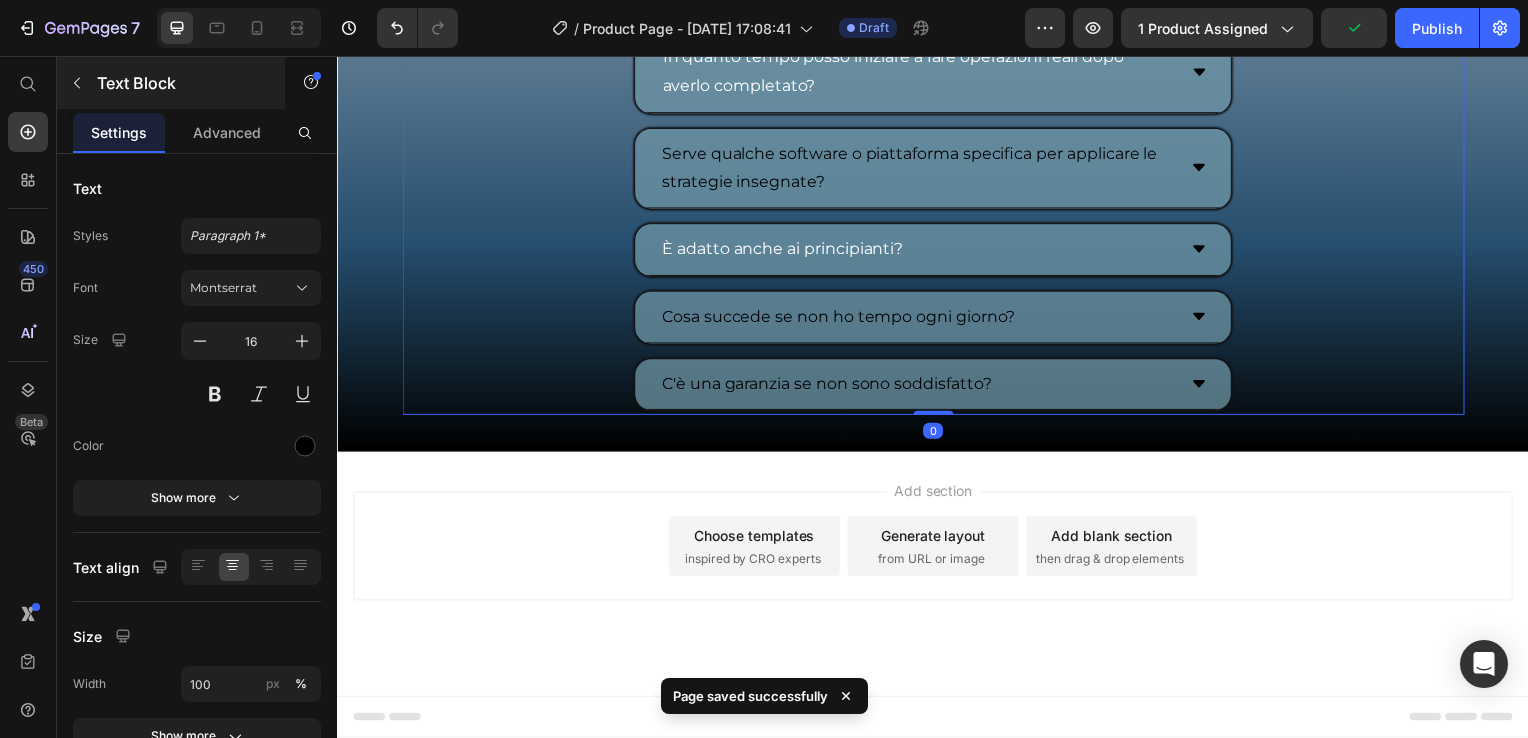 click 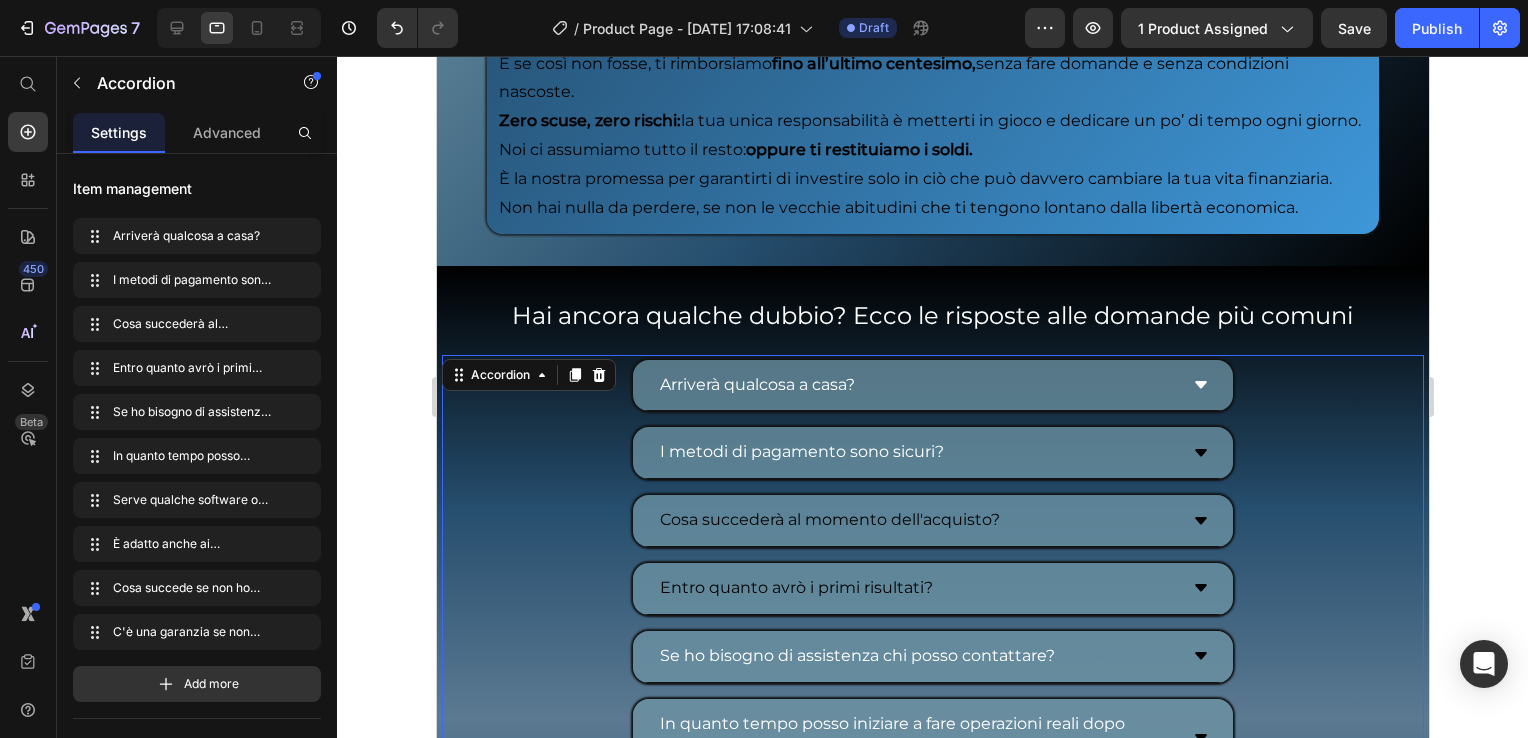 scroll, scrollTop: 10025, scrollLeft: 0, axis: vertical 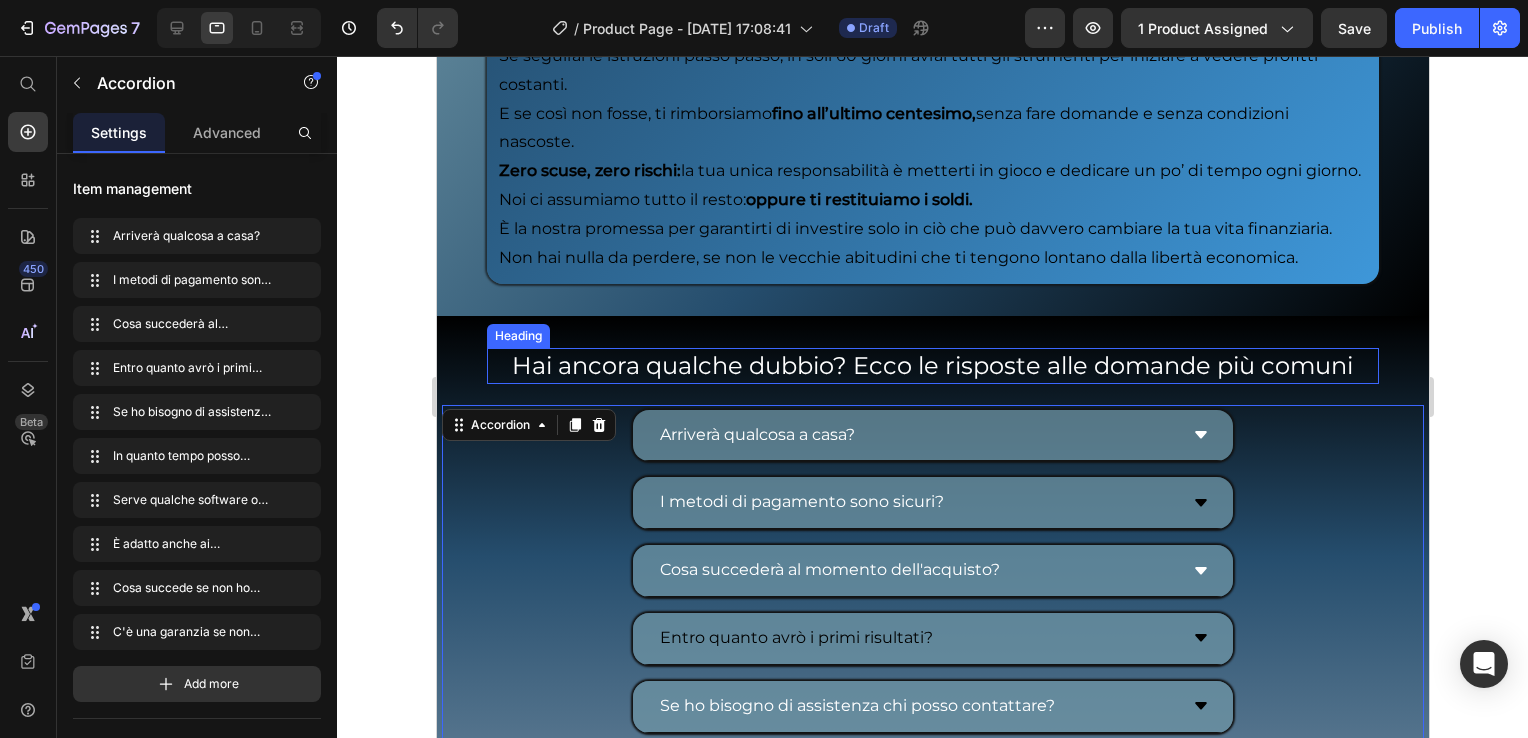 click on "Heading" at bounding box center (517, 336) 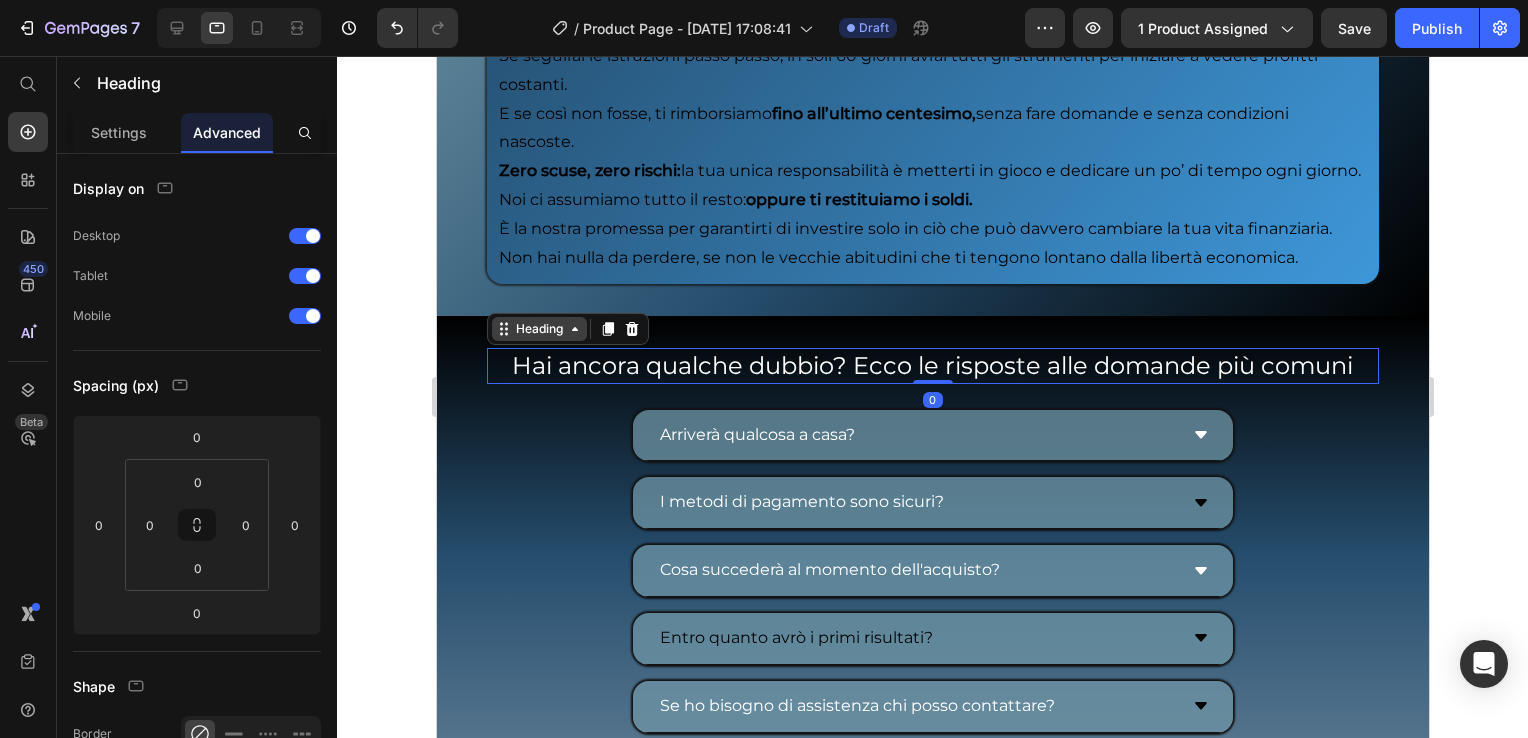 click on "Heading" at bounding box center [538, 329] 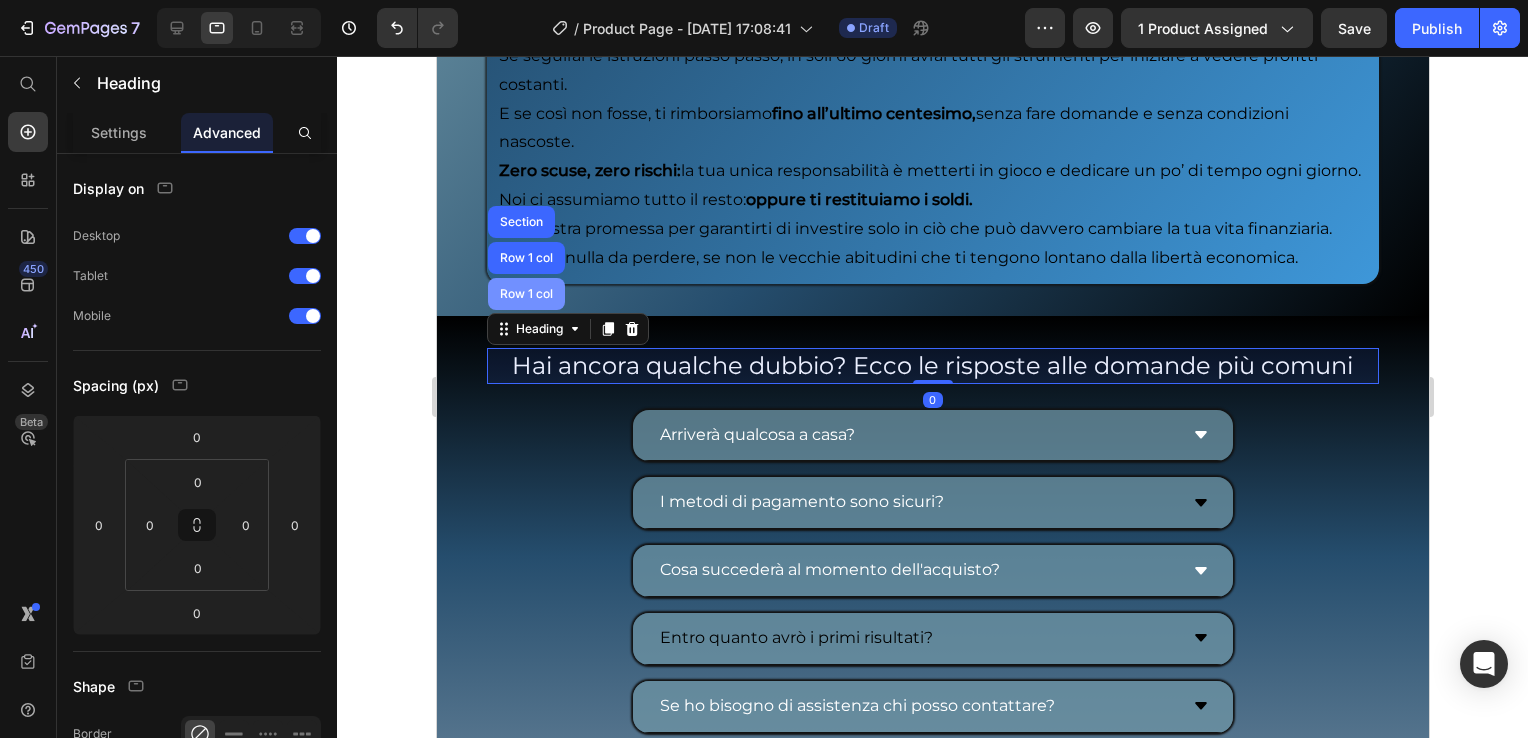 click on "Row 1 col" at bounding box center [525, 294] 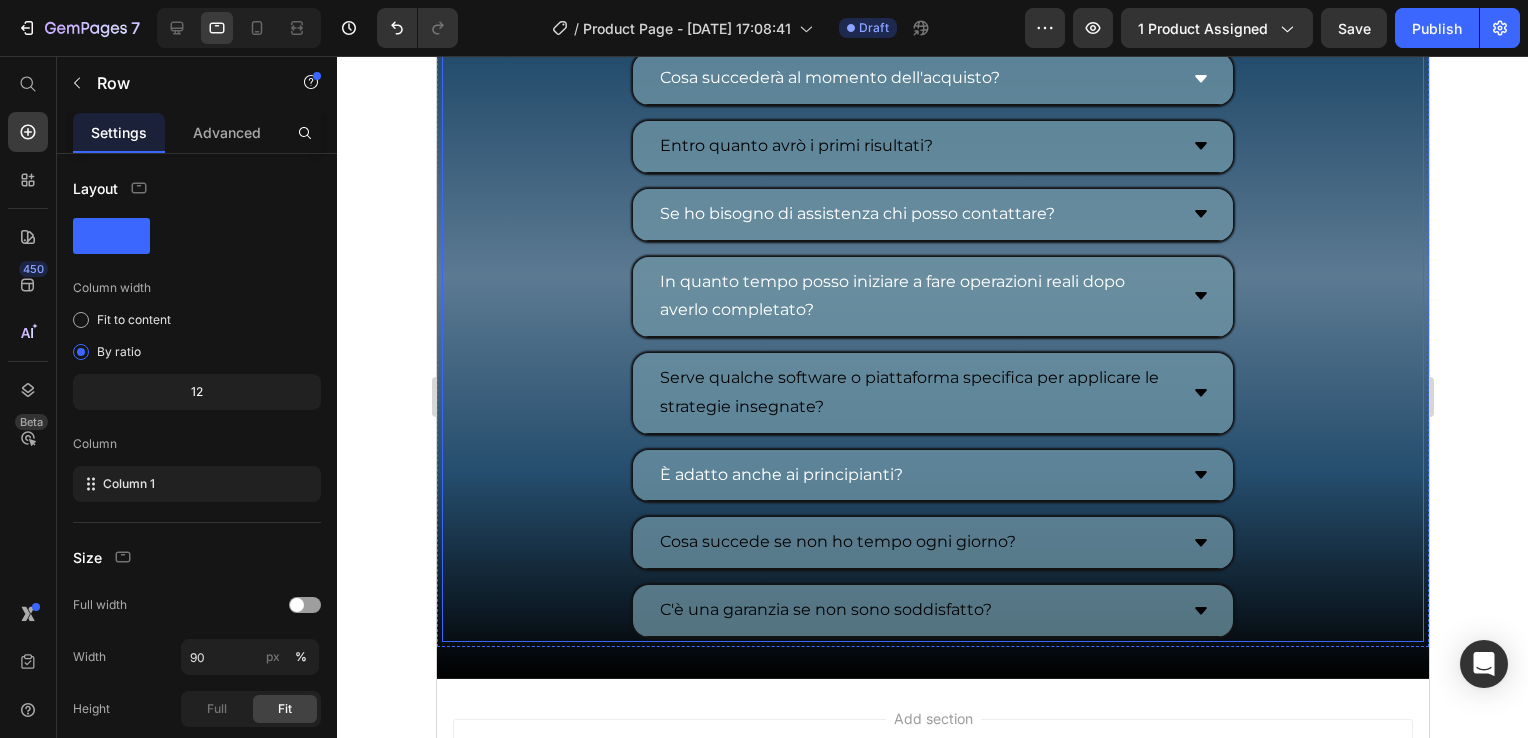 scroll, scrollTop: 10625, scrollLeft: 0, axis: vertical 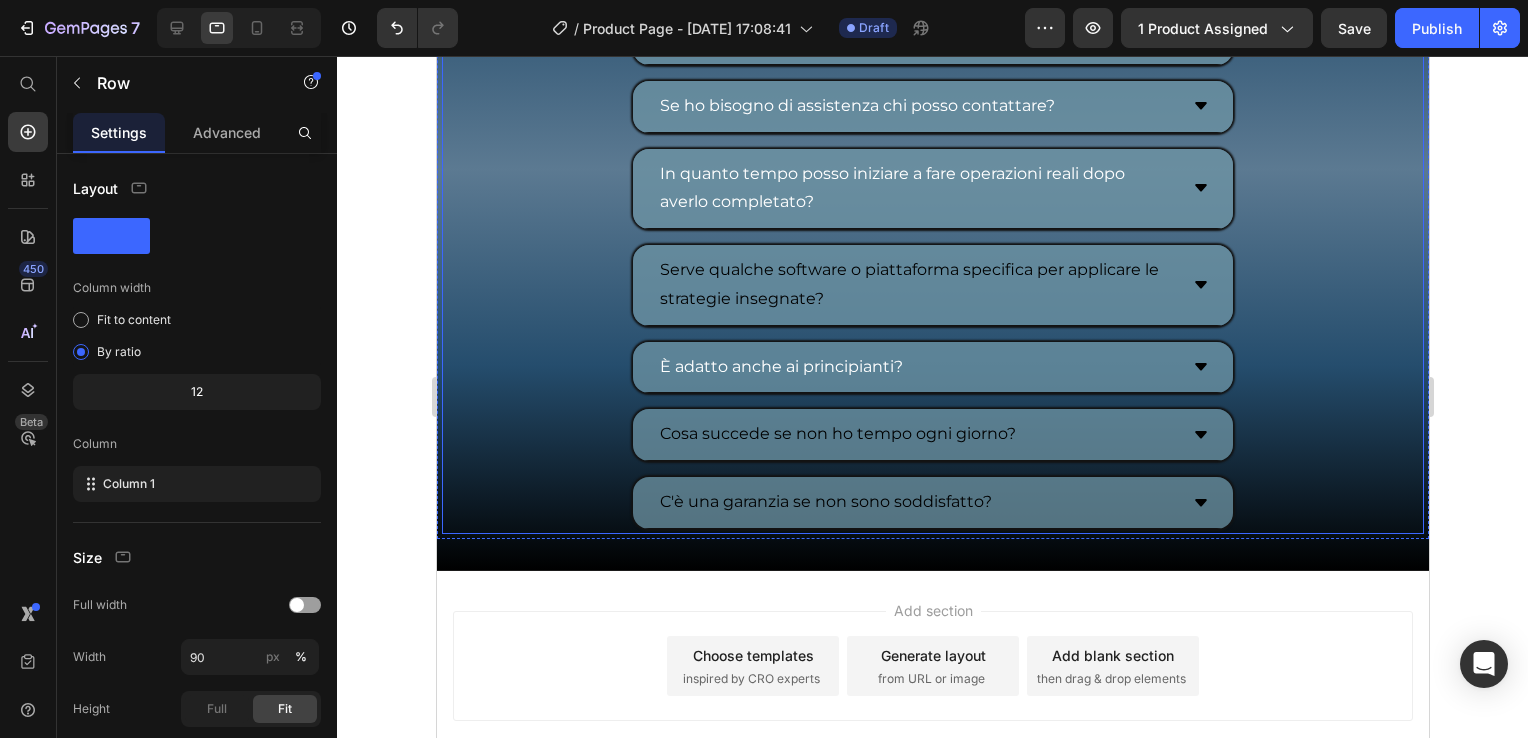 drag, startPoint x: 1191, startPoint y: 444, endPoint x: 1209, endPoint y: 458, distance: 22.803509 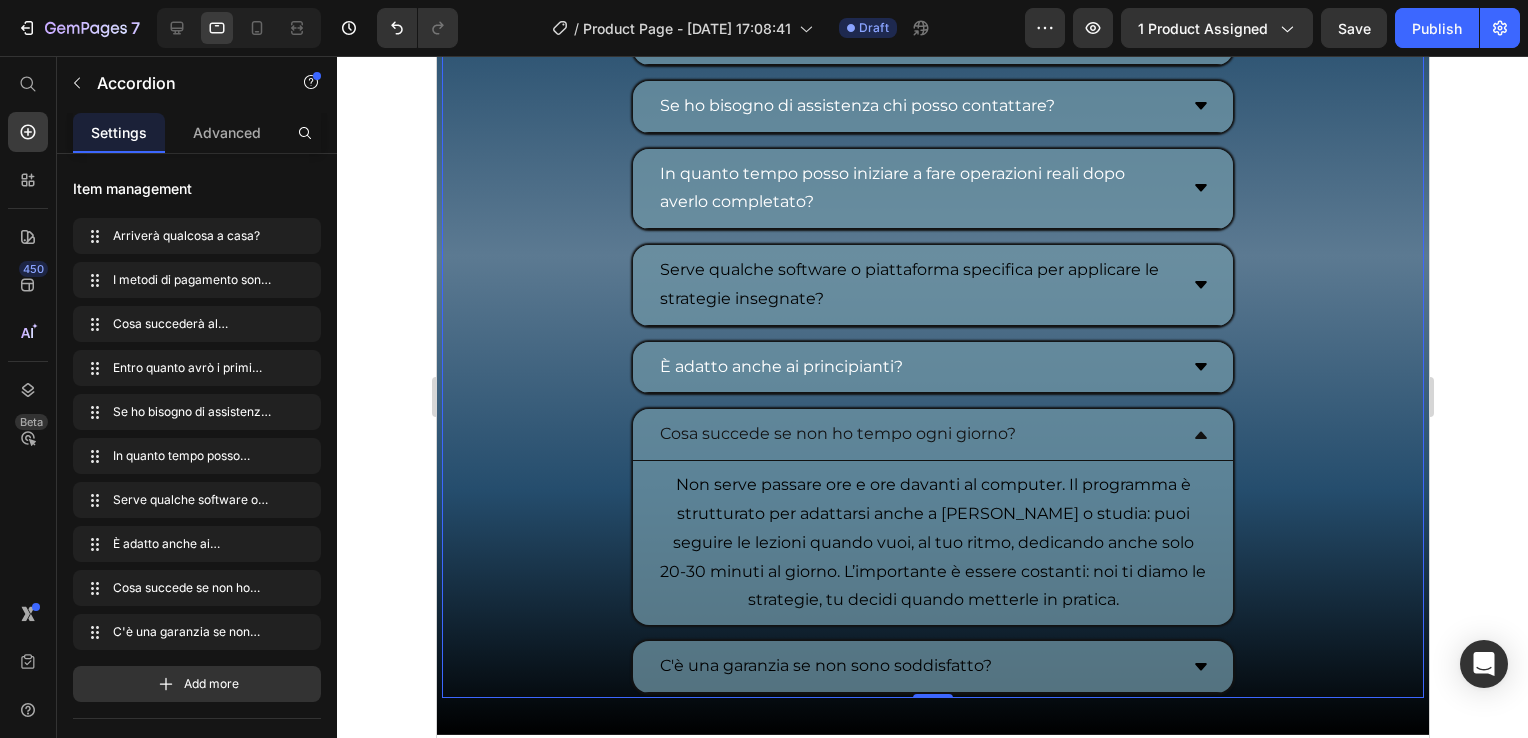 click 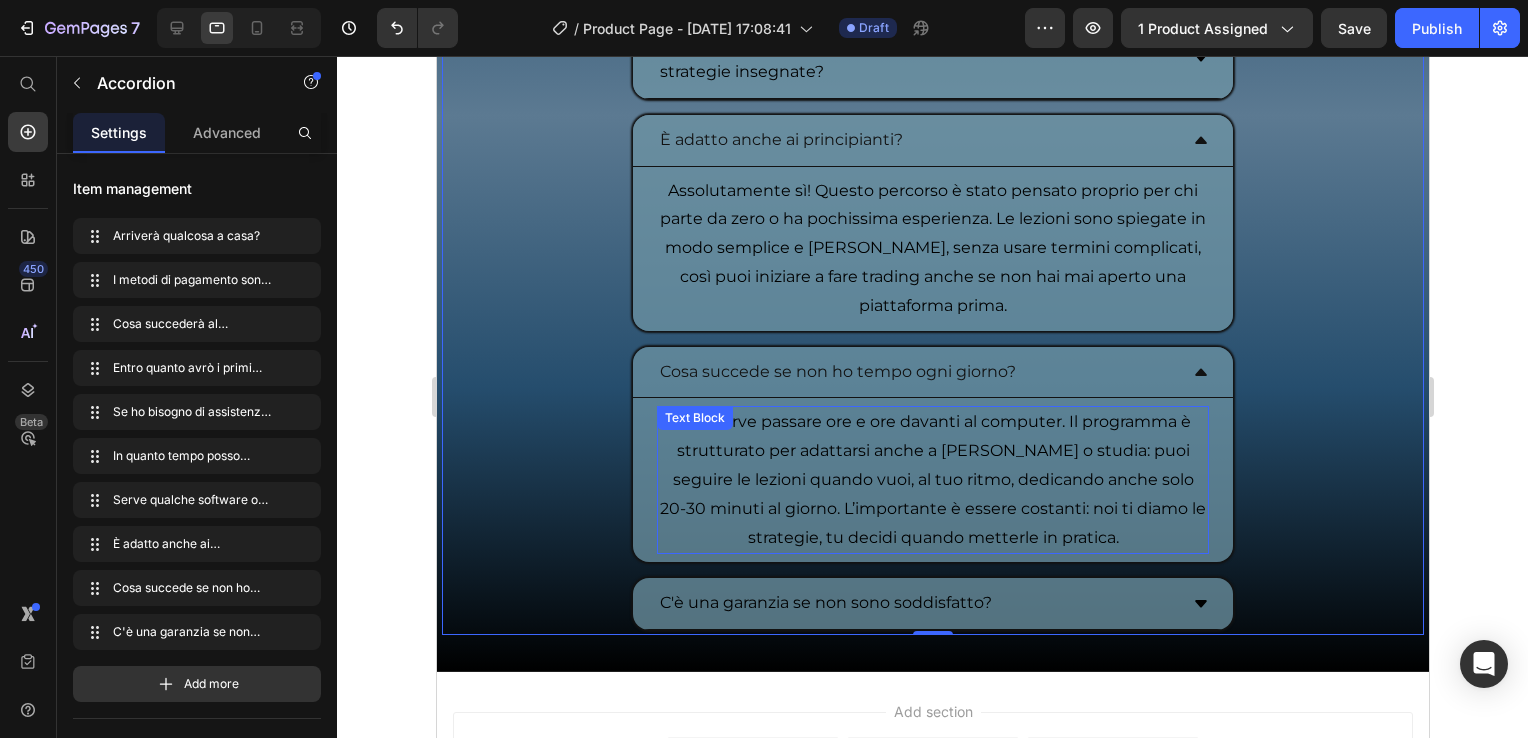 scroll, scrollTop: 10925, scrollLeft: 0, axis: vertical 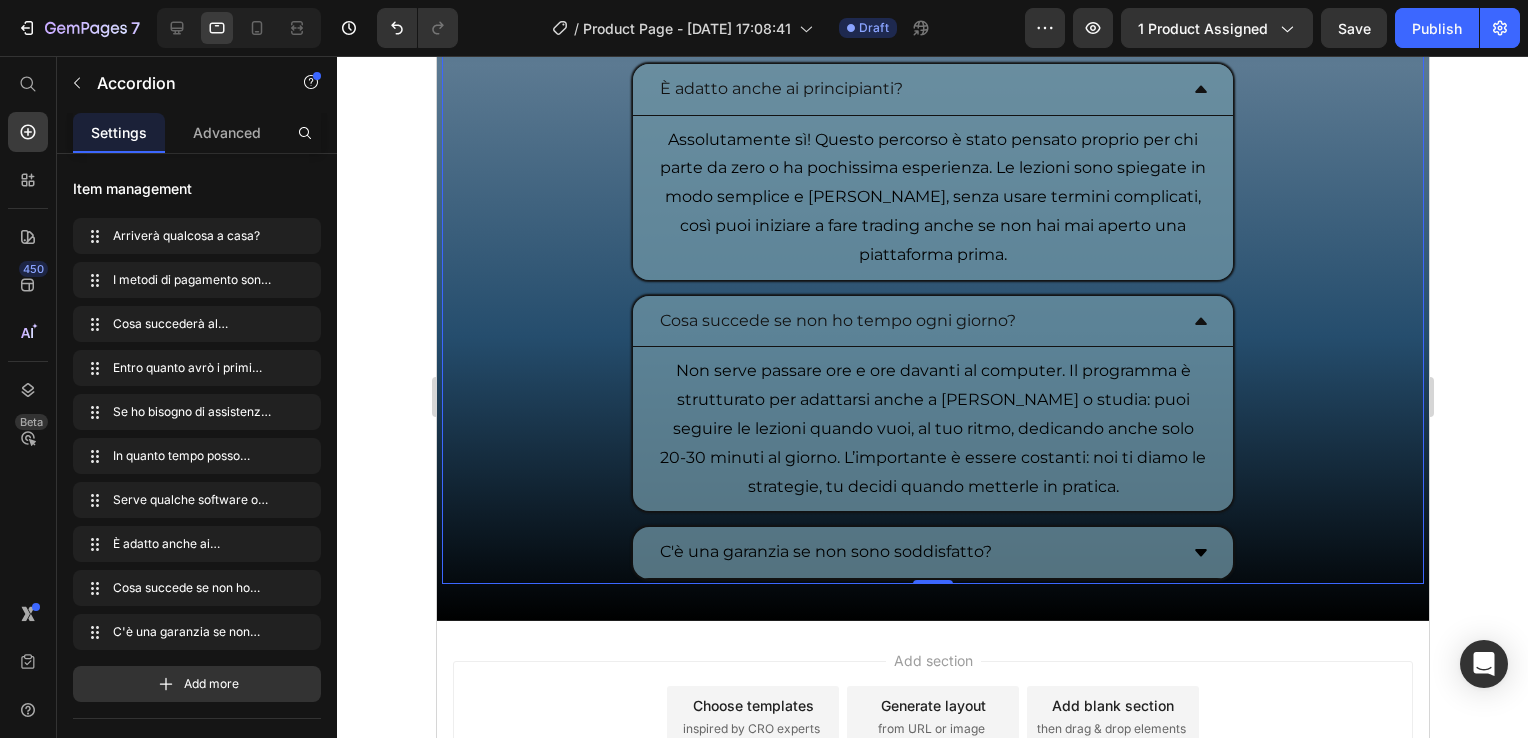 click 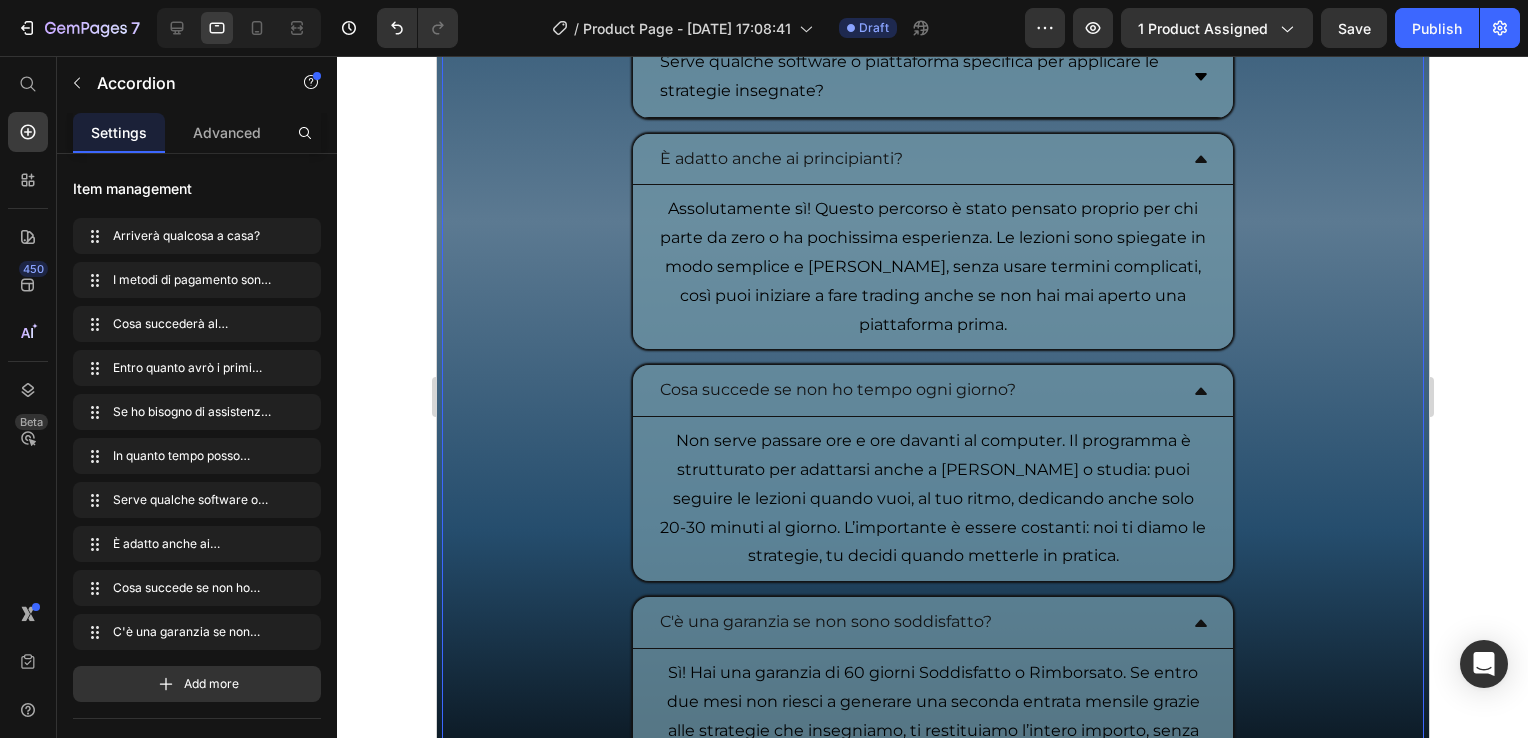 scroll, scrollTop: 10625, scrollLeft: 0, axis: vertical 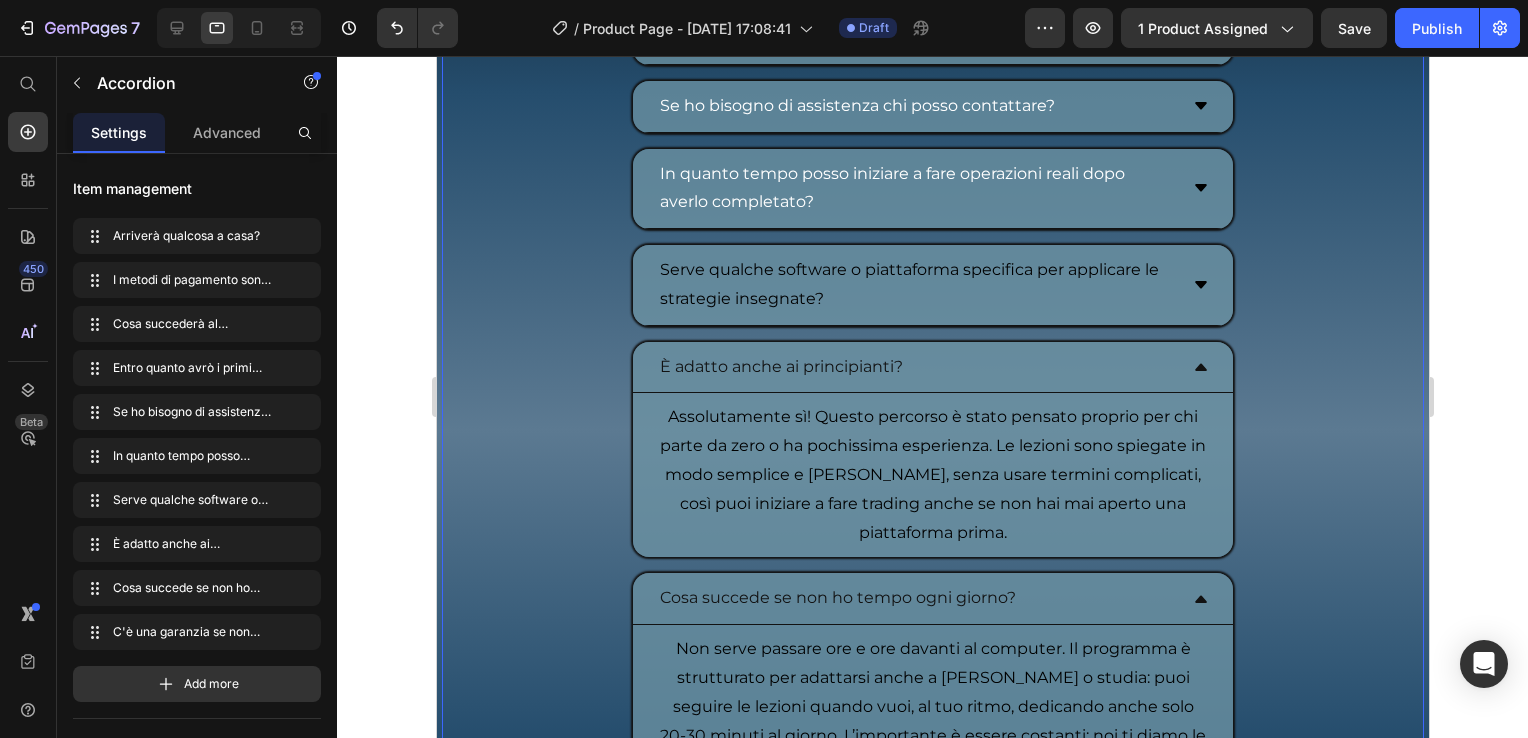 click on "È adatto anche ai principianti?" at bounding box center (932, 368) 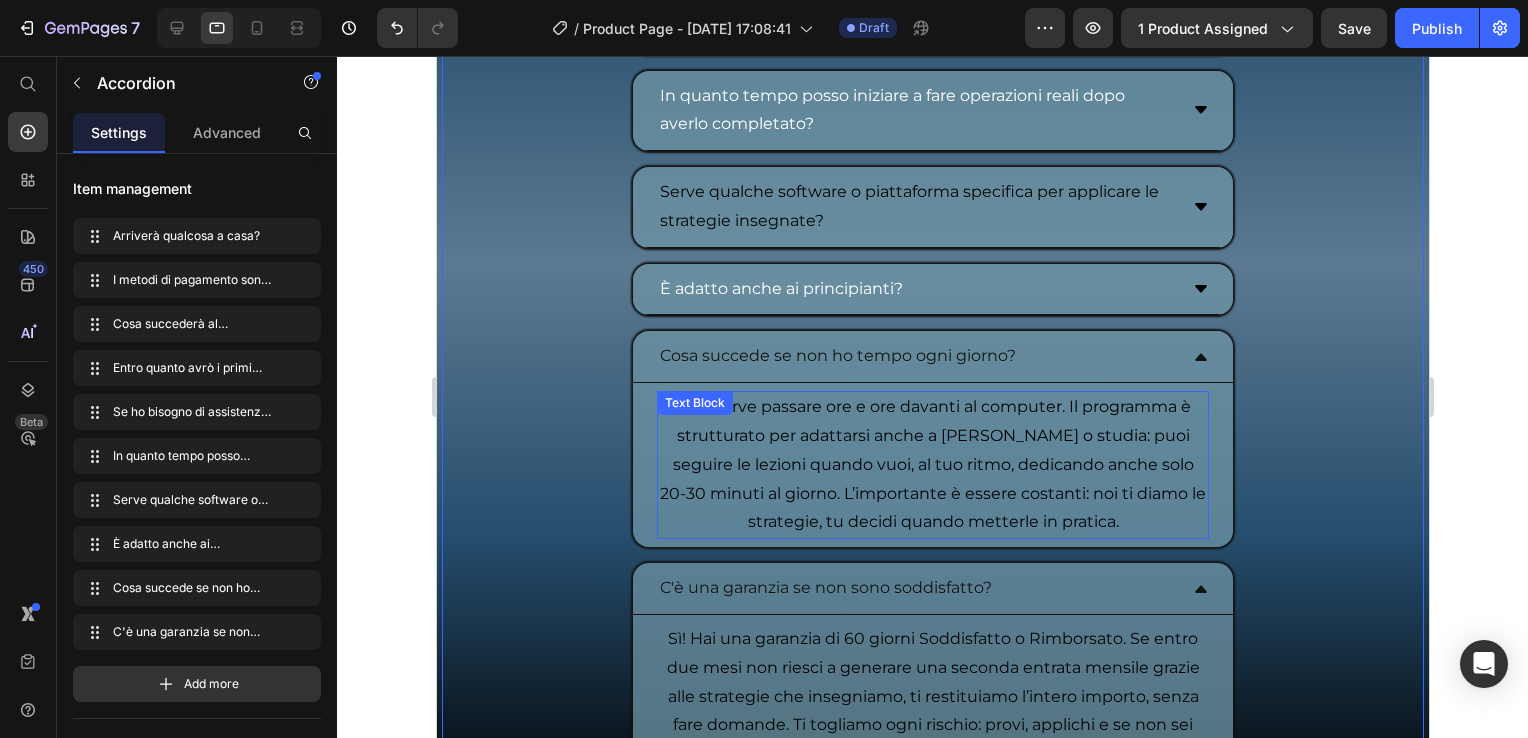 scroll, scrollTop: 10725, scrollLeft: 0, axis: vertical 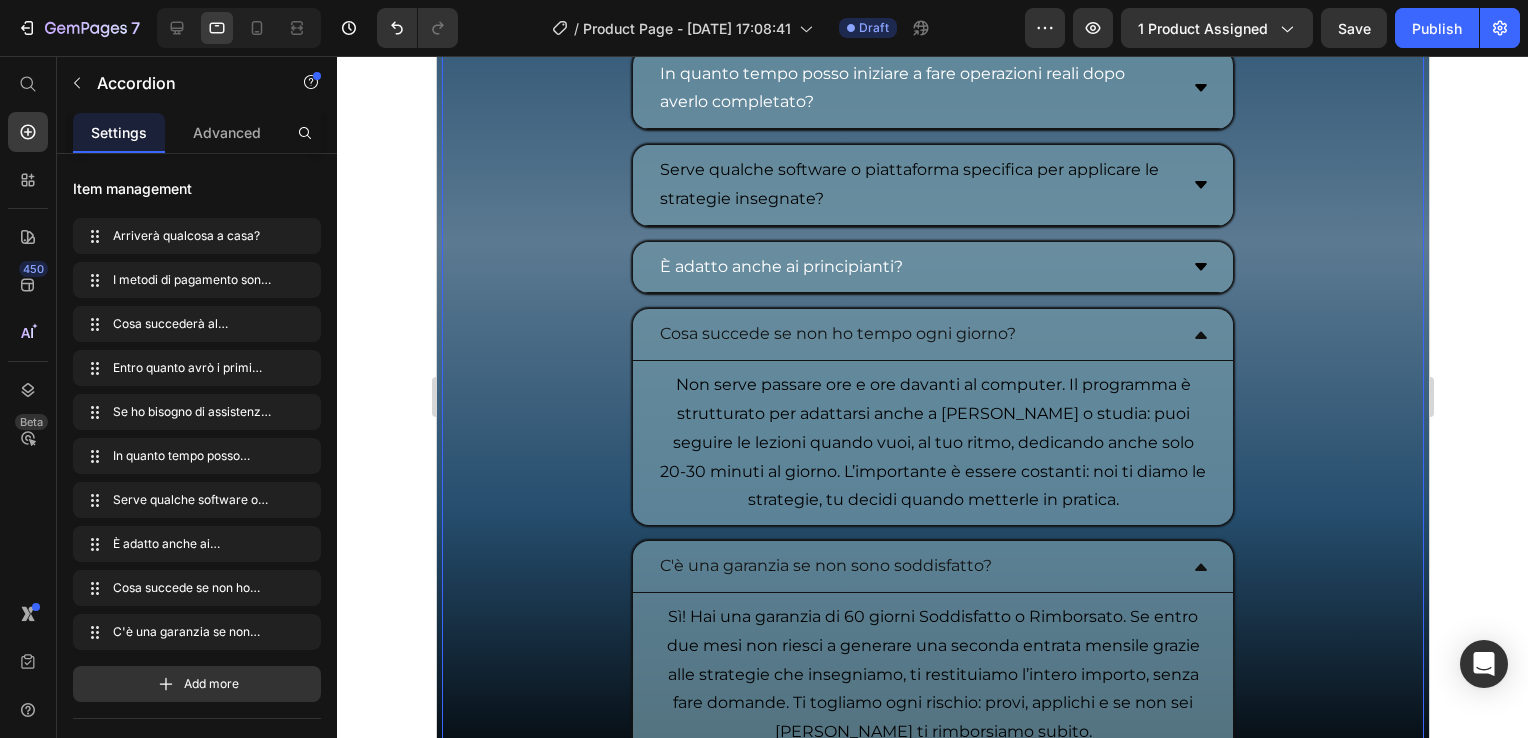 click 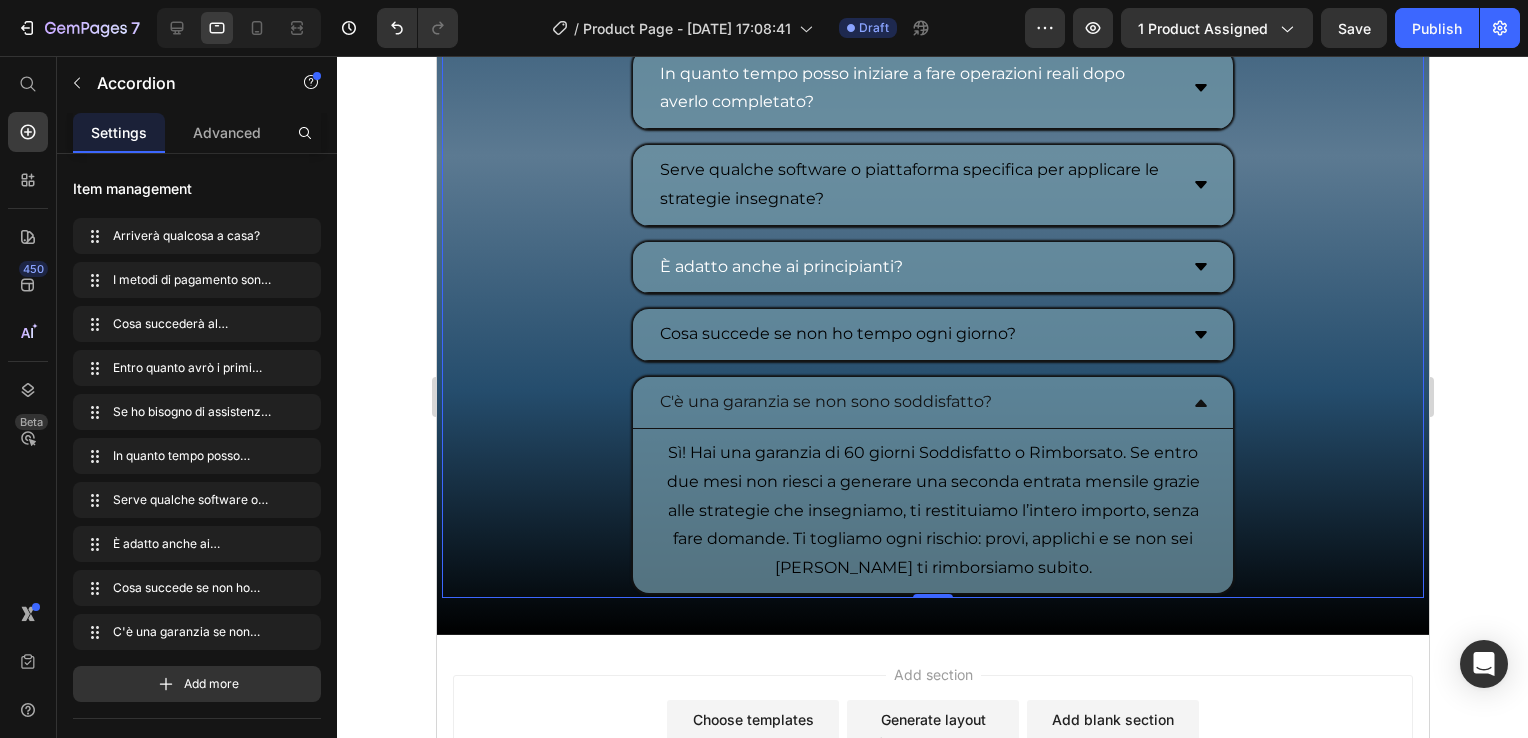 scroll, scrollTop: 10825, scrollLeft: 0, axis: vertical 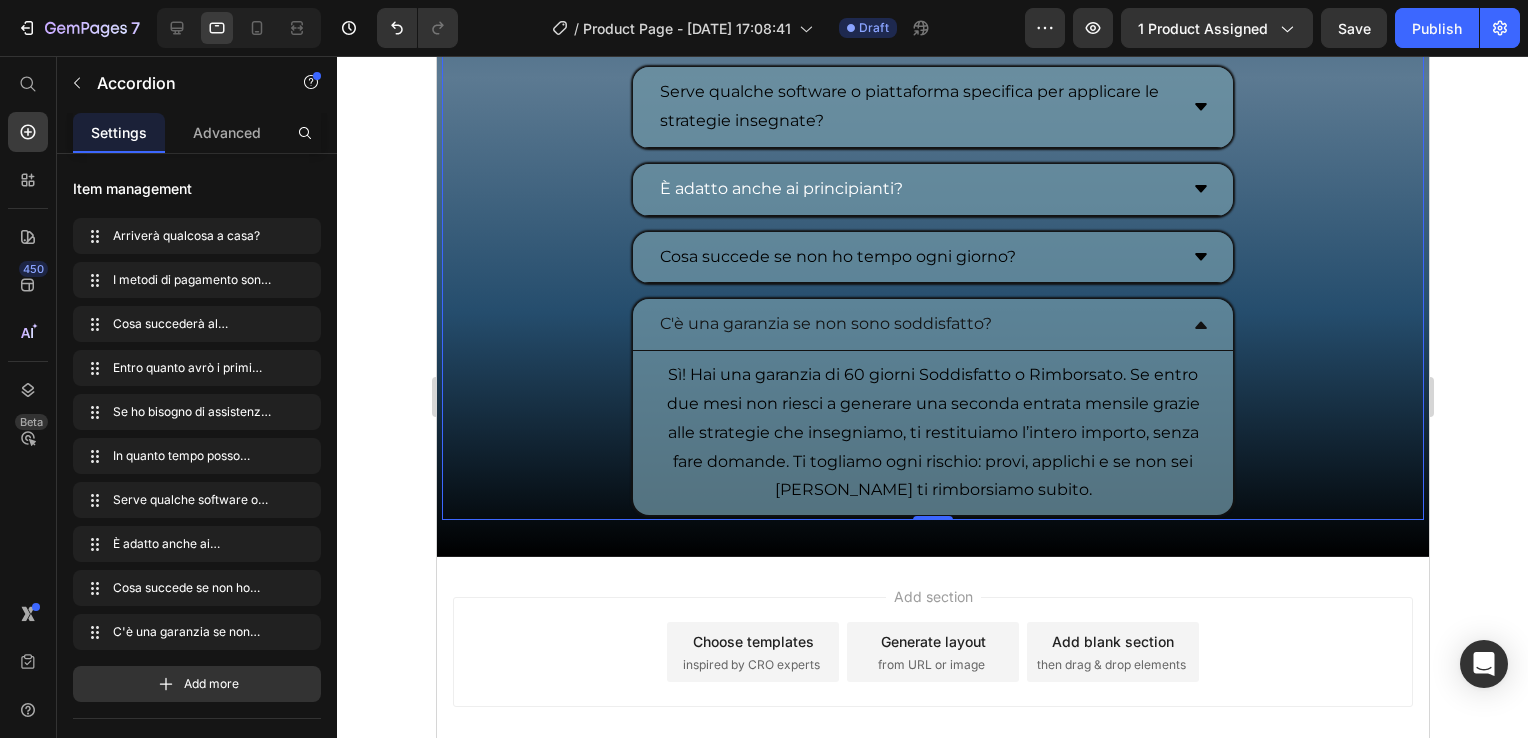click on "C'è una garanzia se non sono soddisfatto?" at bounding box center (932, 325) 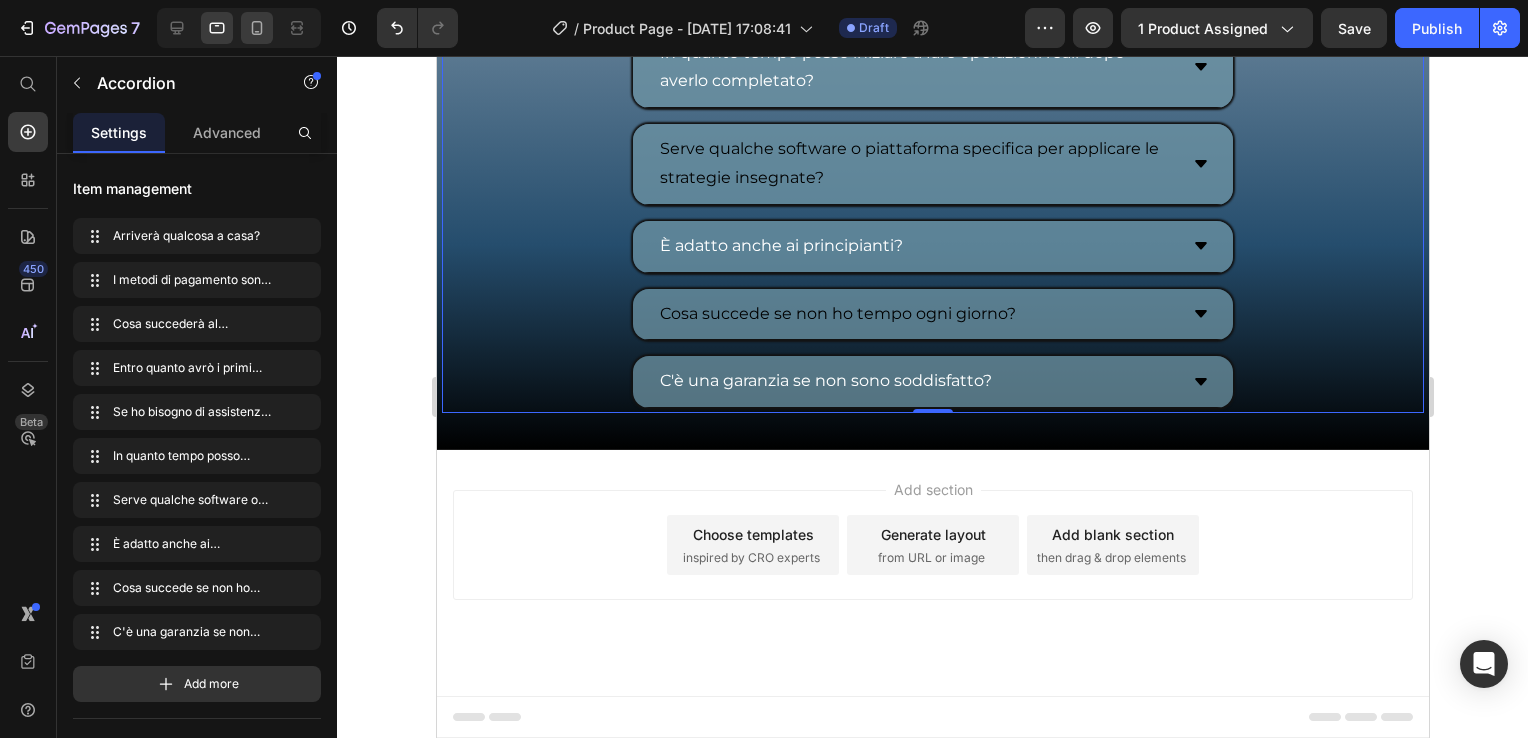 click 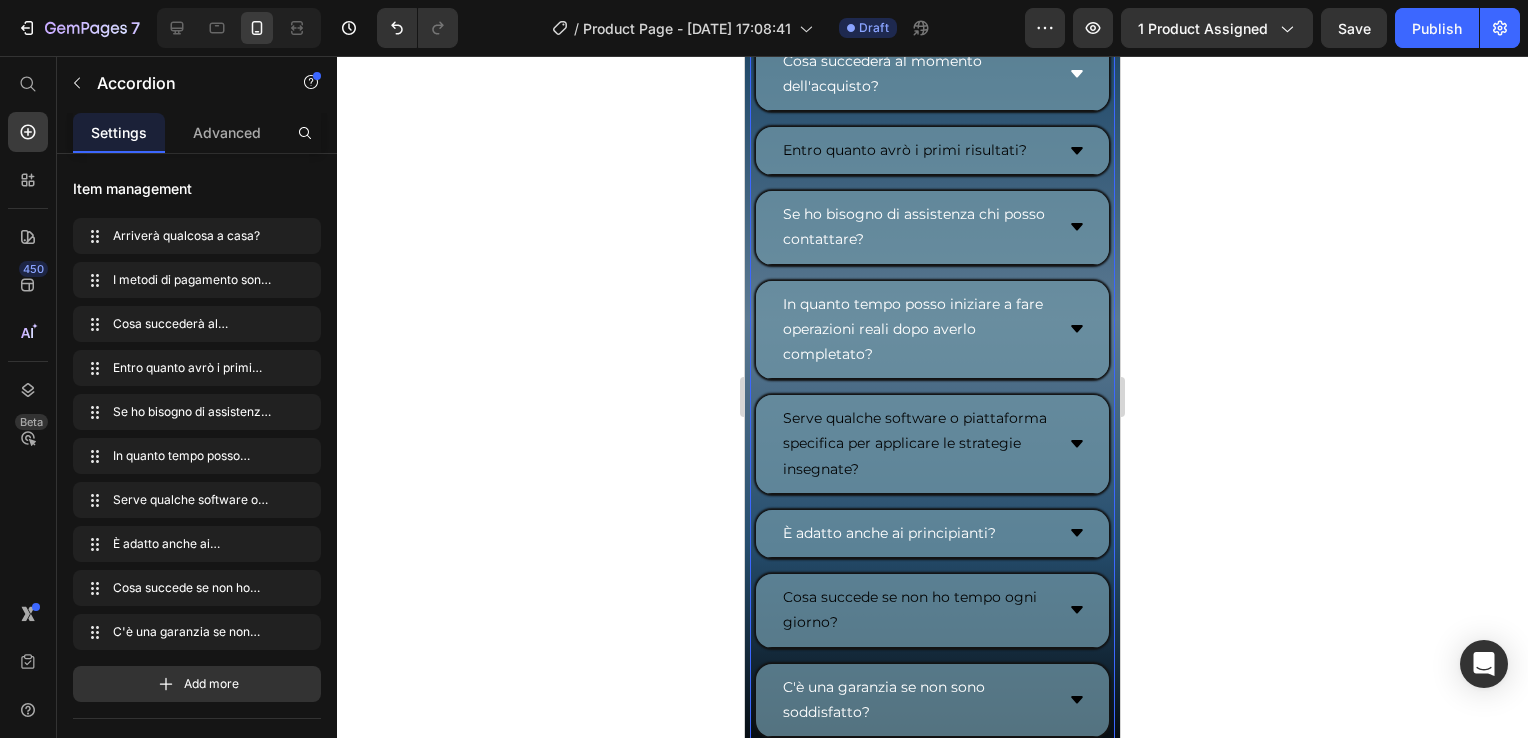 type on "14" 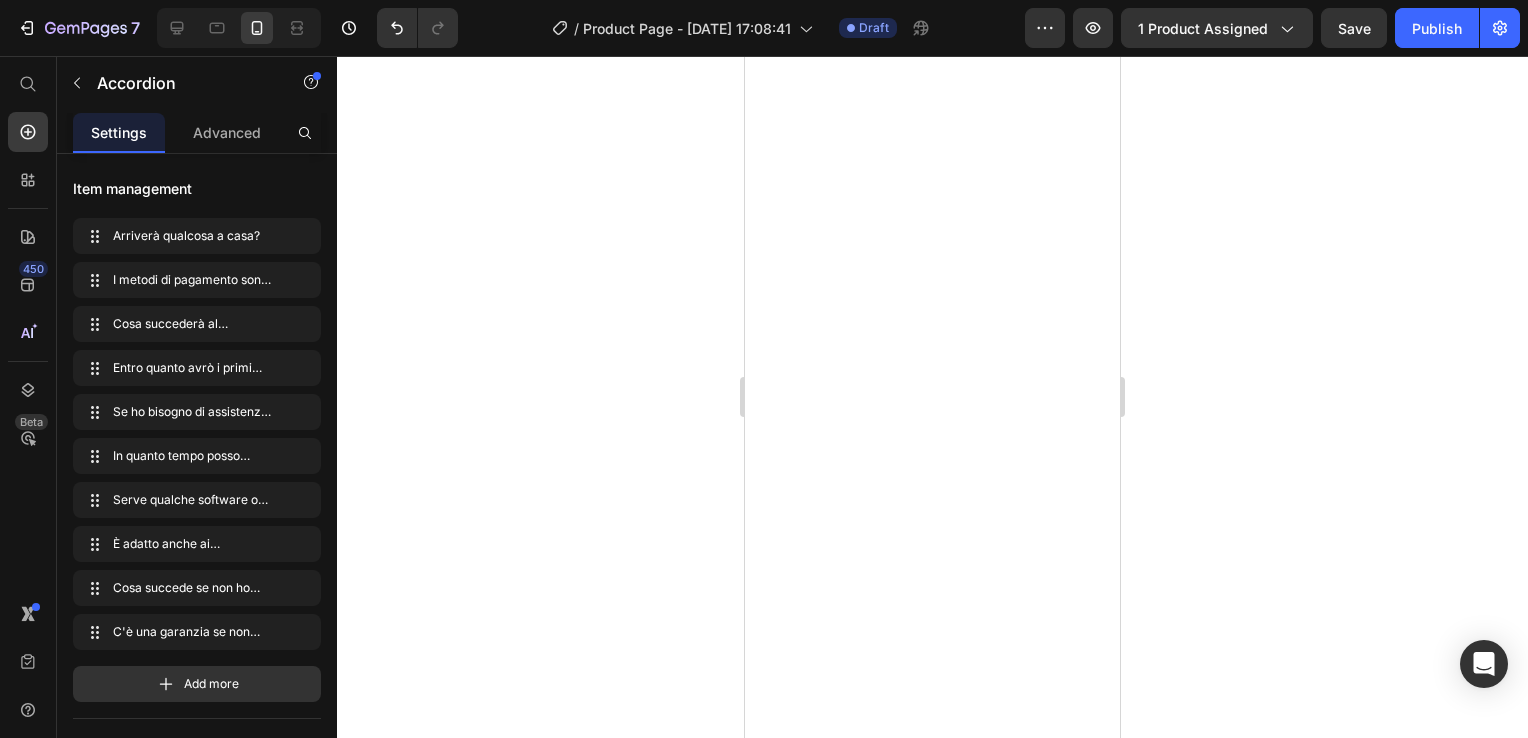 scroll, scrollTop: 0, scrollLeft: 0, axis: both 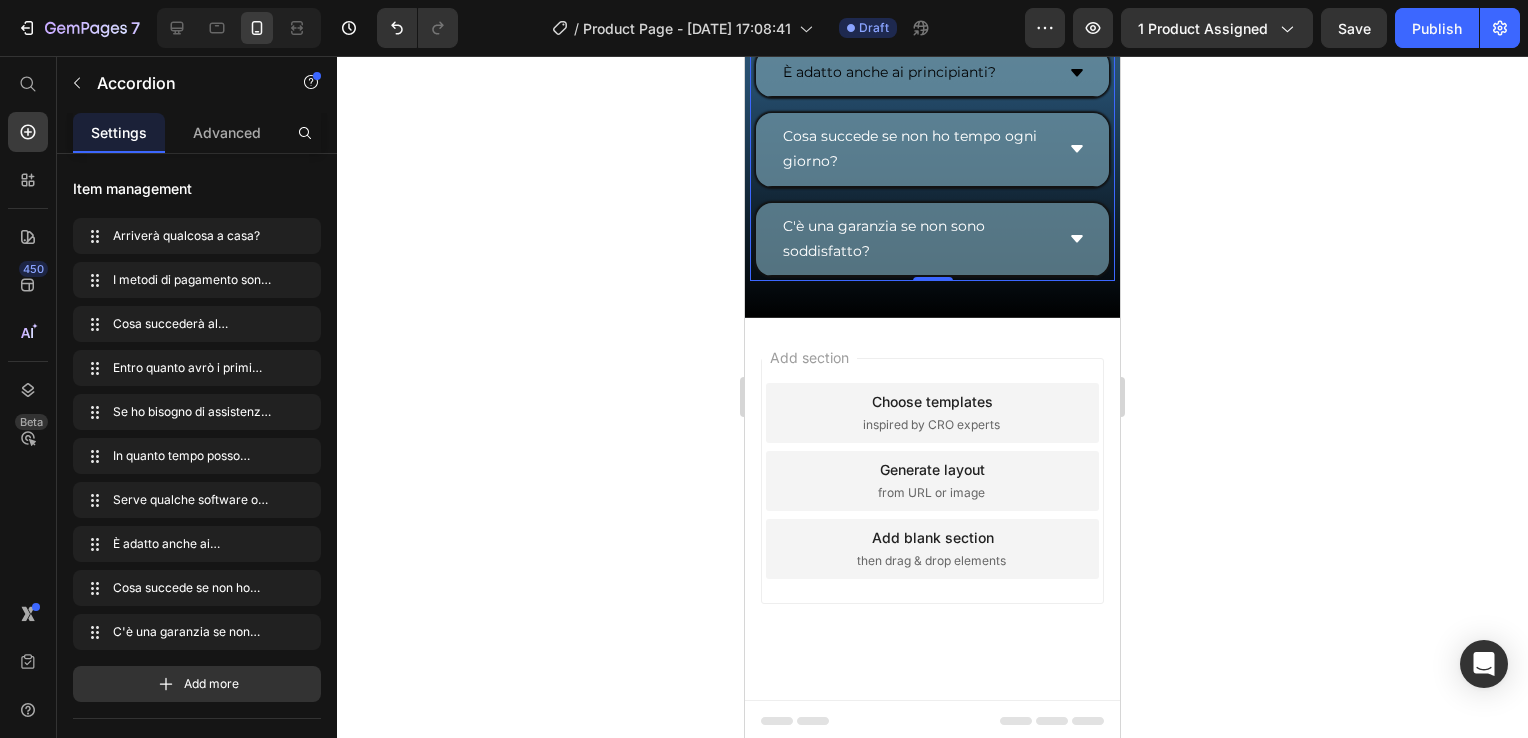 click 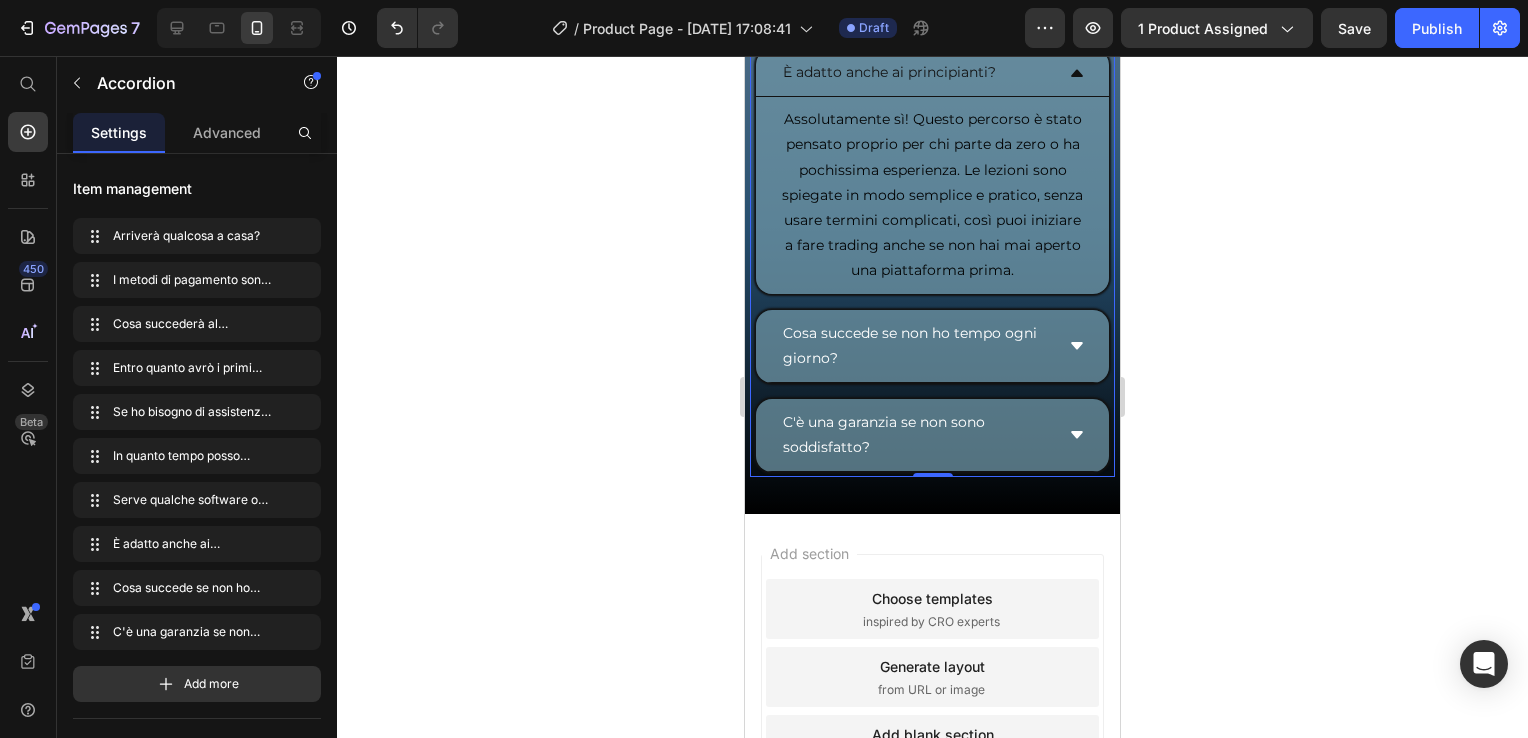 click 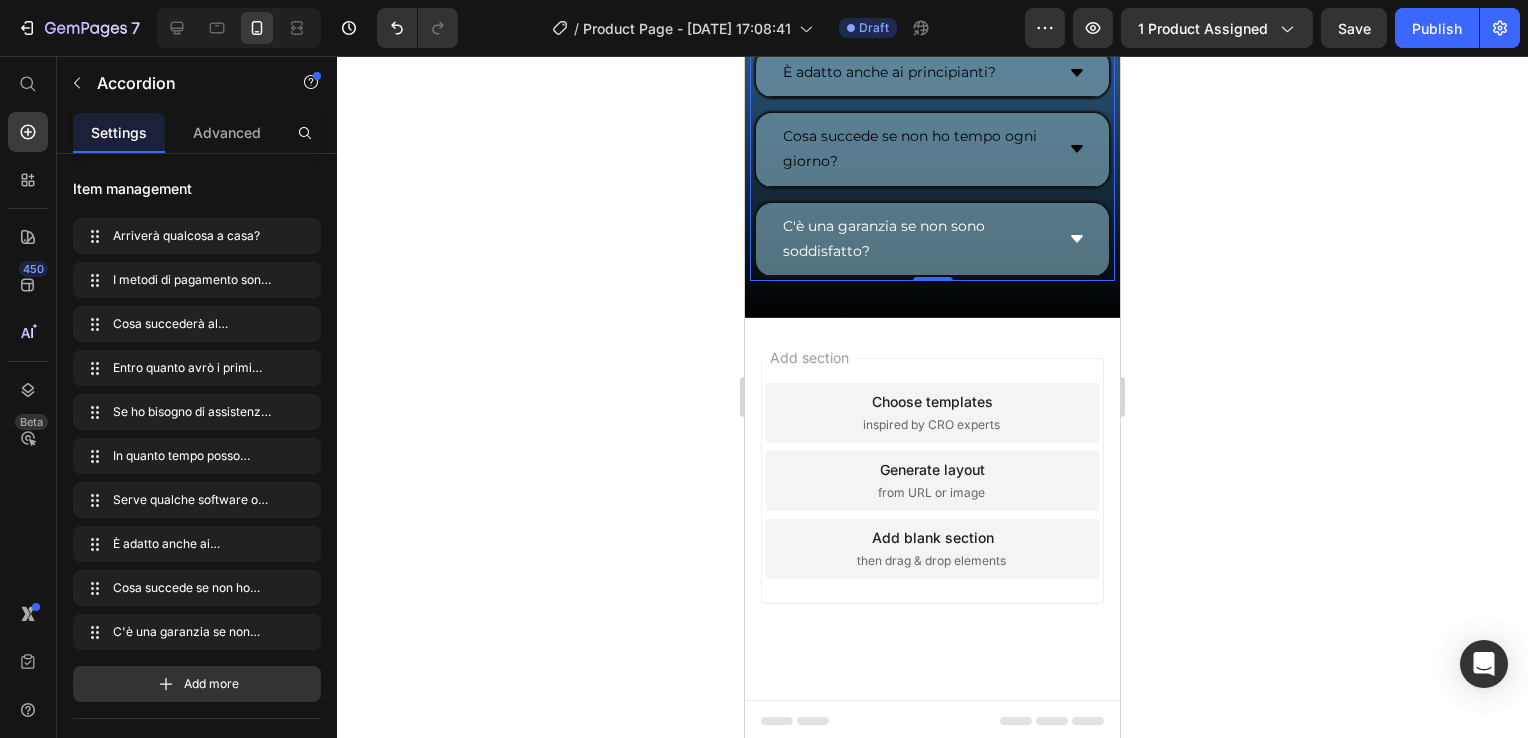 click 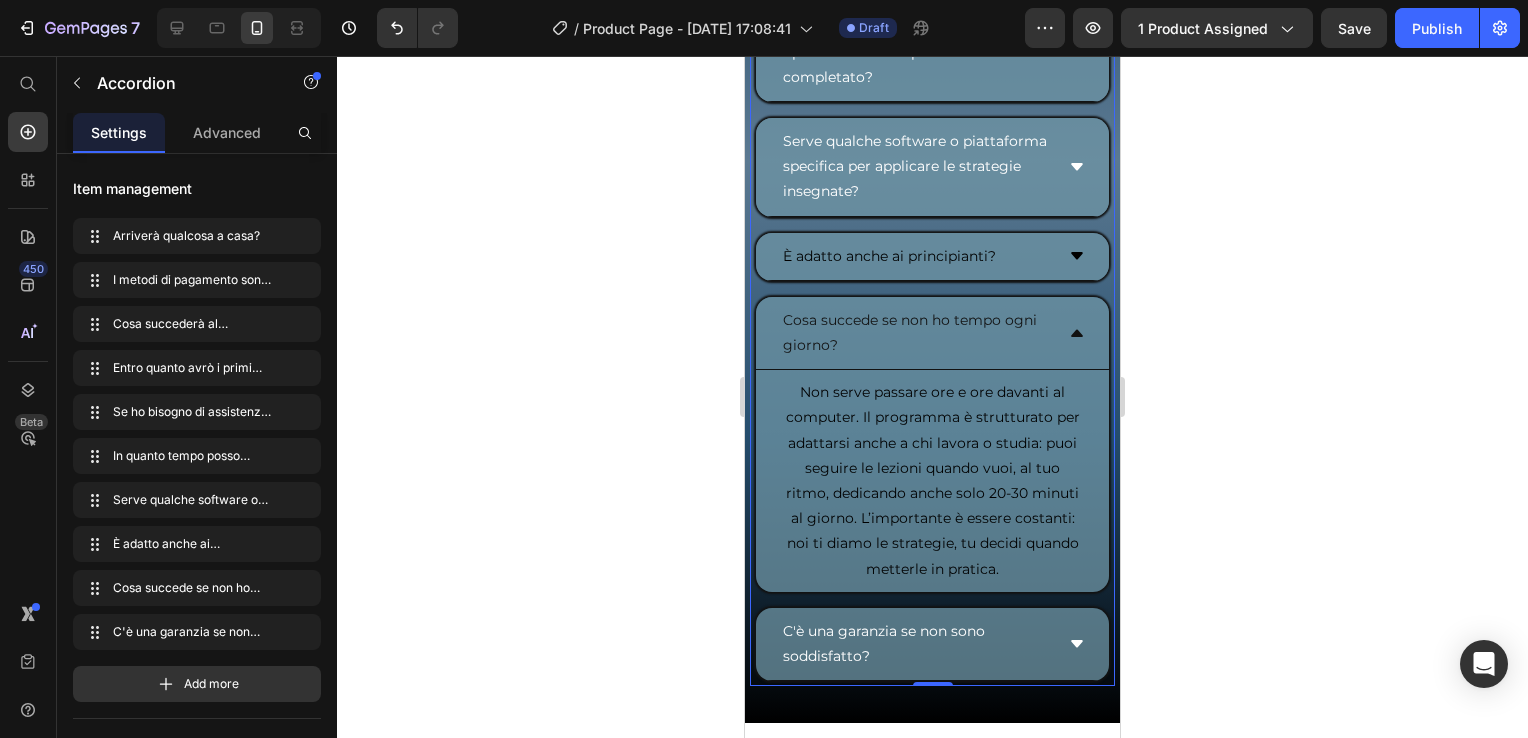 scroll, scrollTop: 11234, scrollLeft: 0, axis: vertical 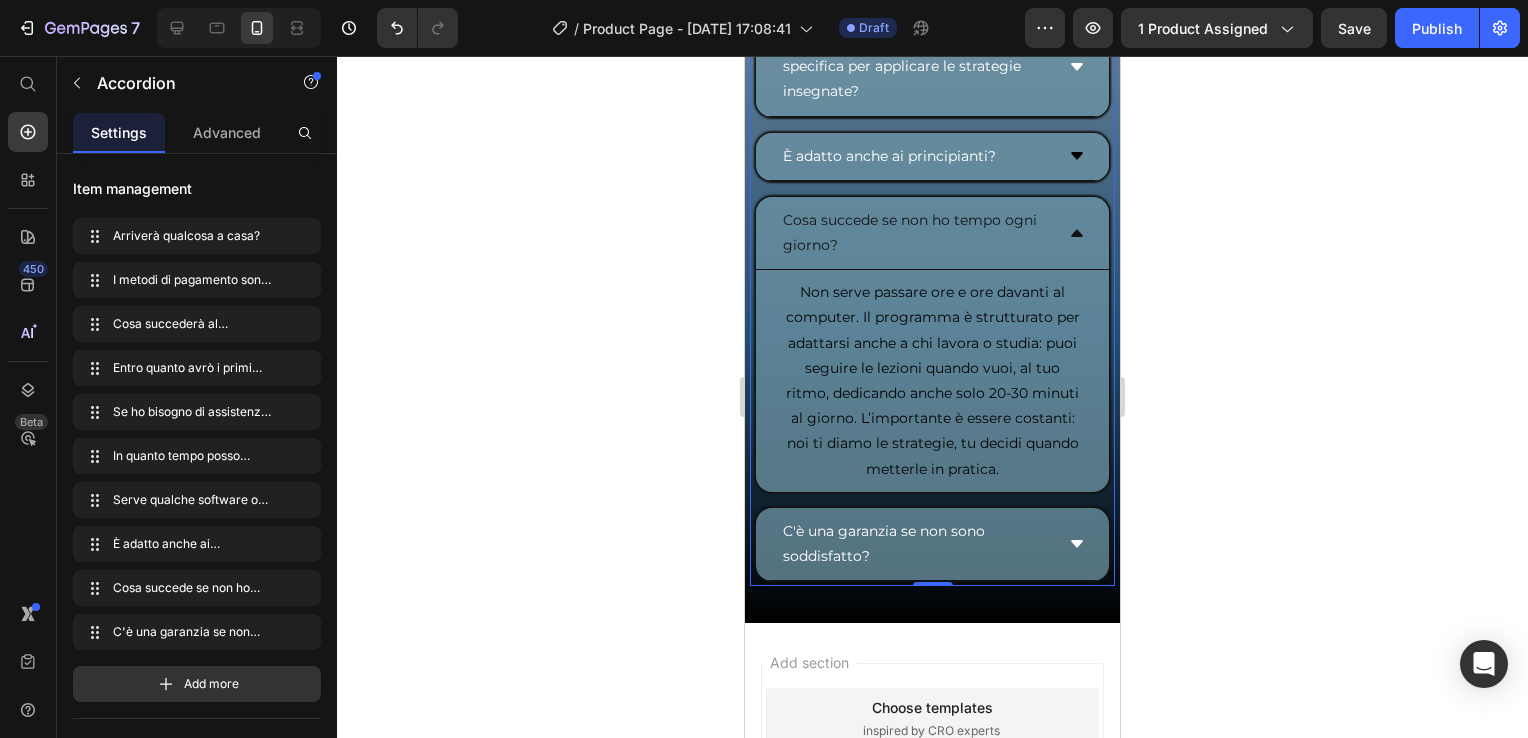 click on "Cosa succede se non ho tempo ogni giorno?" at bounding box center [932, 233] 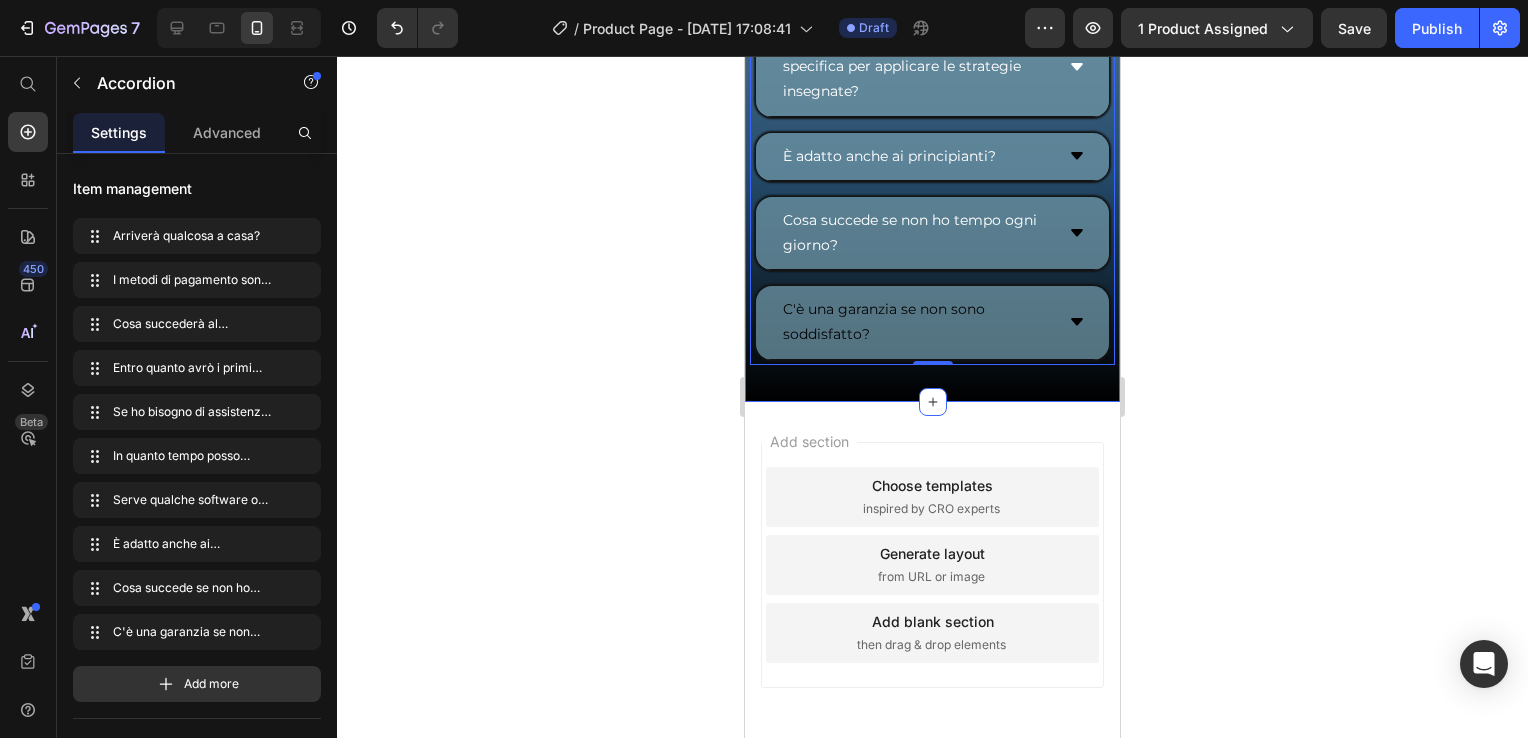 scroll, scrollTop: 11178, scrollLeft: 0, axis: vertical 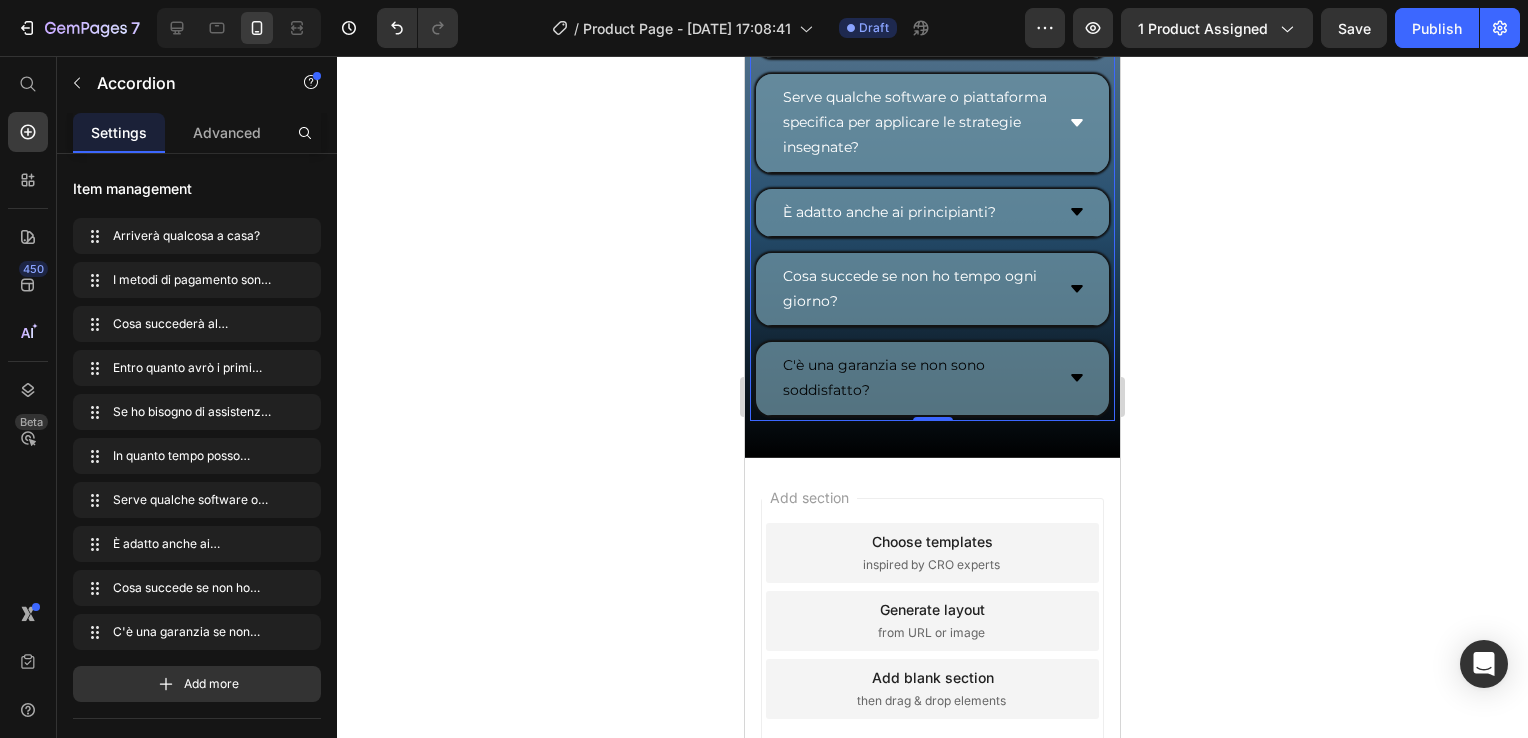 click 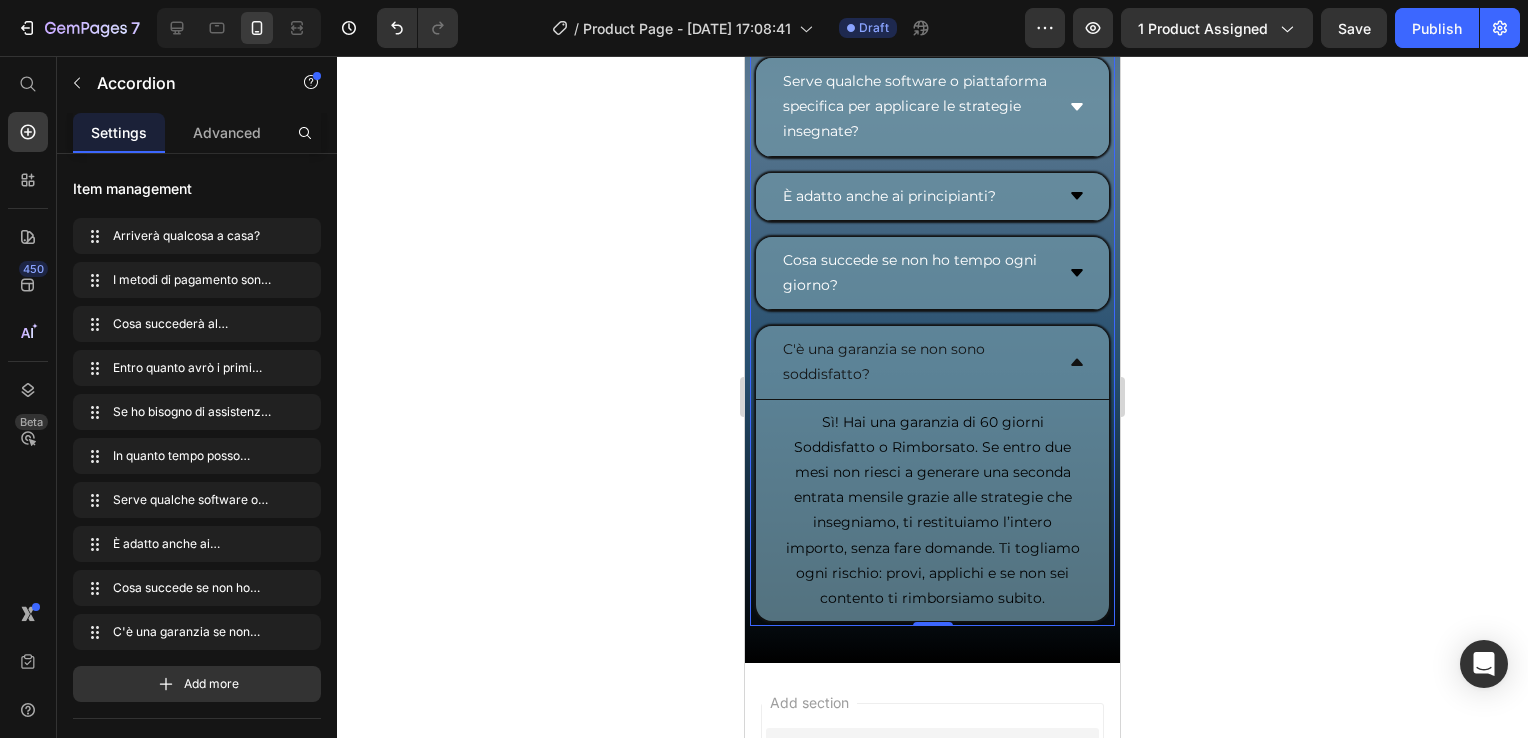 scroll, scrollTop: 11234, scrollLeft: 0, axis: vertical 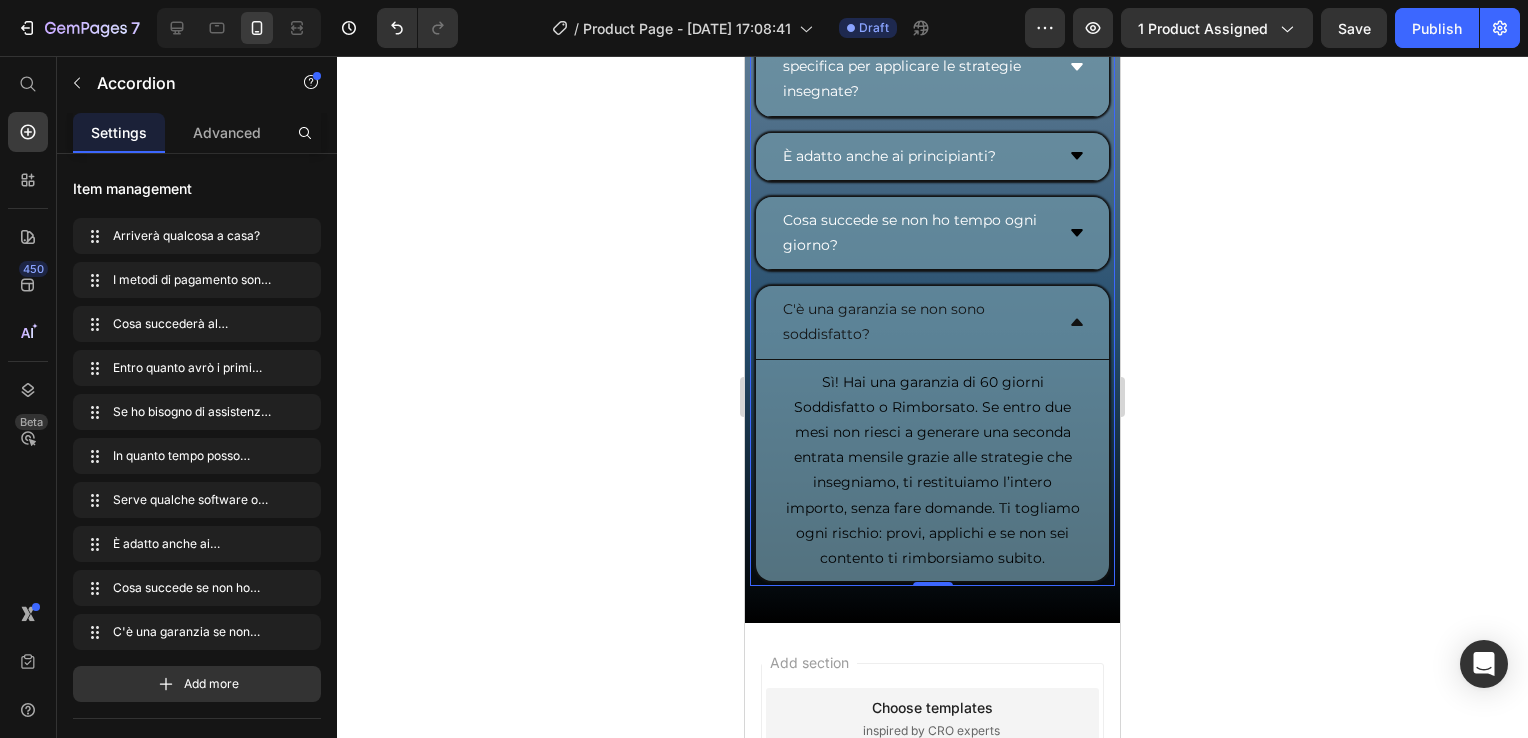 click 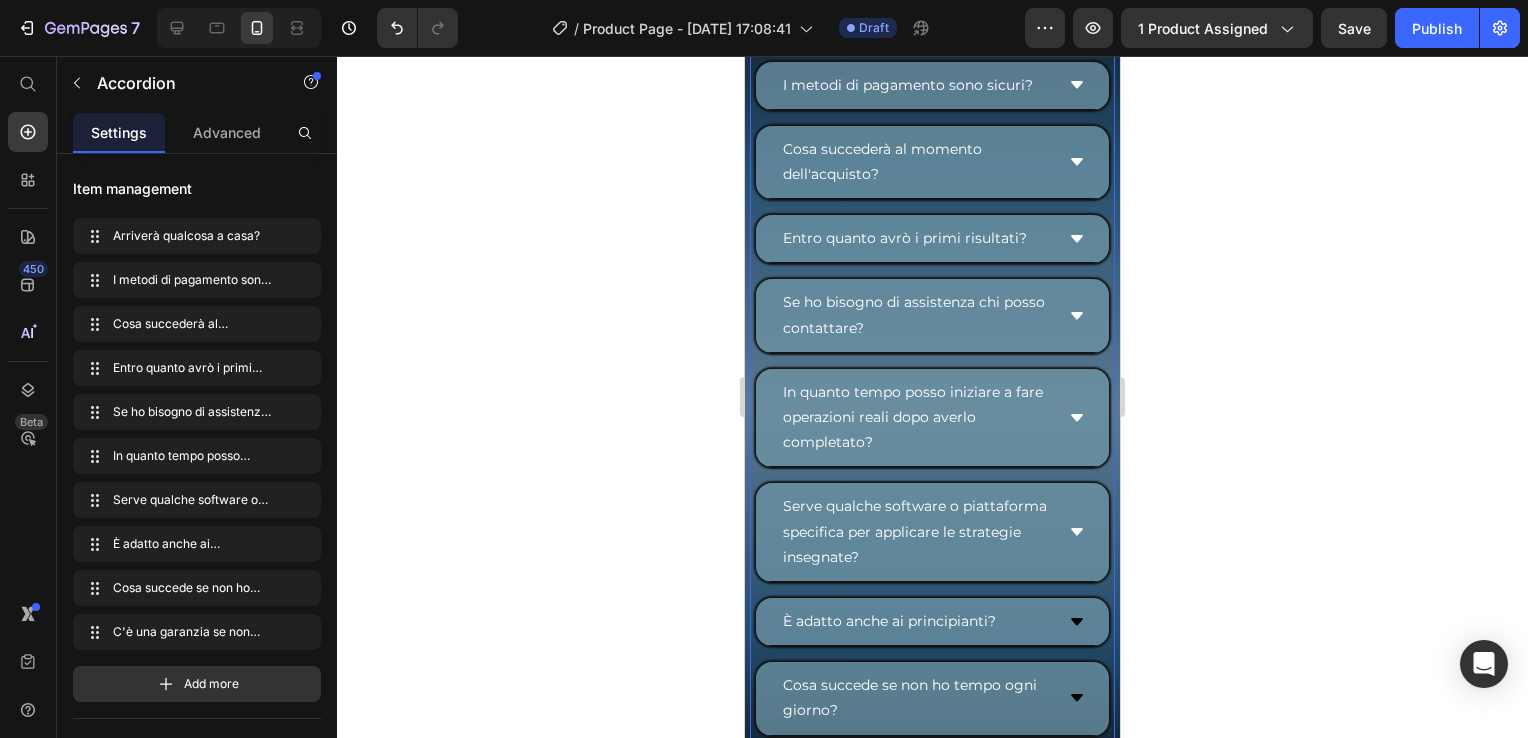 scroll, scrollTop: 10478, scrollLeft: 0, axis: vertical 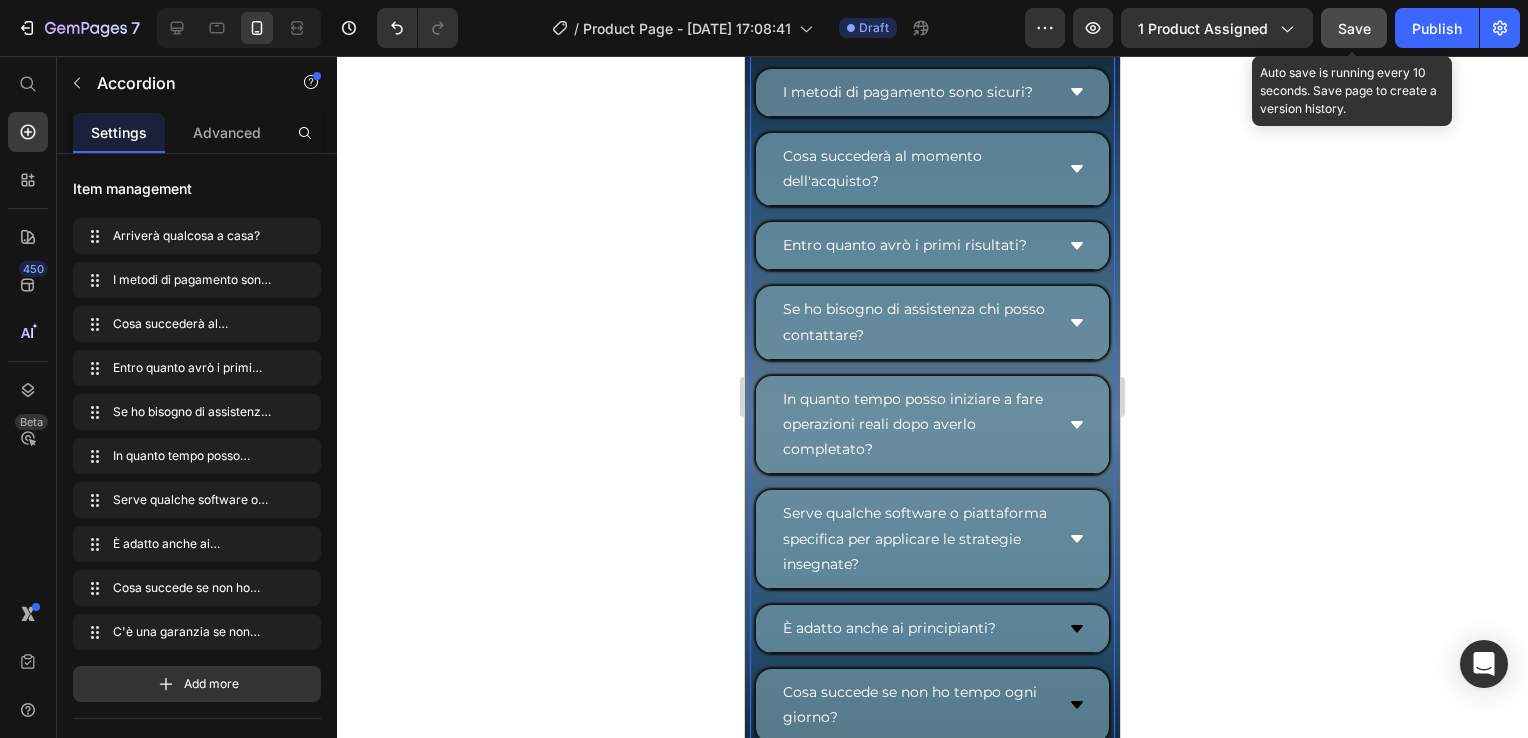 click on "Save" at bounding box center (1354, 28) 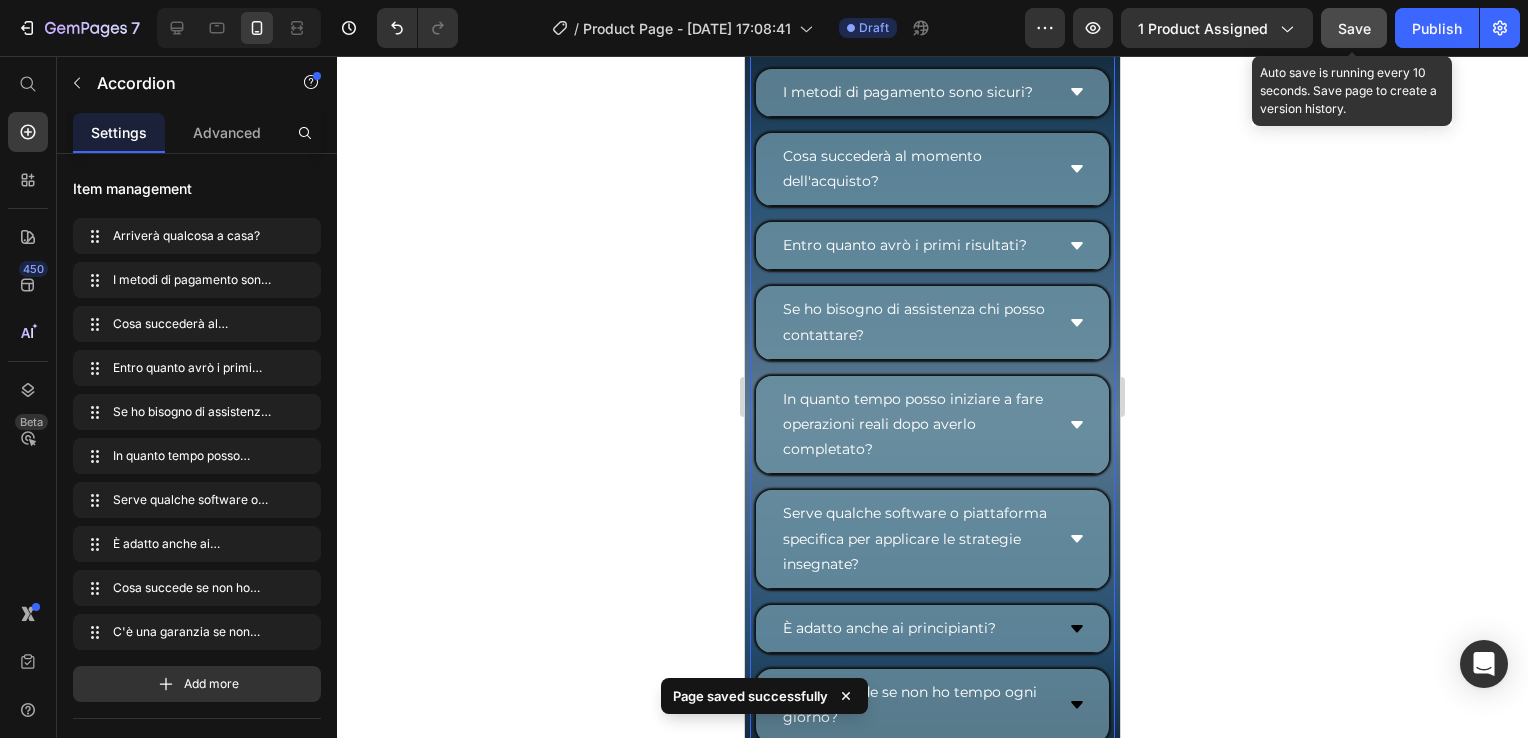 click on "Save" at bounding box center (1354, 28) 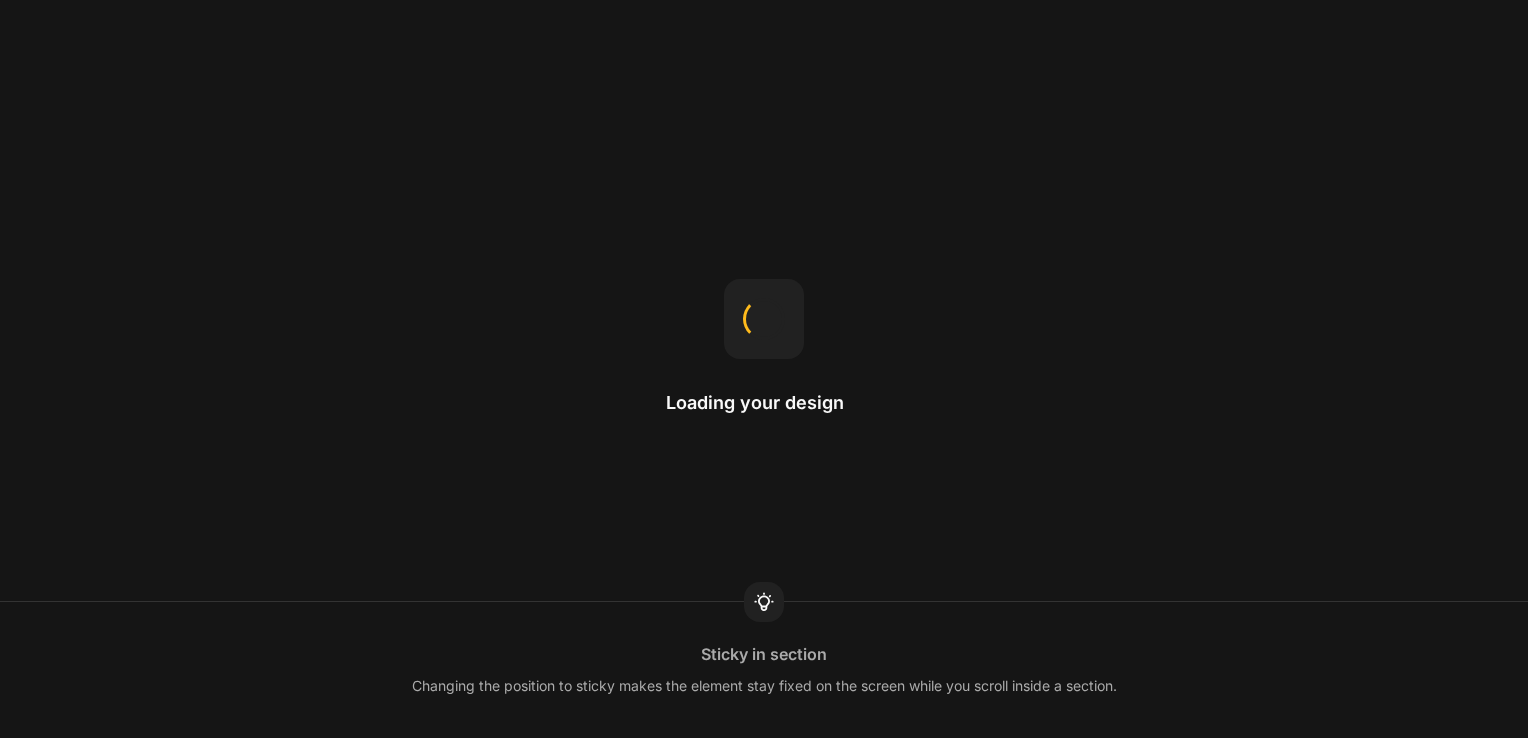 scroll, scrollTop: 0, scrollLeft: 0, axis: both 